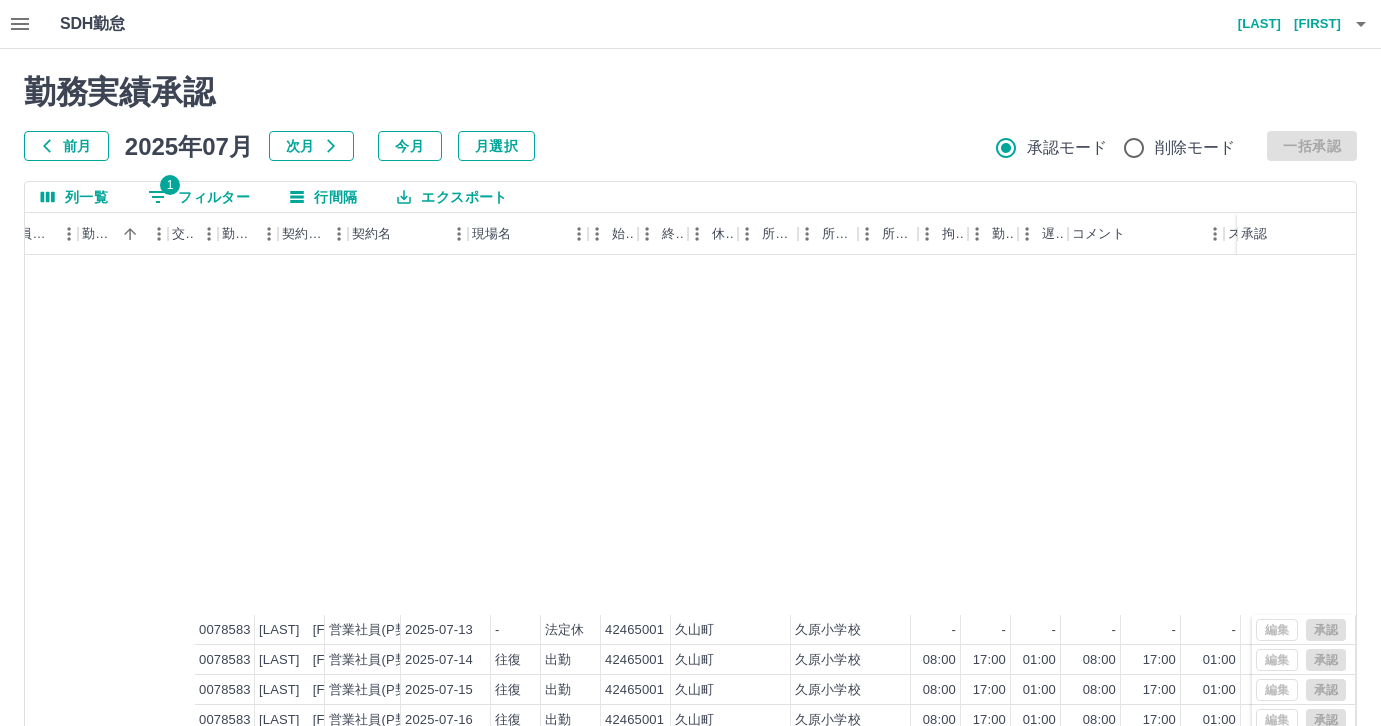 scroll, scrollTop: 118, scrollLeft: 0, axis: vertical 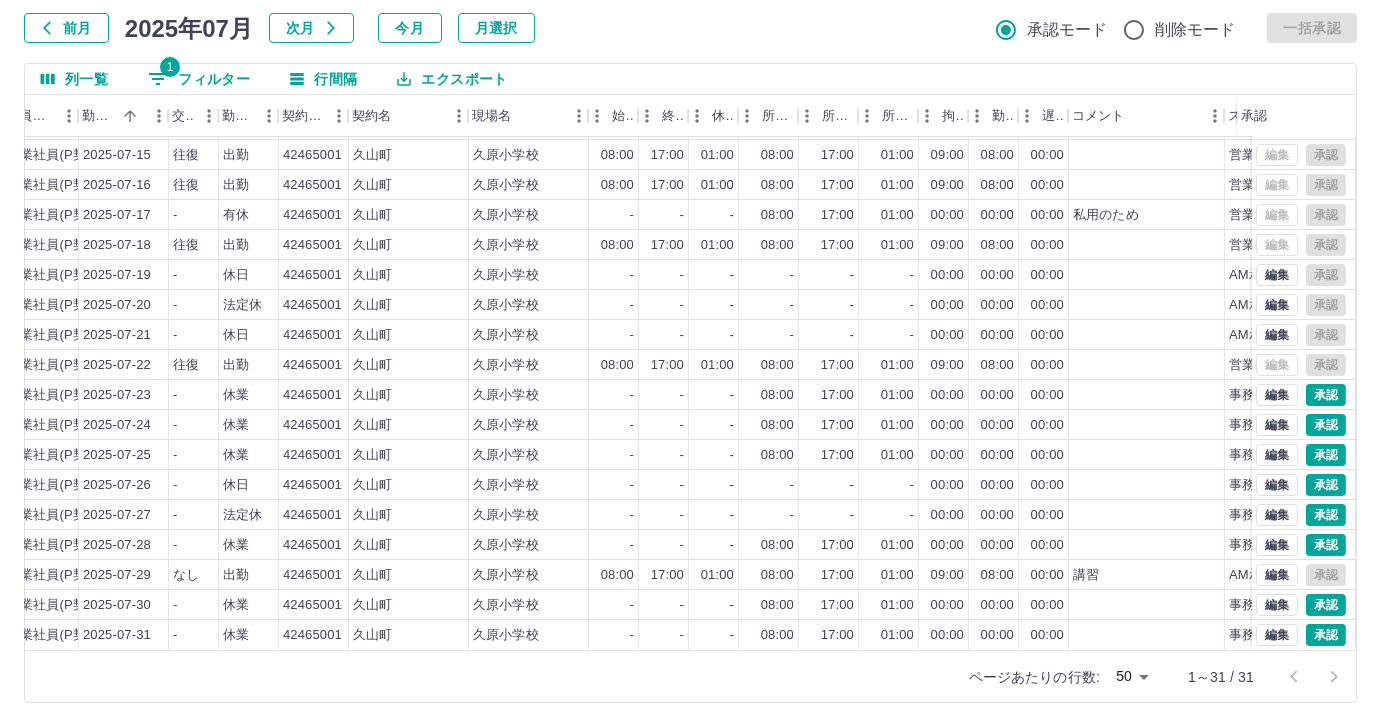 click on "前月 2025年07月 次月 今月 月選択 承認モード 削除モード 一括承認" at bounding box center [690, 28] 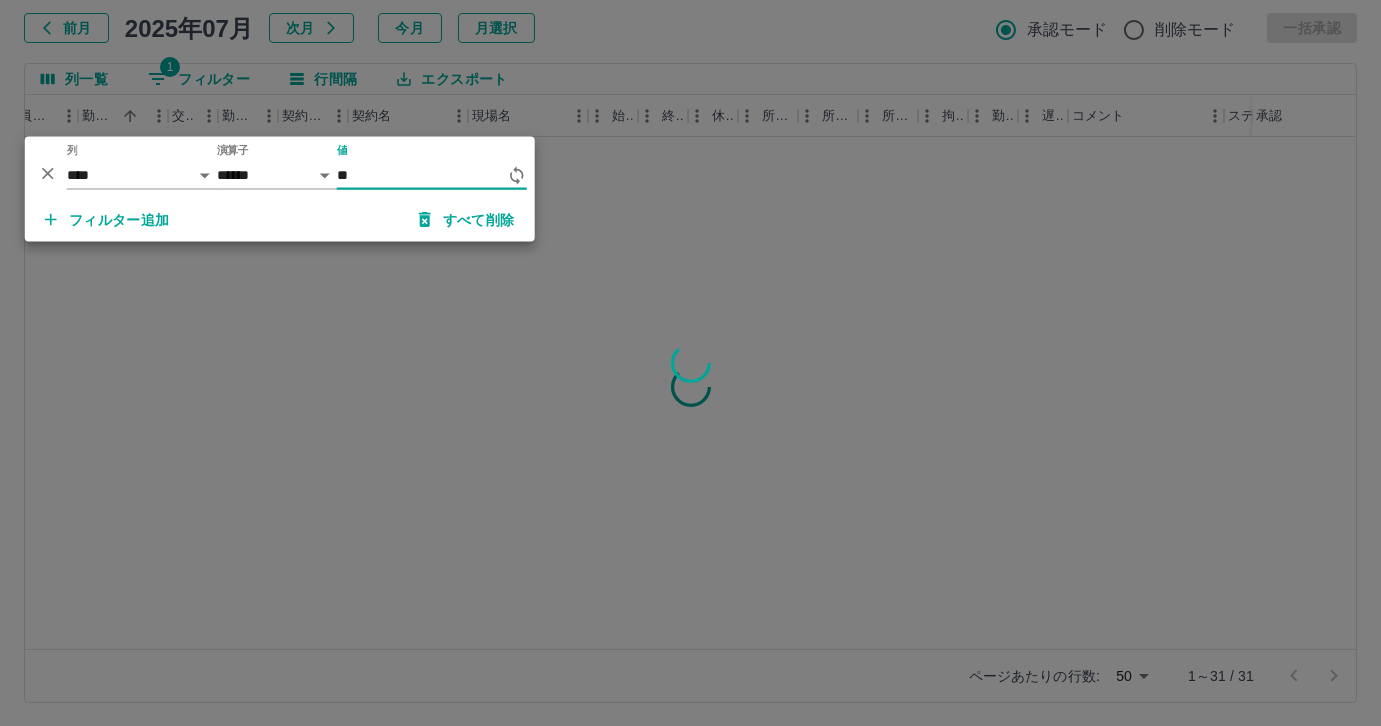 type on "*" 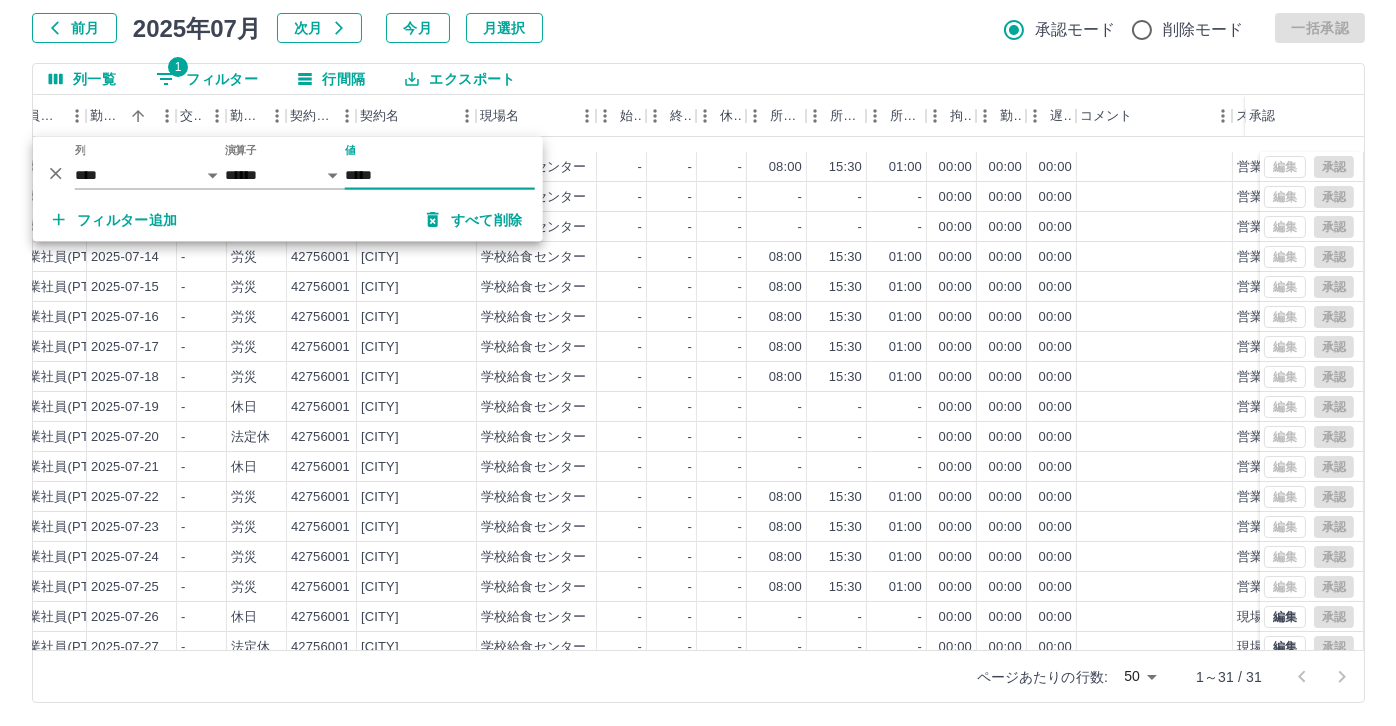 scroll, scrollTop: 431, scrollLeft: 322, axis: both 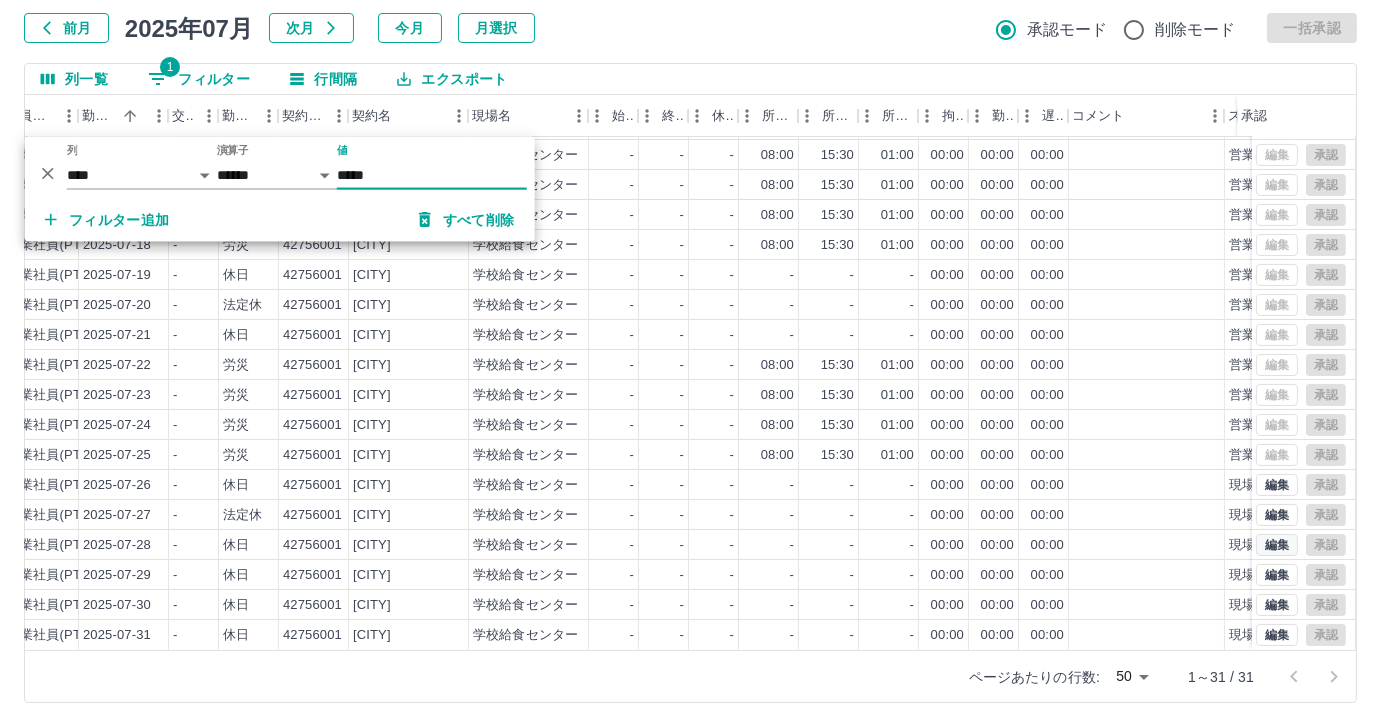 type on "*****" 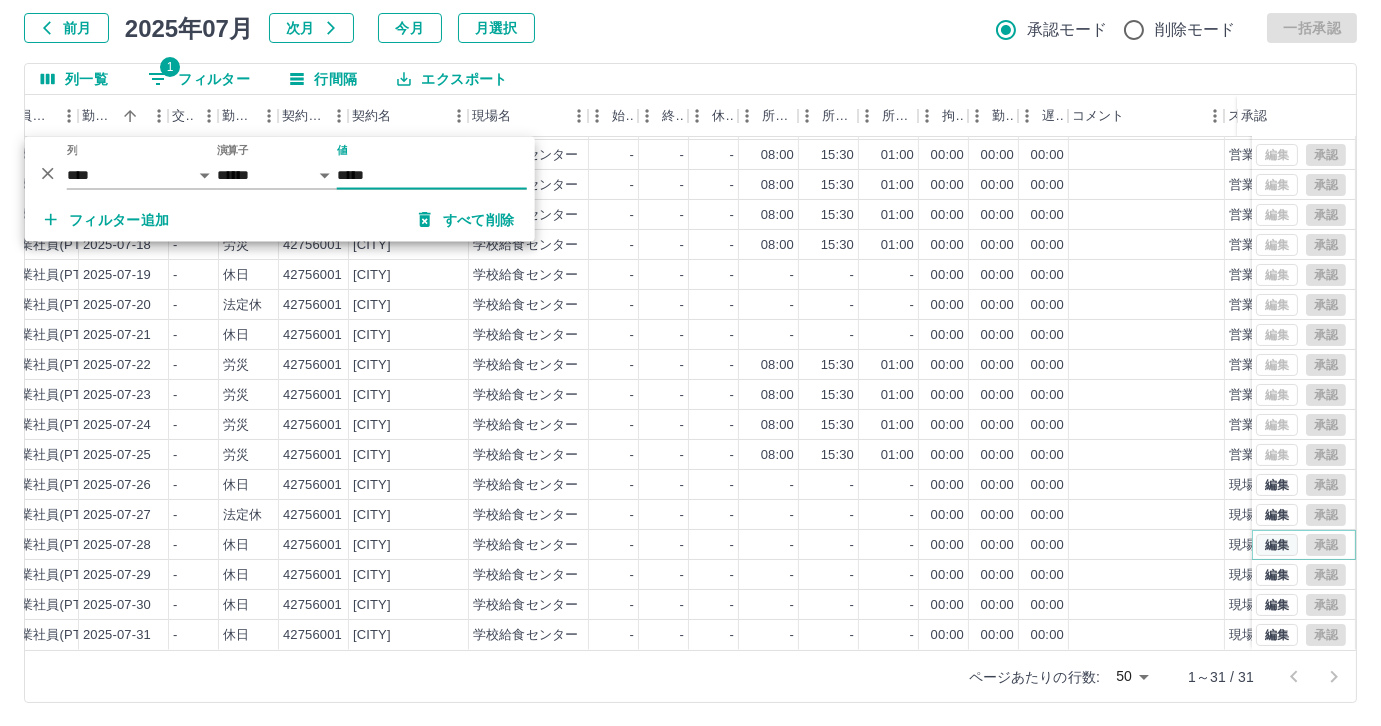 click on "編集" at bounding box center [1277, 545] 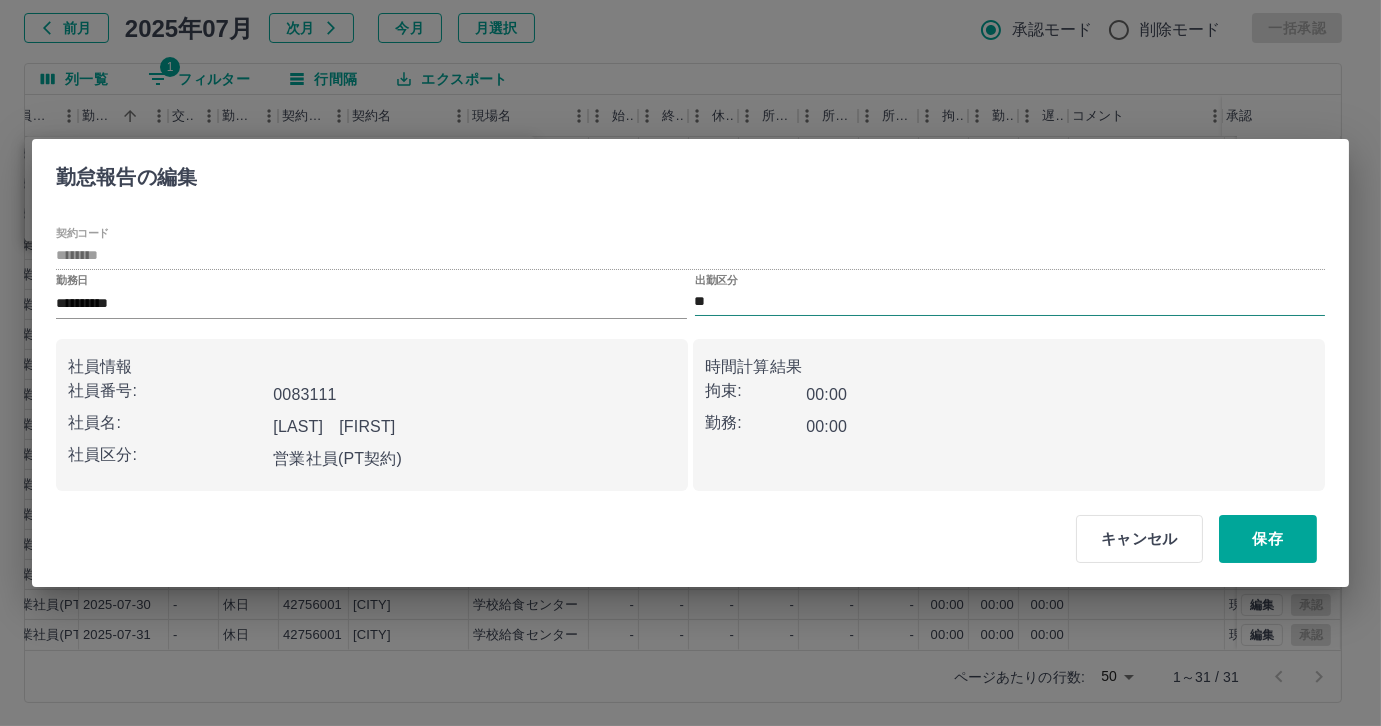 click on "**" at bounding box center [1010, 302] 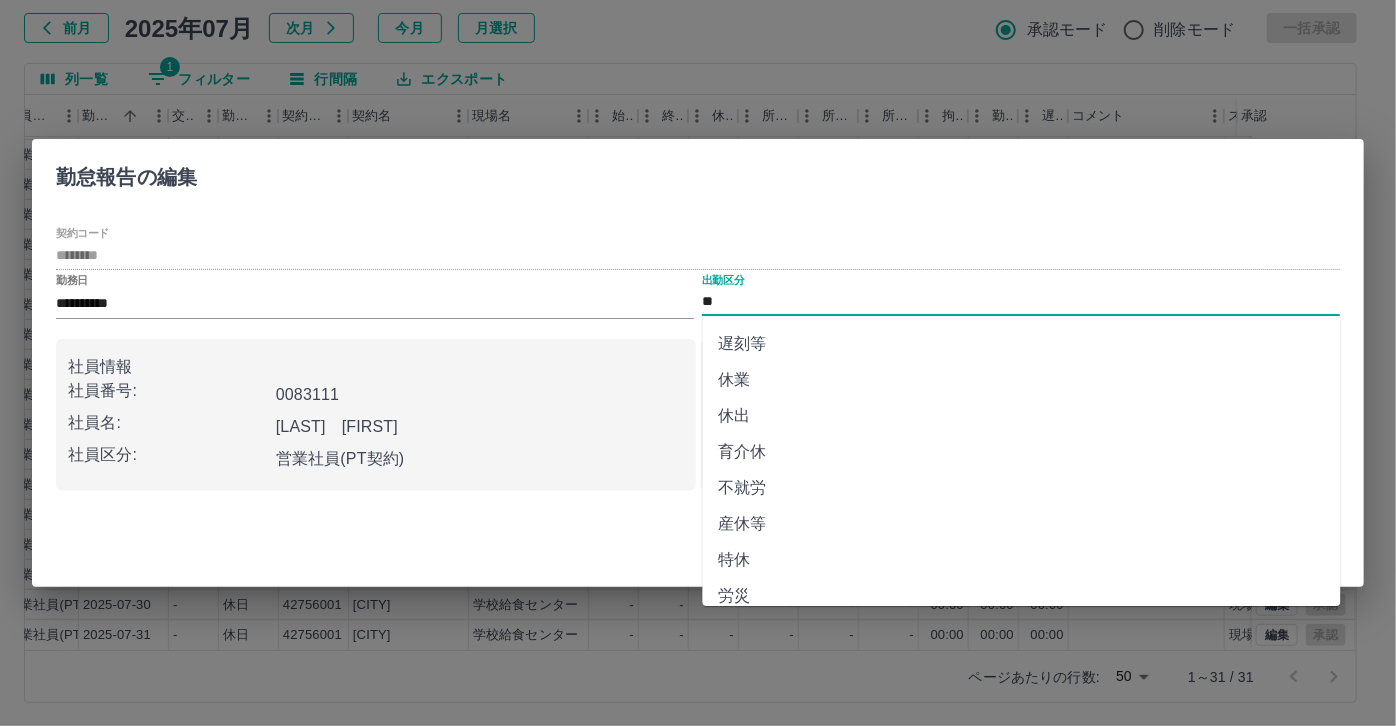 scroll, scrollTop: 363, scrollLeft: 0, axis: vertical 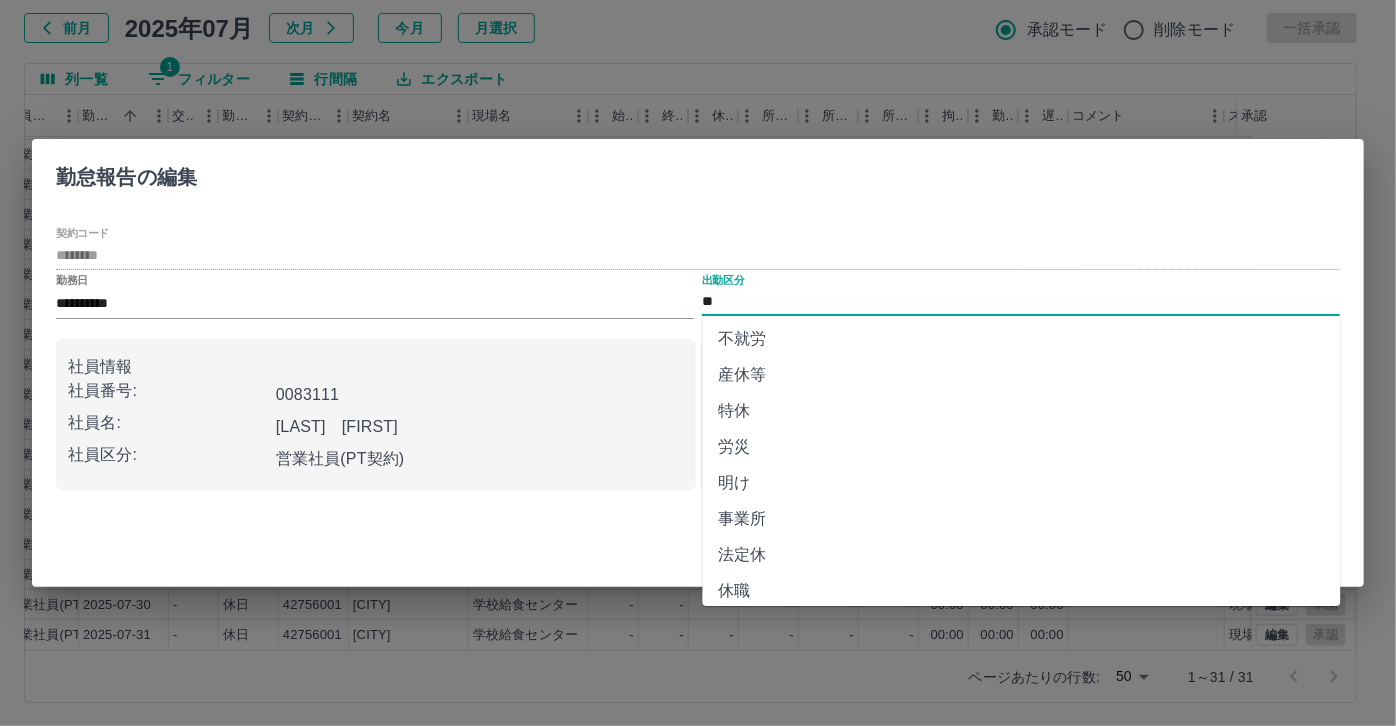 click on "労災" at bounding box center [1022, 447] 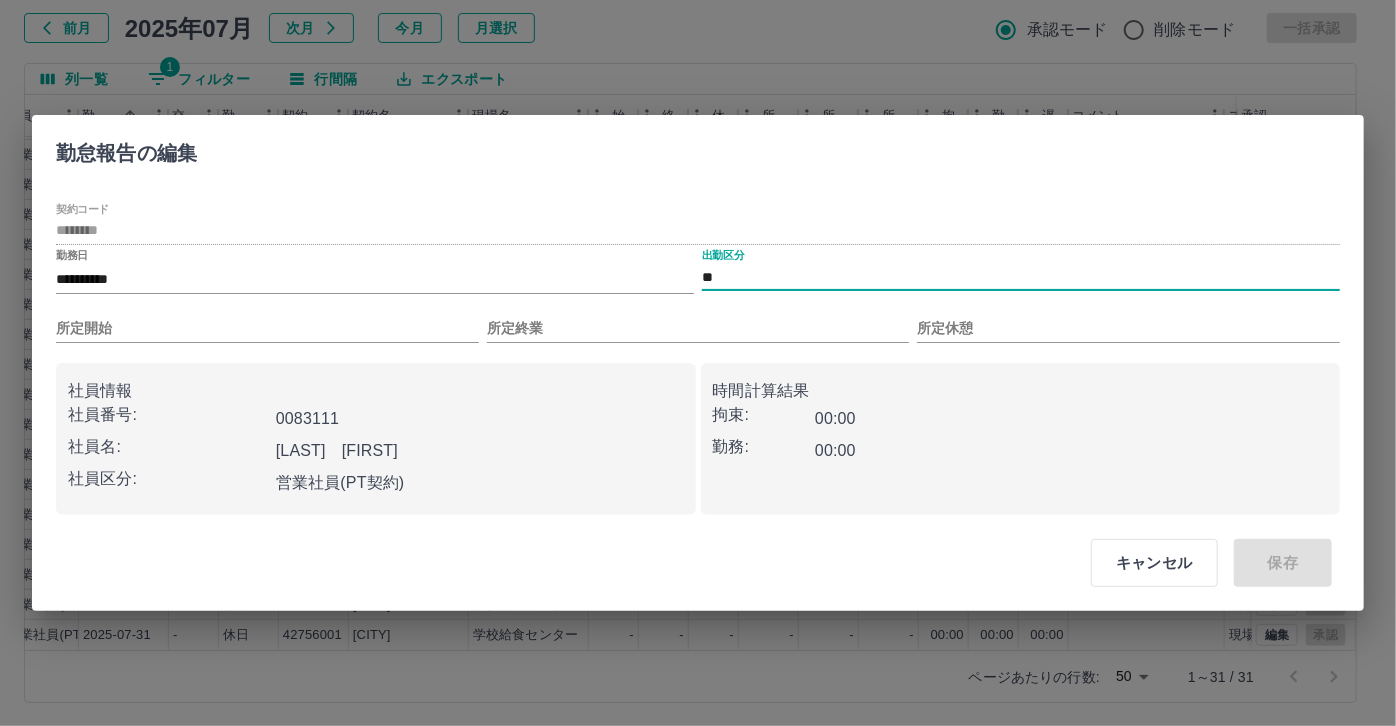 type on "**" 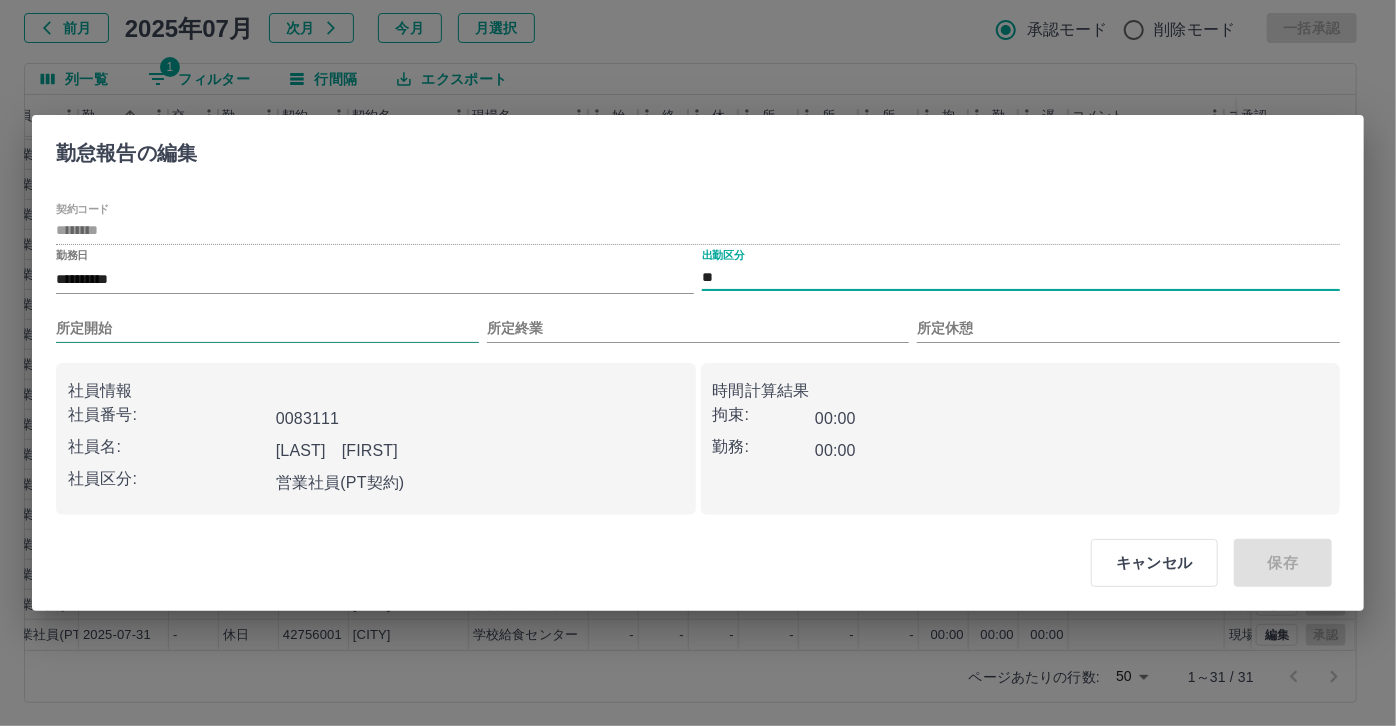 click on "所定開始" at bounding box center (267, 328) 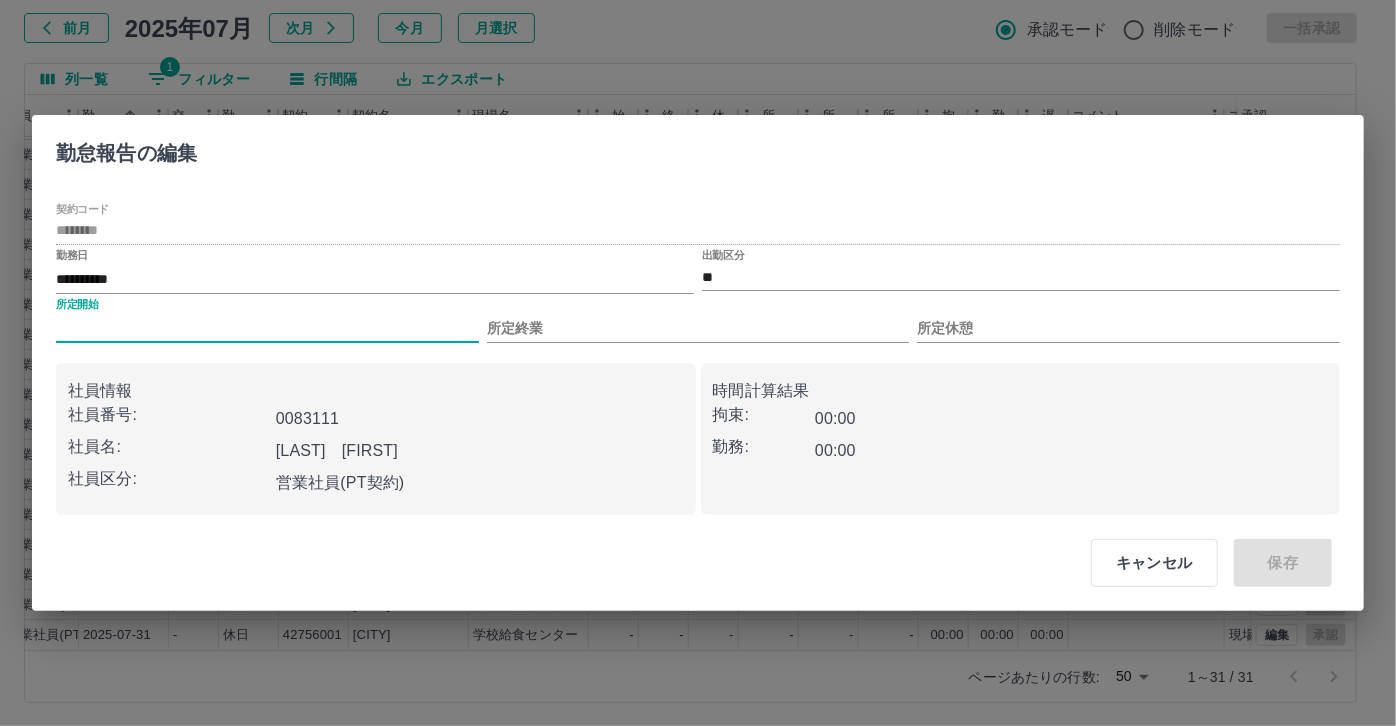 type on "***" 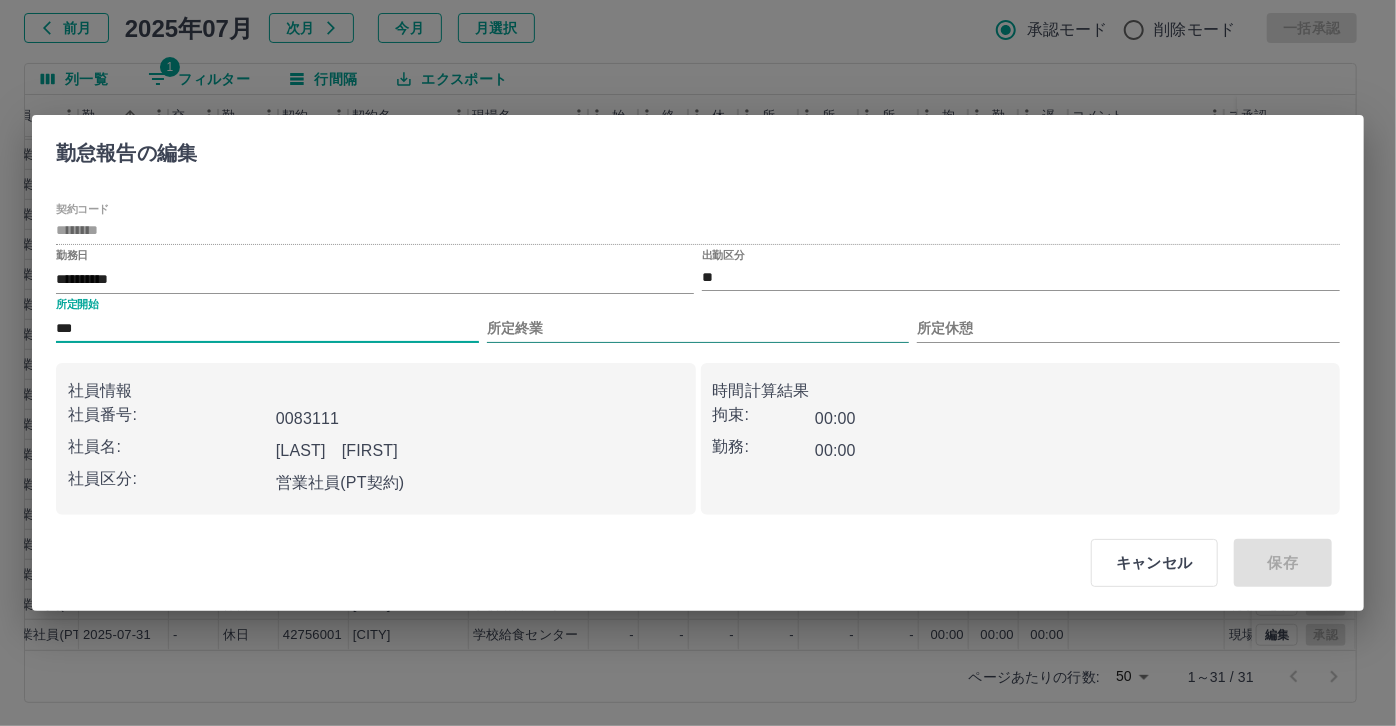 click on "所定終業" at bounding box center [698, 328] 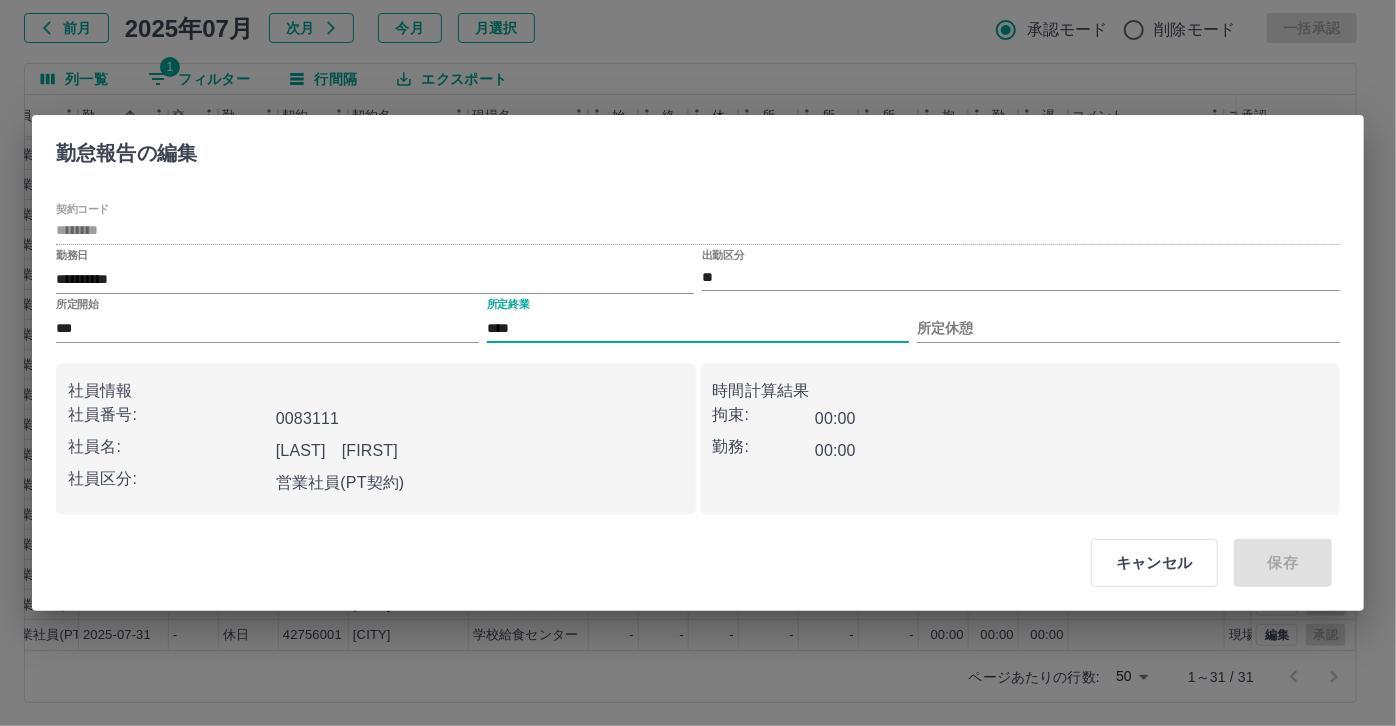 type on "****" 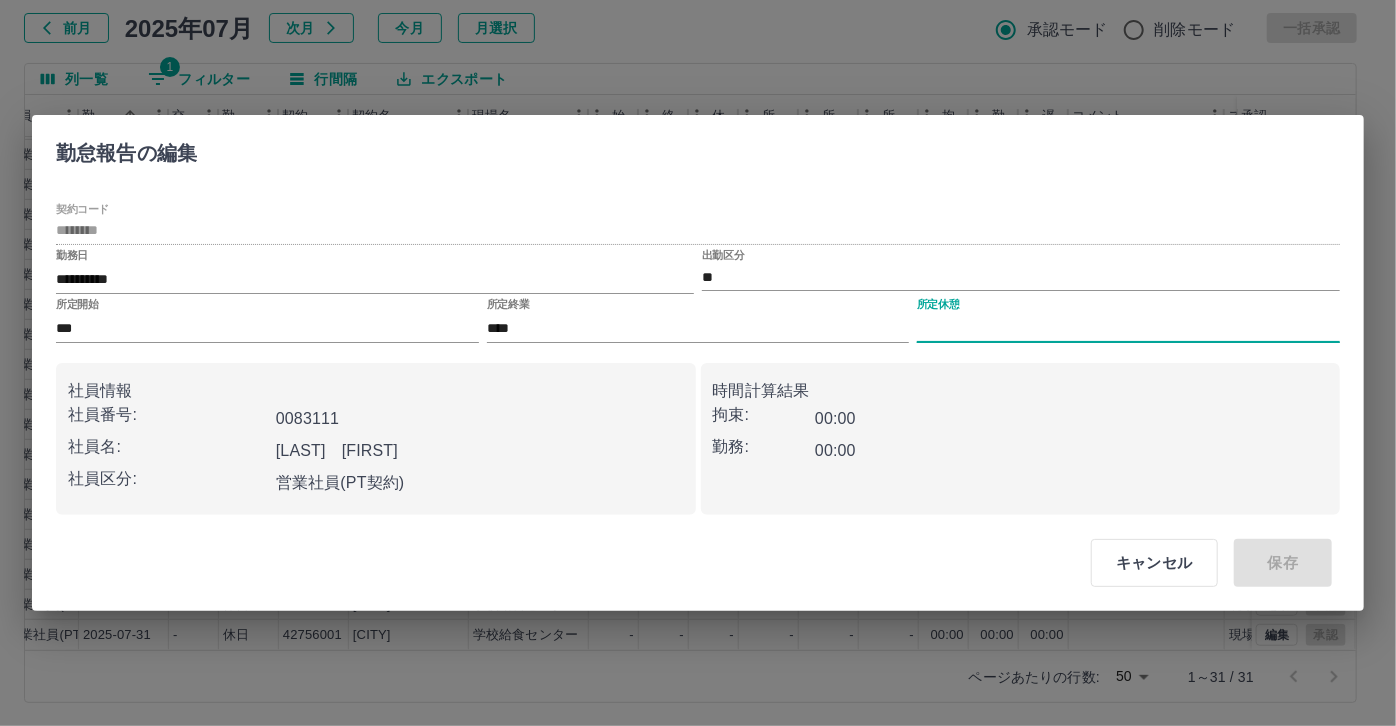 click on "所定休憩" at bounding box center (1128, 328) 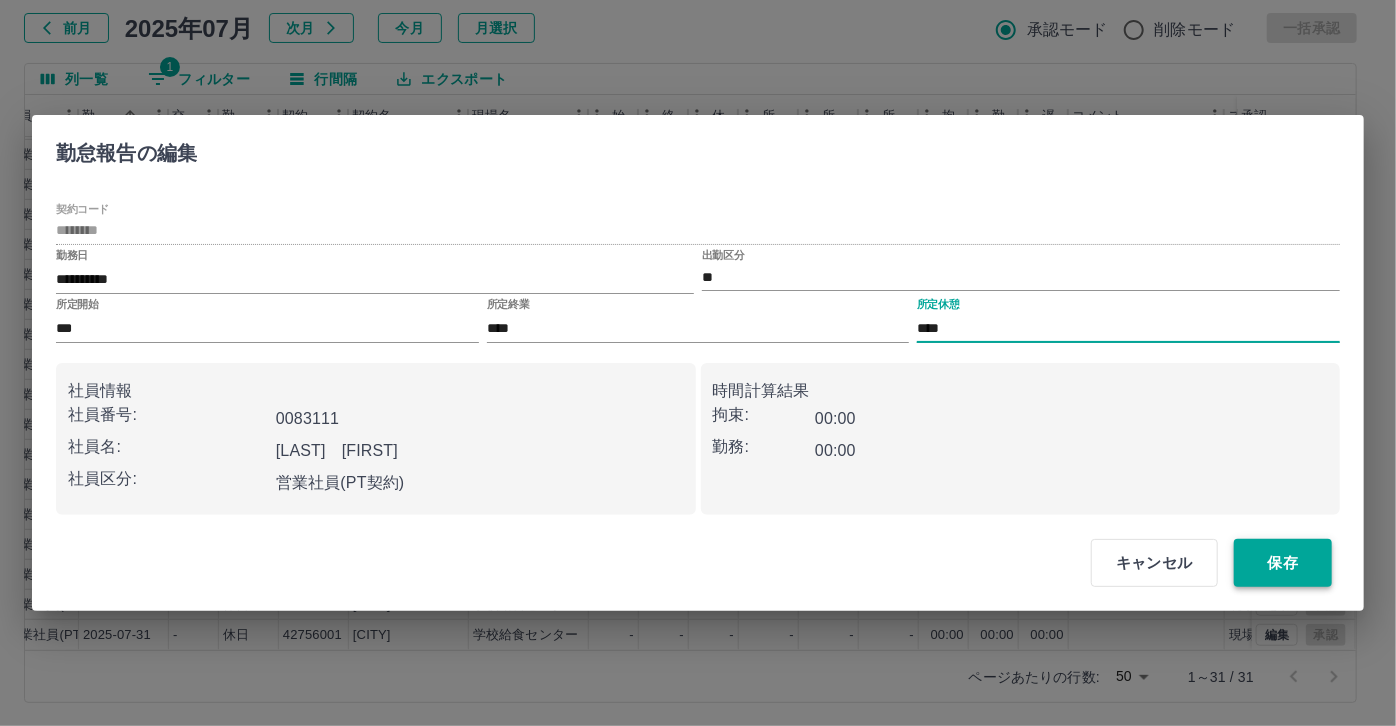 type on "****" 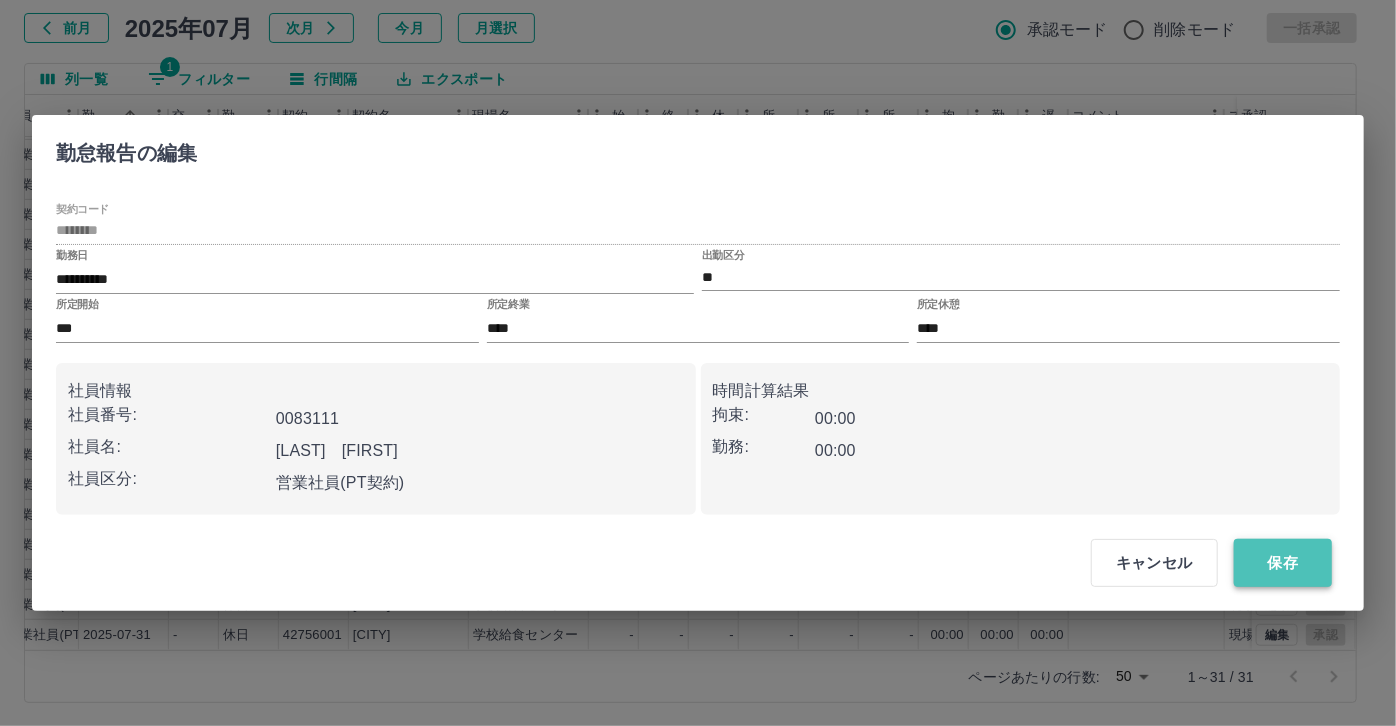 click on "保存" at bounding box center [1283, 563] 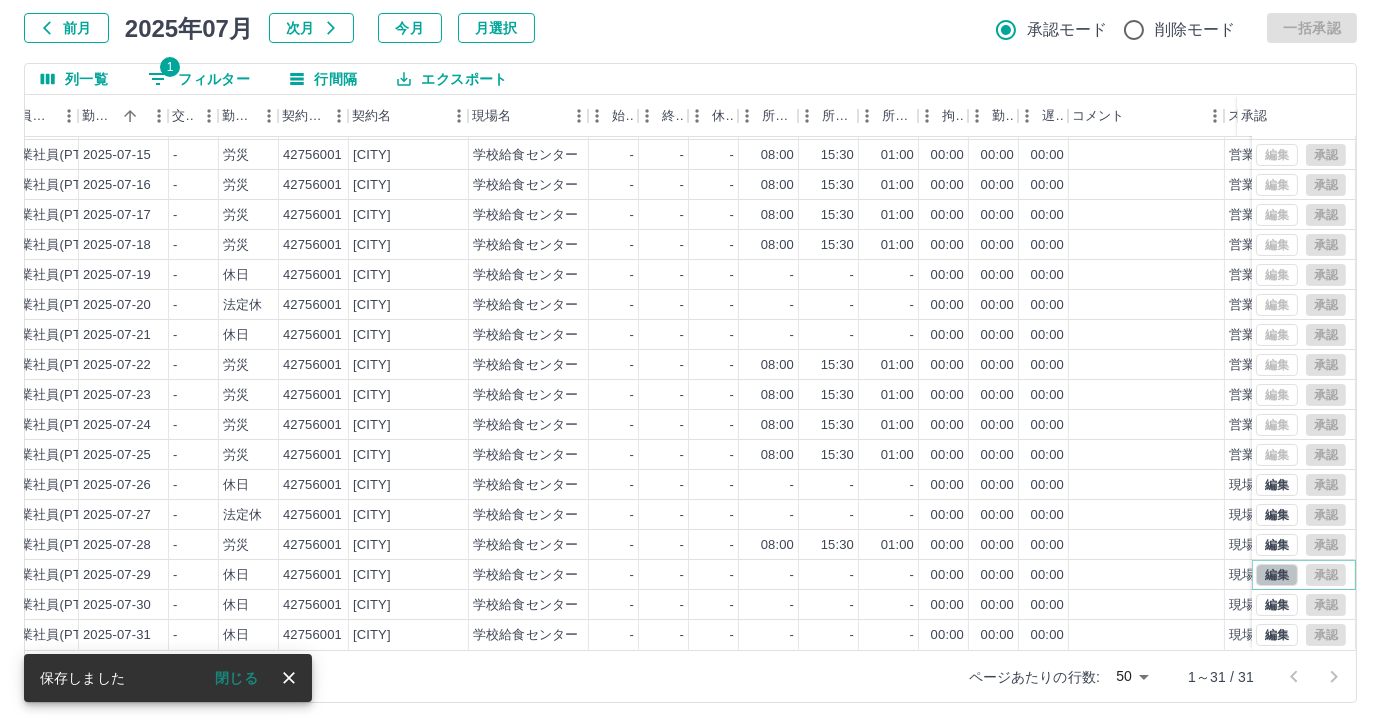 click on "編集" at bounding box center [1277, 575] 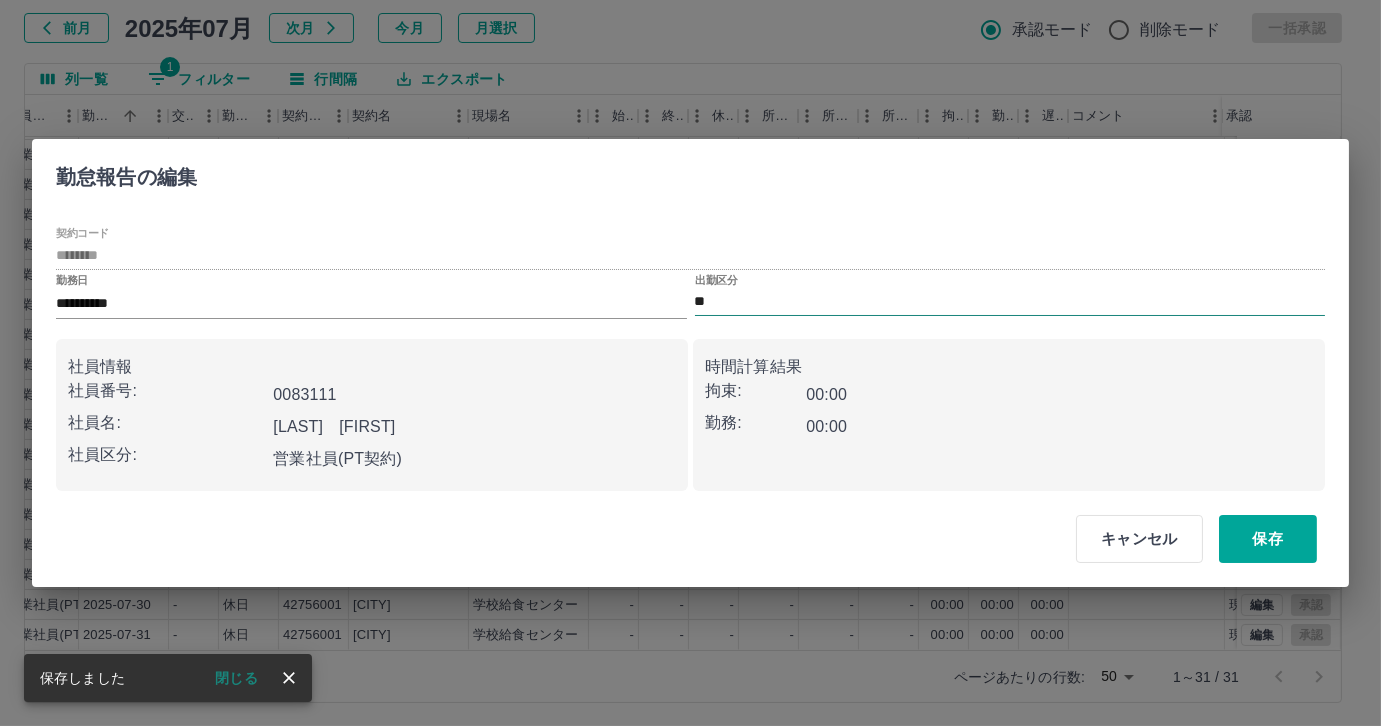 click on "**" at bounding box center (1010, 302) 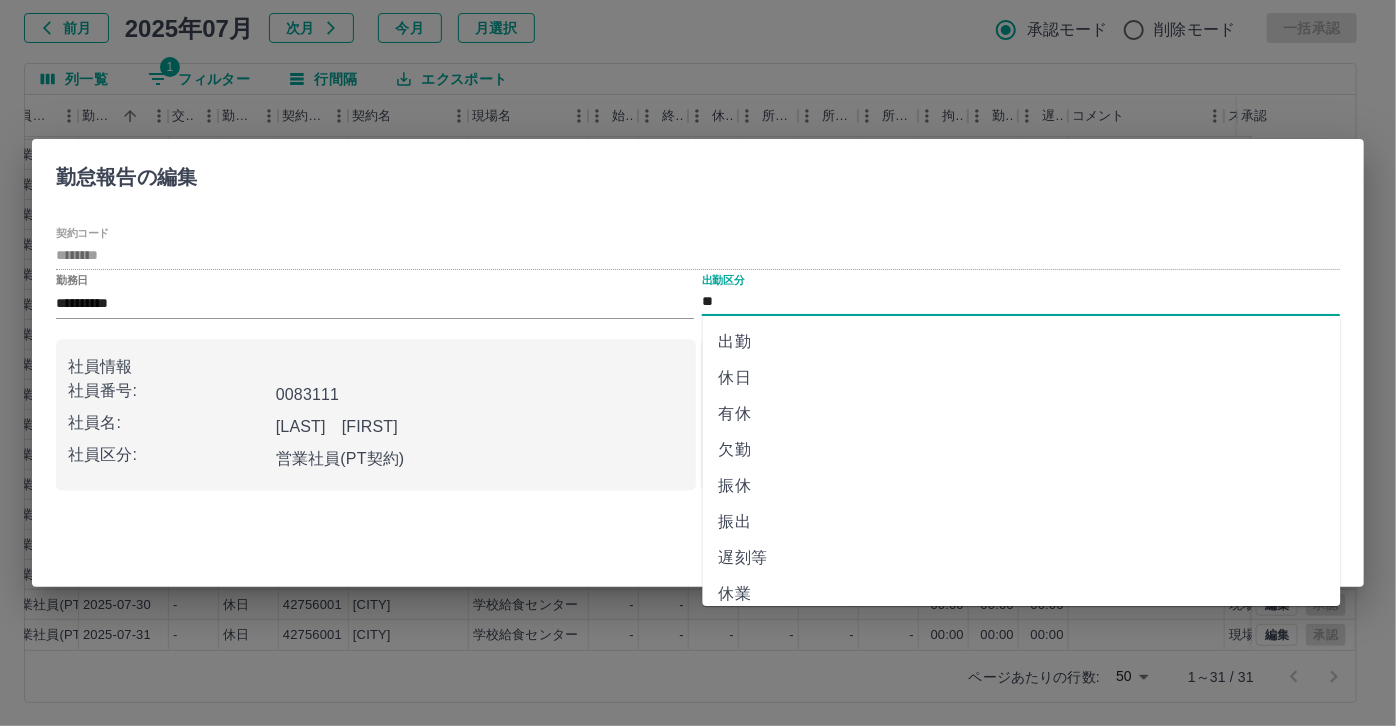 click on "**" at bounding box center (1021, 302) 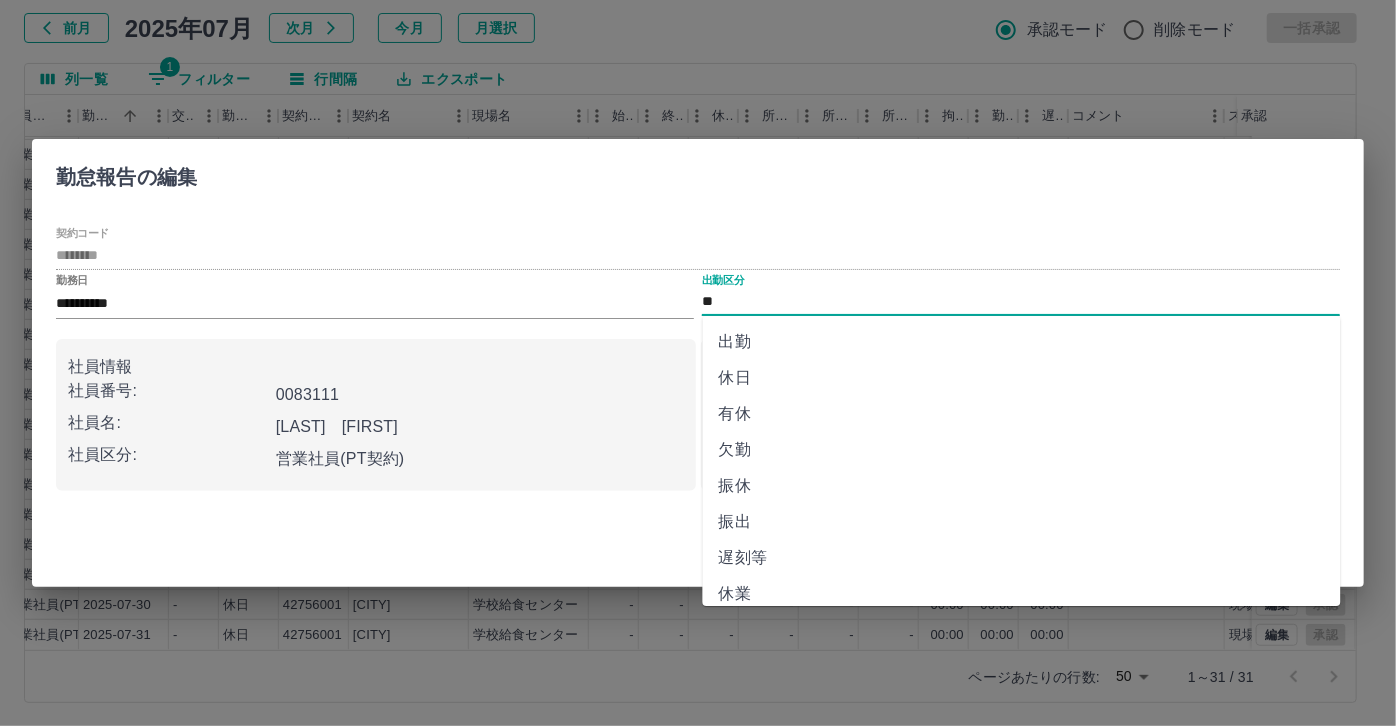 scroll, scrollTop: 373, scrollLeft: 0, axis: vertical 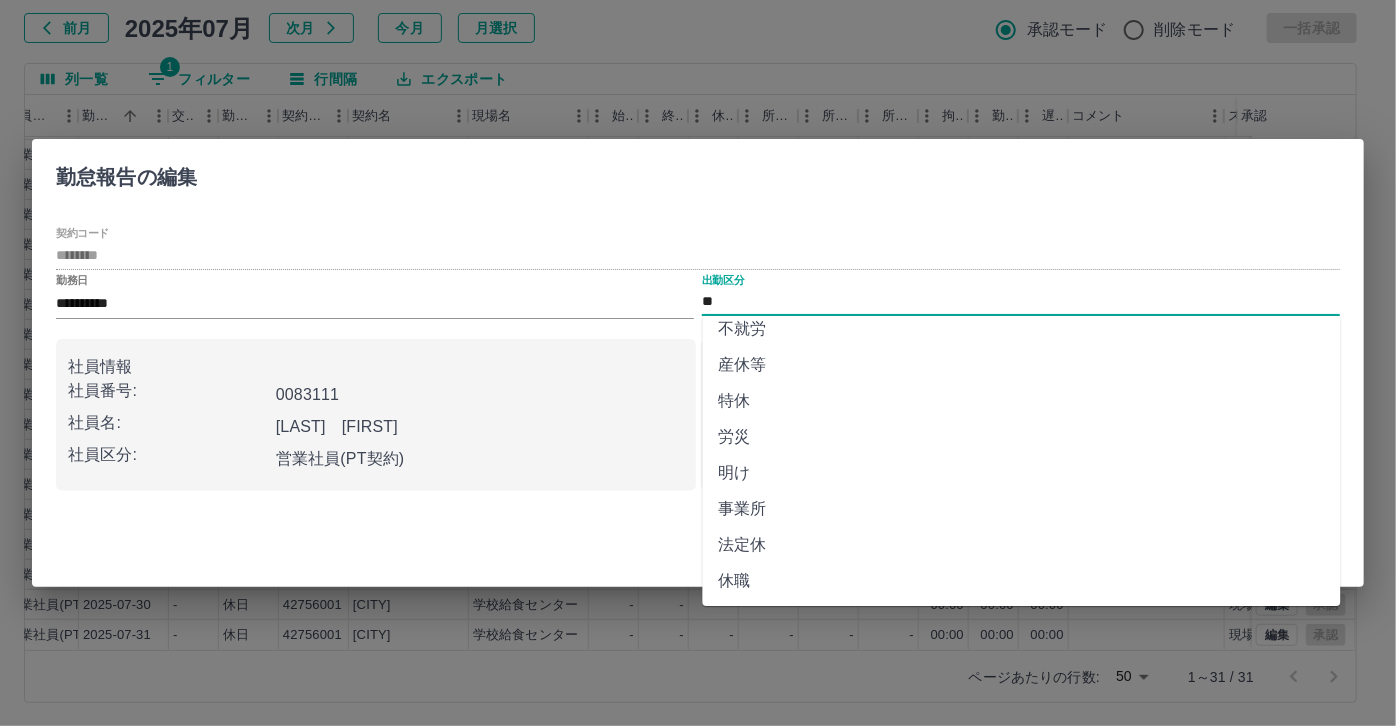 click on "労災" at bounding box center [1022, 437] 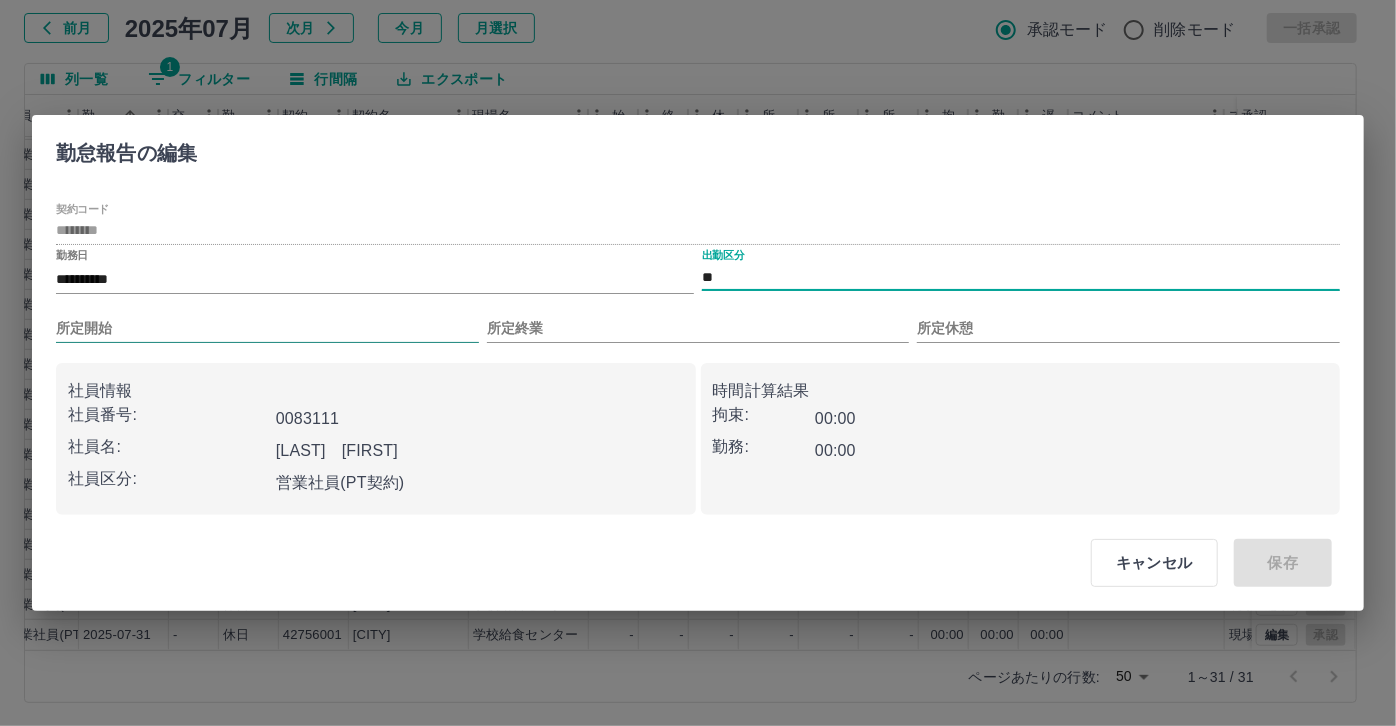 click on "所定開始" at bounding box center [267, 328] 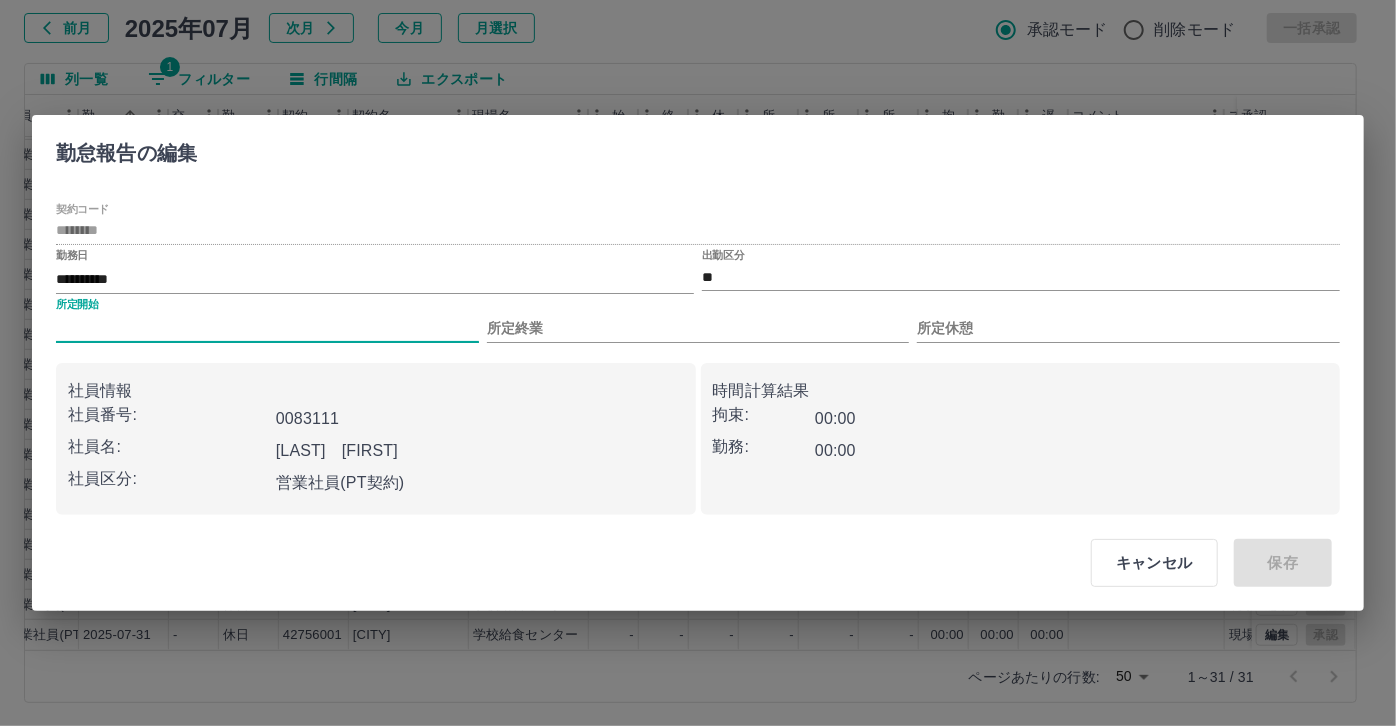 type on "***" 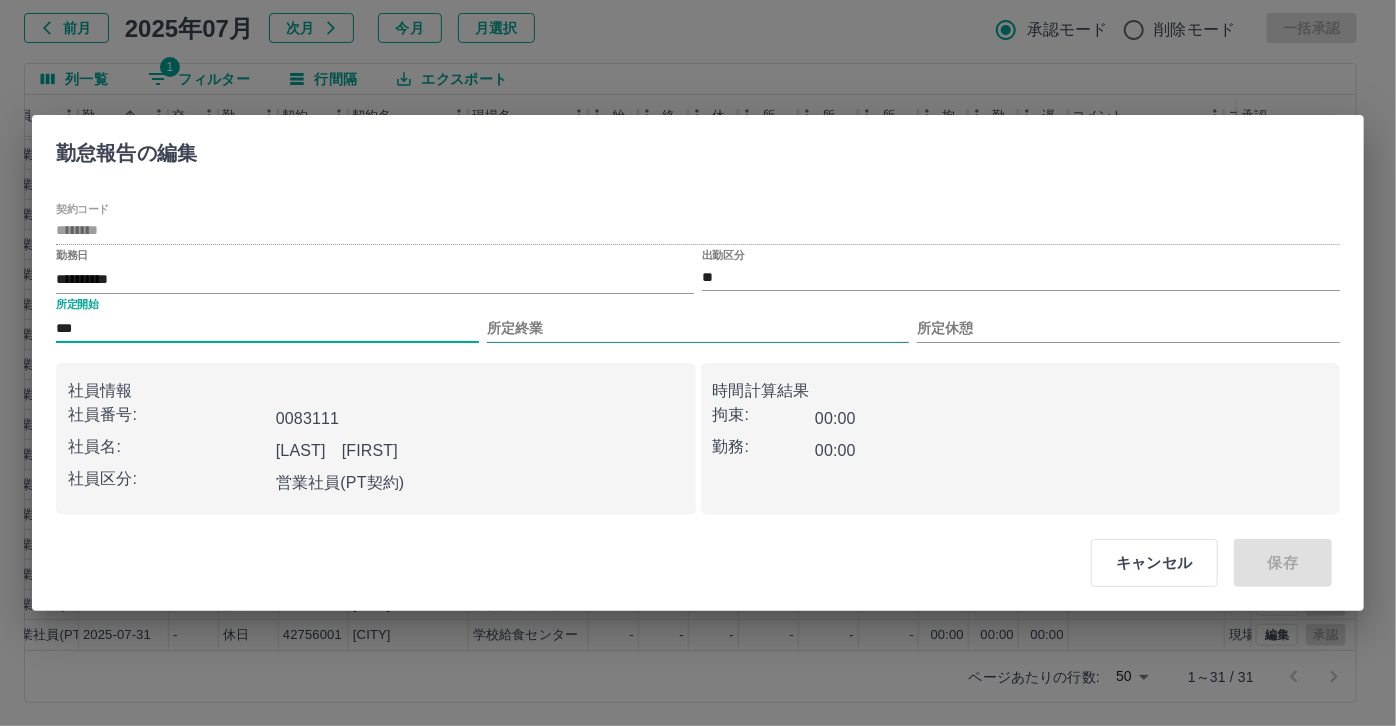 click on "所定終業" at bounding box center (698, 328) 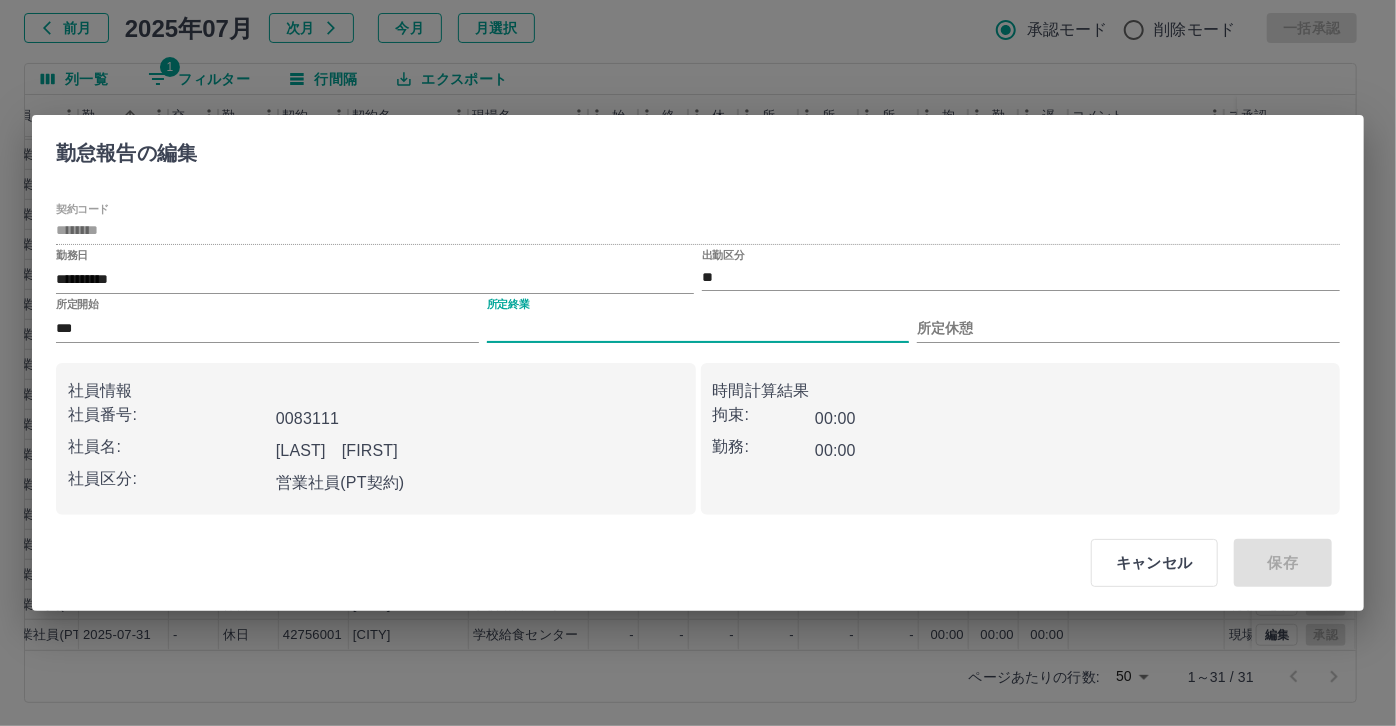 type on "****" 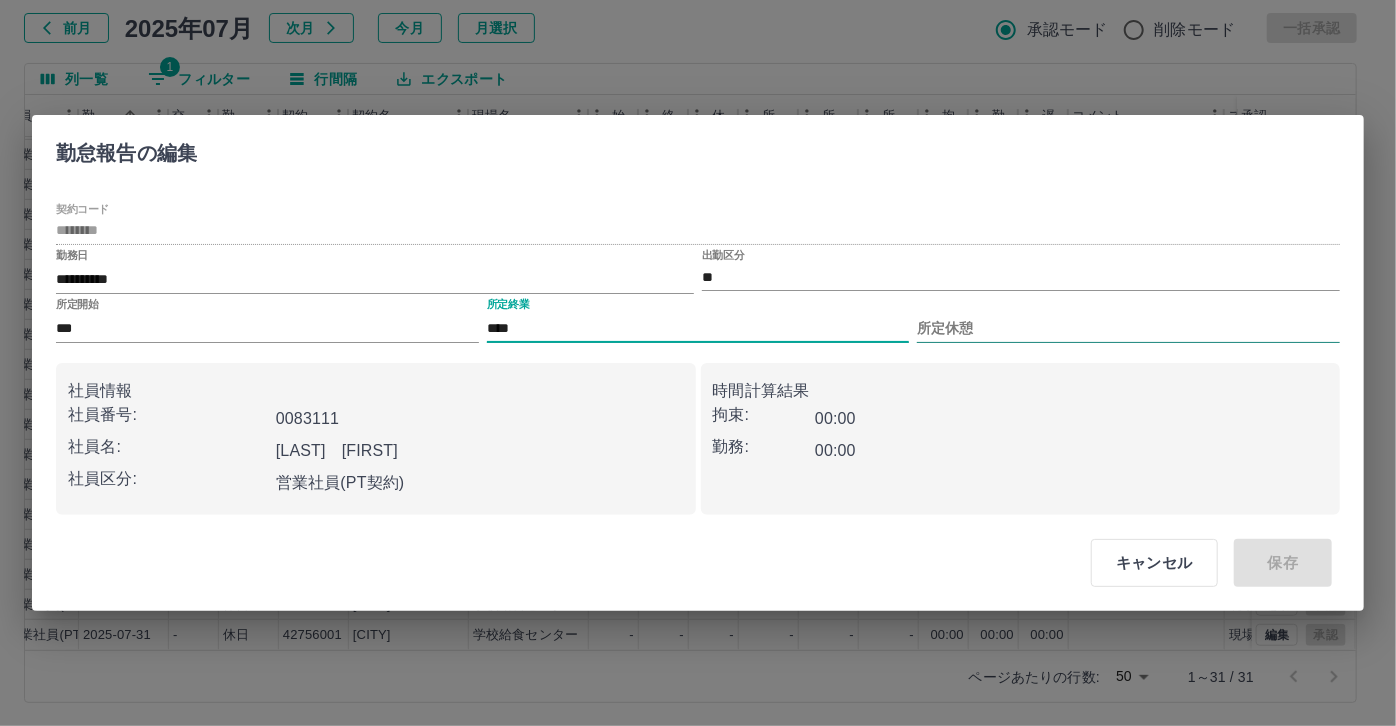 click on "所定休憩" at bounding box center [1128, 328] 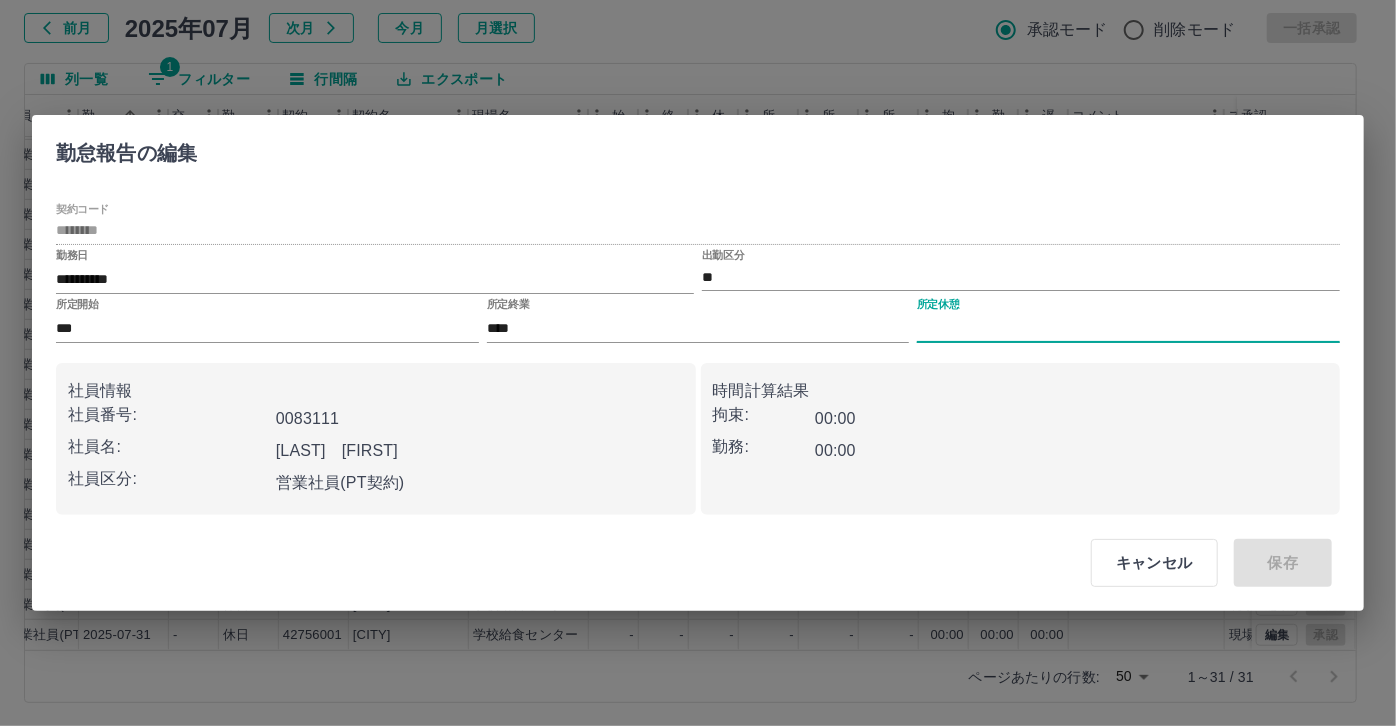 type on "****" 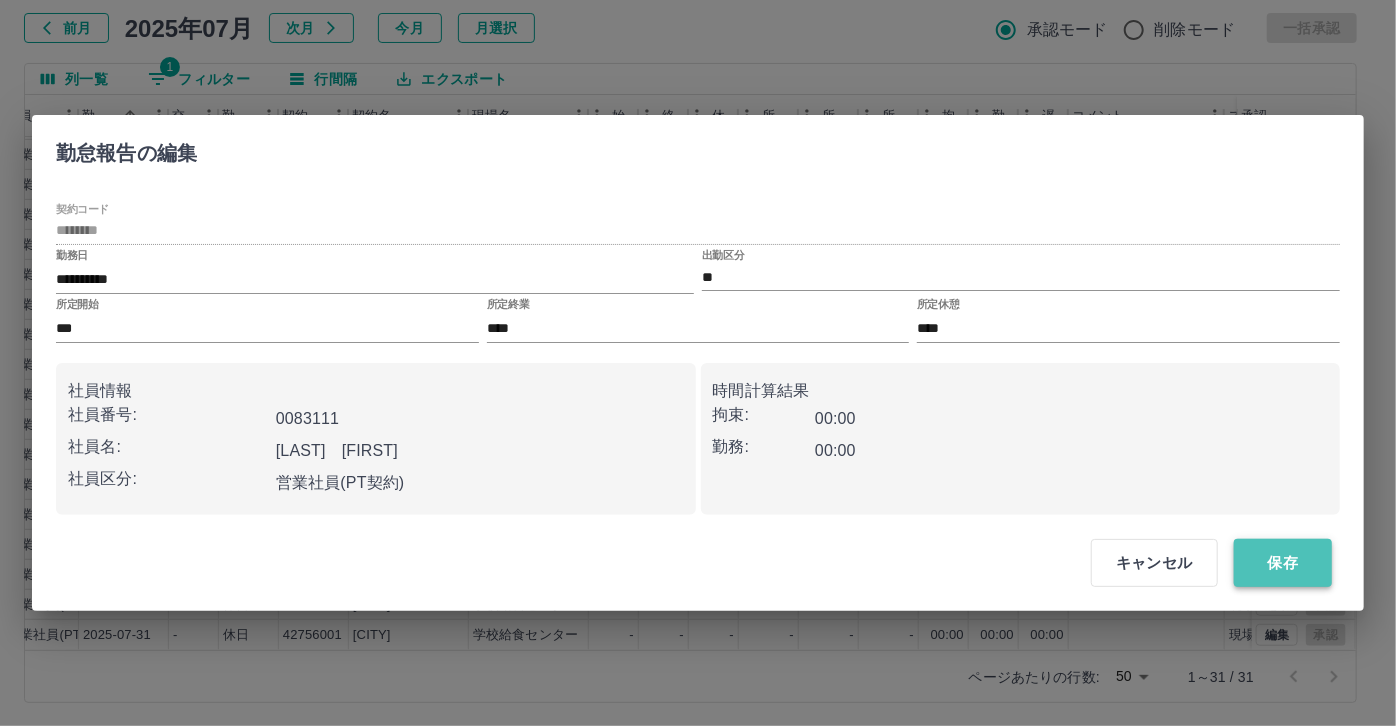 click on "保存" at bounding box center [1283, 563] 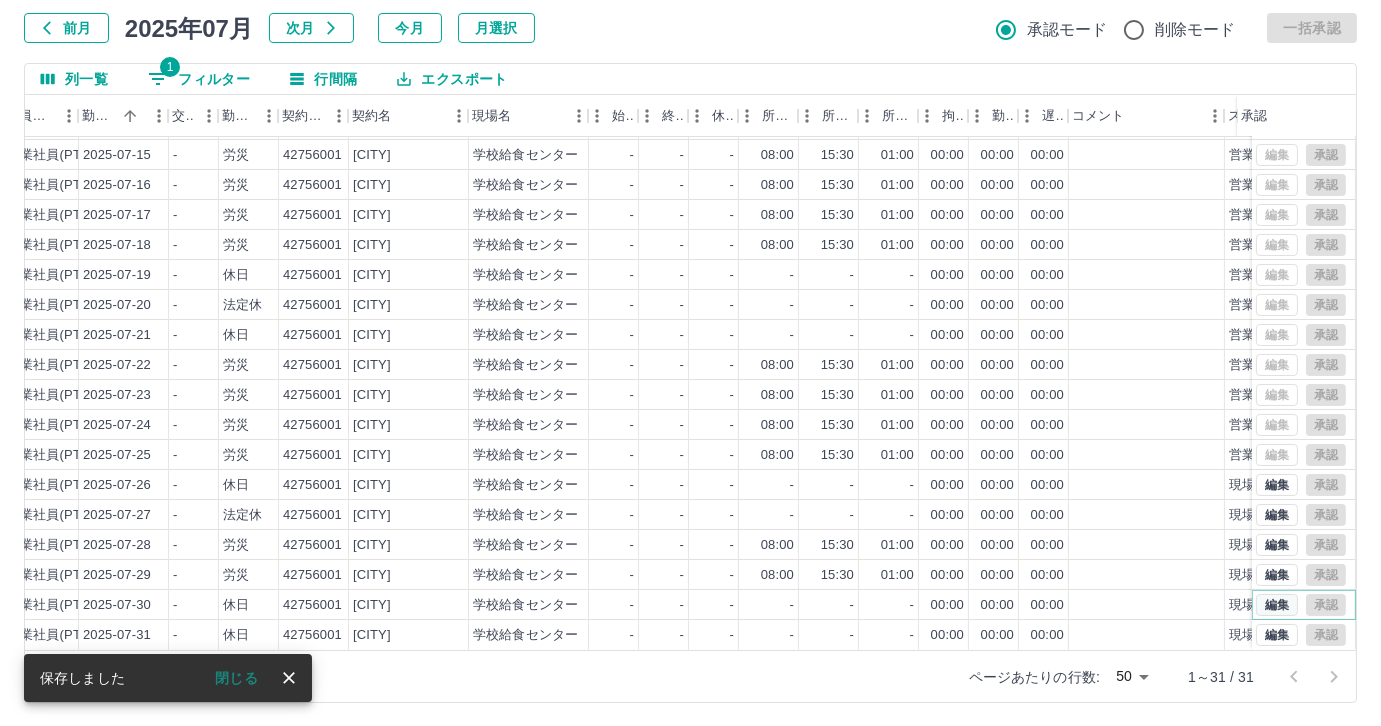 click on "編集" at bounding box center [1277, 605] 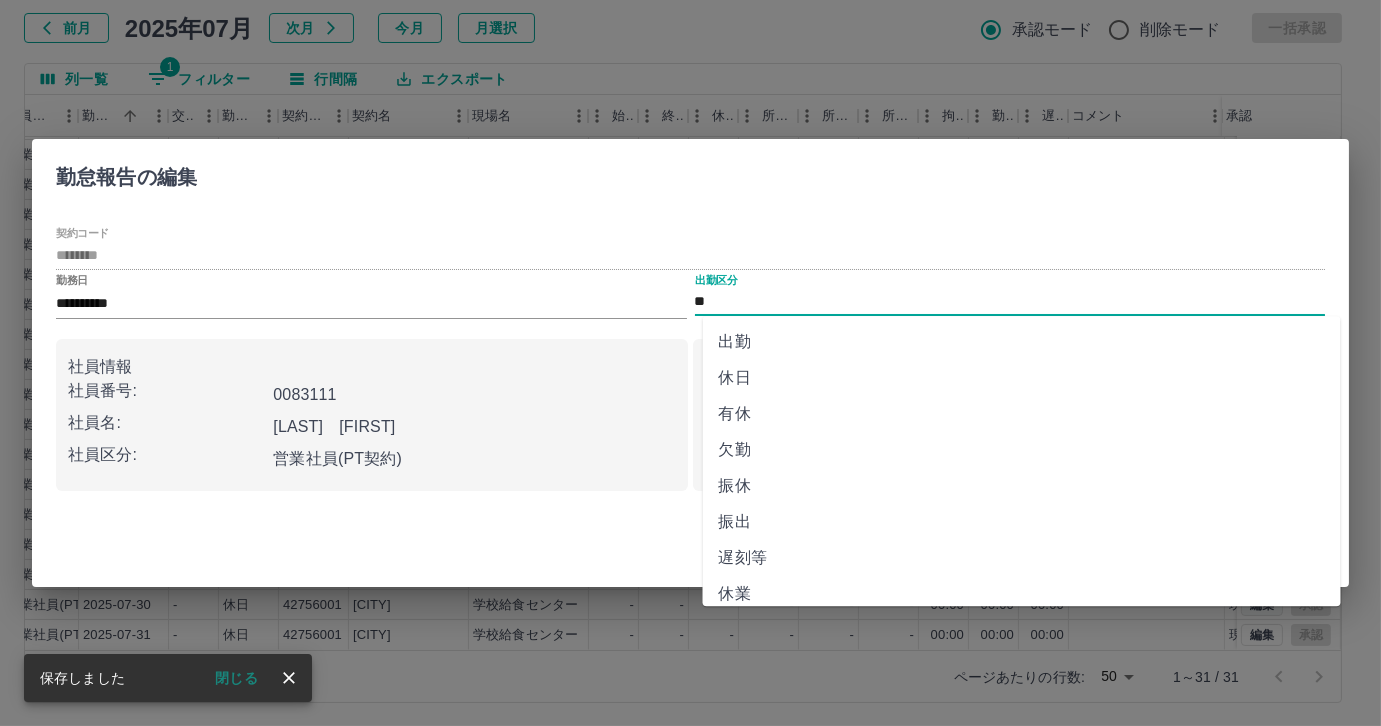 click on "**" at bounding box center (1010, 302) 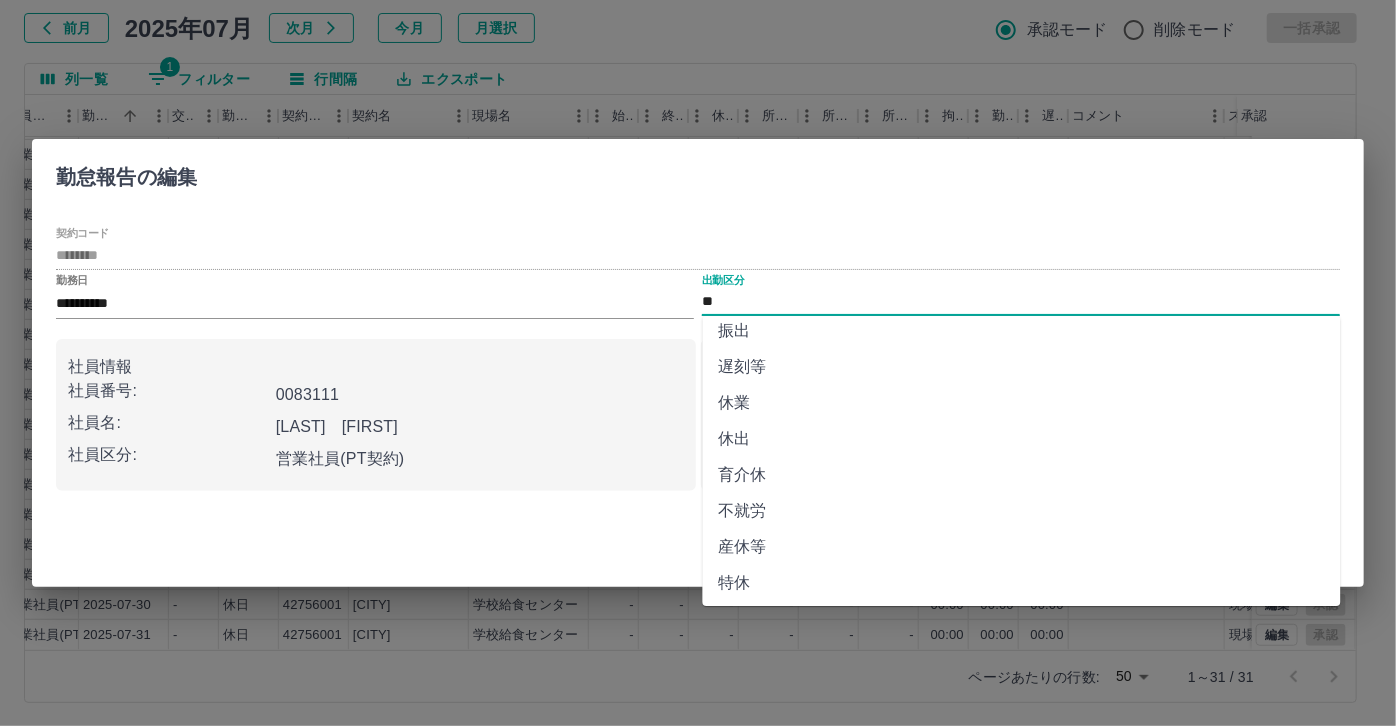 scroll, scrollTop: 373, scrollLeft: 0, axis: vertical 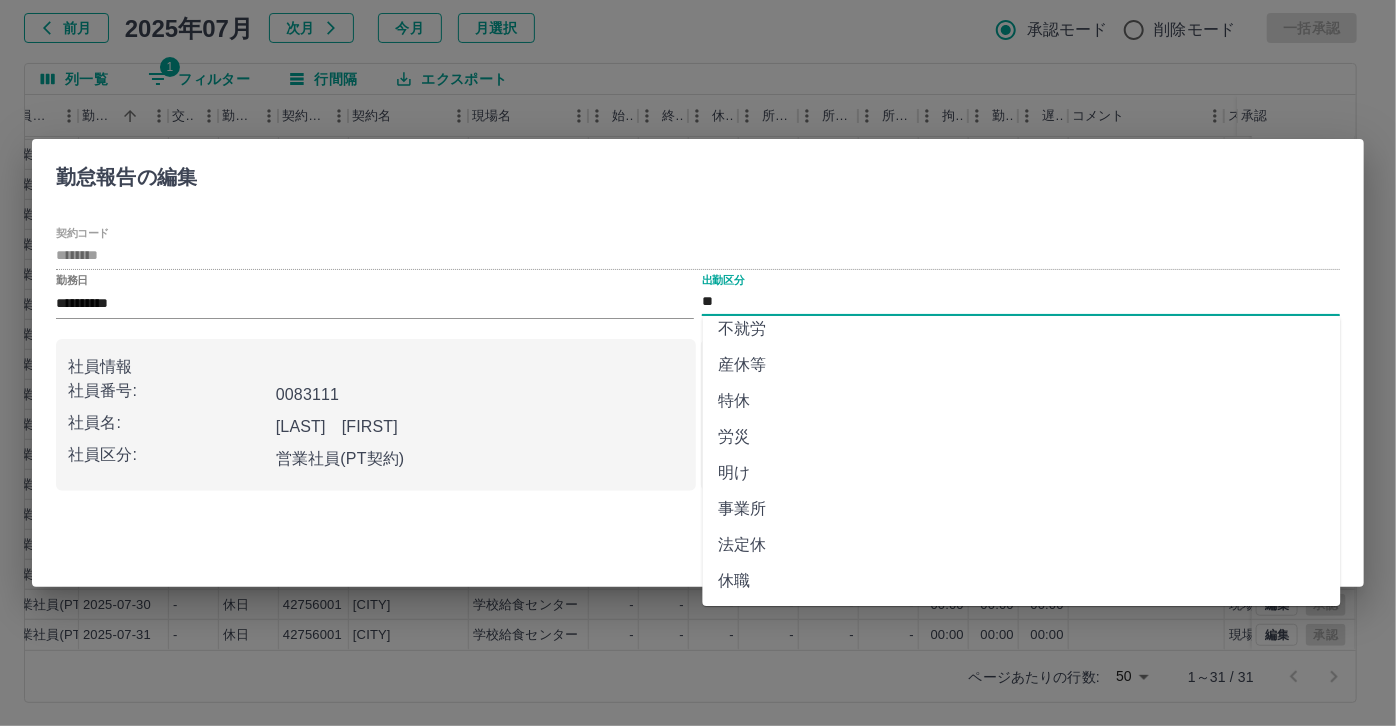click on "労災" at bounding box center (1022, 437) 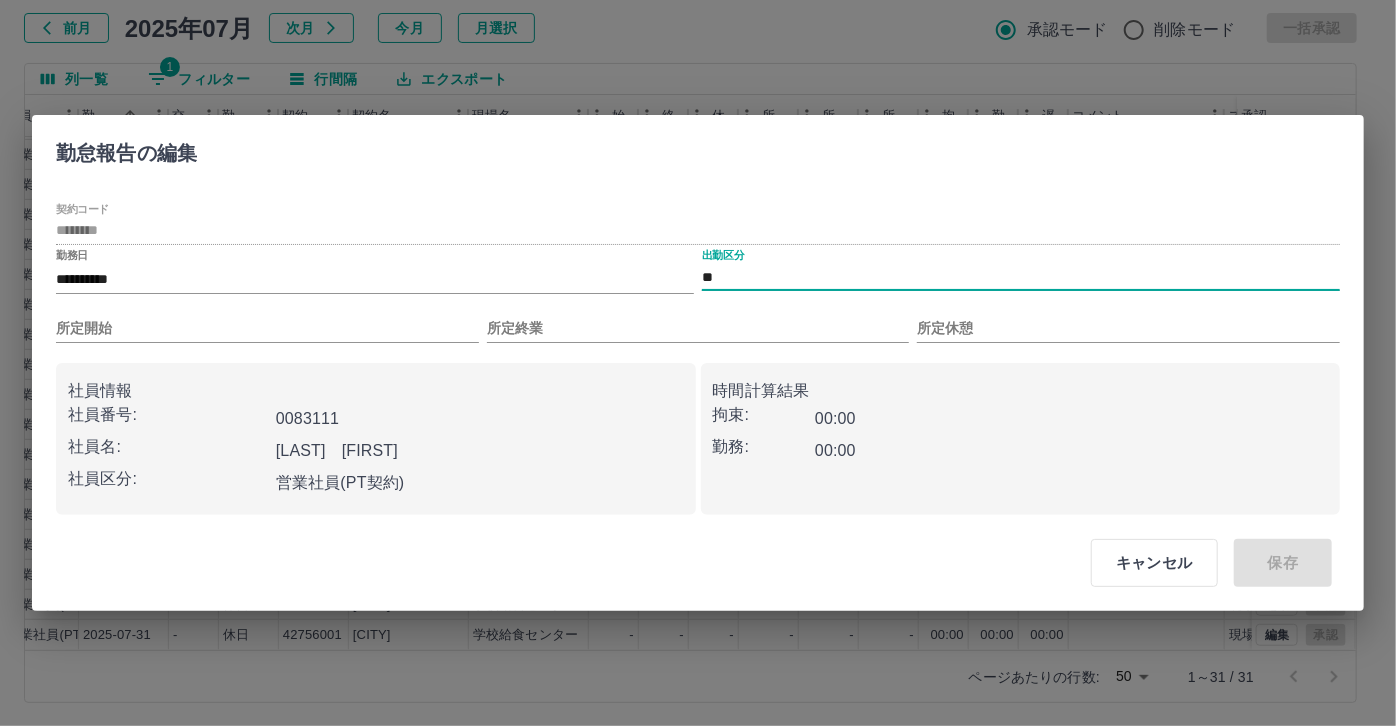 type on "**" 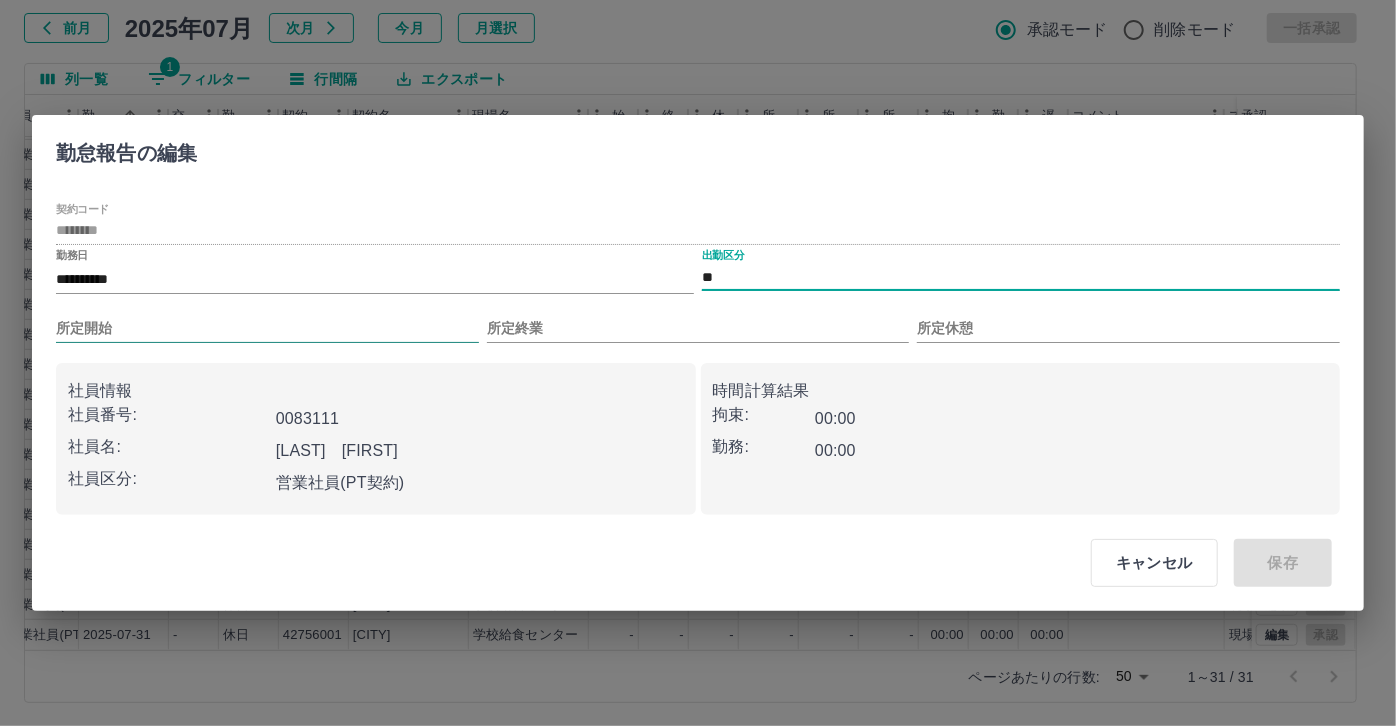 click on "所定開始" at bounding box center (267, 328) 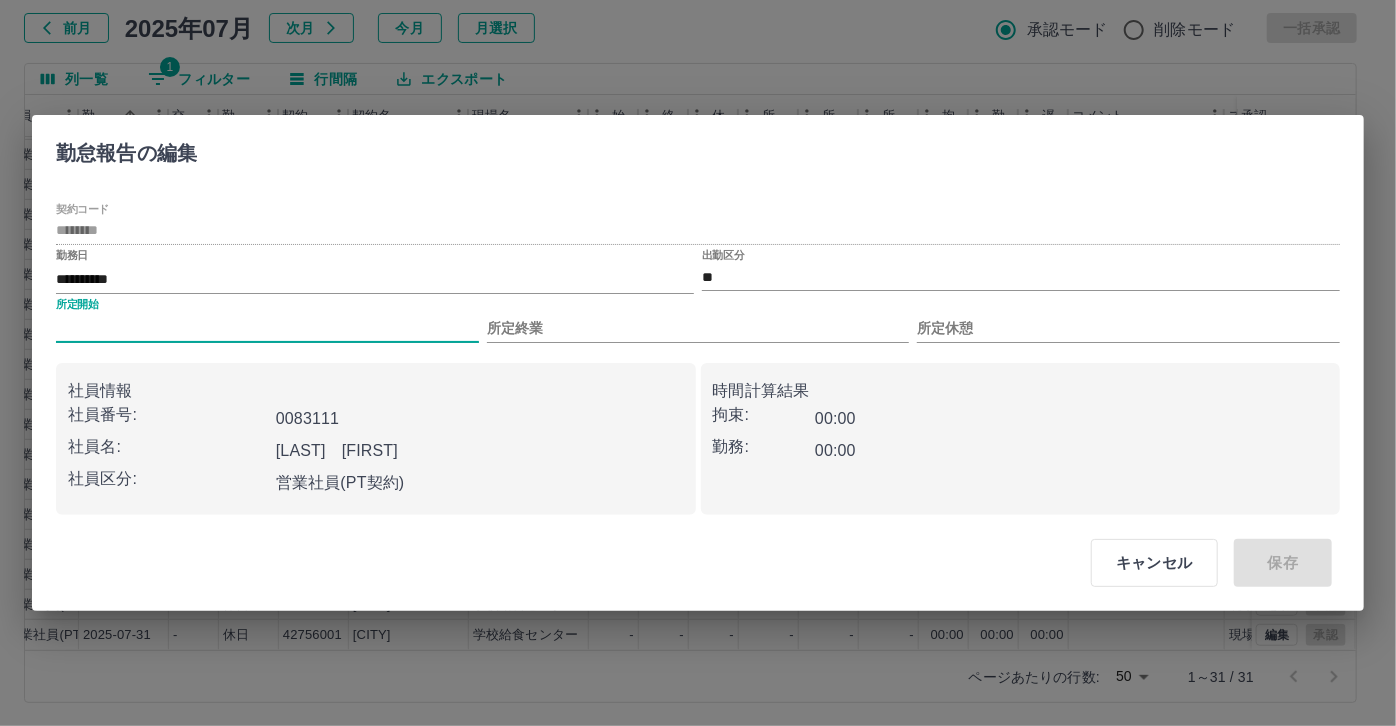 type on "***" 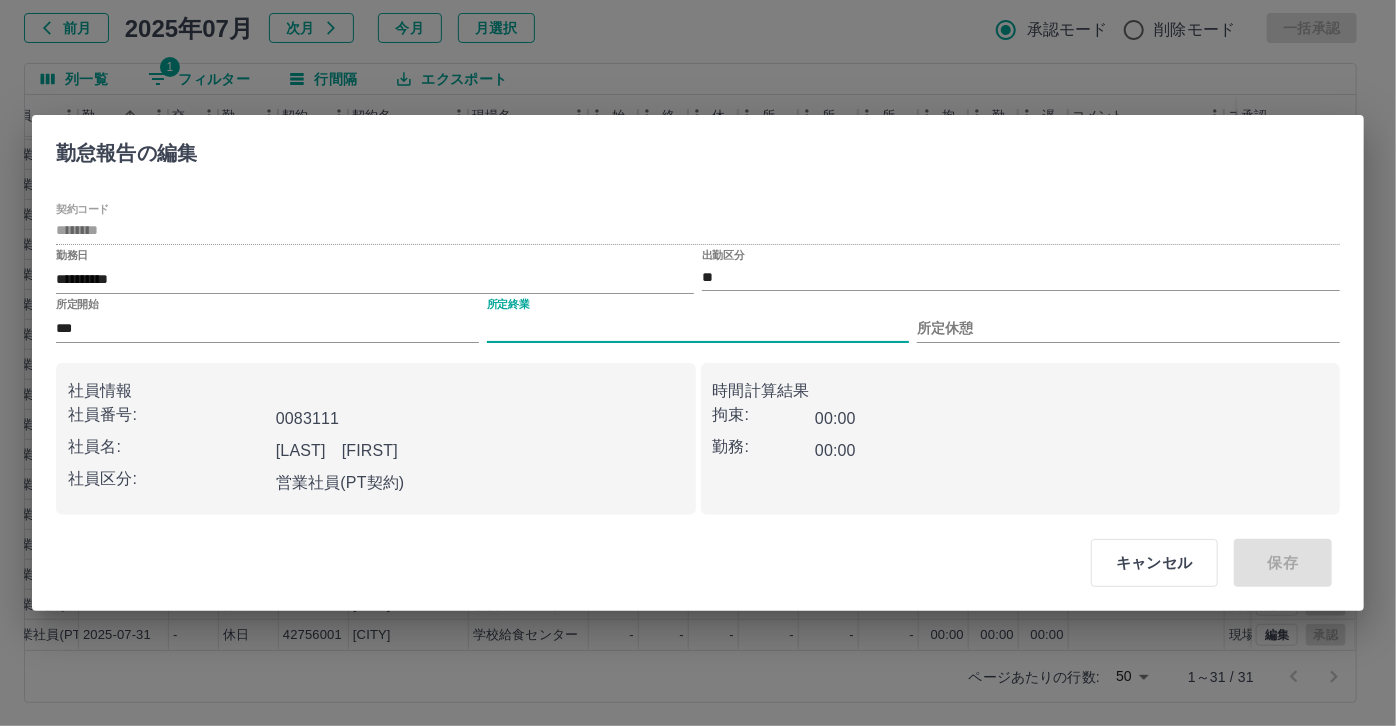 click on "所定終業" at bounding box center [698, 328] 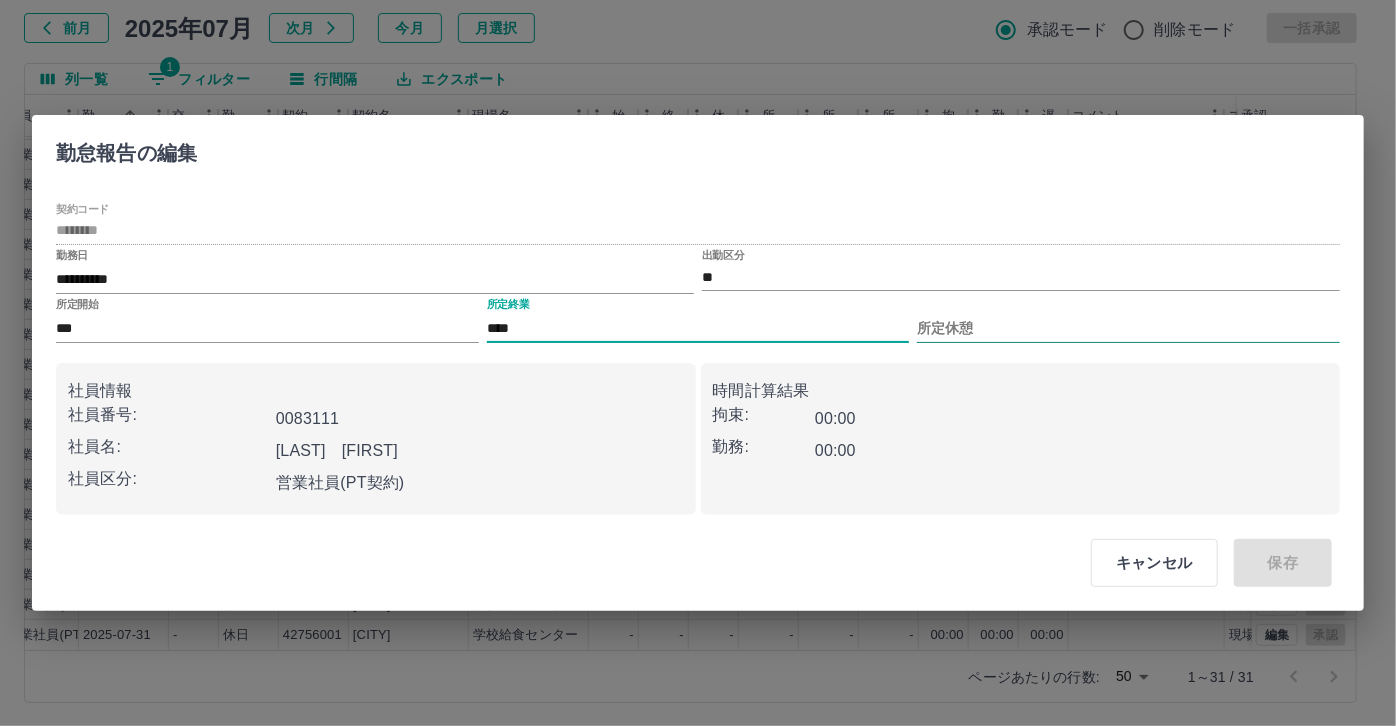 type on "****" 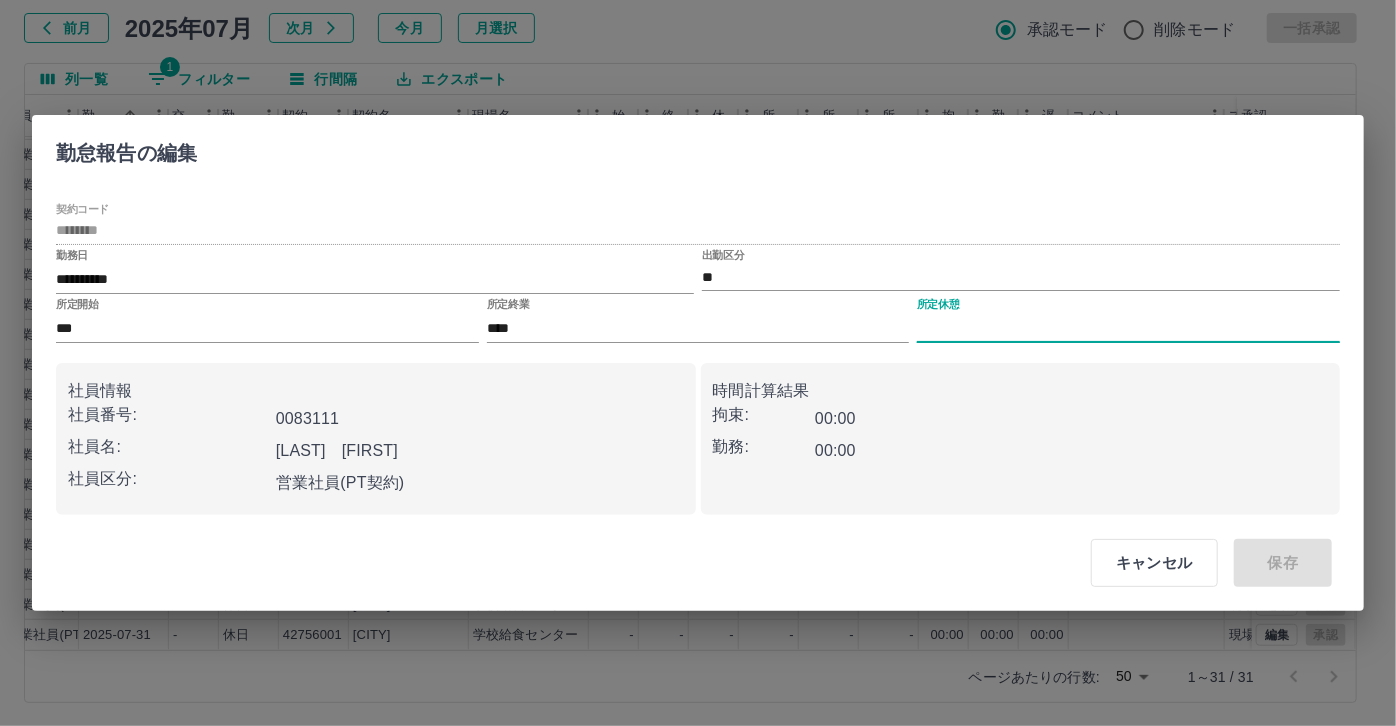 click on "所定休憩" at bounding box center (1128, 328) 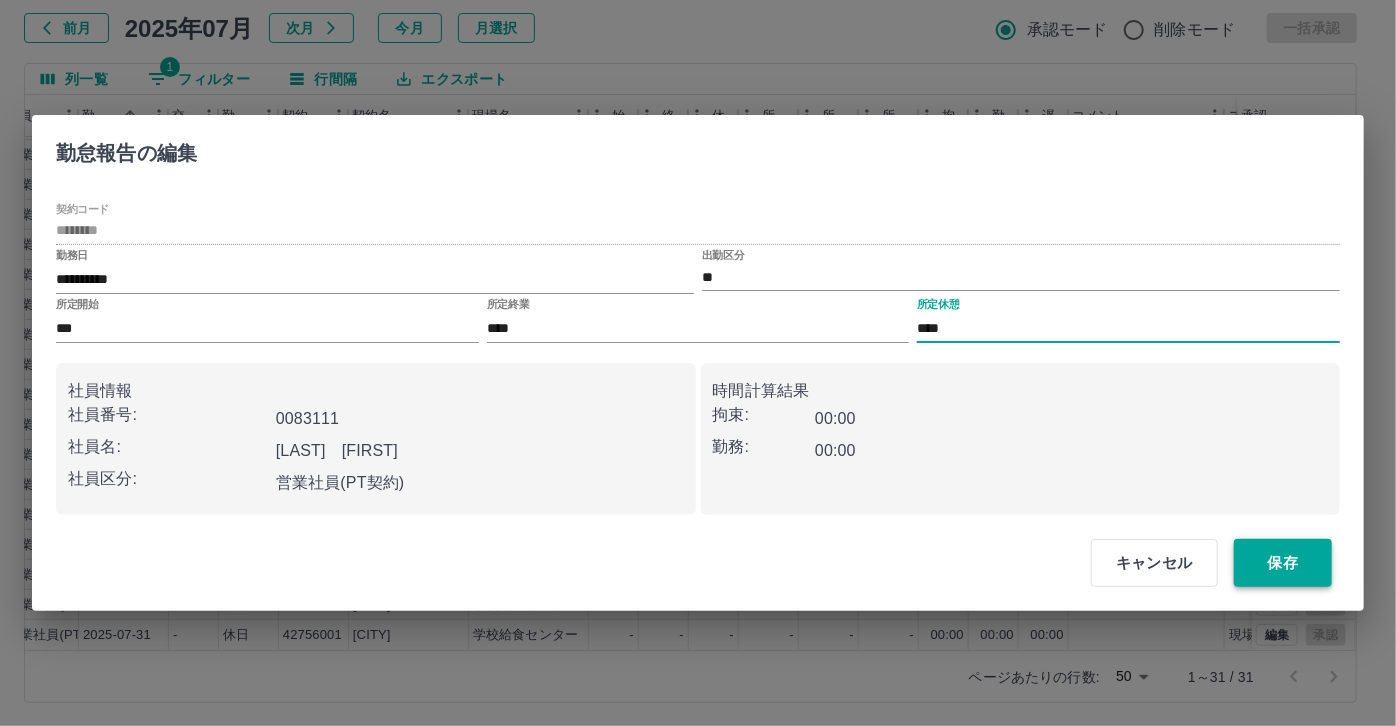 type on "****" 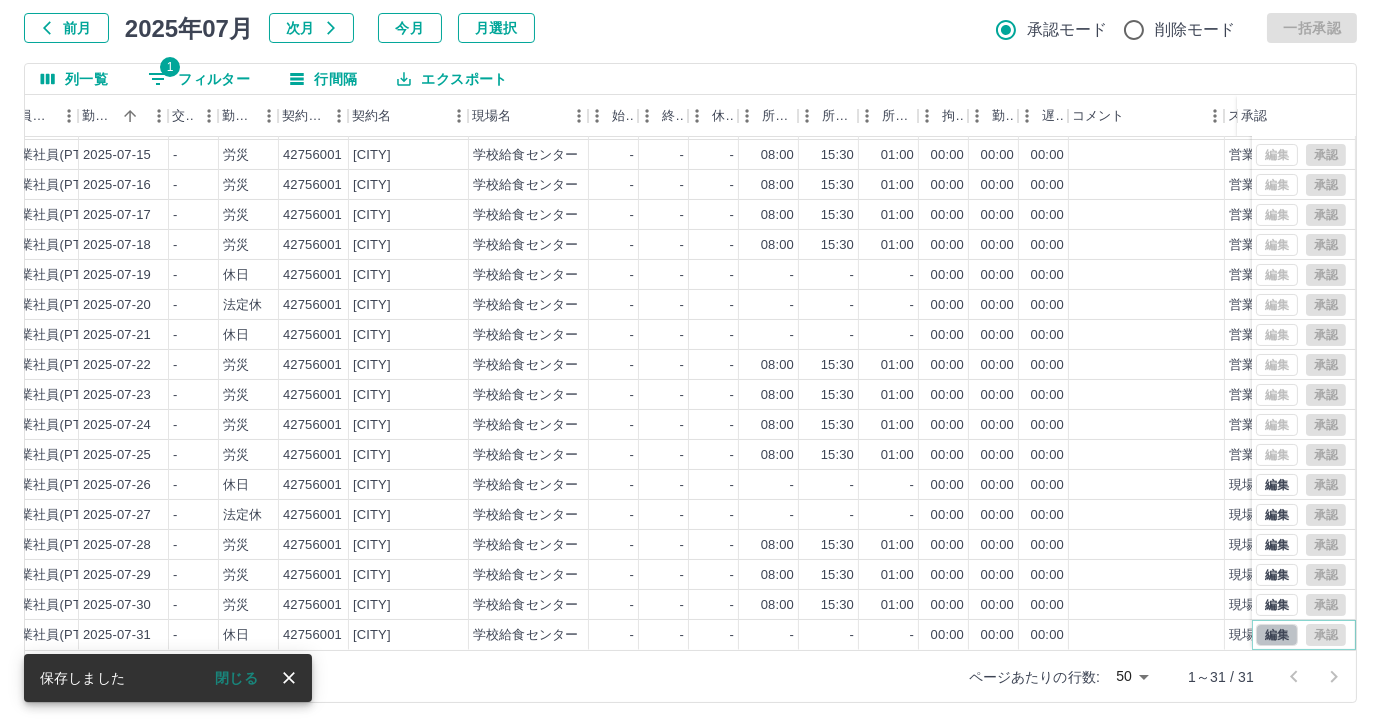 click on "編集" at bounding box center (1277, 635) 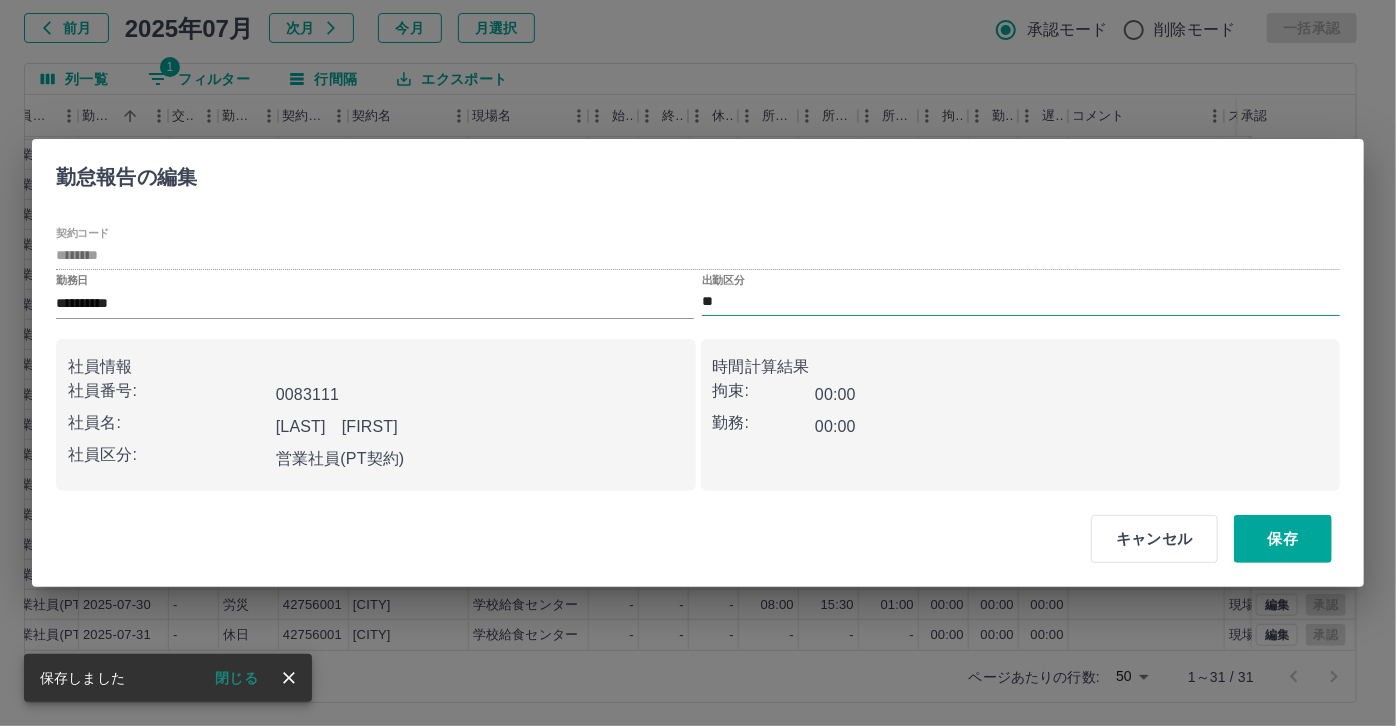 click on "**" at bounding box center [1021, 302] 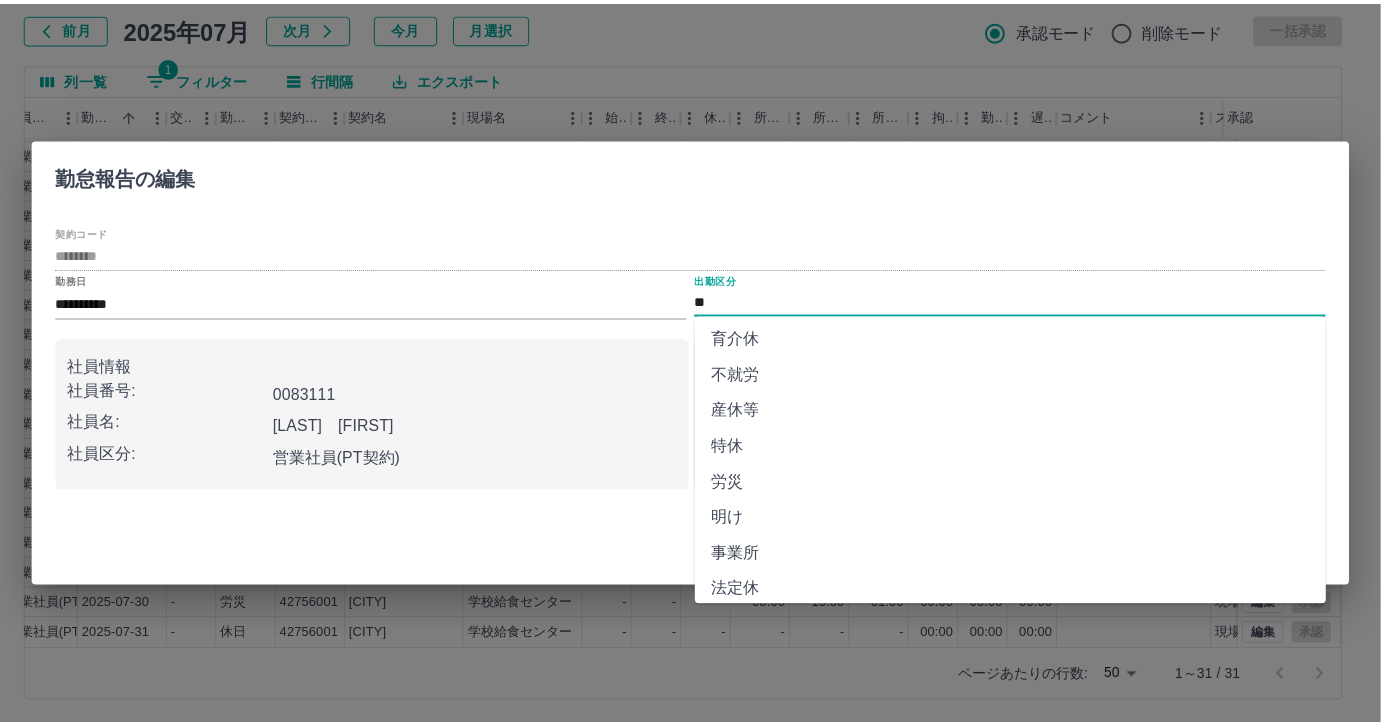 scroll, scrollTop: 373, scrollLeft: 0, axis: vertical 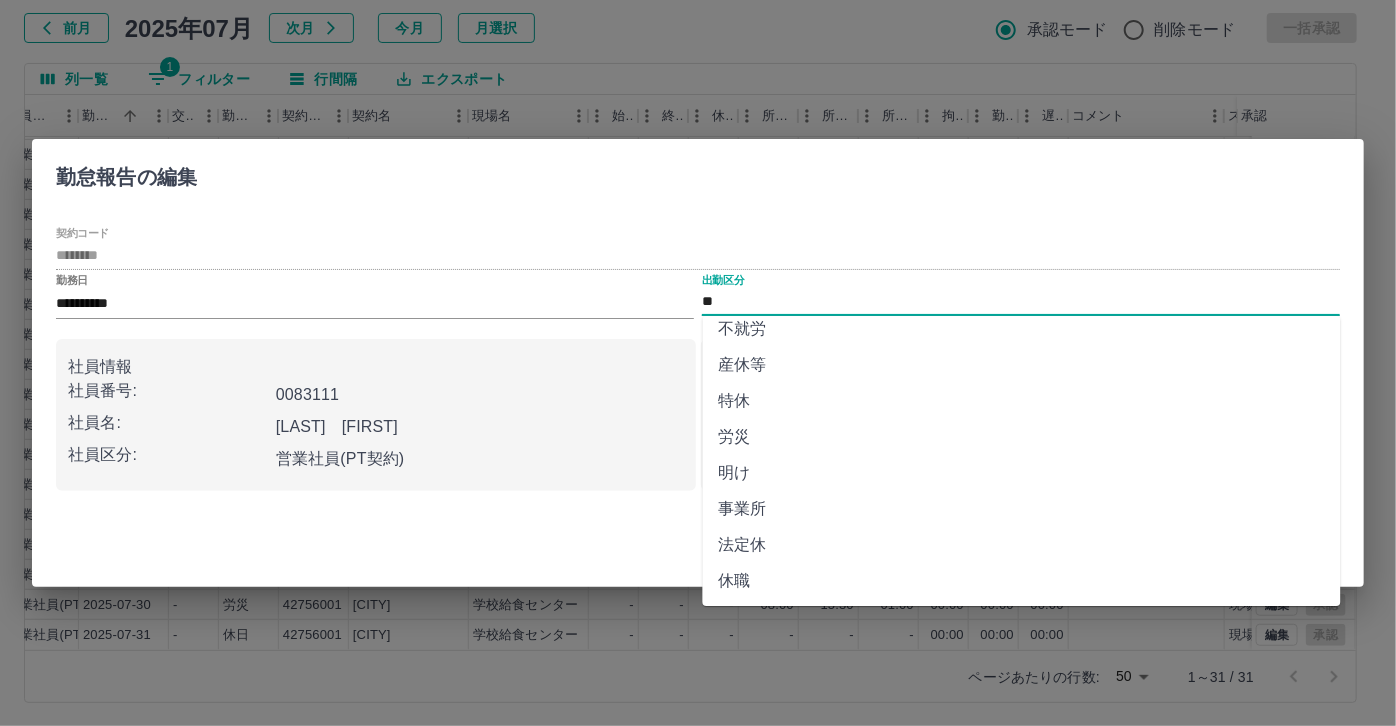 click on "労災" at bounding box center [1022, 437] 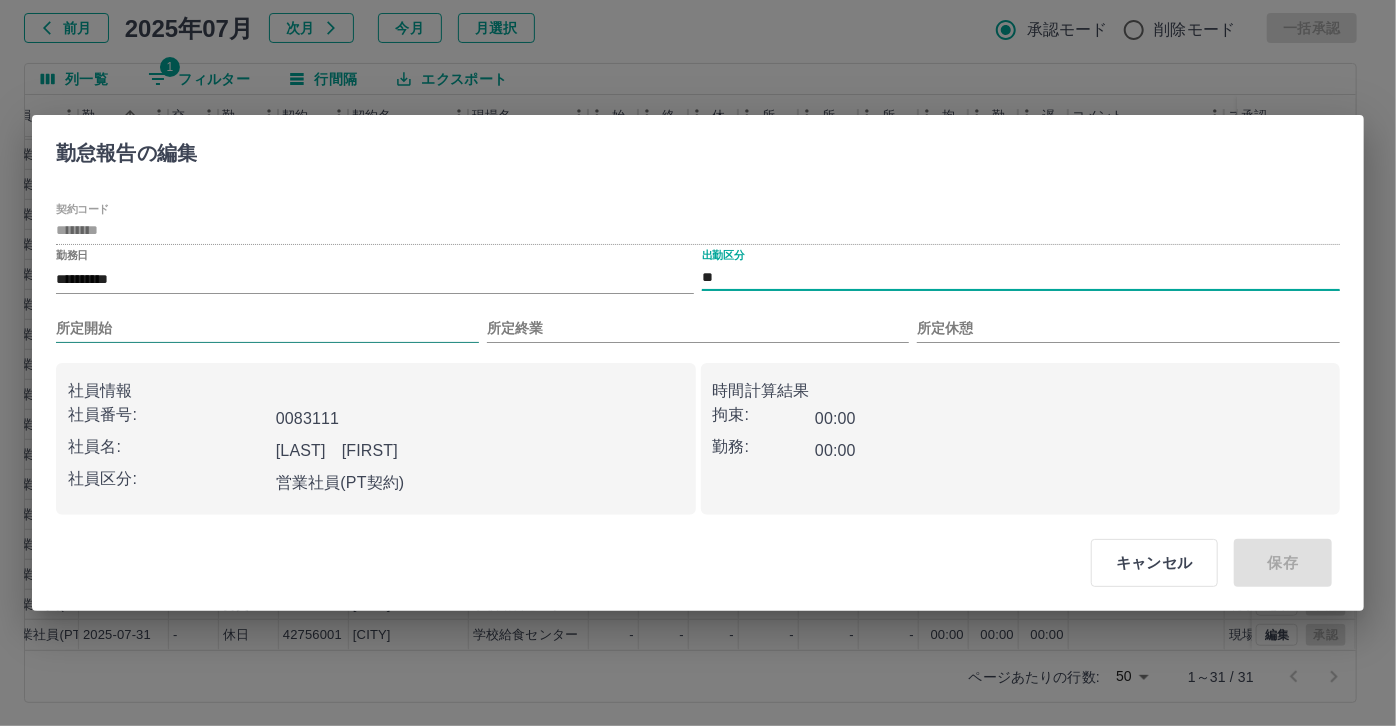 click on "所定開始" at bounding box center [267, 328] 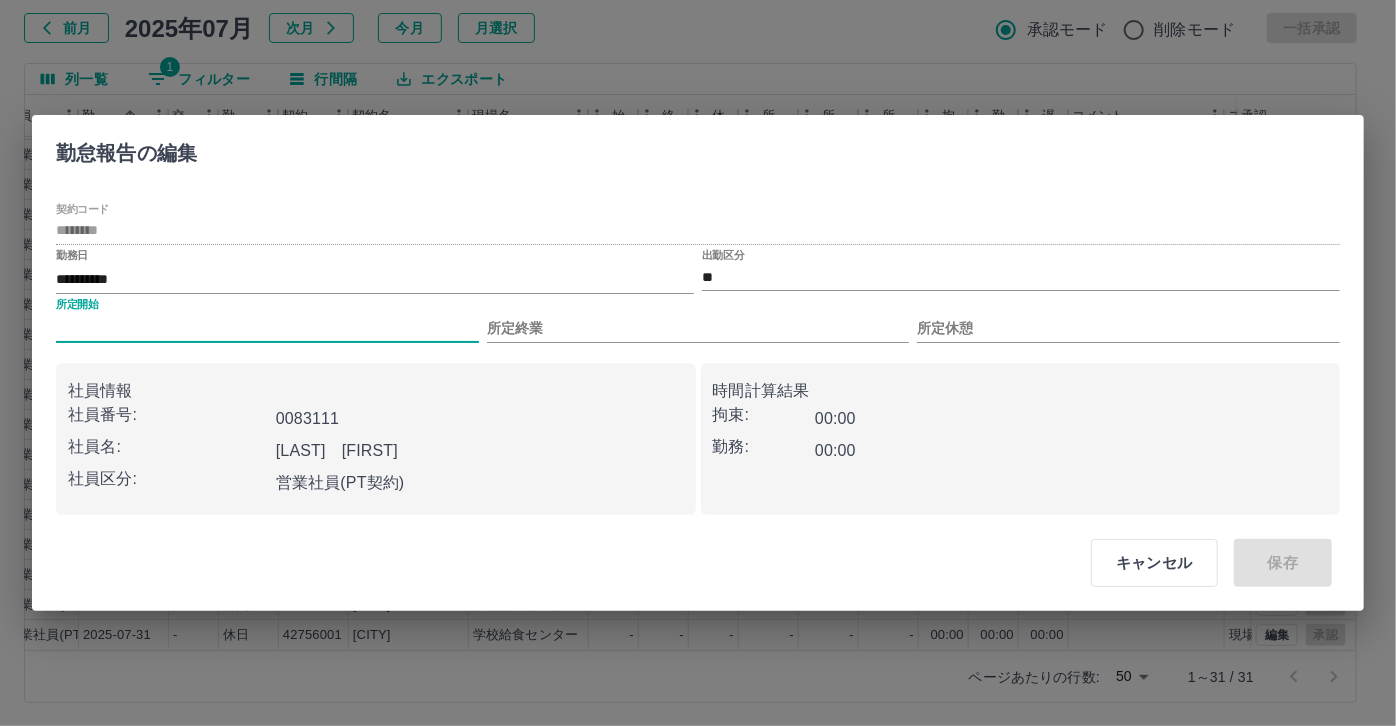 type on "***" 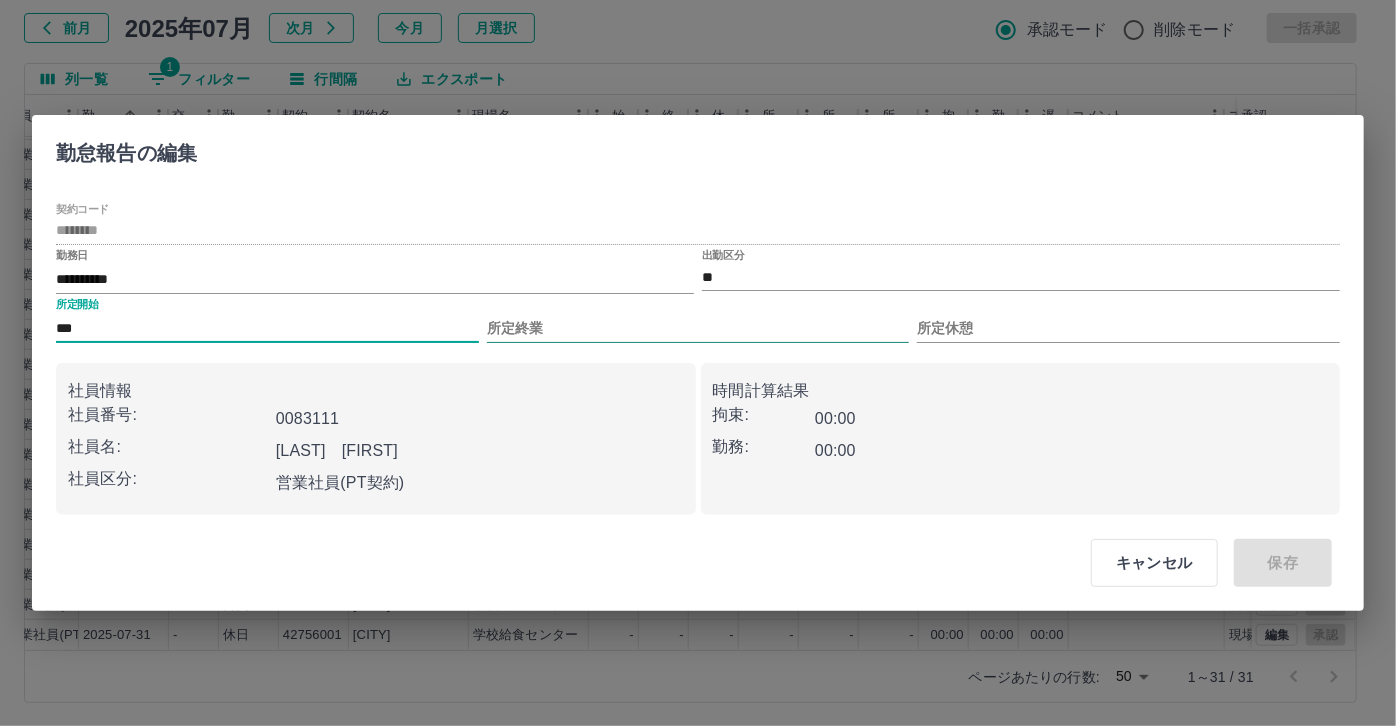 click on "所定終業" at bounding box center [698, 328] 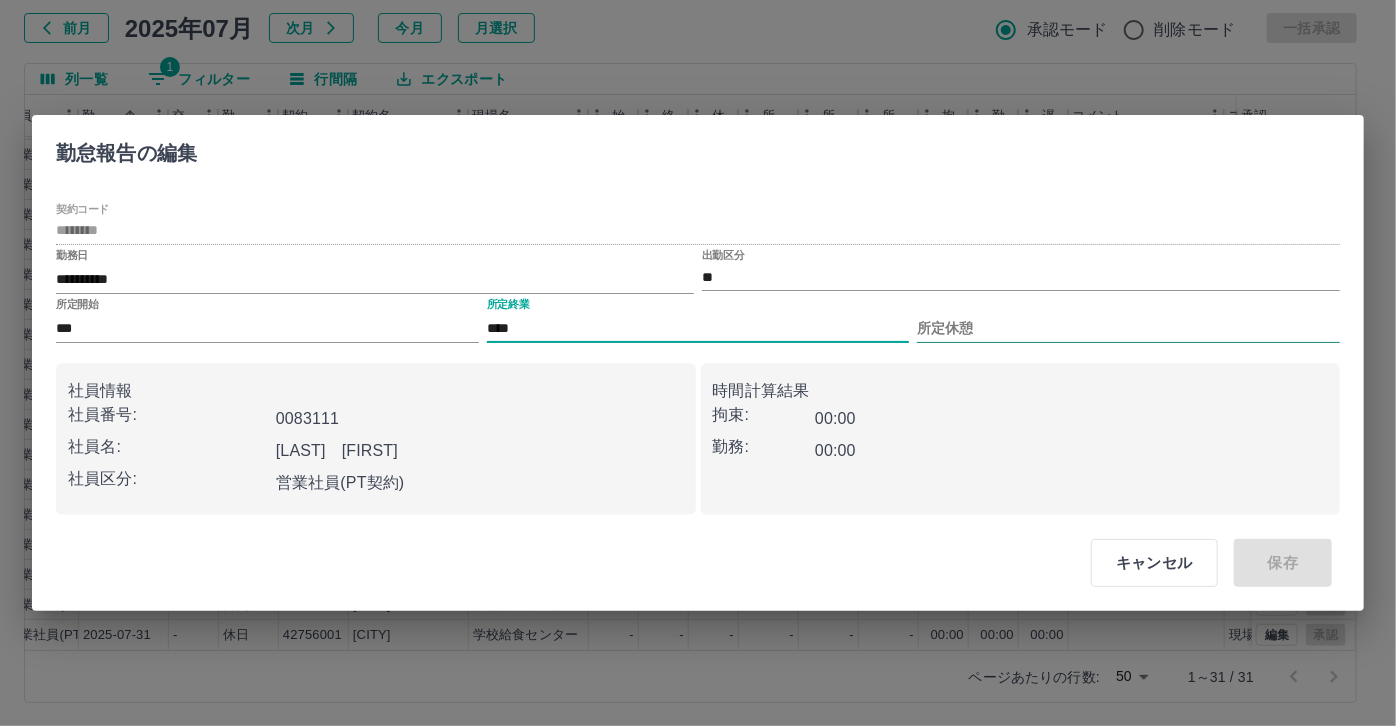 type on "****" 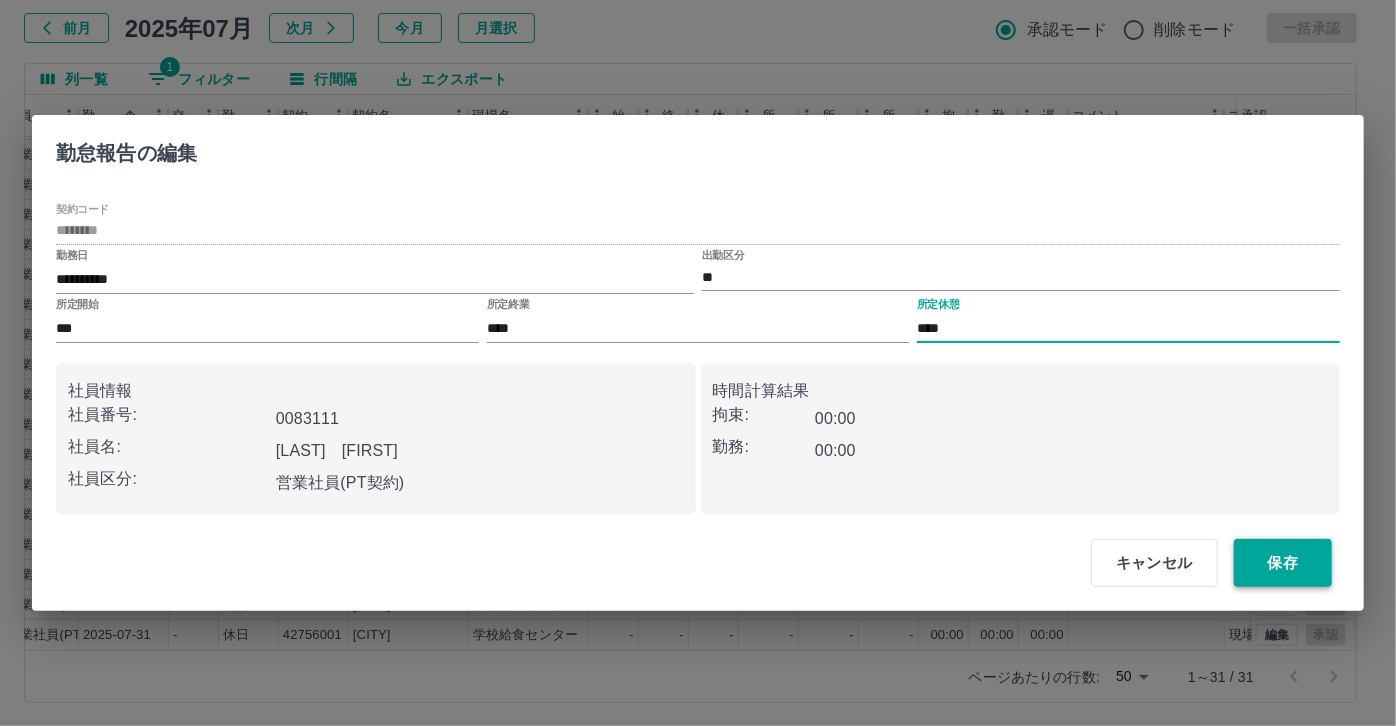 type on "****" 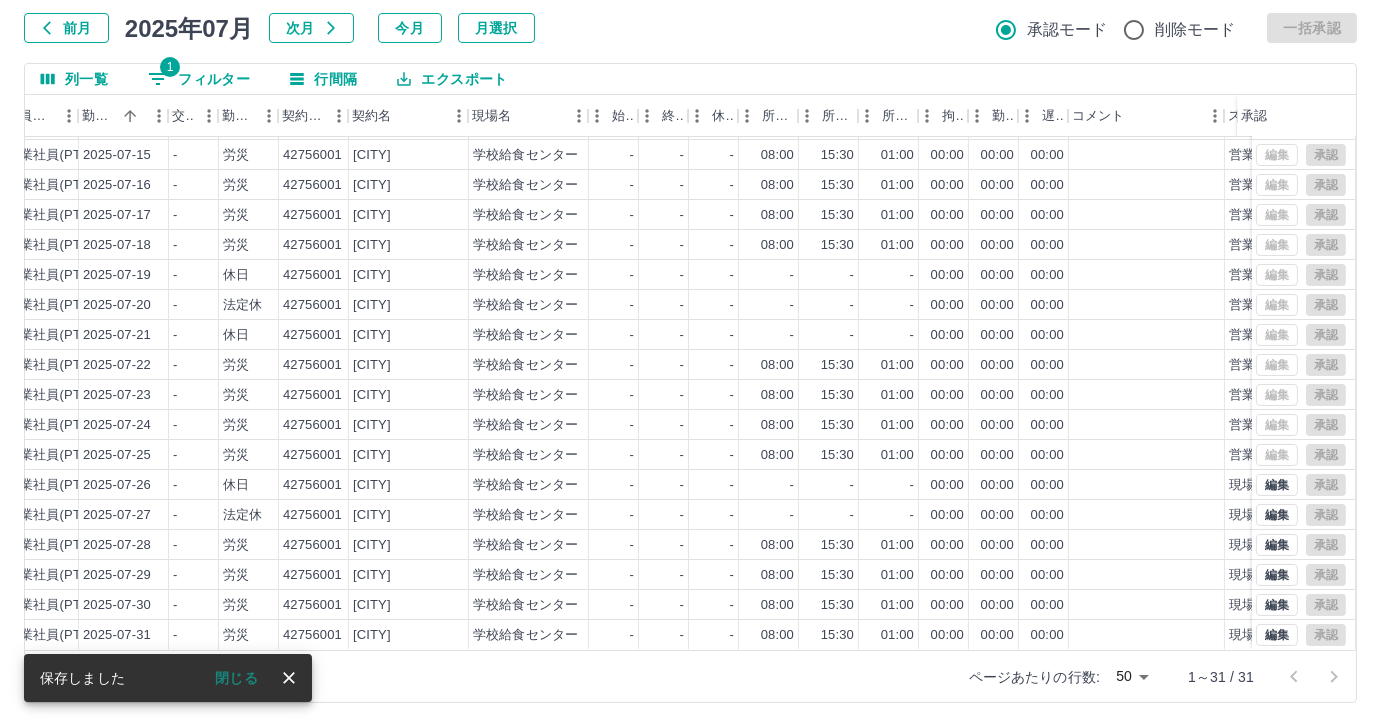 click on "1 フィルター" at bounding box center [199, 79] 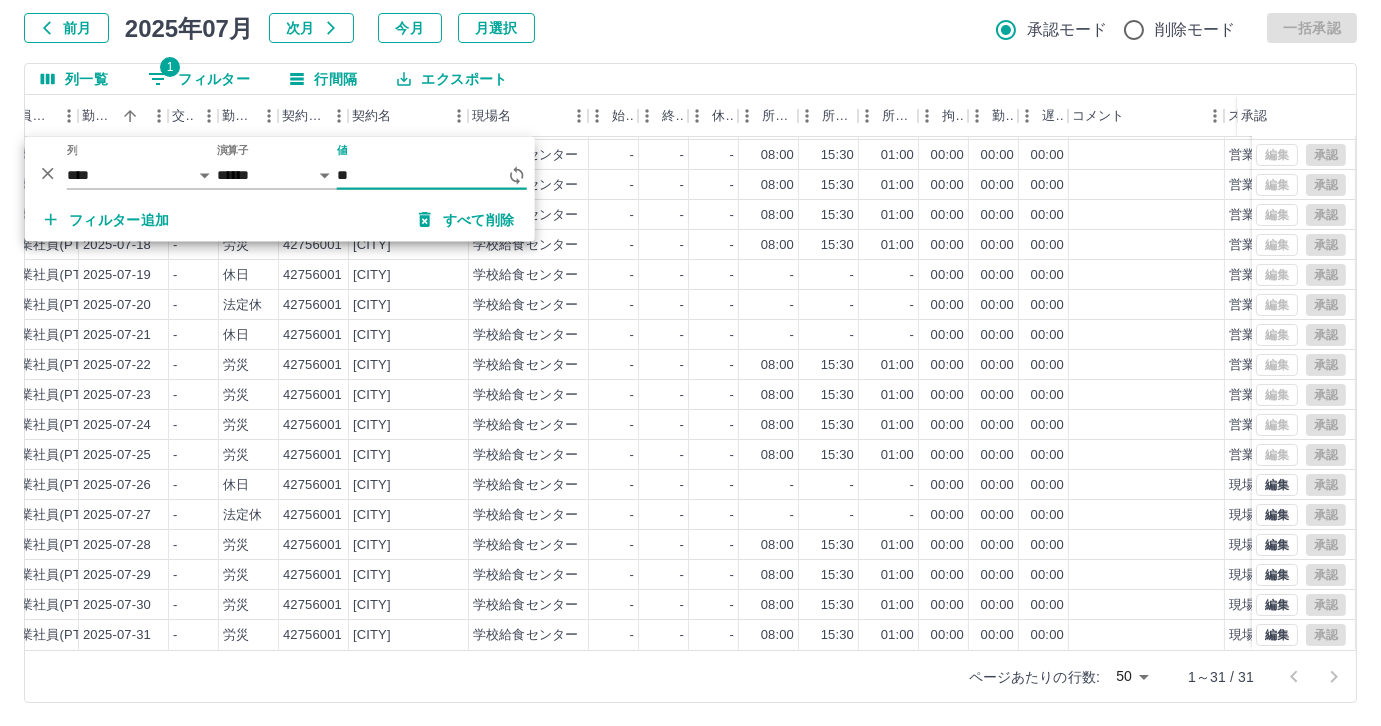 type on "*" 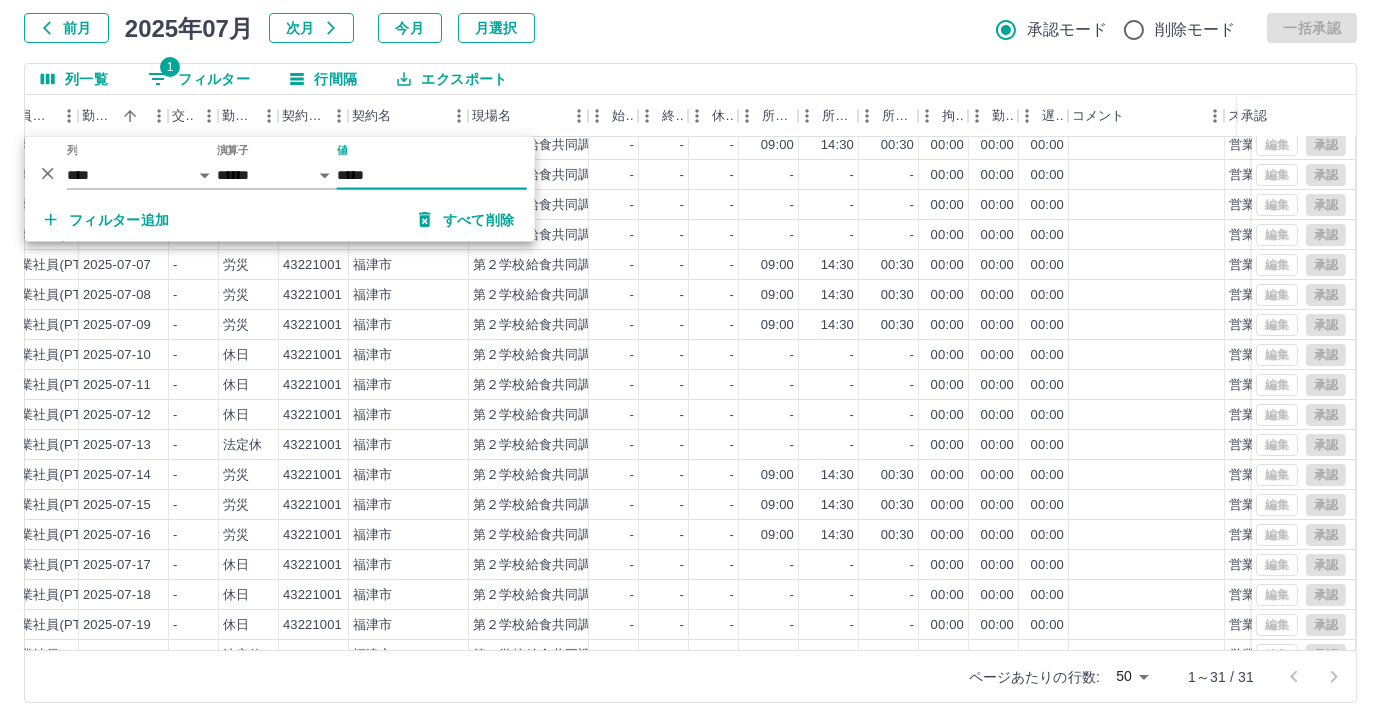 scroll, scrollTop: 0, scrollLeft: 322, axis: horizontal 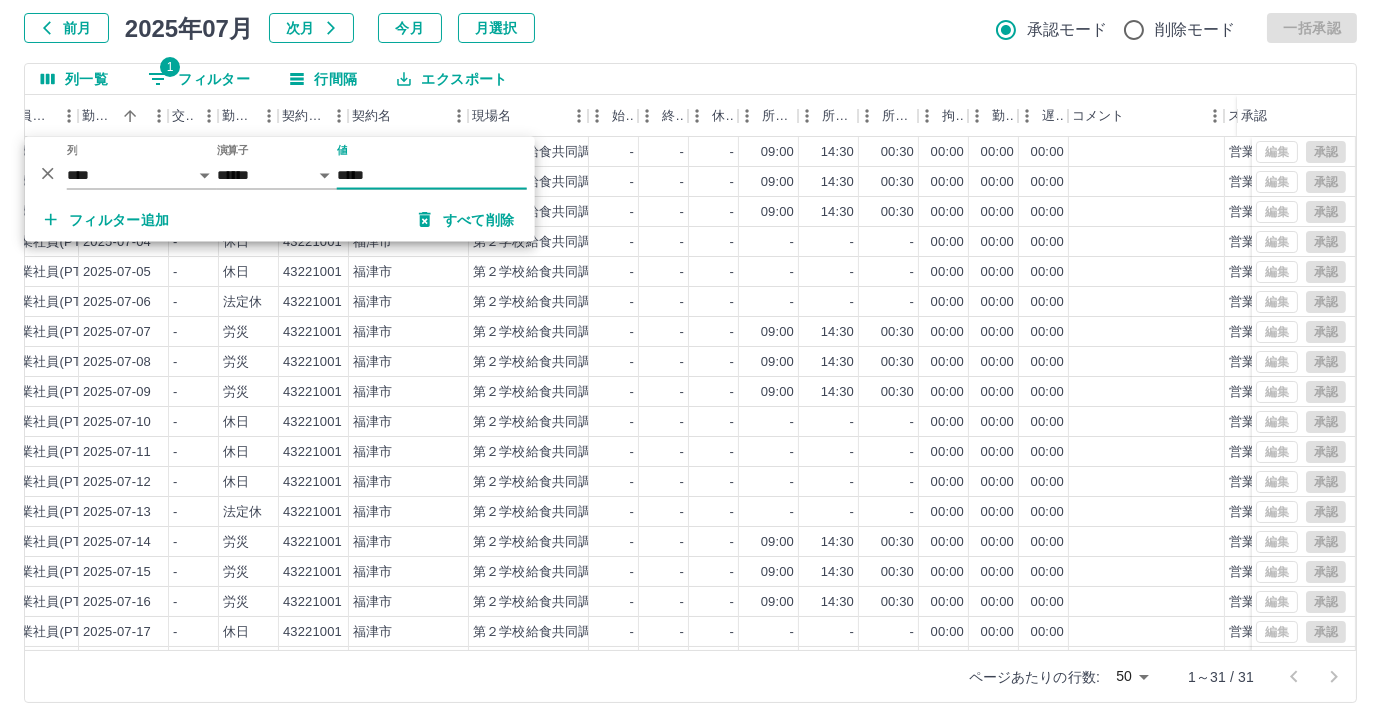 type on "*****" 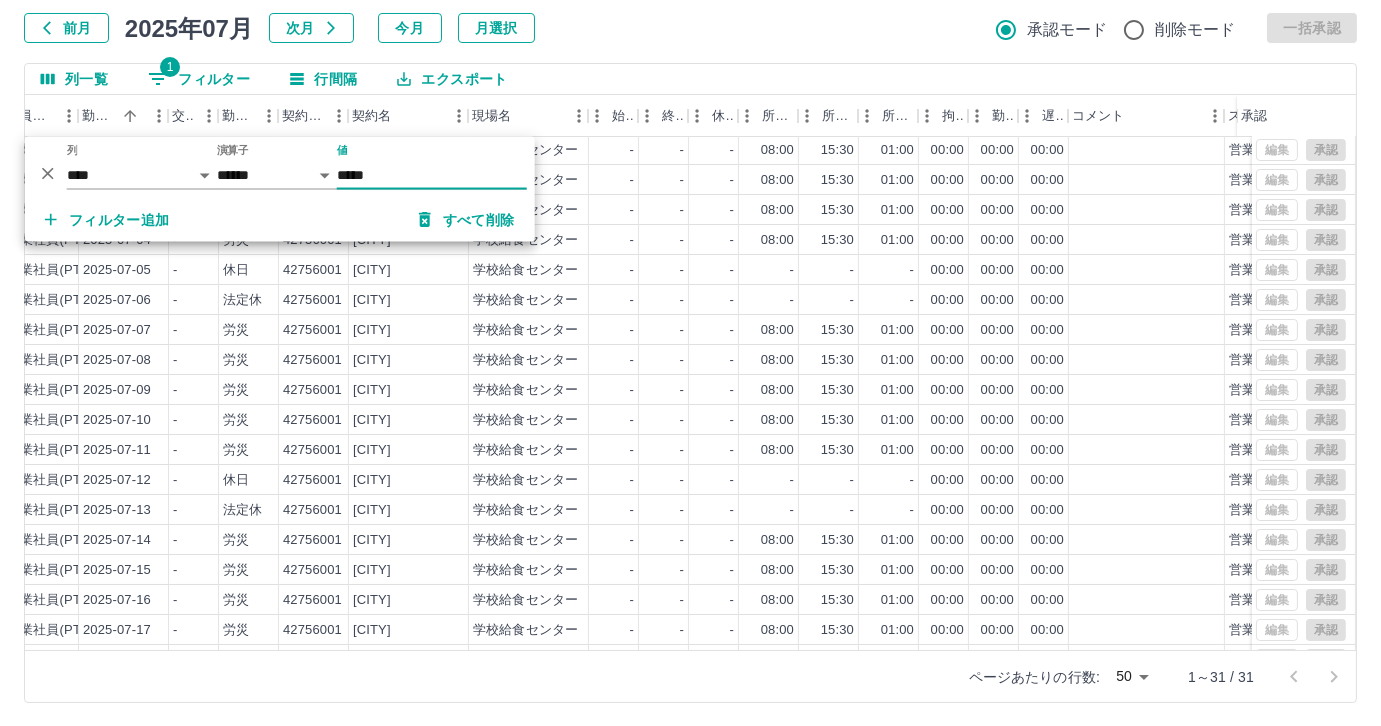 scroll, scrollTop: 0, scrollLeft: 322, axis: horizontal 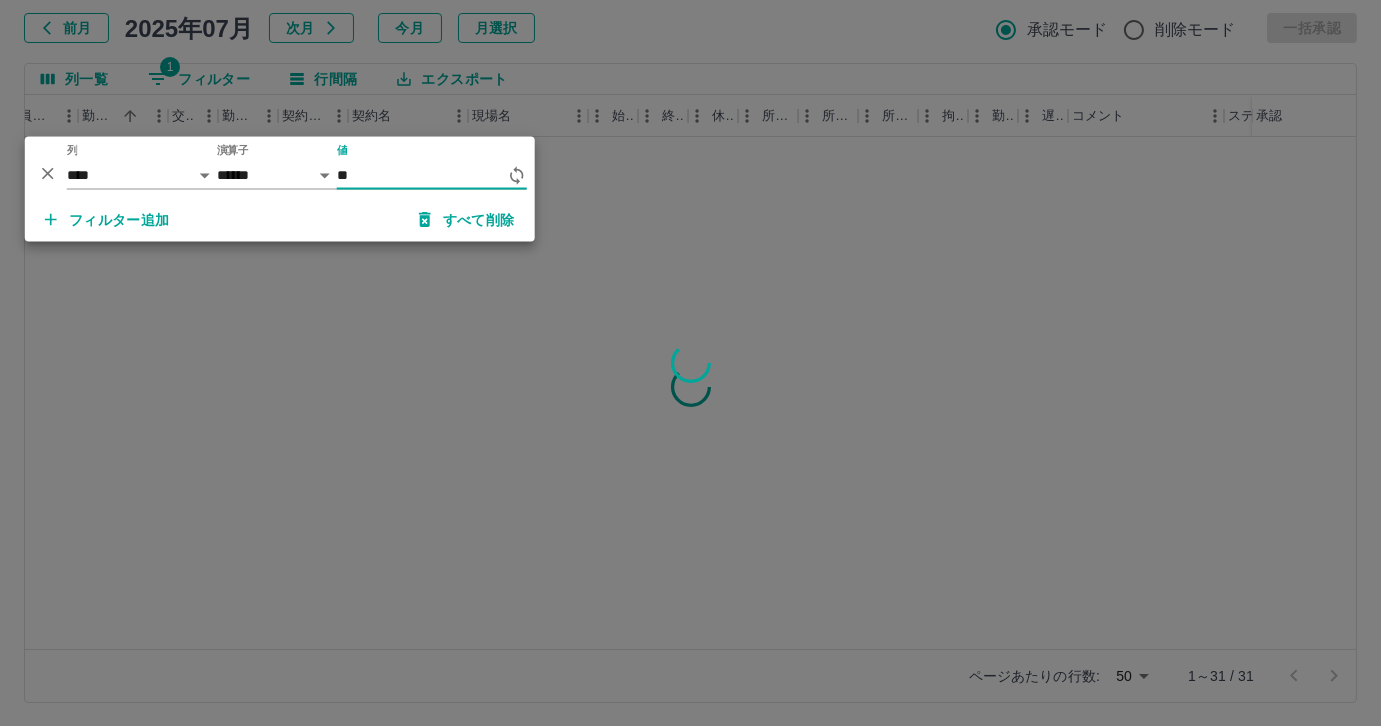 type on "*" 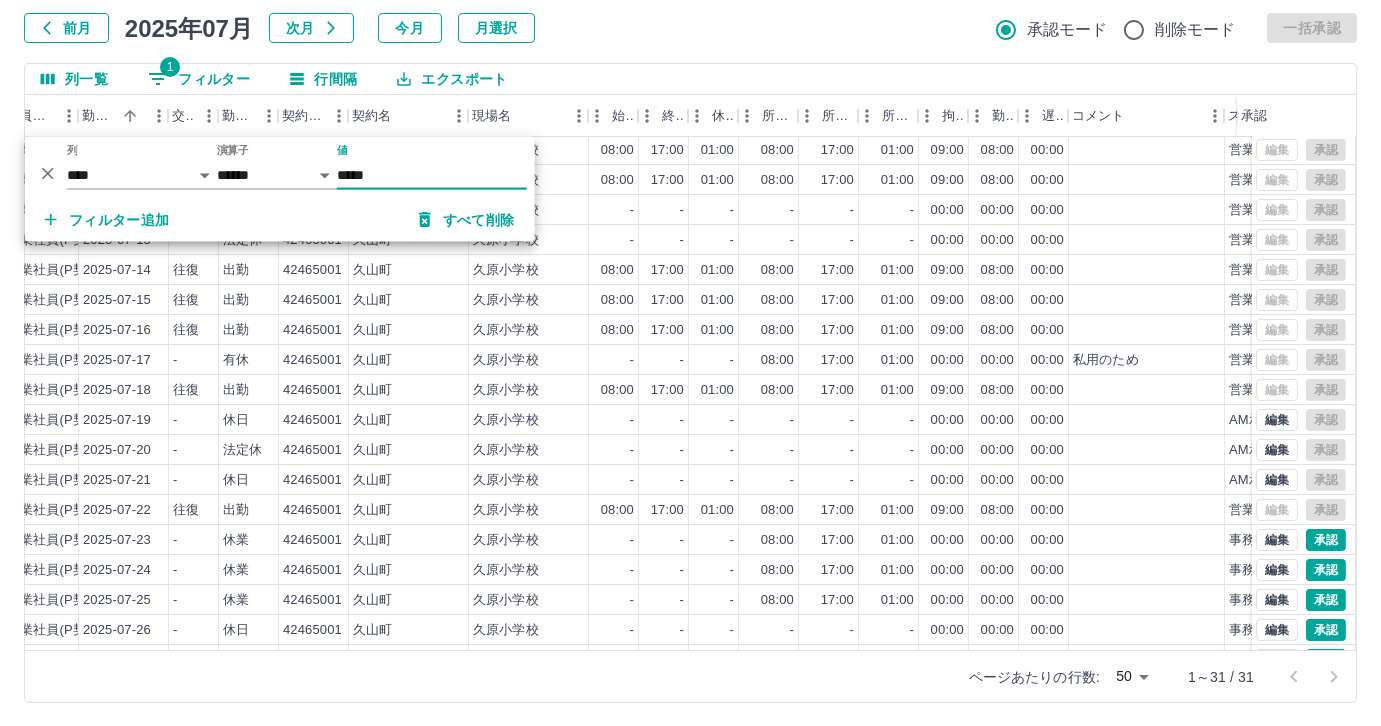 scroll, scrollTop: 431, scrollLeft: 322, axis: both 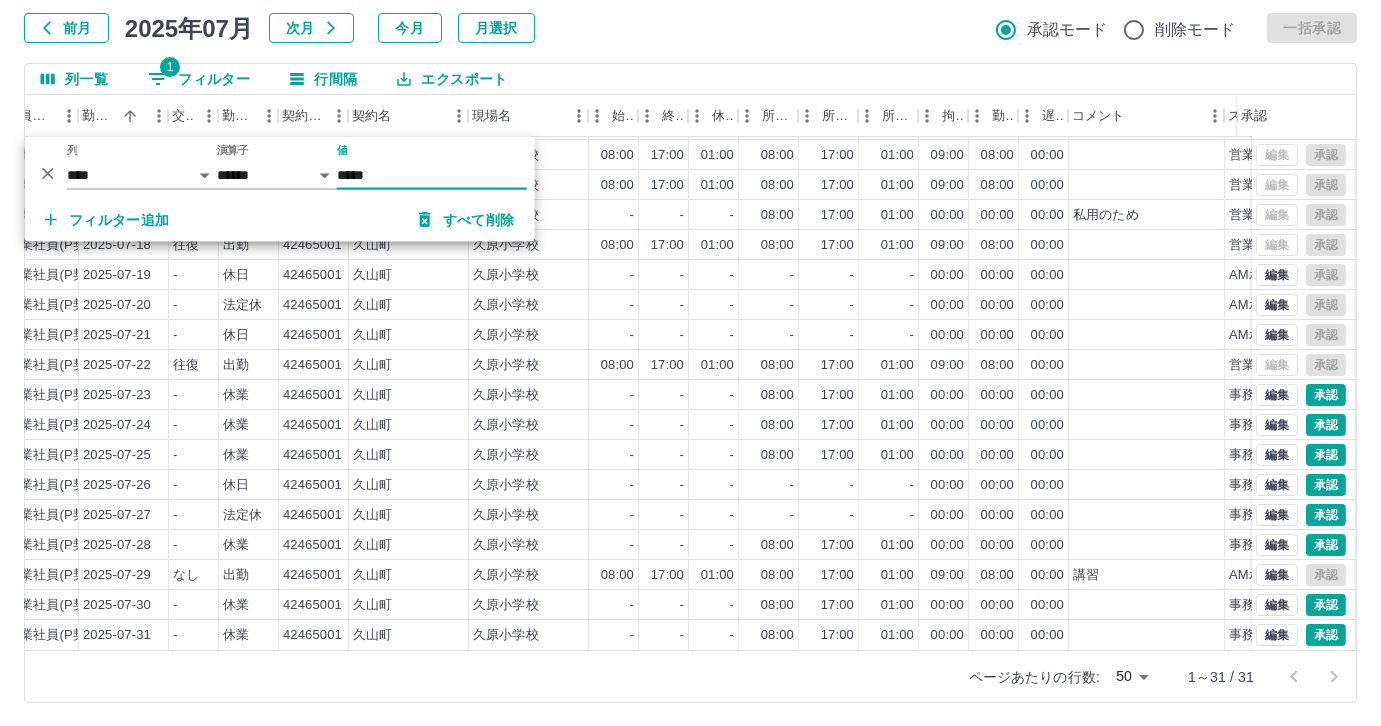 type on "*****" 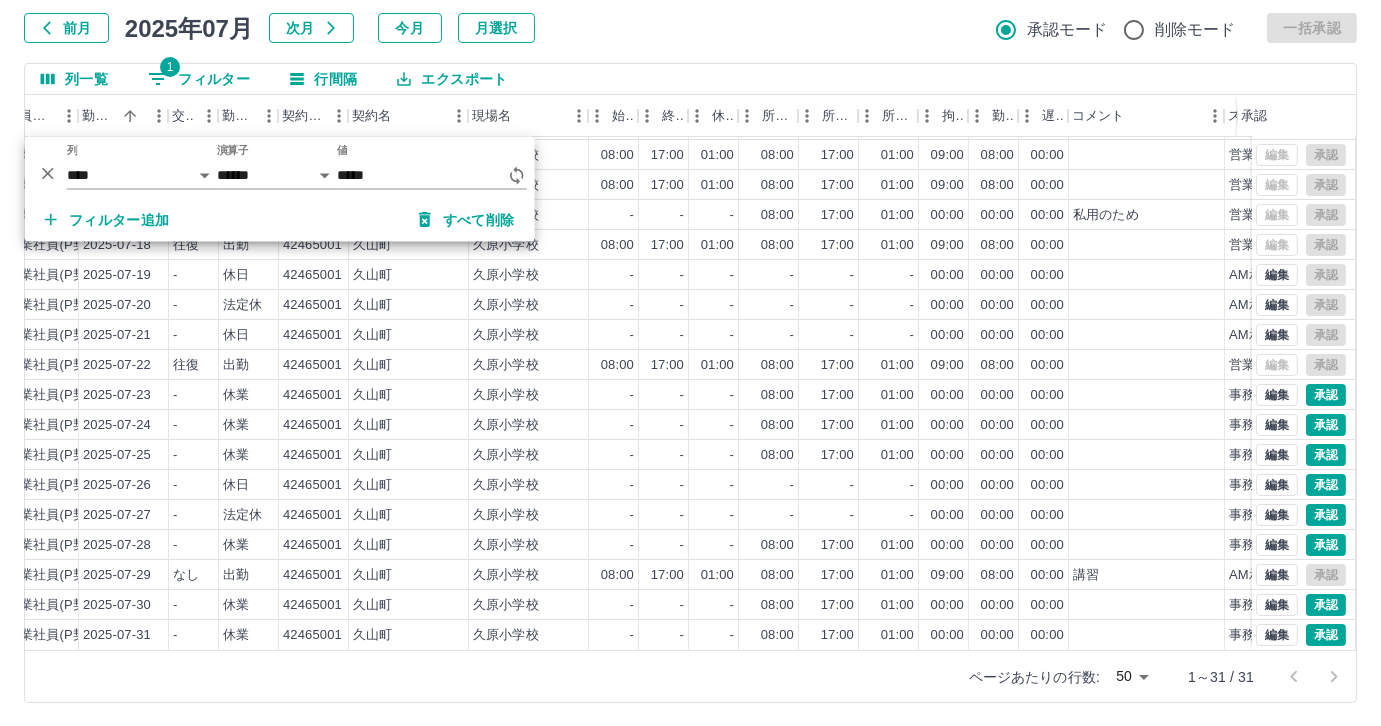 click on "勤務実績承認 前月 2025年07月 次月 今月 月選択 承認モード 削除モード 一括承認" at bounding box center [690, -1] 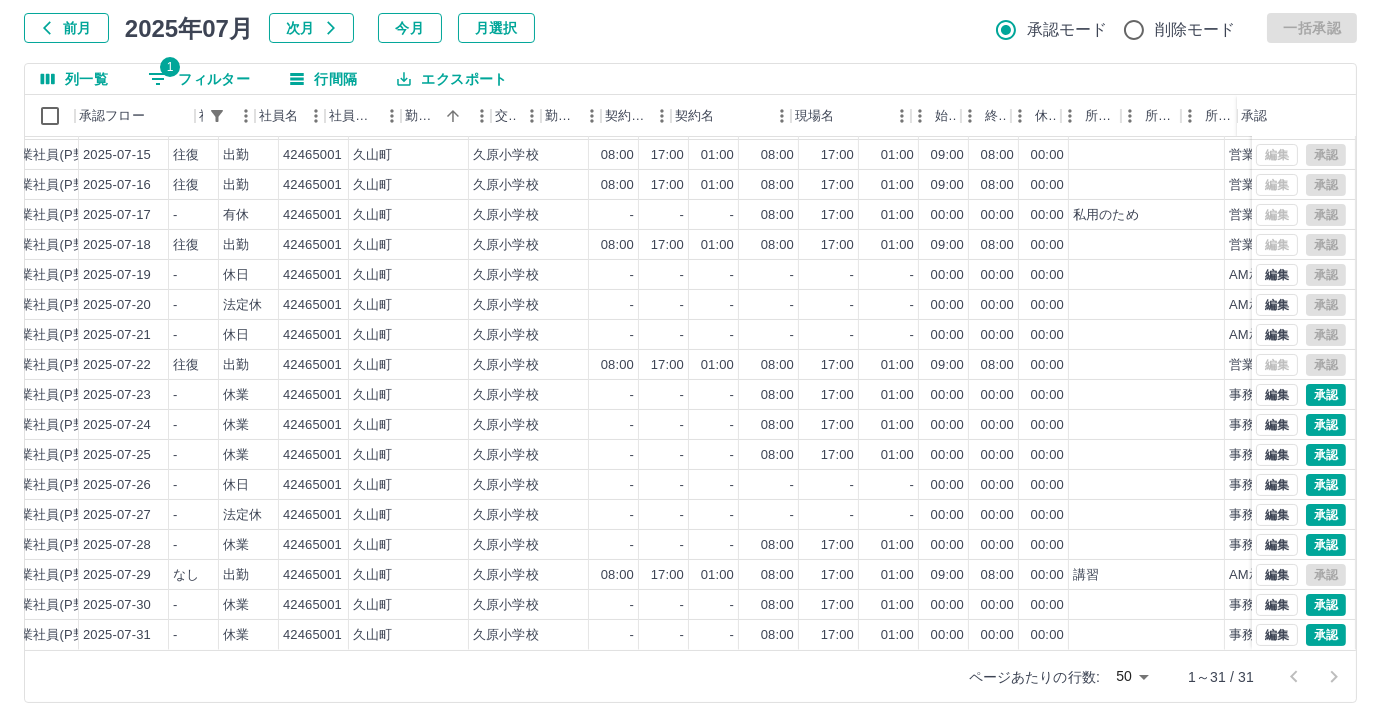 scroll, scrollTop: 431, scrollLeft: 0, axis: vertical 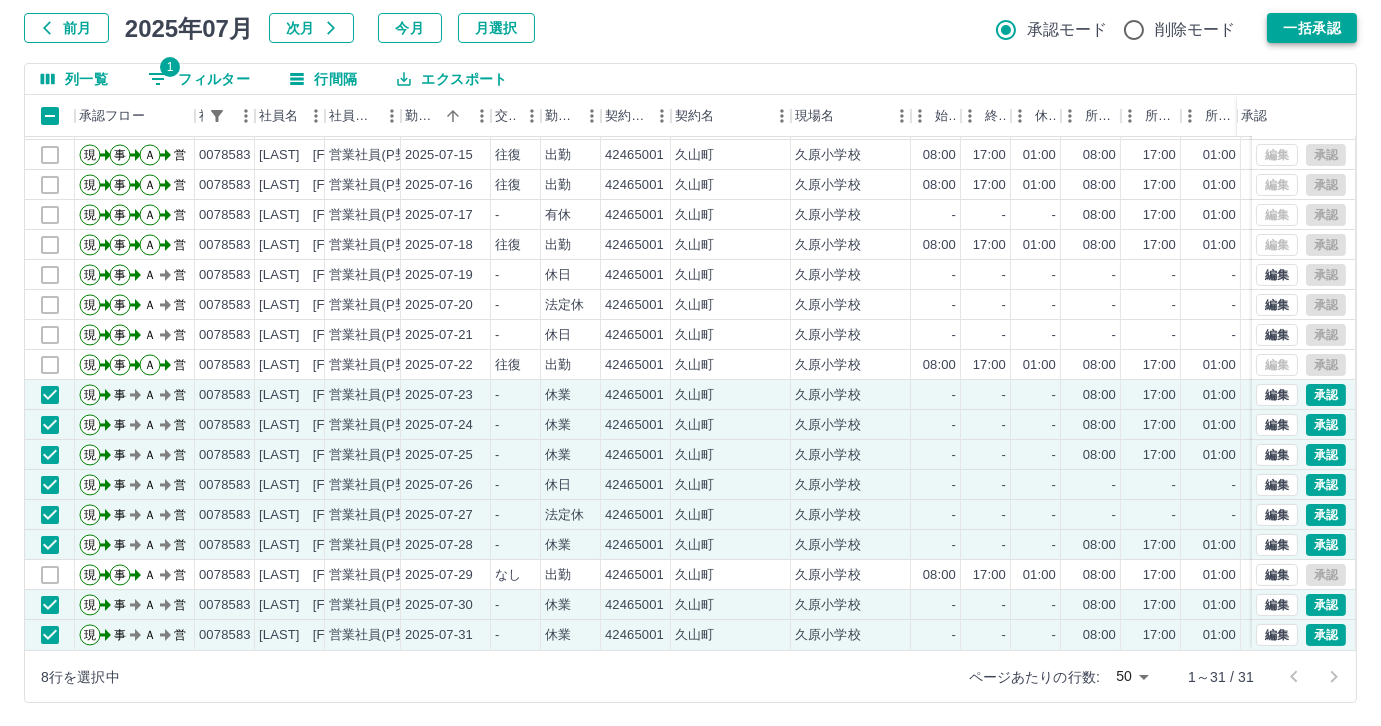 click on "一括承認" at bounding box center (1312, 28) 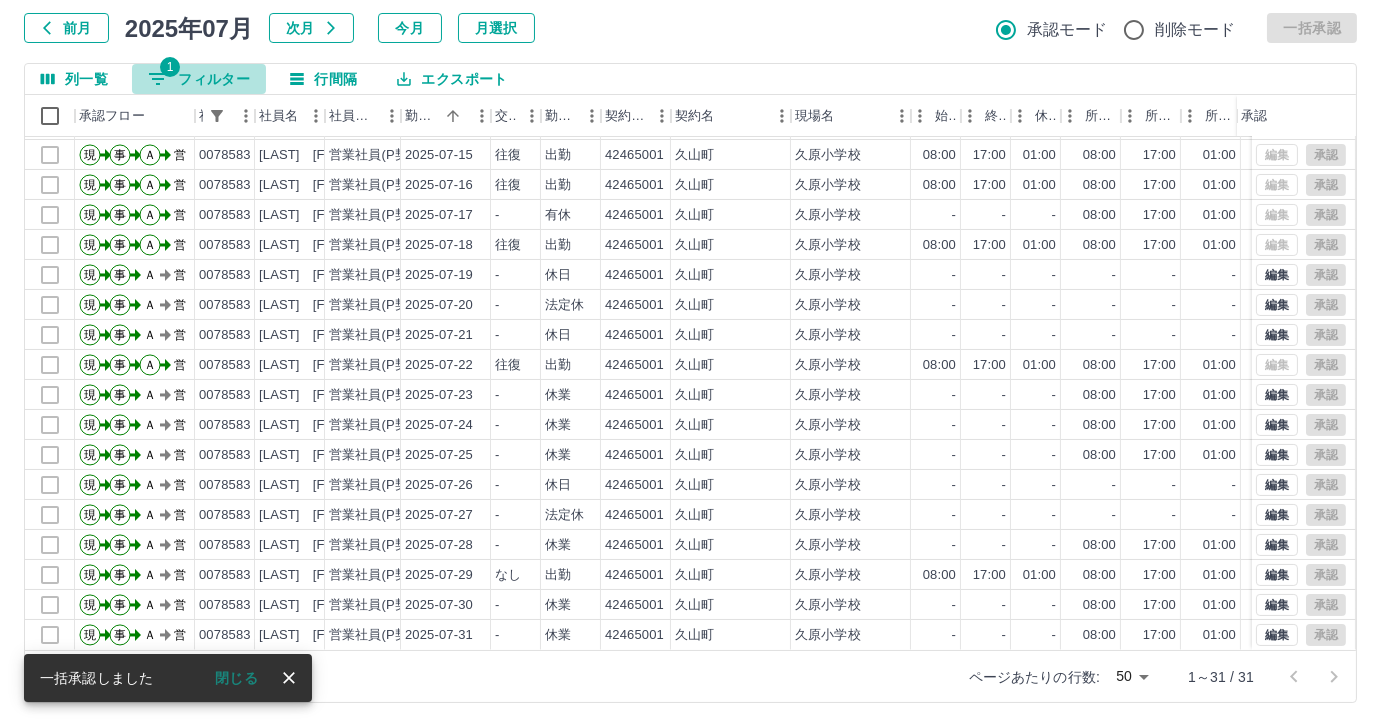 click on "1 フィルター" at bounding box center [199, 79] 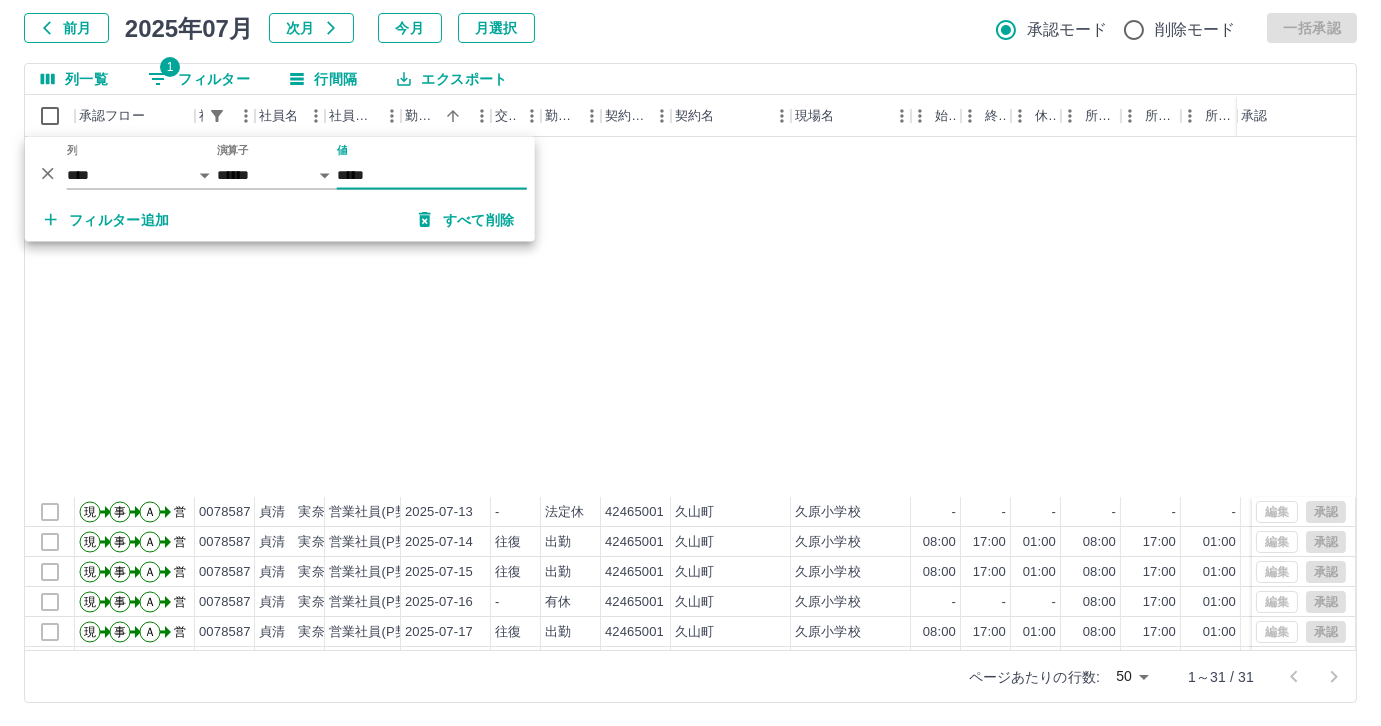 scroll, scrollTop: 431, scrollLeft: 0, axis: vertical 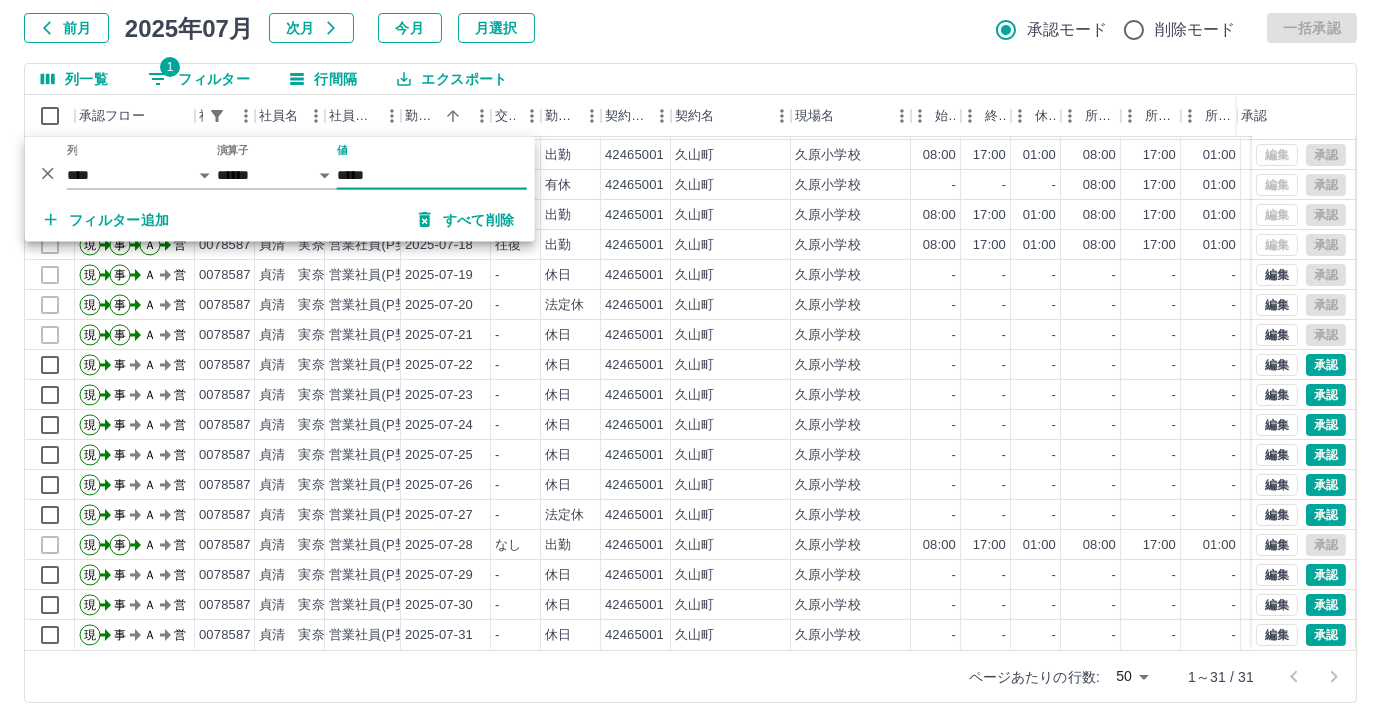 type on "*****" 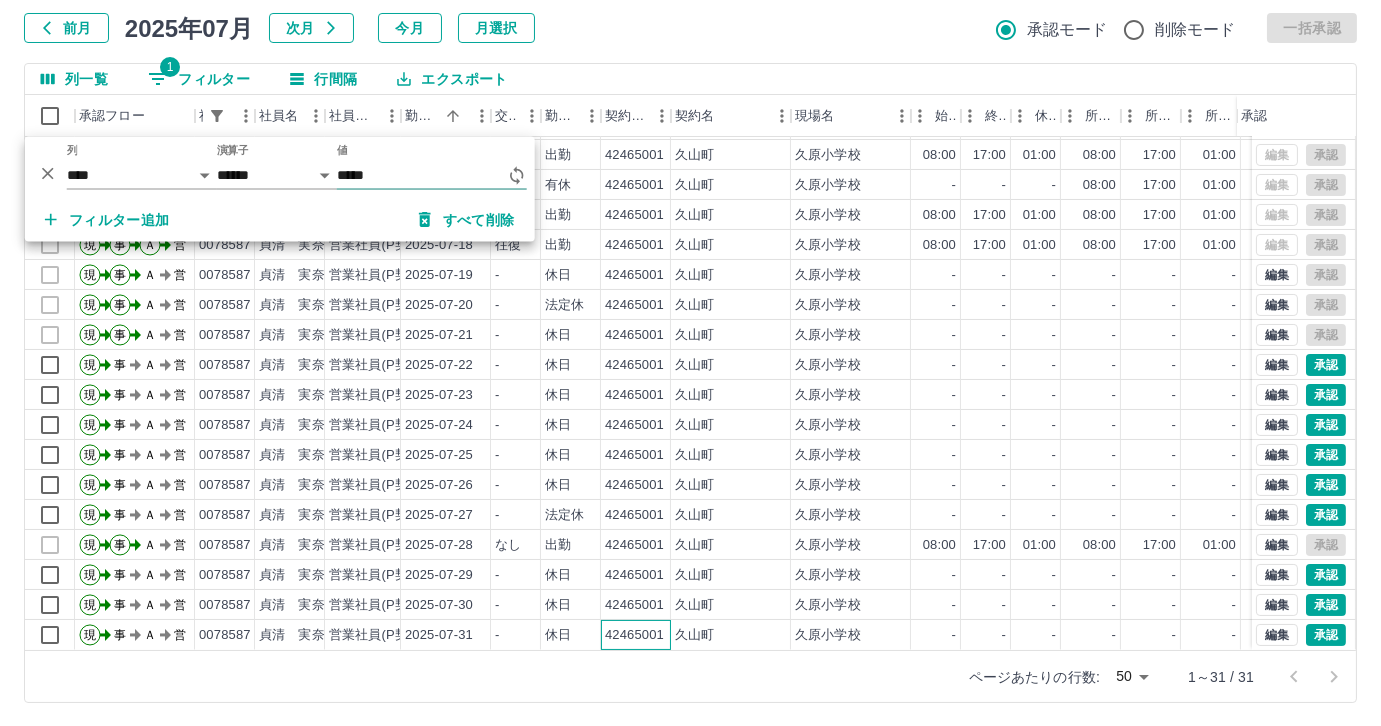 drag, startPoint x: 640, startPoint y: 625, endPoint x: 381, endPoint y: 180, distance: 514.88446 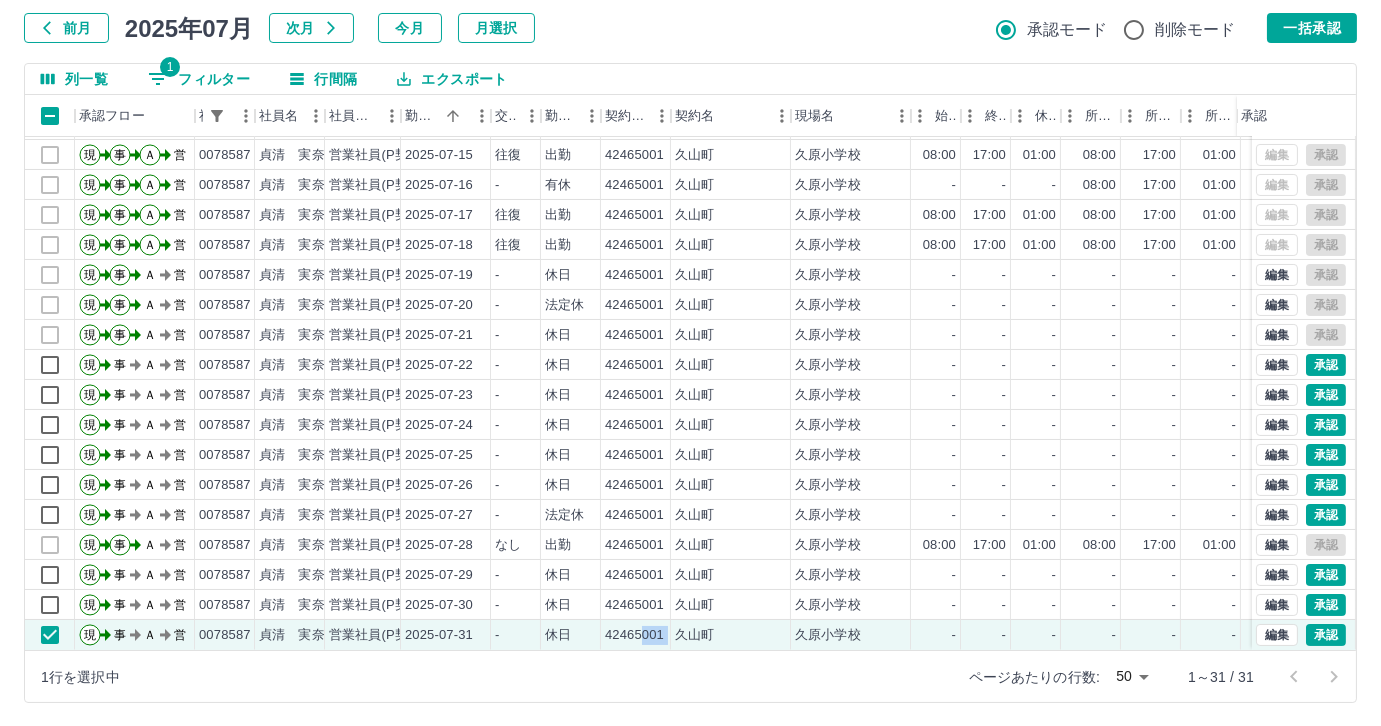 click on "1 フィルター" at bounding box center (199, 79) 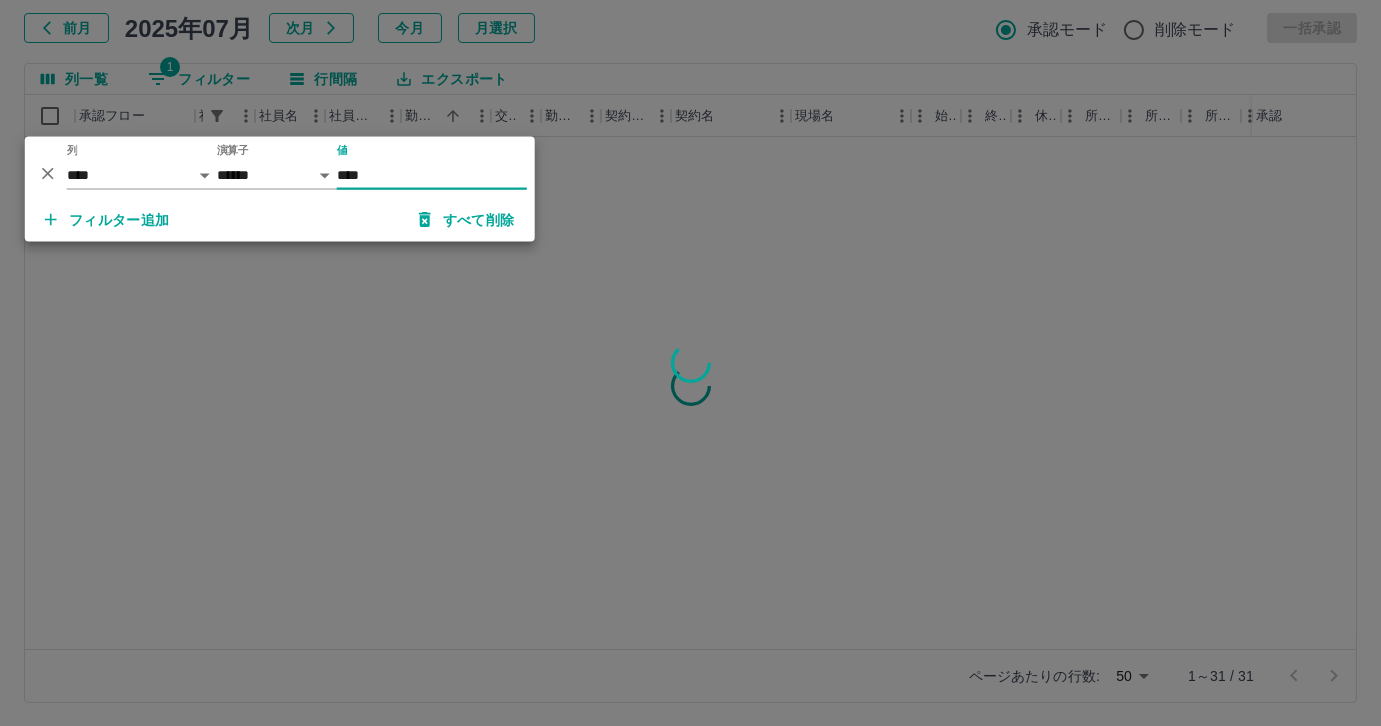 scroll, scrollTop: 0, scrollLeft: 0, axis: both 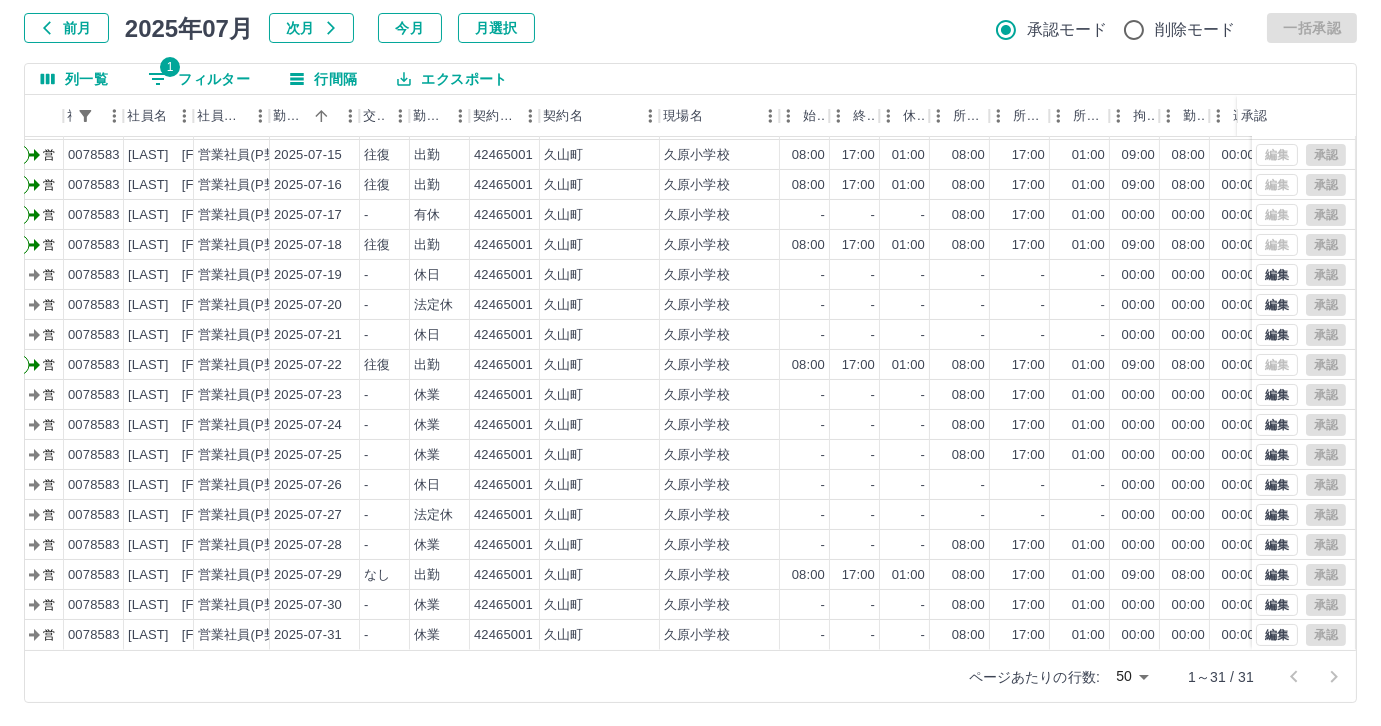 click on "1 フィルター" at bounding box center (199, 79) 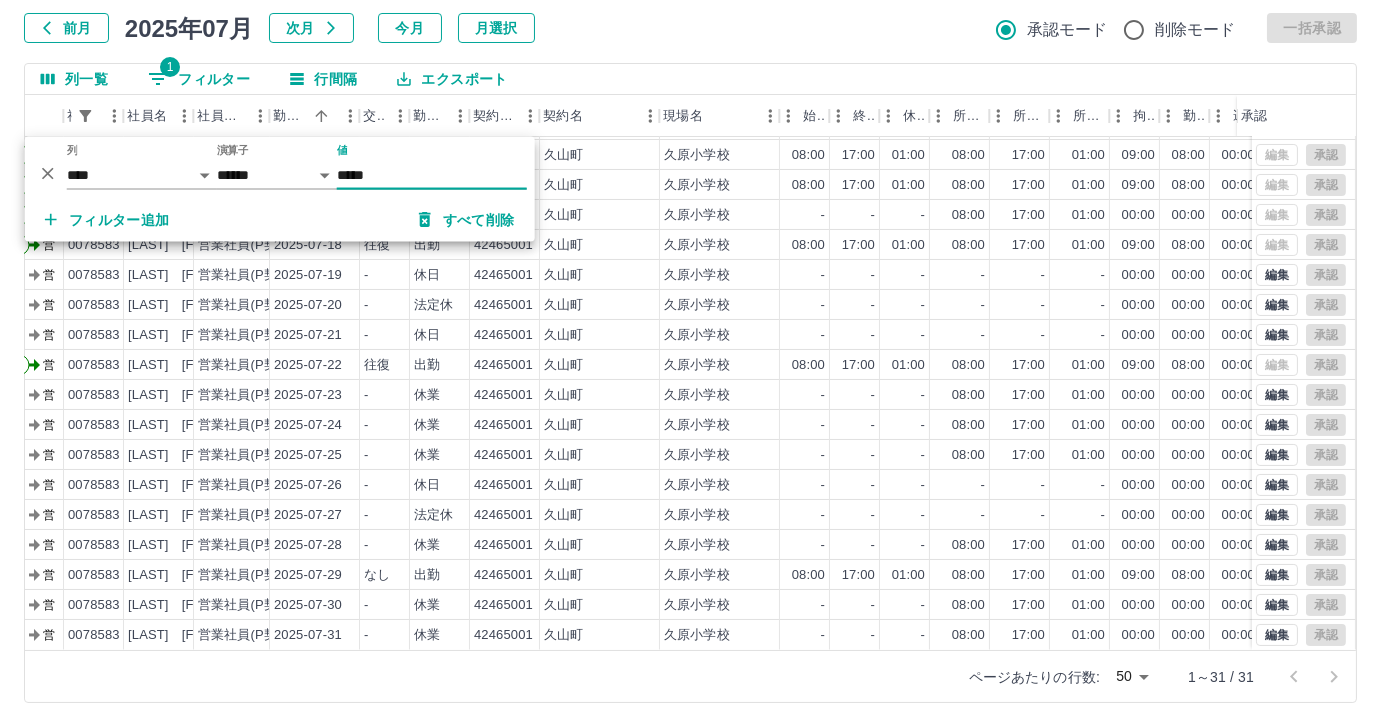 click on "*****" at bounding box center [432, 175] 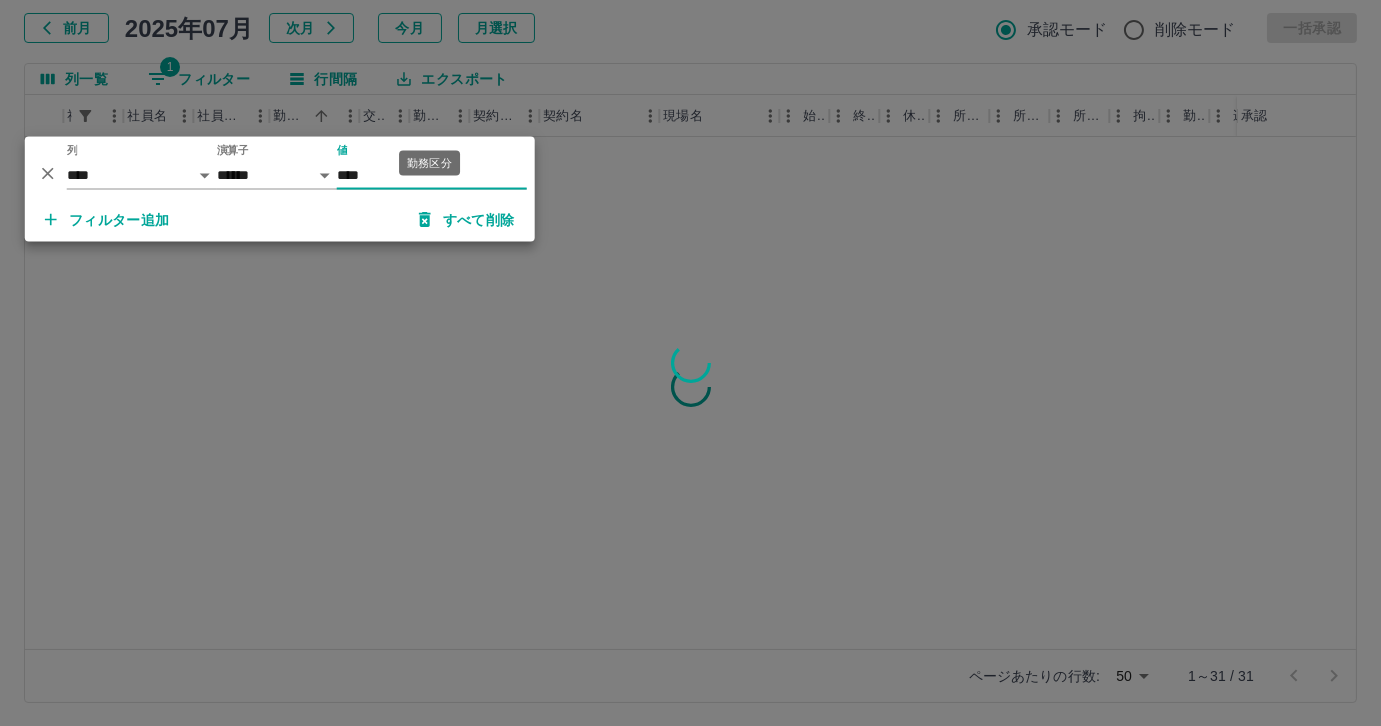 scroll, scrollTop: 0, scrollLeft: 131, axis: horizontal 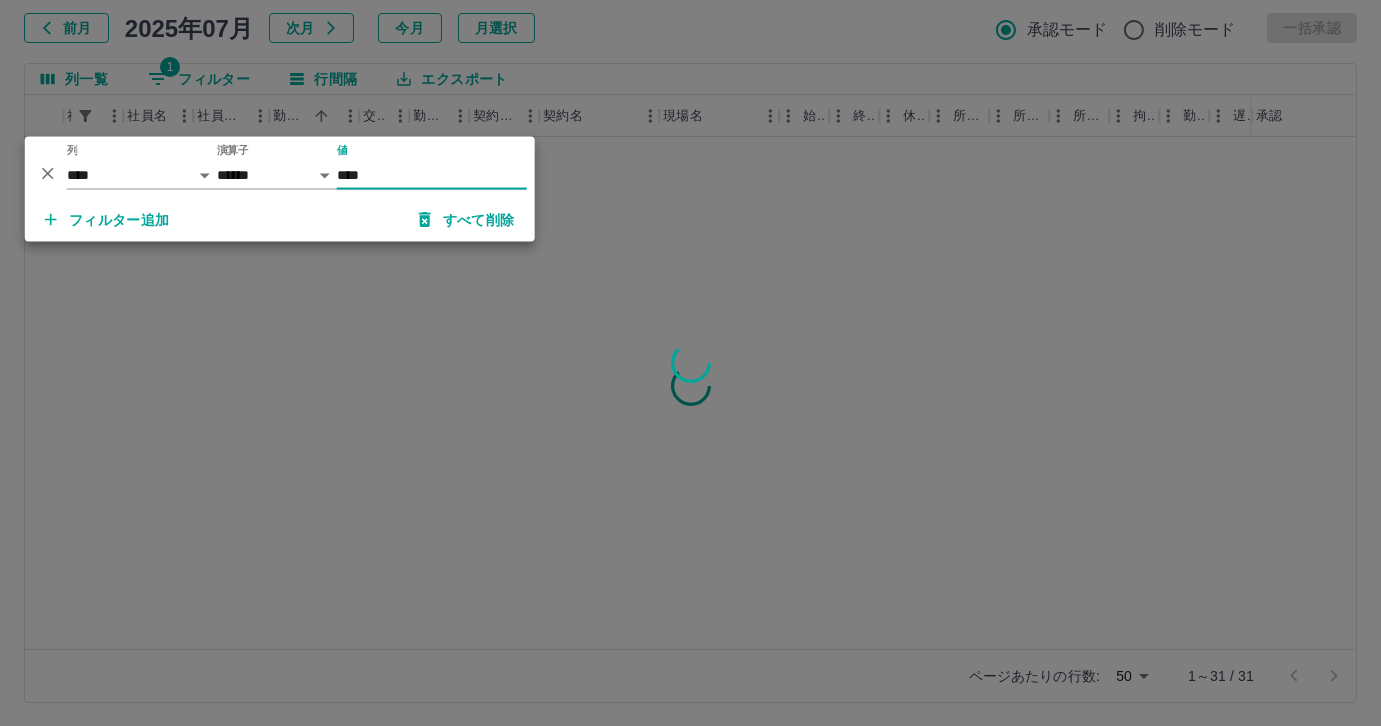 type on "*****" 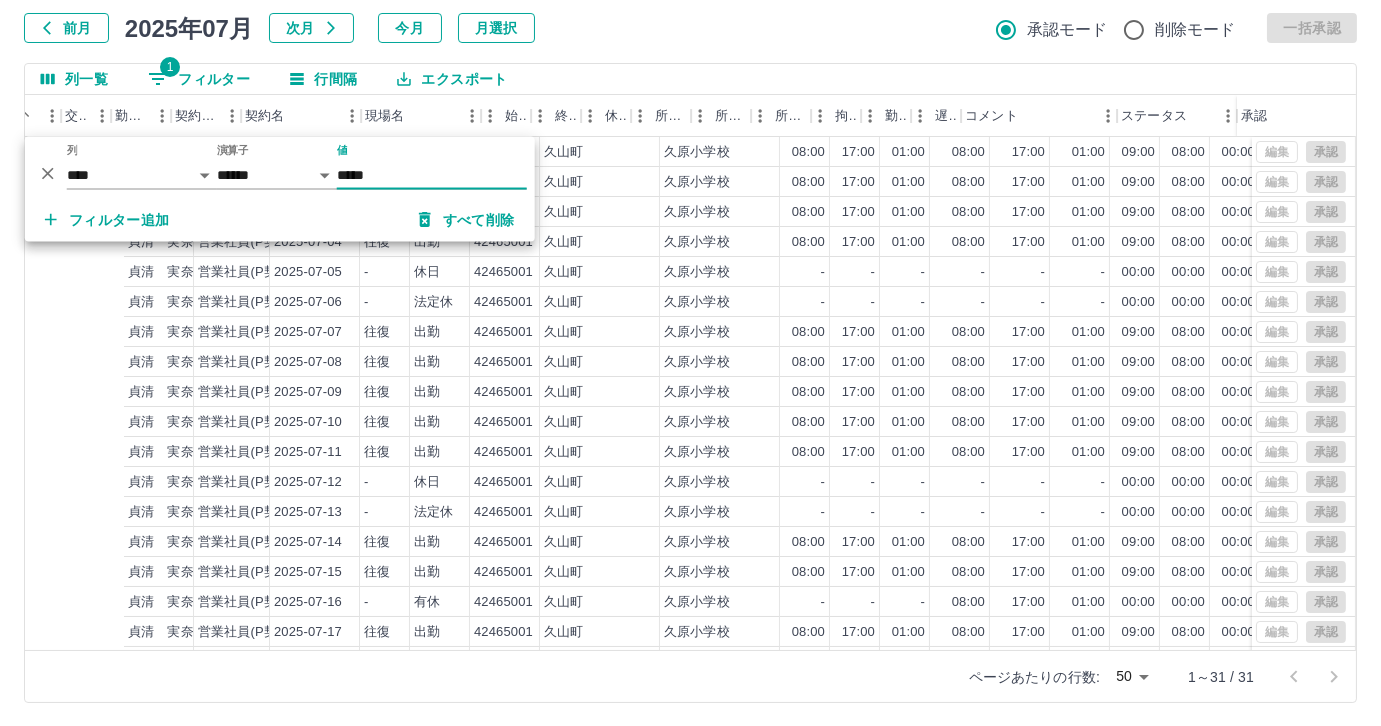 scroll, scrollTop: 0, scrollLeft: 429, axis: horizontal 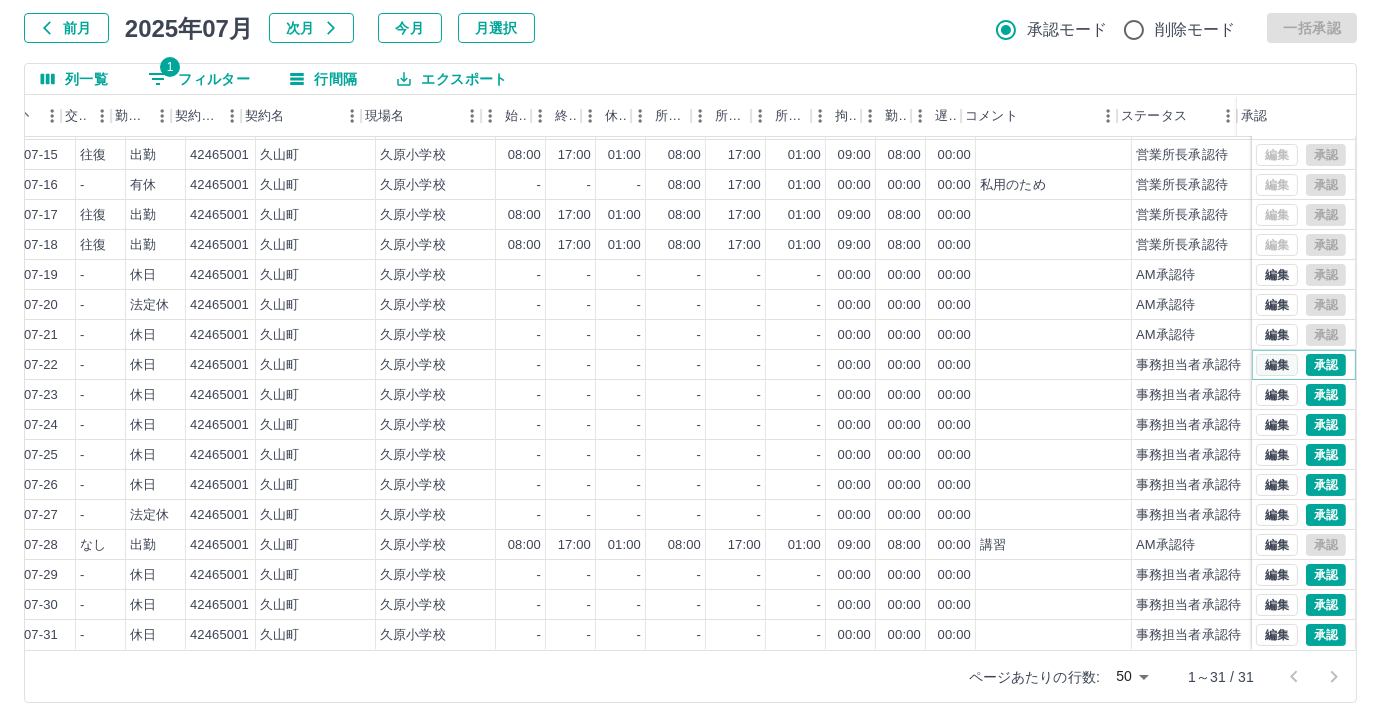 click on "編集" at bounding box center (1277, 365) 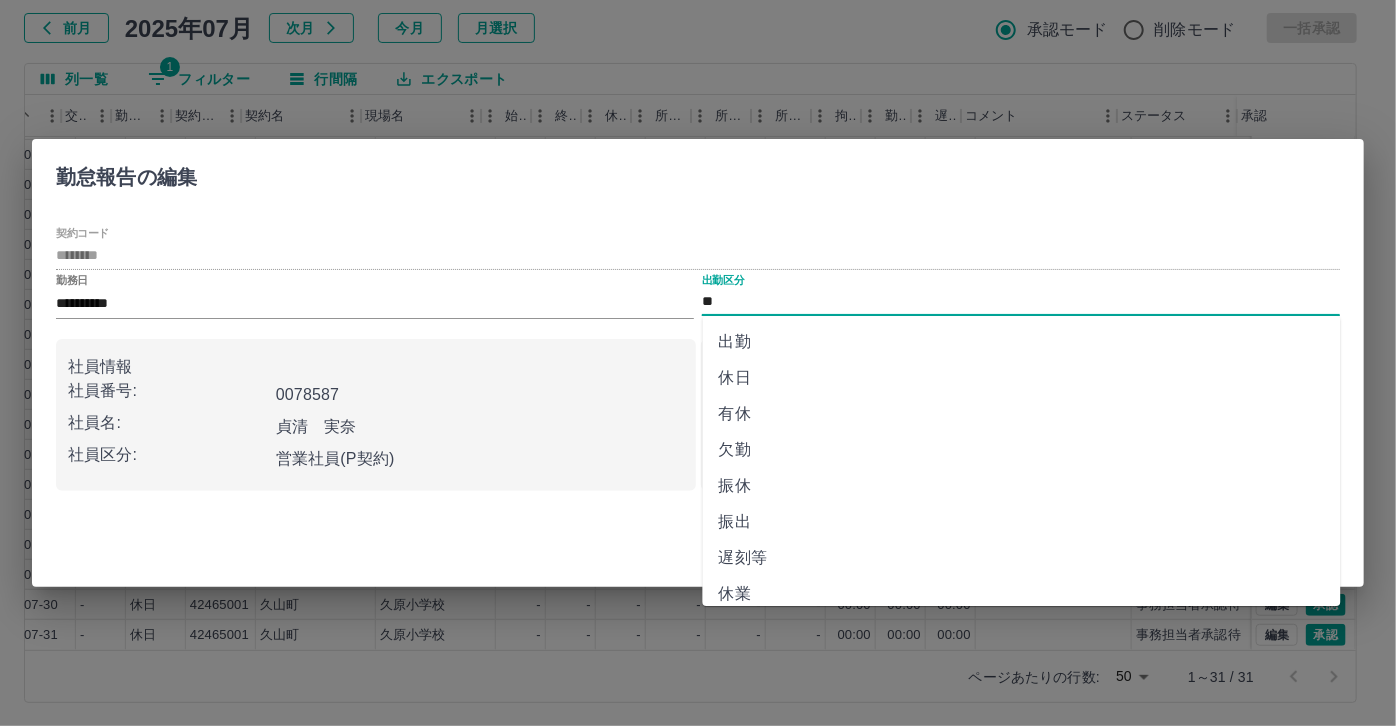 click on "**" at bounding box center (1021, 302) 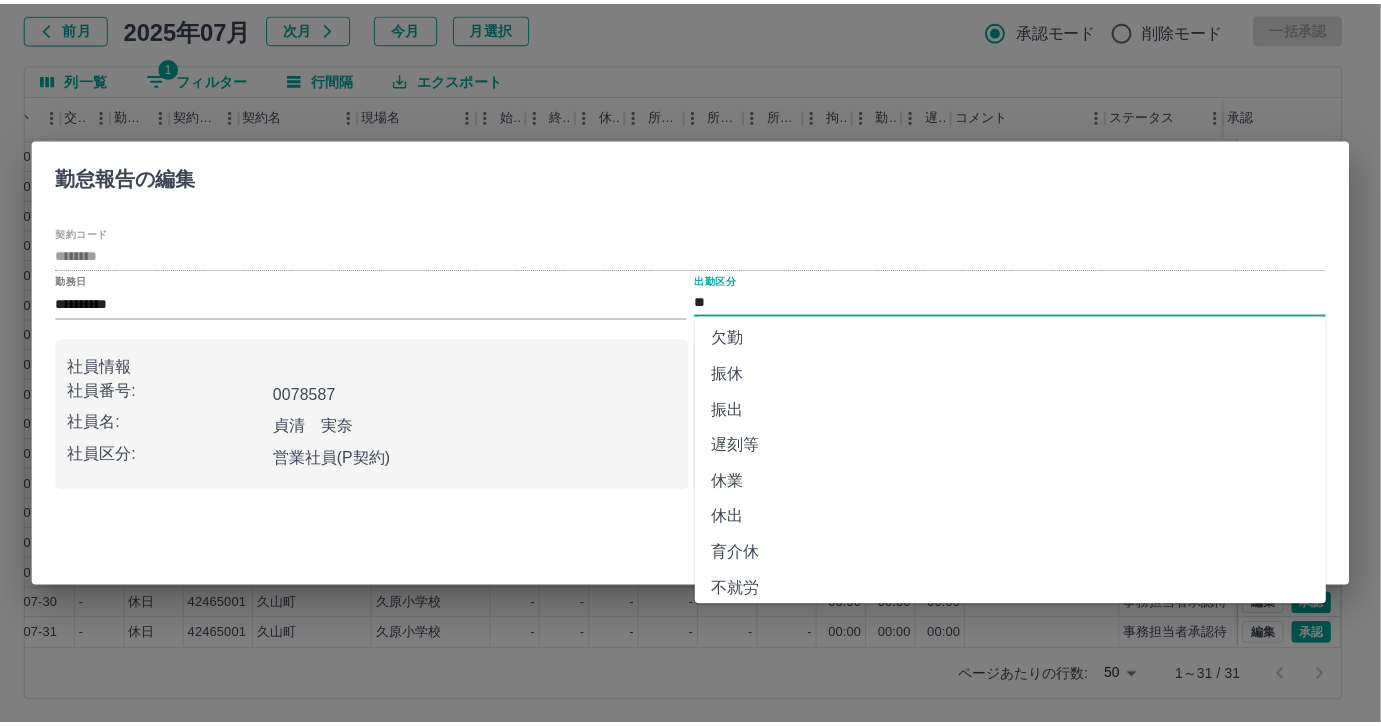 scroll, scrollTop: 181, scrollLeft: 0, axis: vertical 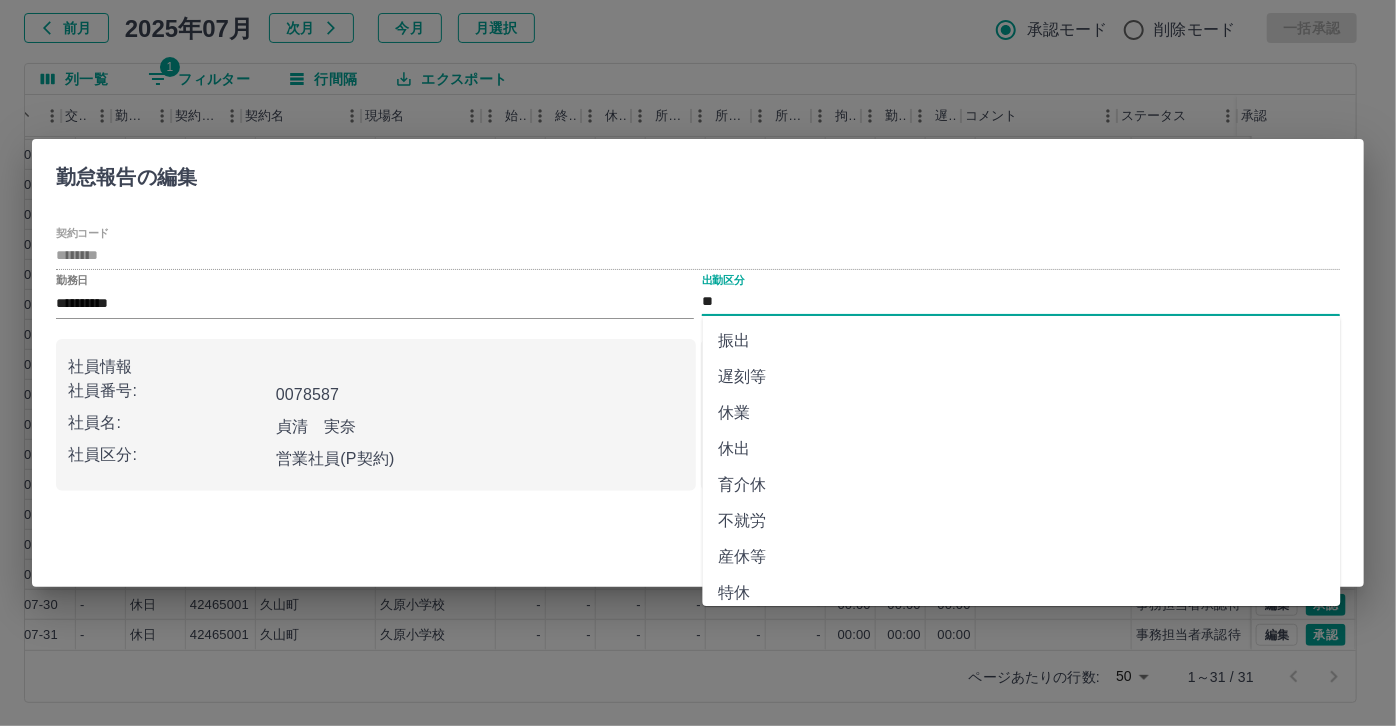 click on "休業" at bounding box center [1022, 413] 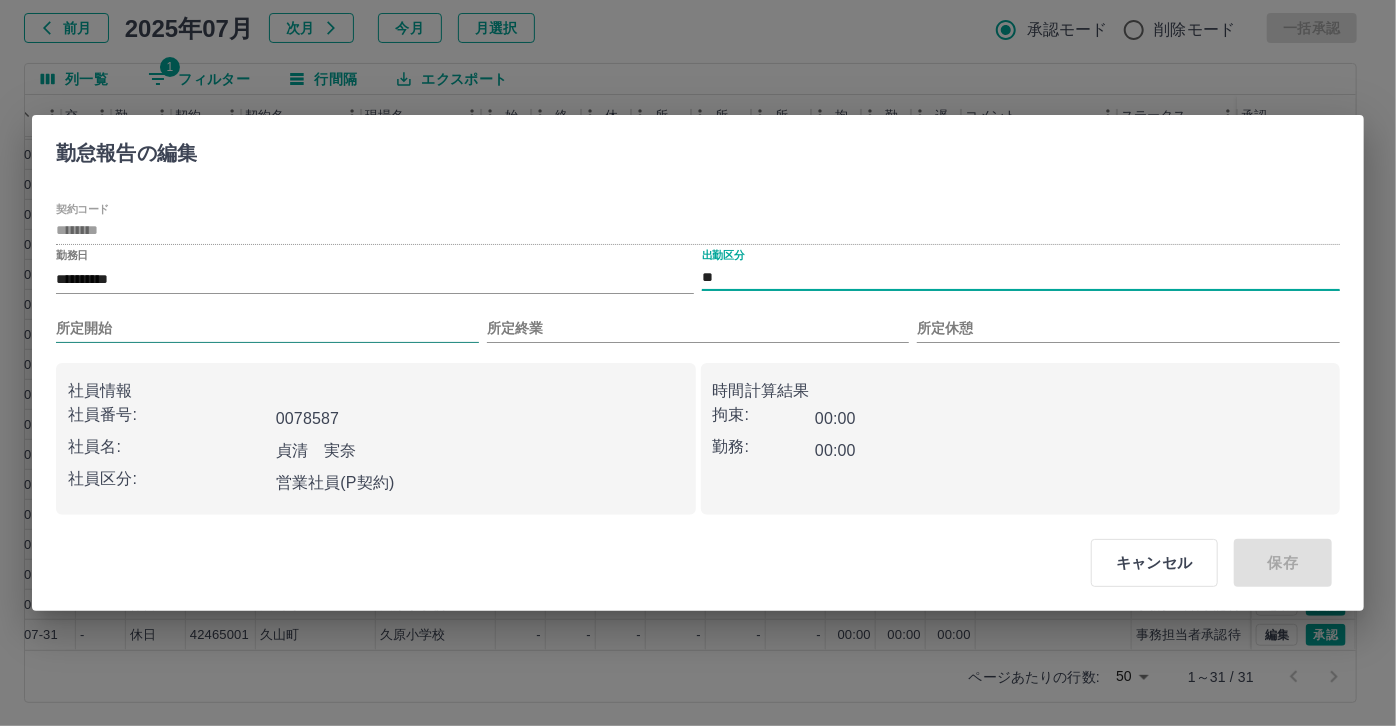 click on "所定開始" at bounding box center [267, 328] 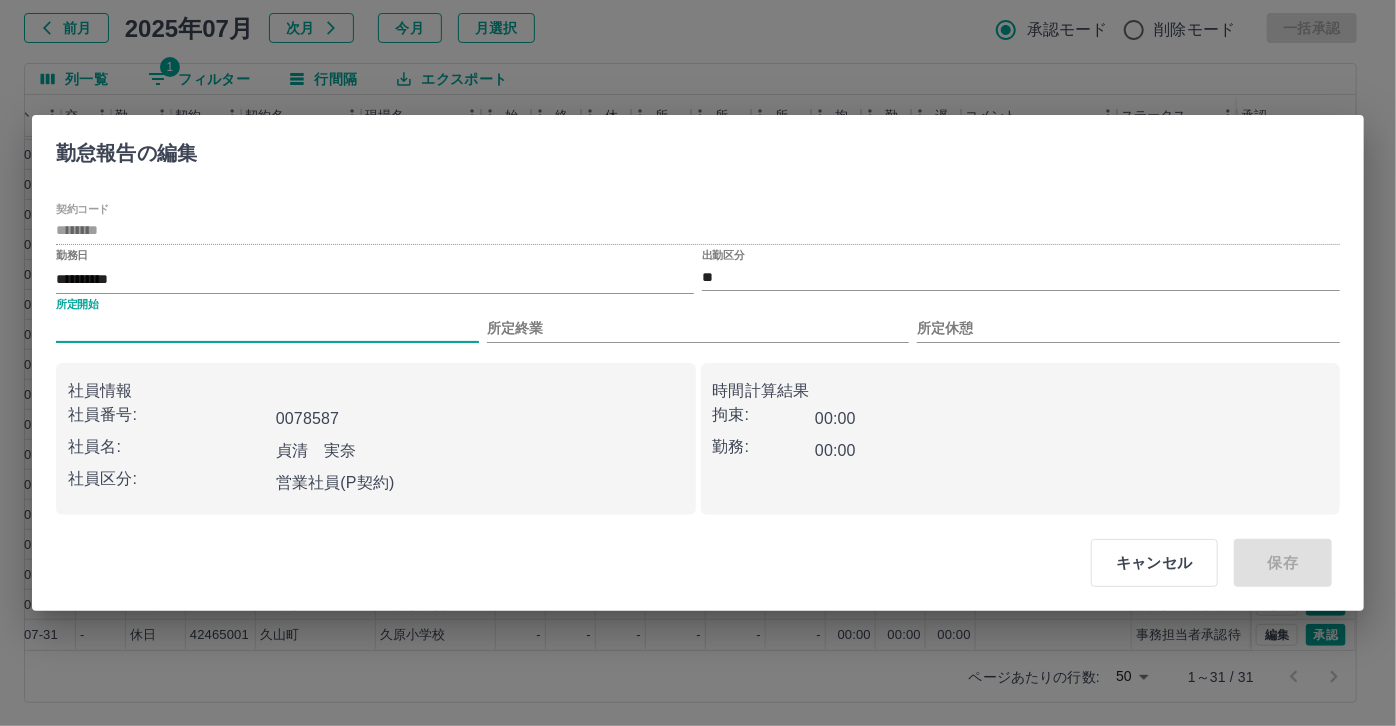 type on "***" 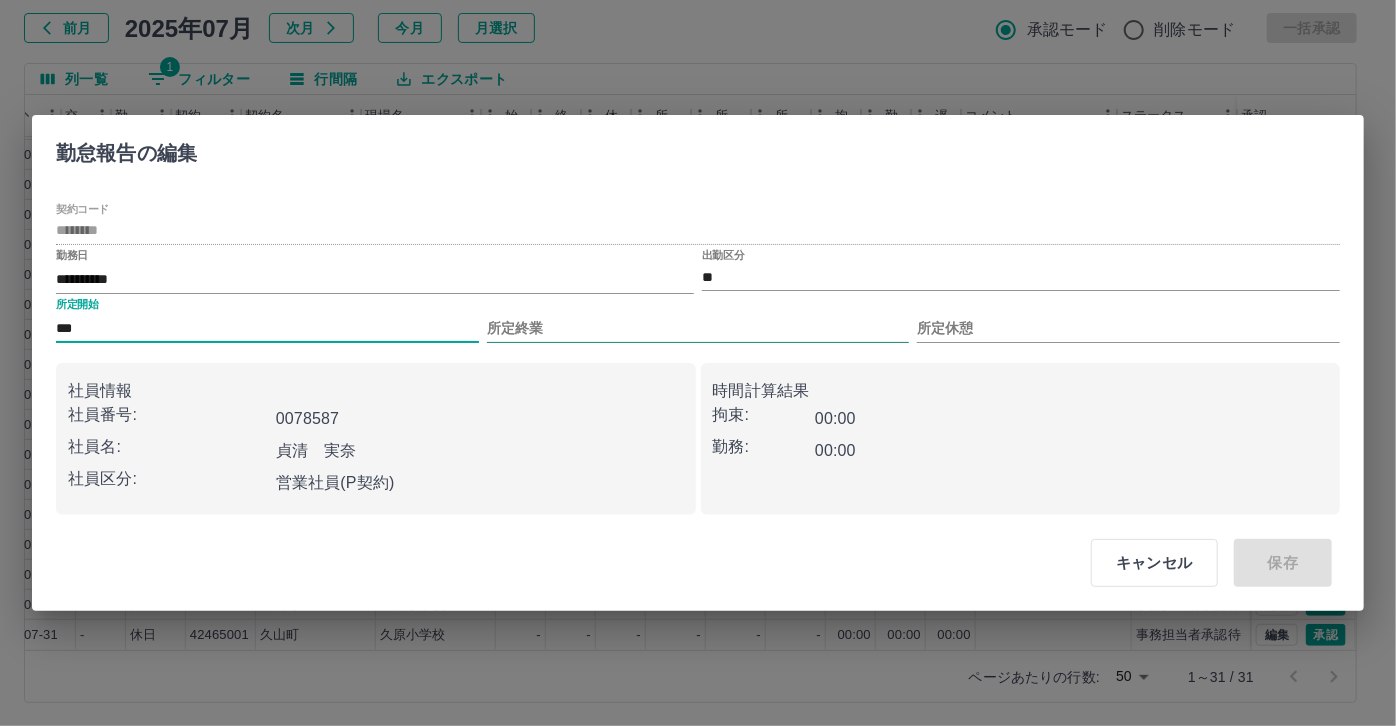 click on "所定終業" at bounding box center [698, 328] 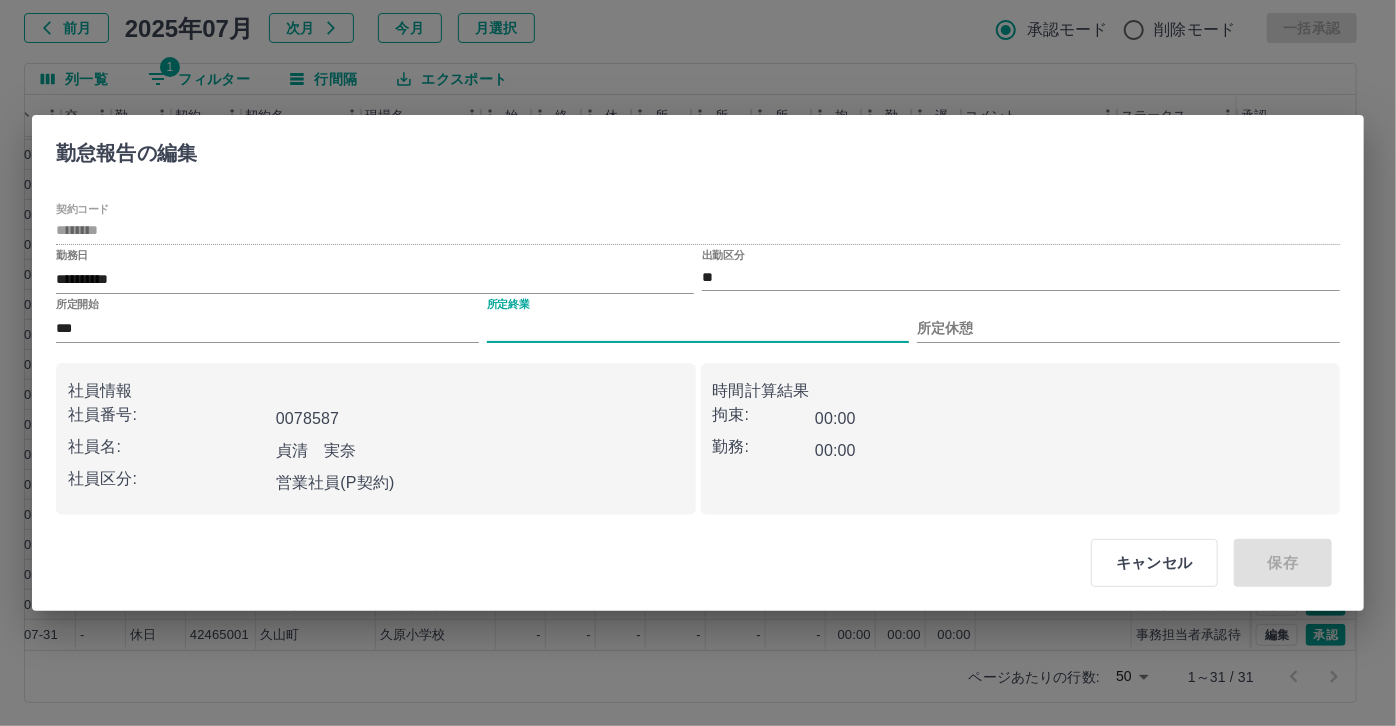 type on "****" 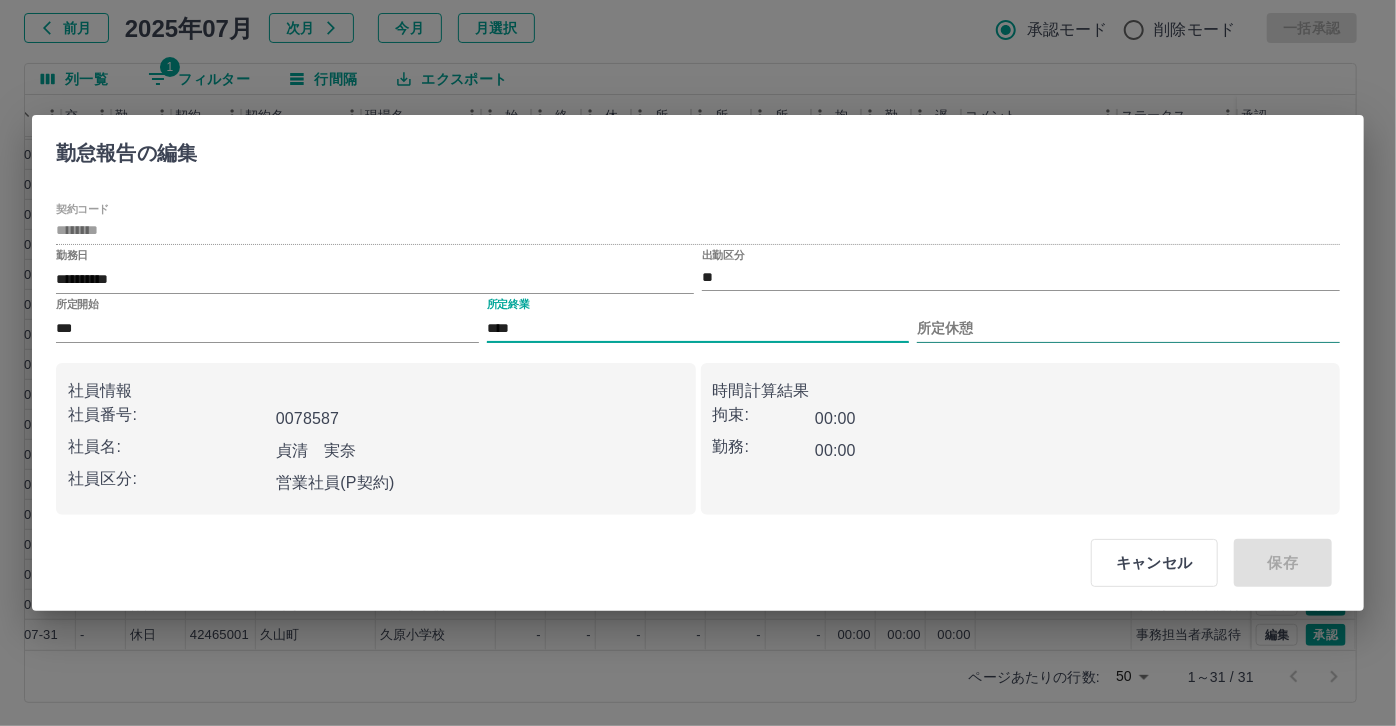 click on "所定休憩" at bounding box center [1128, 328] 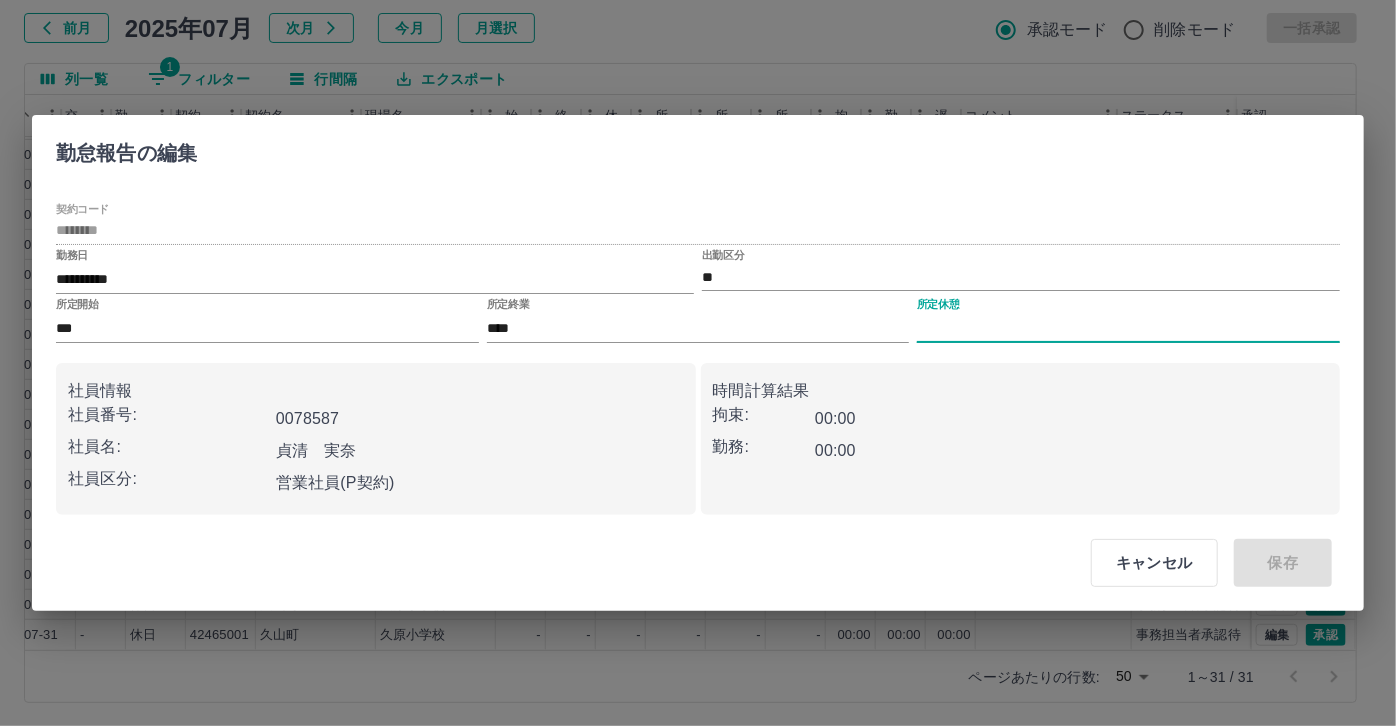 type on "****" 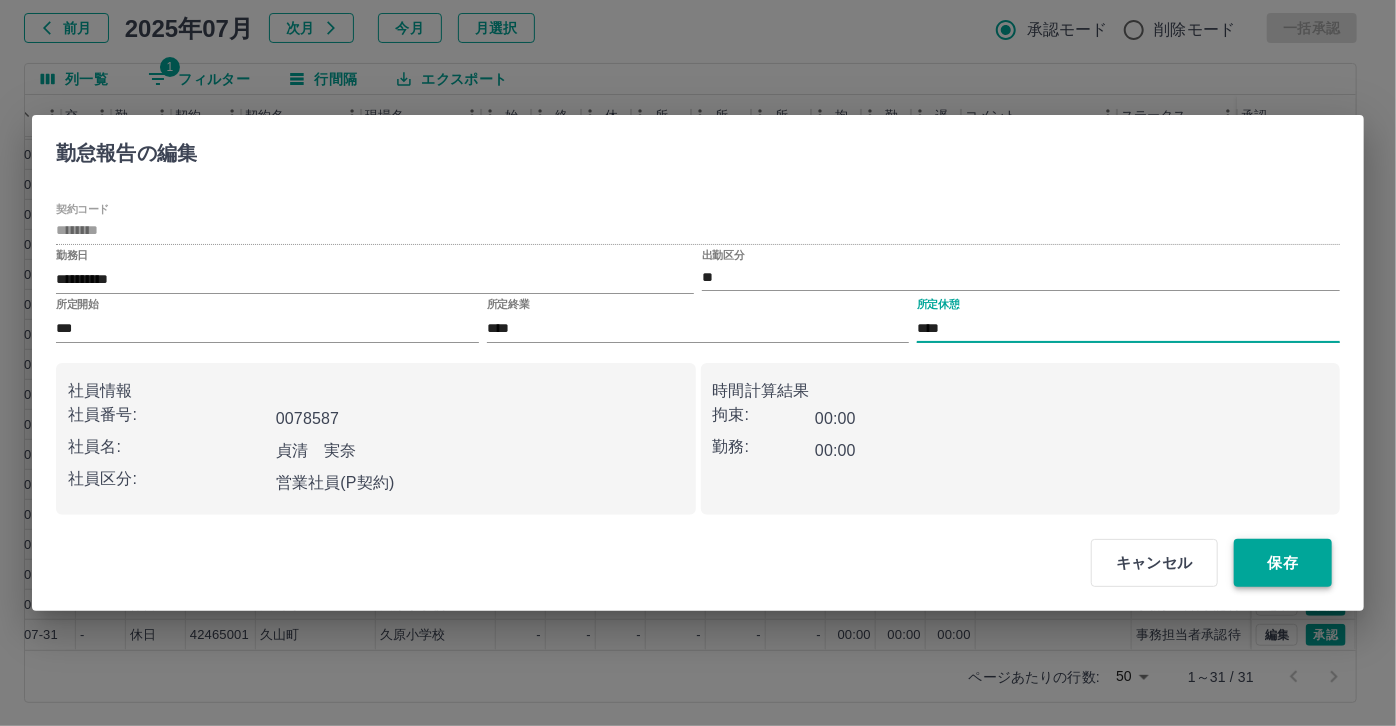 click on "保存" at bounding box center (1283, 563) 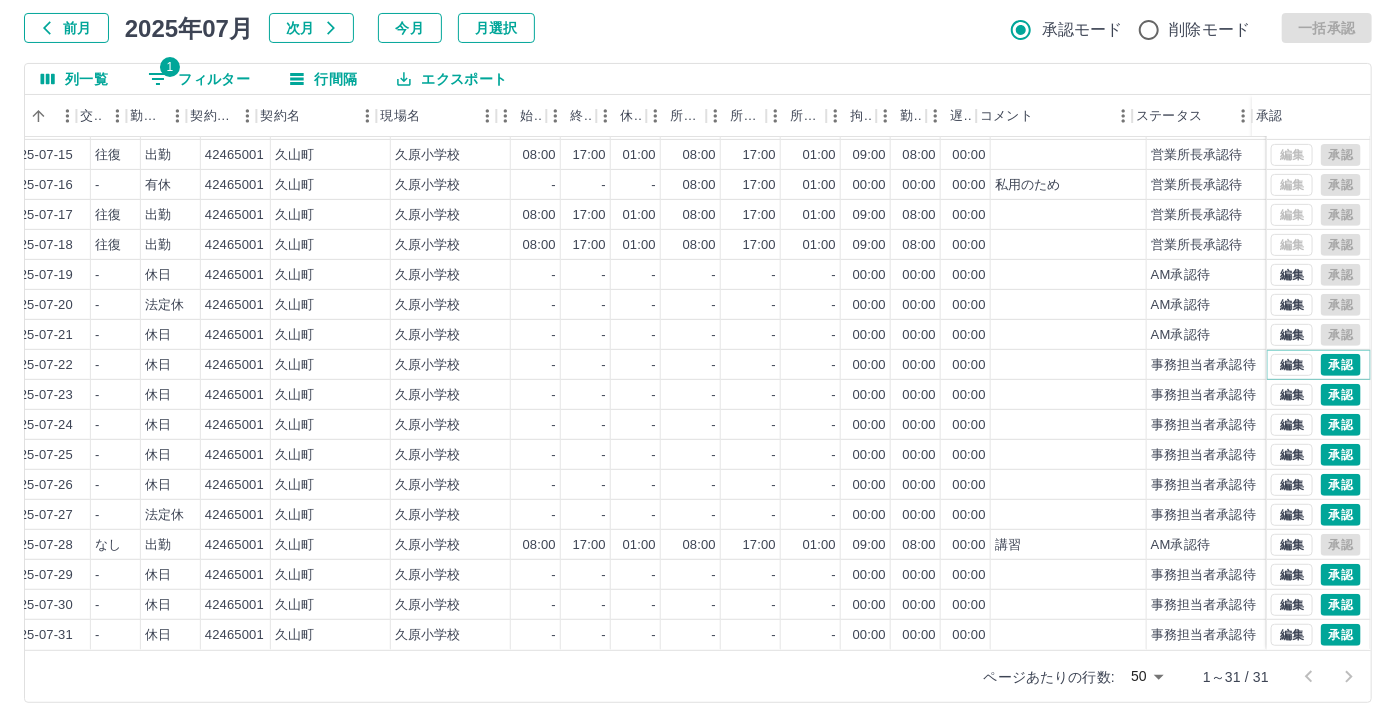 scroll, scrollTop: 431, scrollLeft: 414, axis: both 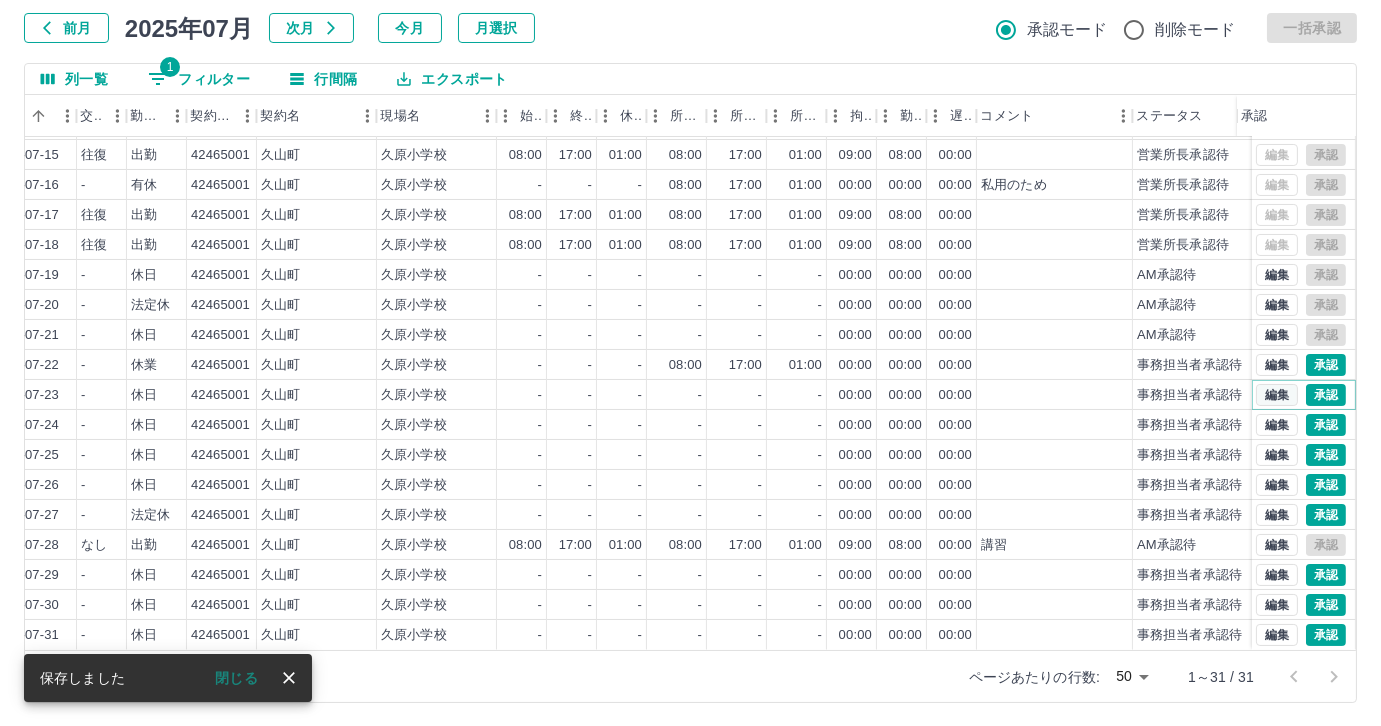 click on "編集" at bounding box center (1277, 395) 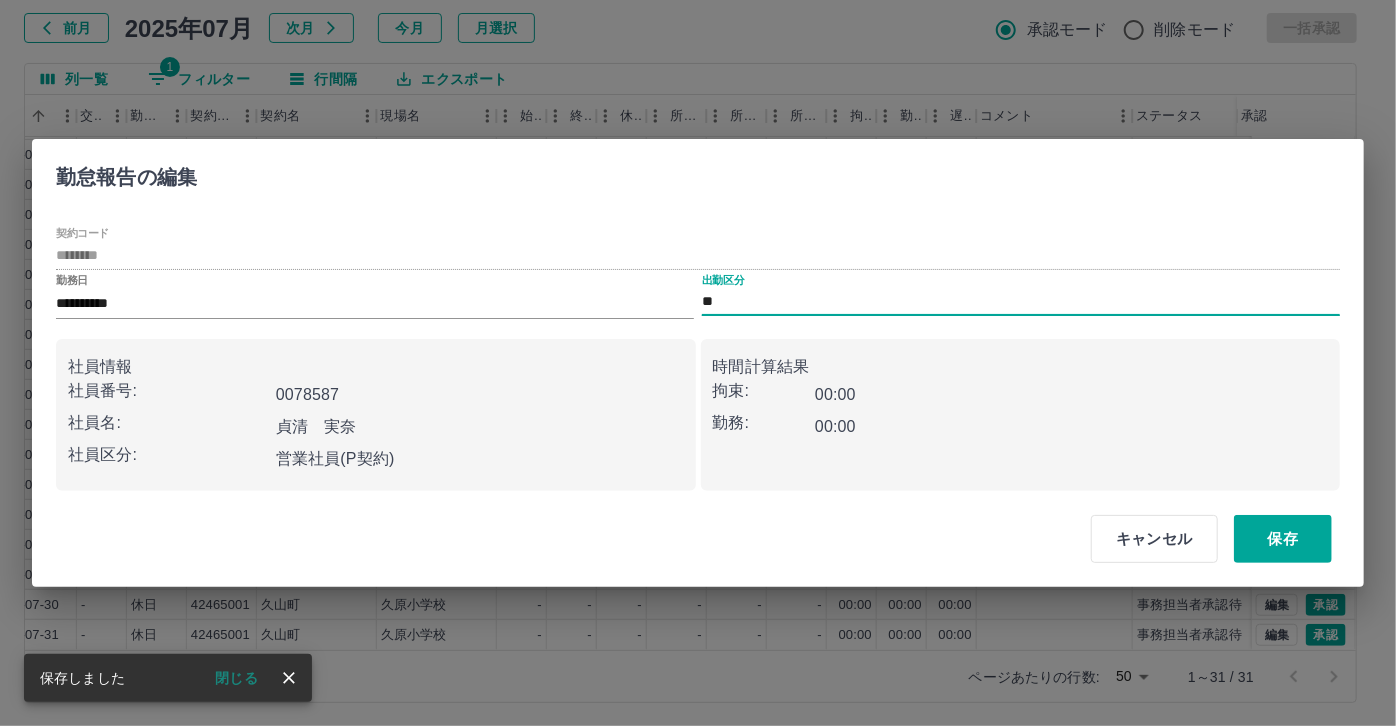 click on "**" at bounding box center (1021, 302) 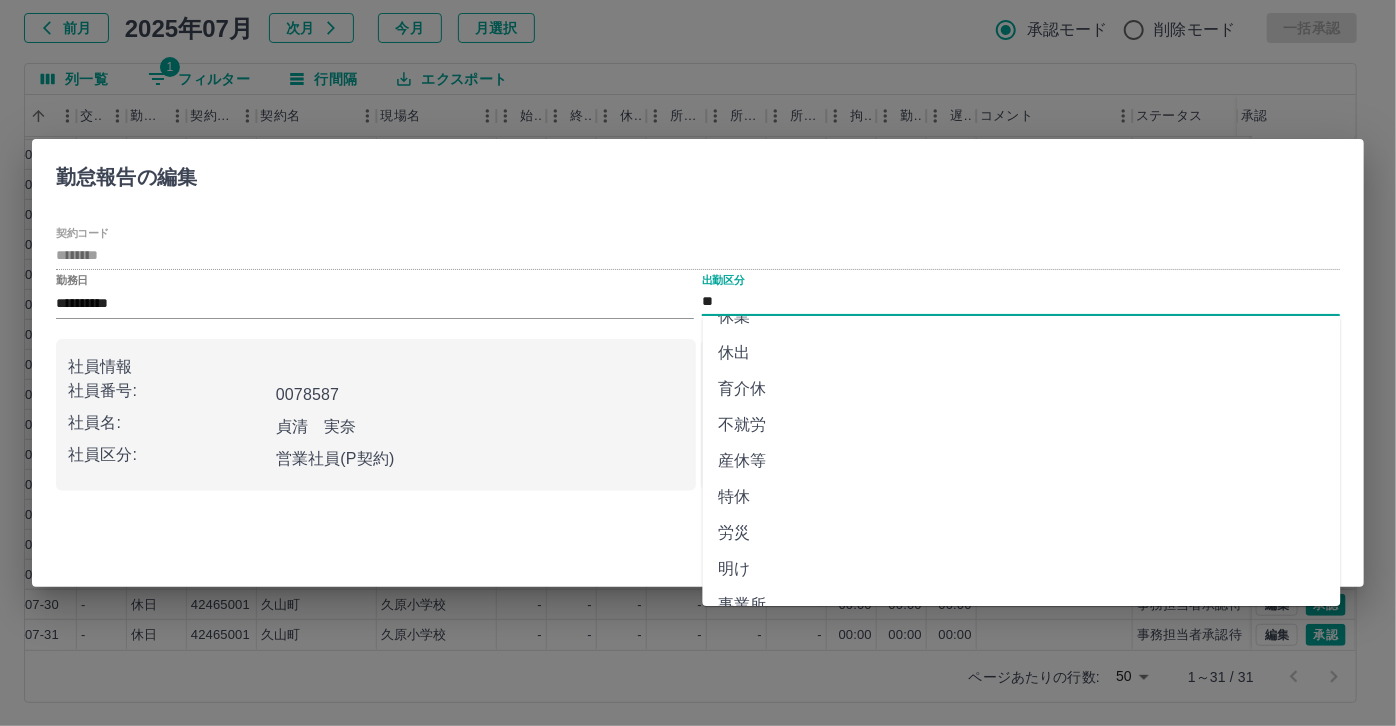 scroll, scrollTop: 181, scrollLeft: 0, axis: vertical 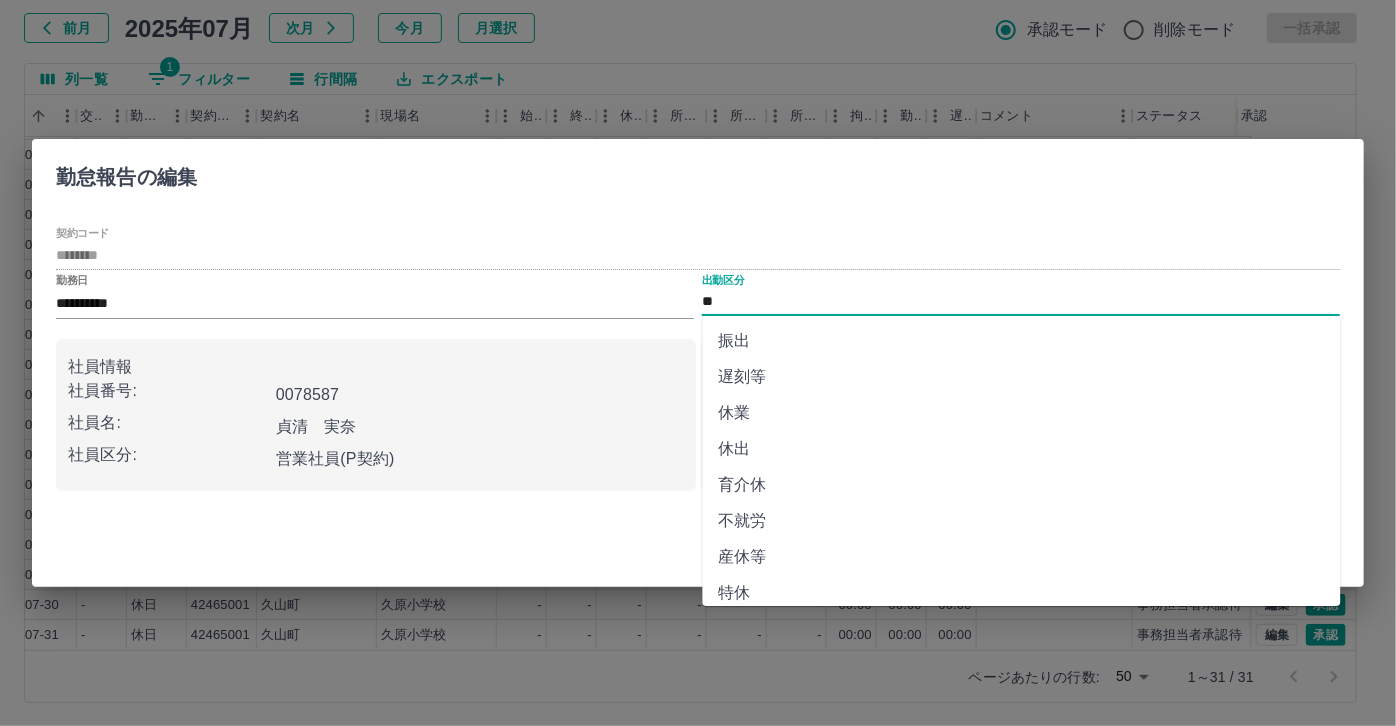 click on "休業" at bounding box center [1022, 413] 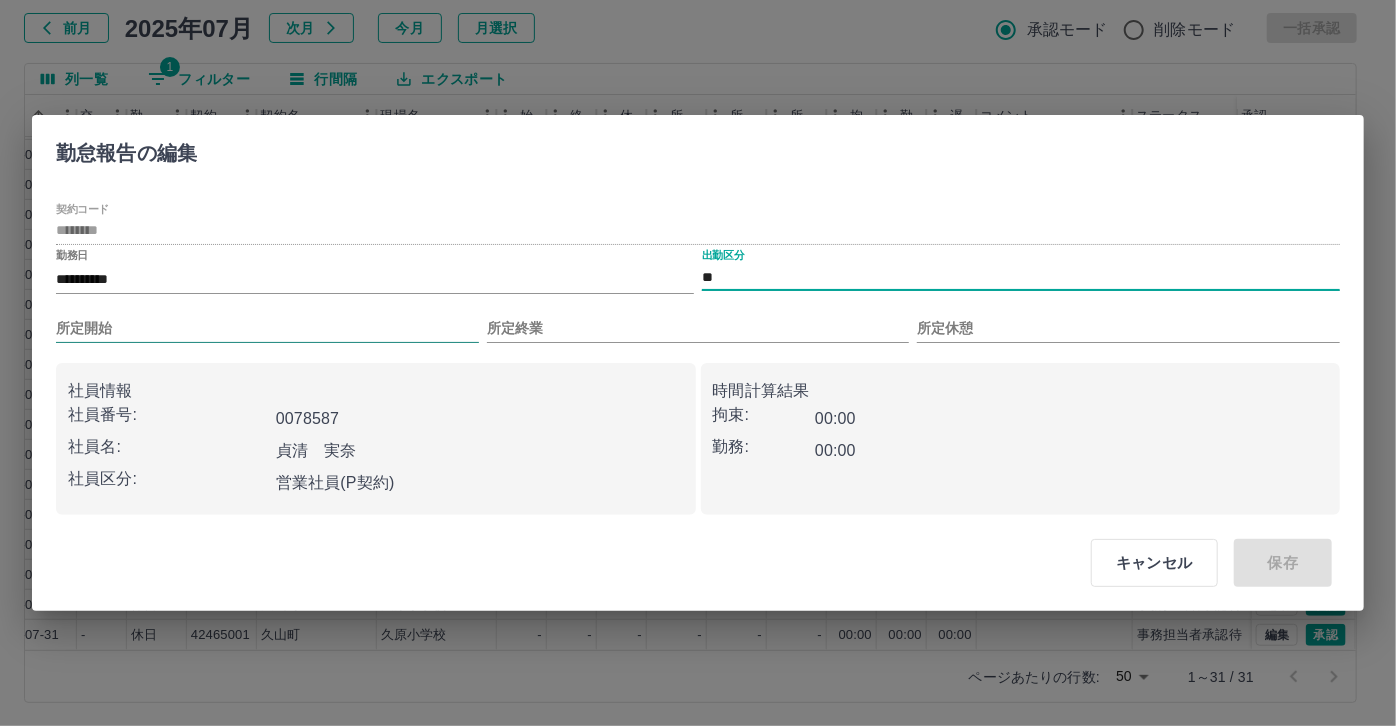 click on "所定開始" at bounding box center (267, 328) 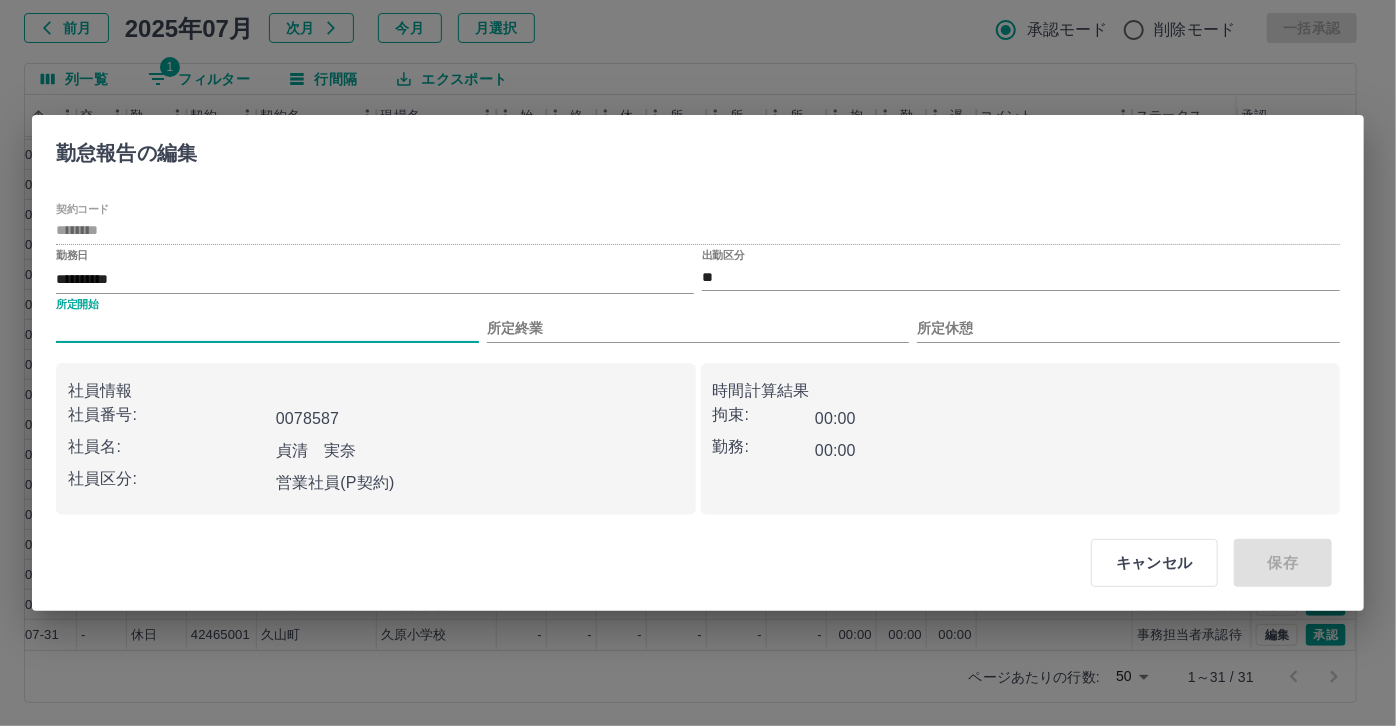 type on "***" 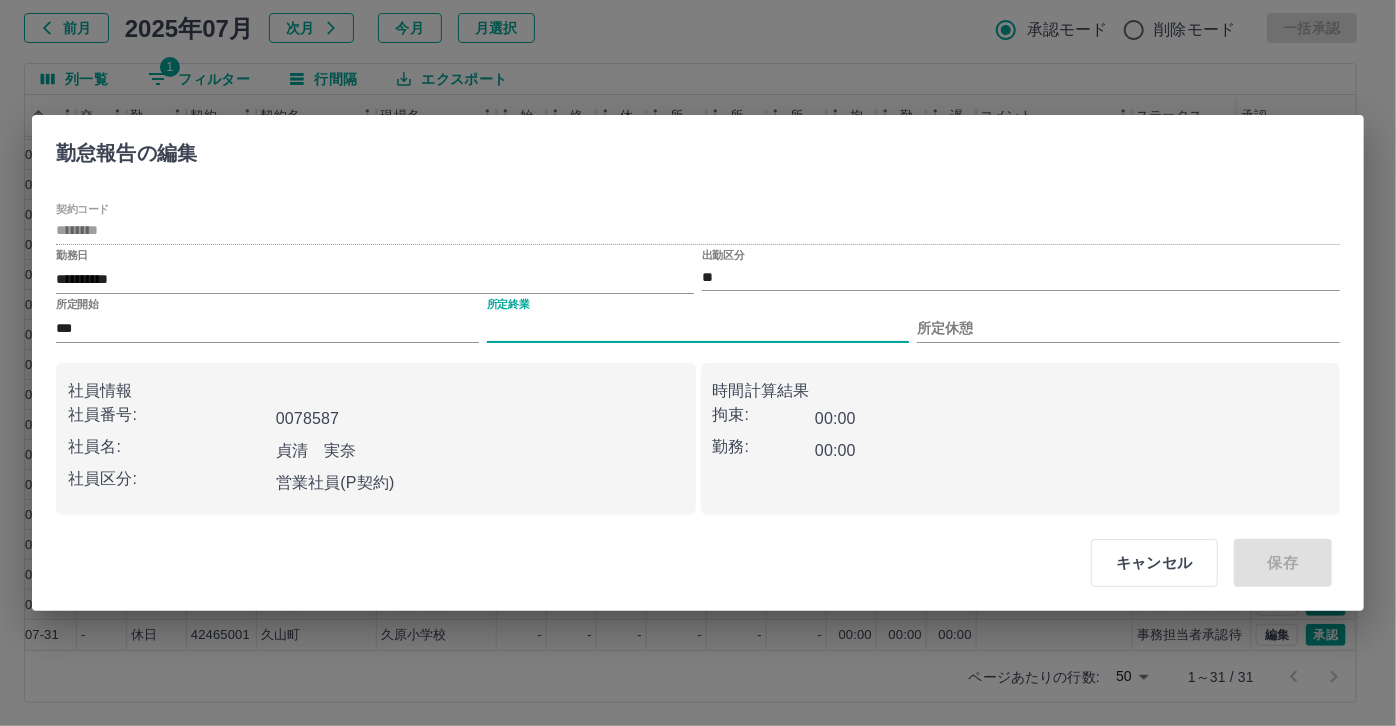 click on "所定終業" at bounding box center [698, 328] 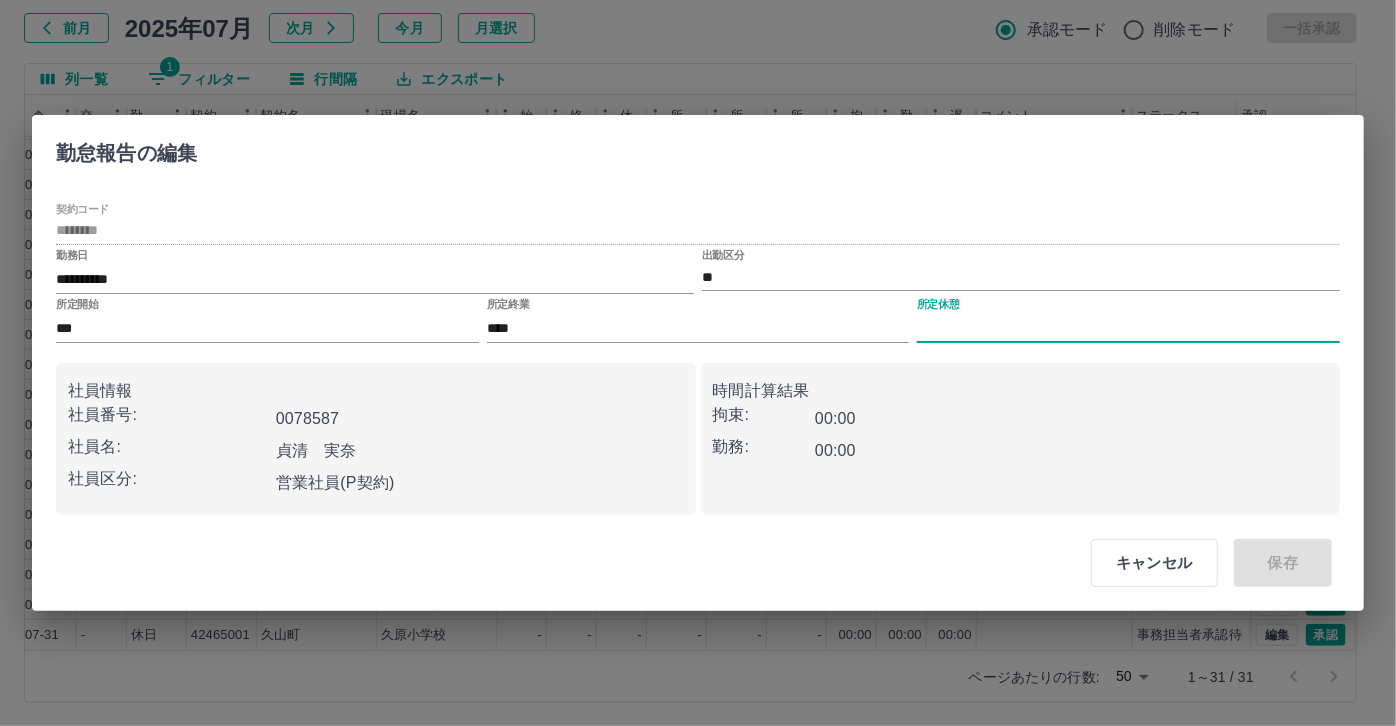 click on "所定休憩" at bounding box center [1128, 328] 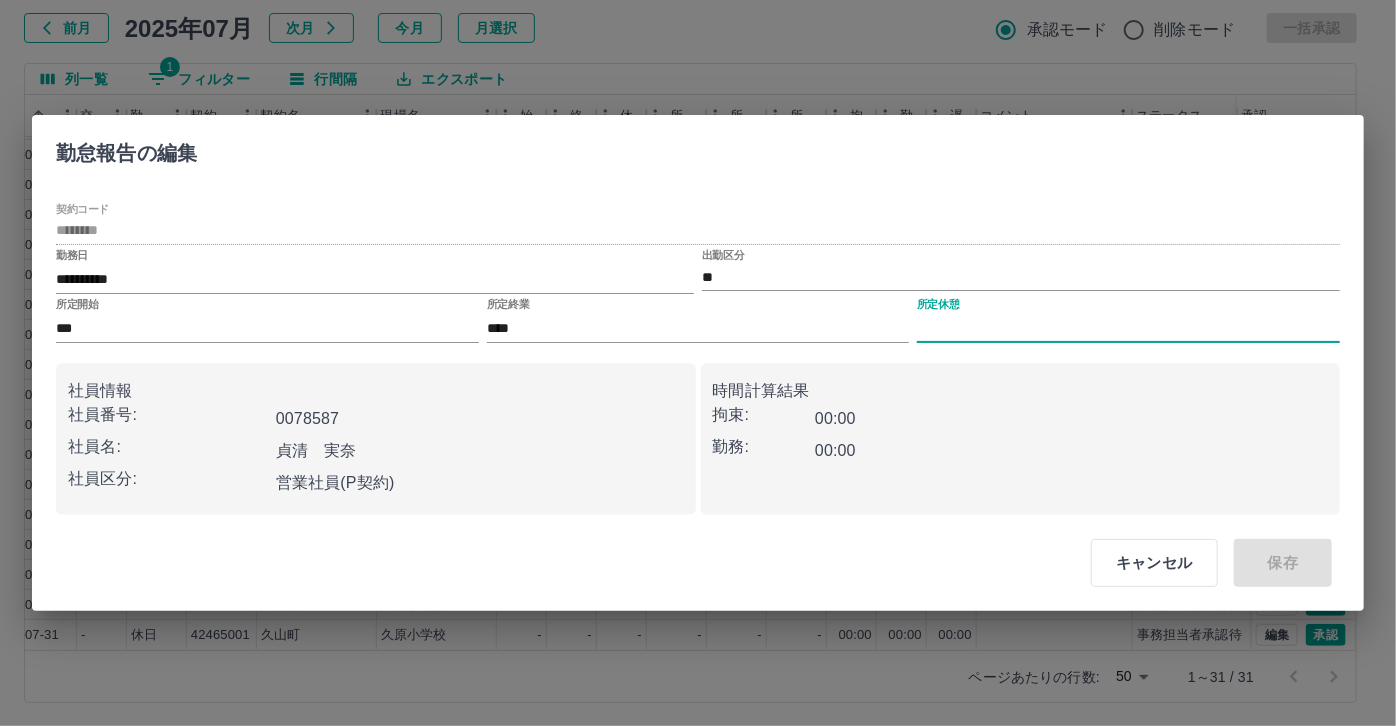 type on "****" 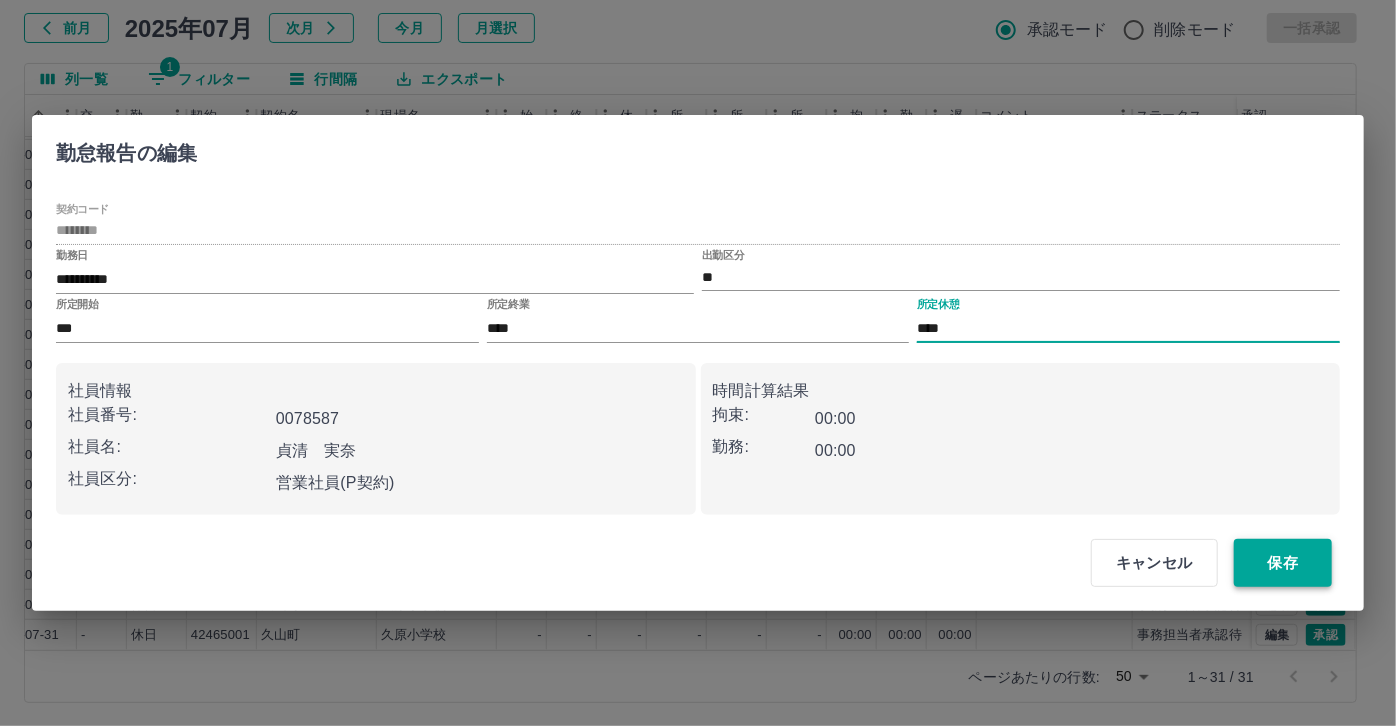 click on "保存" at bounding box center [1283, 563] 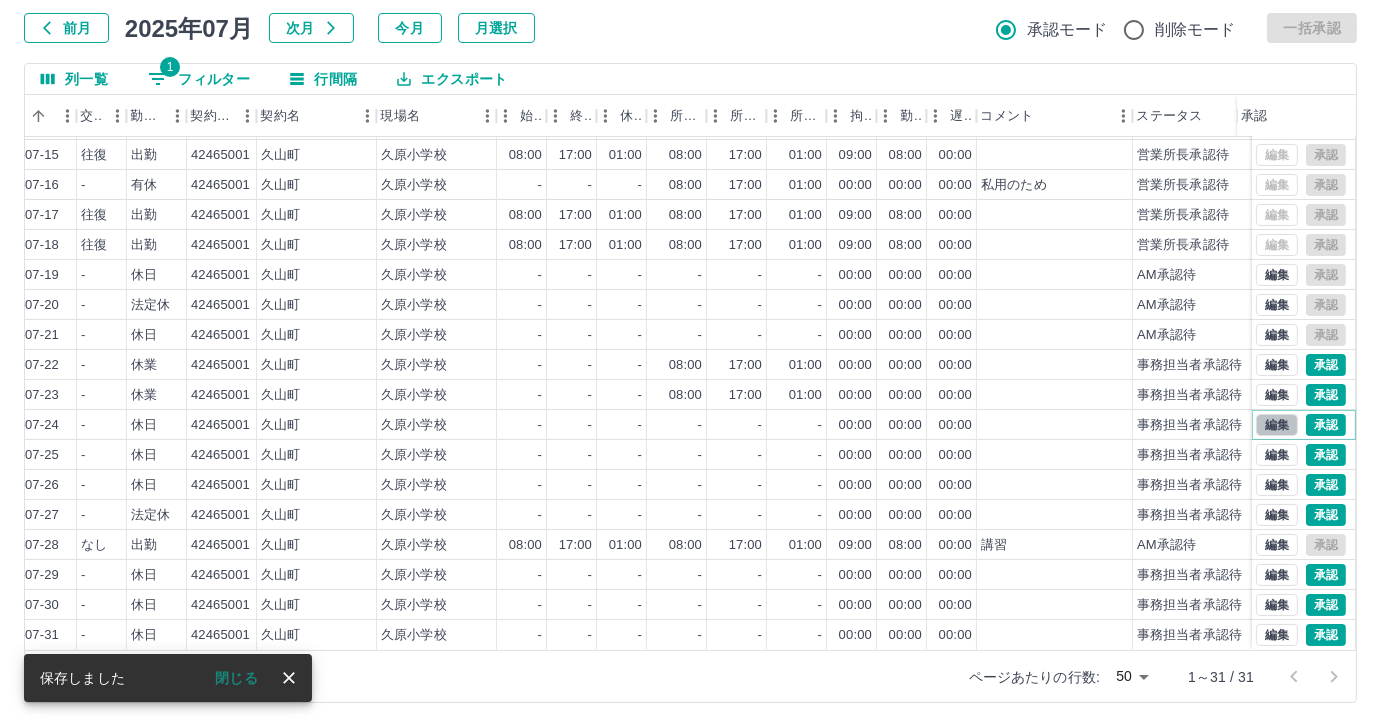 click on "編集" at bounding box center [1277, 425] 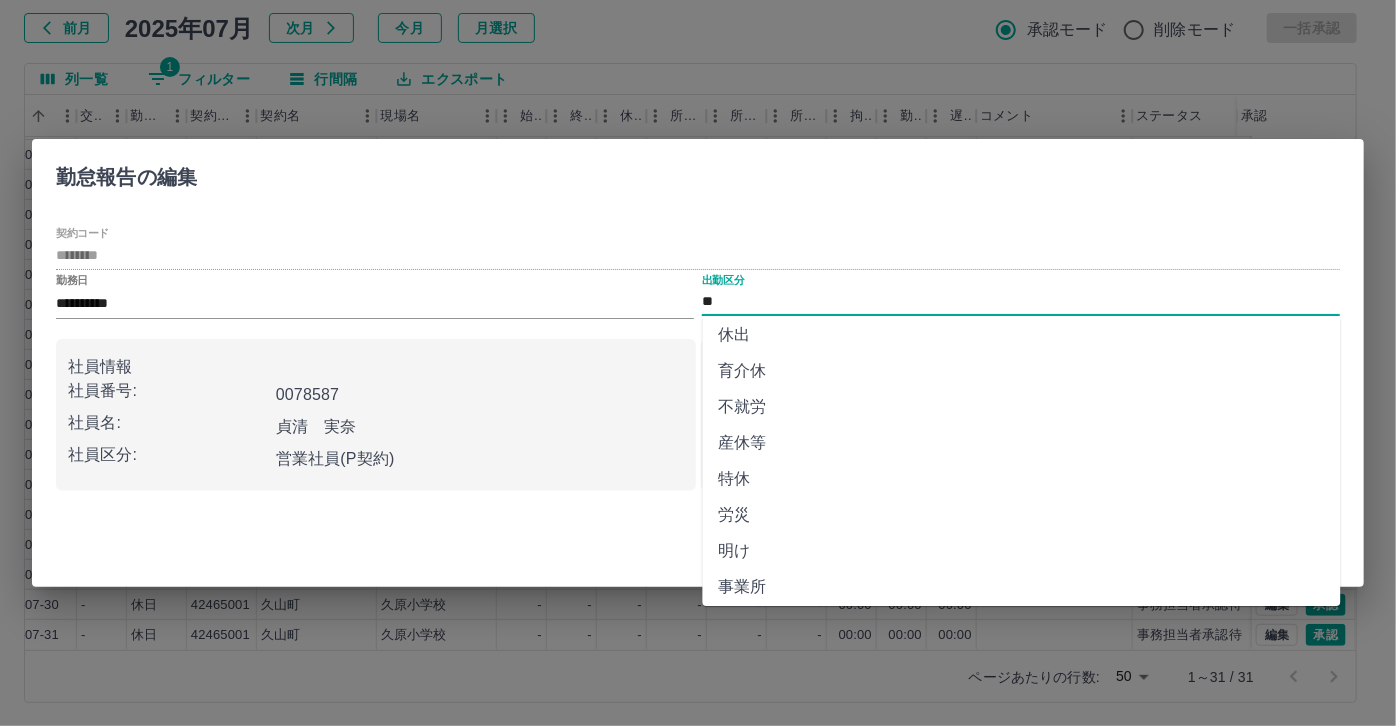 scroll, scrollTop: 191, scrollLeft: 0, axis: vertical 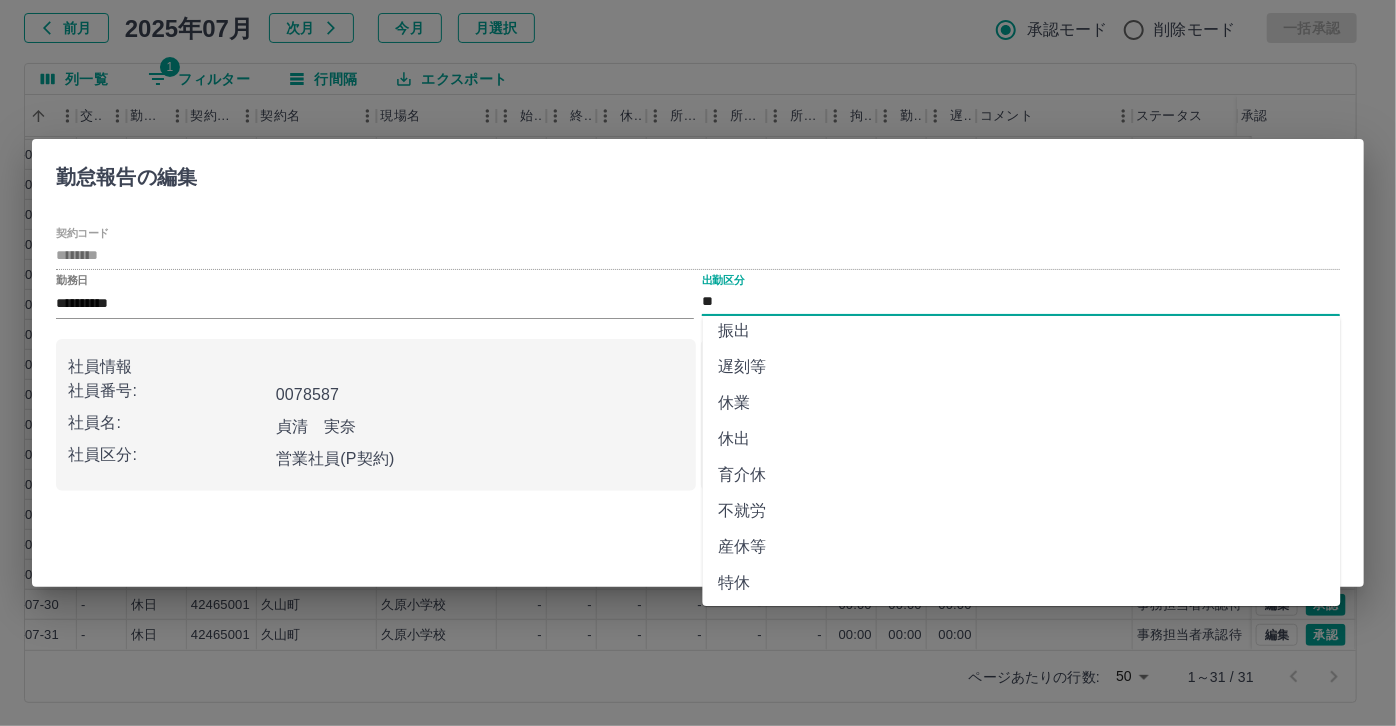 click on "休業" at bounding box center [1022, 403] 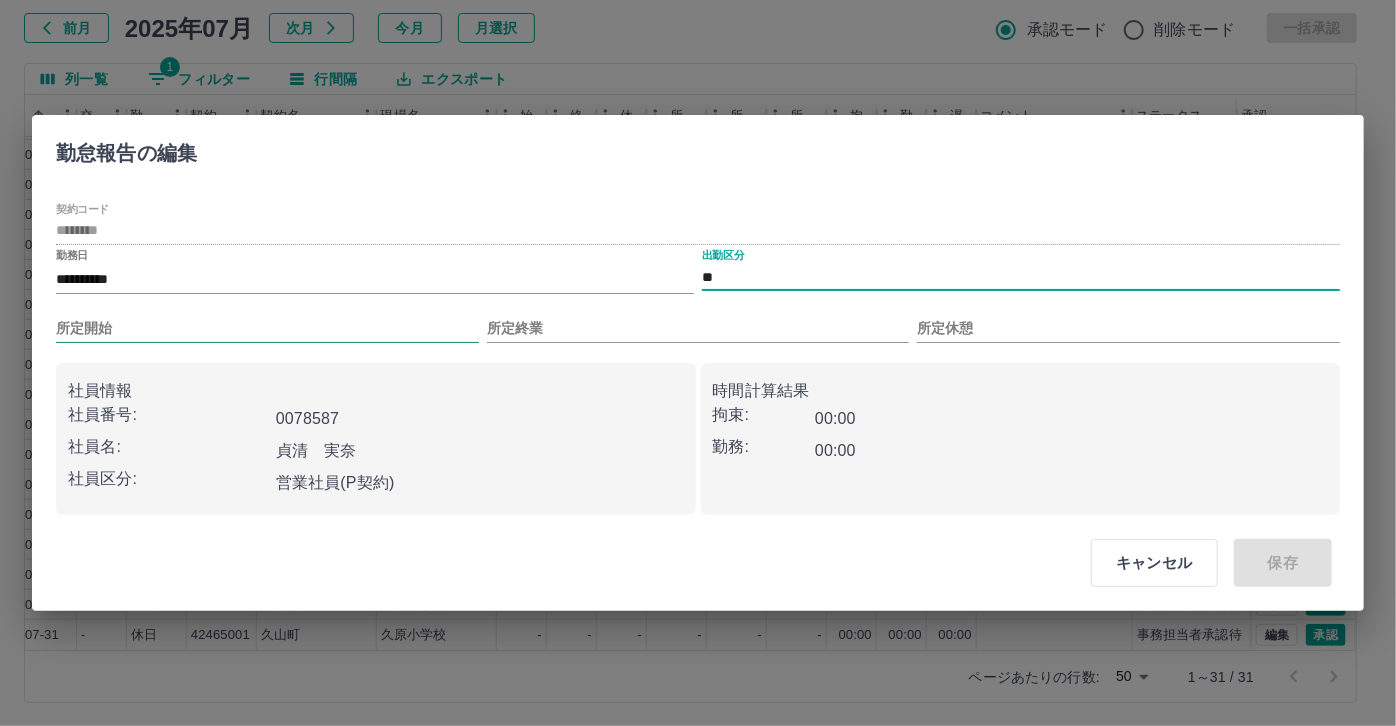 click on "所定開始" at bounding box center (267, 328) 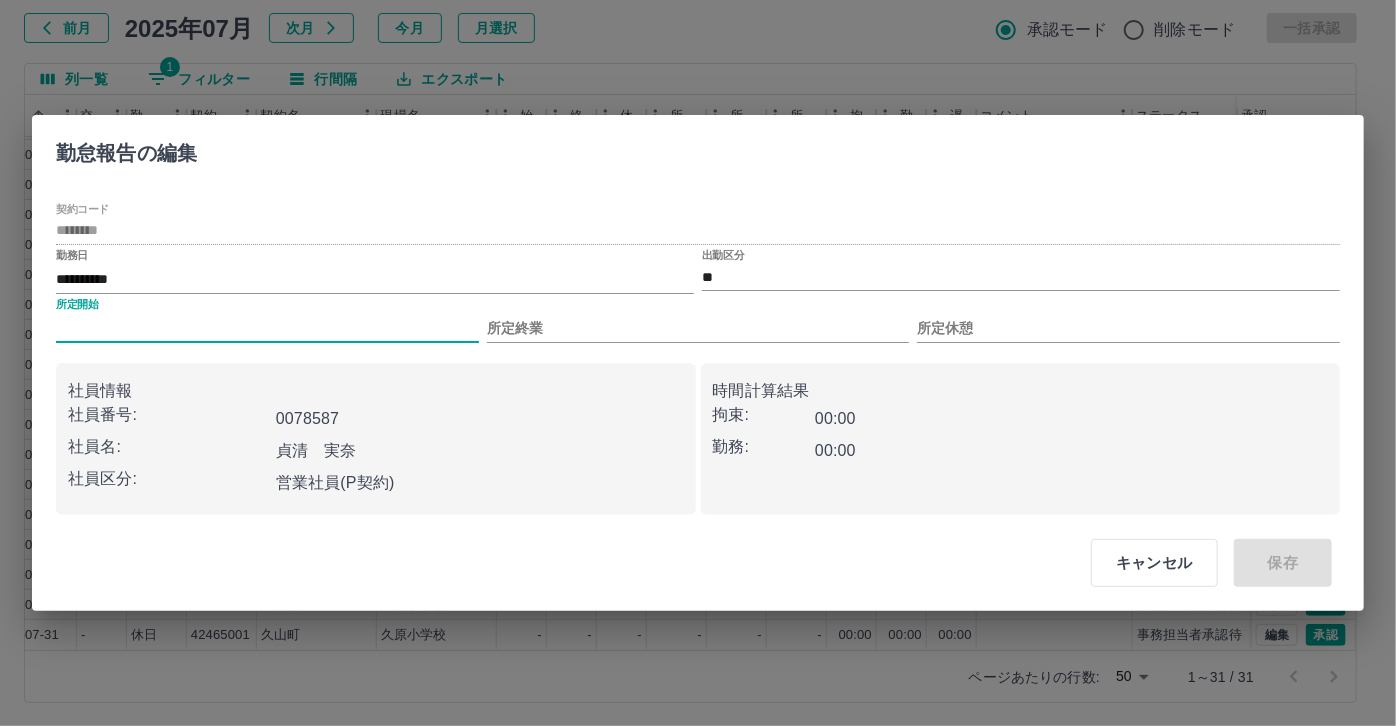 type on "***" 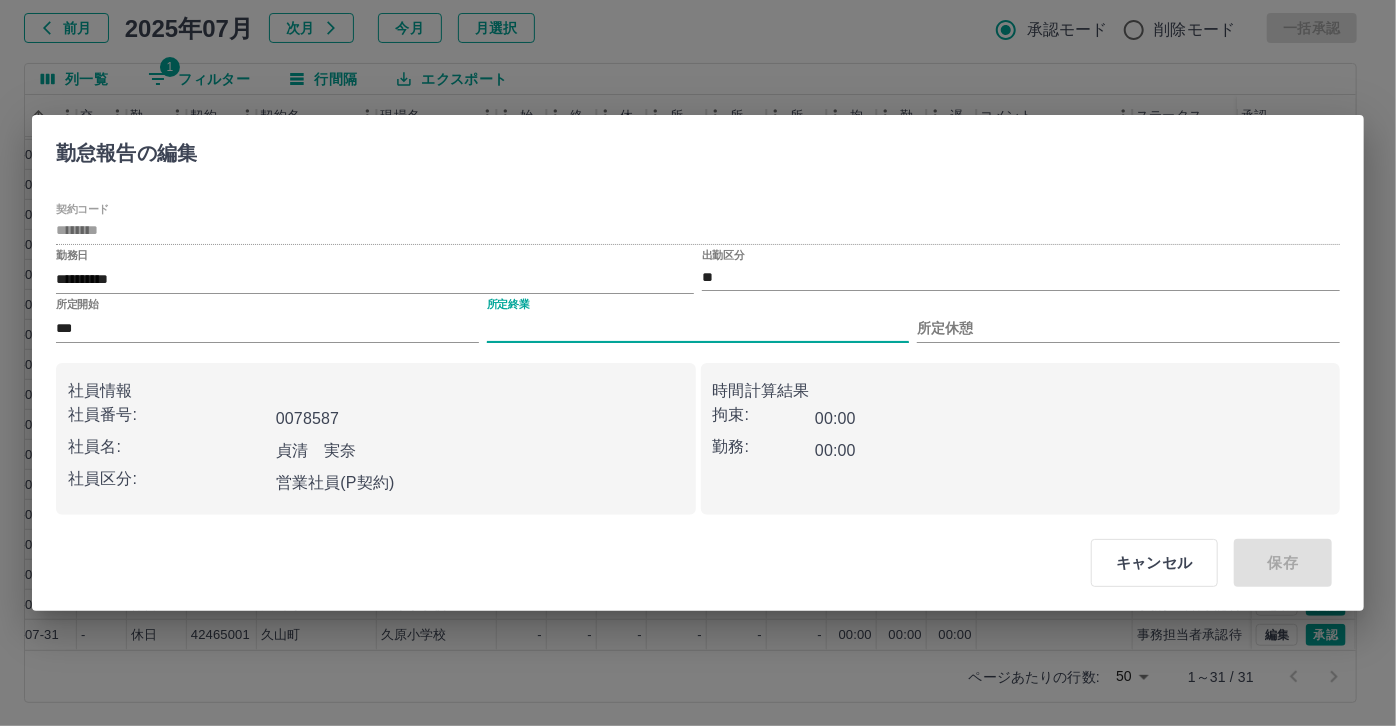 click on "所定終業" at bounding box center (698, 328) 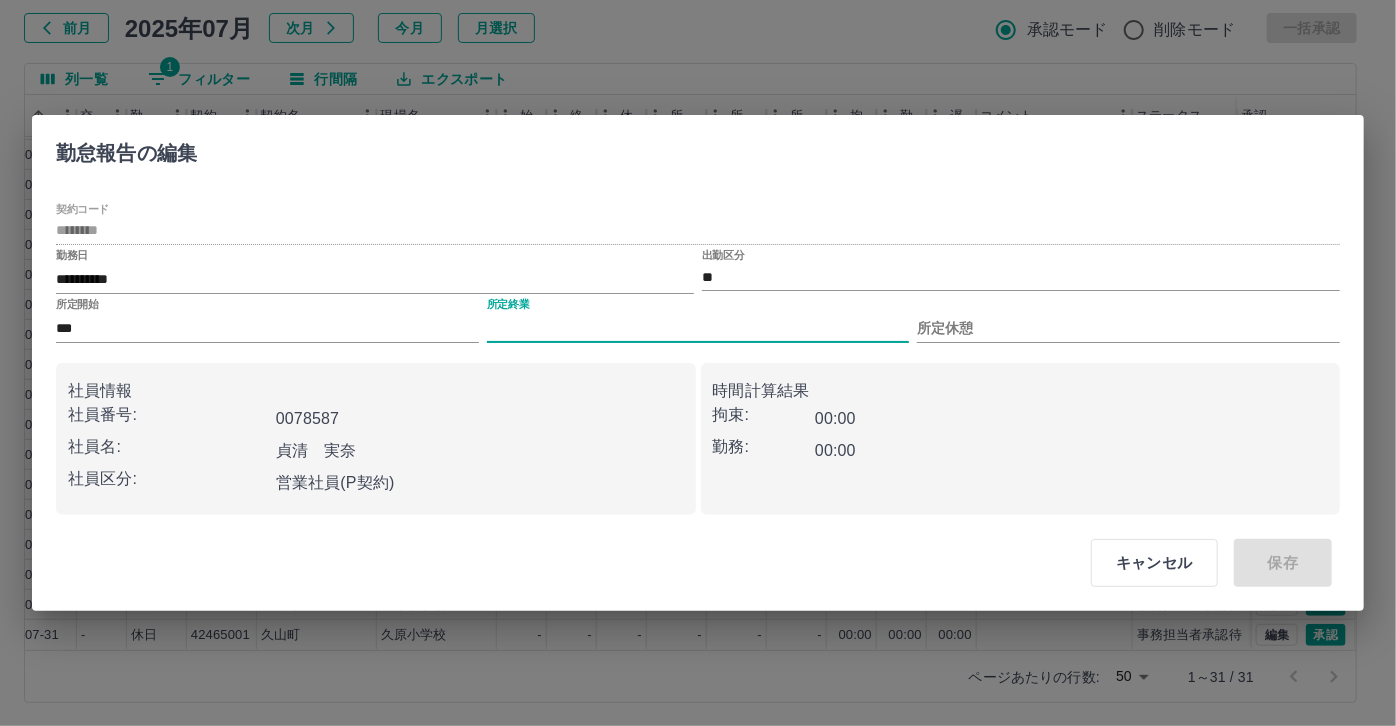 type on "****" 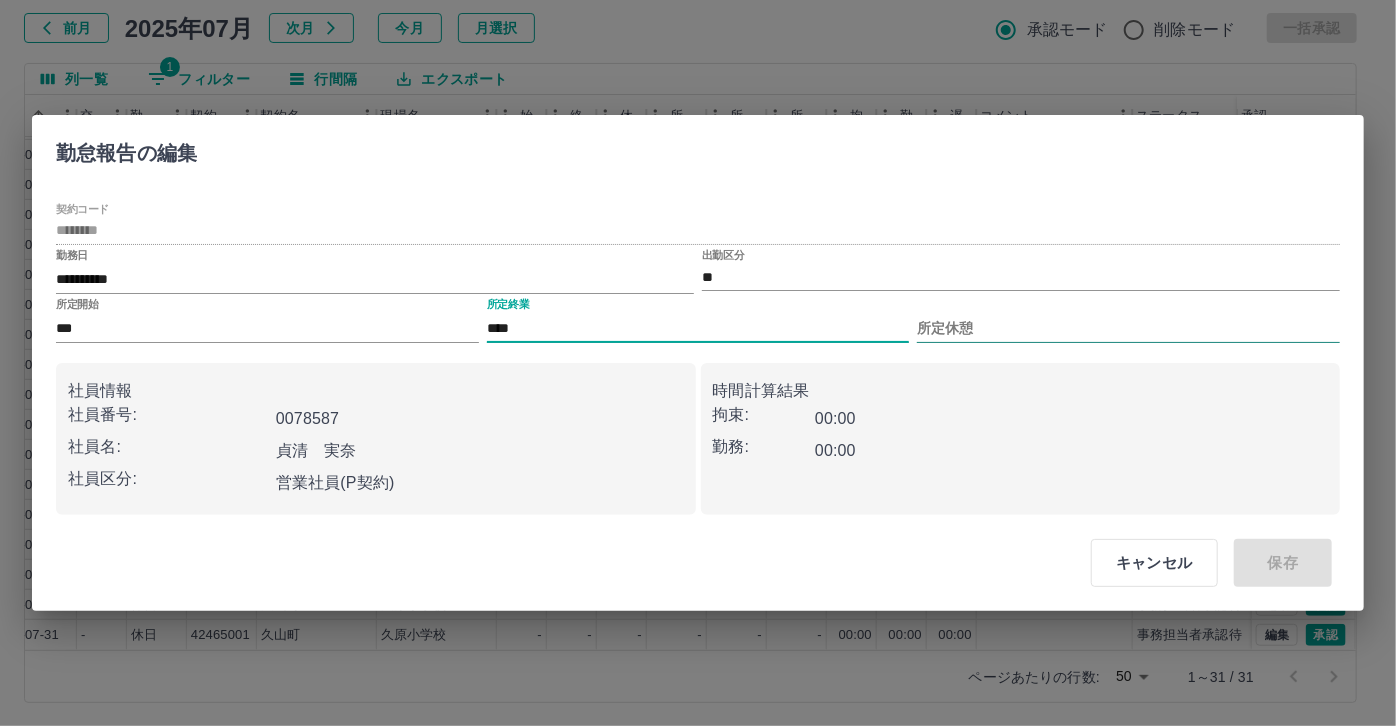 click on "所定休憩" at bounding box center (1128, 328) 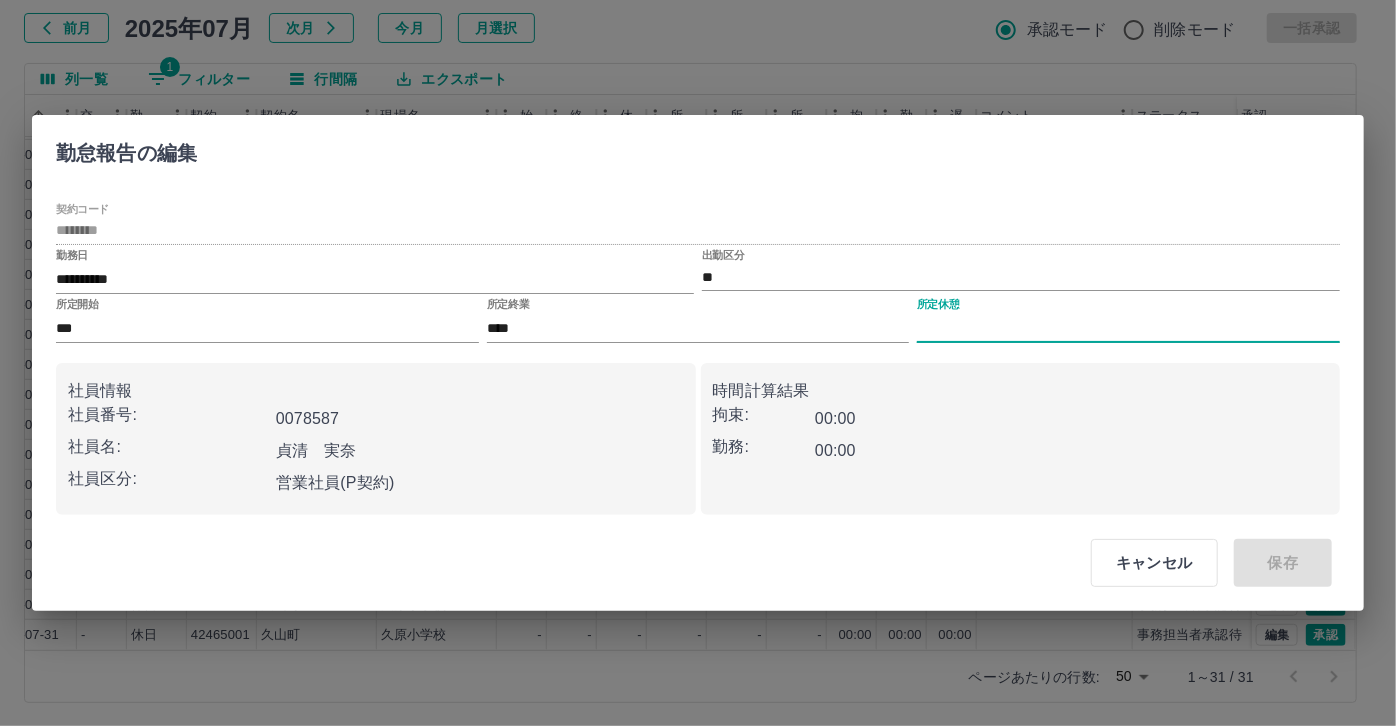 type on "****" 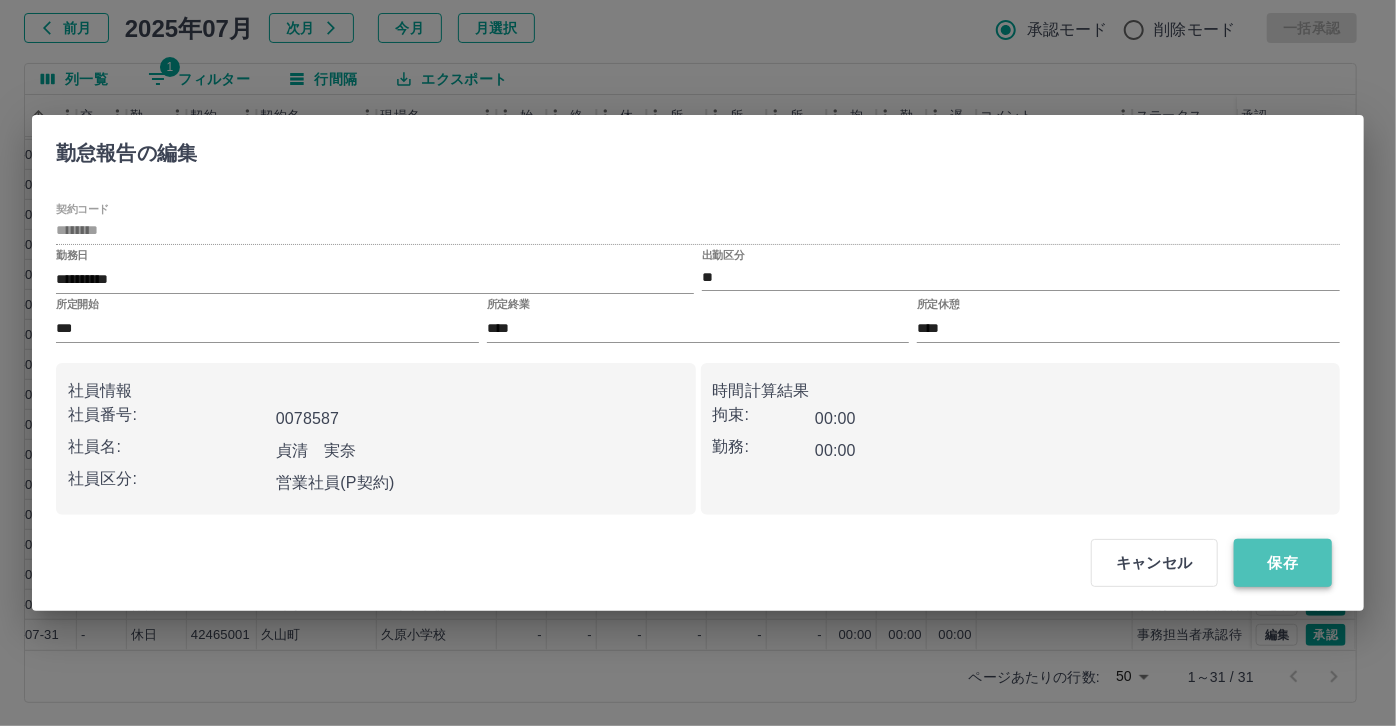 click on "保存" at bounding box center [1283, 563] 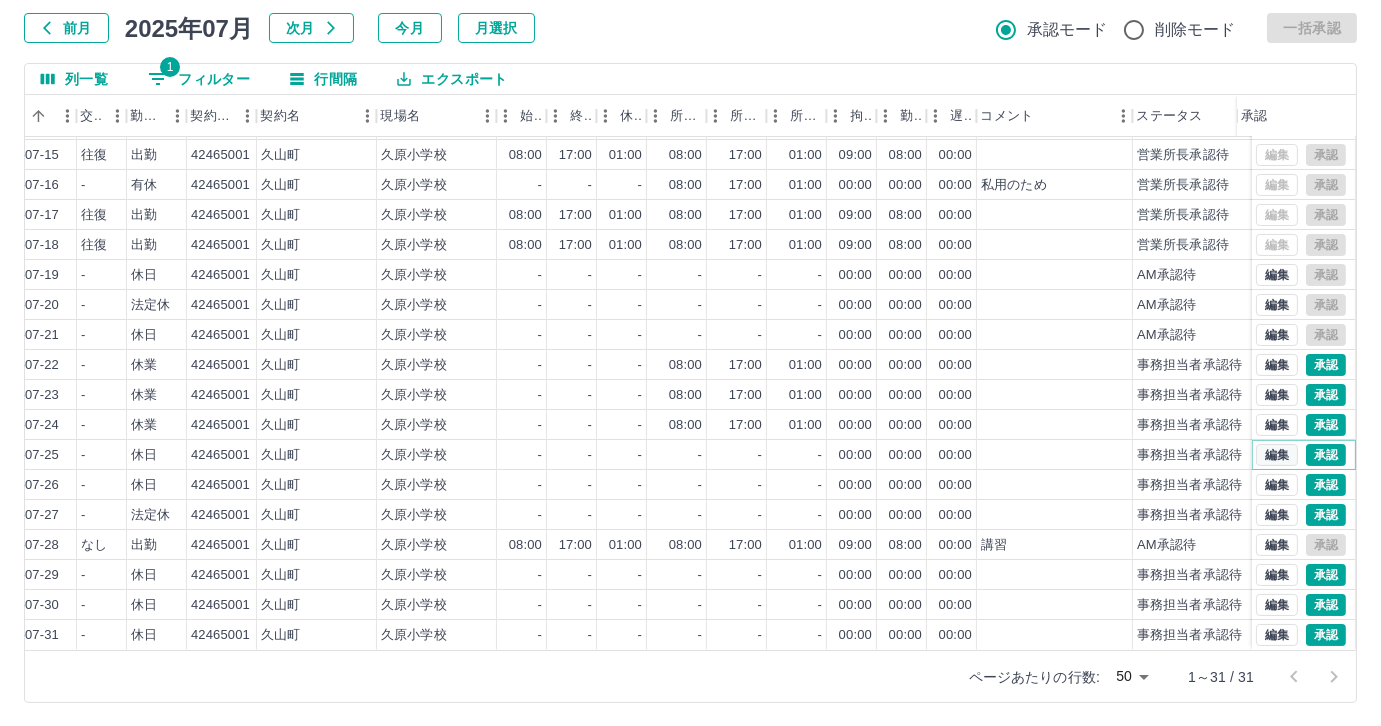 click on "編集" at bounding box center (1277, 455) 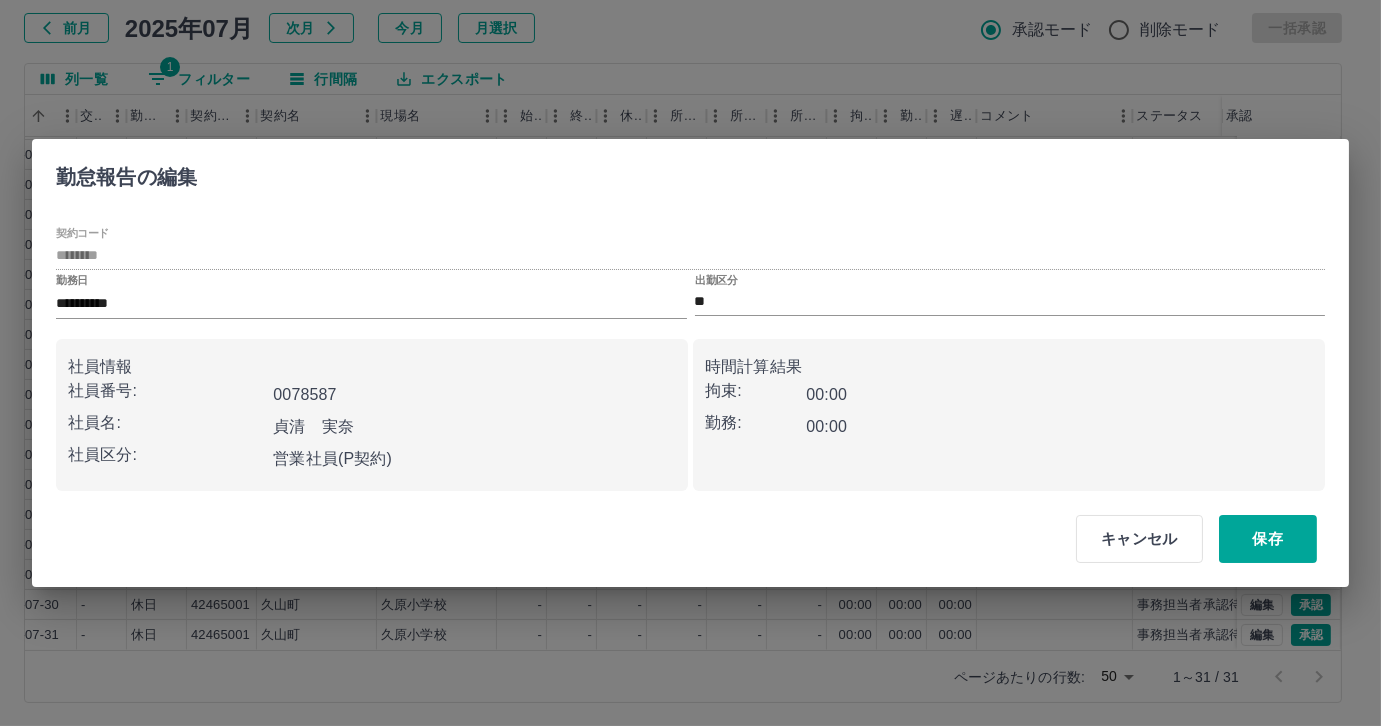 click on "**" at bounding box center (1010, 302) 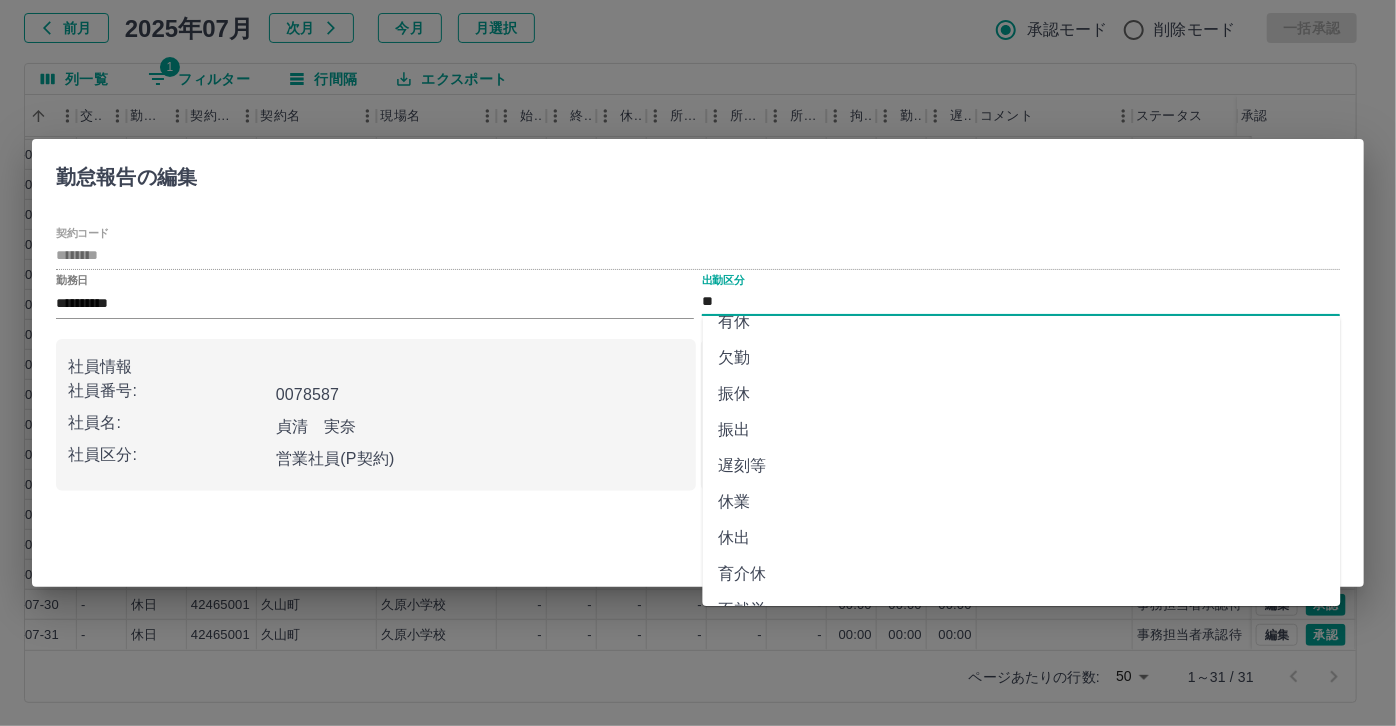 scroll, scrollTop: 90, scrollLeft: 0, axis: vertical 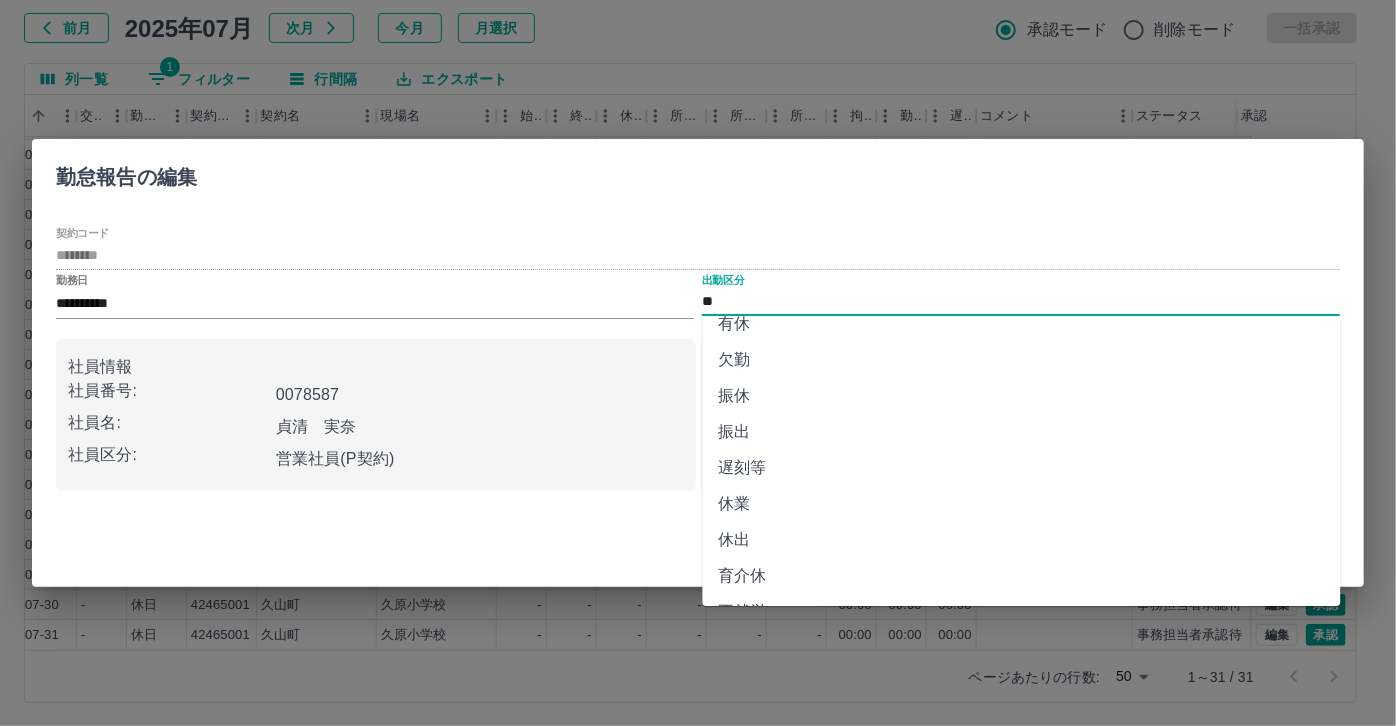 click on "休業" at bounding box center [1022, 504] 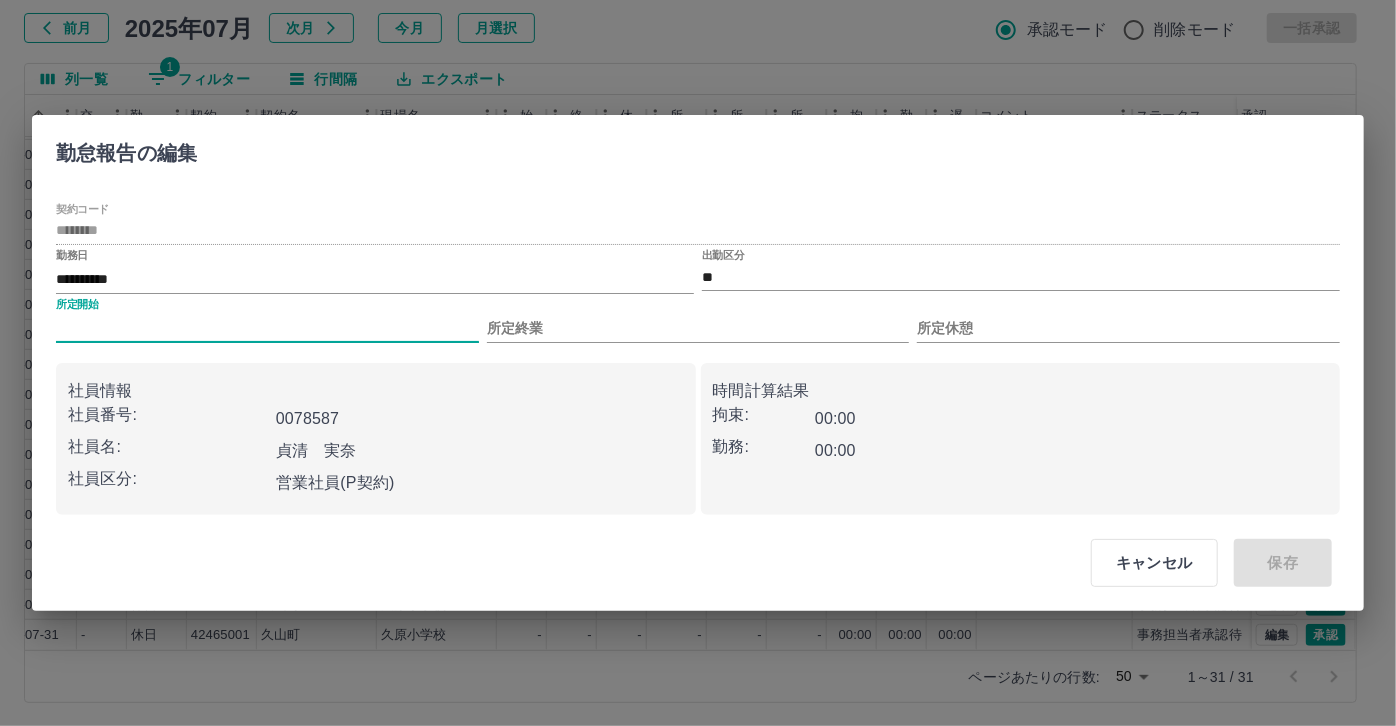 click on "所定開始" at bounding box center [267, 328] 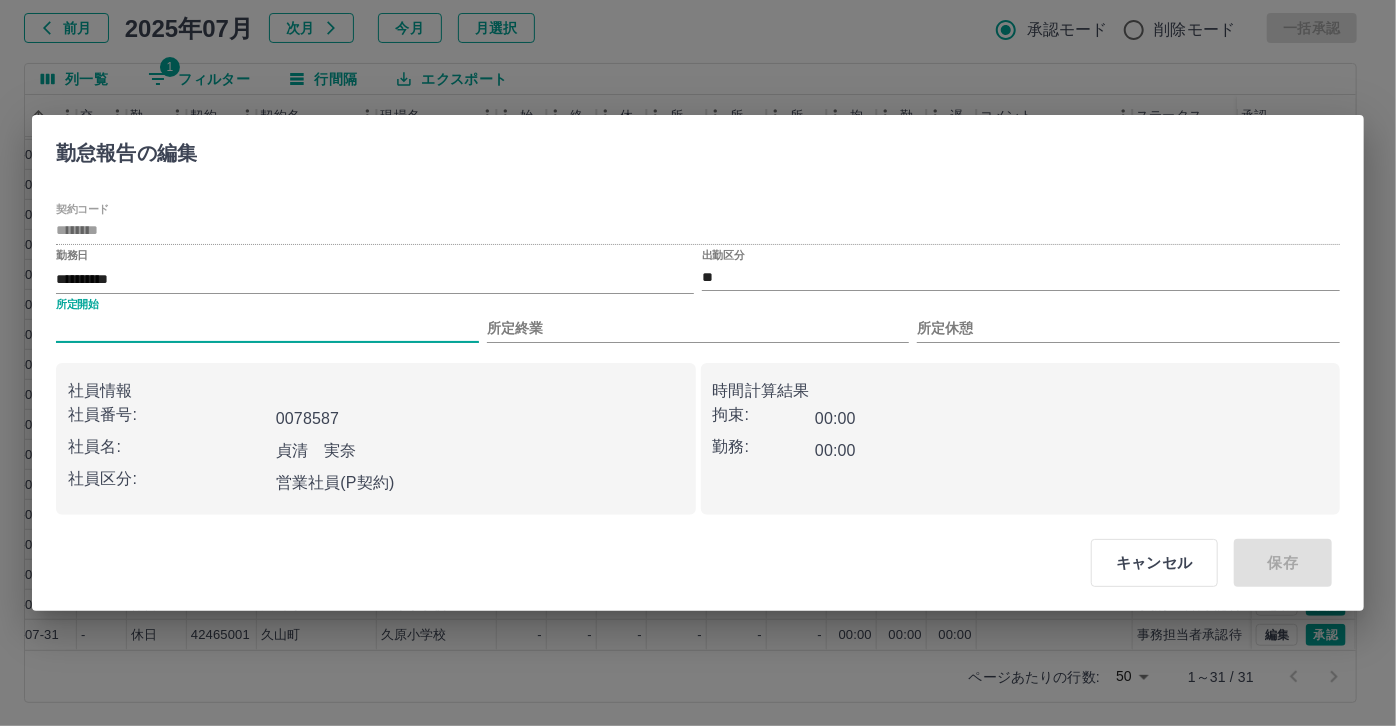 type on "***" 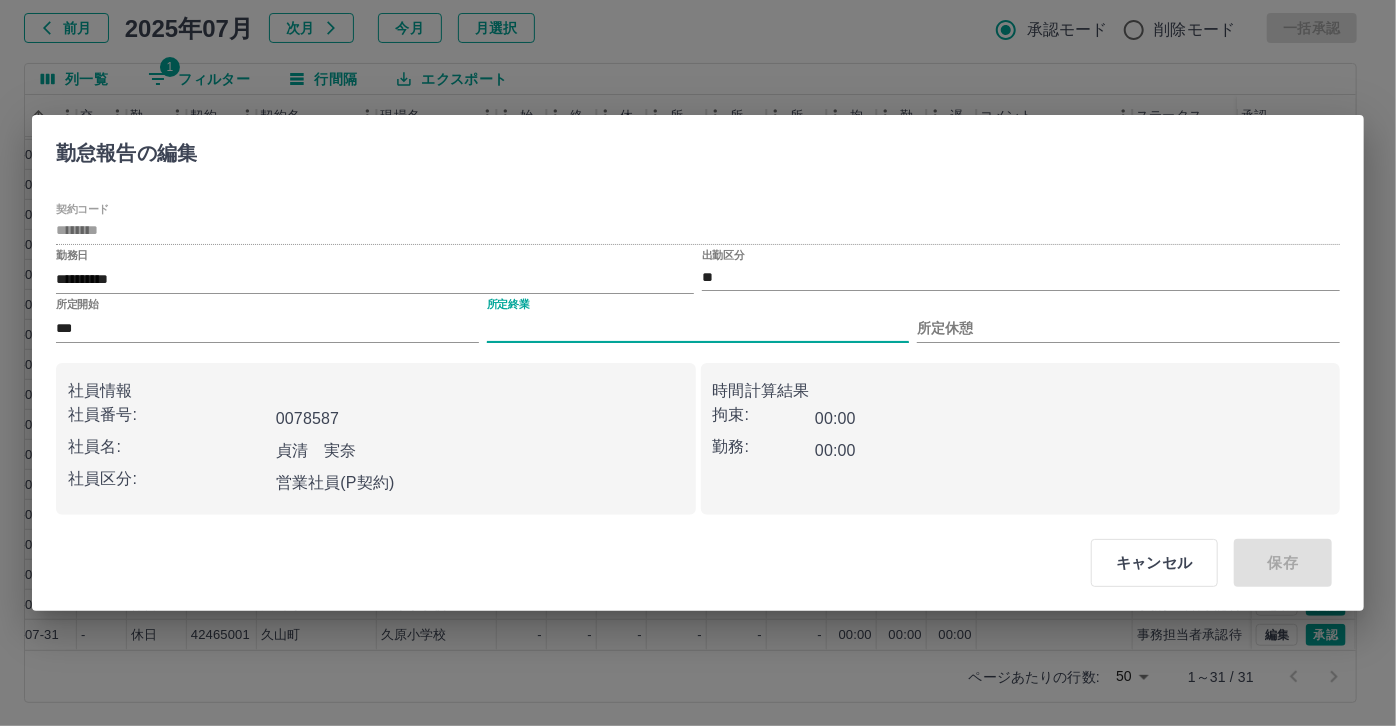 click on "所定終業" at bounding box center (698, 328) 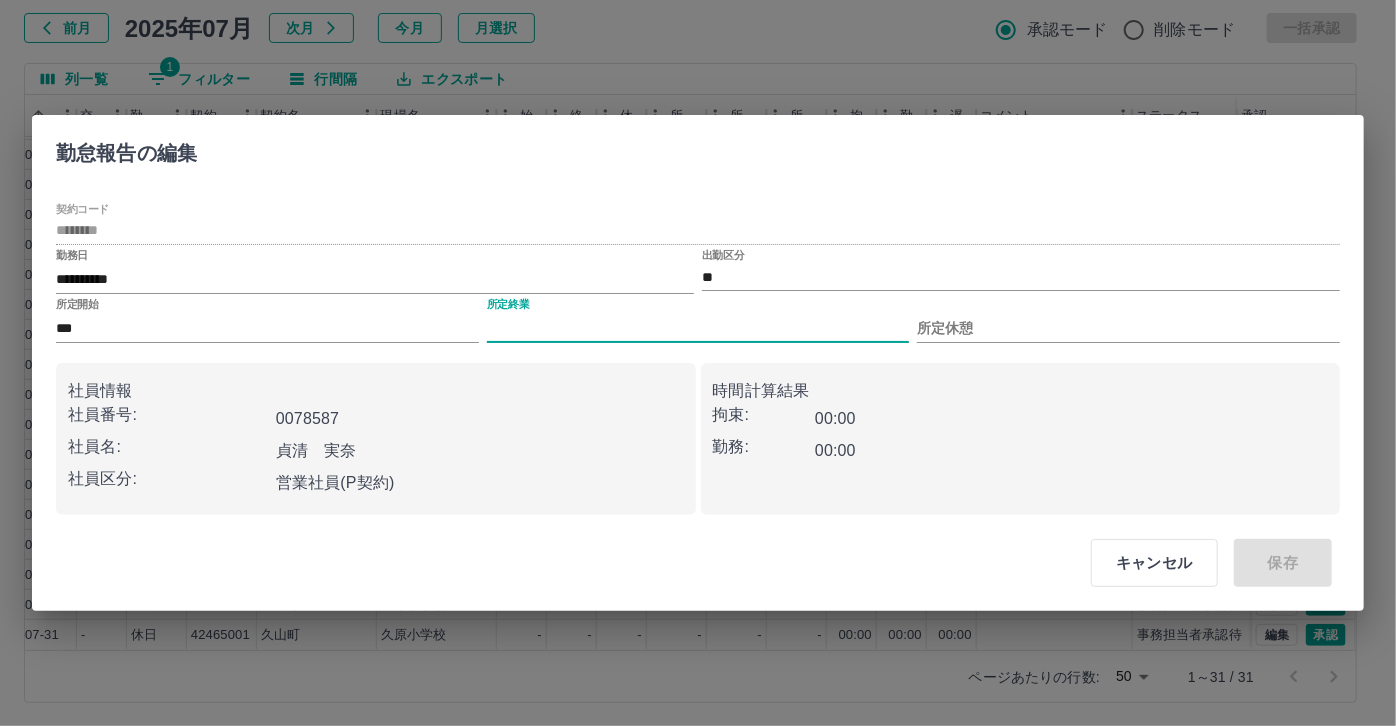 type on "****" 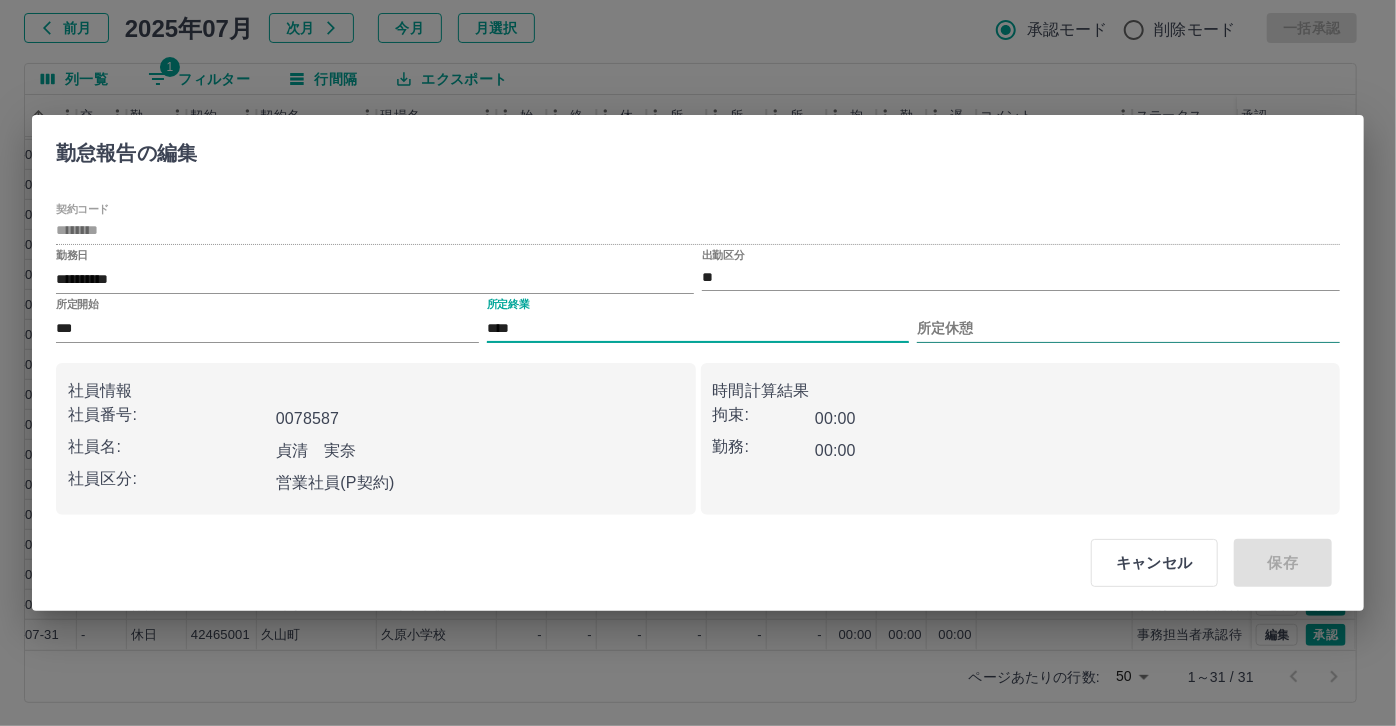 click on "所定休憩" at bounding box center (1128, 328) 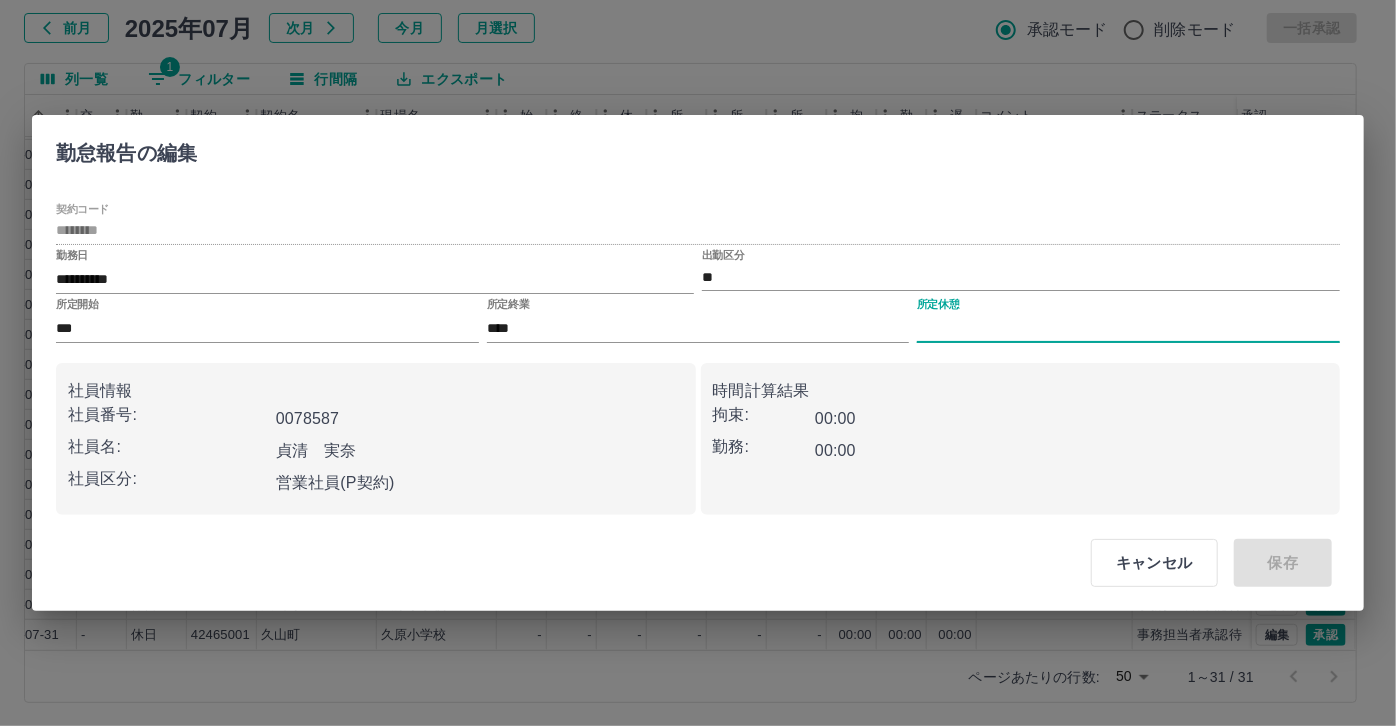 type on "****" 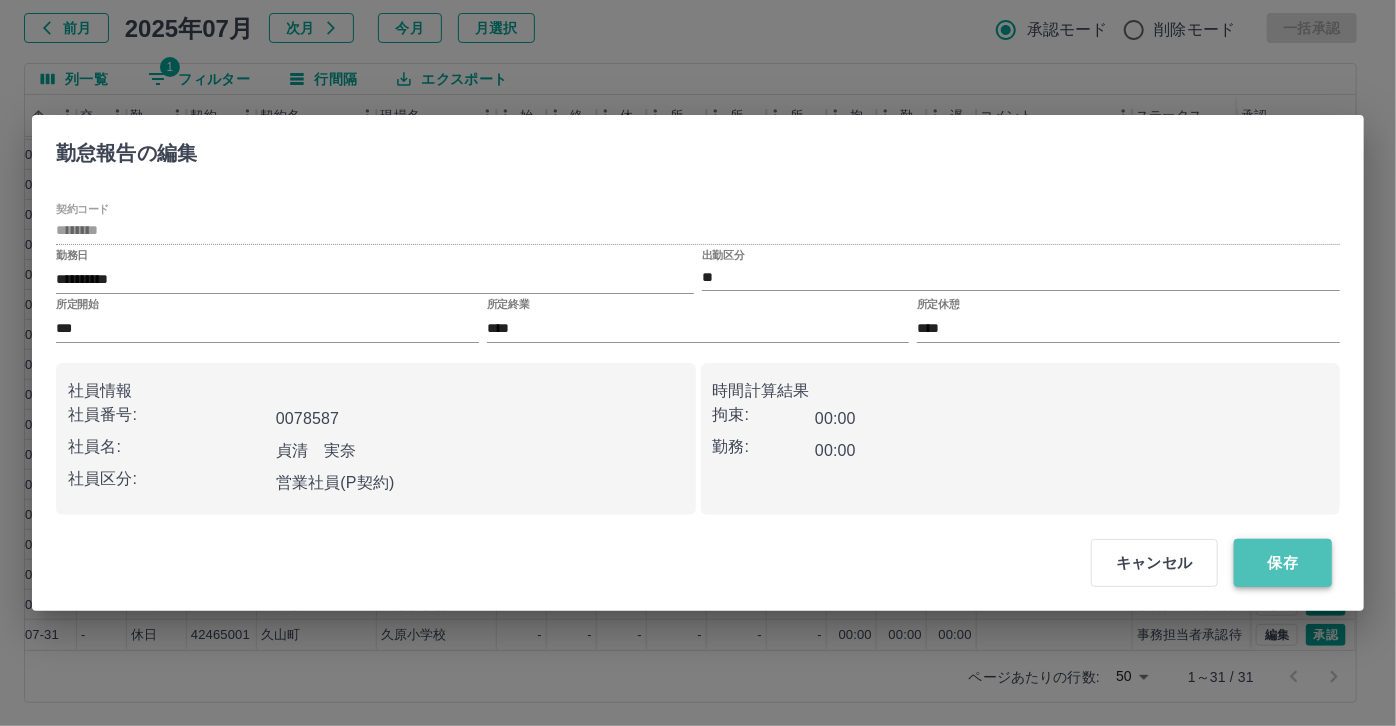 click on "保存" at bounding box center [1283, 563] 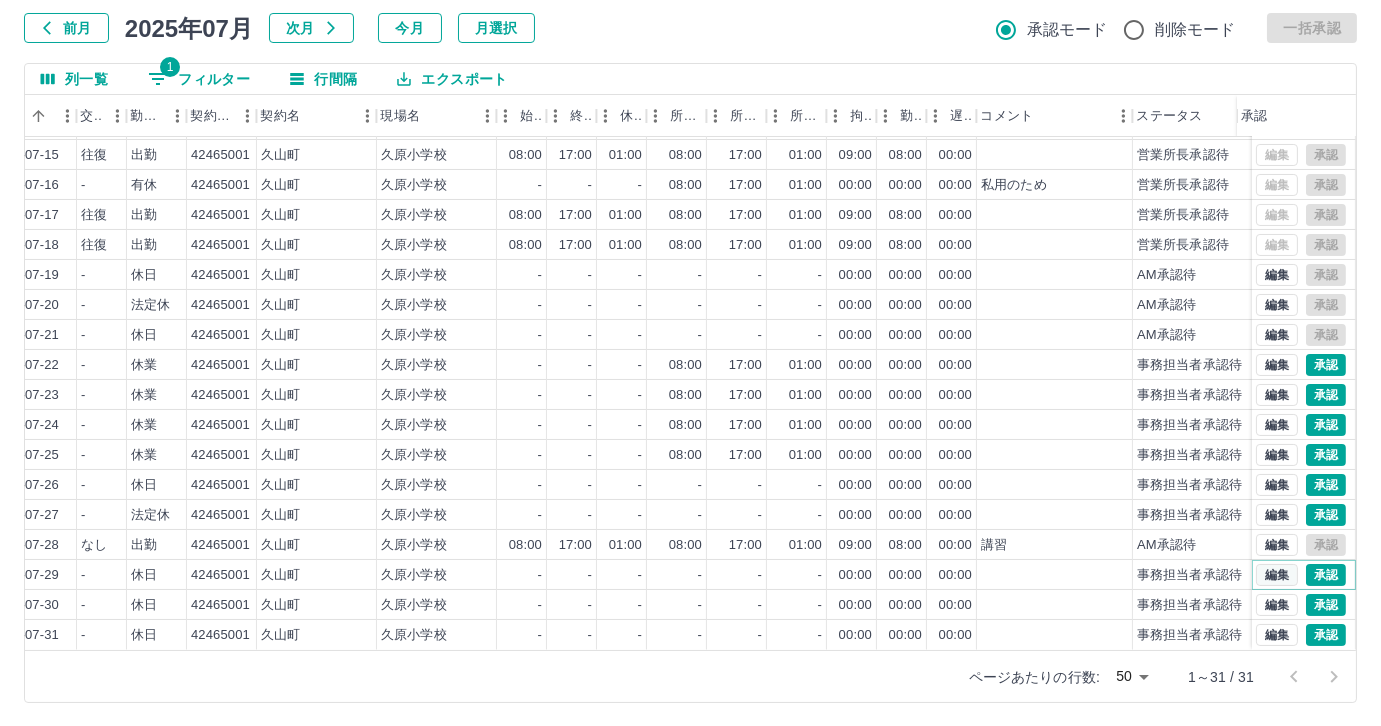 click on "編集" at bounding box center [1277, 575] 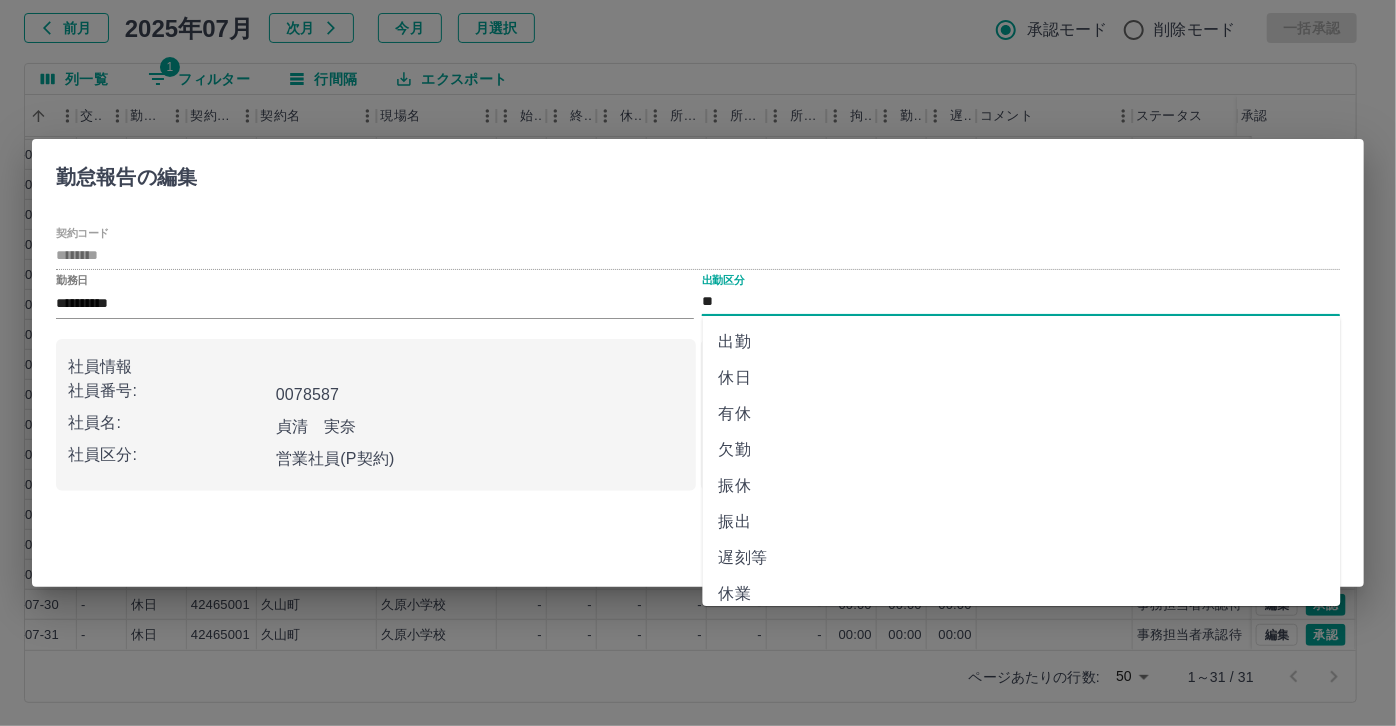 click on "**" at bounding box center [1021, 302] 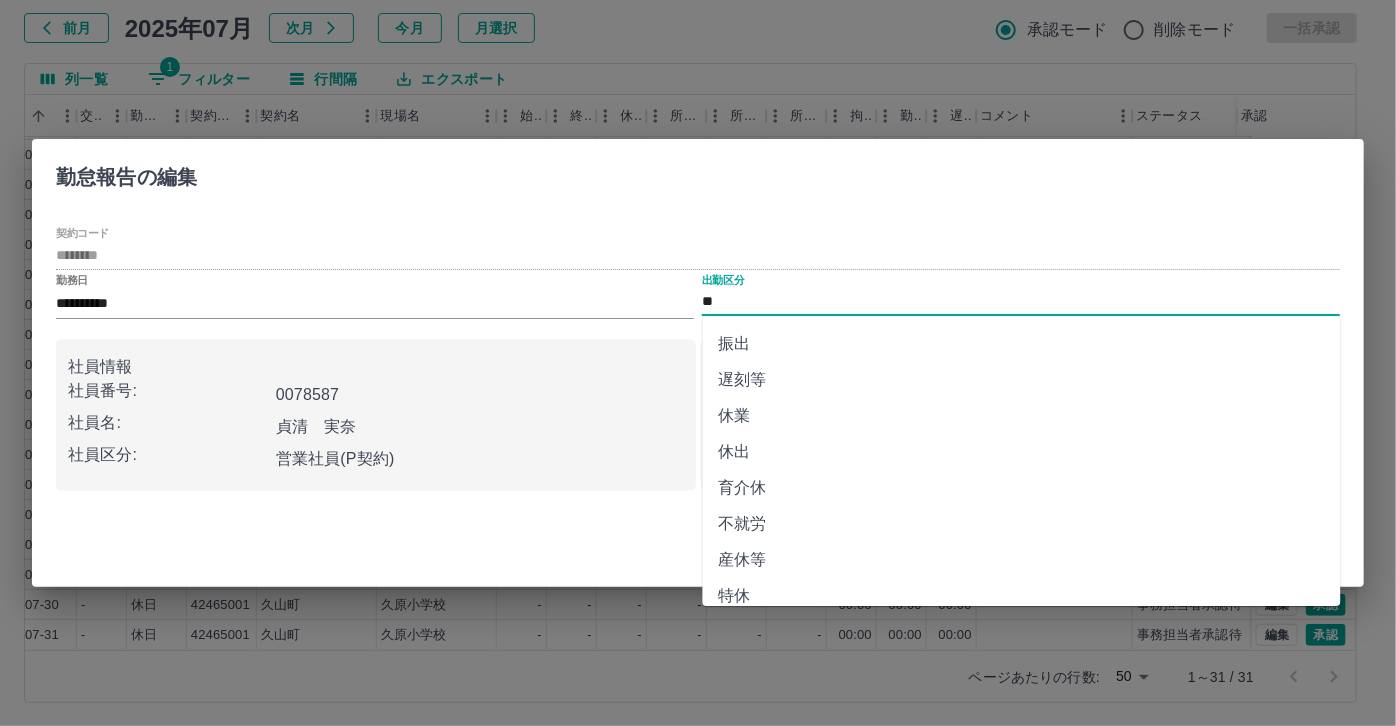 scroll, scrollTop: 181, scrollLeft: 0, axis: vertical 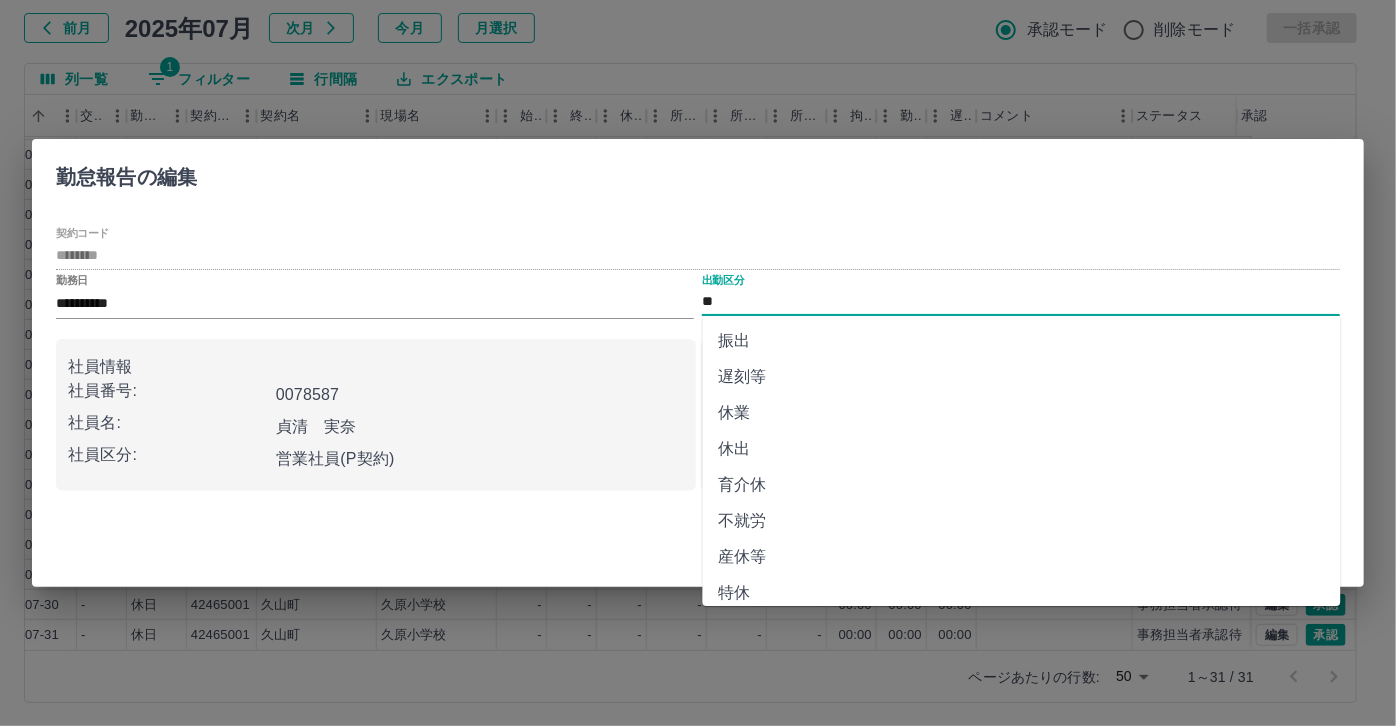 click on "休業" at bounding box center (1022, 413) 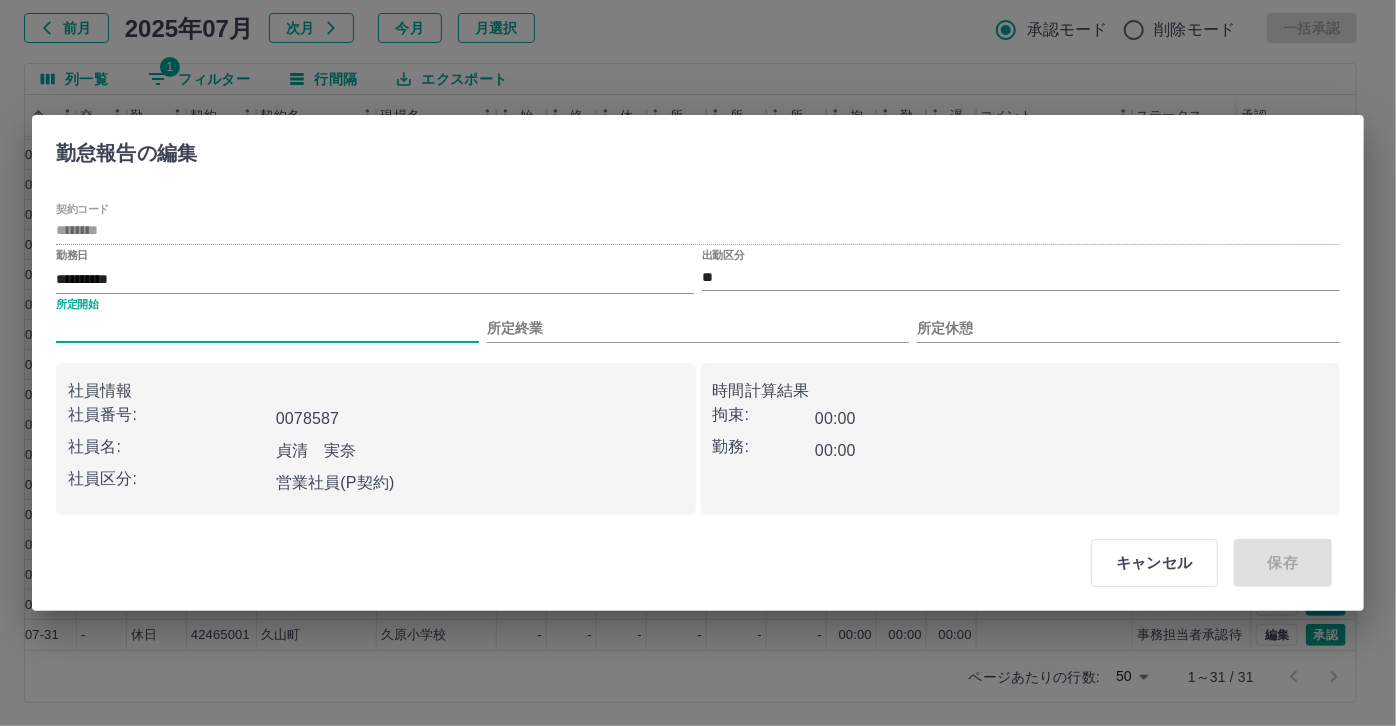 click on "所定開始" at bounding box center (267, 328) 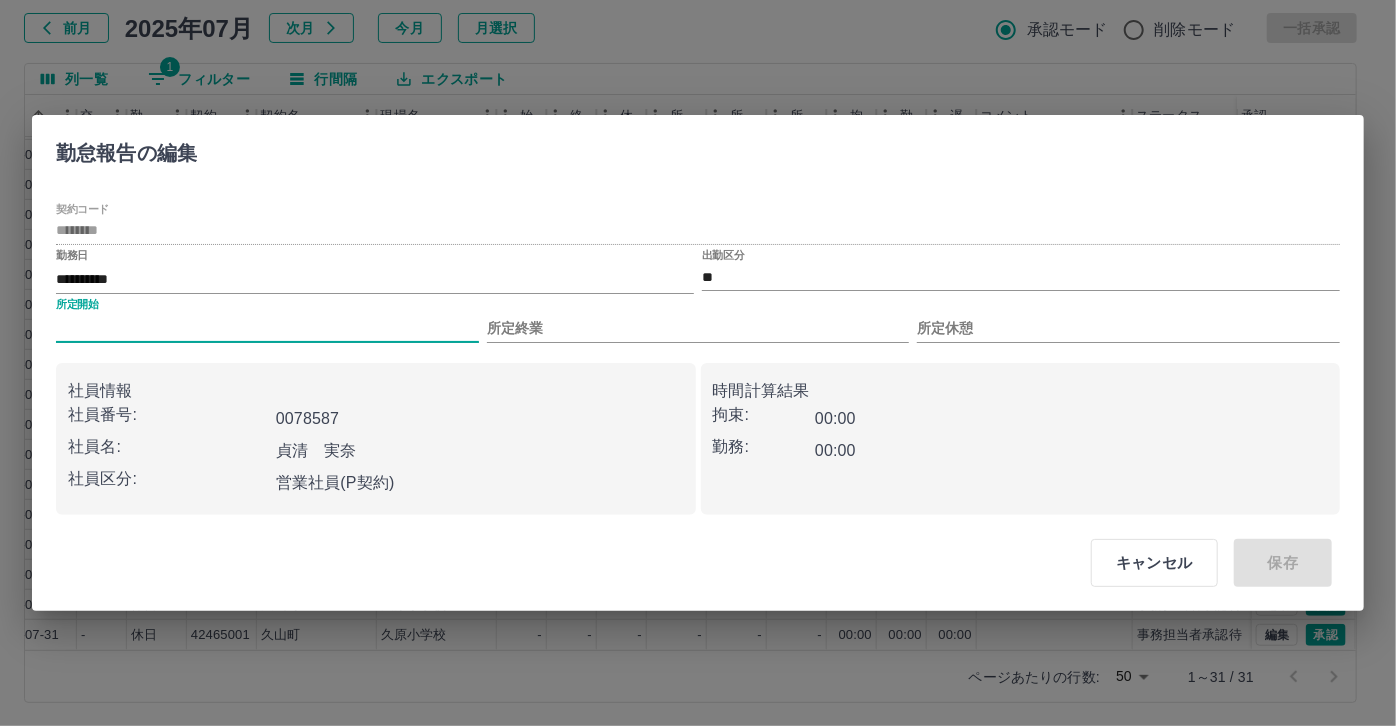 type on "***" 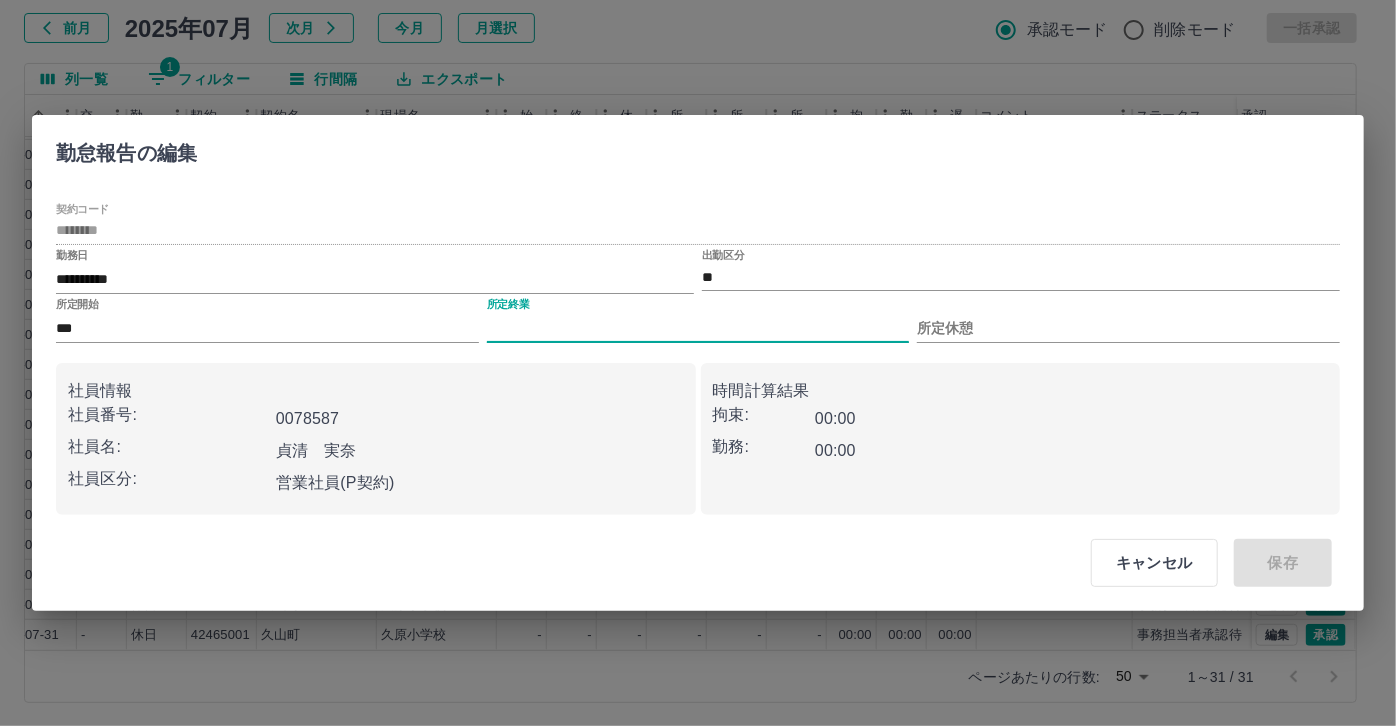 click on "所定終業" at bounding box center (698, 328) 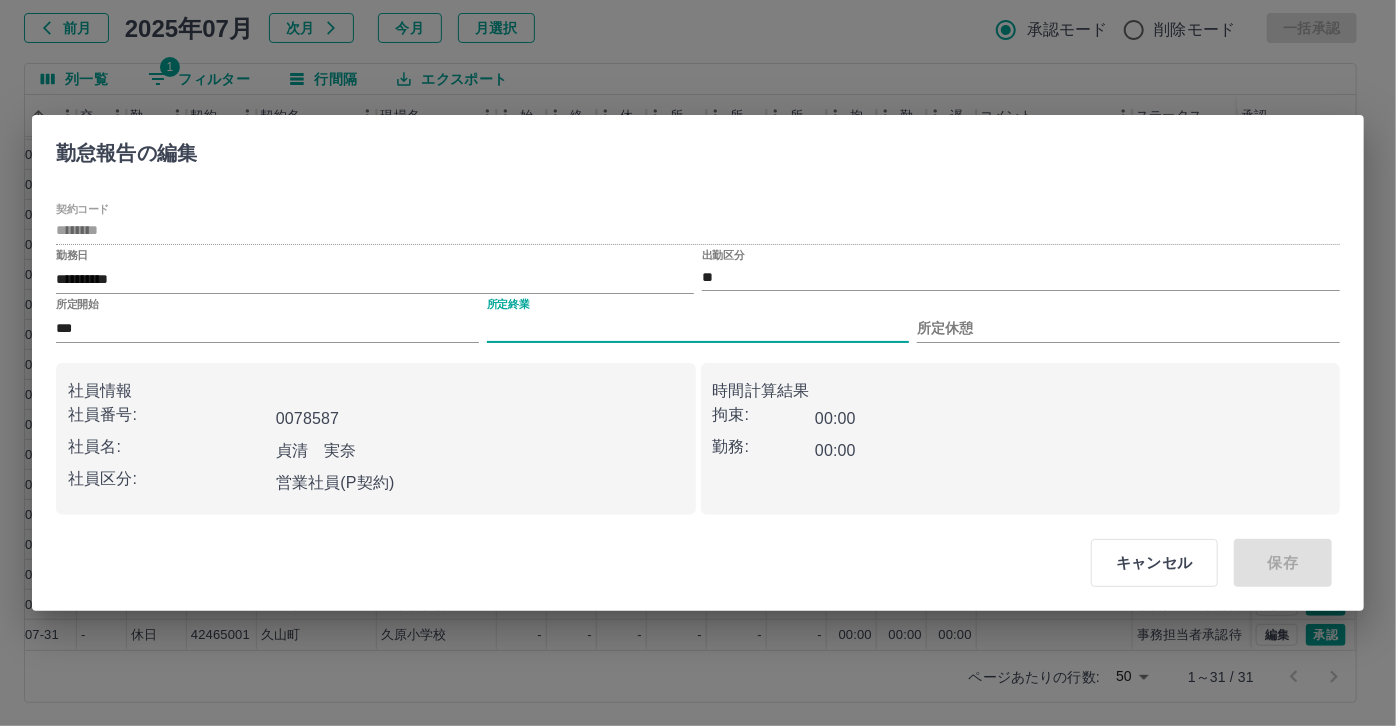 type on "****" 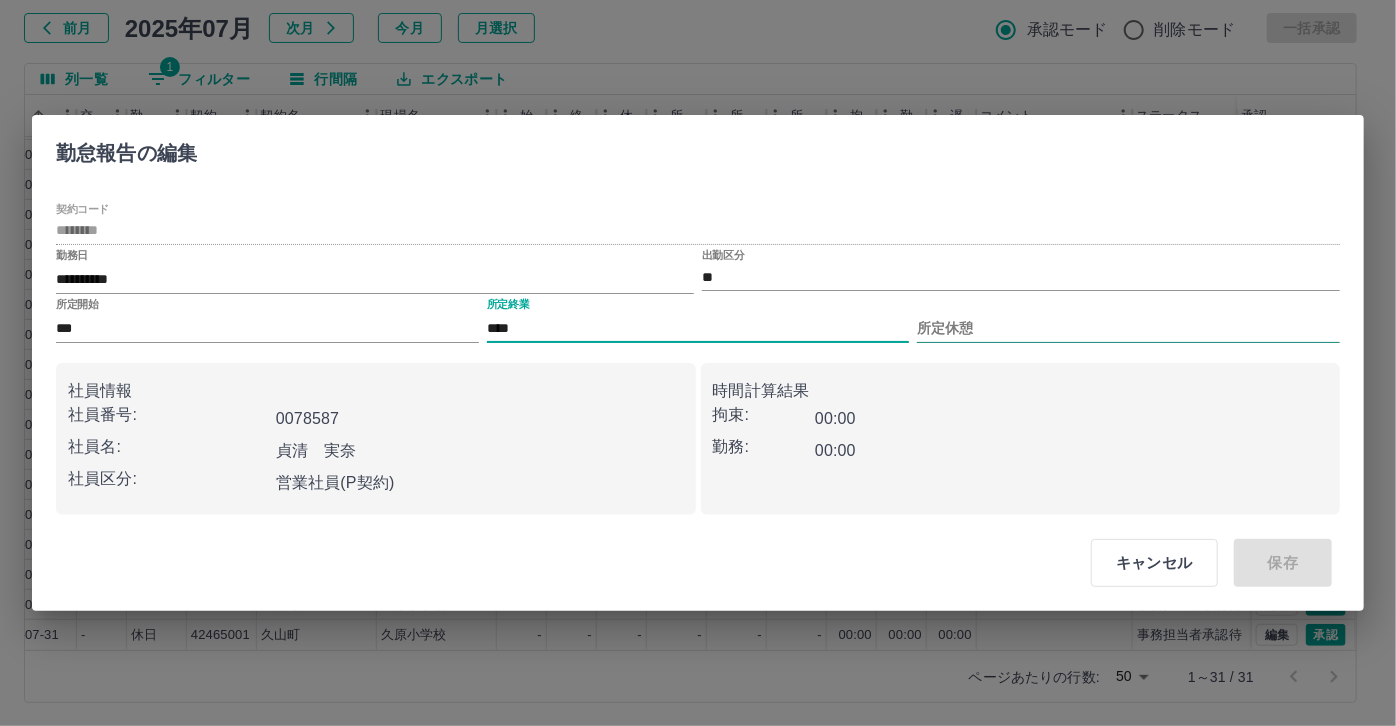 click on "所定休憩" at bounding box center (1128, 328) 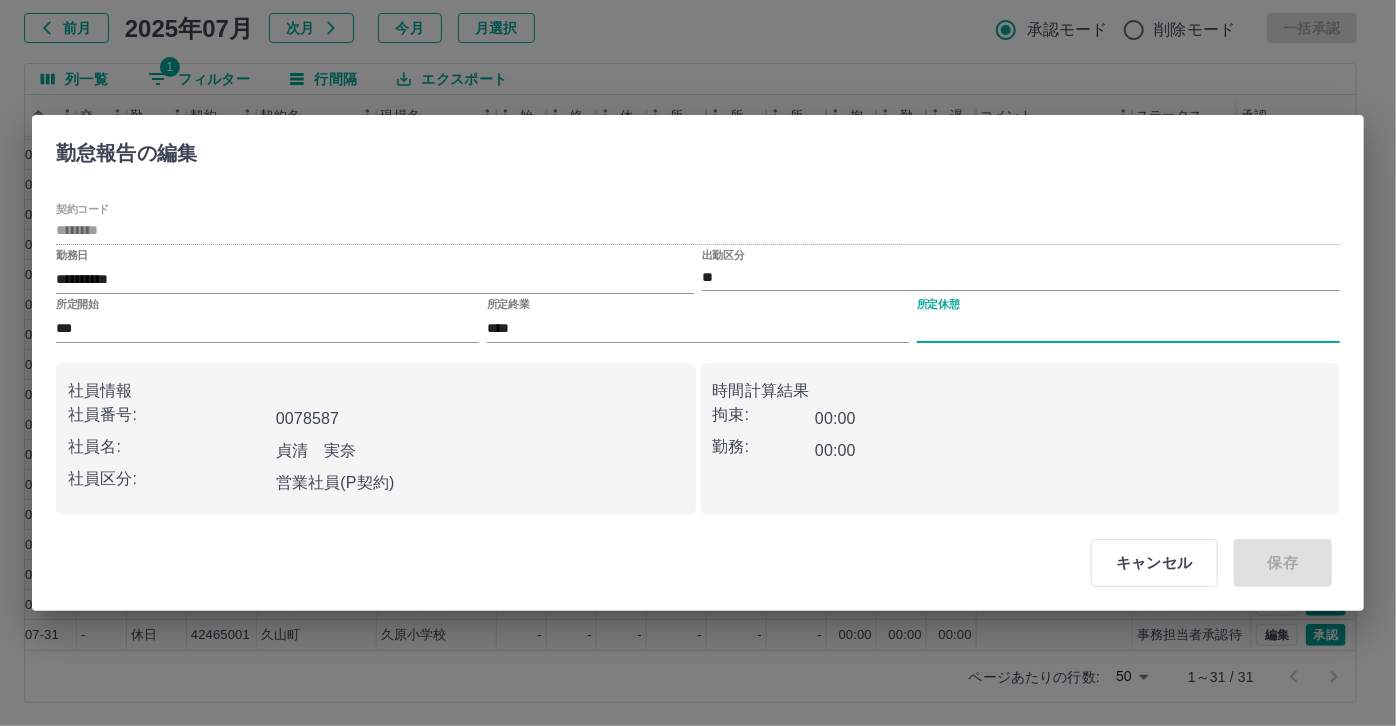type on "****" 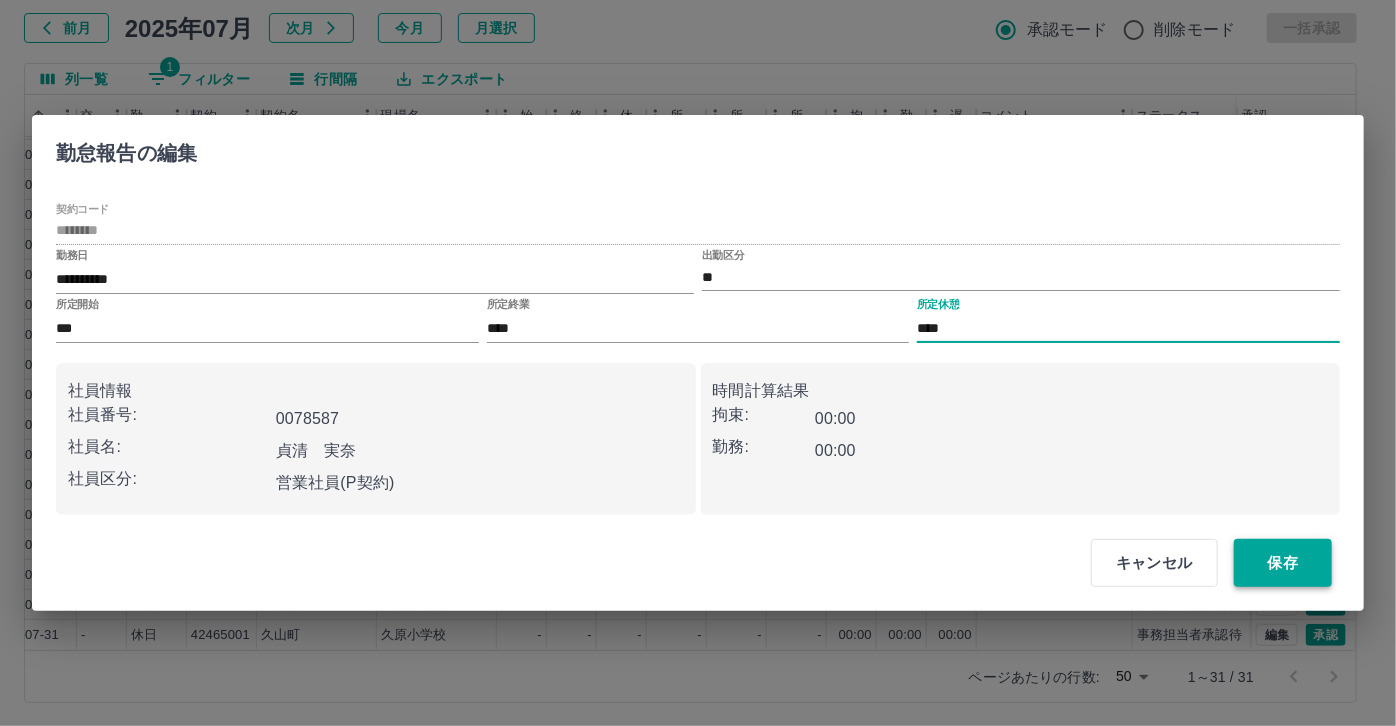 click on "保存" at bounding box center (1283, 563) 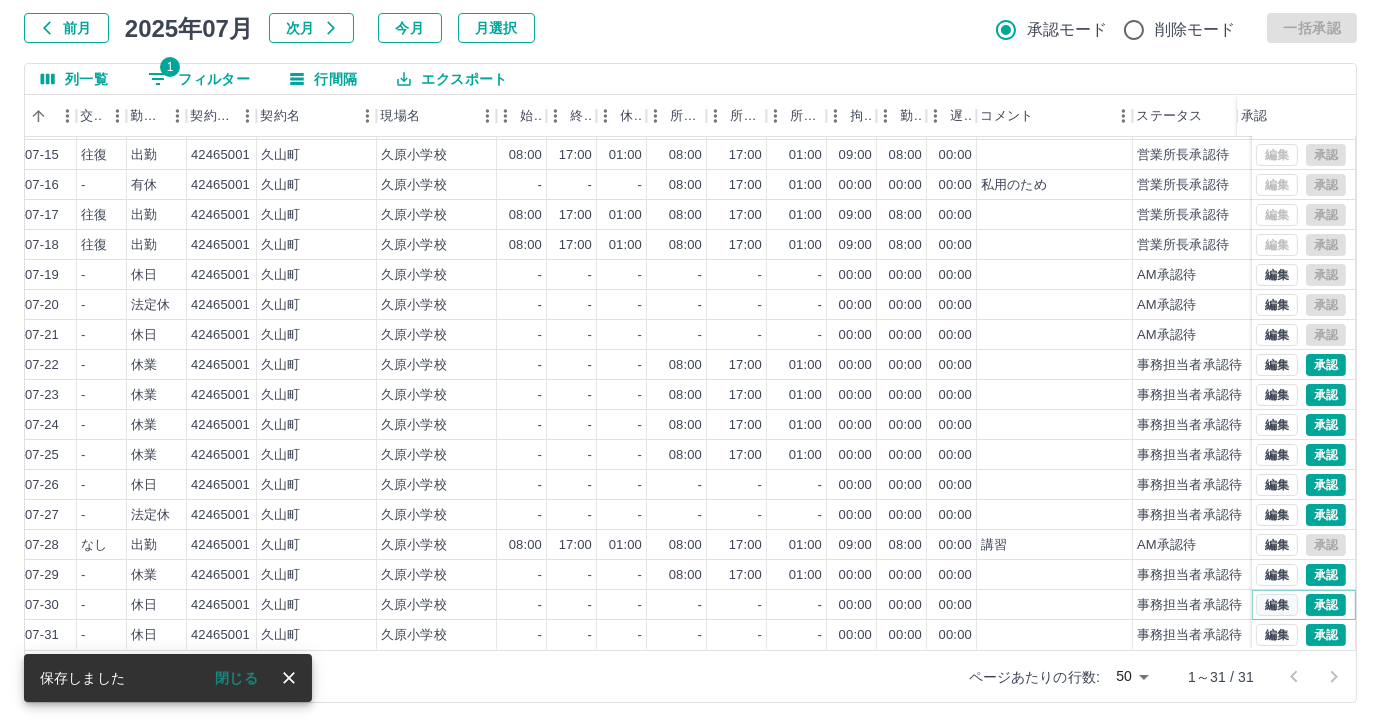 click on "編集" at bounding box center (1277, 605) 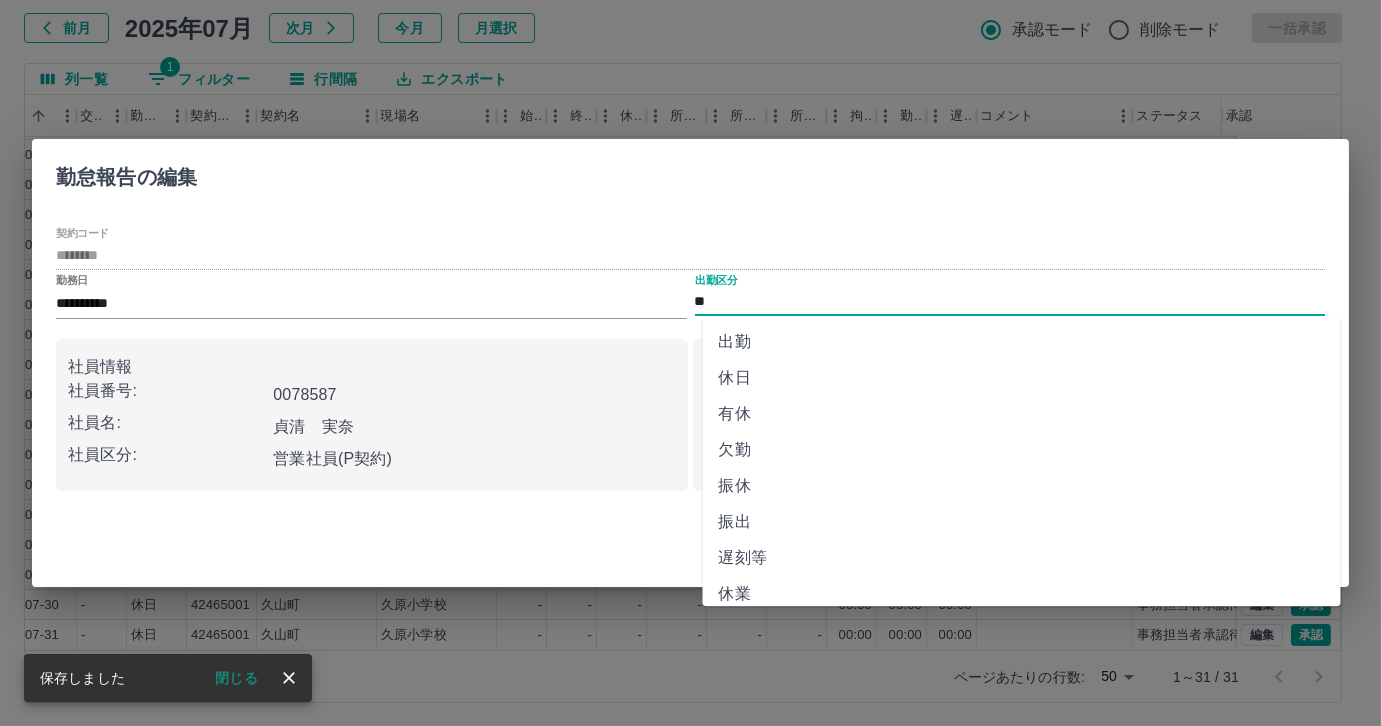 click on "**" at bounding box center [1010, 302] 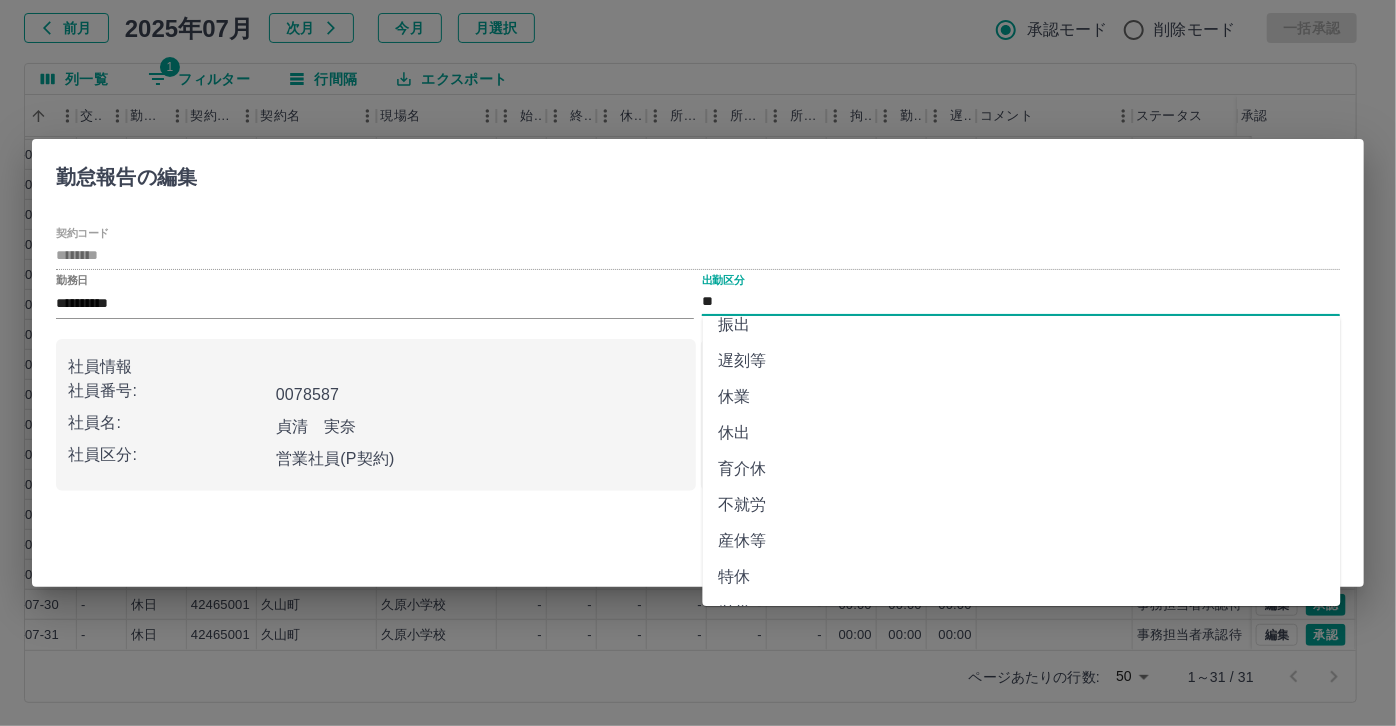 scroll, scrollTop: 191, scrollLeft: 0, axis: vertical 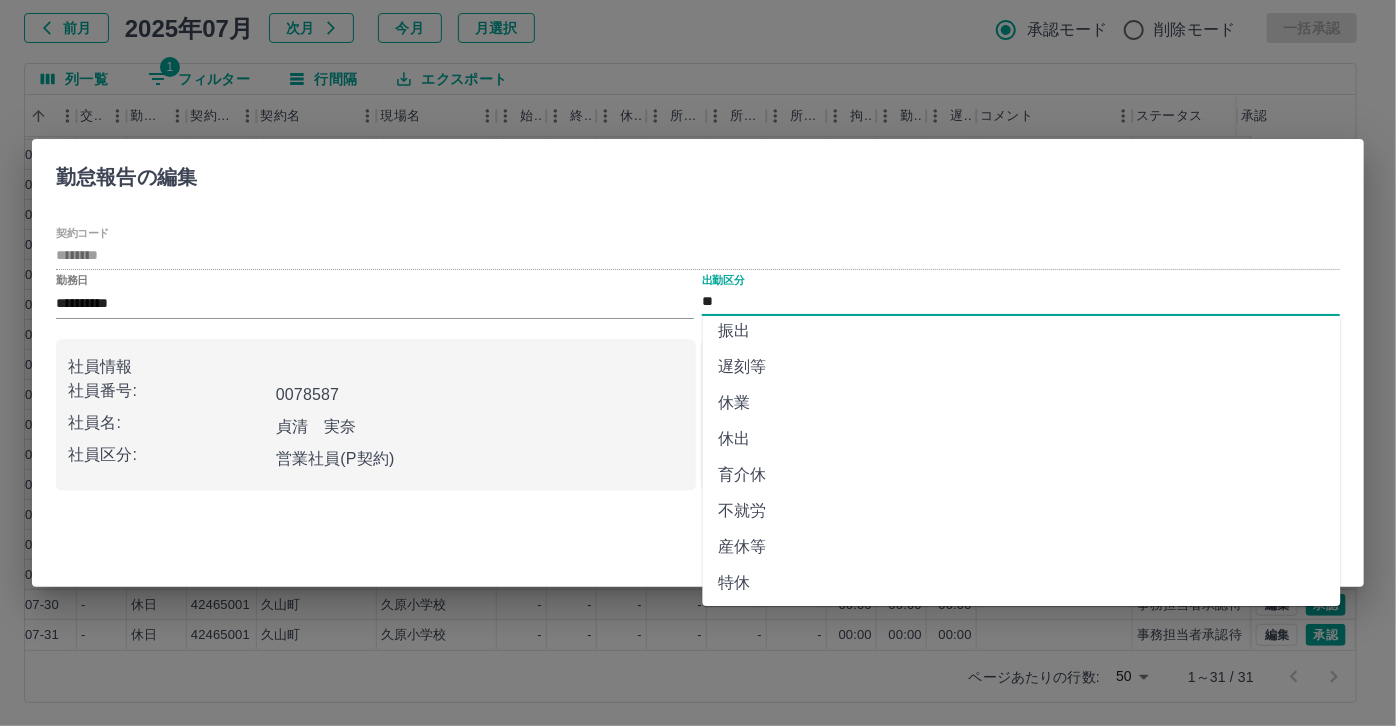 click on "休業" at bounding box center (1022, 403) 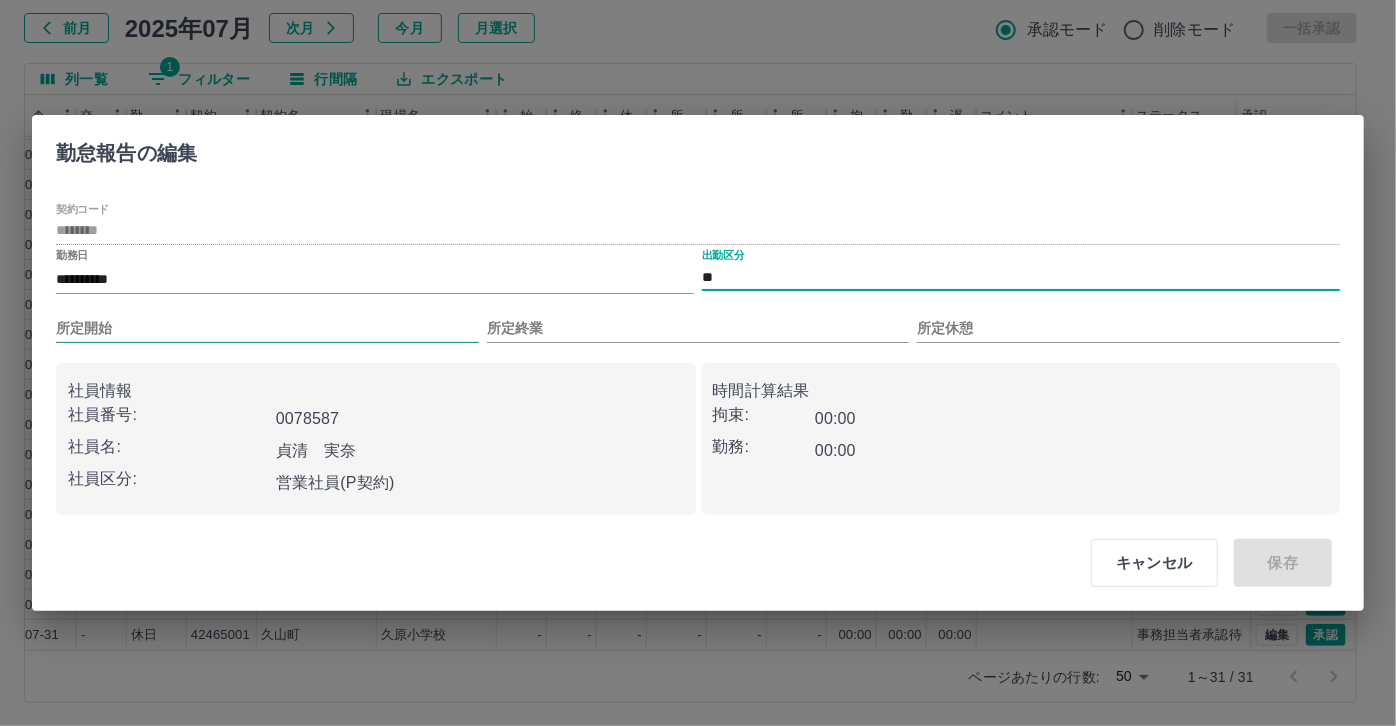 click on "所定開始" at bounding box center [267, 328] 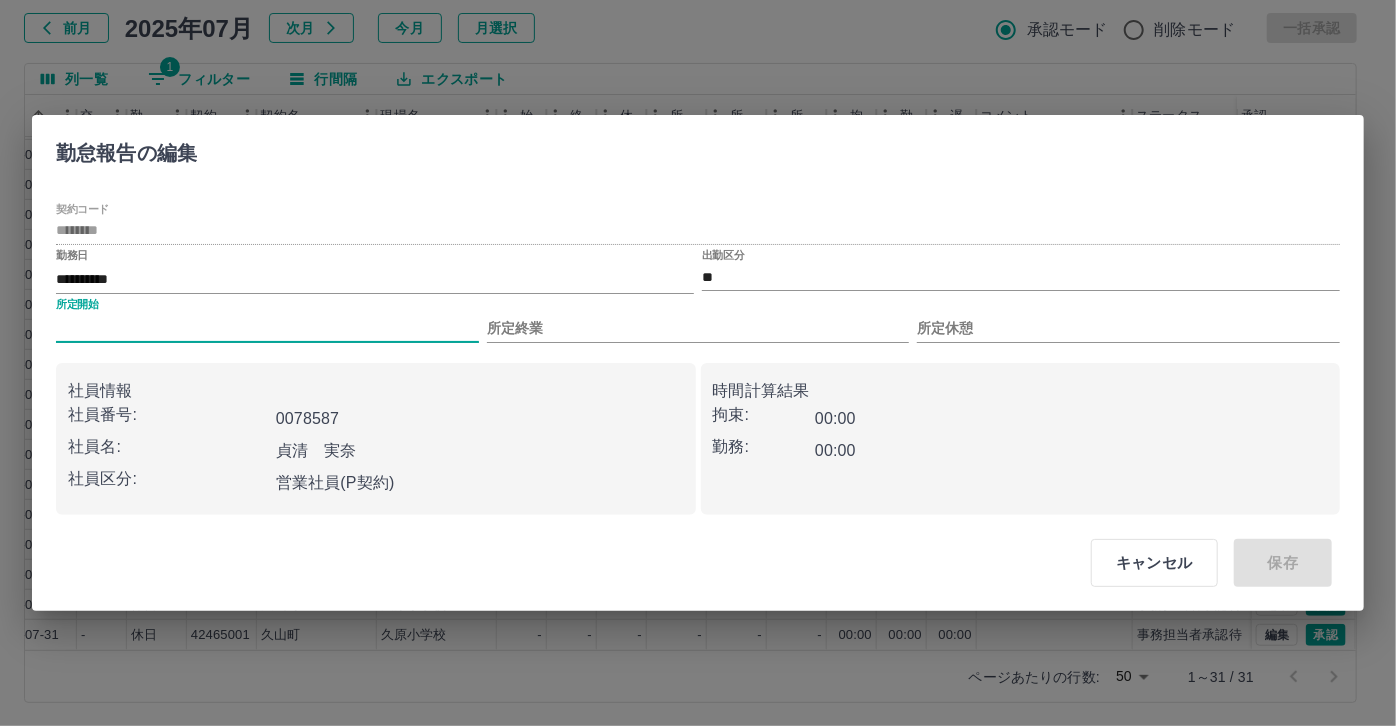 type on "***" 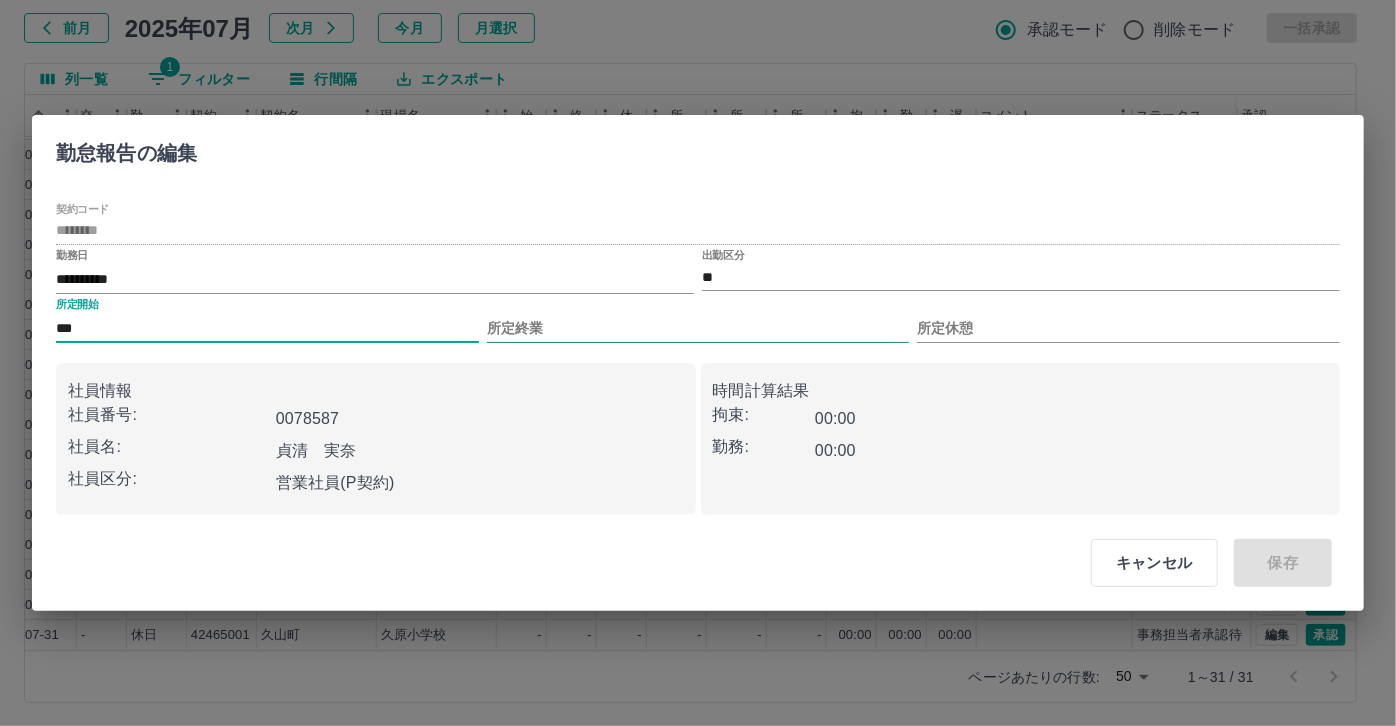 click on "所定終業" at bounding box center [698, 328] 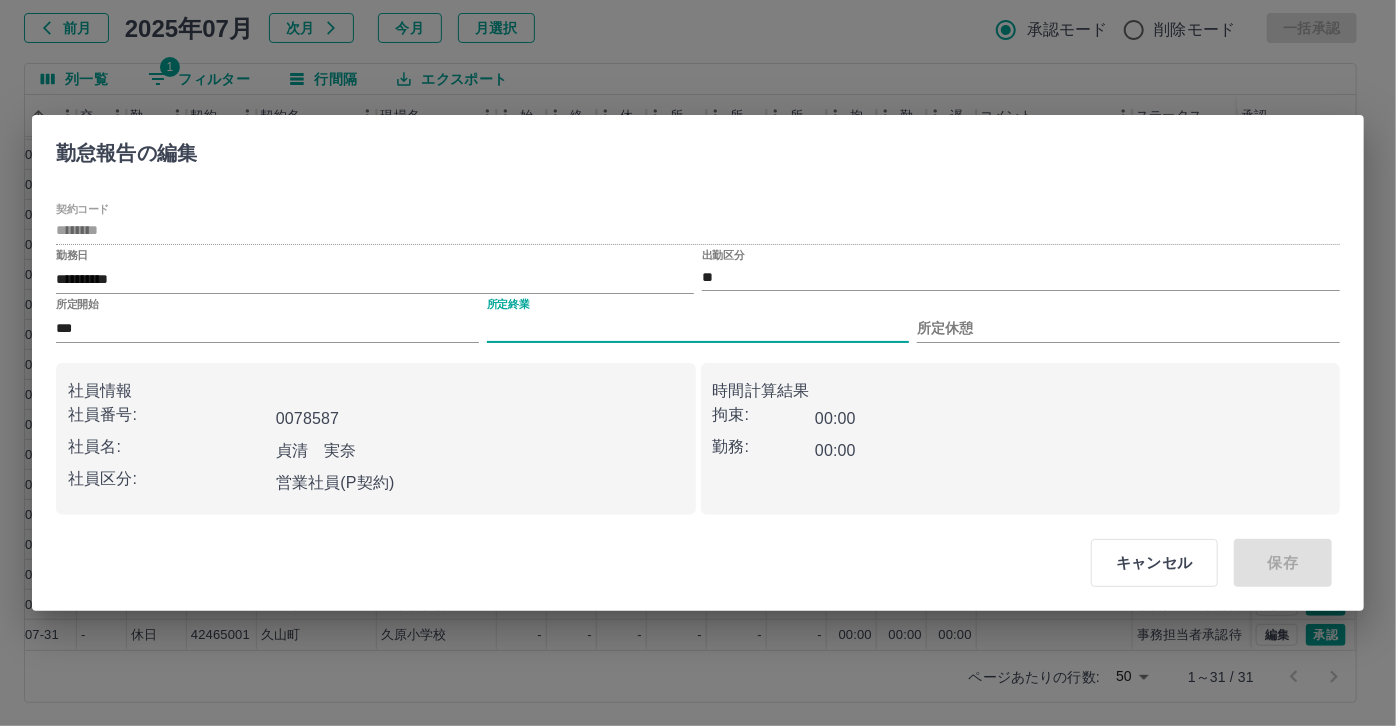 type on "****" 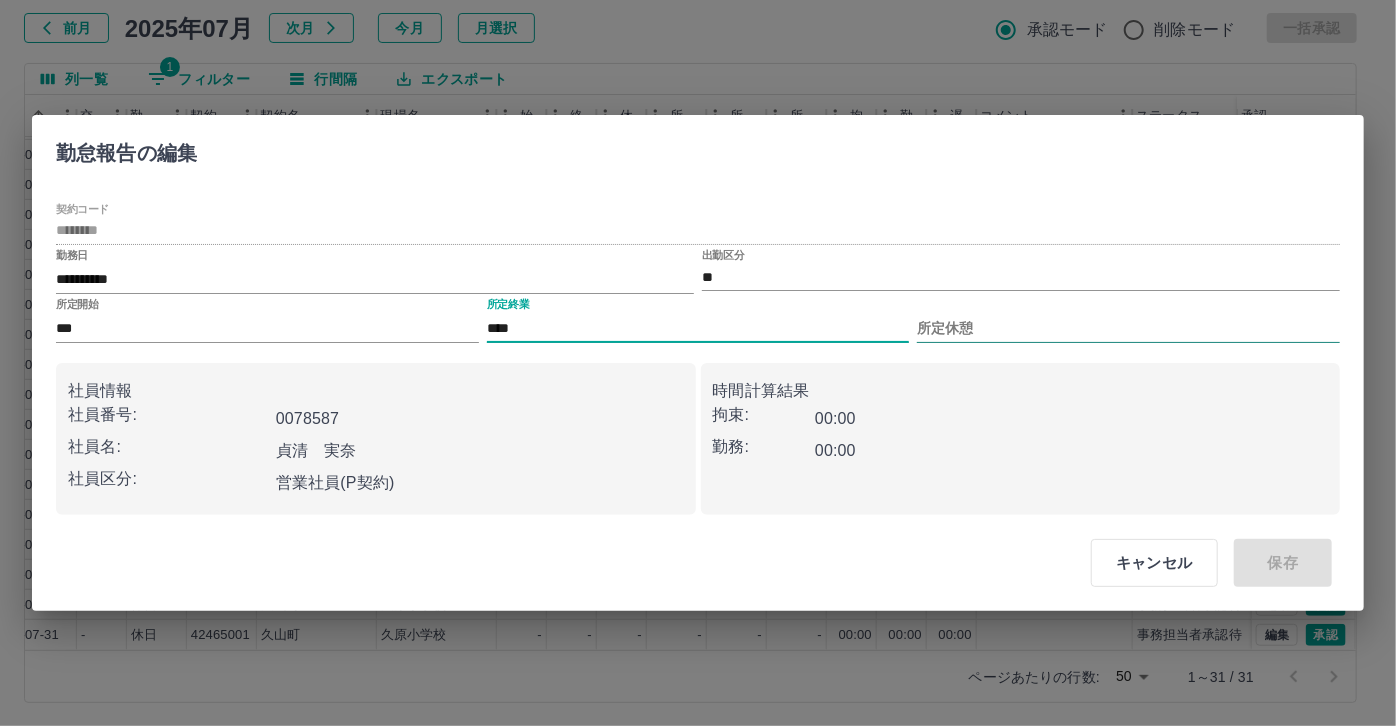 click on "所定休憩" at bounding box center (1128, 328) 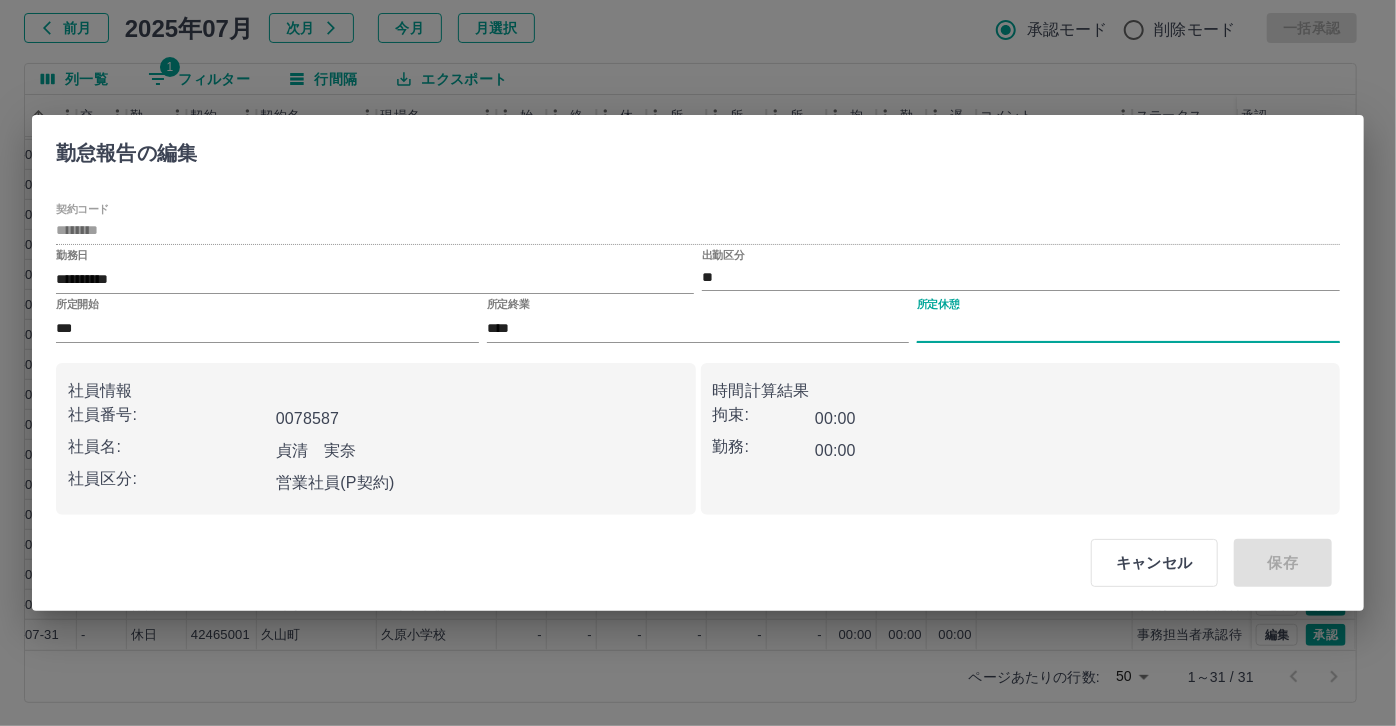 type on "****" 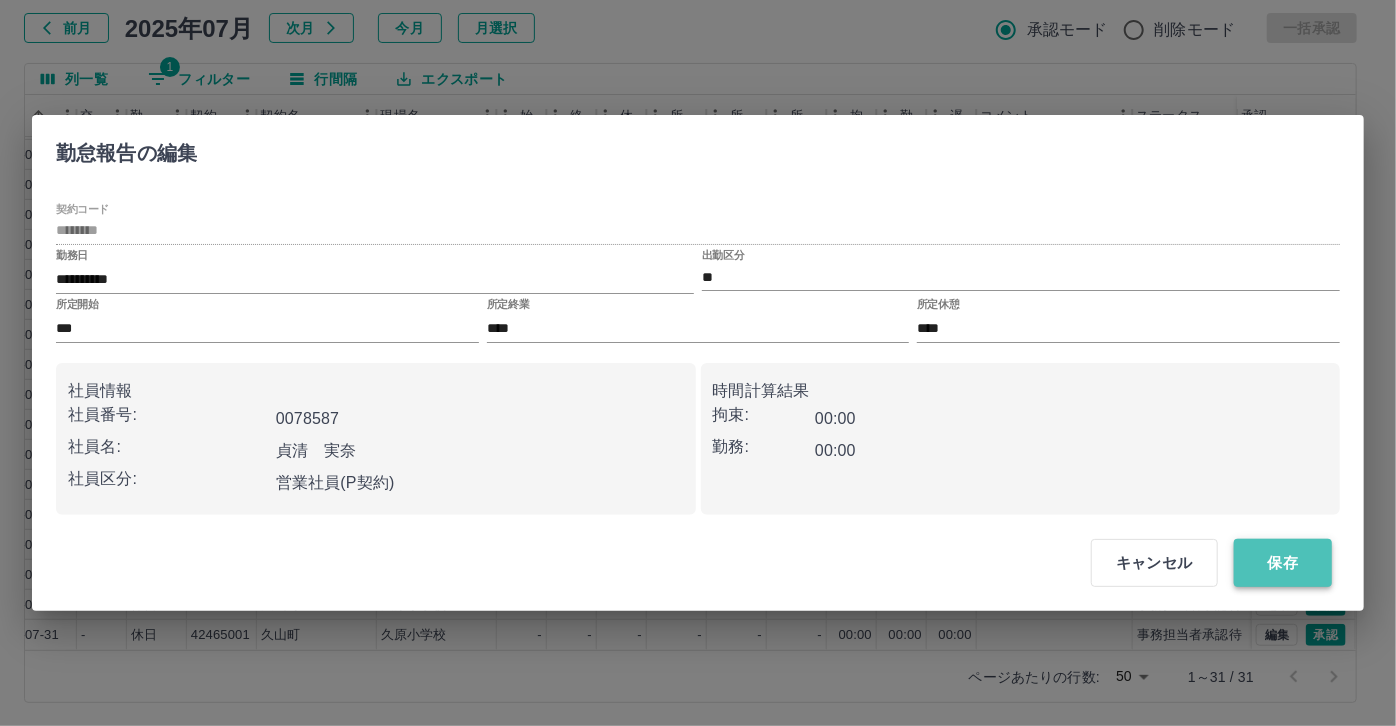 click on "保存" at bounding box center [1283, 563] 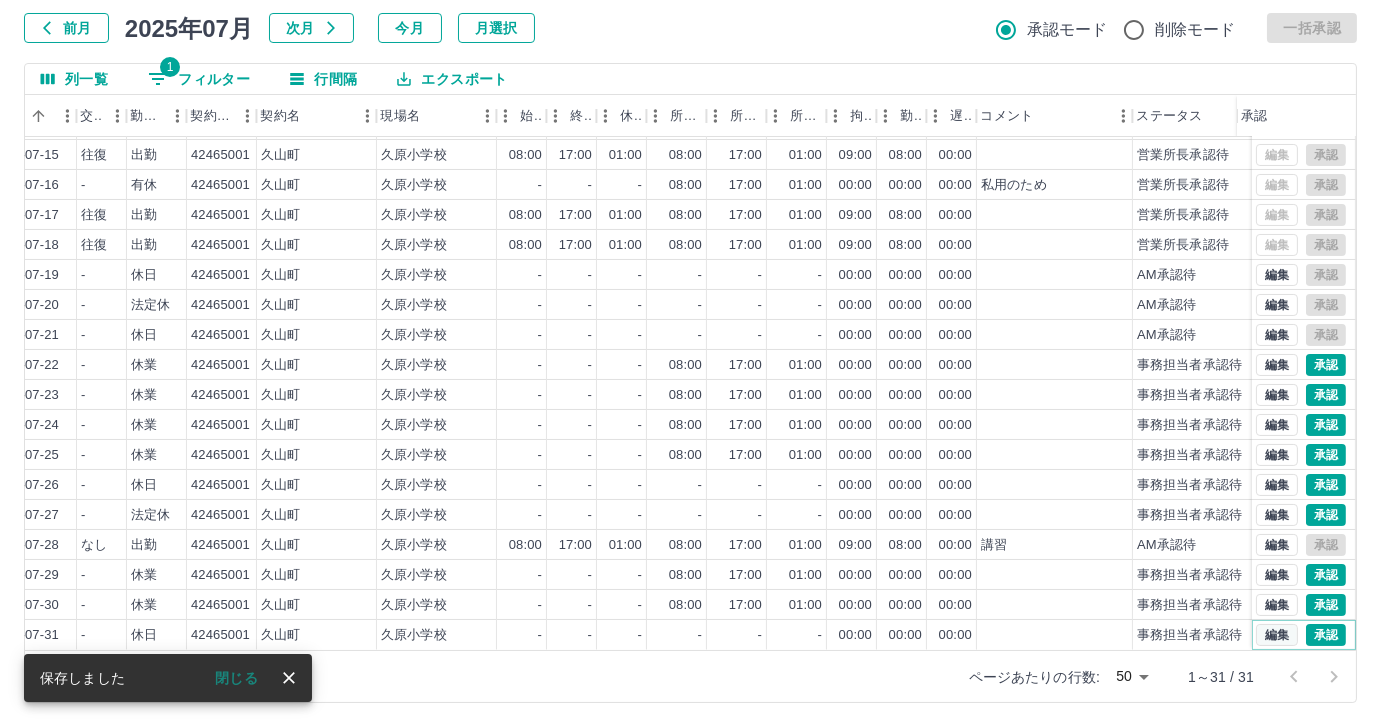 click on "編集" at bounding box center [1277, 635] 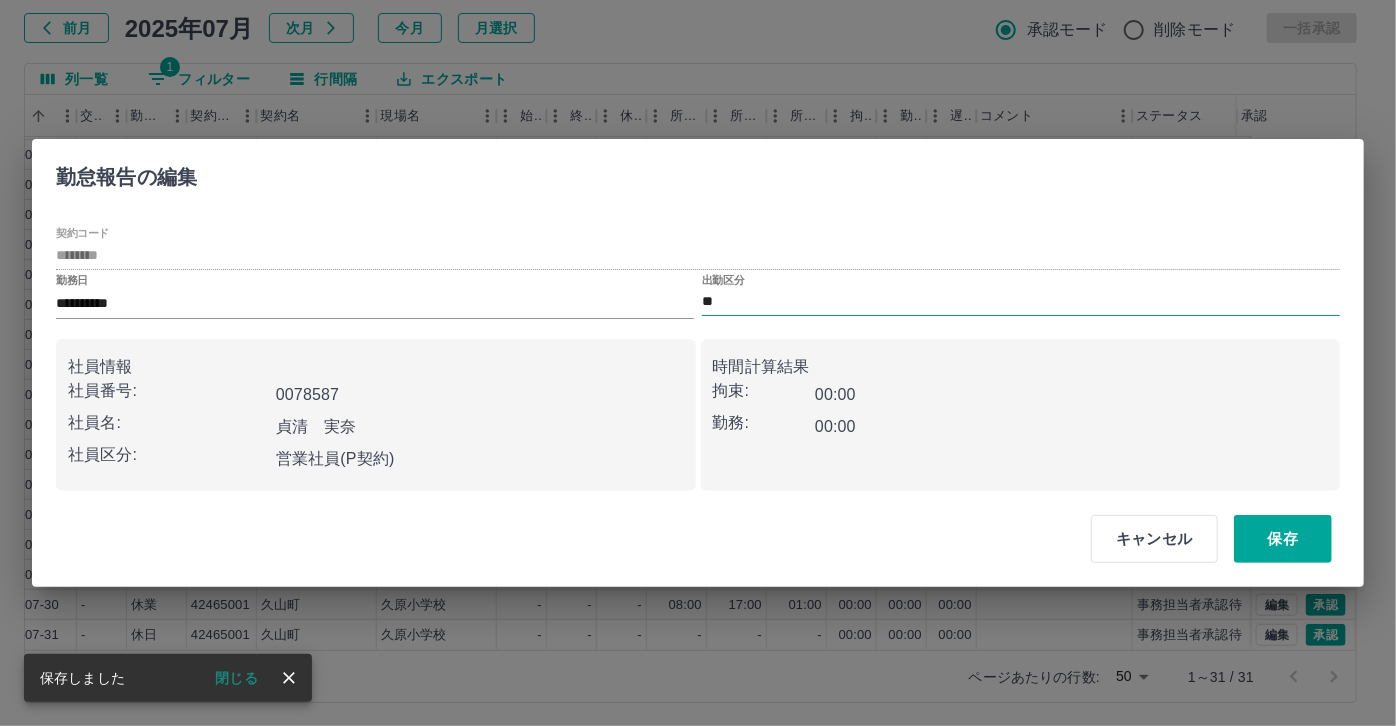 click on "**" at bounding box center (1021, 302) 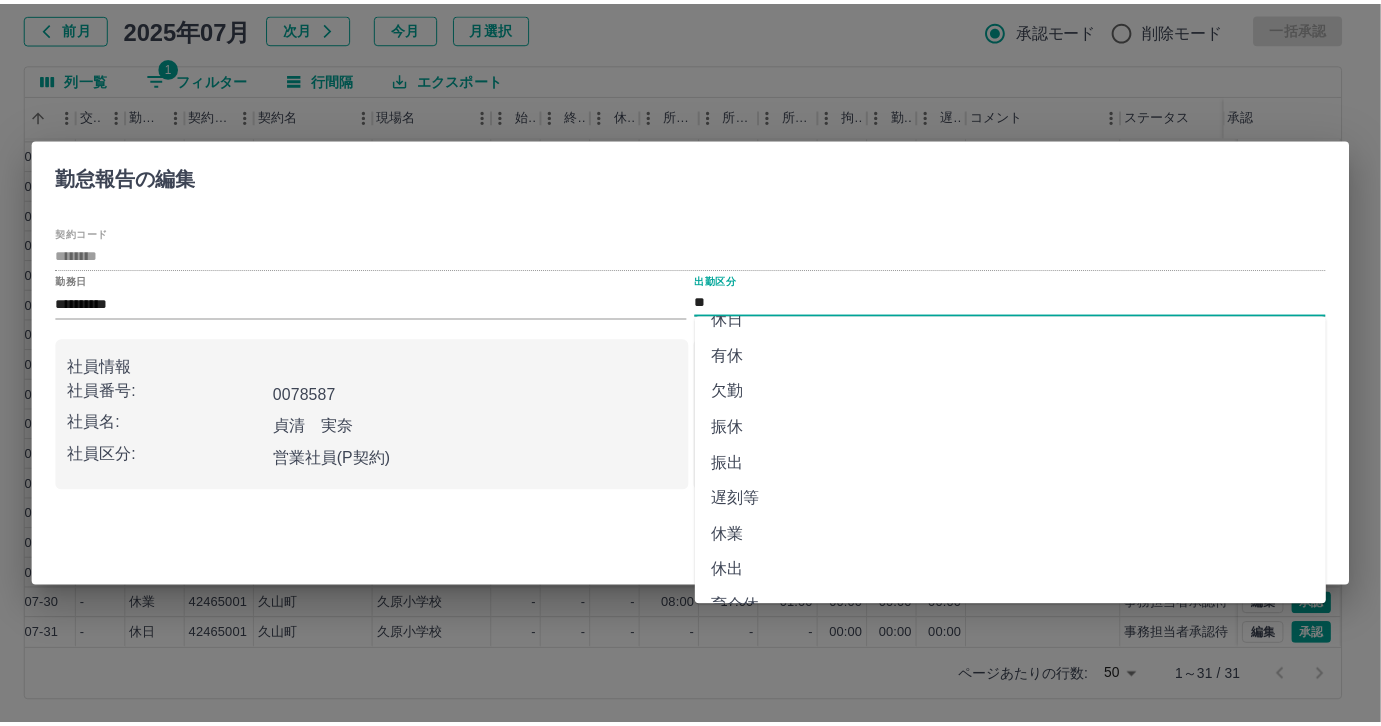 scroll, scrollTop: 90, scrollLeft: 0, axis: vertical 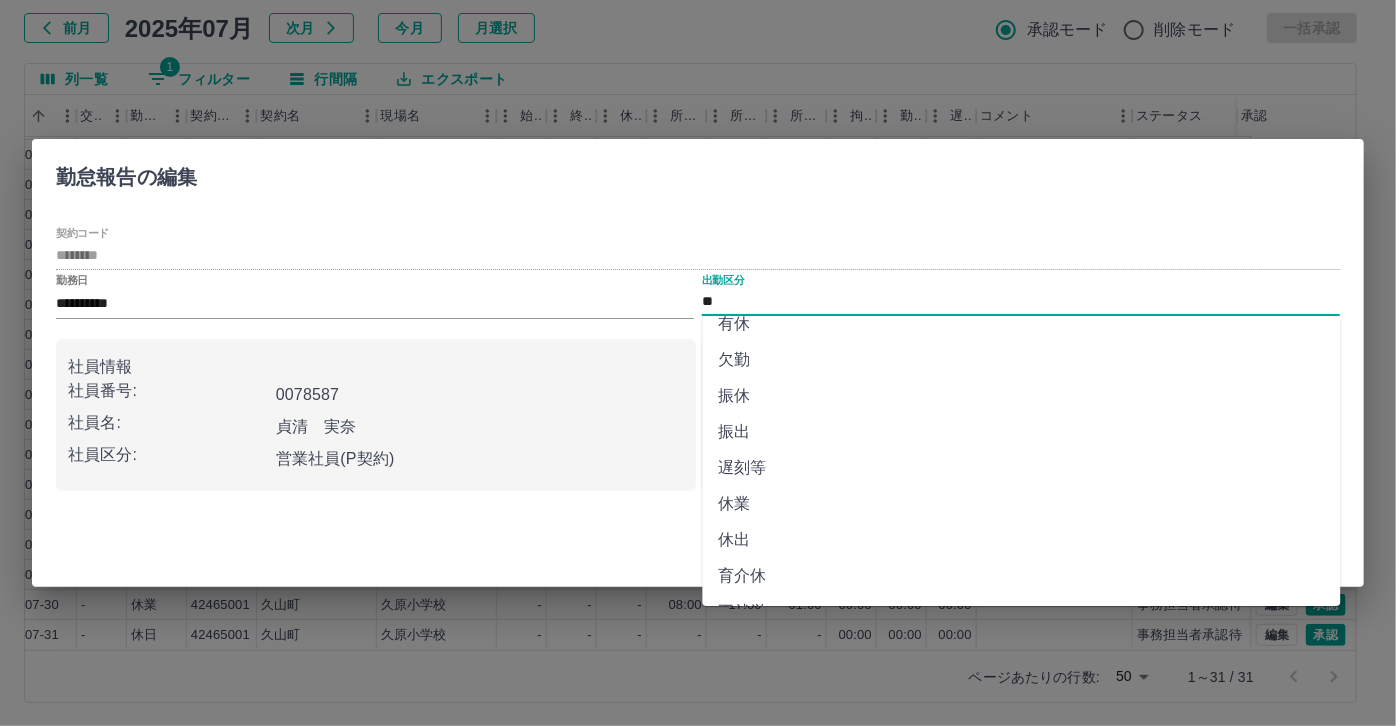click on "休業" at bounding box center [1022, 504] 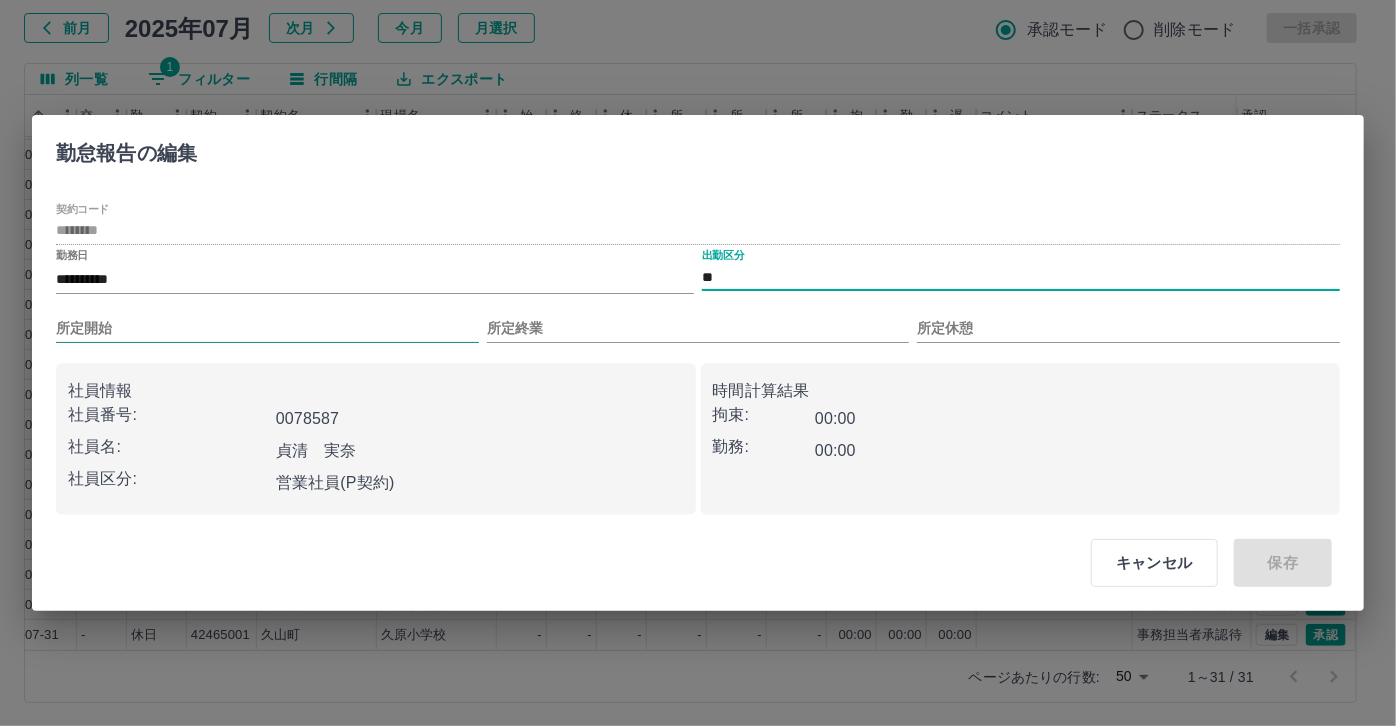 click on "所定開始" at bounding box center [267, 328] 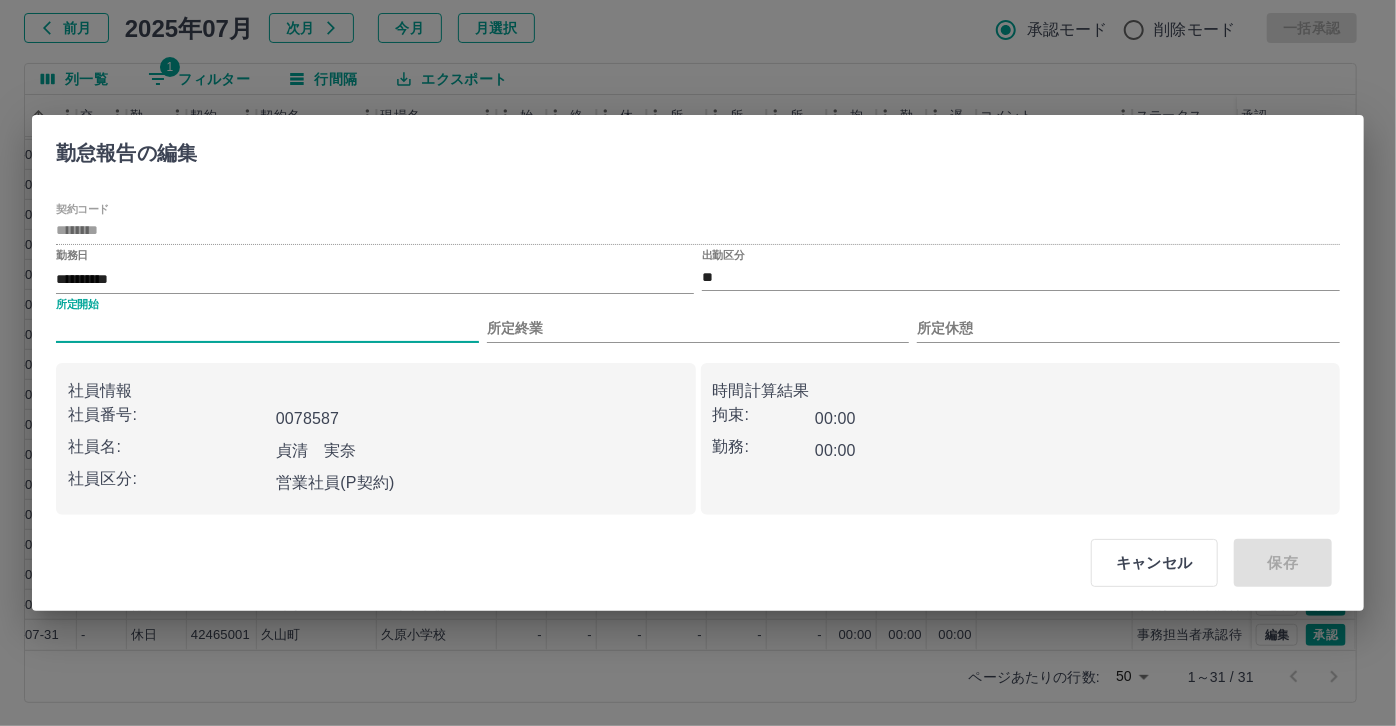 type on "***" 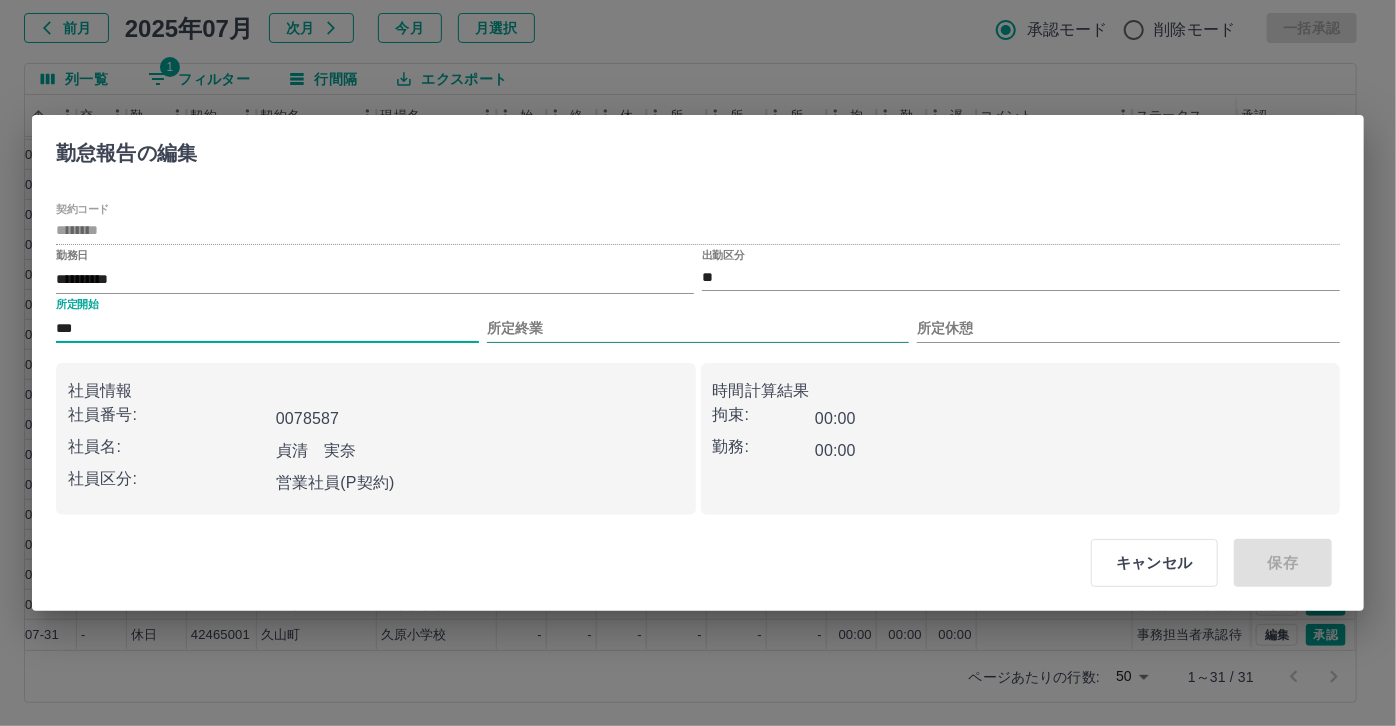 drag, startPoint x: 577, startPoint y: 331, endPoint x: 578, endPoint y: 342, distance: 11.045361 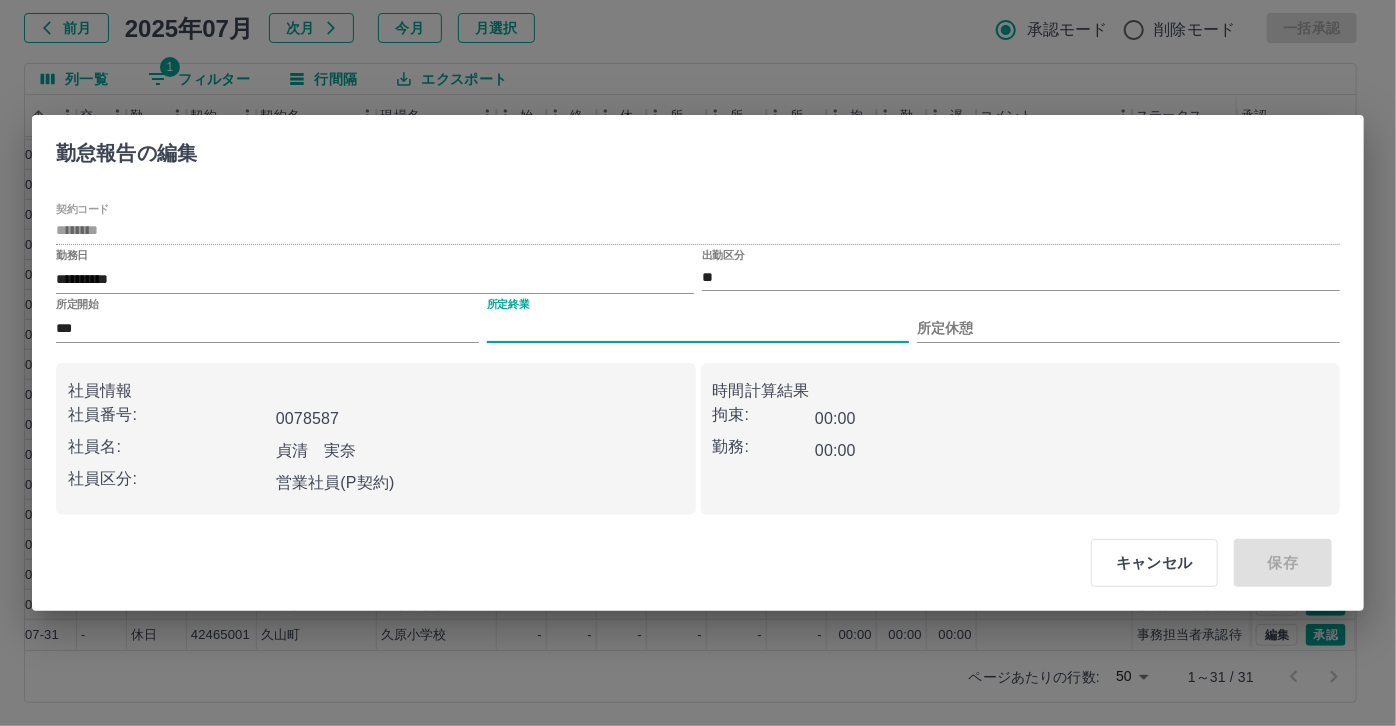 type on "****" 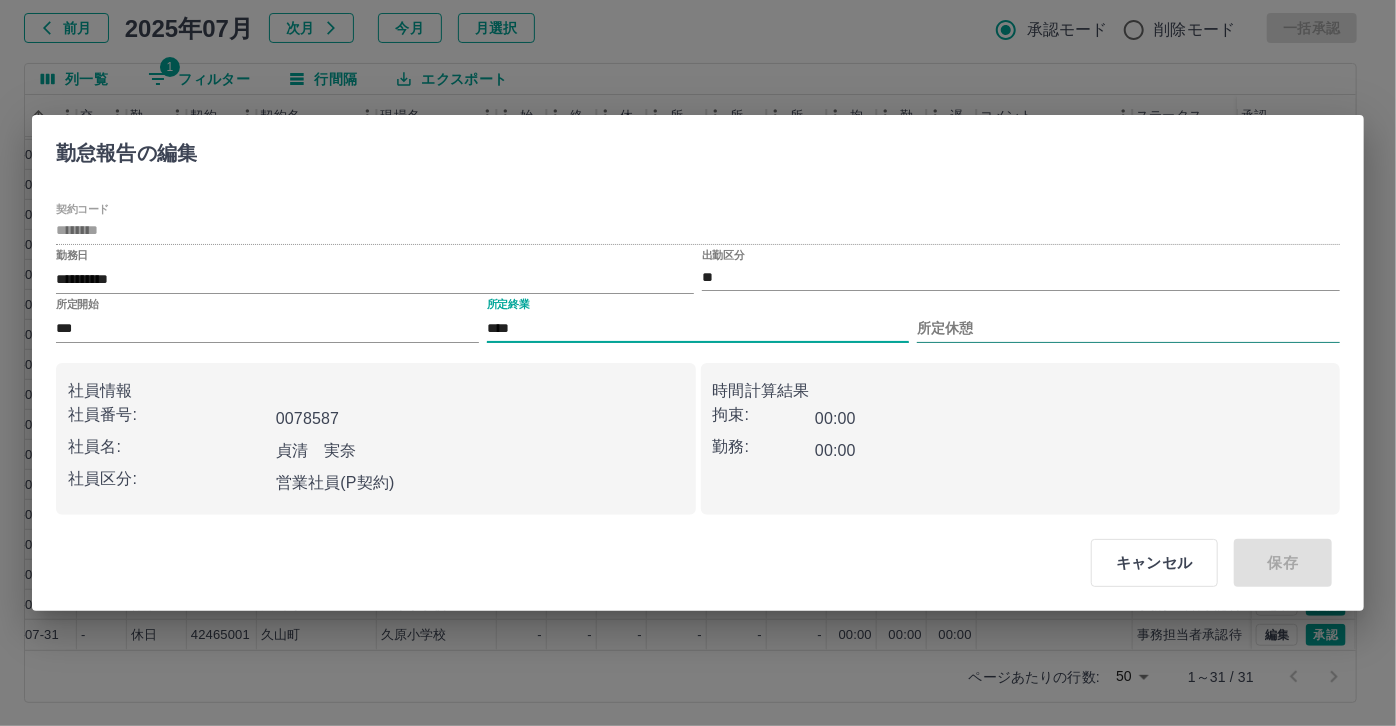 click on "所定休憩" at bounding box center (1128, 328) 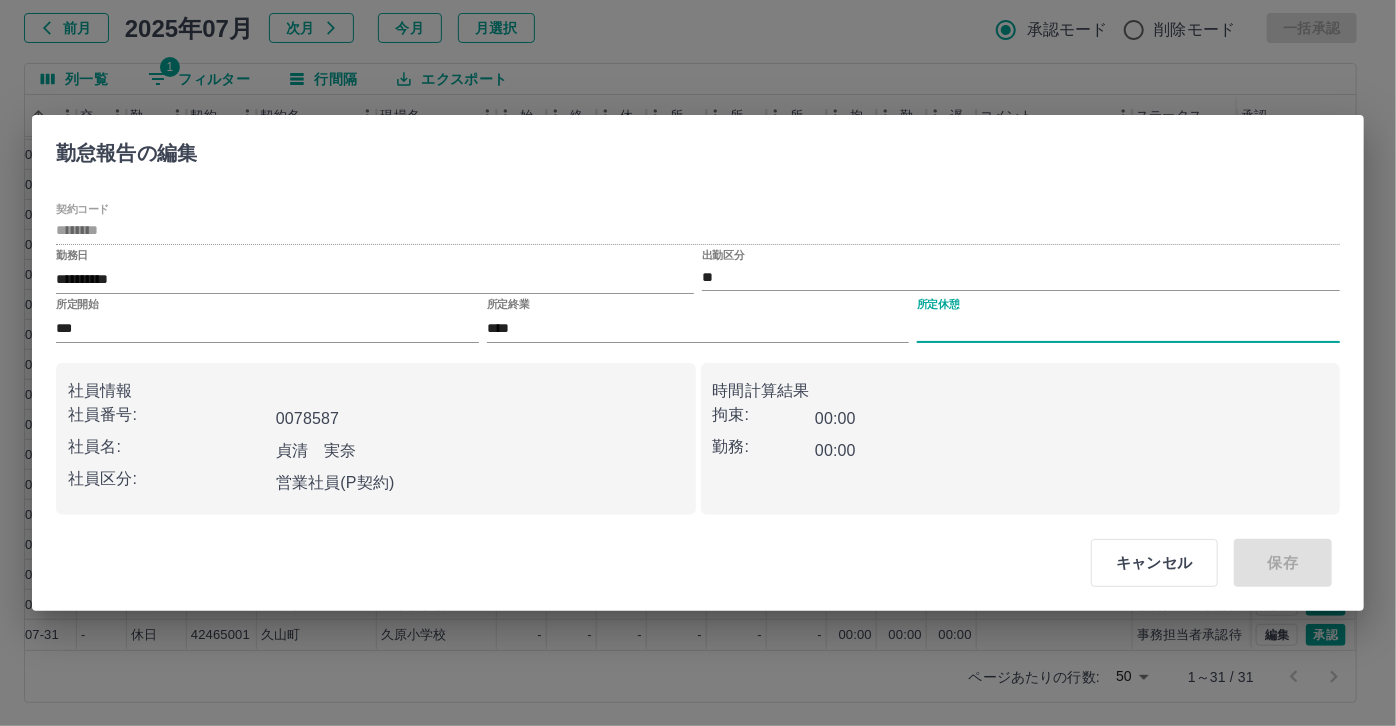 type on "****" 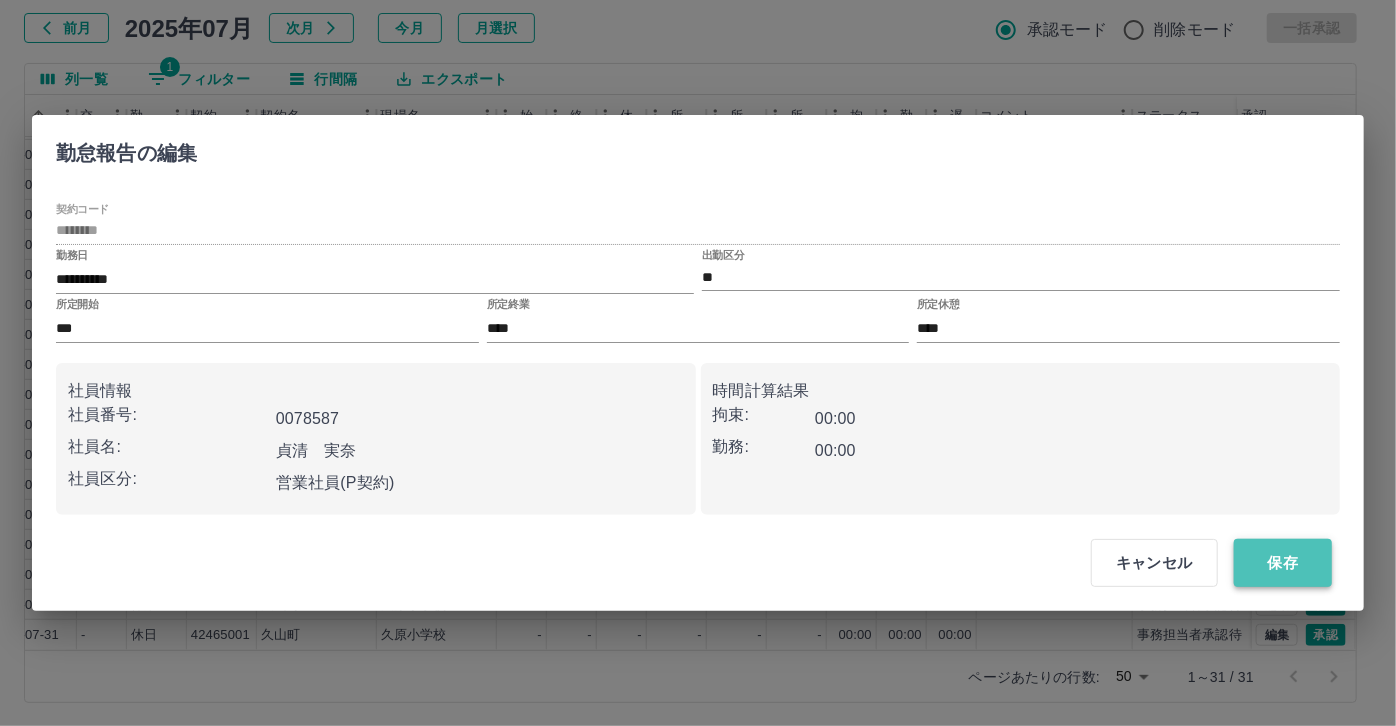 click on "保存" at bounding box center (1283, 563) 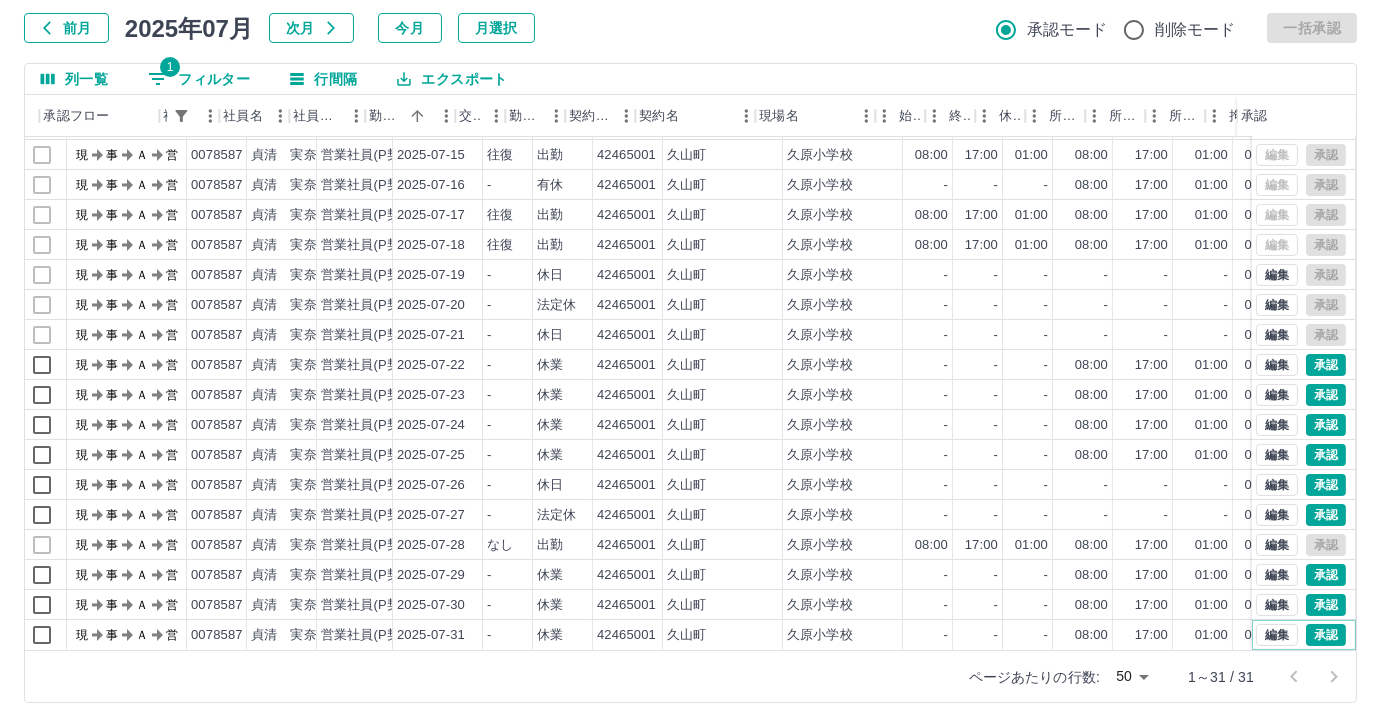 scroll, scrollTop: 431, scrollLeft: 0, axis: vertical 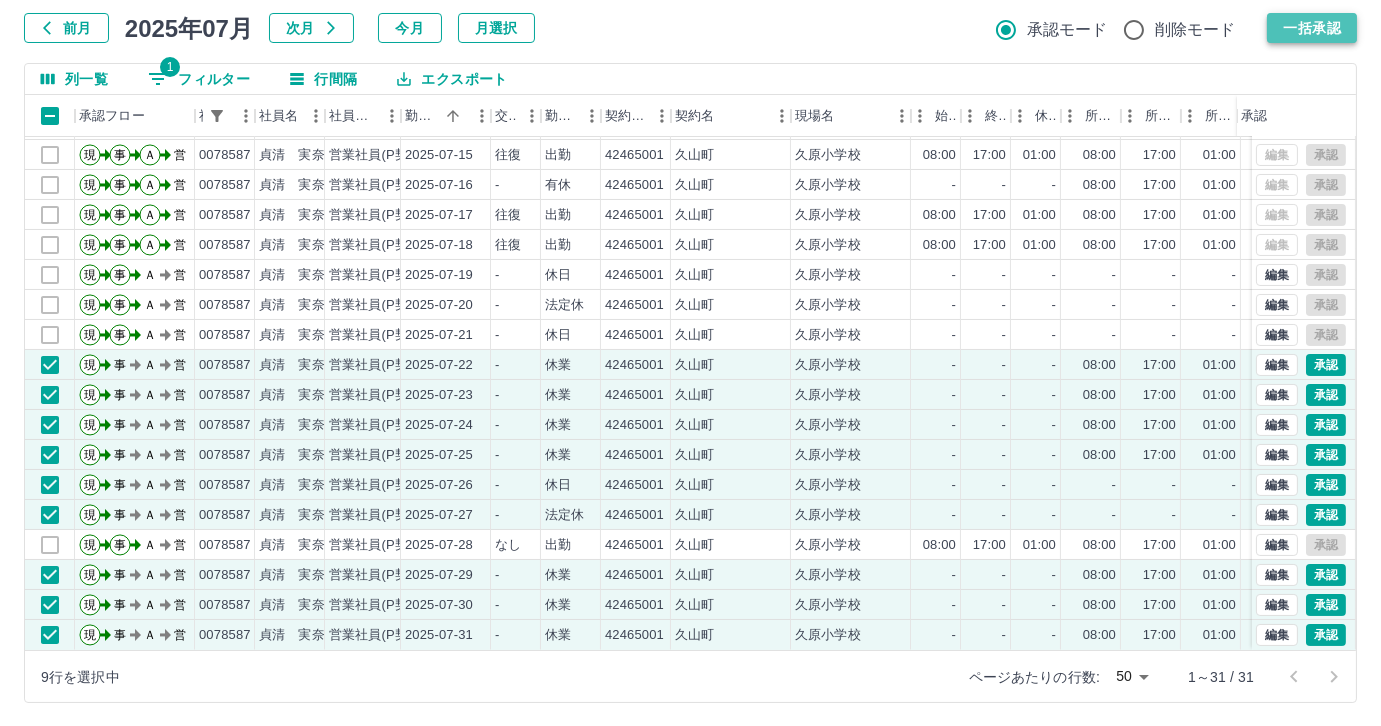 click on "一括承認" at bounding box center [1312, 28] 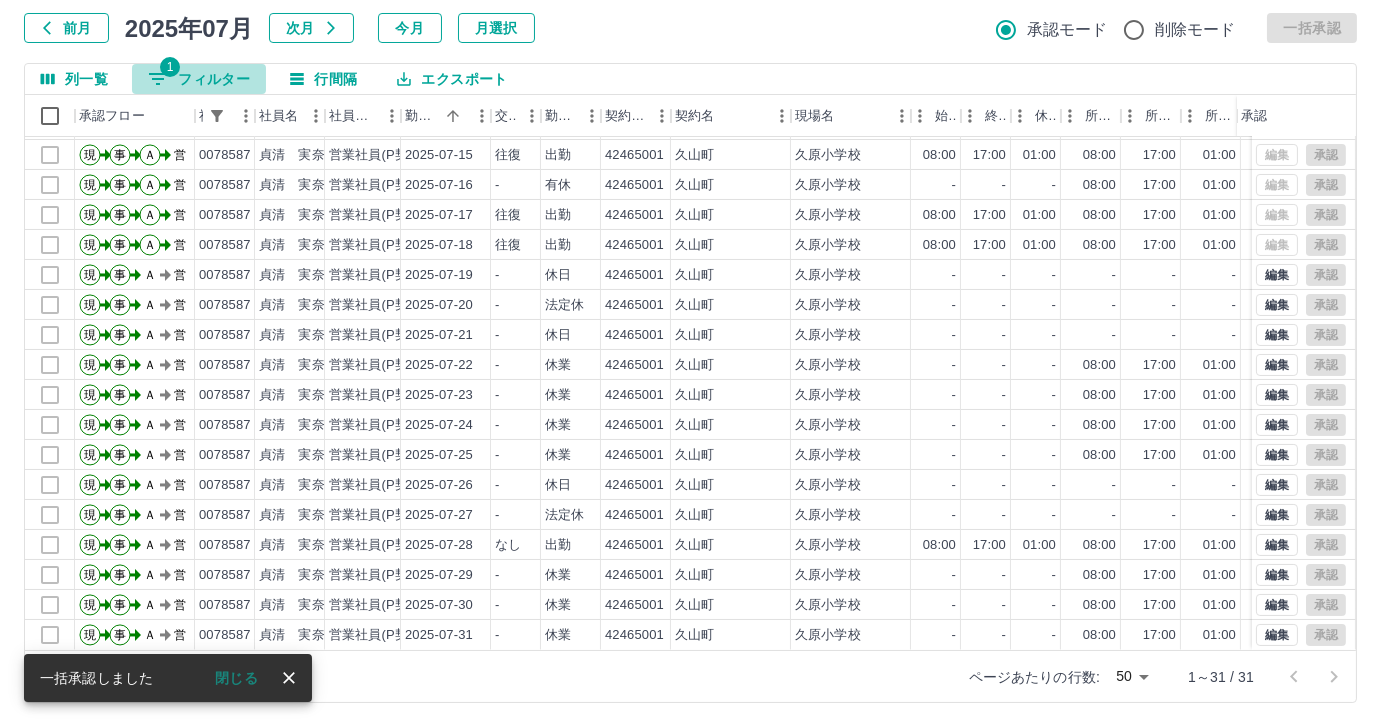 click on "1 フィルター" at bounding box center [199, 79] 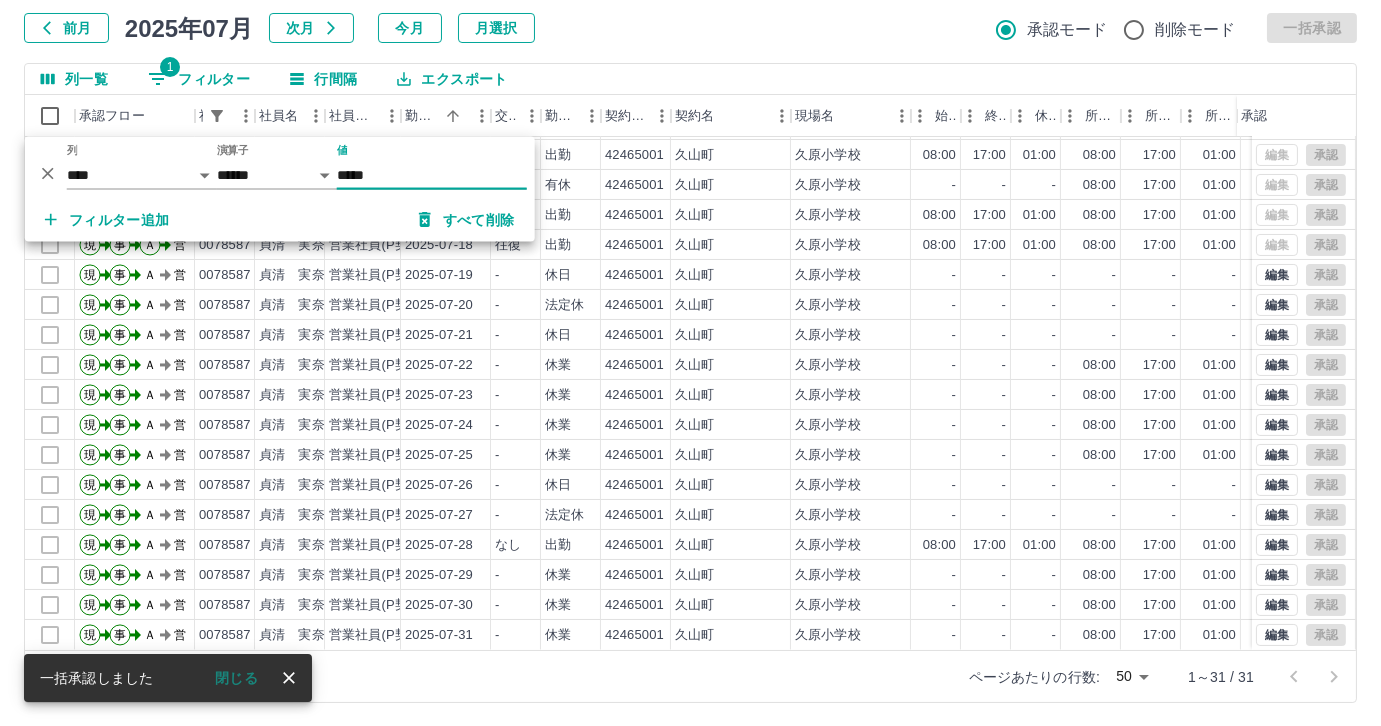 click on "*****" at bounding box center (432, 175) 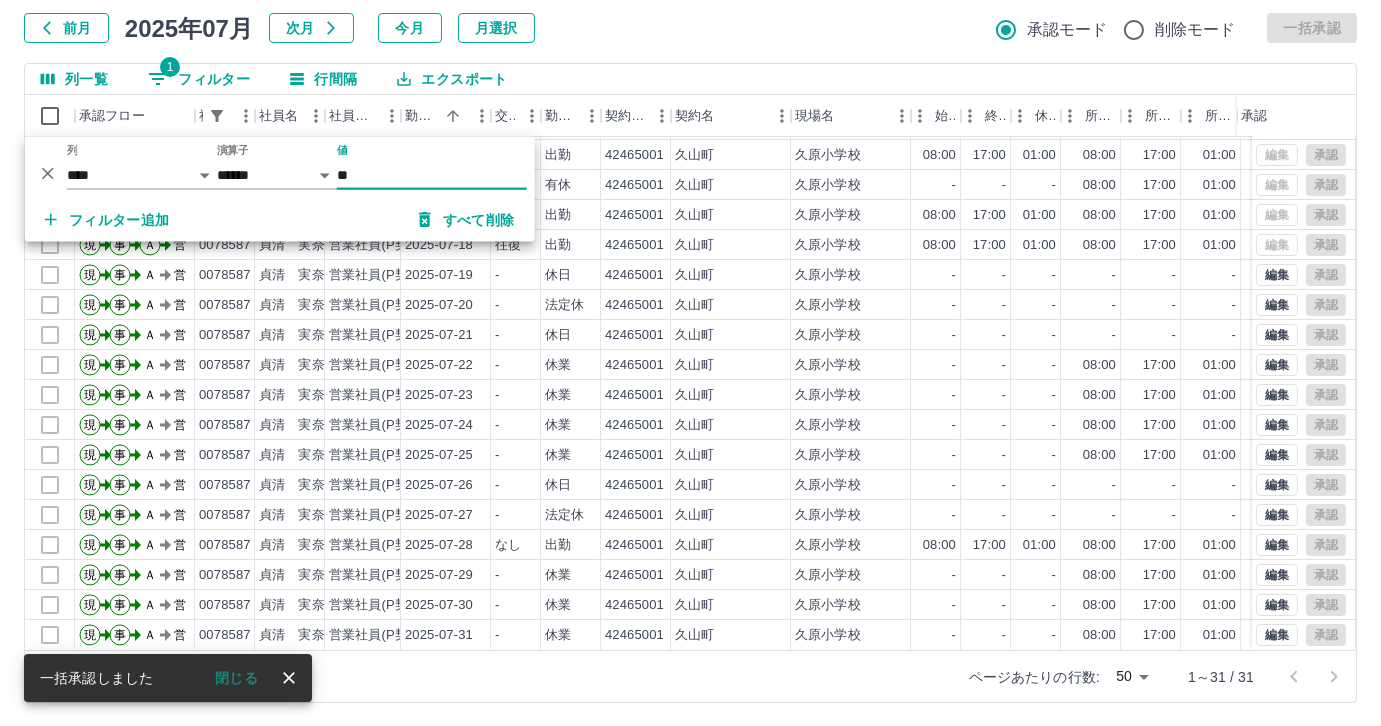 type on "*" 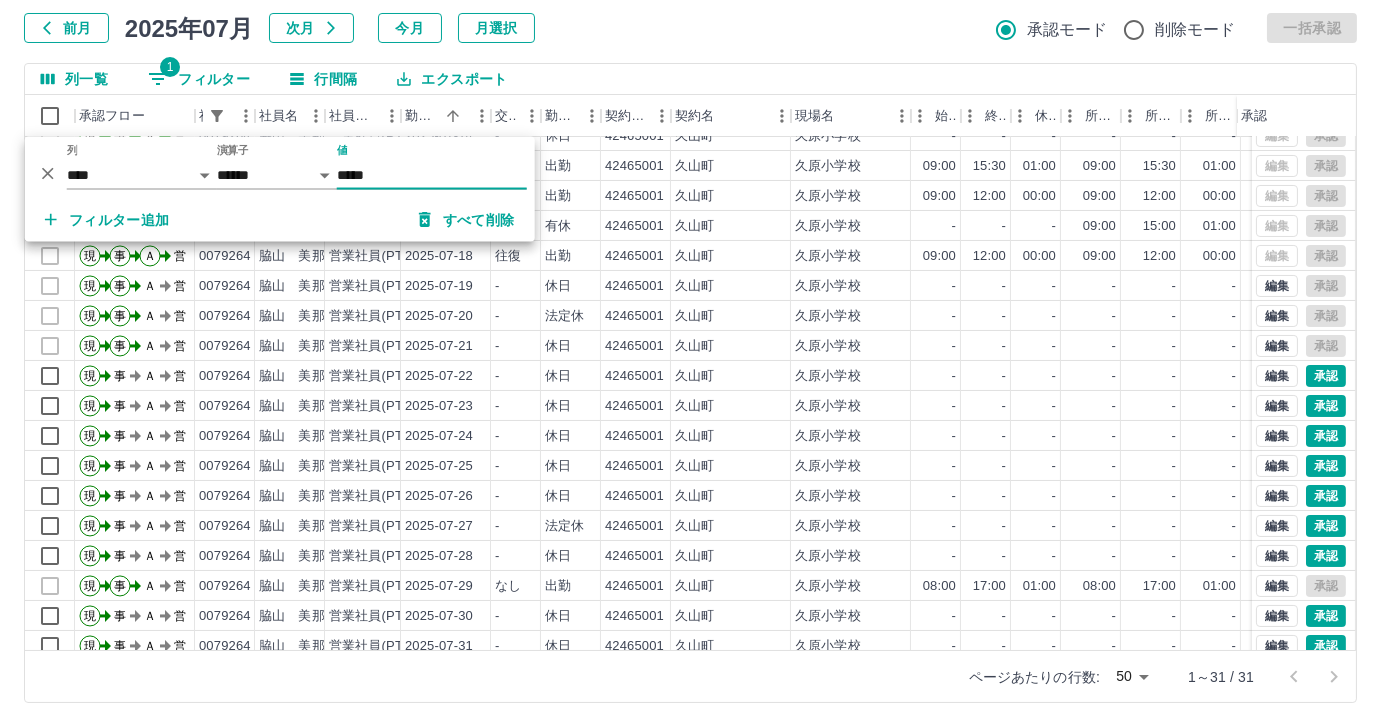 scroll, scrollTop: 431, scrollLeft: 0, axis: vertical 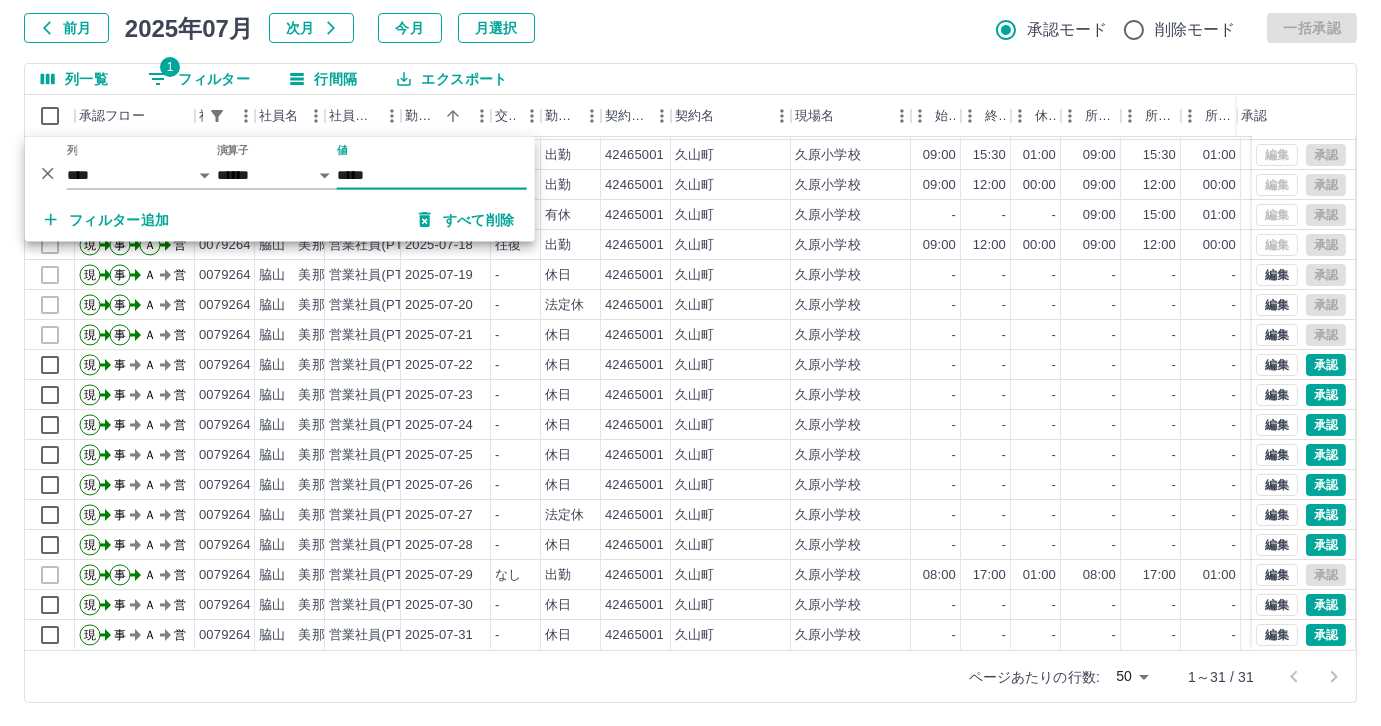 type on "*****" 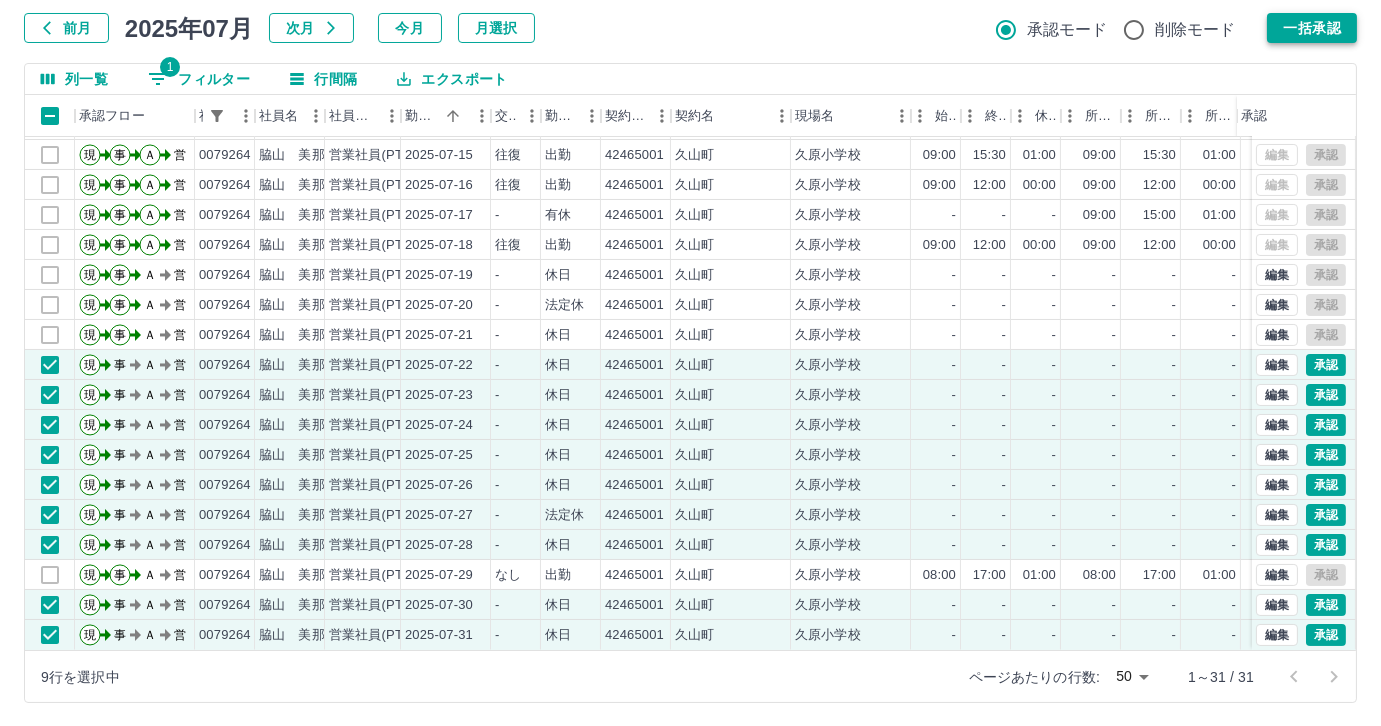 click on "一括承認" at bounding box center [1312, 28] 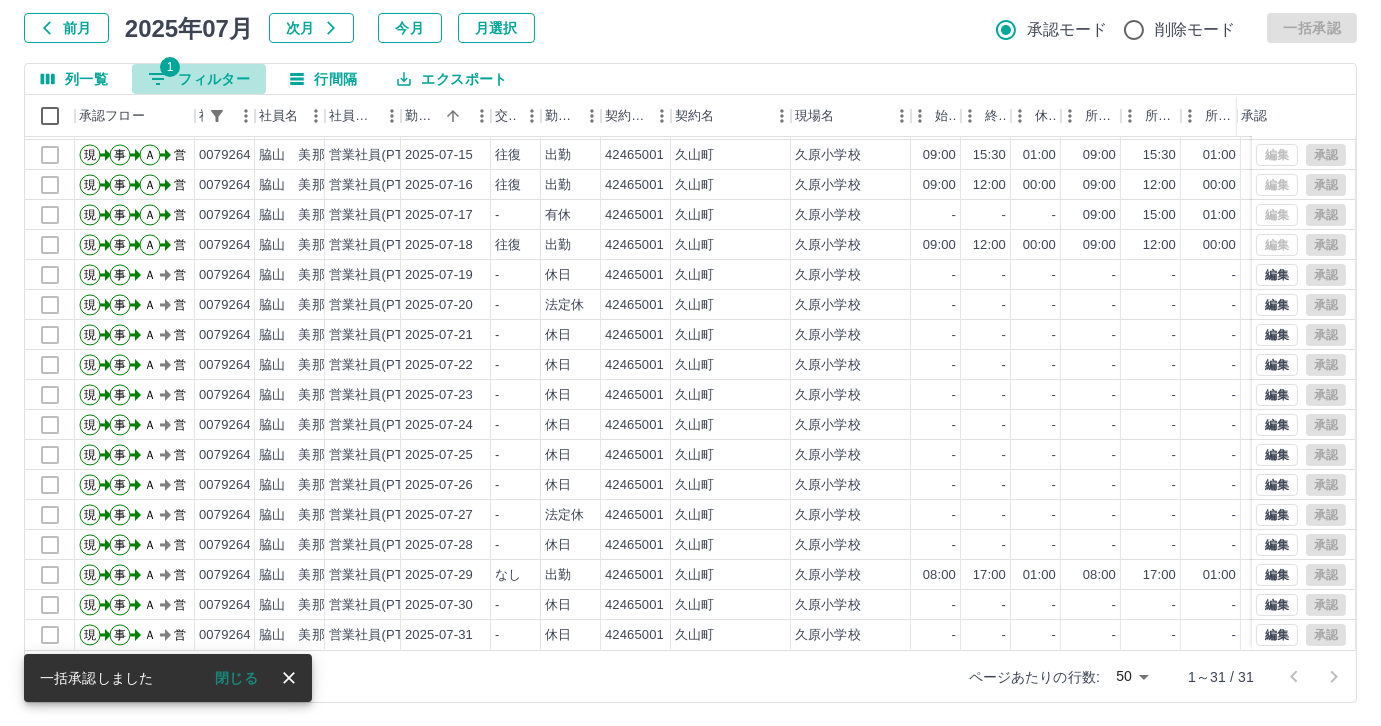 click on "1 フィルター" at bounding box center [199, 79] 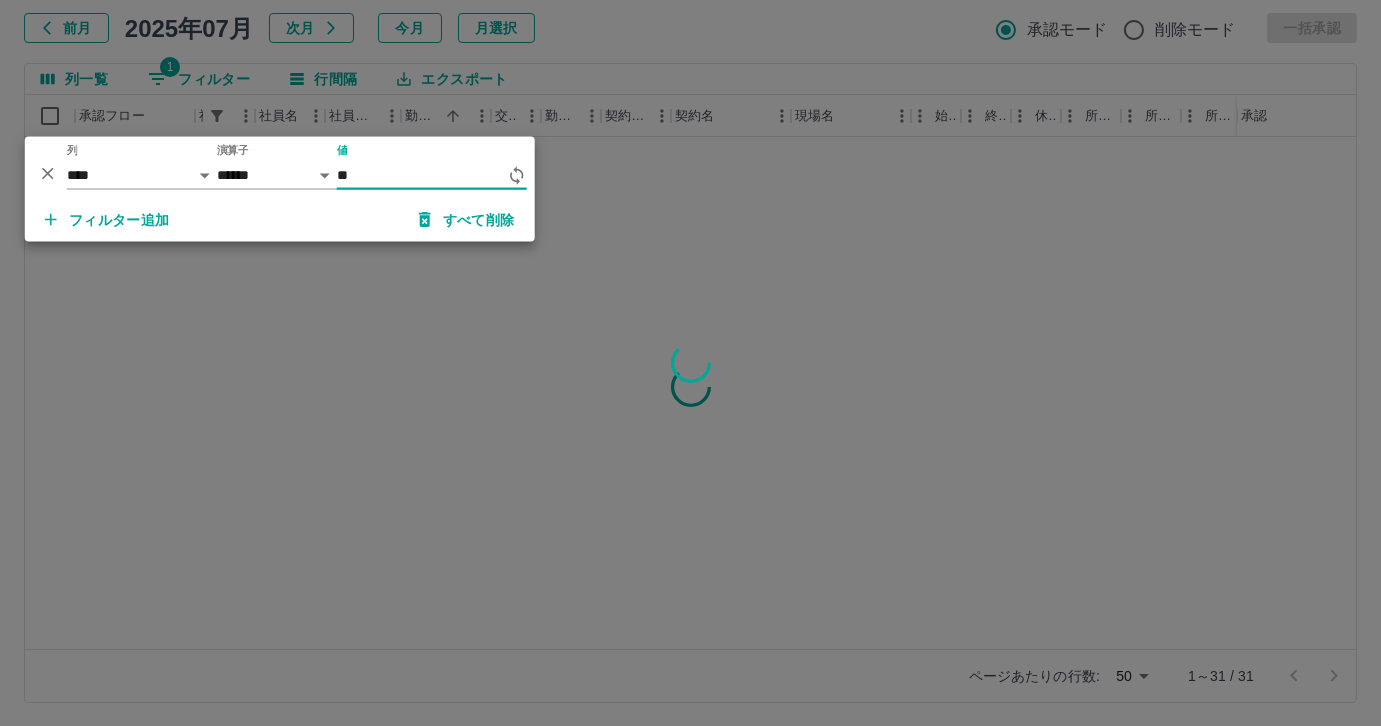 type on "*" 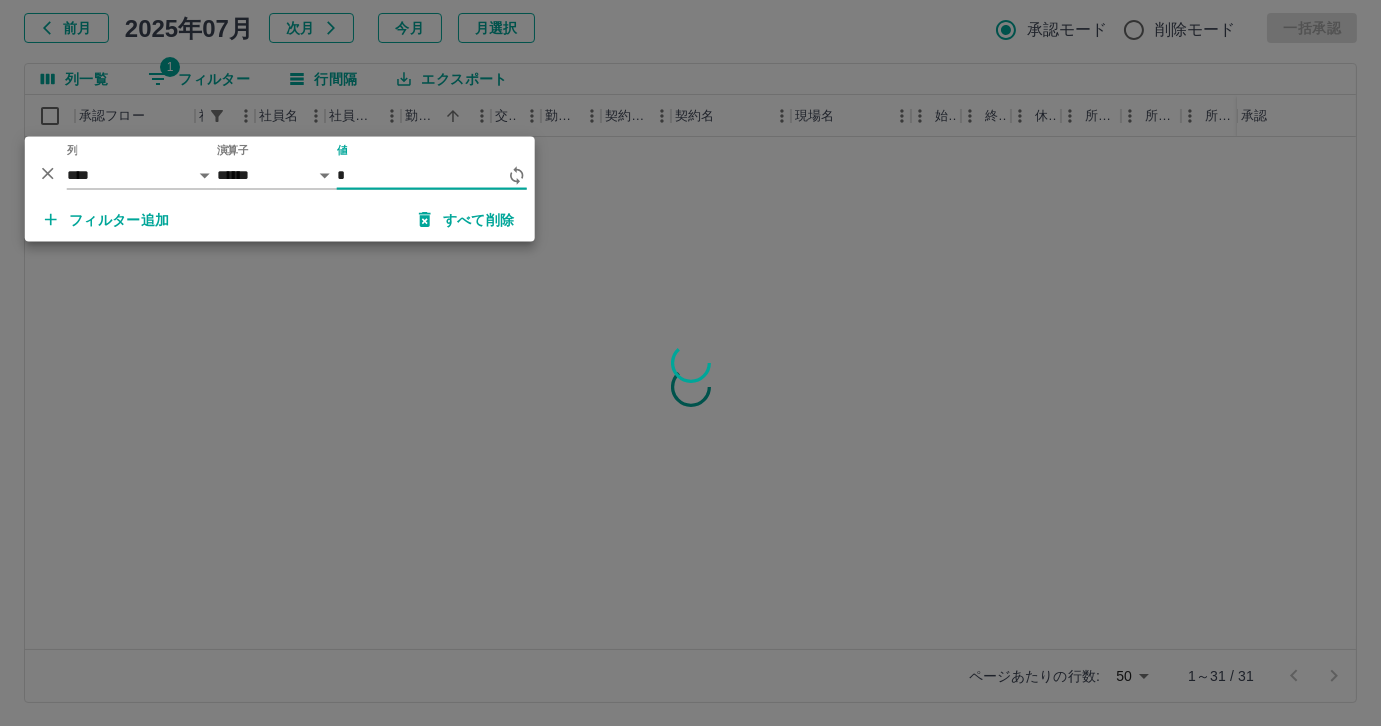 scroll, scrollTop: 0, scrollLeft: 0, axis: both 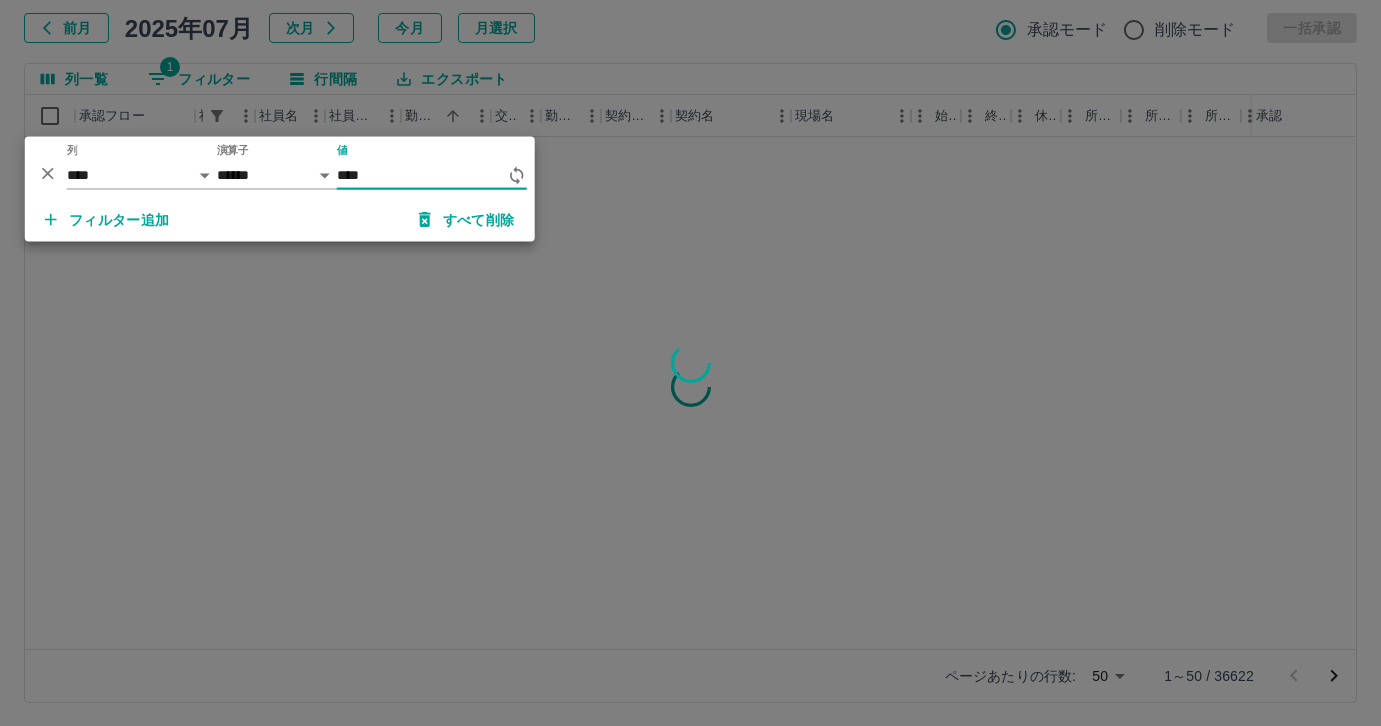 type on "*****" 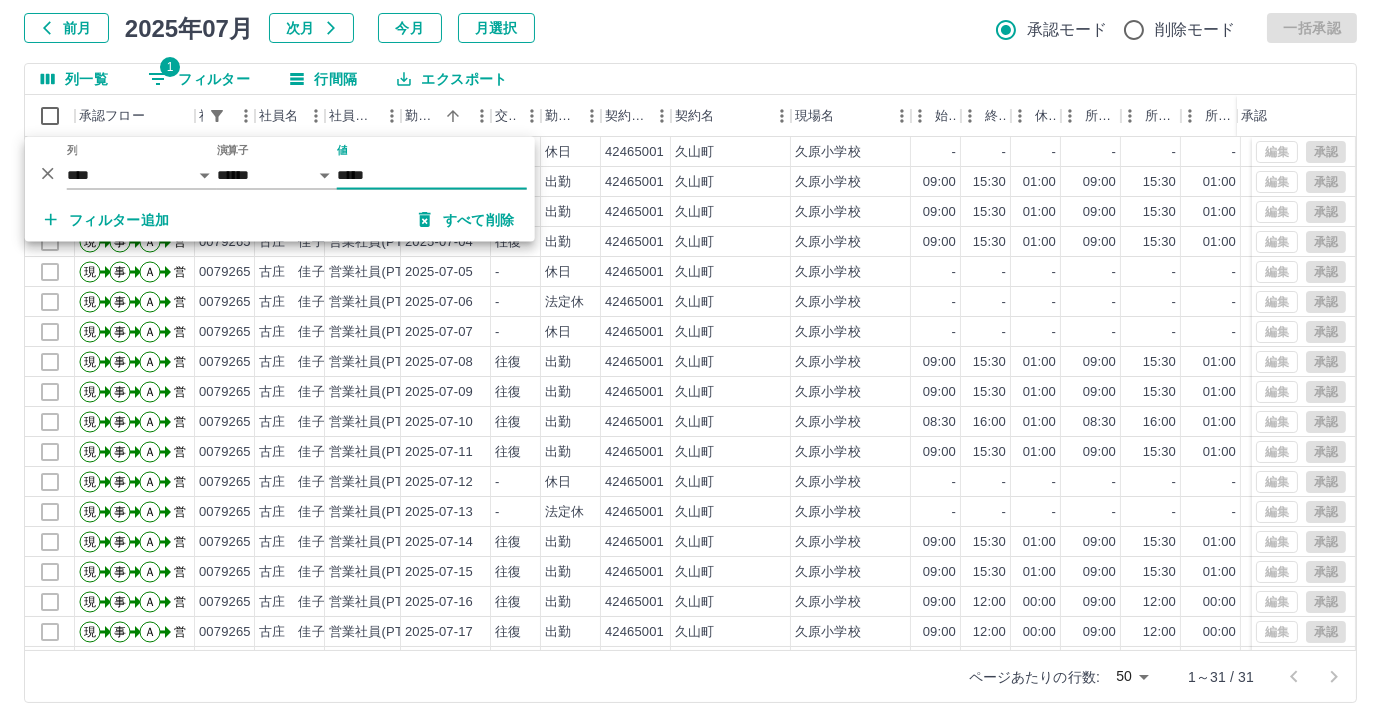 scroll, scrollTop: 363, scrollLeft: 0, axis: vertical 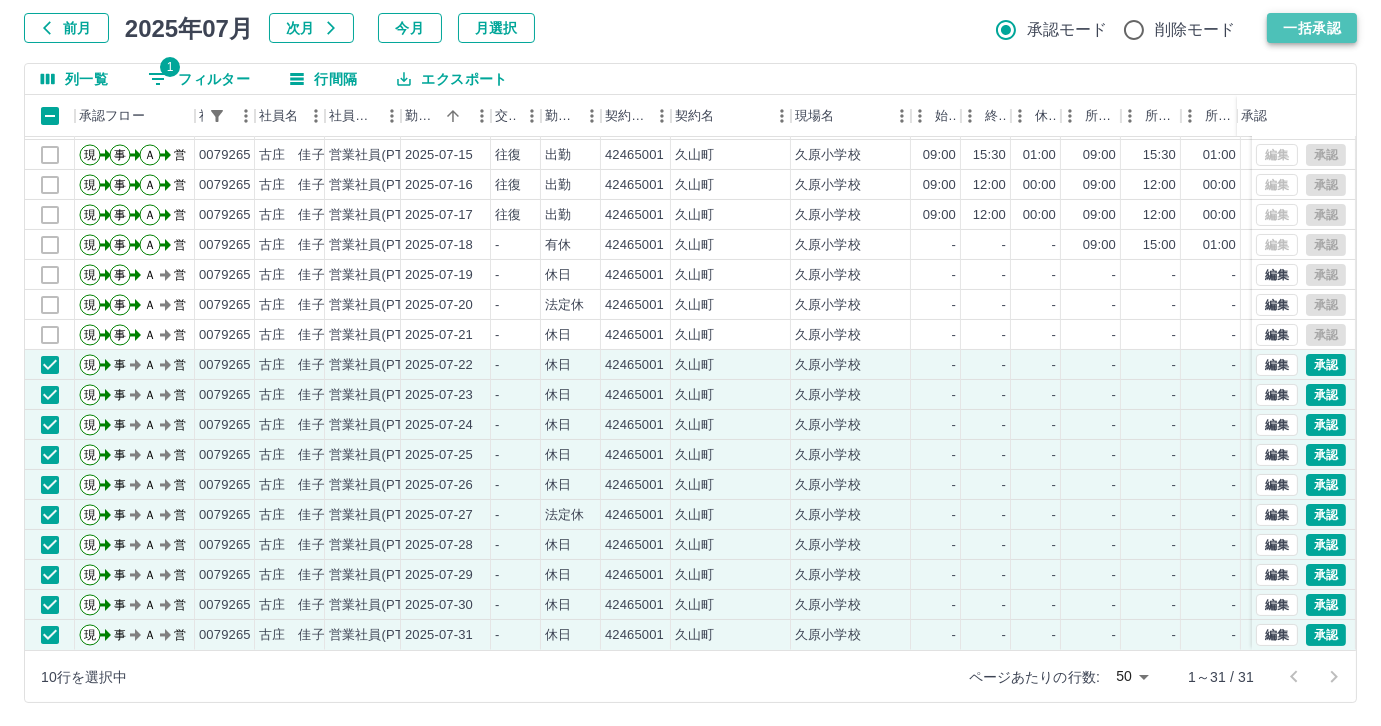 click on "一括承認" at bounding box center [1312, 28] 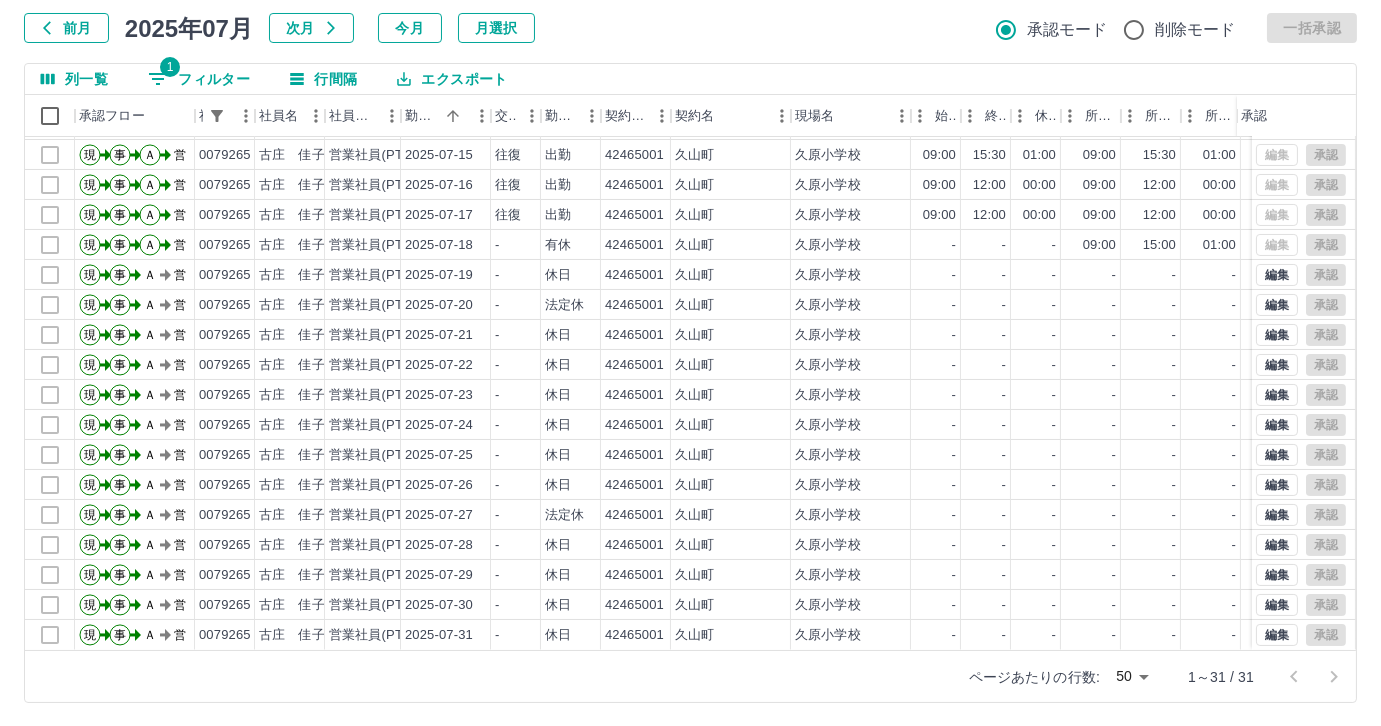 click on "1 フィルター" at bounding box center [199, 79] 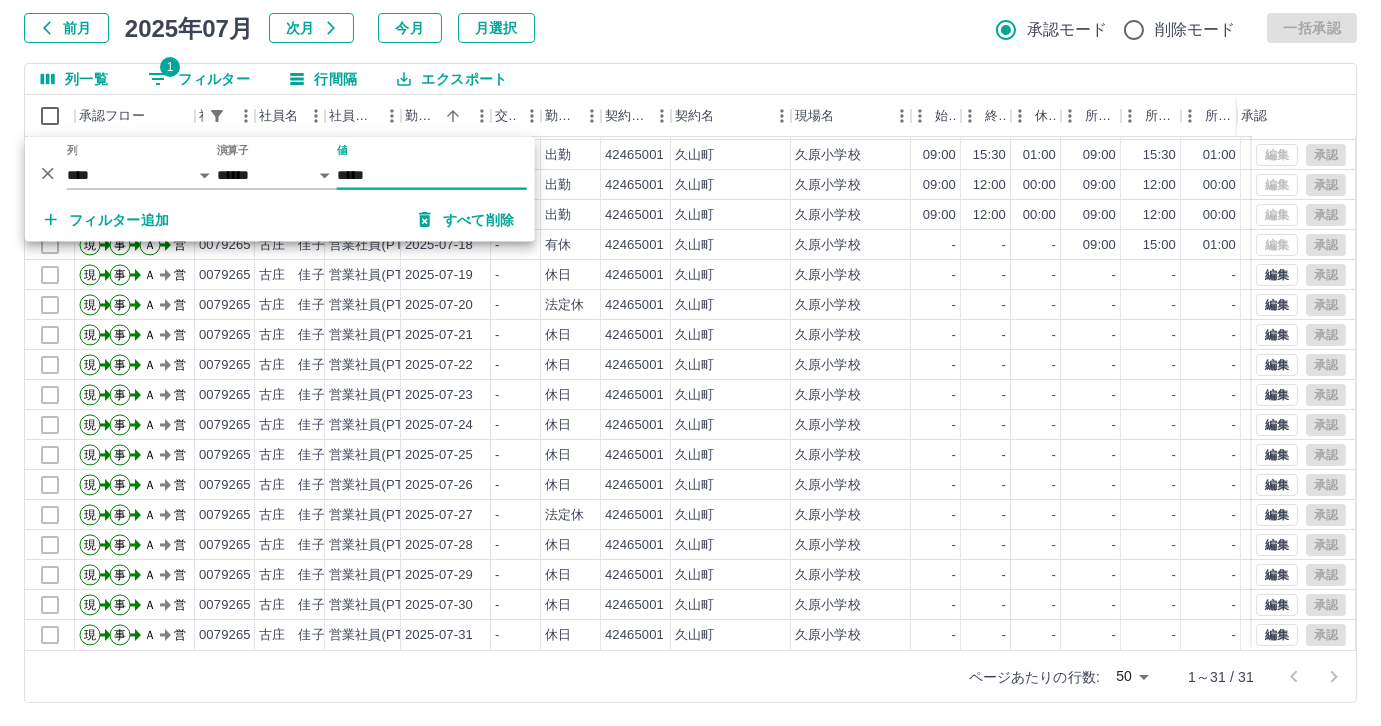 click on "*****" at bounding box center [432, 175] 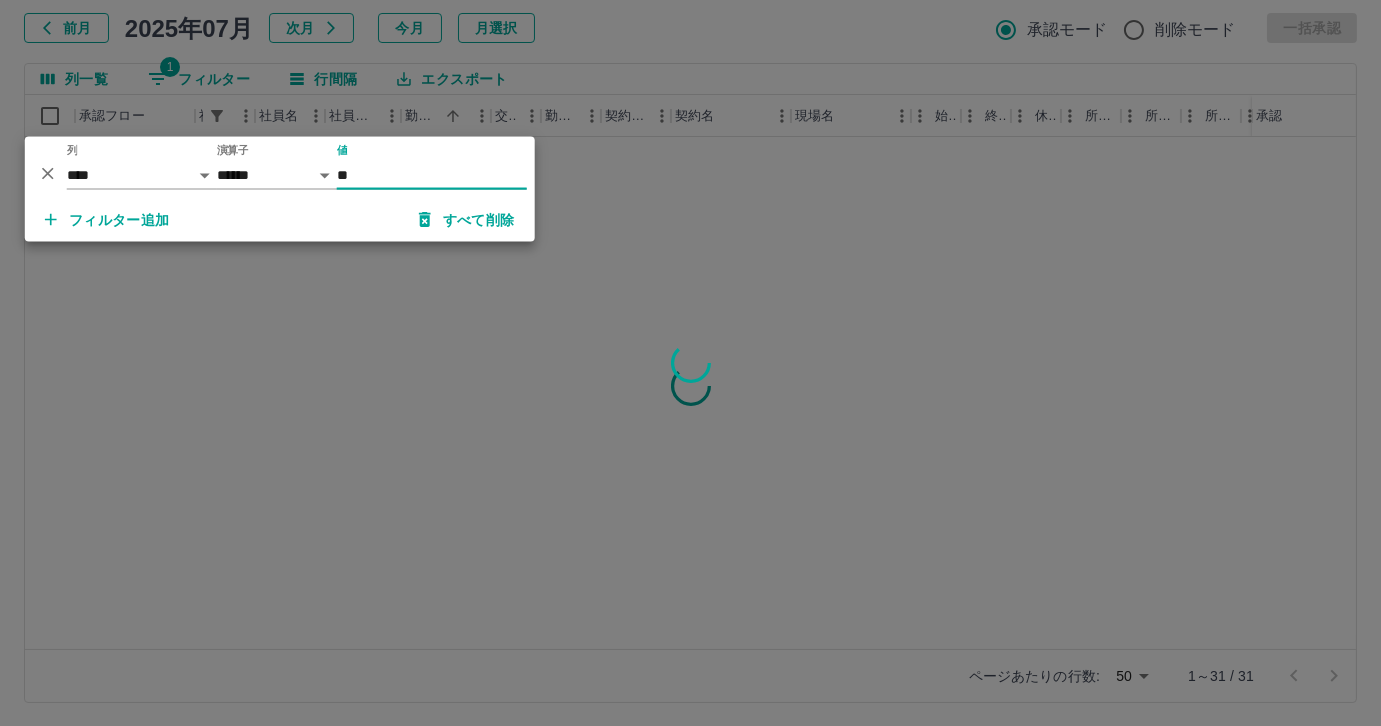 scroll, scrollTop: 0, scrollLeft: 0, axis: both 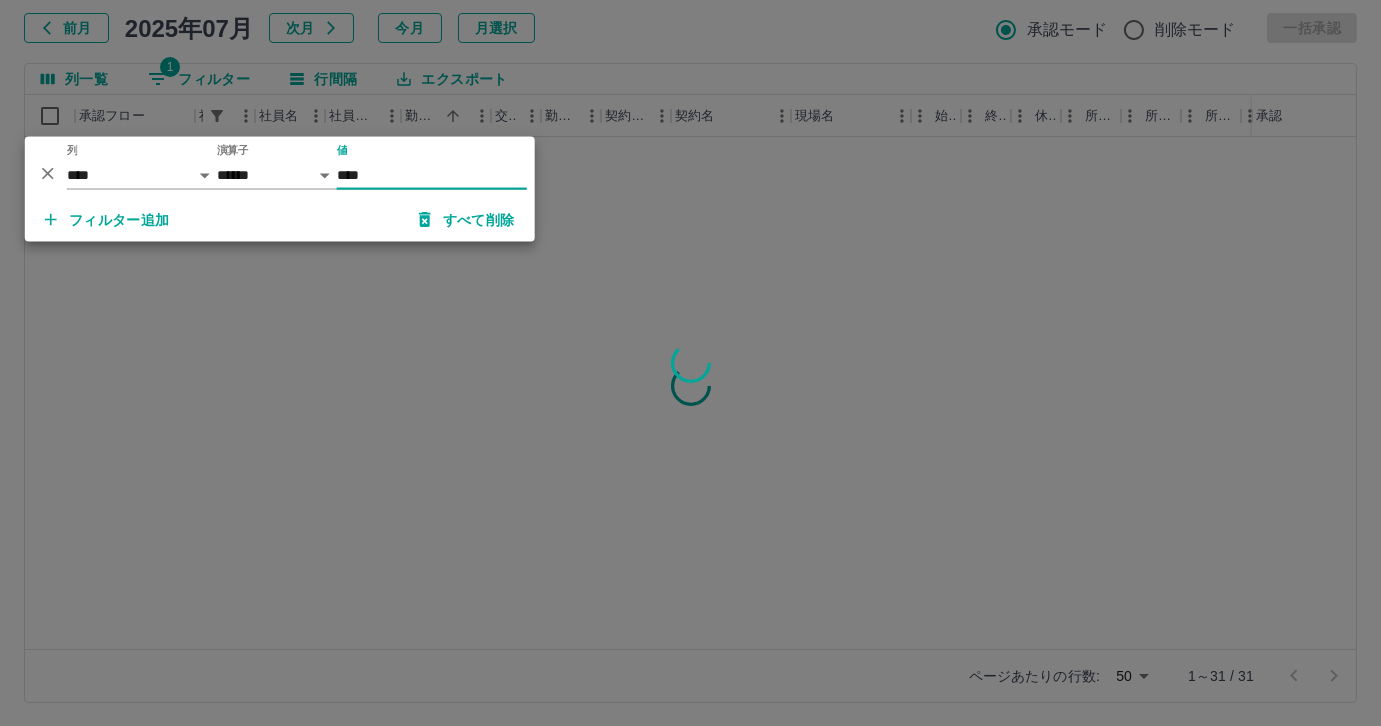 type on "*****" 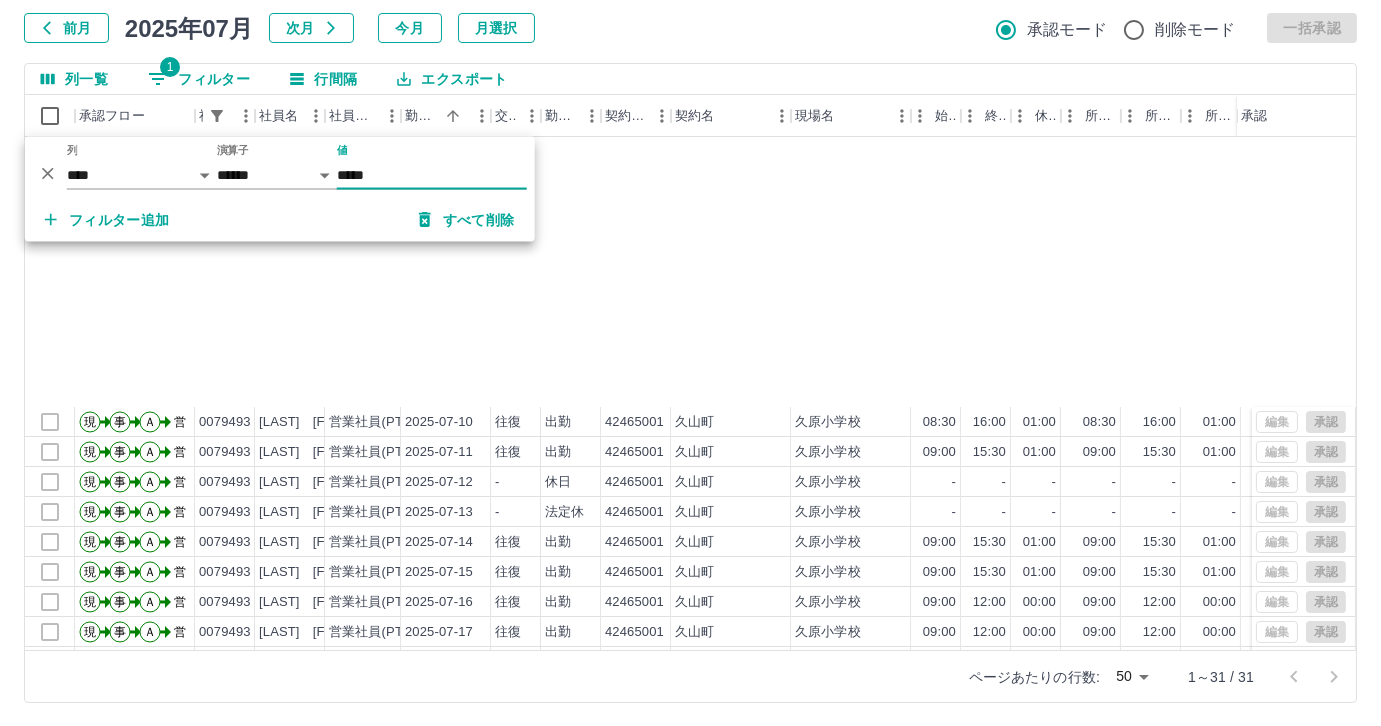 scroll, scrollTop: 363, scrollLeft: 0, axis: vertical 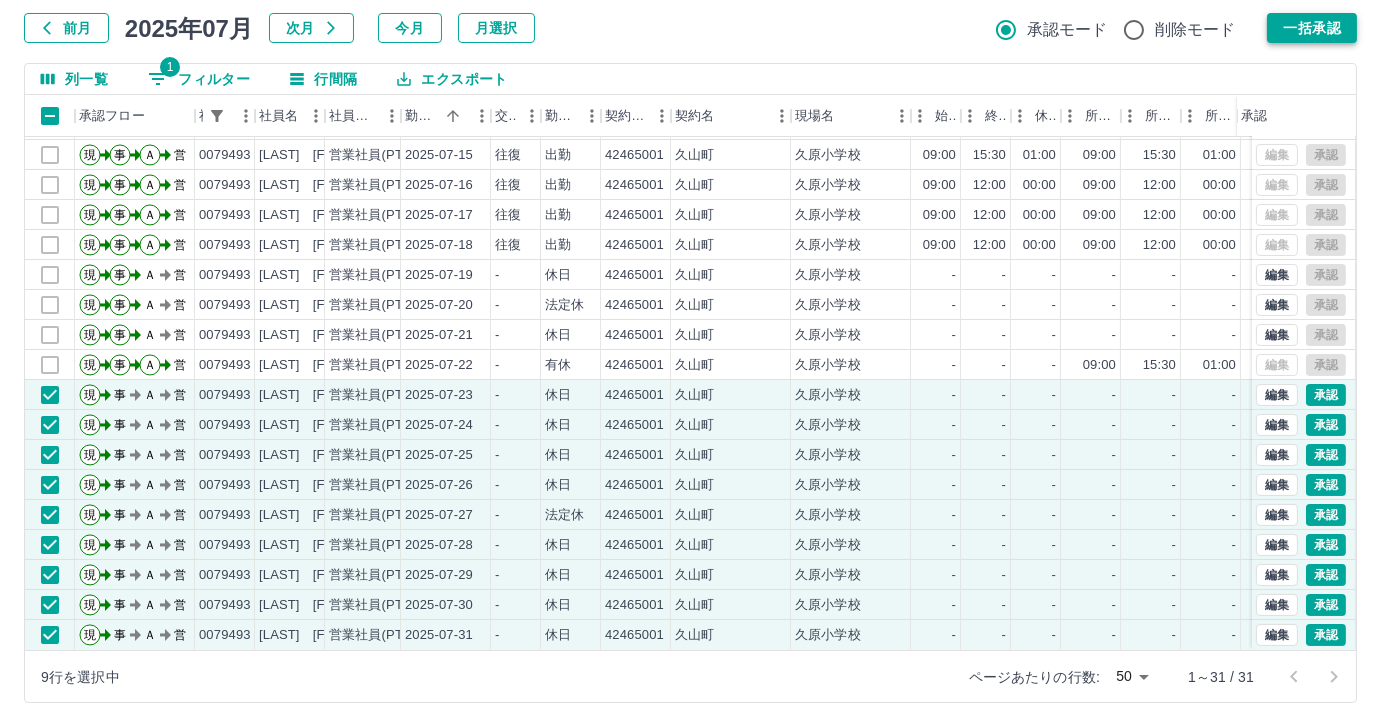 click on "一括承認" at bounding box center [1312, 28] 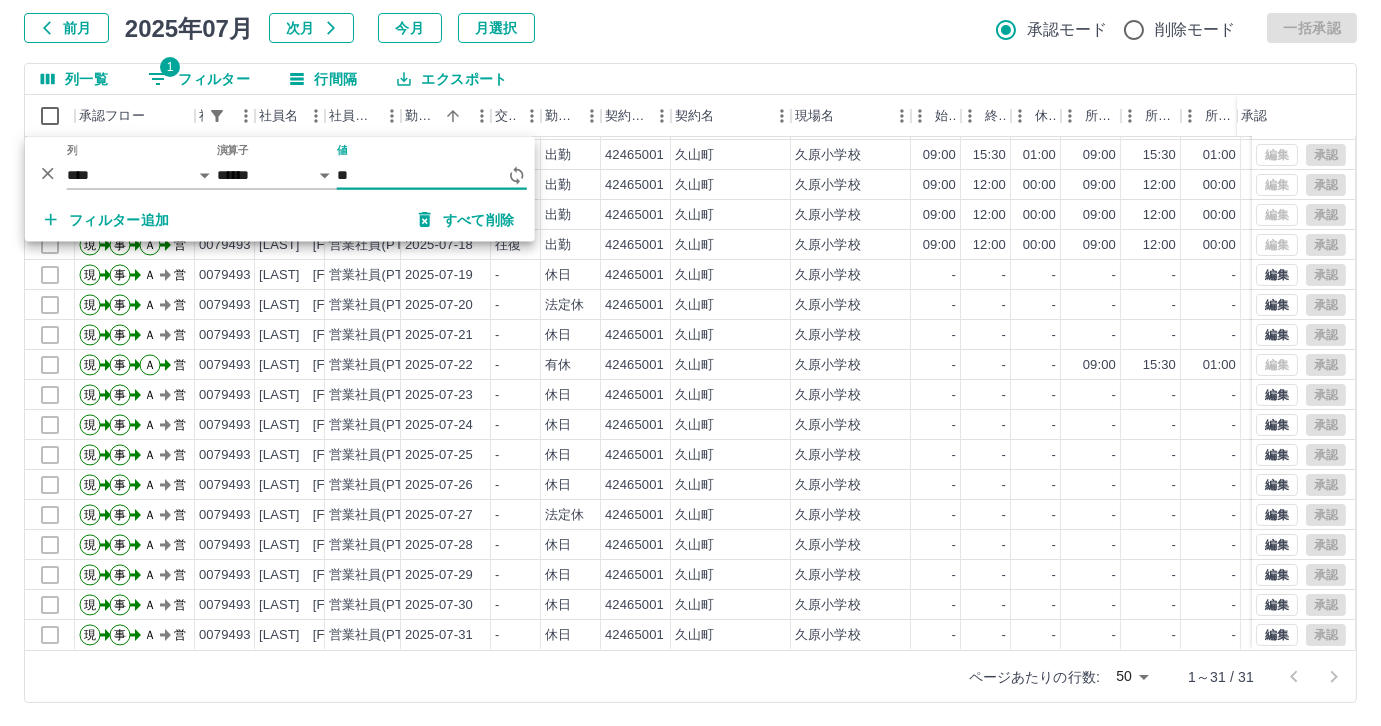 type on "*" 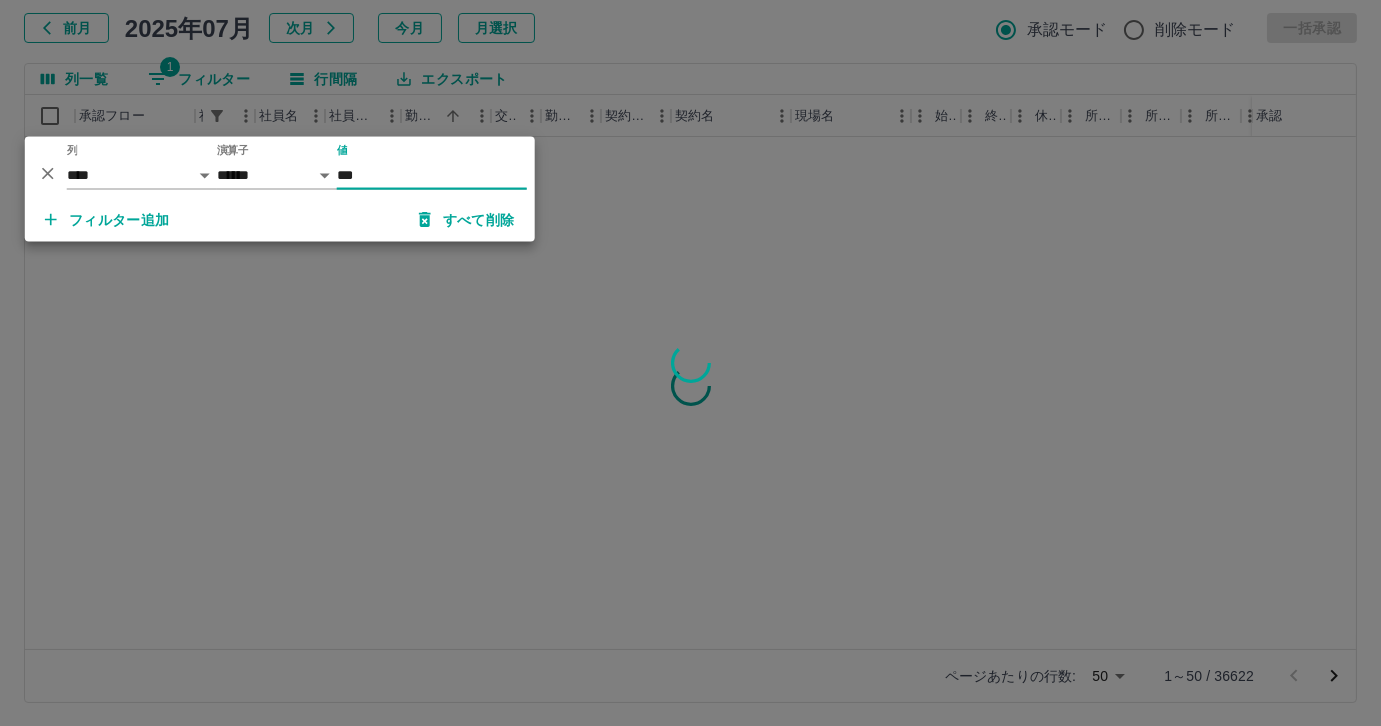 scroll, scrollTop: 0, scrollLeft: 0, axis: both 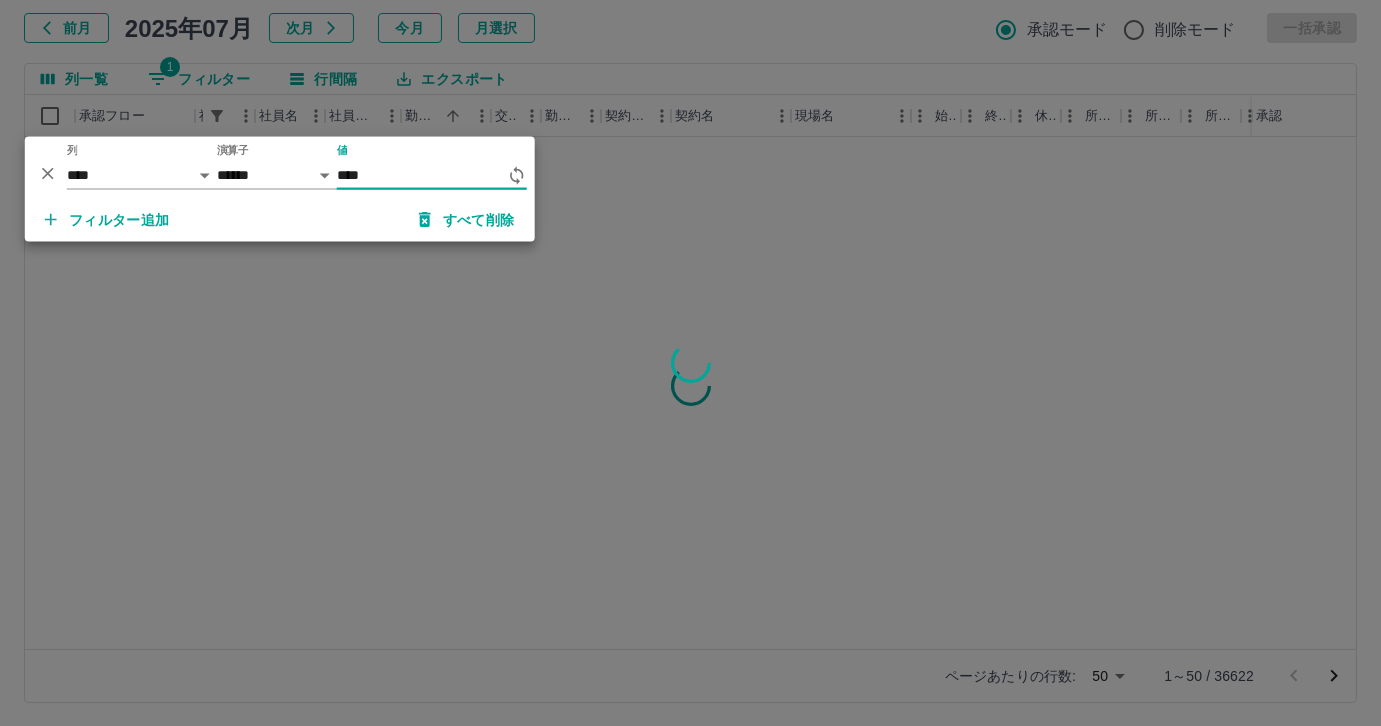type on "*****" 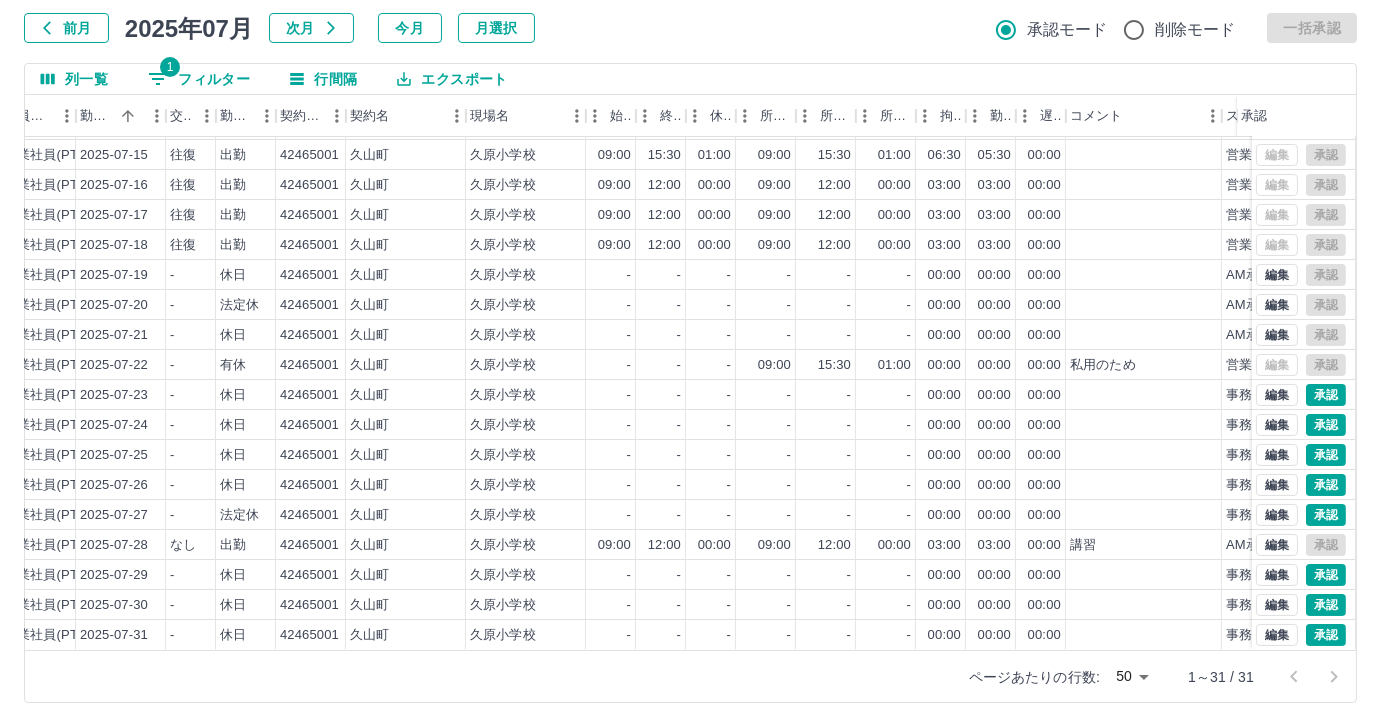 scroll, scrollTop: 431, scrollLeft: 325, axis: both 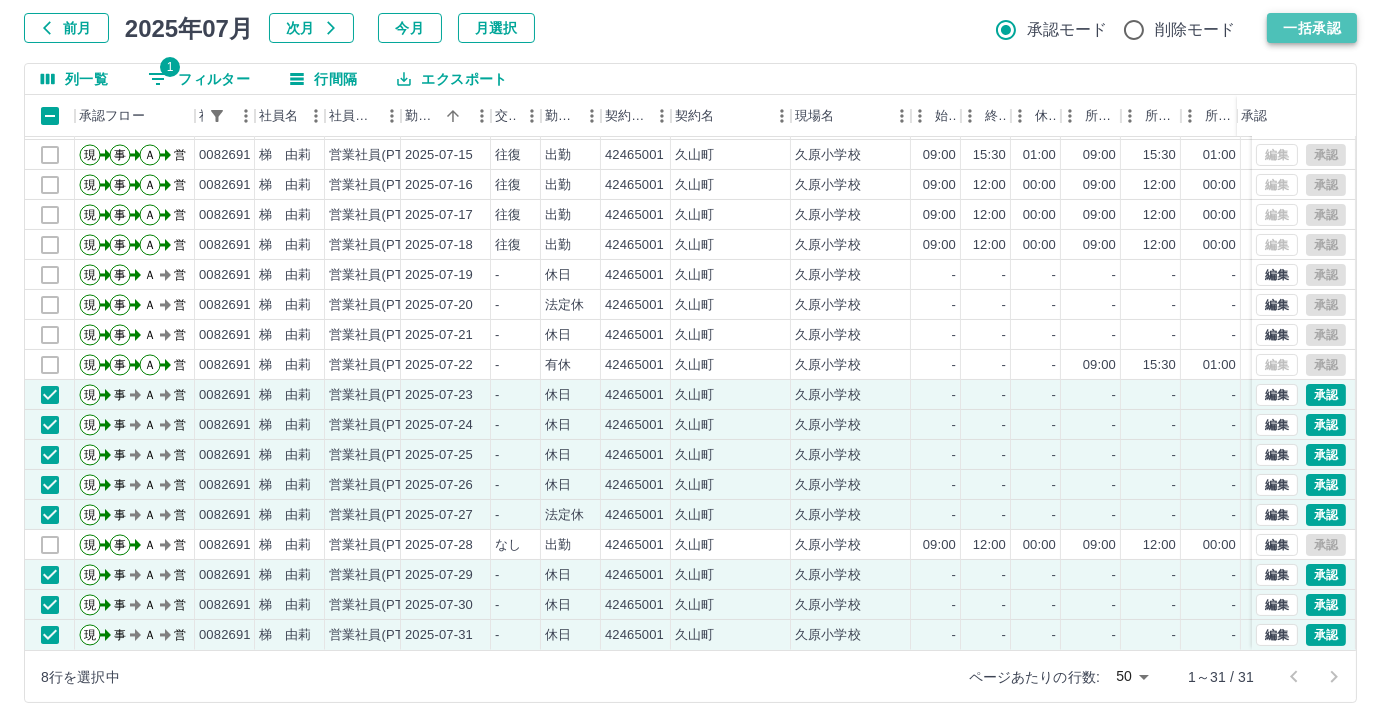 click on "一括承認" at bounding box center [1312, 28] 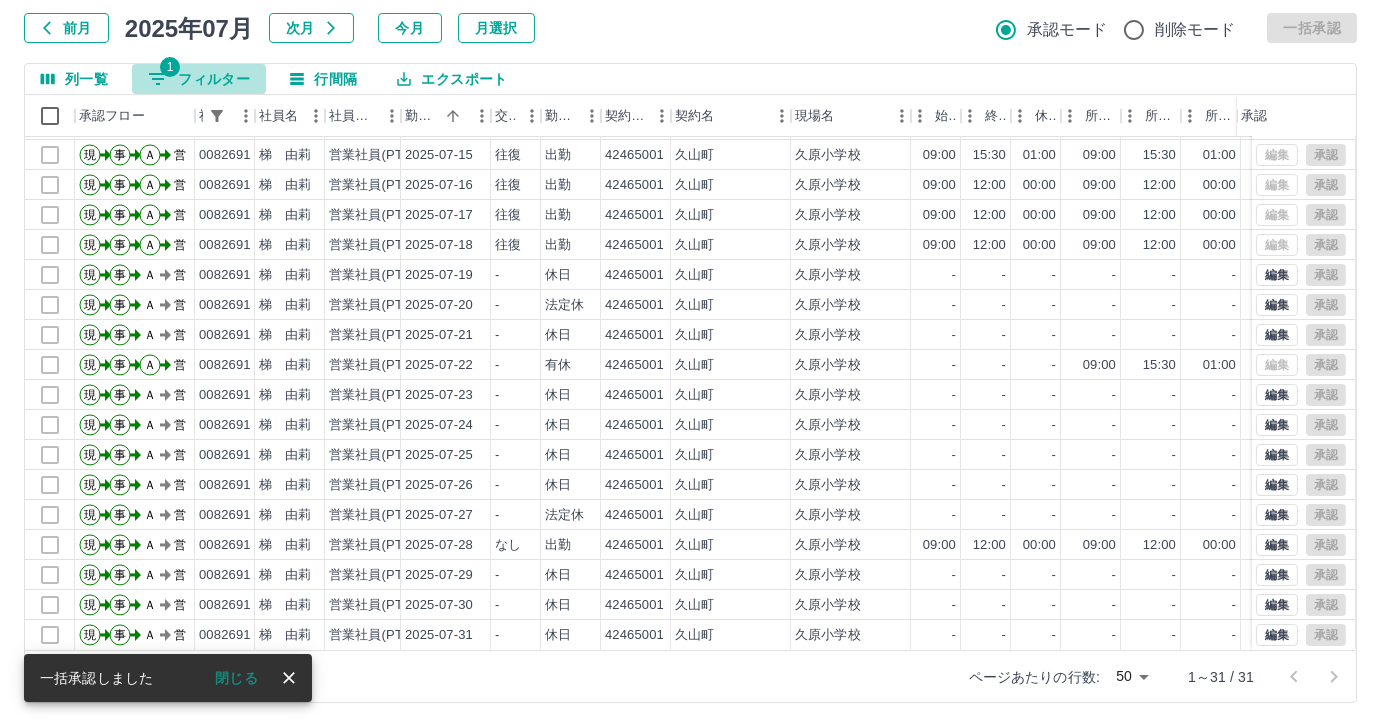 click on "1 フィルター" at bounding box center [199, 79] 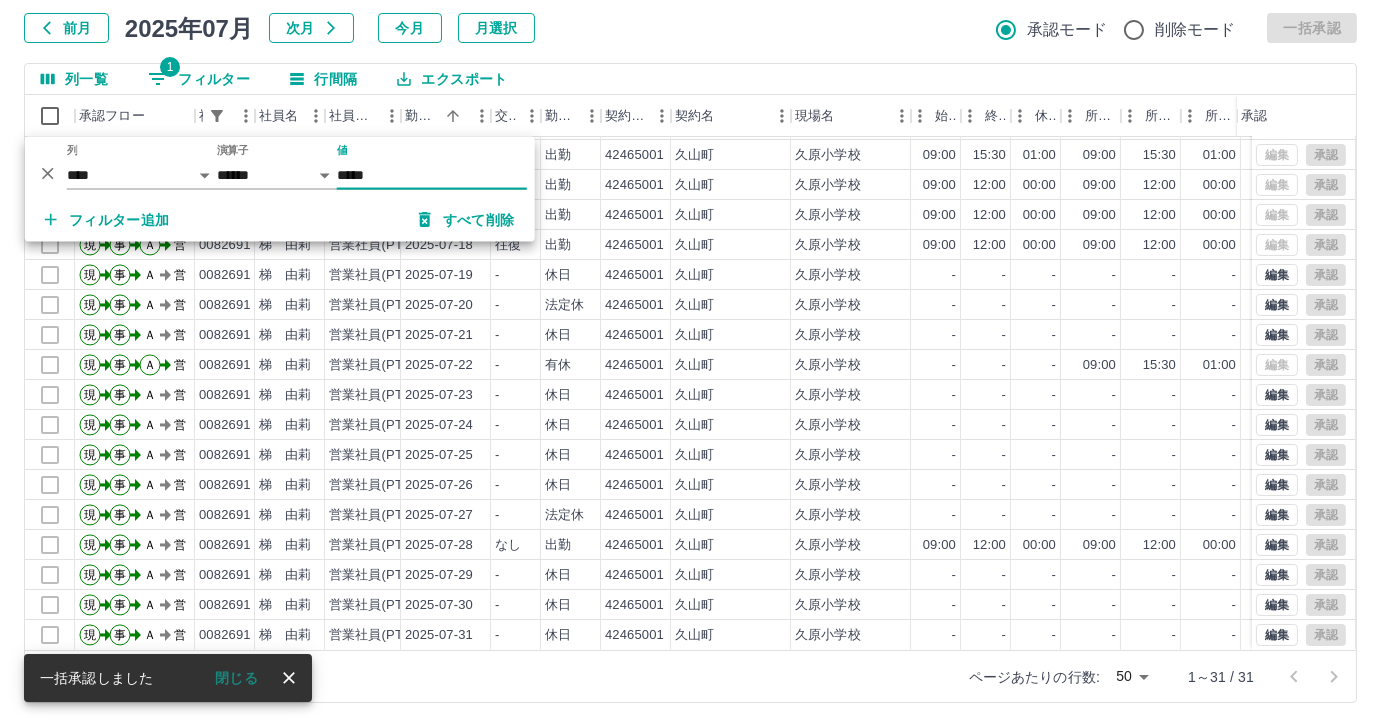 click on "*****" at bounding box center (432, 175) 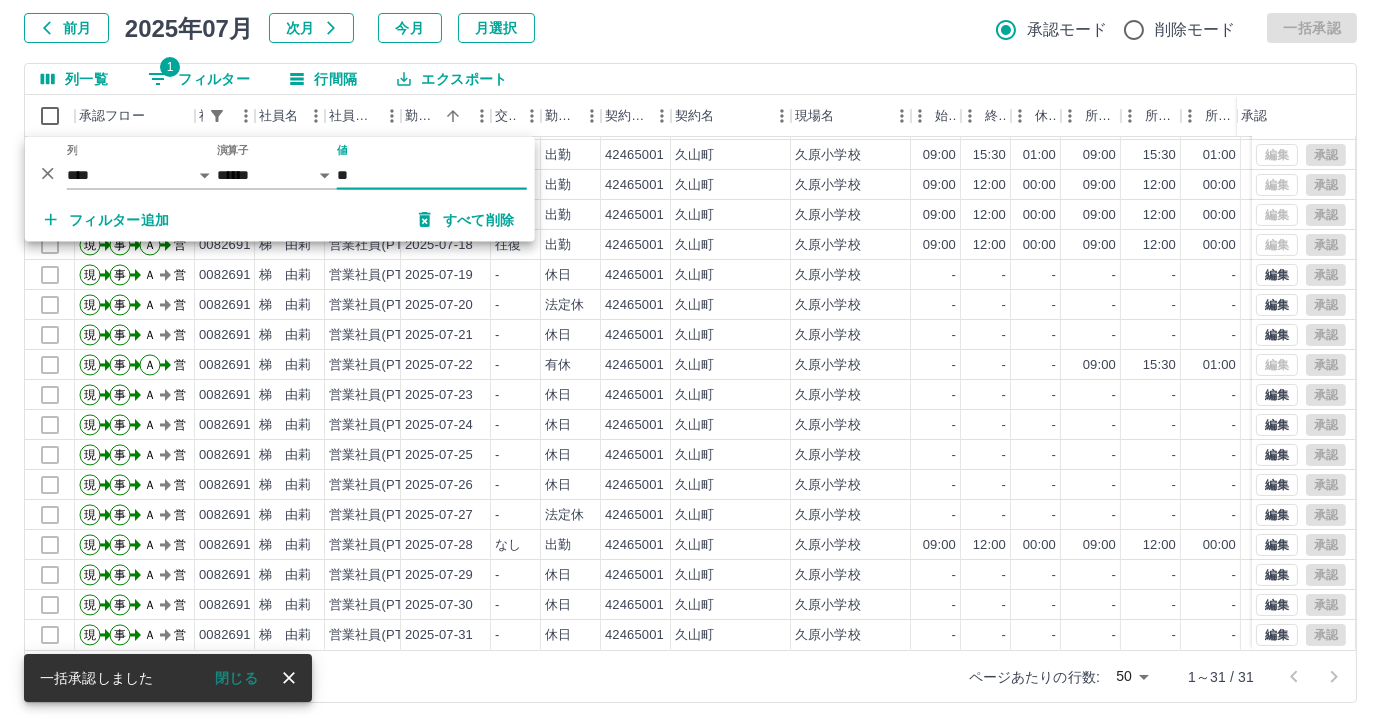 type on "*" 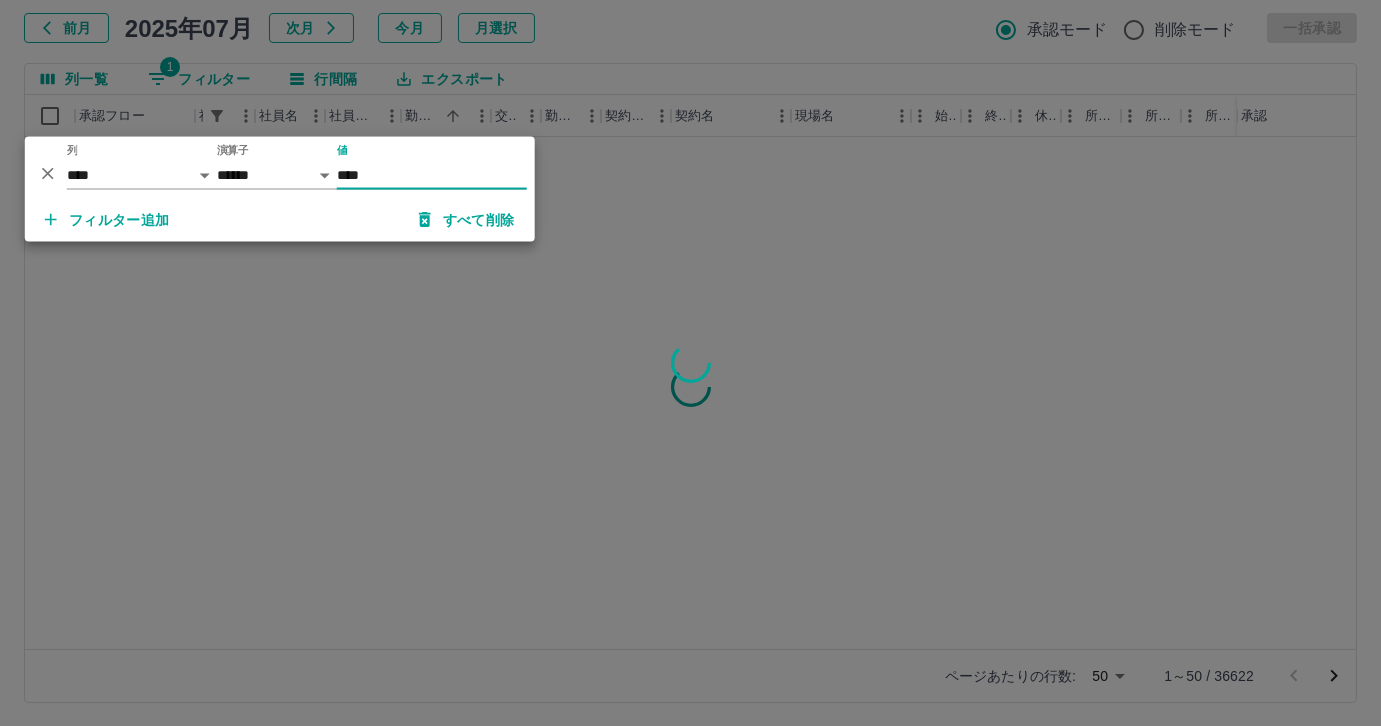 type on "*****" 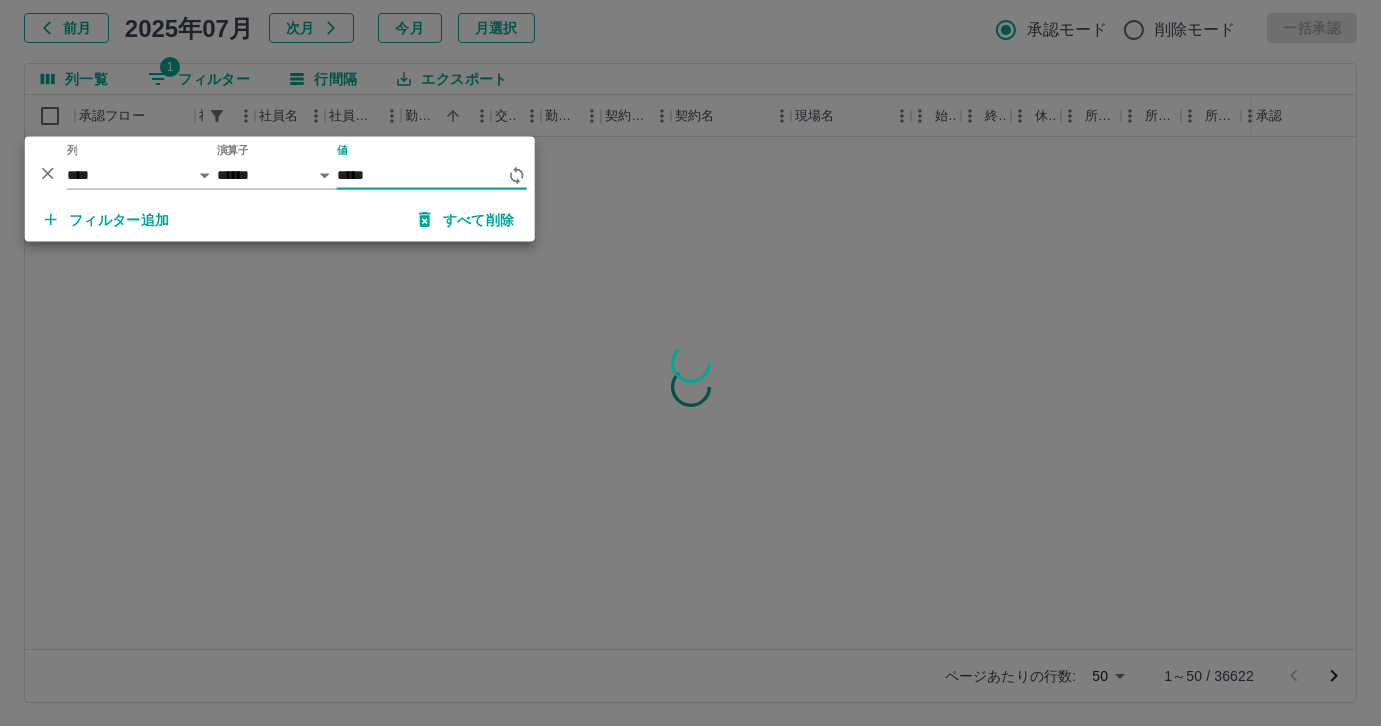 scroll, scrollTop: 0, scrollLeft: 0, axis: both 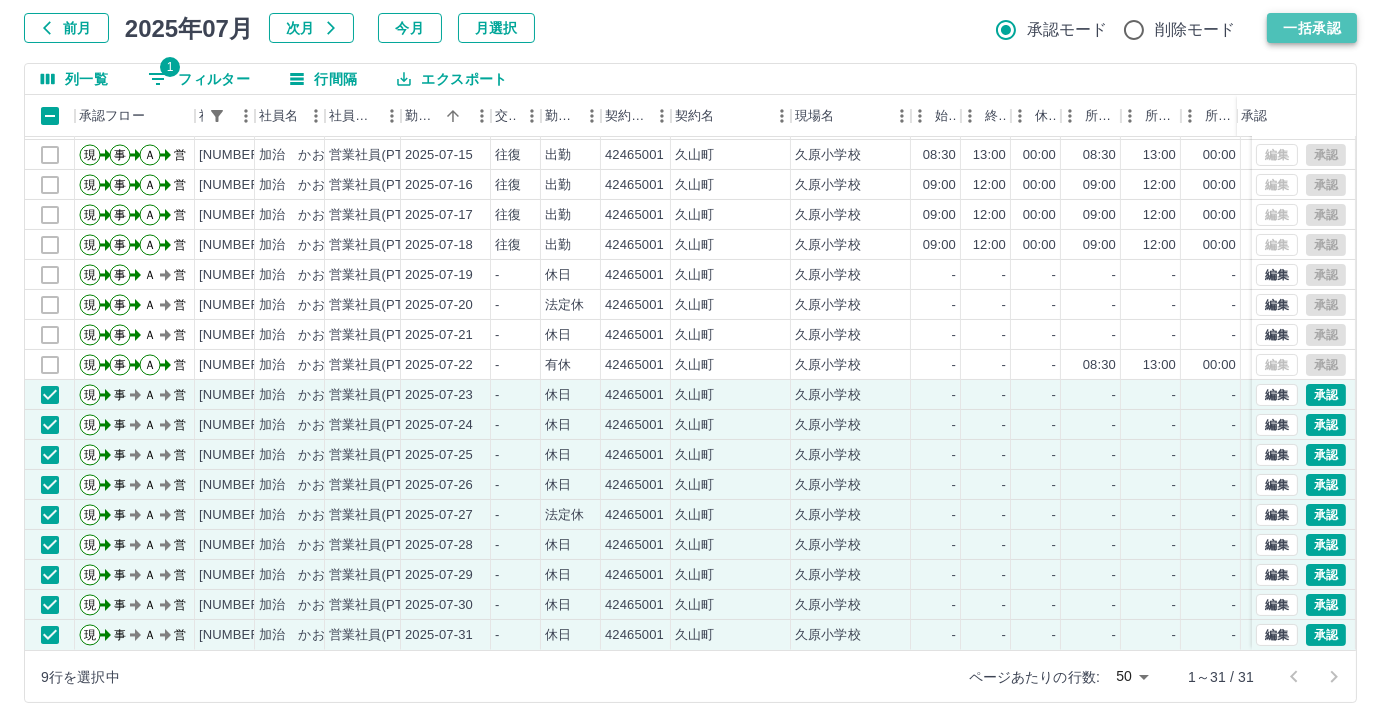 click on "一括承認" at bounding box center [1312, 28] 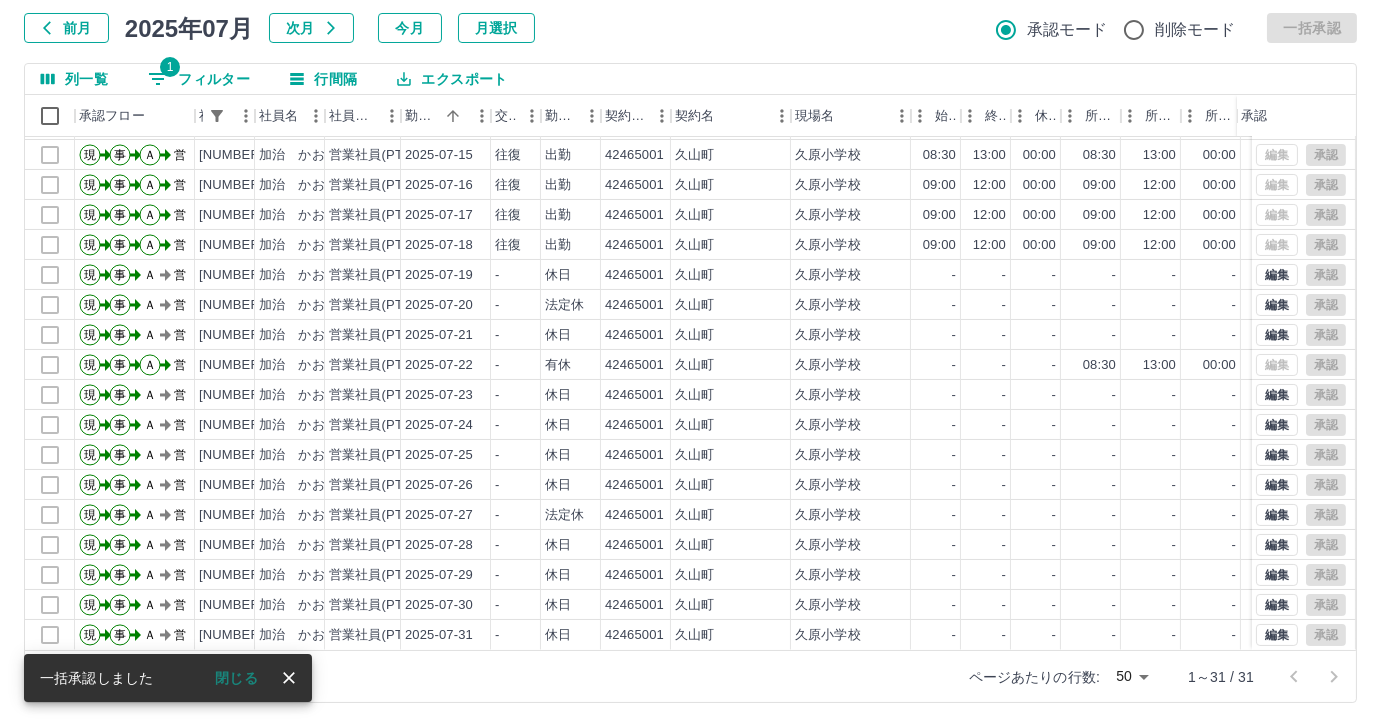 click on "1 フィルター" at bounding box center [199, 79] 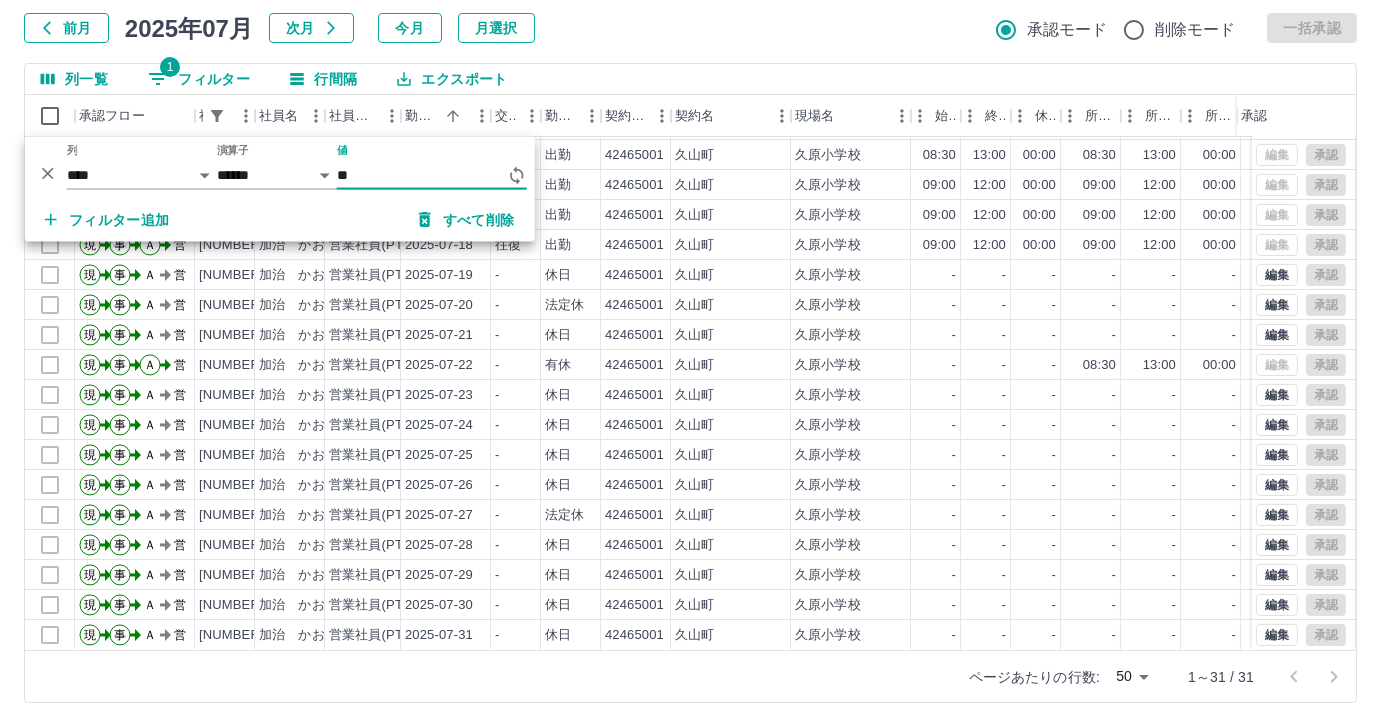 type on "*" 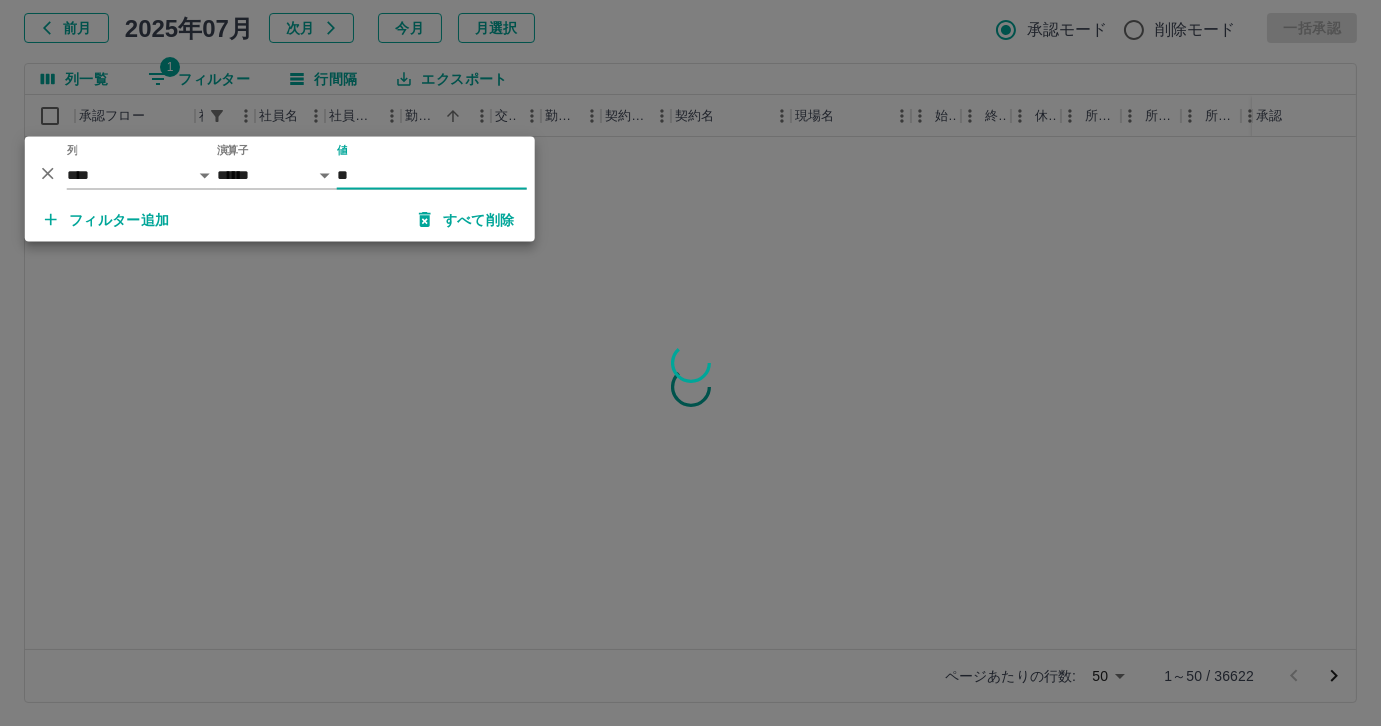 scroll, scrollTop: 0, scrollLeft: 0, axis: both 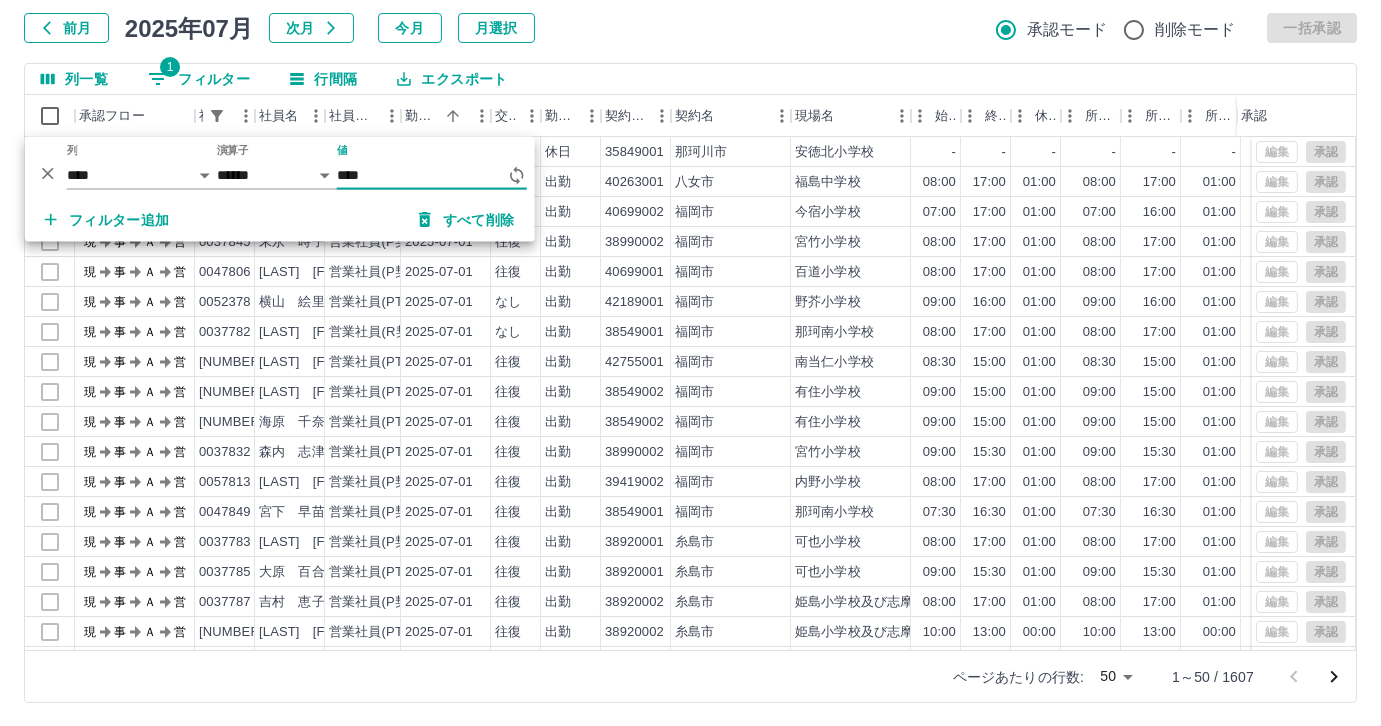 type on "*****" 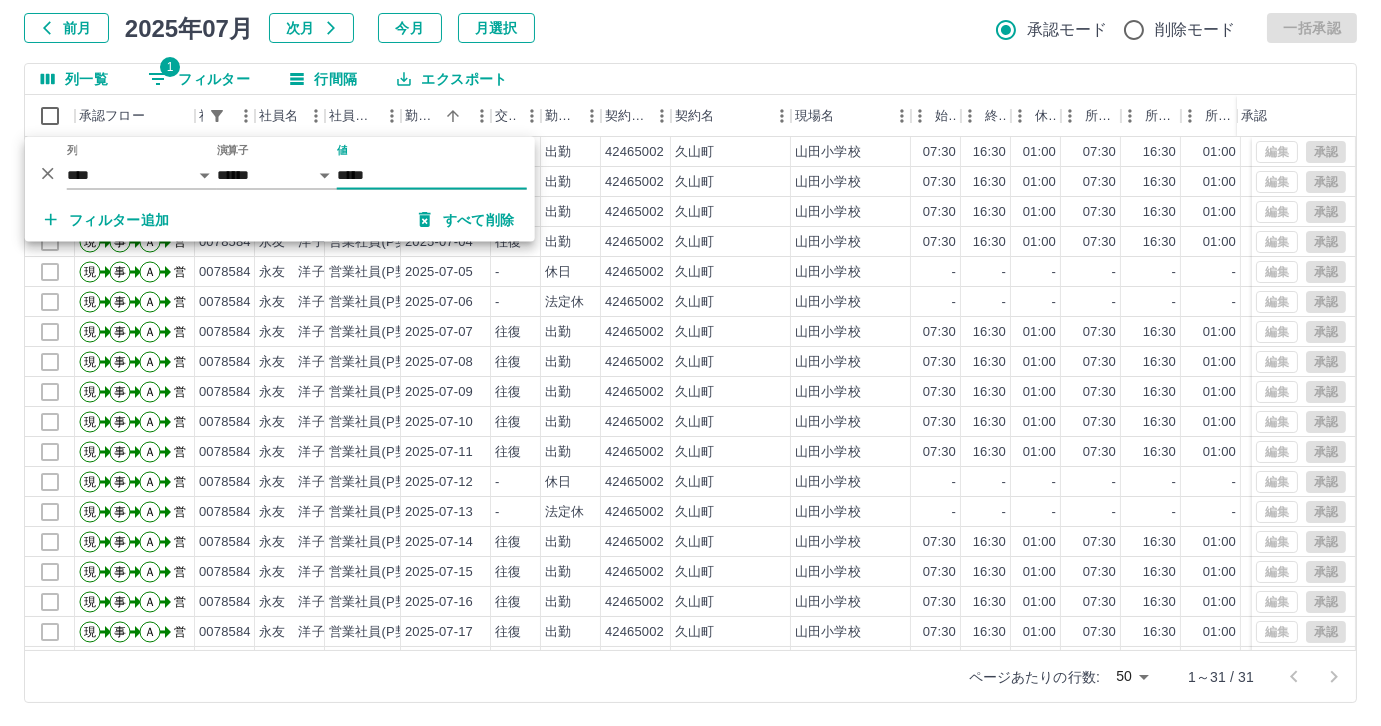 scroll, scrollTop: 431, scrollLeft: 0, axis: vertical 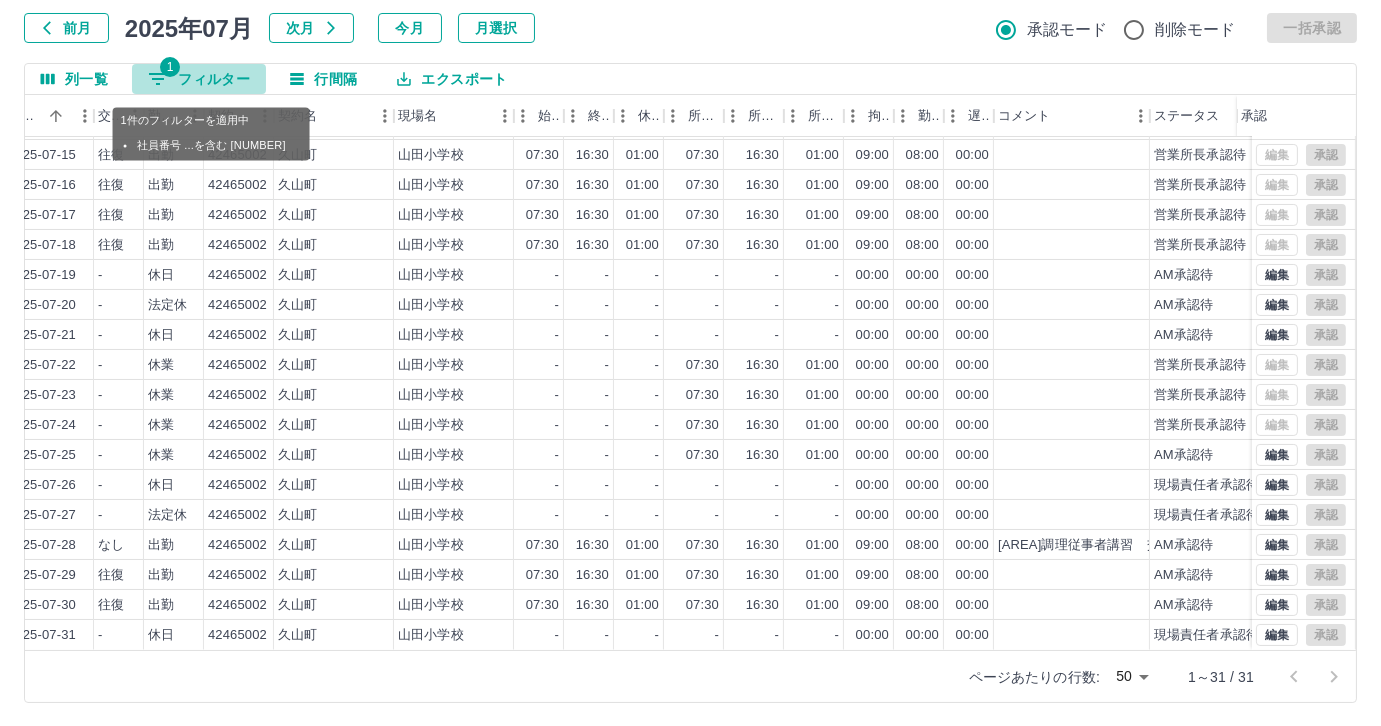 click on "1 フィルター" at bounding box center [199, 79] 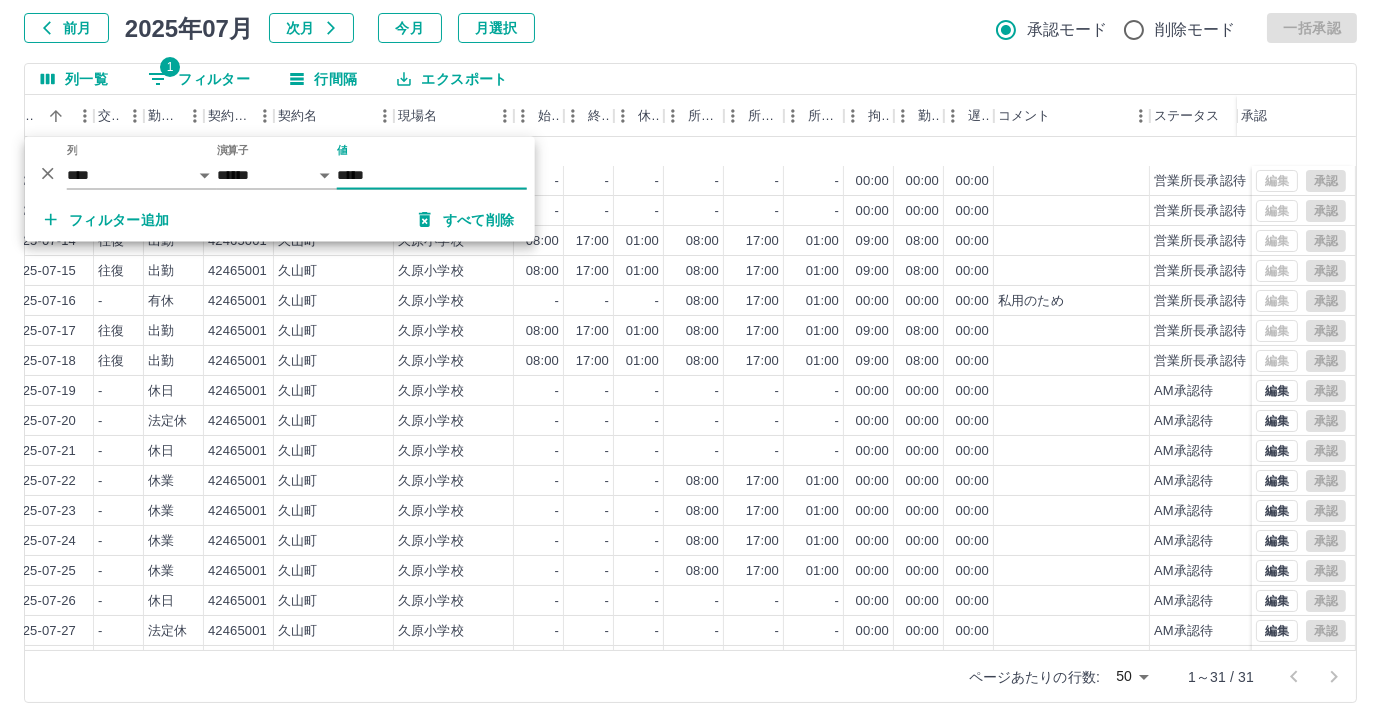 scroll, scrollTop: 431, scrollLeft: 397, axis: both 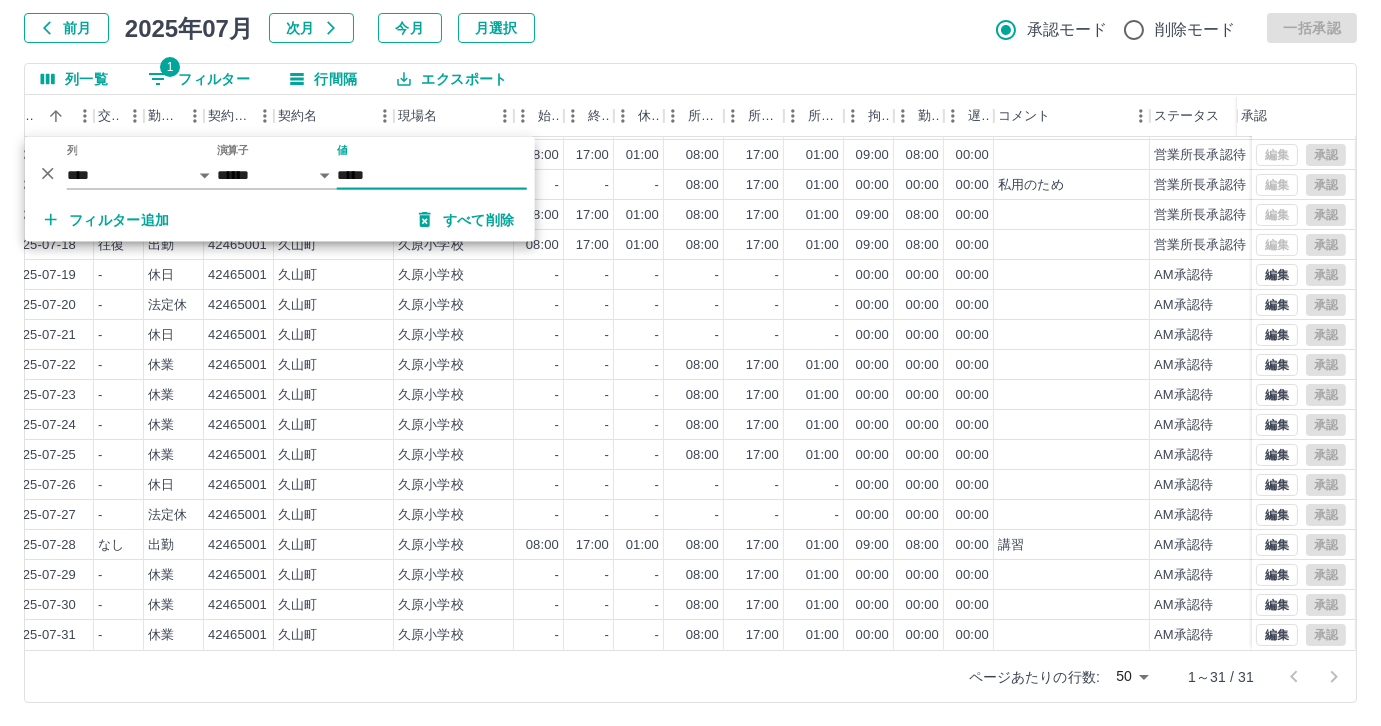 type on "*****" 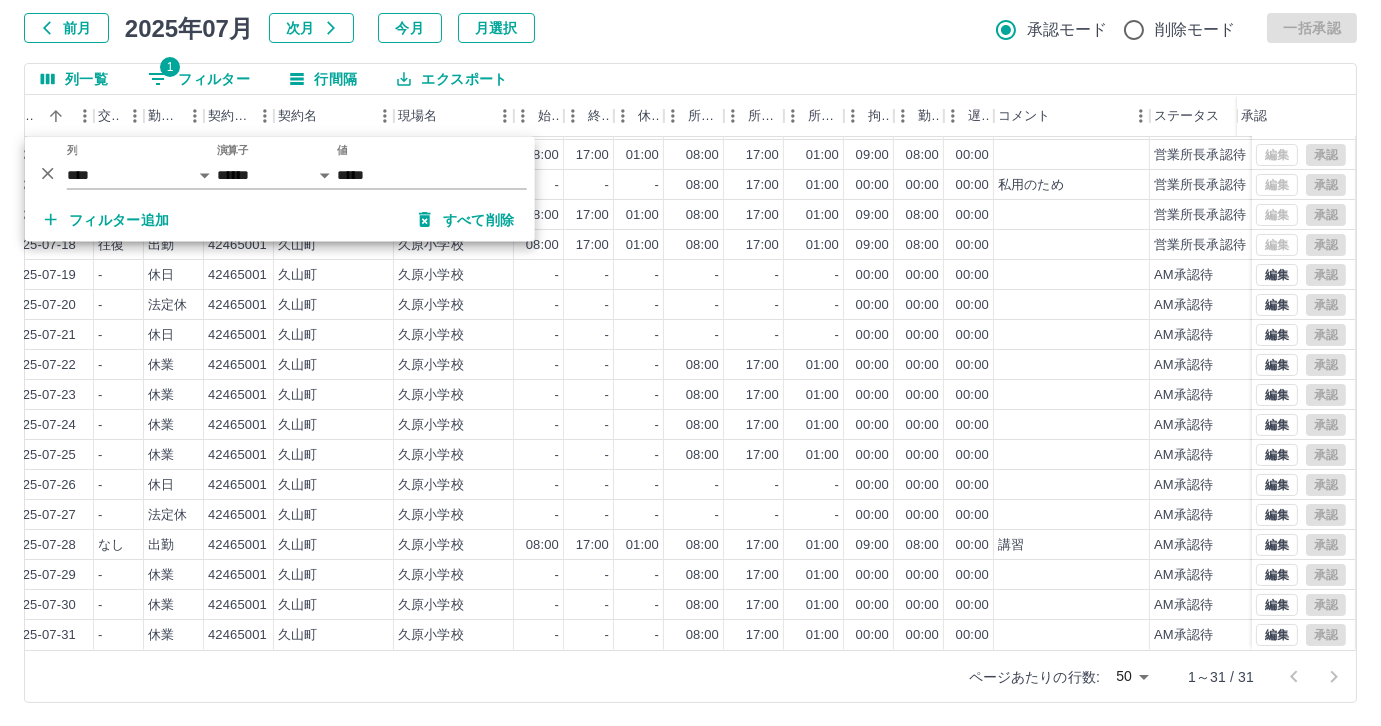 scroll, scrollTop: 431, scrollLeft: 363, axis: both 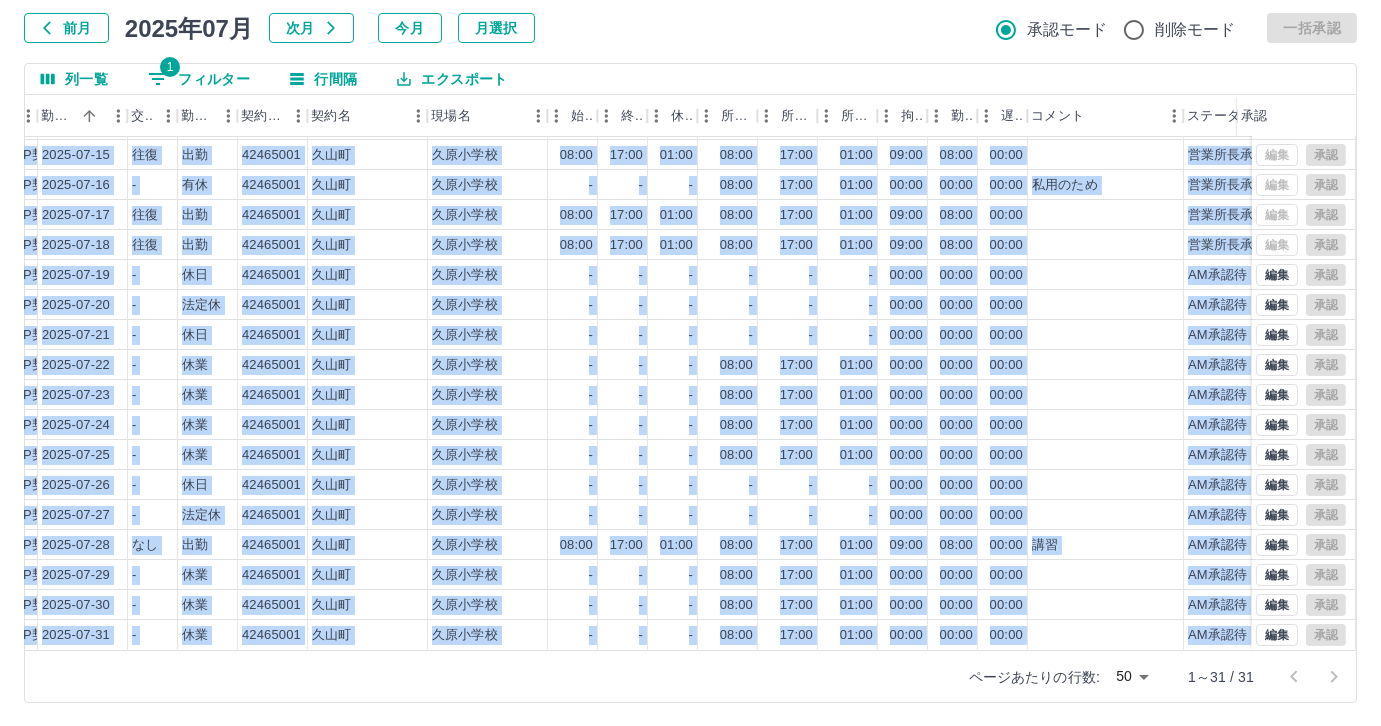 drag, startPoint x: 352, startPoint y: 650, endPoint x: 208, endPoint y: 643, distance: 144.17004 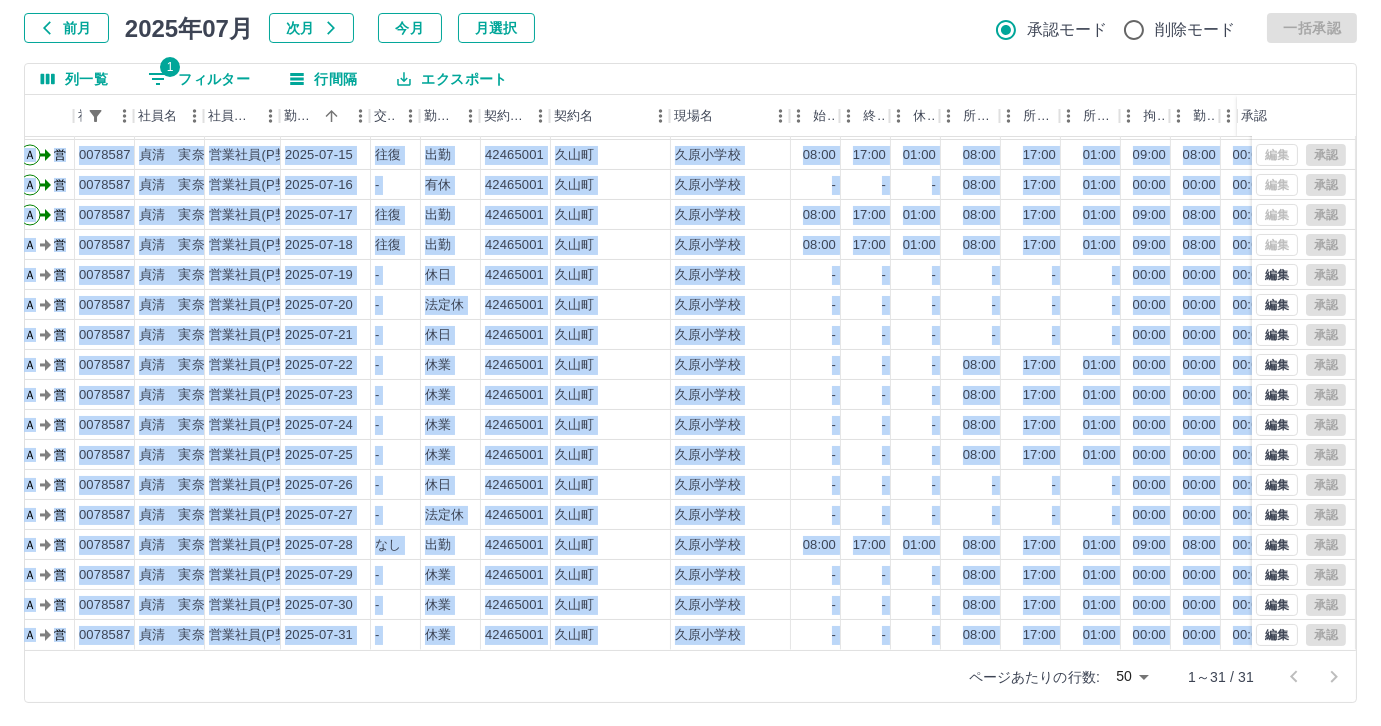 scroll, scrollTop: 431, scrollLeft: 118, axis: both 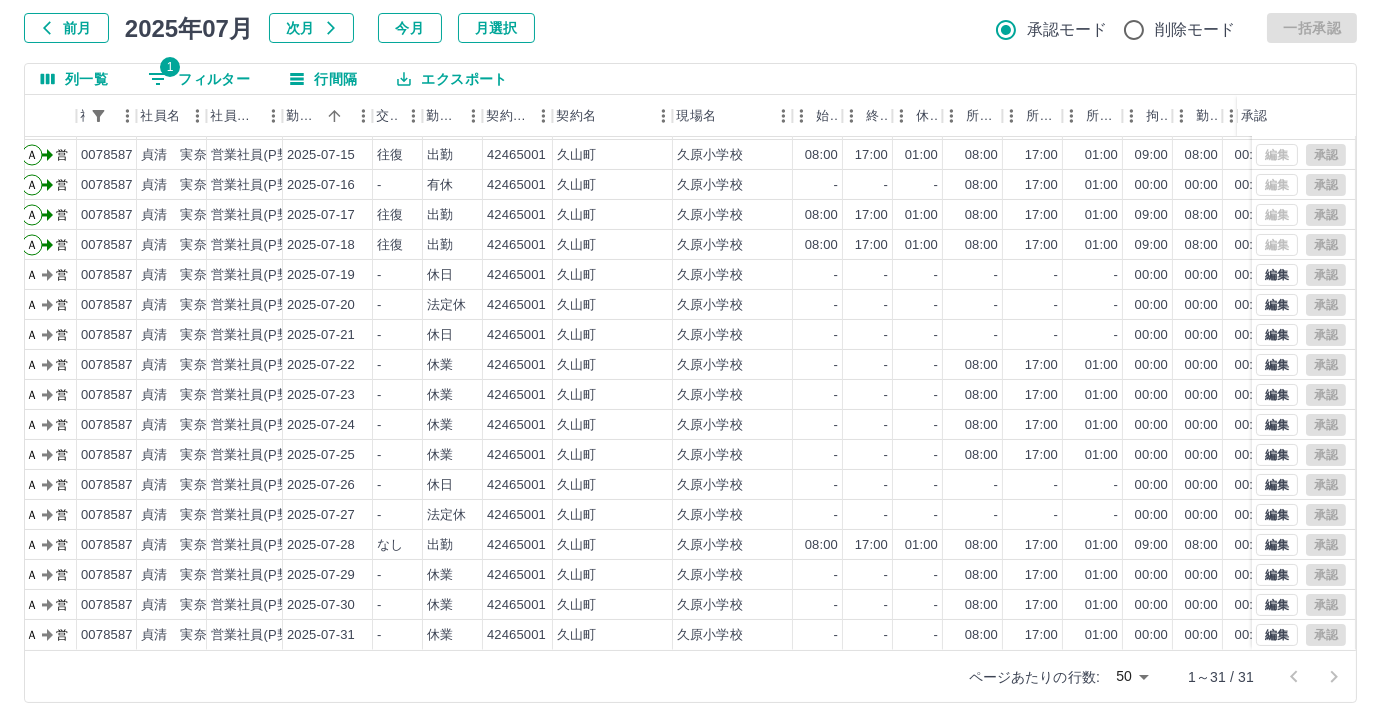 click on "前月 2025年07月 次月 今月 月選択 承認モード 削除モード 一括承認" at bounding box center (690, 28) 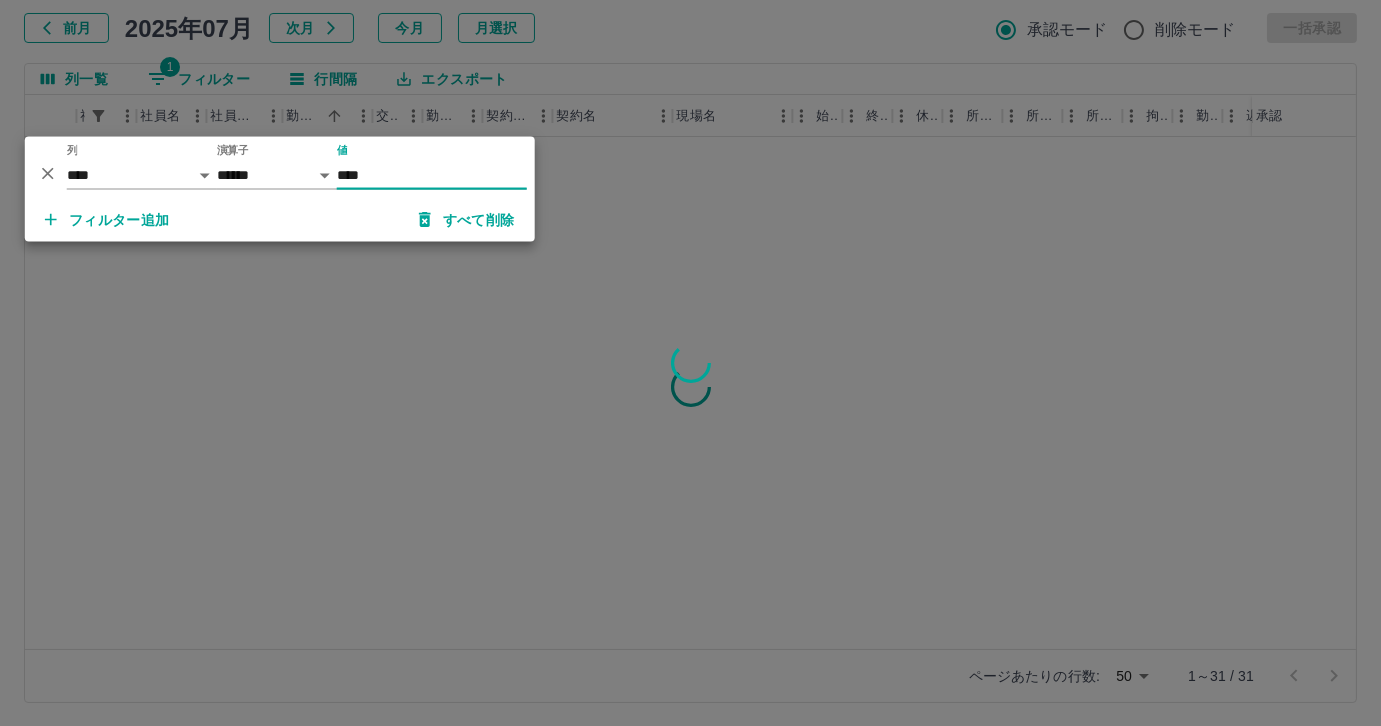 scroll, scrollTop: 0, scrollLeft: 118, axis: horizontal 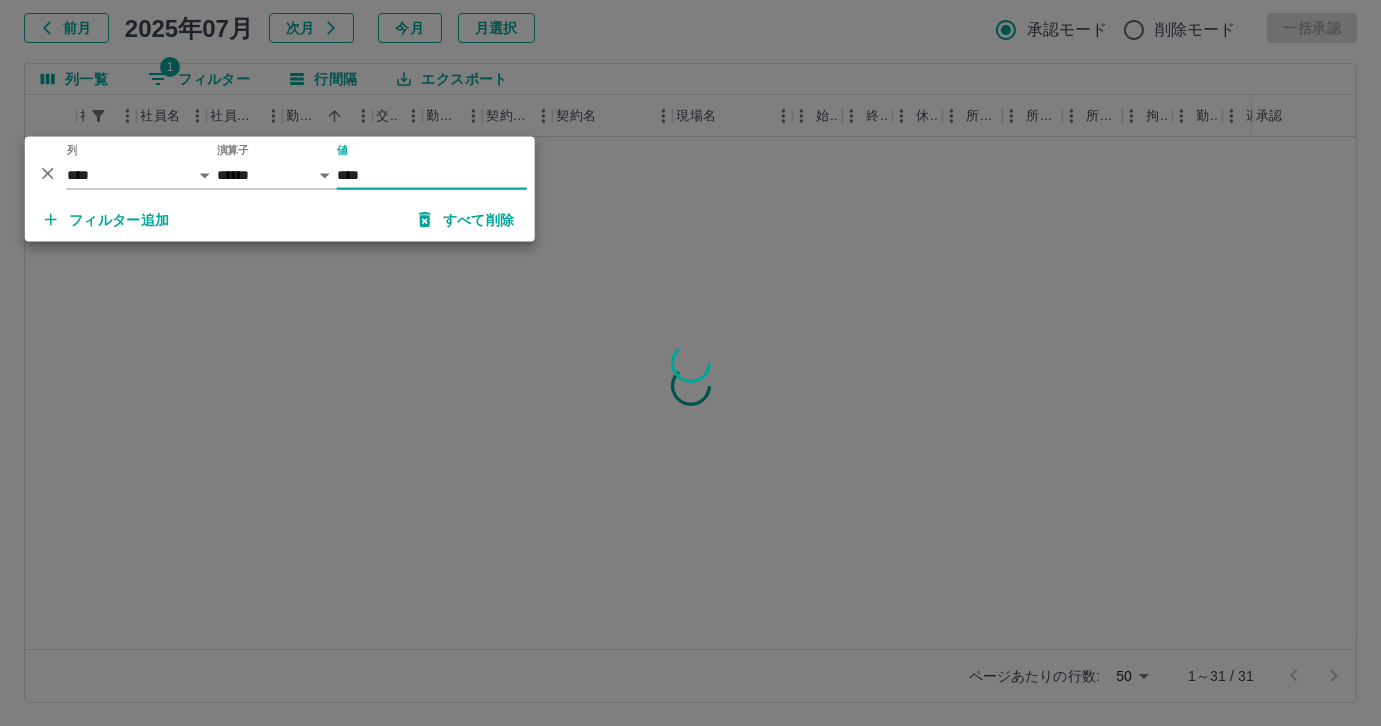type on "*****" 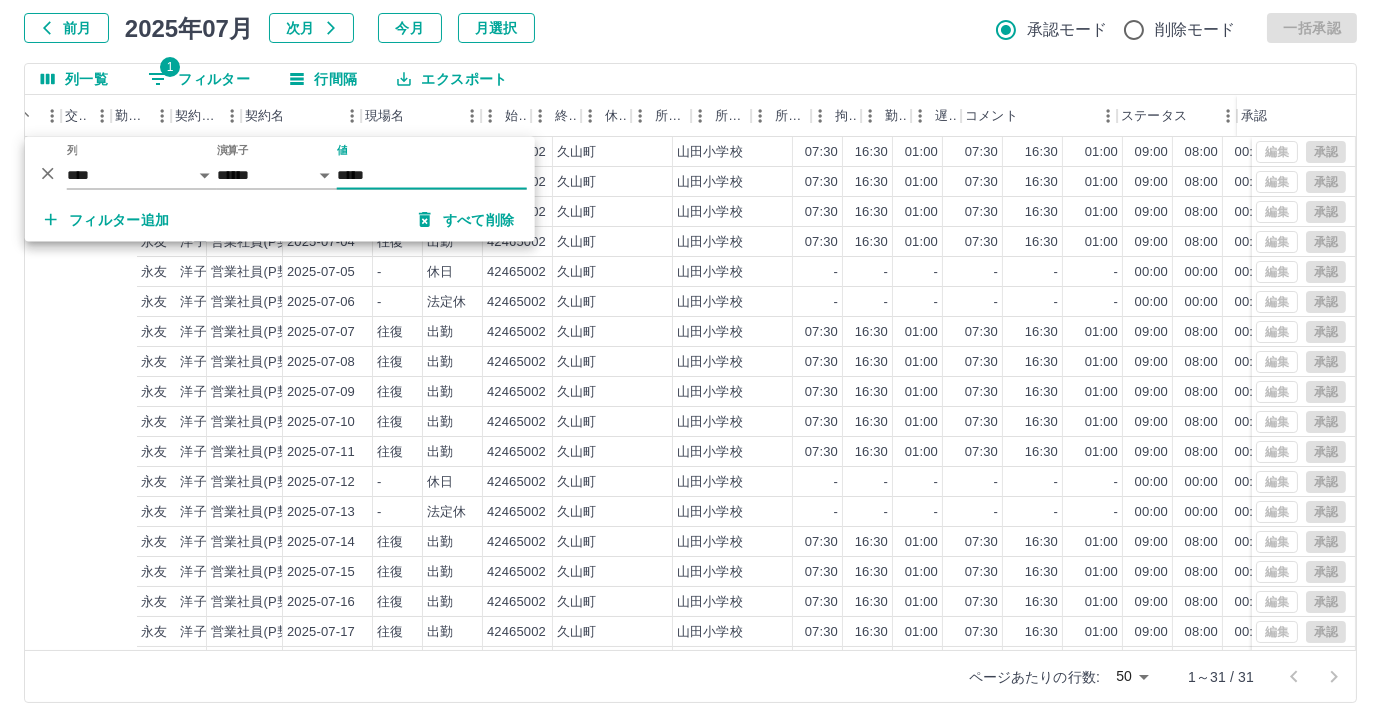 scroll, scrollTop: 0, scrollLeft: 429, axis: horizontal 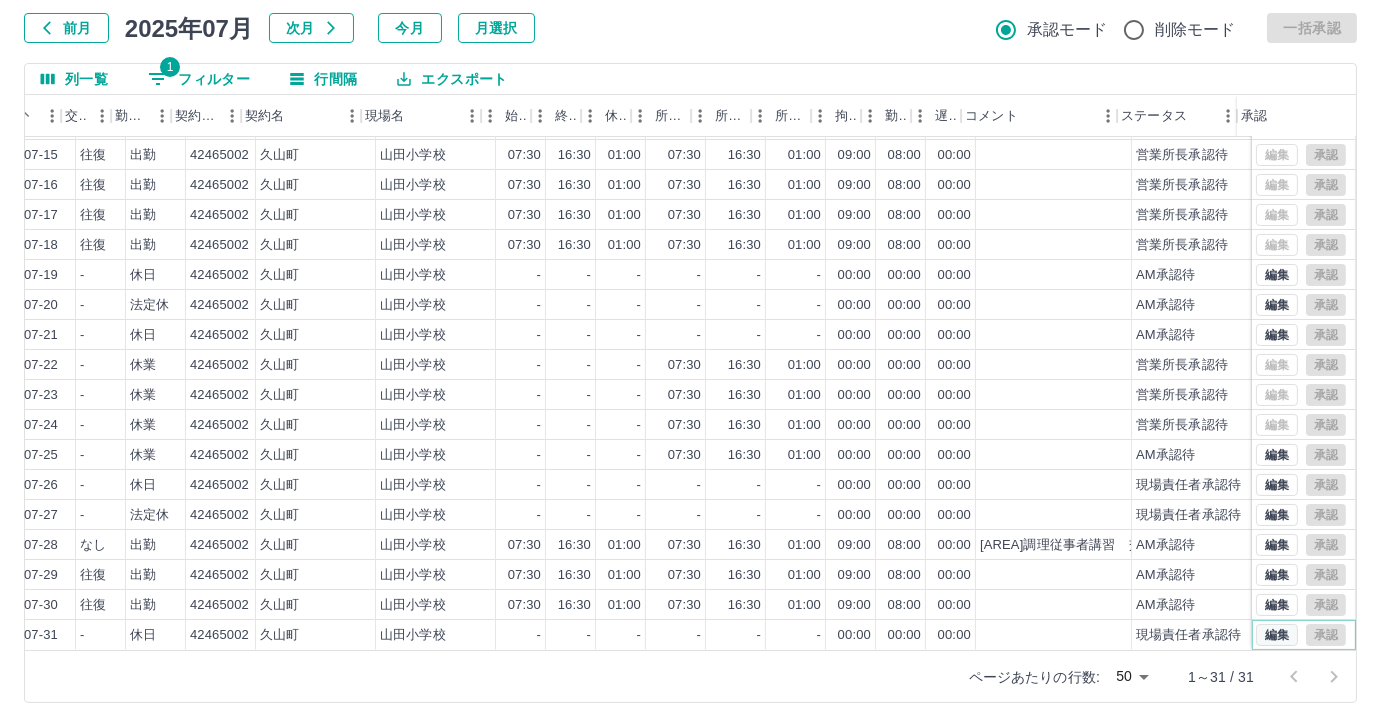 click on "編集" at bounding box center (1277, 635) 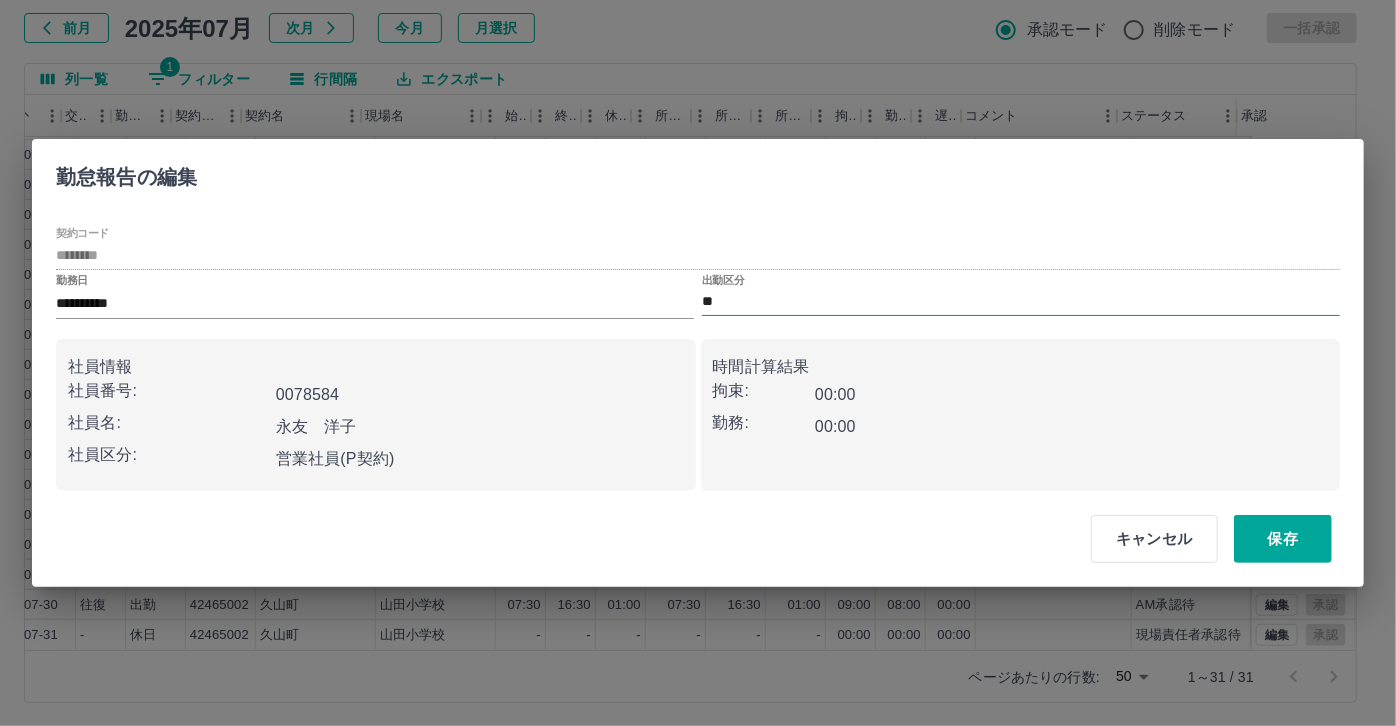 click on "**" at bounding box center [1021, 302] 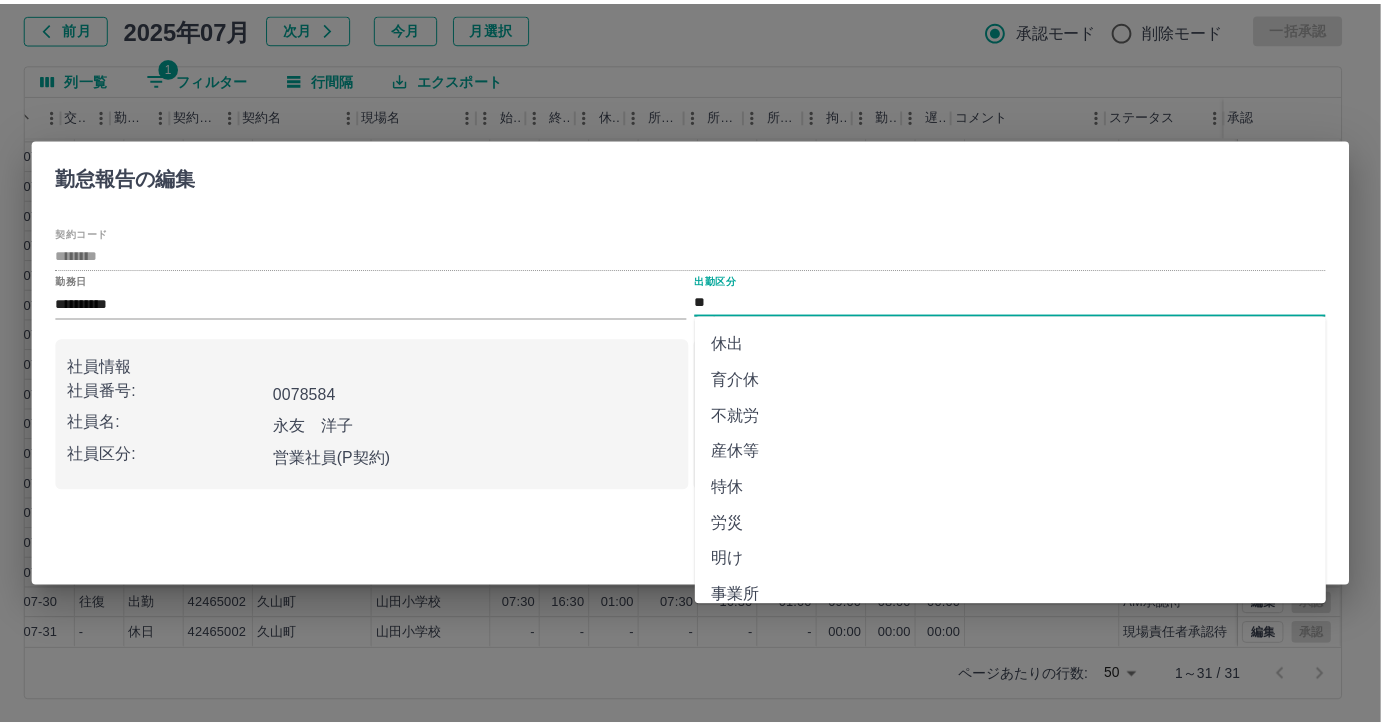 scroll, scrollTop: 191, scrollLeft: 0, axis: vertical 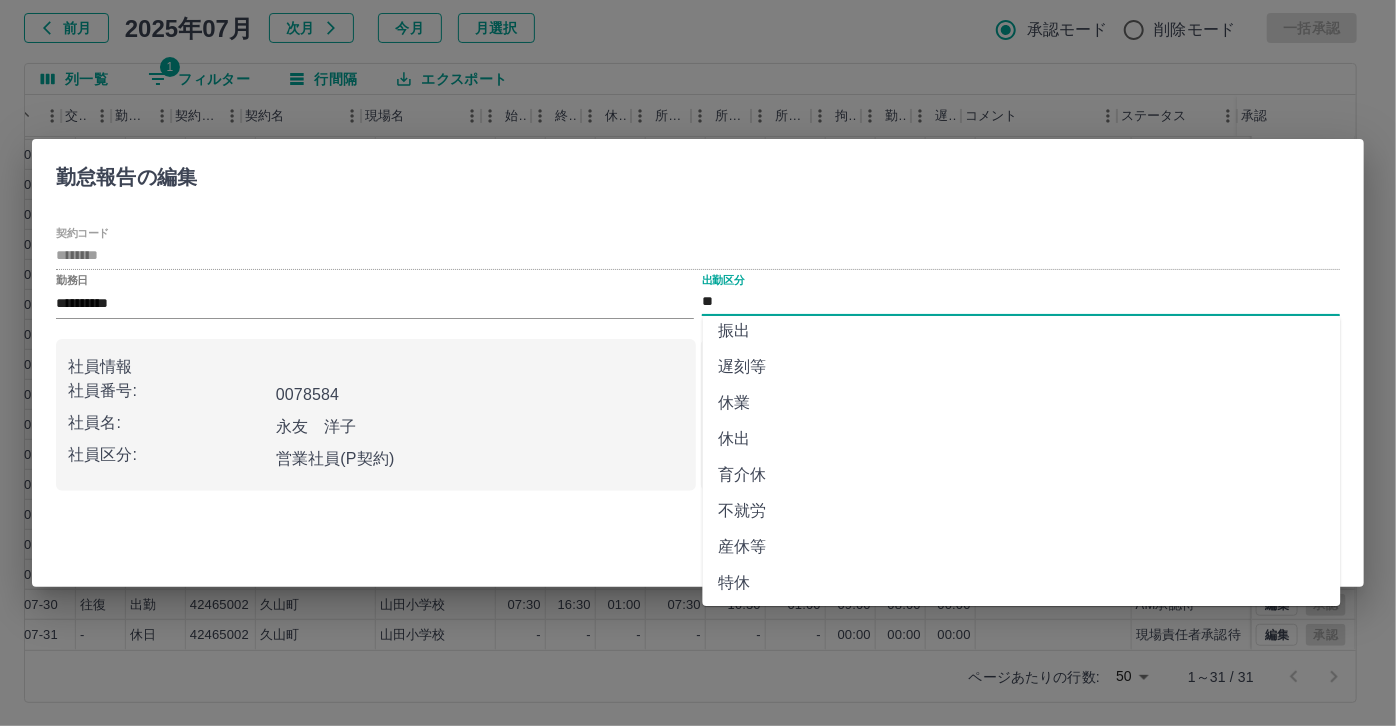 click on "休業" at bounding box center [1022, 403] 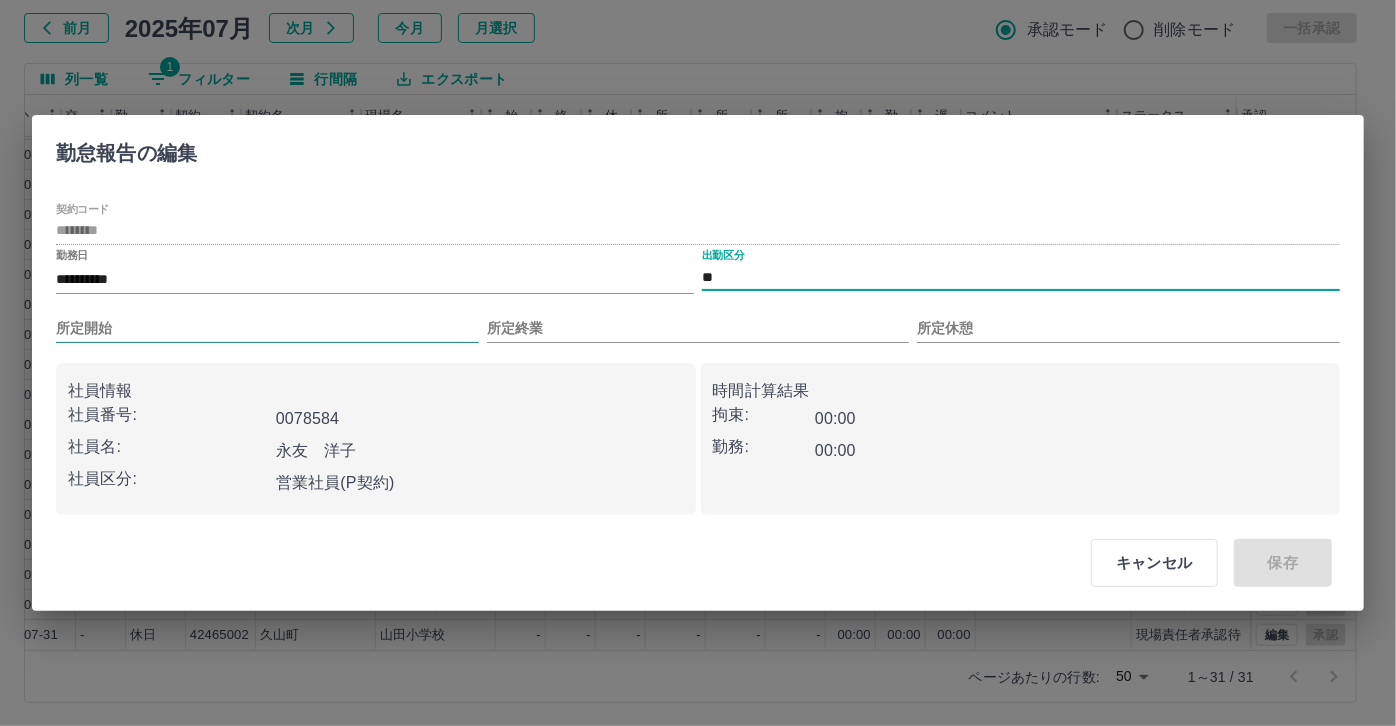 click on "所定開始" at bounding box center [267, 328] 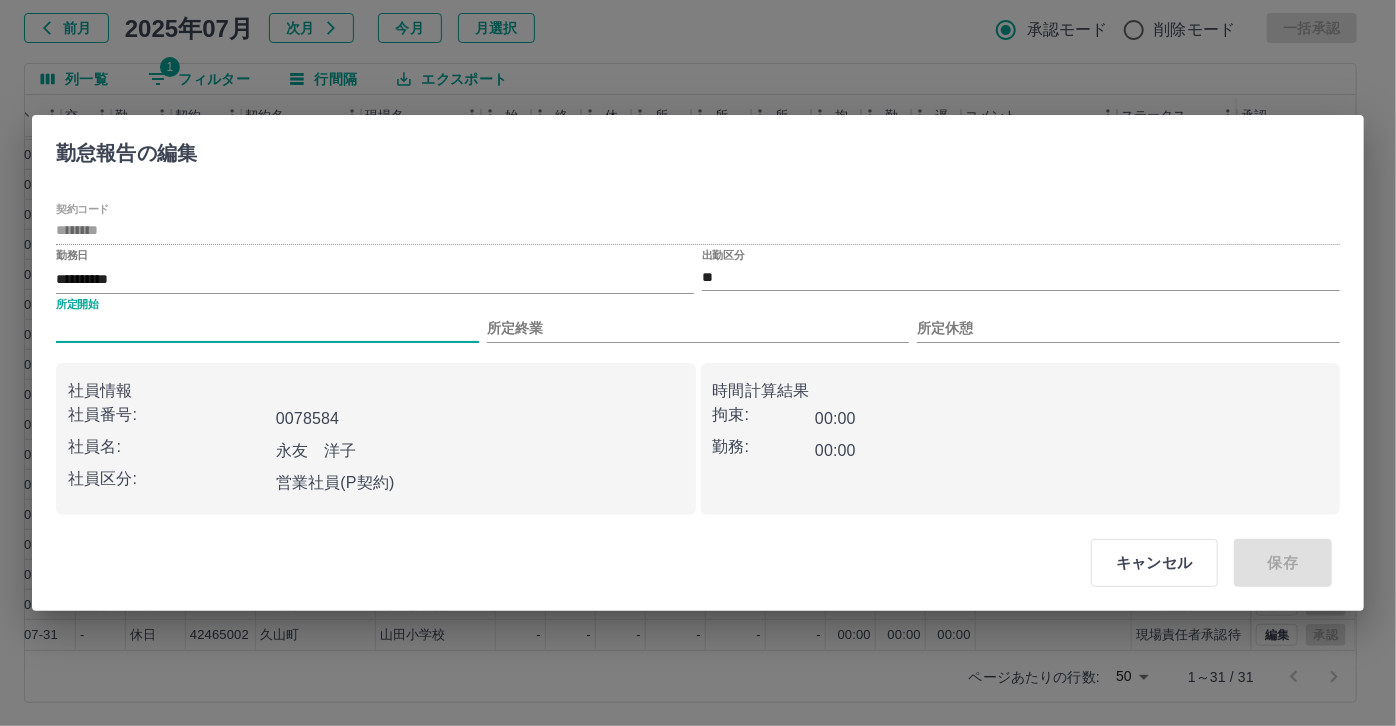 type on "***" 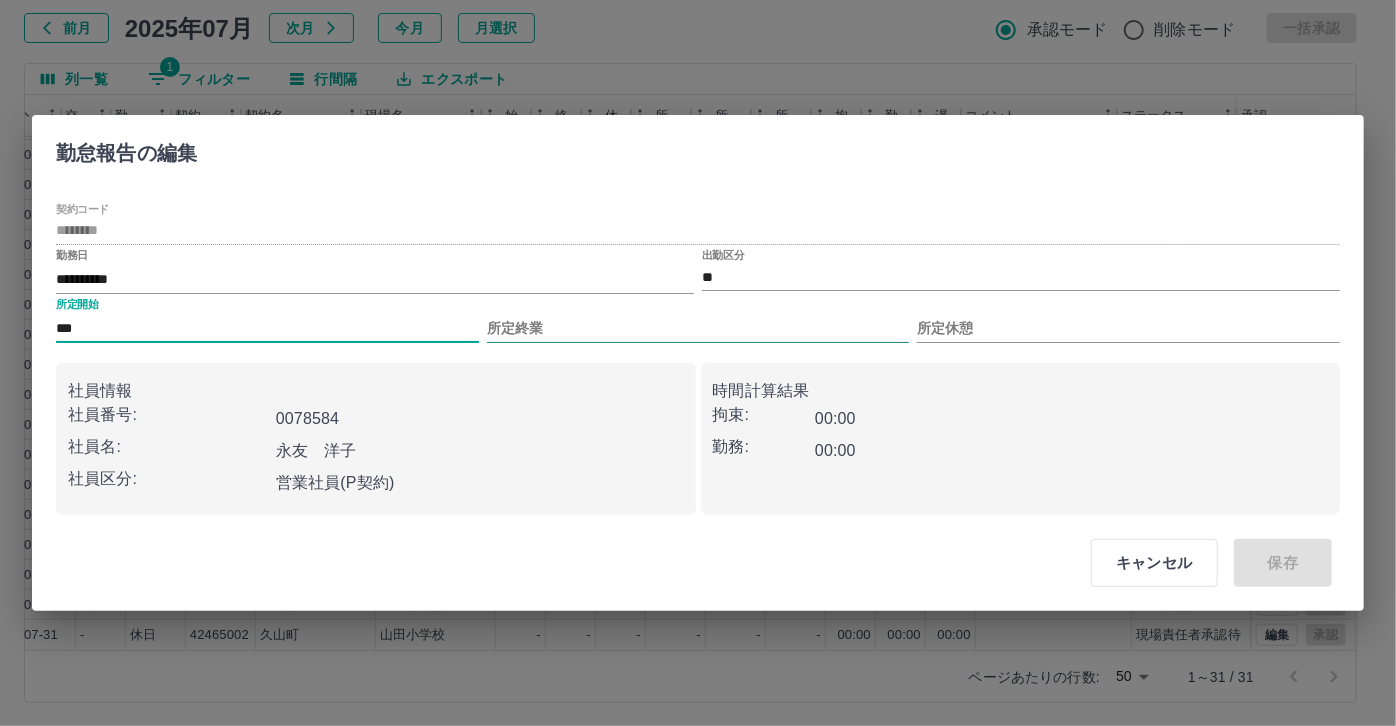 click on "所定終業" at bounding box center [698, 328] 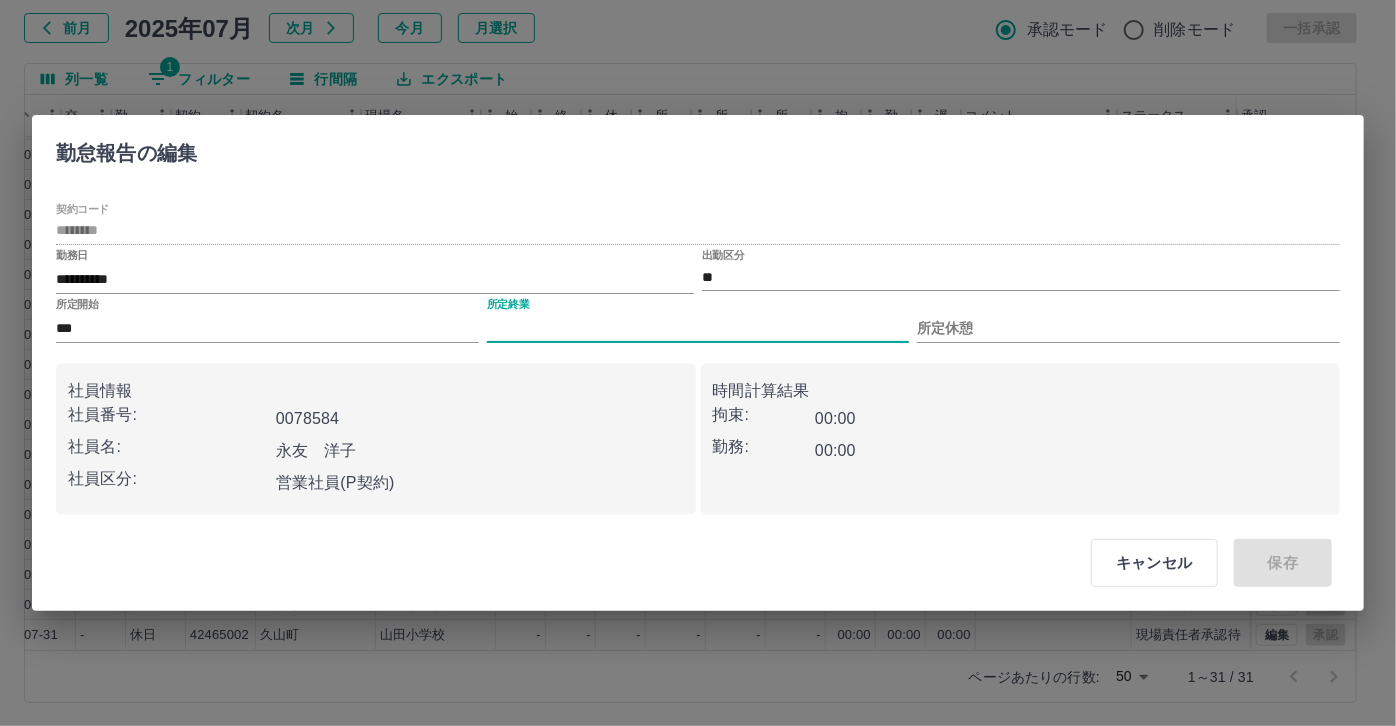 type on "****" 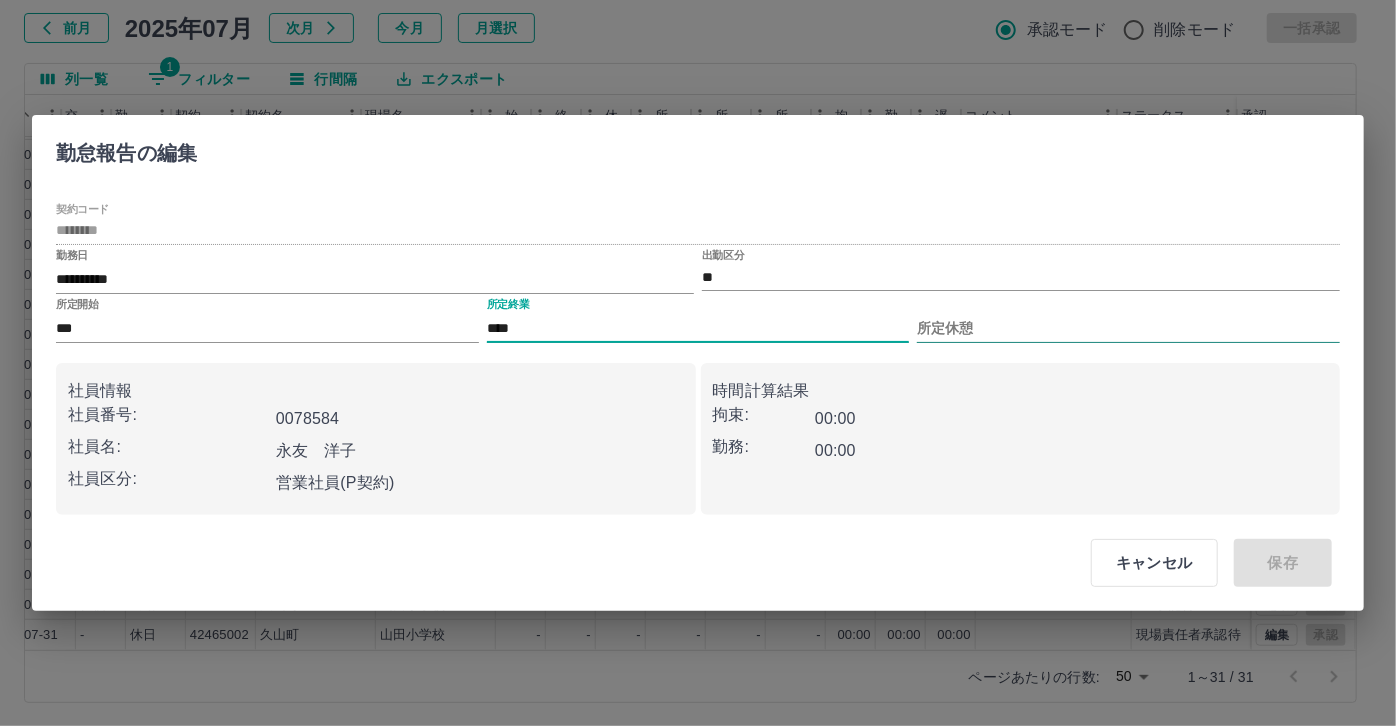 drag, startPoint x: 934, startPoint y: 316, endPoint x: 937, endPoint y: 327, distance: 11.401754 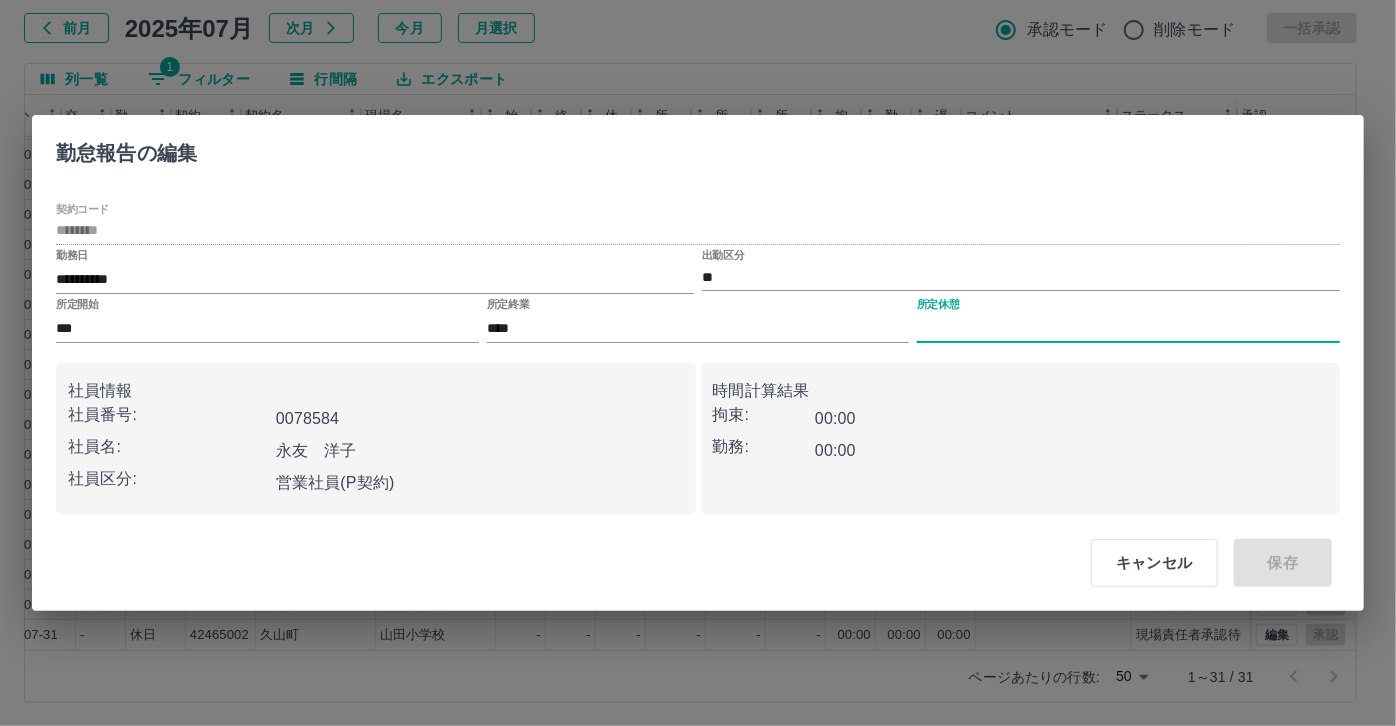 type on "****" 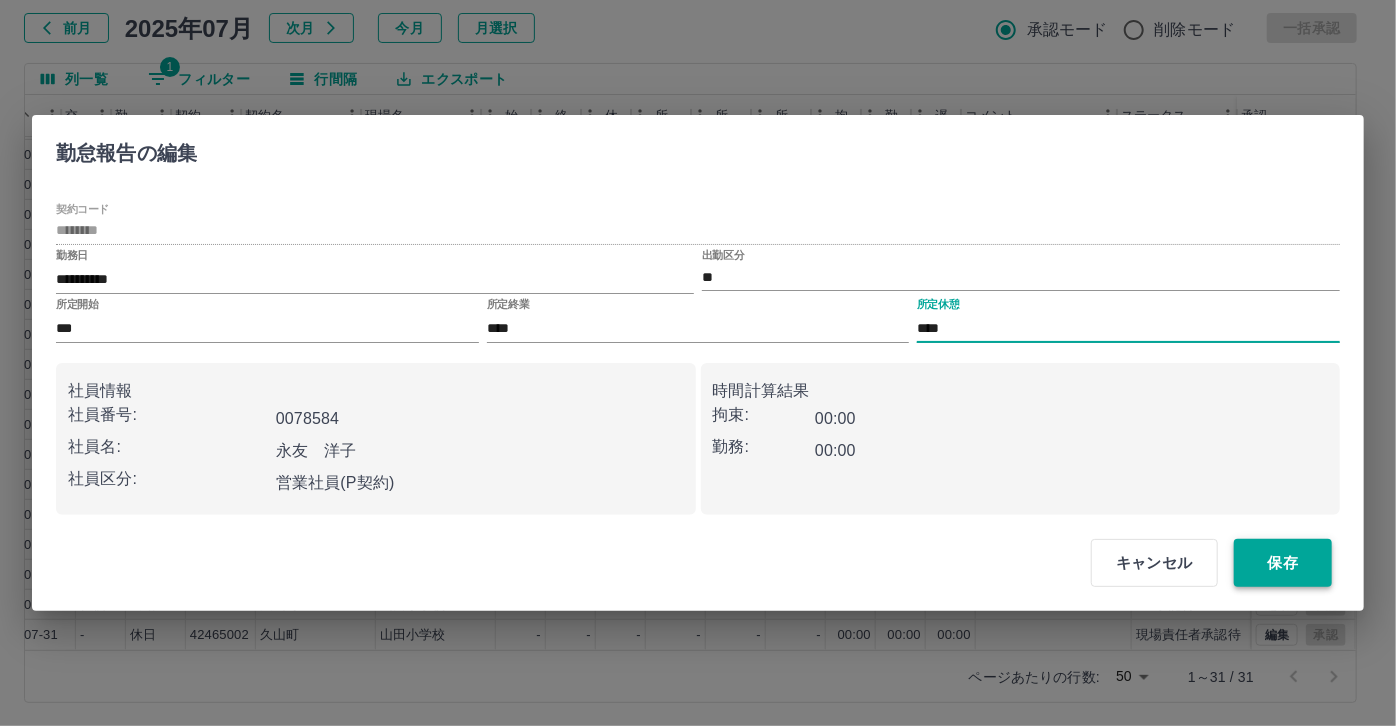 click on "保存" at bounding box center [1283, 563] 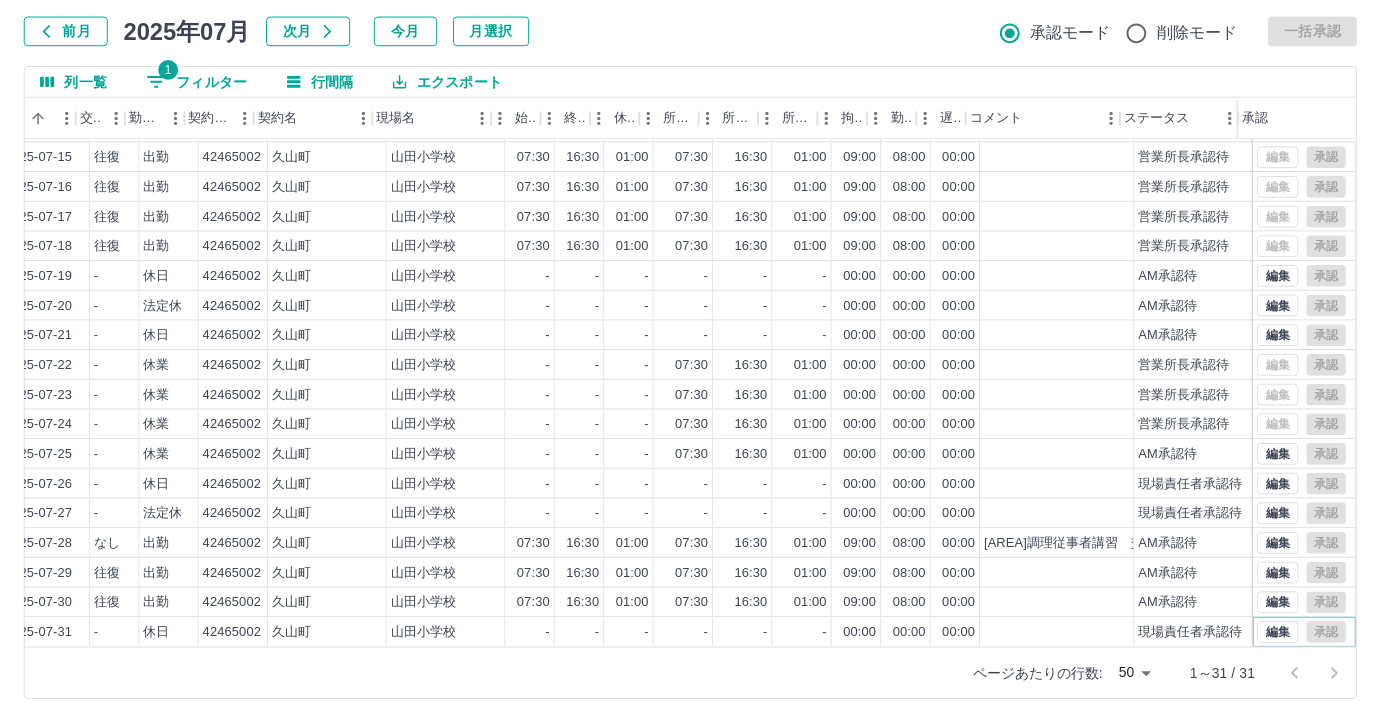 scroll, scrollTop: 431, scrollLeft: 414, axis: both 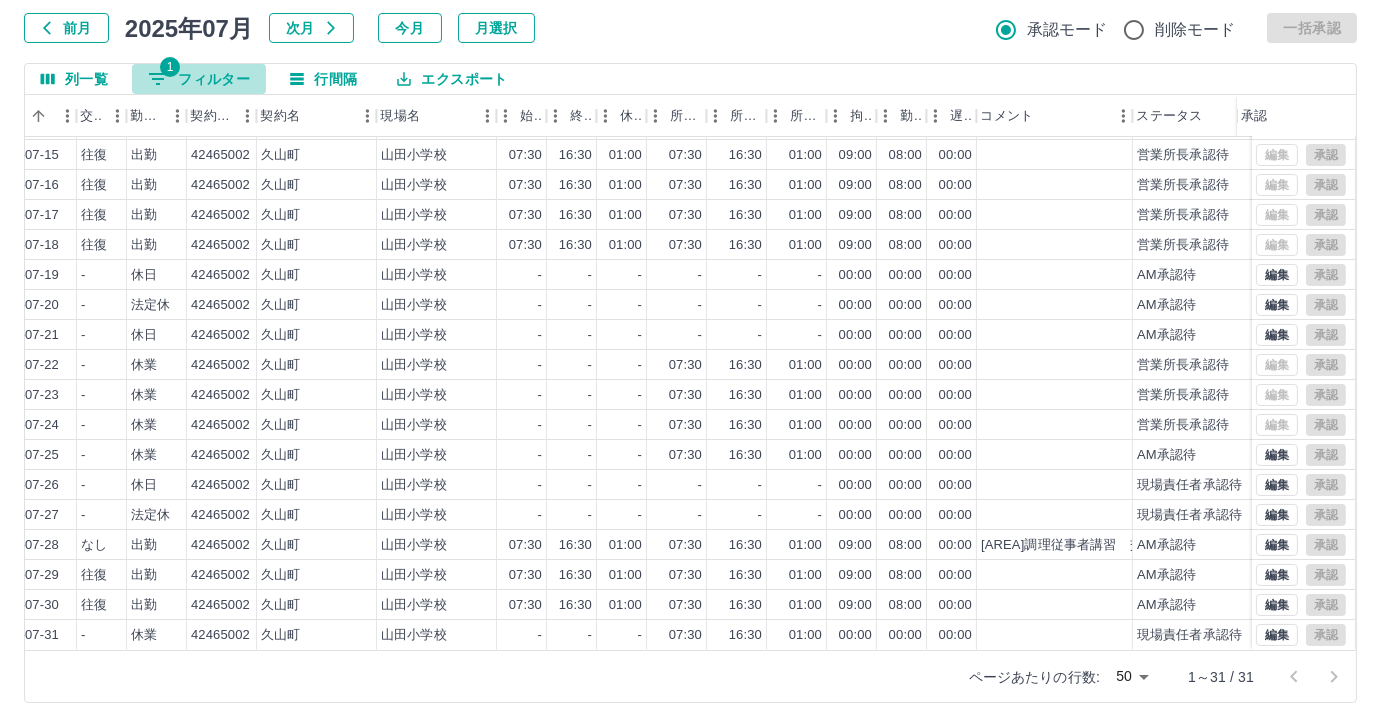 click on "1 フィルター" at bounding box center [199, 79] 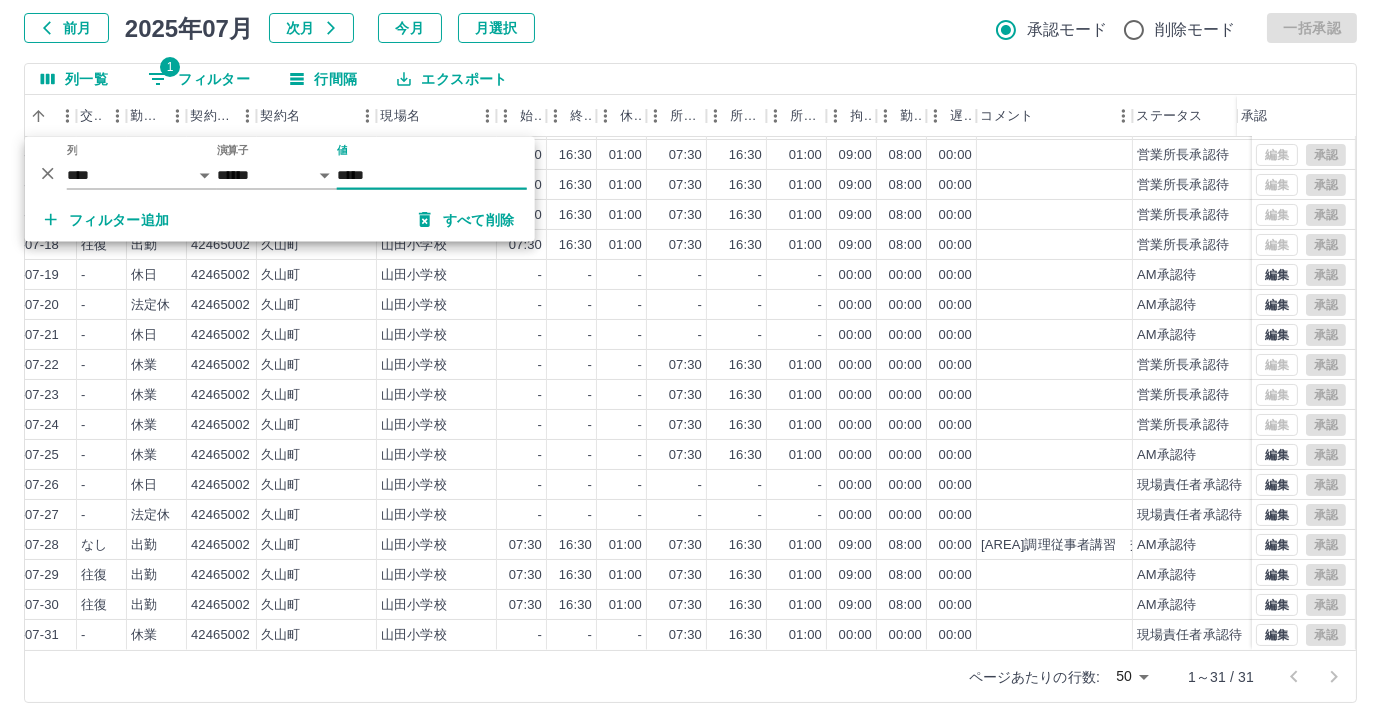click on "*****" at bounding box center (432, 175) 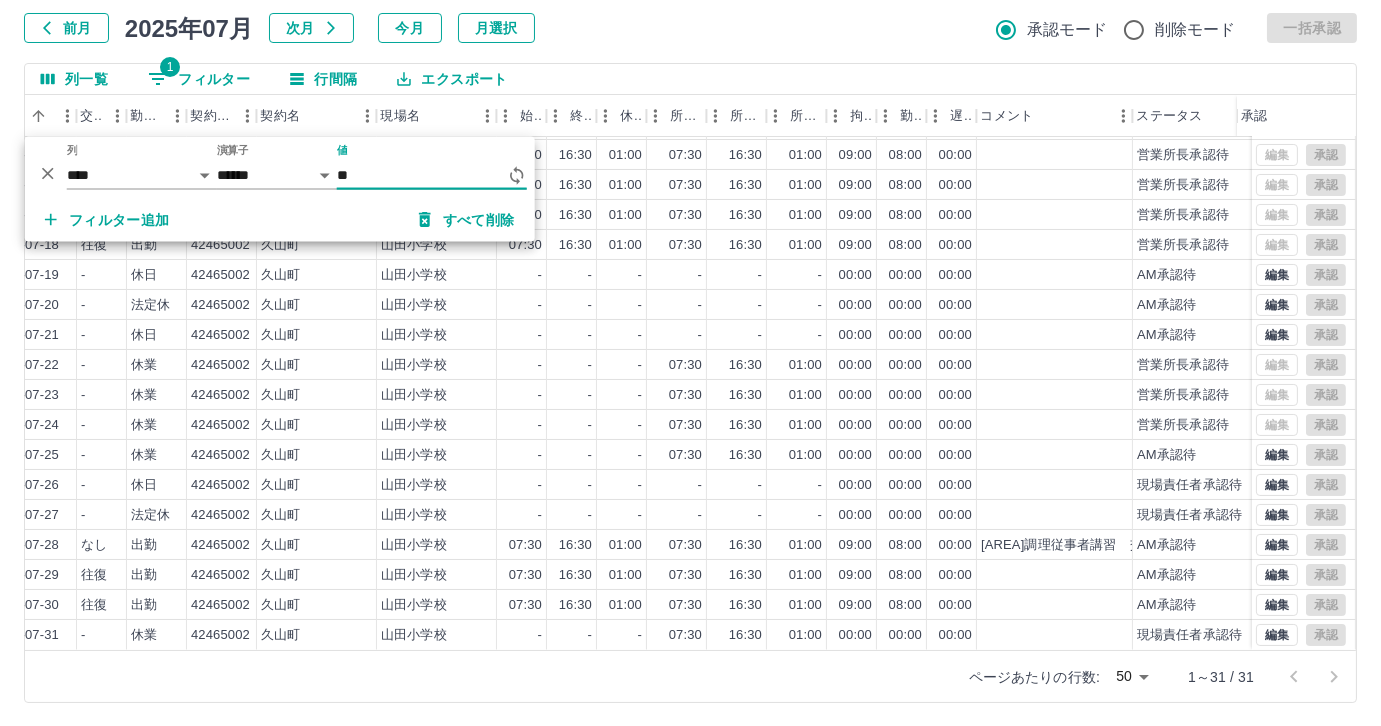 type on "*" 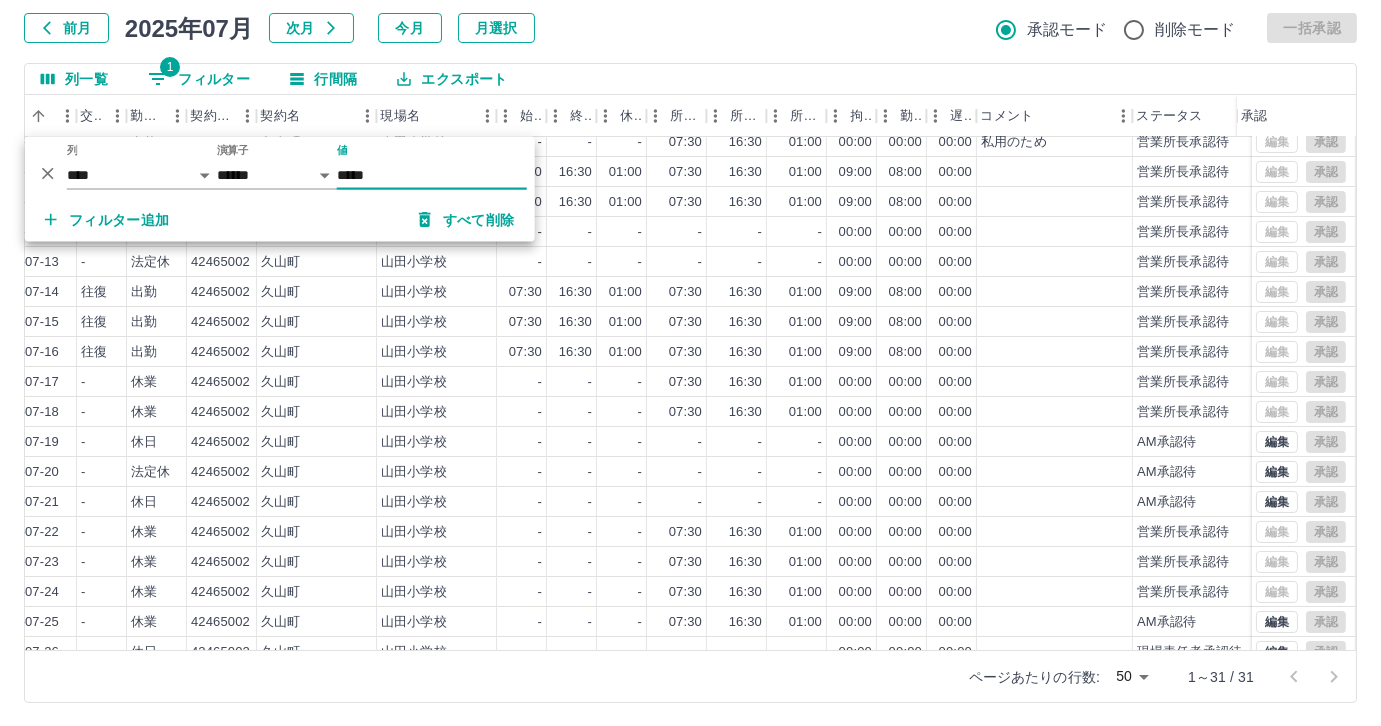 scroll, scrollTop: 249, scrollLeft: 414, axis: both 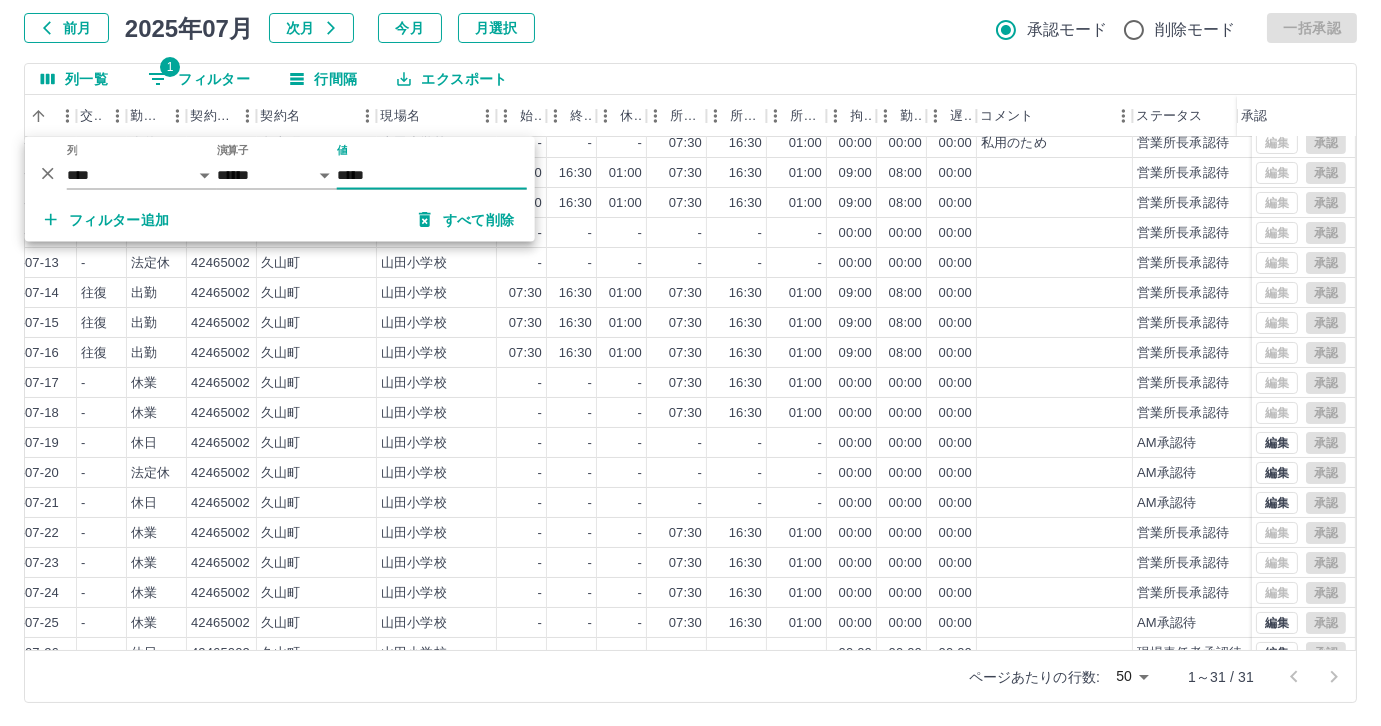 type on "*****" 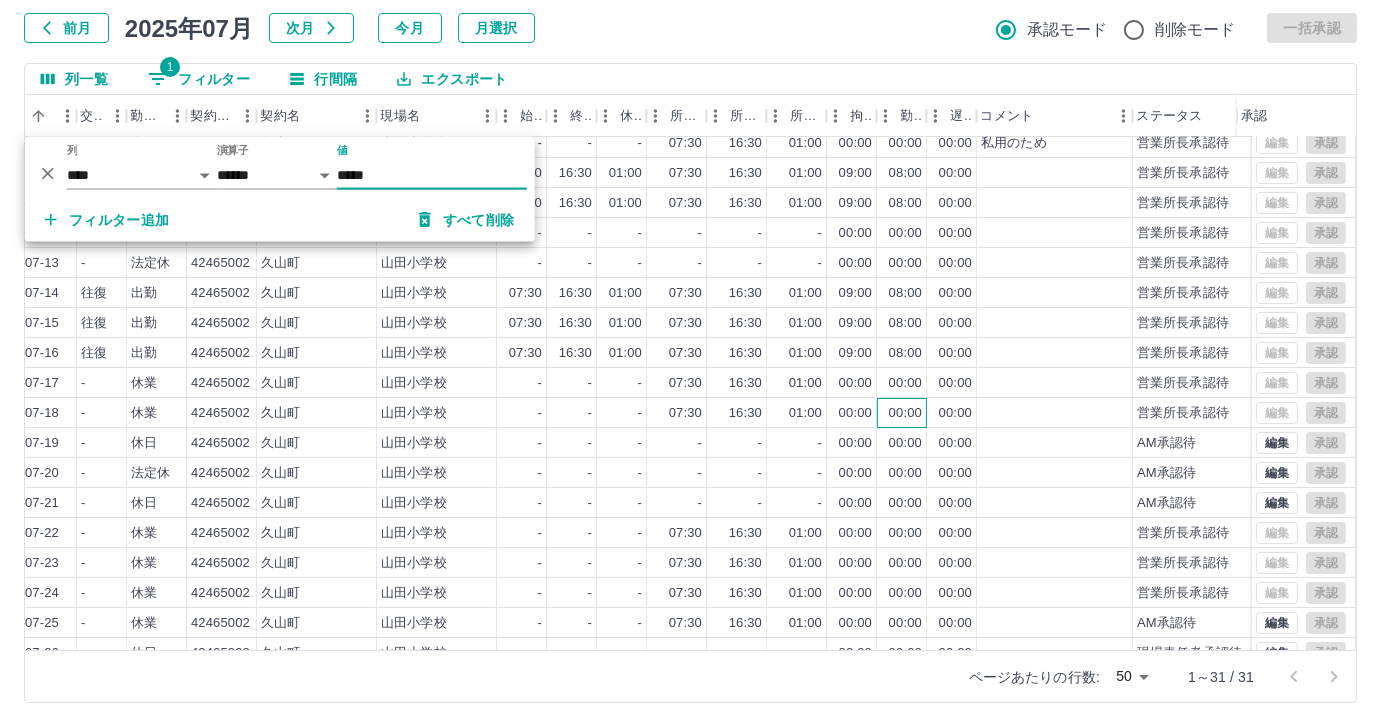click on "00:00" at bounding box center (902, 413) 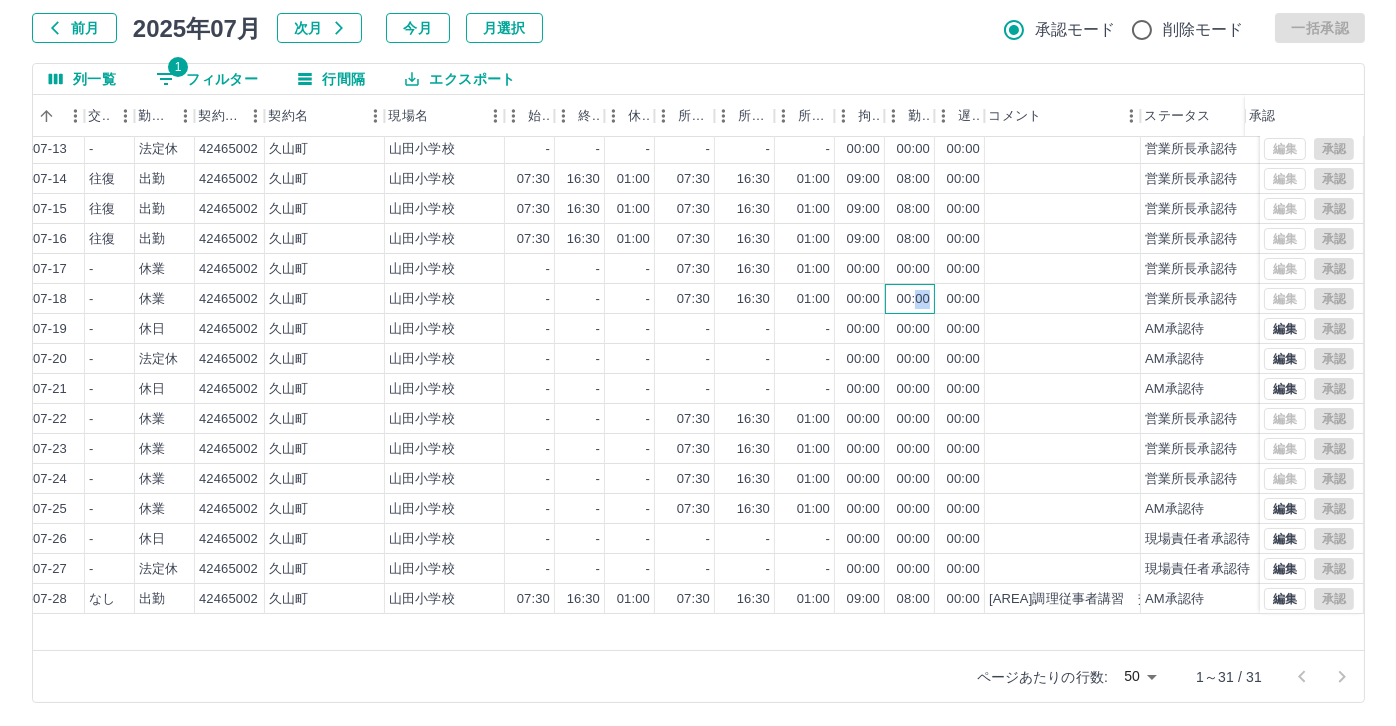 scroll, scrollTop: 431, scrollLeft: 414, axis: both 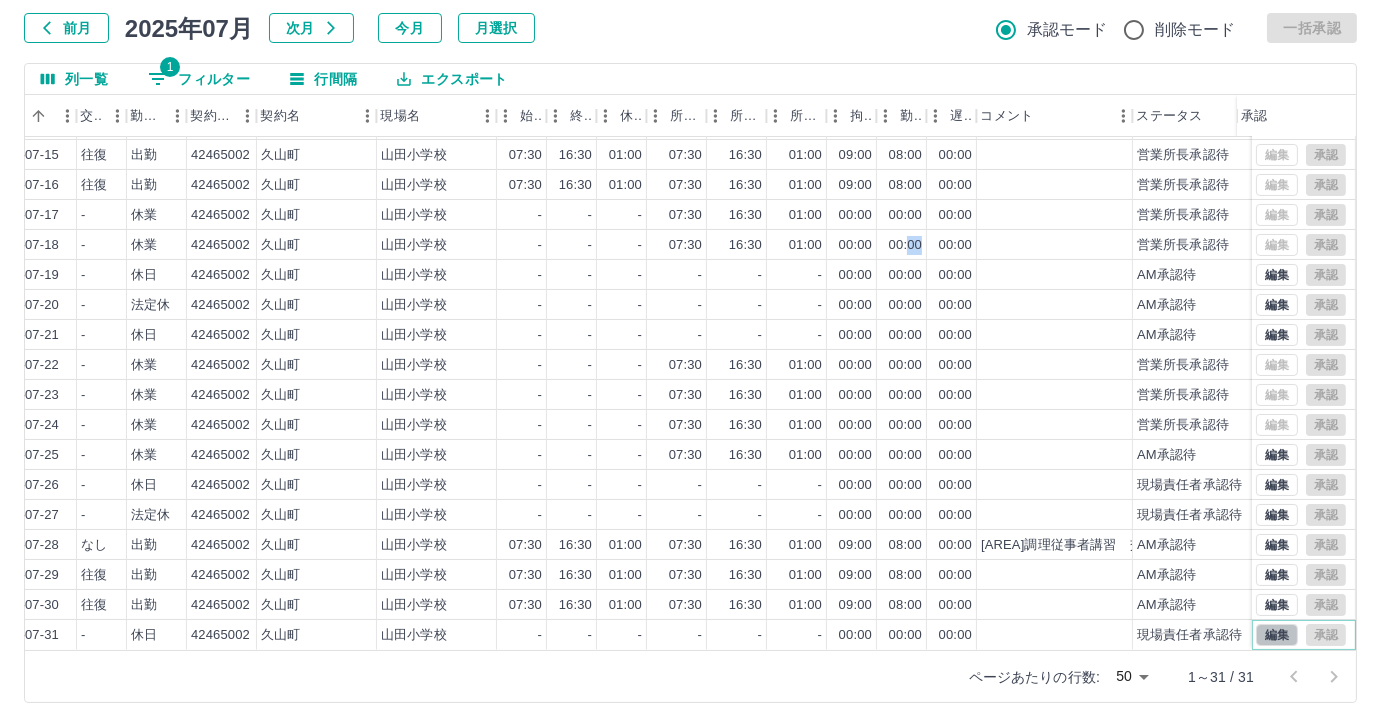 click on "編集" at bounding box center [1277, 635] 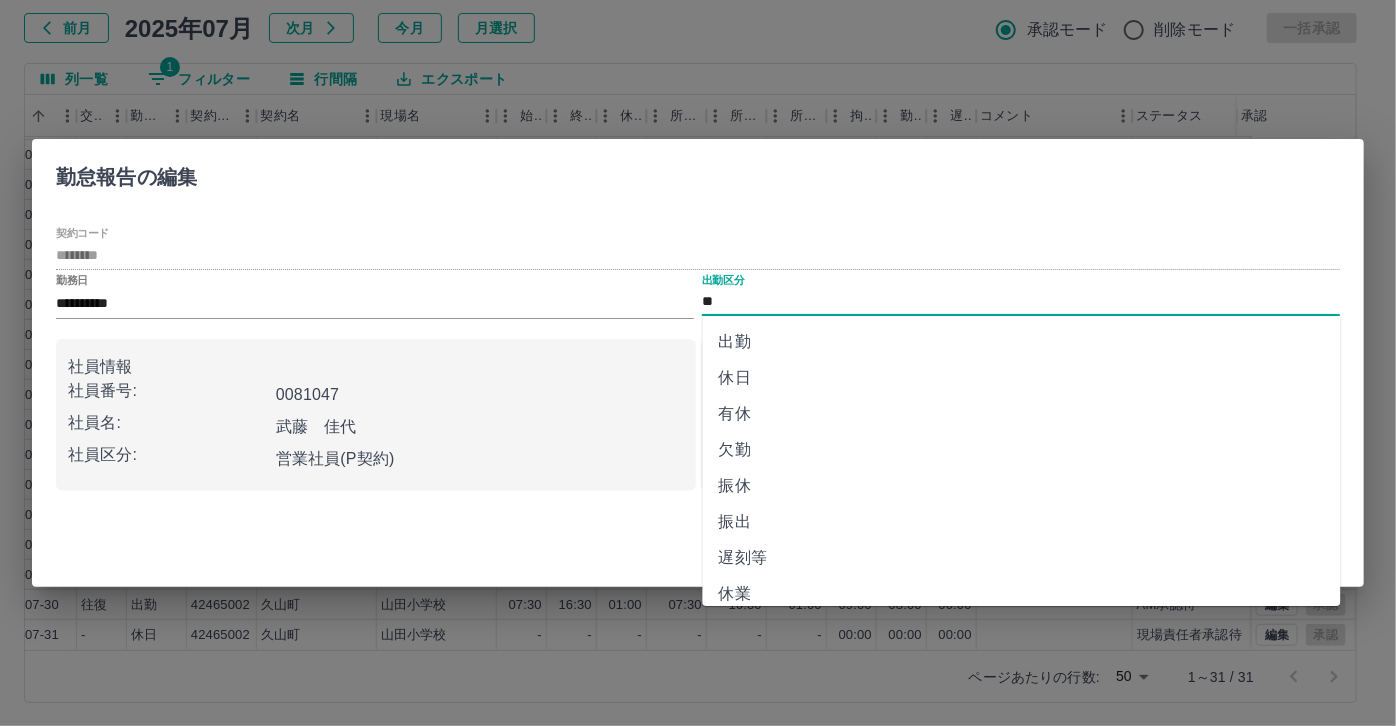 click on "**" at bounding box center [1021, 302] 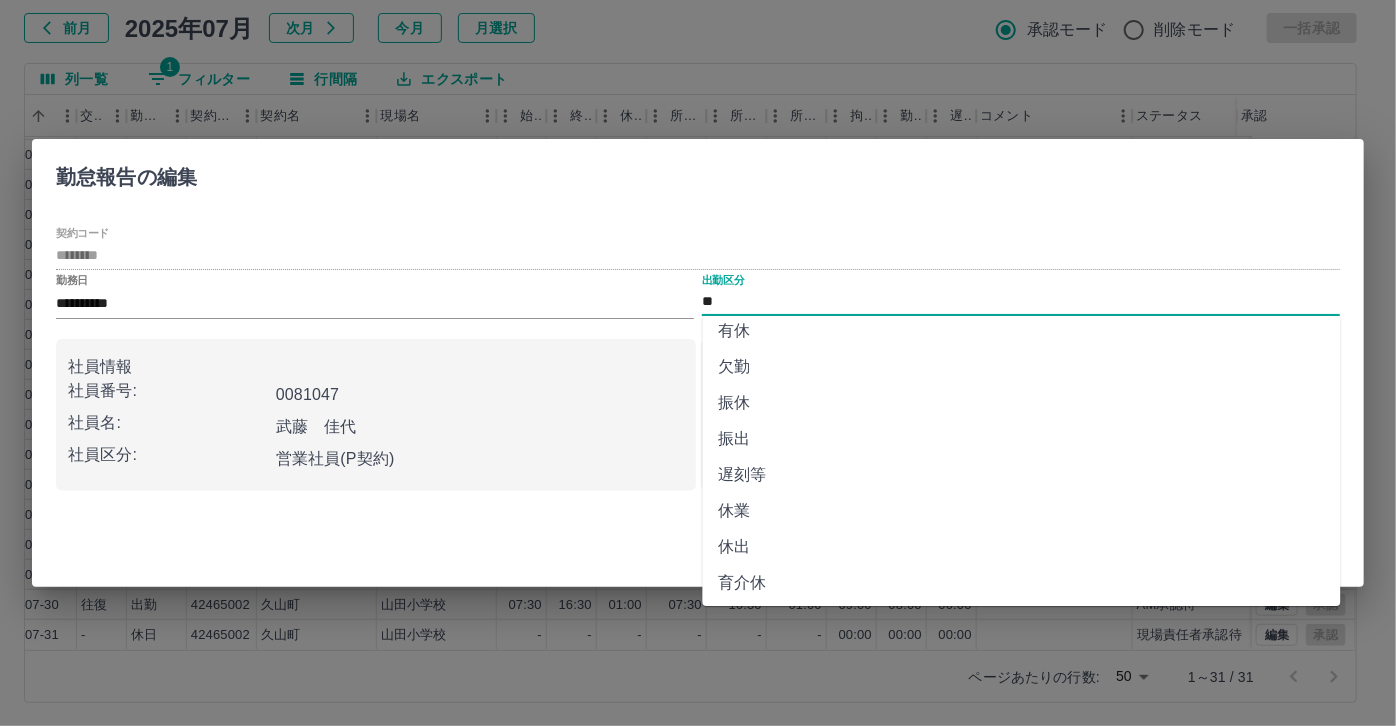scroll, scrollTop: 181, scrollLeft: 0, axis: vertical 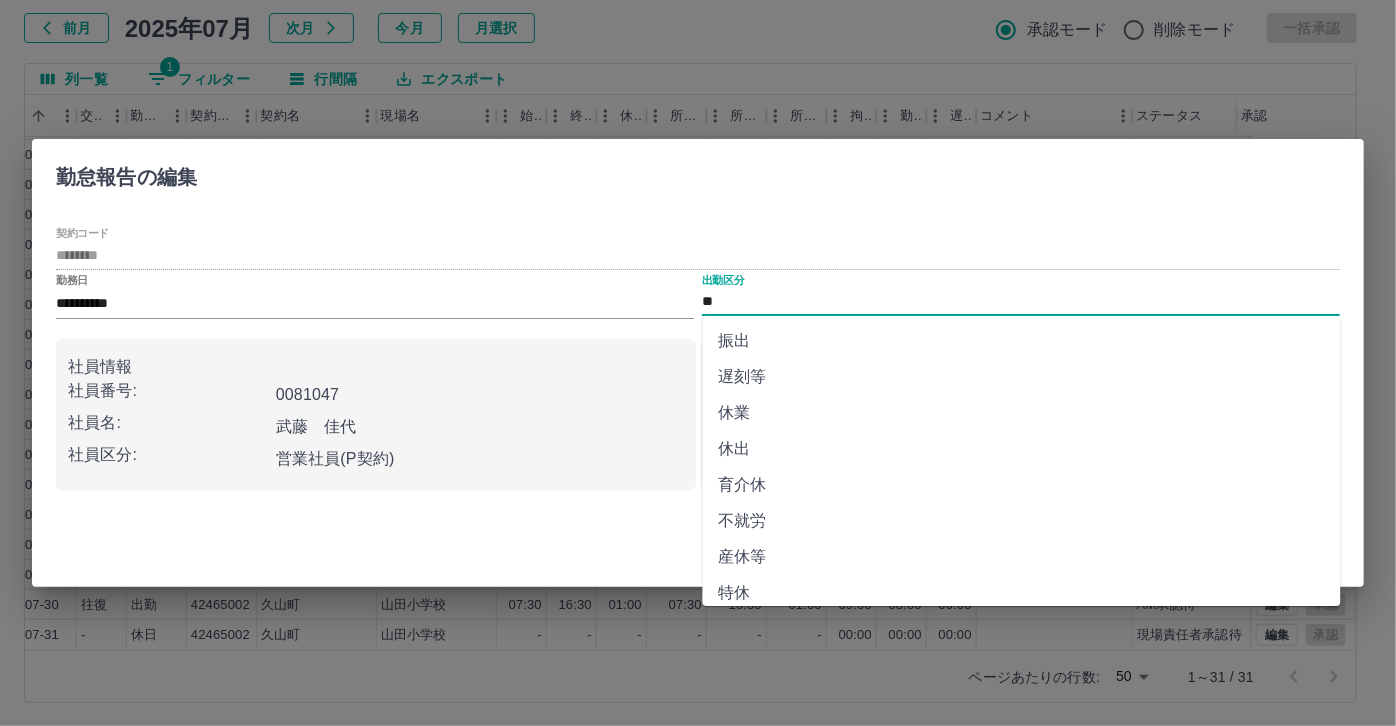 click on "休出" at bounding box center (1022, 449) 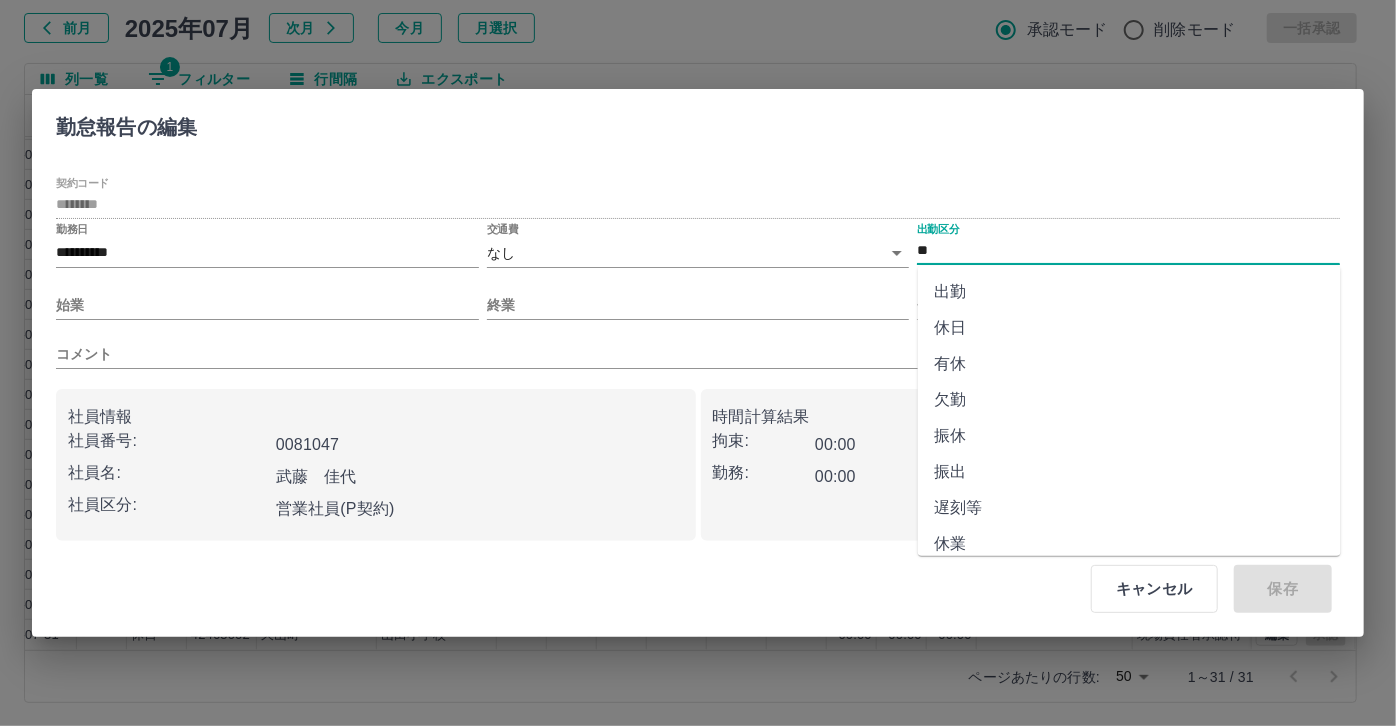 click on "**" at bounding box center [1128, 251] 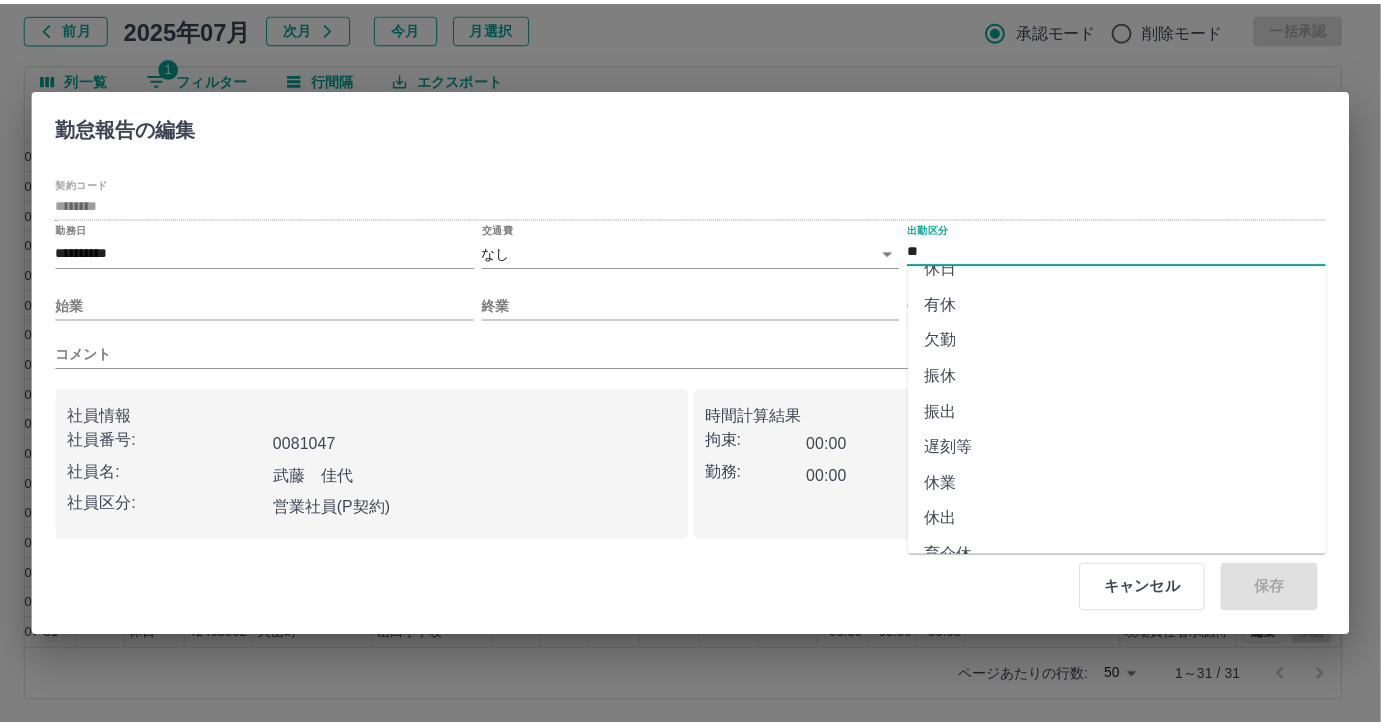 scroll, scrollTop: 90, scrollLeft: 0, axis: vertical 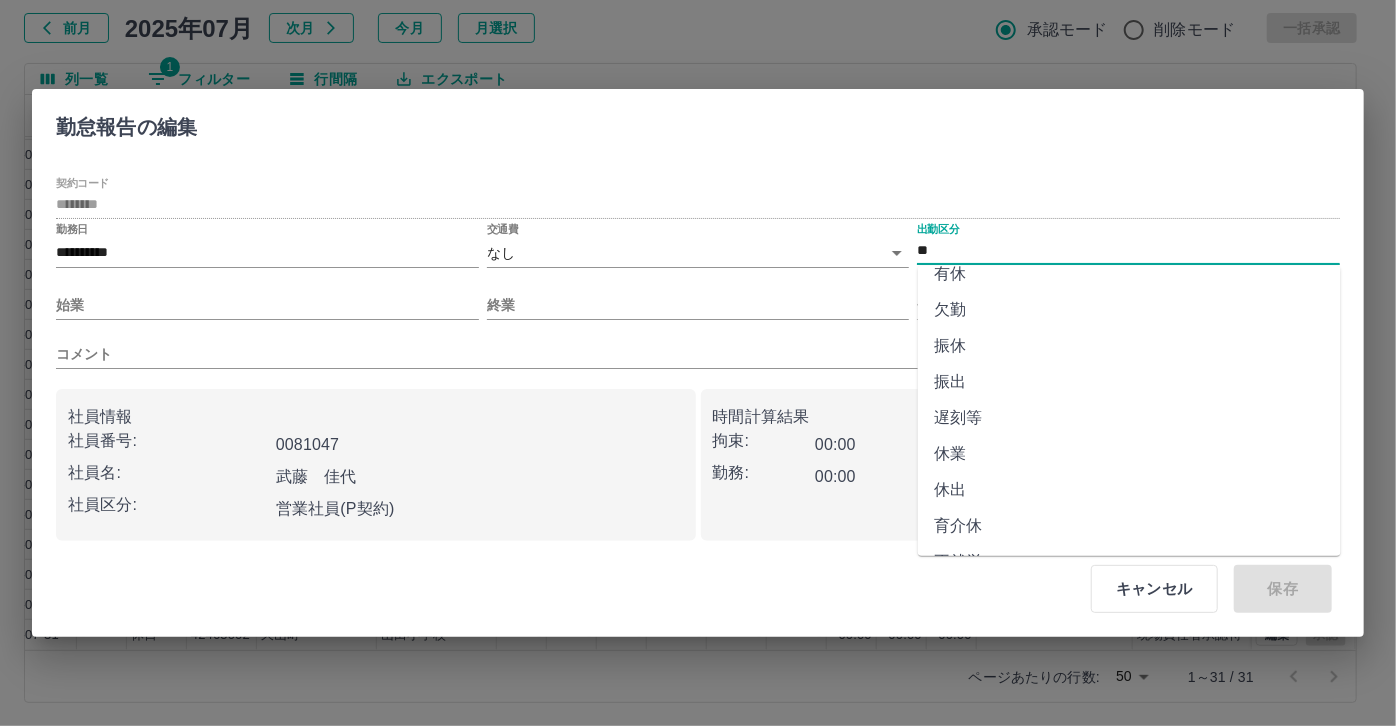 click on "休業" at bounding box center [1129, 454] 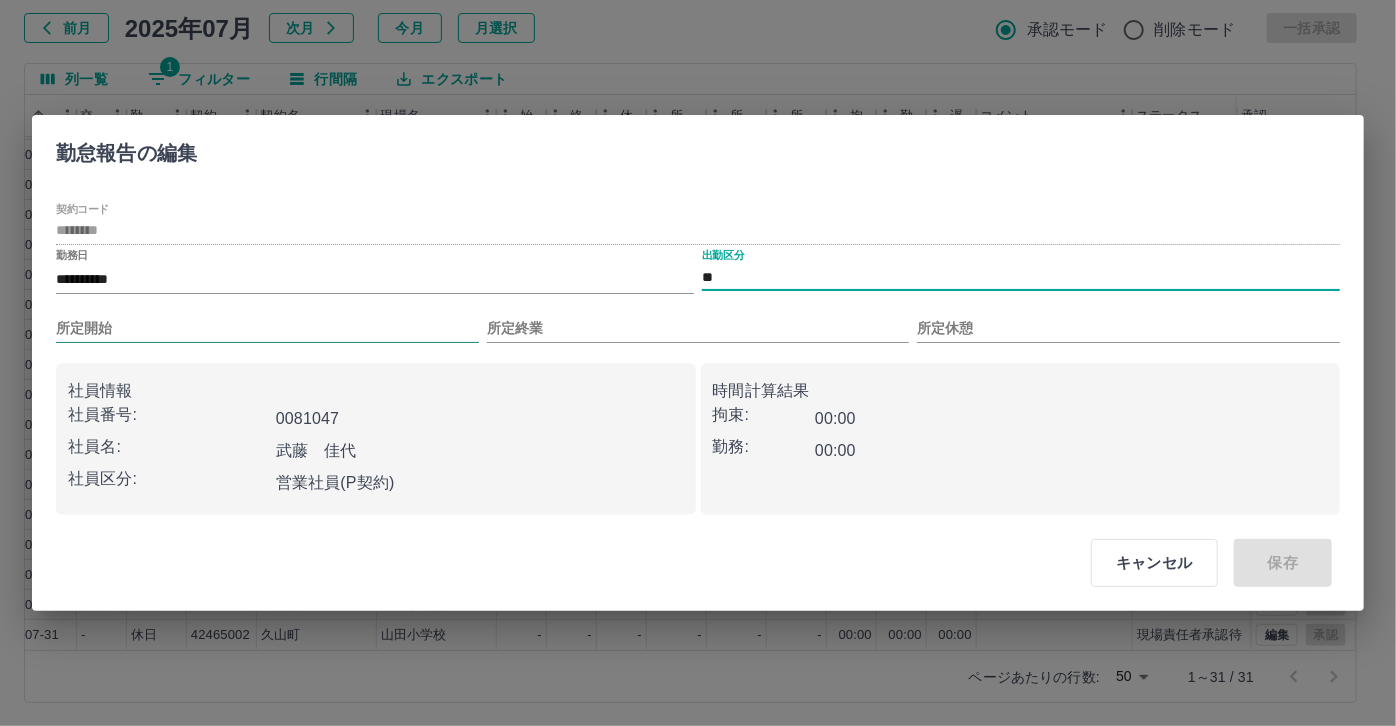 click on "所定開始" at bounding box center (267, 328) 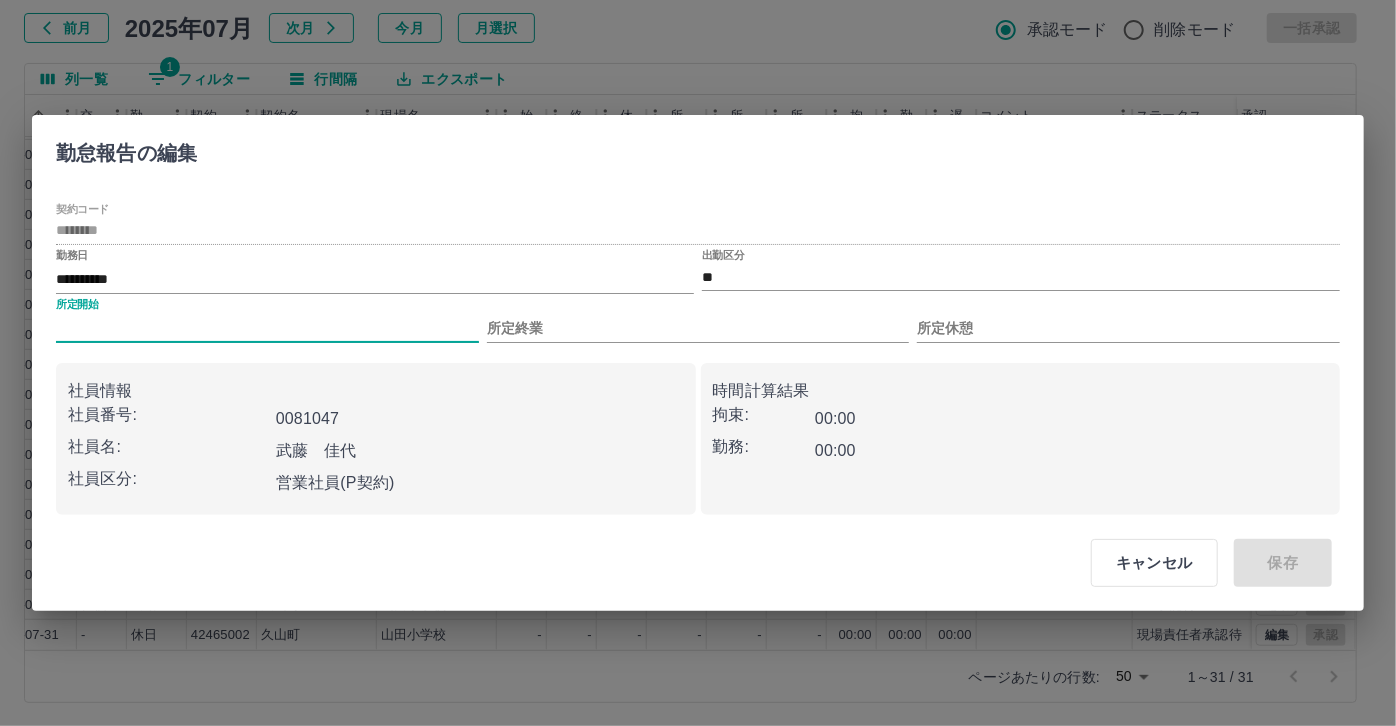 type on "***" 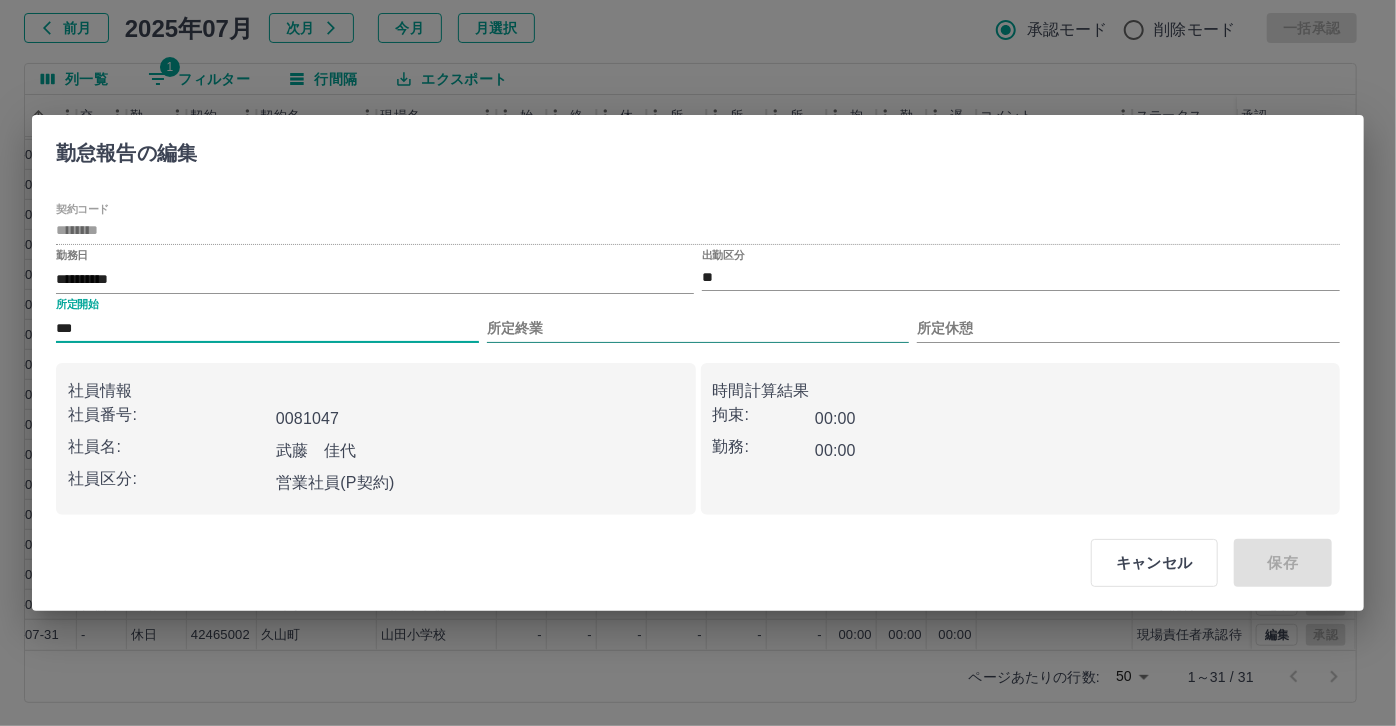 click on "所定終業" at bounding box center [698, 328] 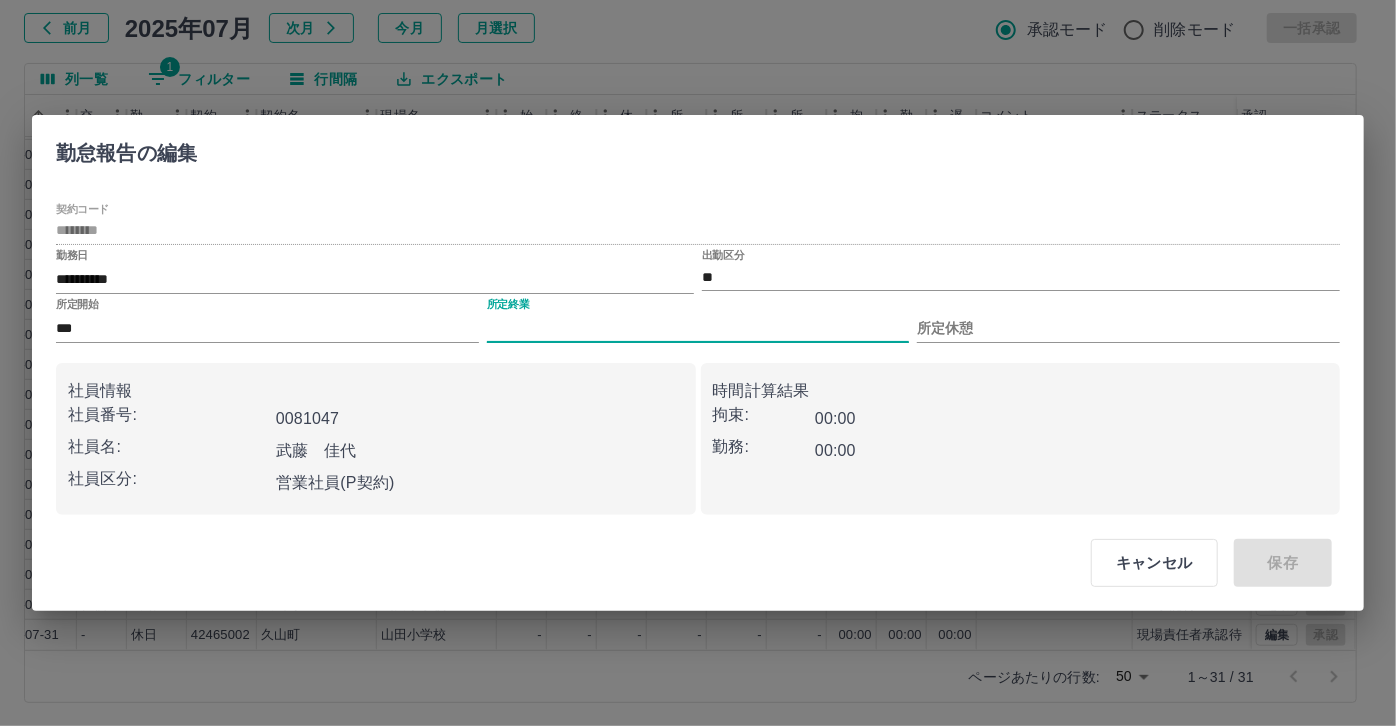 type on "****" 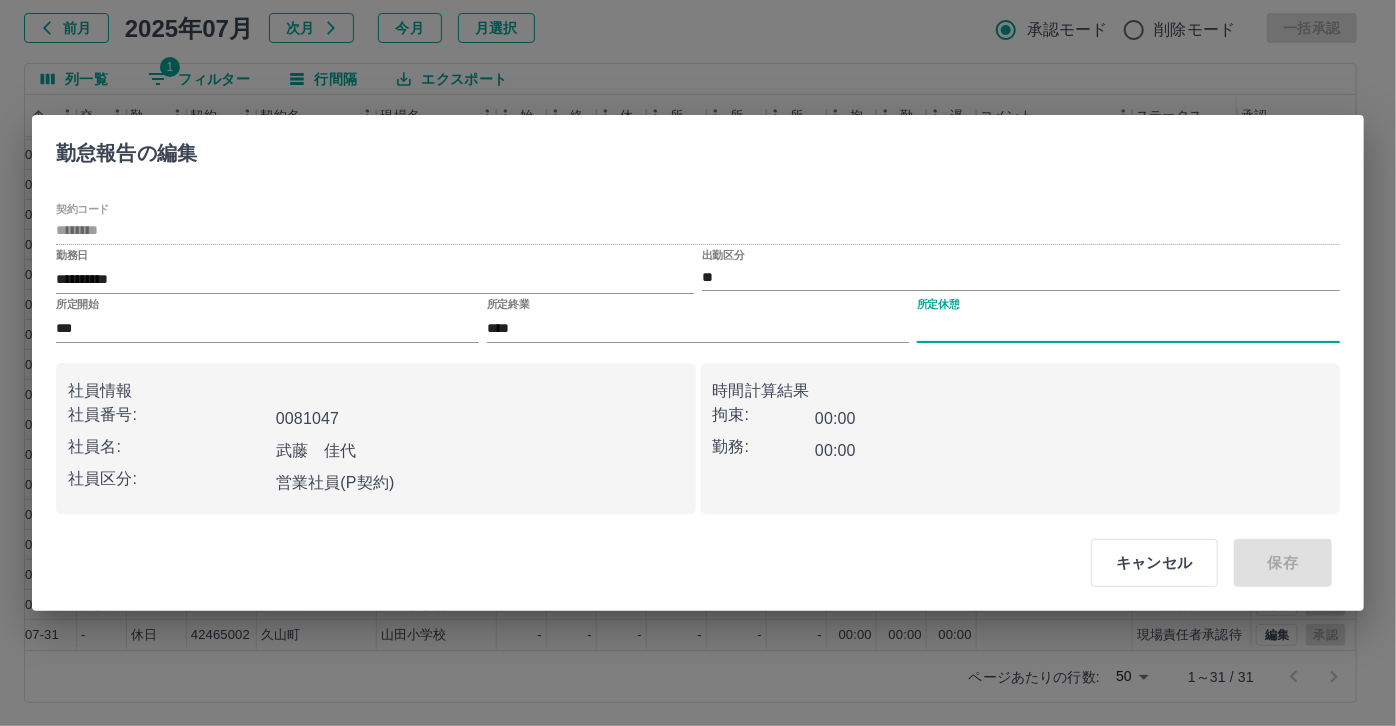 click on "所定休憩" at bounding box center [1128, 328] 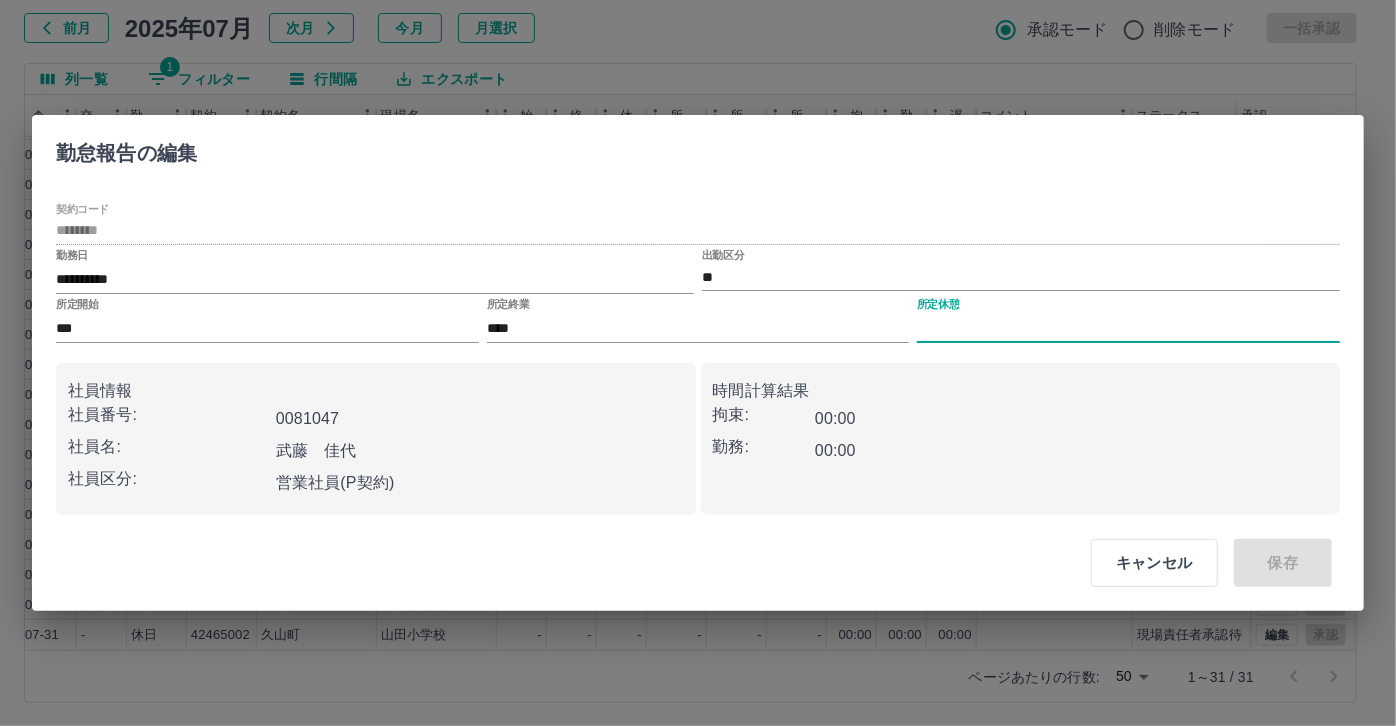 type on "****" 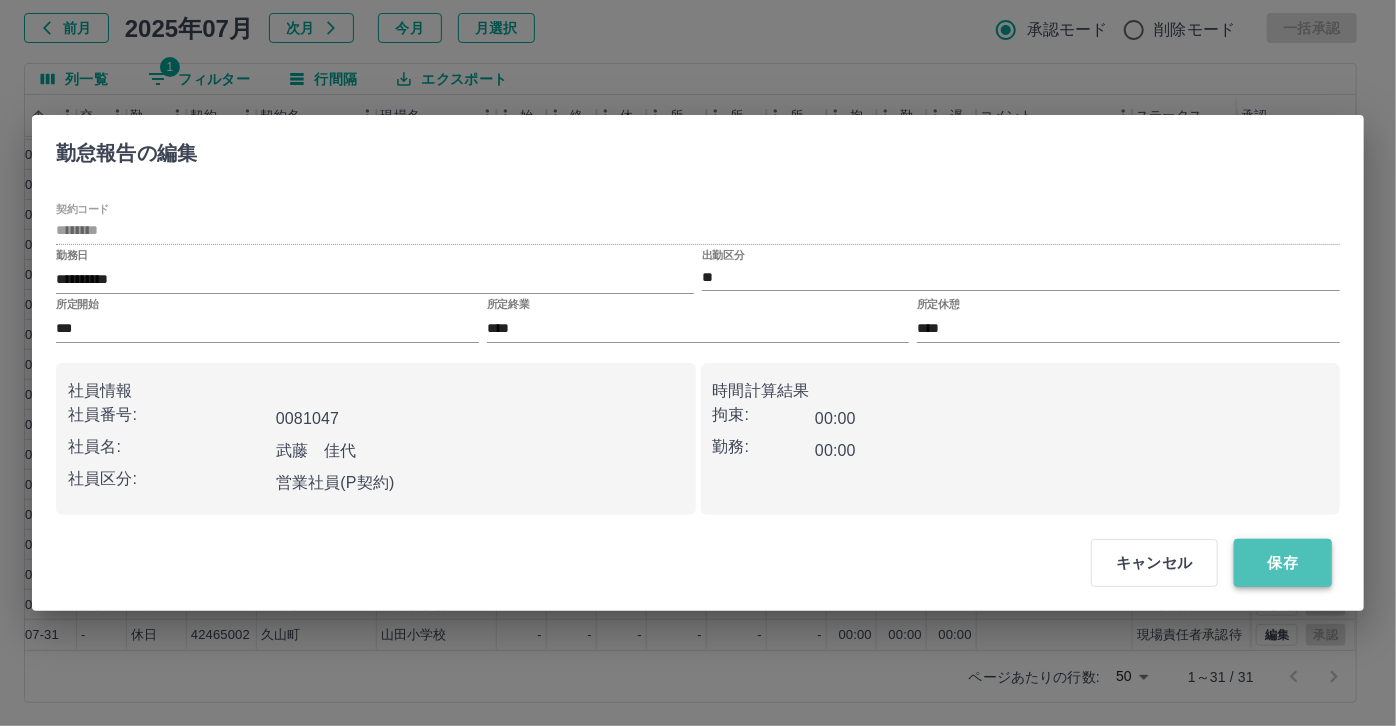 click on "保存" at bounding box center [1283, 563] 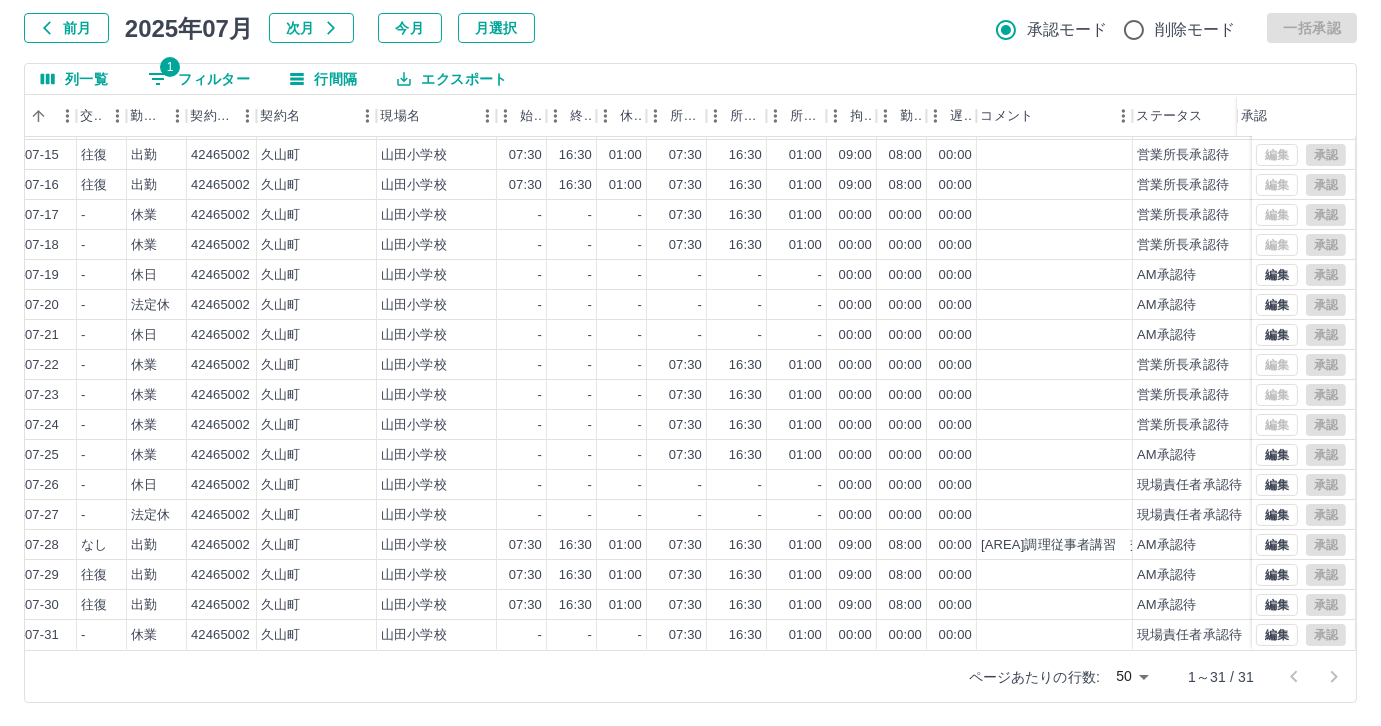 click on "1 フィルター" at bounding box center [199, 79] 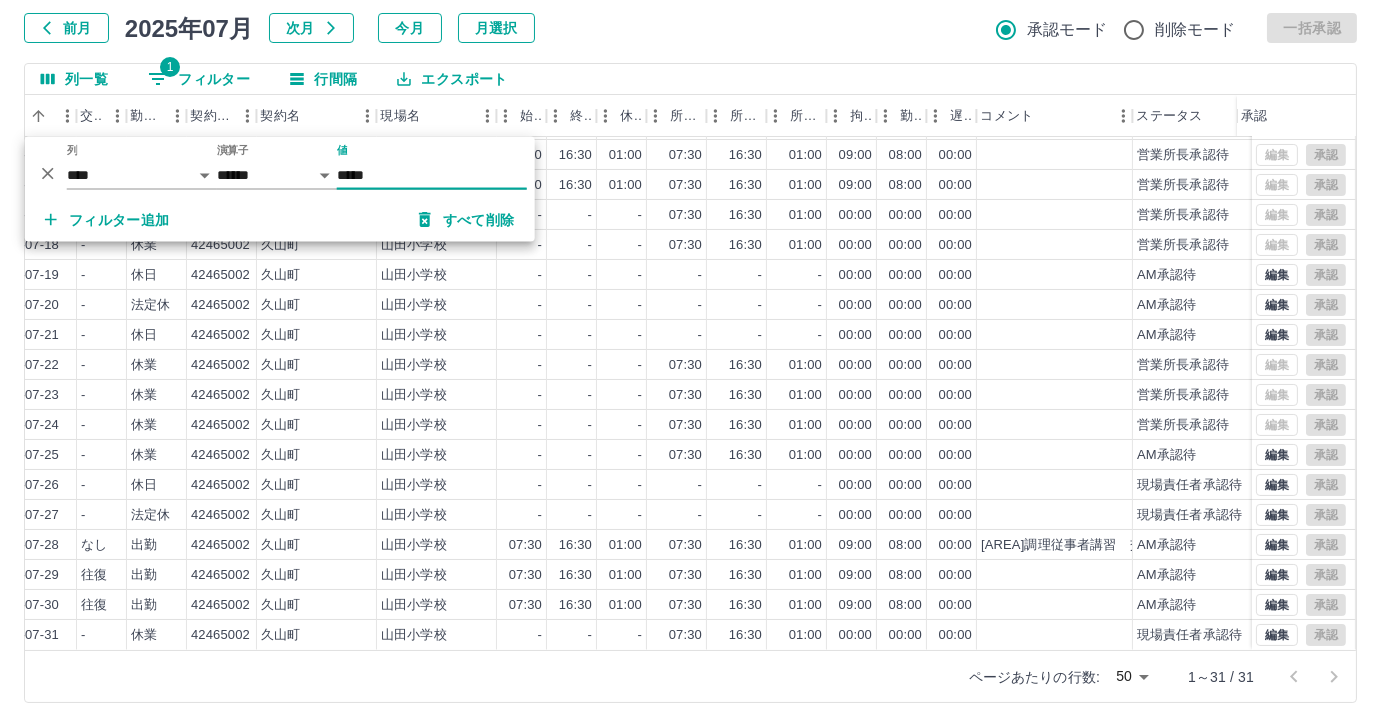 click on "*****" at bounding box center [432, 175] 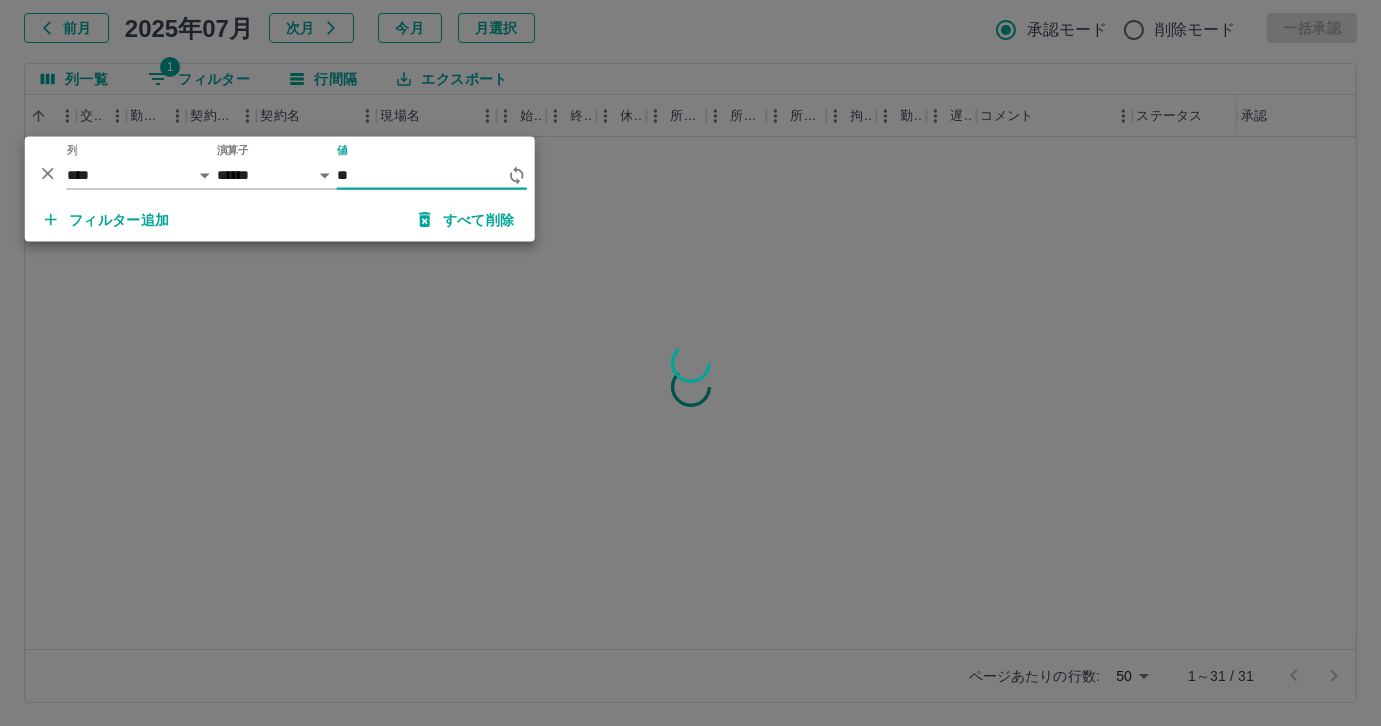 type on "*" 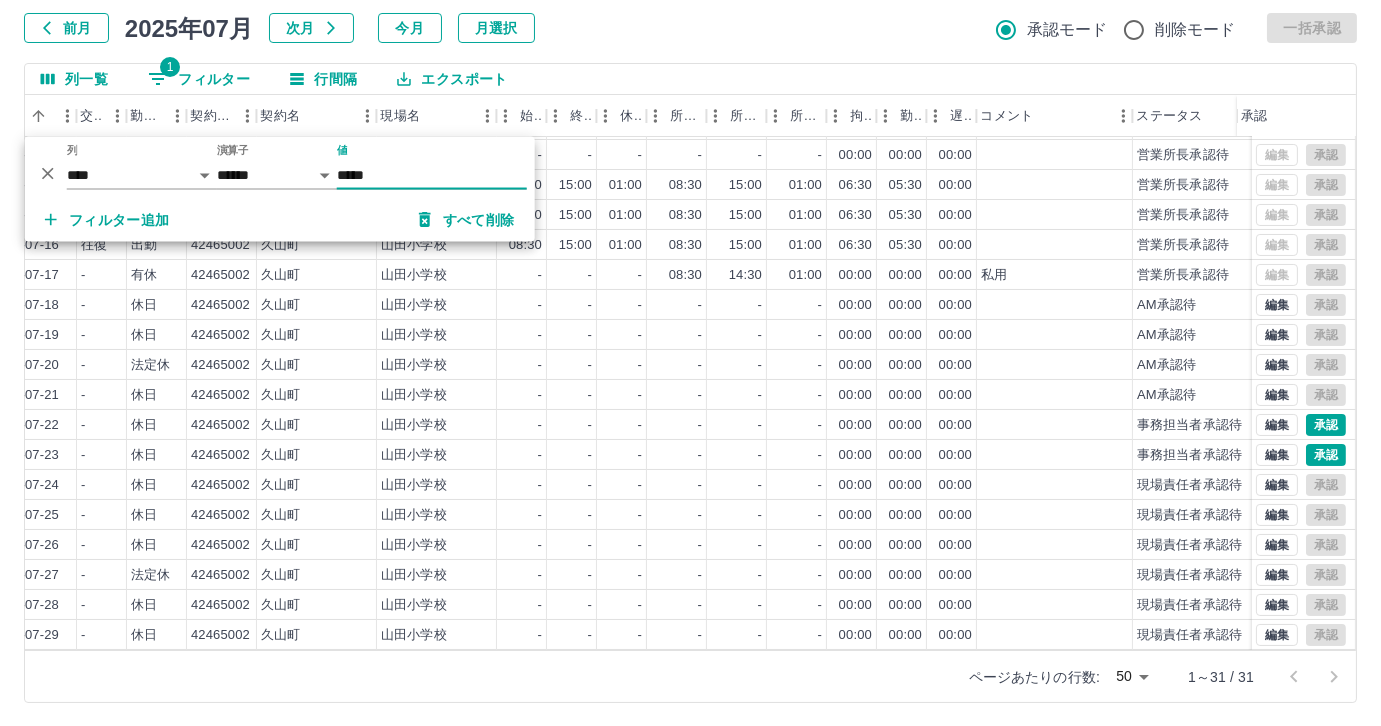 scroll, scrollTop: 431, scrollLeft: 414, axis: both 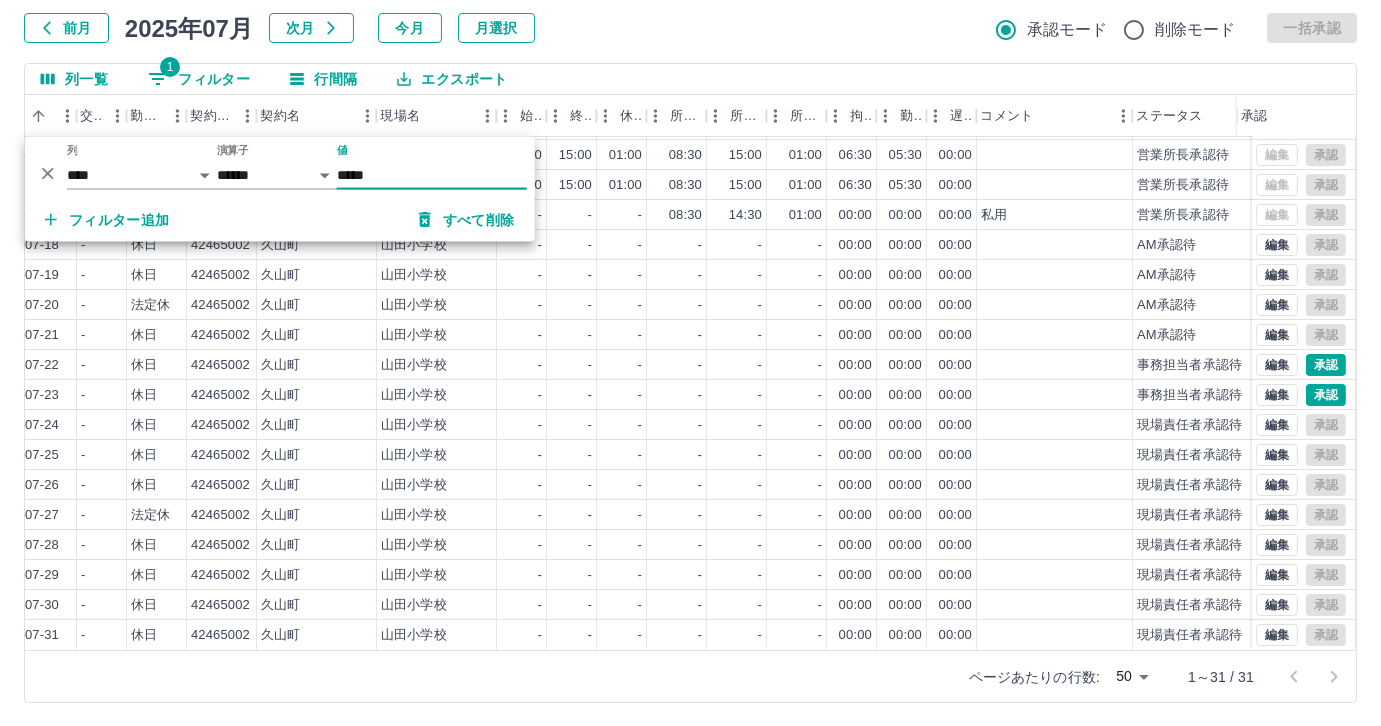 type on "*****" 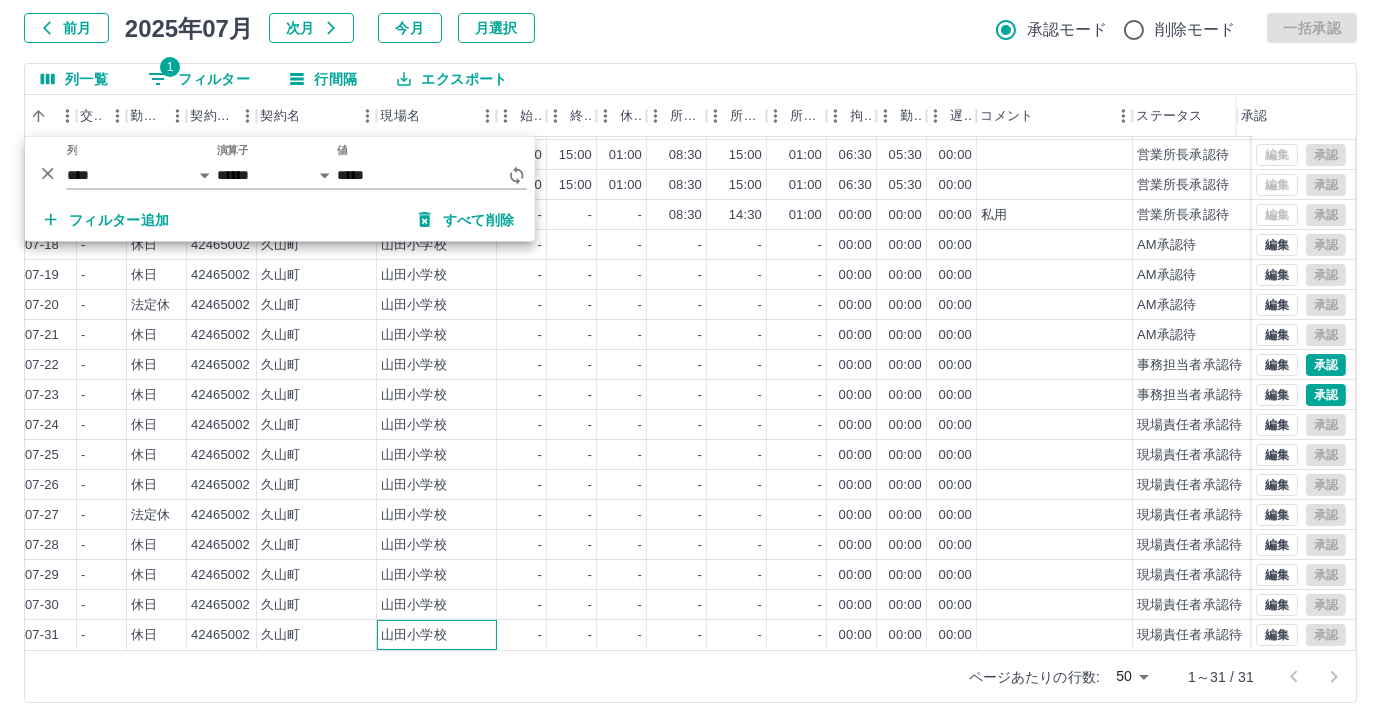 drag, startPoint x: 421, startPoint y: 632, endPoint x: 477, endPoint y: 652, distance: 59.464275 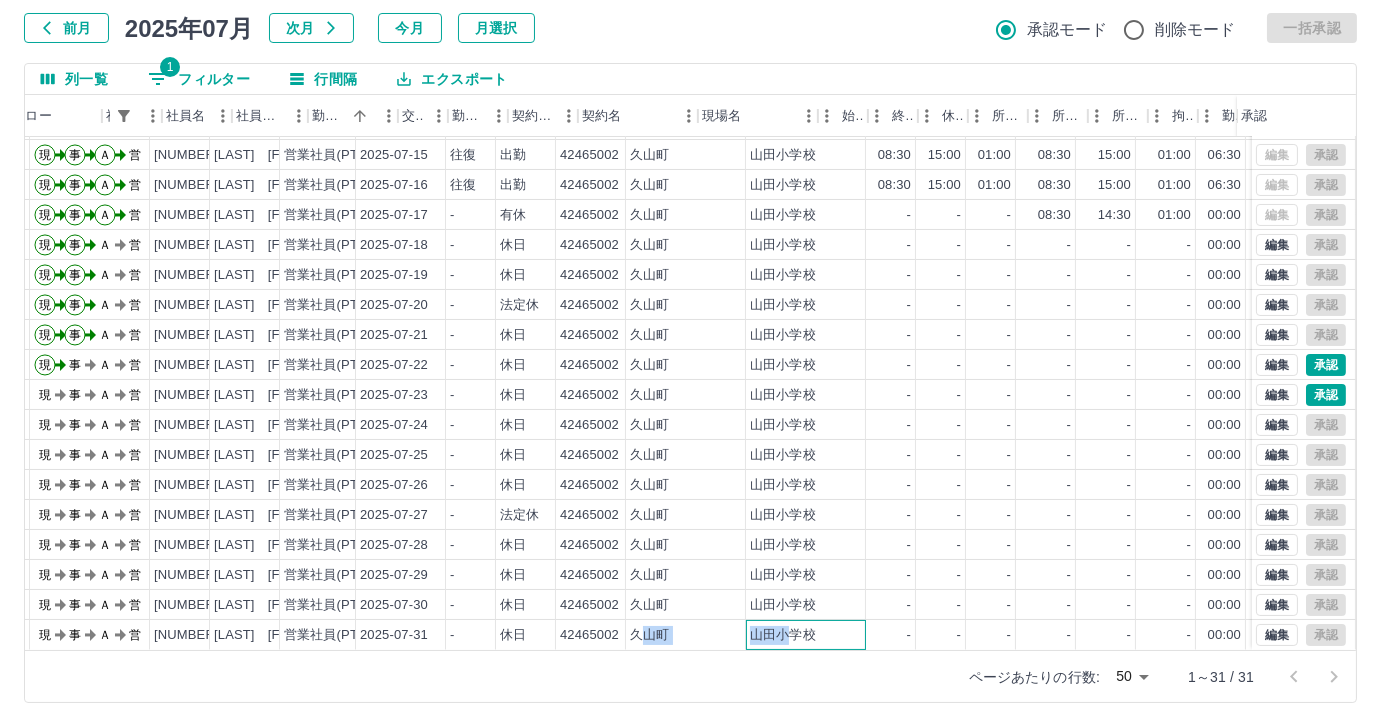 scroll, scrollTop: 431, scrollLeft: 0, axis: vertical 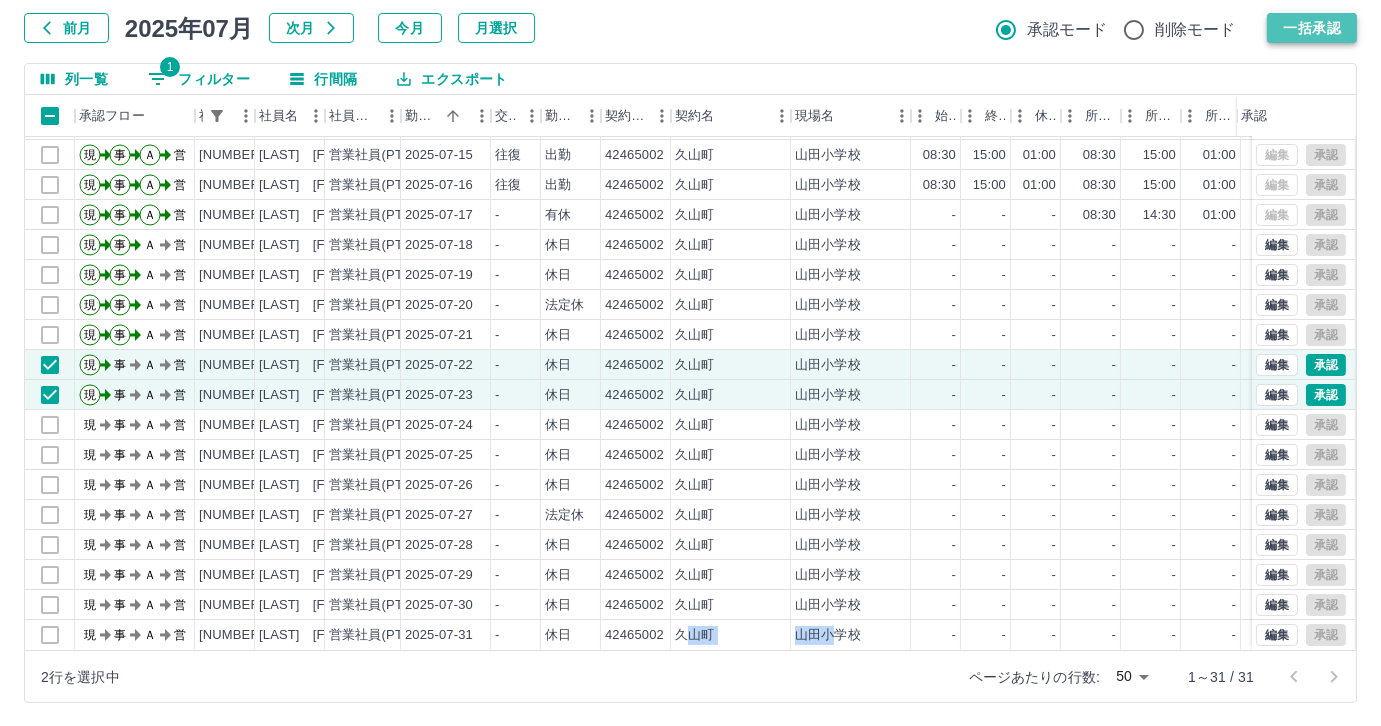 click on "一括承認" at bounding box center (1312, 28) 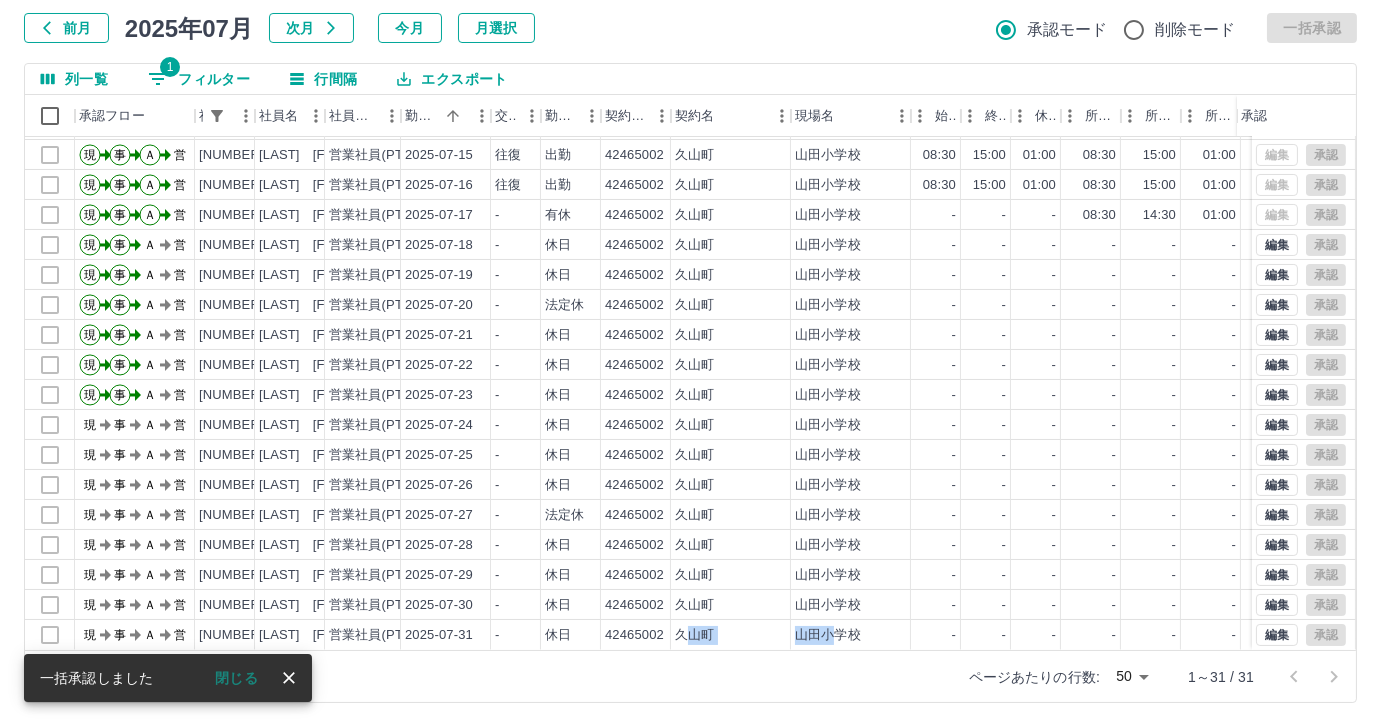 click on "1 フィルター" at bounding box center [199, 79] 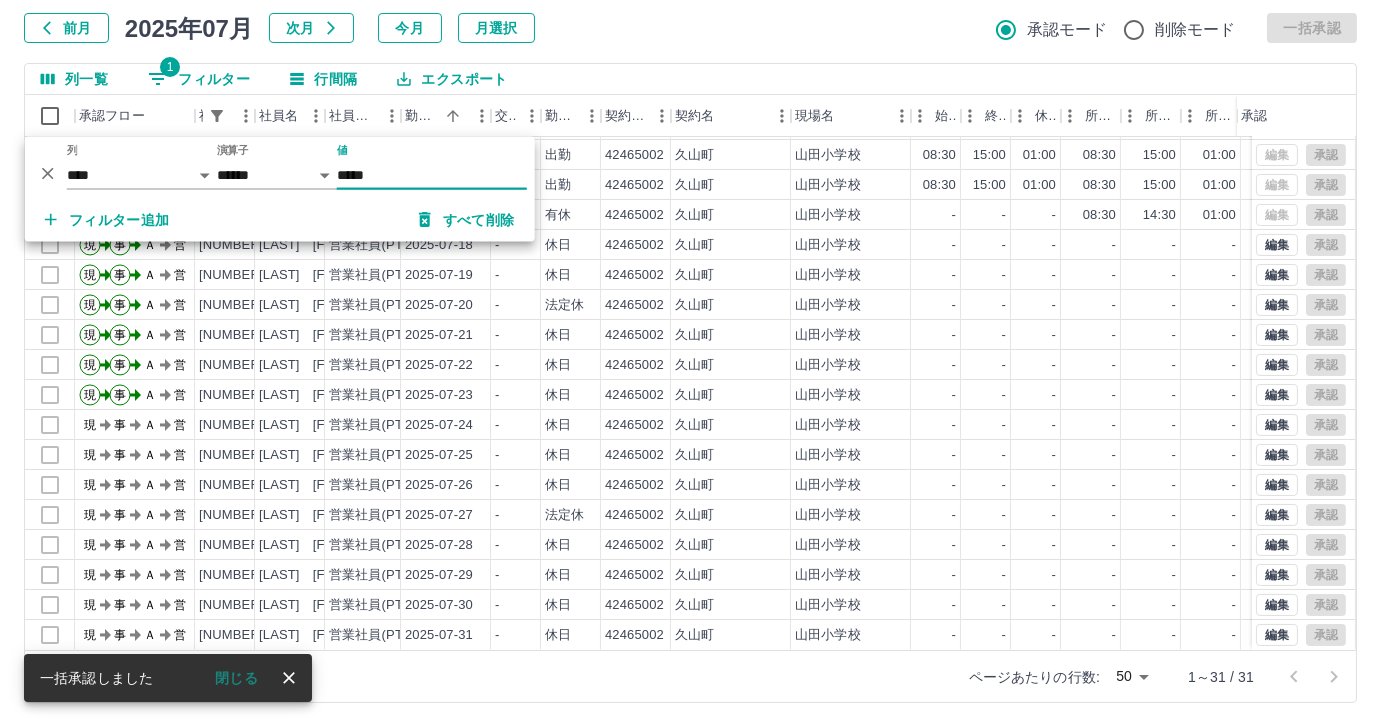 click on "*****" at bounding box center (432, 175) 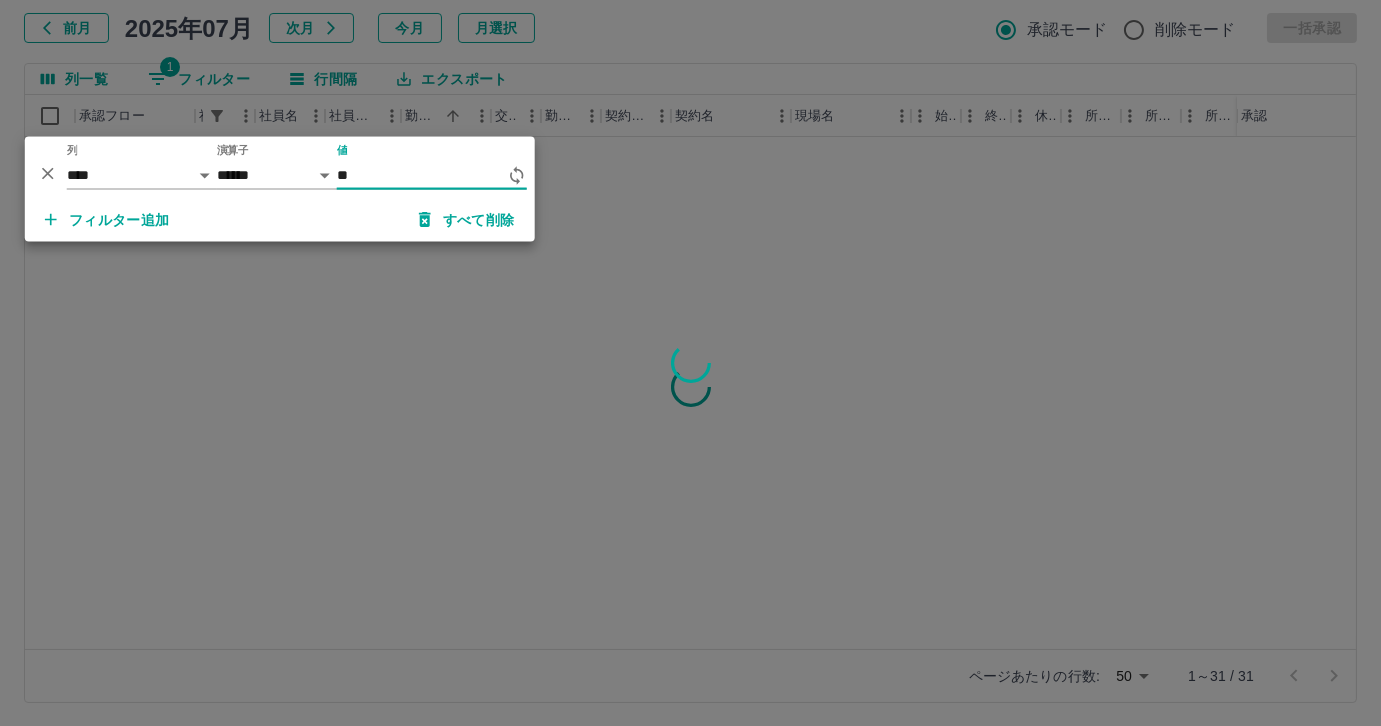 type on "*" 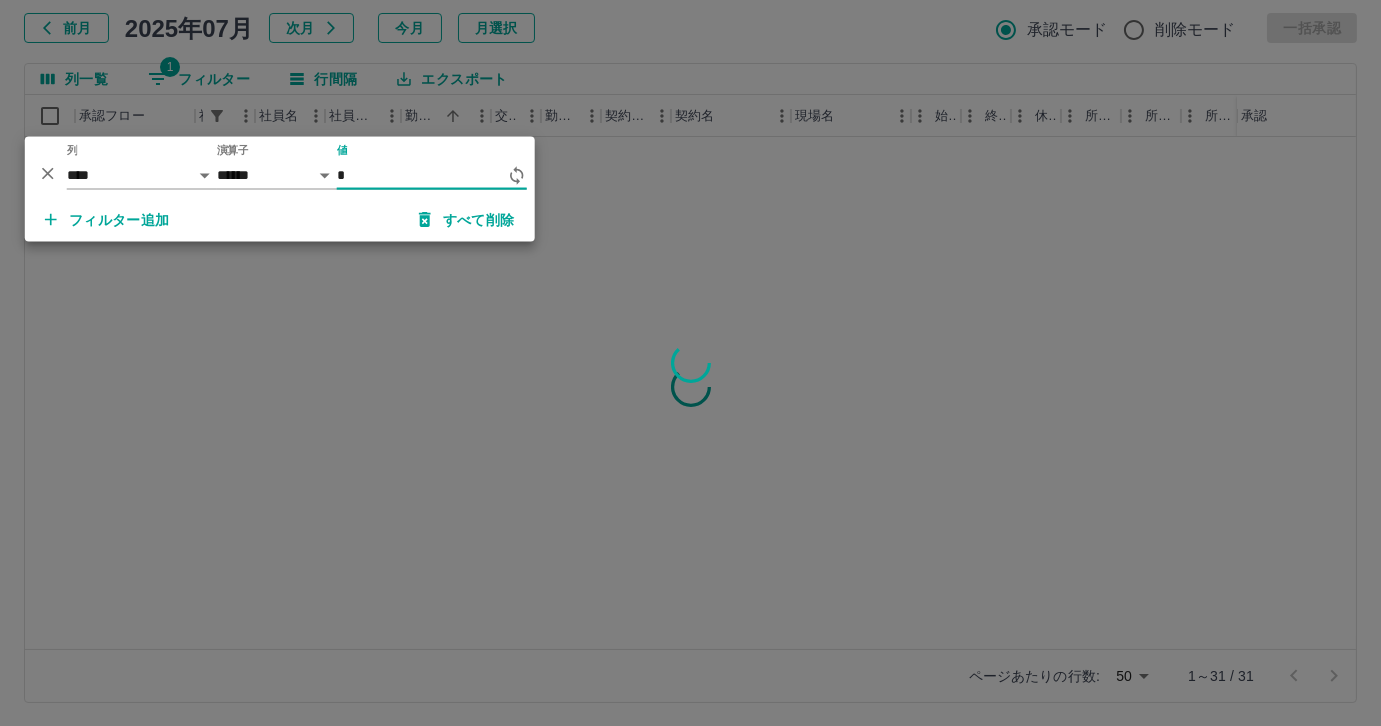 scroll, scrollTop: 0, scrollLeft: 0, axis: both 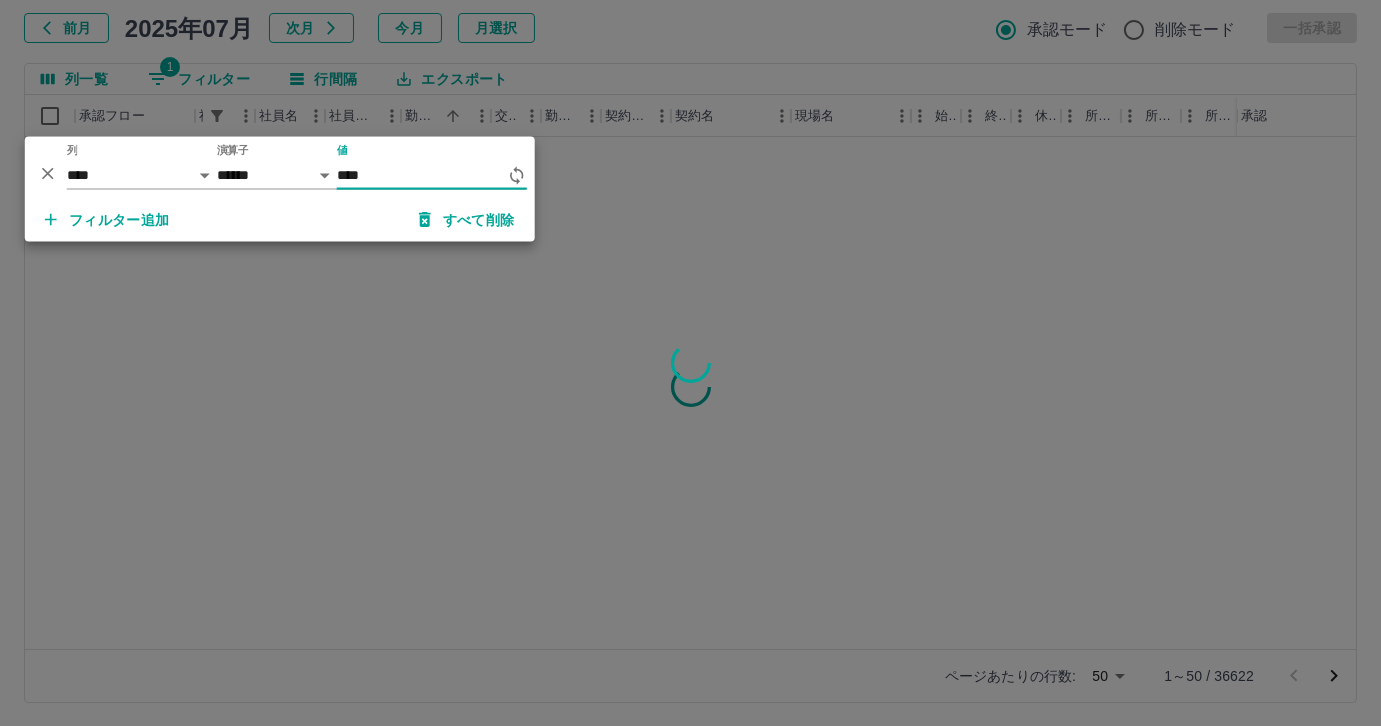 type on "*****" 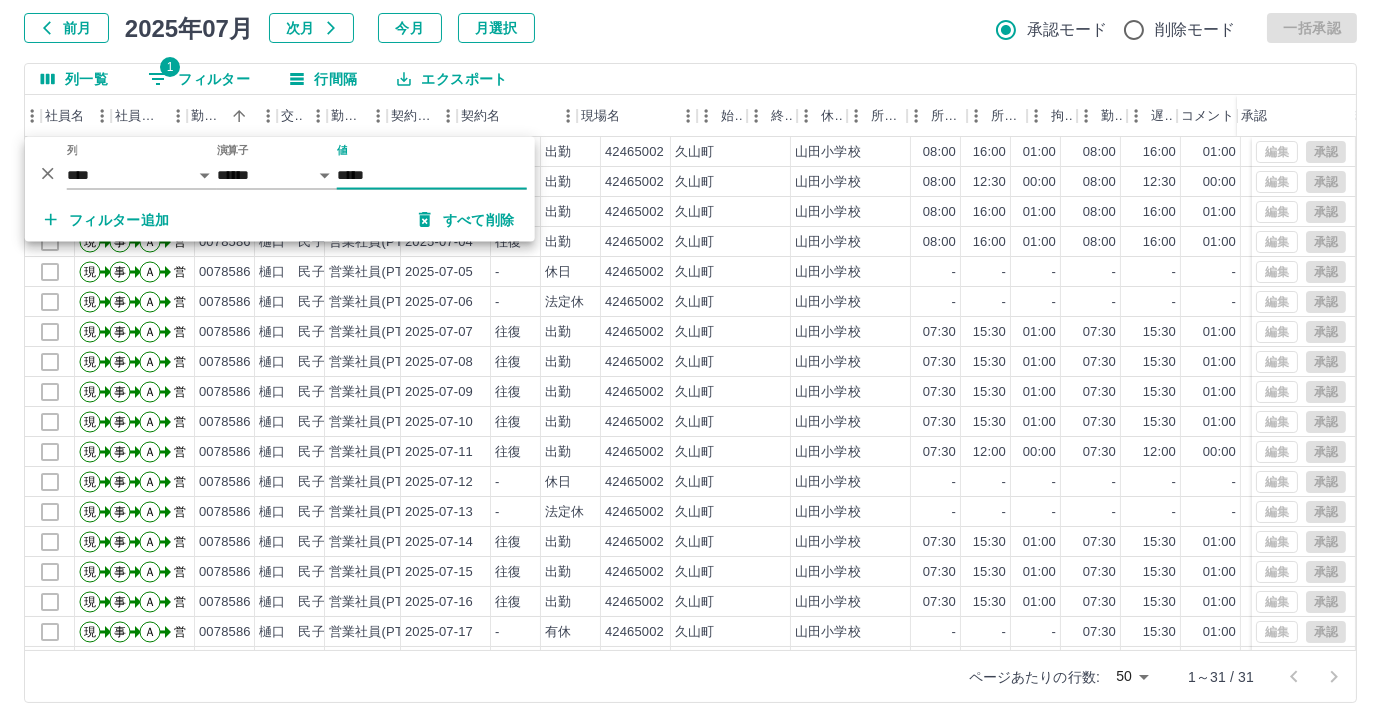 scroll, scrollTop: 0, scrollLeft: 213, axis: horizontal 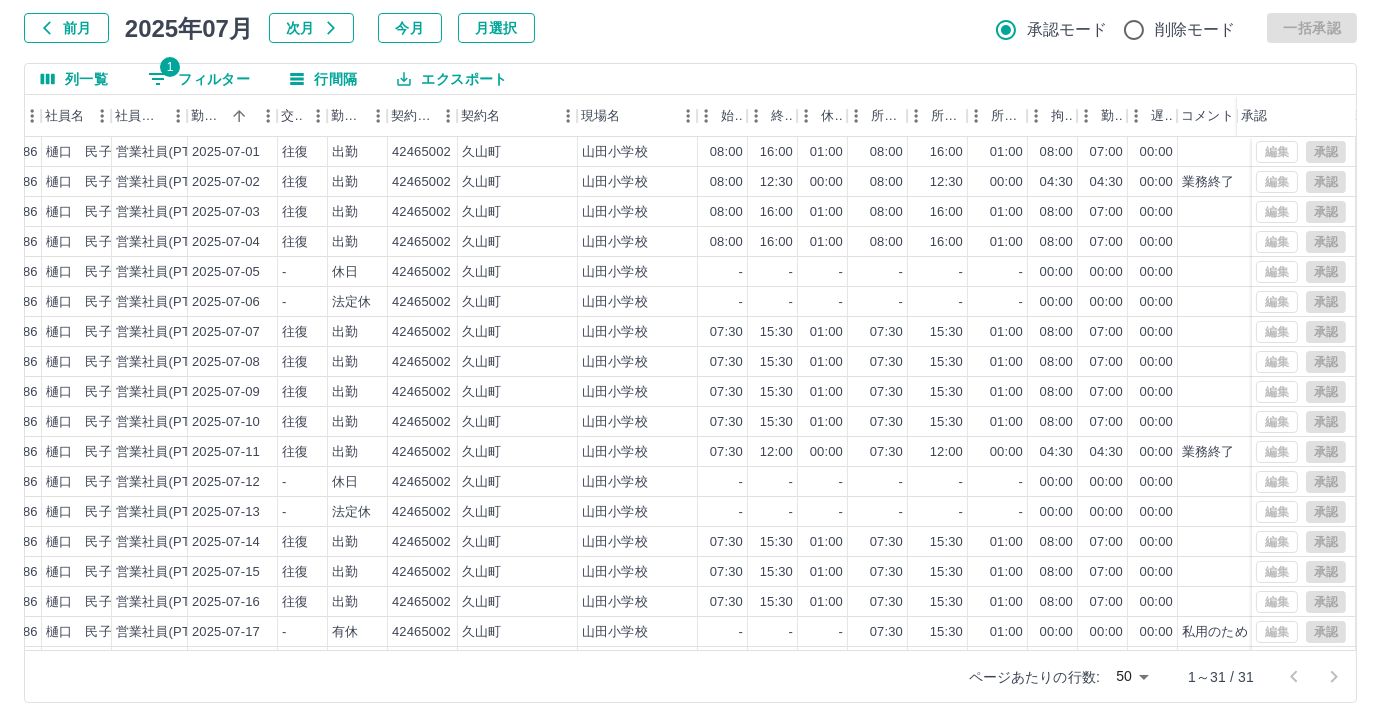 drag, startPoint x: 856, startPoint y: 650, endPoint x: 902, endPoint y: 650, distance: 46 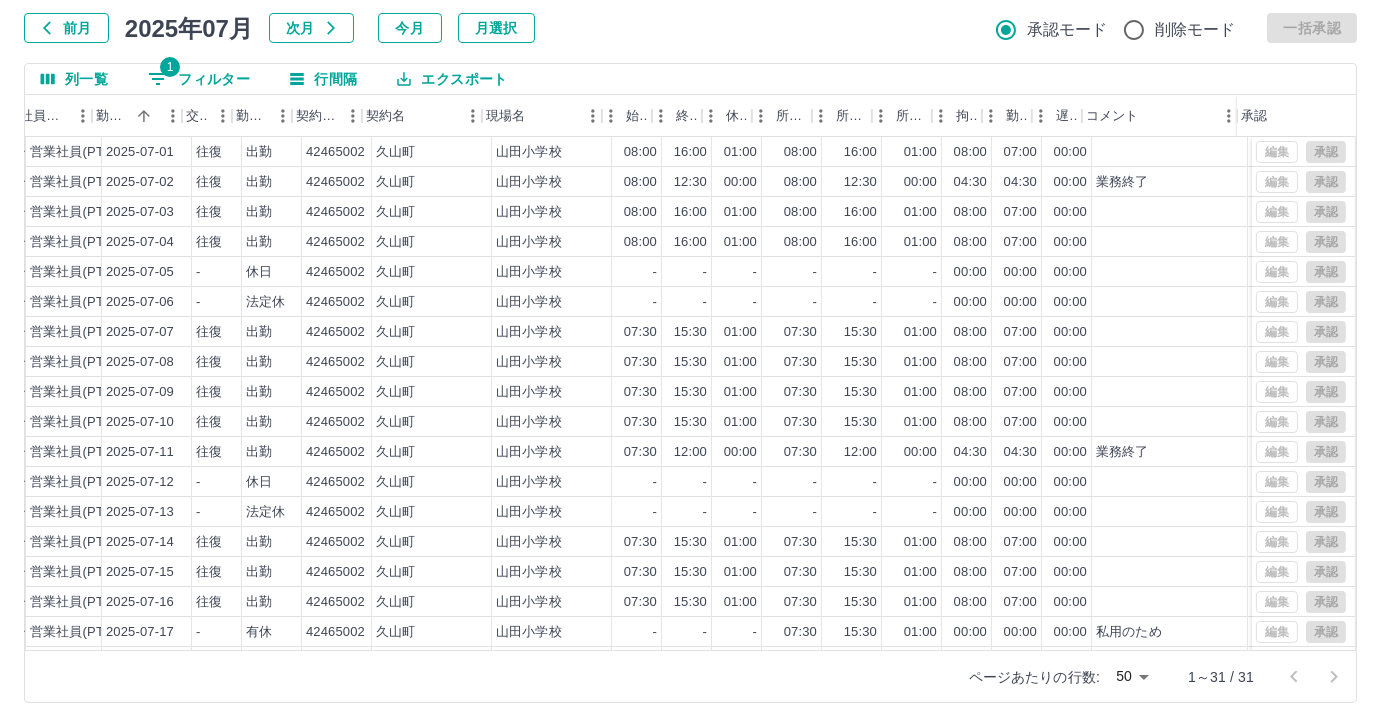 scroll, scrollTop: 0, scrollLeft: 309, axis: horizontal 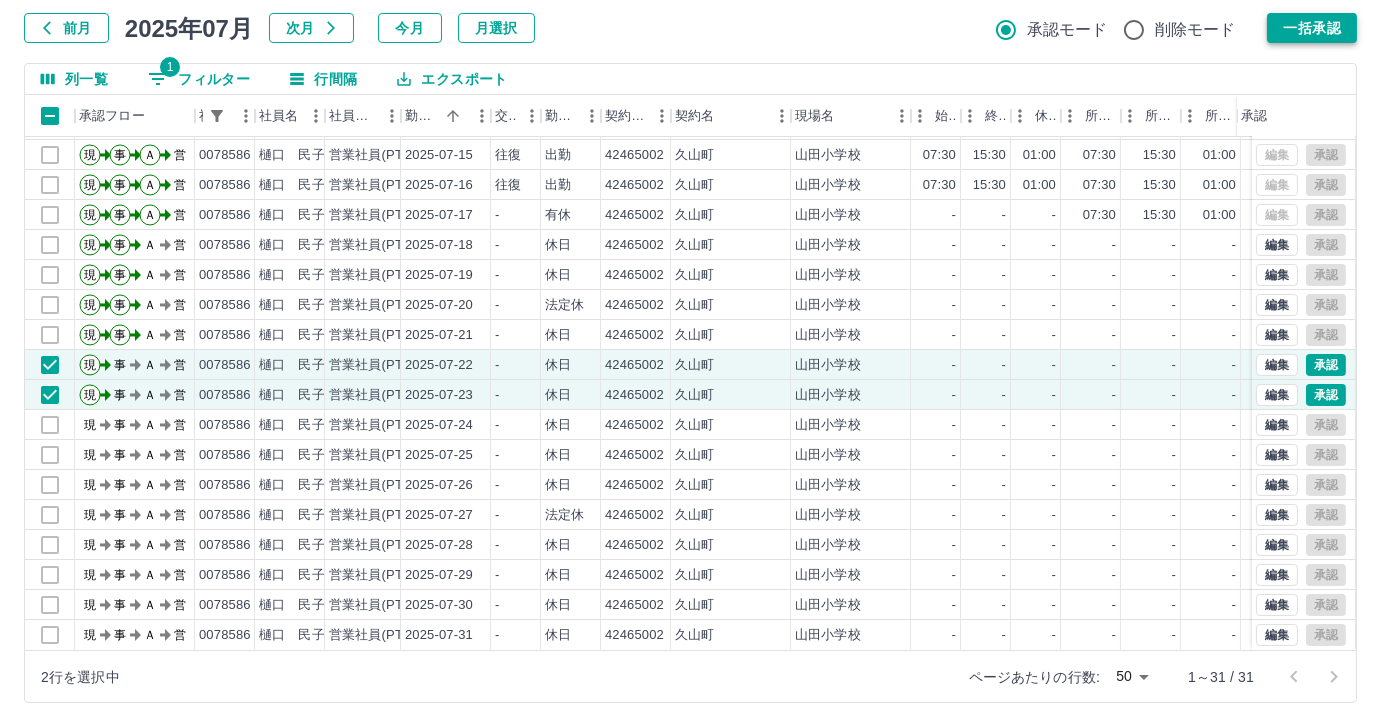 click on "一括承認" at bounding box center [1312, 28] 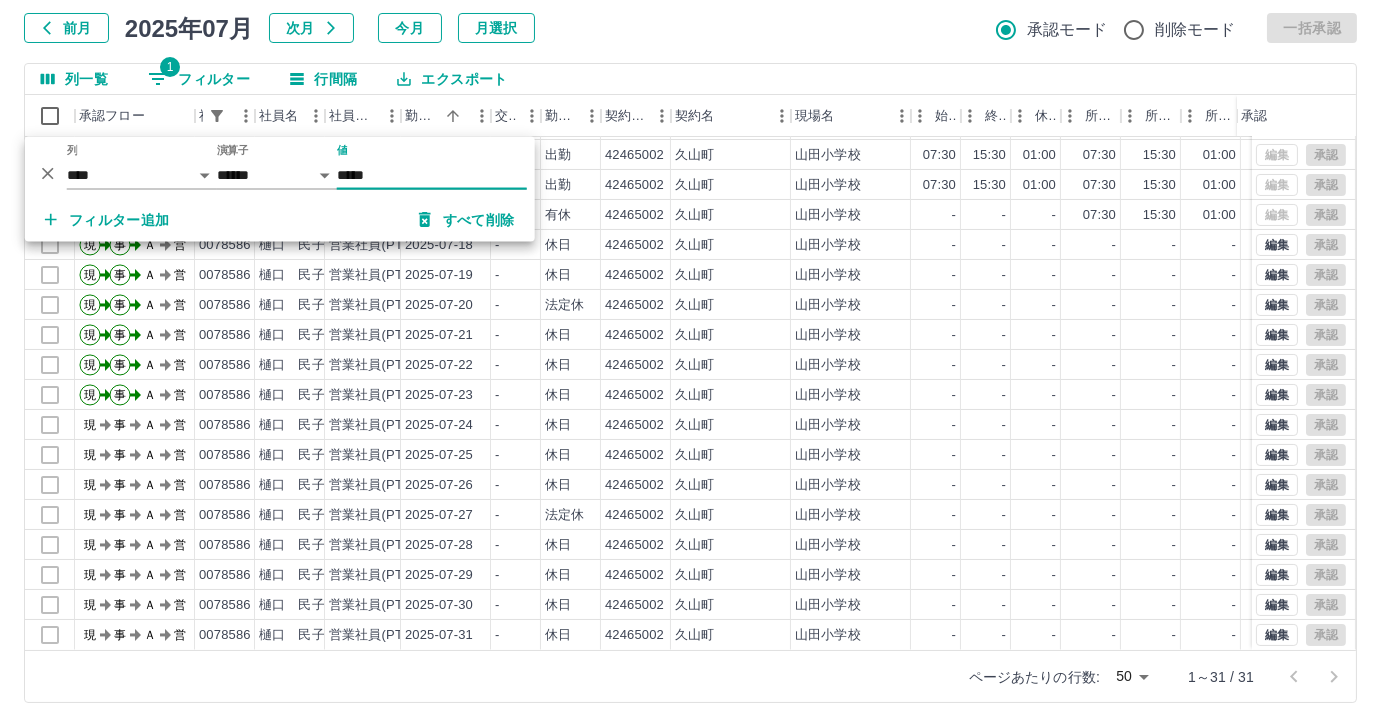 click on "*****" at bounding box center (432, 175) 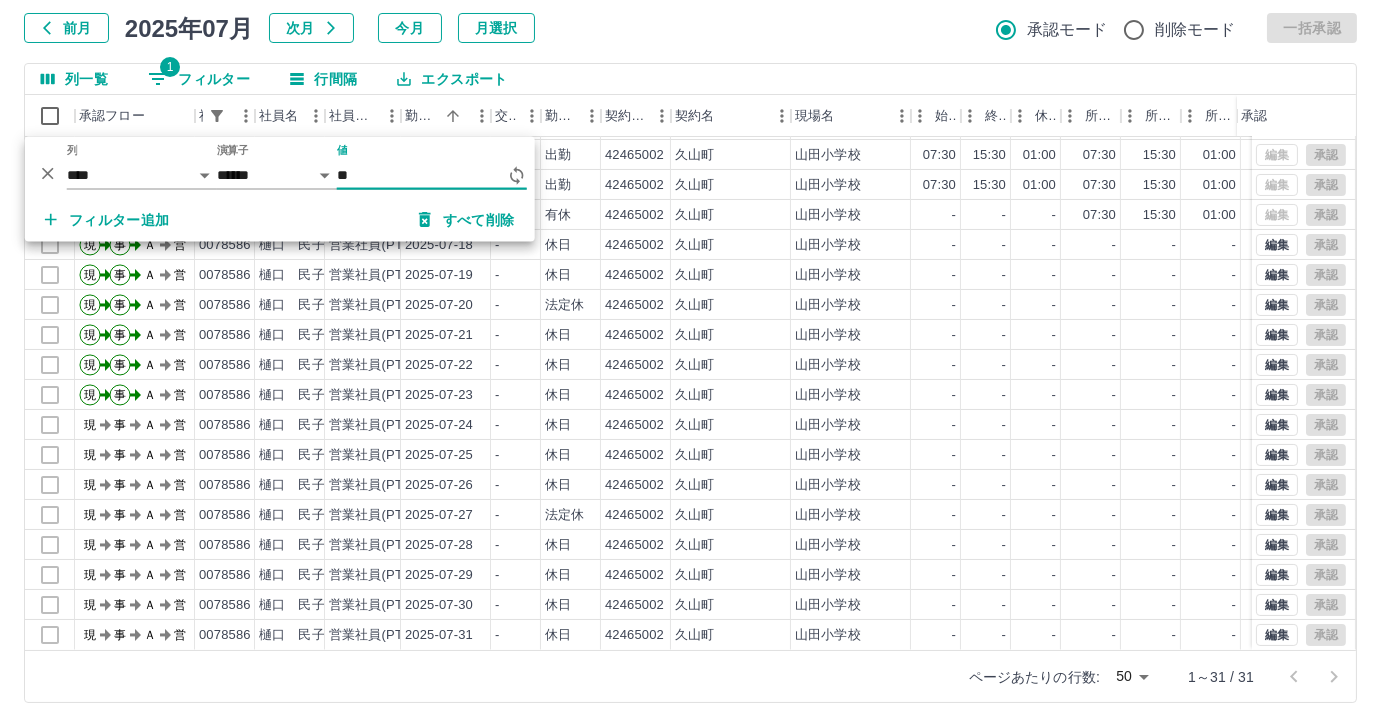 type on "*" 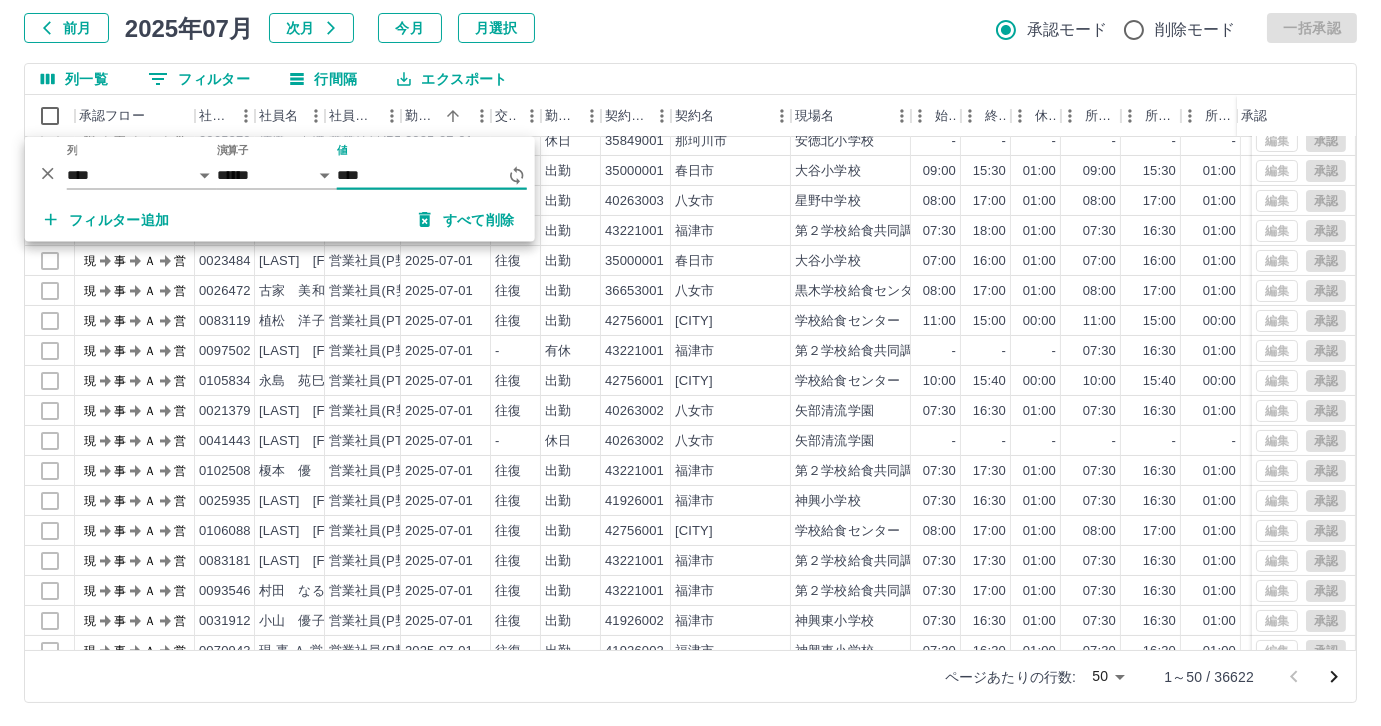 type on "*****" 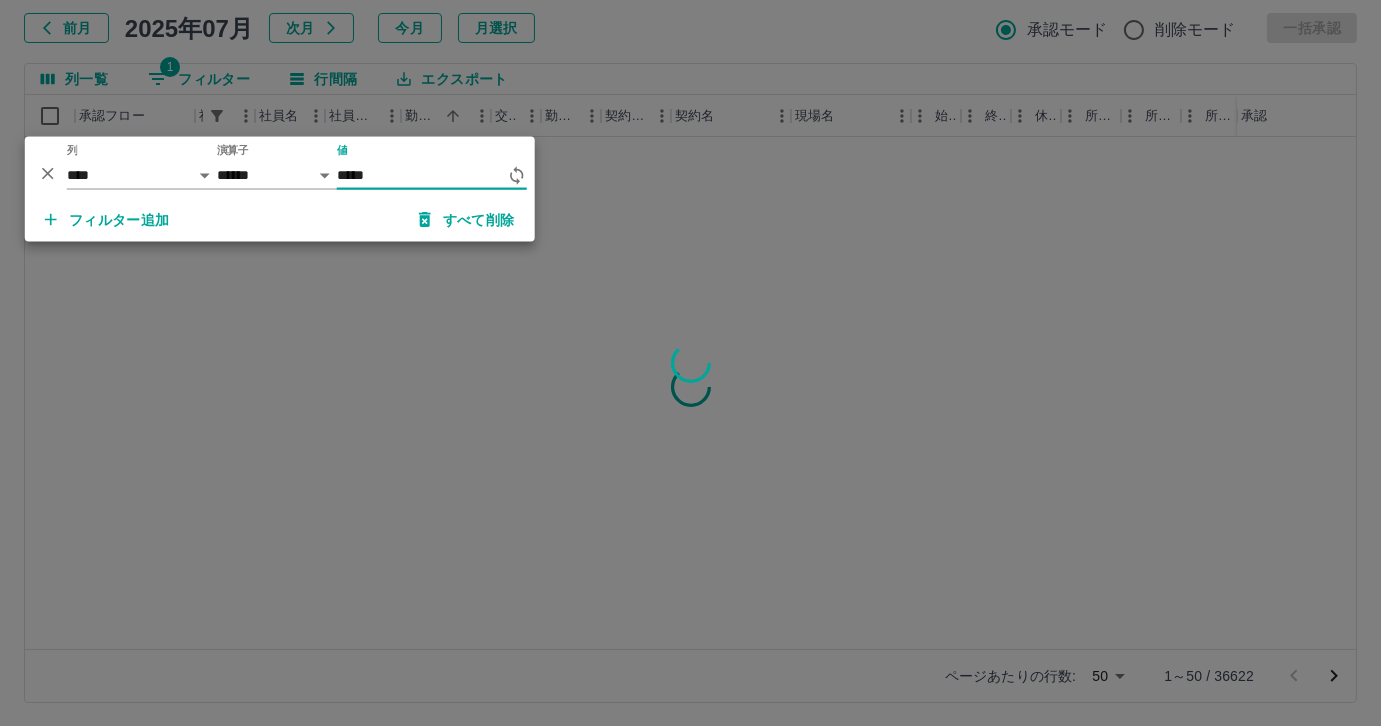 scroll, scrollTop: 0, scrollLeft: 0, axis: both 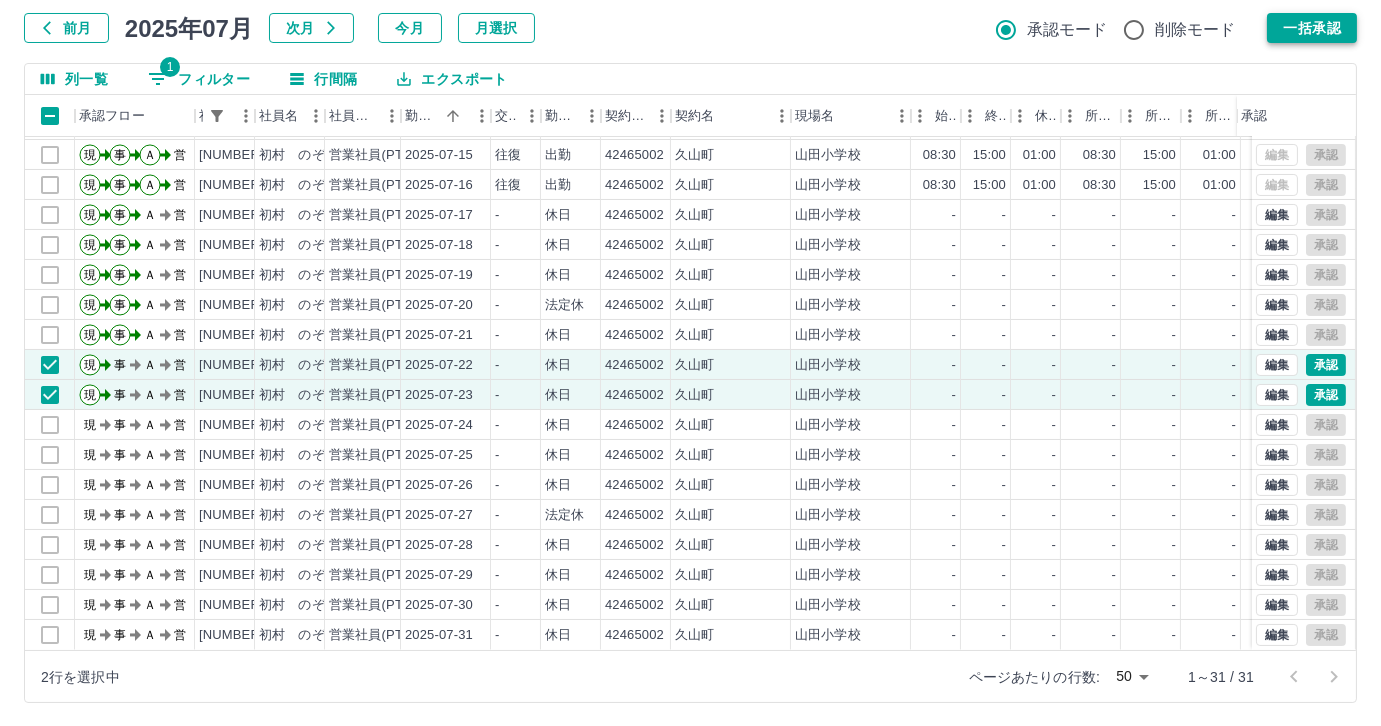click on "一括承認" at bounding box center [1312, 28] 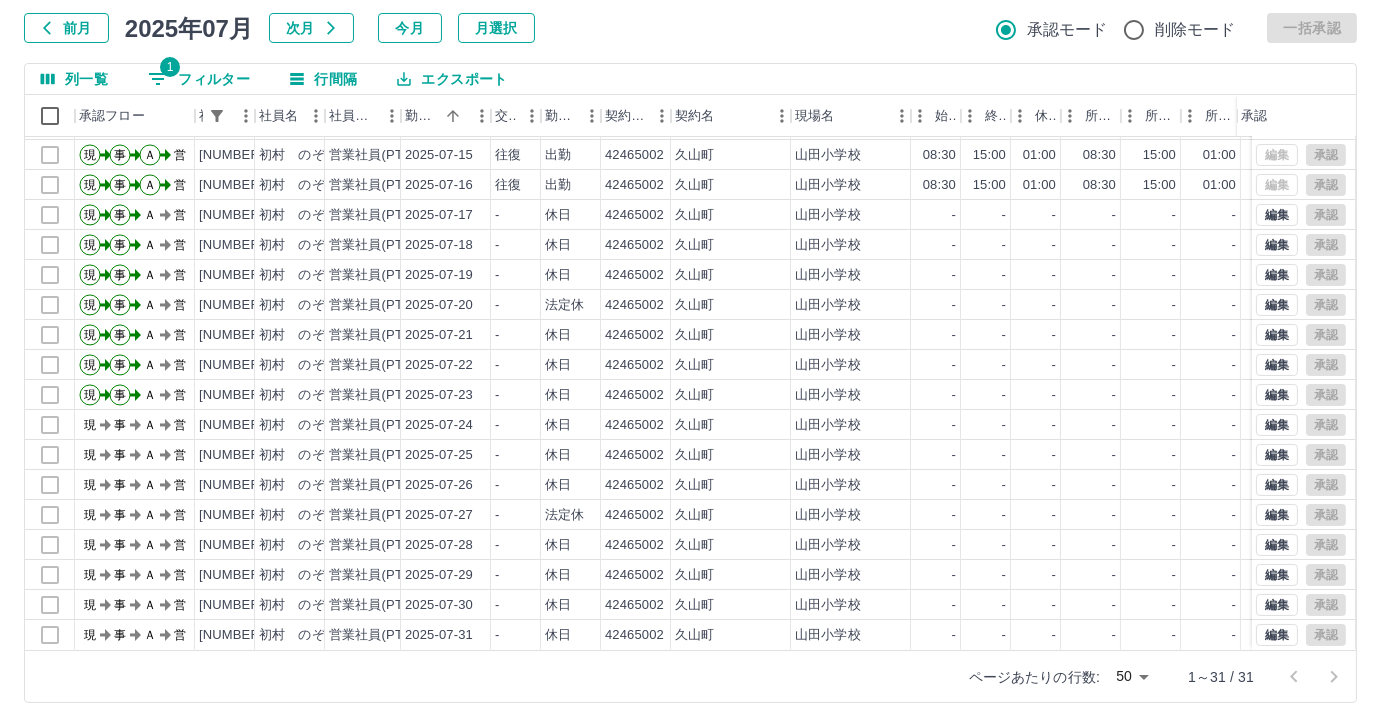 click on "1 フィルター" at bounding box center [199, 79] 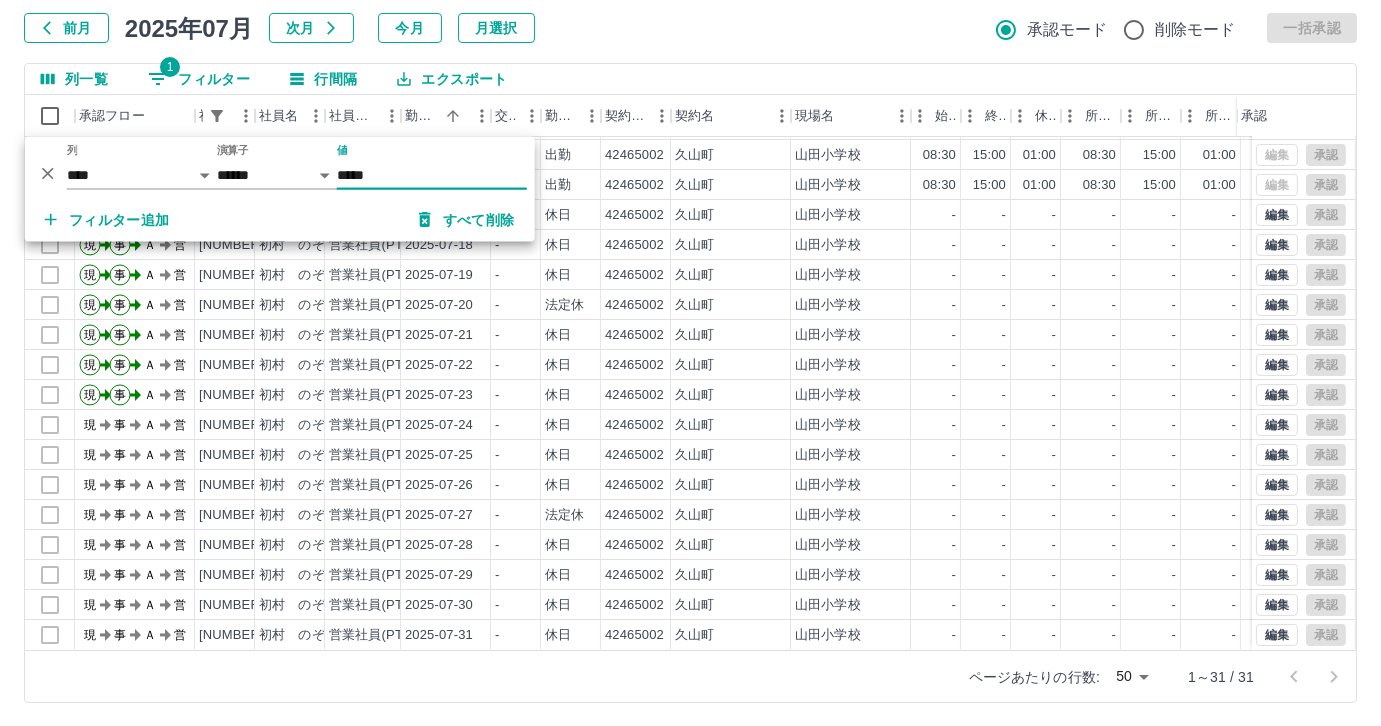 click on "*****" at bounding box center (432, 175) 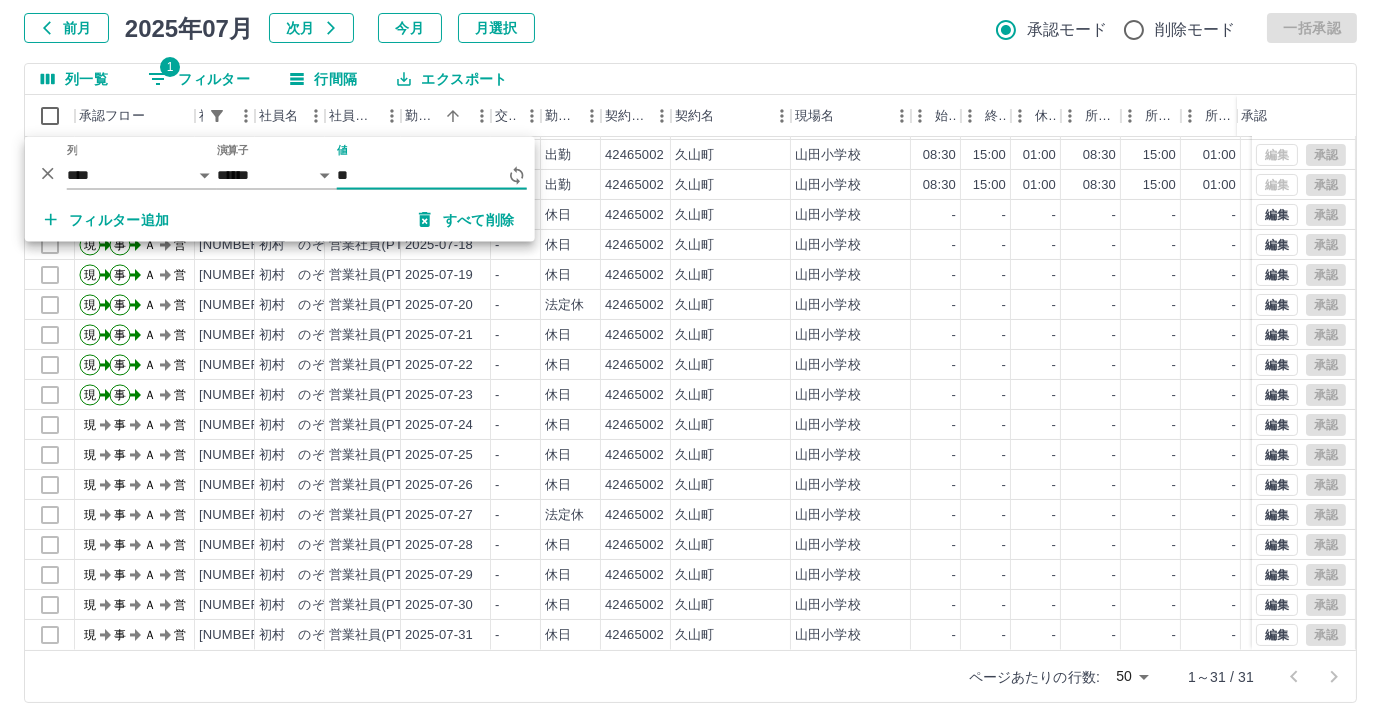 type on "*" 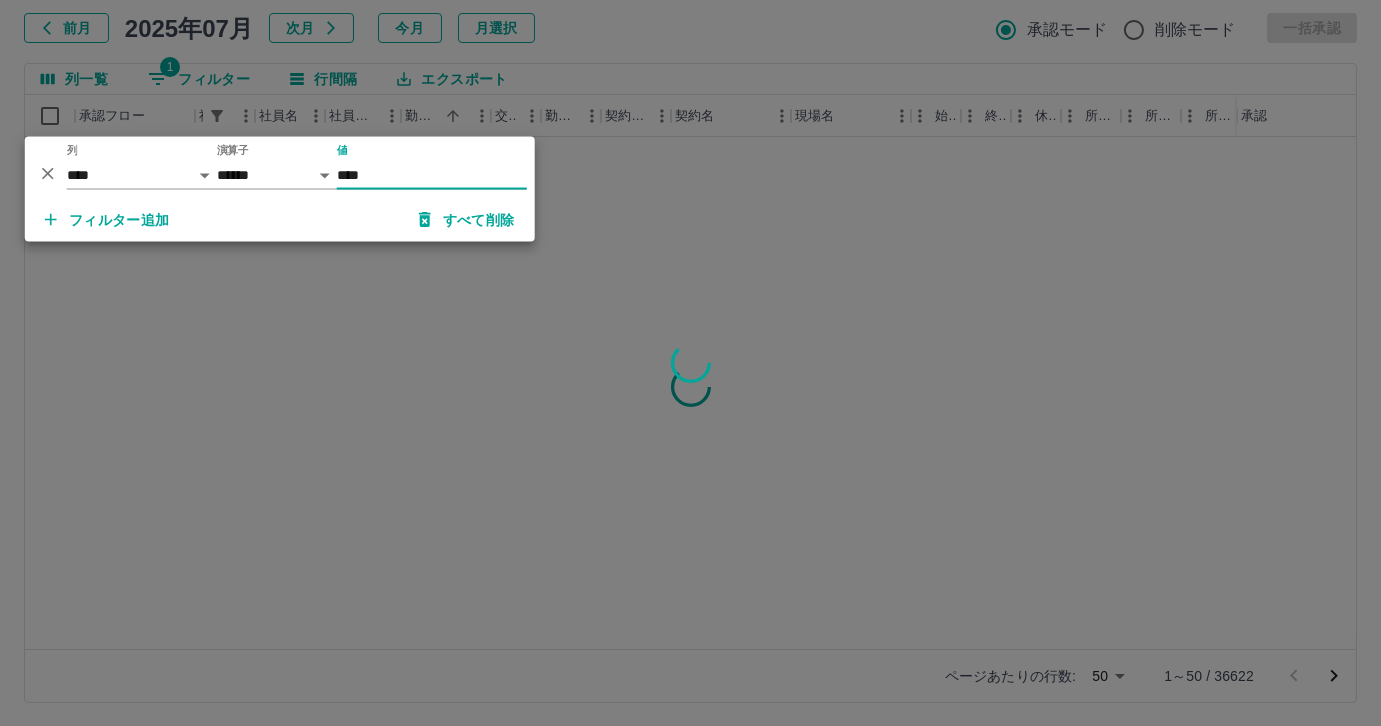 scroll, scrollTop: 0, scrollLeft: 0, axis: both 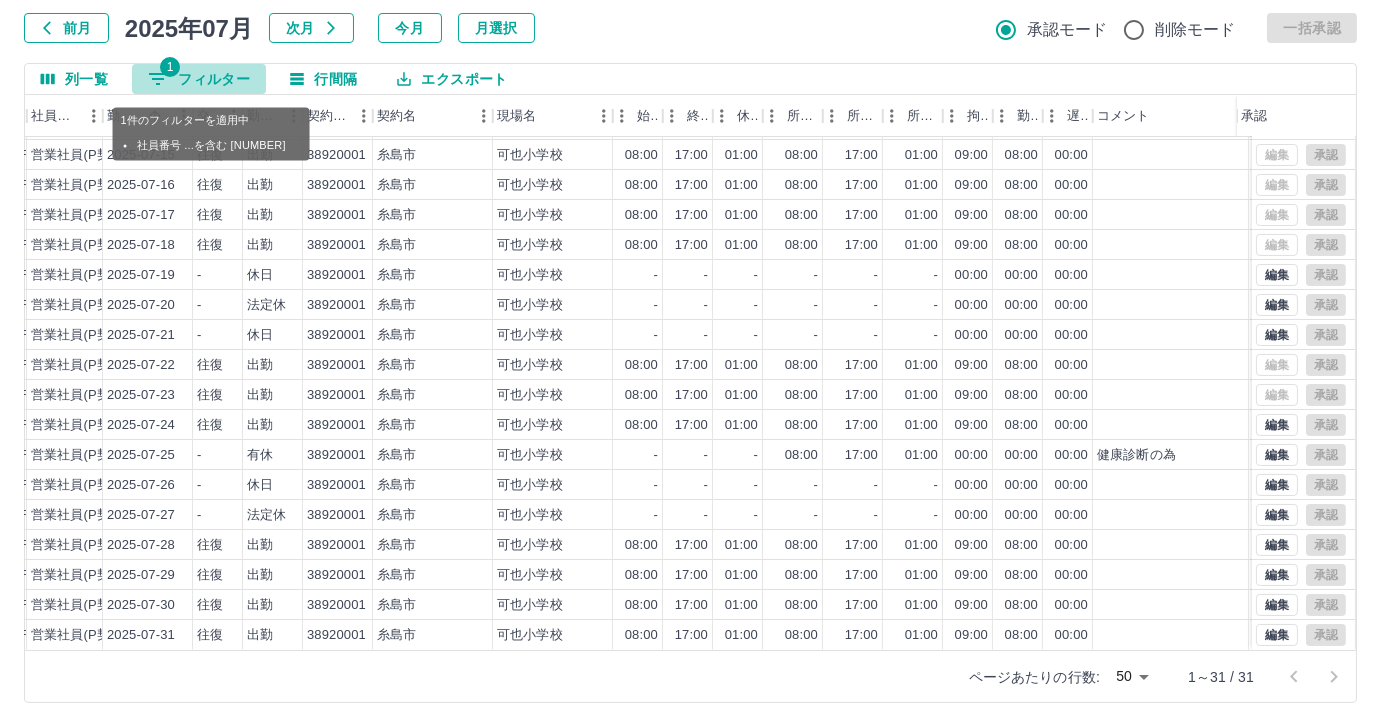 click on "1 フィルター" at bounding box center (199, 79) 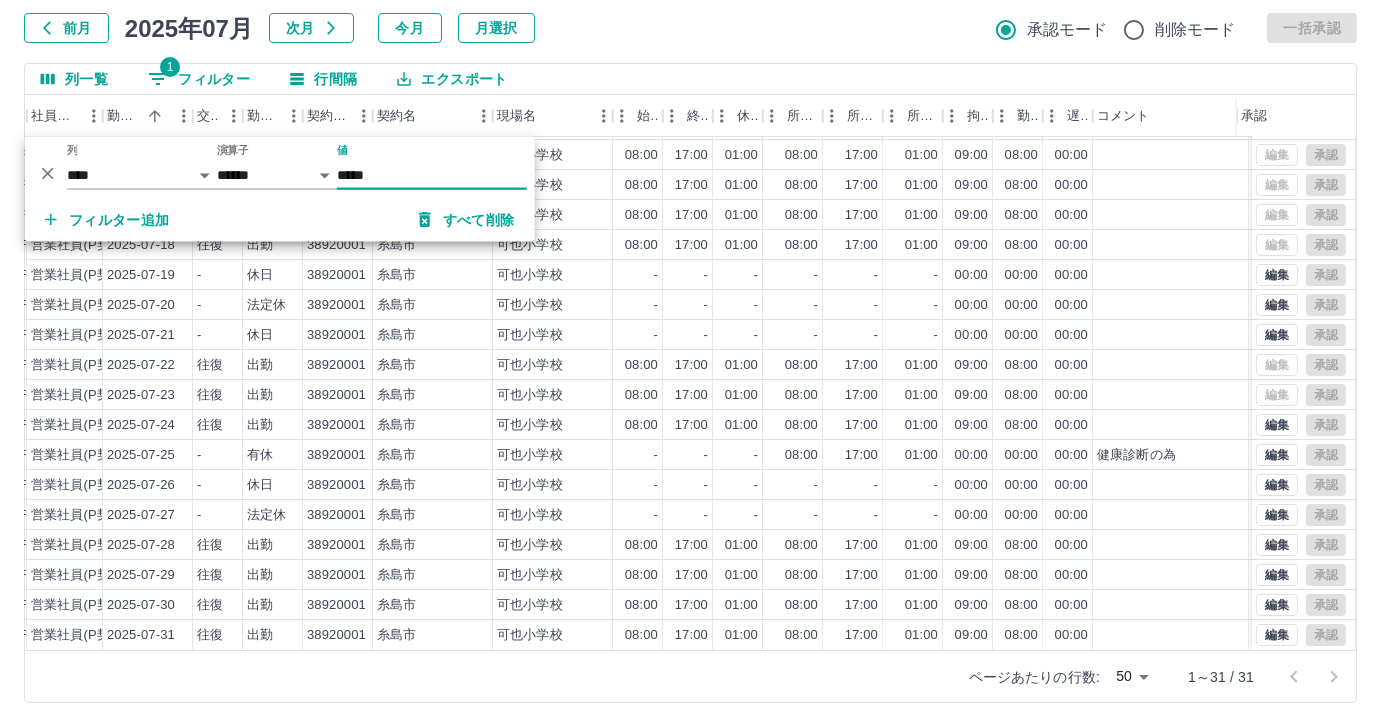 click on "*****" at bounding box center [432, 175] 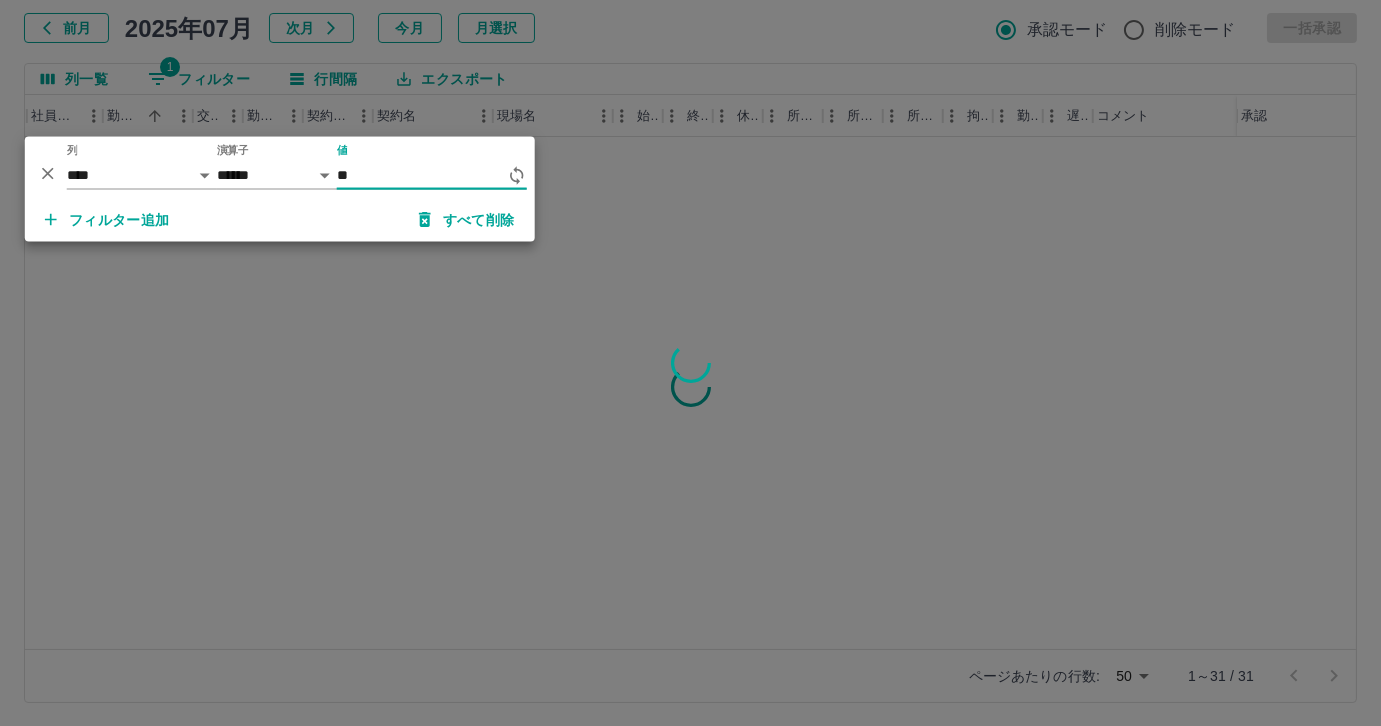 type on "*" 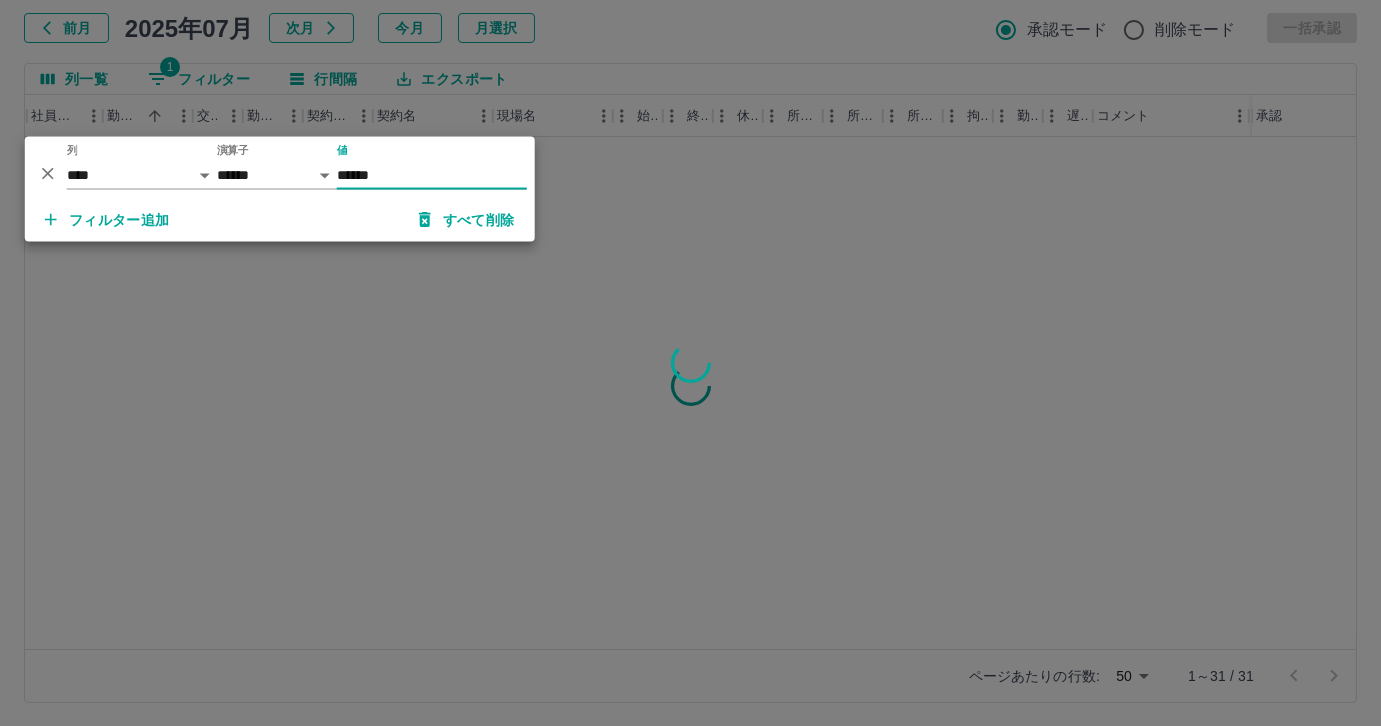 scroll, scrollTop: 0, scrollLeft: 298, axis: horizontal 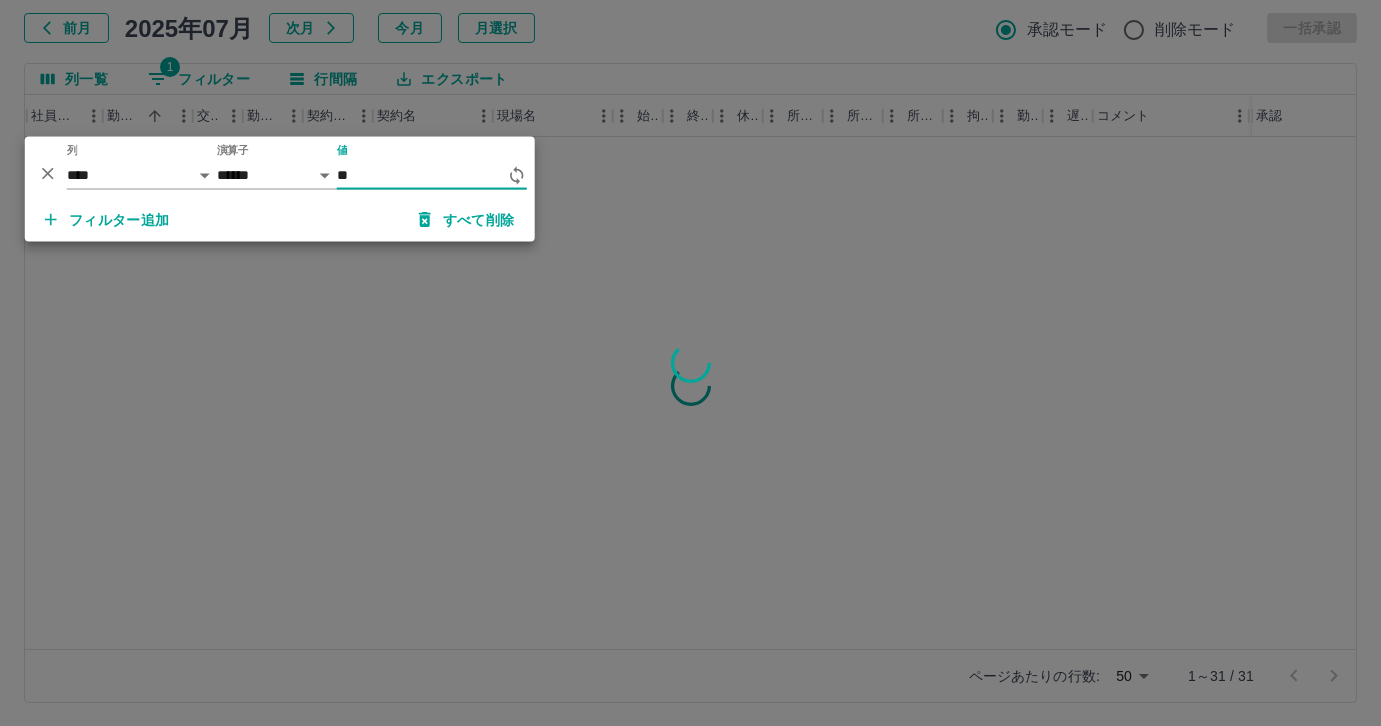 type on "*" 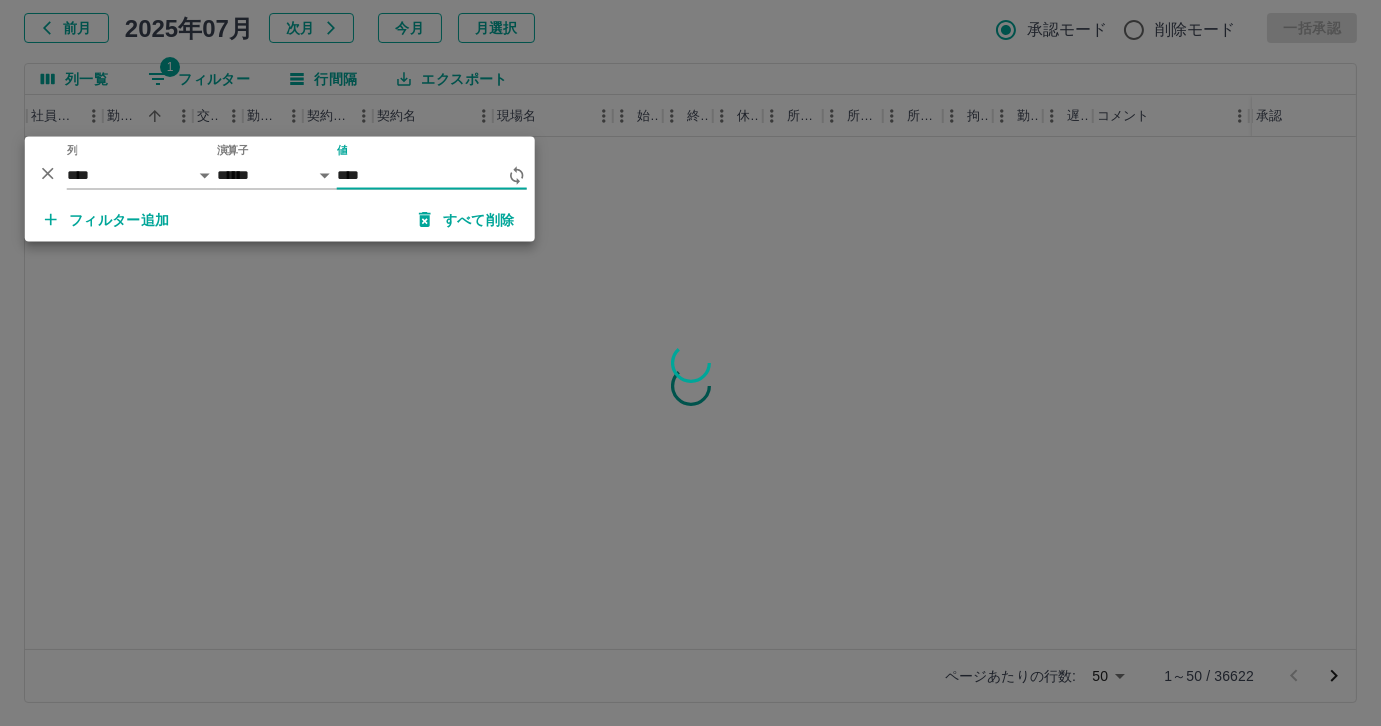 type on "*****" 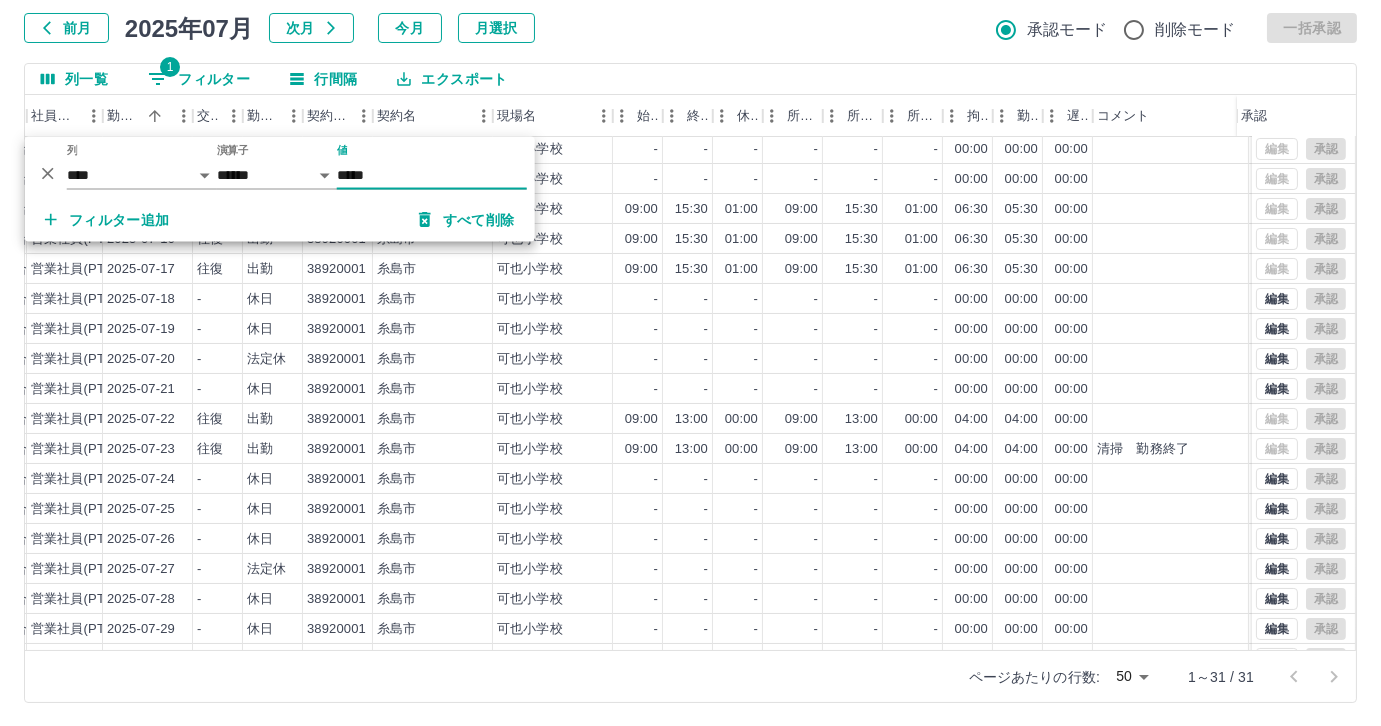scroll, scrollTop: 431, scrollLeft: 298, axis: both 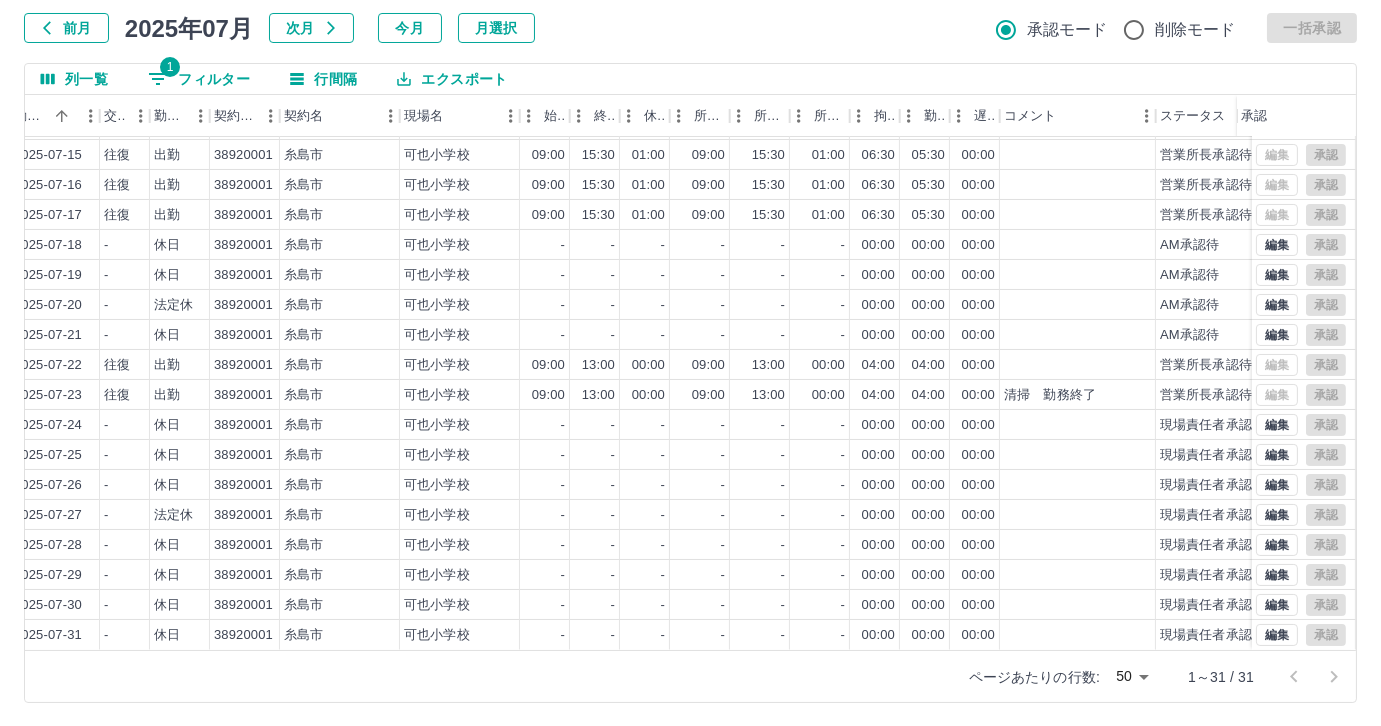 click on "1 フィルター" at bounding box center [199, 79] 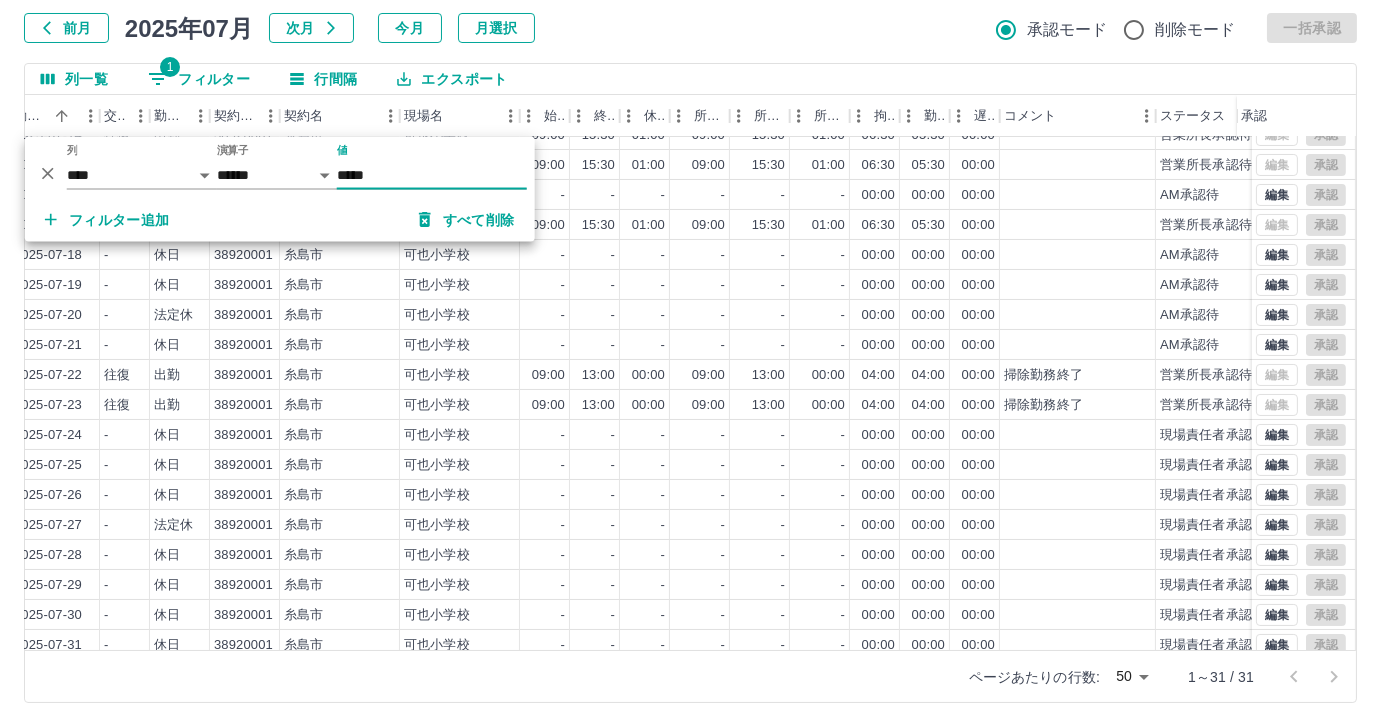 scroll, scrollTop: 431, scrollLeft: 391, axis: both 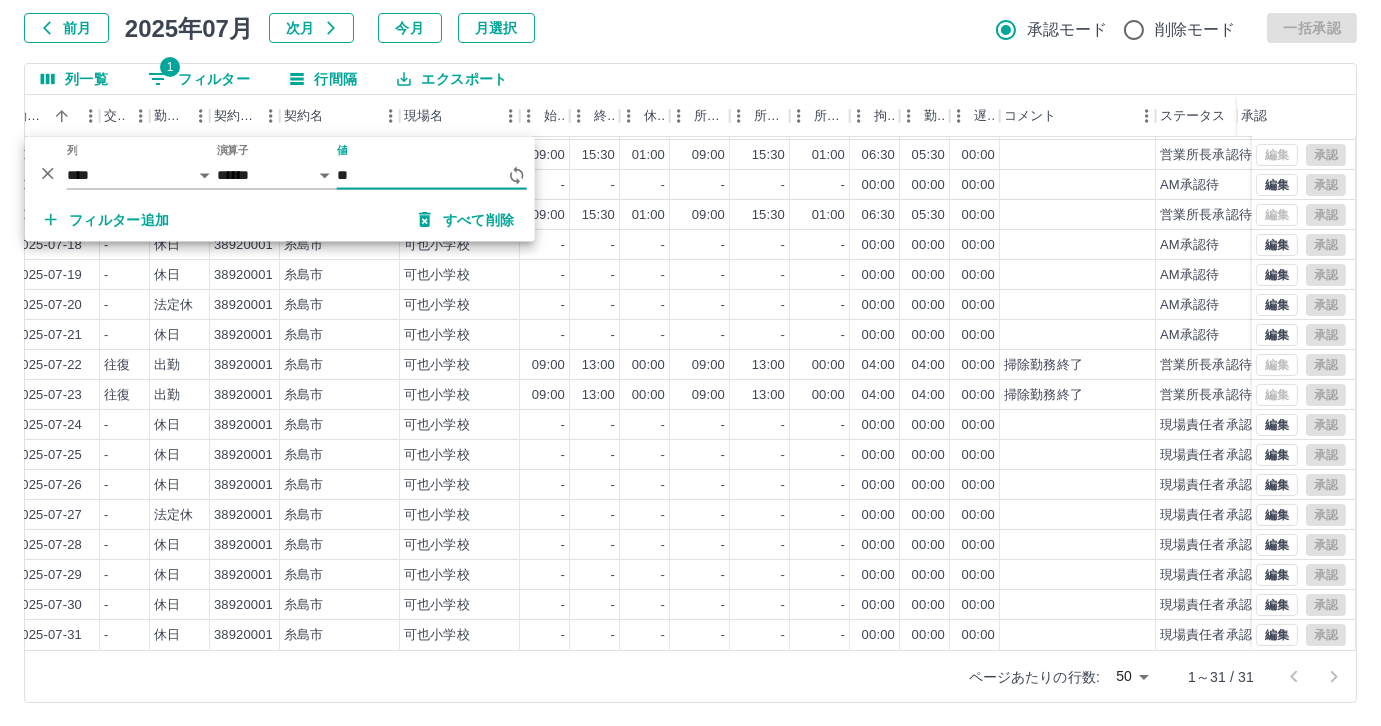 type on "*" 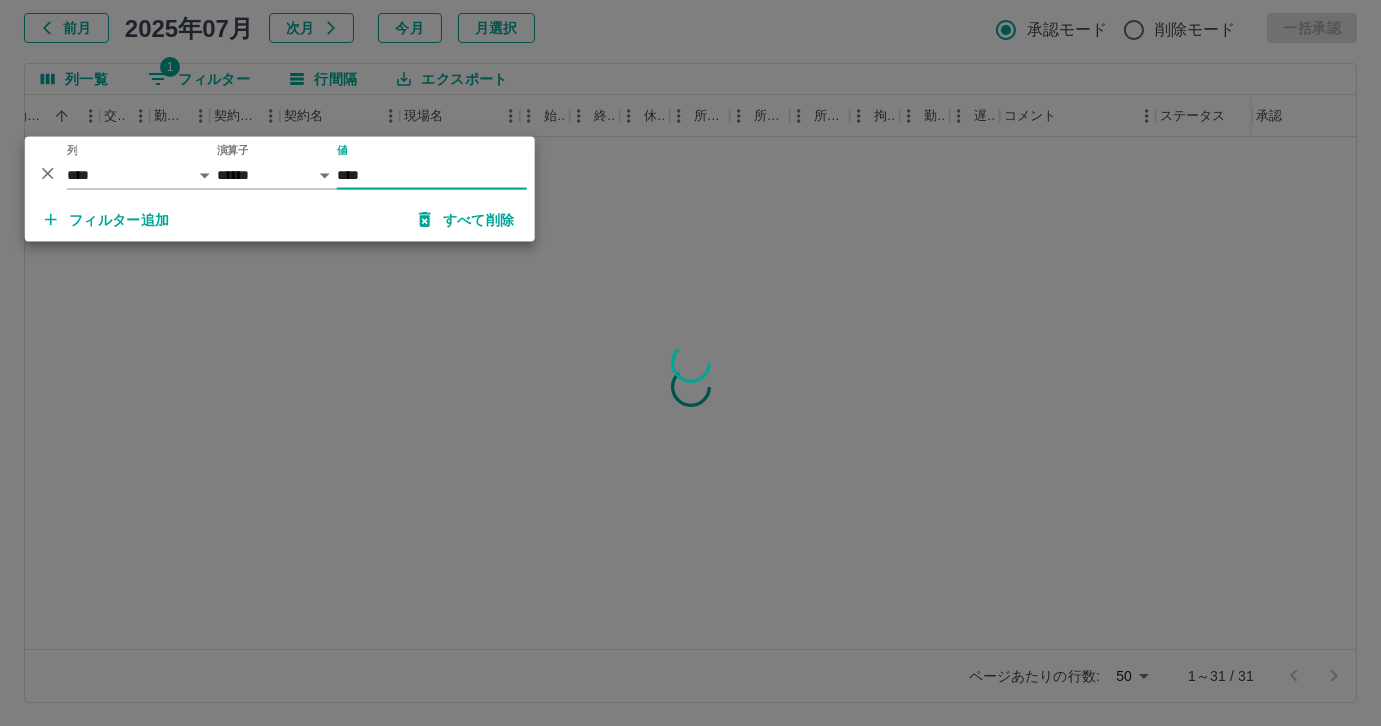scroll, scrollTop: 0, scrollLeft: 391, axis: horizontal 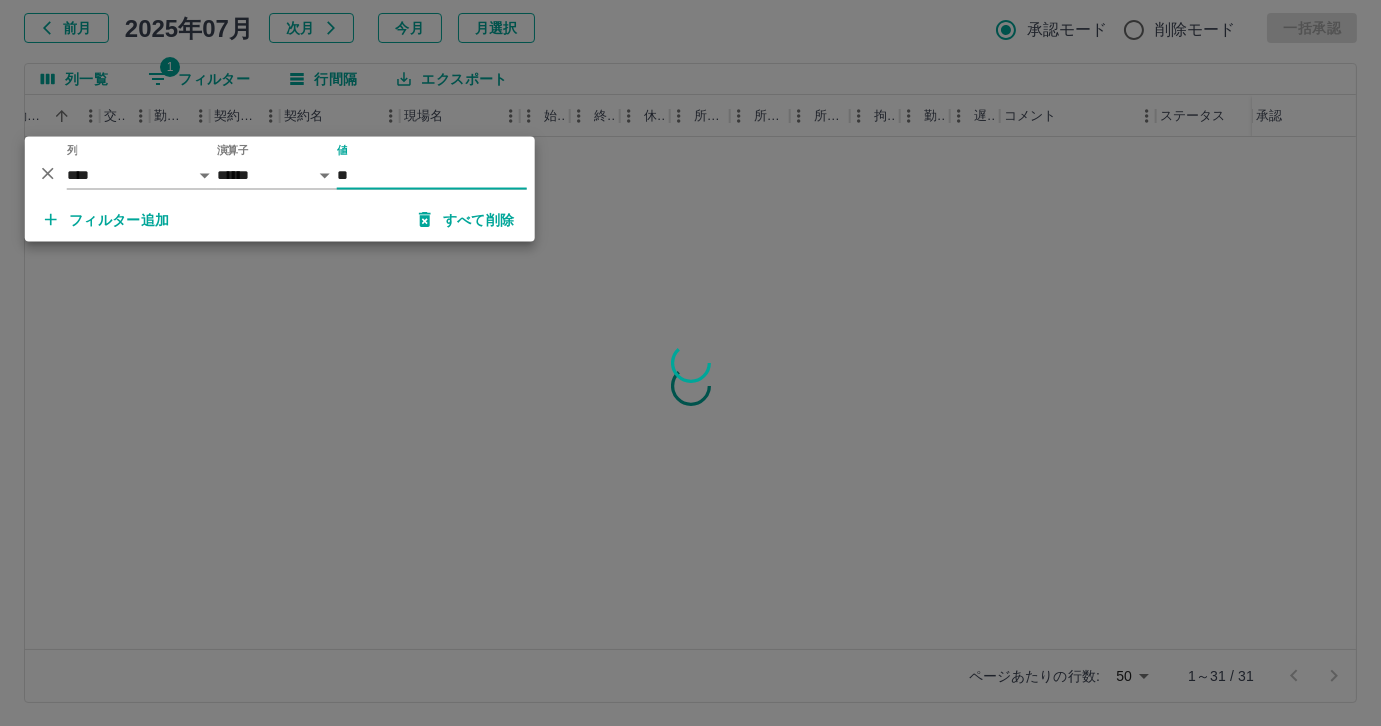 type on "*" 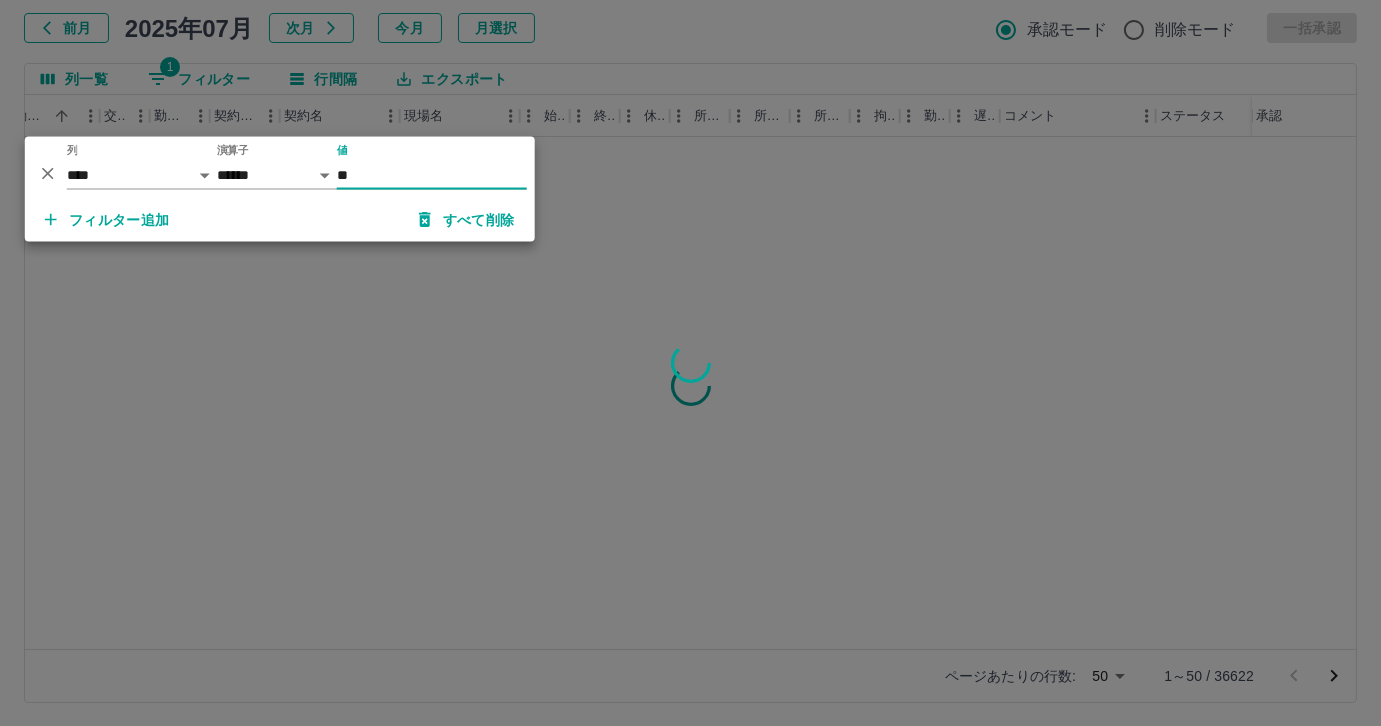 type on "*" 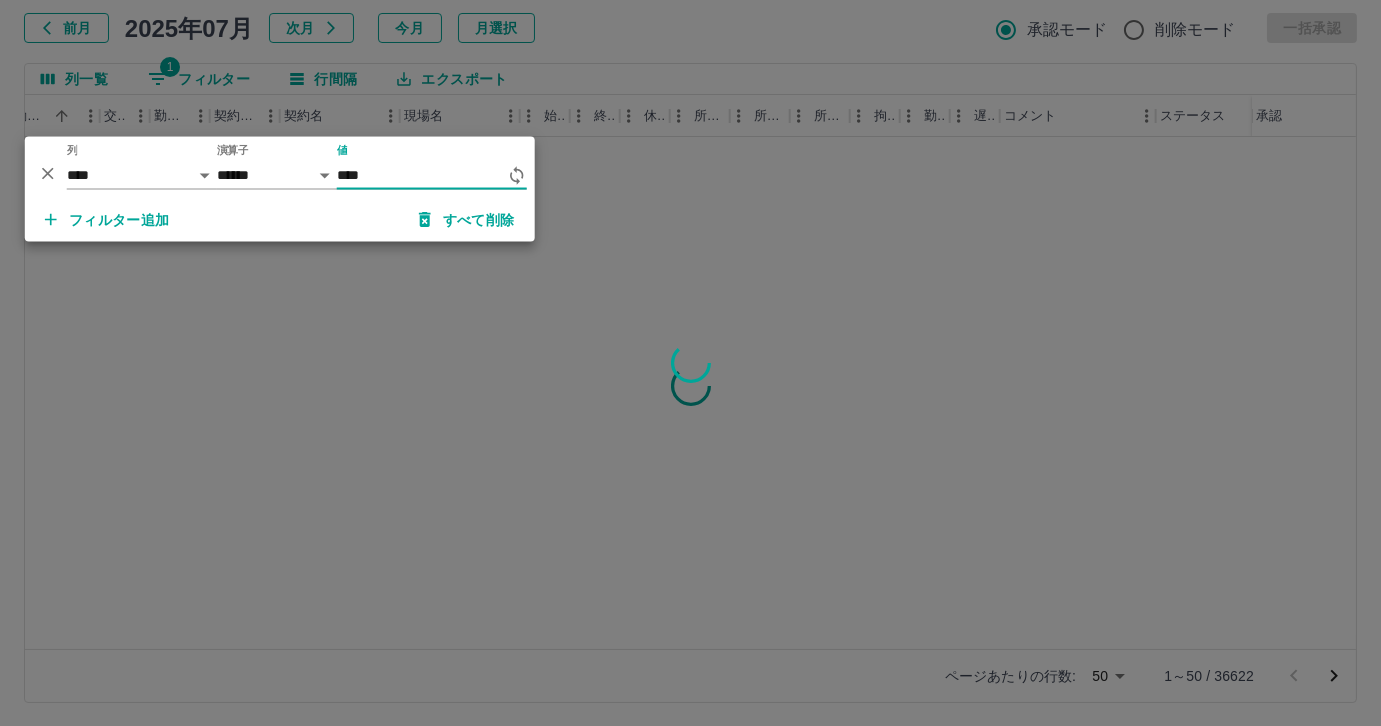 type on "*****" 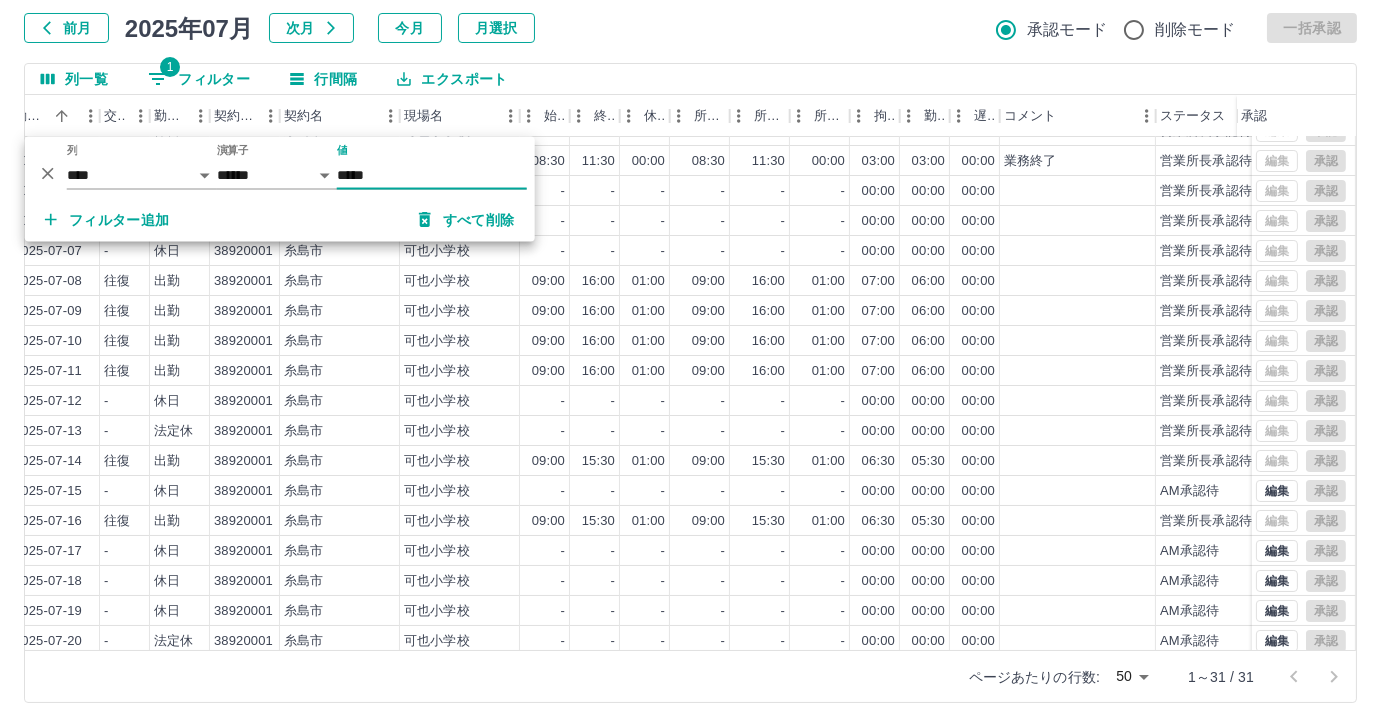scroll, scrollTop: 431, scrollLeft: 391, axis: both 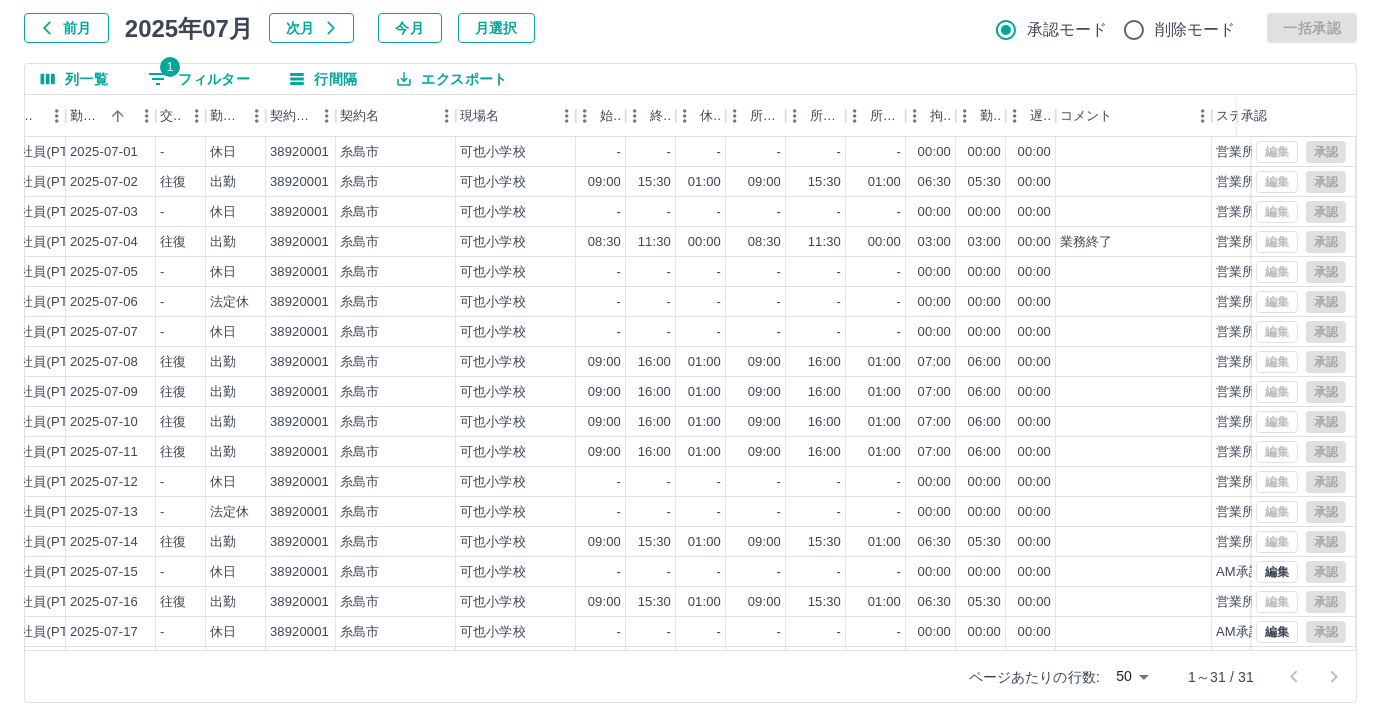 click on "前月" at bounding box center (66, 28) 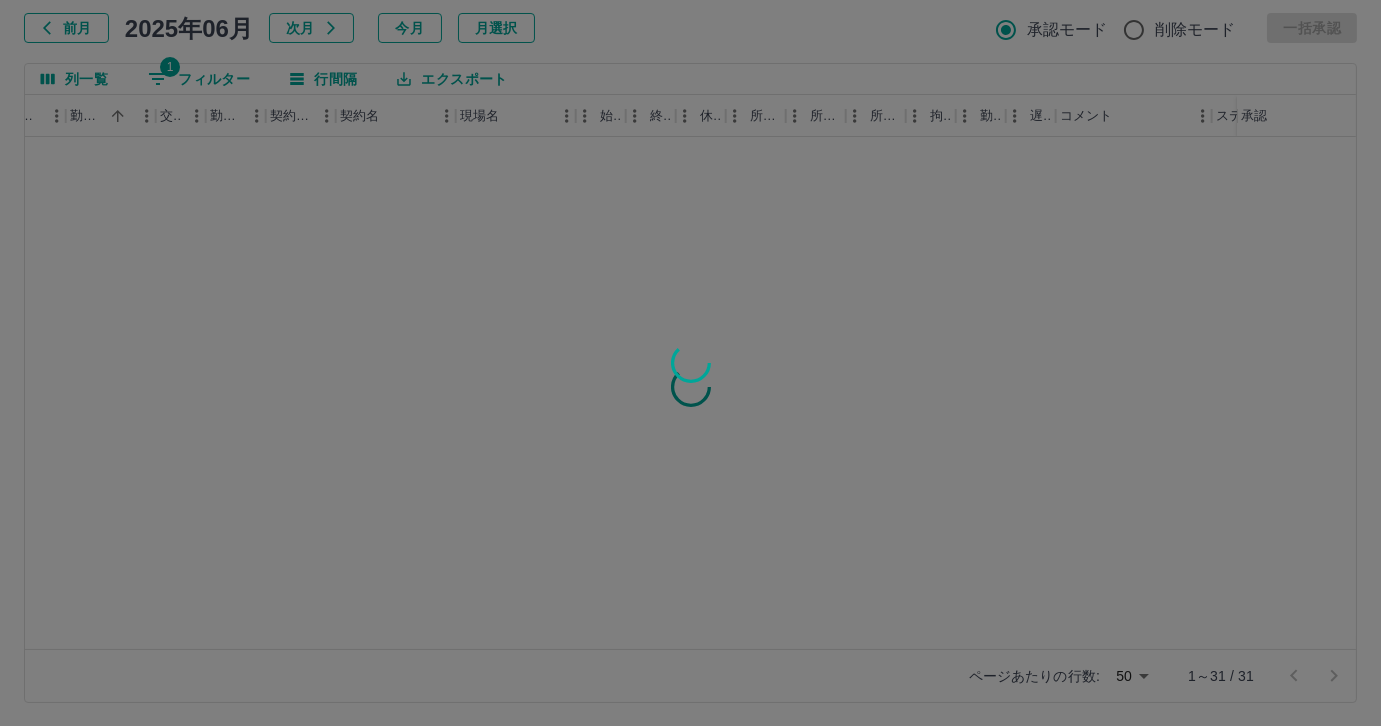 scroll, scrollTop: 0, scrollLeft: 0, axis: both 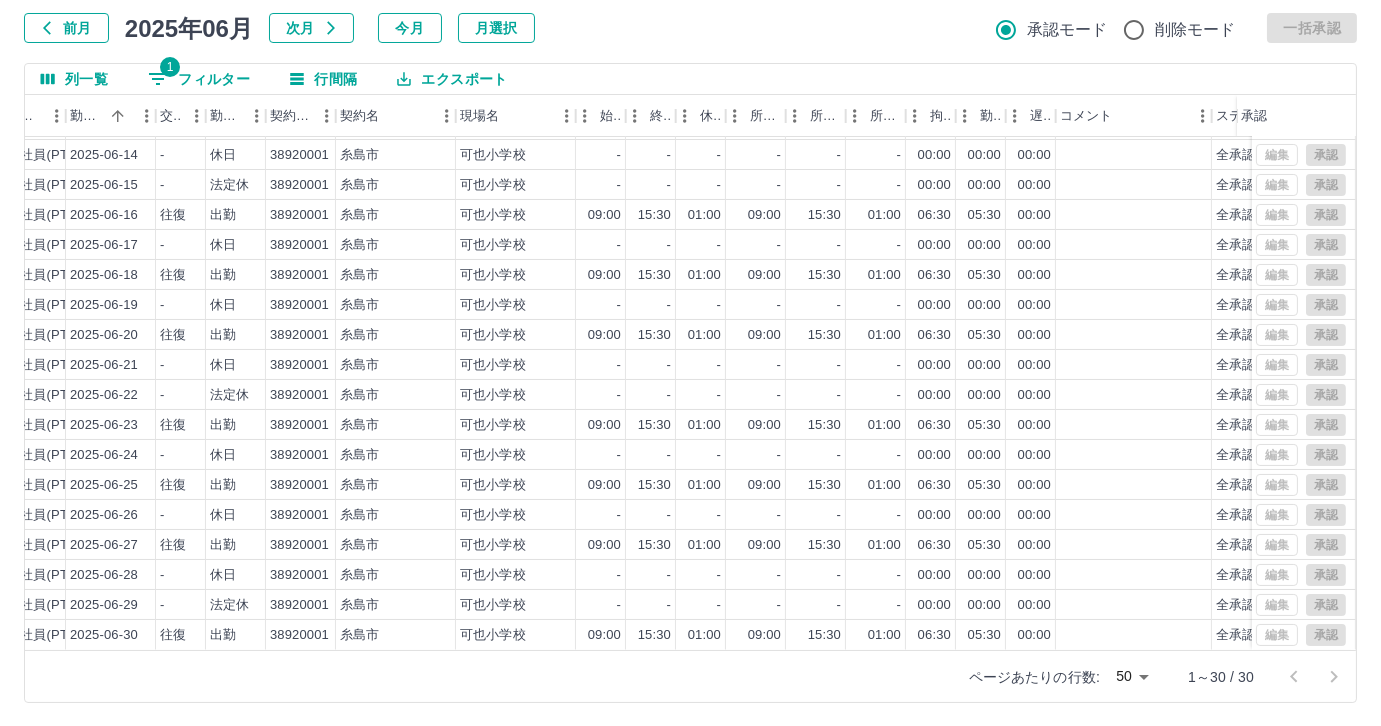 click on "前月" at bounding box center (66, 28) 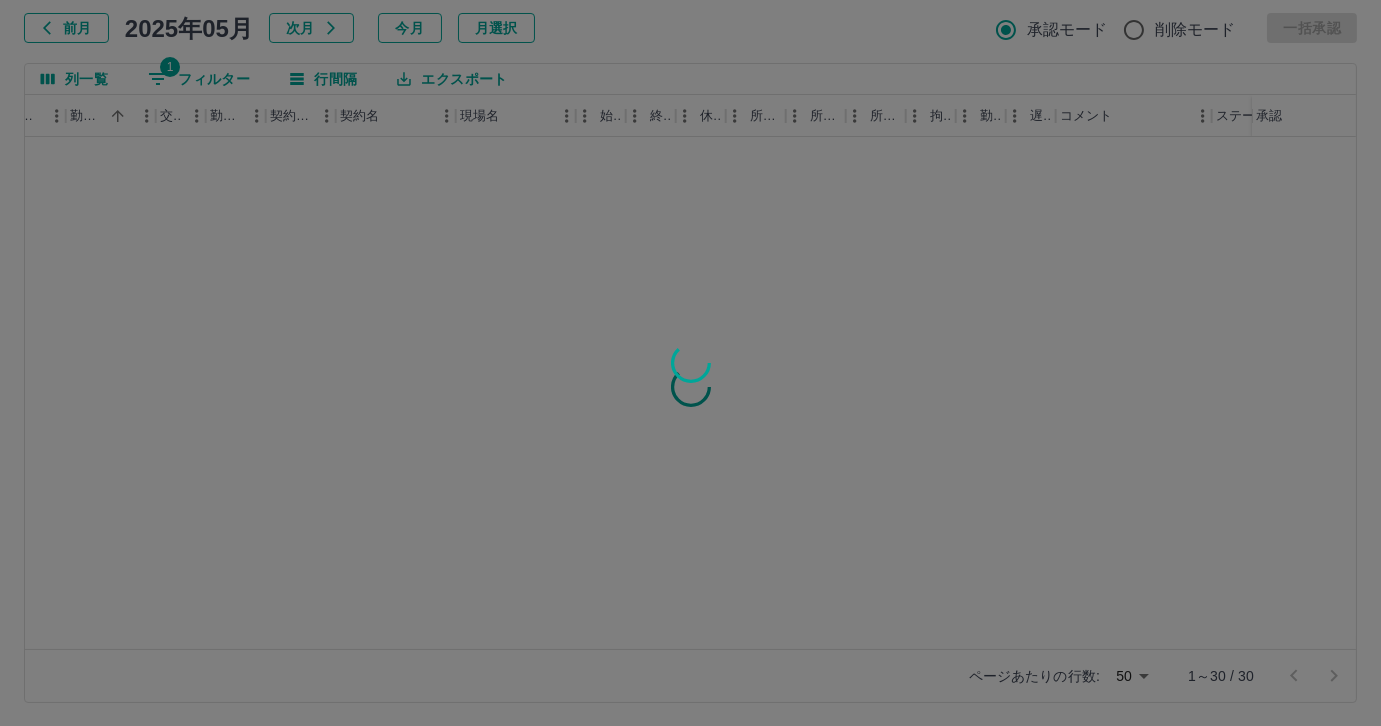 scroll, scrollTop: 0, scrollLeft: 0, axis: both 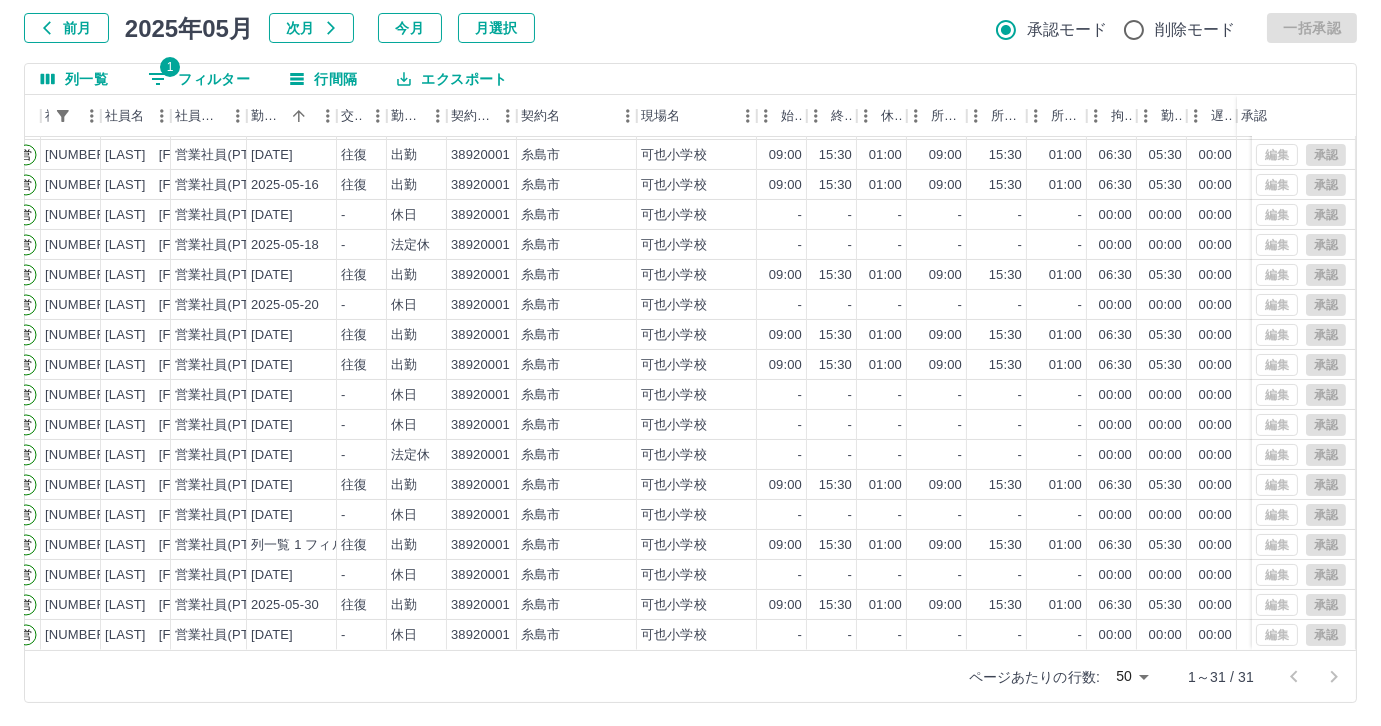 click on "次月" at bounding box center [311, 28] 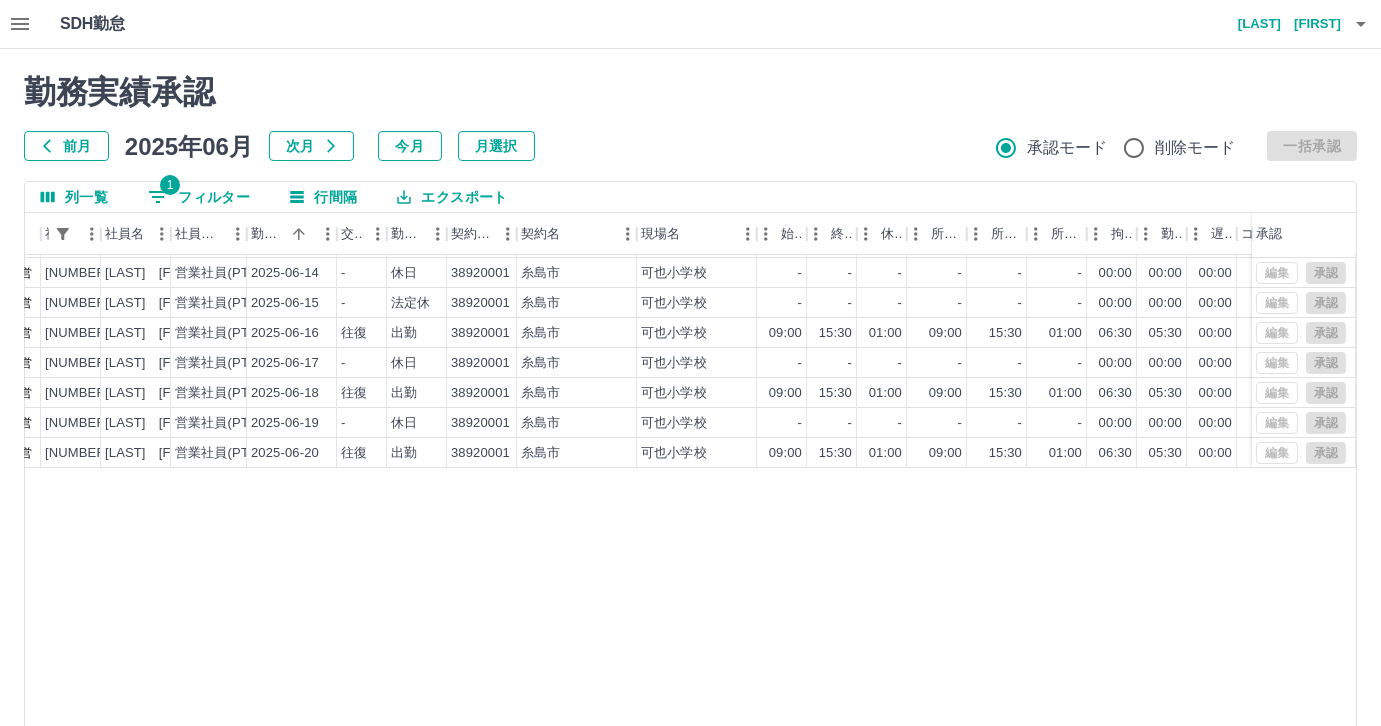 scroll, scrollTop: 0, scrollLeft: 154, axis: horizontal 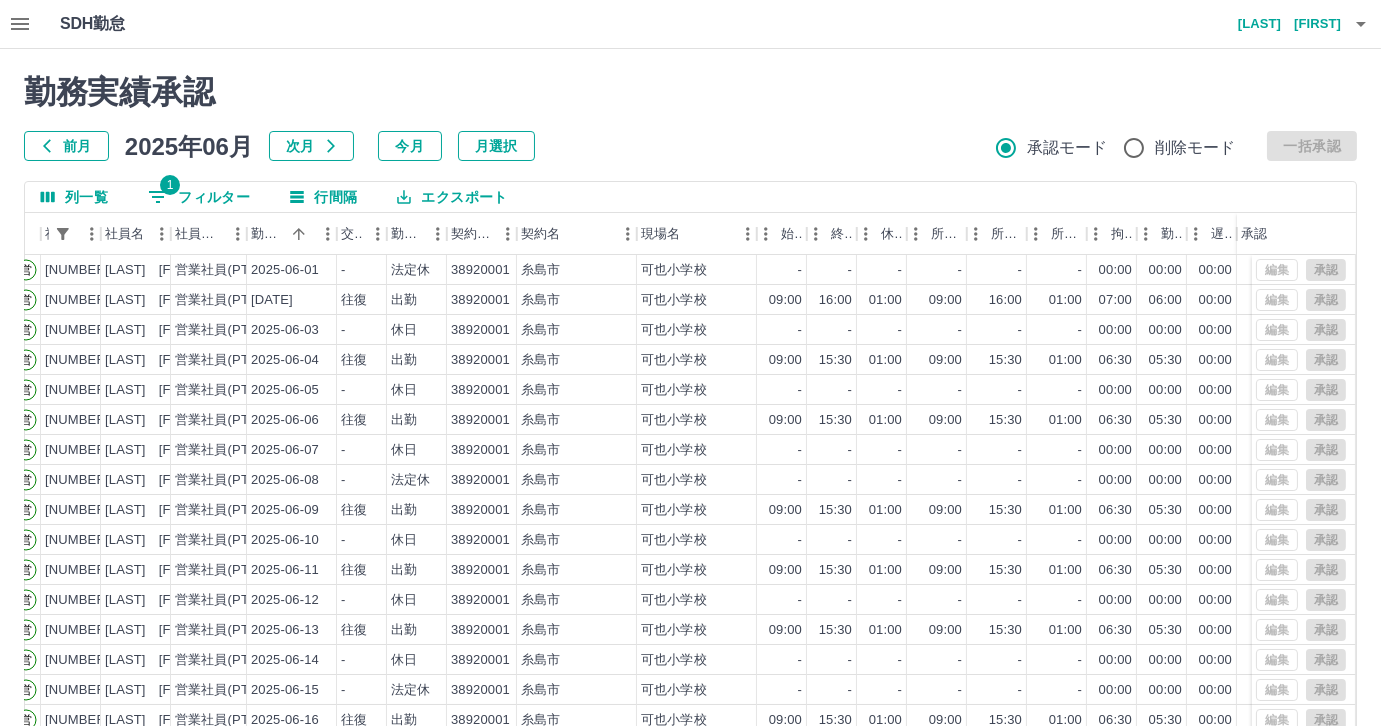 click on "次月" at bounding box center [311, 146] 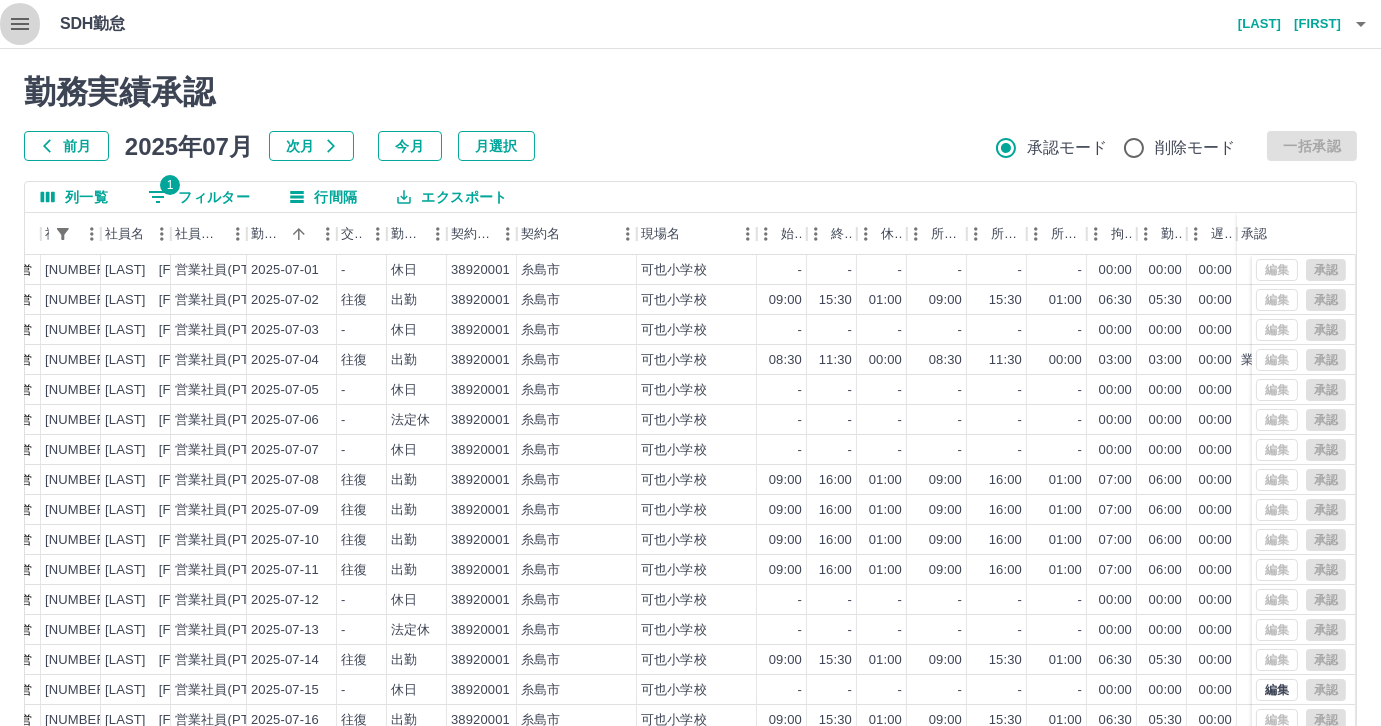 click 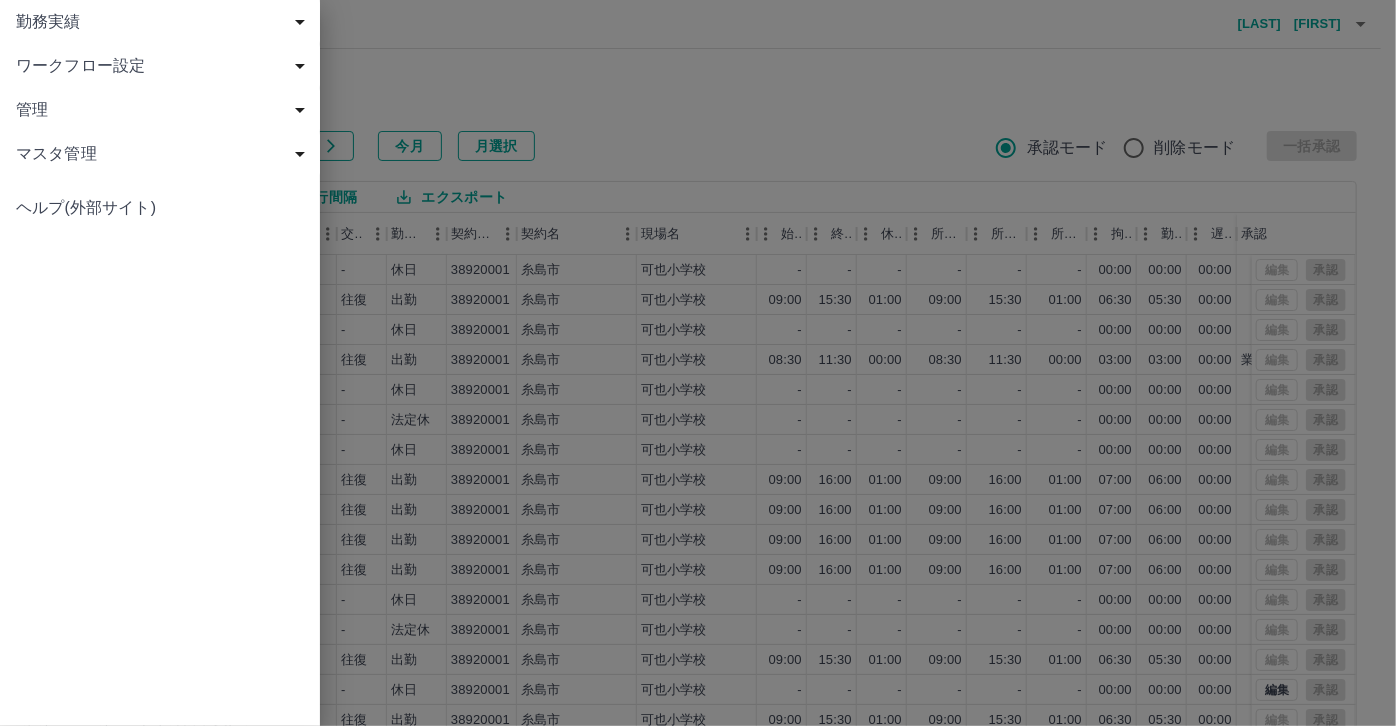 click on "ワークフロー設定" at bounding box center (164, 66) 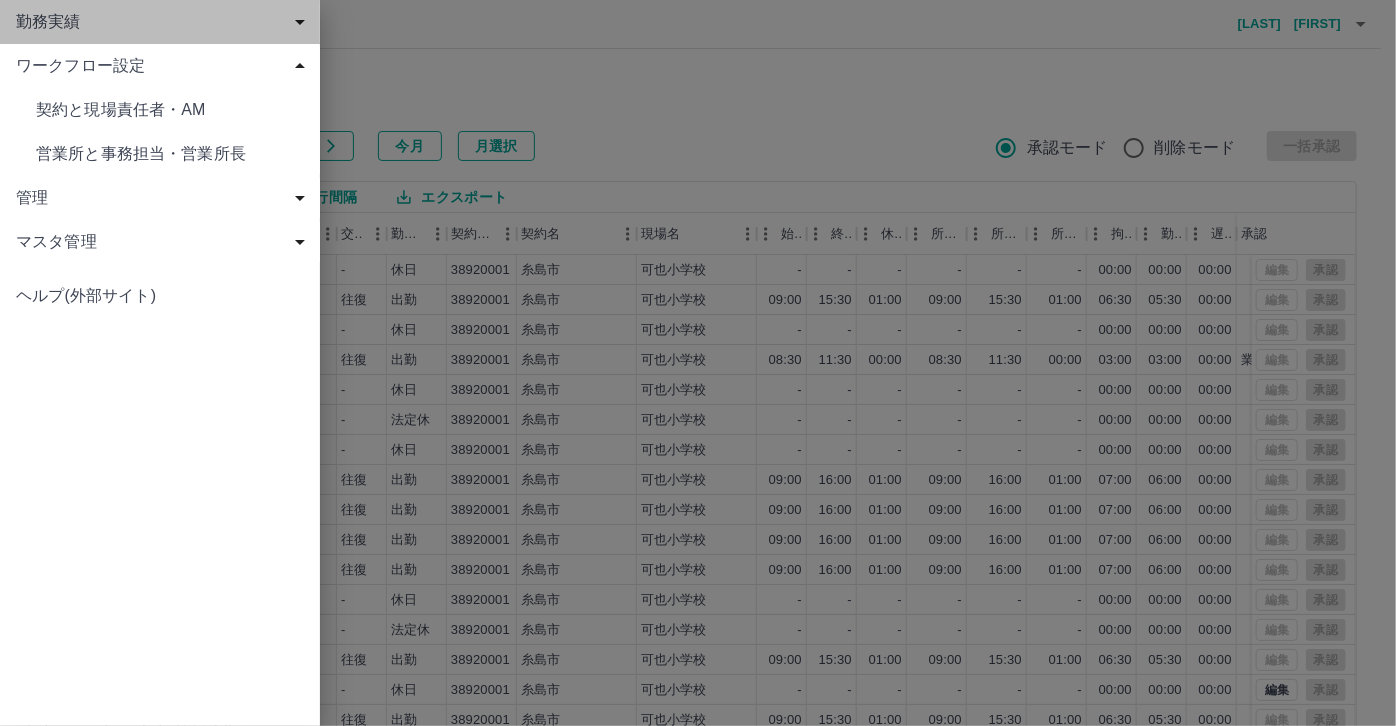 click on "勤務実績" at bounding box center (164, 22) 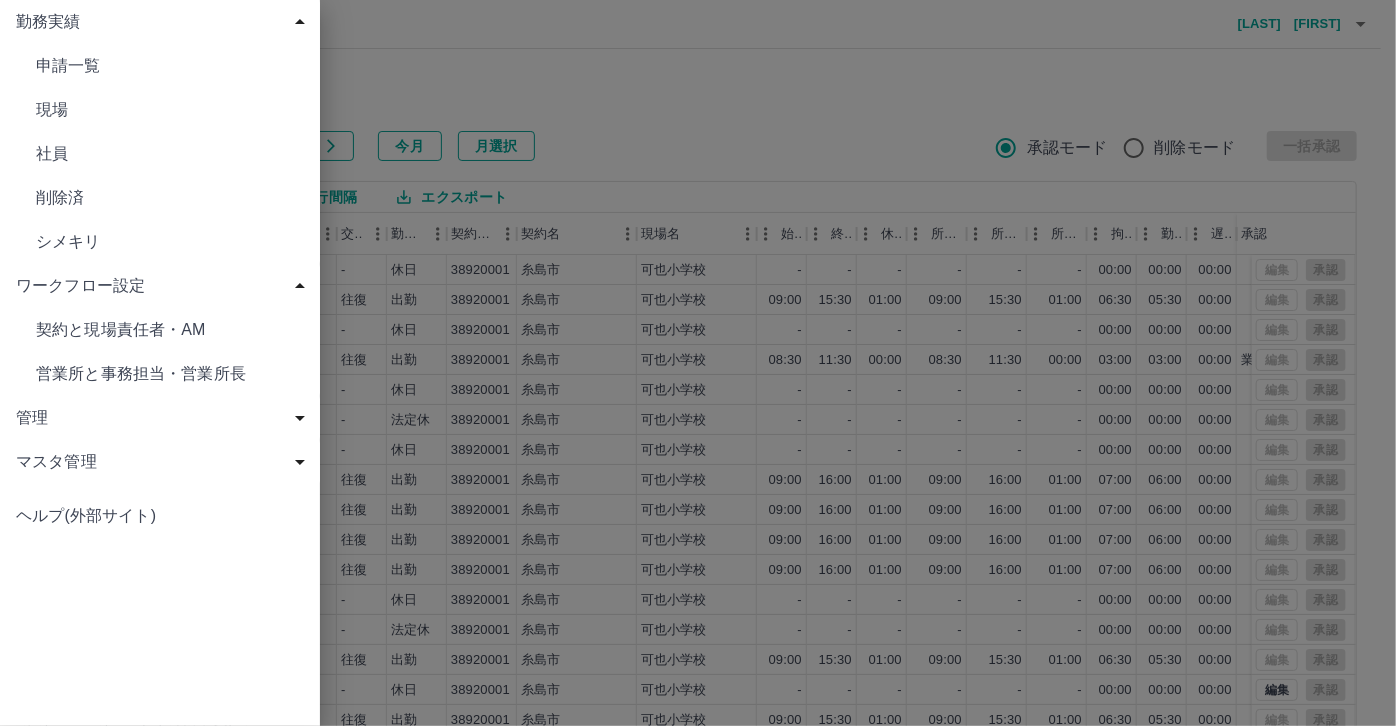 click at bounding box center (698, 363) 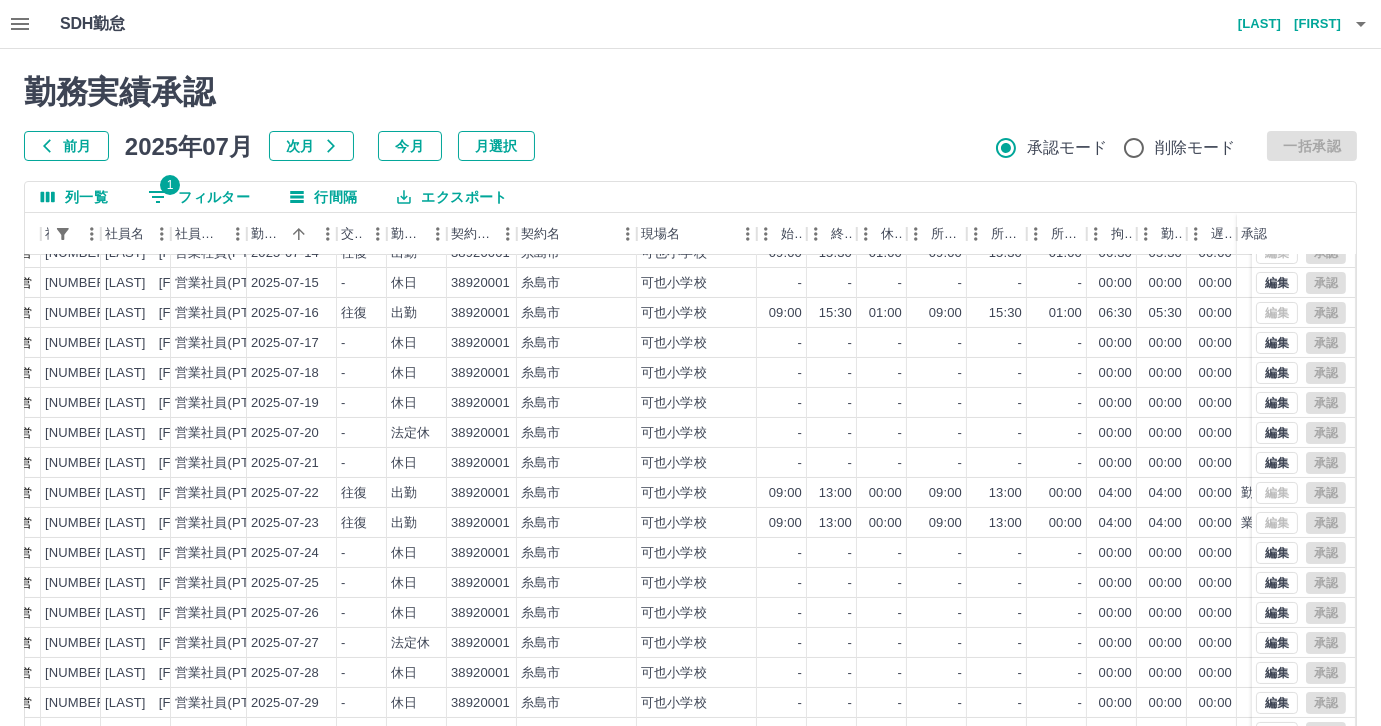 scroll, scrollTop: 431, scrollLeft: 154, axis: both 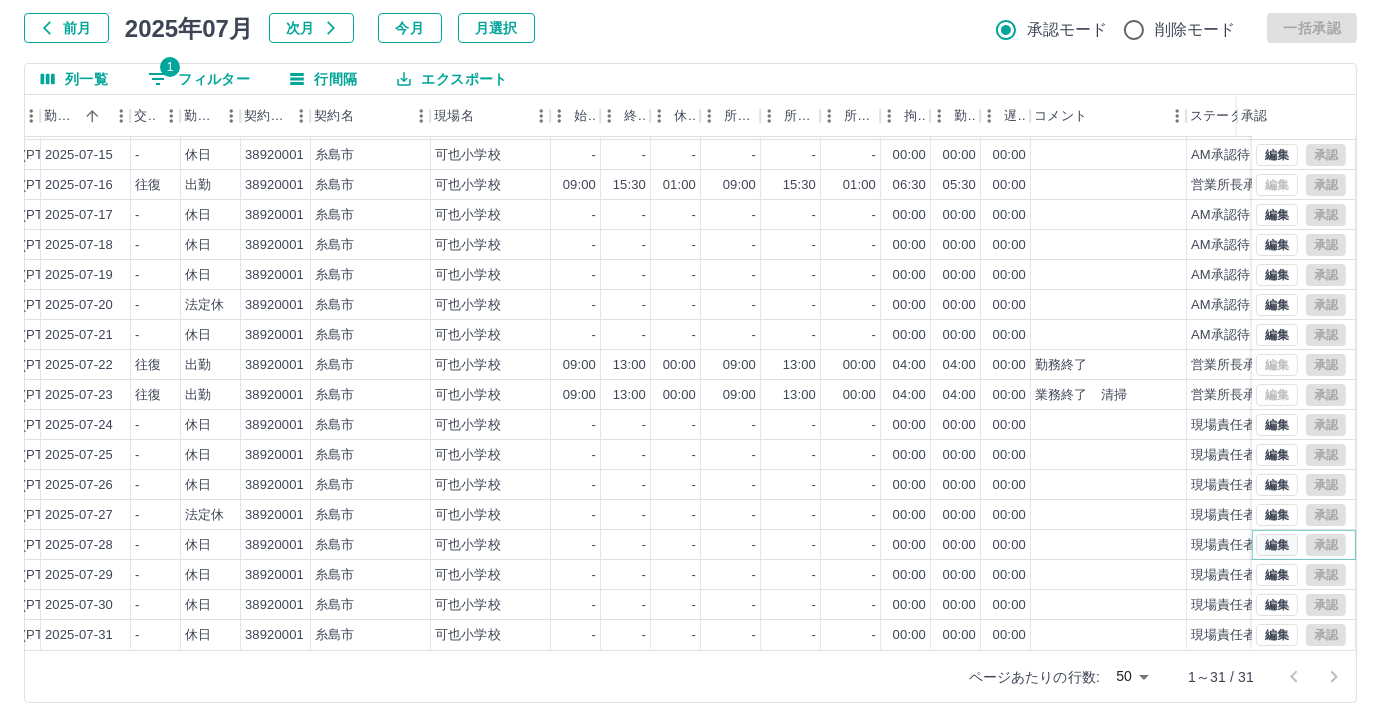 click on "編集" at bounding box center (1277, 545) 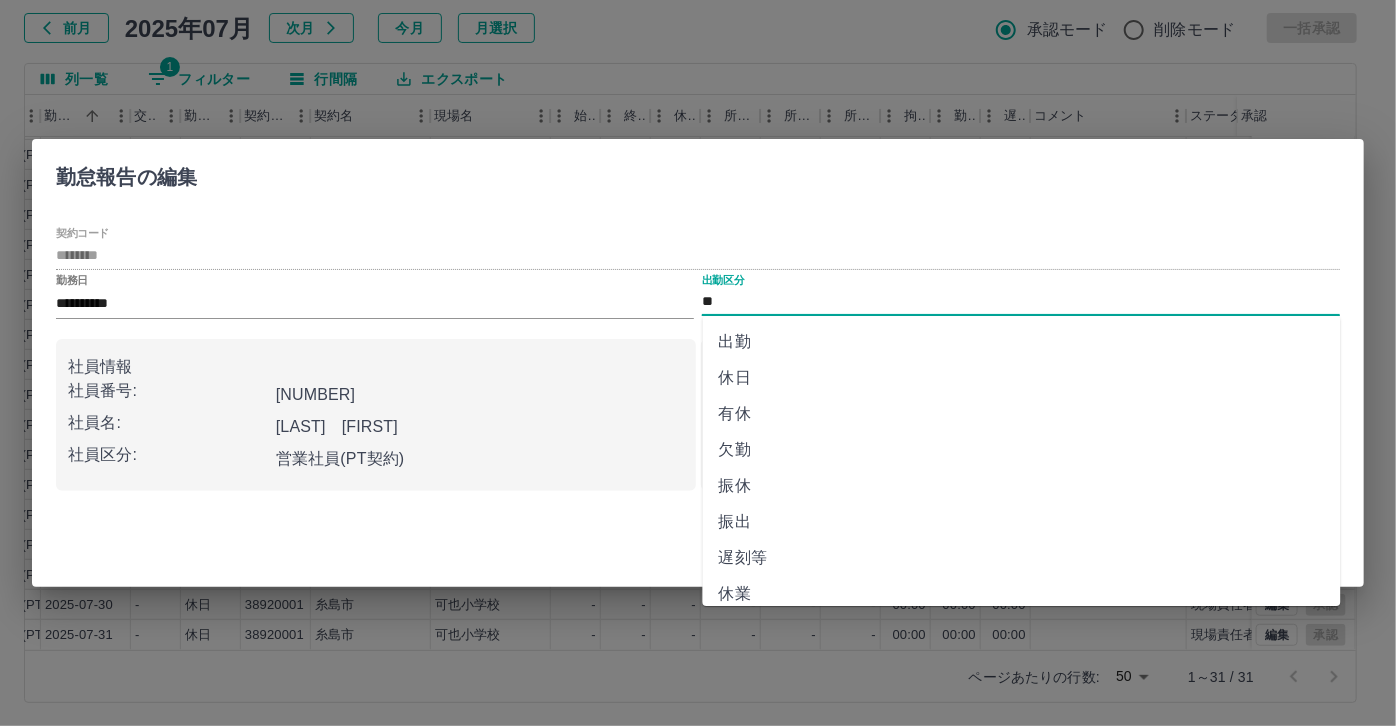 click on "**" at bounding box center [1021, 302] 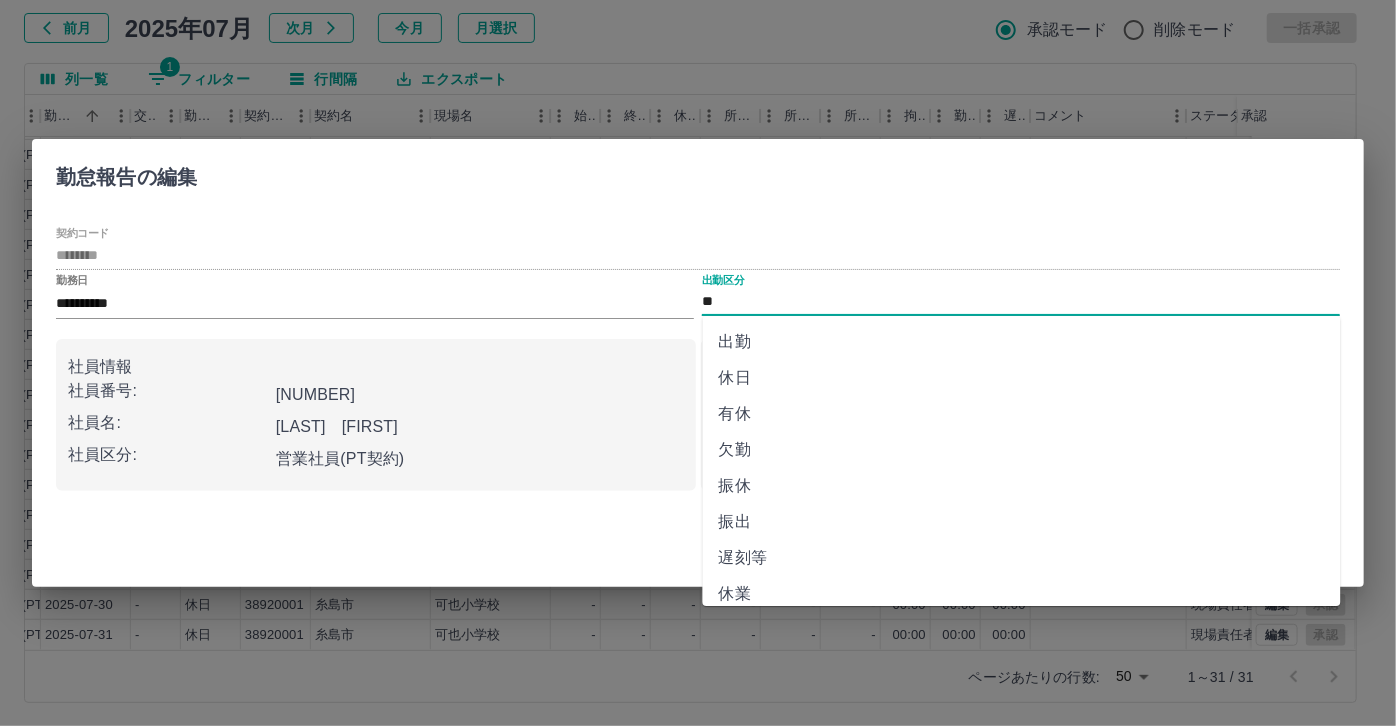 click on "有休" at bounding box center [1022, 414] 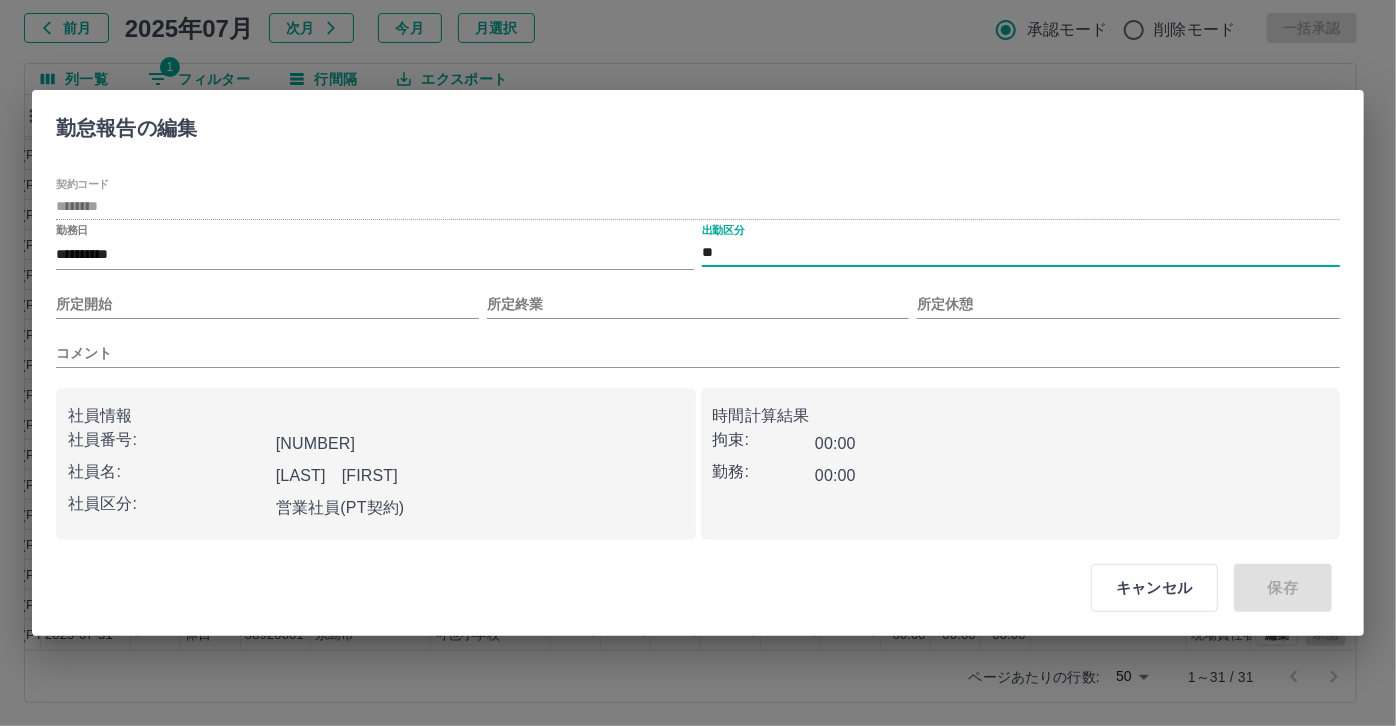 type on "**" 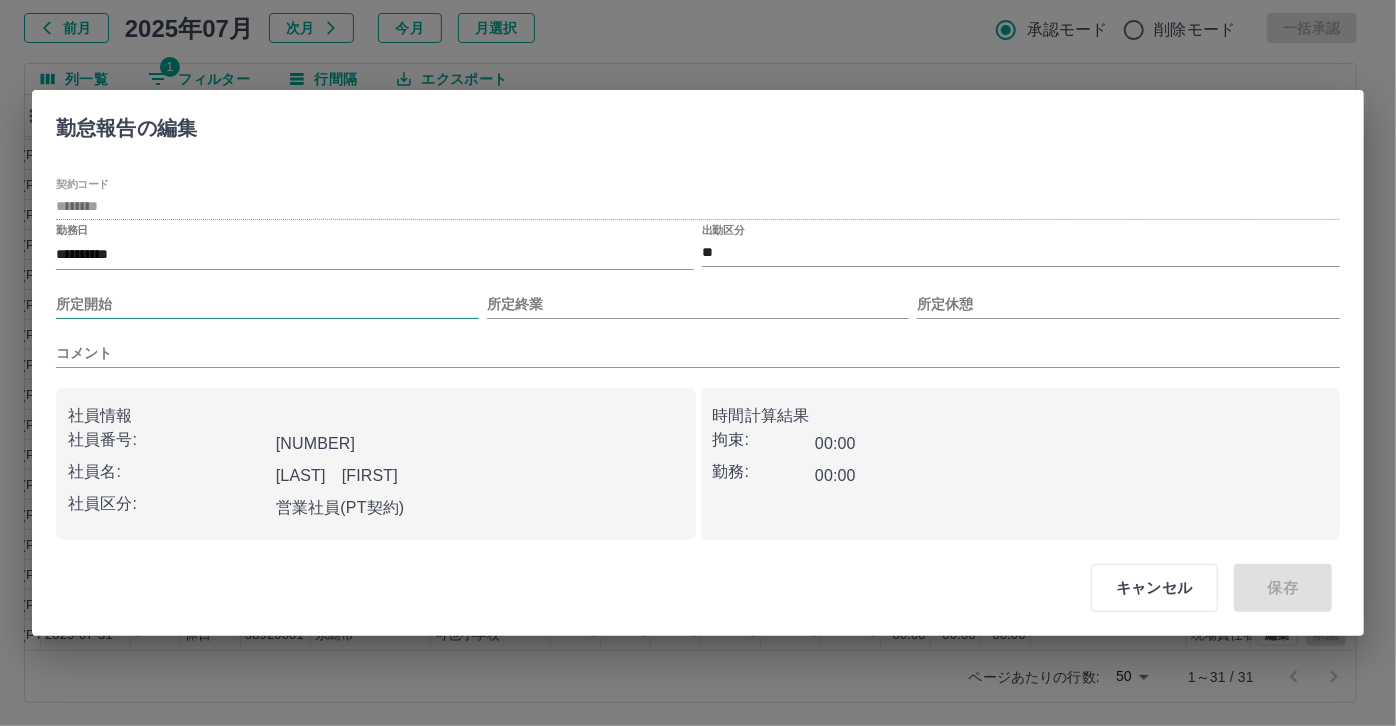 drag, startPoint x: 234, startPoint y: 282, endPoint x: 238, endPoint y: 304, distance: 22.36068 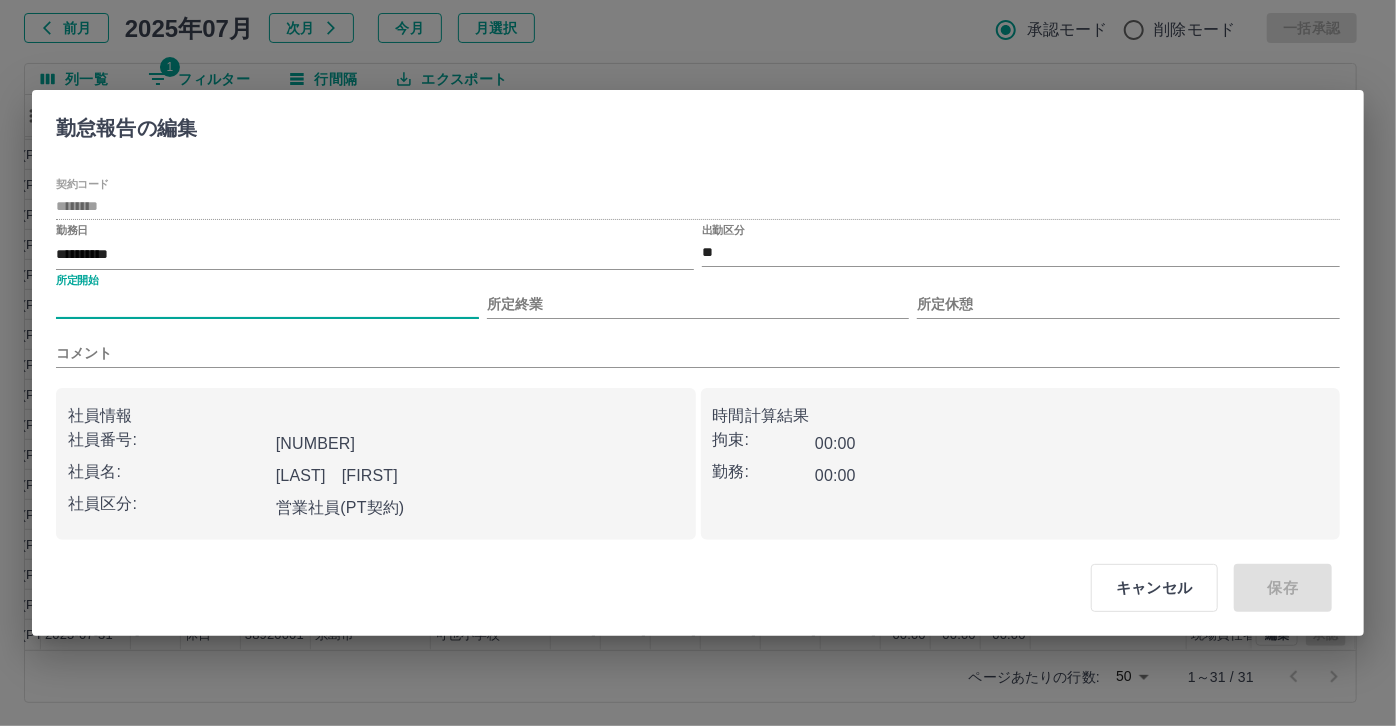 type on "****" 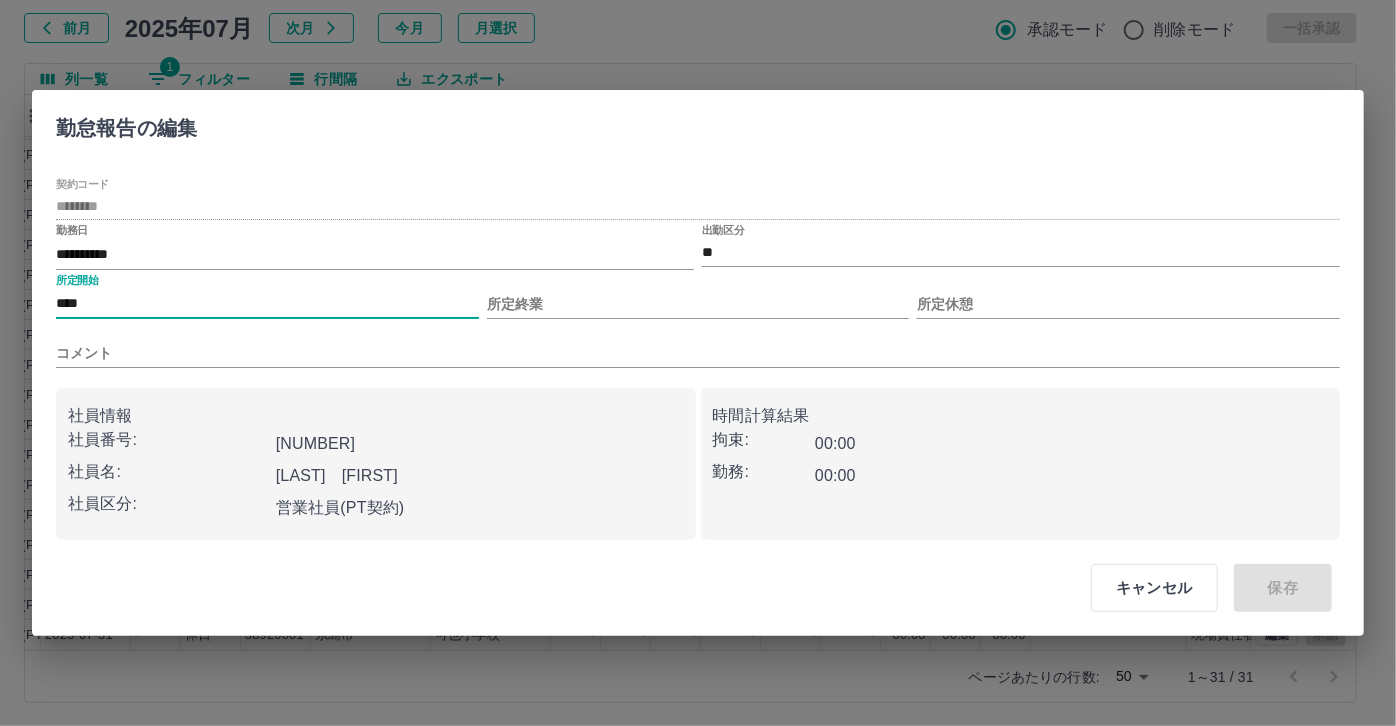 click on "所定開始 **** 所定終業 所定休憩" at bounding box center [698, 296] 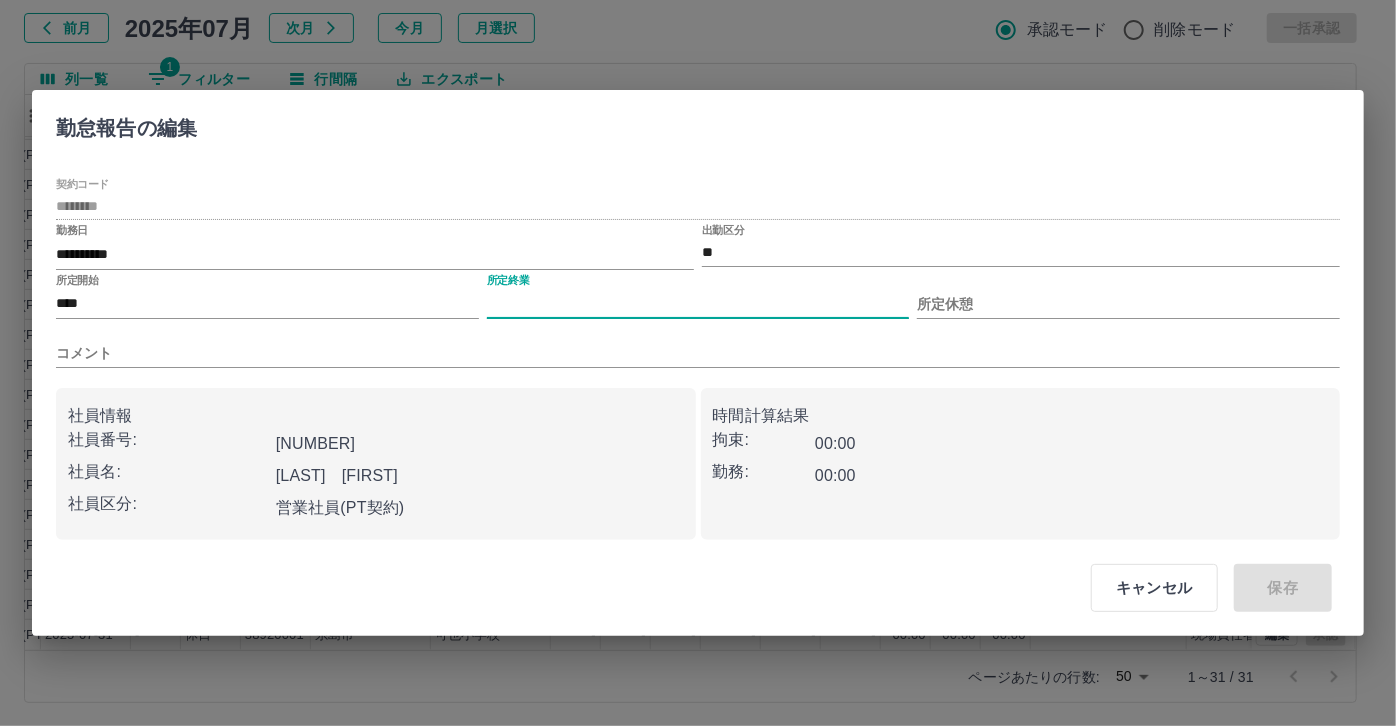click on "所定終業" at bounding box center (698, 304) 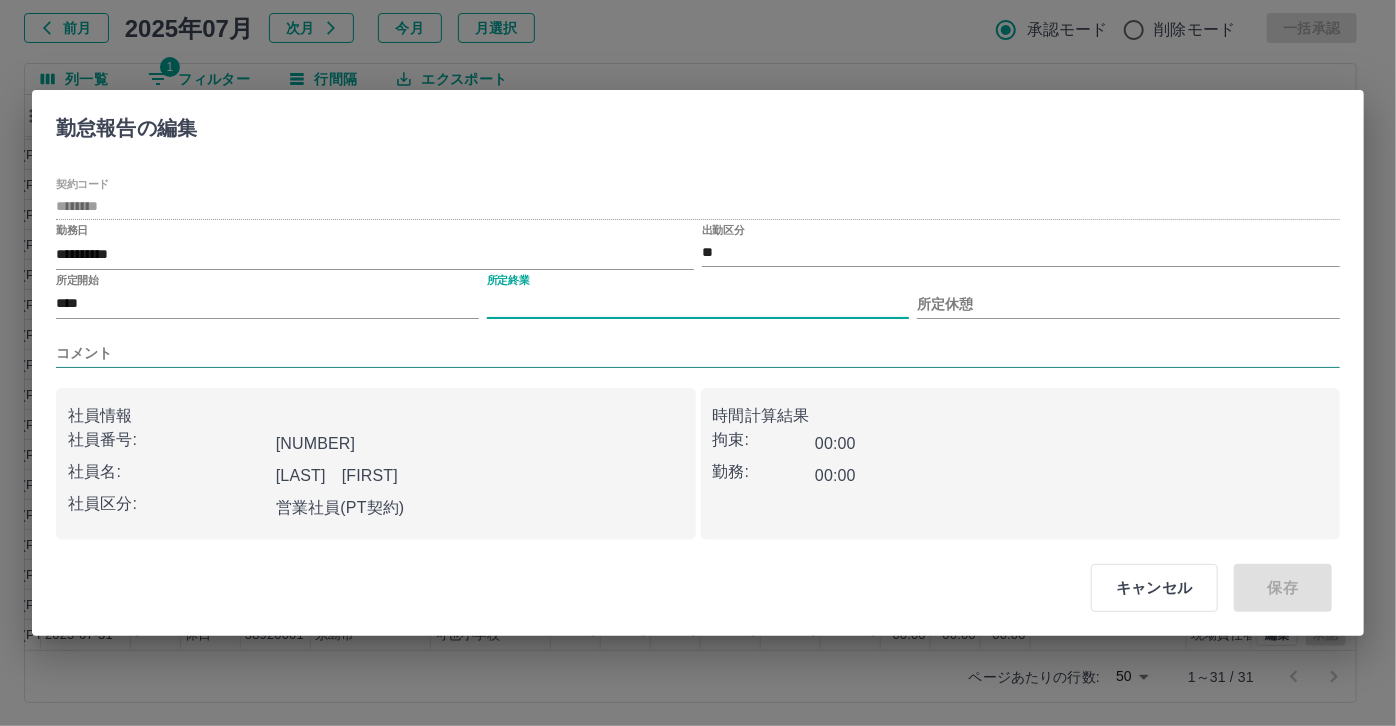 type on "****" 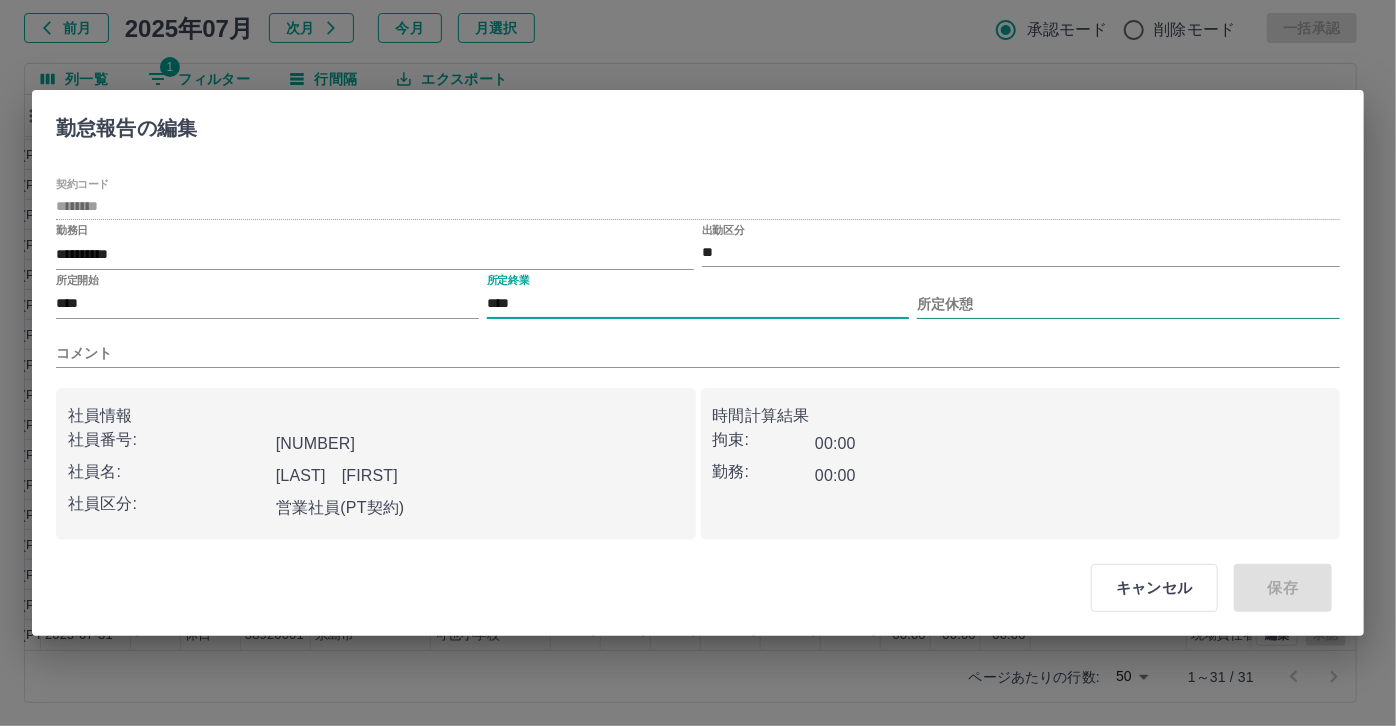 drag, startPoint x: 933, startPoint y: 301, endPoint x: 940, endPoint y: 309, distance: 10.630146 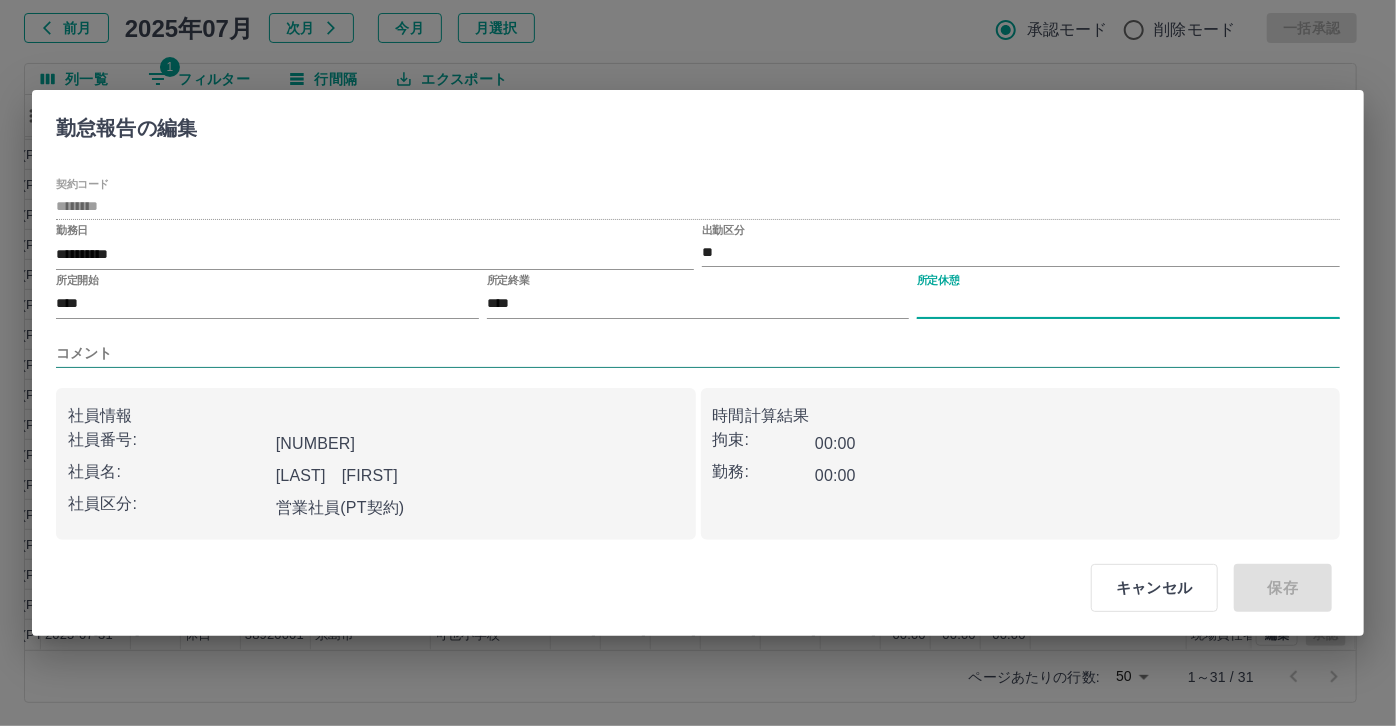 type on "****" 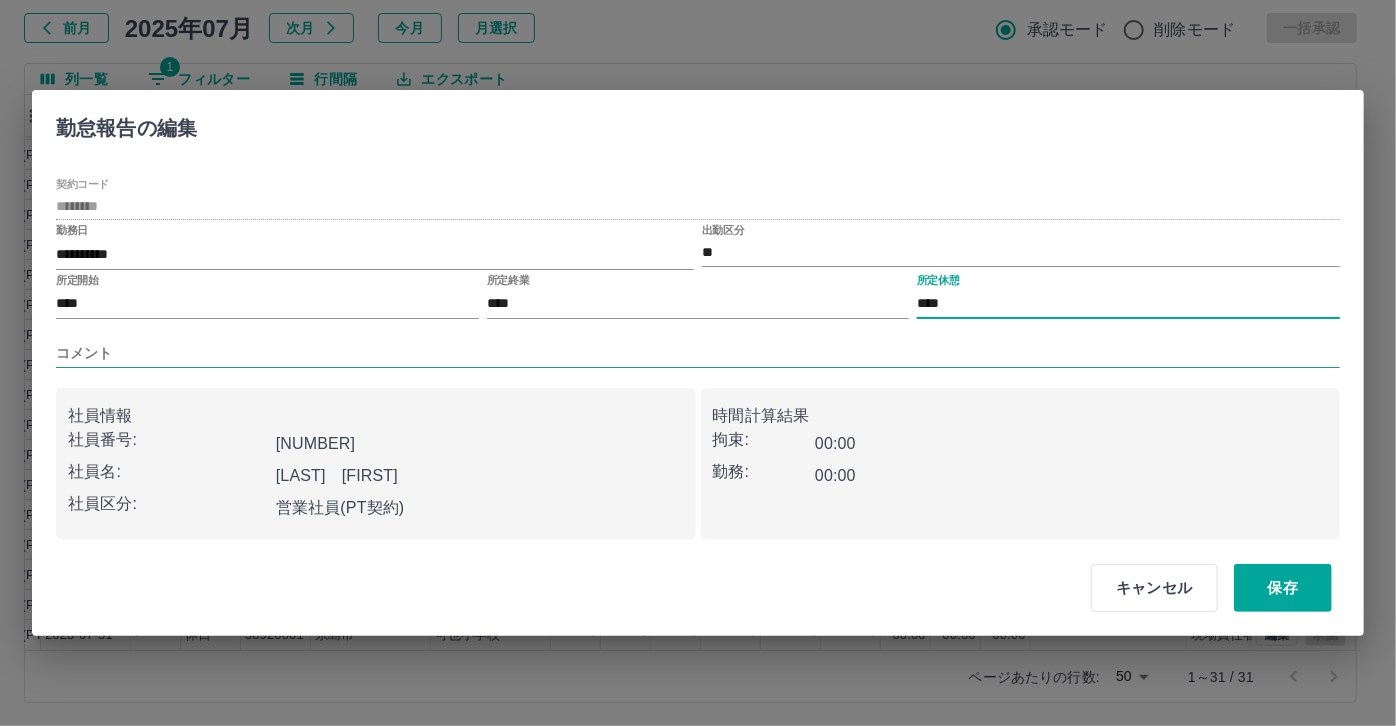 click on "コメント" at bounding box center (698, 353) 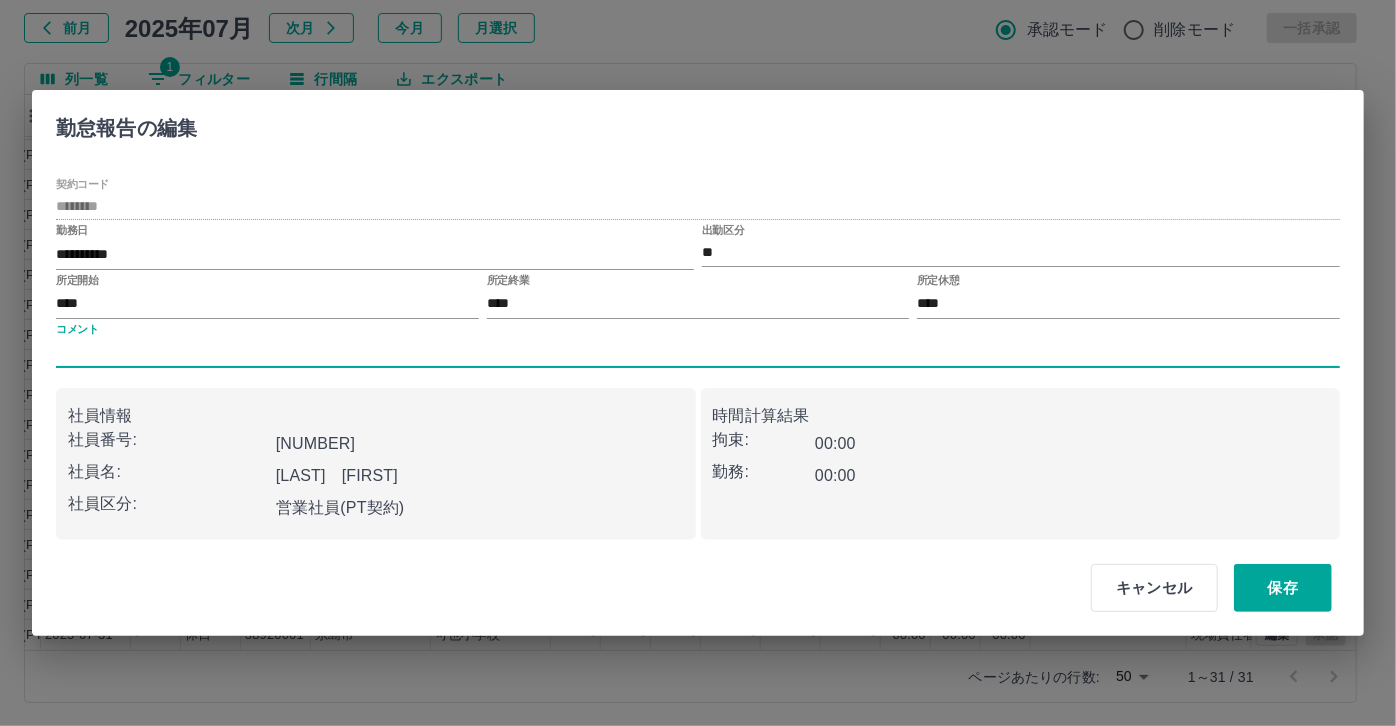 type on "*****" 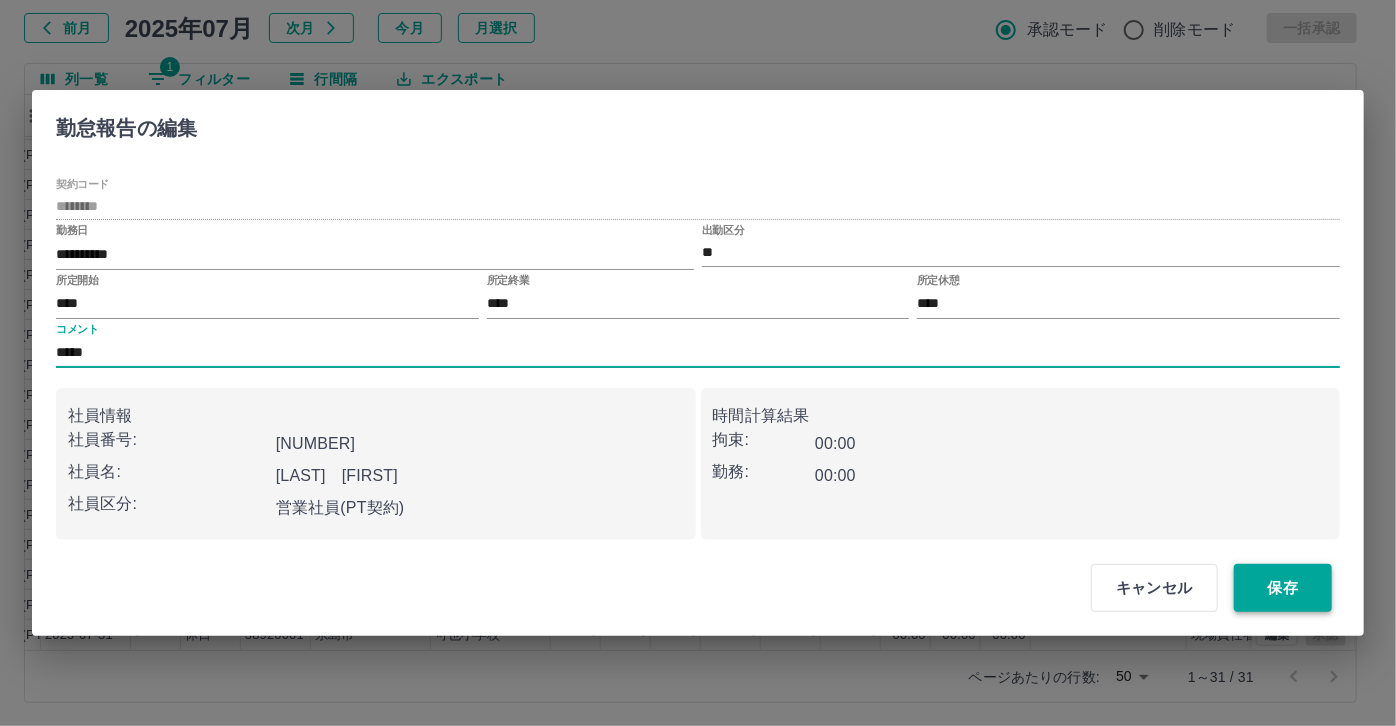 click on "保存" at bounding box center (1283, 588) 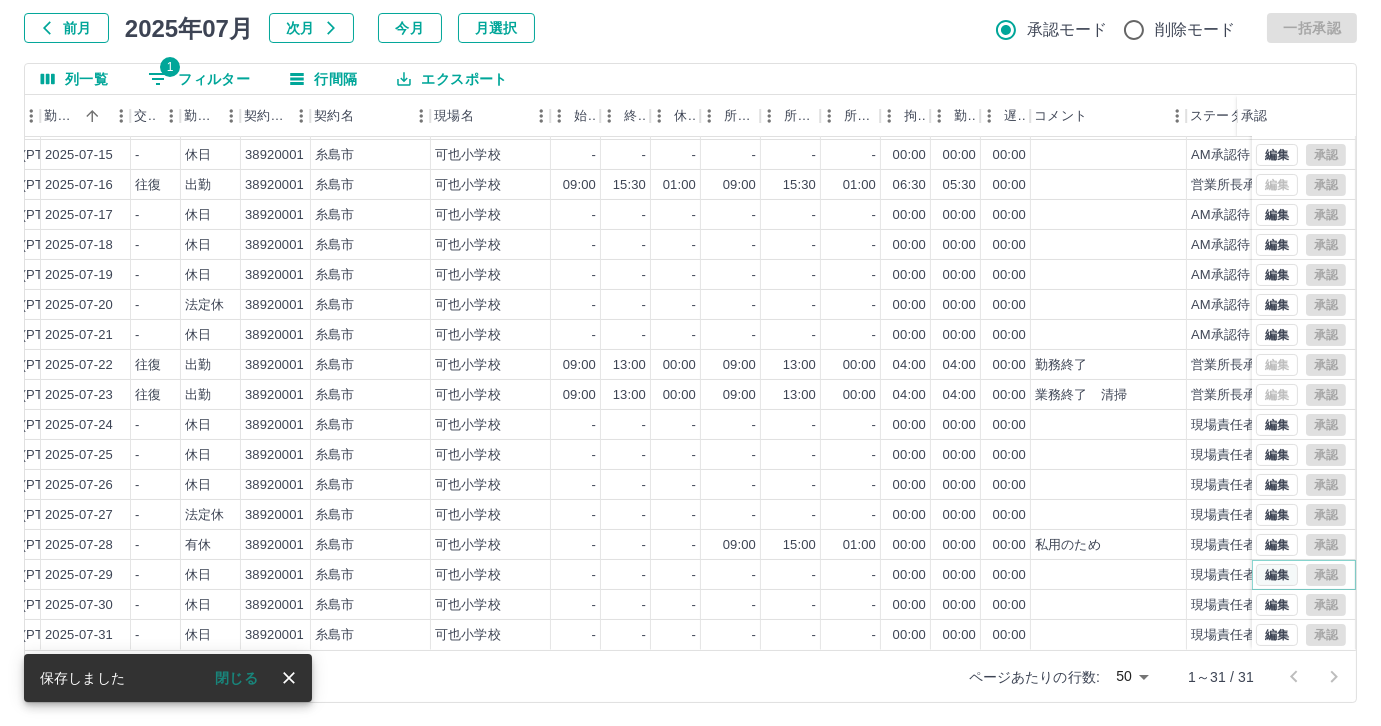 click on "編集" at bounding box center [1277, 575] 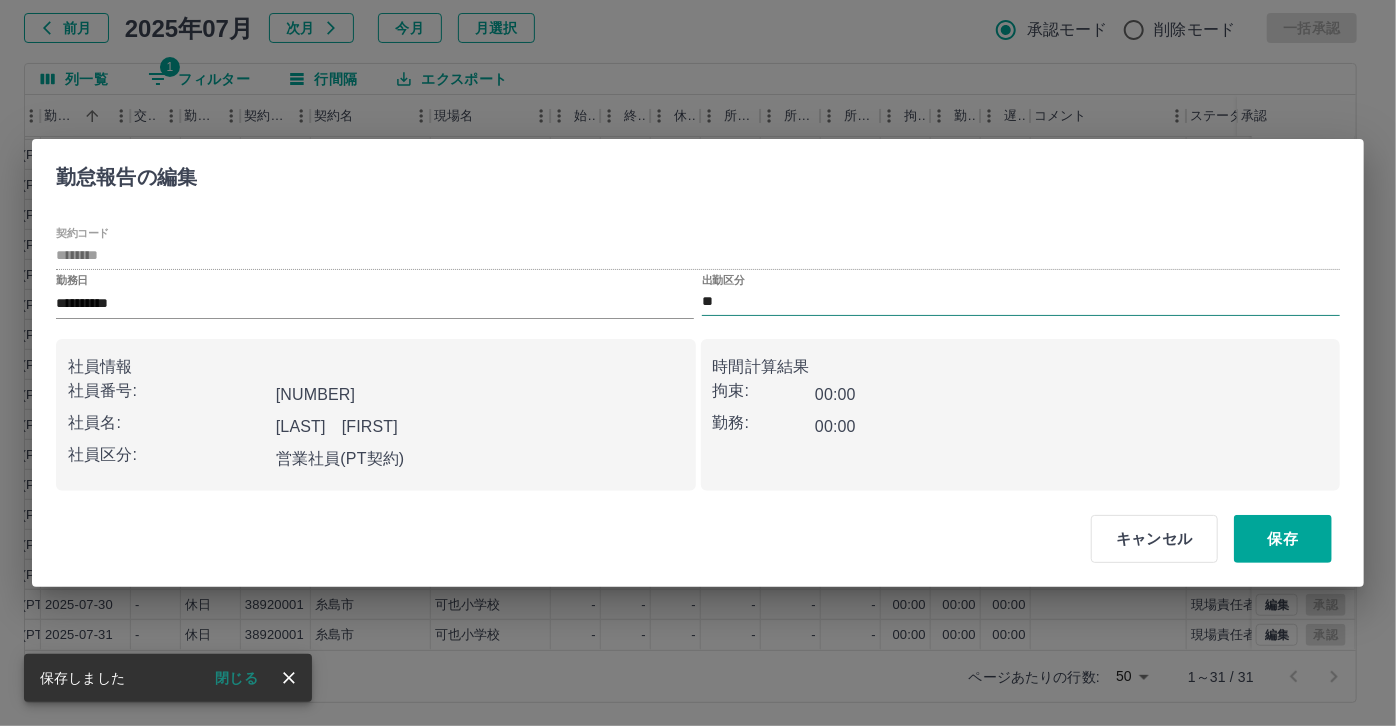 click on "**" at bounding box center (1021, 302) 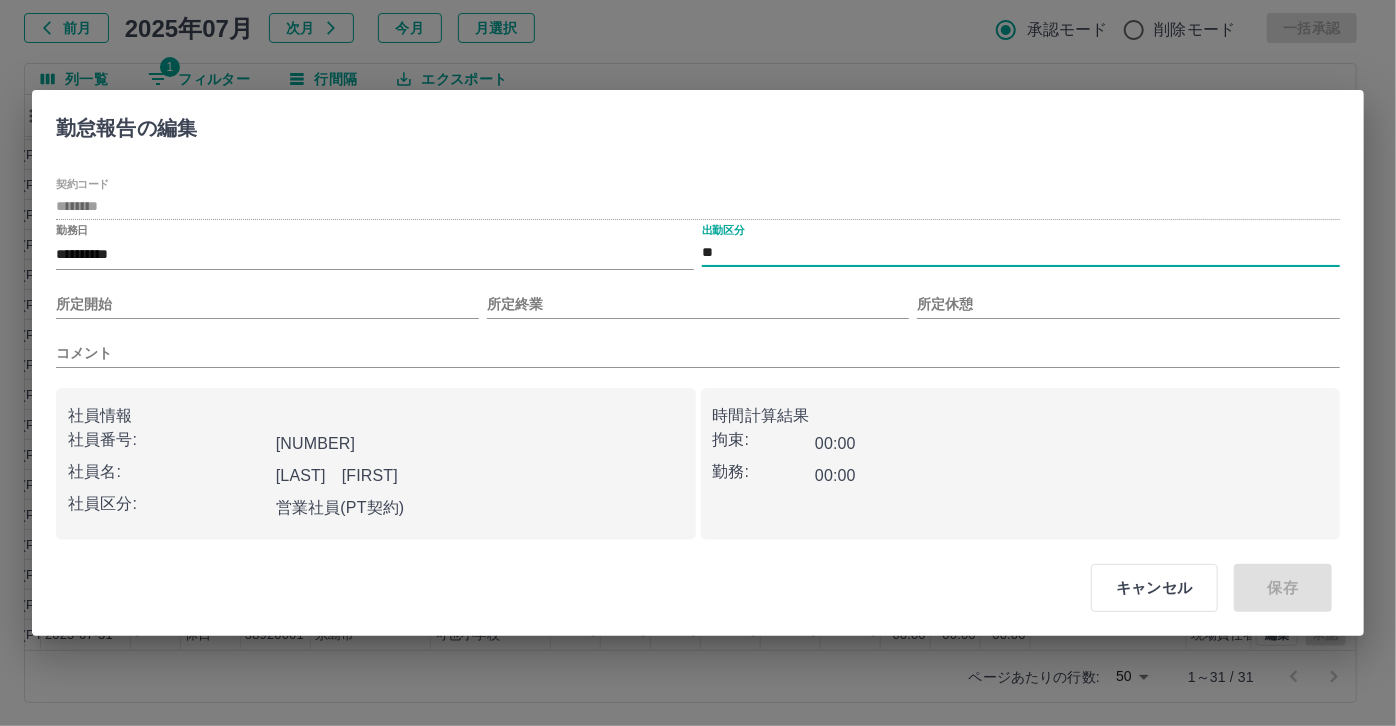 type on "**" 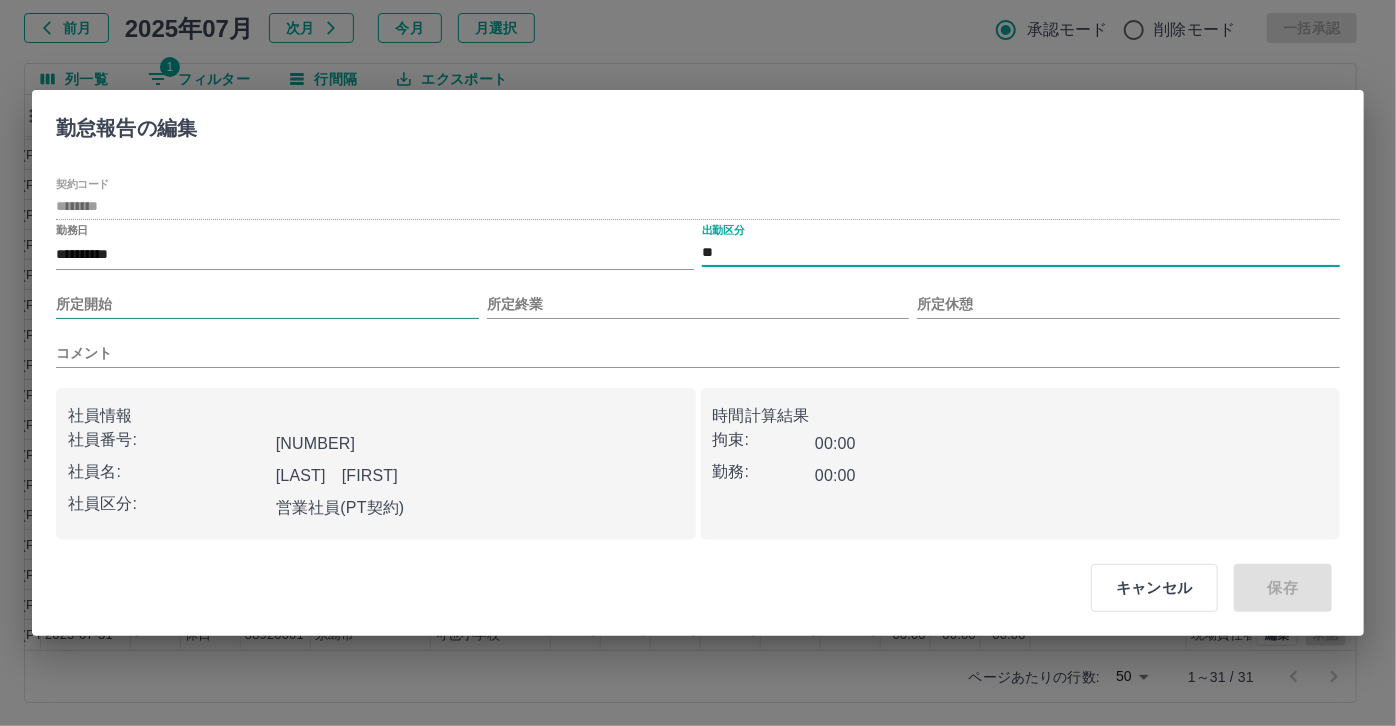 click on "所定開始" at bounding box center [267, 304] 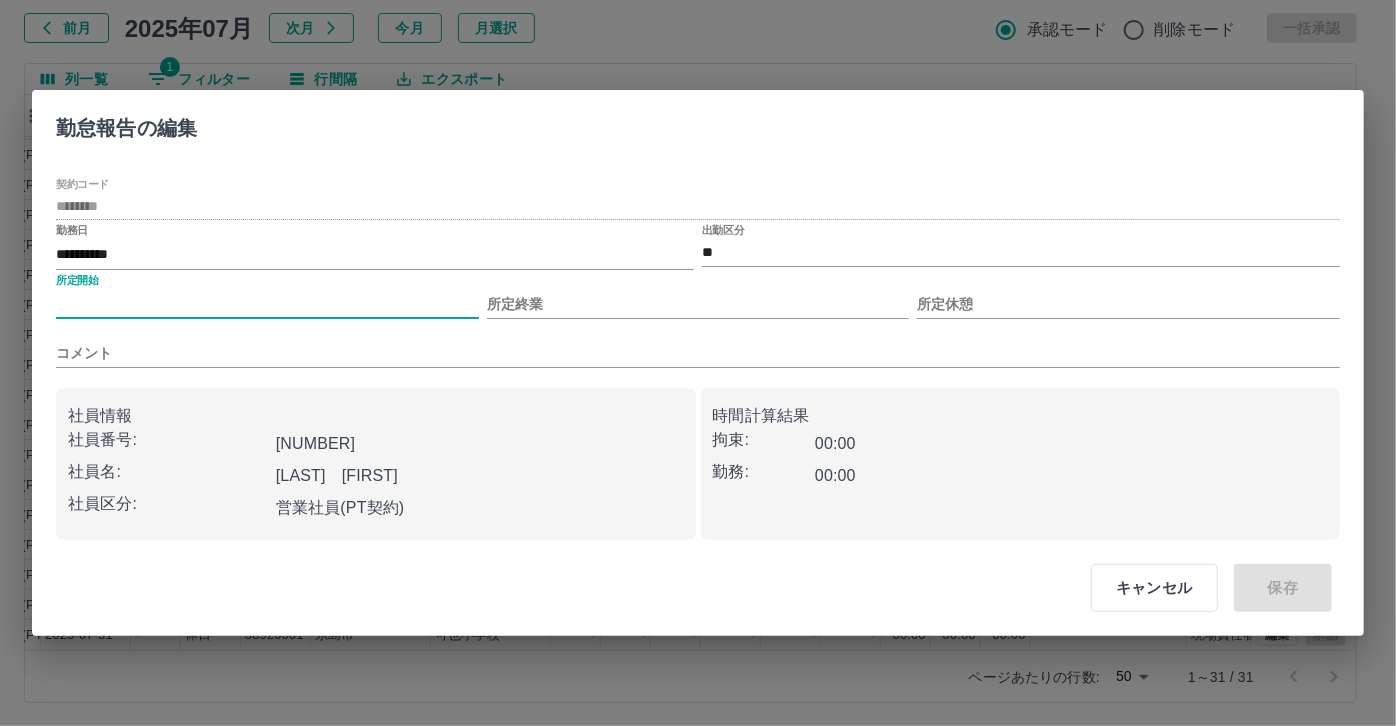 type on "****" 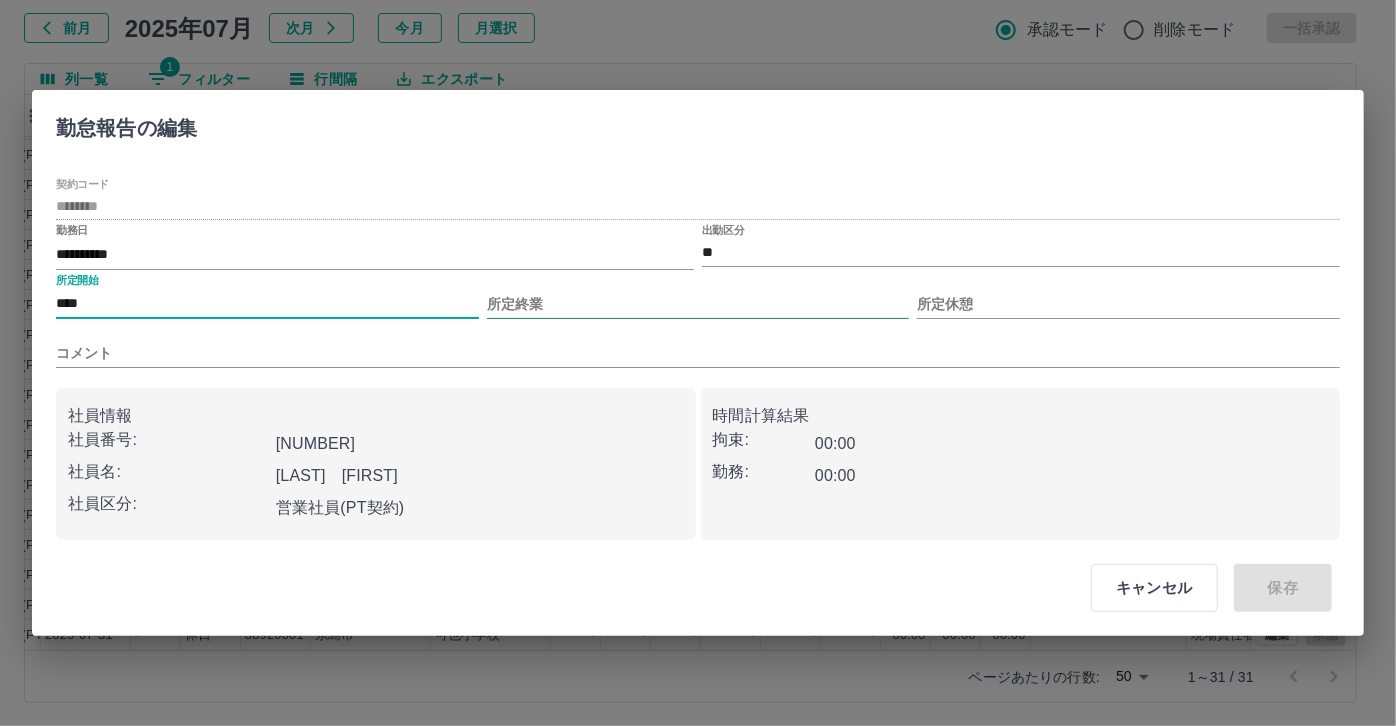 click on "所定終業" at bounding box center (698, 304) 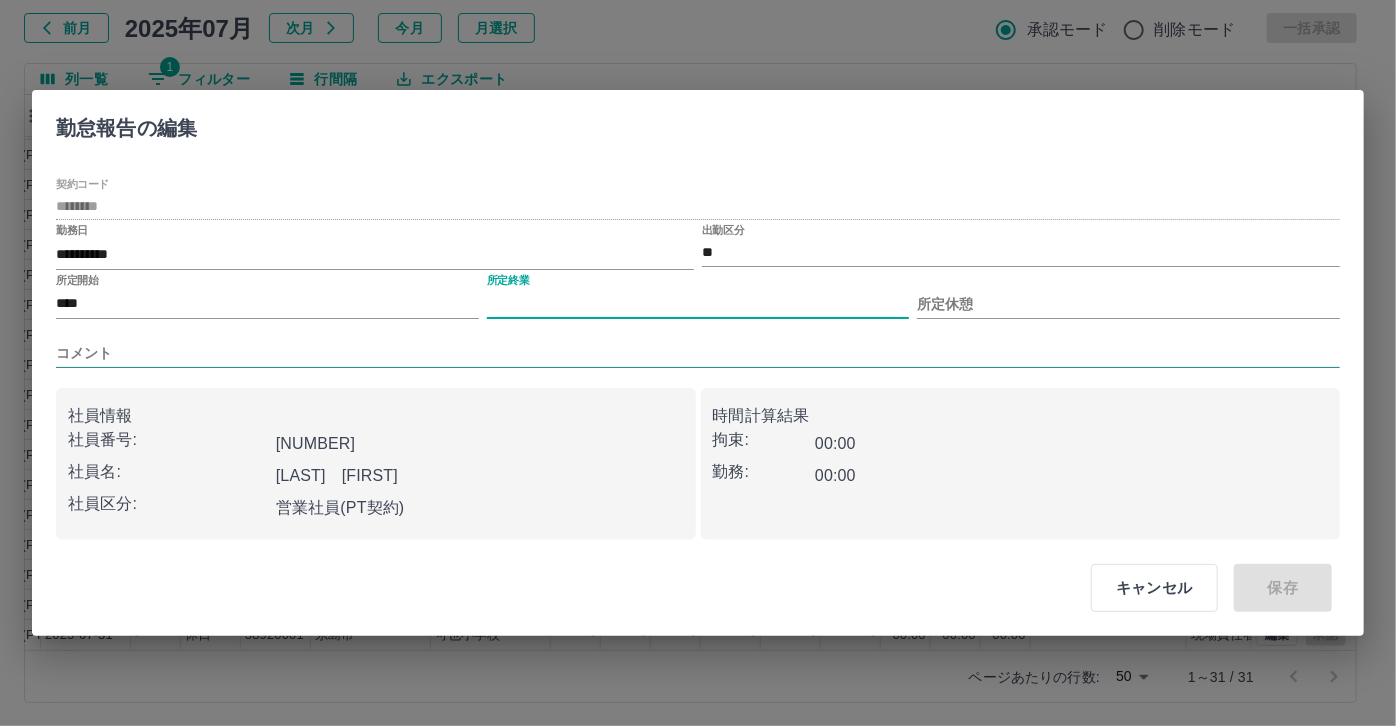 type on "****" 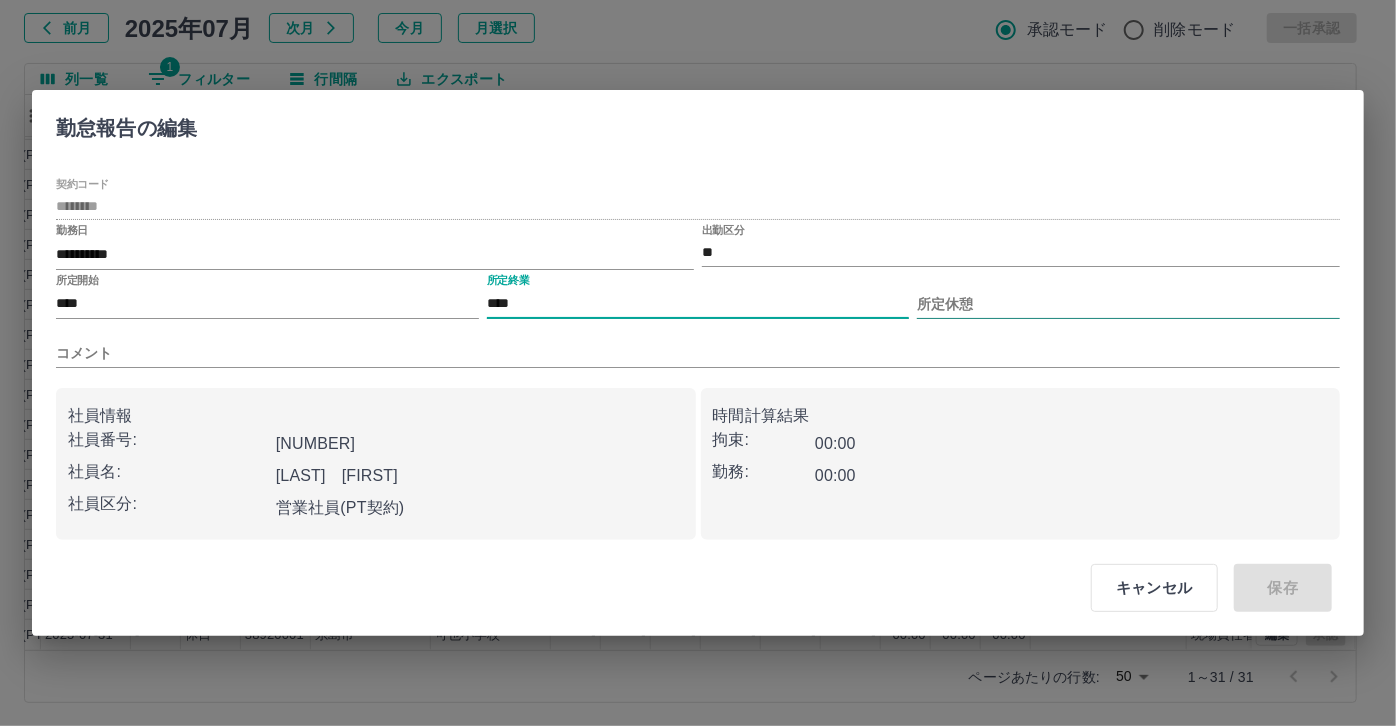 click on "所定休憩" at bounding box center (1128, 304) 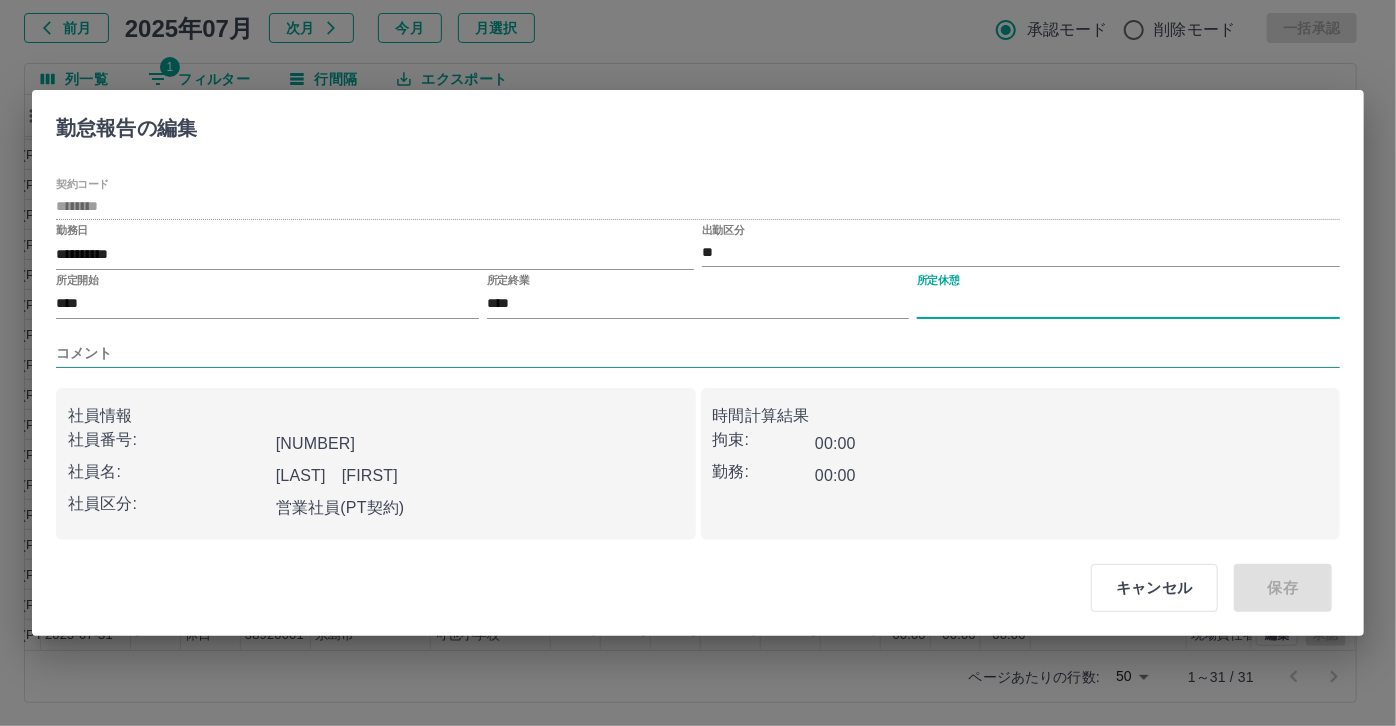 type on "****" 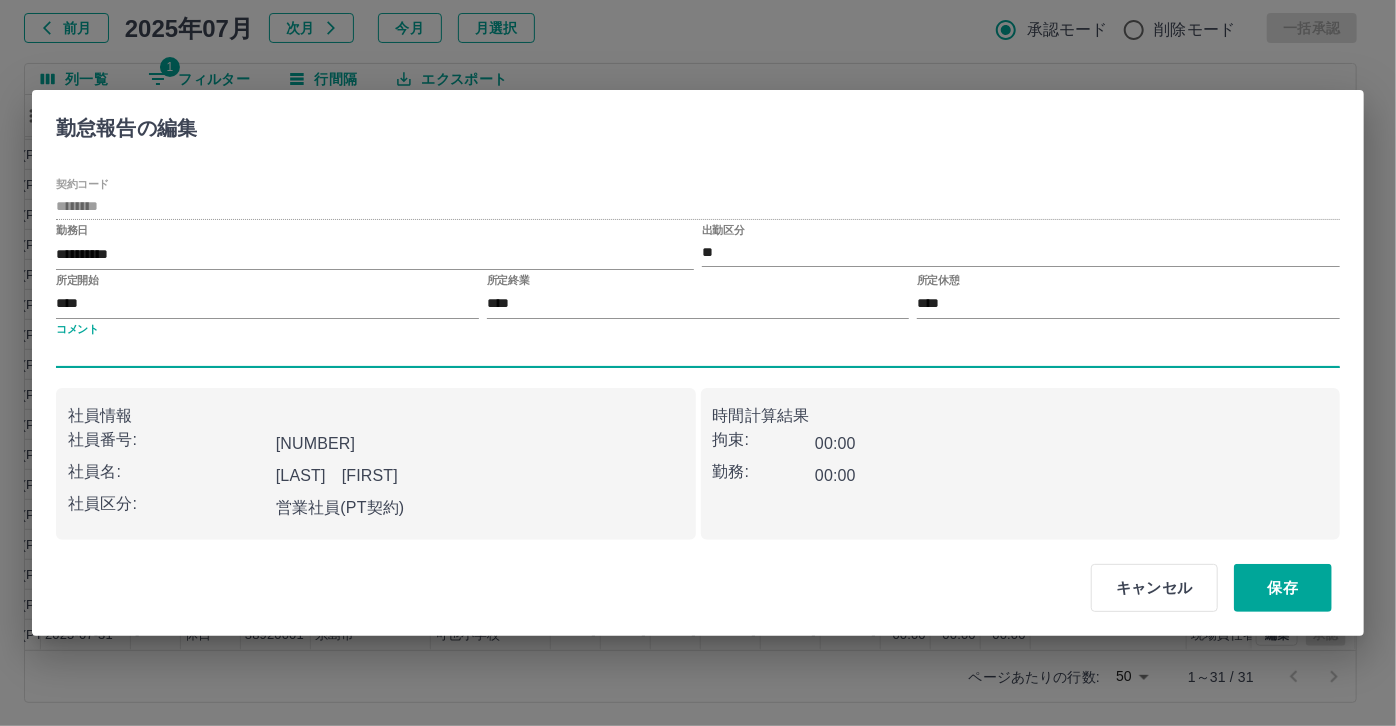 click on "コメント" at bounding box center (698, 353) 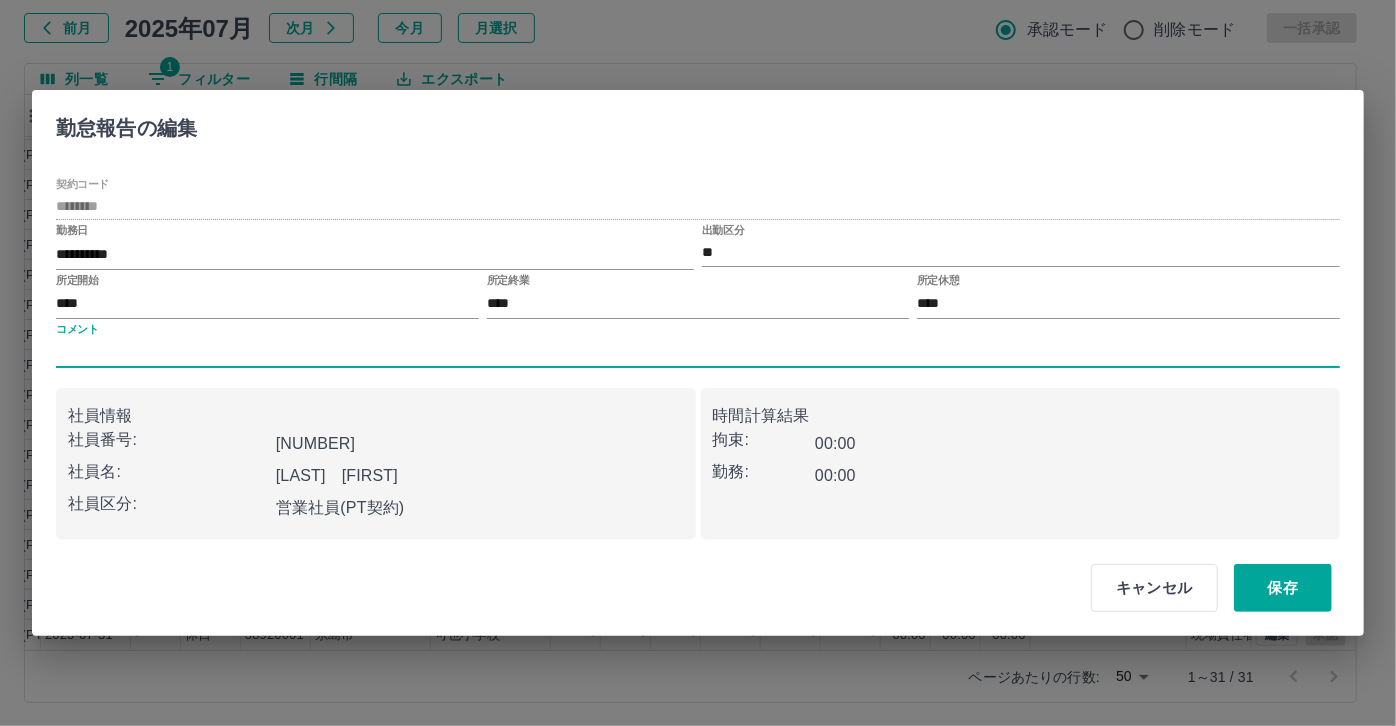 type on "*****" 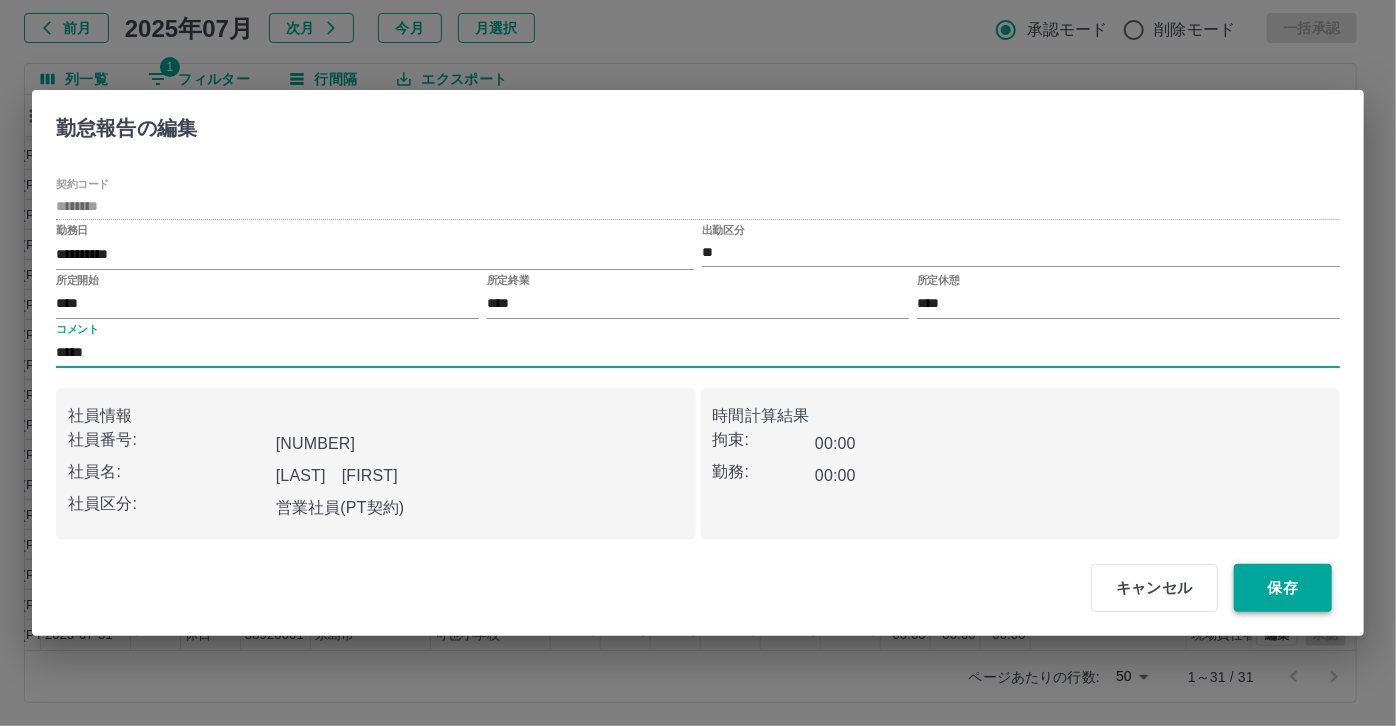 click on "保存" at bounding box center (1283, 588) 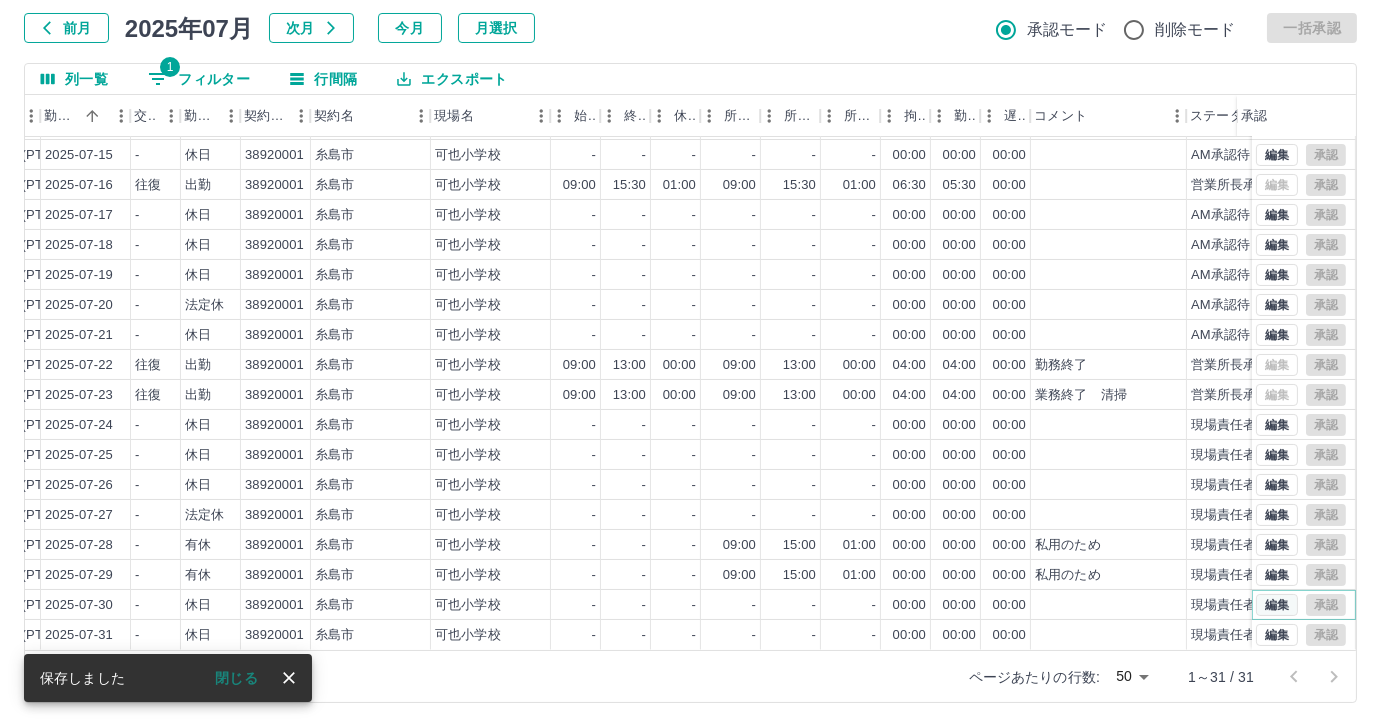 click on "編集" at bounding box center (1277, 605) 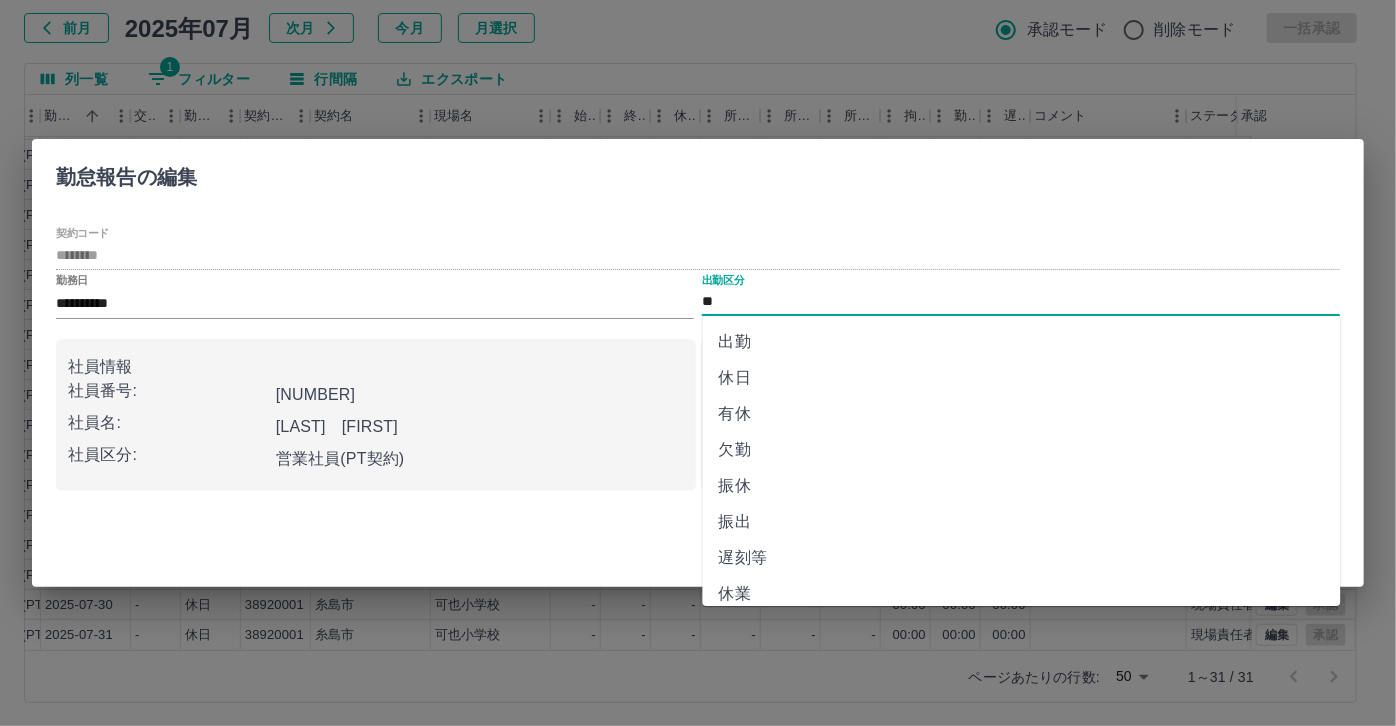 click on "**" at bounding box center [1021, 302] 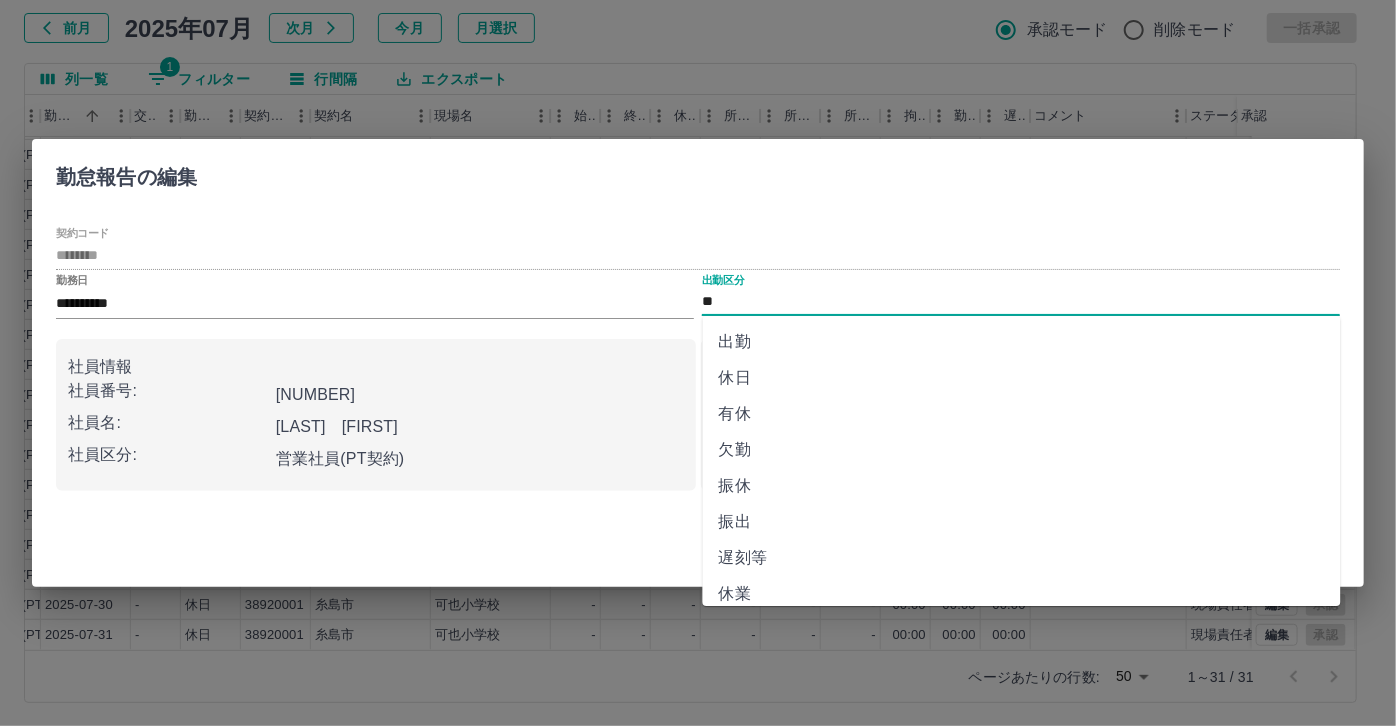 click on "有休" at bounding box center (1022, 414) 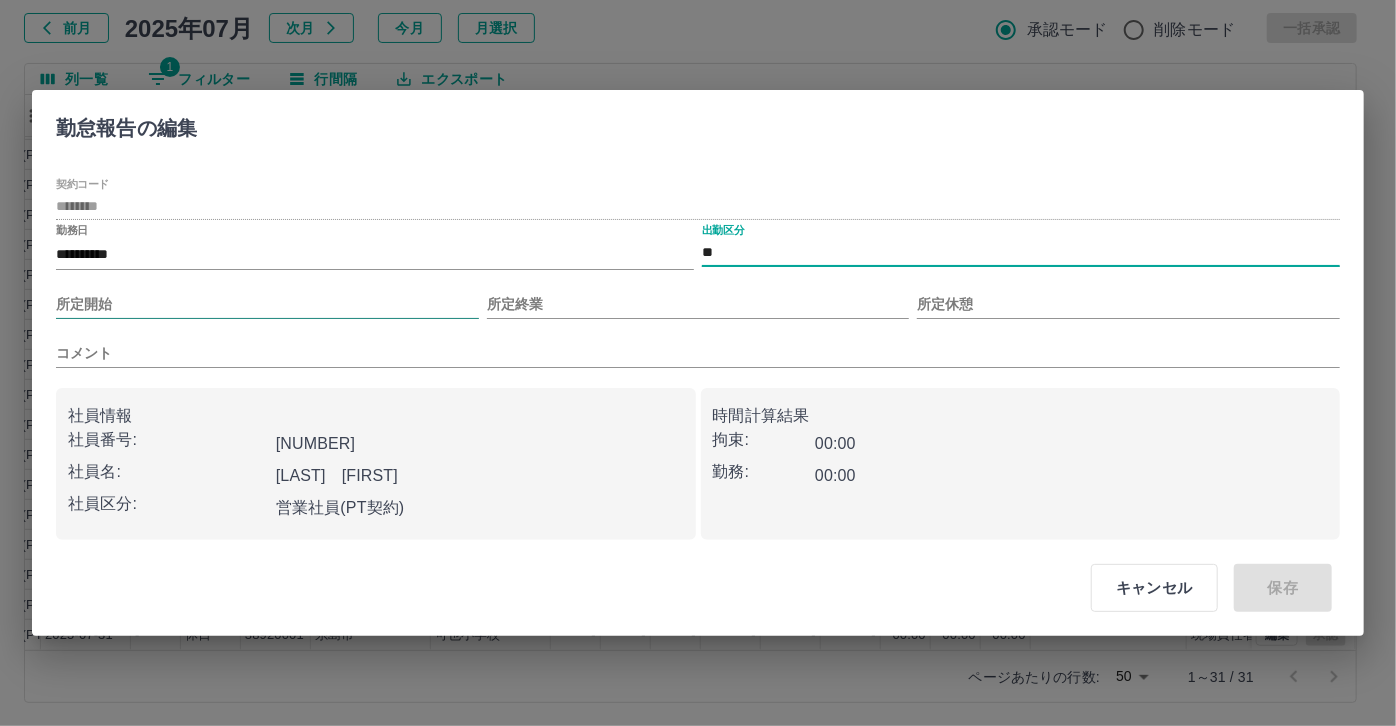 drag, startPoint x: 348, startPoint y: 311, endPoint x: 328, endPoint y: 307, distance: 20.396078 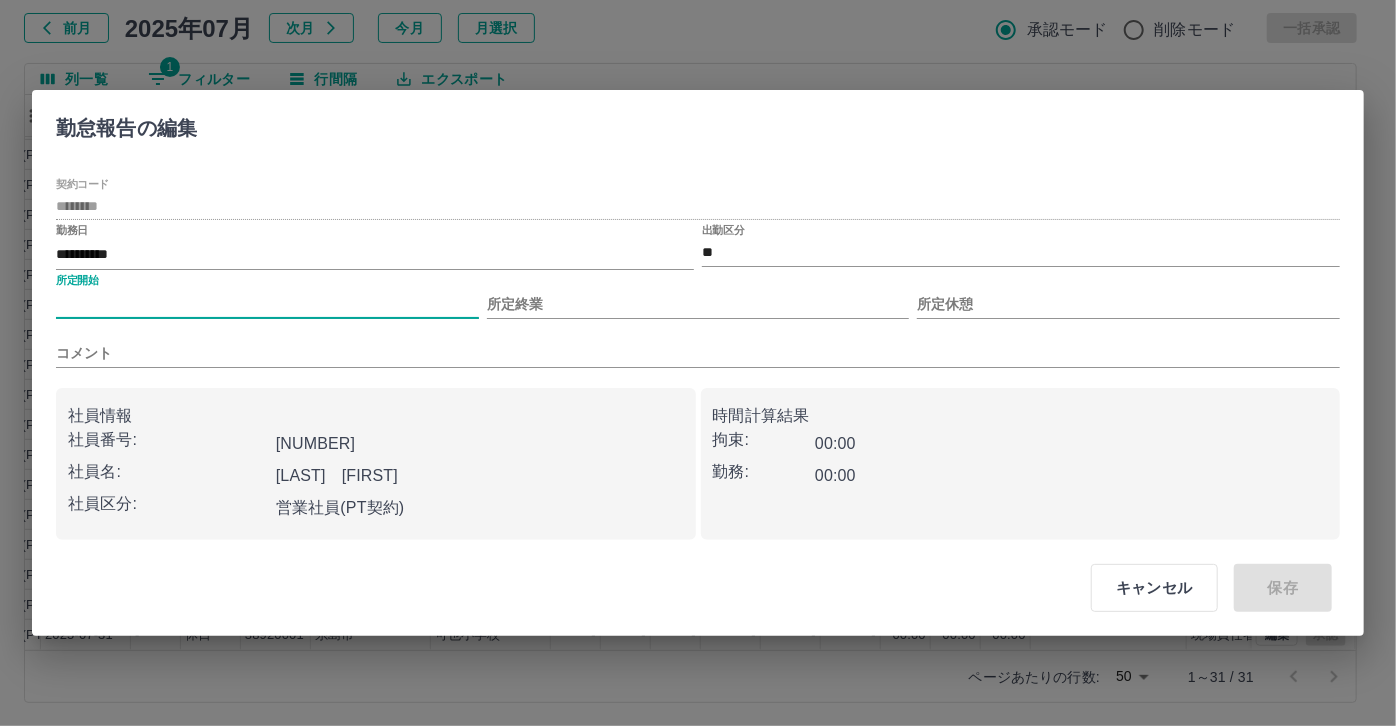 type on "****" 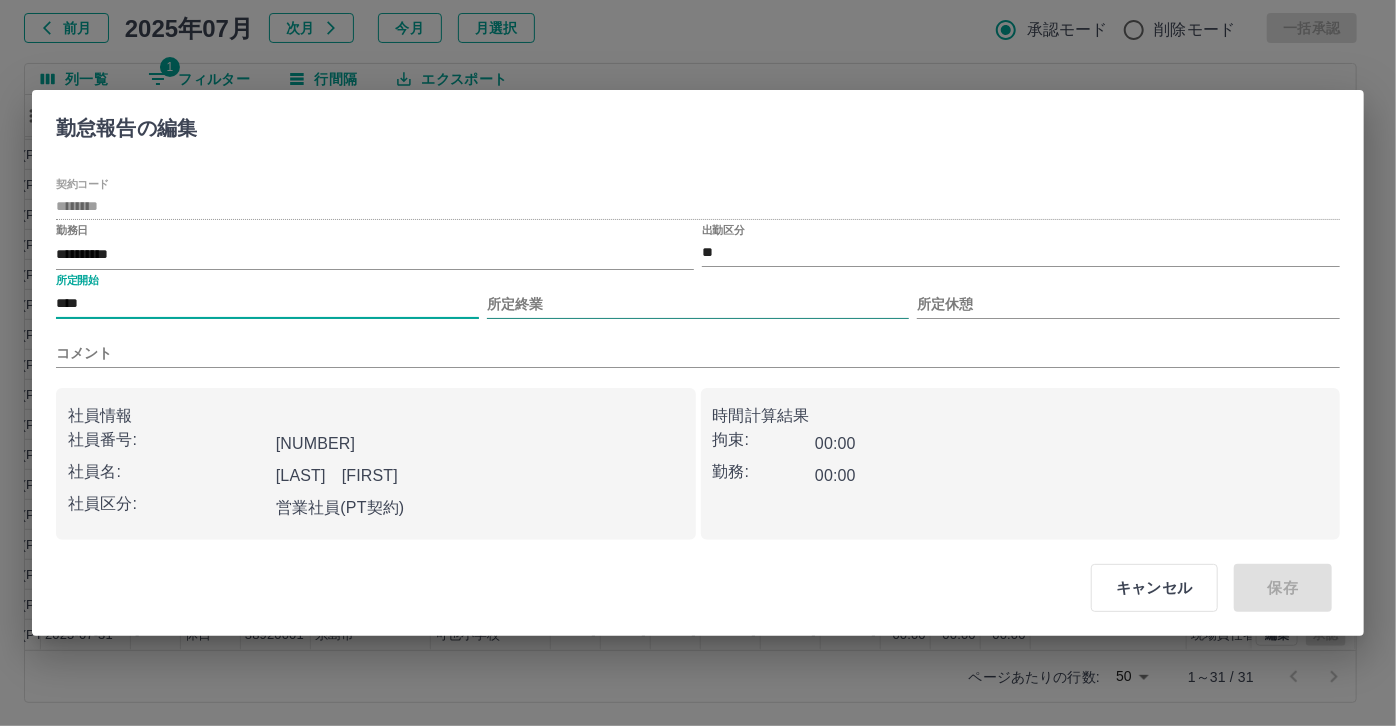 click on "所定終業" at bounding box center [698, 304] 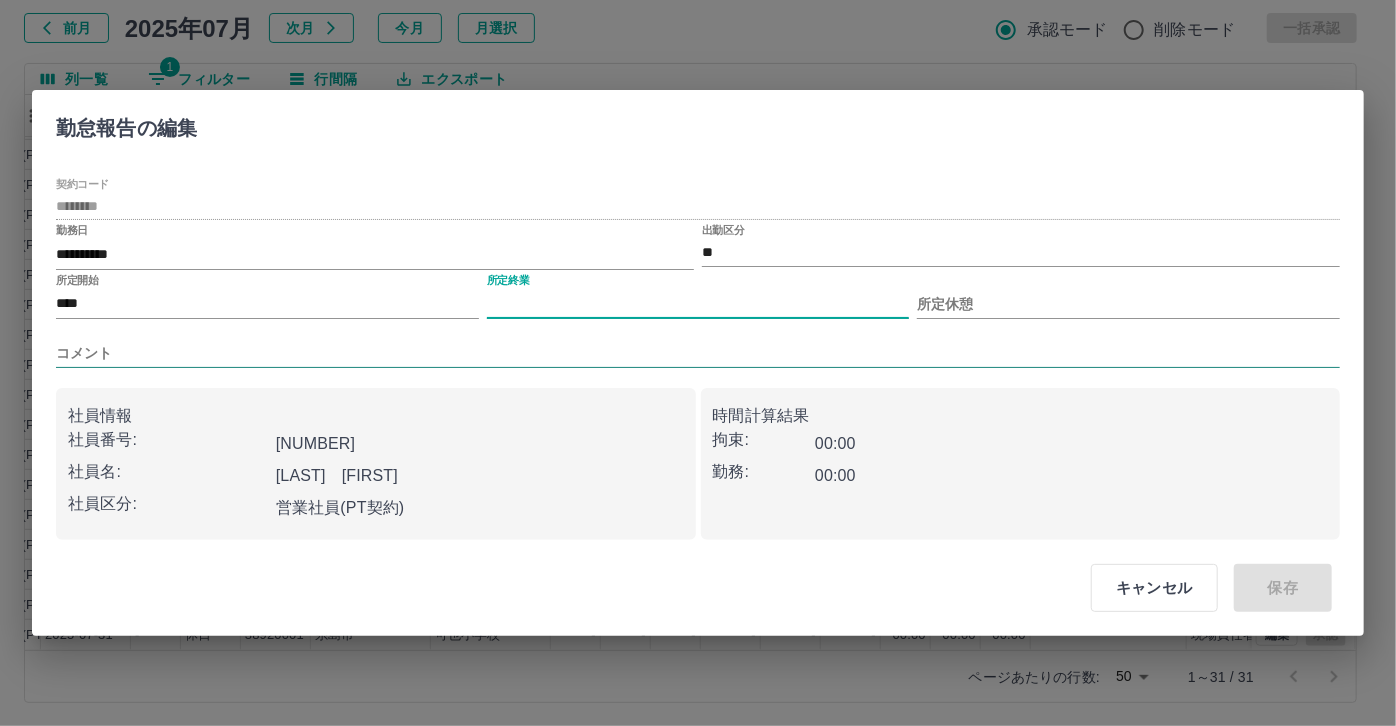 type on "****" 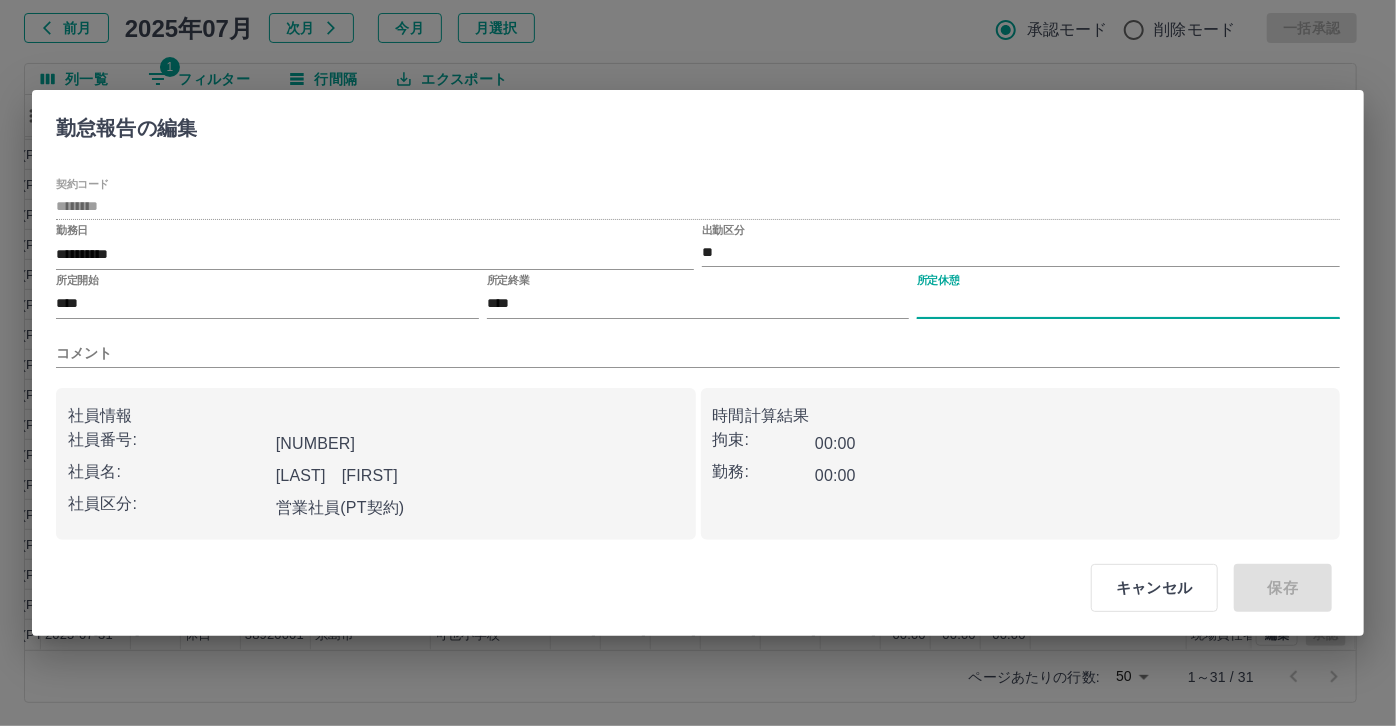click on "所定休憩" at bounding box center (1128, 304) 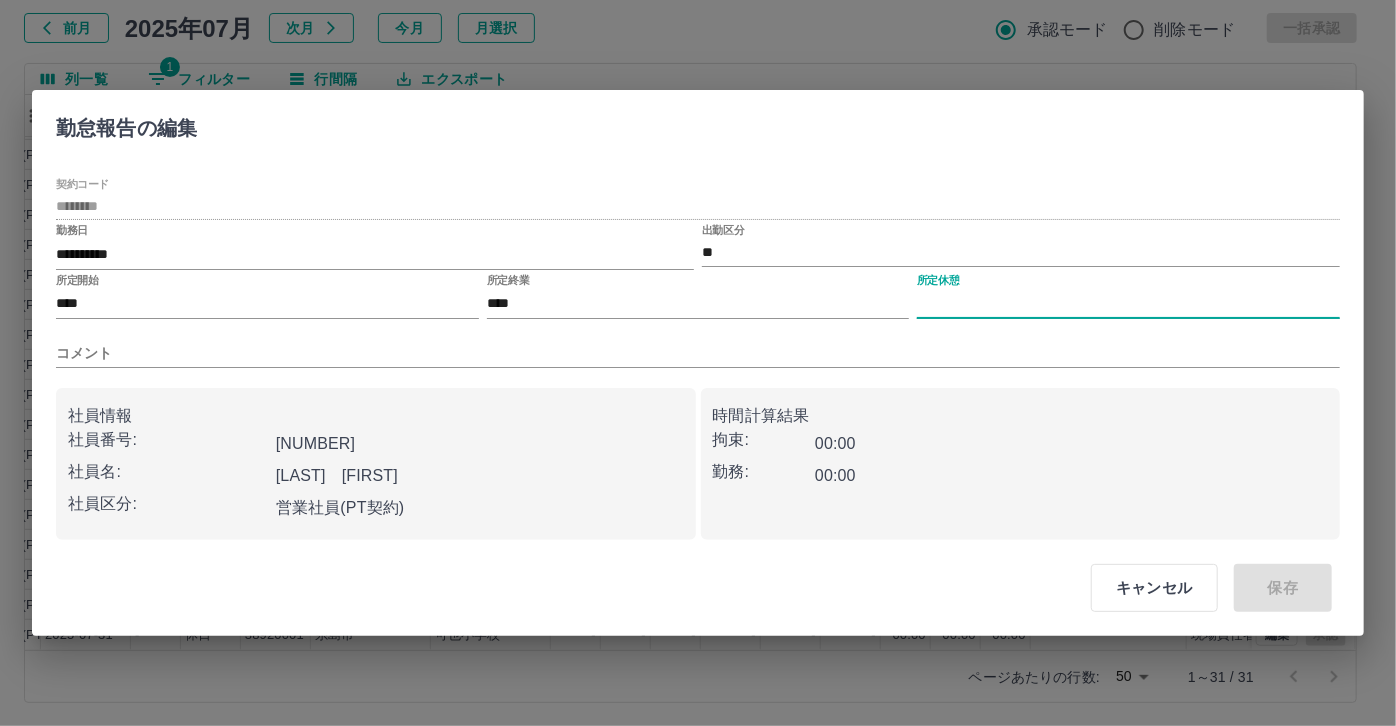 type on "****" 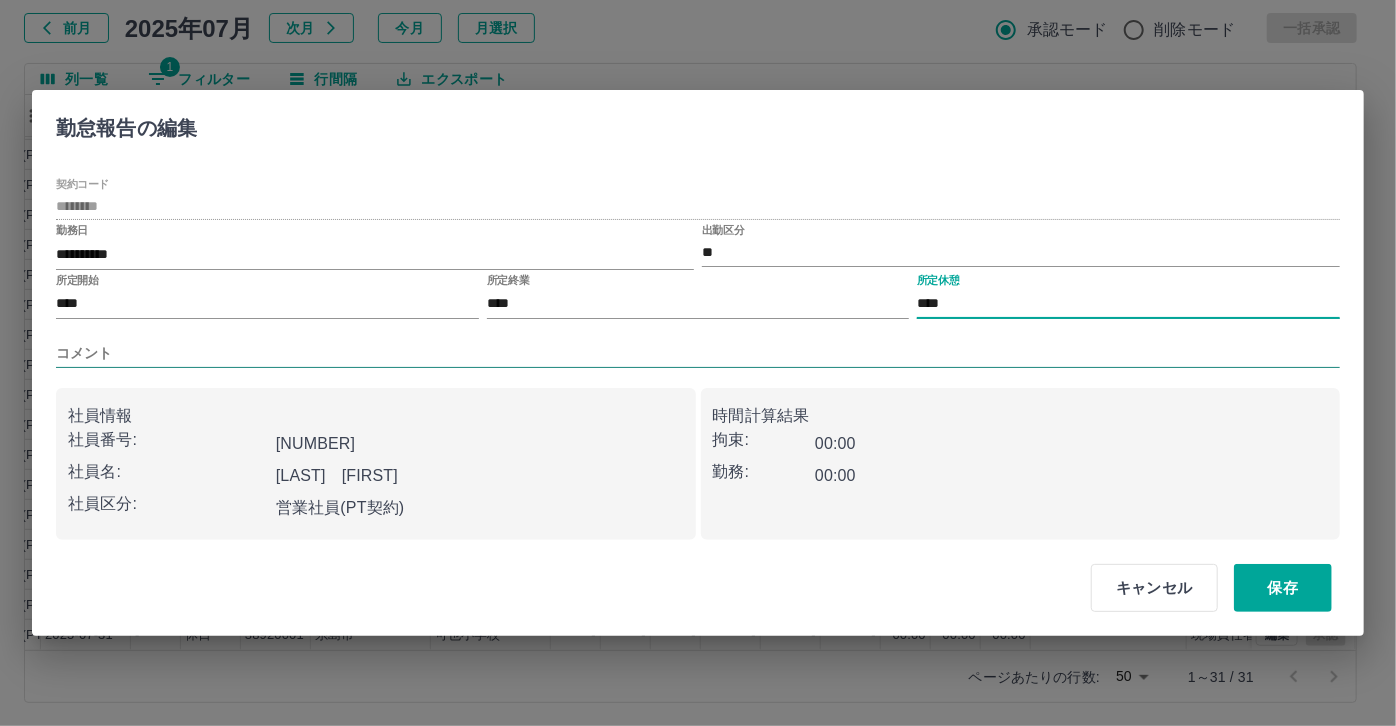 click on "コメント" at bounding box center (698, 353) 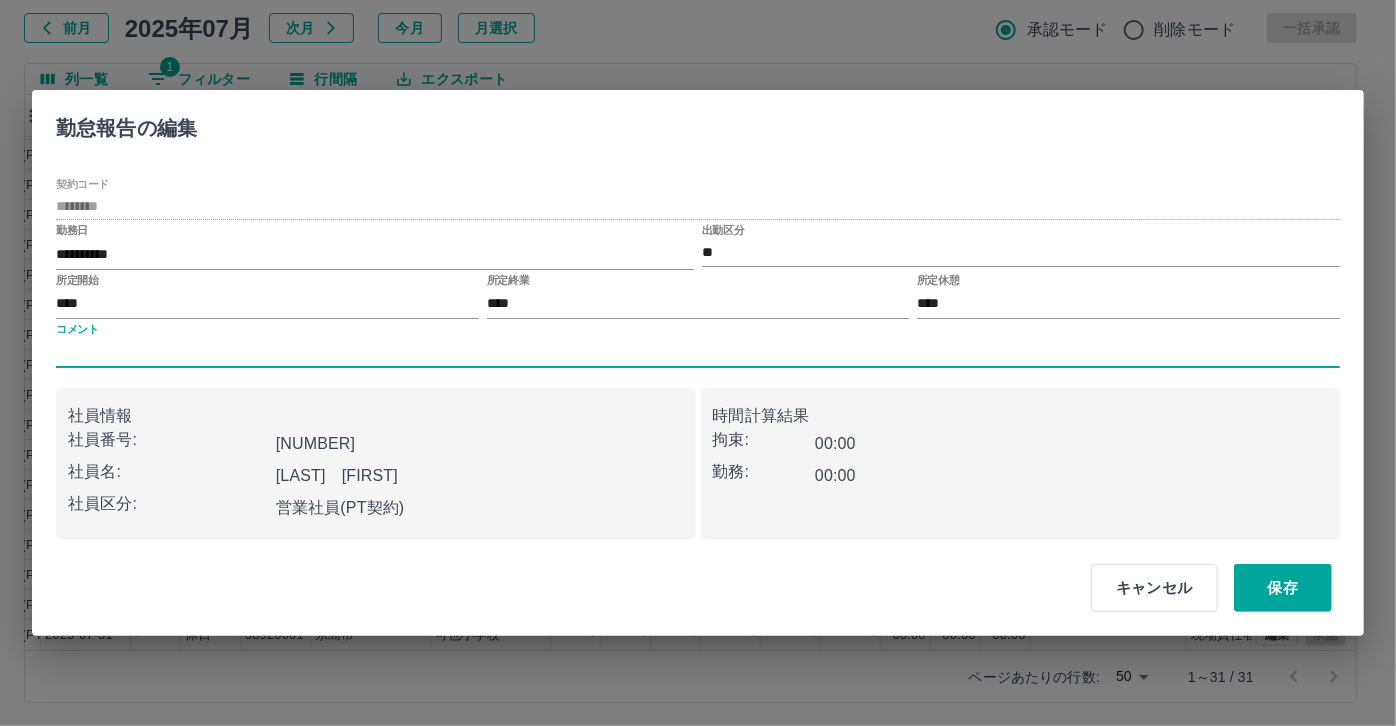 type on "*****" 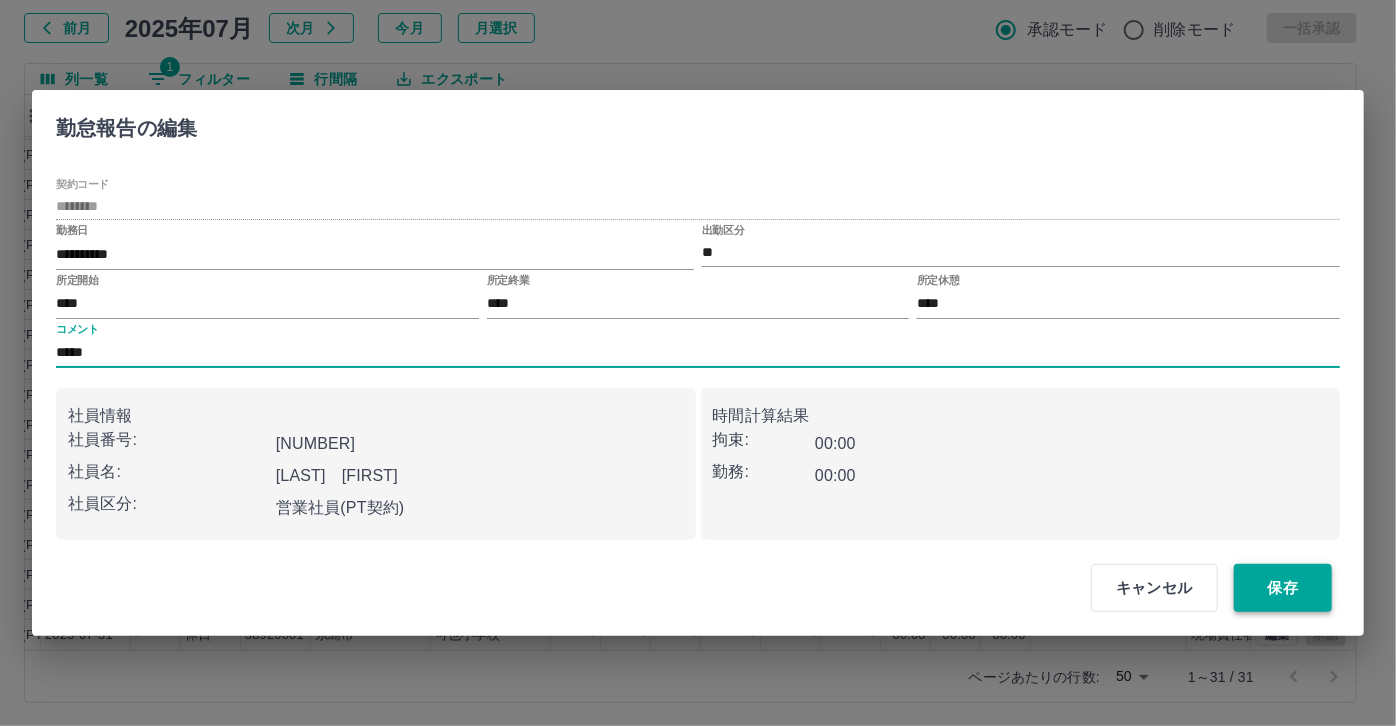click on "保存" at bounding box center [1283, 588] 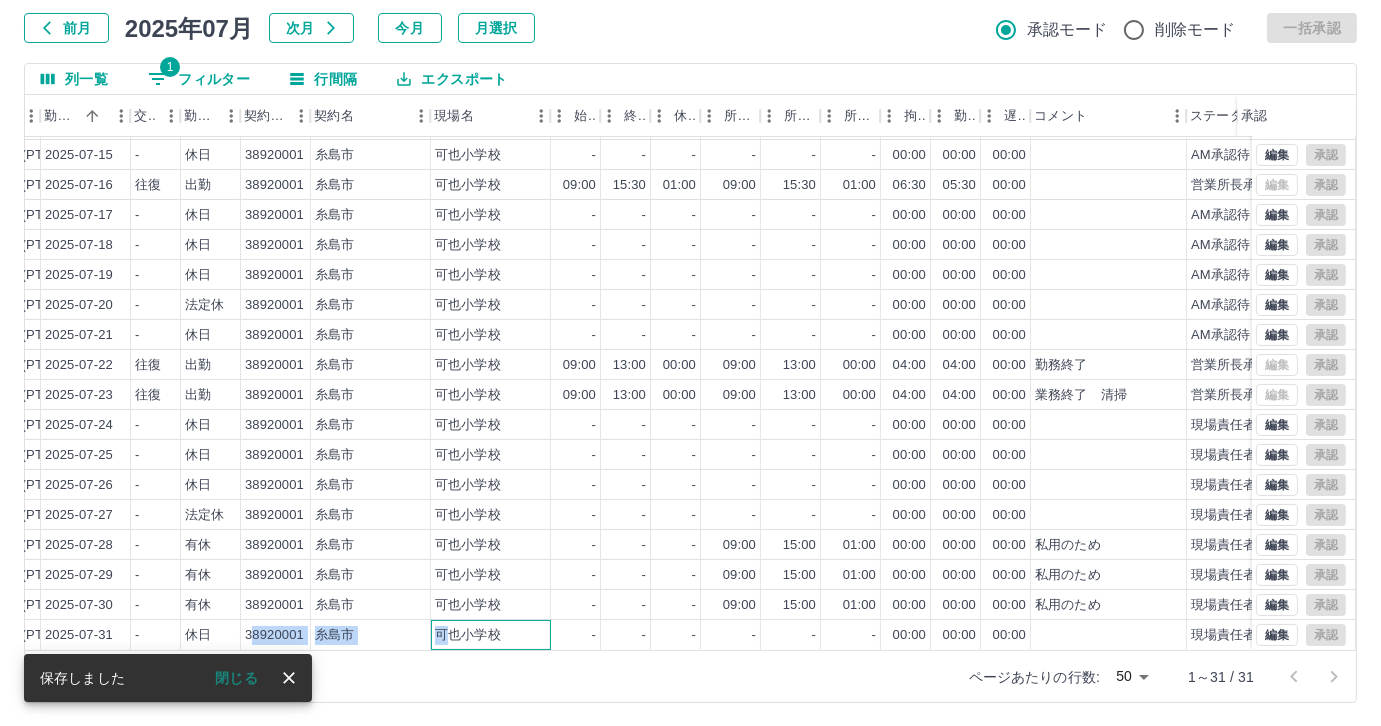 drag, startPoint x: 405, startPoint y: 635, endPoint x: 316, endPoint y: 641, distance: 89.20202 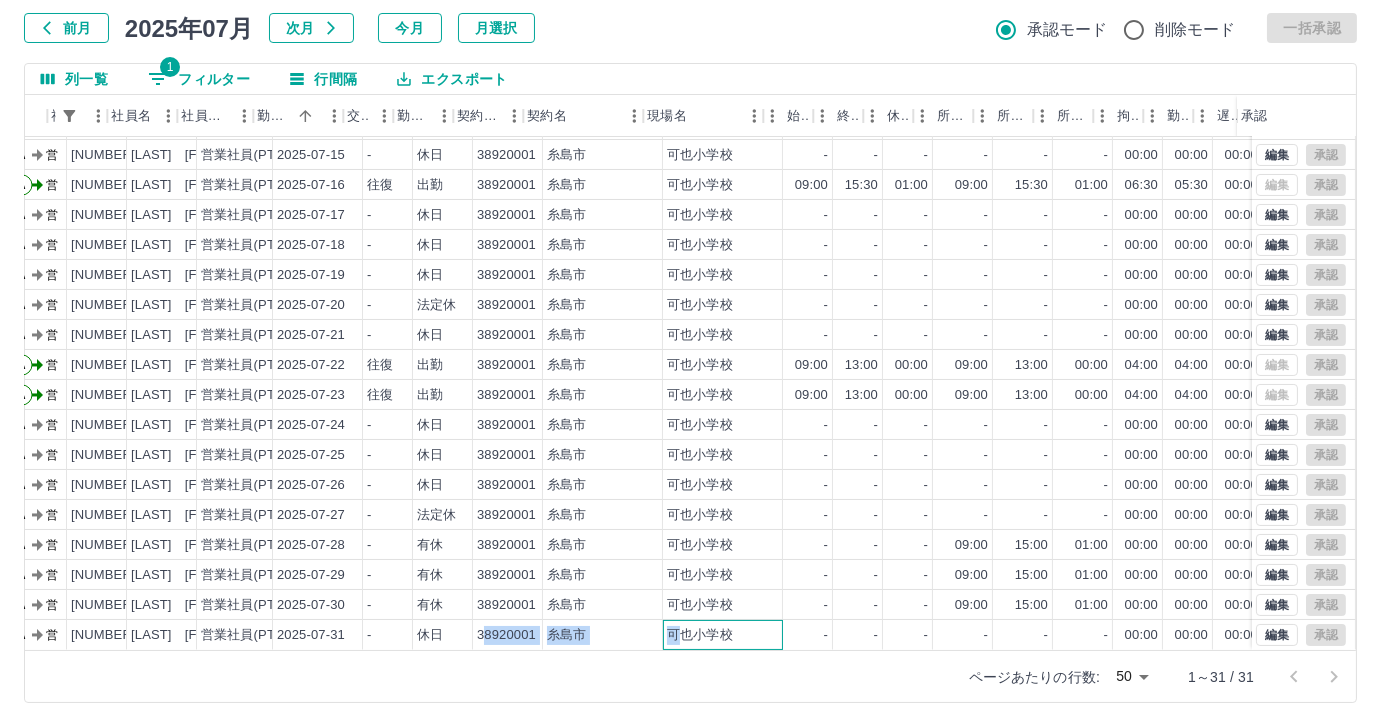 scroll, scrollTop: 431, scrollLeft: 429, axis: both 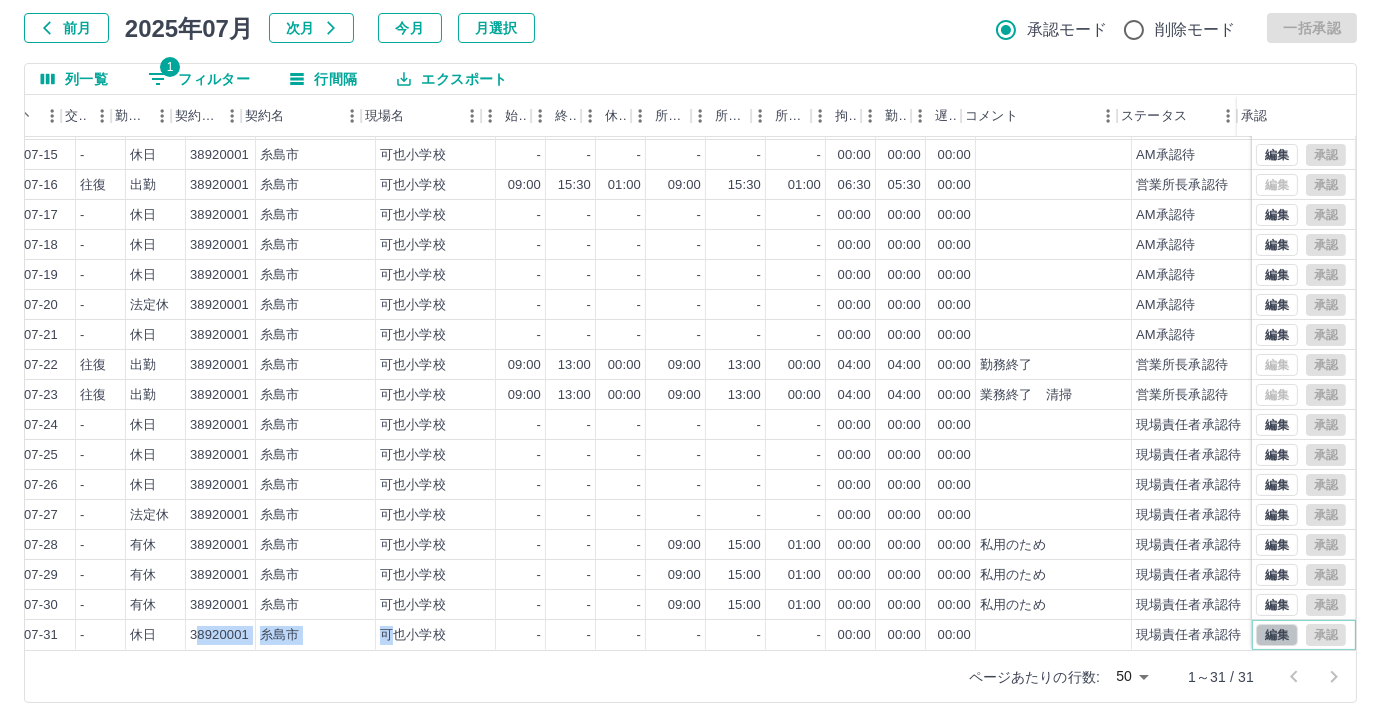click on "編集" at bounding box center (1277, 635) 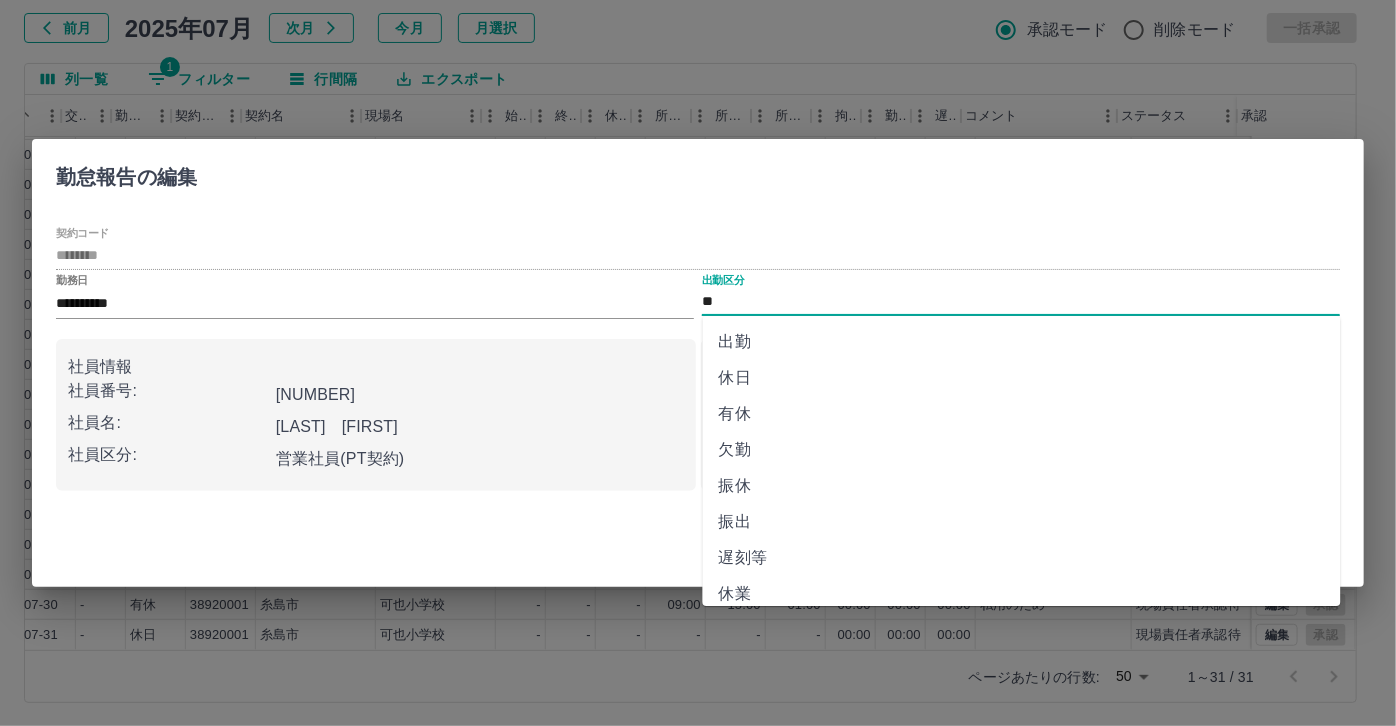 click on "有休" at bounding box center (1022, 414) 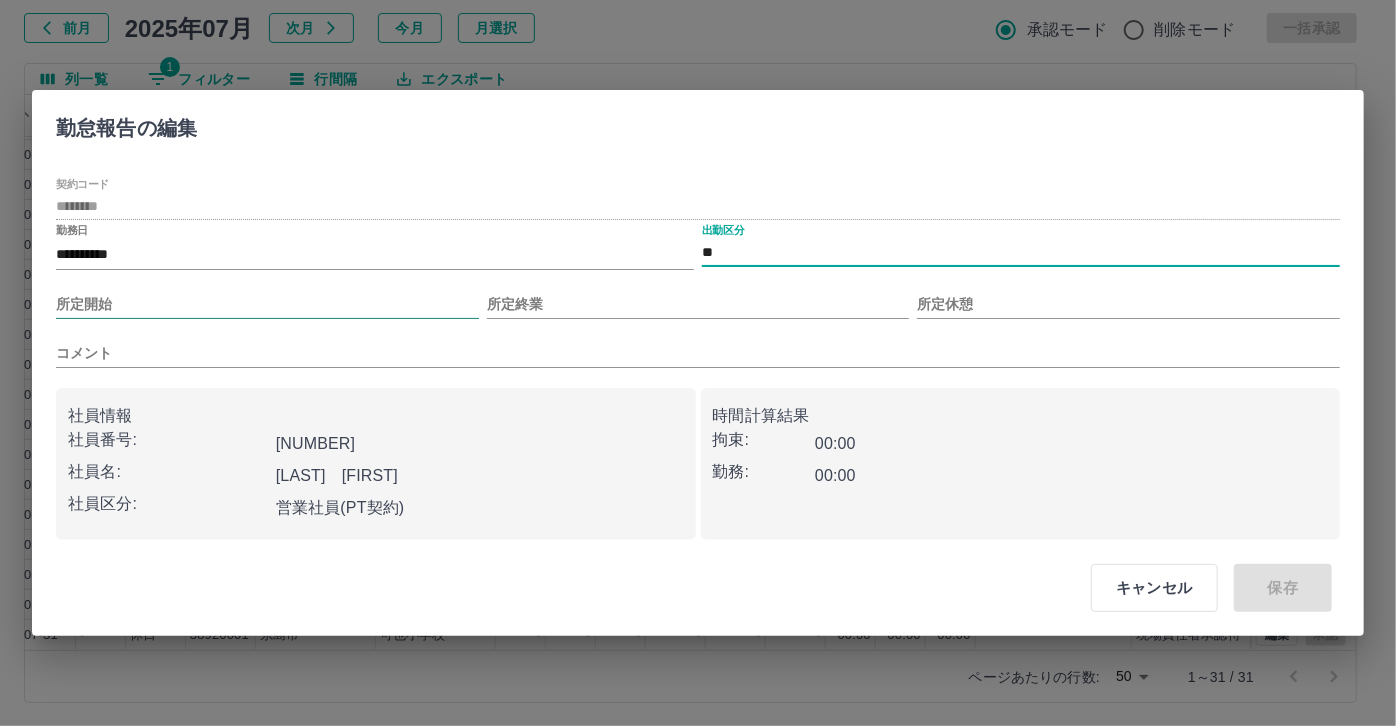 click on "所定開始" at bounding box center (267, 304) 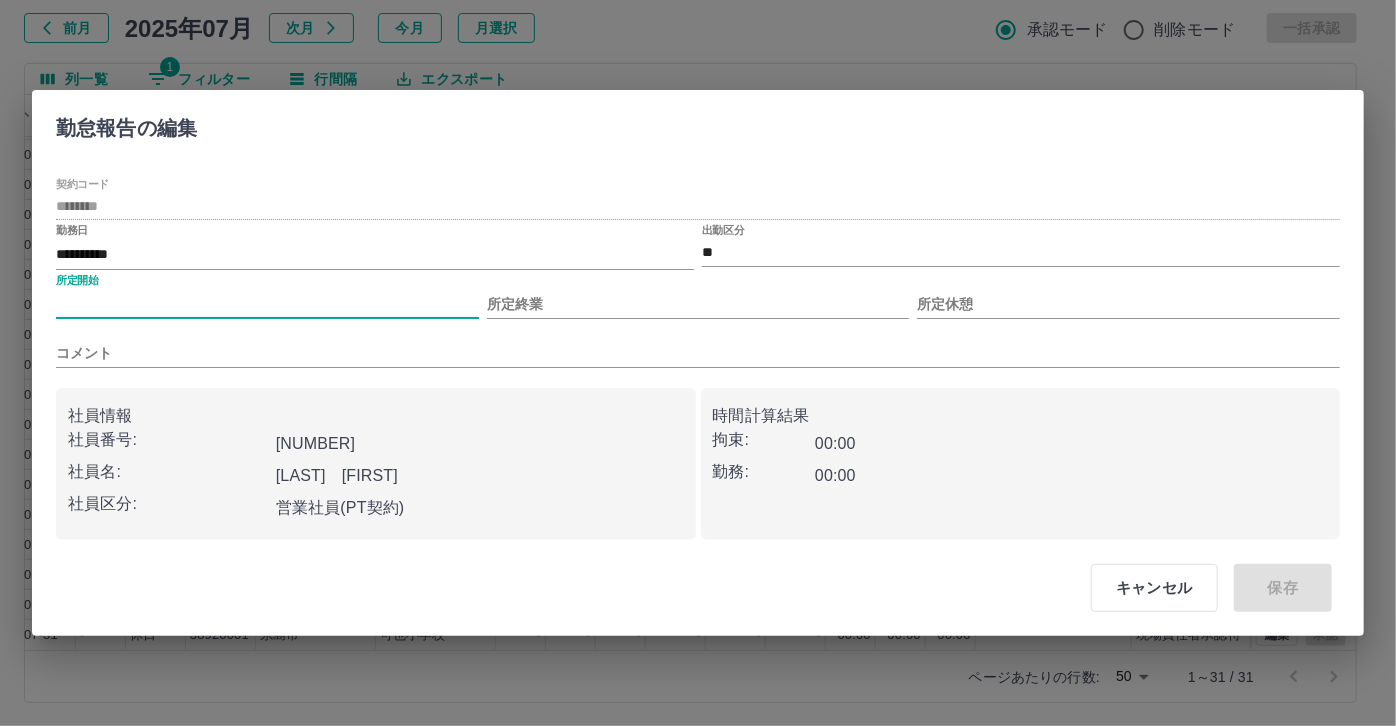 type on "****" 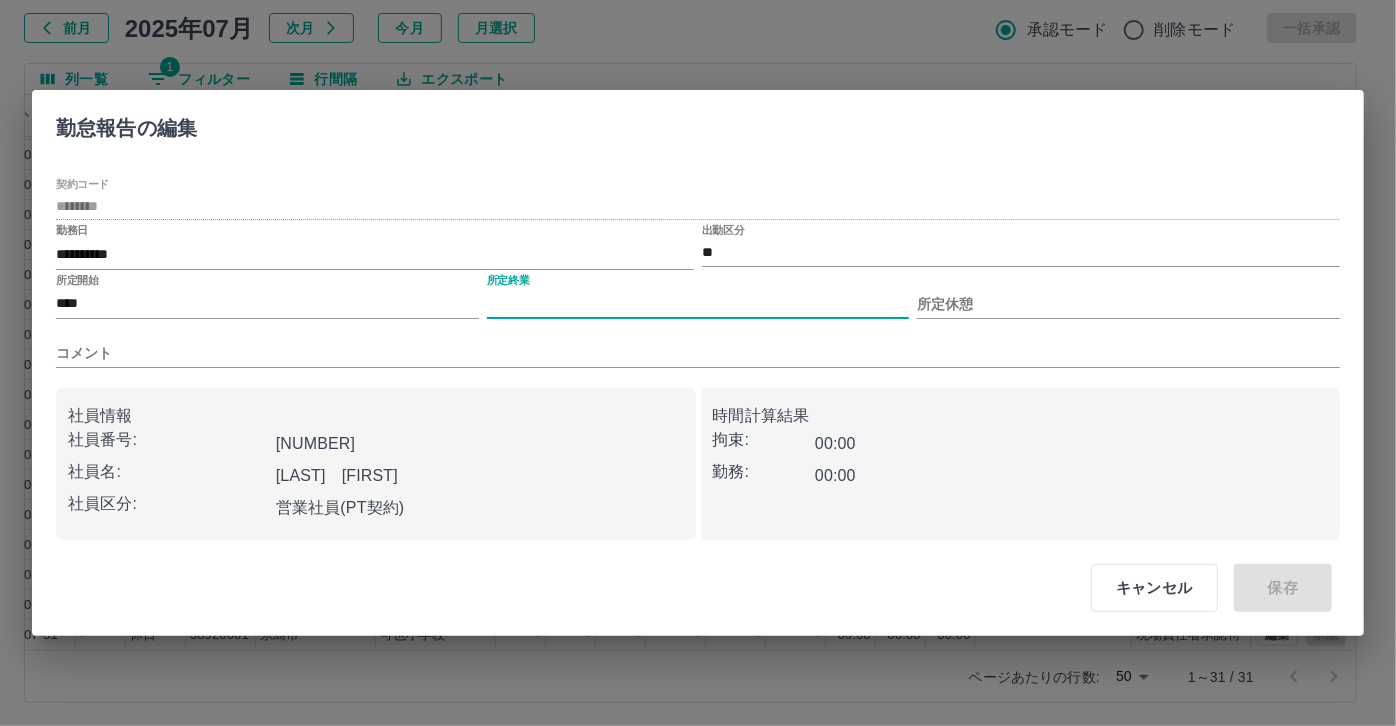 click on "所定終業" at bounding box center [698, 304] 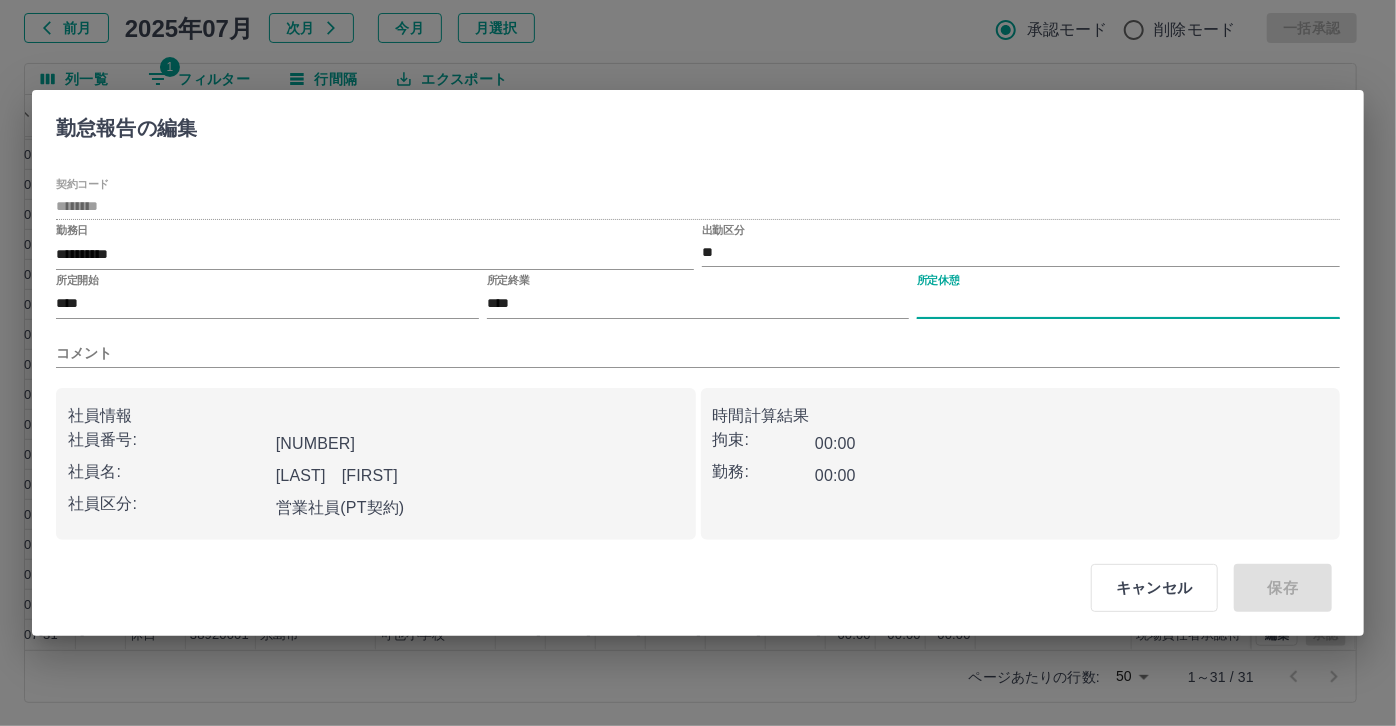 click on "所定休憩" at bounding box center [1128, 304] 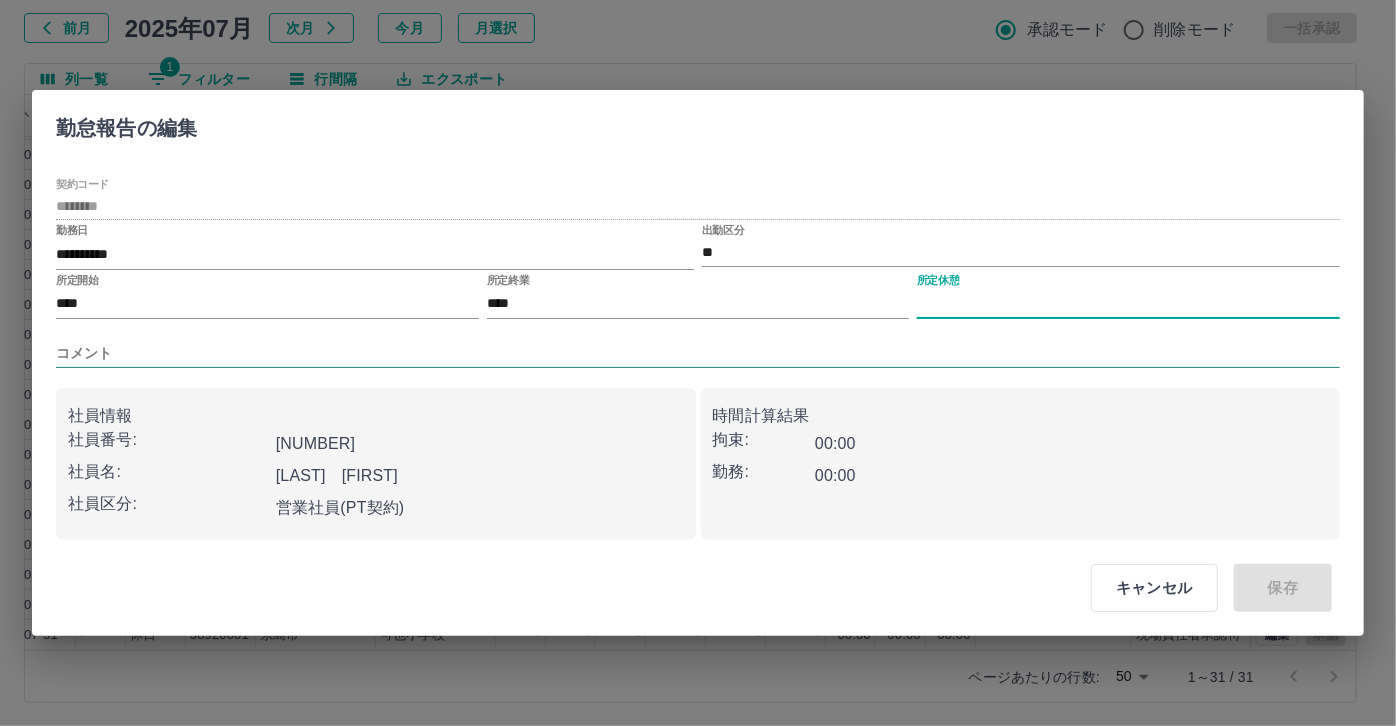 type on "****" 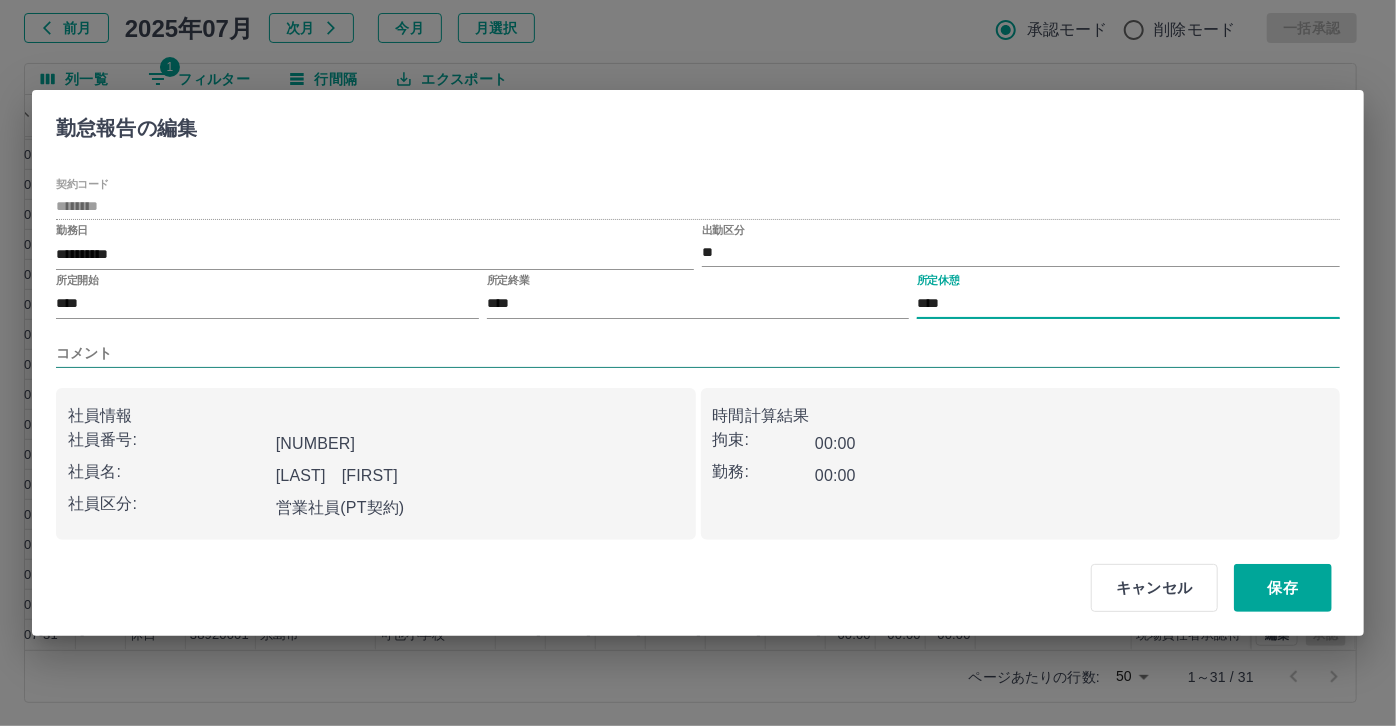 click on "コメント" at bounding box center (698, 353) 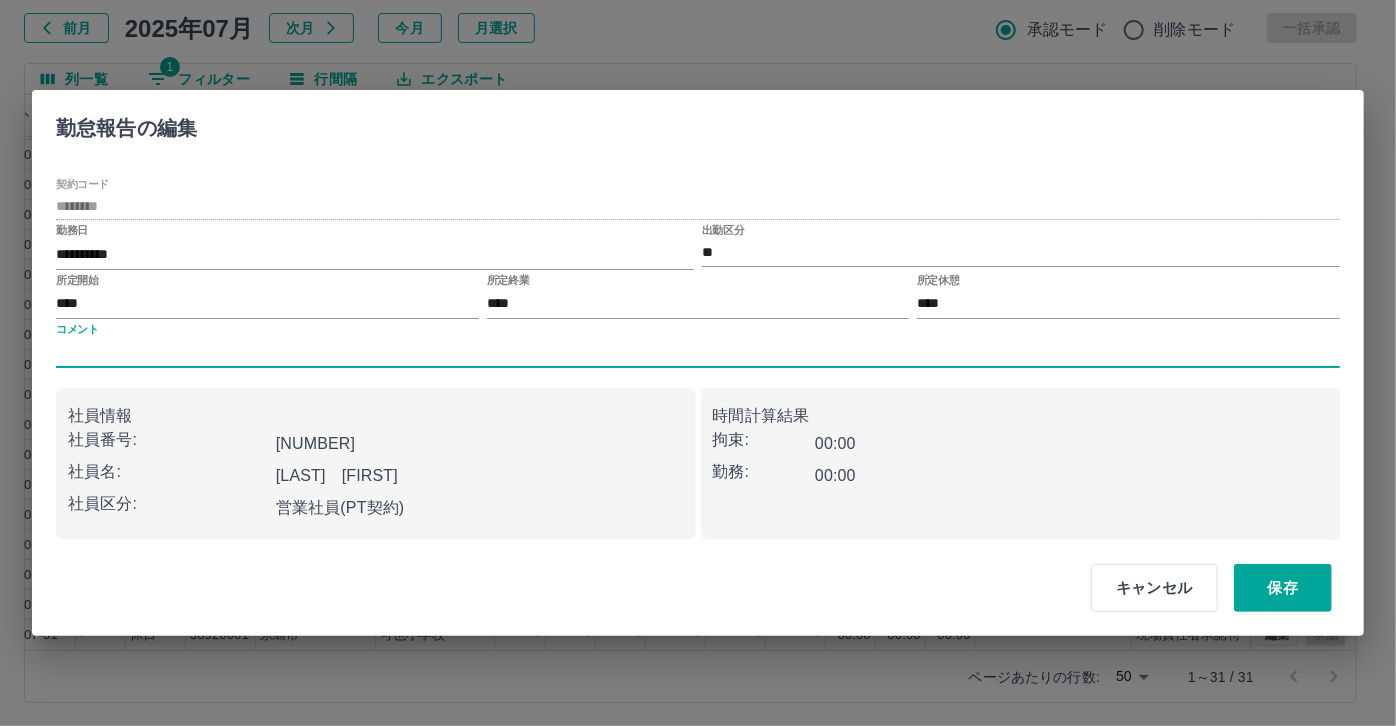 type on "*****" 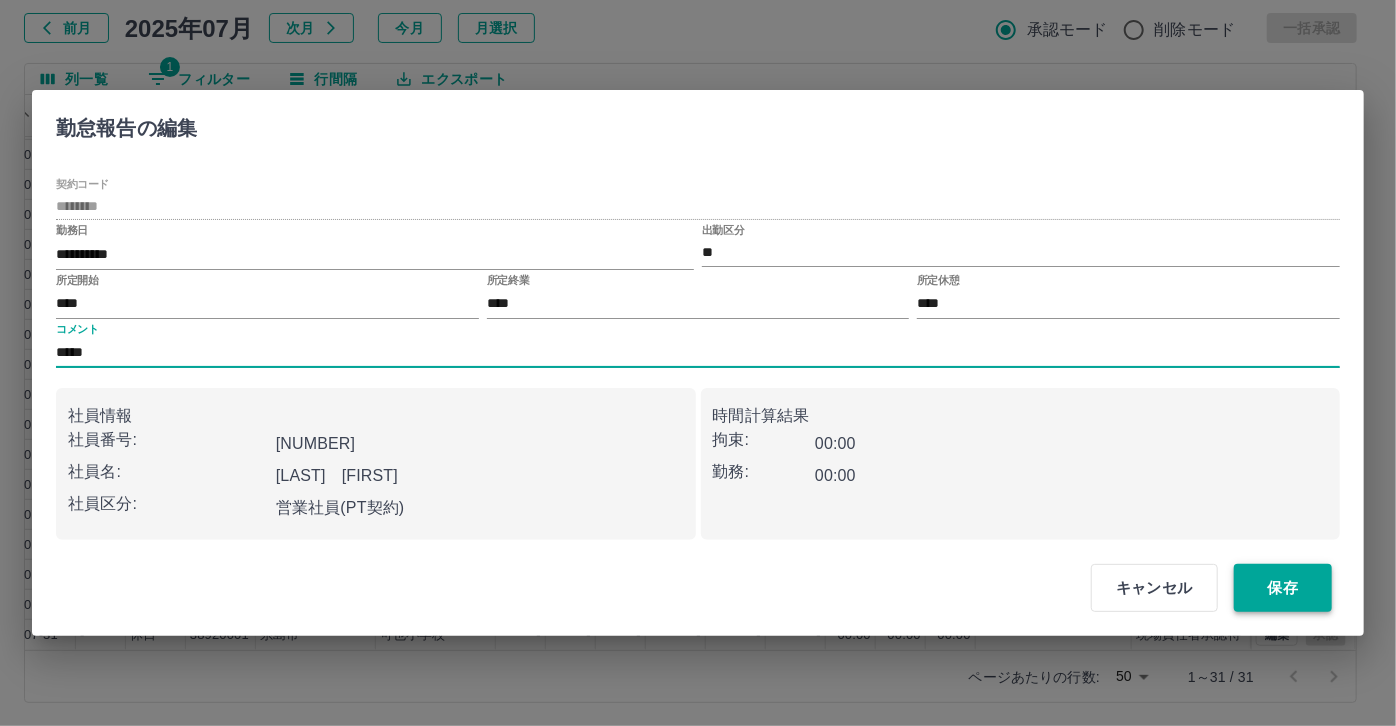 click on "保存" at bounding box center [1283, 588] 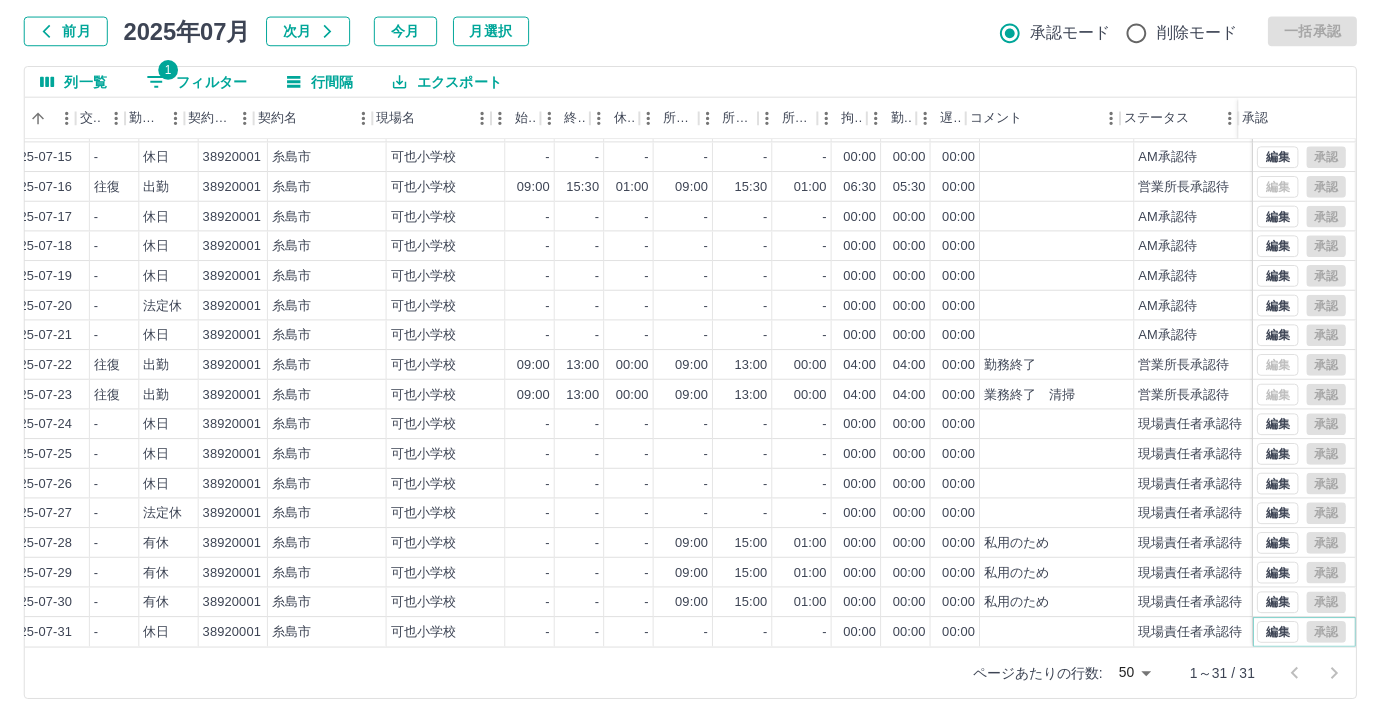 scroll, scrollTop: 431, scrollLeft: 414, axis: both 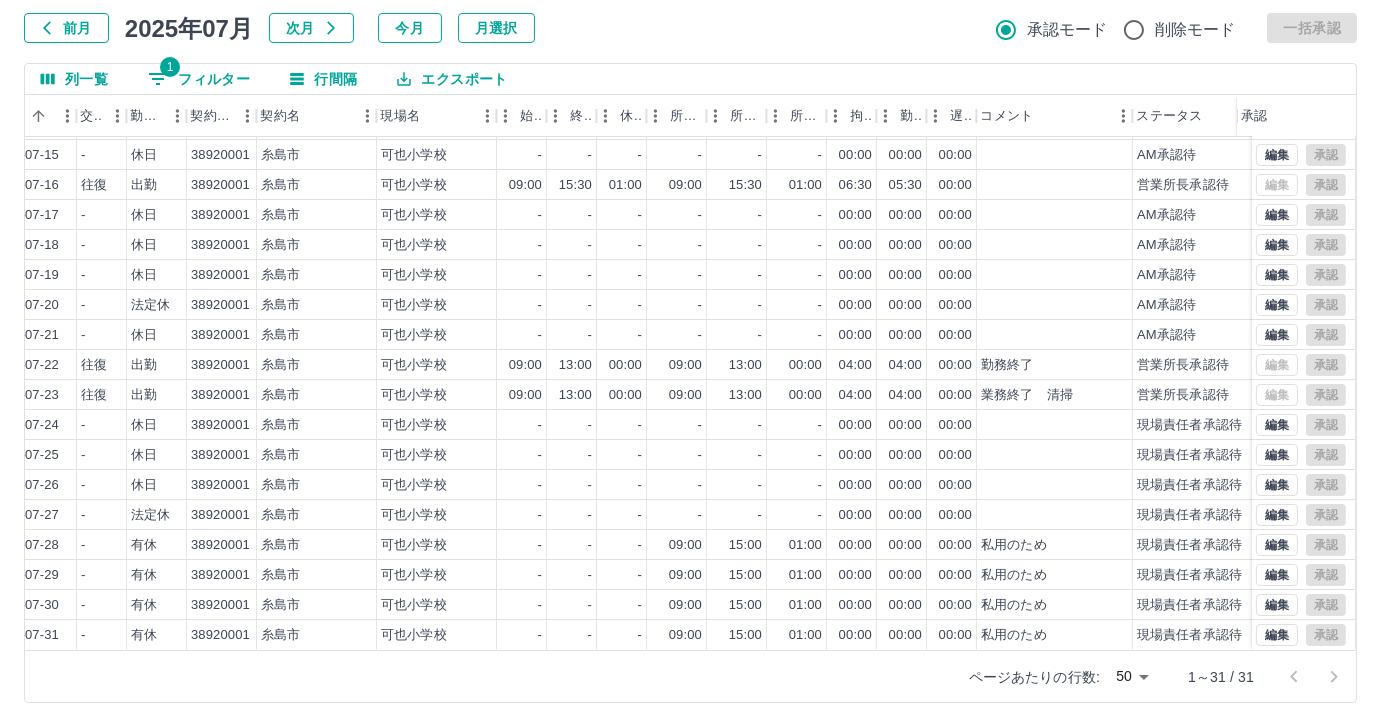 click on "1 フィルター" at bounding box center (199, 79) 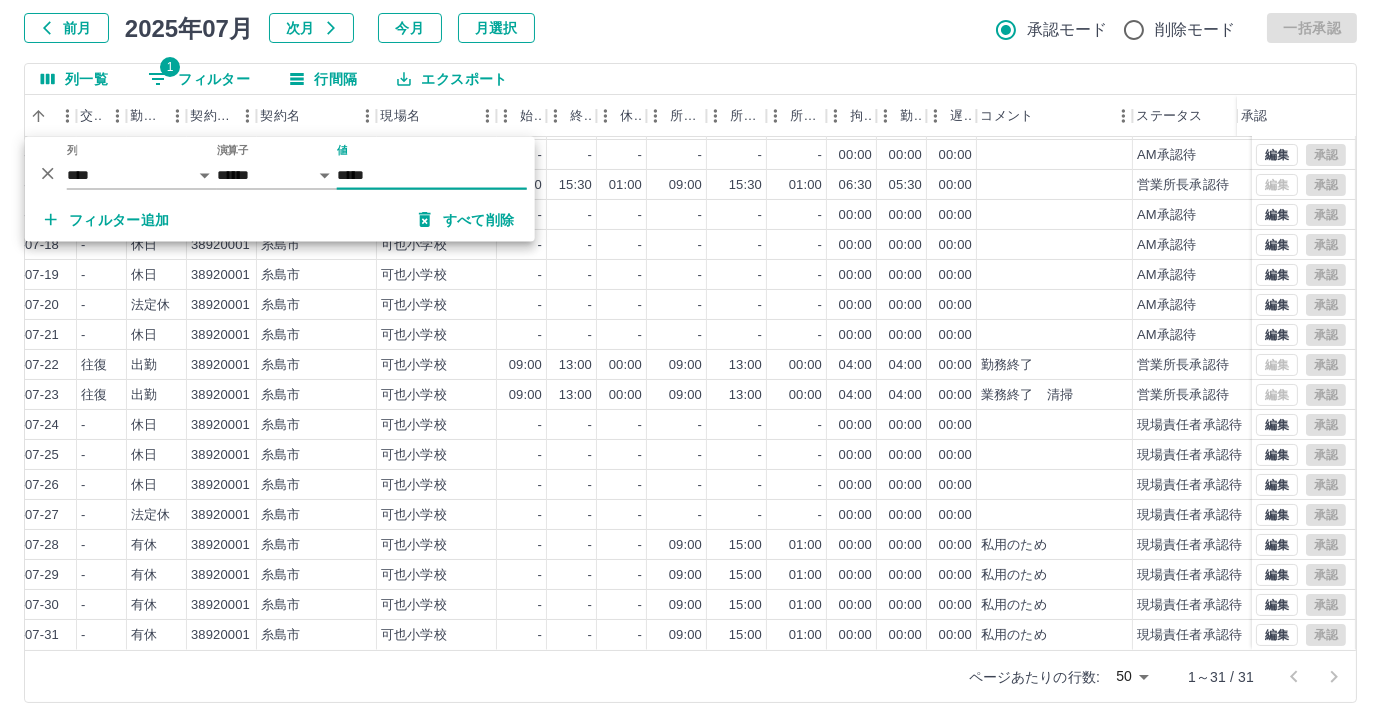 click on "*****" at bounding box center (432, 175) 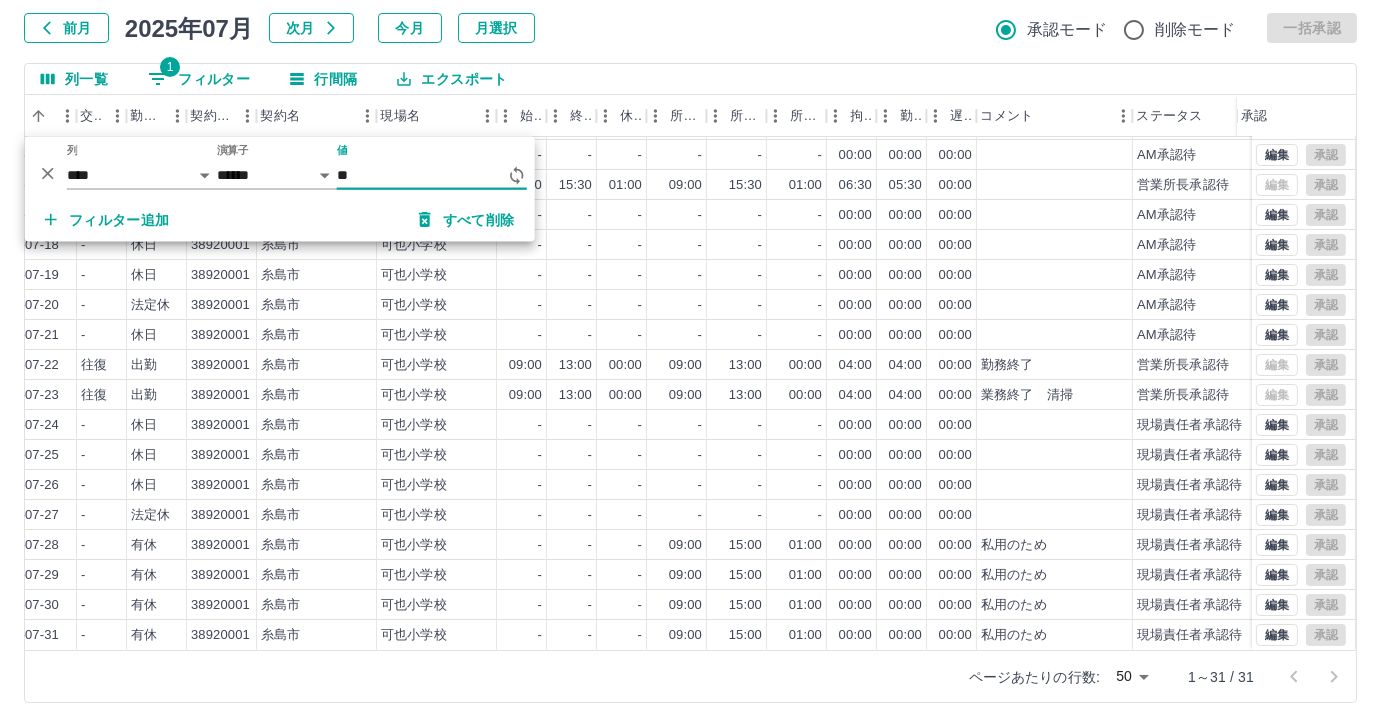 type on "*" 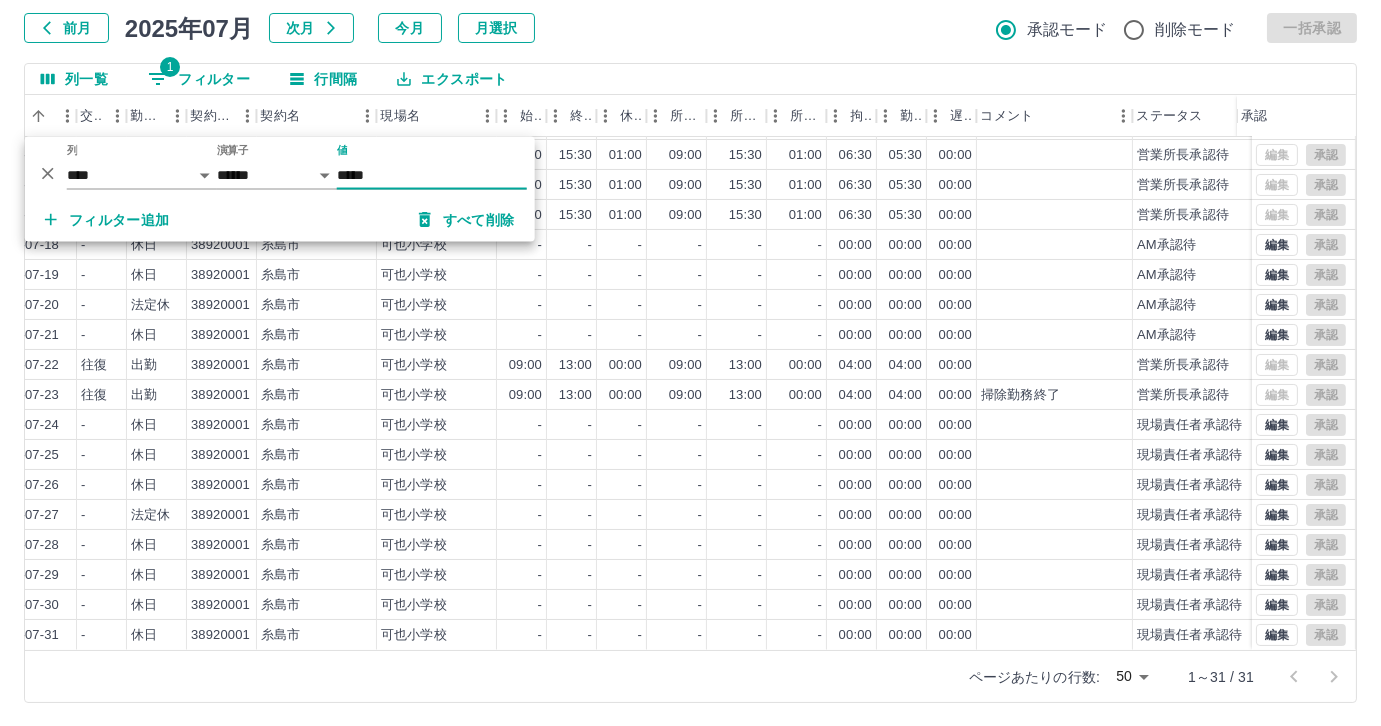 scroll, scrollTop: 431, scrollLeft: 414, axis: both 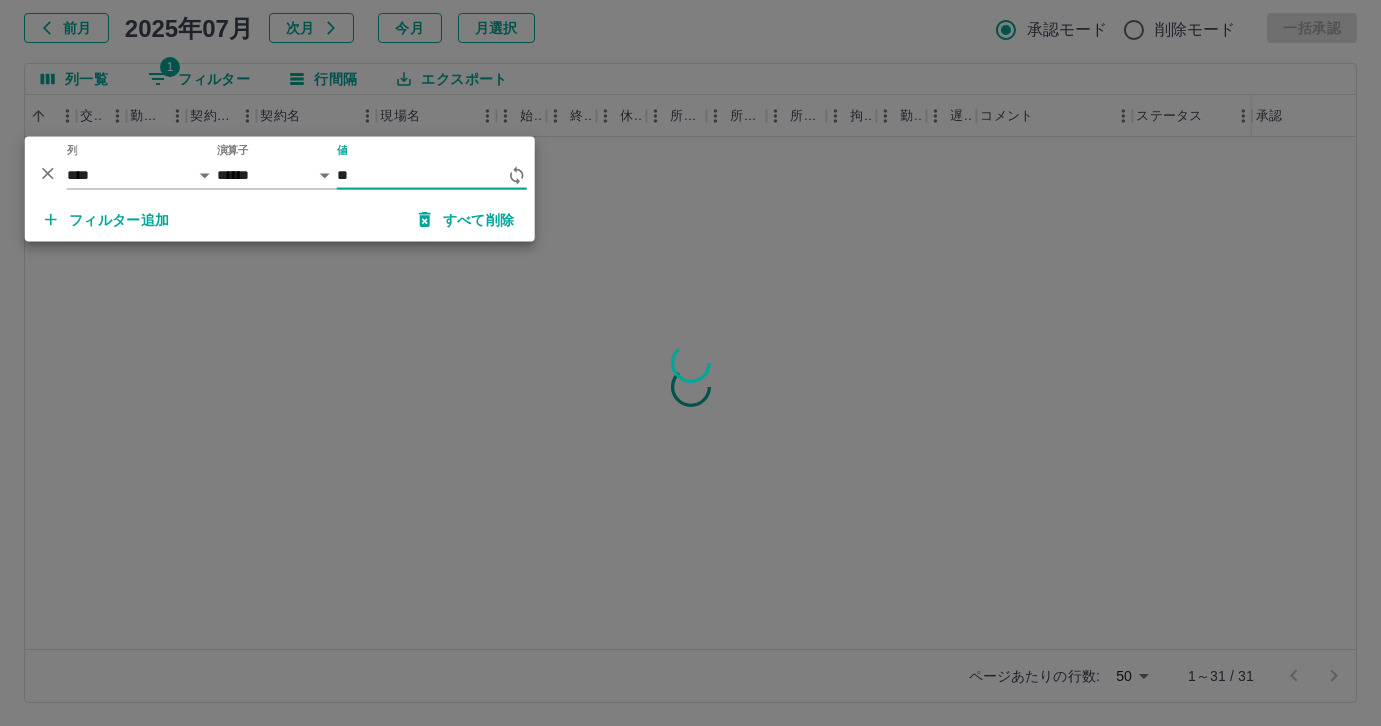 type on "*" 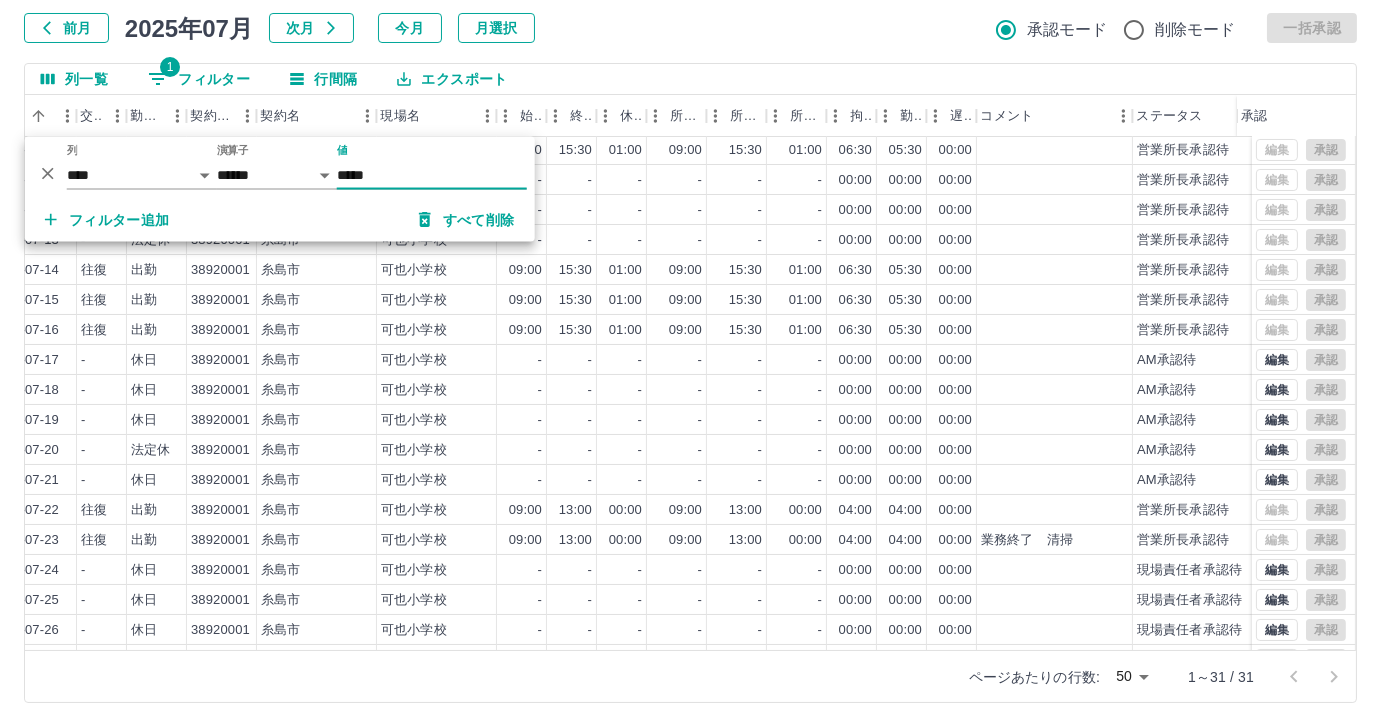 scroll, scrollTop: 431, scrollLeft: 414, axis: both 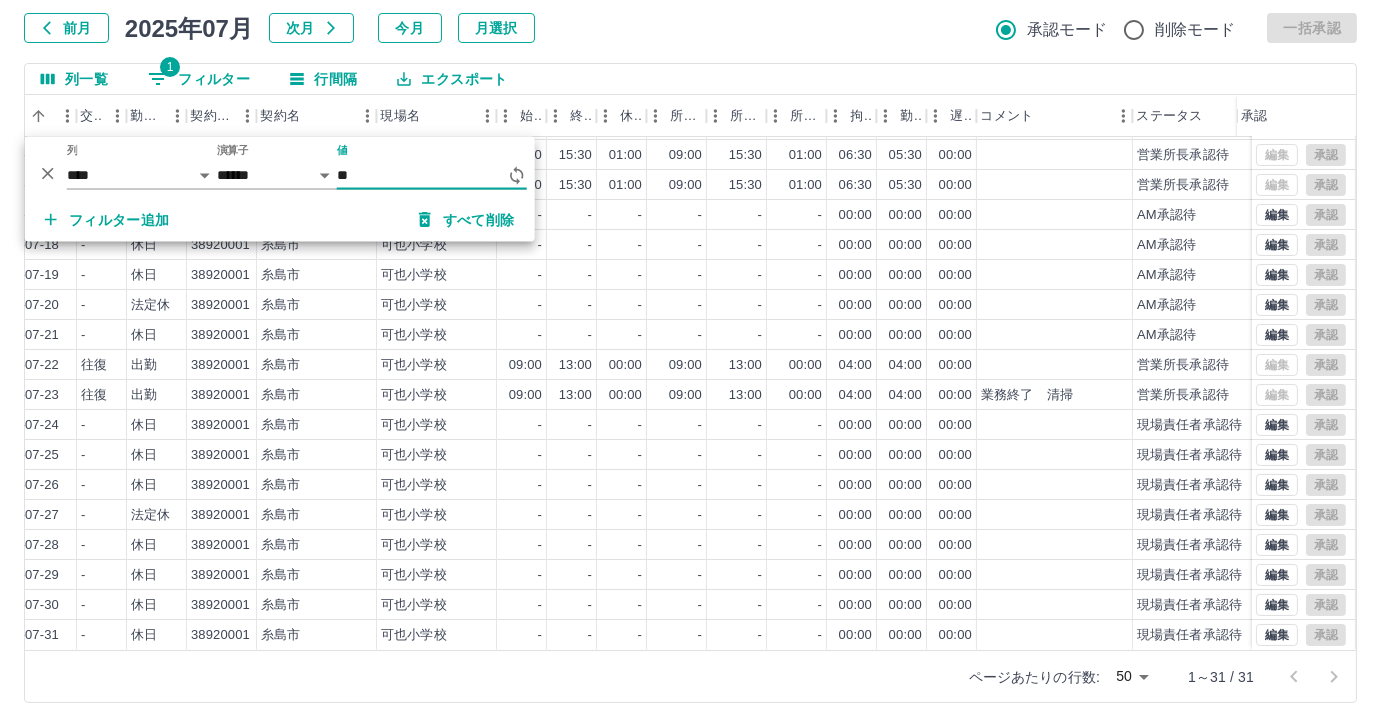 type on "*" 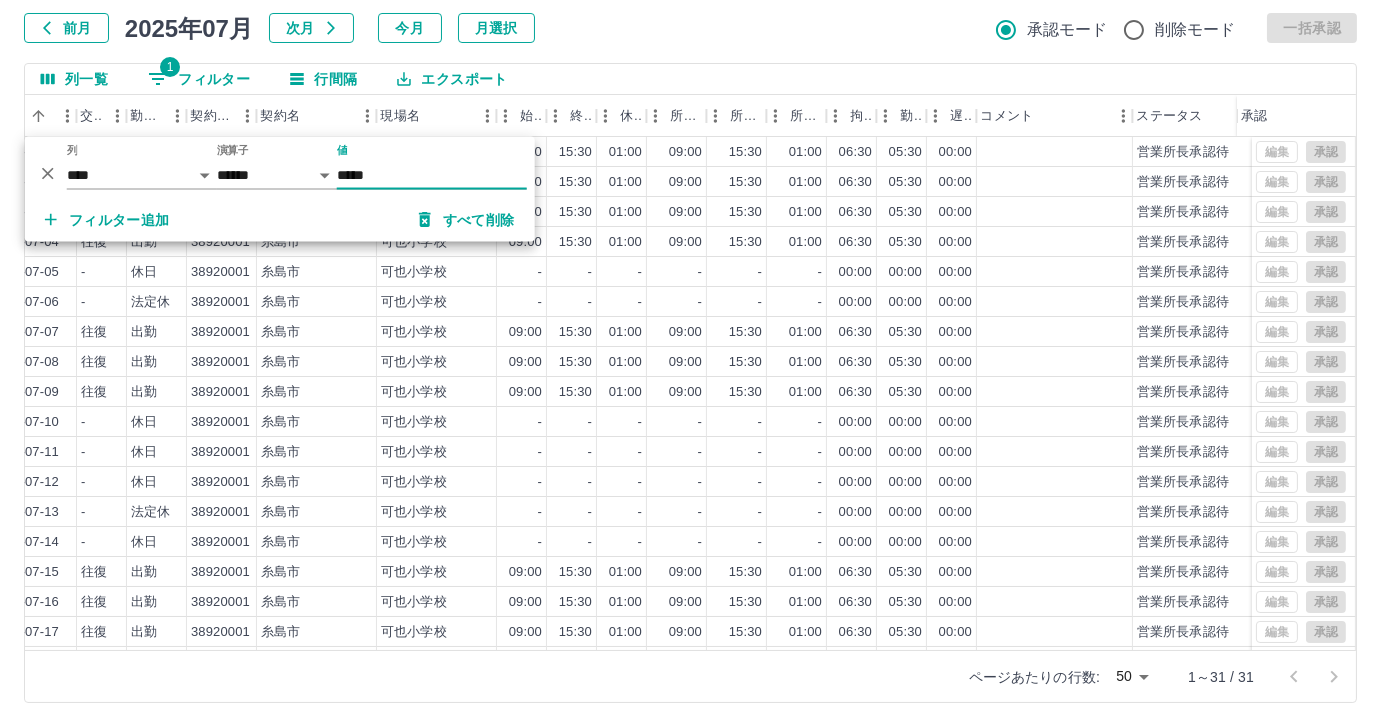 scroll, scrollTop: 431, scrollLeft: 414, axis: both 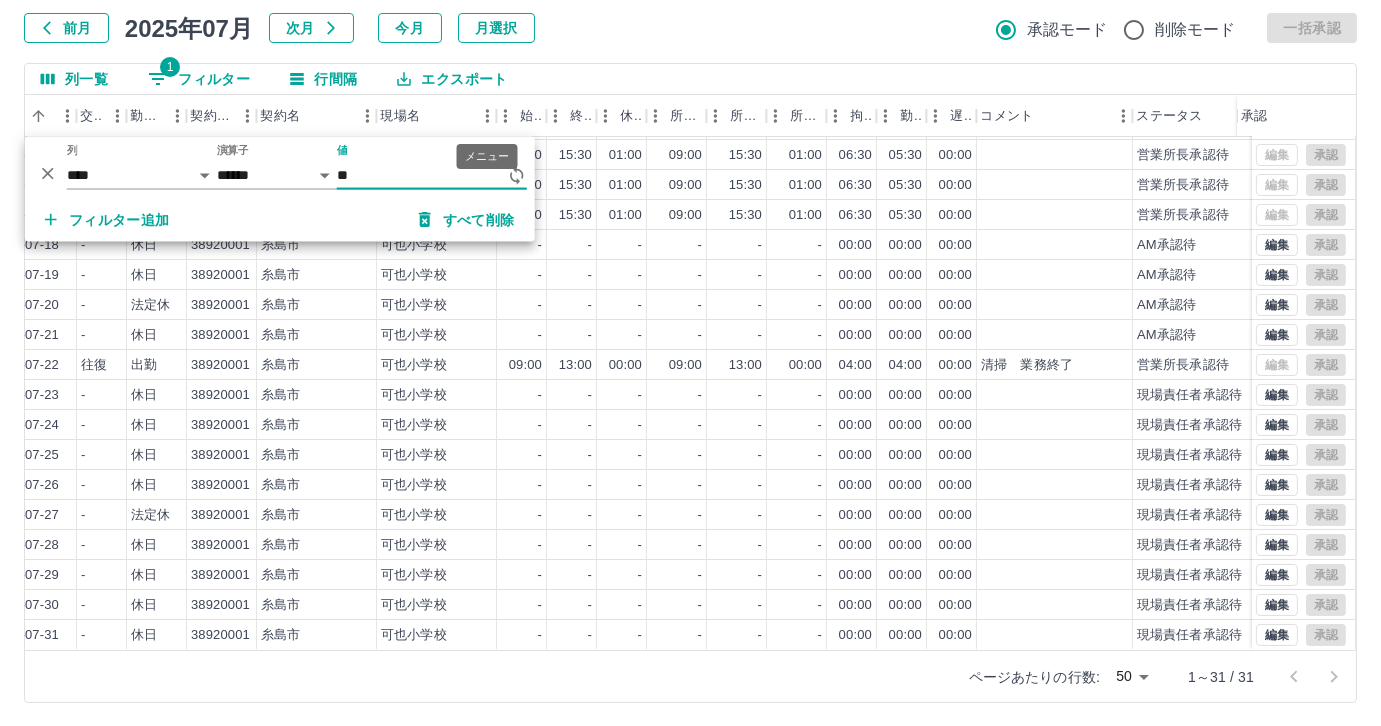 type on "*" 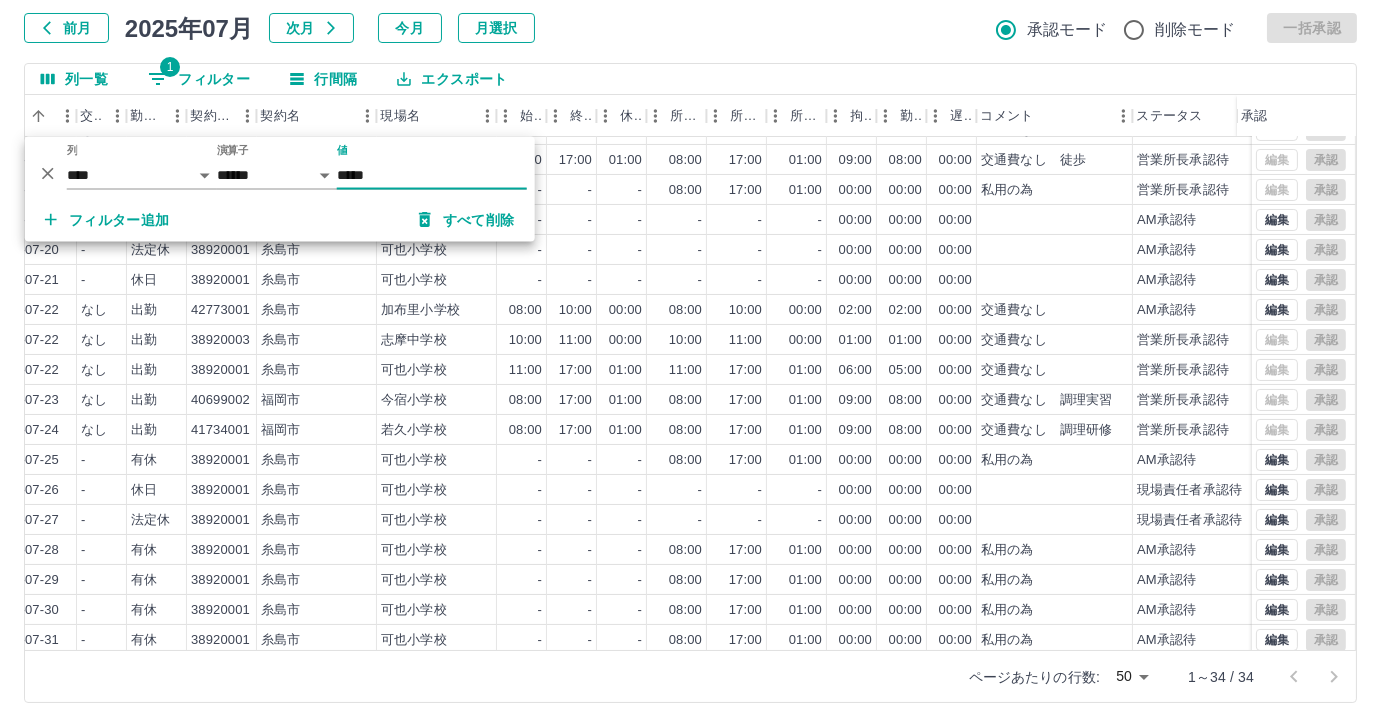 scroll, scrollTop: 521, scrollLeft: 414, axis: both 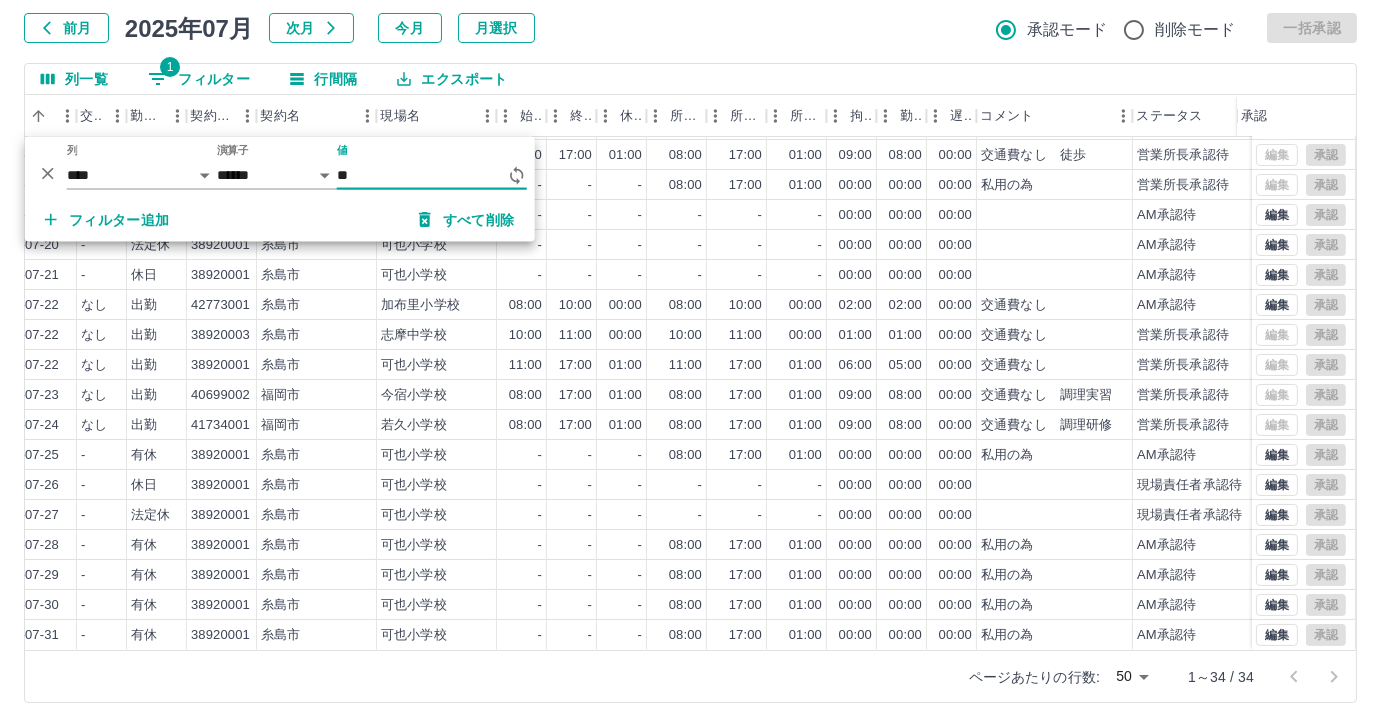 type on "*" 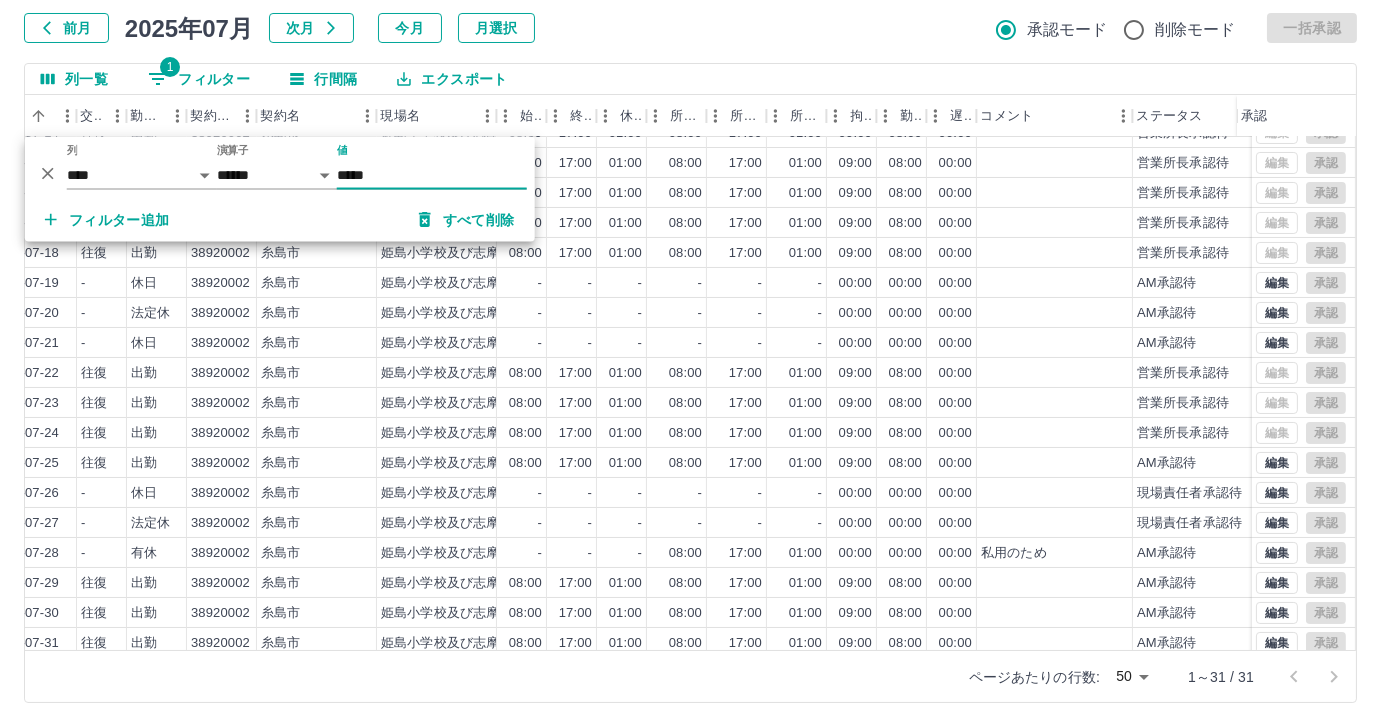 scroll, scrollTop: 431, scrollLeft: 414, axis: both 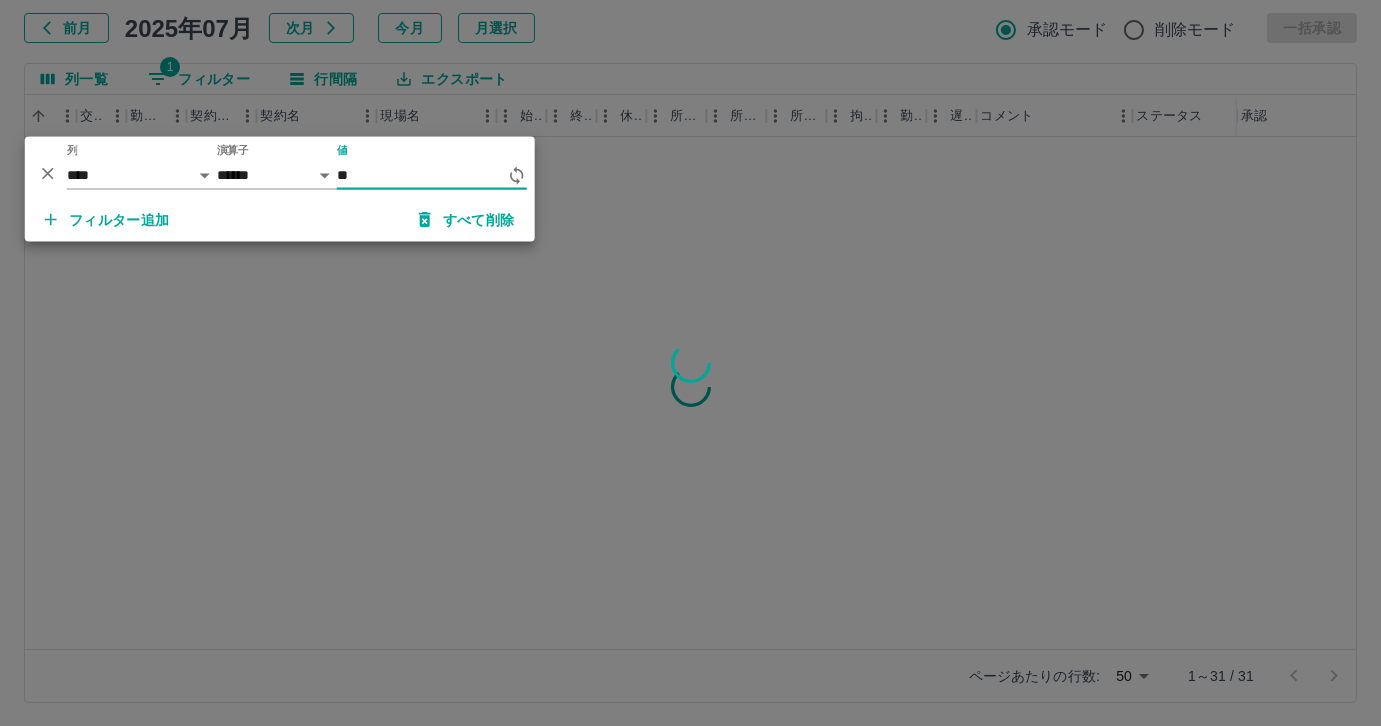 type on "*" 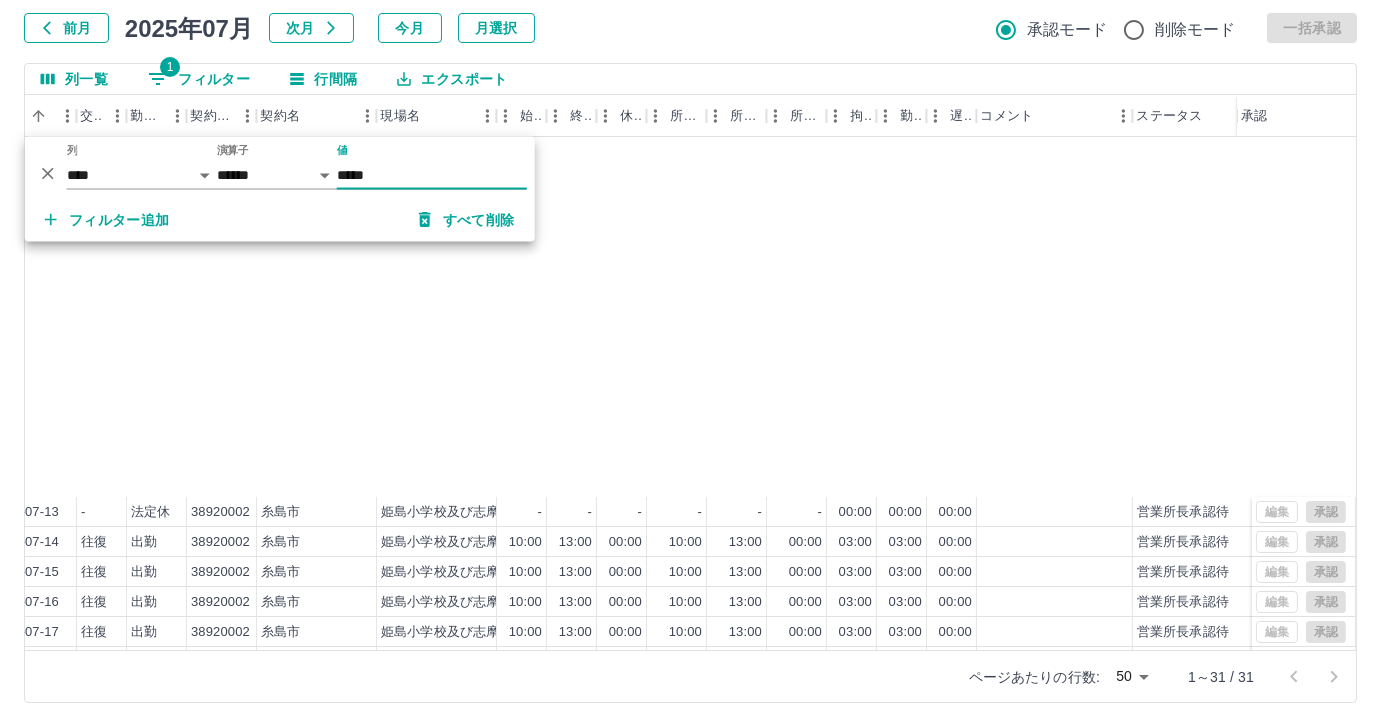 scroll, scrollTop: 431, scrollLeft: 414, axis: both 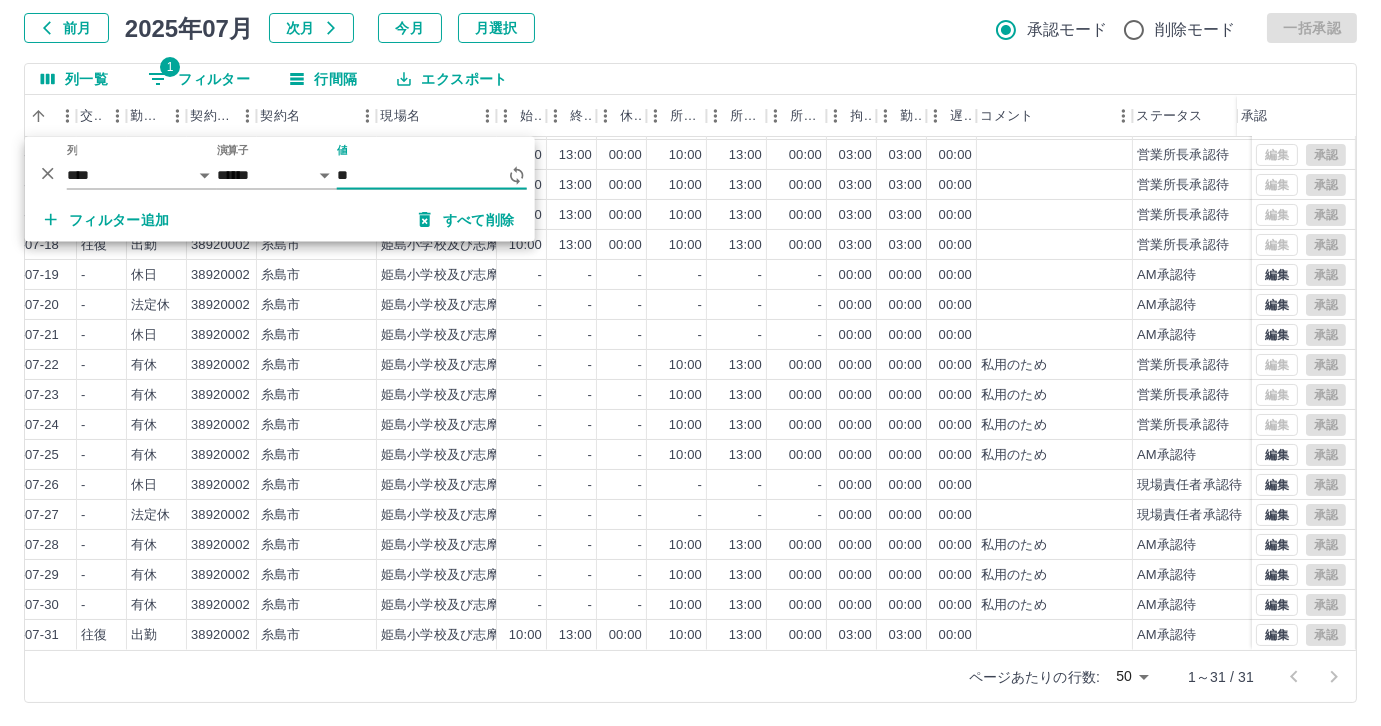 type on "*" 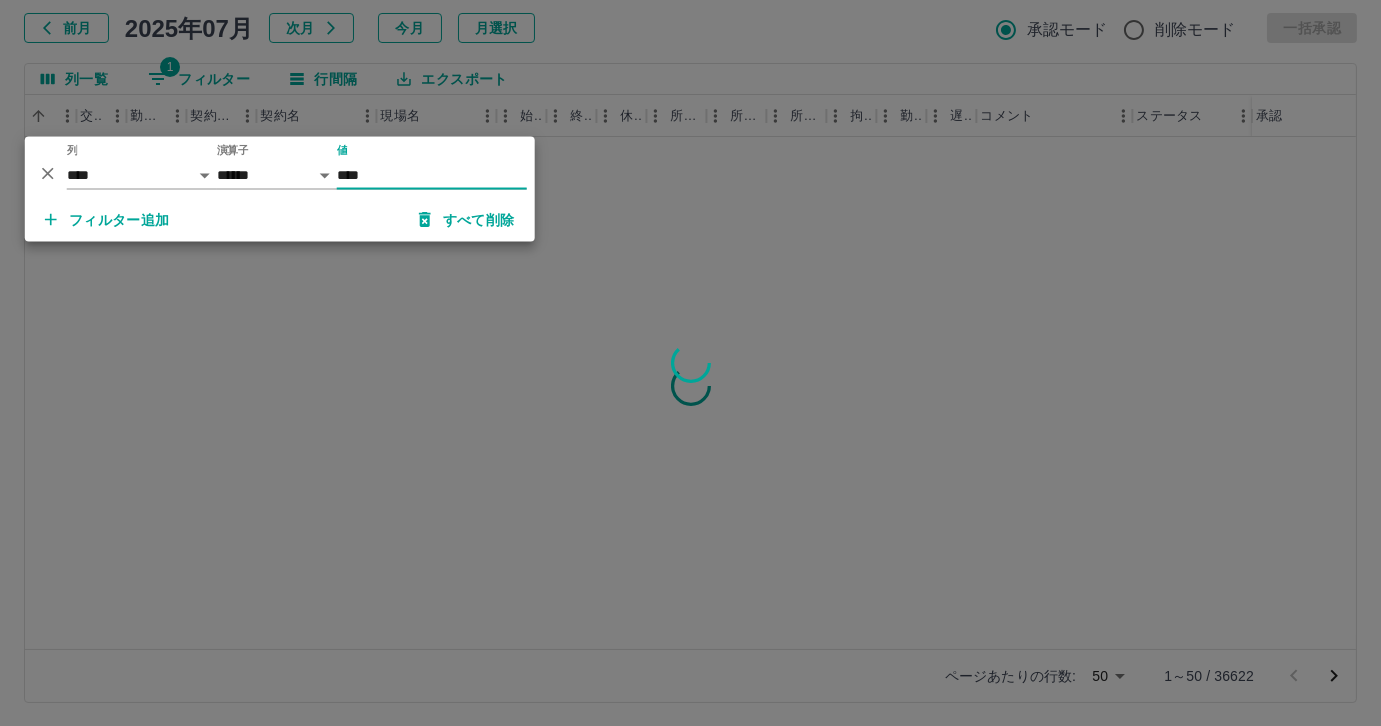 scroll, scrollTop: 0, scrollLeft: 414, axis: horizontal 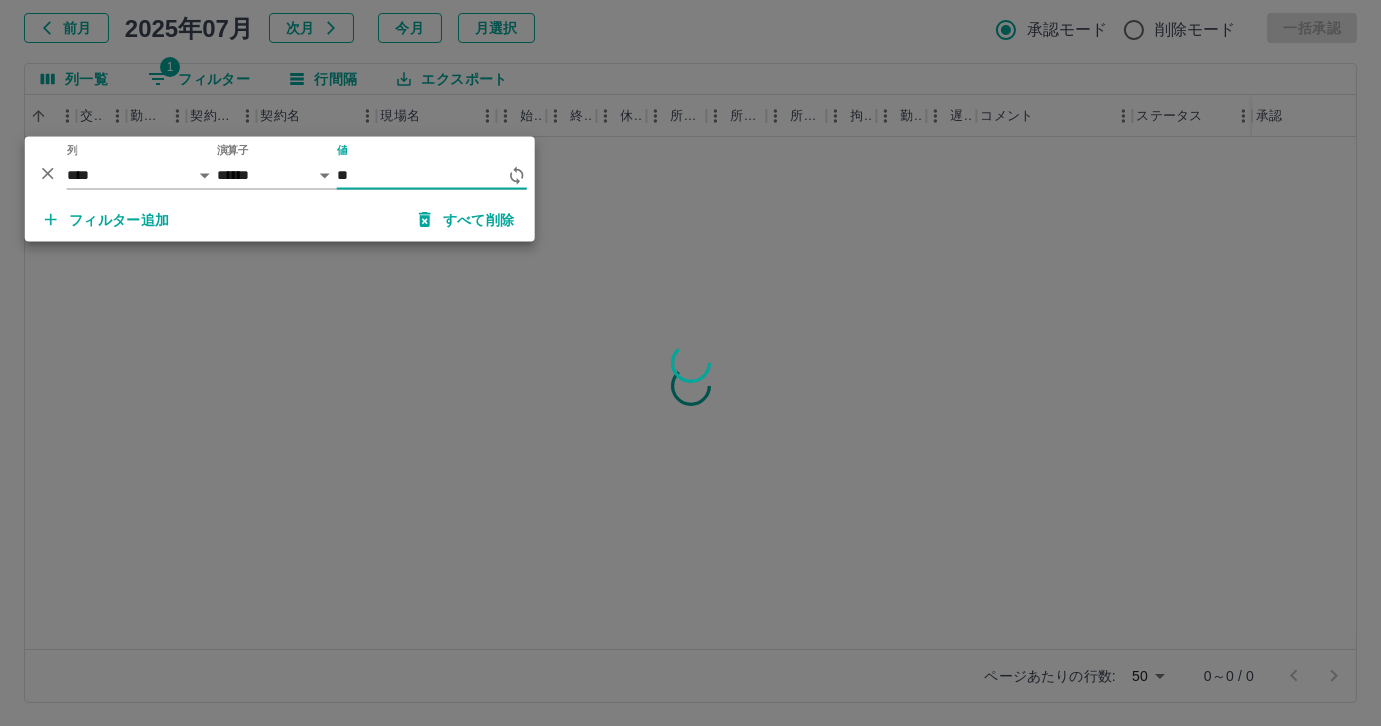 type on "*" 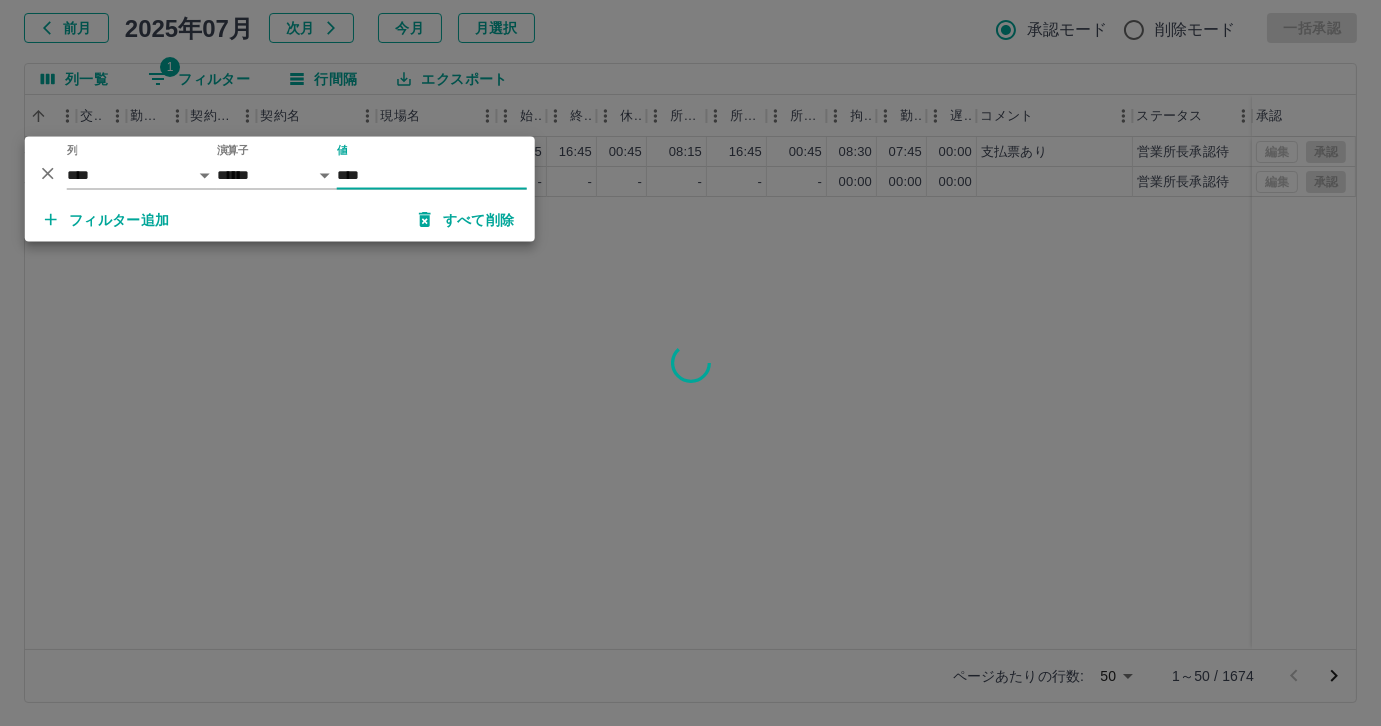 type on "*****" 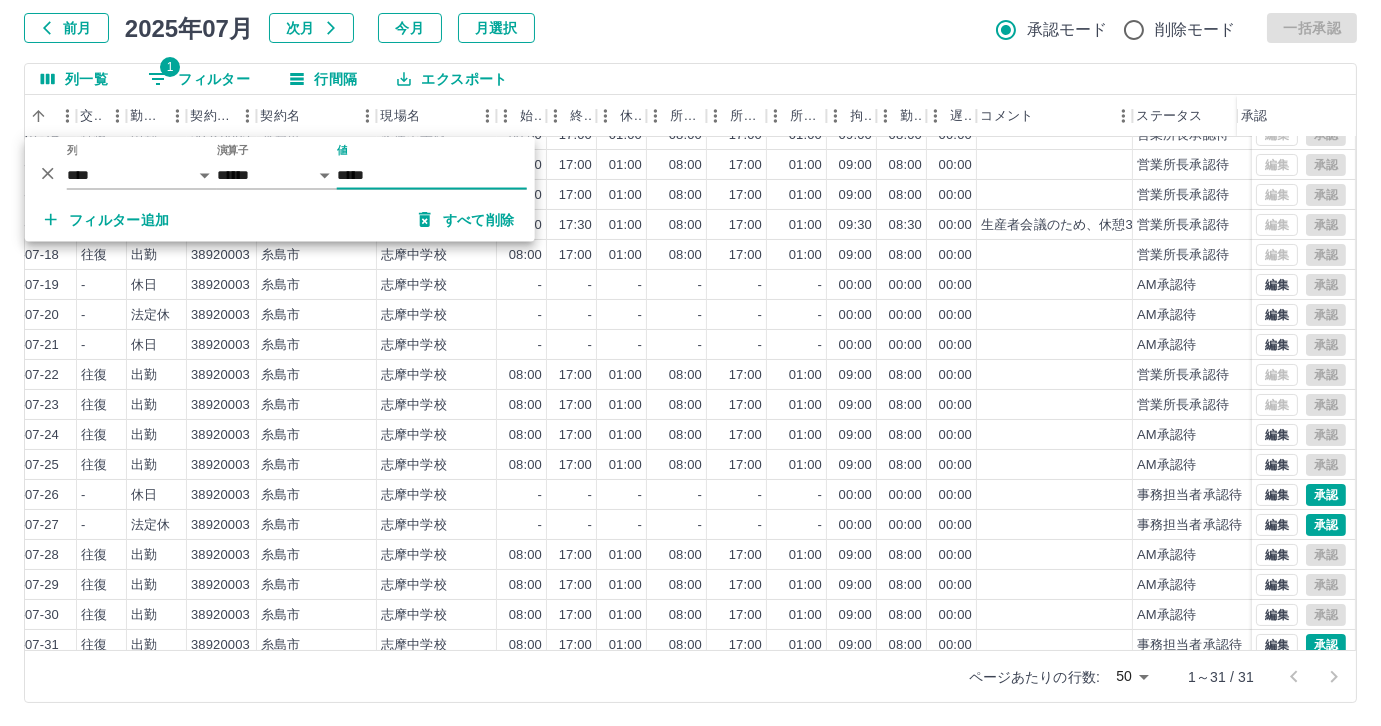 scroll, scrollTop: 431, scrollLeft: 414, axis: both 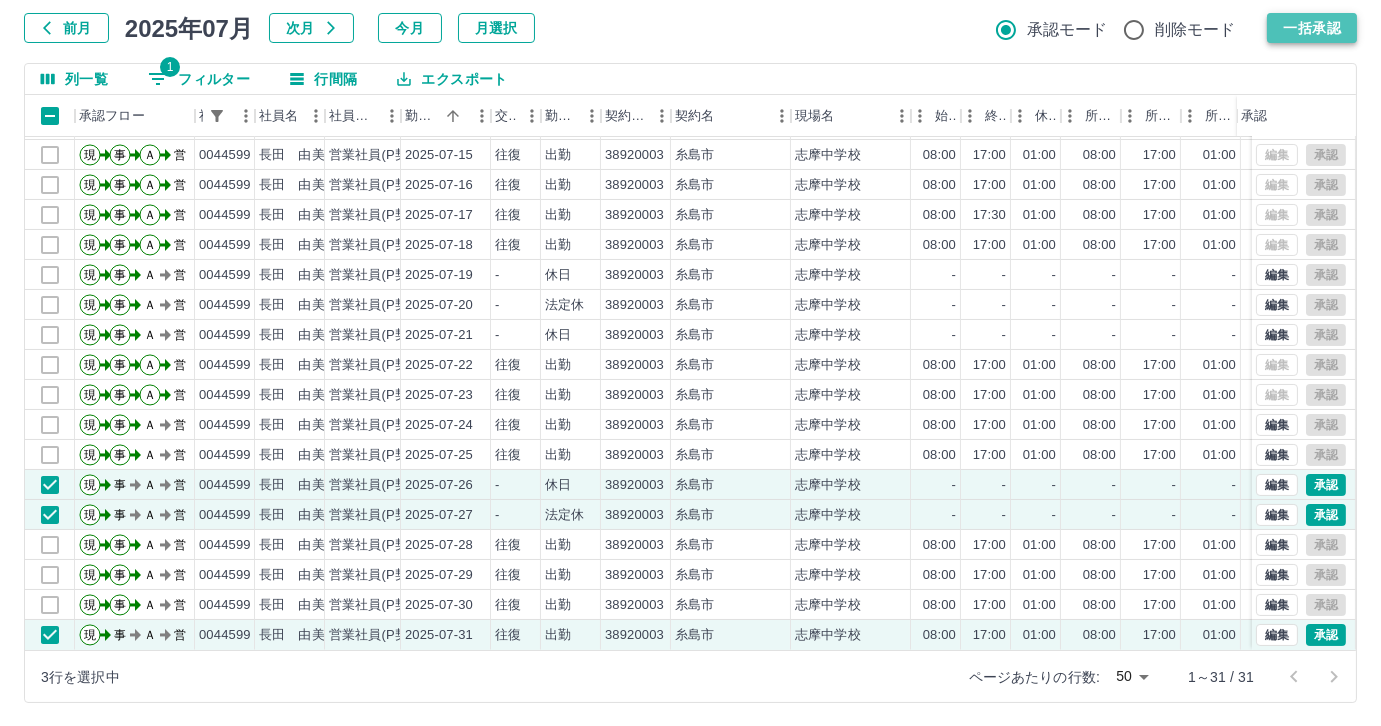click on "一括承認" at bounding box center [1312, 28] 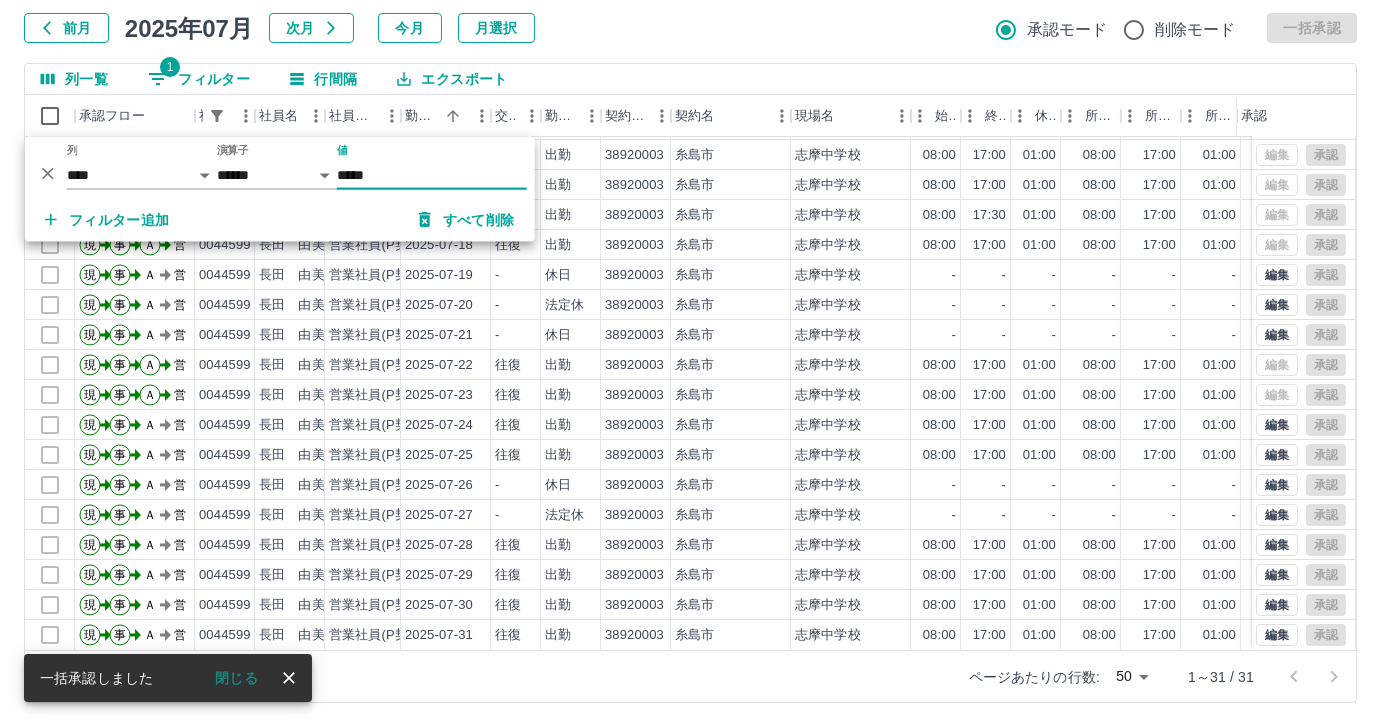 click on "1 フィルター" at bounding box center (199, 79) 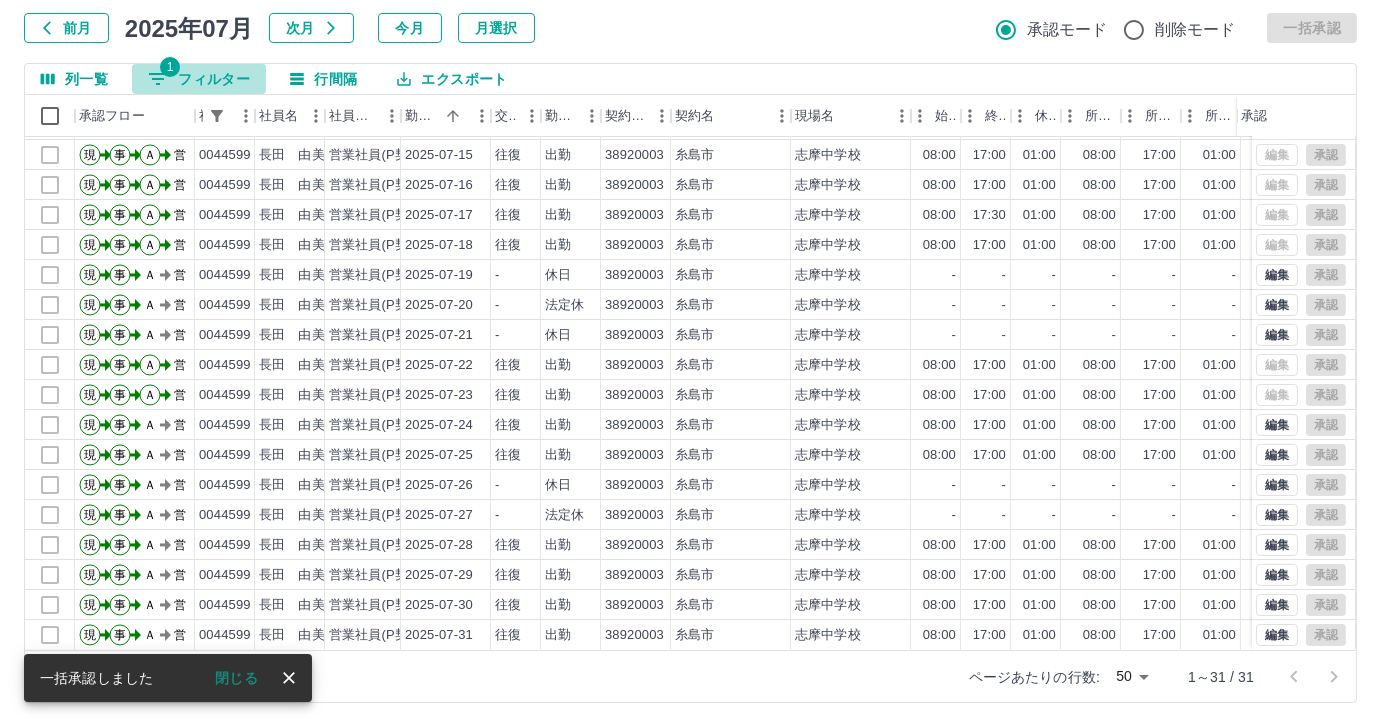 click on "1 フィルター" at bounding box center [199, 79] 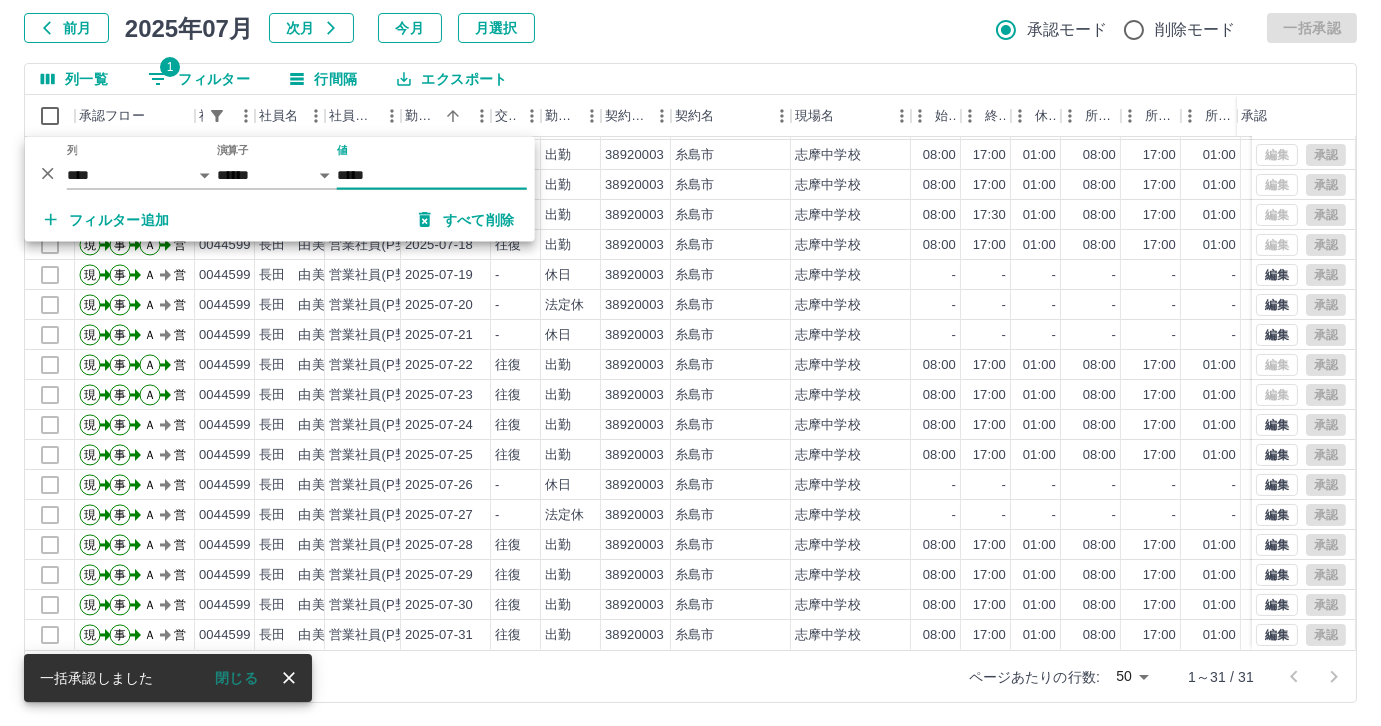 click on "*****" at bounding box center (432, 175) 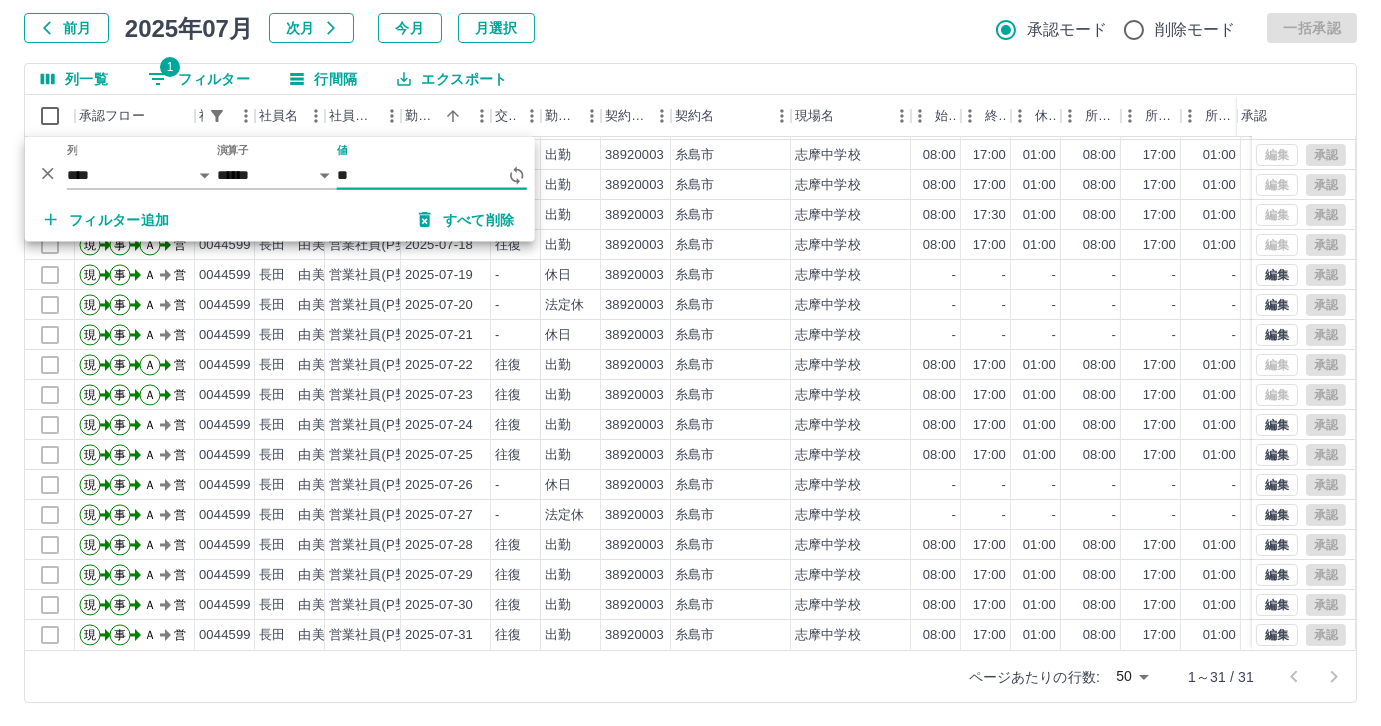 type on "*" 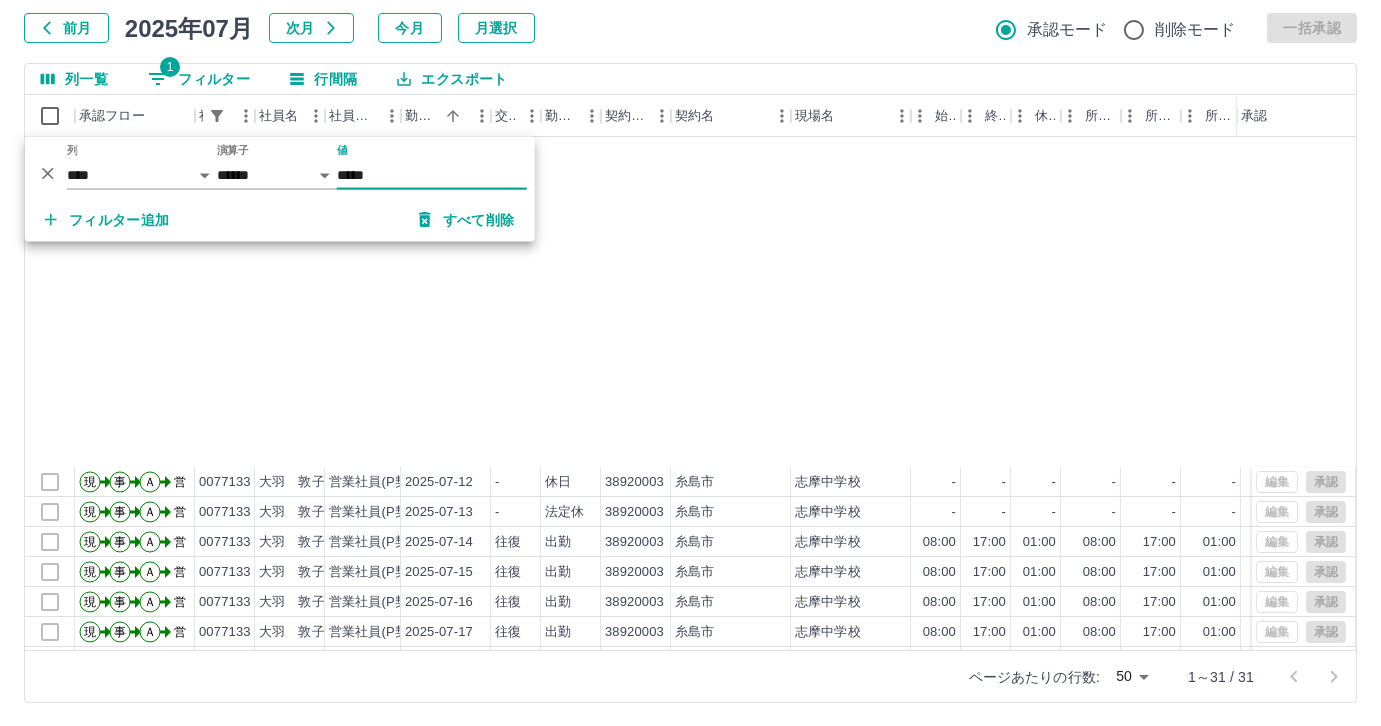 scroll, scrollTop: 431, scrollLeft: 0, axis: vertical 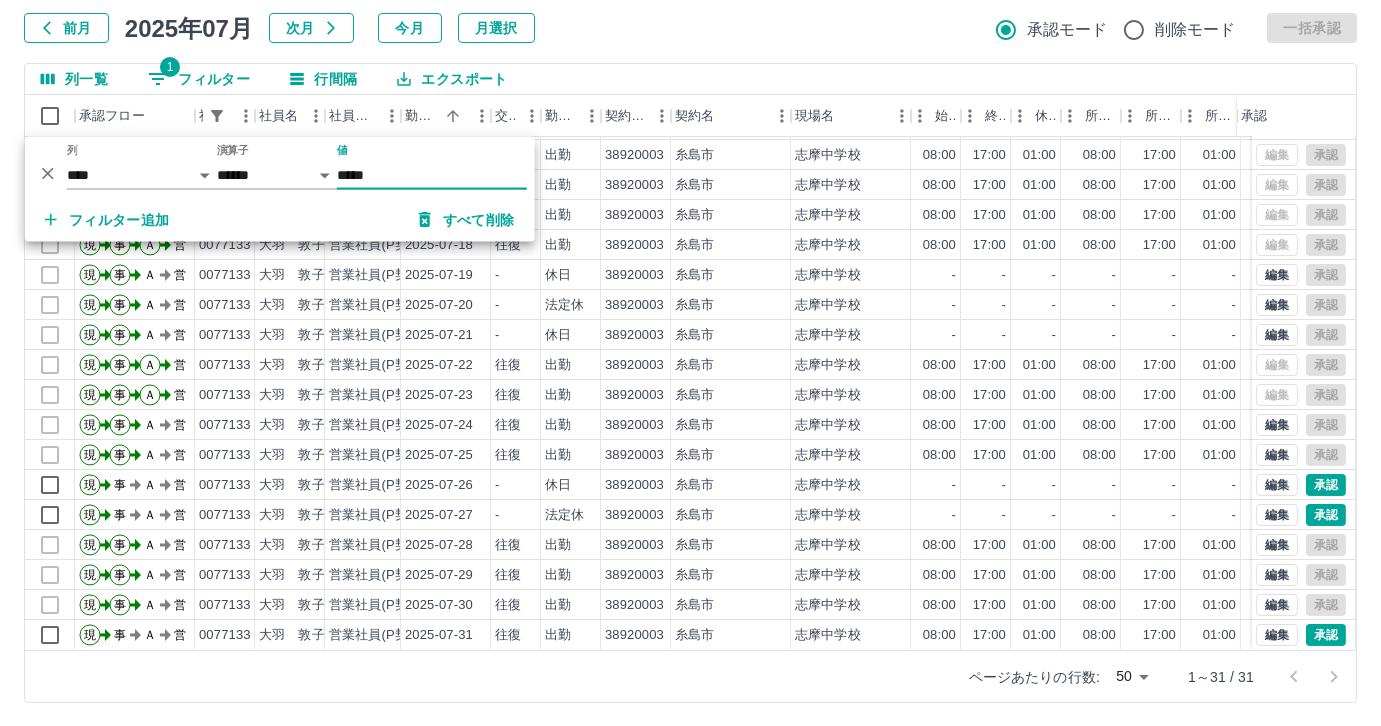 type on "*****" 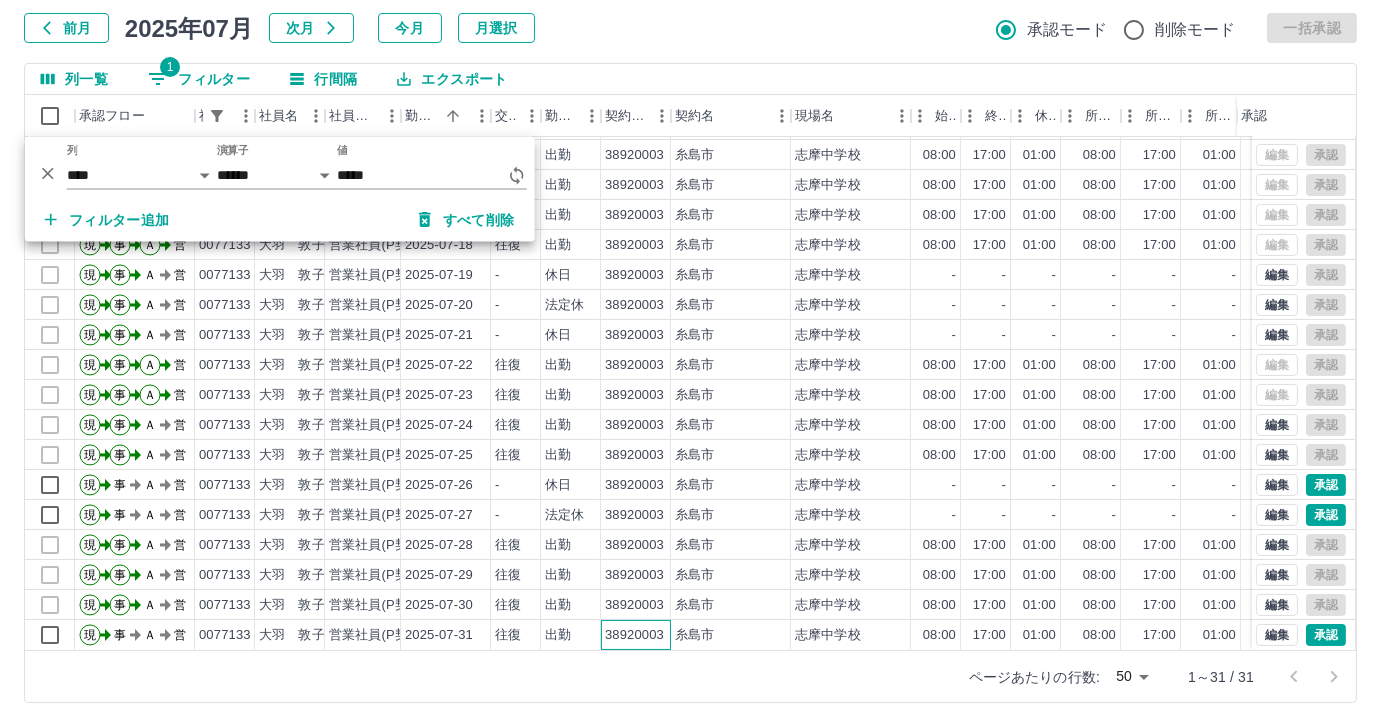 drag, startPoint x: 626, startPoint y: 629, endPoint x: 667, endPoint y: 654, distance: 48.02083 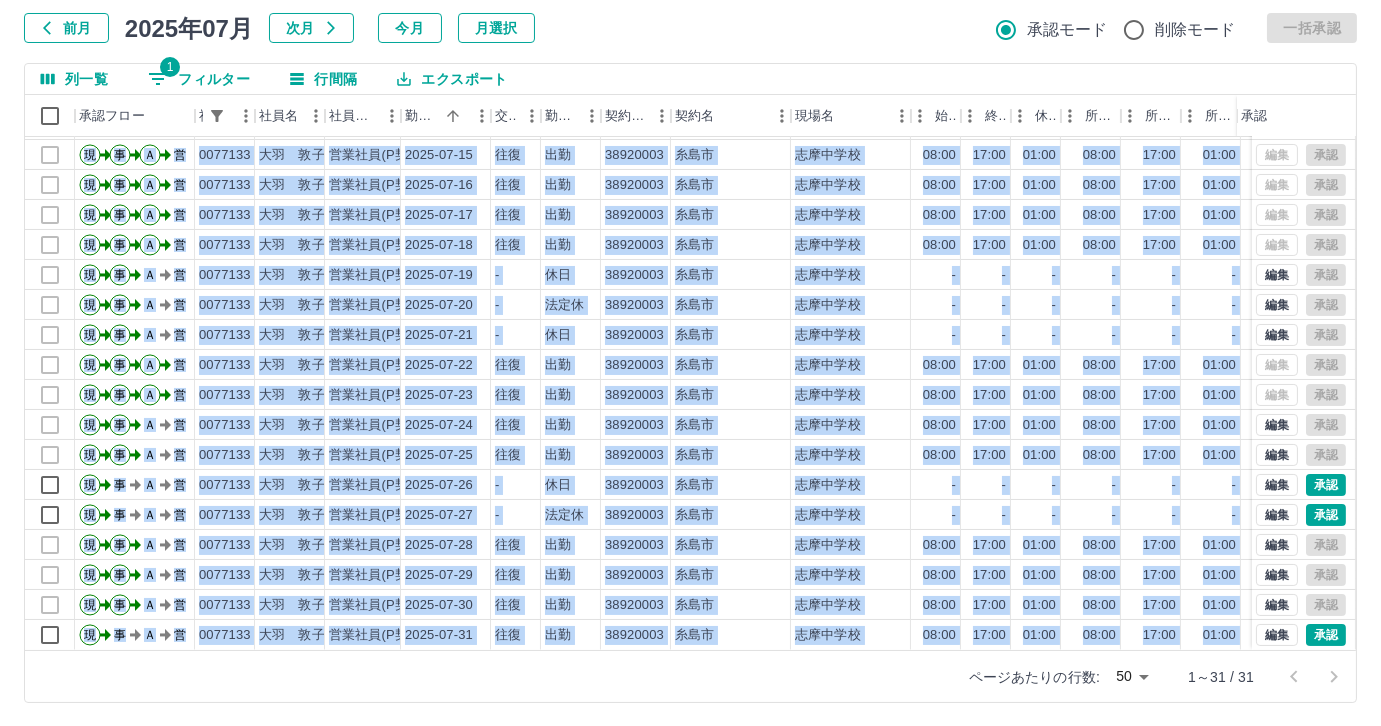 drag, startPoint x: 670, startPoint y: 644, endPoint x: 709, endPoint y: 636, distance: 39.812057 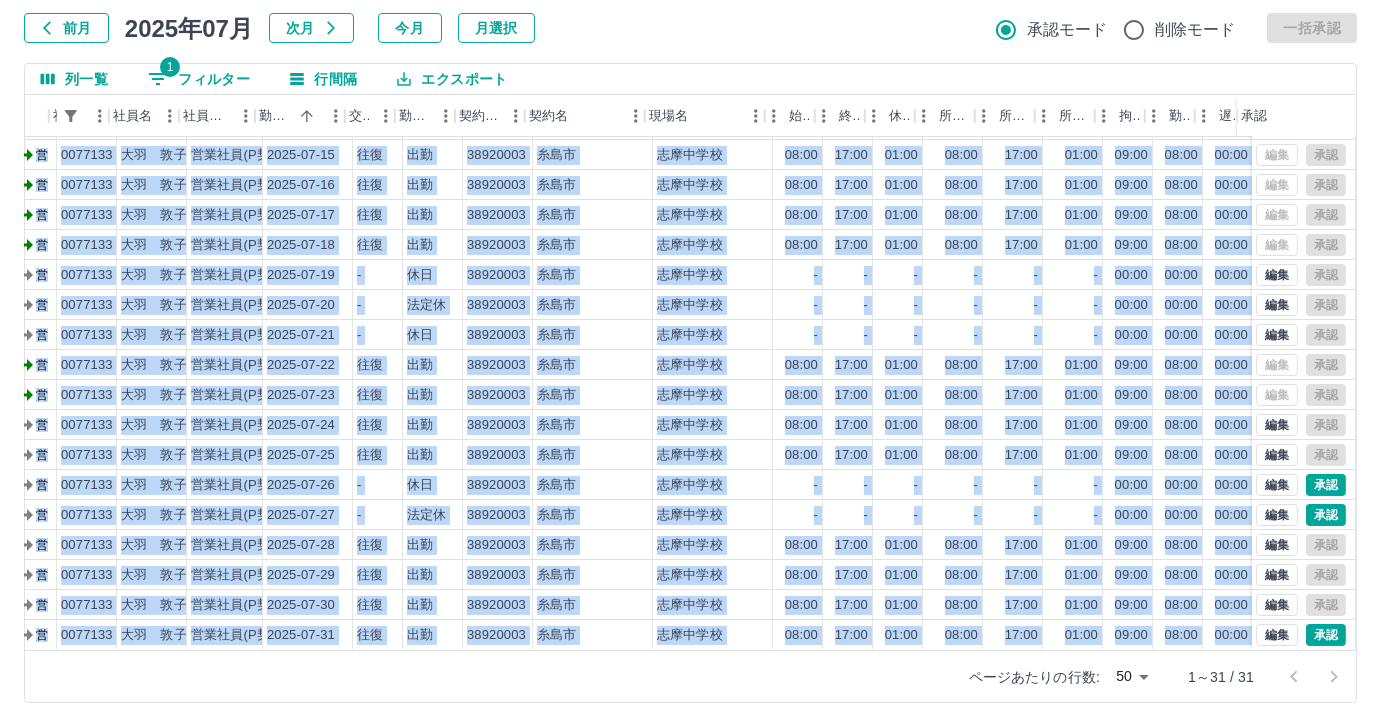 scroll, scrollTop: 431, scrollLeft: 147, axis: both 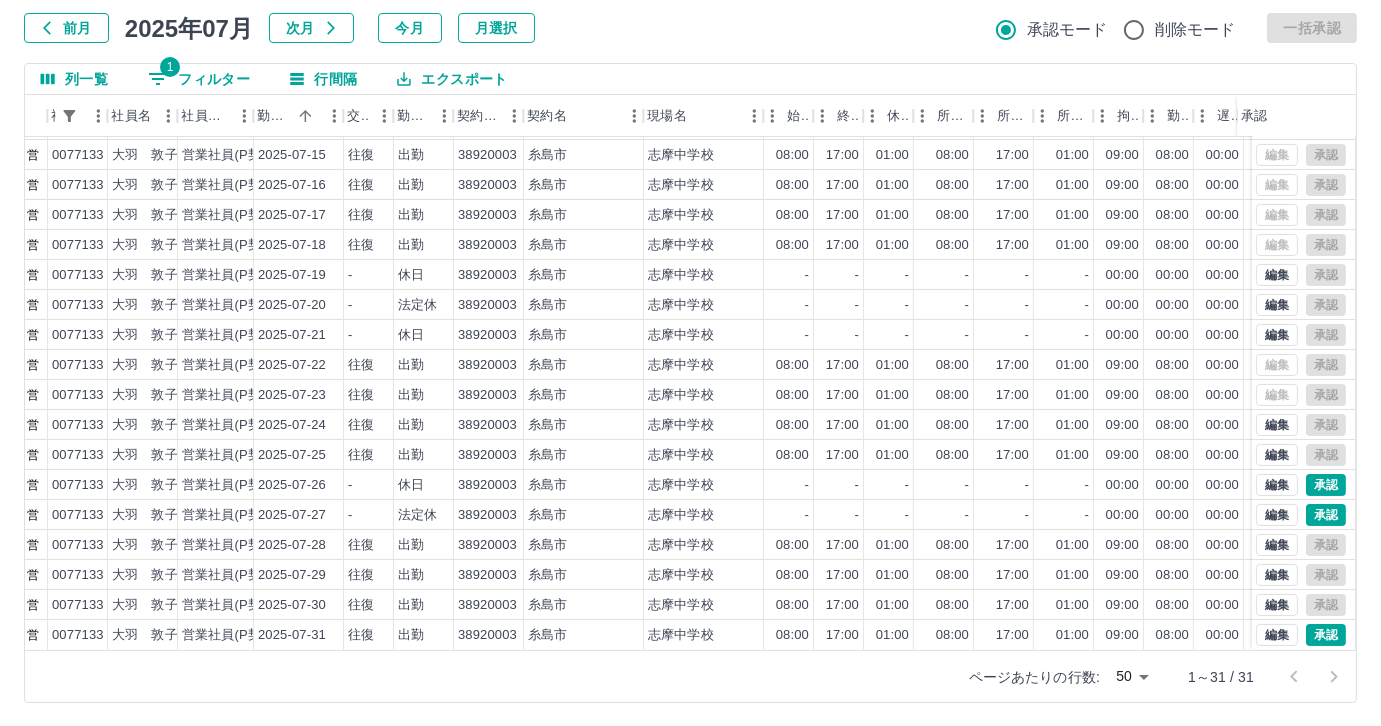 click on "勤務実績承認 前月 2025年07月 次月 今月 月選択 承認モード 削除モード 一括承認 列一覧 1 フィルター 行間隔 エクスポート 承認フロー 社員番号 社員名 社員区分 勤務日 交通費 勤務区分 契約コード 契約名 現場名 始業 終業 休憩 所定開始 所定終業 所定休憩 拘束 勤務 遅刻等 コメント ステータス 承認 現 事 Ａ 営 0077133 大羽　敦子 営業社員(P契約) 2025-07-13  -  法定休 38920003 糸島市 志摩中学校 - - - - - - 00:00 00:00 00:00 営業所長承認待 現 事 Ａ 営 0077133 大羽　敦子 営業社員(P契約) 2025-07-14 往復 出勤 38920003 糸島市 志摩中学校 08:00 17:00 01:00 08:00 17:00 01:00 09:00 08:00 00:00 営業所長承認待 現 事 Ａ 営 0077133 大羽　敦子 営業社員(P契約) 2025-07-15 往復 出勤 38920003 糸島市 志摩中学校 08:00 17:00 01:00 08:00 17:00 01:00 09:00 08:00 00:00 営業所長承認待 現 事 Ａ 営 0077133 大羽　敦子 往復 -" at bounding box center (690, 329) 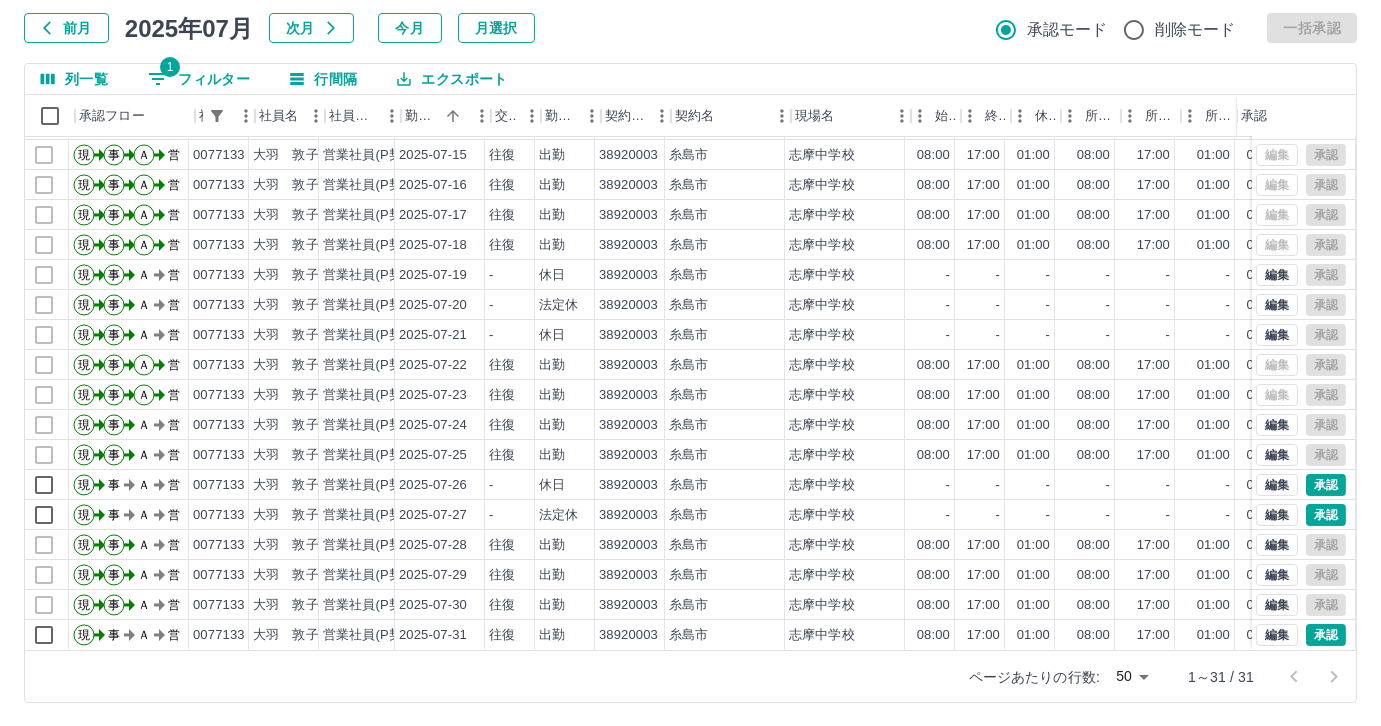 scroll, scrollTop: 431, scrollLeft: 0, axis: vertical 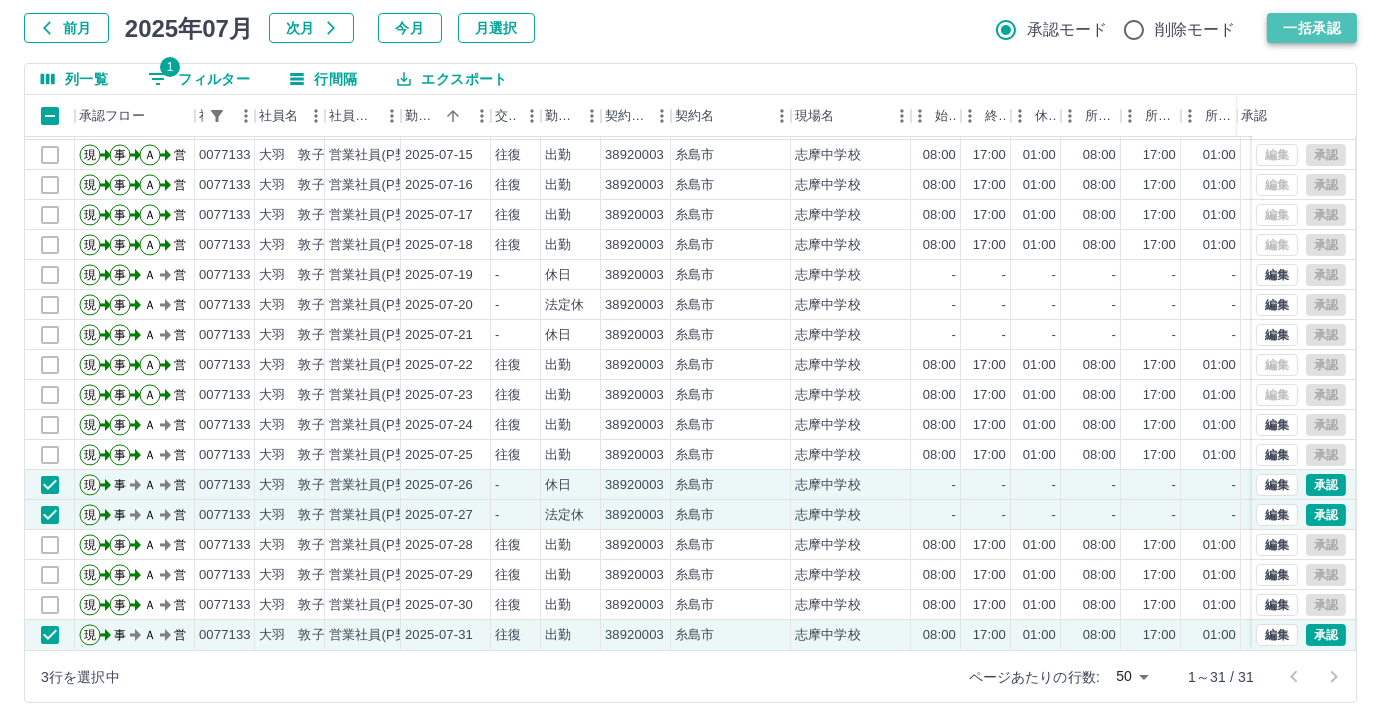click on "一括承認" at bounding box center [1312, 28] 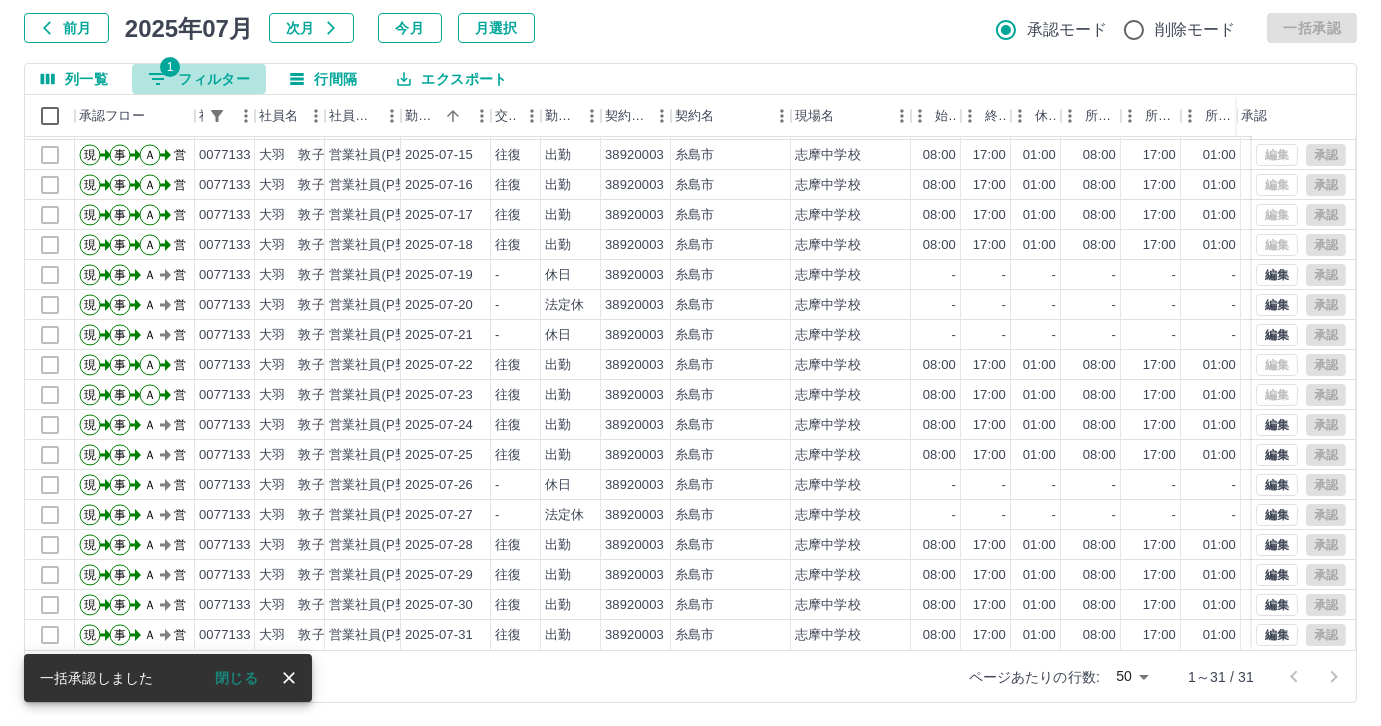 click on "1 フィルター" at bounding box center (199, 79) 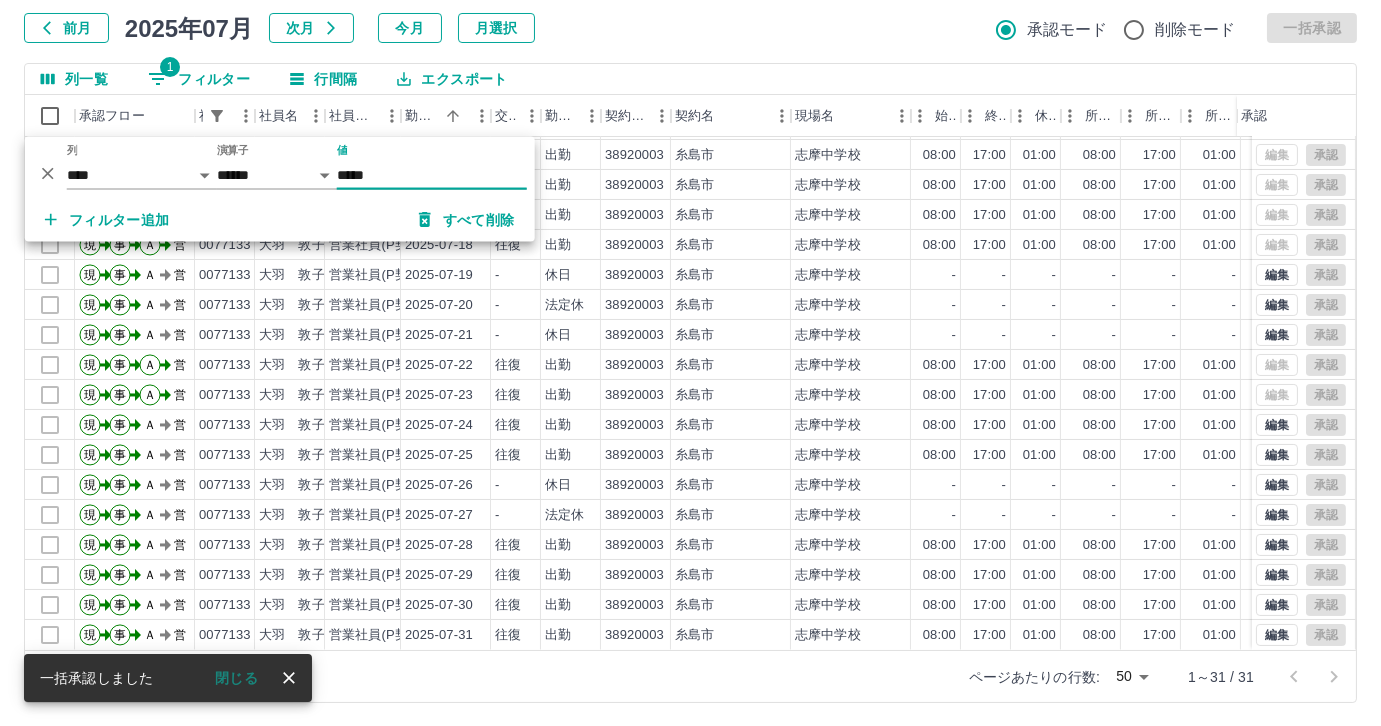 click on "*****" at bounding box center [432, 175] 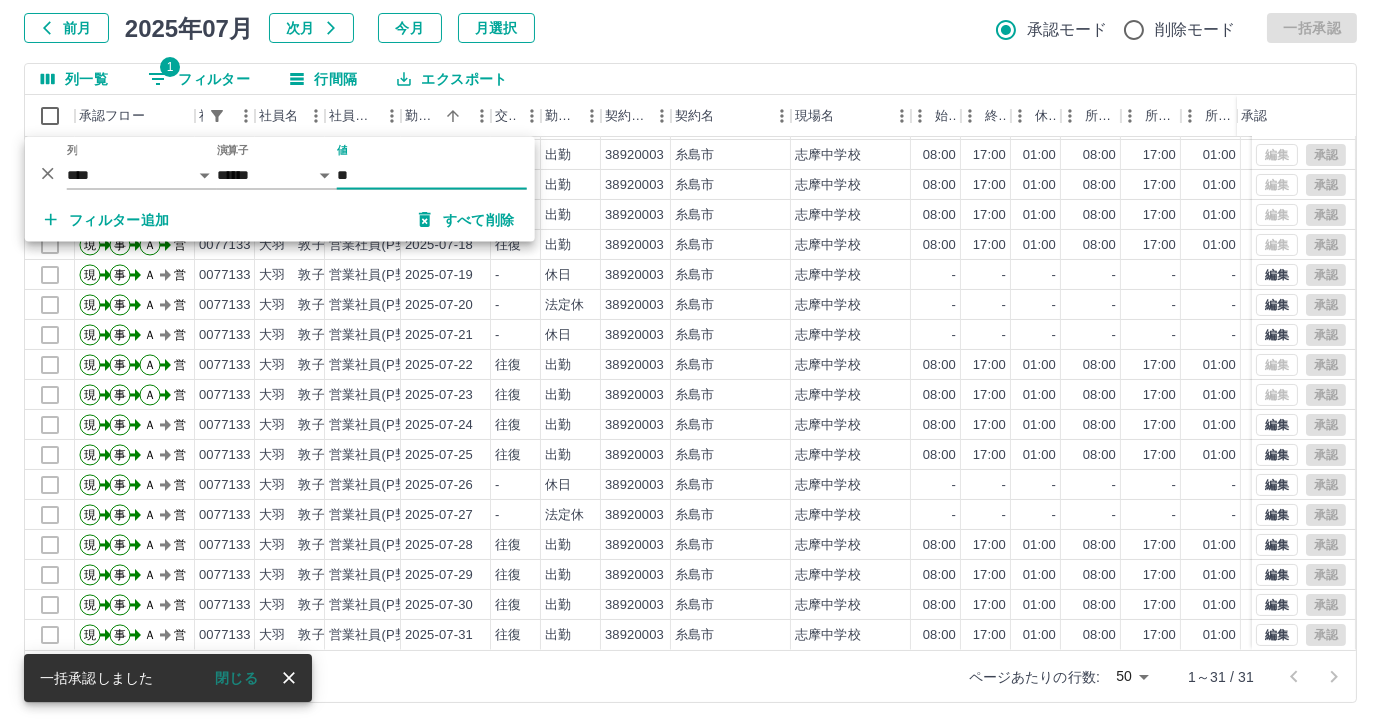 type on "*" 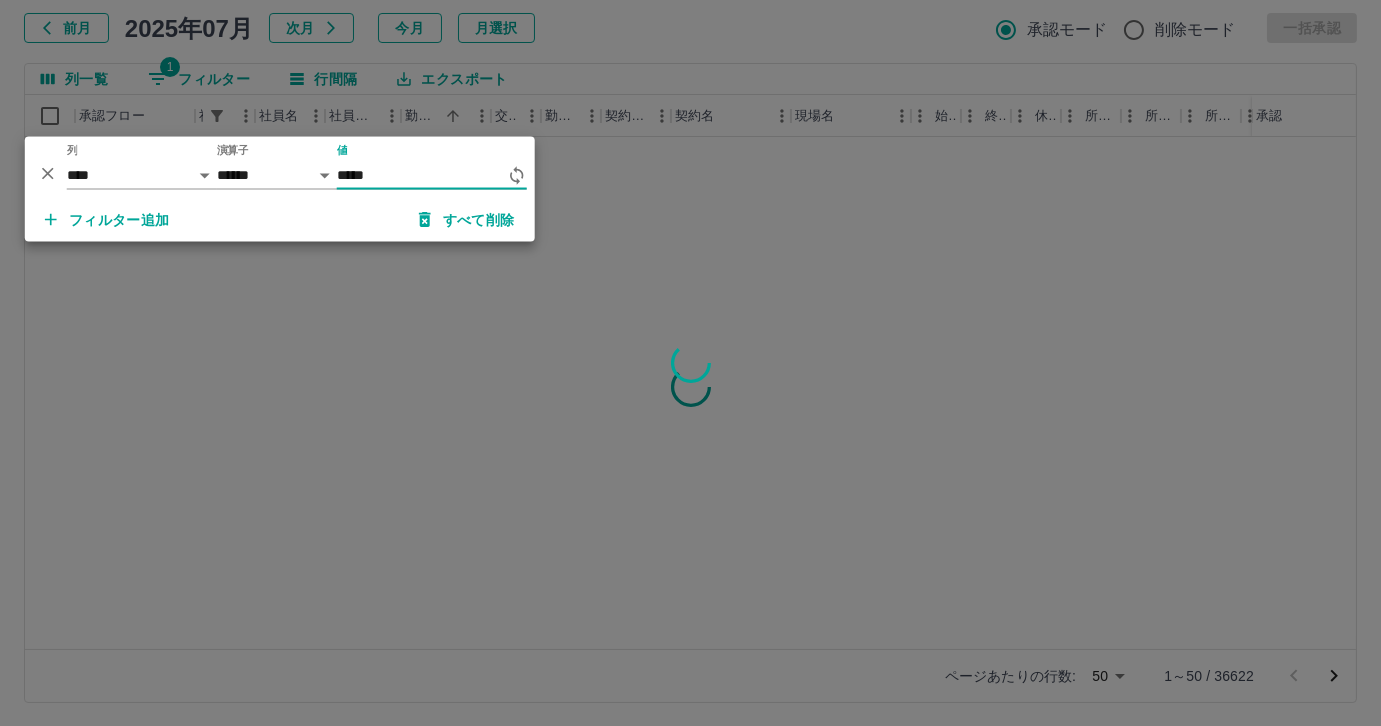 scroll, scrollTop: 0, scrollLeft: 0, axis: both 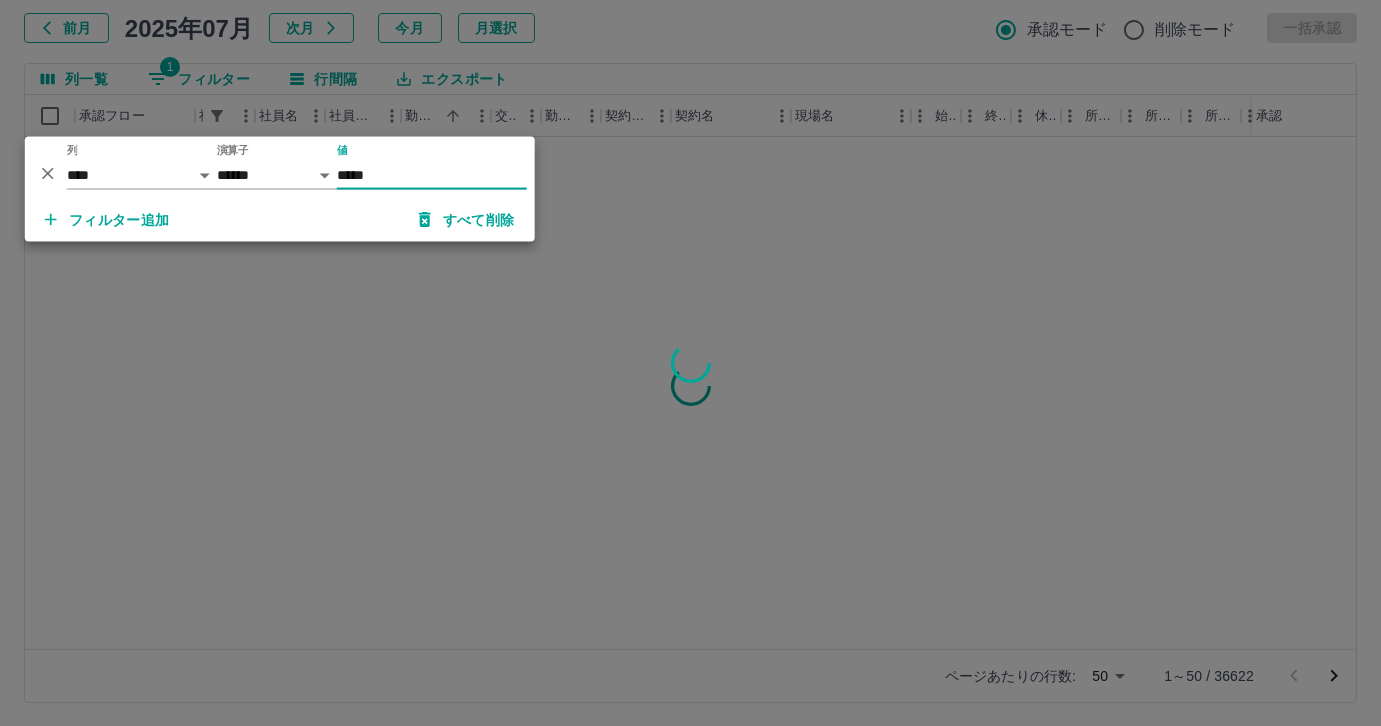 type on "******" 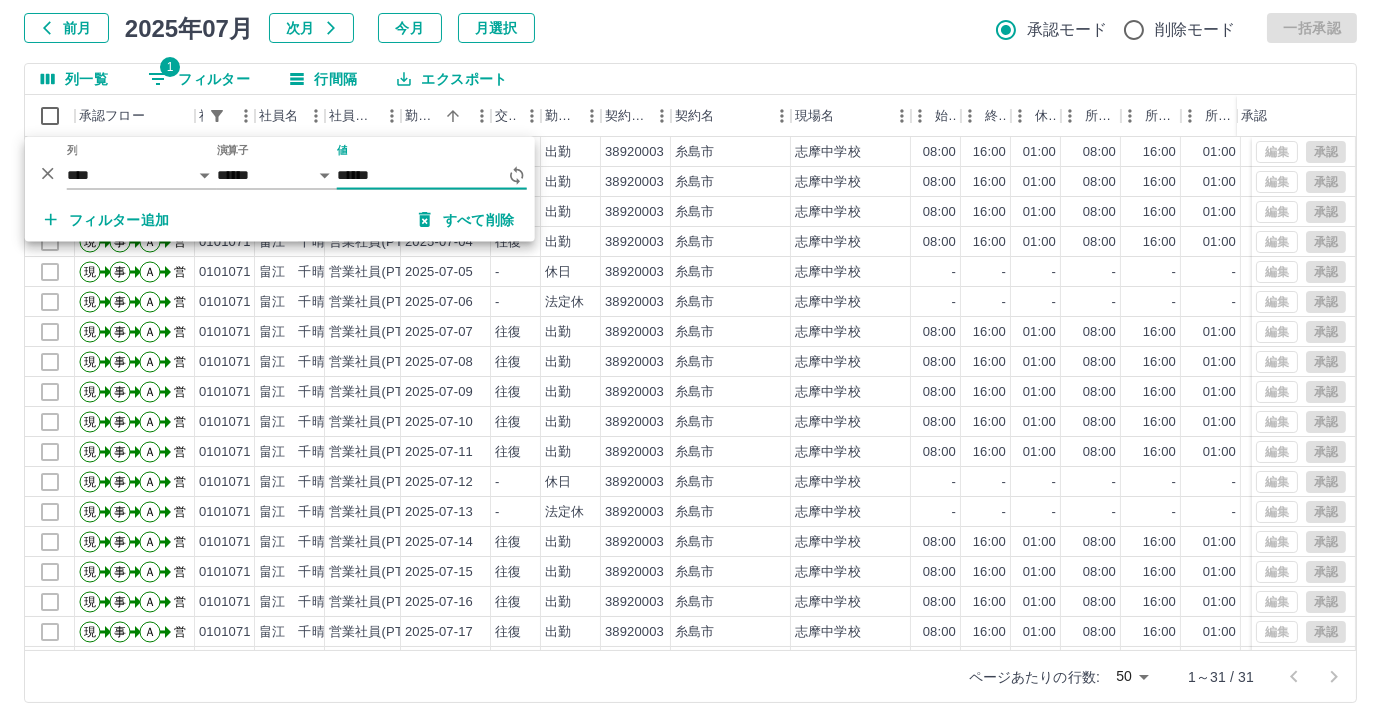 scroll, scrollTop: 0, scrollLeft: 377, axis: horizontal 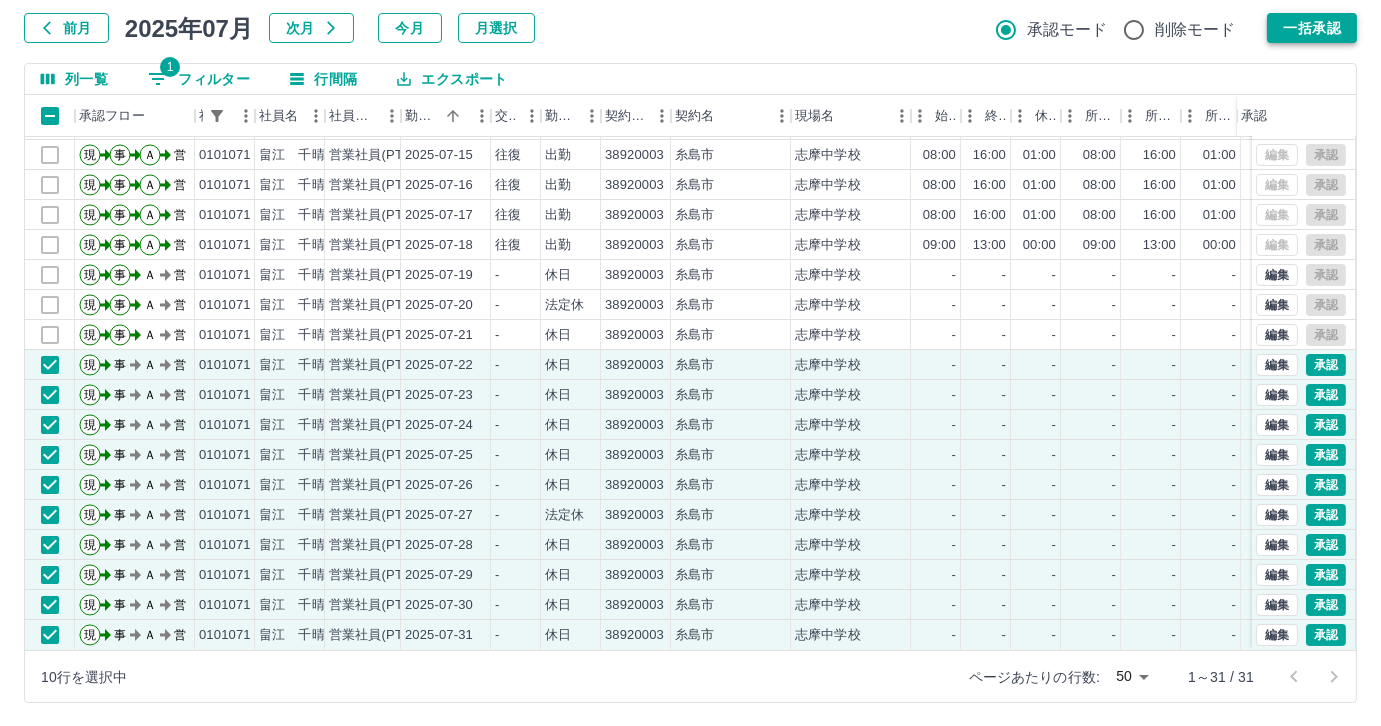 click on "一括承認" at bounding box center (1312, 28) 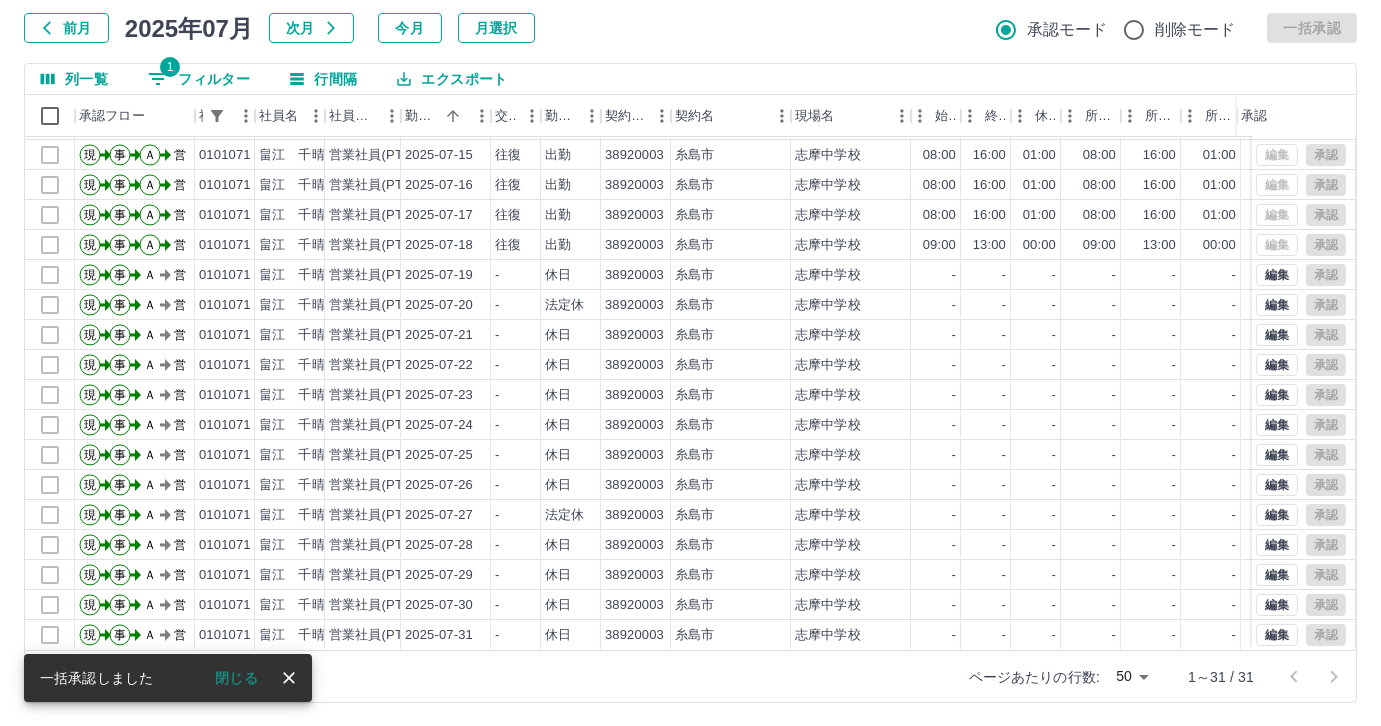 click on "1 フィルター" at bounding box center [199, 79] 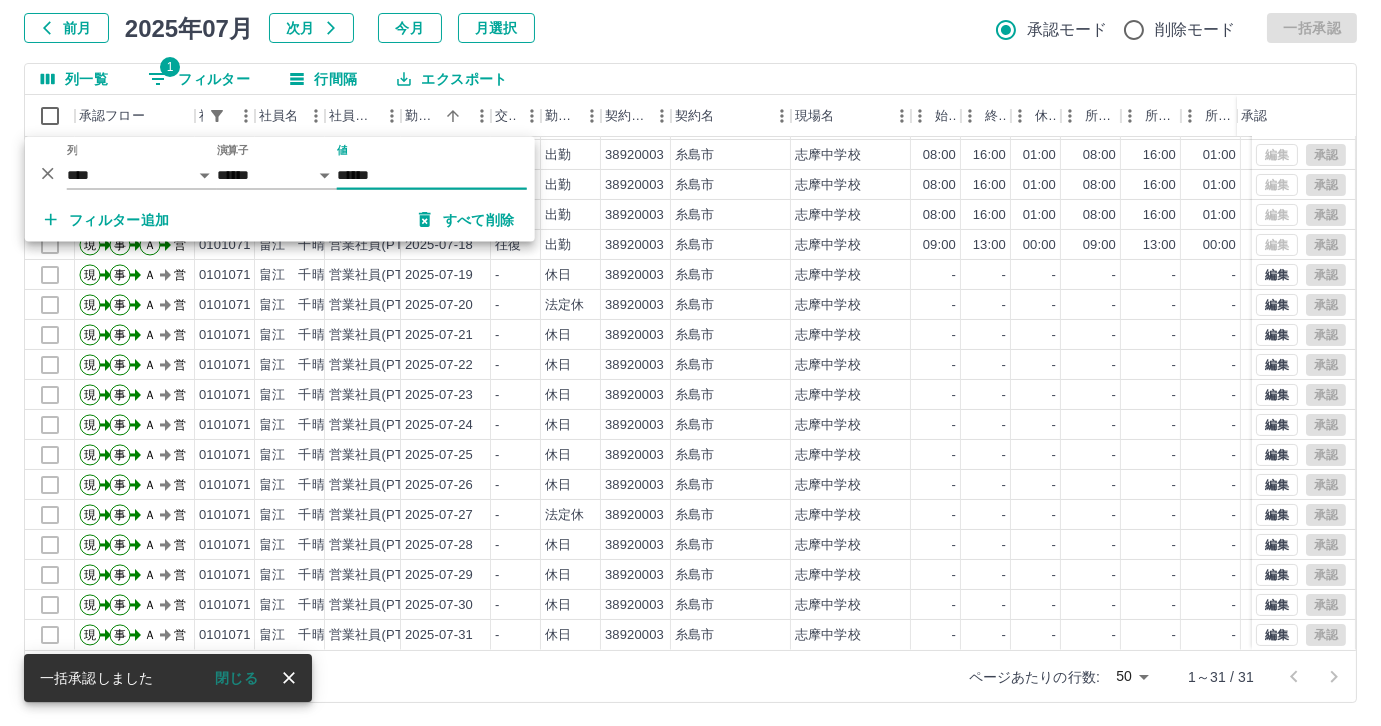 click on "******" at bounding box center (432, 175) 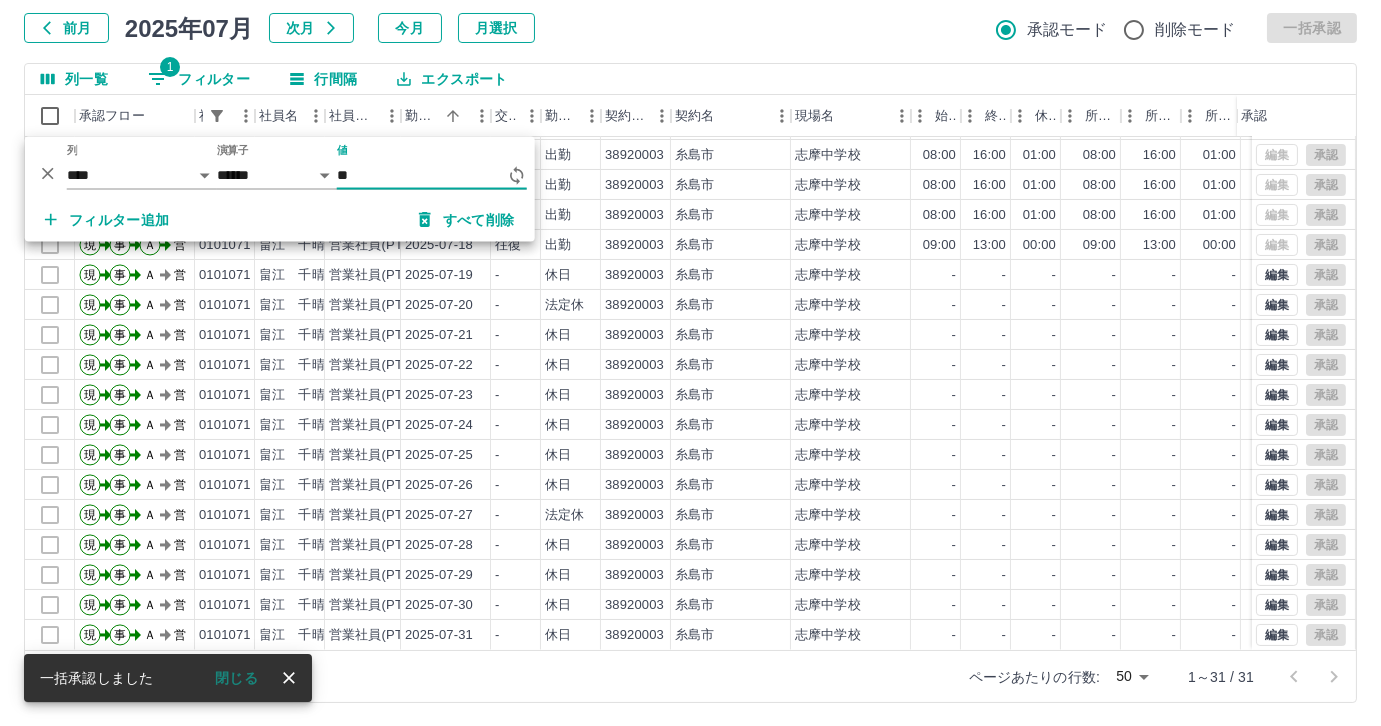 type on "*" 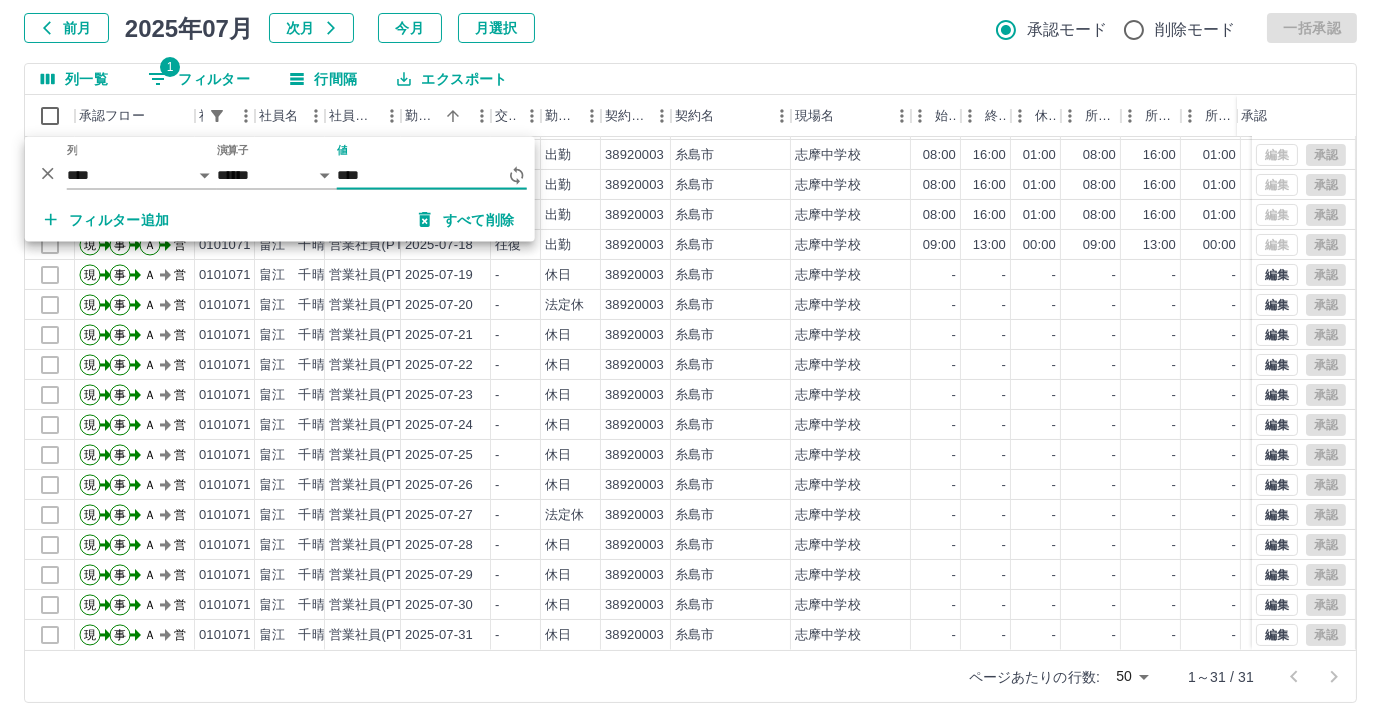 type on "*****" 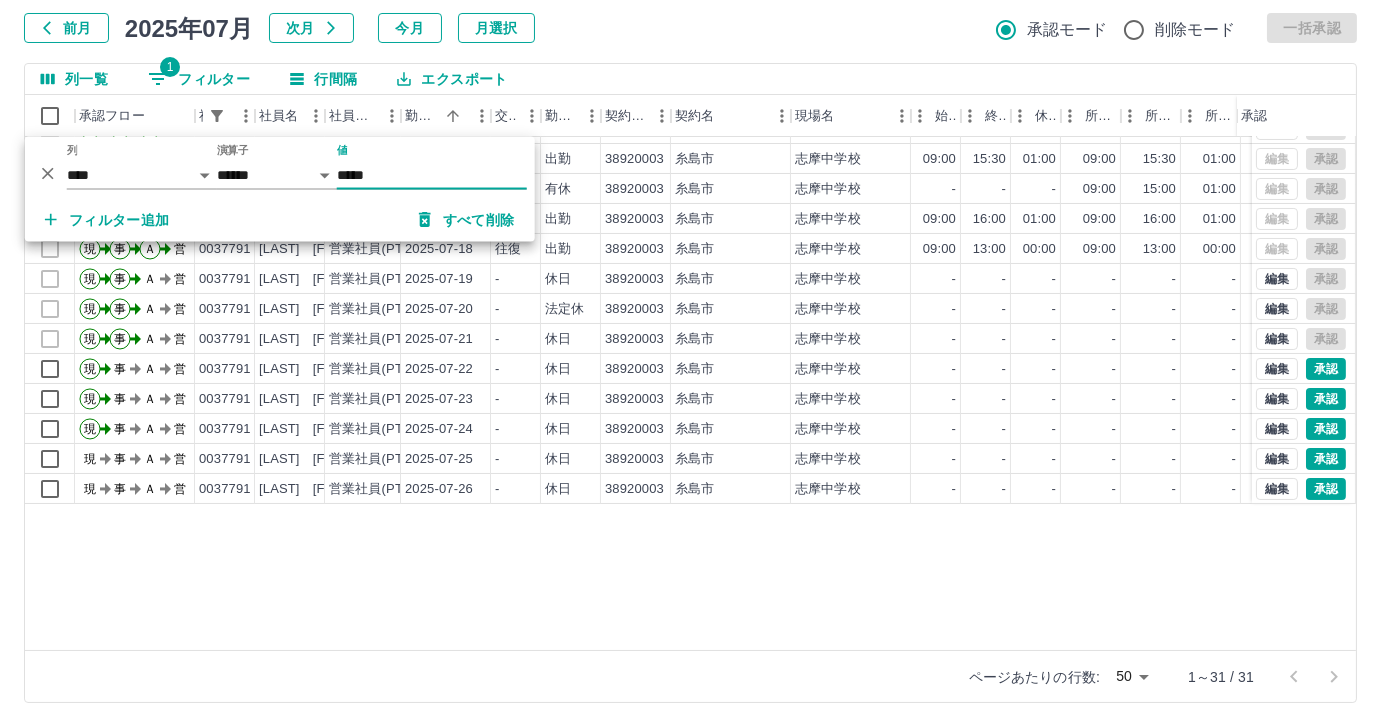 scroll, scrollTop: 431, scrollLeft: 0, axis: vertical 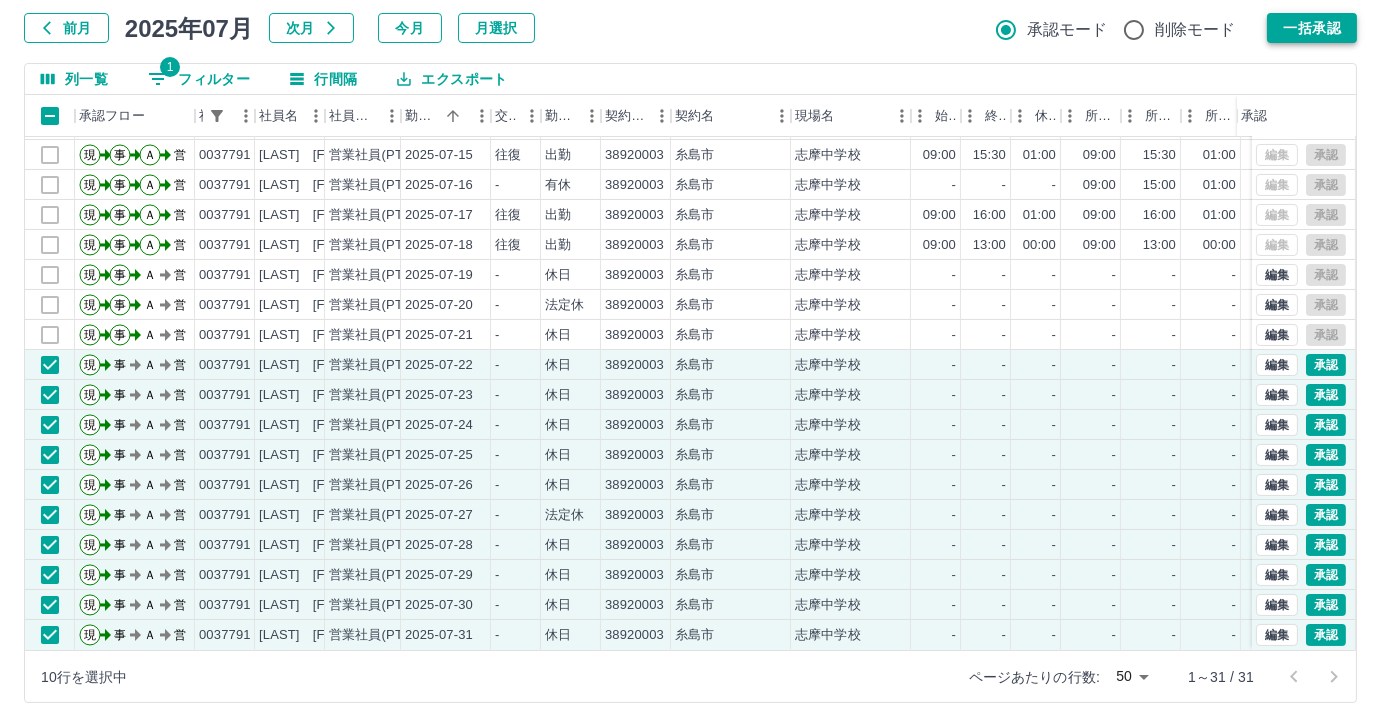 click on "一括承認" at bounding box center (1312, 28) 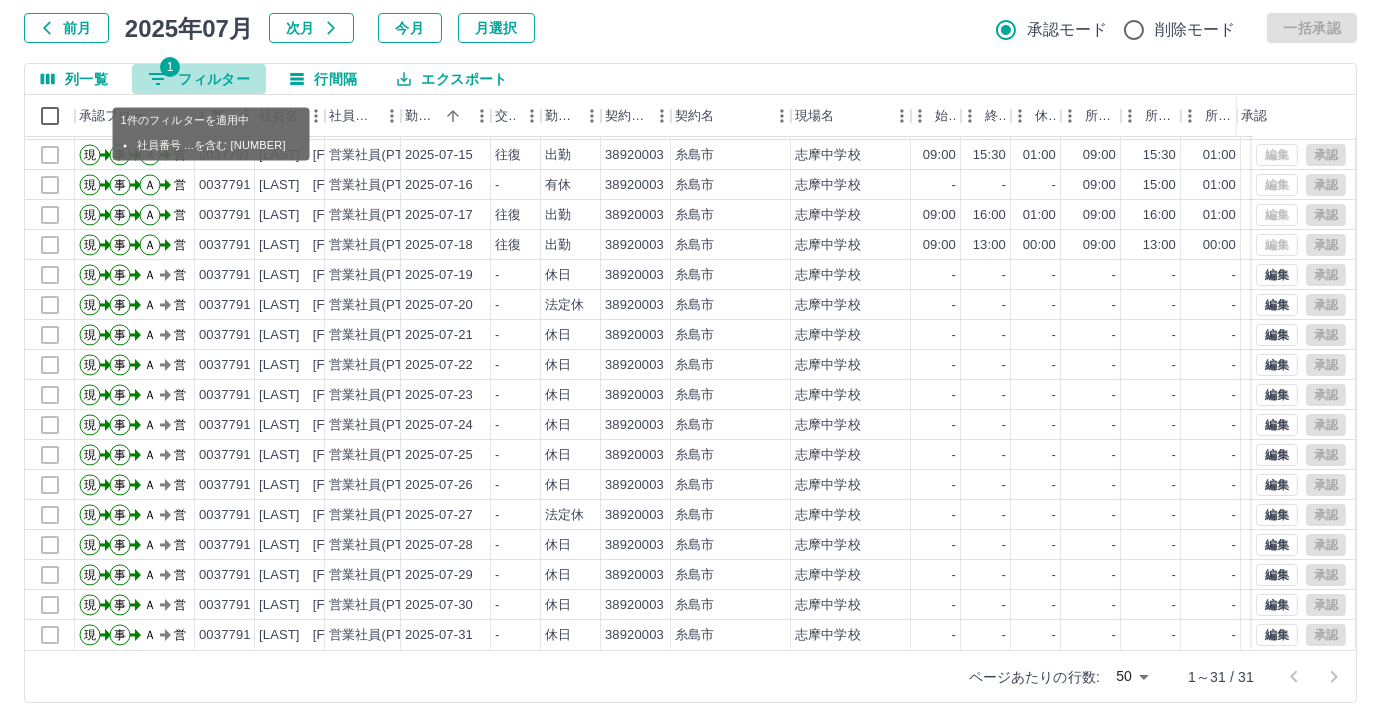 click on "1 フィルター" at bounding box center [199, 79] 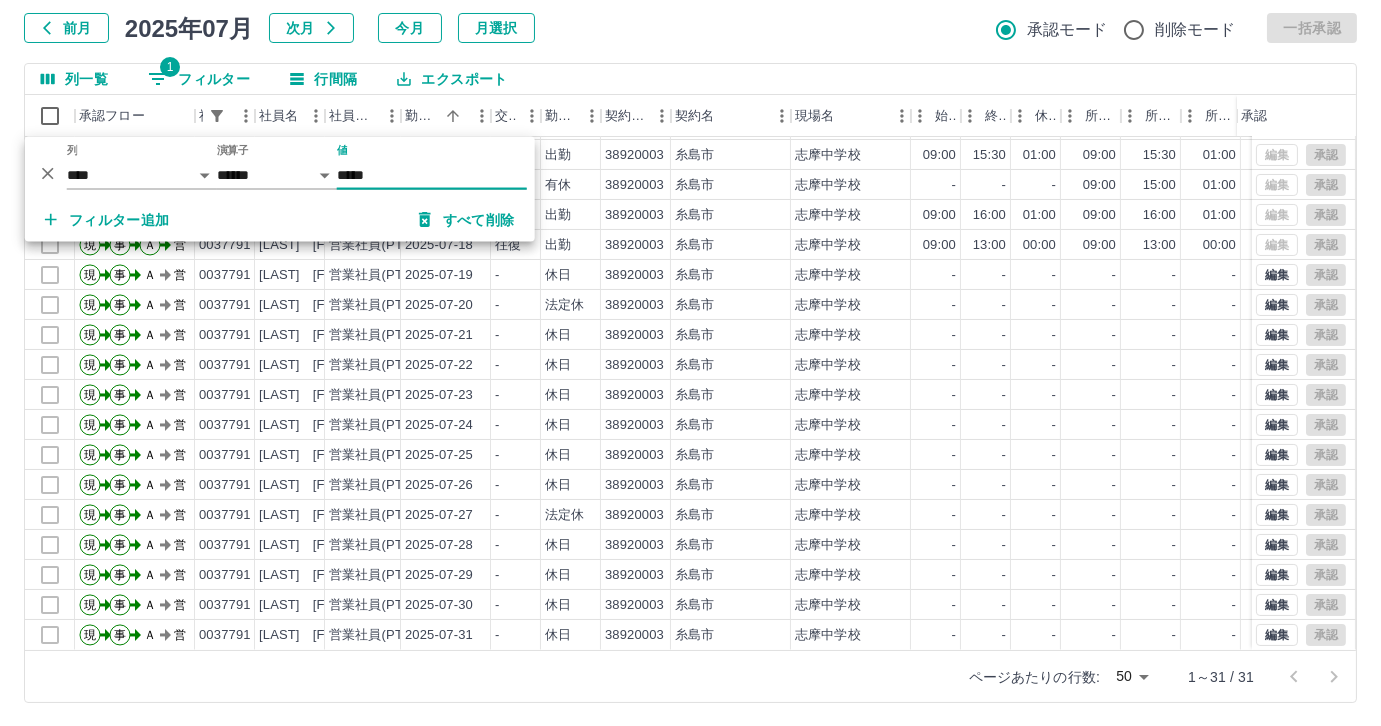 click on "*****" at bounding box center [432, 175] 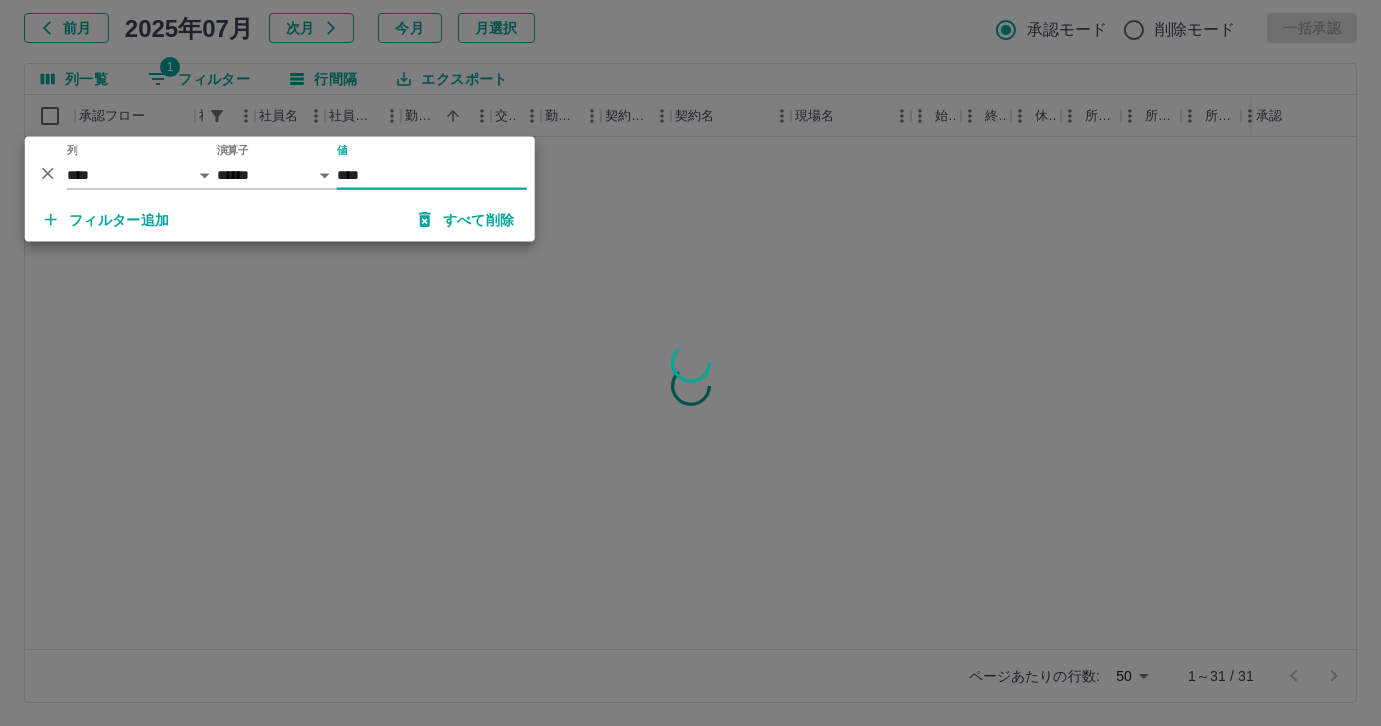 scroll, scrollTop: 0, scrollLeft: 0, axis: both 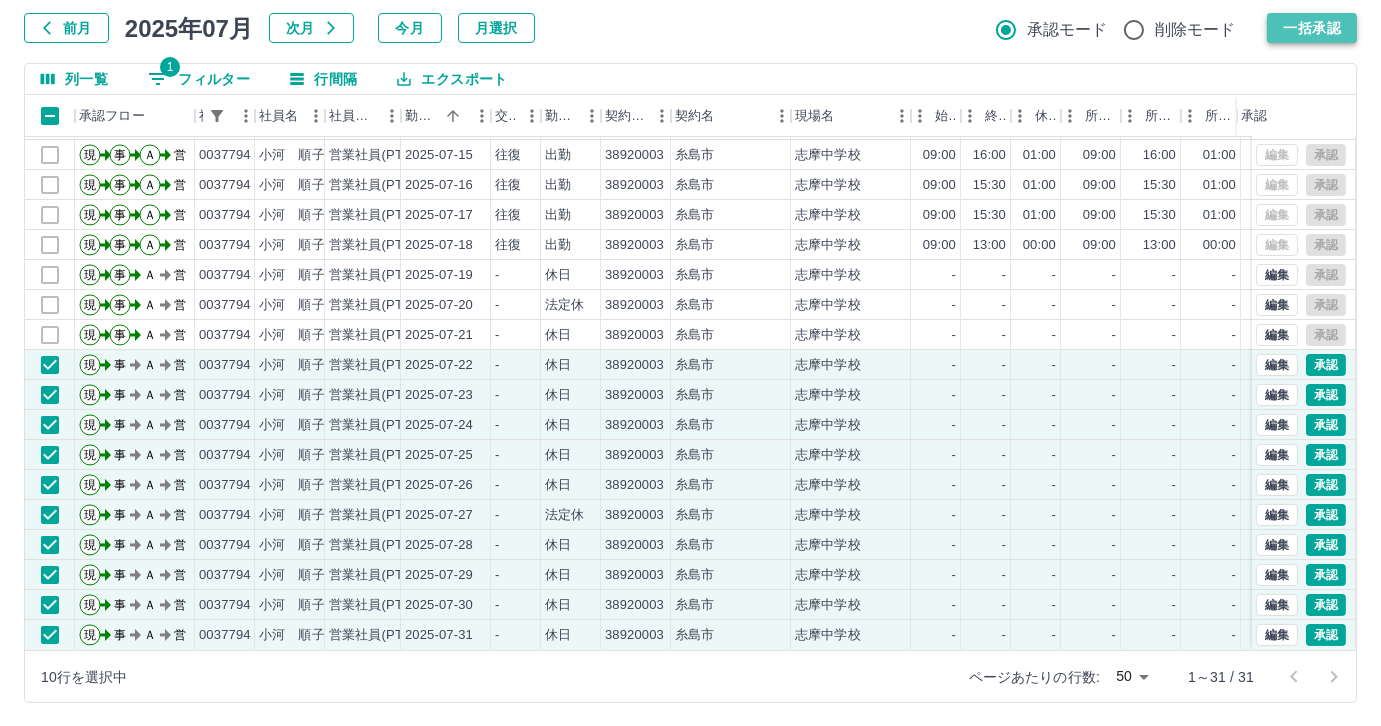 click on "一括承認" at bounding box center (1312, 28) 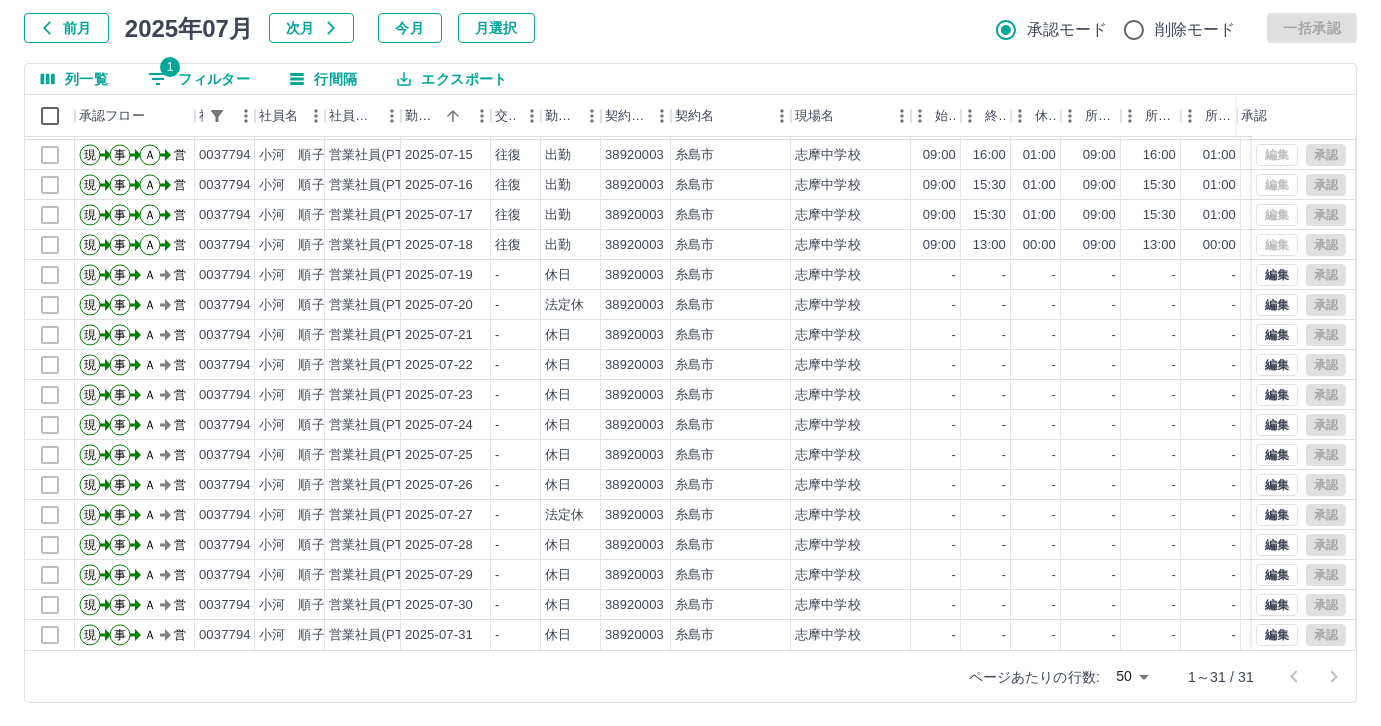 click at bounding box center (195, 116) 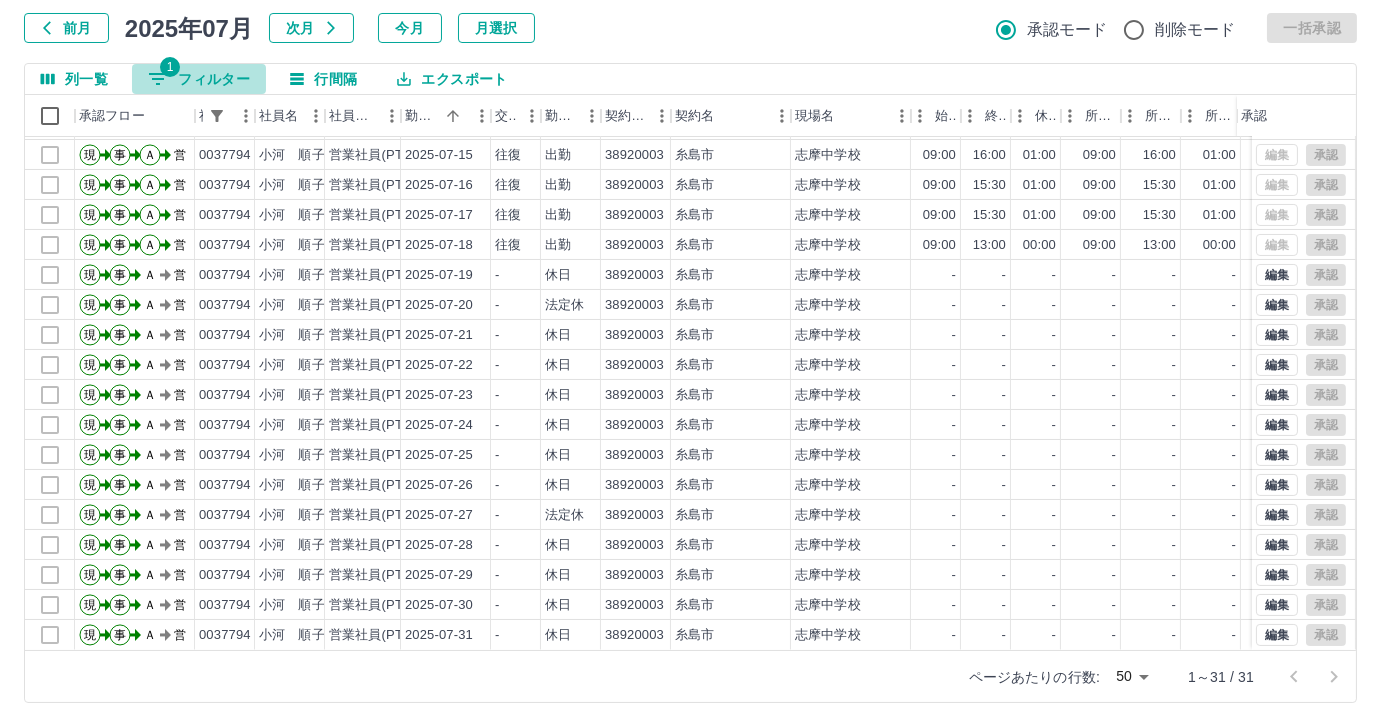 click on "1 フィルター" at bounding box center [199, 79] 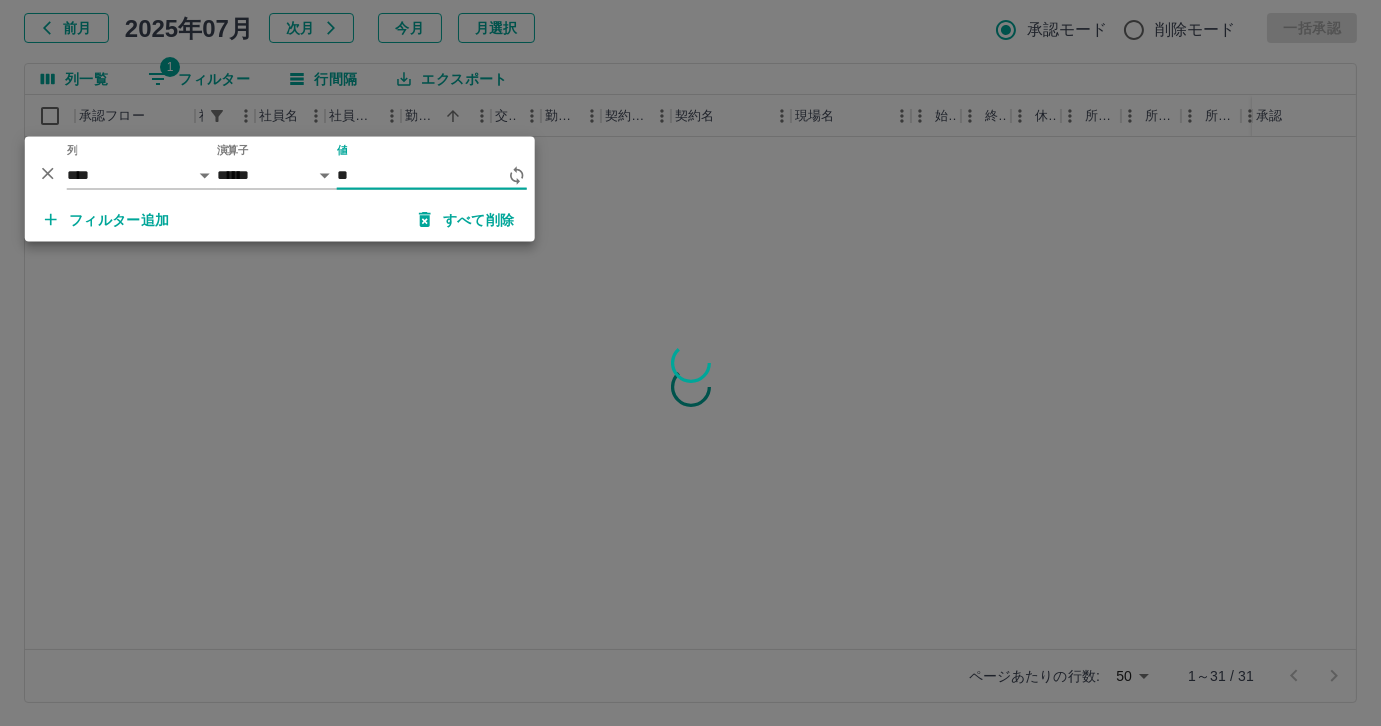 type on "*" 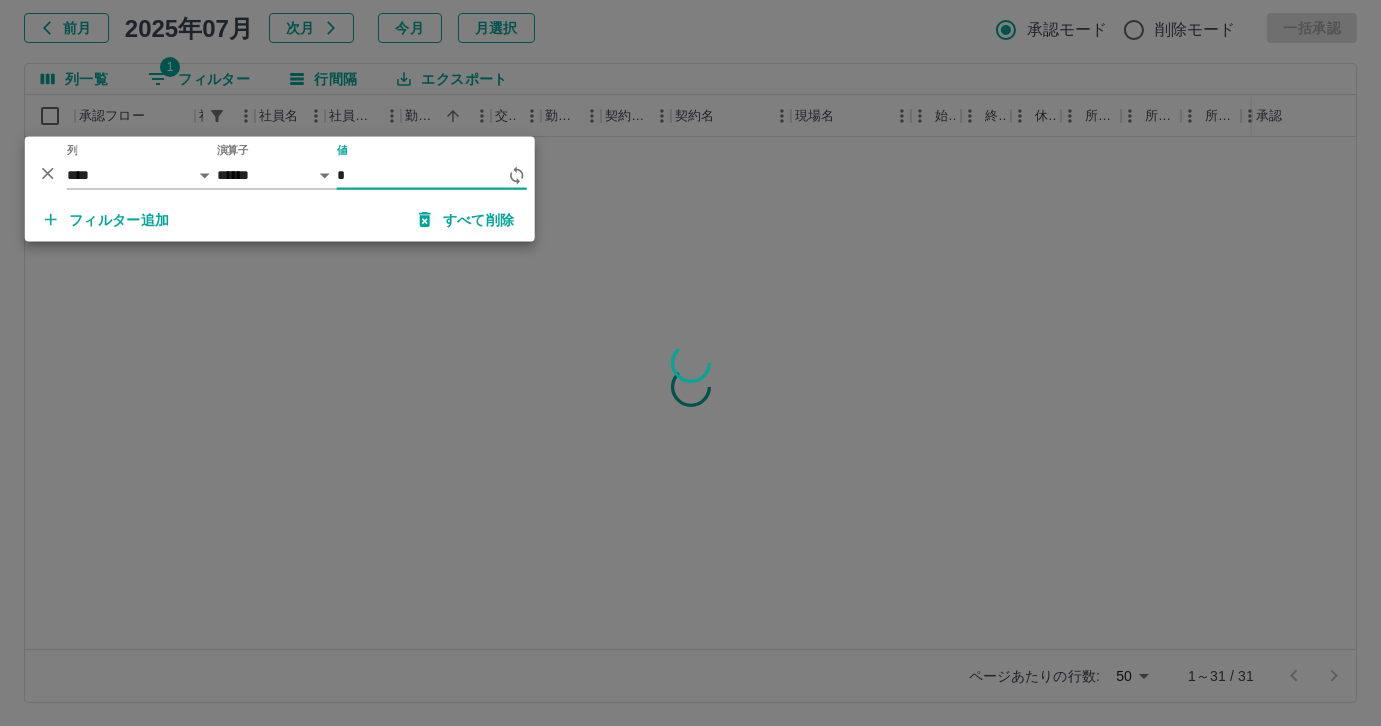 scroll, scrollTop: 0, scrollLeft: 0, axis: both 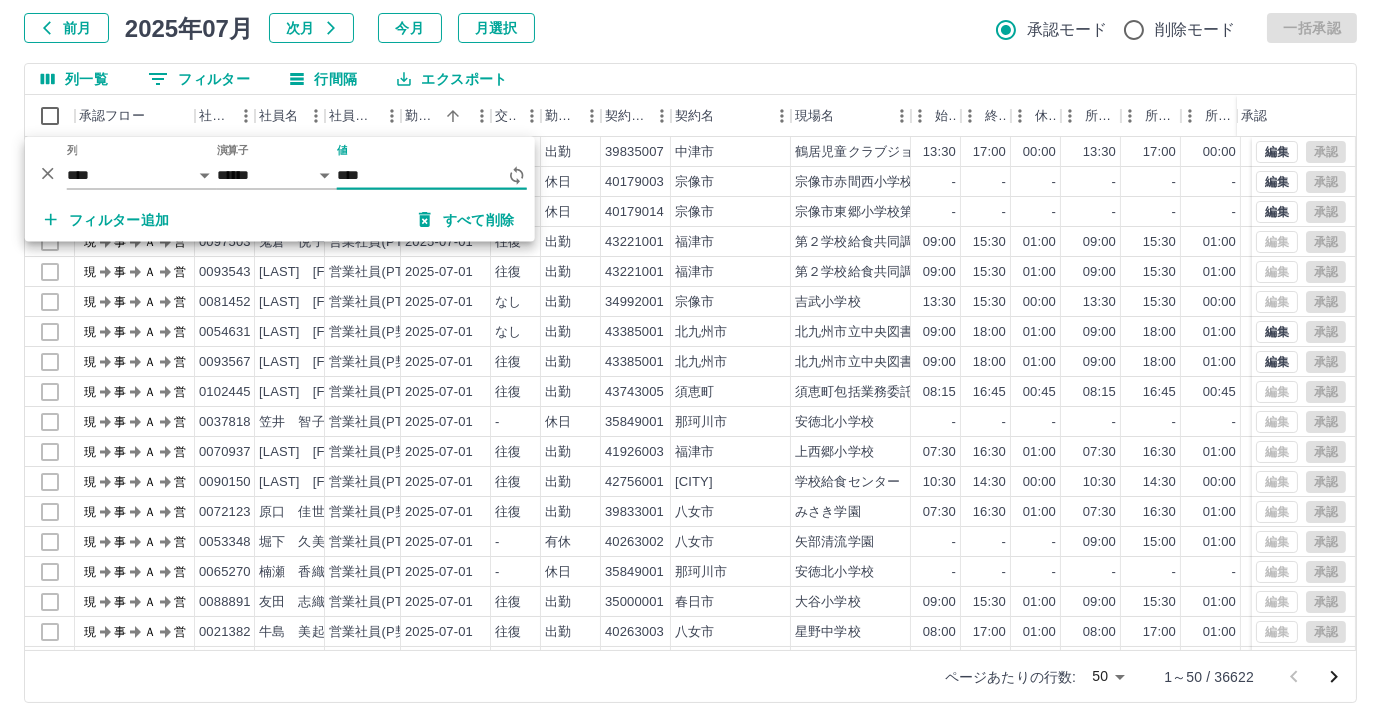 type on "*****" 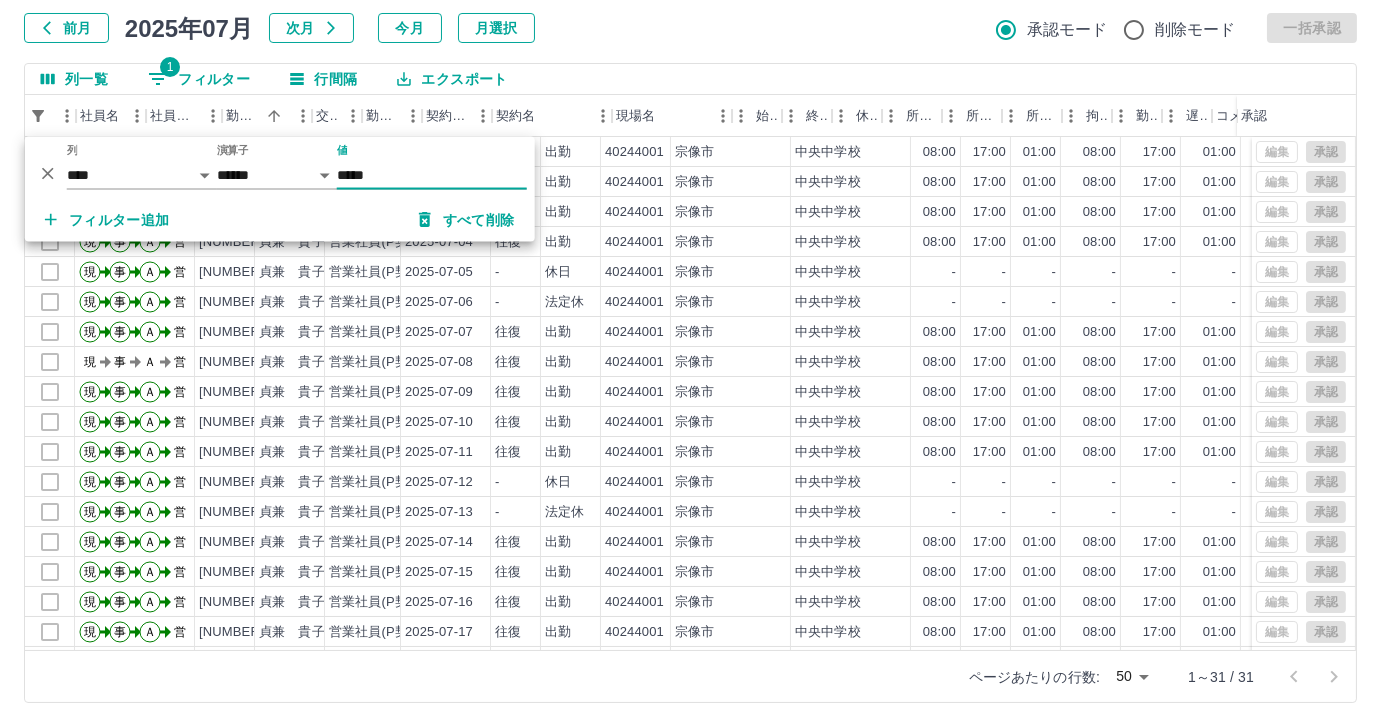 scroll, scrollTop: 0, scrollLeft: 234, axis: horizontal 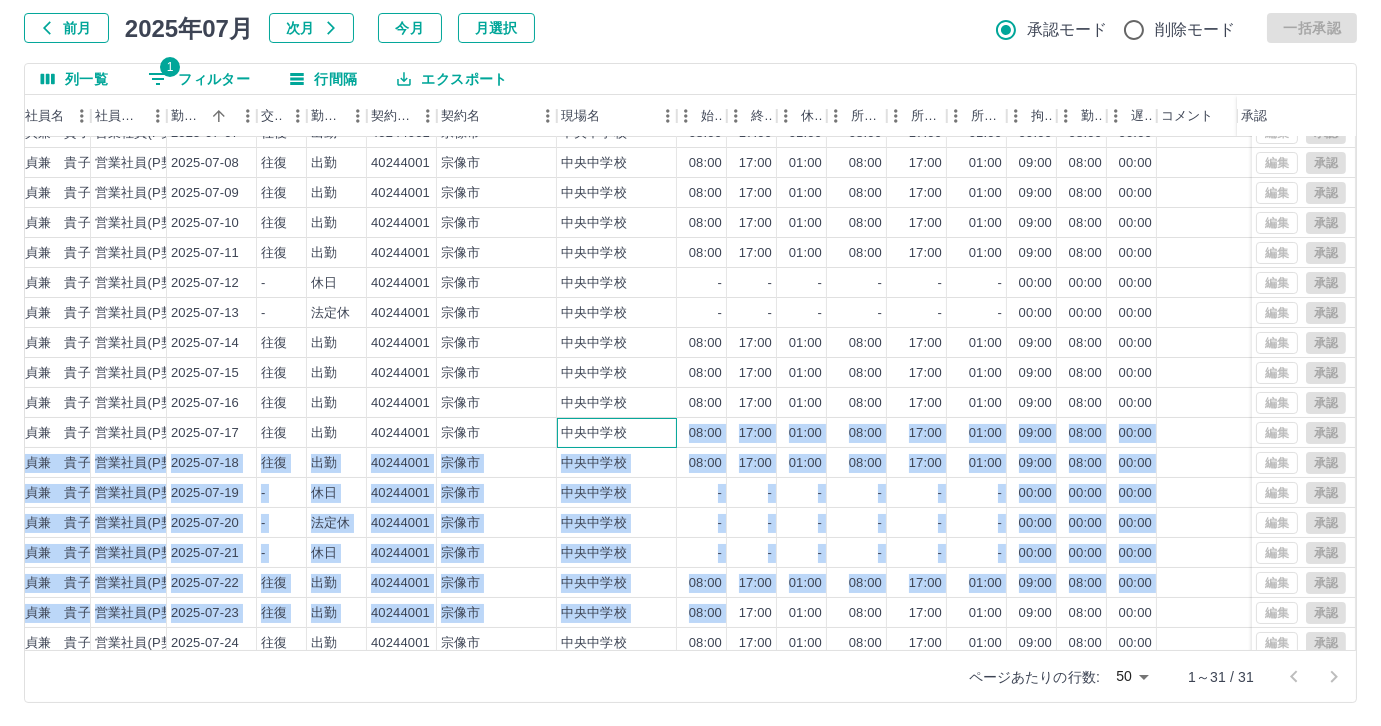 drag, startPoint x: 660, startPoint y: 634, endPoint x: 728, endPoint y: 628, distance: 68.26419 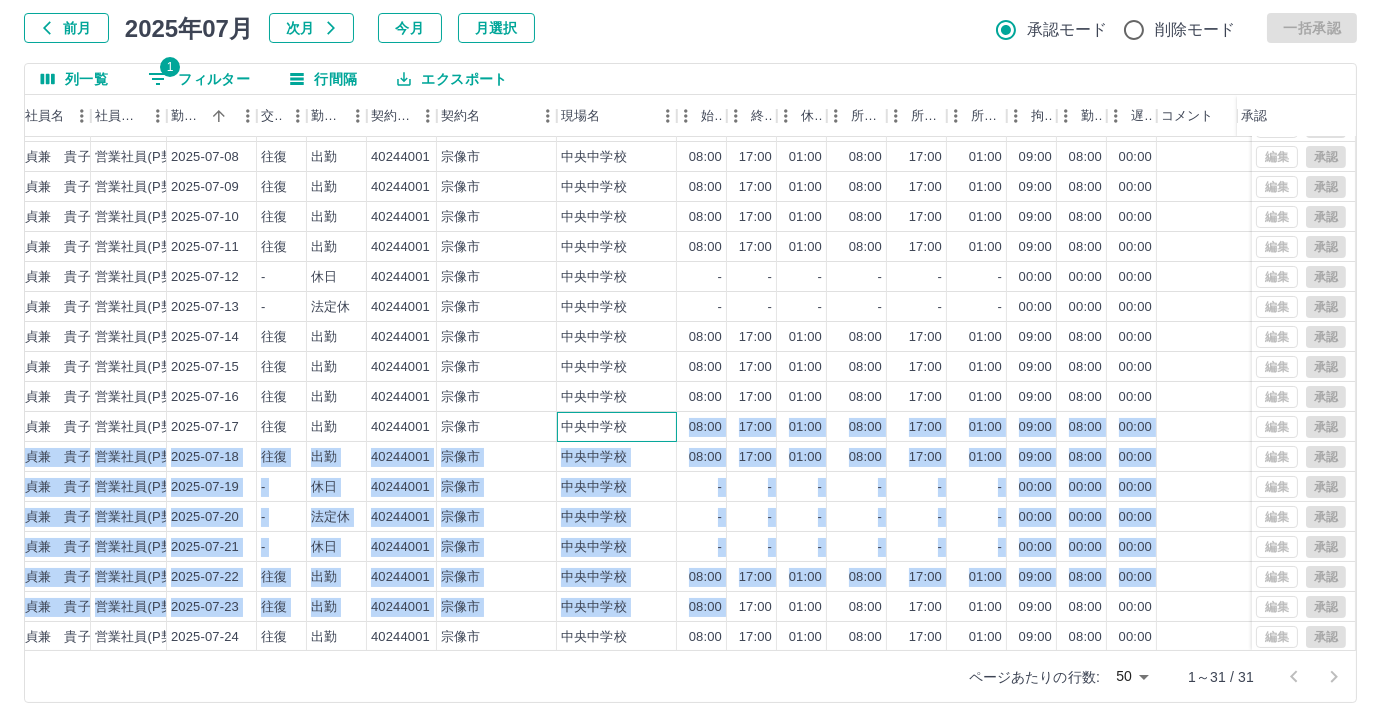 click on "現 事 Ａ 営 0048840 貞兼　貴子 営業社員(P契約) 2025-07-02 往復 出勤 40244001 宗像市 中央中学校 08:00 17:00 01:00 08:00 17:00 01:00 09:00 08:00 00:00 営業所長承認待 現 事 Ａ 営 0048840 貞兼　貴子 営業社員(P契約) 2025-07-03 往復 出勤 40244001 宗像市 中央中学校 08:00 17:00 01:00 08:00 17:00 01:00 09:00 08:00 00:00 営業所長承認待 現 事 Ａ 営 0048840 貞兼　貴子 営業社員(P契約) 2025-07-04 往復 出勤 40244001 宗像市 中央中学校 08:00 17:00 01:00 08:00 17:00 01:00 09:00 08:00 00:00 営業所長承認待 現 事 Ａ 営 0048840 貞兼　貴子 営業社員(P契約) 2025-07-05  -  休日 40244001 宗像市 中央中学校 - - - - - - 00:00 00:00 00:00 営業所長承認待 現 事 Ａ 営 0048840 貞兼　貴子 営業社員(P契約) 2025-07-06  -  法定休 40244001 宗像市 中央中学校 - - - - - - 00:00 00:00 00:00 営業所長承認待 現 事 Ａ 営 0048840 貞兼　貴子 営業社員(P契約) 2025-07-07 往復 08:00" at bounding box center [637, 307] 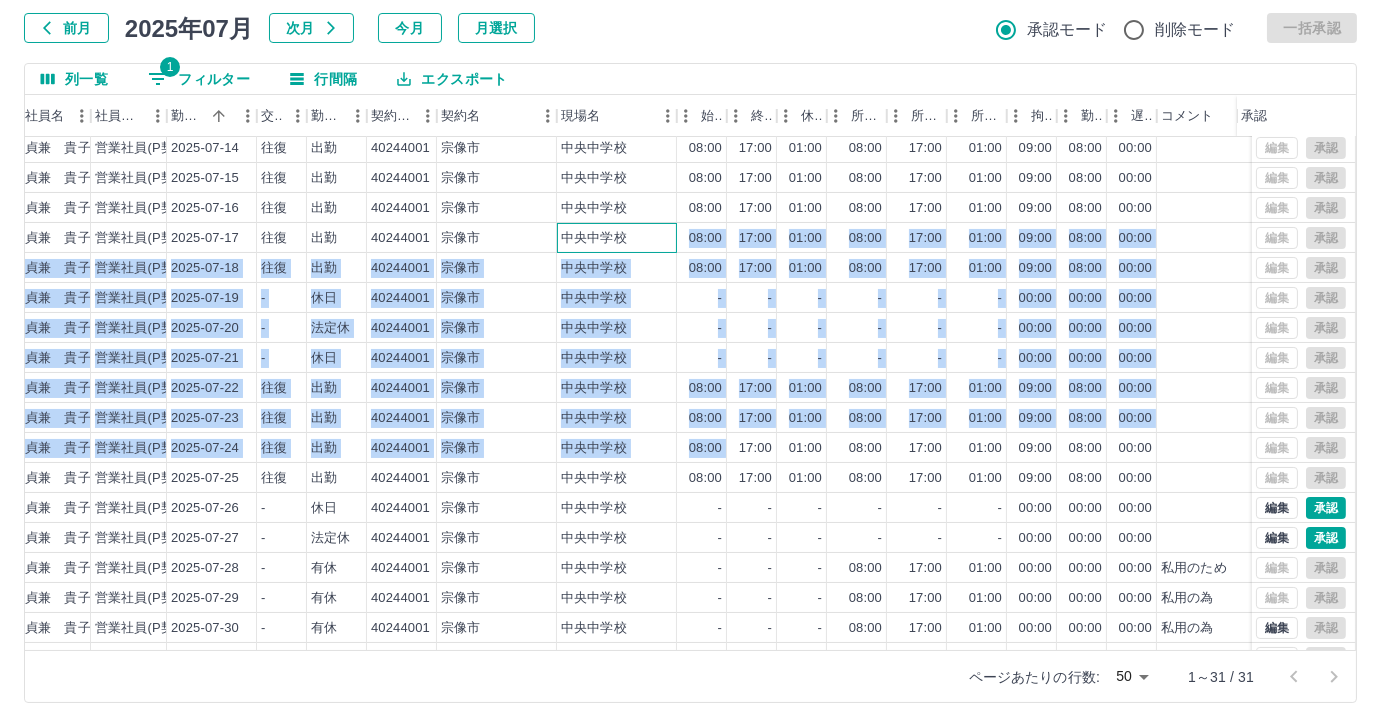 scroll, scrollTop: 431, scrollLeft: 234, axis: both 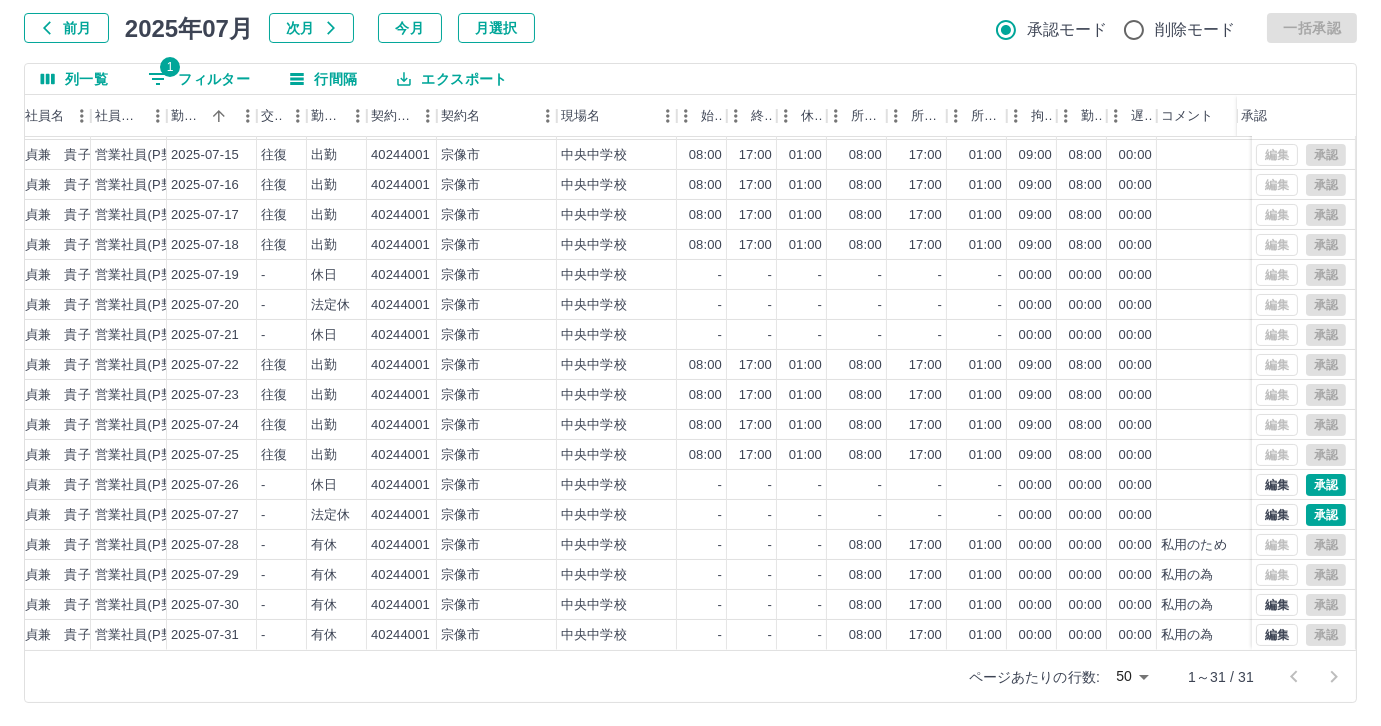 click on "前月 2025年07月 次月 今月 月選択 承認モード 削除モード 一括承認" at bounding box center (690, 28) 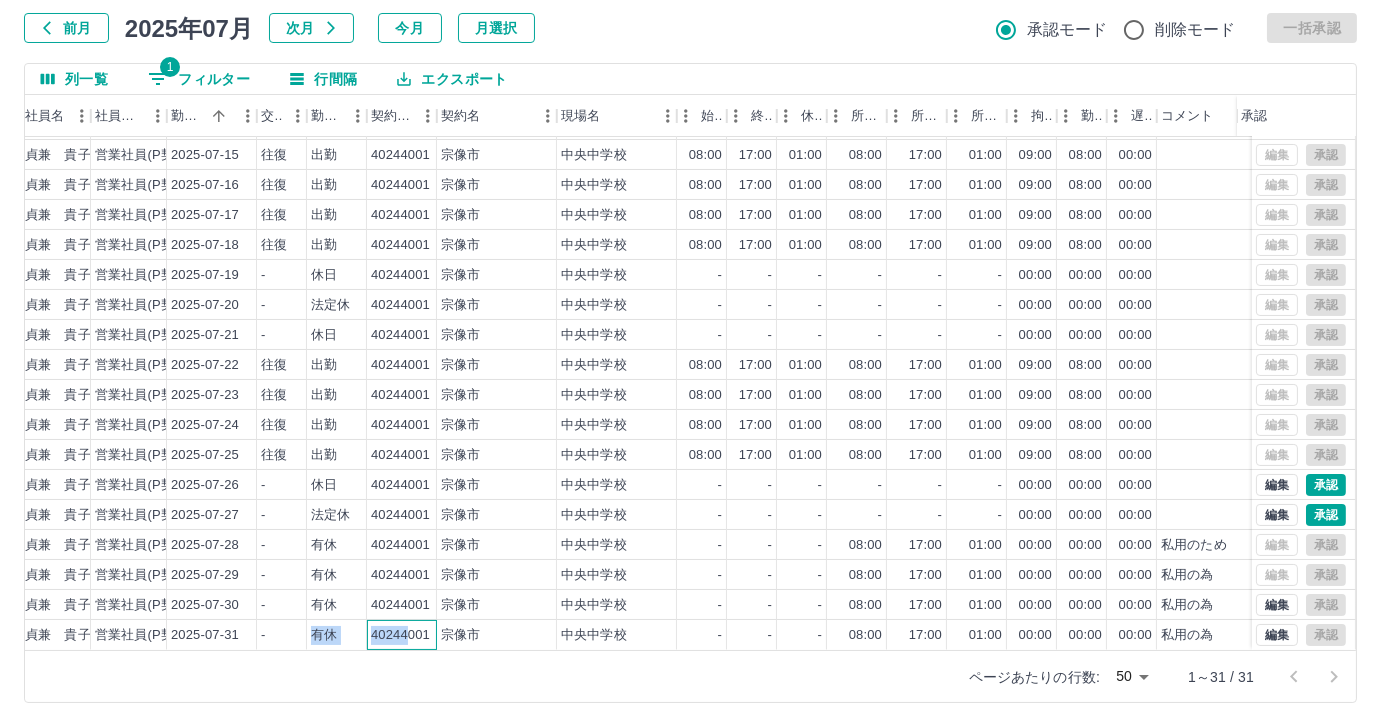 drag, startPoint x: 405, startPoint y: 627, endPoint x: 322, endPoint y: 618, distance: 83.48653 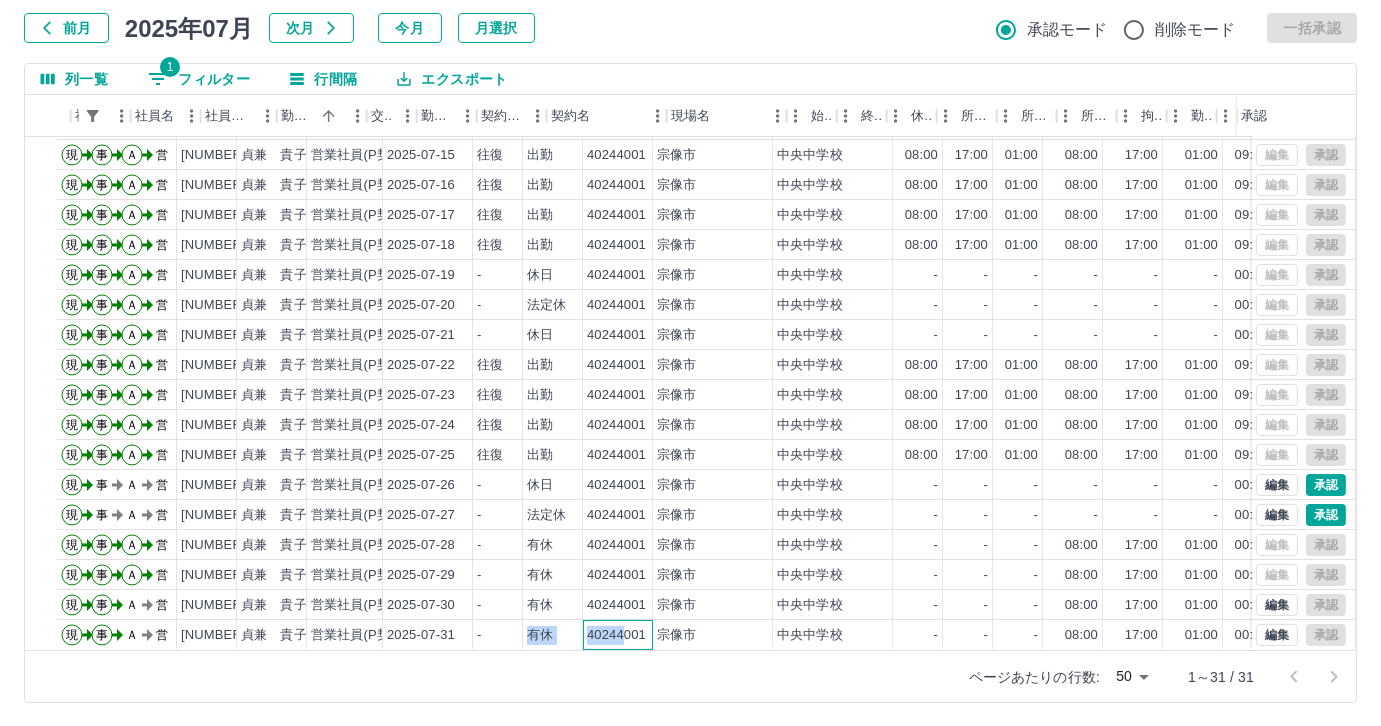 scroll, scrollTop: 431, scrollLeft: 0, axis: vertical 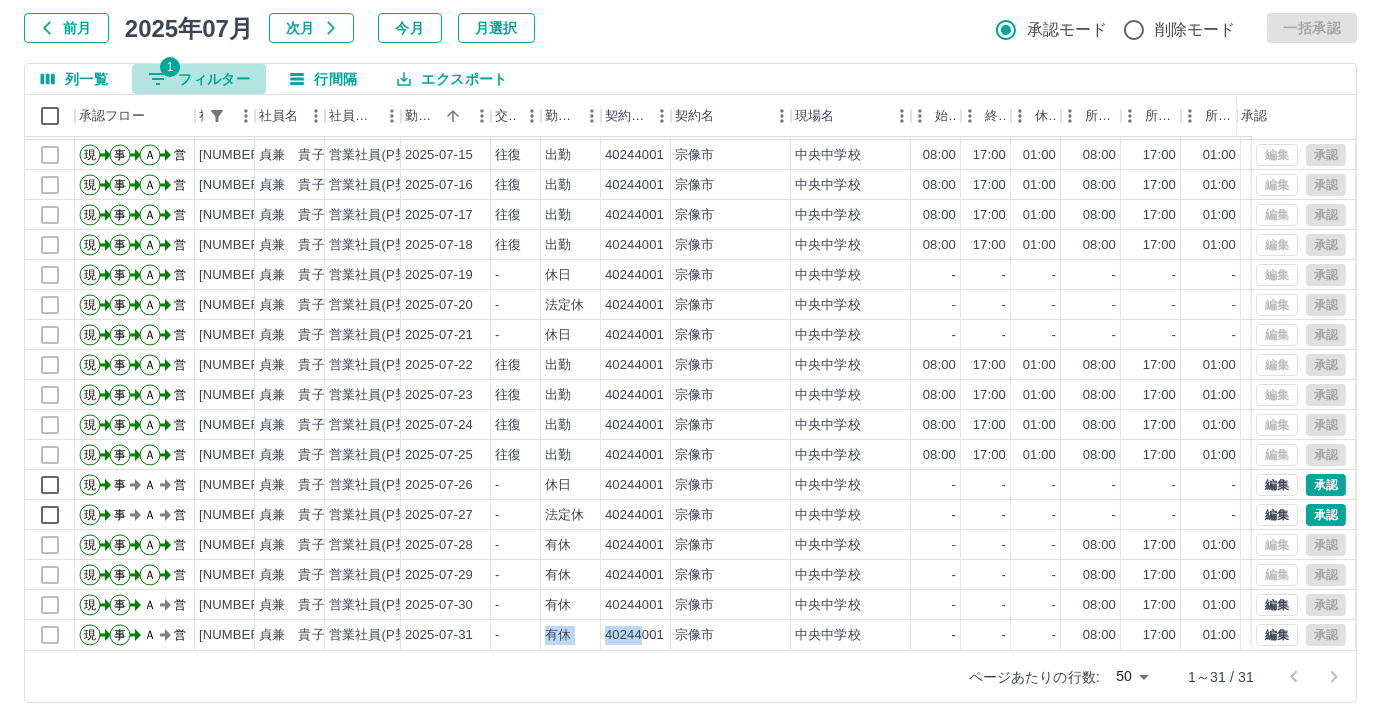 drag, startPoint x: 191, startPoint y: 79, endPoint x: 184, endPoint y: 100, distance: 22.135944 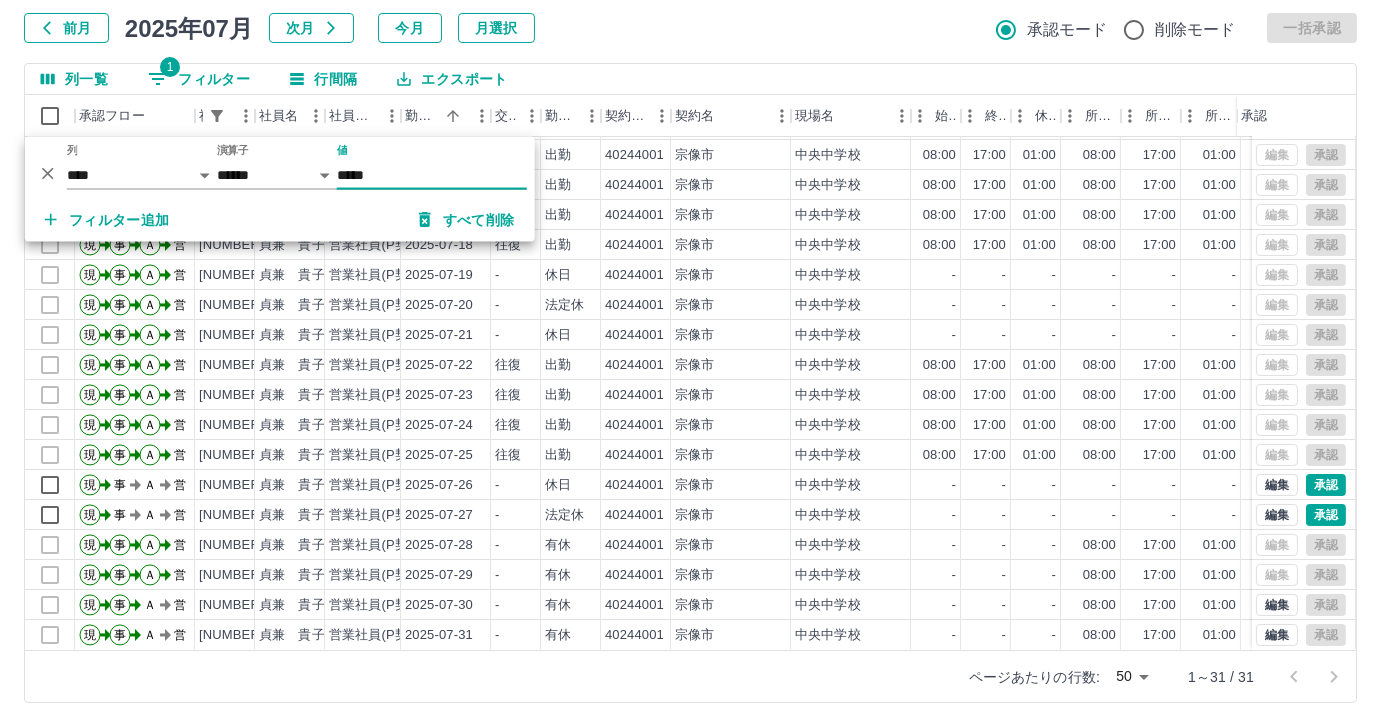 click on "*****" at bounding box center [432, 175] 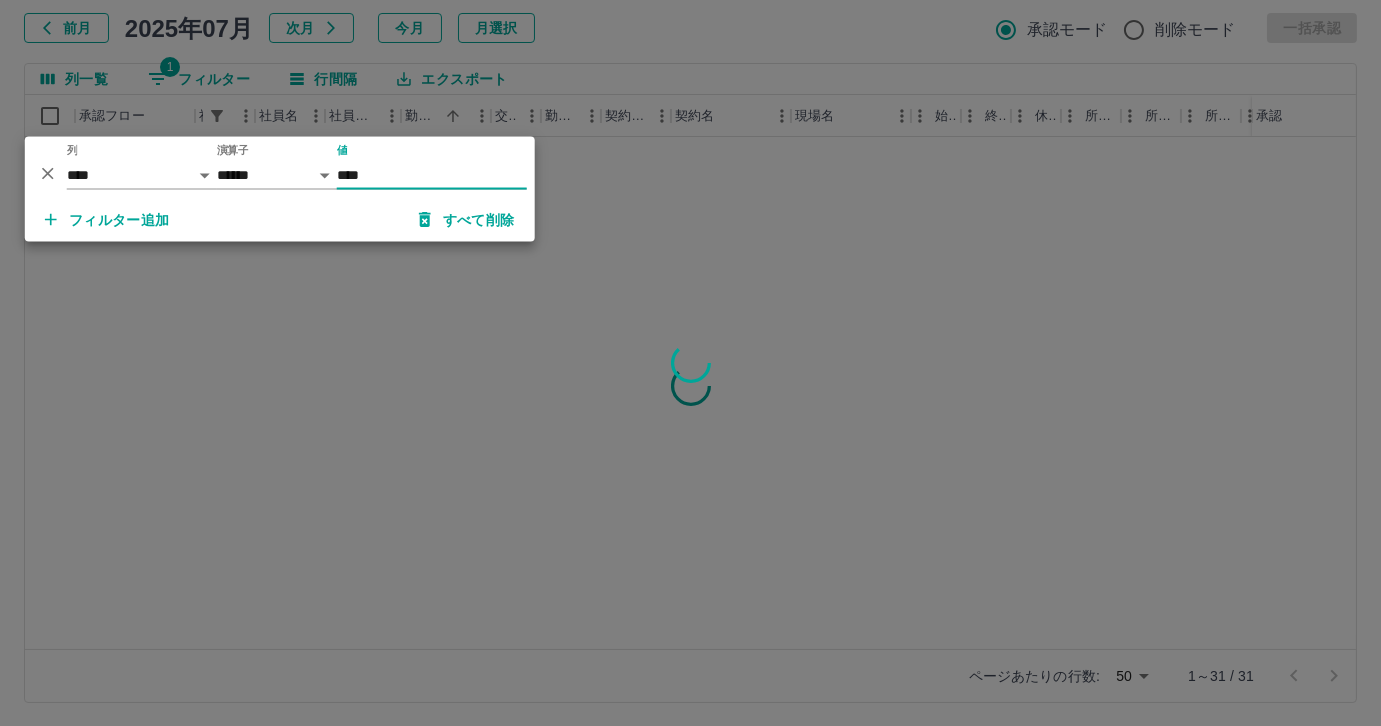 scroll, scrollTop: 0, scrollLeft: 0, axis: both 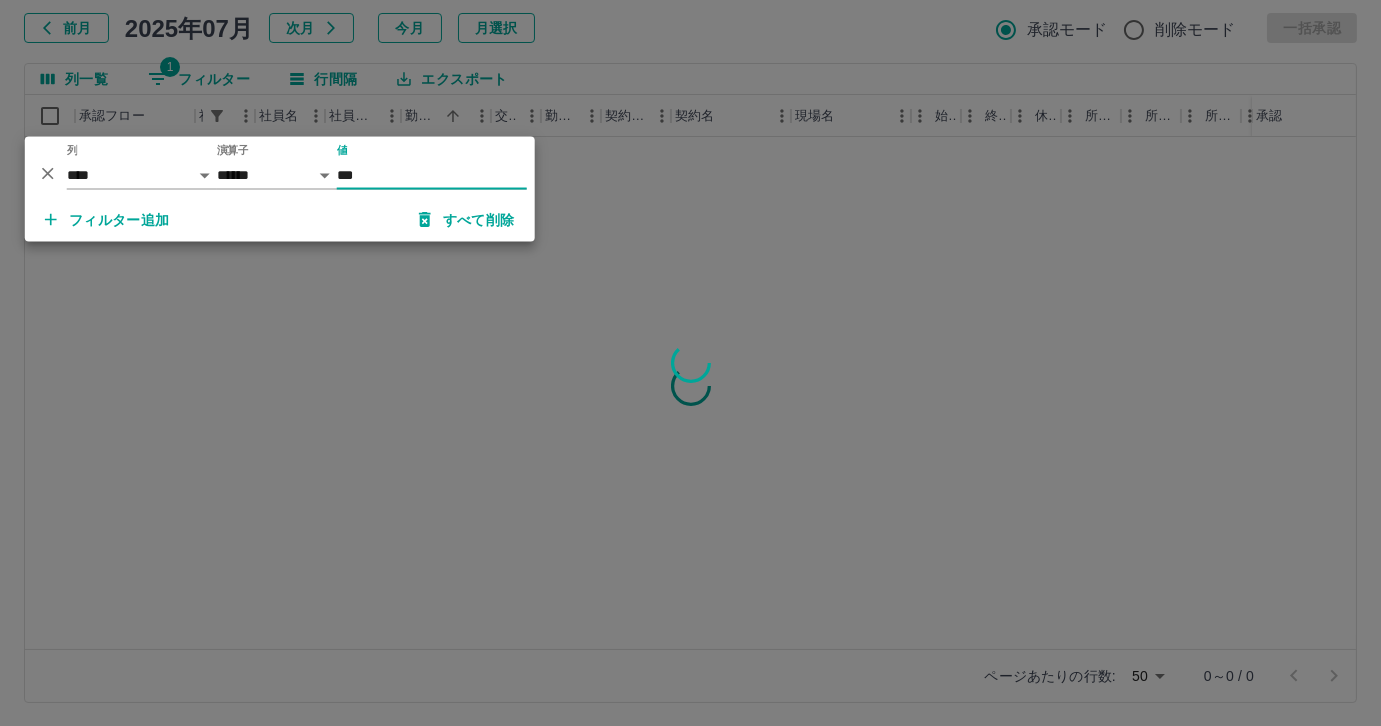type on "***" 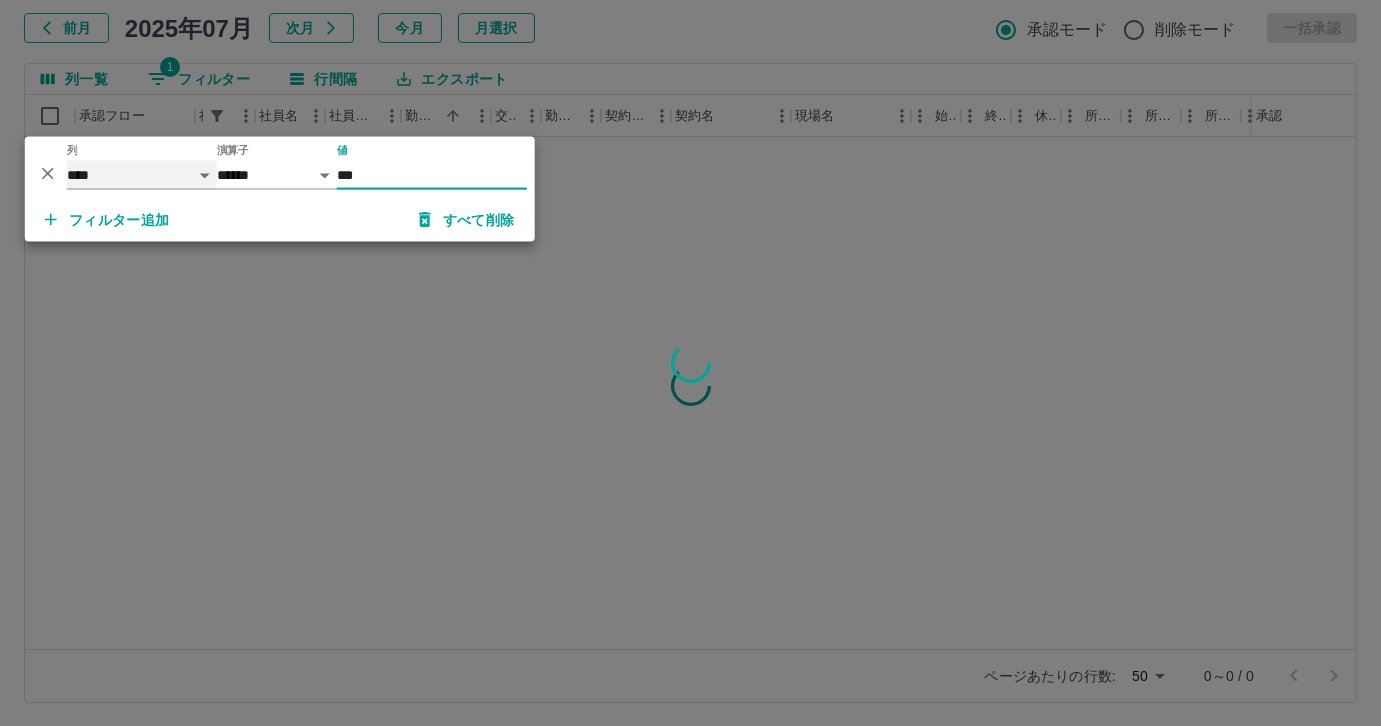 click on "**** *** **** *** *** **** ***** *** *** ** ** ** **** **** **** ** ** *** **** *****" at bounding box center [142, 175] 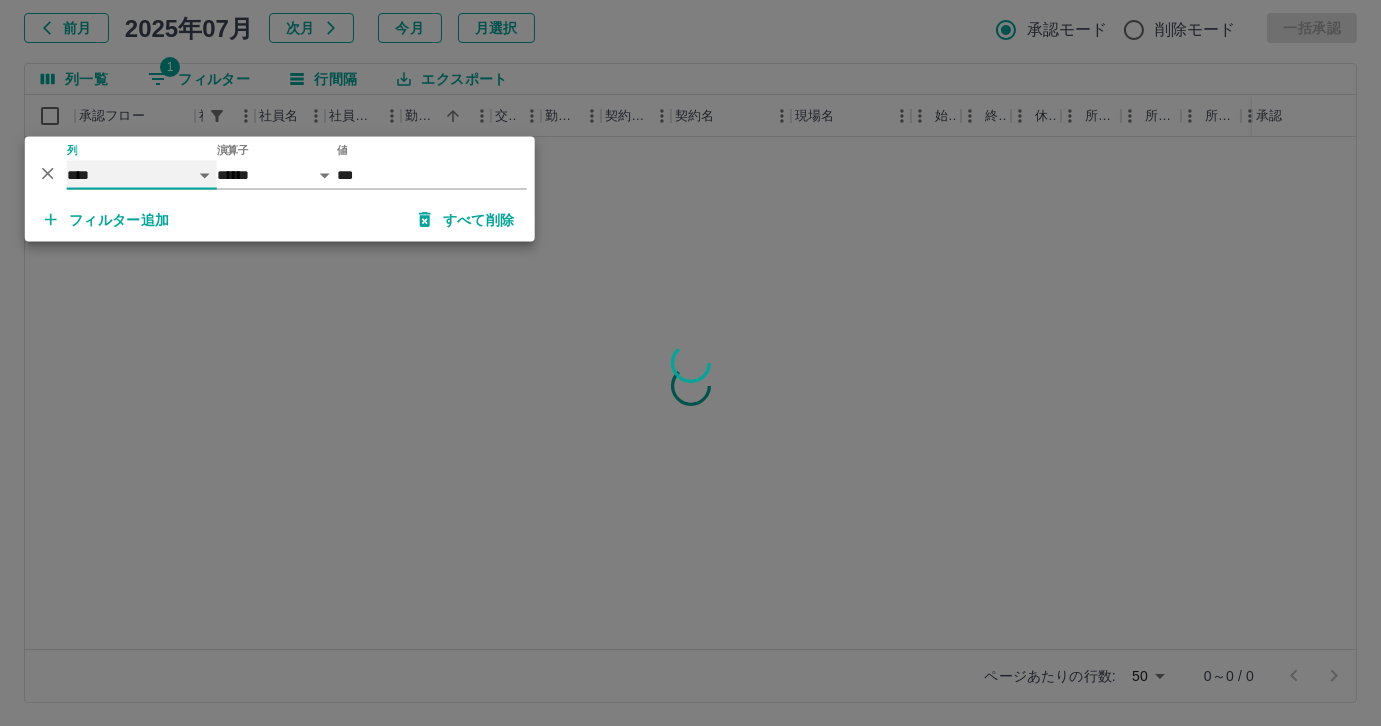 click on "**** *** **** *** *** **** ***** *** *** ** ** ** **** **** **** ** ** *** **** *****" at bounding box center (142, 175) 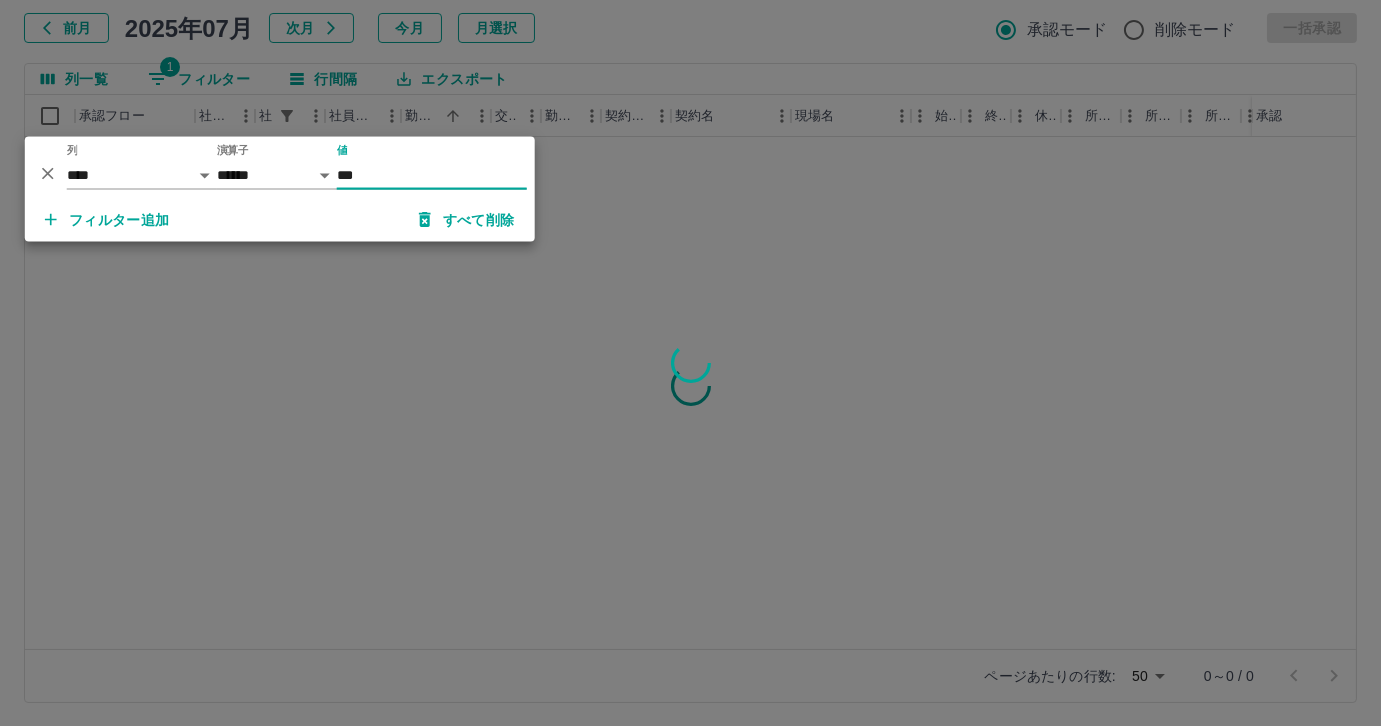 click on "***" at bounding box center (432, 175) 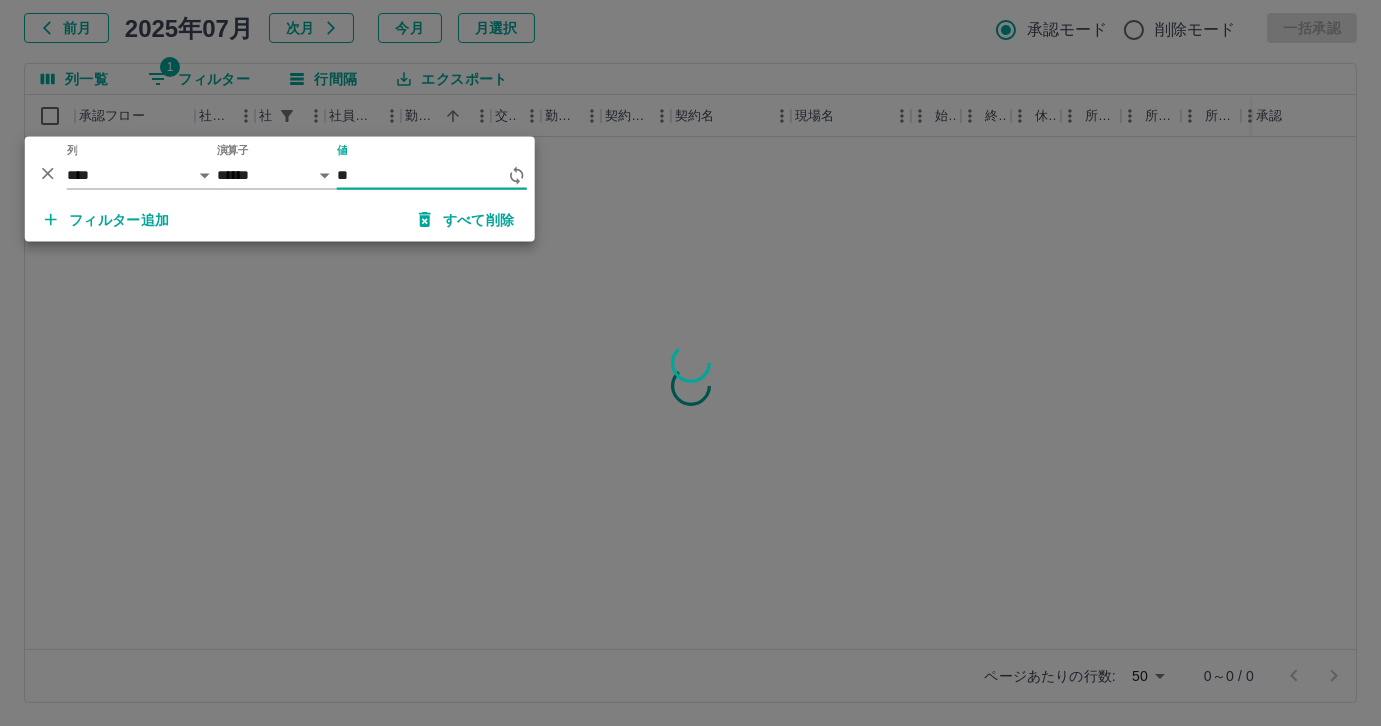 type on "*" 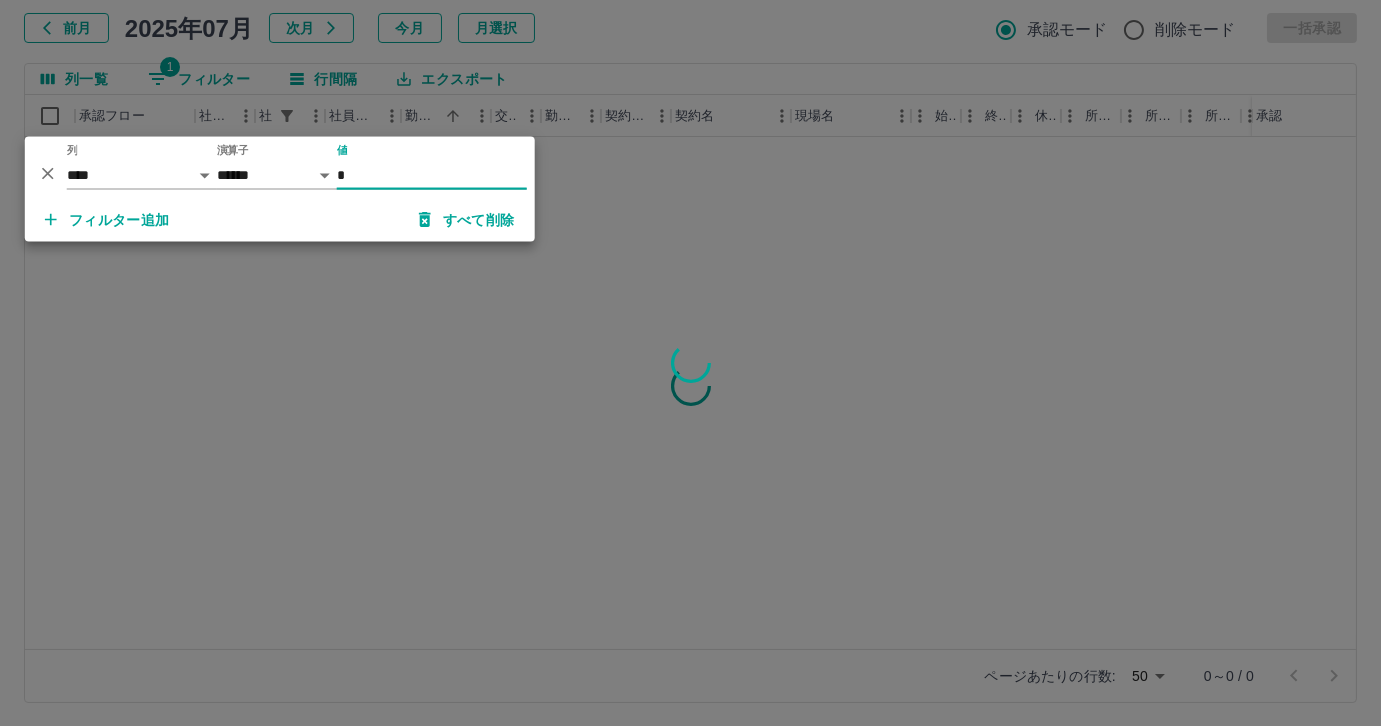 type on "*" 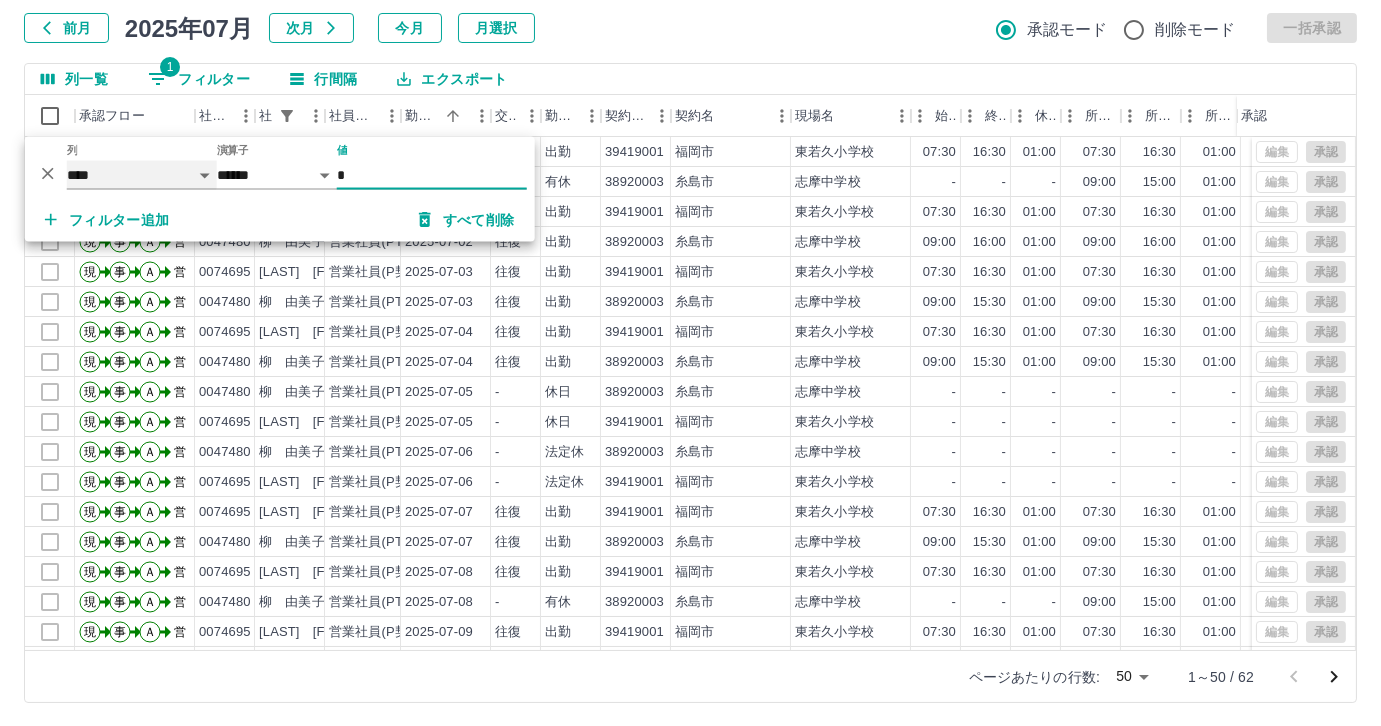 click on "**** *** **** *** *** **** ***** *** *** ** ** ** **** **** **** ** ** *** **** *****" at bounding box center (142, 175) 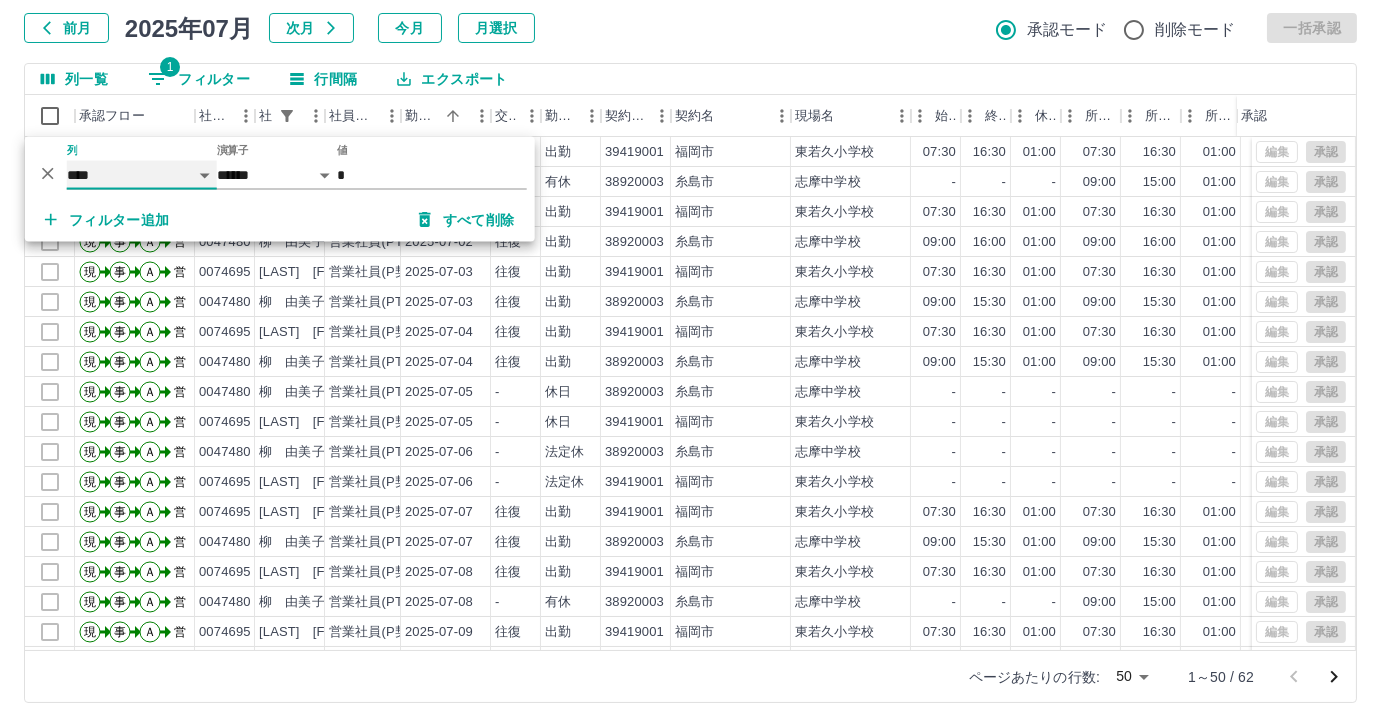 click on "**** *** **** *** *** **** ***** *** *** ** ** ** **** **** **** ** ** *** **** *****" at bounding box center [142, 175] 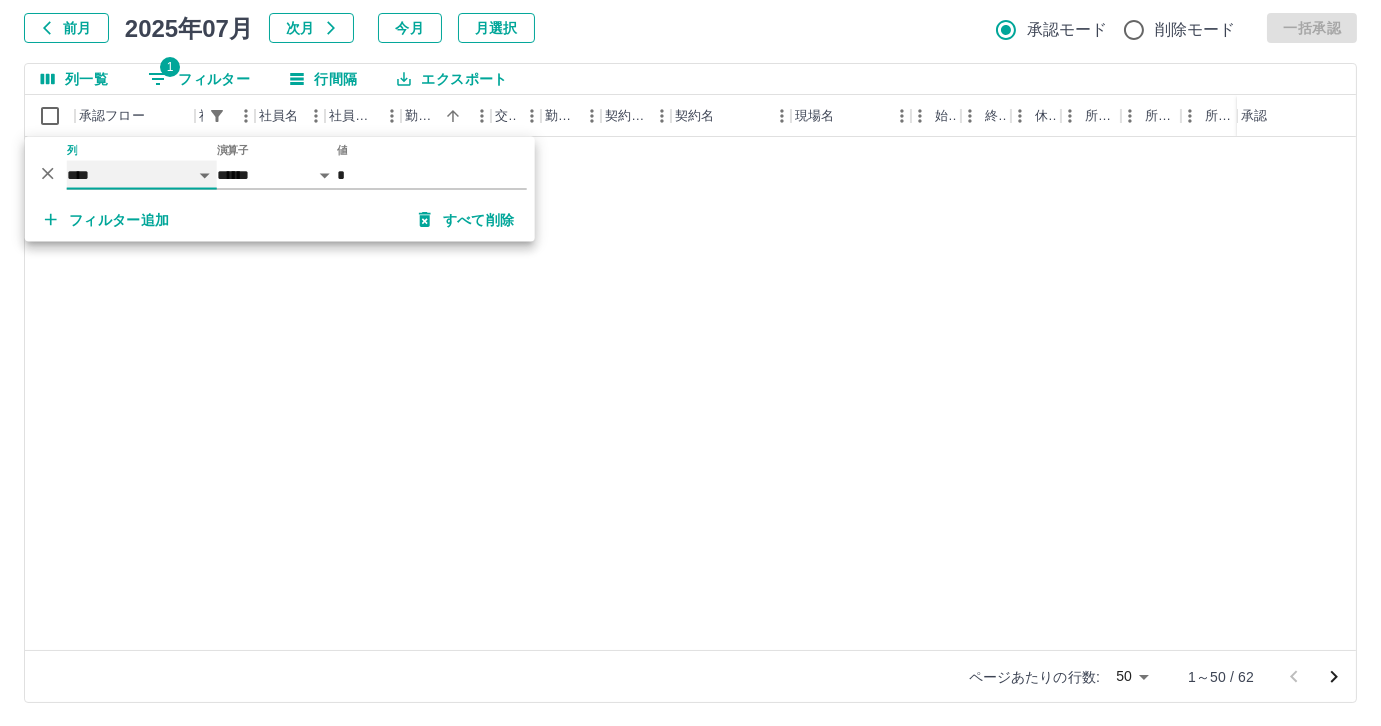 select on "**********" 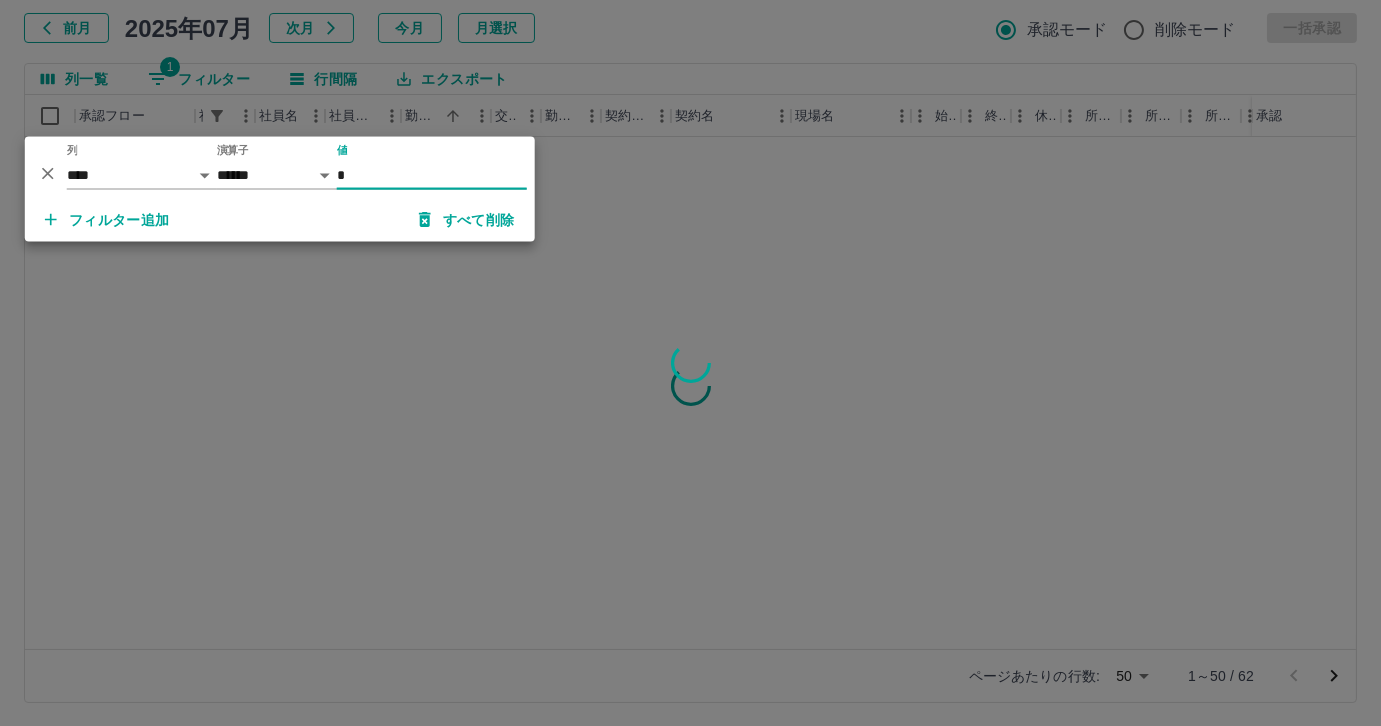click on "*" at bounding box center [432, 175] 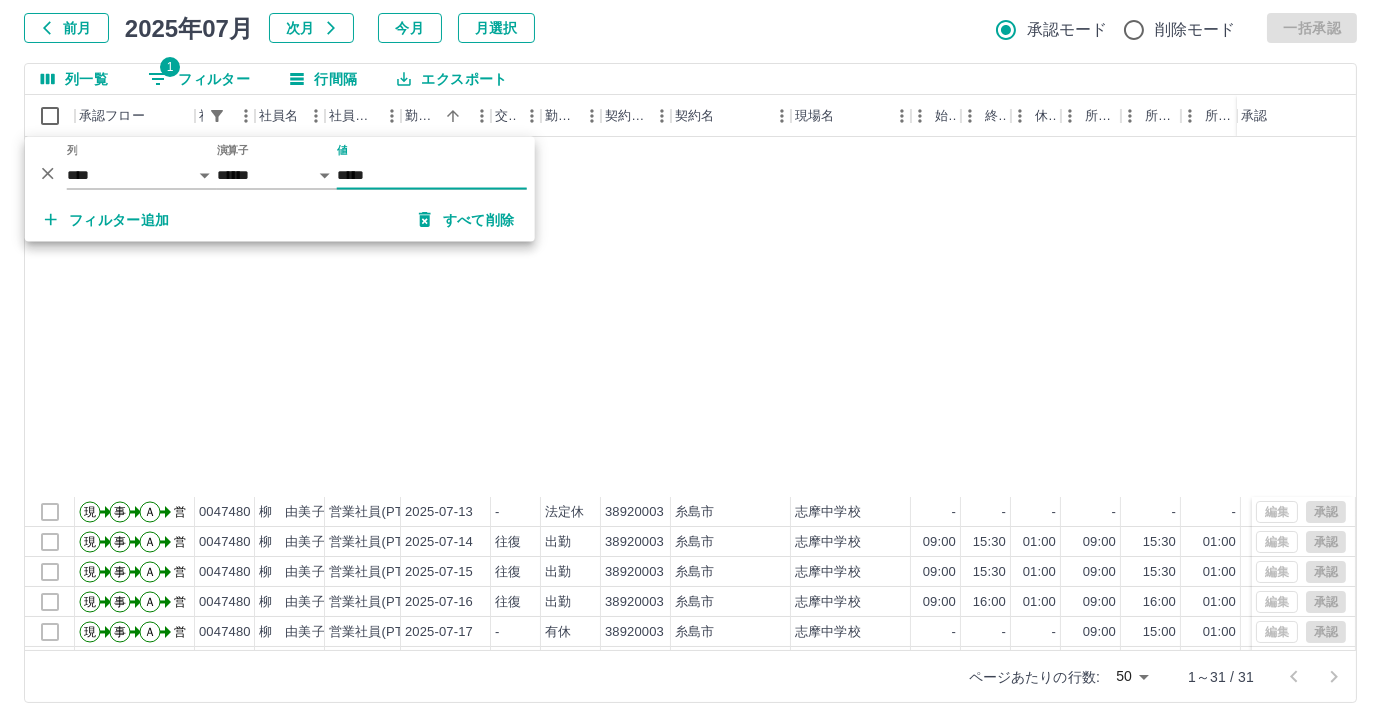 scroll, scrollTop: 431, scrollLeft: 0, axis: vertical 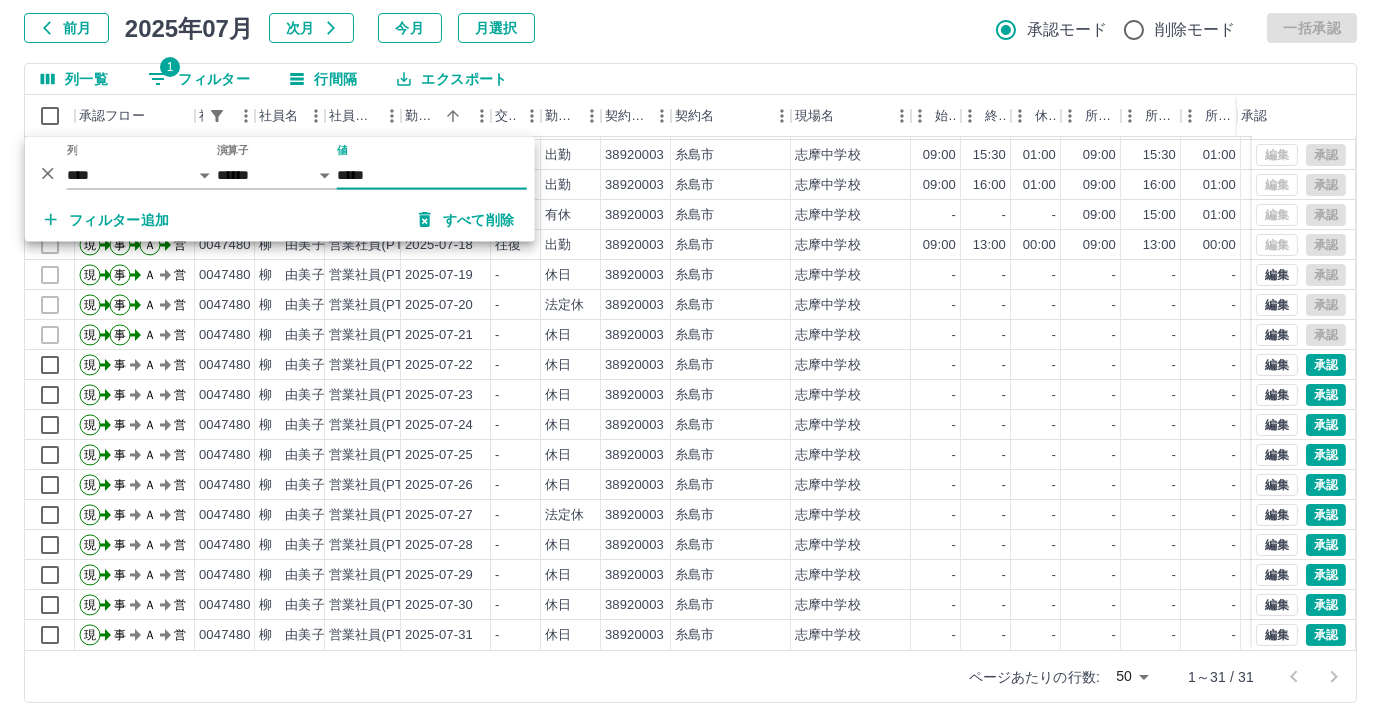 type on "*****" 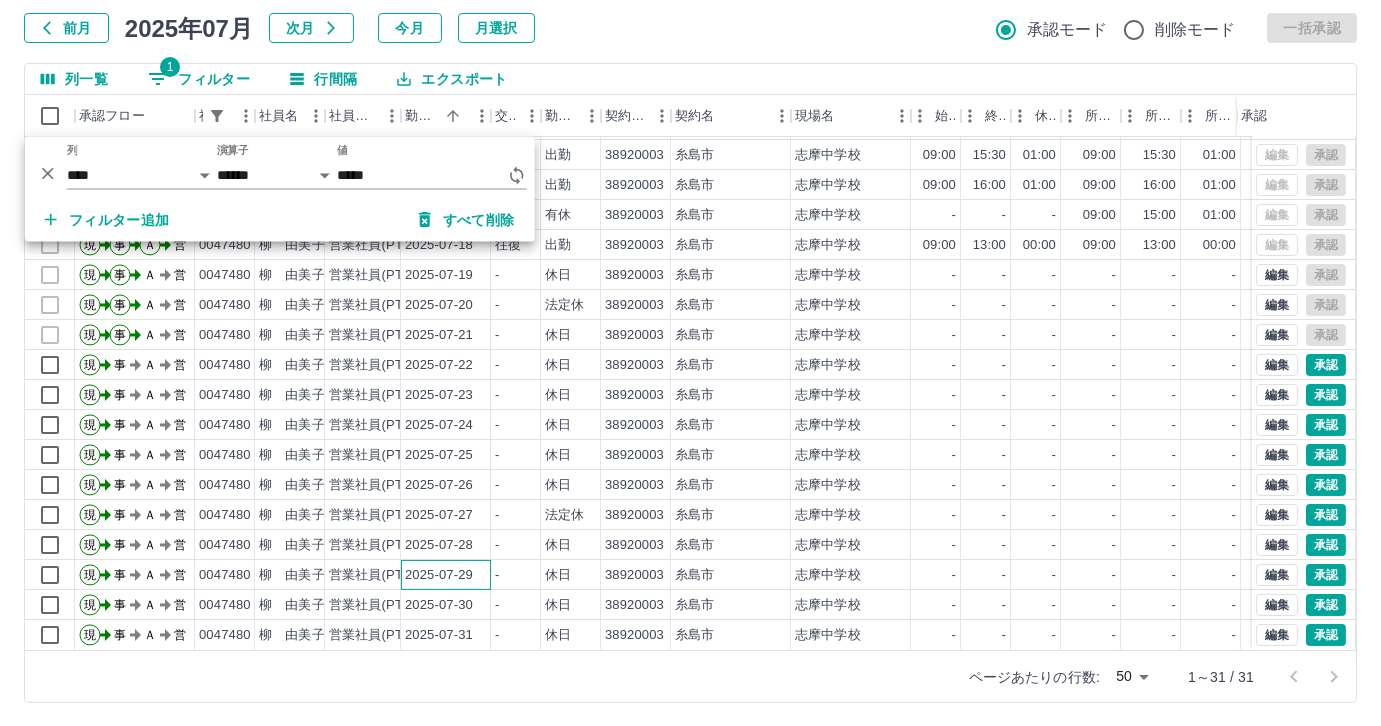 click on "2025-07-29" at bounding box center (446, 575) 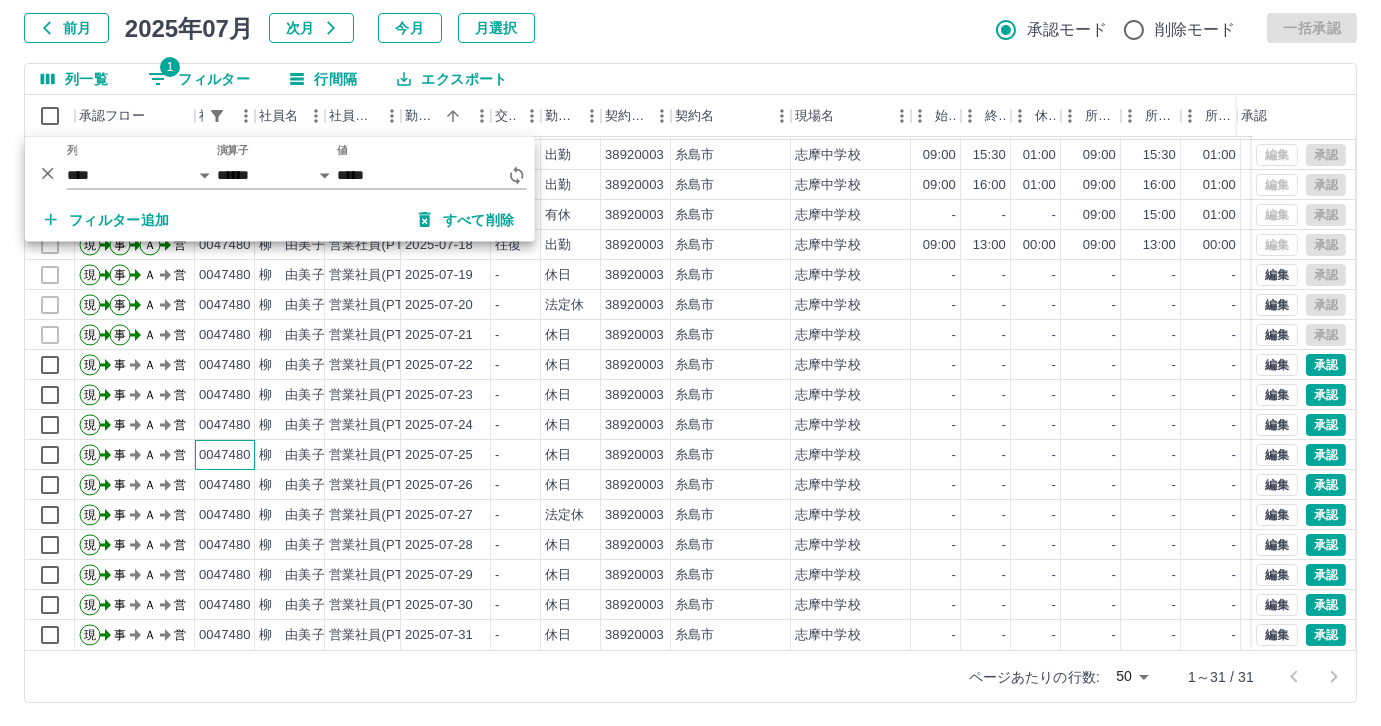 click on "0047480" at bounding box center [225, 455] 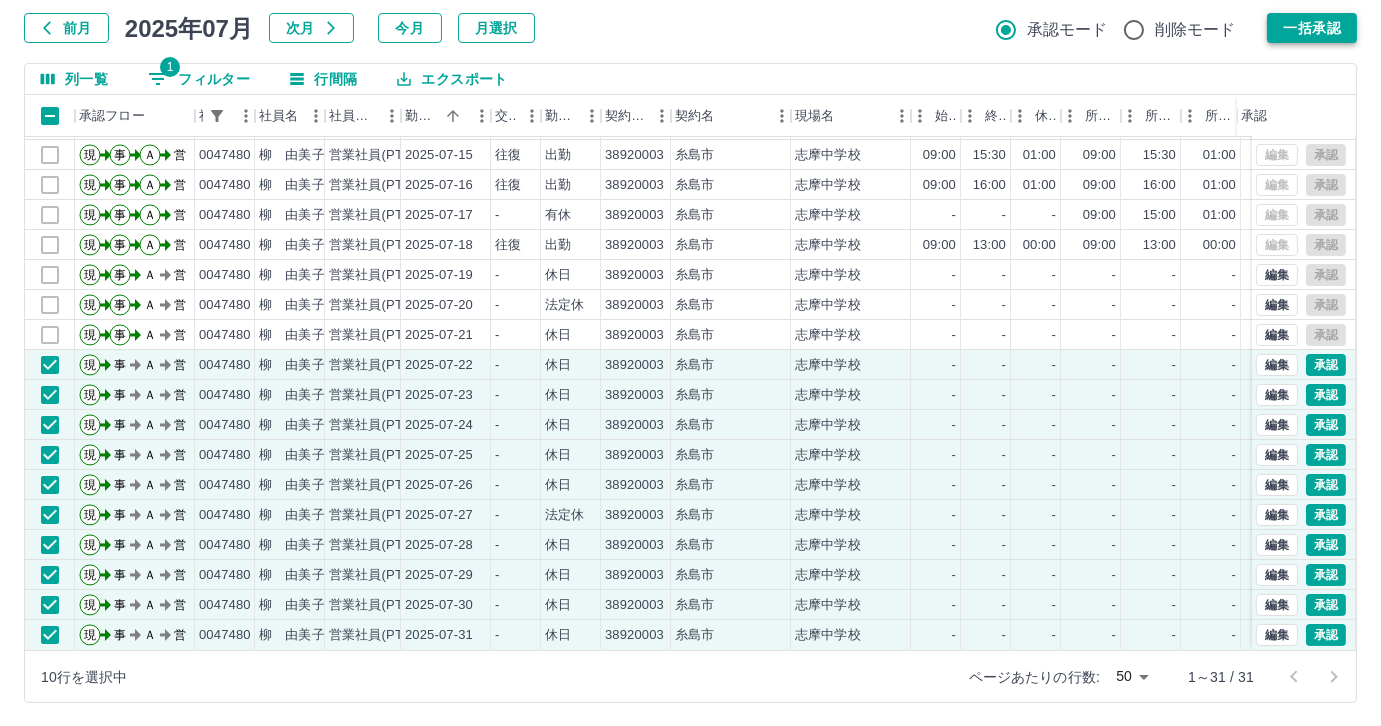click on "一括承認" at bounding box center [1312, 28] 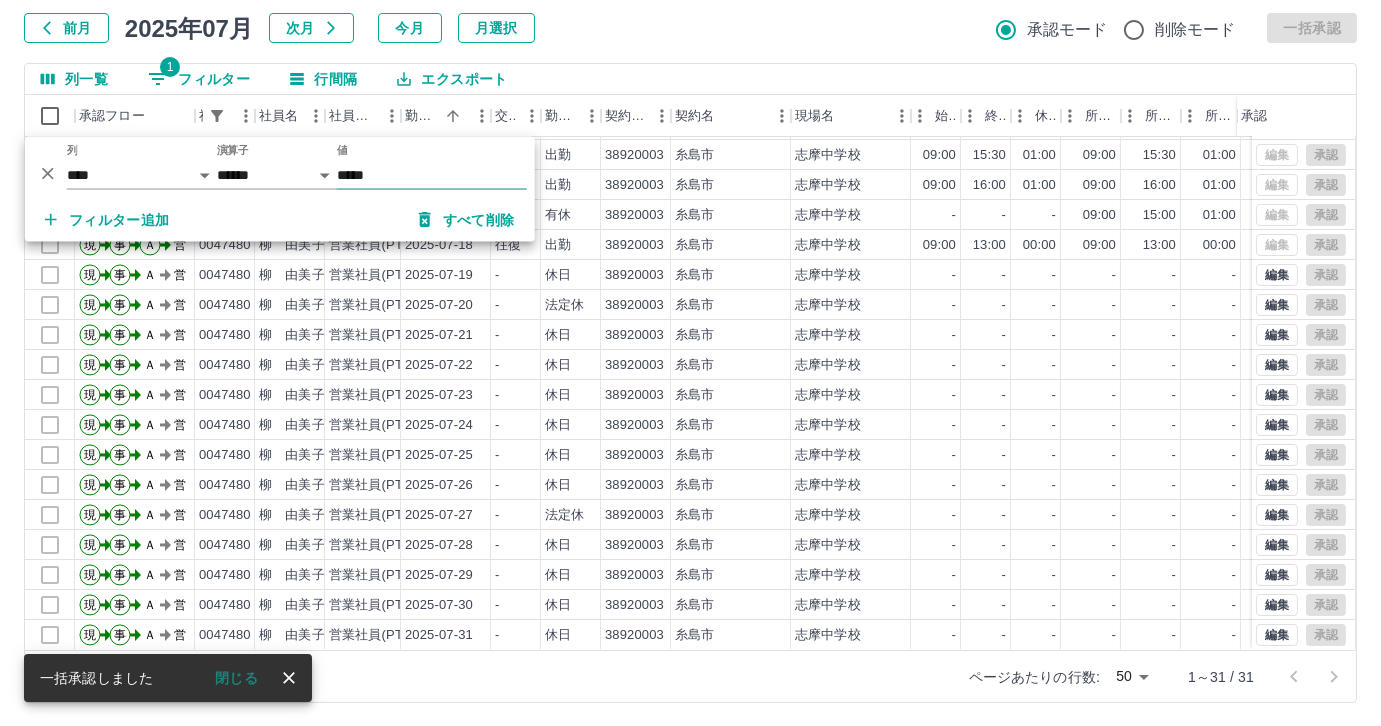 click on "*****" at bounding box center (432, 175) 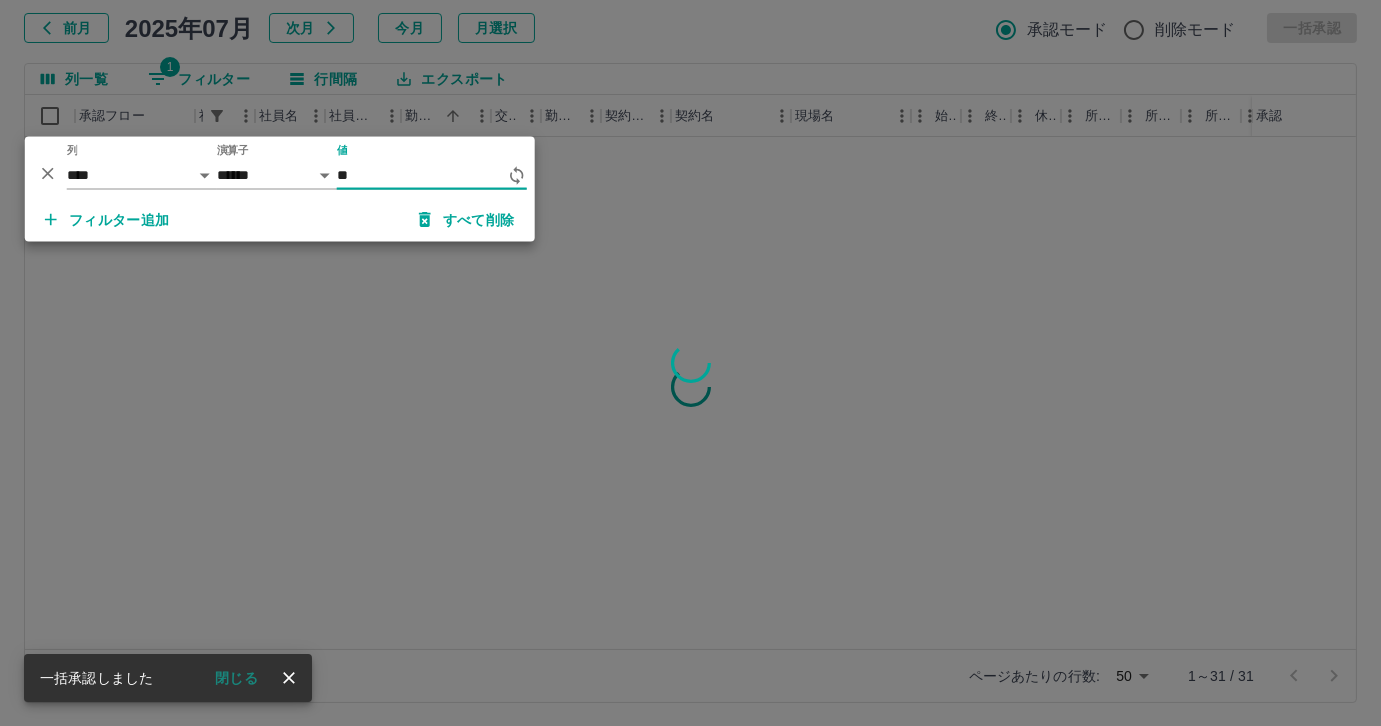 type on "*" 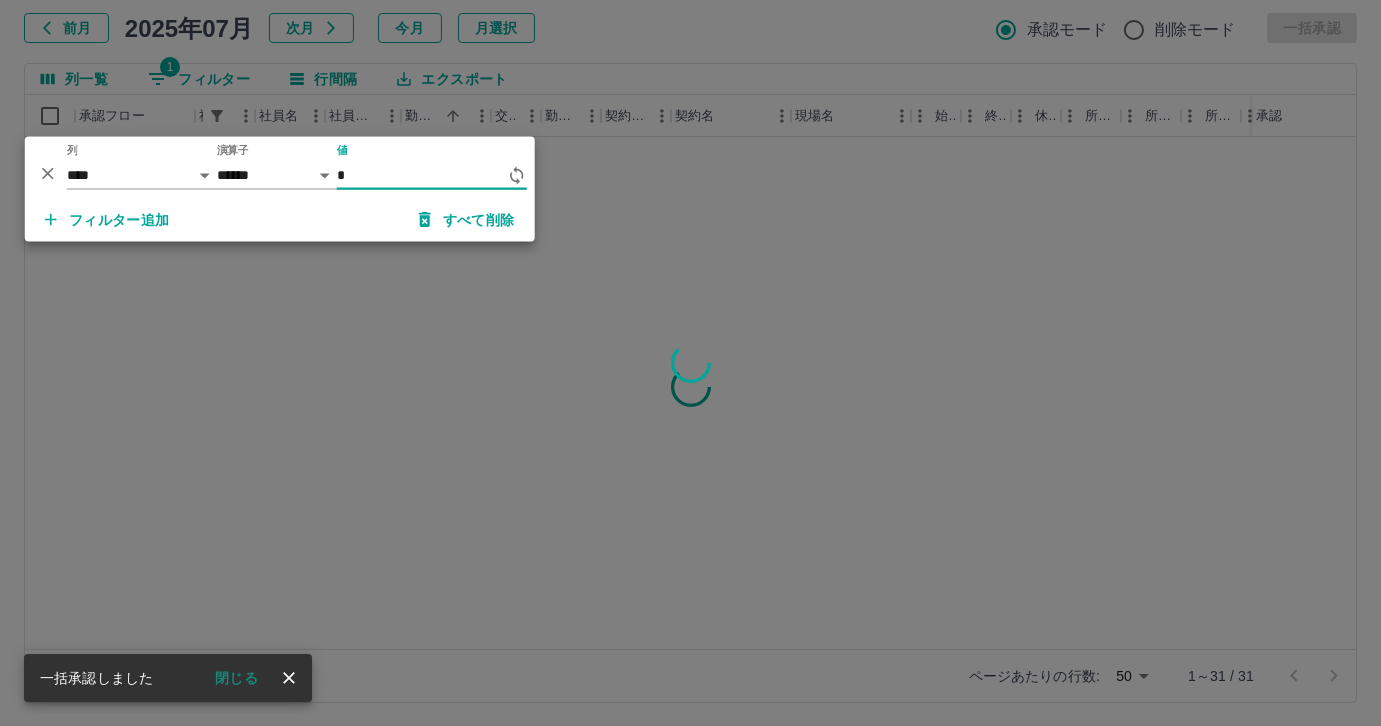 scroll, scrollTop: 0, scrollLeft: 0, axis: both 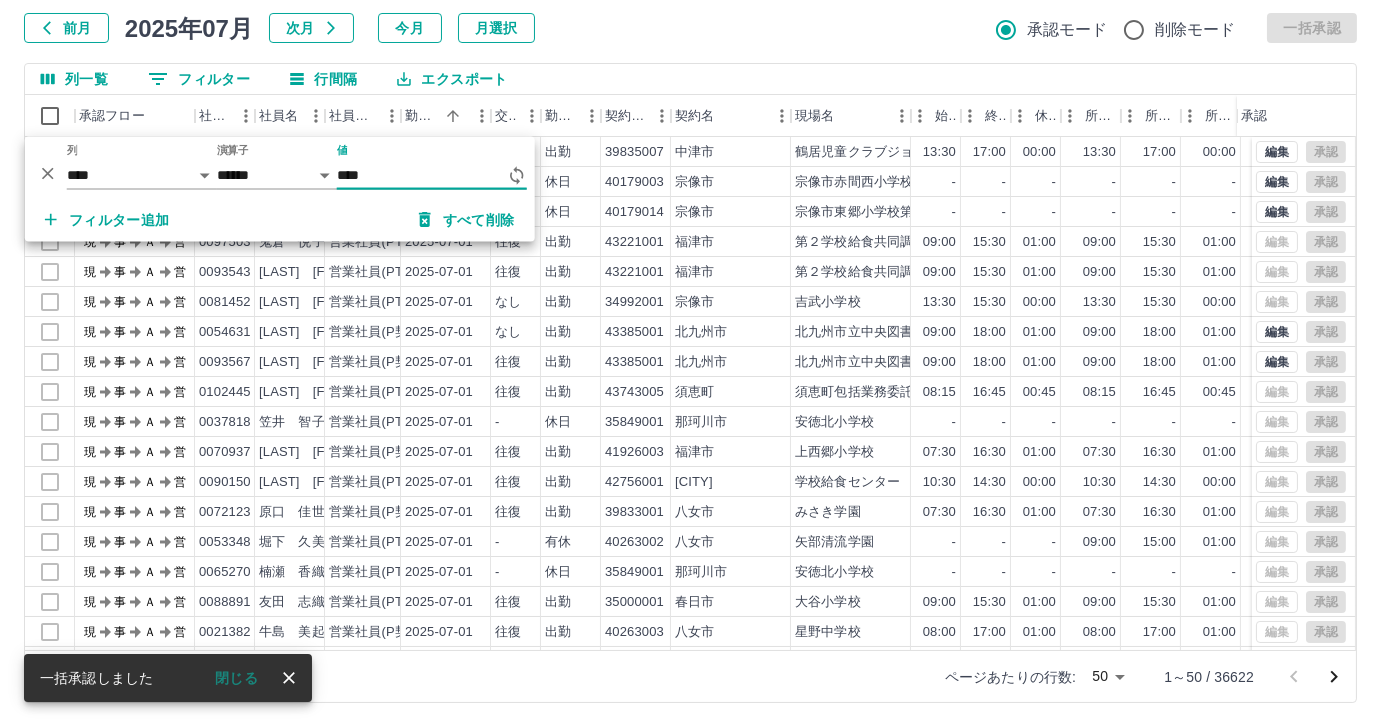 type on "*****" 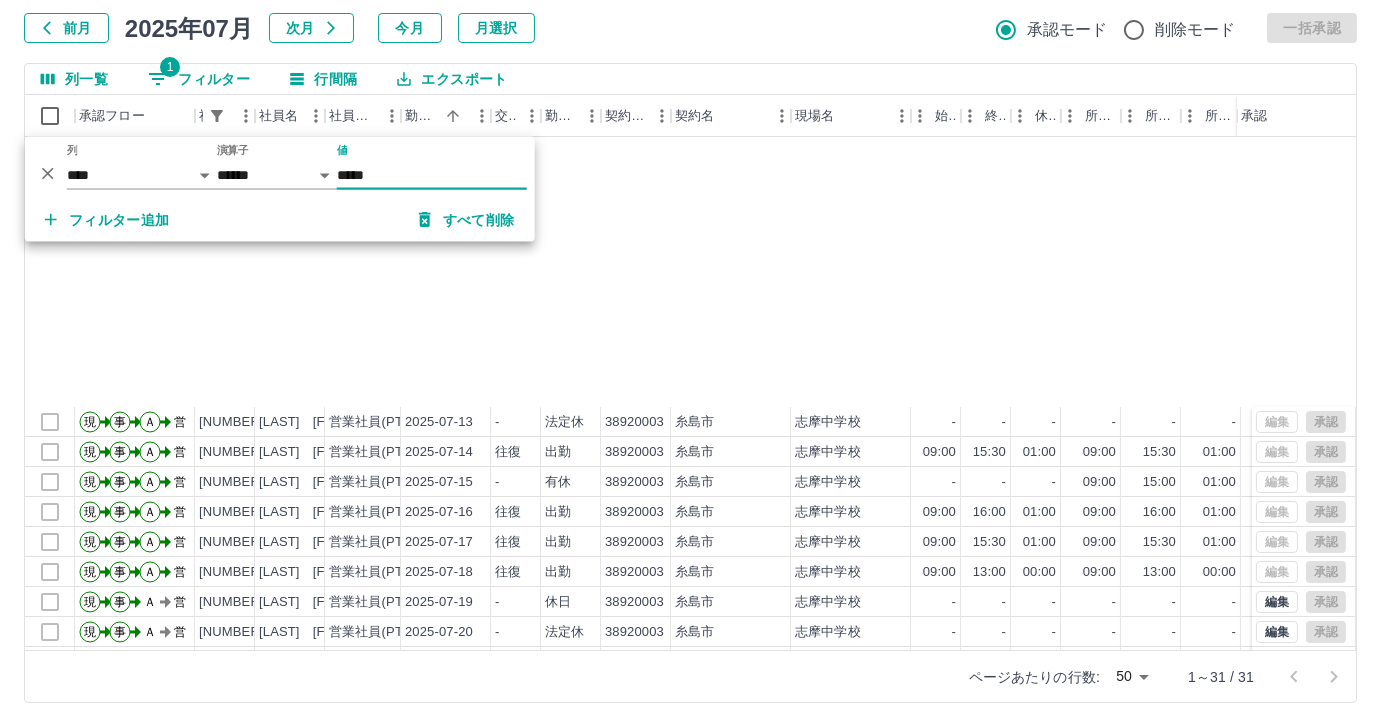 scroll, scrollTop: 431, scrollLeft: 0, axis: vertical 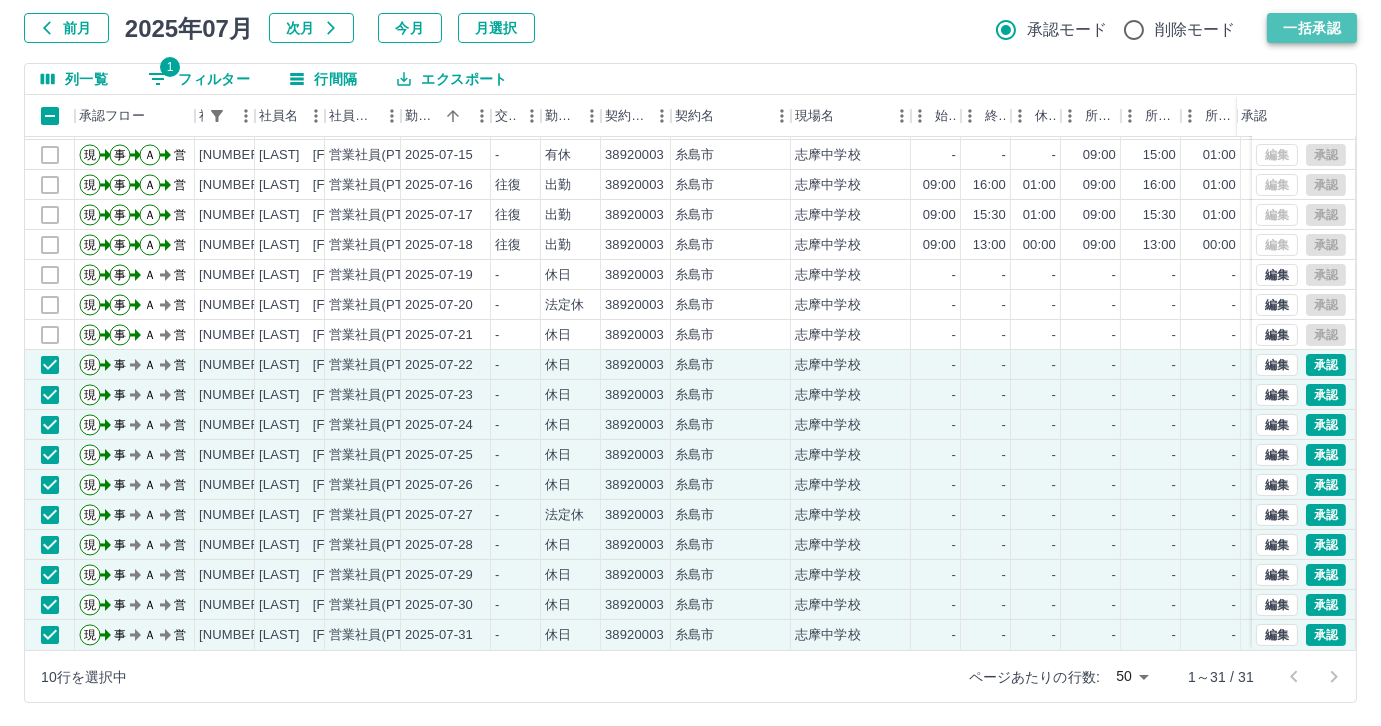 click on "一括承認" at bounding box center [1312, 28] 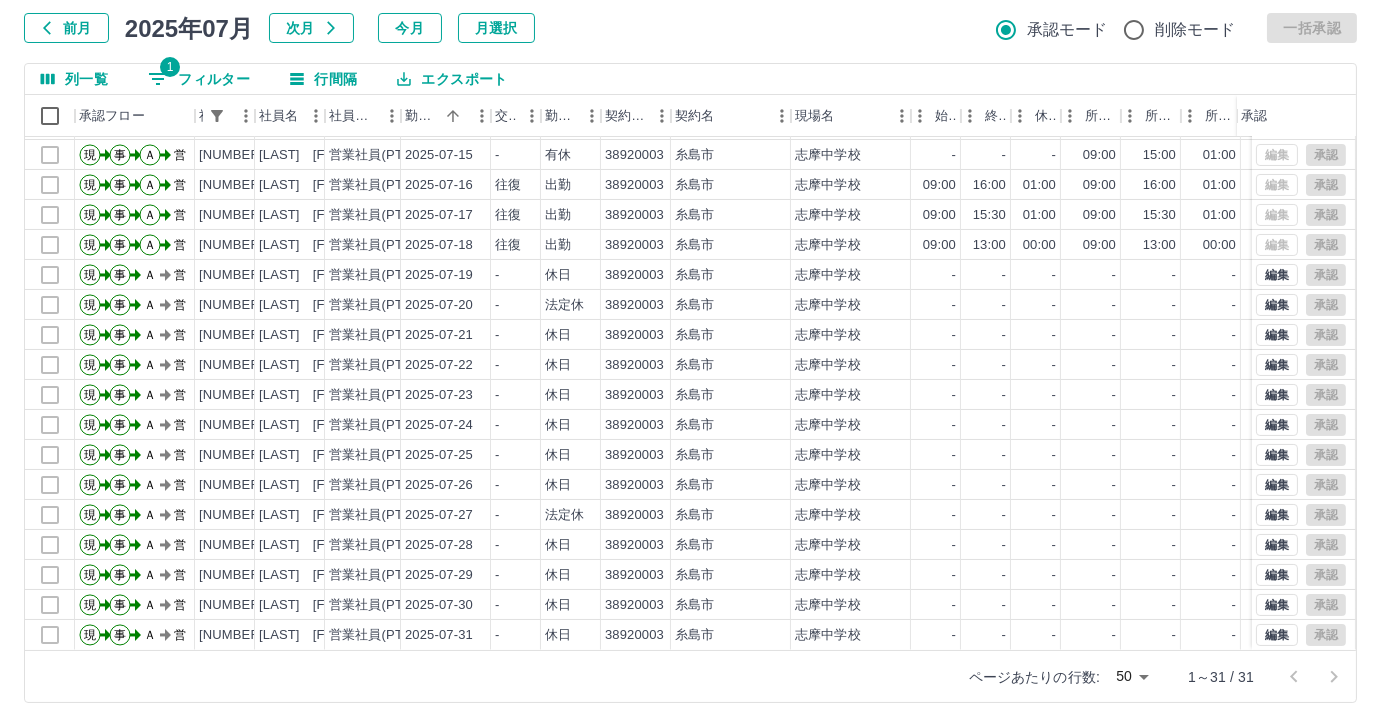 click on "1 フィルター" at bounding box center (199, 79) 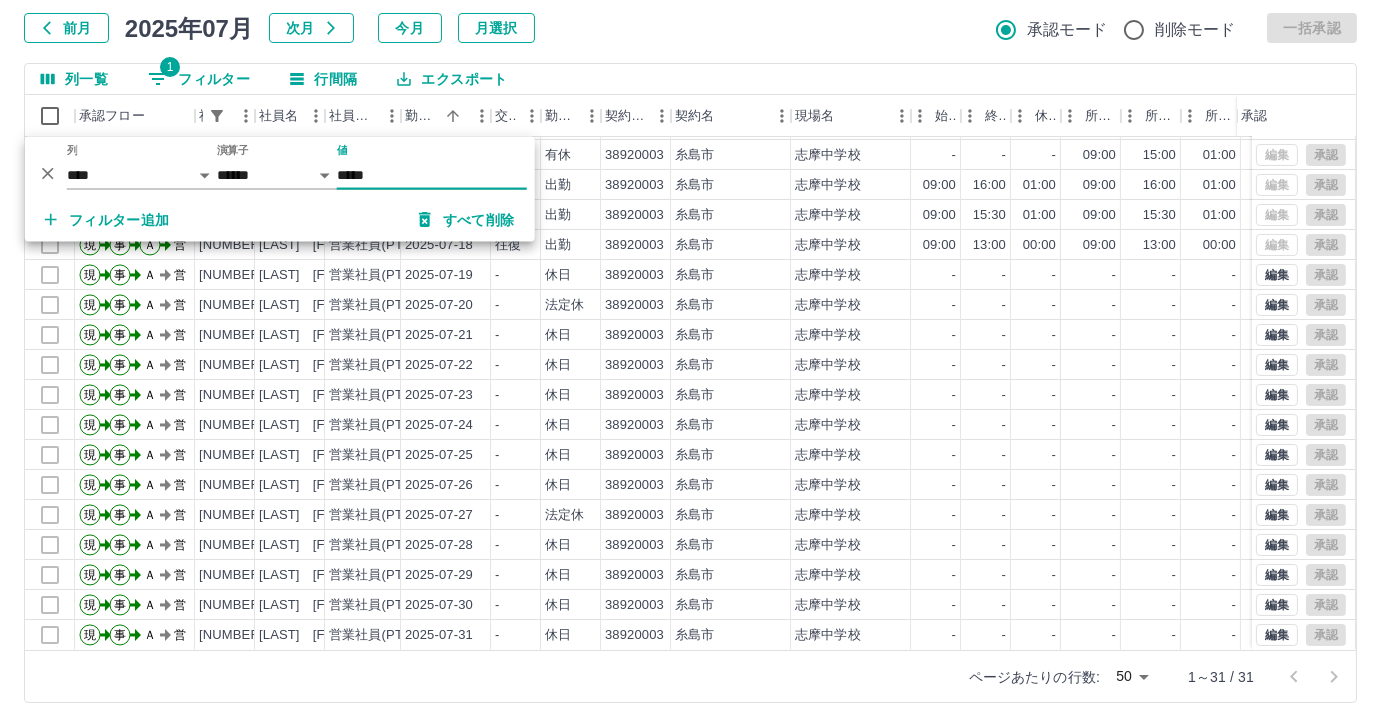 click on "*****" at bounding box center [432, 175] 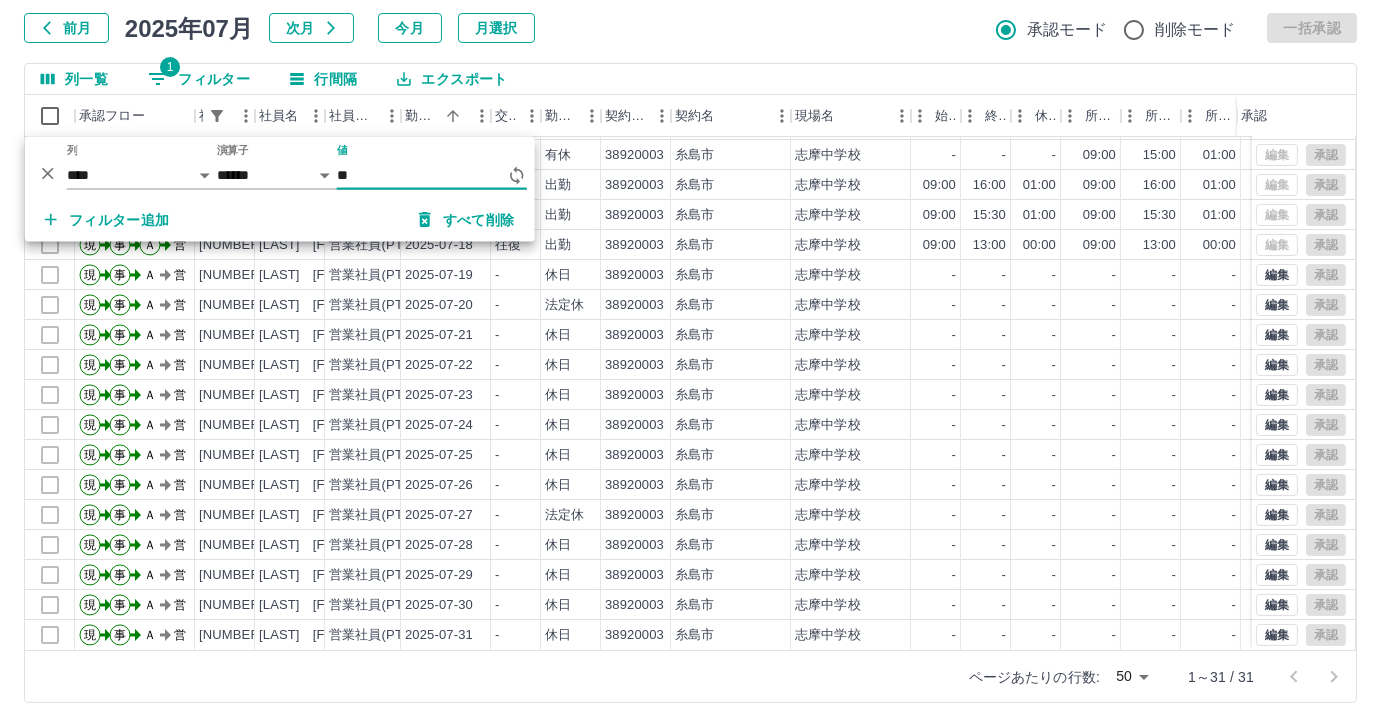 type on "*" 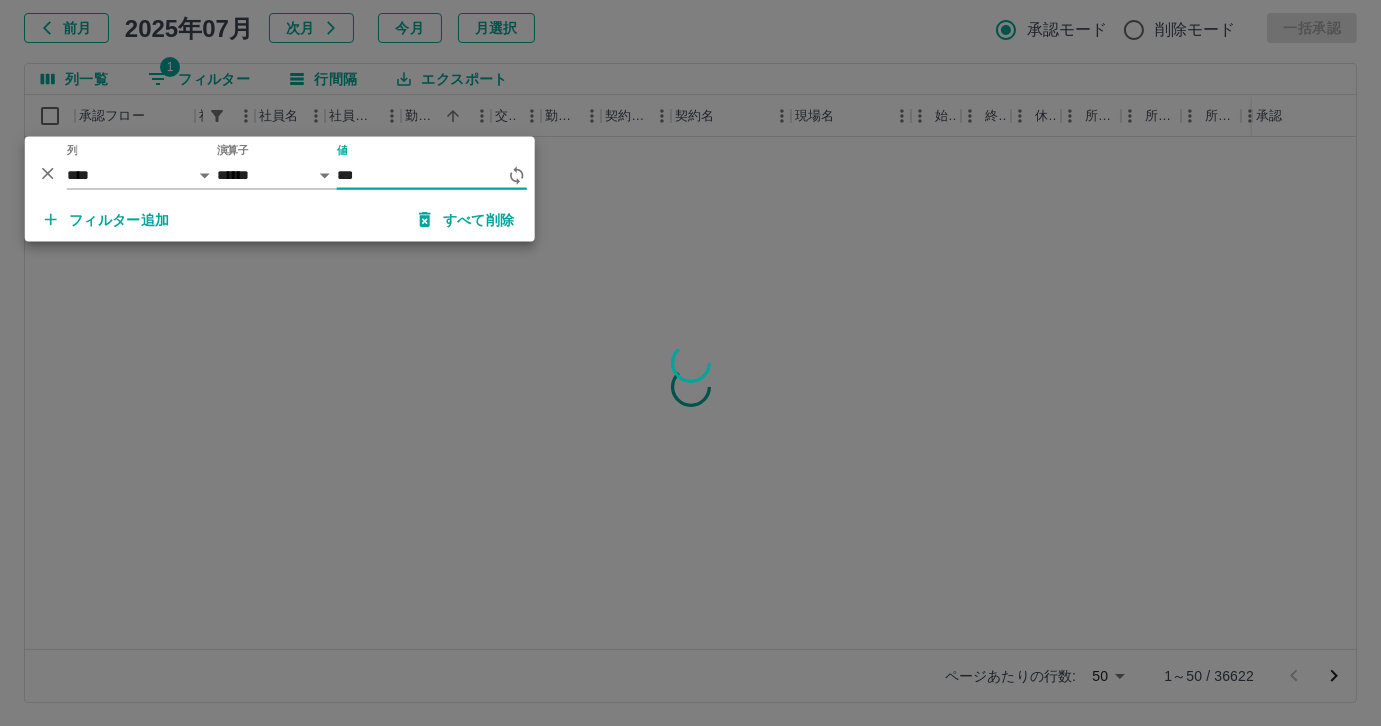 scroll, scrollTop: 0, scrollLeft: 0, axis: both 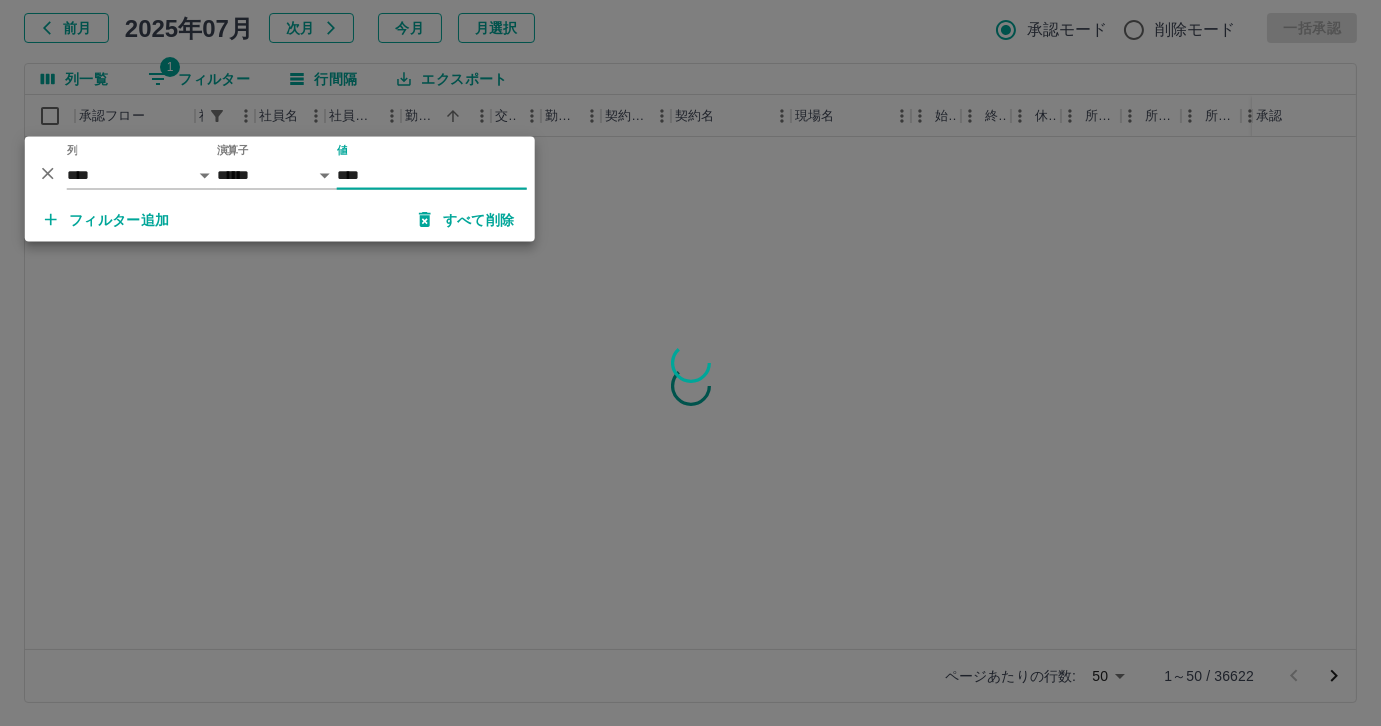 type on "*****" 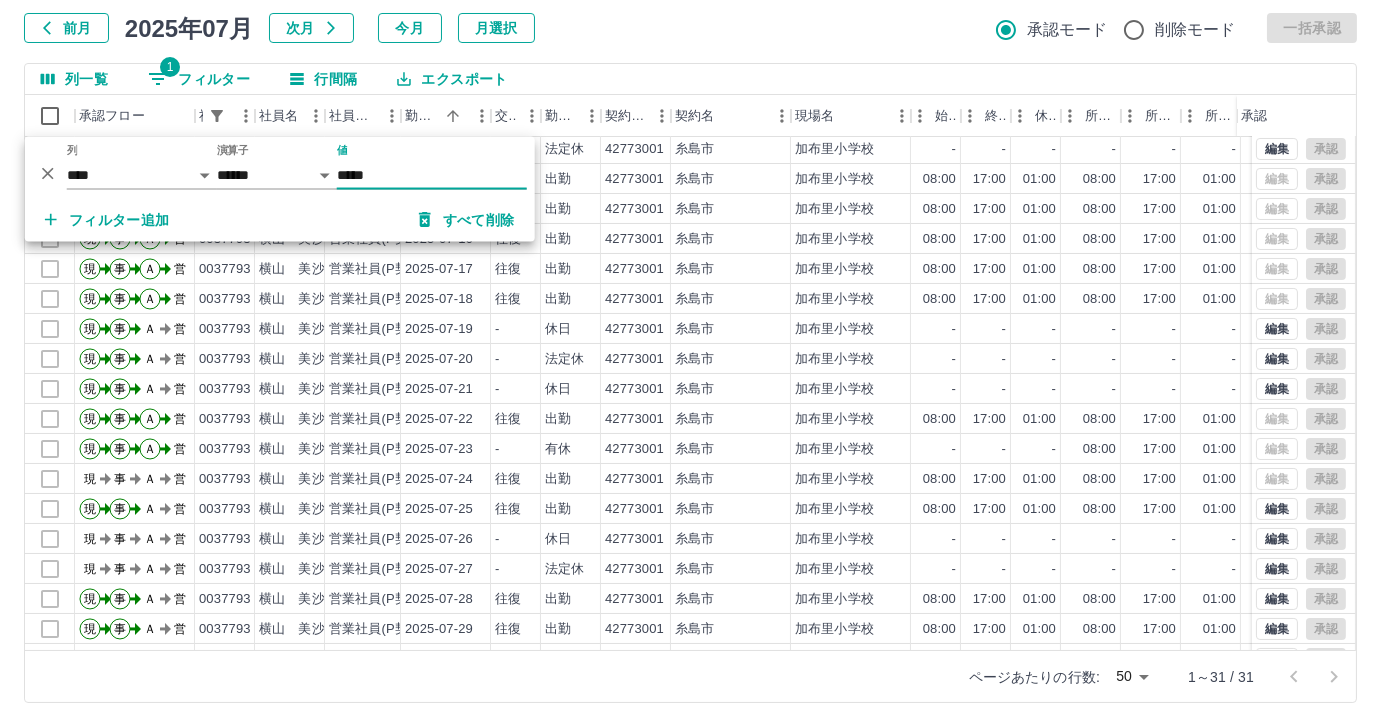 scroll, scrollTop: 431, scrollLeft: 0, axis: vertical 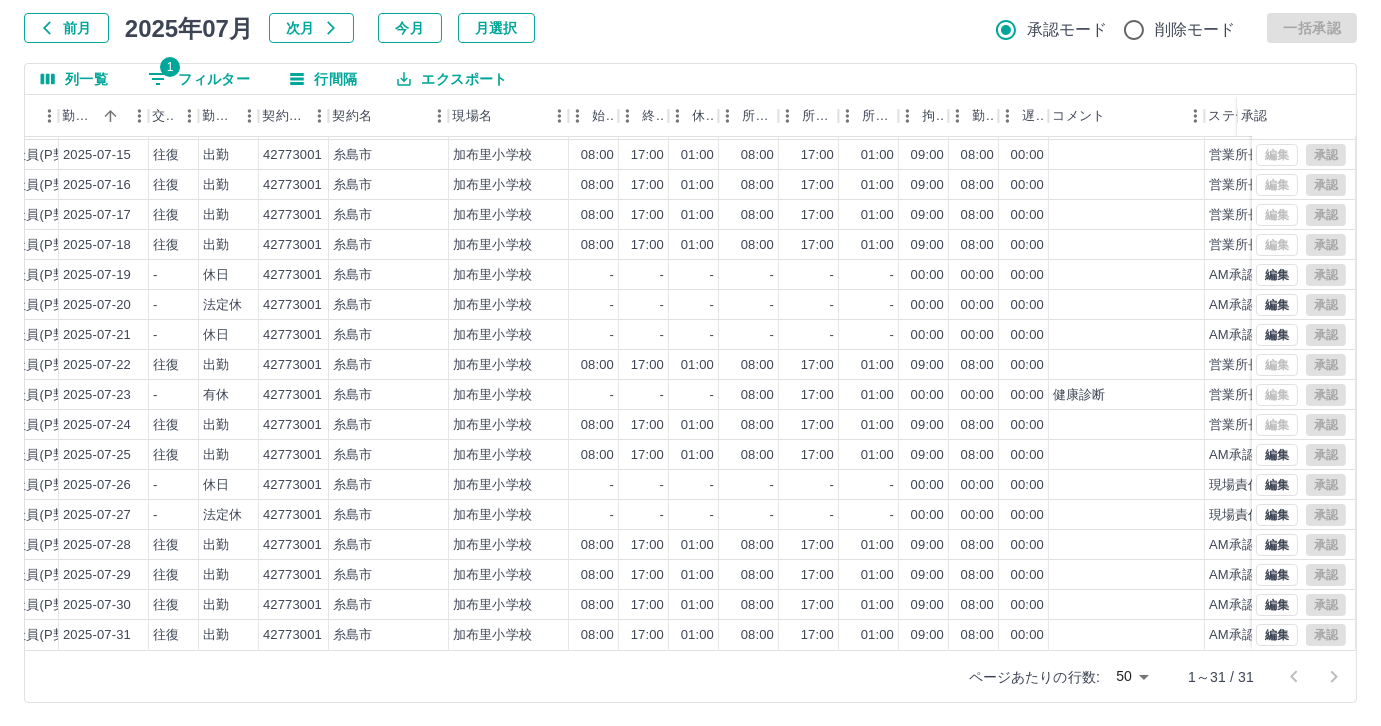 click on "1 フィルター" at bounding box center (199, 79) 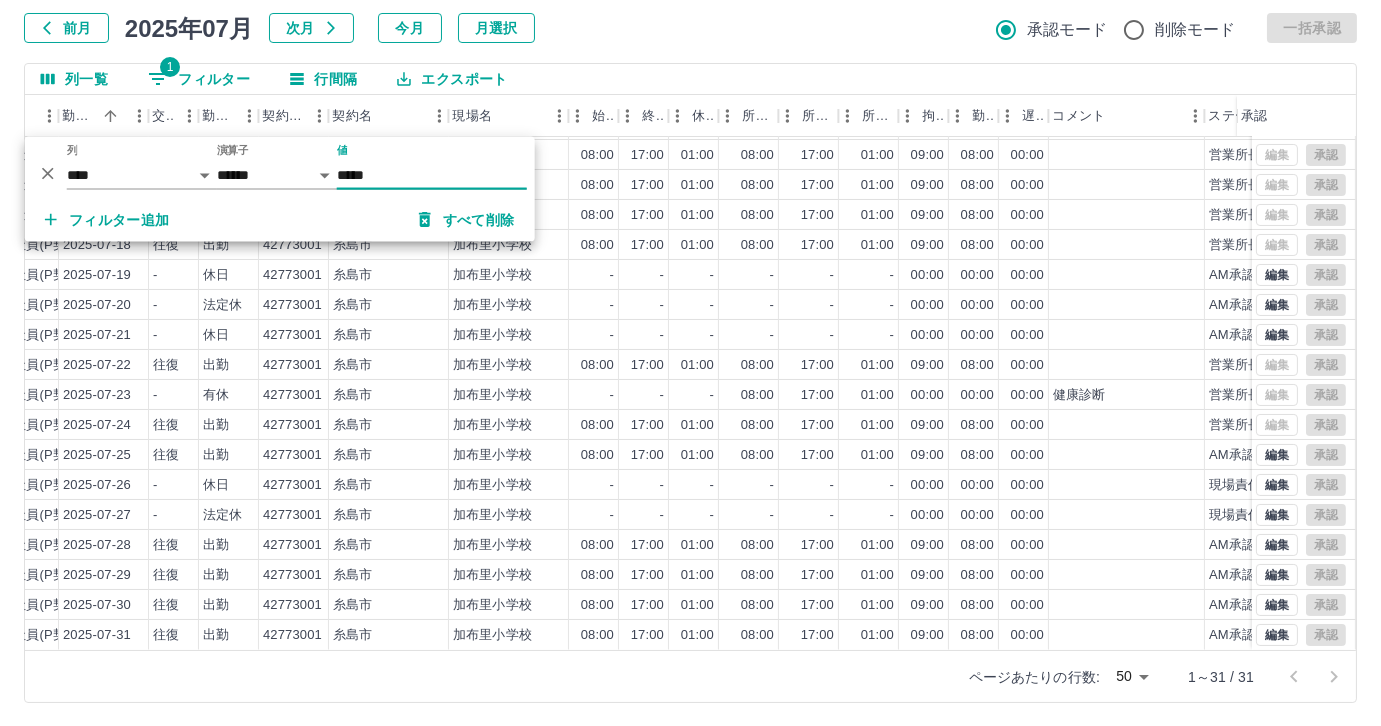 click on "*****" at bounding box center (432, 175) 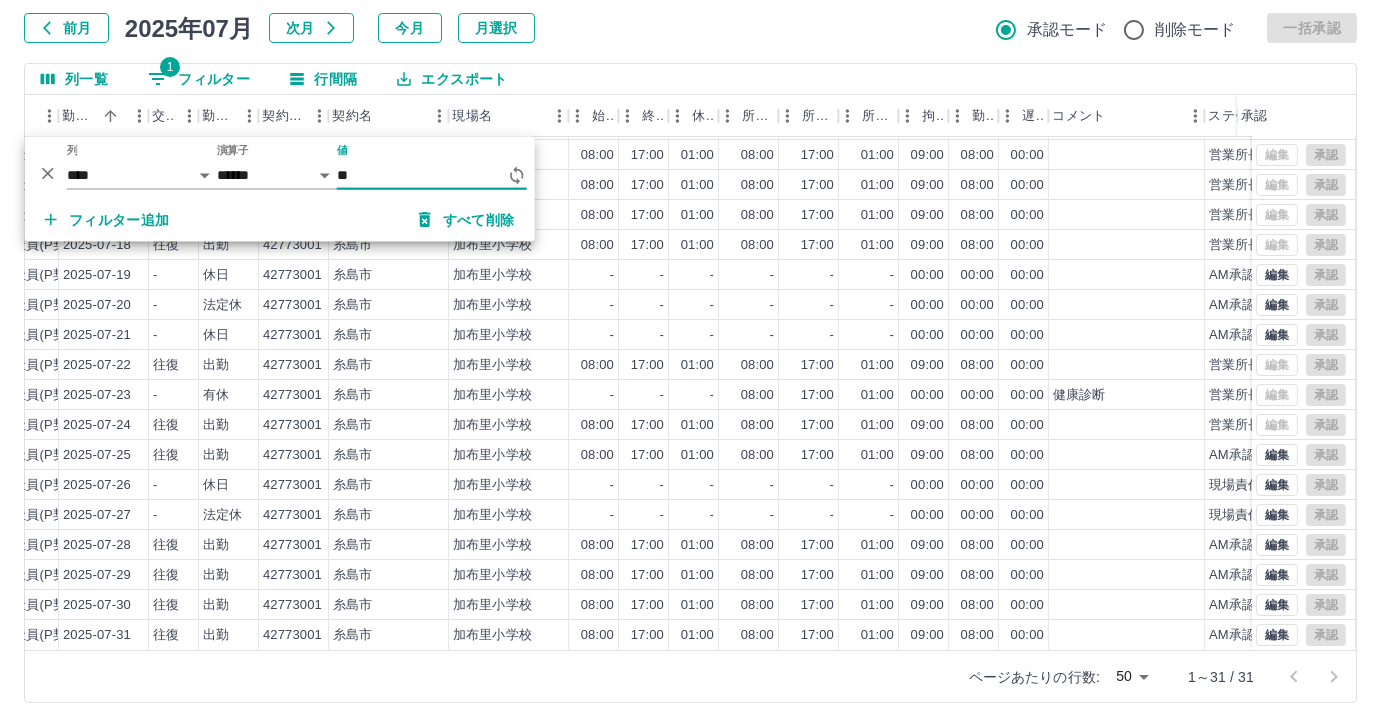 type on "*" 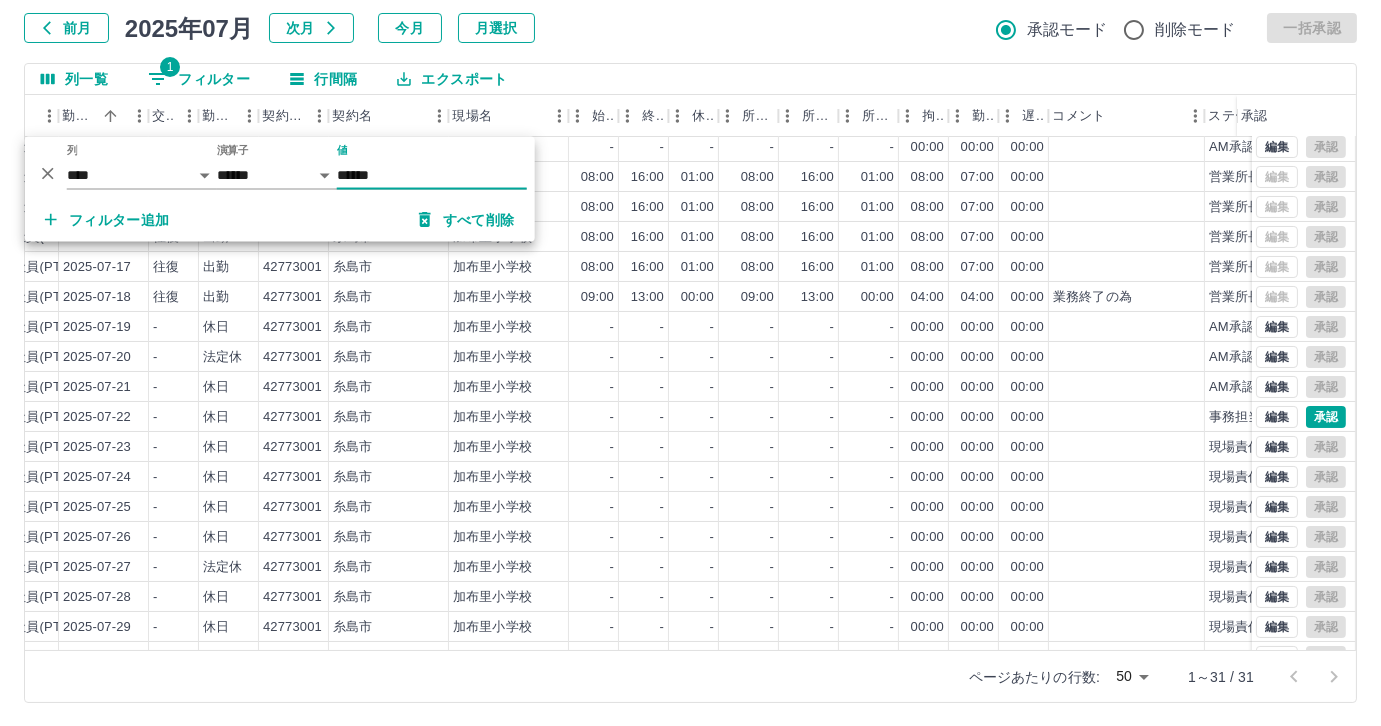 scroll, scrollTop: 431, scrollLeft: 342, axis: both 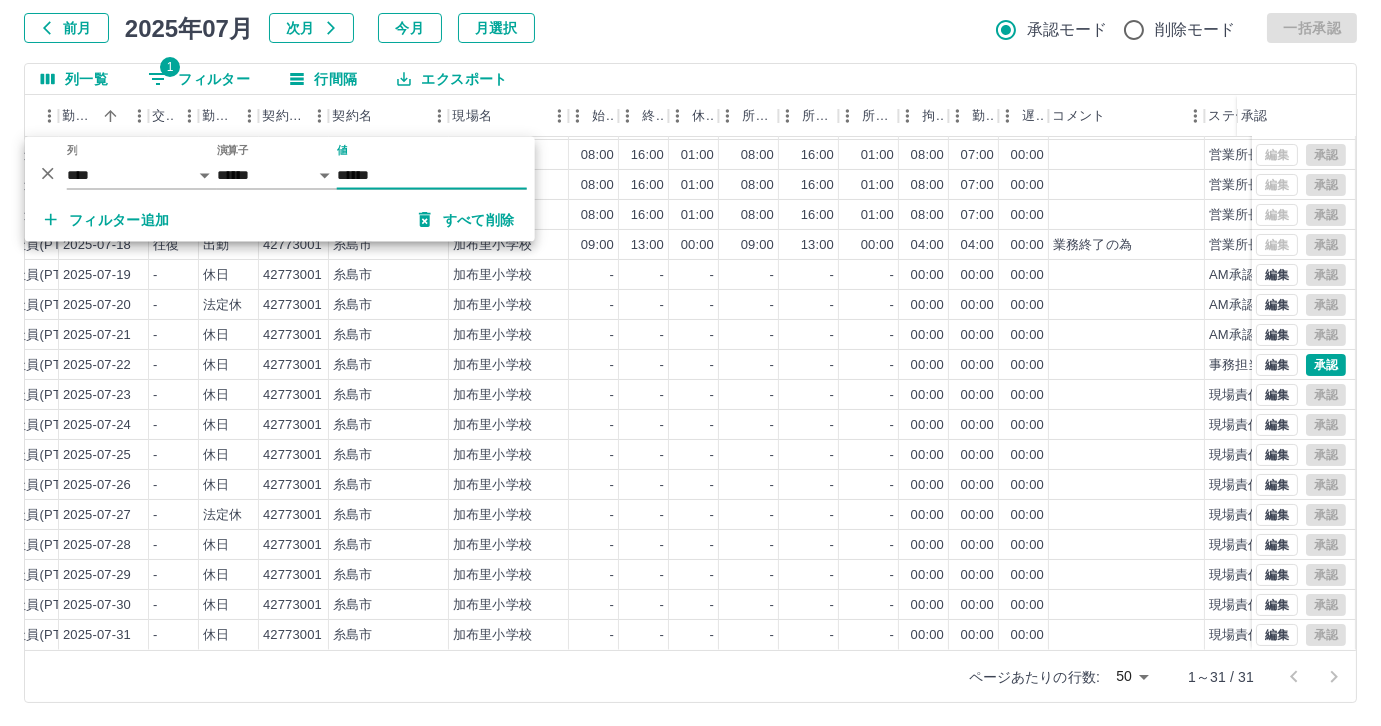 type on "******" 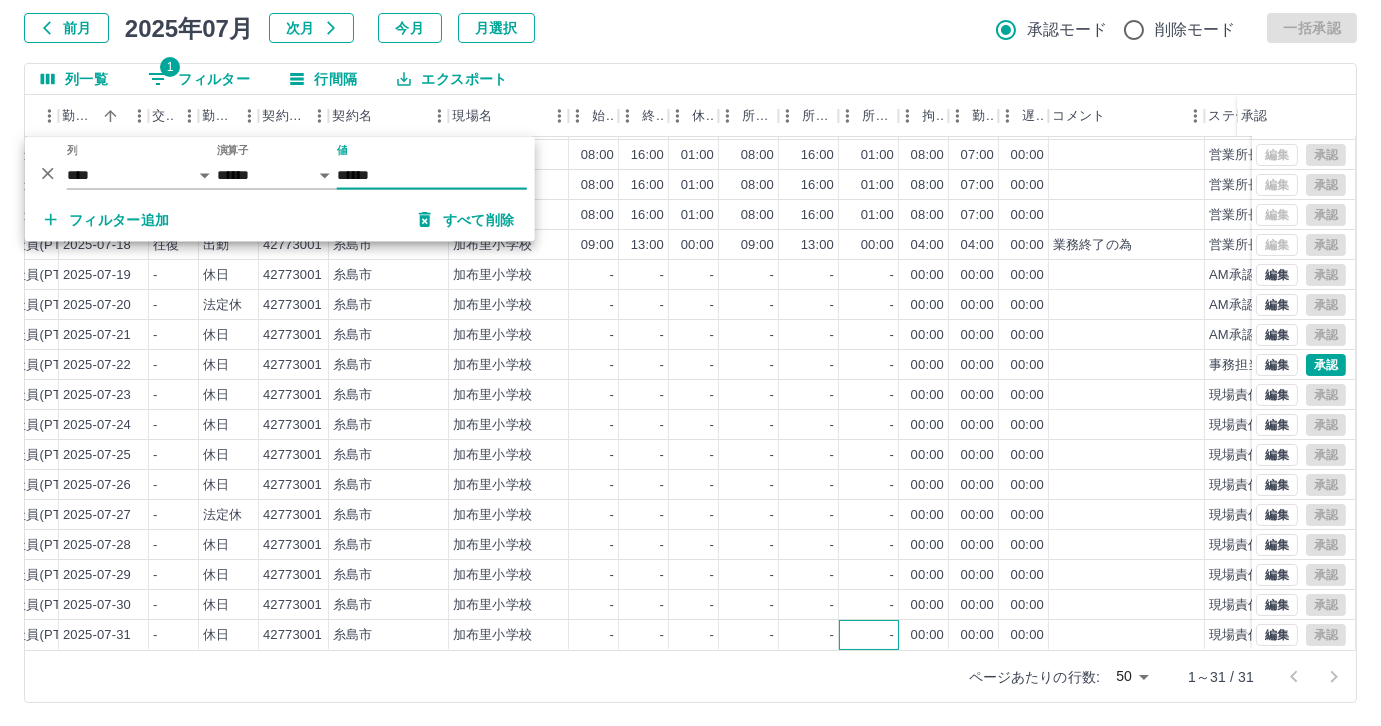 drag, startPoint x: 857, startPoint y: 632, endPoint x: 815, endPoint y: 642, distance: 43.174065 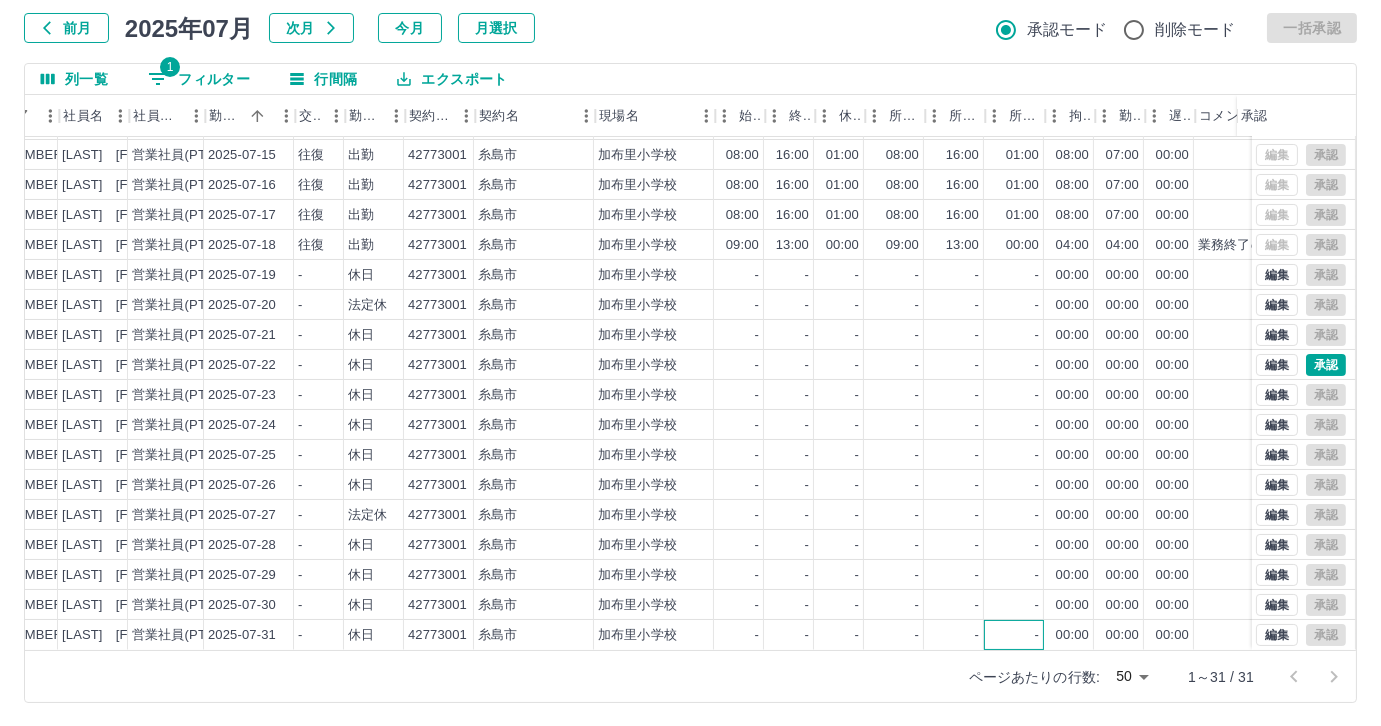 scroll, scrollTop: 431, scrollLeft: 195, axis: both 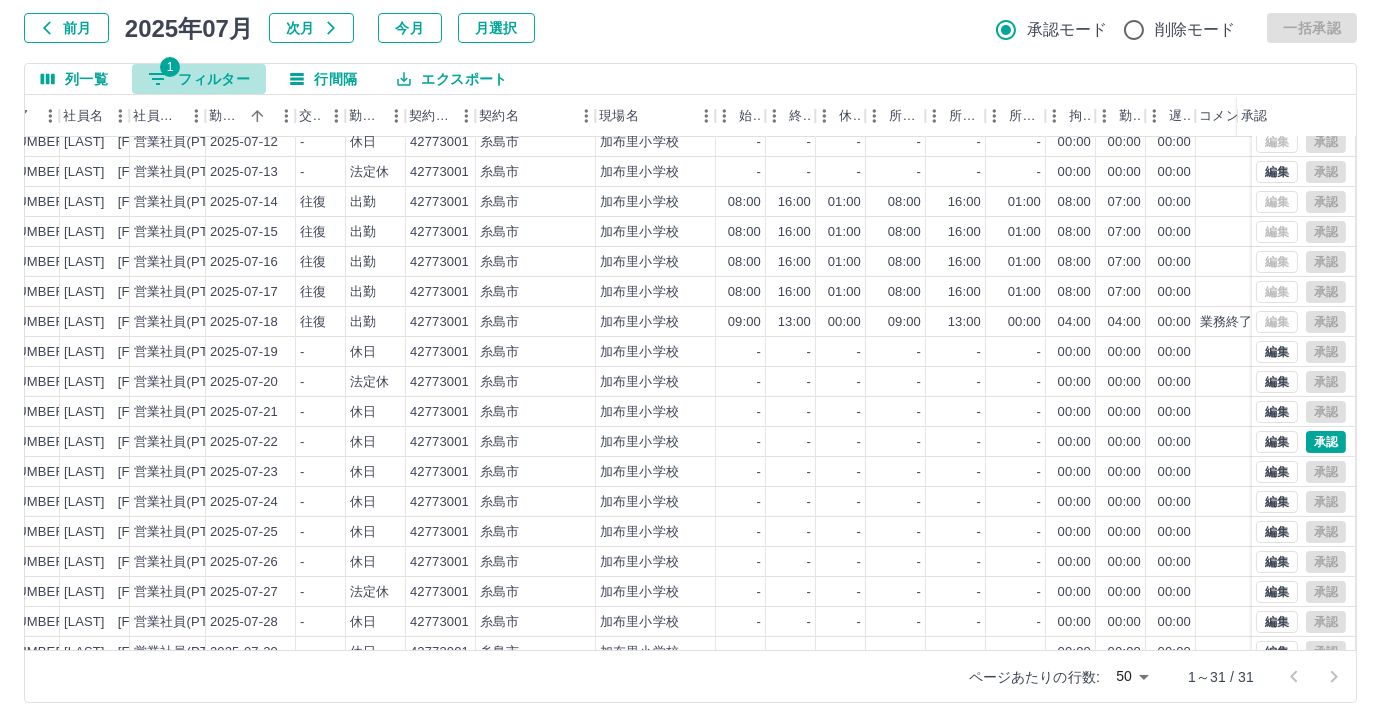 click on "1 フィルター" at bounding box center [199, 79] 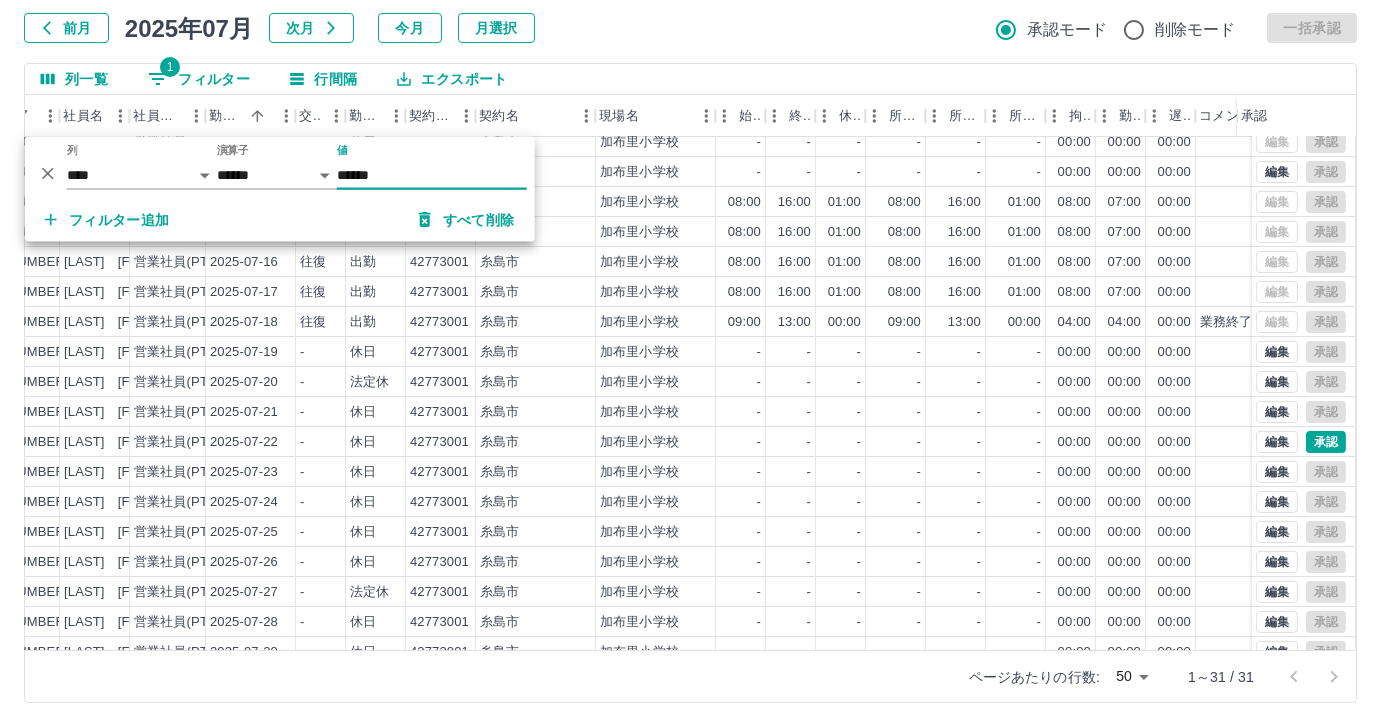 click on "******" at bounding box center (432, 175) 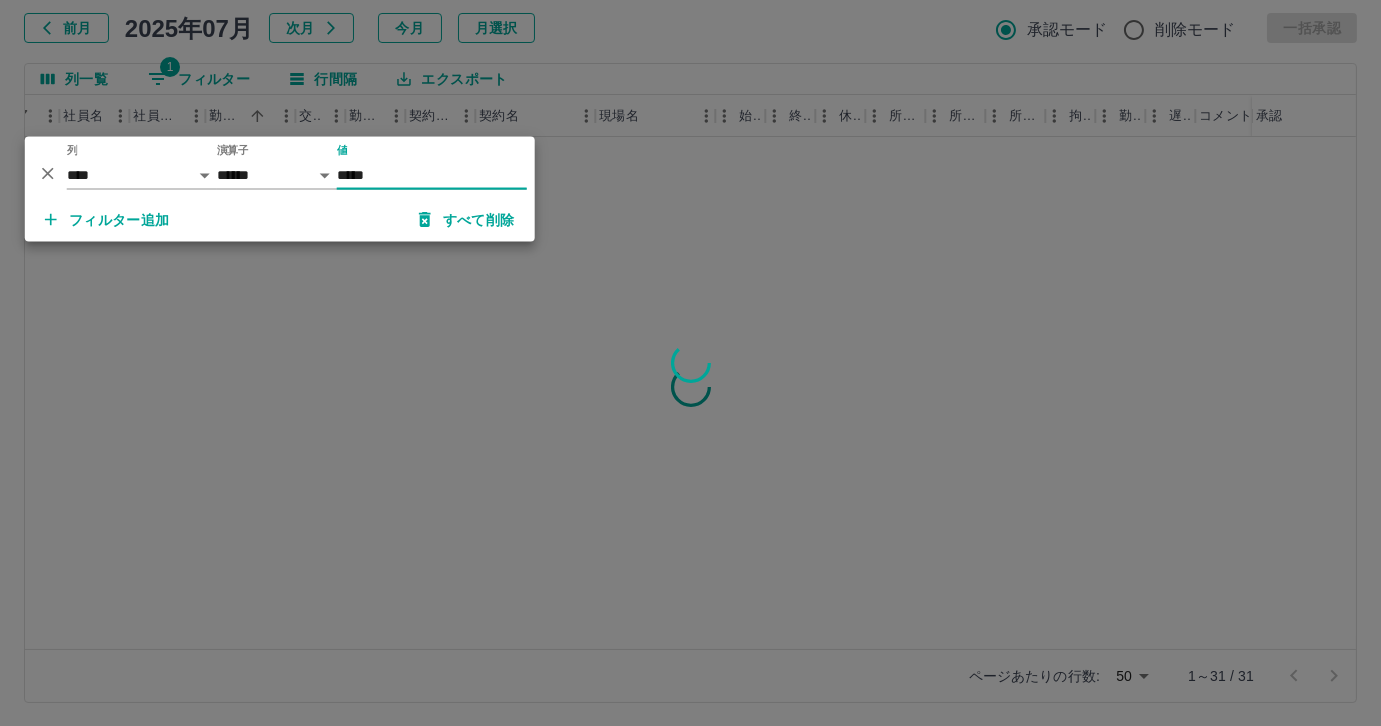 scroll, scrollTop: 0, scrollLeft: 195, axis: horizontal 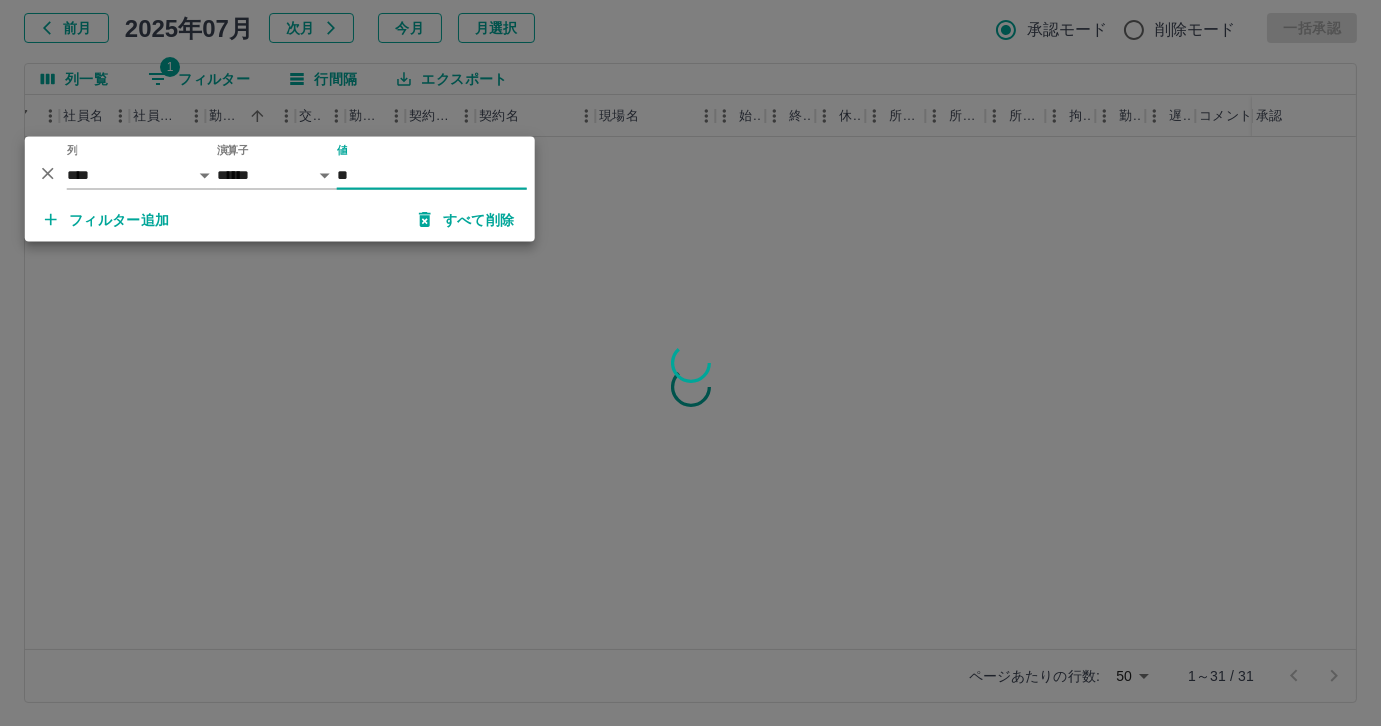 type on "*" 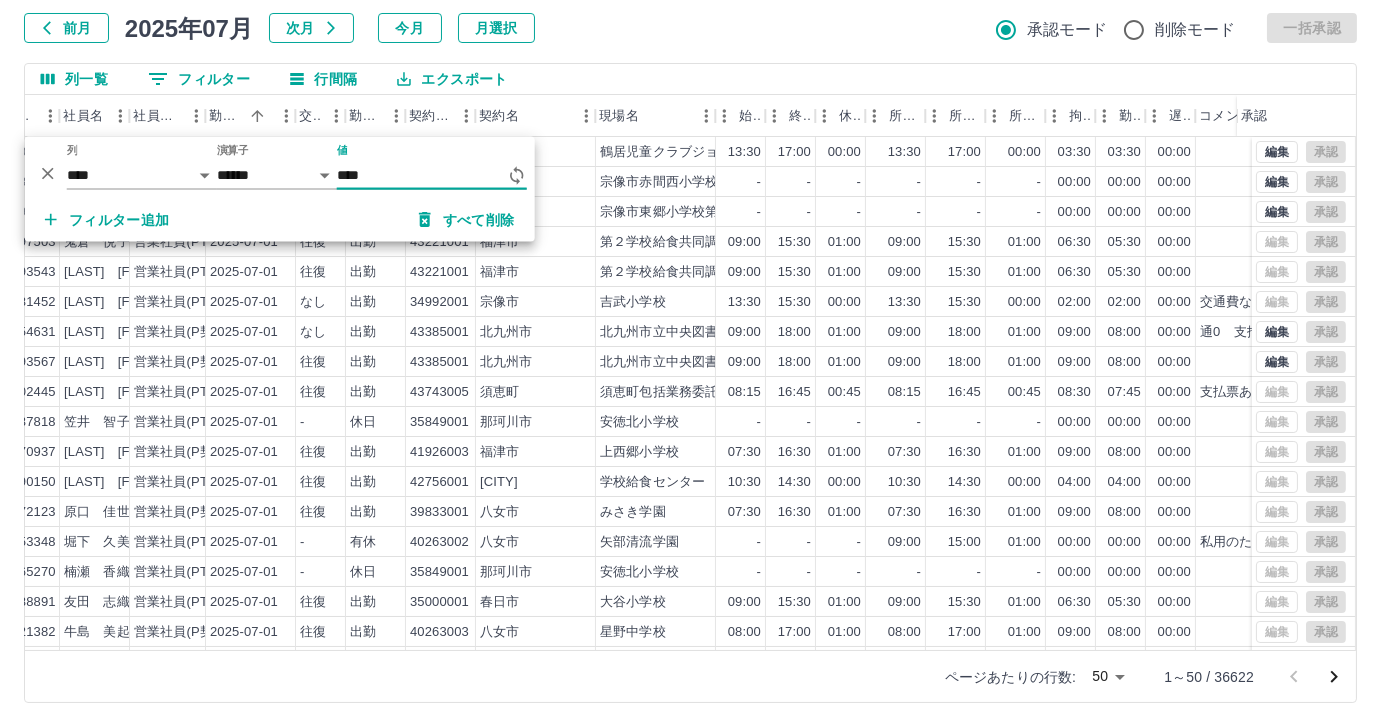 type on "*****" 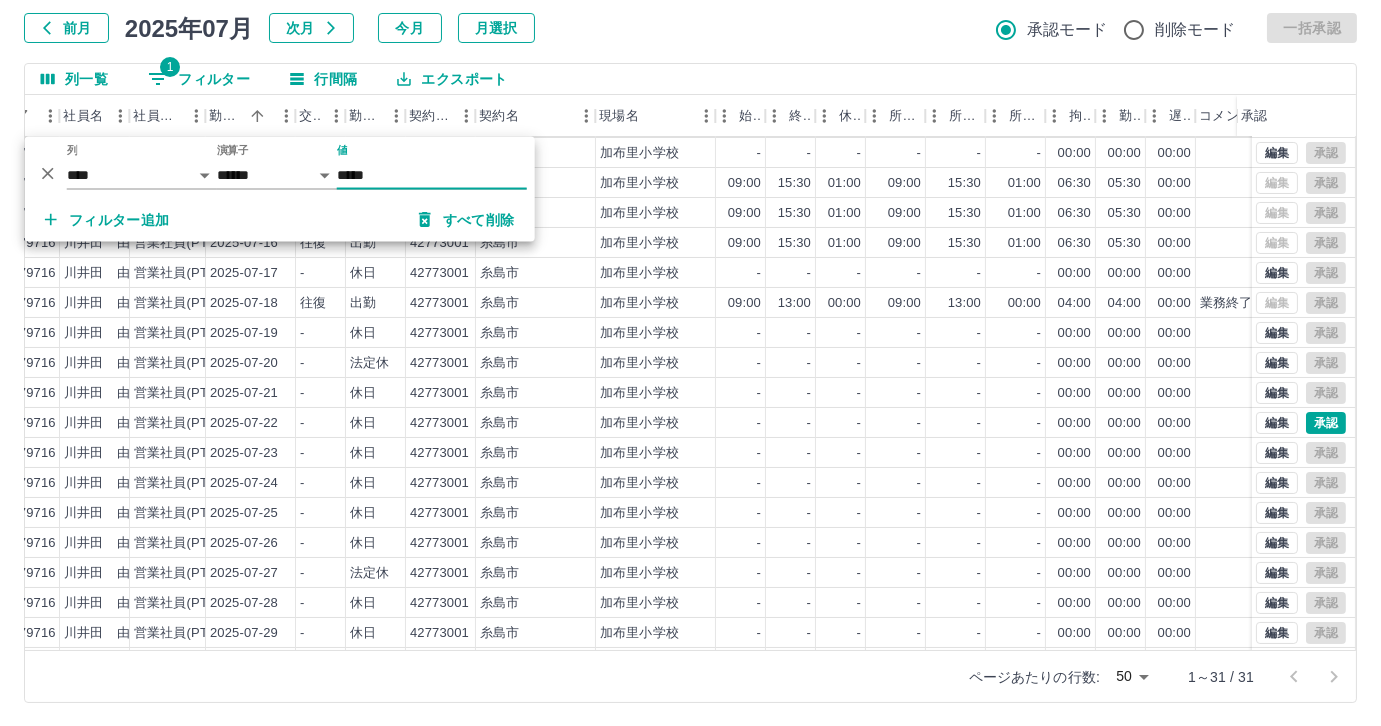 scroll, scrollTop: 363, scrollLeft: 195, axis: both 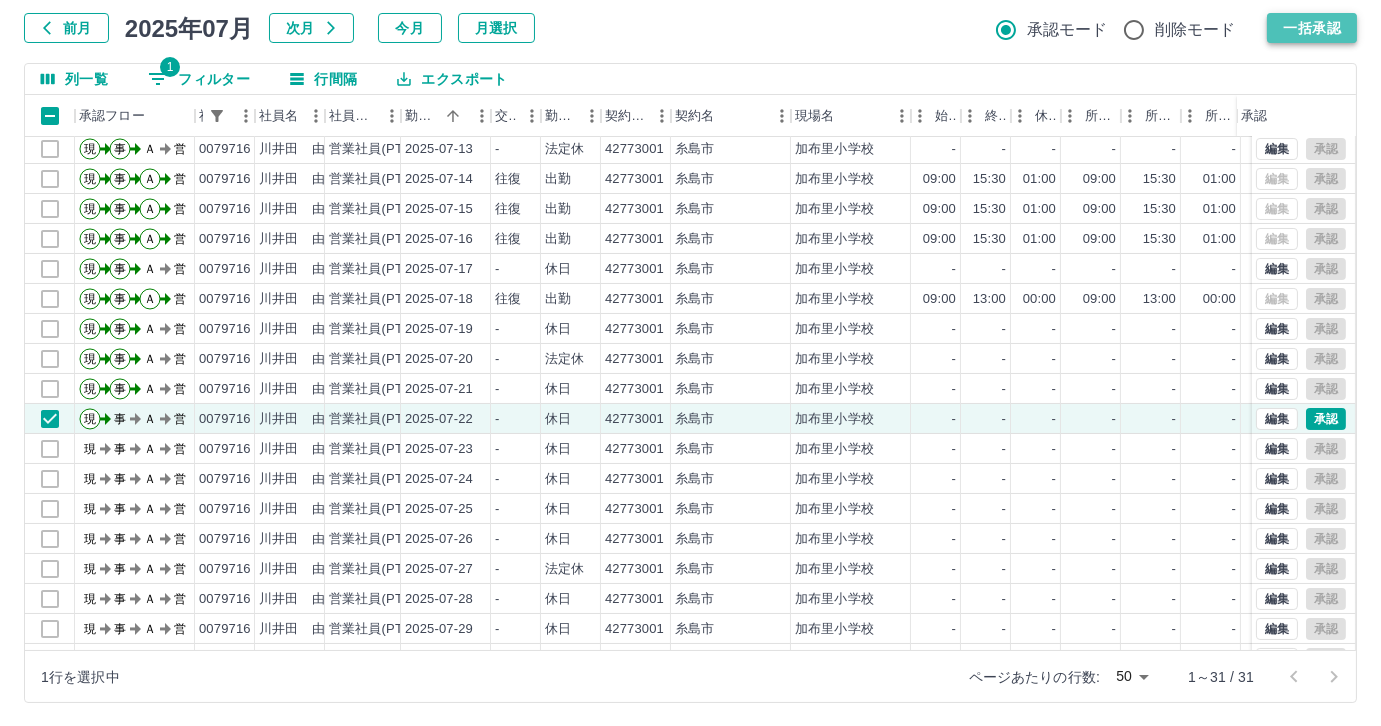 click on "一括承認" at bounding box center (1312, 28) 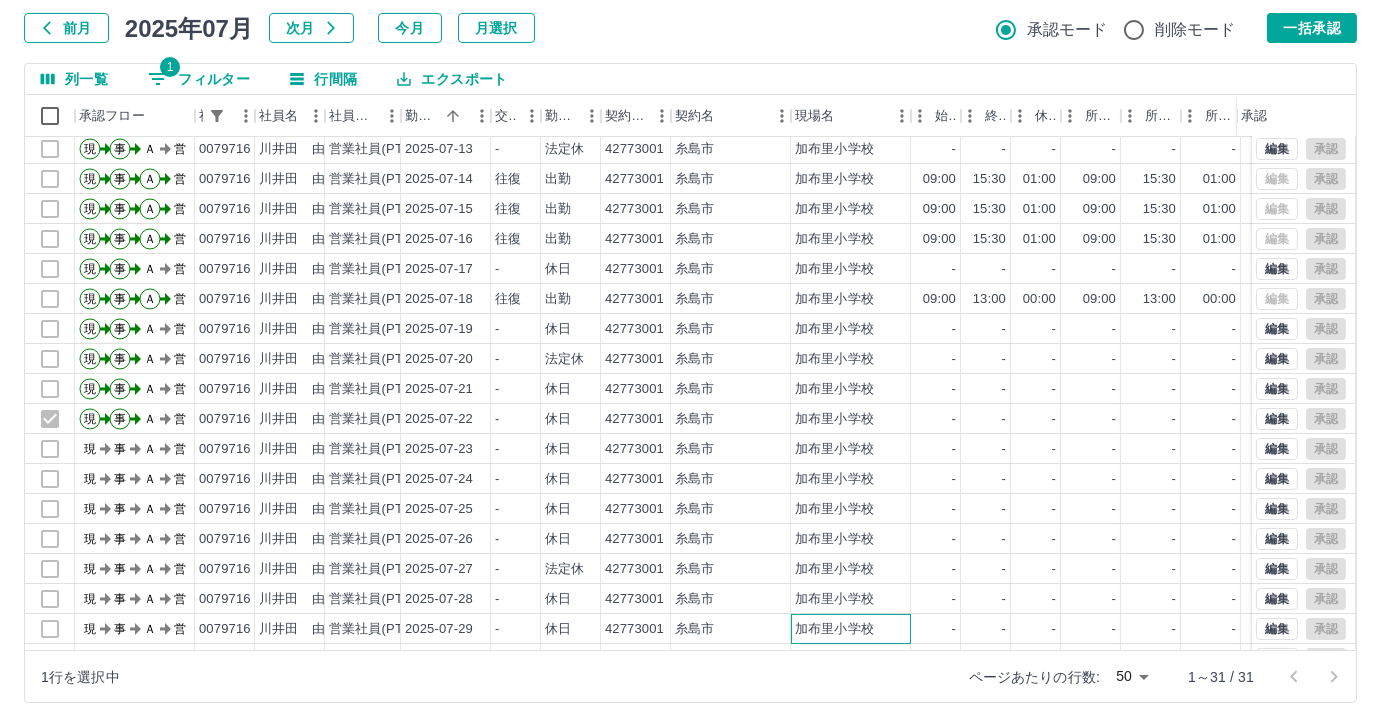 click on "現 事 Ａ 営 0079716 川井田　由樹 営業社員(PT契約) 2025-07-29  -  休日 42773001 糸島市 加布里小学校 - - - - - - 00:00 00:00 00:00 現場責任者承認待" at bounding box center (846, 629) 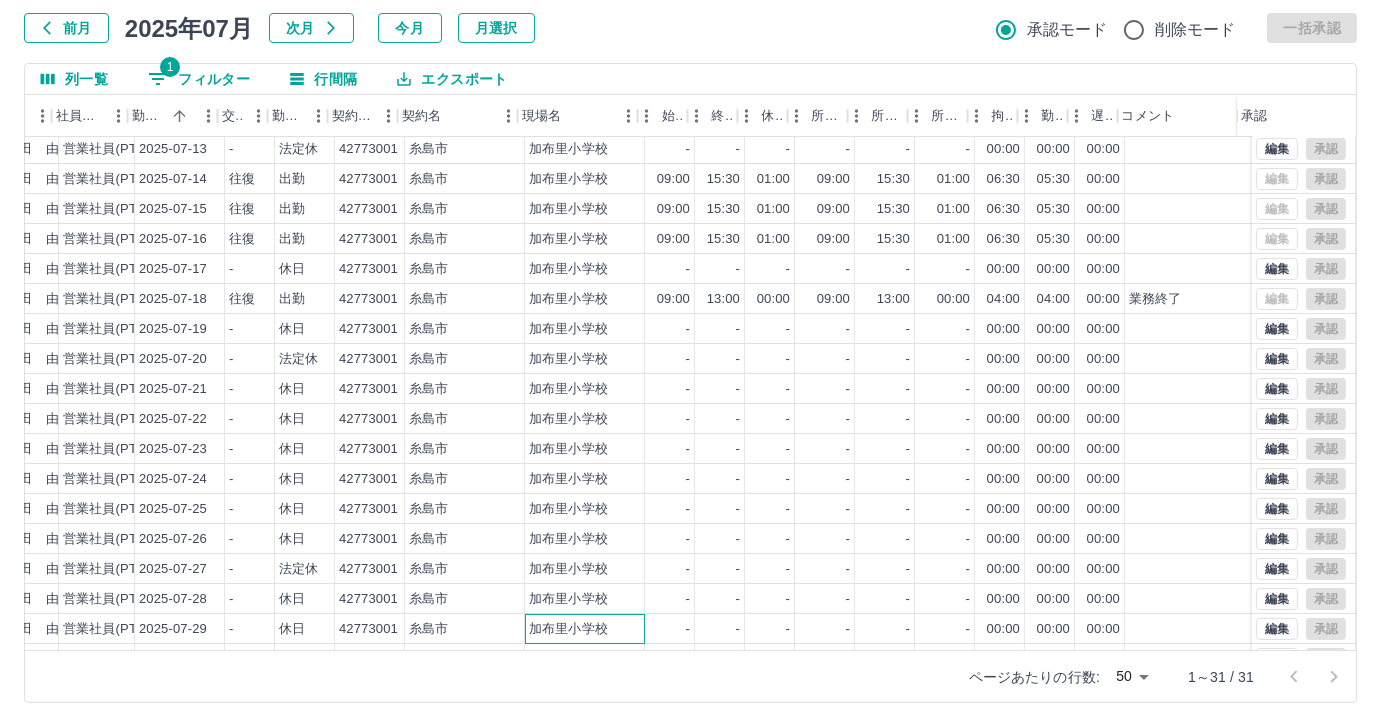 scroll, scrollTop: 363, scrollLeft: 273, axis: both 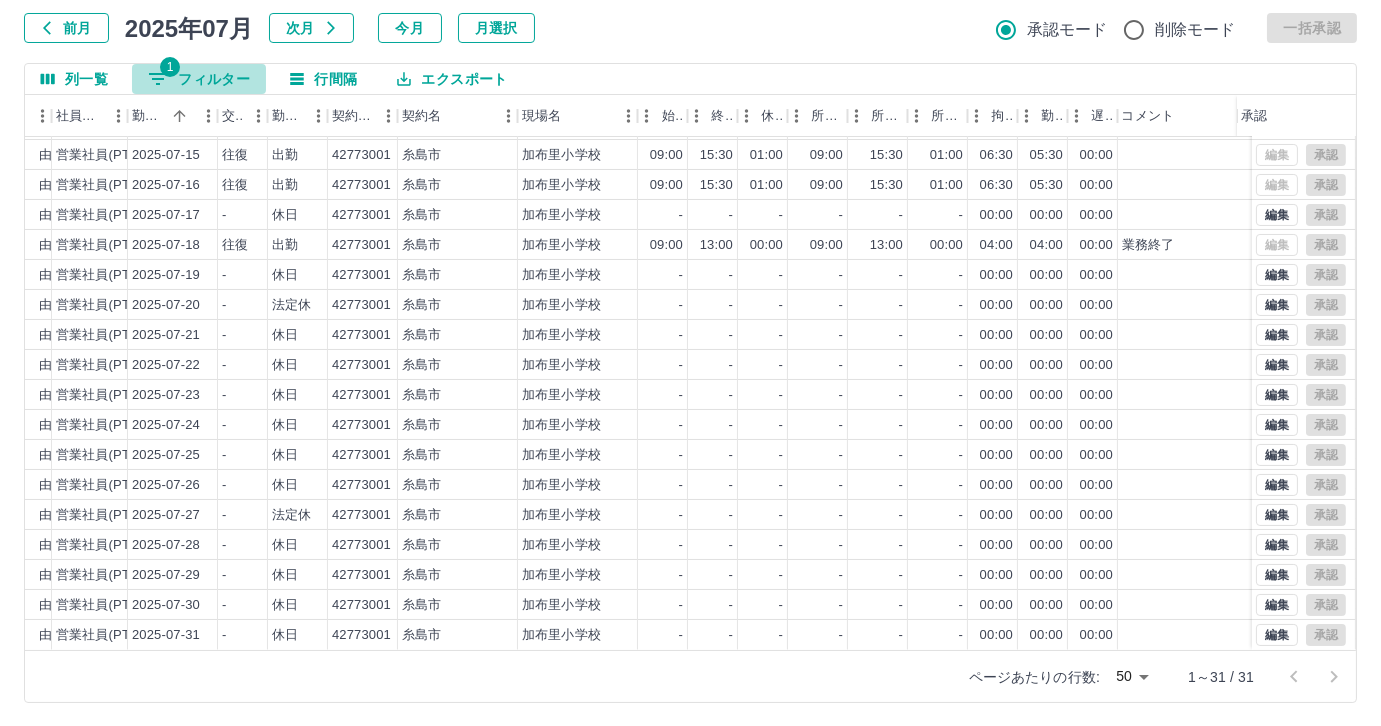 click on "1 フィルター" at bounding box center (199, 79) 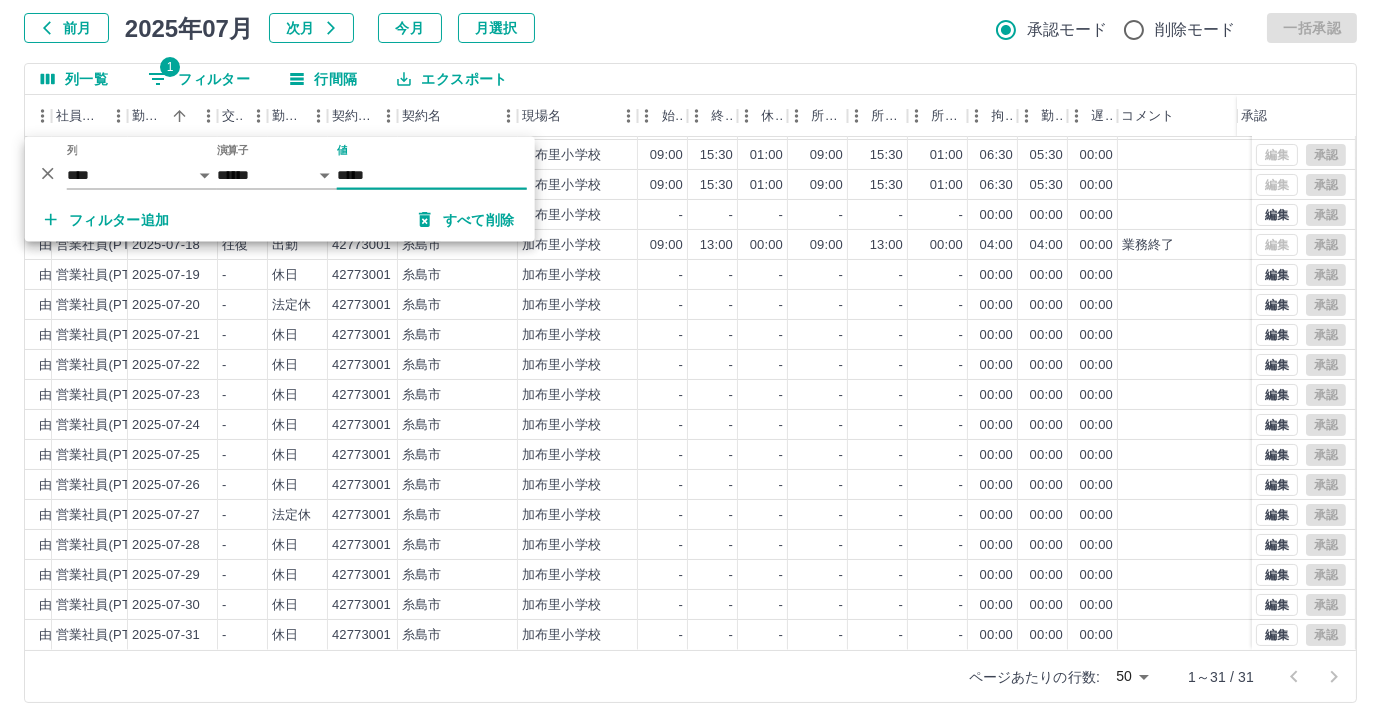 click on "*****" at bounding box center [432, 175] 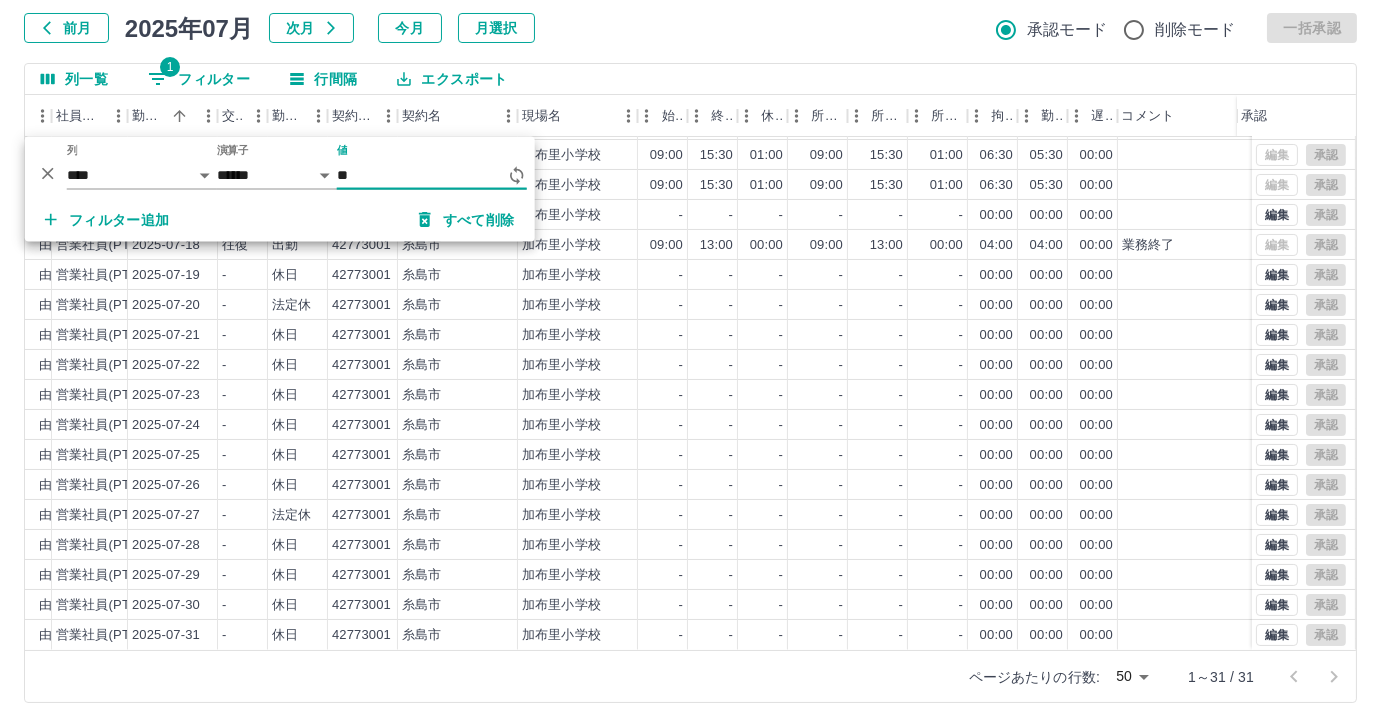 type on "*" 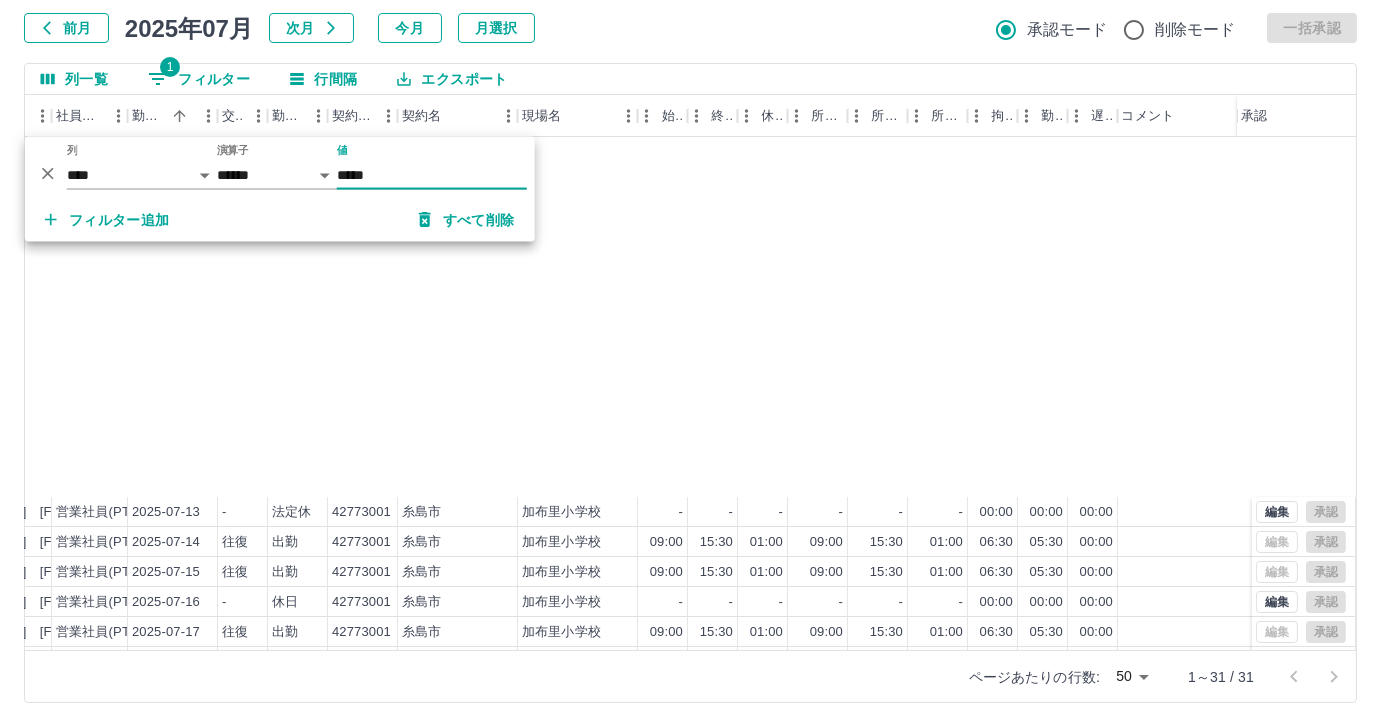 scroll, scrollTop: 431, scrollLeft: 273, axis: both 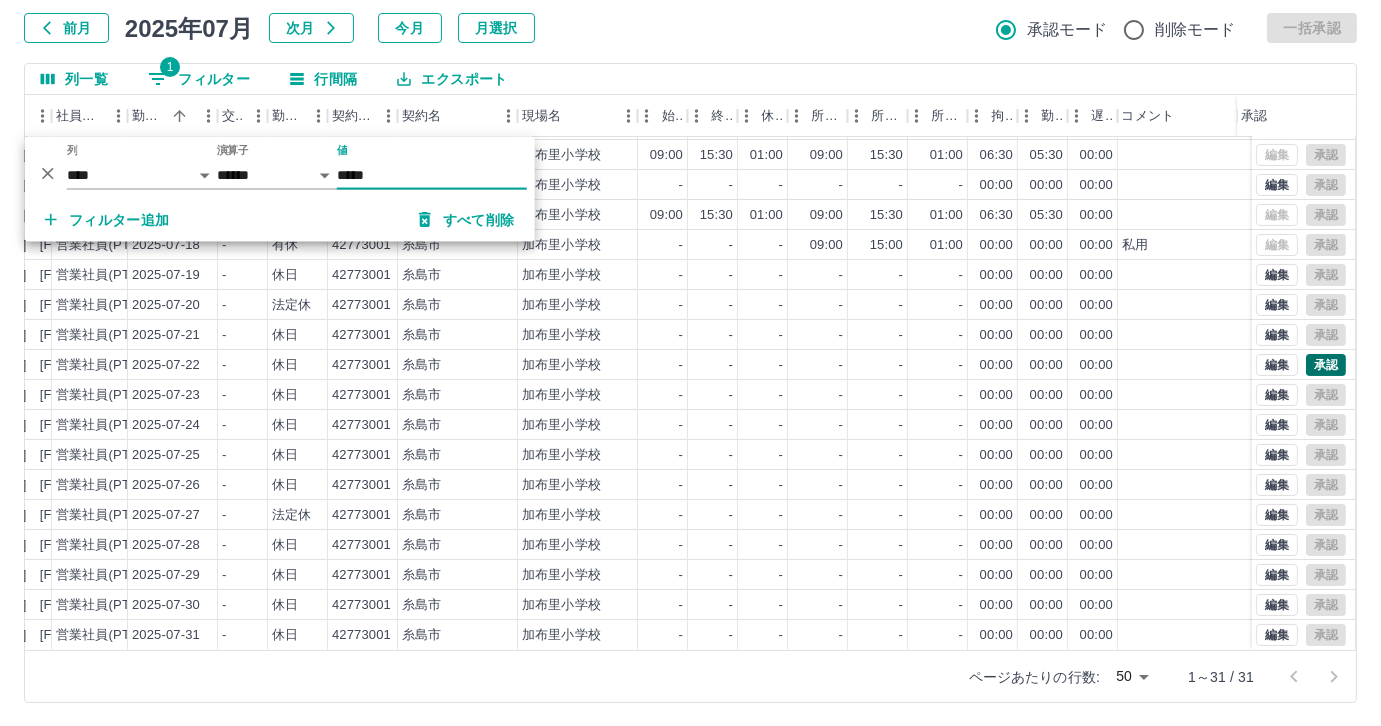 type on "*****" 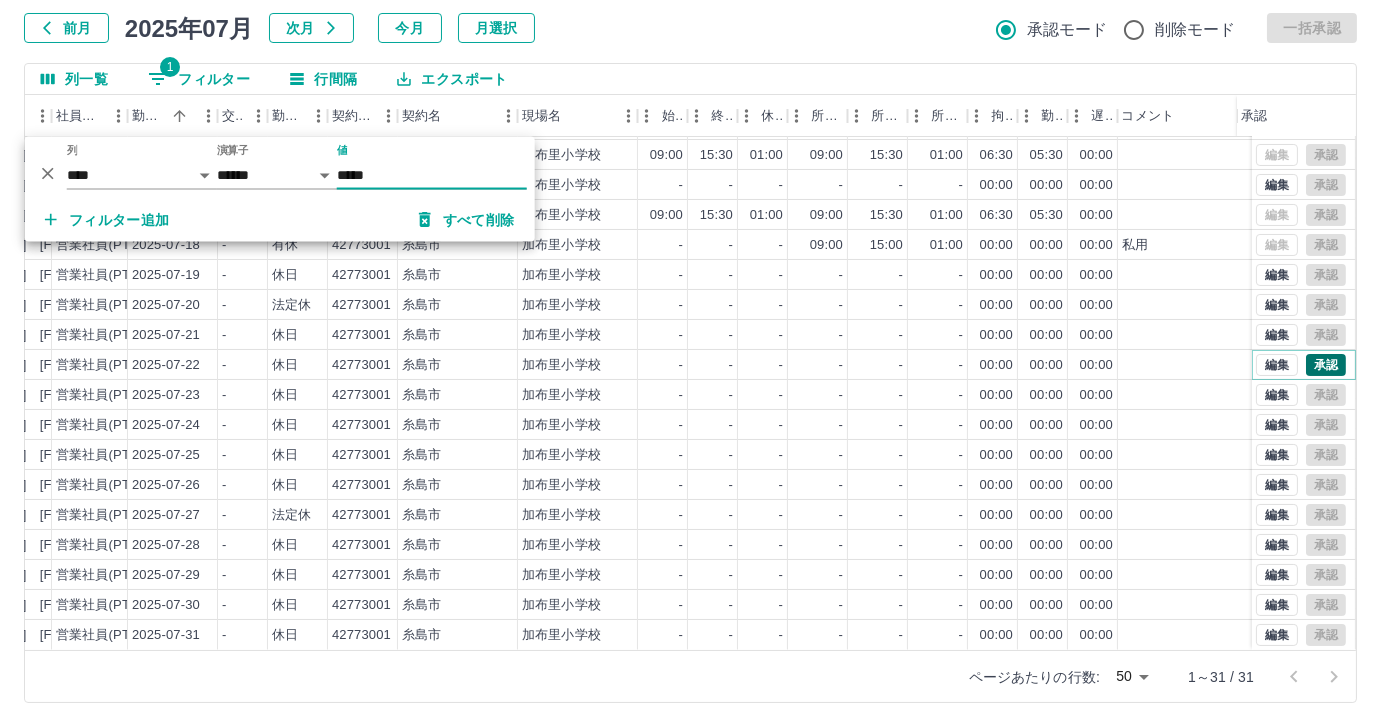 click on "承認" at bounding box center [1326, 365] 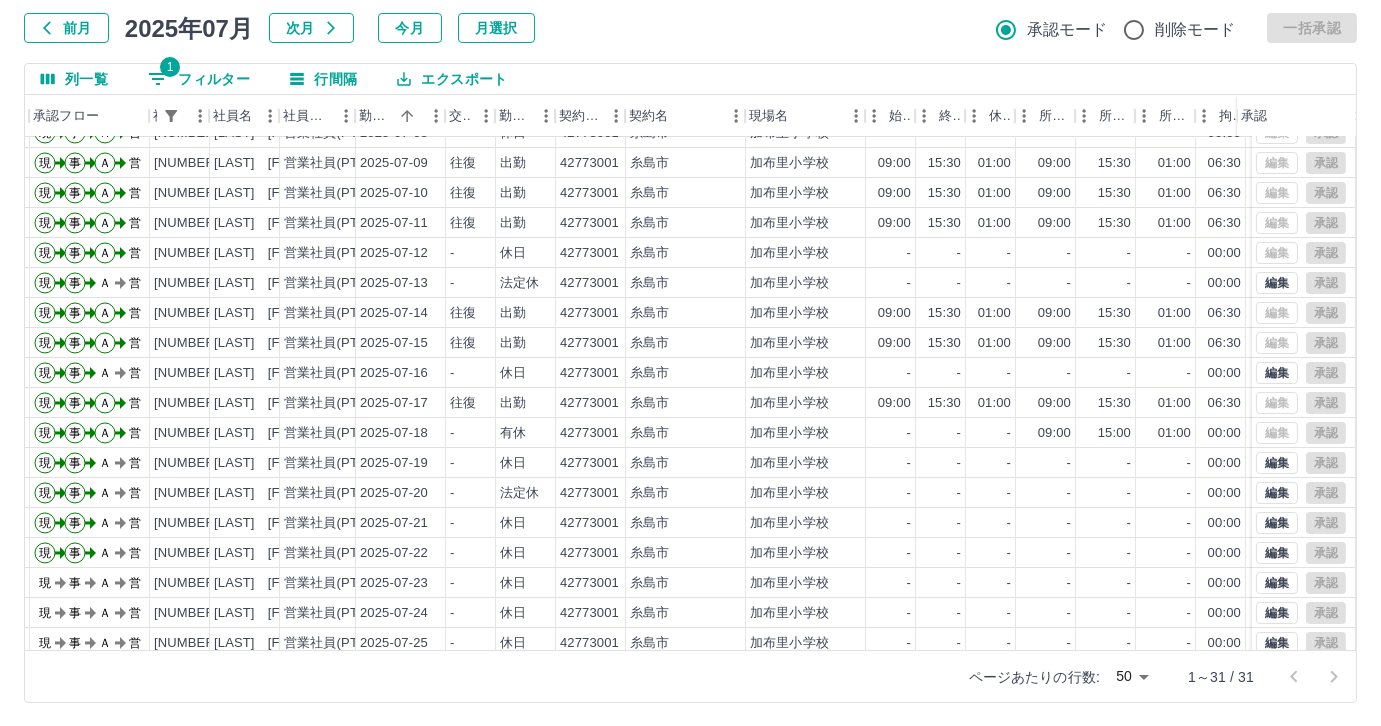 scroll, scrollTop: 249, scrollLeft: 45, axis: both 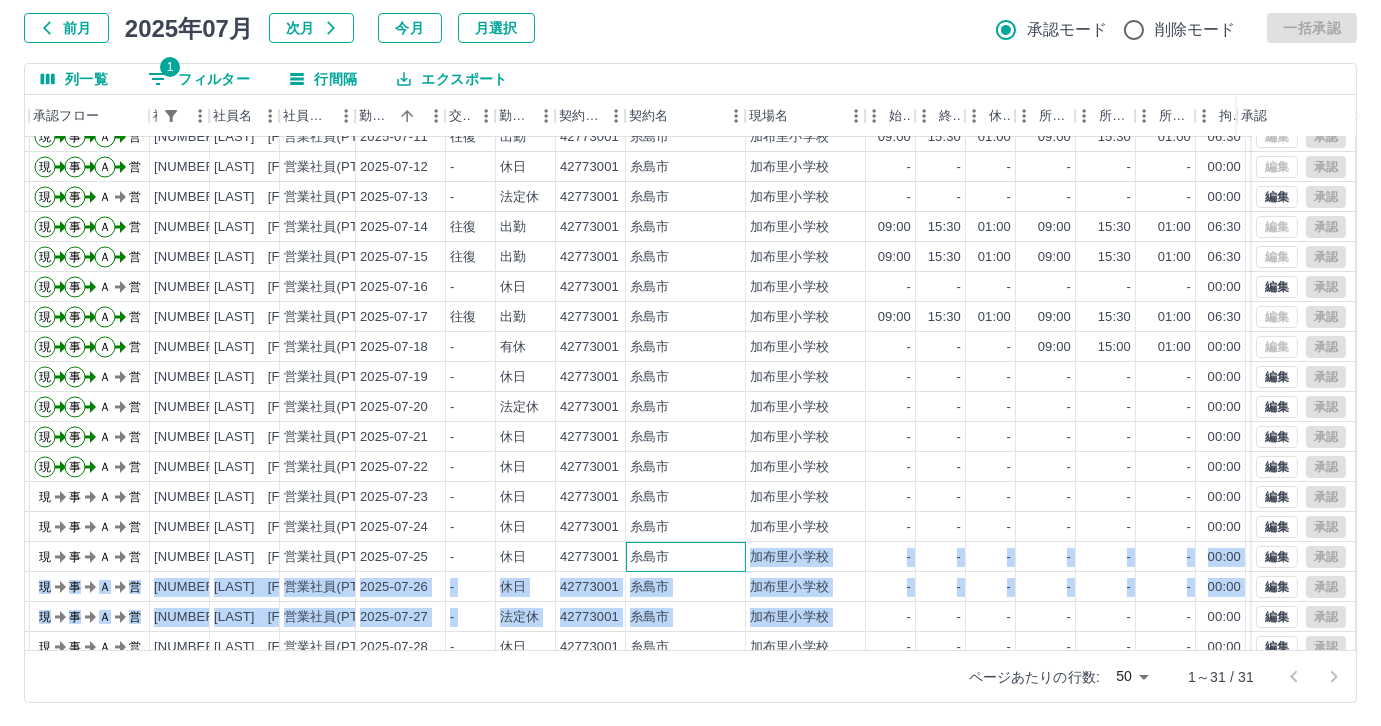 drag, startPoint x: 701, startPoint y: 632, endPoint x: 905, endPoint y: 616, distance: 204.6265 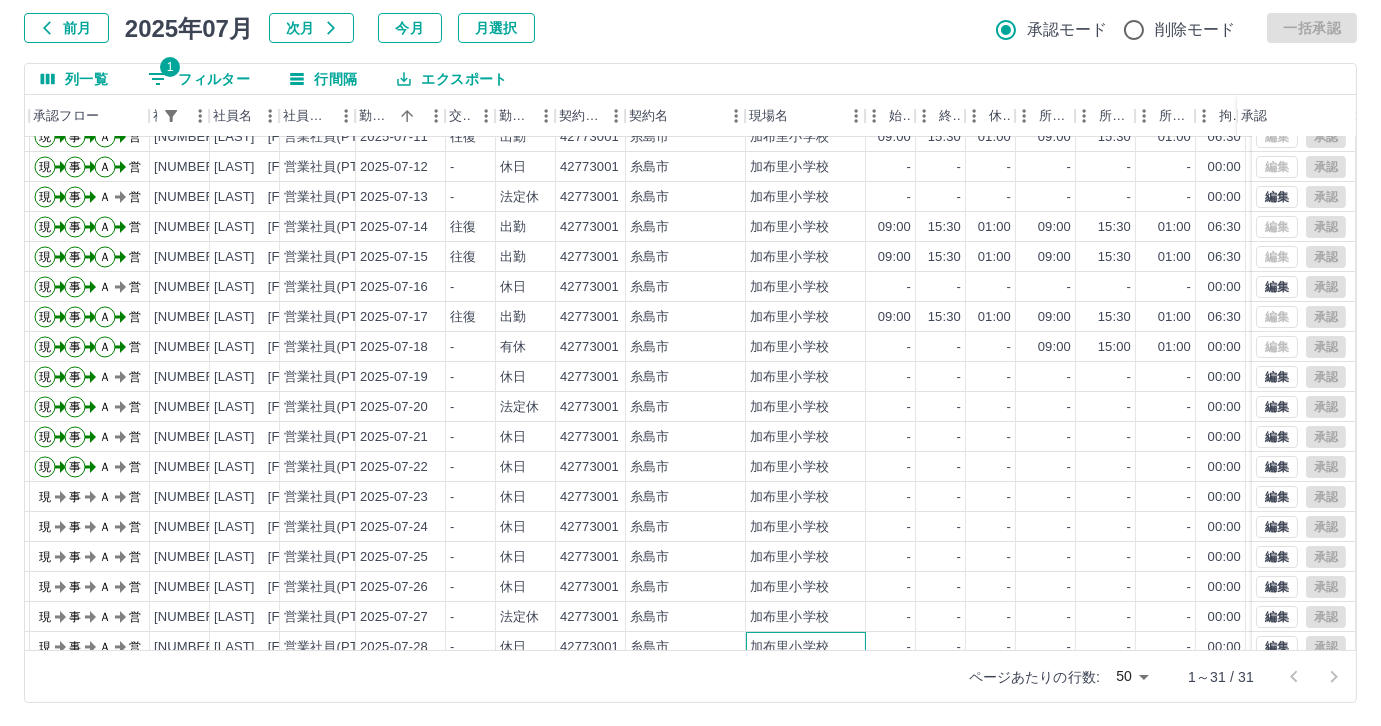 click on "加布里小学校" at bounding box center [806, 647] 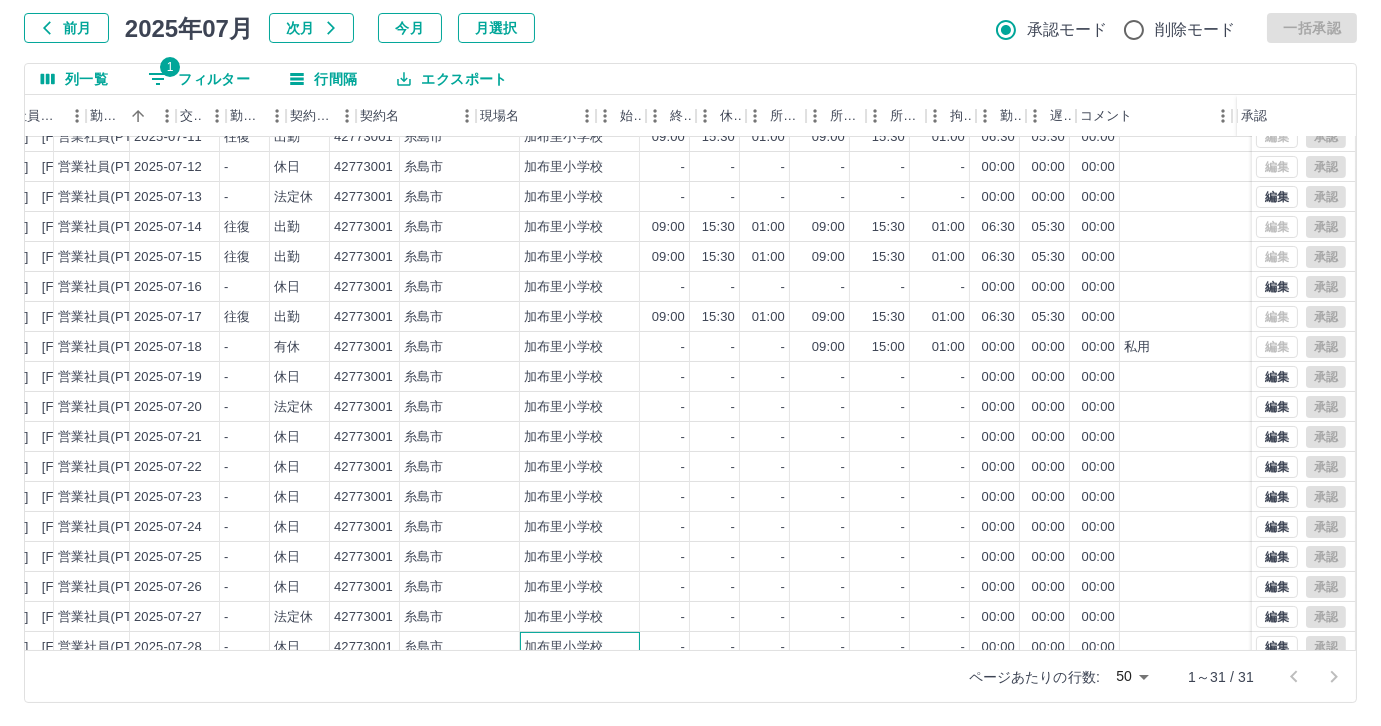 scroll, scrollTop: 315, scrollLeft: 314, axis: both 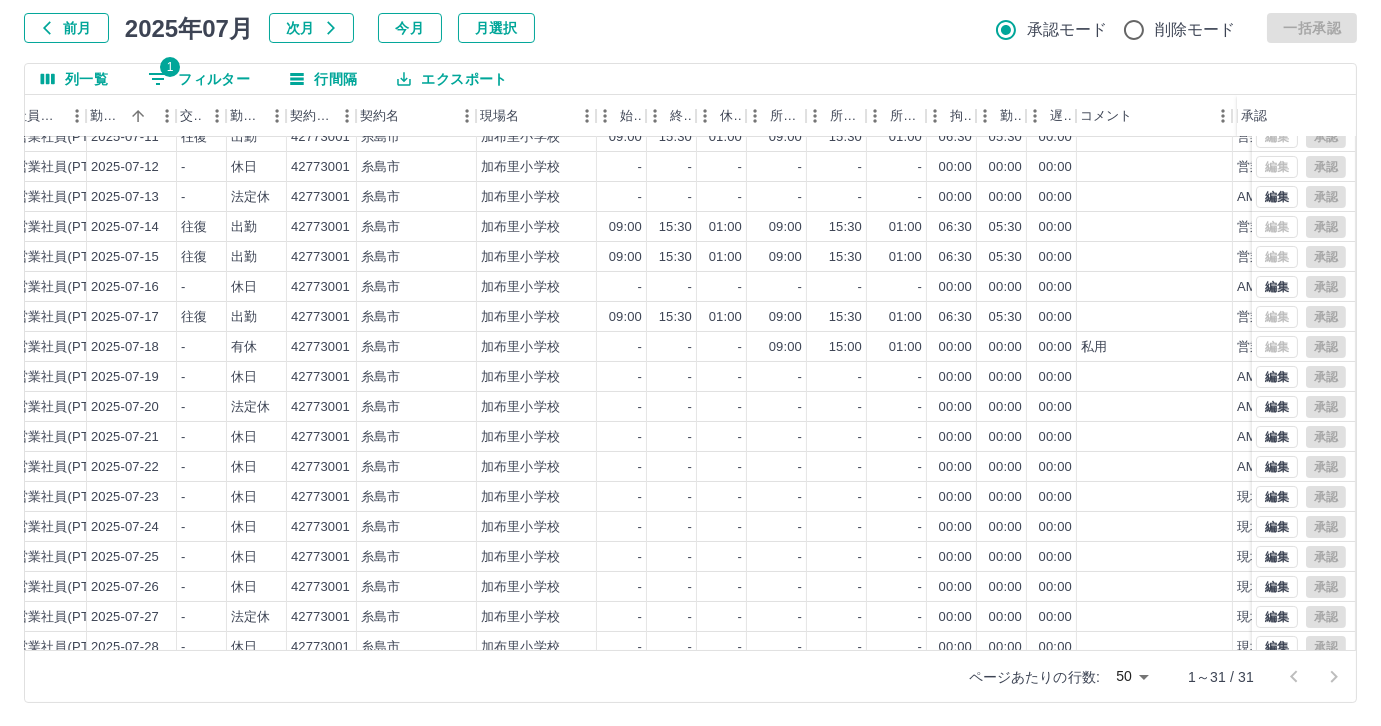 click on "1" at bounding box center (170, 67) 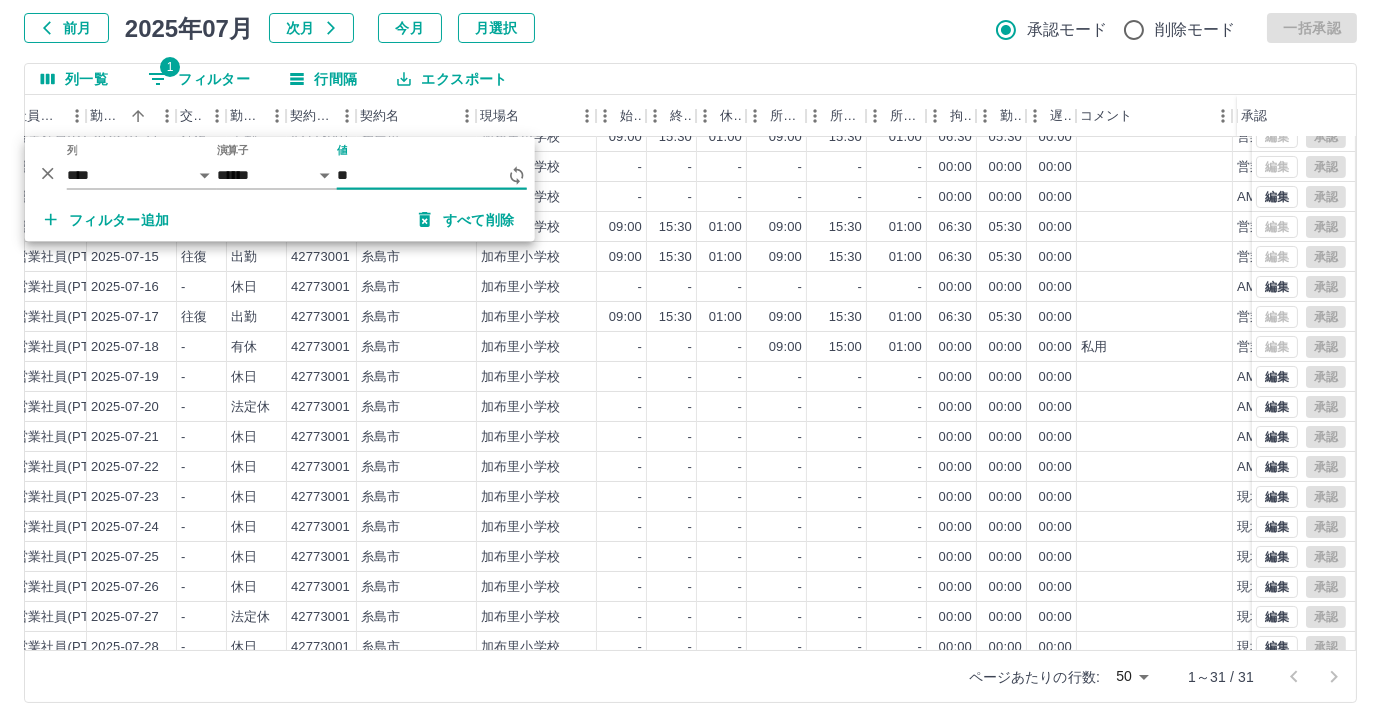 type on "*" 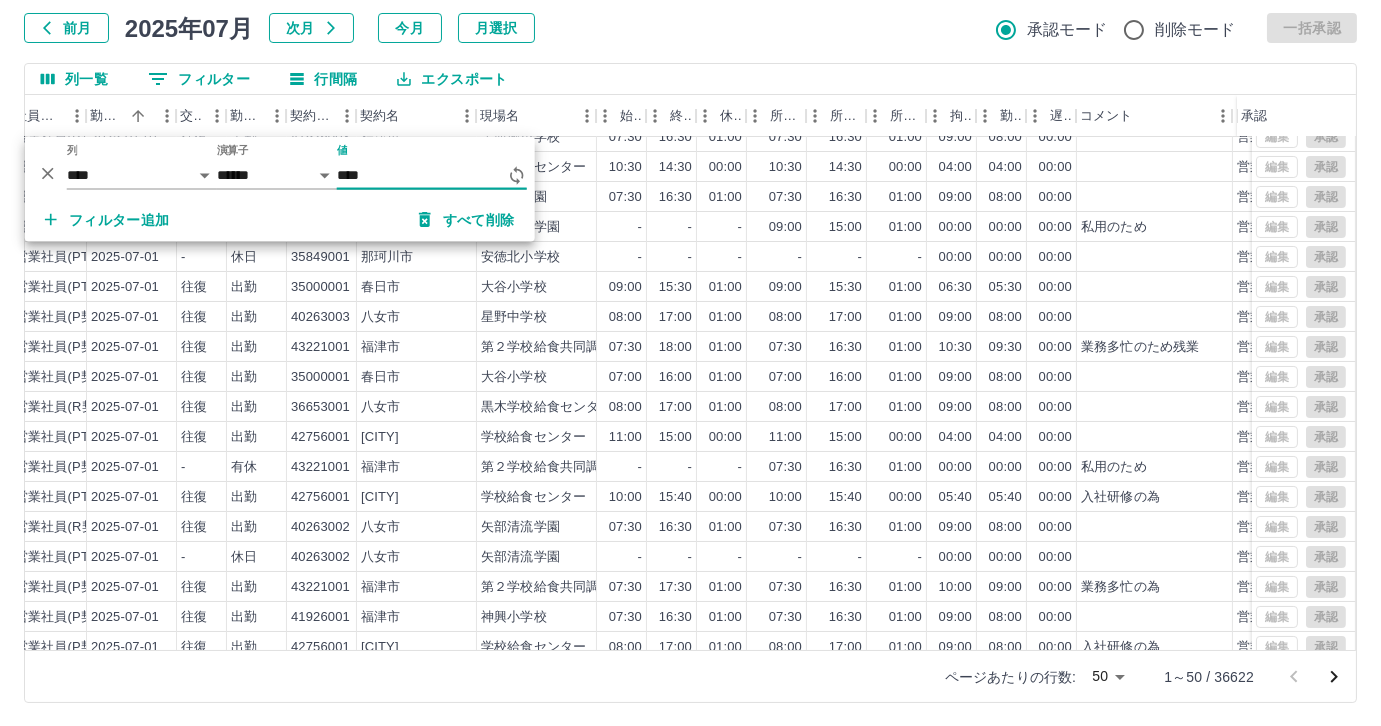 type on "*****" 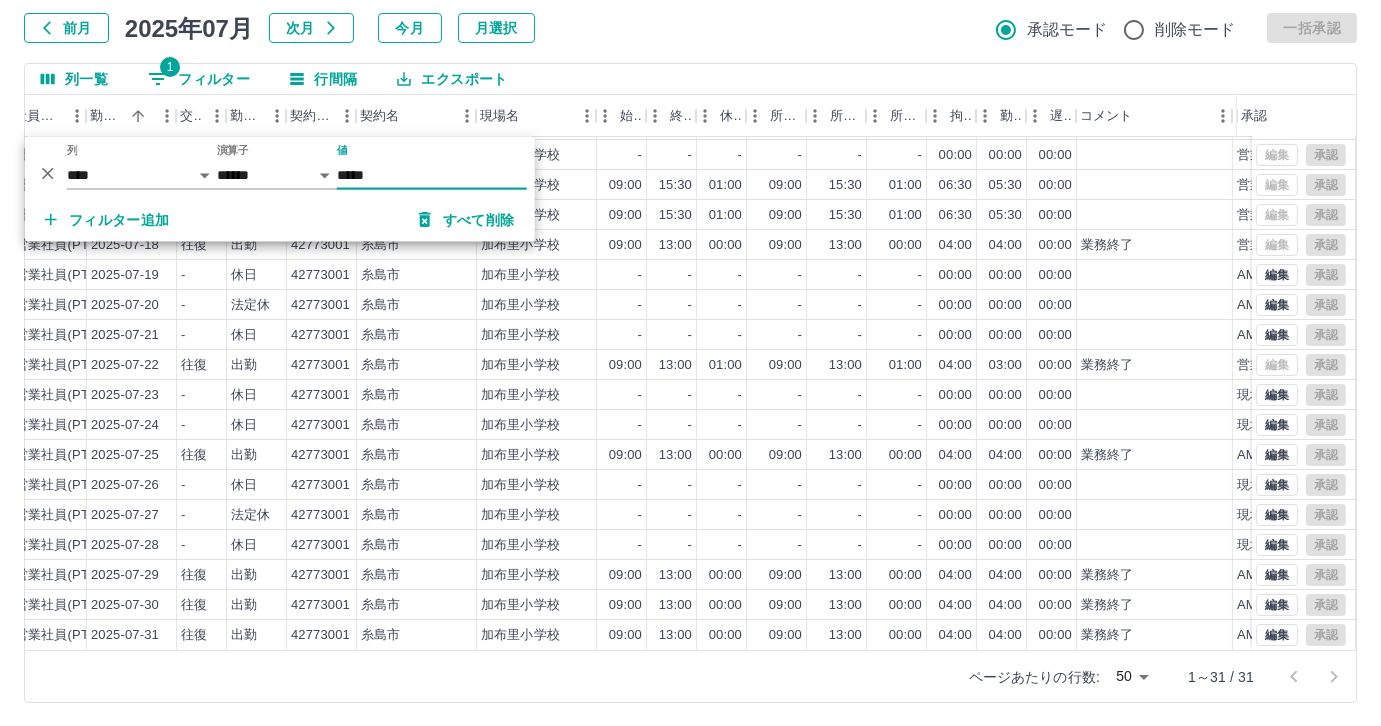 scroll, scrollTop: 431, scrollLeft: 314, axis: both 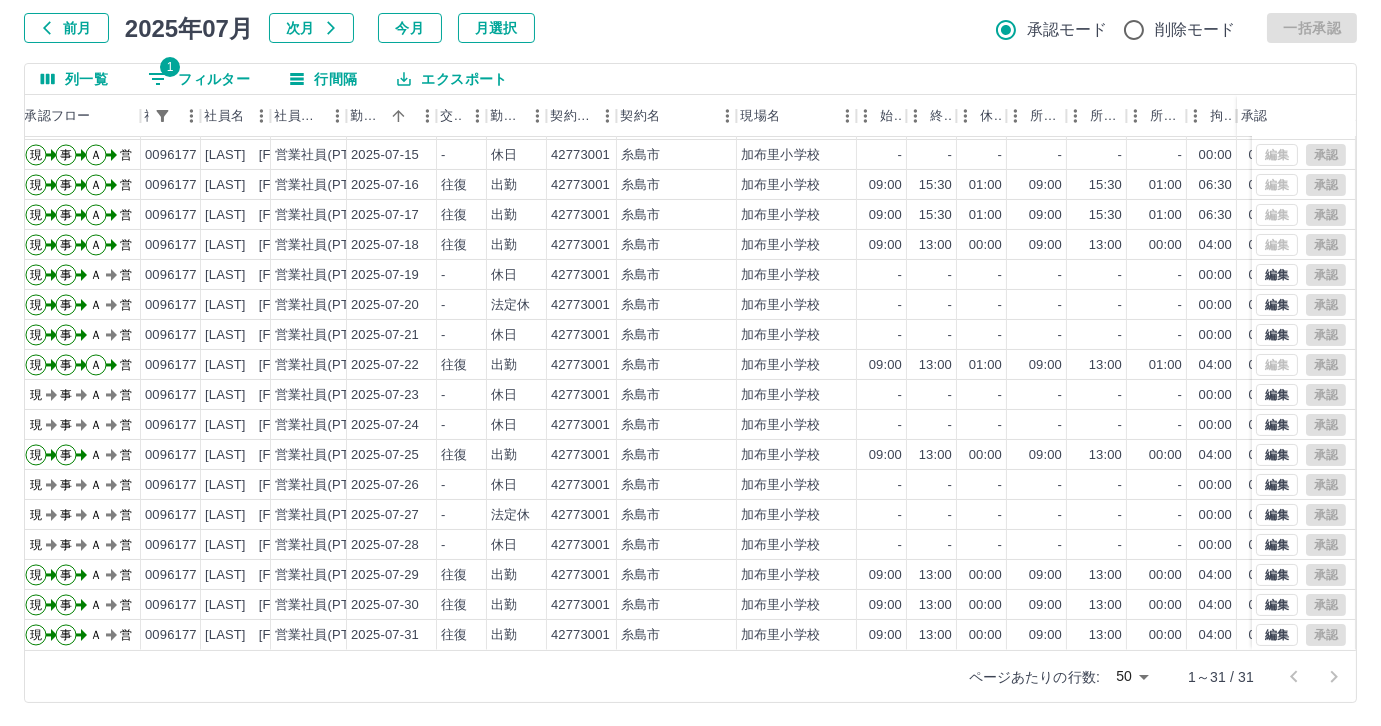 click on "1 フィルター" at bounding box center [199, 79] 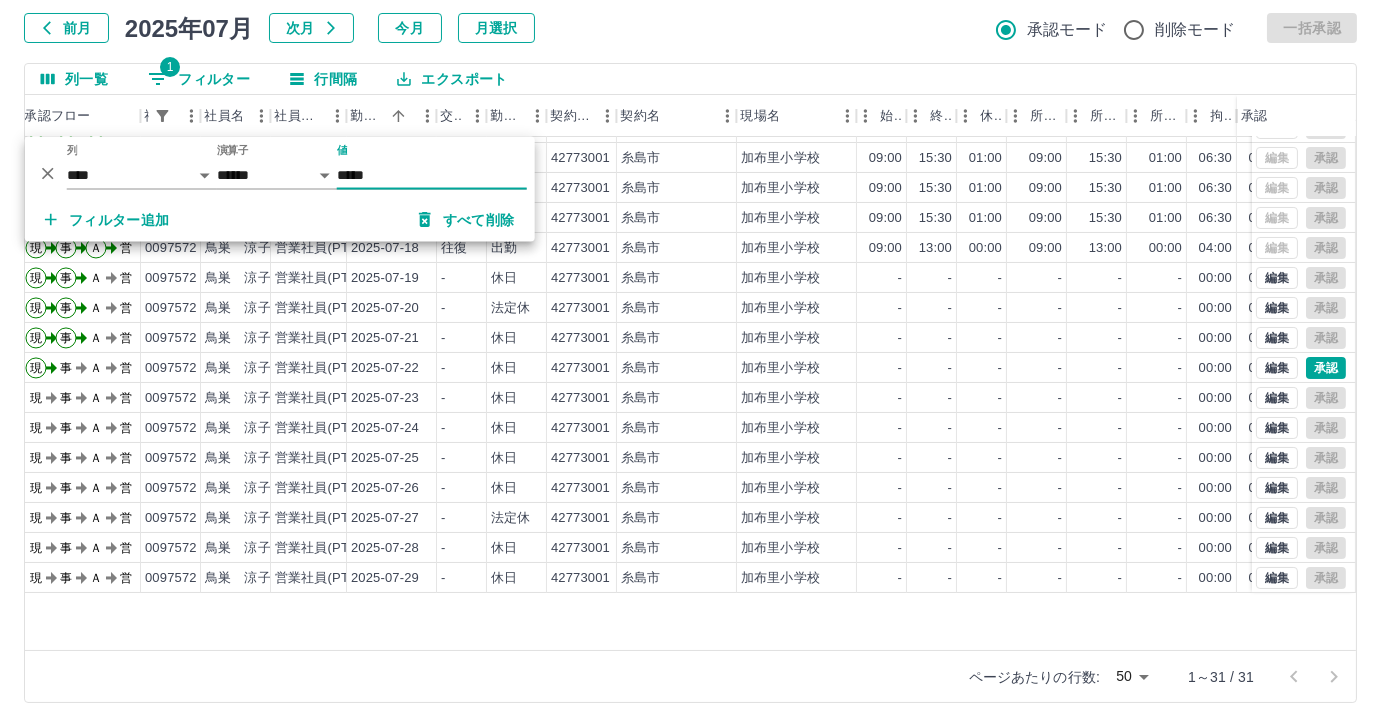 scroll, scrollTop: 431, scrollLeft: 54, axis: both 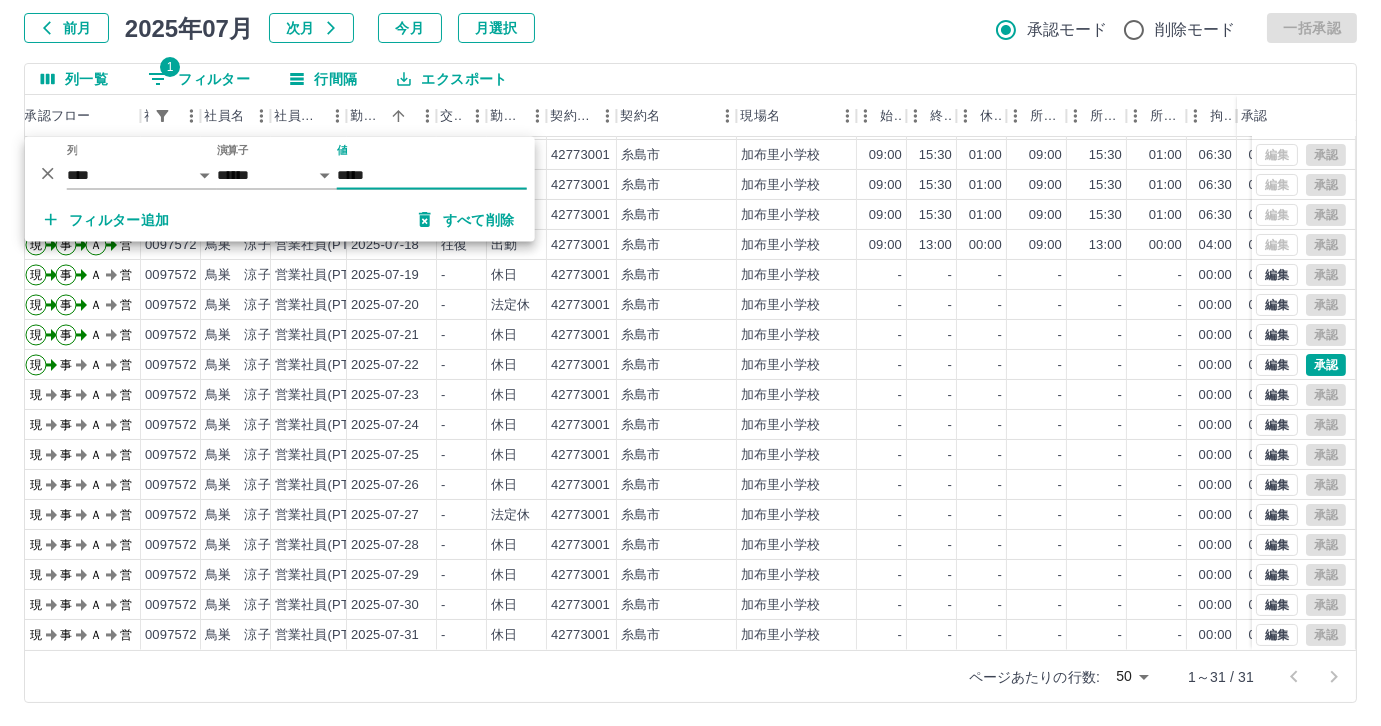 type on "*****" 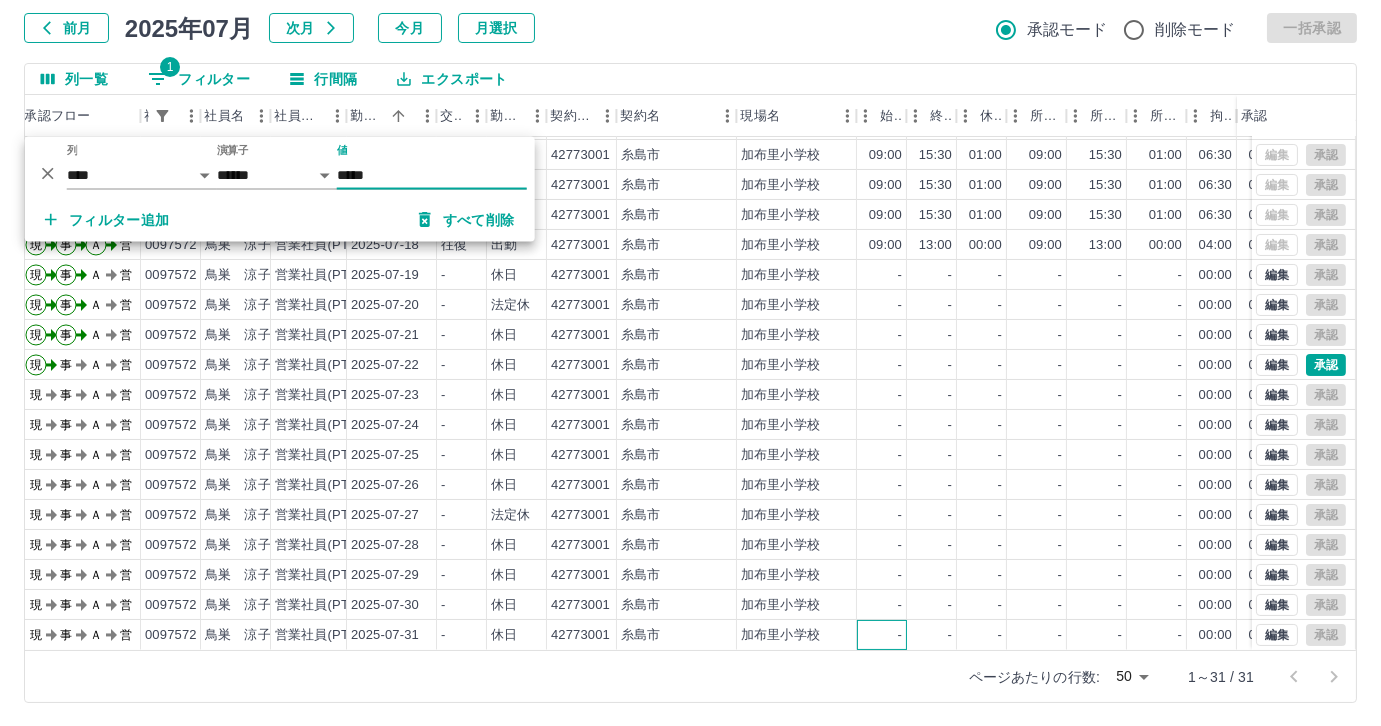 click on "-" at bounding box center (882, 635) 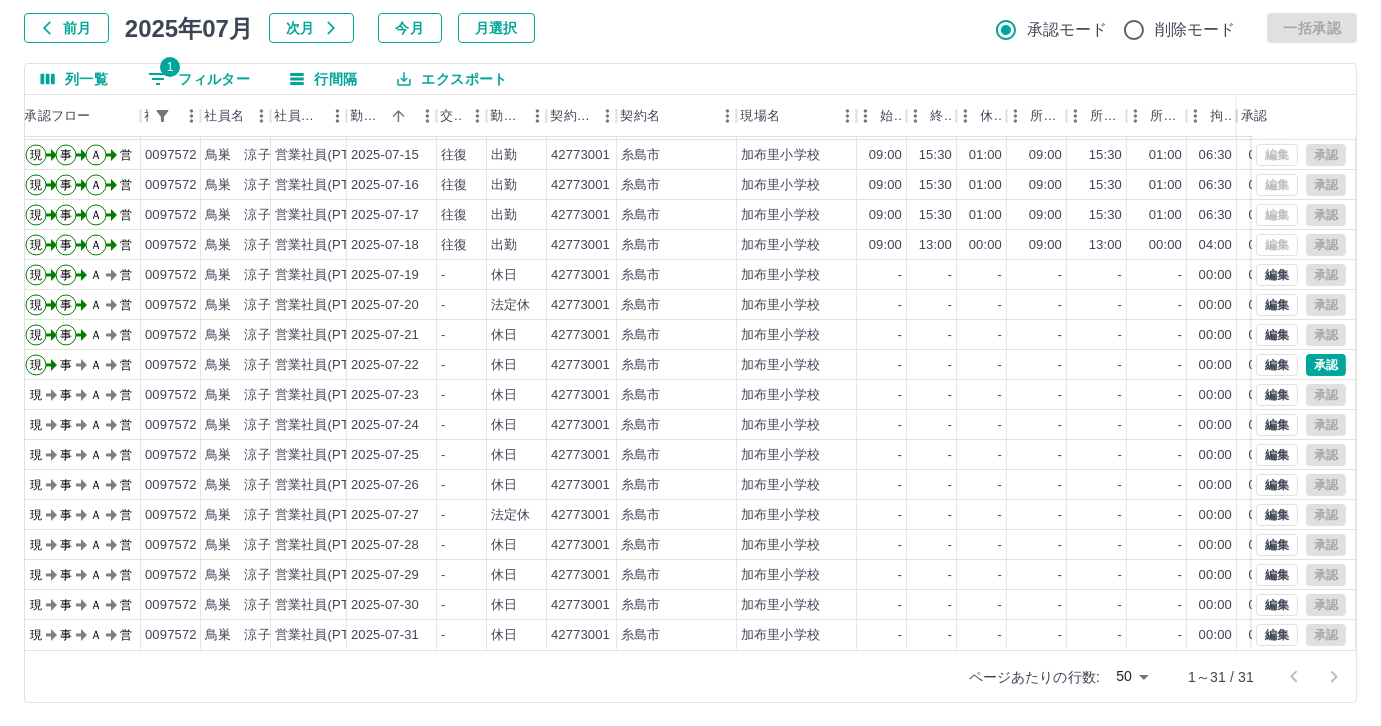 scroll, scrollTop: 431, scrollLeft: 0, axis: vertical 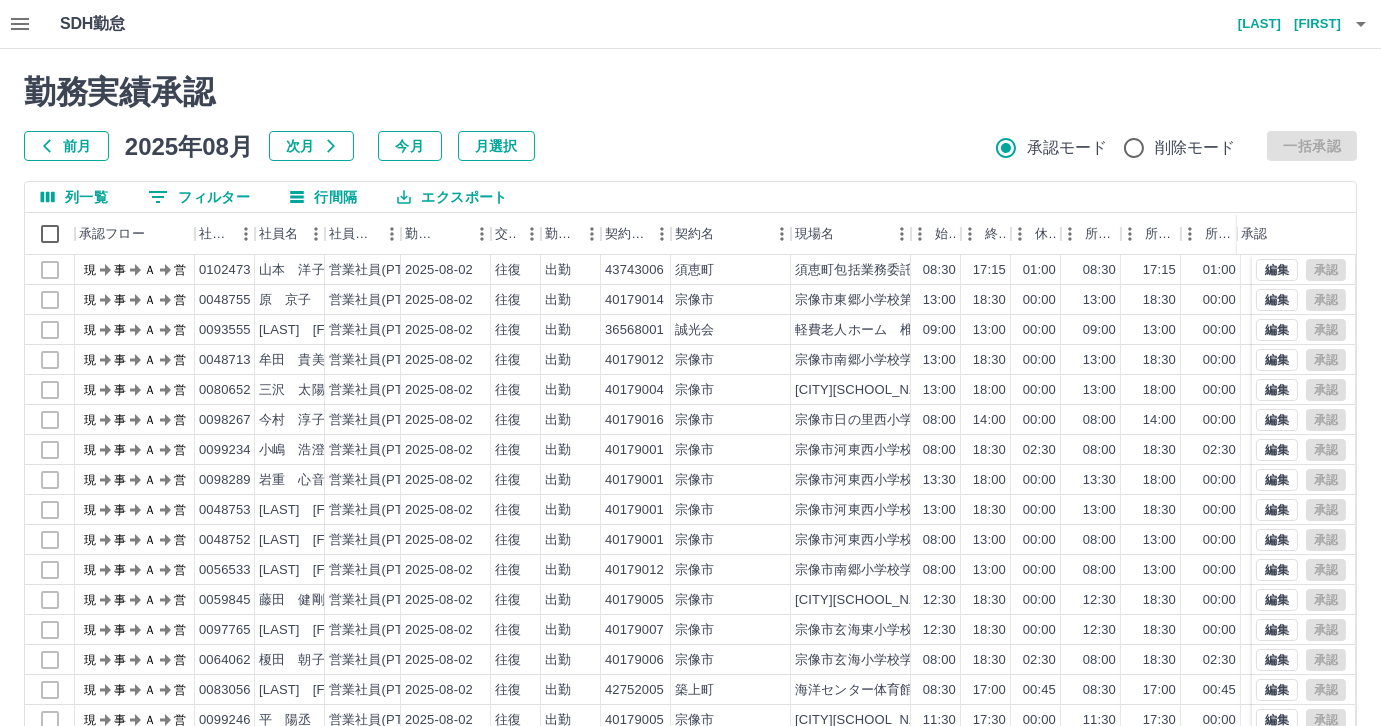 click on "前月" at bounding box center (66, 146) 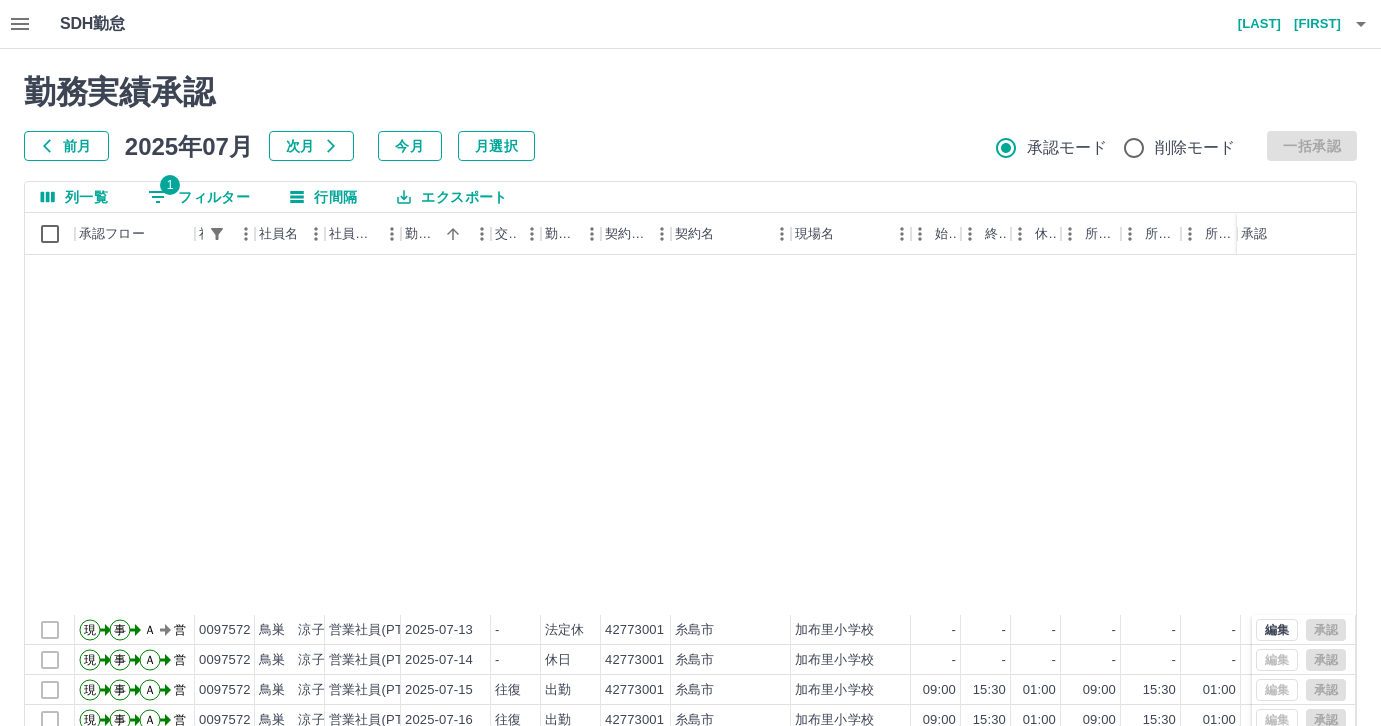 scroll, scrollTop: 118, scrollLeft: 0, axis: vertical 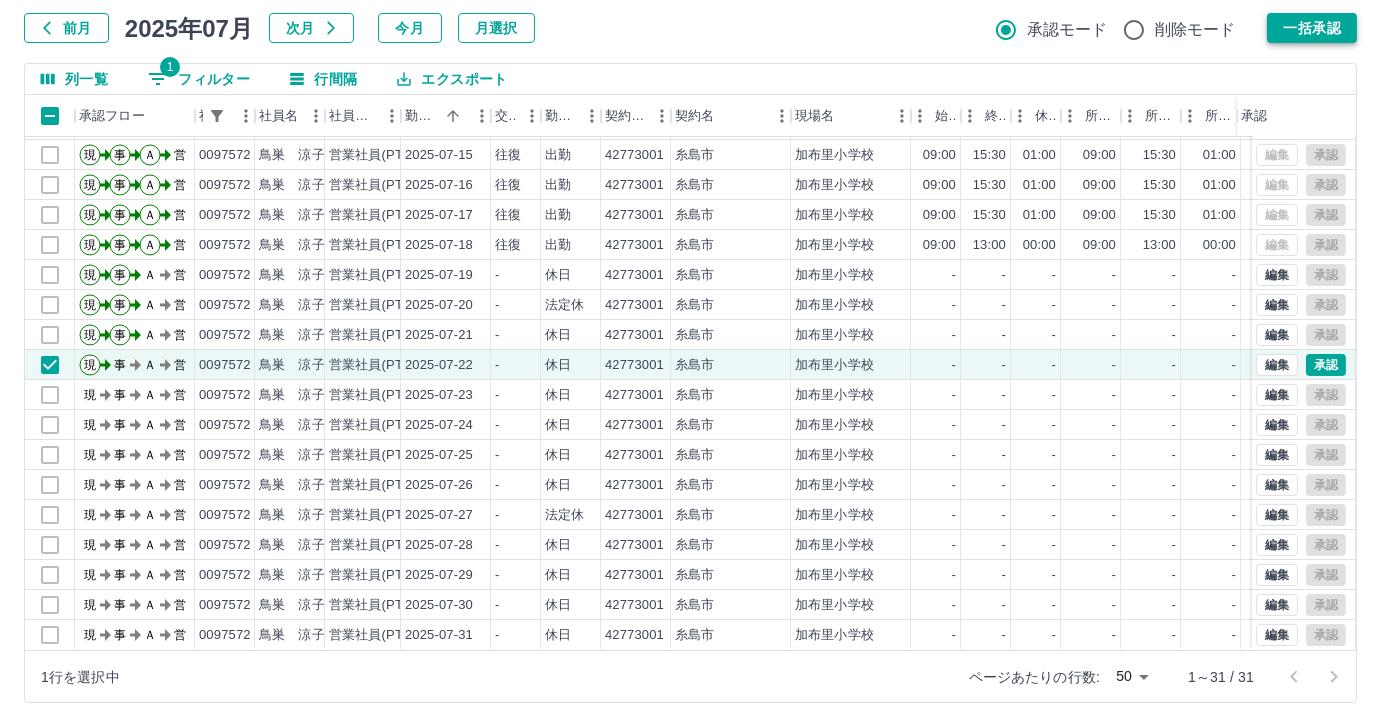 click on "一括承認" at bounding box center [1312, 28] 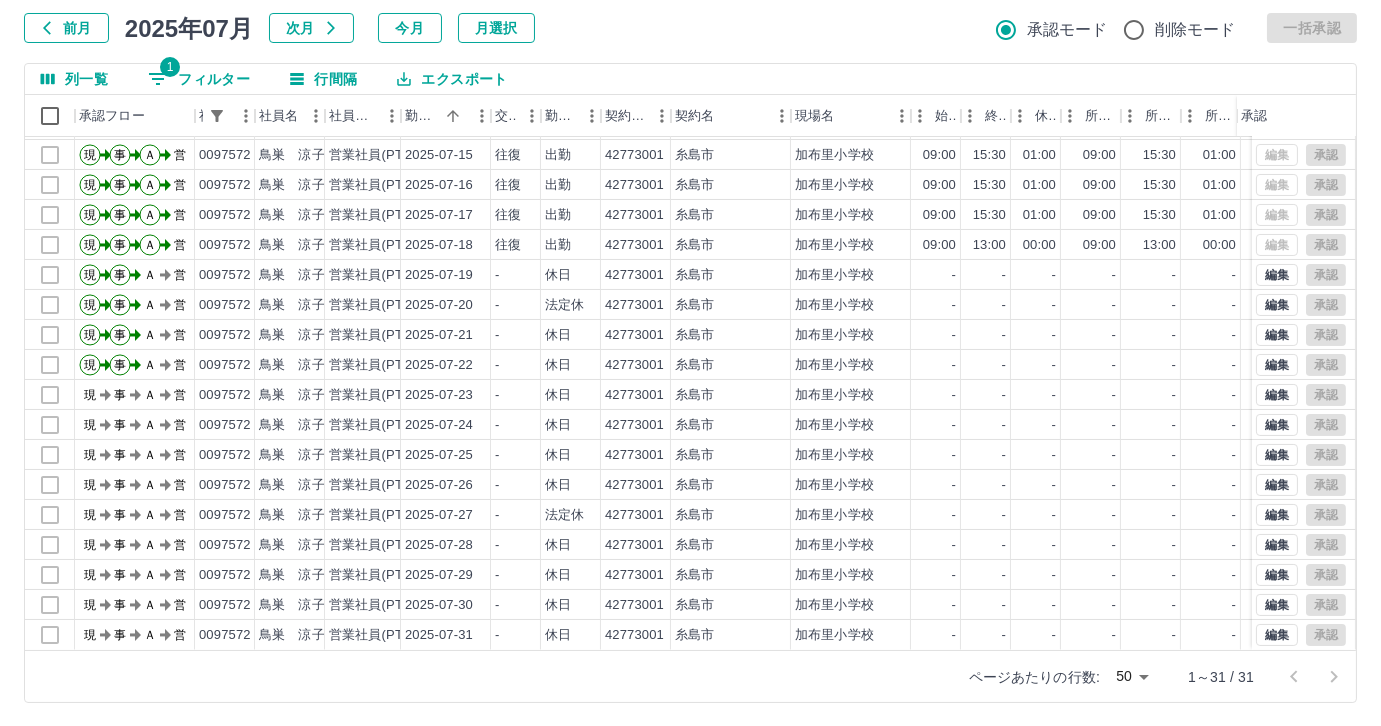 click on "1 フィルター" at bounding box center (199, 79) 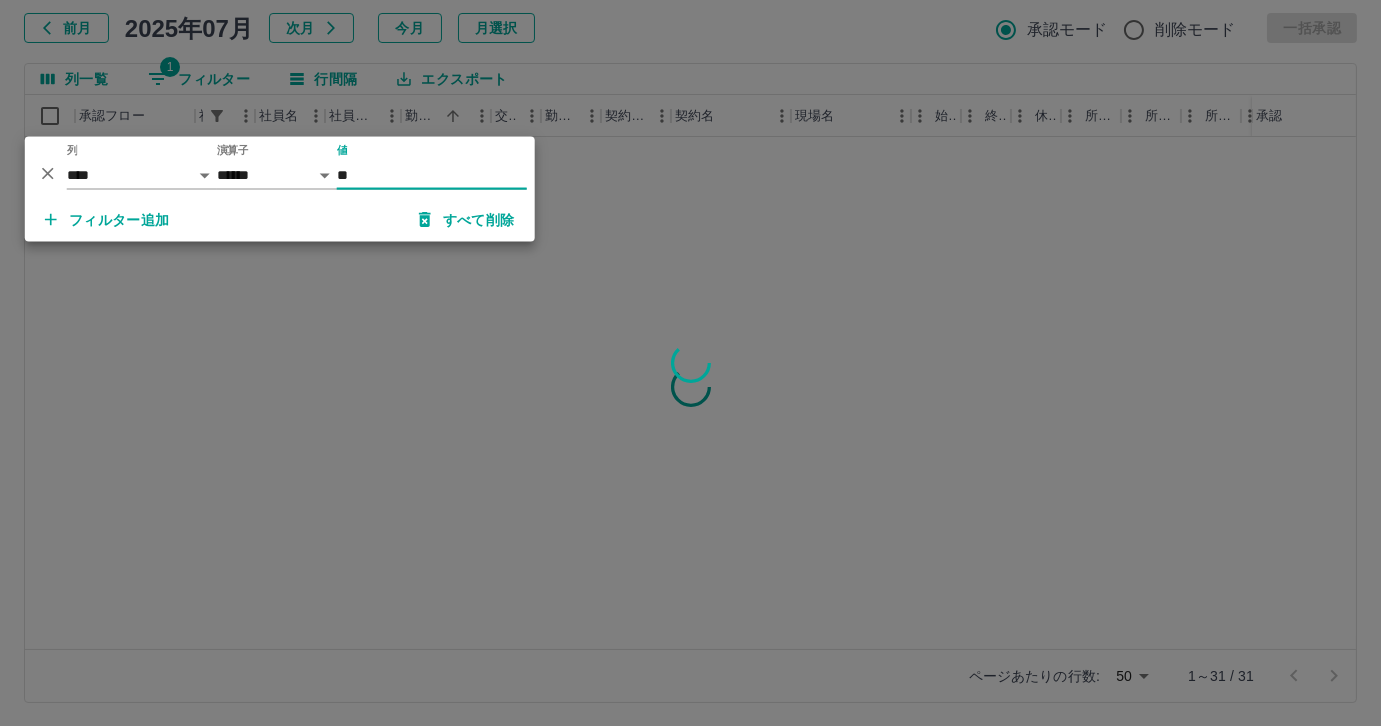 scroll, scrollTop: 0, scrollLeft: 0, axis: both 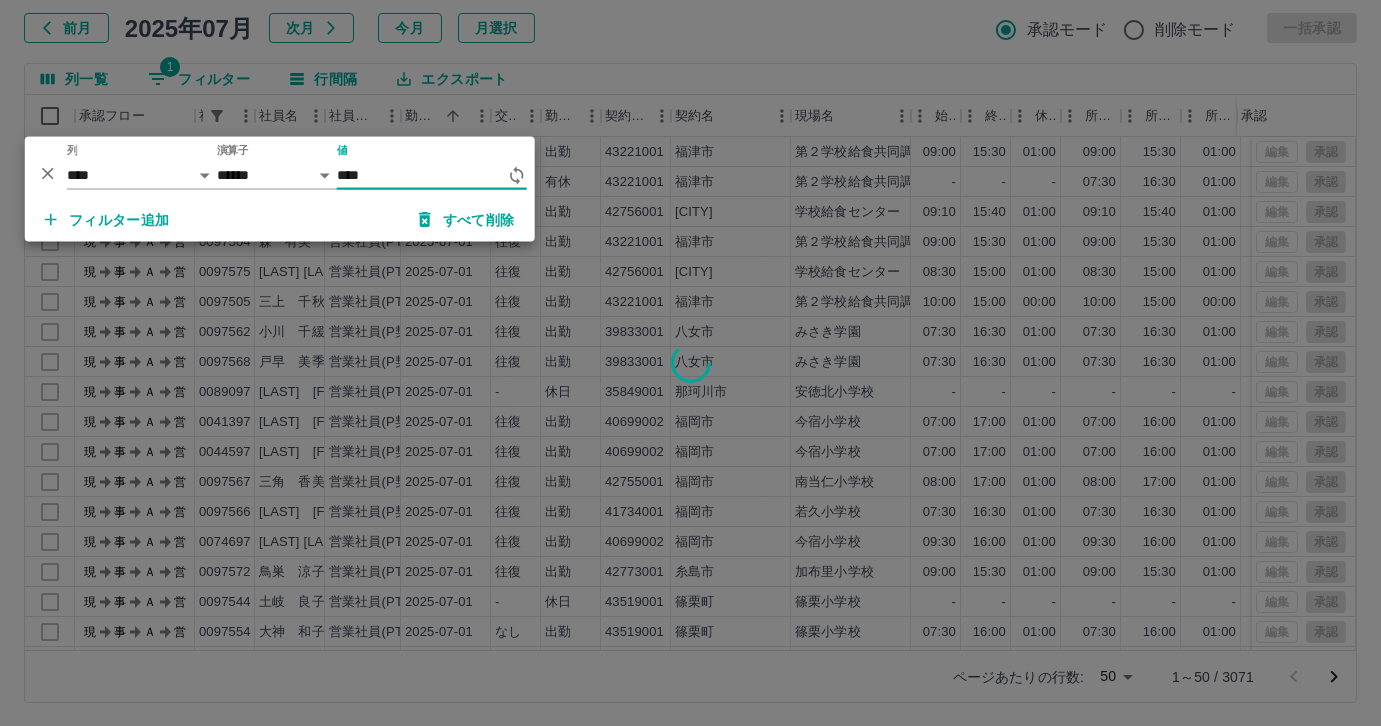 type on "*****" 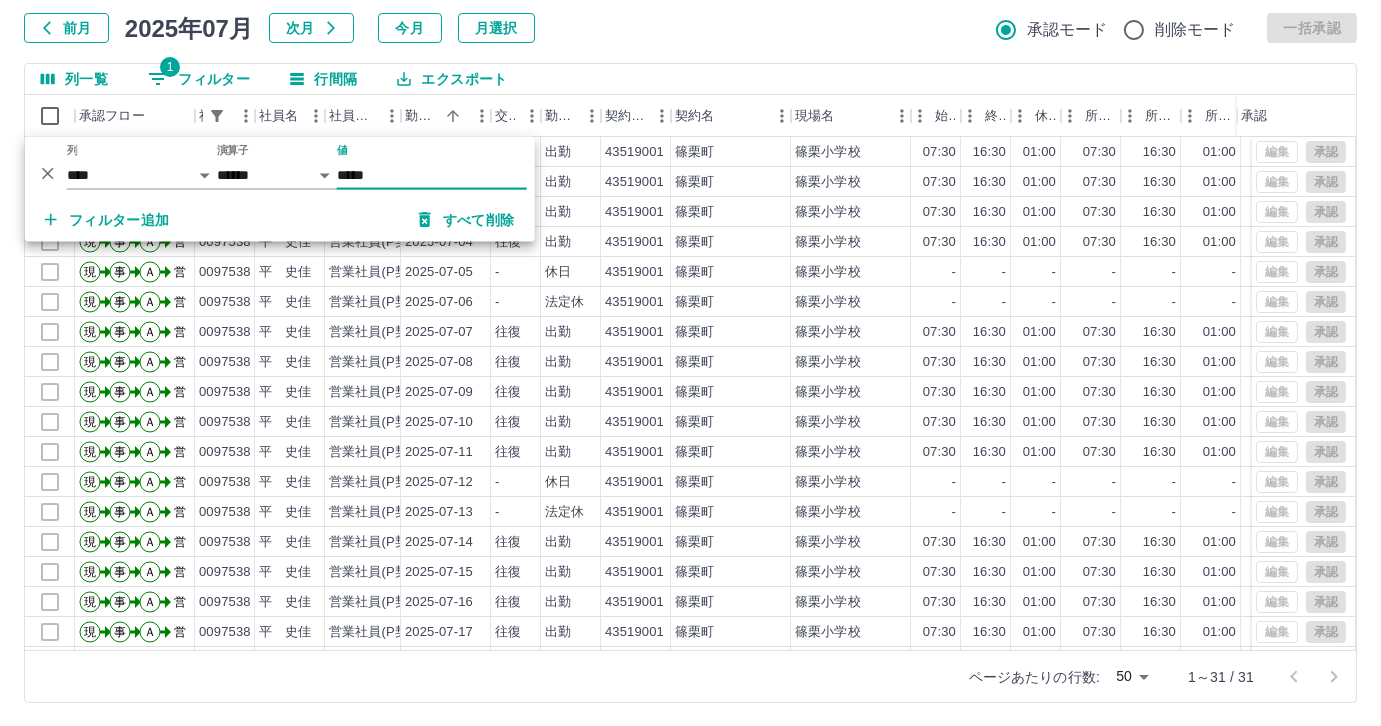 scroll, scrollTop: 431, scrollLeft: 0, axis: vertical 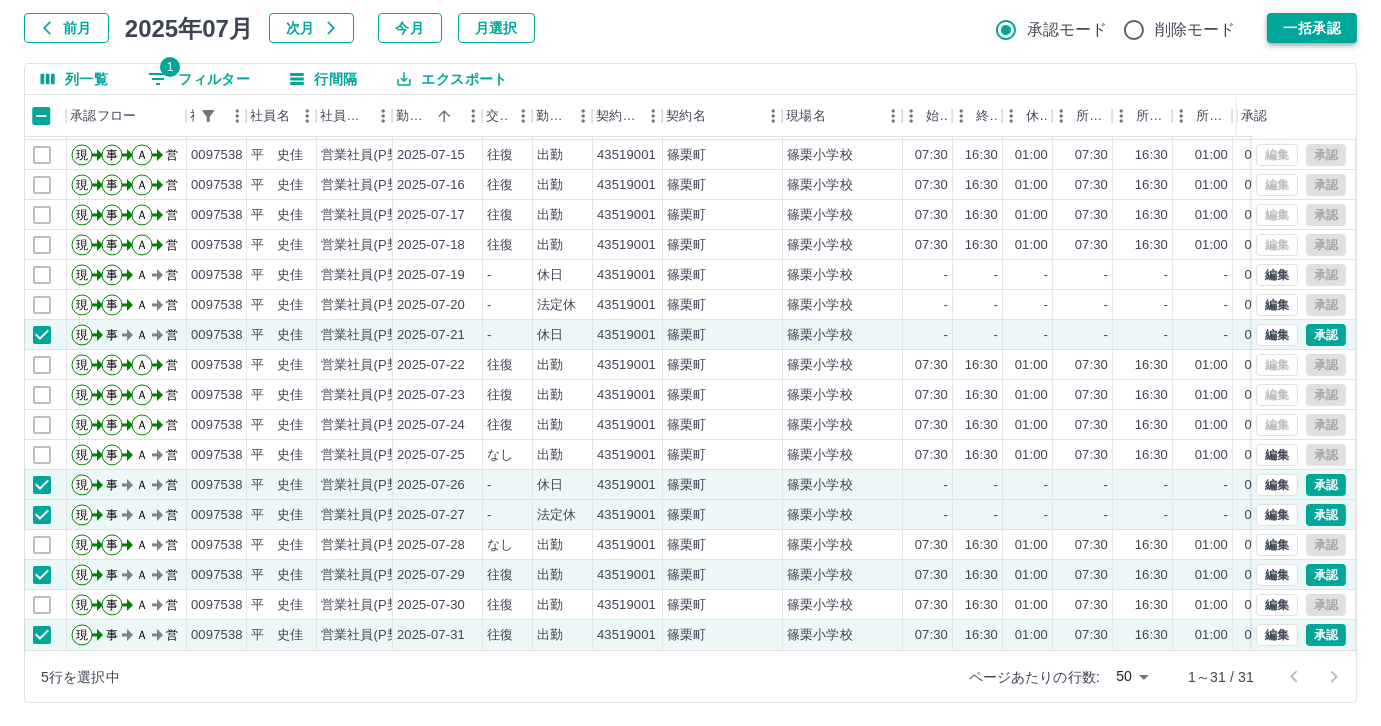 click on "一括承認" at bounding box center [1312, 28] 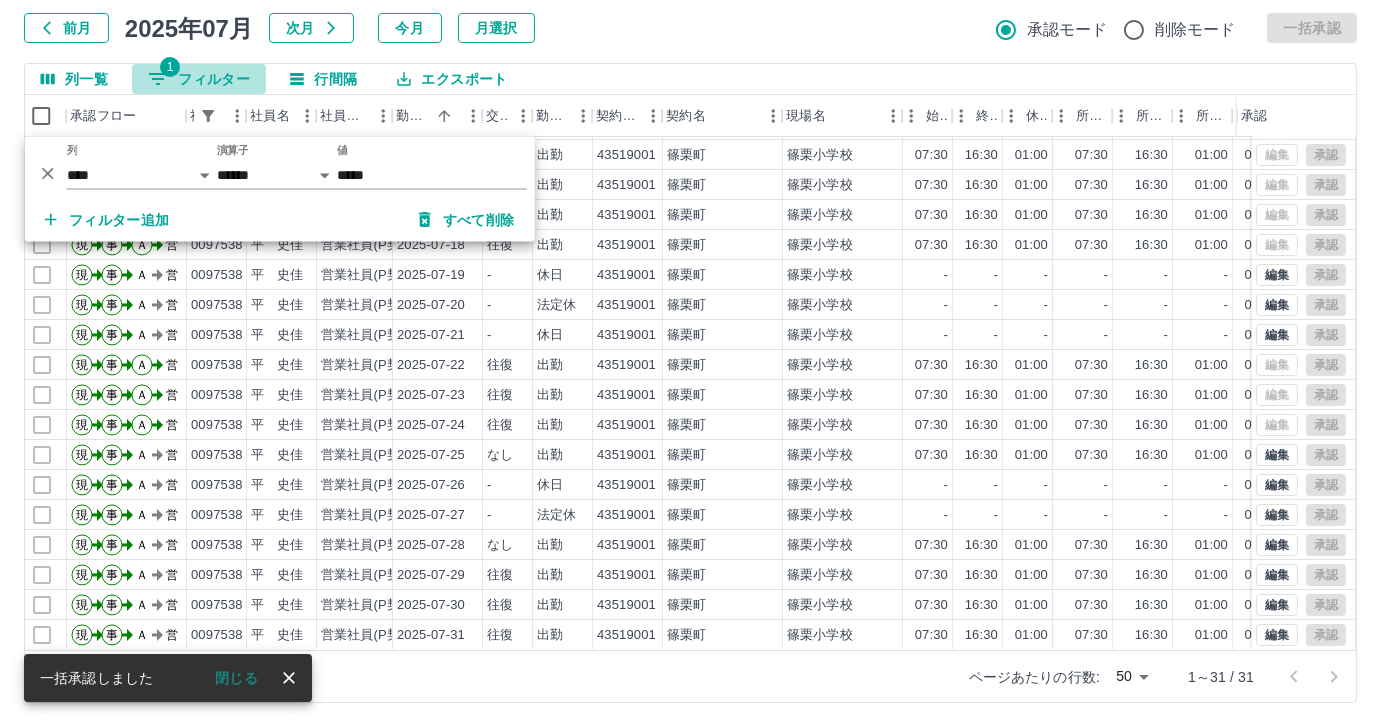 click on "1 フィルター" at bounding box center [199, 79] 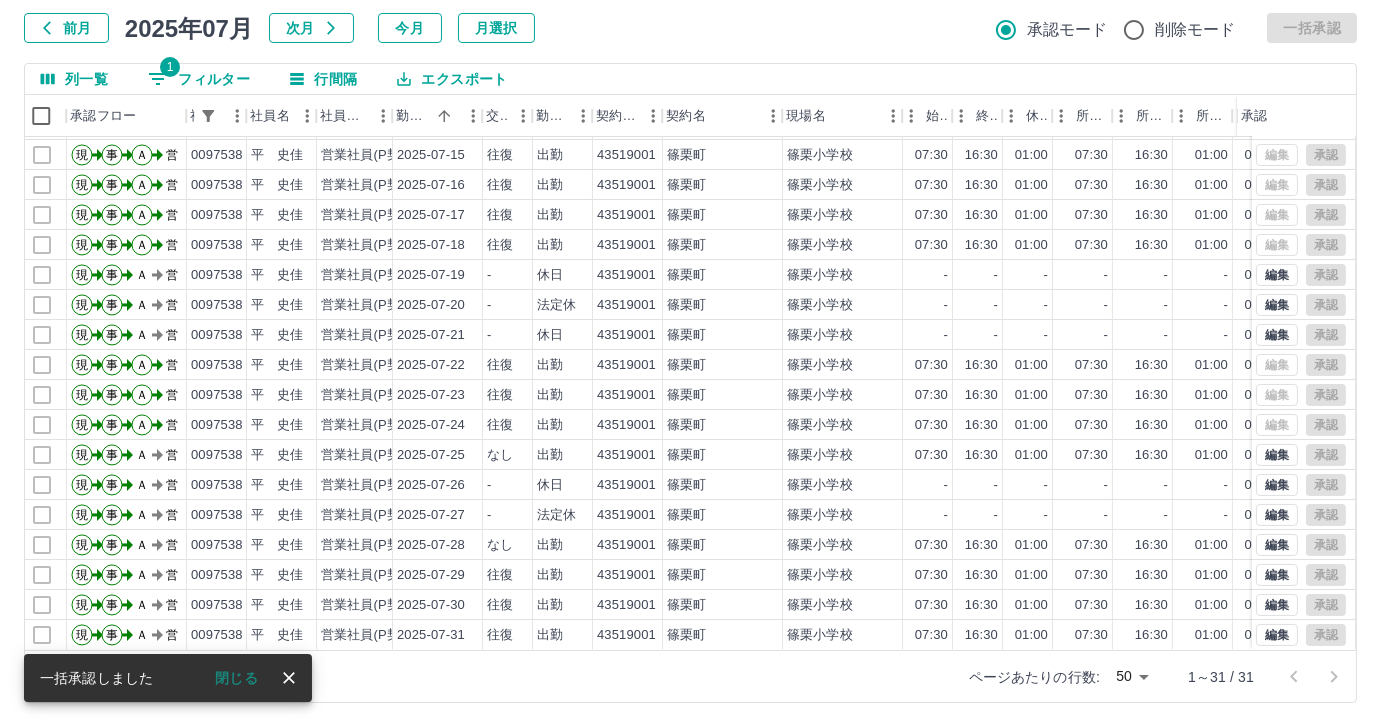 click on "1 フィルター" at bounding box center [199, 79] 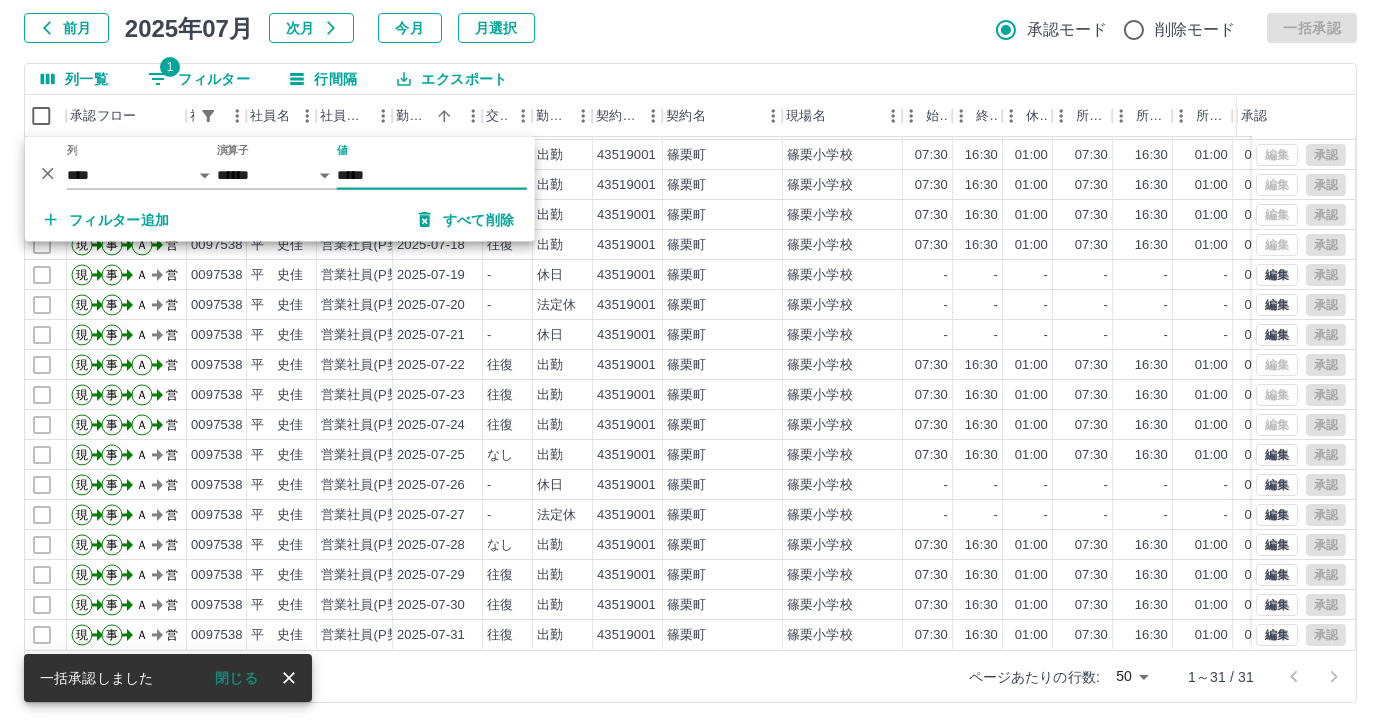 click on "*****" at bounding box center [432, 175] 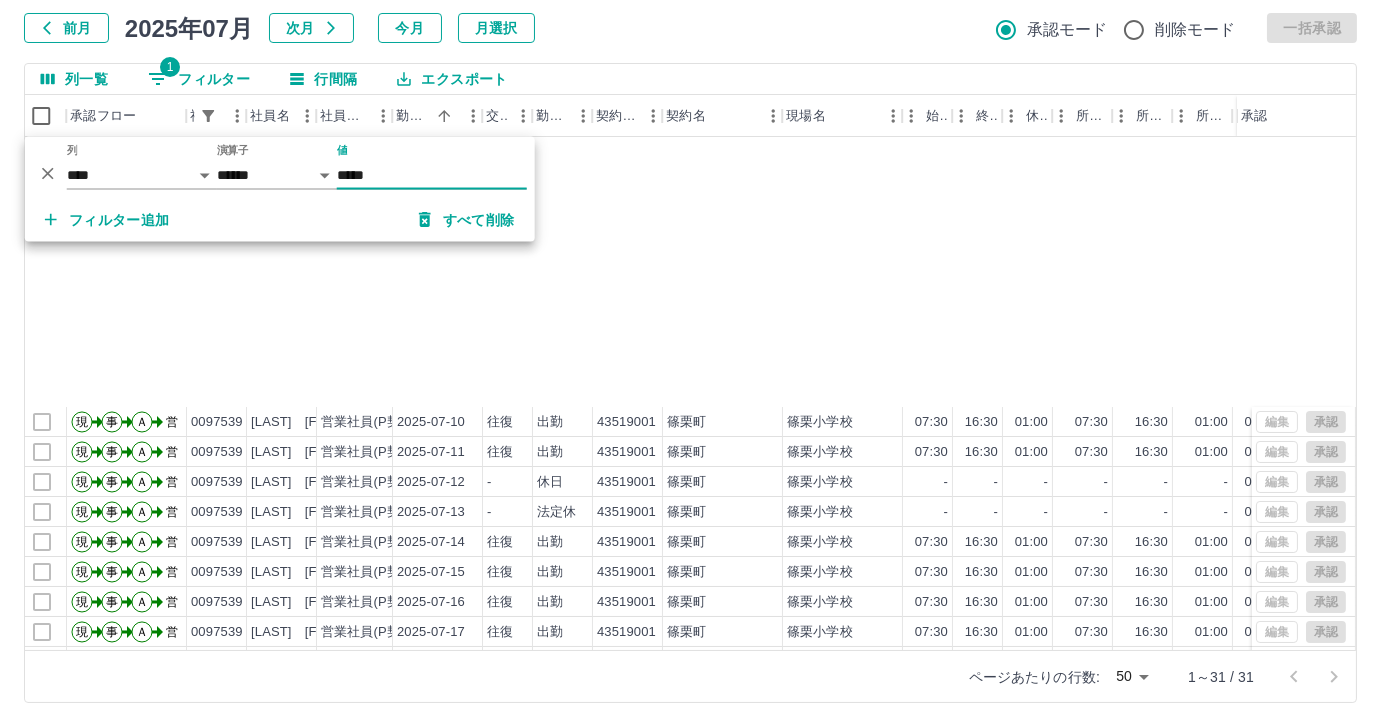 scroll, scrollTop: 431, scrollLeft: 8, axis: both 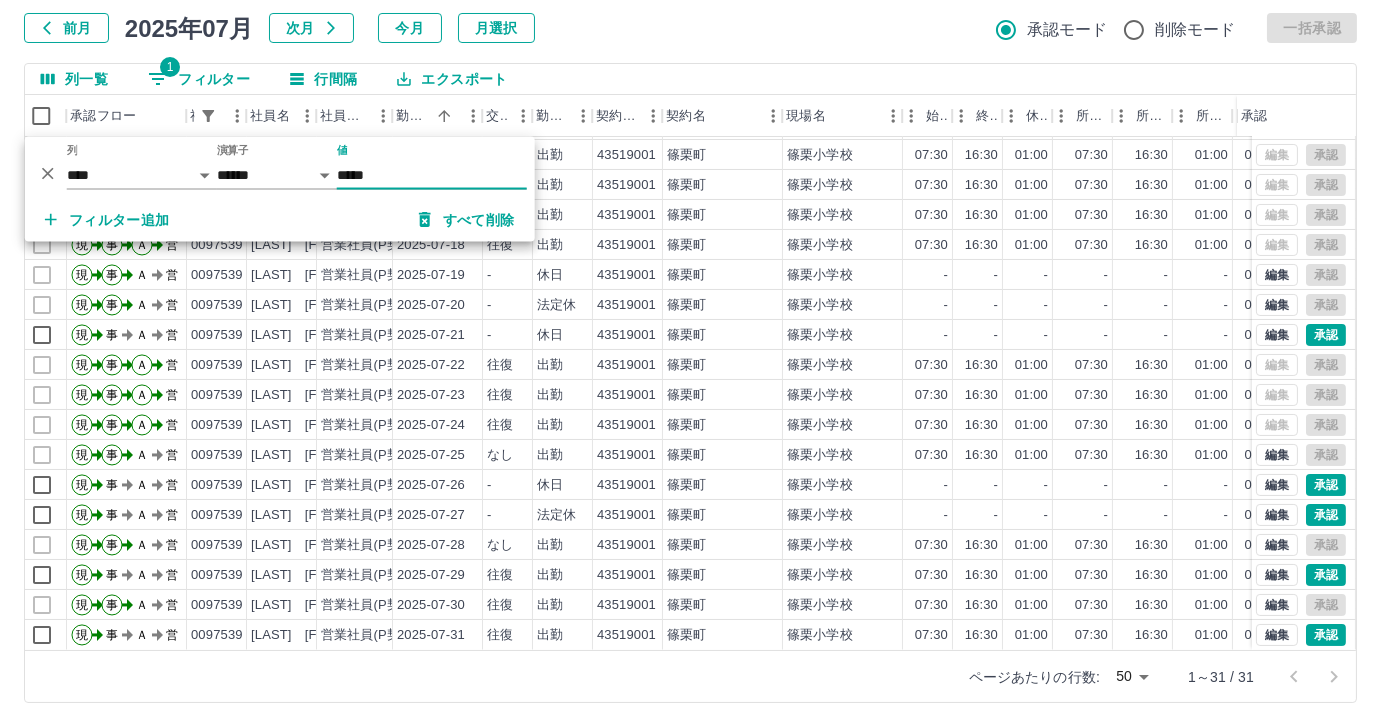 type on "*****" 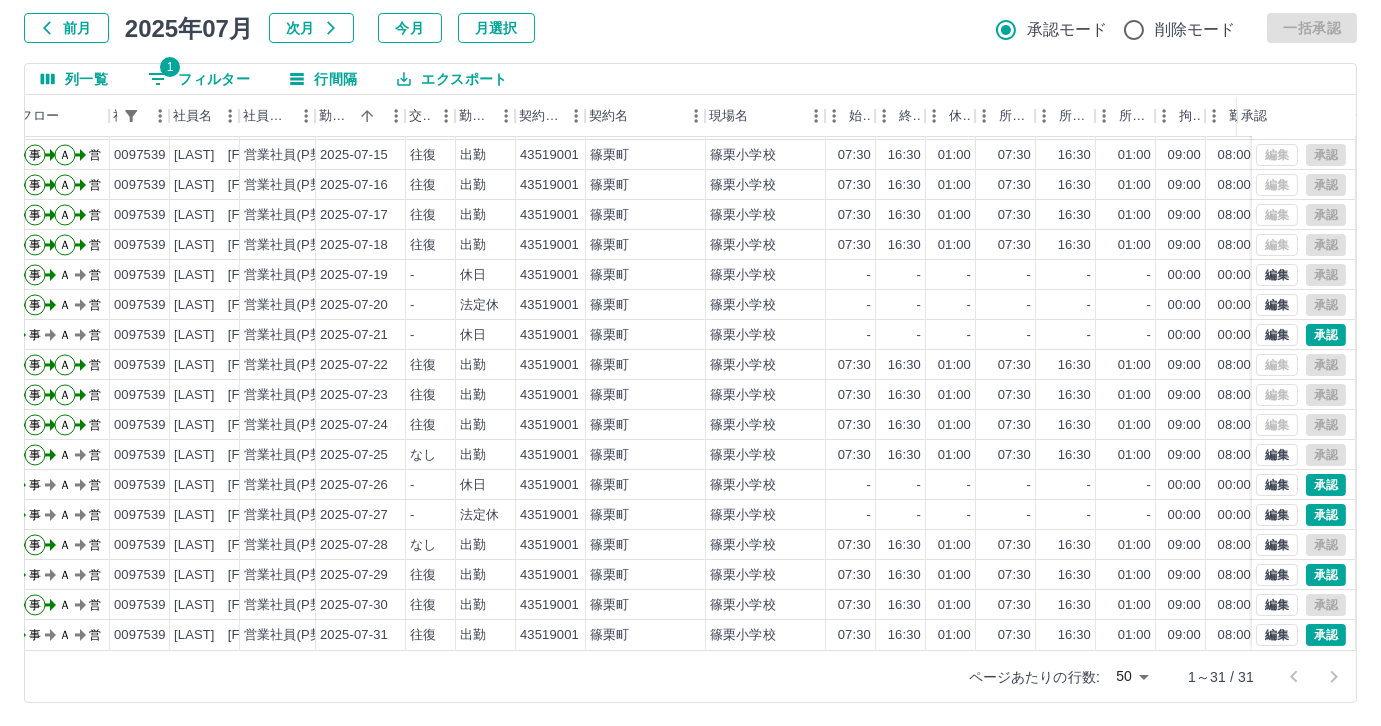 scroll, scrollTop: 431, scrollLeft: 0, axis: vertical 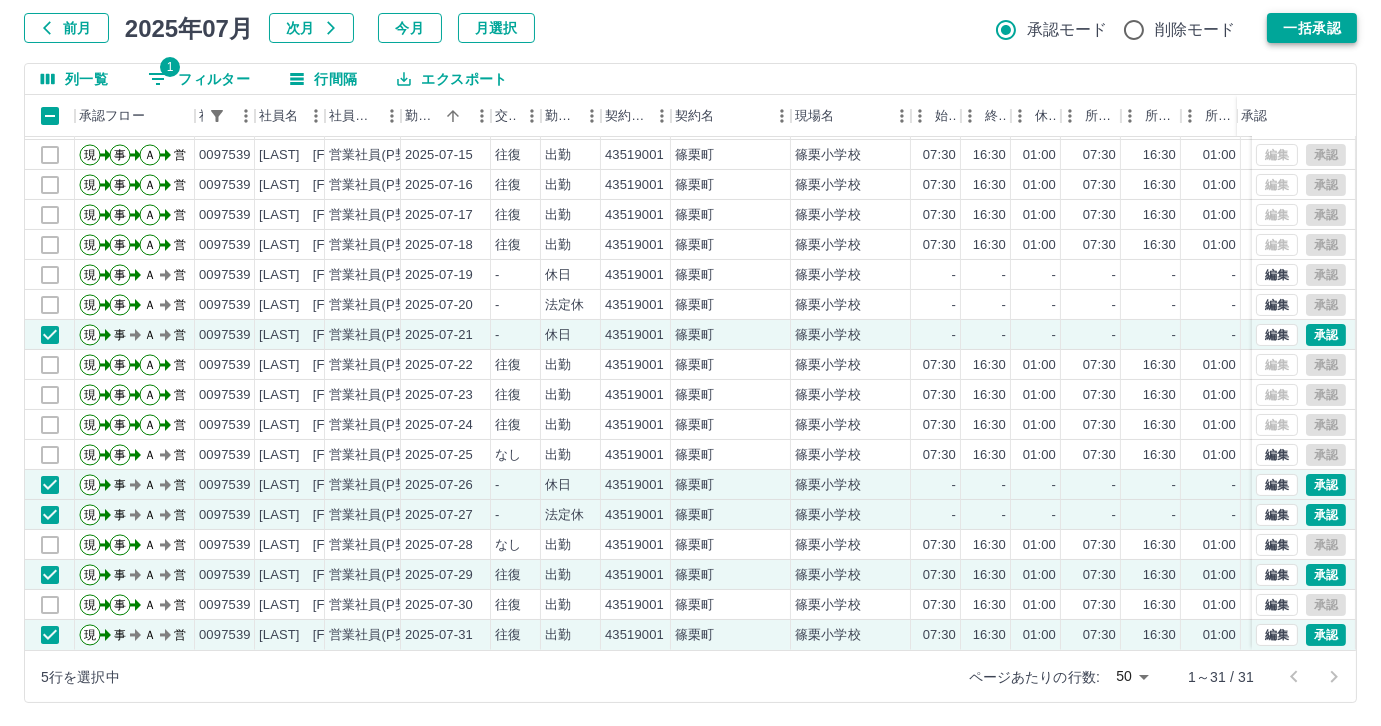 click on "一括承認" at bounding box center [1312, 28] 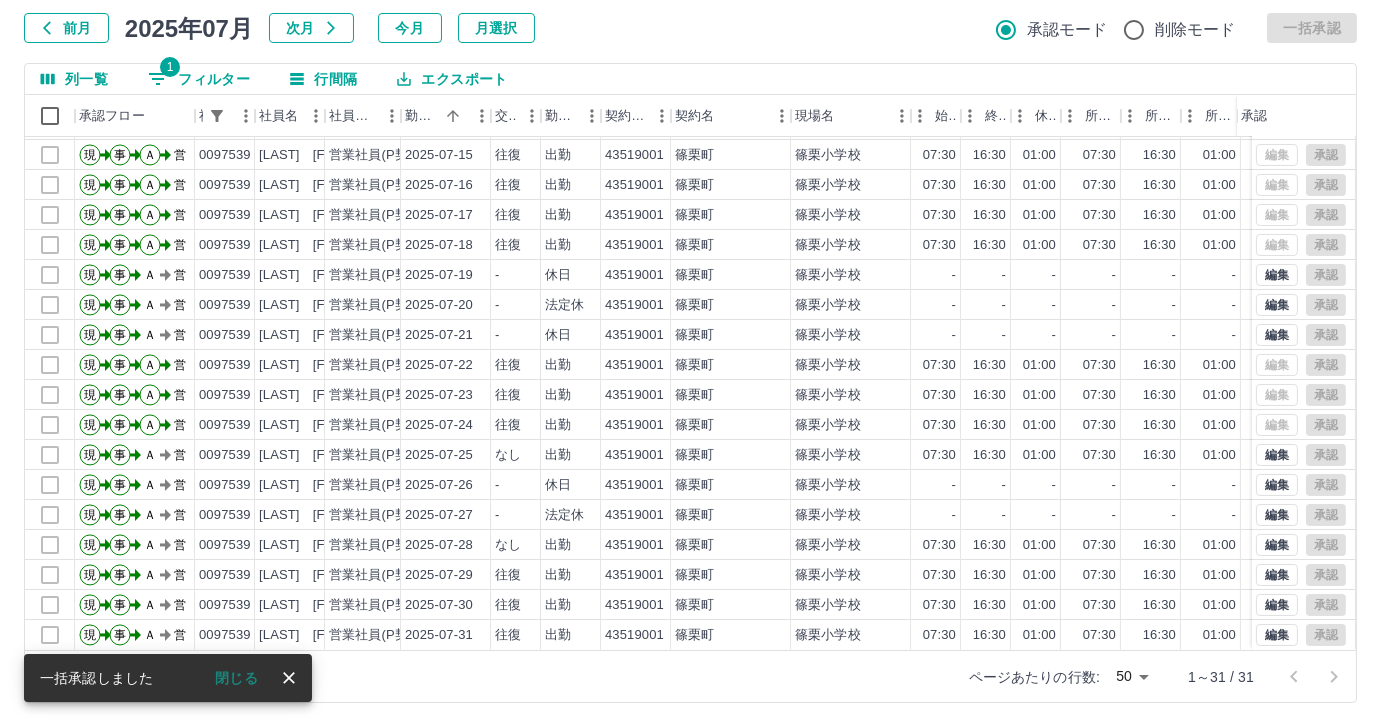 click on "勤務実績承認 前月 2025年07月 次月 今月 月選択 承認モード 削除モード 一括承認 列一覧 1 フィルター 行間隔 エクスポート 承認フロー 社員番号 社員名 社員区分 勤務日 交通費 勤務区分 契約コード 契約名 現場名 始業 終業 休憩 所定開始 所定終業 所定休憩 拘束 勤務 遅刻等 コメント ステータス 承認 現 事 Ａ 営 0097539 木村　阿佑美 営業社員(P契約) 2025-07-13  -  法定休 43519001 篠栗町 篠栗小学校 - - - - - - 00:00 00:00 00:00 営業所長承認待 現 事 Ａ 営 0097539 木村　阿佑美 営業社員(P契約) 2025-07-14 往復 出勤 43519001 篠栗町 篠栗小学校 07:30 16:30 01:00 07:30 16:30 01:00 09:00 08:00 00:00 営業所長承認待 現 事 Ａ 営 0097539 木村　阿佑美 営業社員(P契約) 2025-07-15 往復 出勤 43519001 篠栗町 篠栗小学校 07:30 16:30 01:00 07:30 16:30 01:00 09:00 08:00 00:00 営業所長承認待 現 事 Ａ 営 0097539 2025-07-16 現" at bounding box center (690, 329) 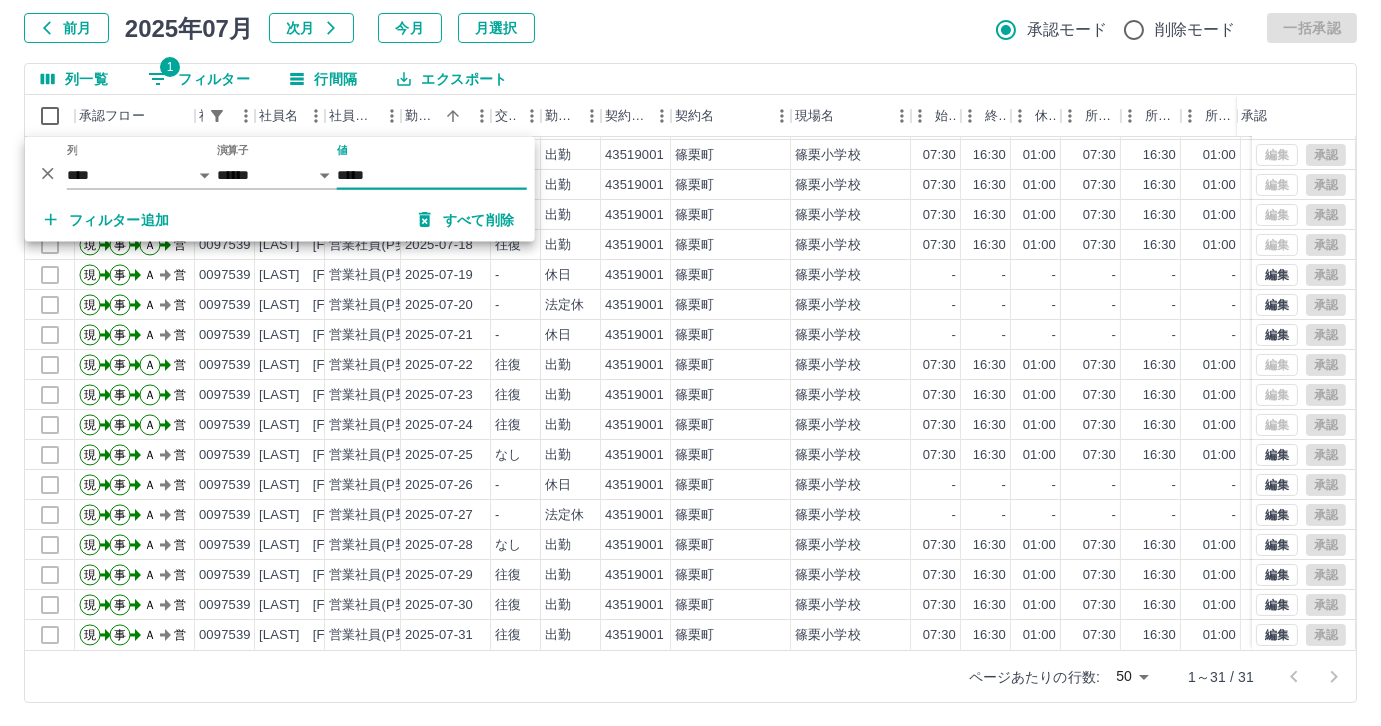 click on "*****" at bounding box center [432, 175] 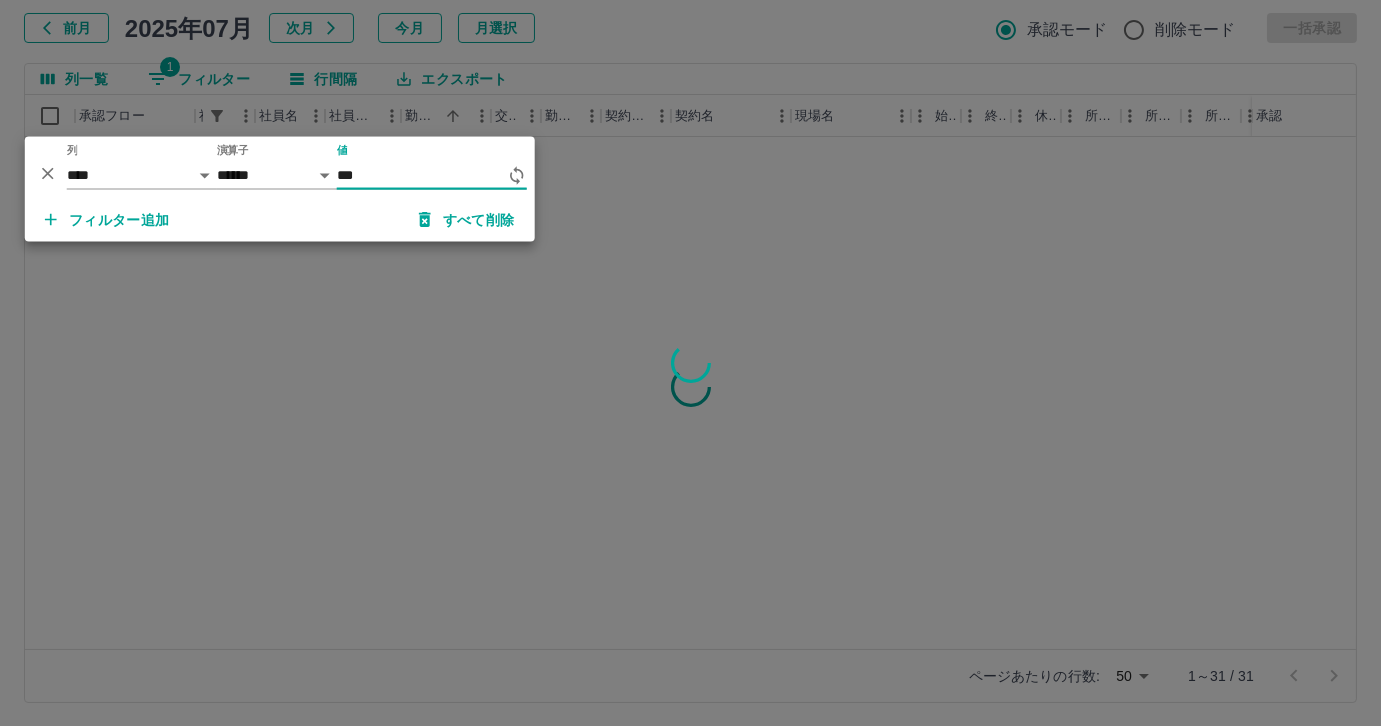 scroll, scrollTop: 0, scrollLeft: 0, axis: both 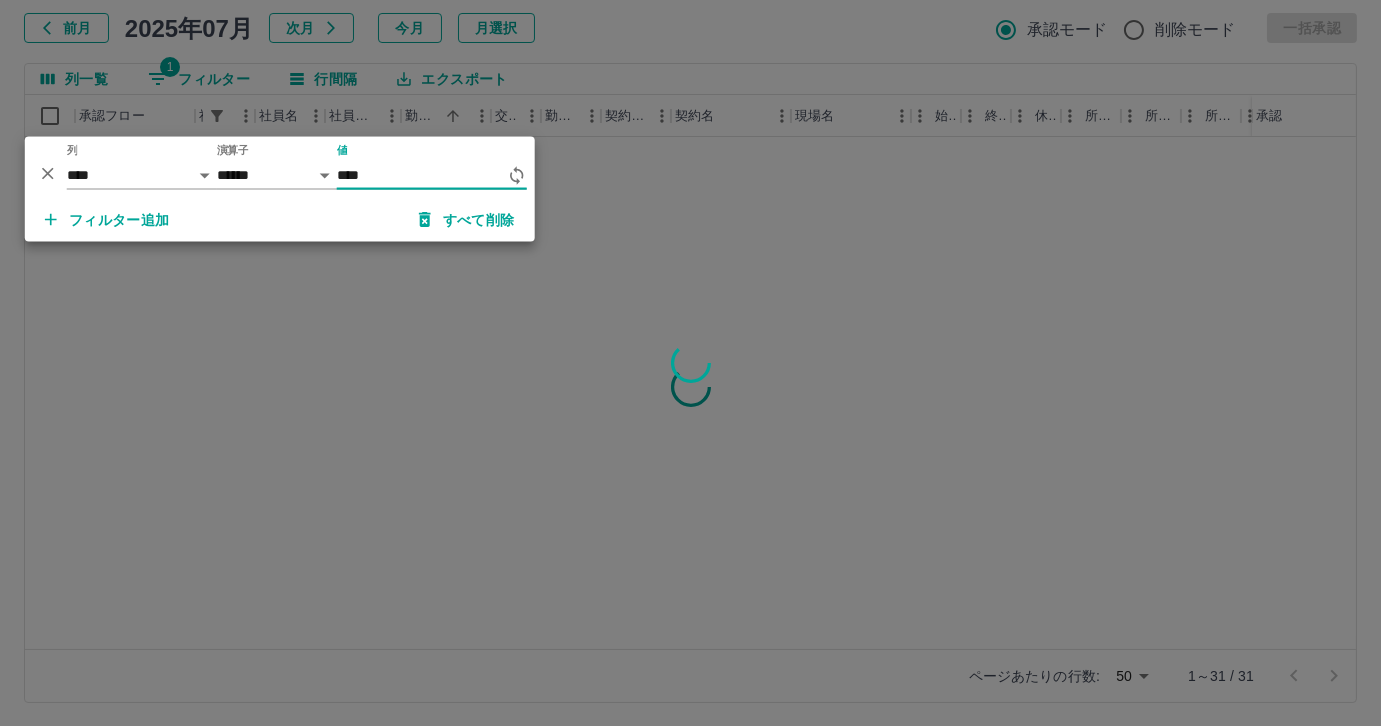 type on "*****" 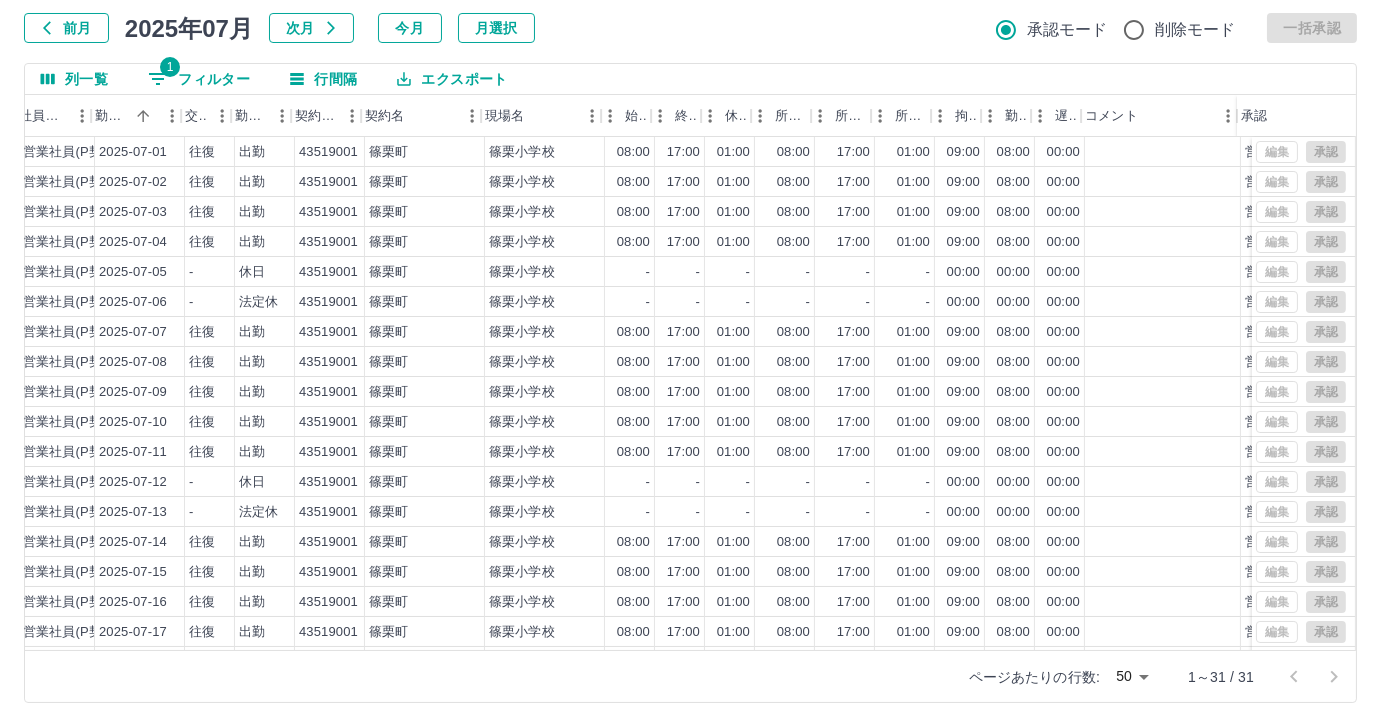 scroll, scrollTop: 0, scrollLeft: 311, axis: horizontal 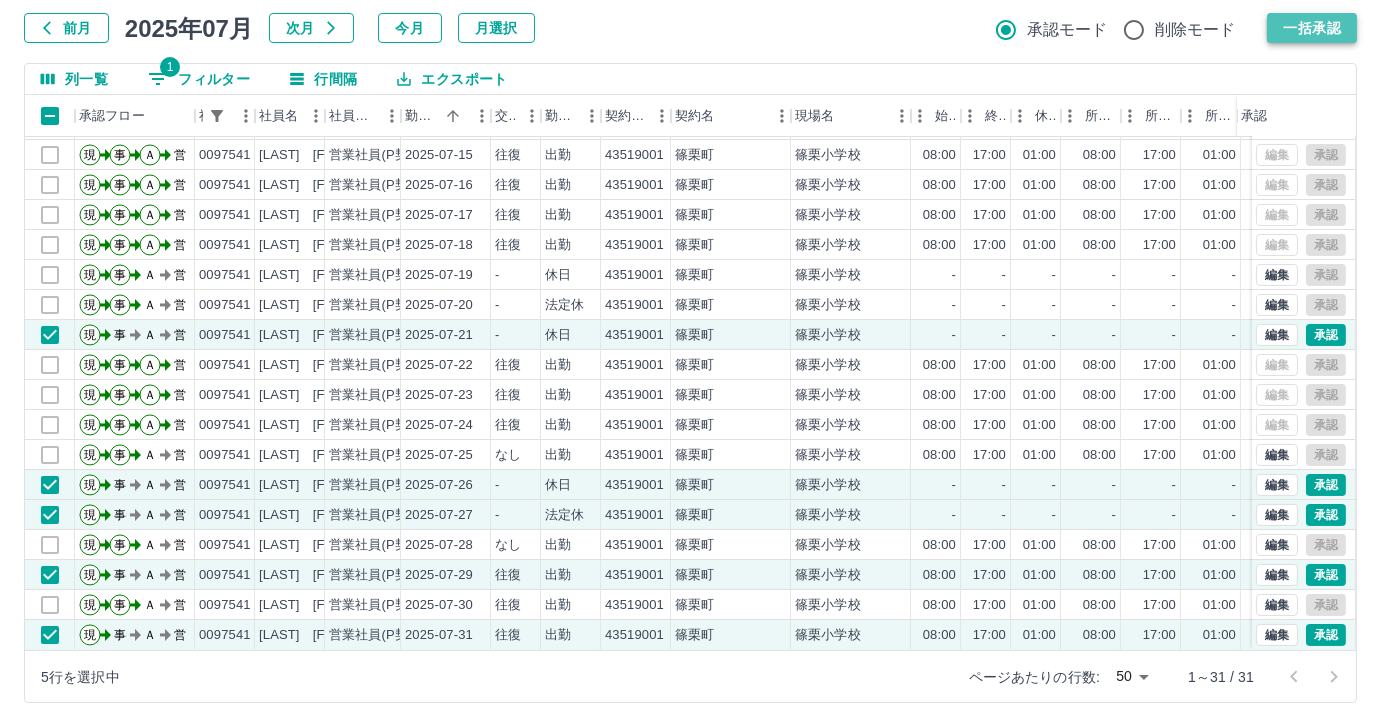 click on "一括承認" at bounding box center [1312, 28] 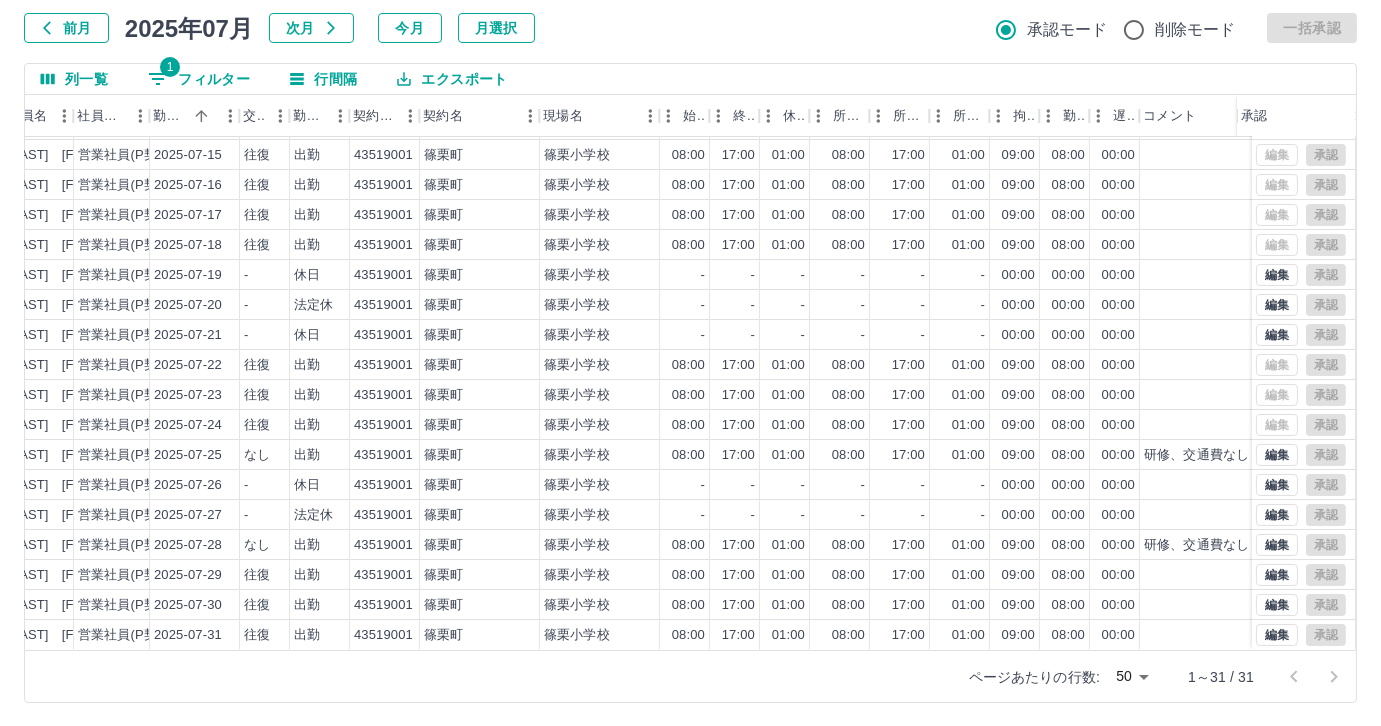 scroll, scrollTop: 431, scrollLeft: 258, axis: both 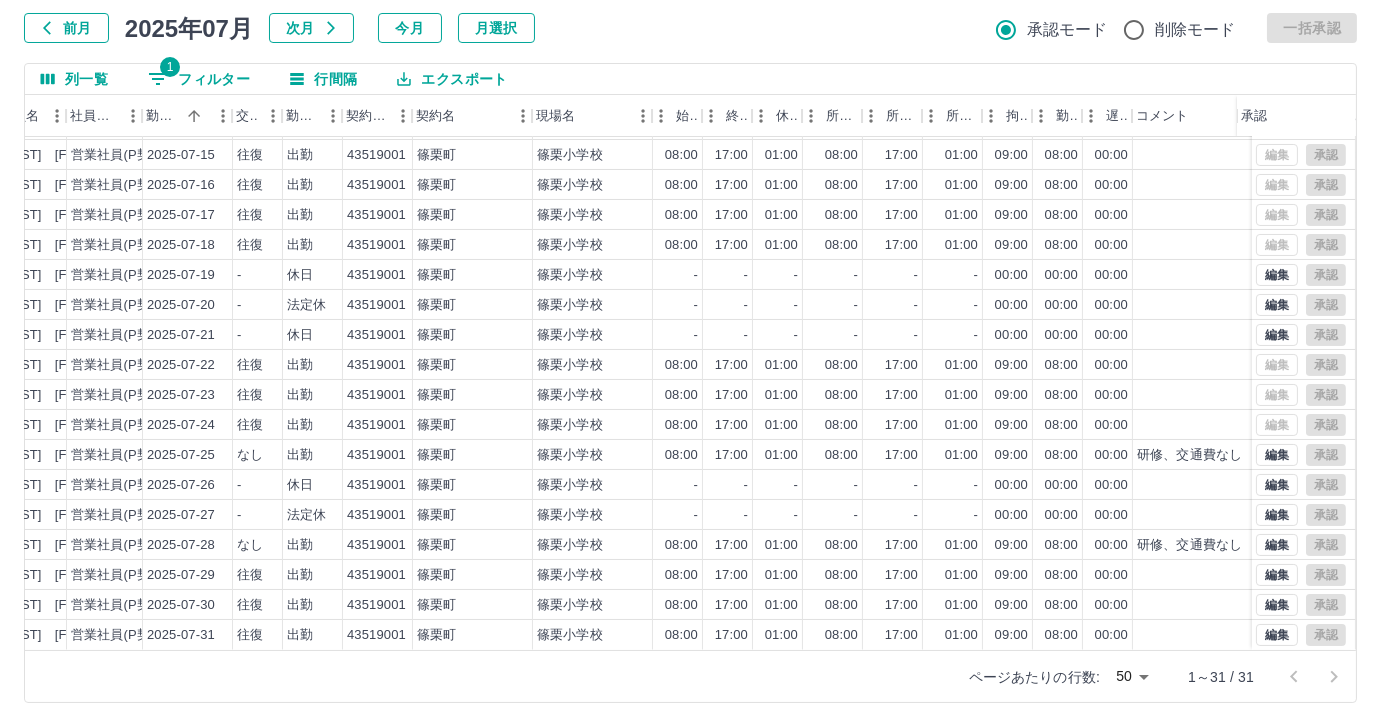 click on "1 フィルター" at bounding box center [199, 79] 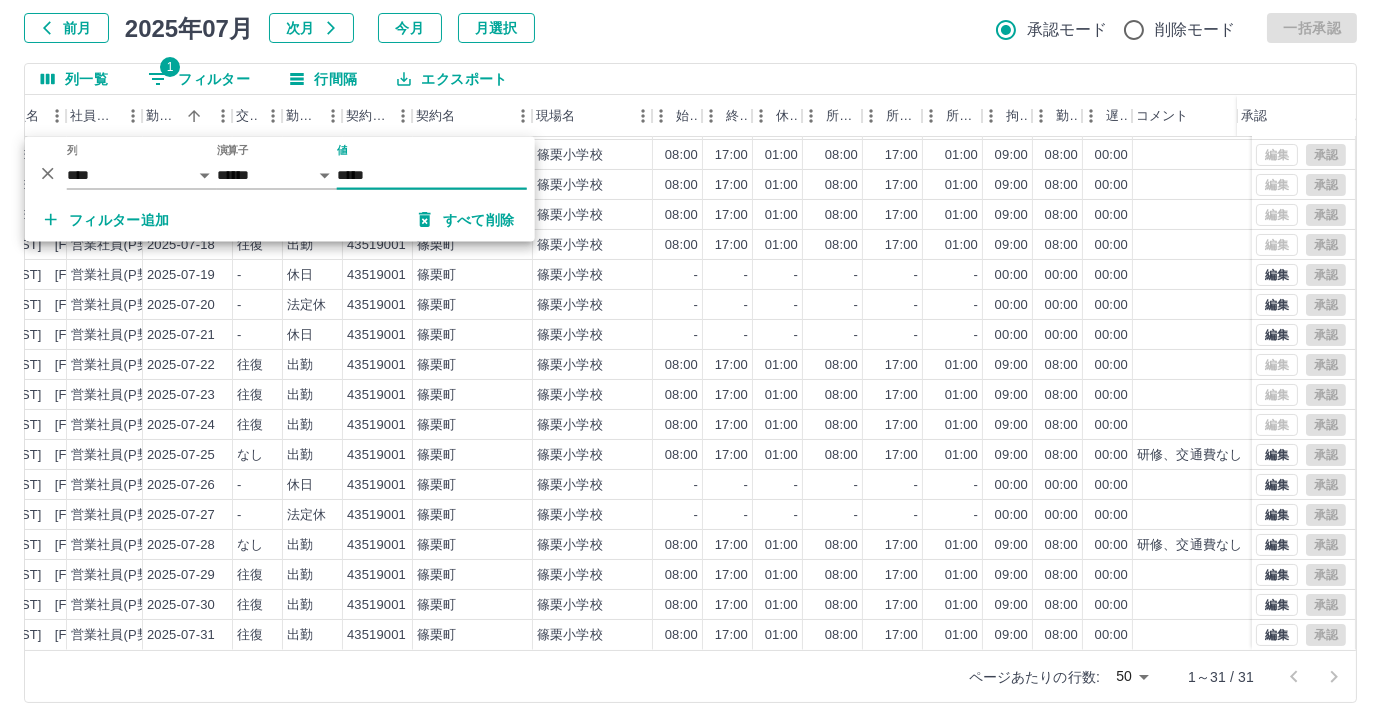 click on "*****" at bounding box center [432, 175] 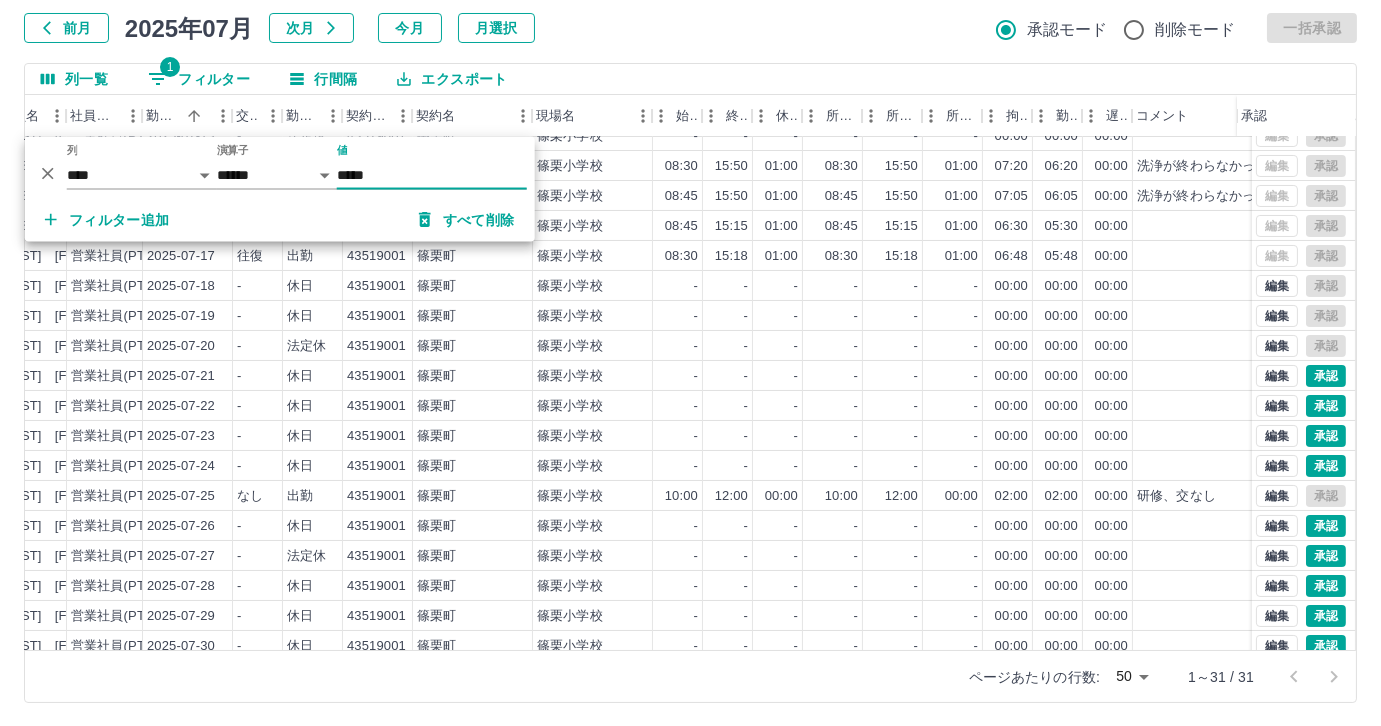 scroll, scrollTop: 431, scrollLeft: 258, axis: both 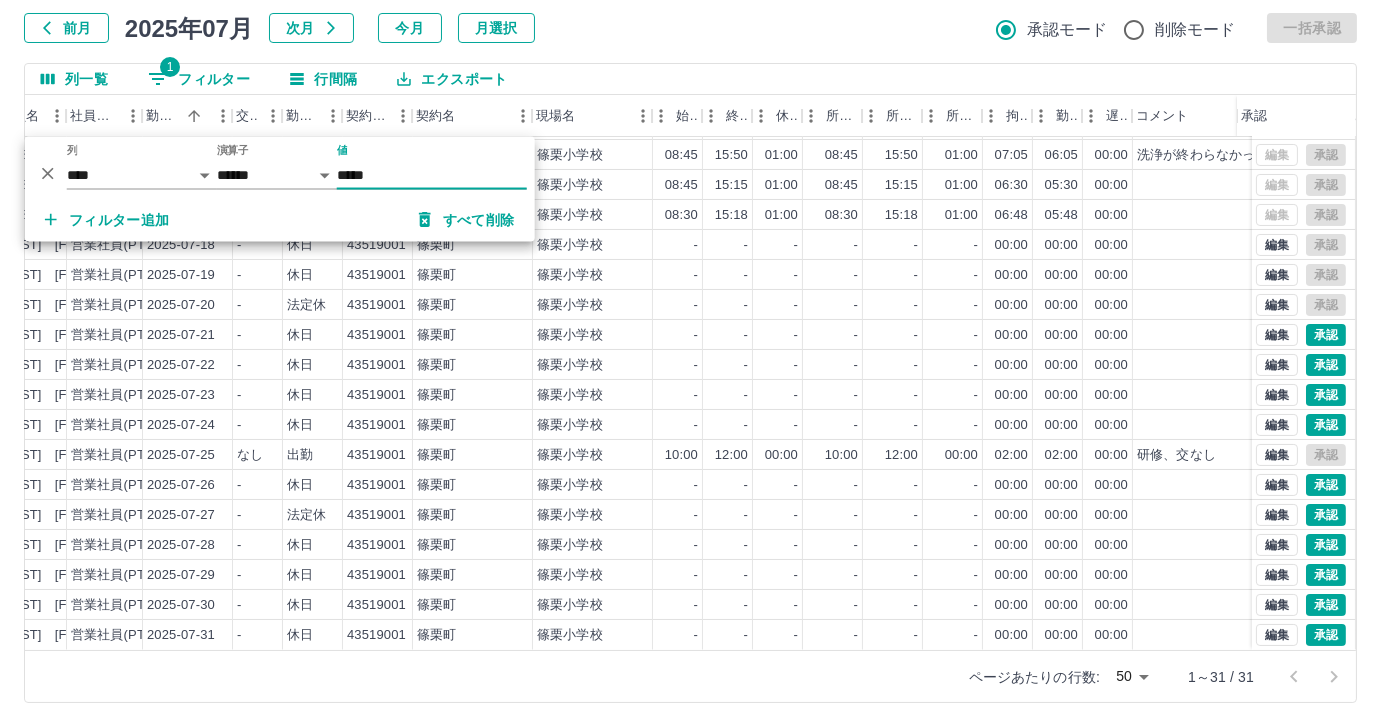 type on "*****" 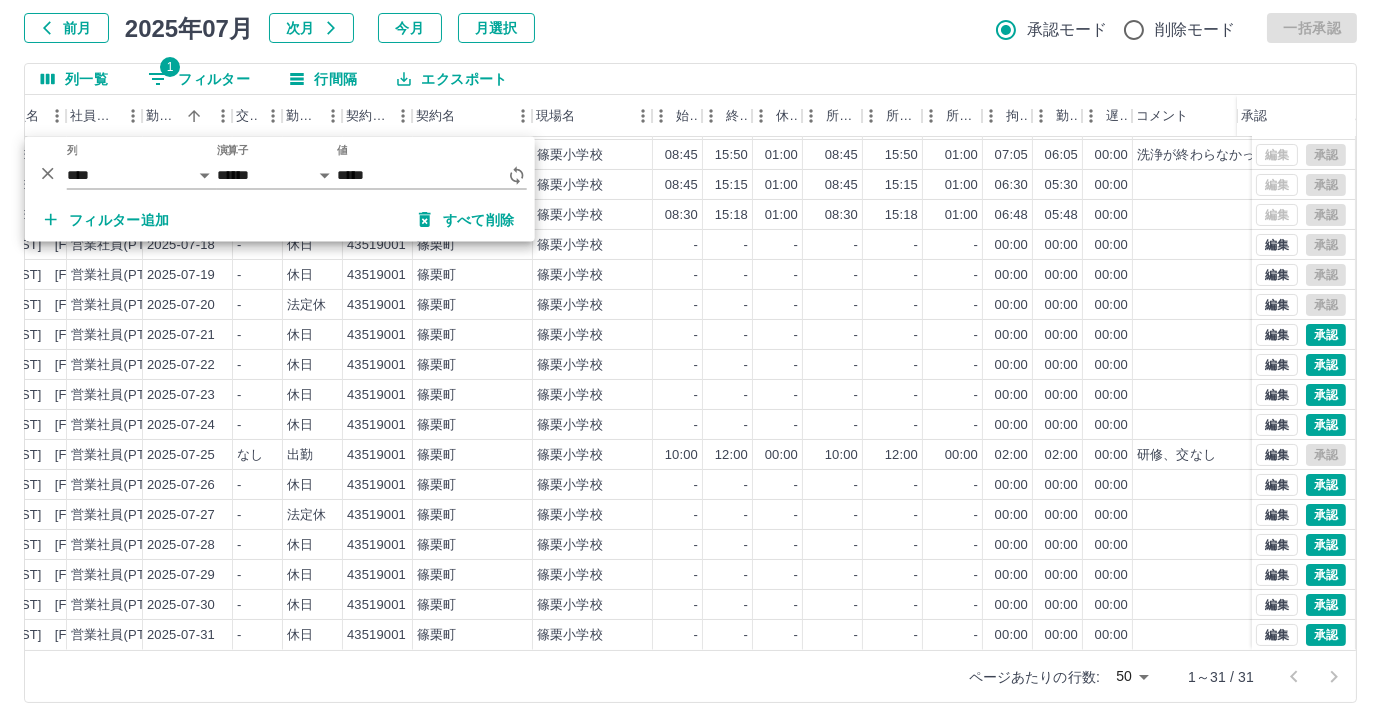 click on "前月 2025年07月 次月 今月 月選択 承認モード 削除モード 一括承認" at bounding box center [690, 28] 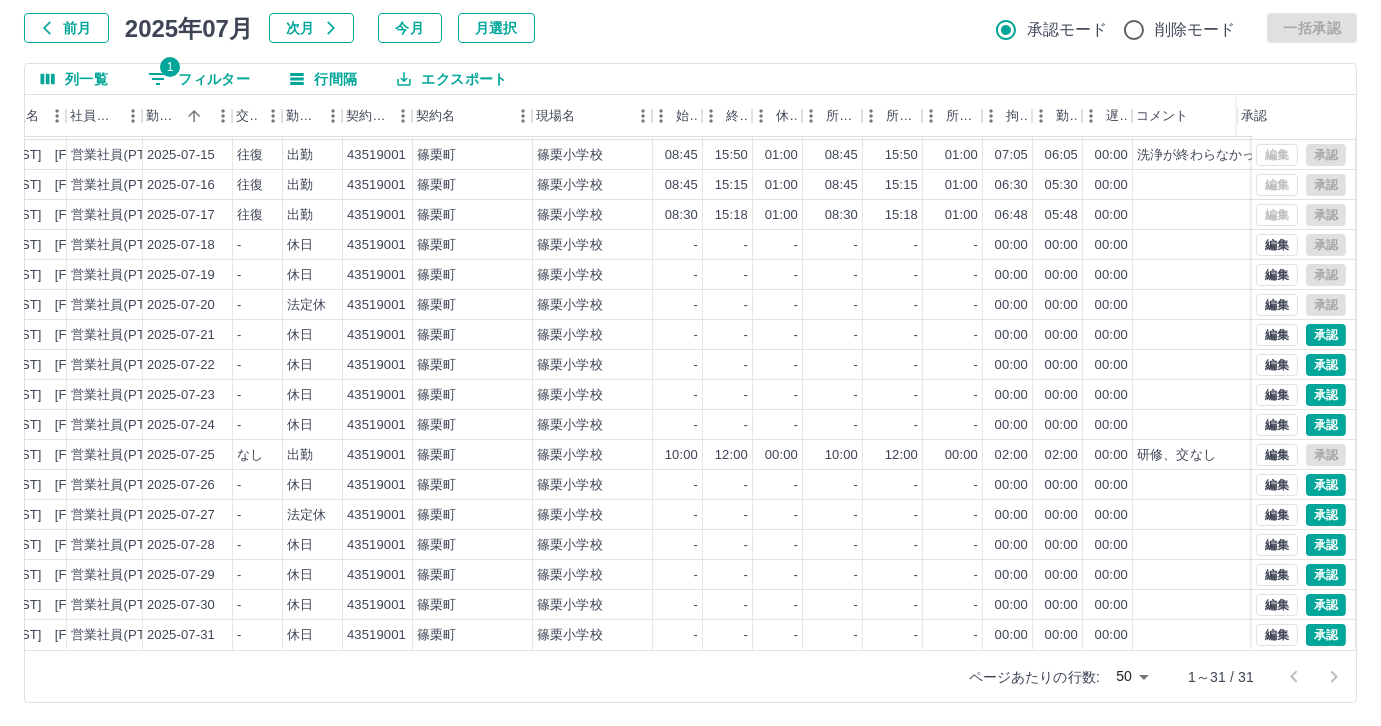 click on "勤務実績承認 前月 2025年07月 次月 今月 月選択 承認モード 削除モード 一括承認 列一覧 1 フィルター 行間隔 エクスポート 承認フロー 社員番号 社員名 社員区分 勤務日 交通費 勤務区分 契約コード 契約名 現場名 始業 終業 休憩 所定開始 所定終業 所定休憩 拘束 勤務 遅刻等 コメント ステータス 承認 現 事 Ａ 営 0097542 坂井　美沙子 営業社員(PT契約) 2025-07-13  -  法定休 43519001 篠栗町 篠栗小学校 - - - - - - 00:00 00:00 00:00 営業所長承認待 現 事 Ａ 営 0097542 坂井　美沙子 営業社員(PT契約) 2025-07-14 往復 出勤 43519001 篠栗町 篠栗小学校 08:30 15:50 01:00 08:30 15:50 01:00 07:20 06:20 00:00 洗浄が終わらなかった為残業 営業所長承認待 現 事 Ａ 営 0097542 坂井　美沙子 営業社員(PT契約) 2025-07-15 往復 出勤 43519001 篠栗町 篠栗小学校 08:45 15:50 01:00 08:45 15:50 01:00 07:05 06:05 00:00 現 事 Ａ 営 -" at bounding box center (690, 329) 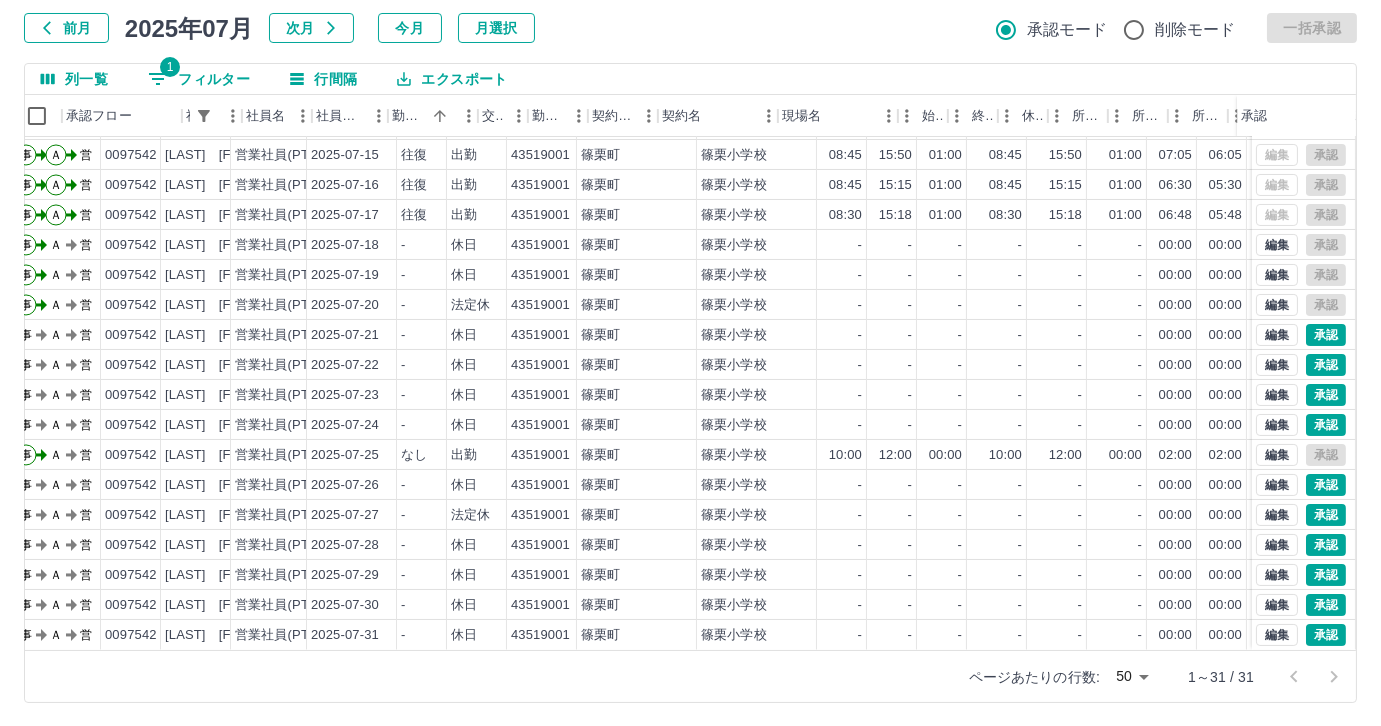 scroll, scrollTop: 431, scrollLeft: 6, axis: both 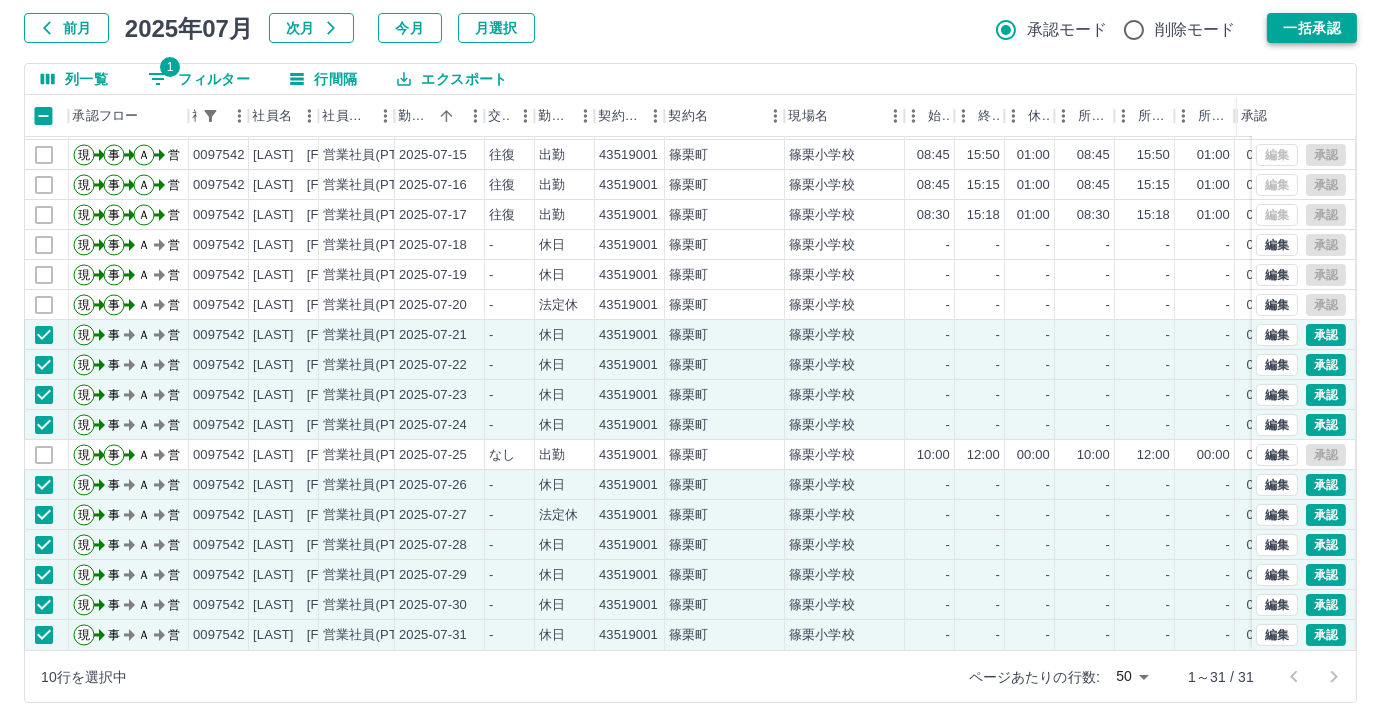 click on "一括承認" at bounding box center (1312, 28) 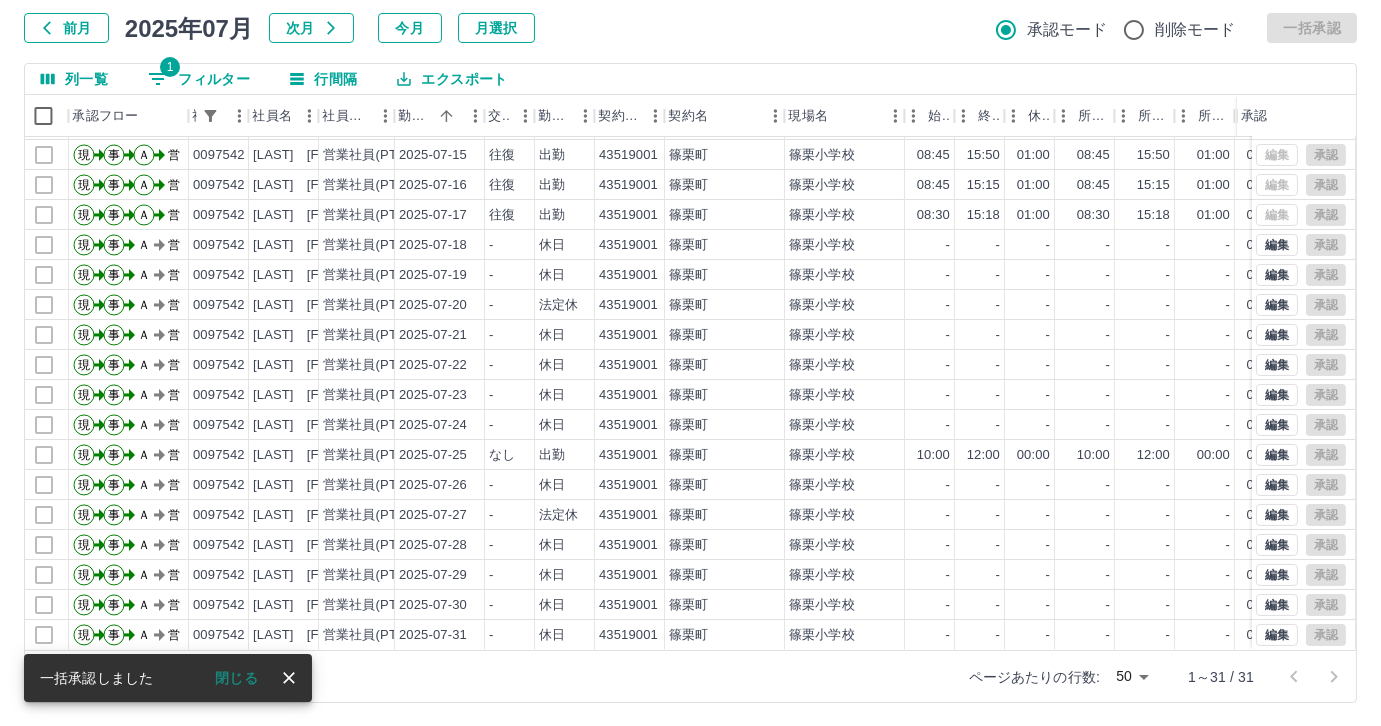 click on "勤務実績承認 前月 2025年07月 次月 今月 月選択 承認モード 削除モード 一括承認 列一覧 1 フィルター 行間隔 エクスポート 承認フロー 社員番号 社員名 社員区分 勤務日 交通費 勤務区分 契約コード 契約名 現場名 始業 終業 休憩 所定開始 所定終業 所定休憩 拘束 勤務 遅刻等 コメント ステータス 承認 現 事 Ａ 営 0097542 坂井　美沙子 営業社員(PT契約) 2025-07-13  -  法定休 43519001 篠栗町 篠栗小学校 - - - - - - 00:00 00:00 00:00 営業所長承認待 現 事 Ａ 営 0097542 坂井　美沙子 営業社員(PT契約) 2025-07-14 往復 出勤 43519001 篠栗町 篠栗小学校 08:30 15:50 01:00 08:30 15:50 01:00 07:20 06:20 00:00 洗浄が終わらなかった為残業 営業所長承認待 現 事 Ａ 営 0097542 坂井　美沙子 営業社員(PT契約) 2025-07-15 往復 出勤 43519001 篠栗町 篠栗小学校 08:45 15:50 01:00 08:45 15:50 01:00 07:05 06:05 00:00 現 事 Ａ 営 -" at bounding box center (690, 329) 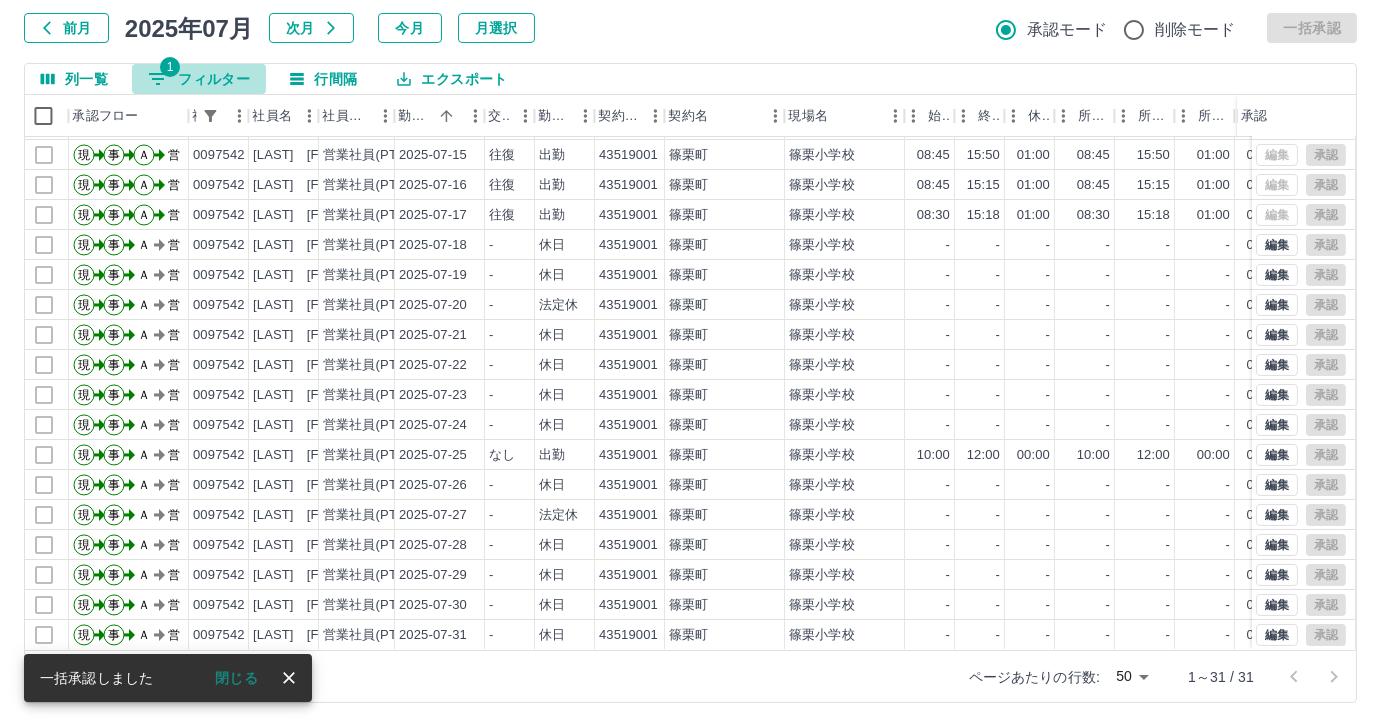 click on "1 フィルター" at bounding box center (199, 79) 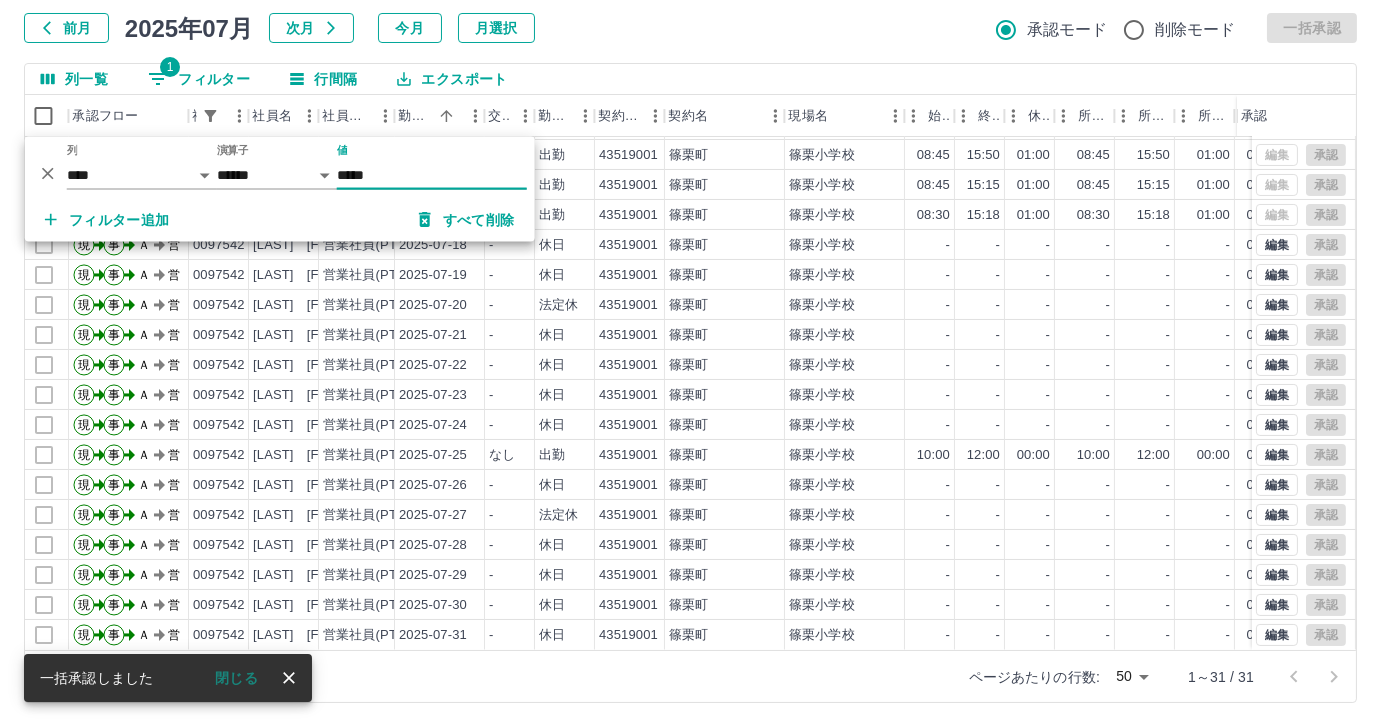 click on "*****" at bounding box center [432, 175] 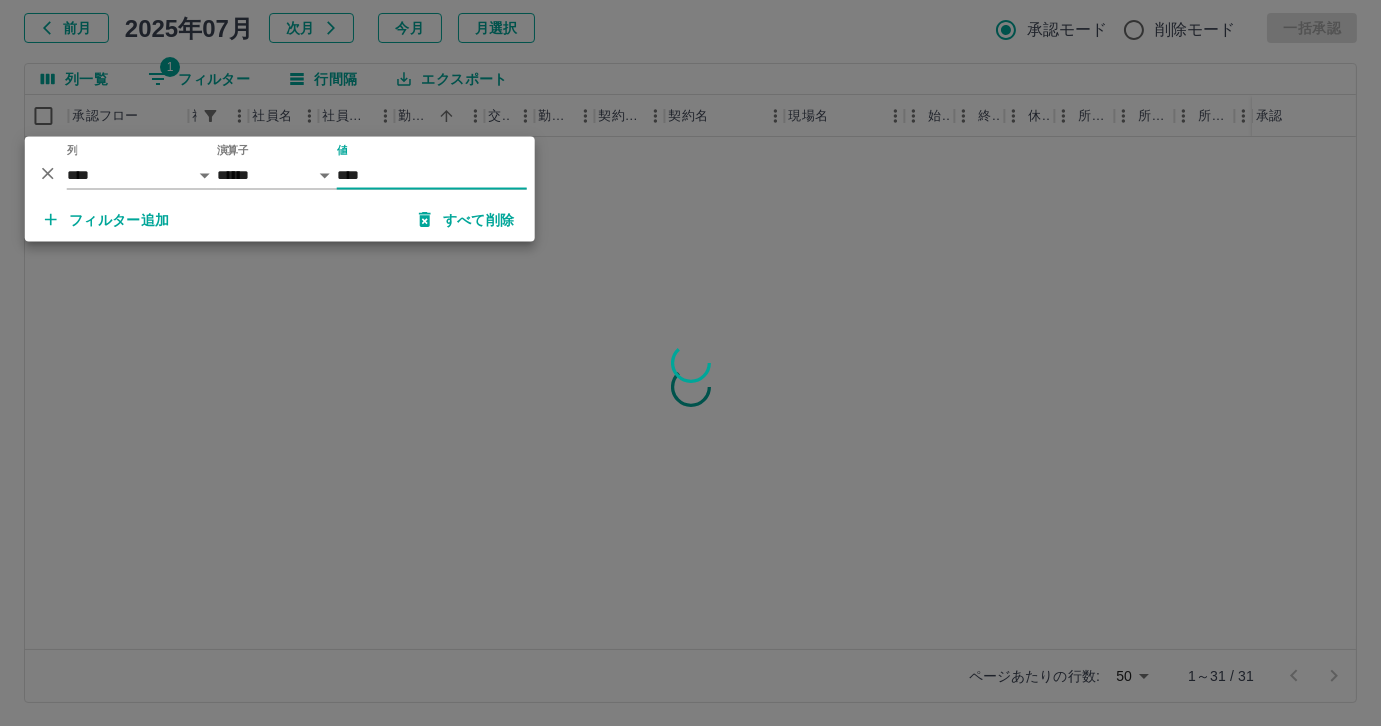 scroll, scrollTop: 0, scrollLeft: 6, axis: horizontal 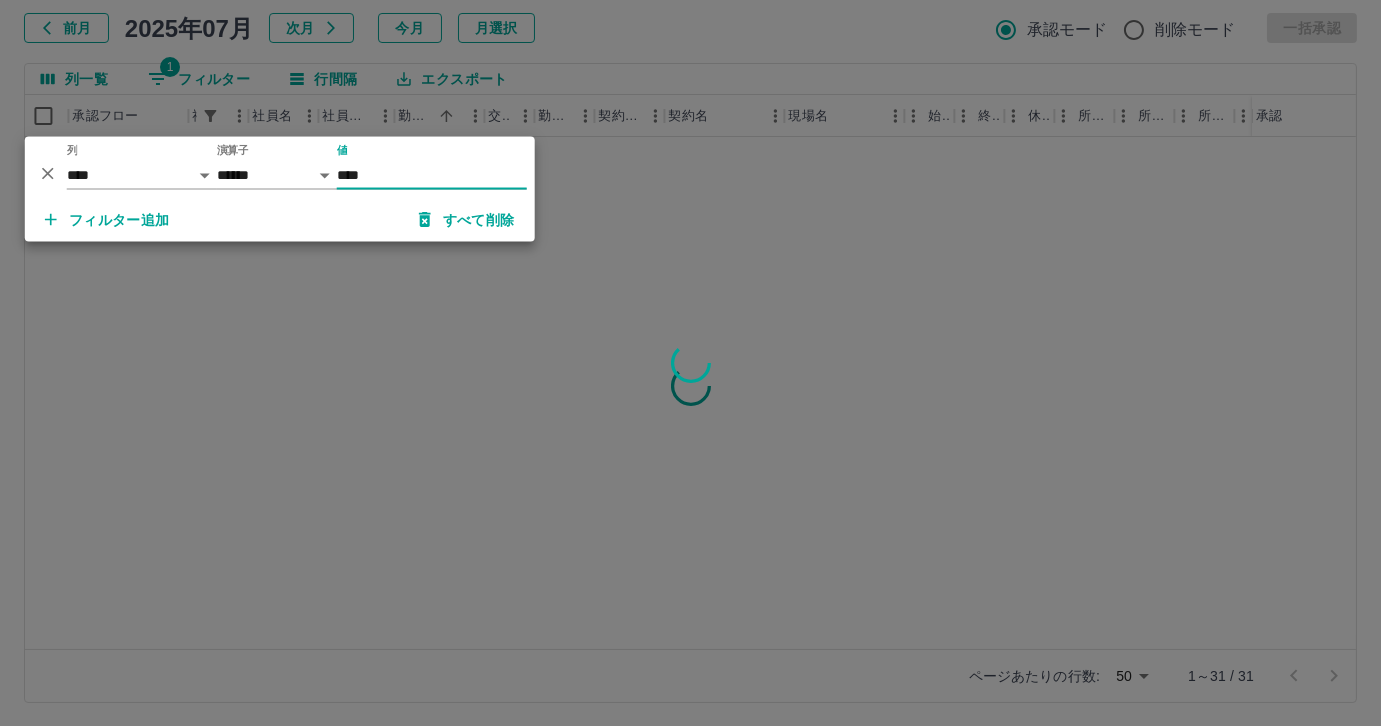 type on "*****" 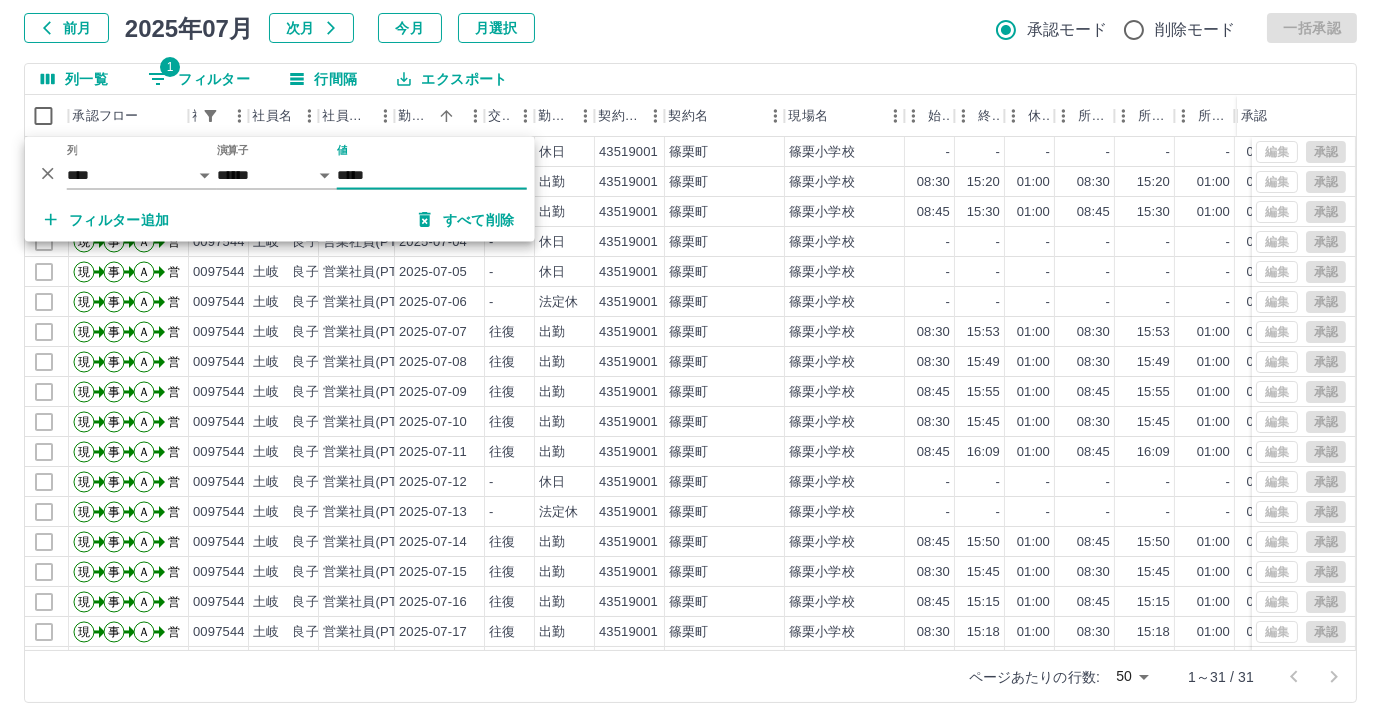 scroll, scrollTop: 0, scrollLeft: 24, axis: horizontal 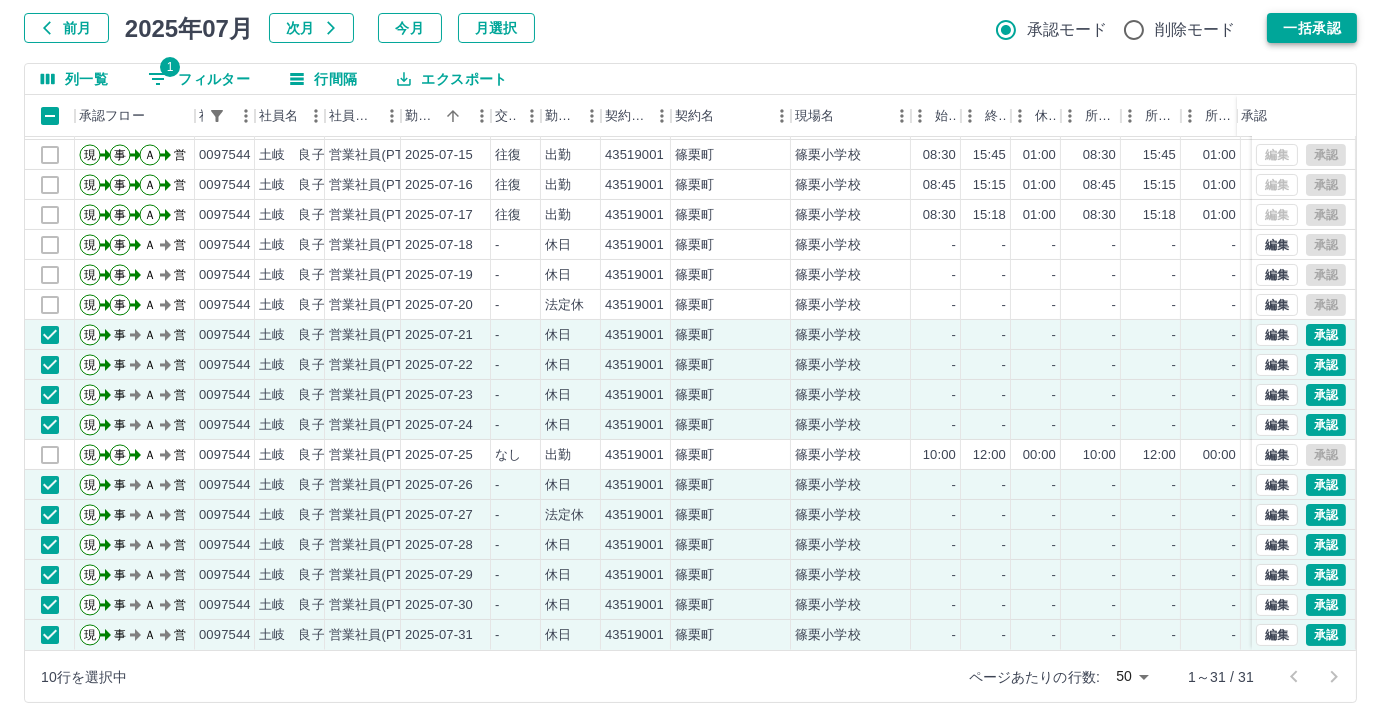 click on "一括承認" at bounding box center (1312, 28) 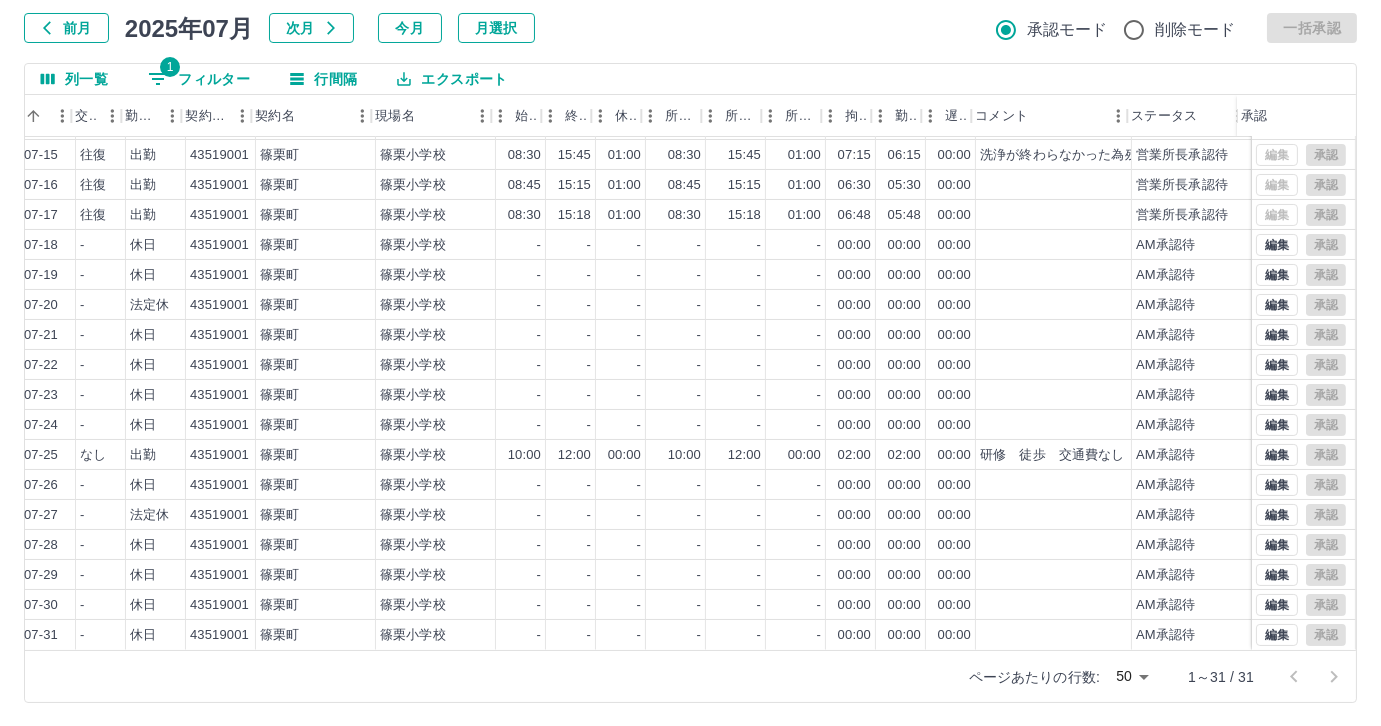 scroll, scrollTop: 431, scrollLeft: 419, axis: both 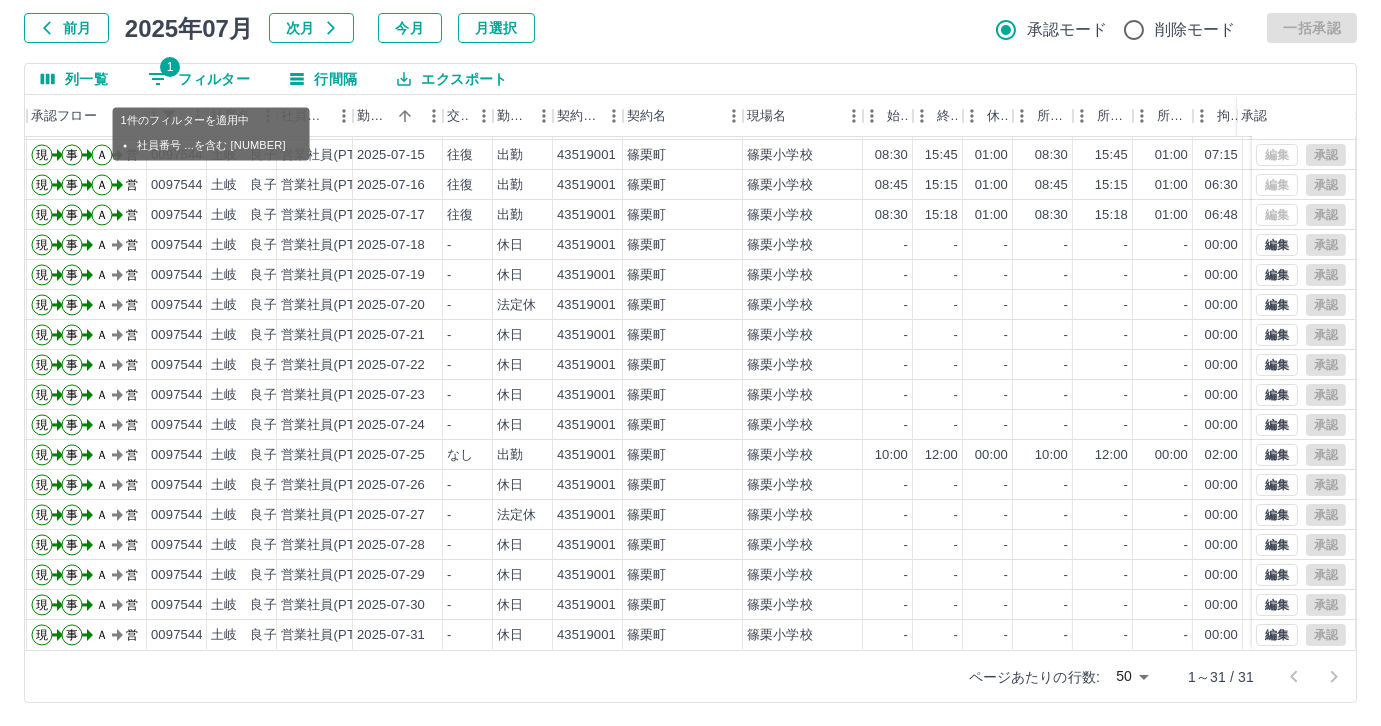 click on "1 フィルター" at bounding box center (199, 79) 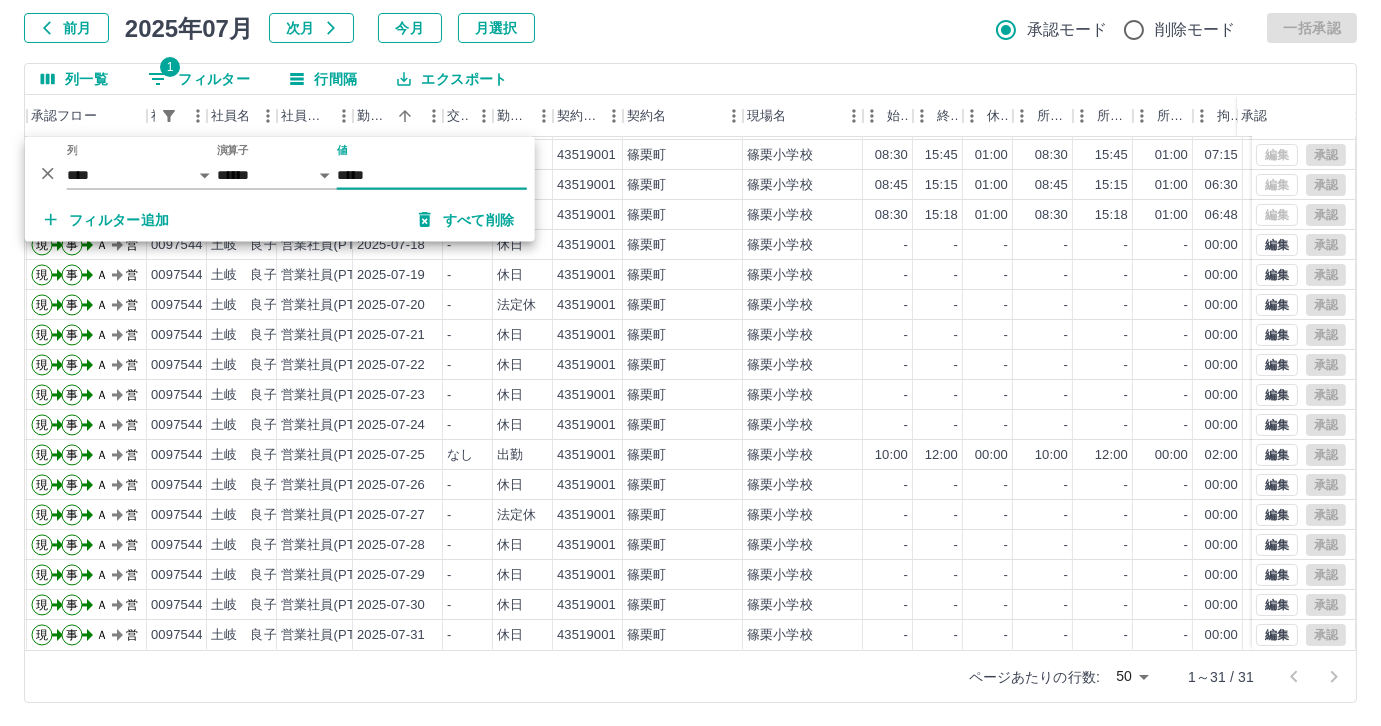 click on "*****" at bounding box center [432, 175] 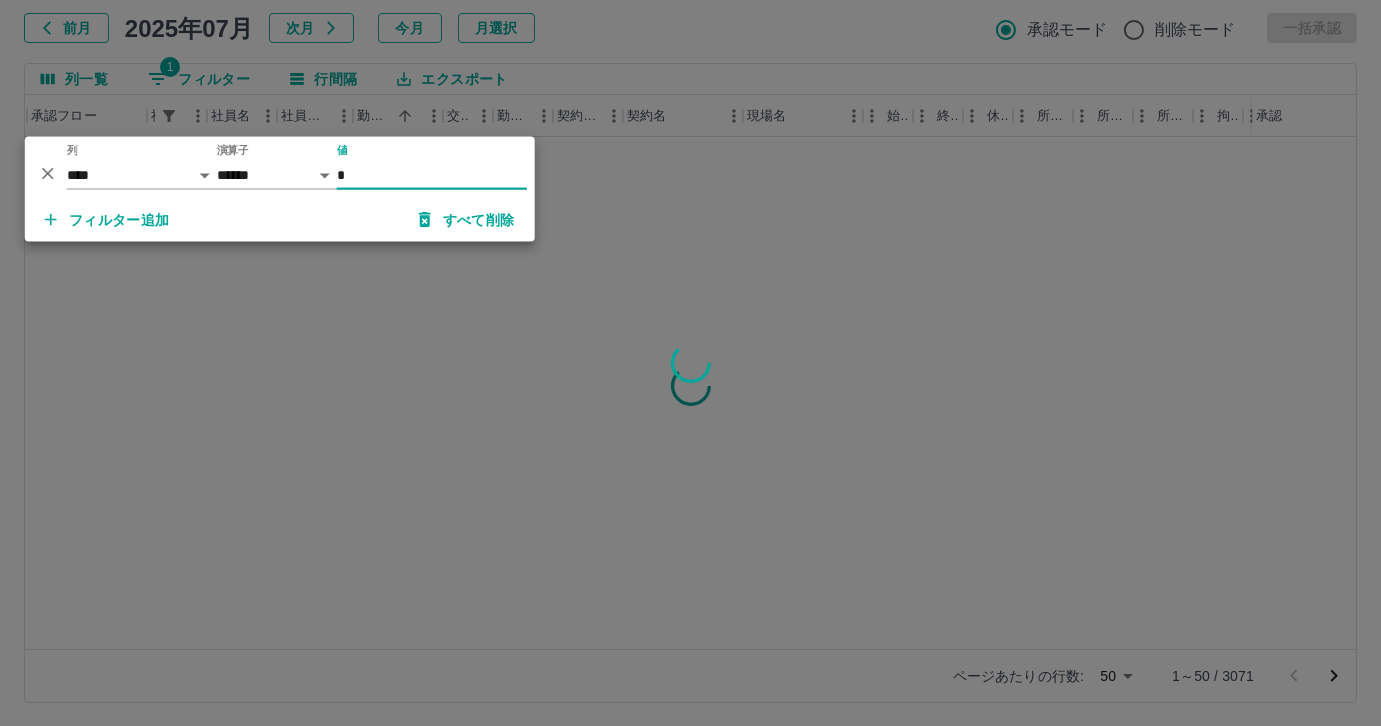 scroll, scrollTop: 0, scrollLeft: 48, axis: horizontal 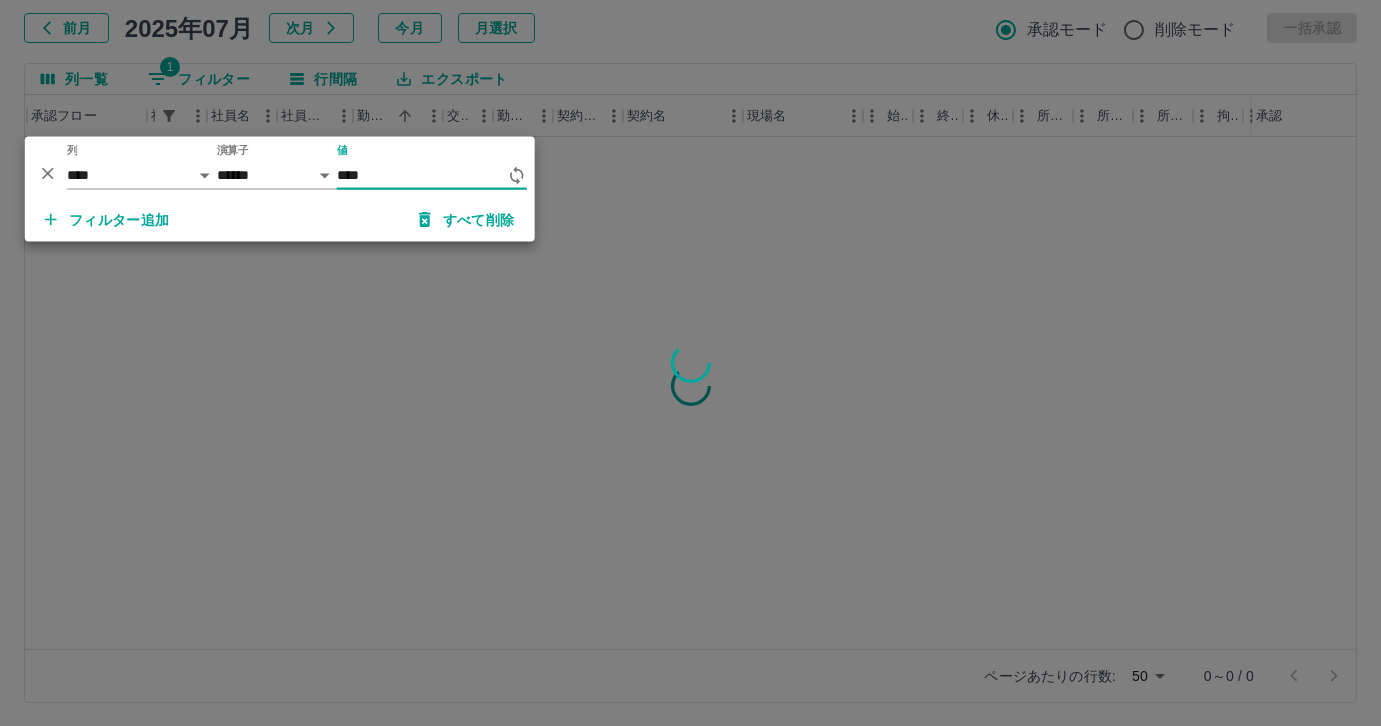 type on "*****" 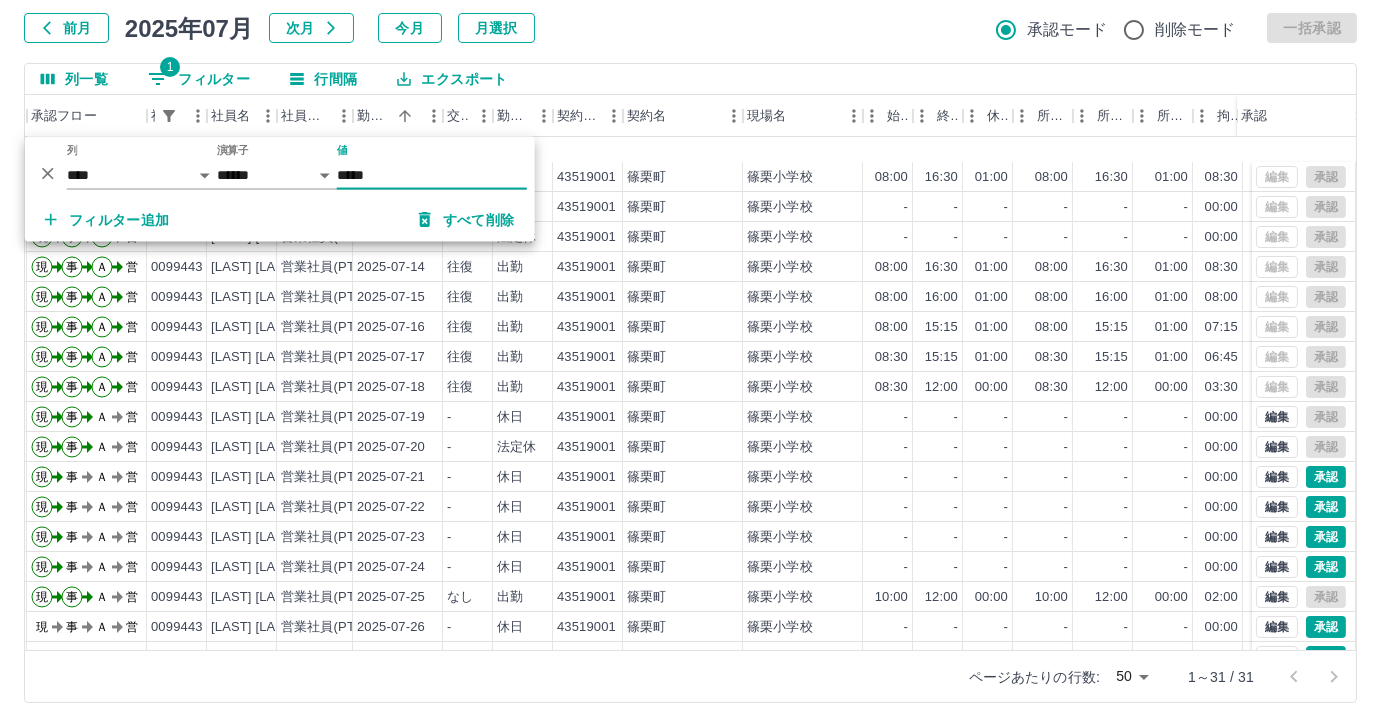 scroll, scrollTop: 431, scrollLeft: 48, axis: both 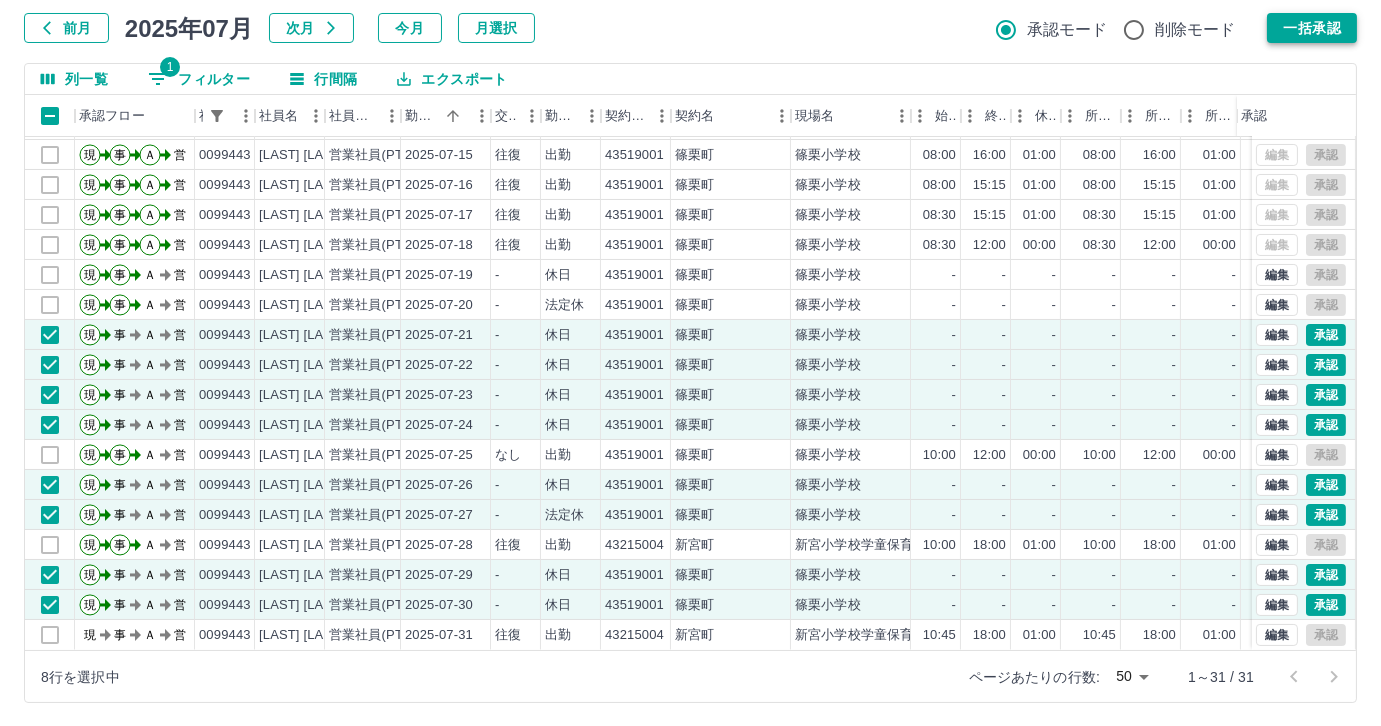 click on "一括承認" at bounding box center [1312, 28] 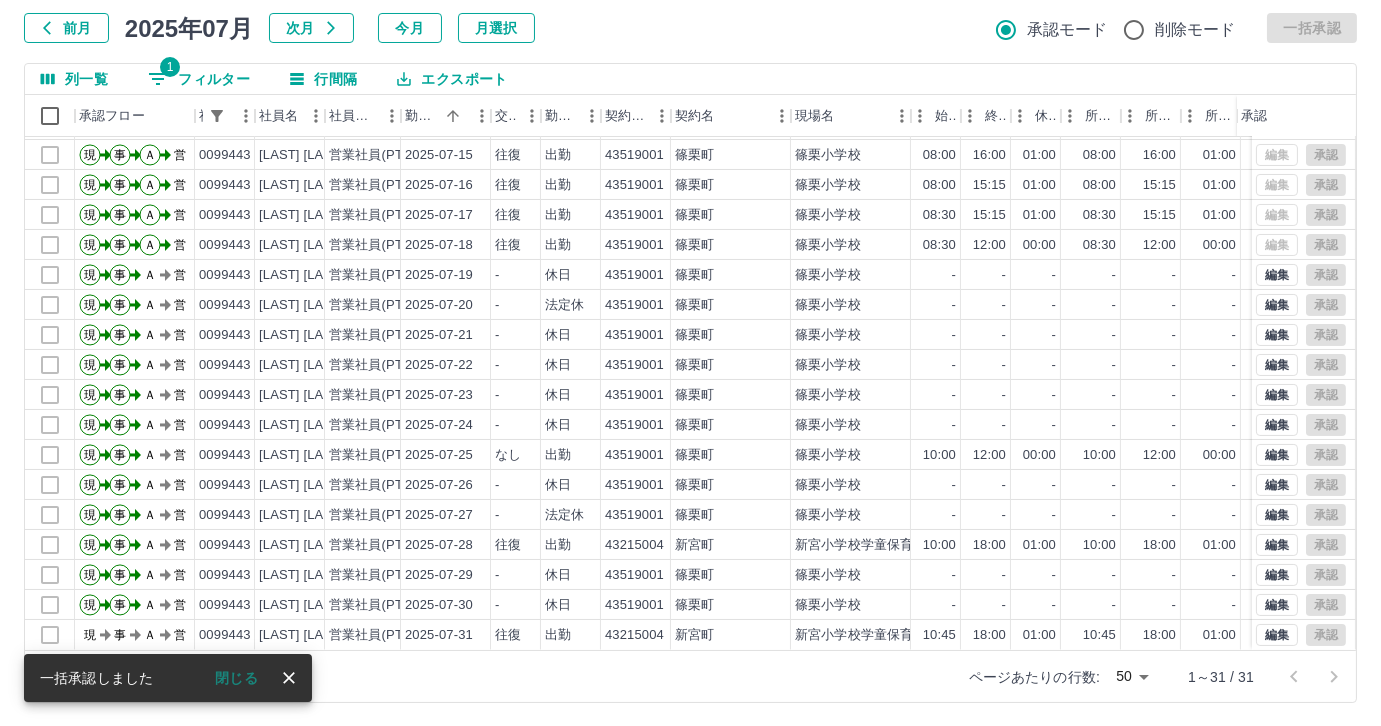 click on "1 フィルター" at bounding box center [199, 79] 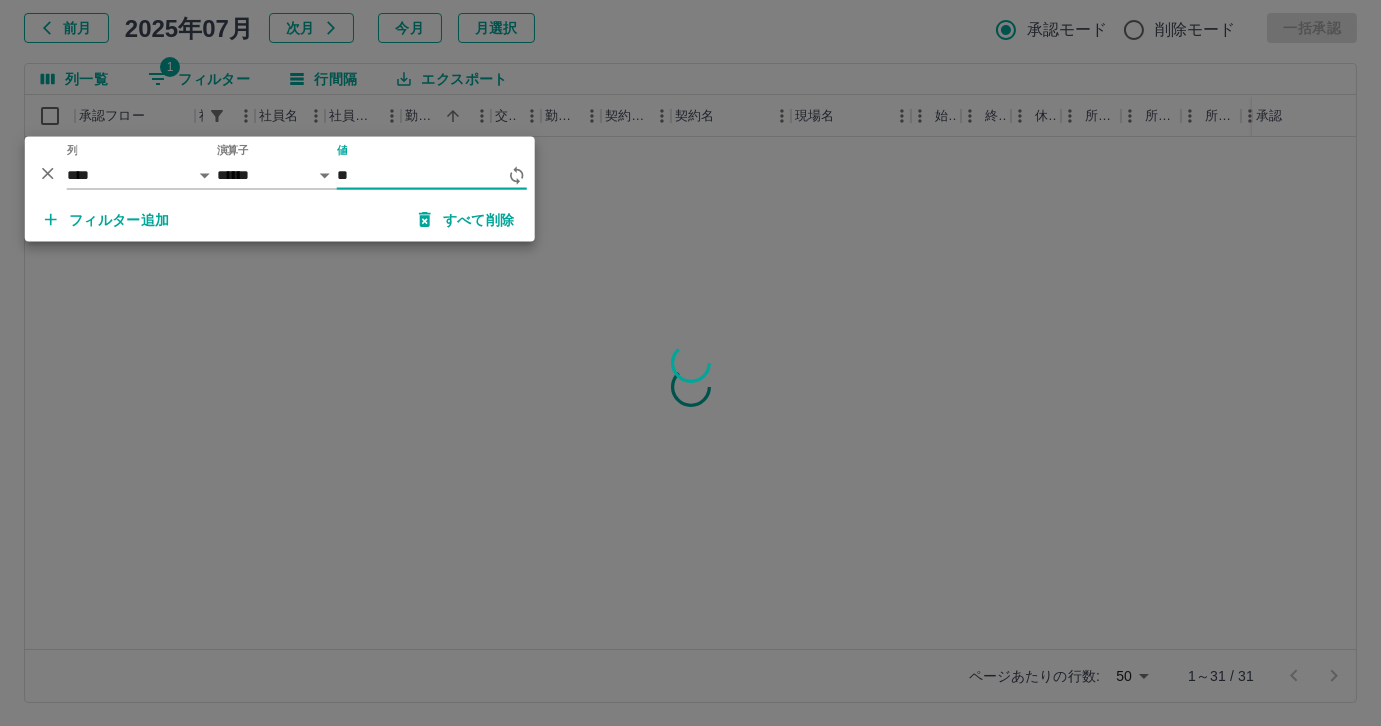 type on "*" 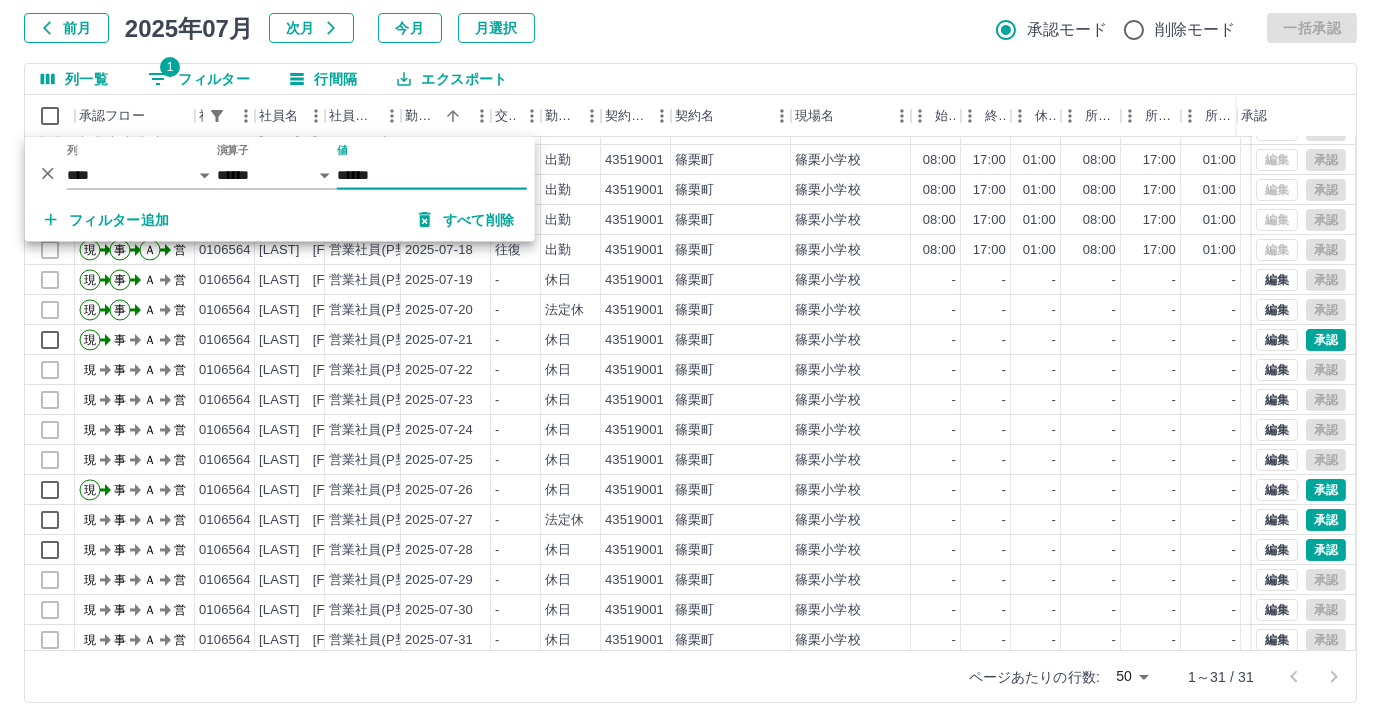 scroll, scrollTop: 431, scrollLeft: 0, axis: vertical 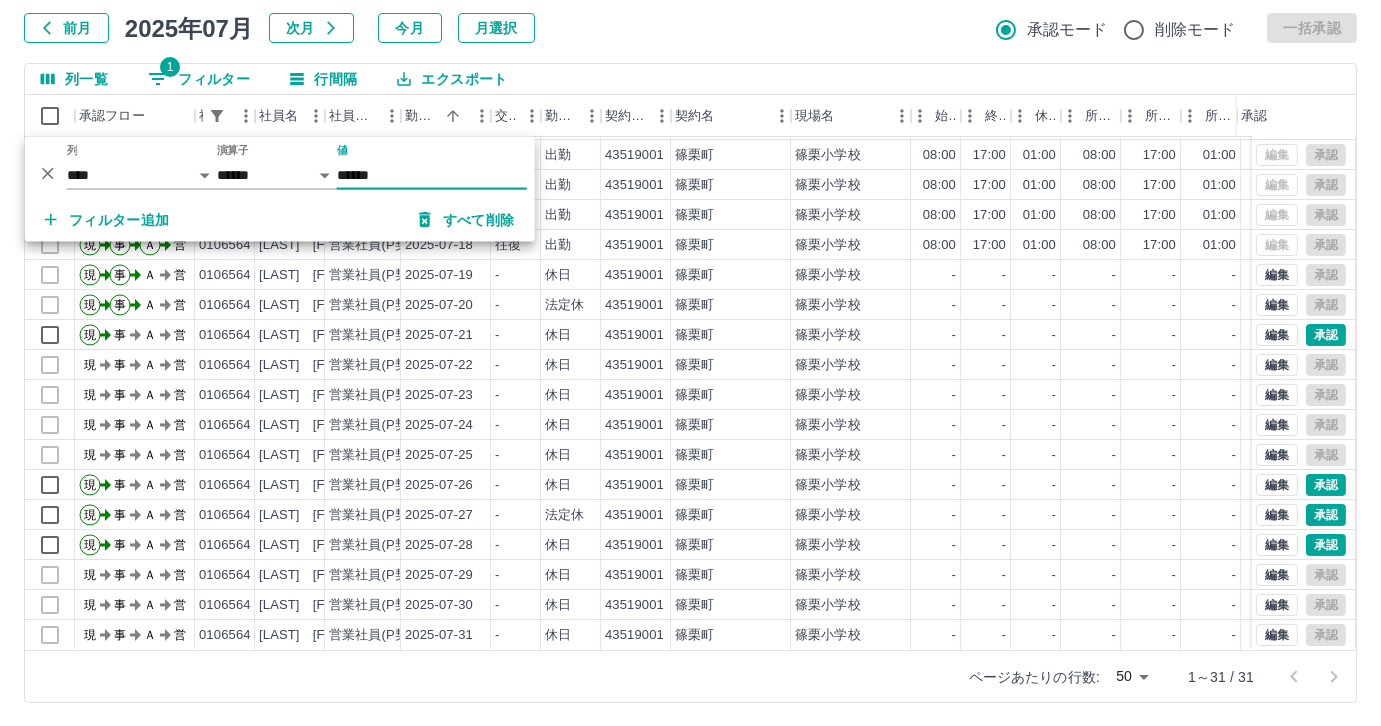 type on "******" 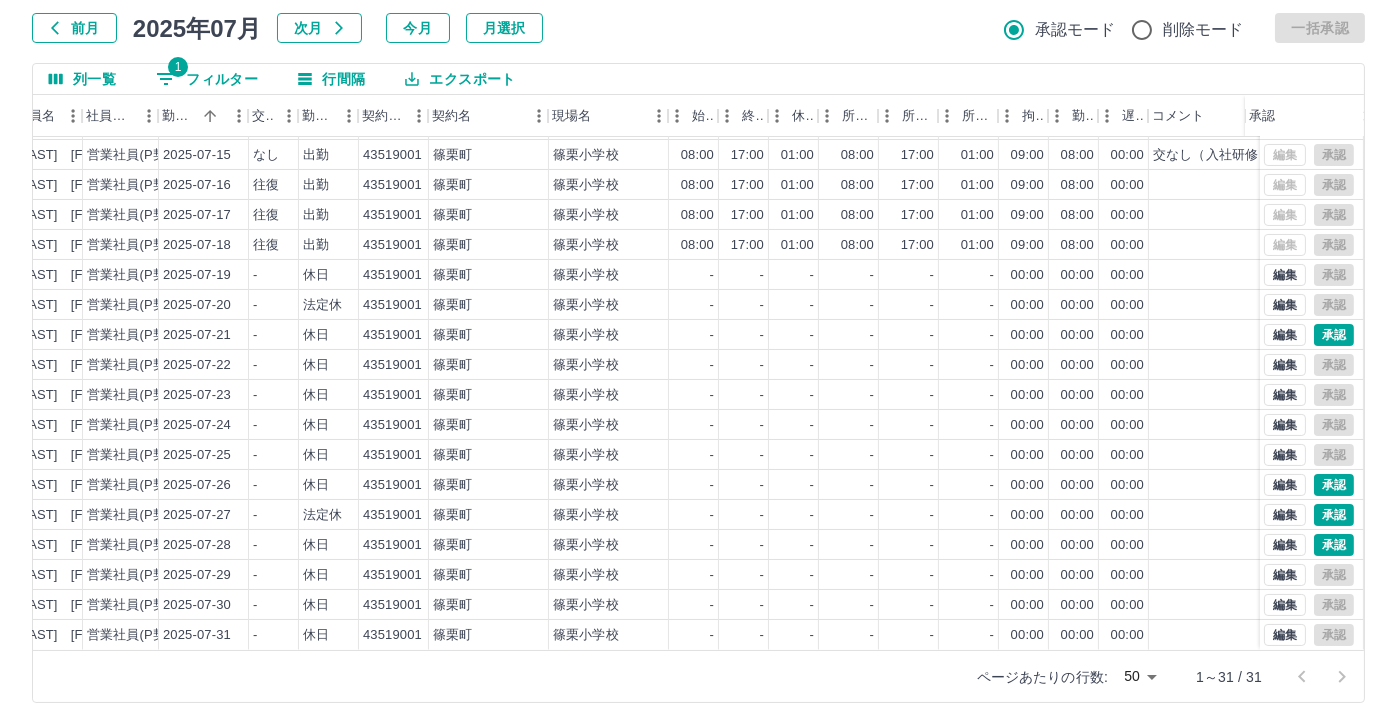 scroll, scrollTop: 431, scrollLeft: 272, axis: both 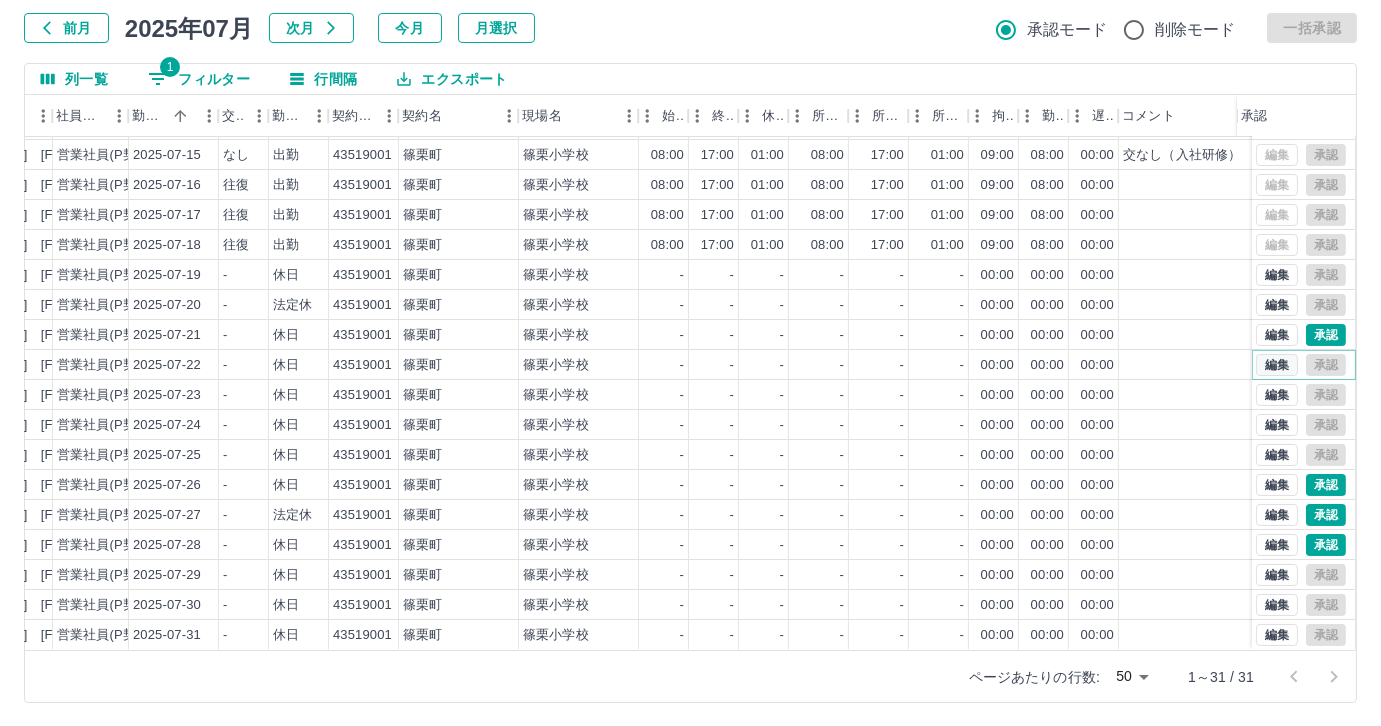 click on "編集" at bounding box center [1277, 365] 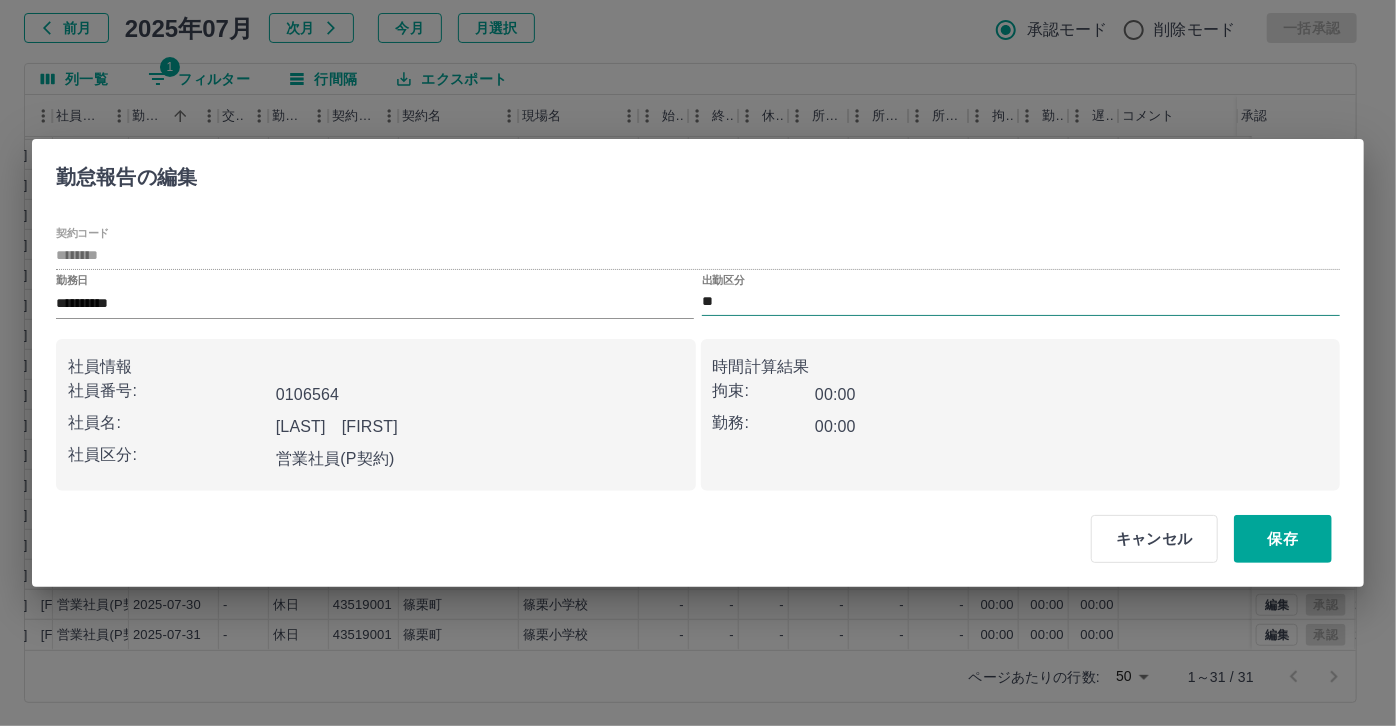 click on "**" at bounding box center (1021, 302) 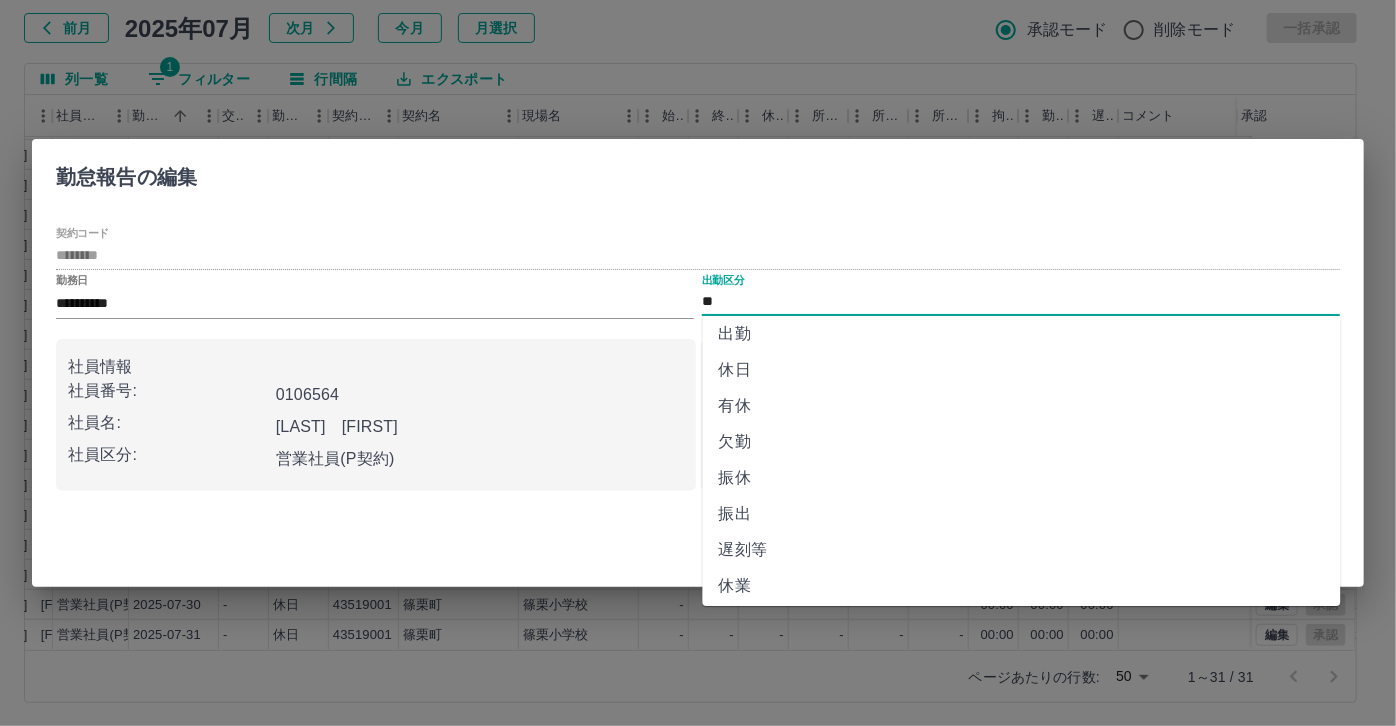 scroll, scrollTop: 181, scrollLeft: 0, axis: vertical 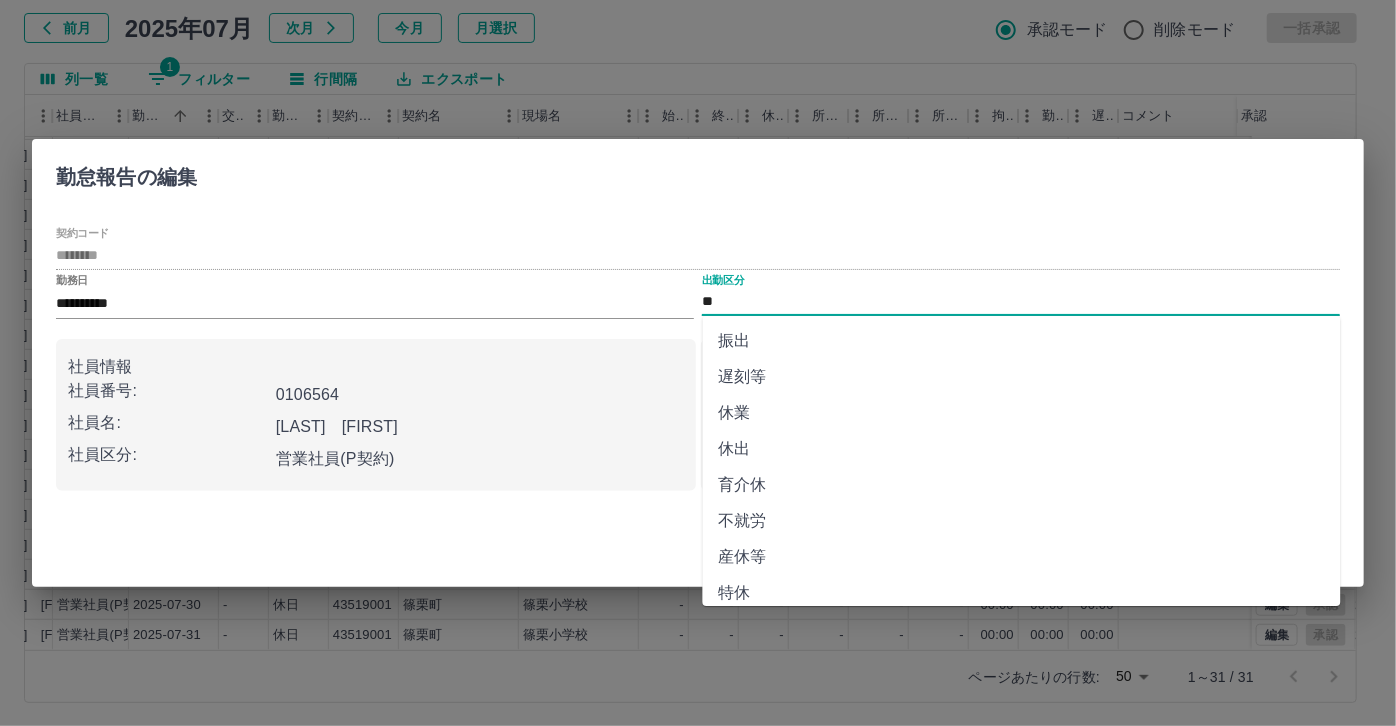 click on "休業" at bounding box center (1022, 413) 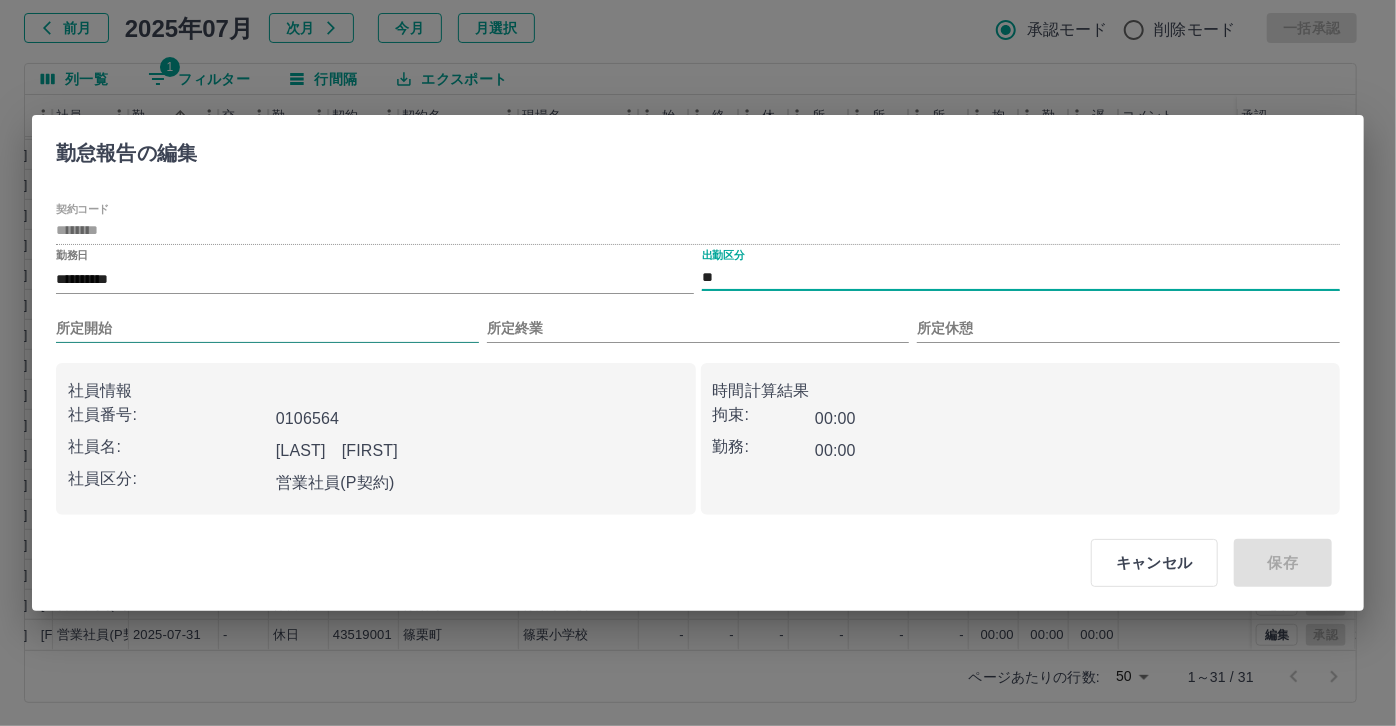 click on "所定開始" at bounding box center (267, 328) 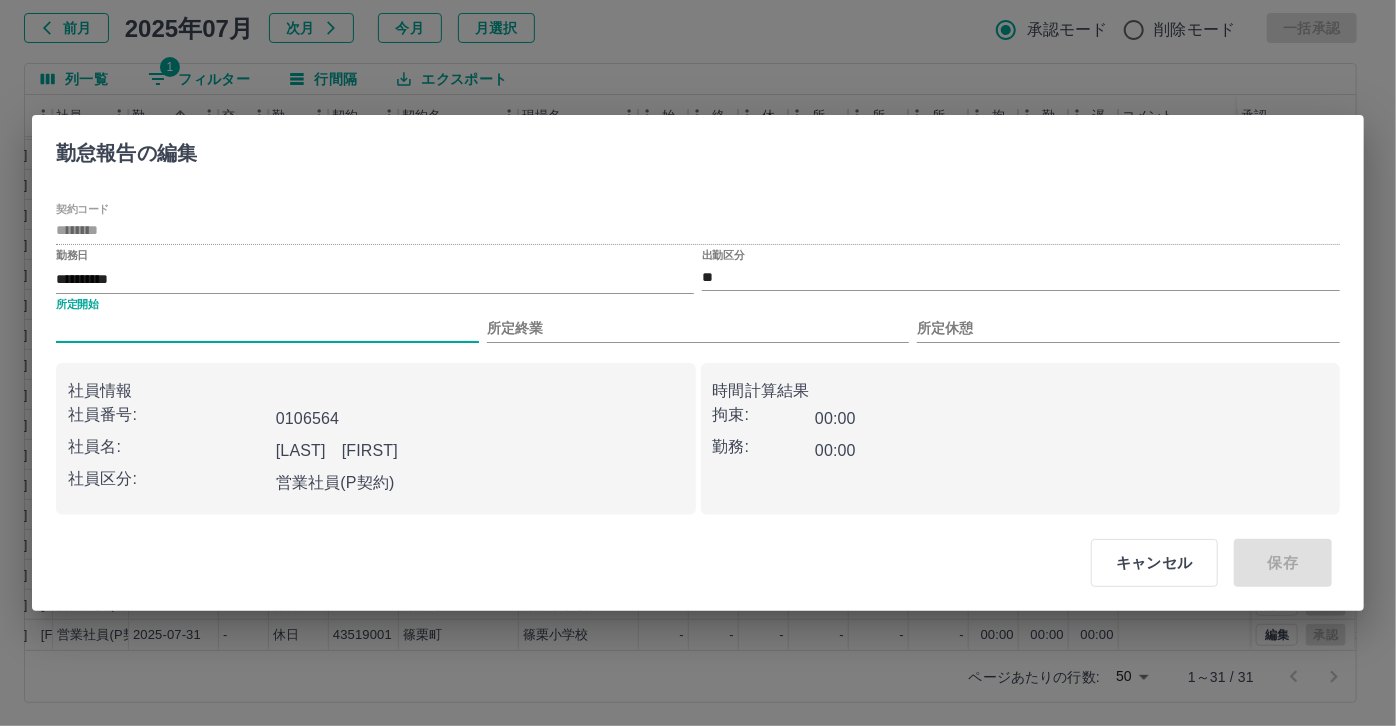 type on "***" 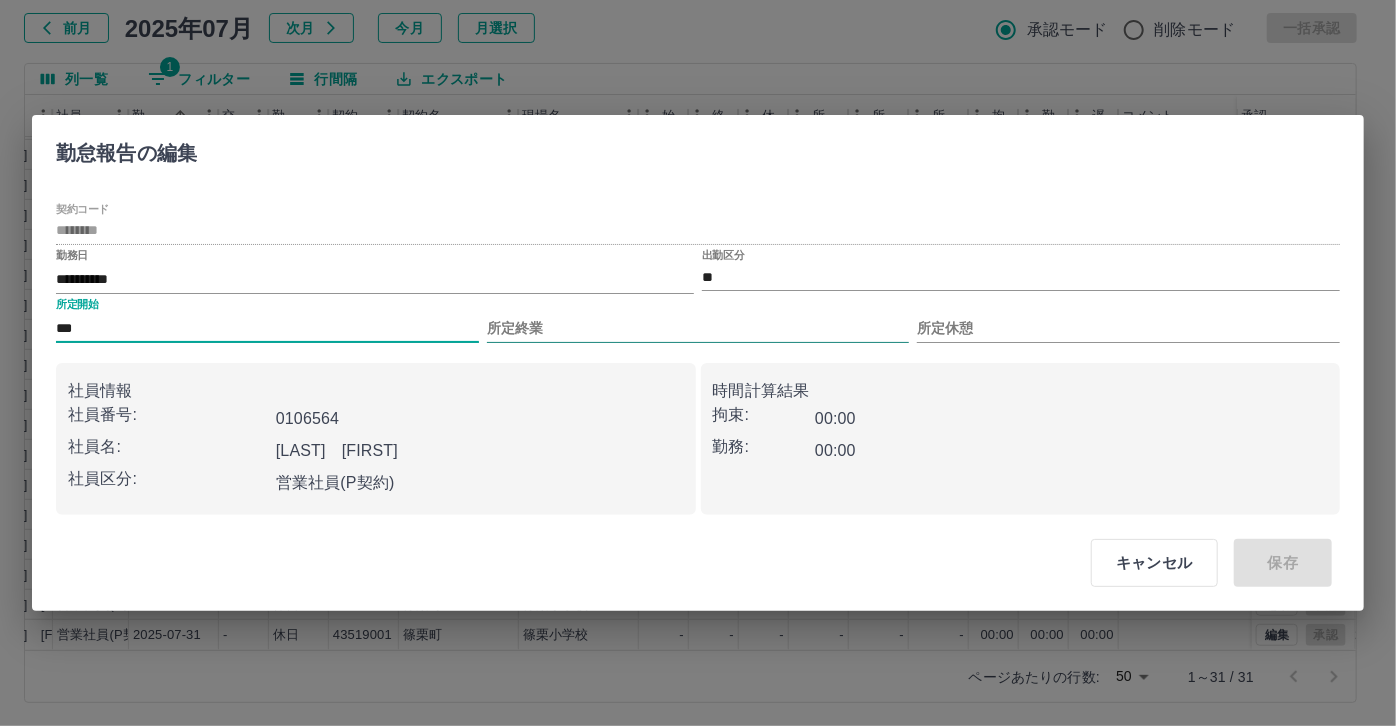 drag, startPoint x: 570, startPoint y: 316, endPoint x: 561, endPoint y: 330, distance: 16.643316 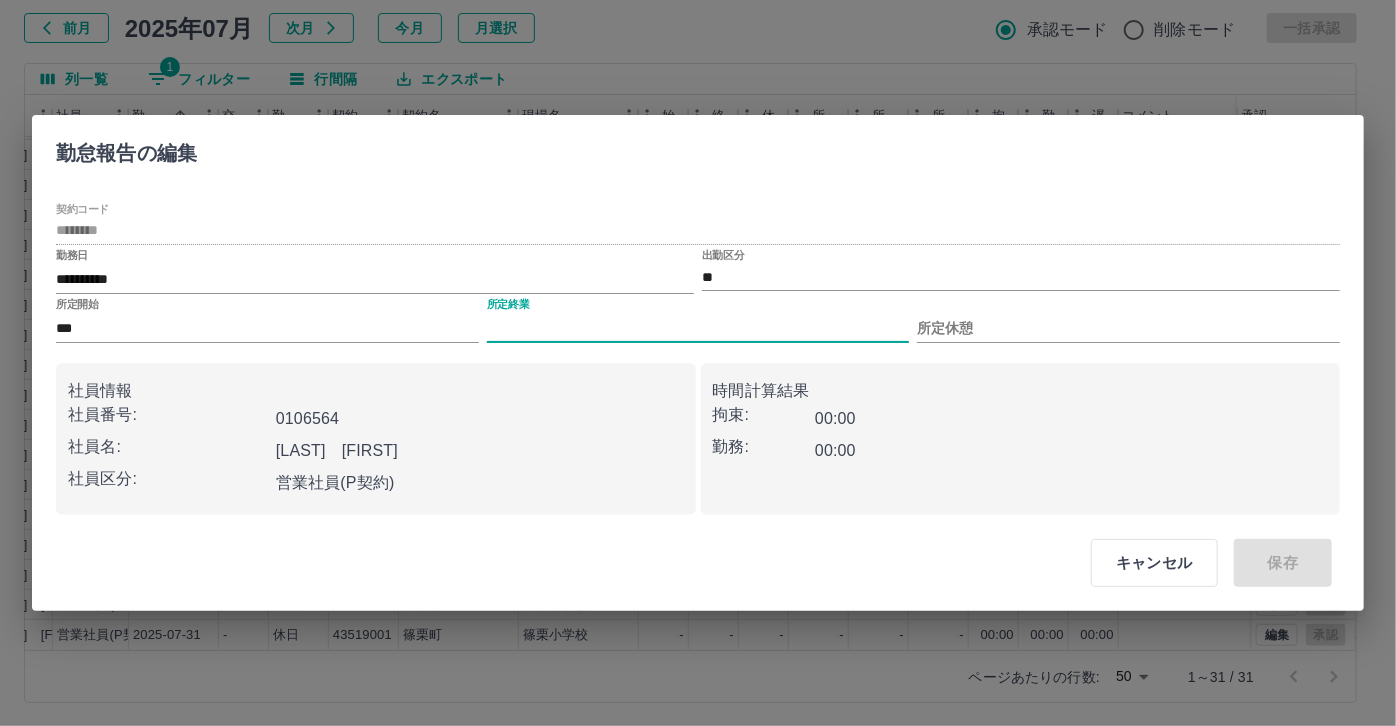 type on "****" 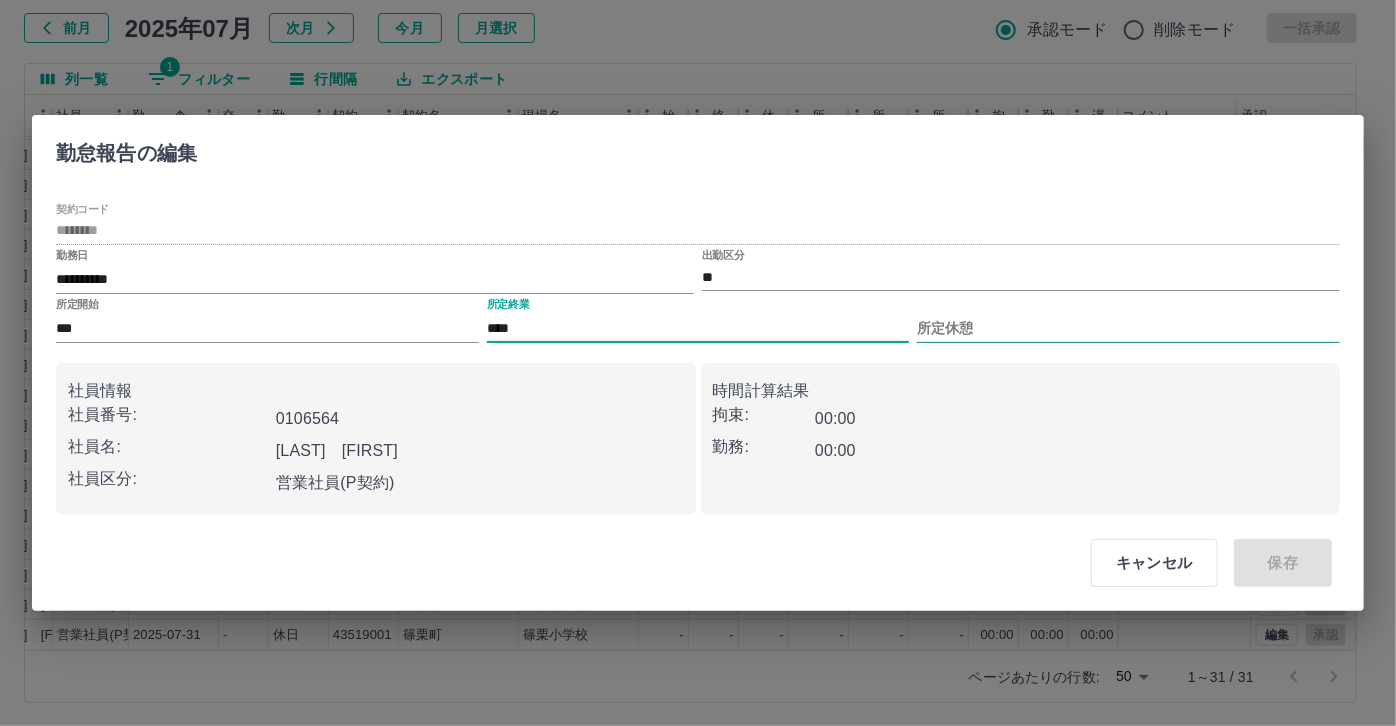 click on "所定休憩" at bounding box center [1128, 328] 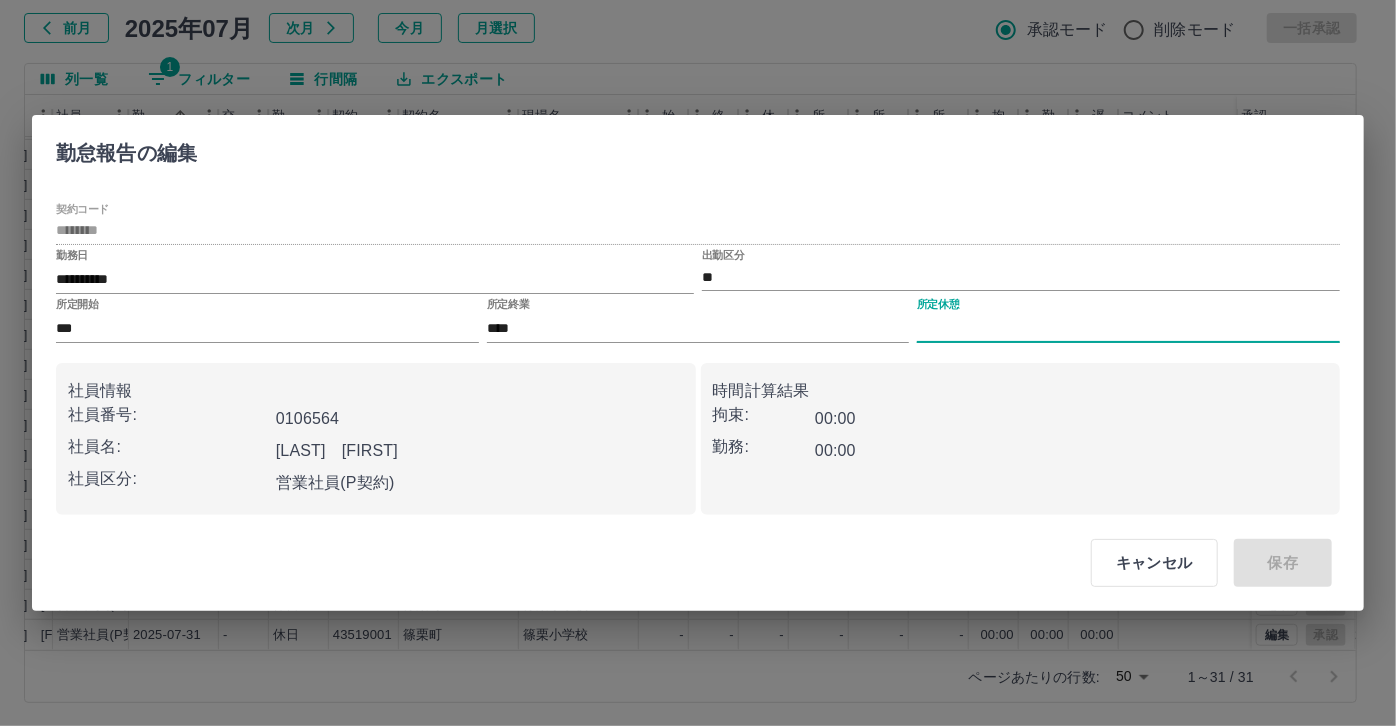 type on "****" 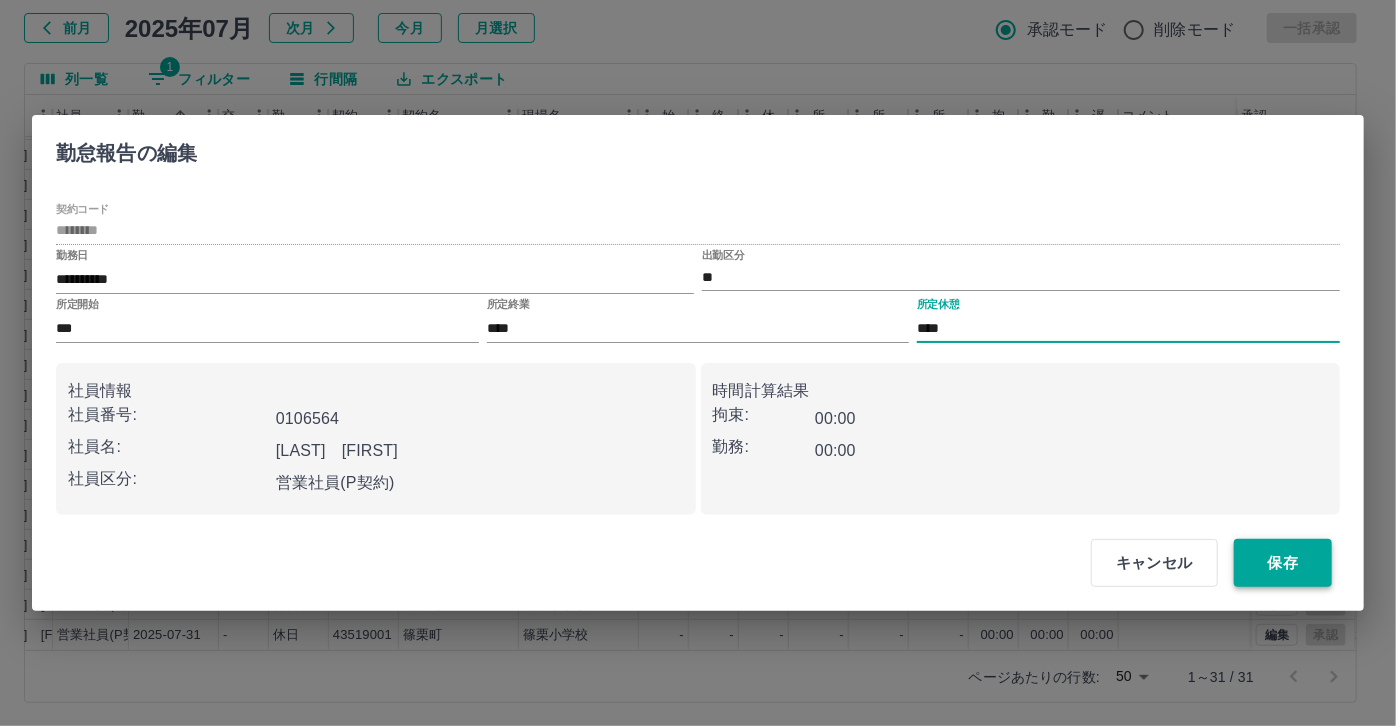 click on "保存" at bounding box center [1283, 563] 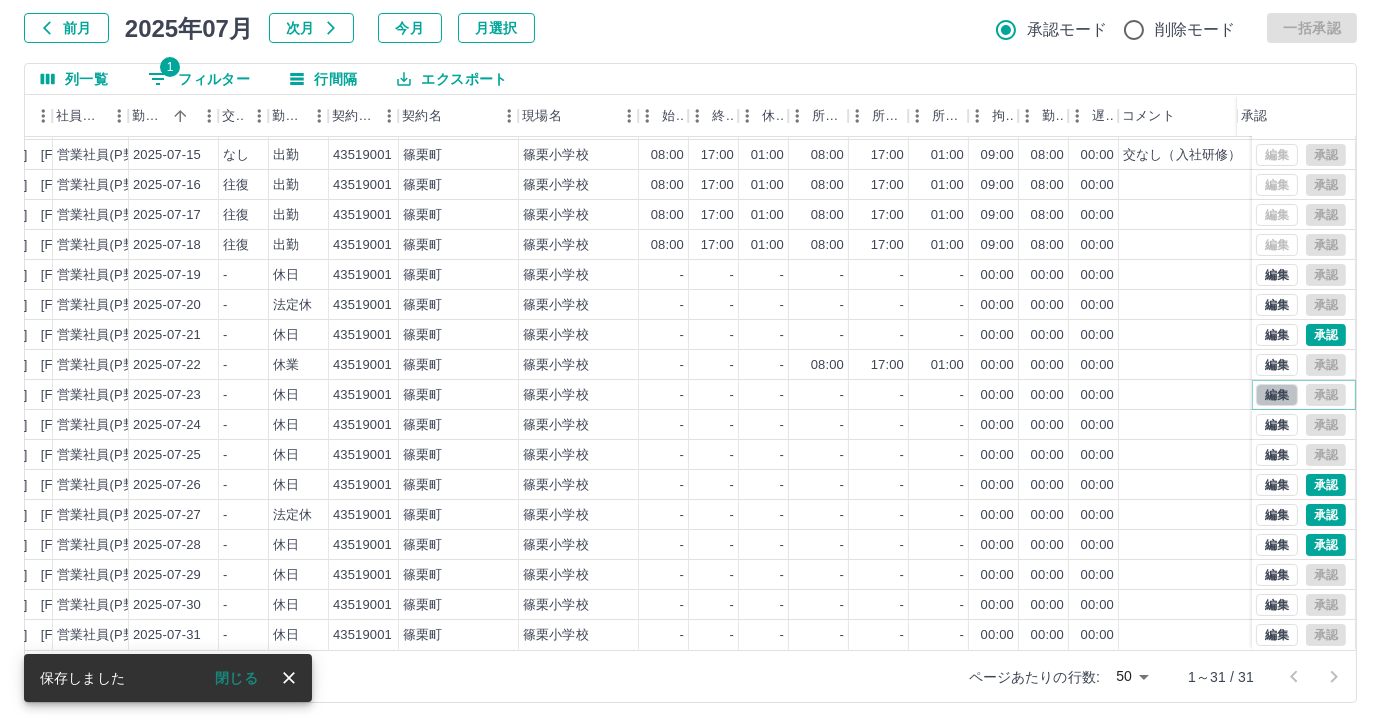 click on "編集" at bounding box center (1277, 395) 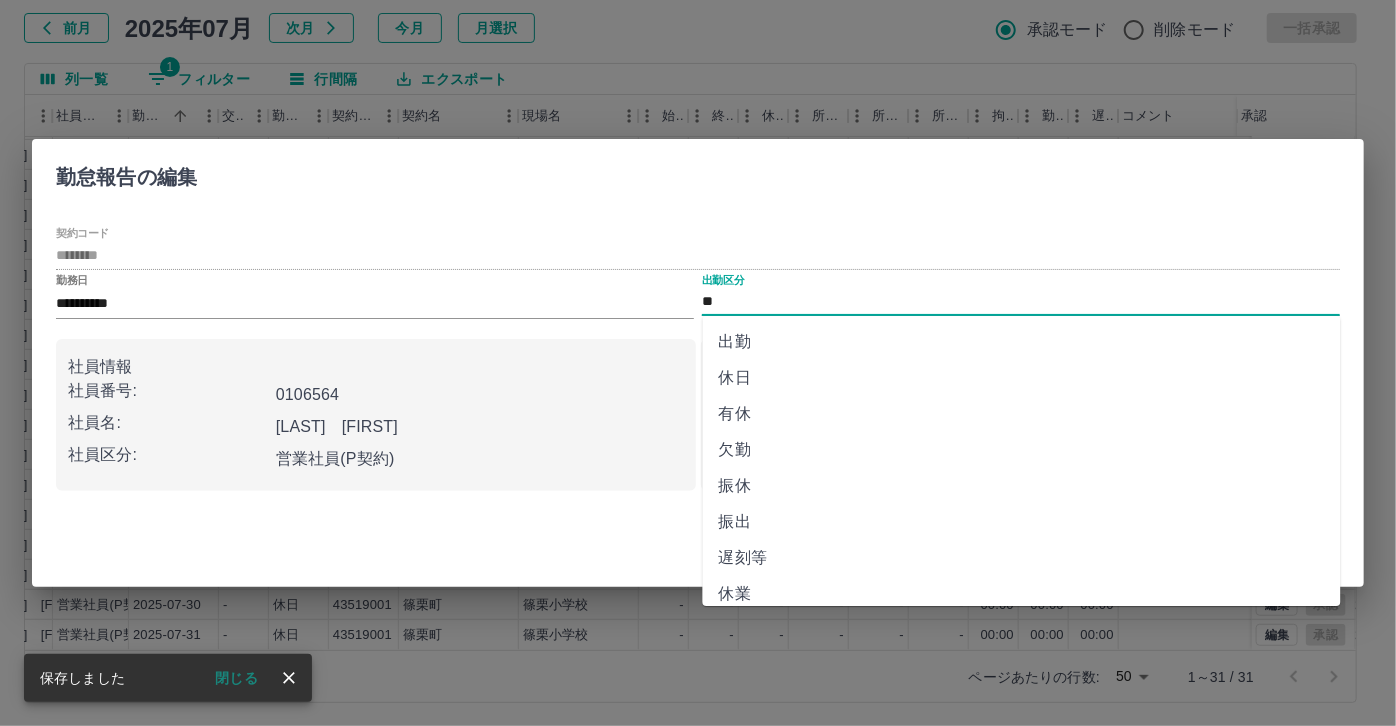 click on "**" at bounding box center [1021, 302] 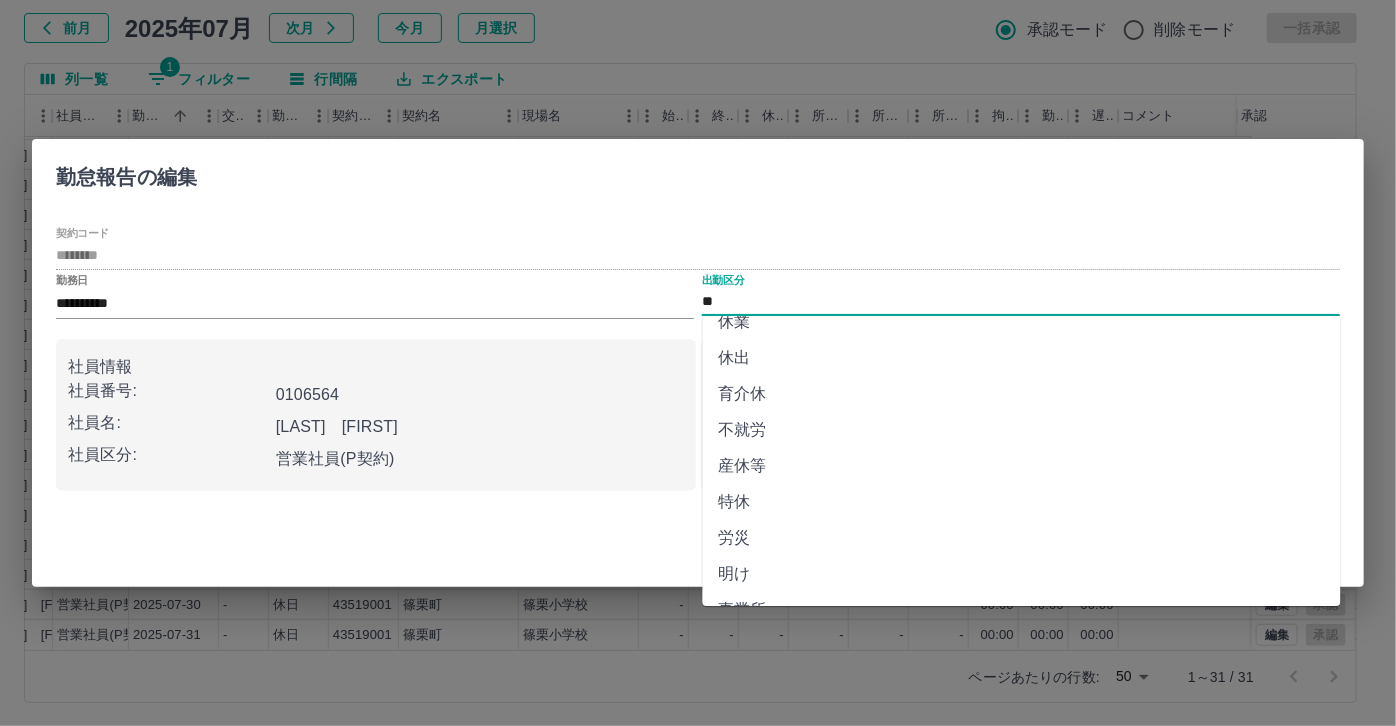 scroll, scrollTop: 181, scrollLeft: 0, axis: vertical 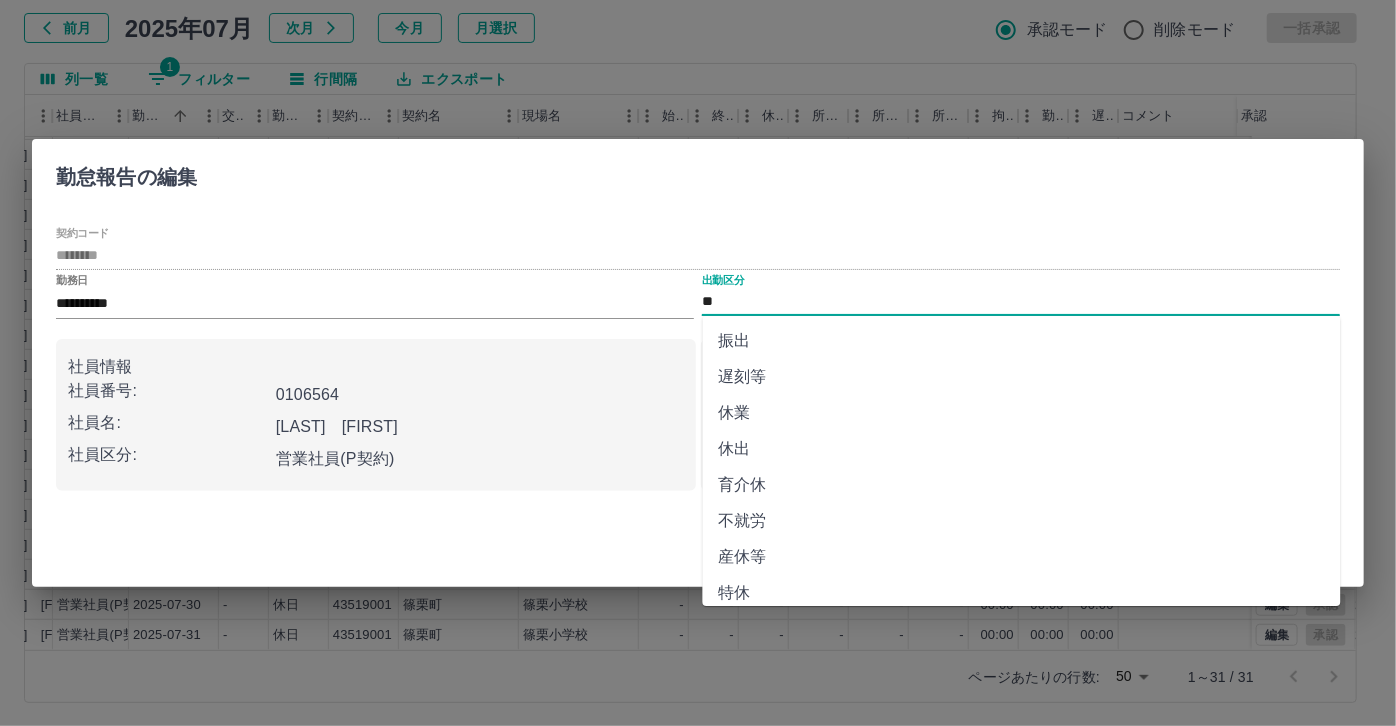 click on "休業" at bounding box center (1022, 413) 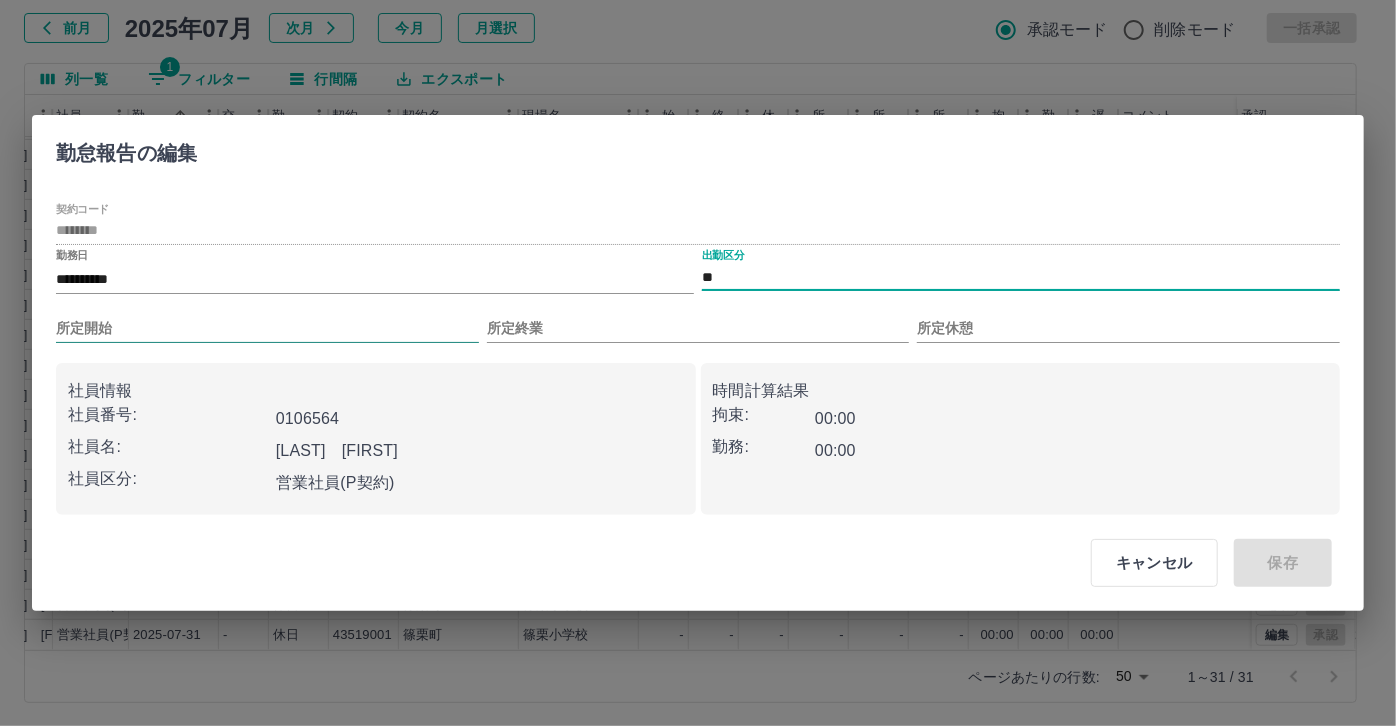 click on "所定開始" at bounding box center [267, 328] 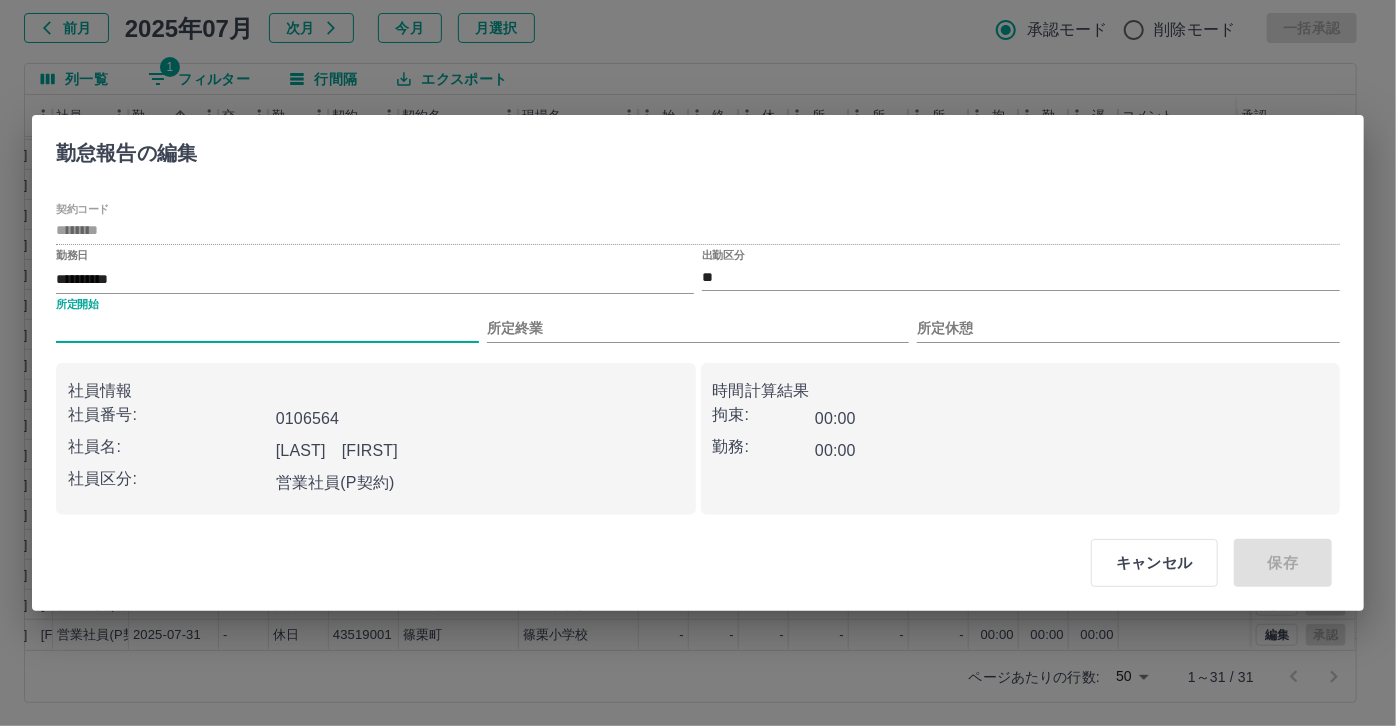 type on "****" 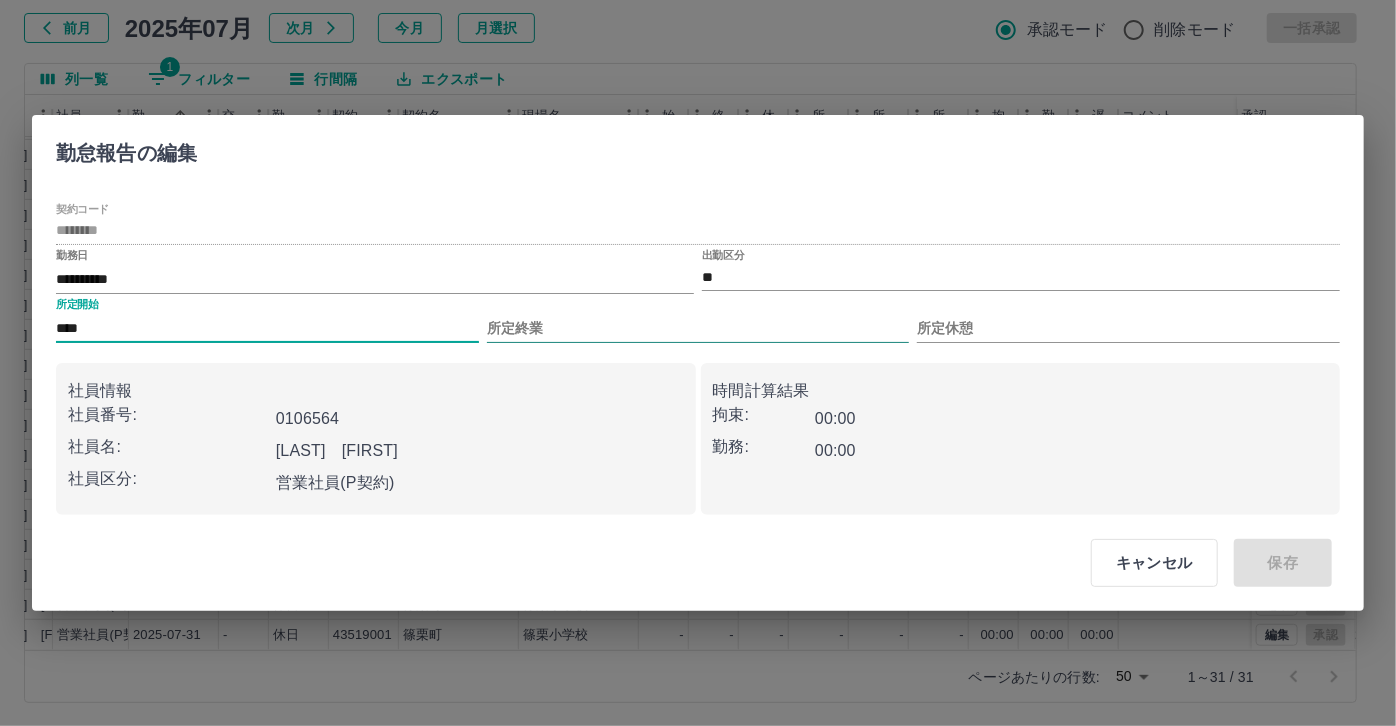 click on "所定終業" at bounding box center [698, 328] 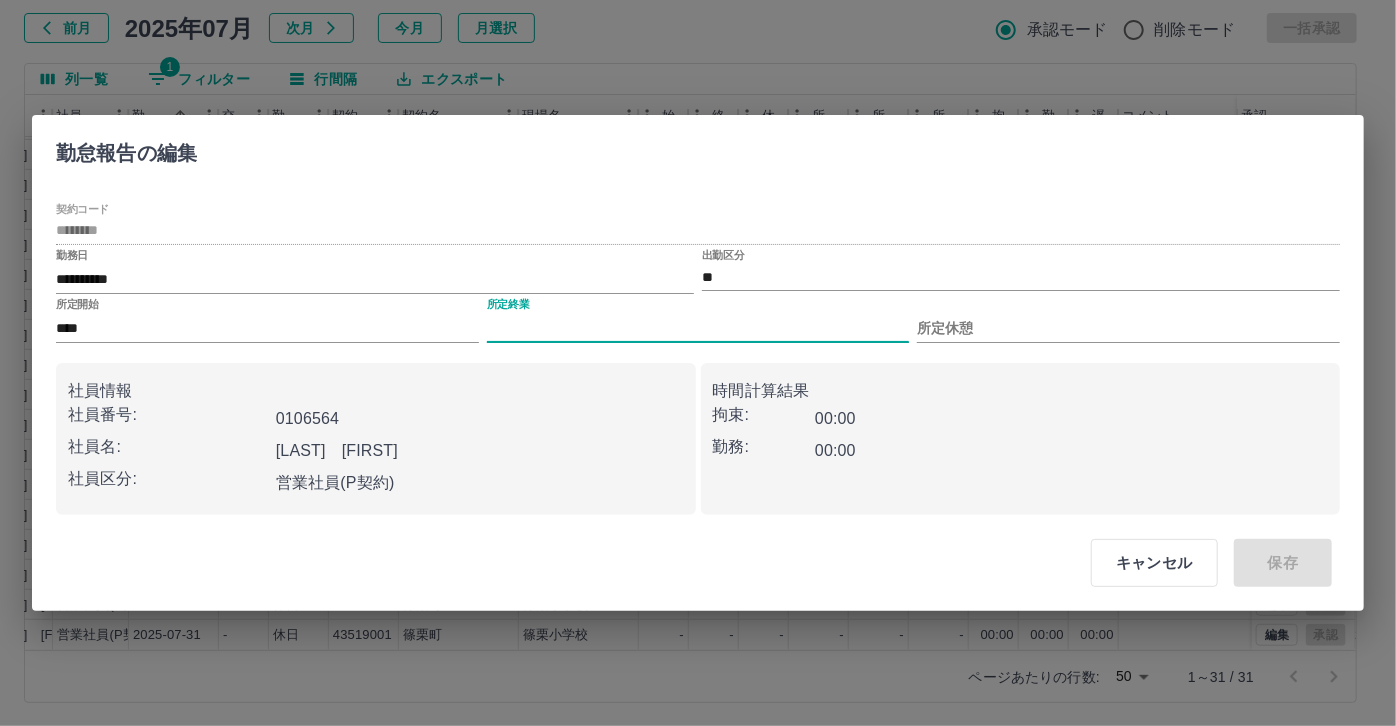 type on "****" 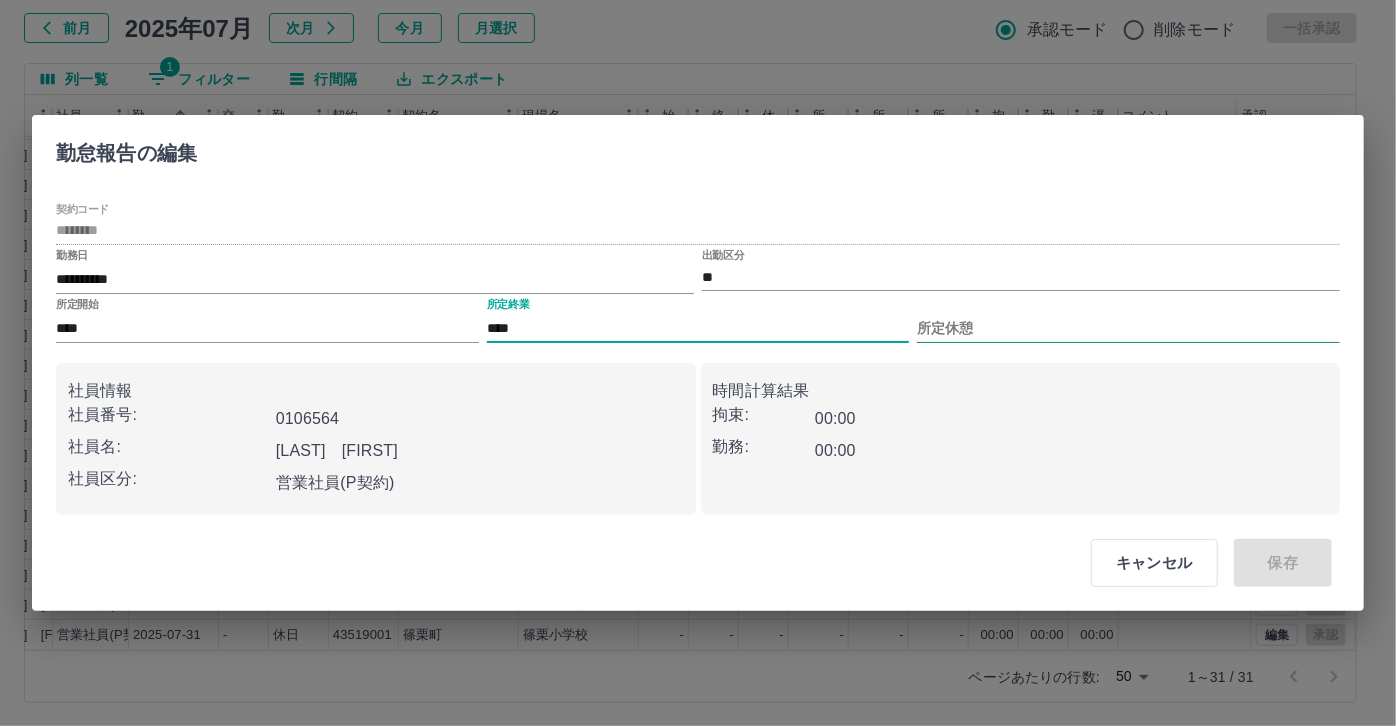 click on "所定休憩" at bounding box center [1128, 328] 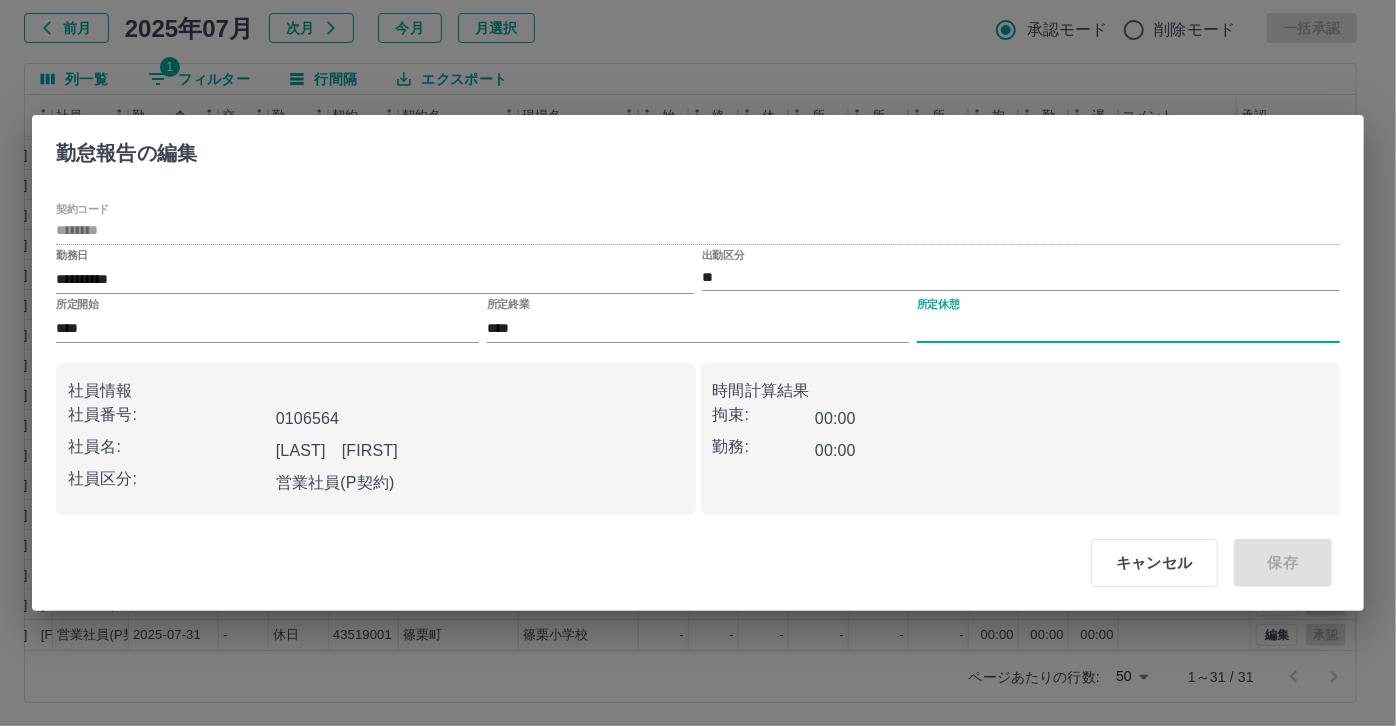 type on "****" 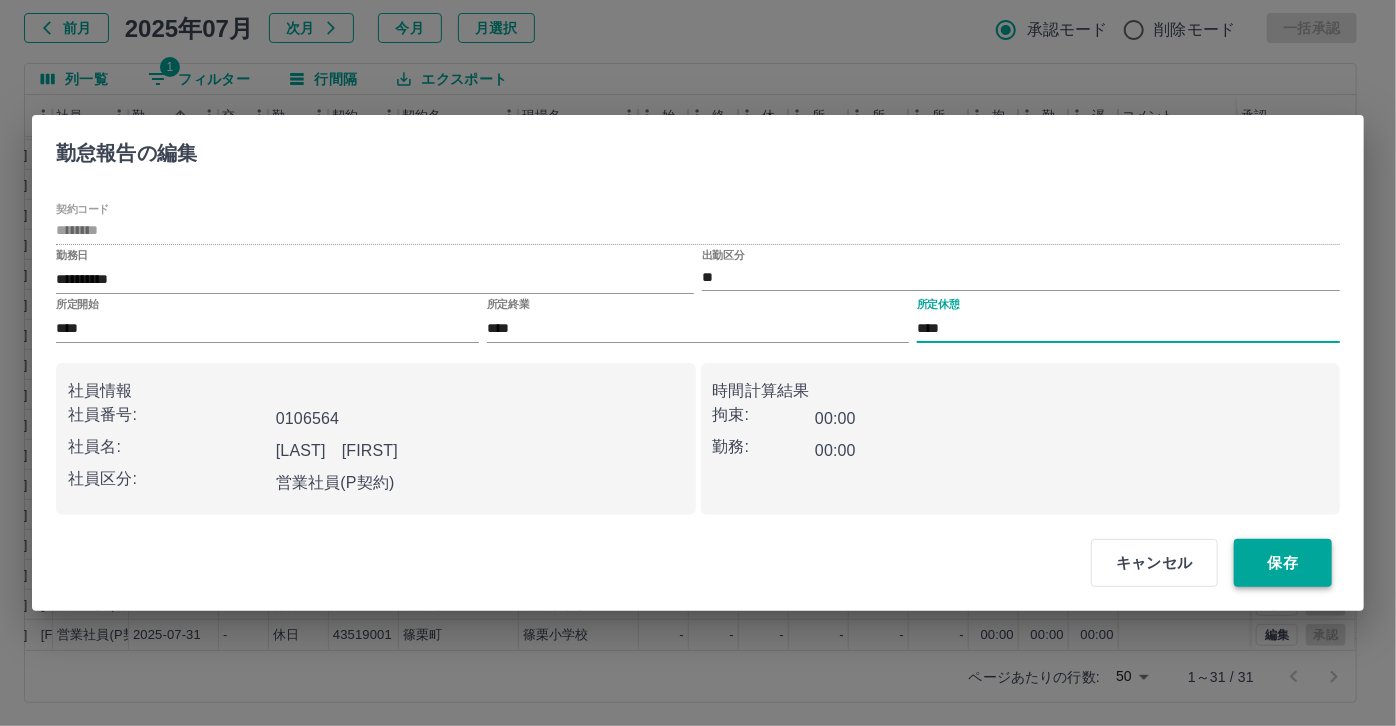 click on "保存" at bounding box center (1283, 563) 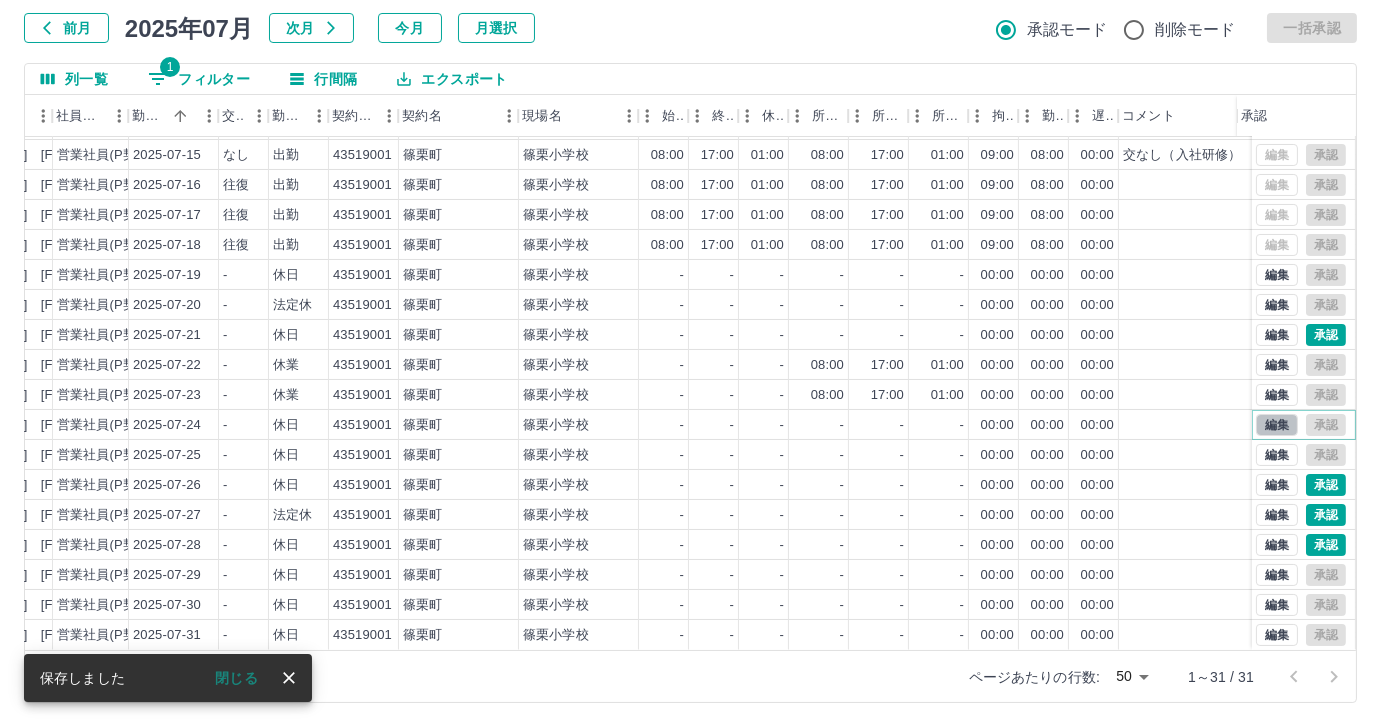 click on "編集" at bounding box center [1277, 425] 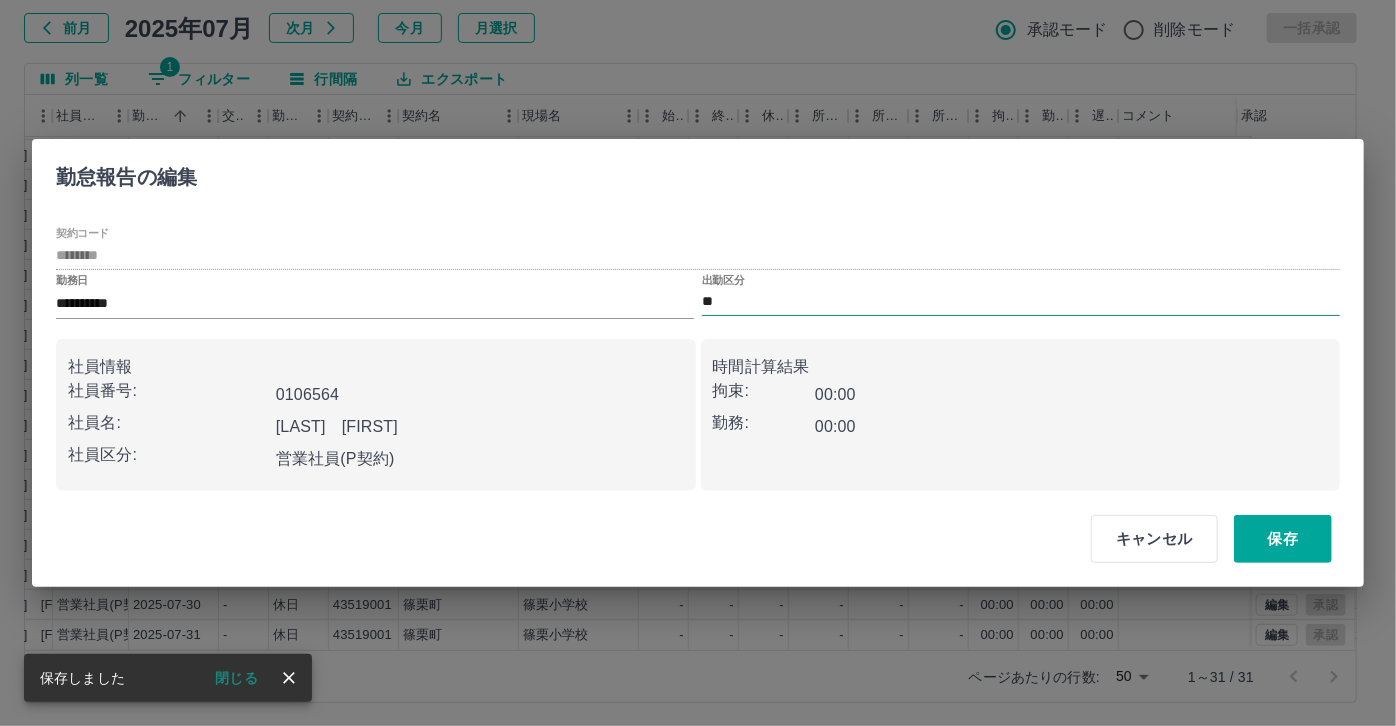 drag, startPoint x: 775, startPoint y: 312, endPoint x: 765, endPoint y: 308, distance: 10.770329 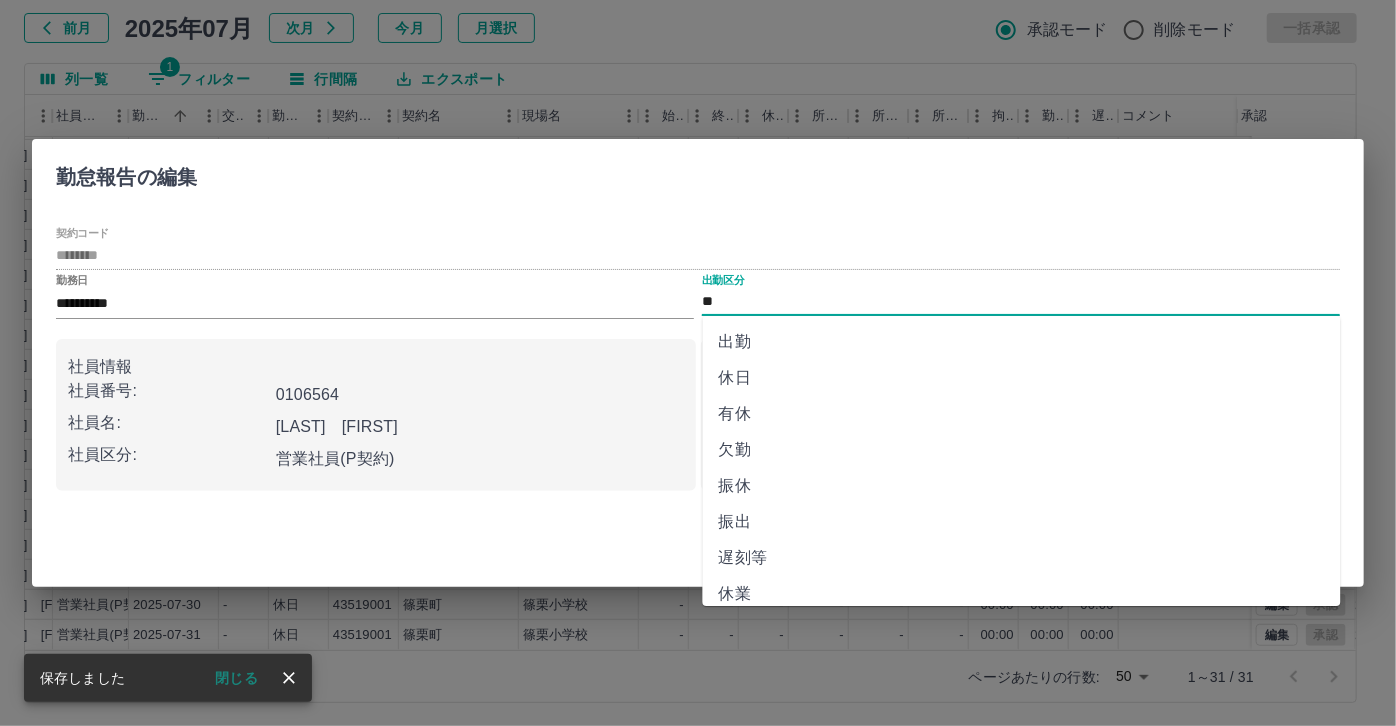 click on "休日" at bounding box center (1022, 378) 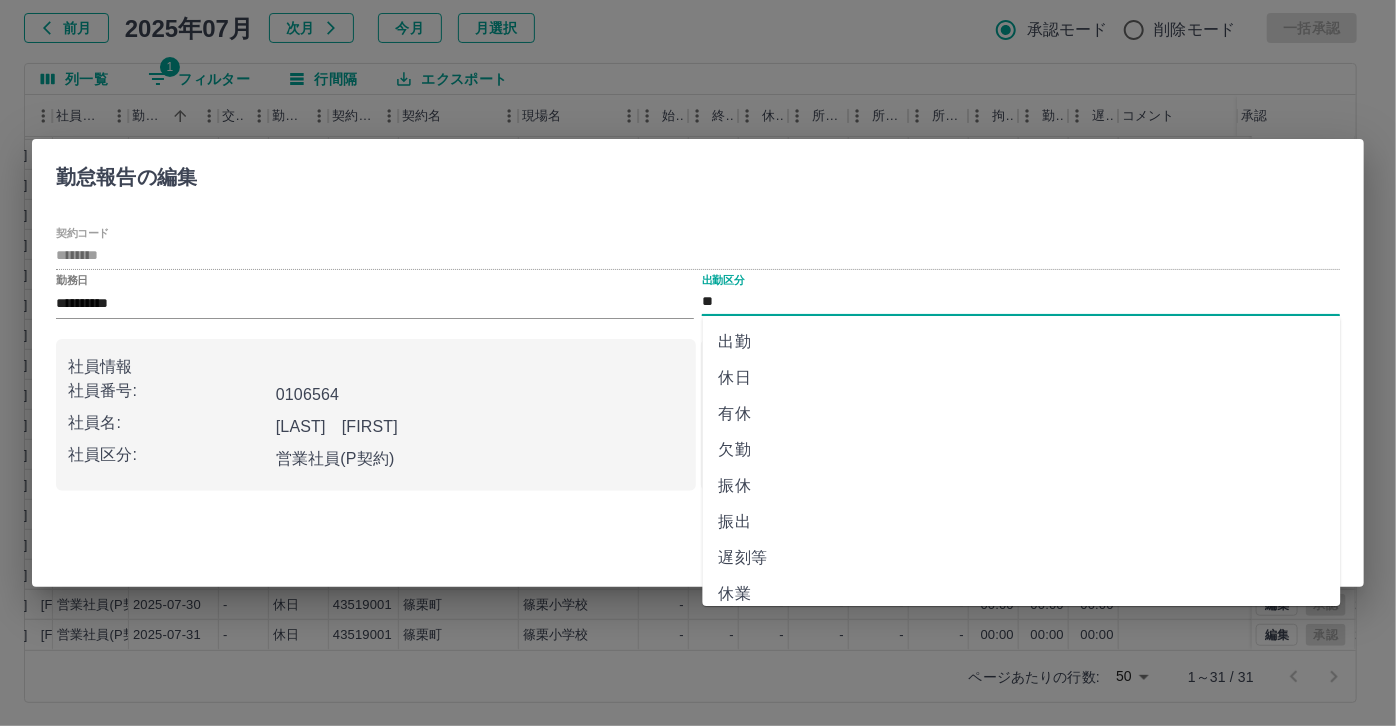click on "**" at bounding box center (1021, 302) 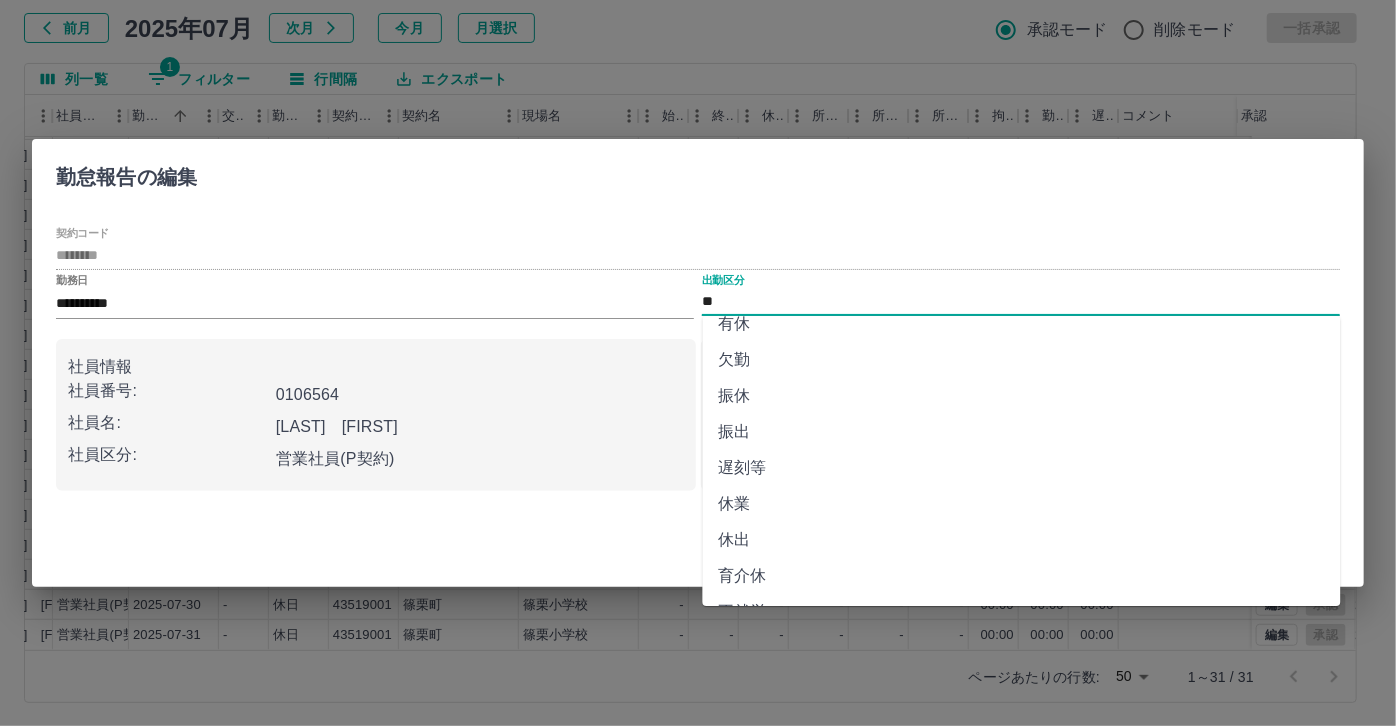 scroll, scrollTop: 90, scrollLeft: 0, axis: vertical 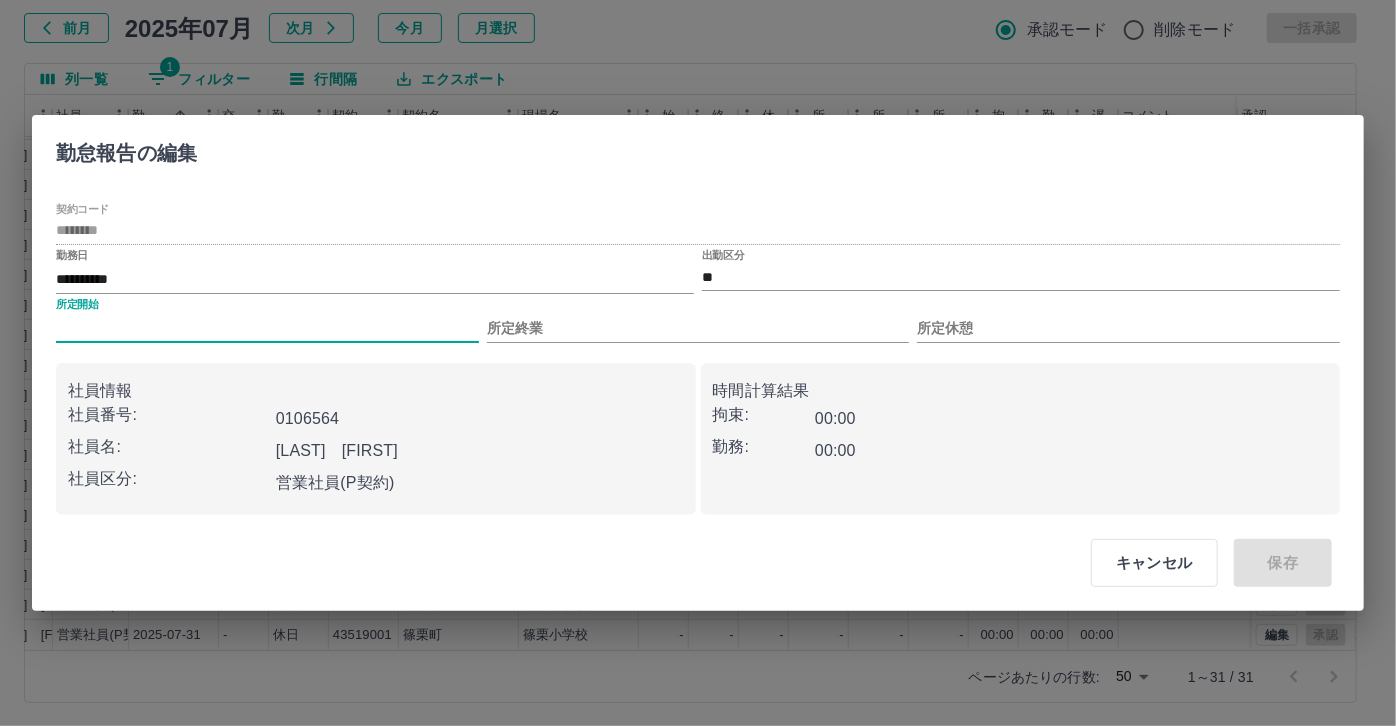 click on "所定開始" at bounding box center [267, 328] 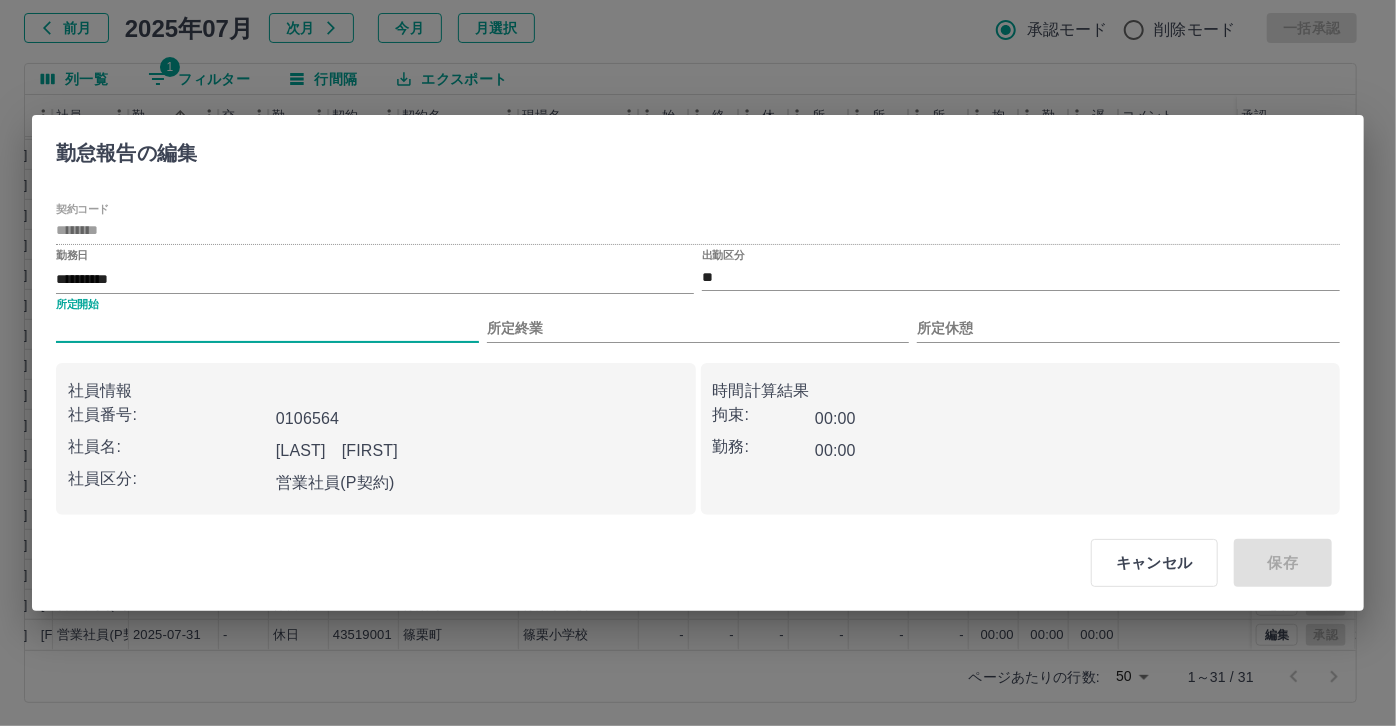 type on "***" 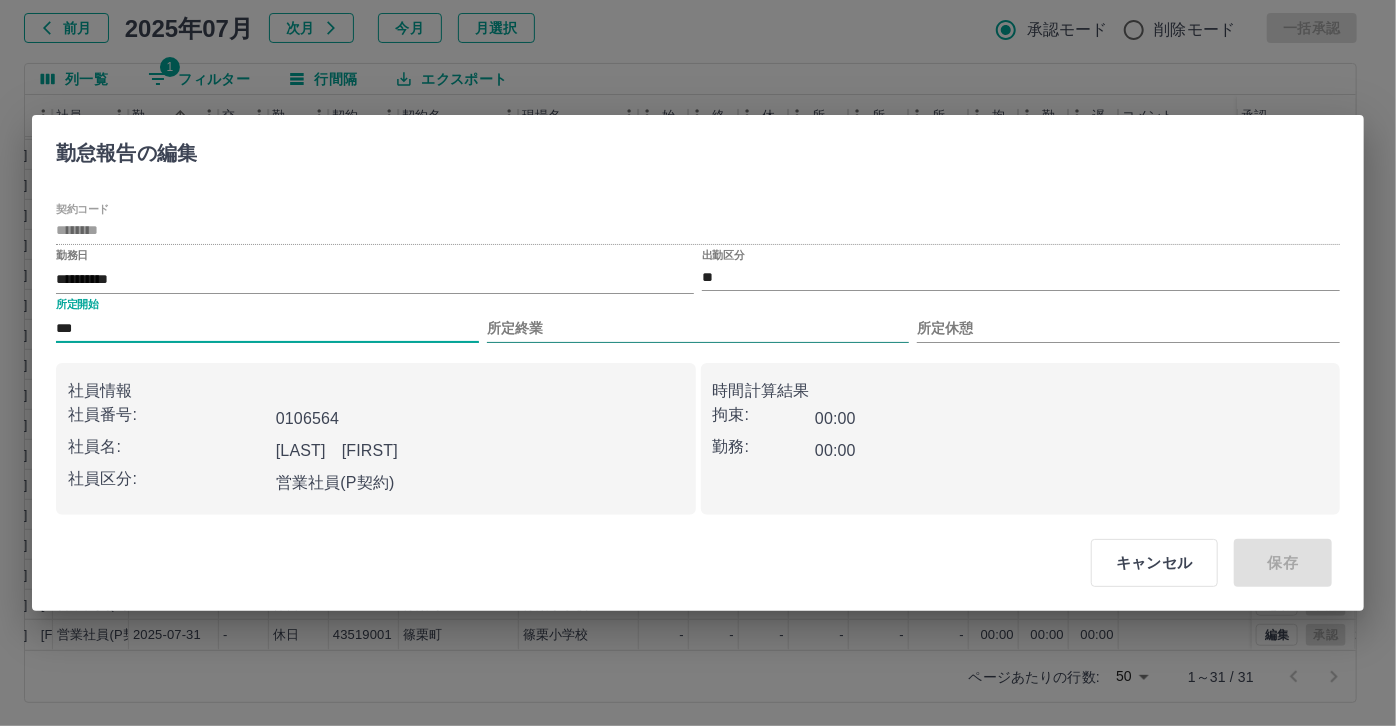 click on "所定終業" at bounding box center [698, 328] 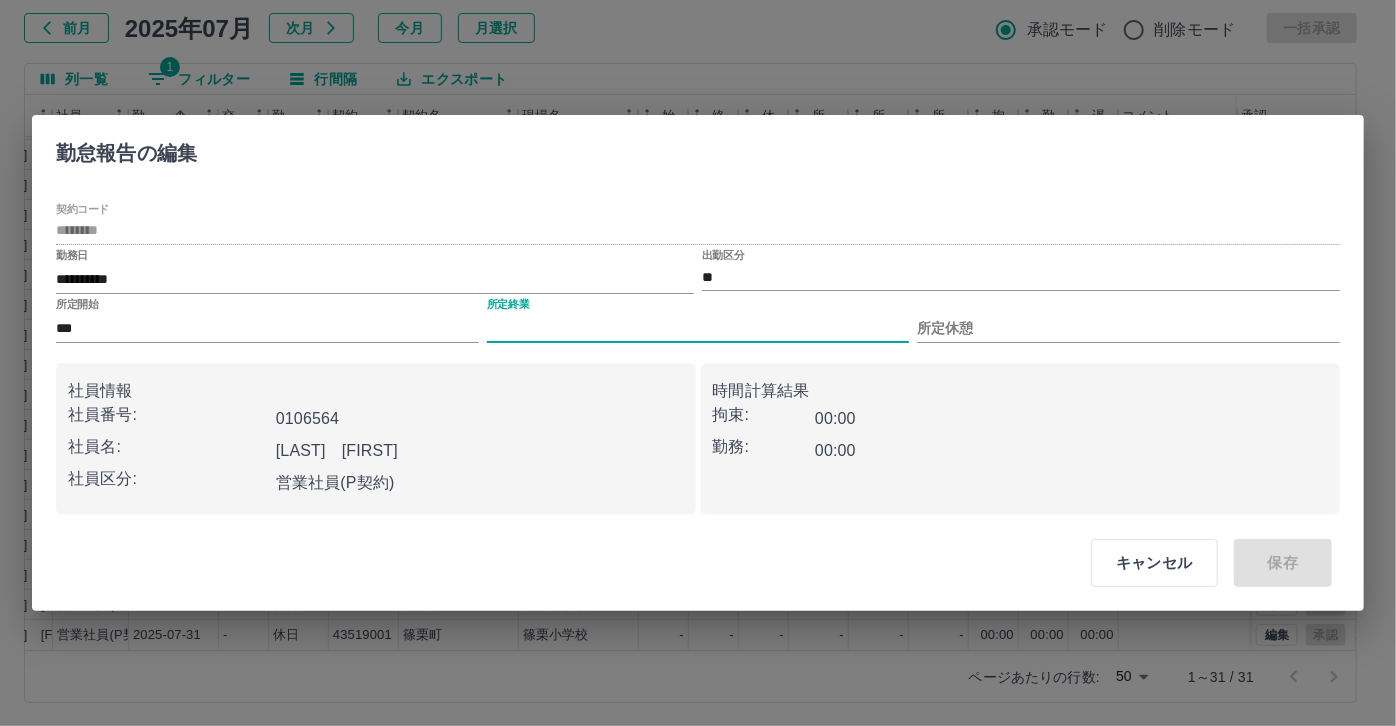 type on "****" 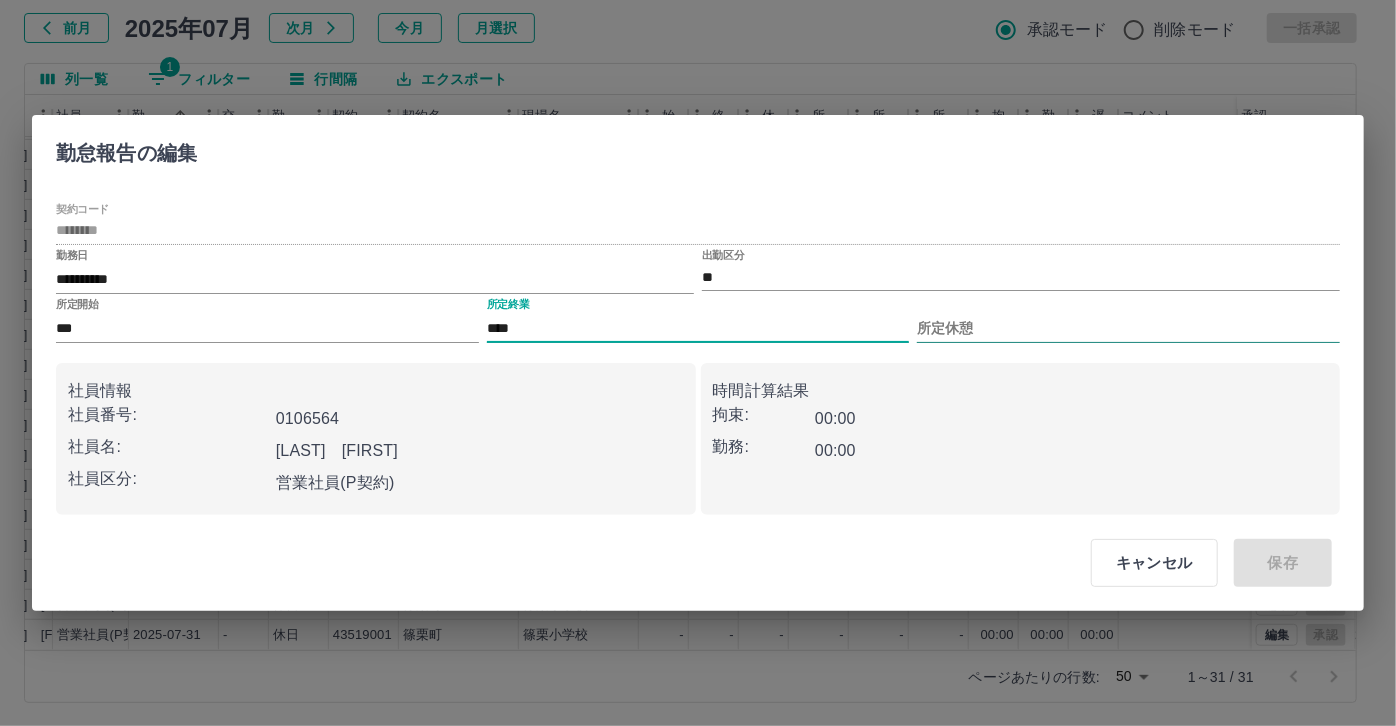 click on "所定休憩" at bounding box center (1128, 328) 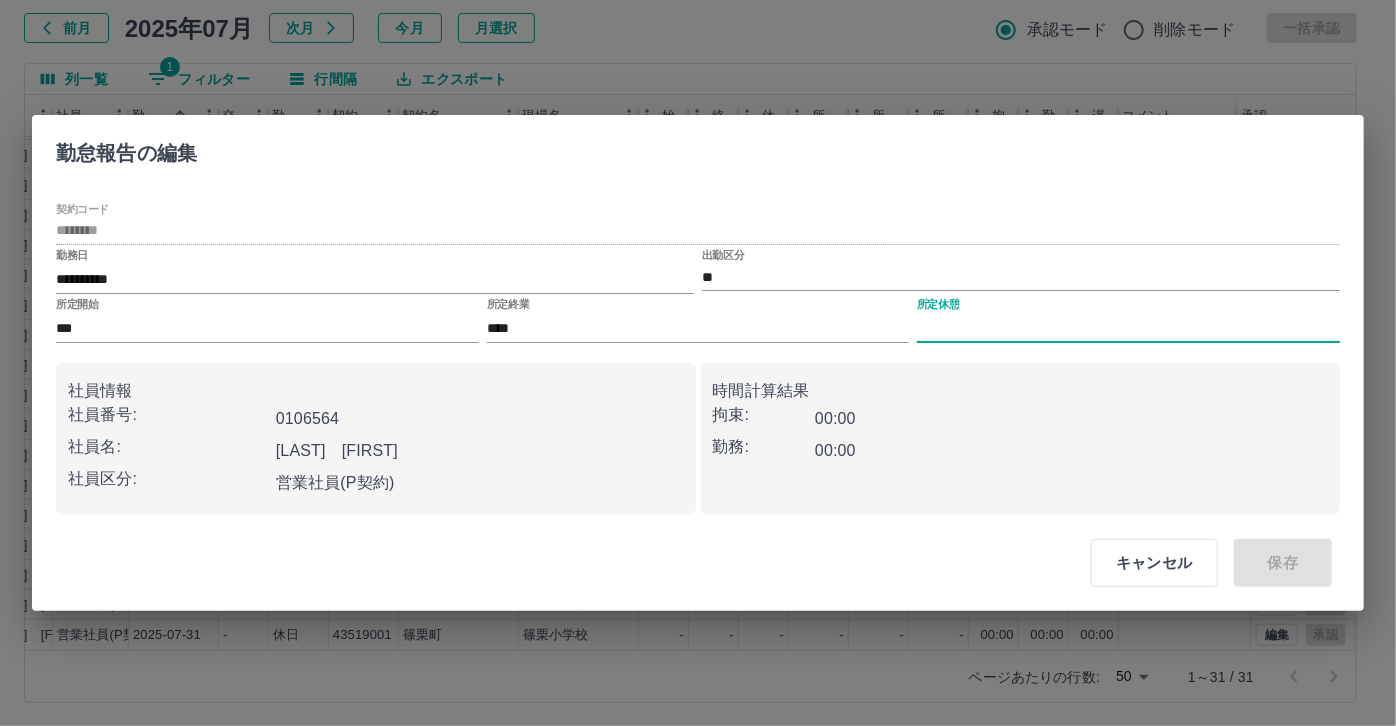 type on "****" 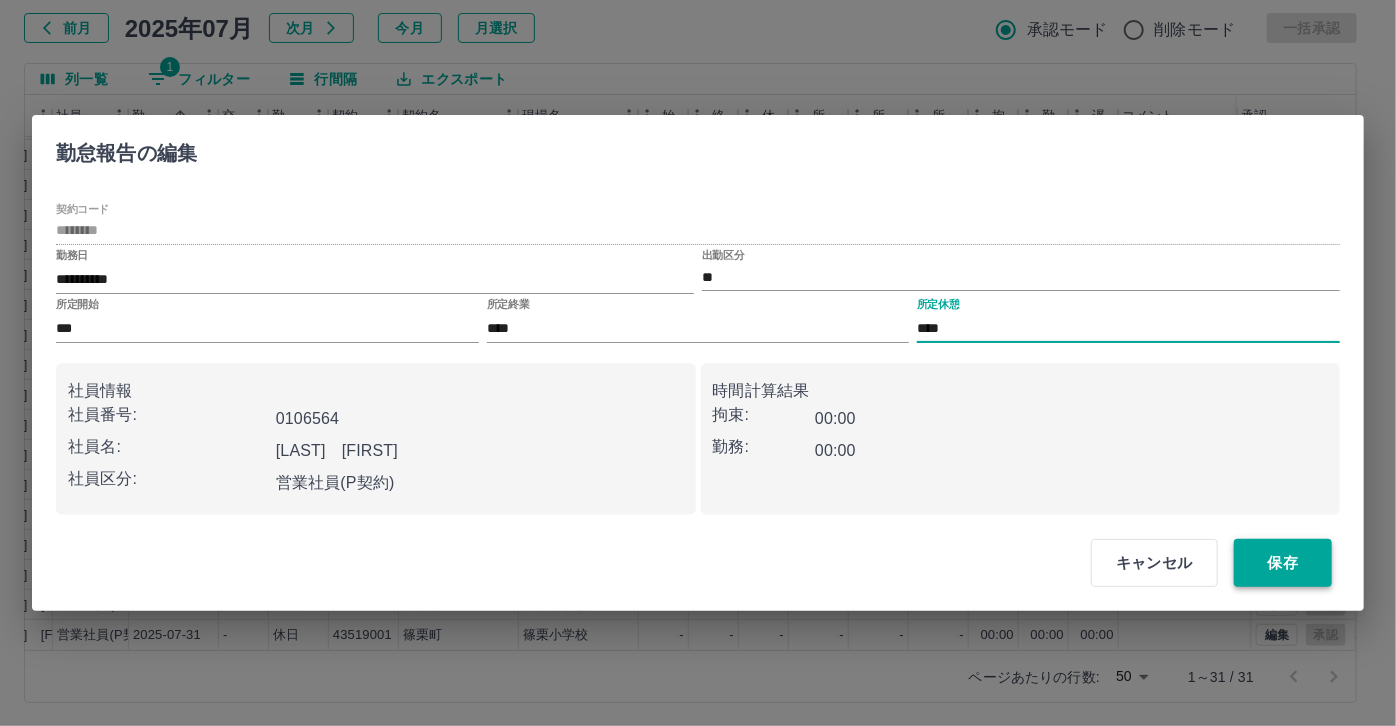 click on "保存" at bounding box center [1283, 563] 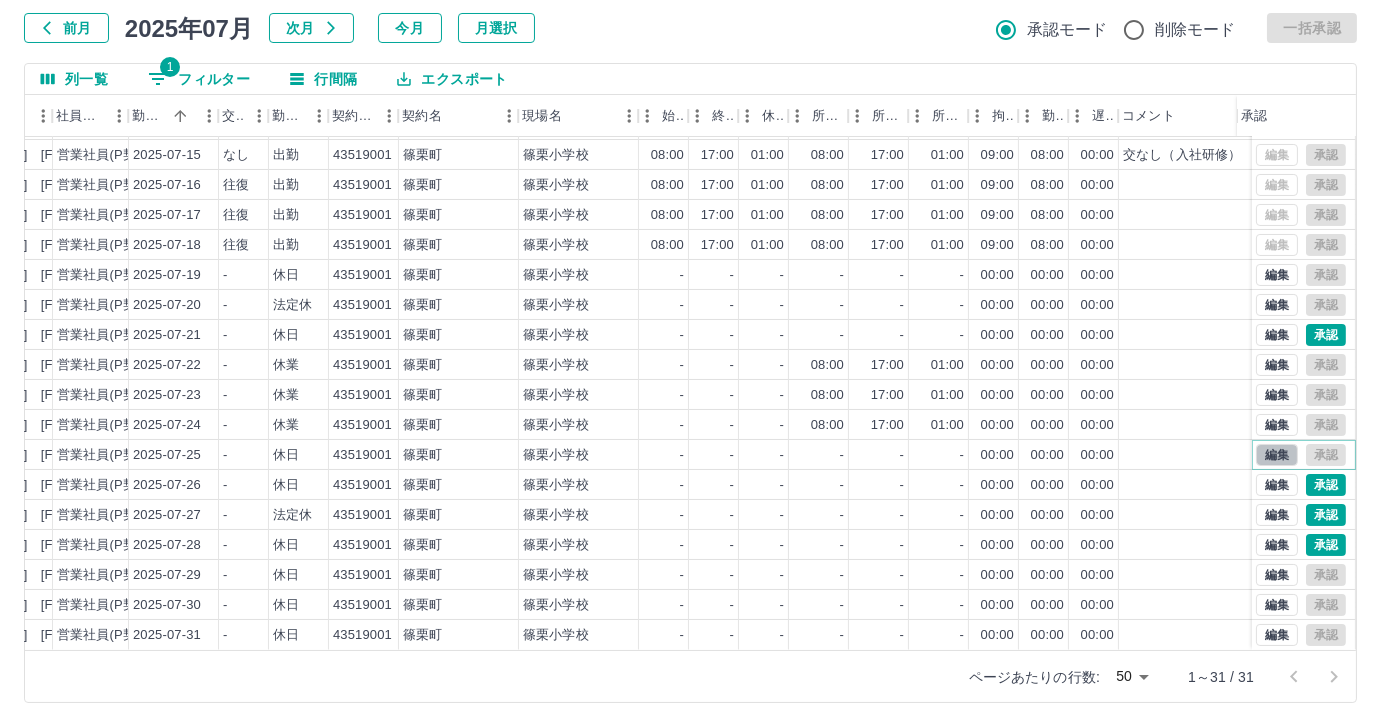 click on "編集" at bounding box center [1277, 455] 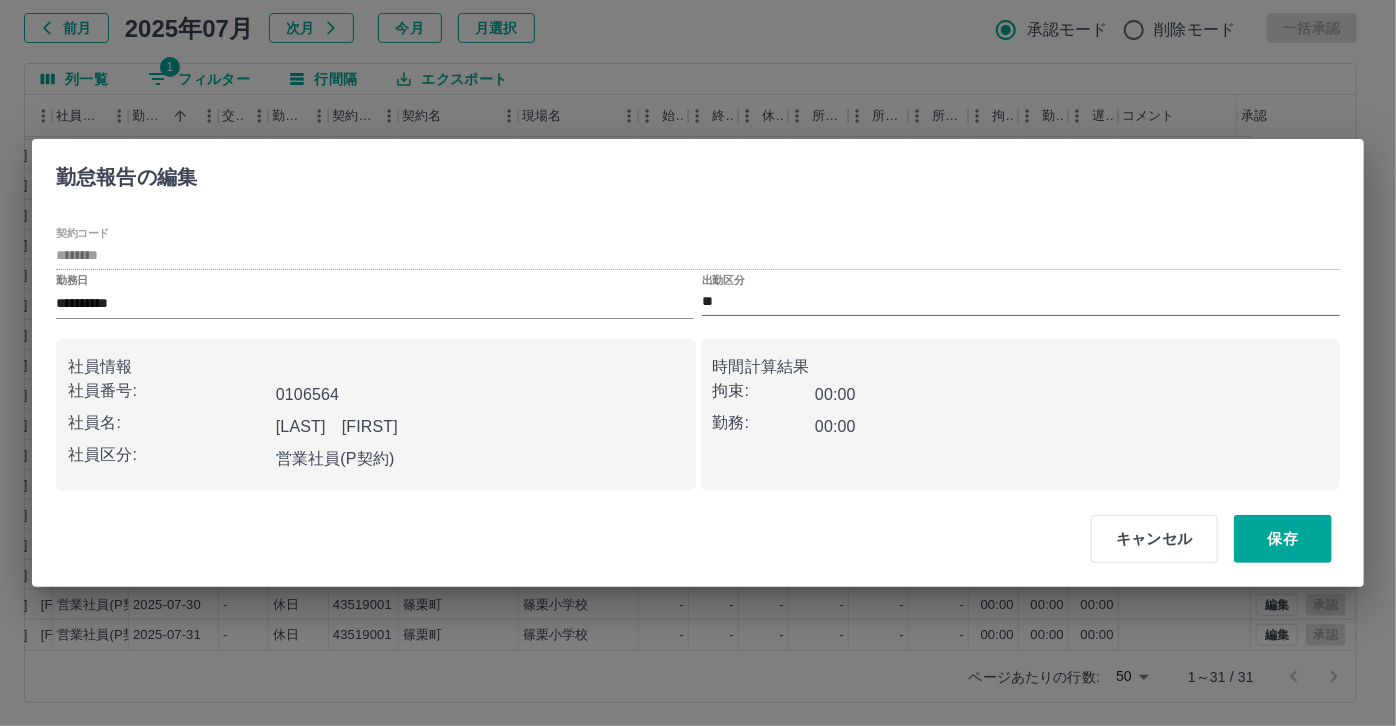 click on "**" at bounding box center (1021, 302) 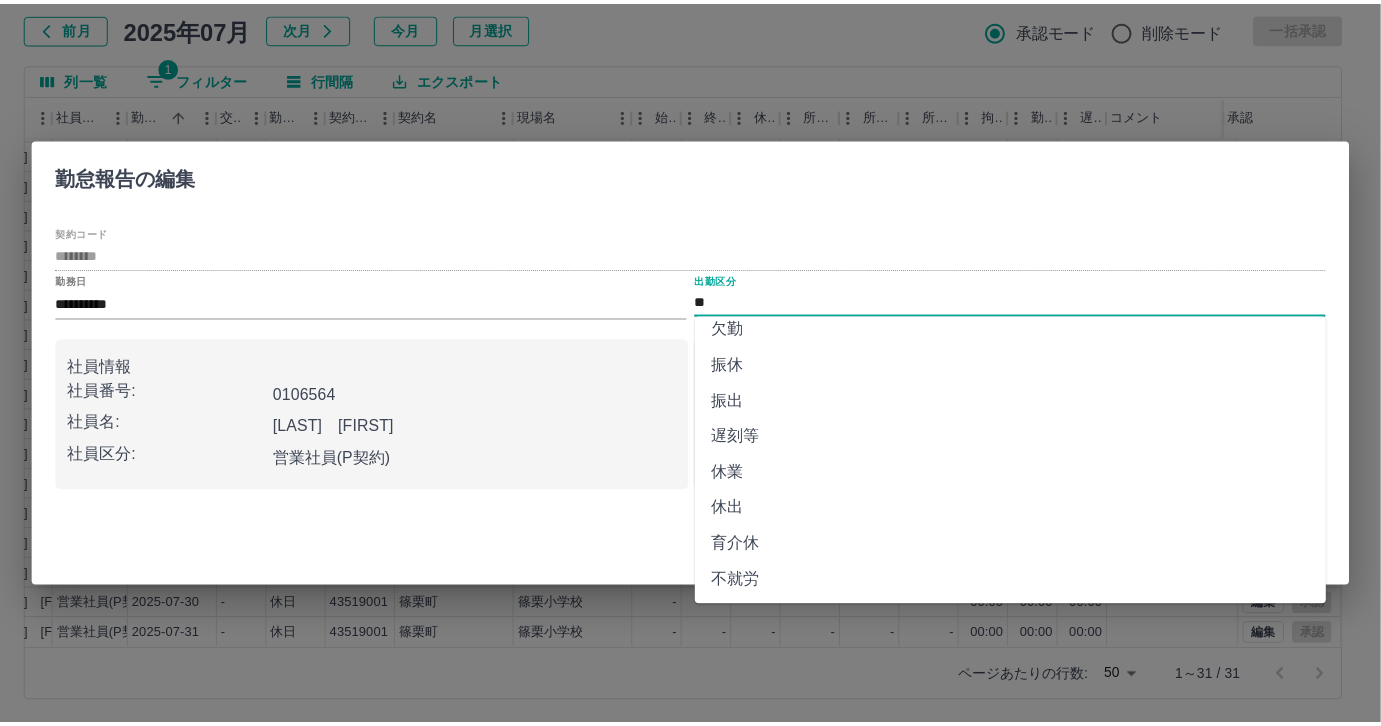 scroll, scrollTop: 181, scrollLeft: 0, axis: vertical 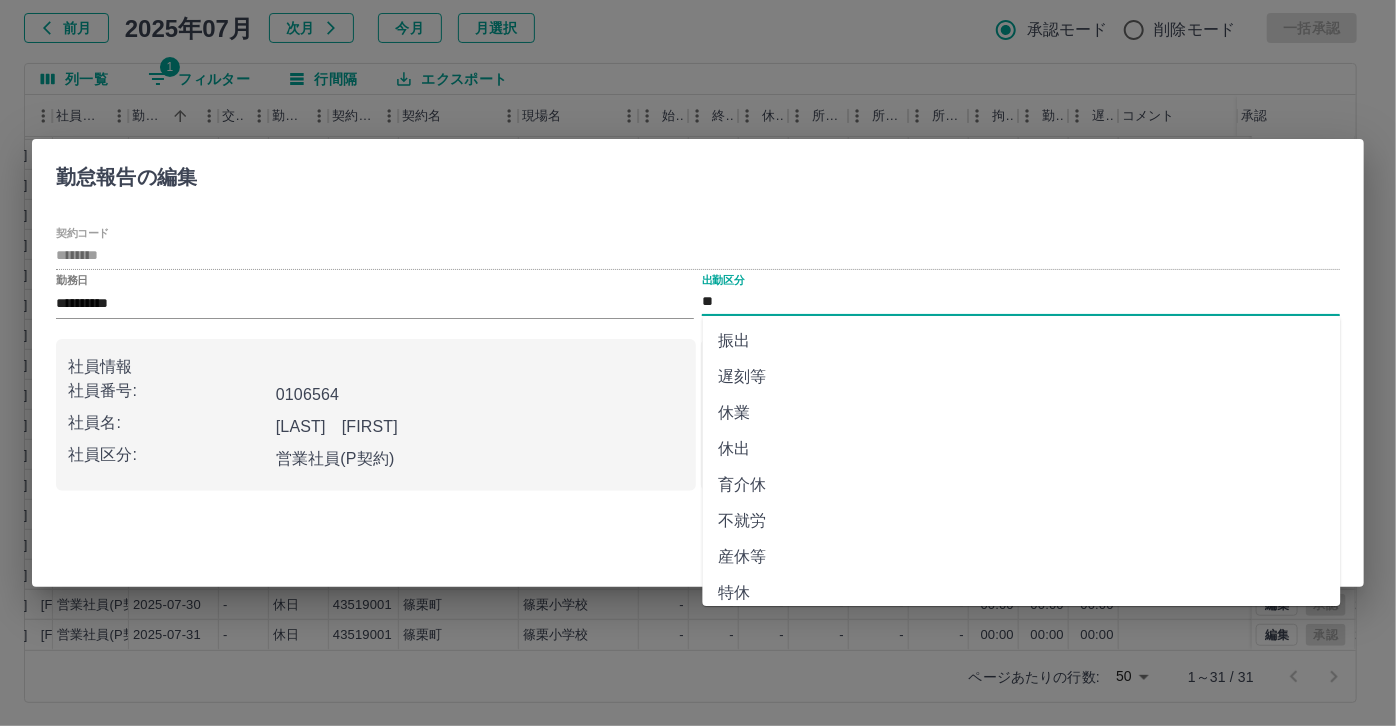 click on "休業" at bounding box center (1022, 413) 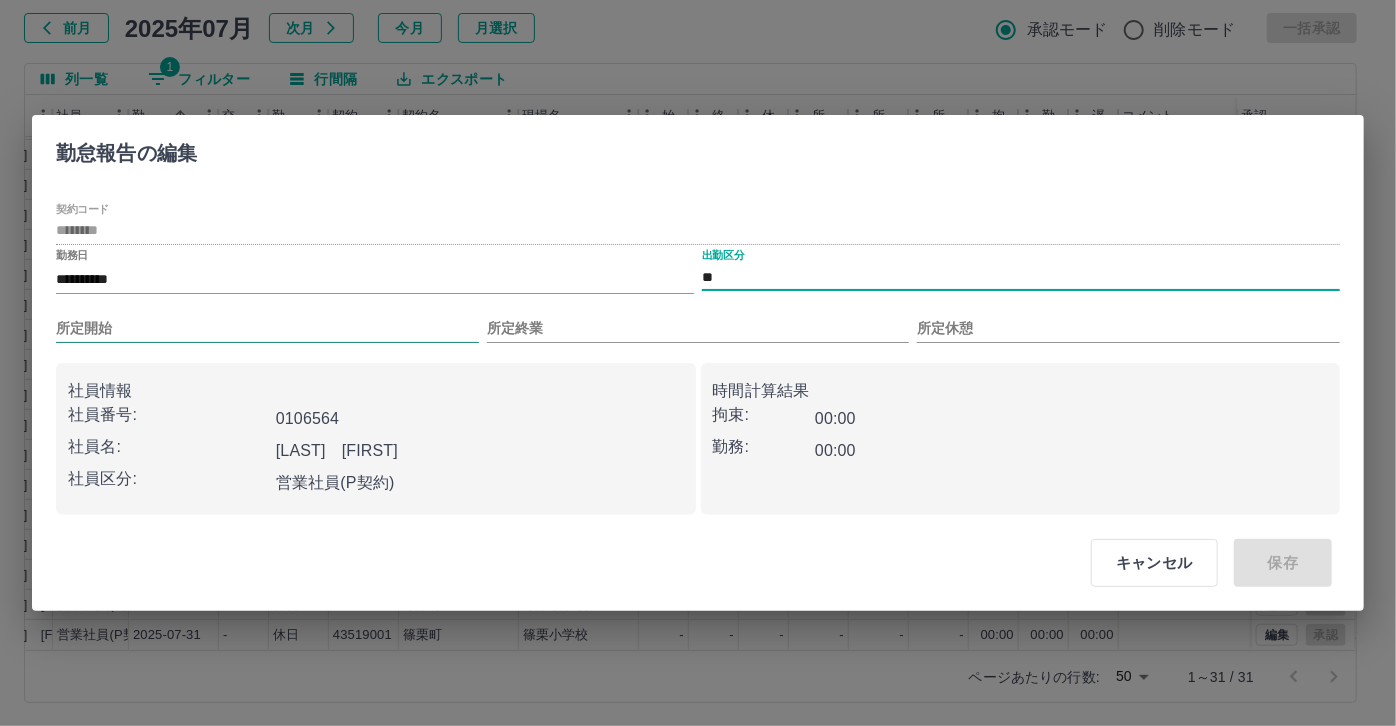 click on "所定開始" at bounding box center [267, 328] 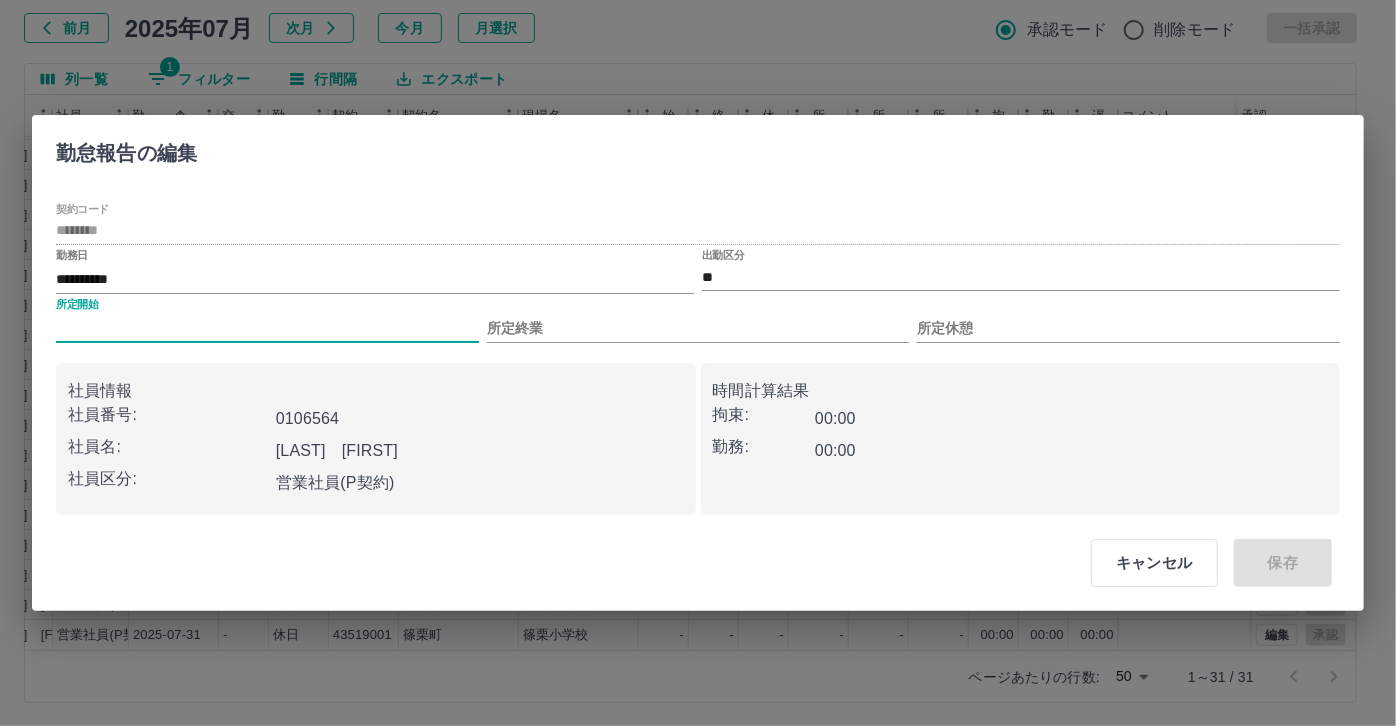 type on "***" 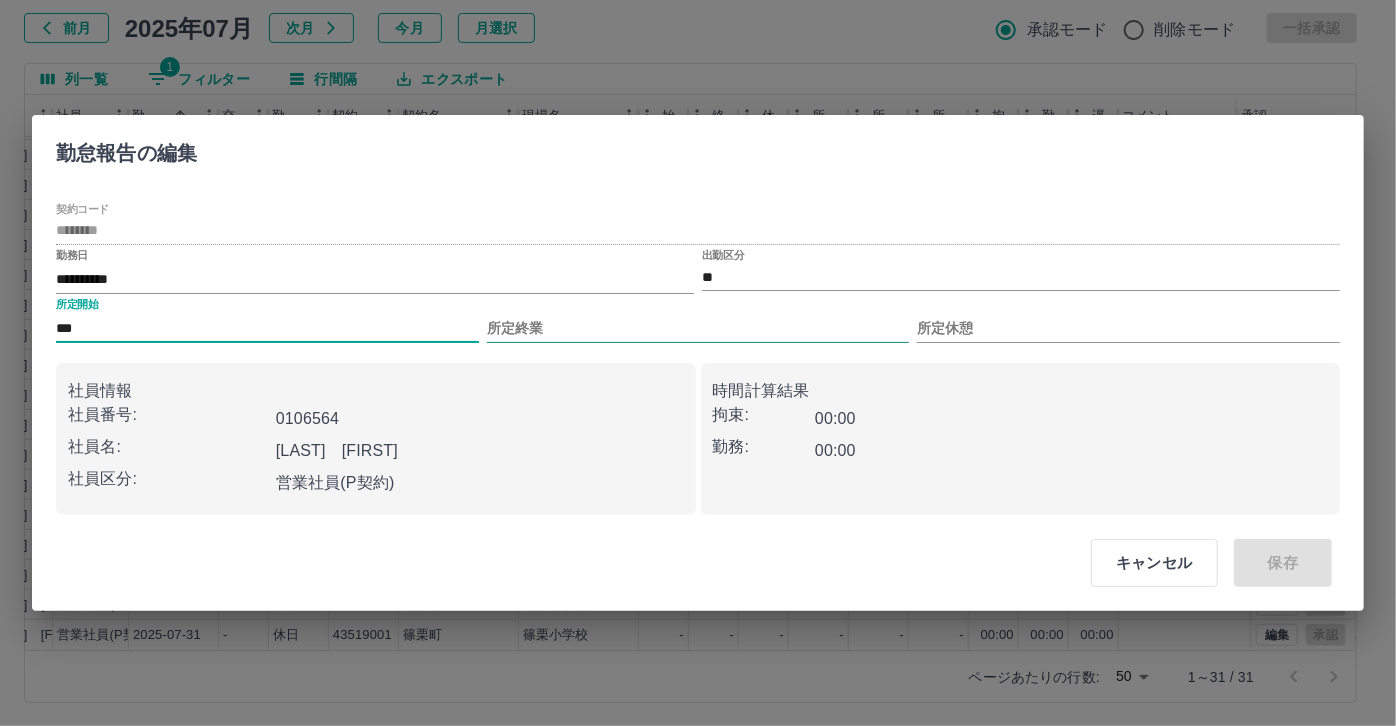 click on "所定終業" at bounding box center (698, 328) 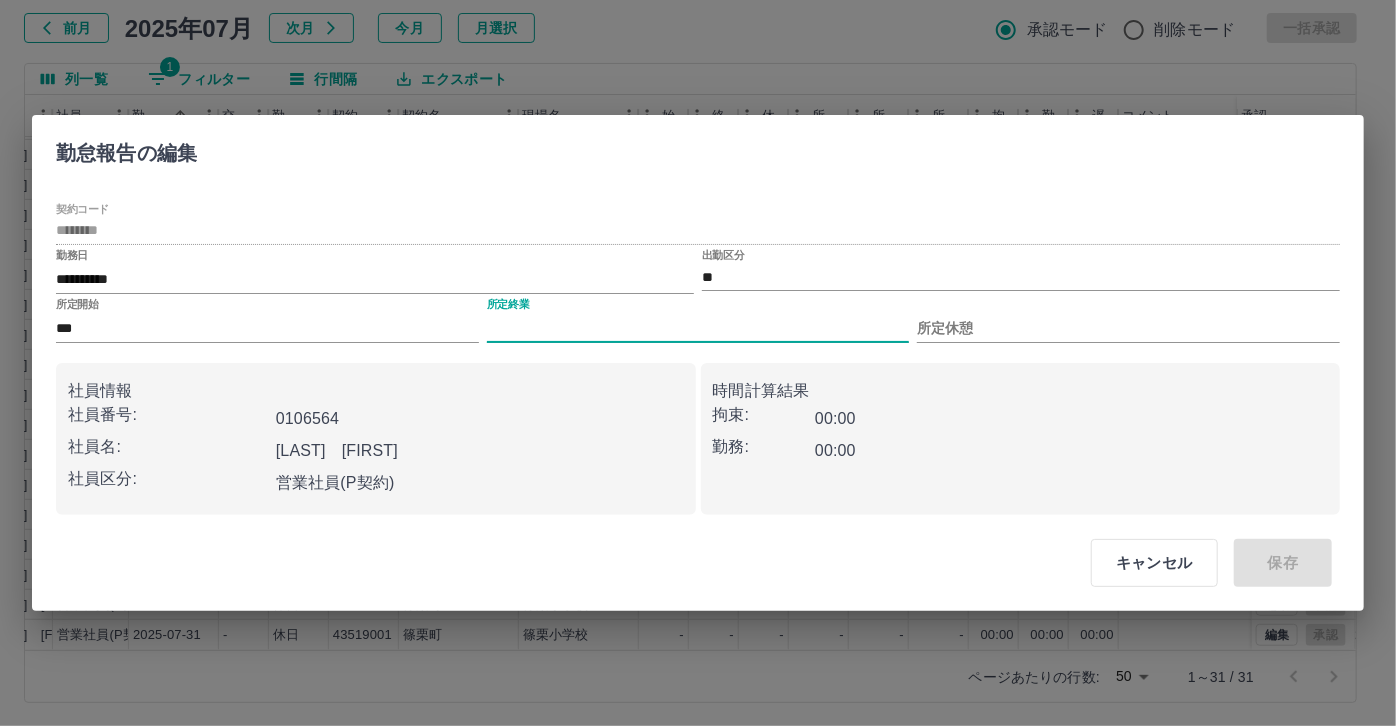 type on "****" 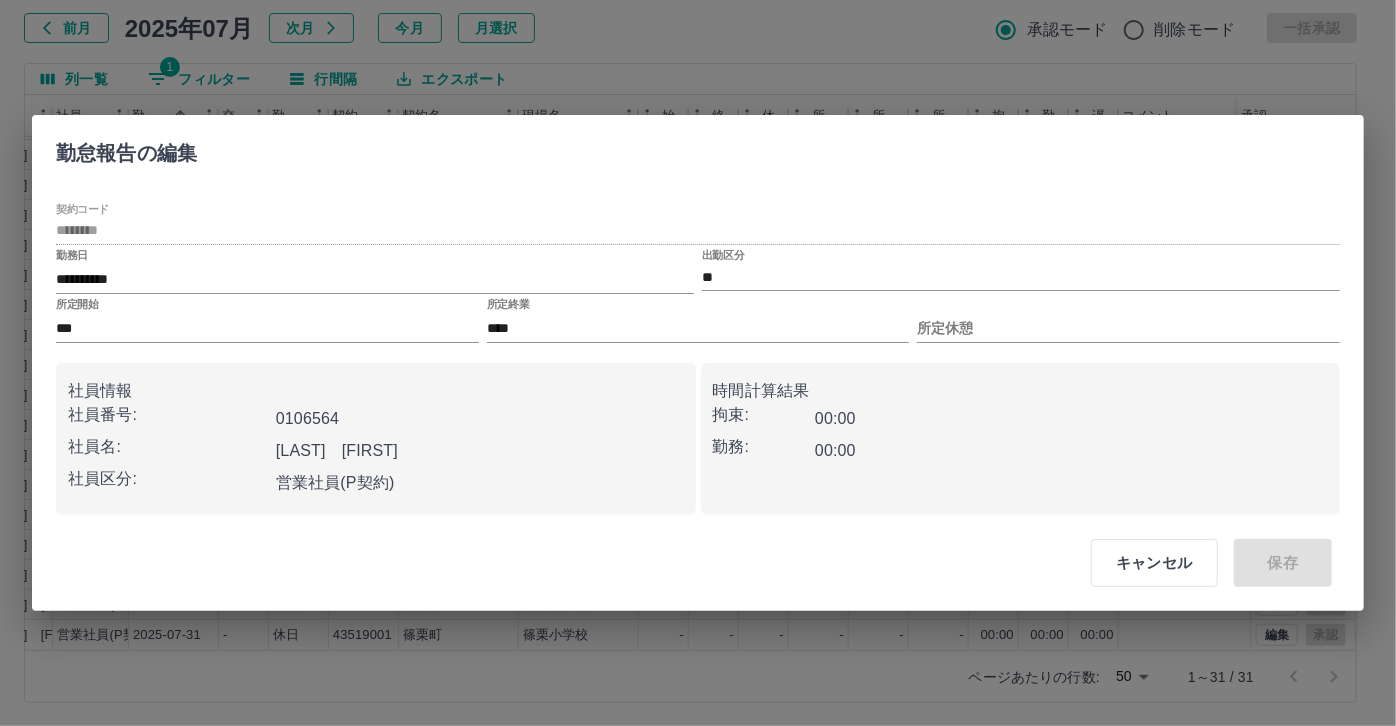 click on "**********" at bounding box center [698, 359] 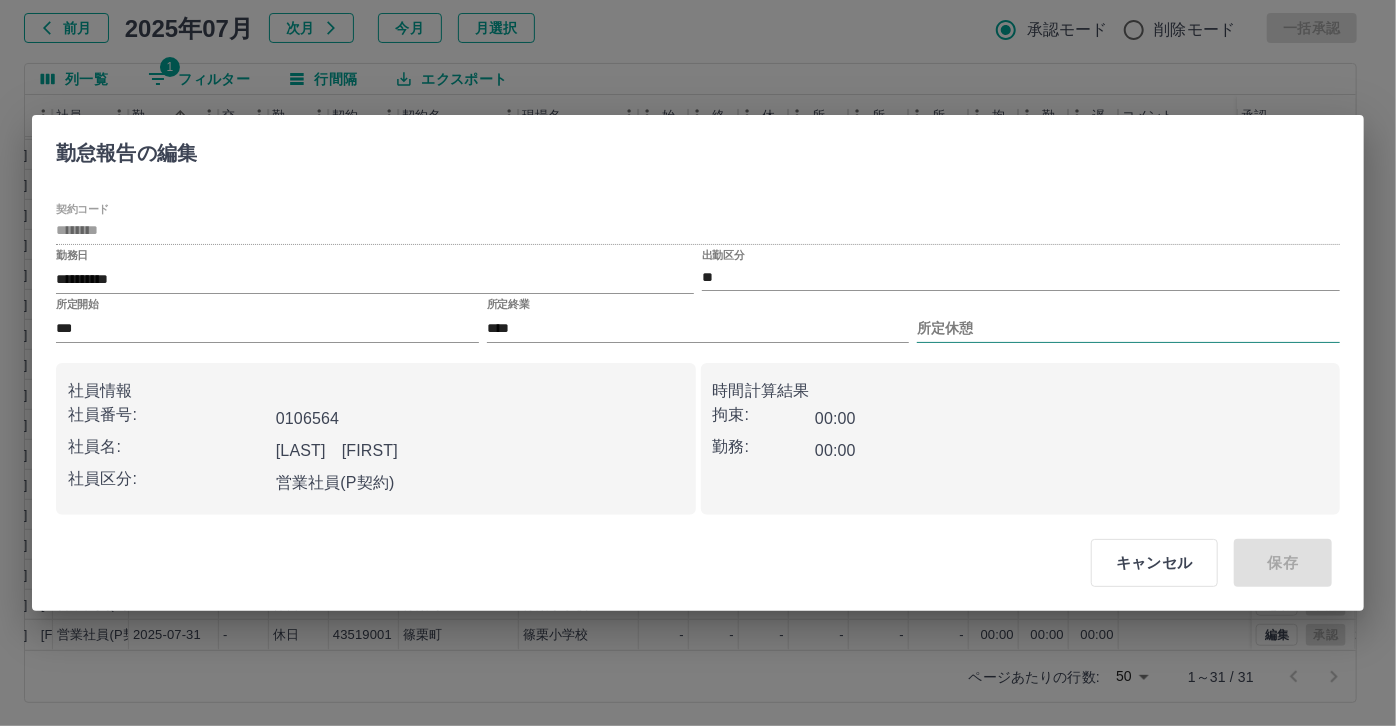 click on "所定休憩" at bounding box center (1128, 328) 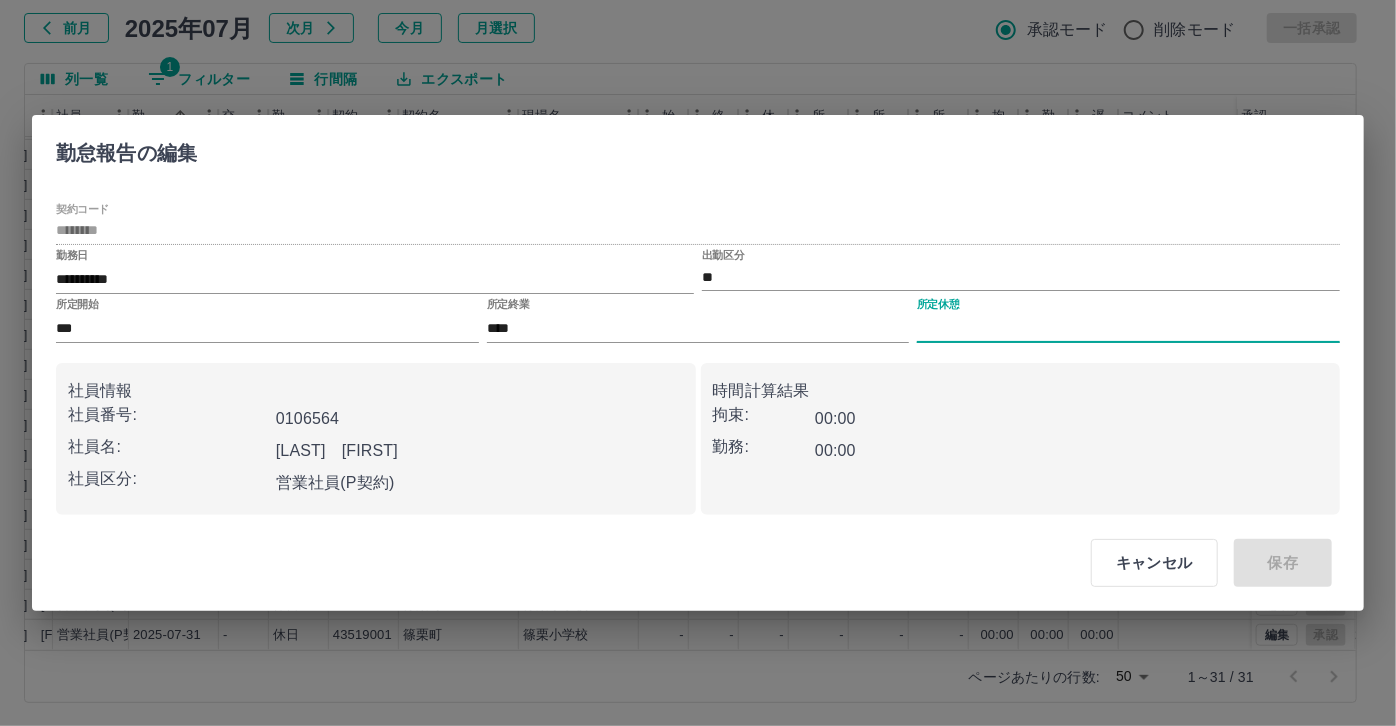 type on "****" 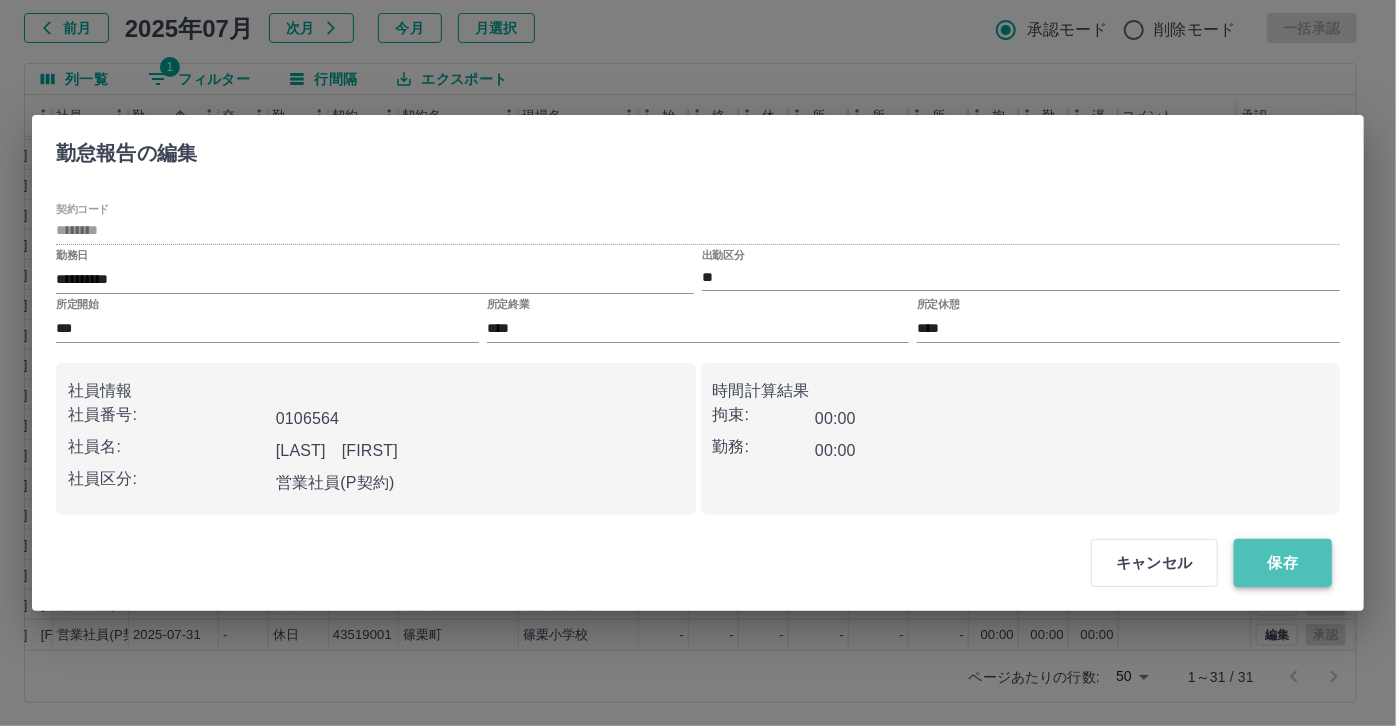 click on "保存" at bounding box center (1283, 563) 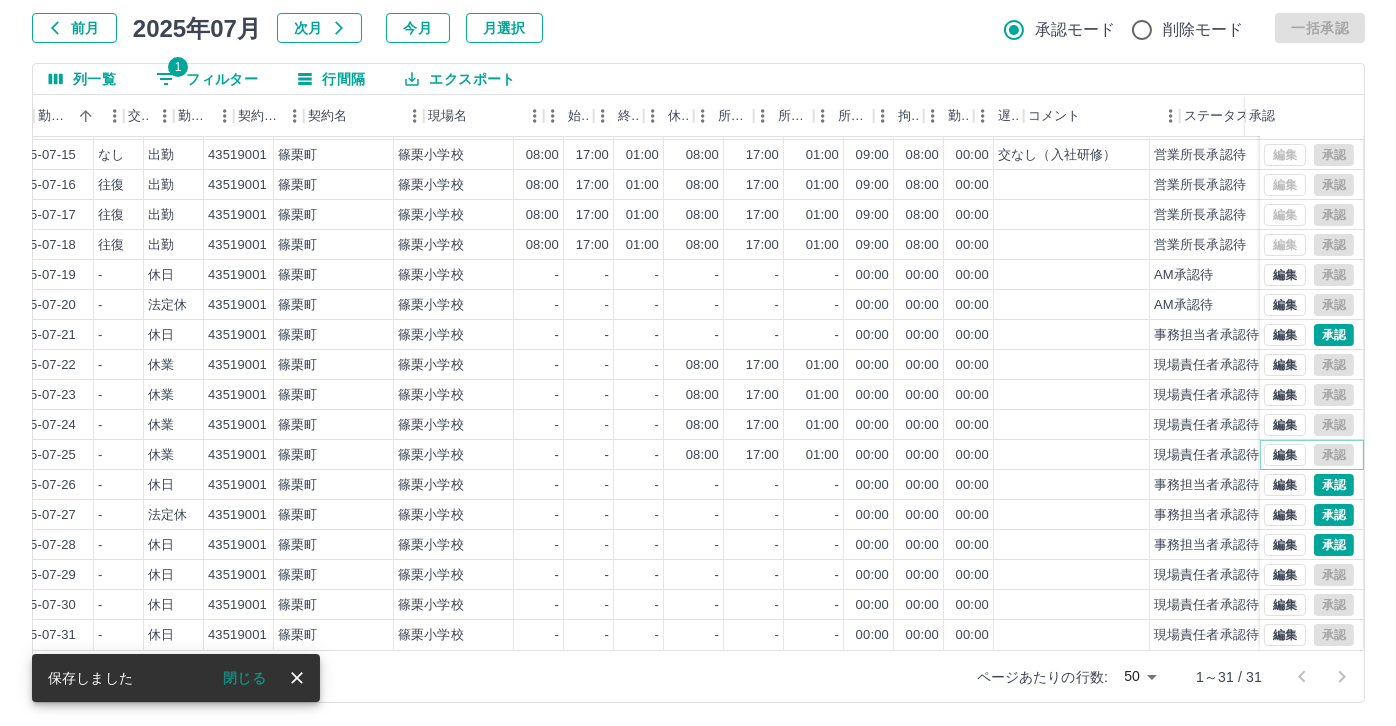 scroll, scrollTop: 431, scrollLeft: 429, axis: both 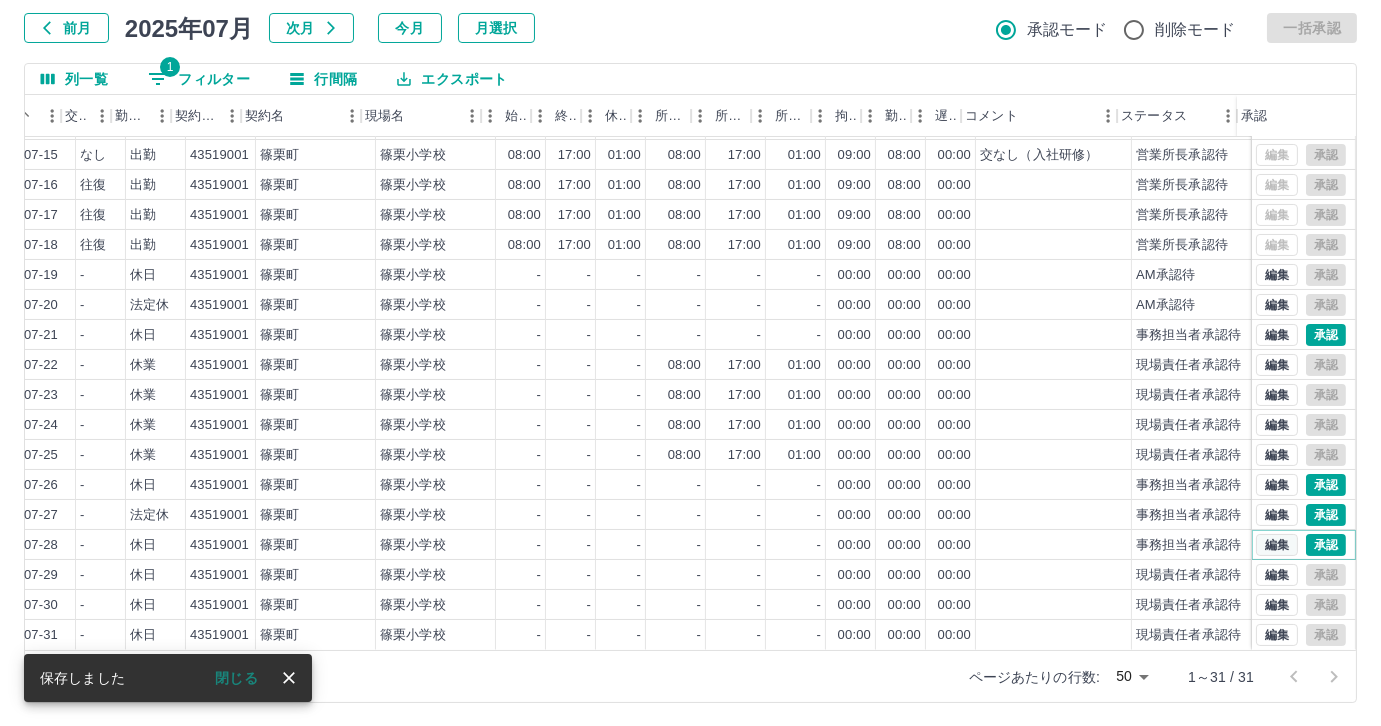 click on "編集" at bounding box center [1277, 545] 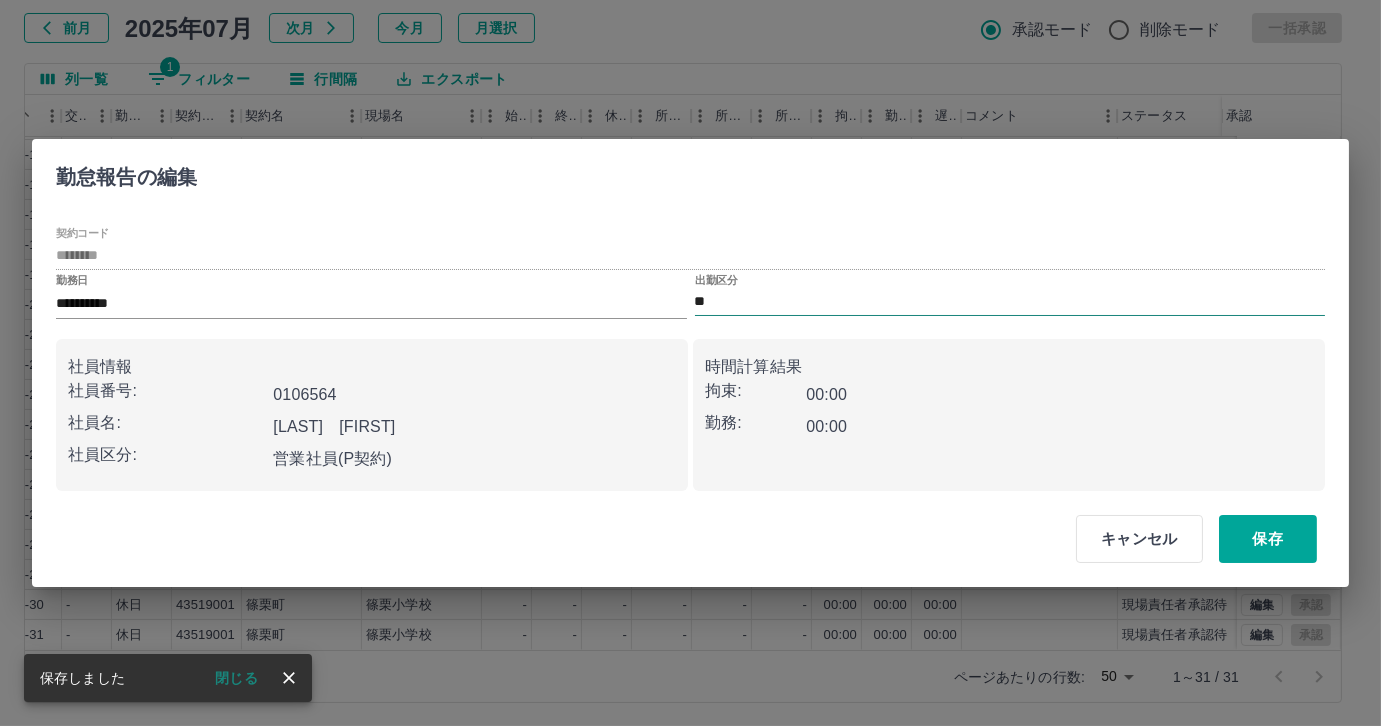 click on "**" at bounding box center (1010, 302) 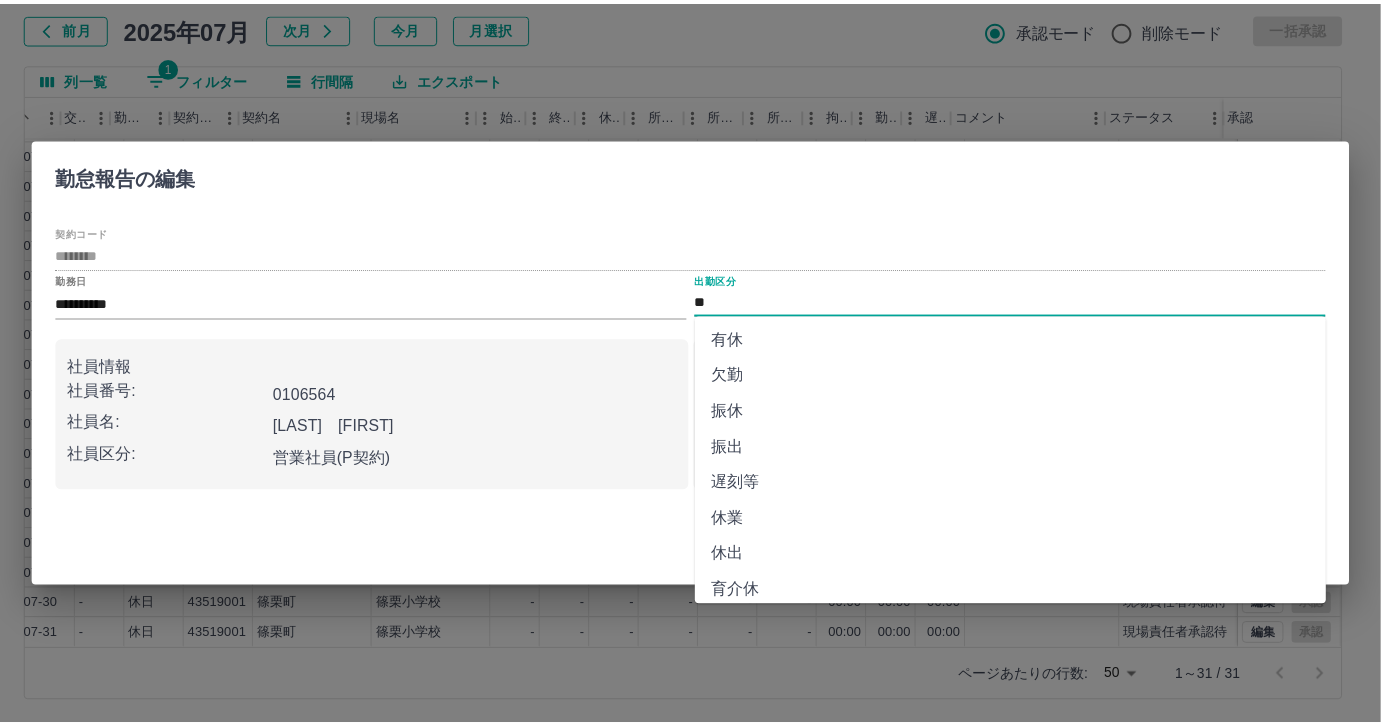 scroll, scrollTop: 181, scrollLeft: 0, axis: vertical 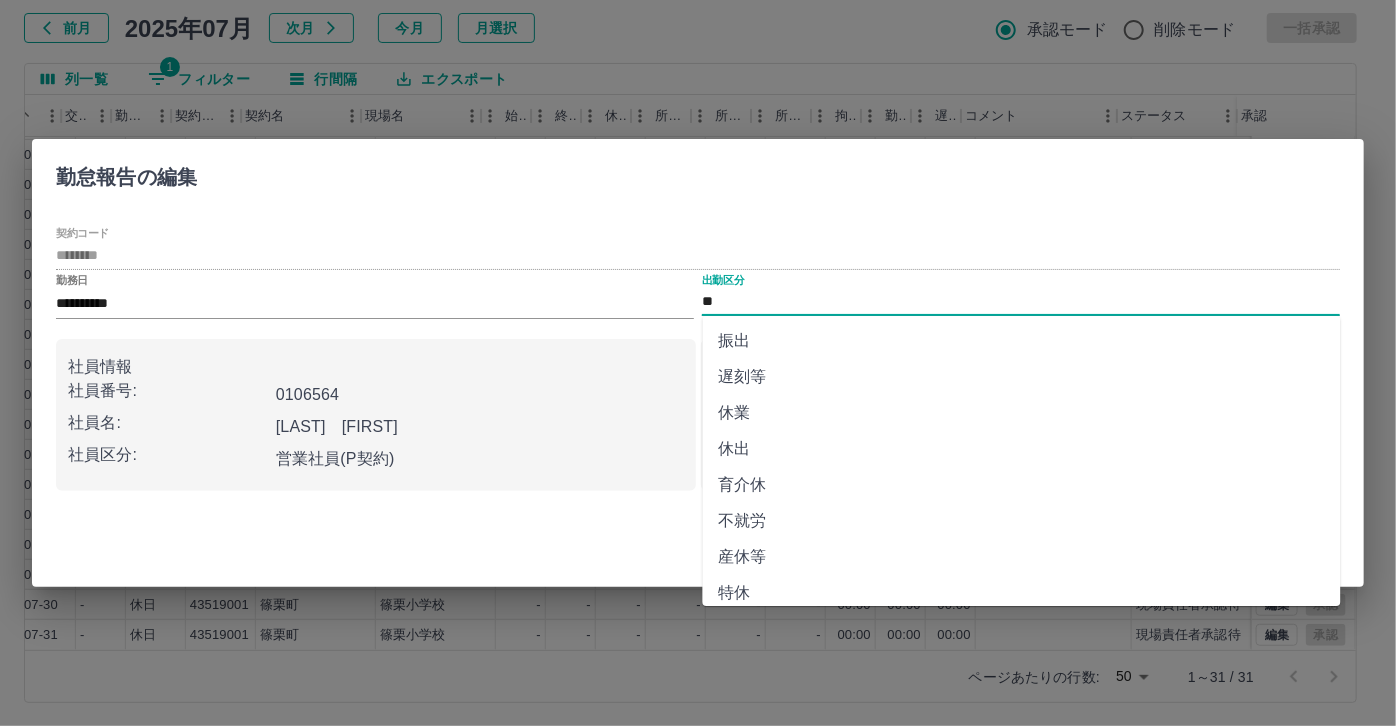 click on "休業" at bounding box center (1022, 413) 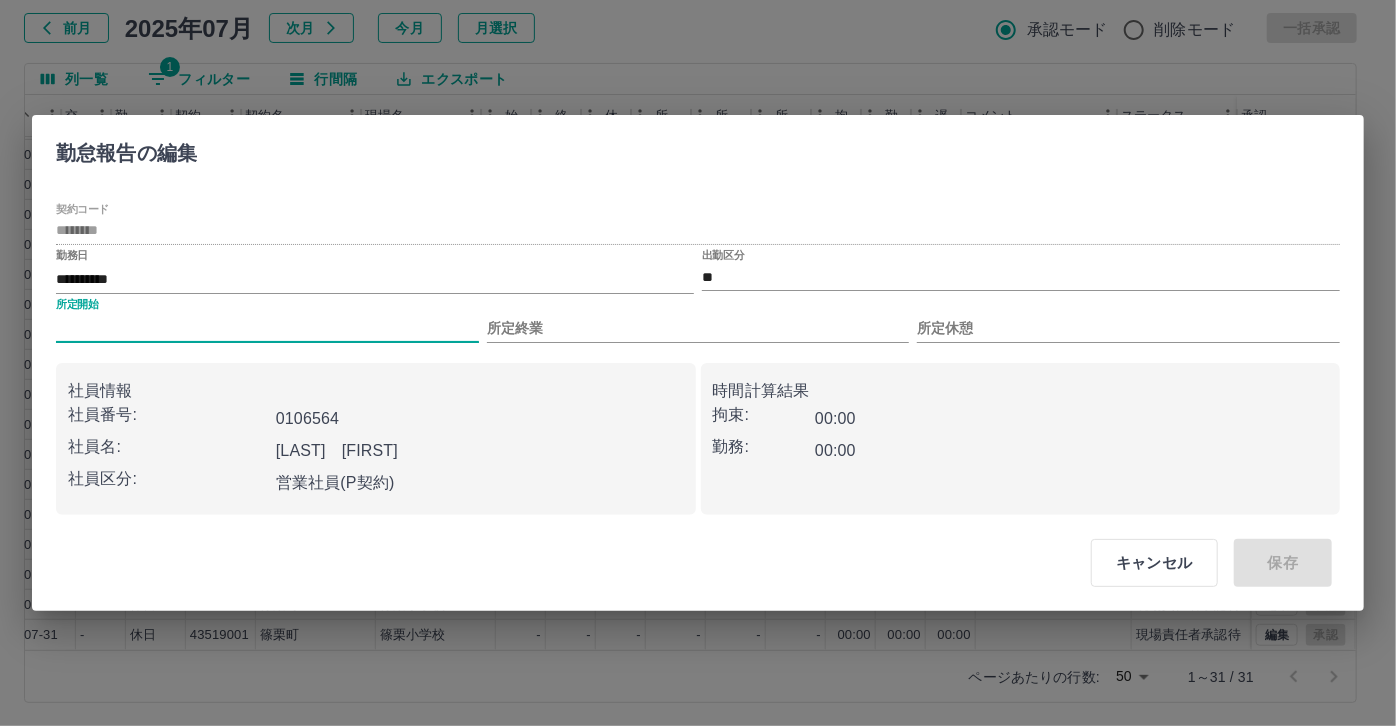 click on "所定開始" at bounding box center (267, 328) 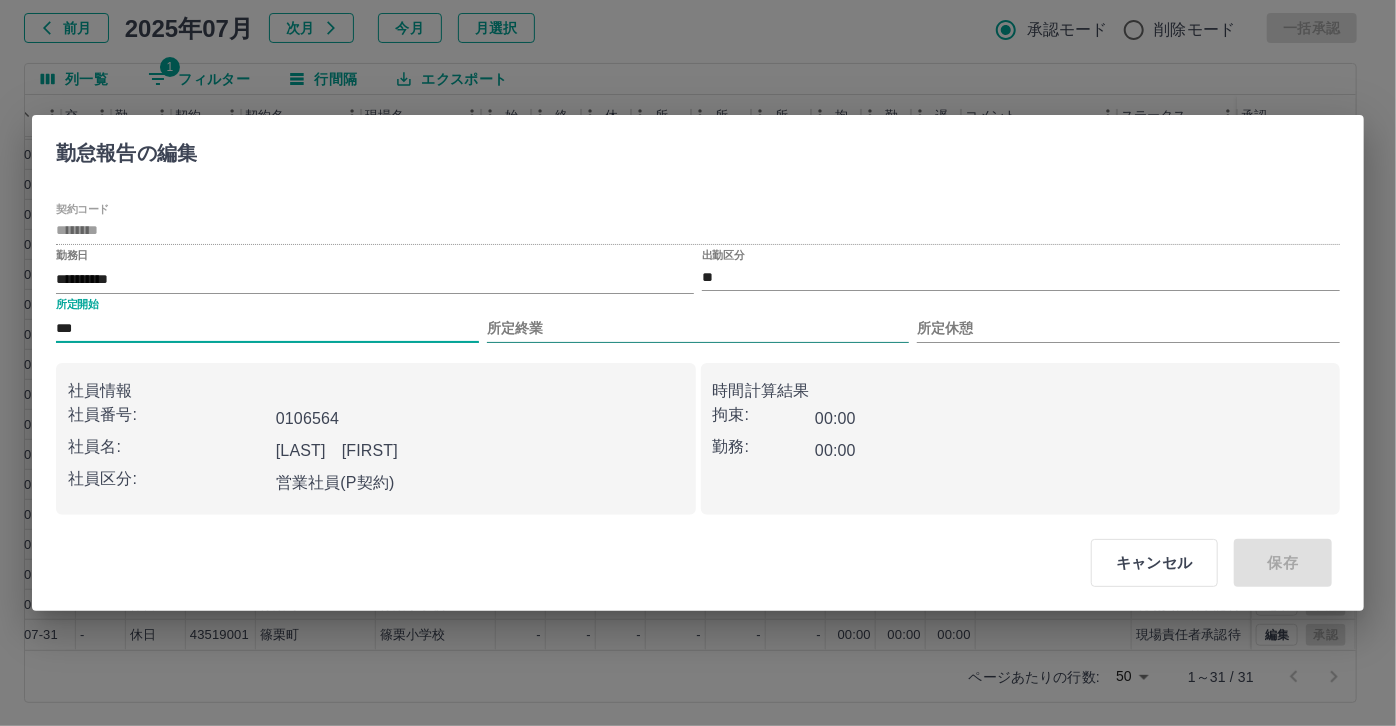 click on "所定終業" at bounding box center (698, 328) 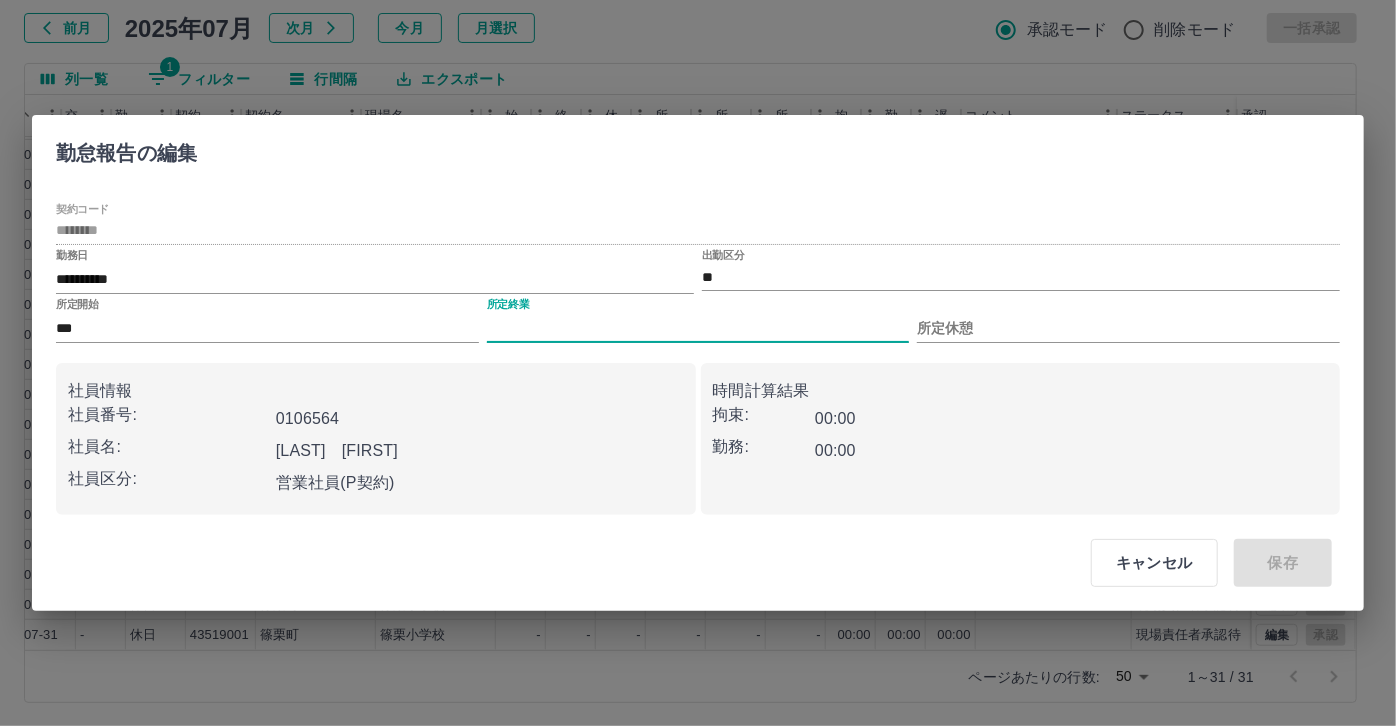 type on "****" 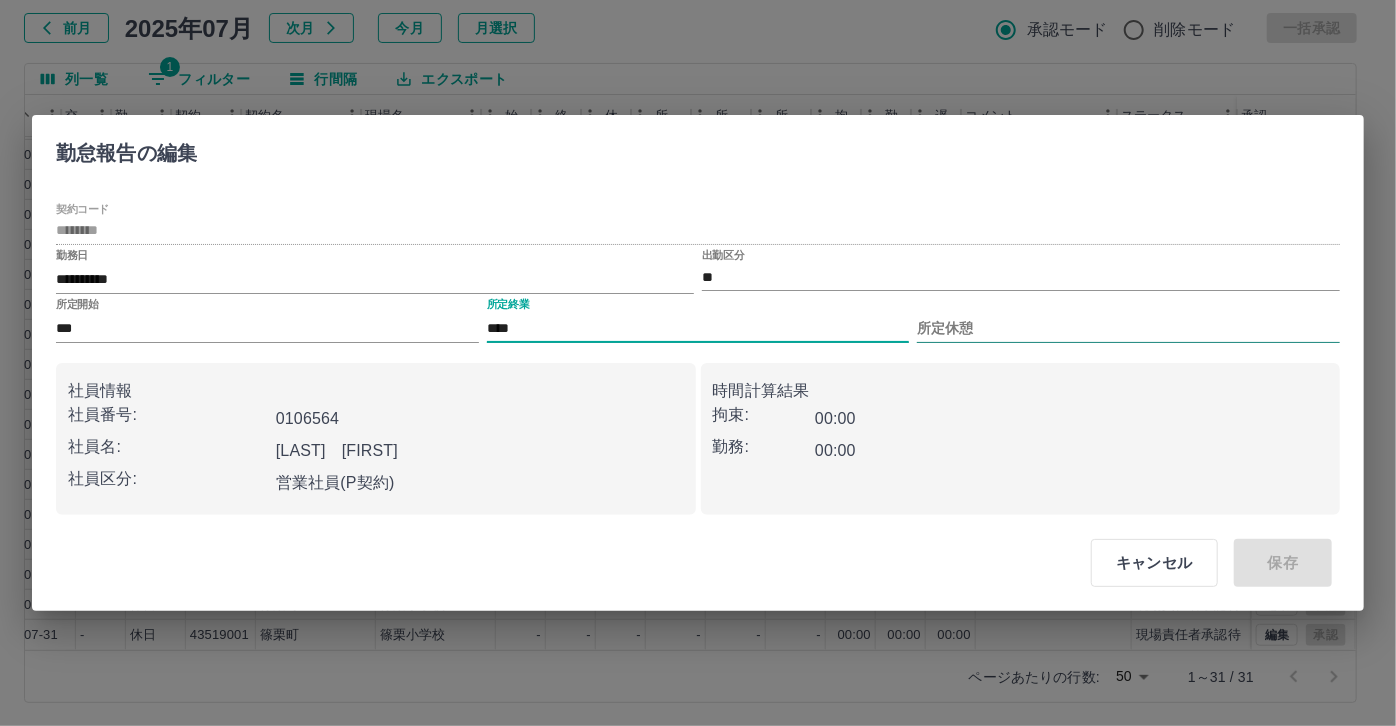 click on "所定休憩" at bounding box center [1128, 328] 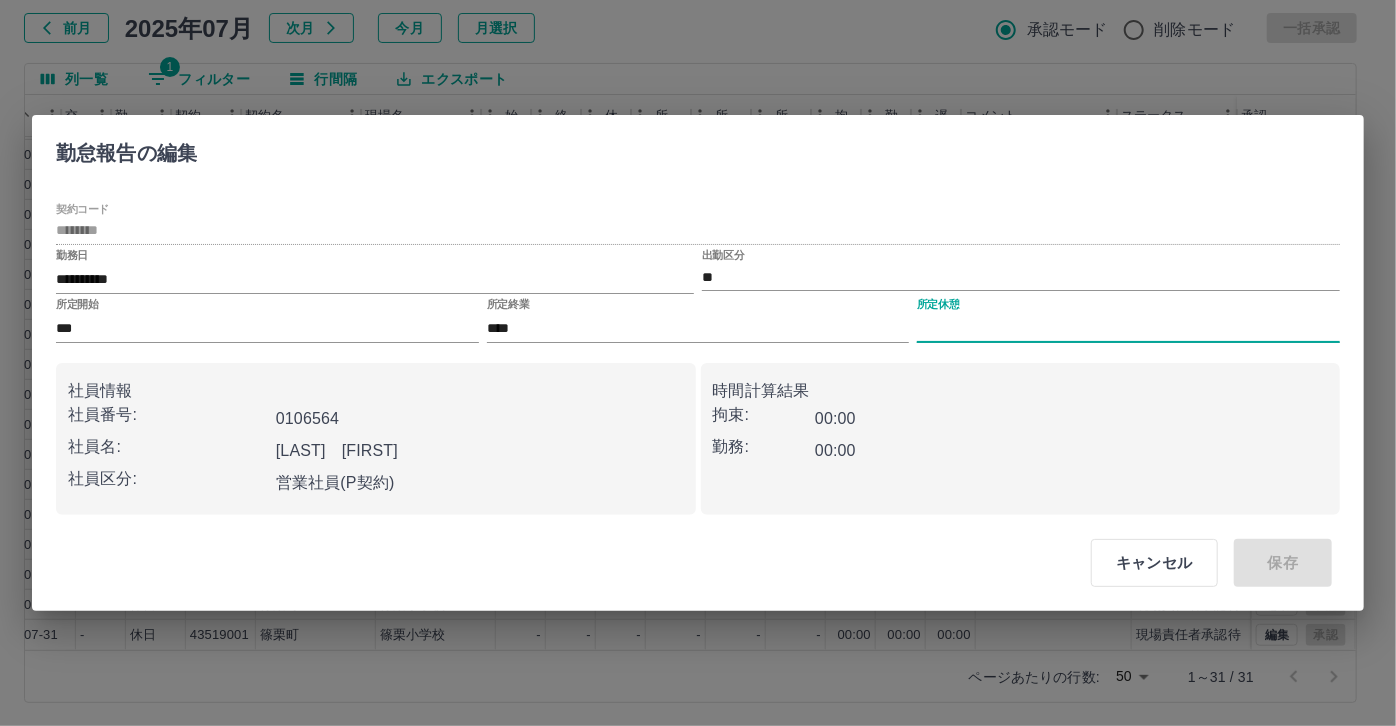 type on "****" 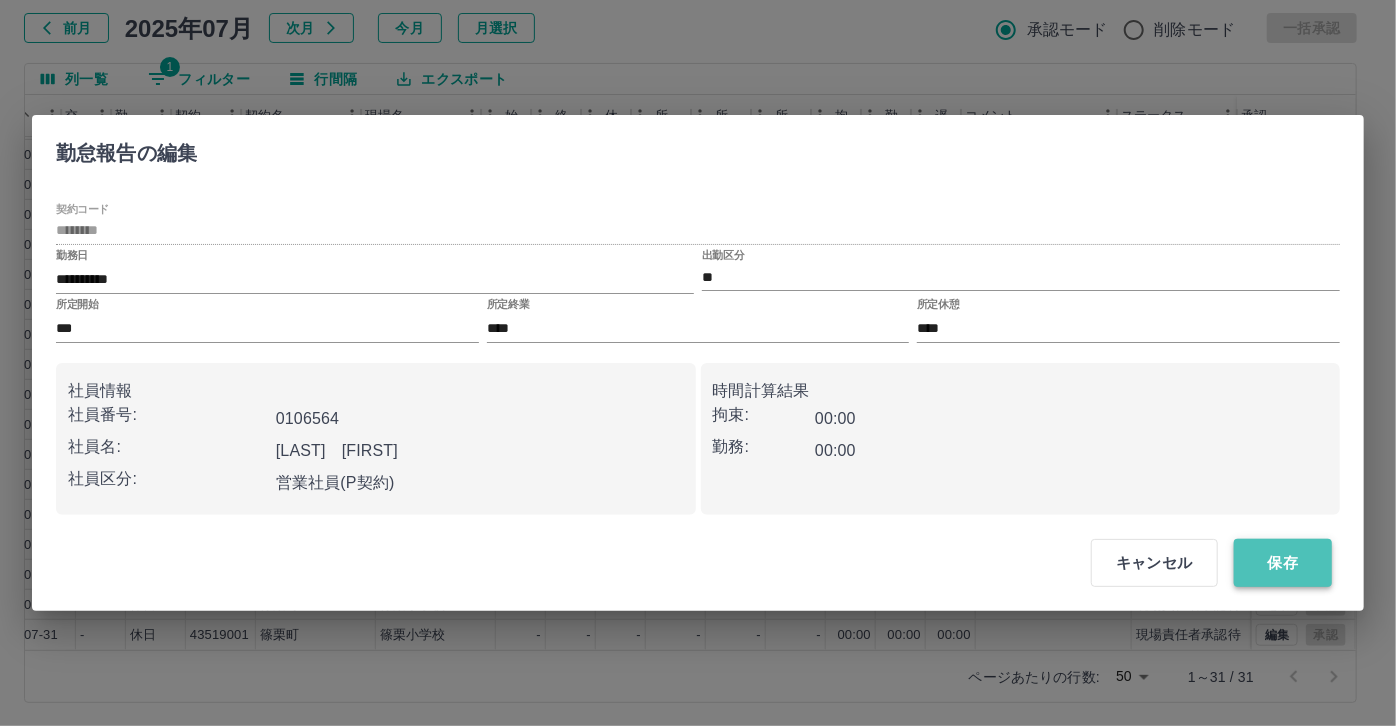 click on "保存" at bounding box center [1283, 563] 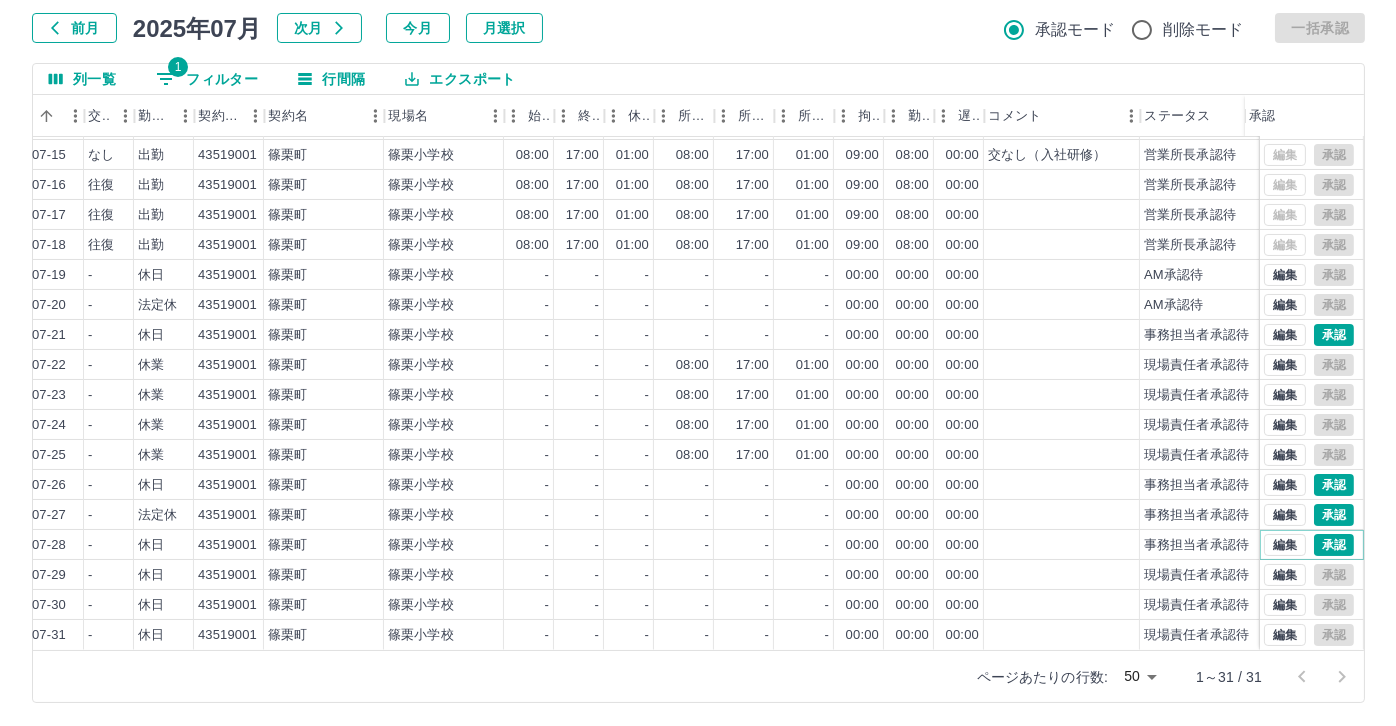 scroll, scrollTop: 431, scrollLeft: 414, axis: both 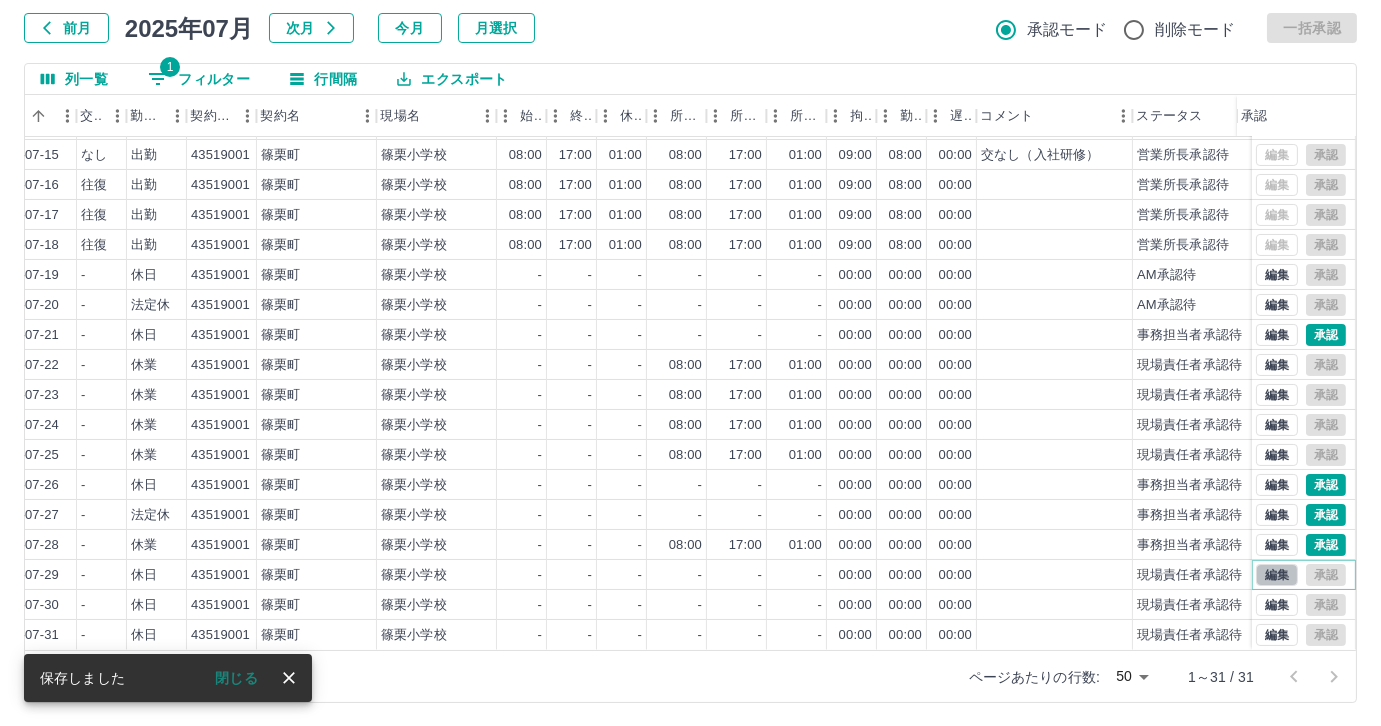 click on "編集" at bounding box center [1277, 575] 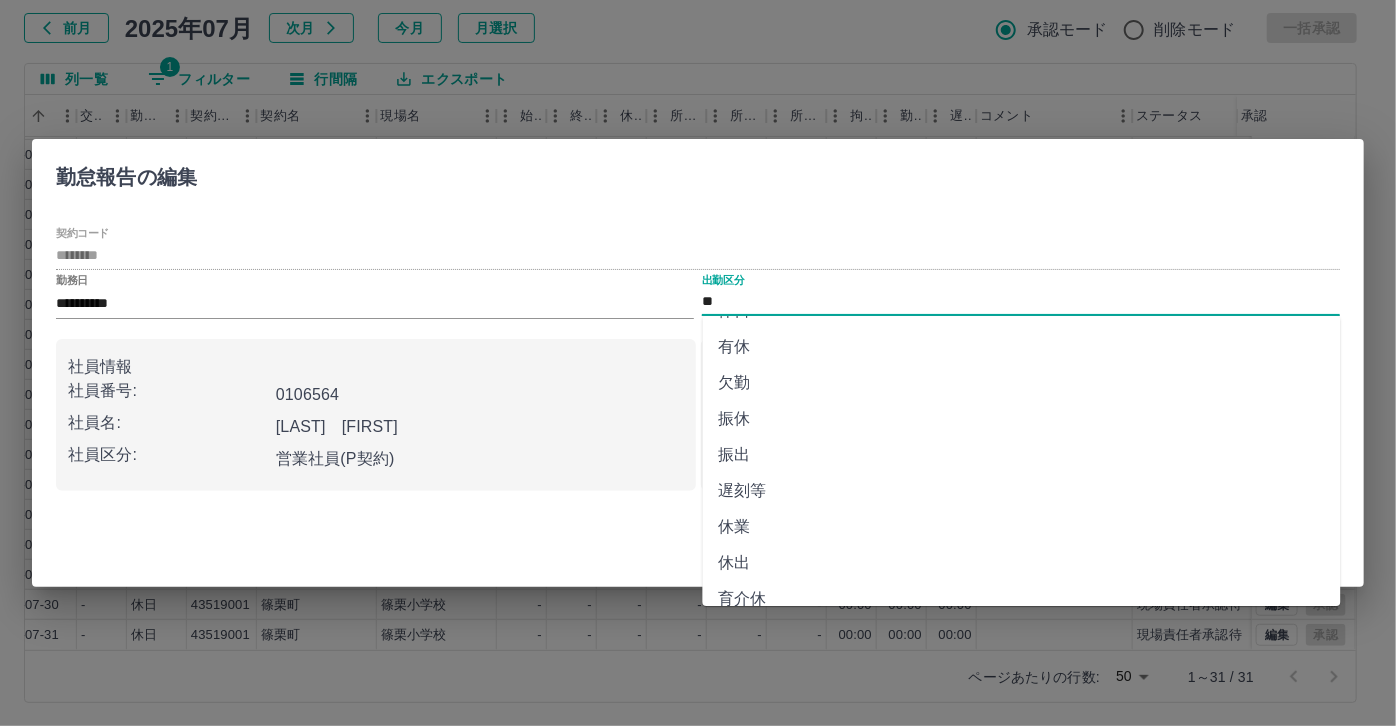 scroll, scrollTop: 181, scrollLeft: 0, axis: vertical 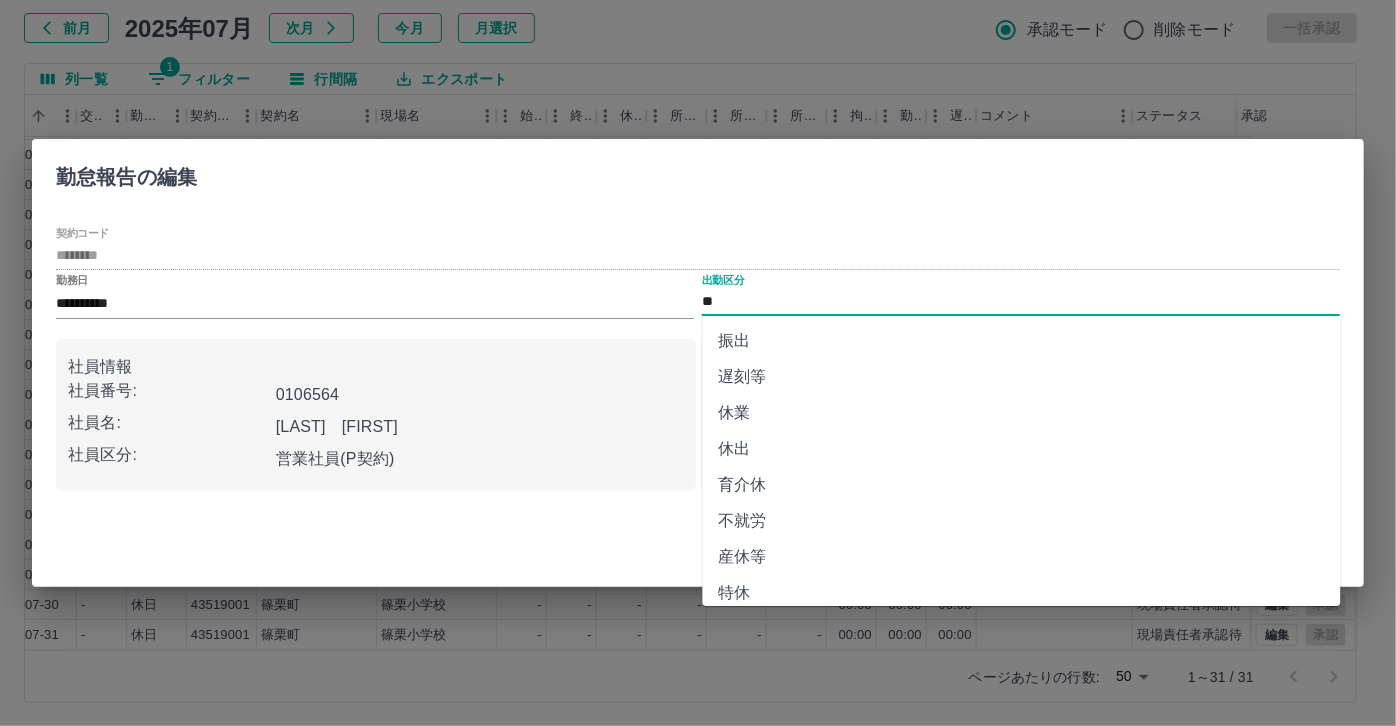 click on "休業" at bounding box center (1022, 413) 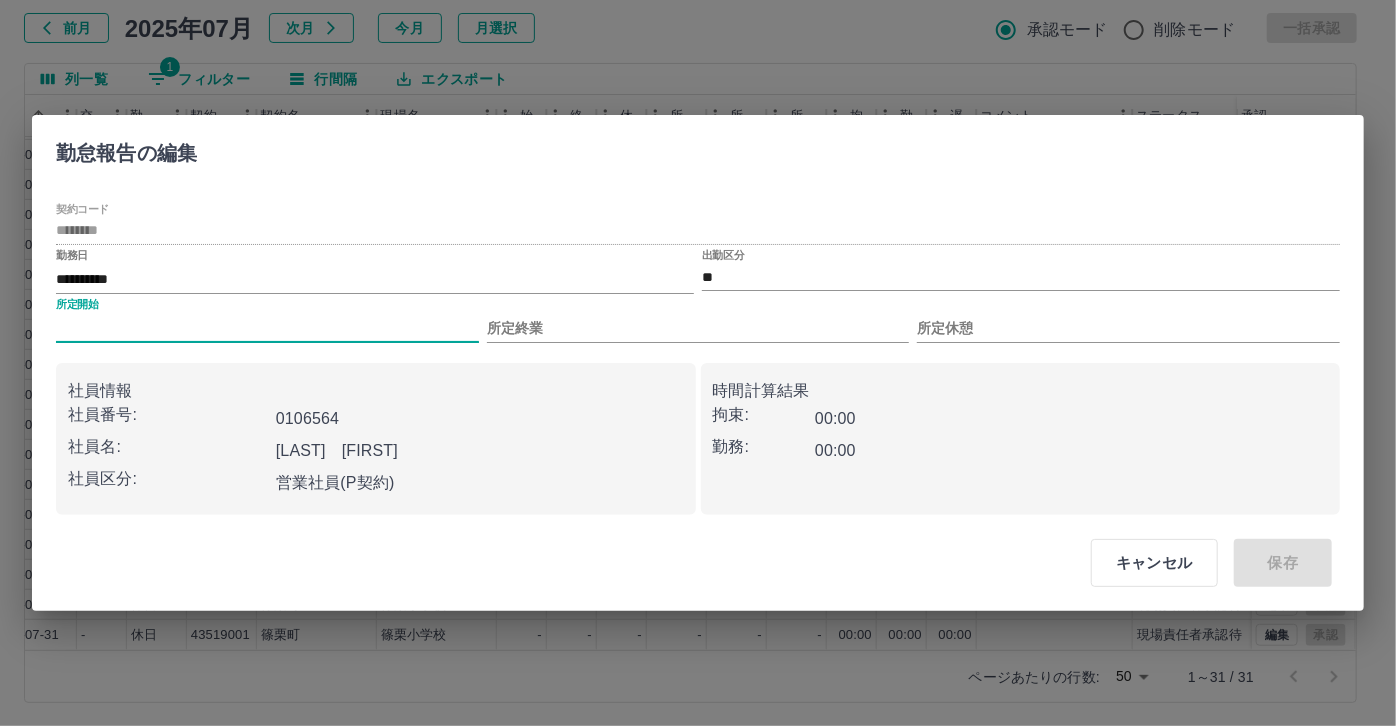 click on "所定開始" at bounding box center [267, 328] 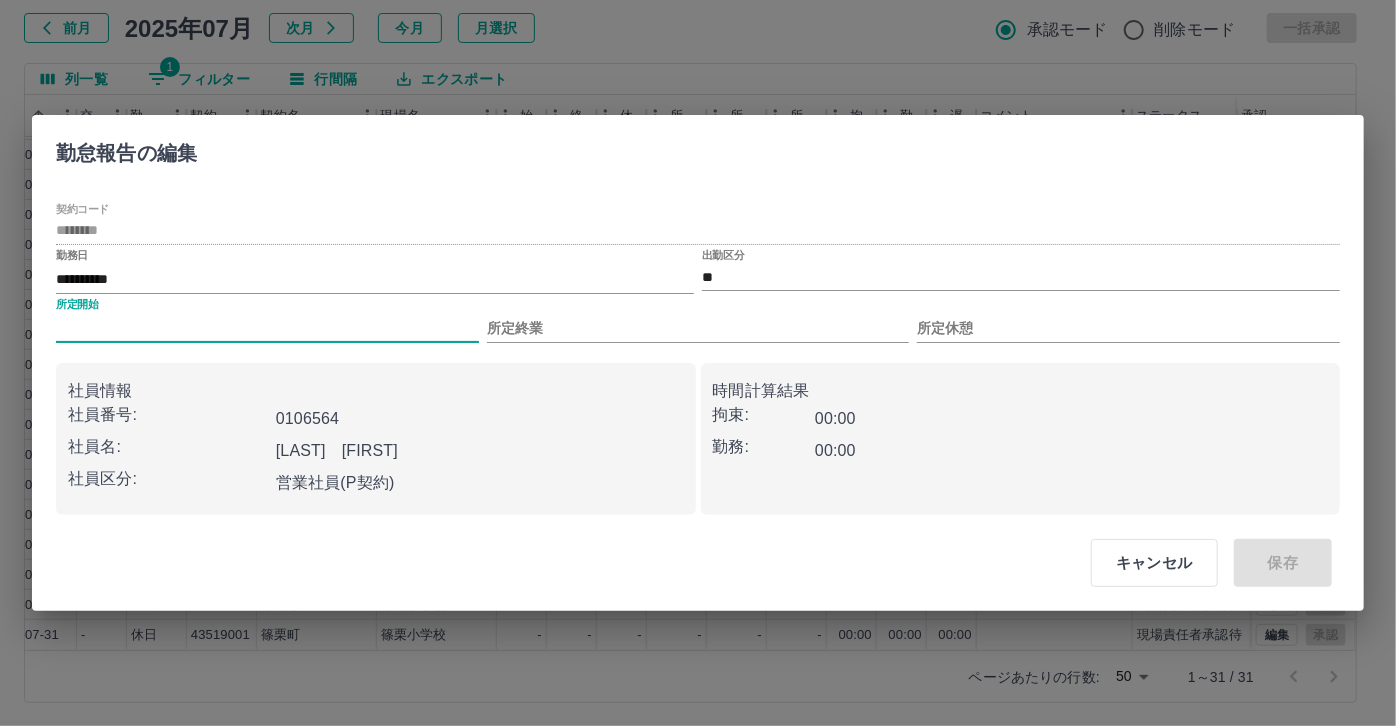type on "***" 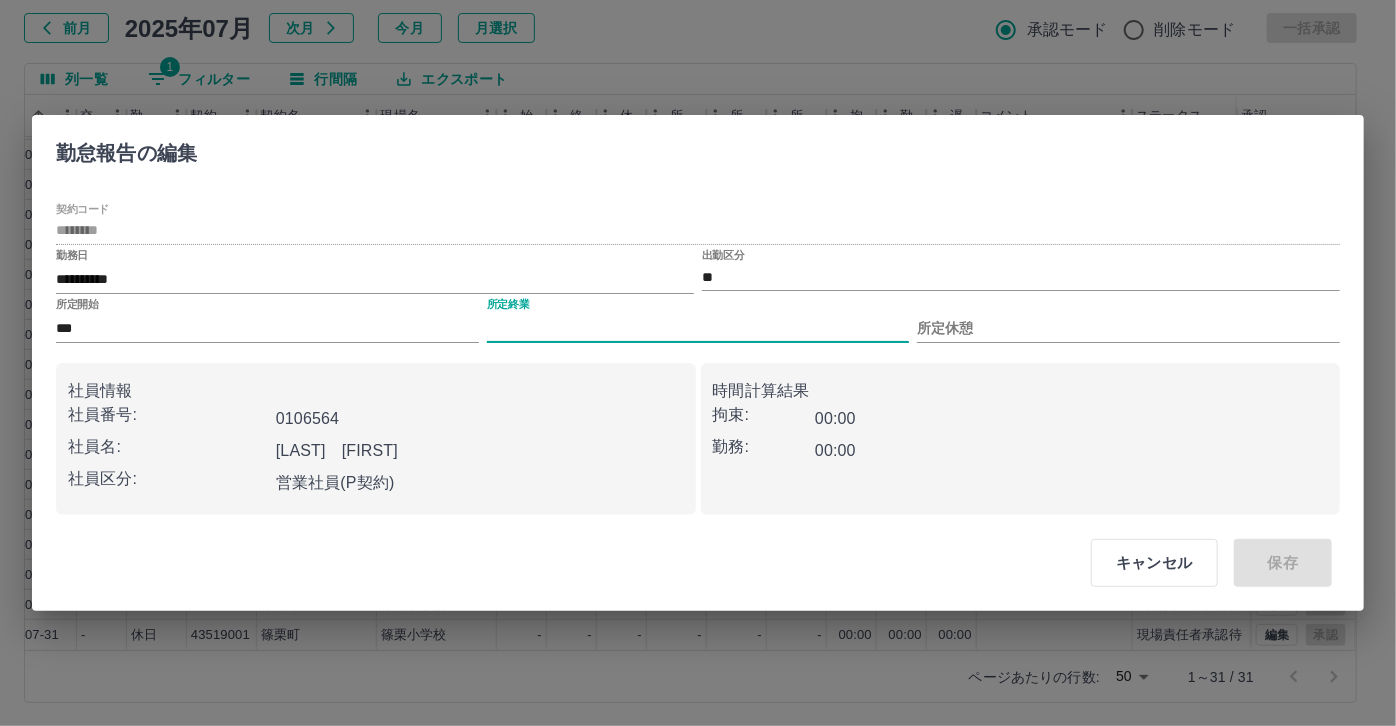 click on "所定終業" at bounding box center (698, 328) 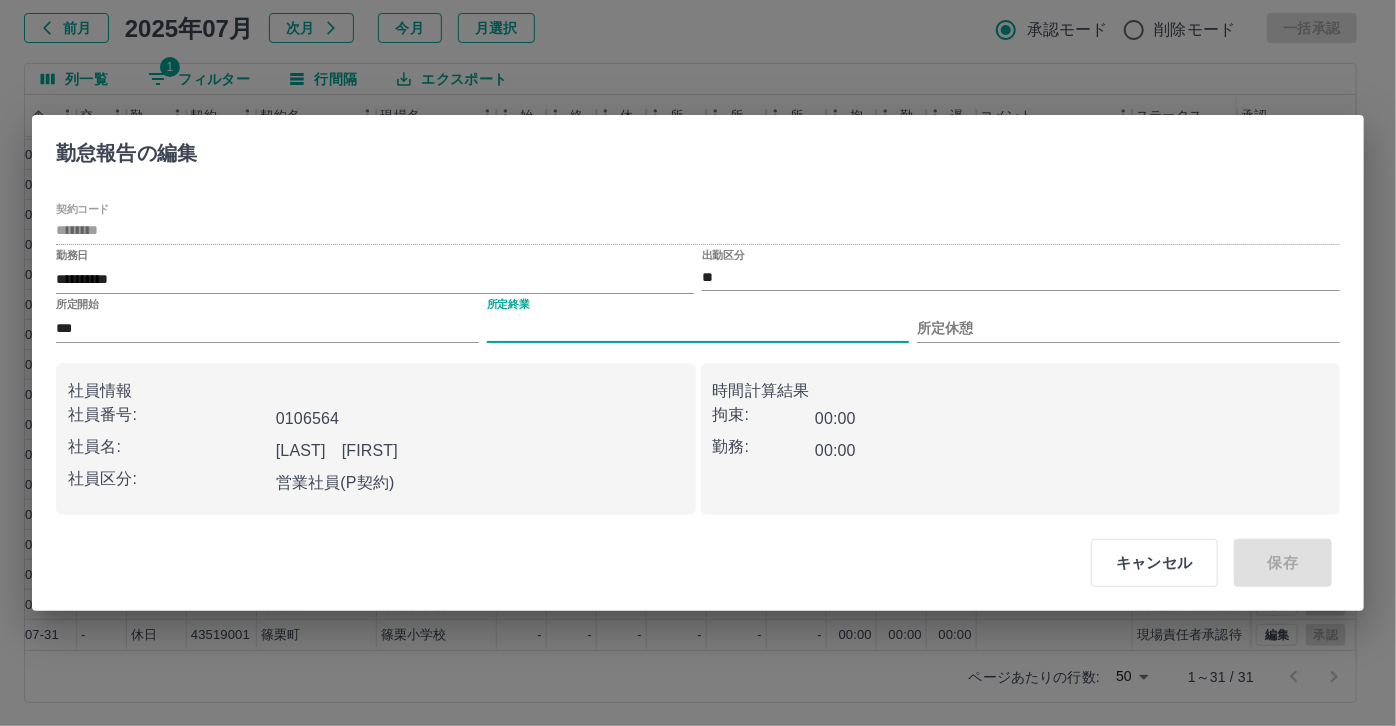 type on "****" 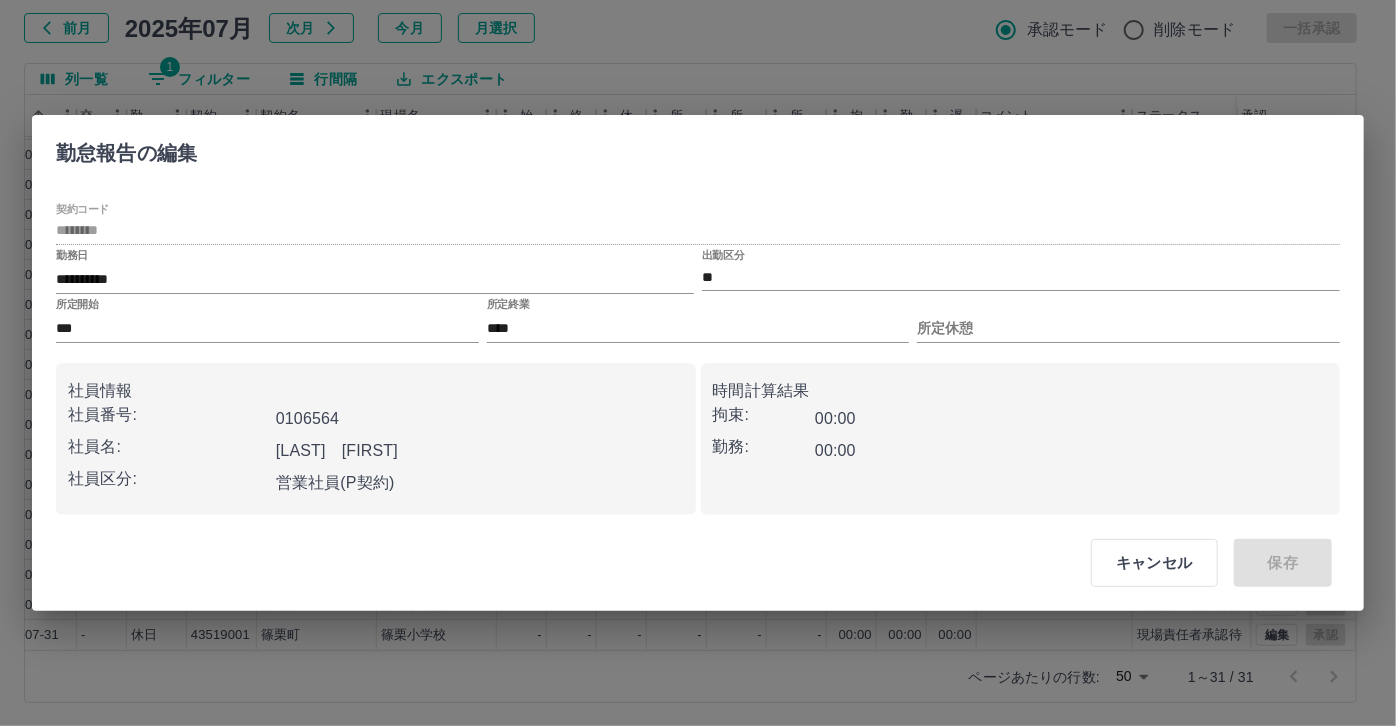 click on "所定開始 *** 所定終業 **** 所定休憩" at bounding box center [698, 320] 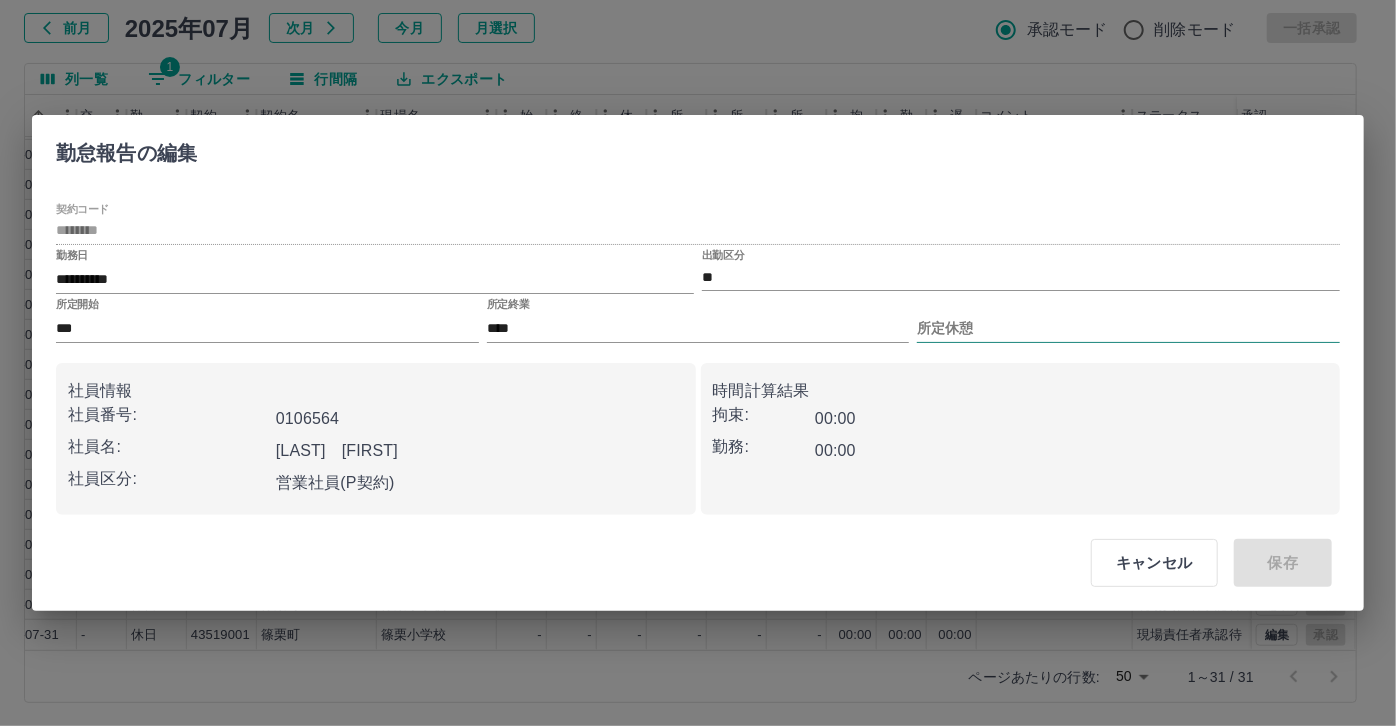 click on "所定休憩" at bounding box center (1128, 328) 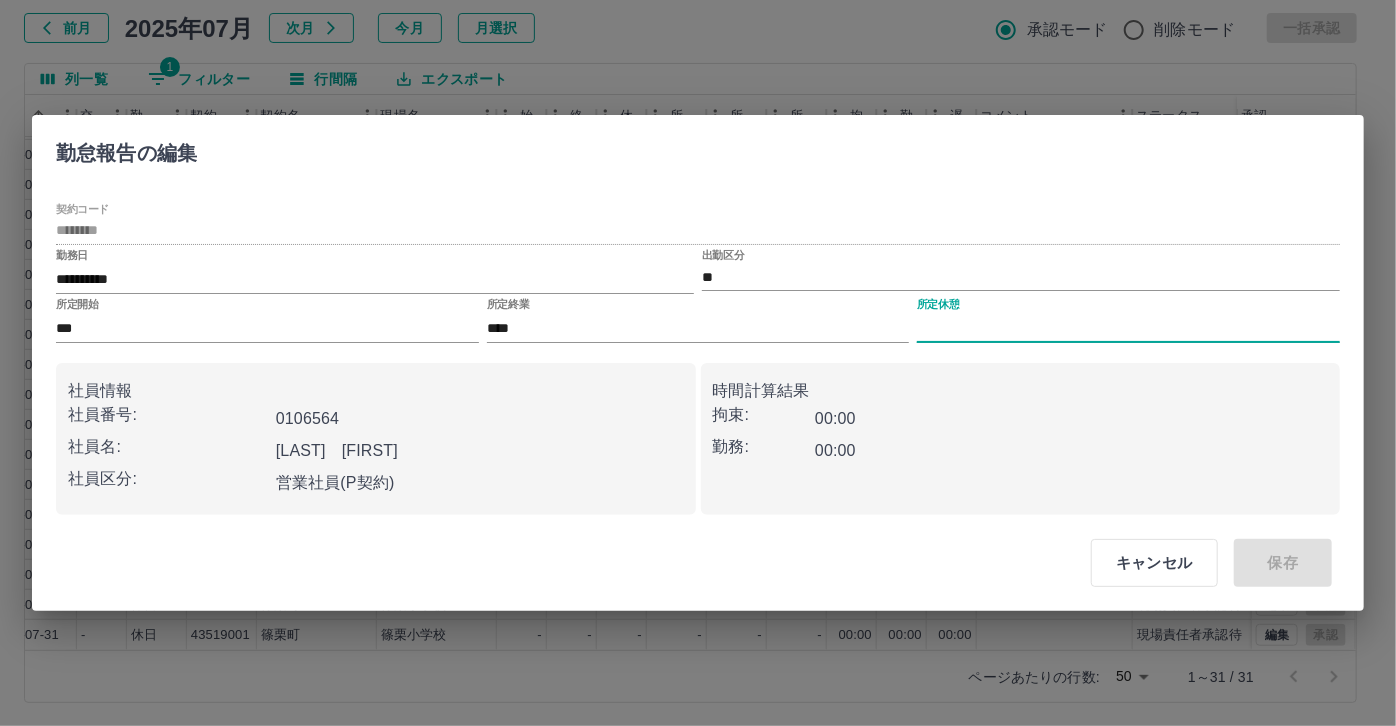 type on "****" 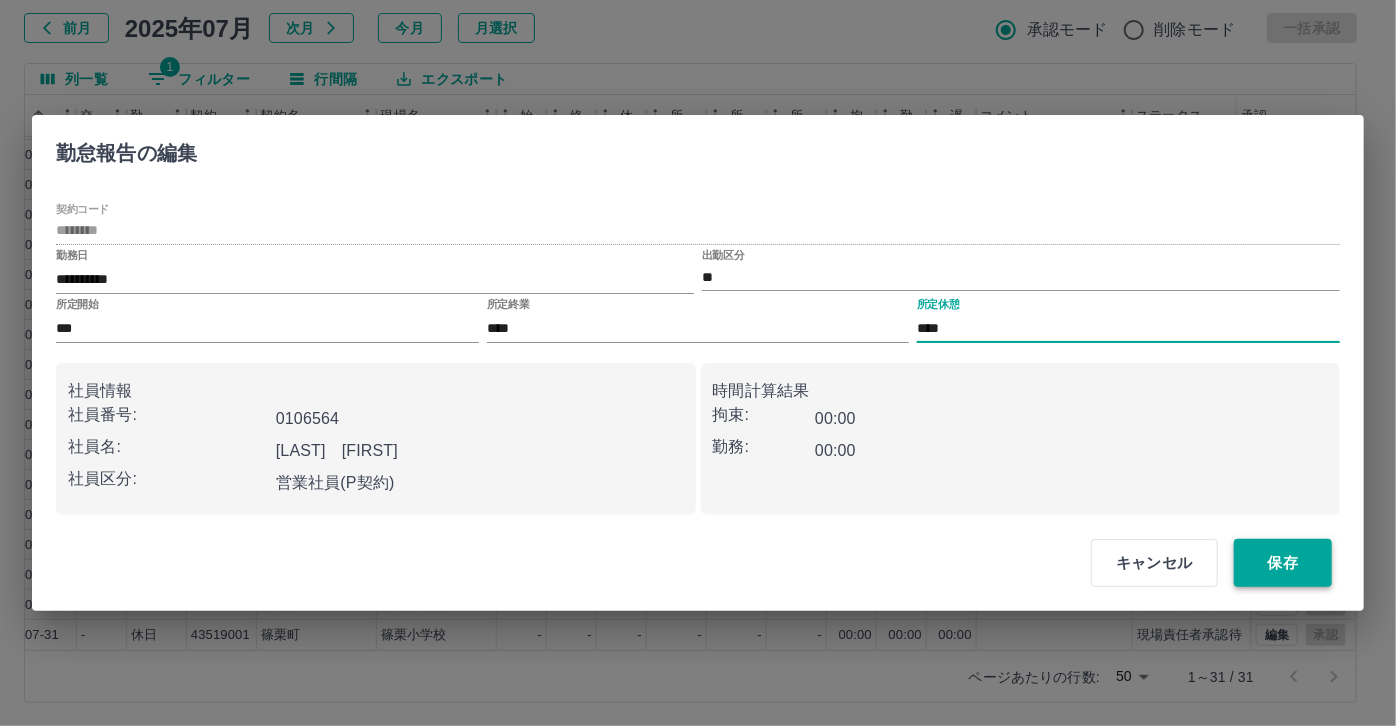 click on "保存" at bounding box center (1283, 563) 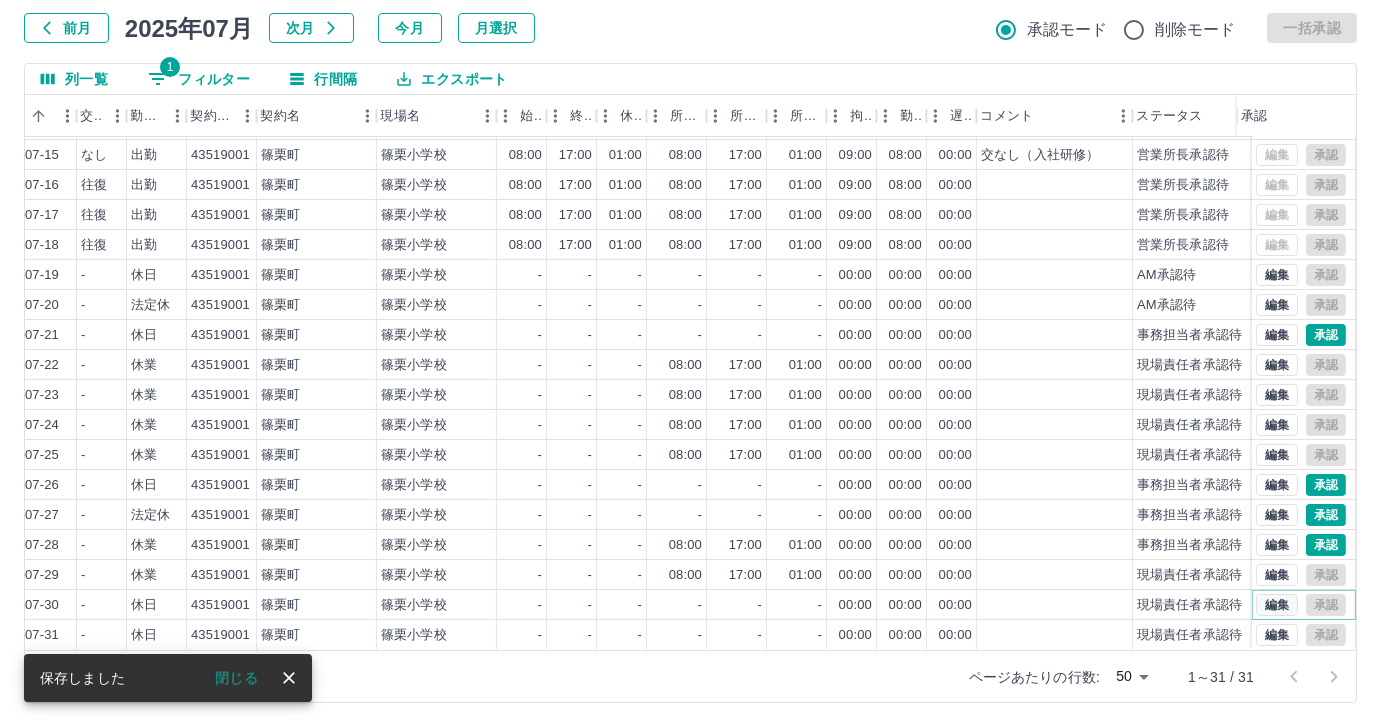 click on "編集" at bounding box center [1277, 605] 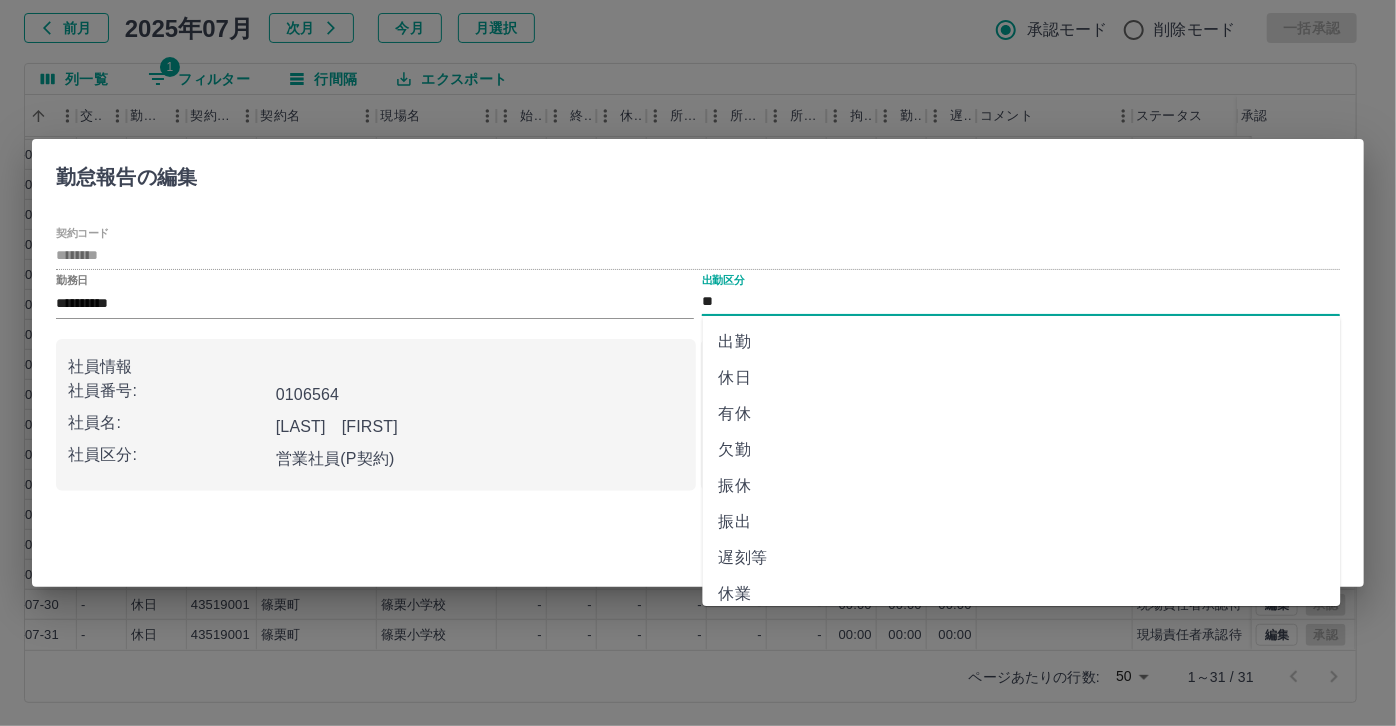 scroll, scrollTop: 90, scrollLeft: 0, axis: vertical 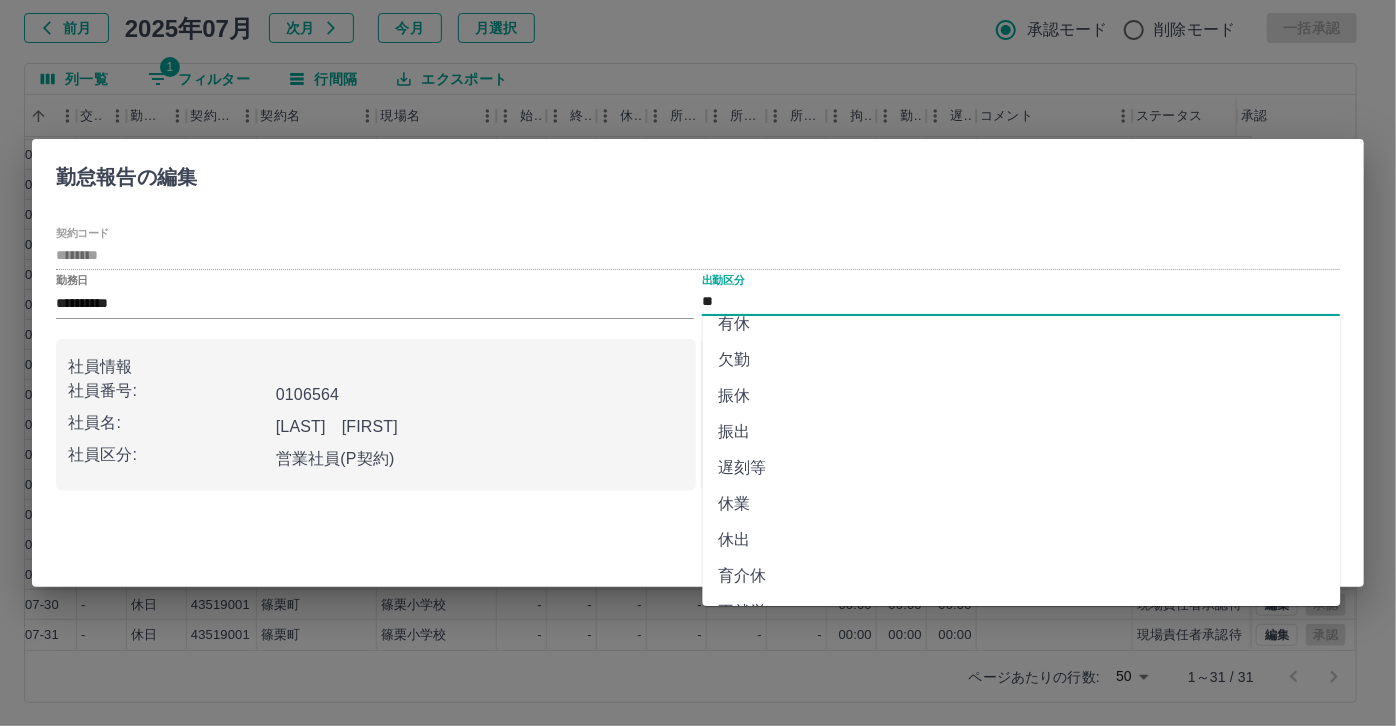 click on "休業" at bounding box center (1022, 504) 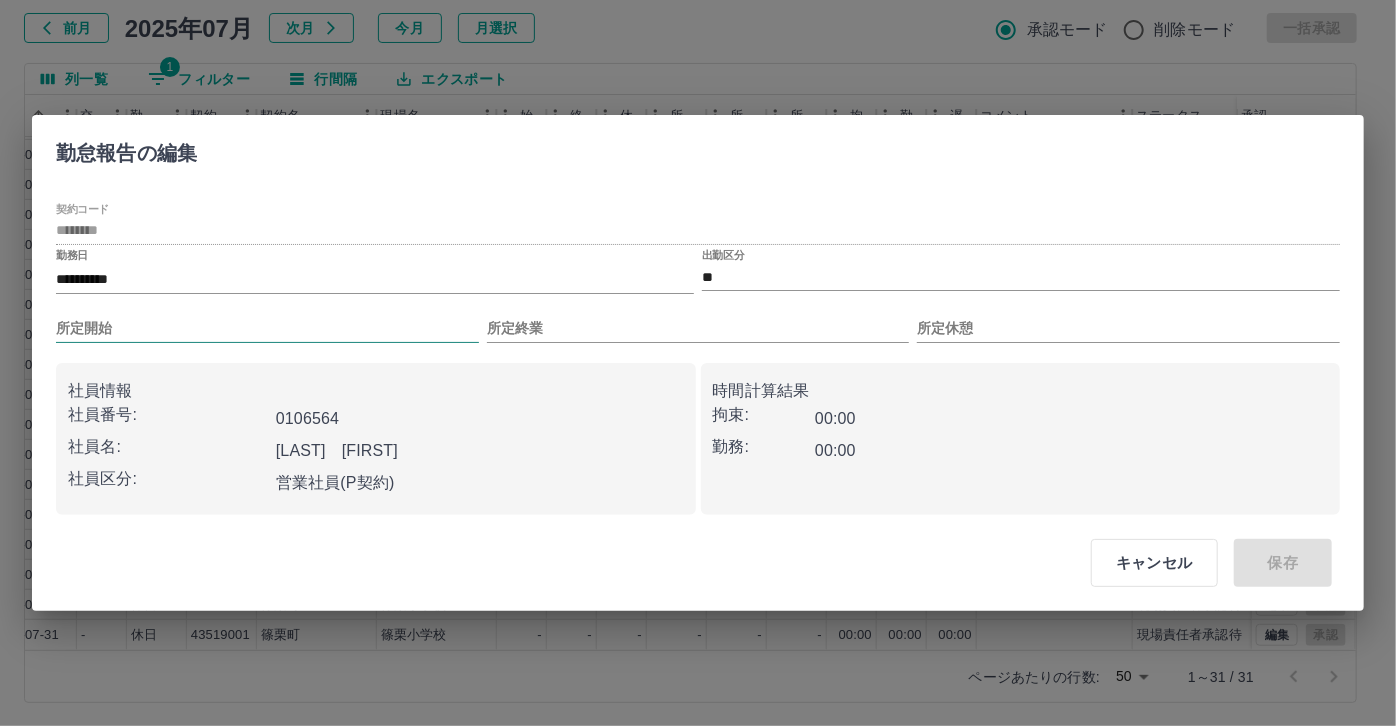 drag, startPoint x: 260, startPoint y: 310, endPoint x: 251, endPoint y: 326, distance: 18.35756 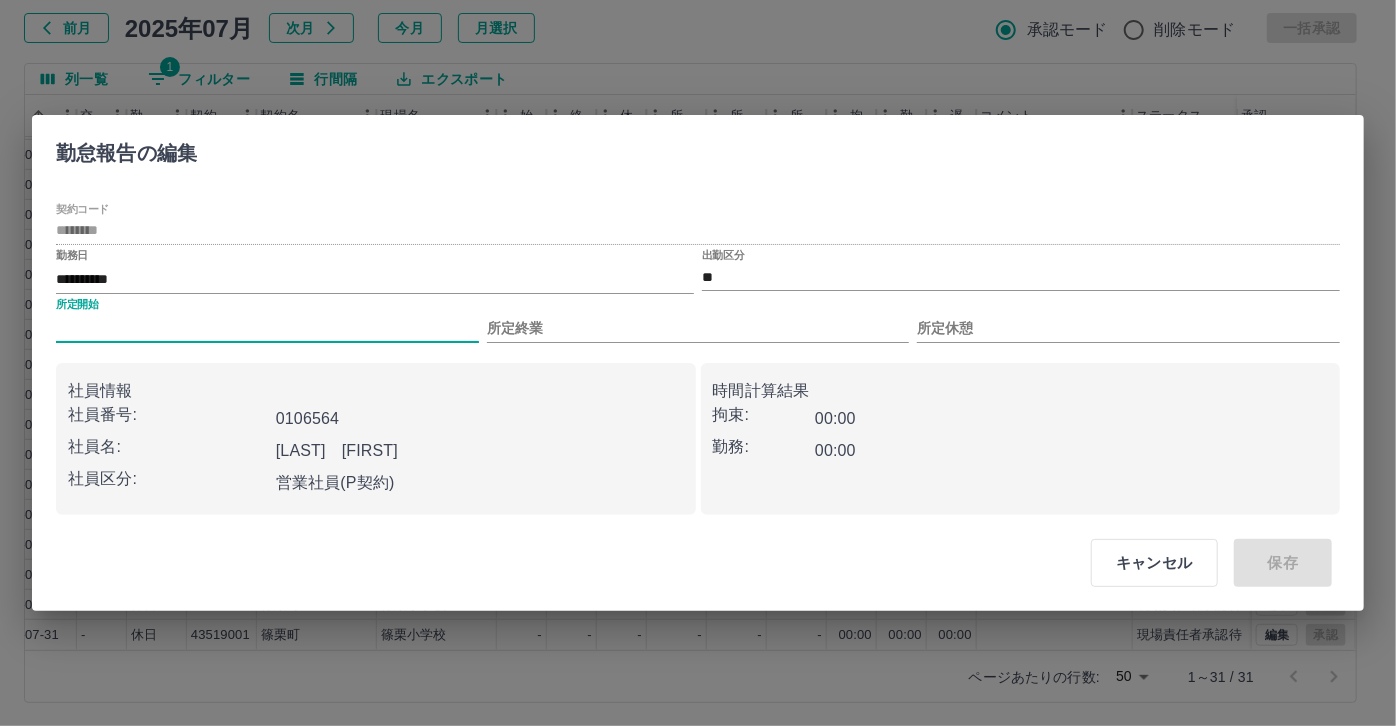 type on "***" 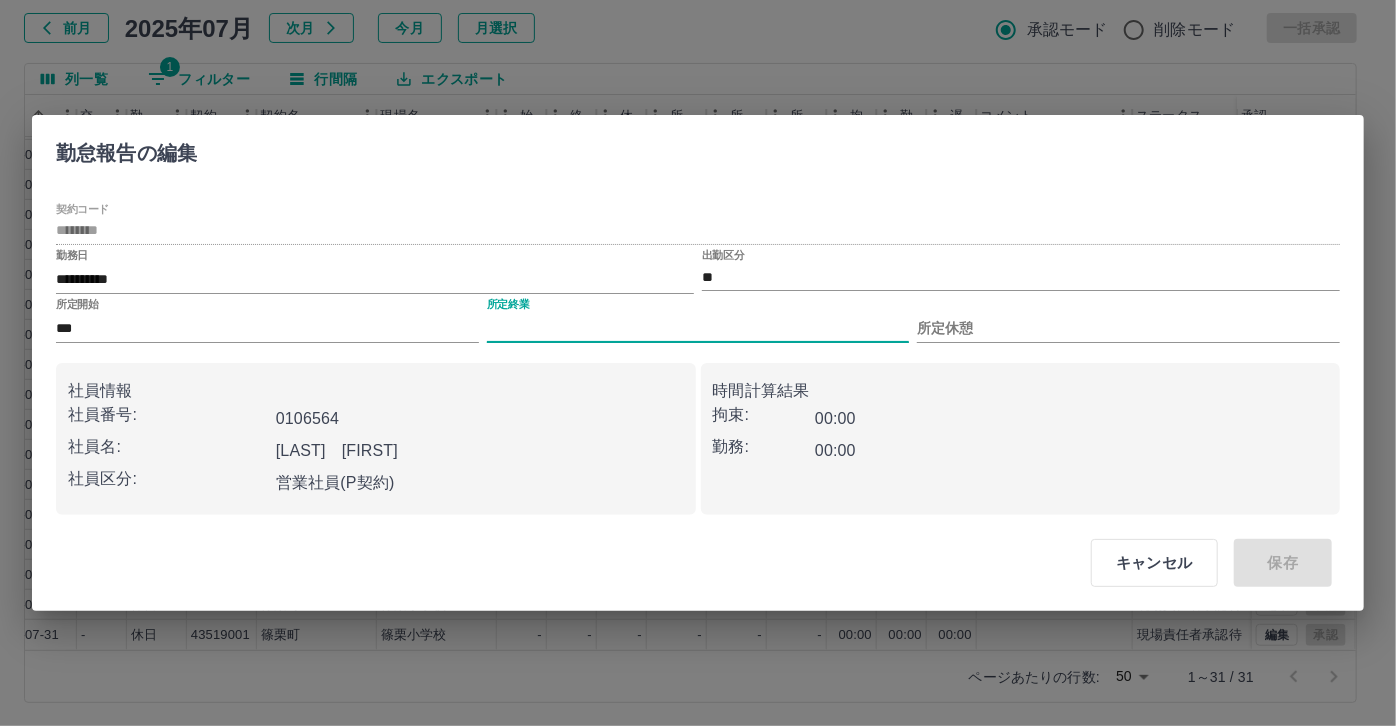 click on "所定終業" at bounding box center (698, 328) 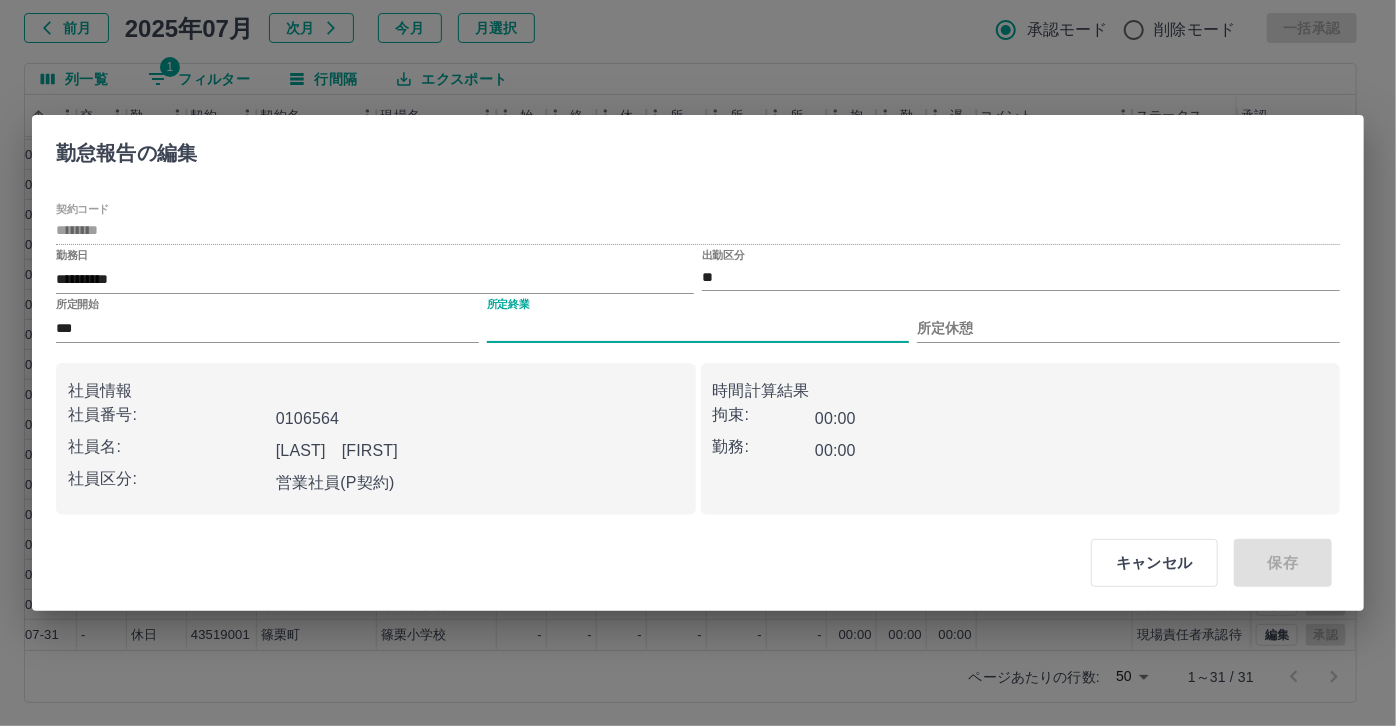 type on "****" 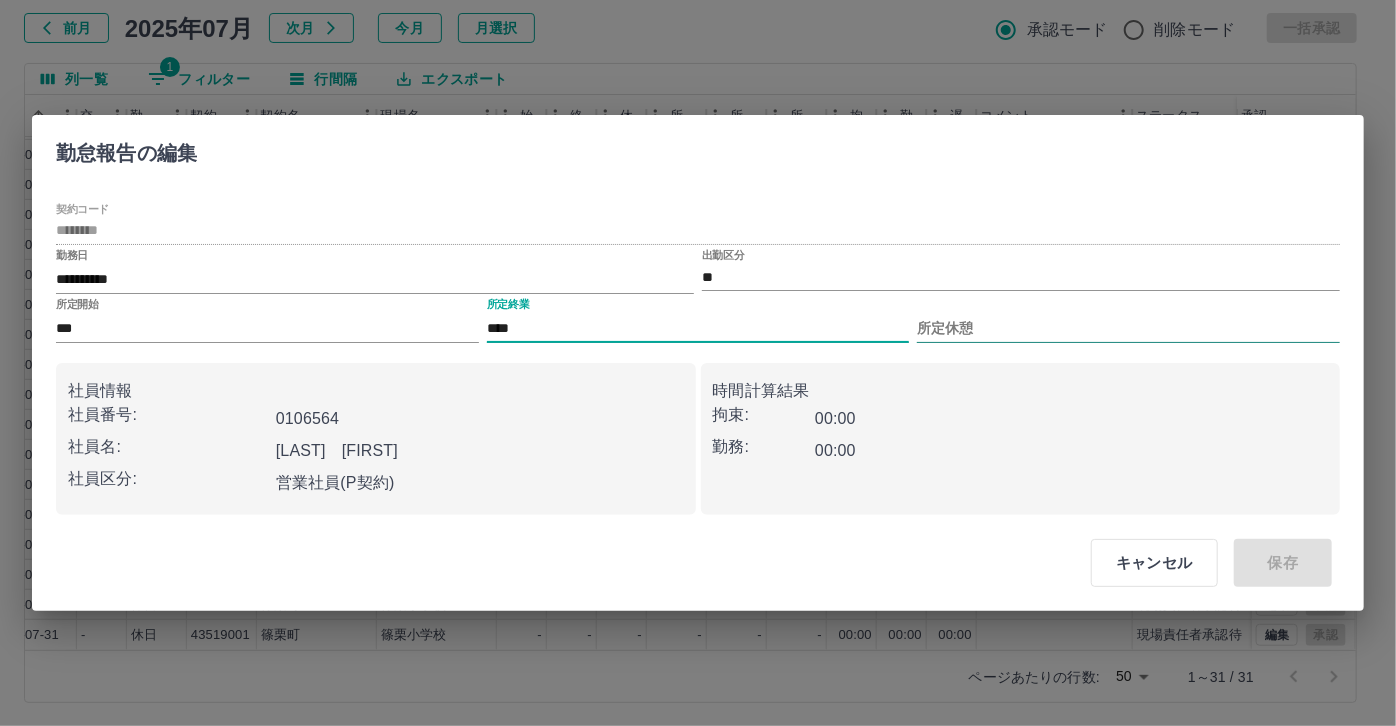 click on "所定休憩" at bounding box center [1128, 328] 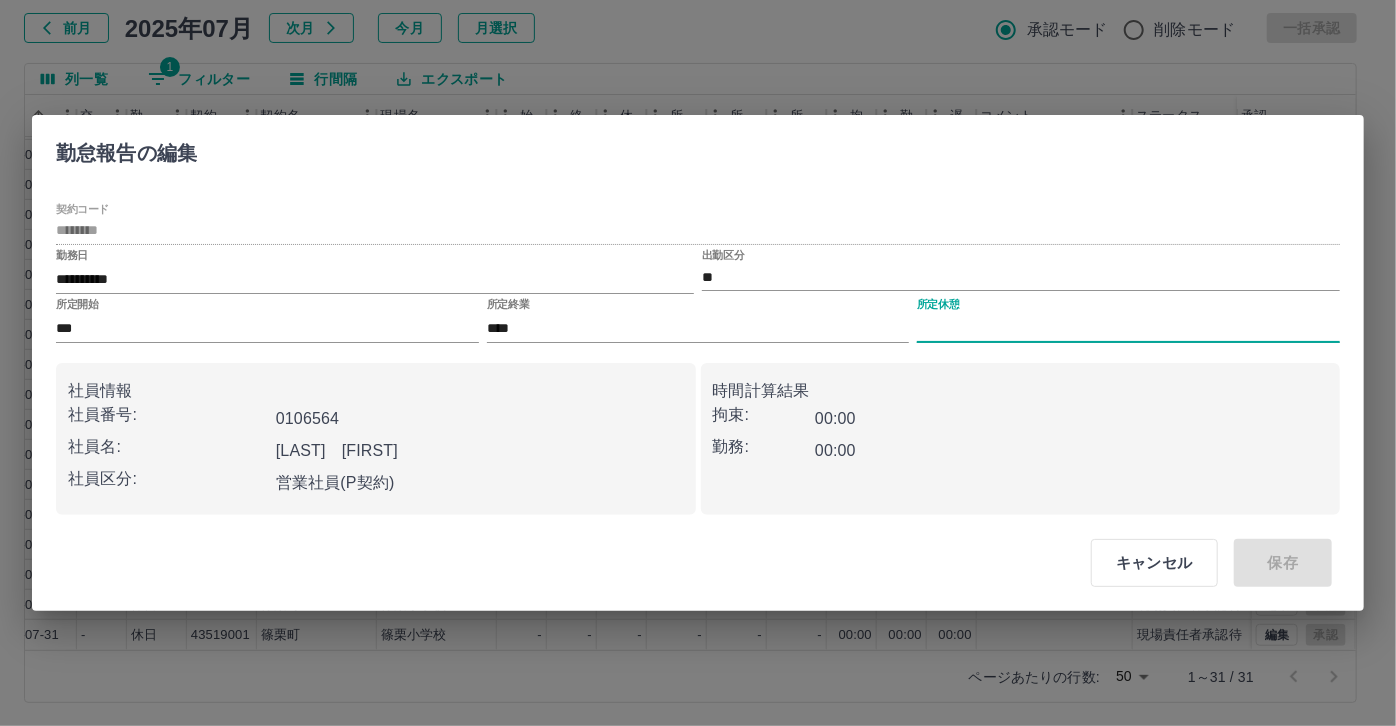 type on "****" 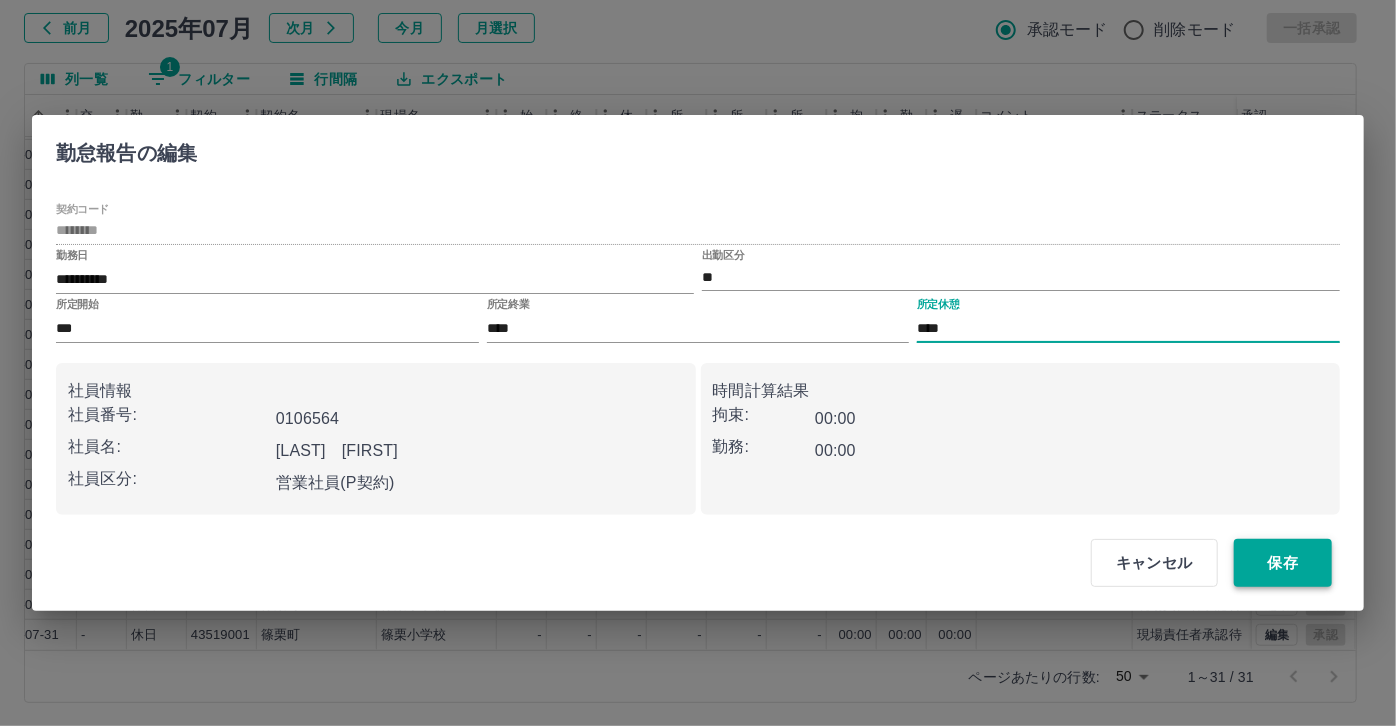 click on "保存" at bounding box center (1283, 563) 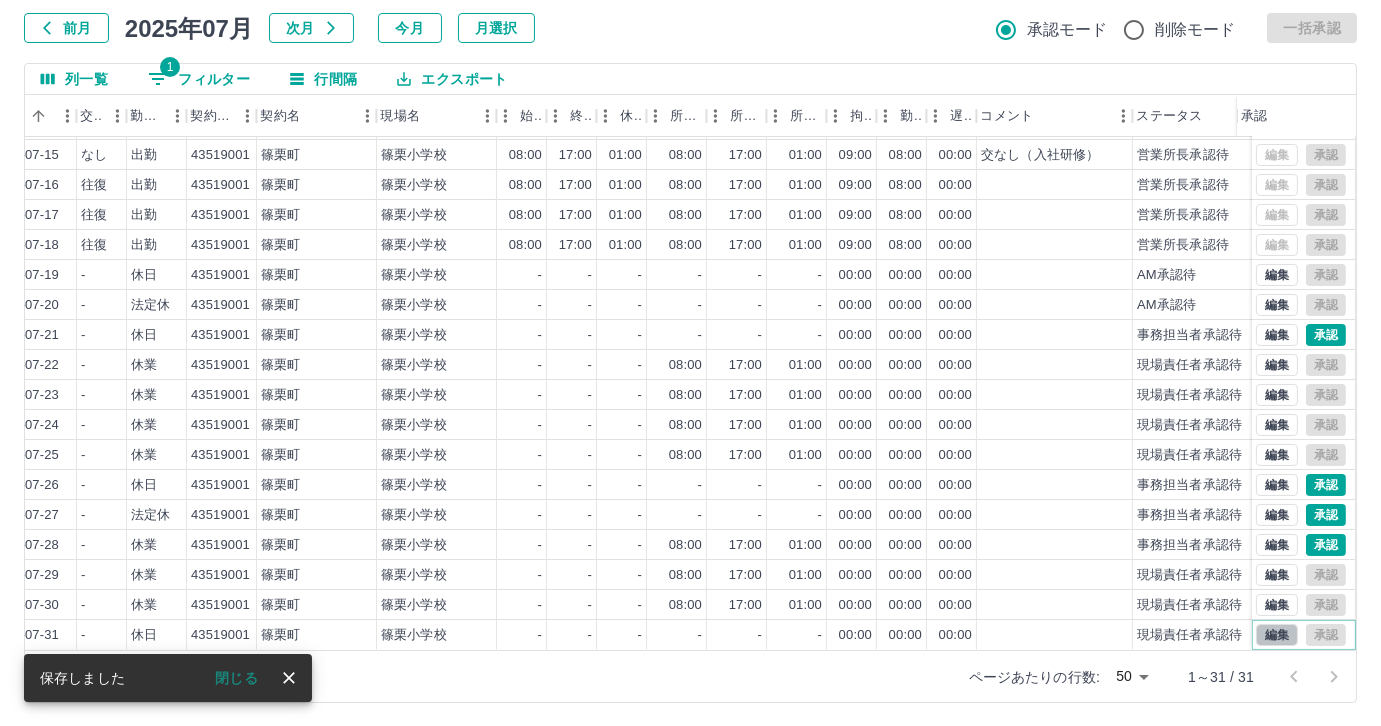 click on "編集" at bounding box center (1277, 635) 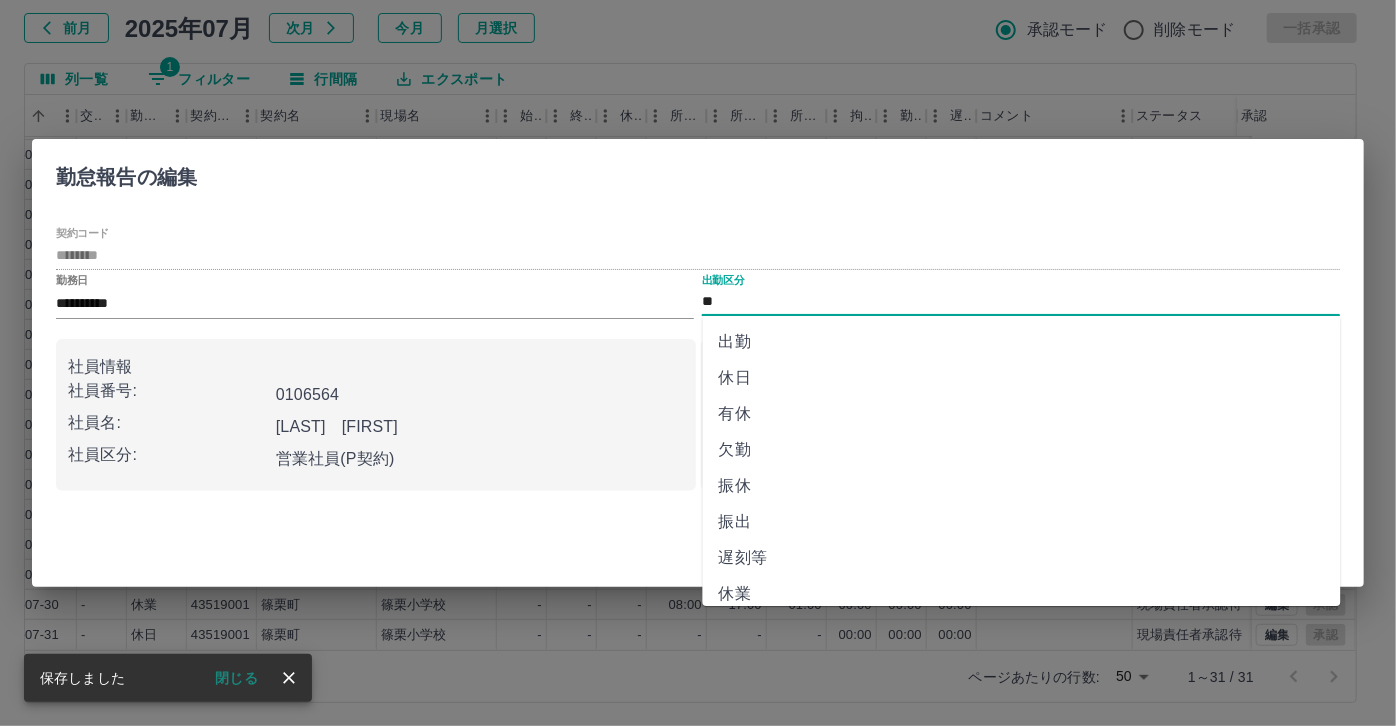 click on "**" at bounding box center (1021, 302) 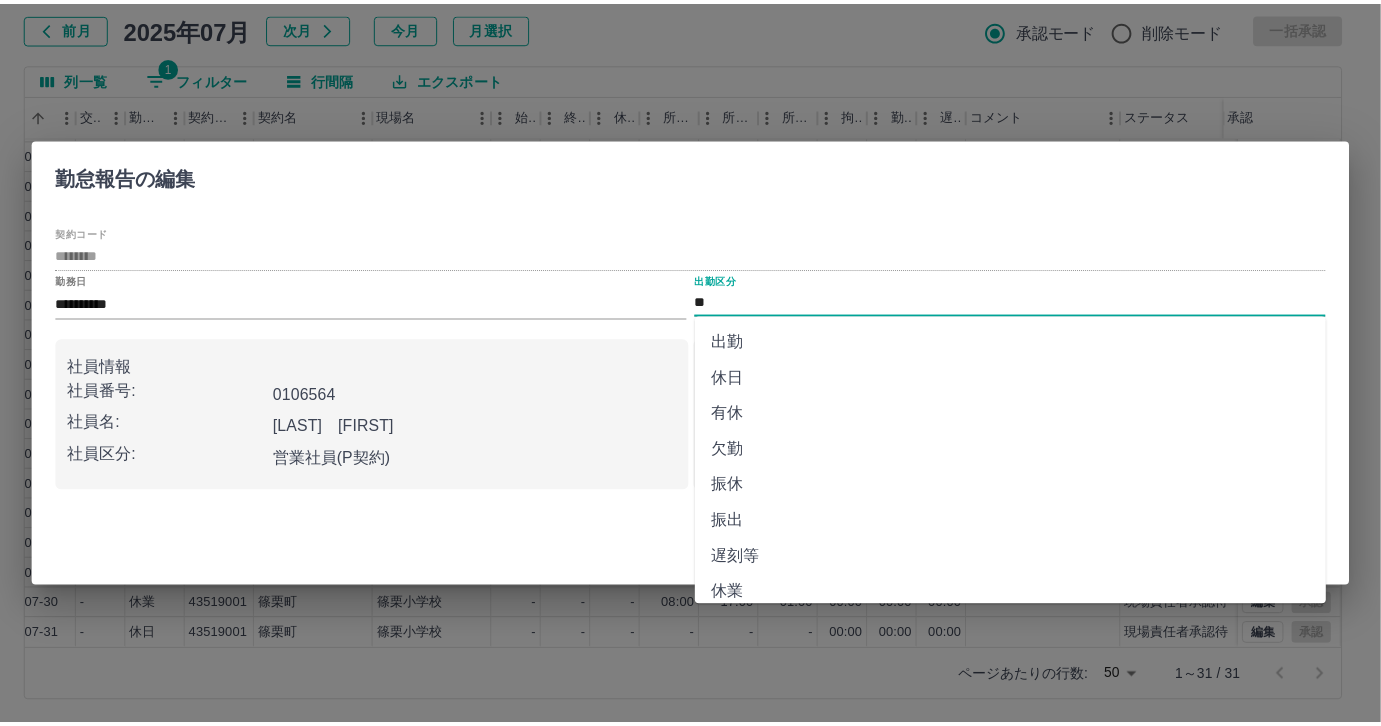 scroll, scrollTop: 90, scrollLeft: 0, axis: vertical 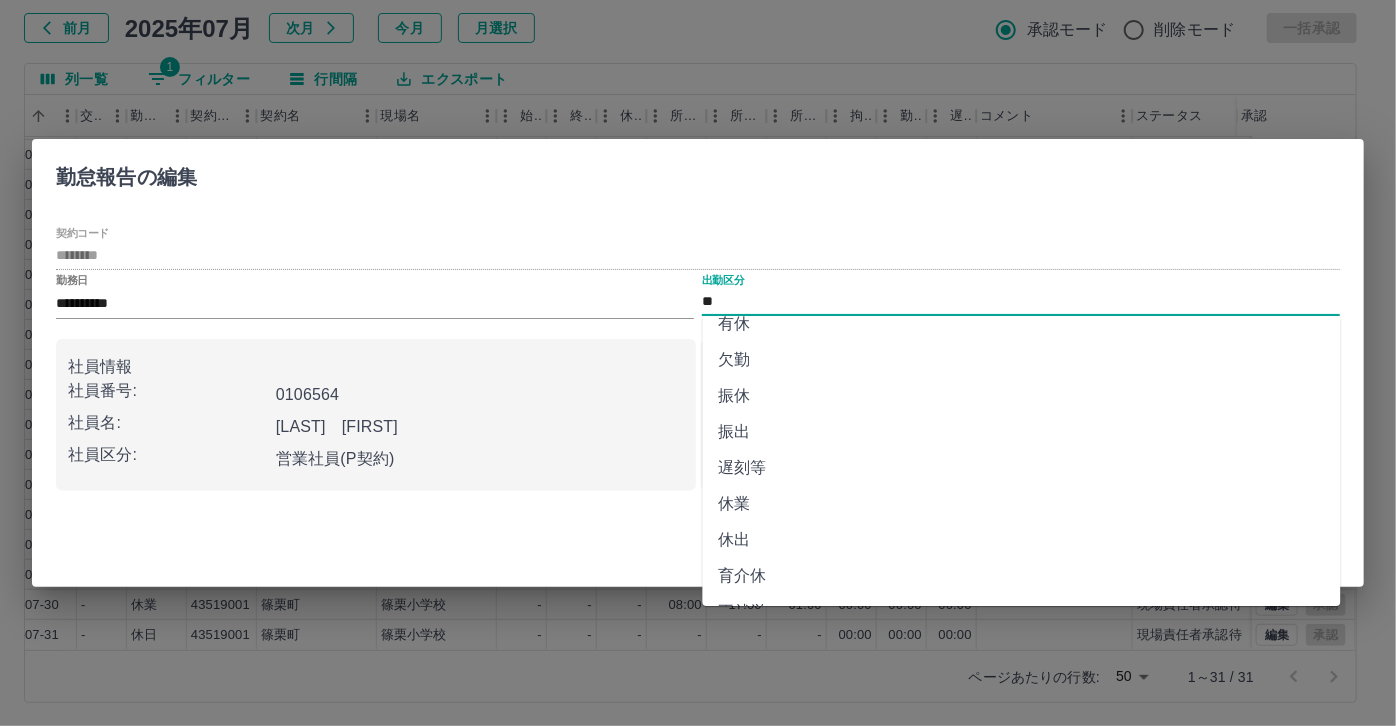 click on "休業" at bounding box center (1022, 504) 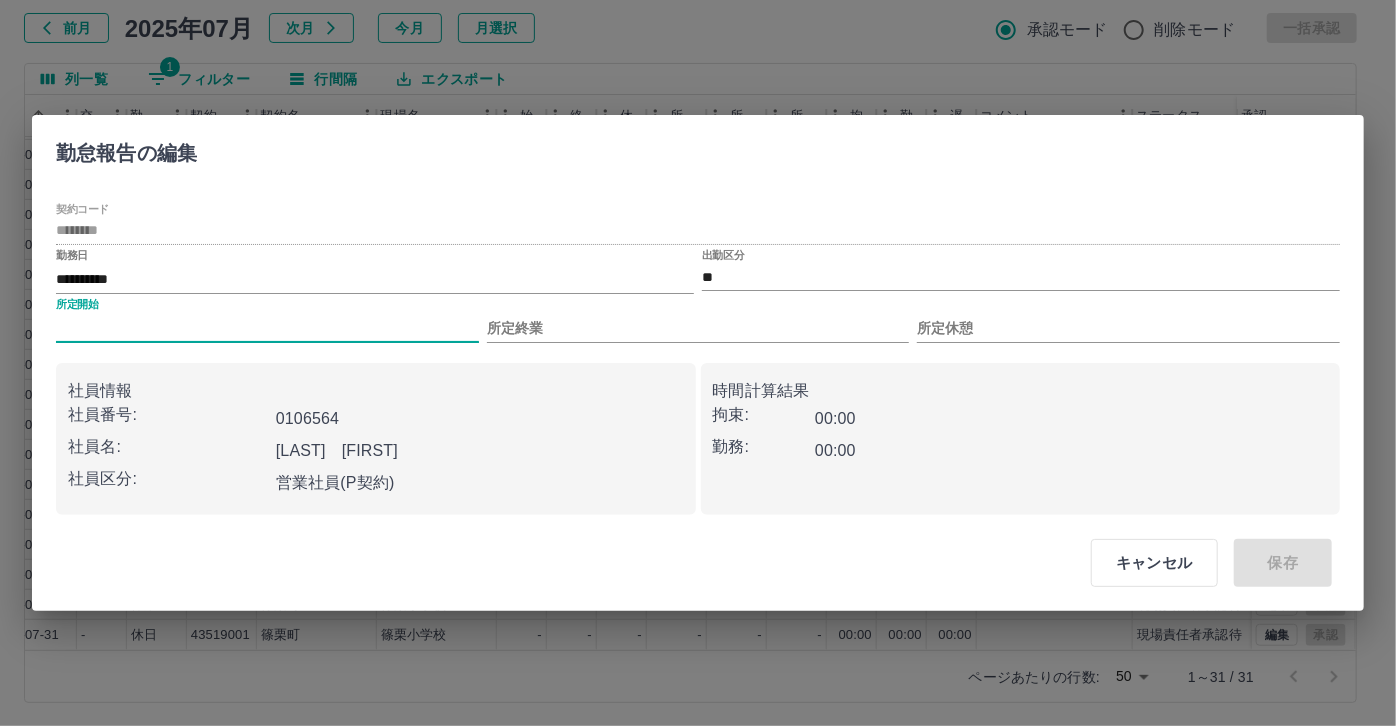 click on "所定開始" at bounding box center (267, 328) 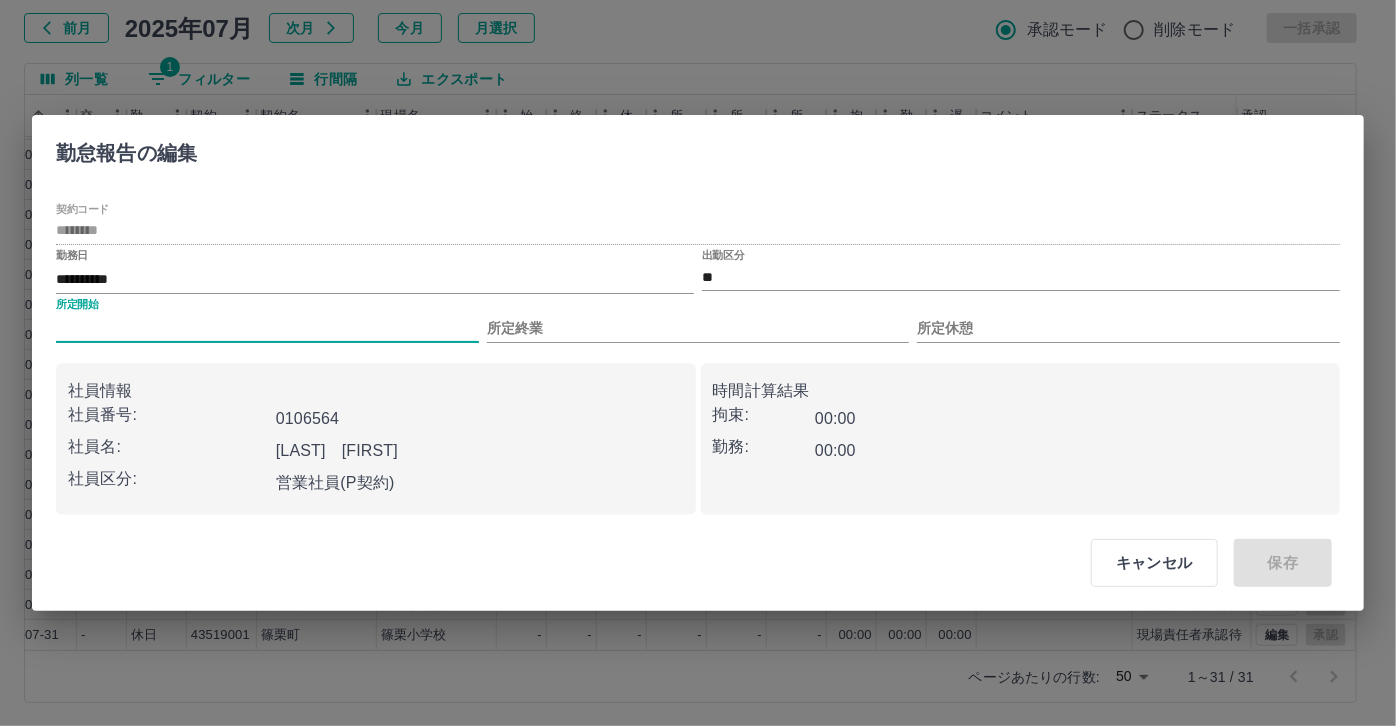 type on "***" 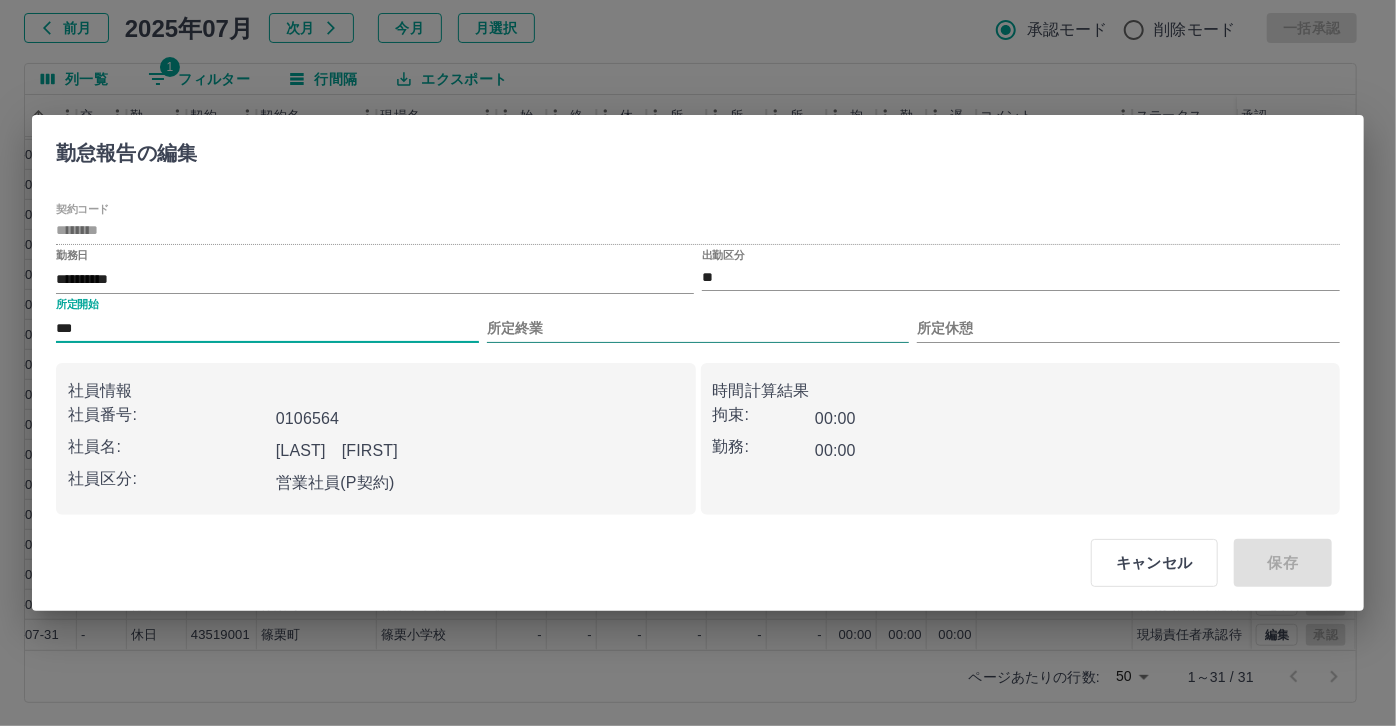 click on "所定終業" at bounding box center (698, 328) 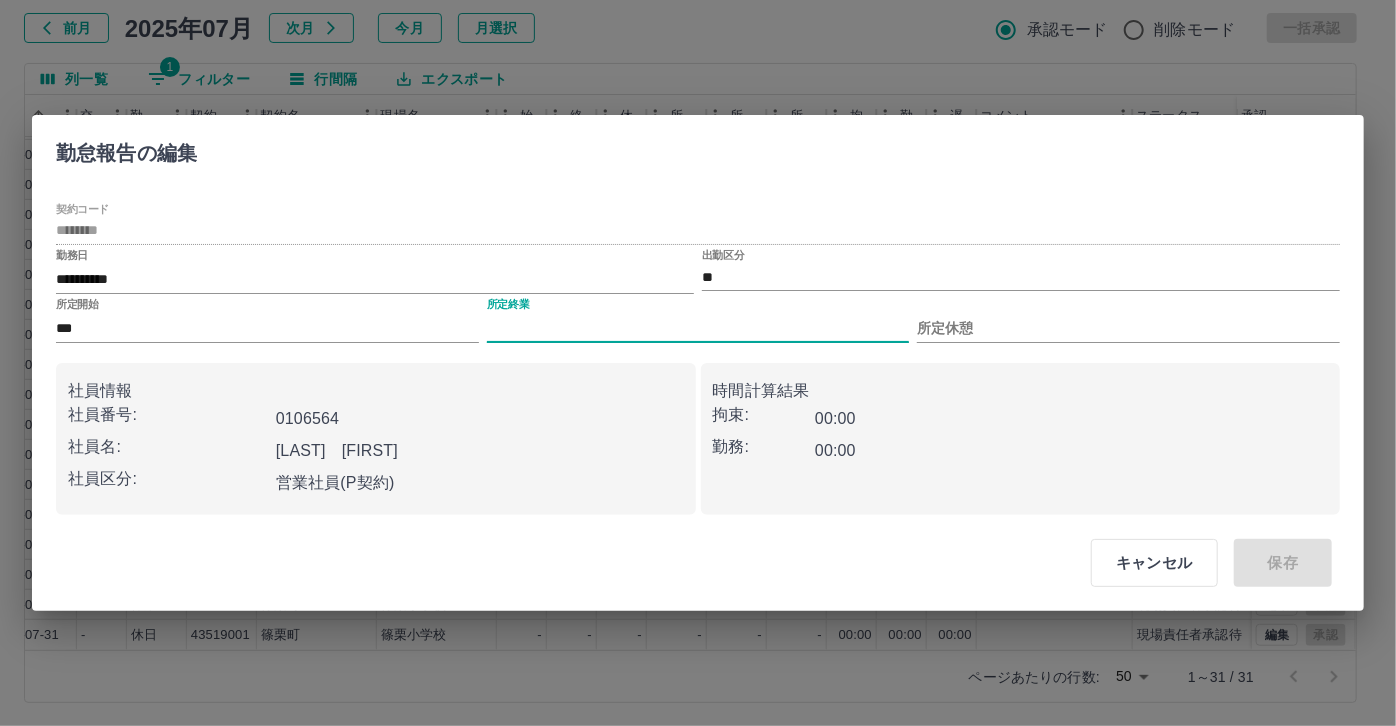 type on "****" 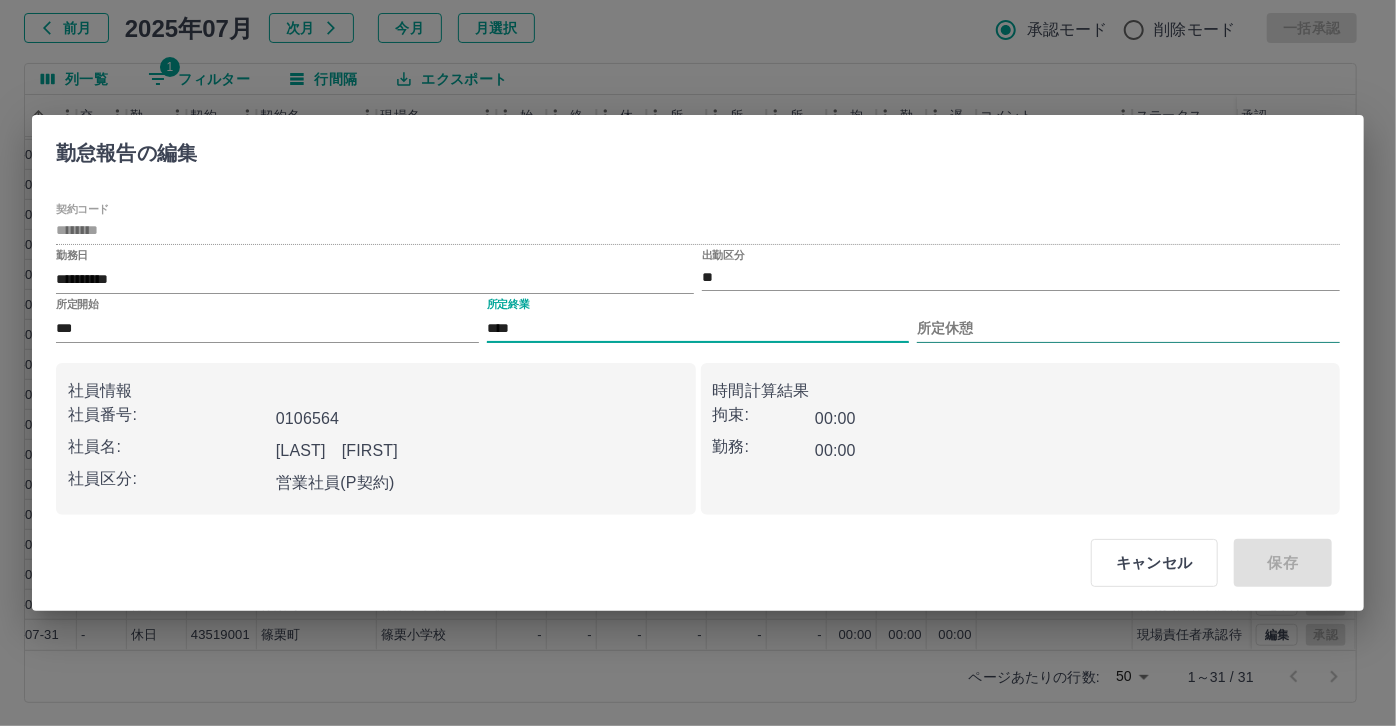 click on "所定休憩" at bounding box center [1128, 328] 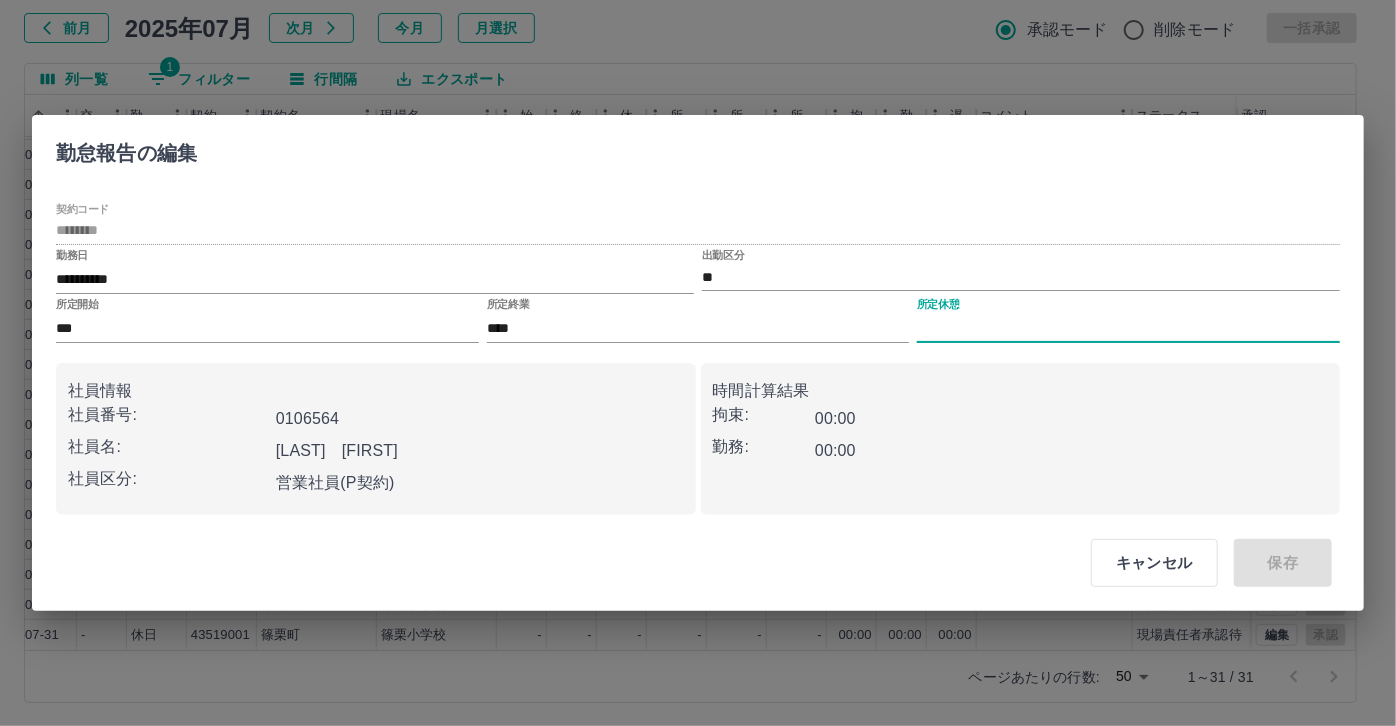type on "****" 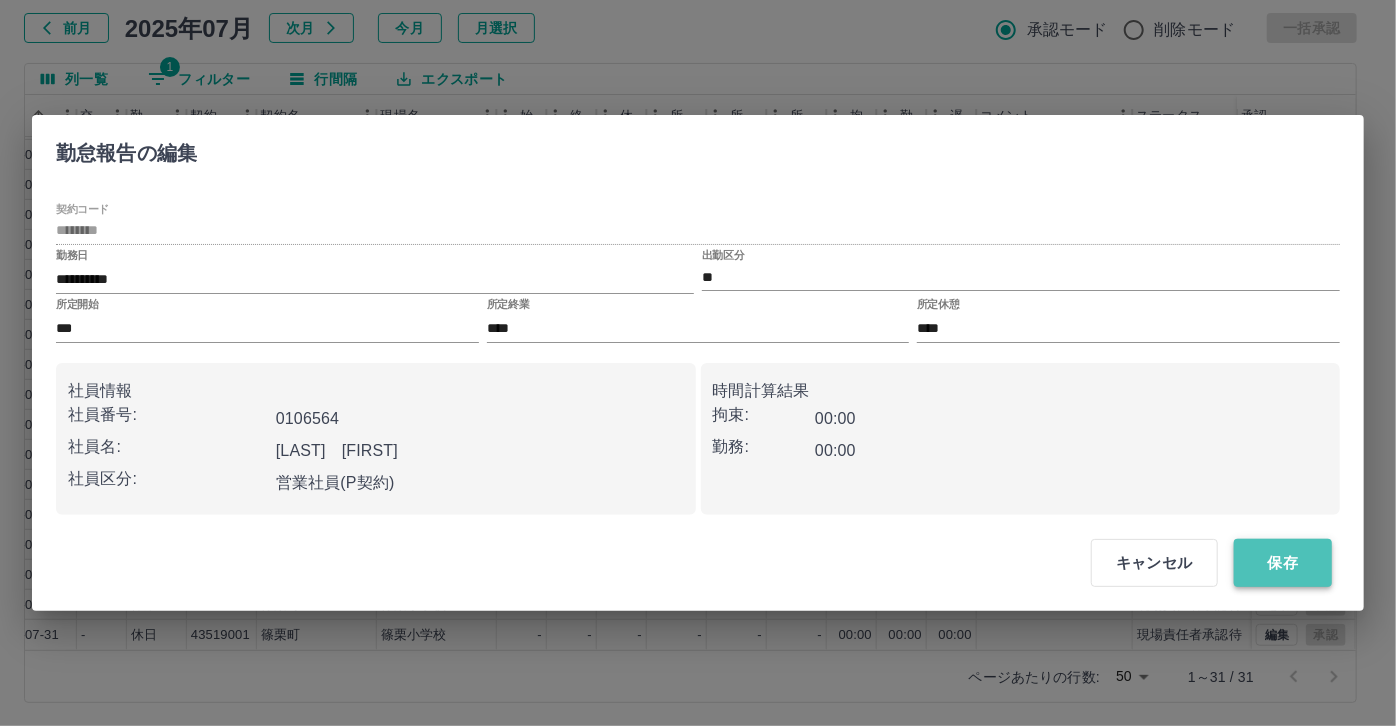 click on "保存" at bounding box center (1283, 563) 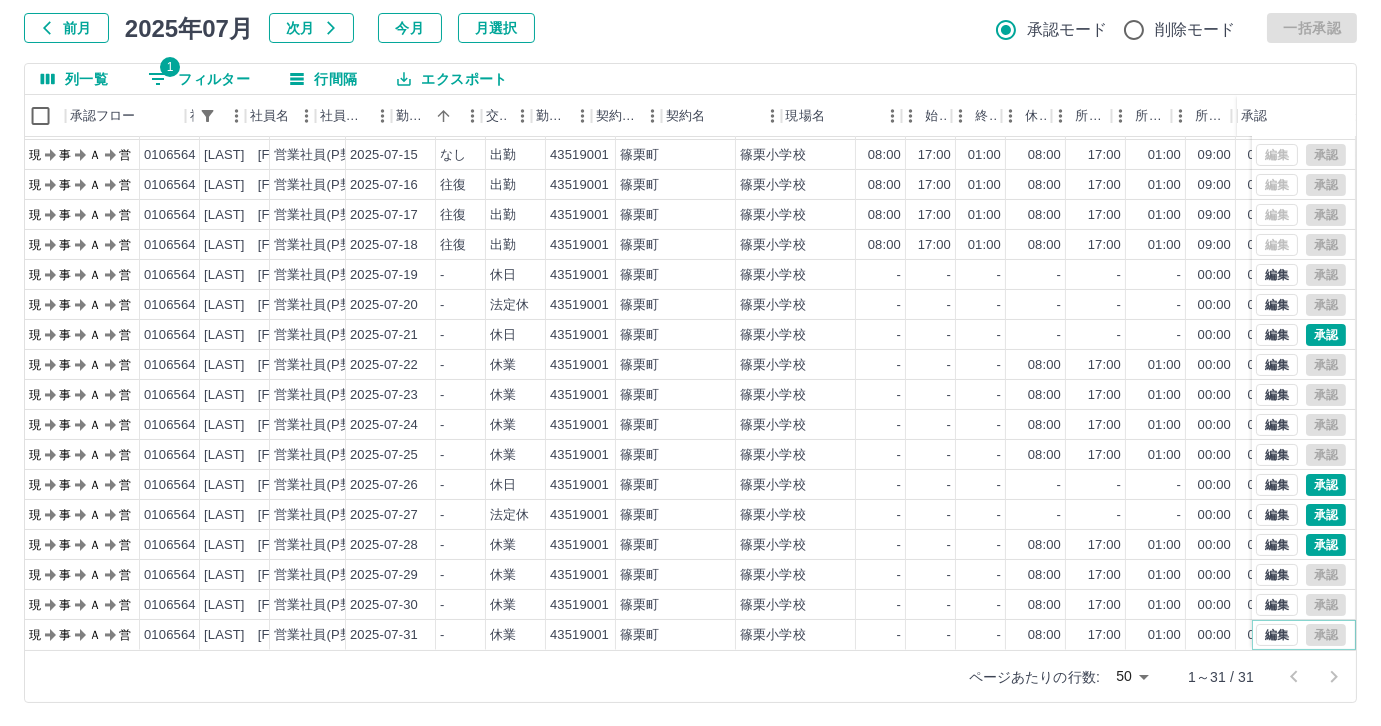 scroll, scrollTop: 431, scrollLeft: 9, axis: both 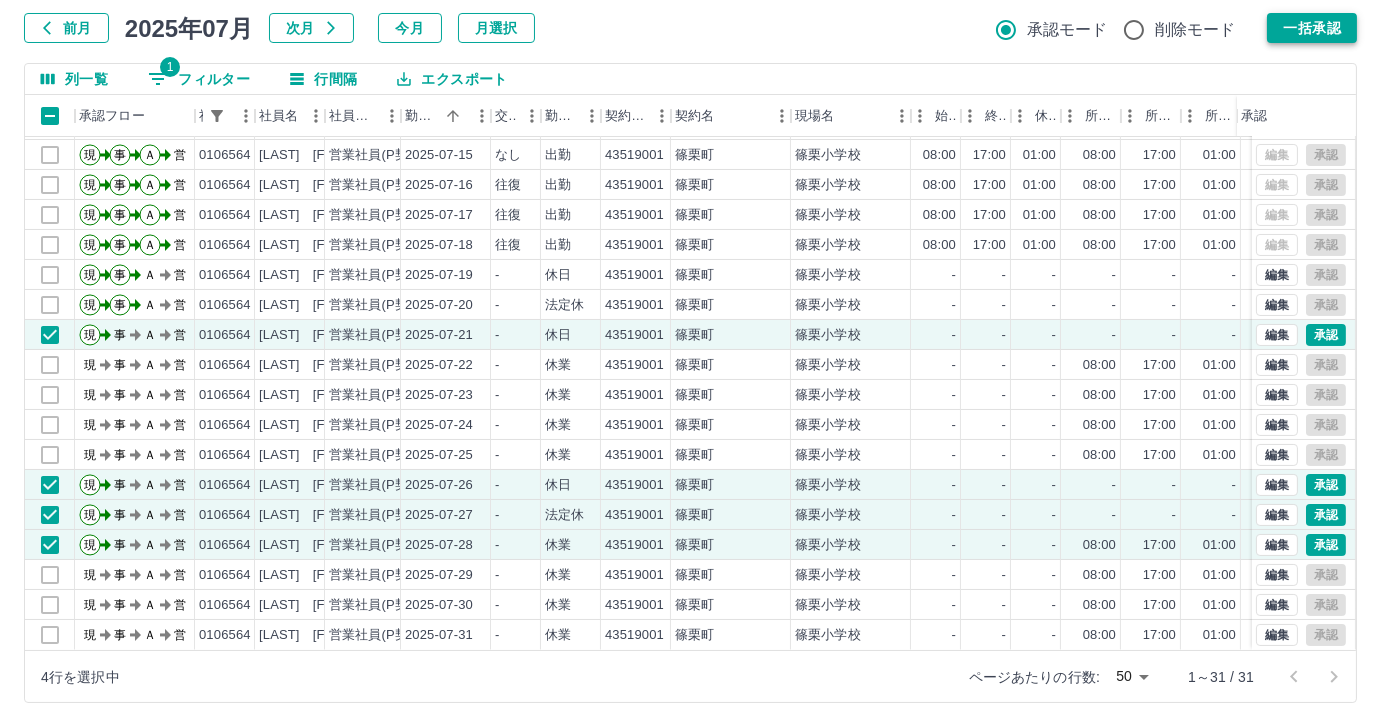click on "一括承認" at bounding box center (1312, 28) 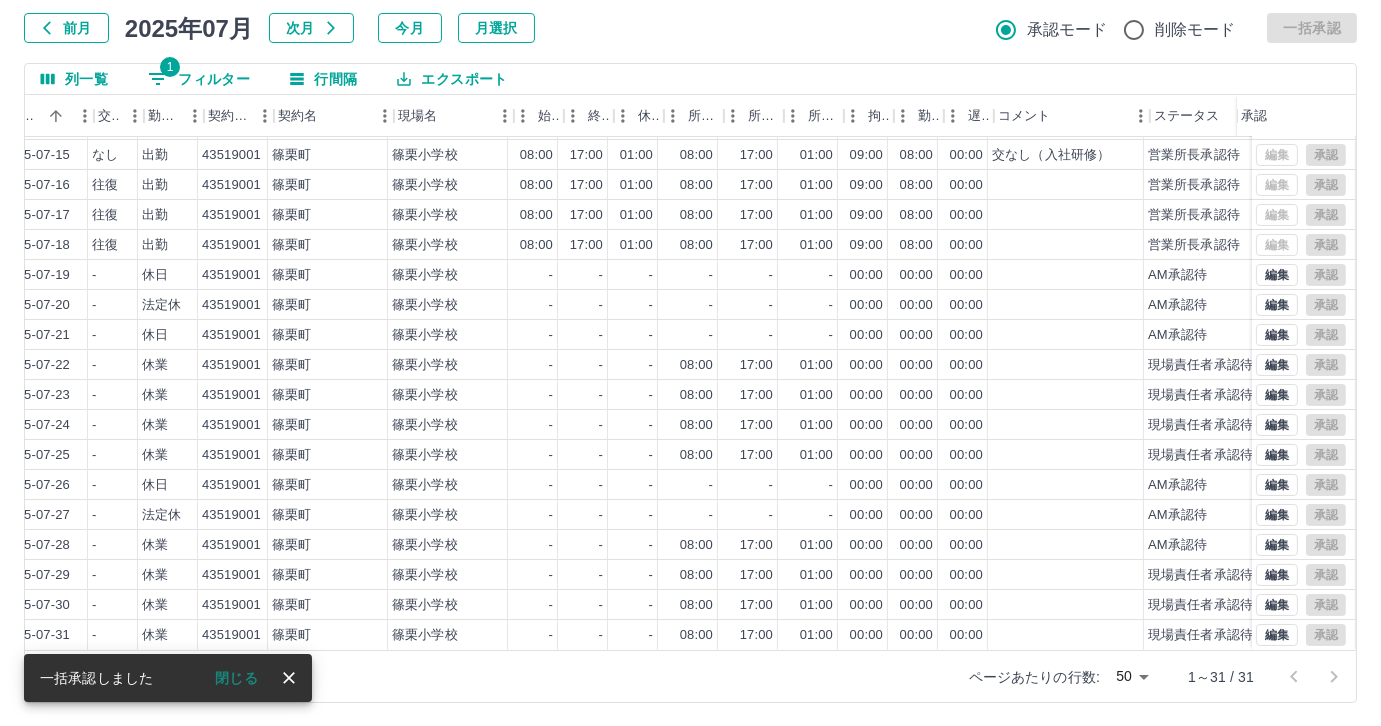 scroll, scrollTop: 431, scrollLeft: 429, axis: both 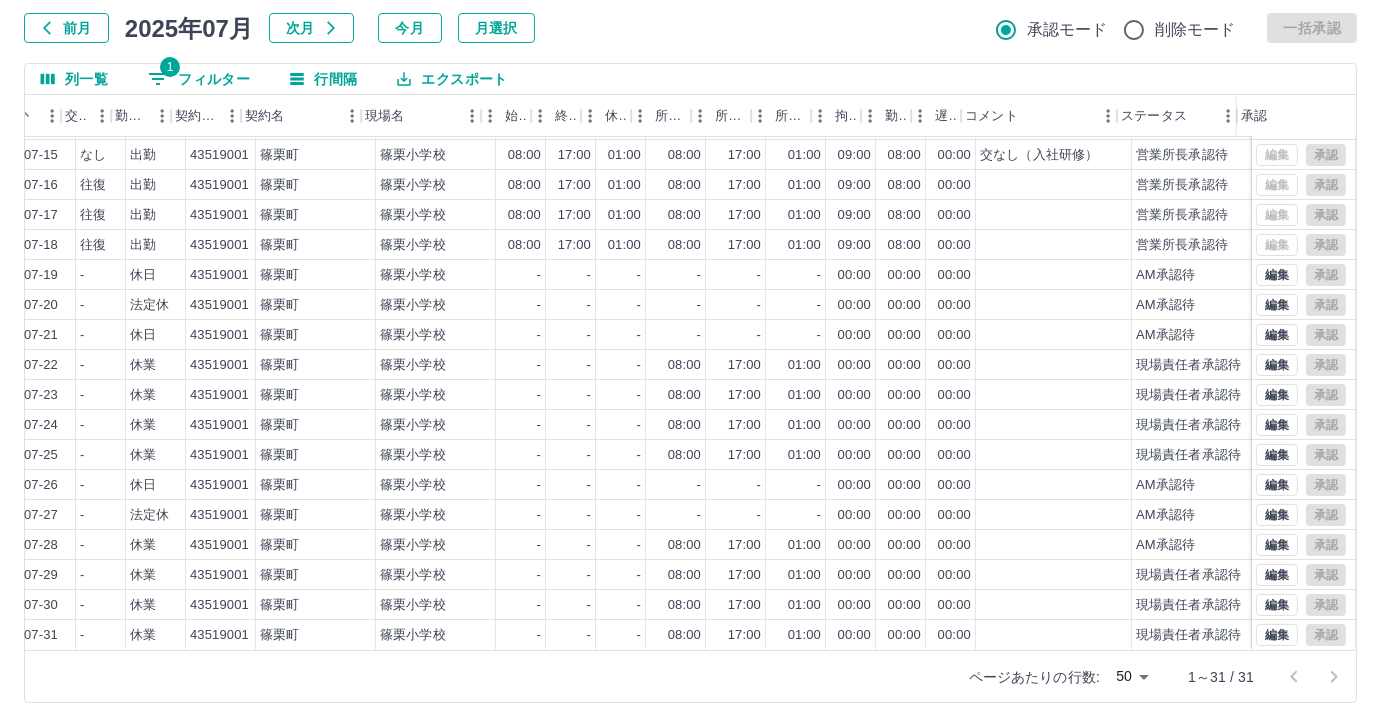 click on "勤務実績承認 前月 2025年07月 次月 今月 月選択 承認モード 削除モード 一括承認 列一覧 1 フィルター 行間隔 エクスポート 社員名 社員区分 勤務日 交通費 勤務区分 契約コード 契約名 現場名 始業 終業 休憩 所定開始 所定終業 所定休憩 拘束 勤務 遅刻等 コメント ステータス 承認 永井　幸之助 営業社員(P契約) 2025-07-13  -  法定休 43519001 篠栗町 篠栗小学校 - - - - - - 00:00 00:00 00:00 営業所長承認待 永井　幸之助 営業社員(P契約) 2025-07-14  -  不就労 43519001 篠栗町 篠栗小学校 - - - - - - 00:00 00:00 00:00 営業所長承認待 永井　幸之助 営業社員(P契約) 2025-07-15 なし 出勤 43519001 篠栗町 篠栗小学校 08:00 17:00 01:00 08:00 17:00 01:00 09:00 08:00 00:00 交なし（入社研修） 営業所長承認待 永井　幸之助 営業社員(P契約) 2025-07-16 往復 出勤 43519001 篠栗町 篠栗小学校 08:00 17:00 01:00 08:00 17:00 01:00" at bounding box center (690, 329) 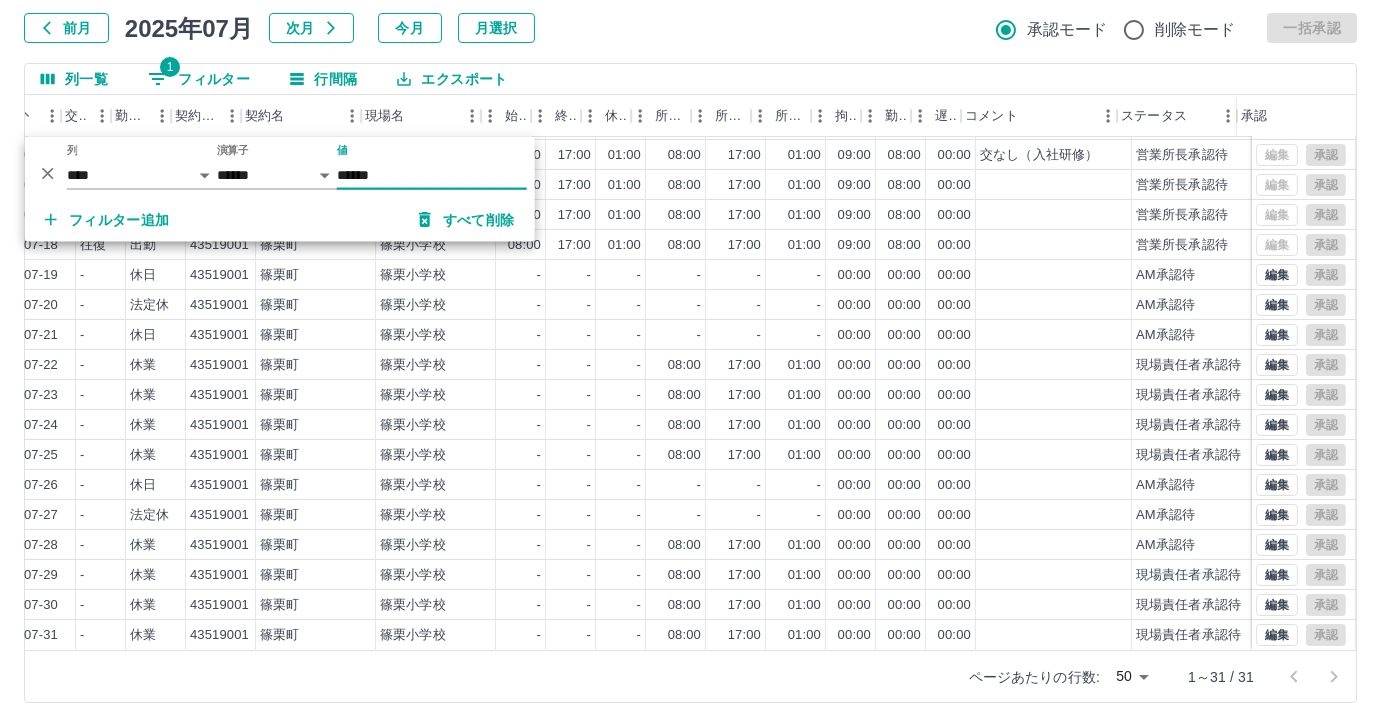 click on "******" at bounding box center [432, 175] 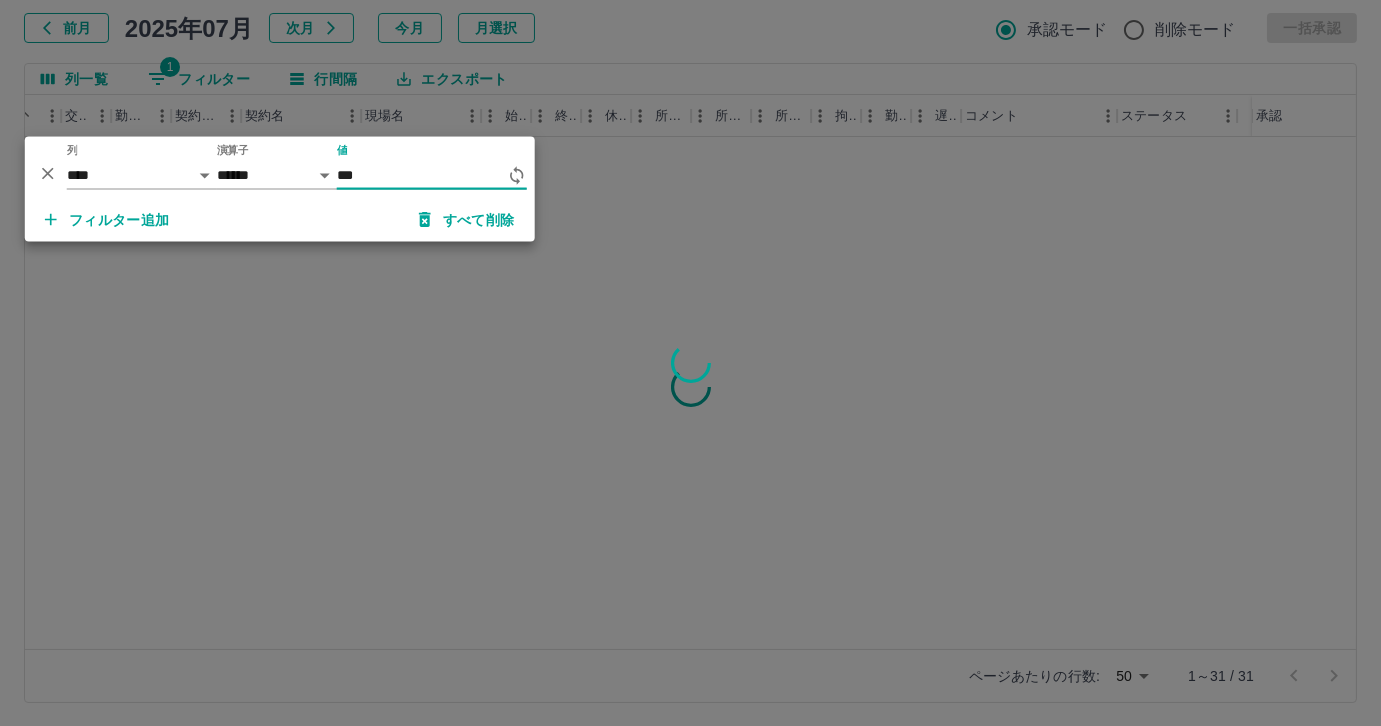 scroll, scrollTop: 0, scrollLeft: 414, axis: horizontal 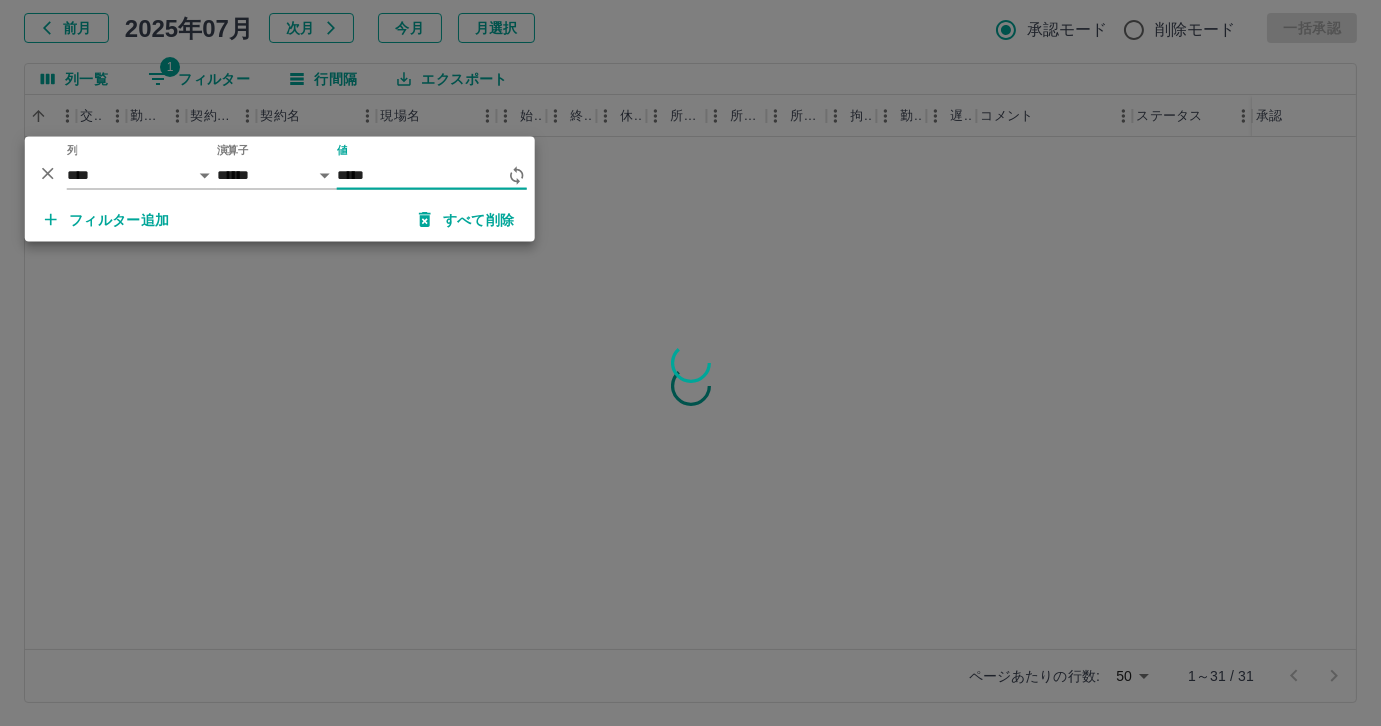 type on "******" 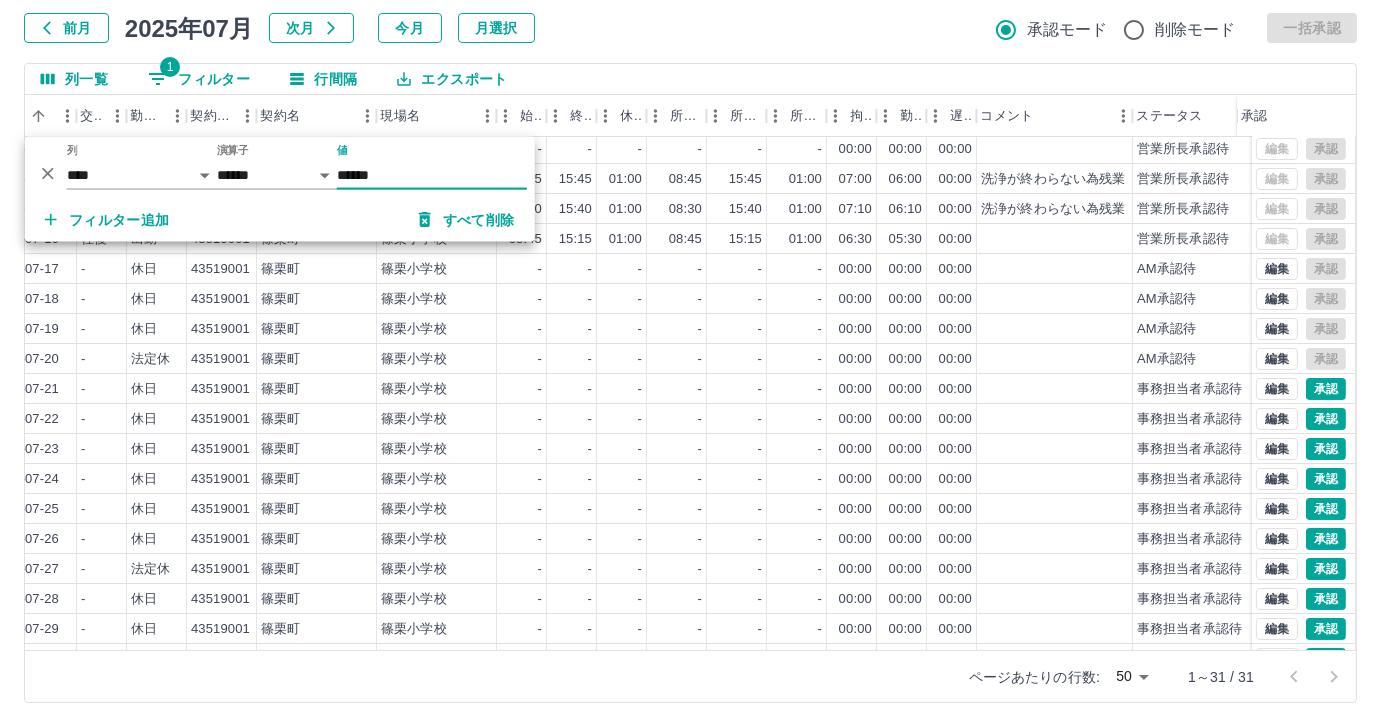 scroll, scrollTop: 431, scrollLeft: 414, axis: both 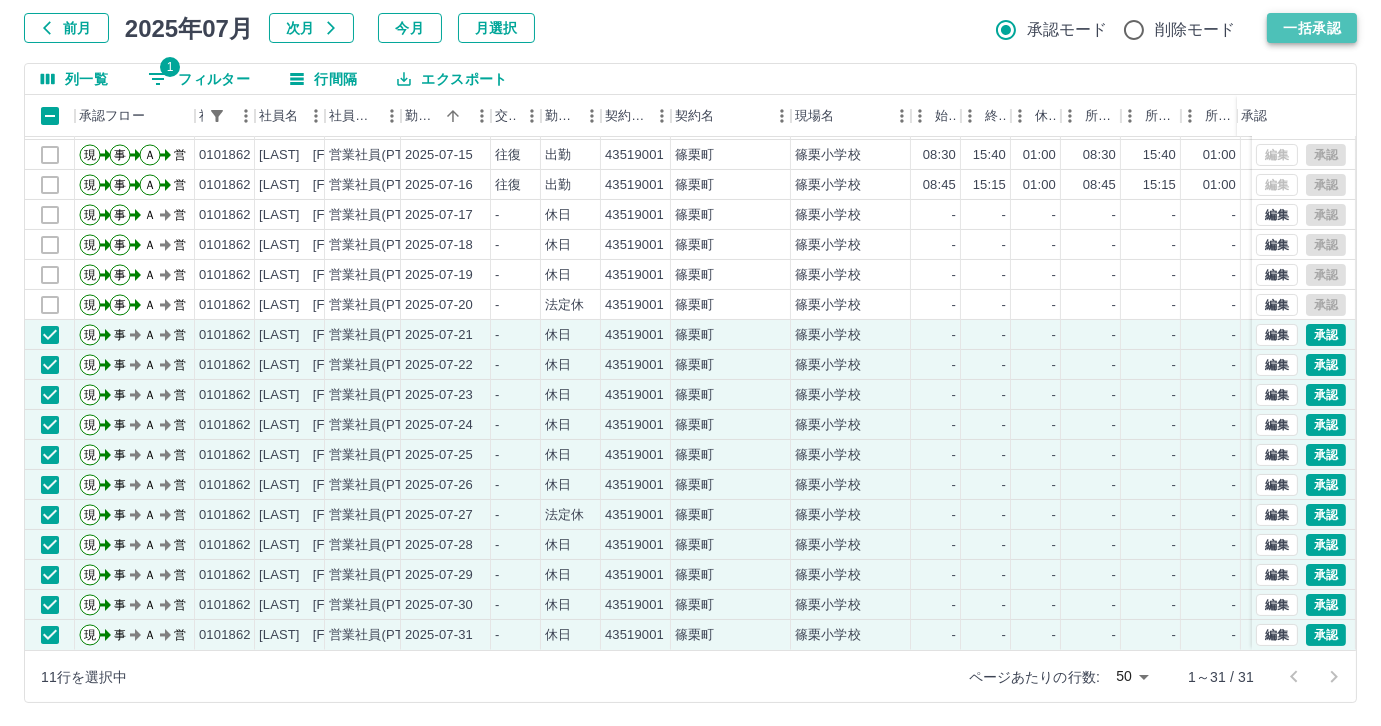 click on "一括承認" at bounding box center (1312, 28) 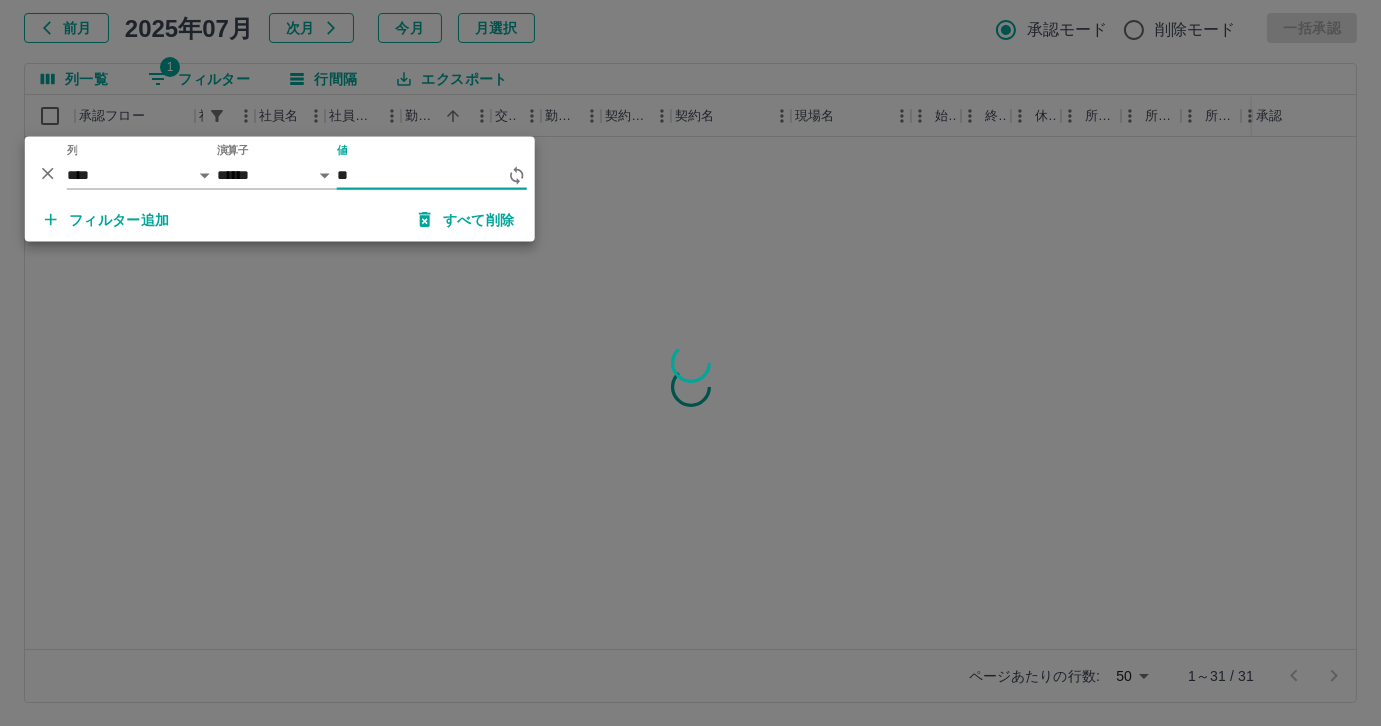 scroll, scrollTop: 0, scrollLeft: 0, axis: both 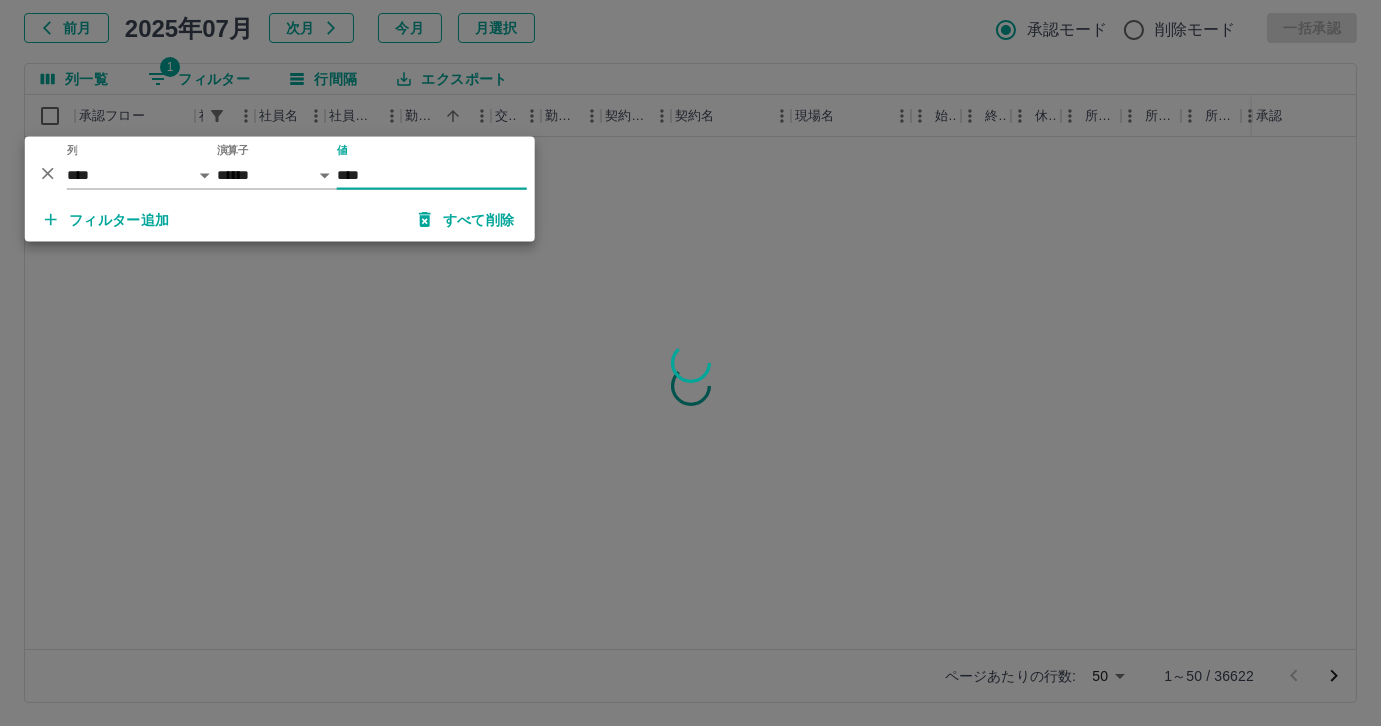 type on "*****" 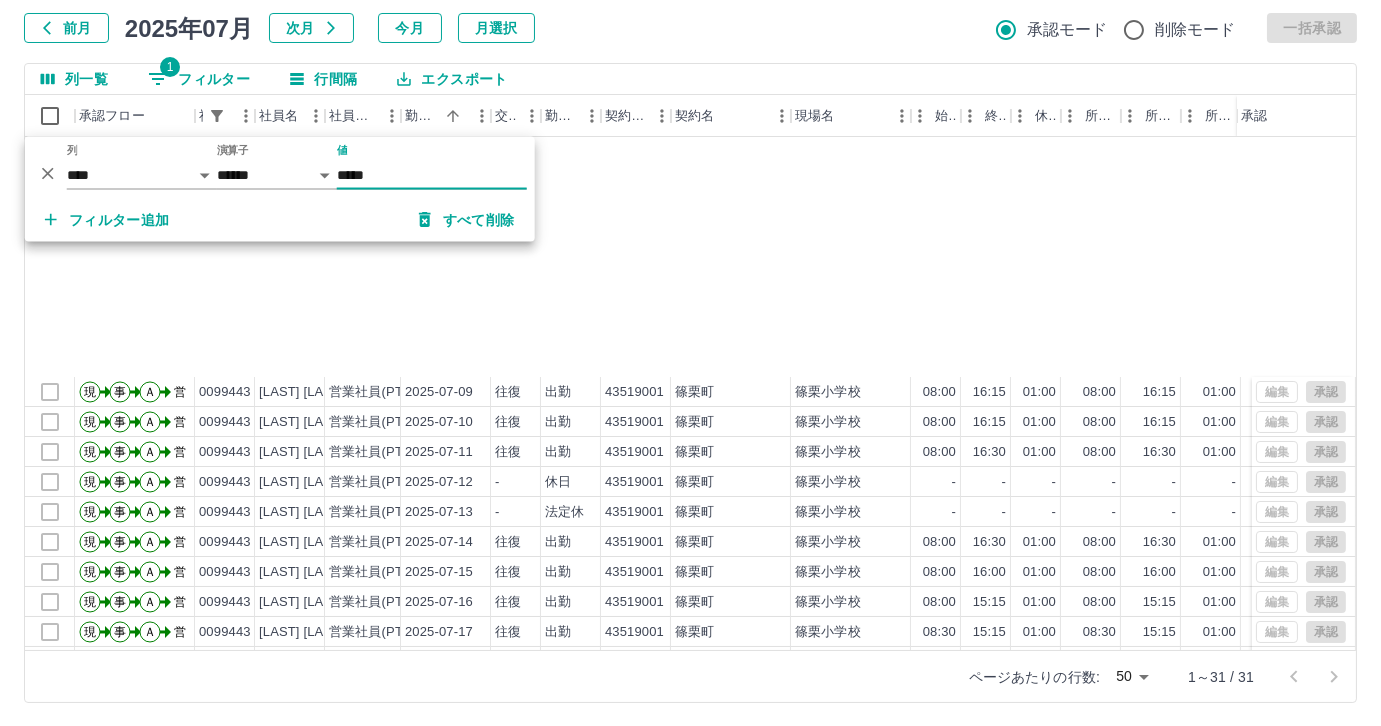 scroll, scrollTop: 431, scrollLeft: 0, axis: vertical 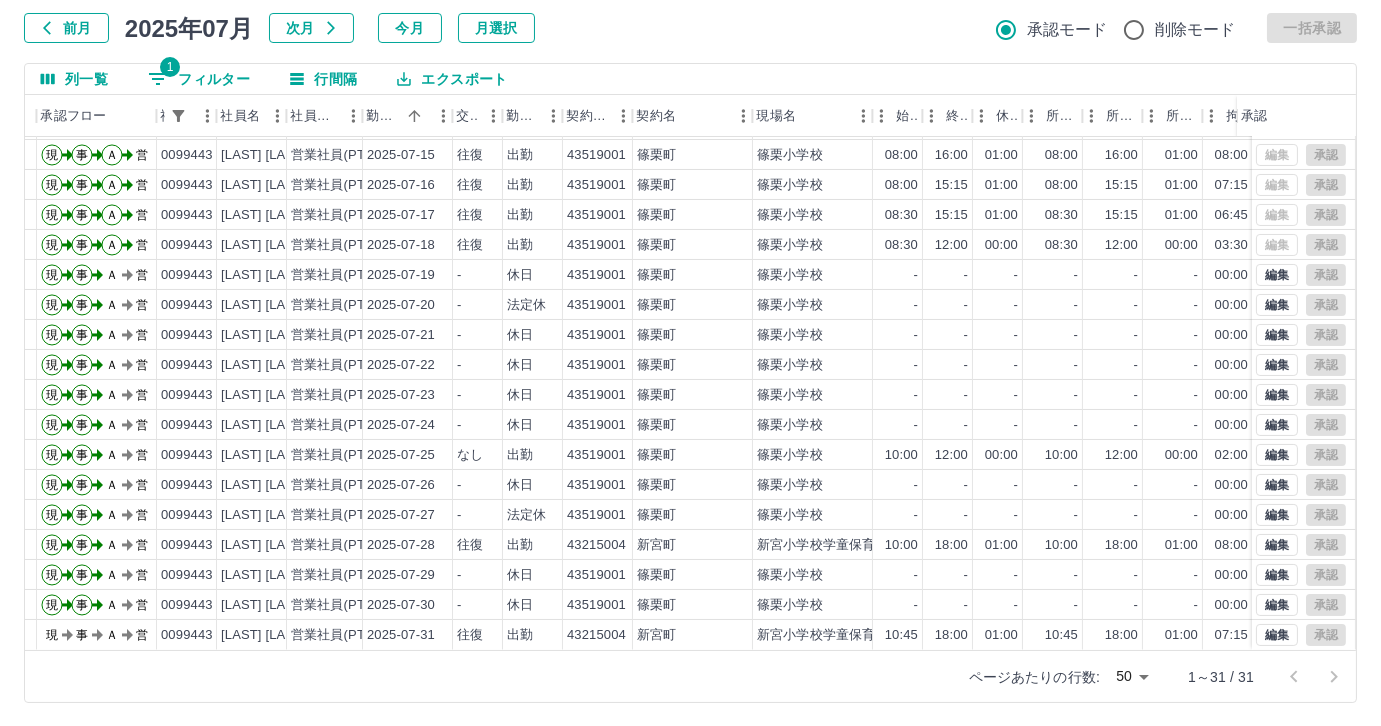 click on "1 フィルター" at bounding box center [199, 79] 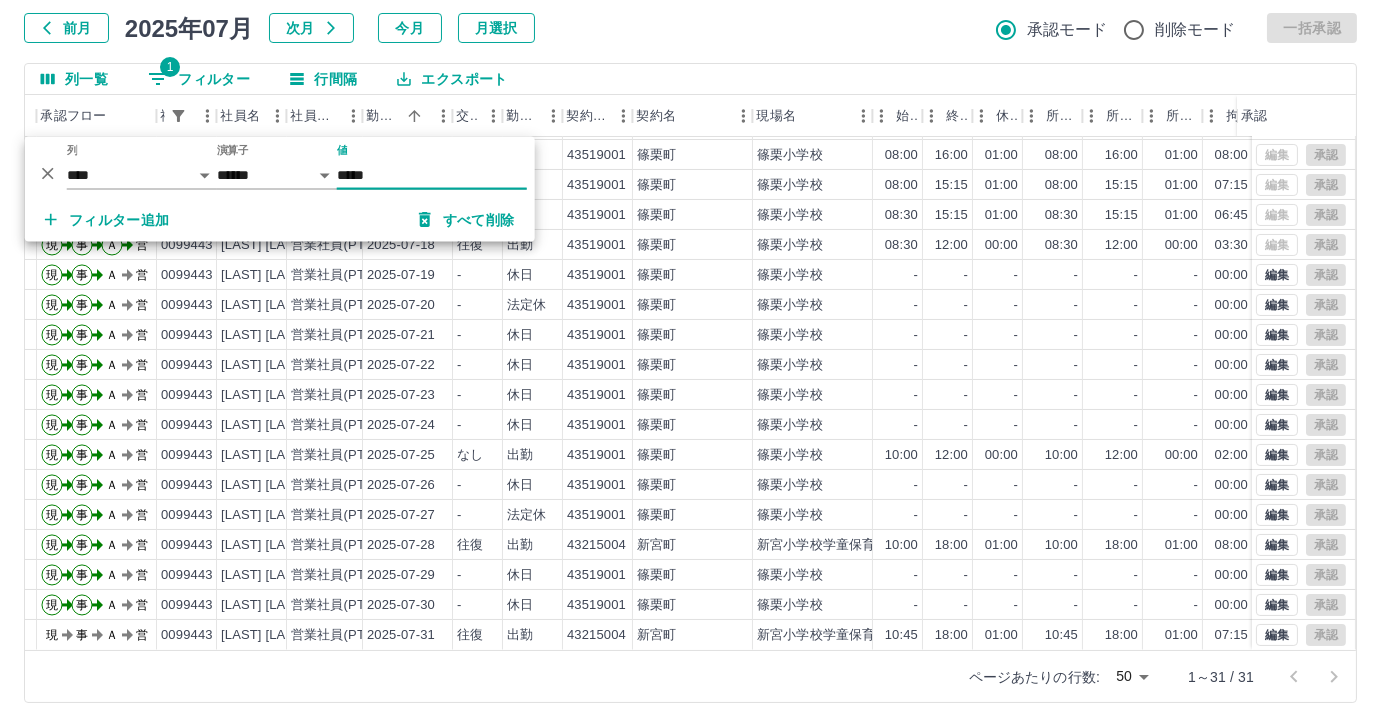 click on "*****" at bounding box center (432, 175) 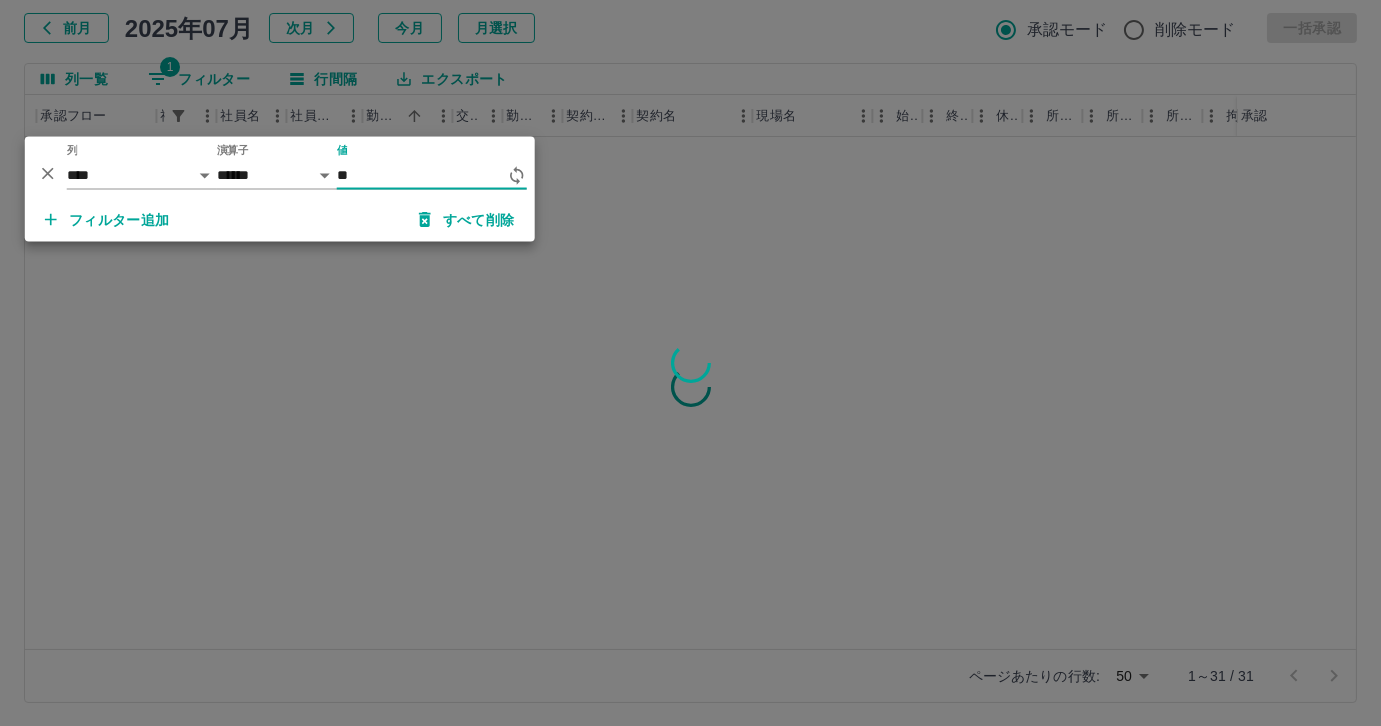 type on "*" 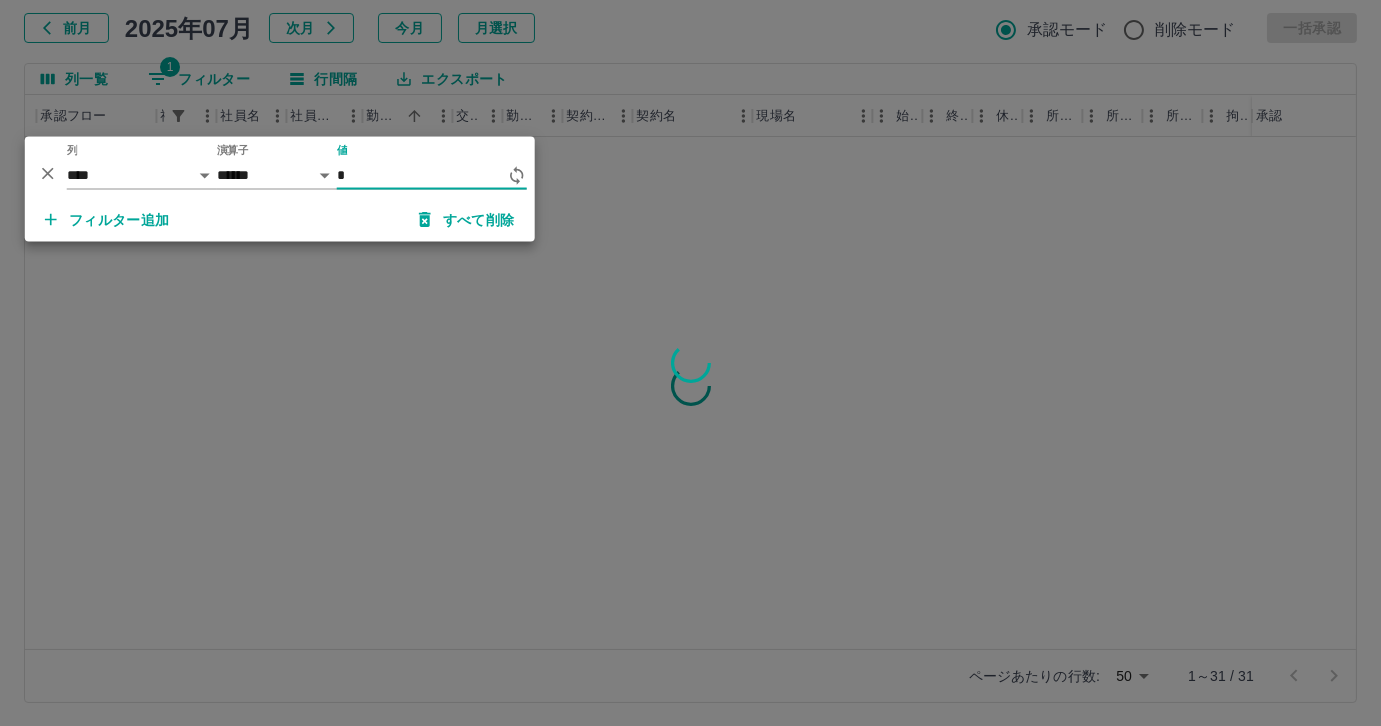 scroll, scrollTop: 0, scrollLeft: 38, axis: horizontal 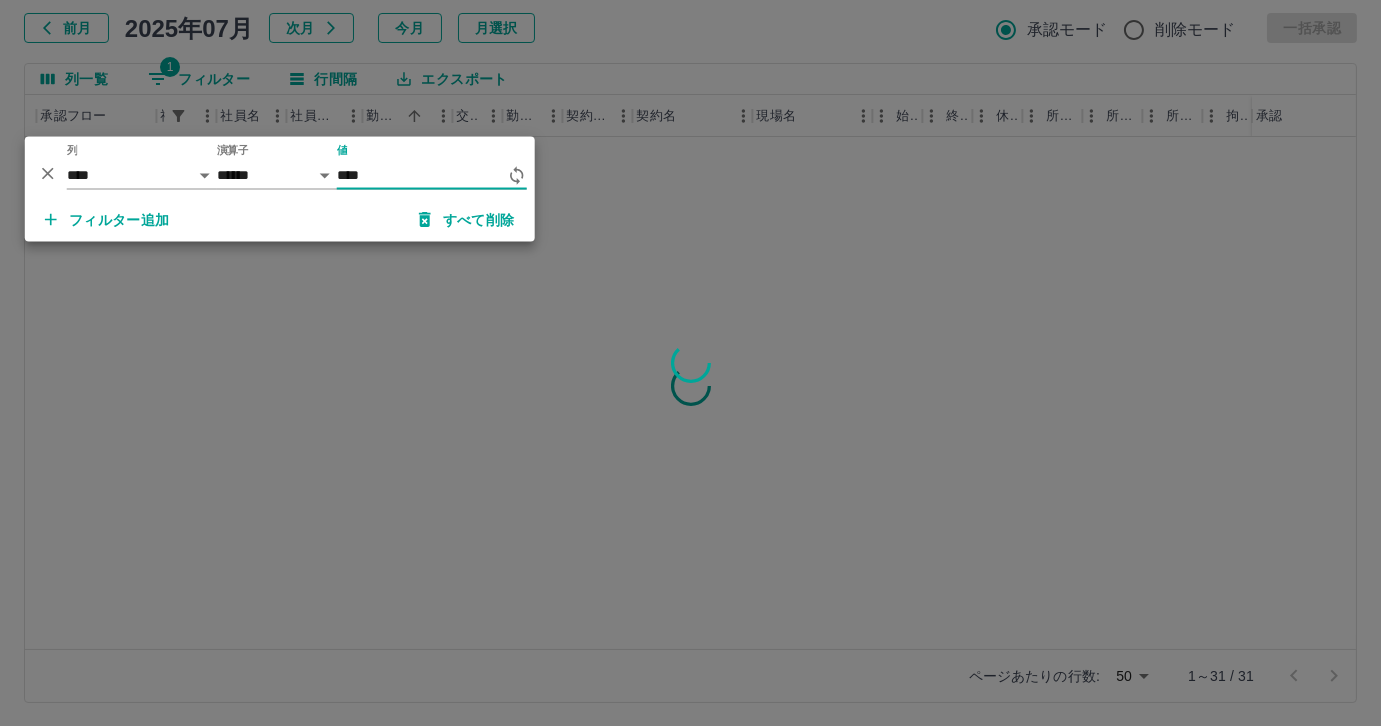 type on "*****" 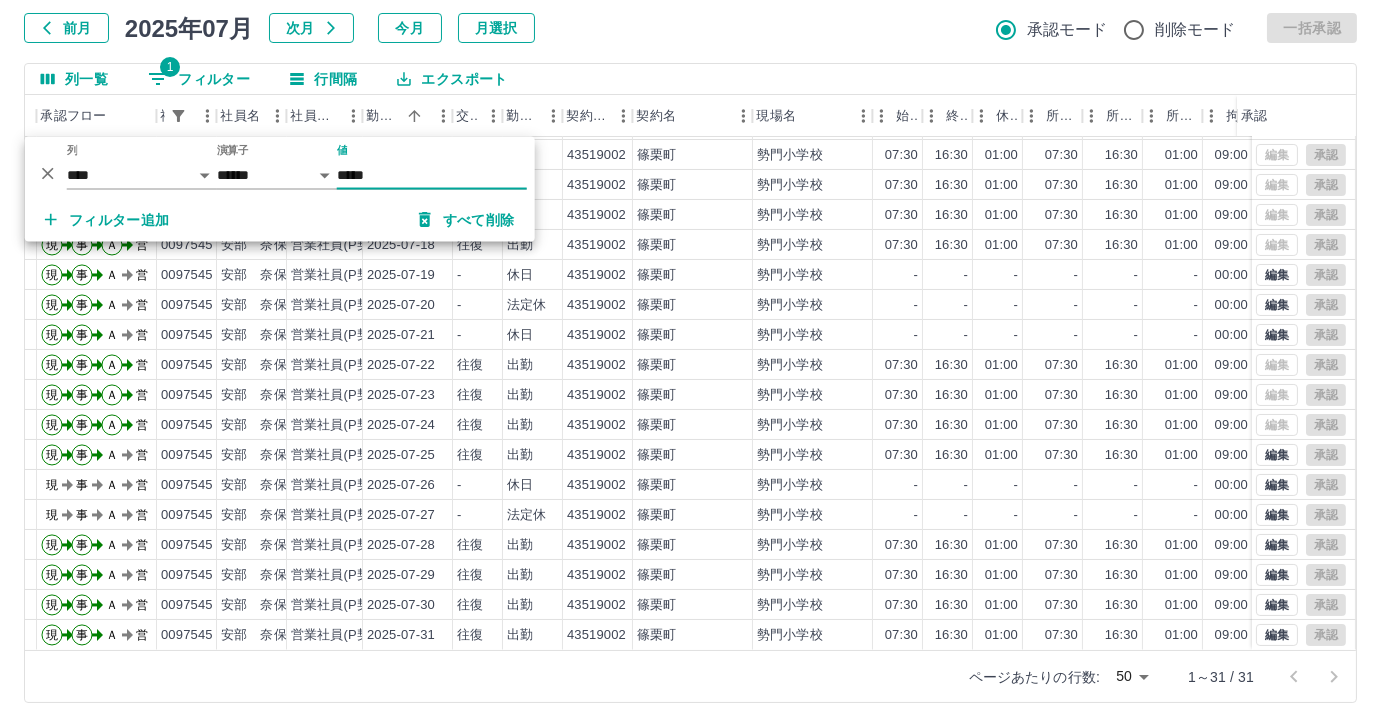 scroll, scrollTop: 431, scrollLeft: 38, axis: both 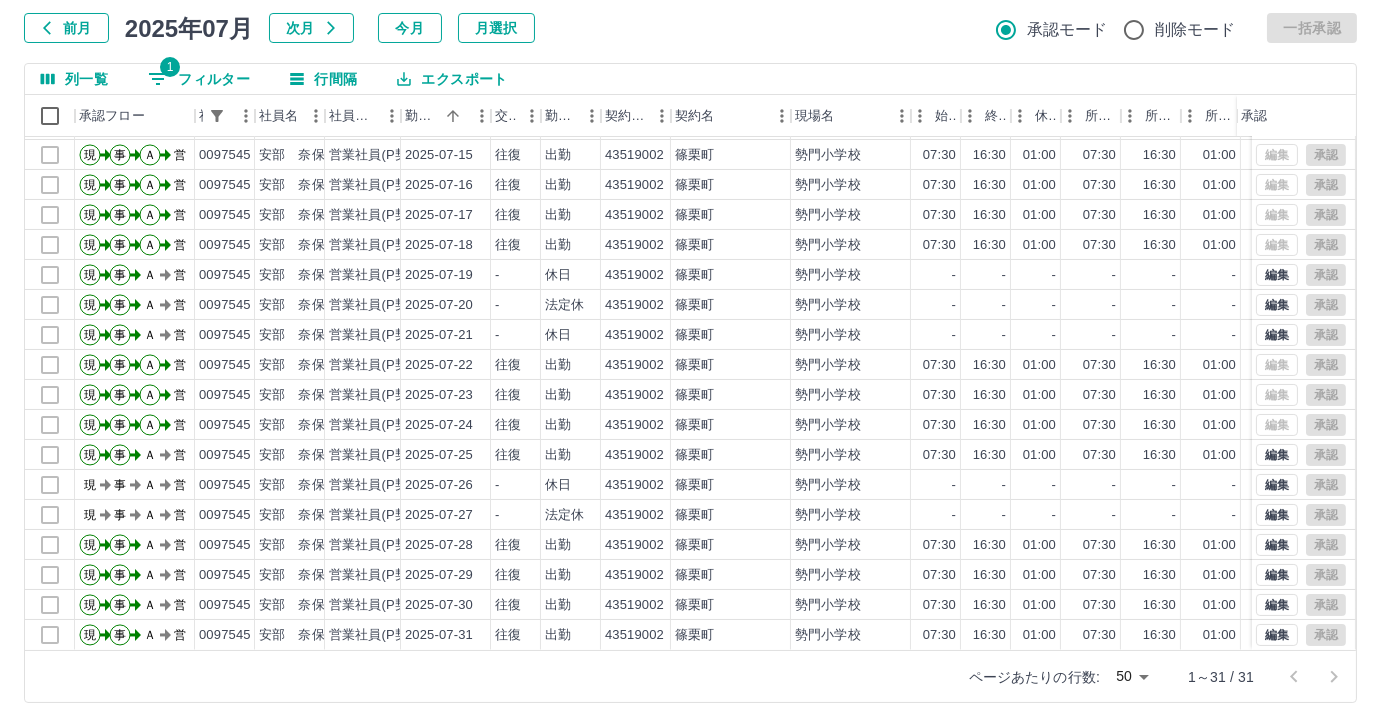 click on "1 フィルター" at bounding box center [199, 79] 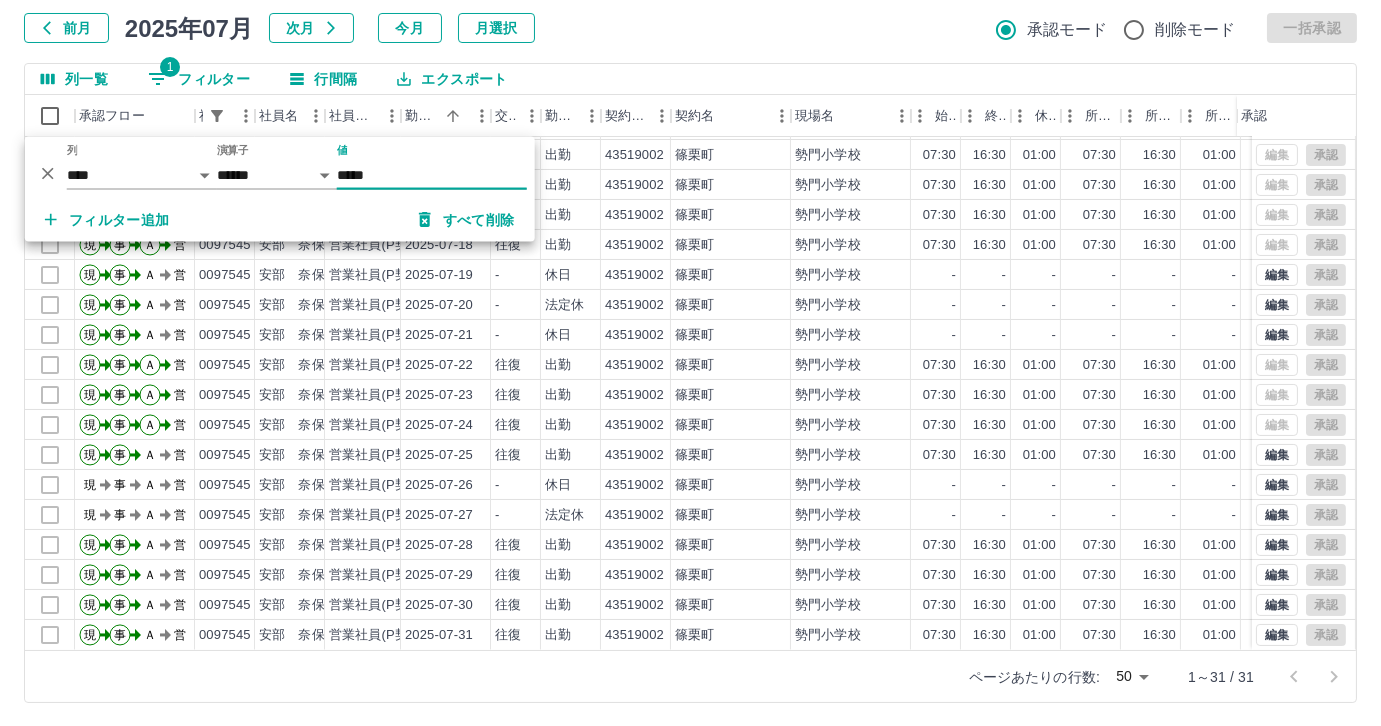 click on "*****" at bounding box center (432, 175) 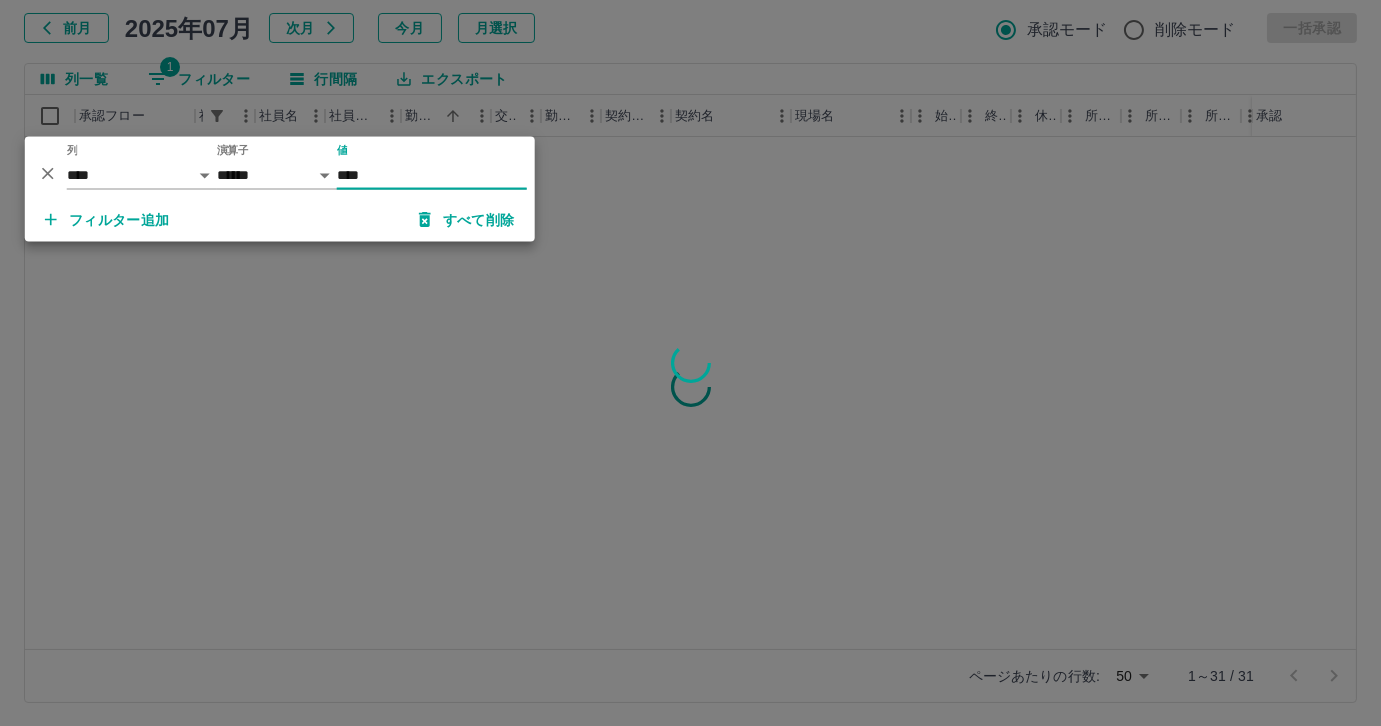 scroll, scrollTop: 0, scrollLeft: 0, axis: both 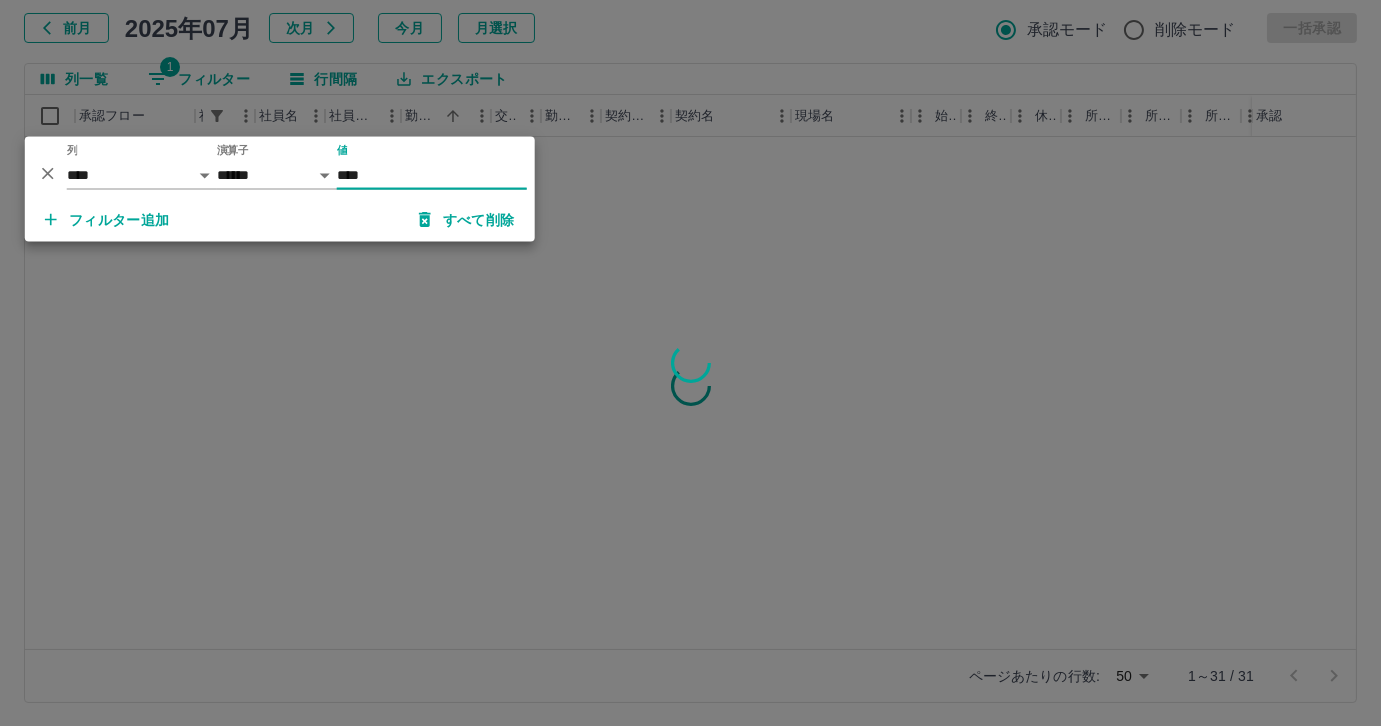 type on "*****" 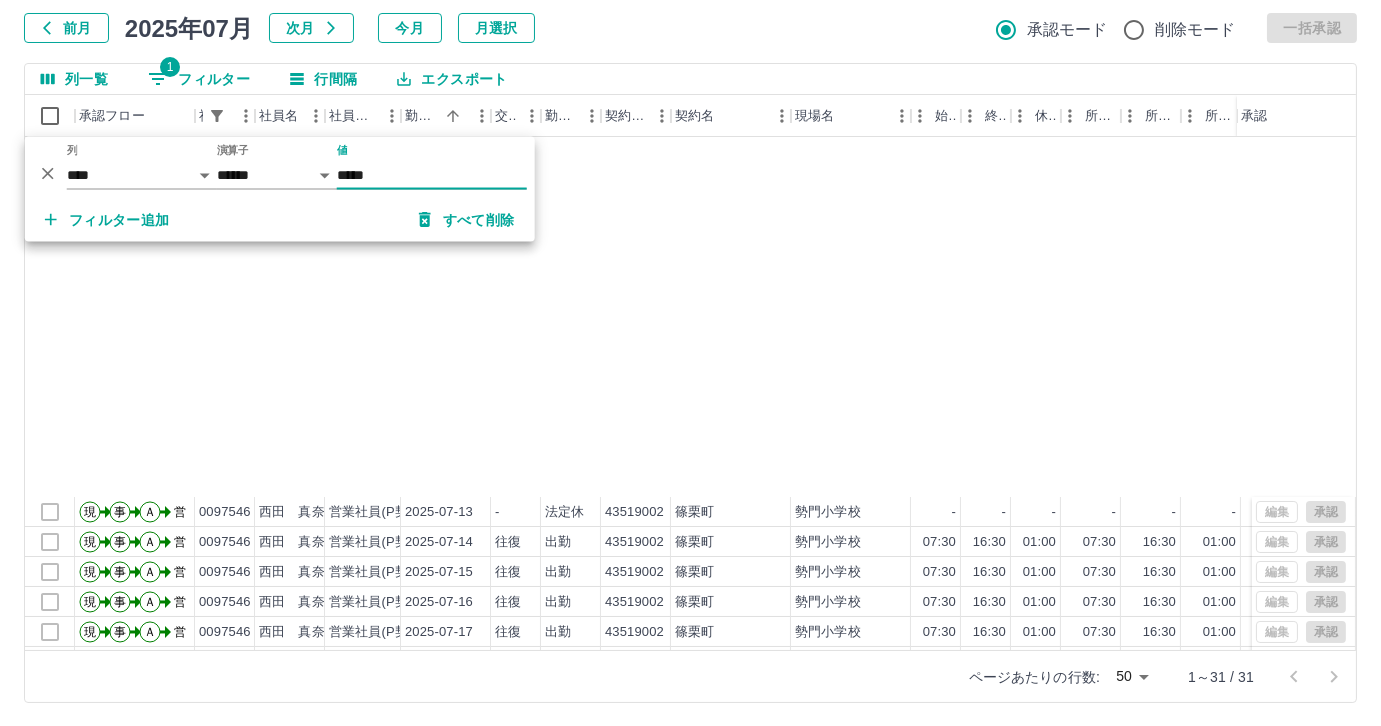 scroll, scrollTop: 431, scrollLeft: 0, axis: vertical 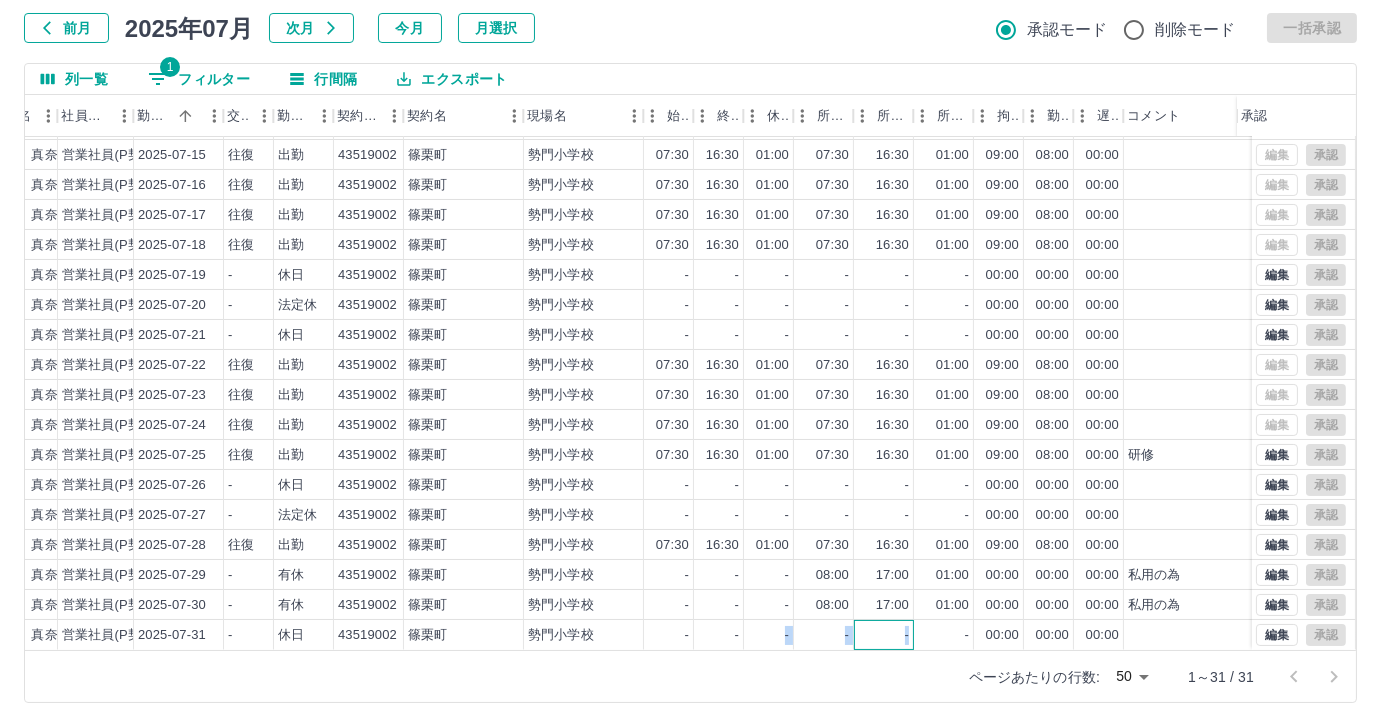drag, startPoint x: 911, startPoint y: 630, endPoint x: 781, endPoint y: 627, distance: 130.0346 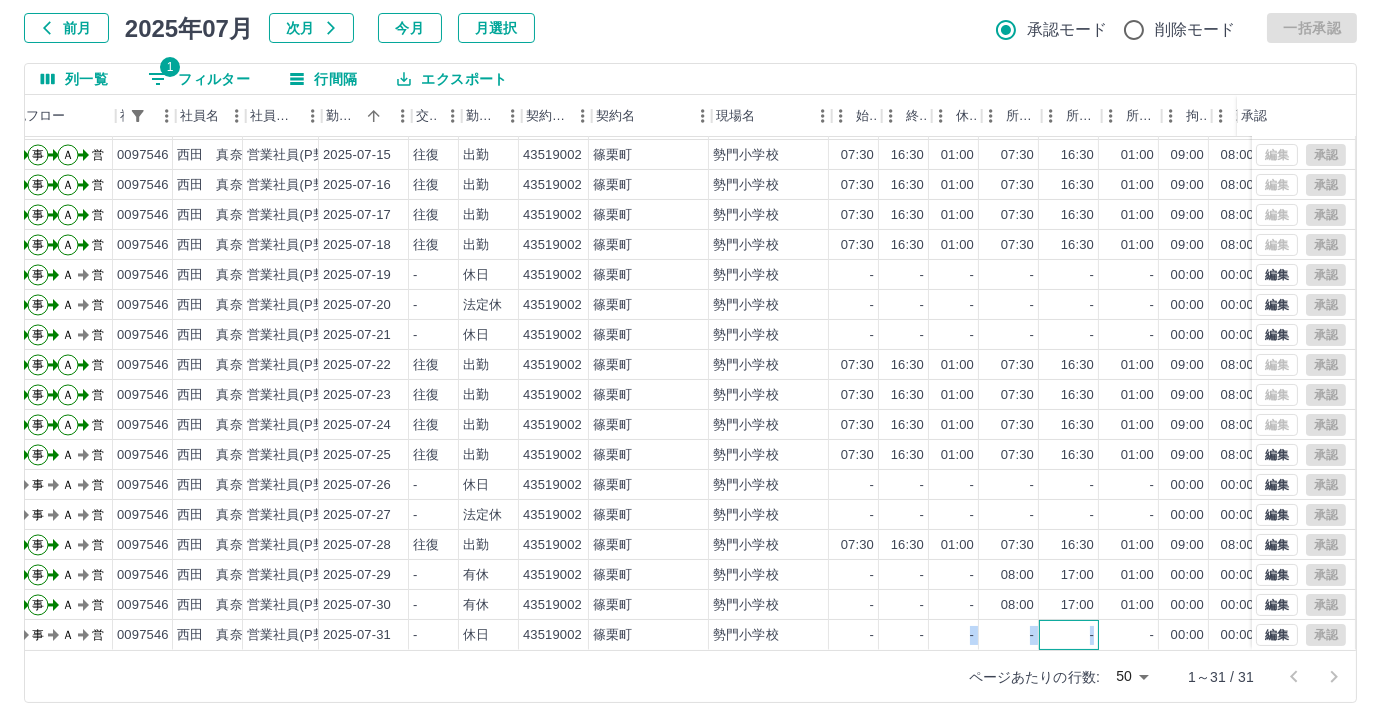 scroll, scrollTop: 431, scrollLeft: 79, axis: both 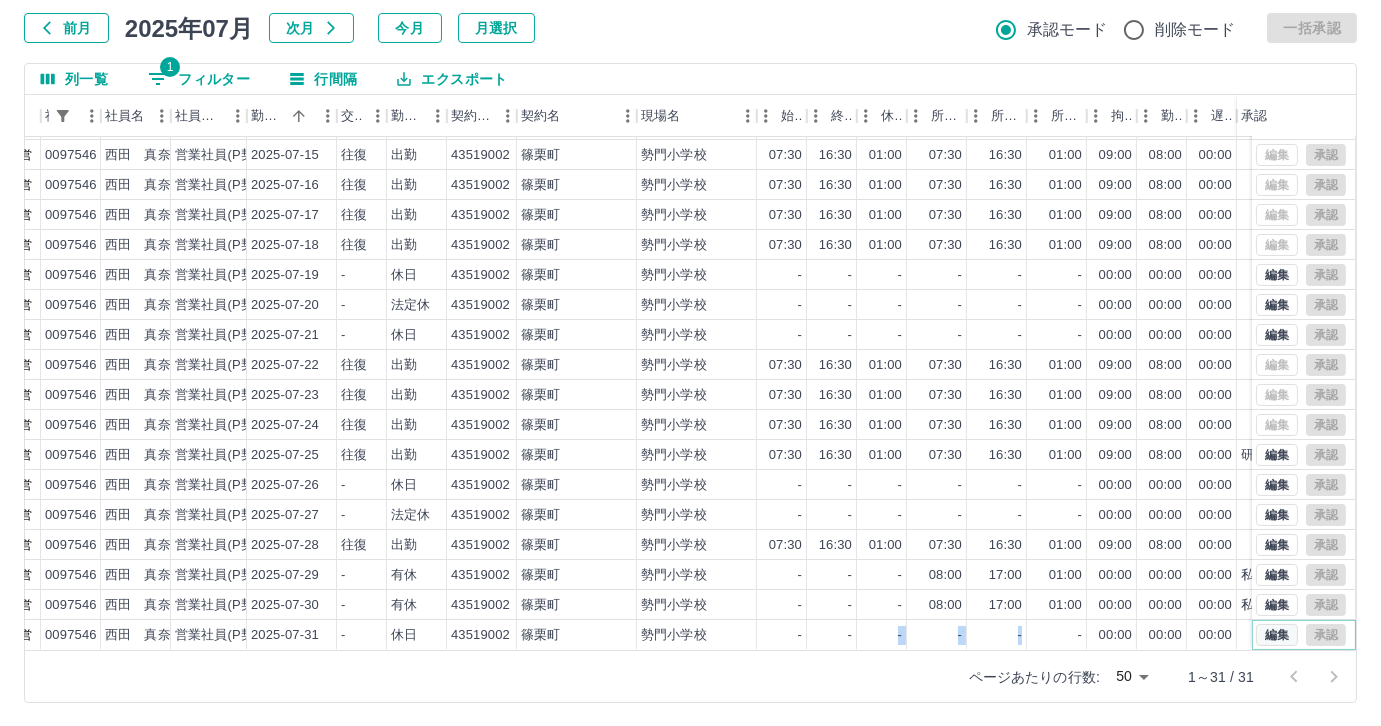 click on "編集" at bounding box center [1277, 635] 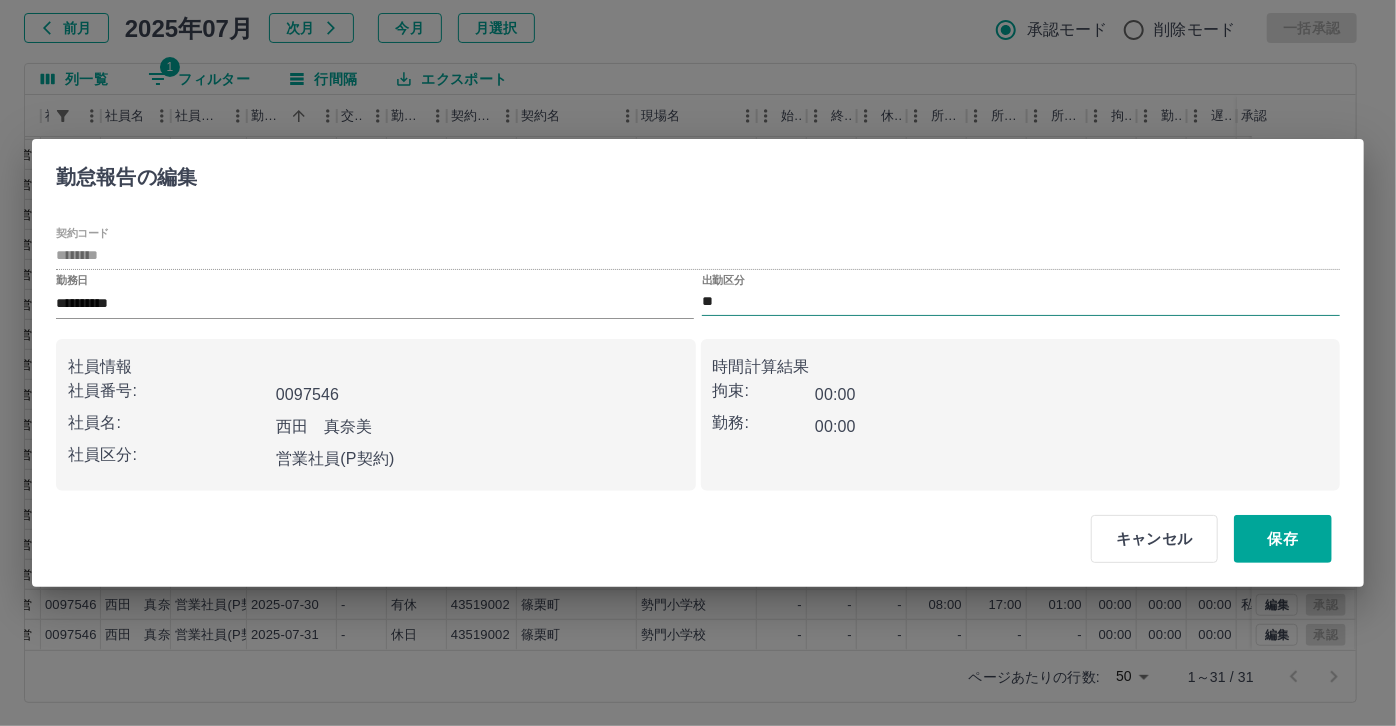 click on "**" at bounding box center [1021, 302] 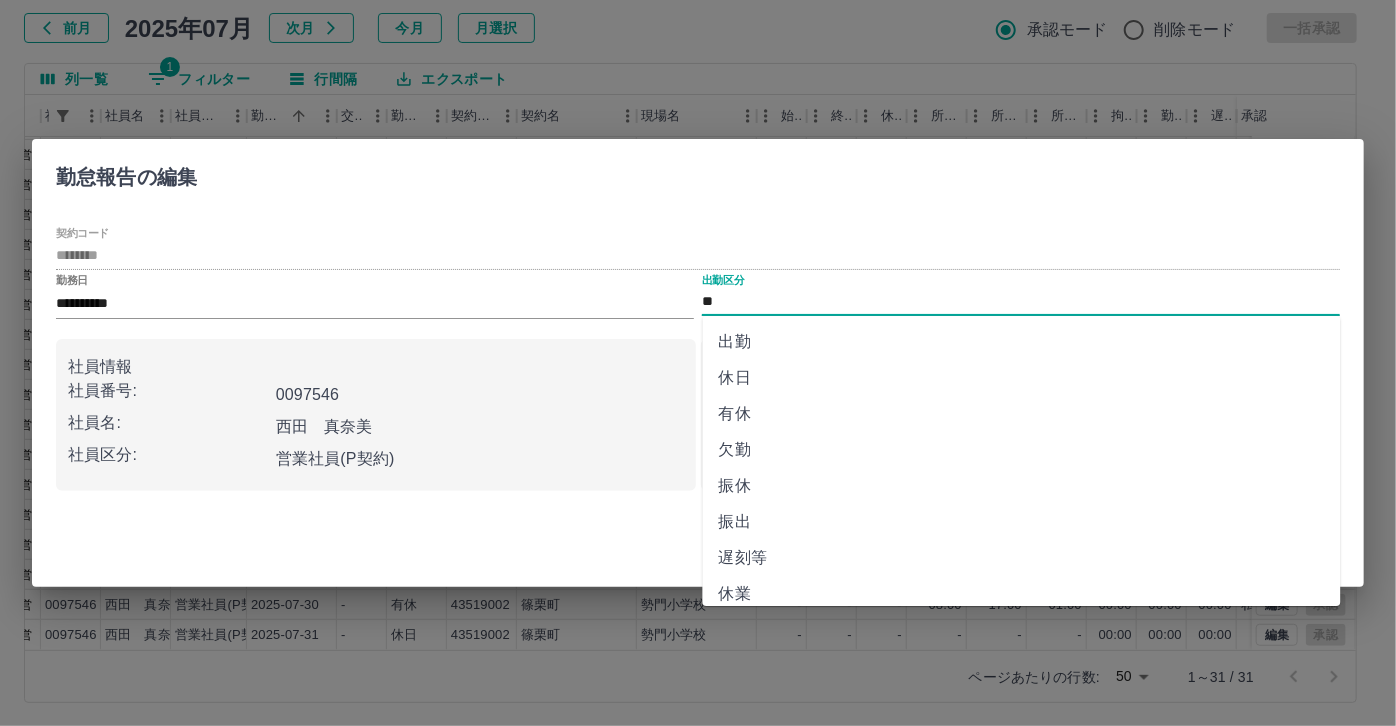 click on "有休" at bounding box center (1022, 414) 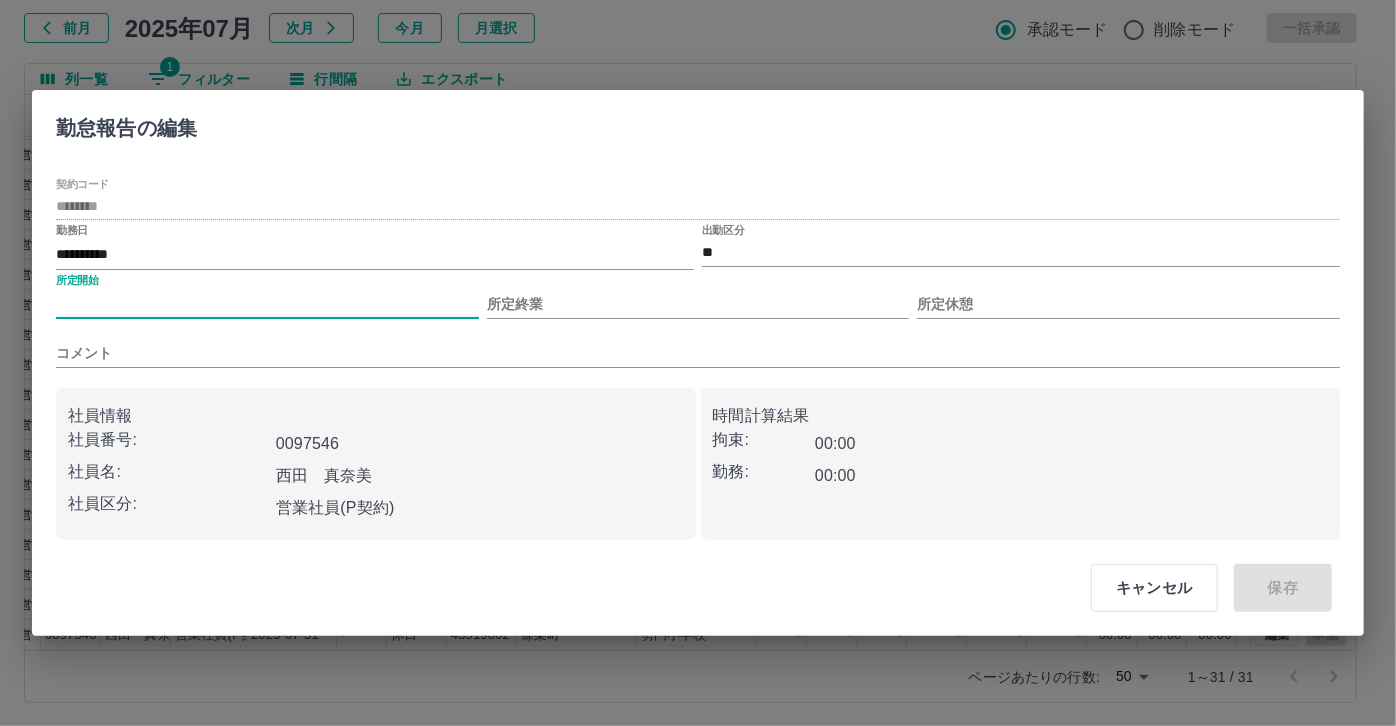 click on "所定開始" at bounding box center (267, 304) 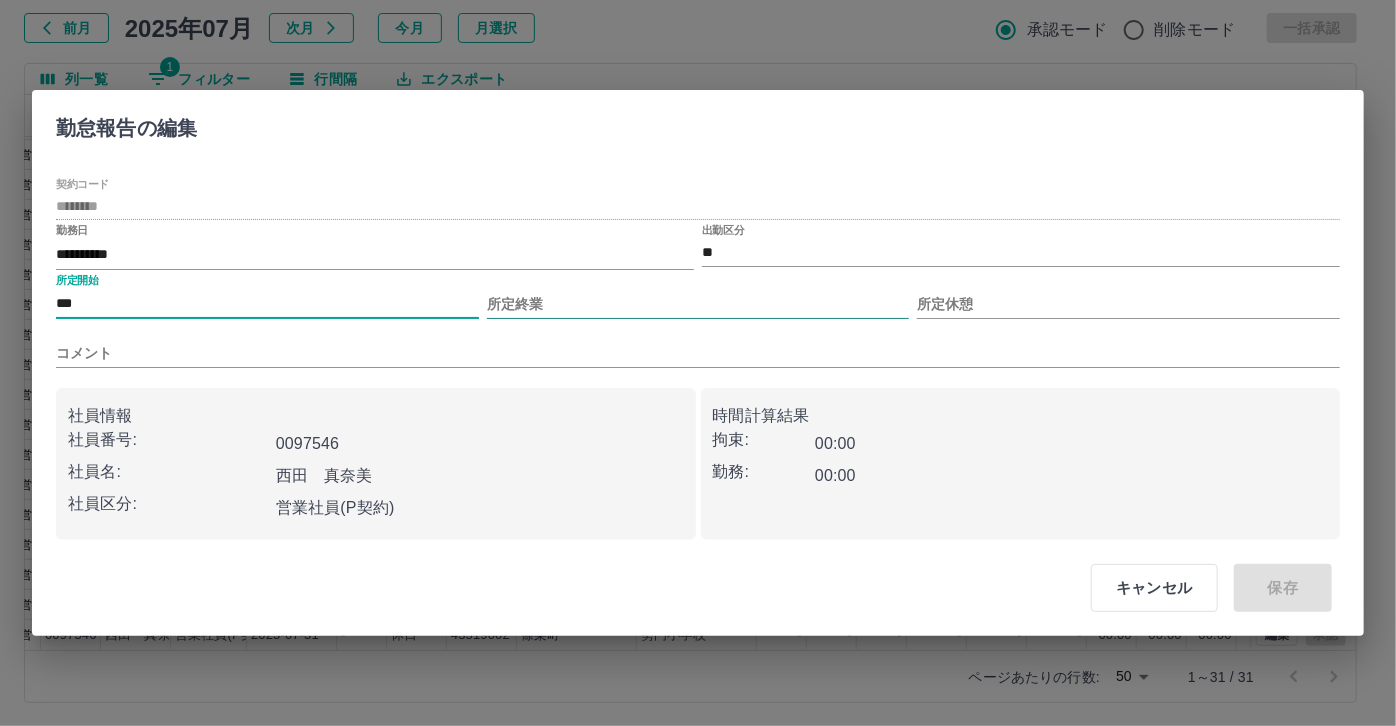 click on "所定終業" at bounding box center (698, 304) 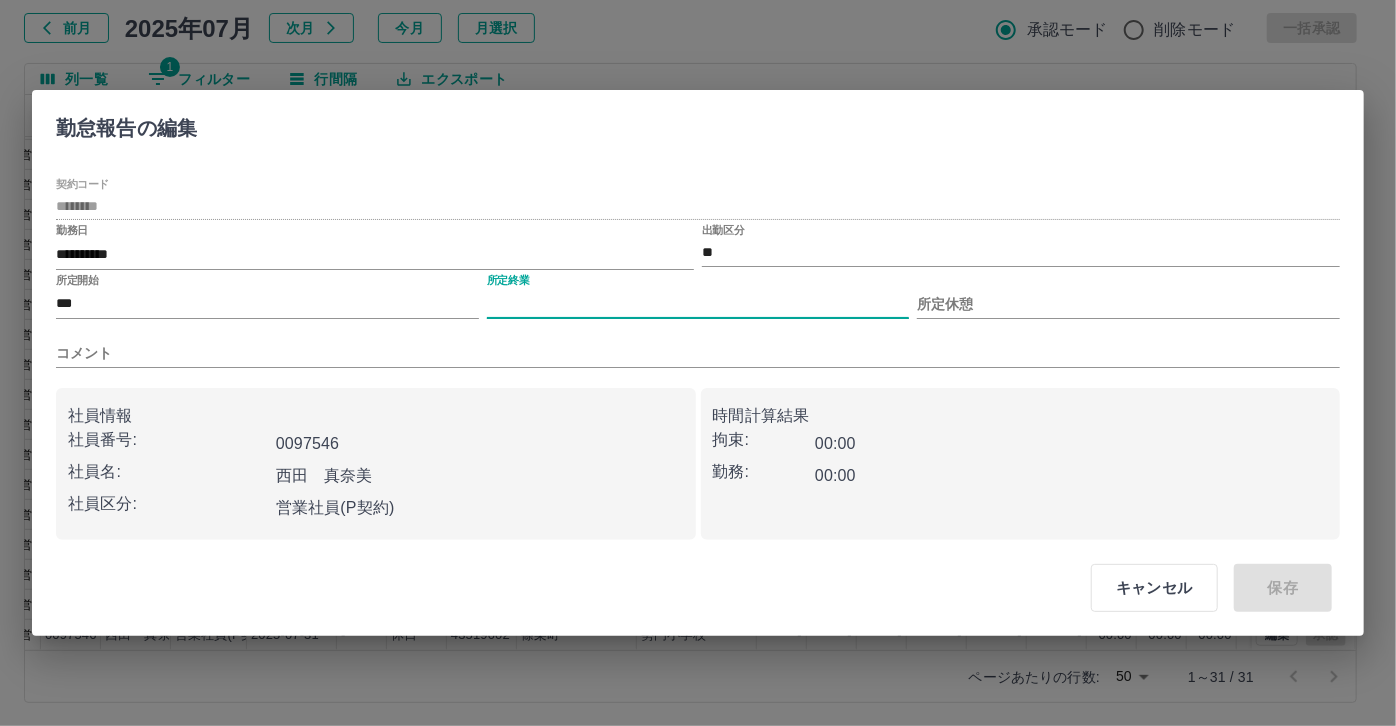 type on "****" 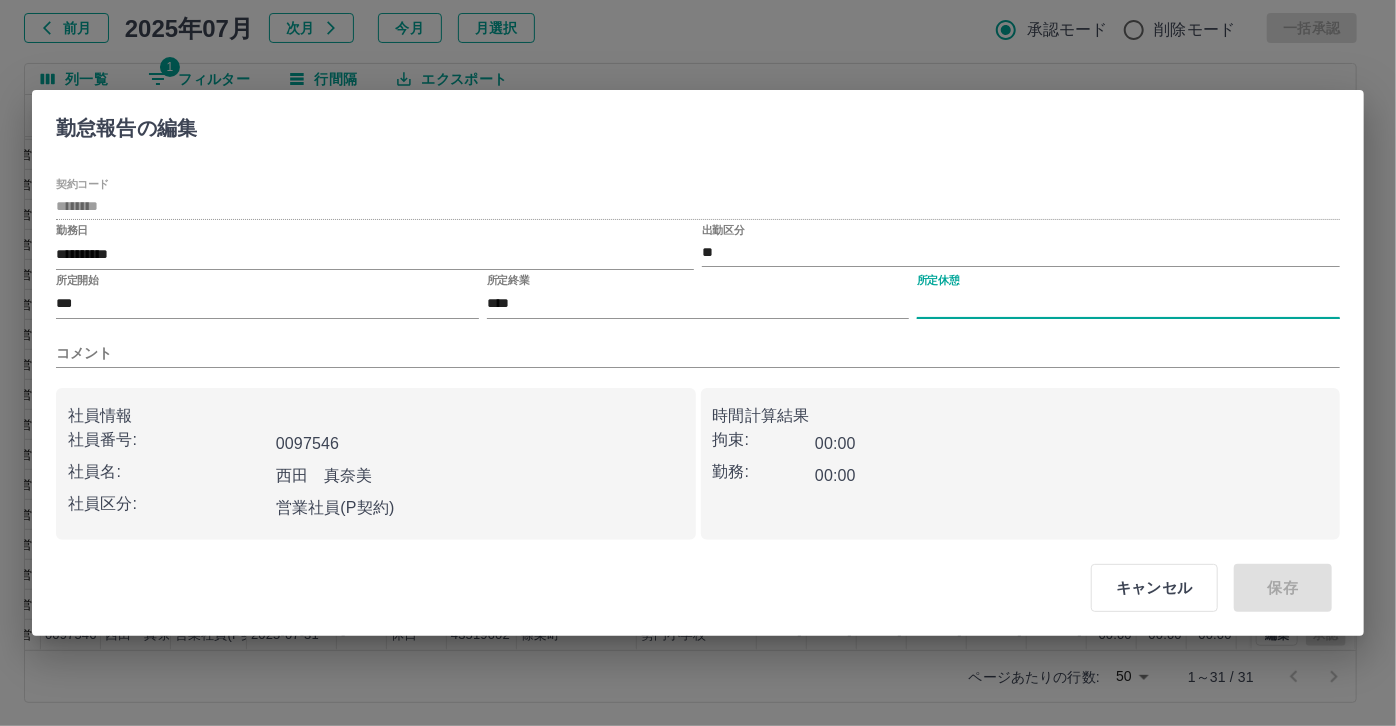 click on "所定休憩" at bounding box center (1128, 304) 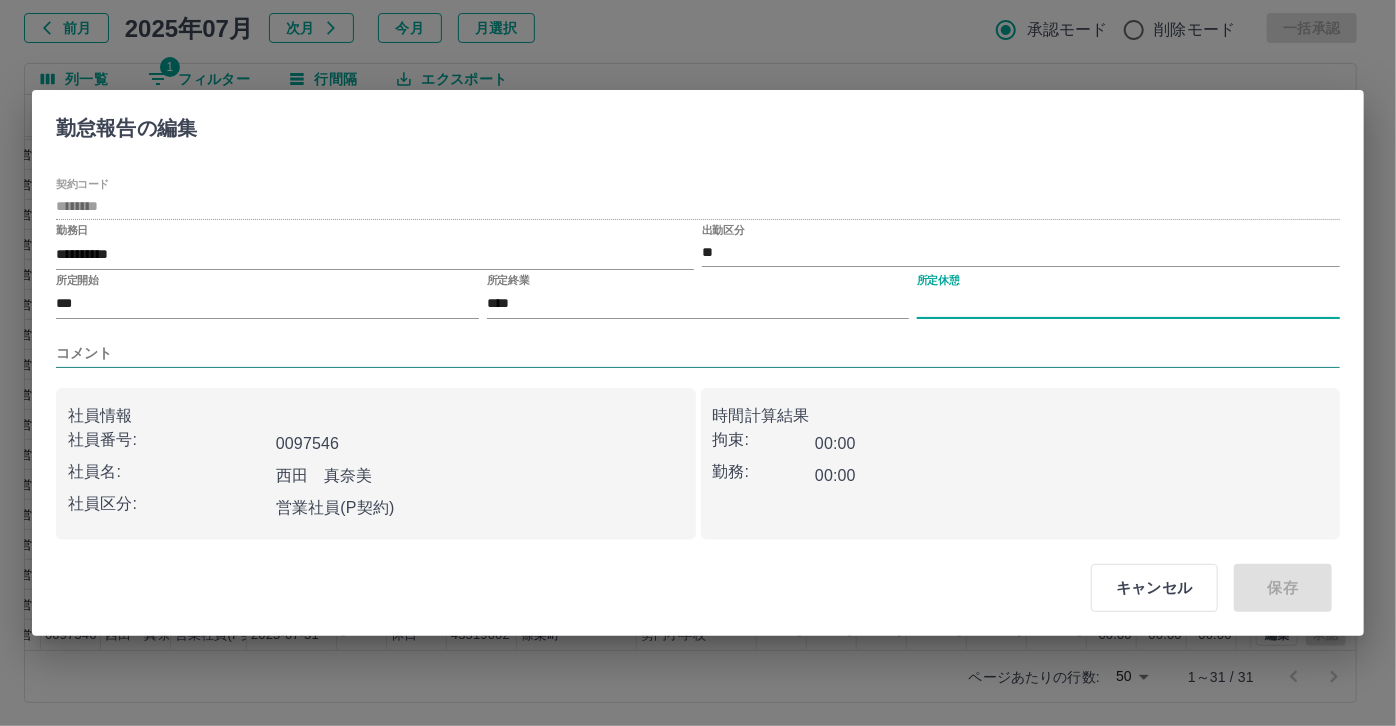 type on "****" 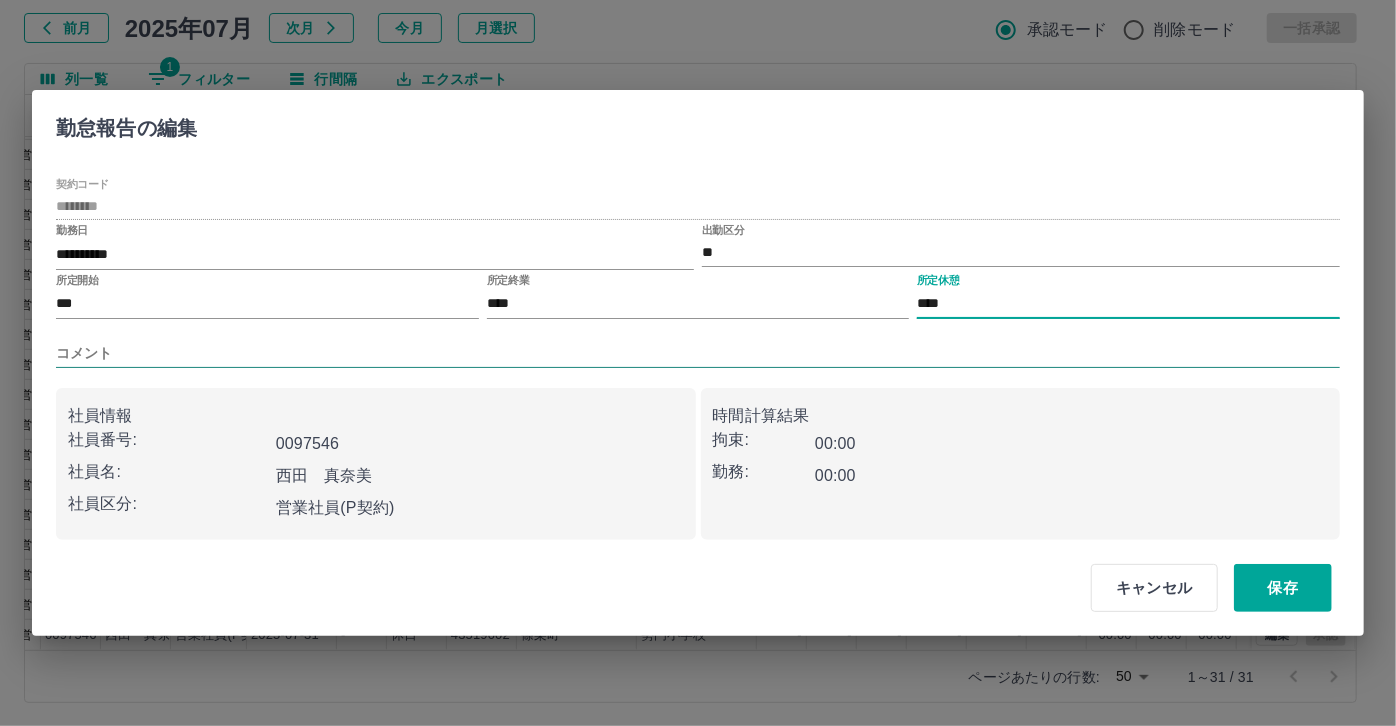 click on "コメント" at bounding box center [698, 353] 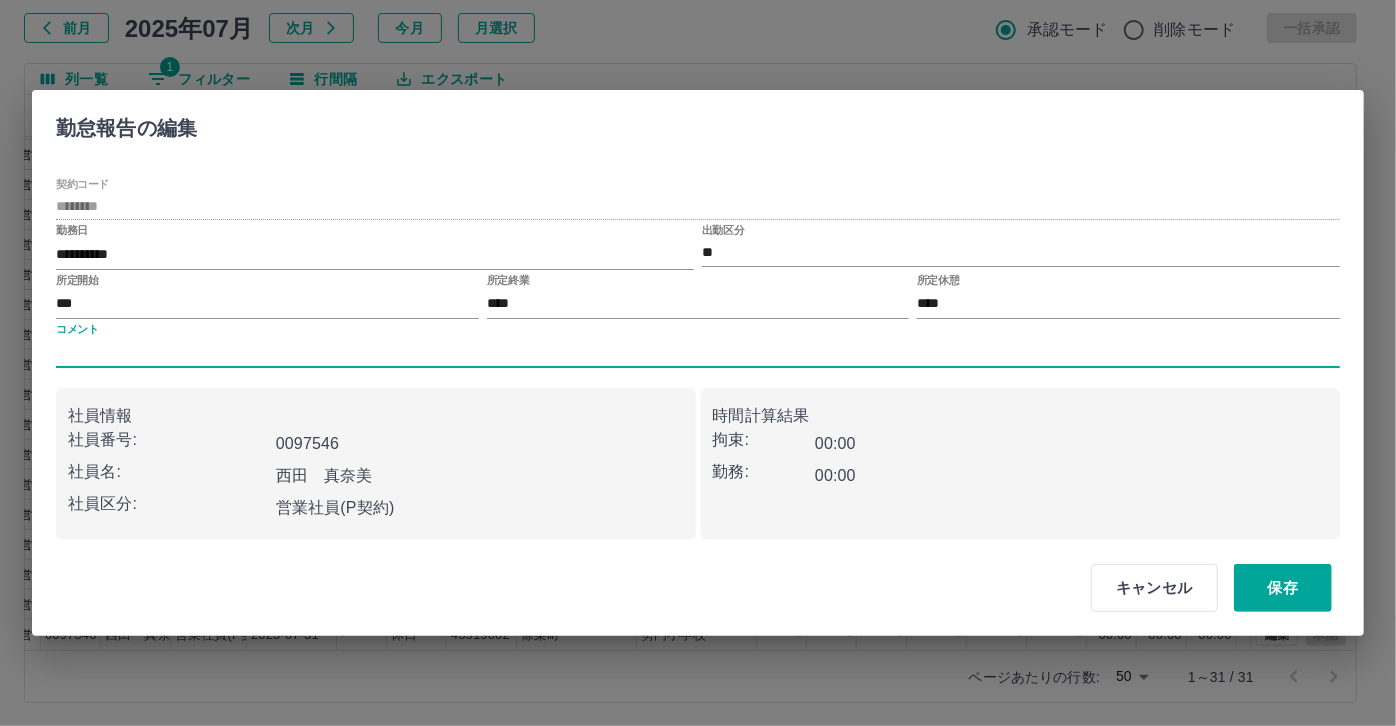 type on "*****" 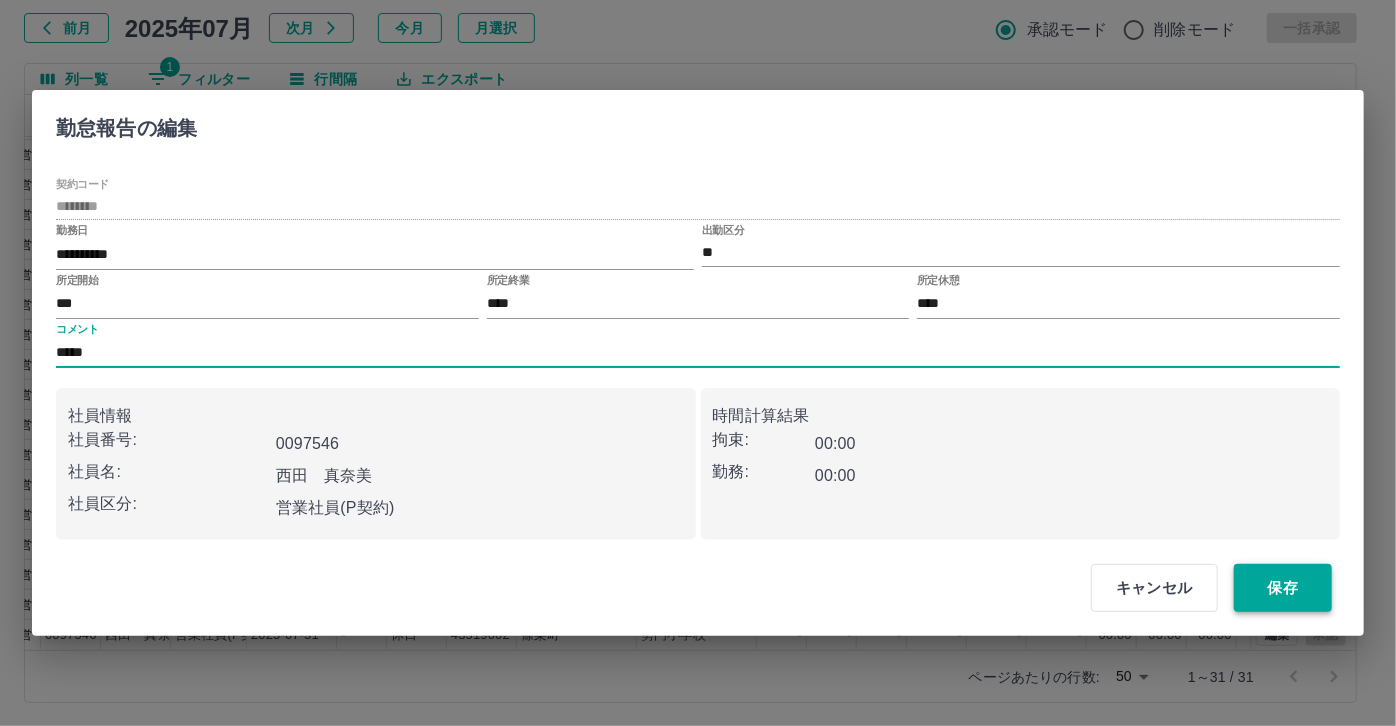 click on "保存" at bounding box center [1283, 588] 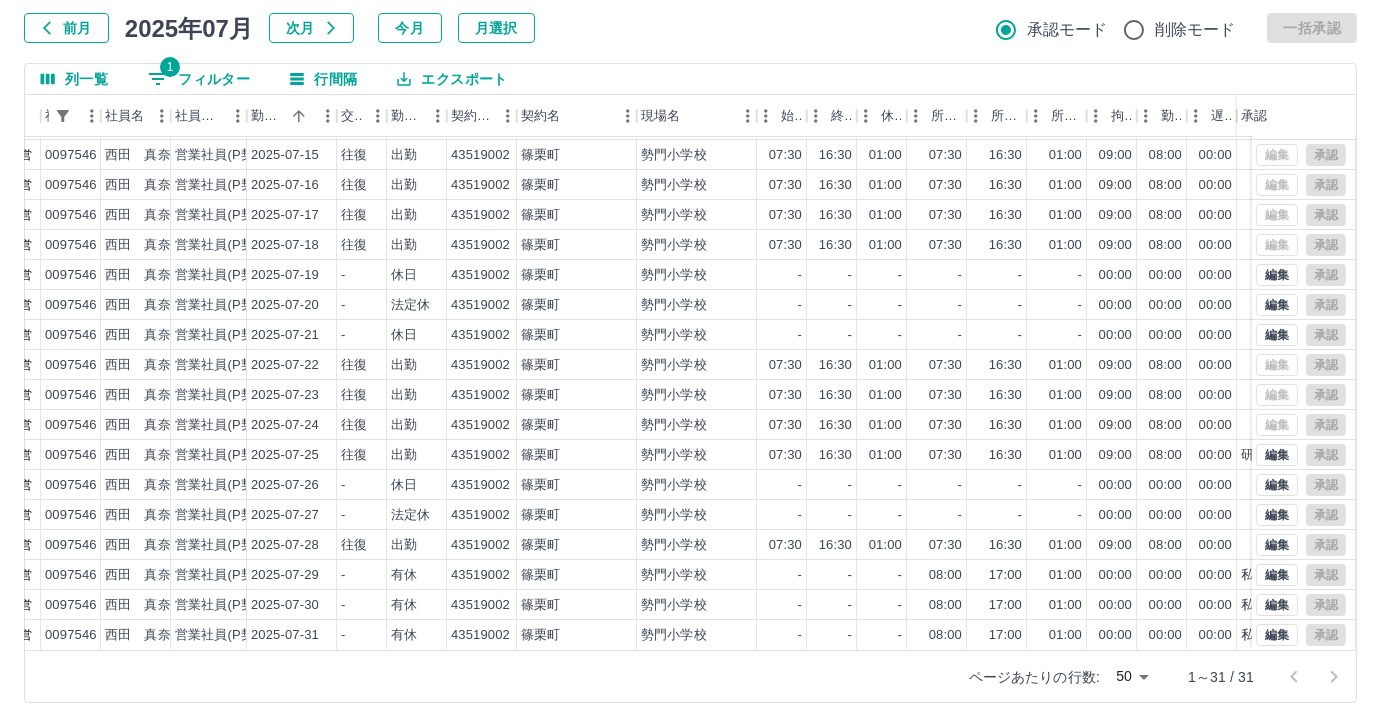 drag, startPoint x: 1050, startPoint y: 602, endPoint x: 224, endPoint y: 79, distance: 977.6528 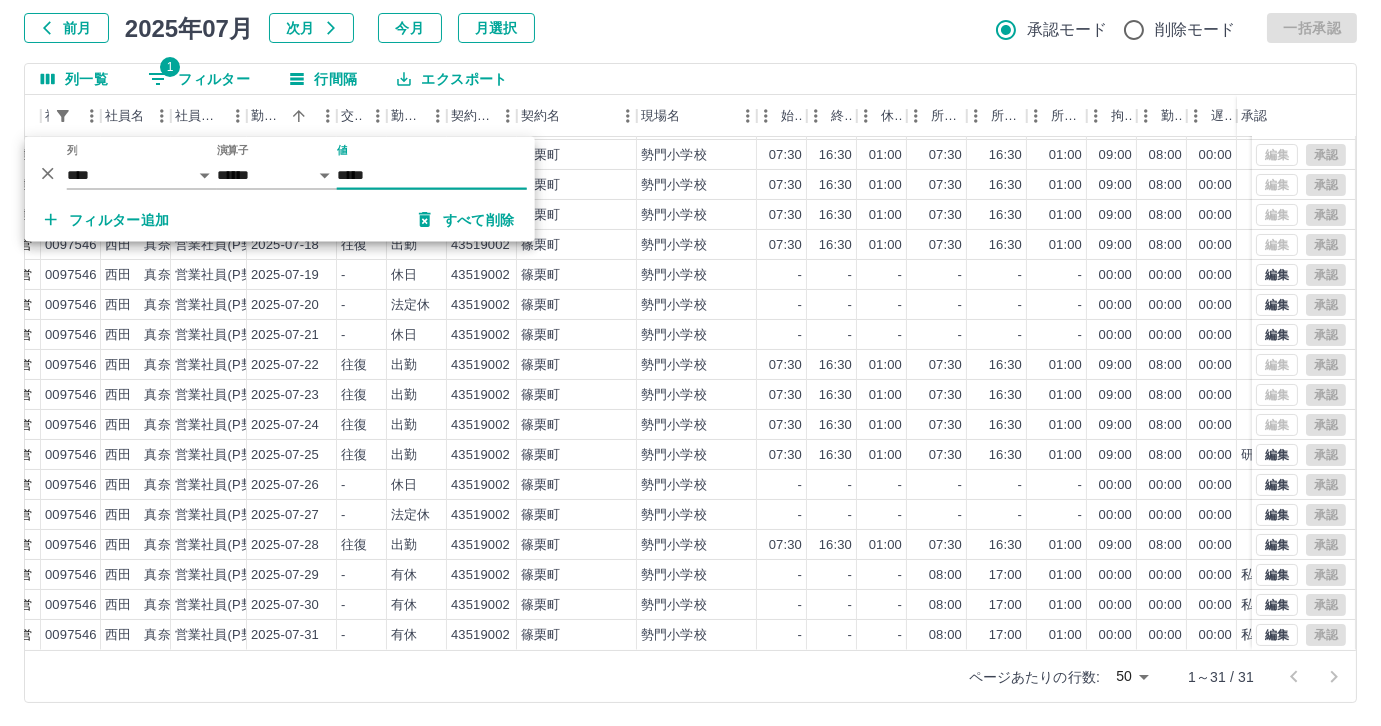 click on "*****" at bounding box center (432, 175) 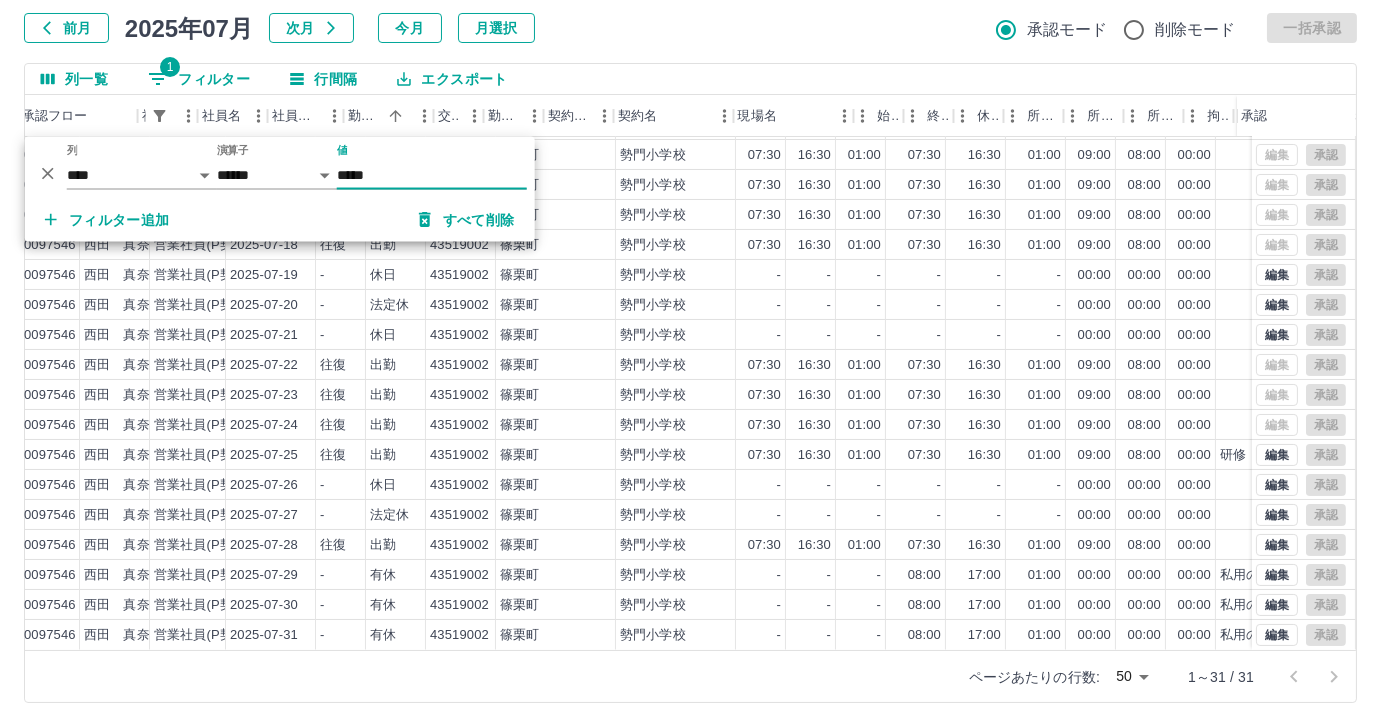 scroll, scrollTop: 431, scrollLeft: 34, axis: both 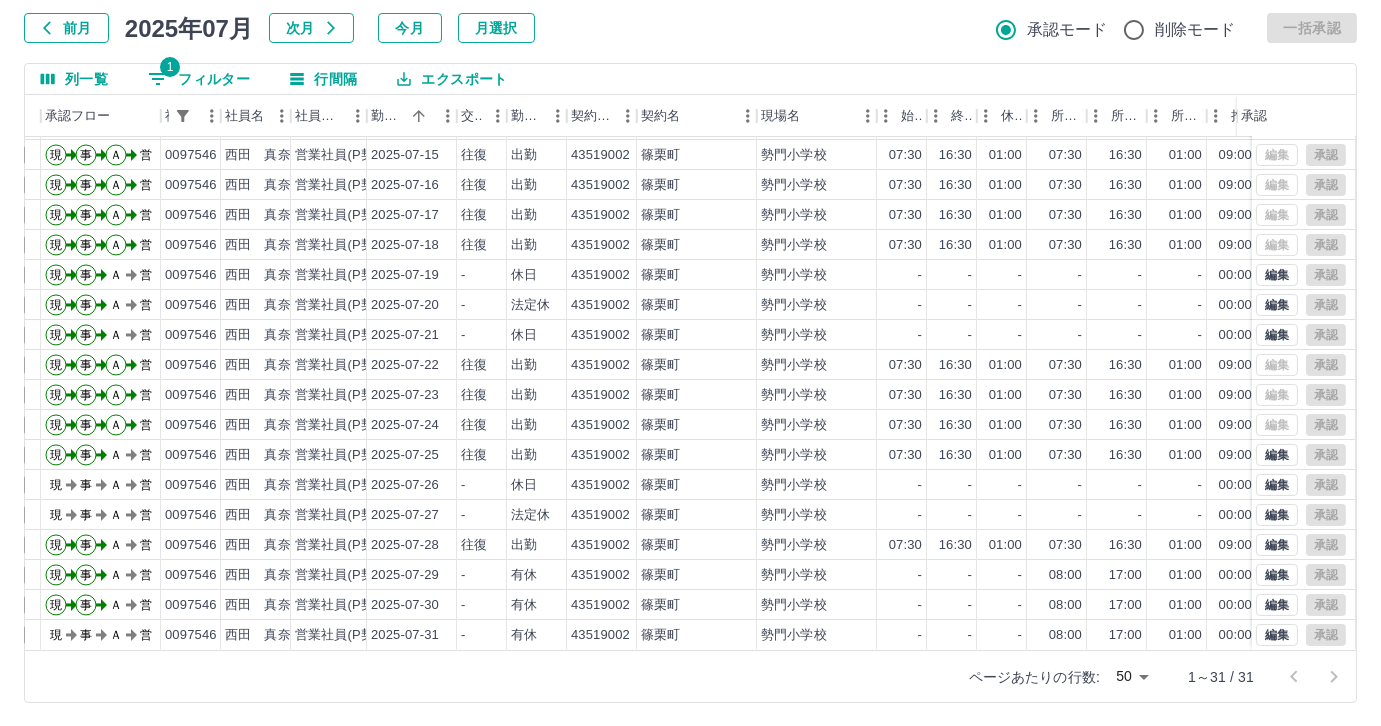 type 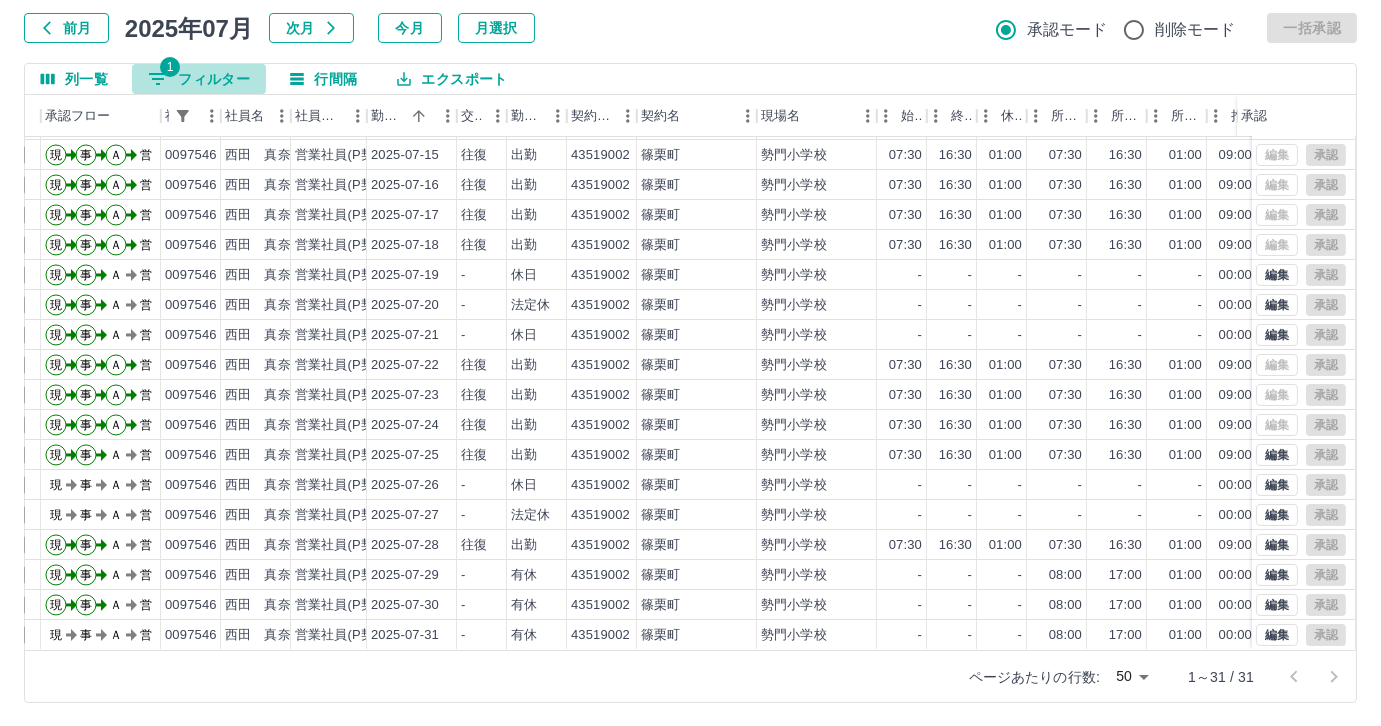 click on "1 フィルター" at bounding box center [199, 79] 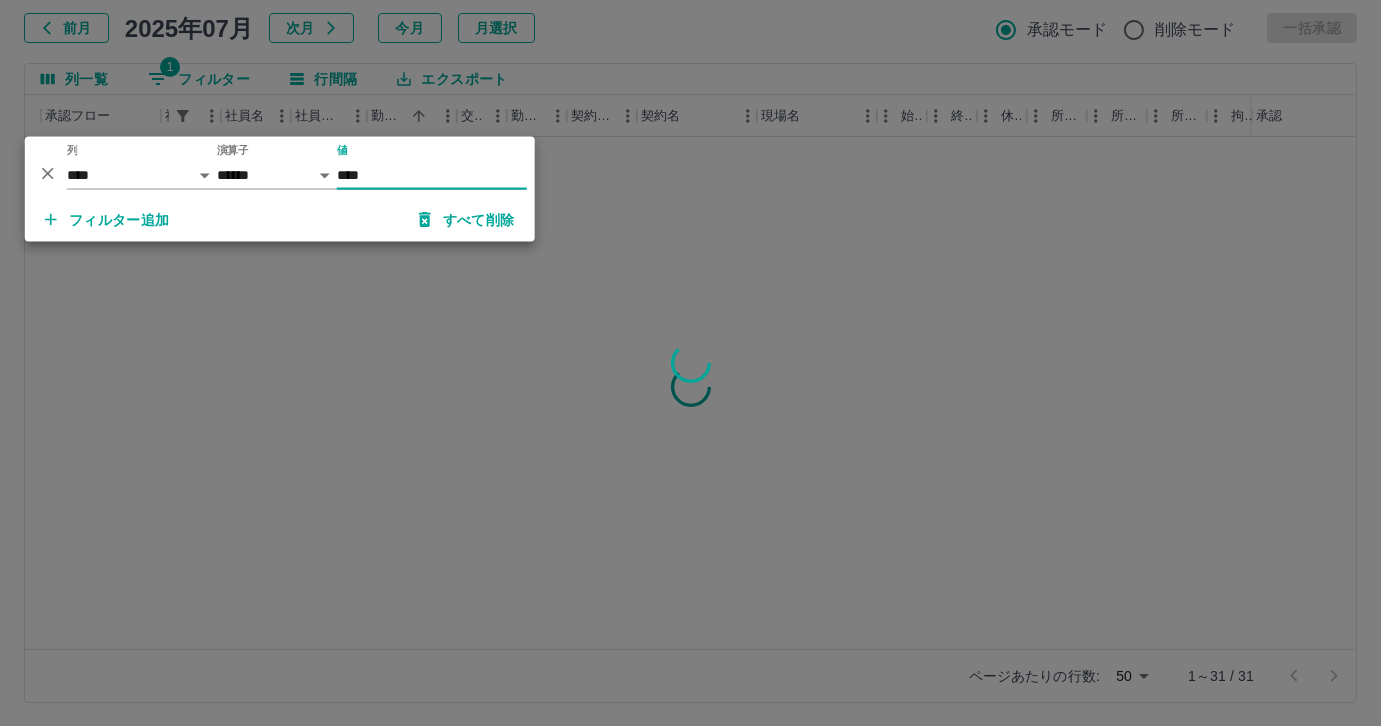 scroll, scrollTop: 0, scrollLeft: 34, axis: horizontal 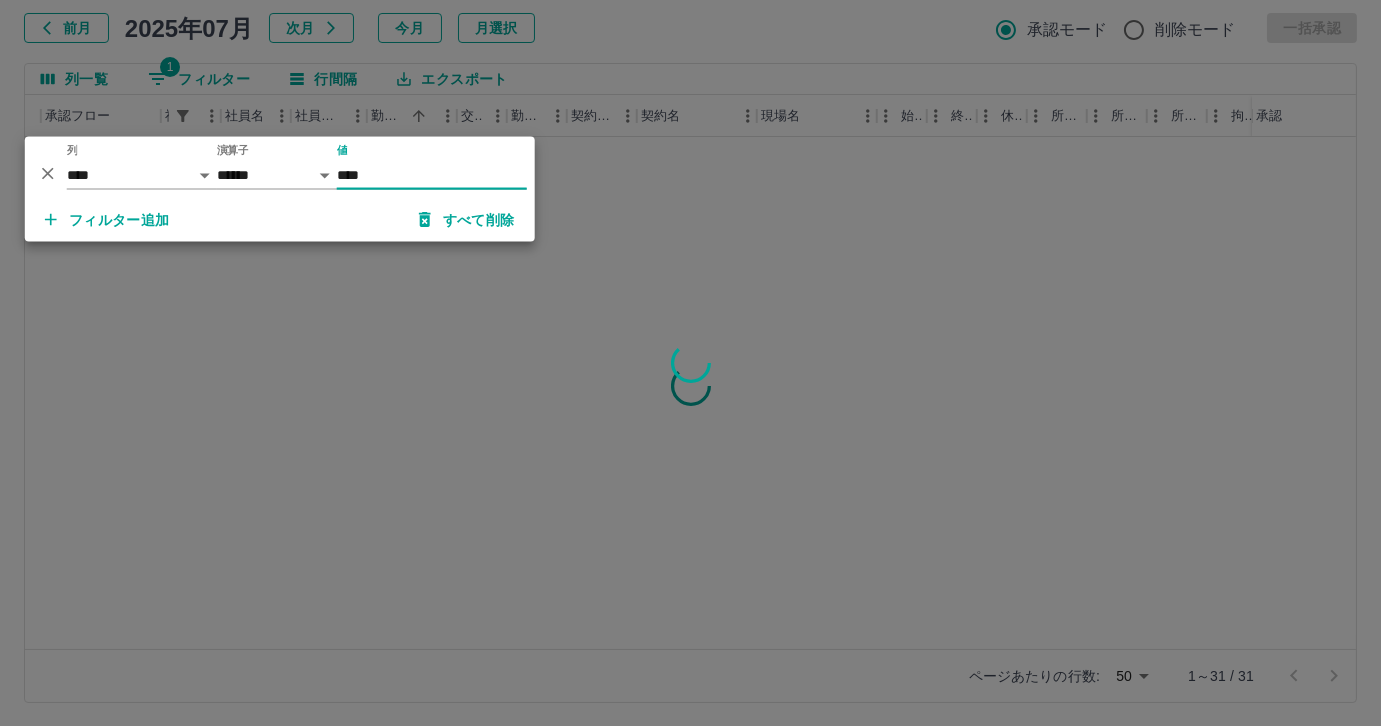 type on "*****" 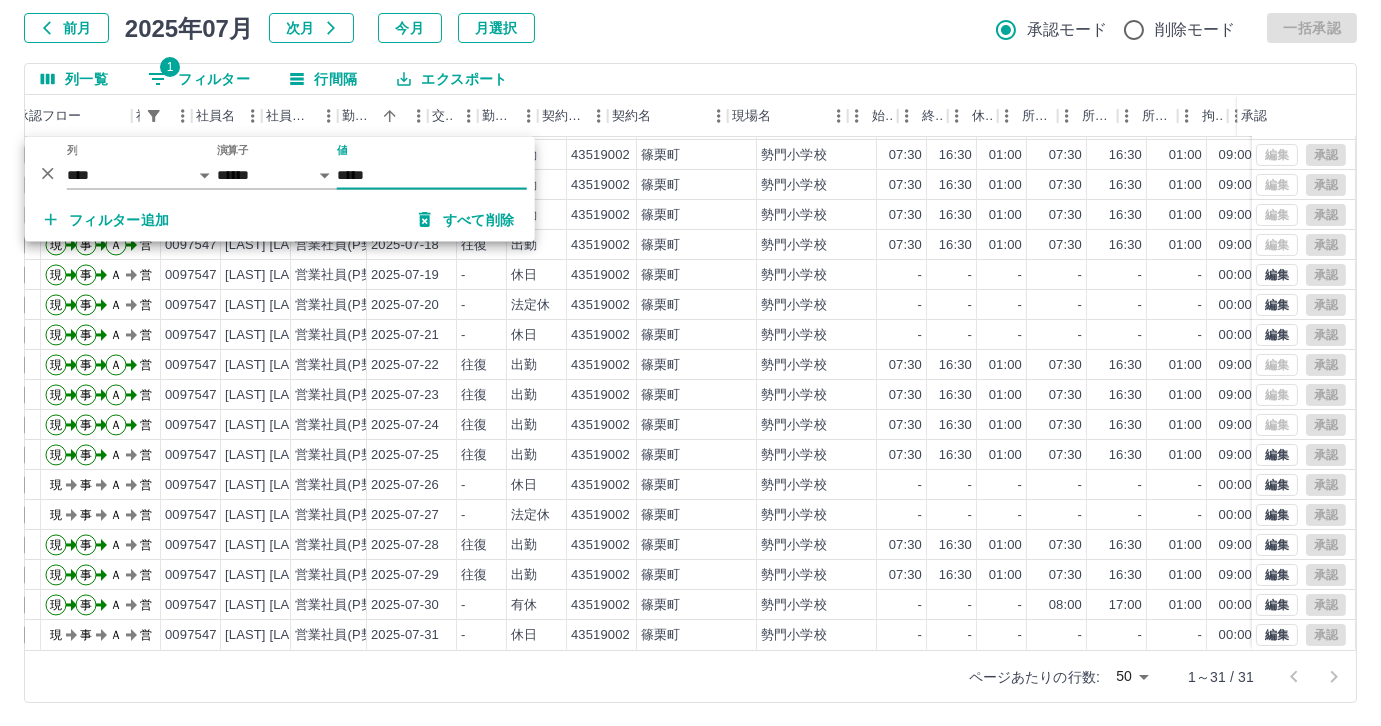 scroll, scrollTop: 431, scrollLeft: 111, axis: both 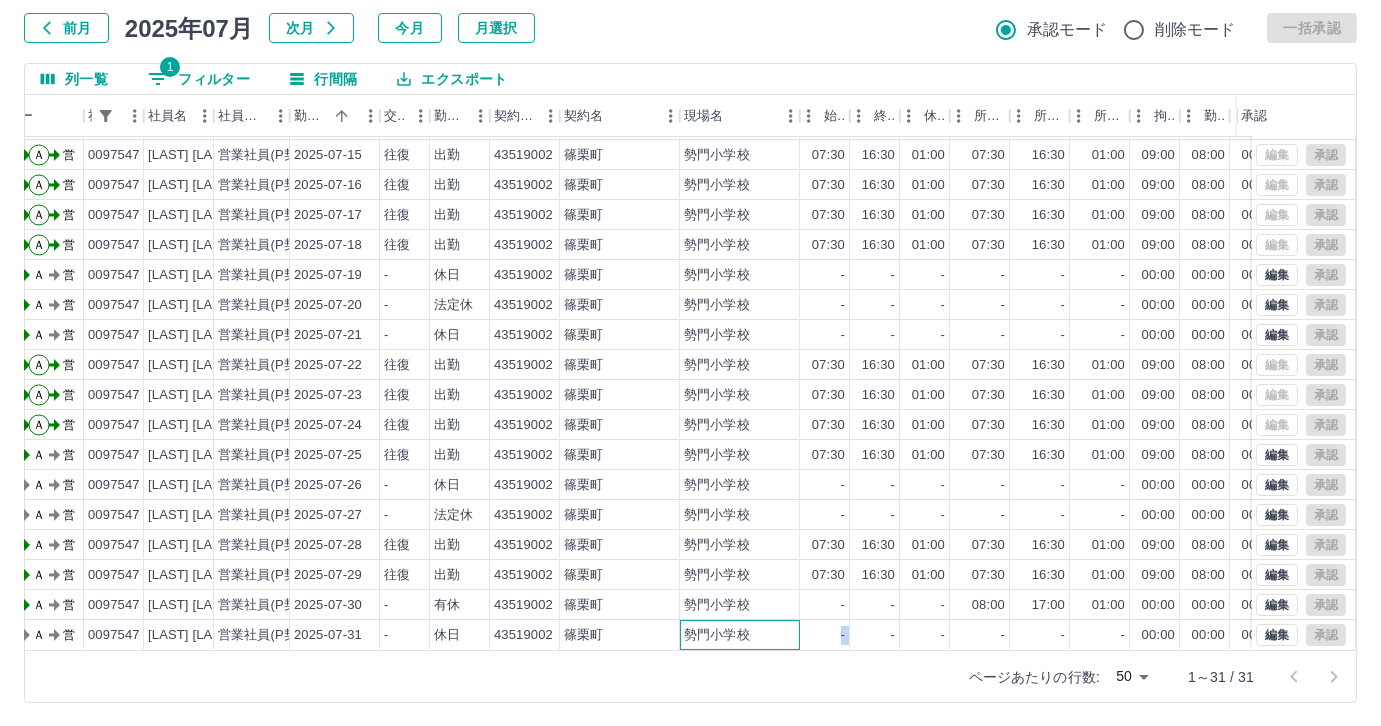 drag, startPoint x: 792, startPoint y: 630, endPoint x: 869, endPoint y: 630, distance: 77 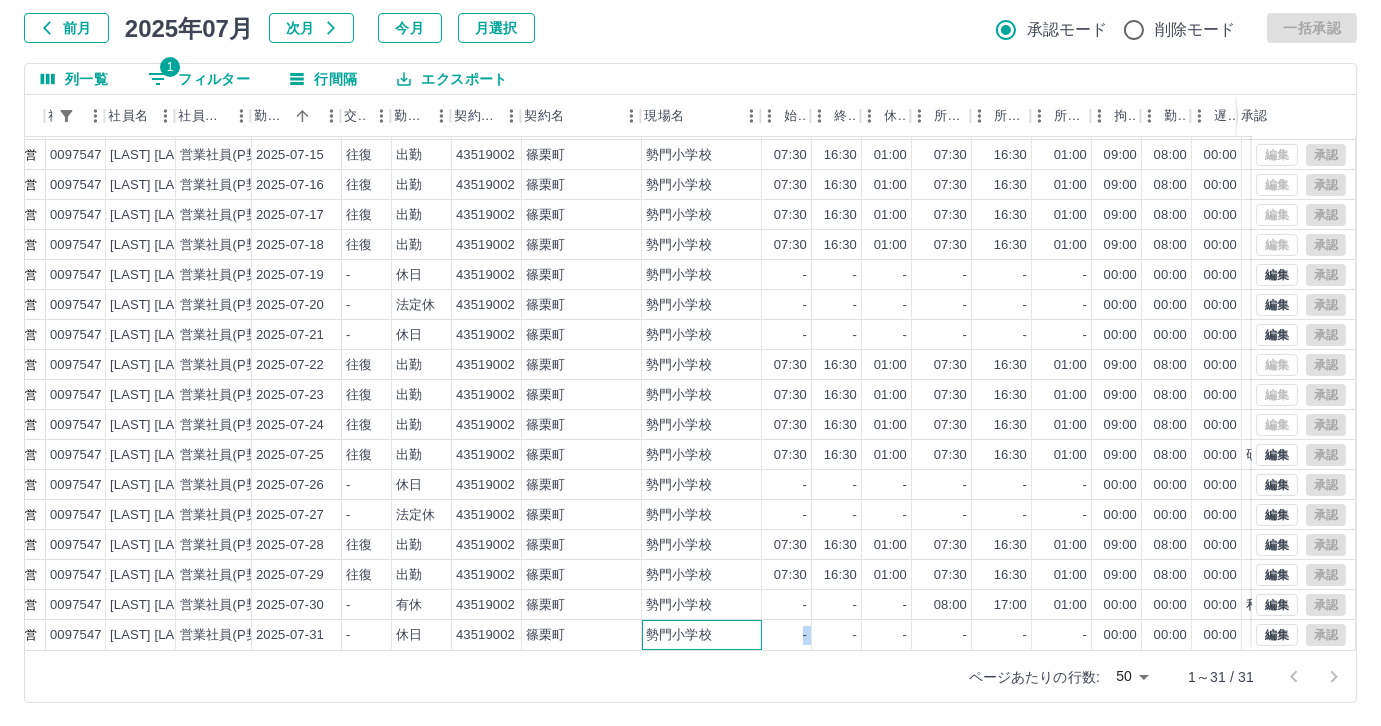 scroll, scrollTop: 431, scrollLeft: 144, axis: both 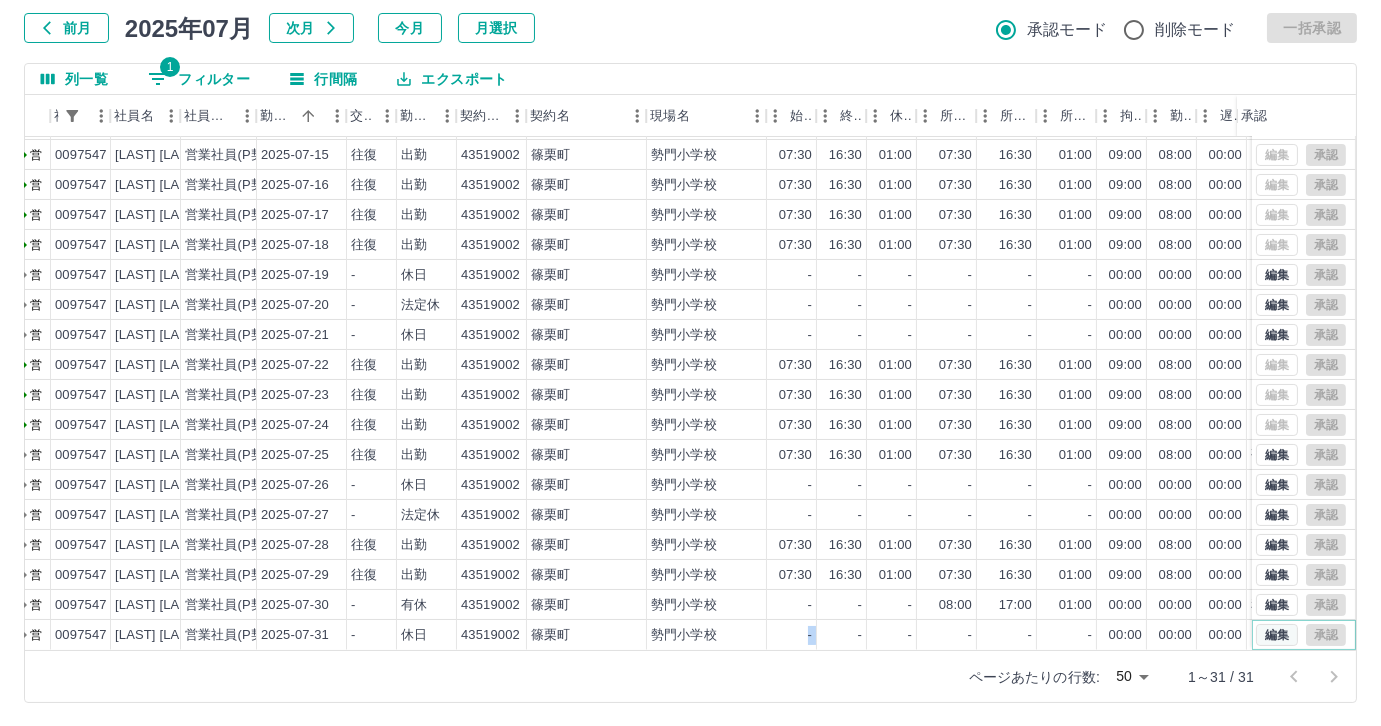 click on "編集" at bounding box center [1277, 635] 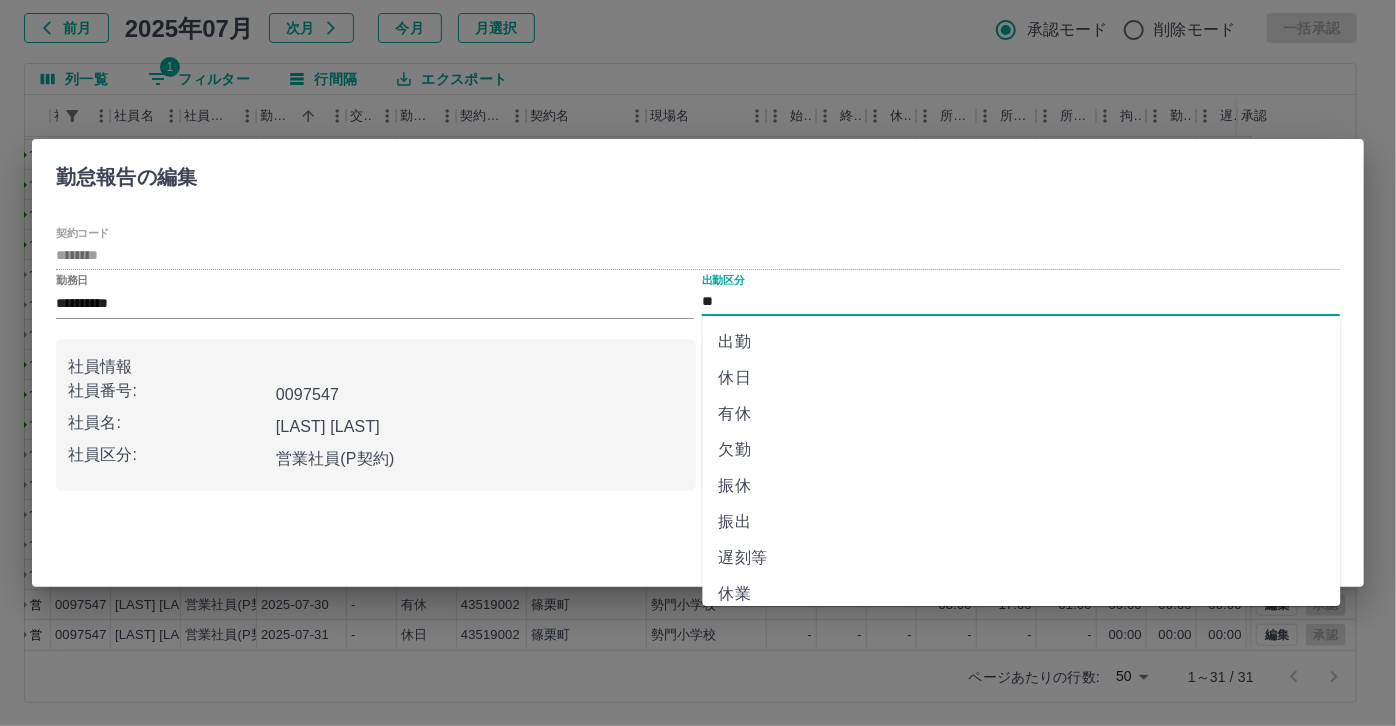 click on "**" at bounding box center [1021, 302] 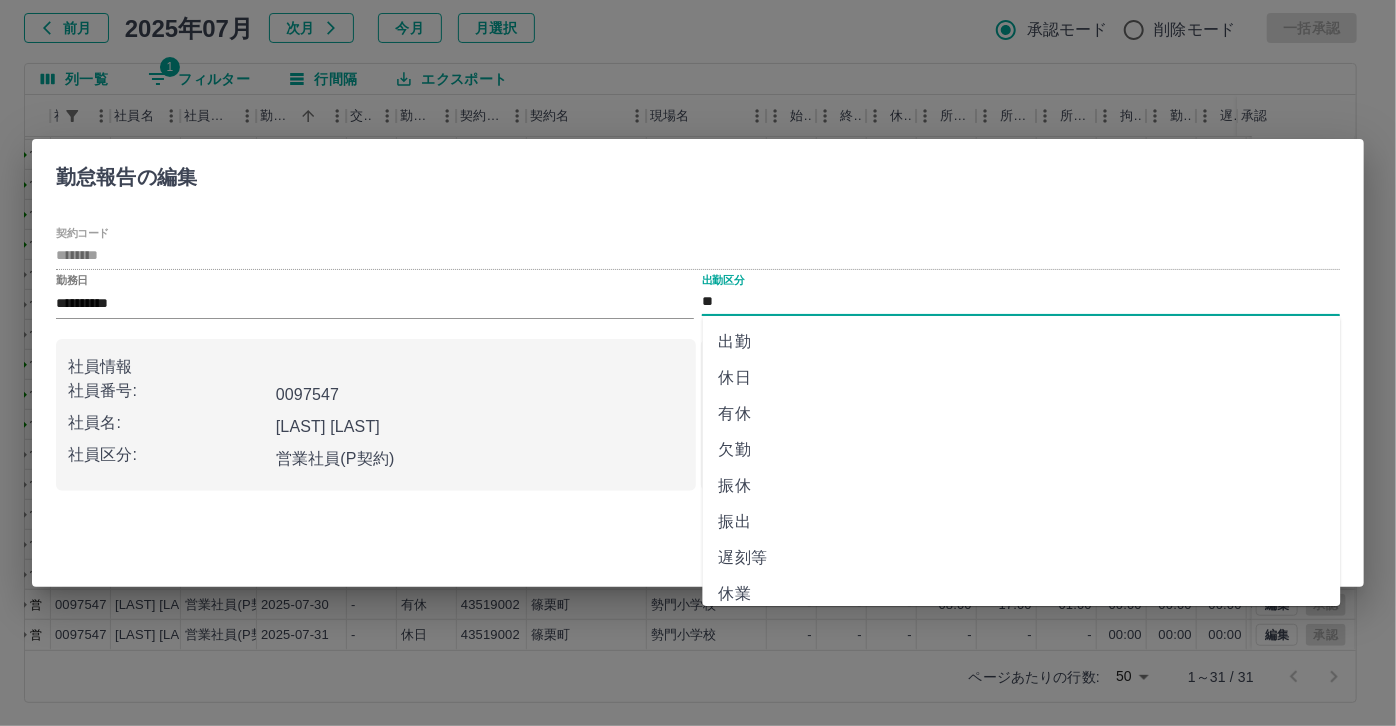 click on "有休" at bounding box center (1022, 414) 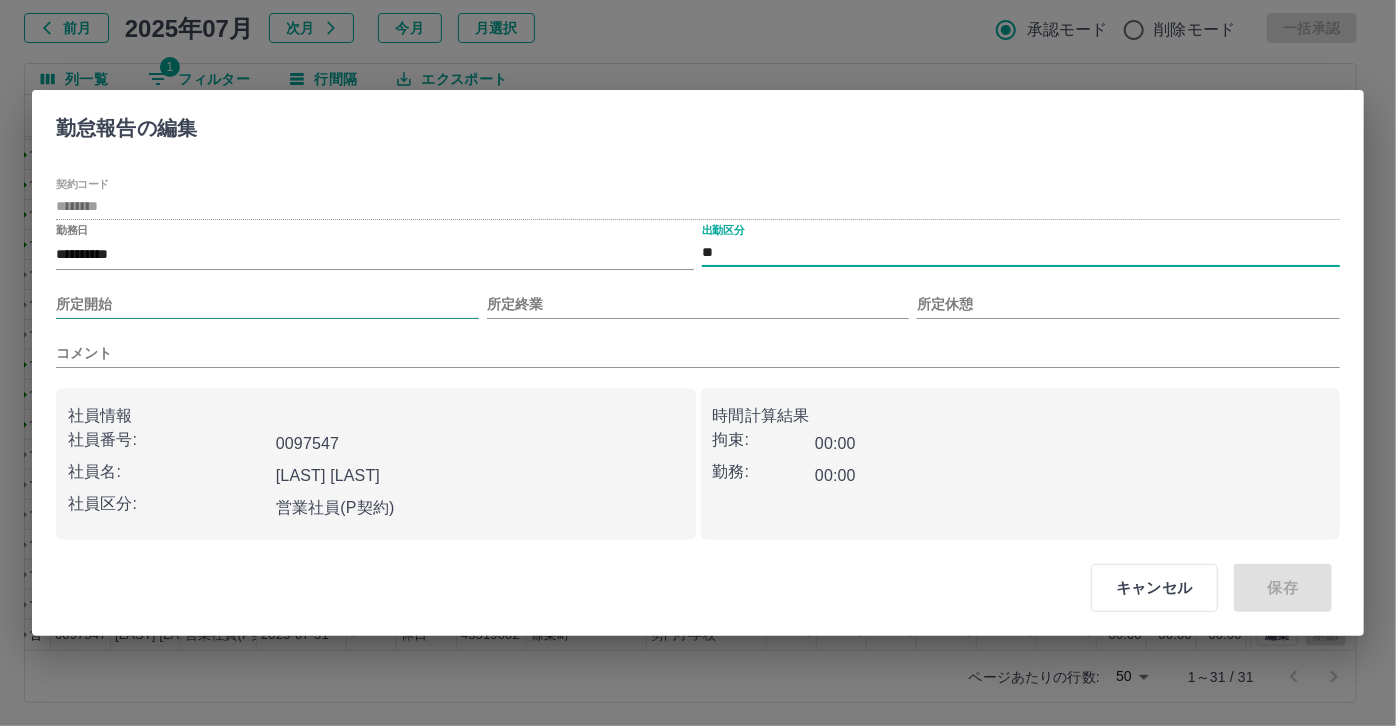 click on "所定開始" at bounding box center [267, 304] 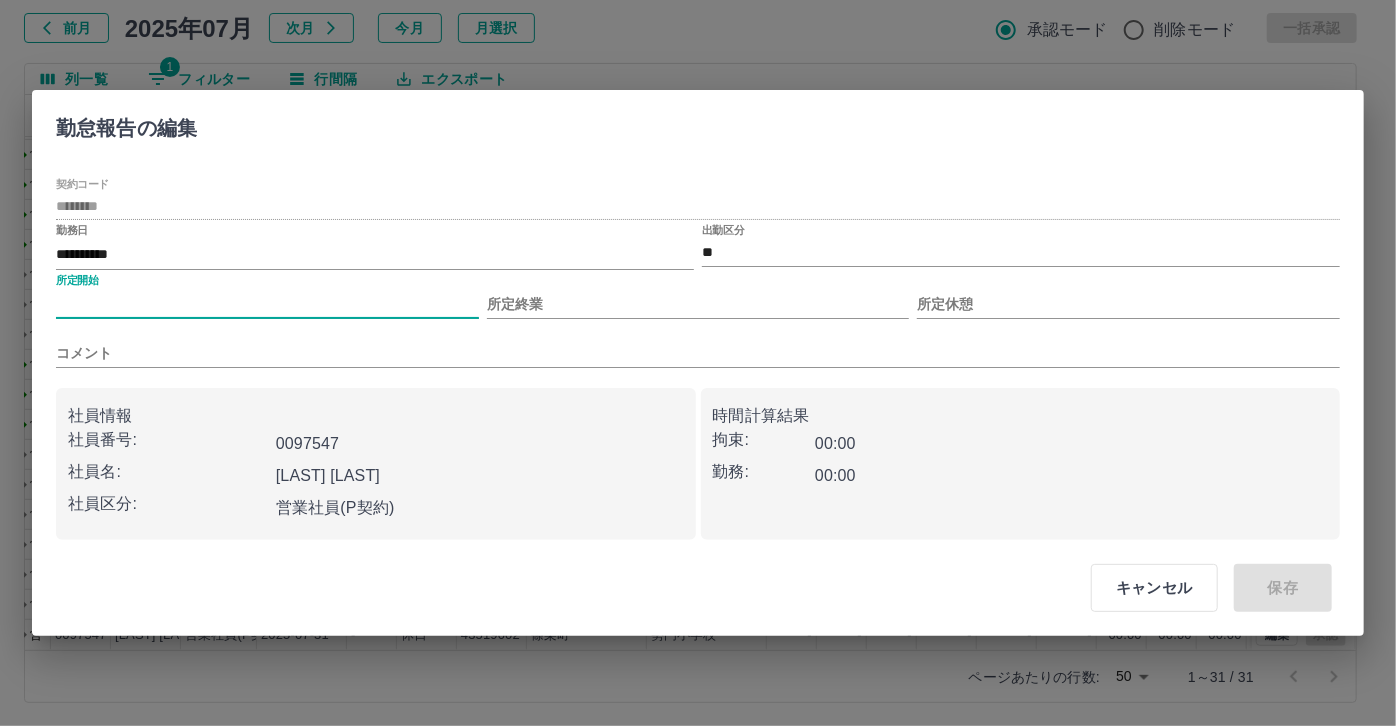 type on "***" 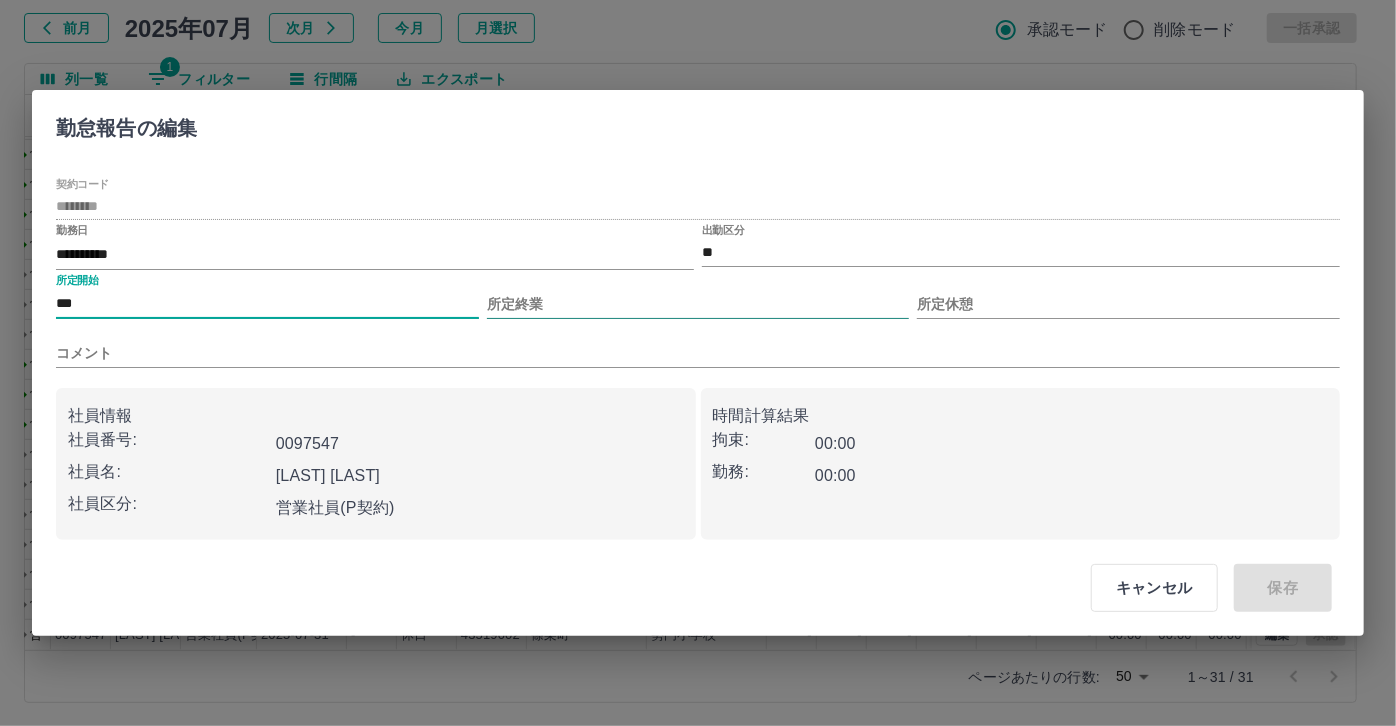 click on "所定終業" at bounding box center [698, 304] 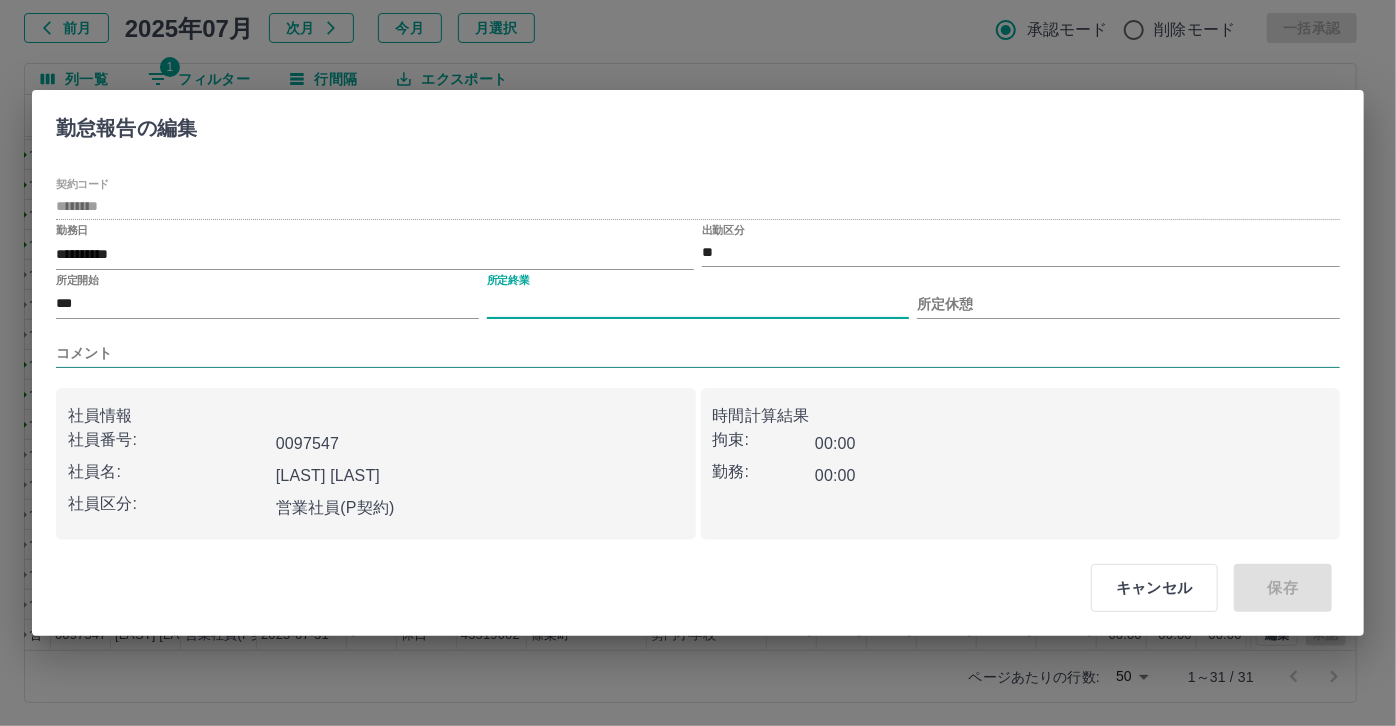 type on "****" 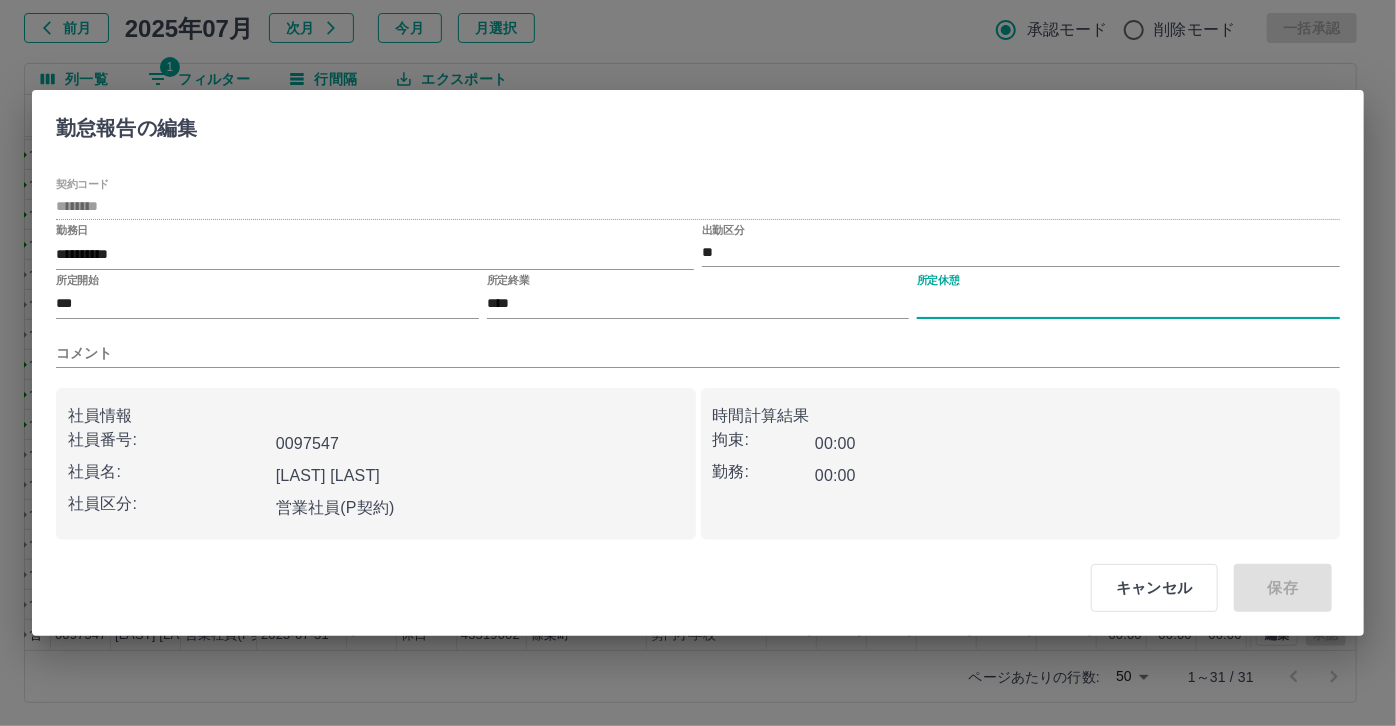 click on "所定休憩" at bounding box center (1128, 304) 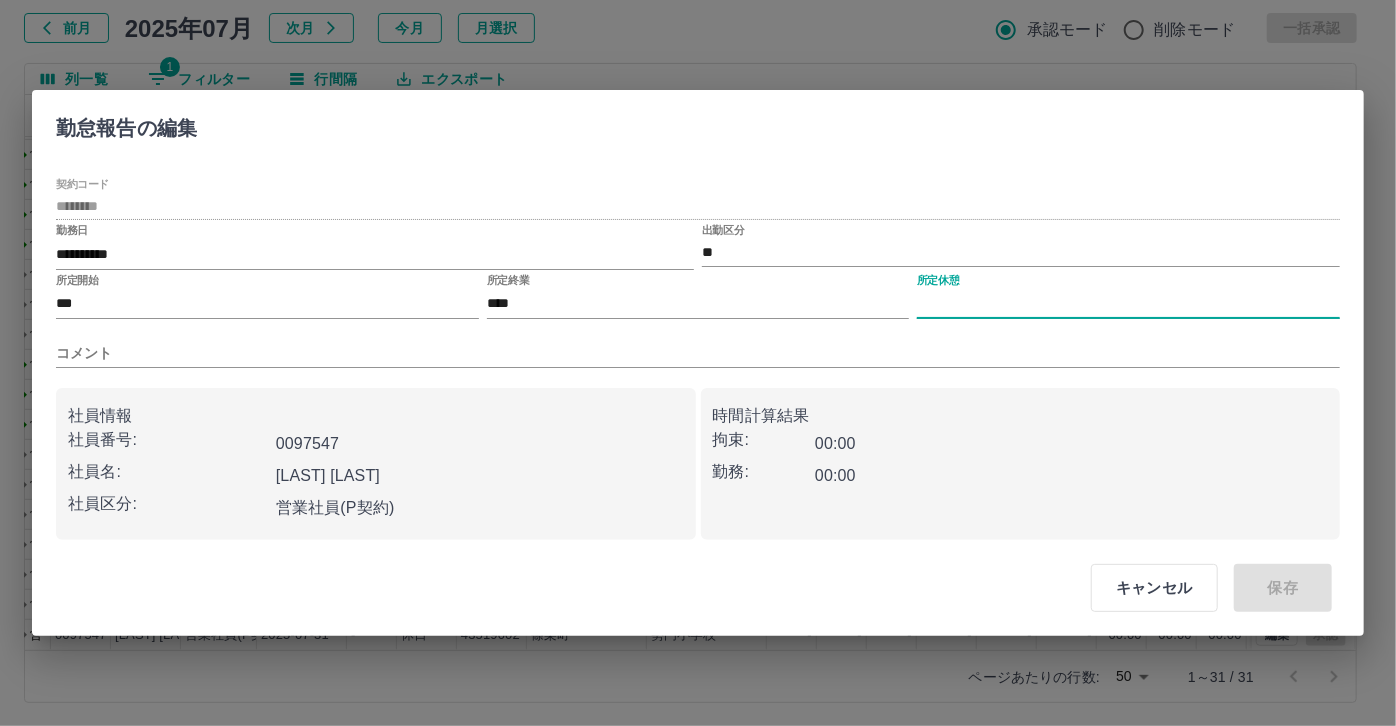 type on "****" 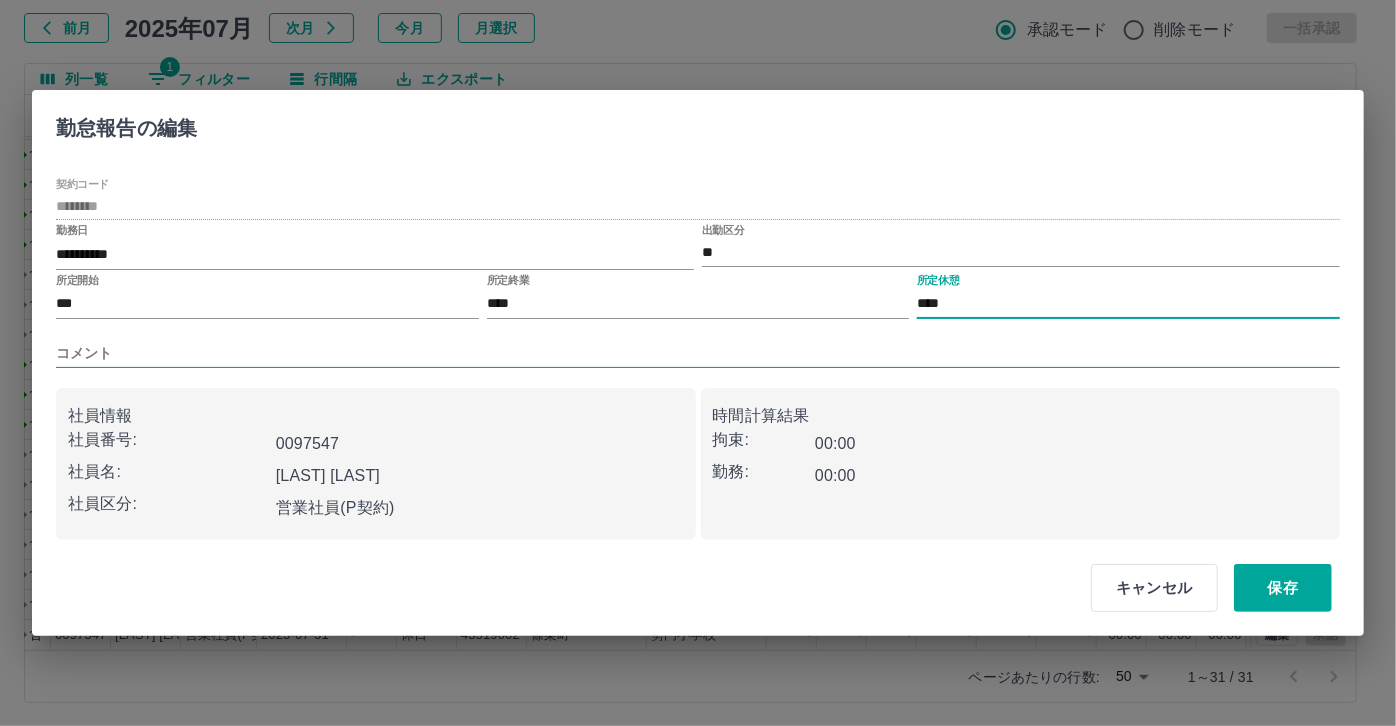 click on "コメント" at bounding box center [698, 353] 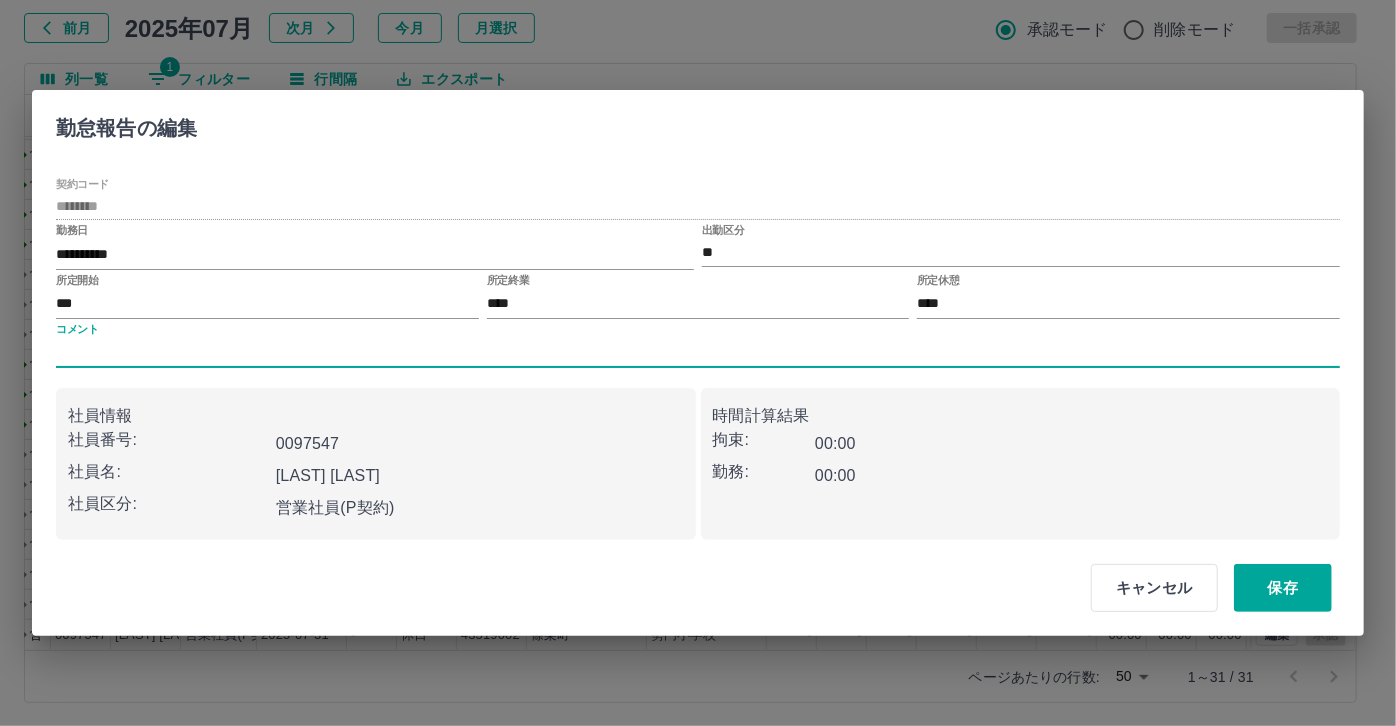 type on "*****" 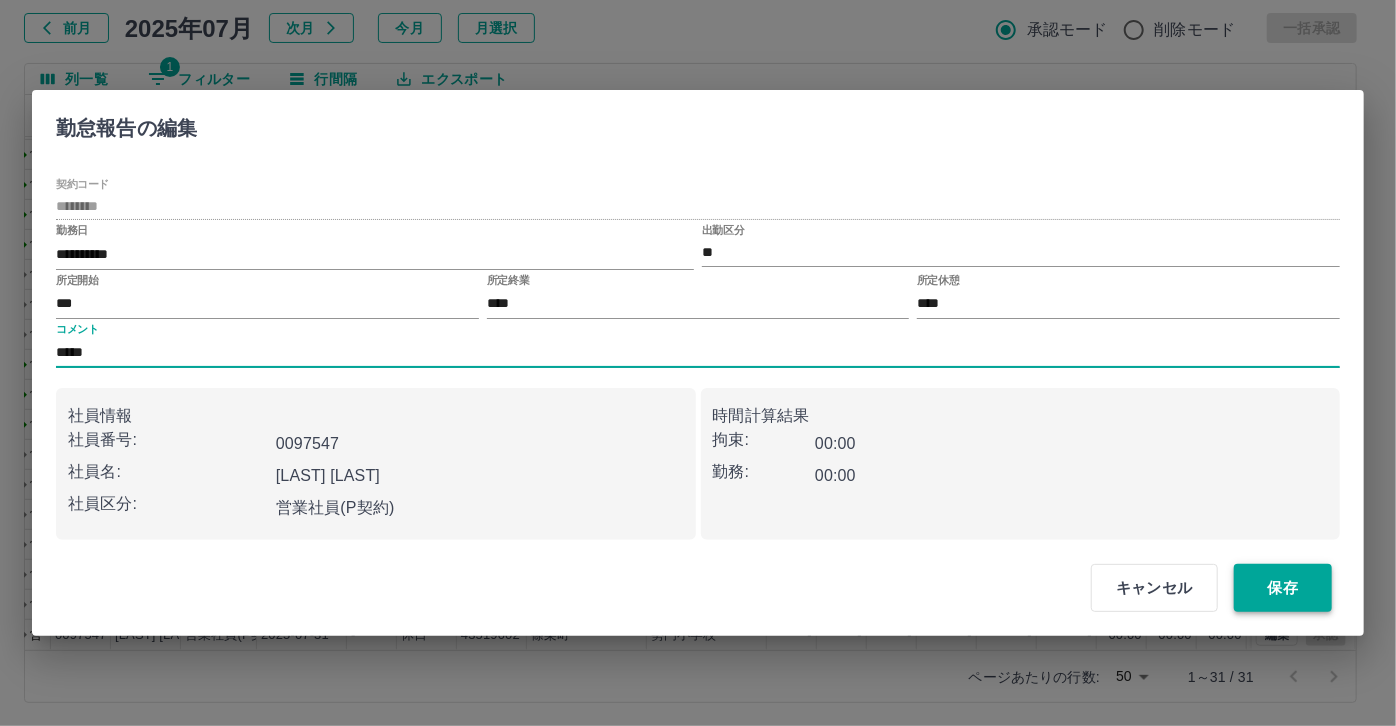 click on "保存" at bounding box center (1283, 588) 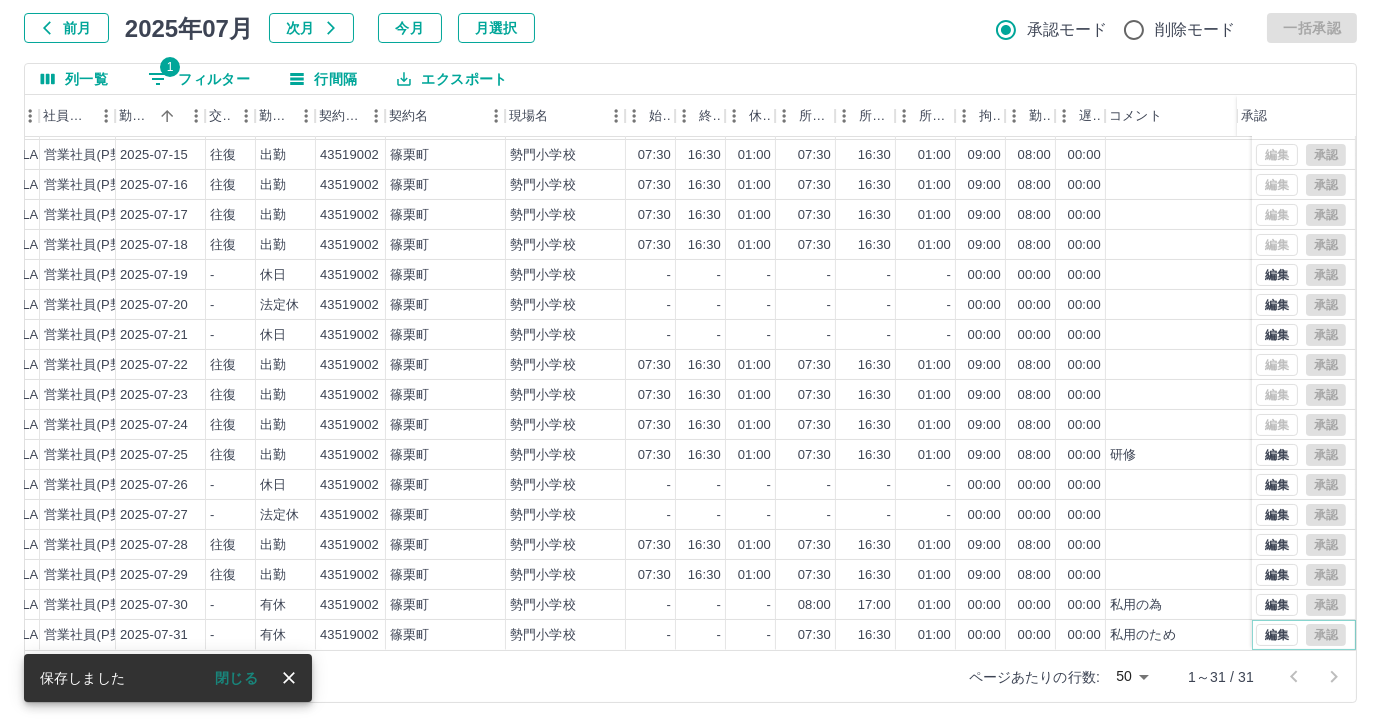 scroll, scrollTop: 431, scrollLeft: 286, axis: both 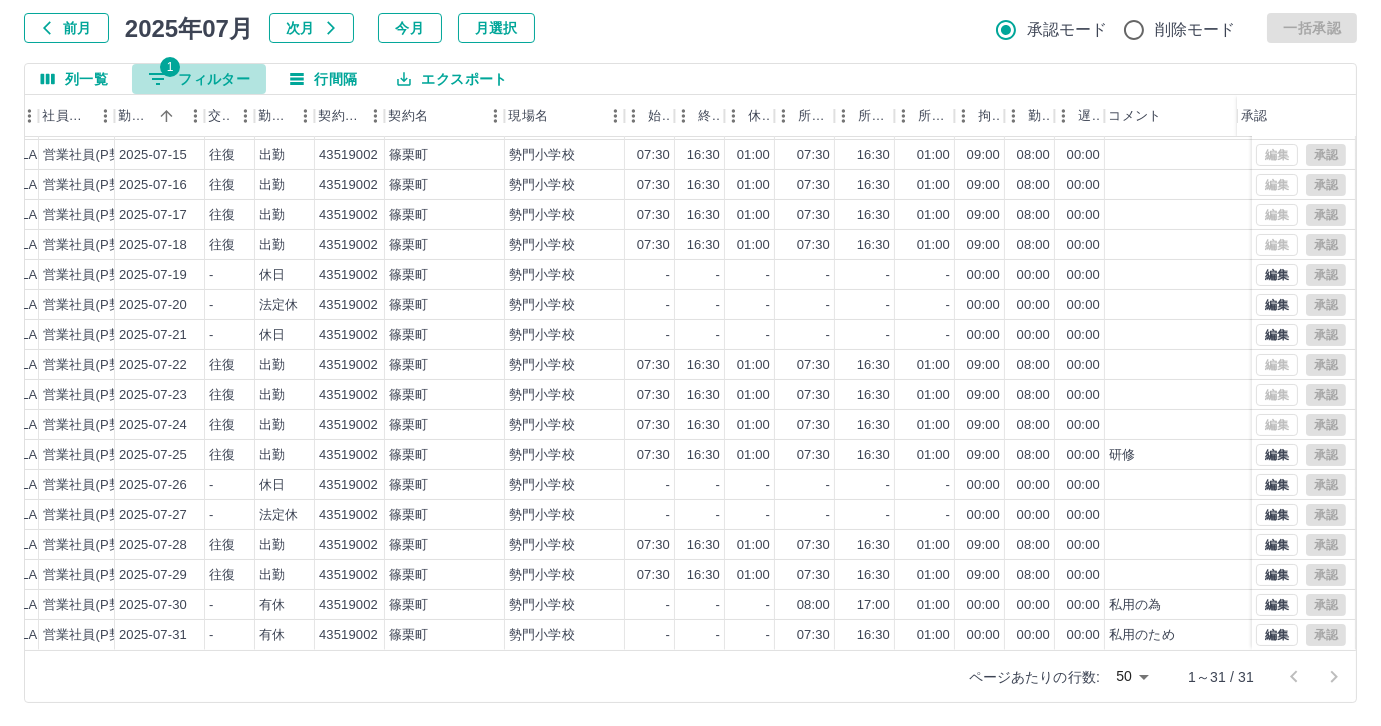 drag, startPoint x: 216, startPoint y: 78, endPoint x: 241, endPoint y: 94, distance: 29.681644 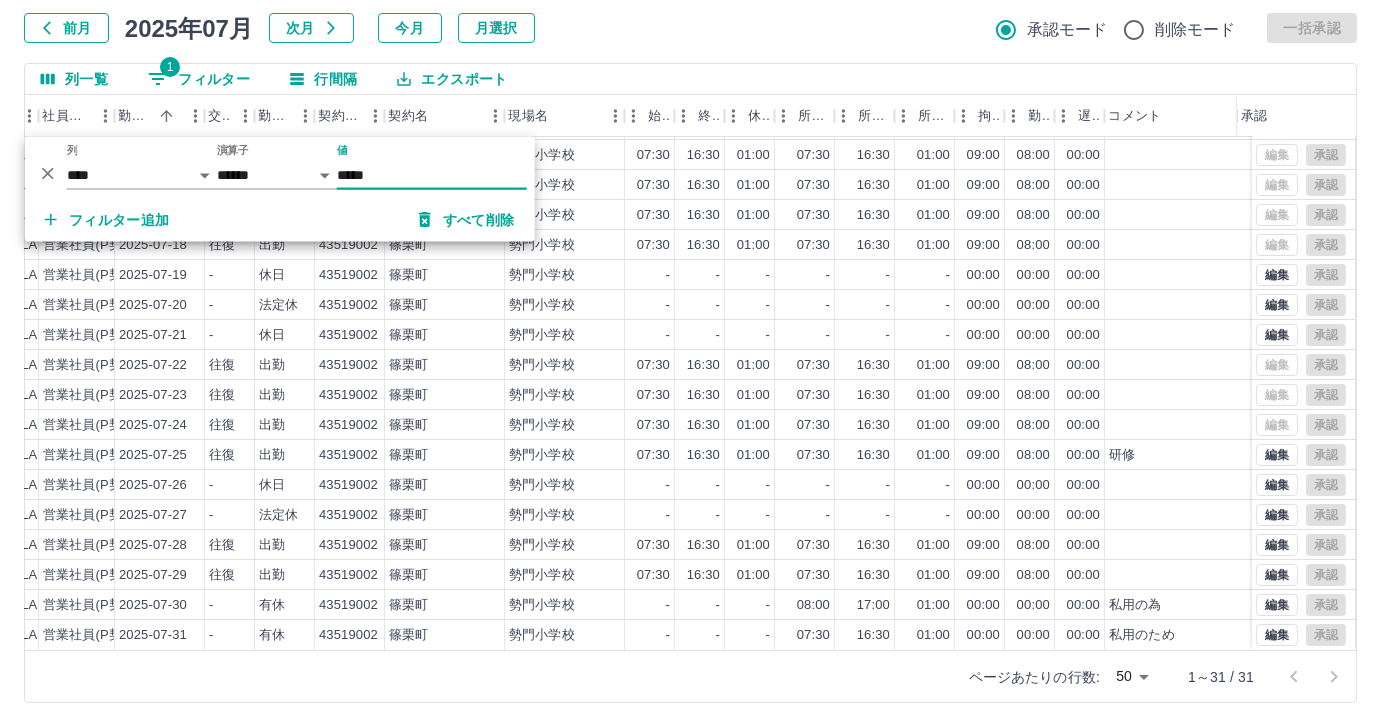 click on "*****" at bounding box center [432, 175] 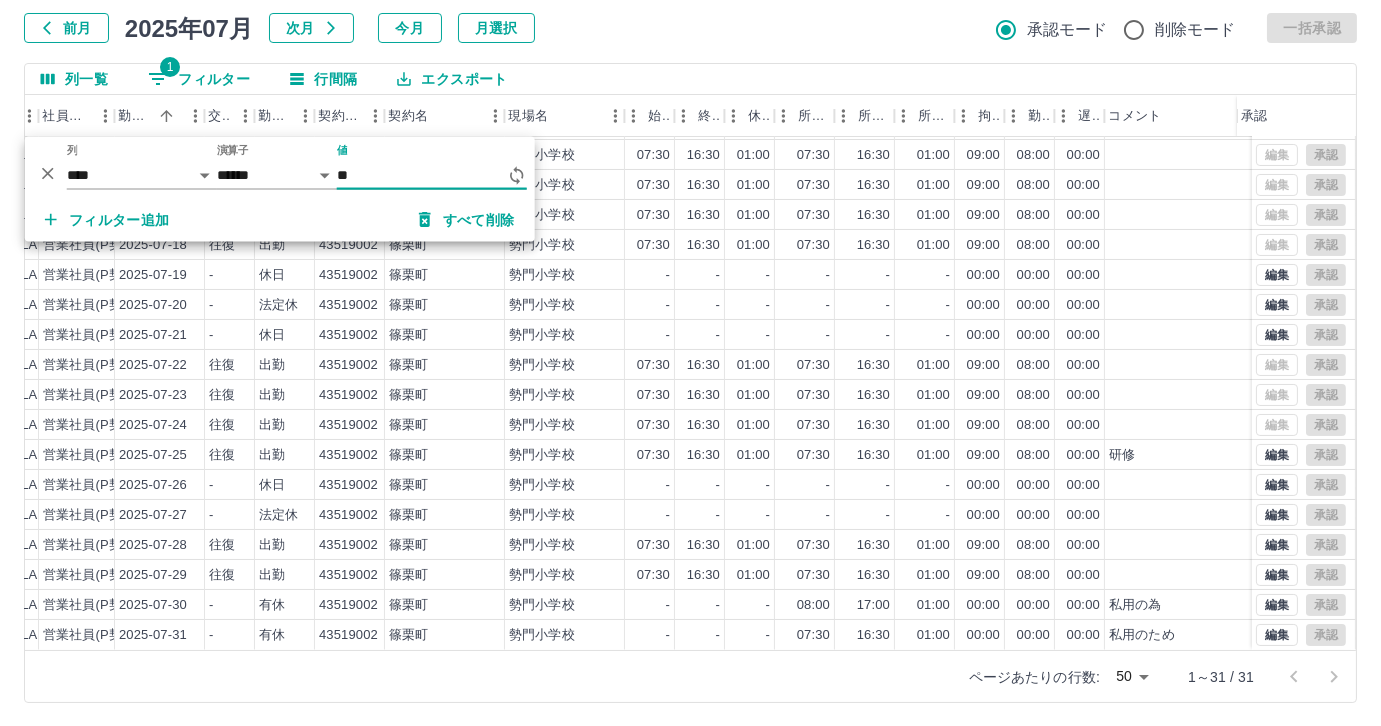 type on "*" 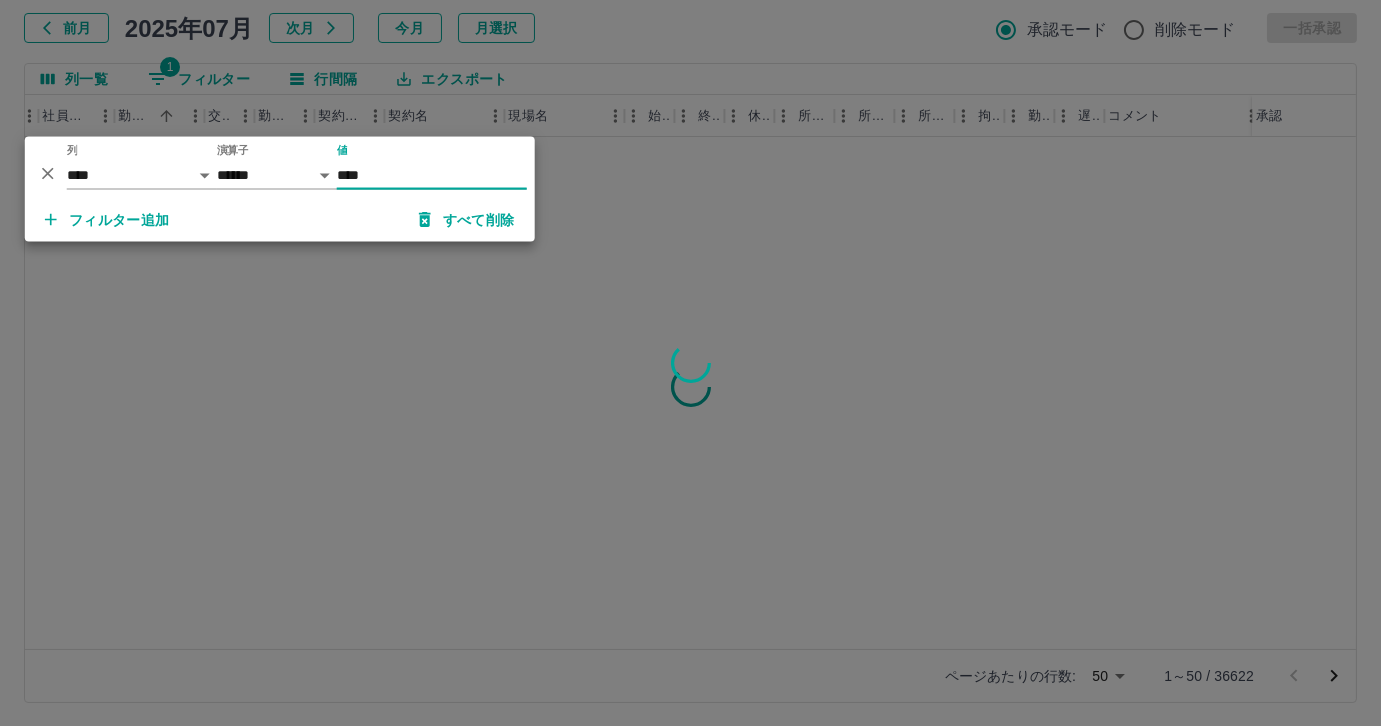 scroll, scrollTop: 0, scrollLeft: 286, axis: horizontal 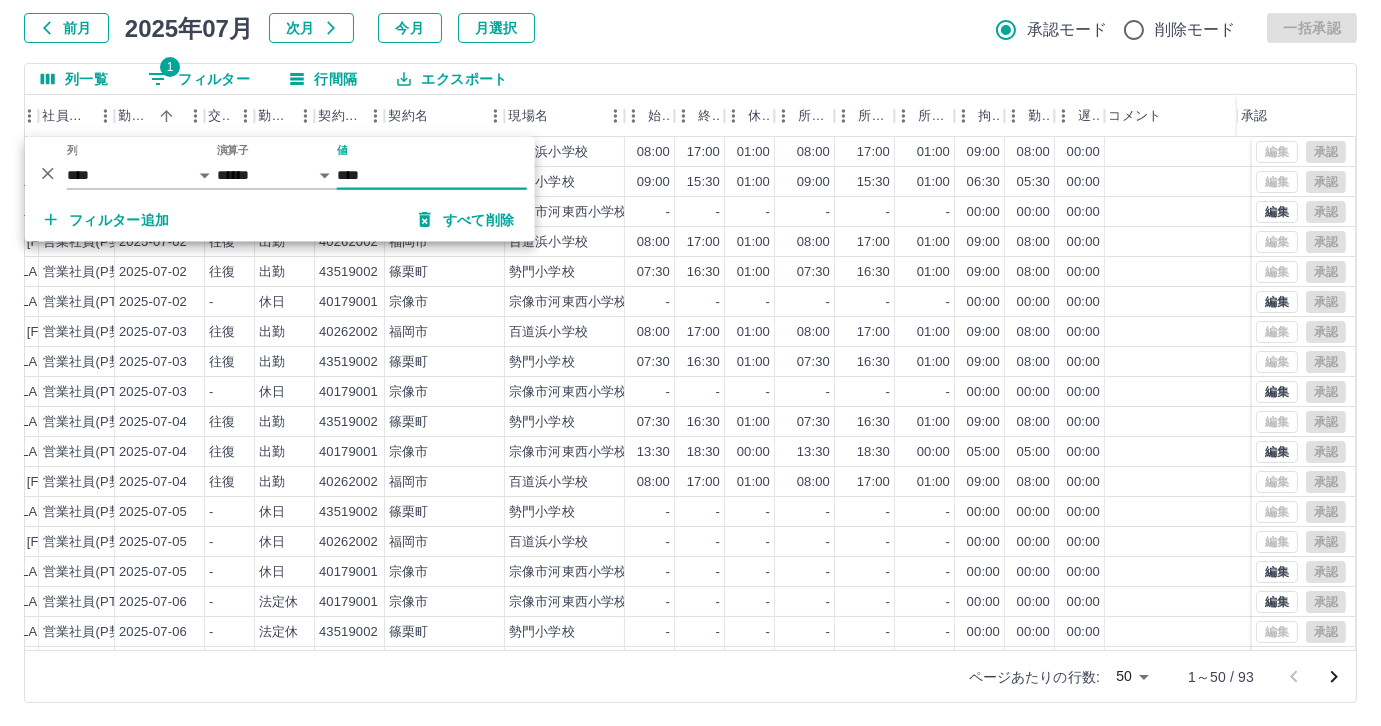 type on "*****" 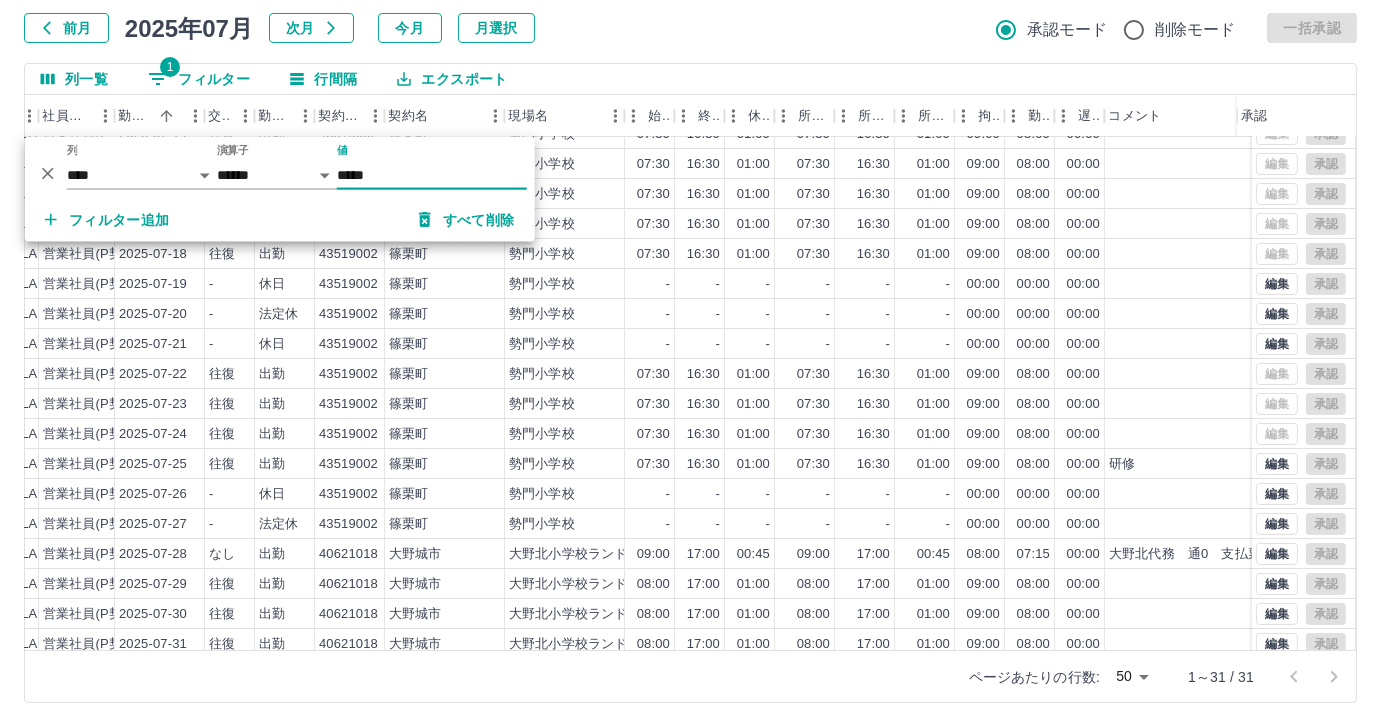 scroll, scrollTop: 431, scrollLeft: 286, axis: both 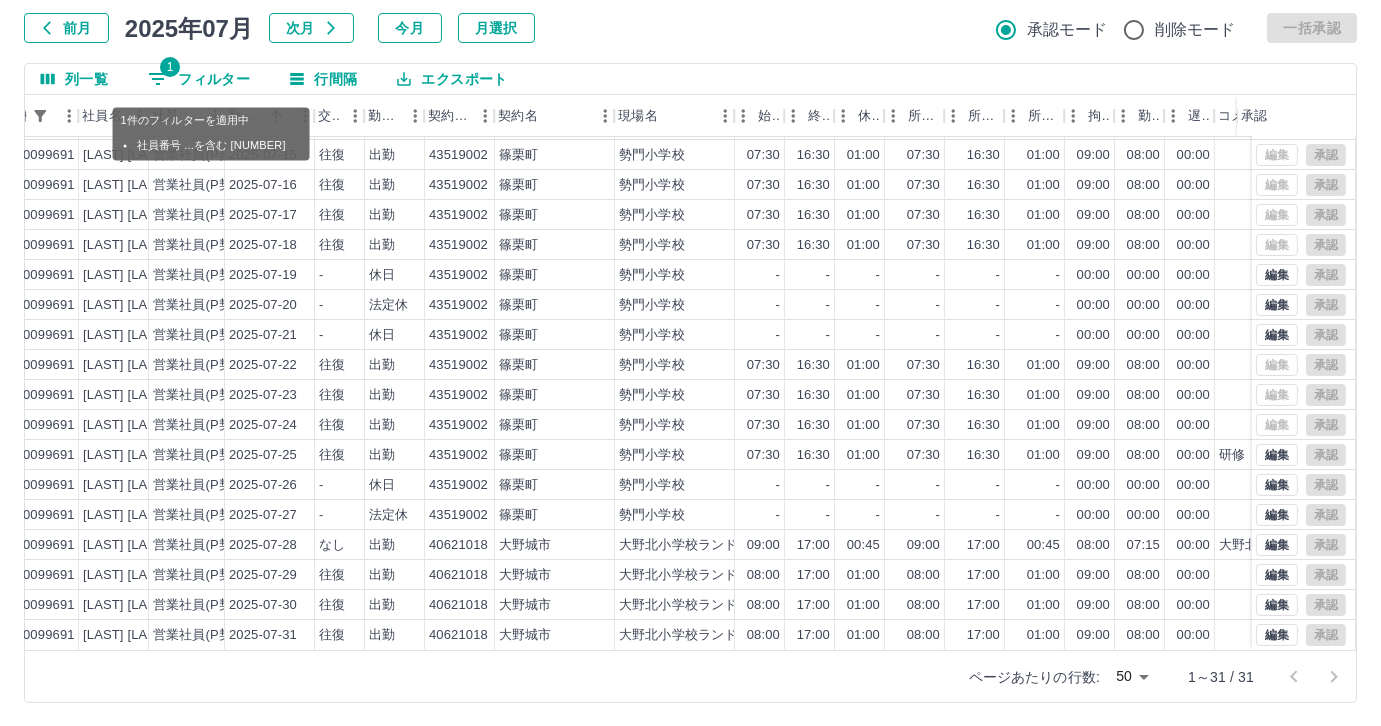 drag, startPoint x: 169, startPoint y: 92, endPoint x: 184, endPoint y: 83, distance: 17.492855 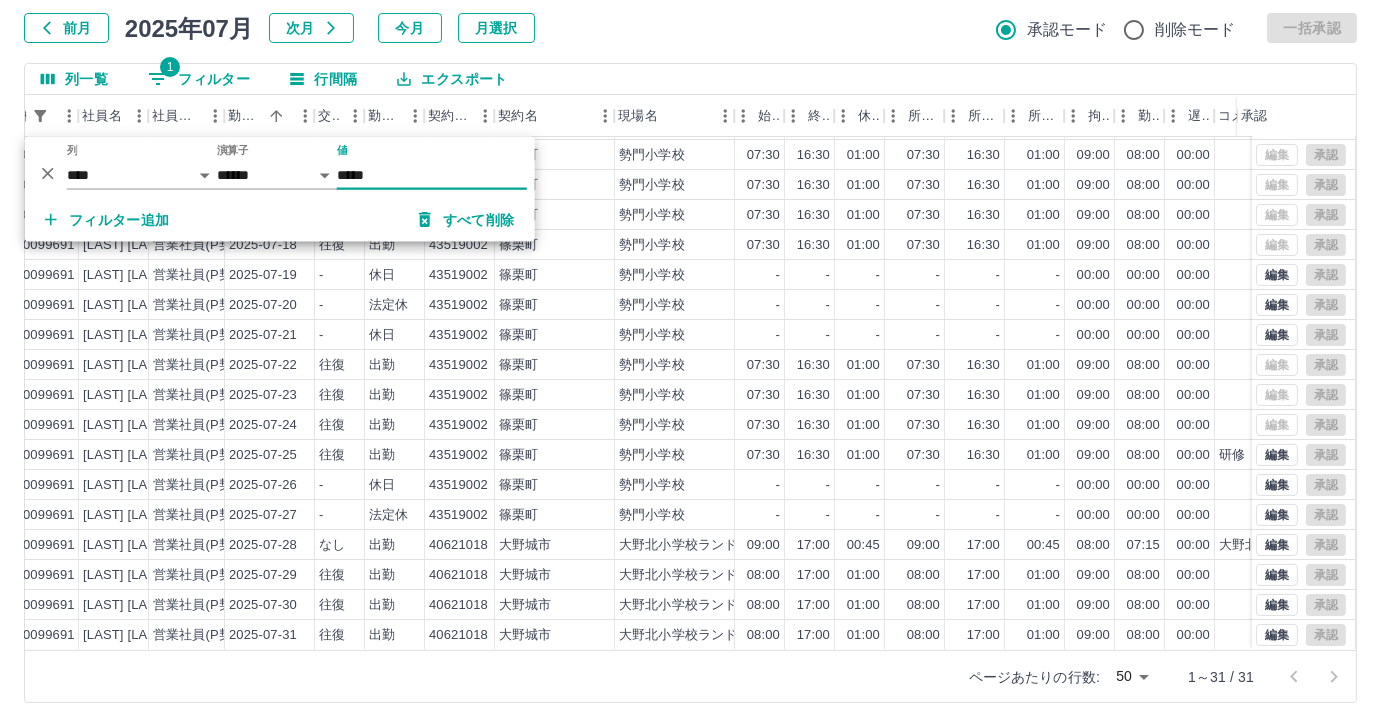 click on "*****" at bounding box center [432, 175] 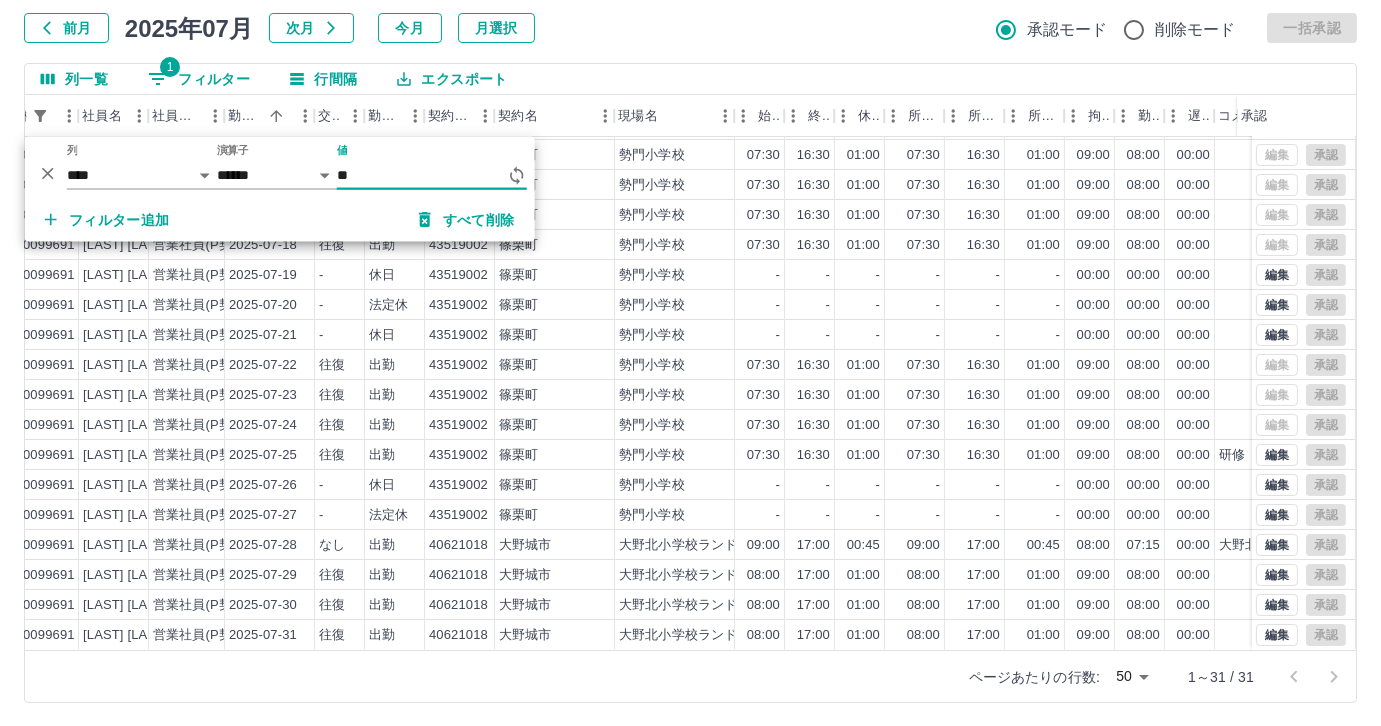 type on "*" 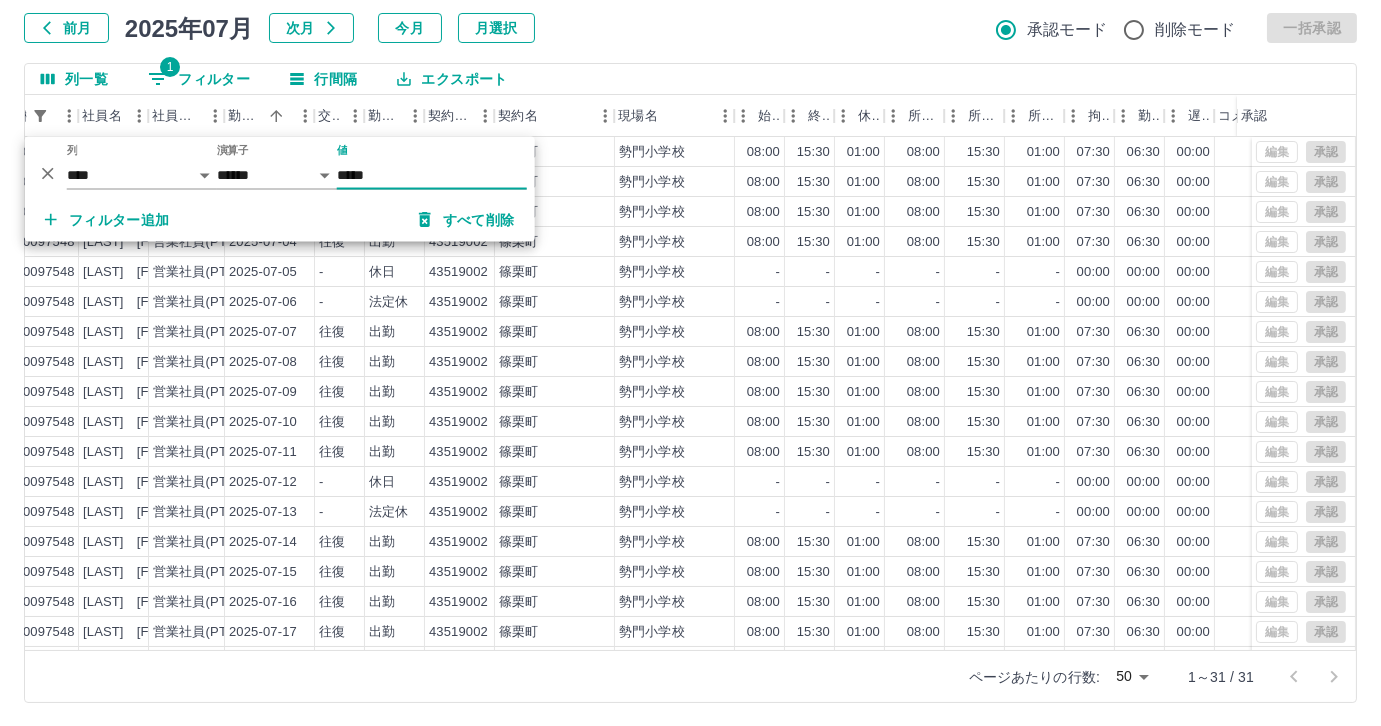scroll, scrollTop: 431, scrollLeft: 176, axis: both 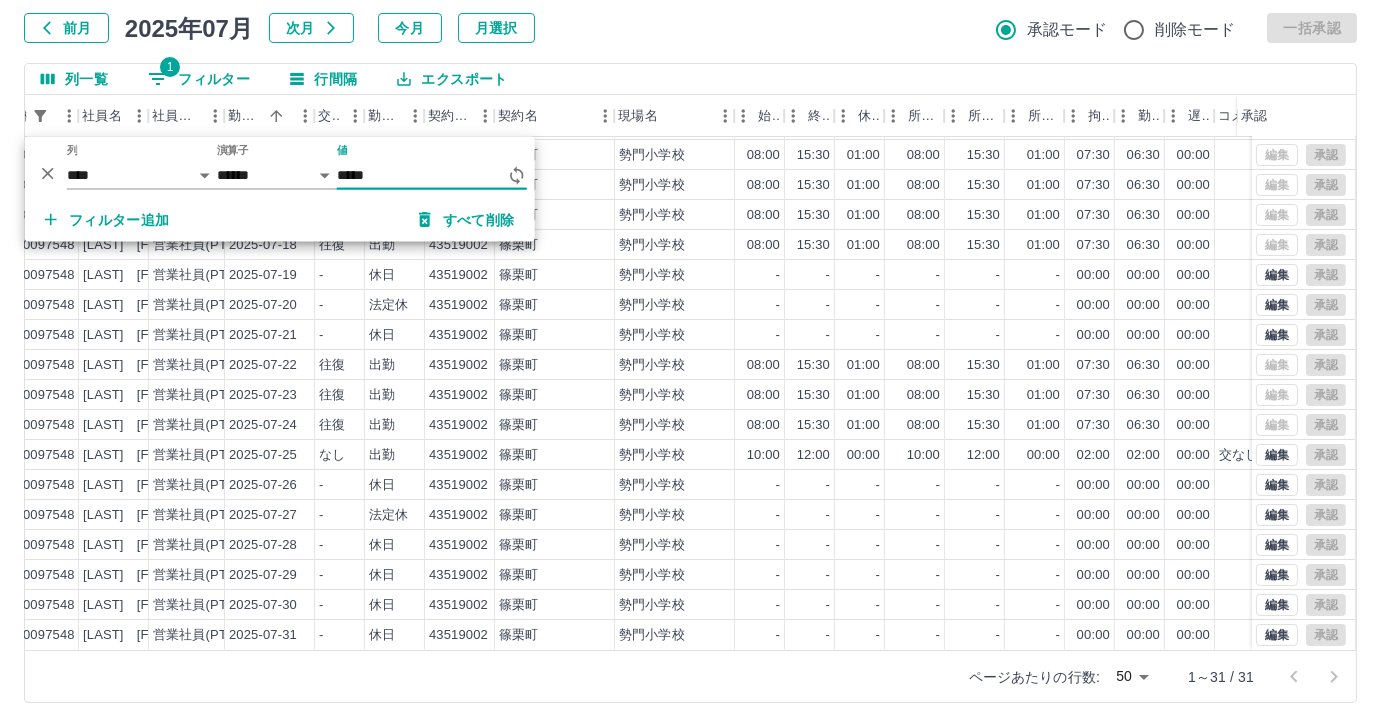 click on "*****" at bounding box center [422, 175] 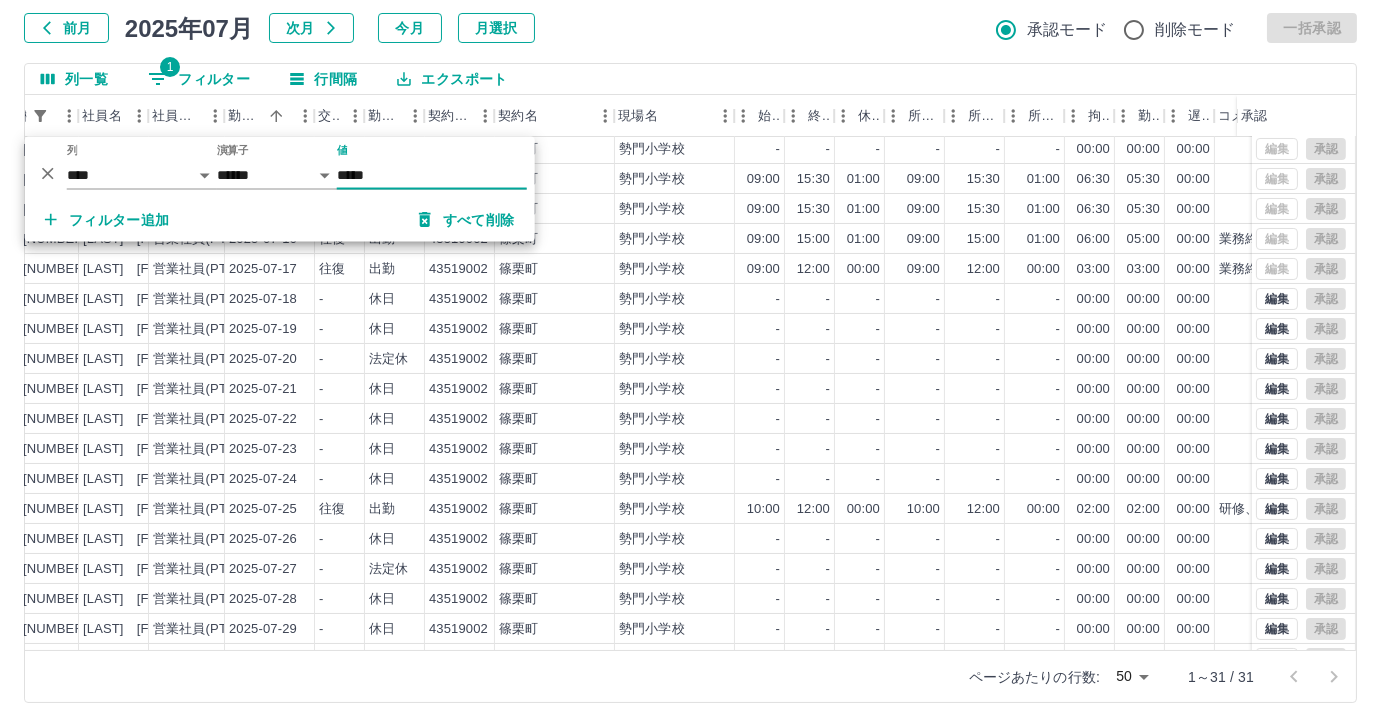 scroll, scrollTop: 431, scrollLeft: 176, axis: both 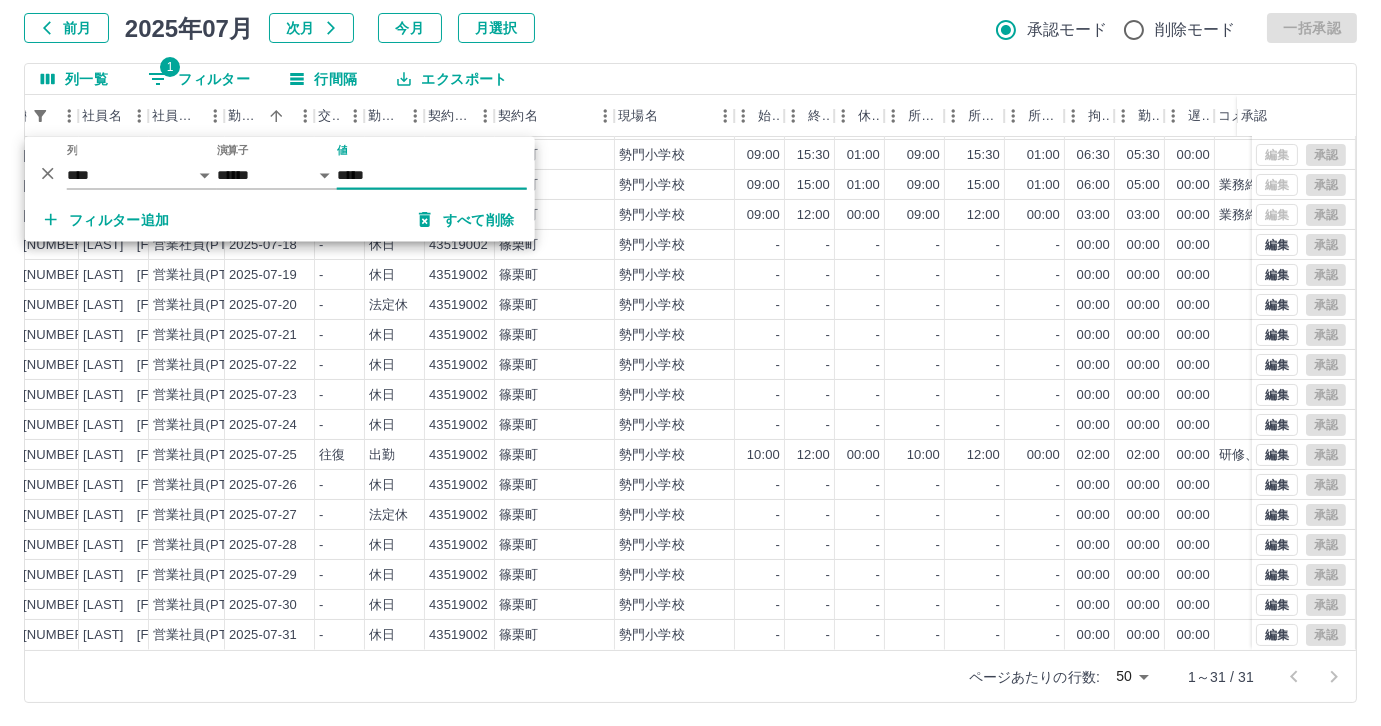 click on "*****" at bounding box center [432, 175] 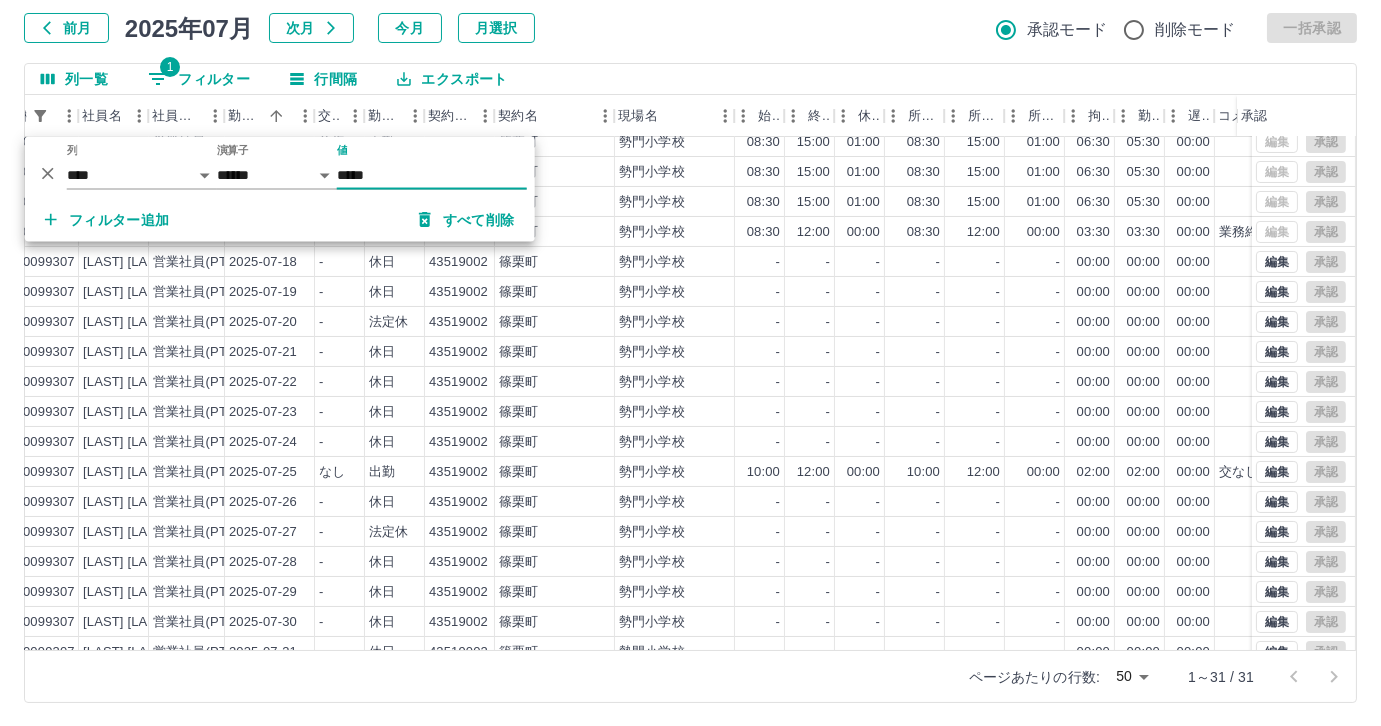 scroll, scrollTop: 431, scrollLeft: 176, axis: both 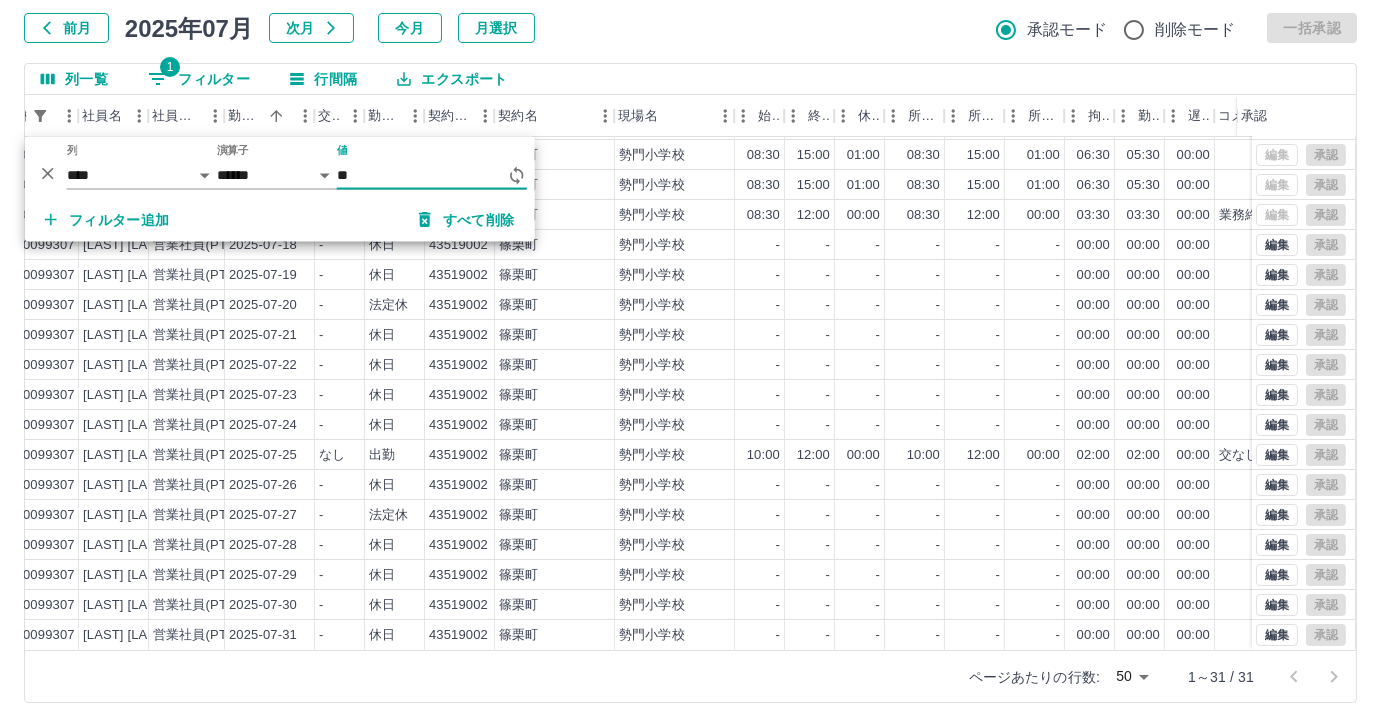 type on "*" 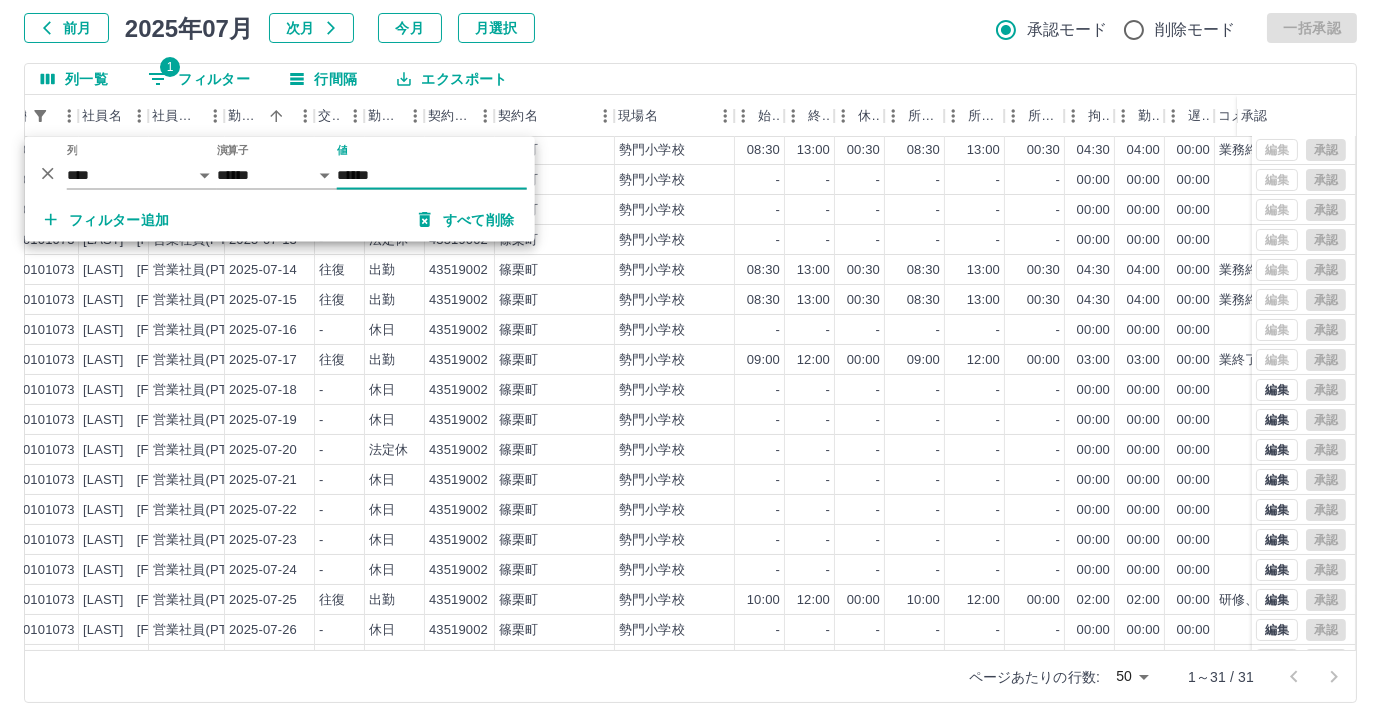 scroll, scrollTop: 431, scrollLeft: 176, axis: both 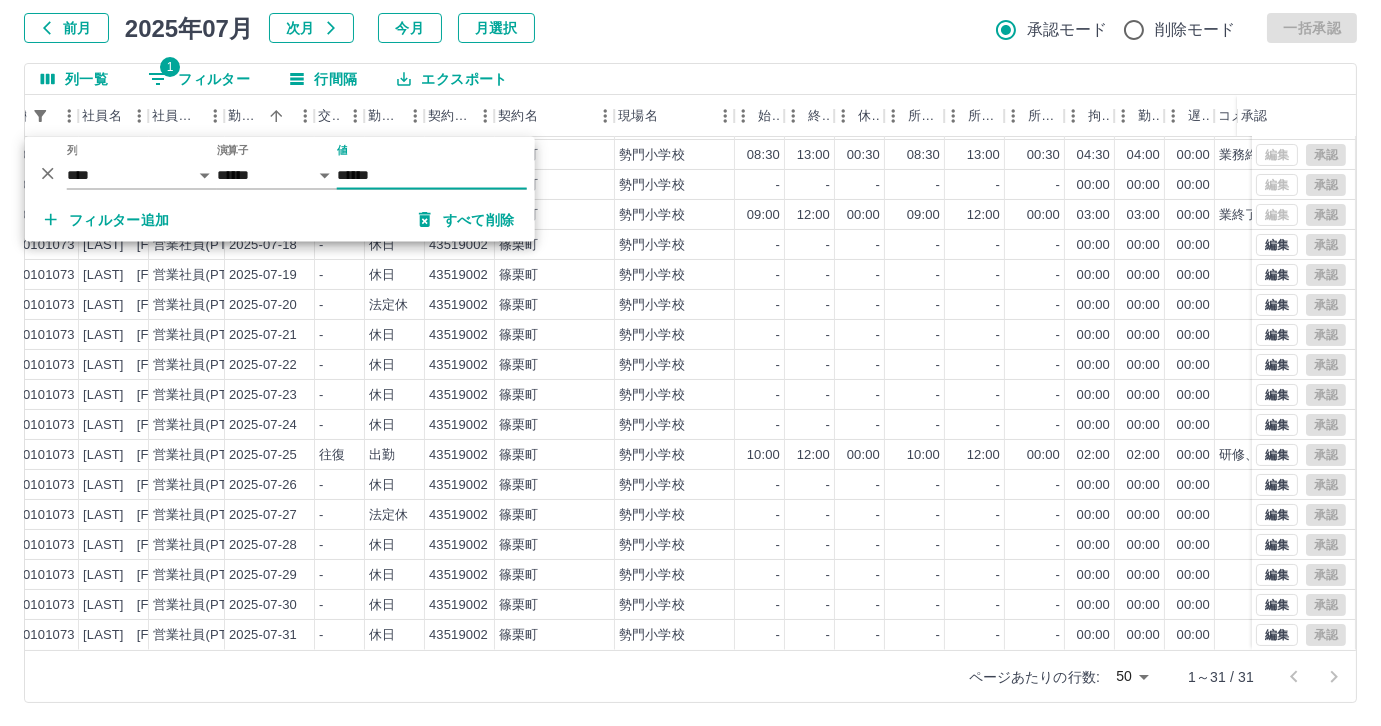 type on "******" 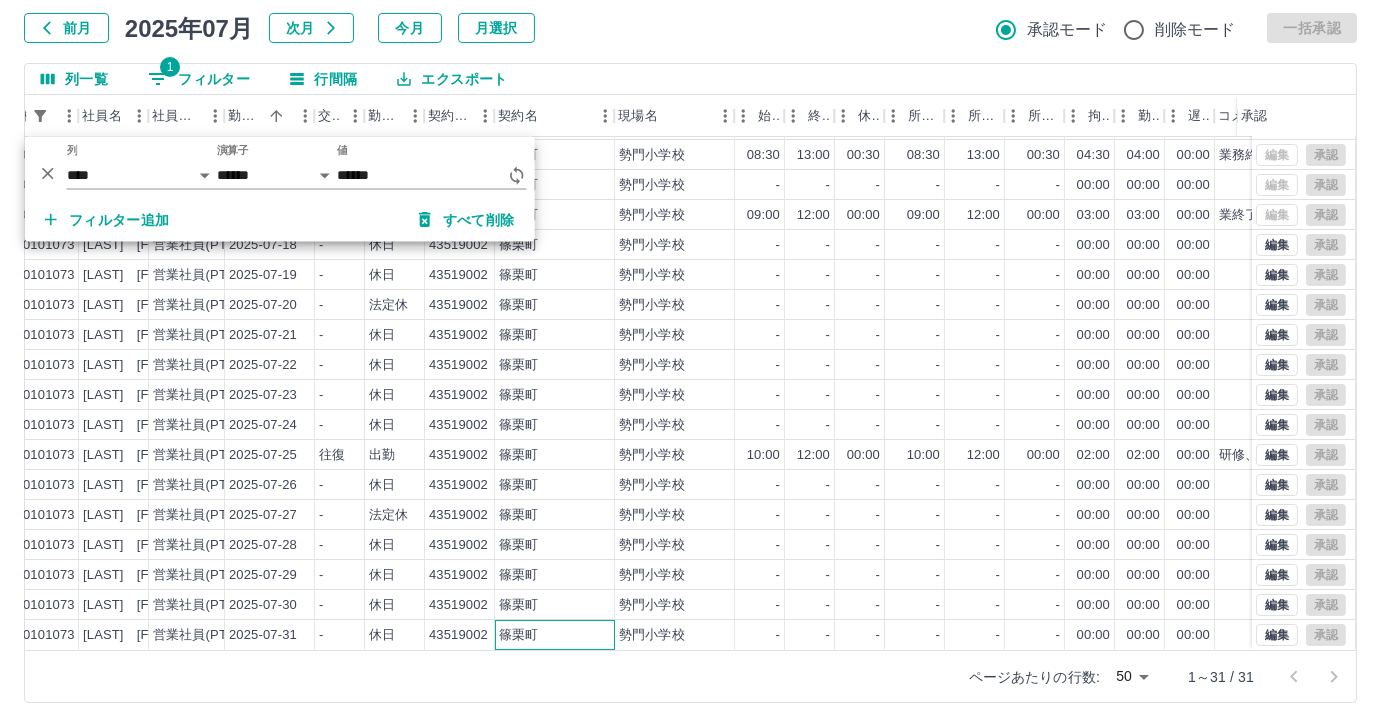 drag, startPoint x: 551, startPoint y: 631, endPoint x: 569, endPoint y: 642, distance: 21.095022 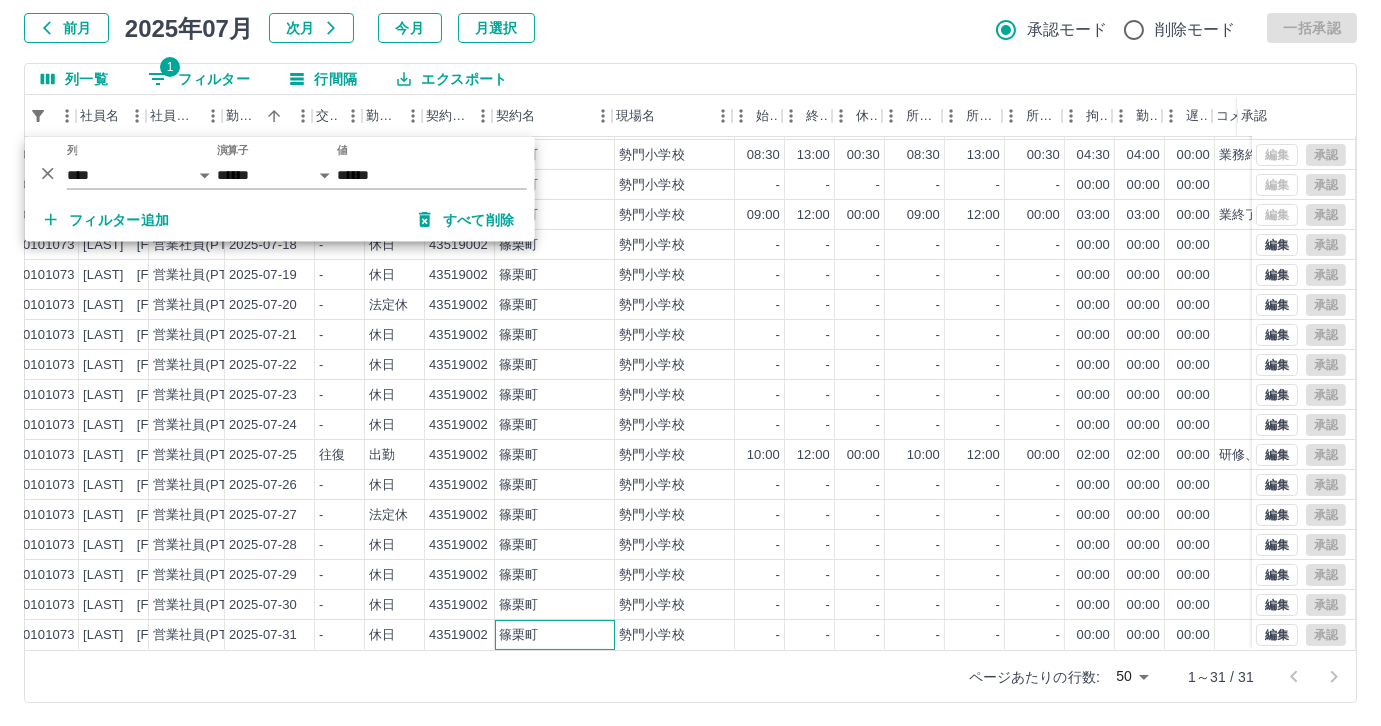 scroll, scrollTop: 431, scrollLeft: 222, axis: both 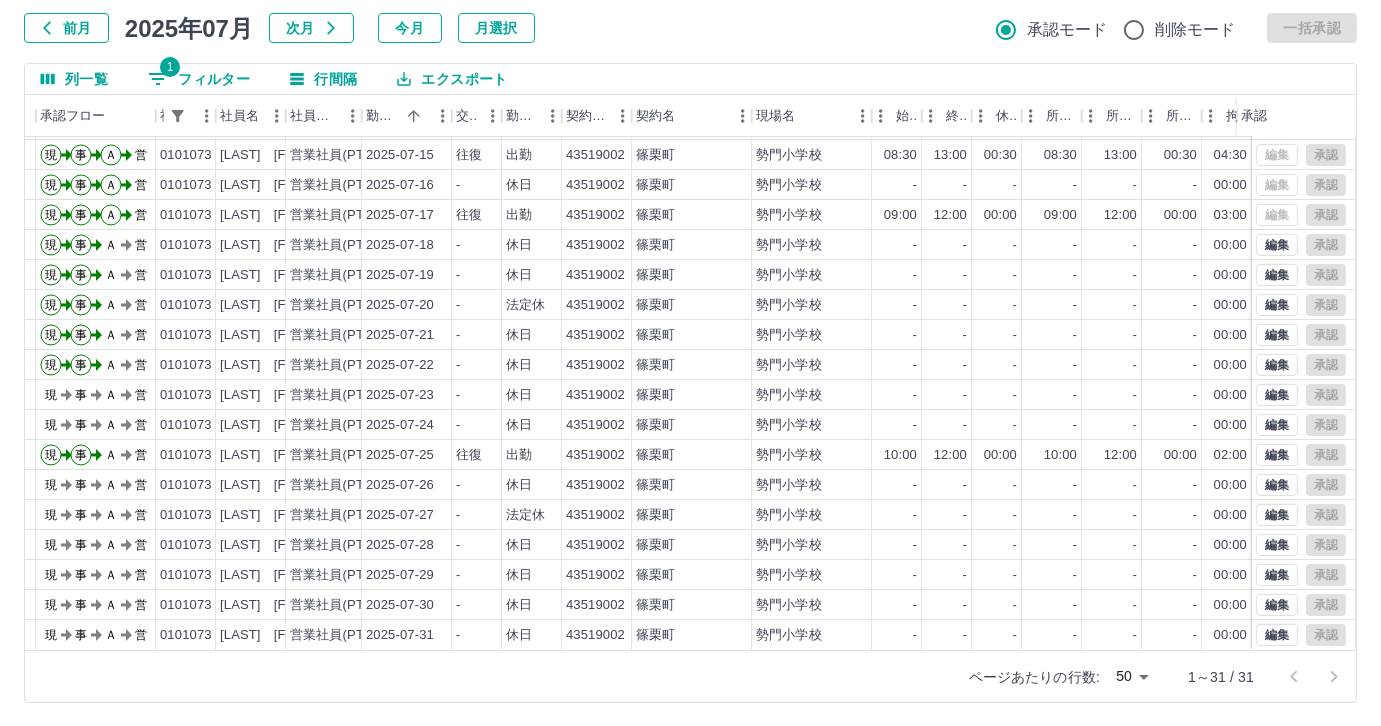 click on "1 フィルター" at bounding box center (199, 79) 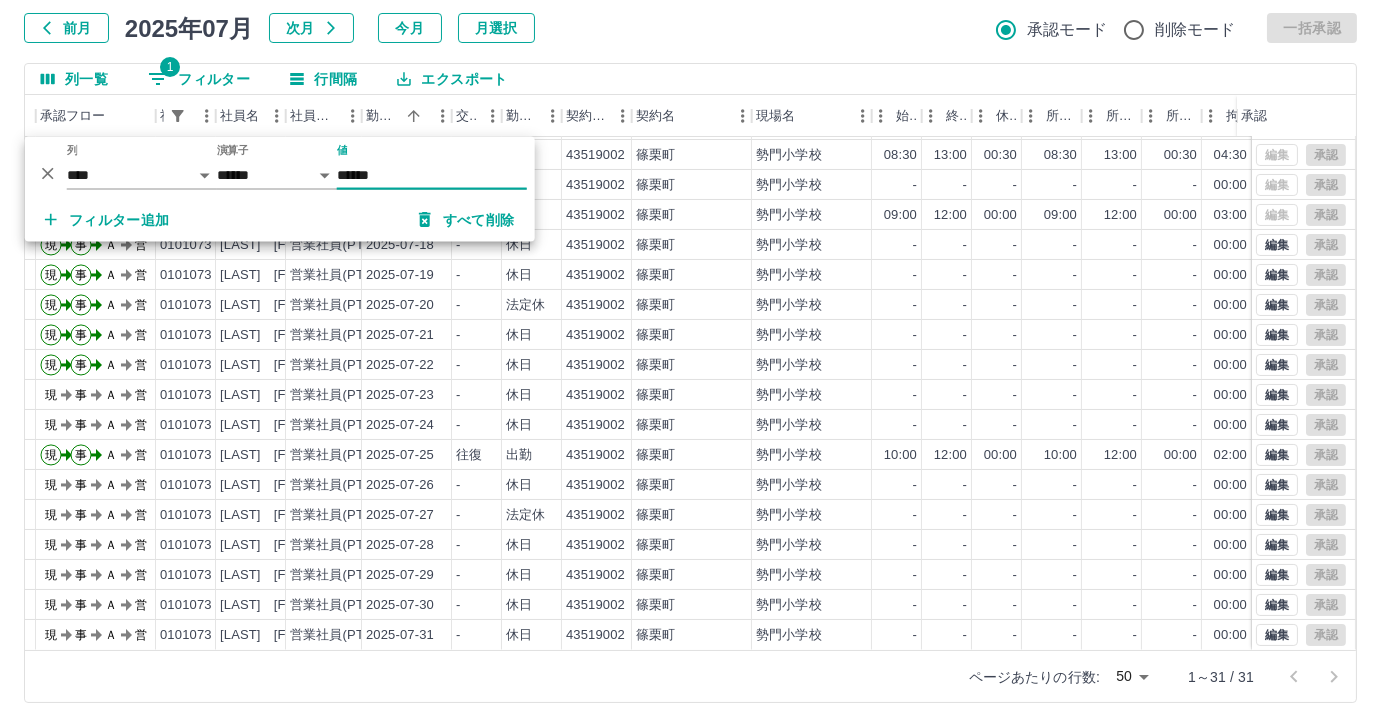 click on "******" at bounding box center (432, 175) 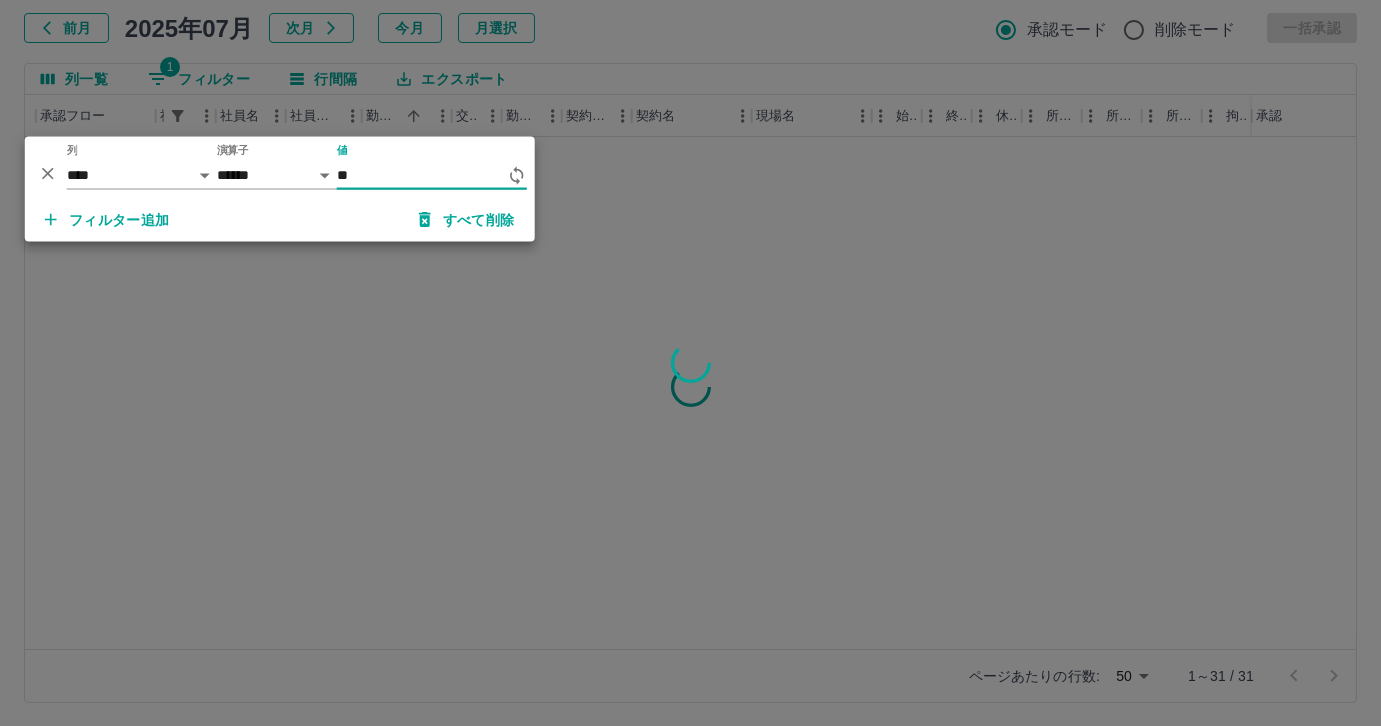 scroll, scrollTop: 0, scrollLeft: 39, axis: horizontal 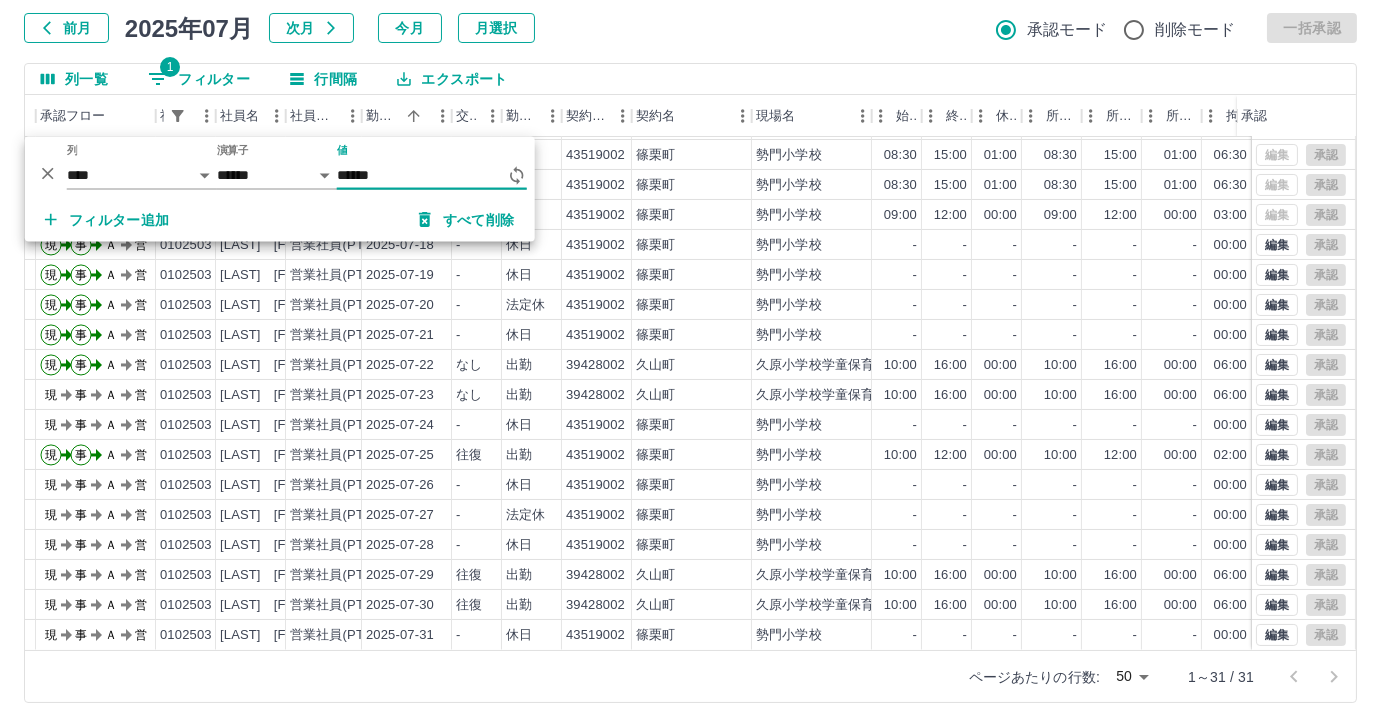 click on "******" at bounding box center [422, 175] 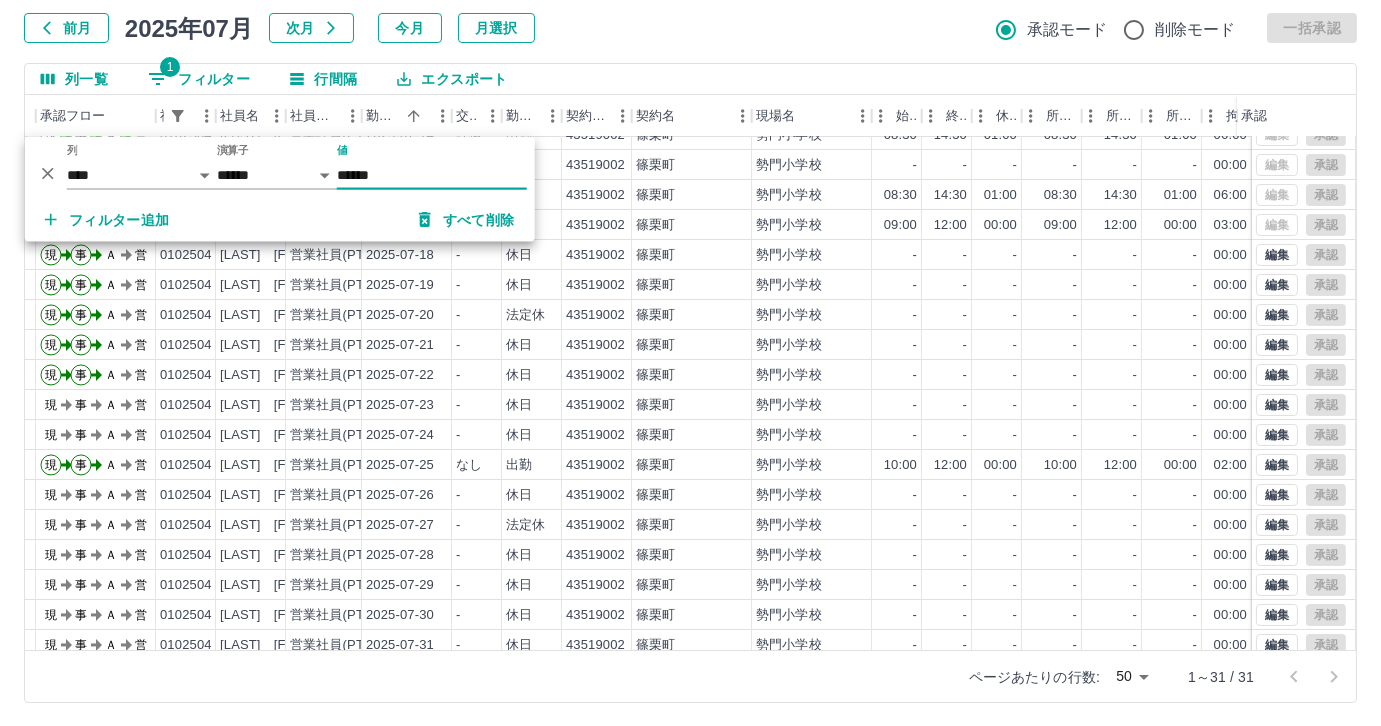 scroll, scrollTop: 431, scrollLeft: 39, axis: both 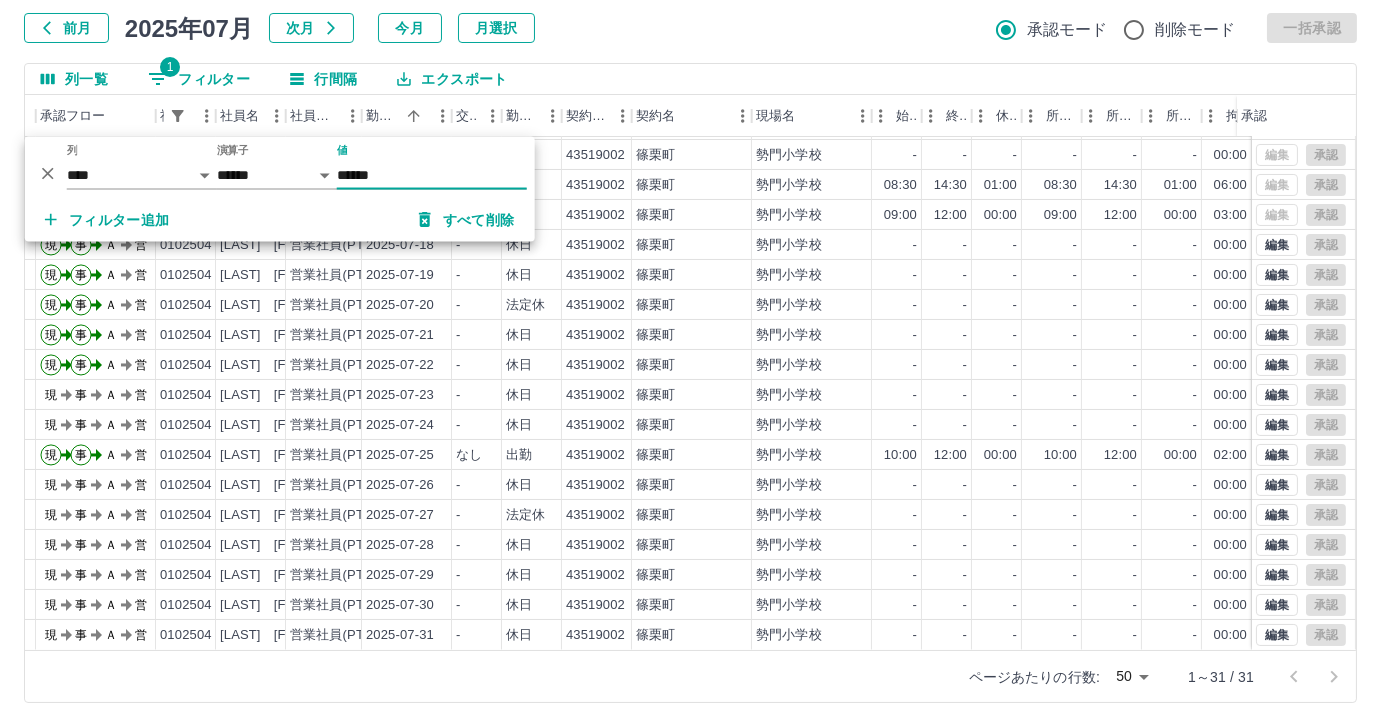 type on "******" 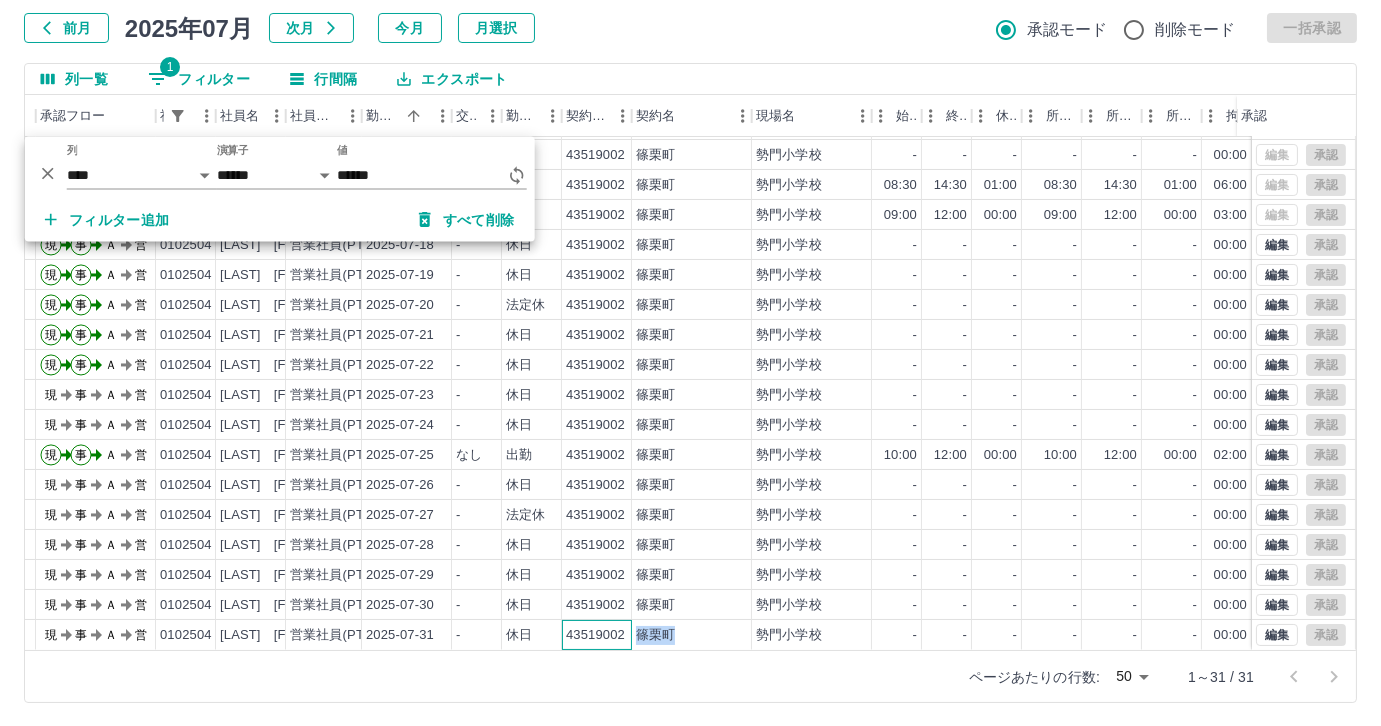 drag, startPoint x: 627, startPoint y: 624, endPoint x: 682, endPoint y: 644, distance: 58.5235 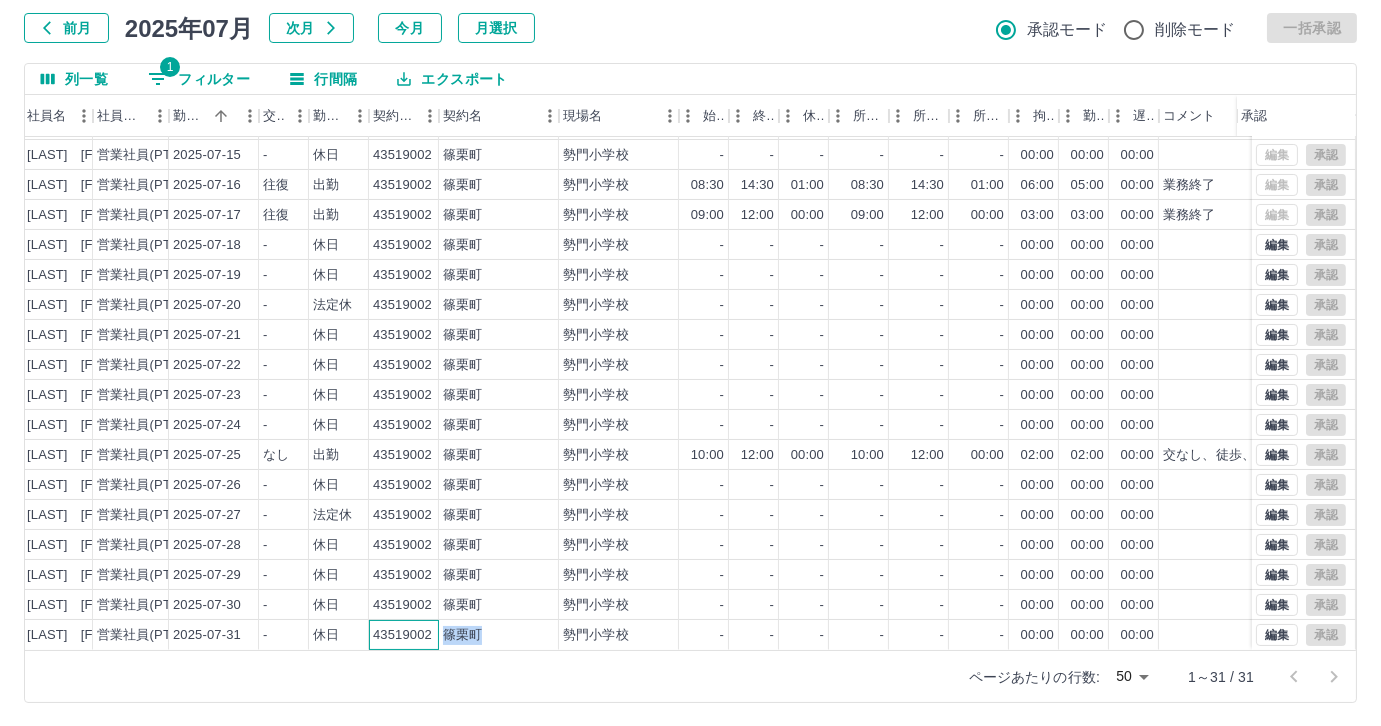 scroll, scrollTop: 431, scrollLeft: 183, axis: both 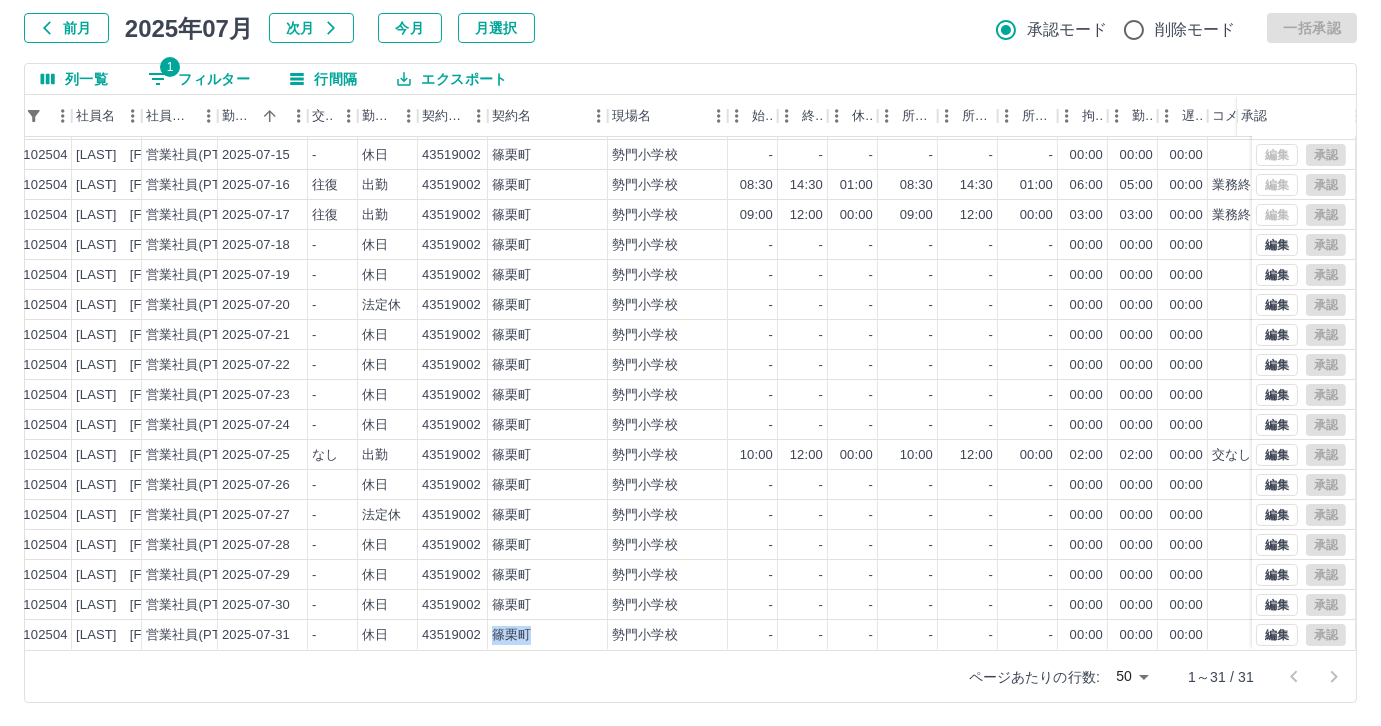 click on "1 フィルター" at bounding box center (199, 79) 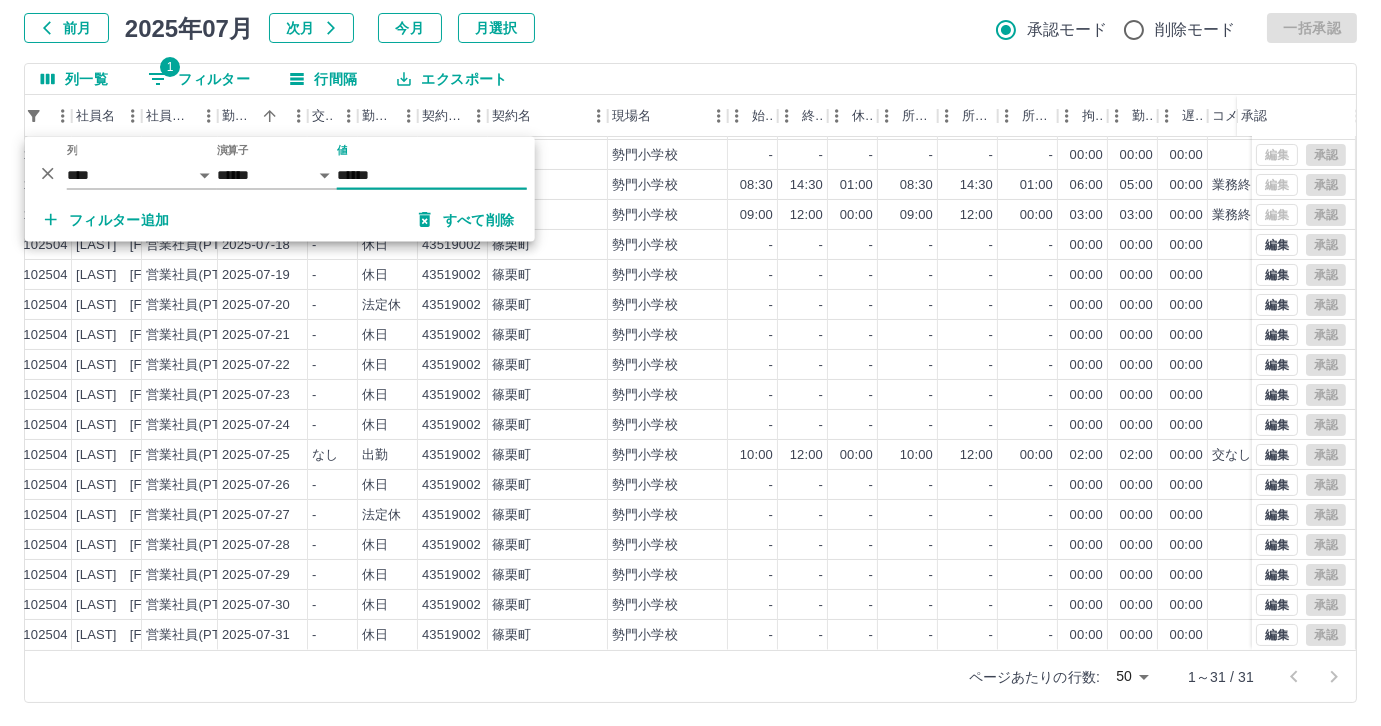 click on "******" at bounding box center (432, 175) 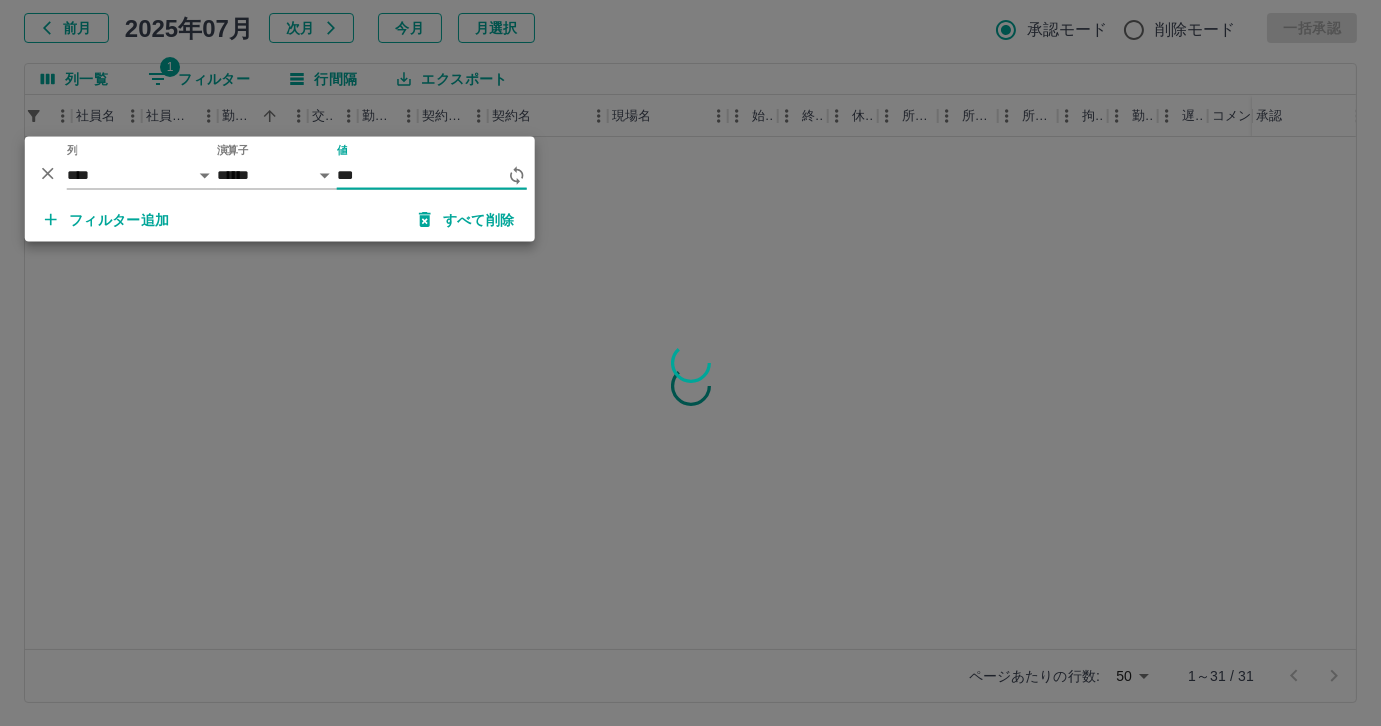 scroll, scrollTop: 0, scrollLeft: 183, axis: horizontal 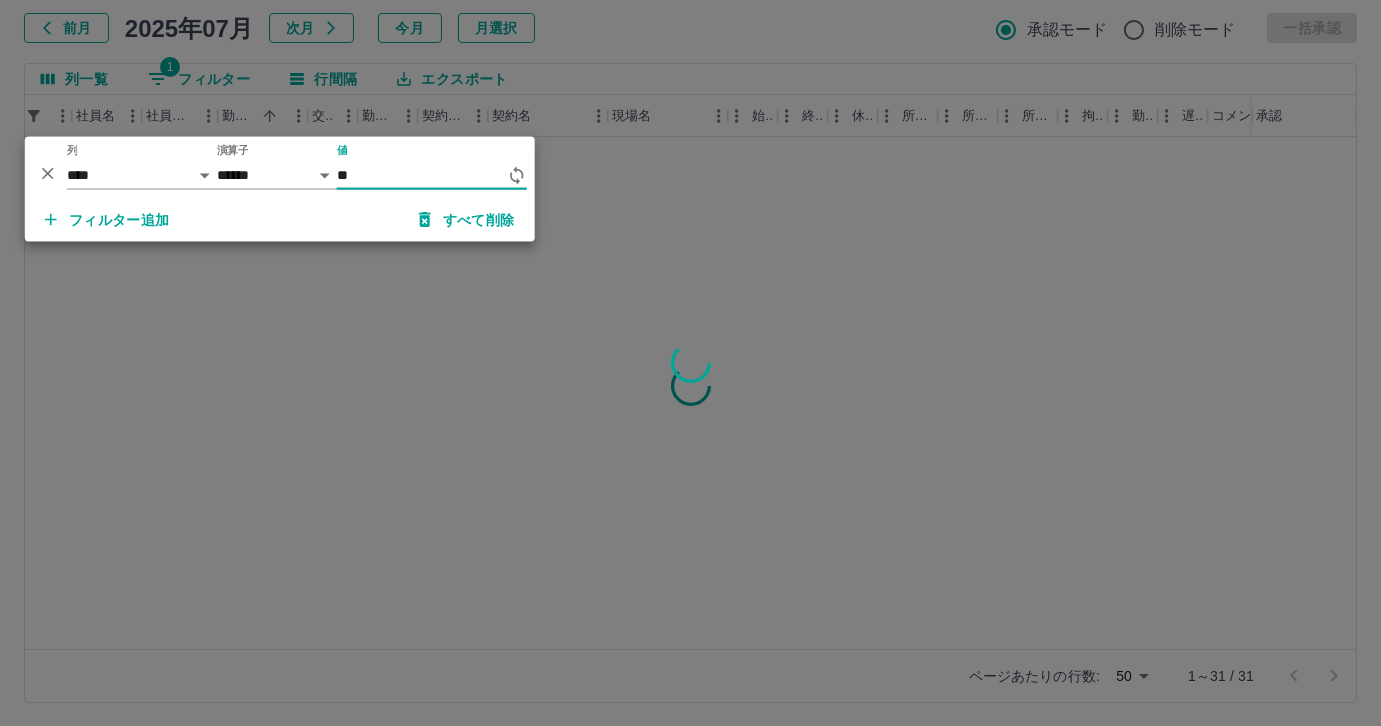 type on "*" 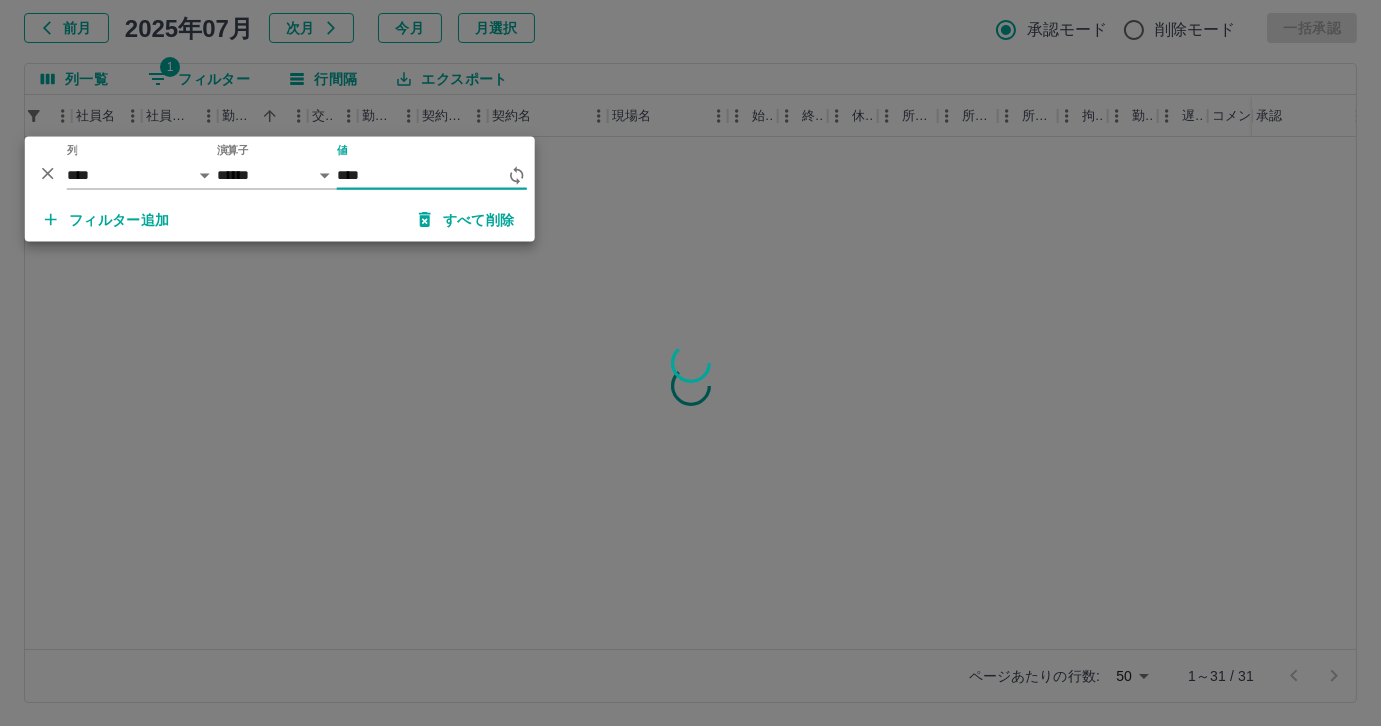 type on "*****" 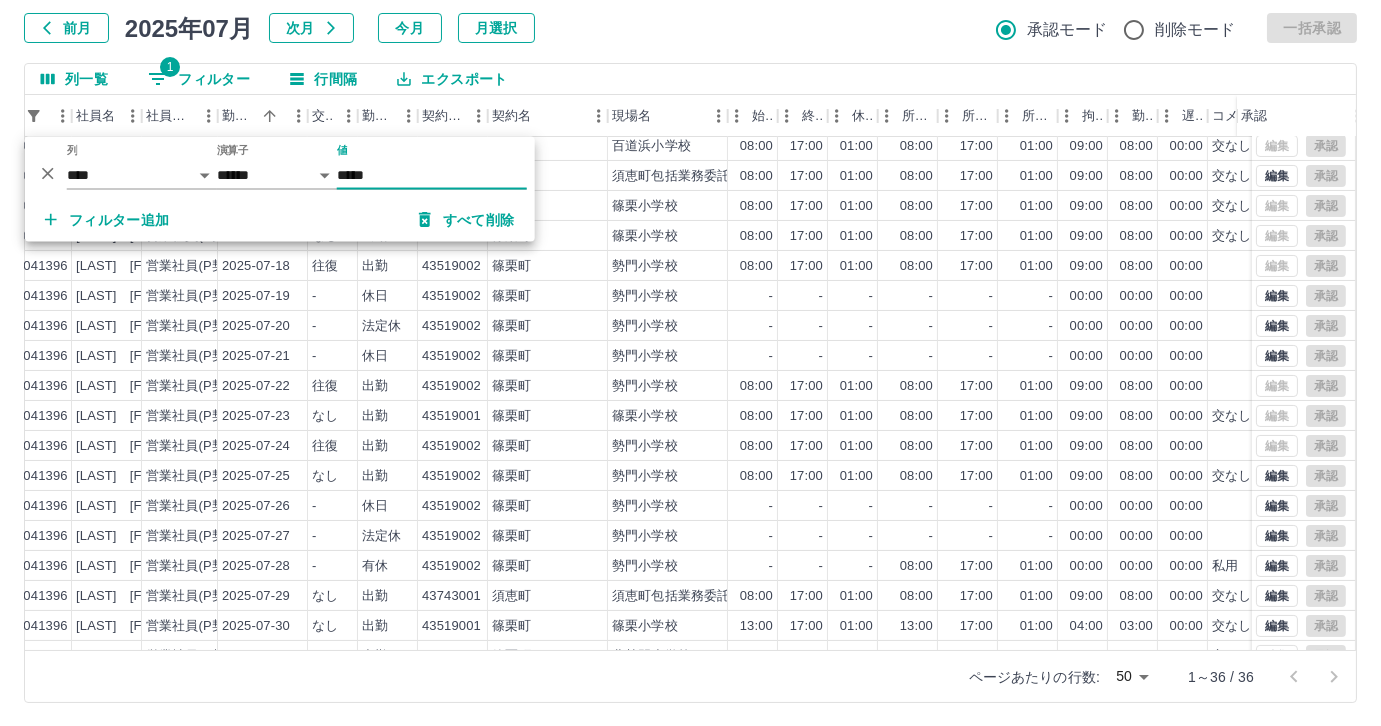 scroll, scrollTop: 581, scrollLeft: 183, axis: both 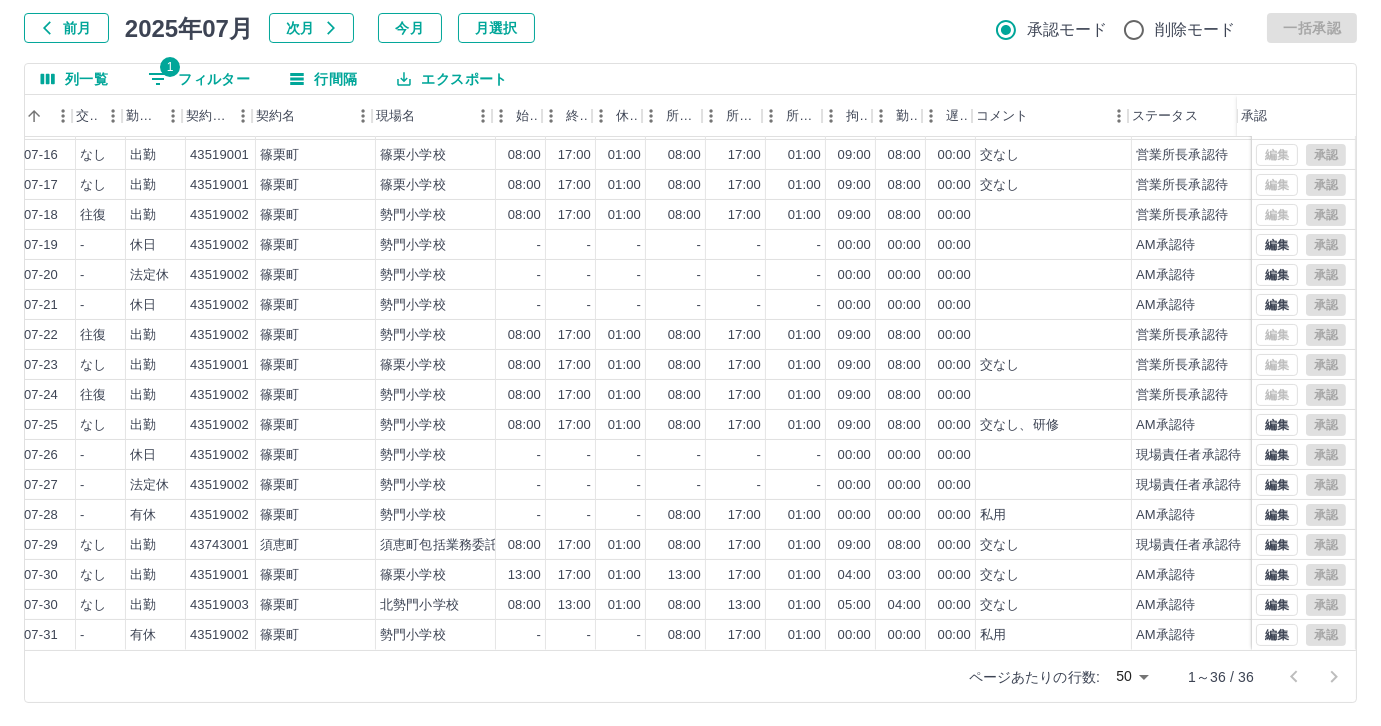 click on "1 フィルター" at bounding box center [199, 79] 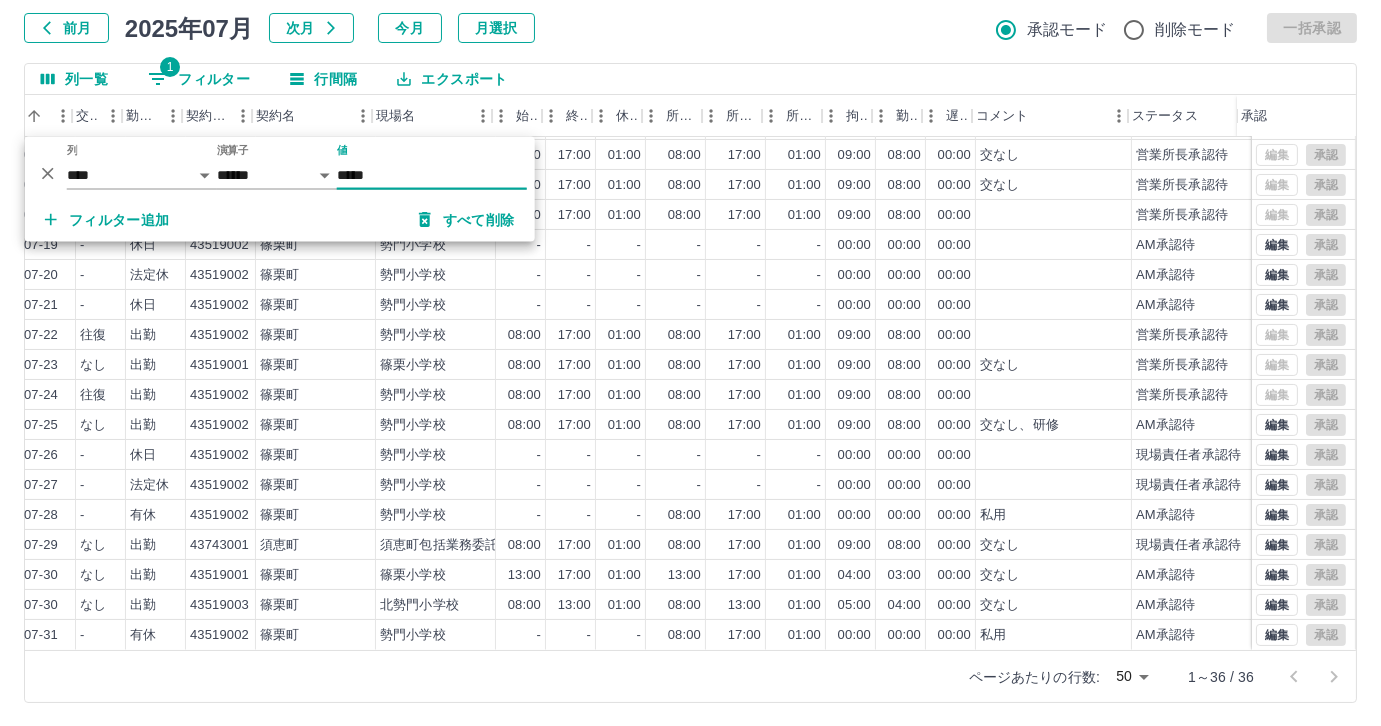 click on "*****" at bounding box center [432, 175] 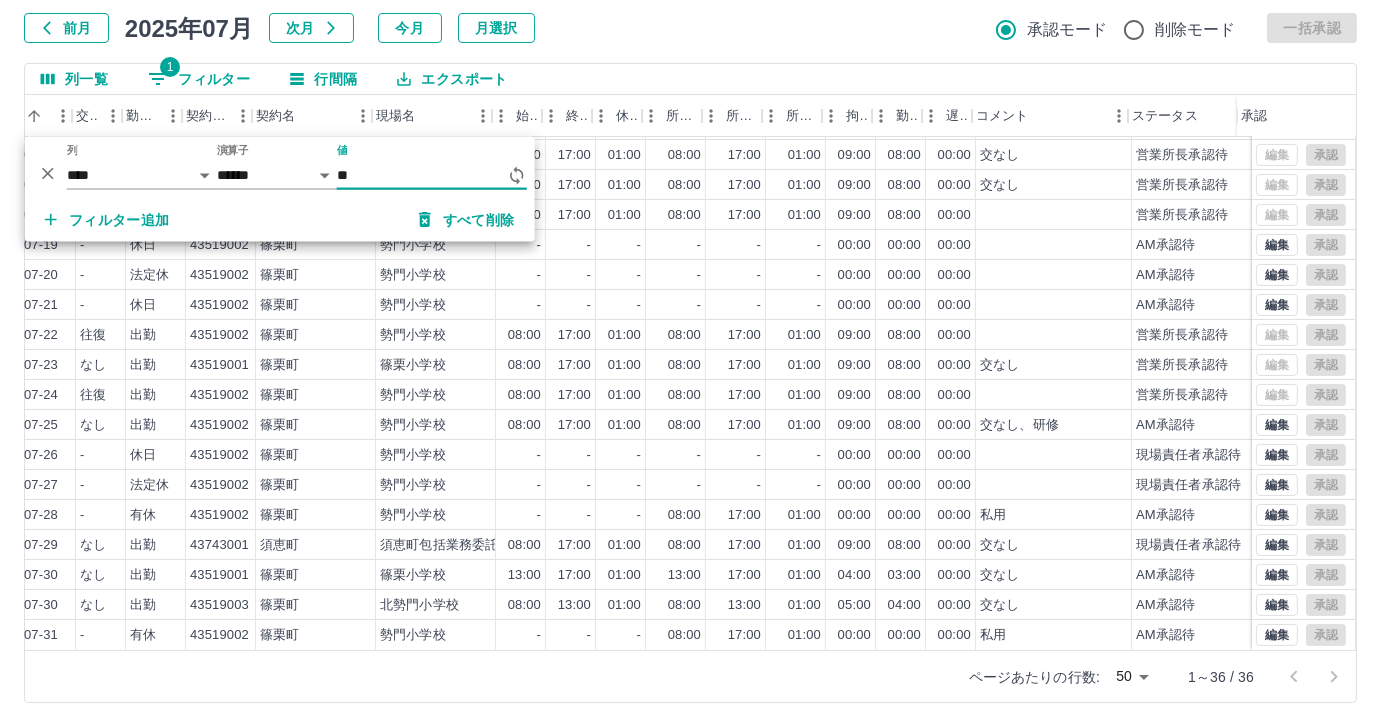 type on "*" 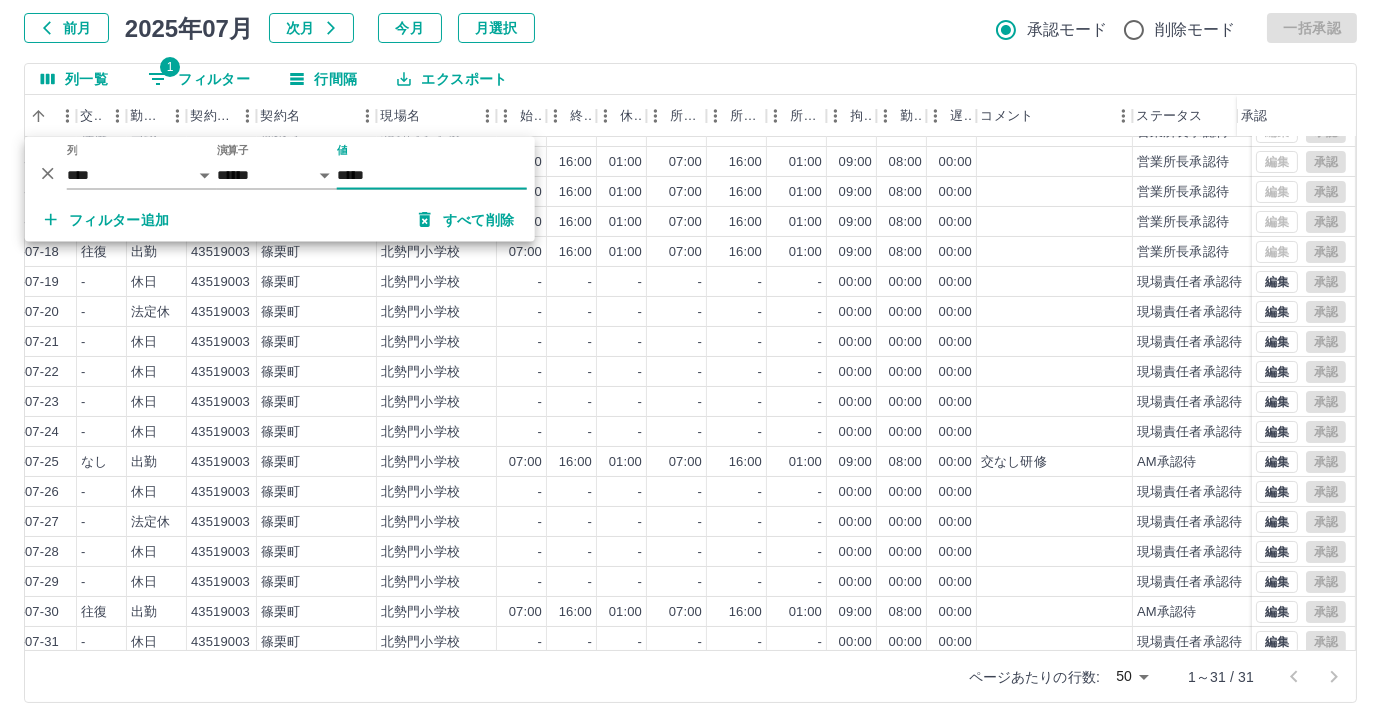 scroll, scrollTop: 431, scrollLeft: 414, axis: both 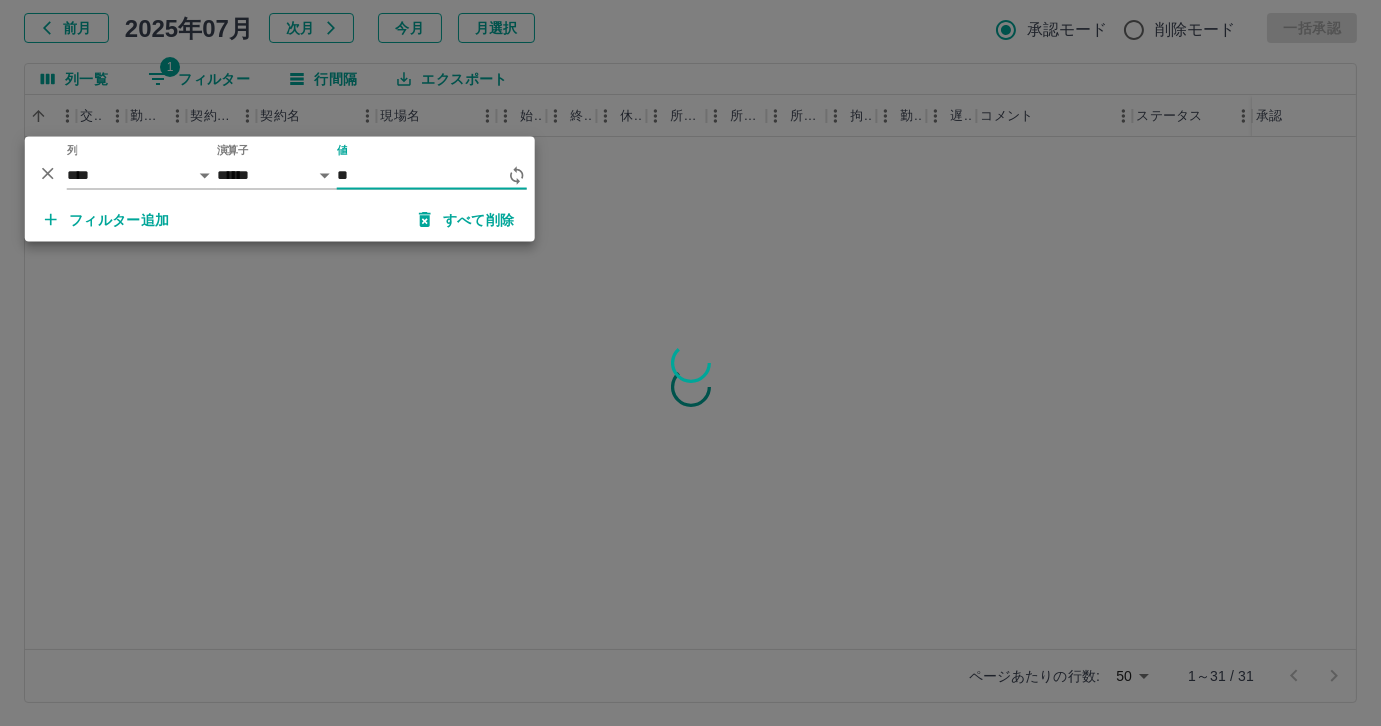 type on "*" 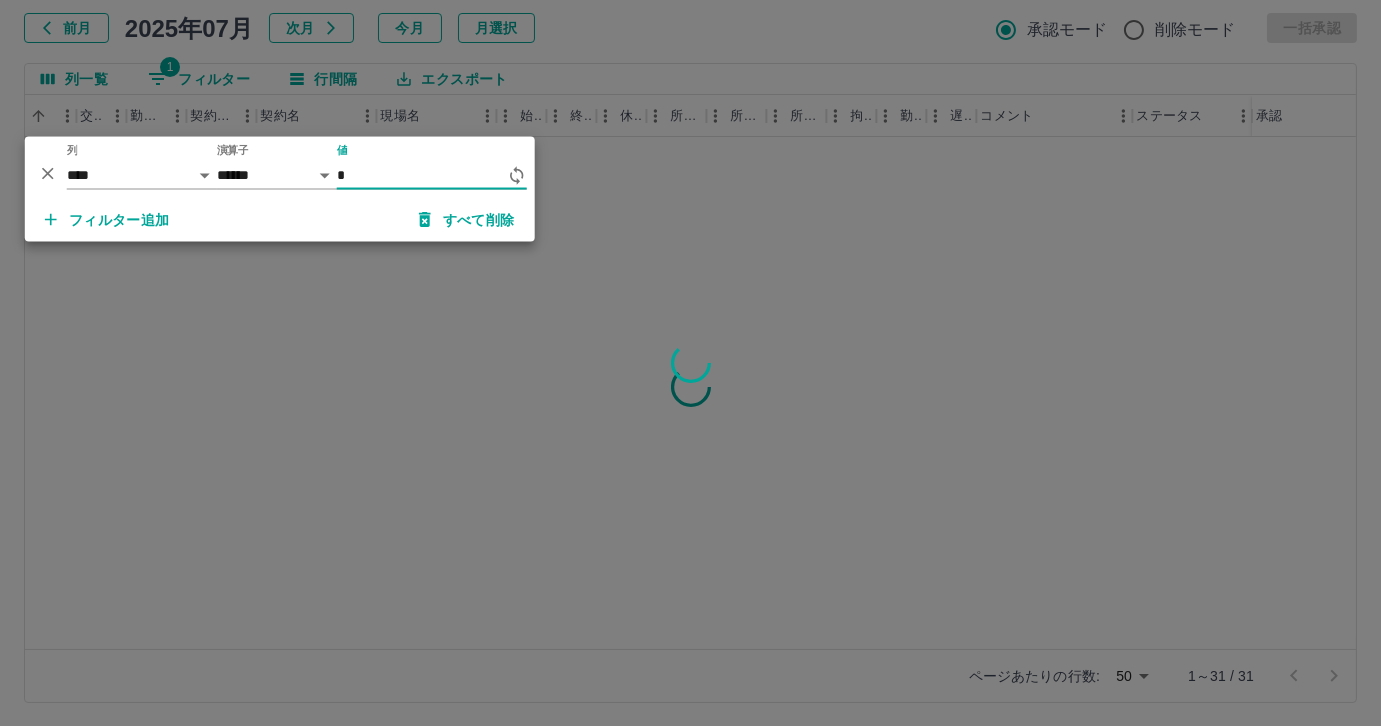 scroll, scrollTop: 0, scrollLeft: 414, axis: horizontal 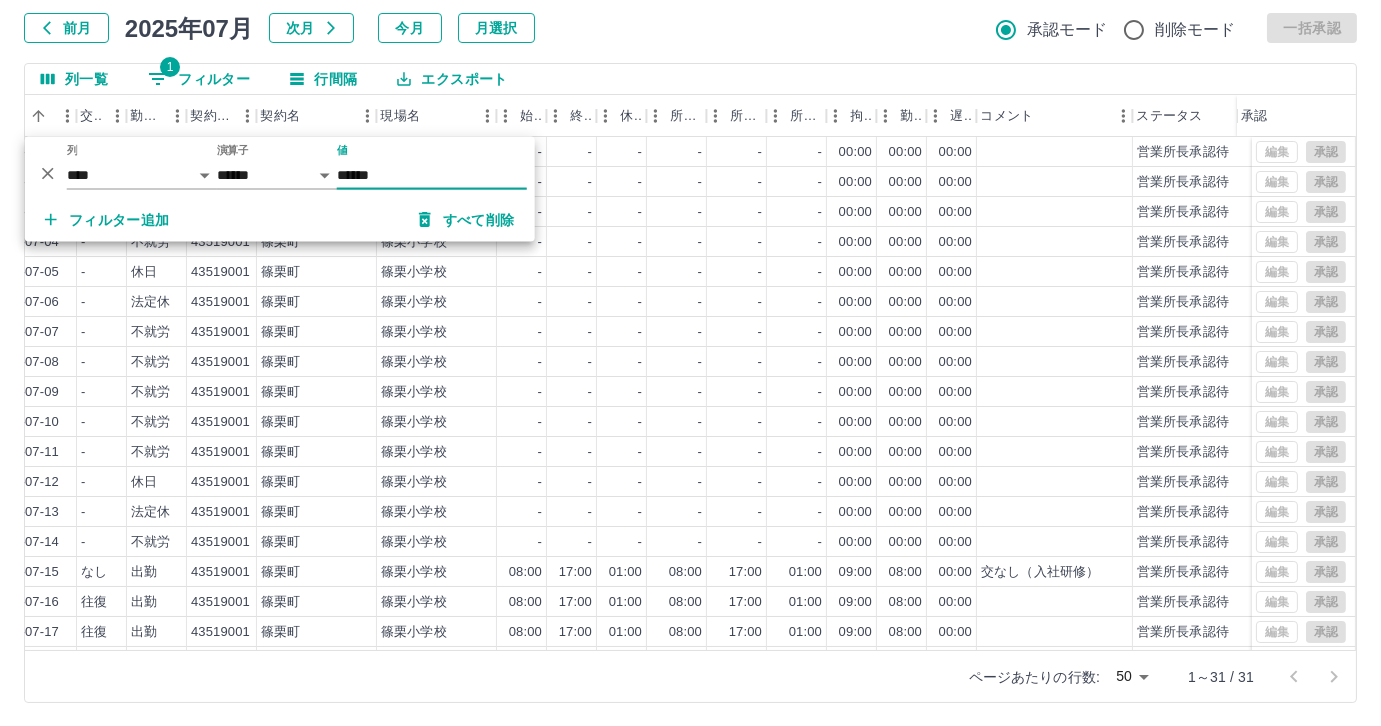 type on "******" 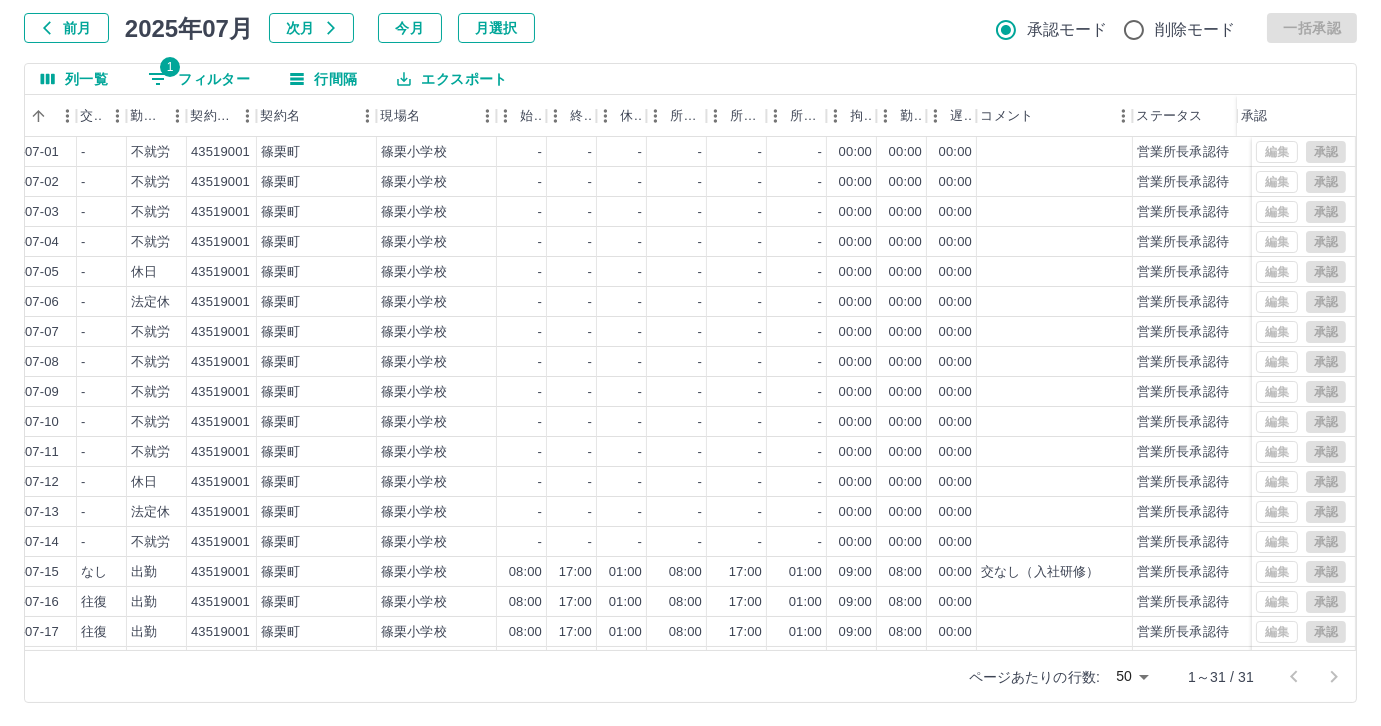 scroll, scrollTop: 431, scrollLeft: 414, axis: both 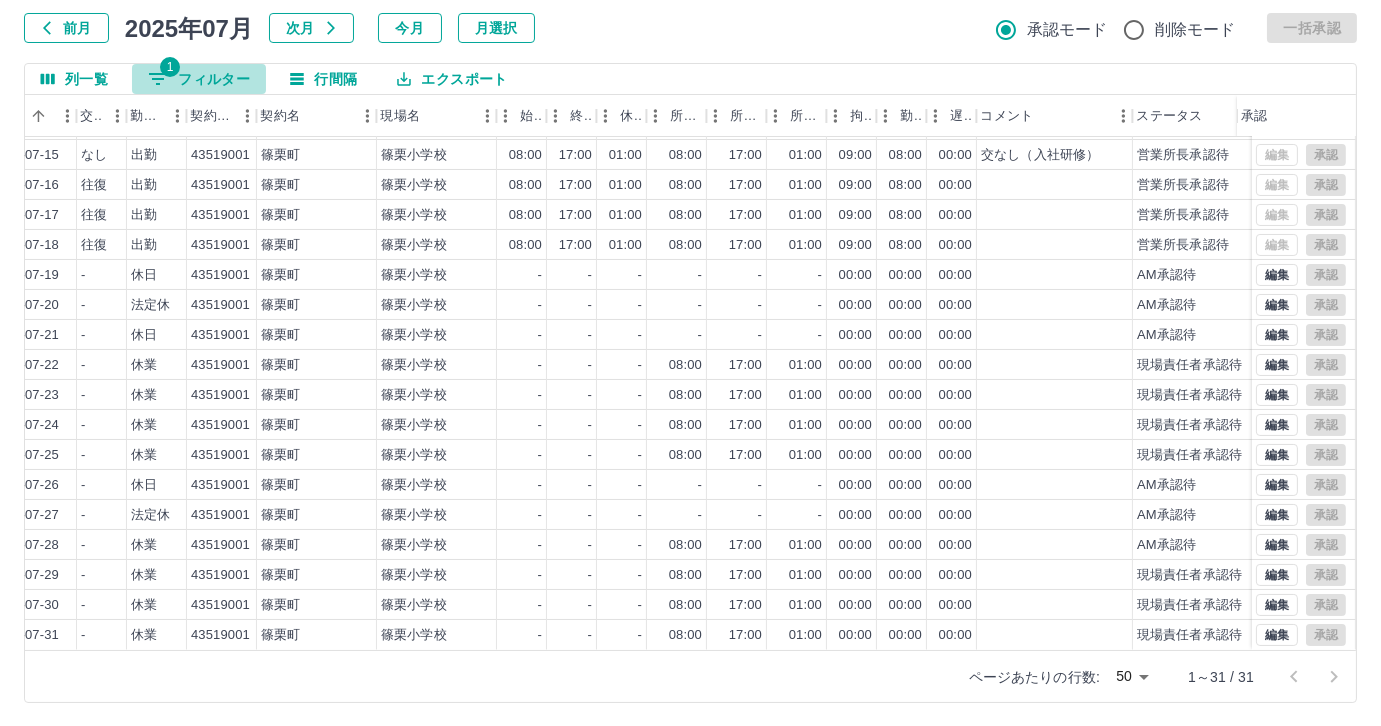 click on "1 フィルター" at bounding box center [199, 79] 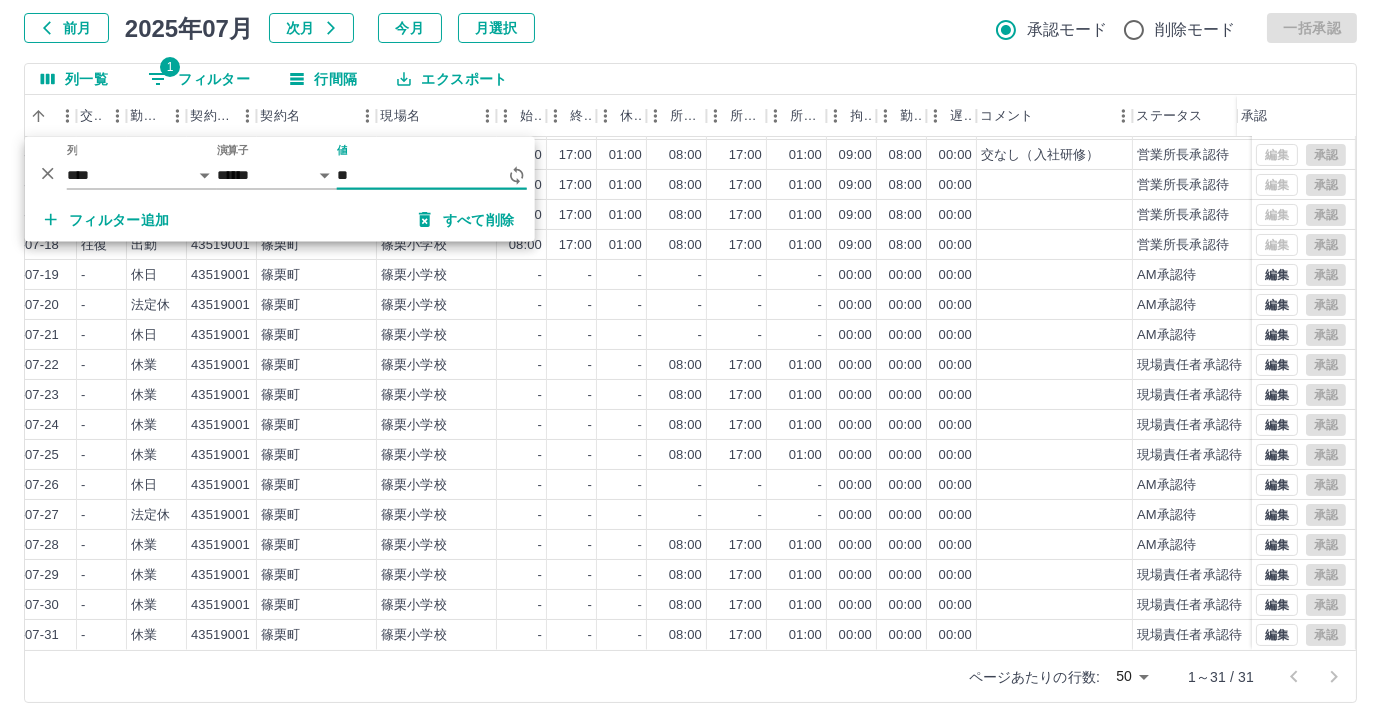 type on "*" 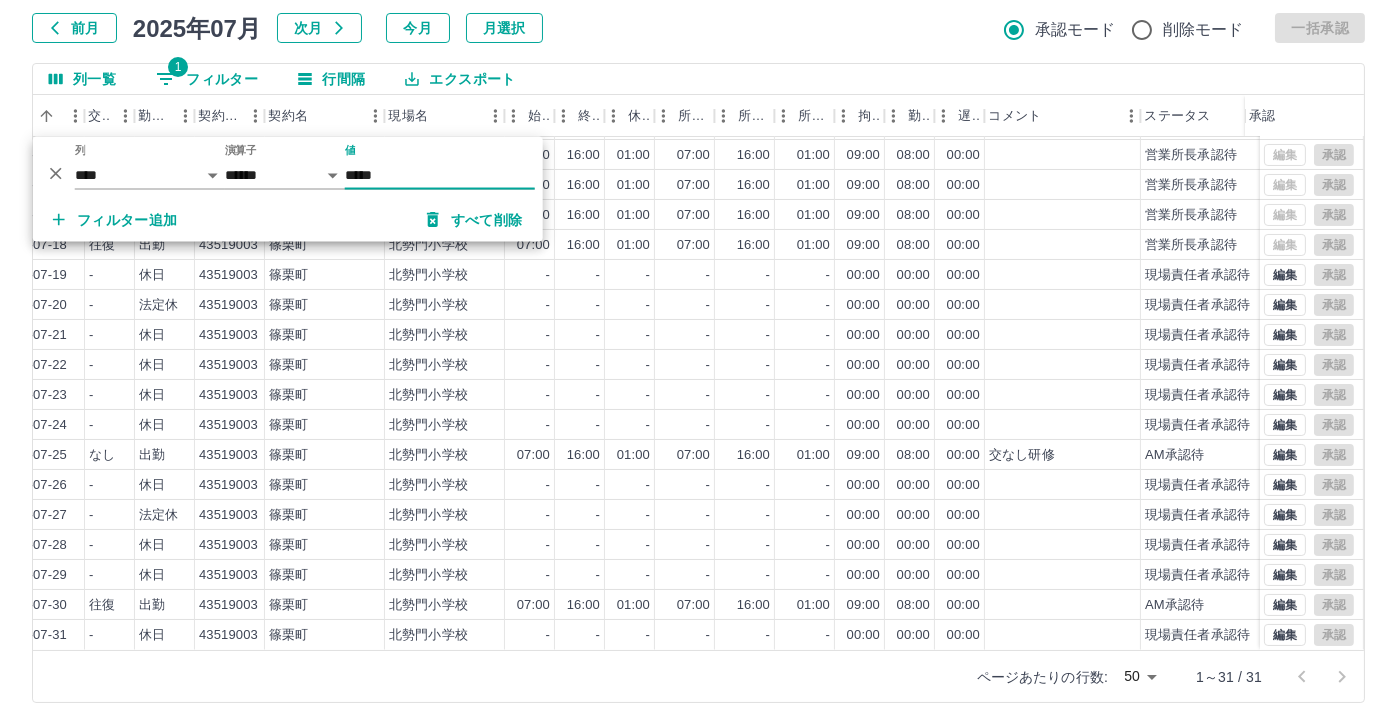 scroll, scrollTop: 431, scrollLeft: 414, axis: both 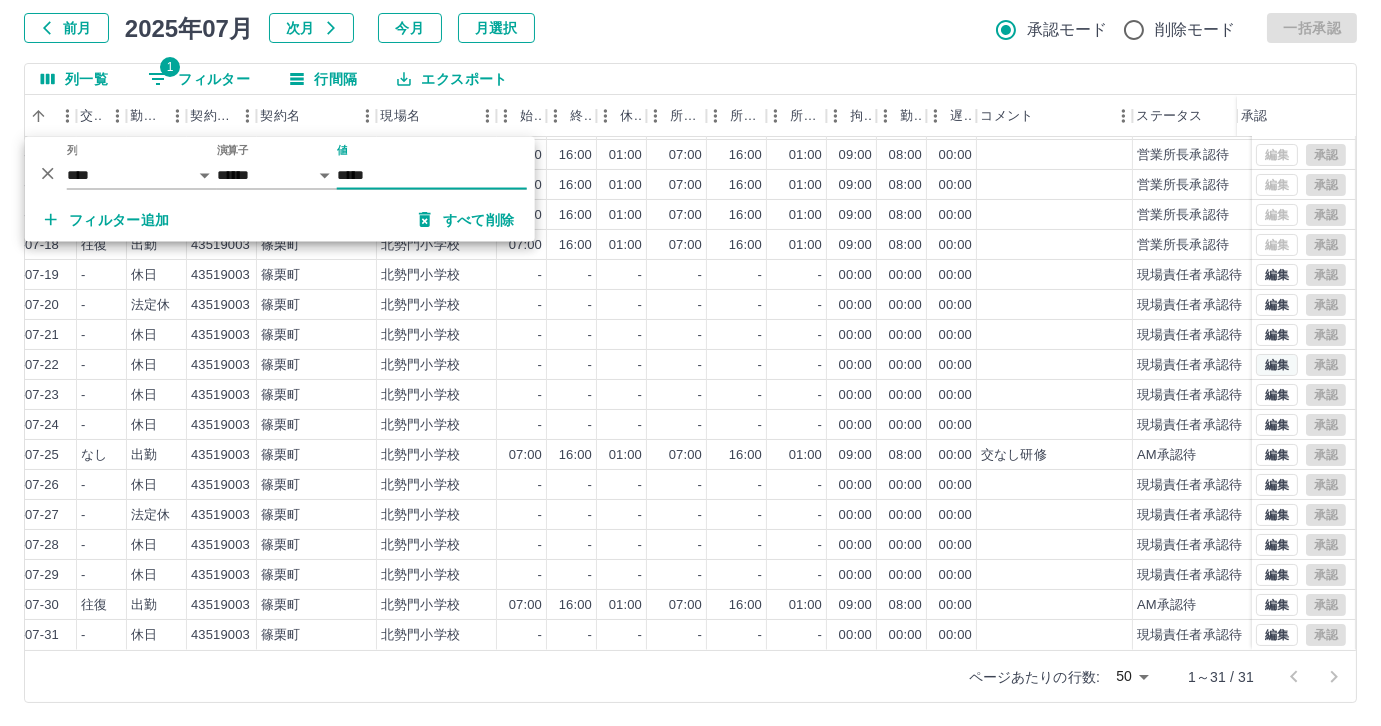 type on "*****" 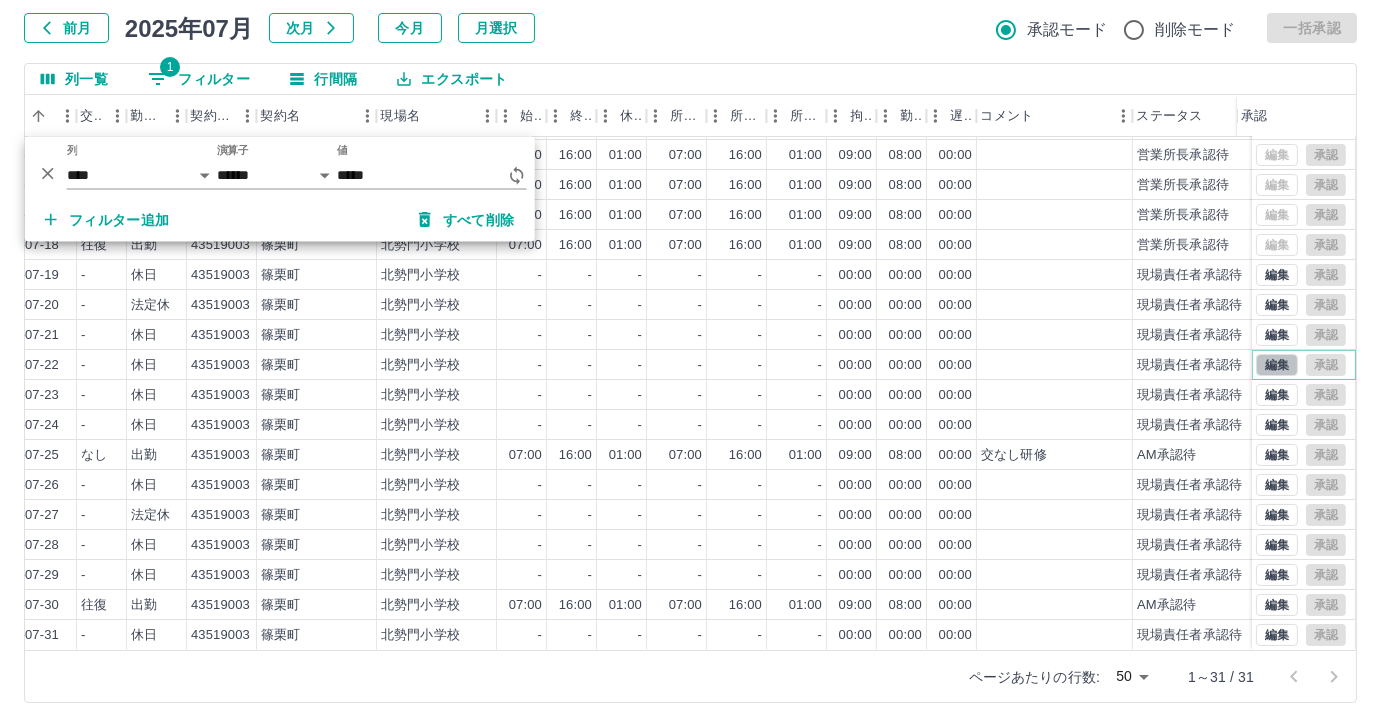 click on "編集" at bounding box center (1277, 365) 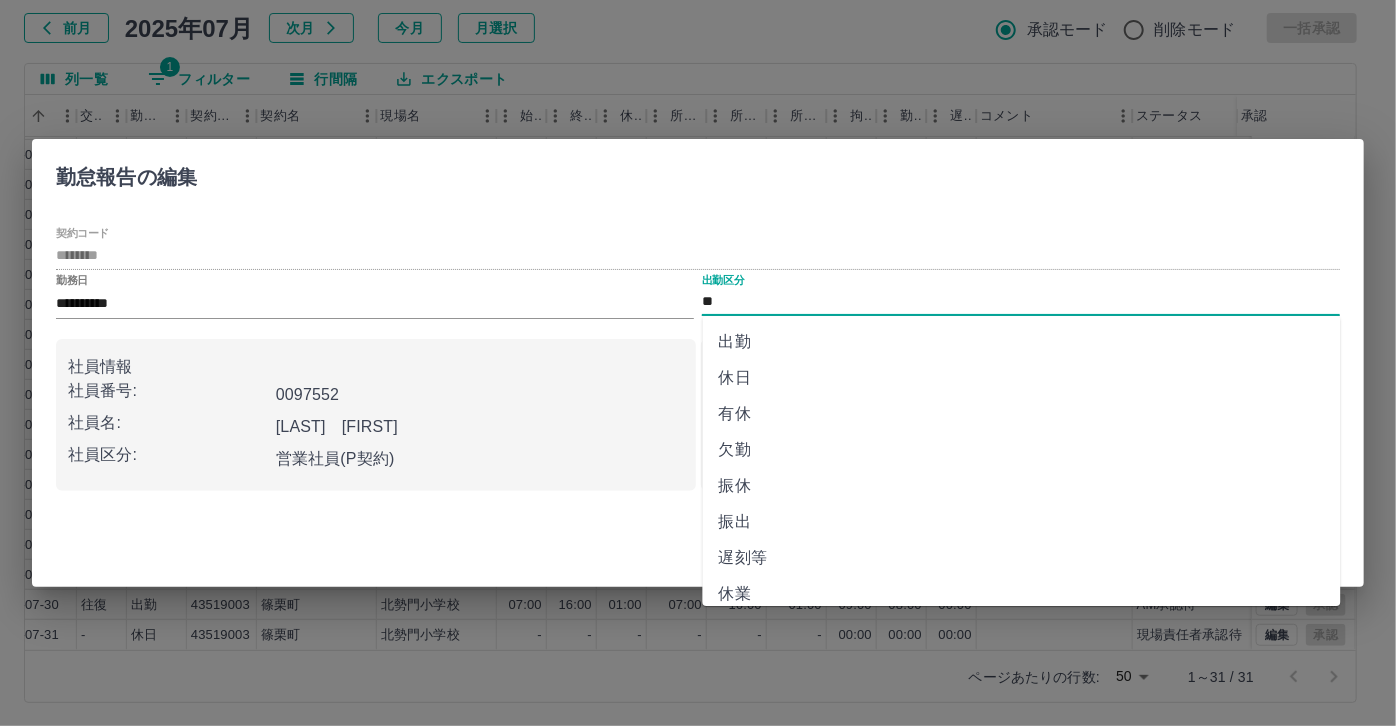 scroll, scrollTop: 181, scrollLeft: 0, axis: vertical 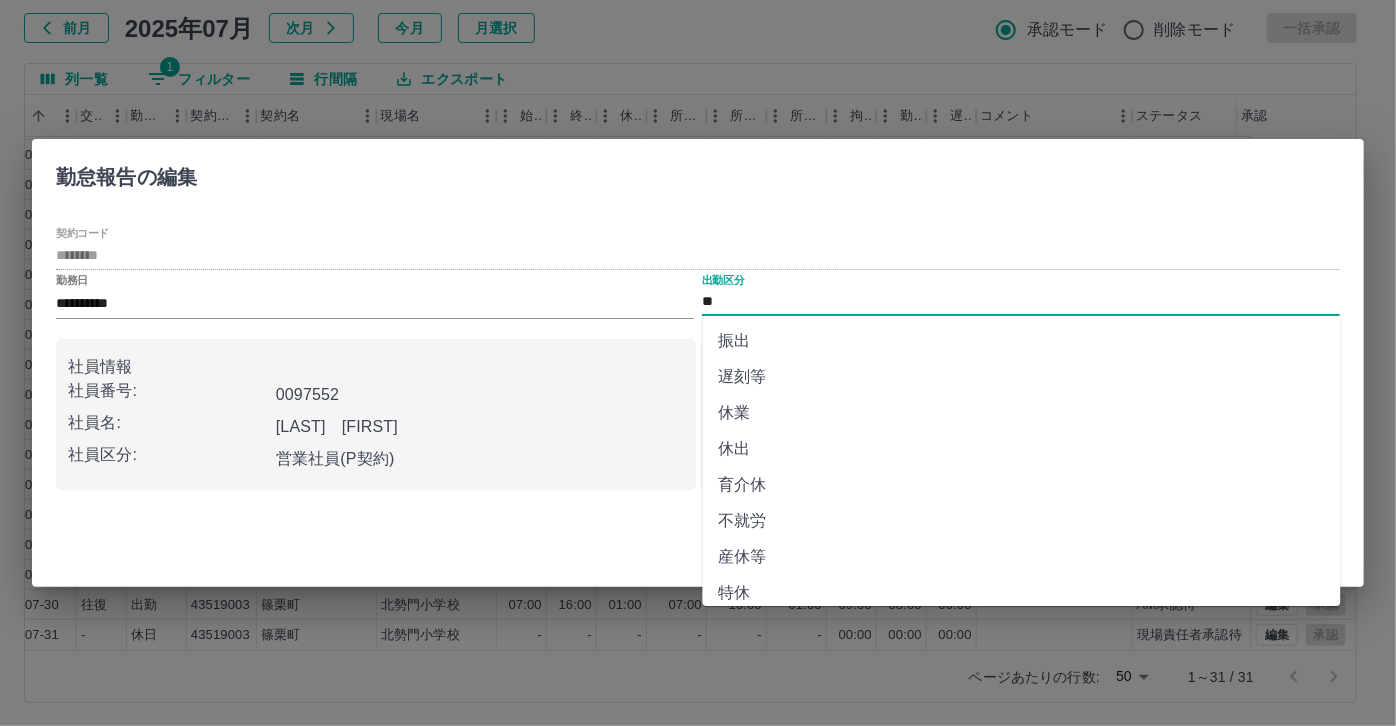 click on "休業" at bounding box center [1022, 413] 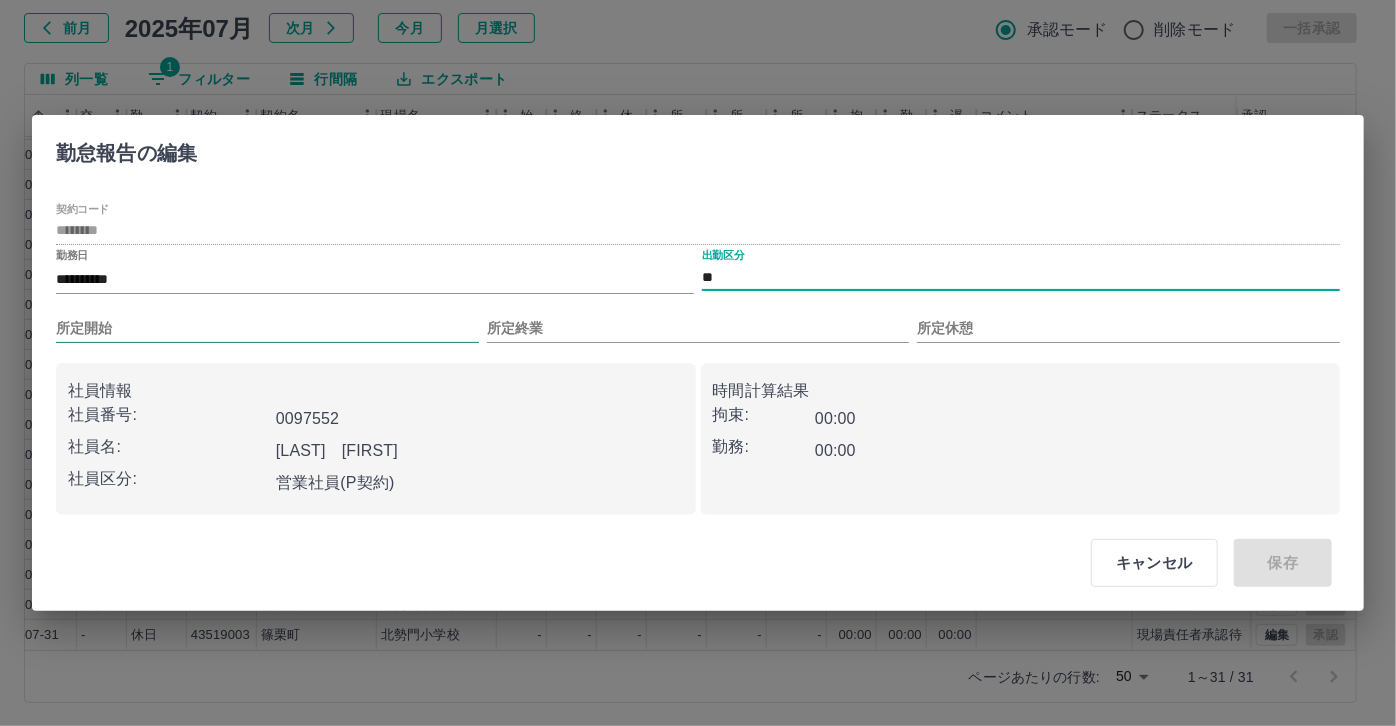click on "所定開始" at bounding box center (267, 328) 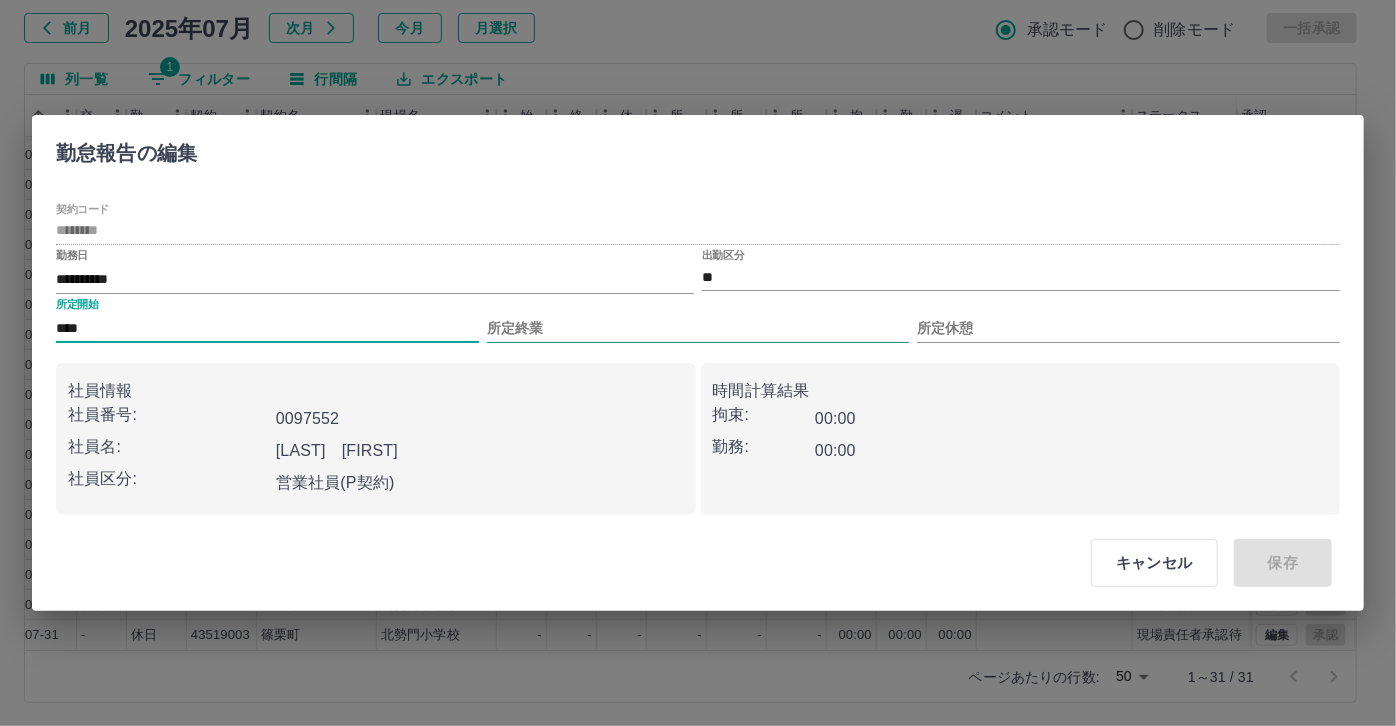 type on "****" 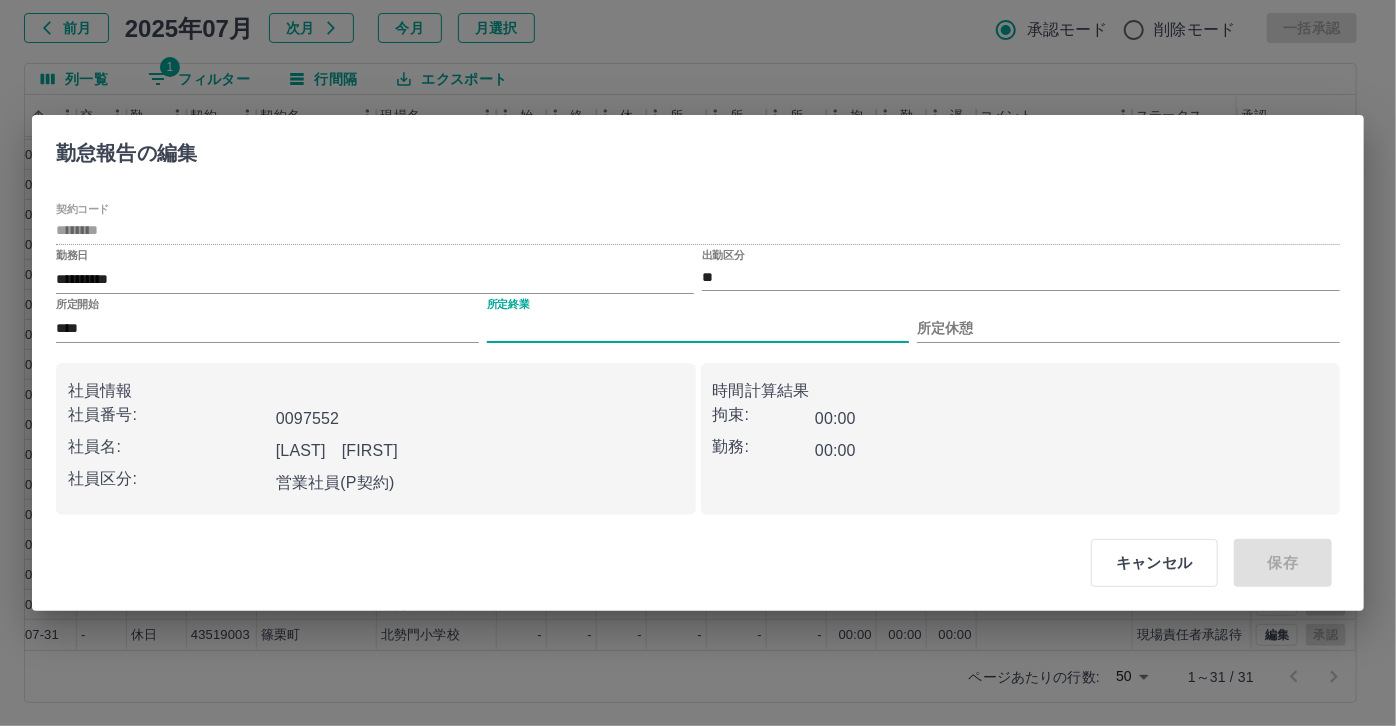 click on "所定終業" at bounding box center (698, 328) 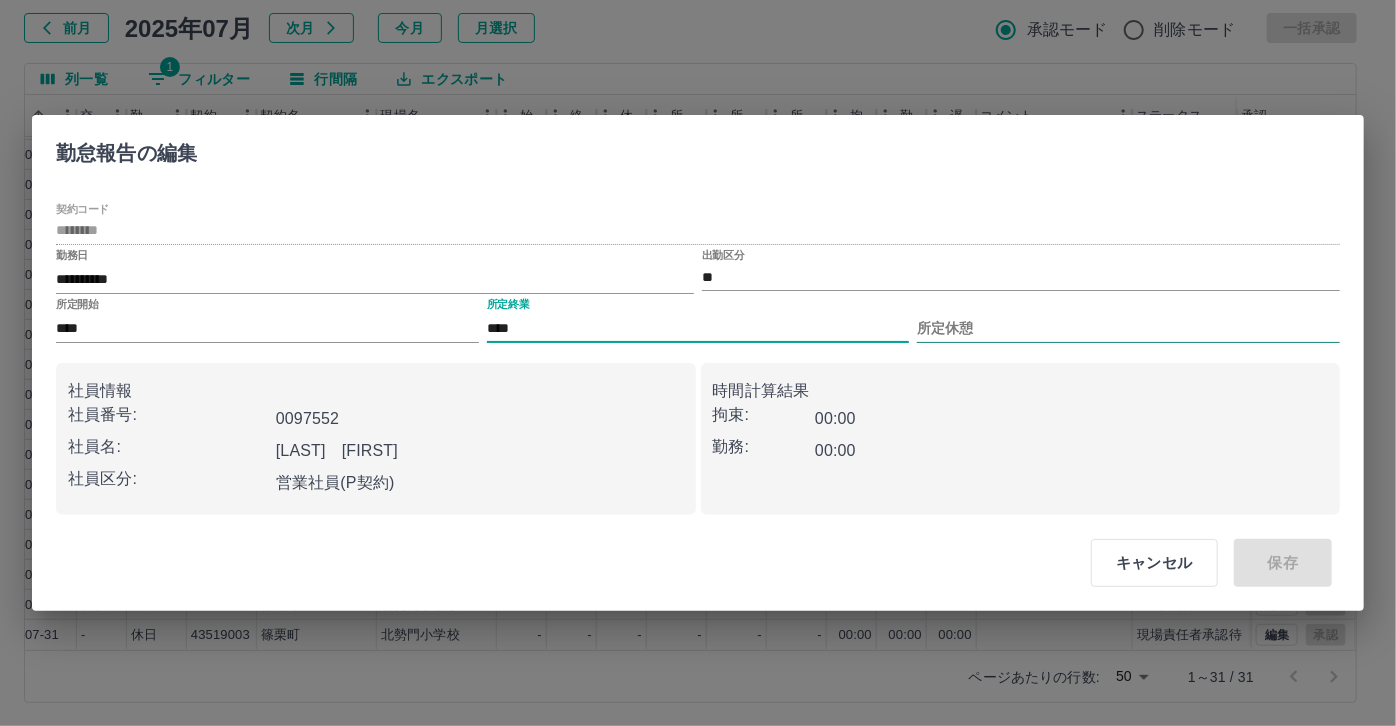 type on "****" 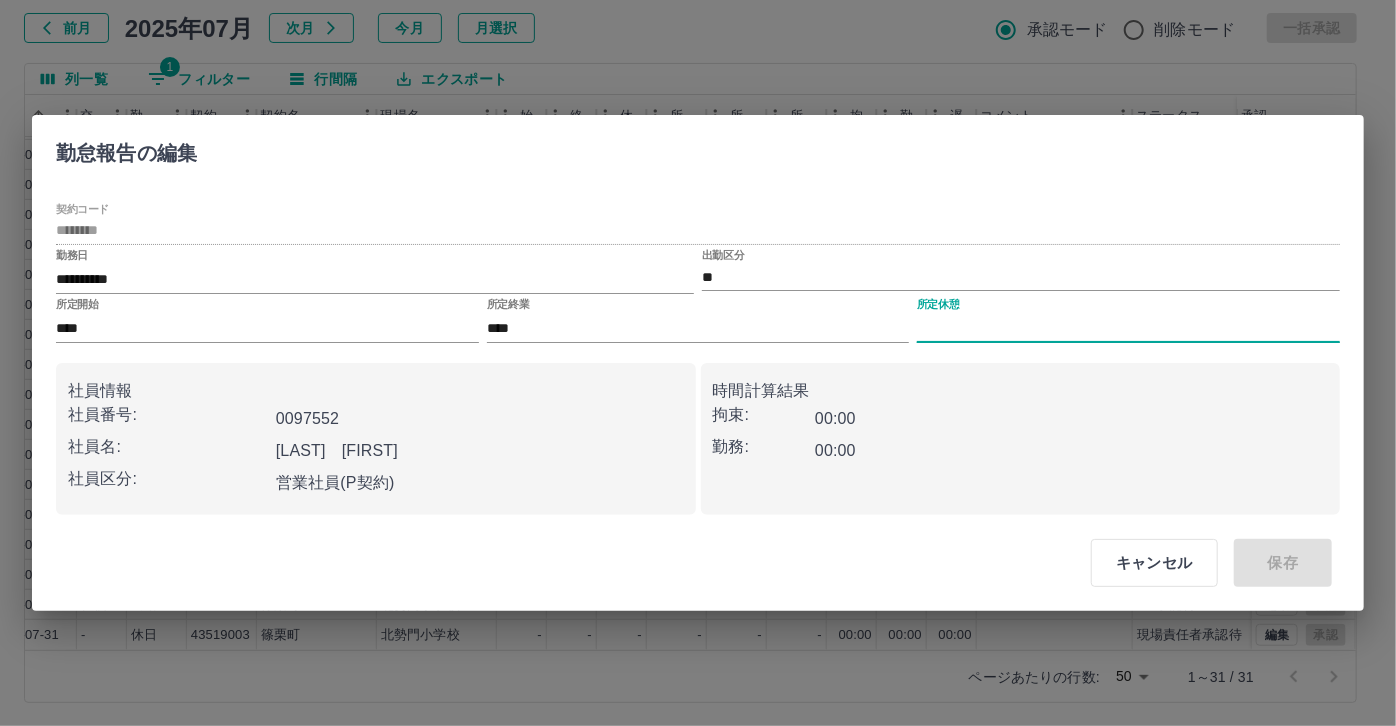 click on "所定休憩" at bounding box center (1128, 328) 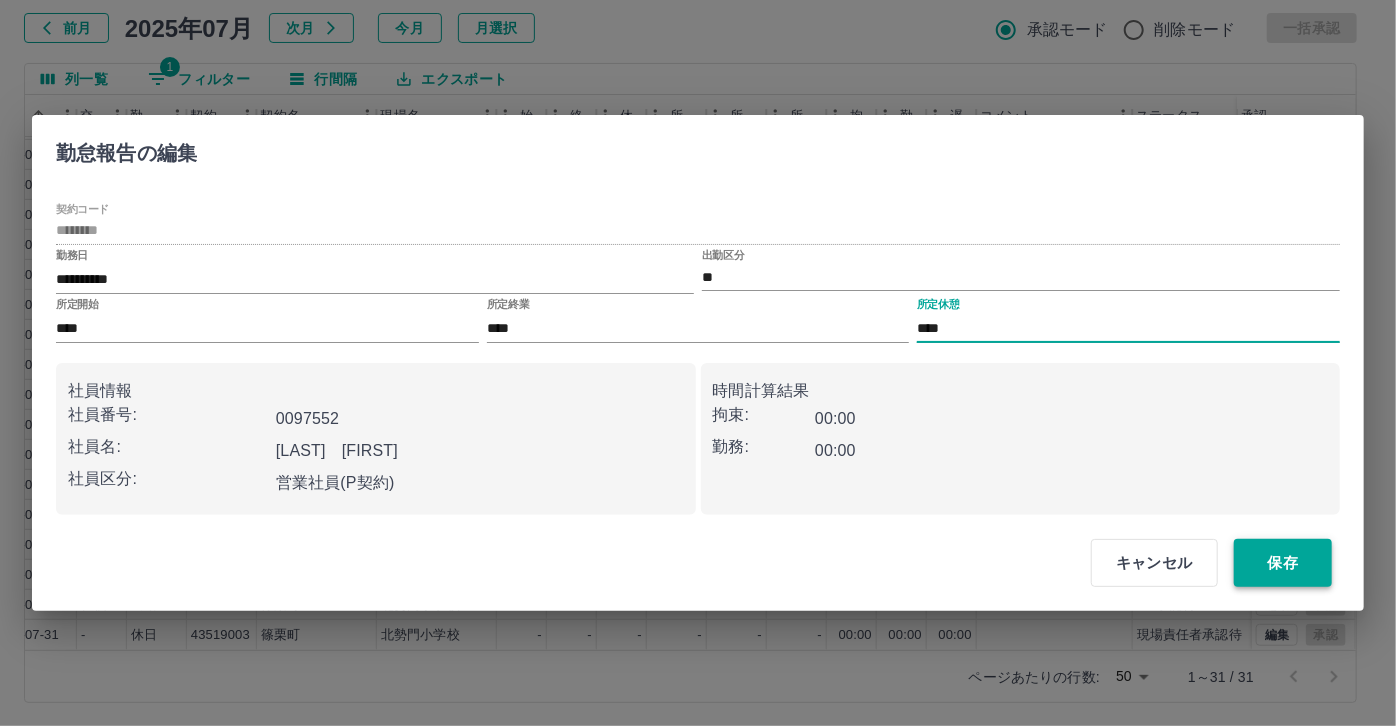 type on "****" 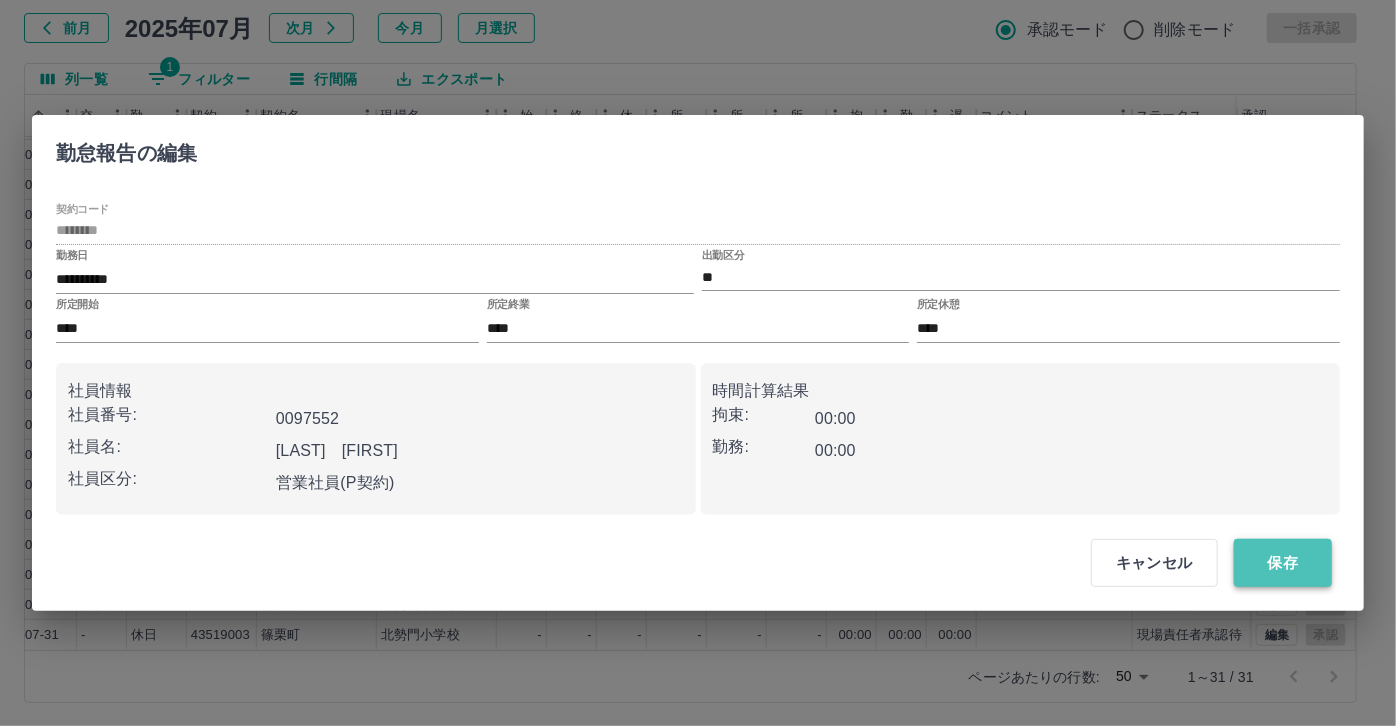 click on "保存" at bounding box center [1283, 563] 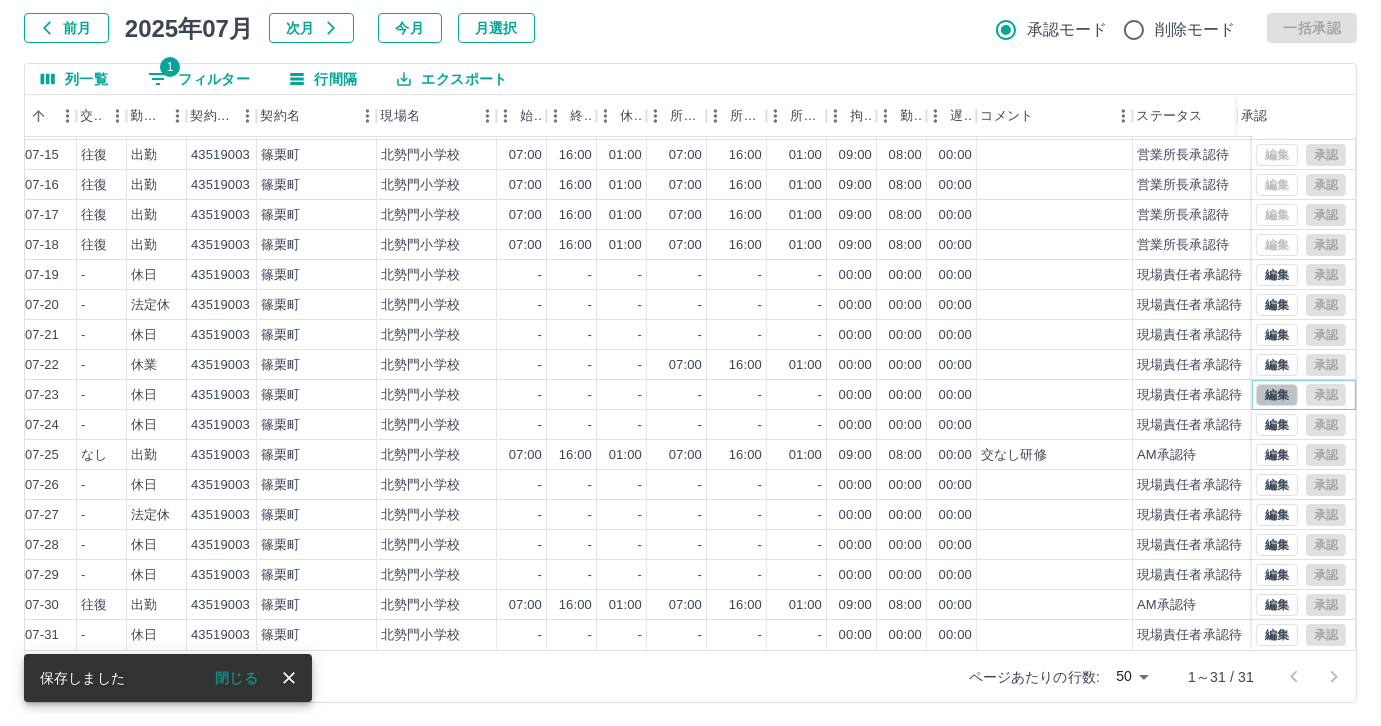 click on "編集" at bounding box center (1277, 395) 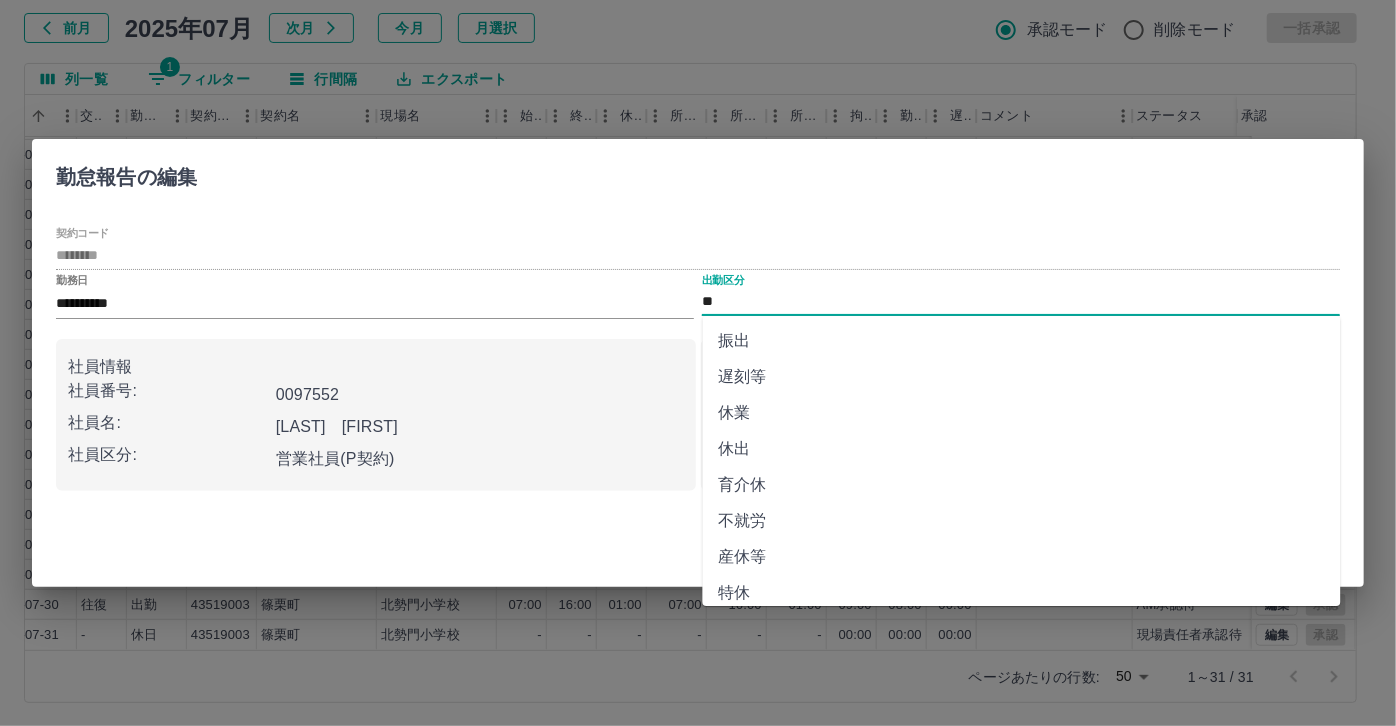 scroll, scrollTop: 90, scrollLeft: 0, axis: vertical 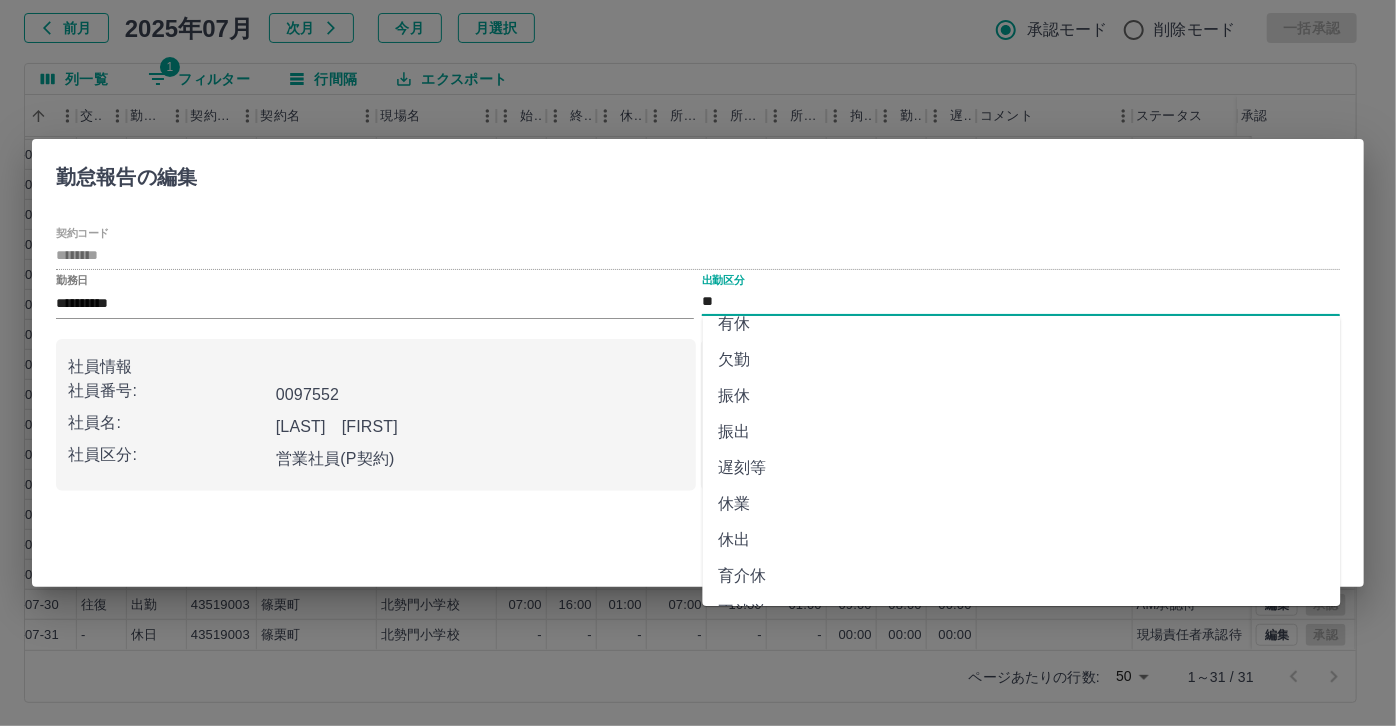 click on "休業" at bounding box center (1022, 504) 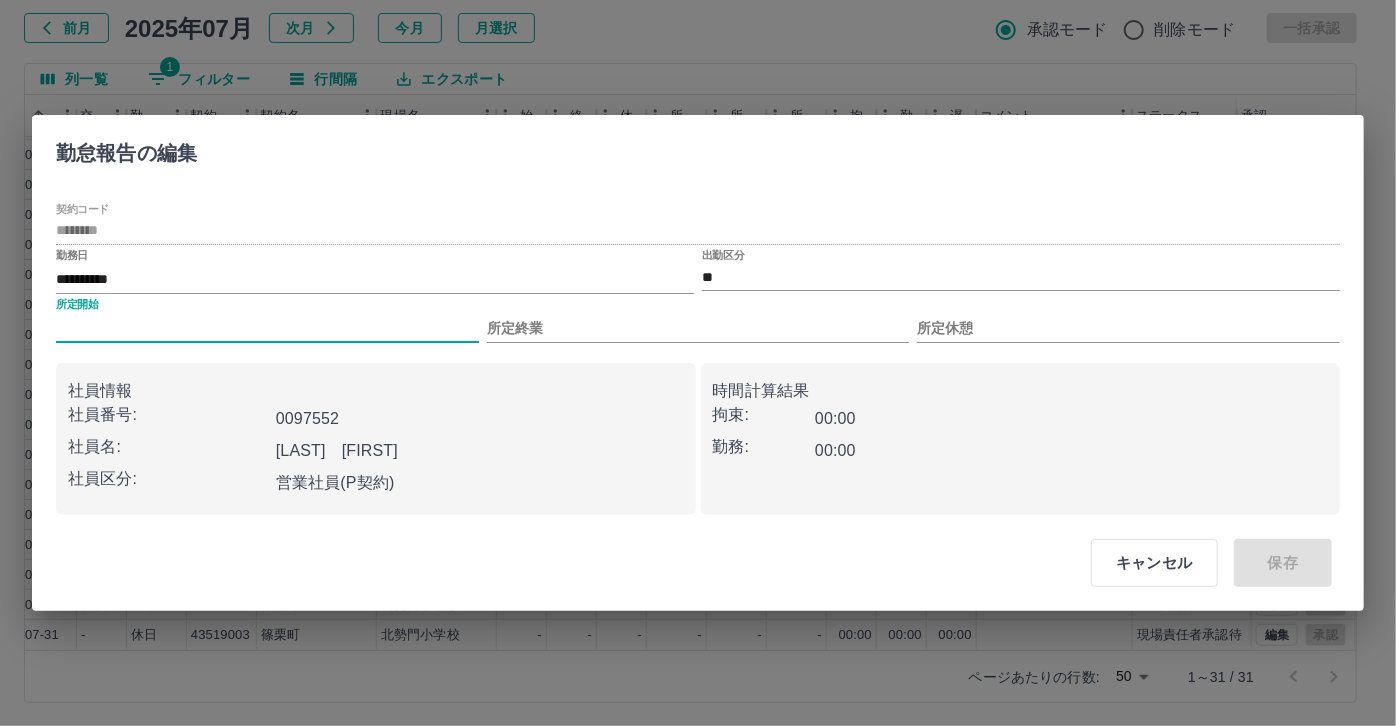 click on "所定開始" at bounding box center (267, 328) 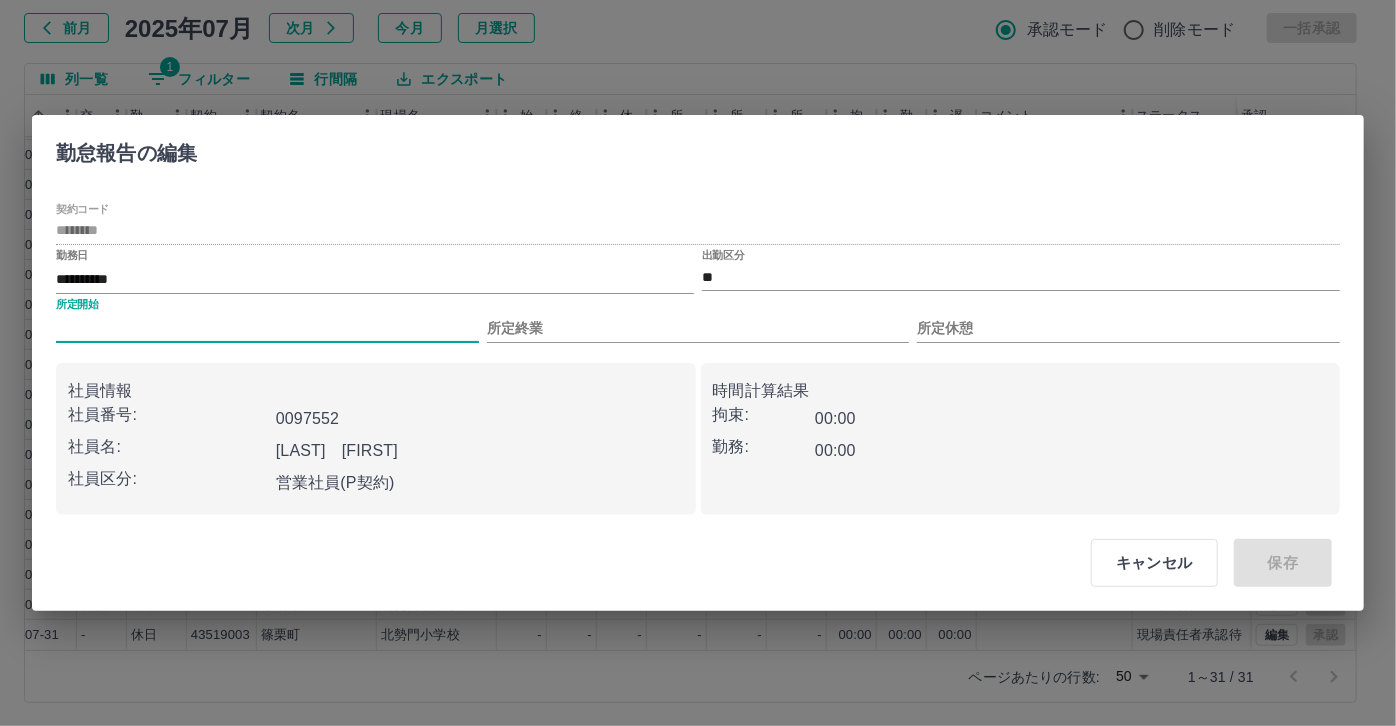 click on "所定開始" at bounding box center (267, 328) 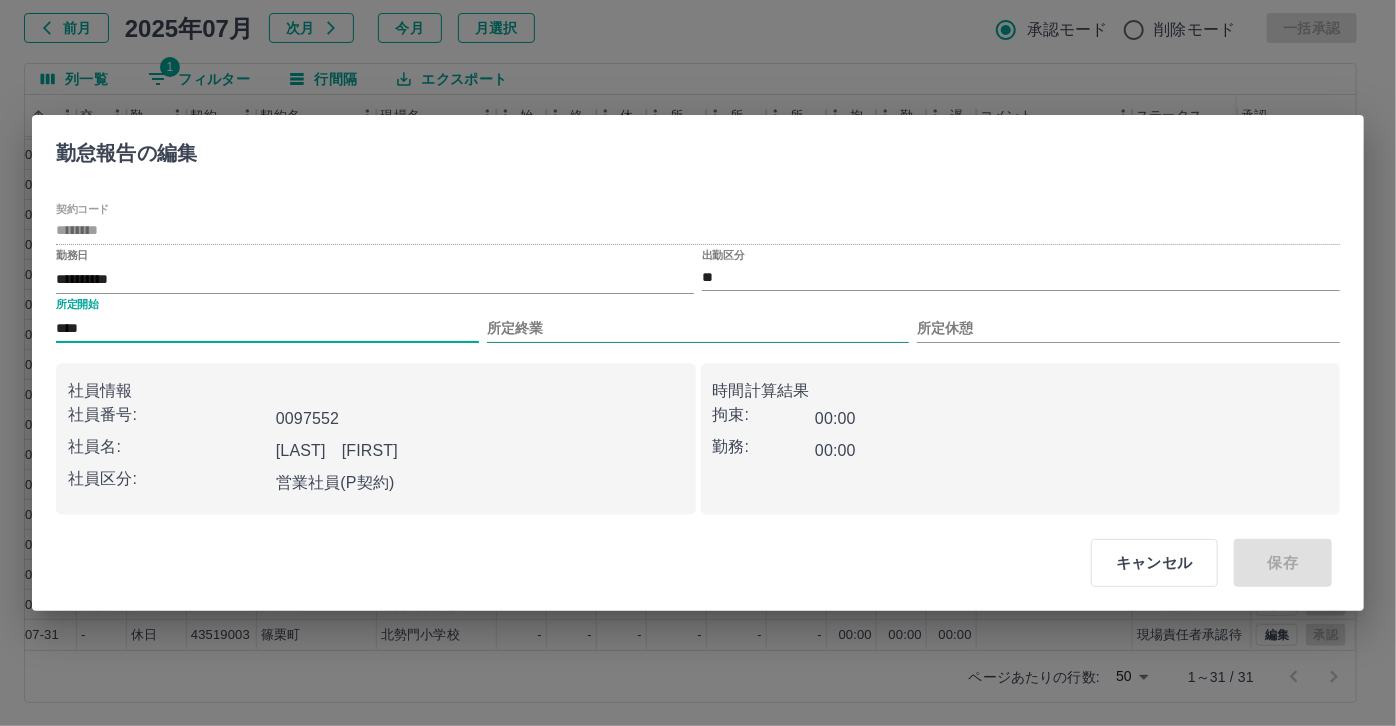 type on "****" 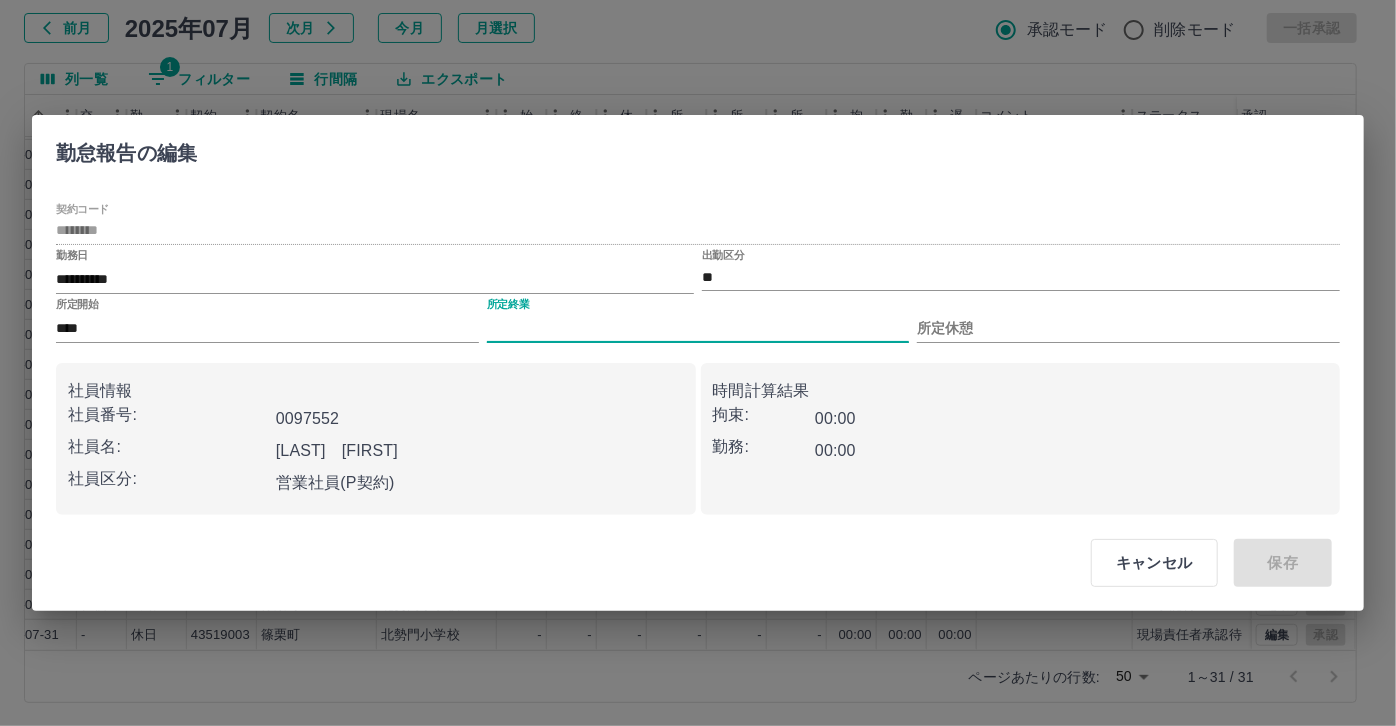click on "所定終業" at bounding box center (698, 328) 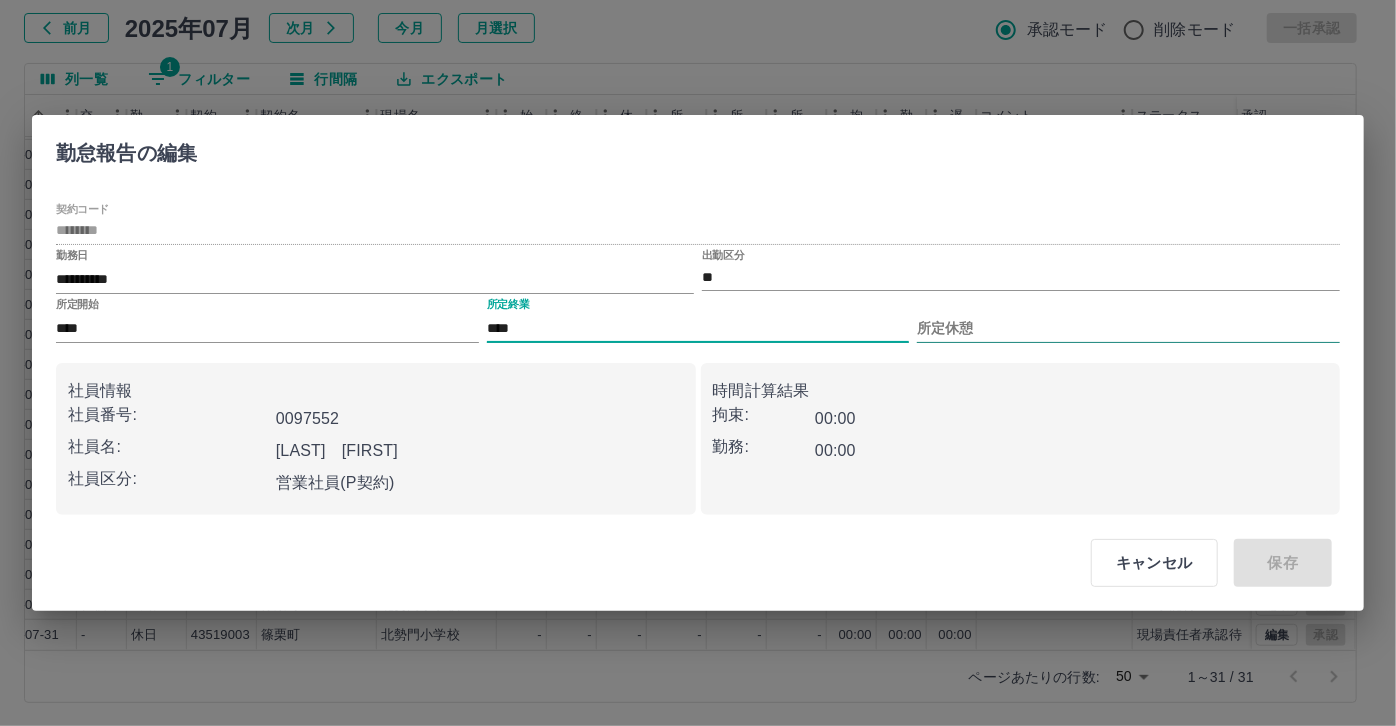 type on "****" 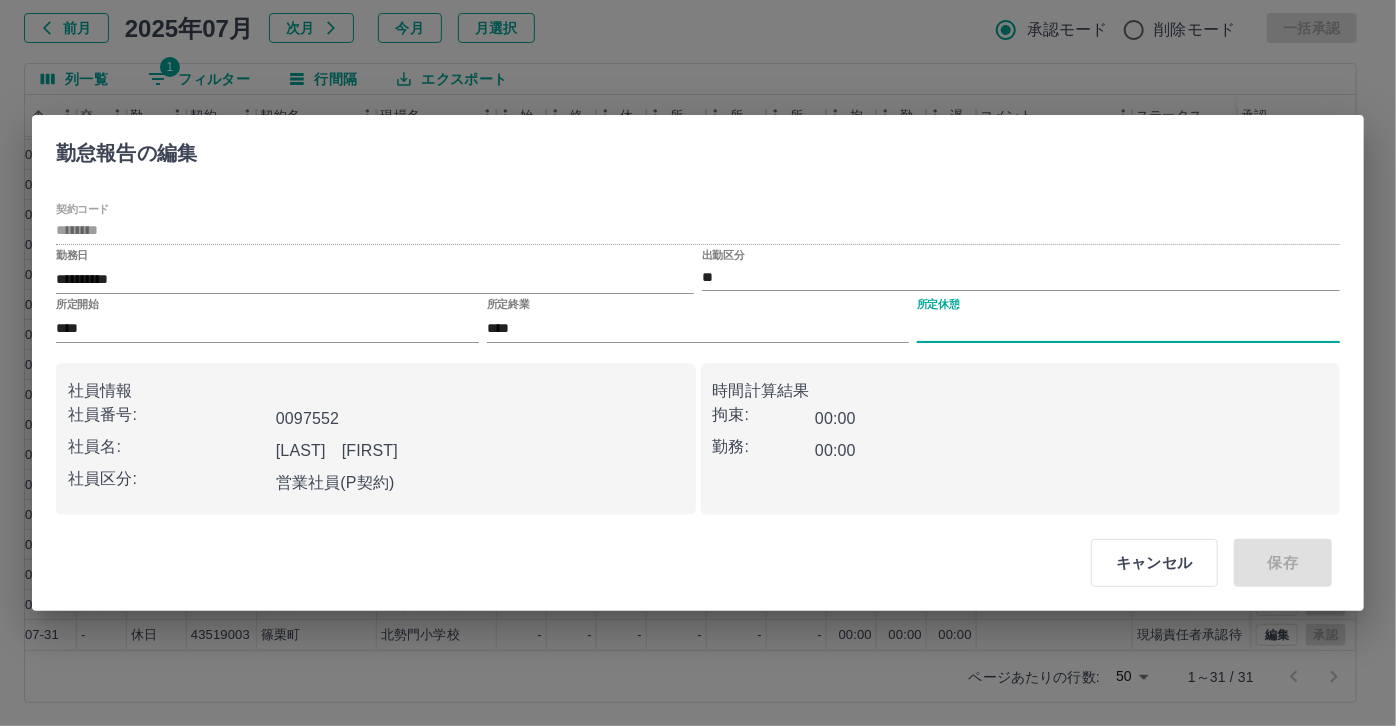 click on "所定休憩" at bounding box center (1128, 328) 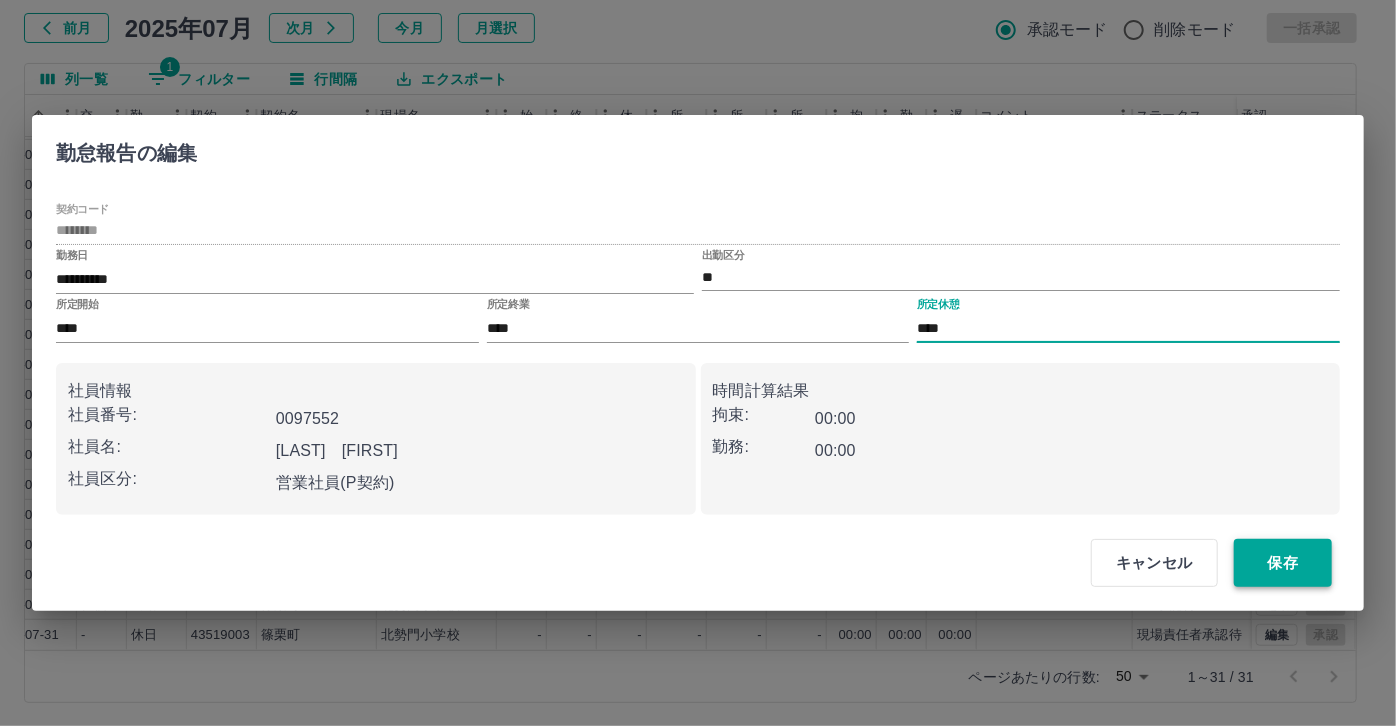 type on "****" 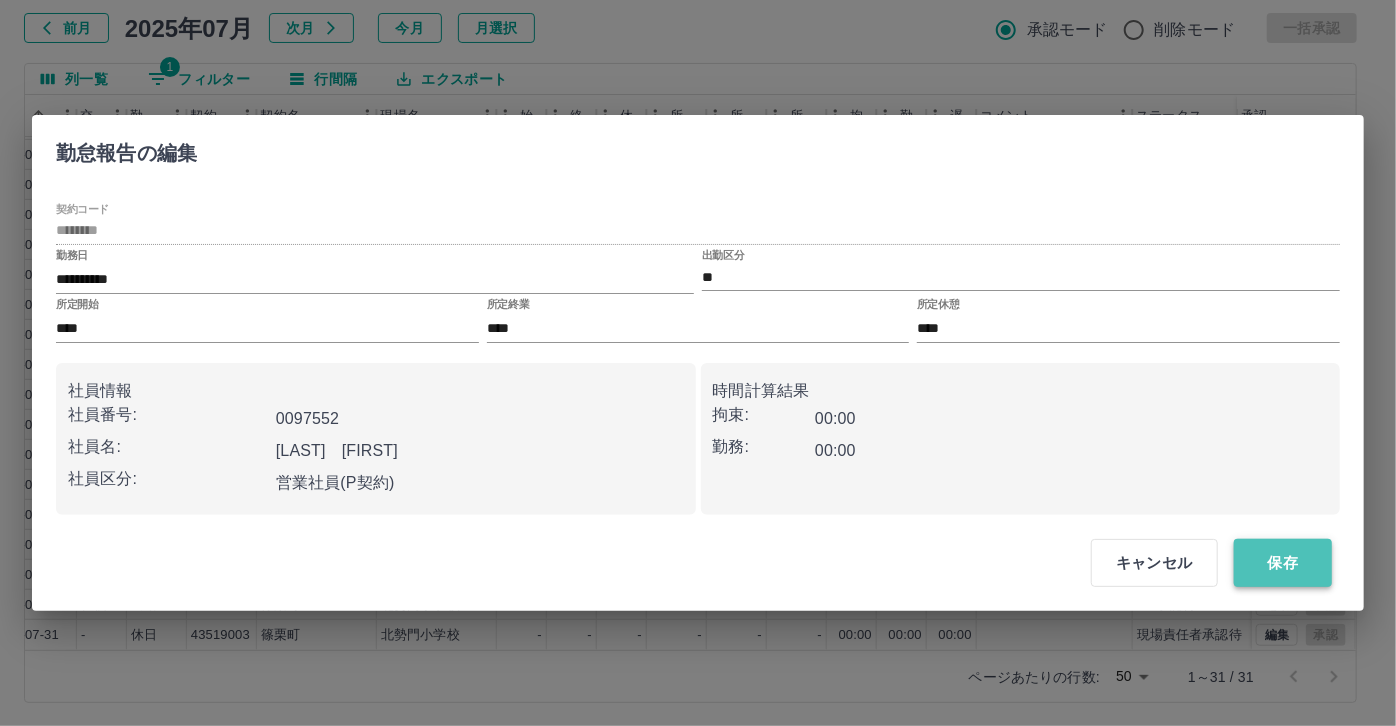 click on "保存" at bounding box center [1283, 563] 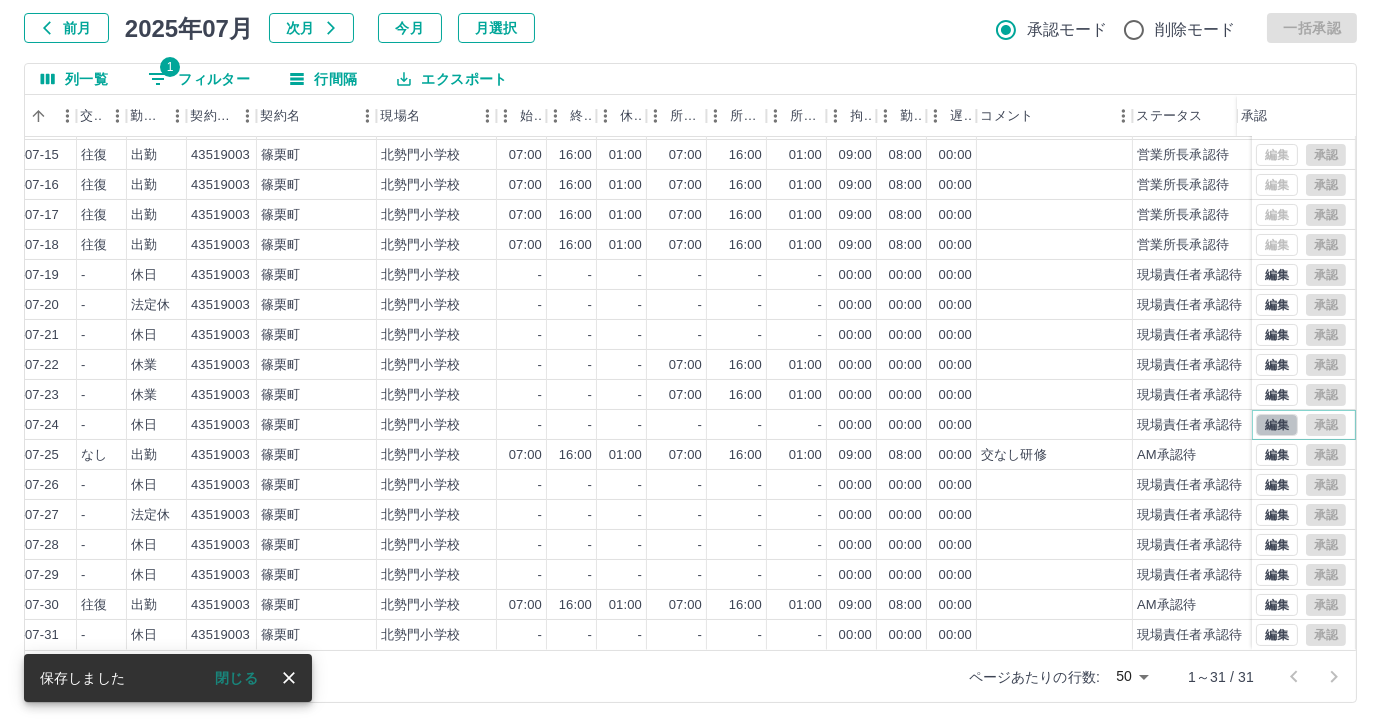 click on "編集" at bounding box center [1277, 425] 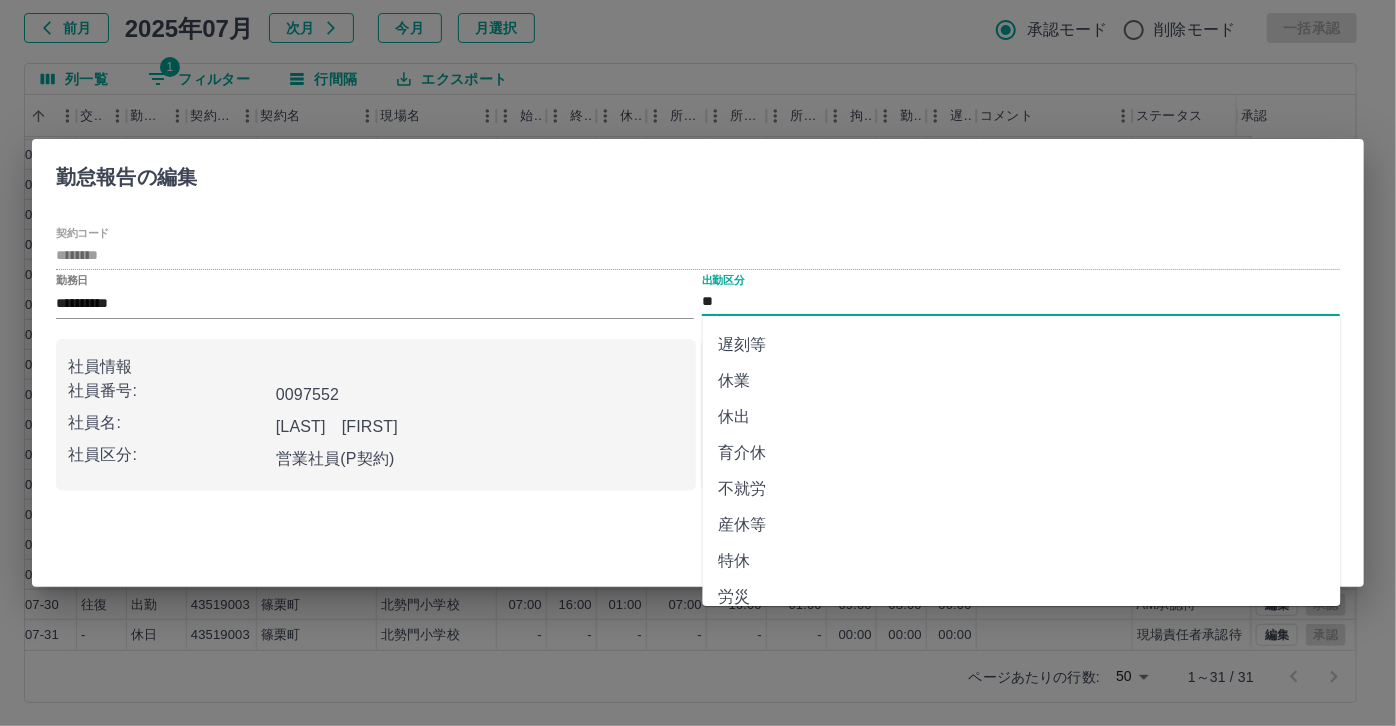 scroll, scrollTop: 181, scrollLeft: 0, axis: vertical 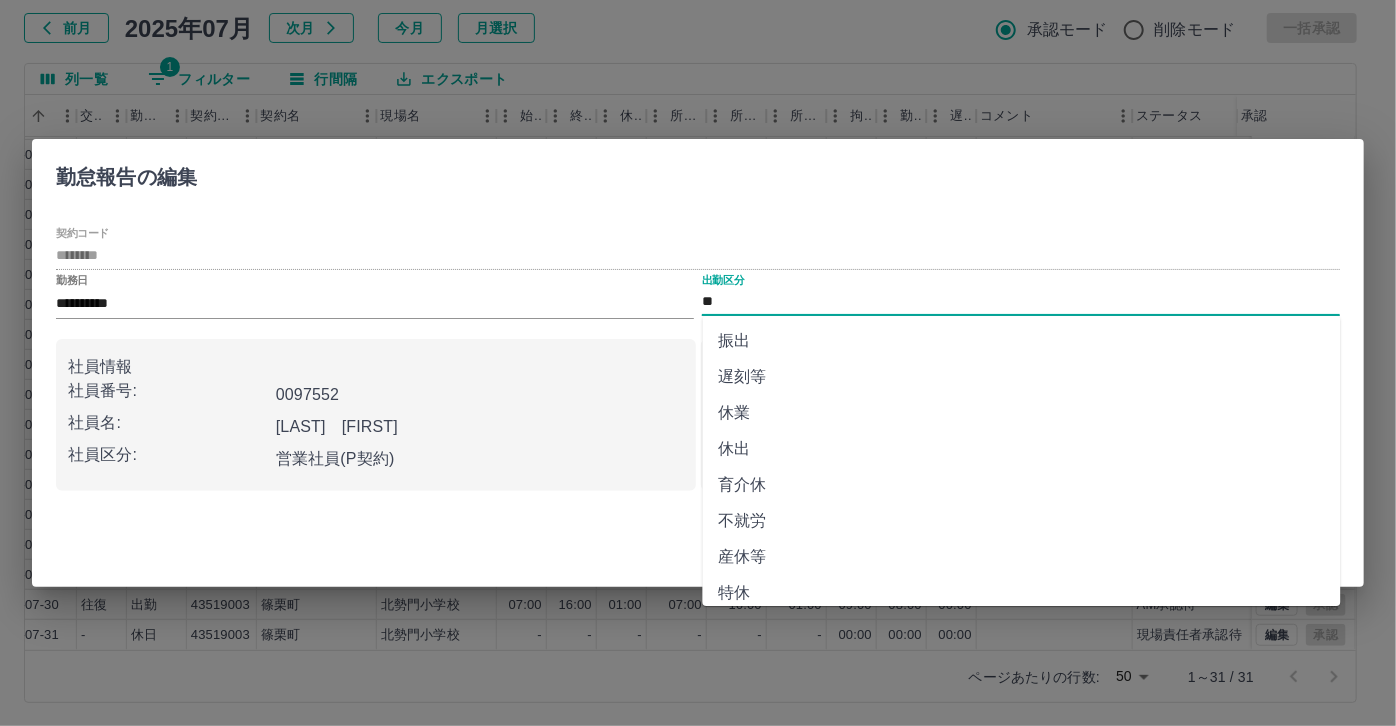 click on "休業" at bounding box center (1022, 413) 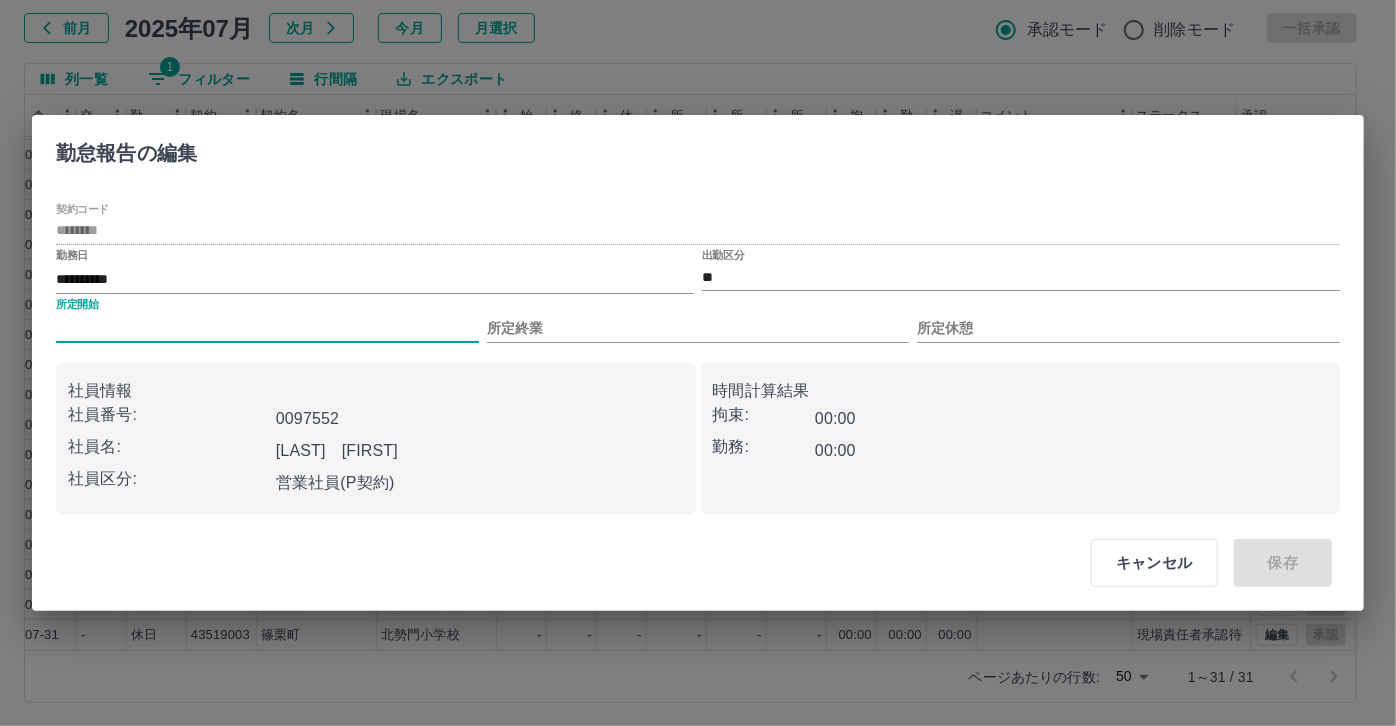 click on "所定開始" at bounding box center (267, 328) 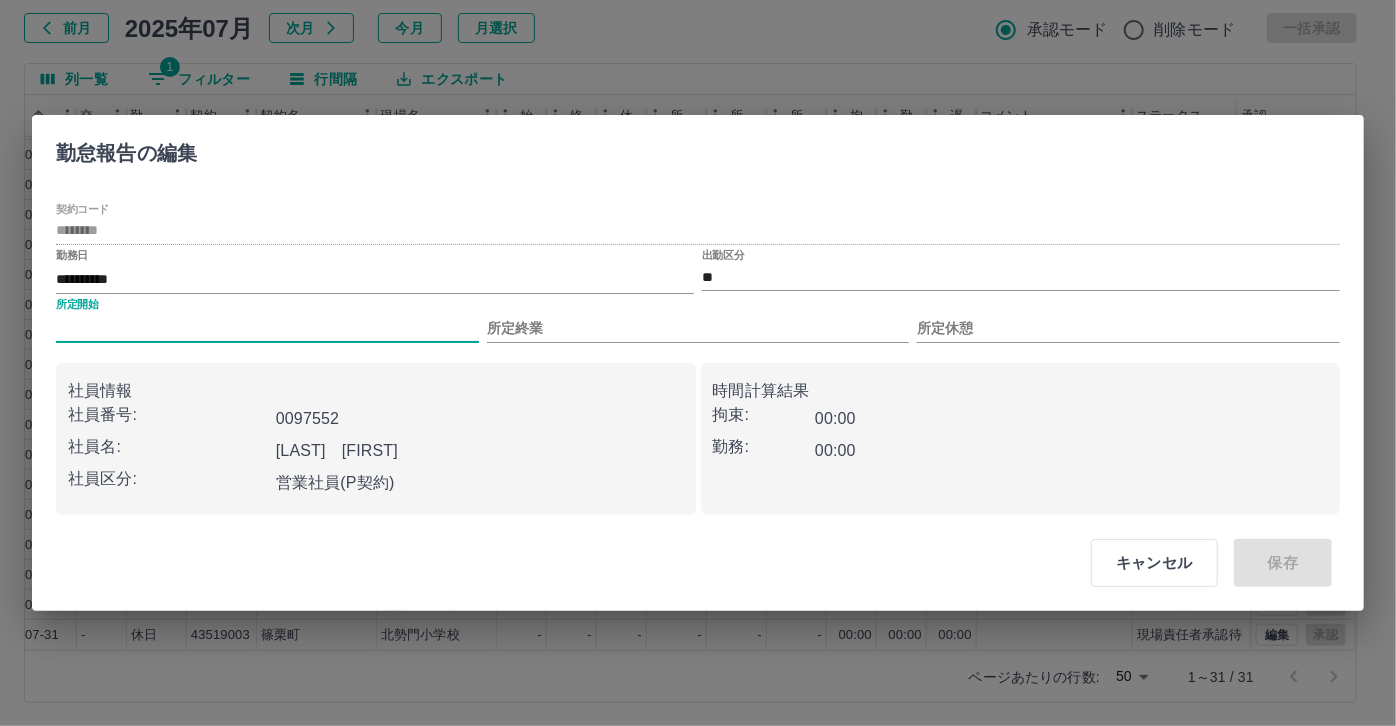 click on "所定開始" at bounding box center [267, 328] 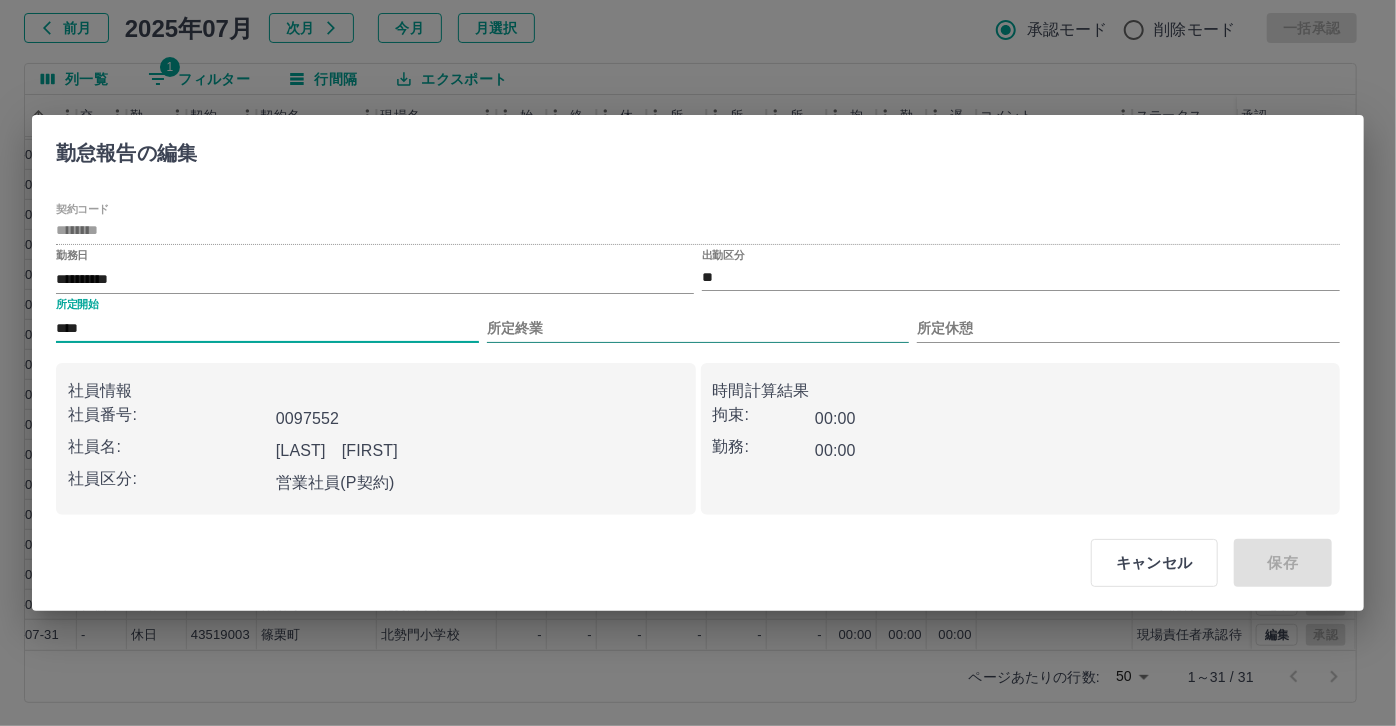 type on "****" 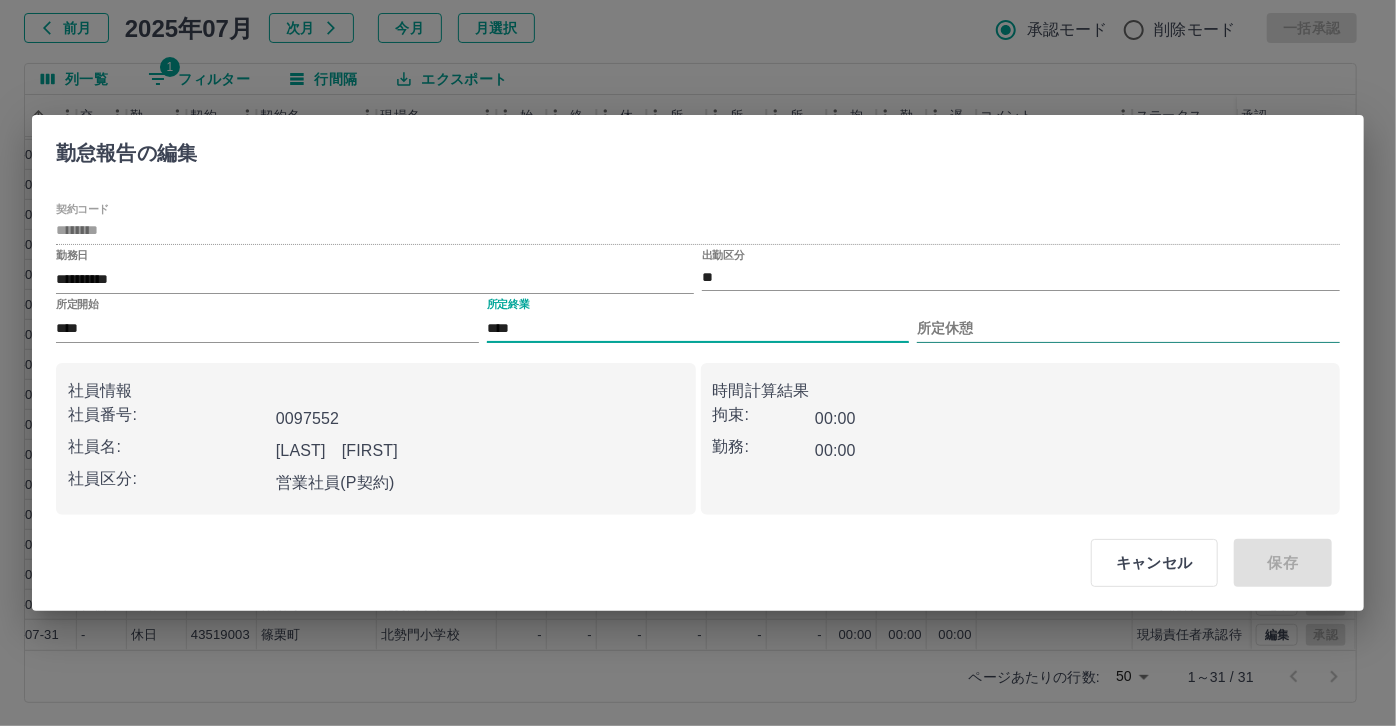 type on "****" 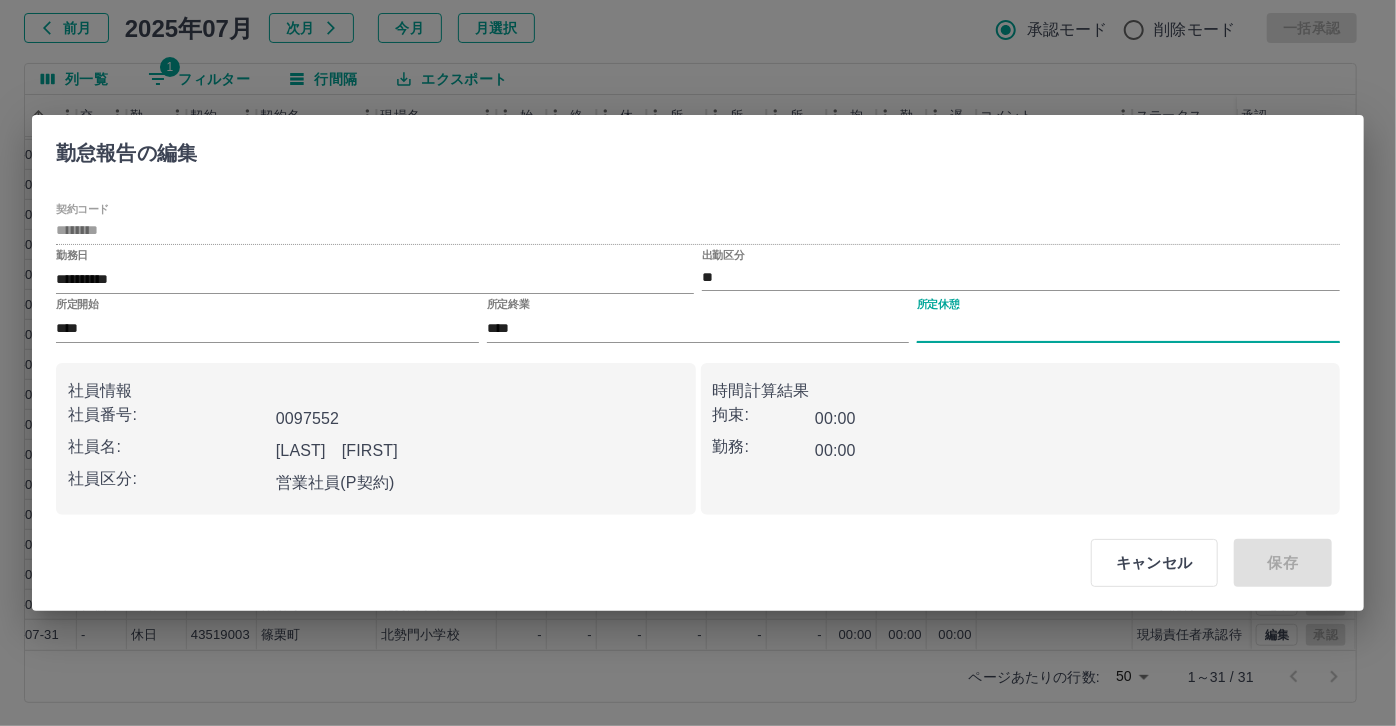 click on "所定休憩" at bounding box center [1128, 328] 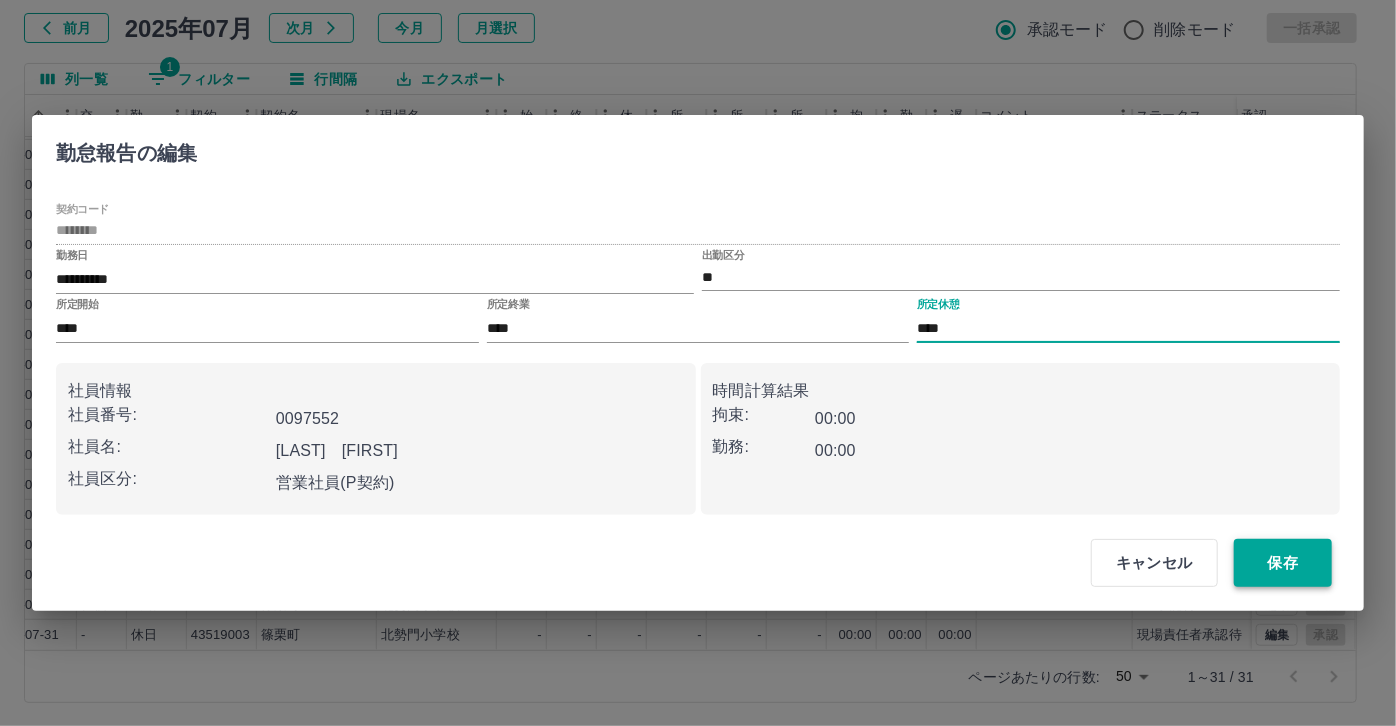 type on "****" 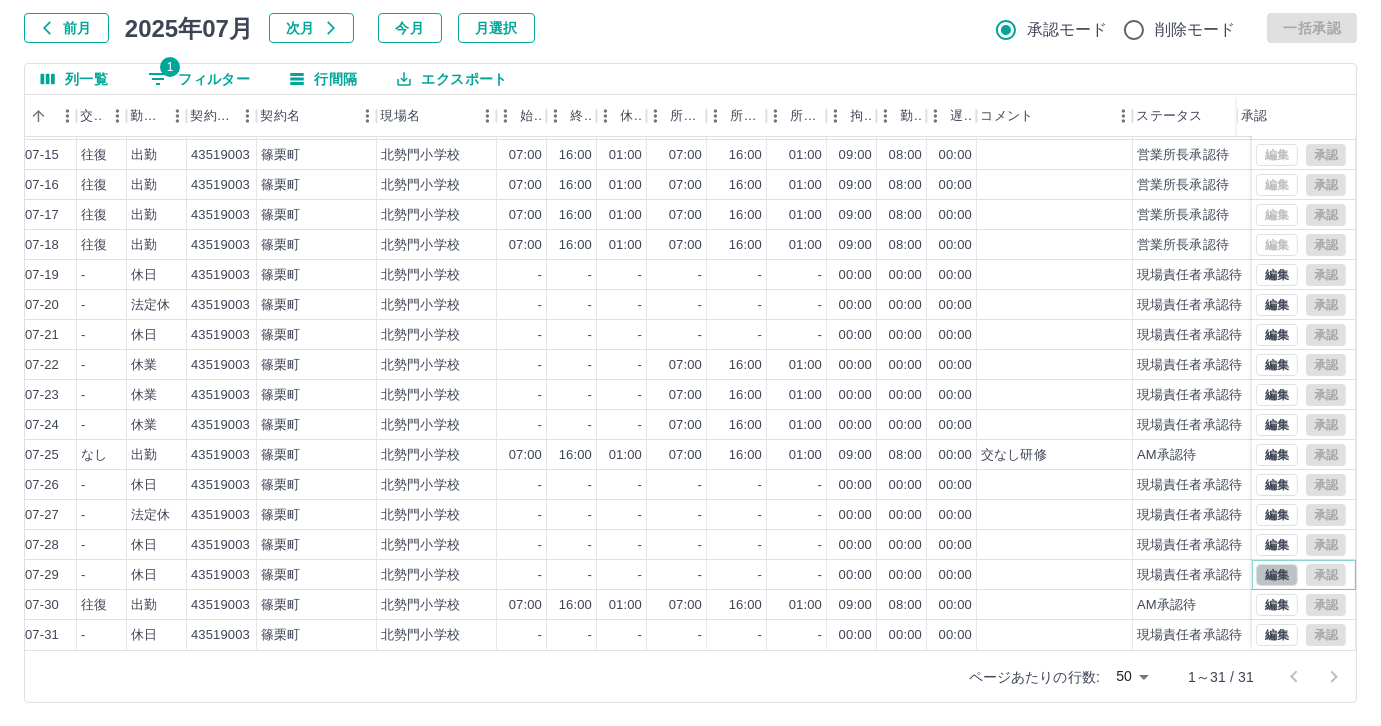 click on "編集" at bounding box center (1277, 575) 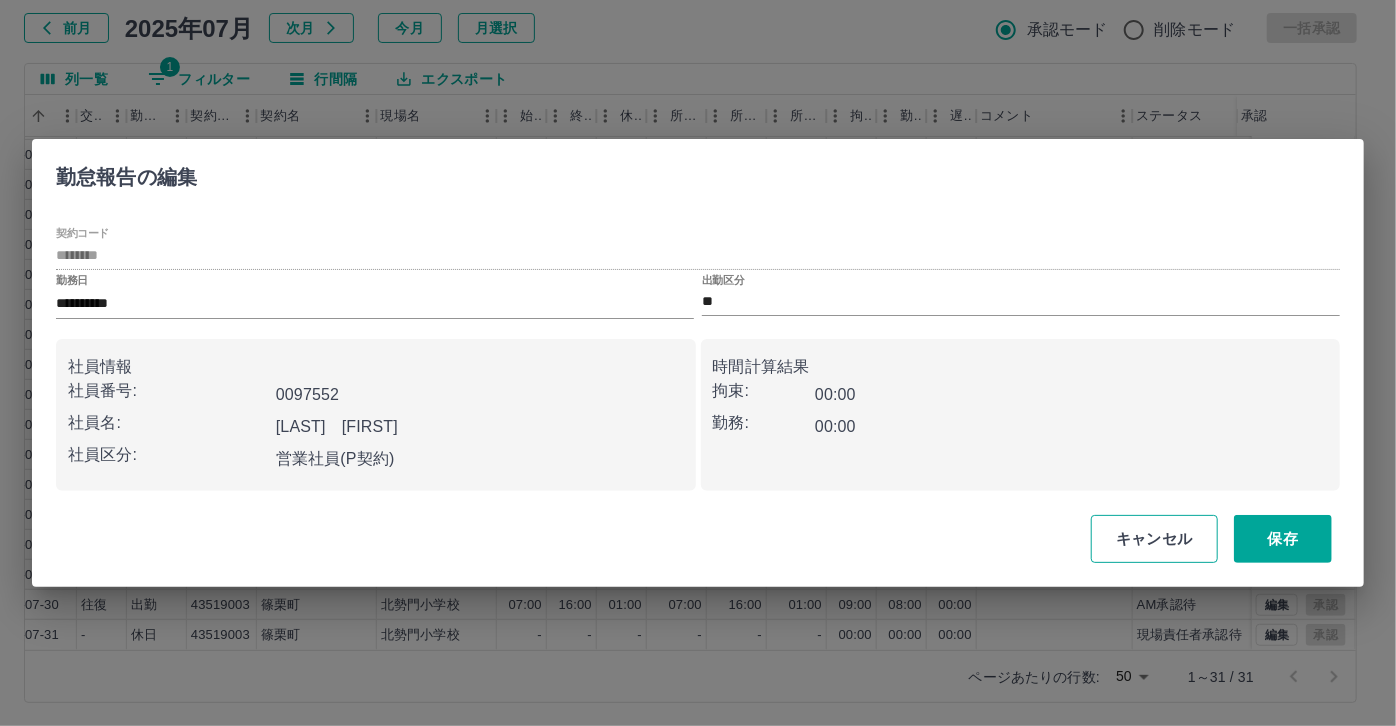 click on "キャンセル" at bounding box center (1154, 539) 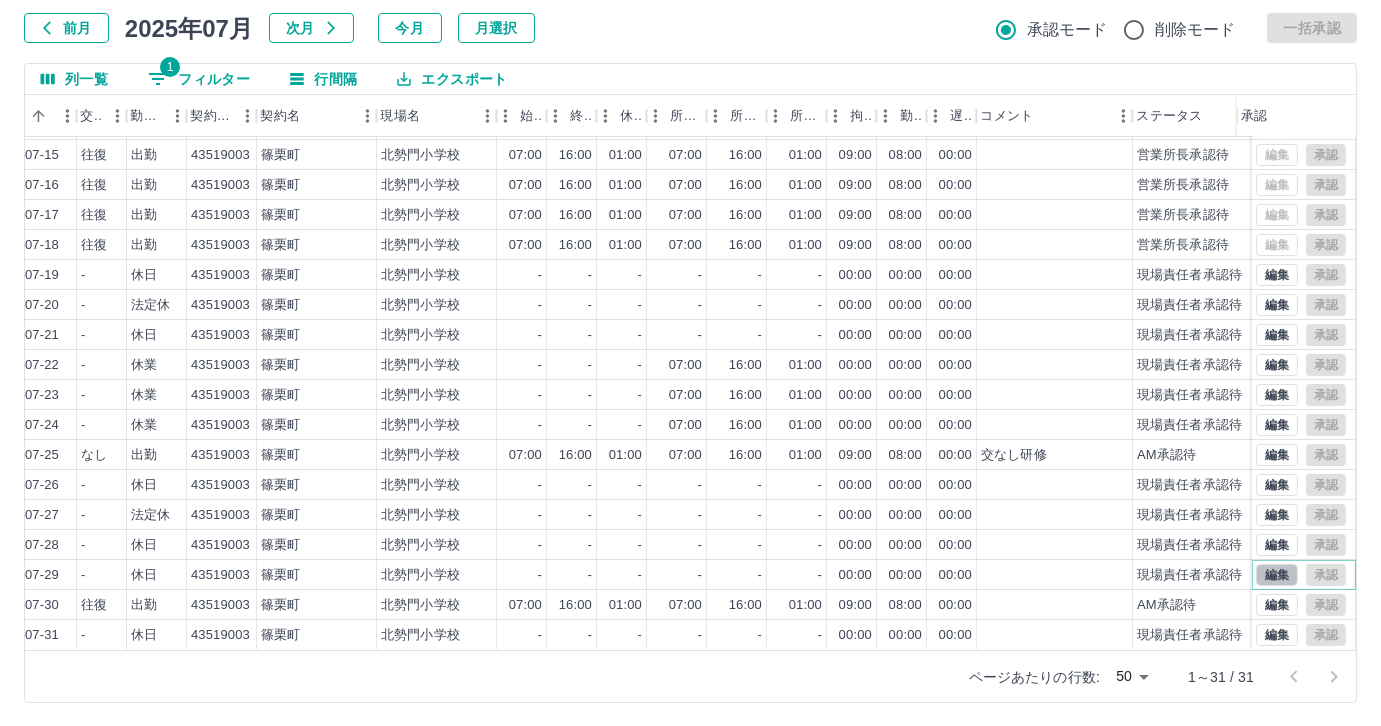 click on "編集" at bounding box center [1277, 575] 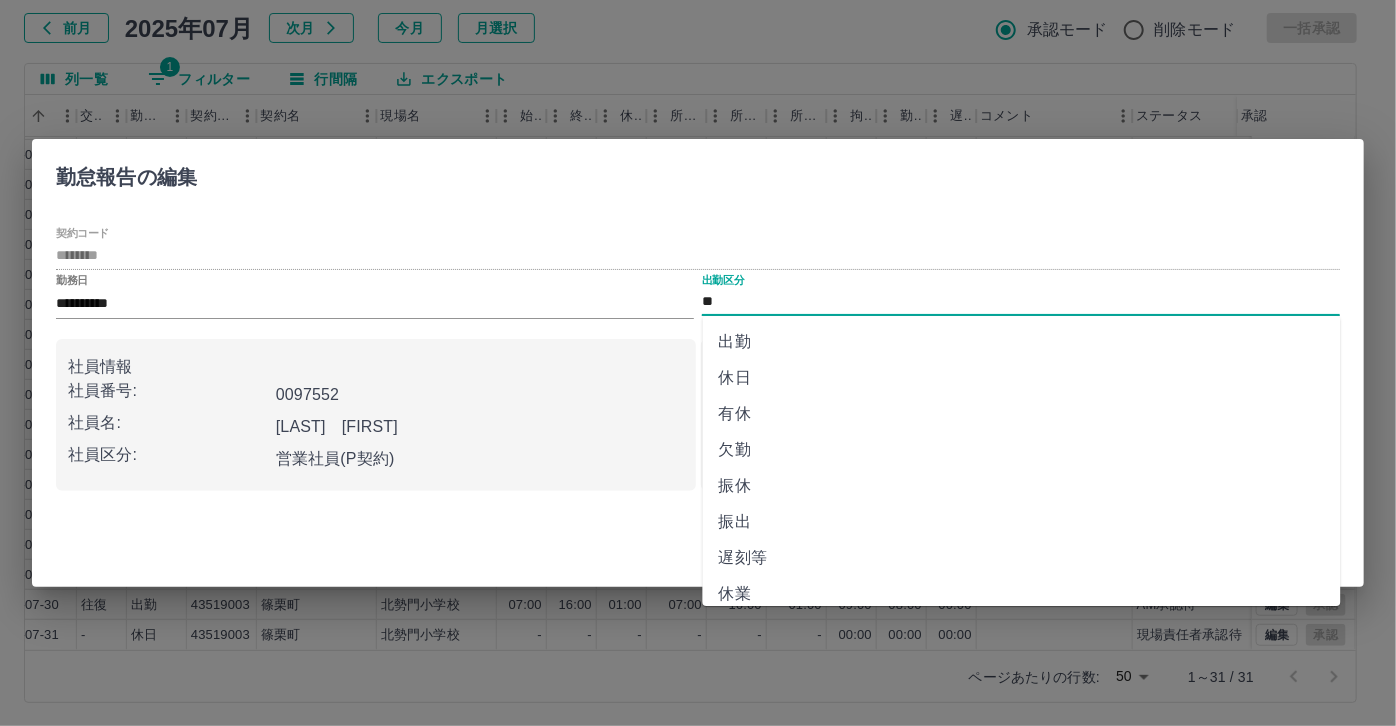 click on "**" at bounding box center (1021, 302) 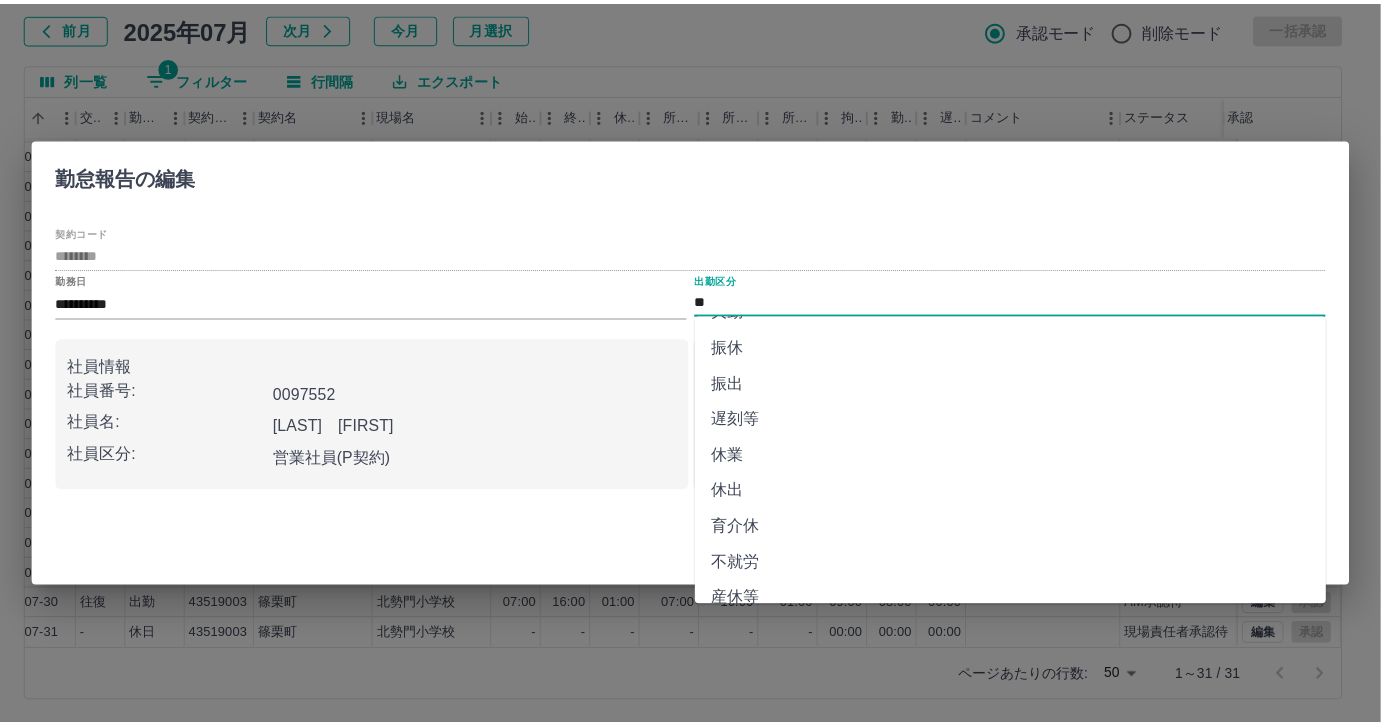 scroll, scrollTop: 181, scrollLeft: 0, axis: vertical 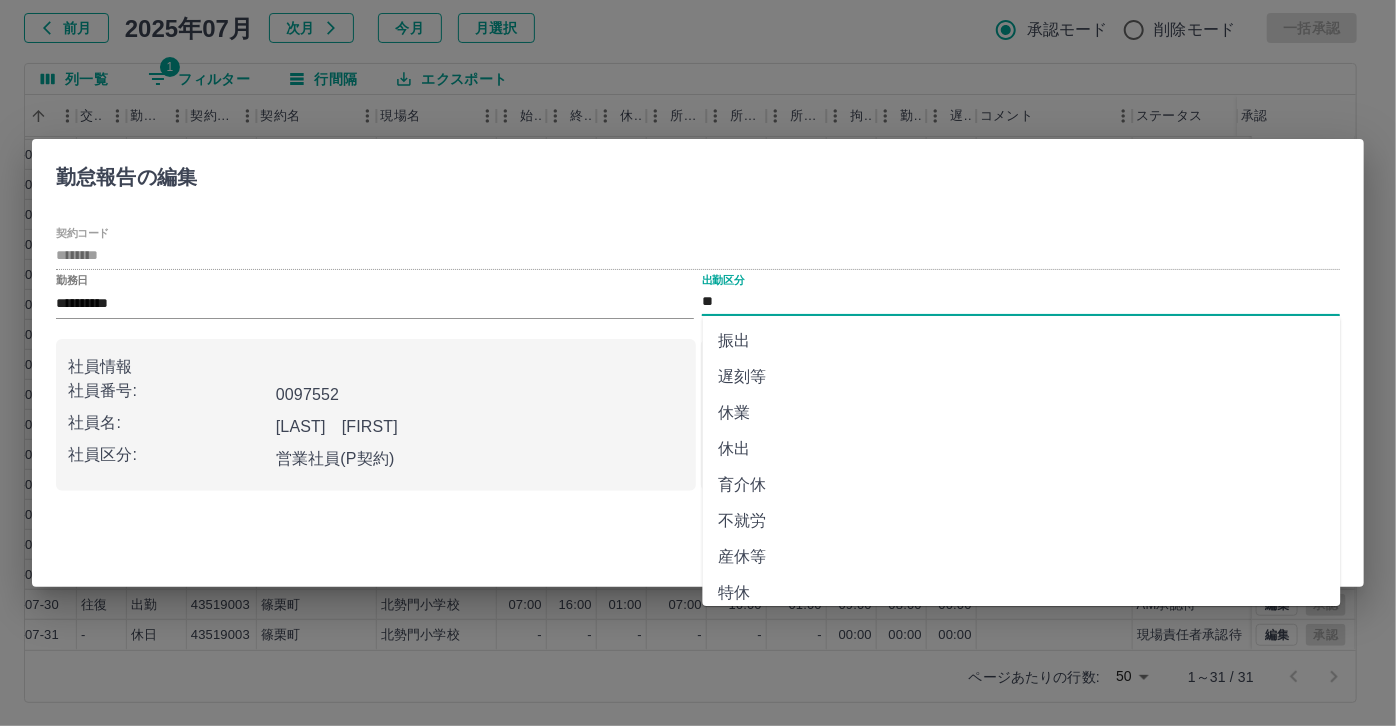 click on "休業" at bounding box center (1022, 413) 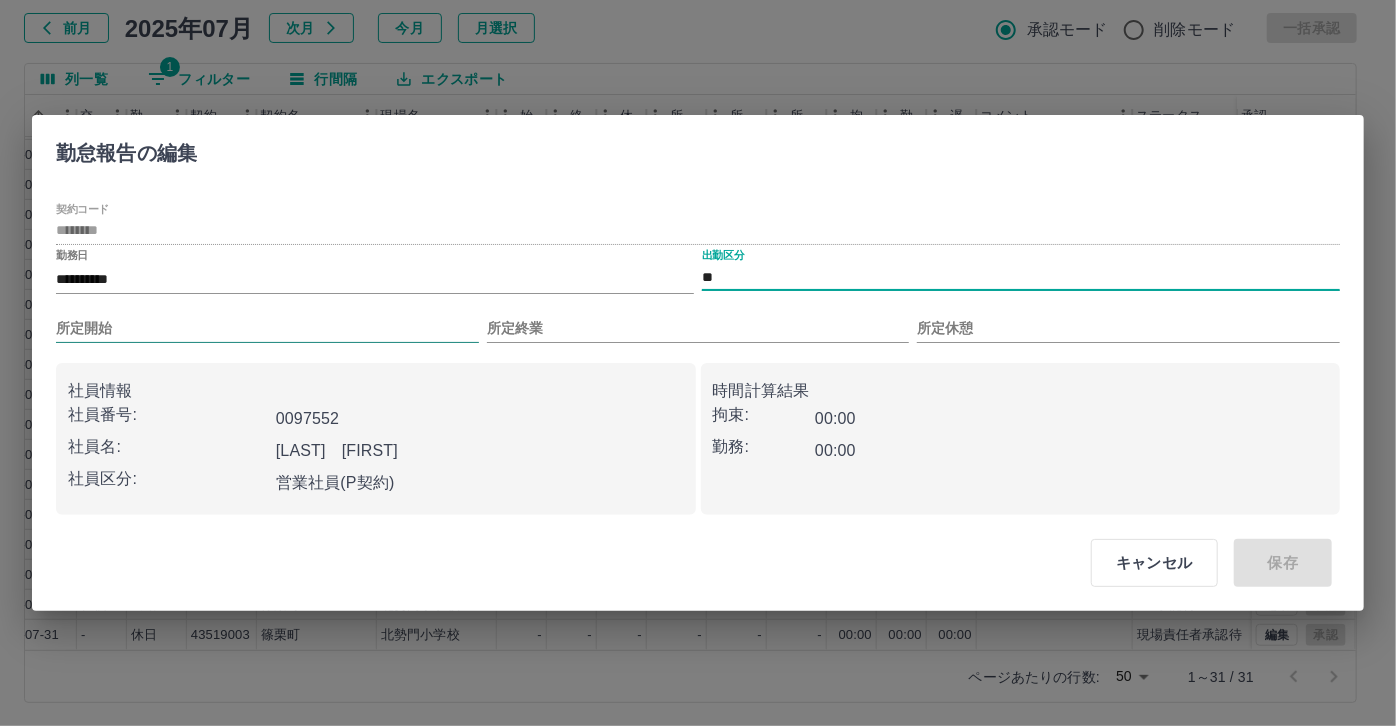 click on "所定開始" at bounding box center [267, 328] 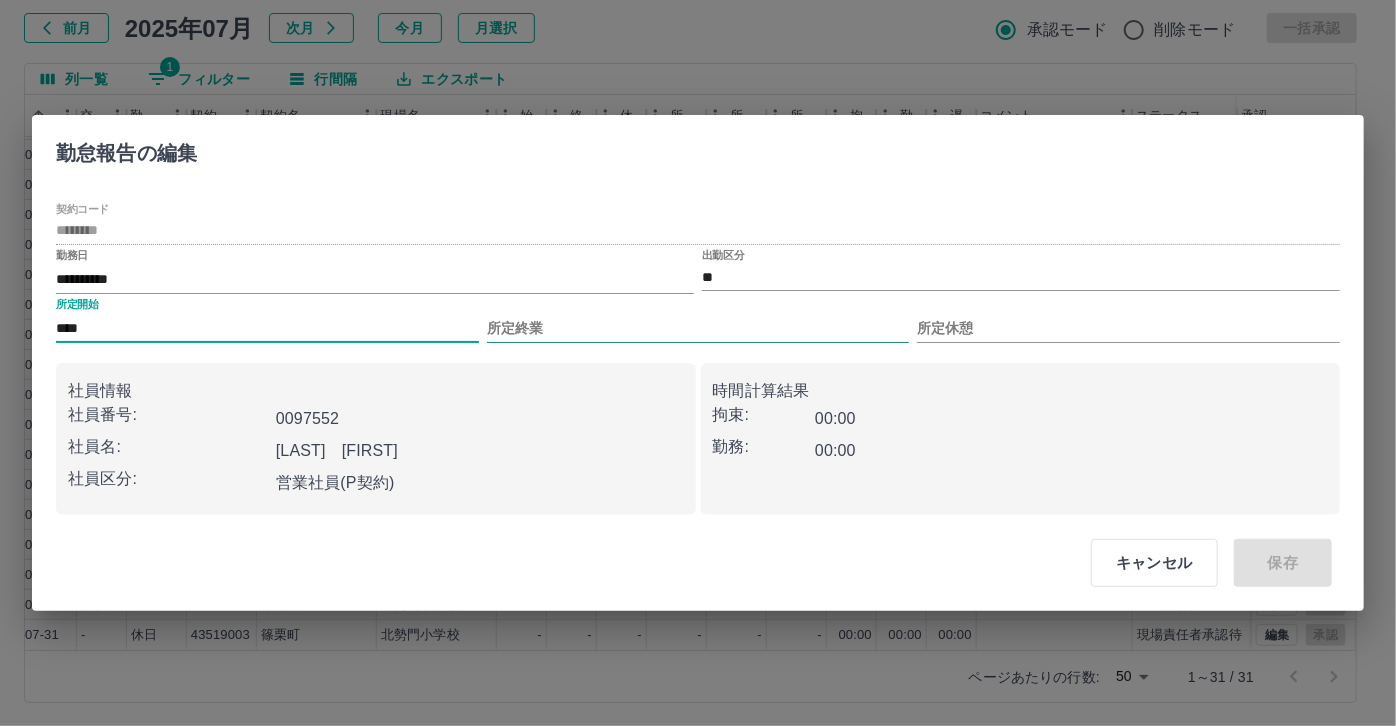 type on "****" 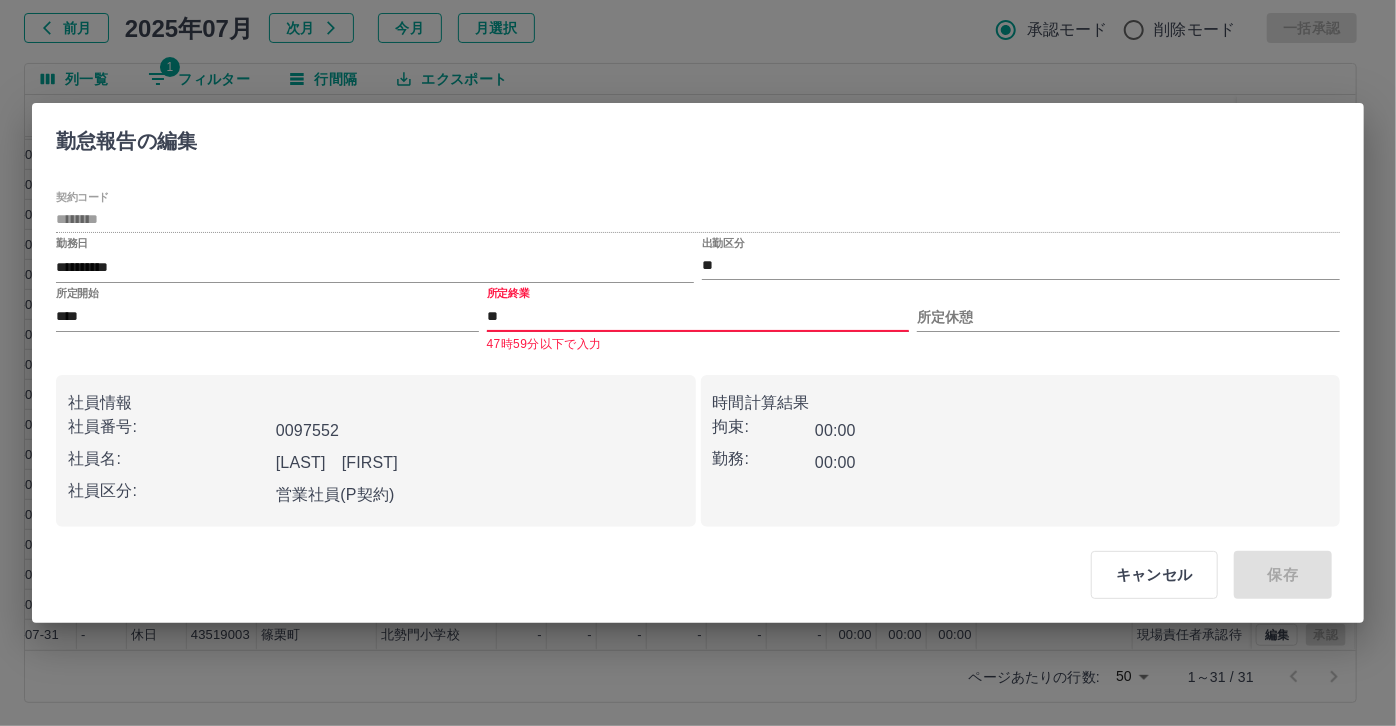 type on "*" 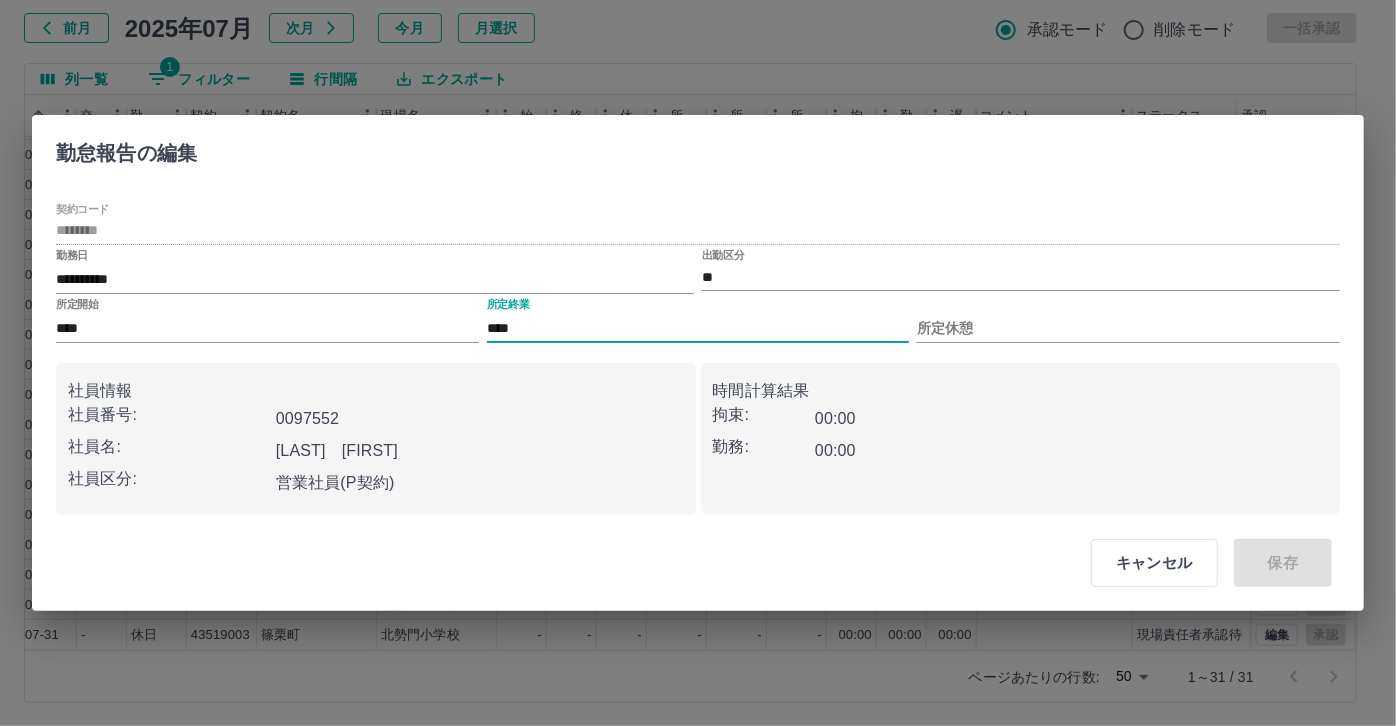 type on "****" 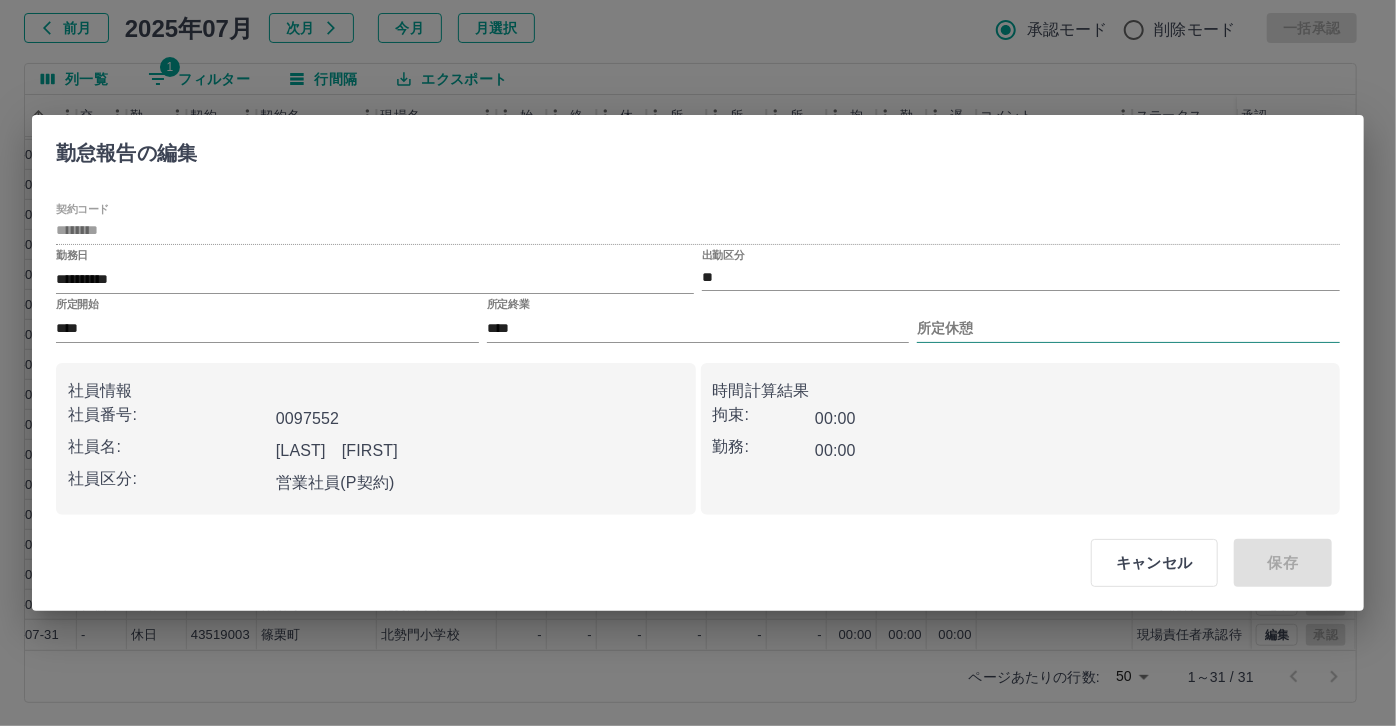 click on "所定休憩" at bounding box center [1128, 328] 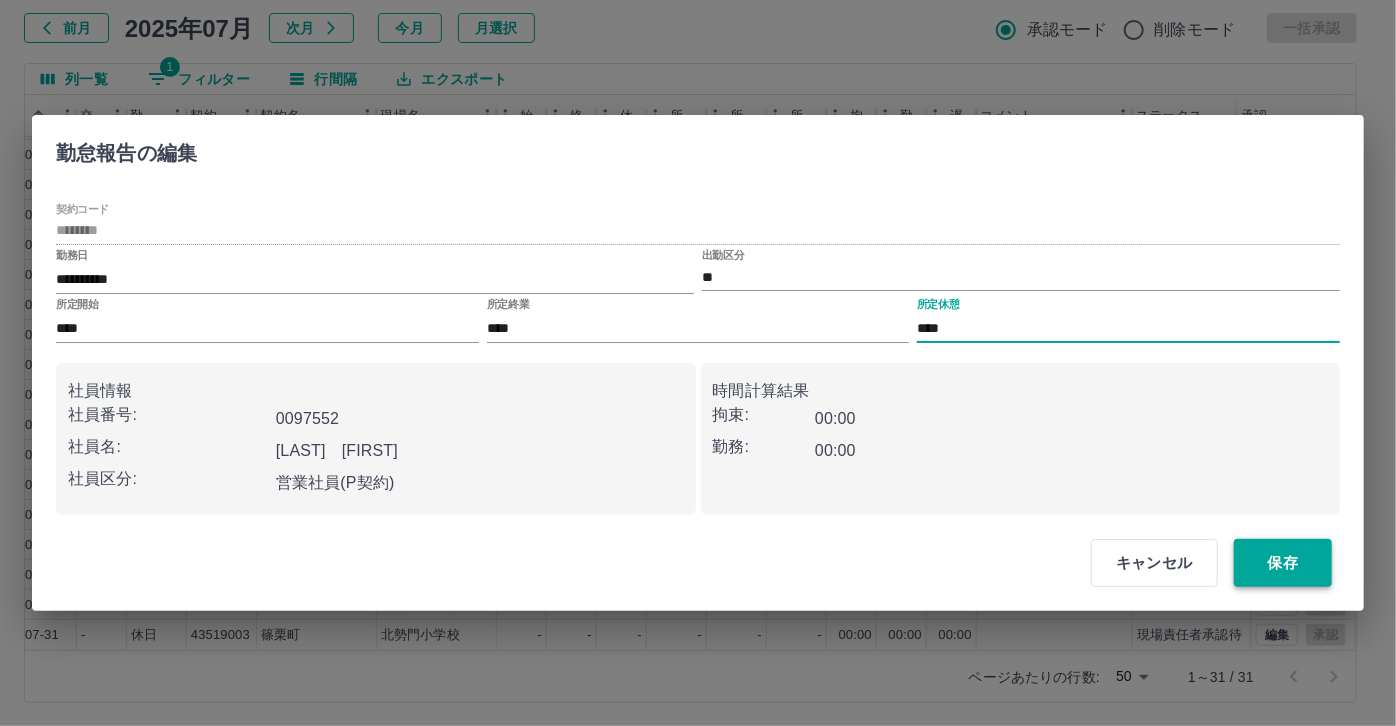 type on "****" 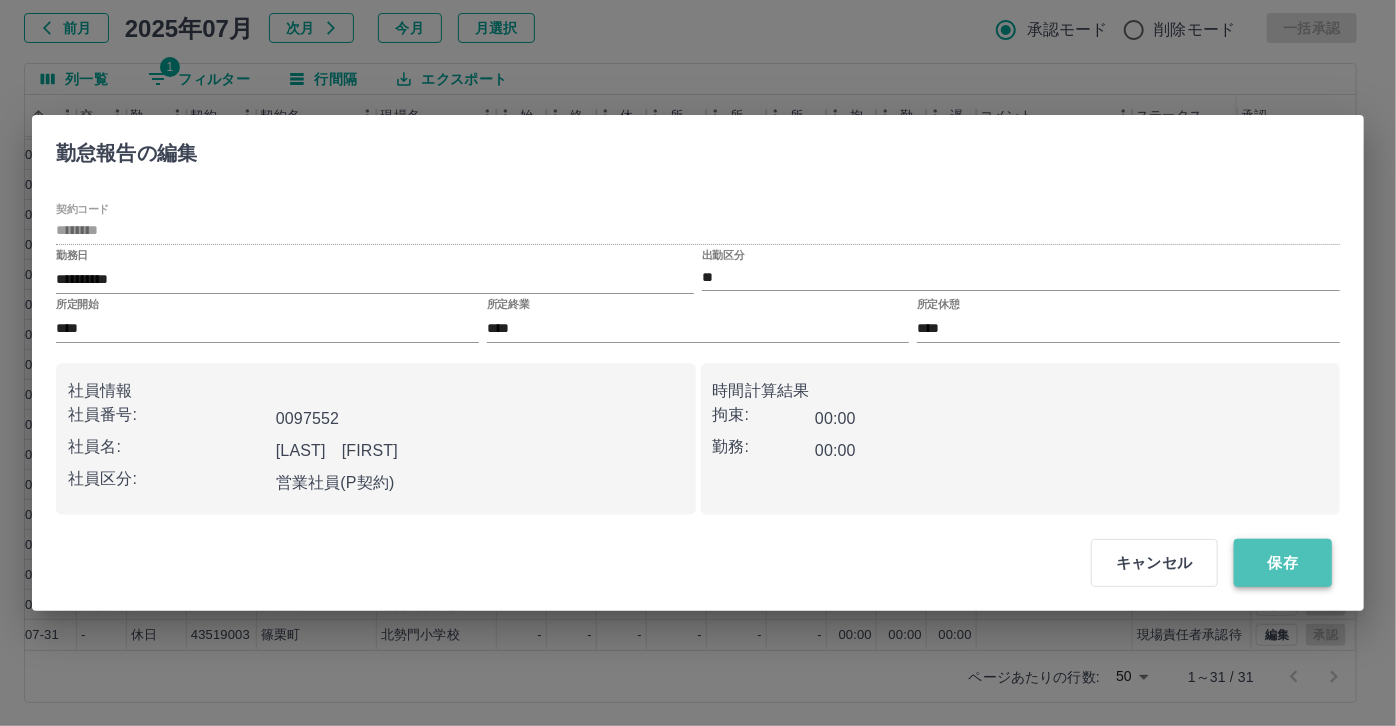 click on "保存" at bounding box center (1283, 563) 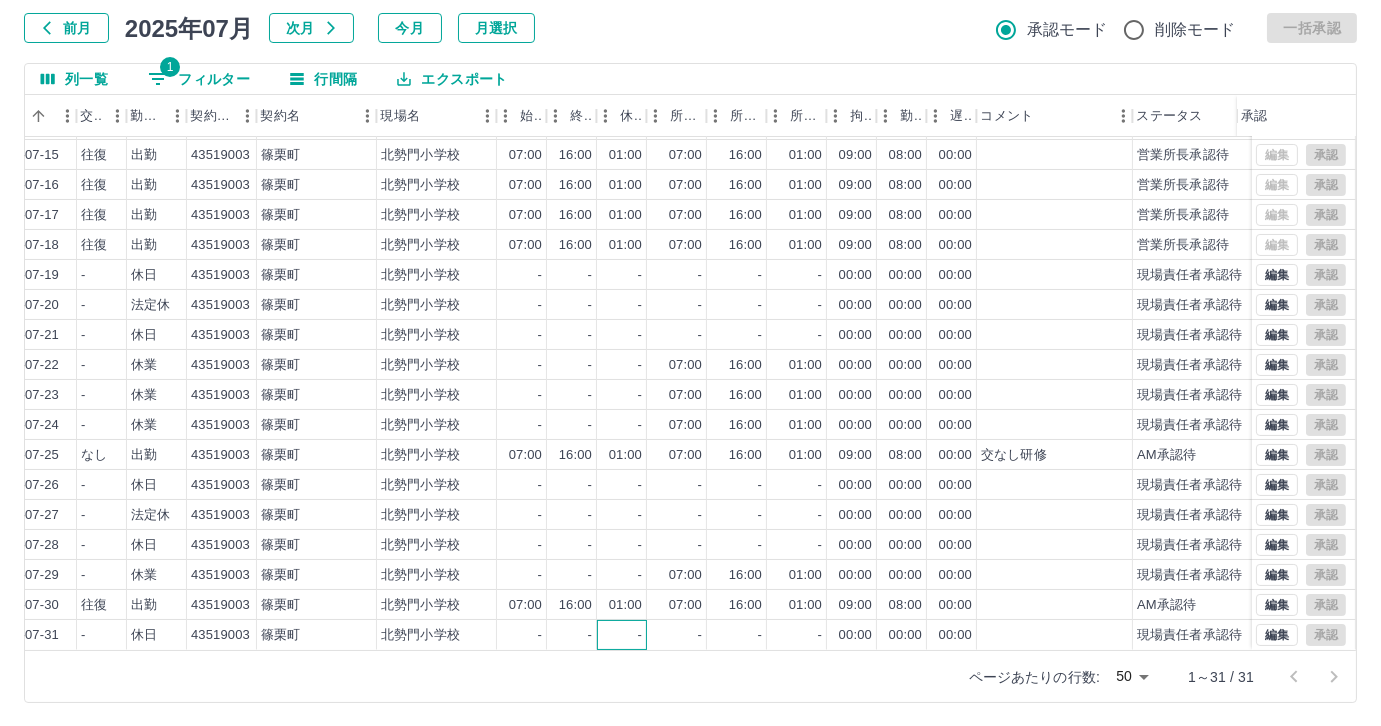 drag, startPoint x: 634, startPoint y: 633, endPoint x: 600, endPoint y: 634, distance: 34.0147 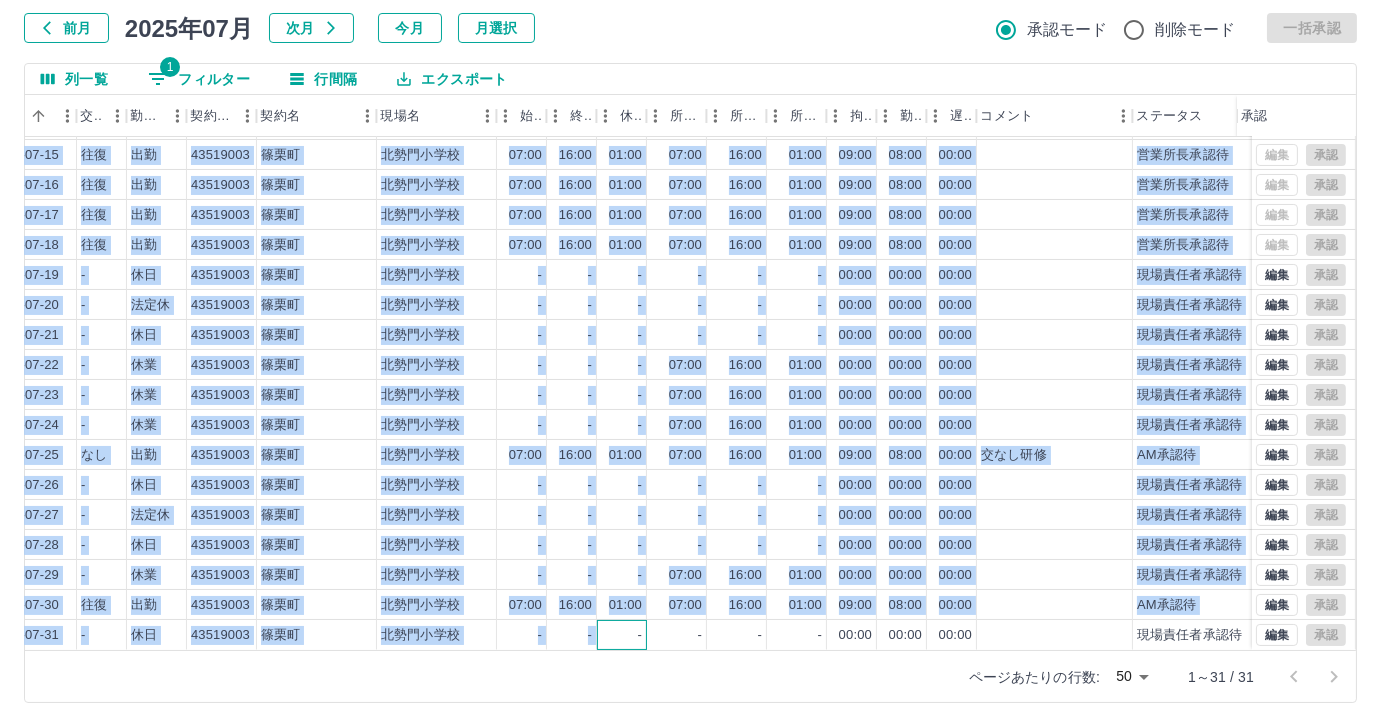 drag, startPoint x: 621, startPoint y: 634, endPoint x: 522, endPoint y: 636, distance: 99.0202 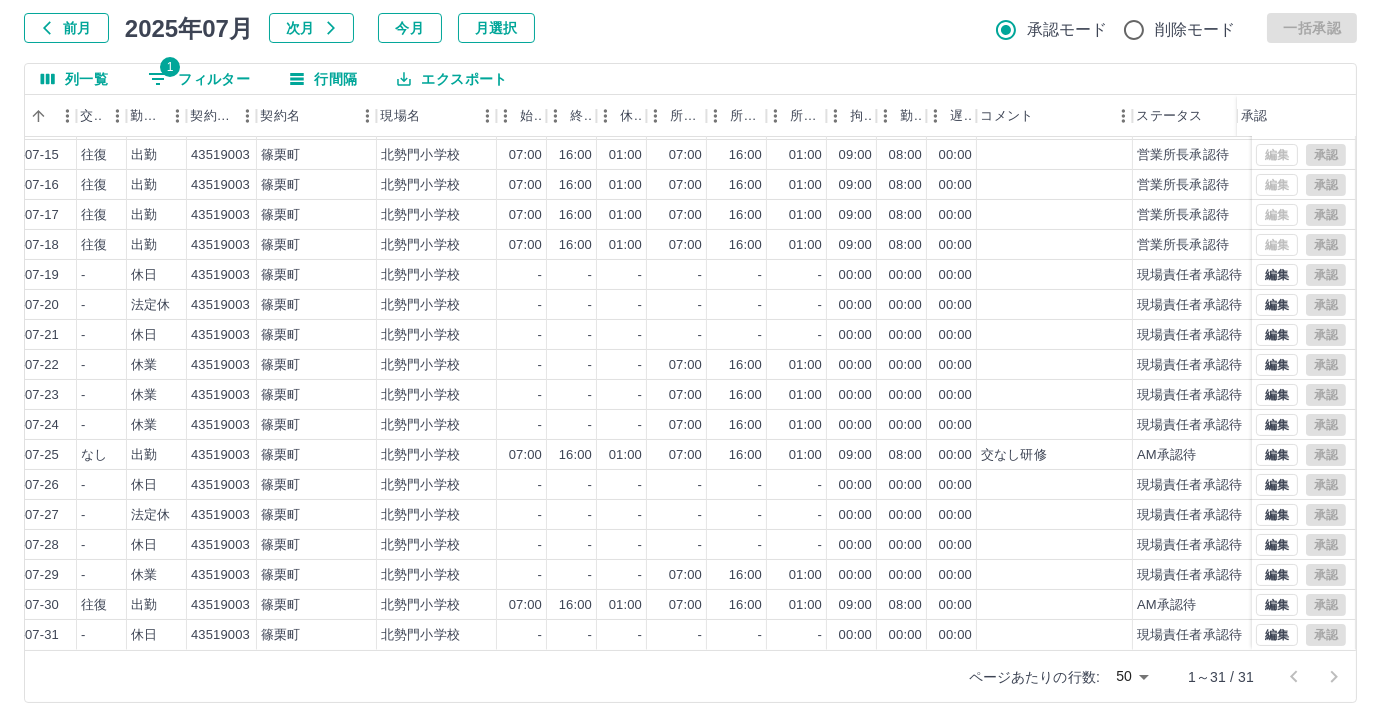 click on "前月 2025年07月 次月 今月 月選択 承認モード 削除モード 一括承認" at bounding box center [690, 28] 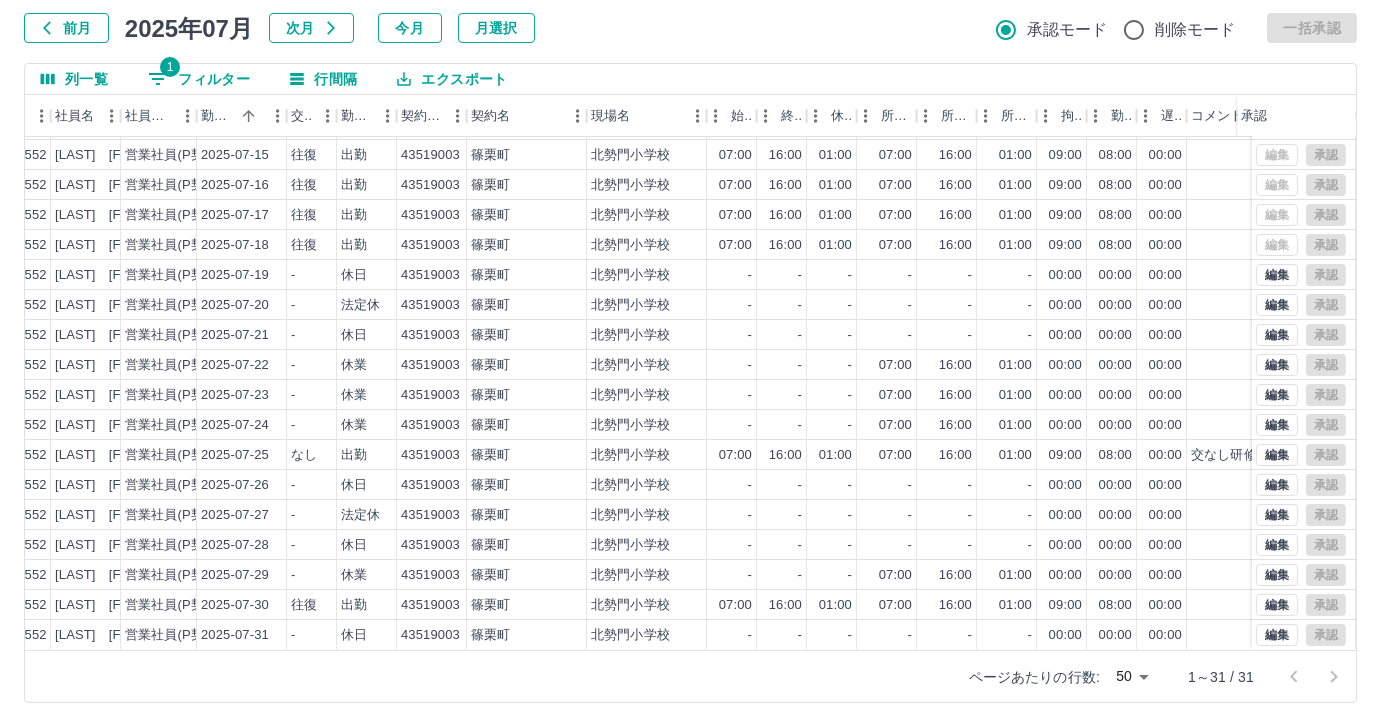 scroll, scrollTop: 431, scrollLeft: 205, axis: both 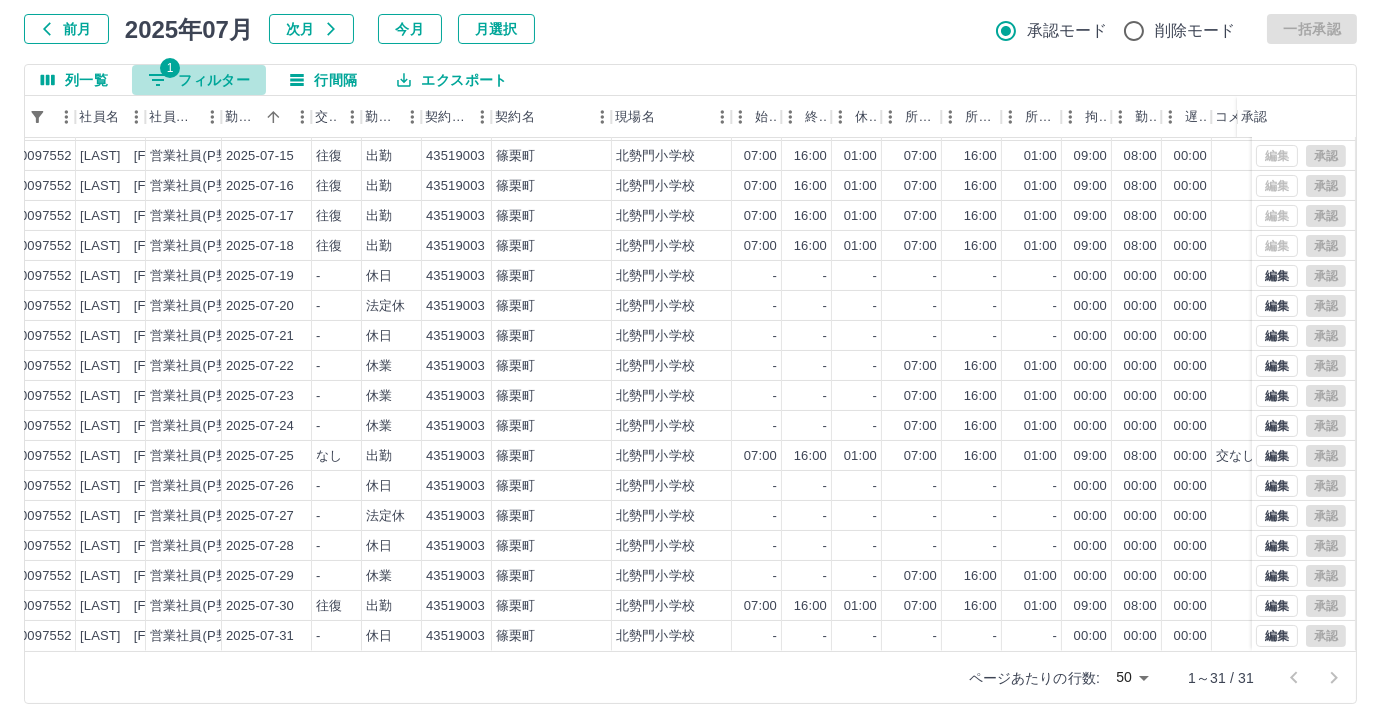 click on "1 フィルター" at bounding box center (199, 80) 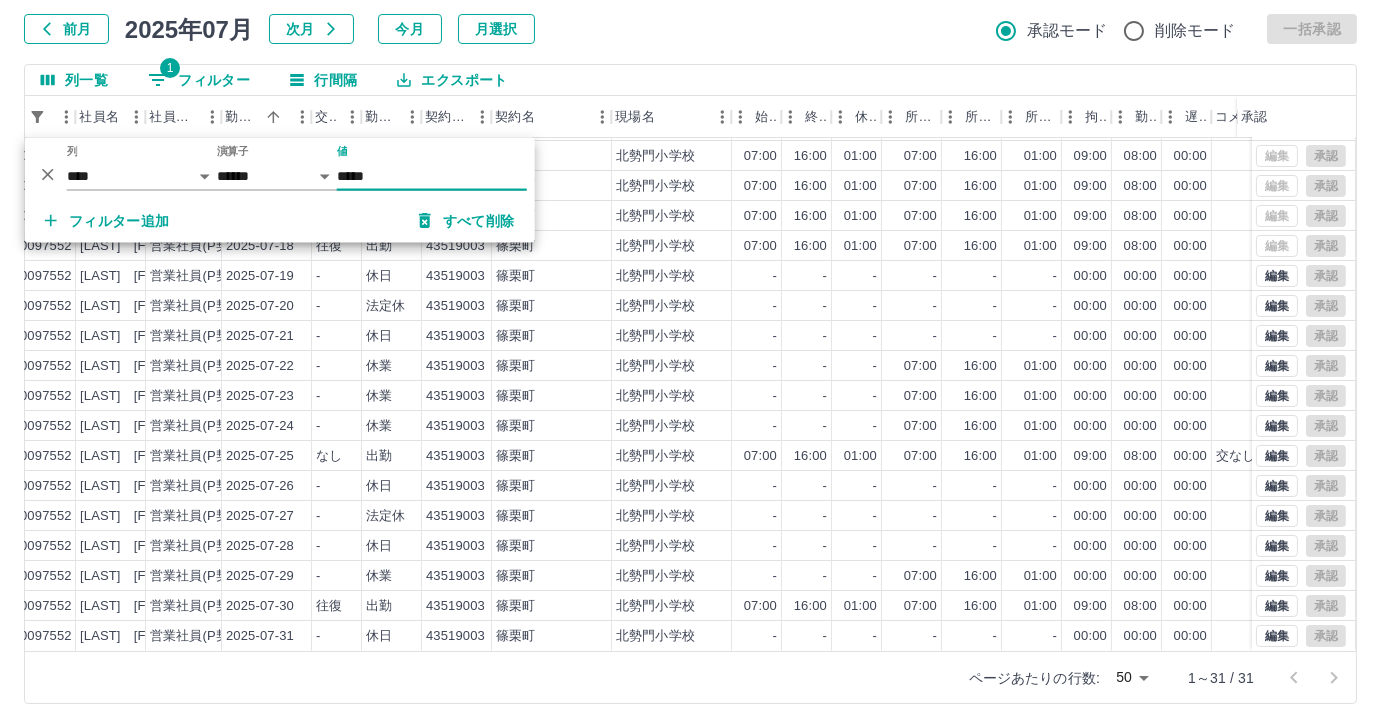 click on "*****" at bounding box center [432, 176] 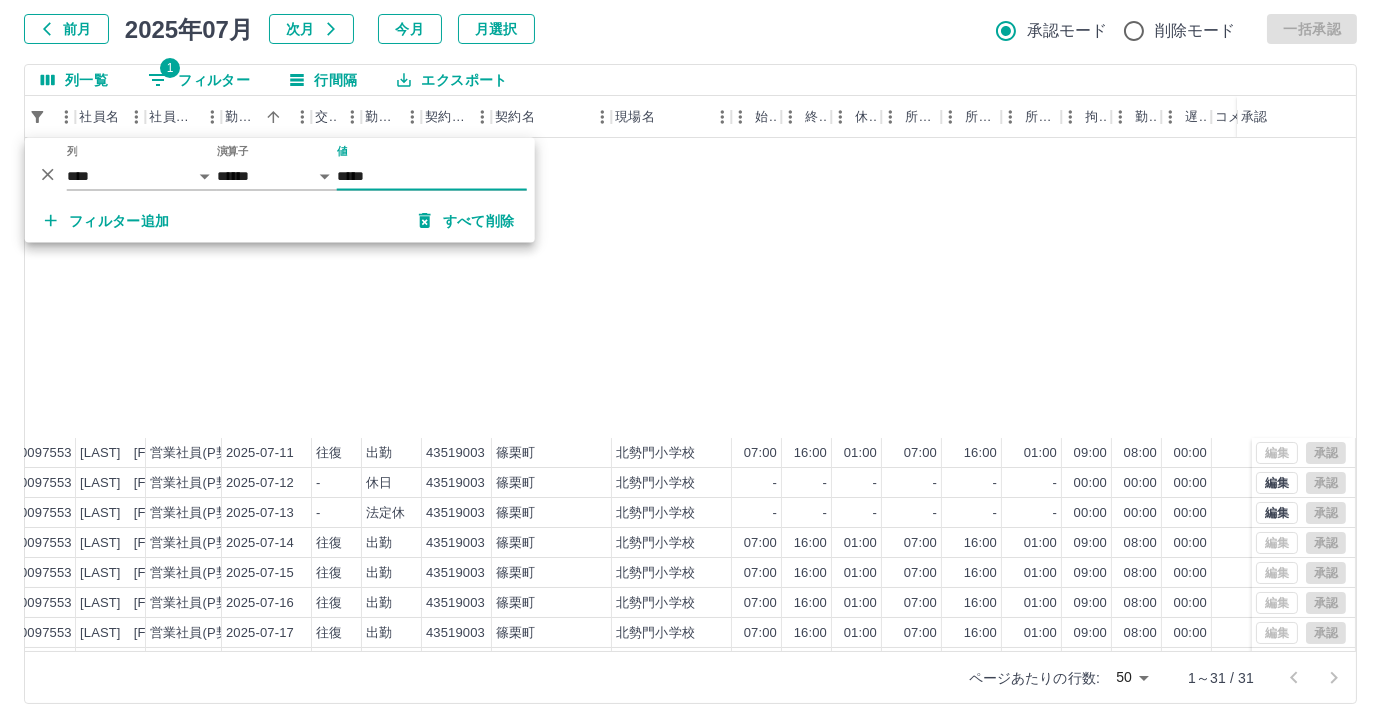 scroll, scrollTop: 431, scrollLeft: 179, axis: both 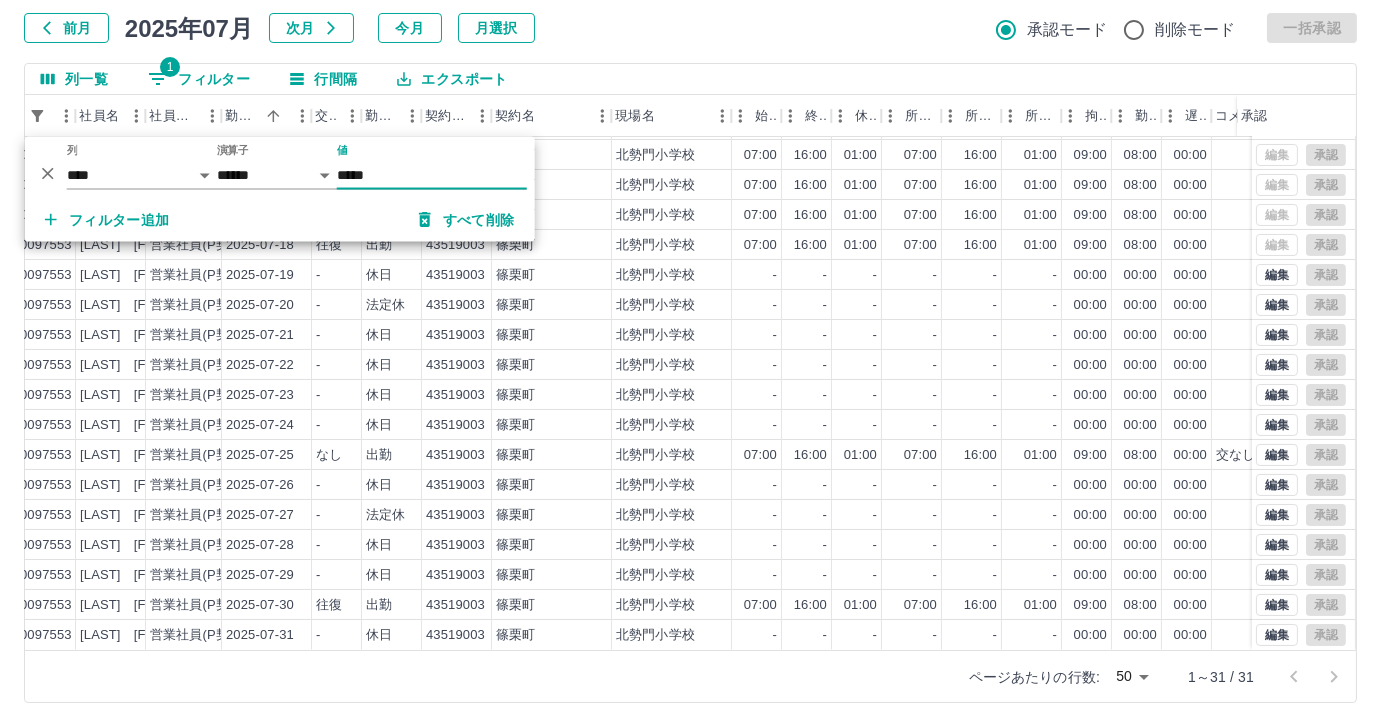 type on "*****" 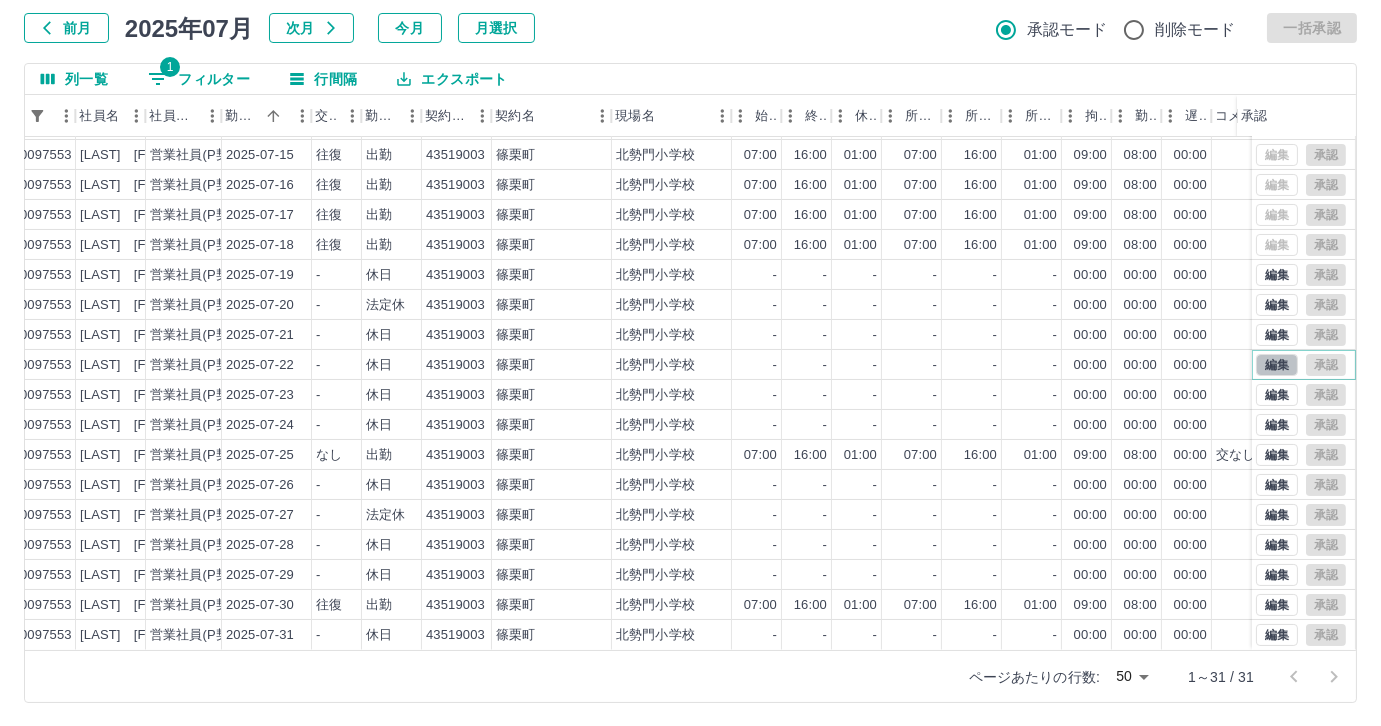 click on "編集" at bounding box center (1277, 365) 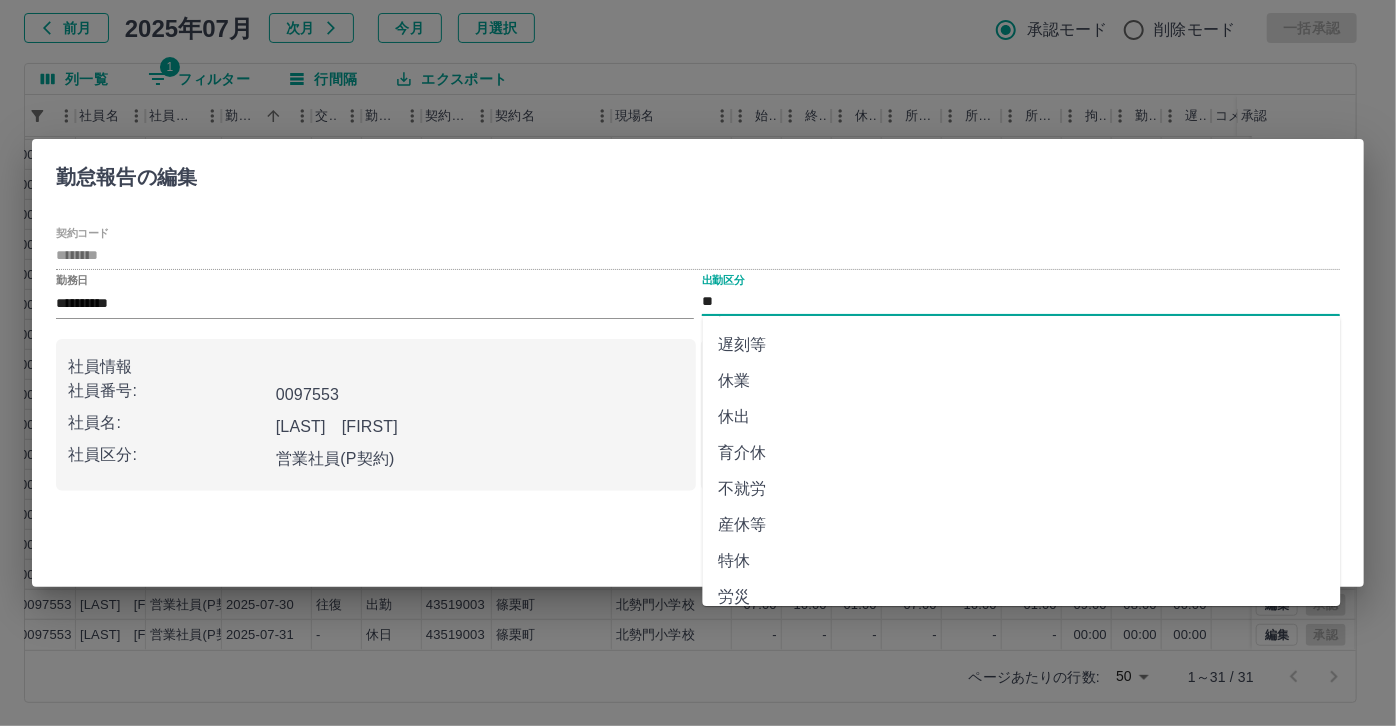 scroll, scrollTop: 181, scrollLeft: 0, axis: vertical 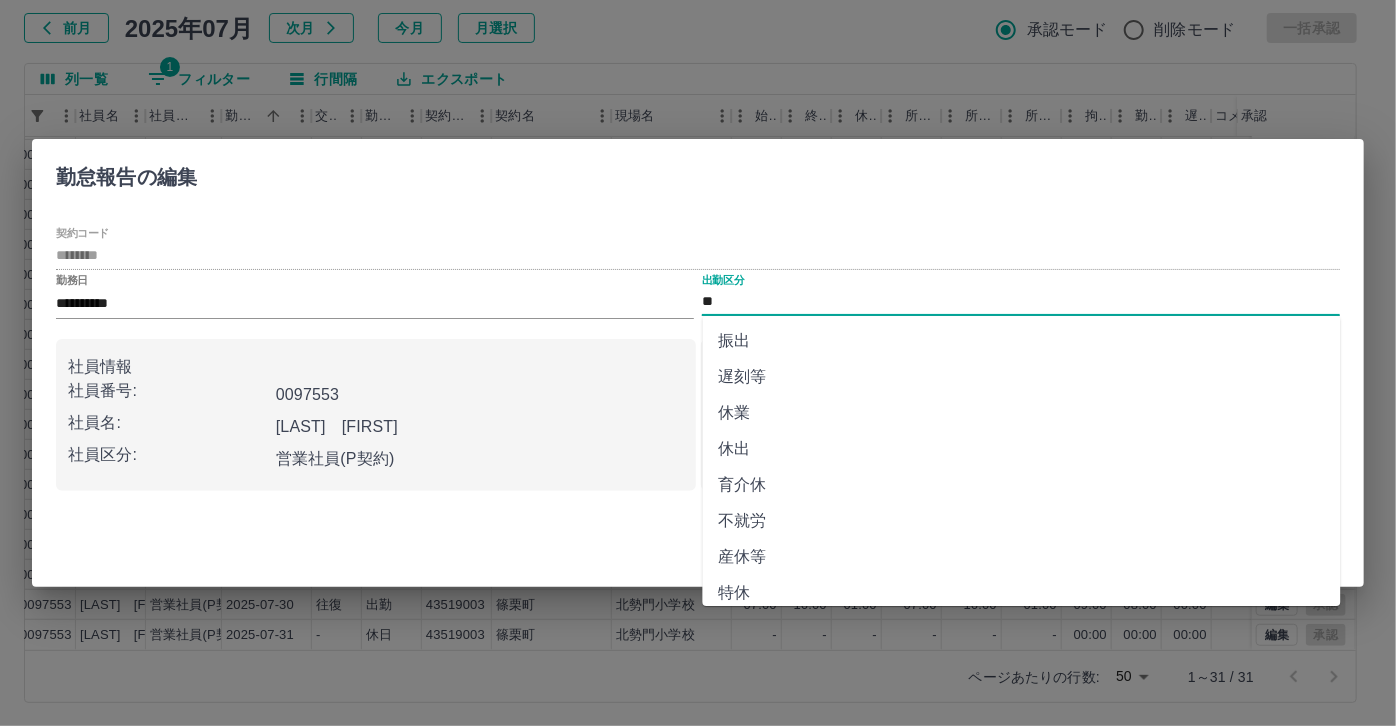 click on "休業" at bounding box center (1022, 413) 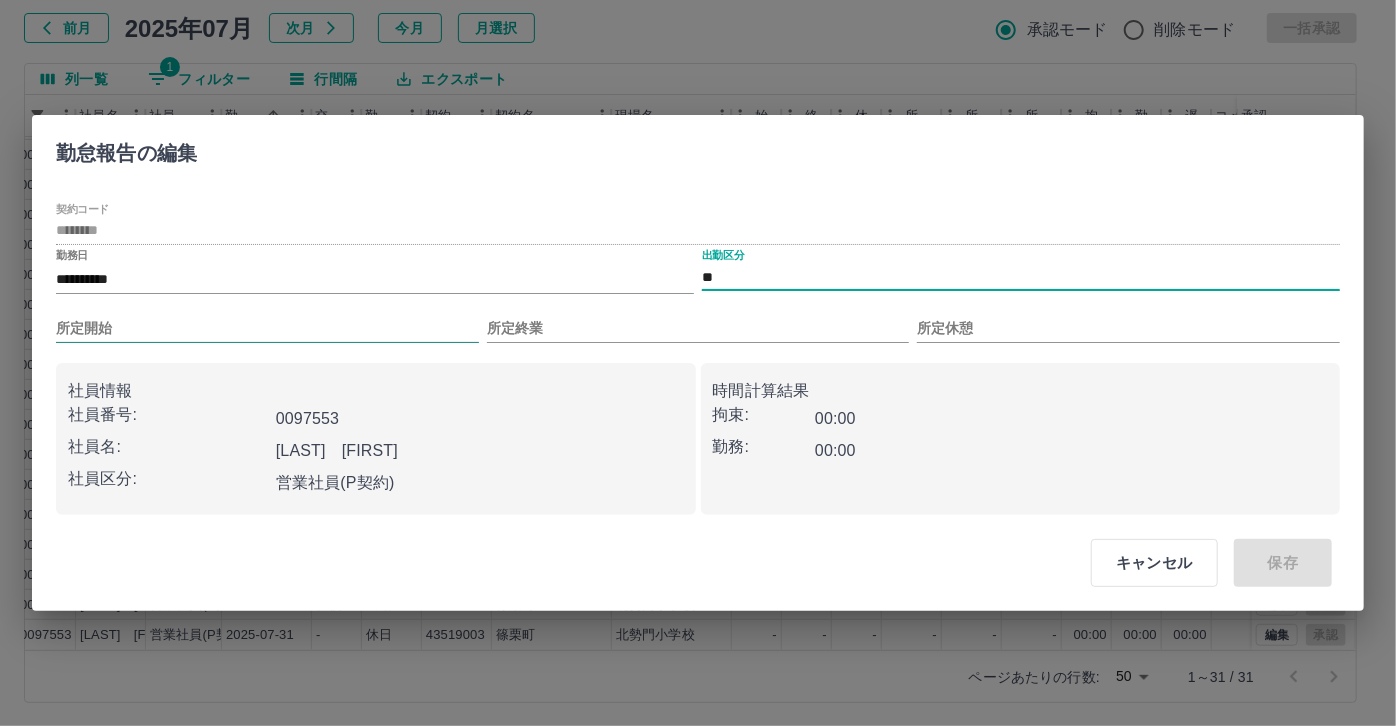 click on "所定開始" at bounding box center [267, 328] 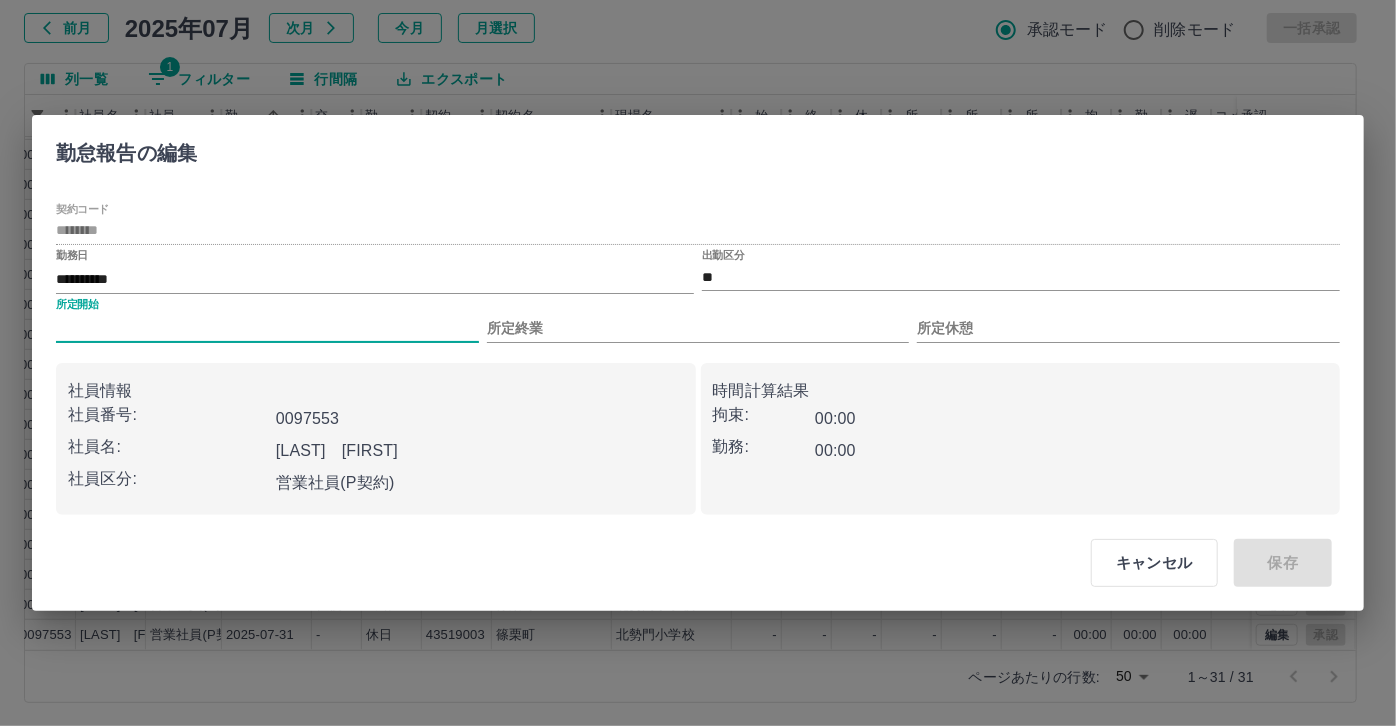 type on "***" 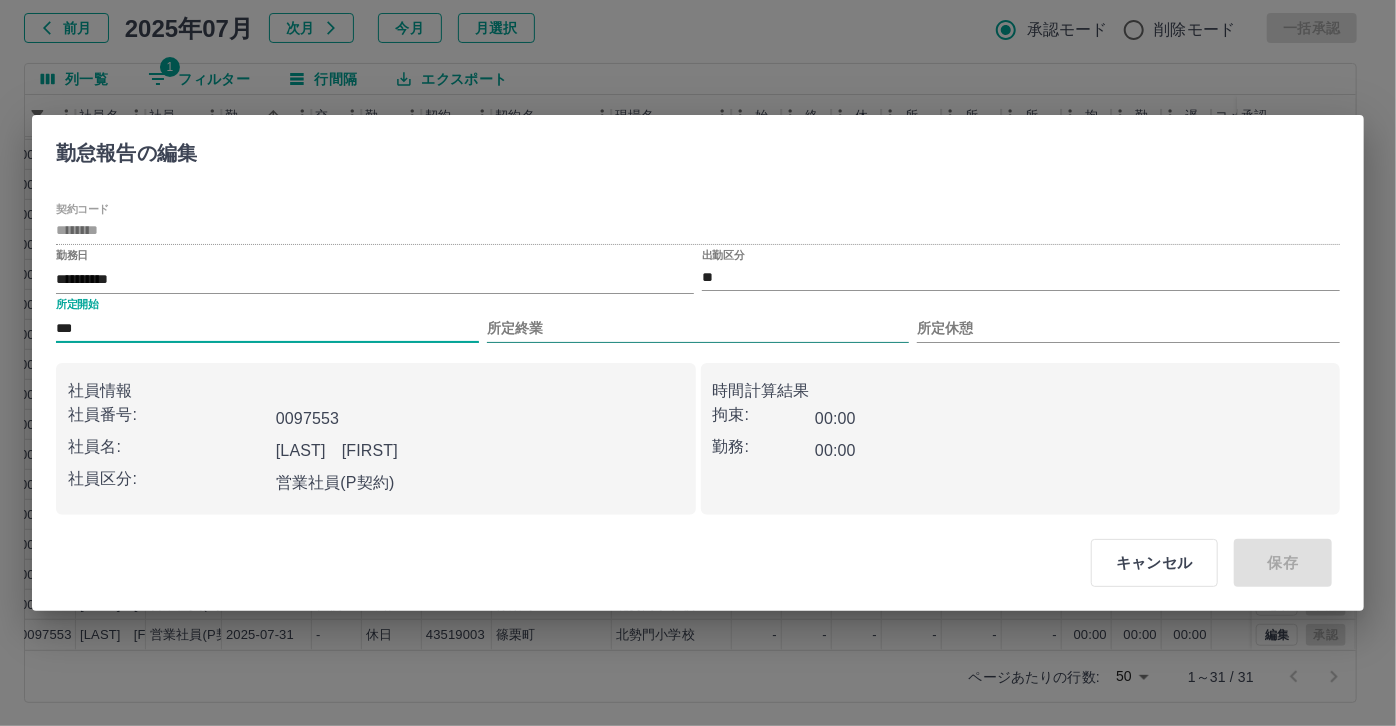 click on "所定終業" at bounding box center [698, 328] 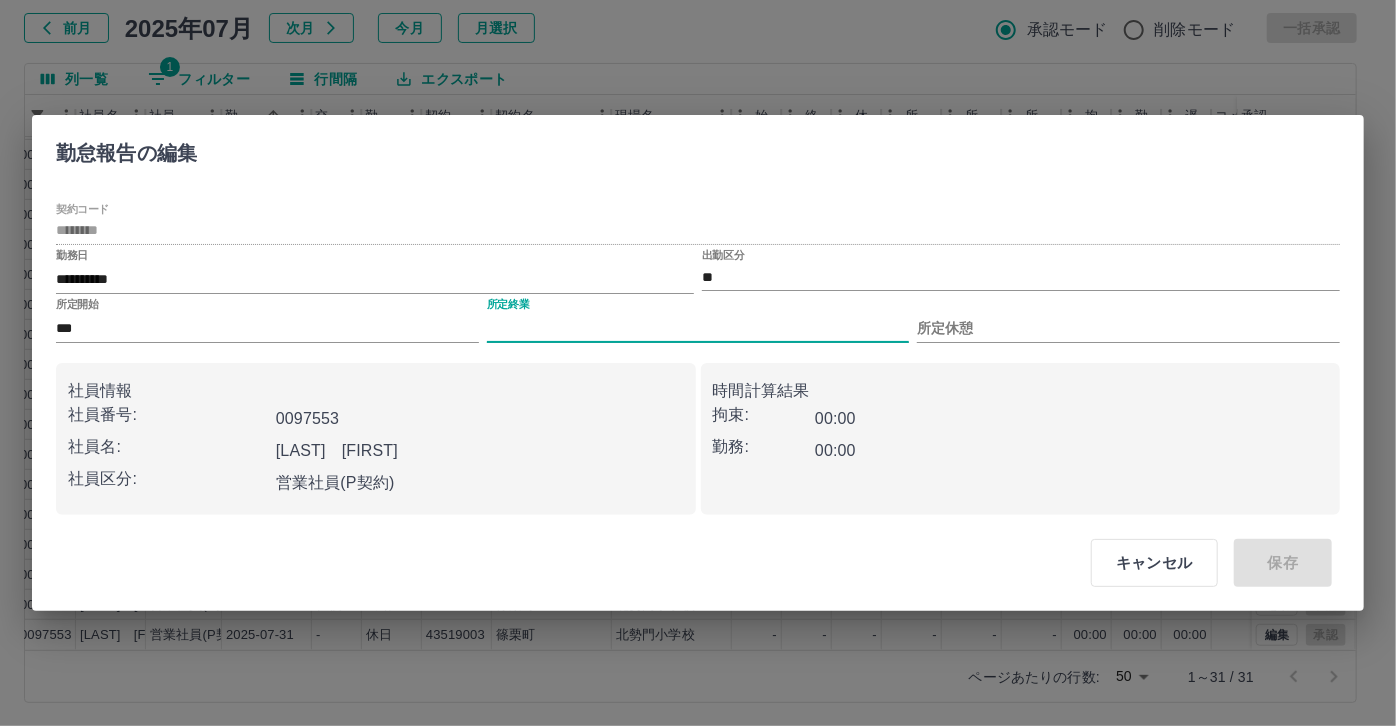 type on "****" 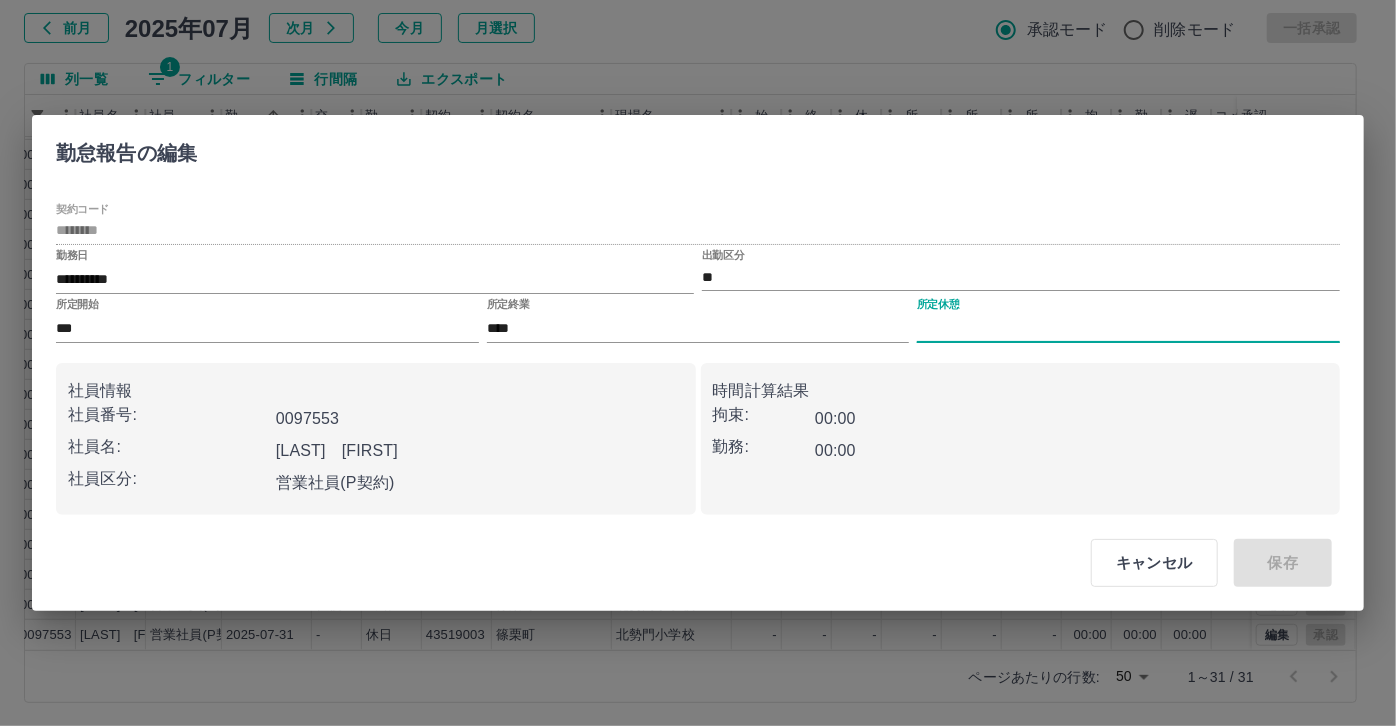 click on "所定休憩" at bounding box center (1128, 328) 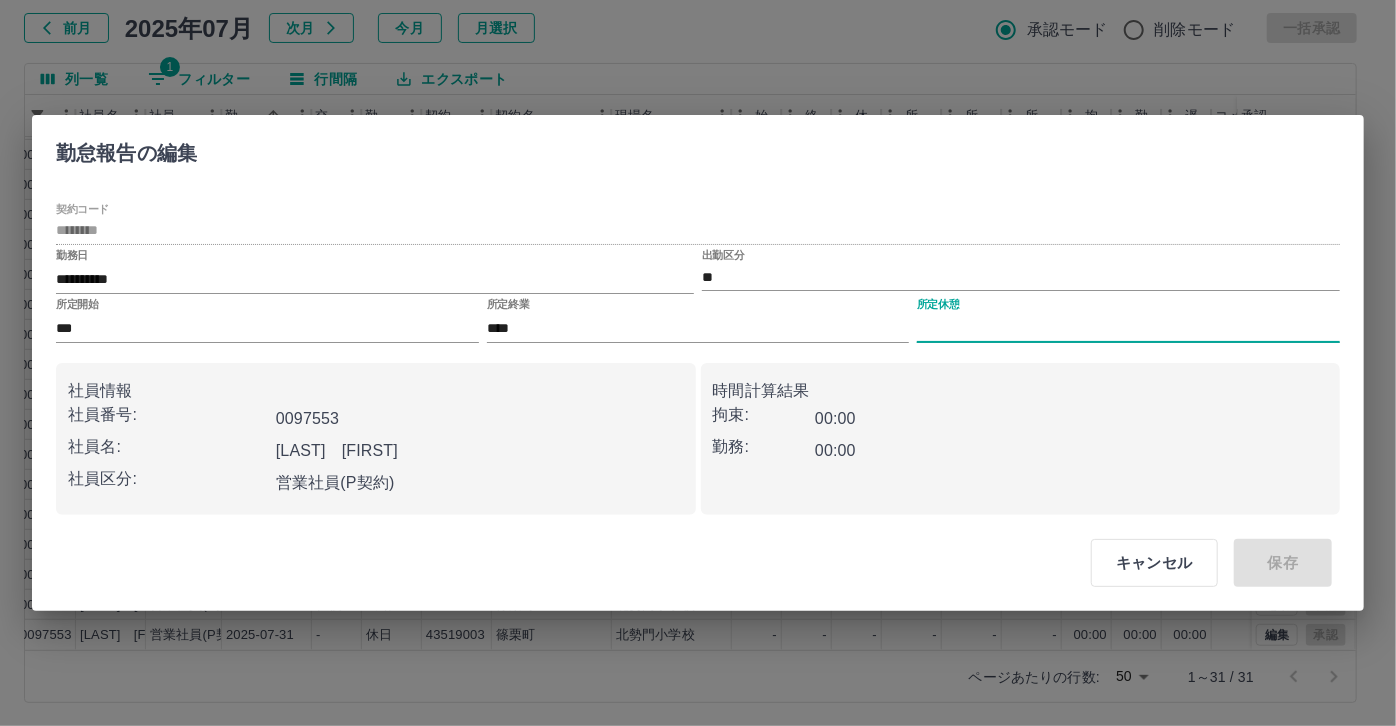 type on "****" 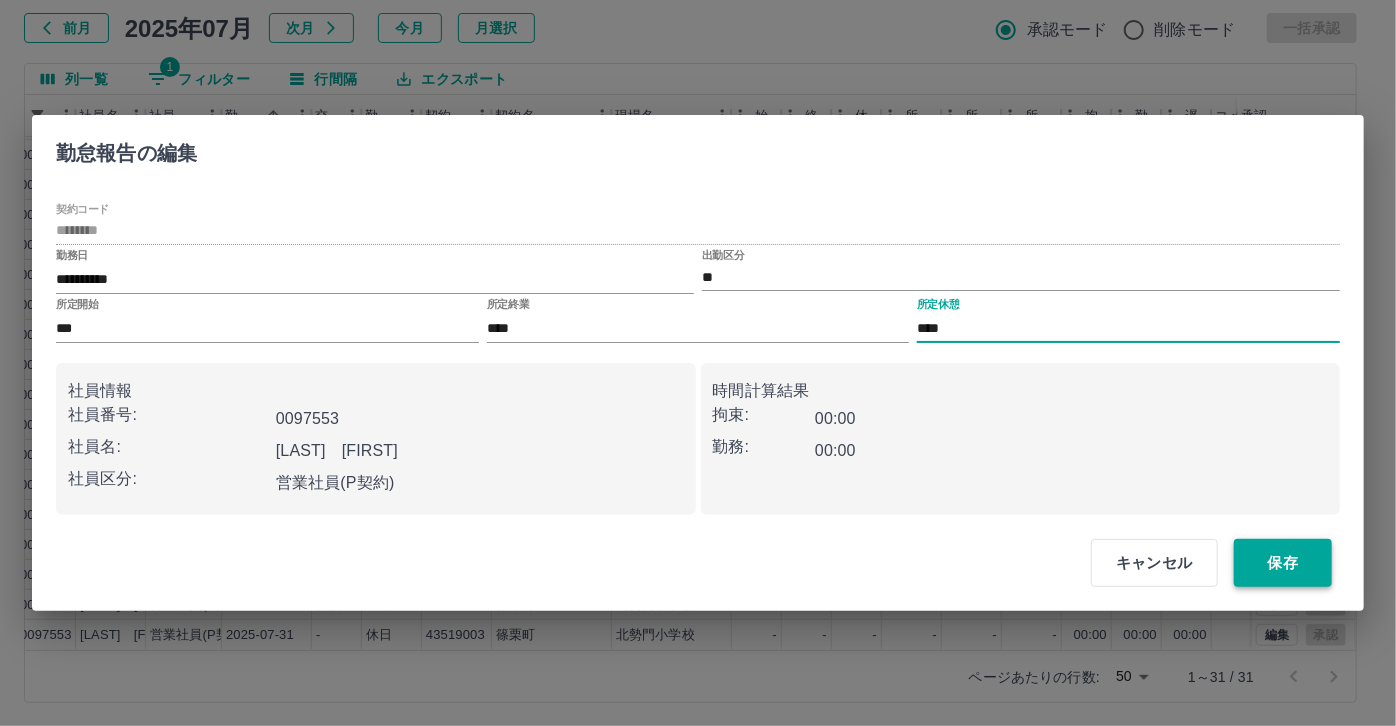 click on "保存" at bounding box center [1283, 563] 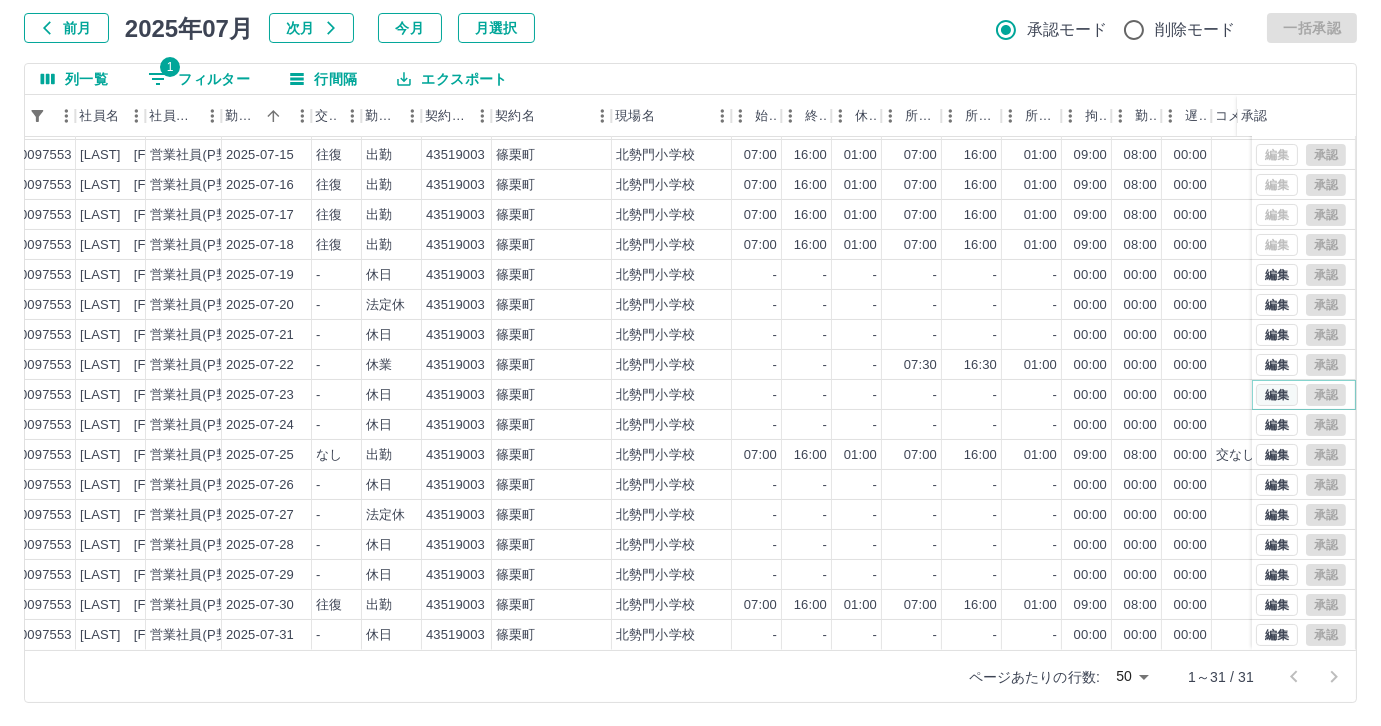 click on "編集" at bounding box center (1277, 395) 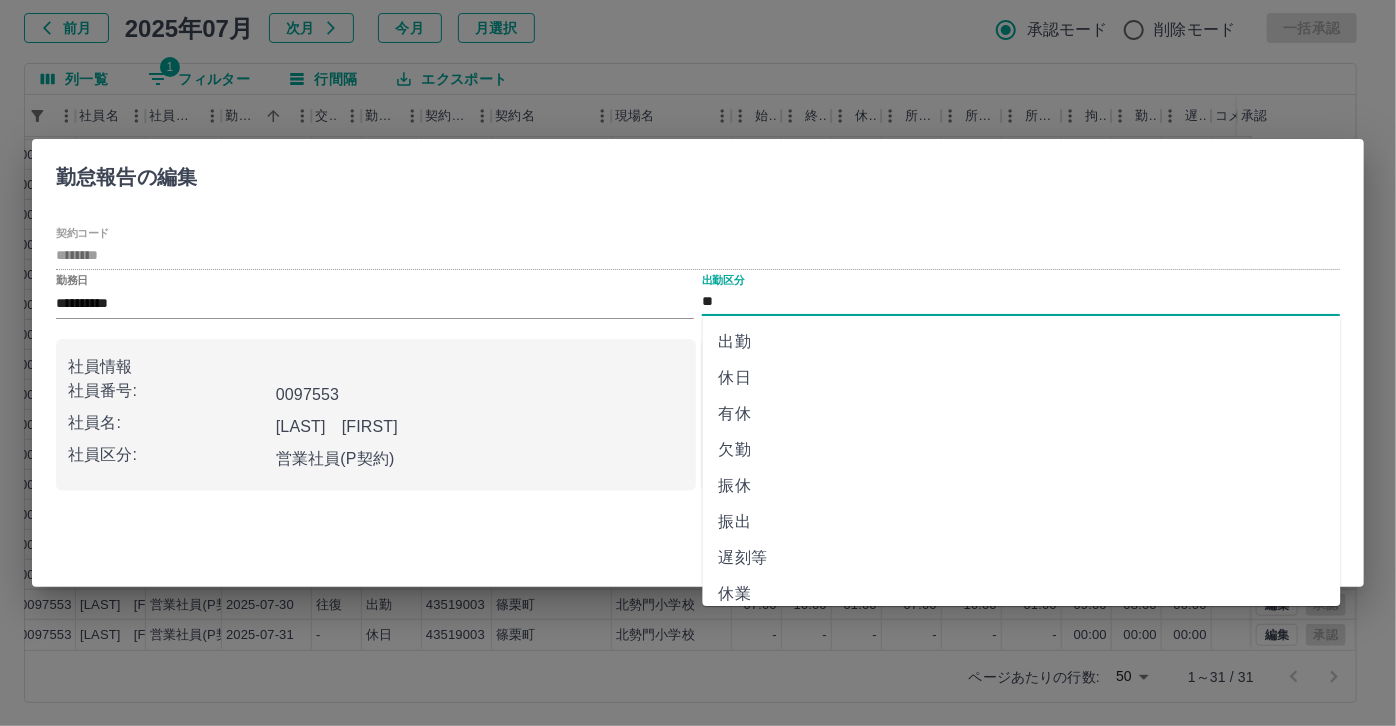 click on "**" at bounding box center (1021, 302) 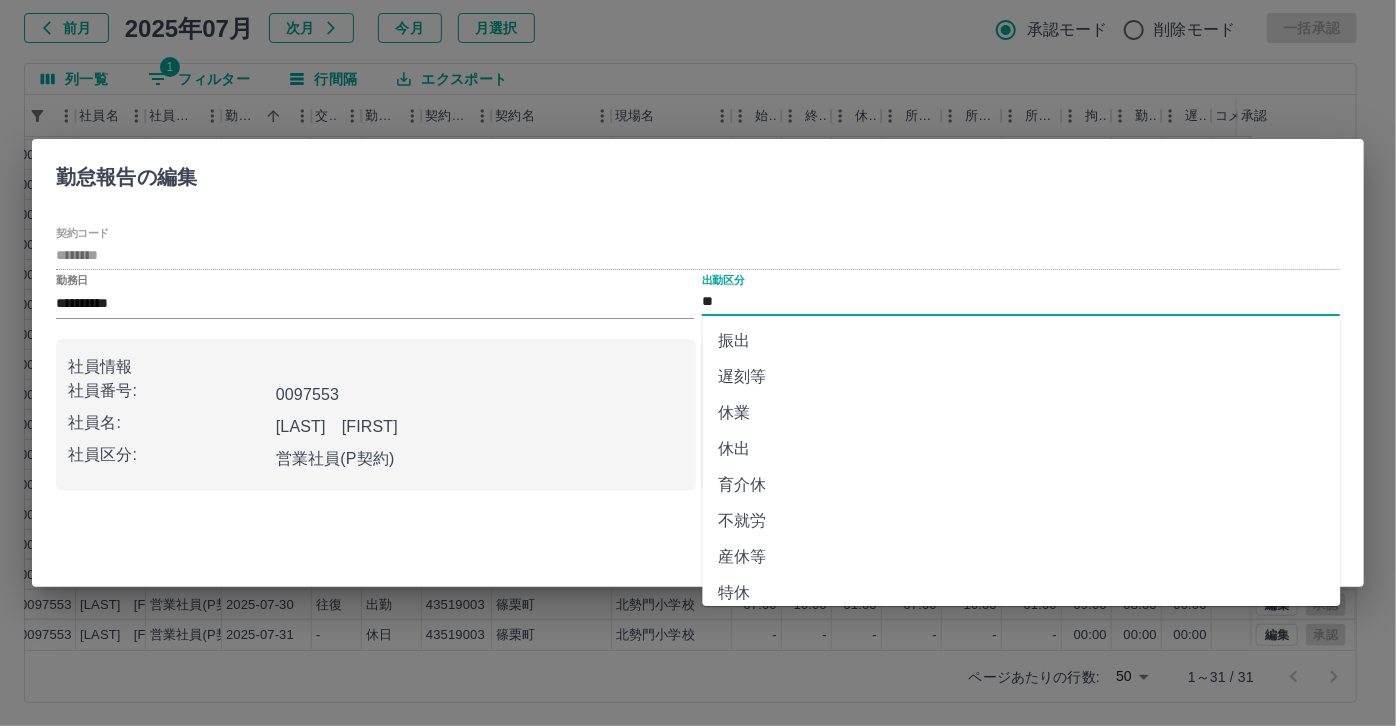 scroll, scrollTop: 90, scrollLeft: 0, axis: vertical 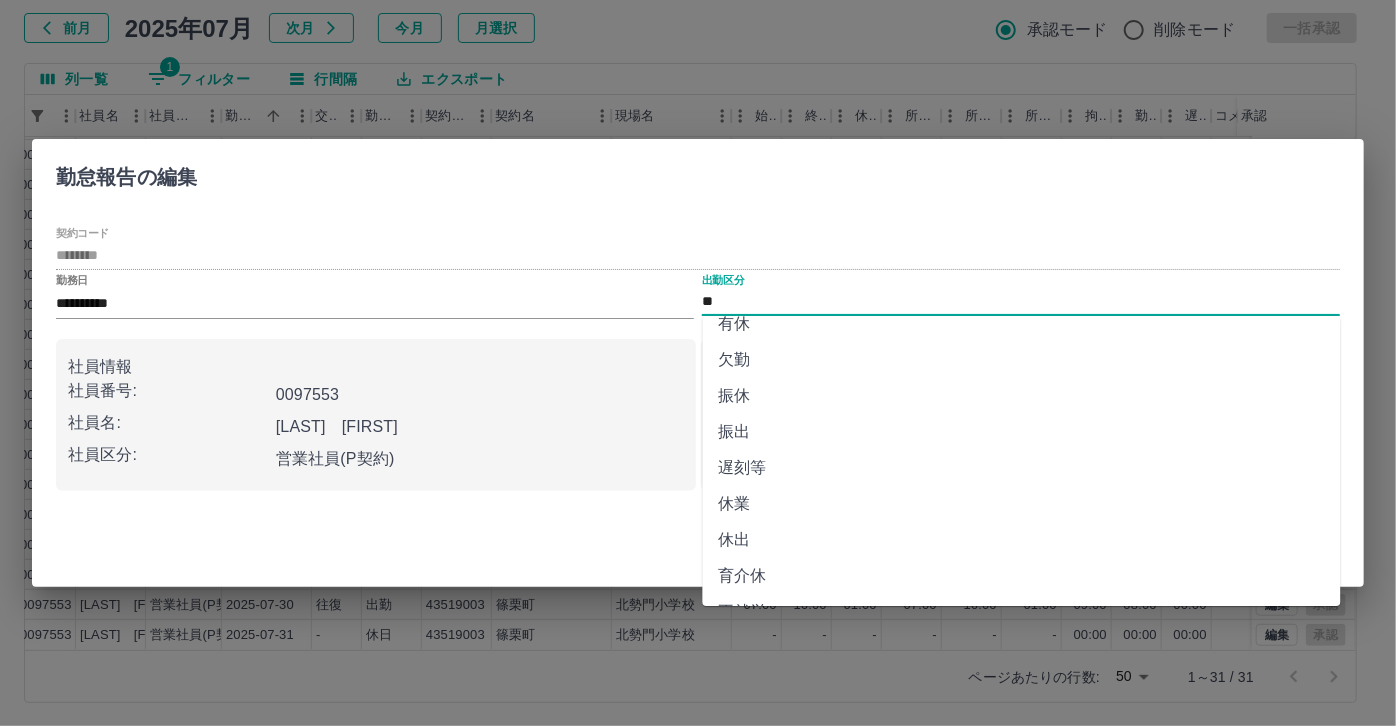 click on "休業" at bounding box center [1022, 504] 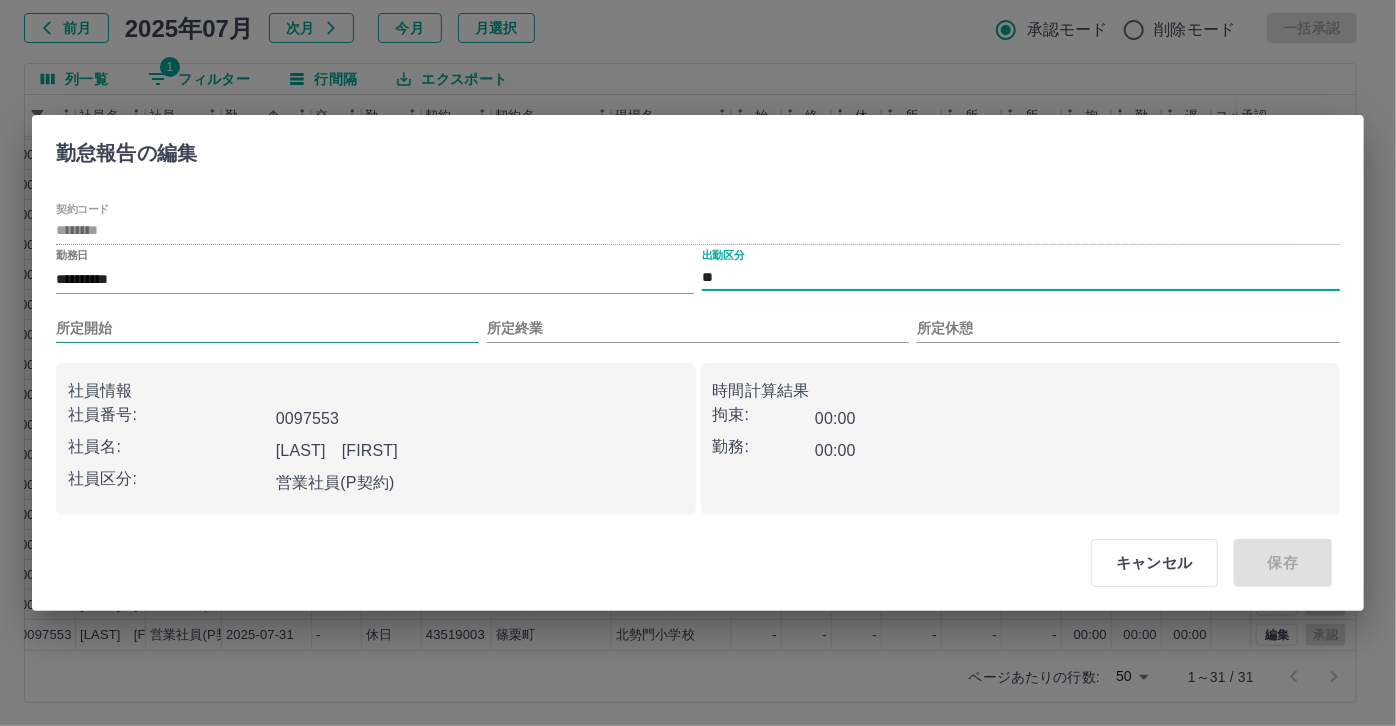 click on "所定開始" at bounding box center (267, 328) 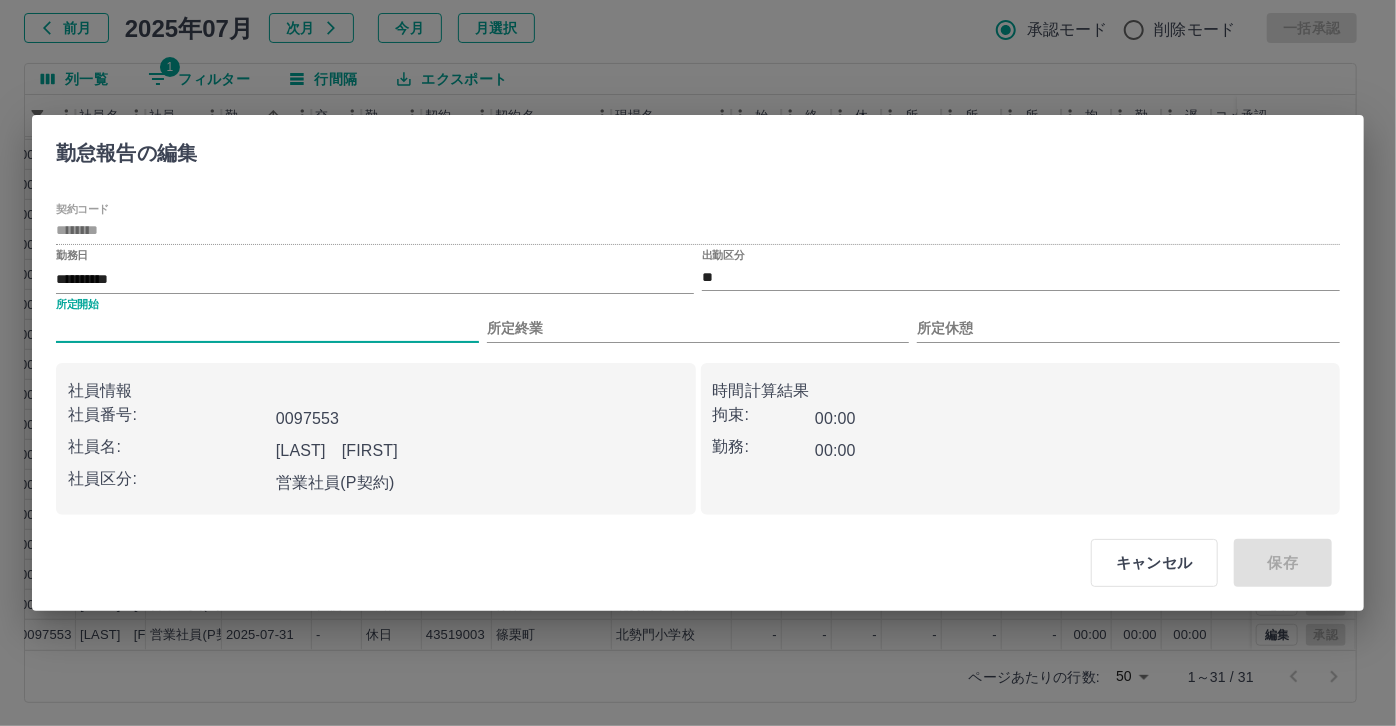 type on "***" 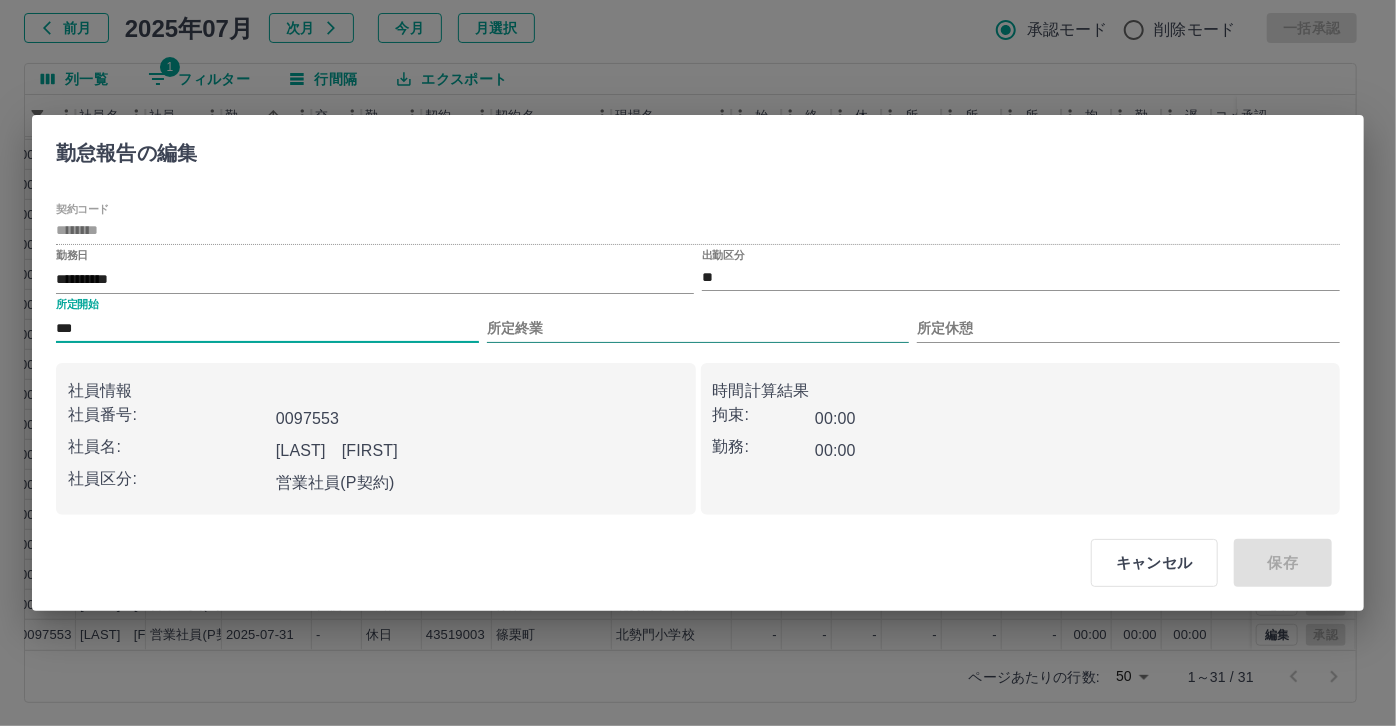click on "所定終業" at bounding box center (698, 328) 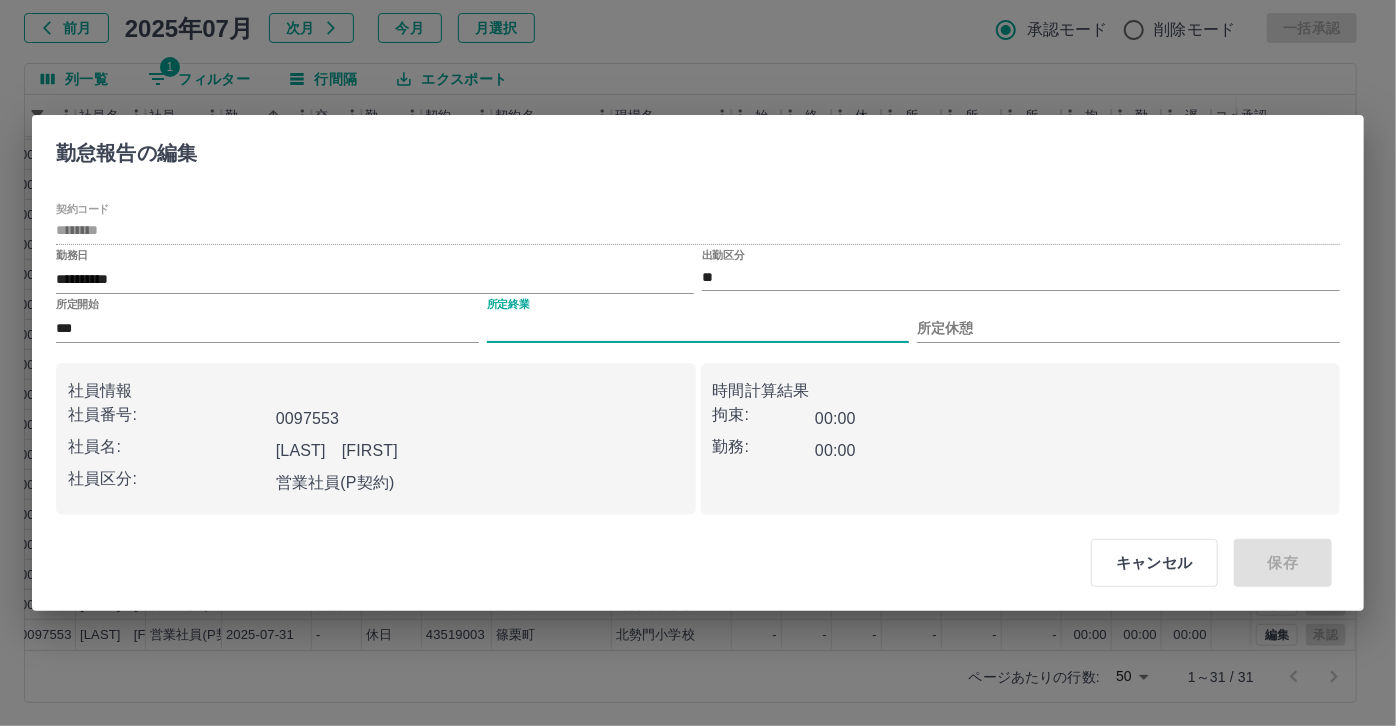 type on "****" 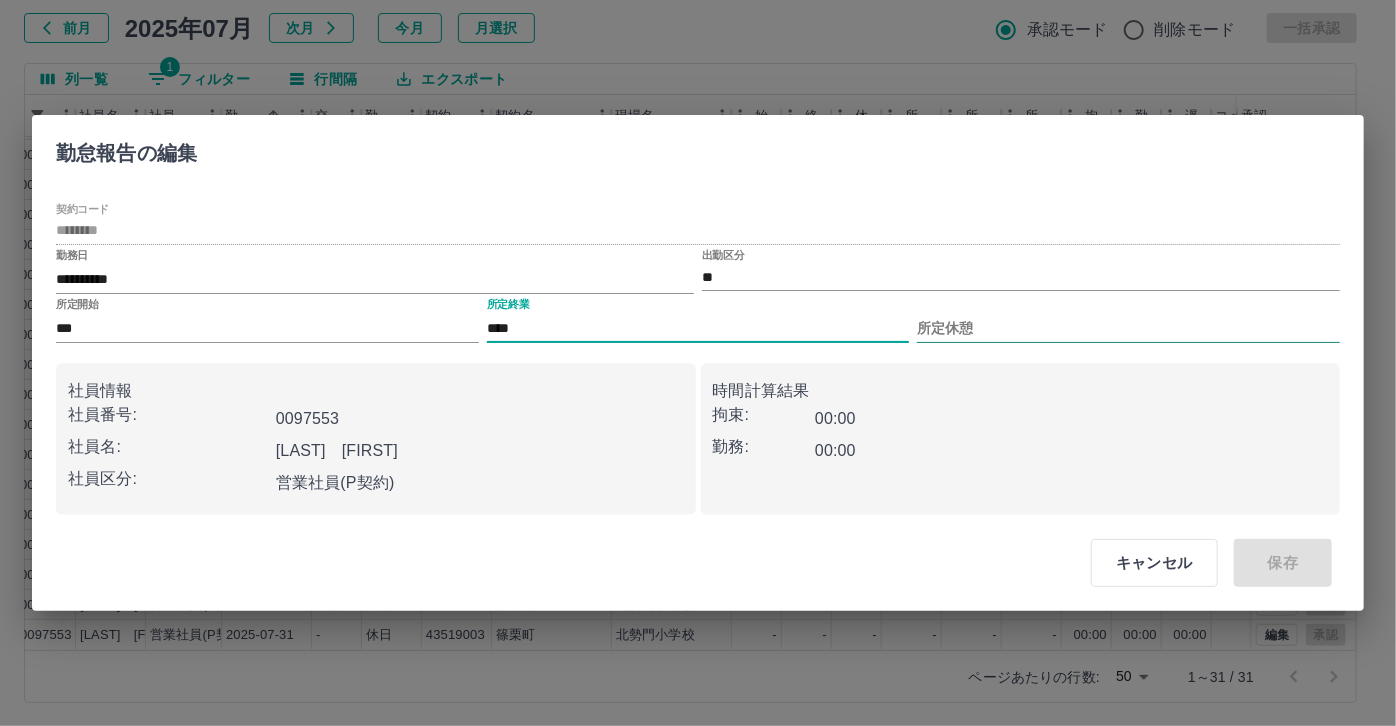 click on "所定休憩" at bounding box center (1128, 328) 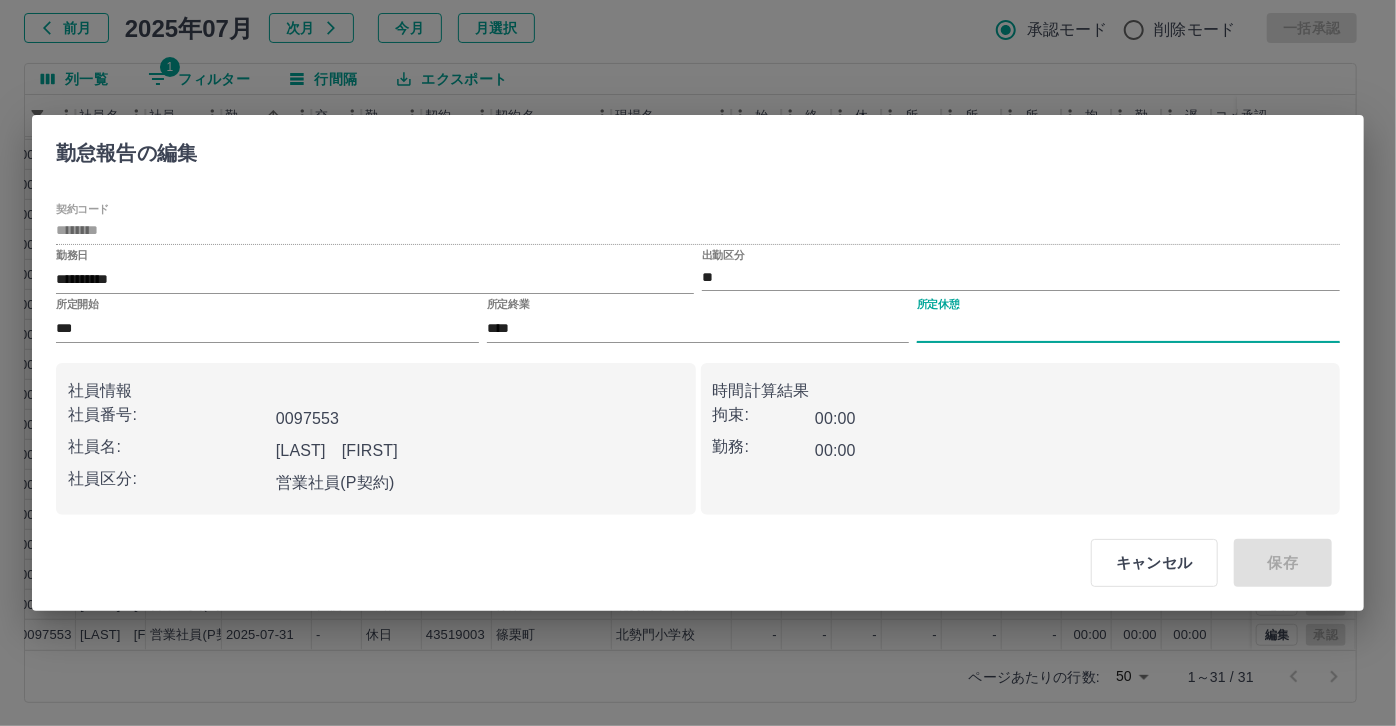 type on "****" 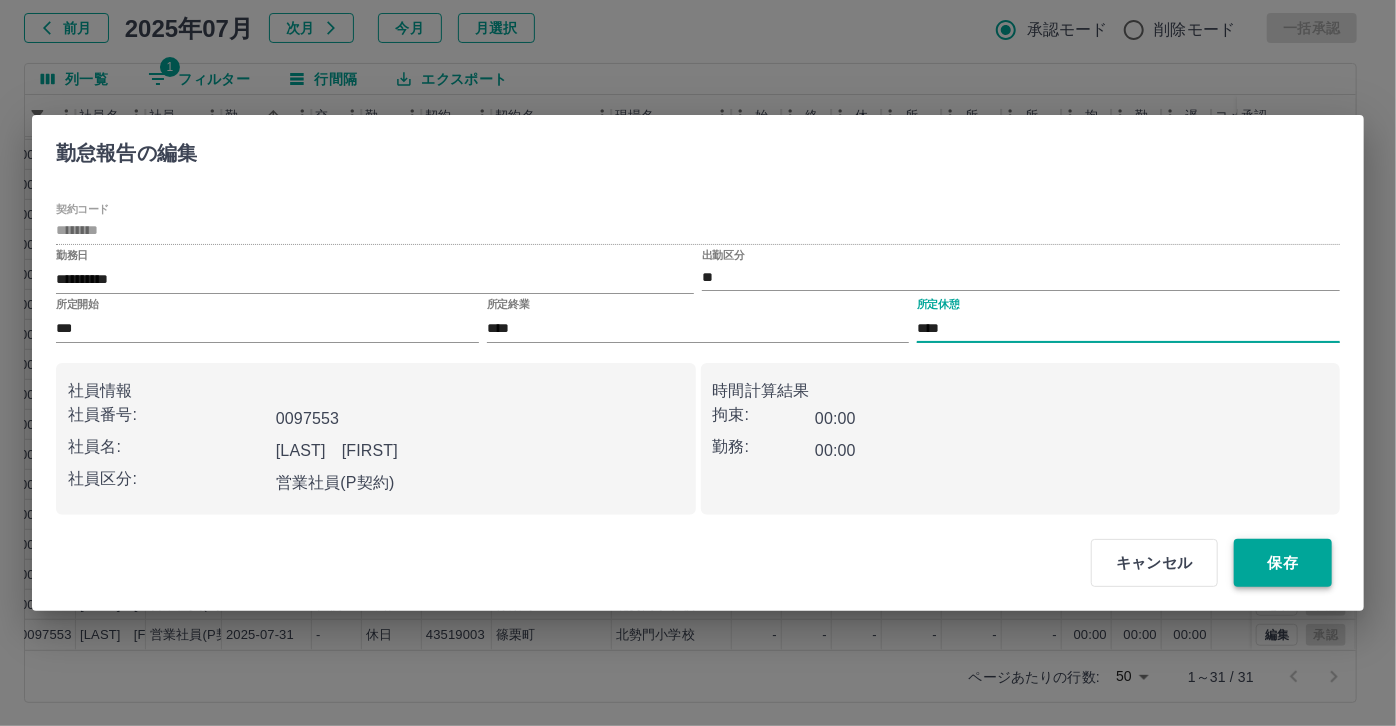 click on "保存" at bounding box center [1283, 563] 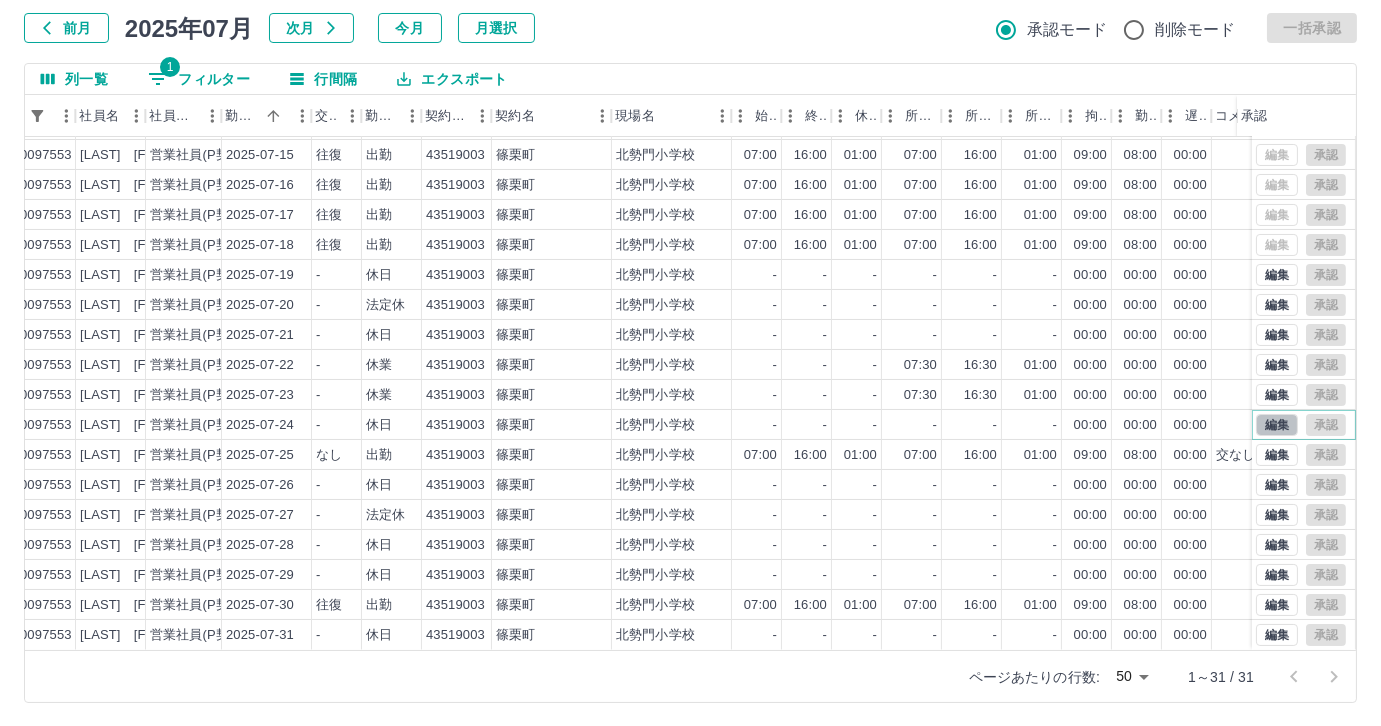 click on "編集" at bounding box center (1277, 425) 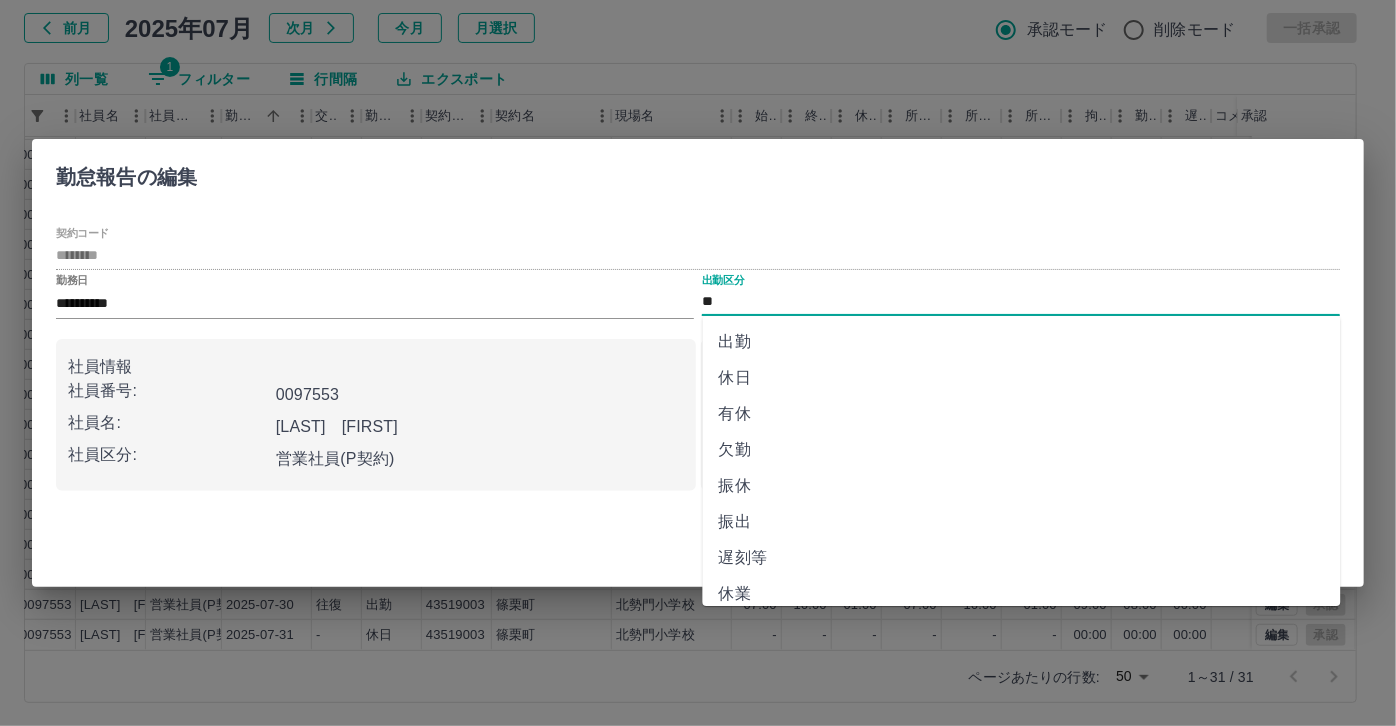 click on "**" at bounding box center [1021, 302] 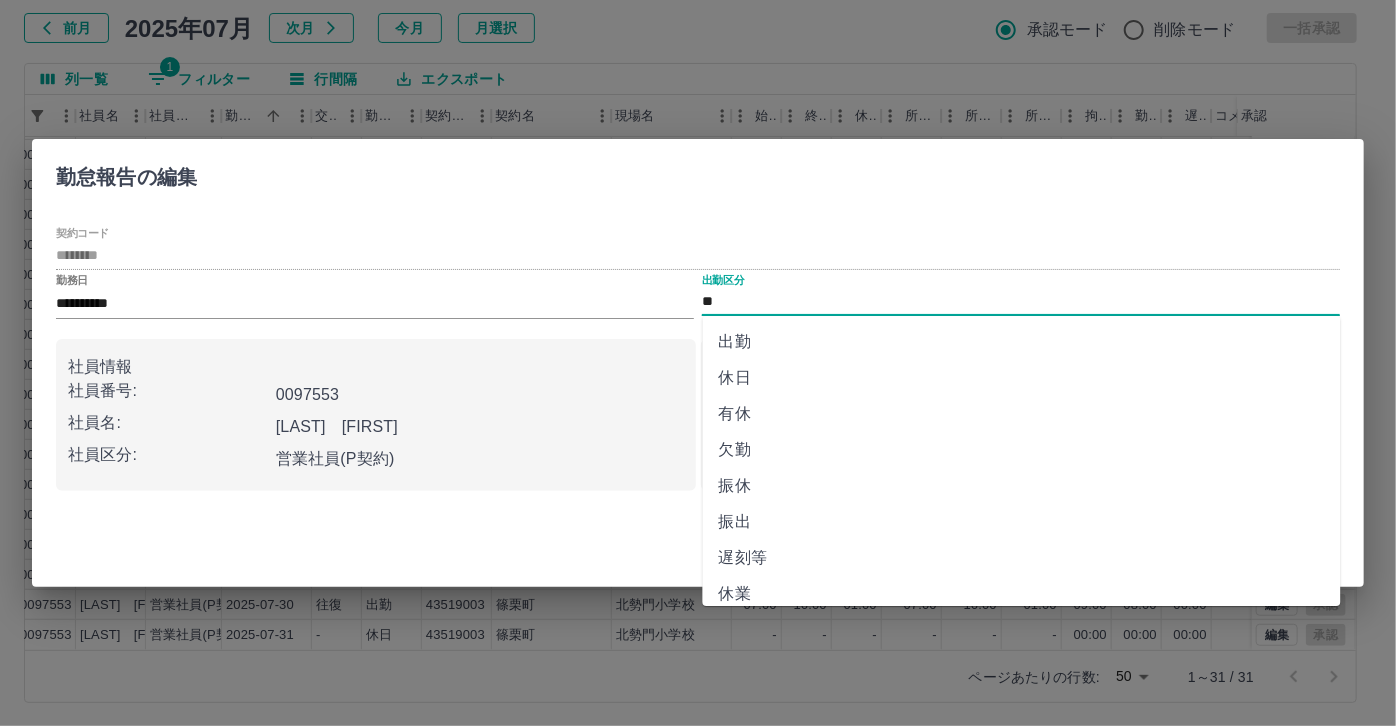 click on "**" at bounding box center (1021, 302) 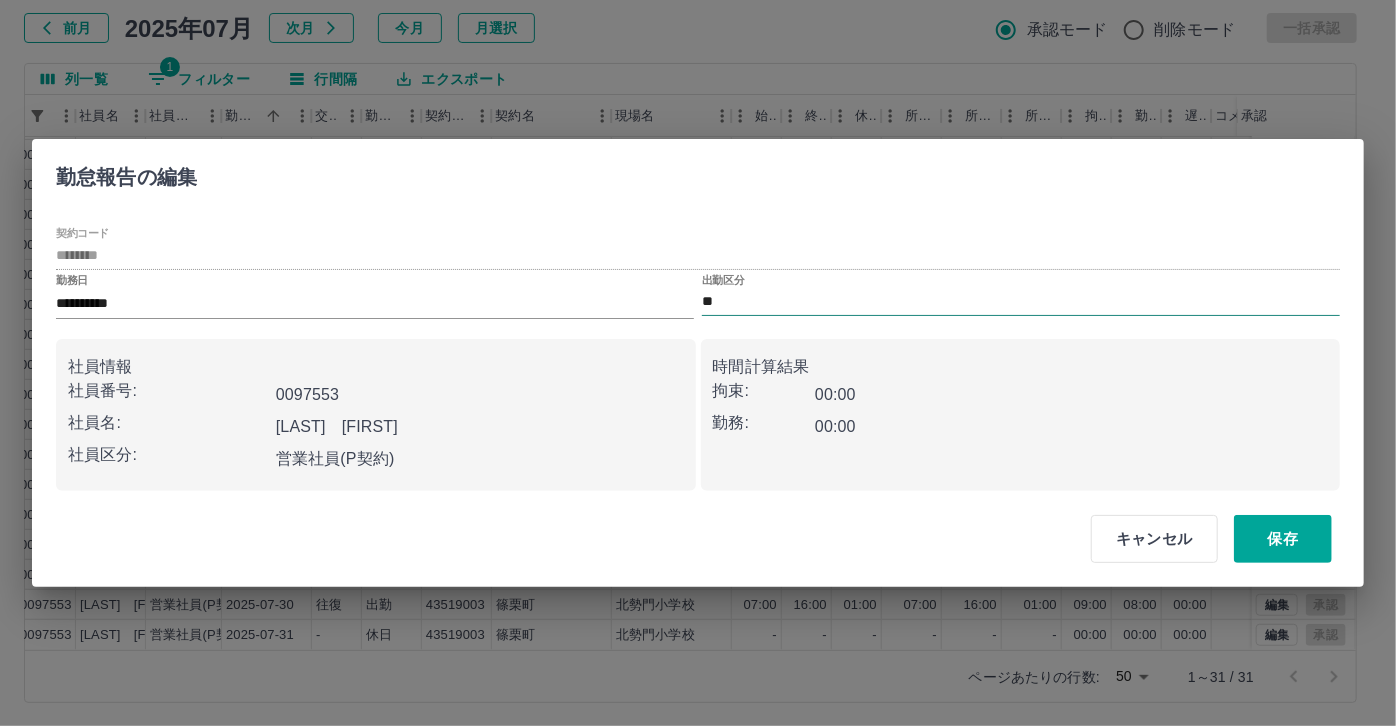 click on "**" at bounding box center [1021, 302] 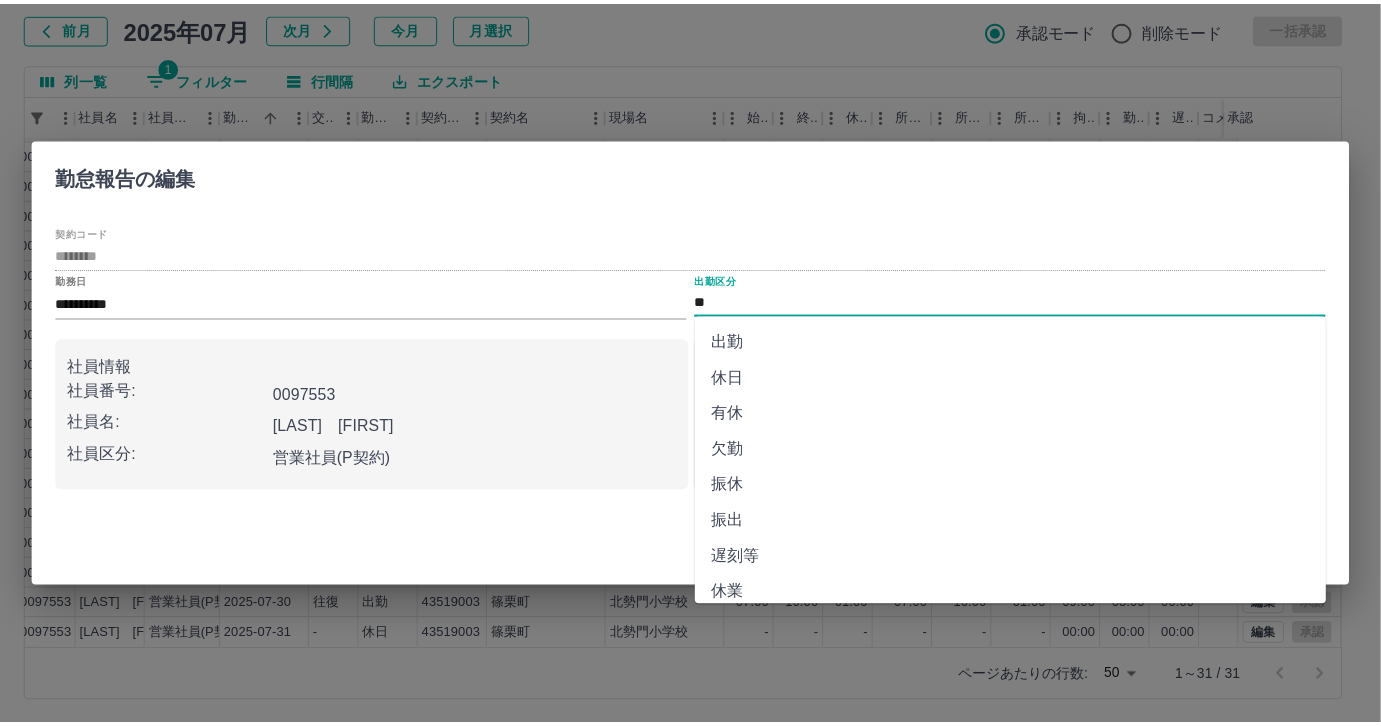 scroll, scrollTop: 90, scrollLeft: 0, axis: vertical 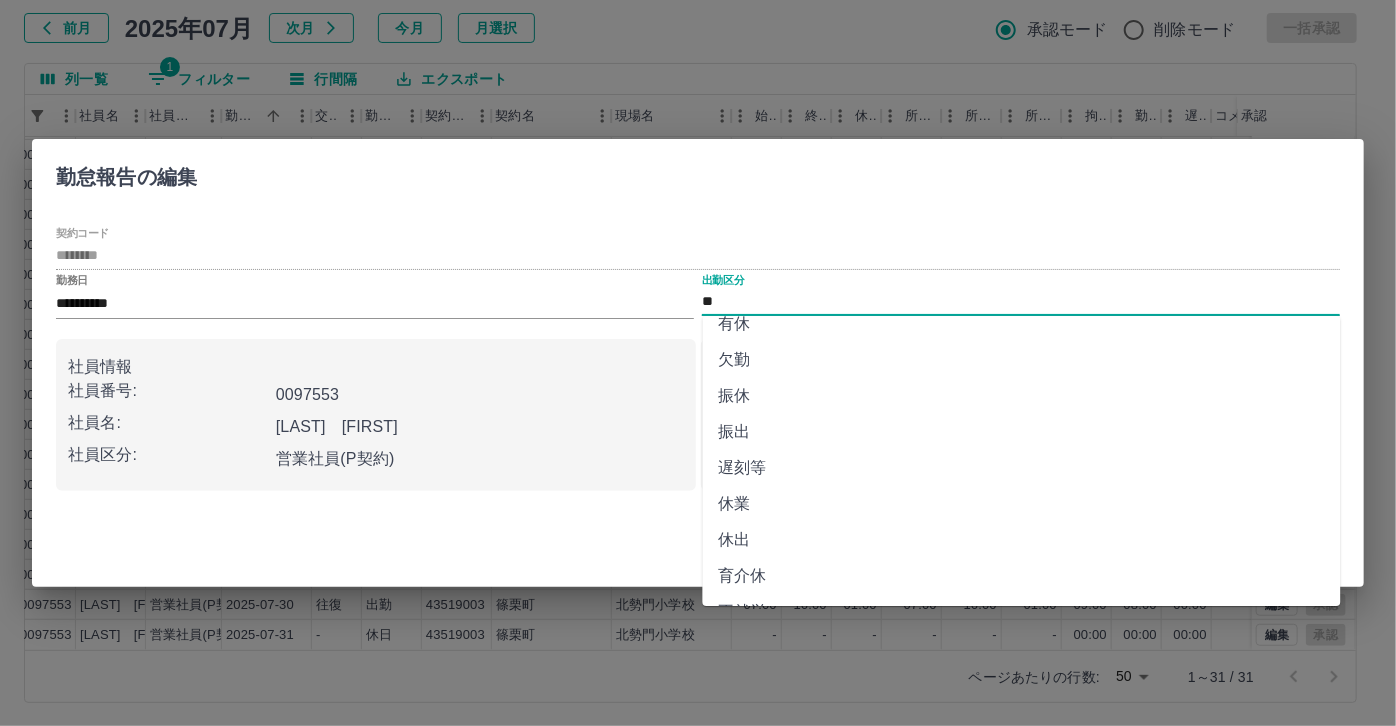click on "休業" at bounding box center (1022, 504) 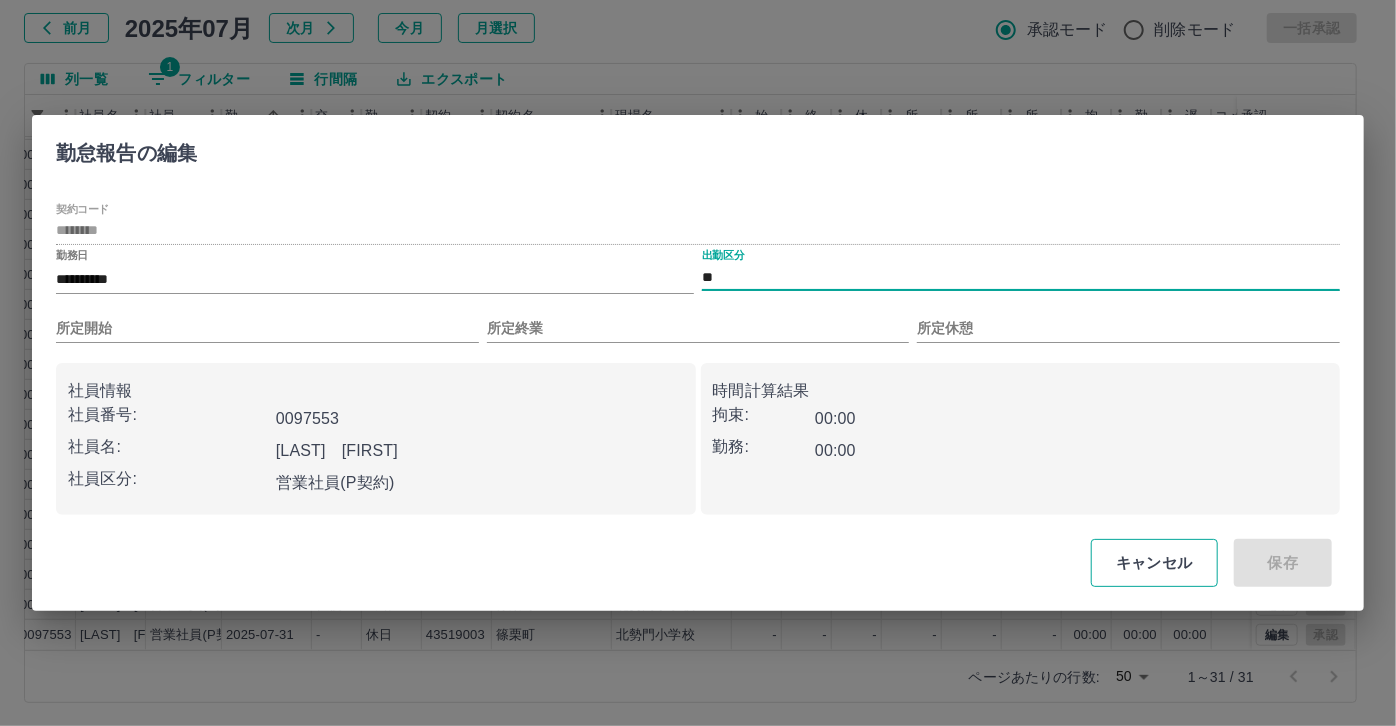 click on "キャンセル" at bounding box center (1154, 563) 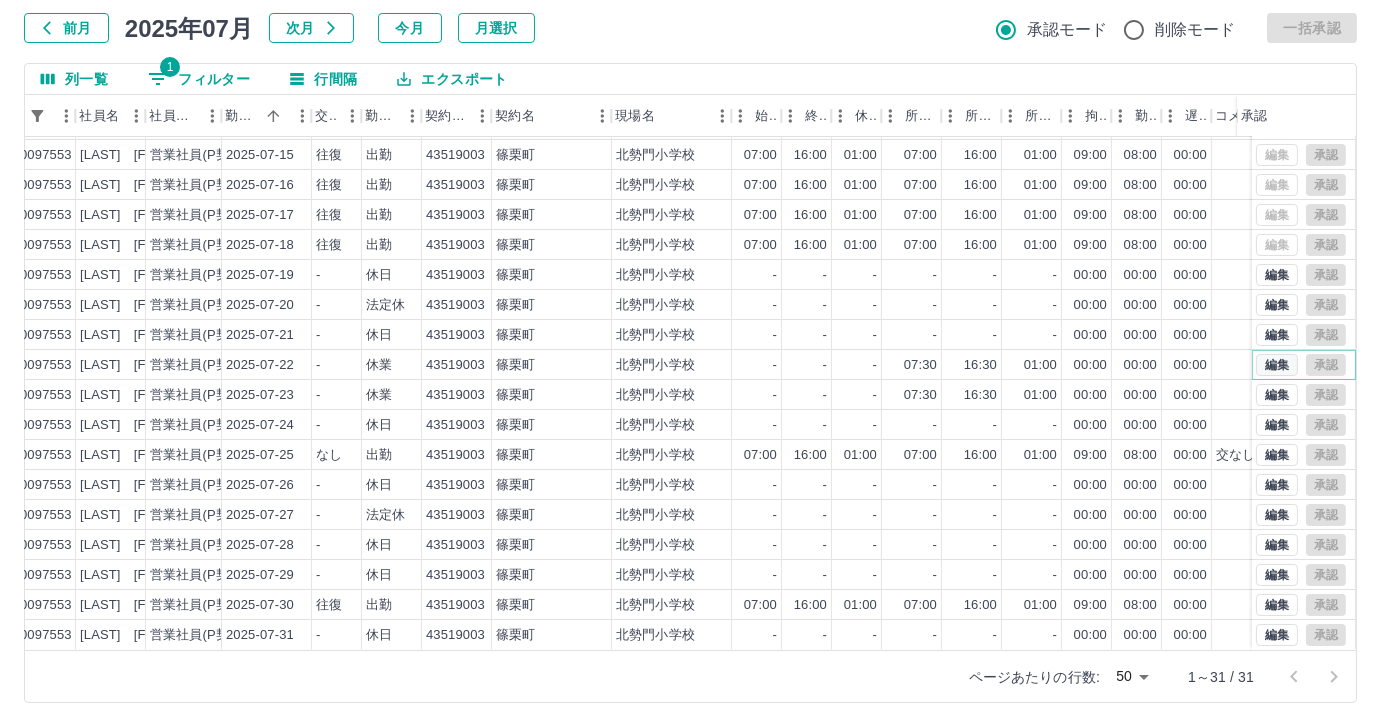 click on "編集" at bounding box center (1277, 365) 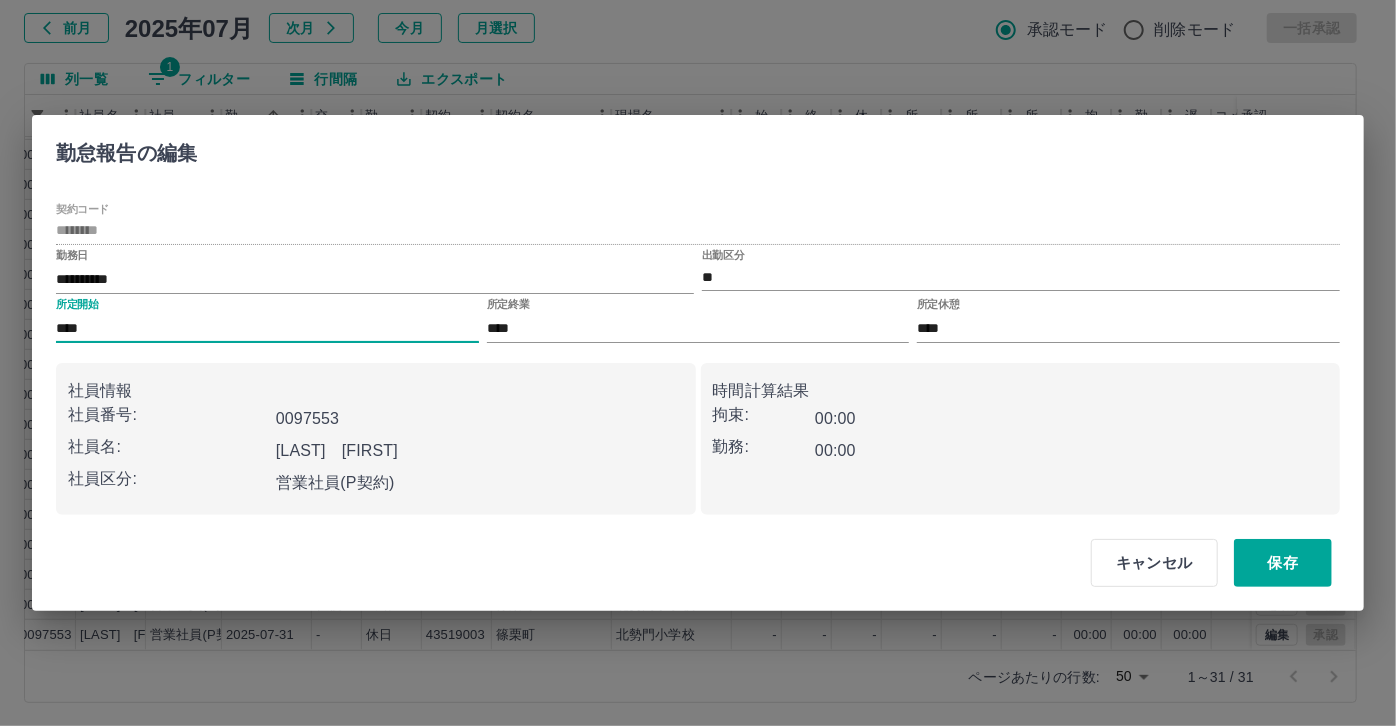 click on "****" at bounding box center [267, 328] 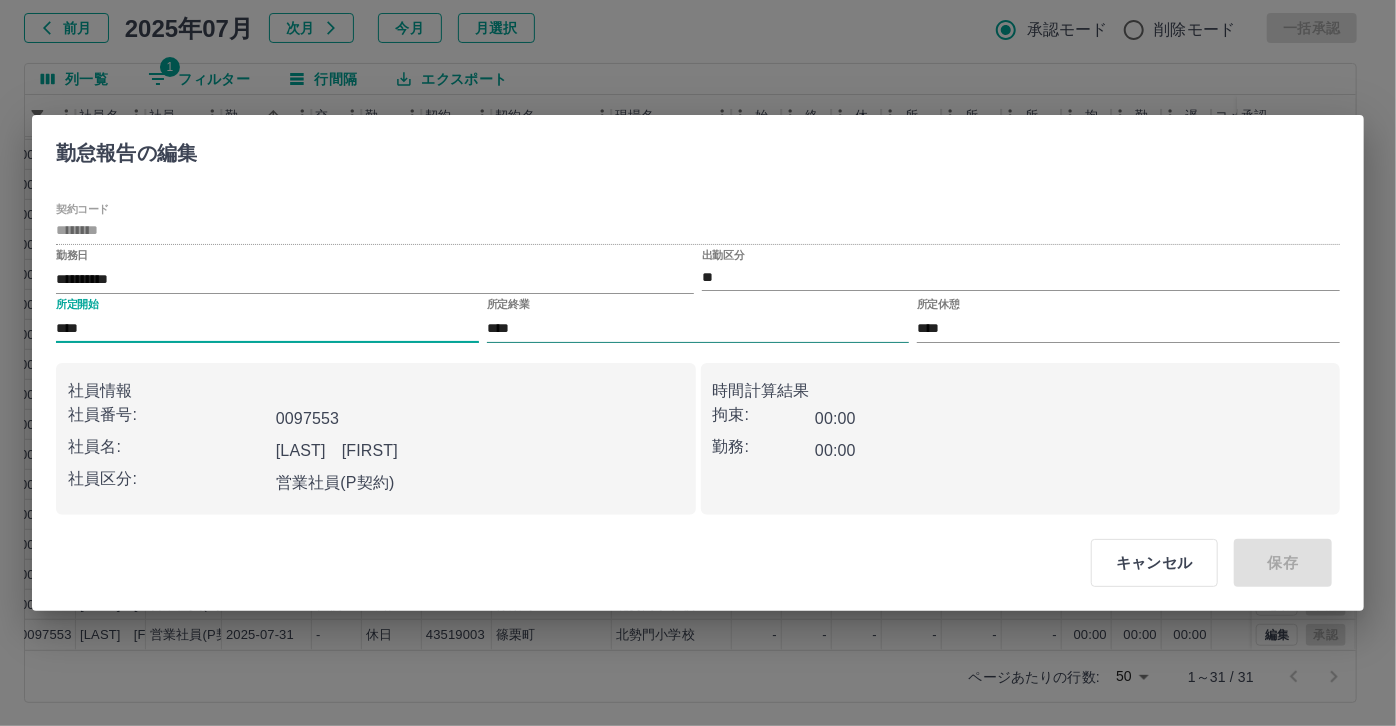type on "****" 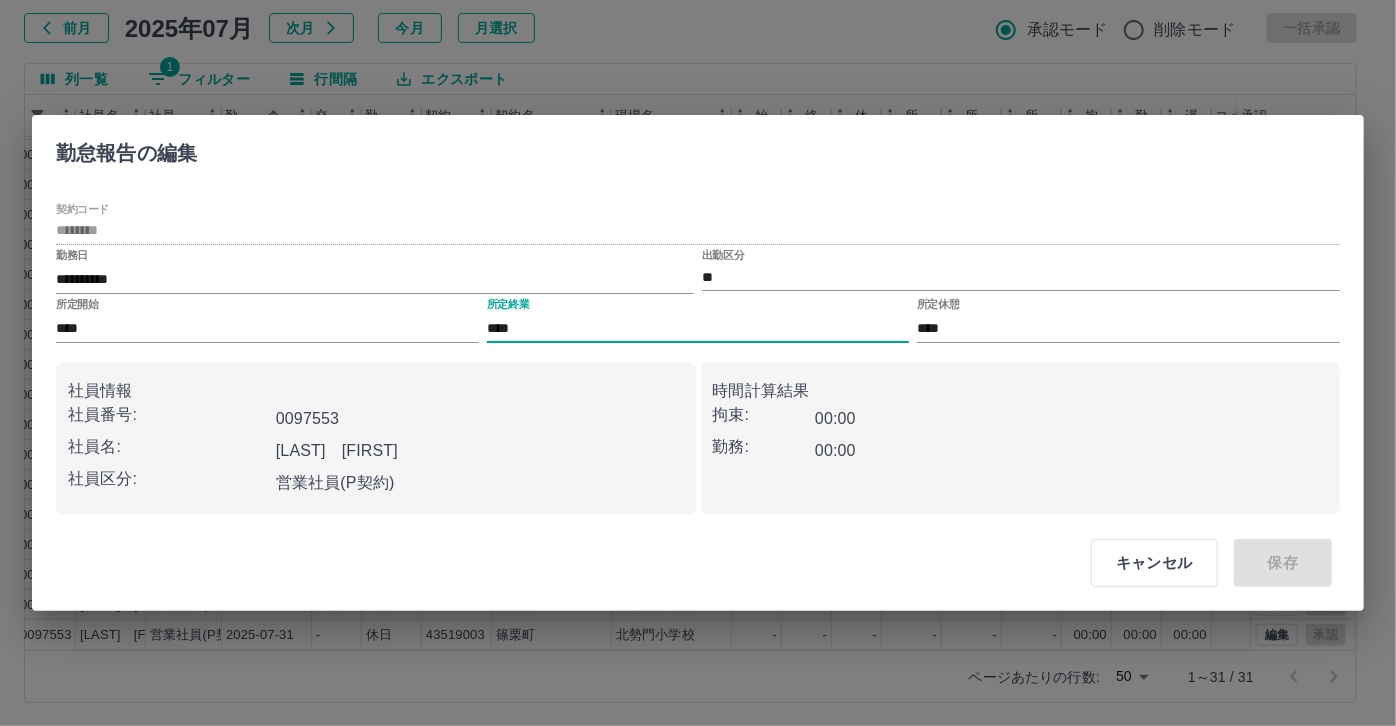 click on "****" at bounding box center [698, 328] 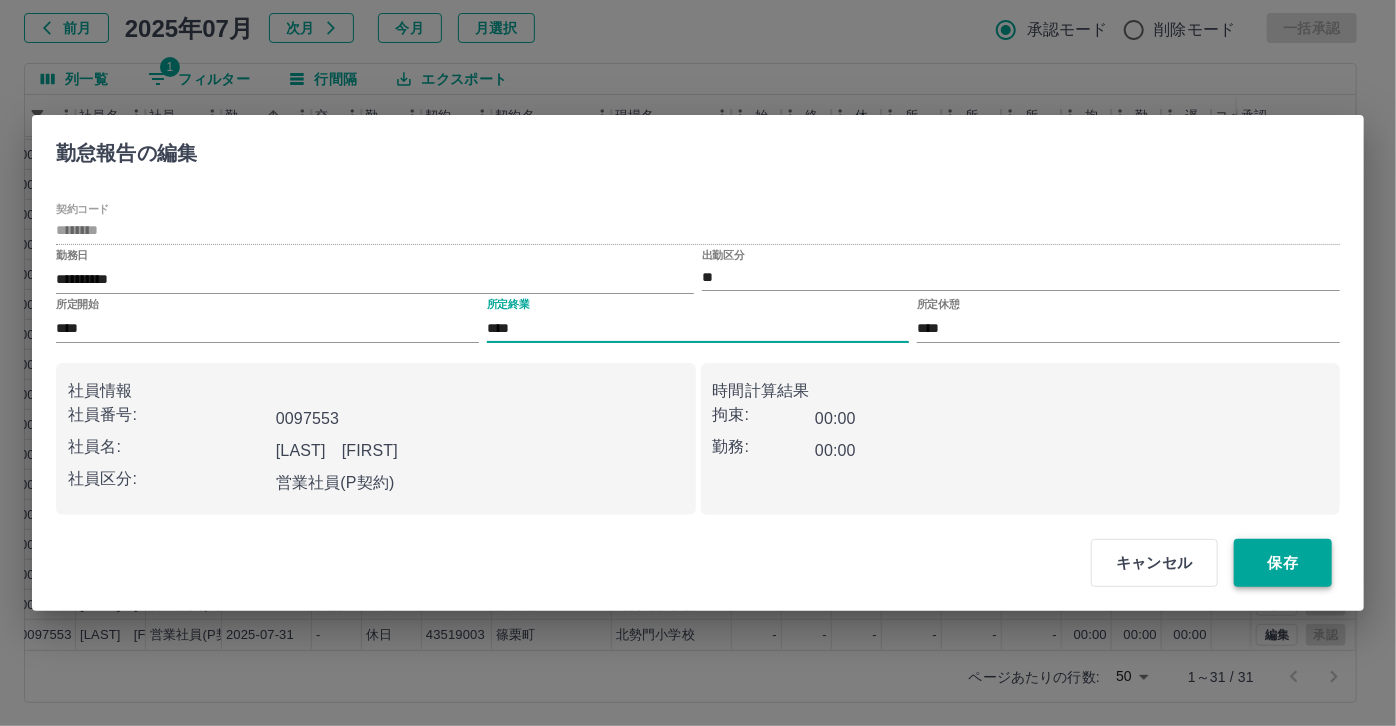type on "****" 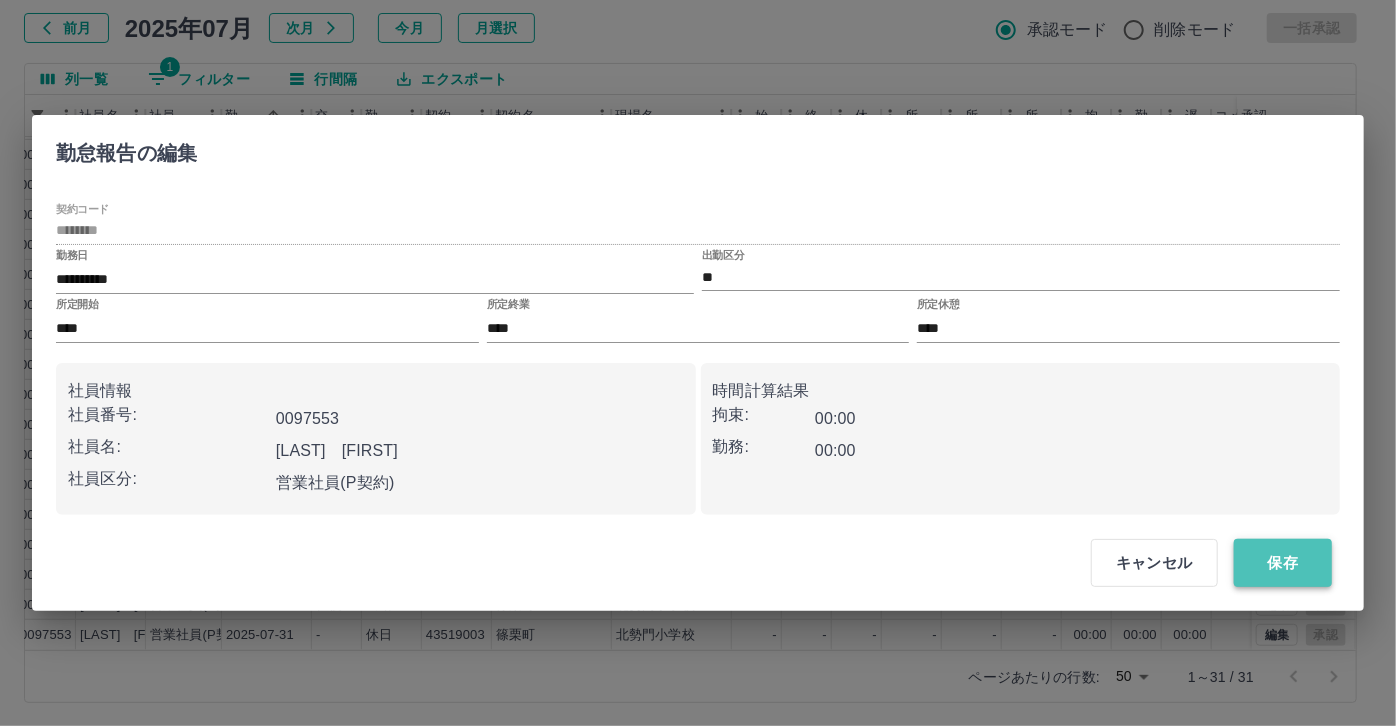 click on "保存" at bounding box center [1283, 563] 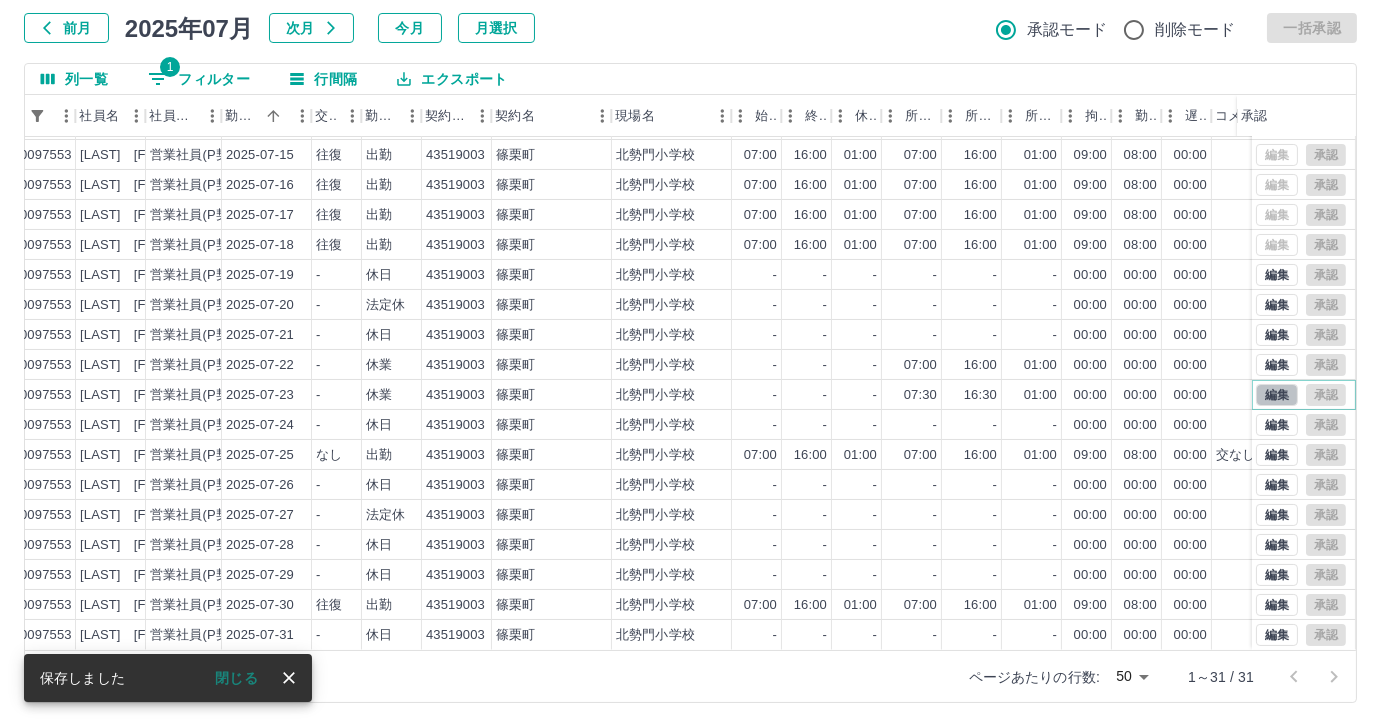 click on "編集" at bounding box center (1277, 395) 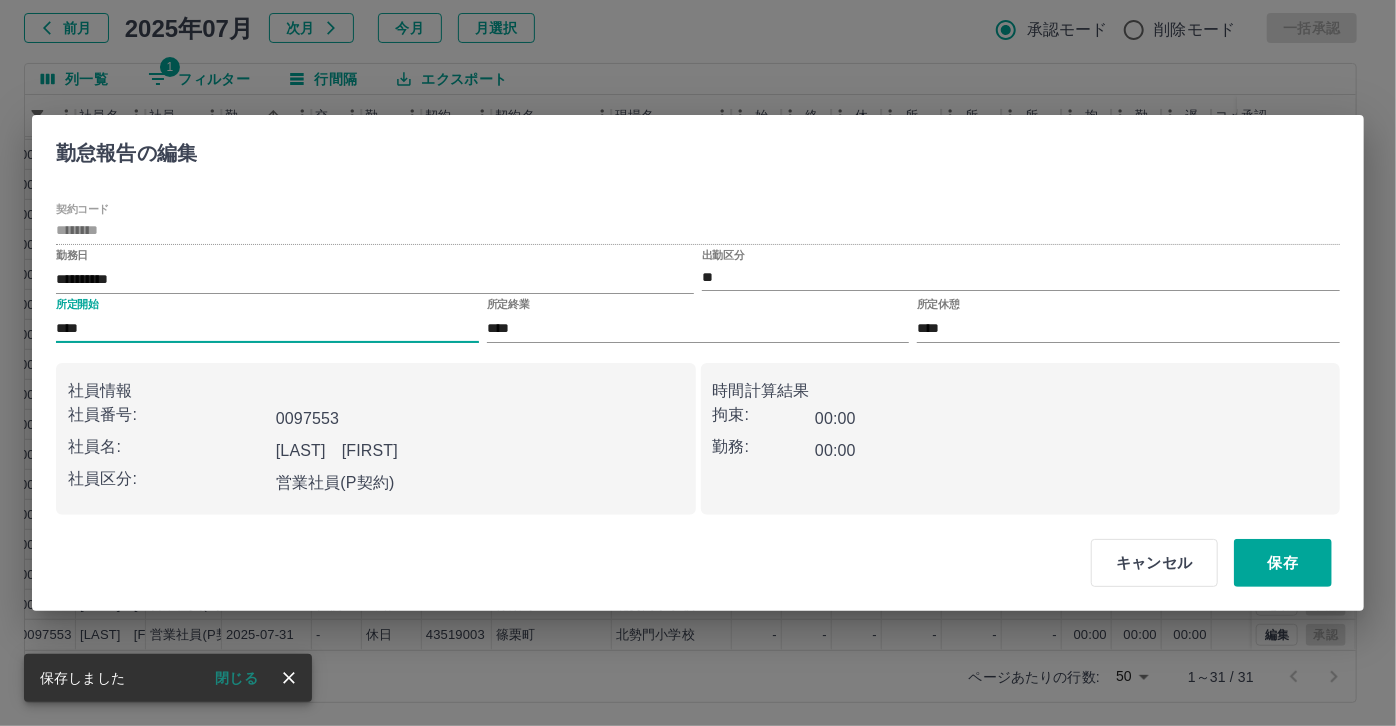 click on "****" at bounding box center (267, 328) 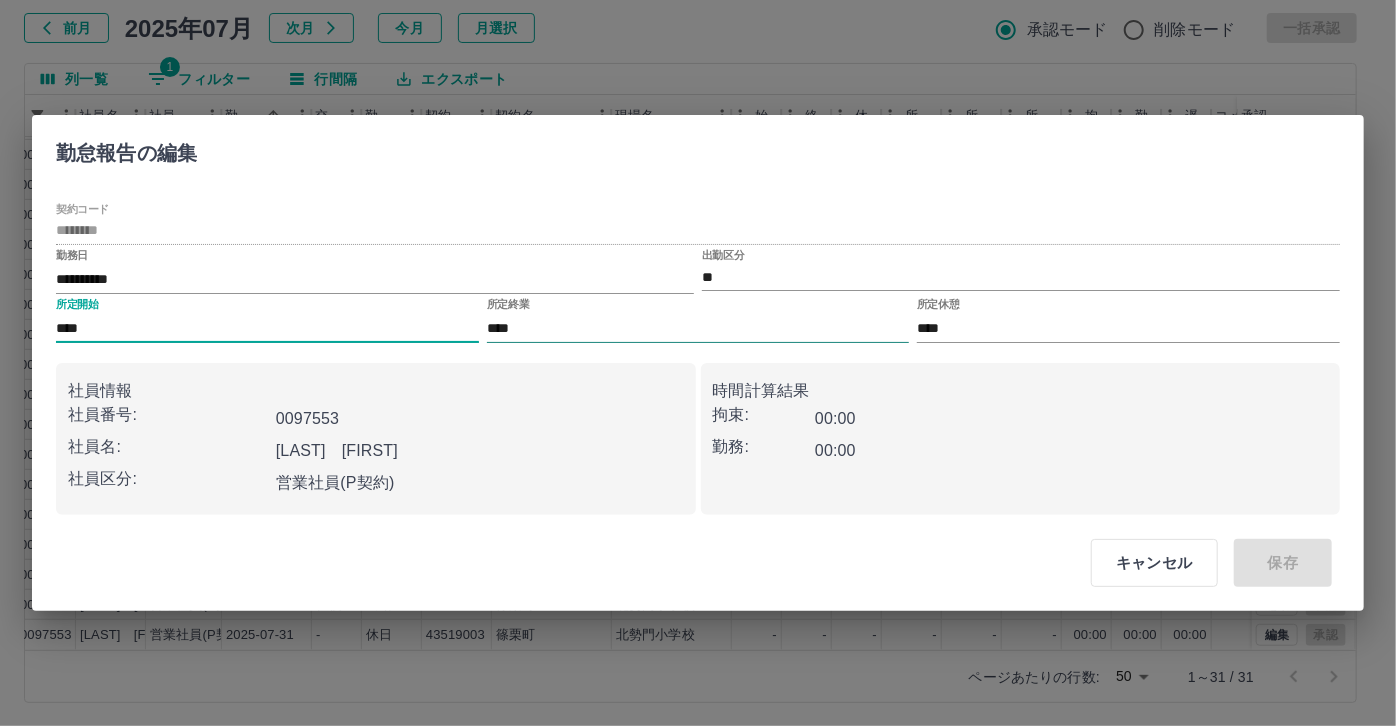 type on "****" 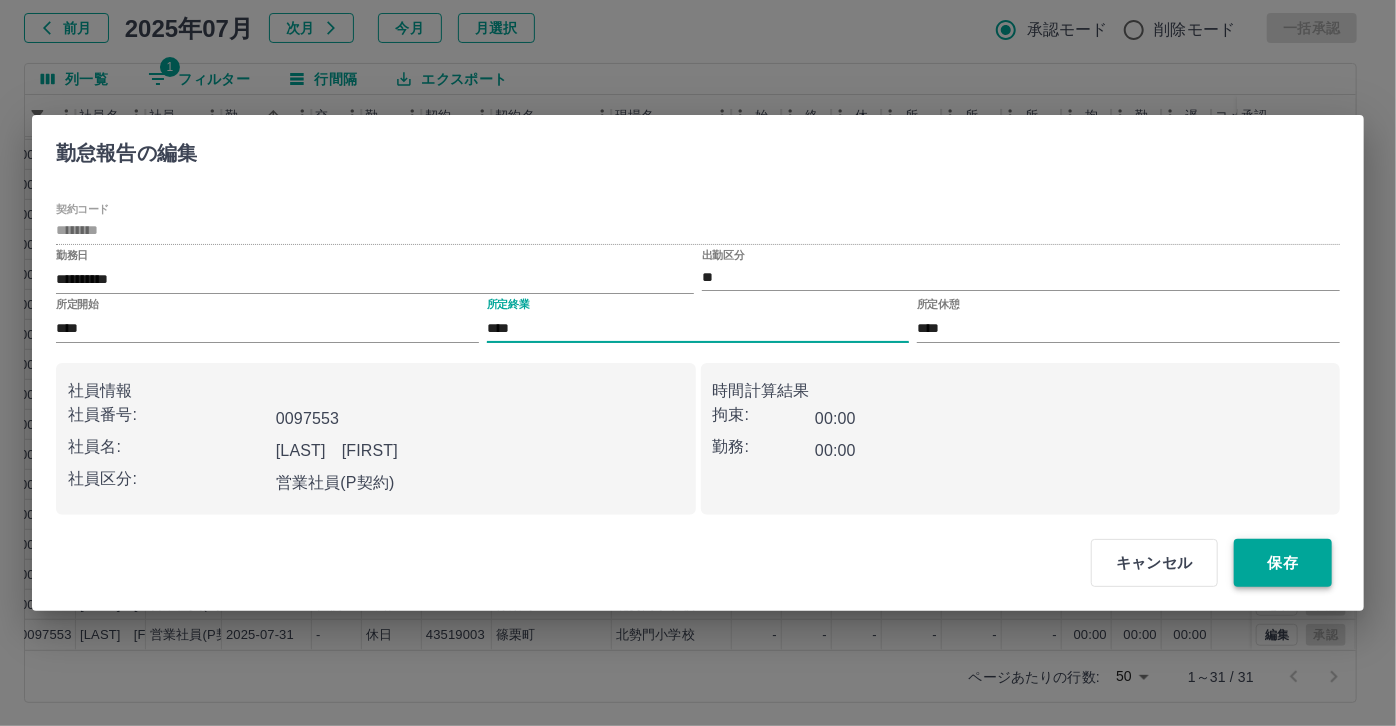 type on "****" 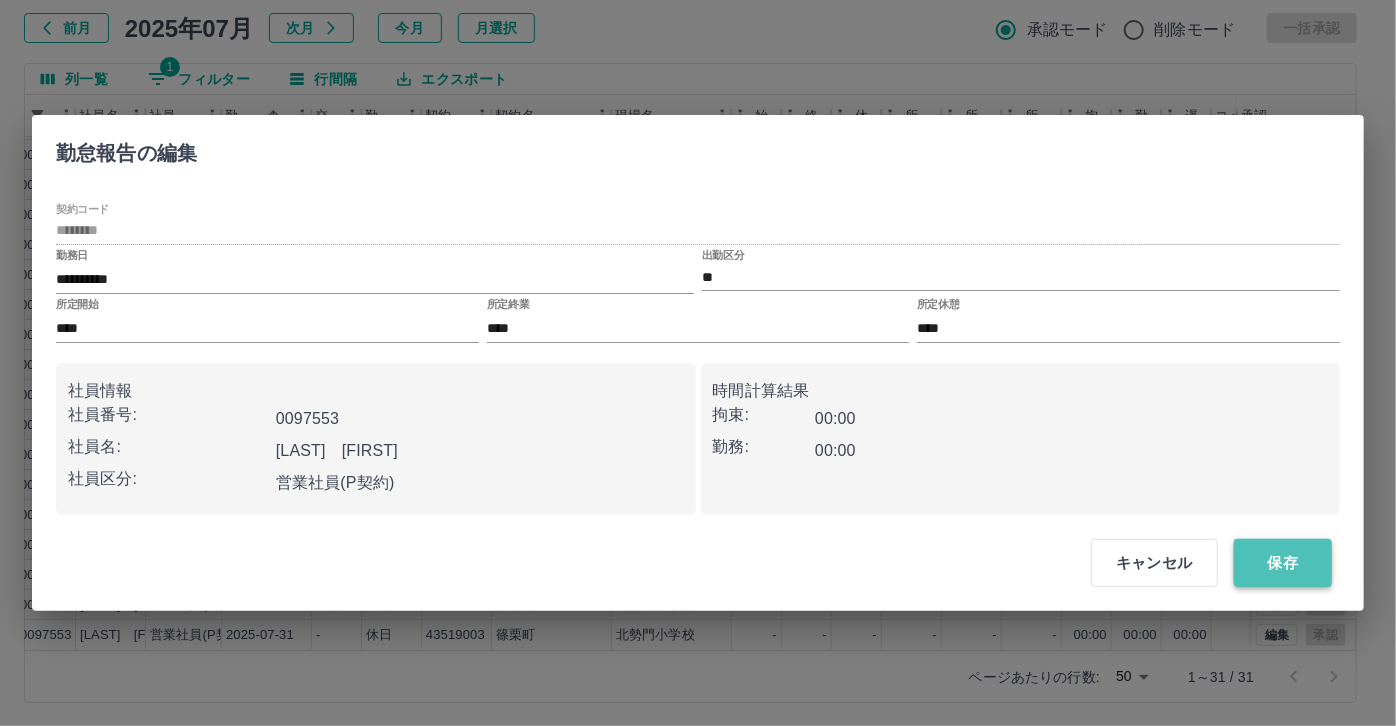 click on "保存" at bounding box center [1283, 563] 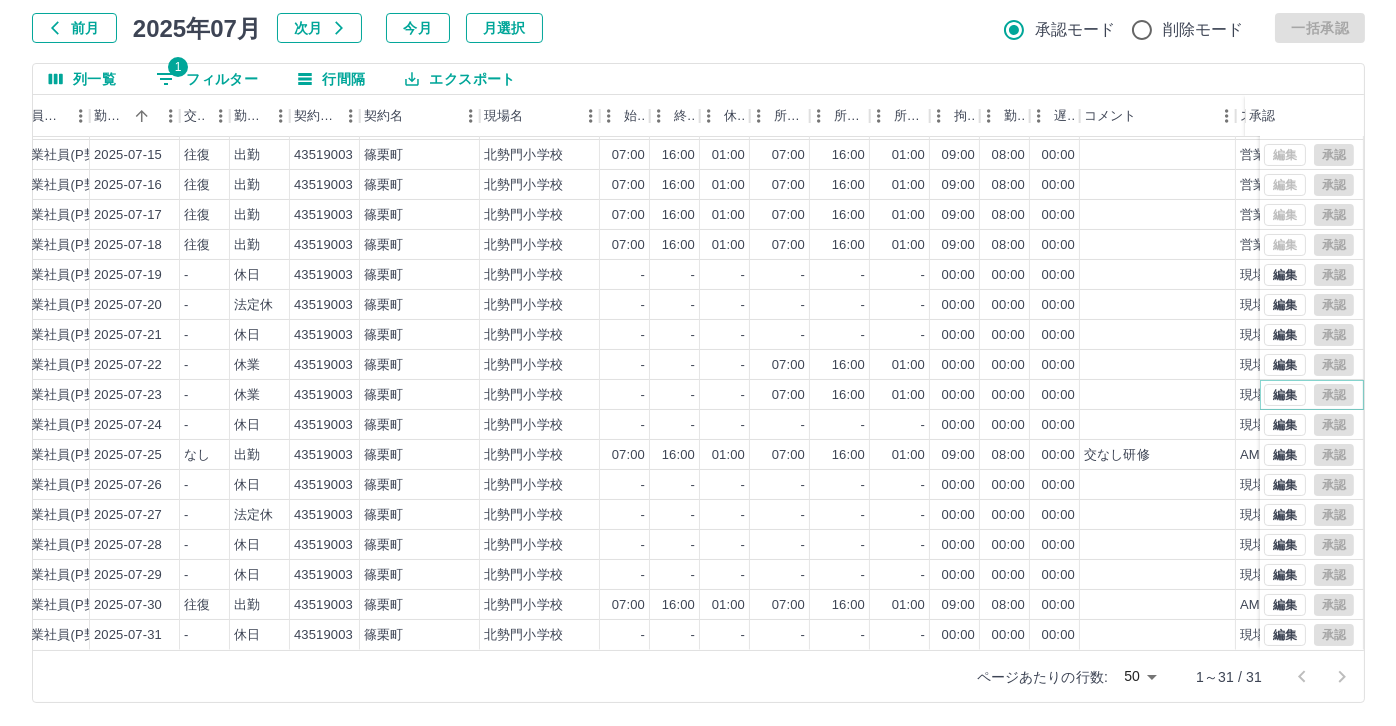scroll, scrollTop: 431, scrollLeft: 317, axis: both 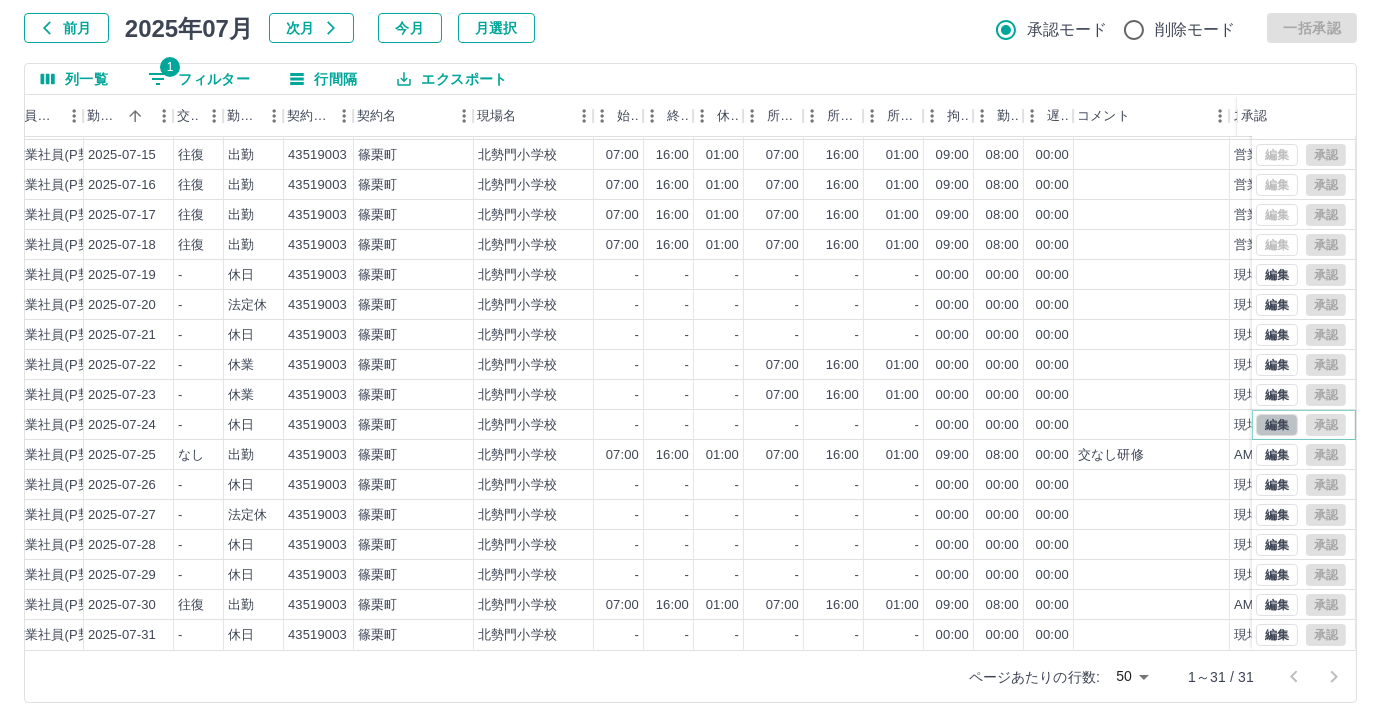 click on "編集" at bounding box center [1277, 425] 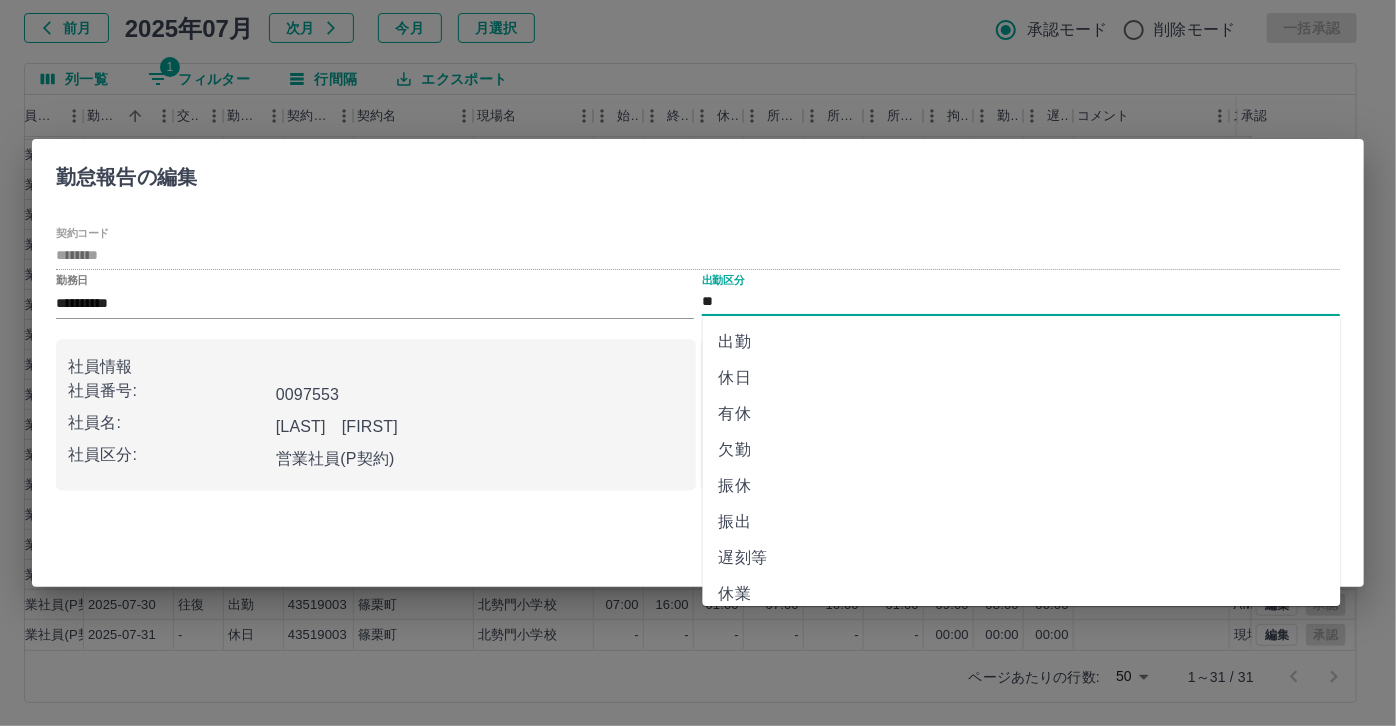 click on "**" at bounding box center [1021, 302] 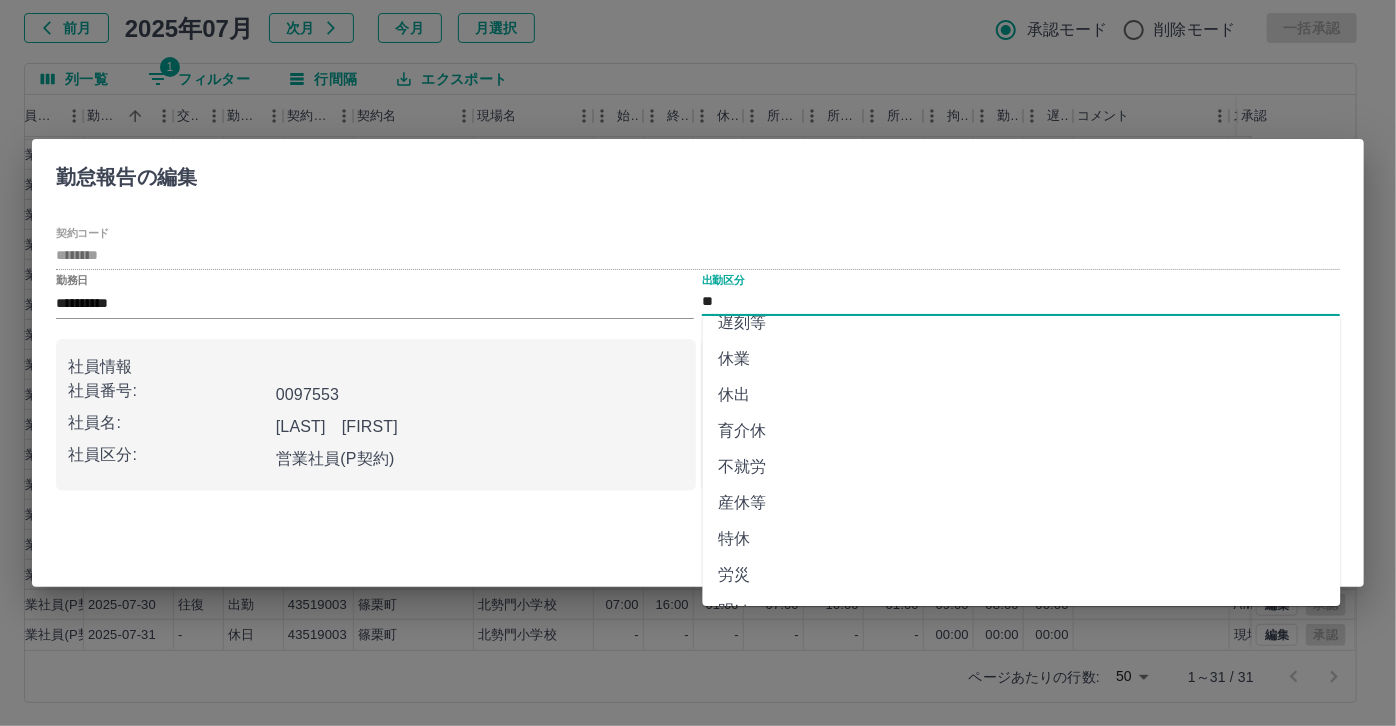 scroll, scrollTop: 0, scrollLeft: 0, axis: both 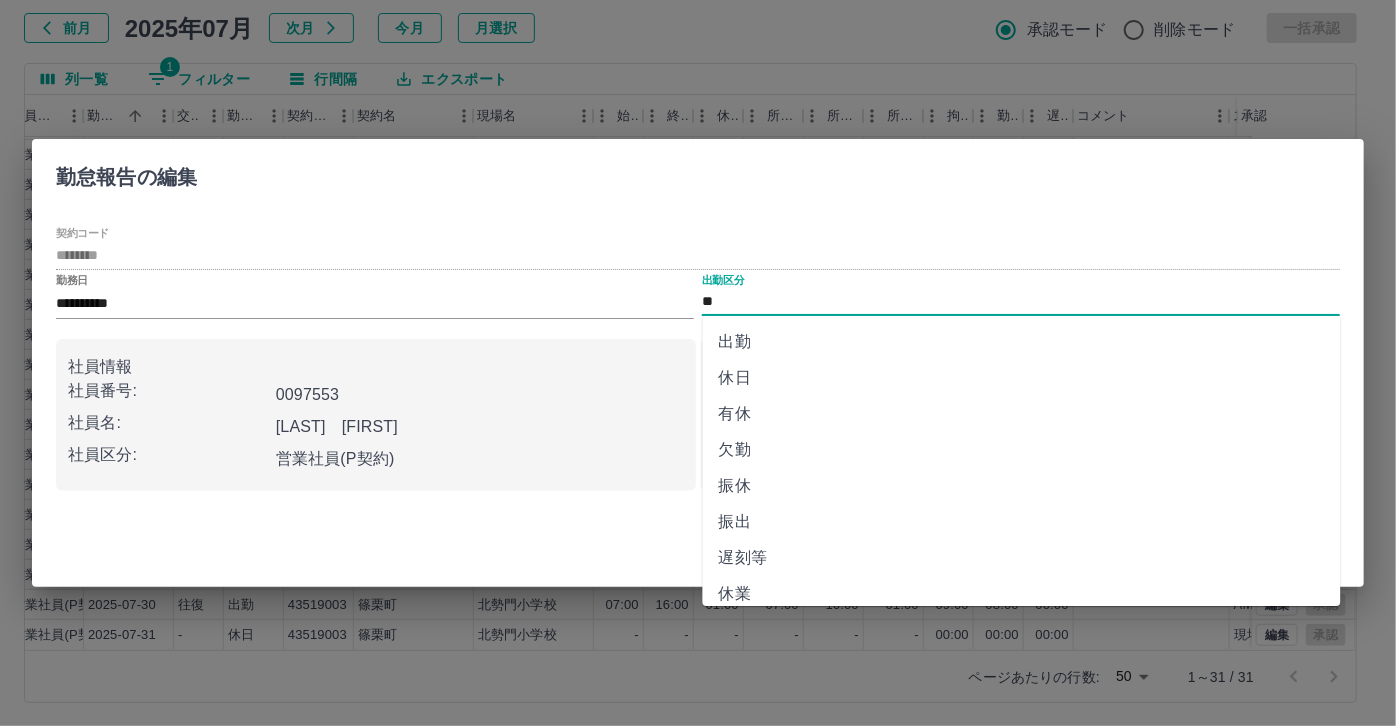 click on "休業" at bounding box center [1022, 594] 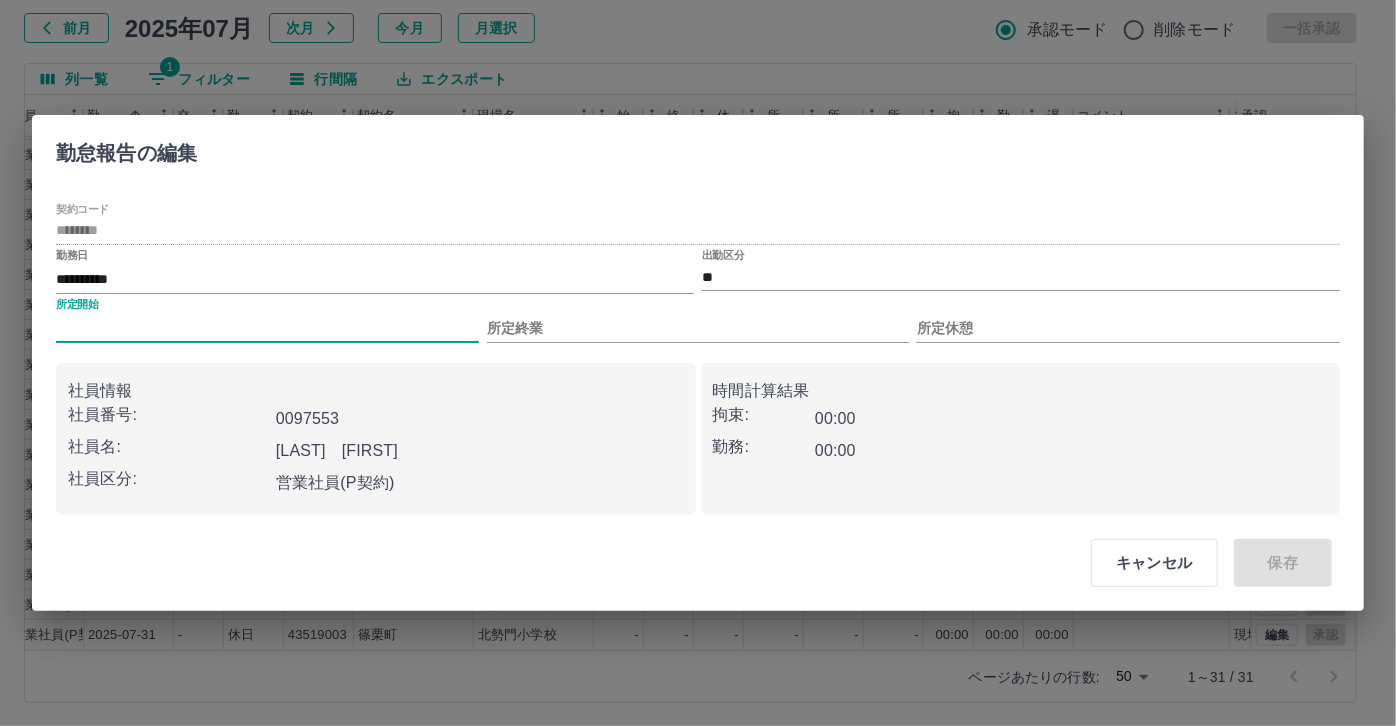 click on "所定開始" at bounding box center (267, 328) 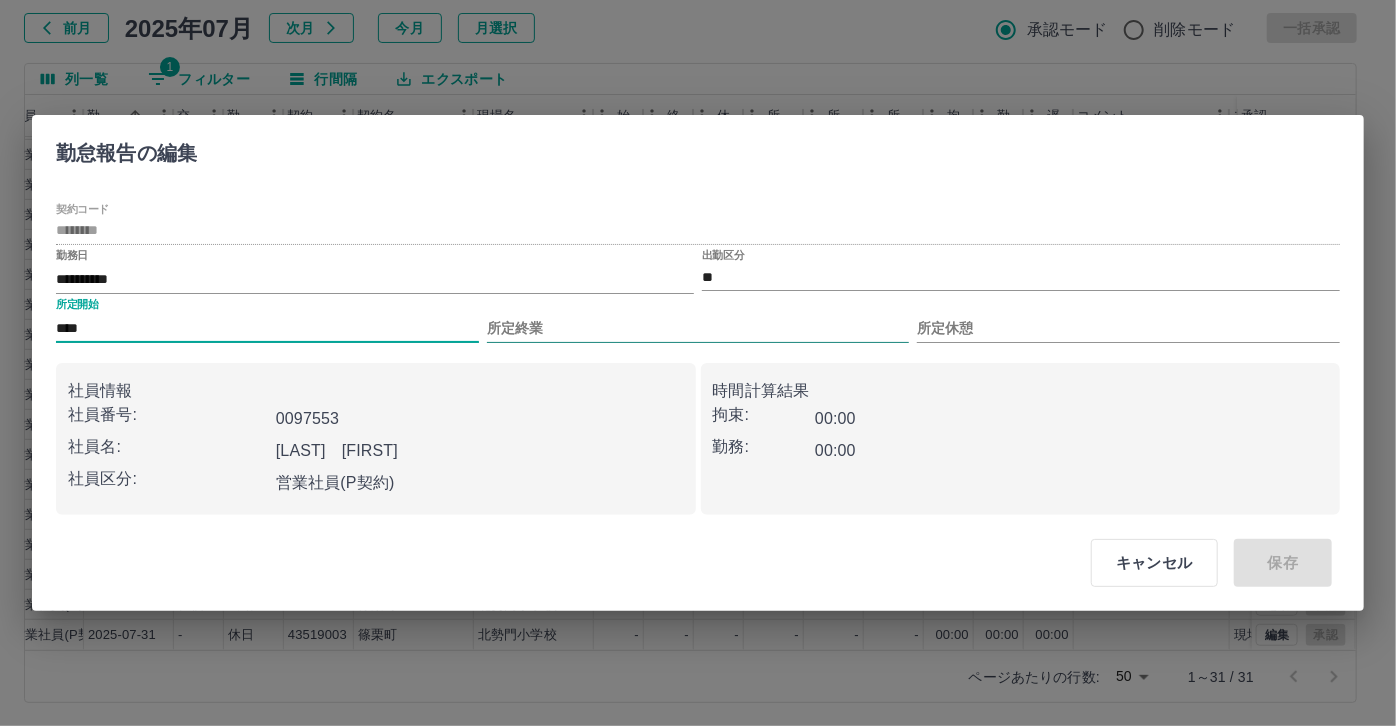 click on "所定終業" at bounding box center [698, 328] 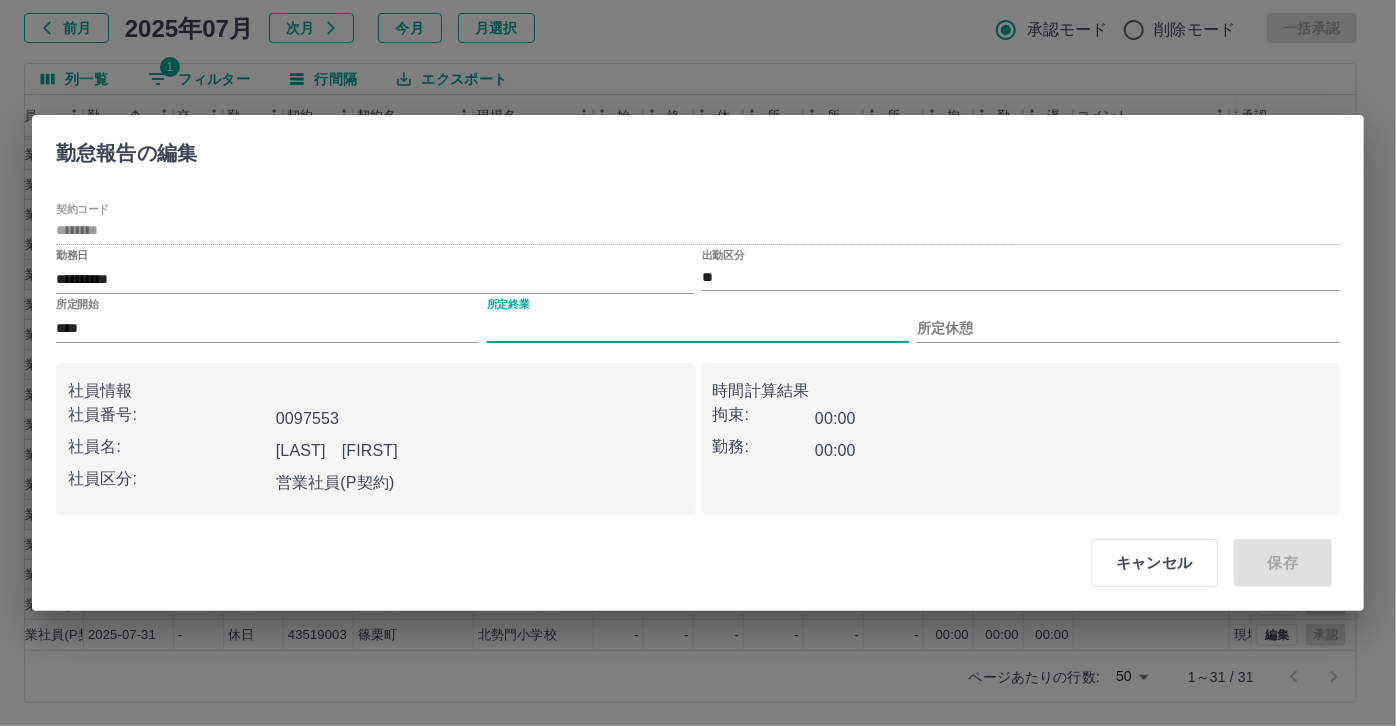 type on "****" 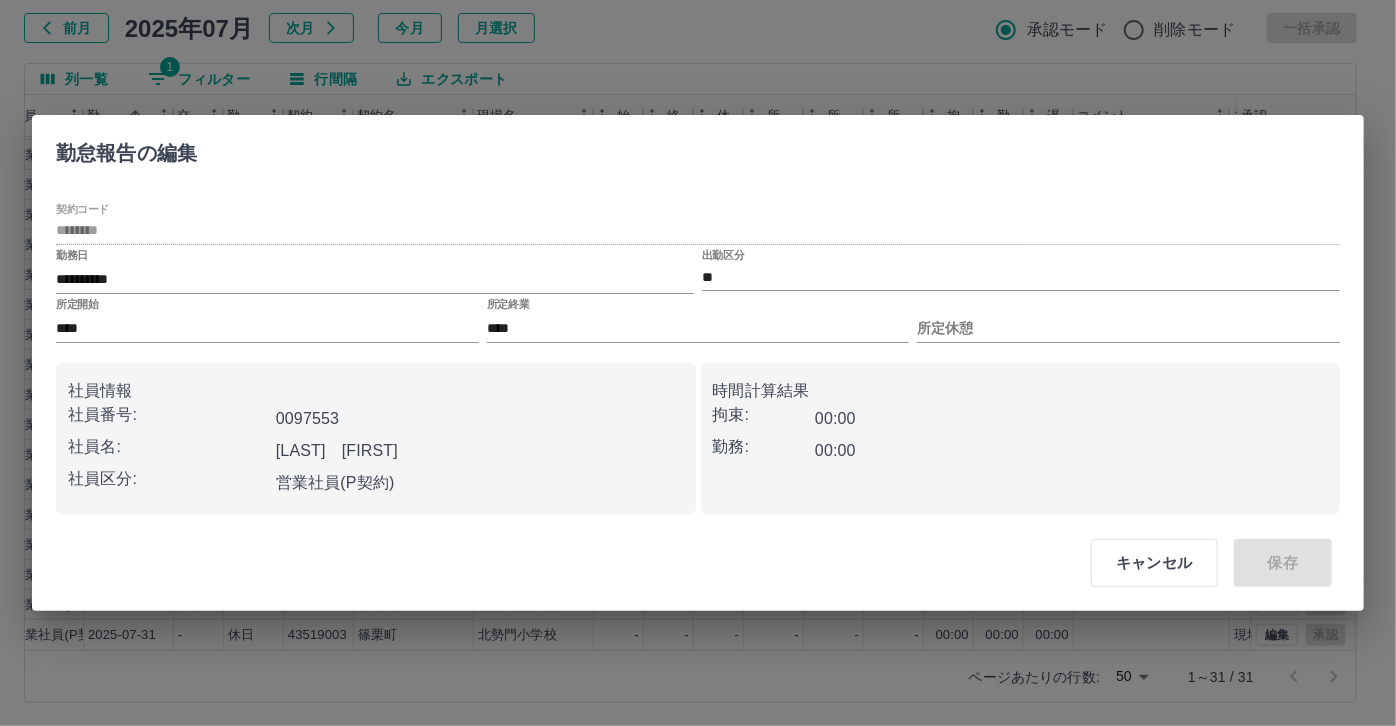 click on "所定休憩" at bounding box center [1128, 320] 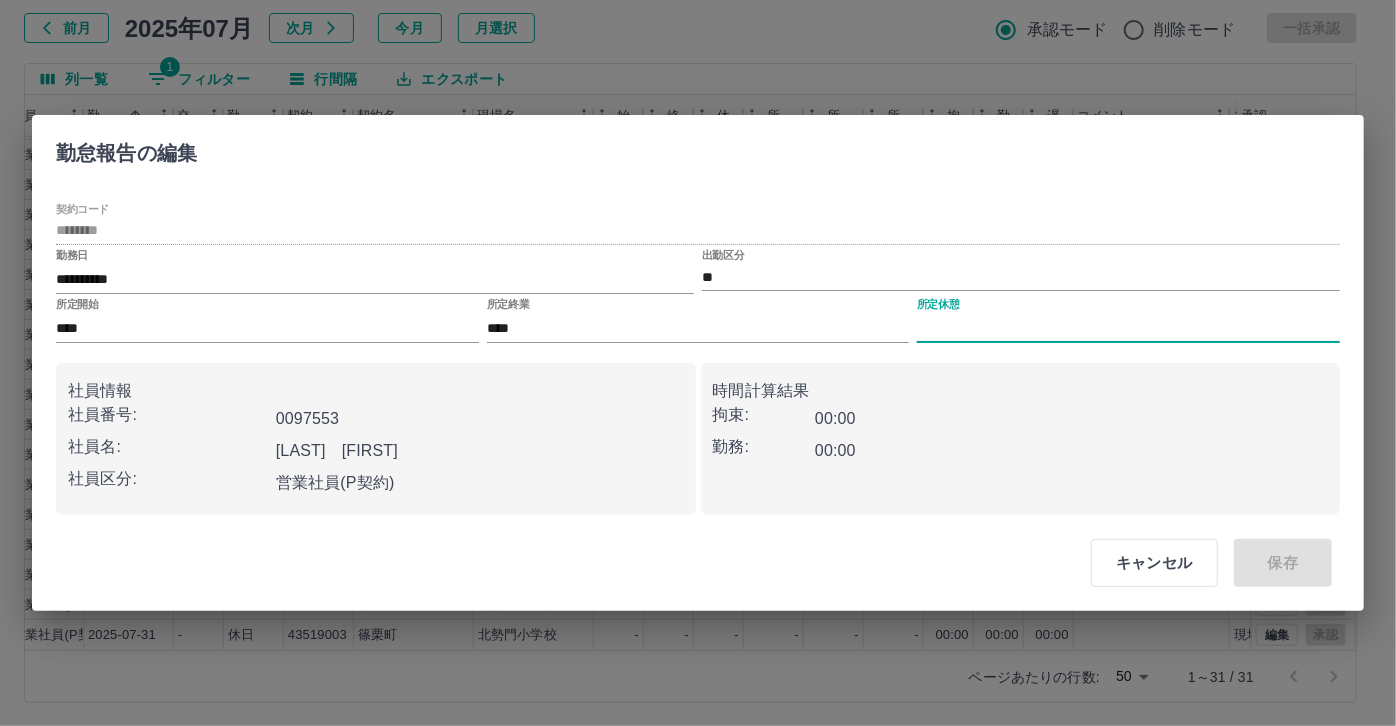 click on "所定休憩" at bounding box center [1128, 328] 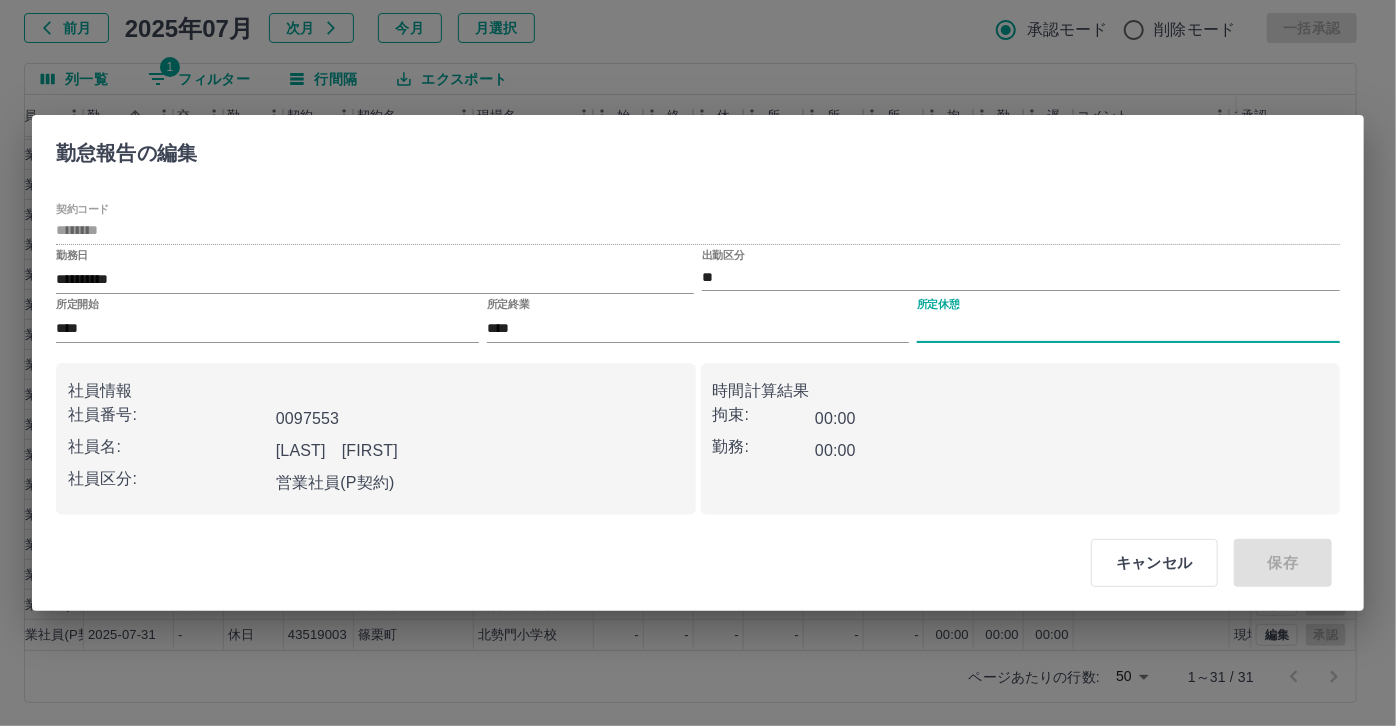 type on "****" 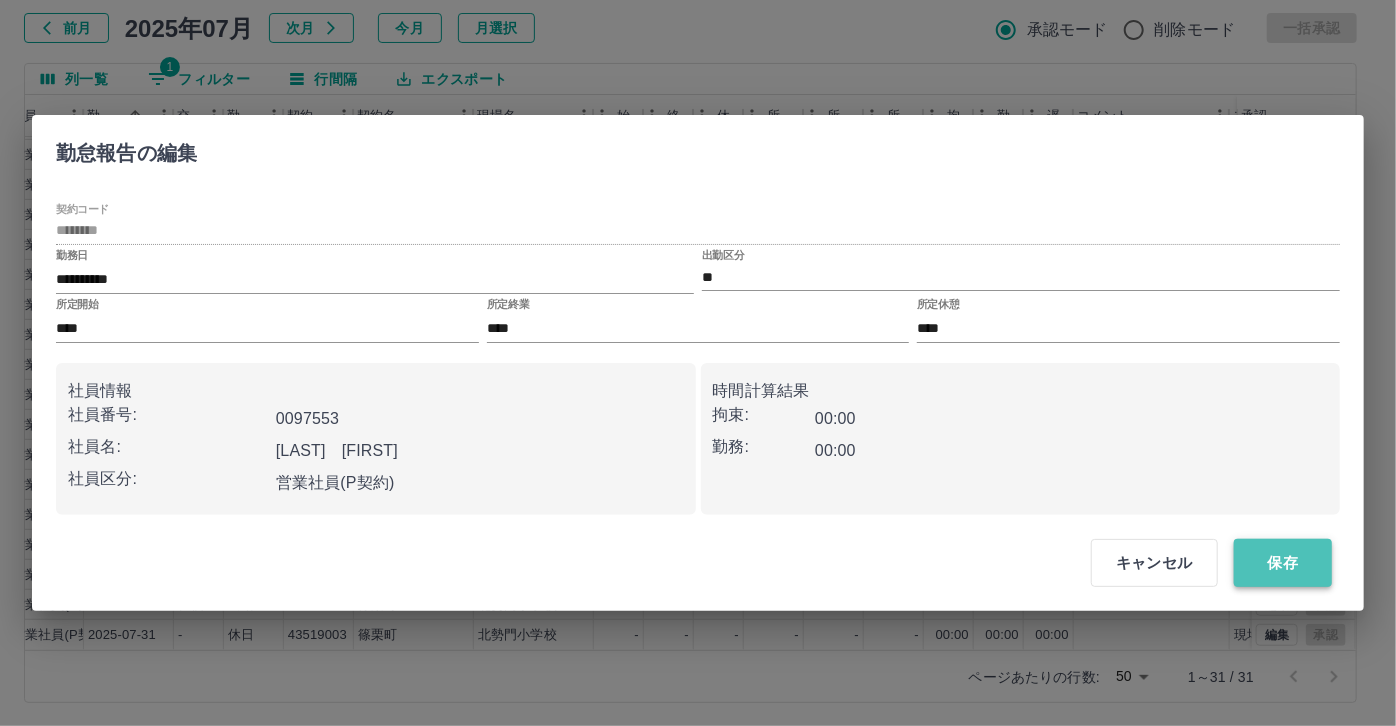 click on "保存" at bounding box center (1283, 563) 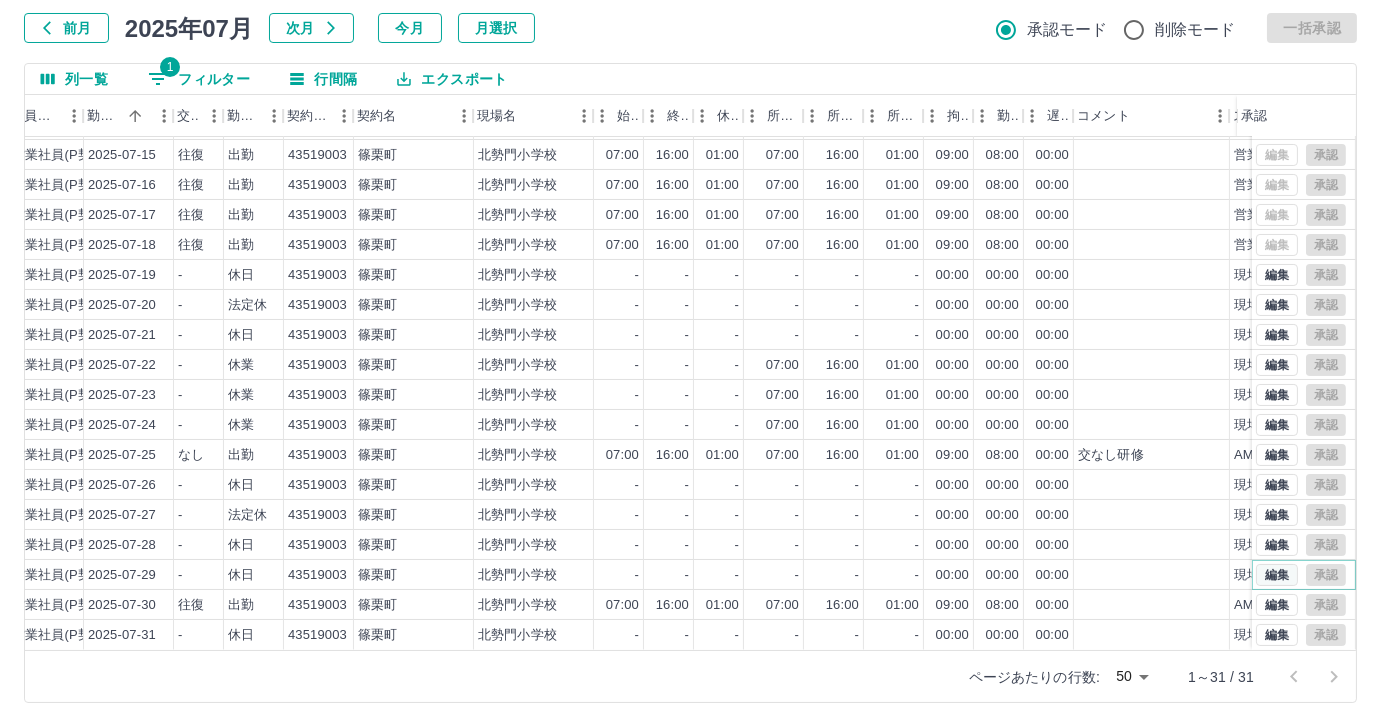 click on "編集" at bounding box center [1277, 575] 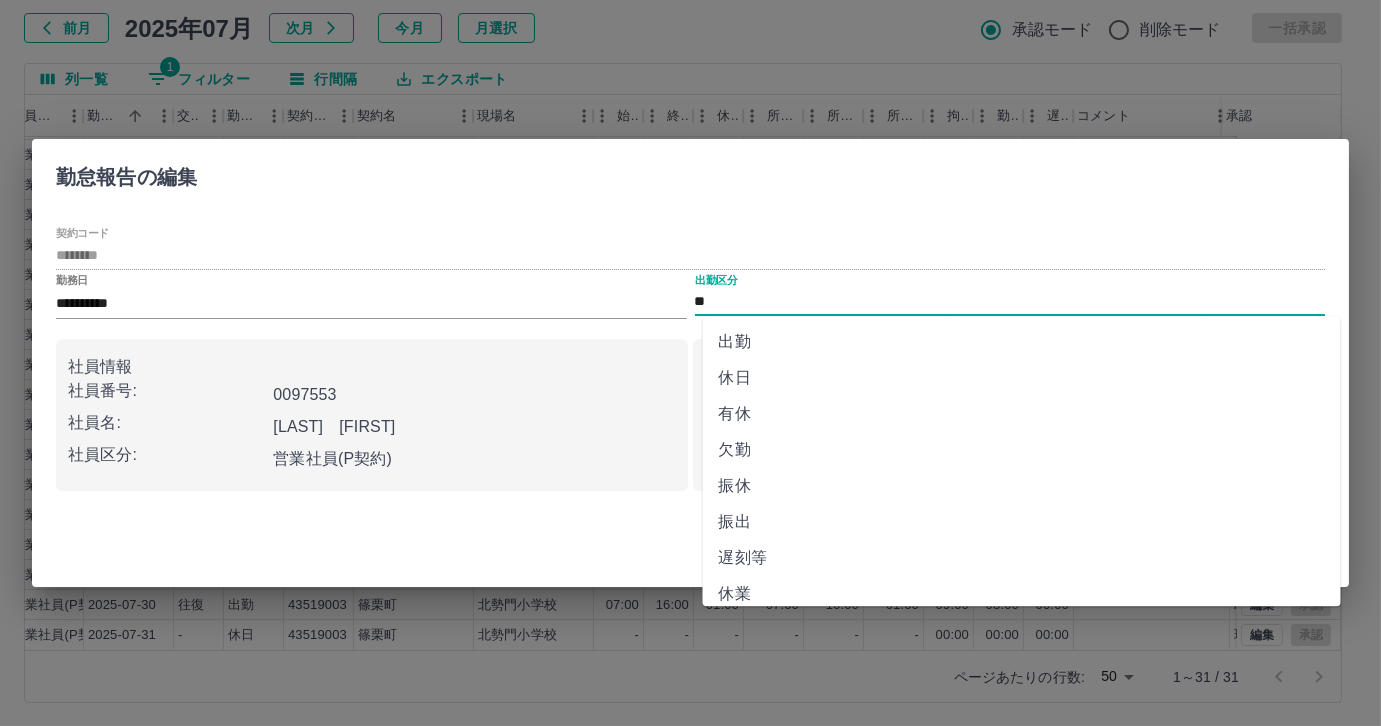 click on "**" at bounding box center (1010, 302) 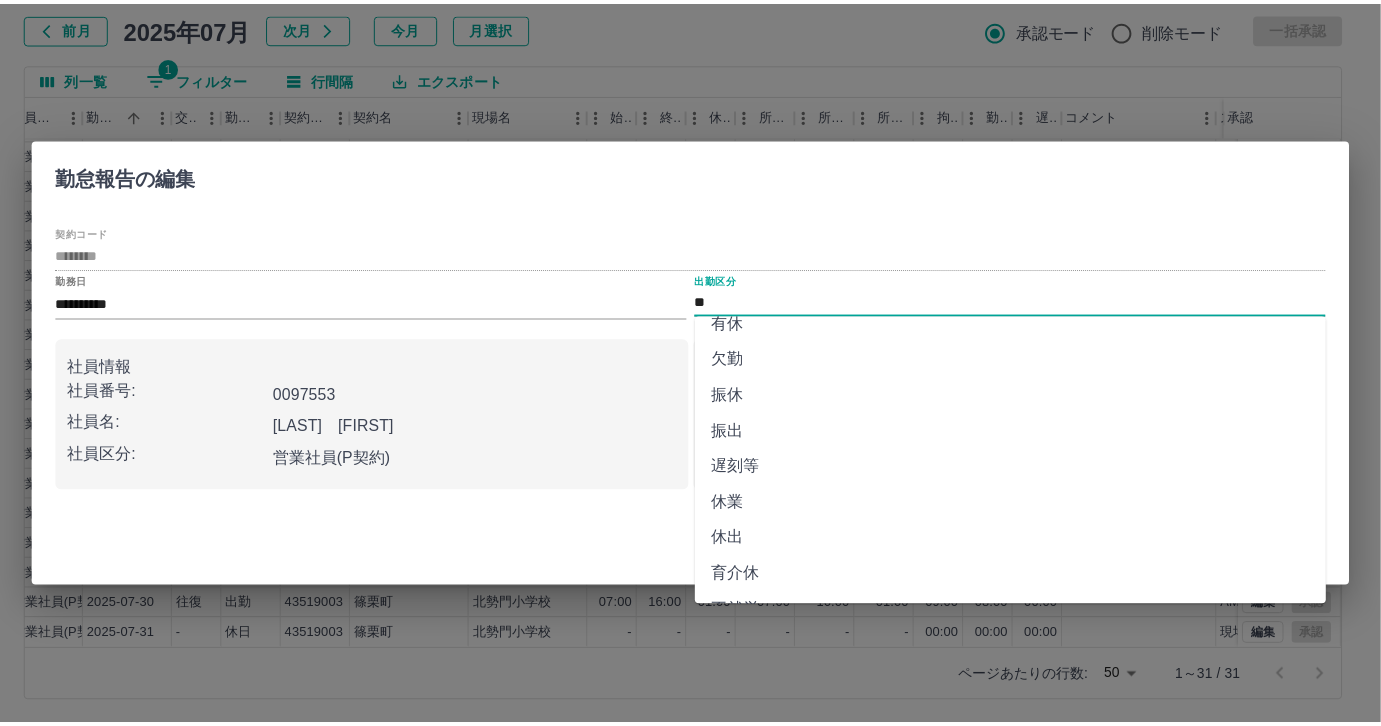 scroll, scrollTop: 181, scrollLeft: 0, axis: vertical 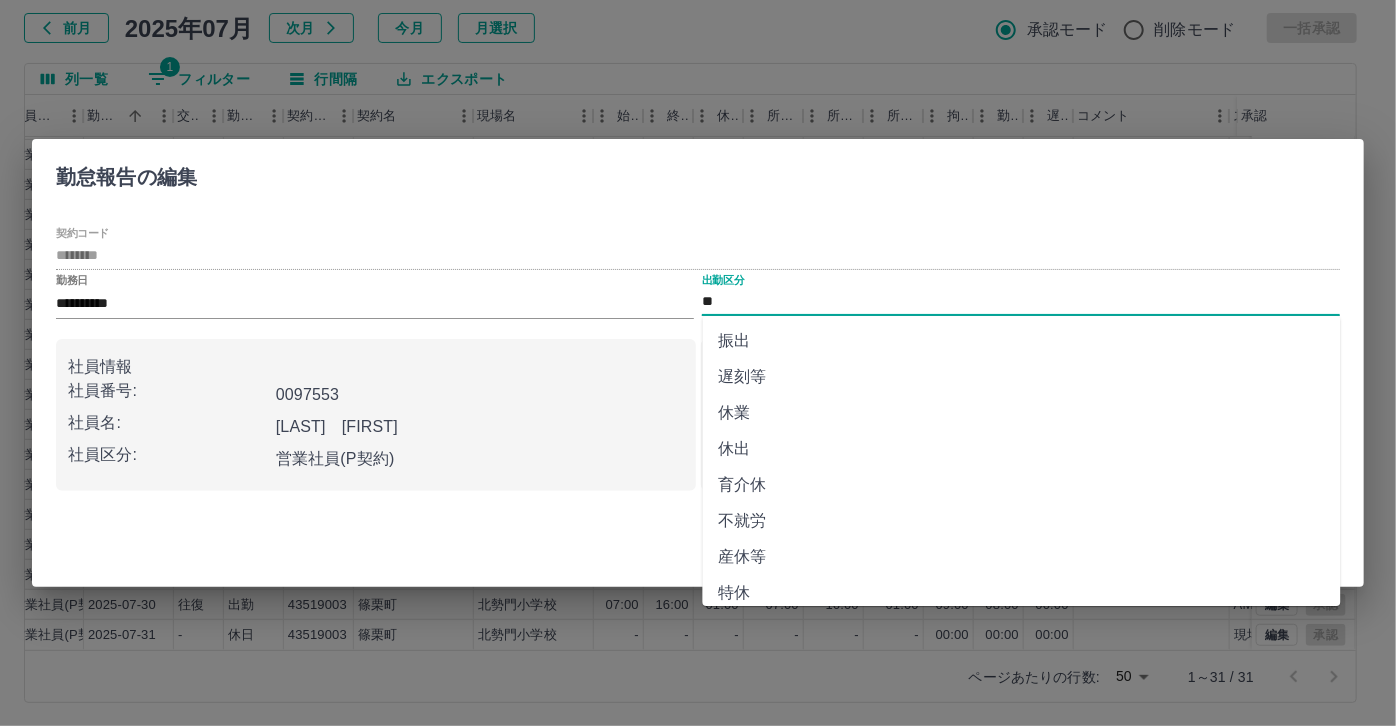 click on "休業" at bounding box center (1022, 413) 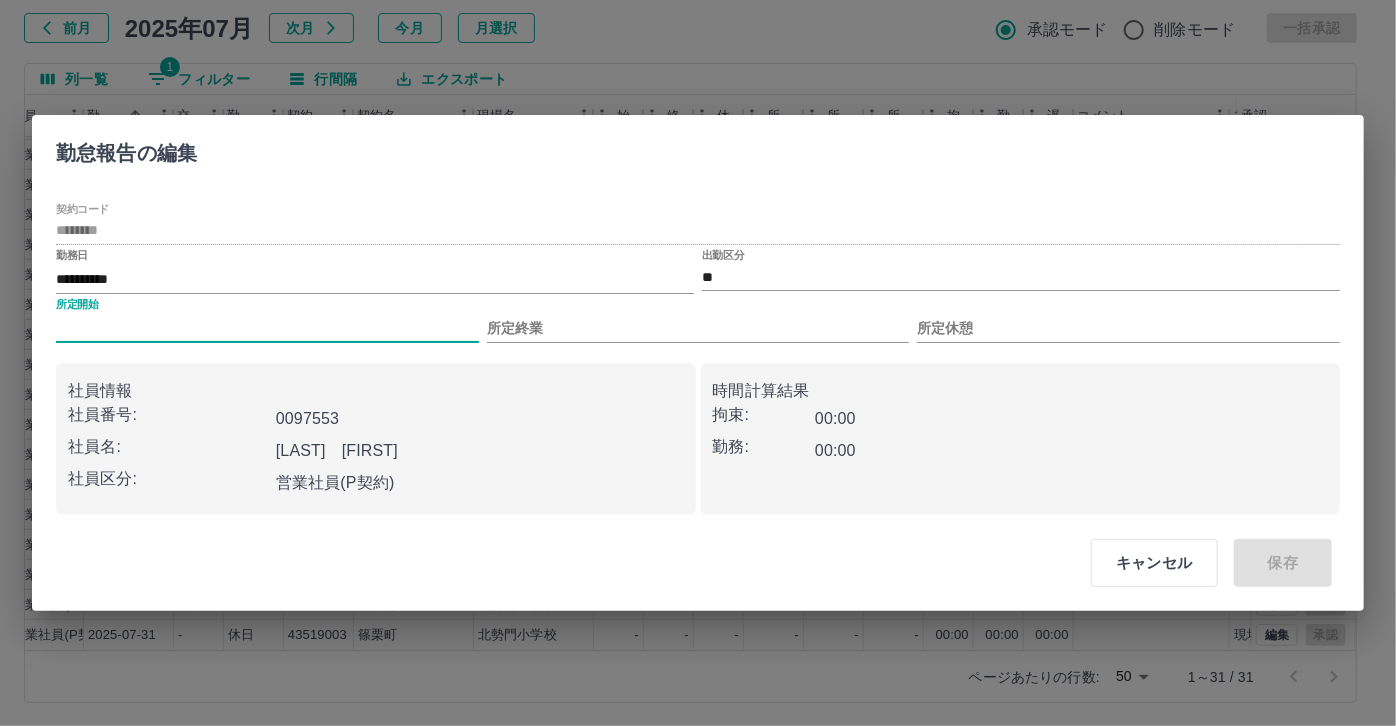 click on "所定開始" at bounding box center [267, 328] 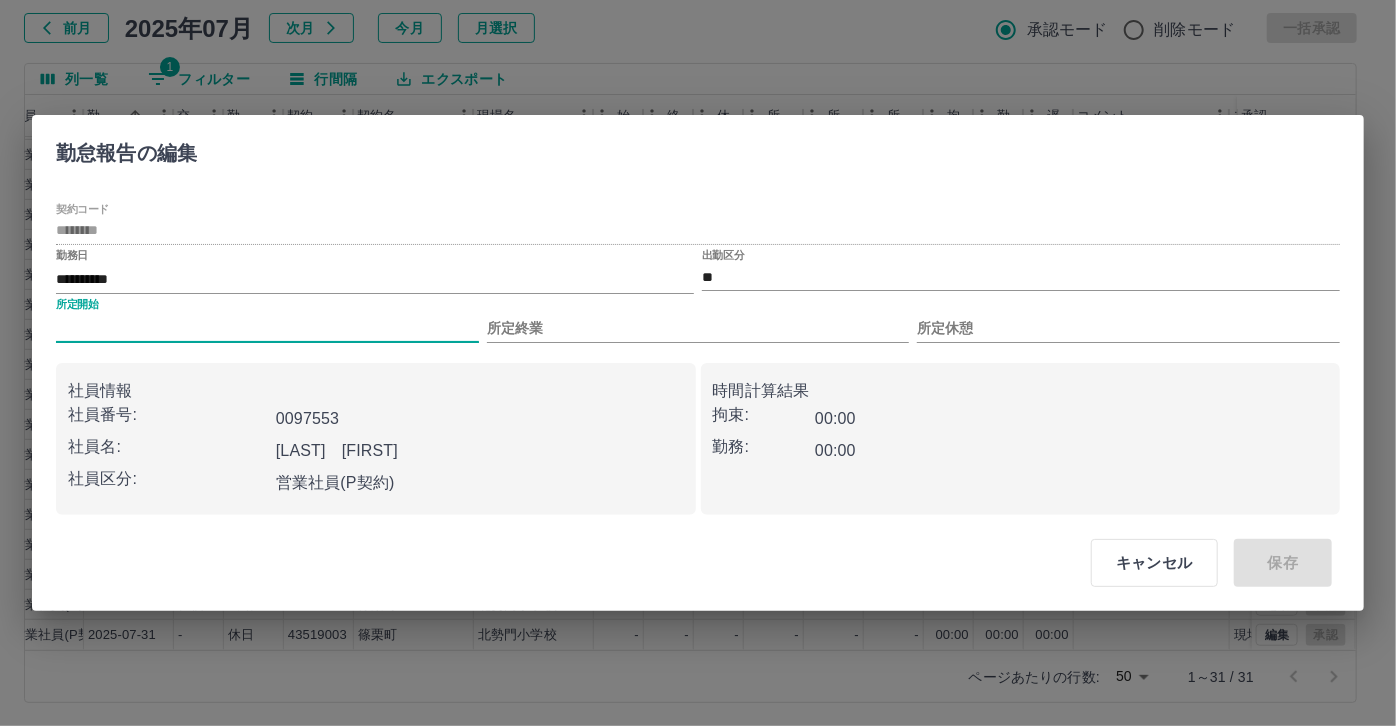 type on "****" 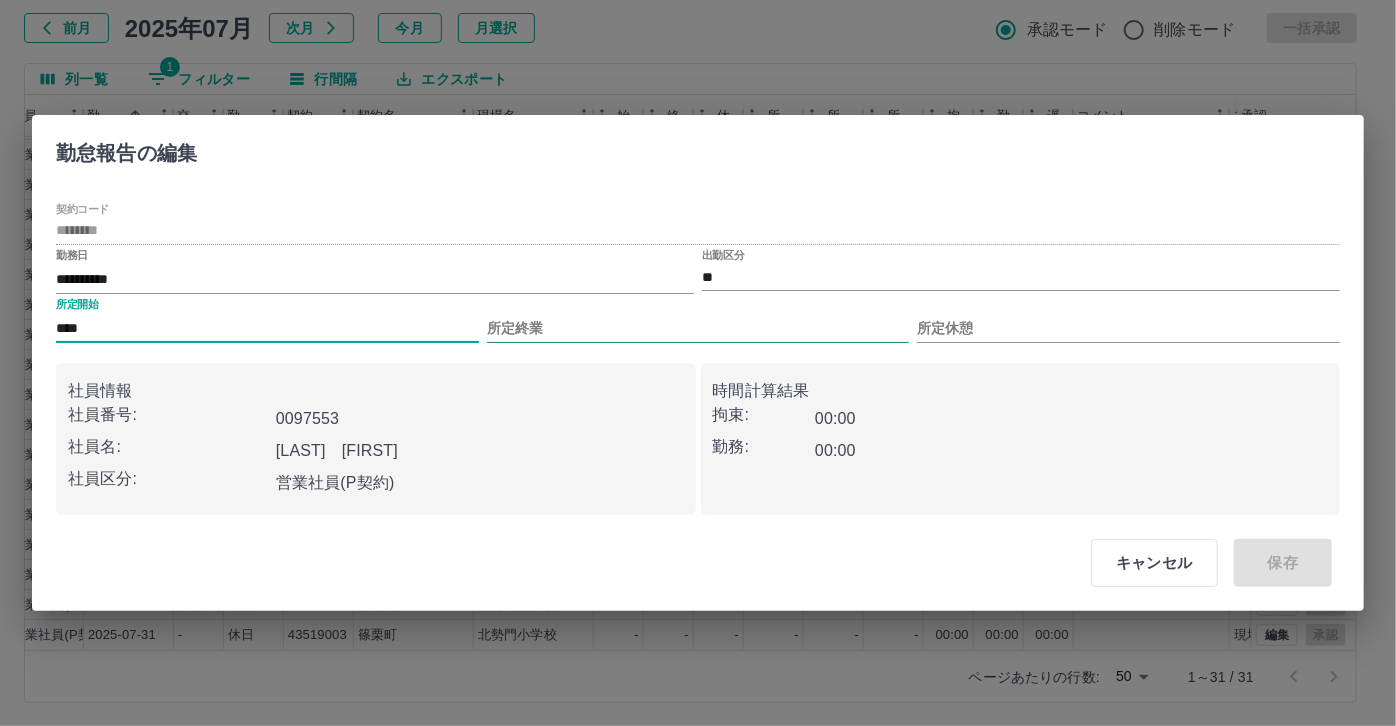 click on "所定終業" at bounding box center (698, 328) 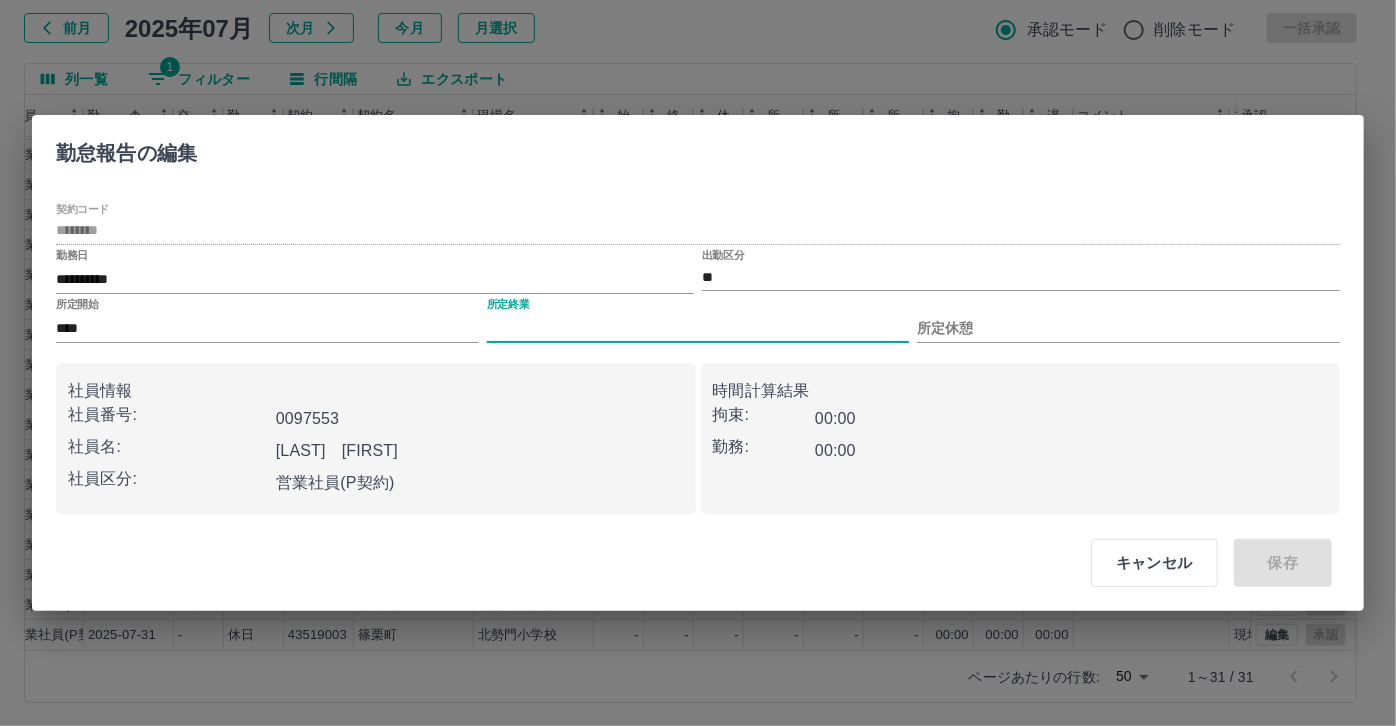 type on "****" 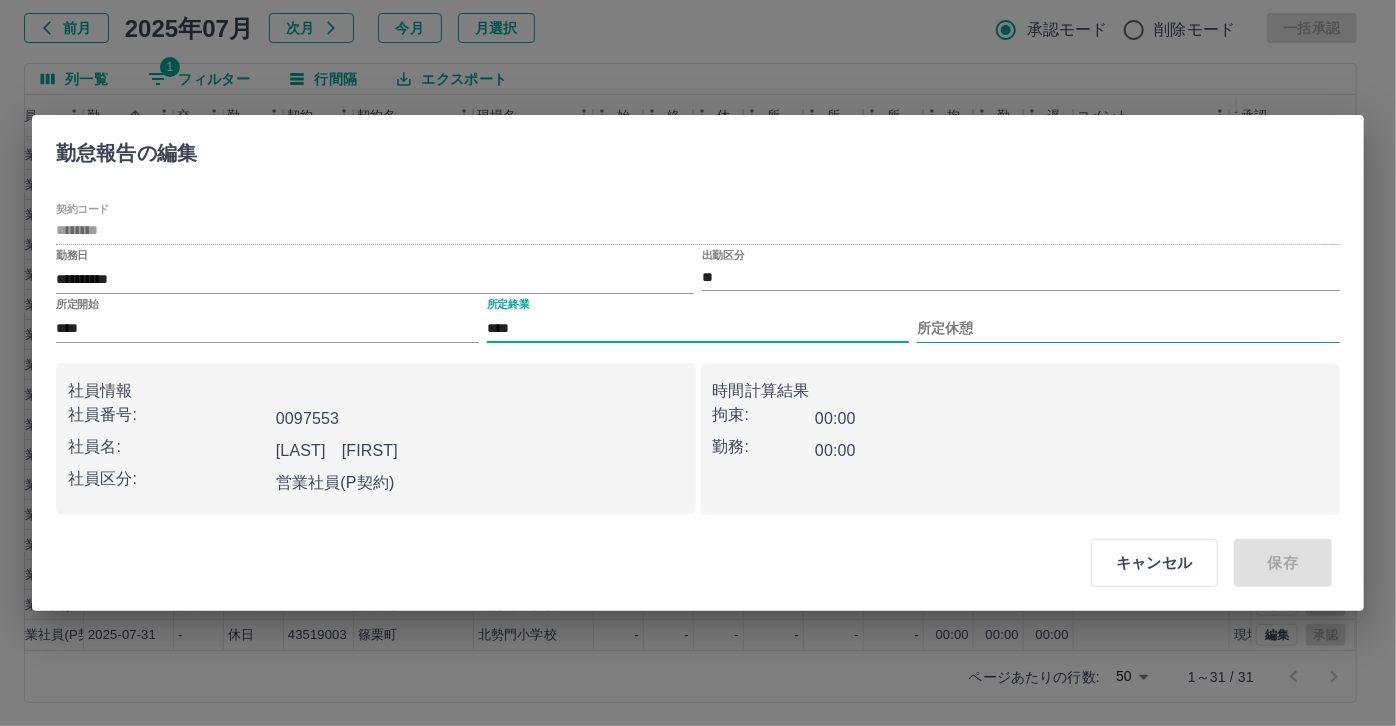 click on "所定休憩" at bounding box center (1128, 328) 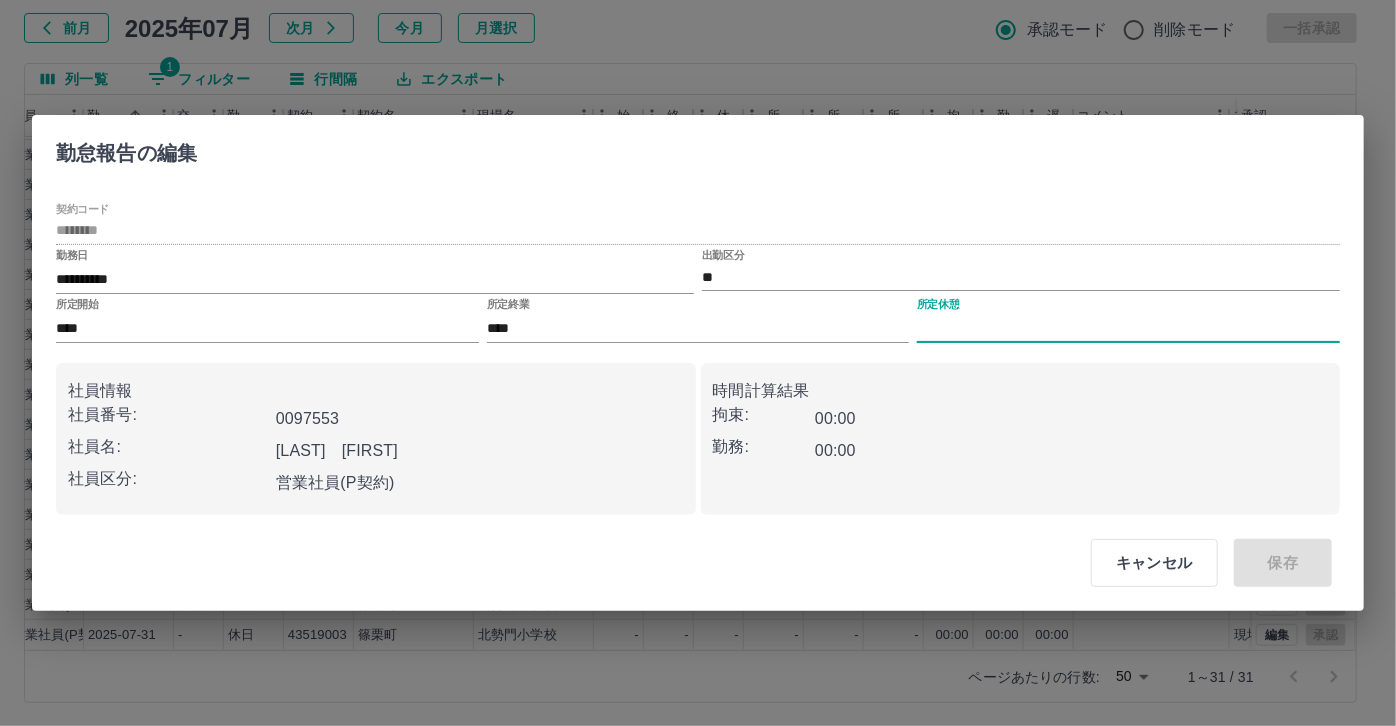type on "****" 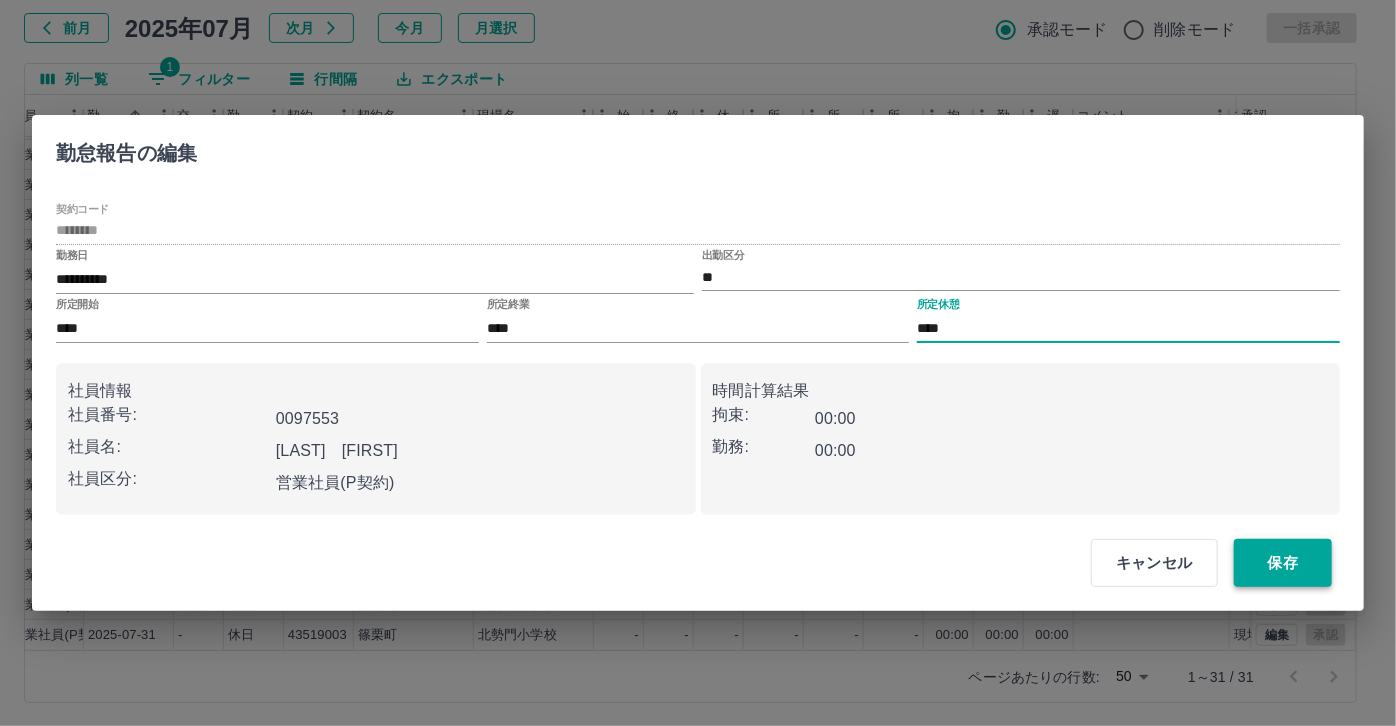 click on "保存" at bounding box center [1283, 563] 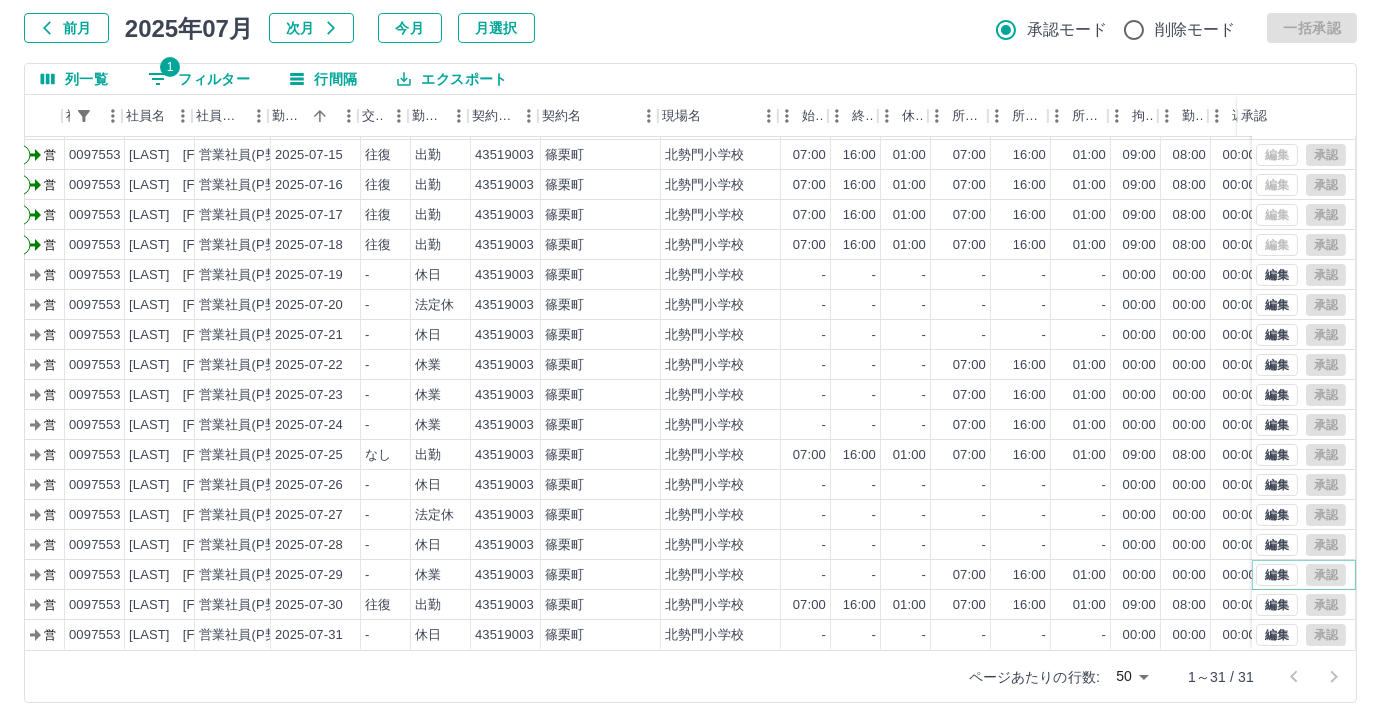 scroll, scrollTop: 431, scrollLeft: 136, axis: both 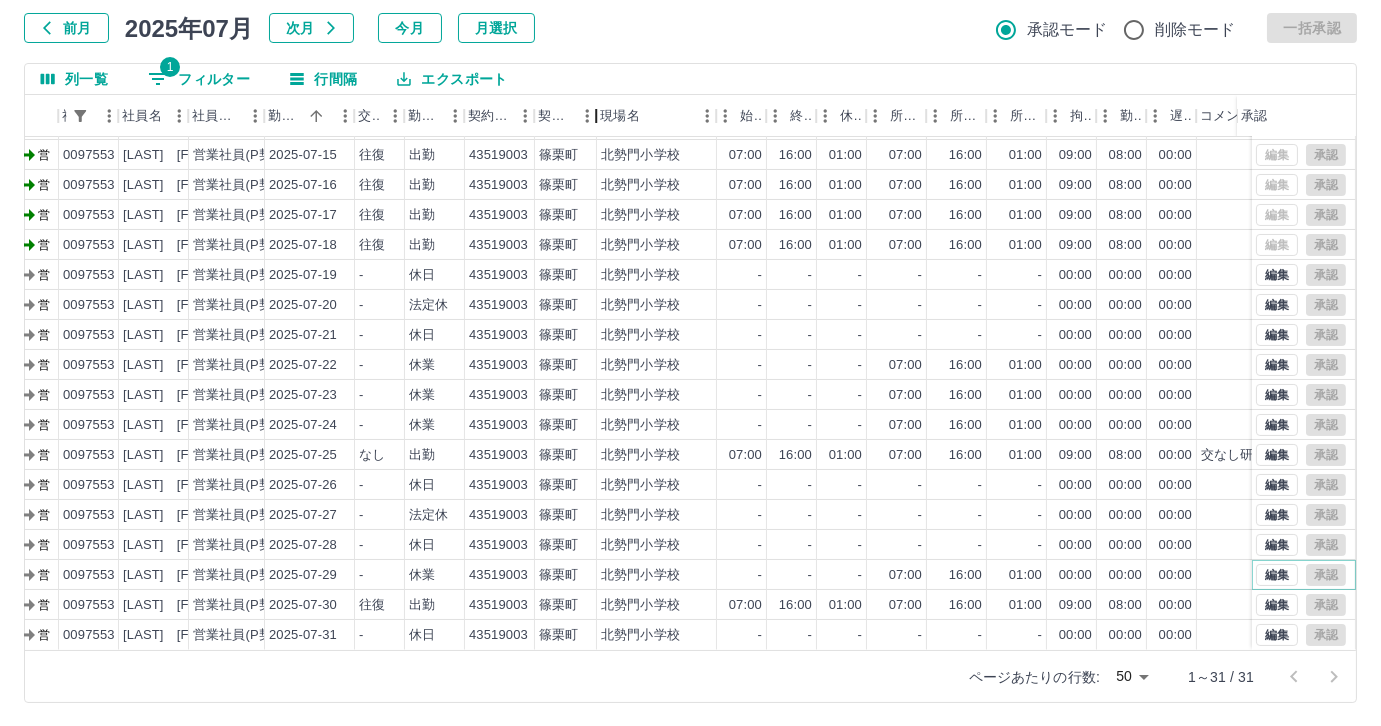 drag, startPoint x: 653, startPoint y: 123, endPoint x: 592, endPoint y: 130, distance: 61.400326 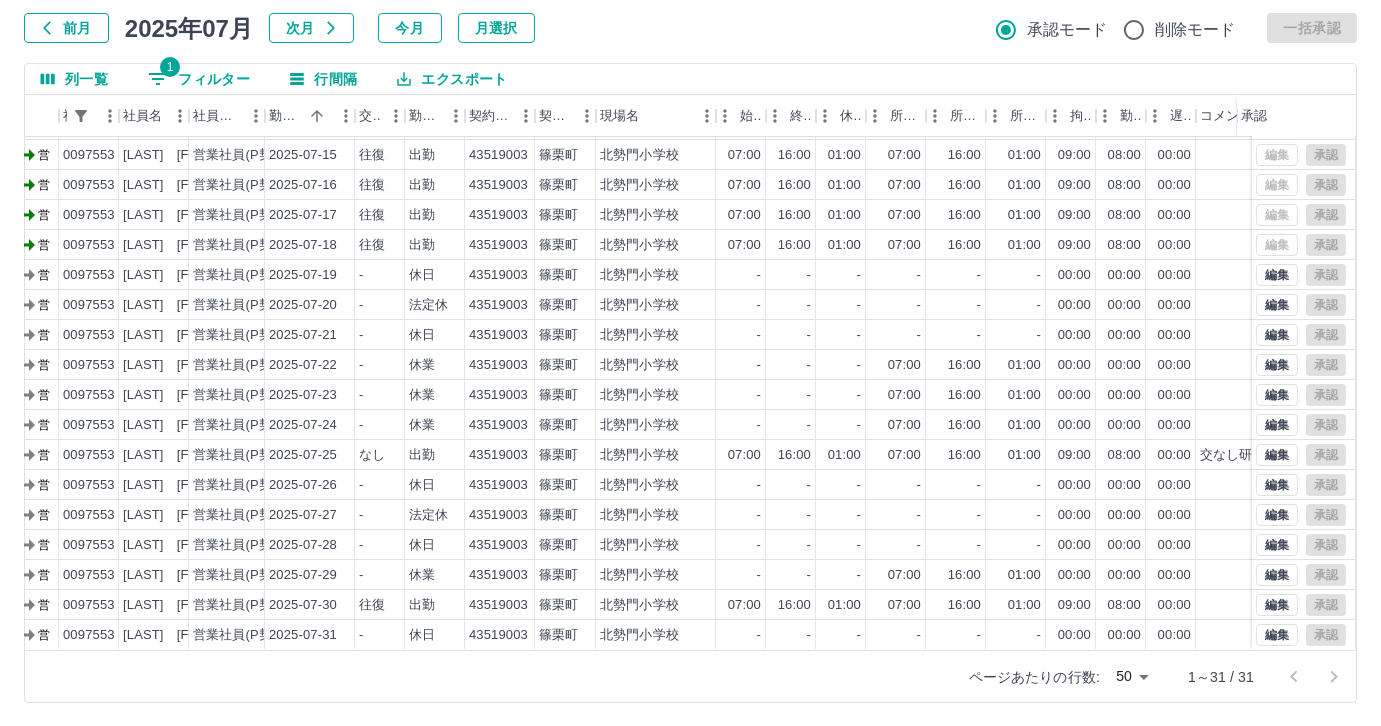 scroll, scrollTop: 117, scrollLeft: 0, axis: vertical 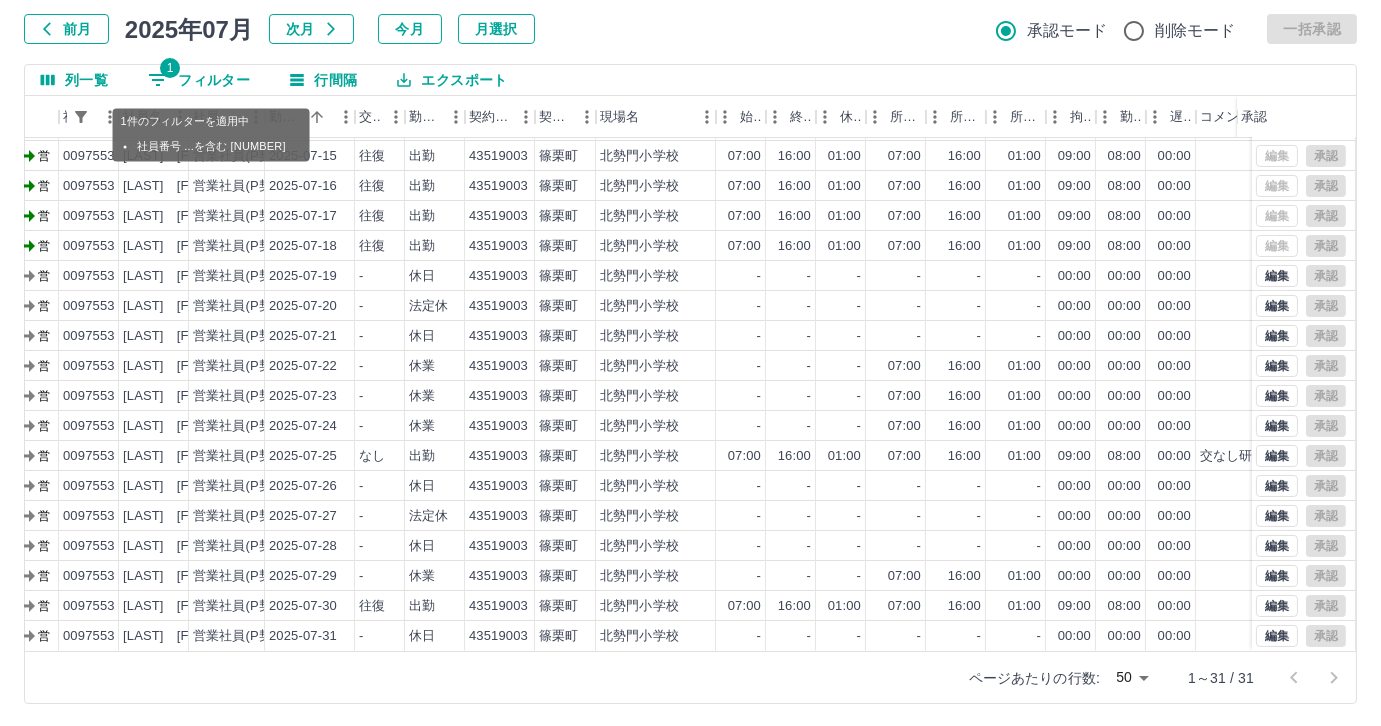 click on "1 フィルター" at bounding box center [199, 80] 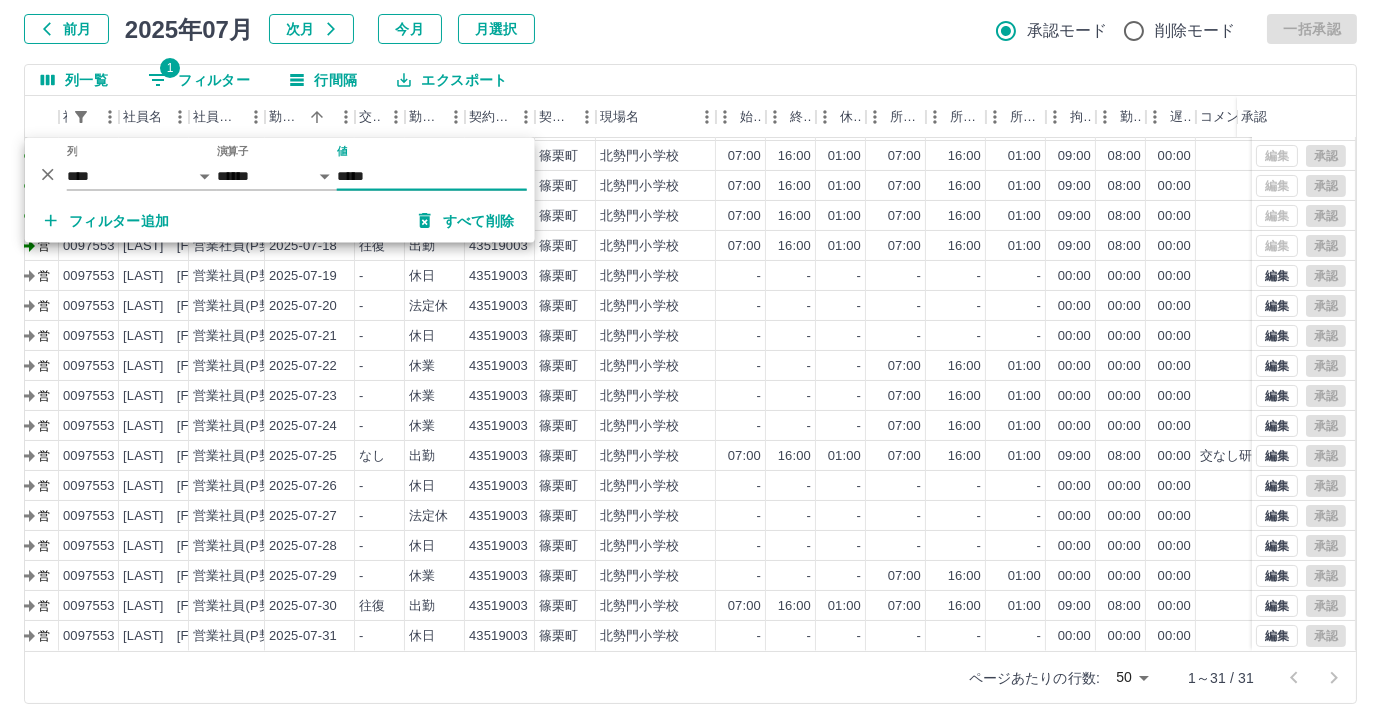 click on "*****" at bounding box center [432, 176] 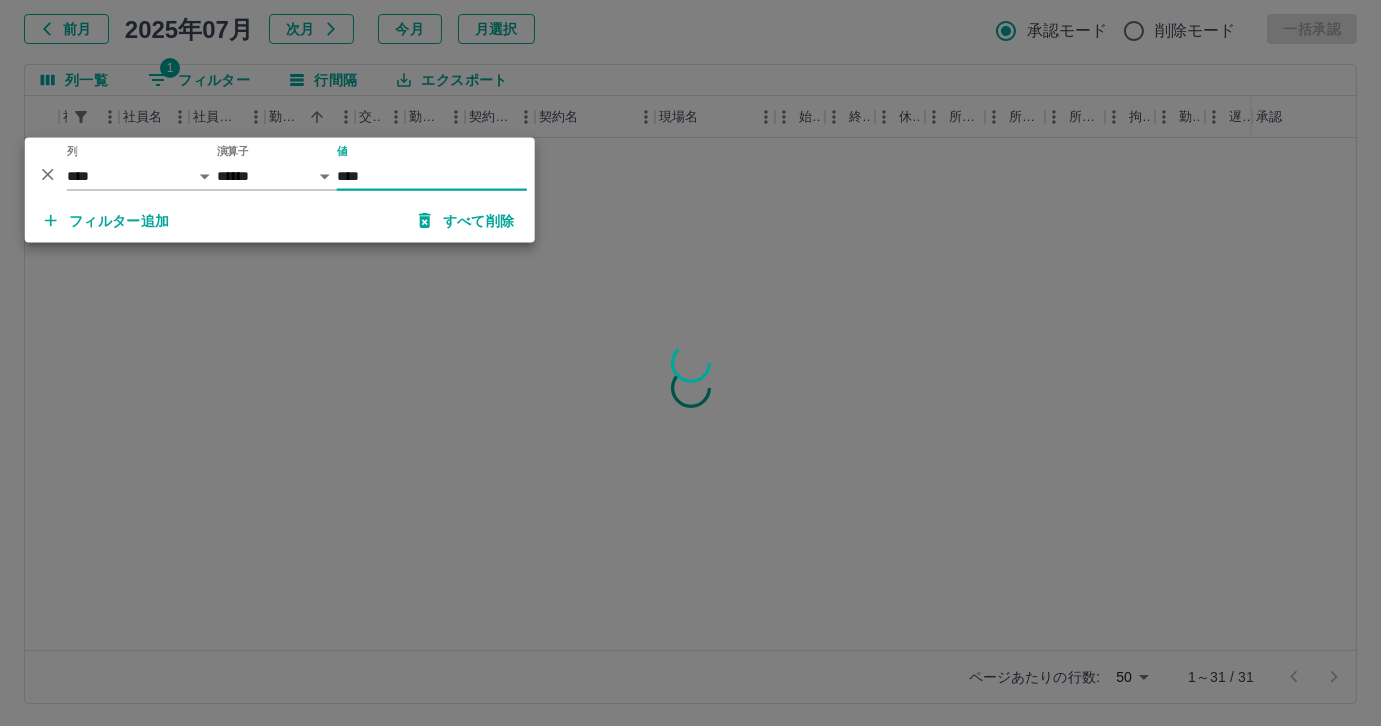 scroll, scrollTop: 0, scrollLeft: 136, axis: horizontal 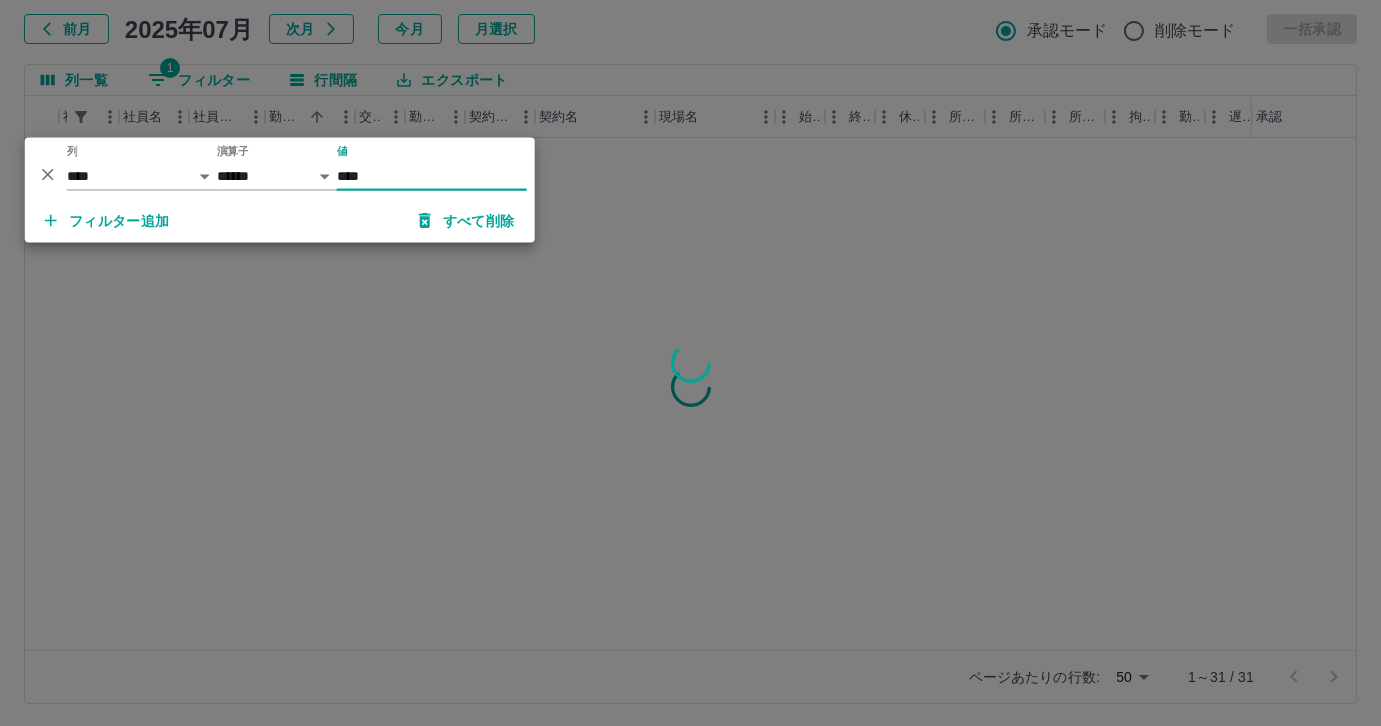 type on "*****" 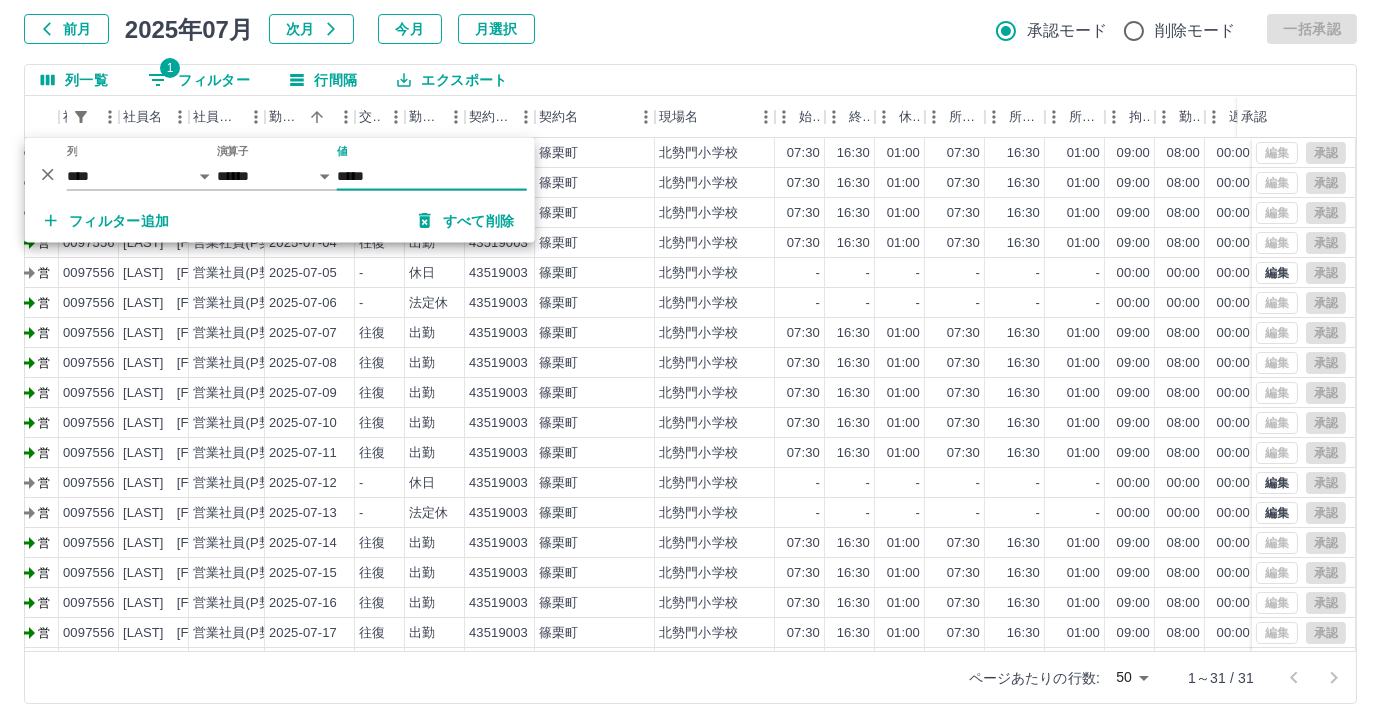 scroll, scrollTop: 0, scrollLeft: 160, axis: horizontal 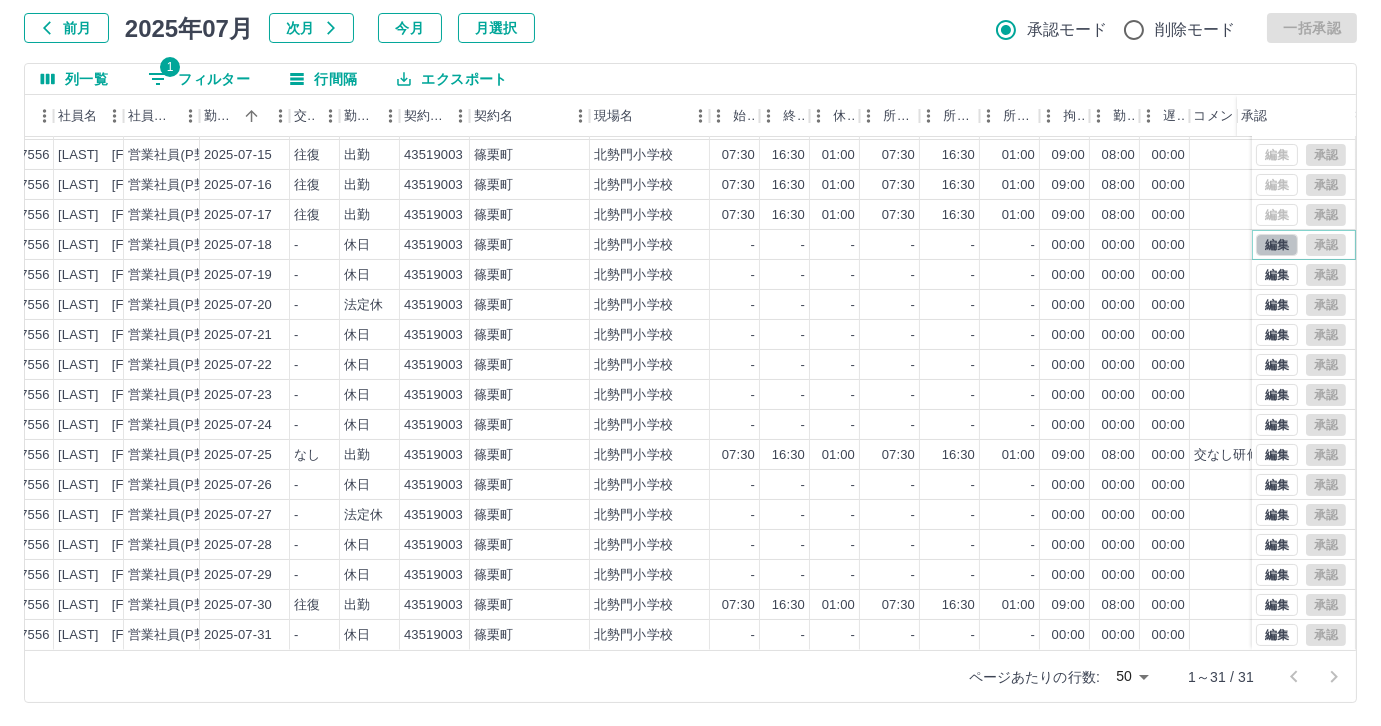 click on "編集" at bounding box center (1277, 245) 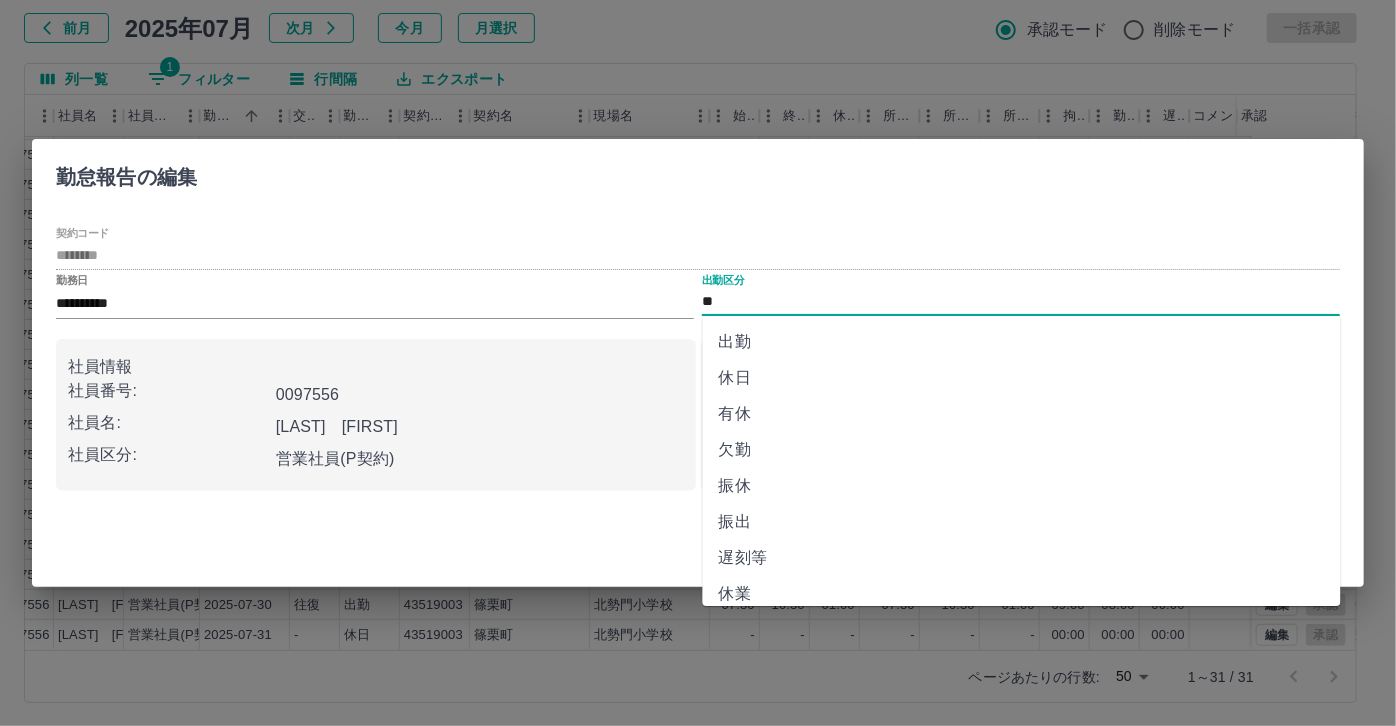 click on "**" at bounding box center [1021, 302] 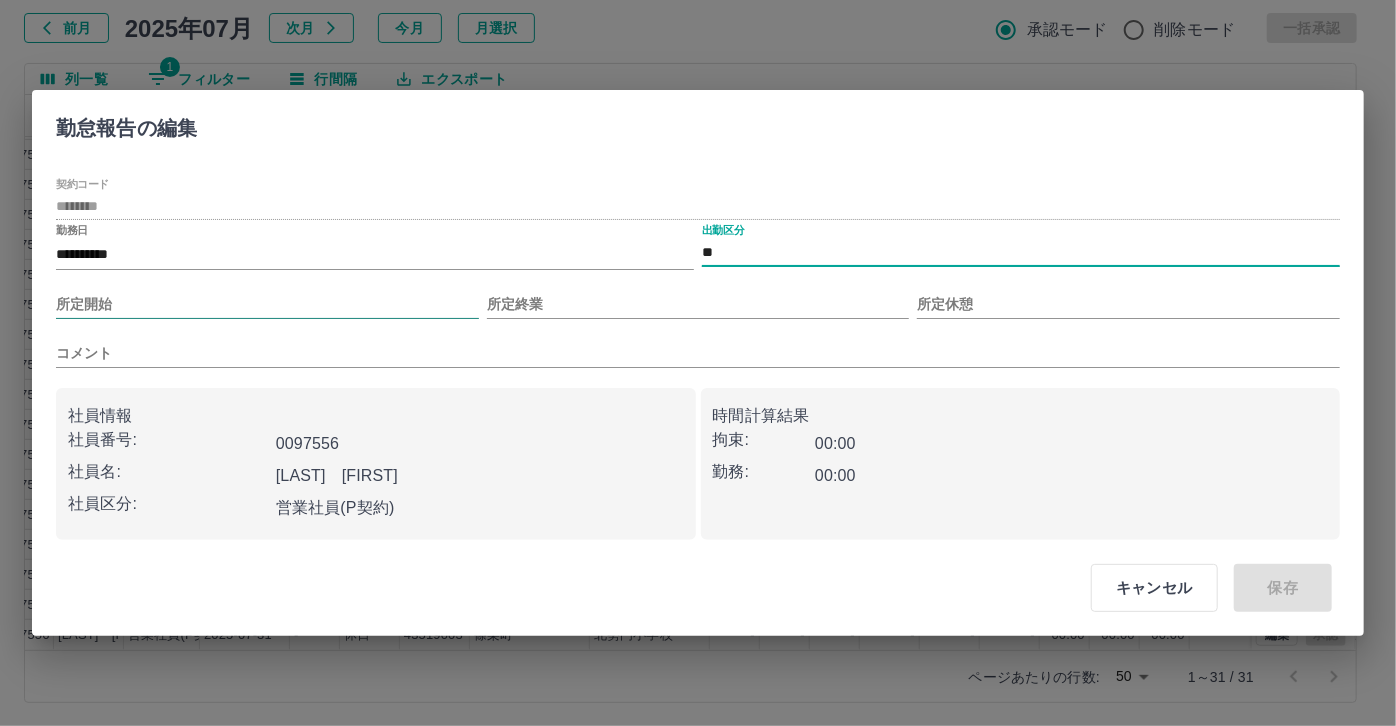 click on "所定開始" at bounding box center [267, 304] 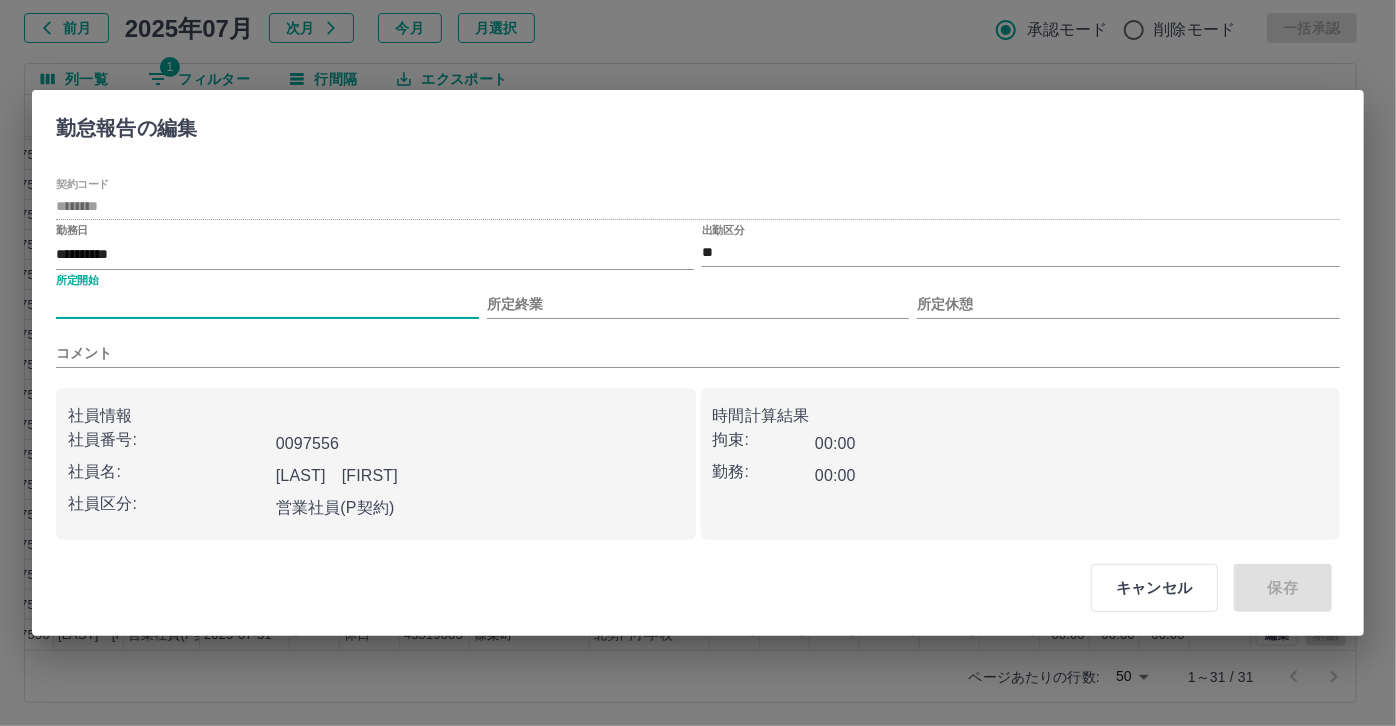 type on "***" 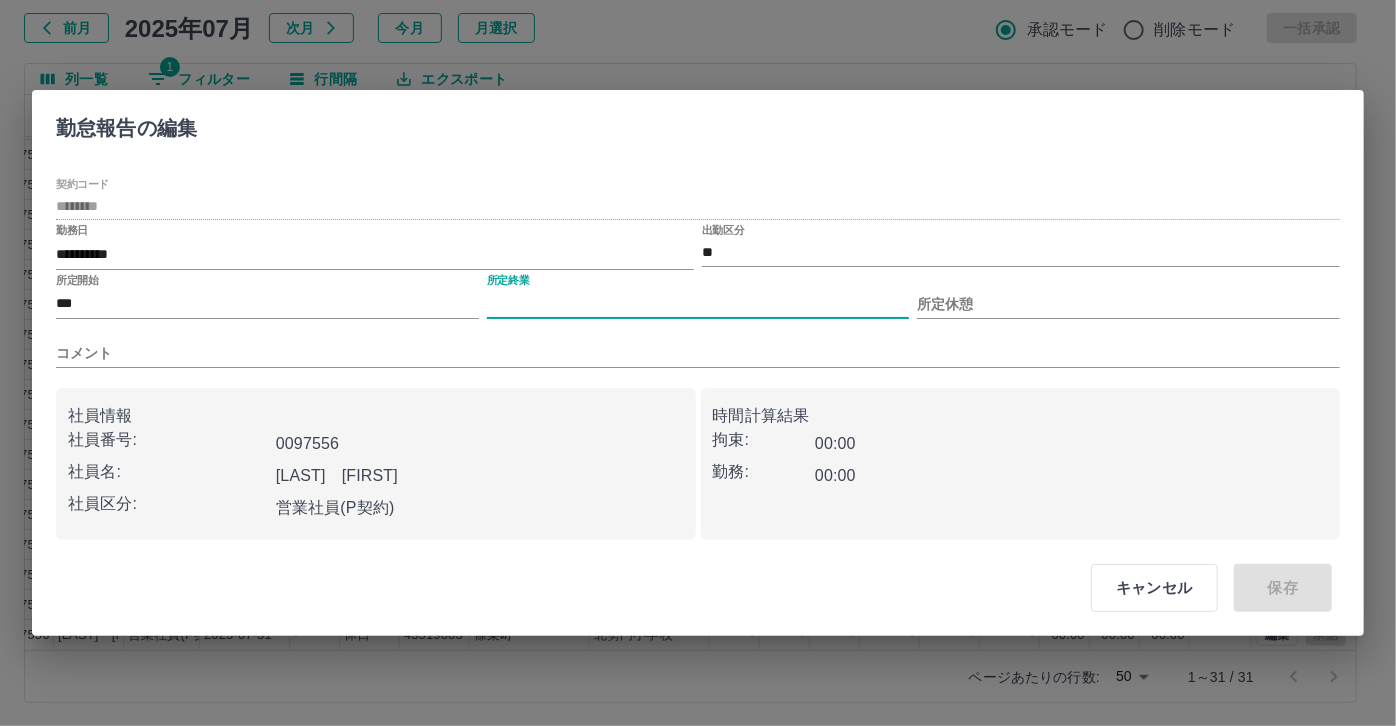 drag, startPoint x: 586, startPoint y: 308, endPoint x: 572, endPoint y: 321, distance: 19.104973 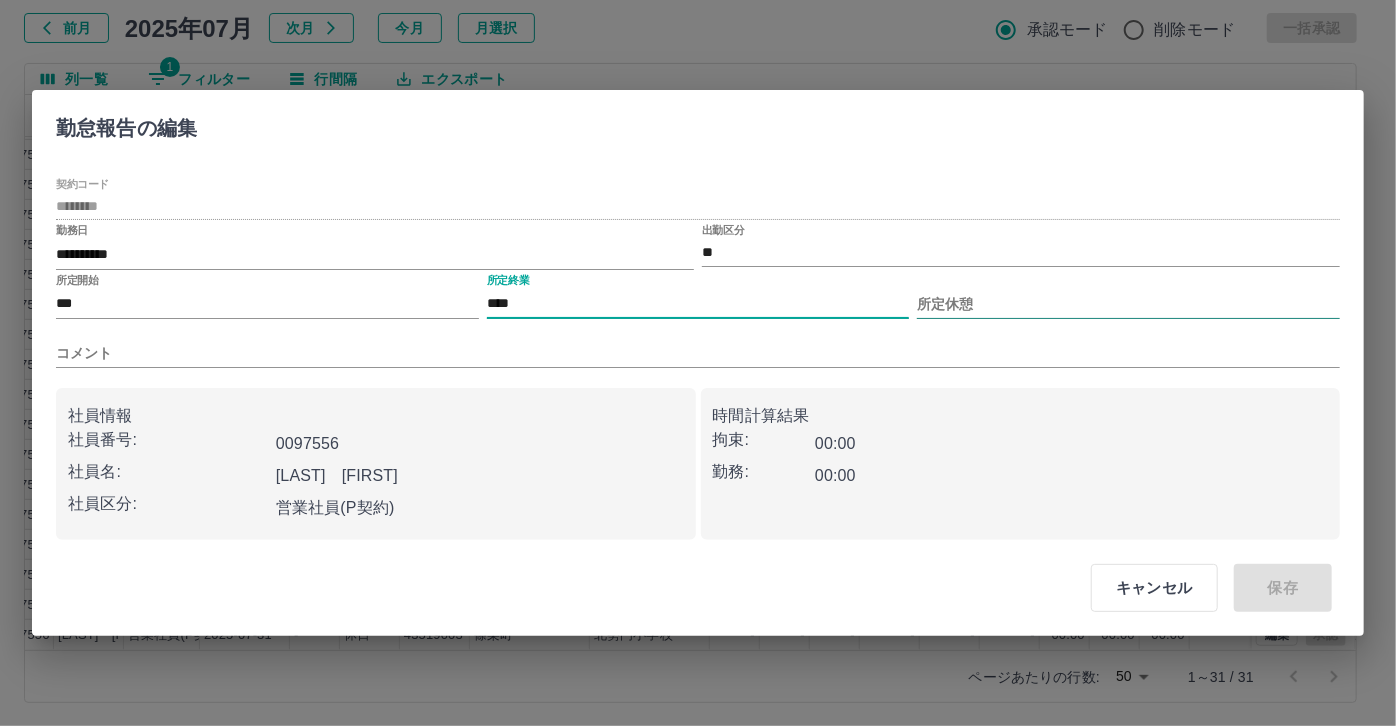click on "所定休憩" at bounding box center [1128, 304] 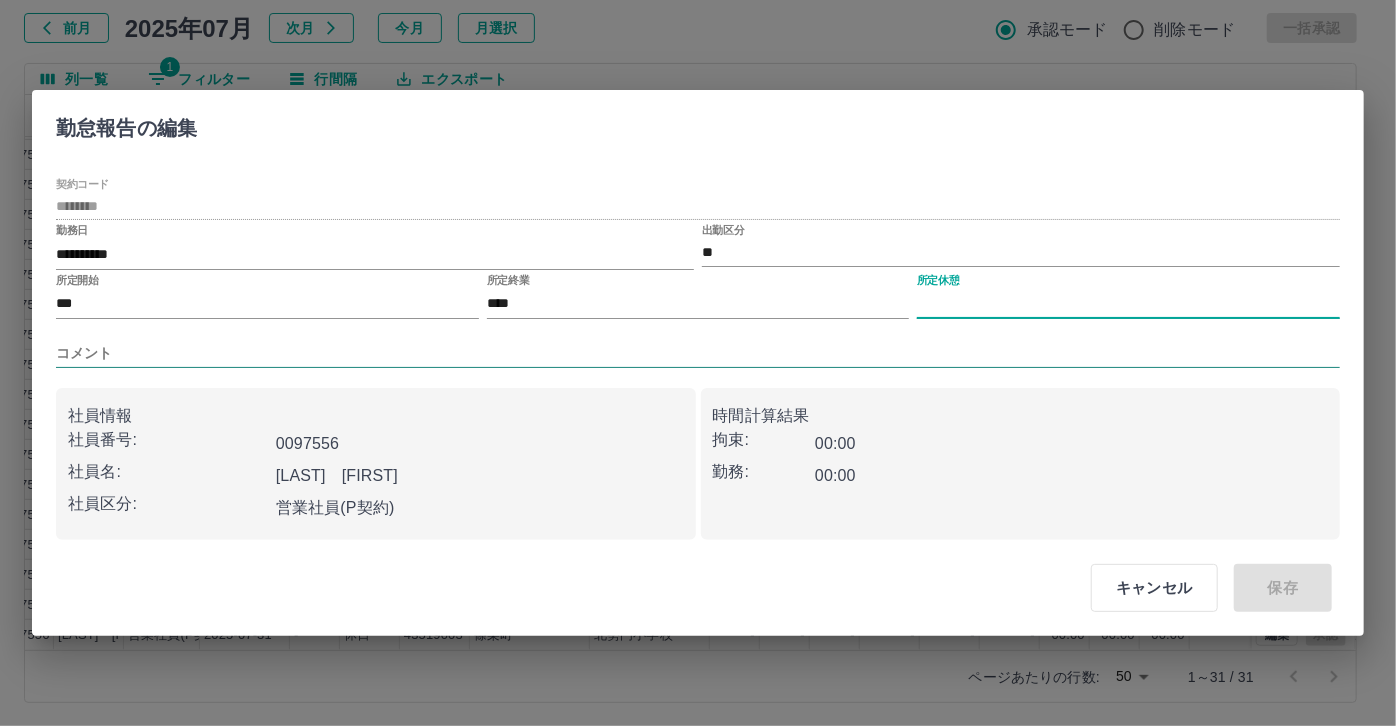 type on "****" 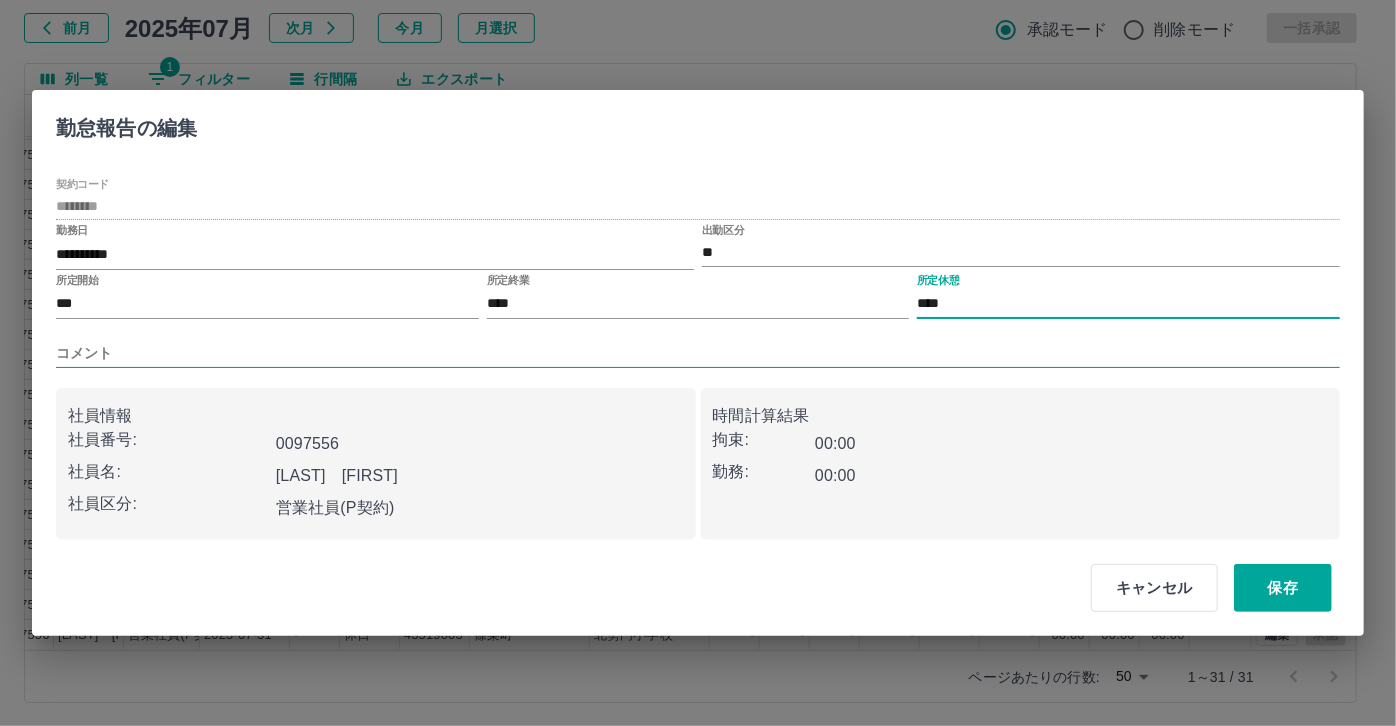 click on "コメント" at bounding box center [698, 353] 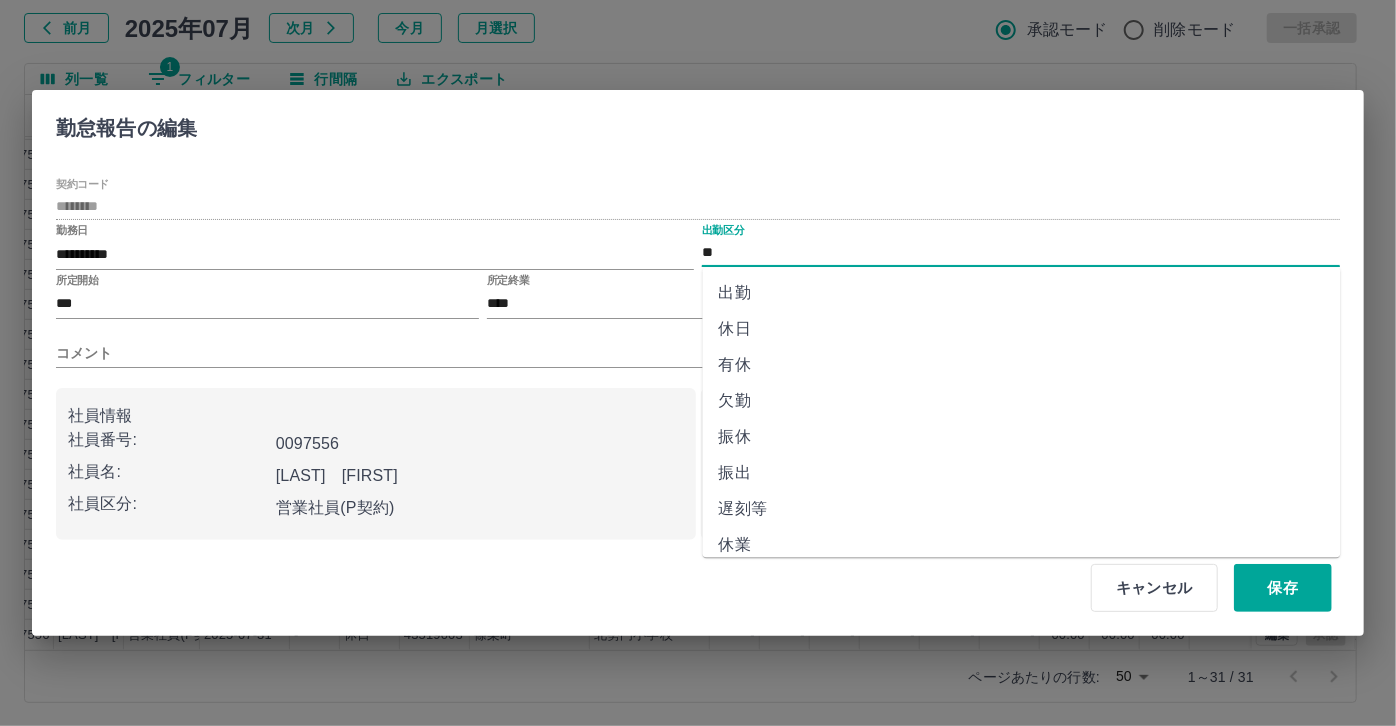 click on "**" at bounding box center [1021, 252] 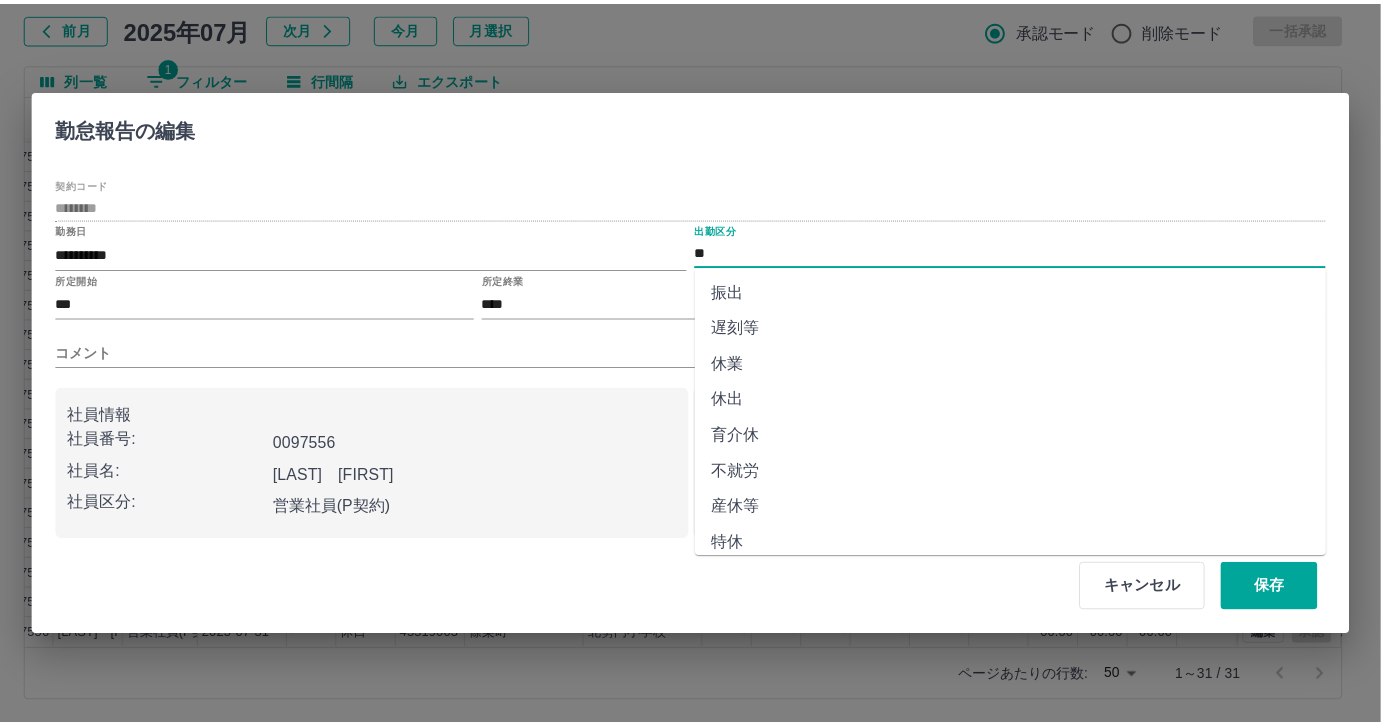 scroll, scrollTop: 181, scrollLeft: 0, axis: vertical 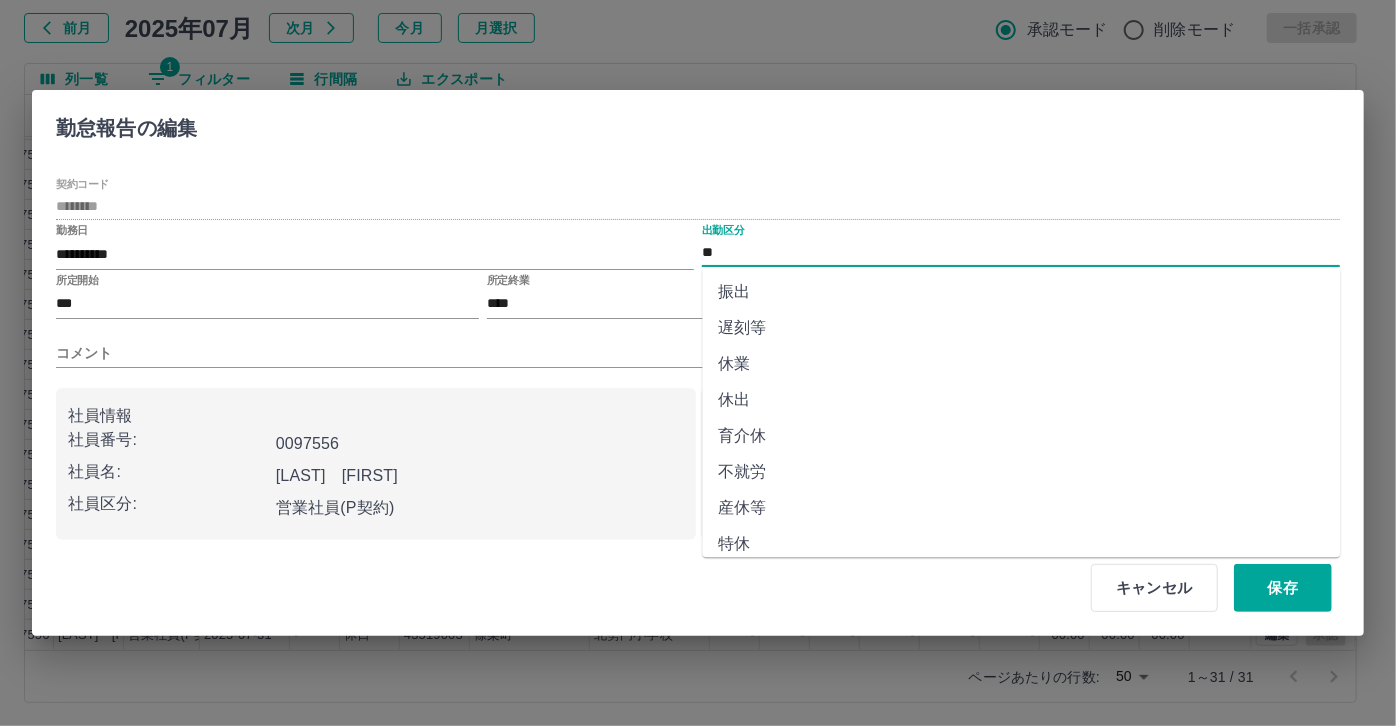 click on "休業" at bounding box center (1022, 364) 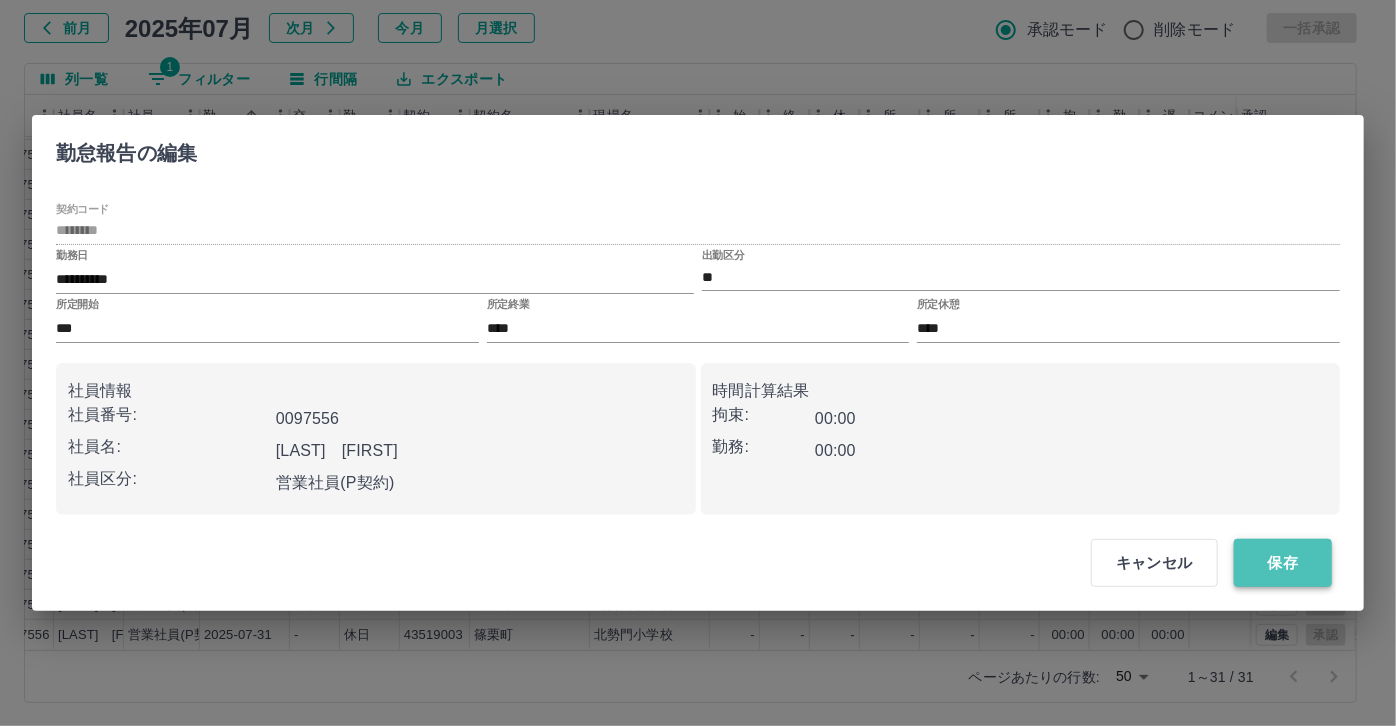 click on "保存" at bounding box center (1283, 563) 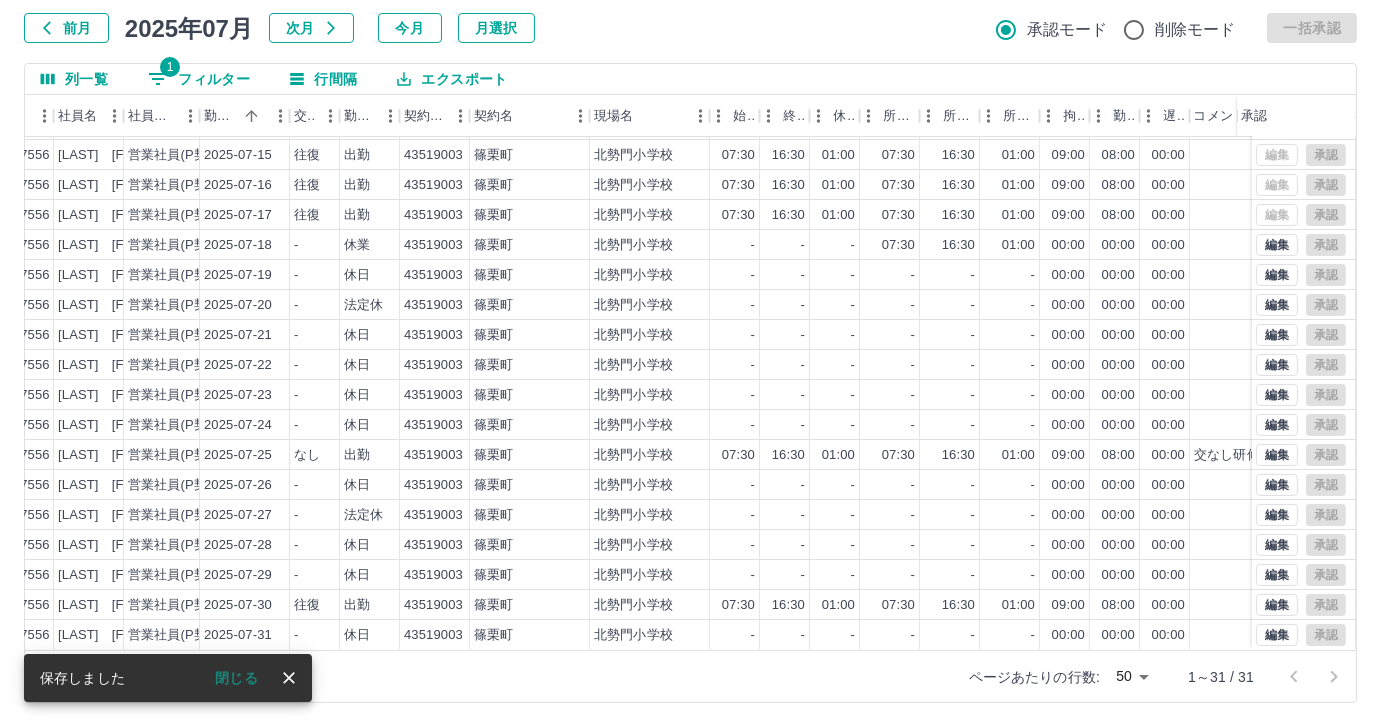 click on "1 フィルター" at bounding box center [199, 79] 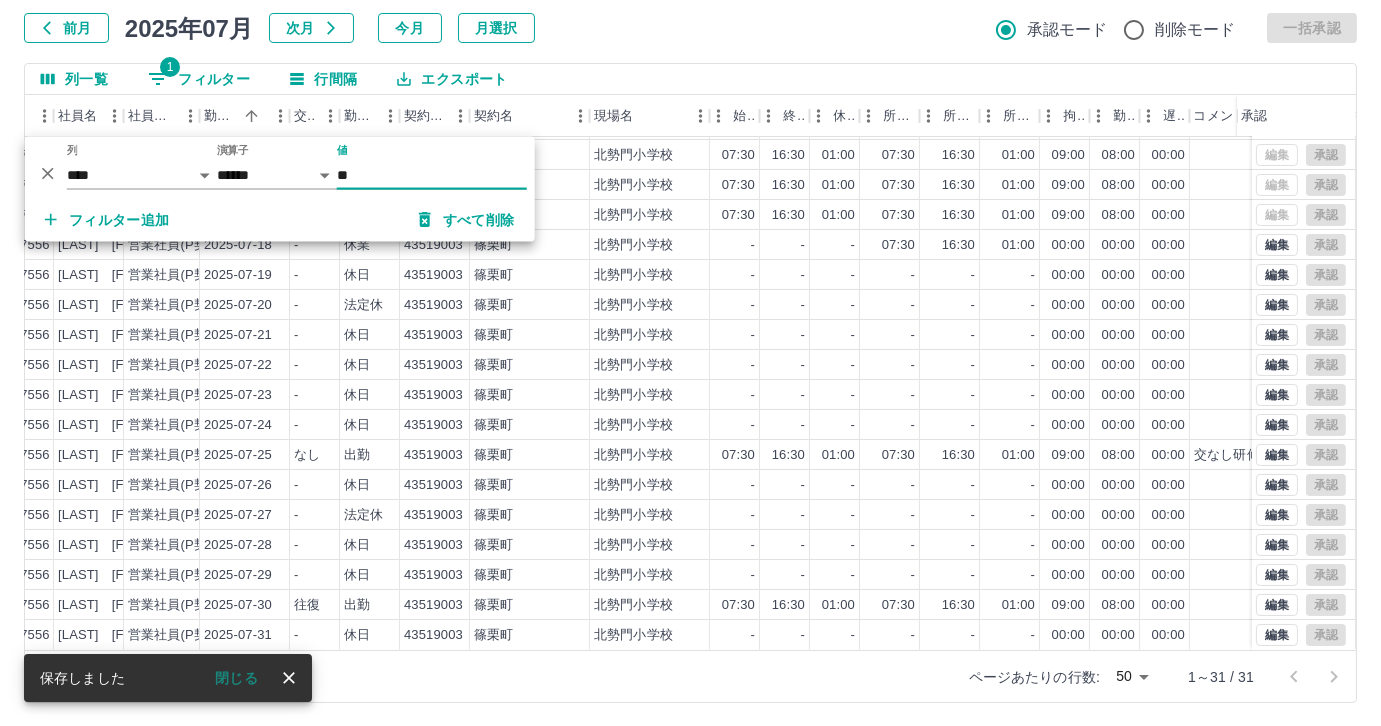 type on "*" 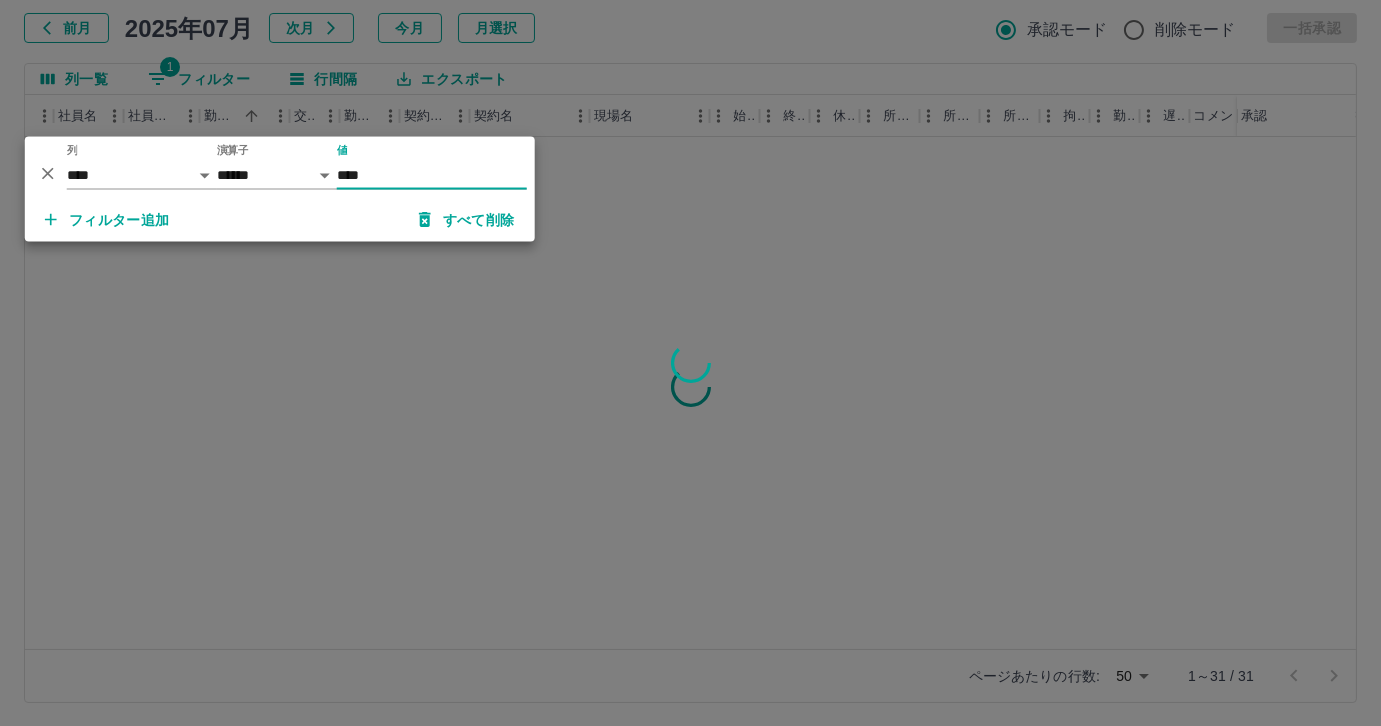 scroll, scrollTop: 0, scrollLeft: 201, axis: horizontal 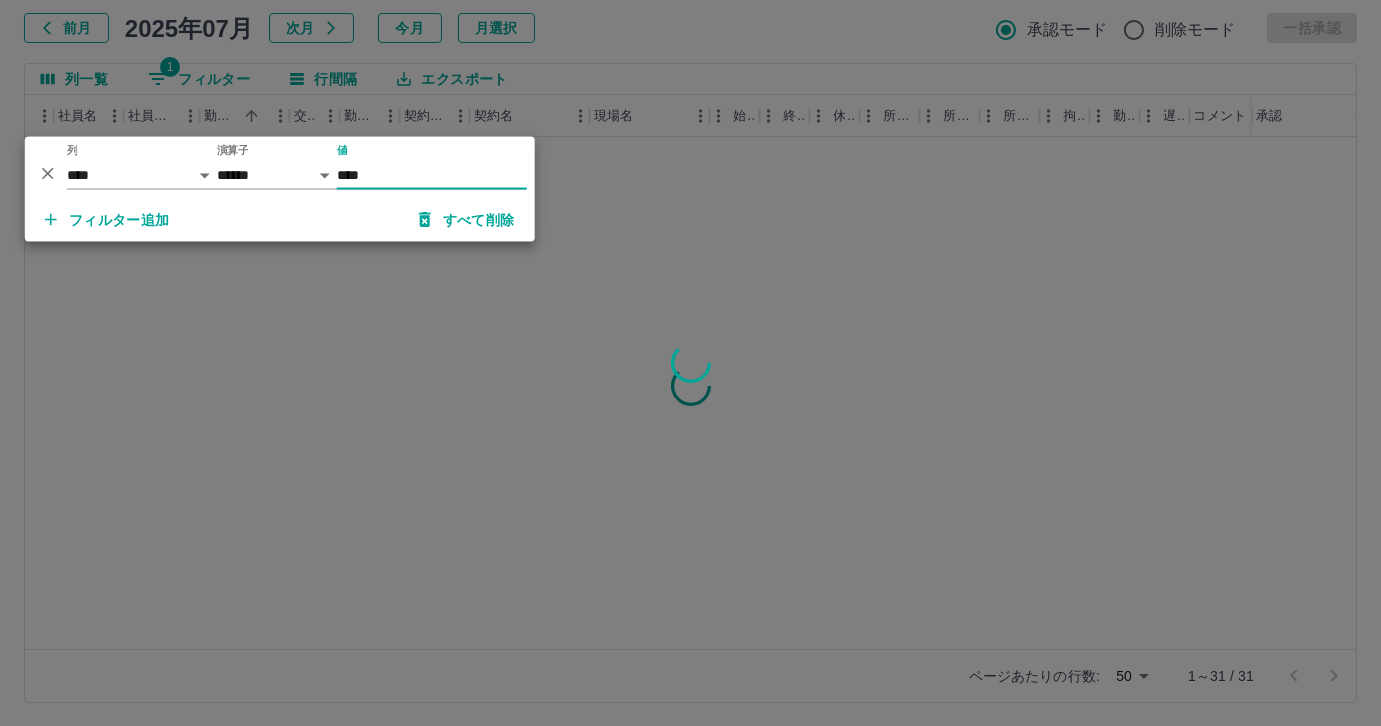type on "*****" 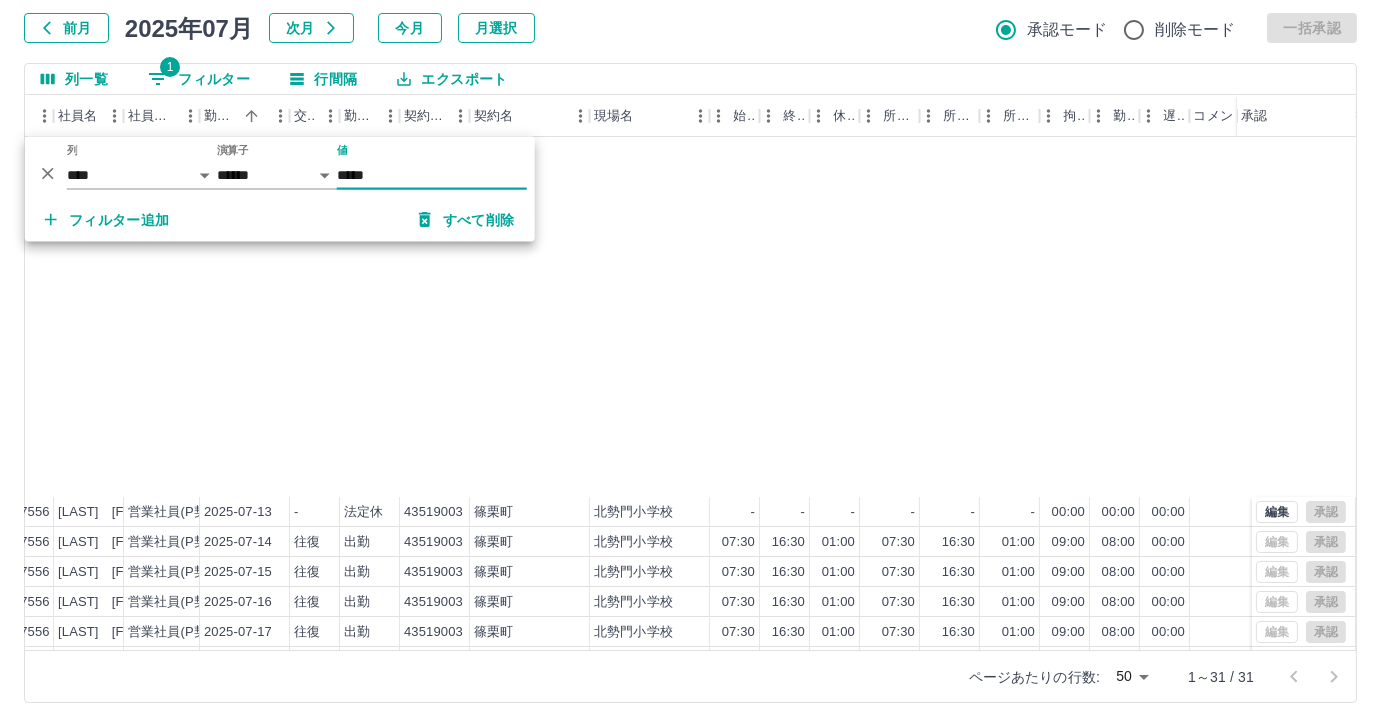 scroll, scrollTop: 431, scrollLeft: 201, axis: both 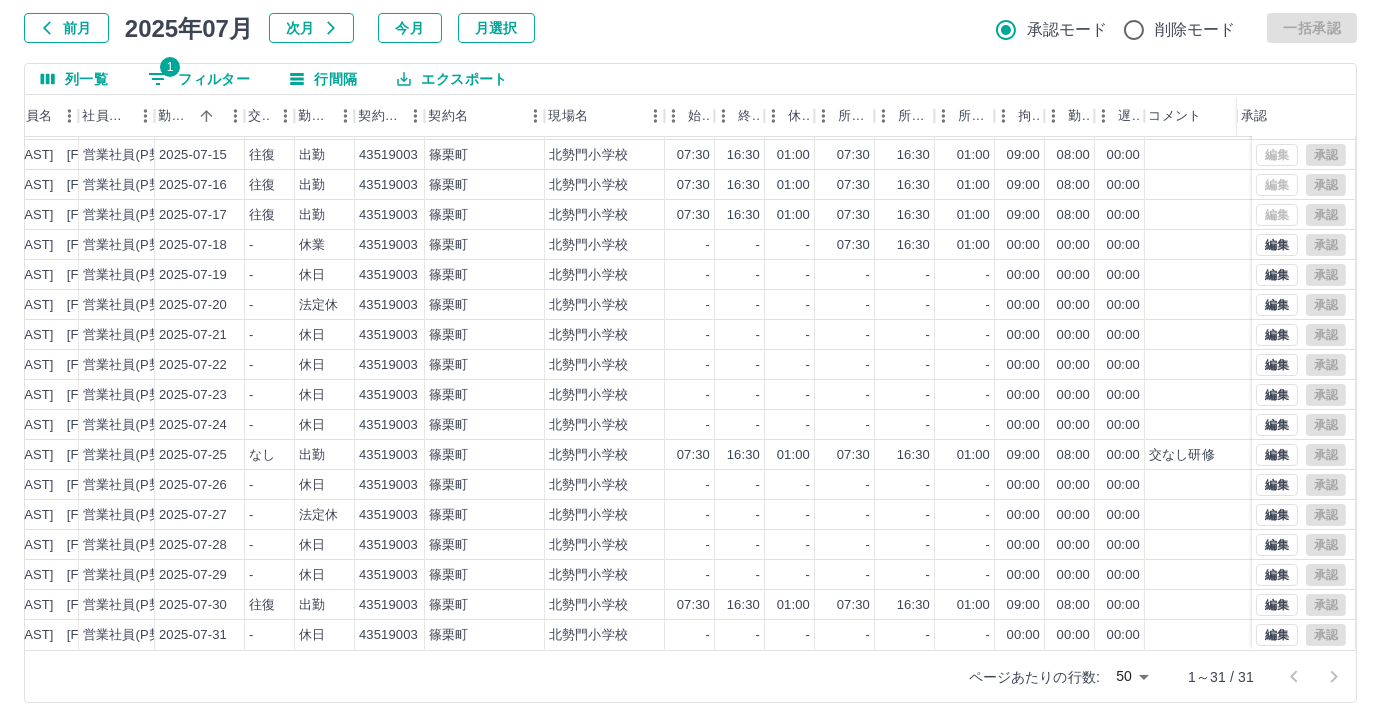 click on "勤務実績承認 前月 2025年07月 次月 今月 月選択 承認モード 削除モード 一括承認 列一覧 1 フィルター 行間隔 エクスポート 承認フロー 社員番号 社員名 社員区分 勤務日 交通費 勤務区分 契約コード 契約名 現場名 始業 終業 休憩 所定開始 所定終業 所定休憩 拘束 勤務 遅刻等 コメント ステータス 承認 現 事 Ａ 営 0097556 大堤　佳子 営業社員(P契約) 2025-07-13  -  法定休 43519003 篠栗町 北勢門小学校 - - - - - - 00:00 00:00 00:00 現場責任者承認待 現 事 Ａ 営 0097556 大堤　佳子 営業社員(P契約) 2025-07-14 往復 出勤 43519003 篠栗町 北勢門小学校 07:30 16:30 01:00 07:30 16:30 01:00 09:00 08:00 00:00 営業所長承認待 現 事 Ａ 営 0097556 大堤　佳子 営業社員(P契約) 2025-07-15 往復 出勤 43519003 篠栗町 北勢門小学校 07:30 16:30 01:00 07:30 16:30 01:00 09:00 08:00 00:00 営業所長承認待 現 事 Ａ 営 0097556 2025-07-16 -" at bounding box center (690, 329) 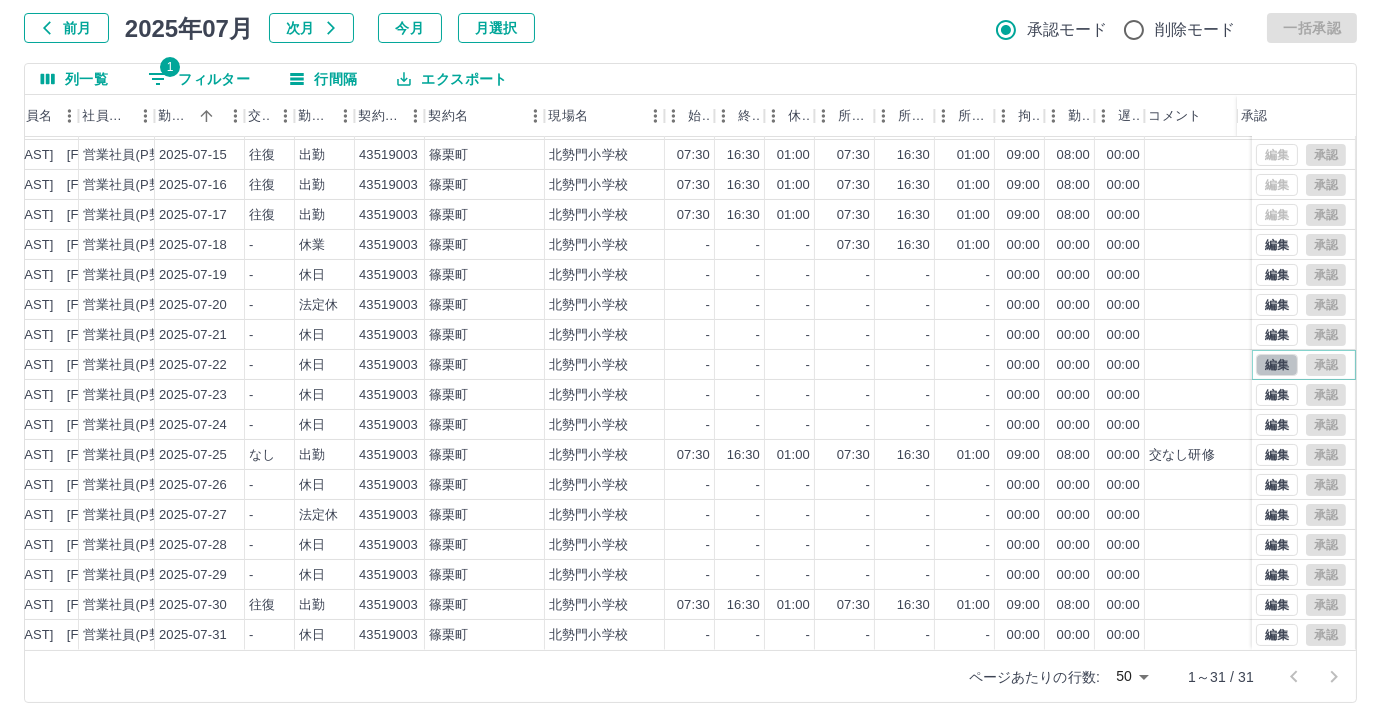 click on "編集" at bounding box center (1277, 365) 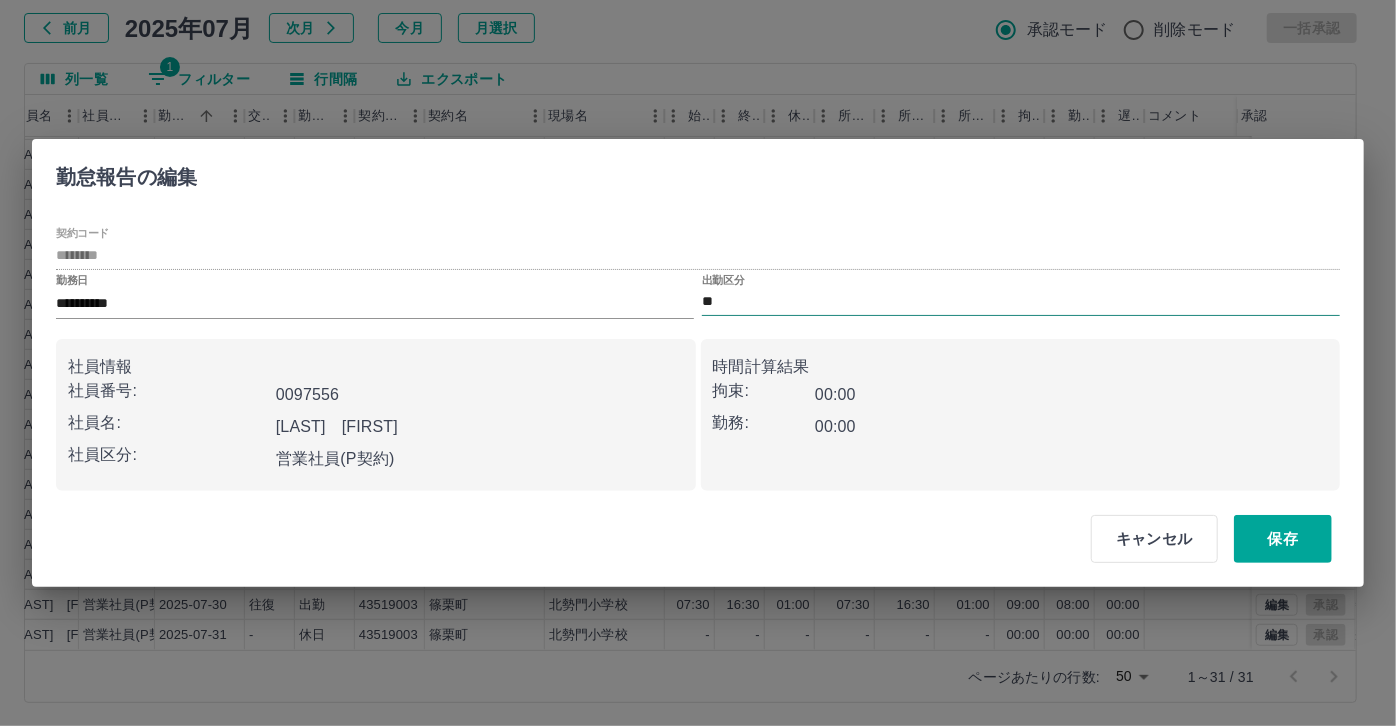 click on "**" at bounding box center (1021, 302) 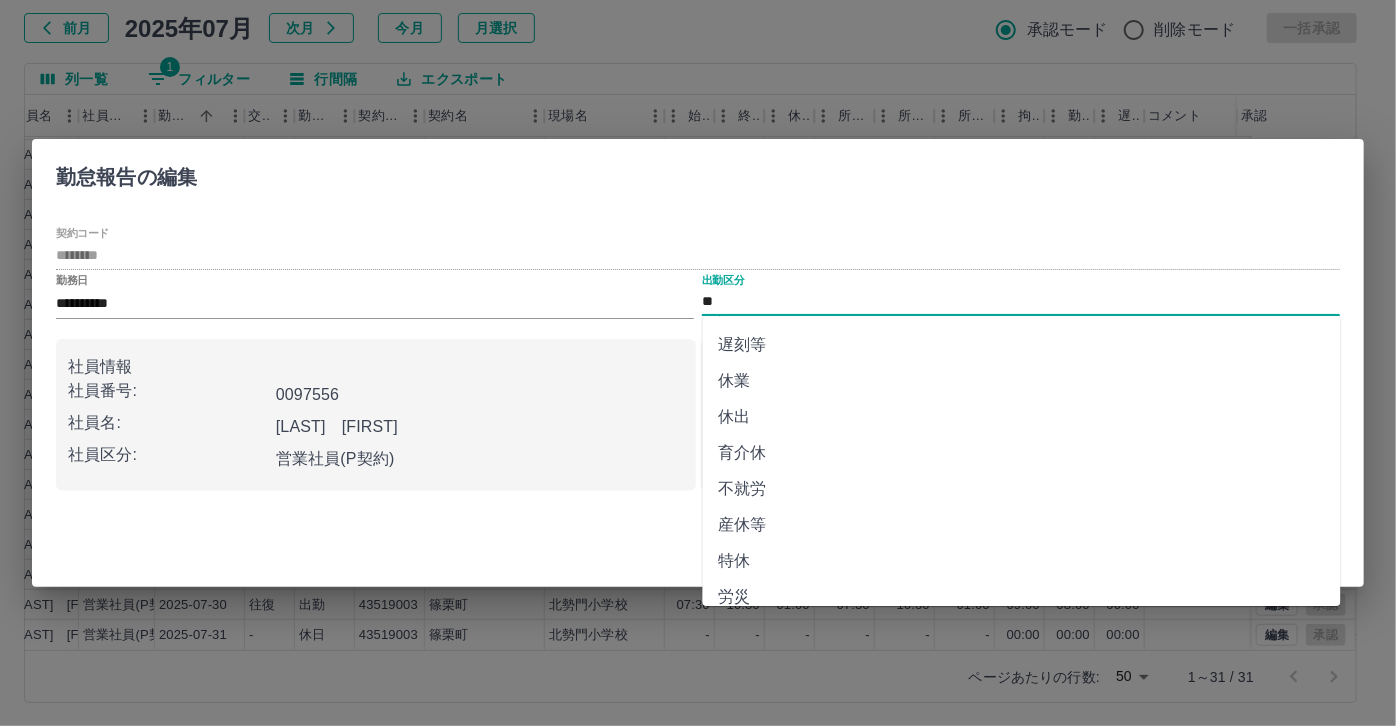 scroll, scrollTop: 181, scrollLeft: 0, axis: vertical 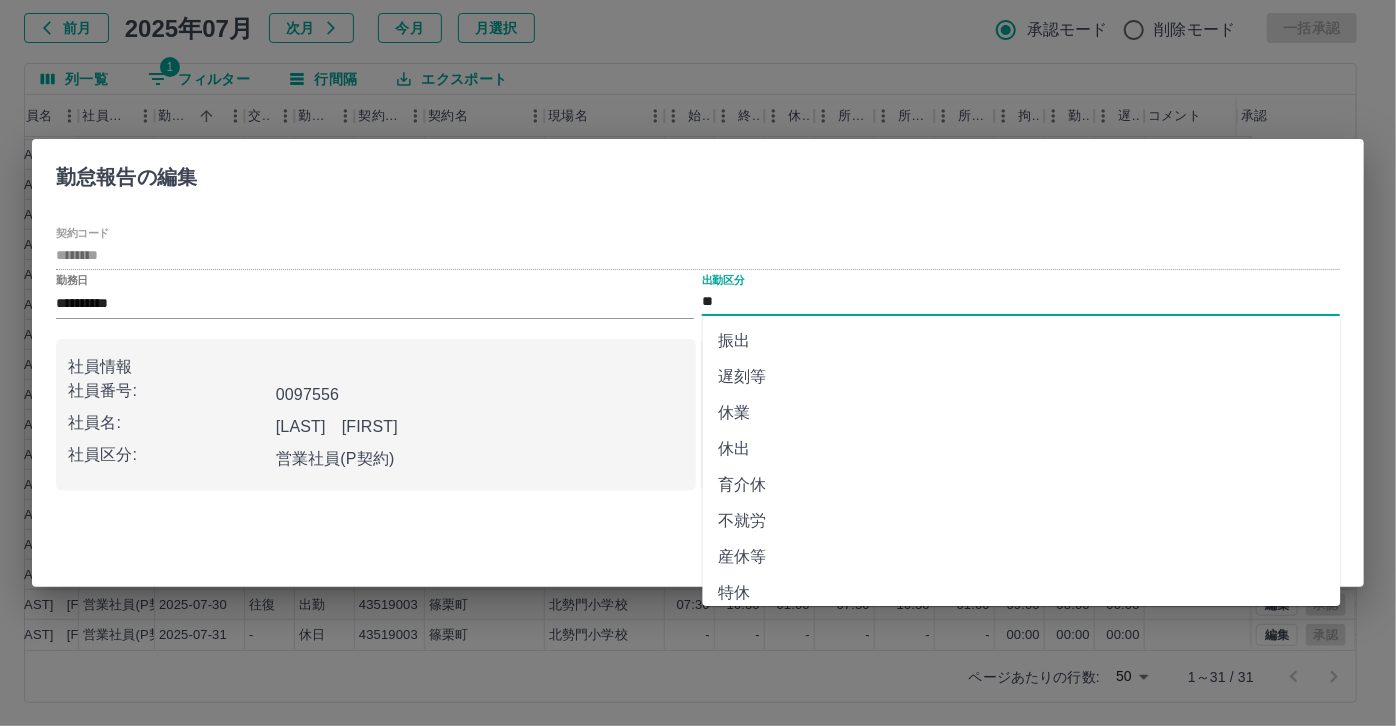 click on "休業" at bounding box center (1022, 413) 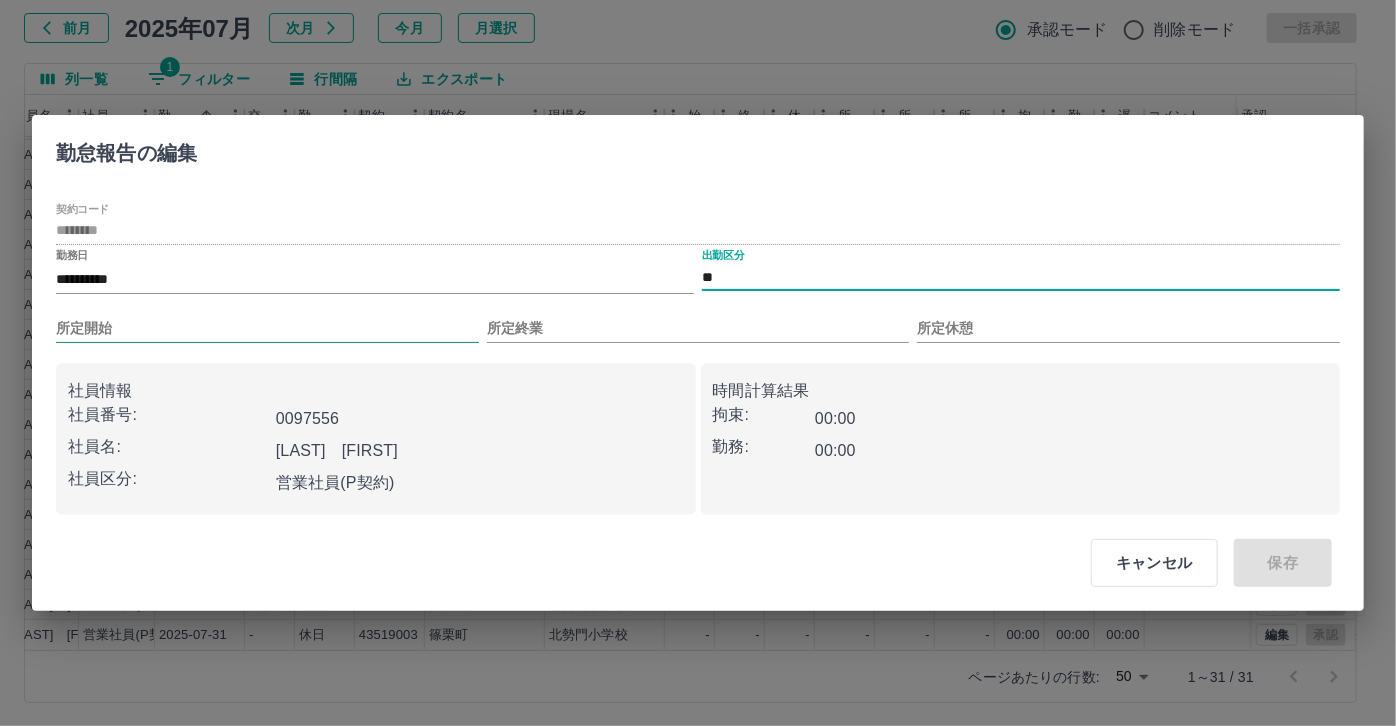 click on "所定開始" at bounding box center (267, 328) 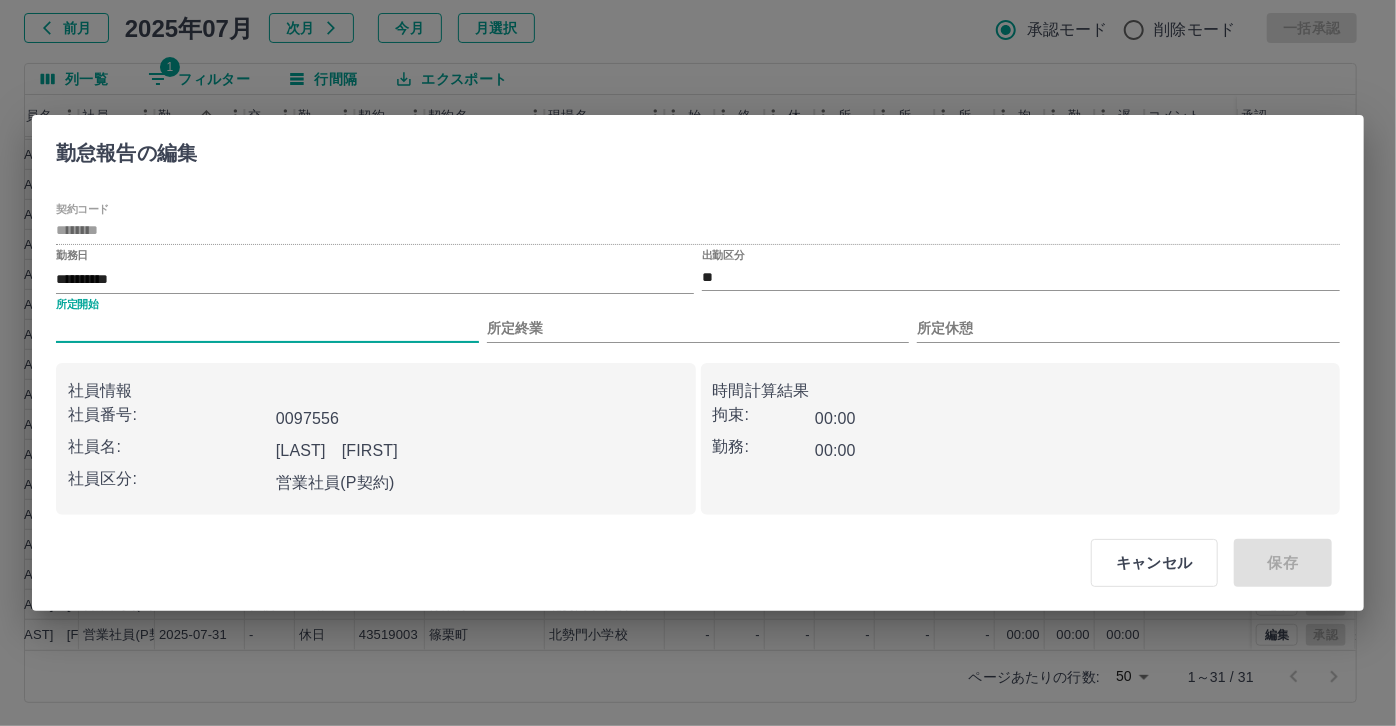 type on "***" 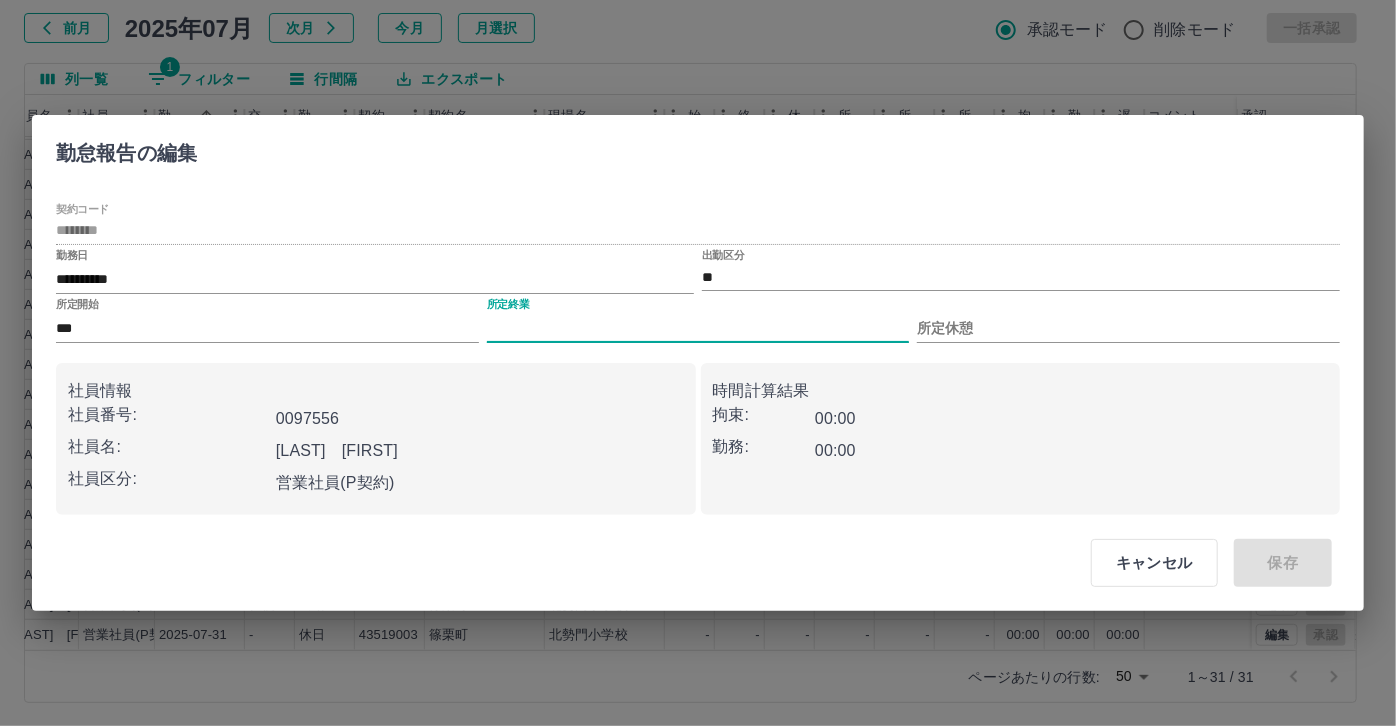 click on "所定終業" at bounding box center [698, 328] 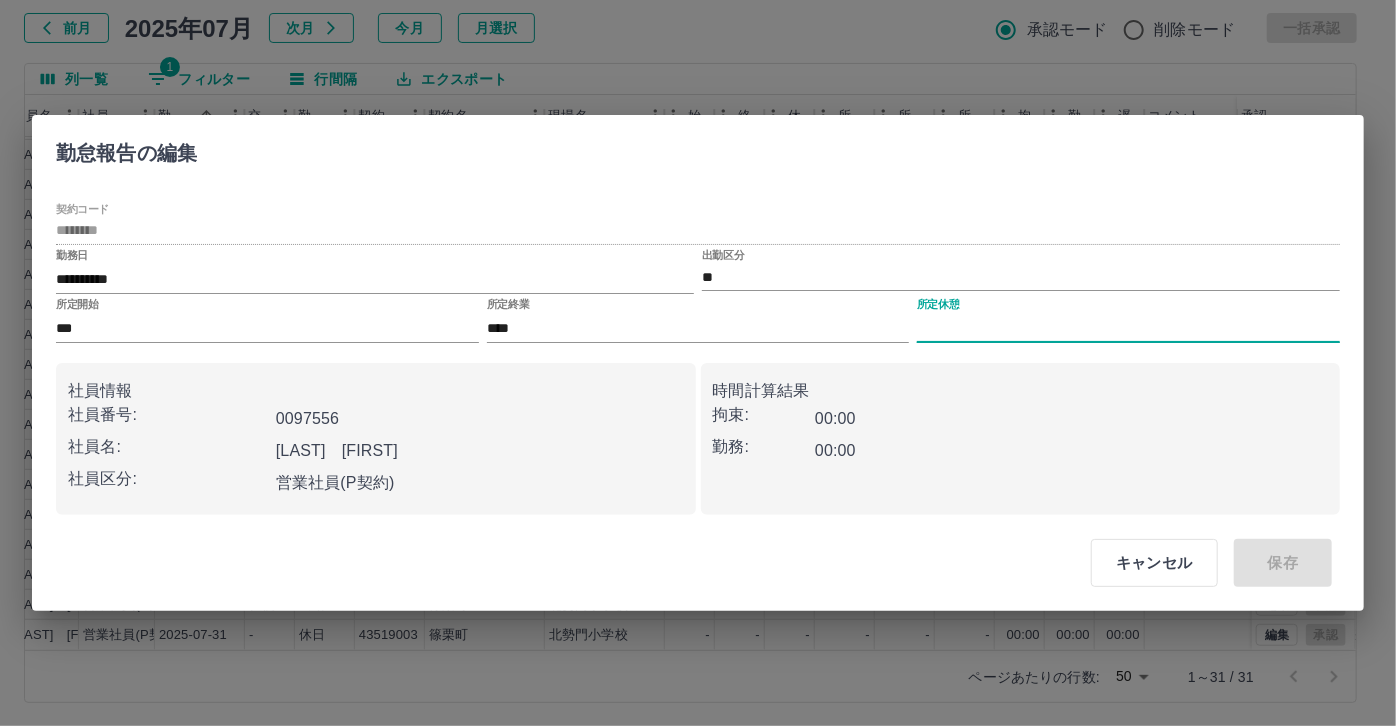 click on "所定休憩" at bounding box center [1128, 328] 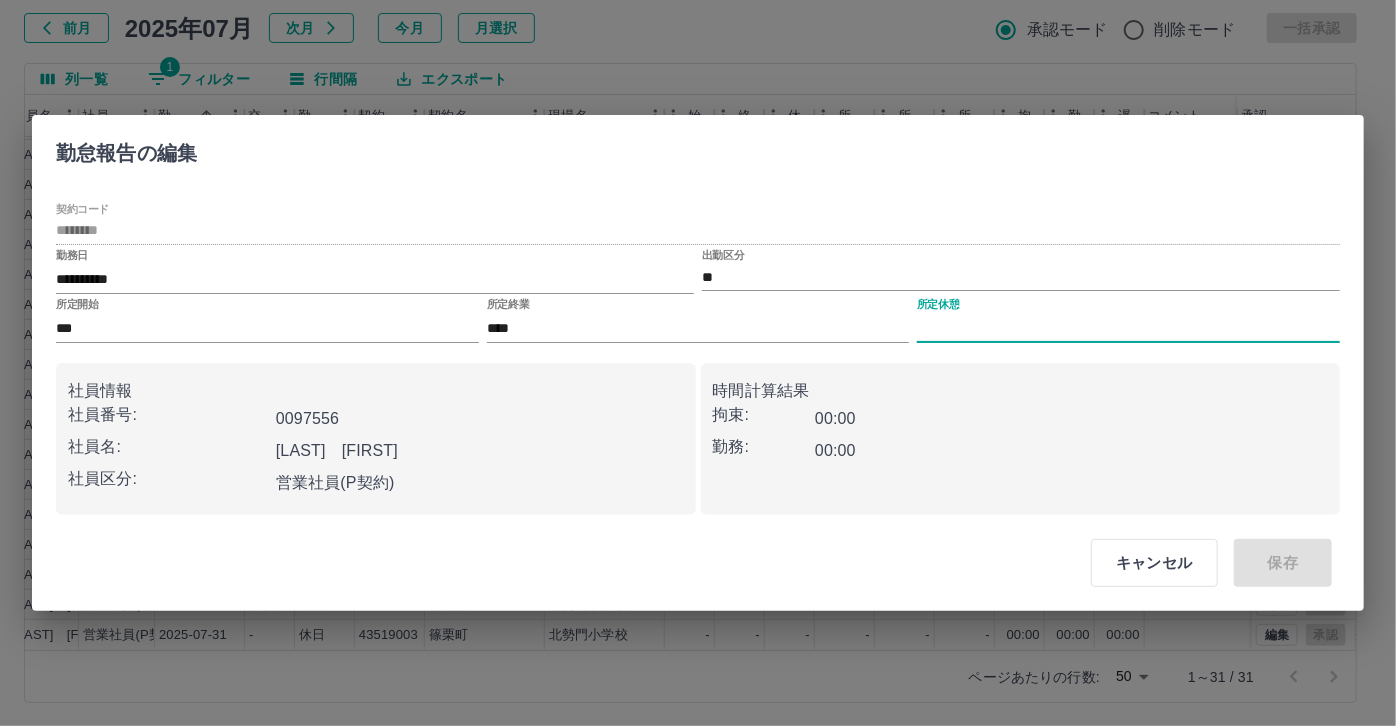 type on "****" 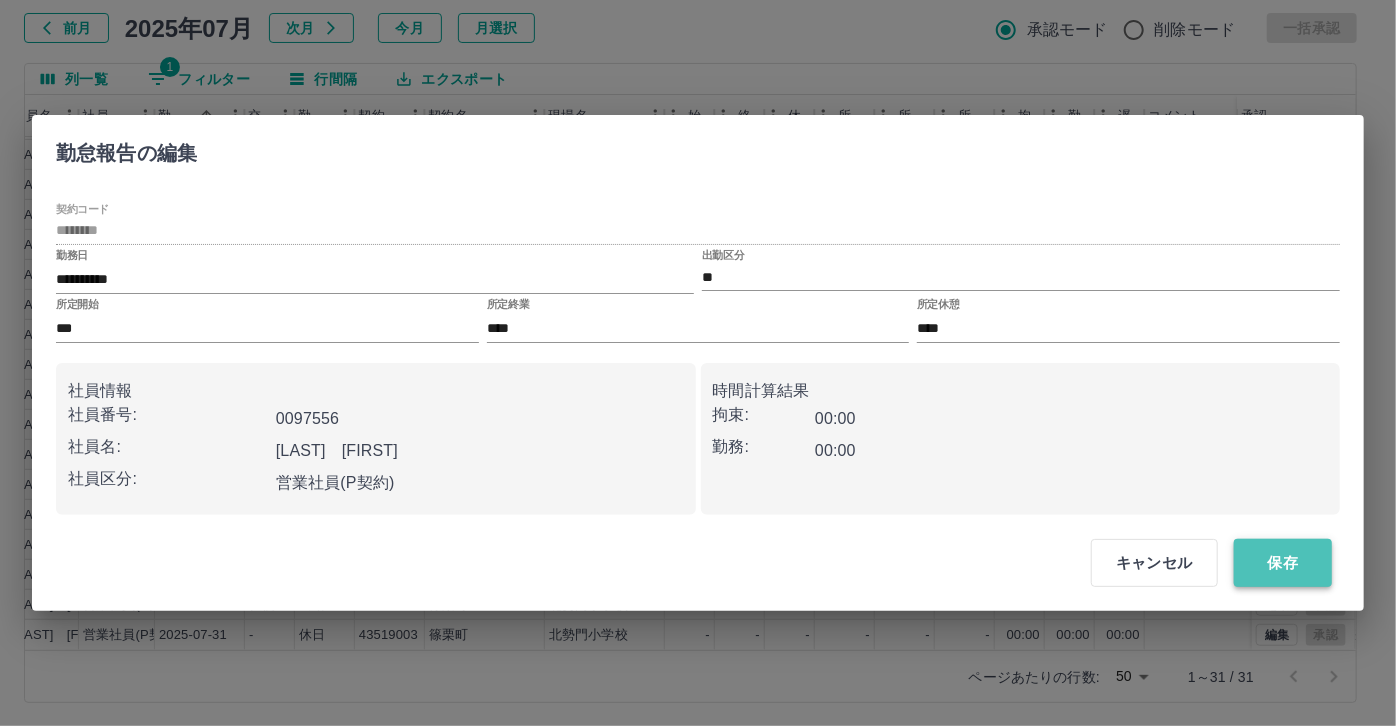 click on "保存" at bounding box center [1283, 563] 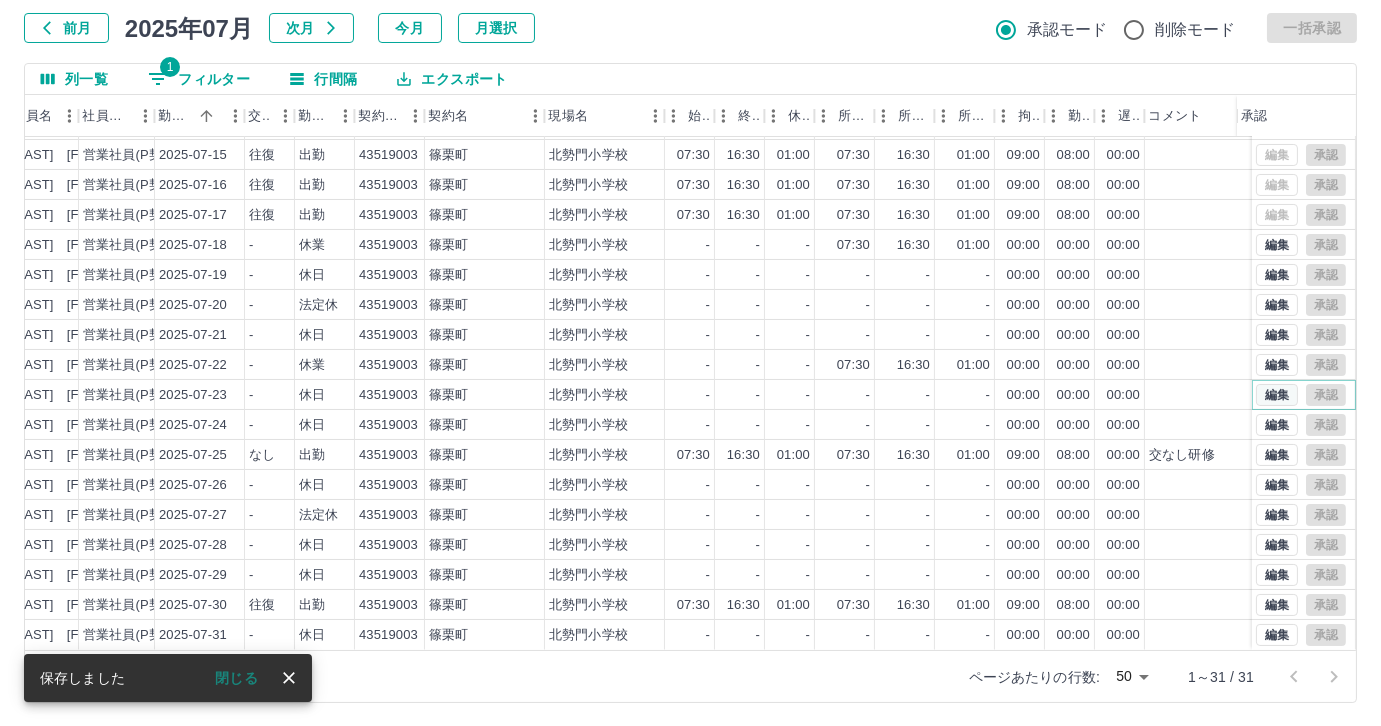 click on "編集" at bounding box center (1277, 395) 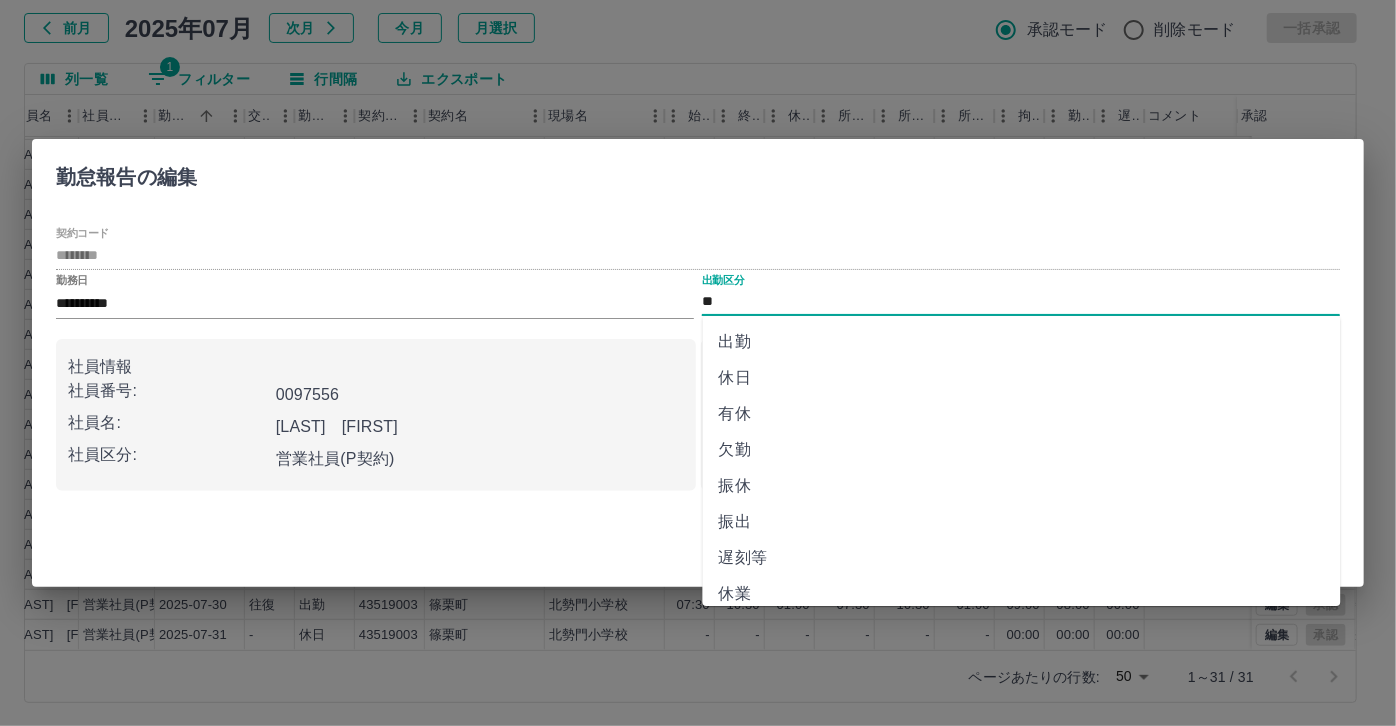 click on "休業" at bounding box center (1022, 594) 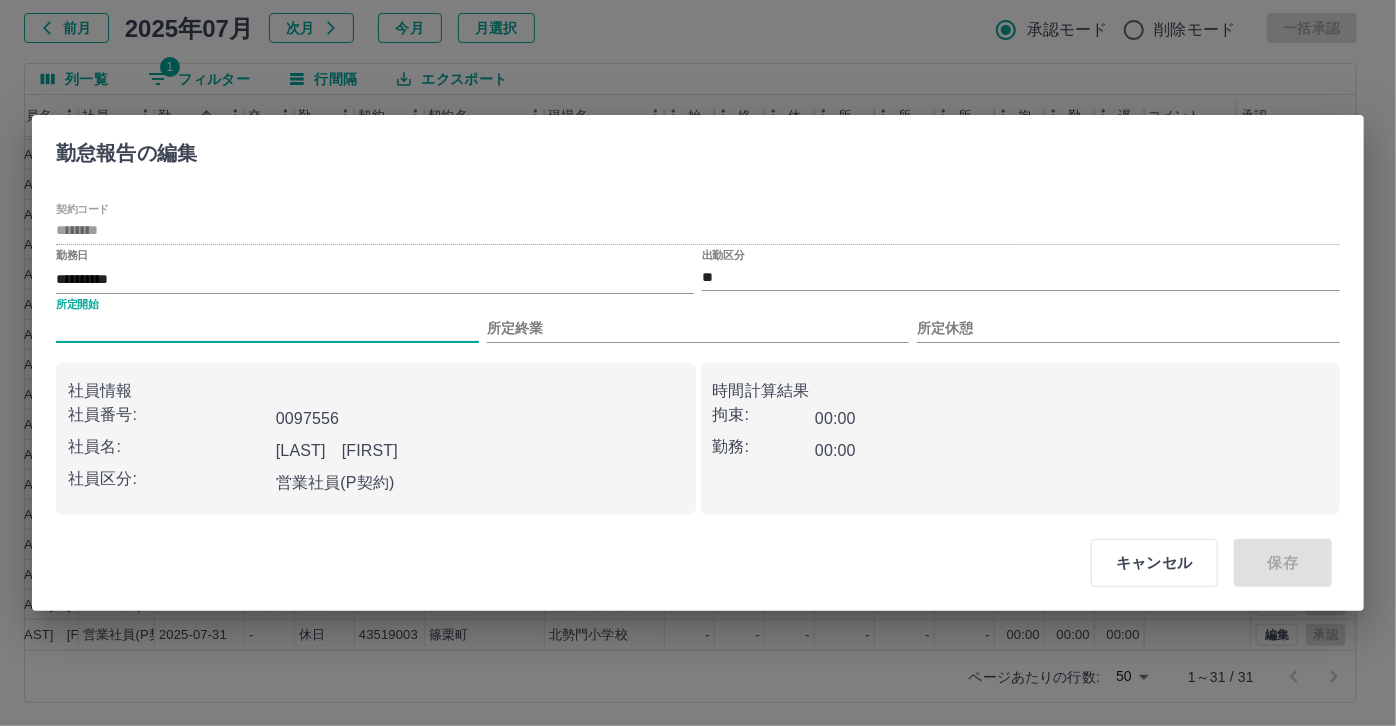 click on "所定開始" at bounding box center (267, 328) 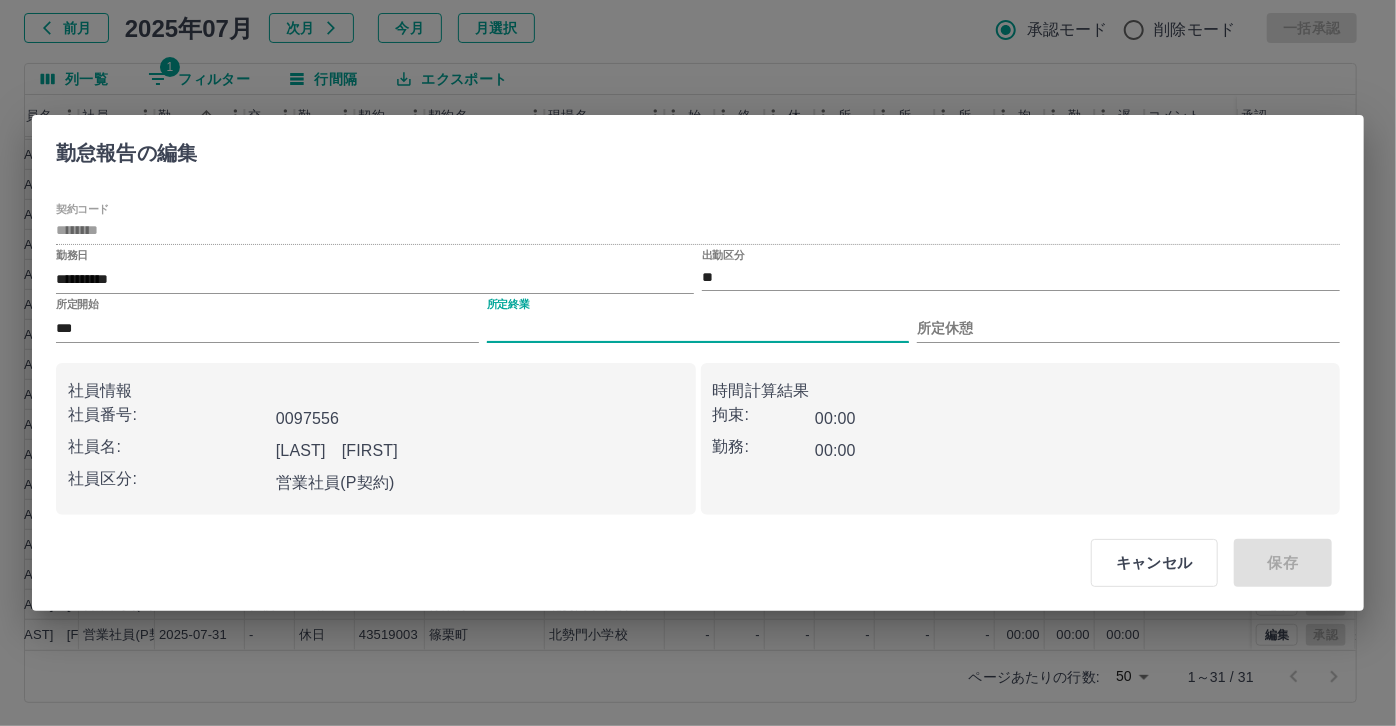 click on "所定終業" at bounding box center (698, 328) 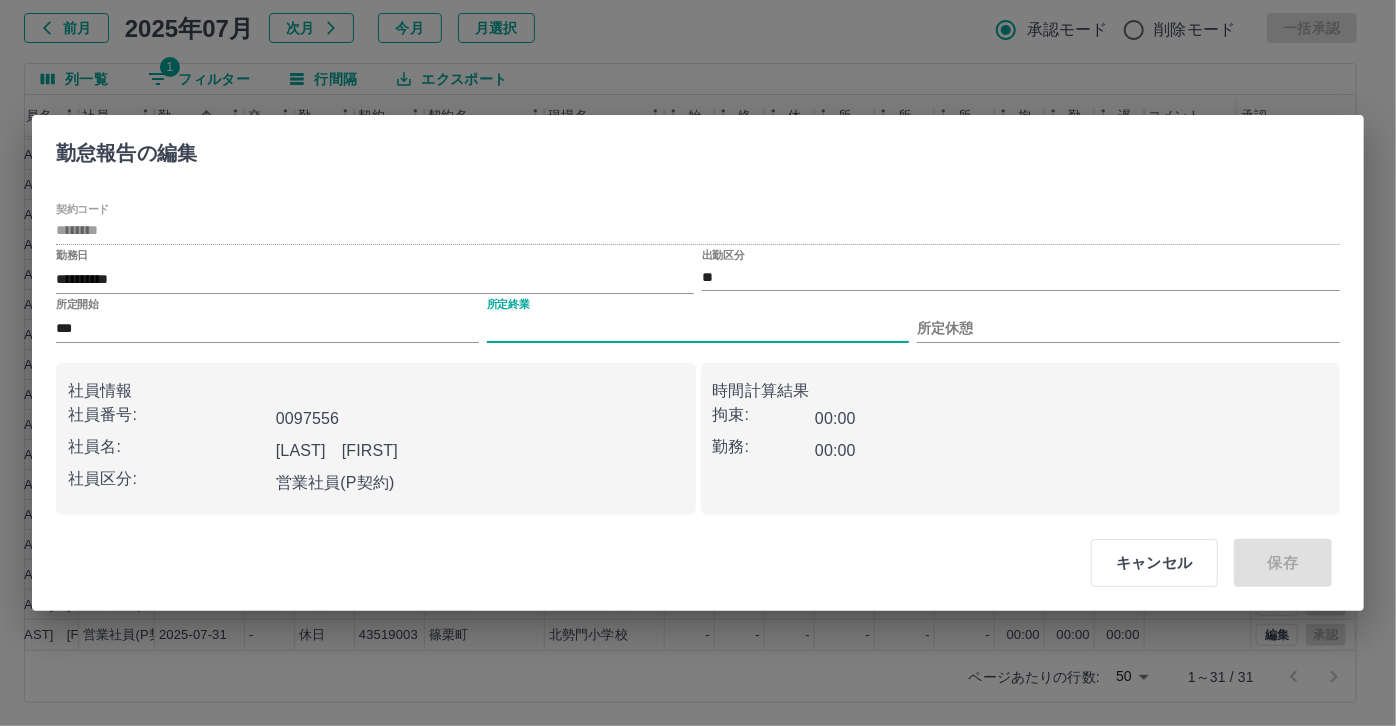 type on "****" 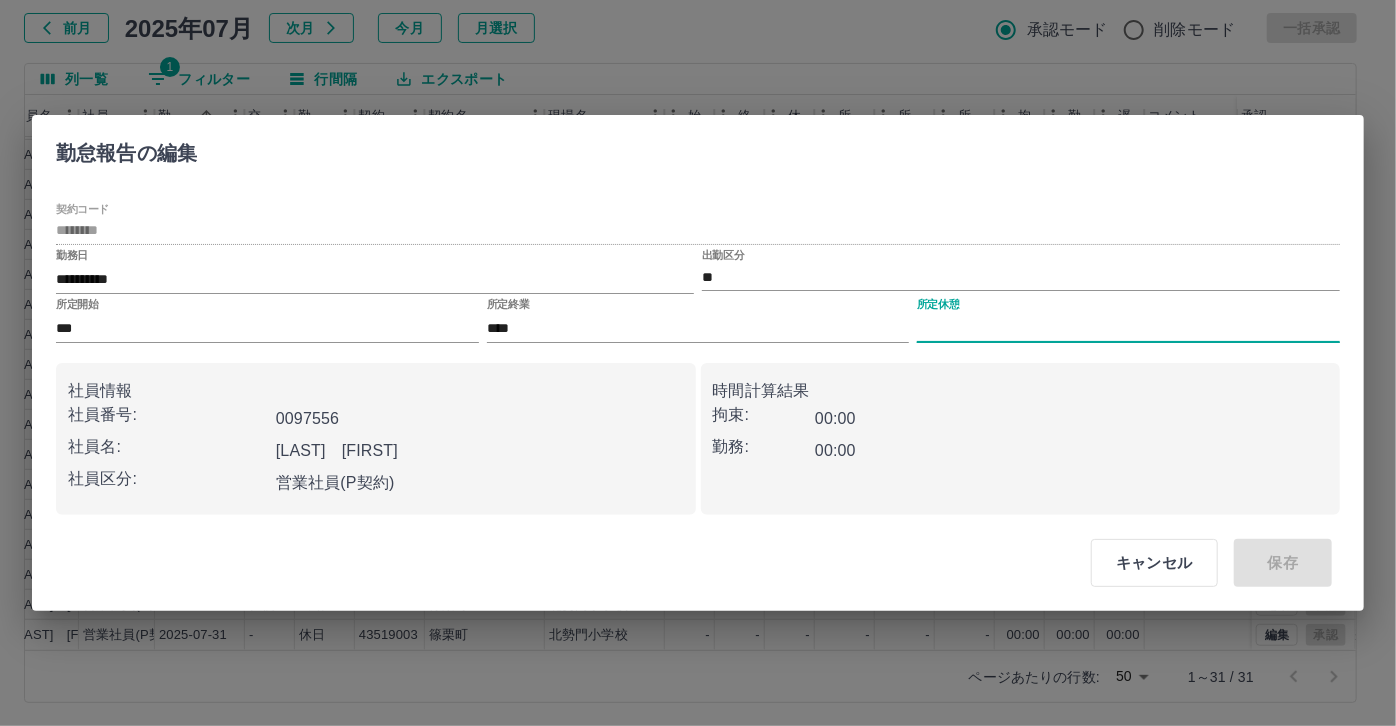 click on "所定休憩" at bounding box center (1128, 328) 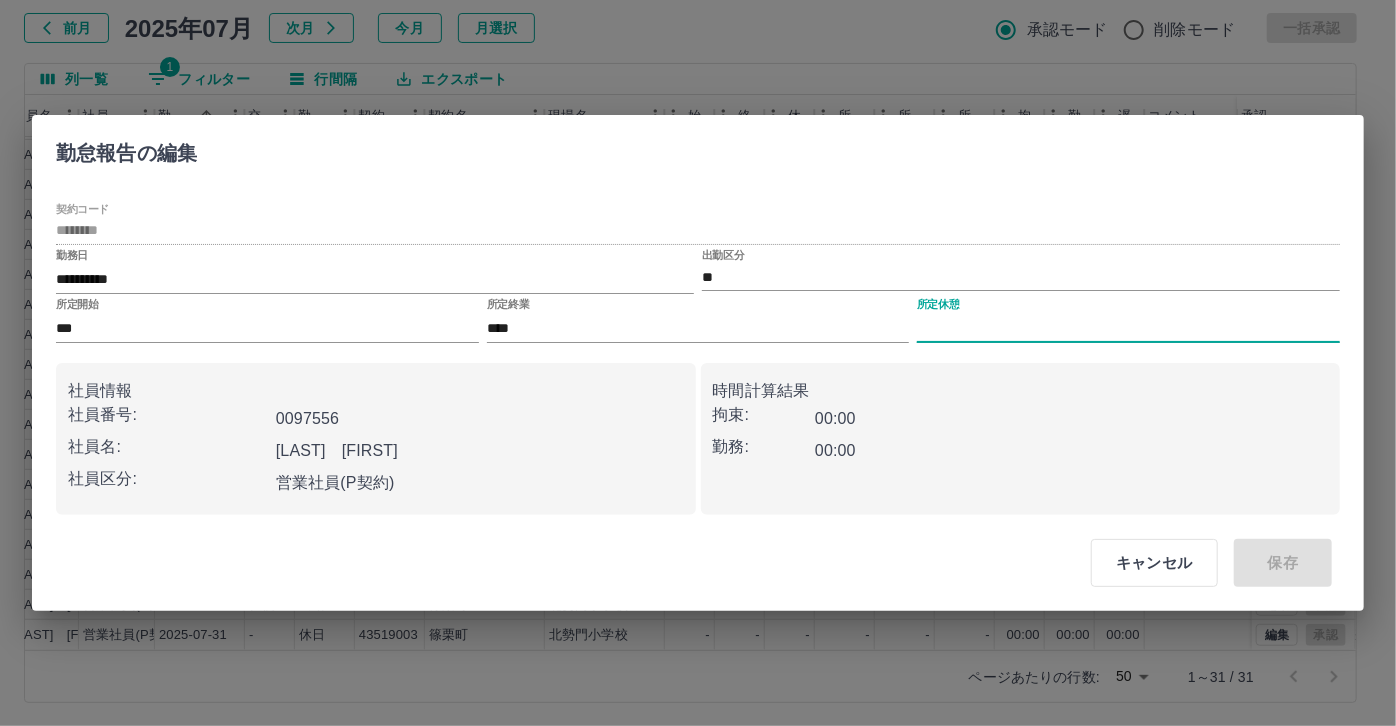 type on "****" 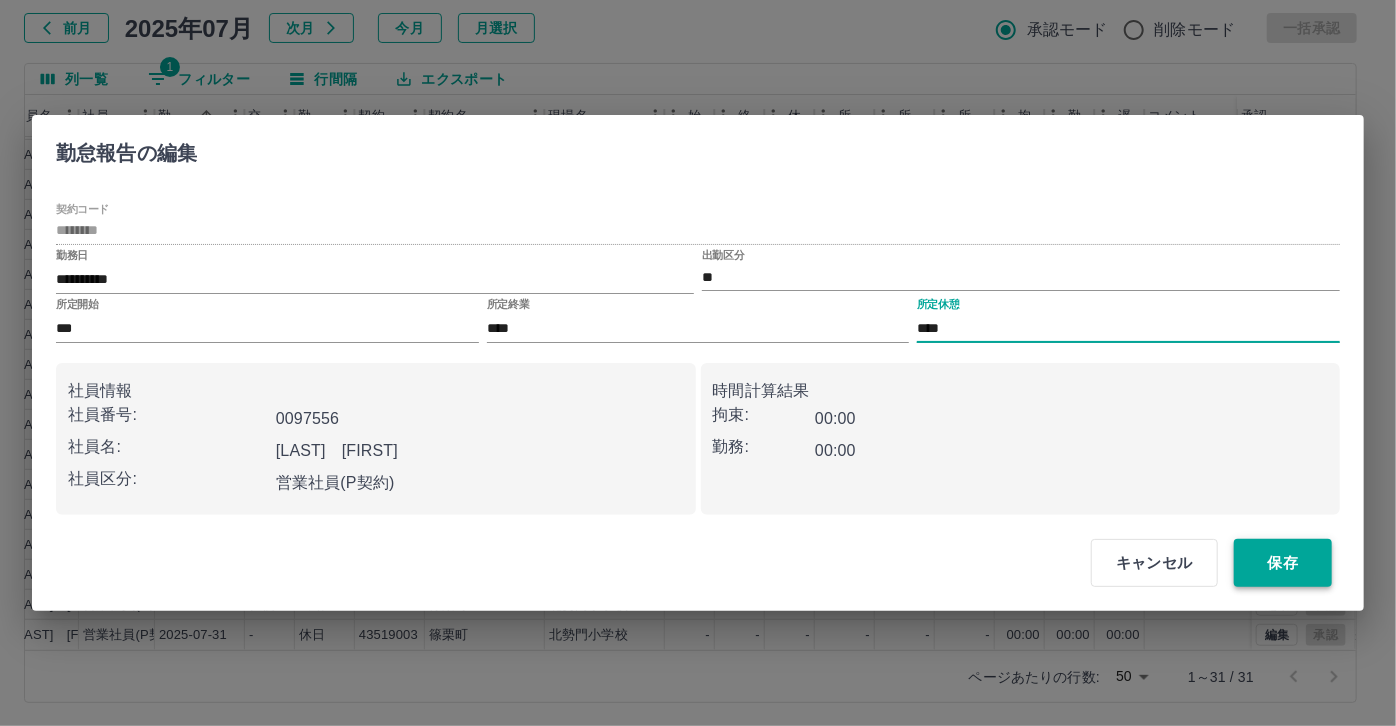 click on "保存" at bounding box center [1283, 563] 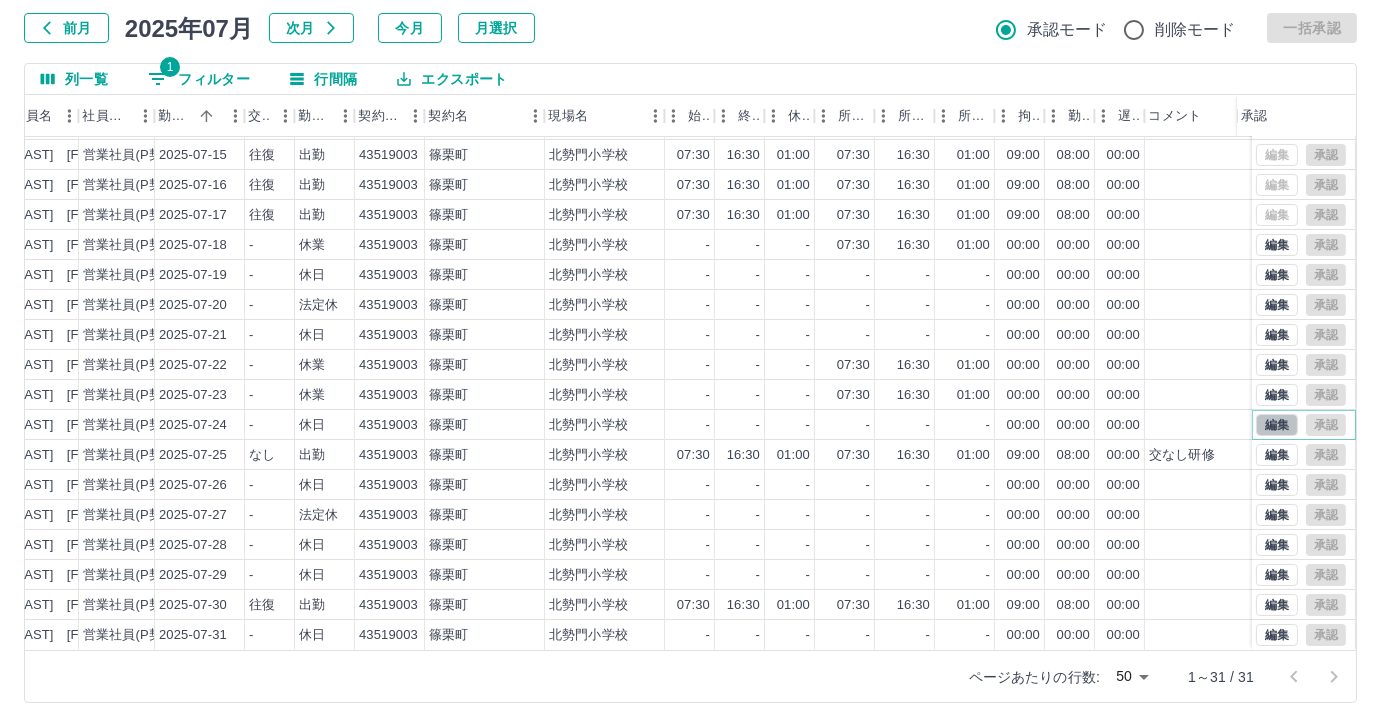 click on "編集" at bounding box center [1277, 425] 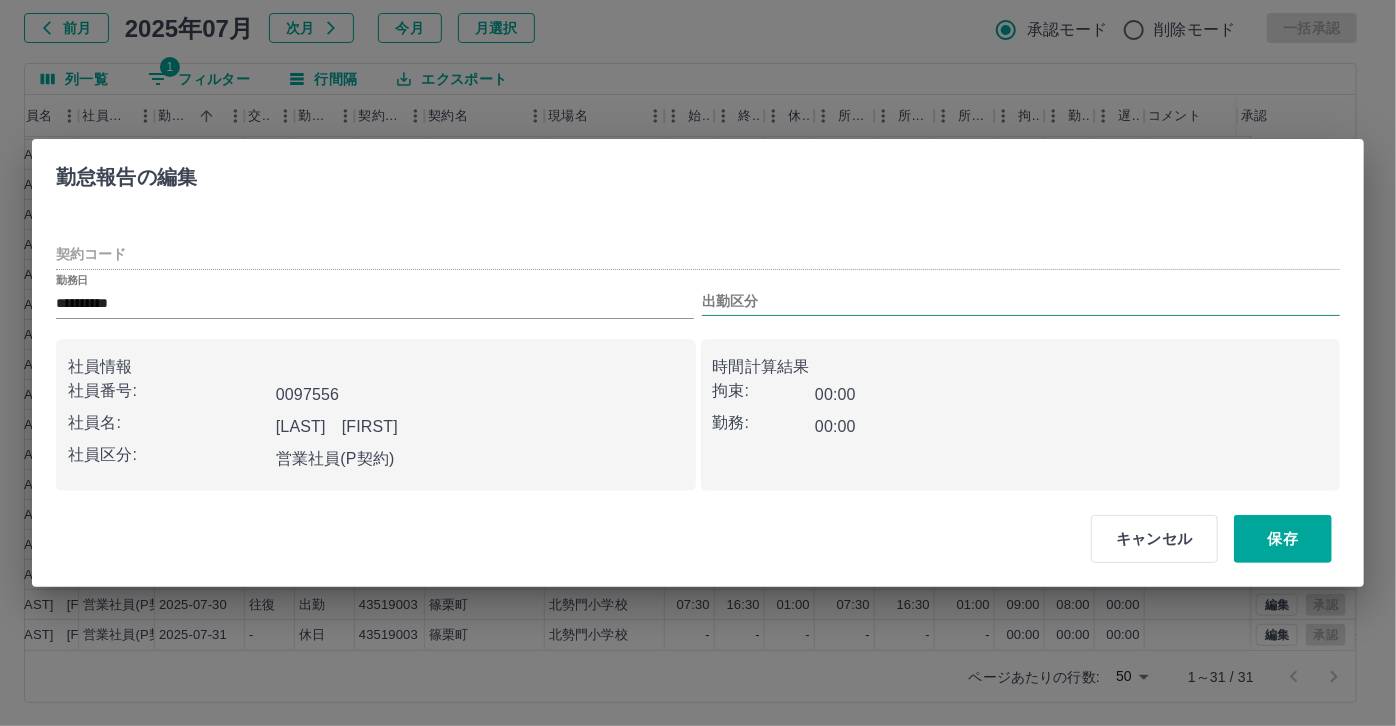 type on "********" 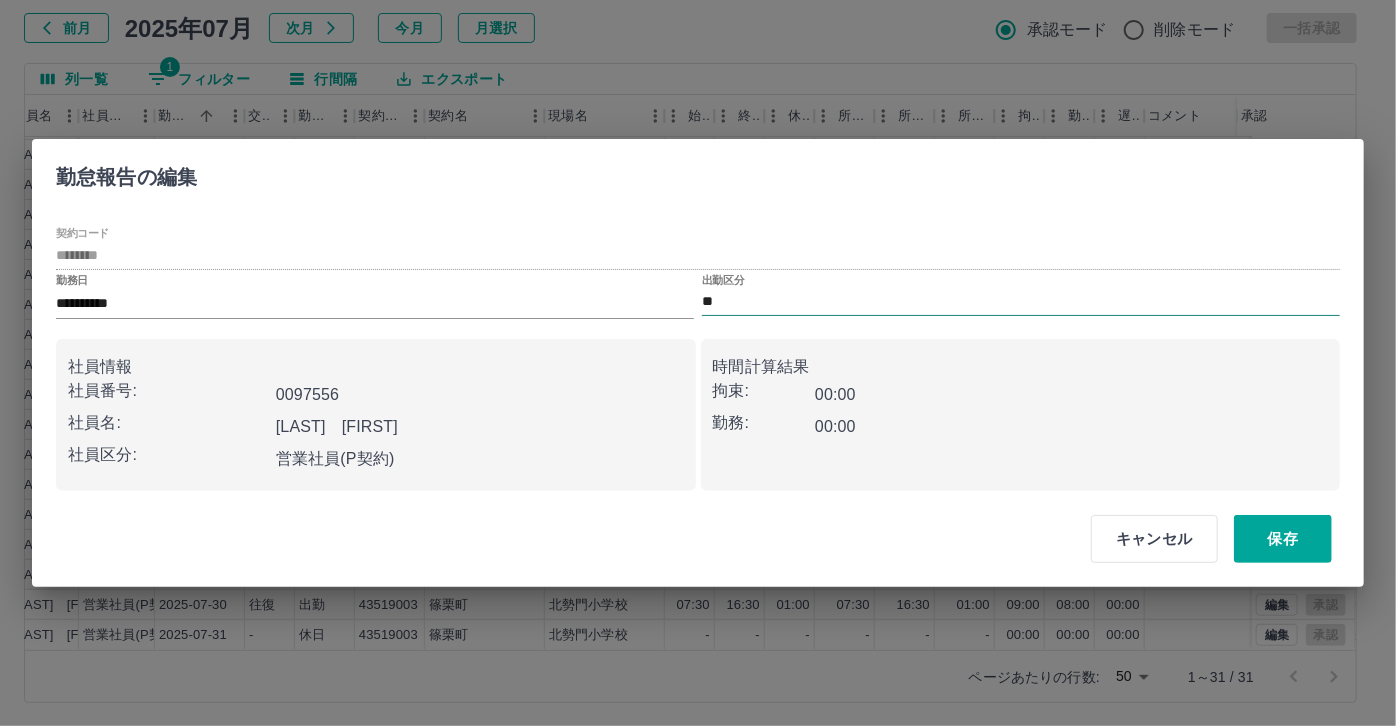 click on "**" at bounding box center [1021, 302] 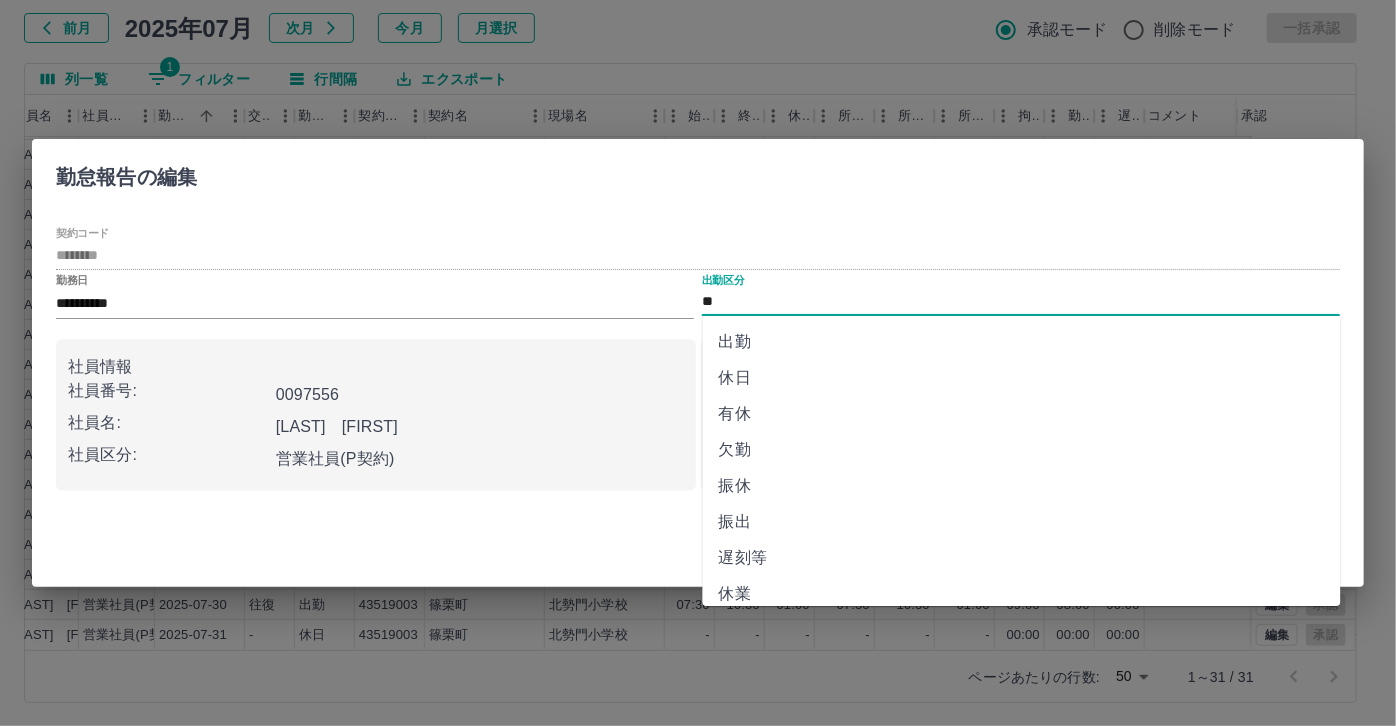 scroll, scrollTop: 90, scrollLeft: 0, axis: vertical 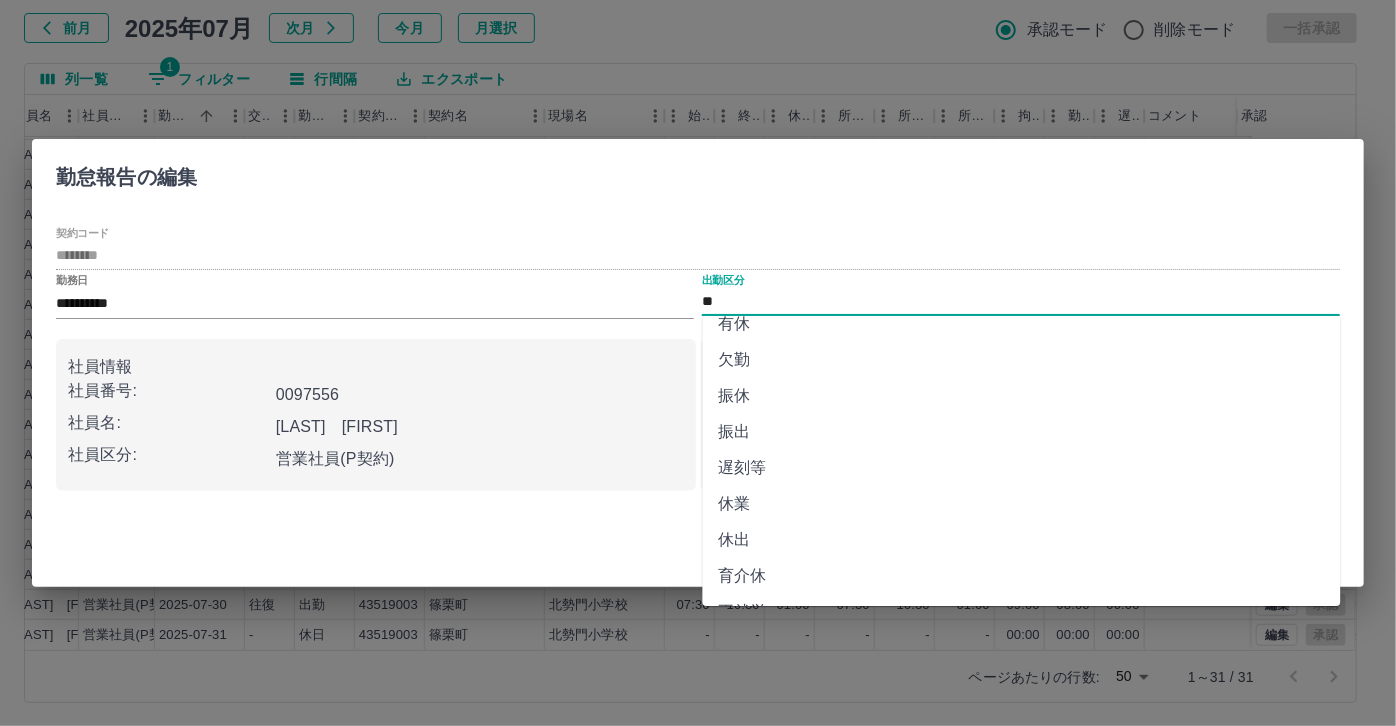 click on "休業" at bounding box center [1022, 504] 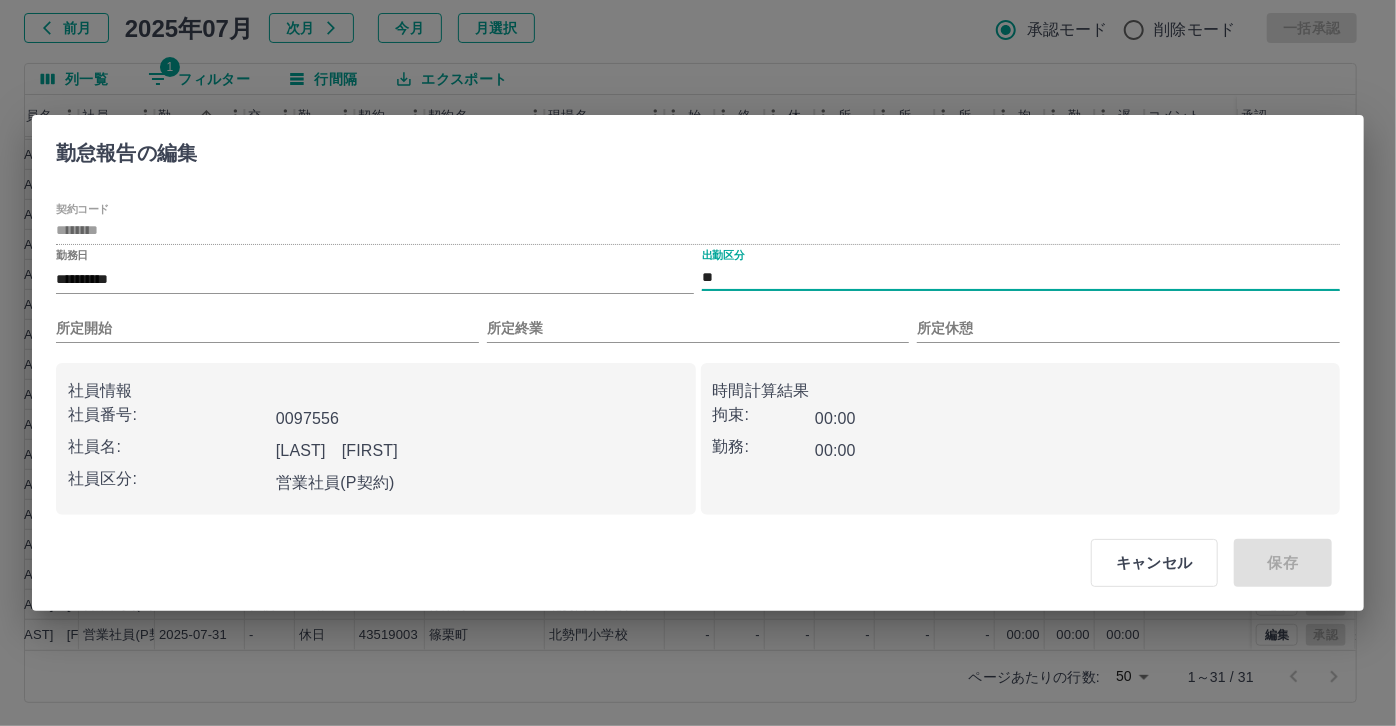 type on "**" 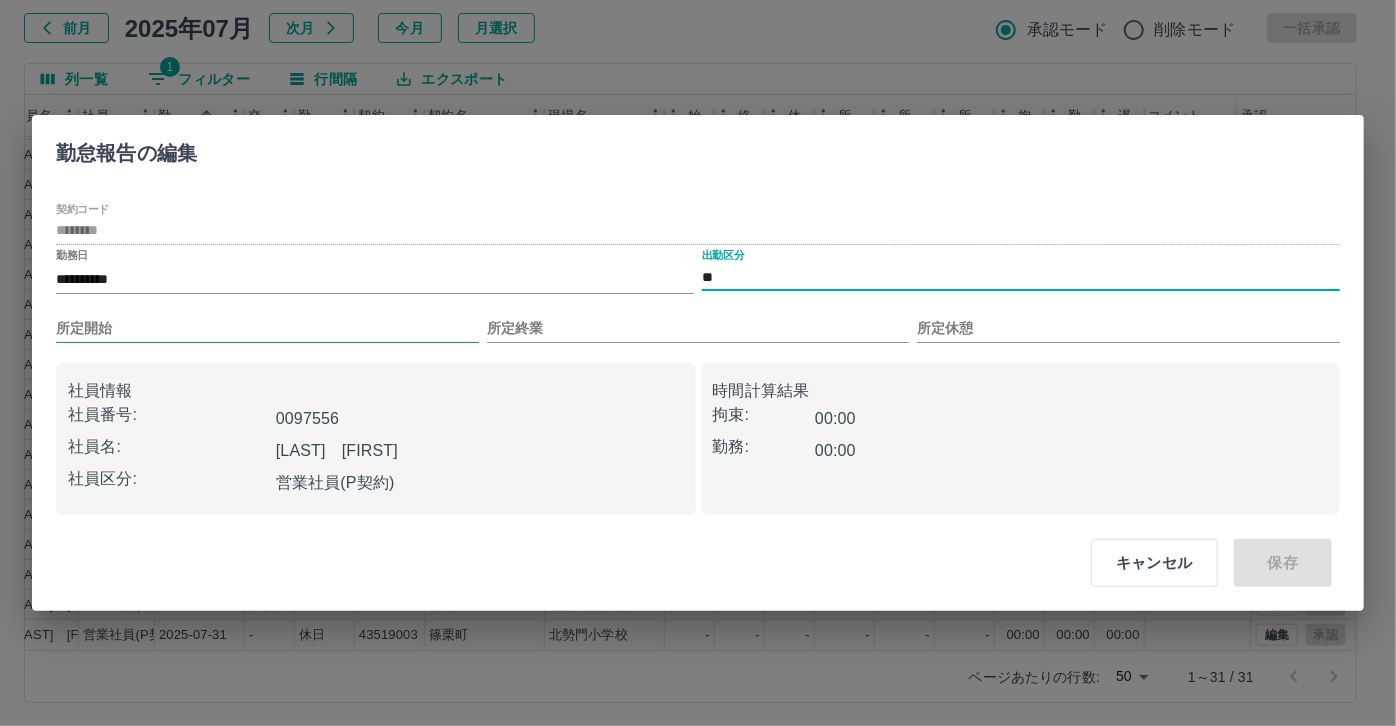 click on "所定開始" at bounding box center (267, 328) 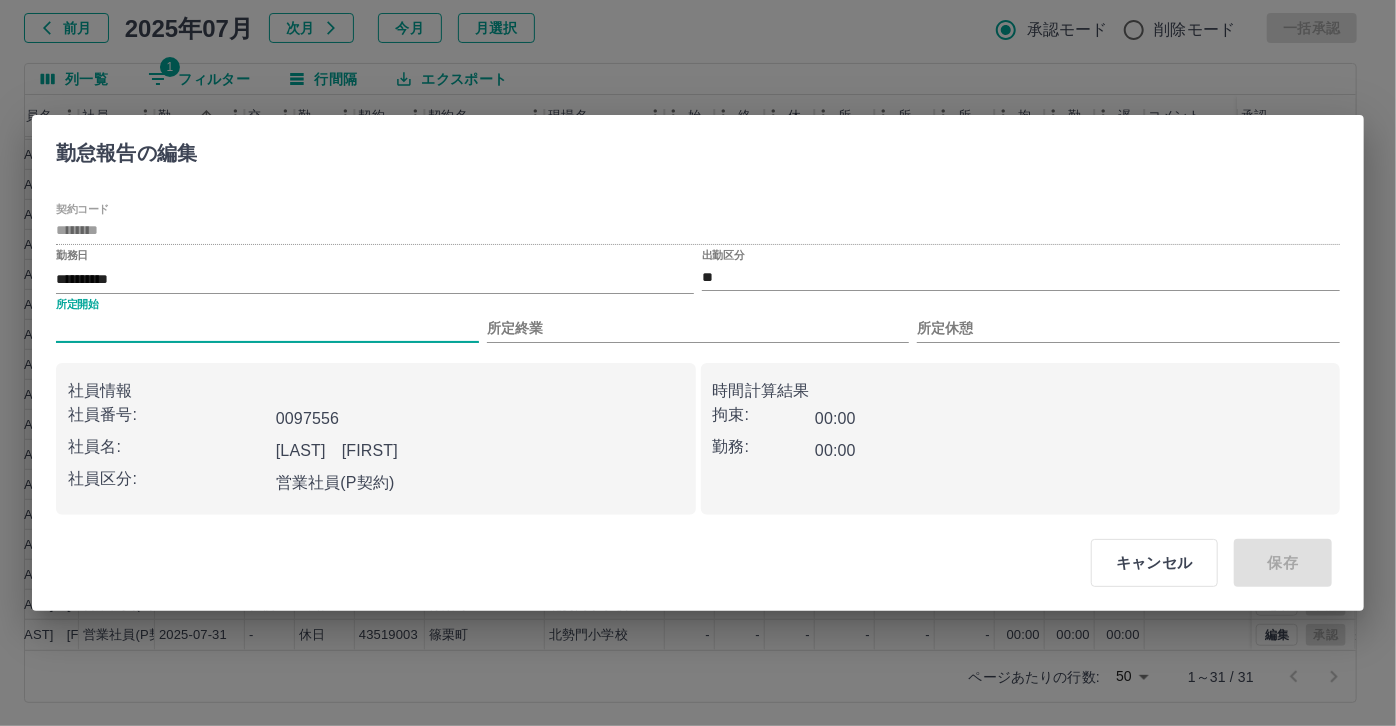 type on "***" 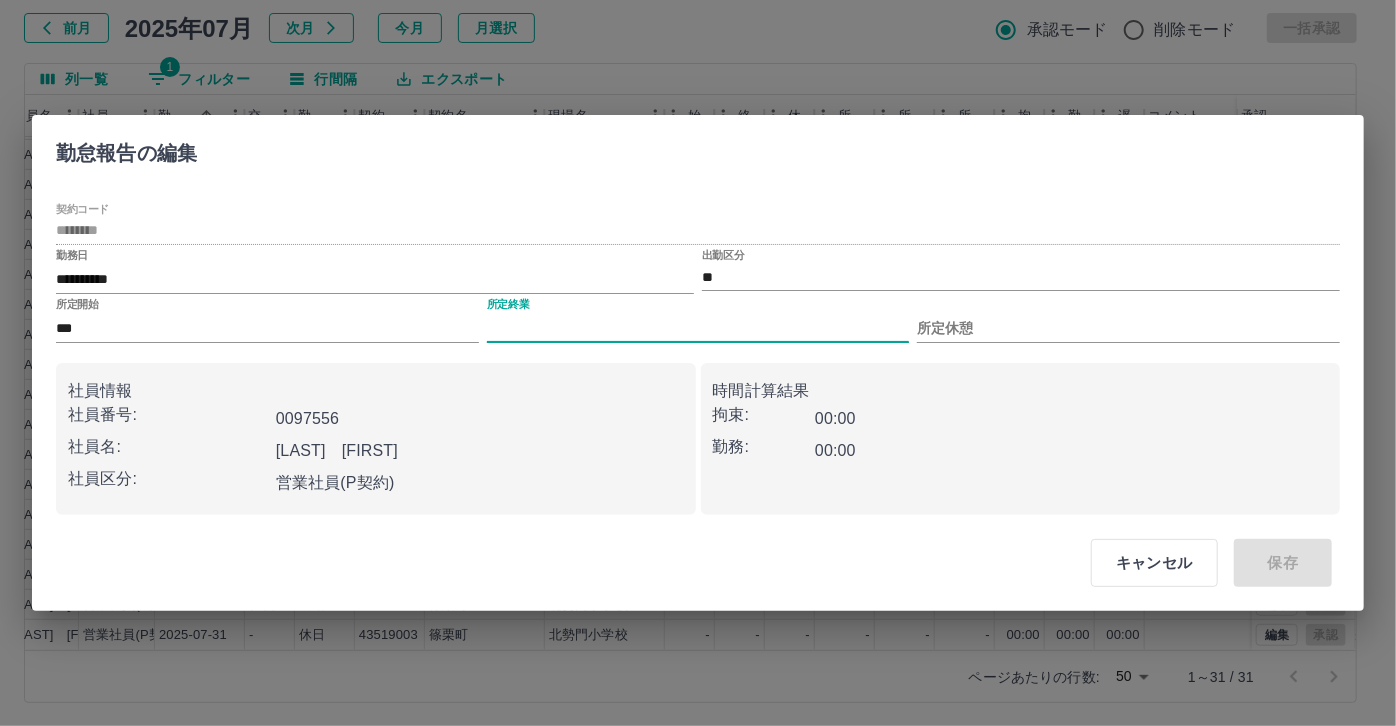 click on "所定終業" at bounding box center [698, 328] 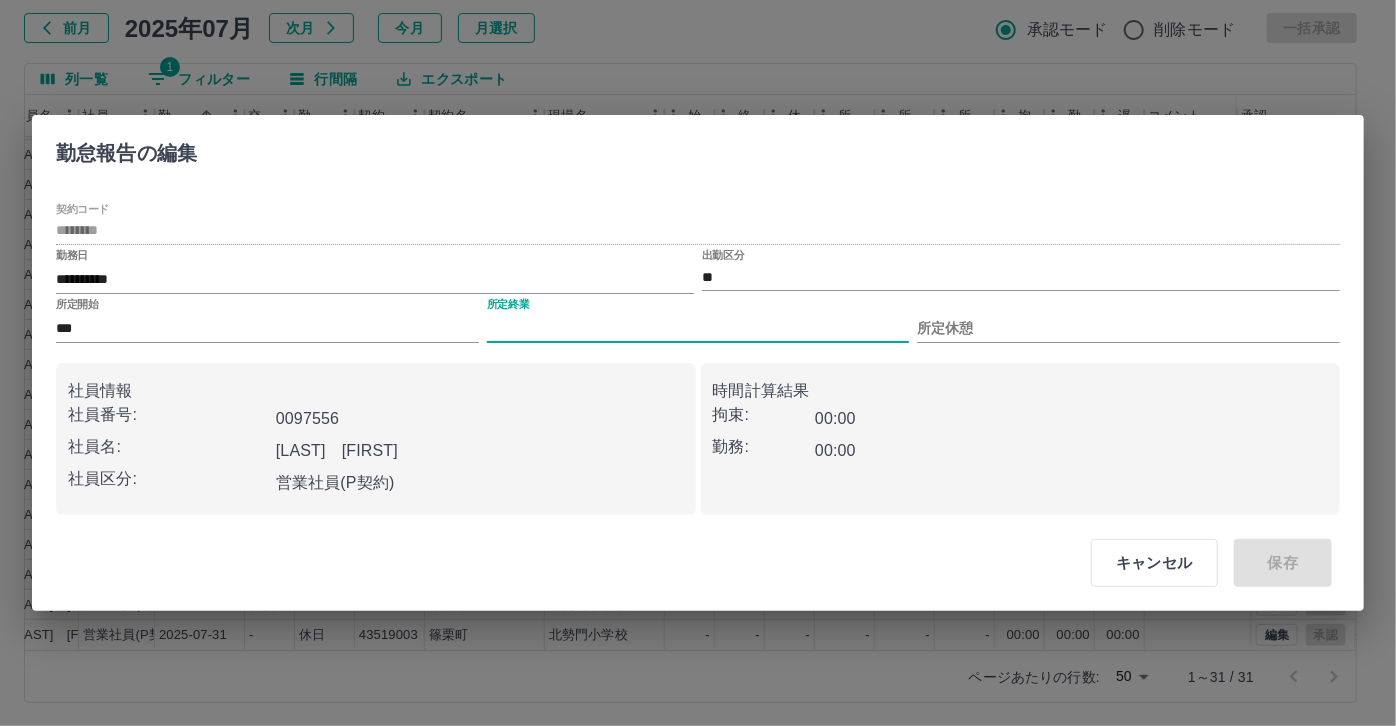 type on "****" 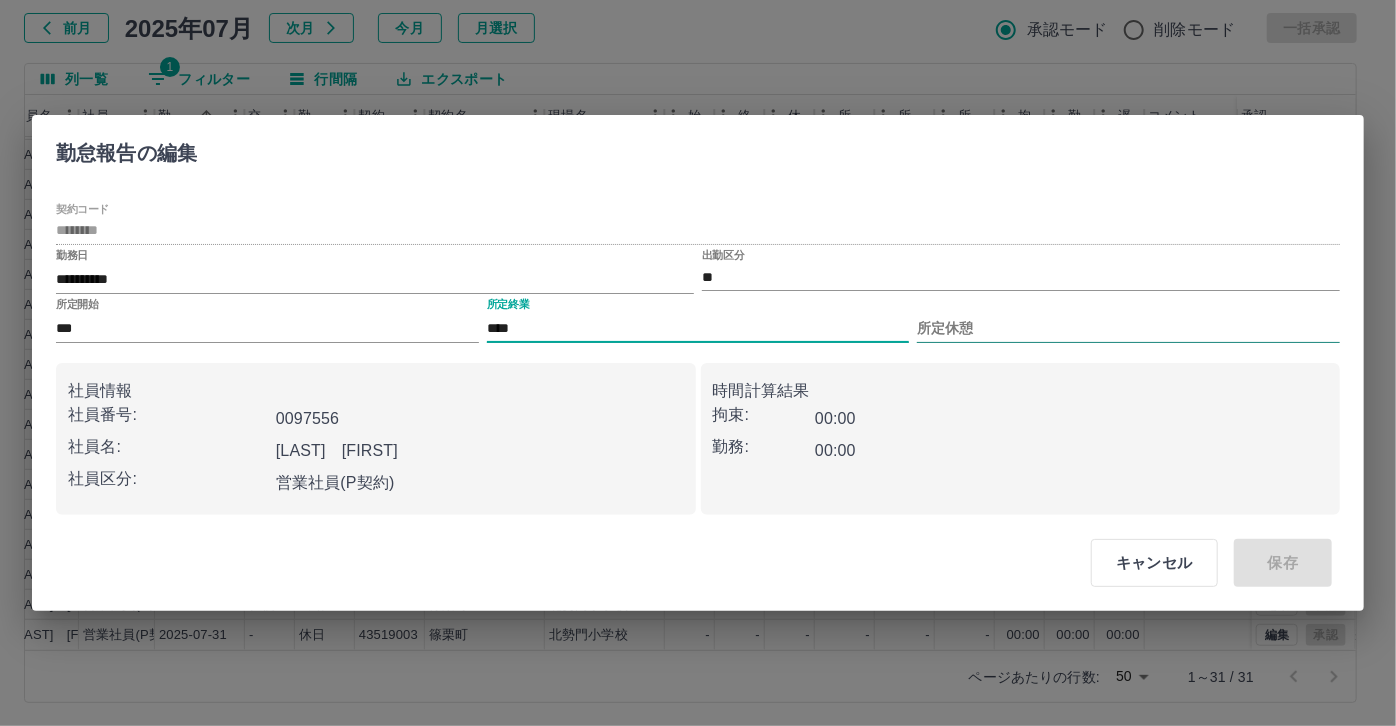 click on "所定休憩" at bounding box center (1128, 328) 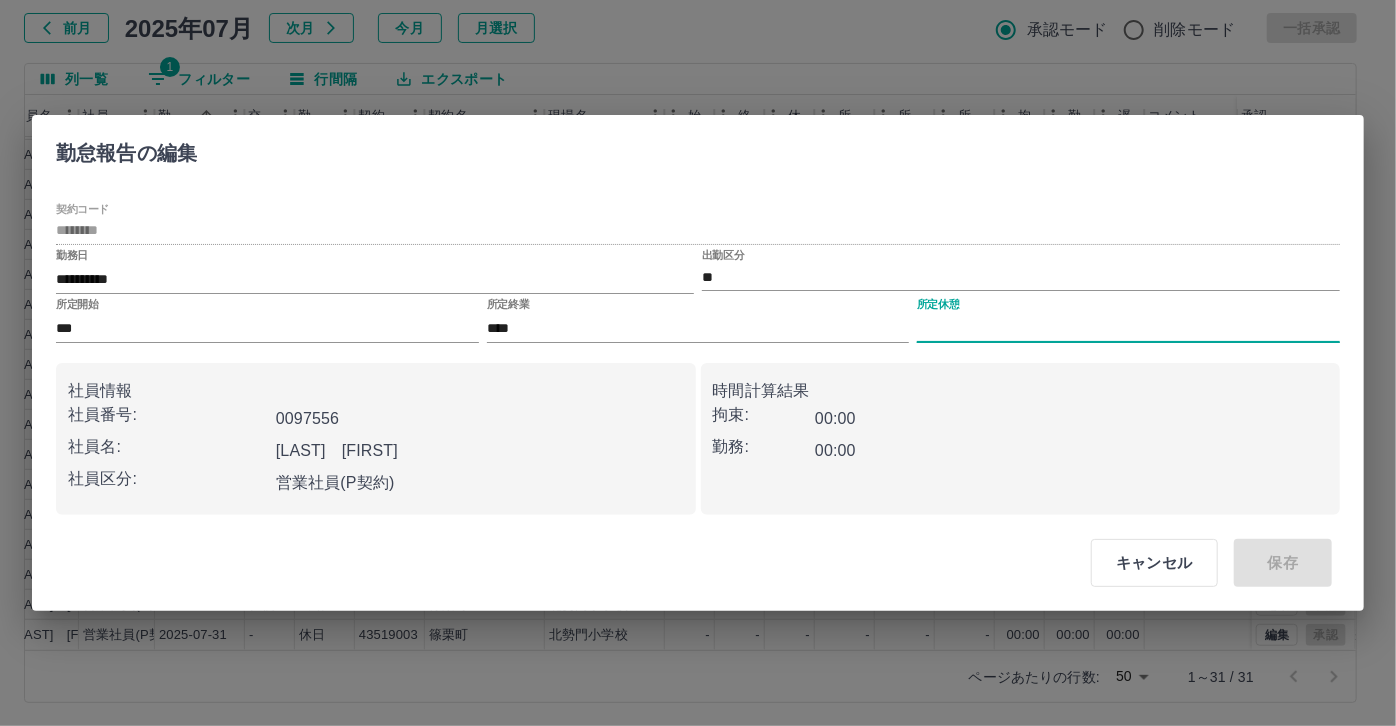 type on "****" 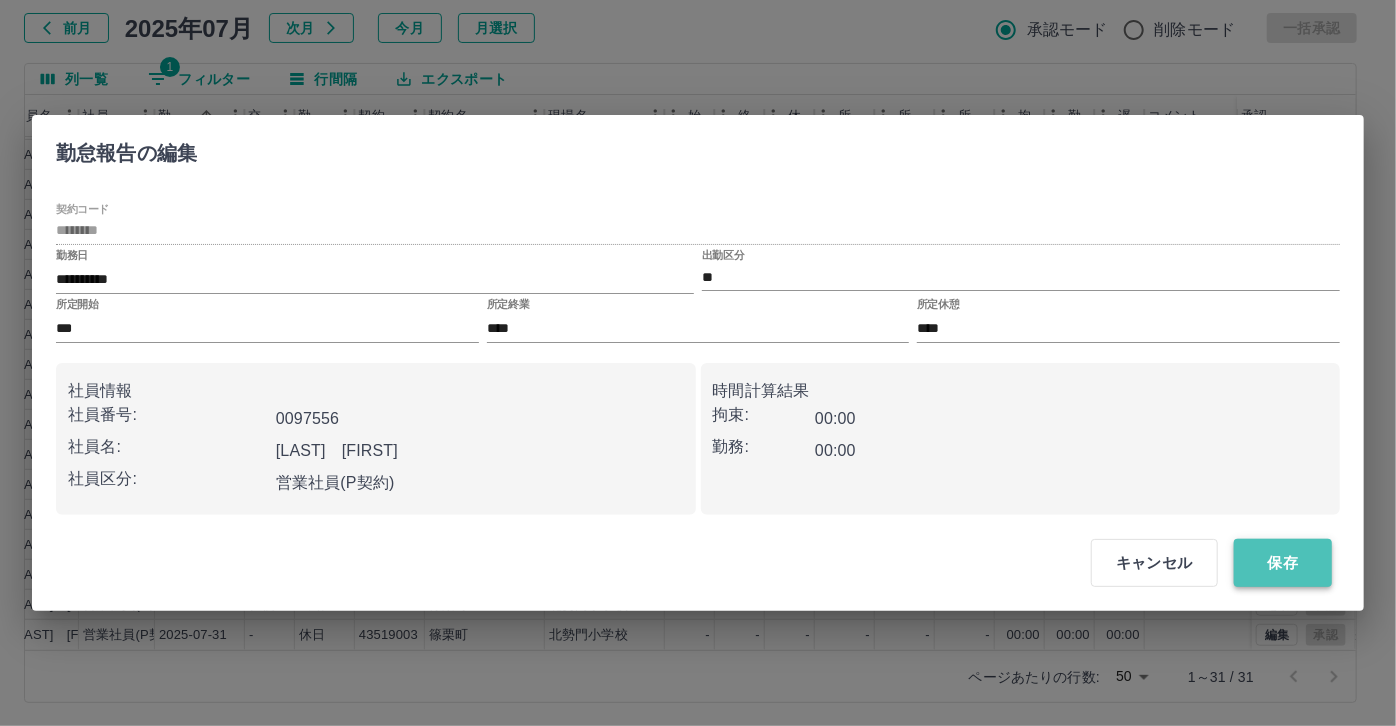 click on "保存" at bounding box center [1283, 563] 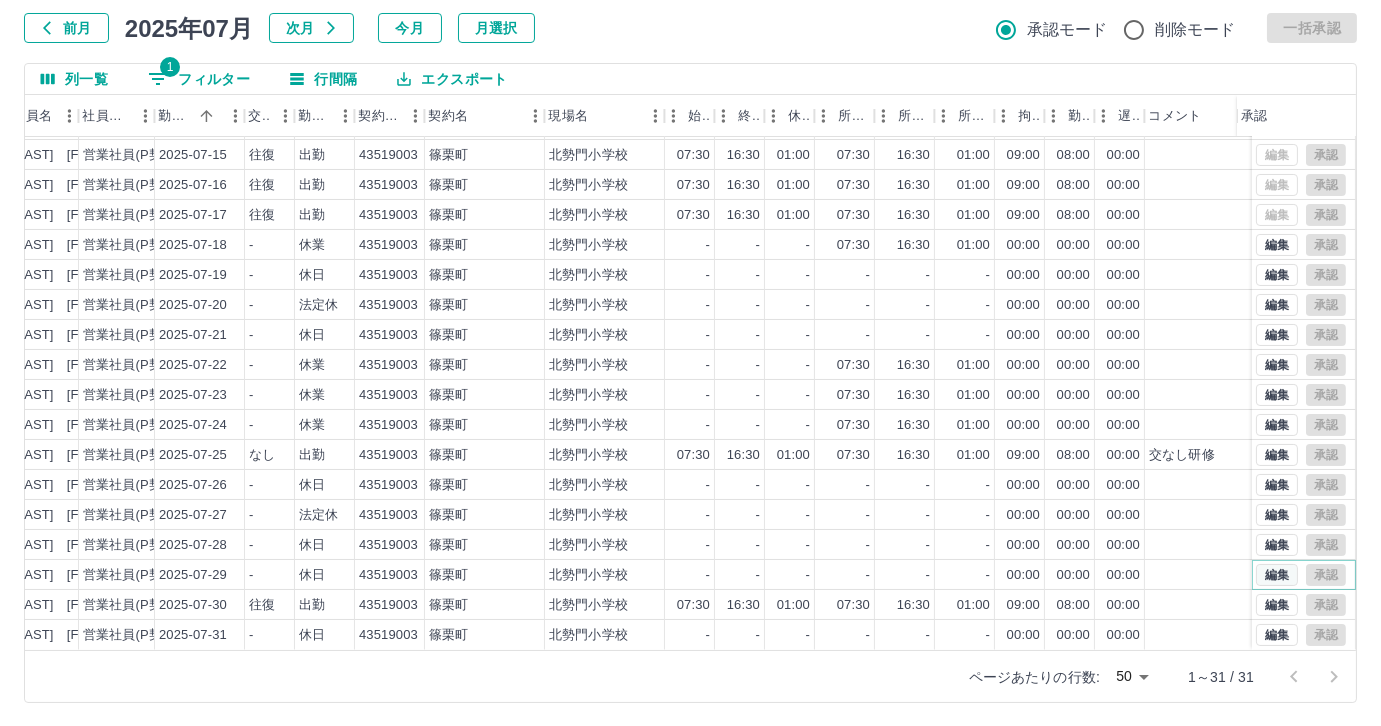 click on "編集" at bounding box center (1277, 575) 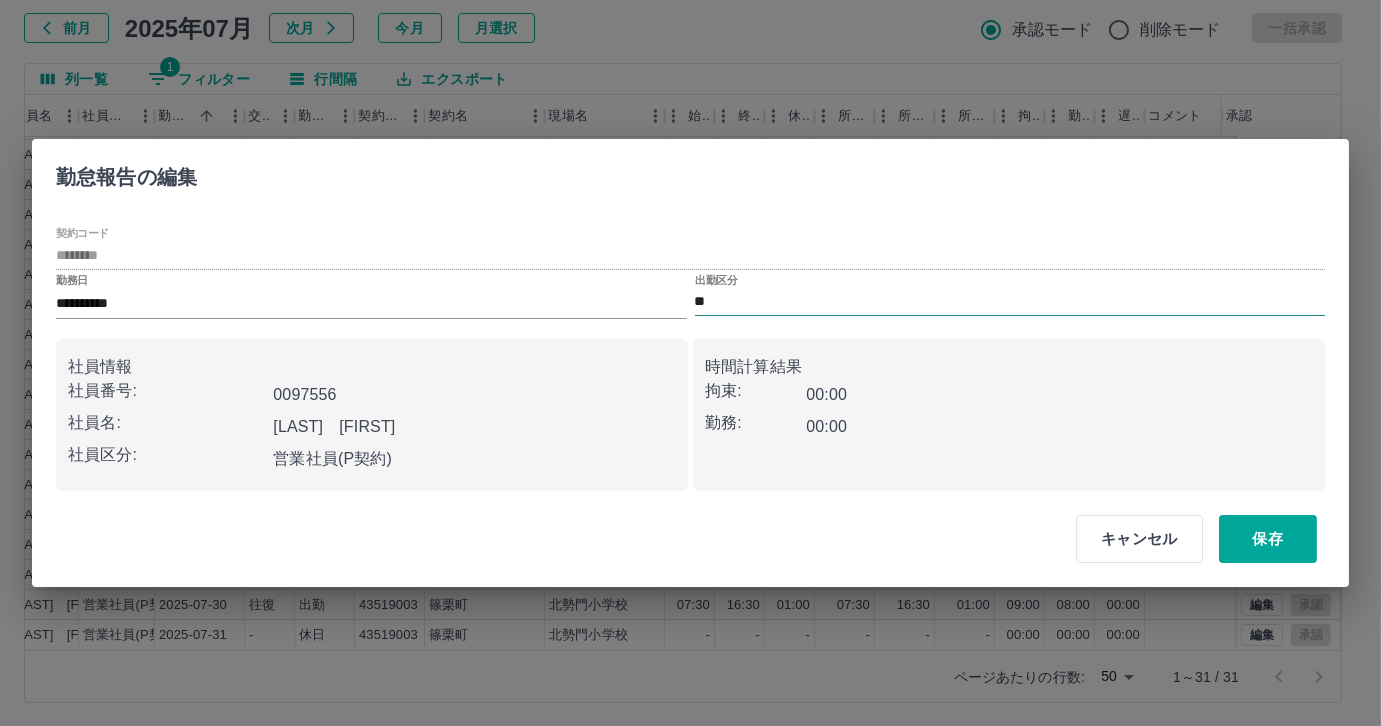 click on "**" at bounding box center [1010, 302] 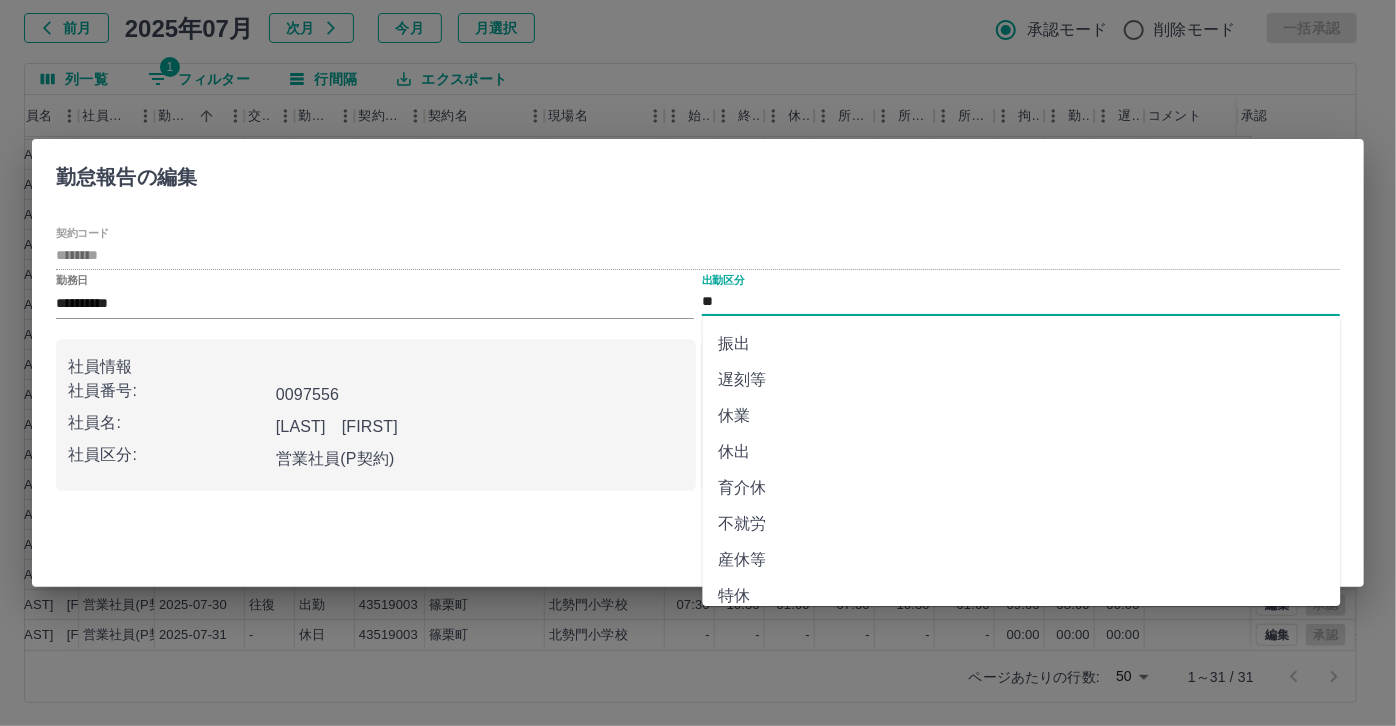 scroll, scrollTop: 181, scrollLeft: 0, axis: vertical 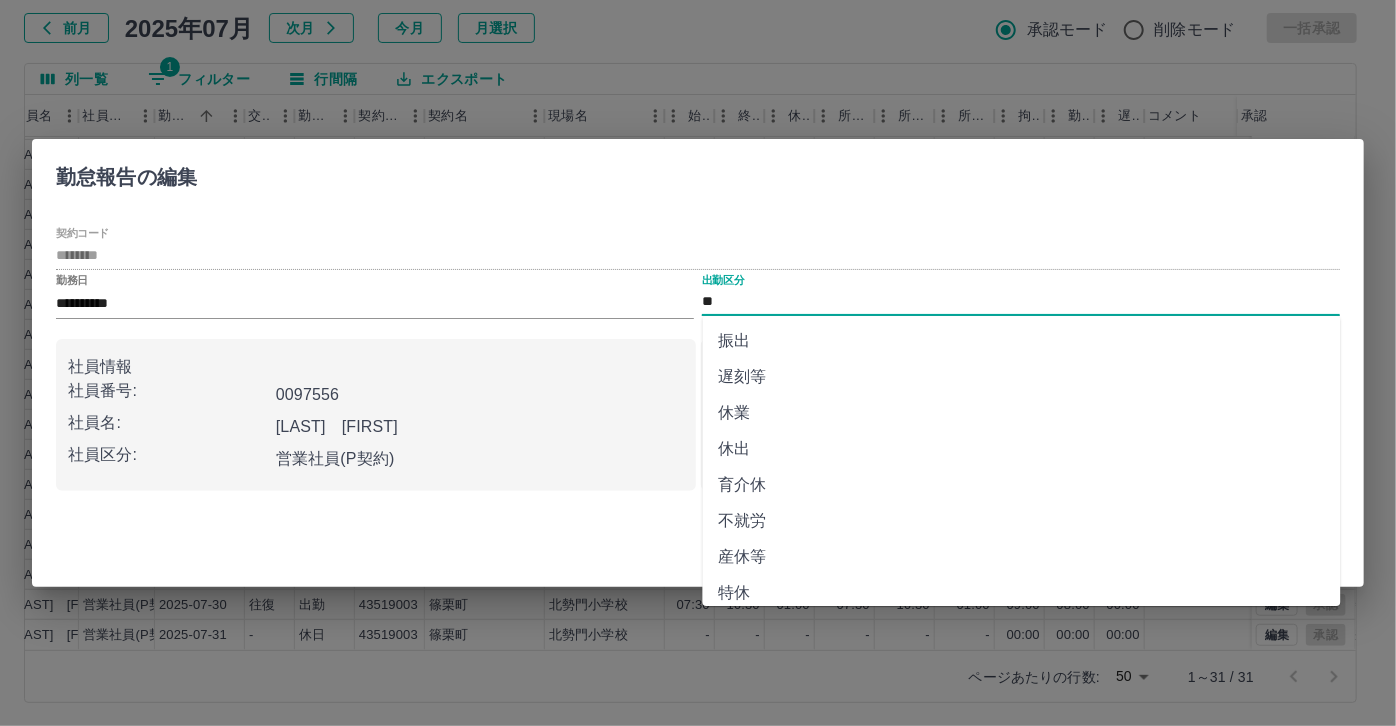 click on "休業" at bounding box center [1022, 413] 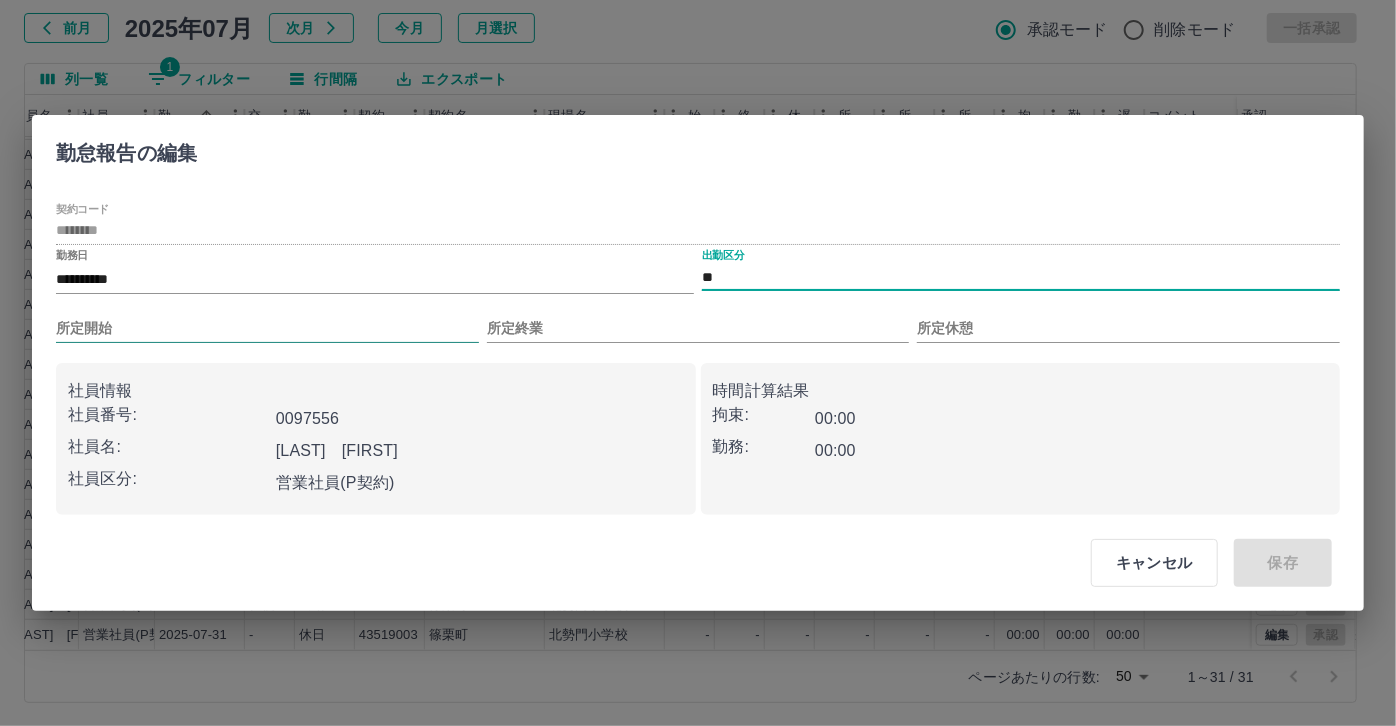 click on "所定開始" at bounding box center (267, 328) 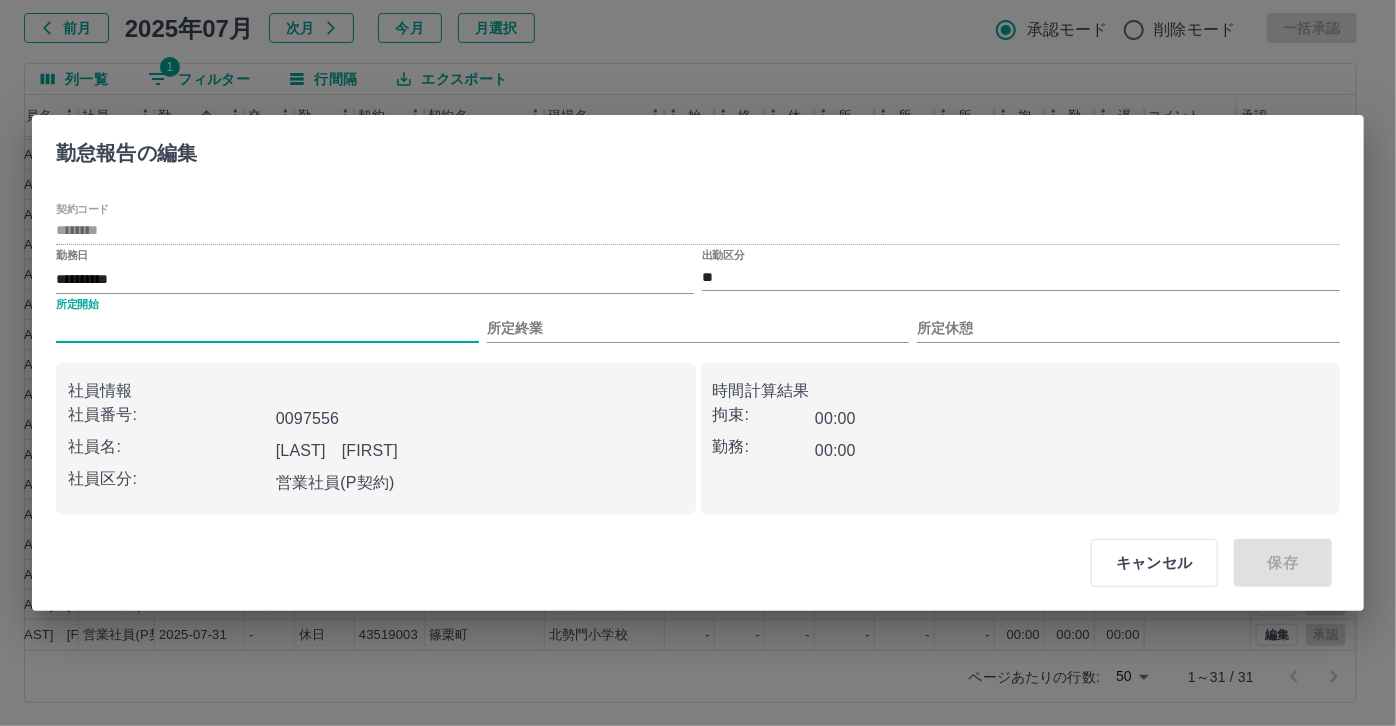 type on "***" 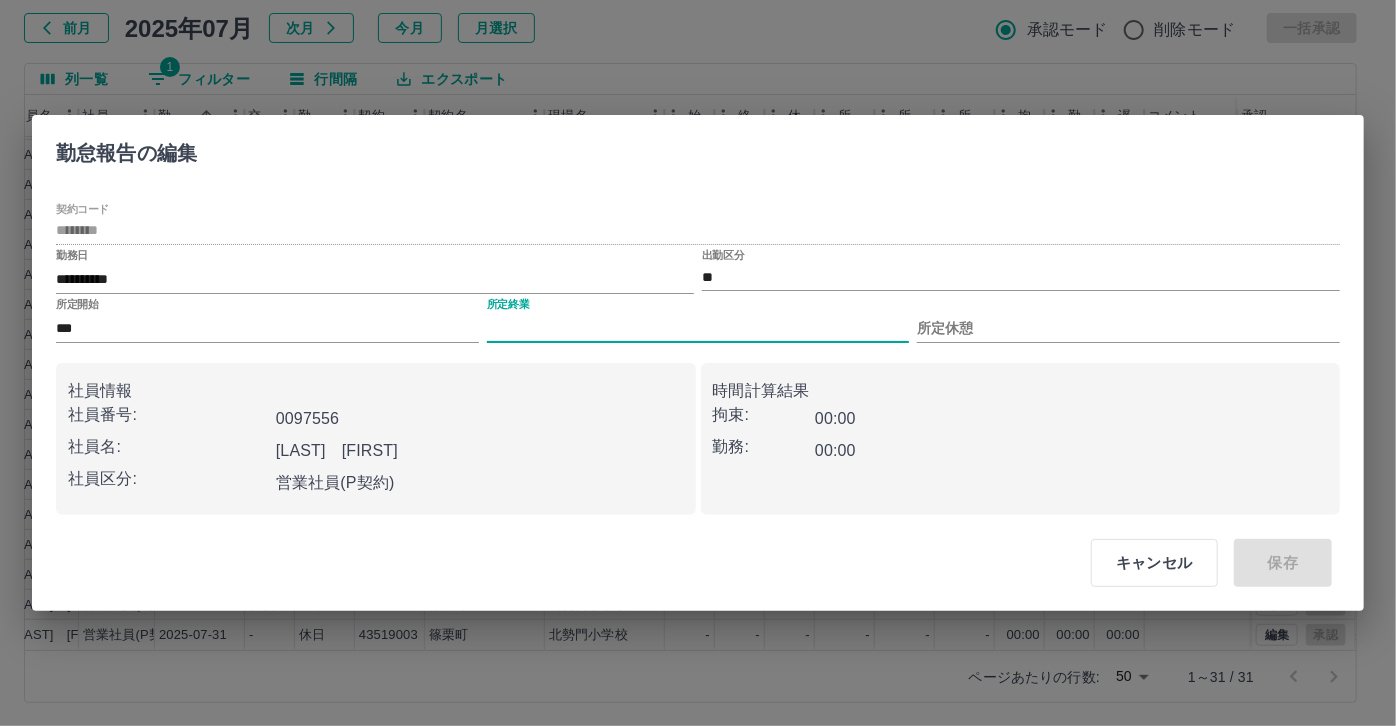 click on "所定終業" at bounding box center [698, 328] 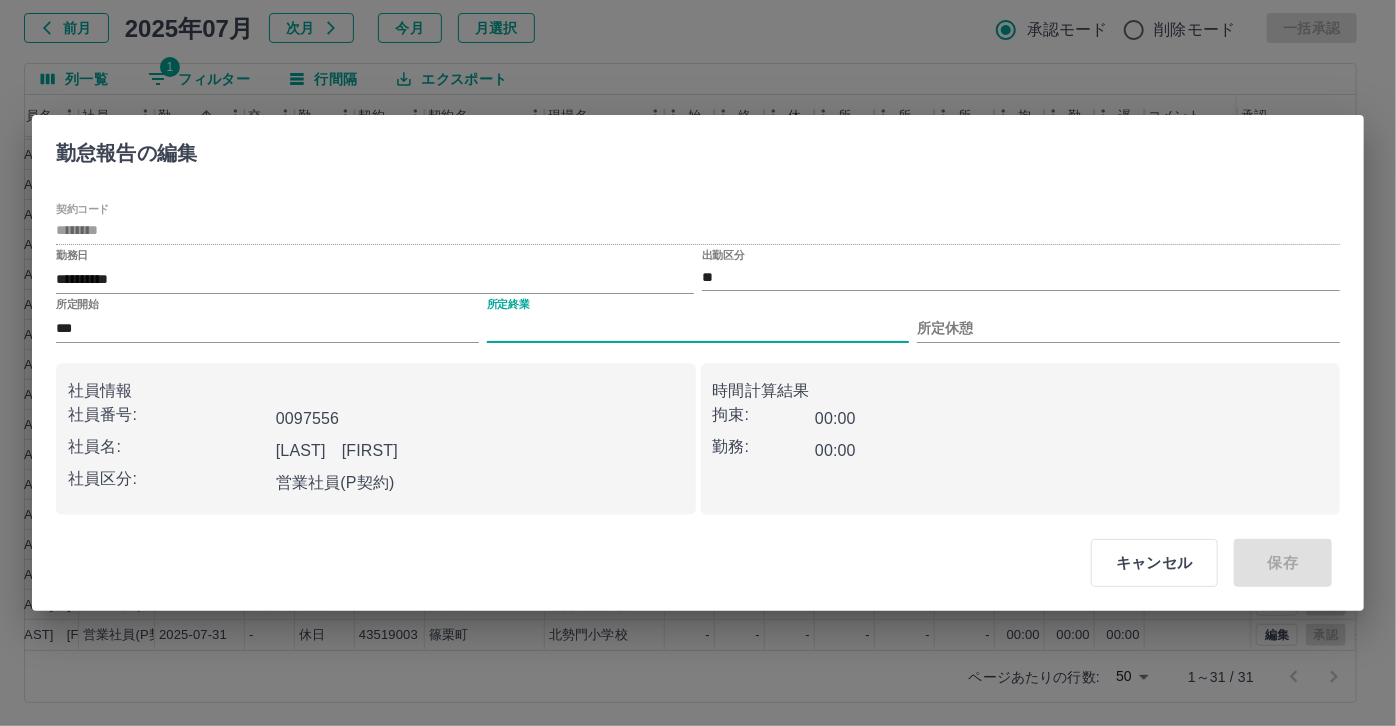 type on "****" 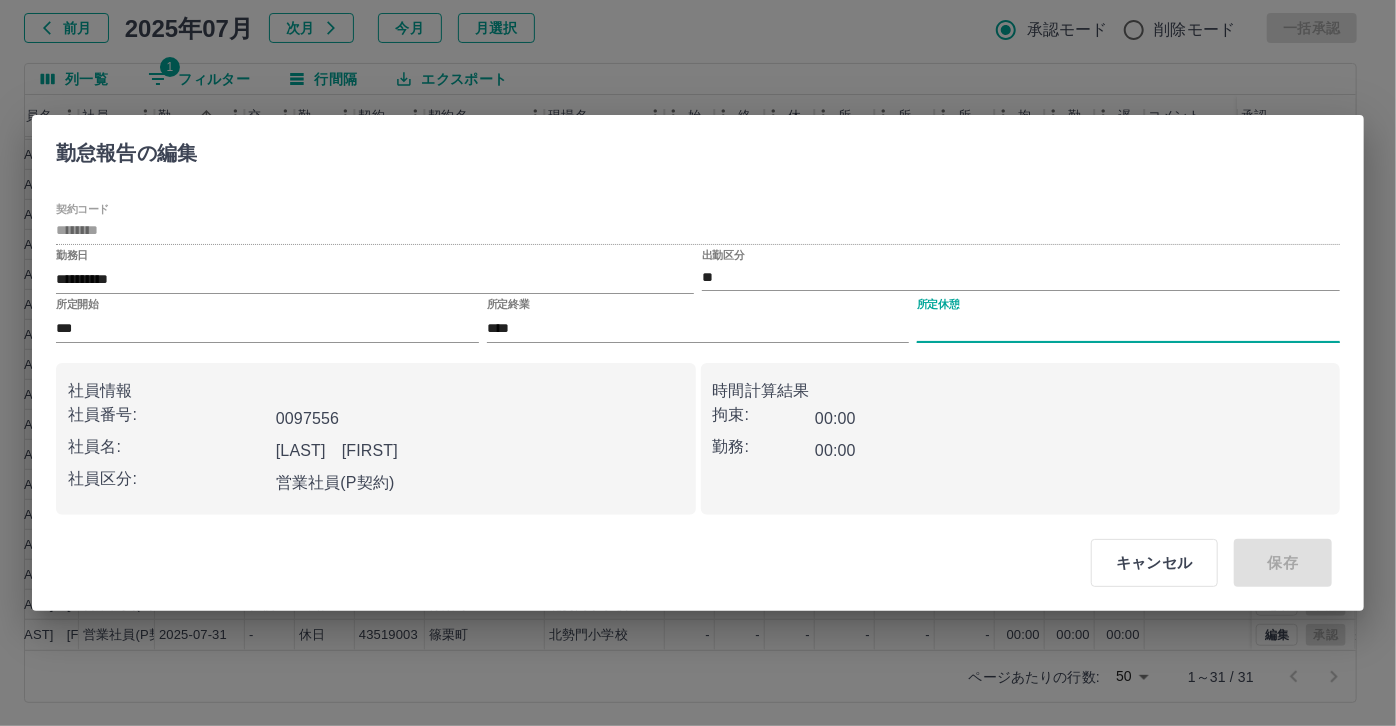 drag, startPoint x: 994, startPoint y: 325, endPoint x: 979, endPoint y: 343, distance: 23.43075 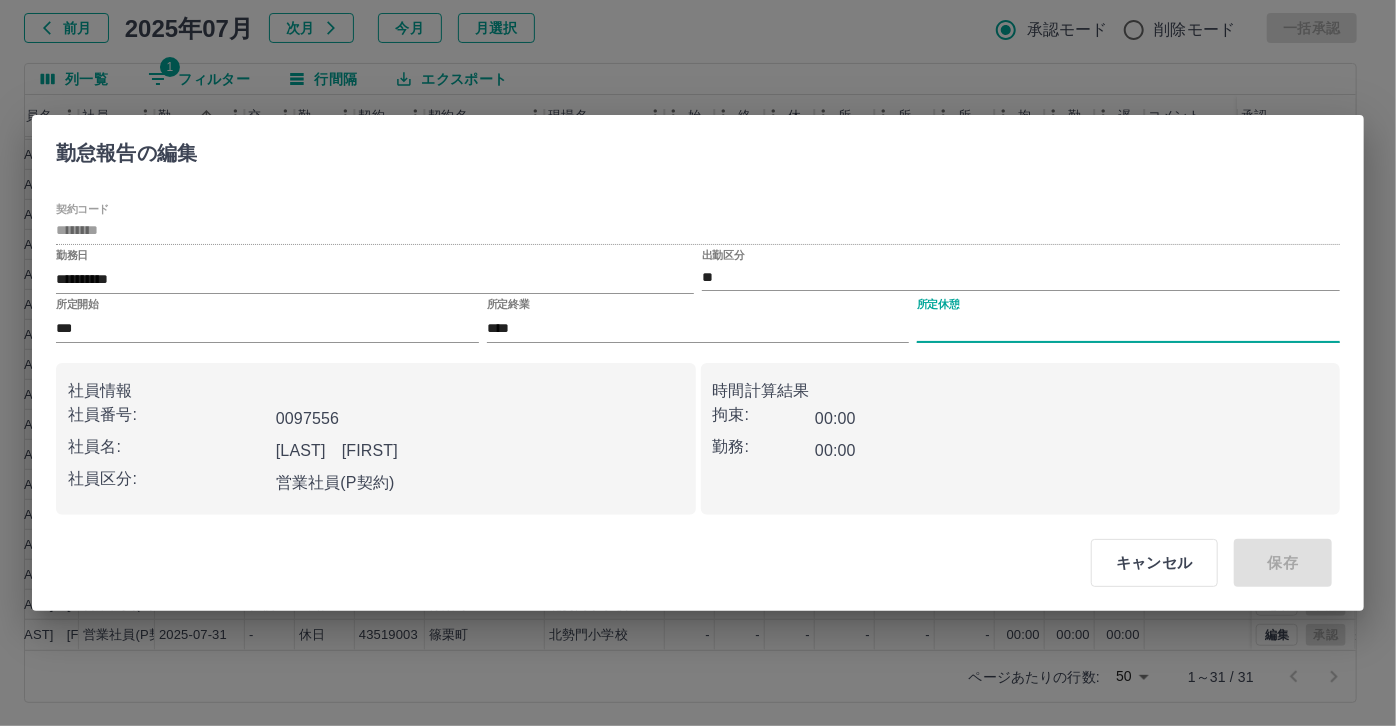 type on "****" 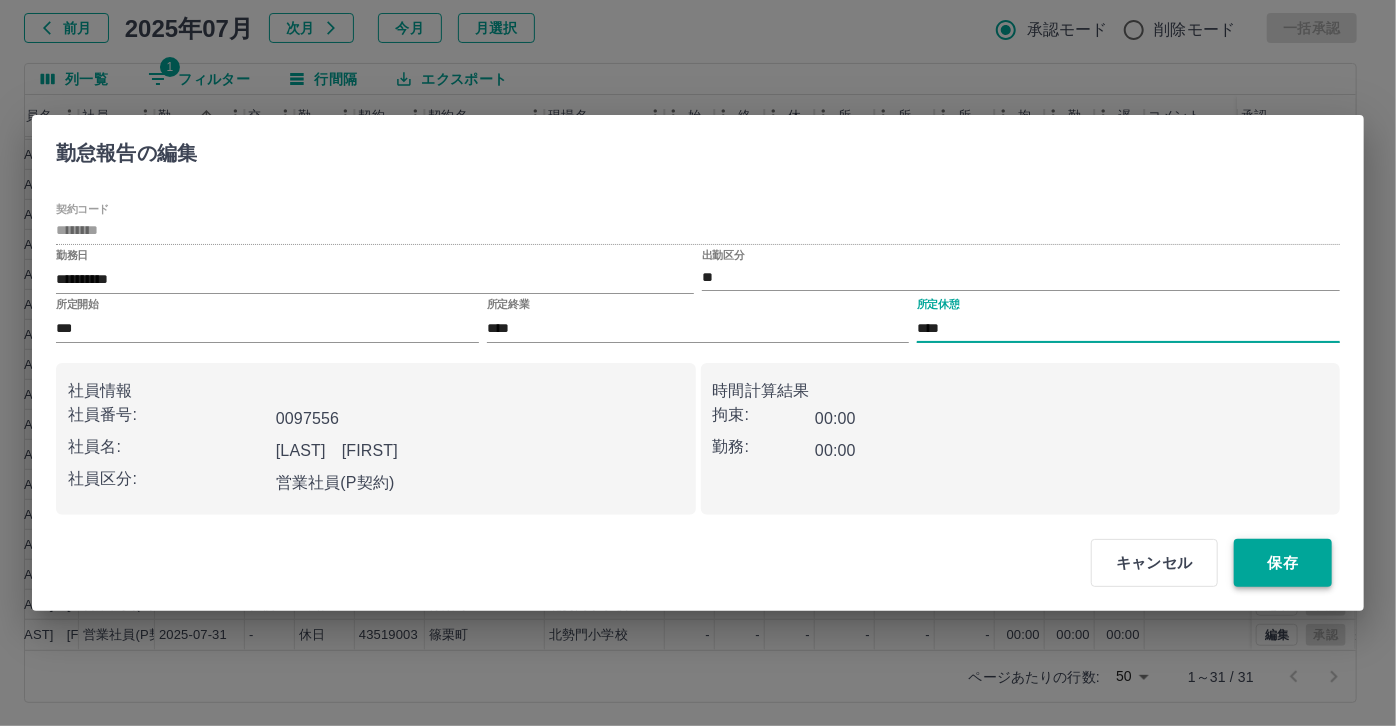 click on "保存" at bounding box center [1283, 563] 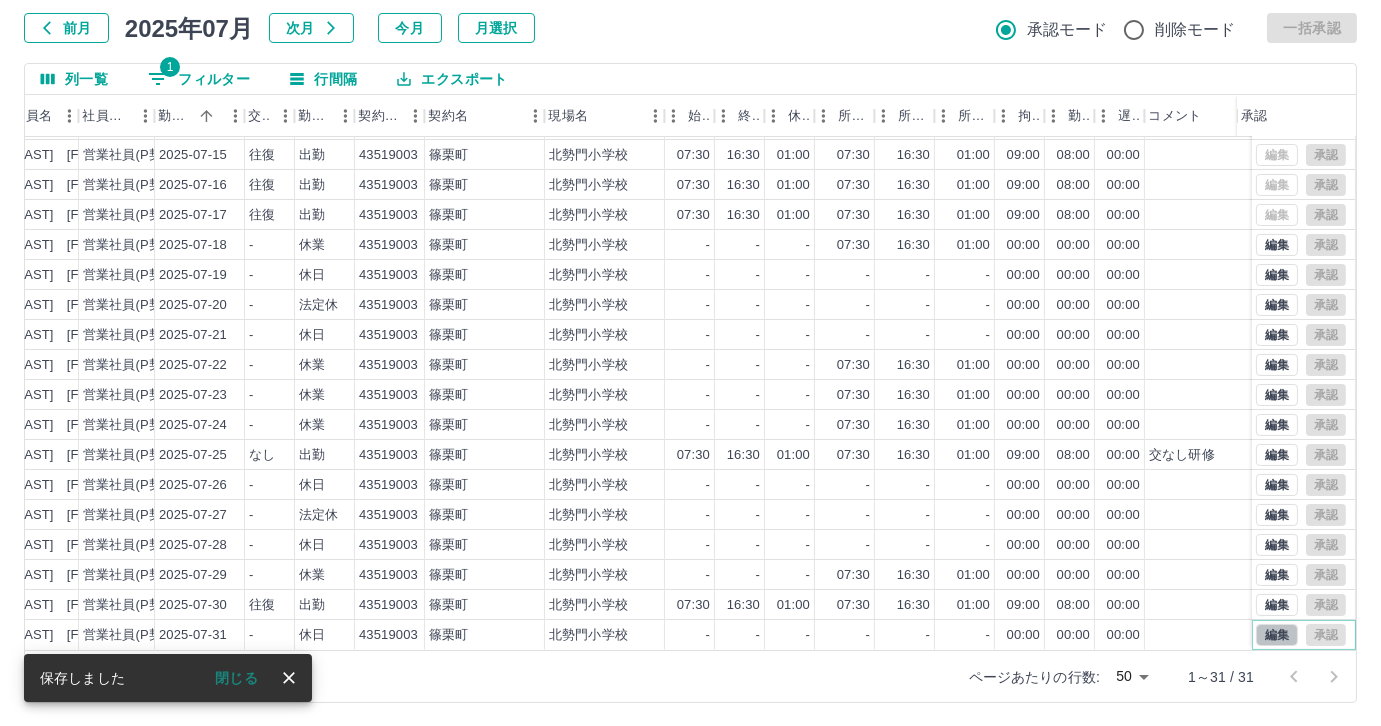 click on "編集" at bounding box center [1277, 635] 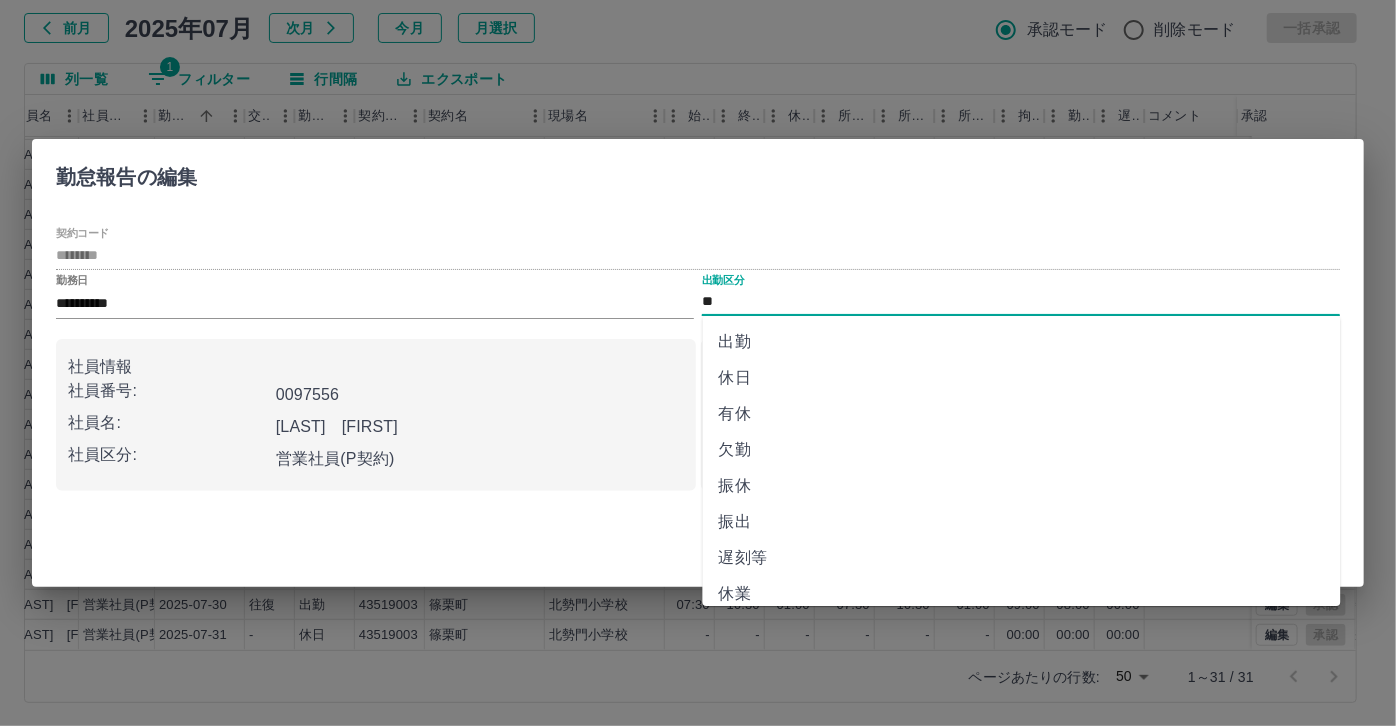 click on "**" at bounding box center (1021, 302) 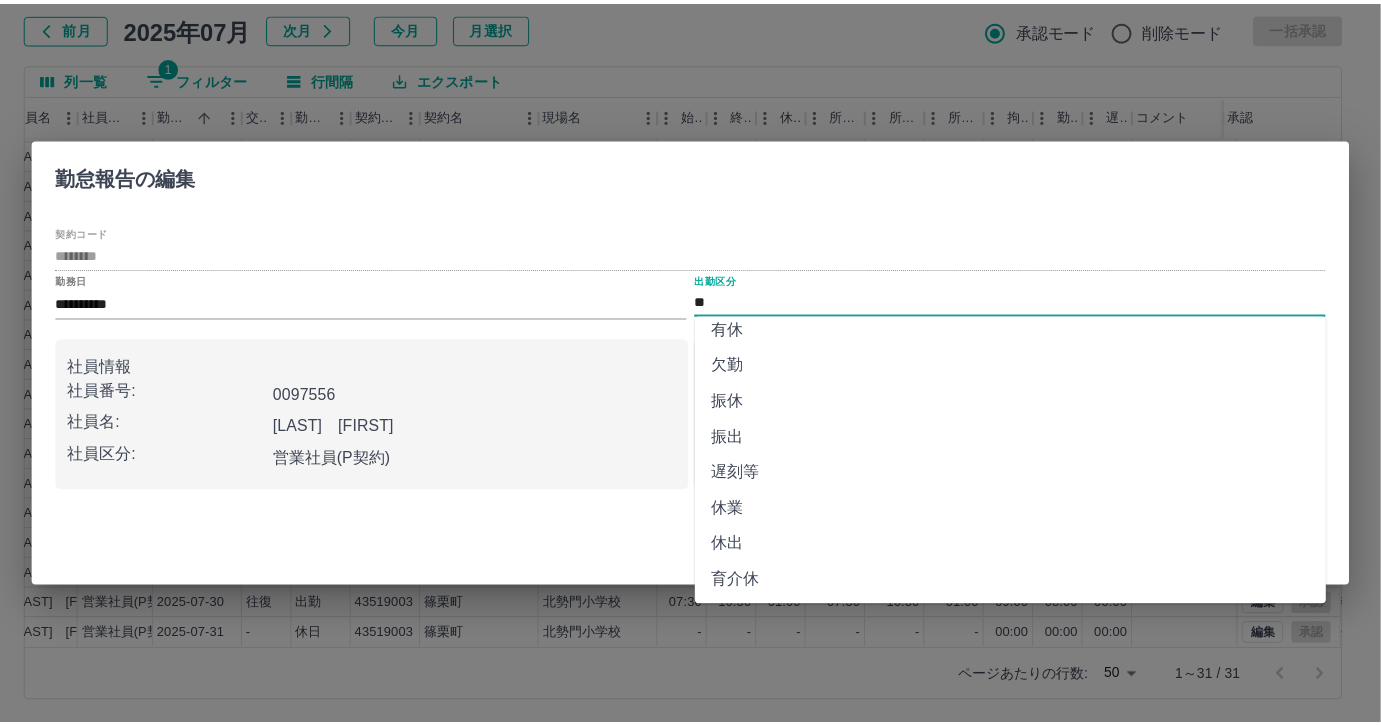 scroll, scrollTop: 181, scrollLeft: 0, axis: vertical 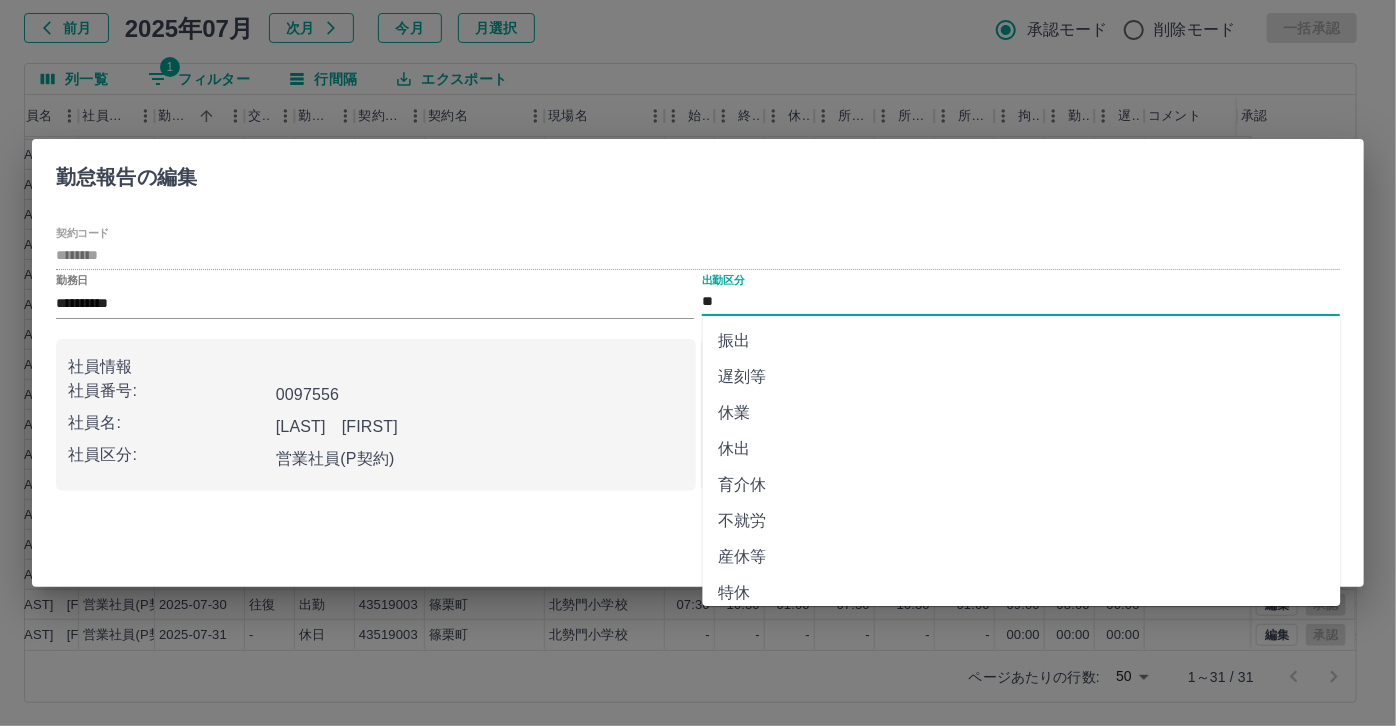 click on "休業" at bounding box center [1022, 413] 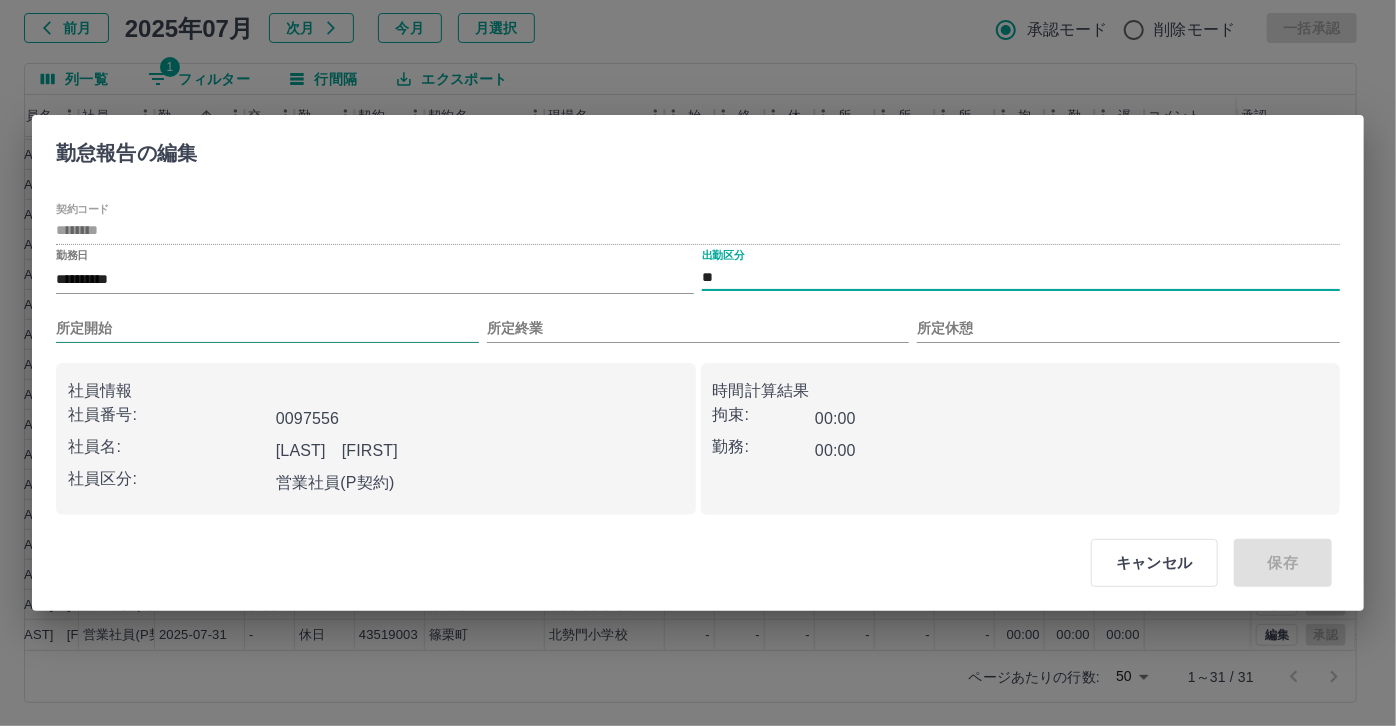click on "所定開始" at bounding box center (267, 328) 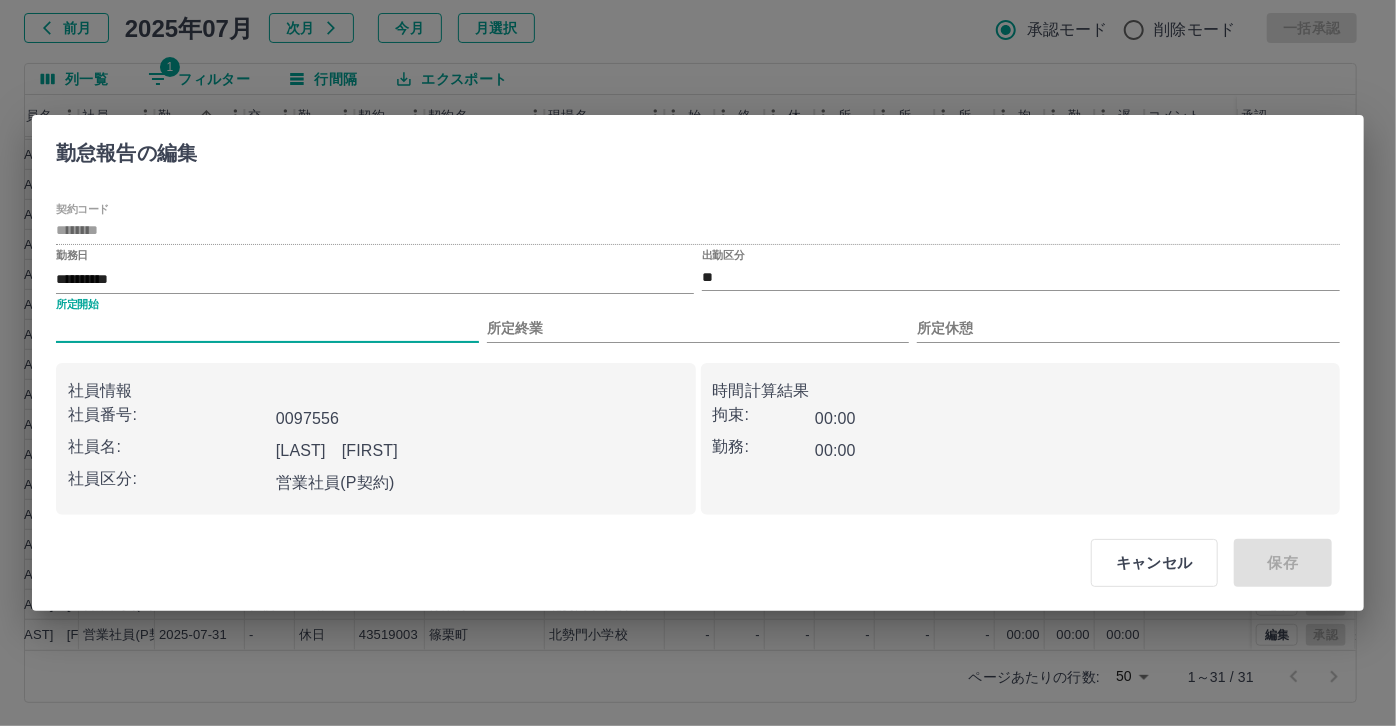 type on "***" 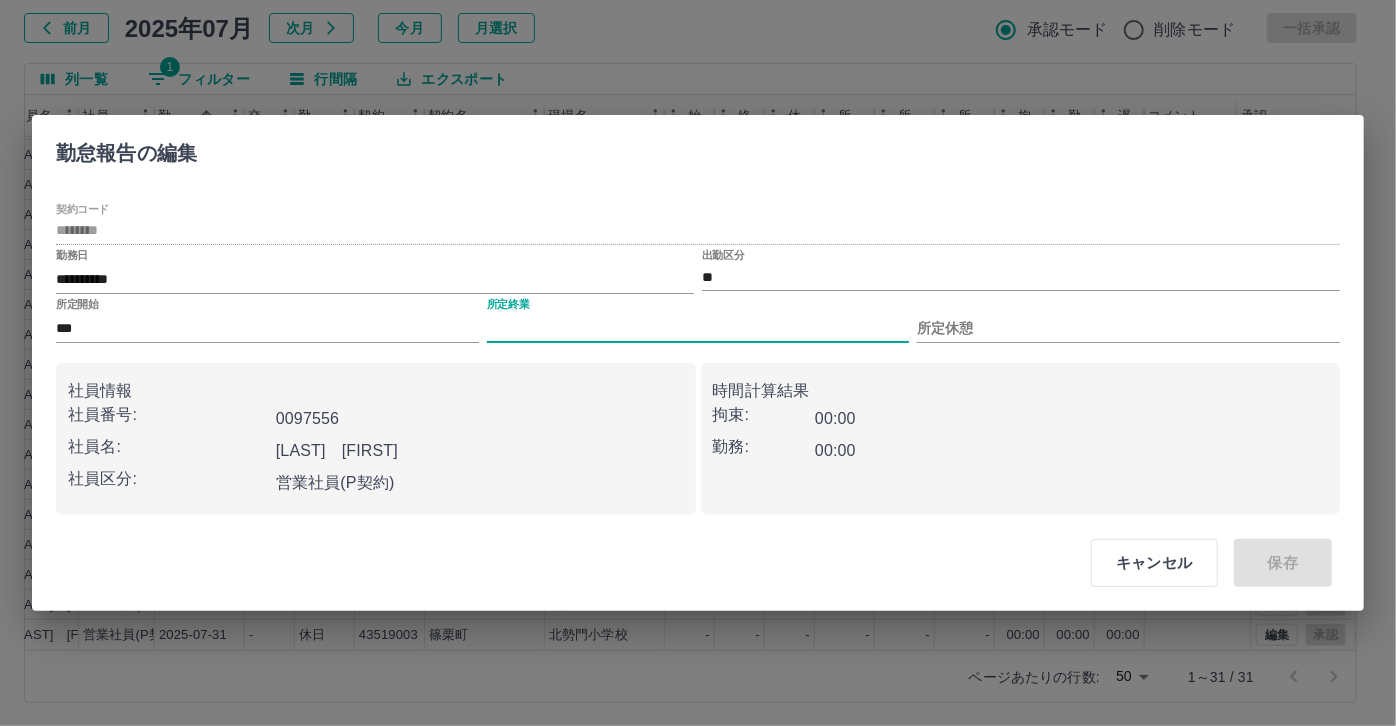 click on "所定終業" at bounding box center [698, 328] 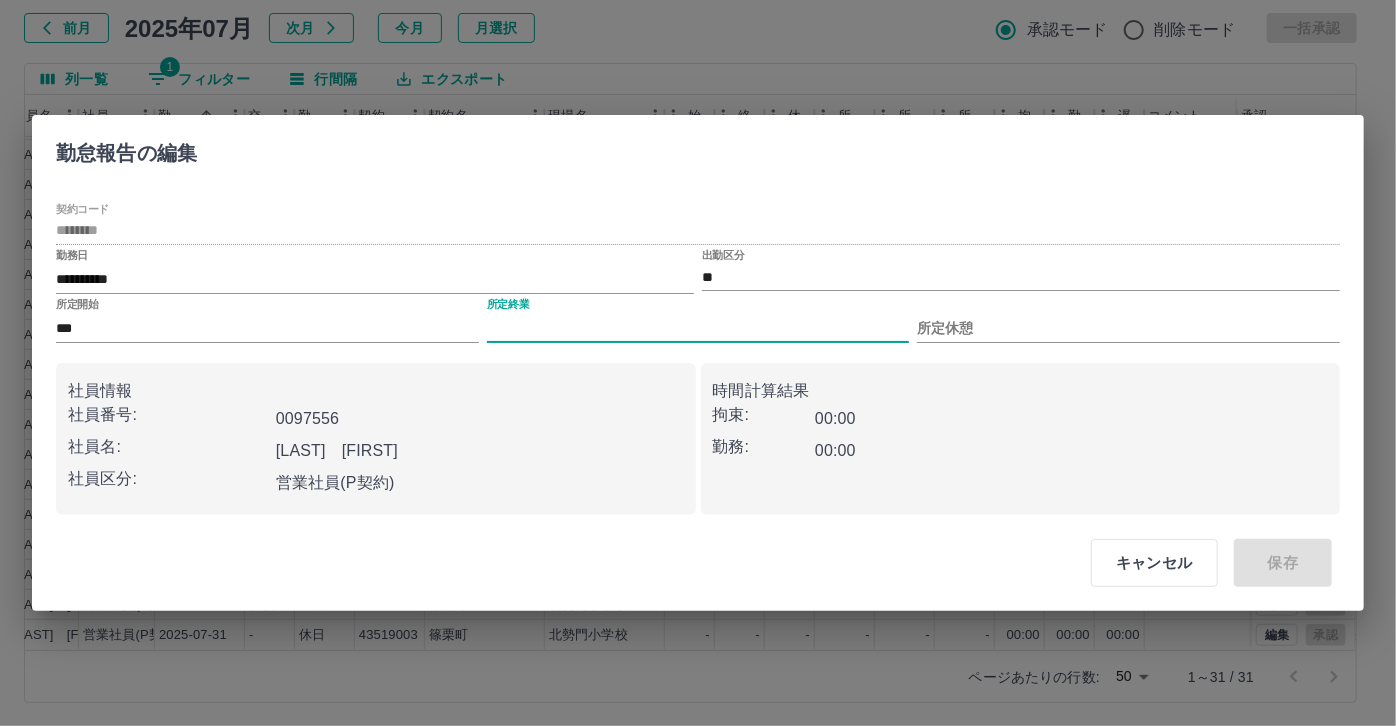 type on "****" 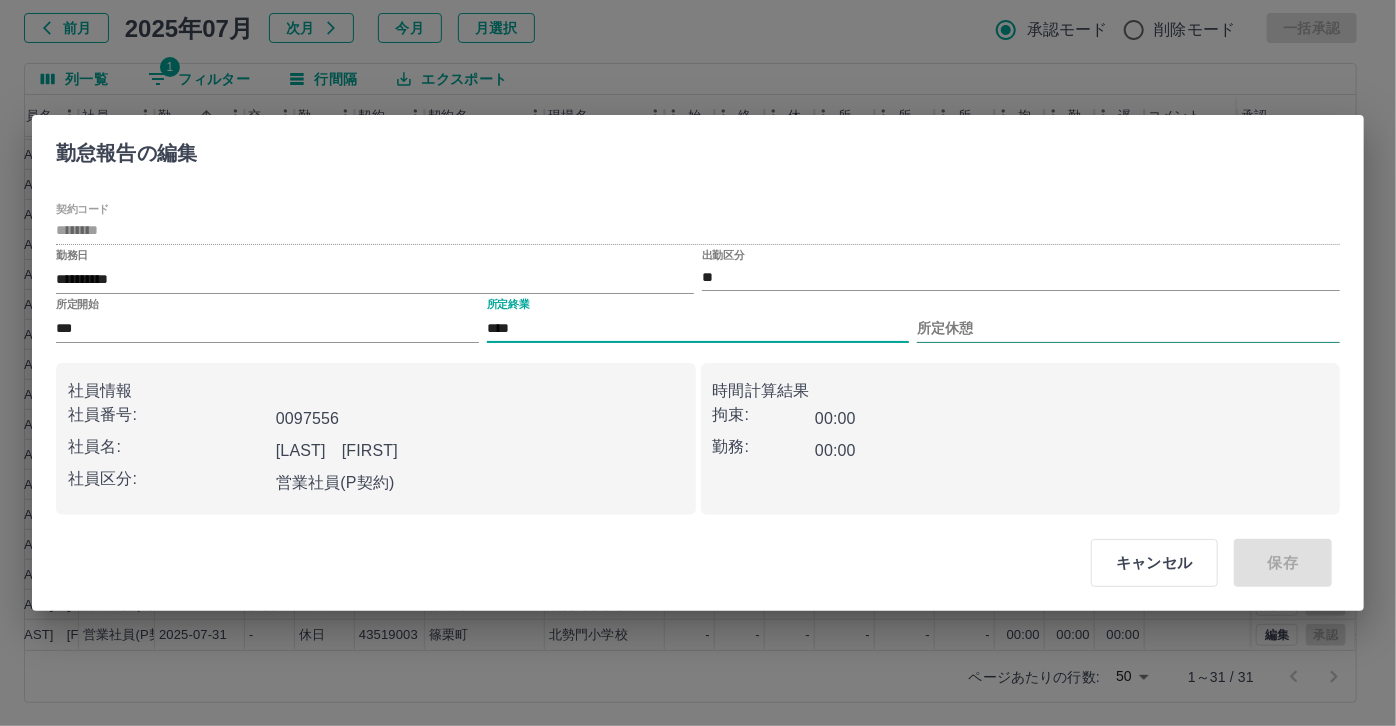 click on "所定休憩" at bounding box center [1128, 328] 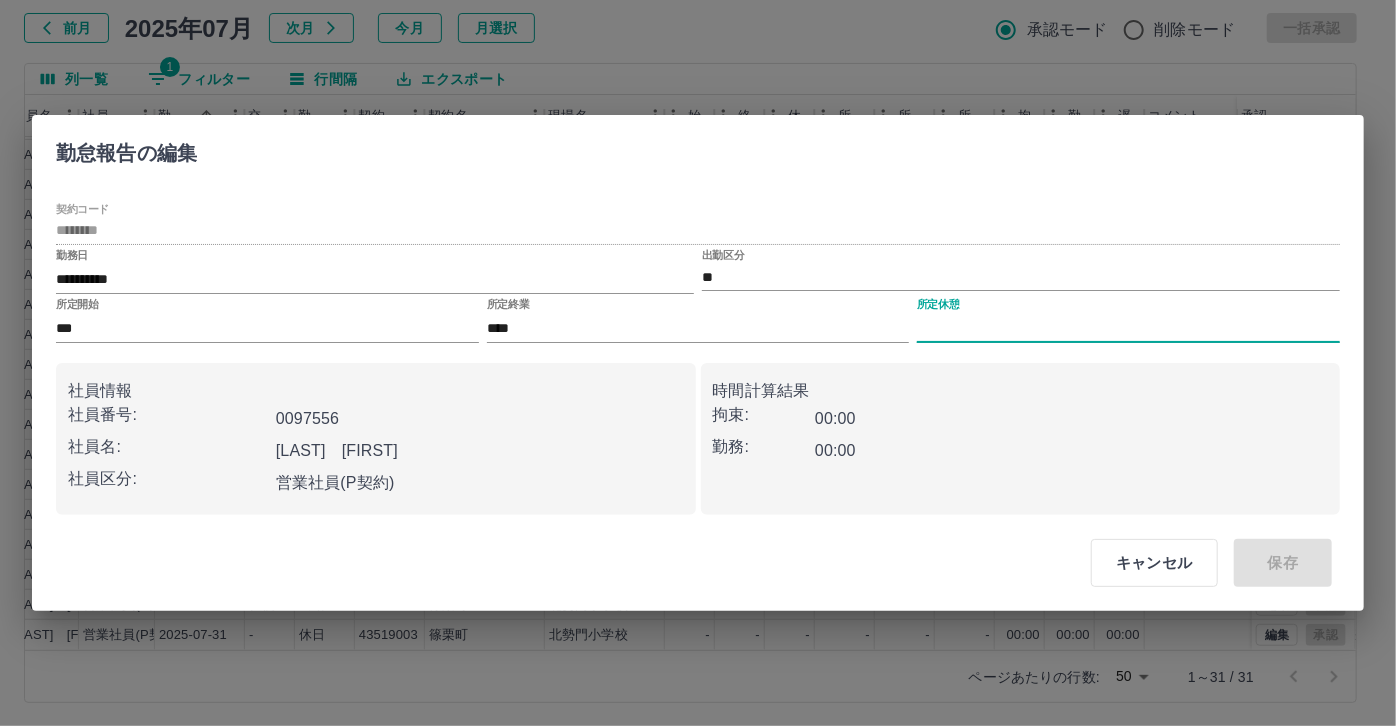 type on "****" 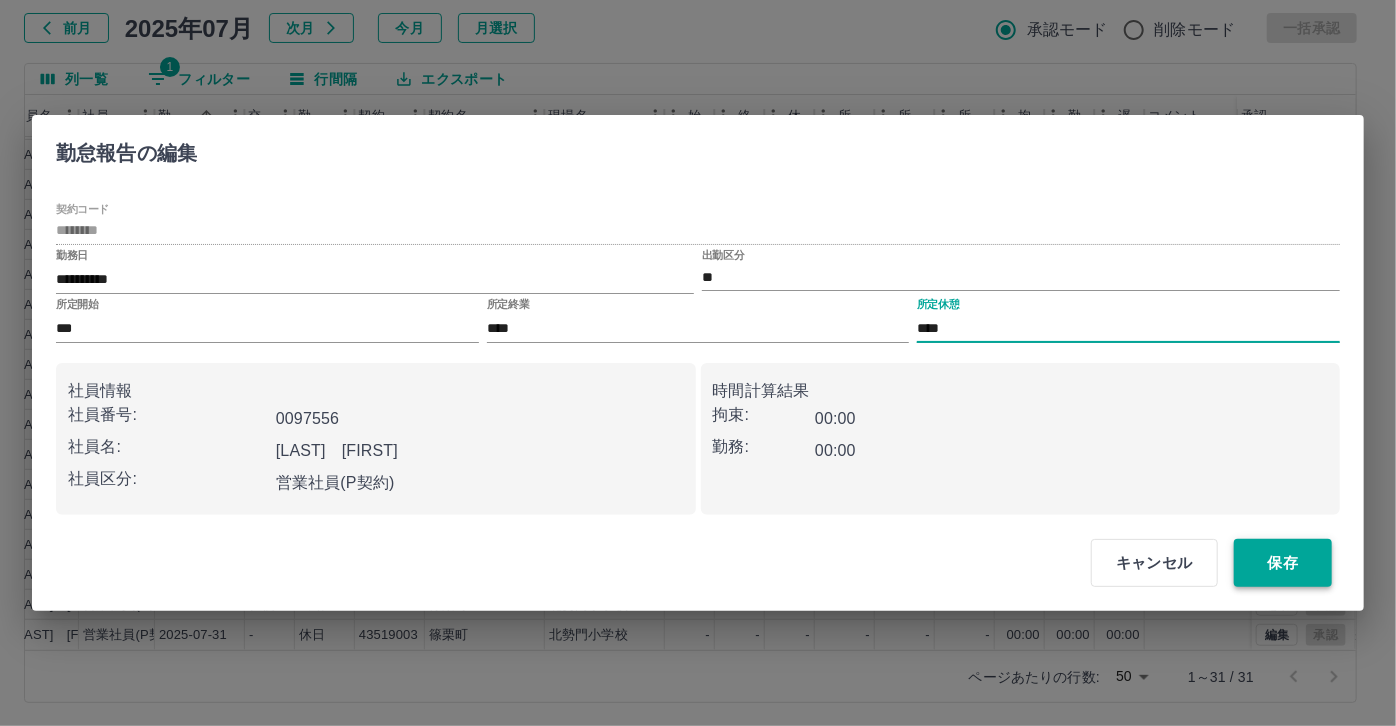 click on "保存" at bounding box center [1283, 563] 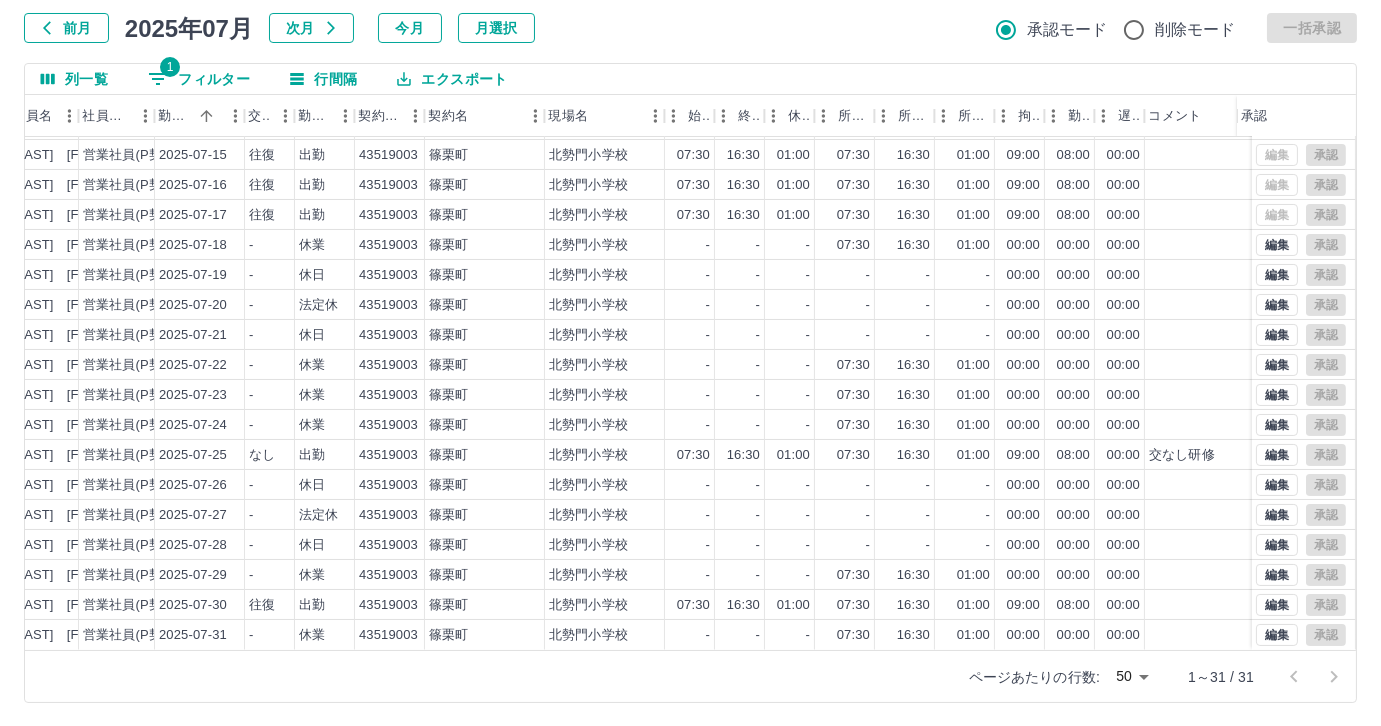 drag, startPoint x: 216, startPoint y: 57, endPoint x: 215, endPoint y: 82, distance: 25.019993 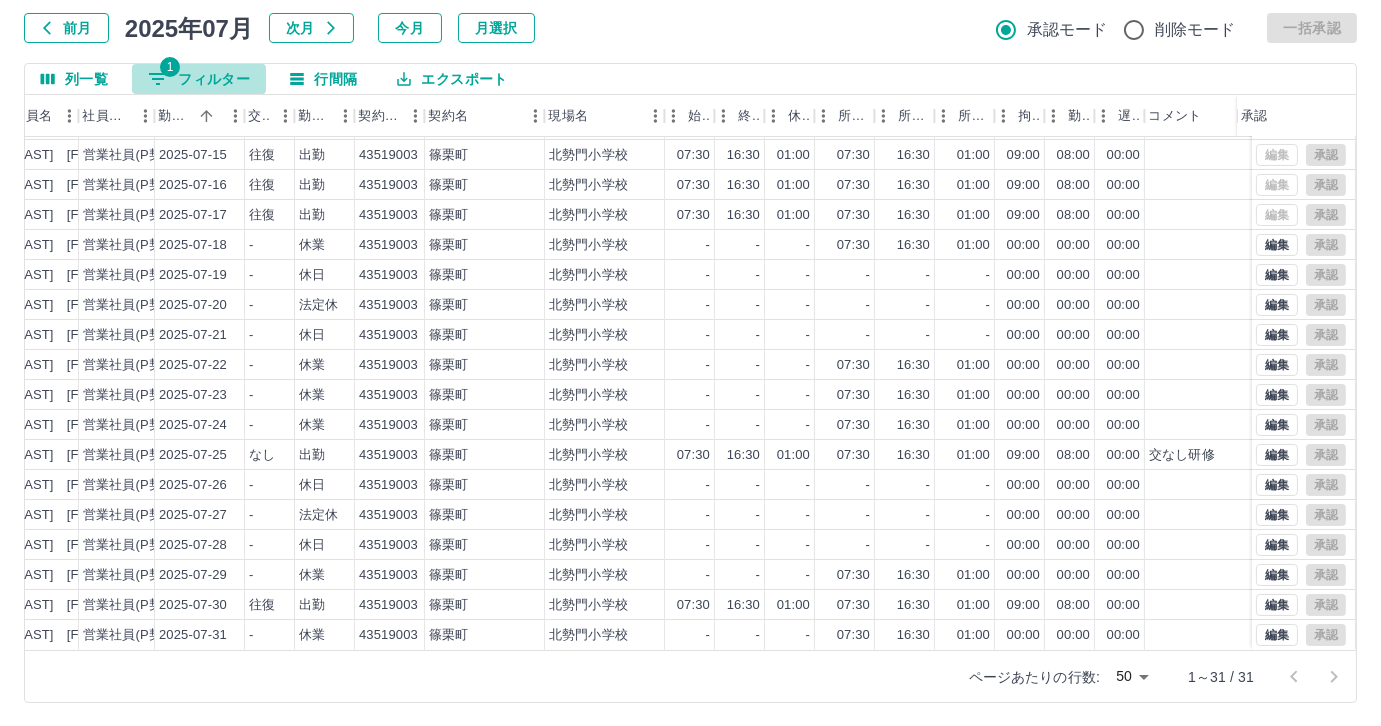 click on "1 フィルター" at bounding box center (199, 79) 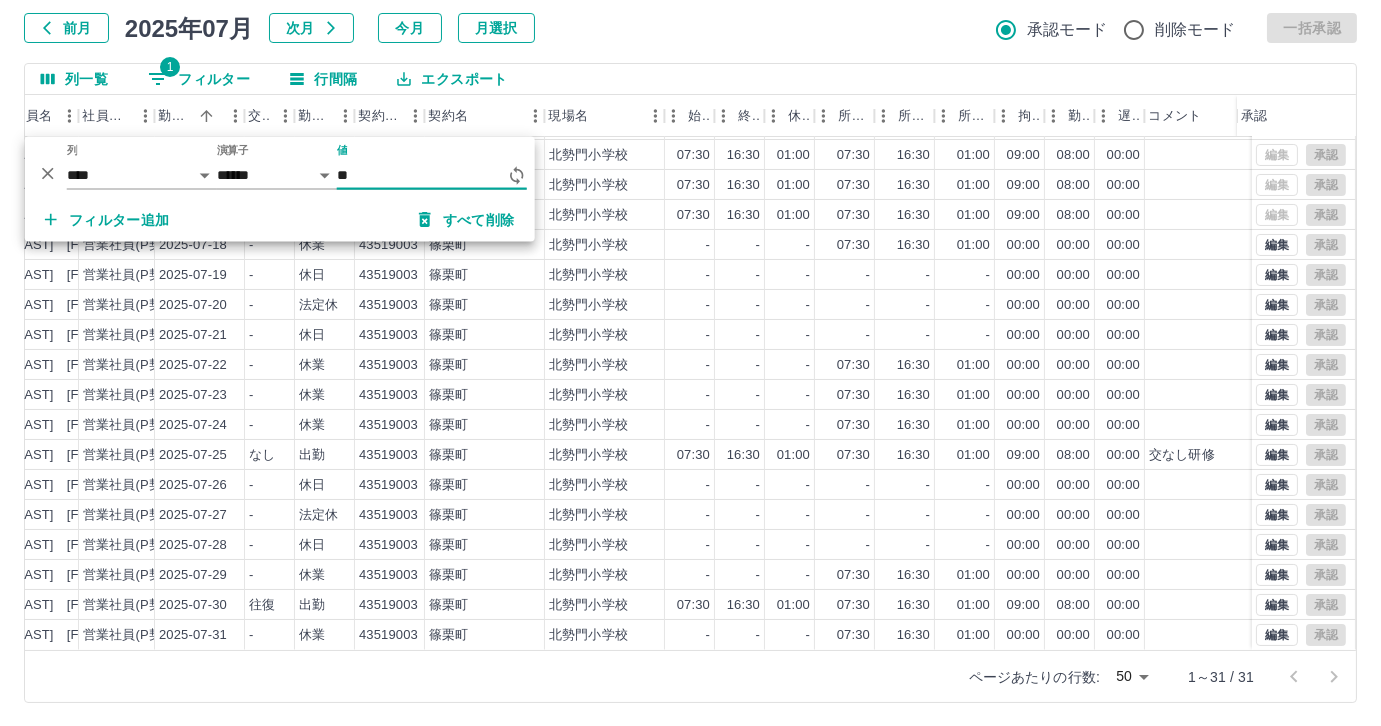 type on "*" 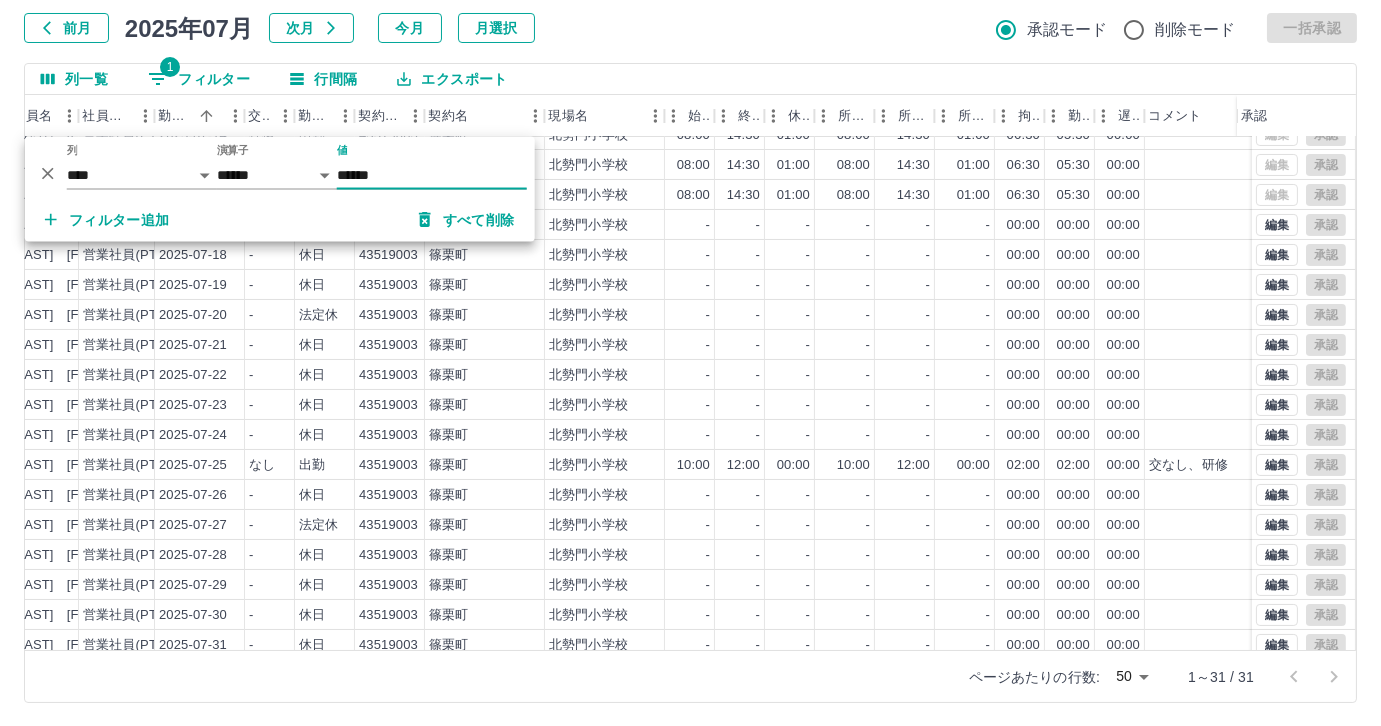 scroll, scrollTop: 431, scrollLeft: 246, axis: both 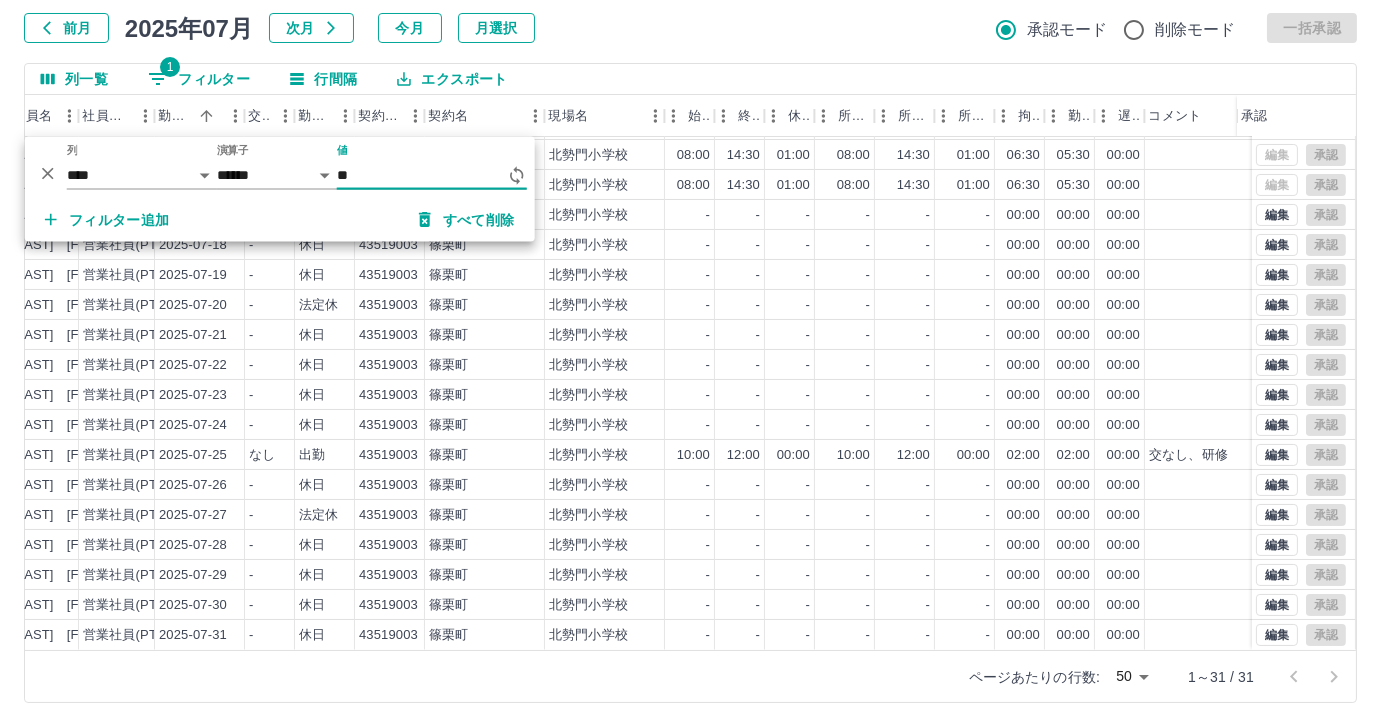 type on "*" 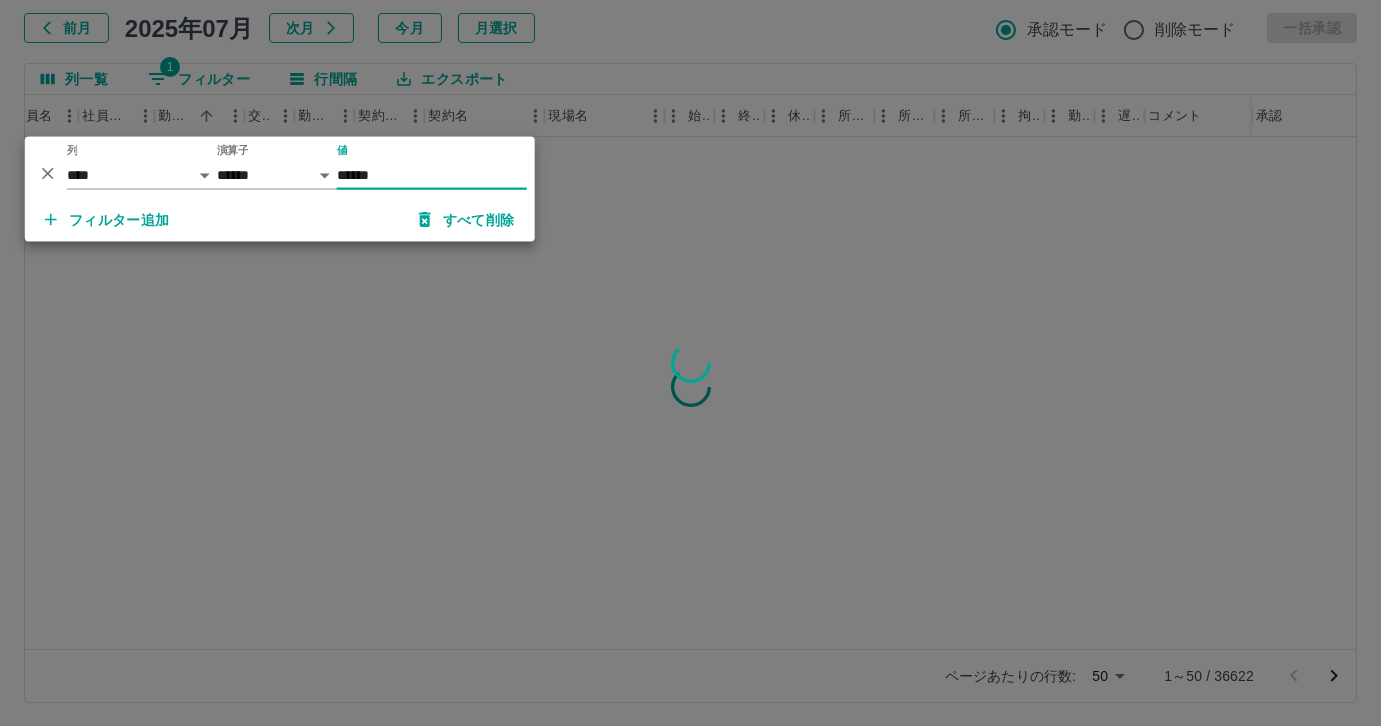 scroll, scrollTop: 0, scrollLeft: 246, axis: horizontal 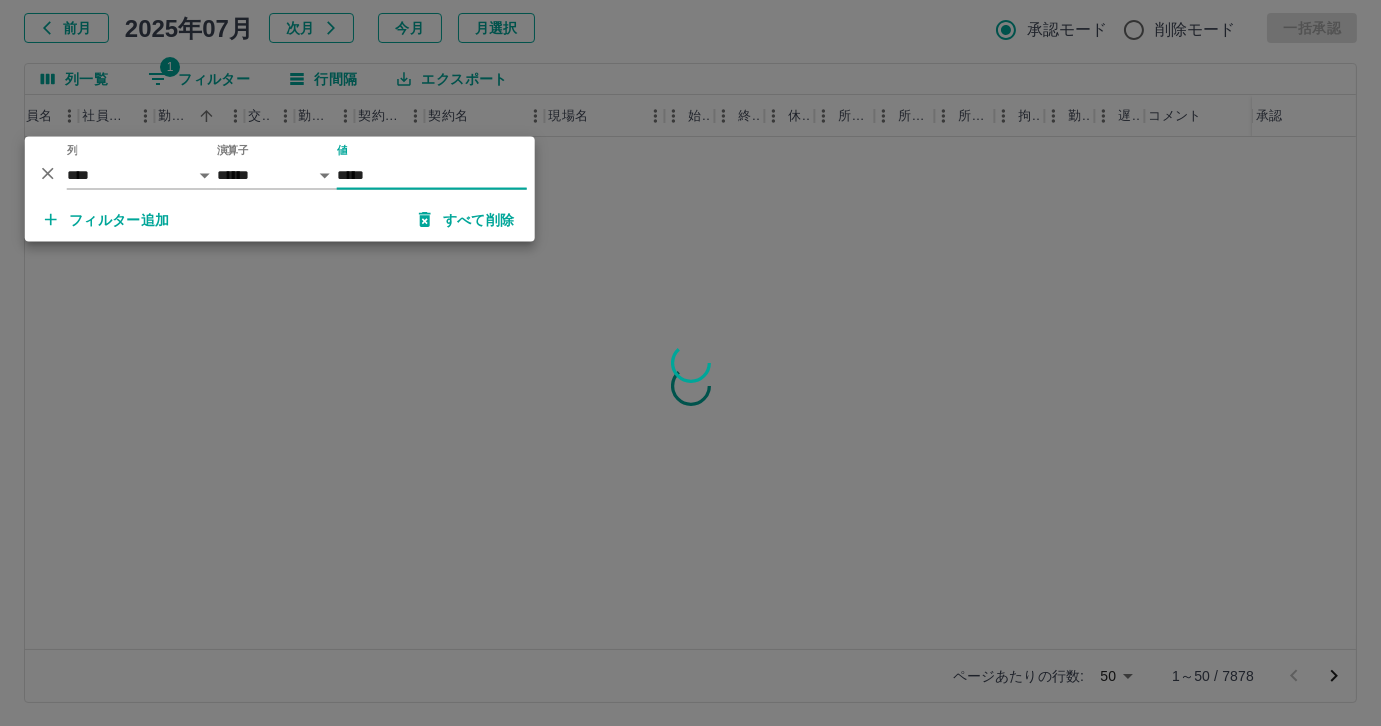 click on "*****" at bounding box center [432, 175] 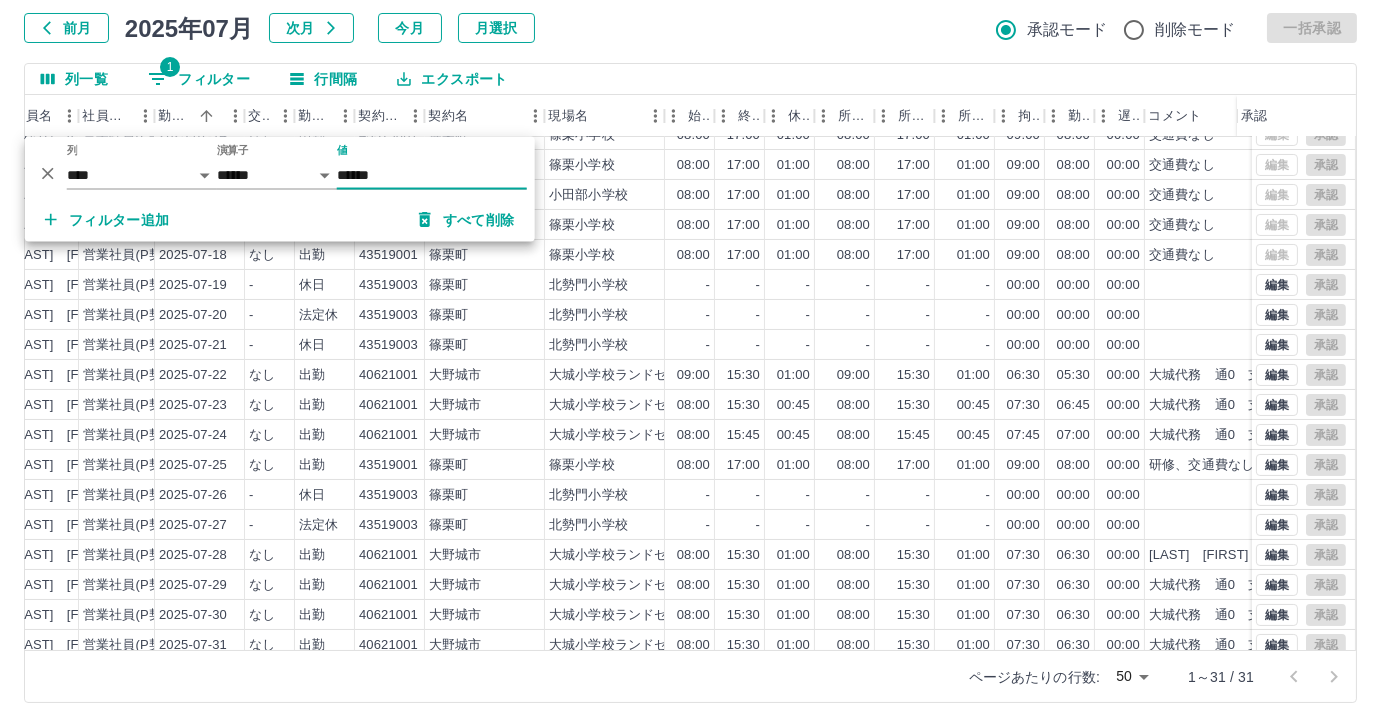 scroll, scrollTop: 431, scrollLeft: 246, axis: both 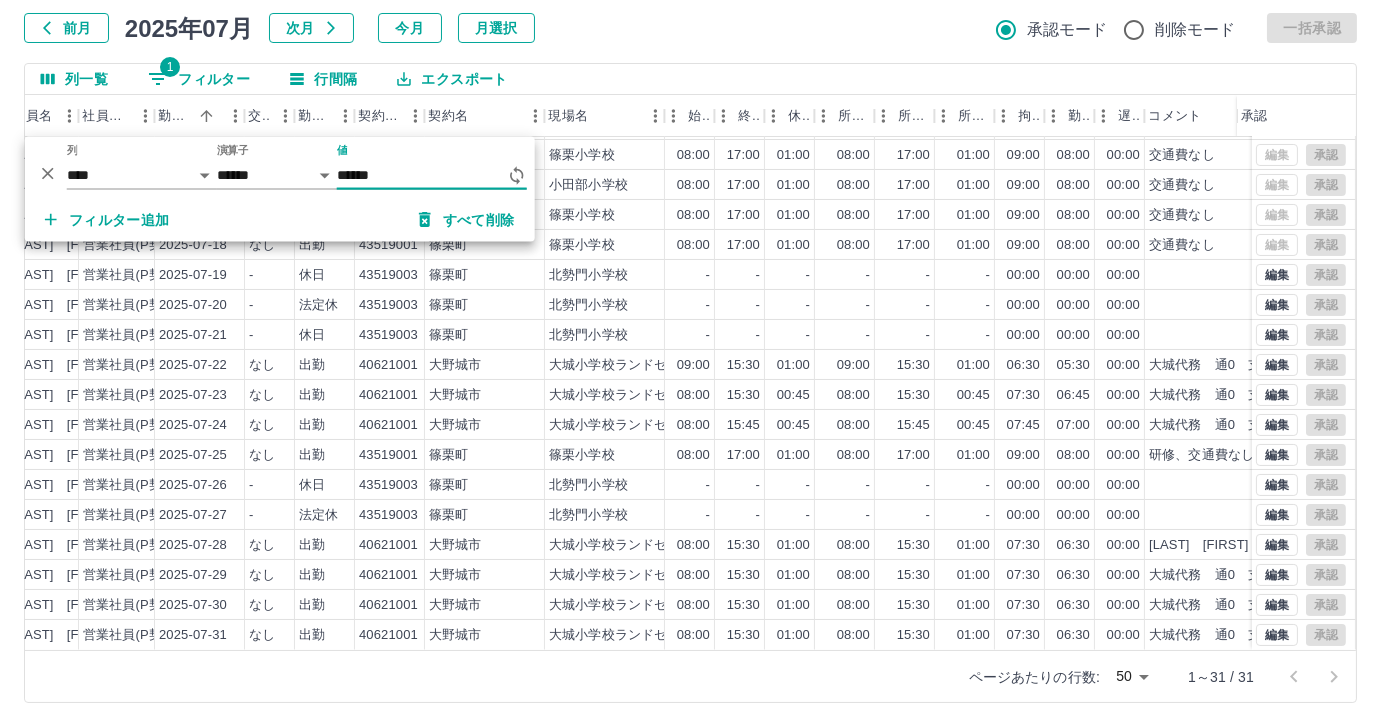 click on "******" at bounding box center [422, 175] 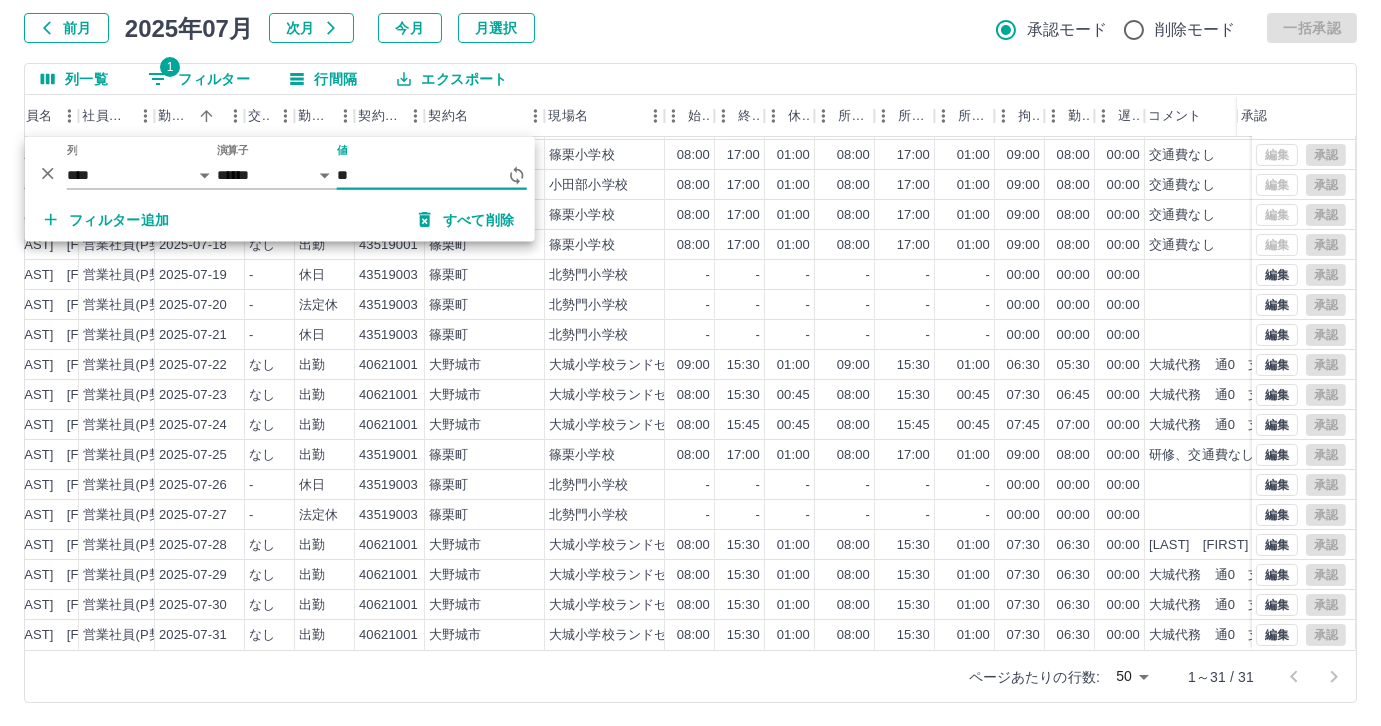 type on "*" 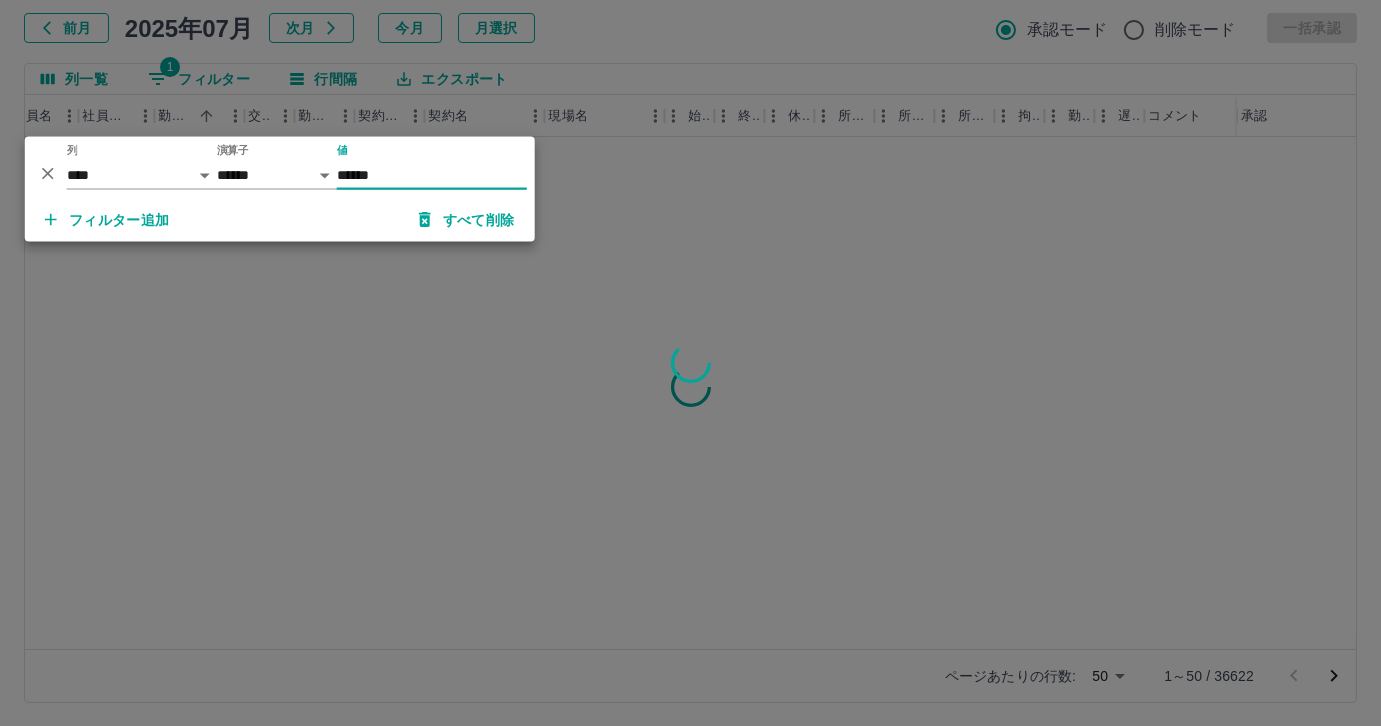 scroll, scrollTop: 0, scrollLeft: 246, axis: horizontal 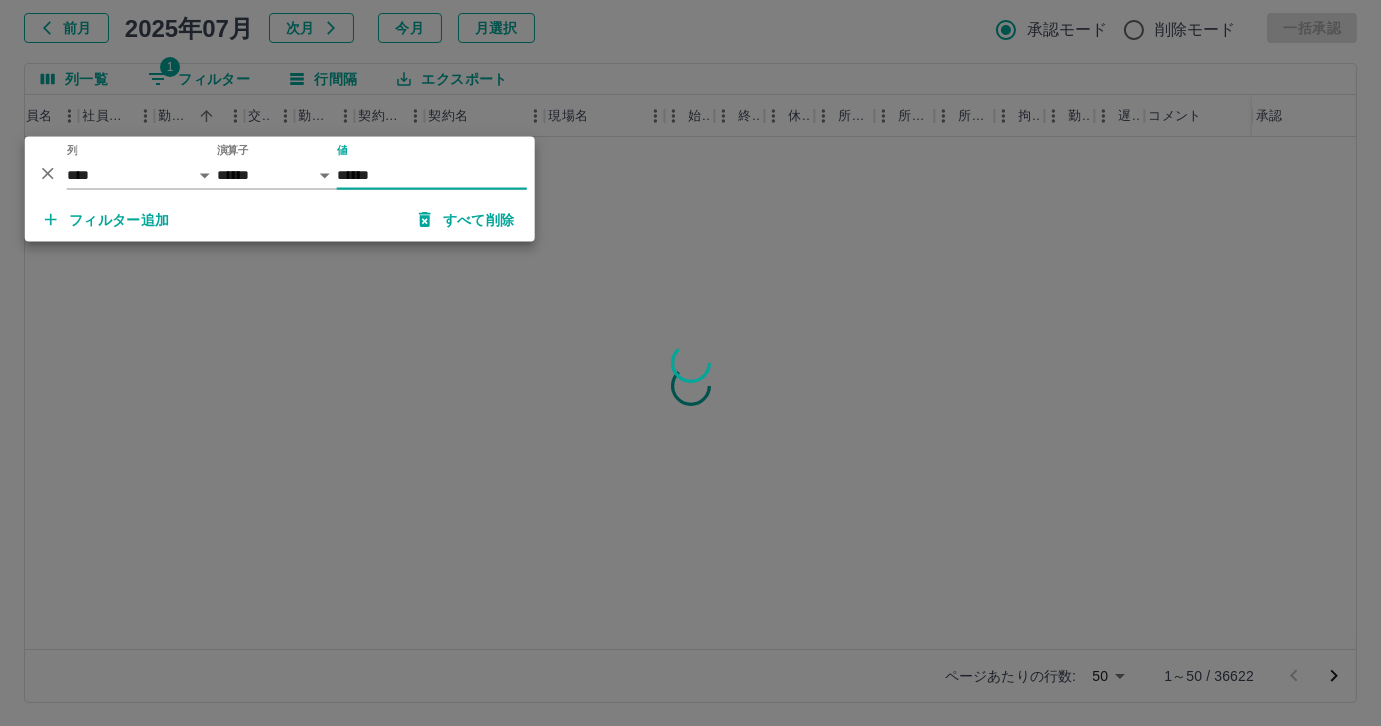 type on "*****" 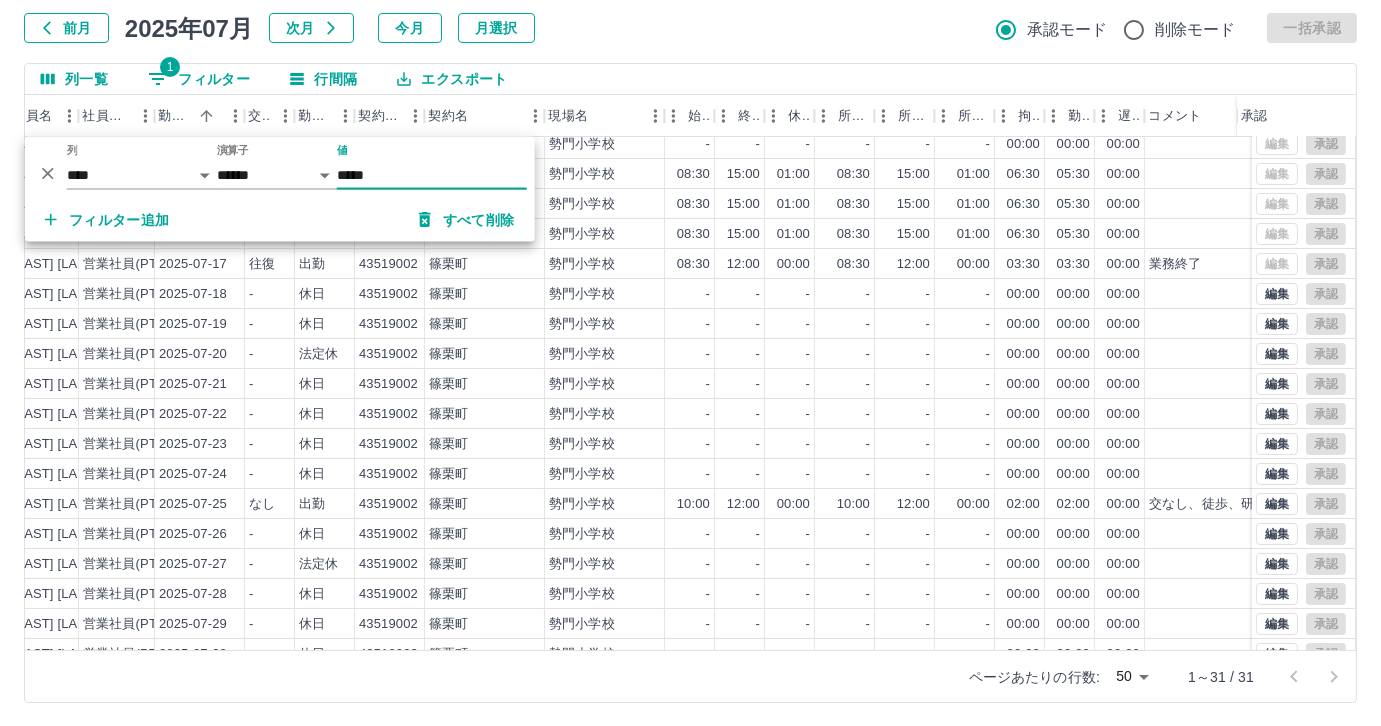 scroll, scrollTop: 431, scrollLeft: 246, axis: both 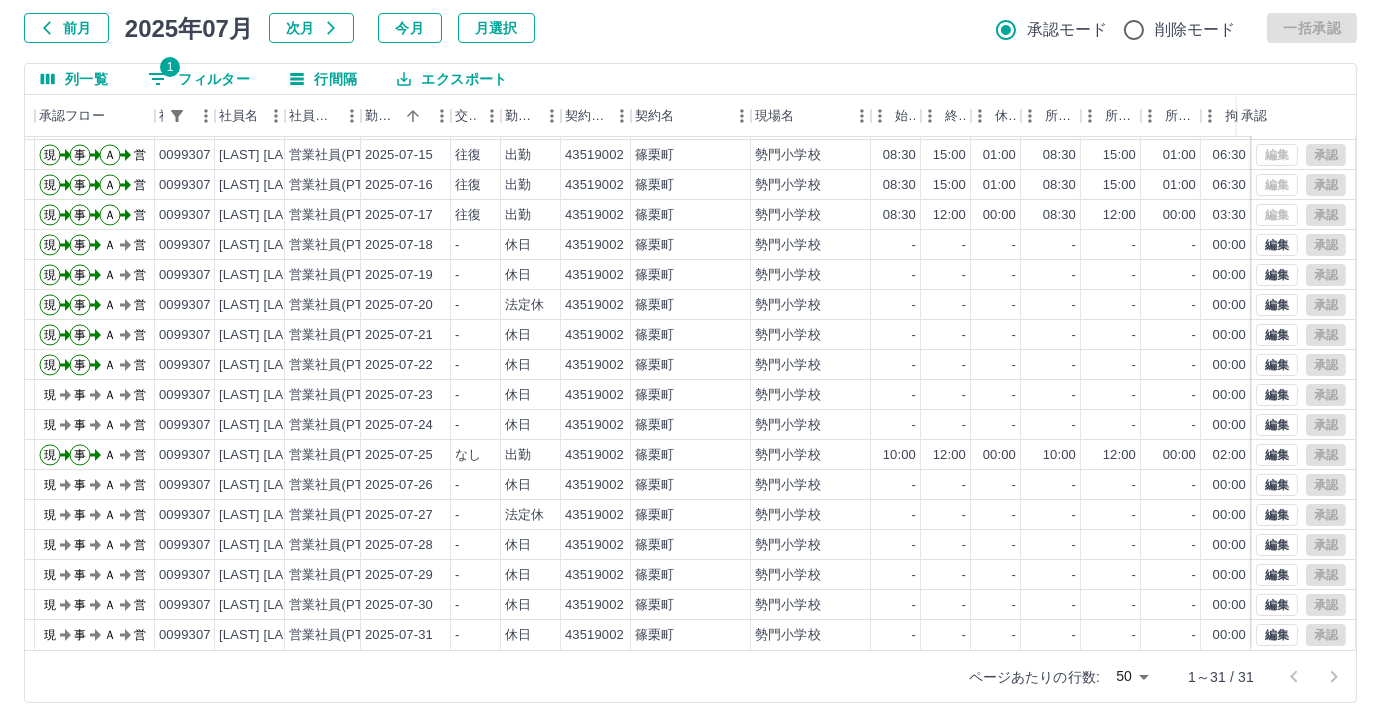 click on "1 フィルター" at bounding box center (199, 79) 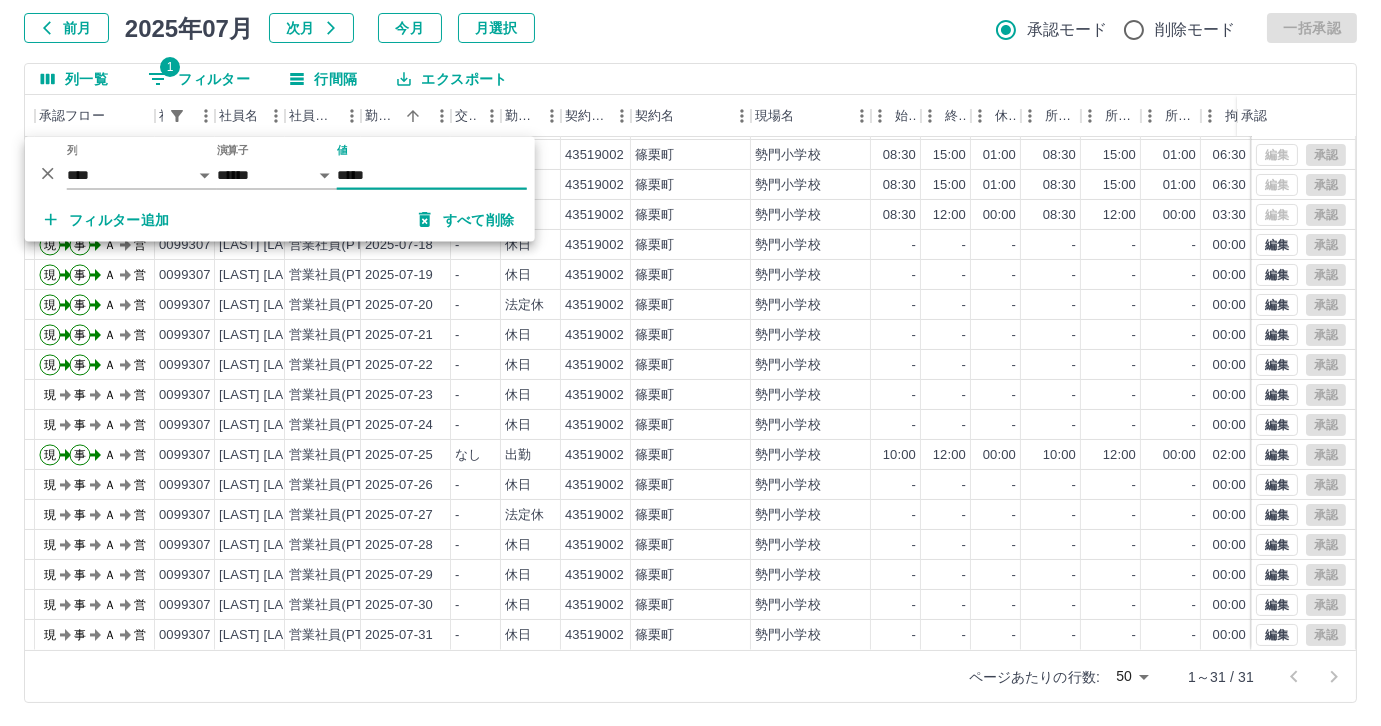 click on "*****" at bounding box center (432, 175) 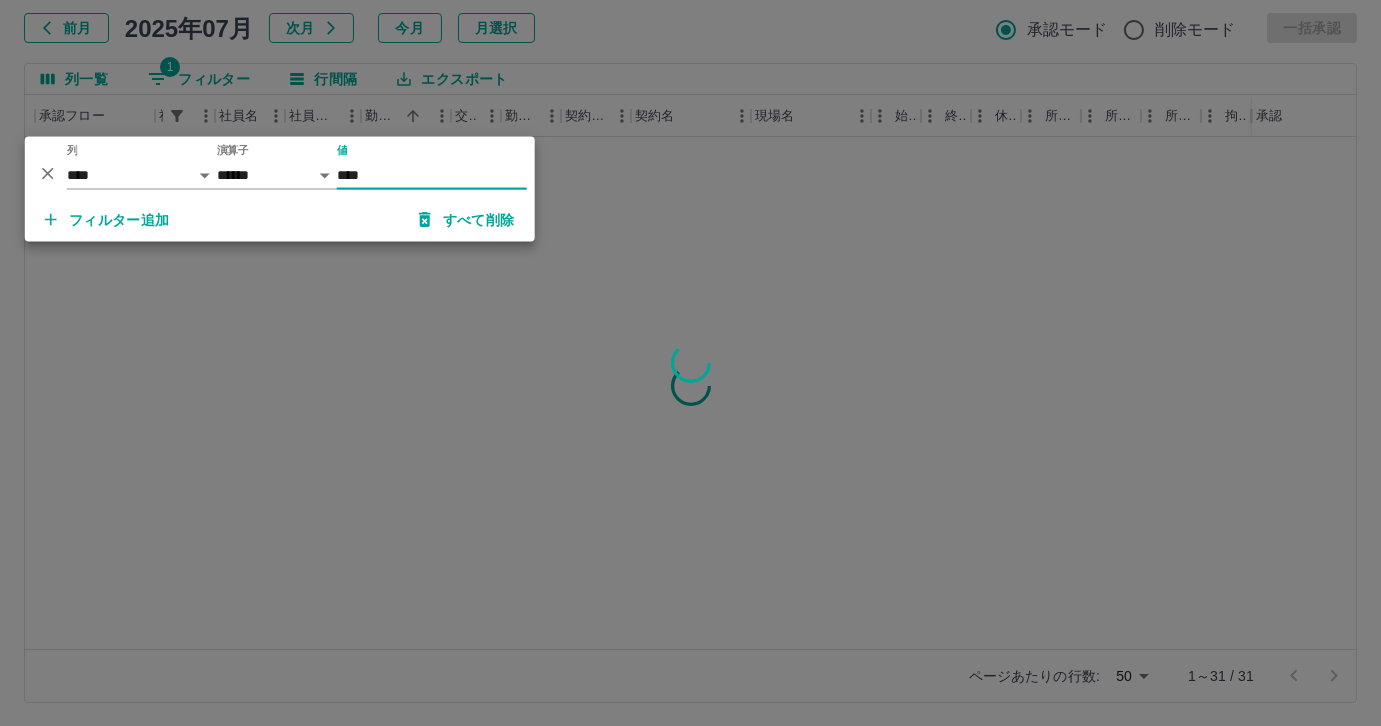 scroll, scrollTop: 0, scrollLeft: 40, axis: horizontal 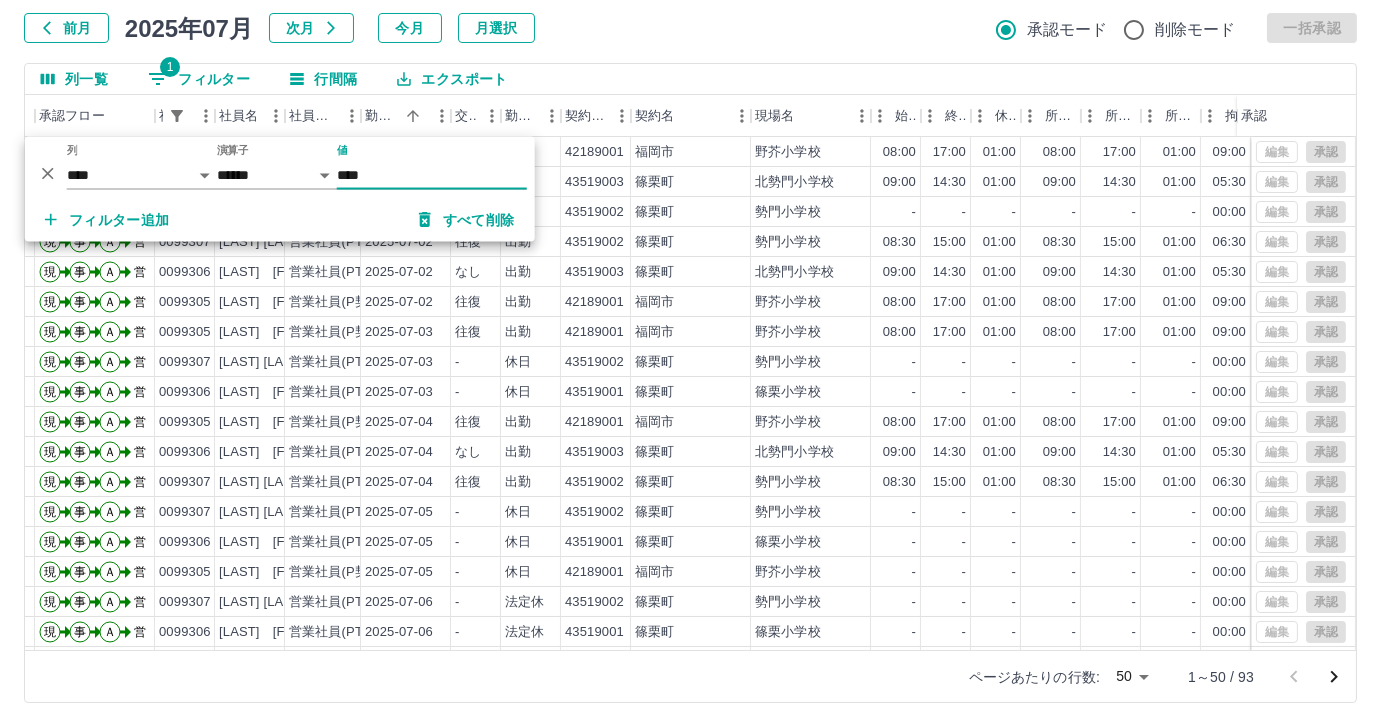 type on "*****" 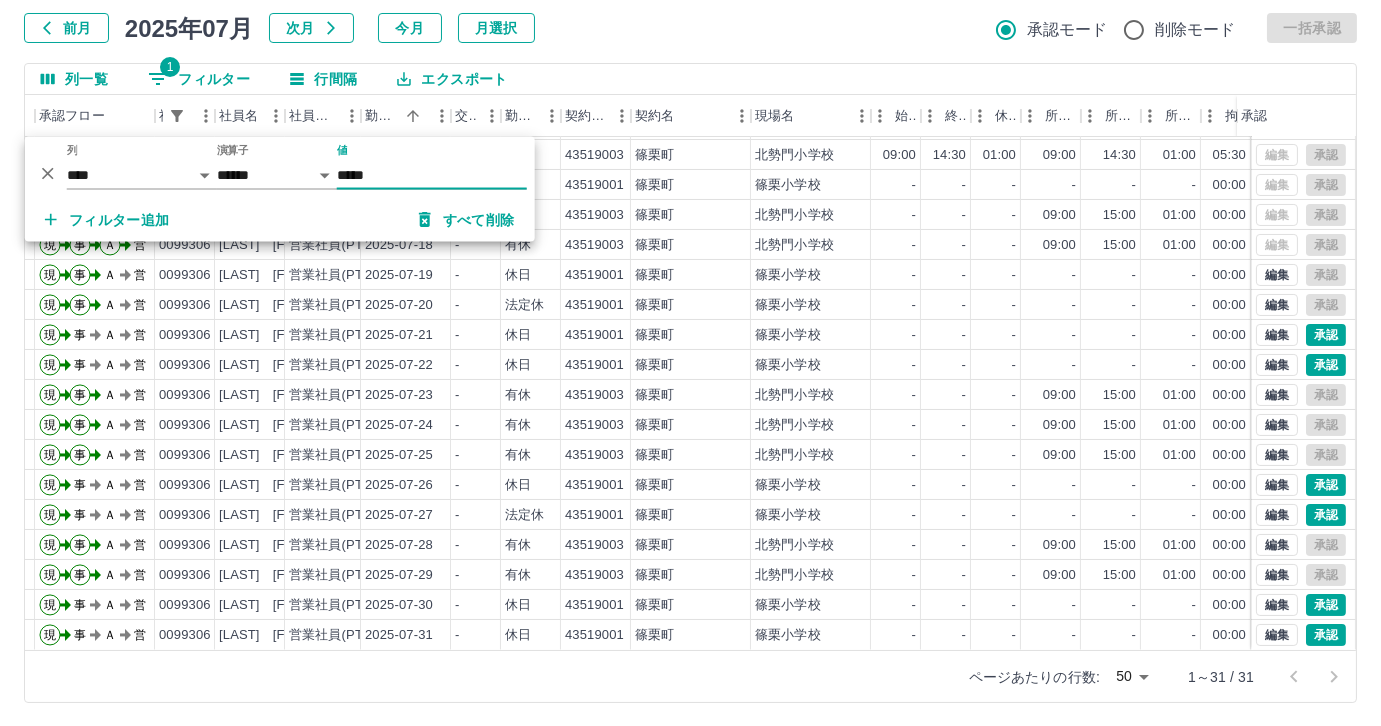 scroll, scrollTop: 431, scrollLeft: 40, axis: both 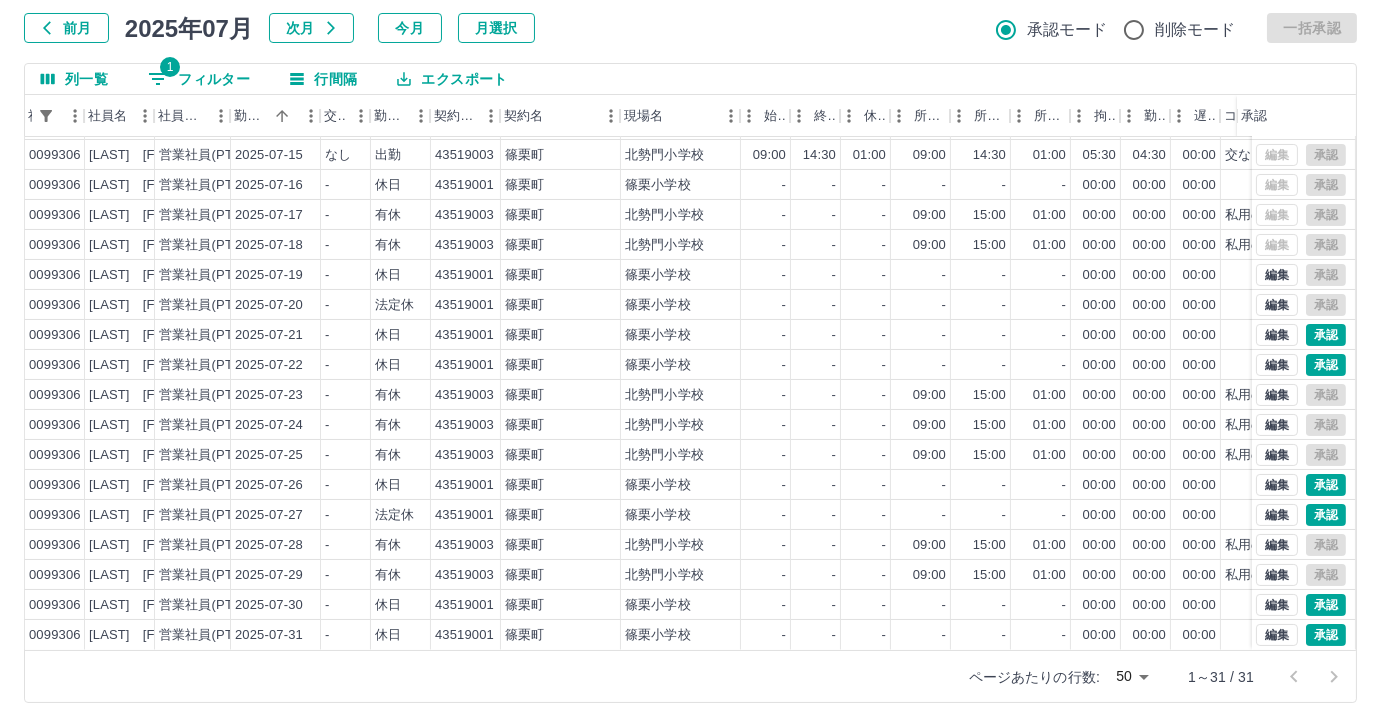 drag, startPoint x: 843, startPoint y: 2, endPoint x: 726, endPoint y: 51, distance: 126.84637 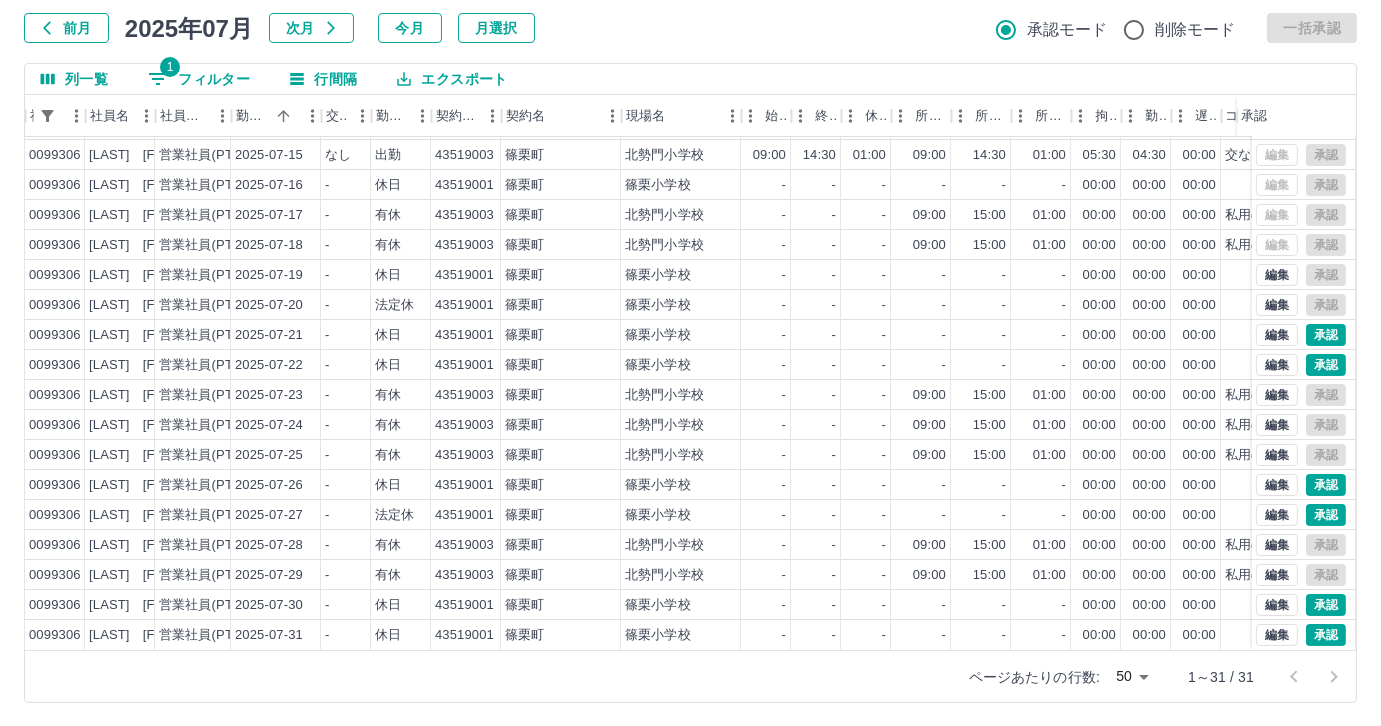 scroll, scrollTop: 117, scrollLeft: 0, axis: vertical 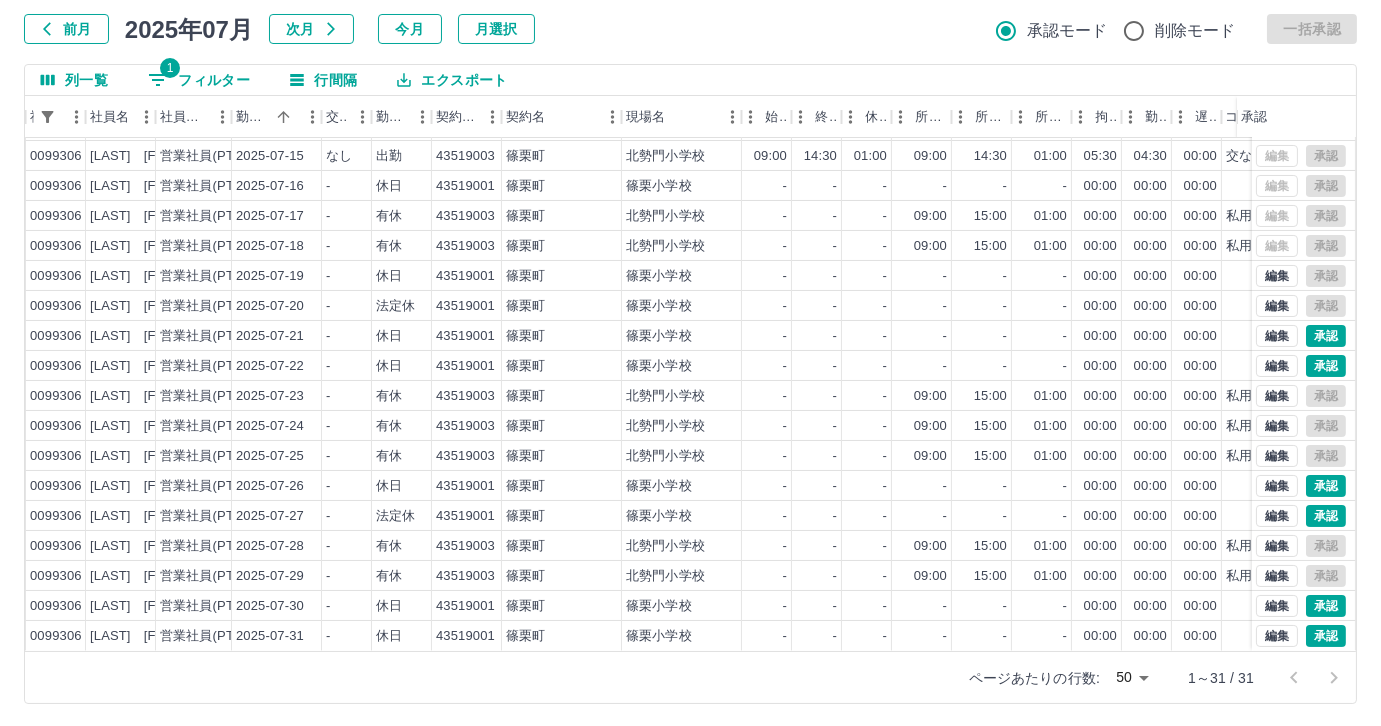 click on "1 フィルター" at bounding box center [199, 80] 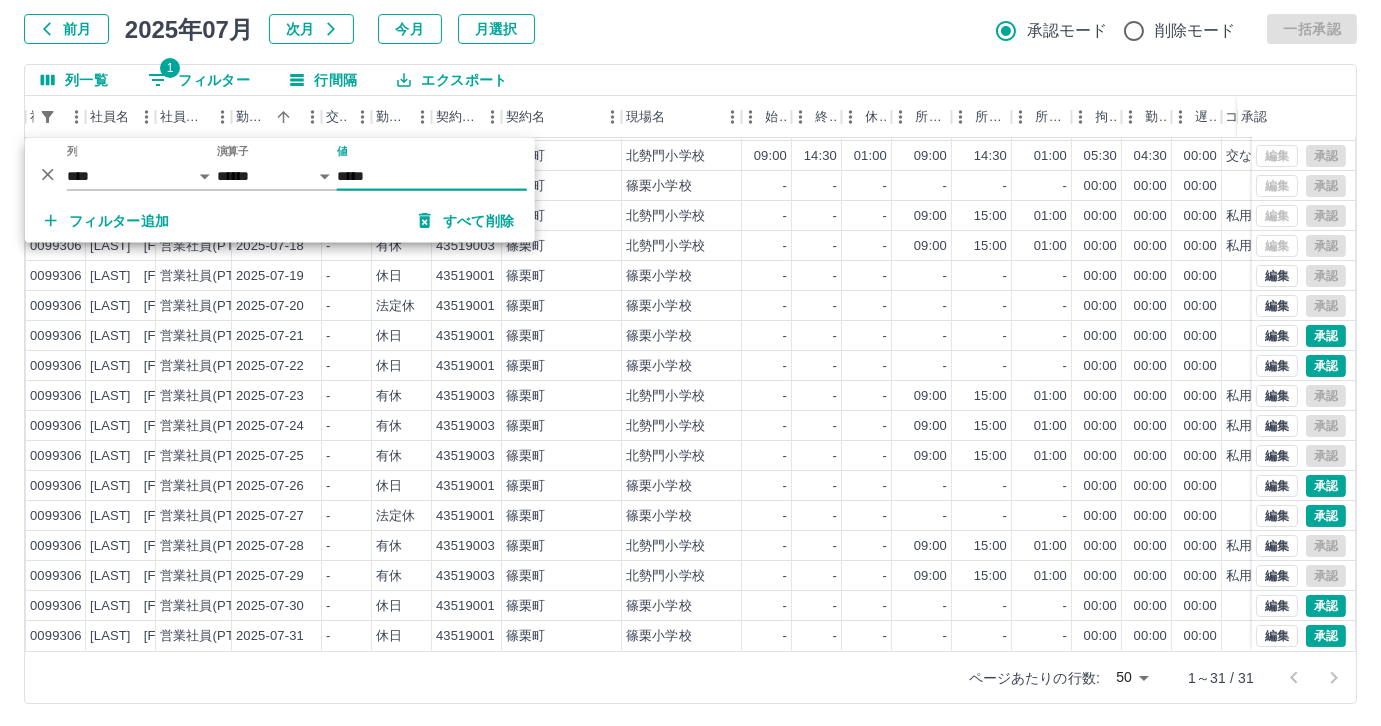 click on "*****" at bounding box center [432, 176] 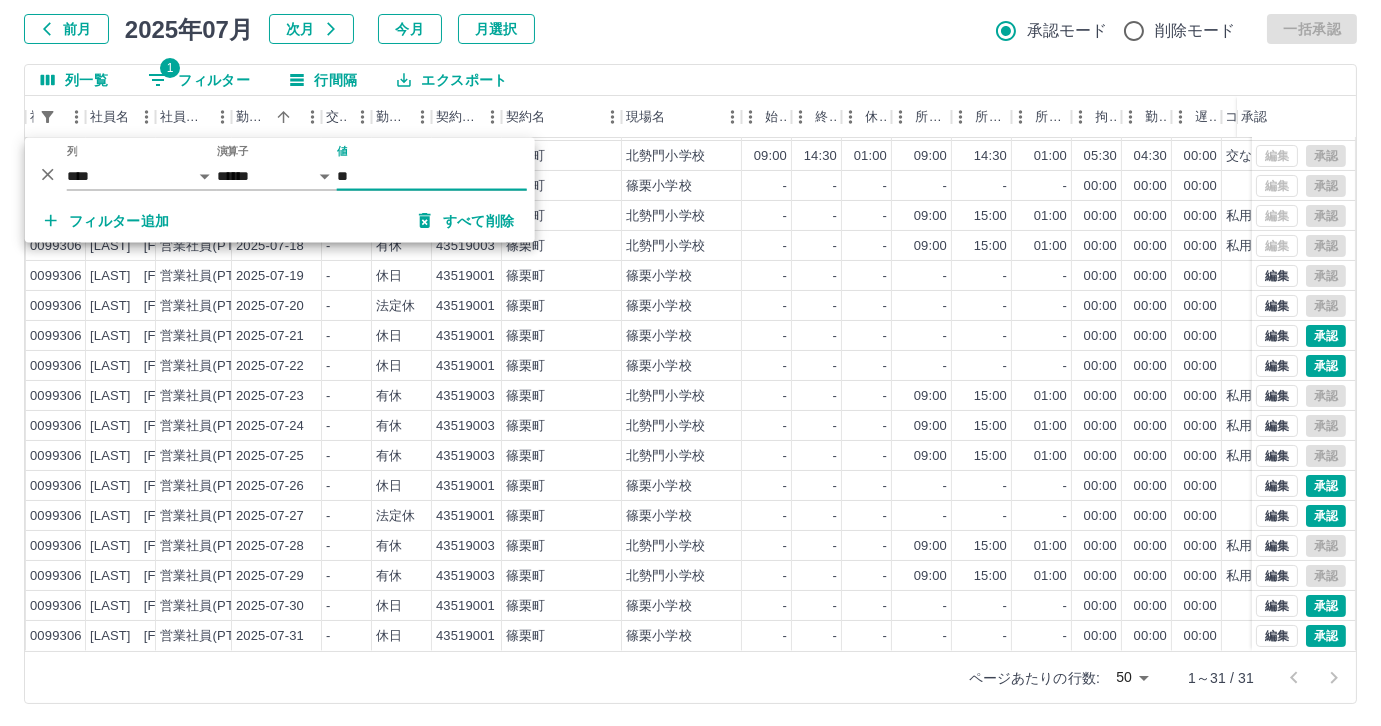 type on "*" 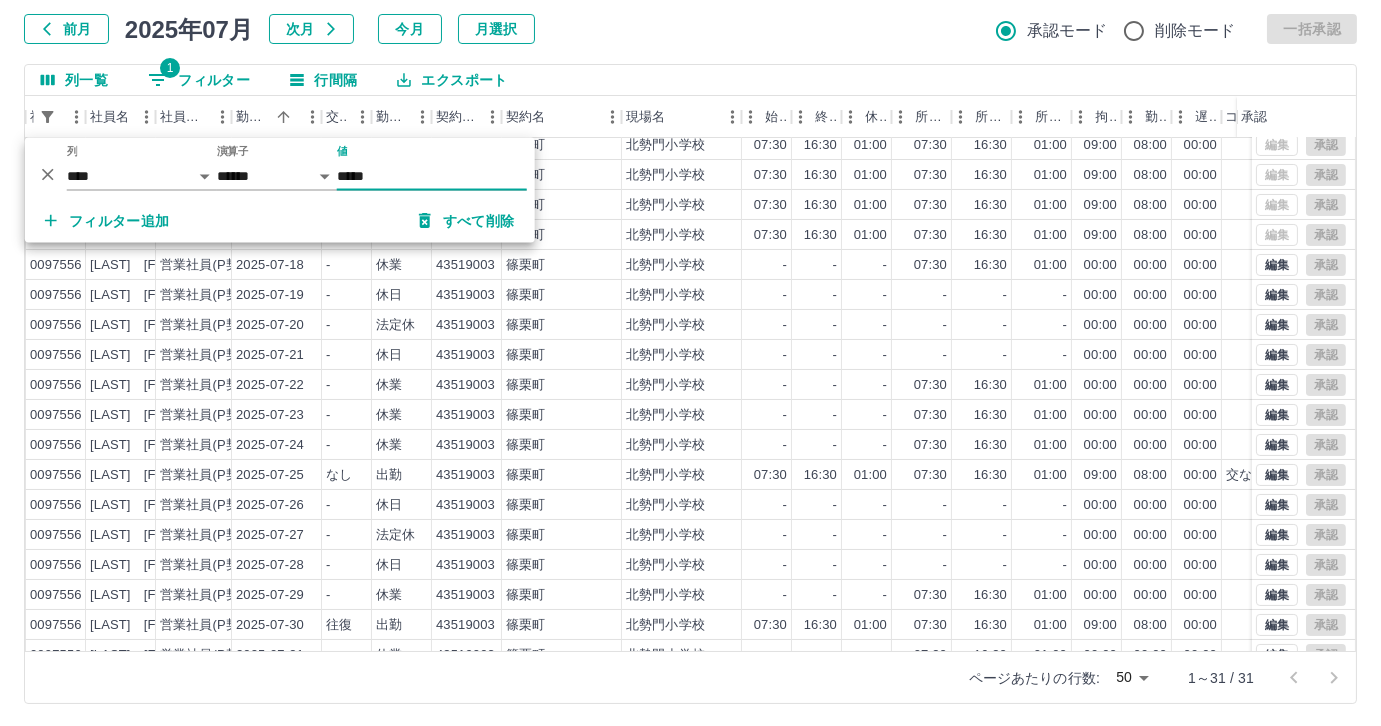 scroll, scrollTop: 431, scrollLeft: 169, axis: both 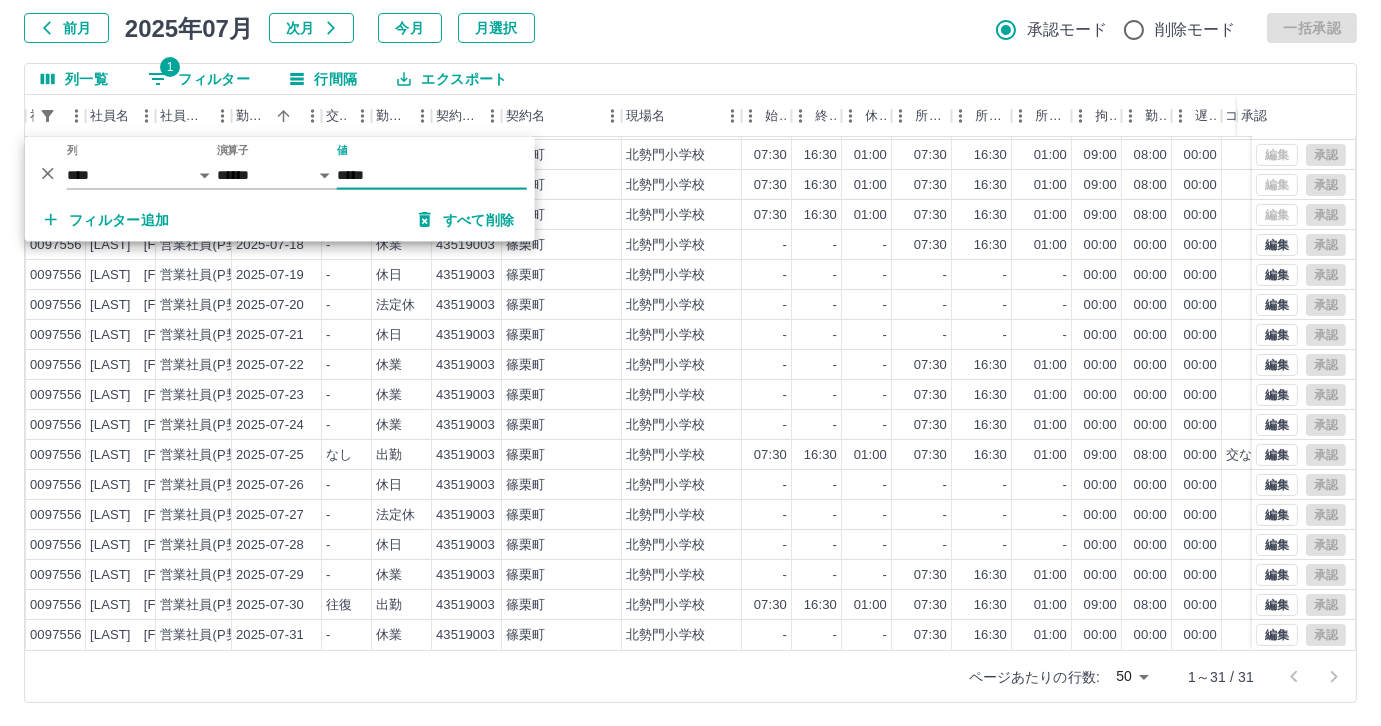 type on "*****" 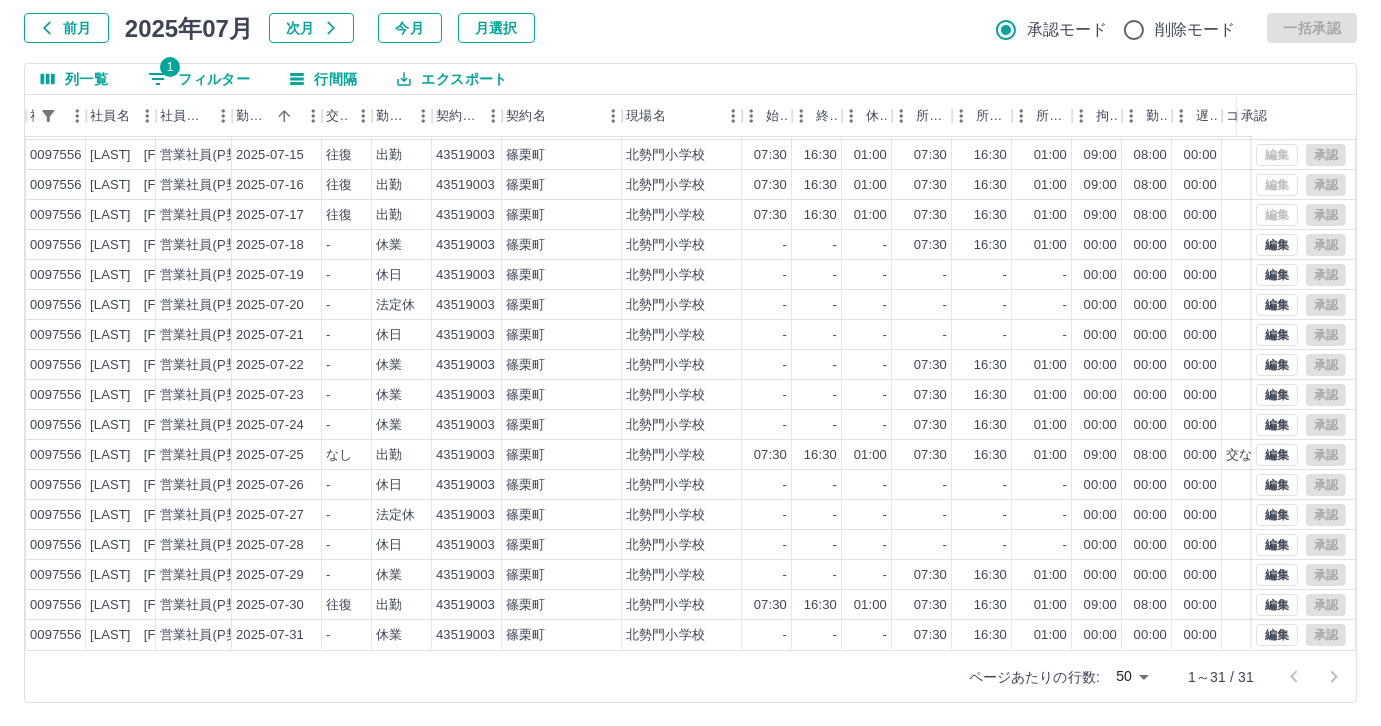 scroll, scrollTop: 117, scrollLeft: 0, axis: vertical 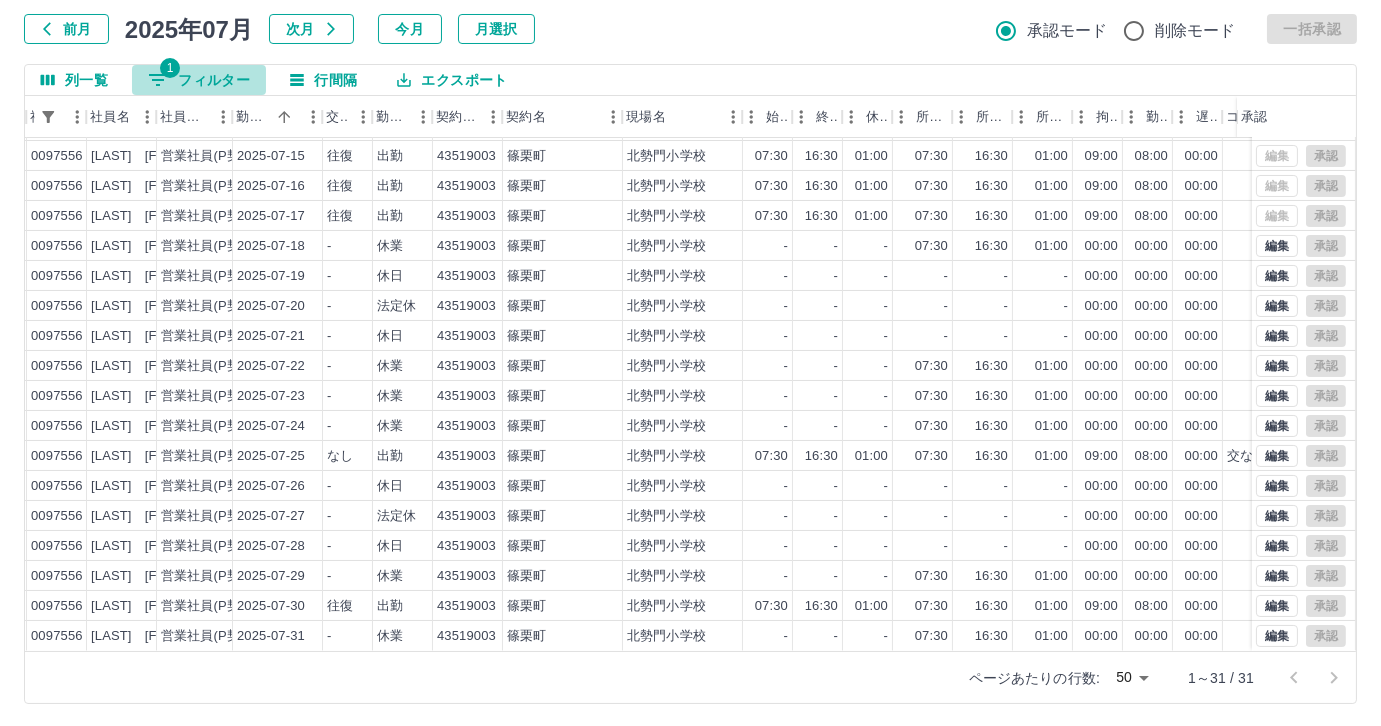 click on "1 フィルター" at bounding box center [199, 80] 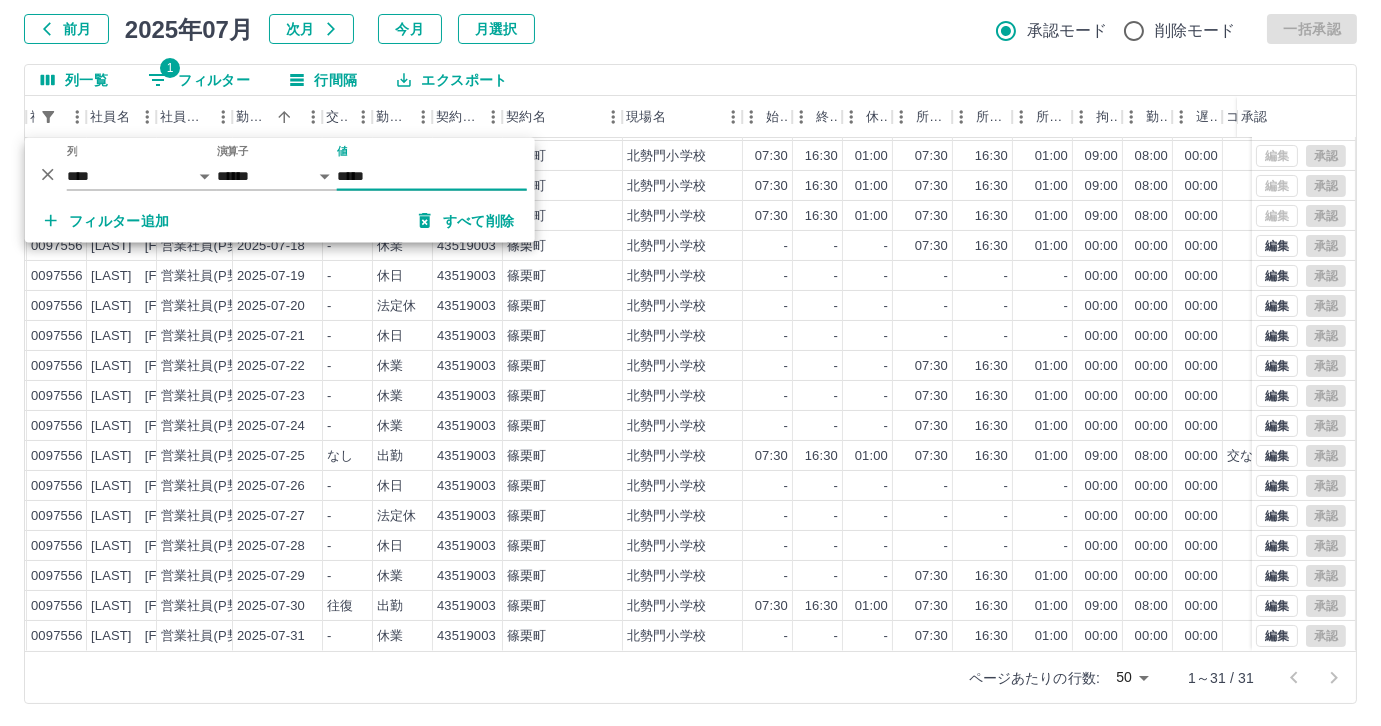 click on "*****" at bounding box center [432, 176] 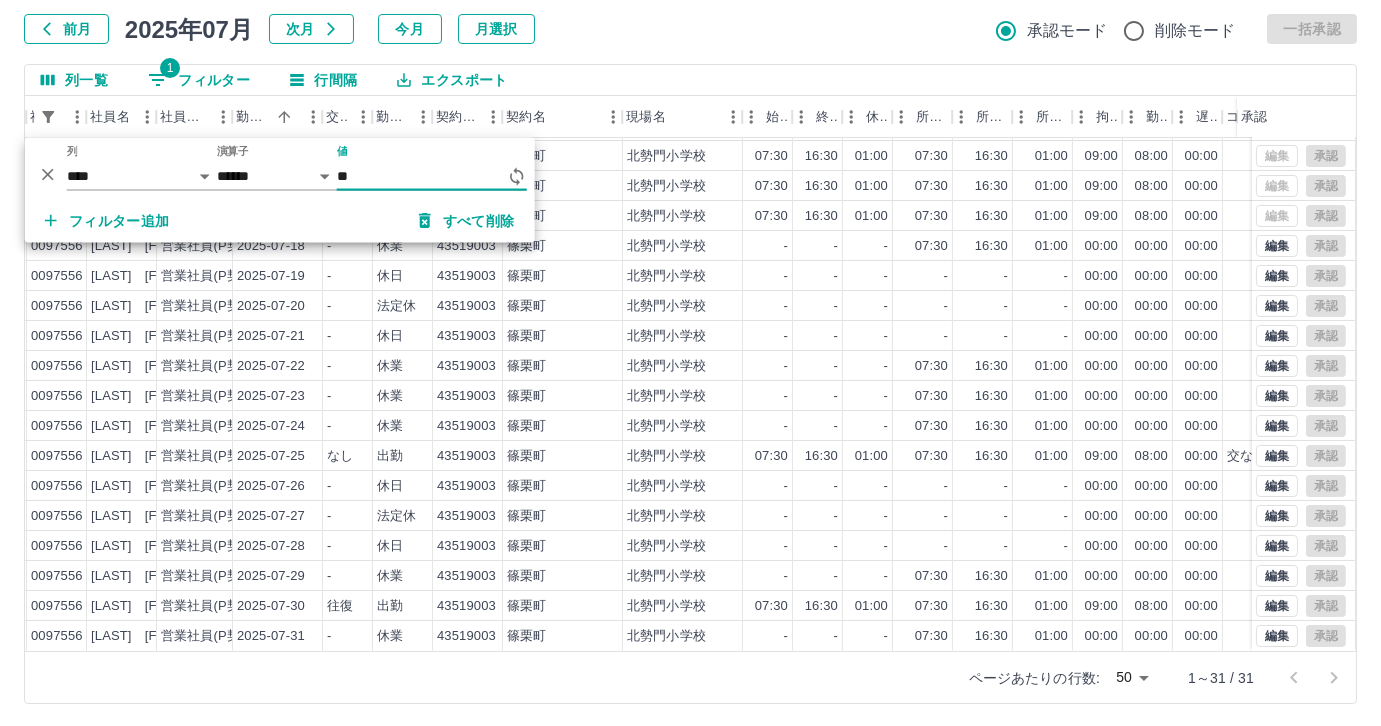 type on "*" 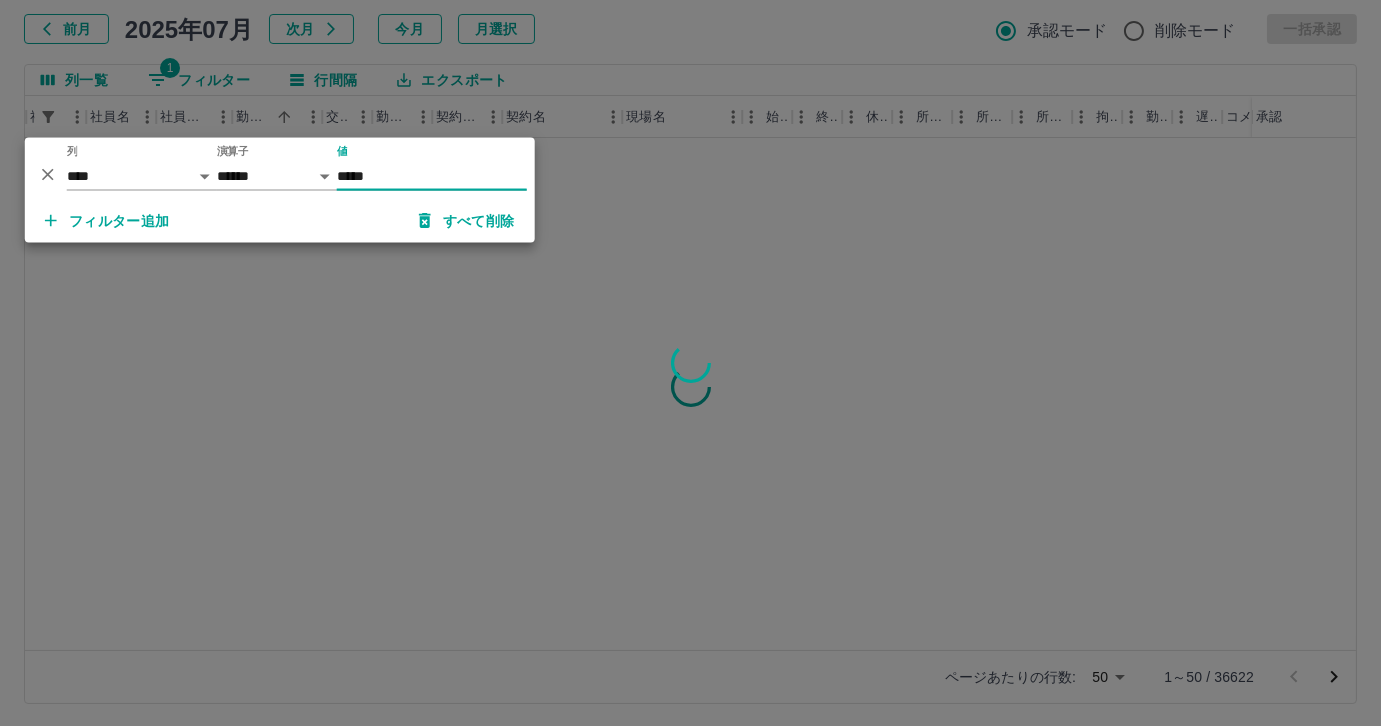 scroll, scrollTop: 0, scrollLeft: 168, axis: horizontal 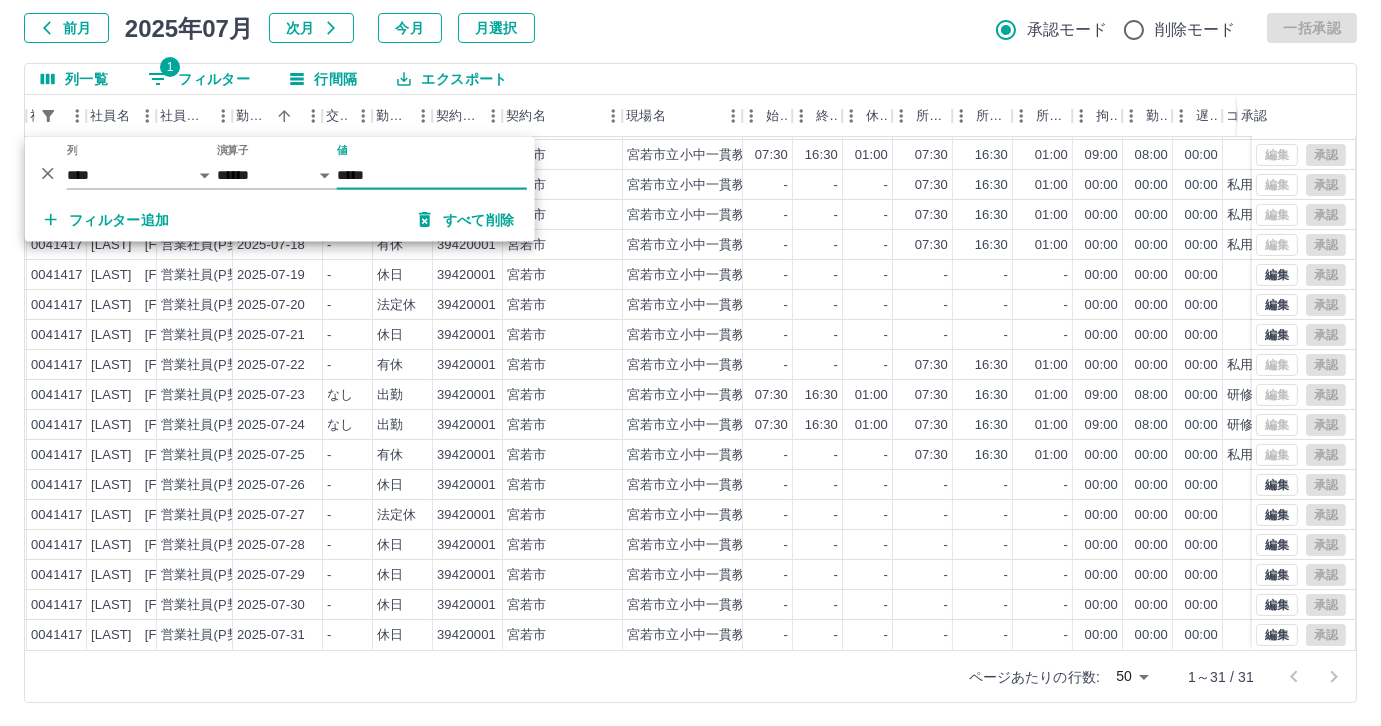 type on "*****" 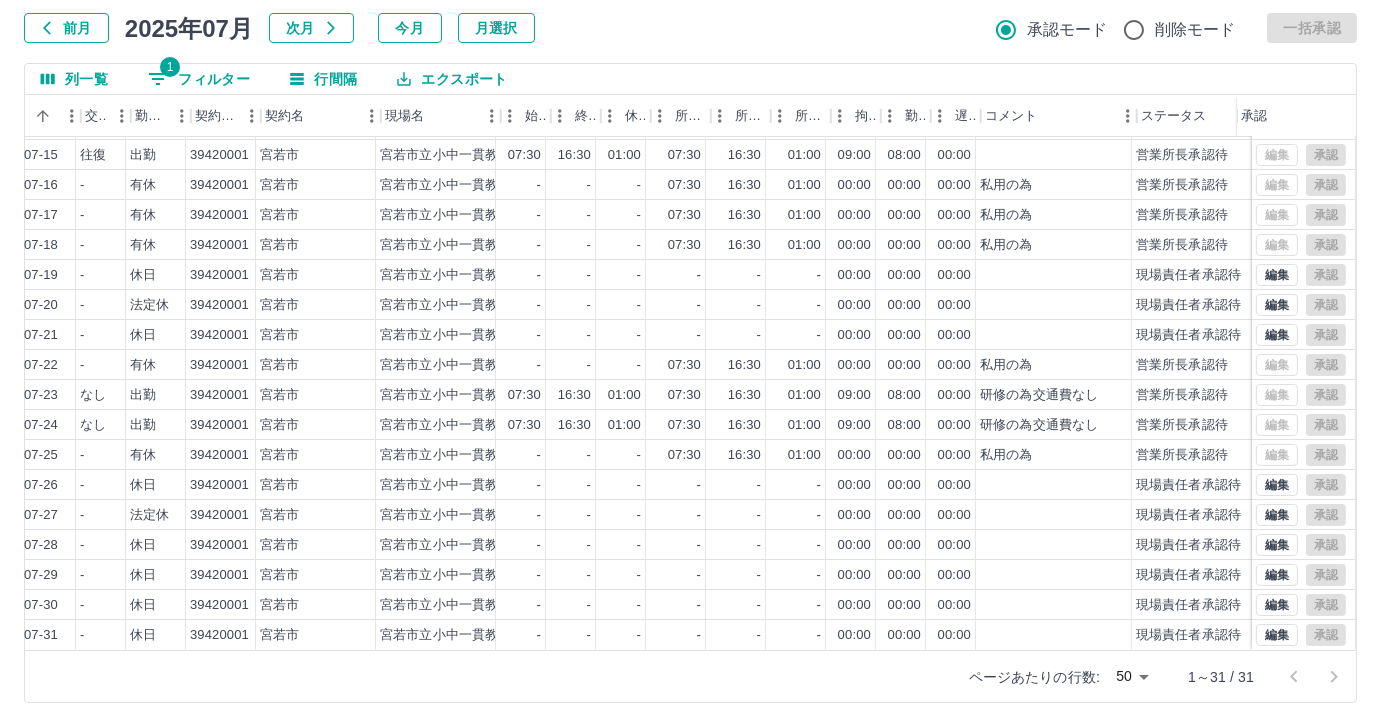 scroll, scrollTop: 431, scrollLeft: 421, axis: both 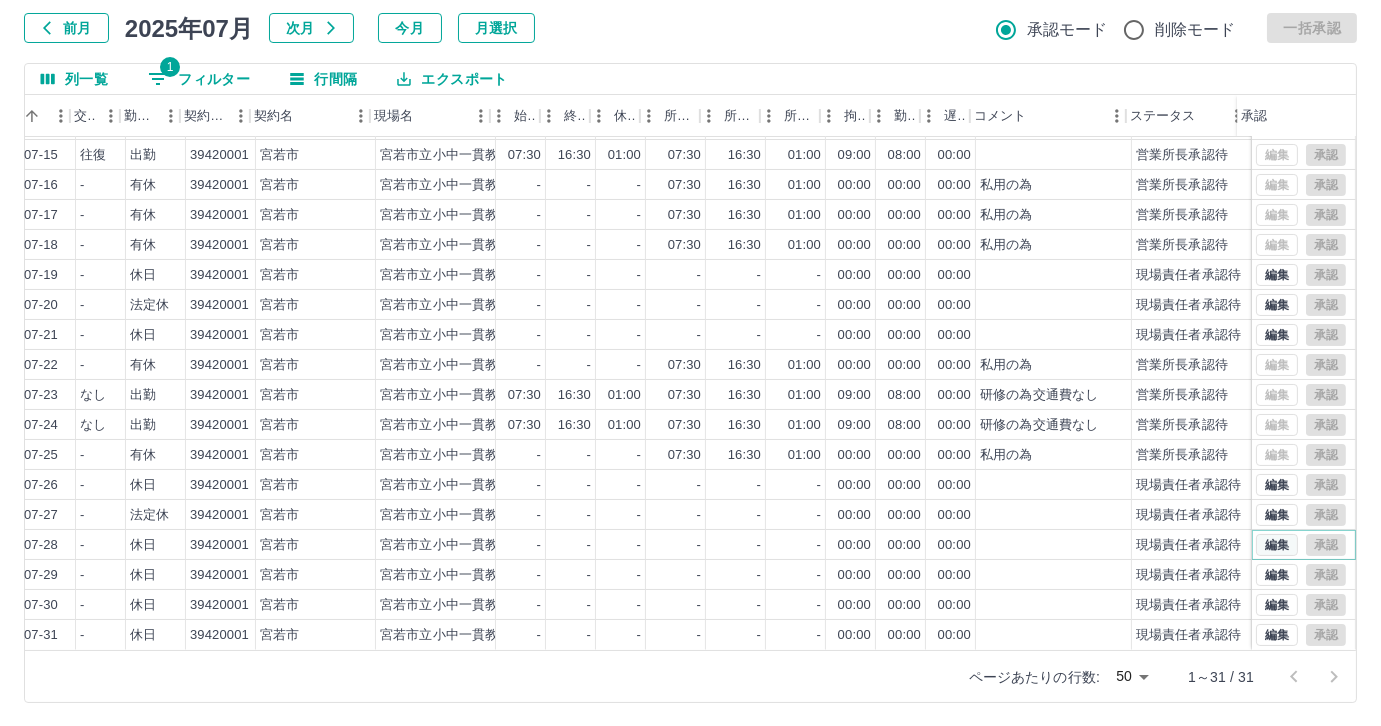click on "編集" at bounding box center [1277, 545] 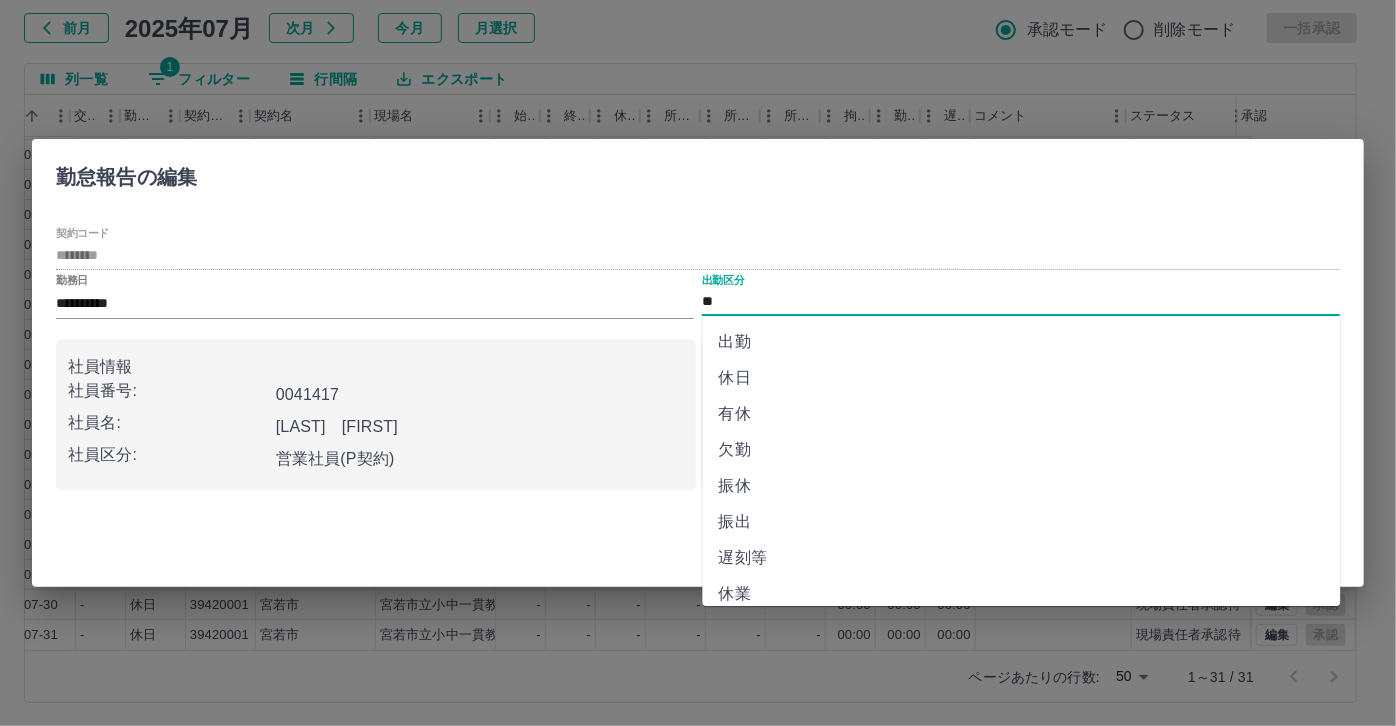 click on "**" at bounding box center [1021, 302] 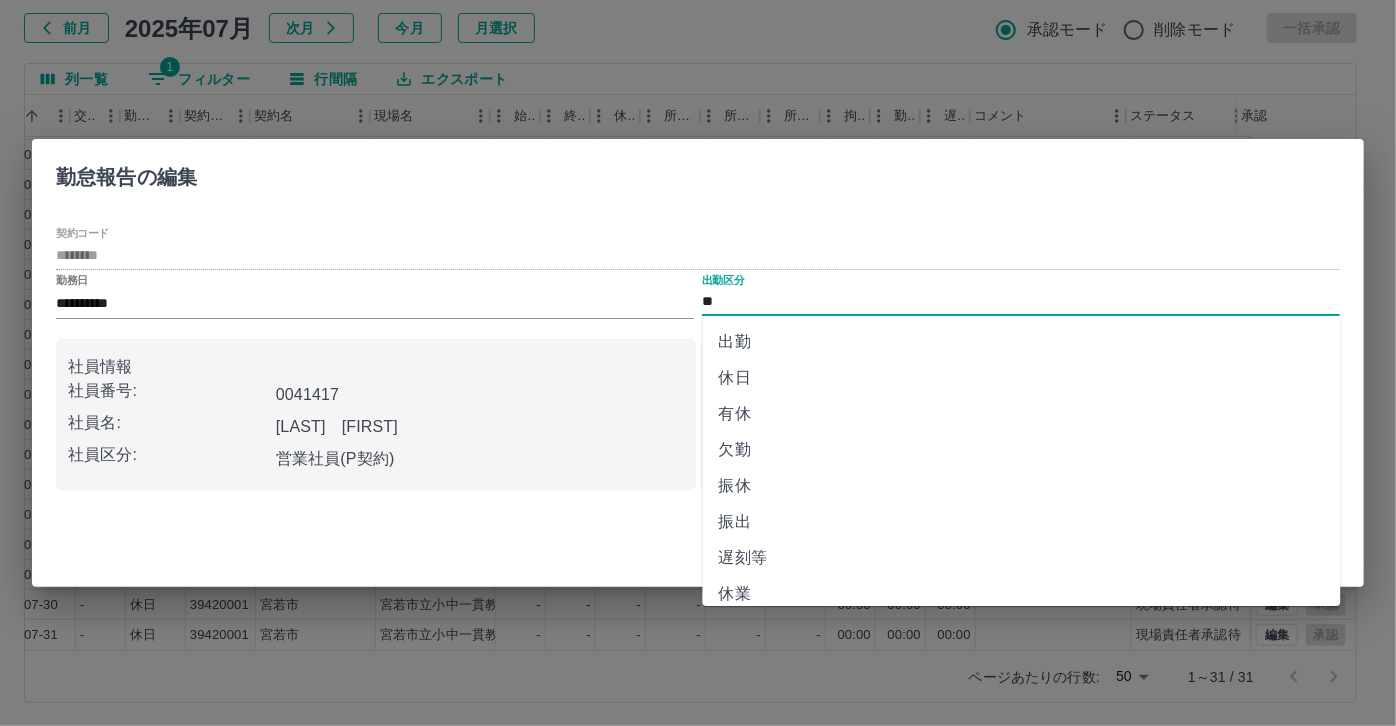 click on "有休" at bounding box center [1022, 414] 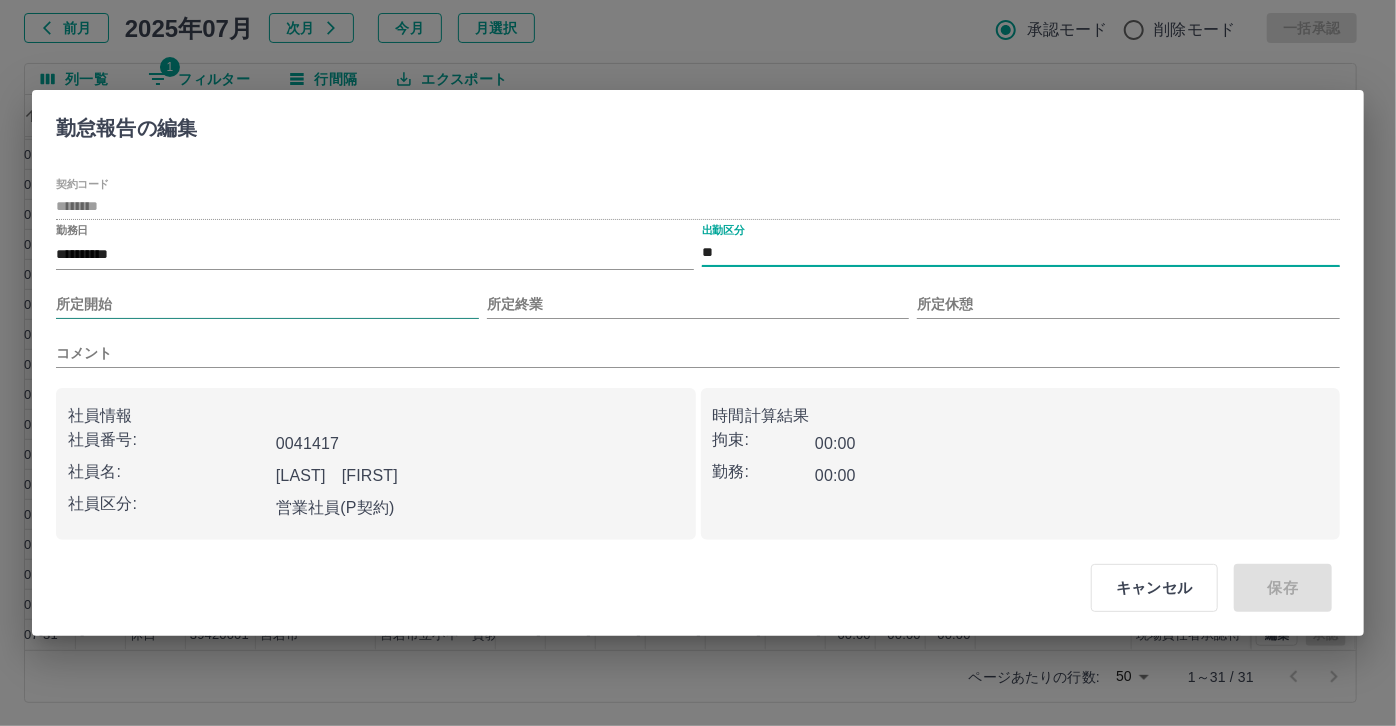 click on "所定開始" at bounding box center [267, 304] 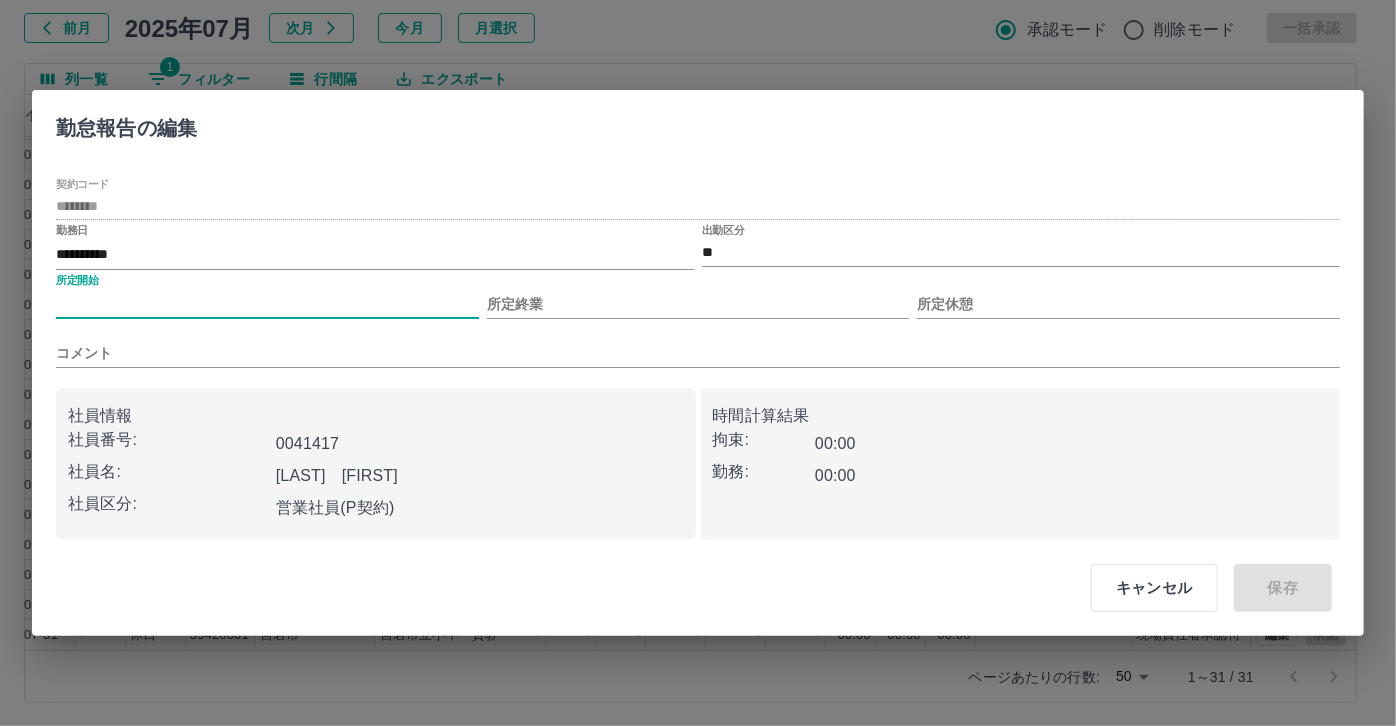 type on "***" 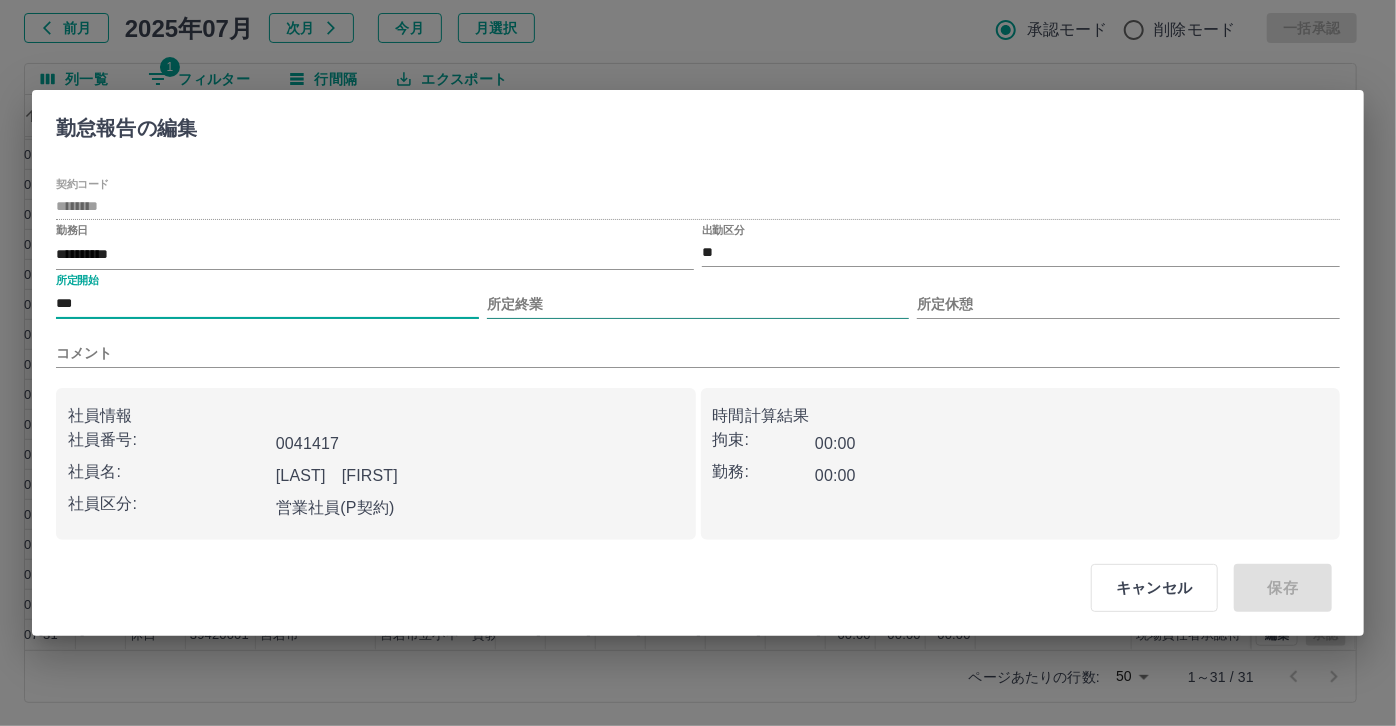 click on "所定終業" at bounding box center [698, 304] 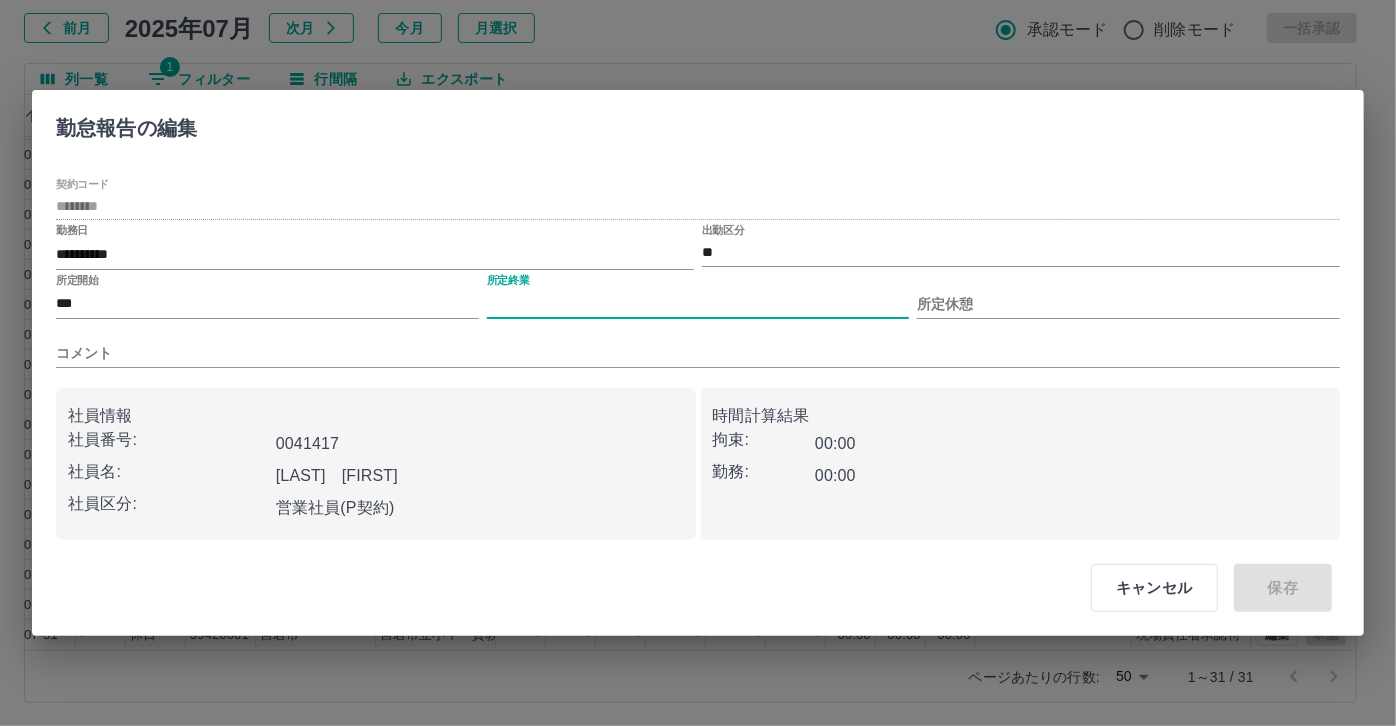 type on "****" 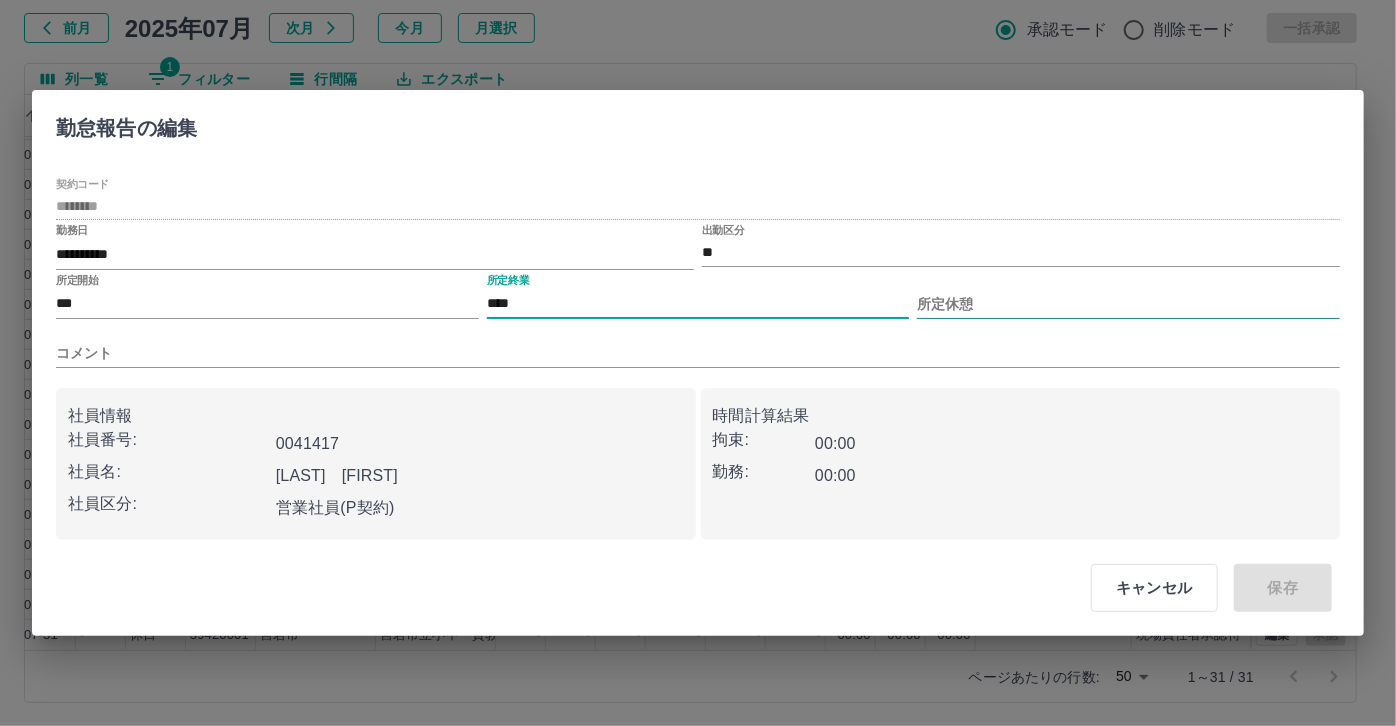 click on "所定休憩" at bounding box center [1128, 304] 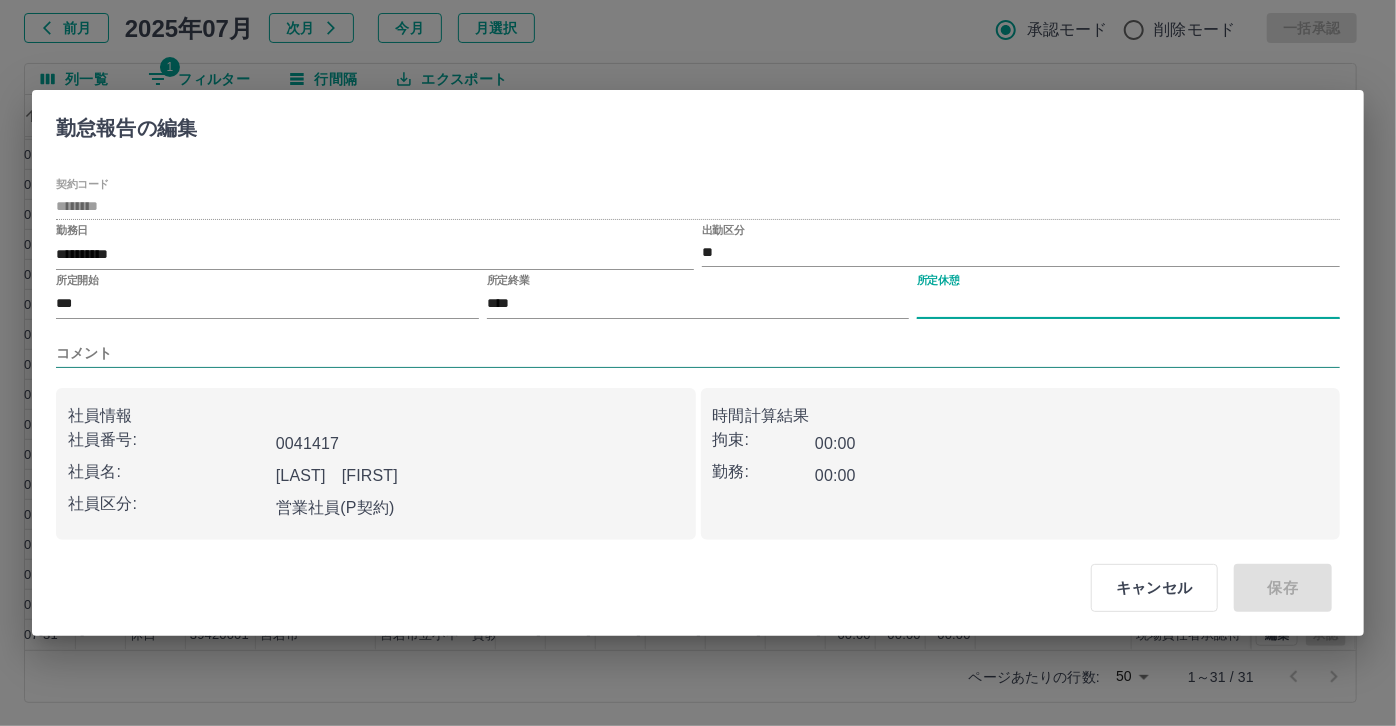 type on "****" 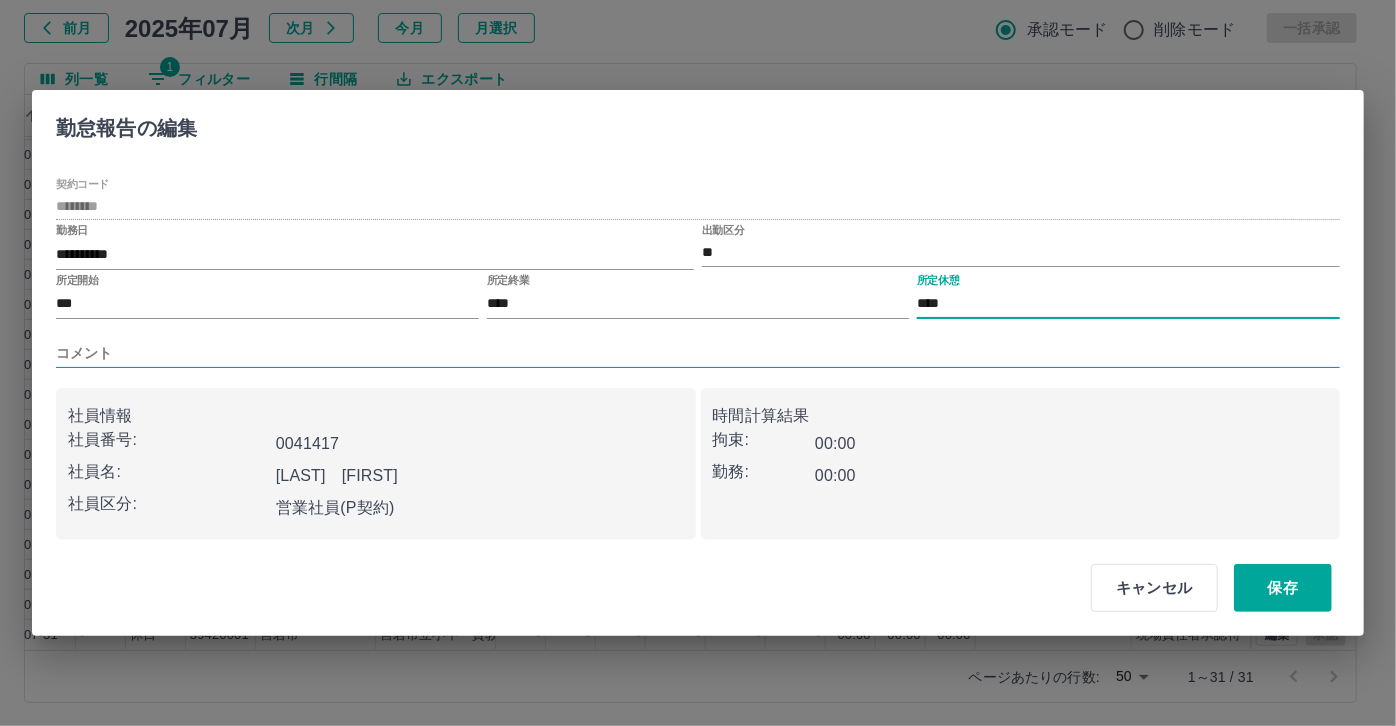 click on "コメント" at bounding box center [698, 353] 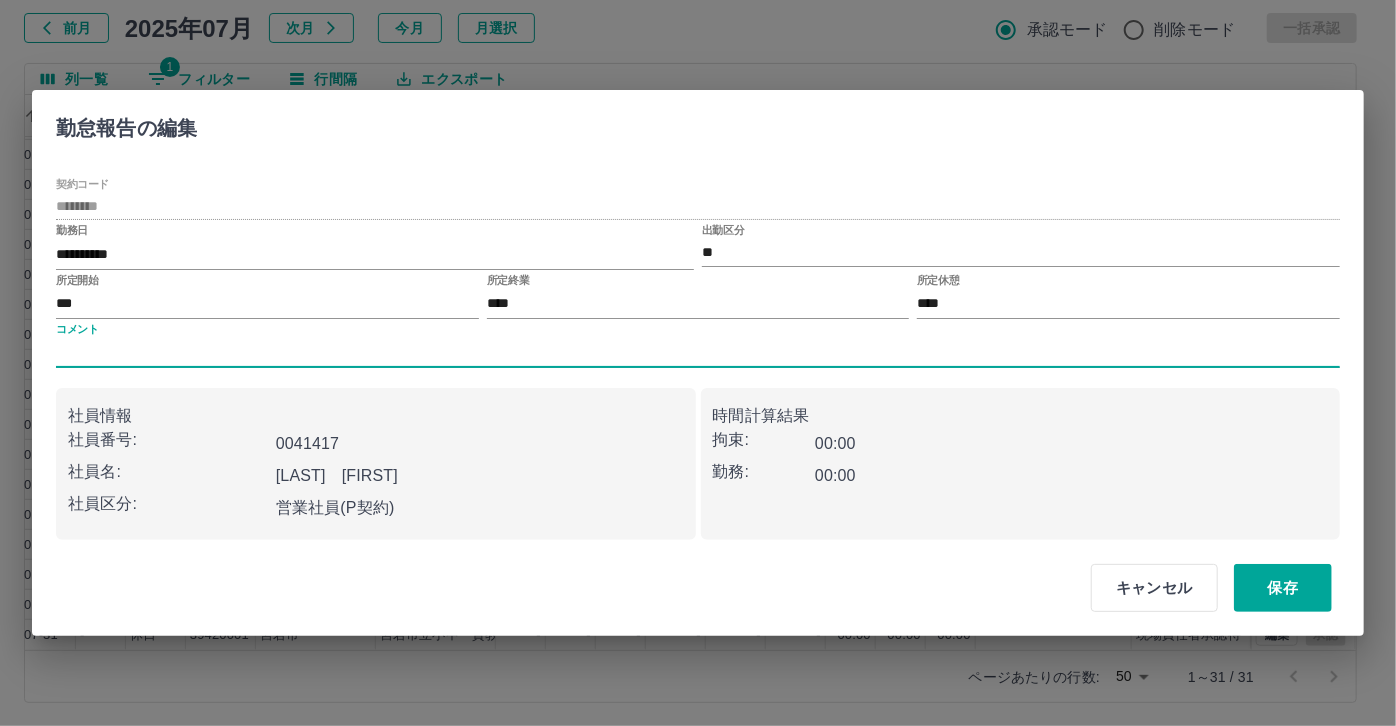 type on "*****" 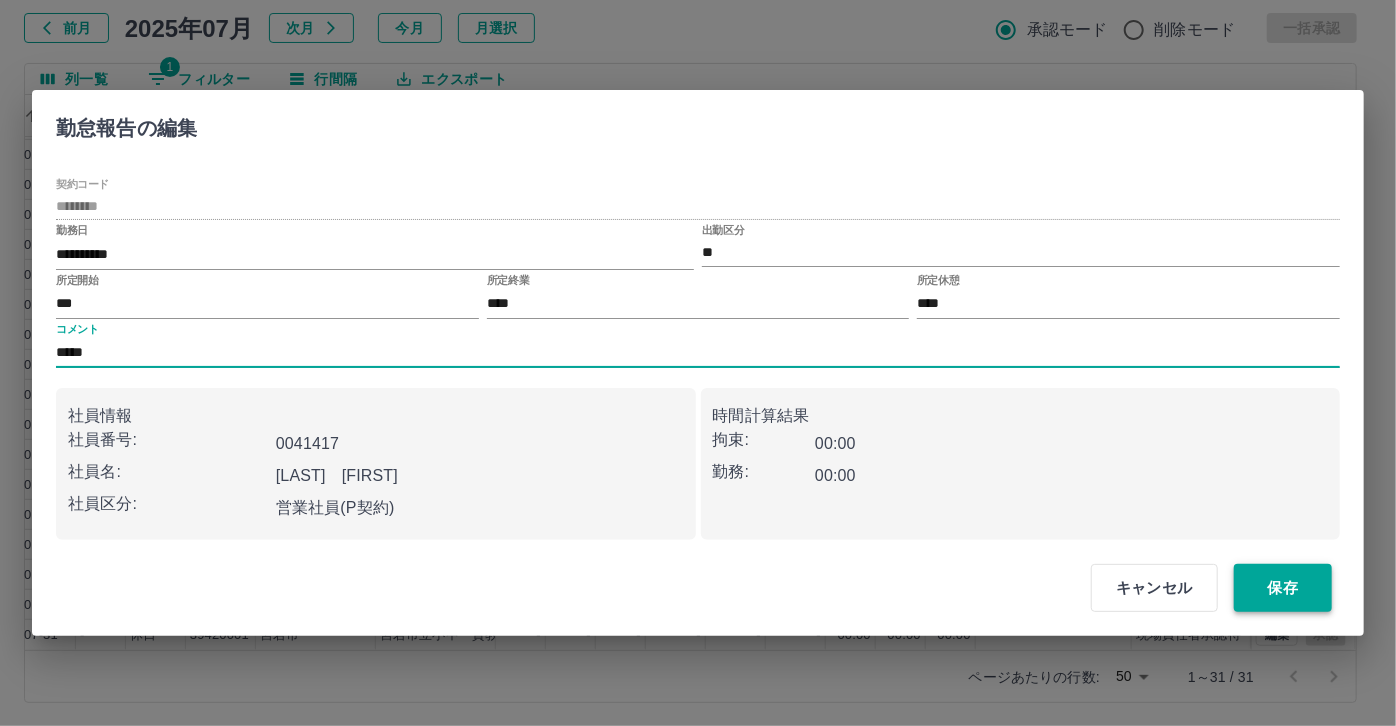 click on "保存" at bounding box center (1283, 588) 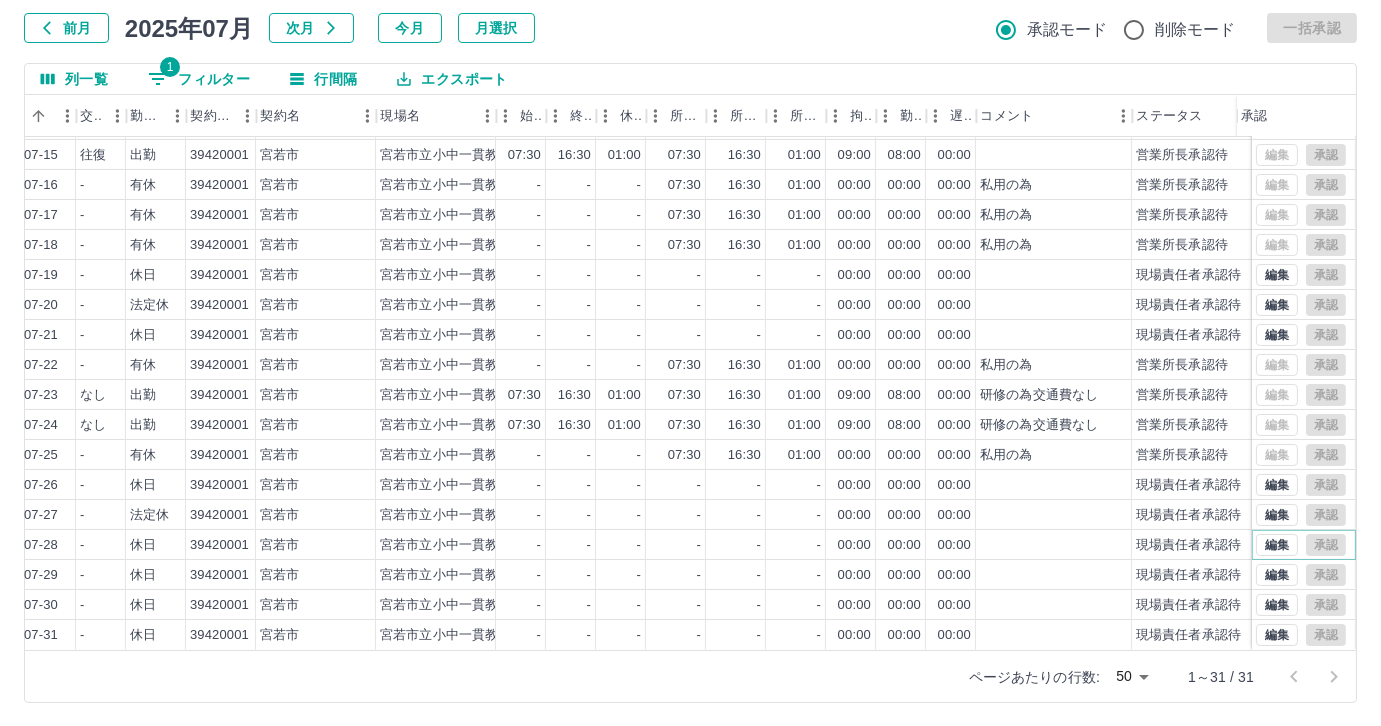 scroll, scrollTop: 431, scrollLeft: 414, axis: both 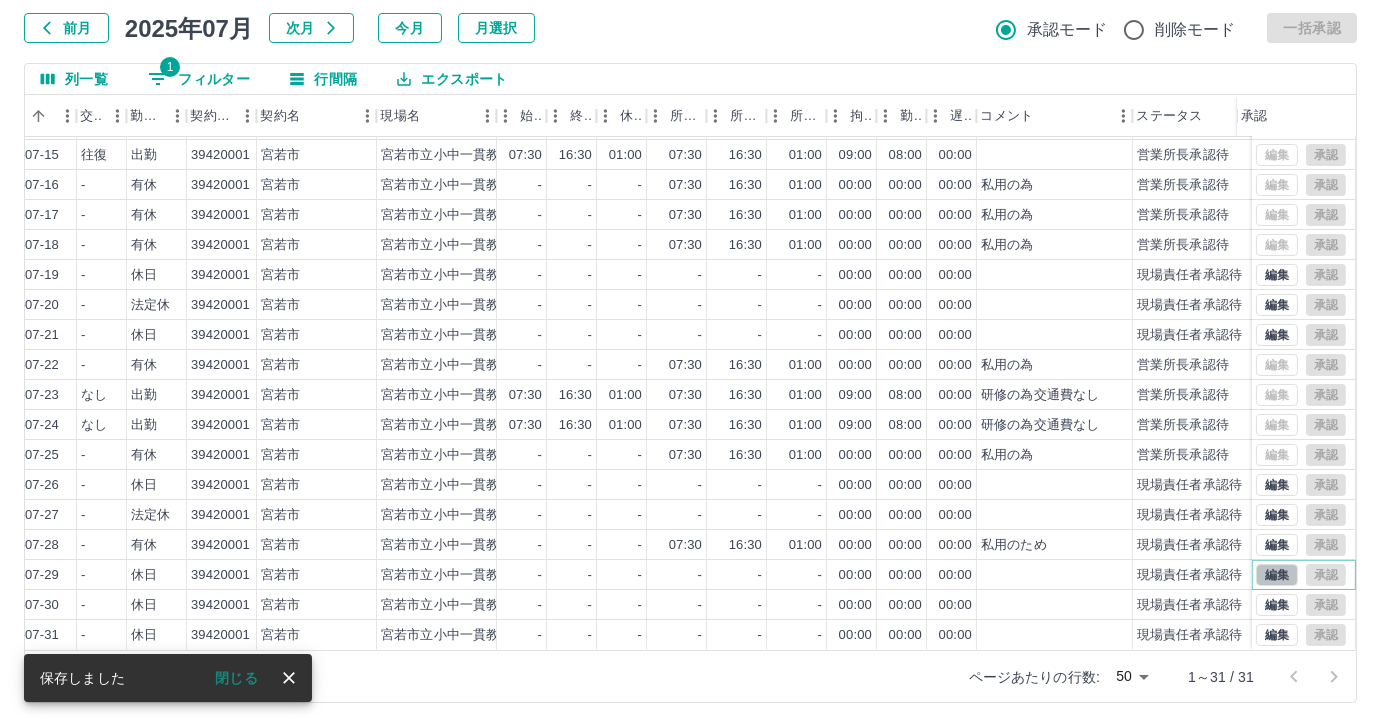 click on "編集" at bounding box center (1277, 575) 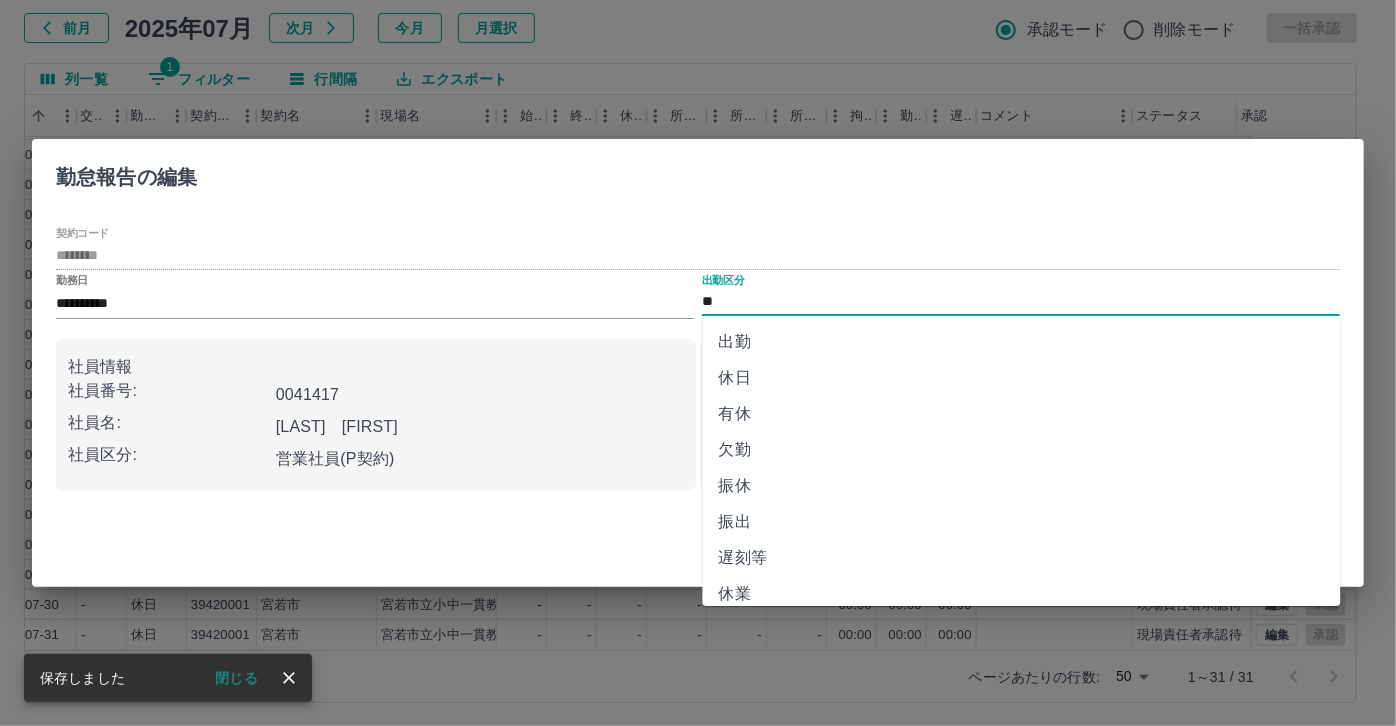 click on "有休" at bounding box center (1022, 414) 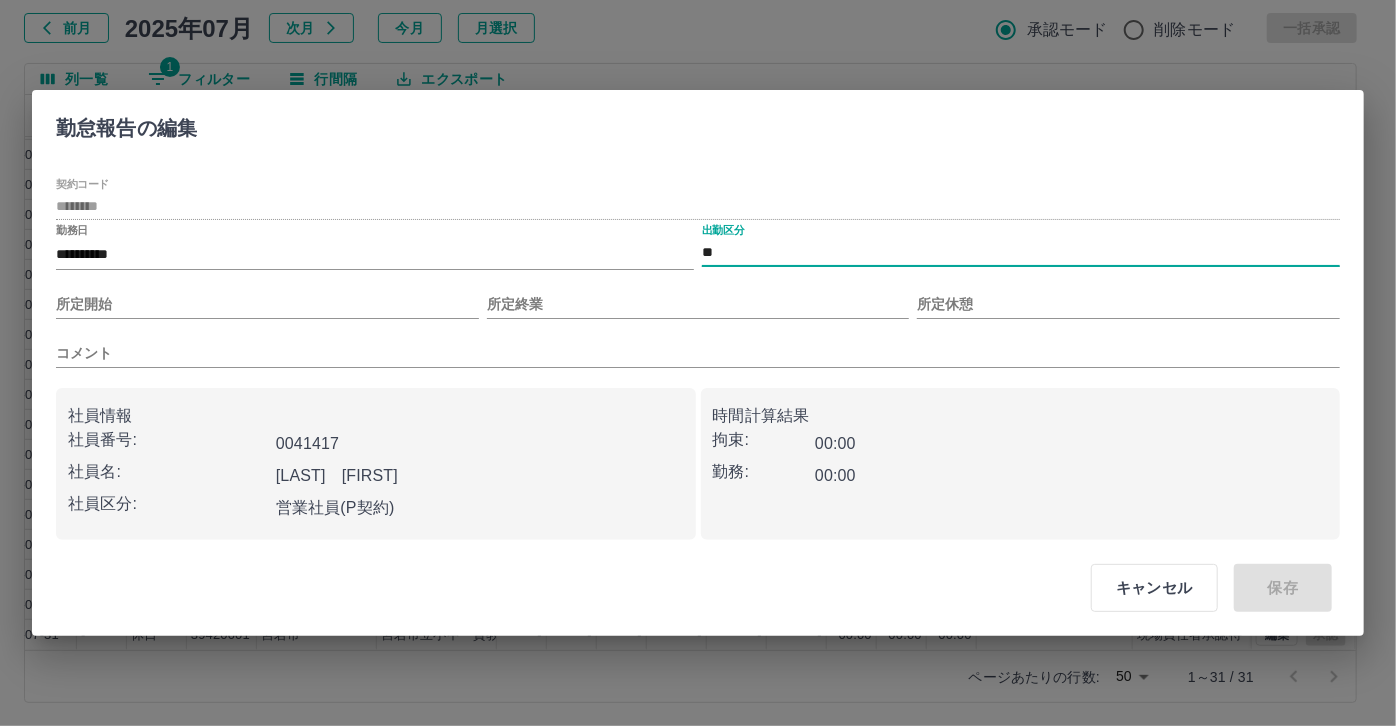 type on "**" 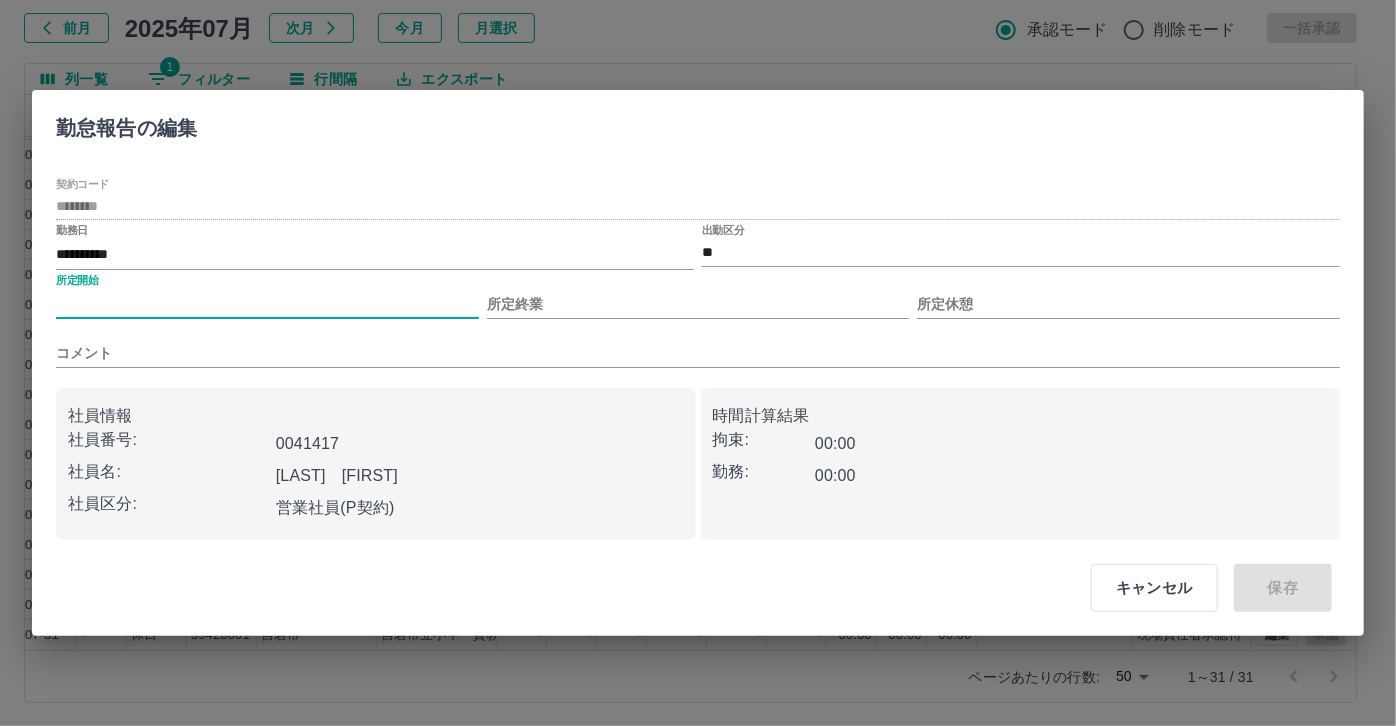 click on "所定開始" at bounding box center [267, 304] 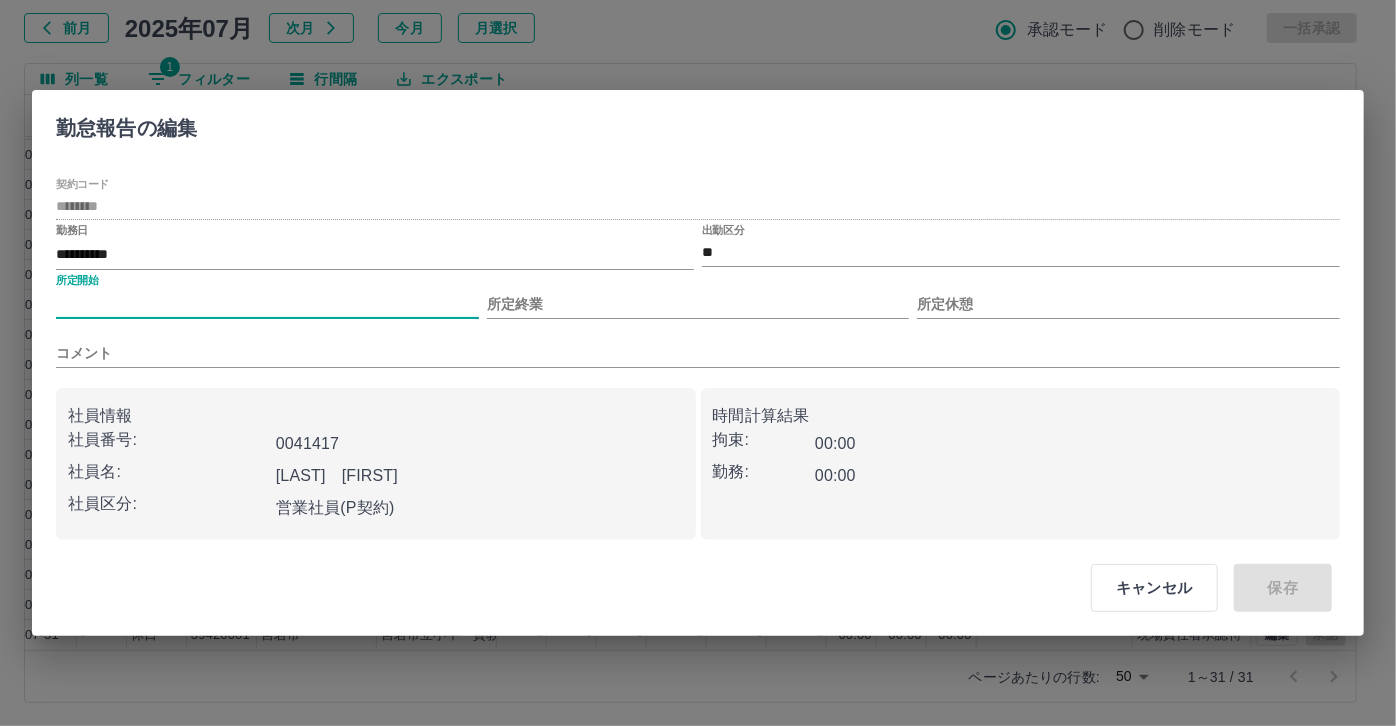 type on "***" 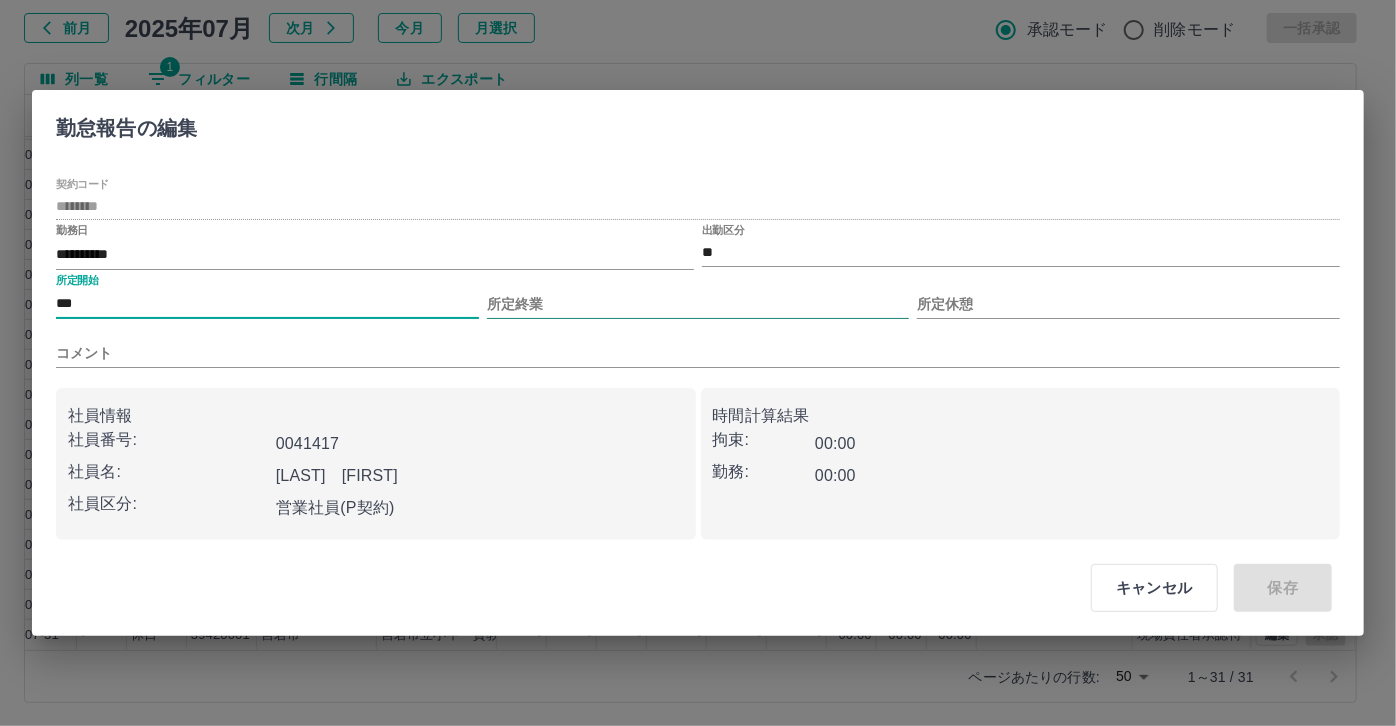 click on "所定終業" at bounding box center [698, 304] 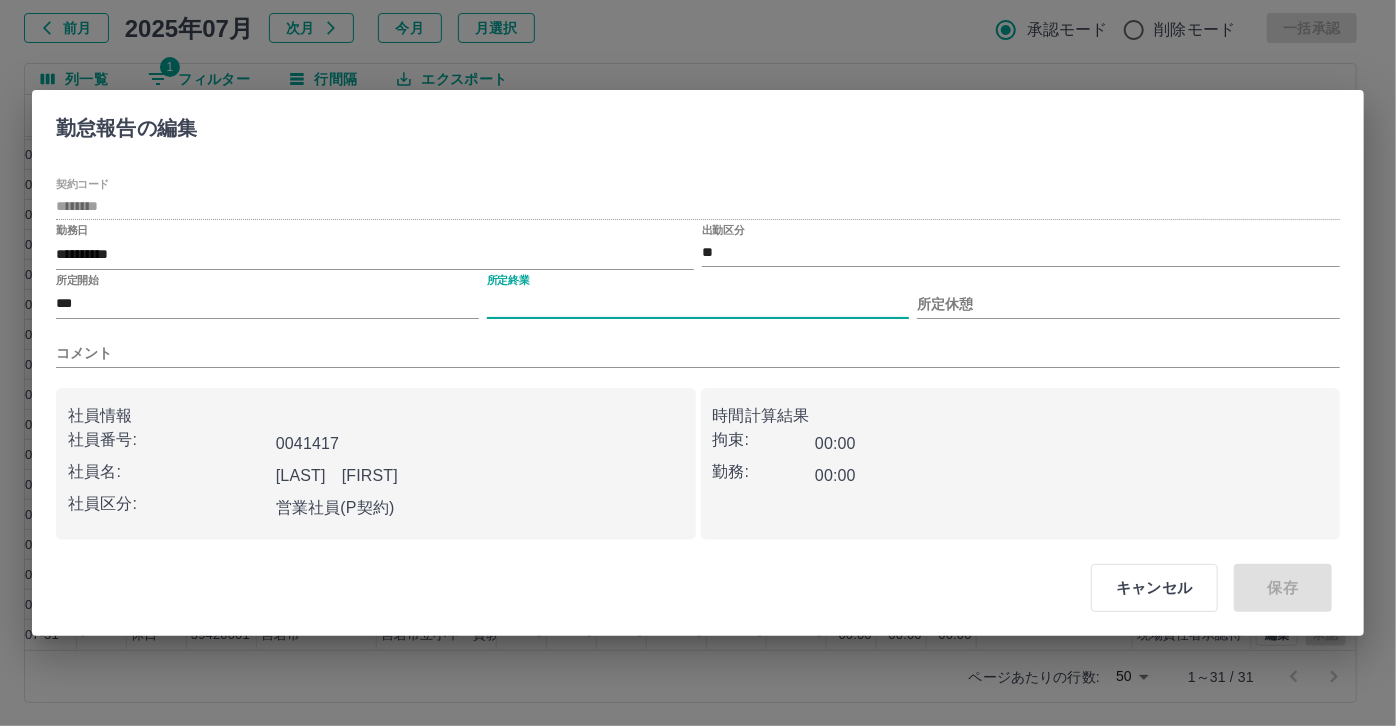 type on "****" 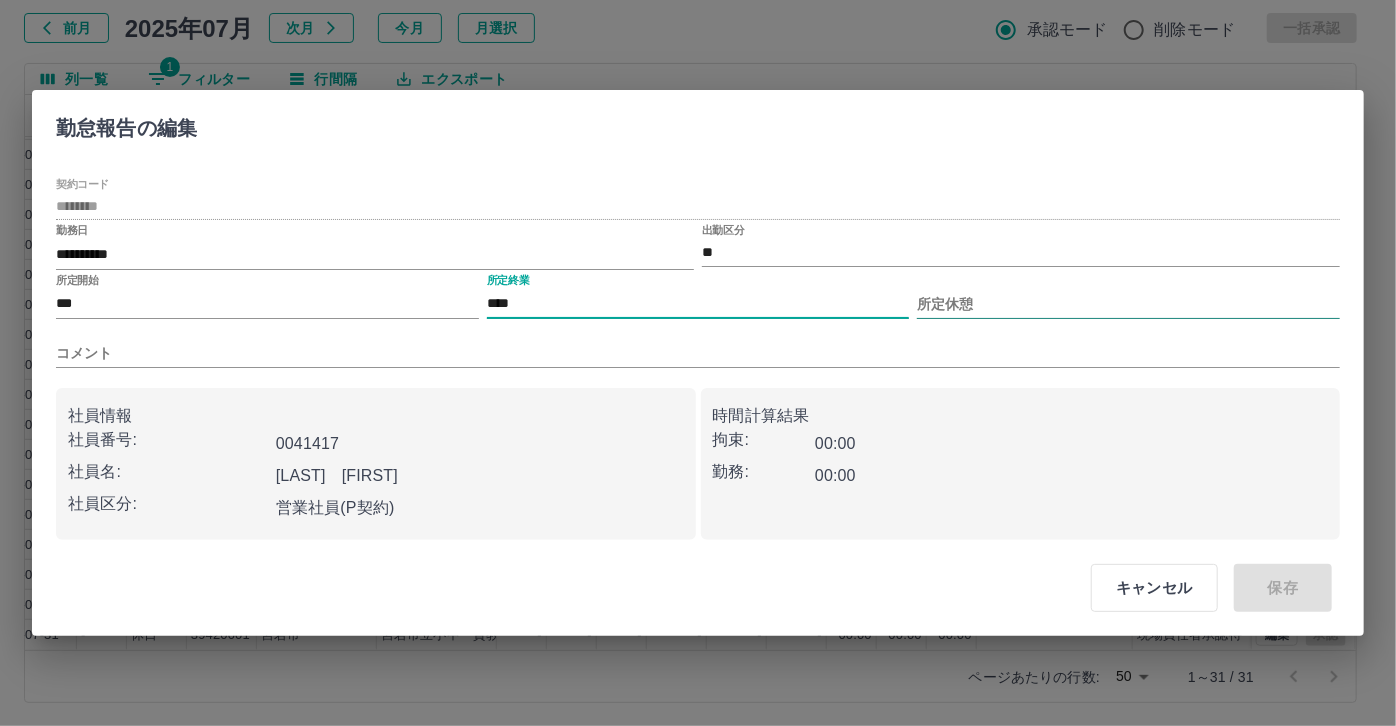 click on "所定休憩" at bounding box center (1128, 304) 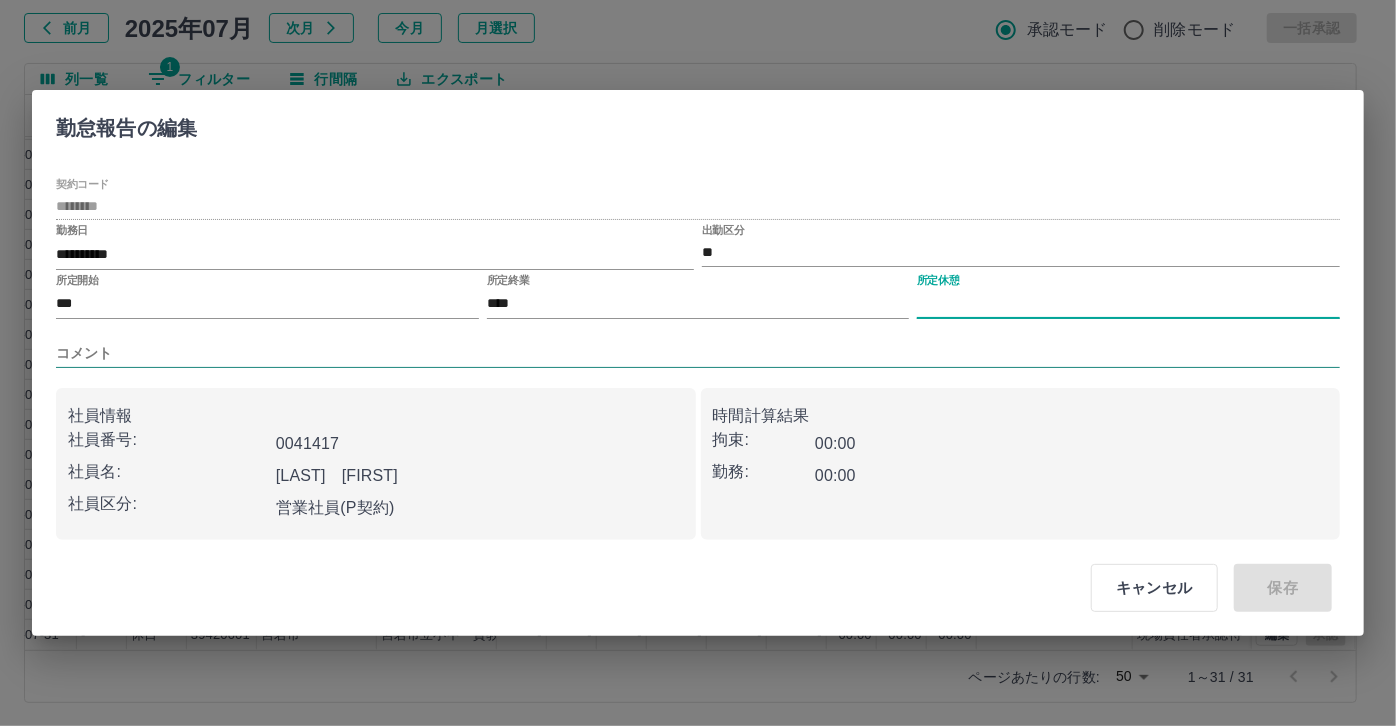 type on "****" 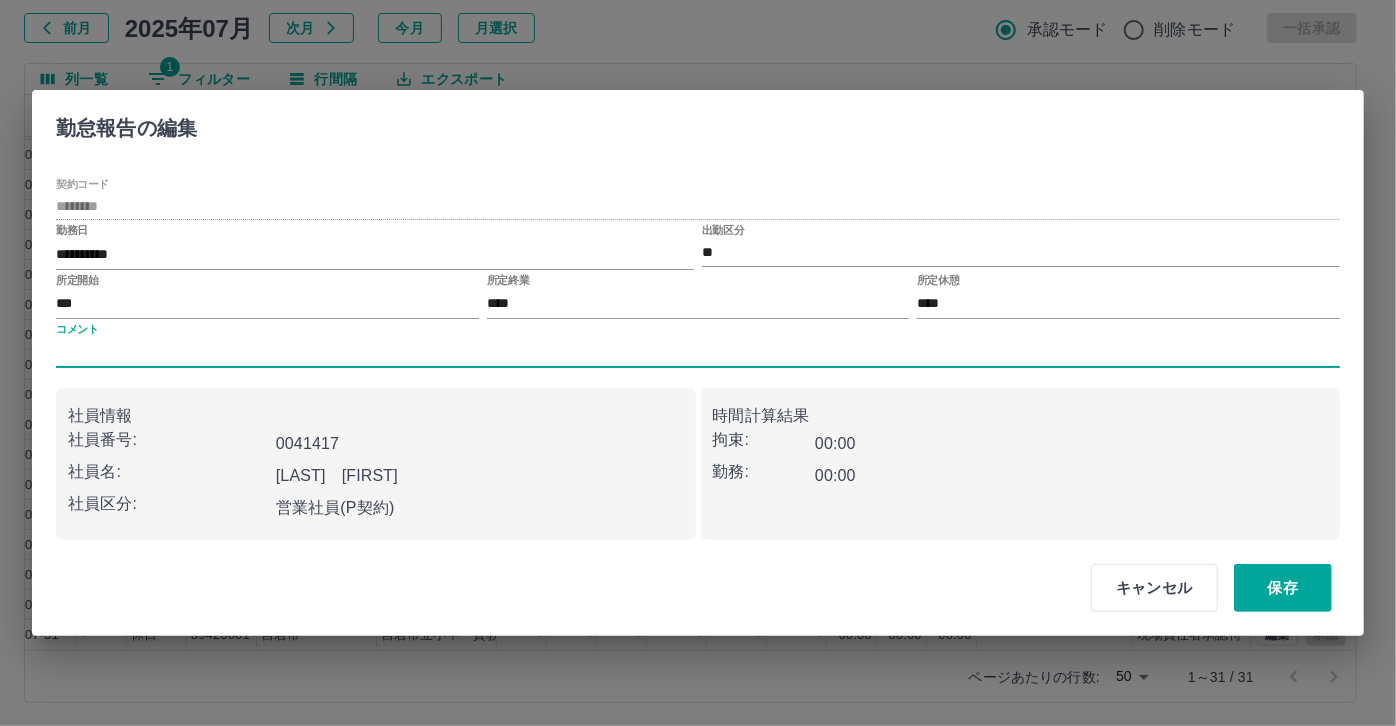 click on "コメント" at bounding box center [698, 353] 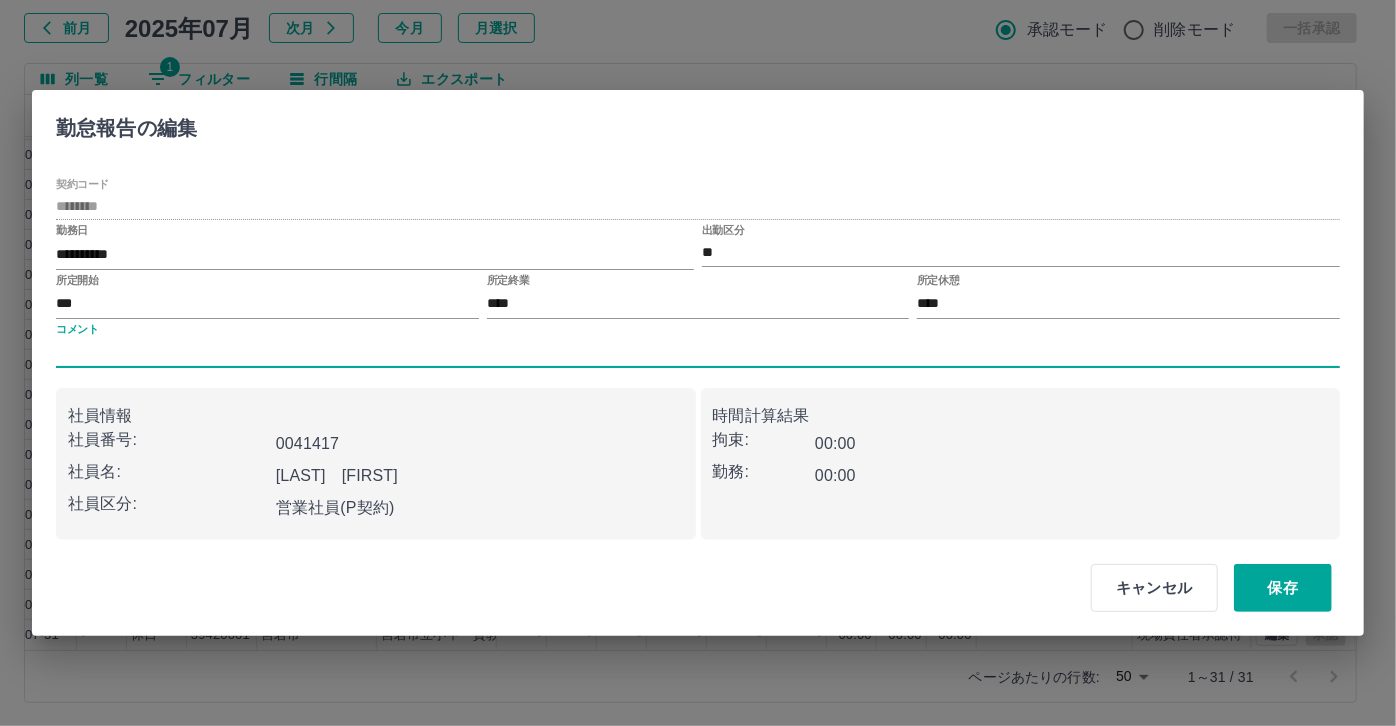 type on "*****" 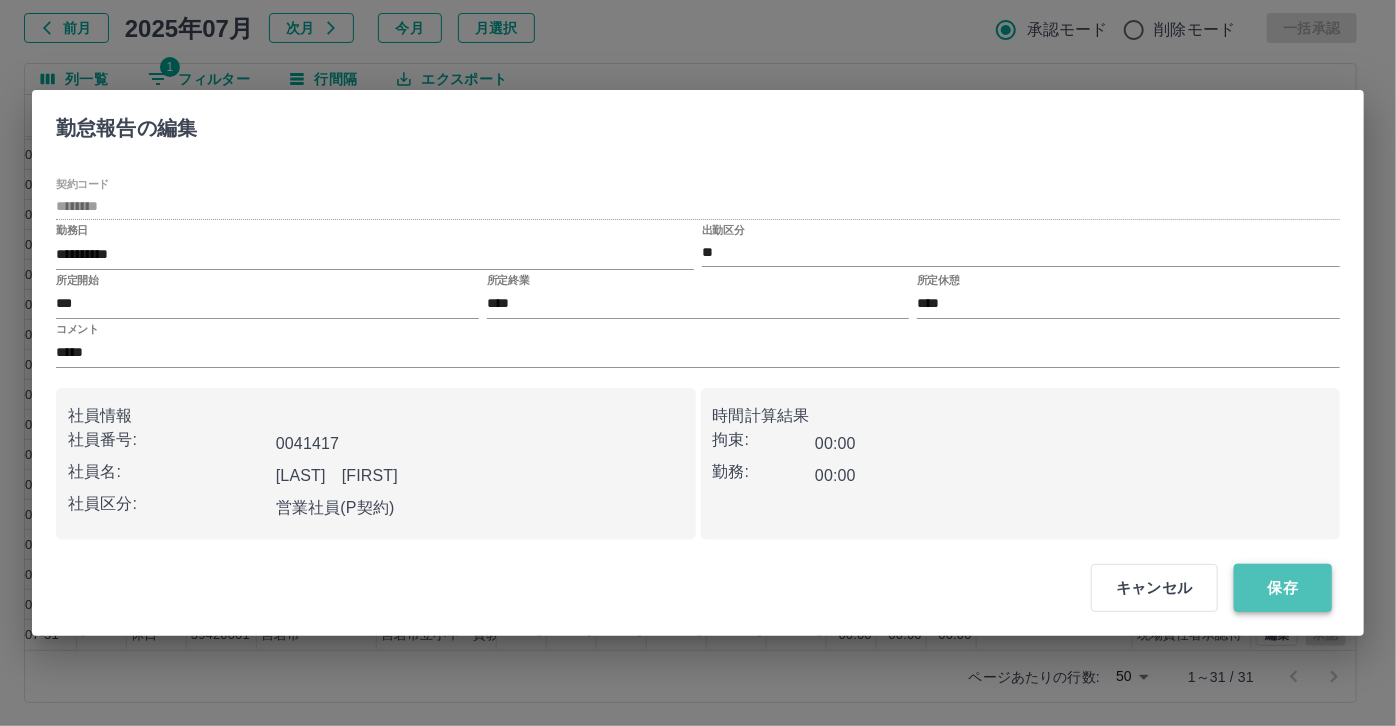 click on "保存" at bounding box center (1283, 588) 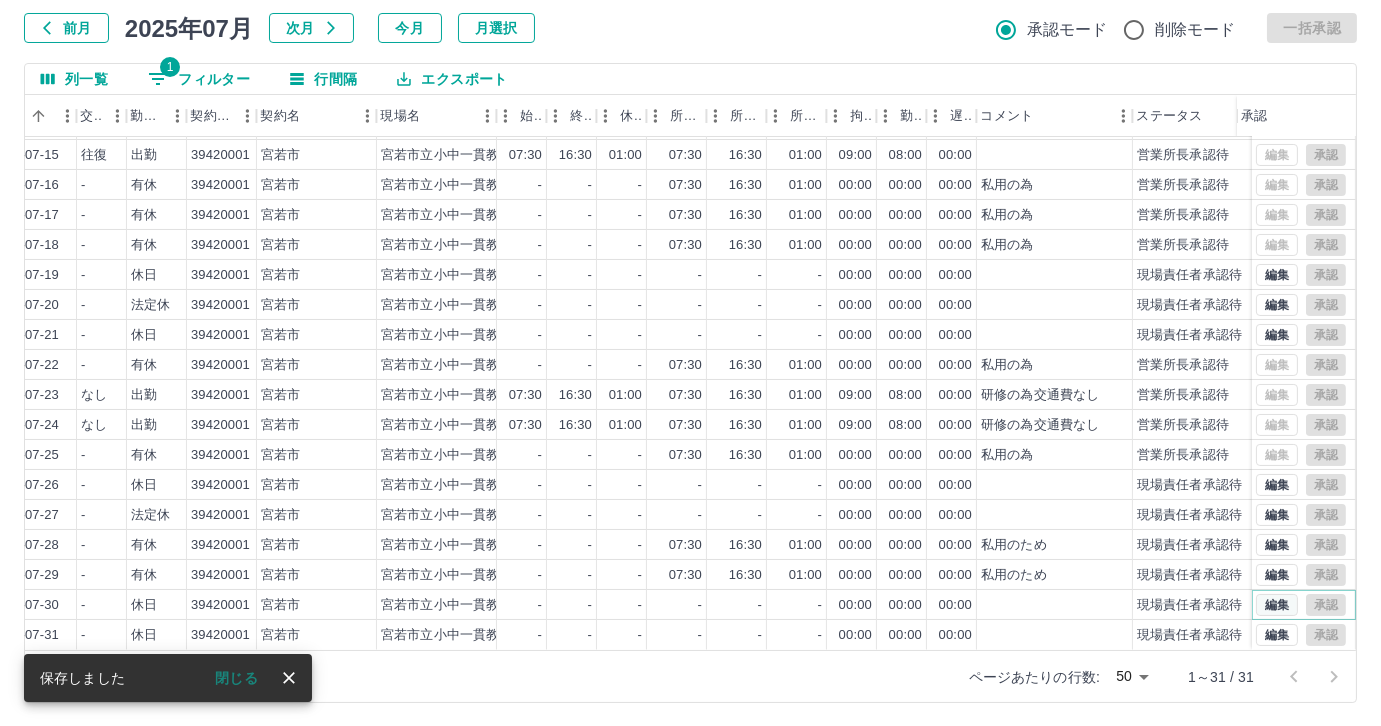 click on "編集" at bounding box center (1277, 605) 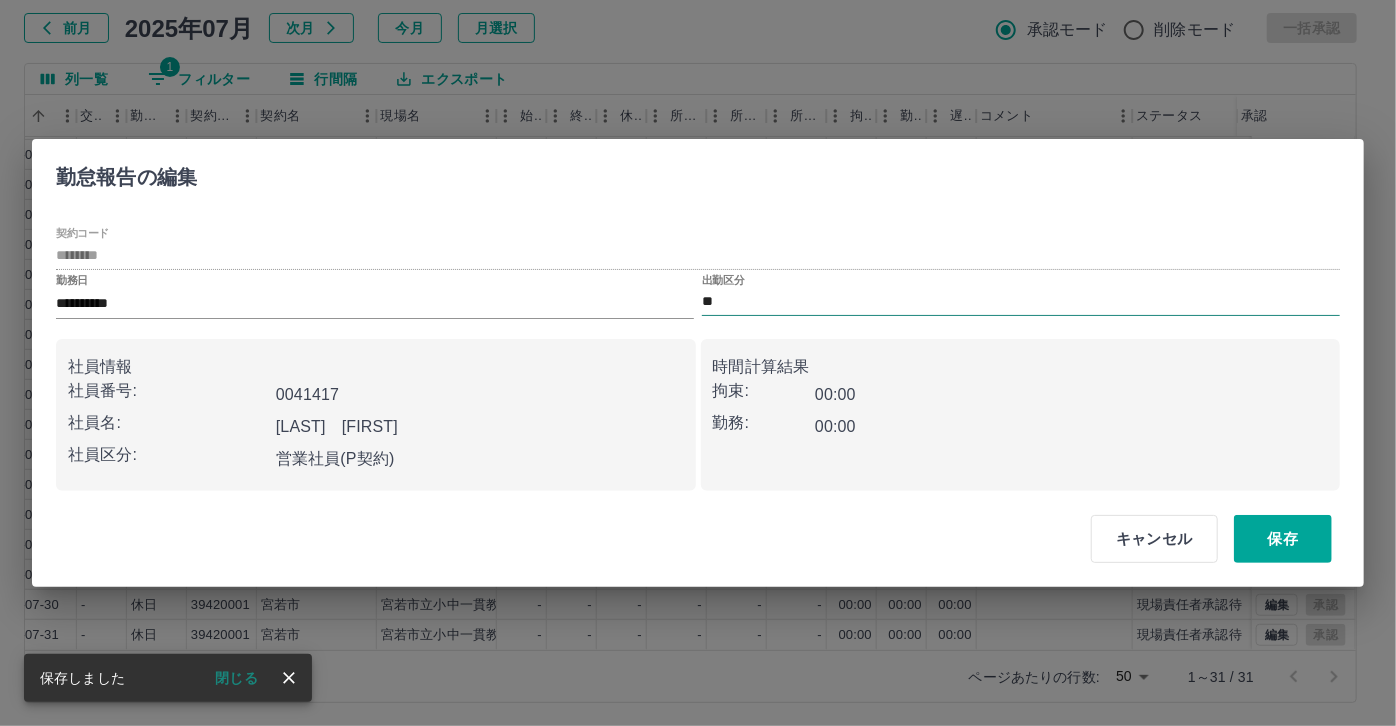 click on "**" at bounding box center (1021, 302) 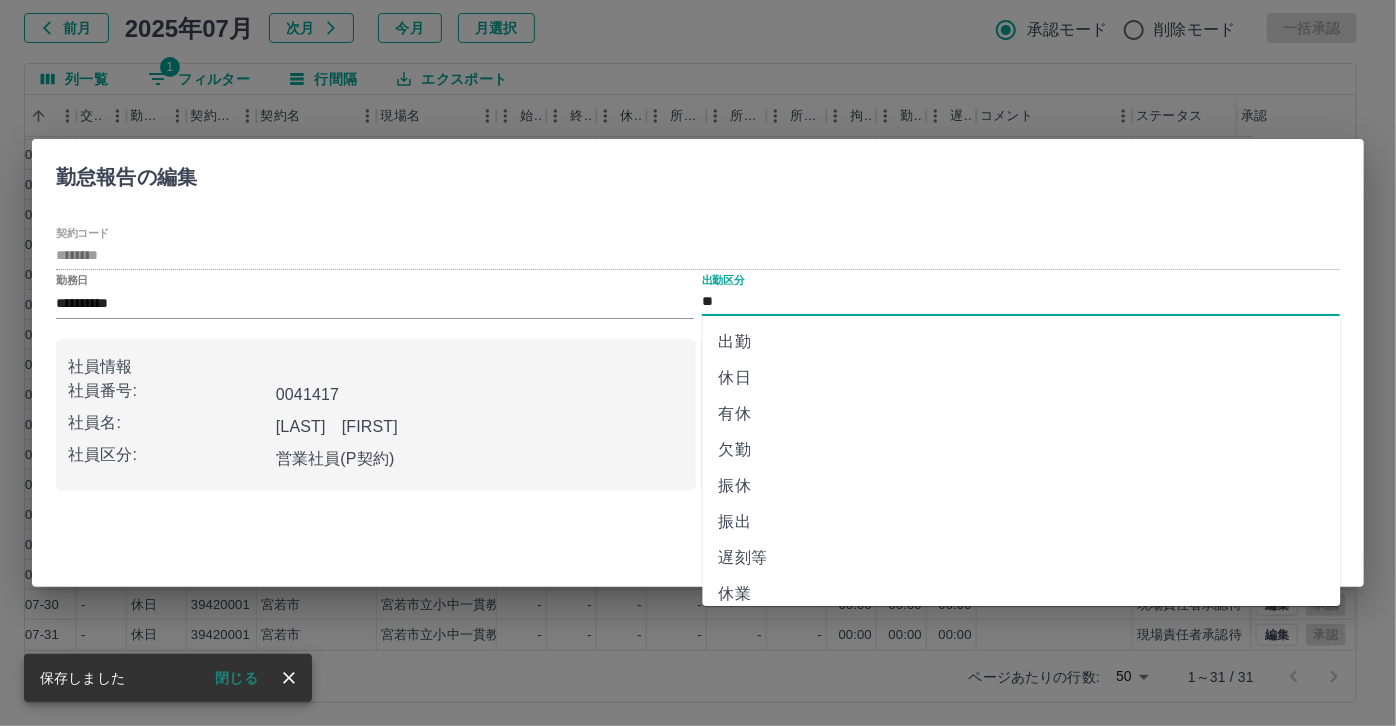 click on "有休" at bounding box center [1022, 414] 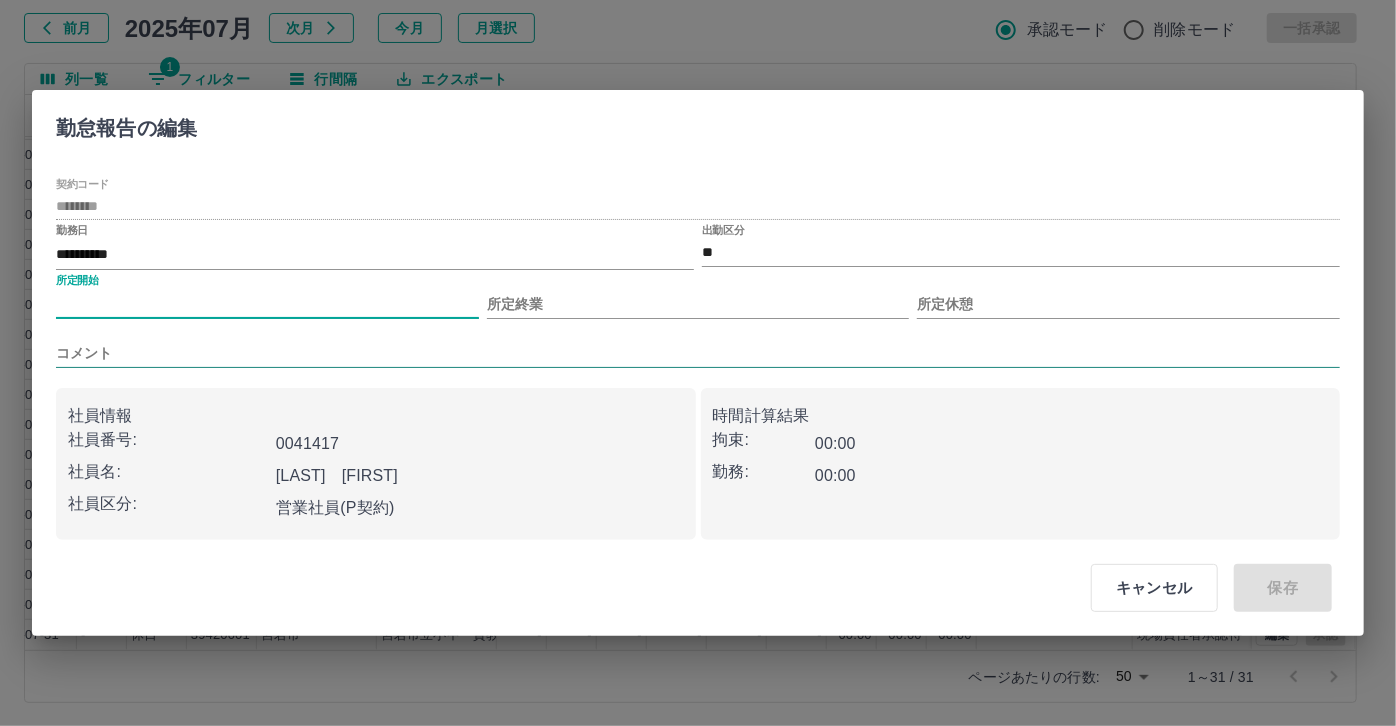 type on "***" 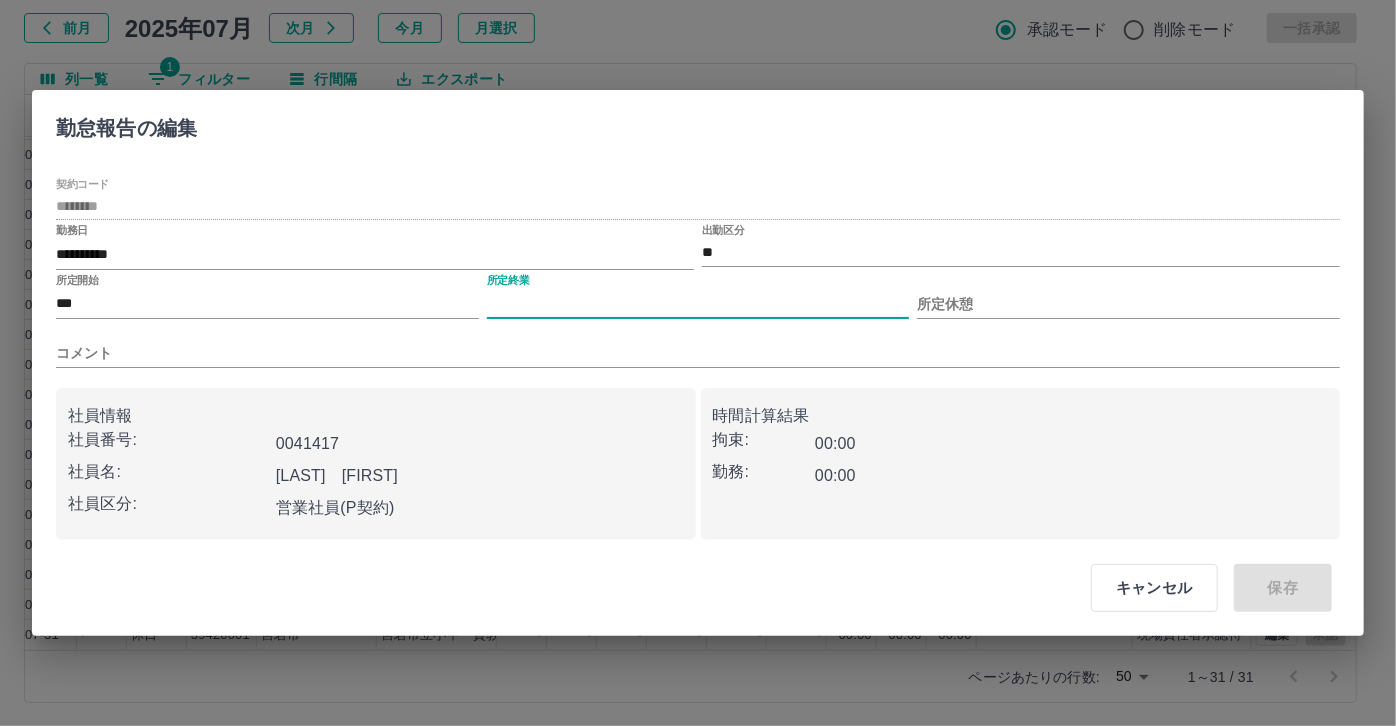click on "所定終業" at bounding box center (698, 304) 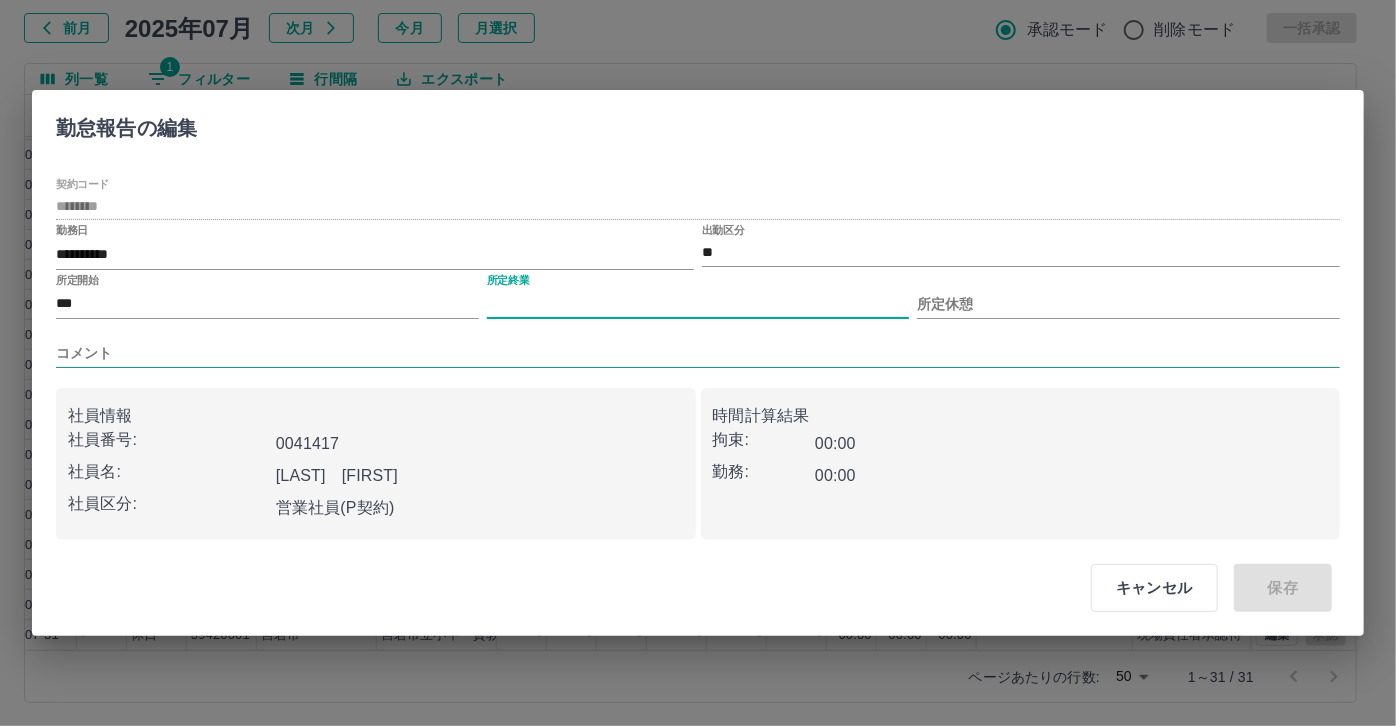 type on "****" 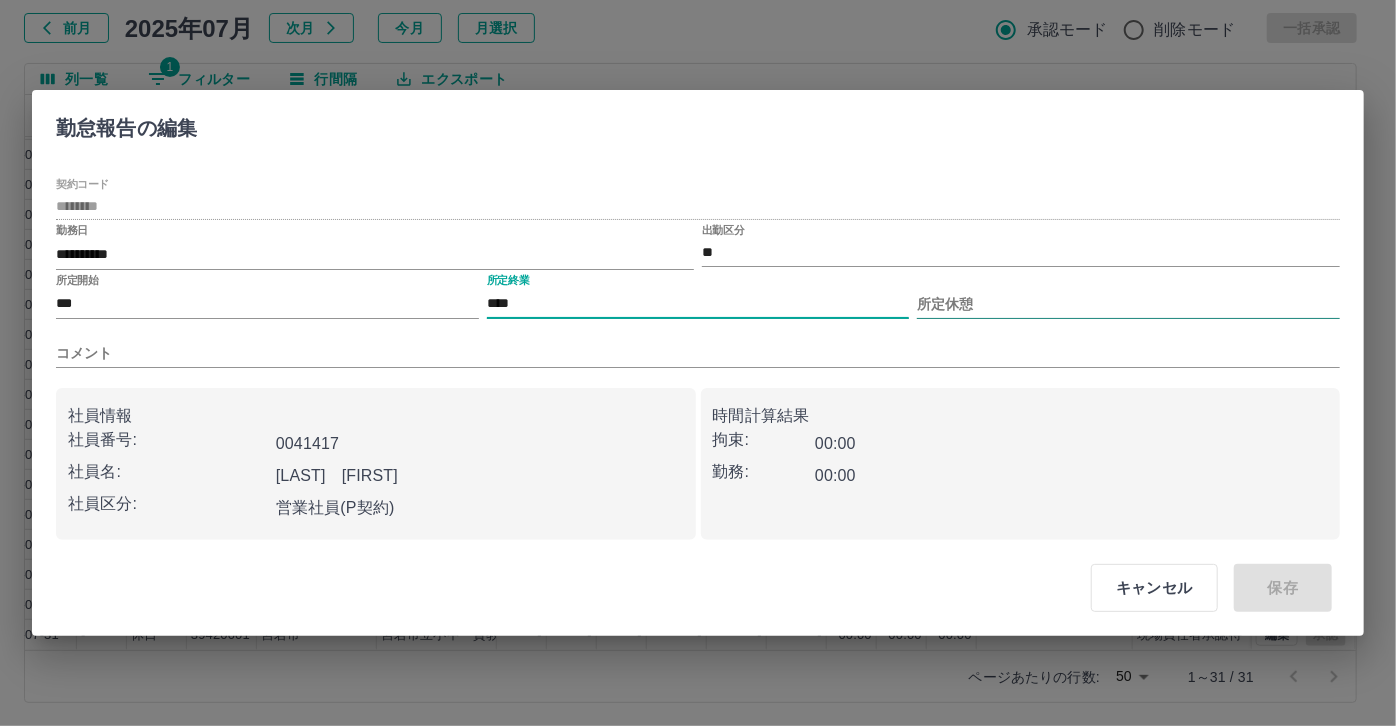 click on "所定休憩" at bounding box center [1128, 304] 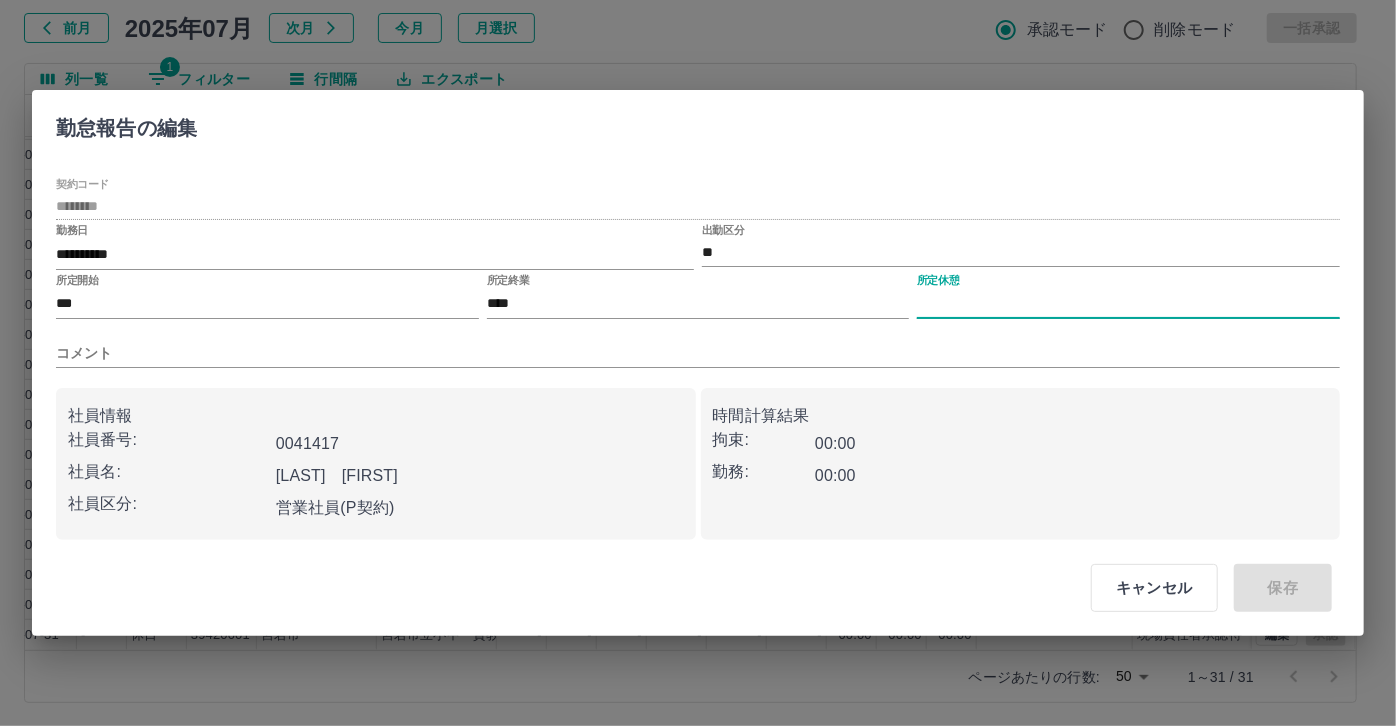 type on "****" 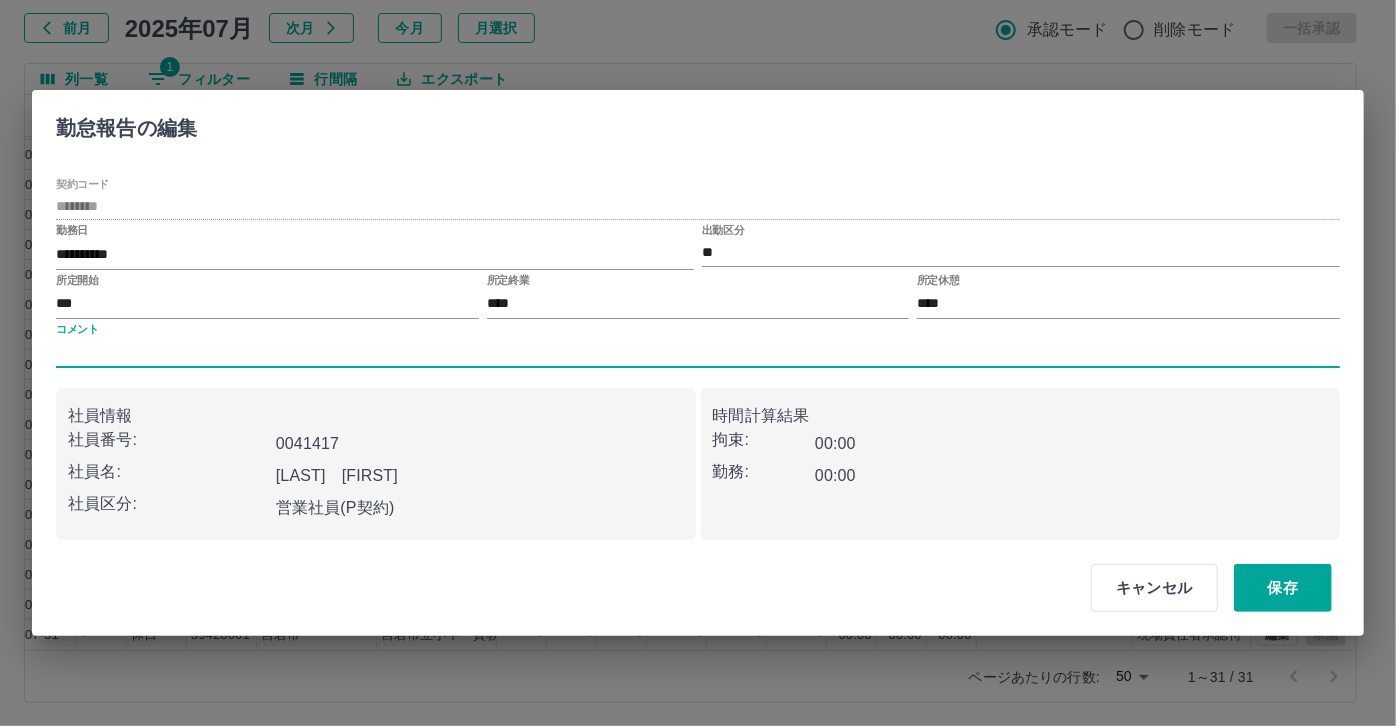 click on "コメント" at bounding box center [698, 353] 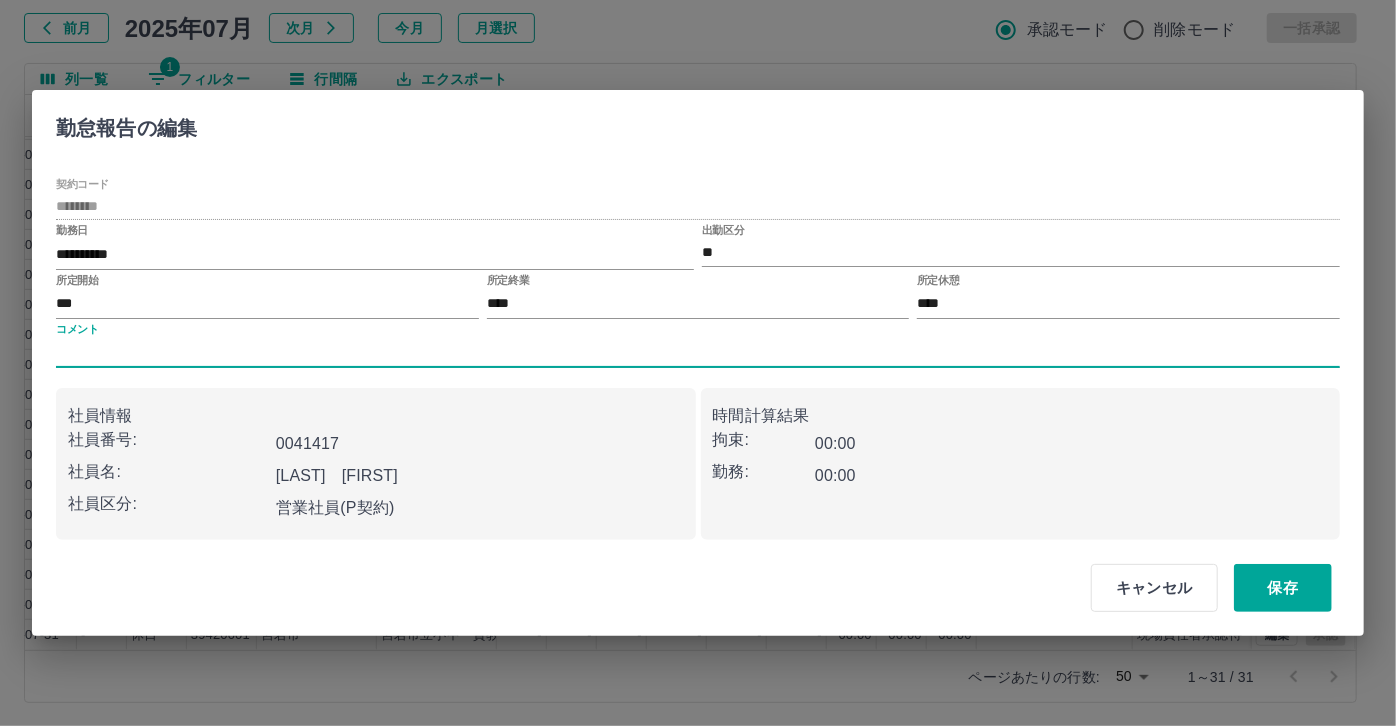 type on "*****" 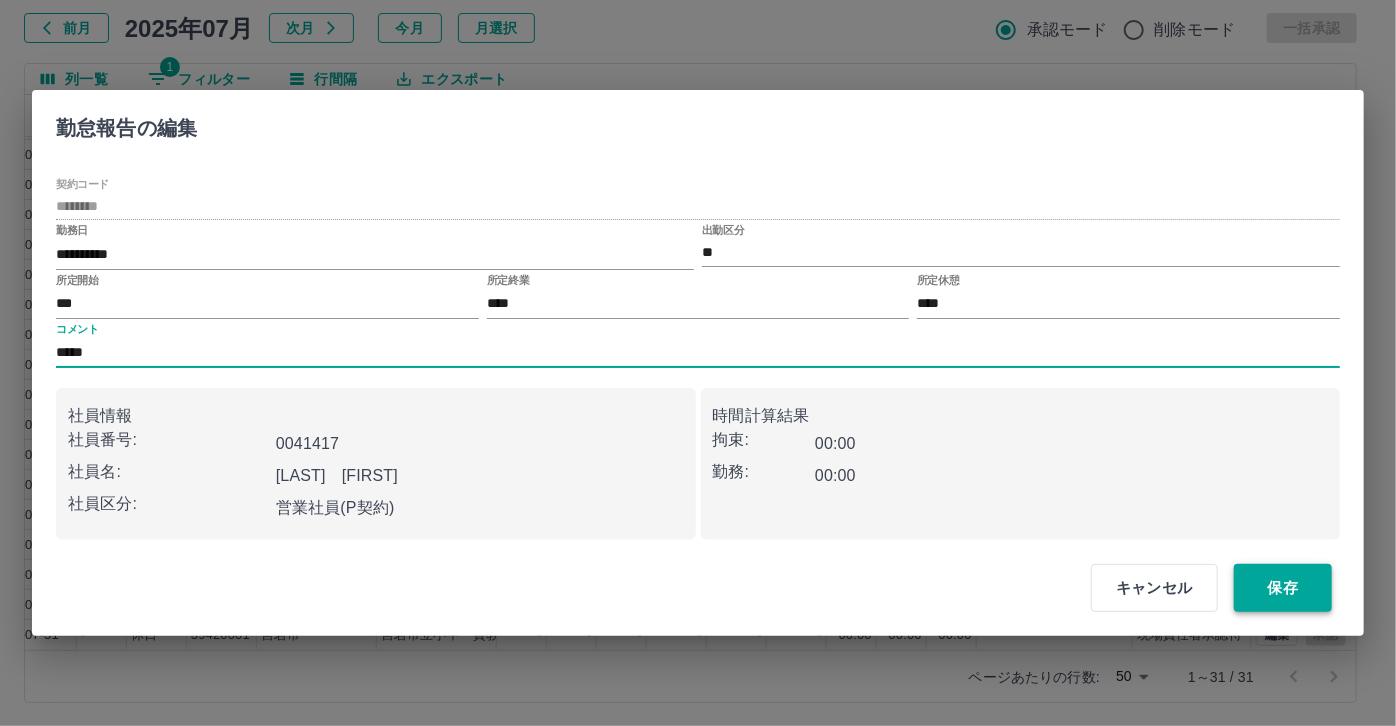 click on "保存" at bounding box center [1283, 588] 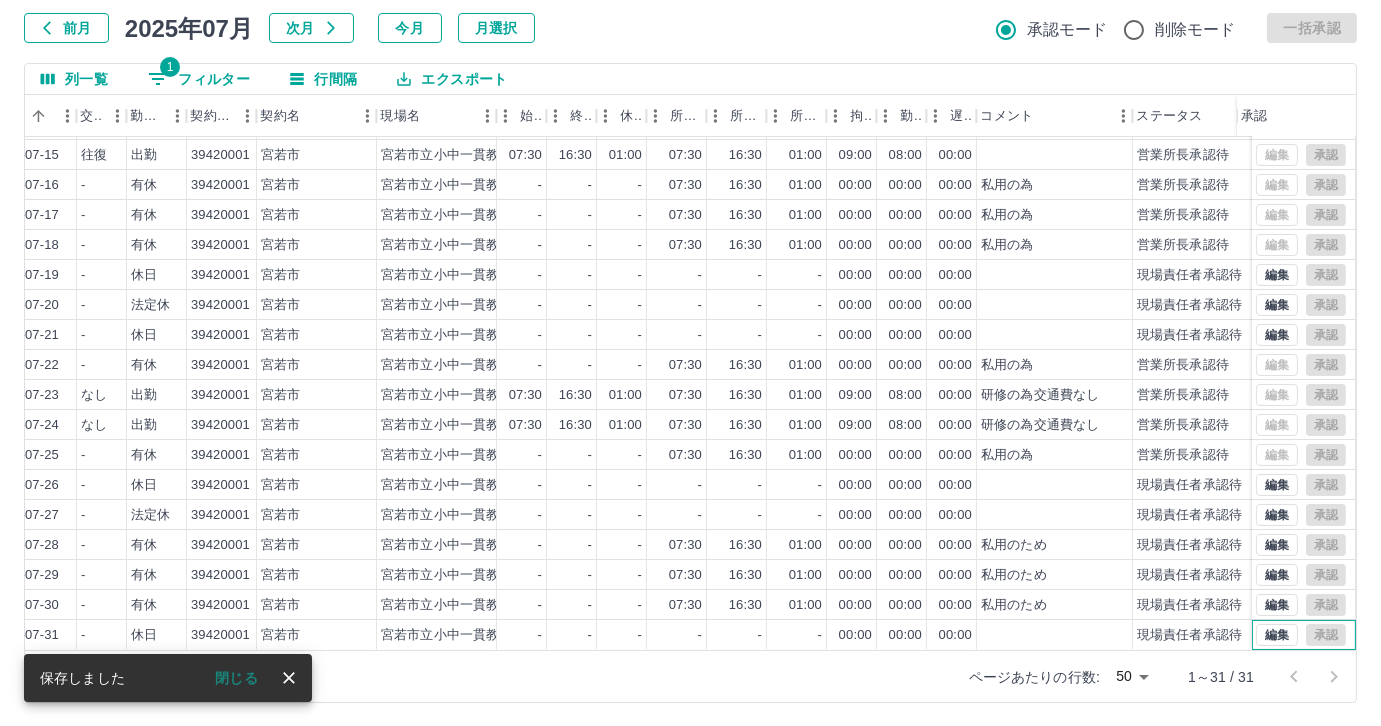 click on "編集 承認" at bounding box center [1304, 635] 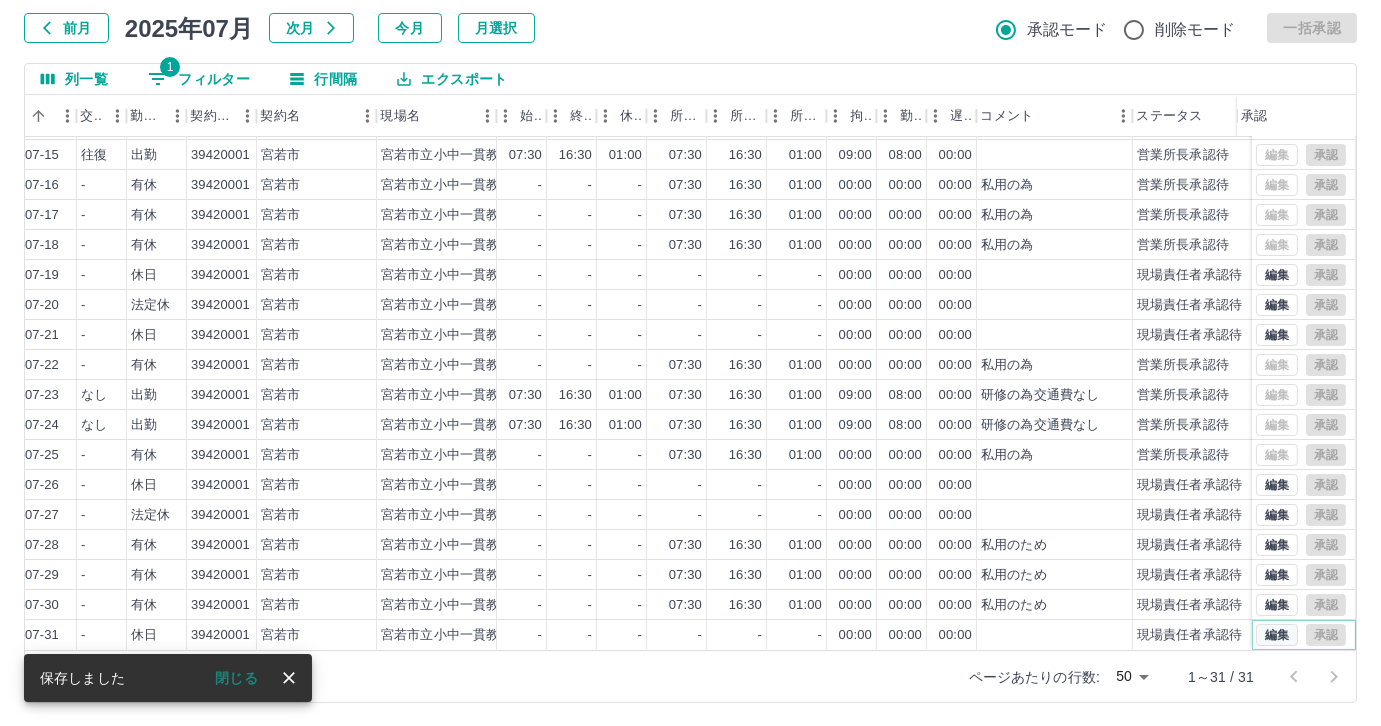 click on "編集" at bounding box center (1277, 635) 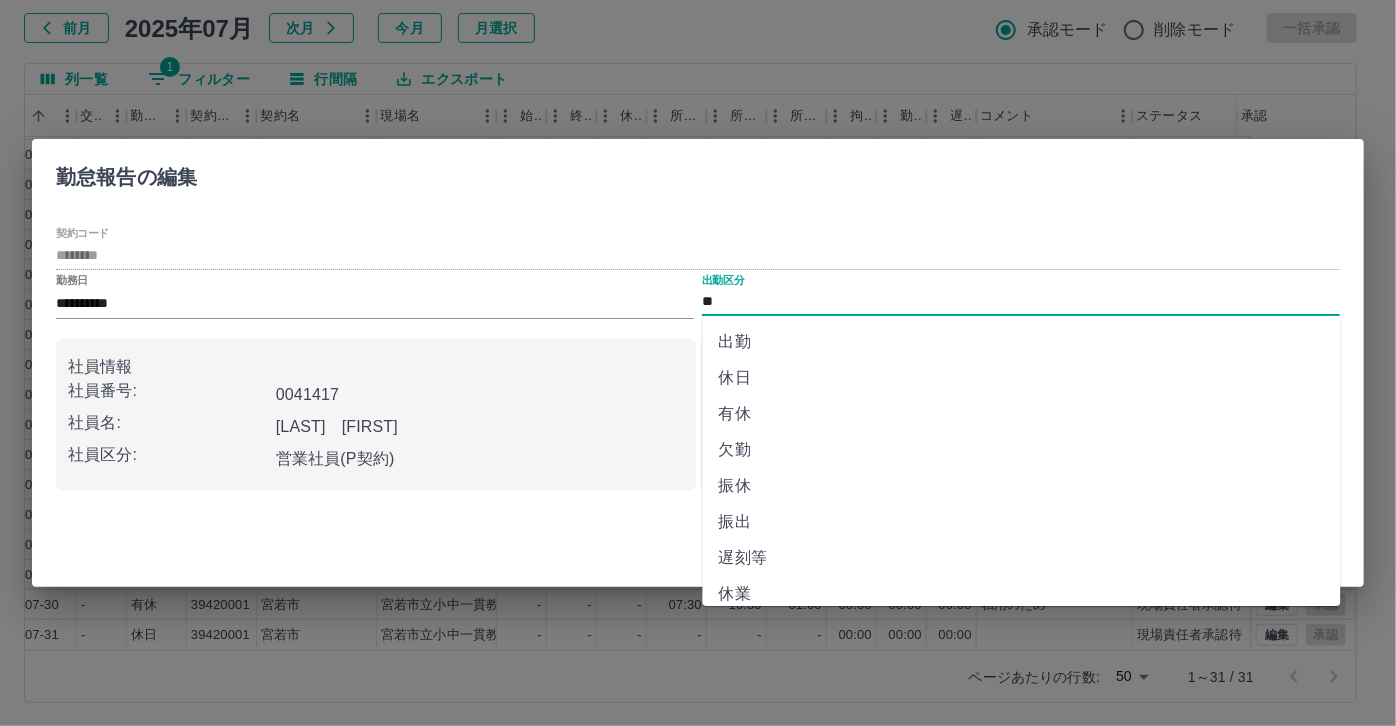 click on "有休" at bounding box center (1022, 414) 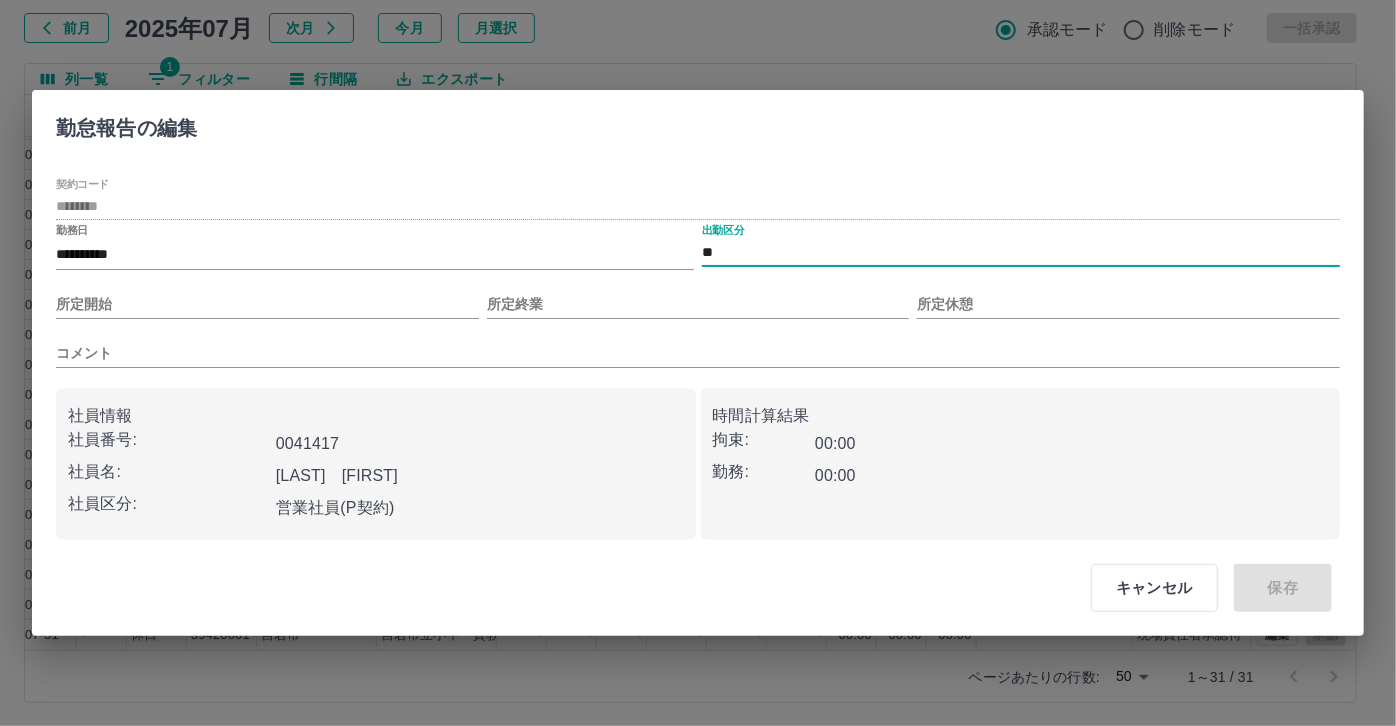 type on "**" 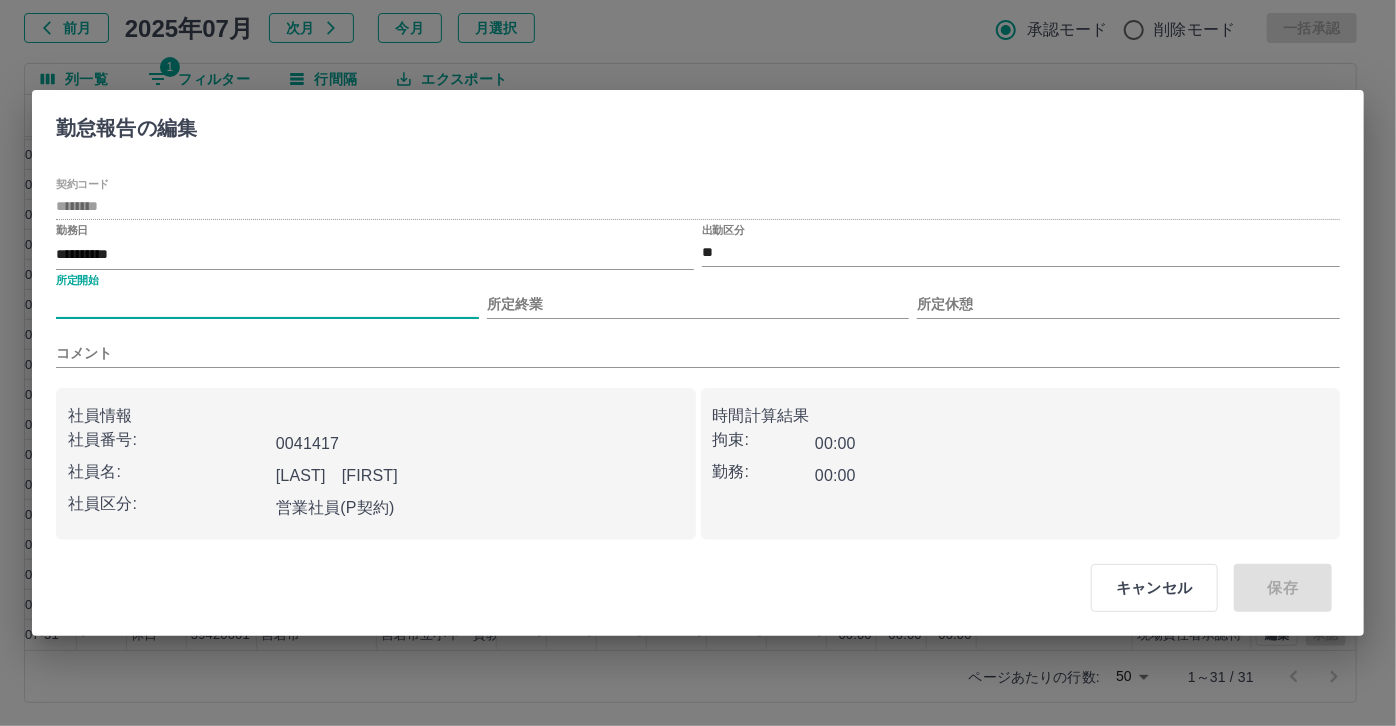 click on "所定開始" at bounding box center (267, 304) 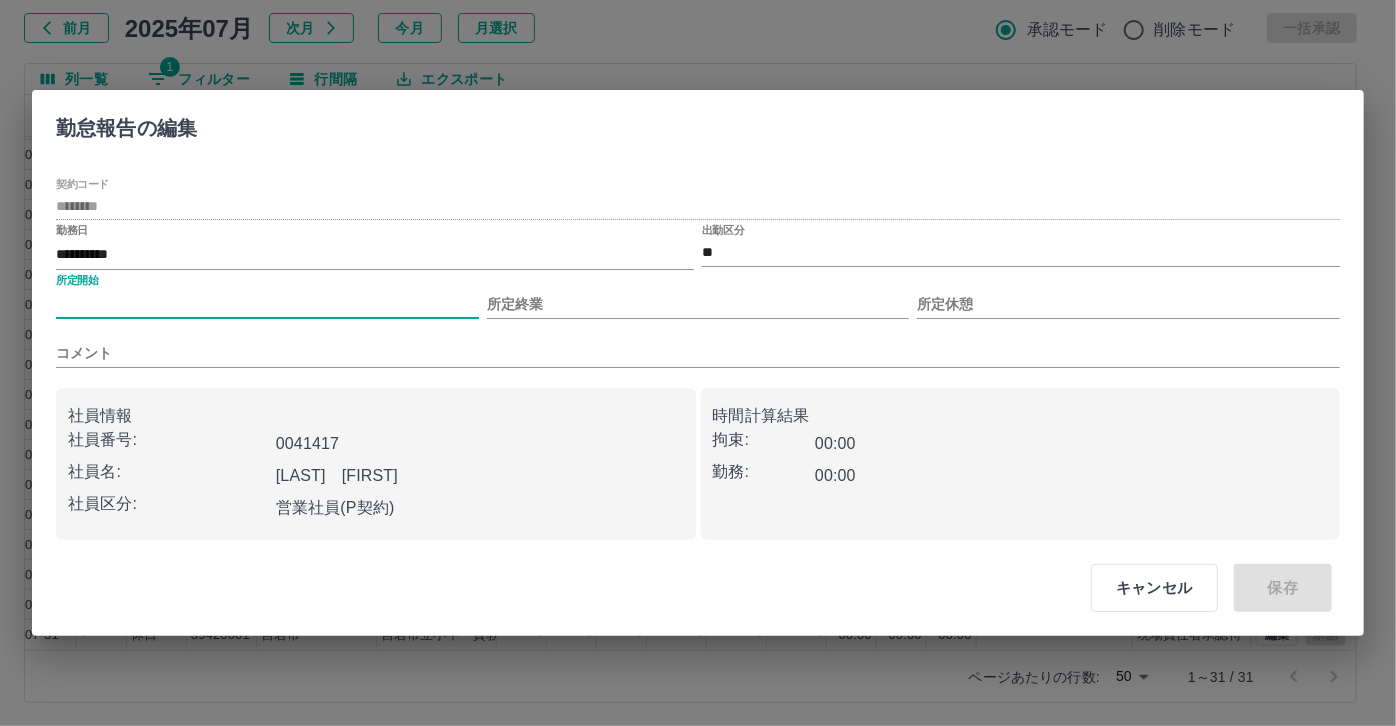 type on "***" 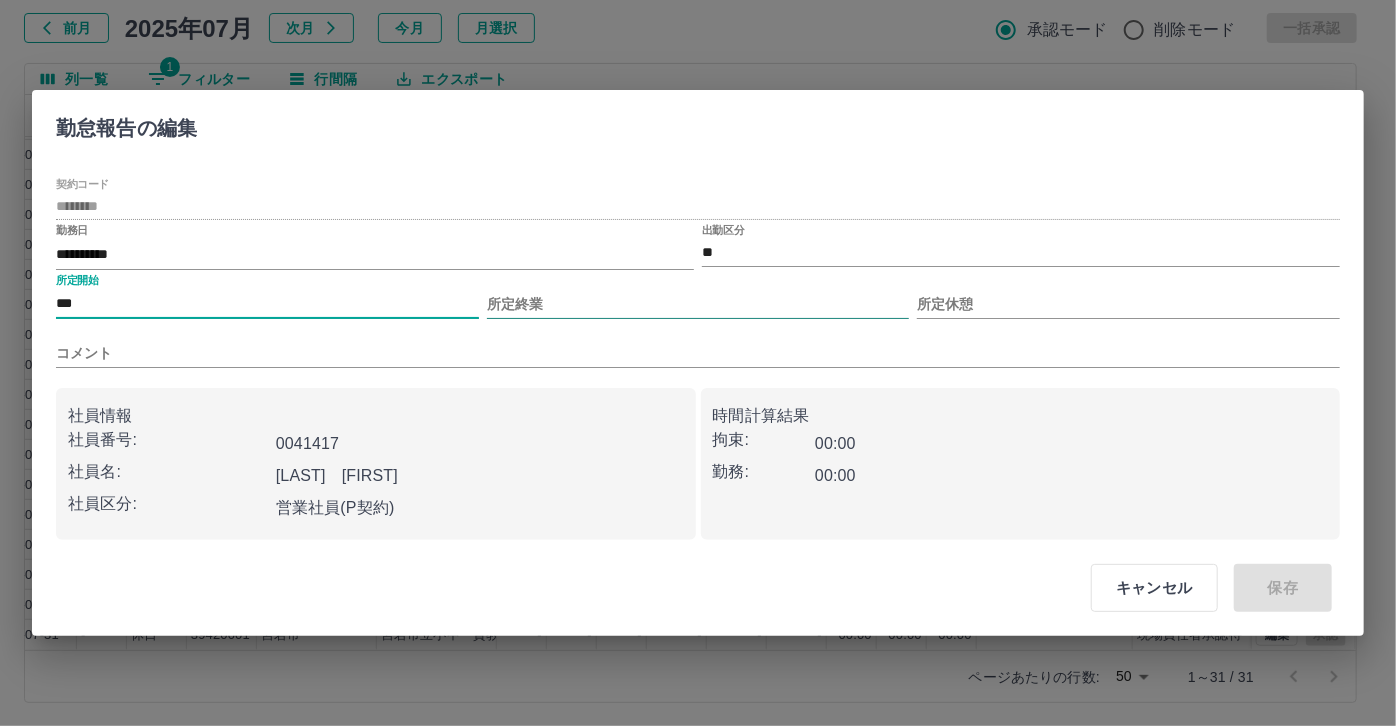 click on "所定終業" at bounding box center (698, 304) 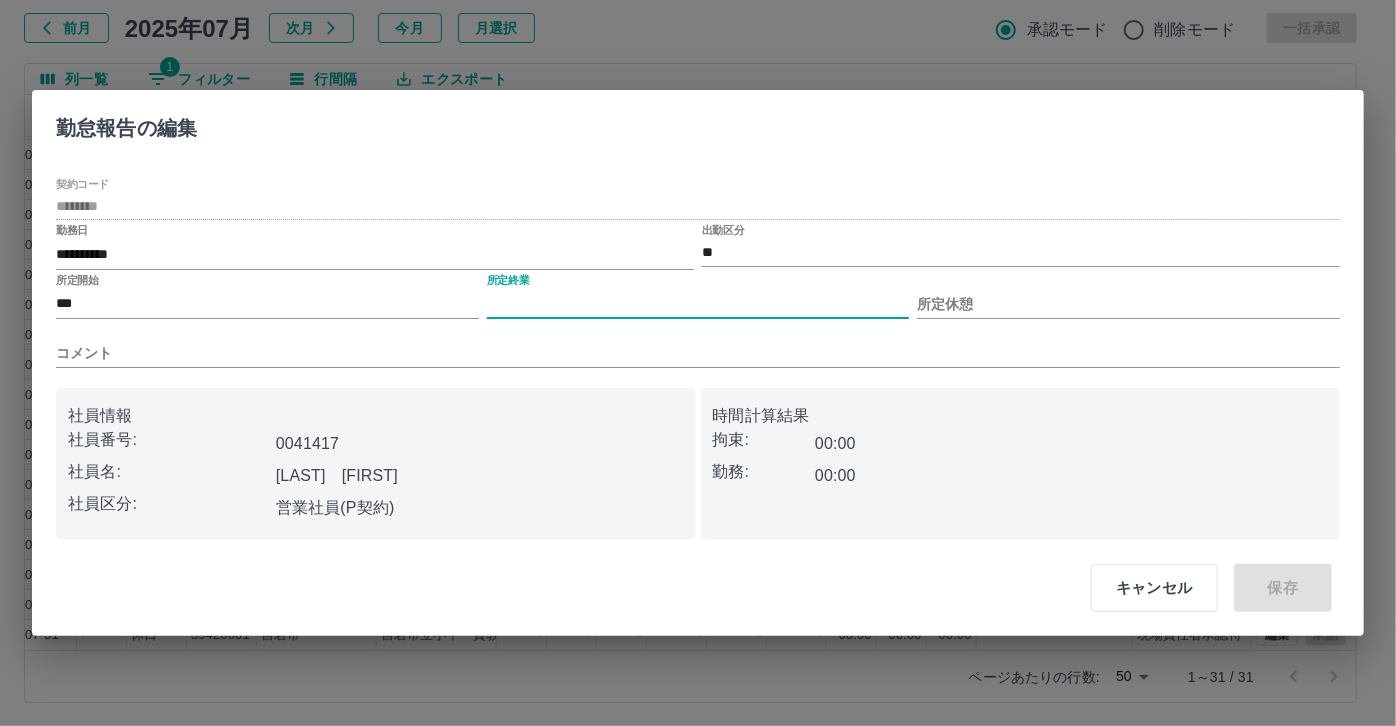 type on "****" 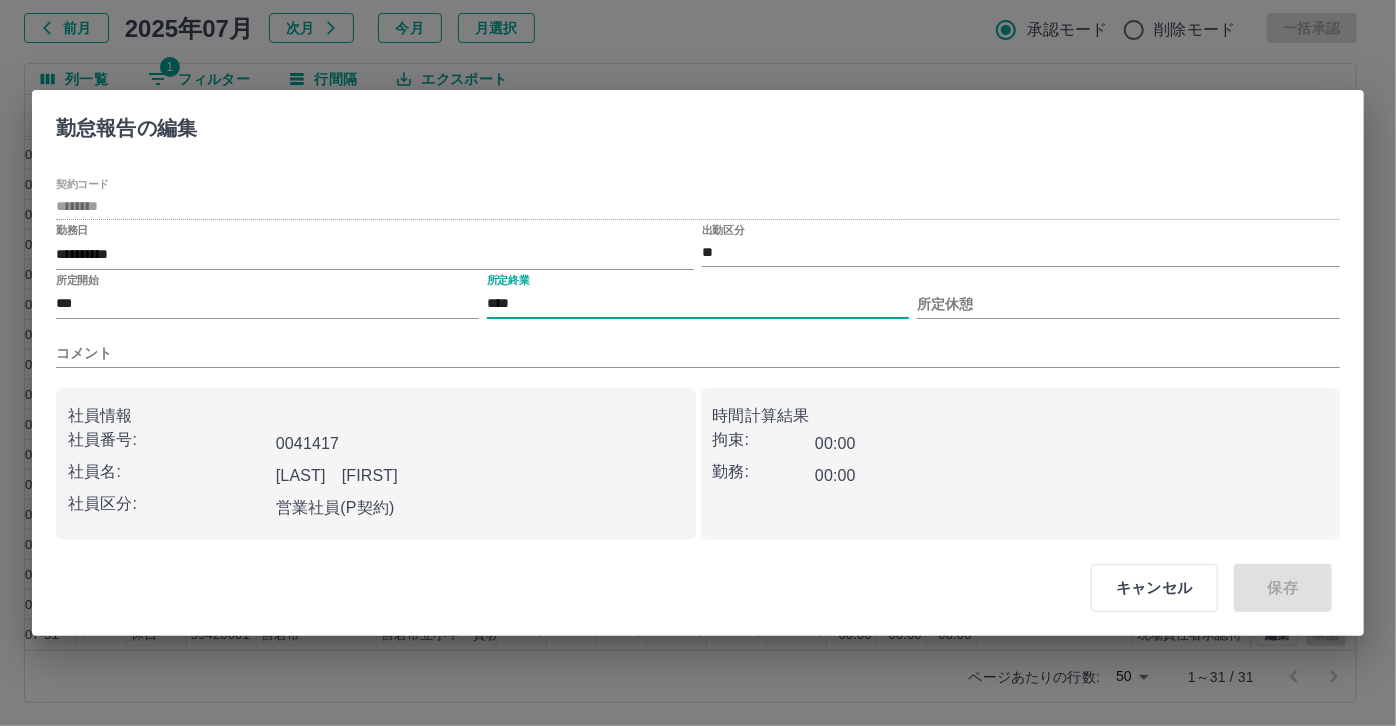click on "所定開始 *** 所定終業 **** 所定休憩" at bounding box center [698, 296] 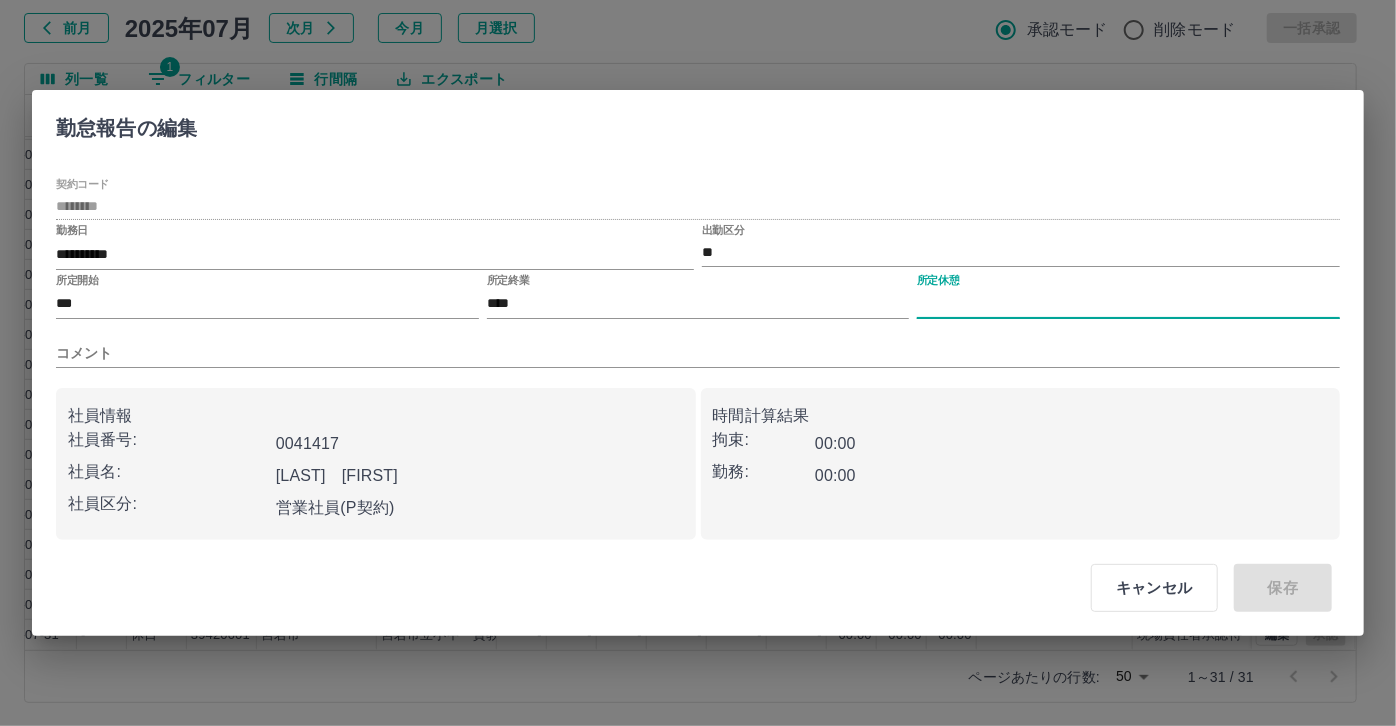 click on "所定休憩" at bounding box center [1128, 304] 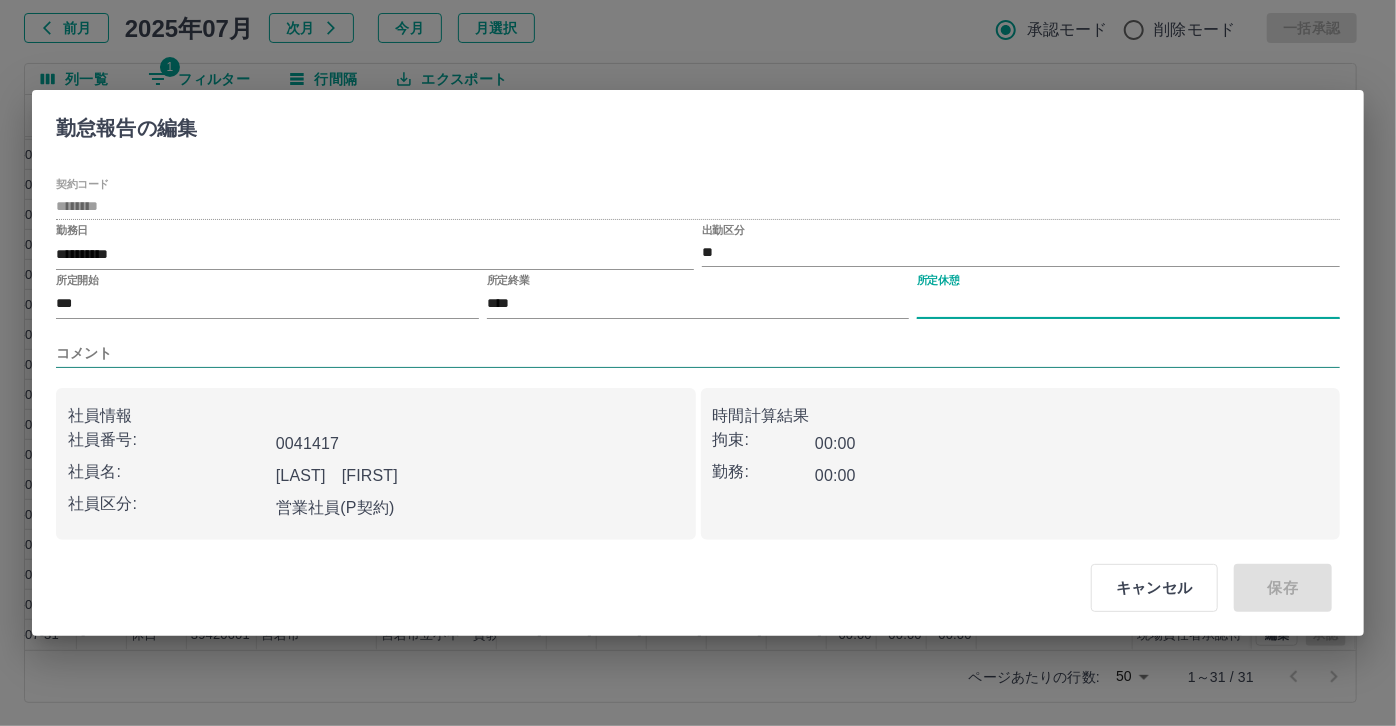 type on "****" 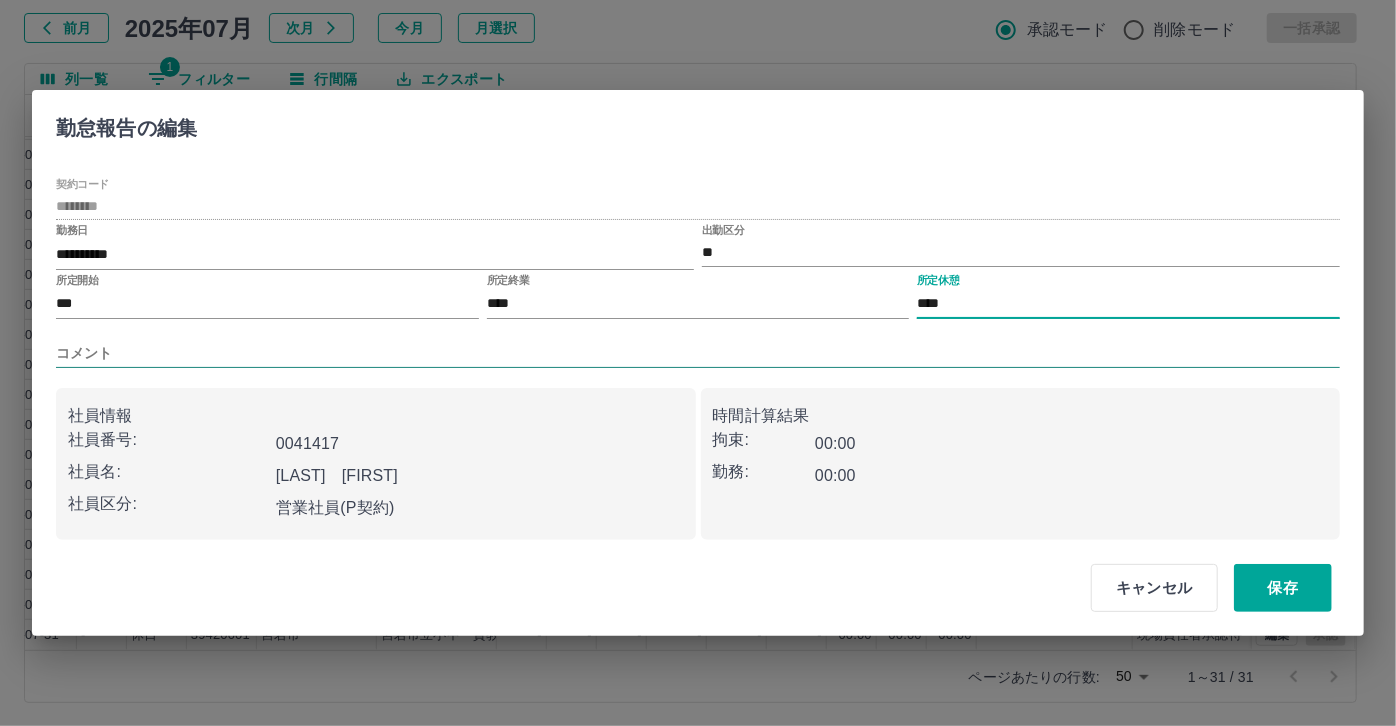 click on "コメント" at bounding box center (698, 353) 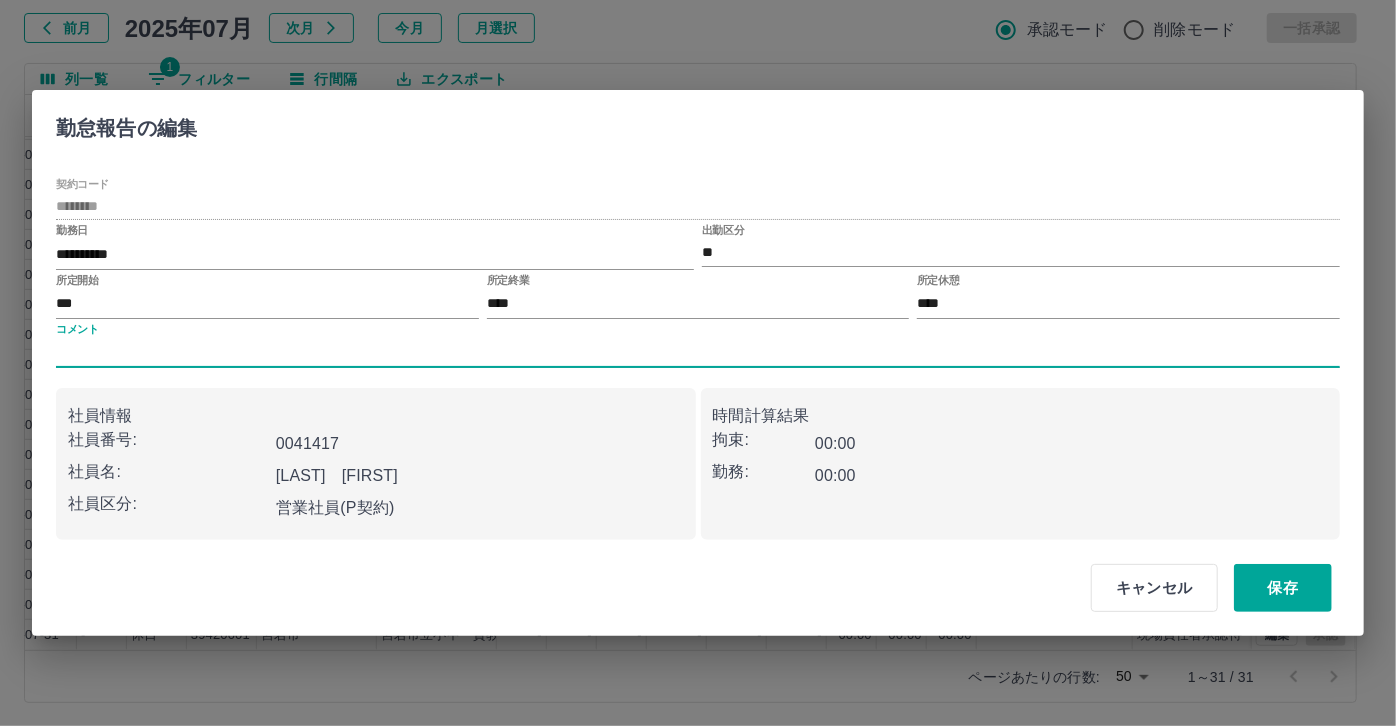 type on "*****" 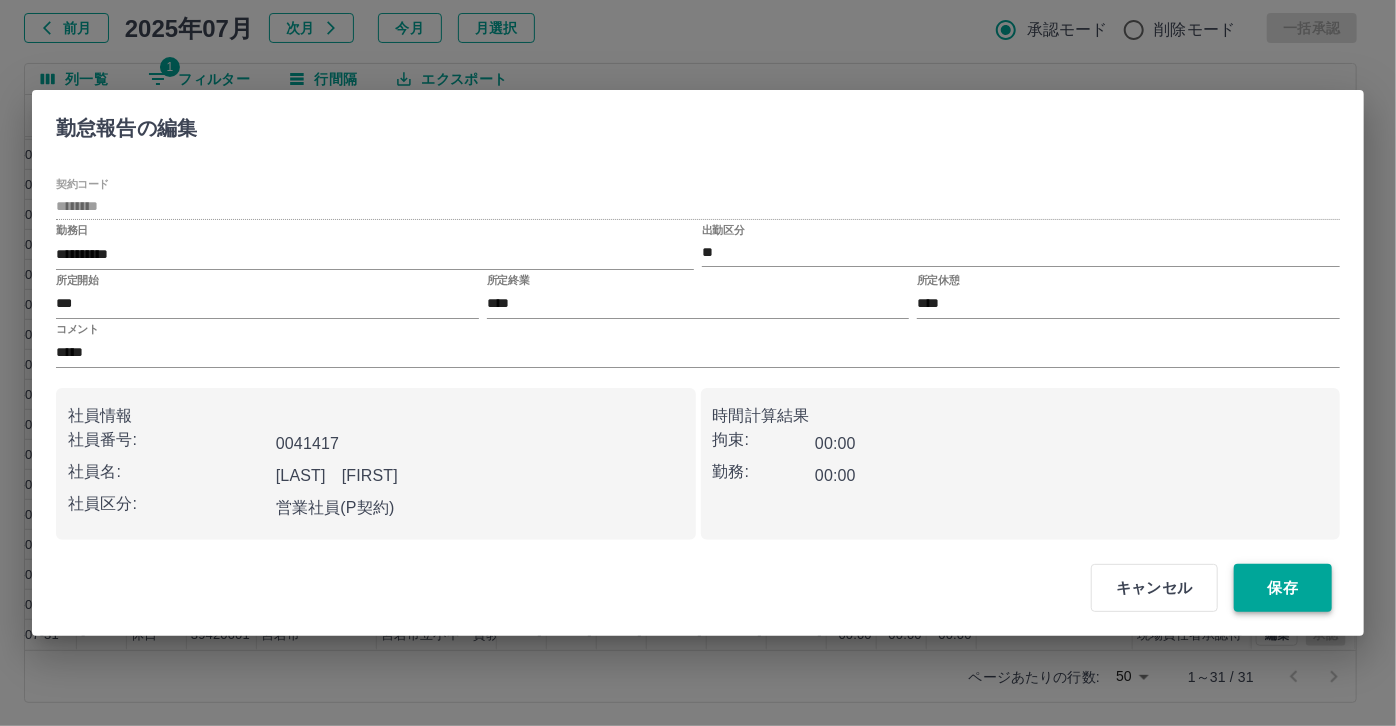 drag, startPoint x: 1280, startPoint y: 559, endPoint x: 1275, endPoint y: 579, distance: 20.615528 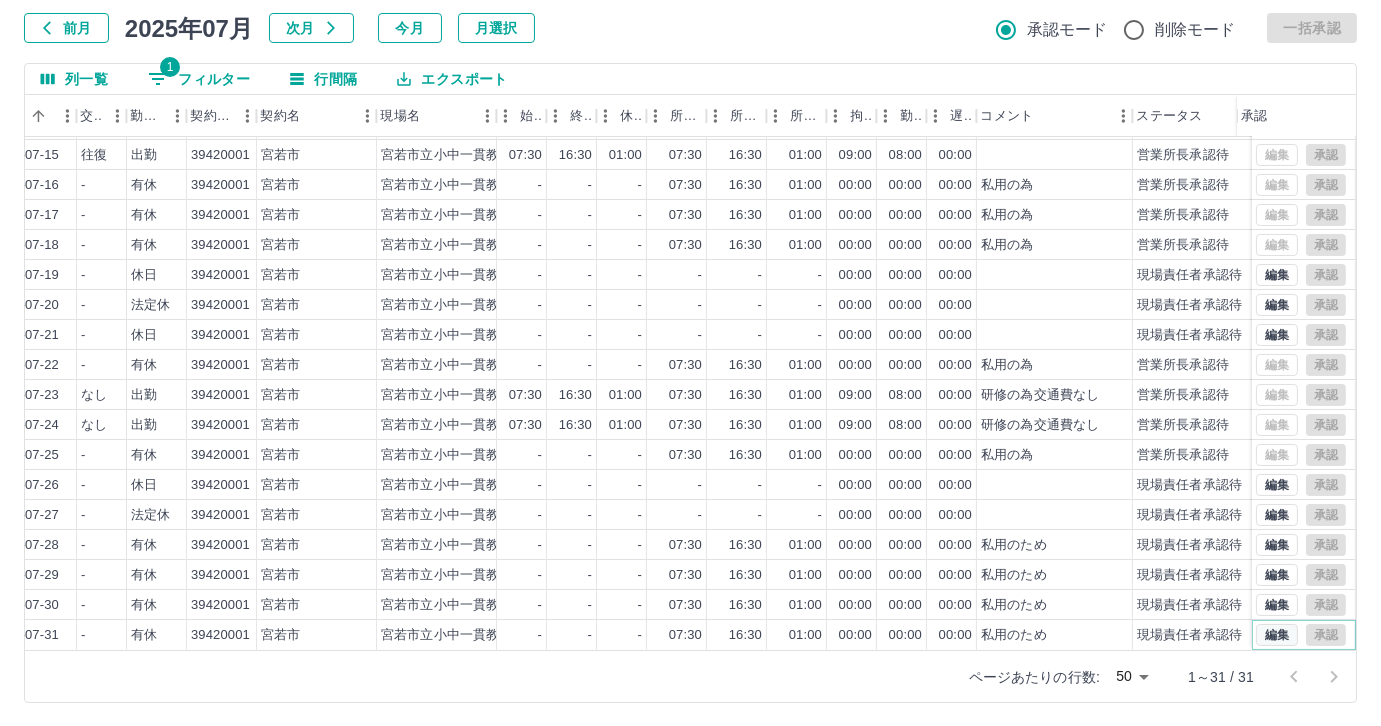 click on "編集" at bounding box center [1277, 635] 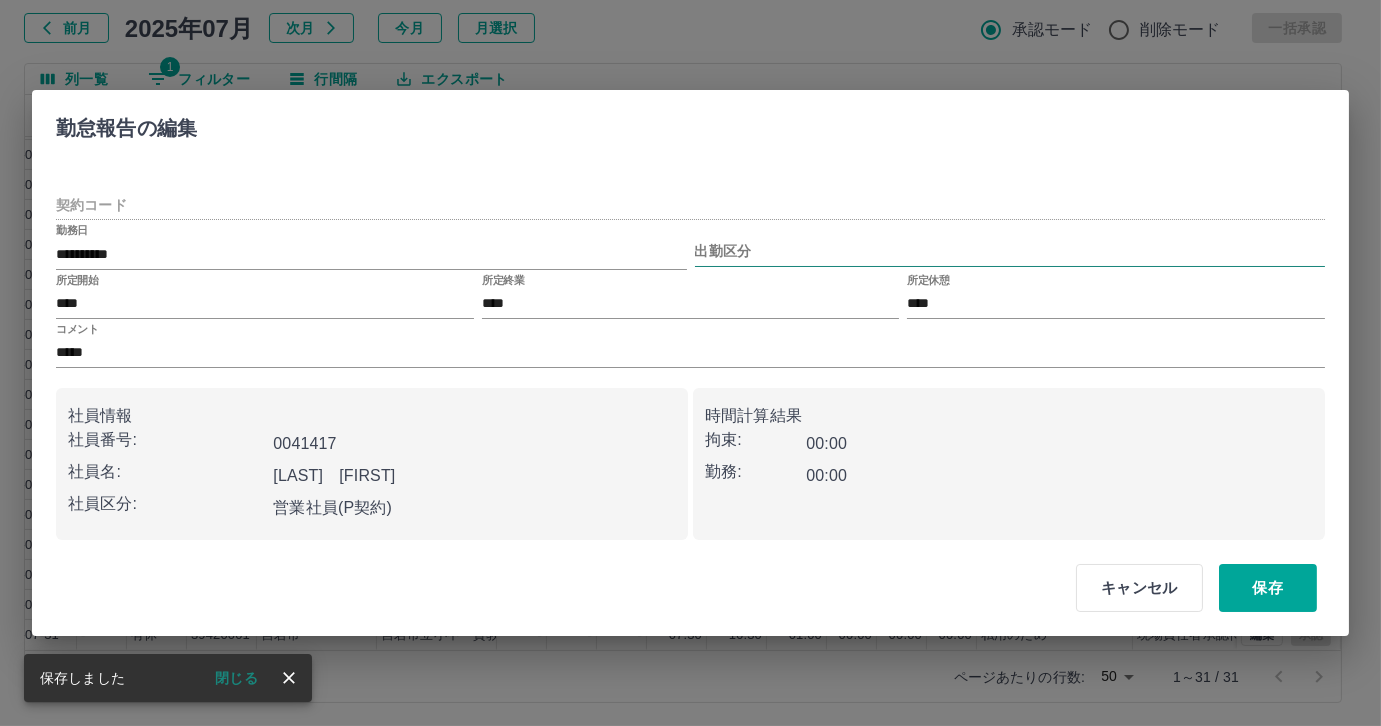 type on "********" 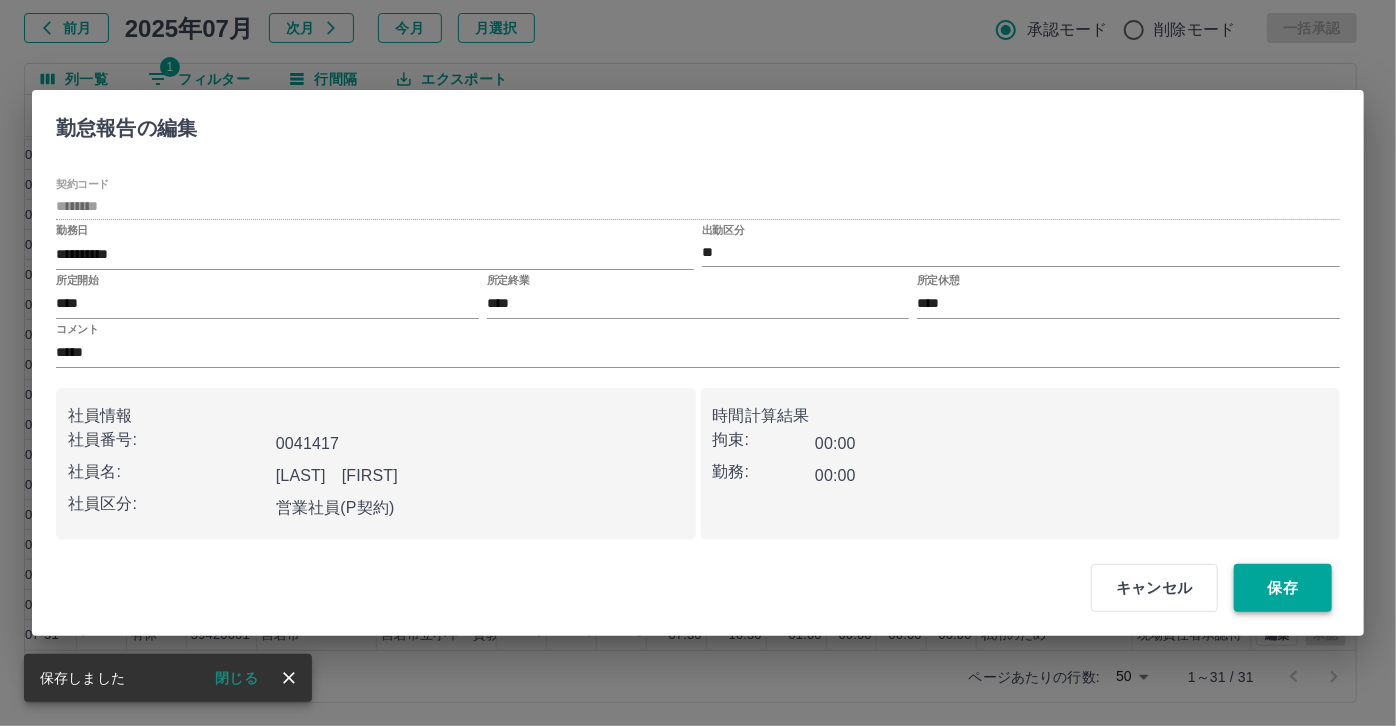 click on "保存" at bounding box center (1283, 588) 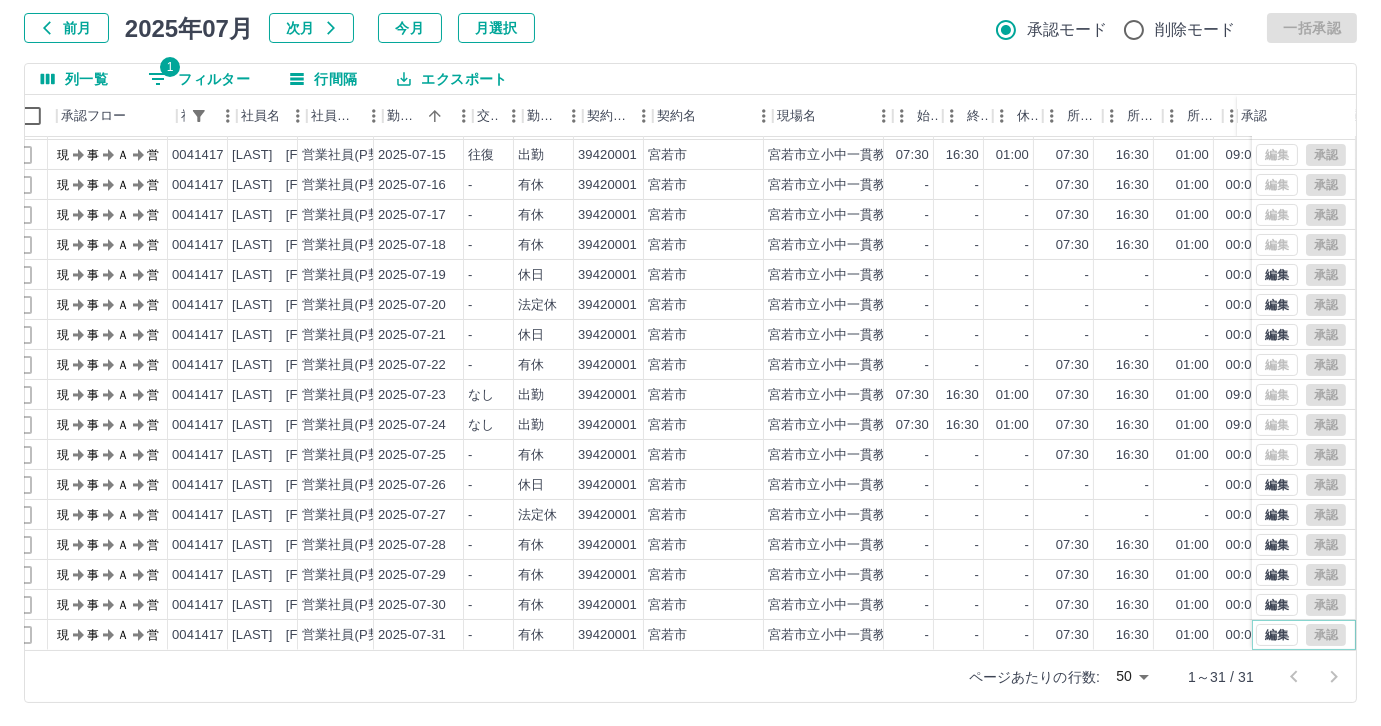 scroll, scrollTop: 431, scrollLeft: 0, axis: vertical 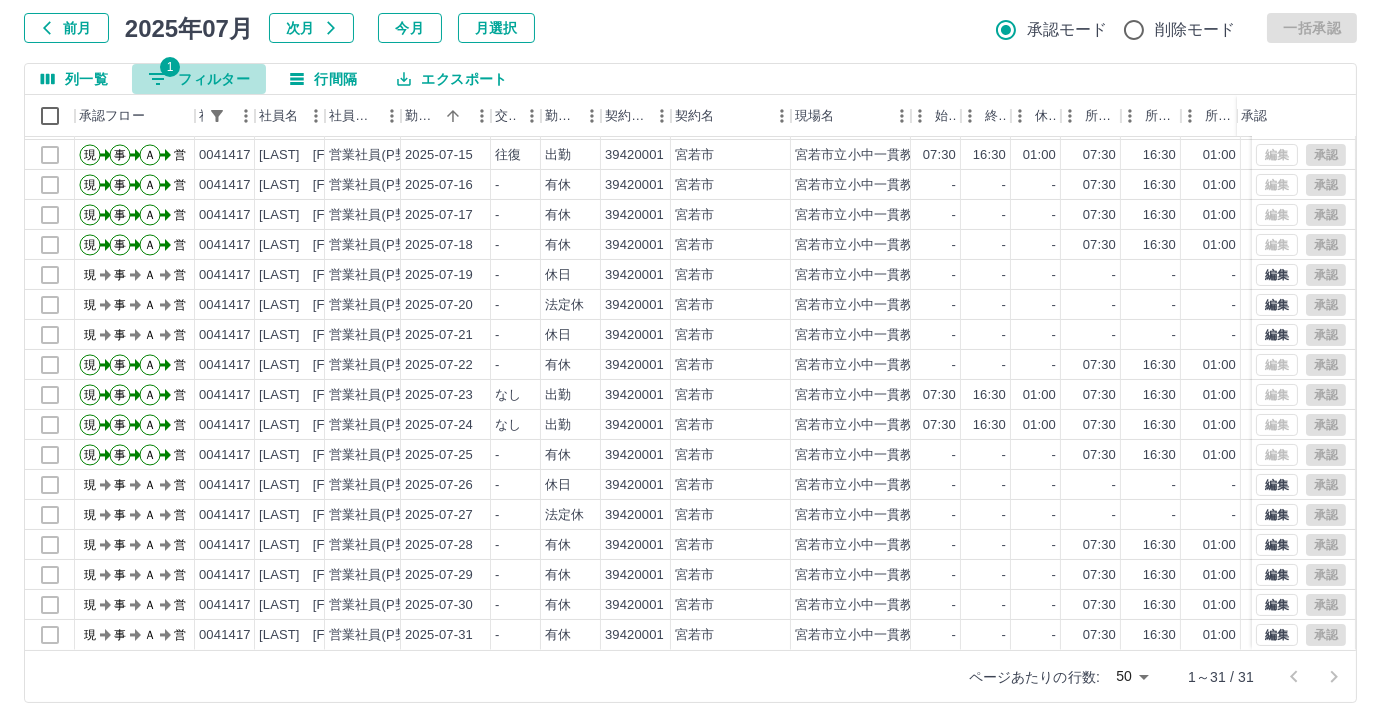 click on "1 フィルター" at bounding box center [199, 79] 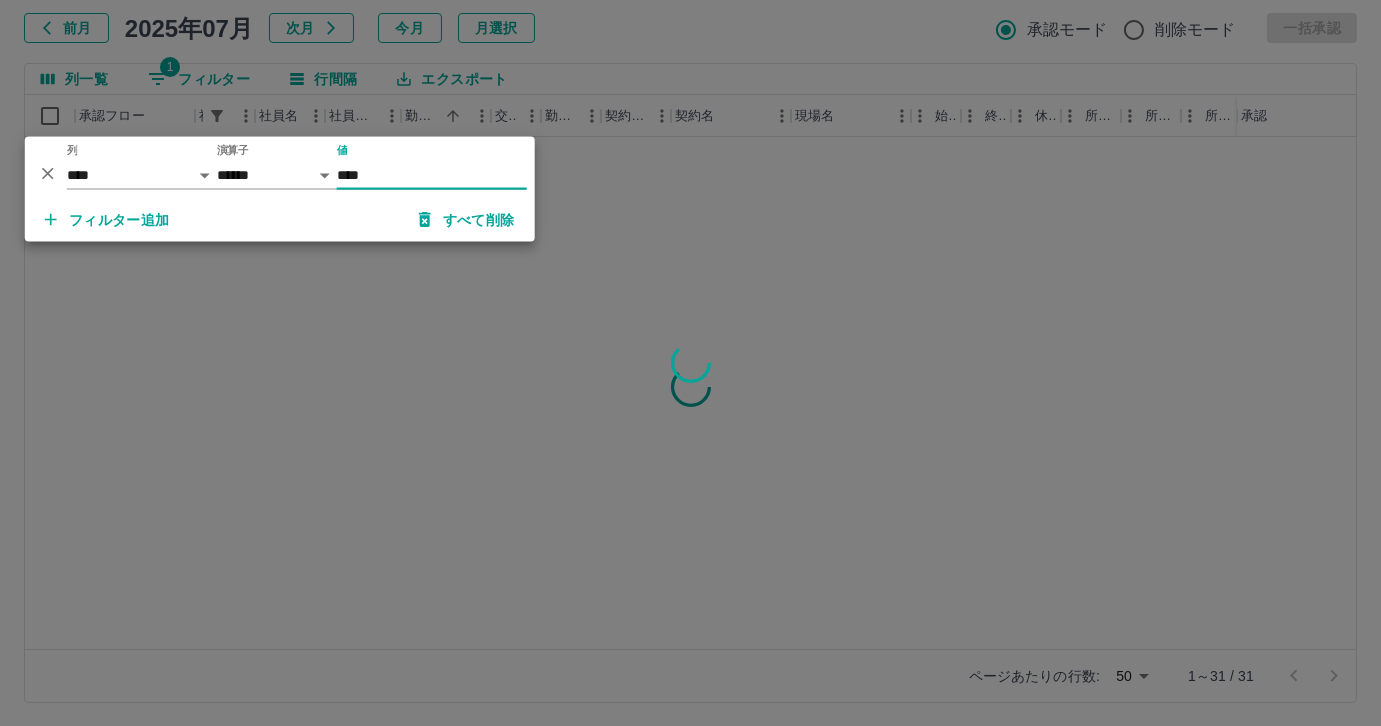 scroll, scrollTop: 0, scrollLeft: 0, axis: both 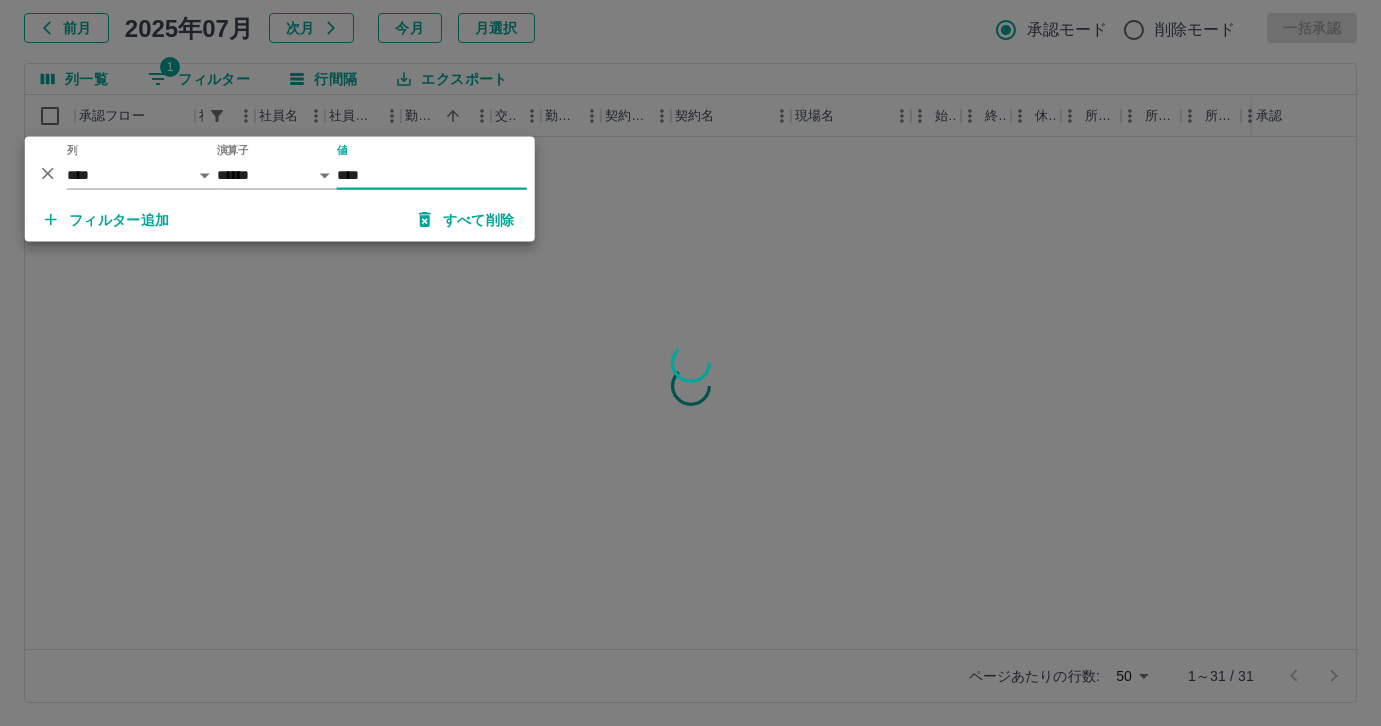 type on "*****" 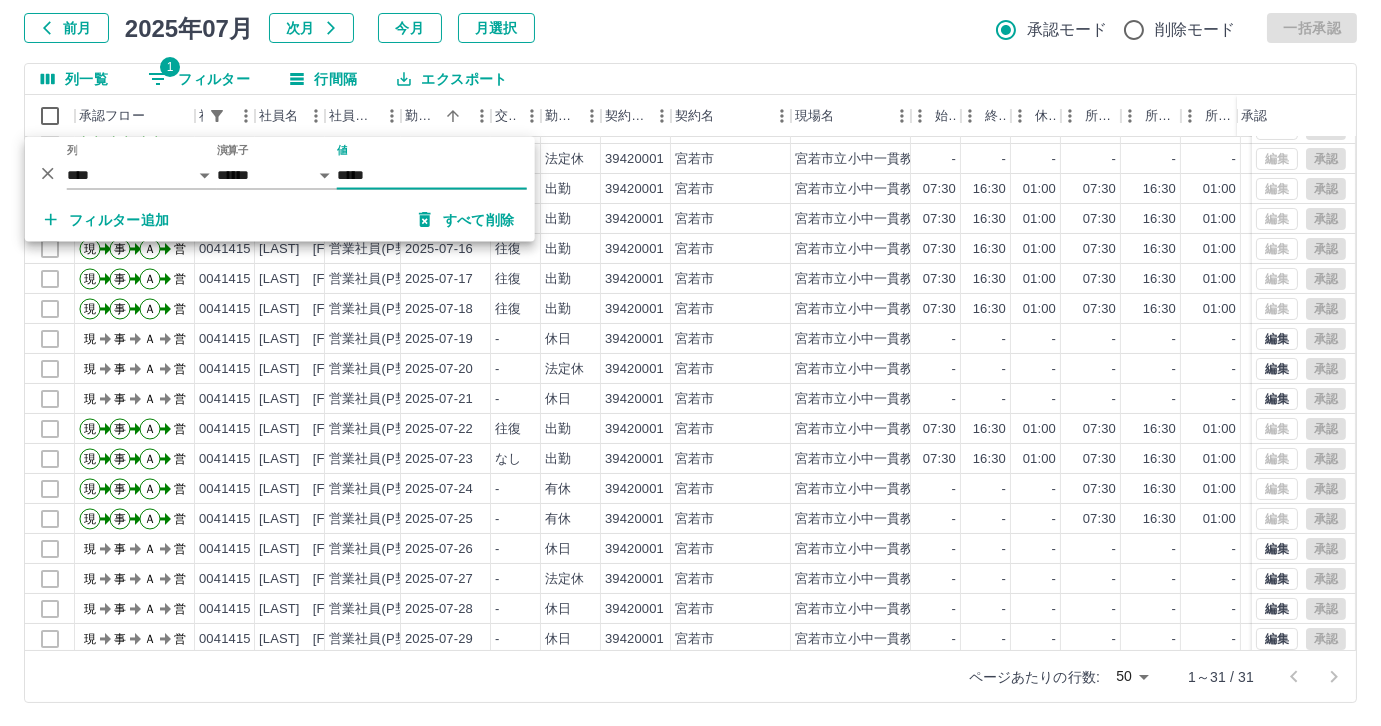scroll, scrollTop: 363, scrollLeft: 0, axis: vertical 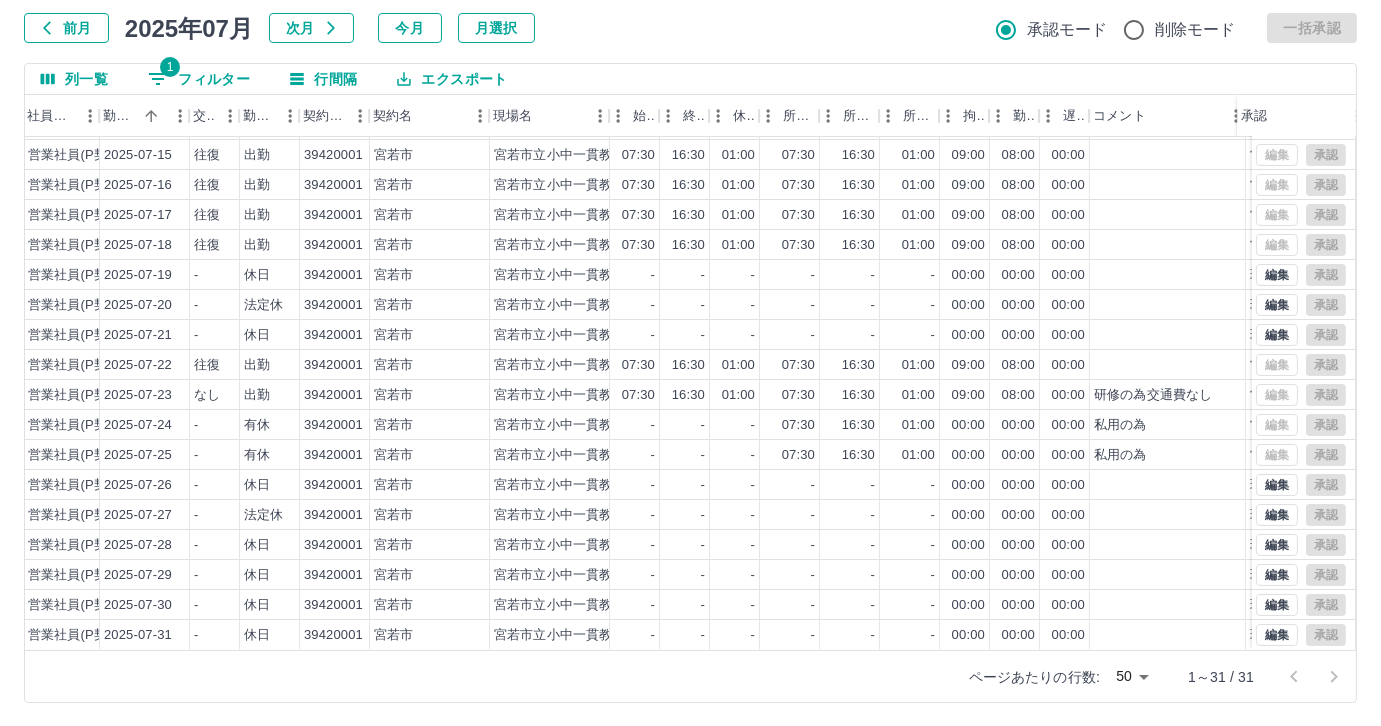 click on "勤務実績承認 前月 2025年07月 次月 今月 月選択 承認モード 削除モード 一括承認 列一覧 1 フィルター 行間隔 エクスポート 社員番号 社員名 社員区分 勤務日 交通費 勤務区分 契約コード 契約名 現場名 始業 終業 休憩 所定開始 所定終業 所定休憩 拘束 勤務 遅刻等 コメント ステータス 承認 0041415 有吉　幸代 営業社員(P契約) 2025-07-13  -  法定休 39420001 宮若市 宮若市立小中一貫教育校 - - - - - - 00:00 00:00 00:00 営業所長承認待 0041415 有吉　幸代 営業社員(P契約) 2025-07-14 往復 出勤 39420001 宮若市 宮若市立小中一貫教育校 07:30 16:30 01:00 07:30 16:30 01:00 09:00 08:00 00:00 営業所長承認待 0041415 有吉　幸代 営業社員(P契約) 2025-07-15 往復 出勤 39420001 宮若市 宮若市立小中一貫教育校 07:30 16:30 01:00 07:30 16:30 01:00 09:00 08:00 00:00 営業所長承認待 0041415 有吉　幸代 営業社員(P契約) 2025-07-16 -" at bounding box center (690, 329) 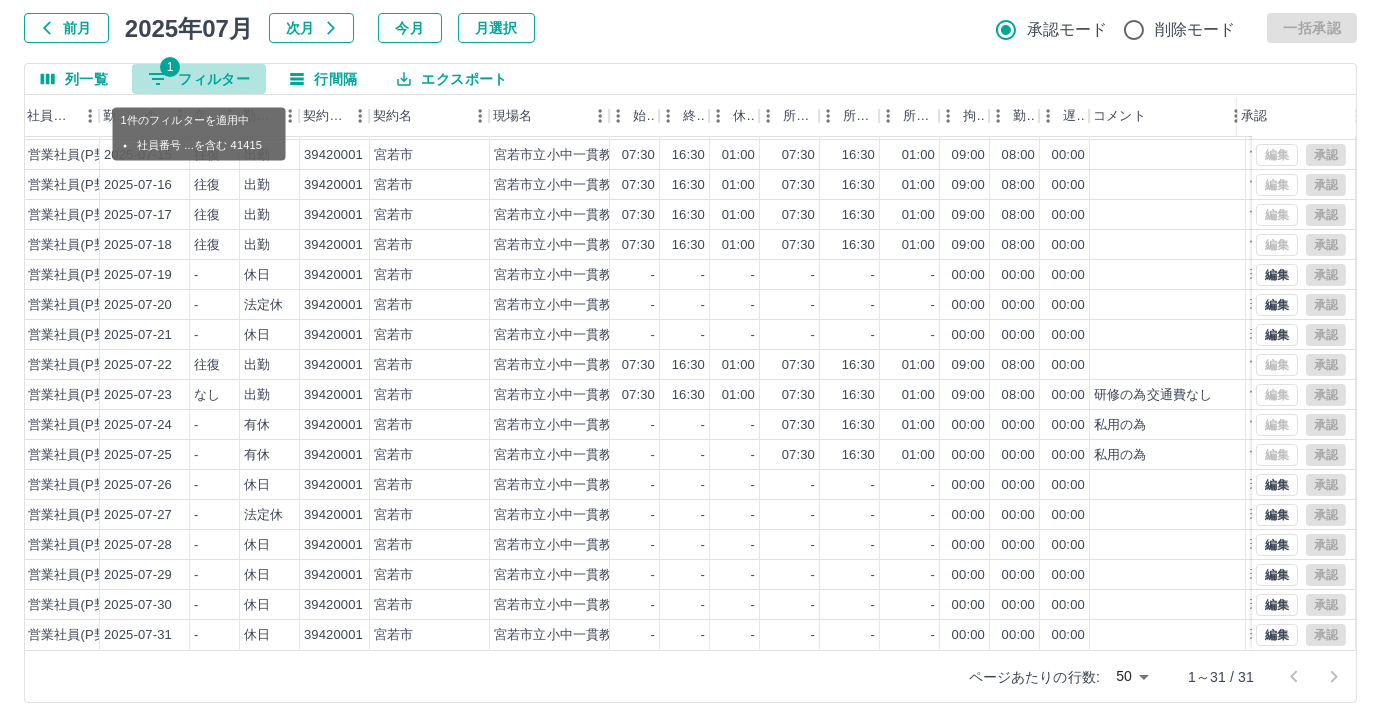 click on "1 フィルター" at bounding box center (199, 79) 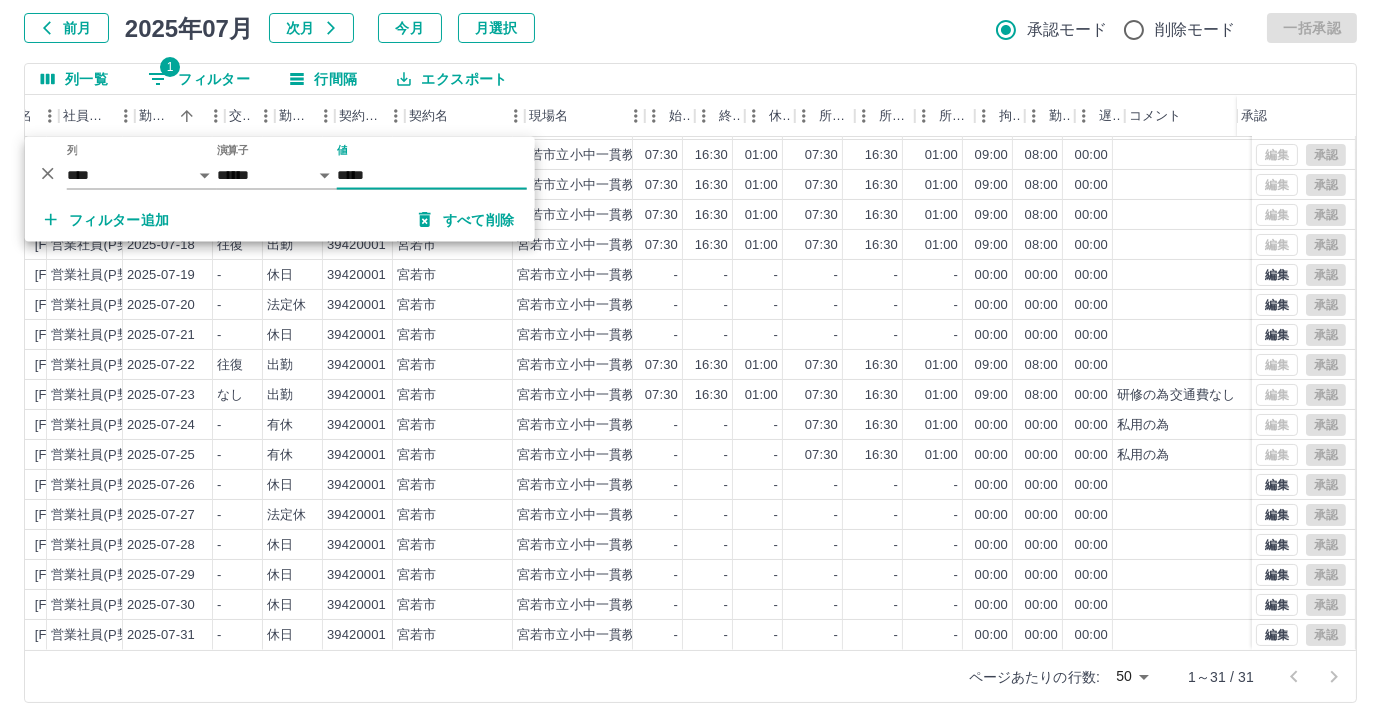 scroll, scrollTop: 431, scrollLeft: 260, axis: both 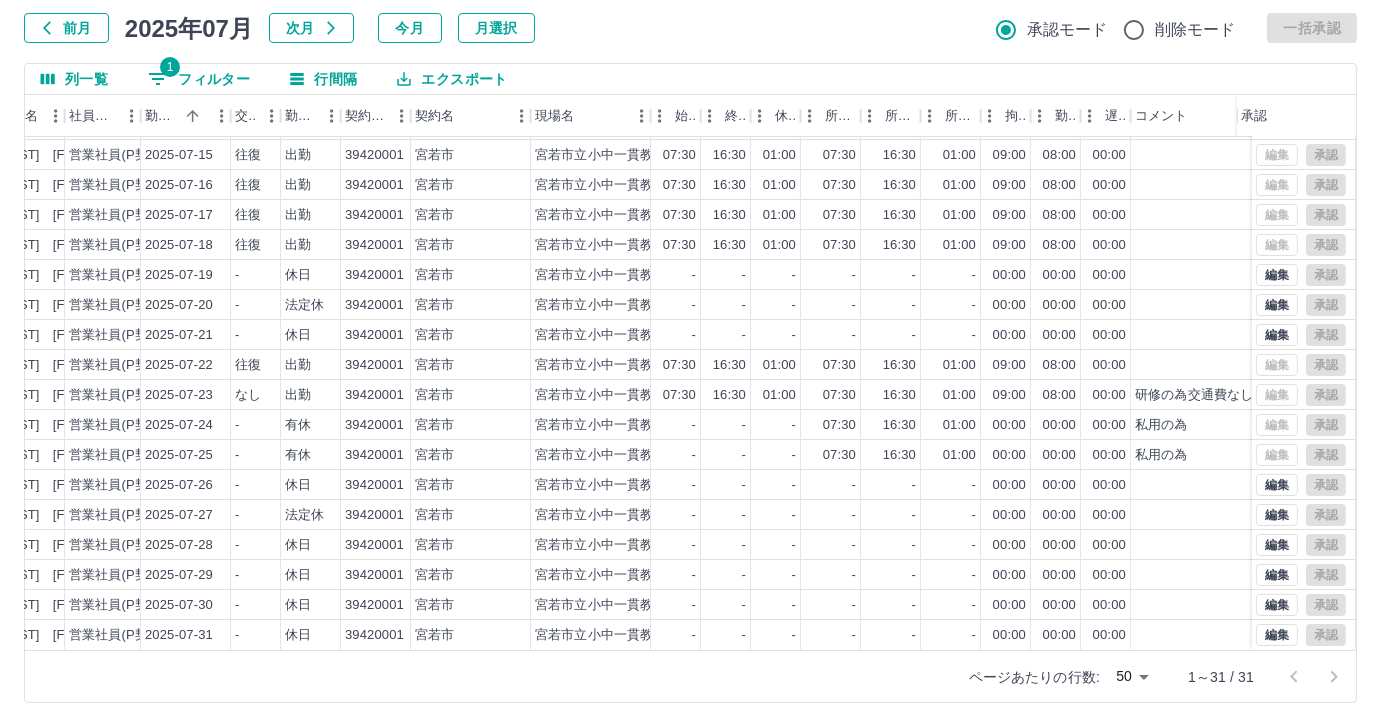 type 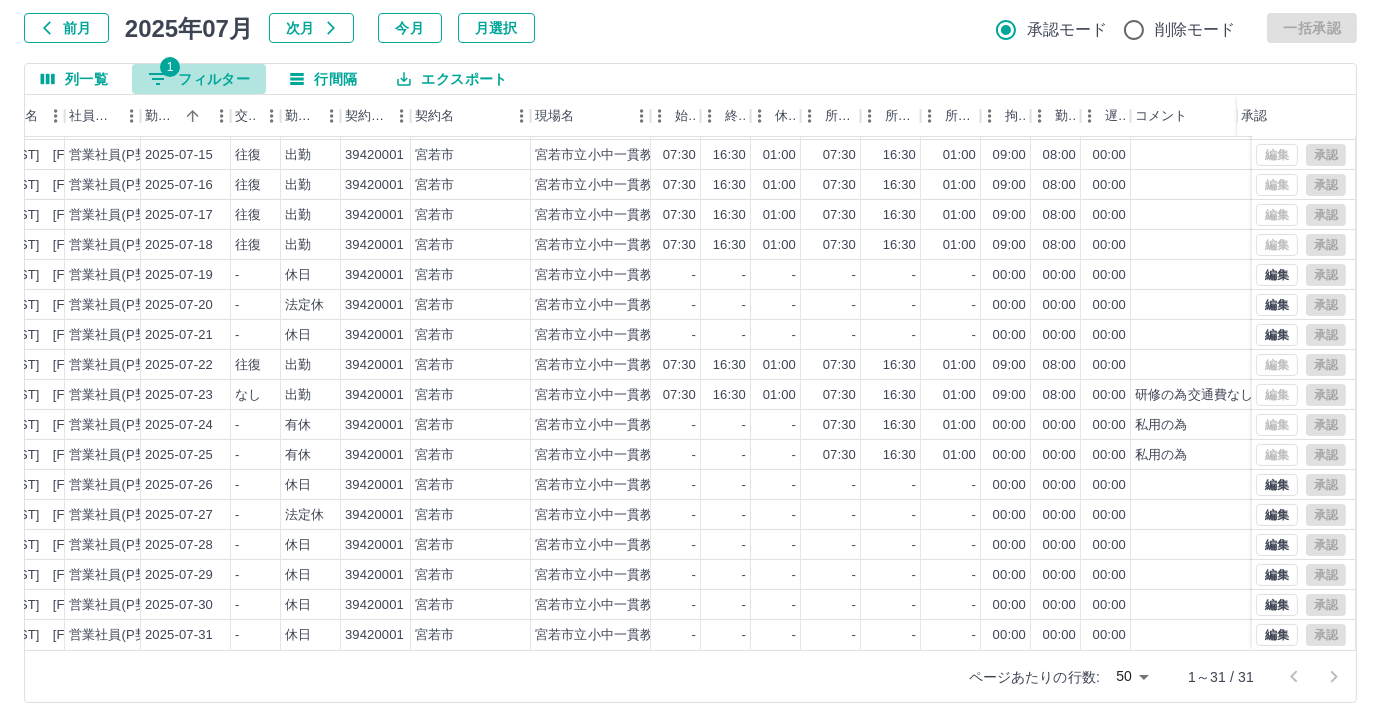 click on "1 フィルター" at bounding box center (199, 79) 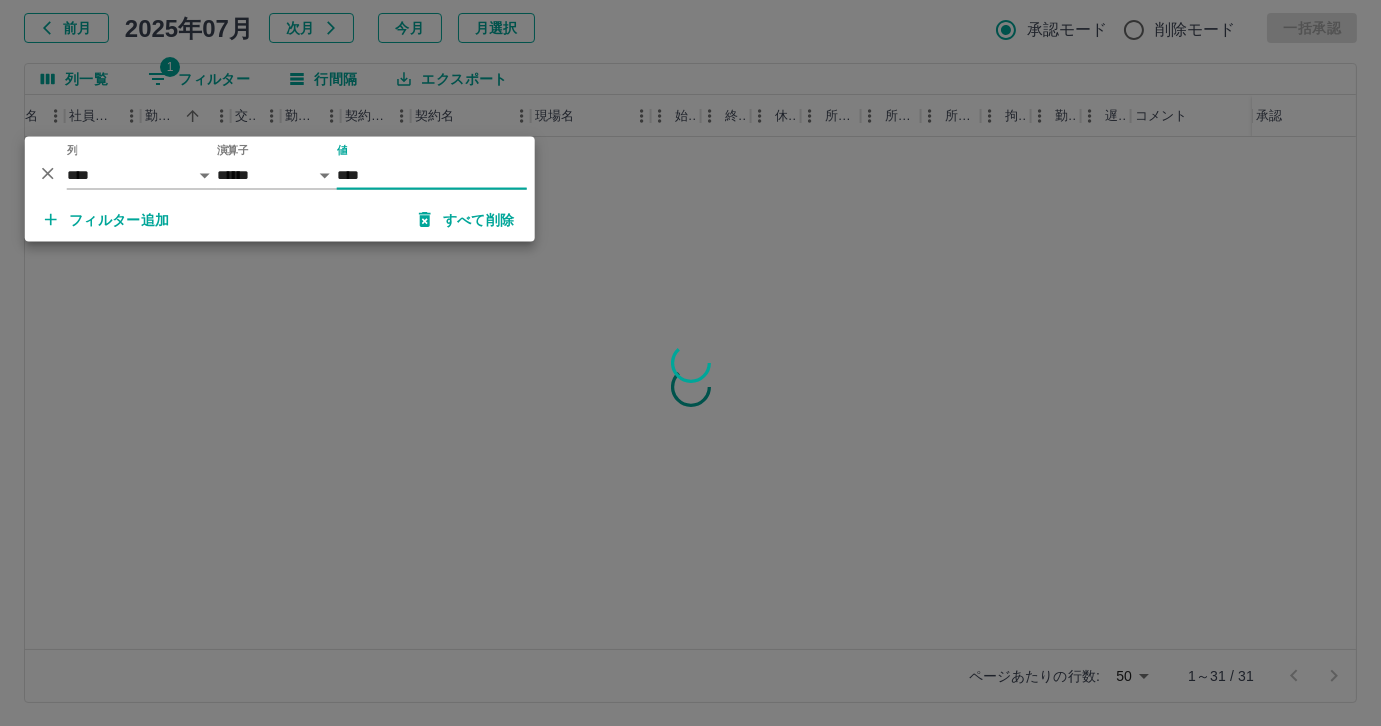 scroll, scrollTop: 0, scrollLeft: 260, axis: horizontal 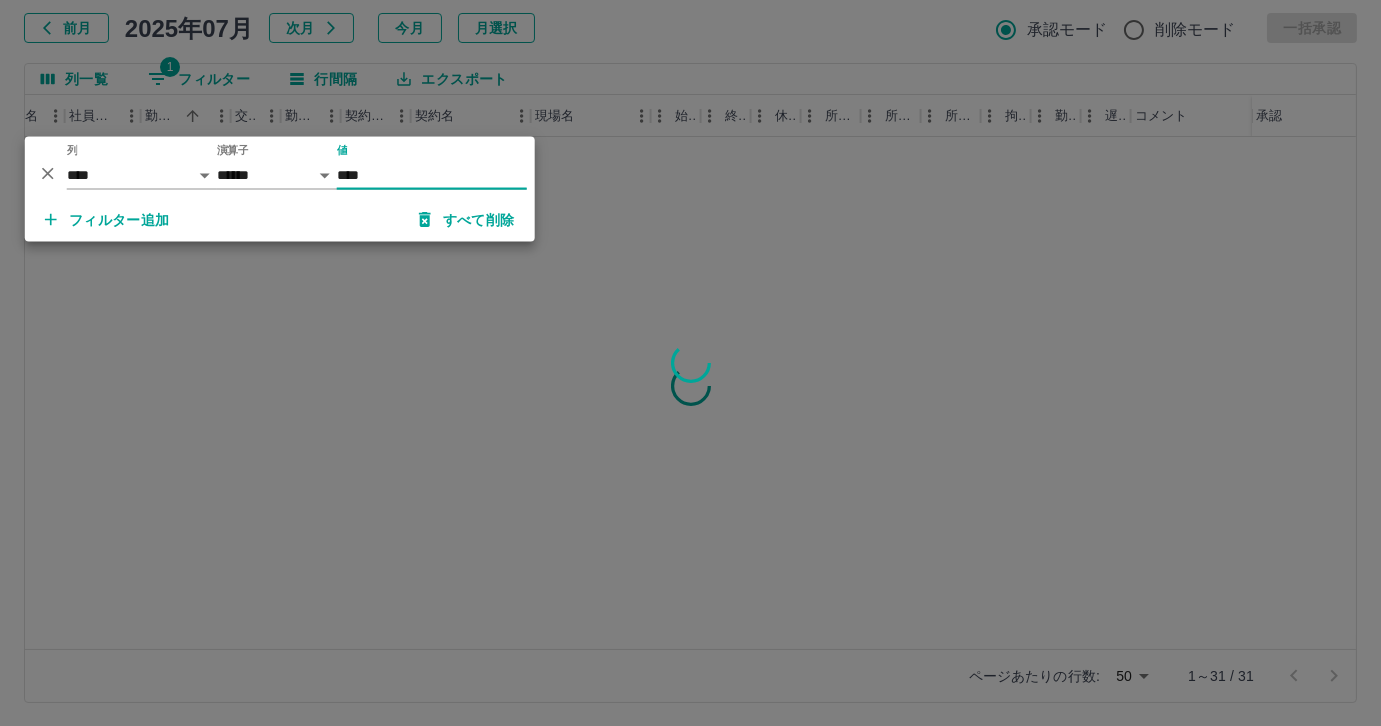 type on "*****" 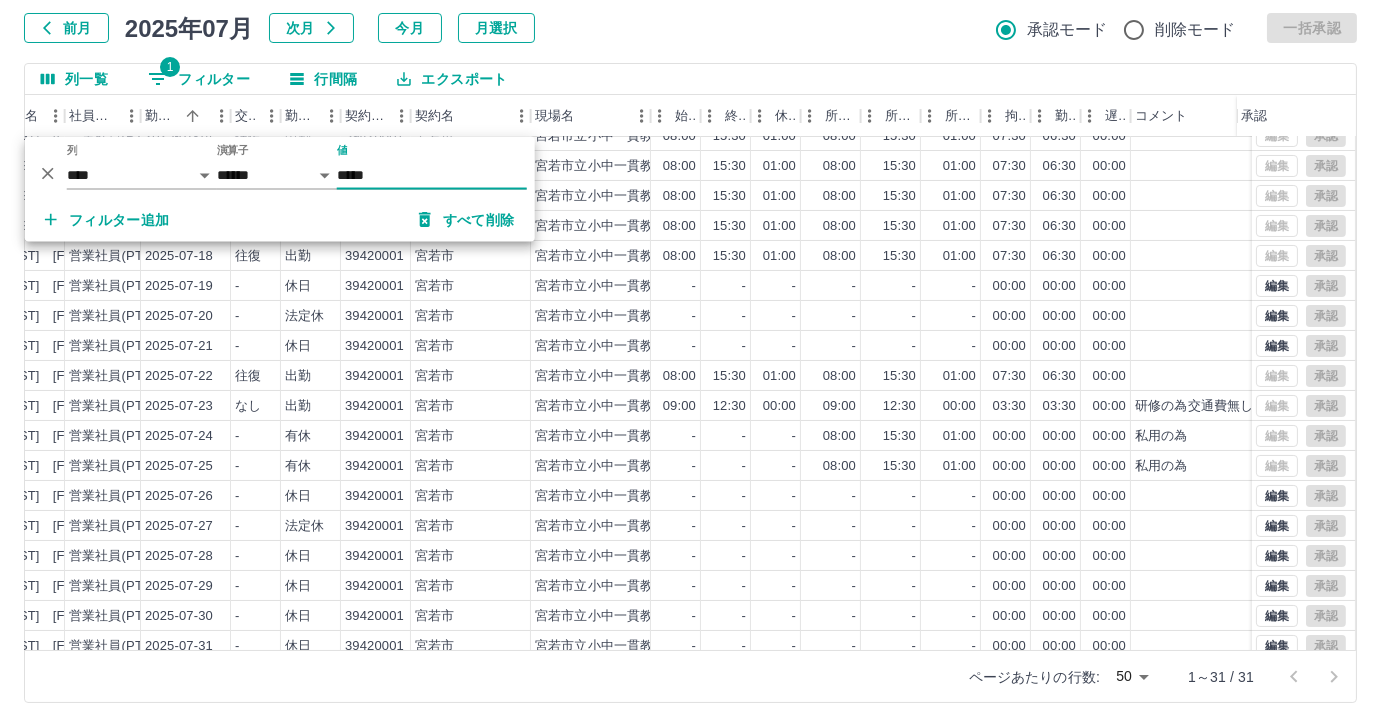 scroll, scrollTop: 431, scrollLeft: 260, axis: both 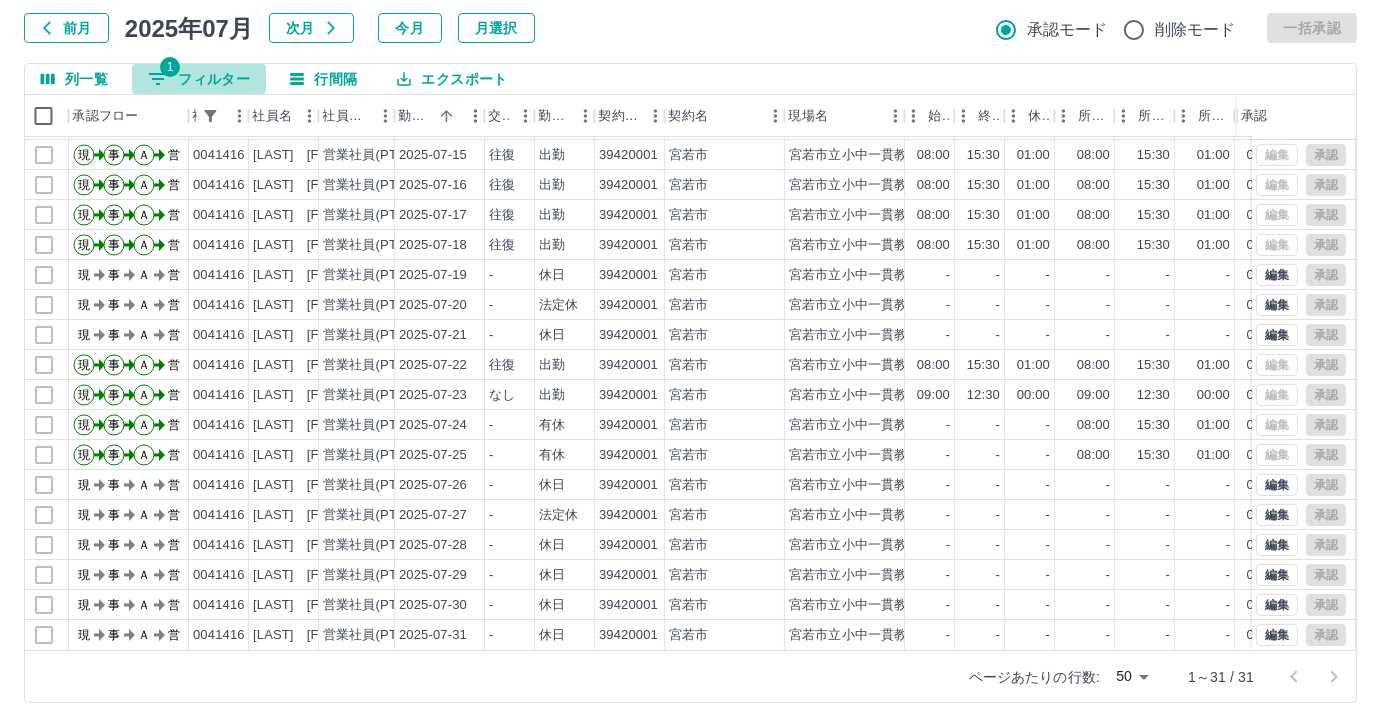 click on "1 フィルター" at bounding box center [199, 79] 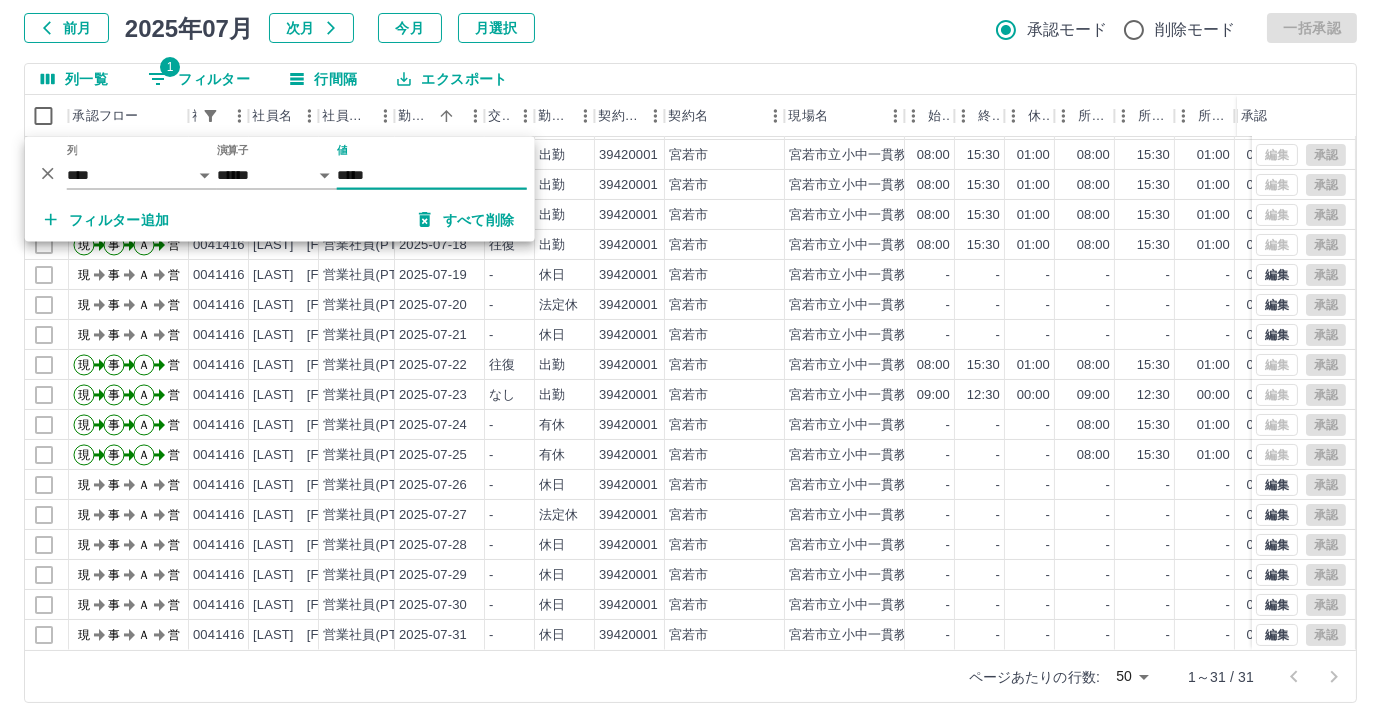 click on "*****" at bounding box center (432, 175) 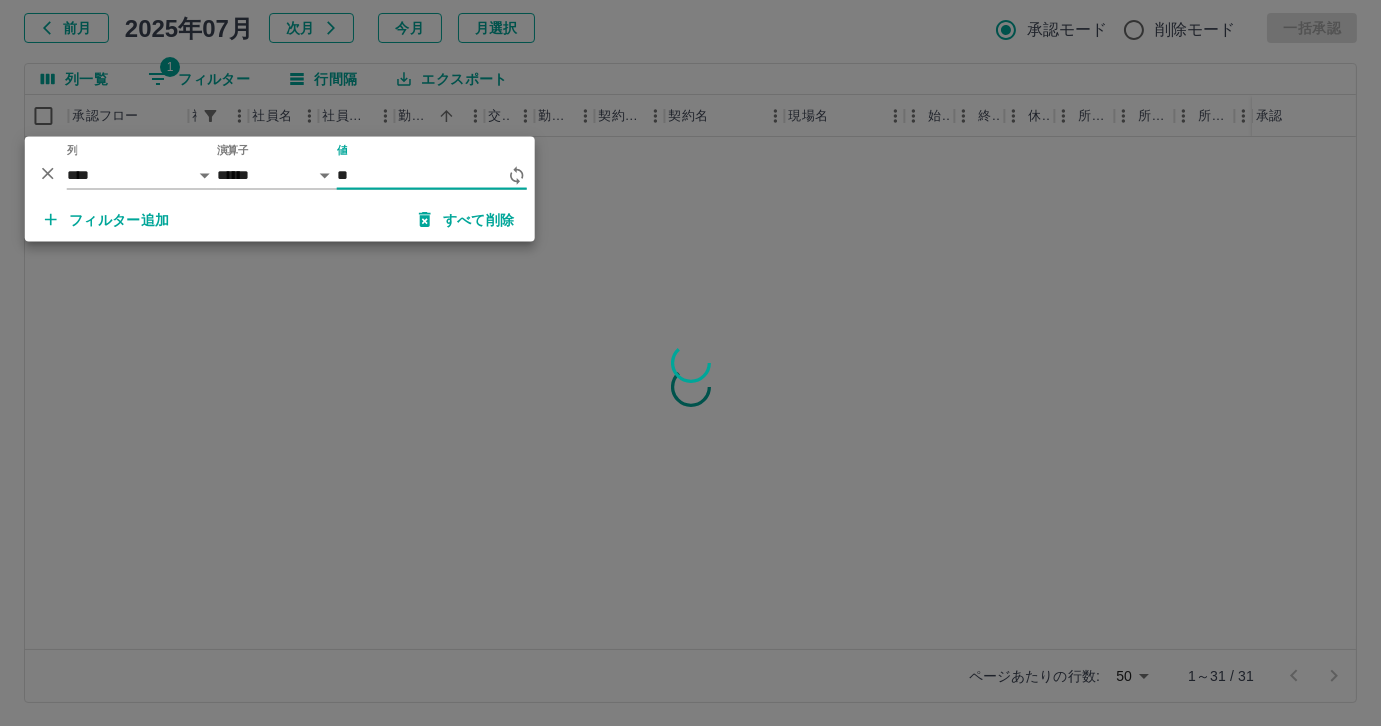 type on "*" 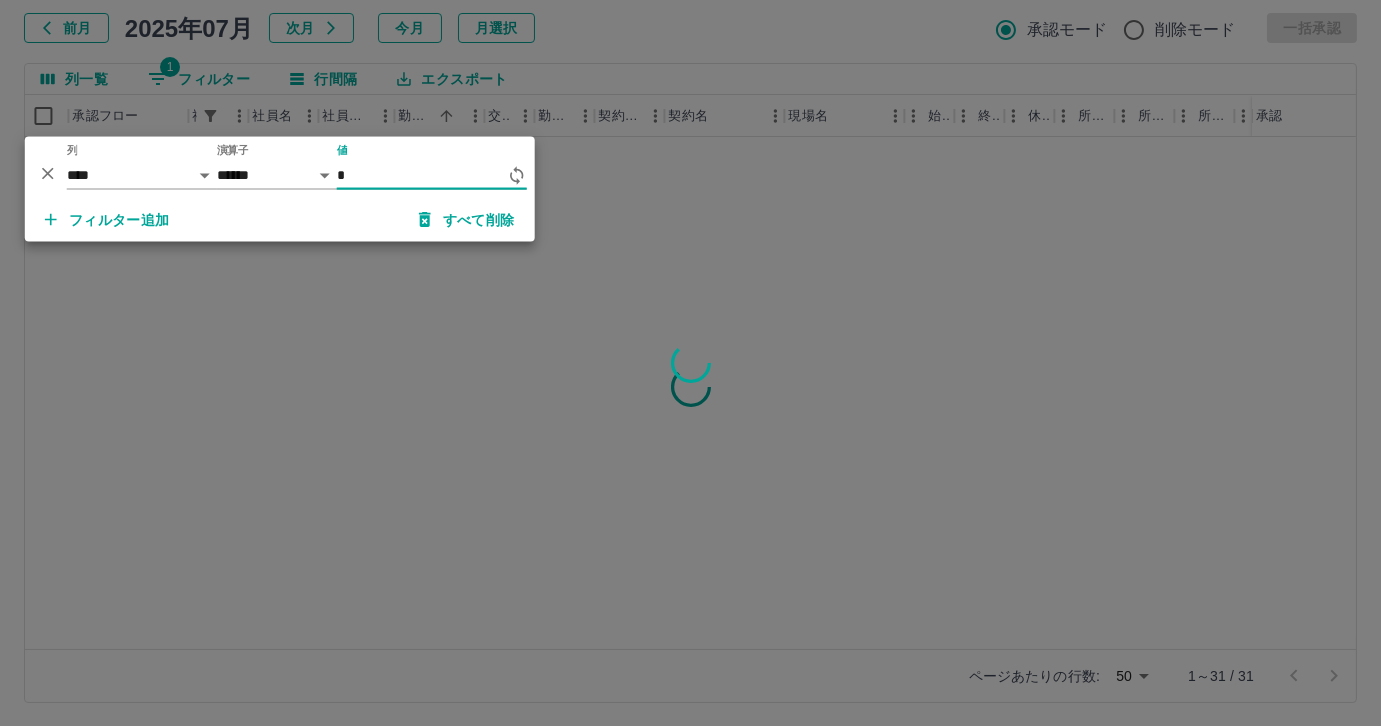 scroll, scrollTop: 0, scrollLeft: 6, axis: horizontal 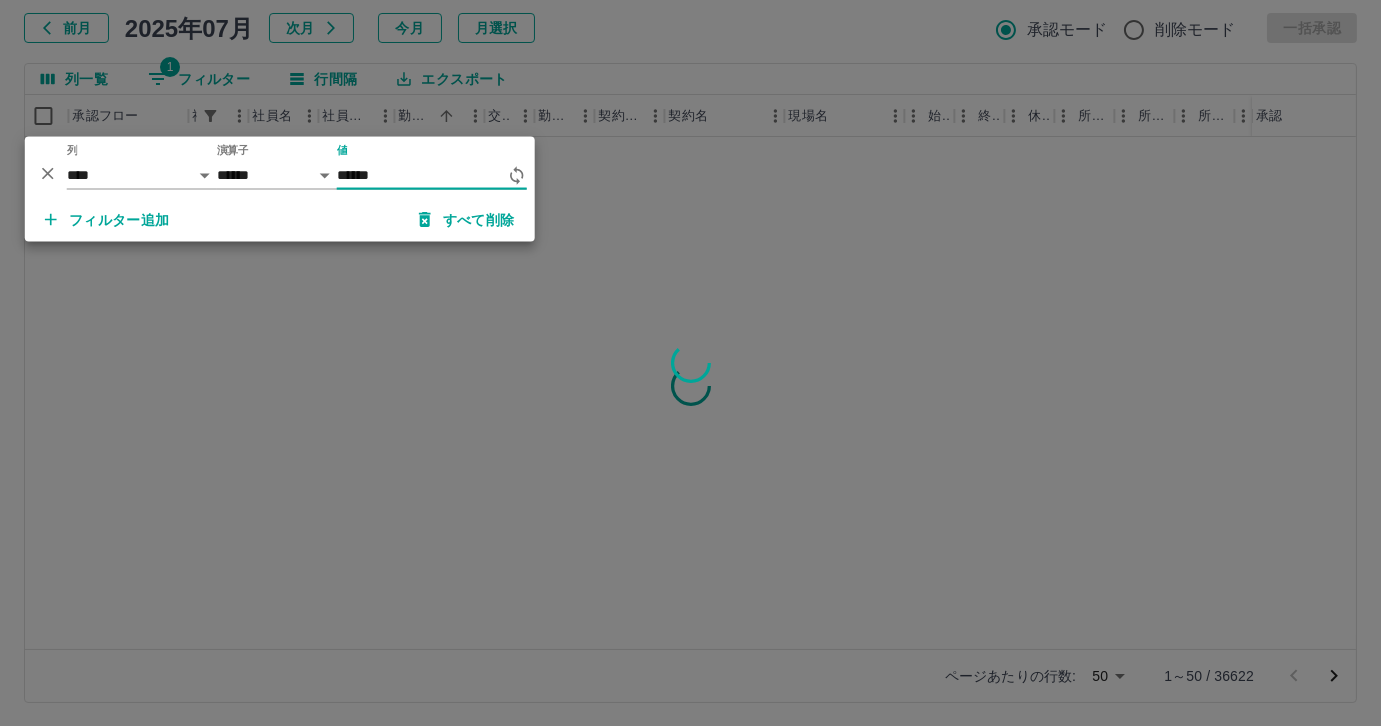 type on "*******" 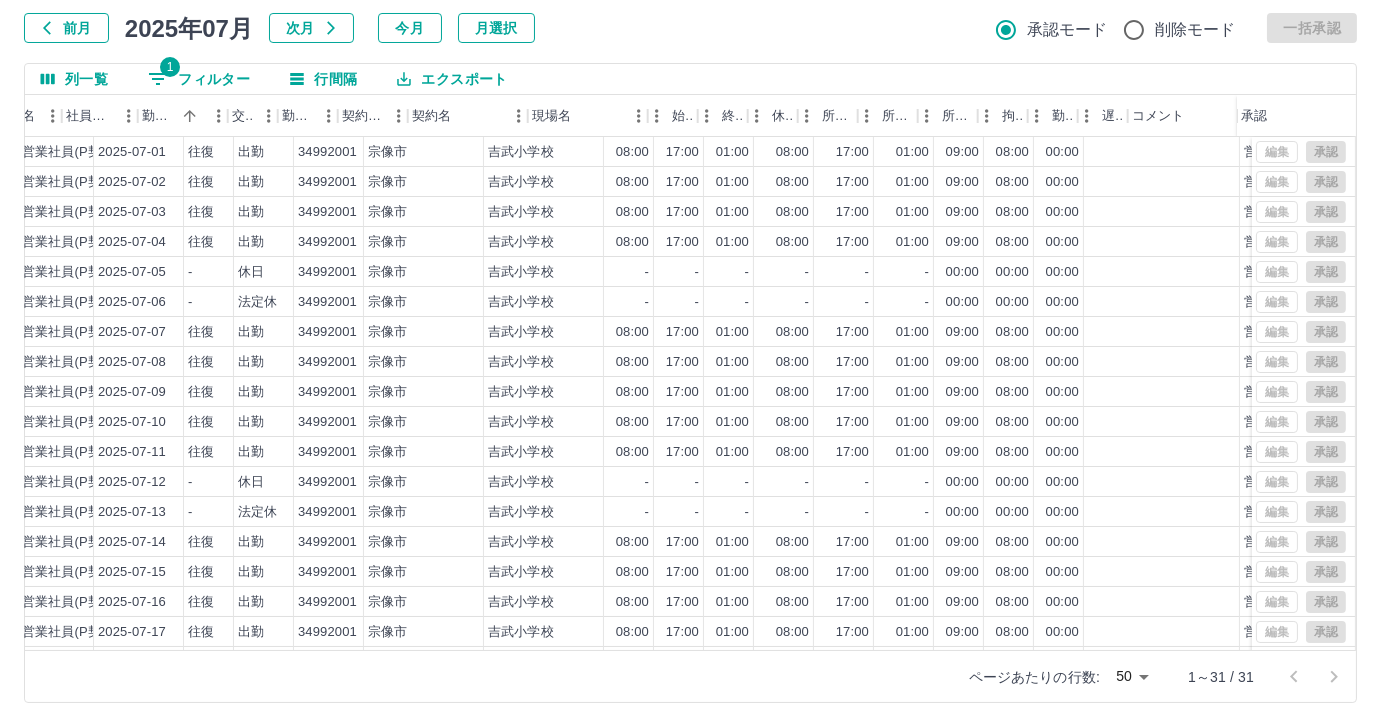 scroll, scrollTop: 0, scrollLeft: 334, axis: horizontal 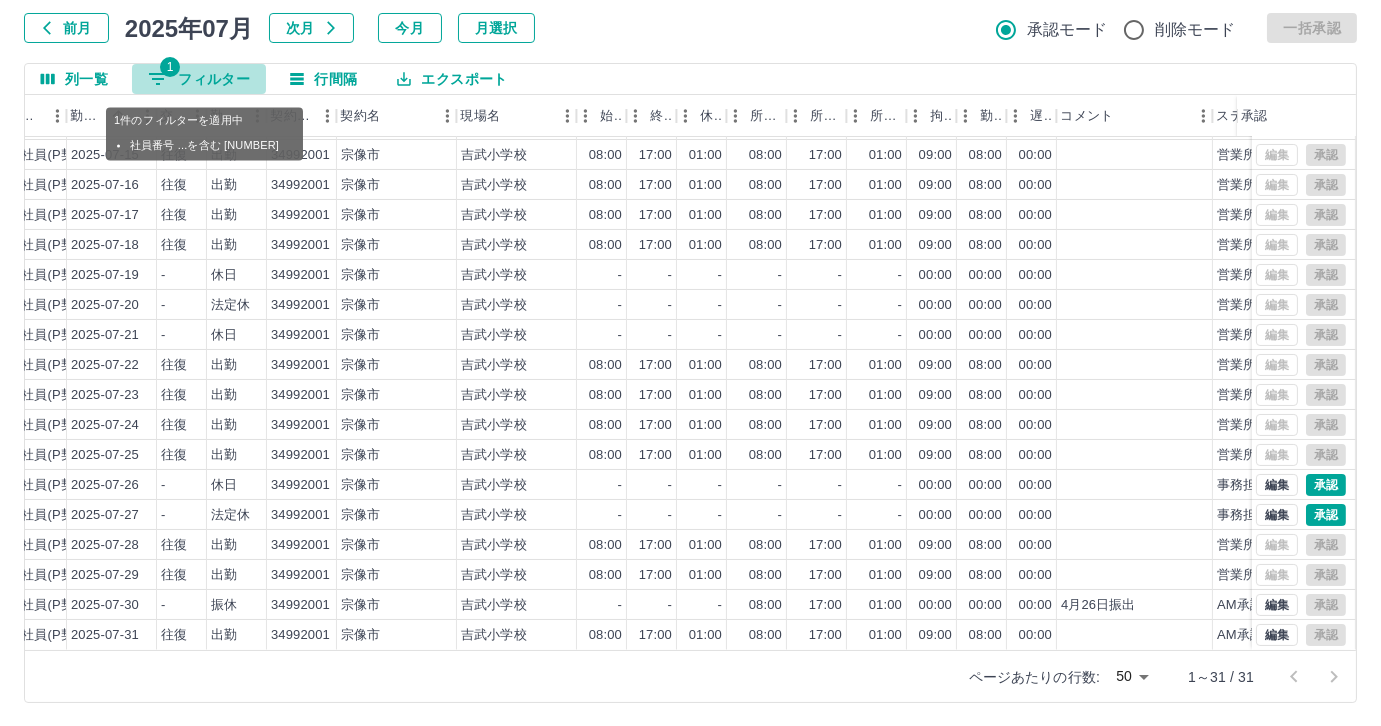 click on "1 フィルター" at bounding box center (199, 79) 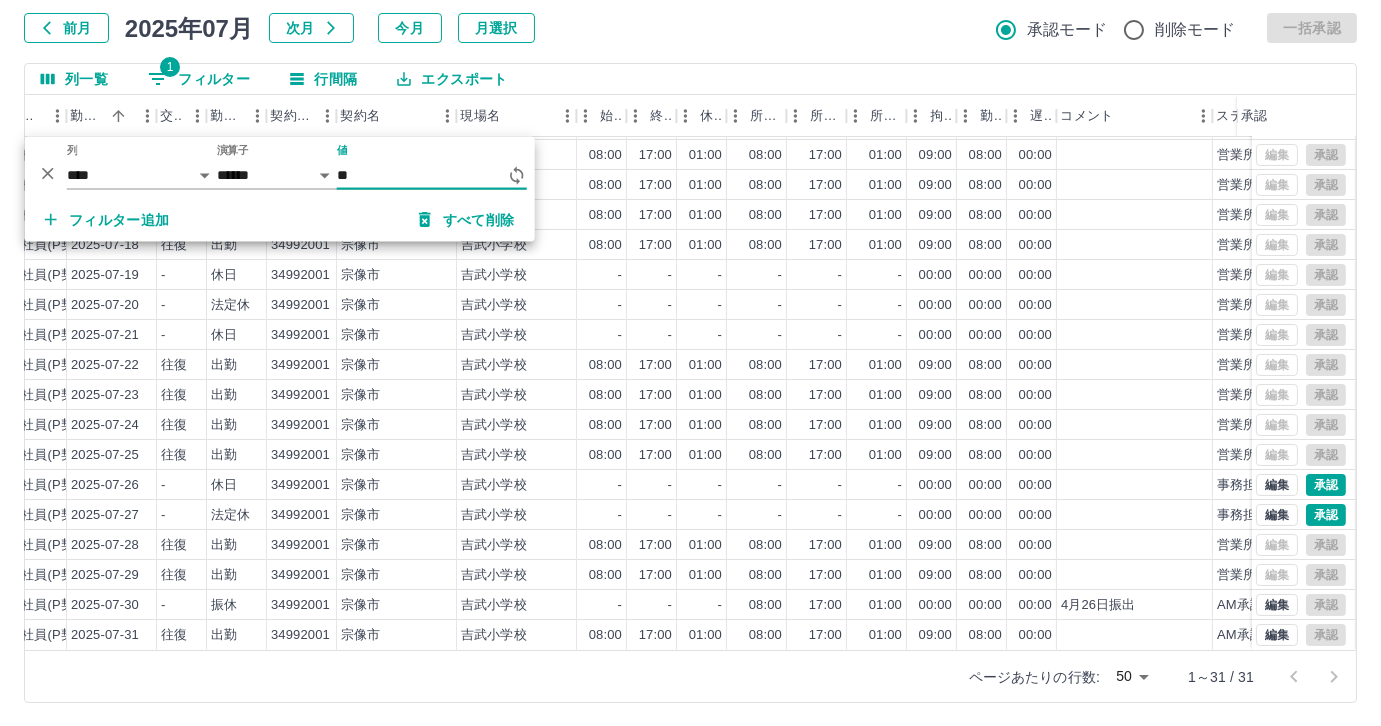type on "*" 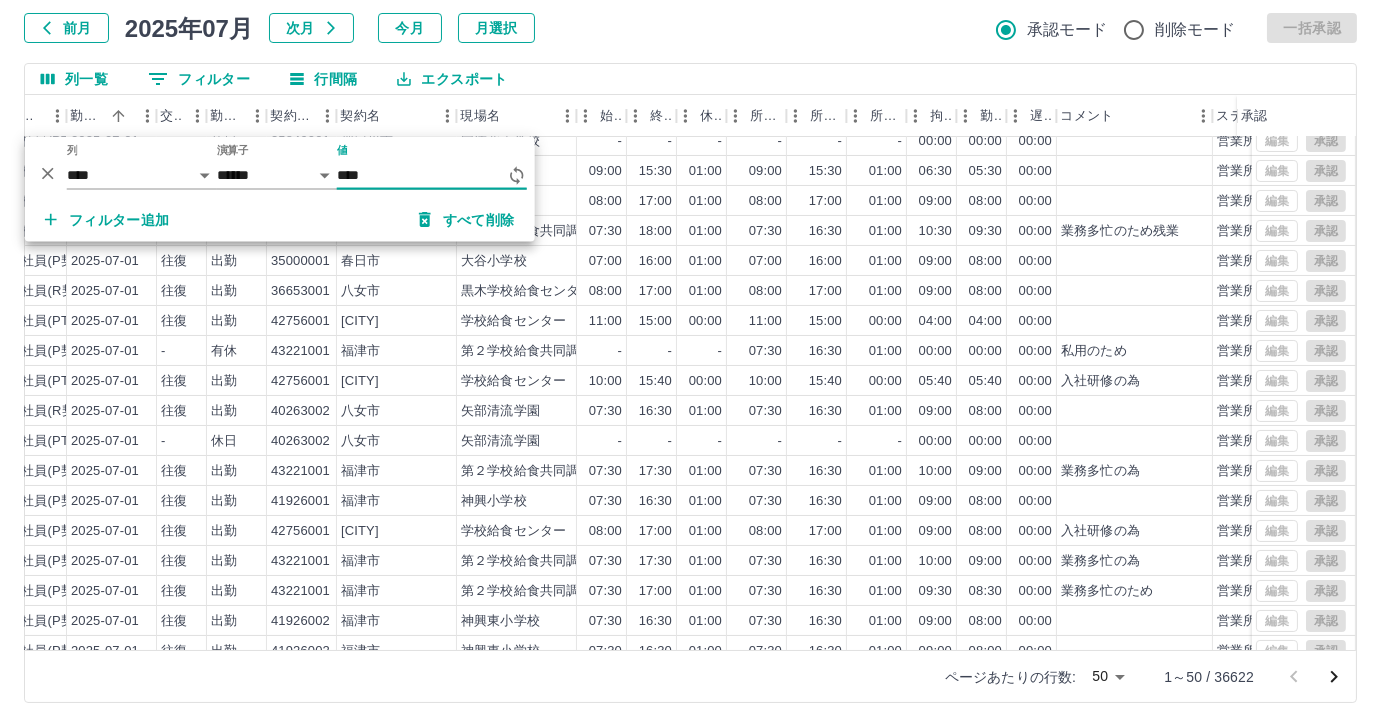 type on "*****" 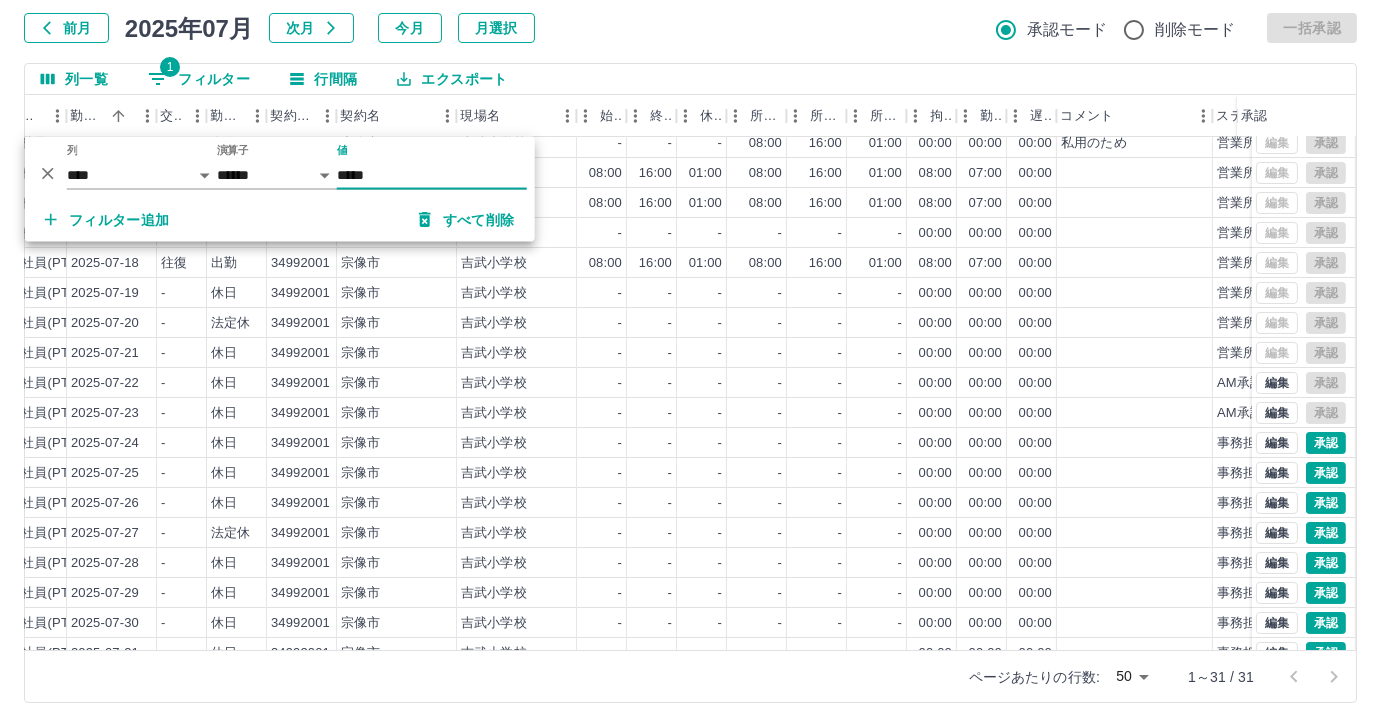 scroll, scrollTop: 431, scrollLeft: 334, axis: both 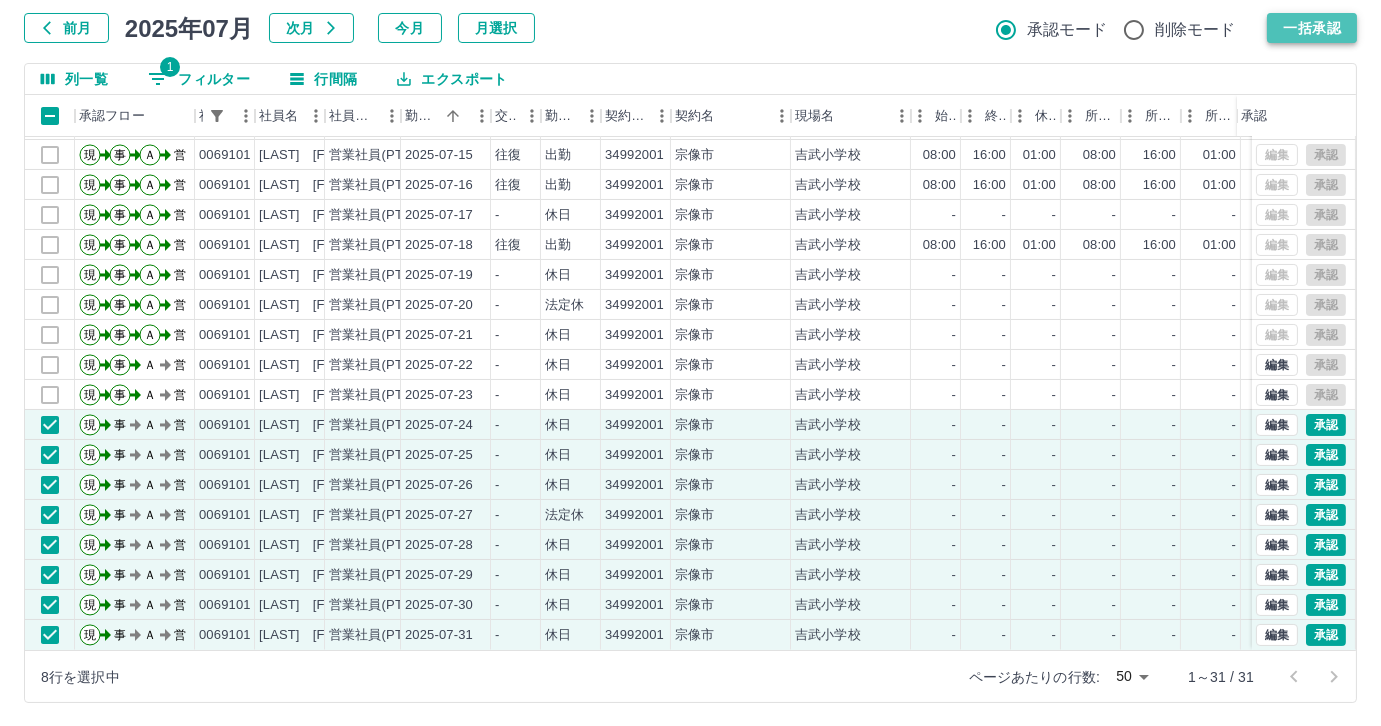 click on "一括承認" at bounding box center [1312, 28] 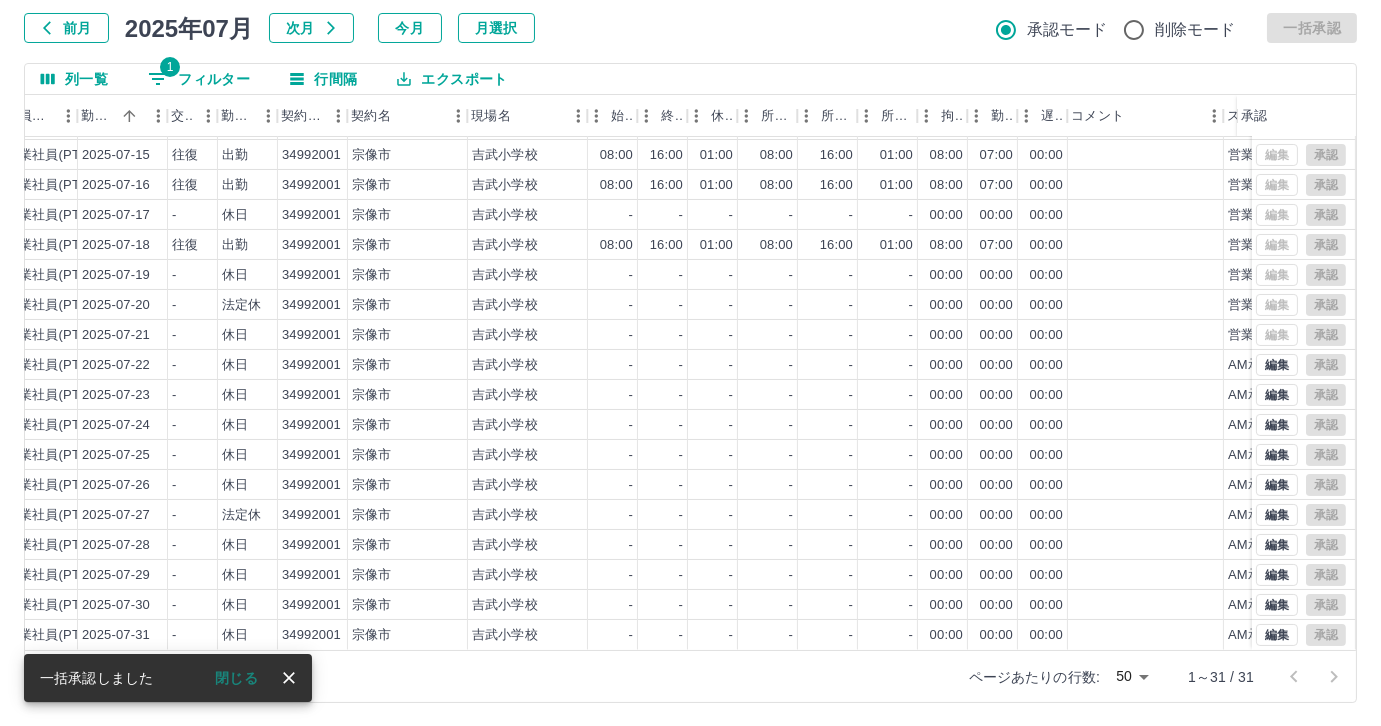 scroll, scrollTop: 431, scrollLeft: 336, axis: both 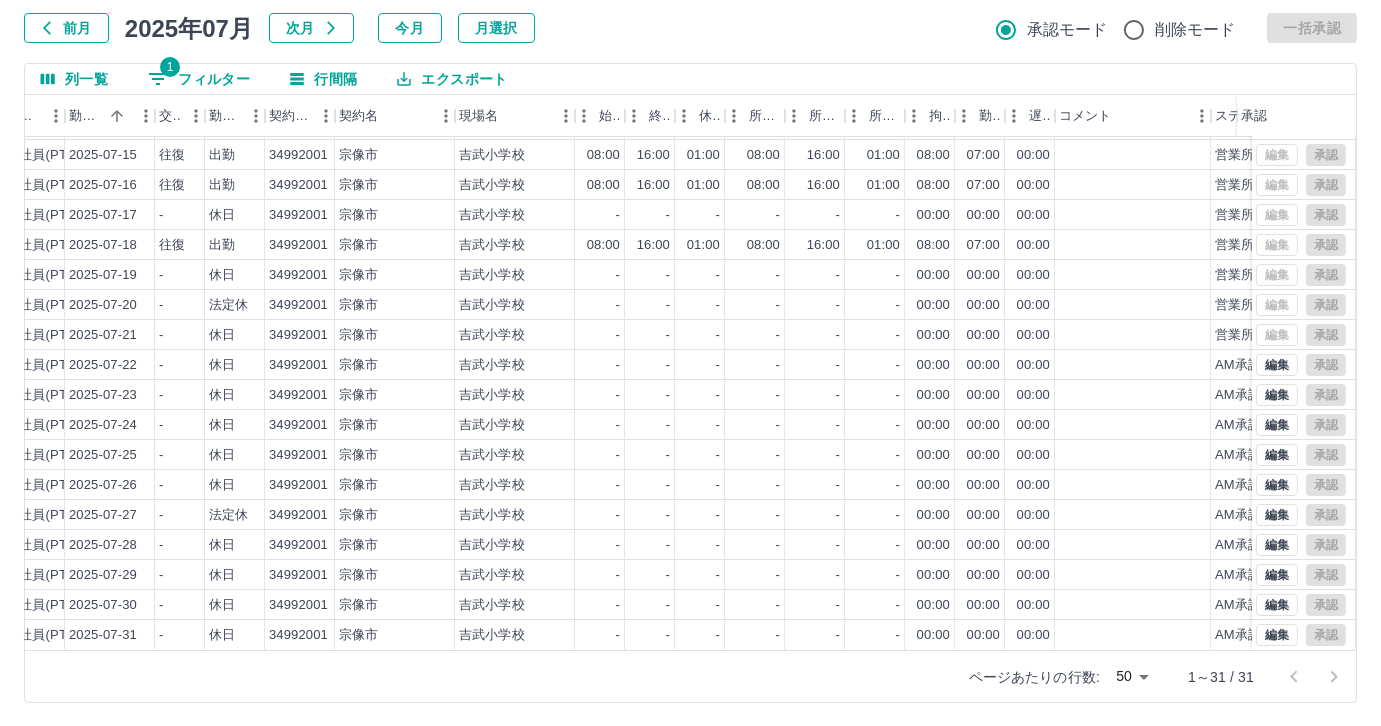 click on "1 フィルター" at bounding box center (199, 79) 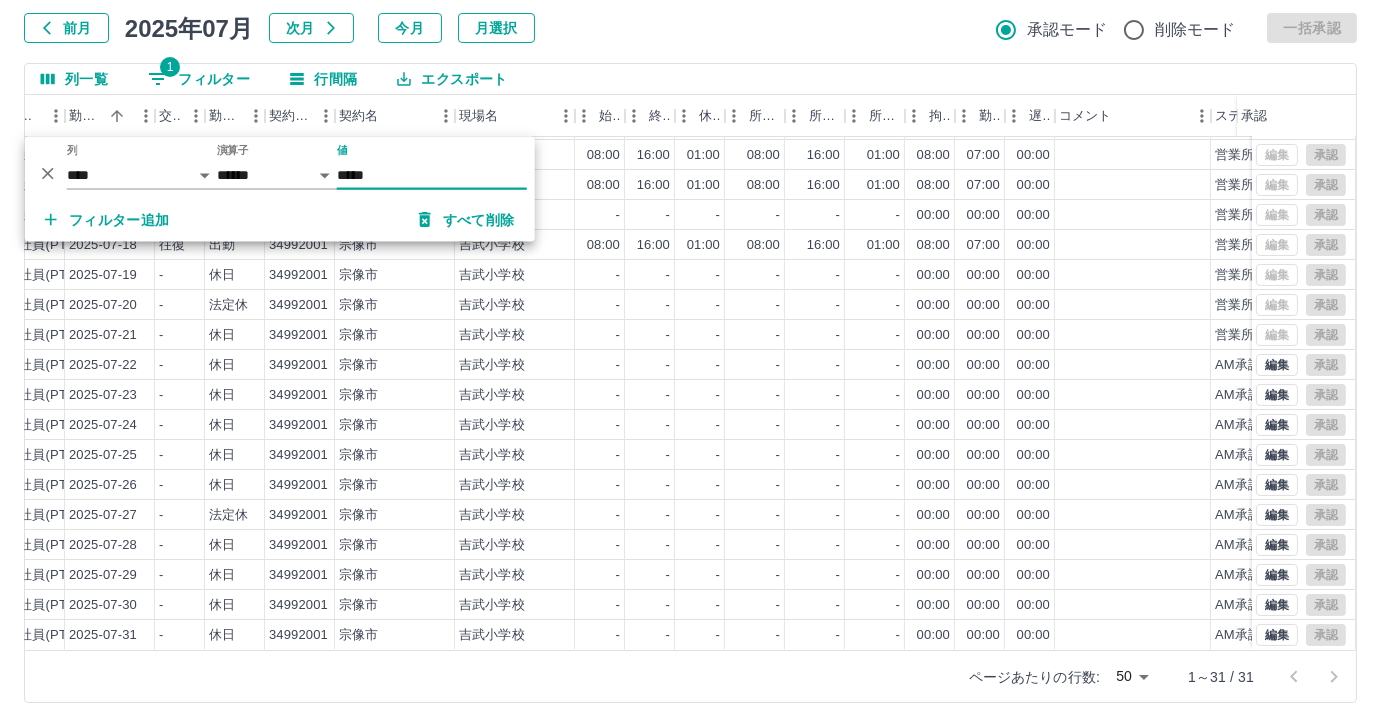 click on "*****" at bounding box center (432, 175) 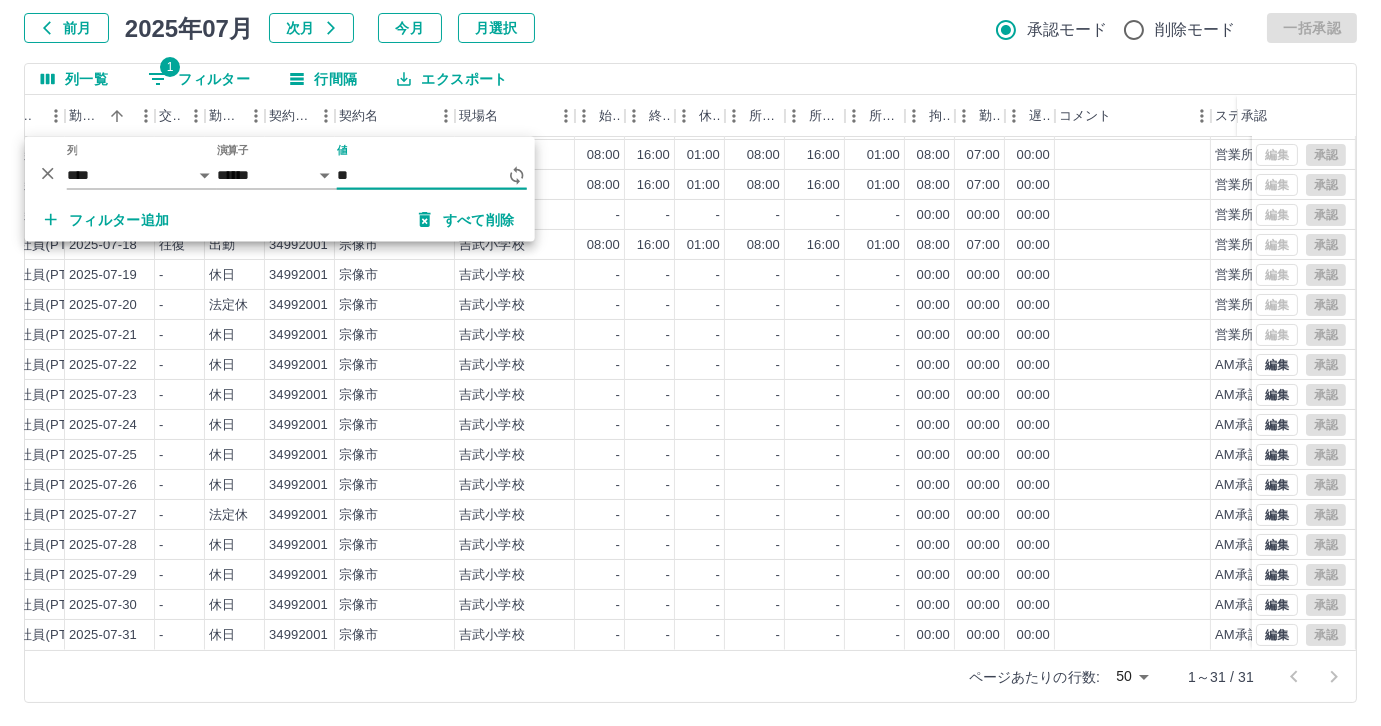 type on "*" 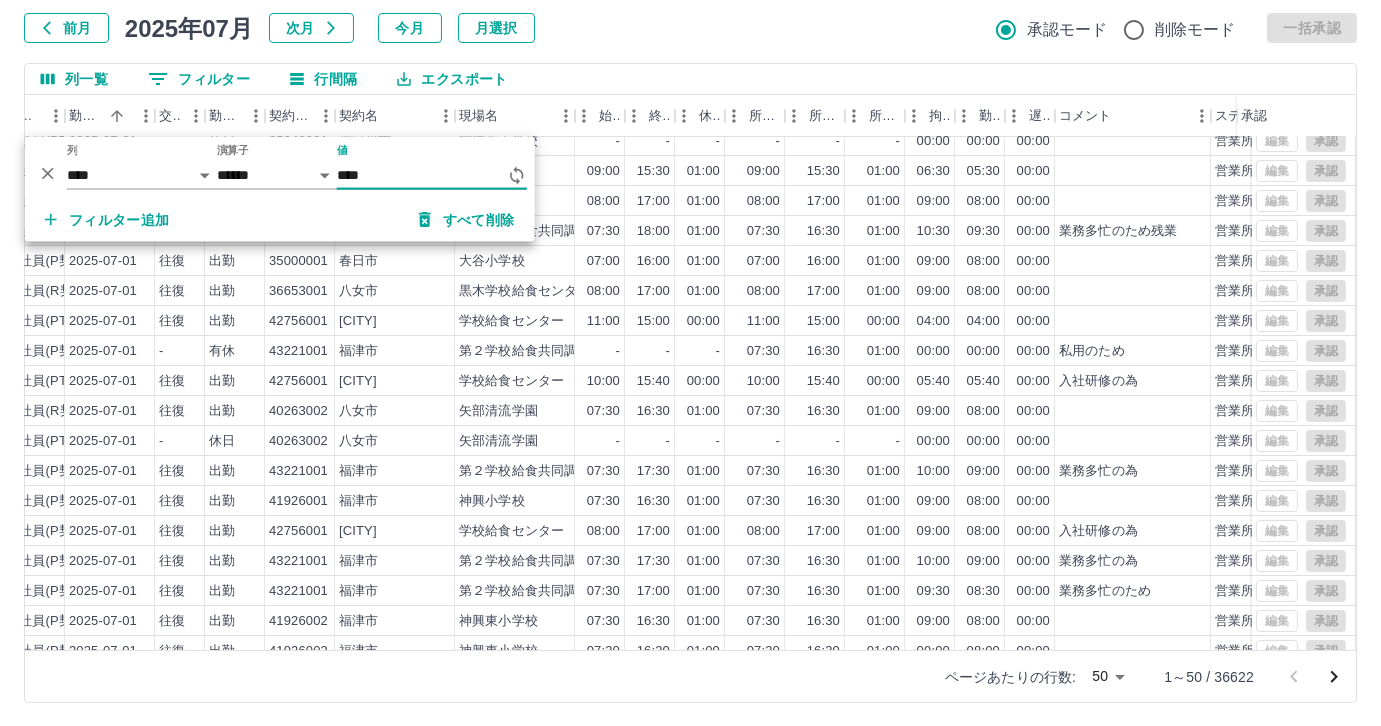 type on "*****" 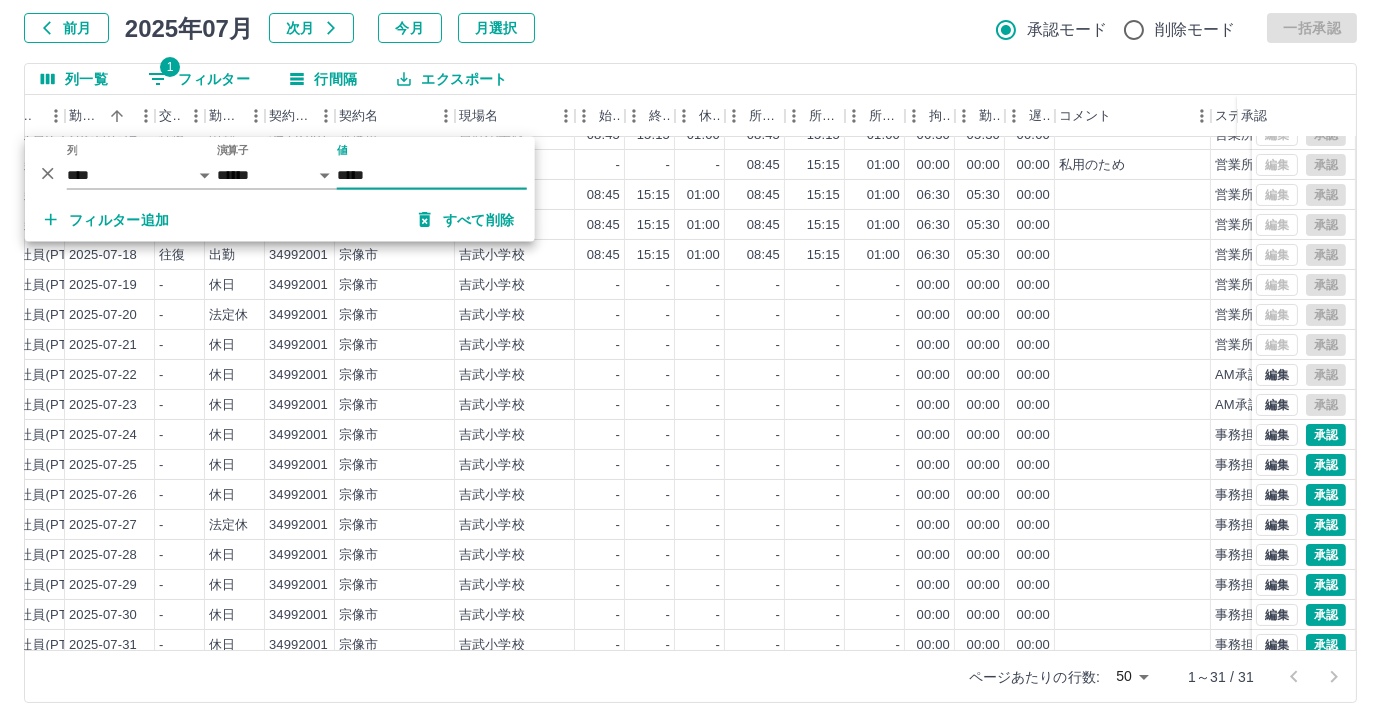 scroll, scrollTop: 431, scrollLeft: 336, axis: both 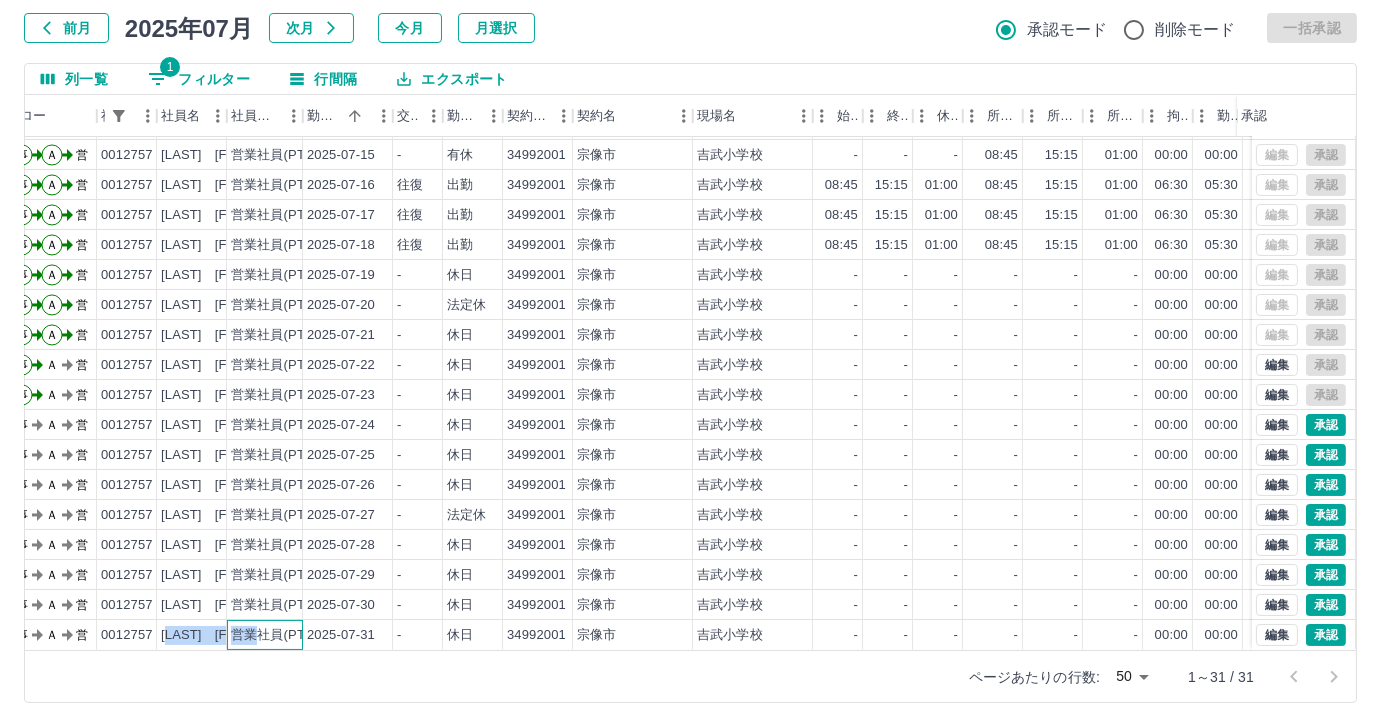 drag, startPoint x: 250, startPoint y: 630, endPoint x: 272, endPoint y: 648, distance: 28.42534 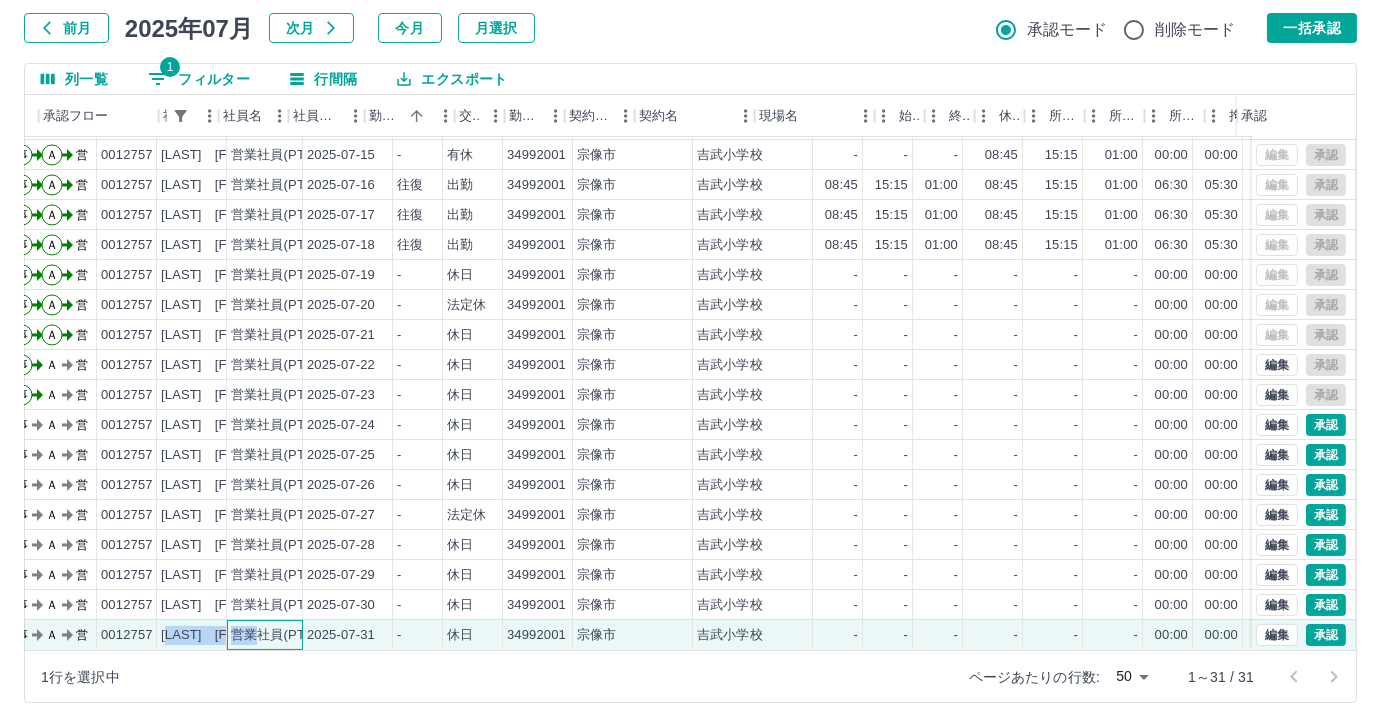scroll, scrollTop: 431, scrollLeft: 0, axis: vertical 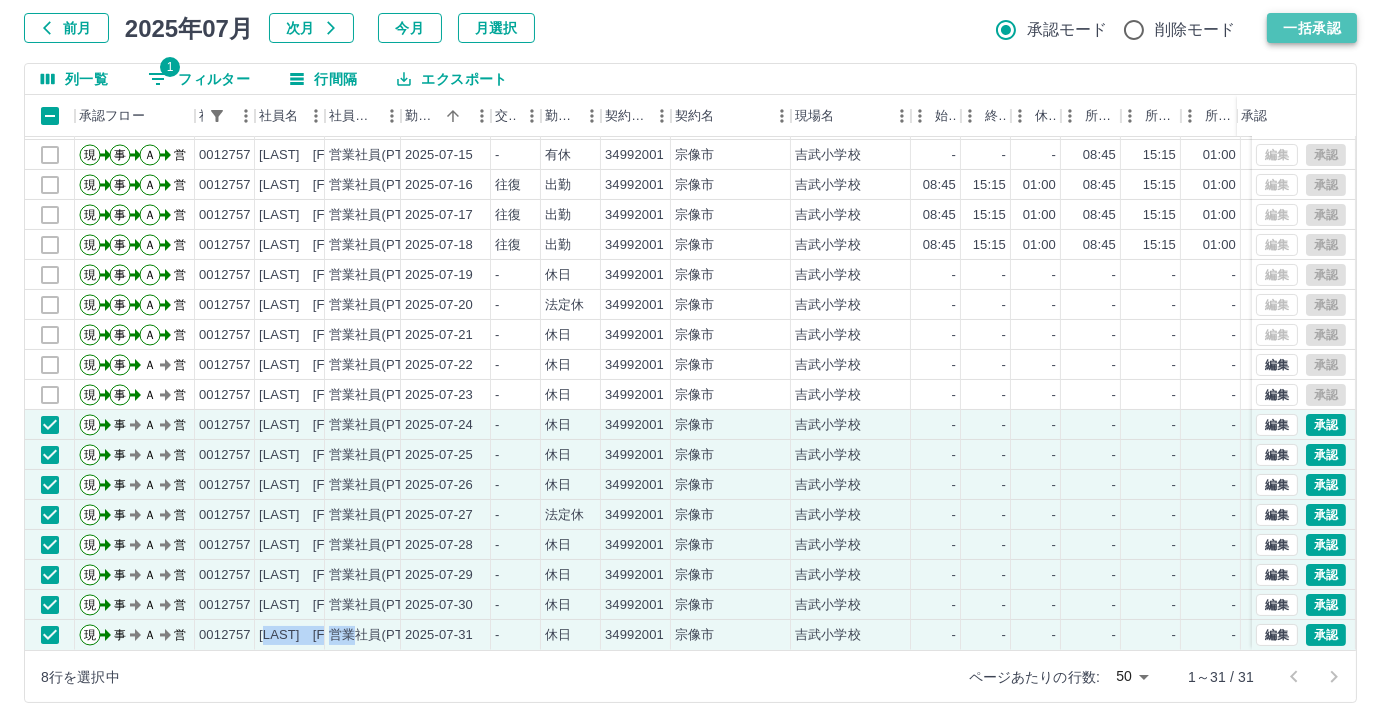 click on "一括承認" at bounding box center (1312, 28) 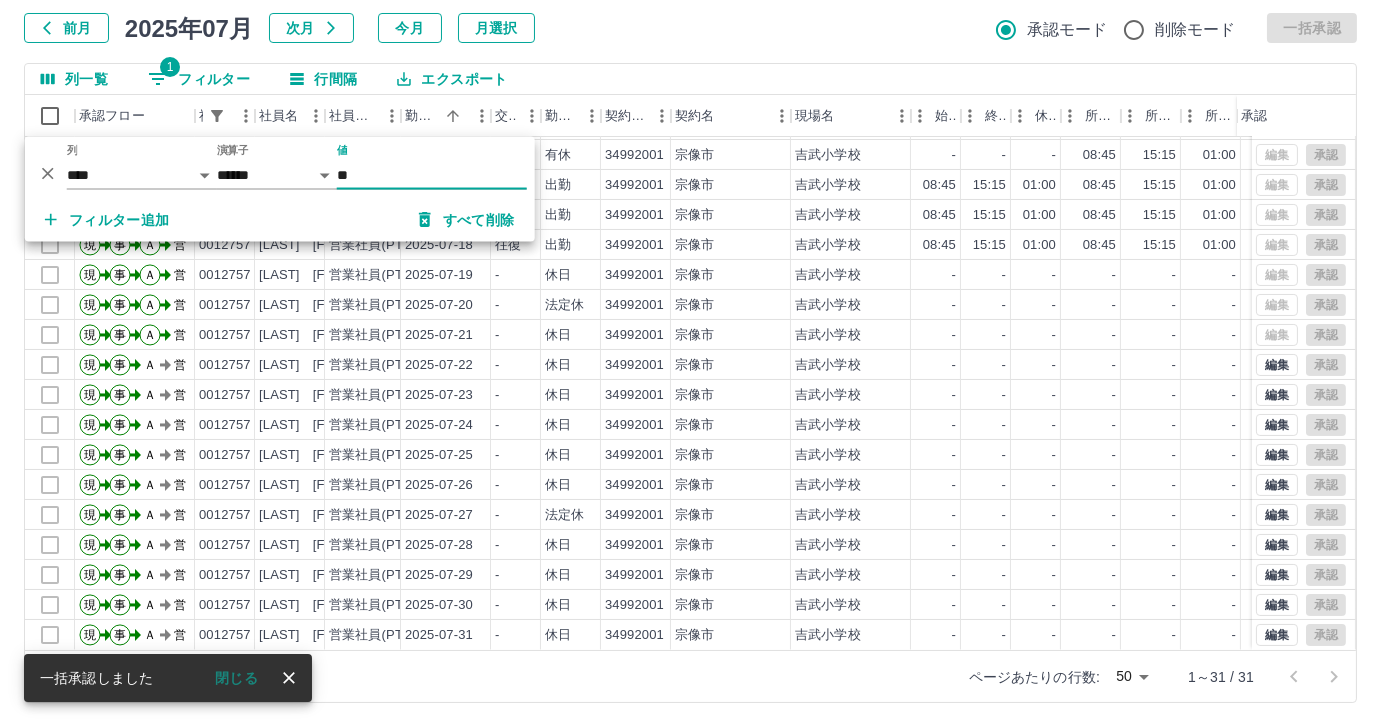 type on "*" 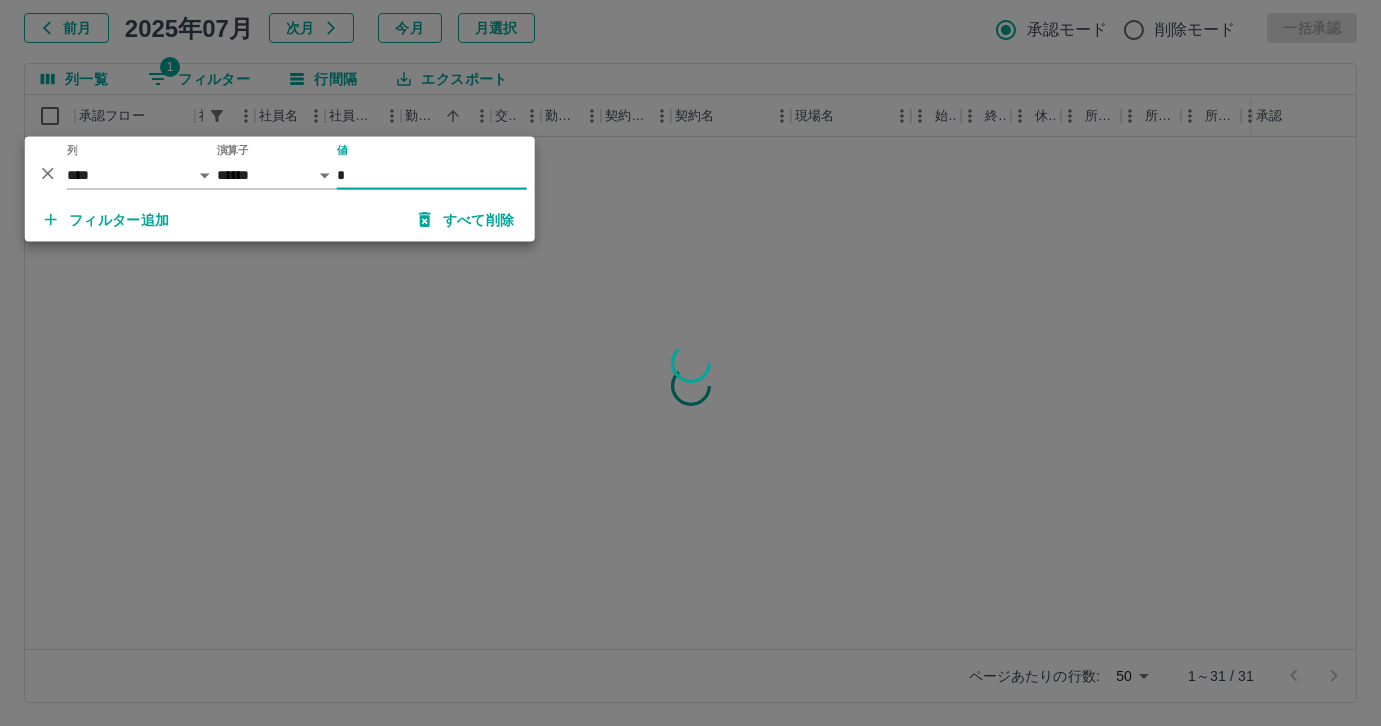 scroll, scrollTop: 0, scrollLeft: 0, axis: both 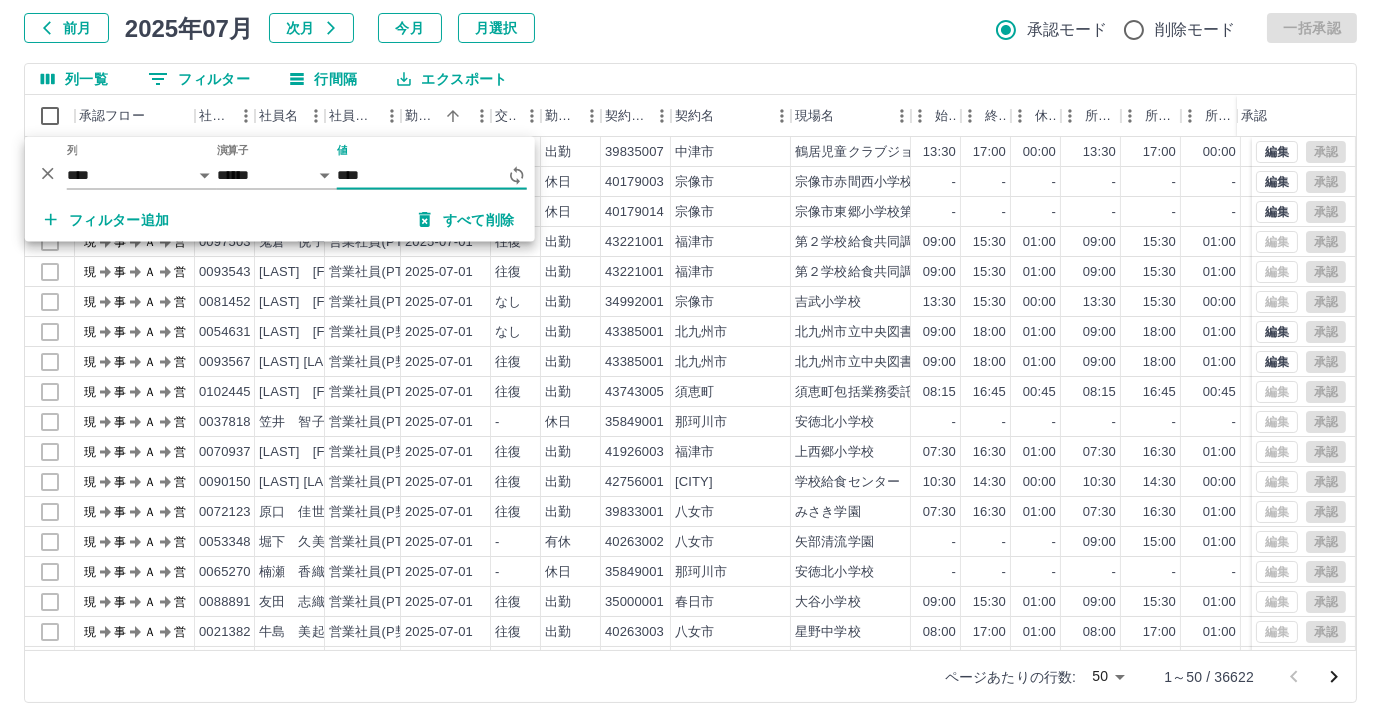 type on "*****" 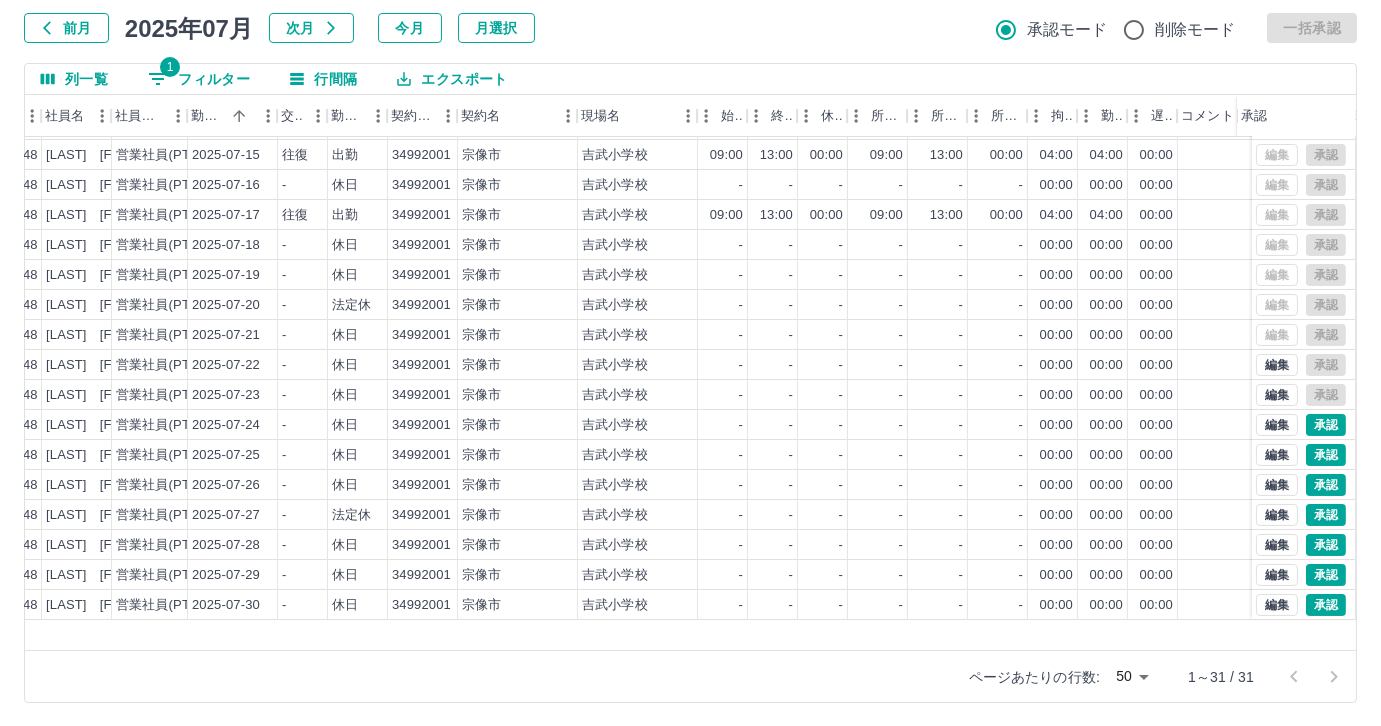 scroll, scrollTop: 431, scrollLeft: 213, axis: both 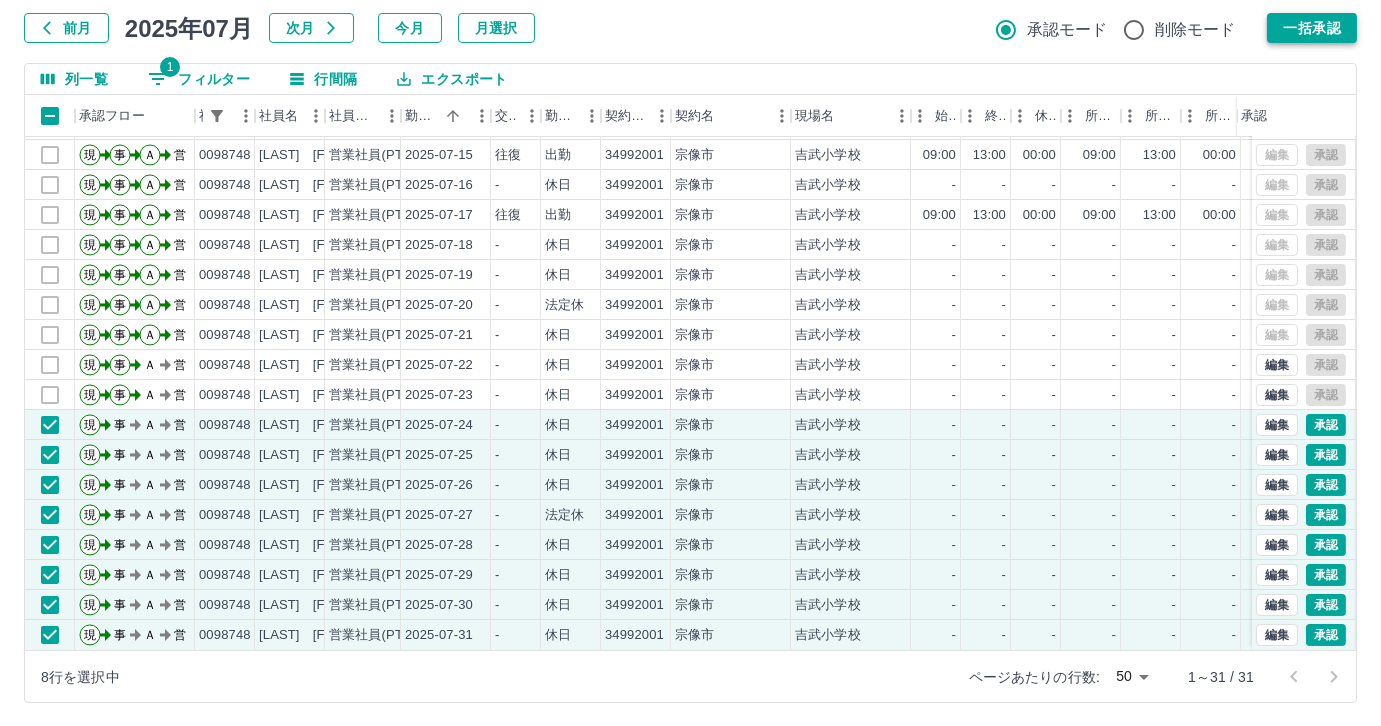click on "一括承認" at bounding box center (1312, 28) 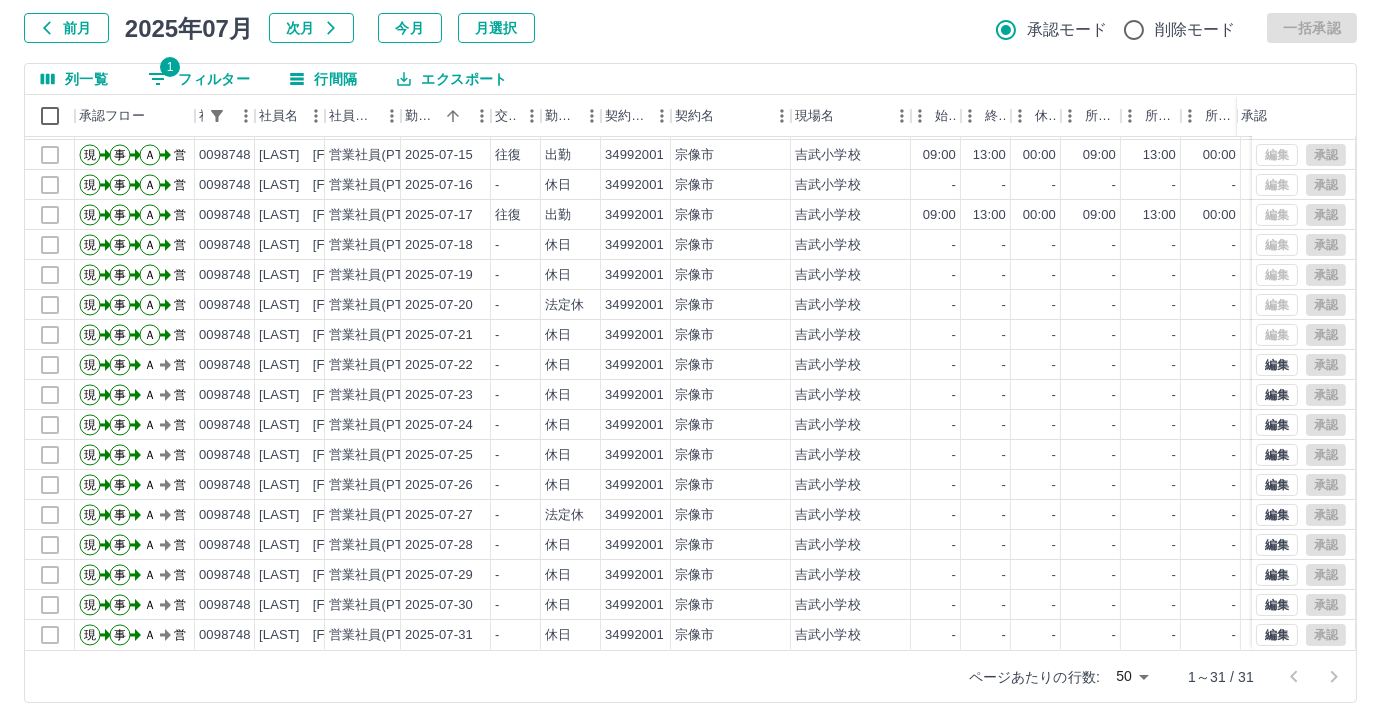 click on "1 フィルター" at bounding box center [199, 79] 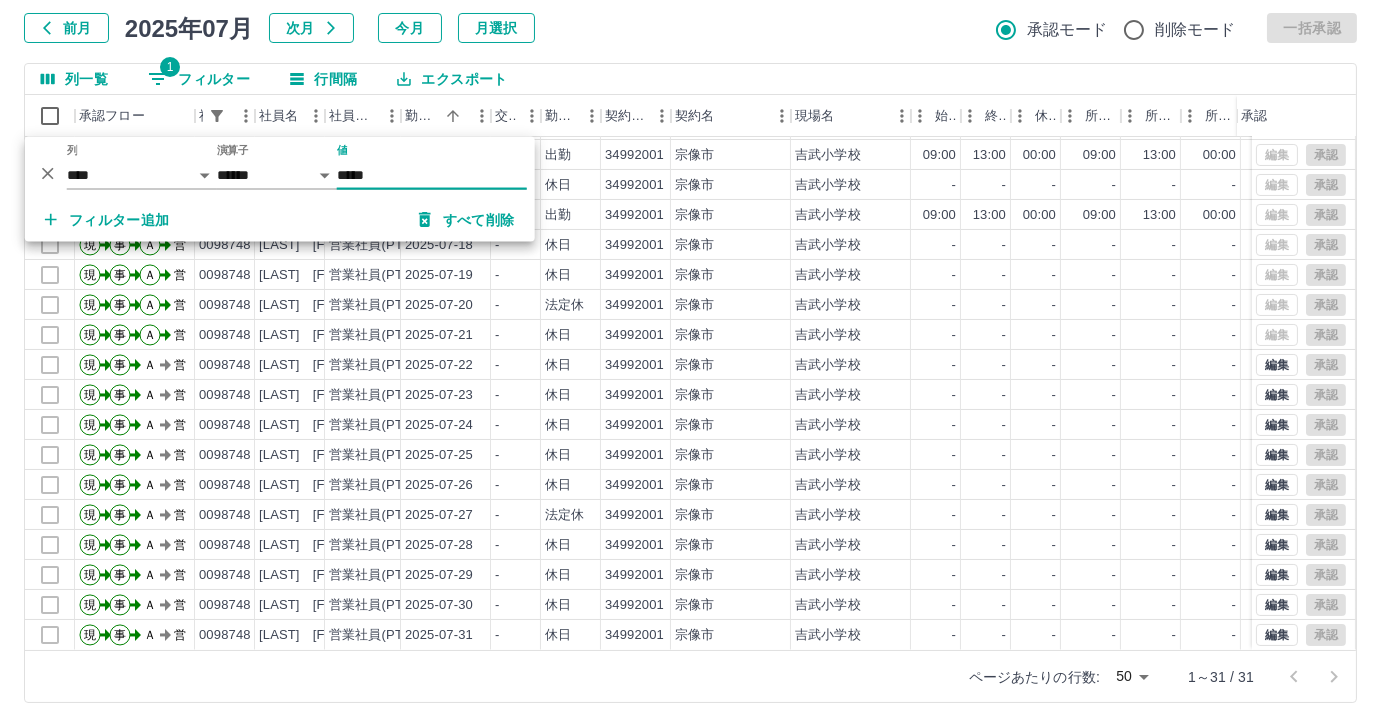 click on "*****" at bounding box center [432, 175] 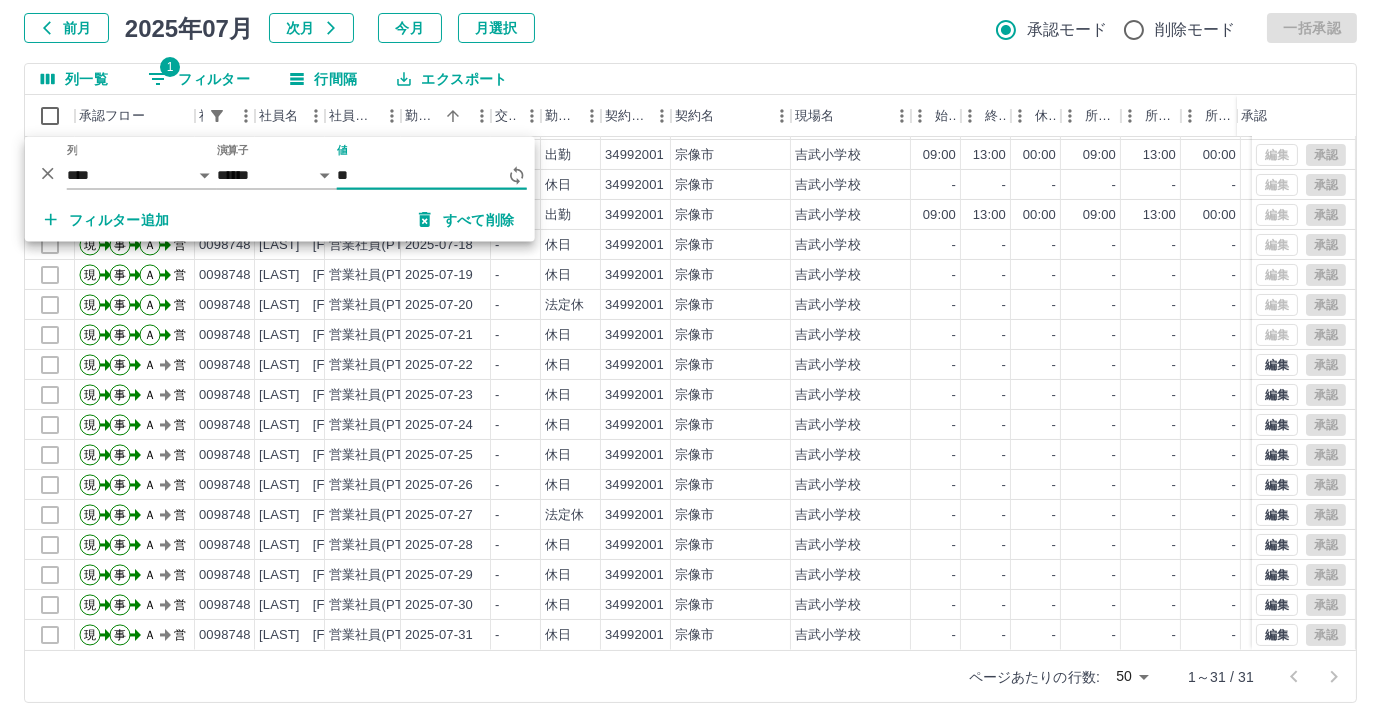 type on "*" 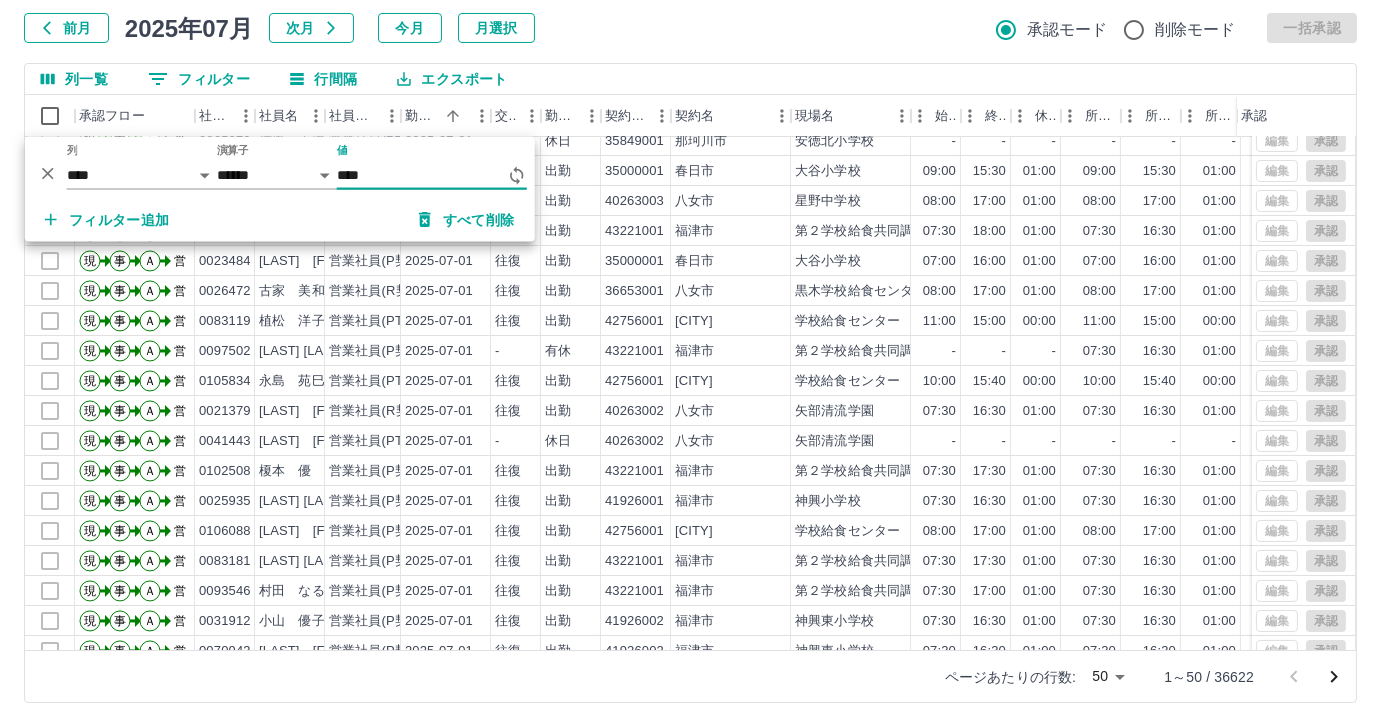 type on "*****" 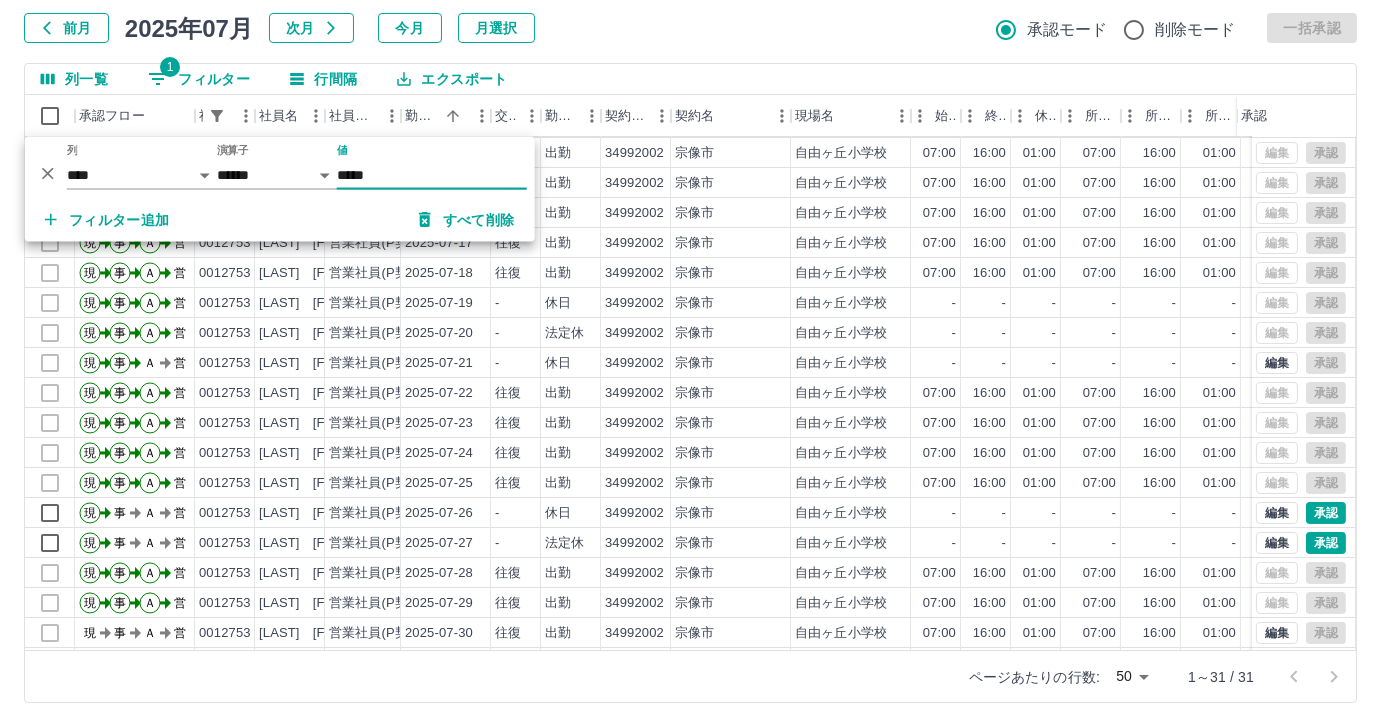 scroll, scrollTop: 431, scrollLeft: 0, axis: vertical 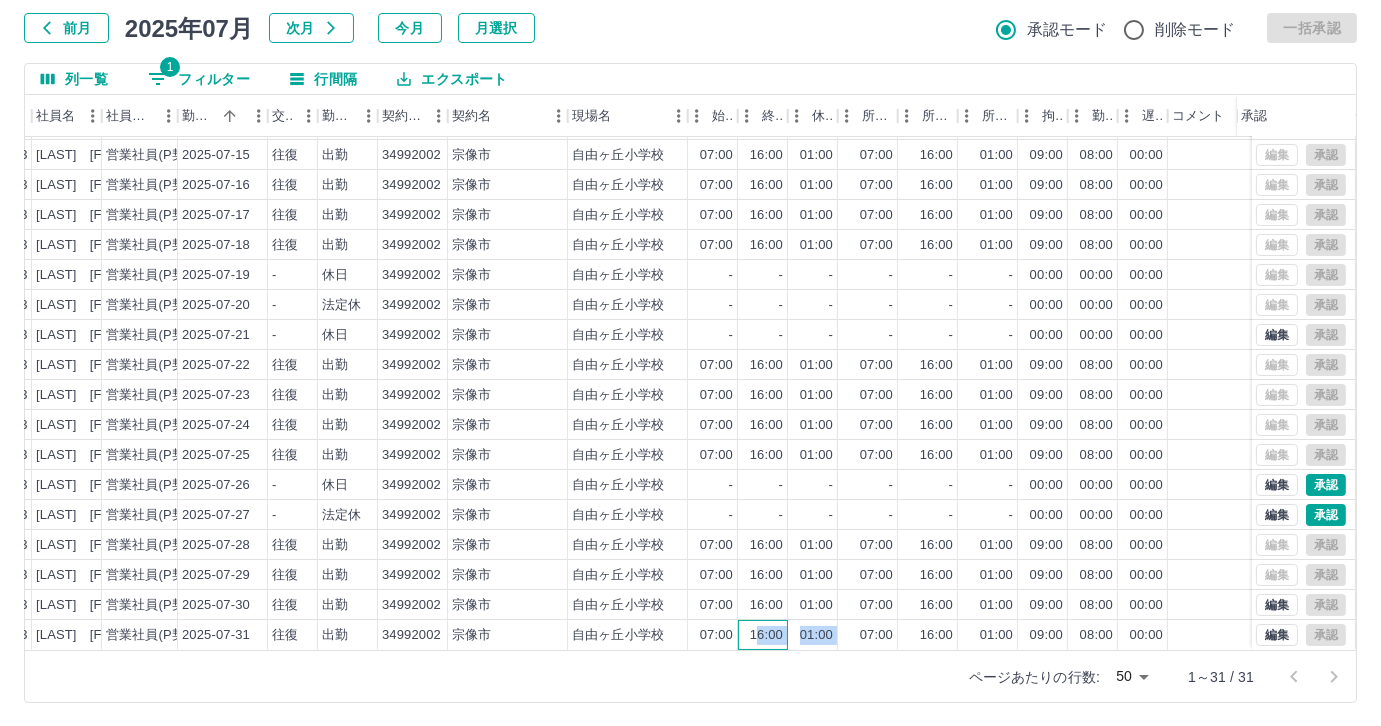 drag, startPoint x: 789, startPoint y: 618, endPoint x: 837, endPoint y: 612, distance: 48.373547 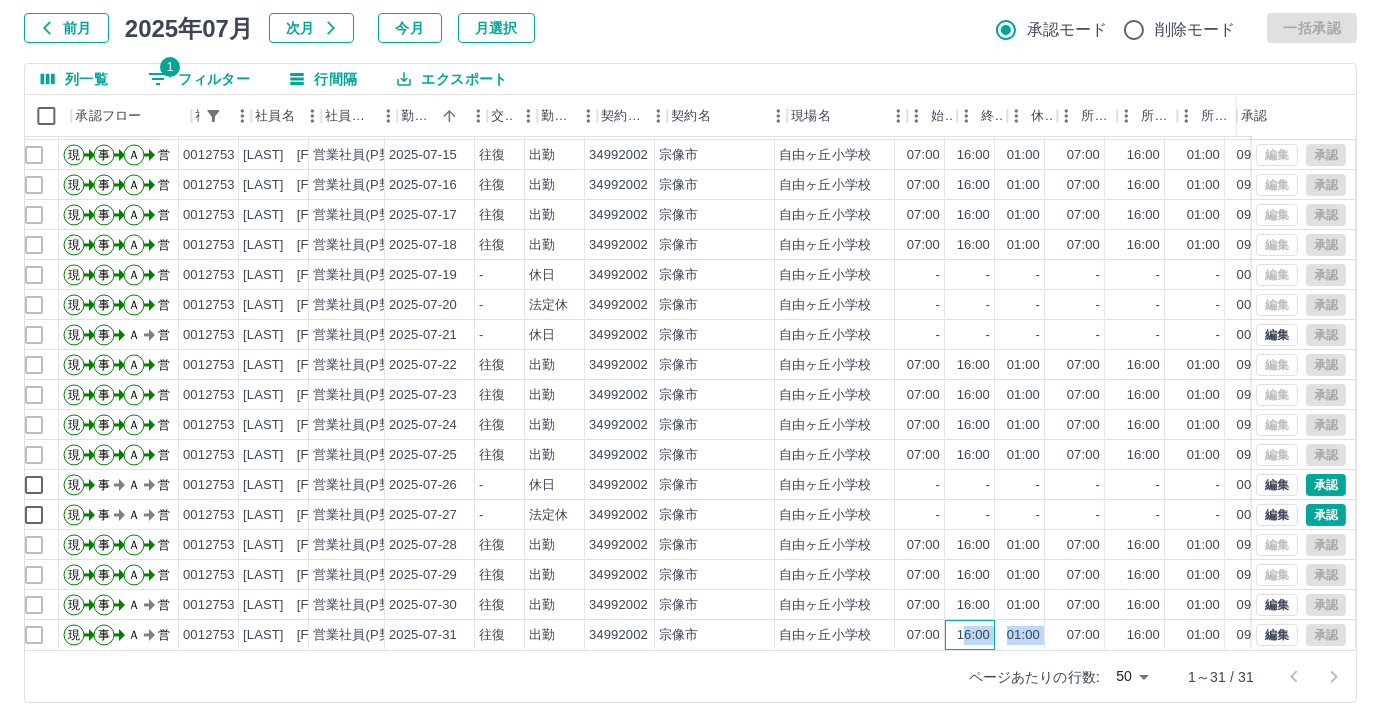 scroll, scrollTop: 431, scrollLeft: 0, axis: vertical 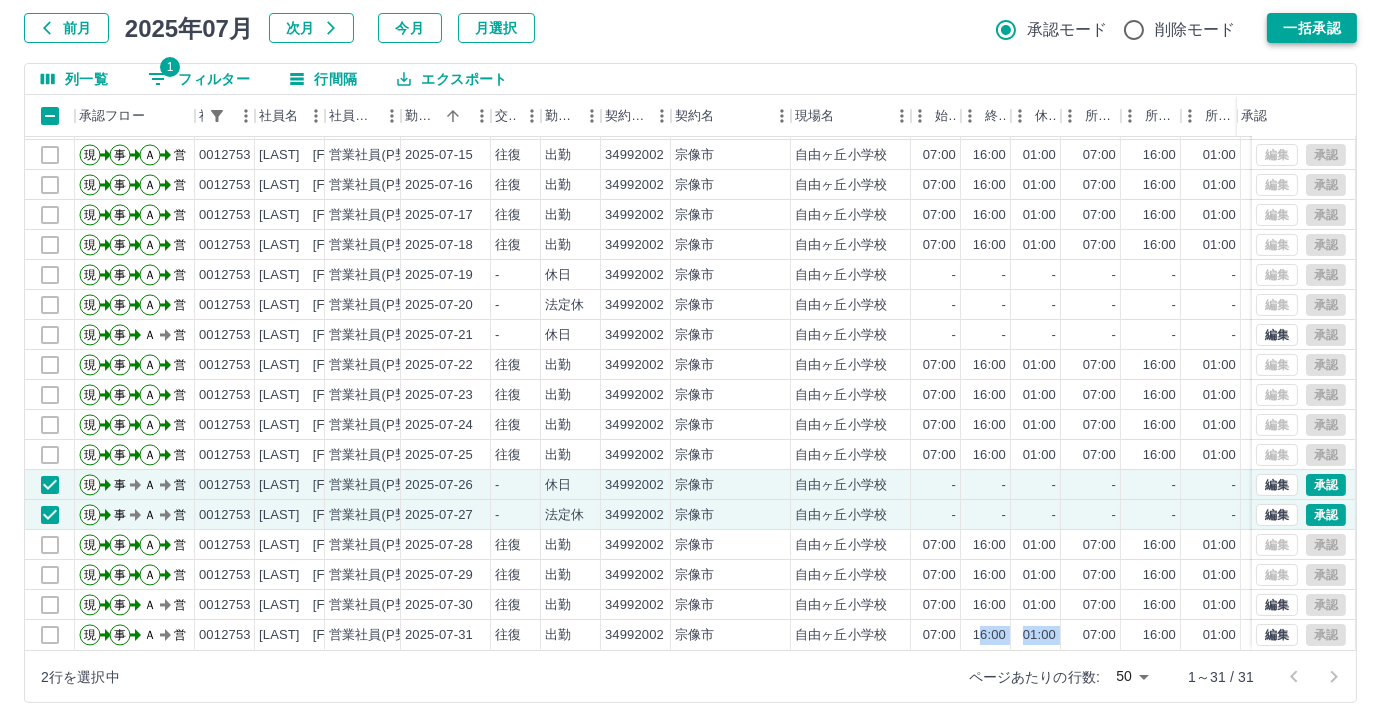 click on "一括承認" at bounding box center (1312, 28) 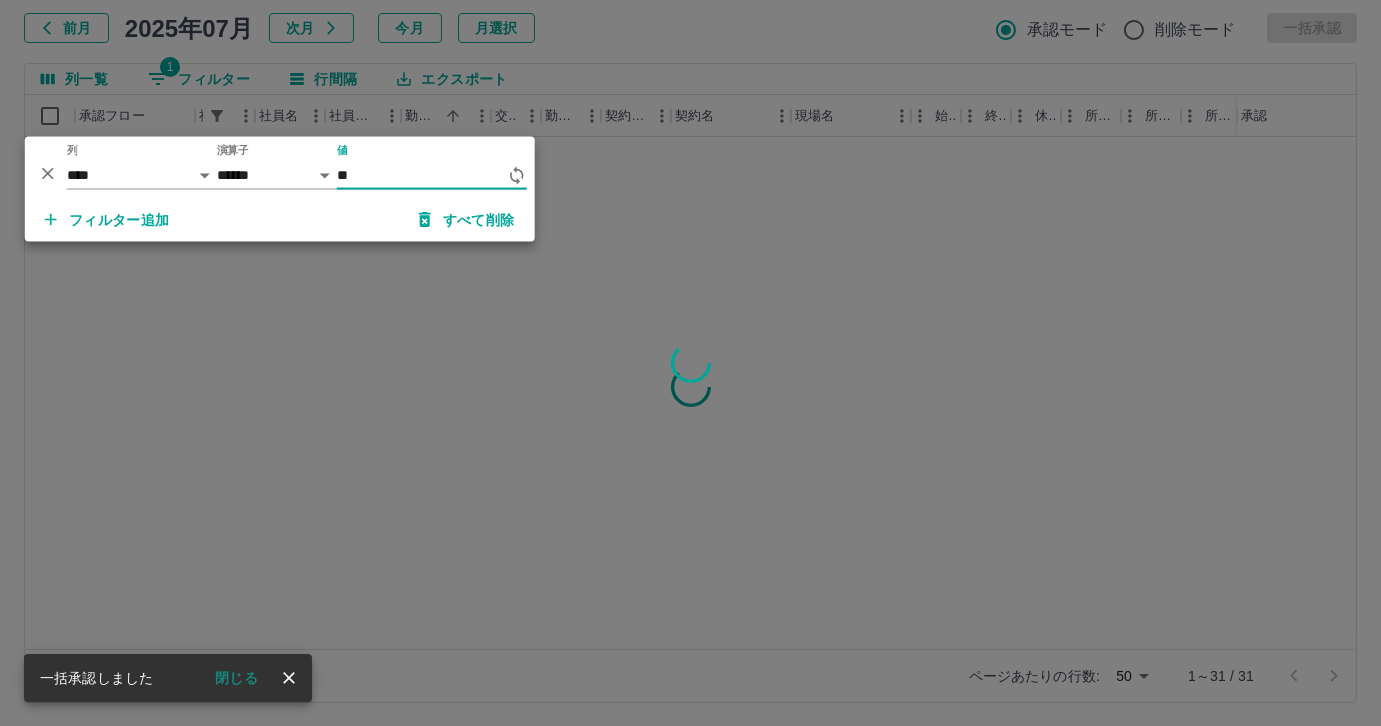 scroll, scrollTop: 0, scrollLeft: 0, axis: both 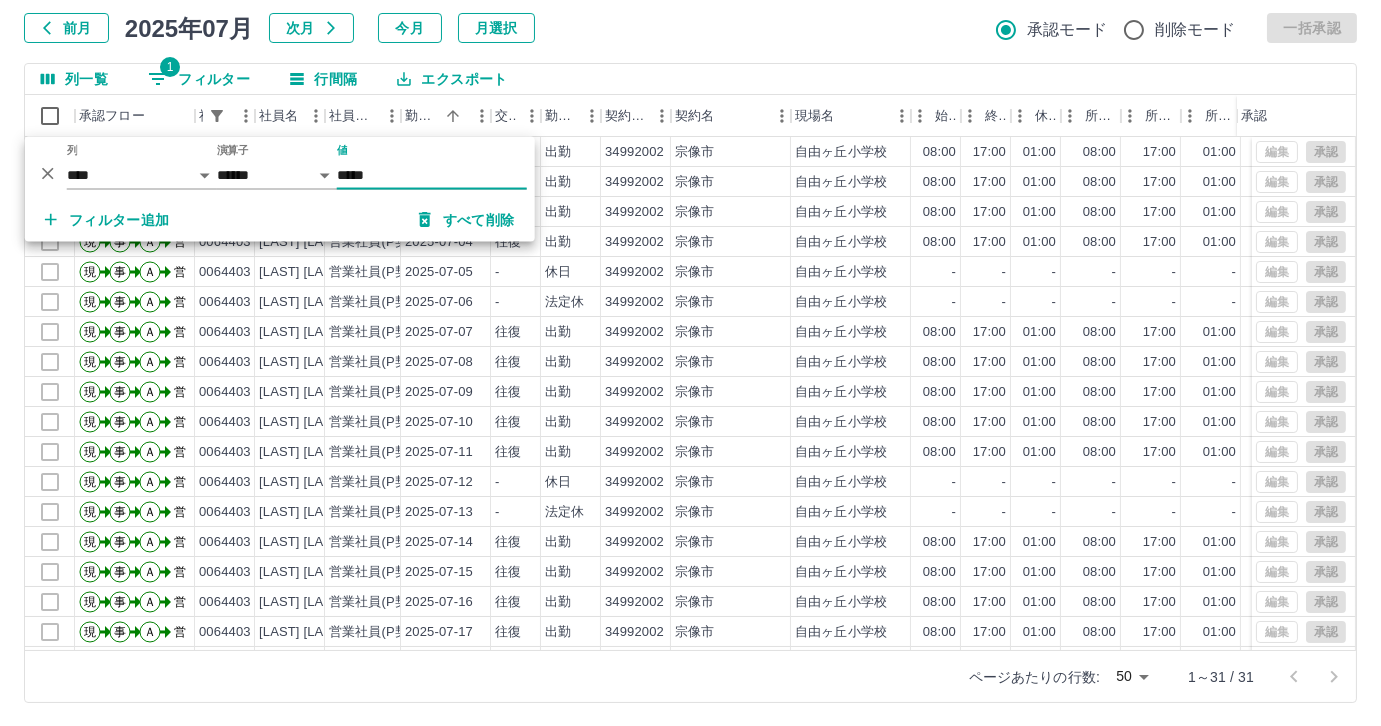 type on "*****" 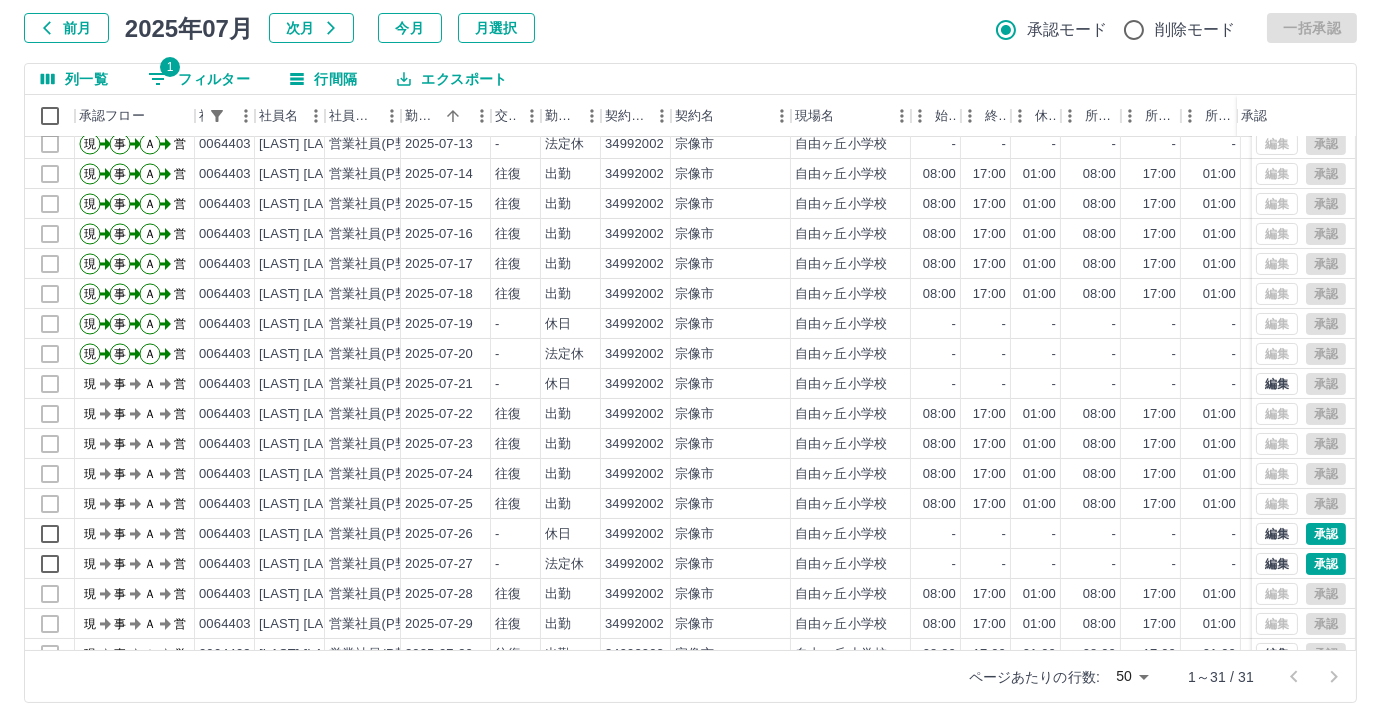 scroll, scrollTop: 431, scrollLeft: 0, axis: vertical 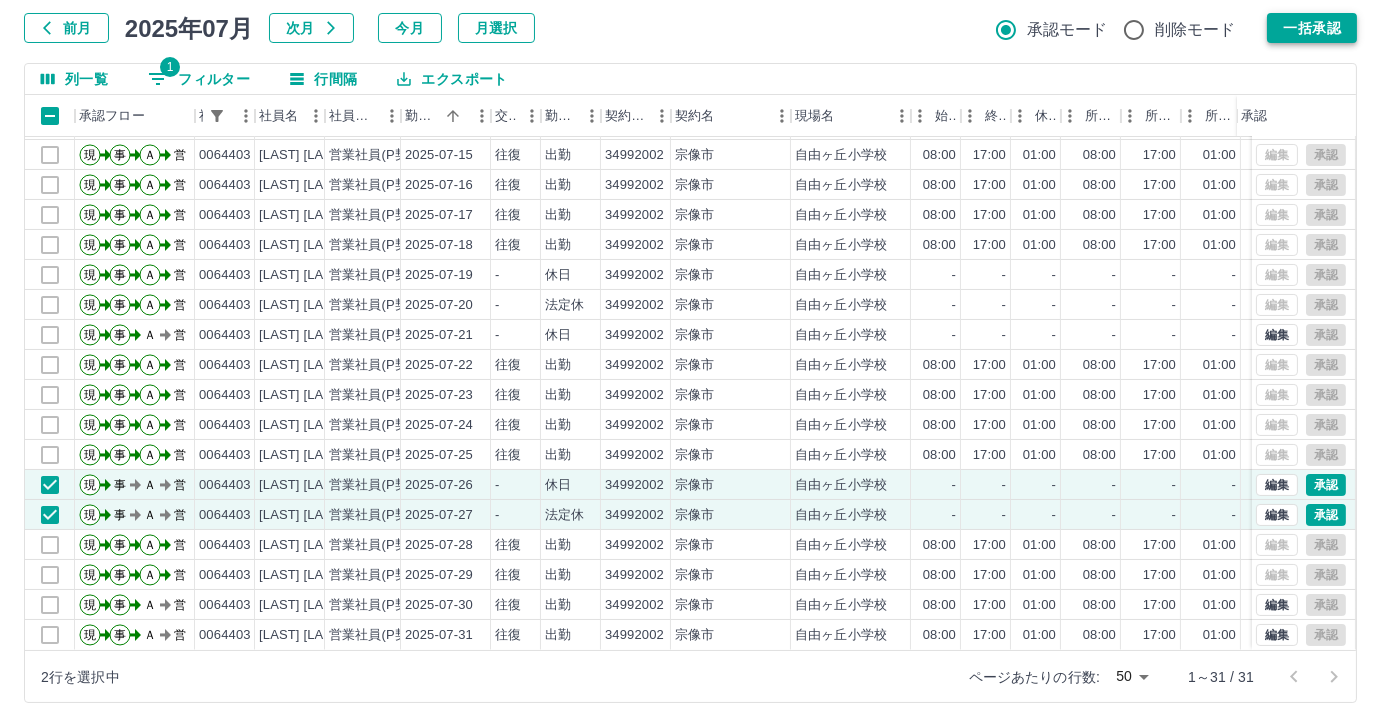 click on "一括承認" at bounding box center [1312, 28] 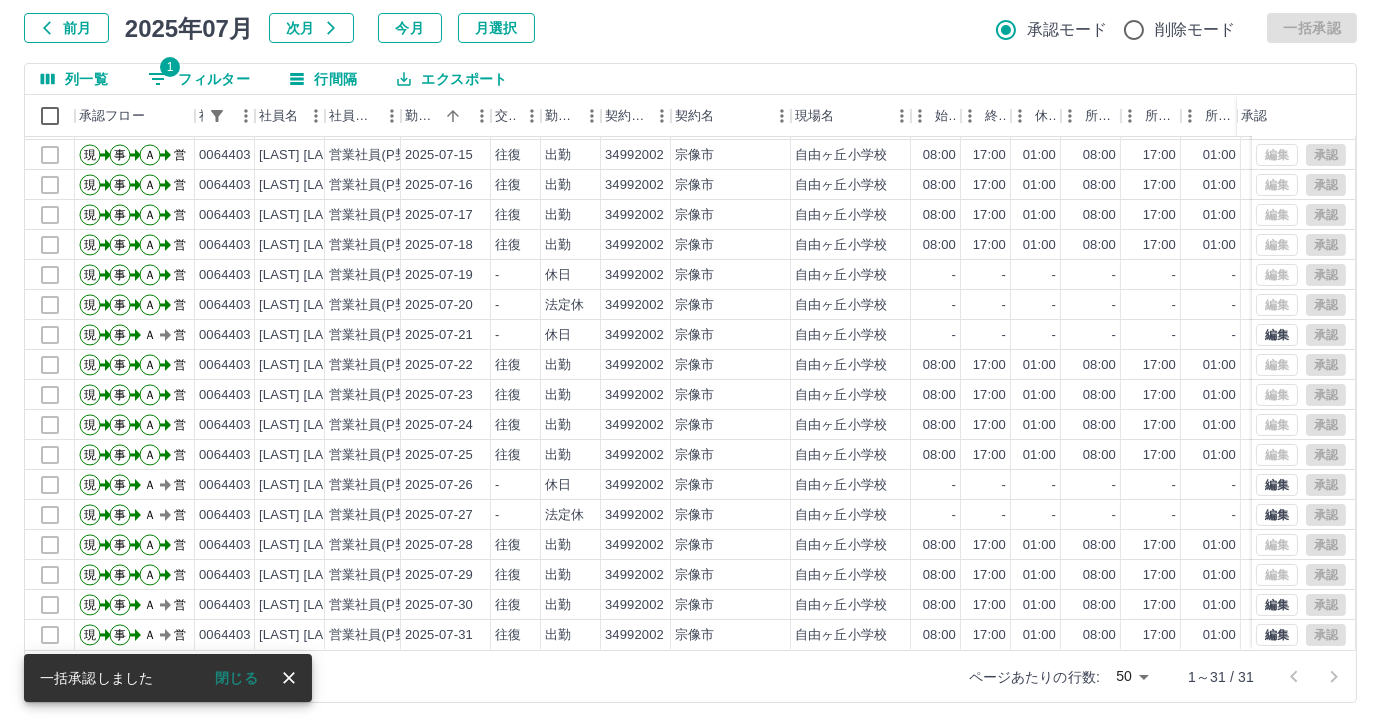click on "1 フィルター" at bounding box center (199, 79) 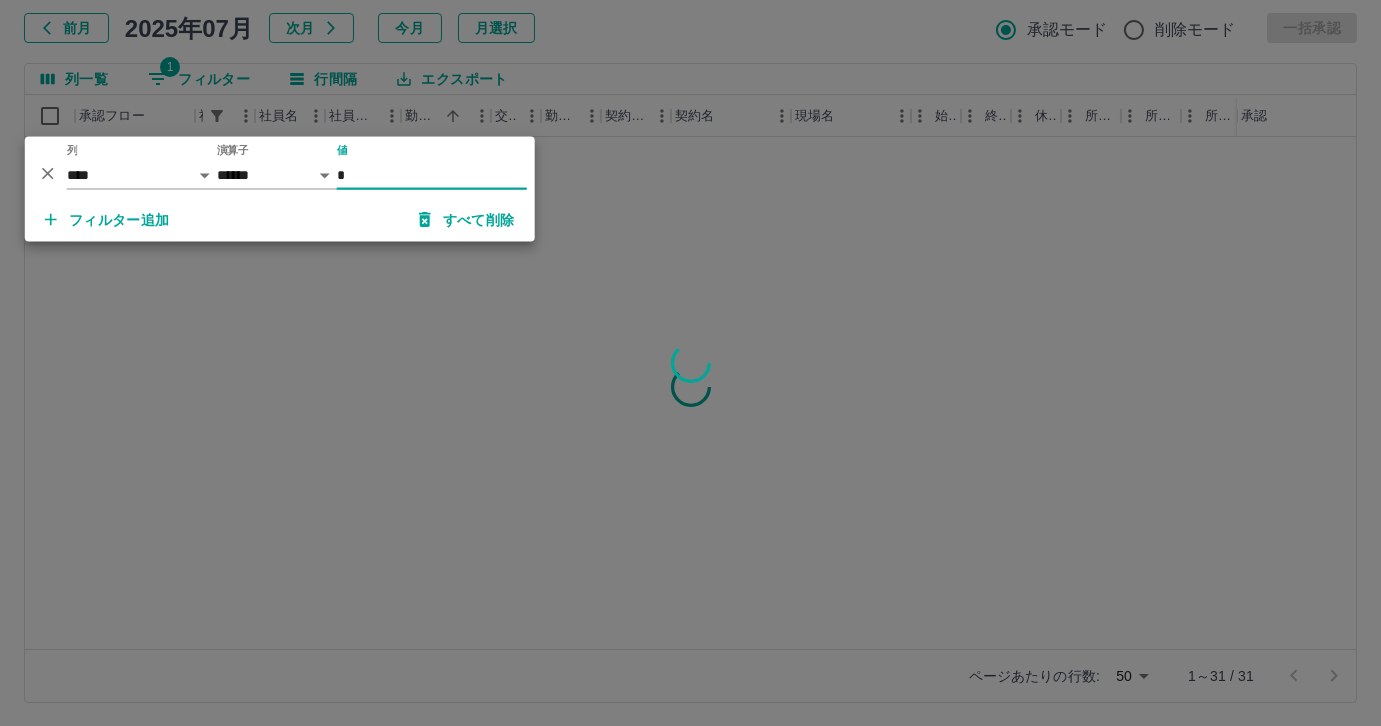 scroll, scrollTop: 0, scrollLeft: 0, axis: both 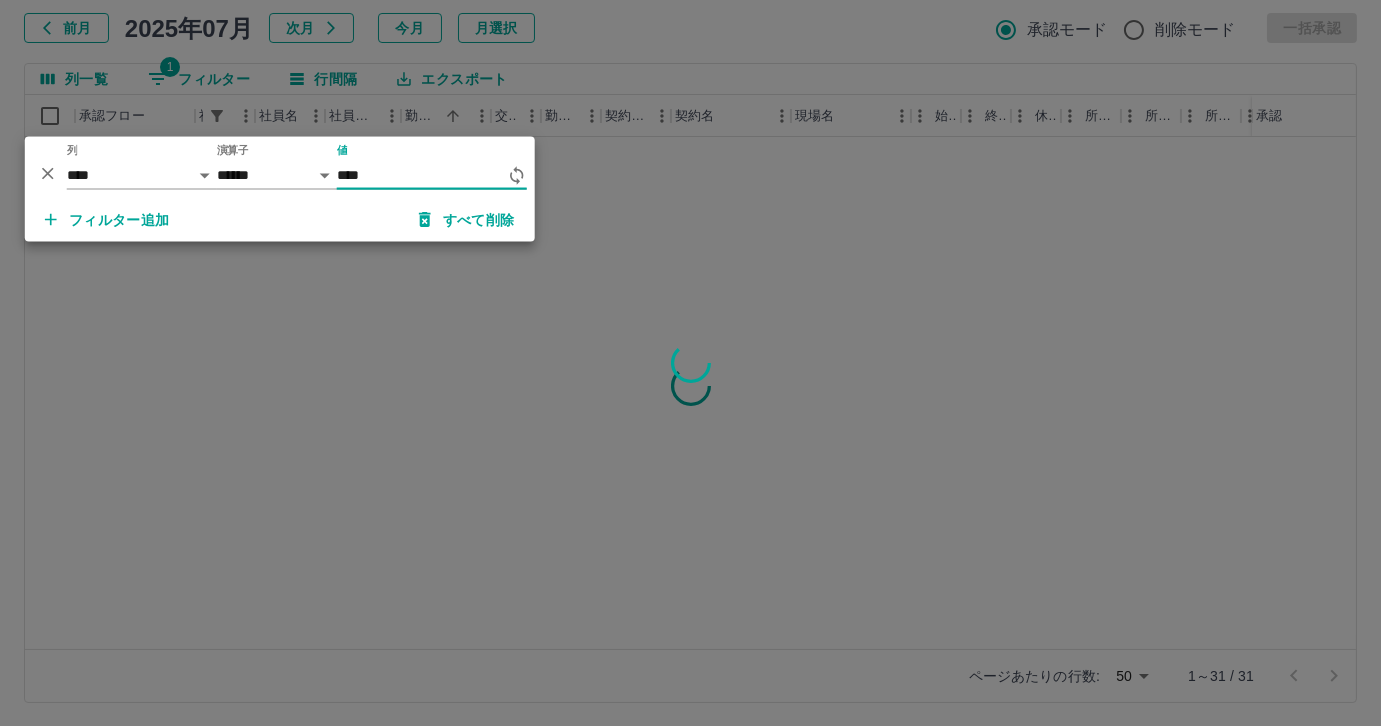 type on "*****" 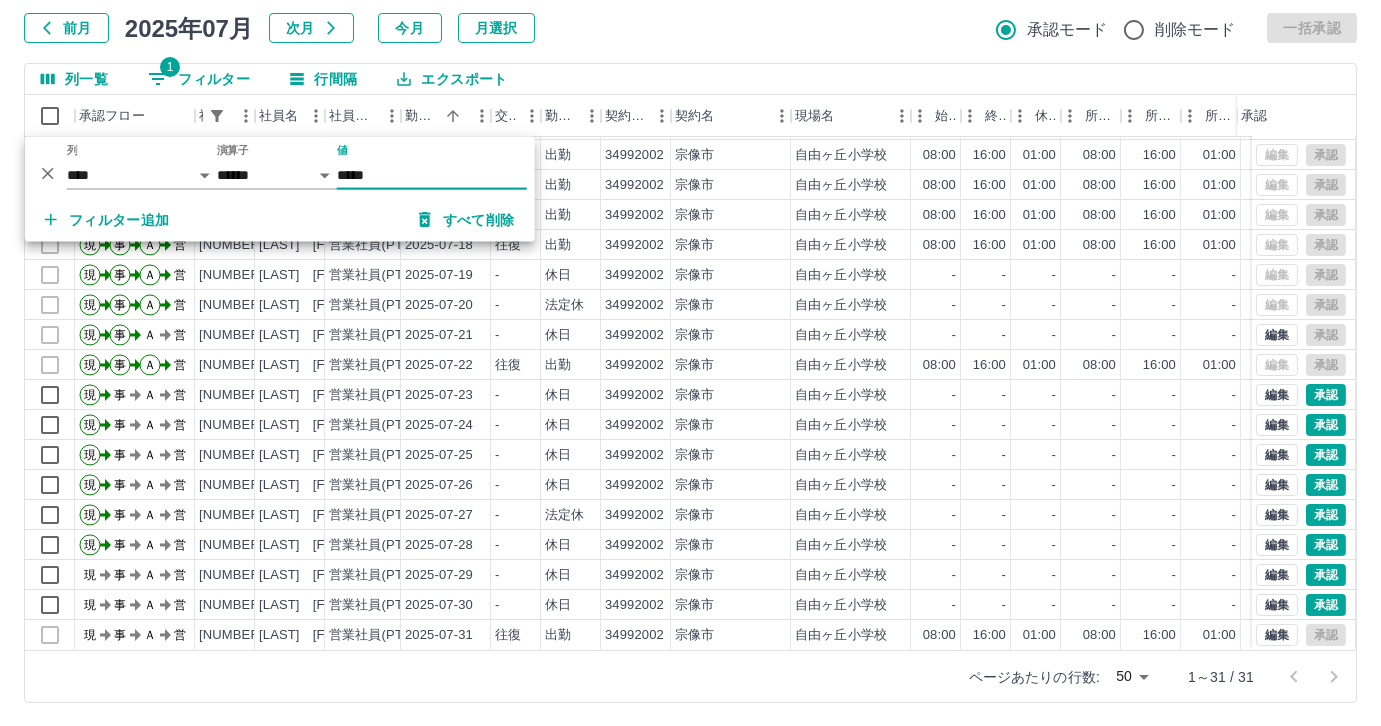 scroll, scrollTop: 431, scrollLeft: 0, axis: vertical 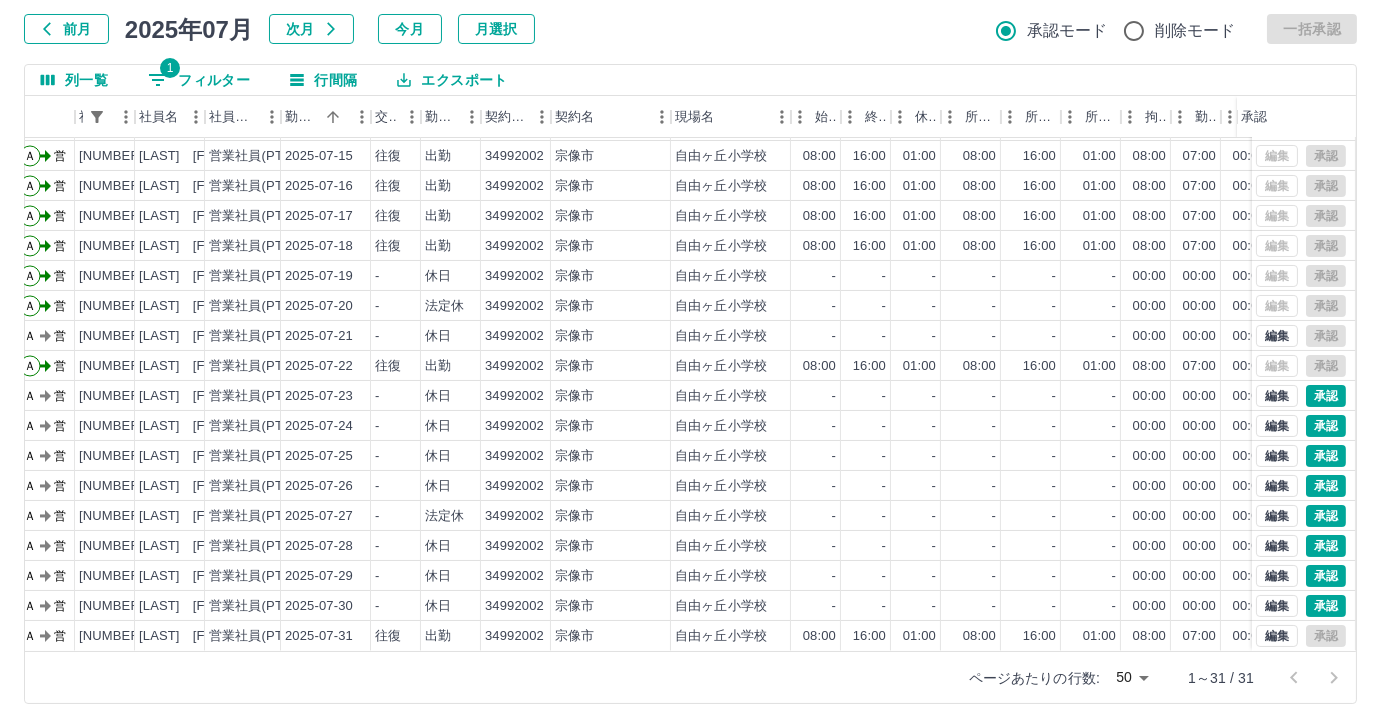 click on "1 フィルター" at bounding box center [199, 80] 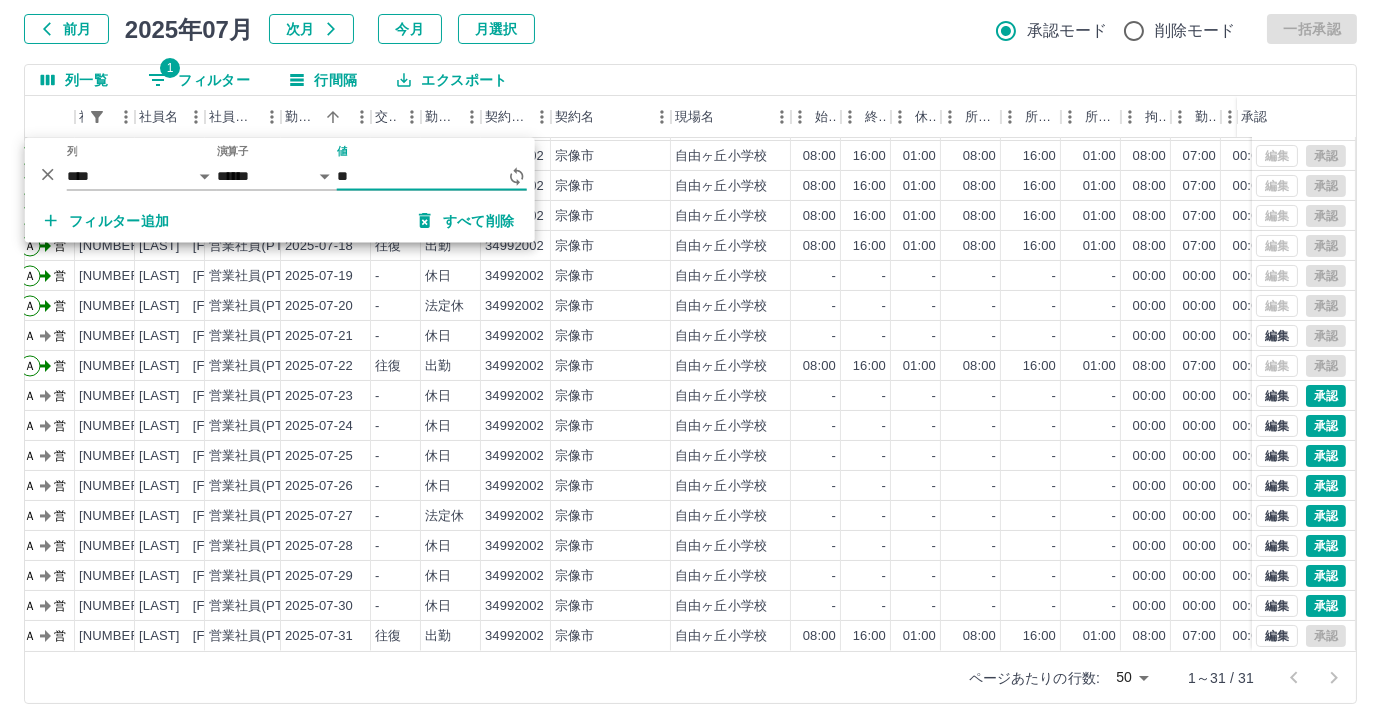 type on "*" 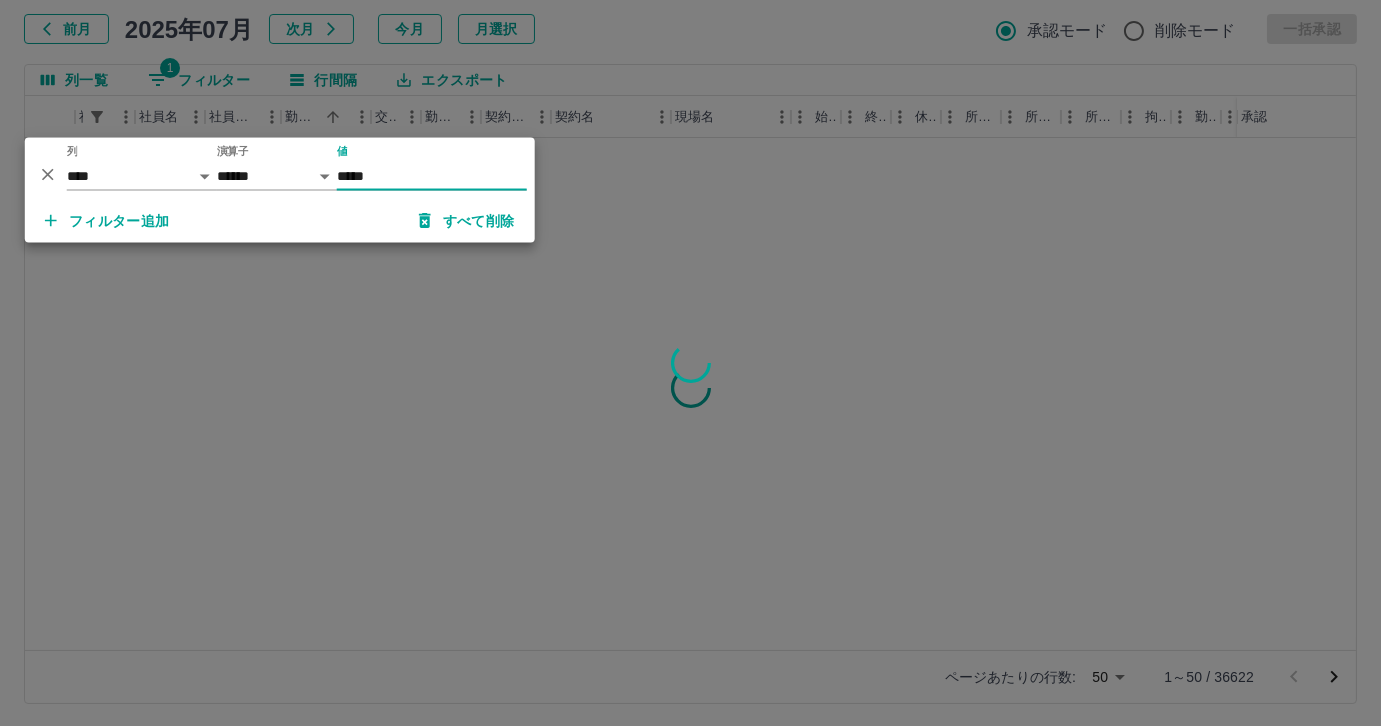 scroll, scrollTop: 0, scrollLeft: 120, axis: horizontal 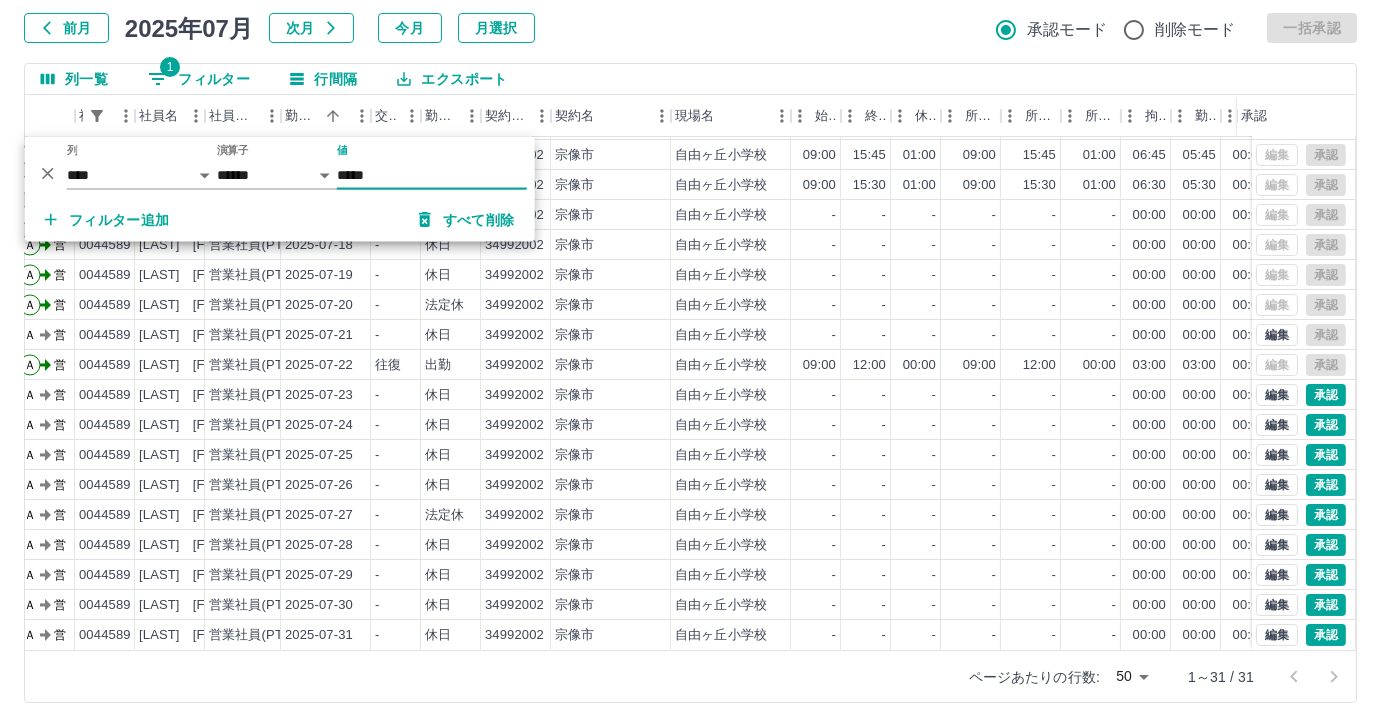 type on "*****" 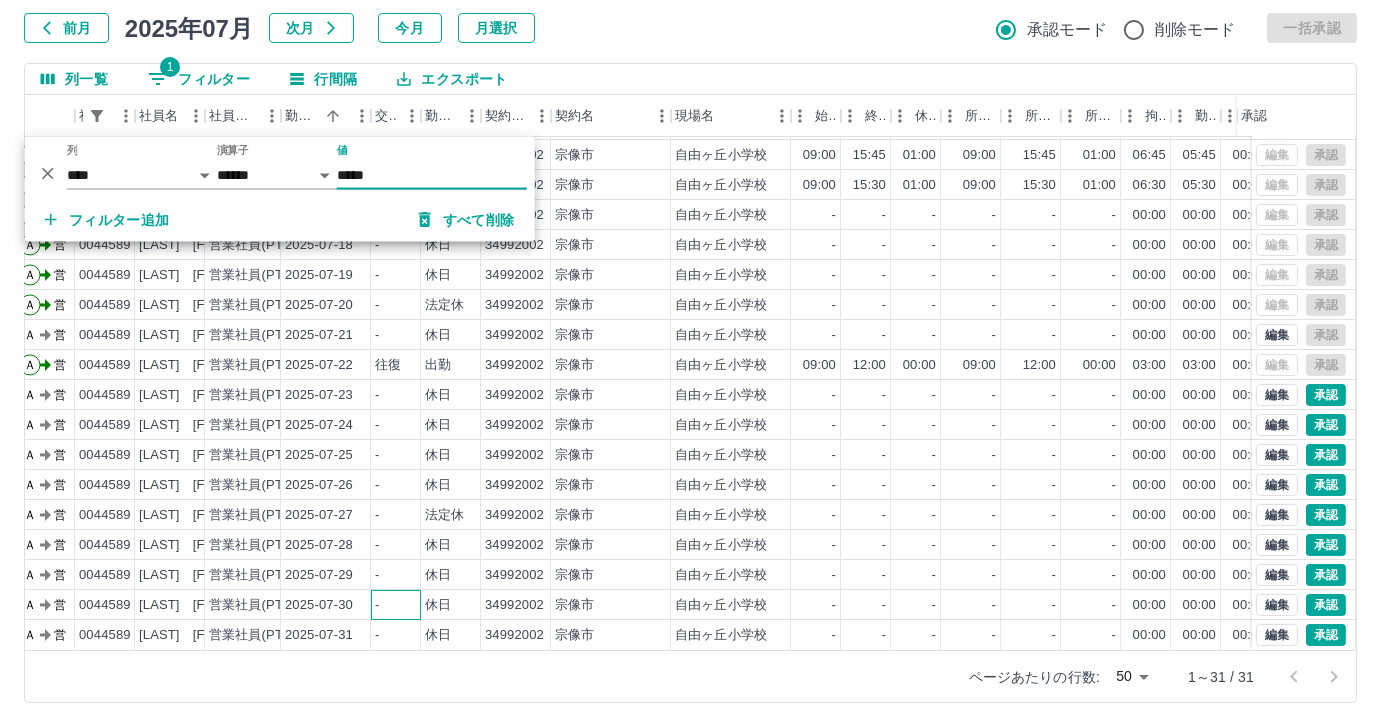 drag, startPoint x: 384, startPoint y: 589, endPoint x: 364, endPoint y: 415, distance: 175.14566 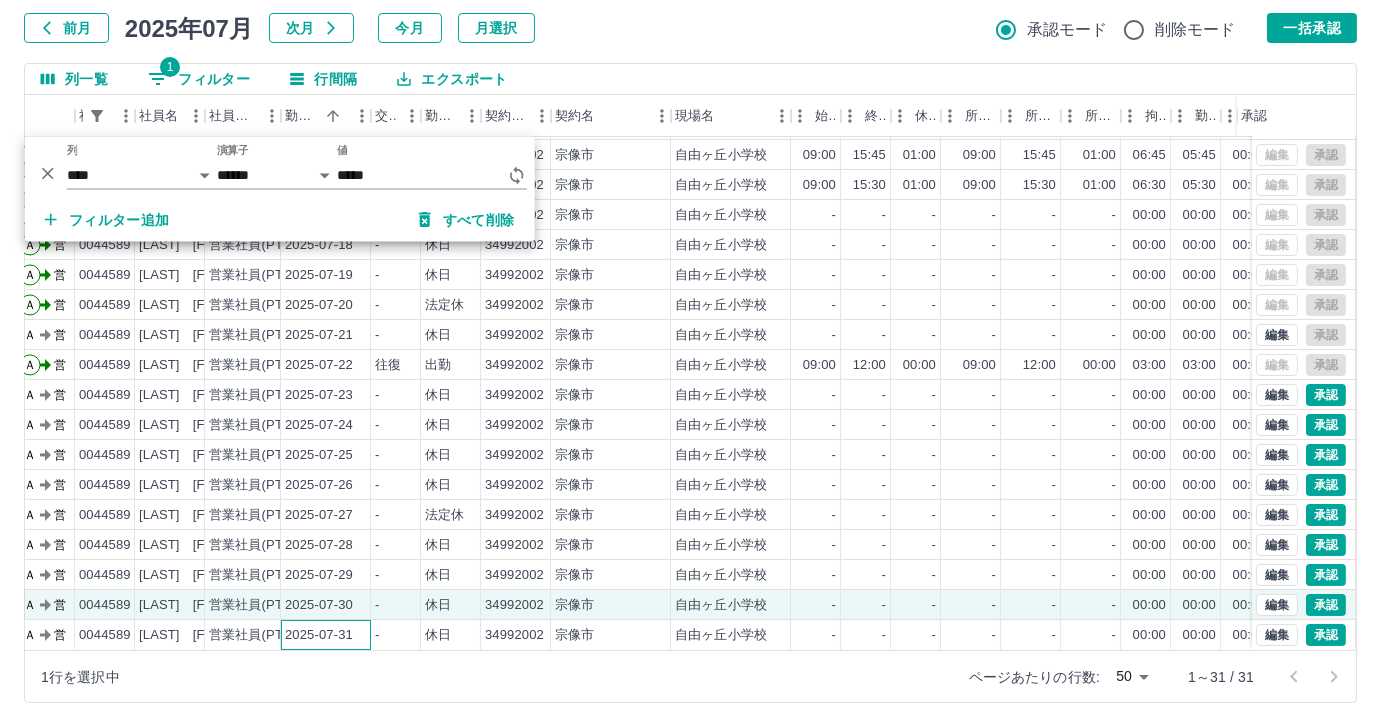 click on "2025-07-31" at bounding box center [326, 635] 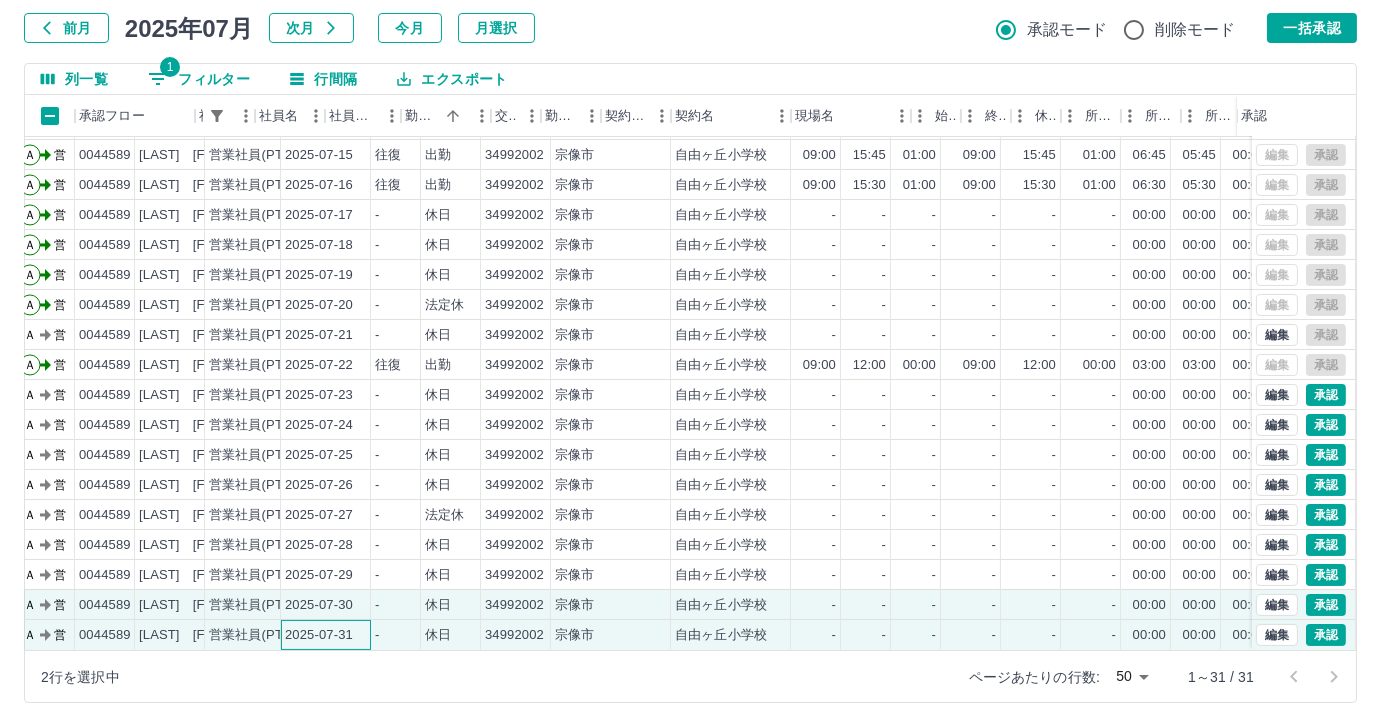 scroll, scrollTop: 431, scrollLeft: 0, axis: vertical 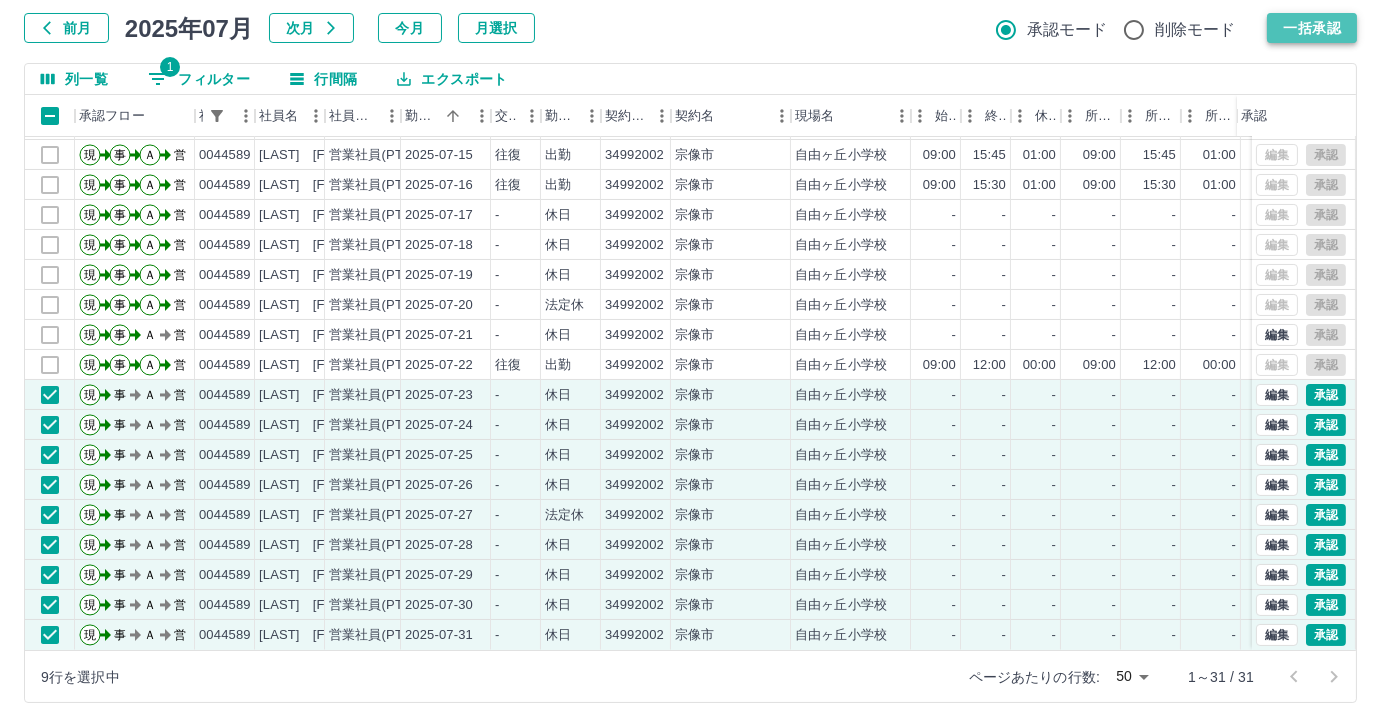 click on "一括承認" at bounding box center (1312, 28) 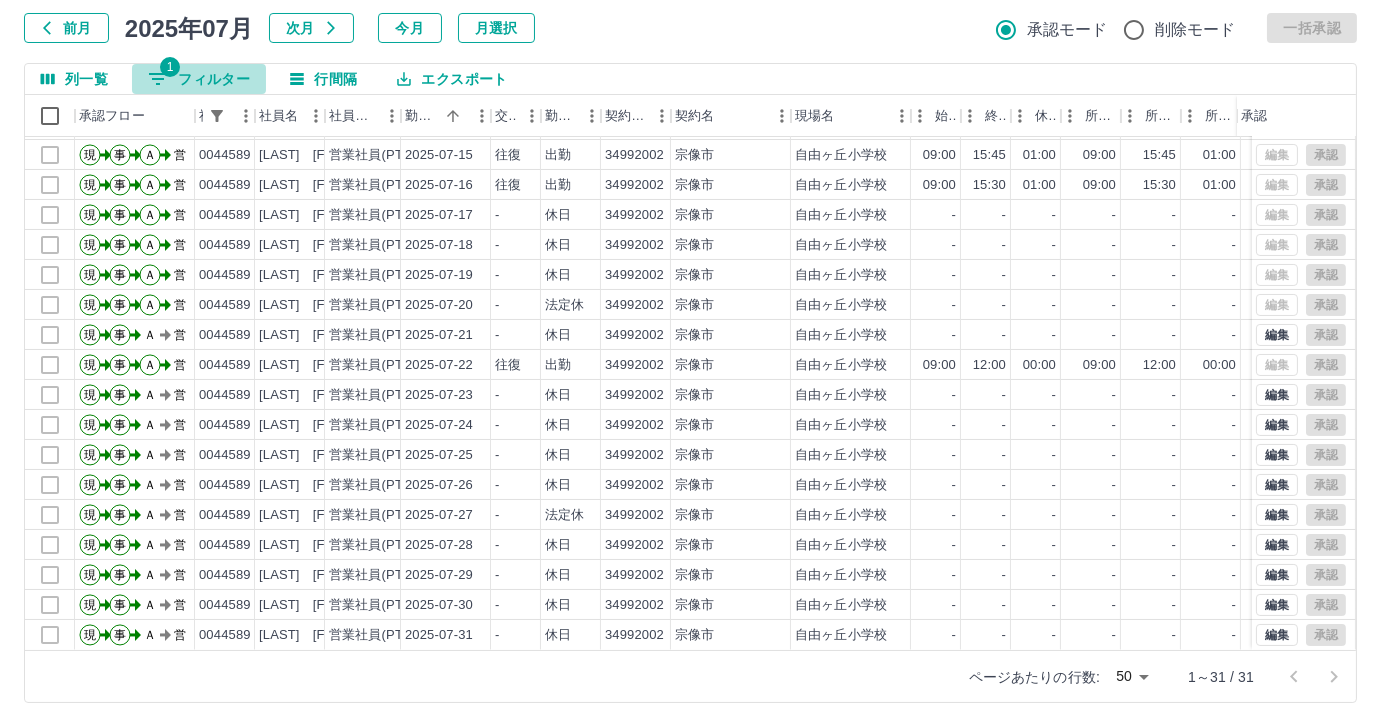 click on "1 フィルター" at bounding box center (199, 79) 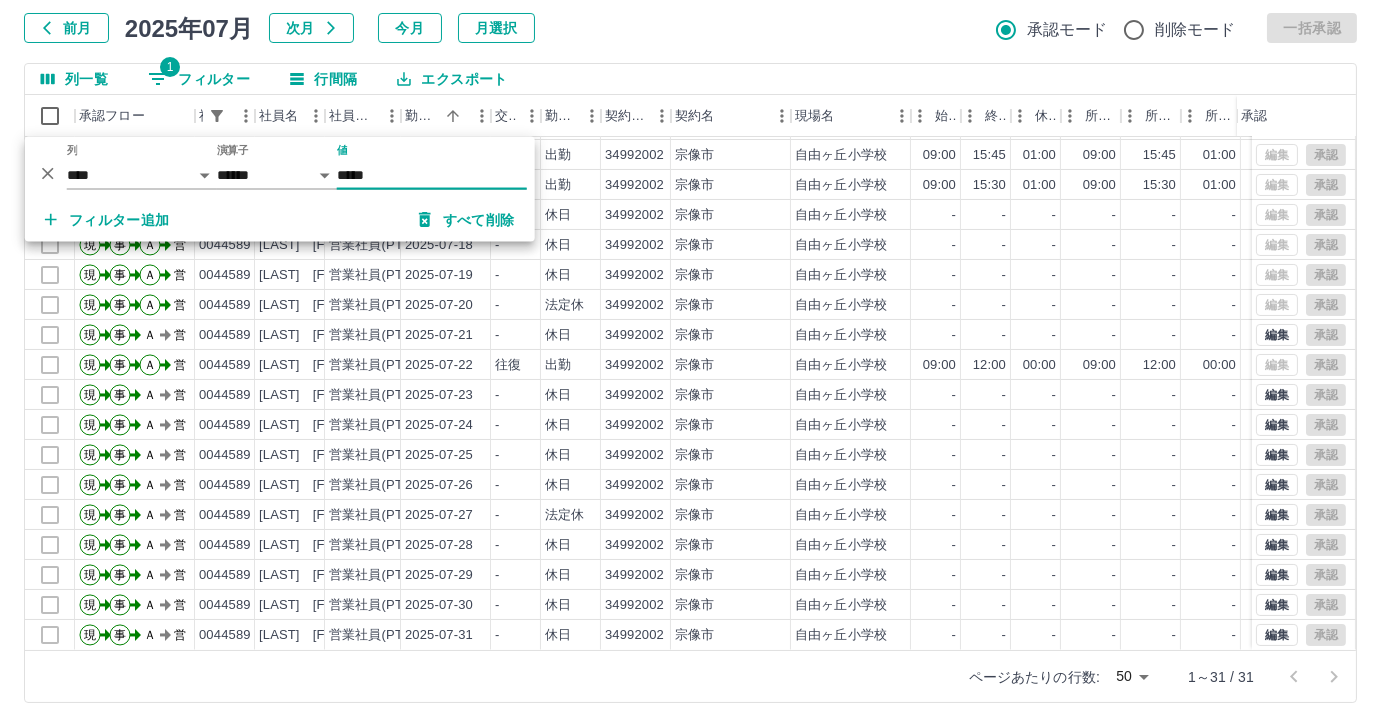 click on "*****" at bounding box center [432, 175] 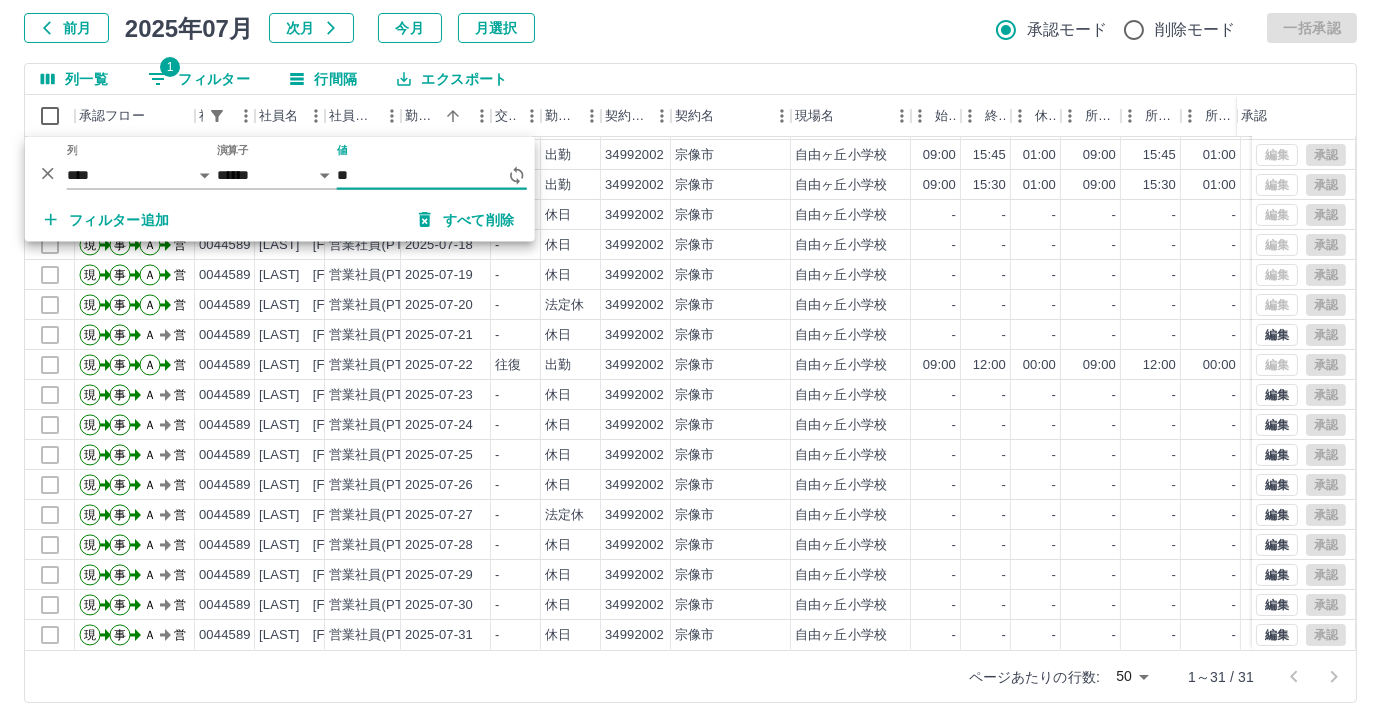 type on "*" 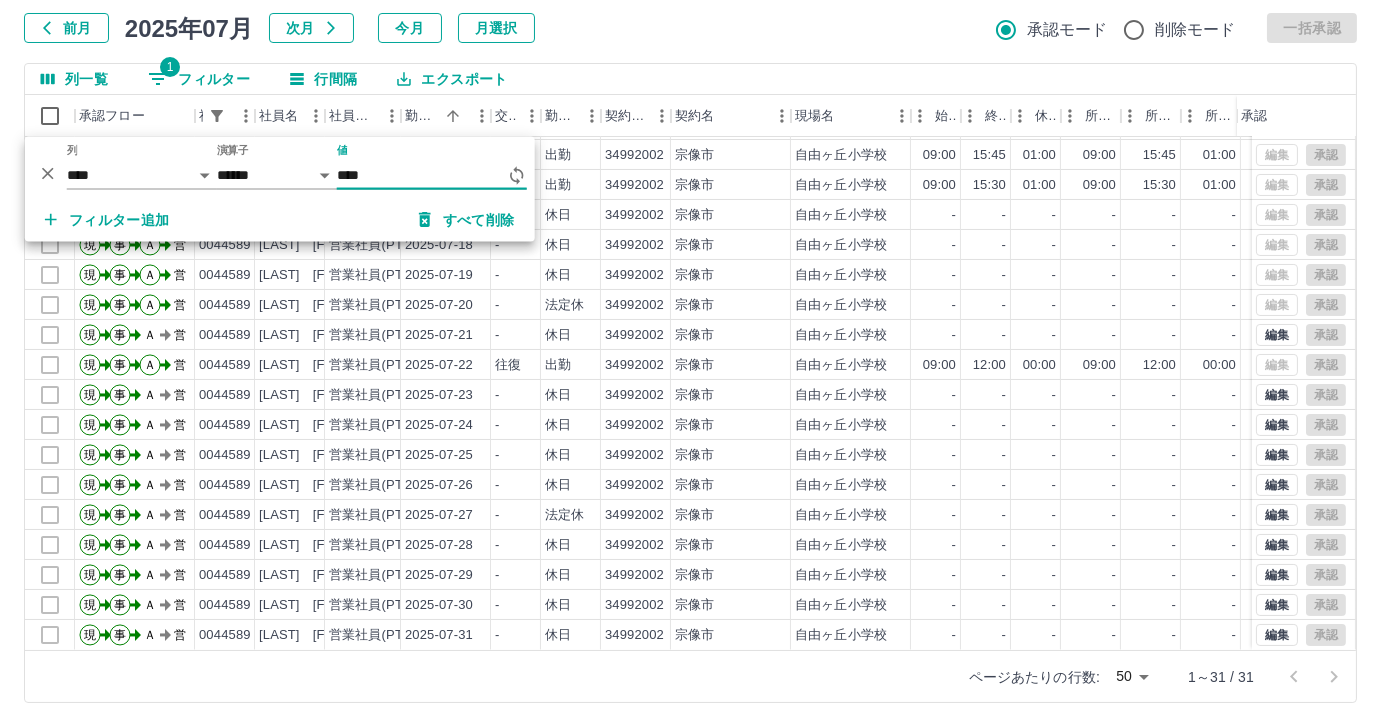 type on "*****" 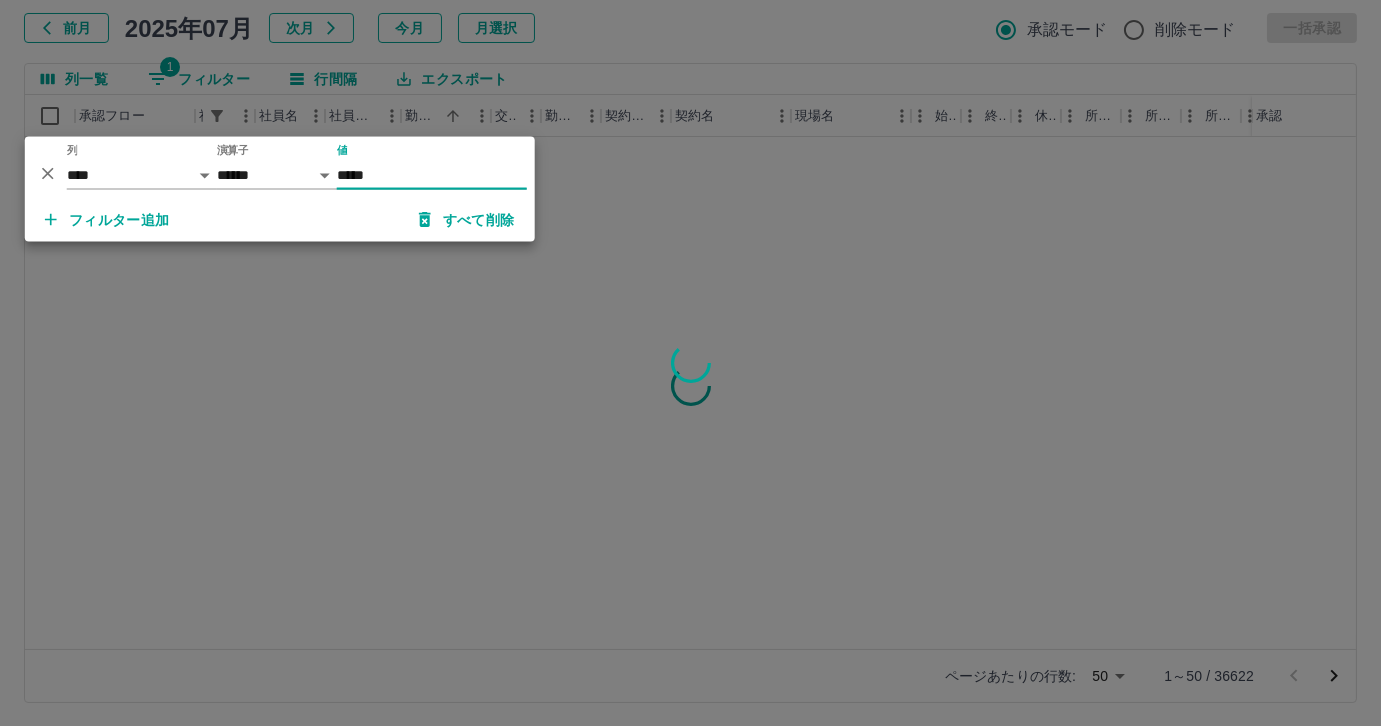 scroll, scrollTop: 0, scrollLeft: 0, axis: both 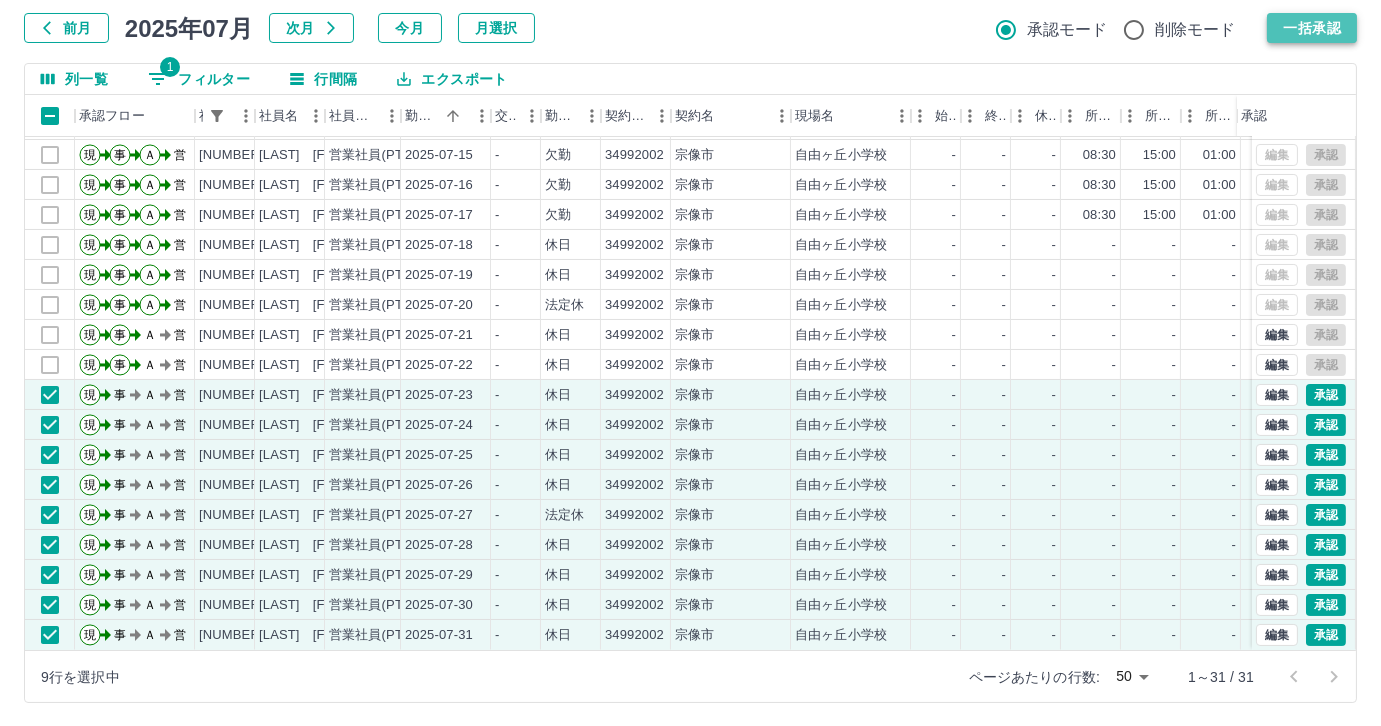 click on "一括承認" at bounding box center (1312, 28) 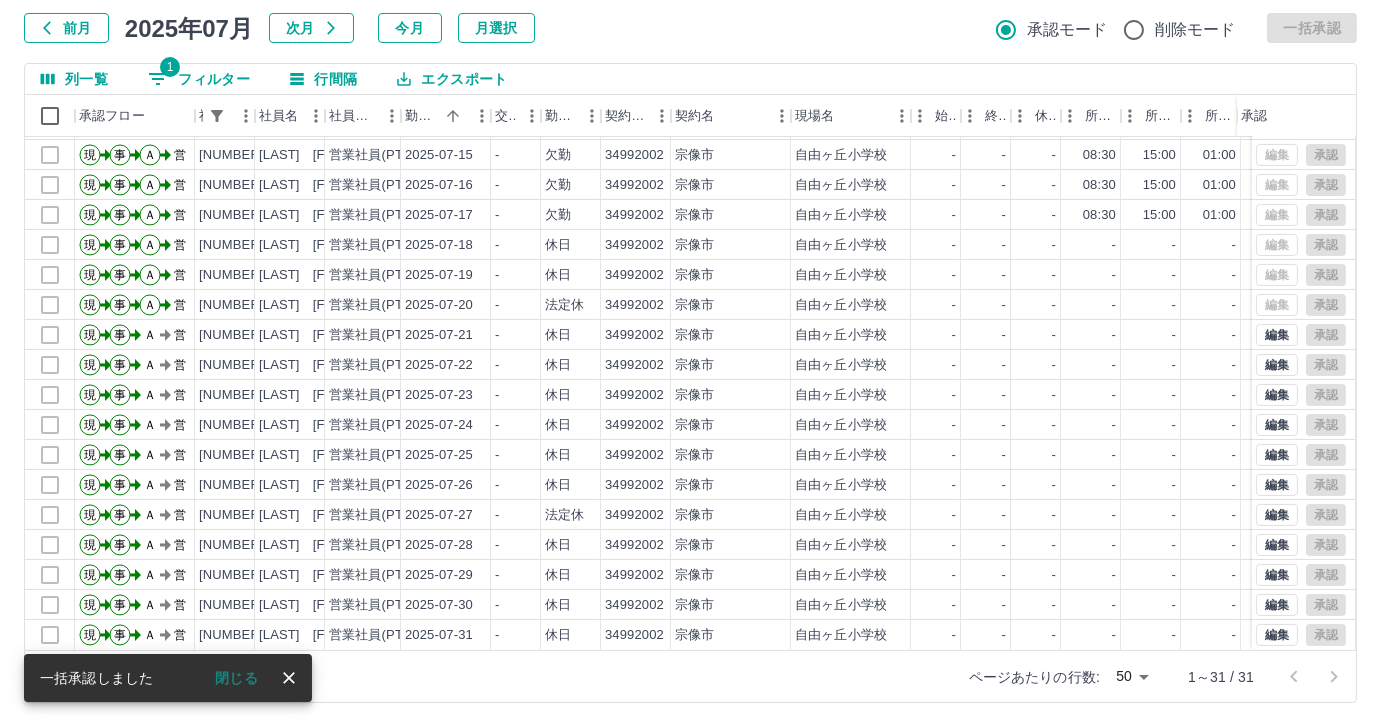 click on "1 フィルター" at bounding box center (199, 79) 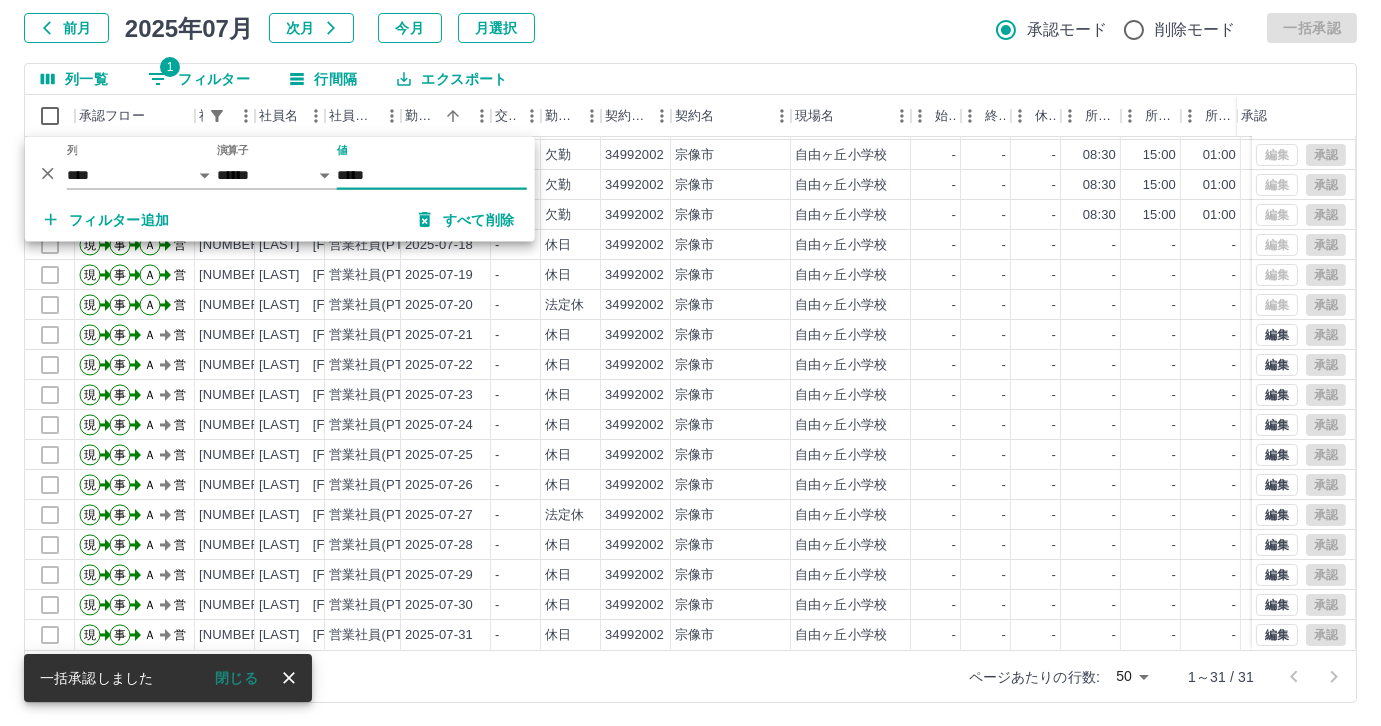 click on "*****" at bounding box center [432, 175] 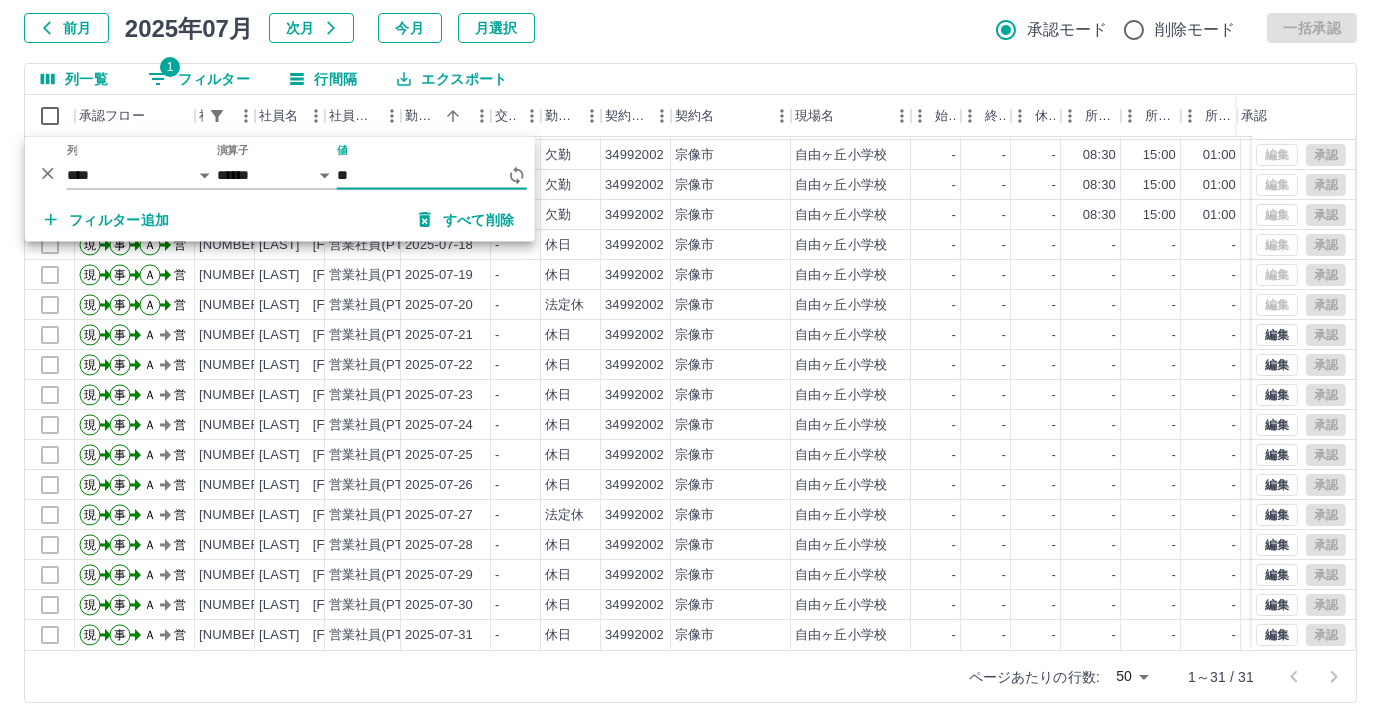 type on "*" 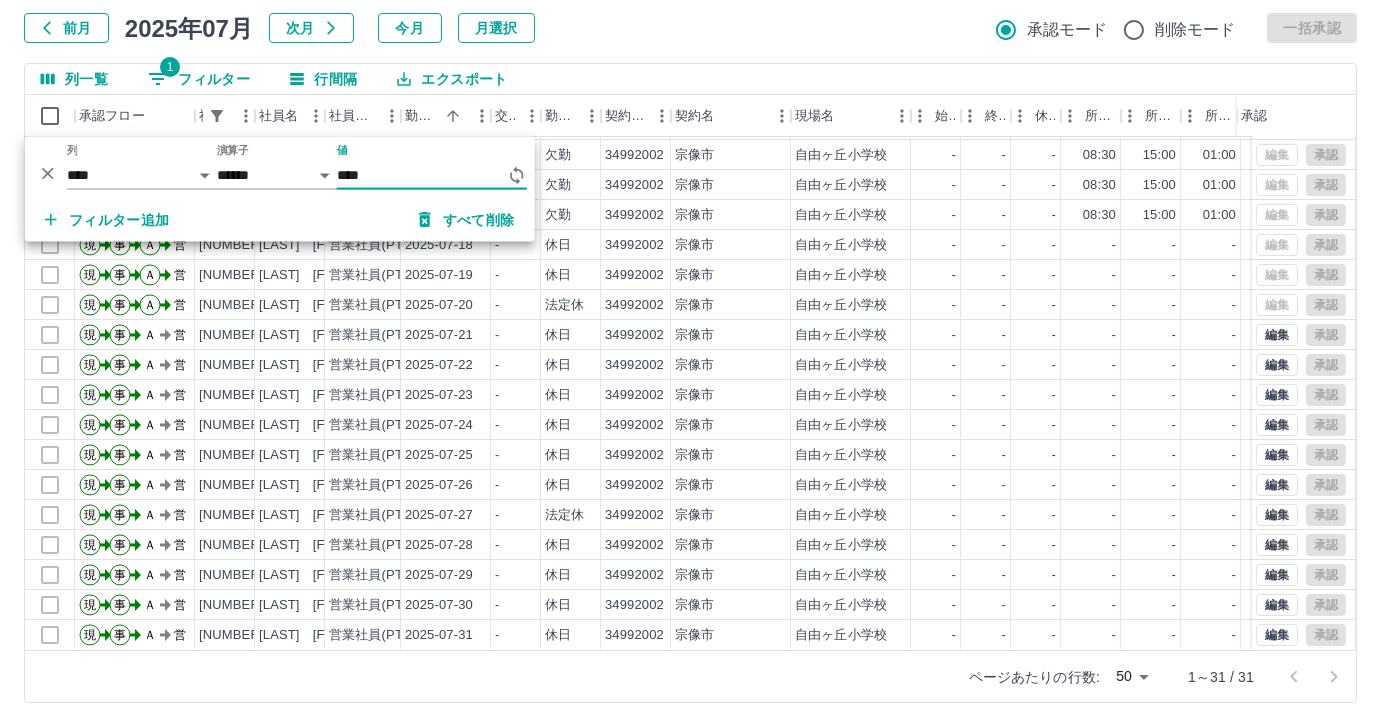 type on "*****" 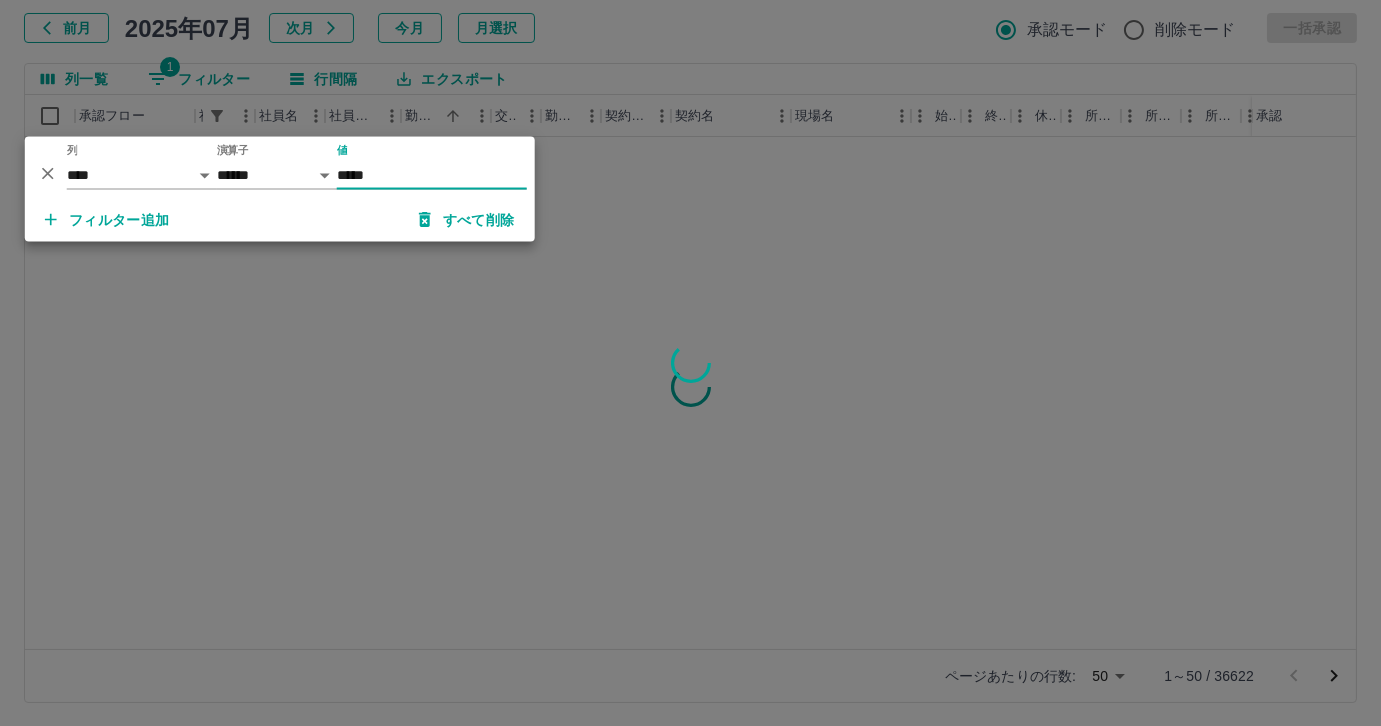 scroll, scrollTop: 0, scrollLeft: 0, axis: both 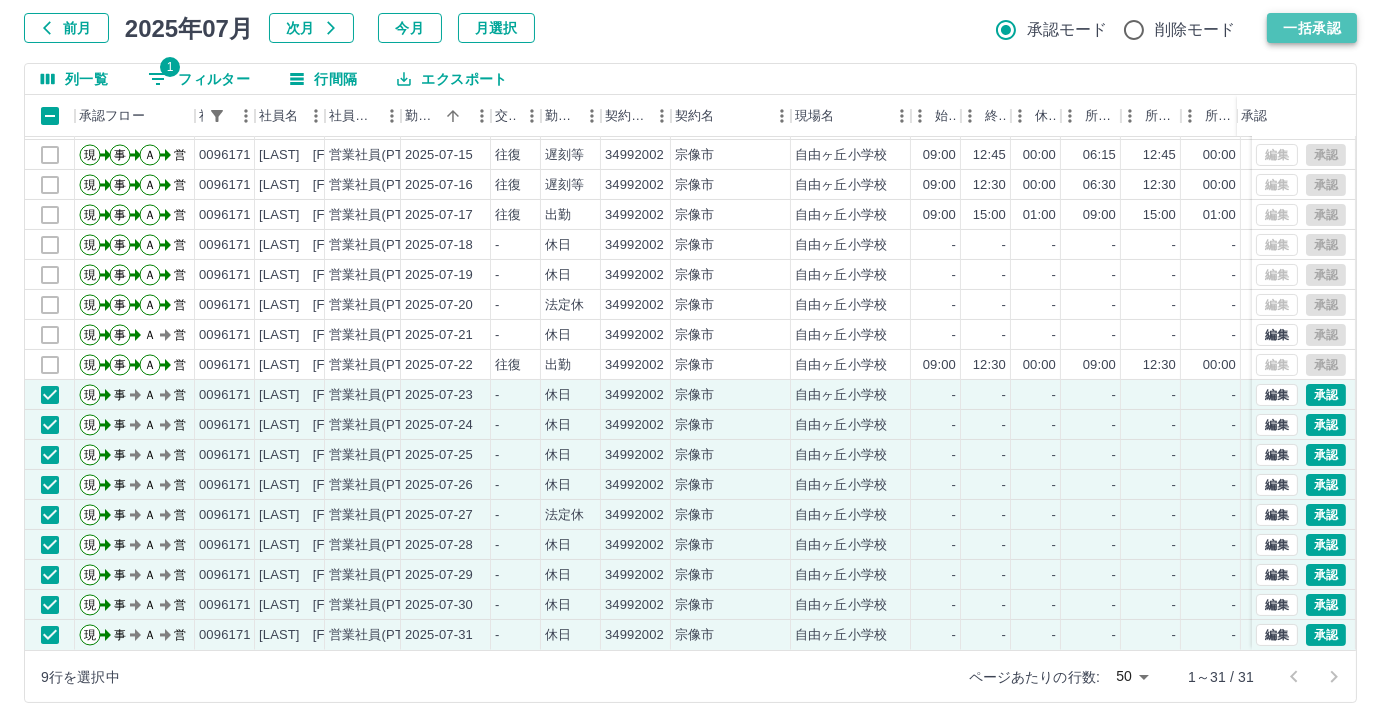 click on "一括承認" at bounding box center [1312, 28] 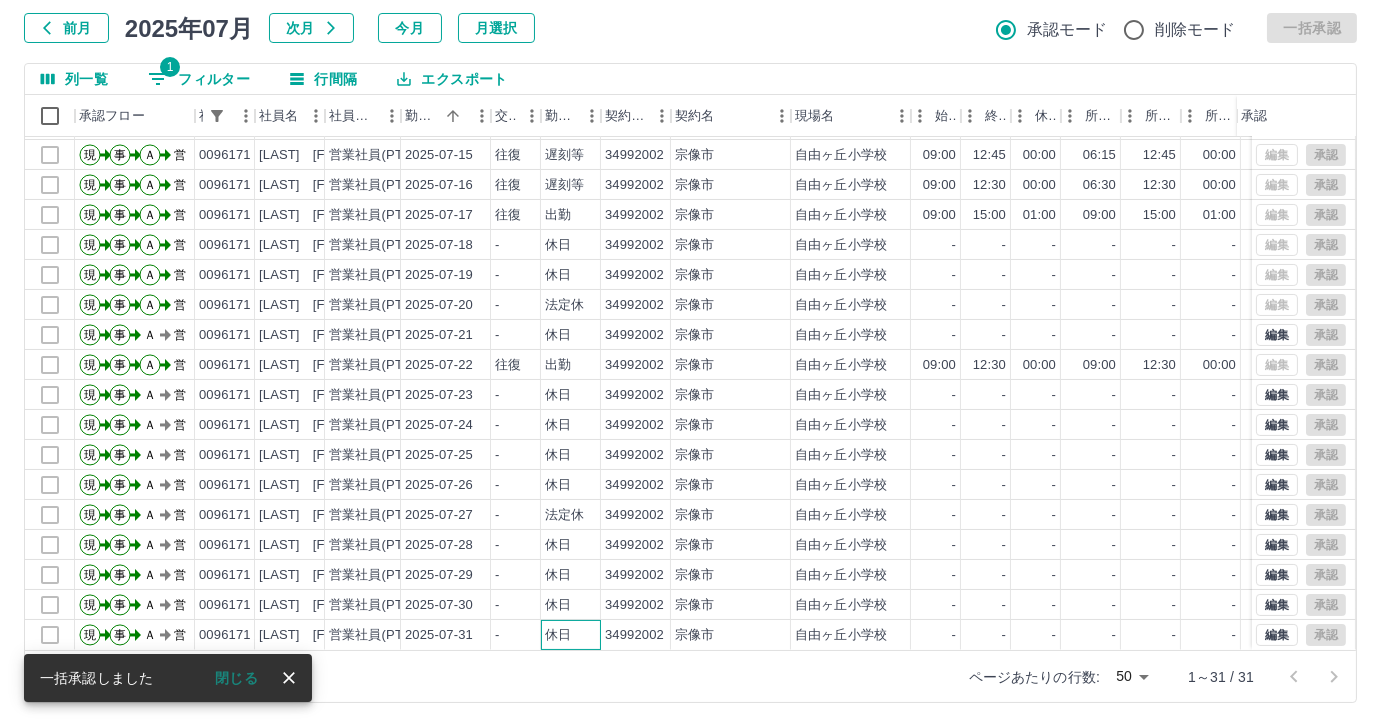 click on "現 事 Ａ 営 0096171 中山　理恵 営業社員(PT契約) 2025-07-31  -  休日 34992002 宗像市 自由ヶ丘小学校 - - - - - - 00:00 00:00 00:00 AM承認待" at bounding box center (846, 635) 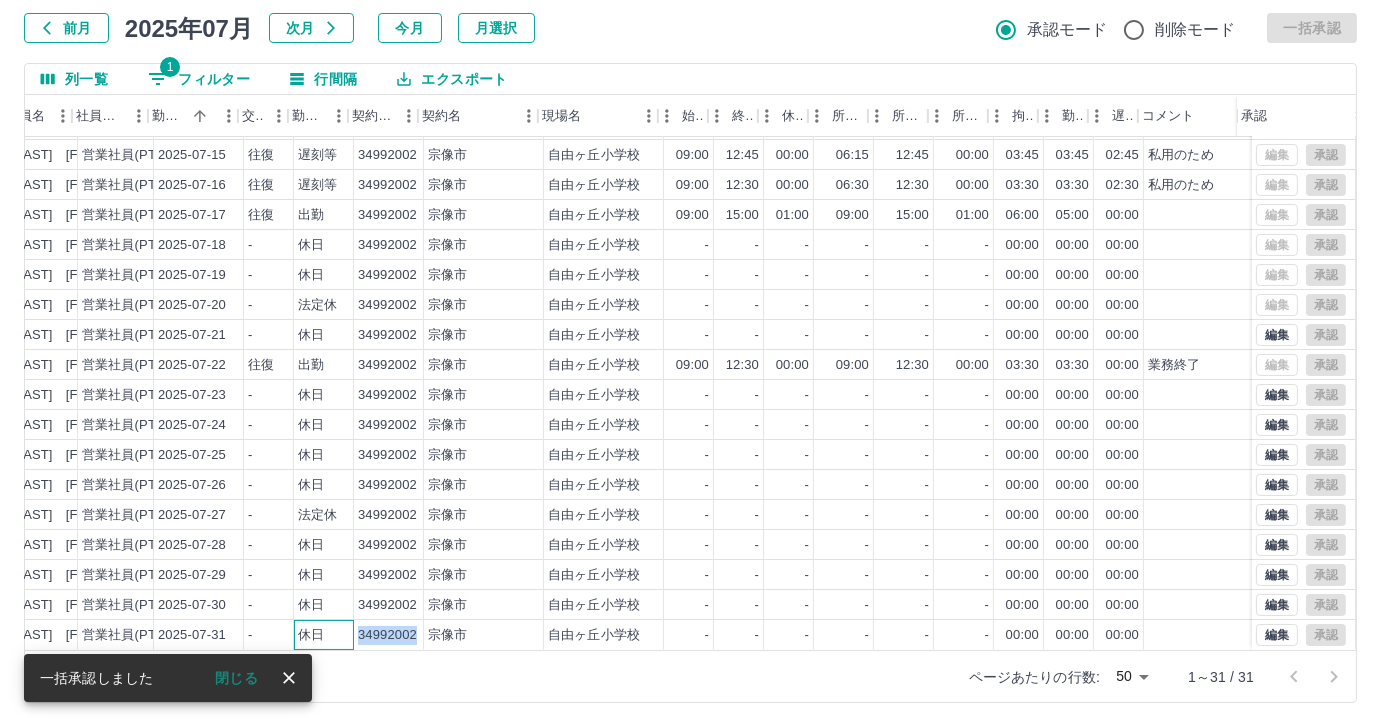 scroll, scrollTop: 431, scrollLeft: 282, axis: both 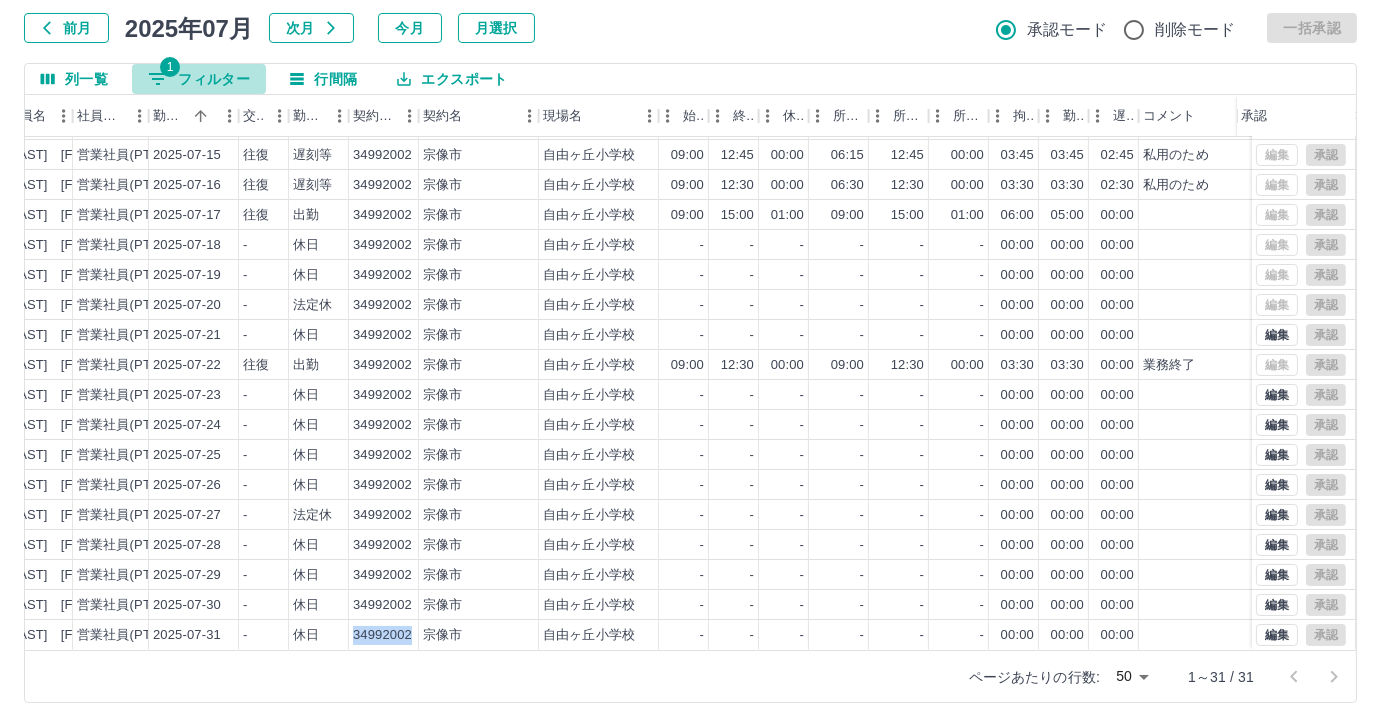 click on "1 フィルター" at bounding box center (199, 79) 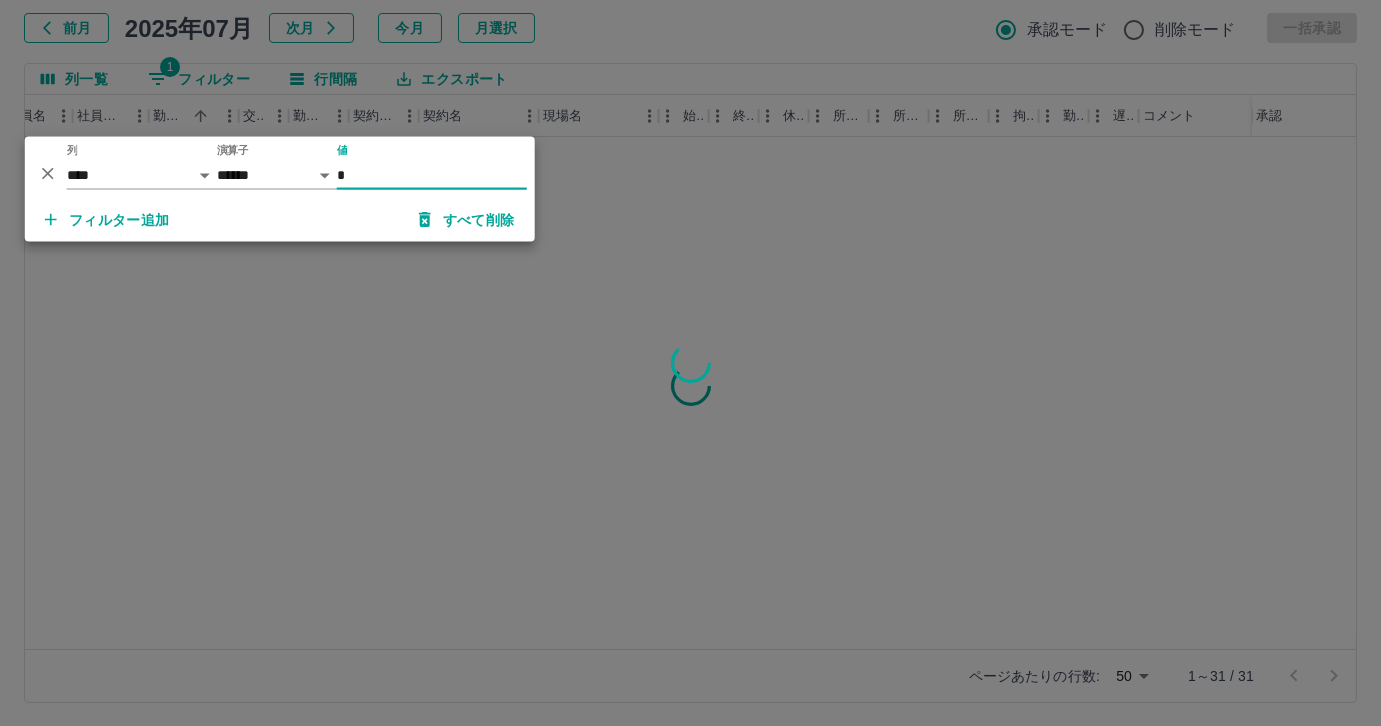 scroll, scrollTop: 0, scrollLeft: 252, axis: horizontal 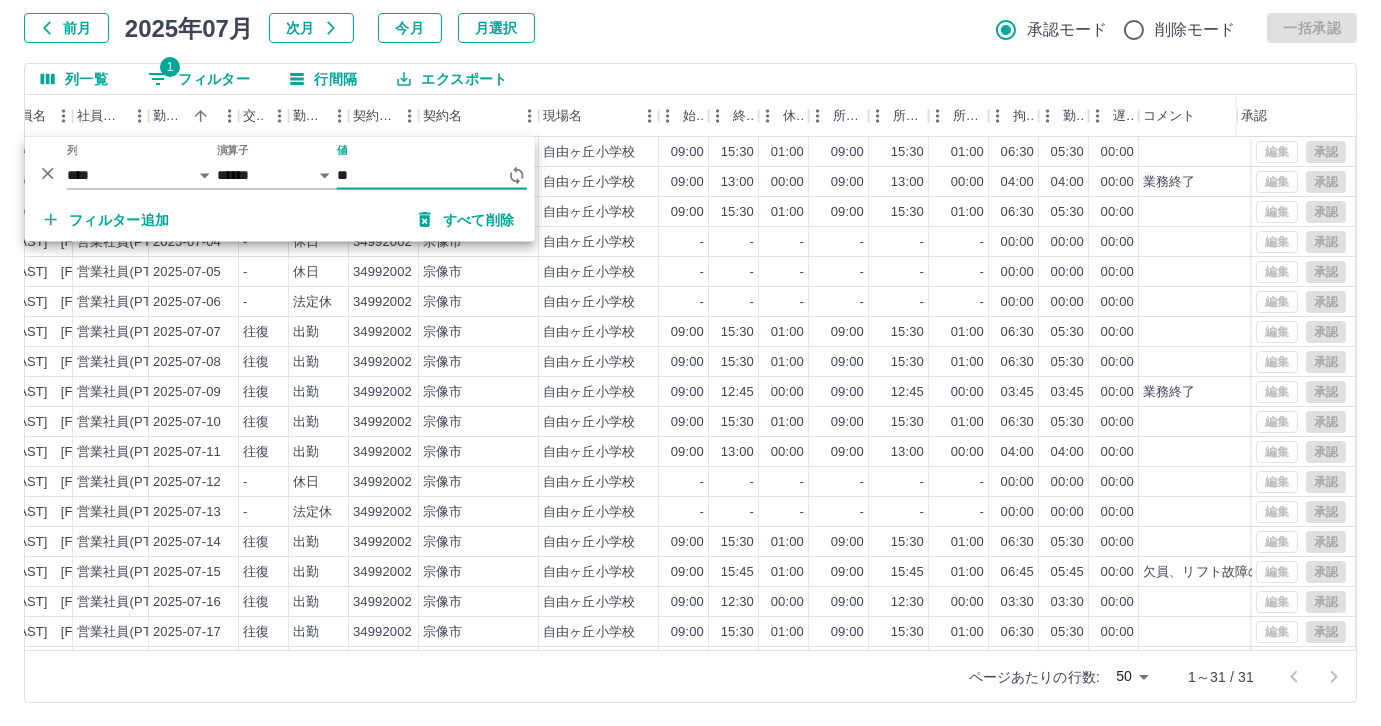 type on "*" 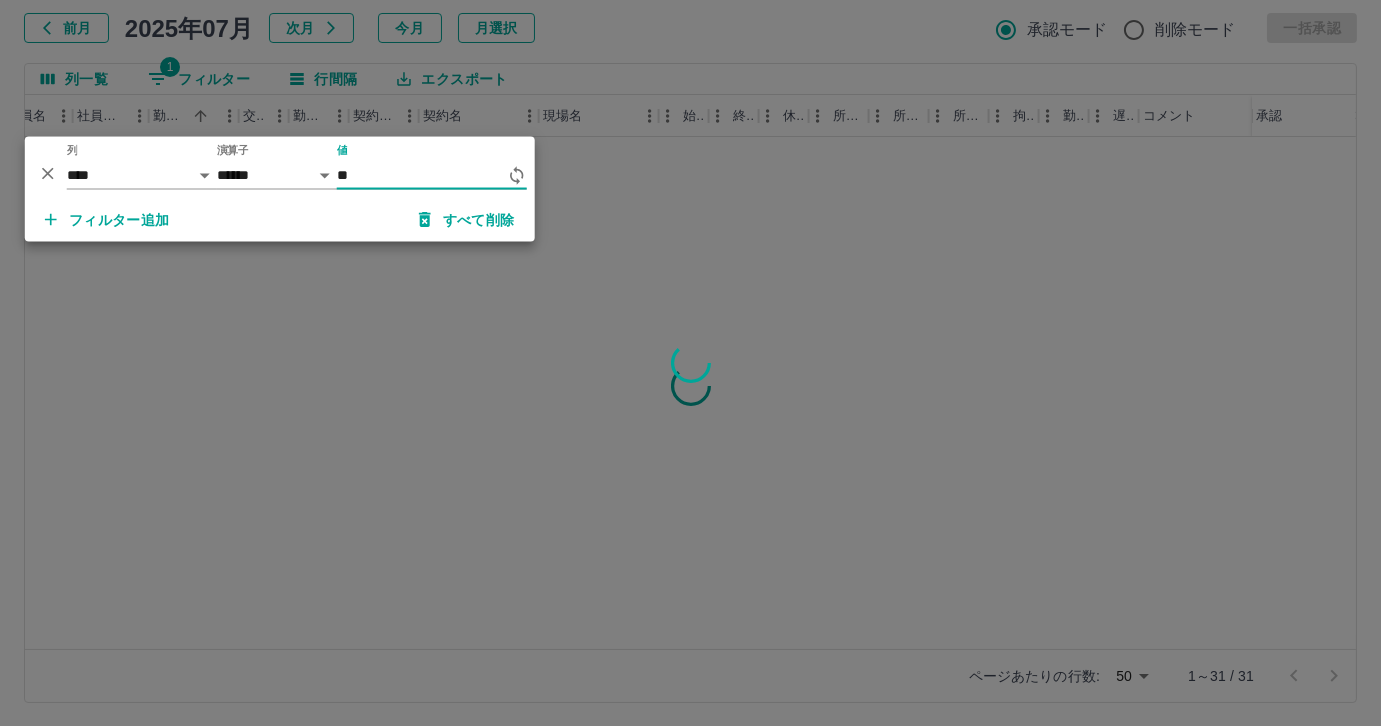 type on "*" 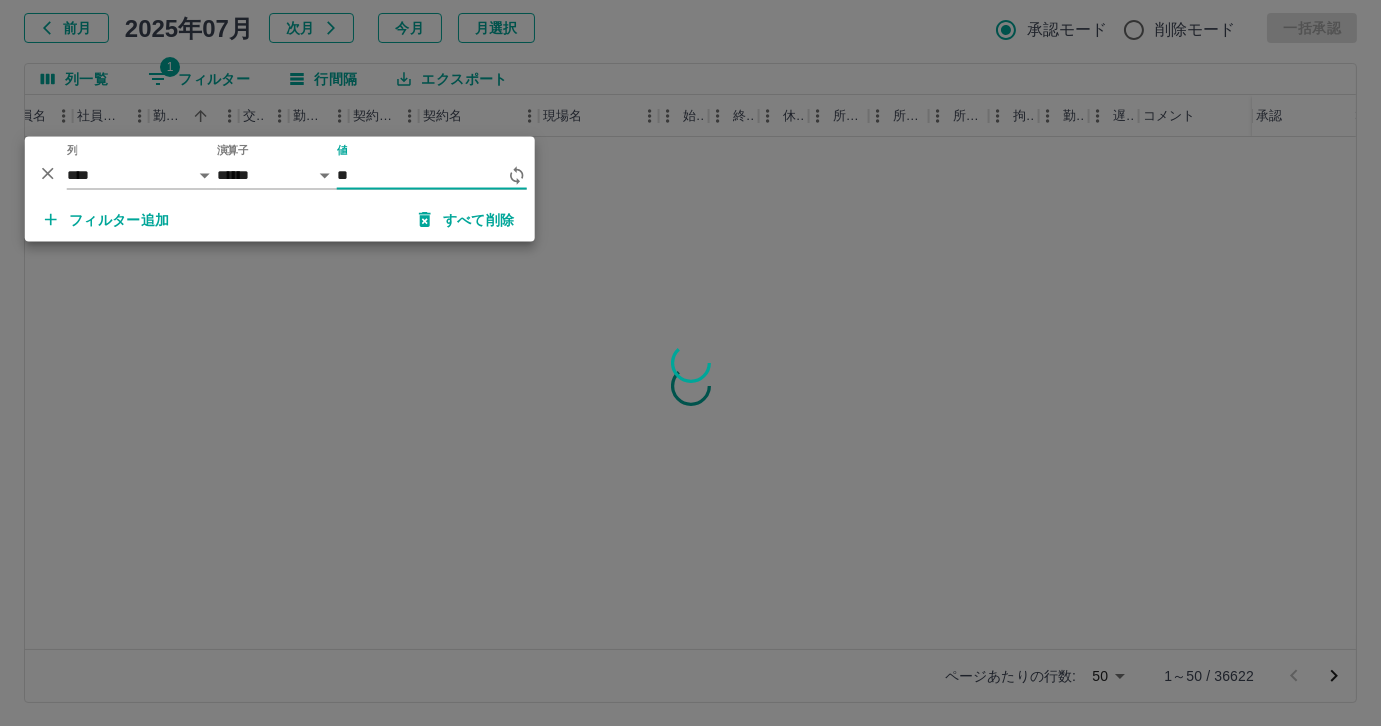 type on "*" 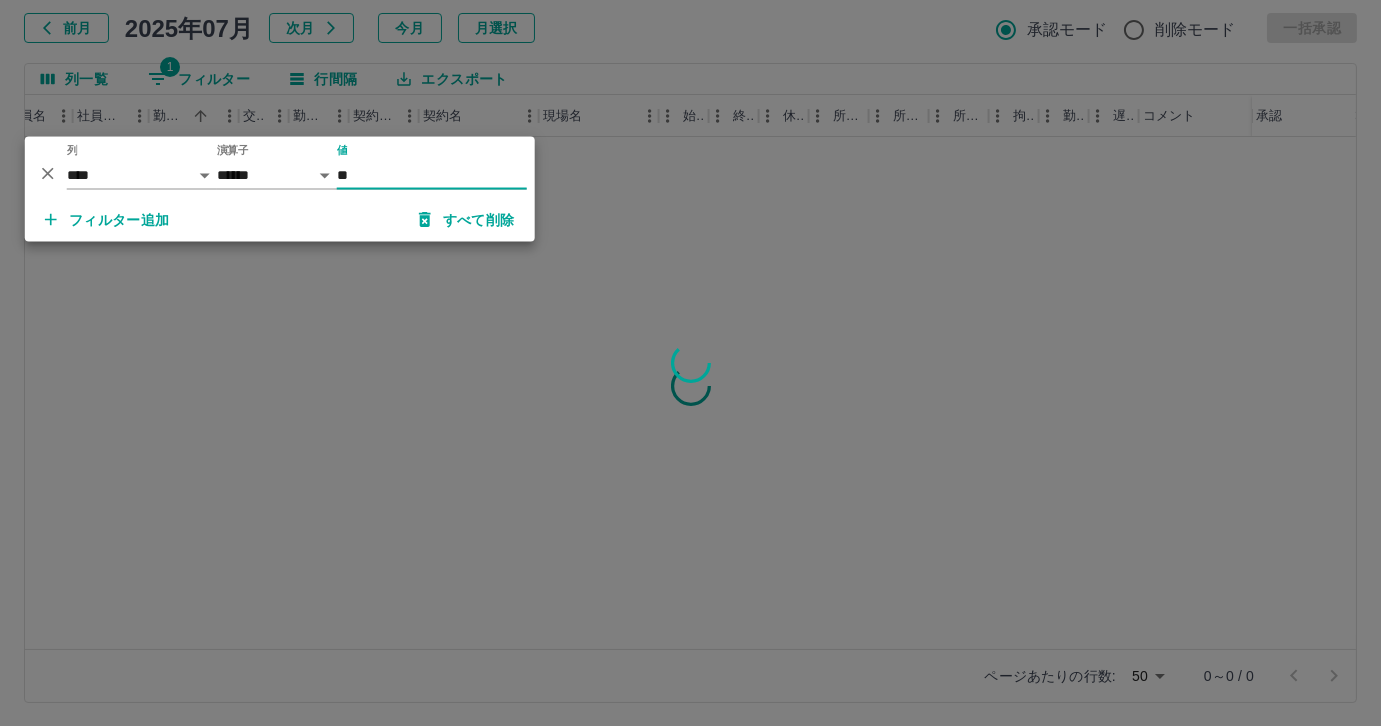 type on "*" 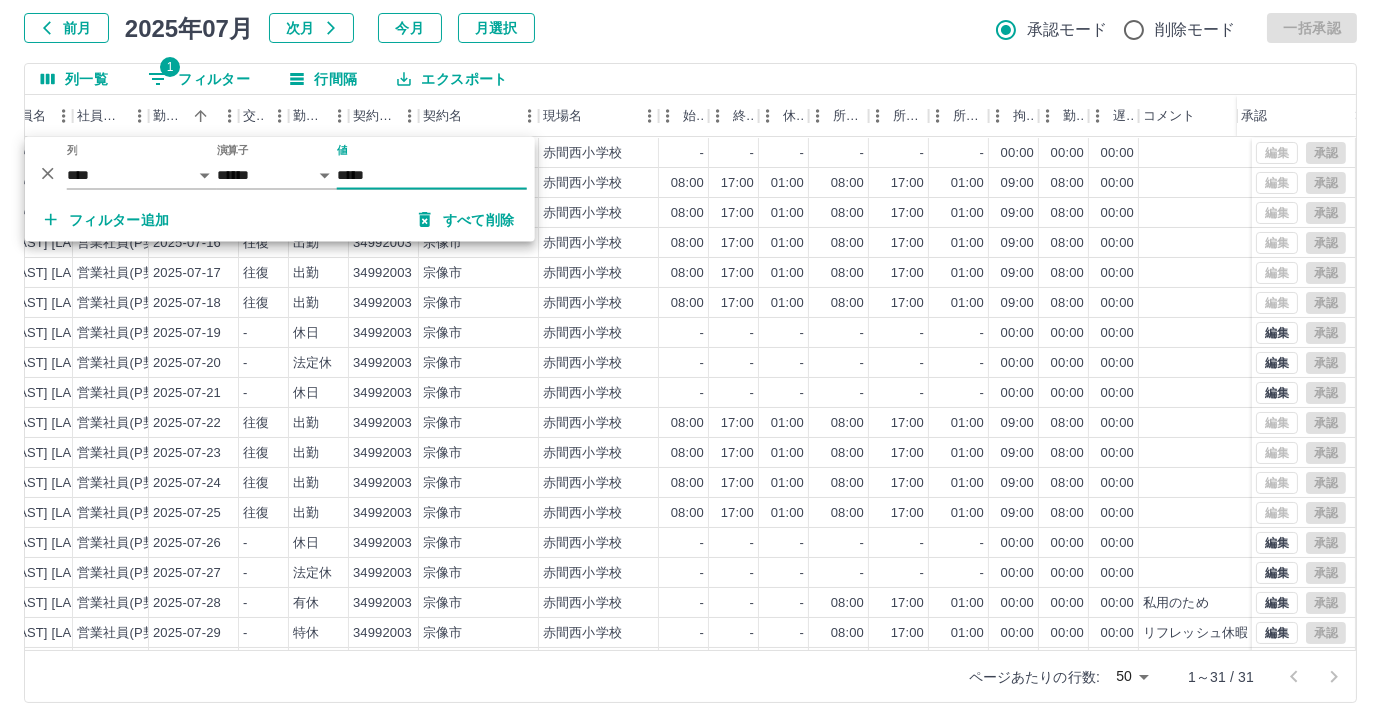 scroll, scrollTop: 431, scrollLeft: 252, axis: both 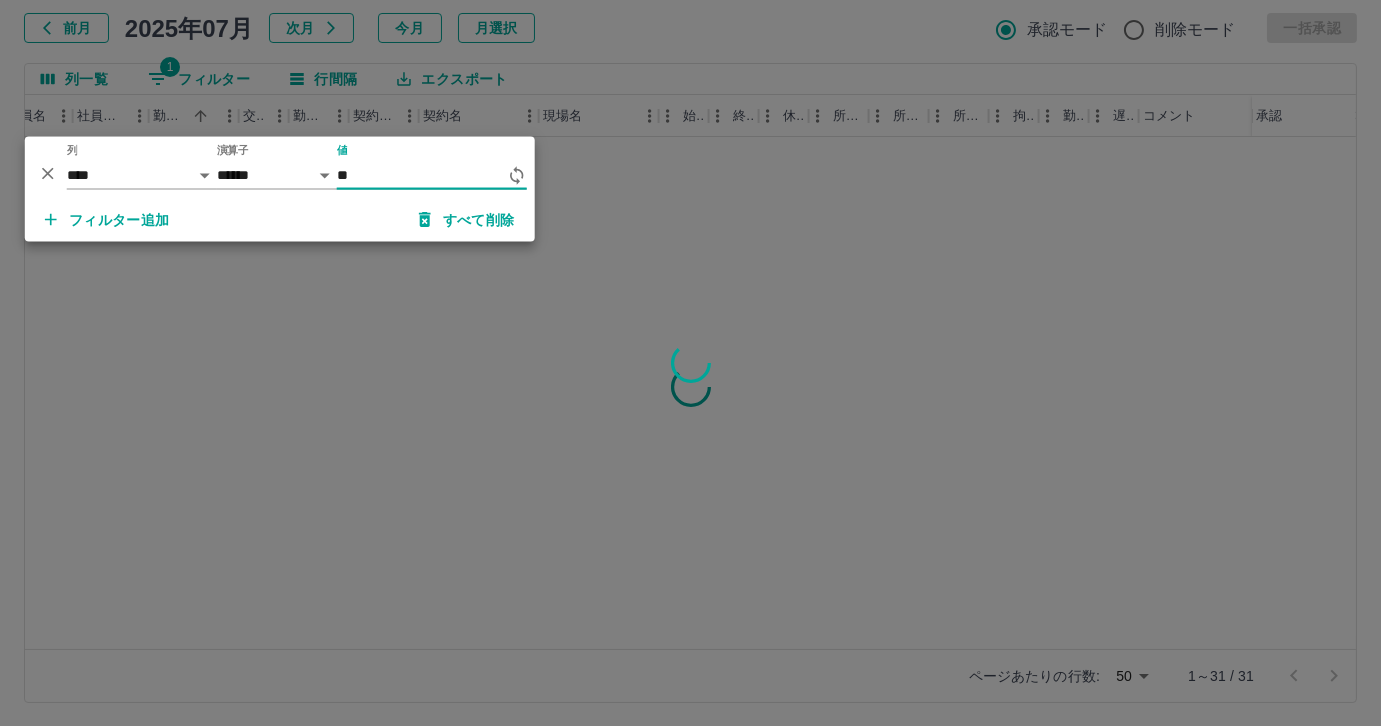 type on "*" 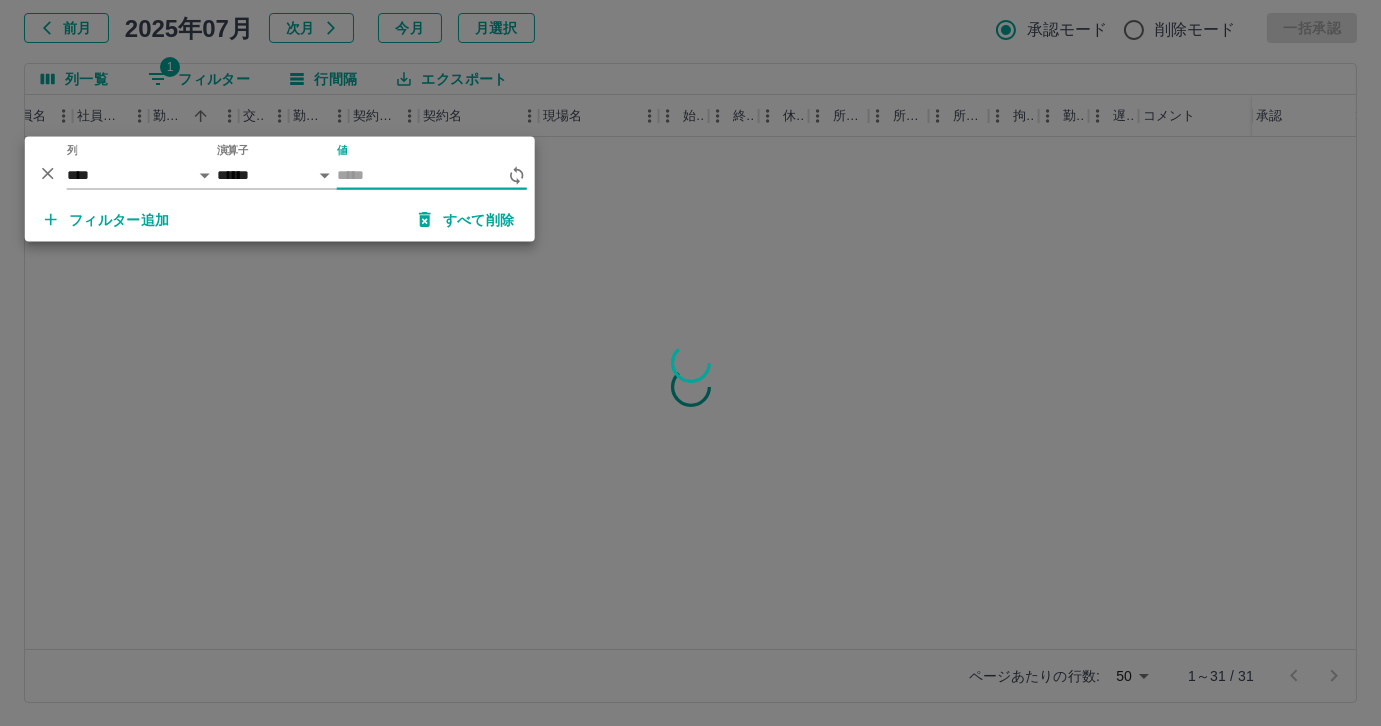 scroll, scrollTop: 0, scrollLeft: 252, axis: horizontal 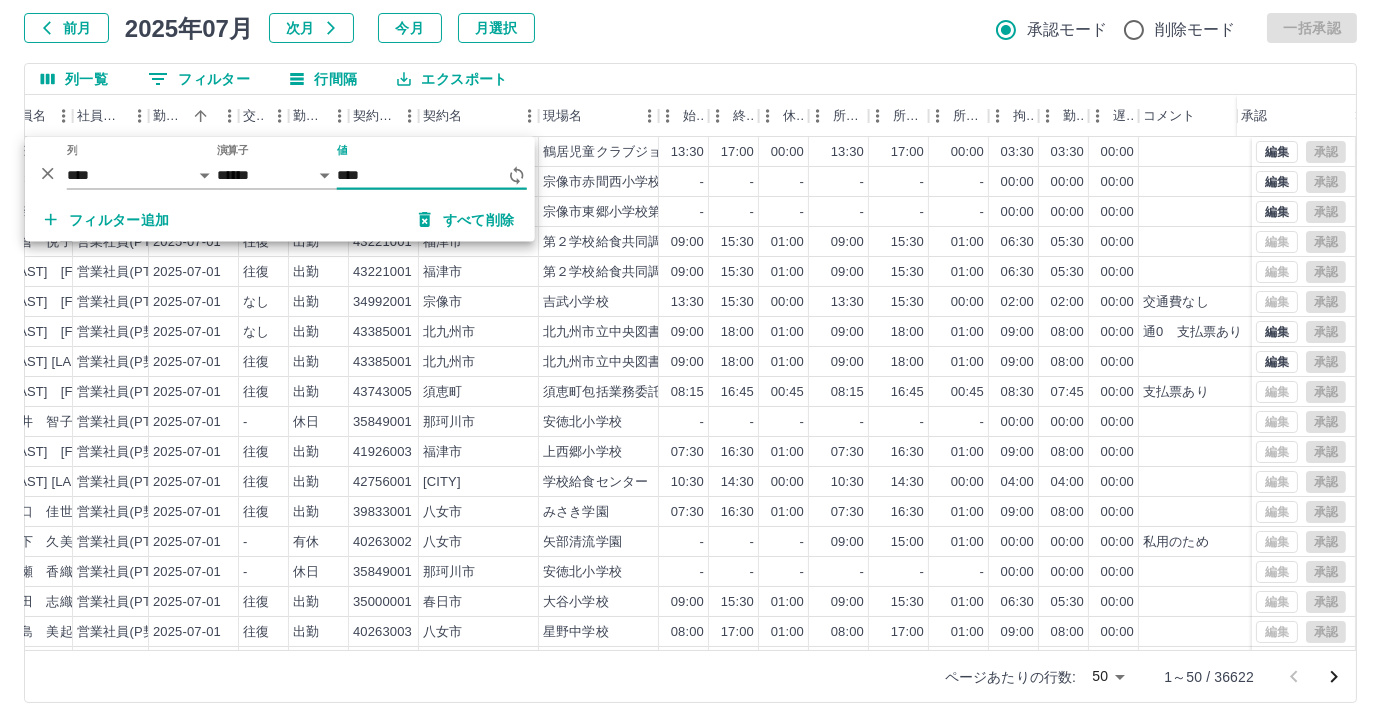 type on "*****" 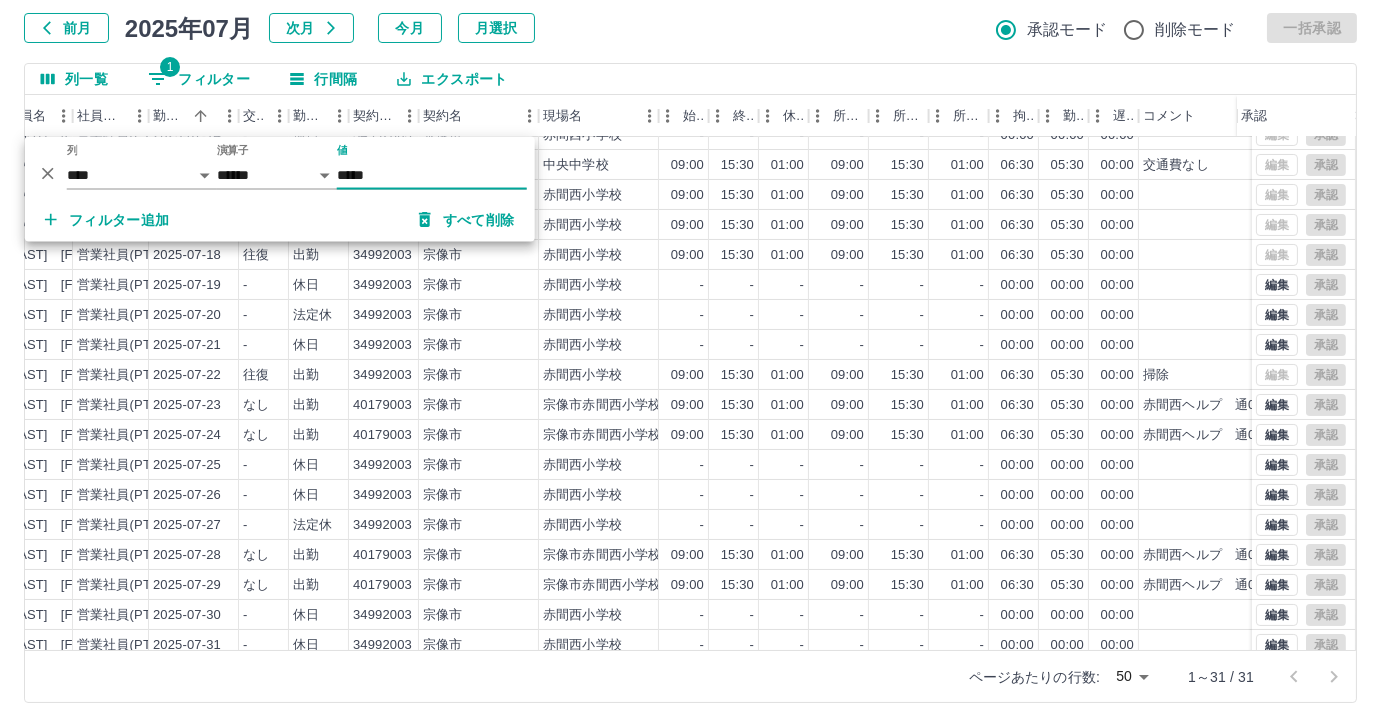 scroll, scrollTop: 431, scrollLeft: 252, axis: both 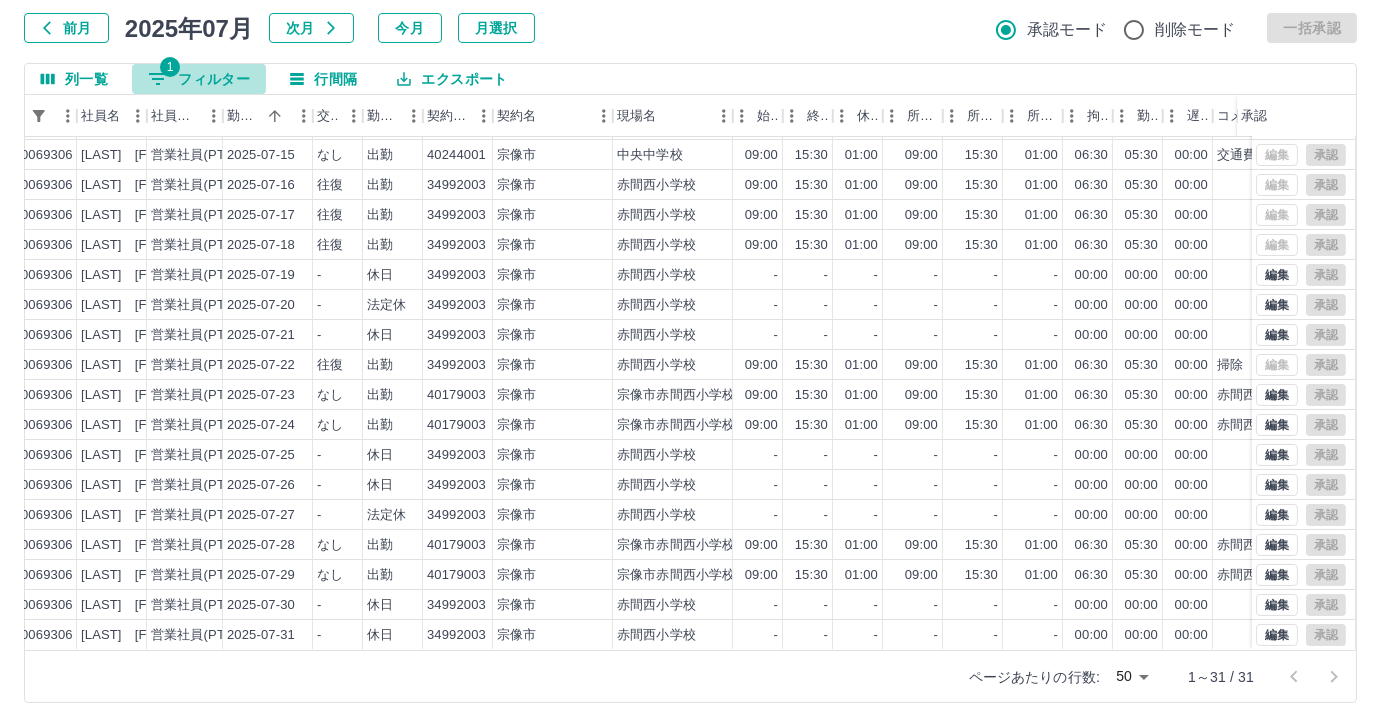 click on "1 フィルター" at bounding box center [199, 79] 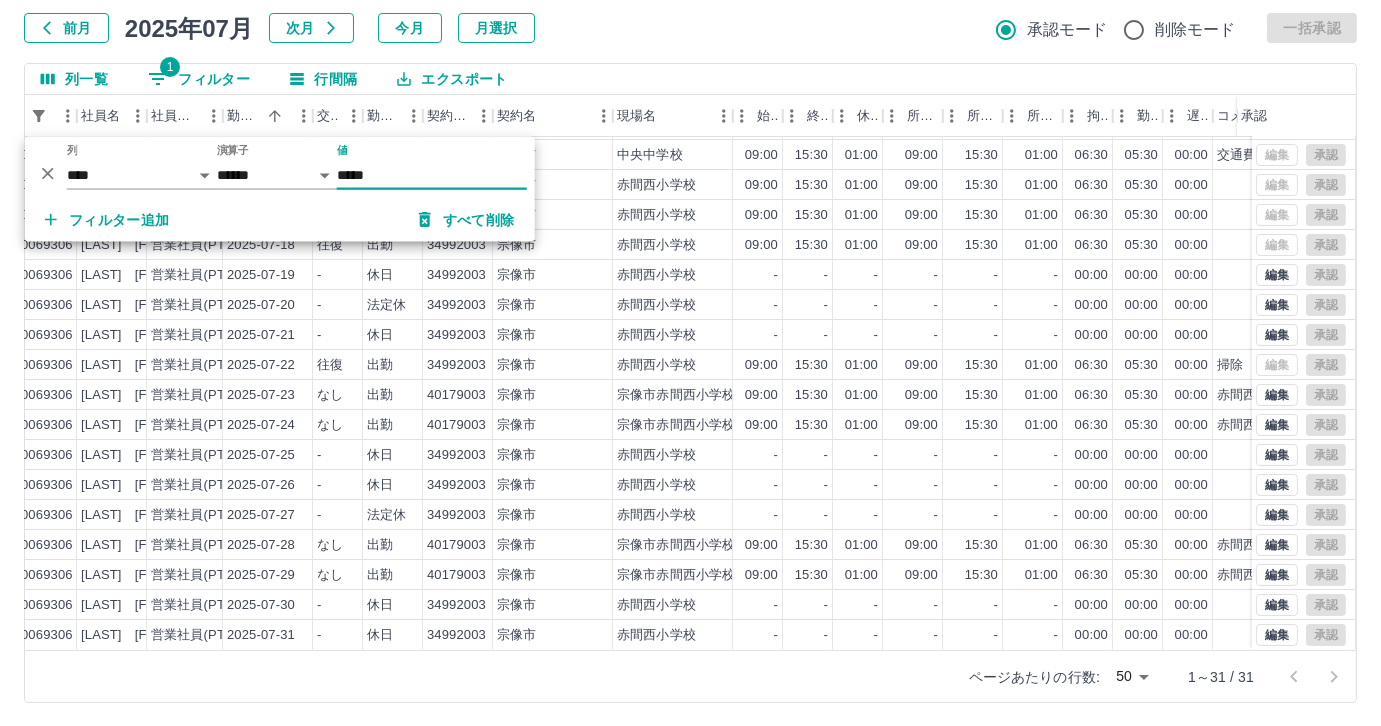 click on "*****" at bounding box center (432, 175) 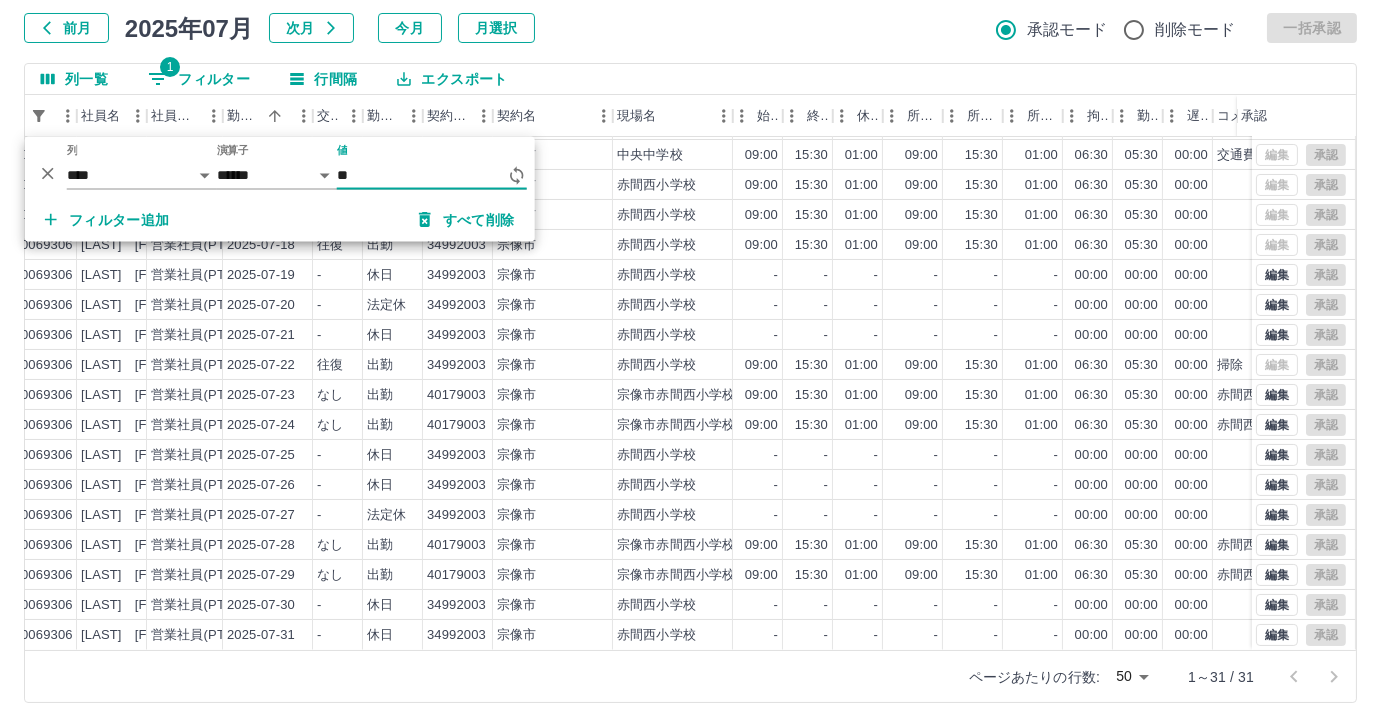 type on "*" 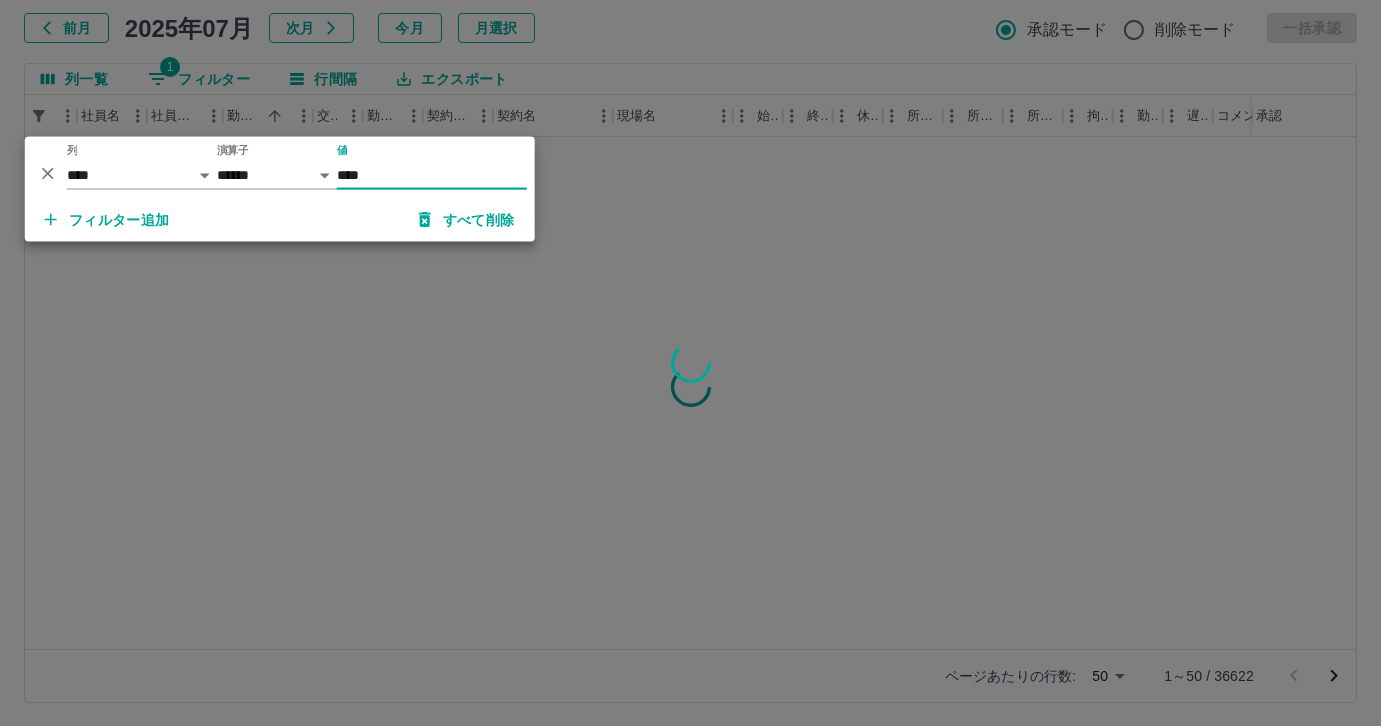 type on "*****" 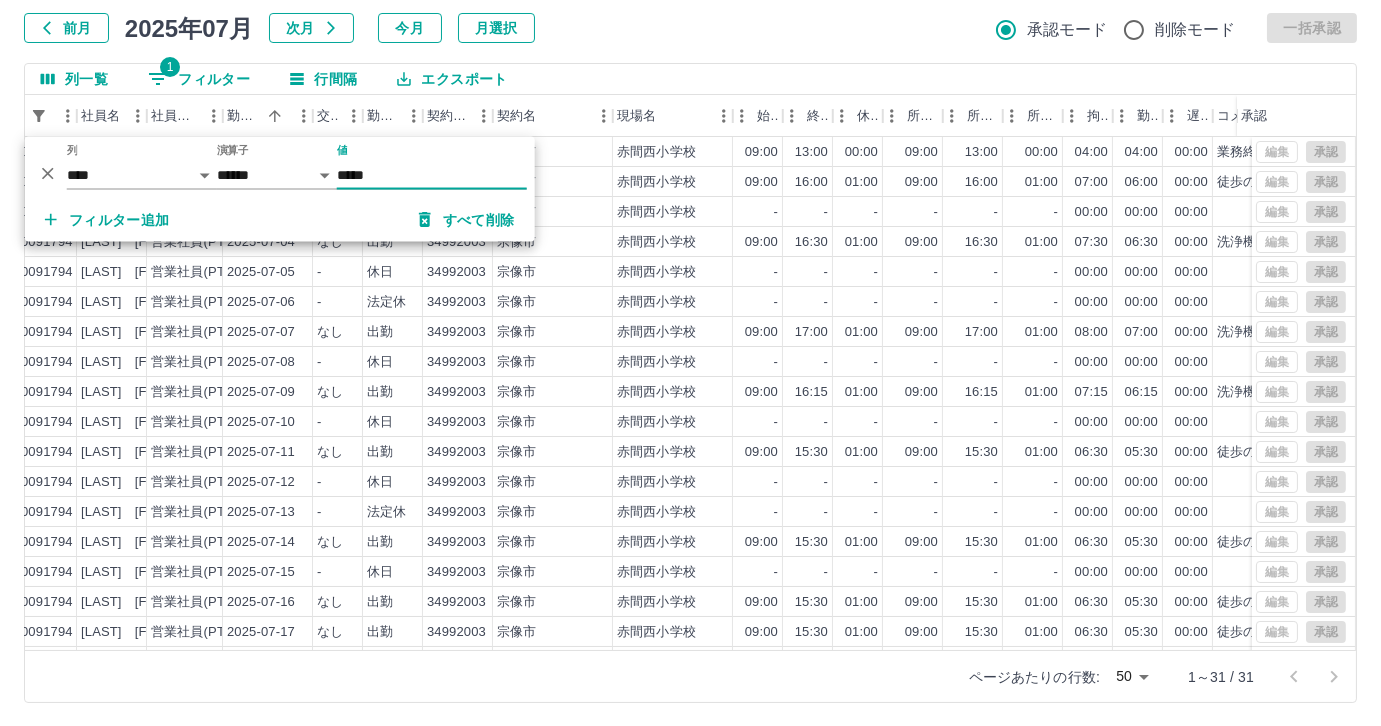 scroll, scrollTop: 431, scrollLeft: 178, axis: both 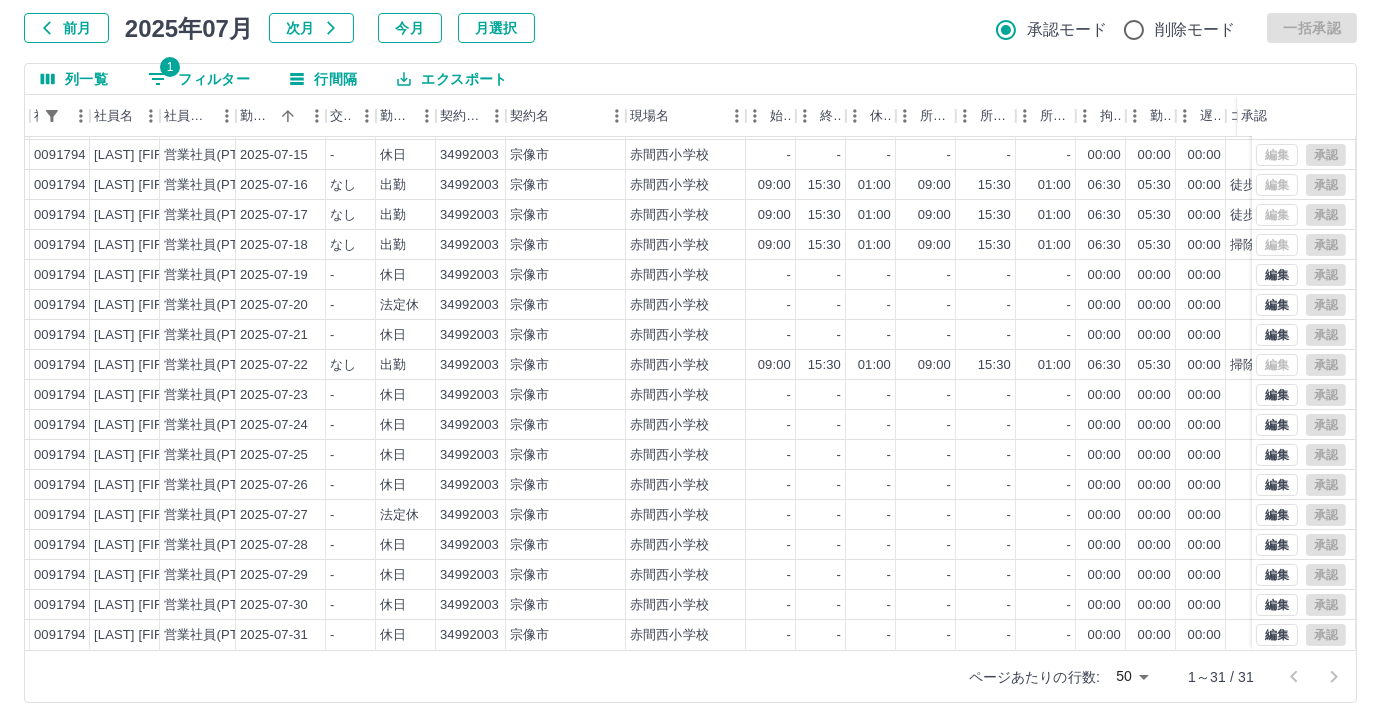 click on "1 フィルター" at bounding box center [199, 79] 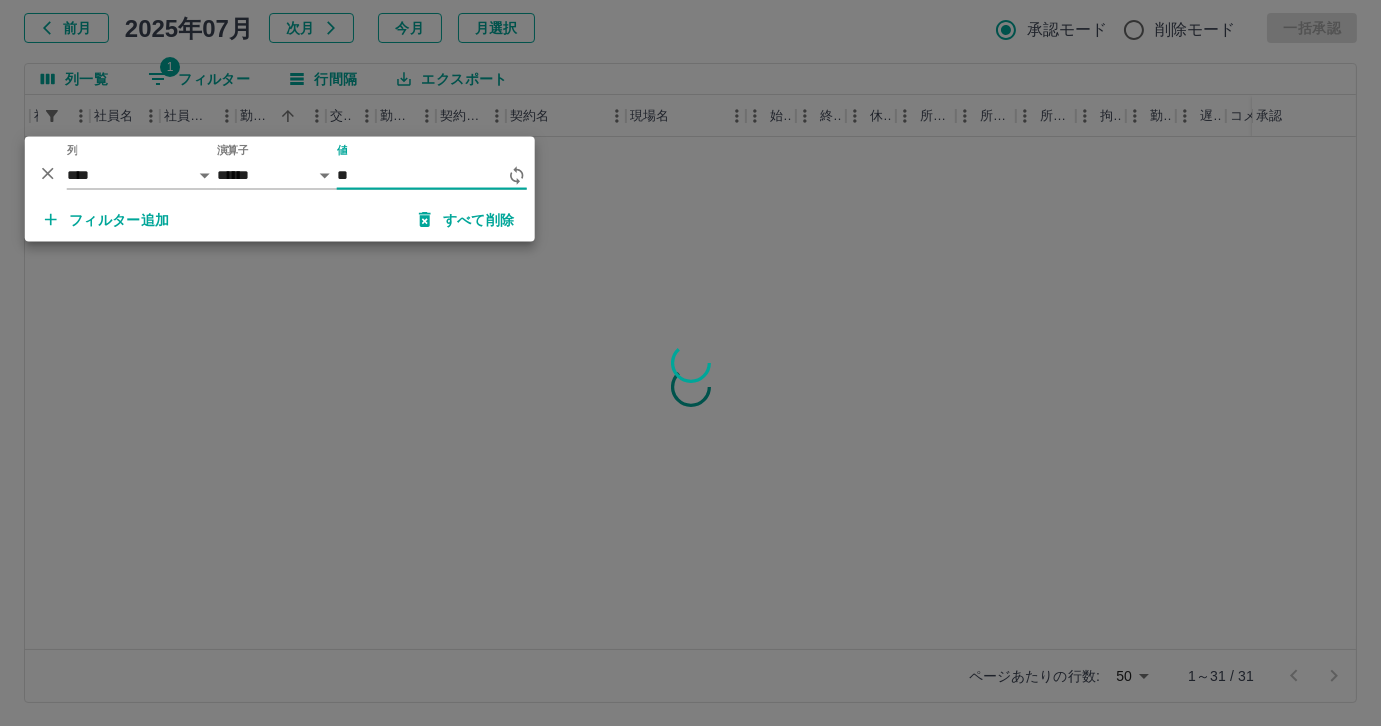 type on "*" 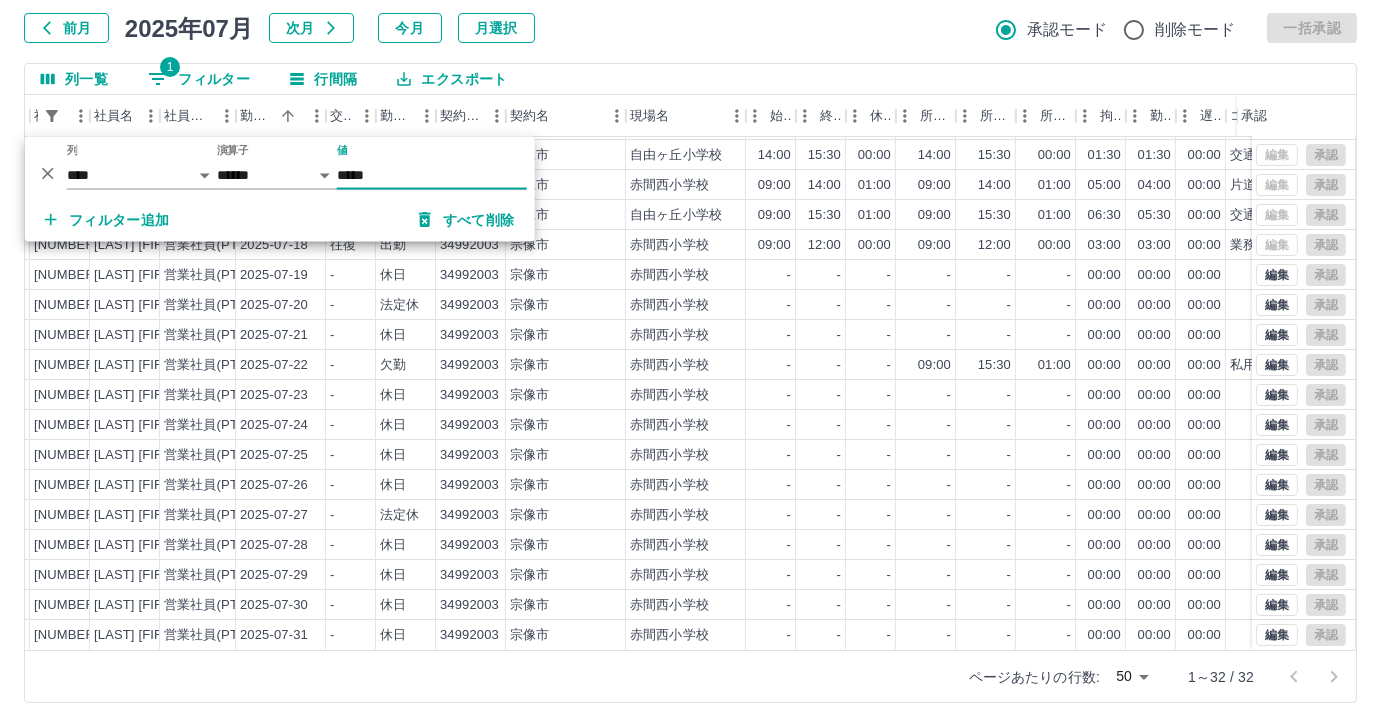 scroll, scrollTop: 461, scrollLeft: 165, axis: both 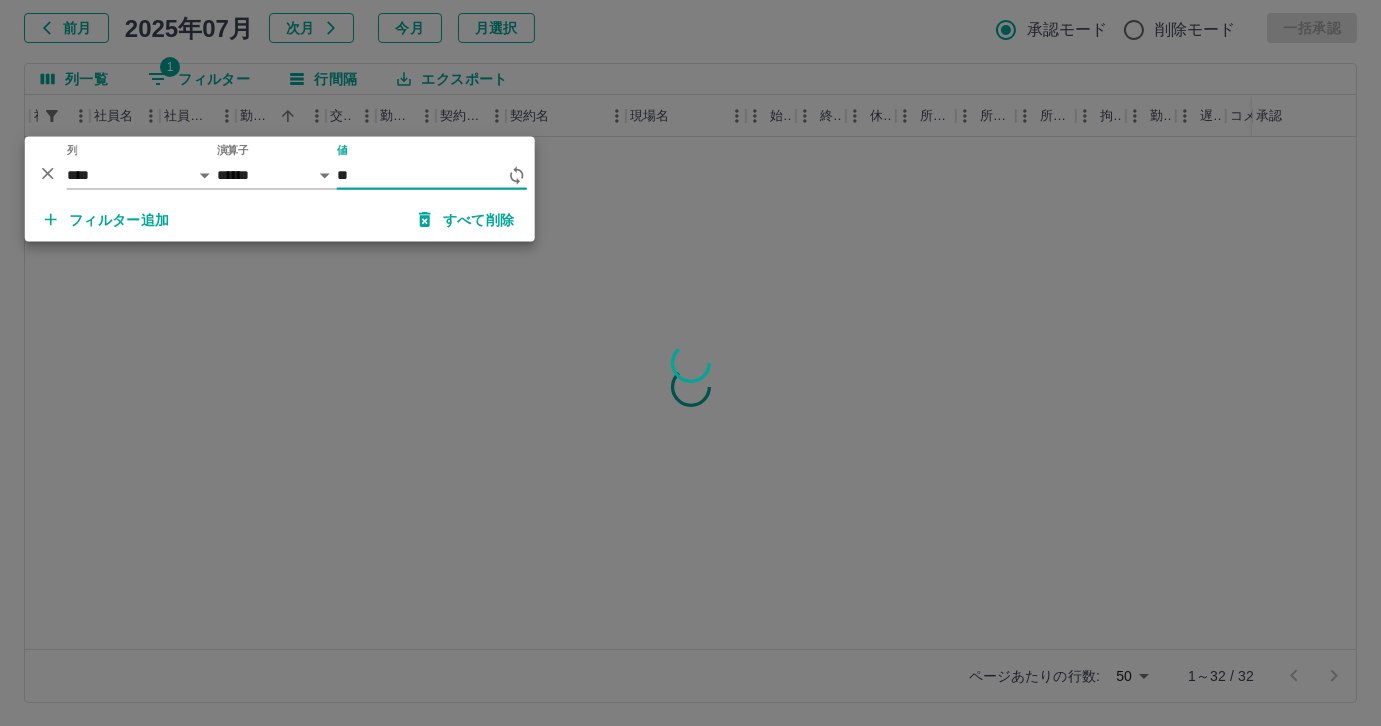 type on "*" 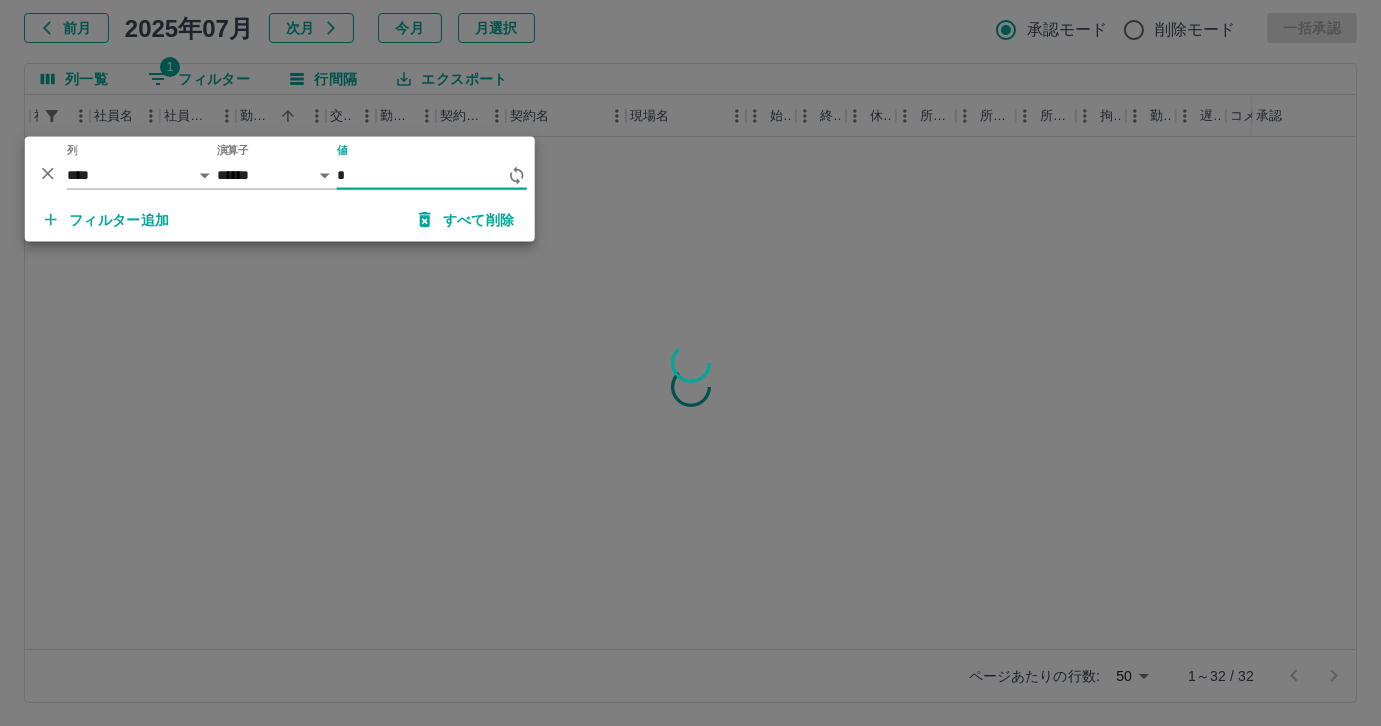 scroll, scrollTop: 0, scrollLeft: 165, axis: horizontal 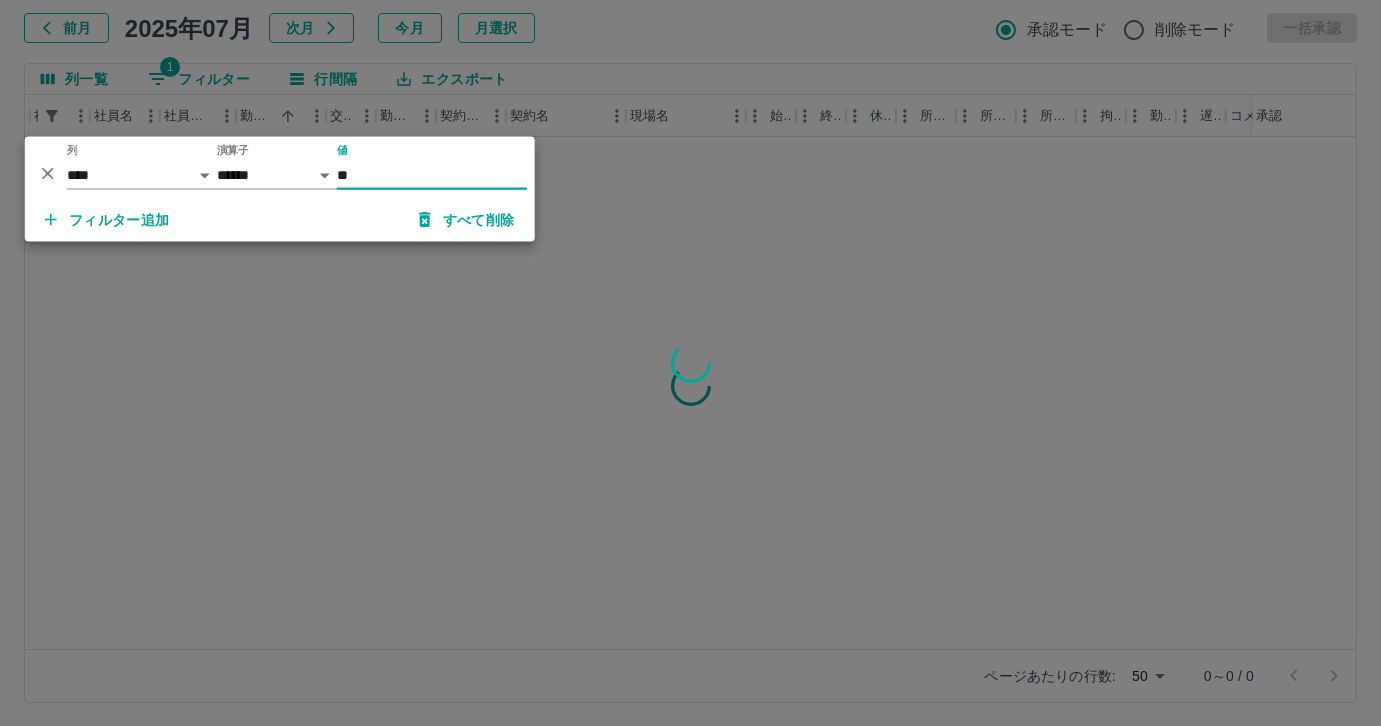 type on "*" 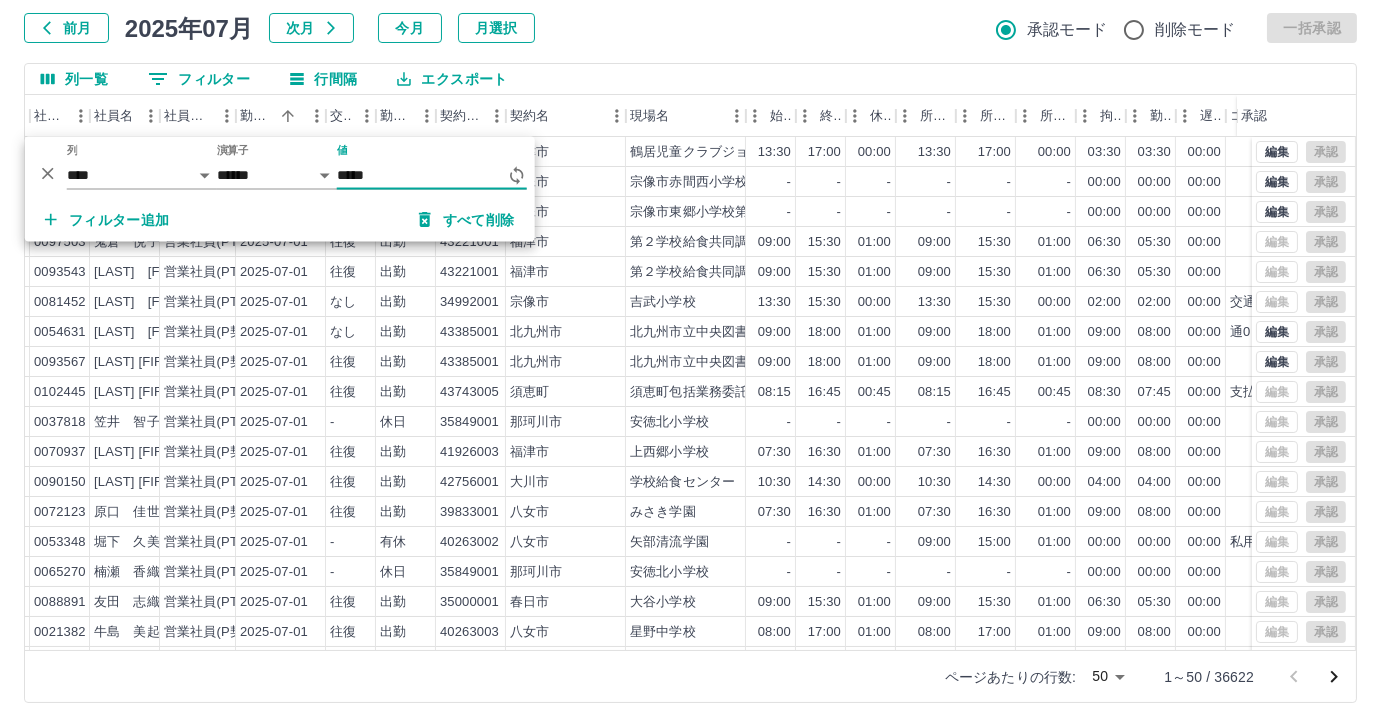 type on "******" 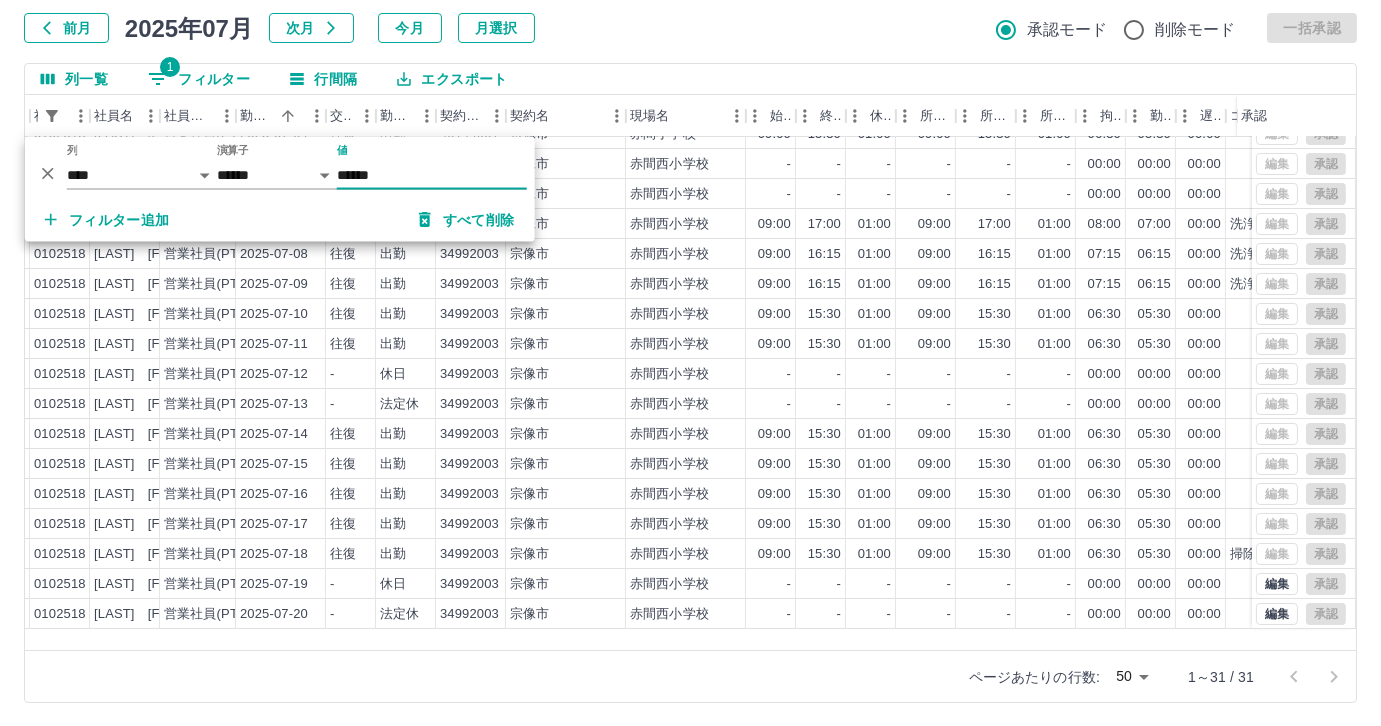 scroll, scrollTop: 431, scrollLeft: 165, axis: both 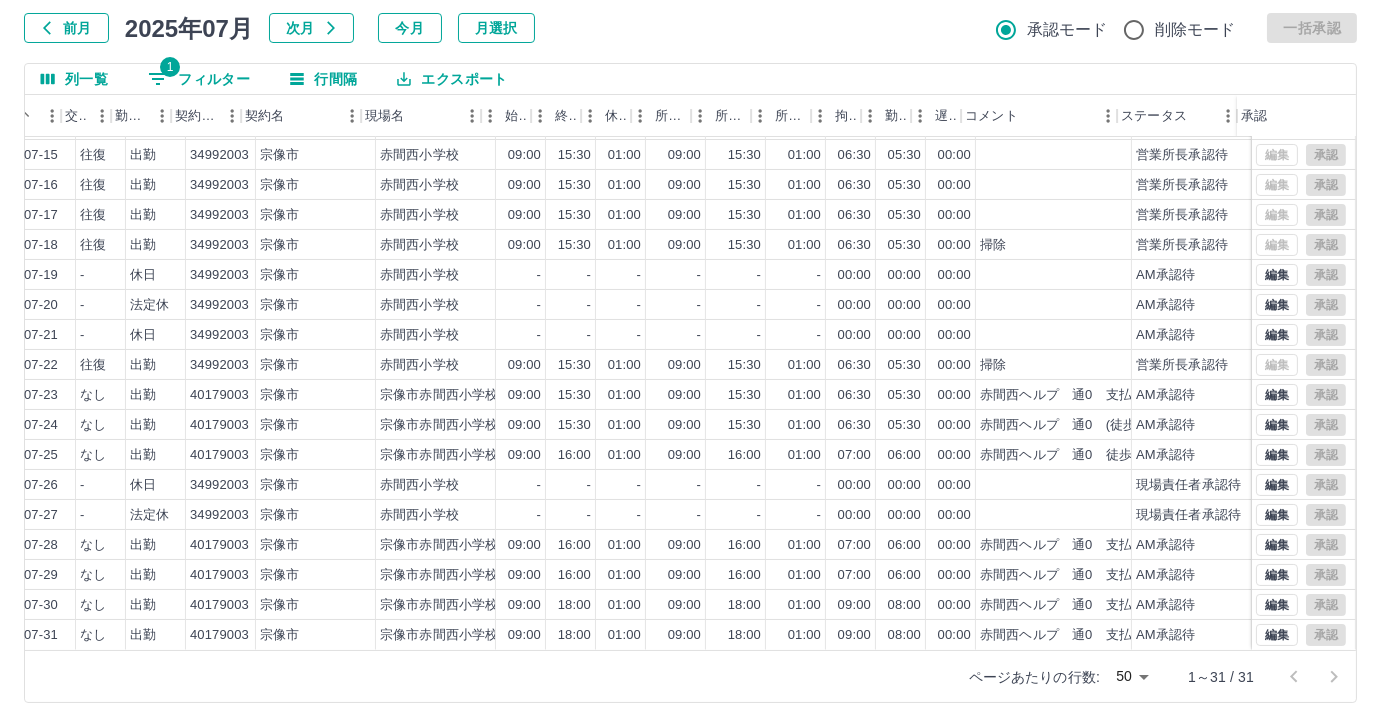 click on "勤務実績承認 前月 2025年07月 次月 今月 月選択 承認モード 削除モード 一括承認 列一覧 1 フィルター 行間隔 エクスポート 社員名 社員区分 勤務日 交通費 勤務区分 契約コード 契約名 現場名 始業 終業 休憩 所定開始 所定終業 所定休憩 拘束 勤務 遅刻等 コメント ステータス 承認 安部田　樹璃 営業社員(PT契約) 2025-07-13  -  法定休 34992003 宗像市 赤間西小学校 - - - - - - 00:00 00:00 00:00 営業所長承認待 安部田　樹璃 営業社員(PT契約) 2025-07-14 往復 出勤 34992003 宗像市 赤間西小学校 09:00 15:30 01:00 09:00 15:30 01:00 06:30 05:30 00:00 営業所長承認待 安部田　樹璃 営業社員(PT契約) 2025-07-15 往復 出勤 34992003 宗像市 赤間西小学校 09:00 15:30 01:00 09:00 15:30 01:00 06:30 05:30 00:00 営業所長承認待 安部田　樹璃 営業社員(PT契約) 2025-07-16 往復 出勤 34992003 宗像市 赤間西小学校 09:00 15:30 01:00 09:00" at bounding box center [690, 329] 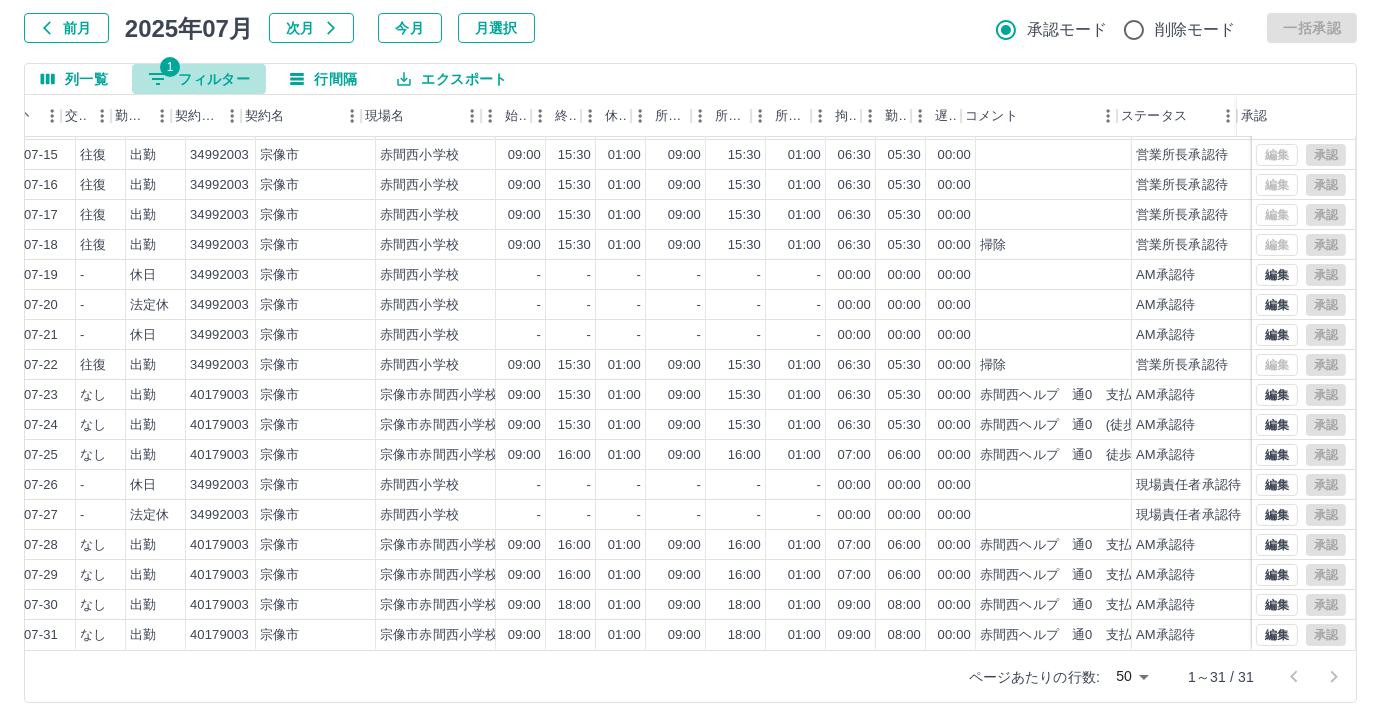 drag, startPoint x: 209, startPoint y: 92, endPoint x: 210, endPoint y: 80, distance: 12.0415945 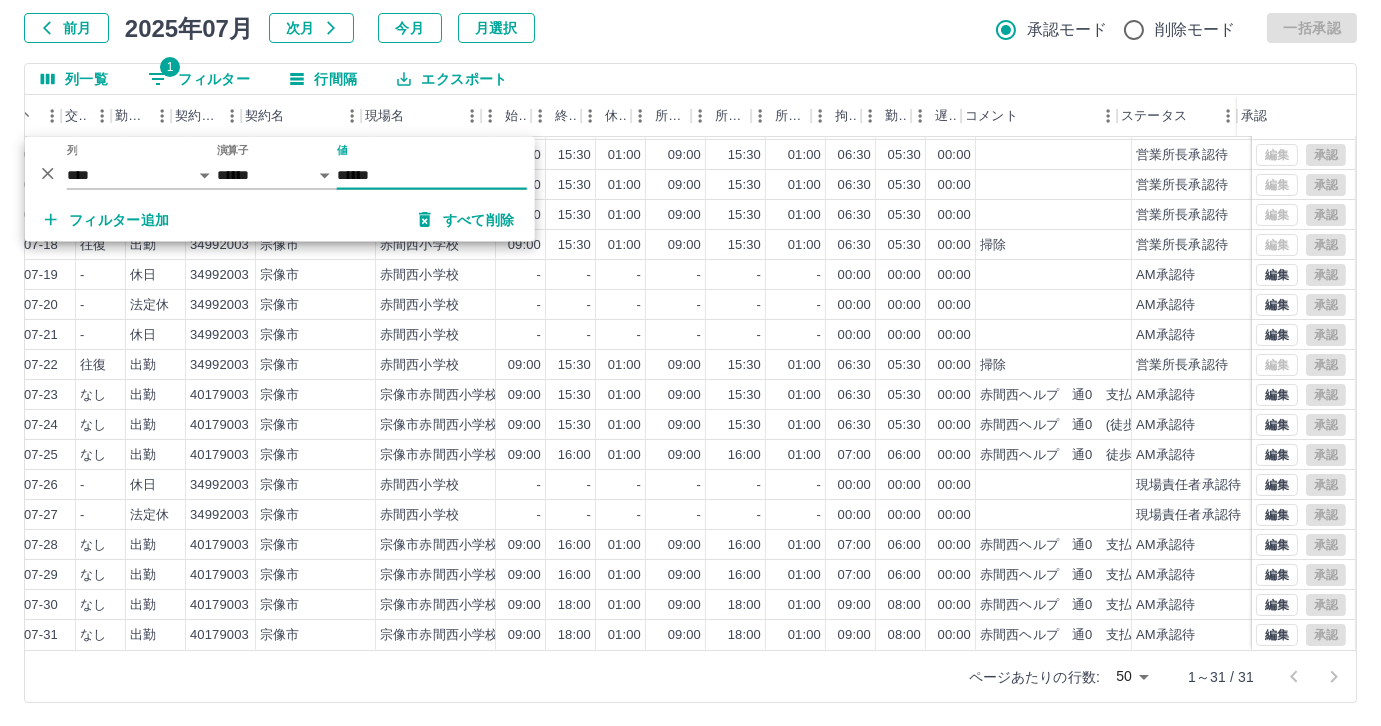 click on "******" at bounding box center [432, 175] 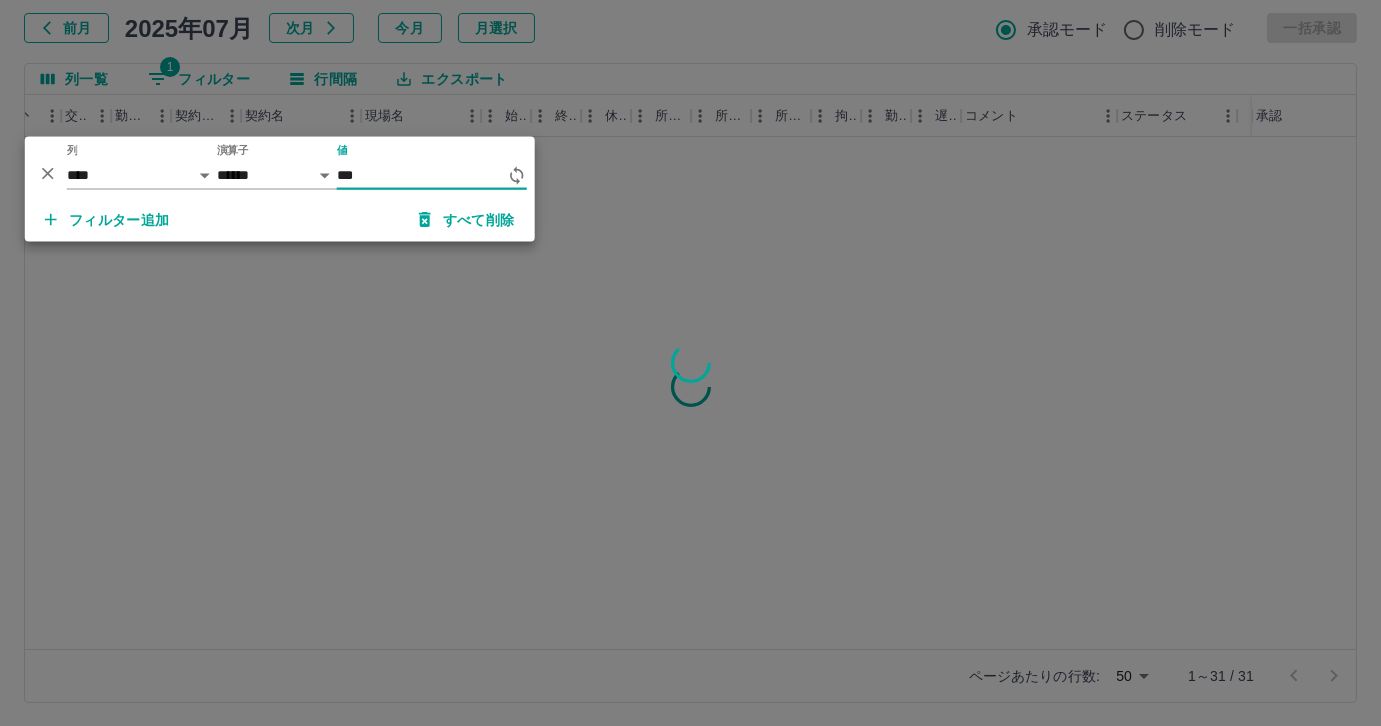 scroll, scrollTop: 0, scrollLeft: 414, axis: horizontal 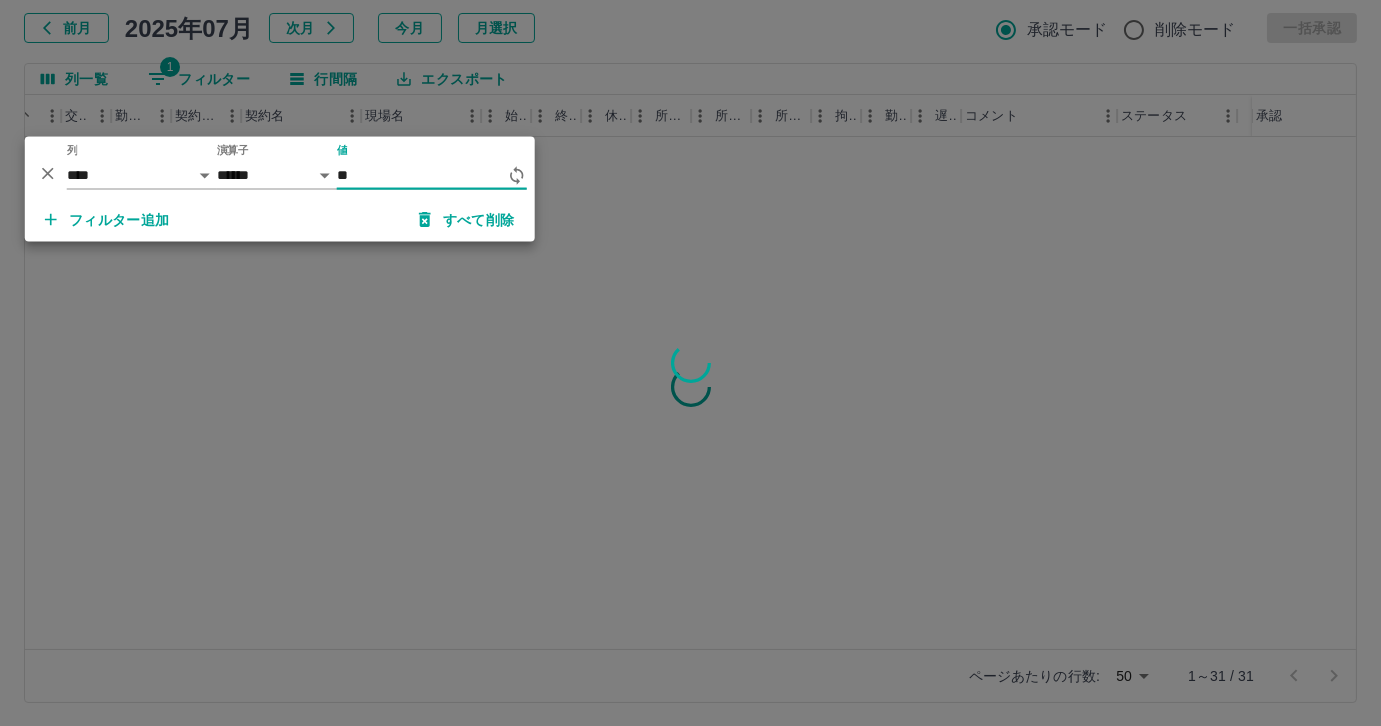 type on "*" 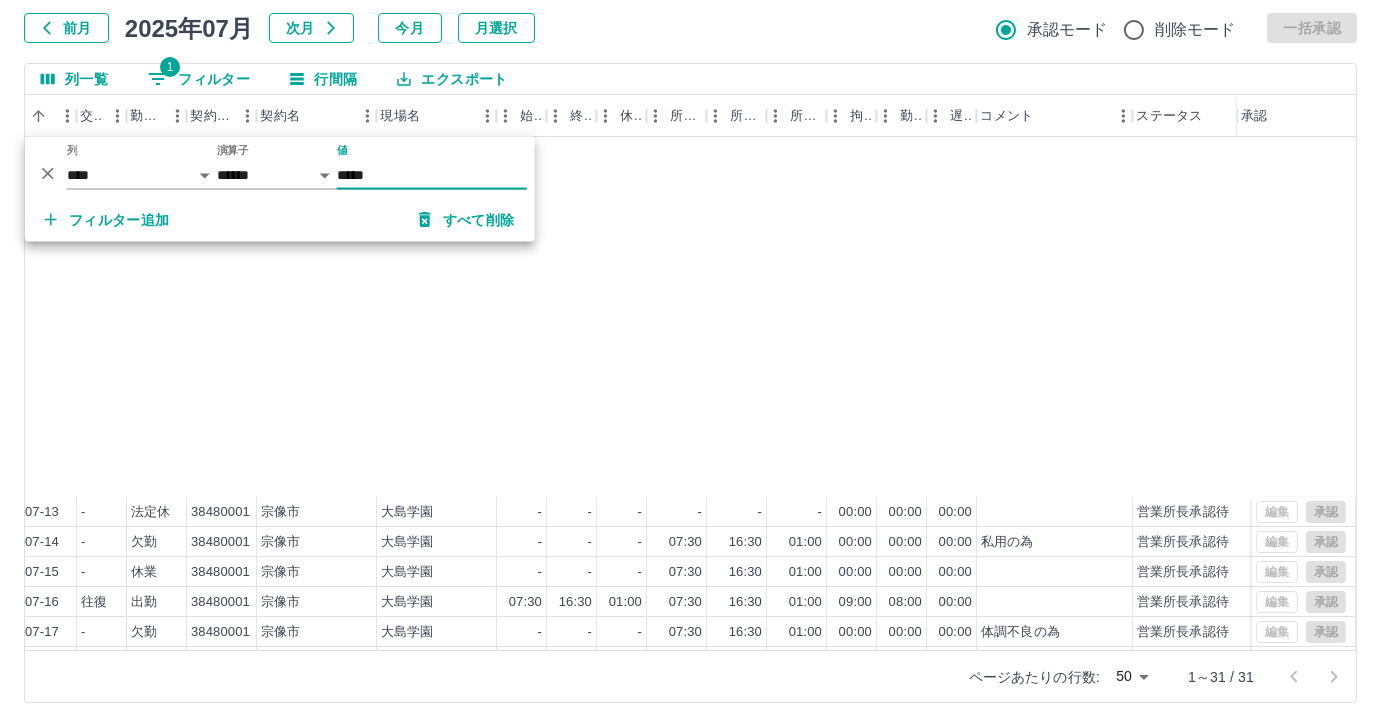 scroll, scrollTop: 431, scrollLeft: 414, axis: both 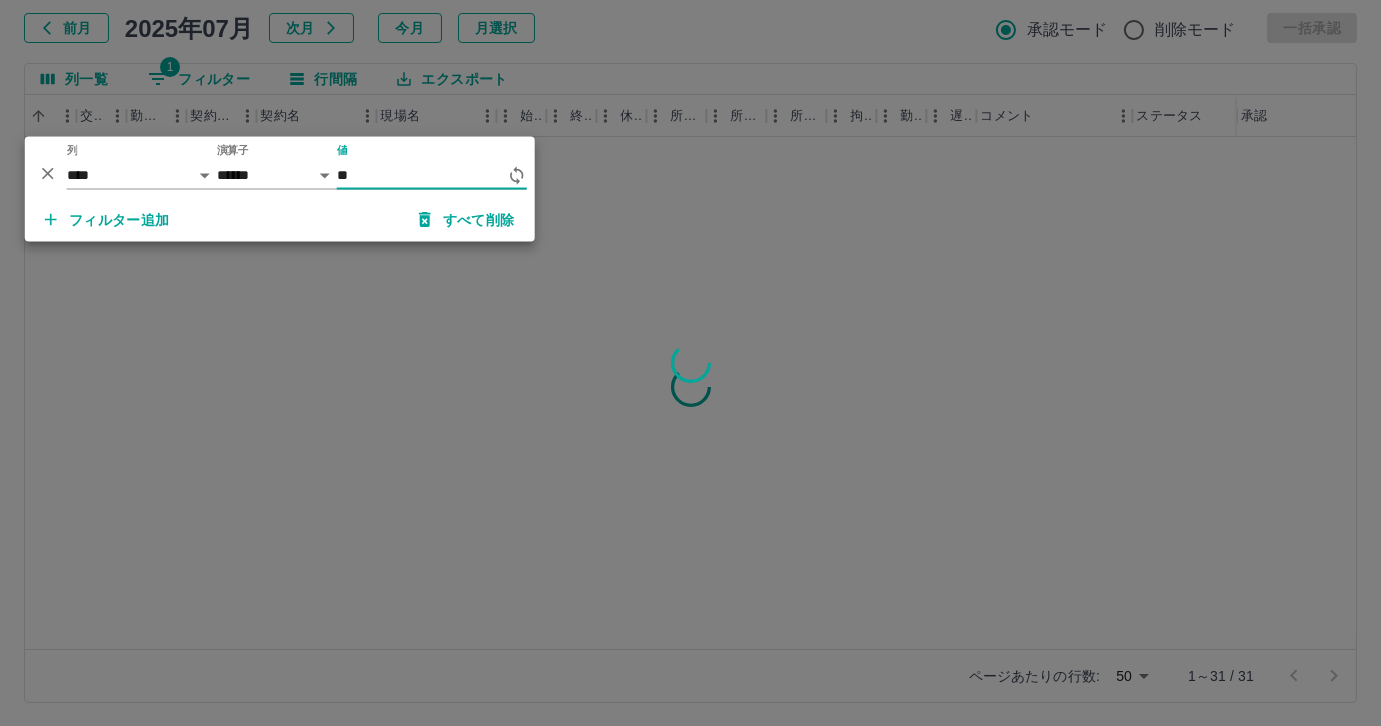 type on "*" 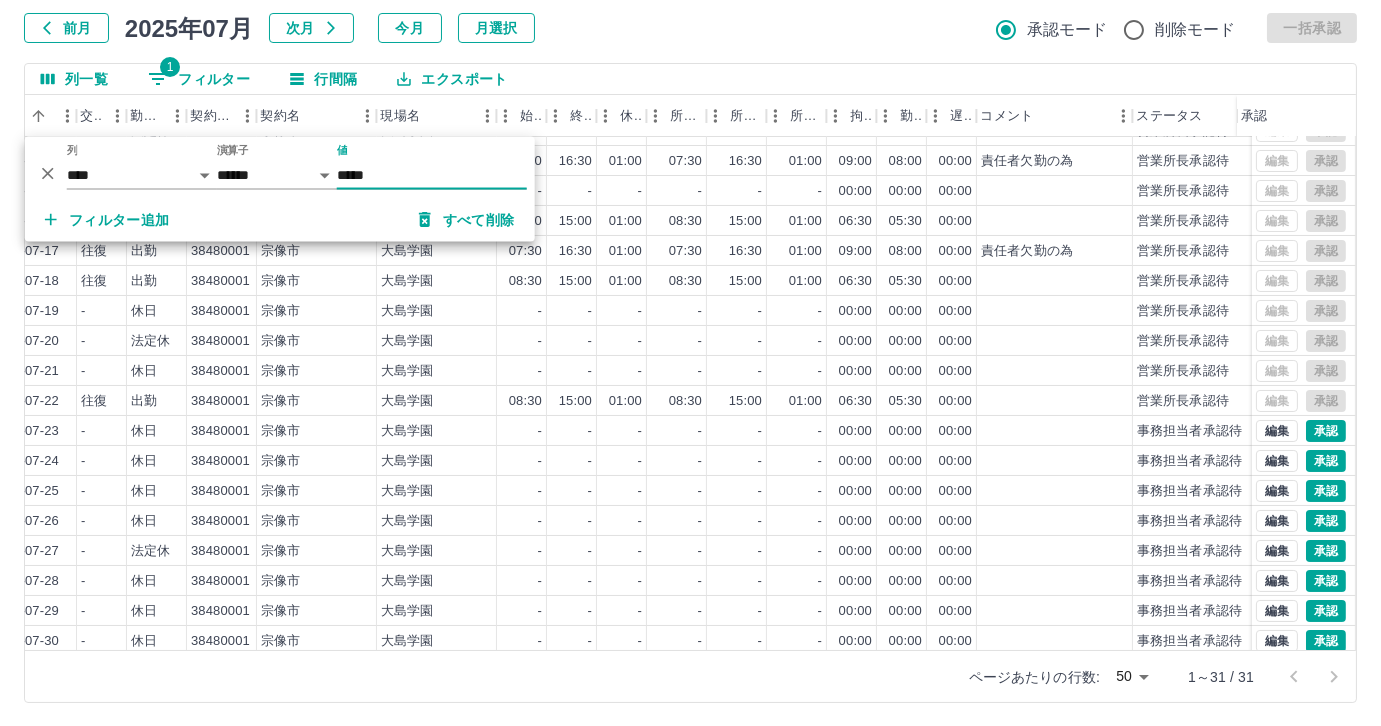 scroll, scrollTop: 431, scrollLeft: 414, axis: both 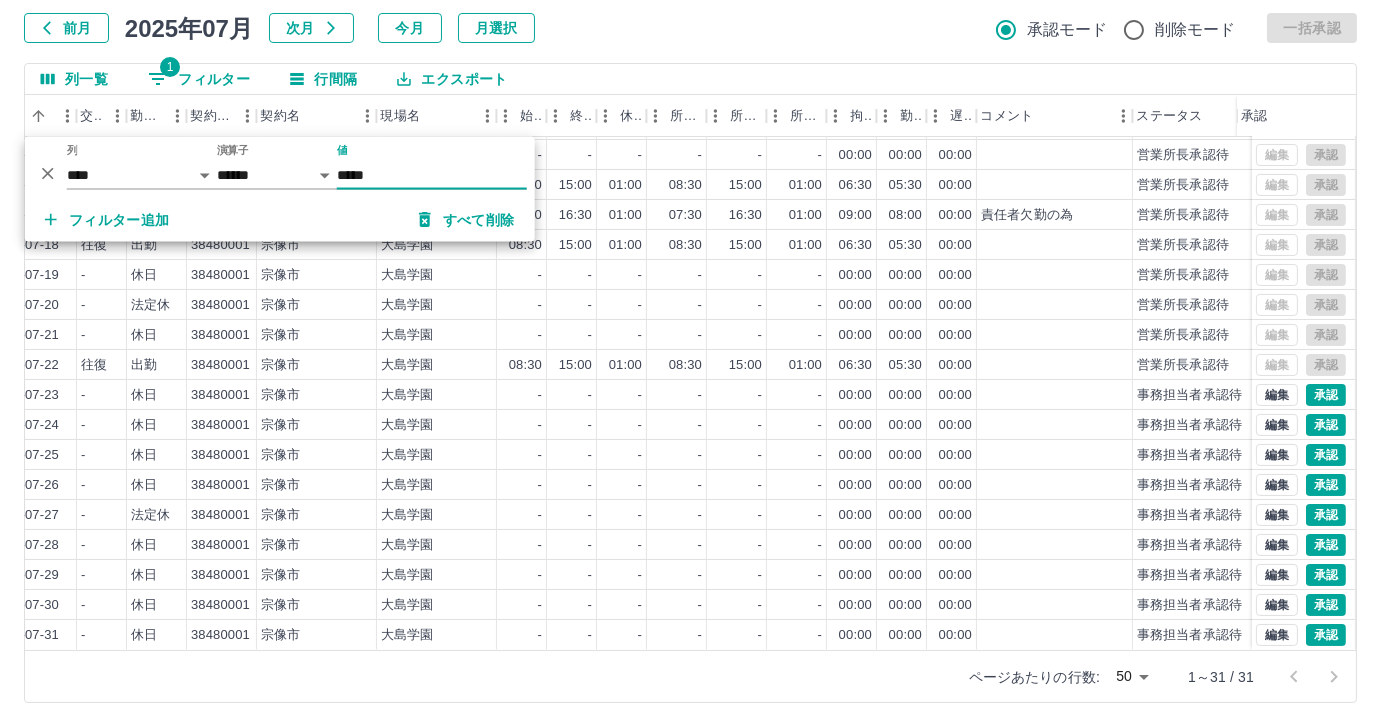 type on "*****" 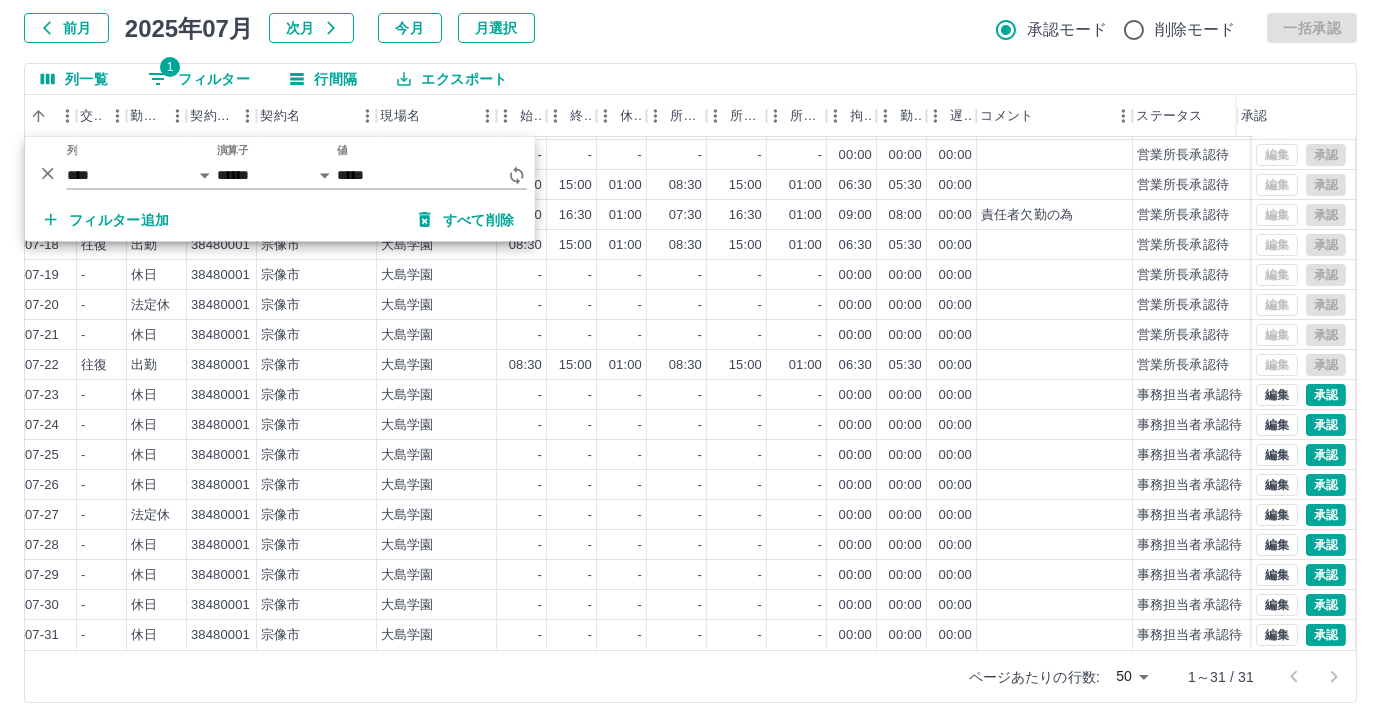 click on "前月 2025年07月 次月 今月 月選択 承認モード 削除モード 一括承認" at bounding box center [690, 28] 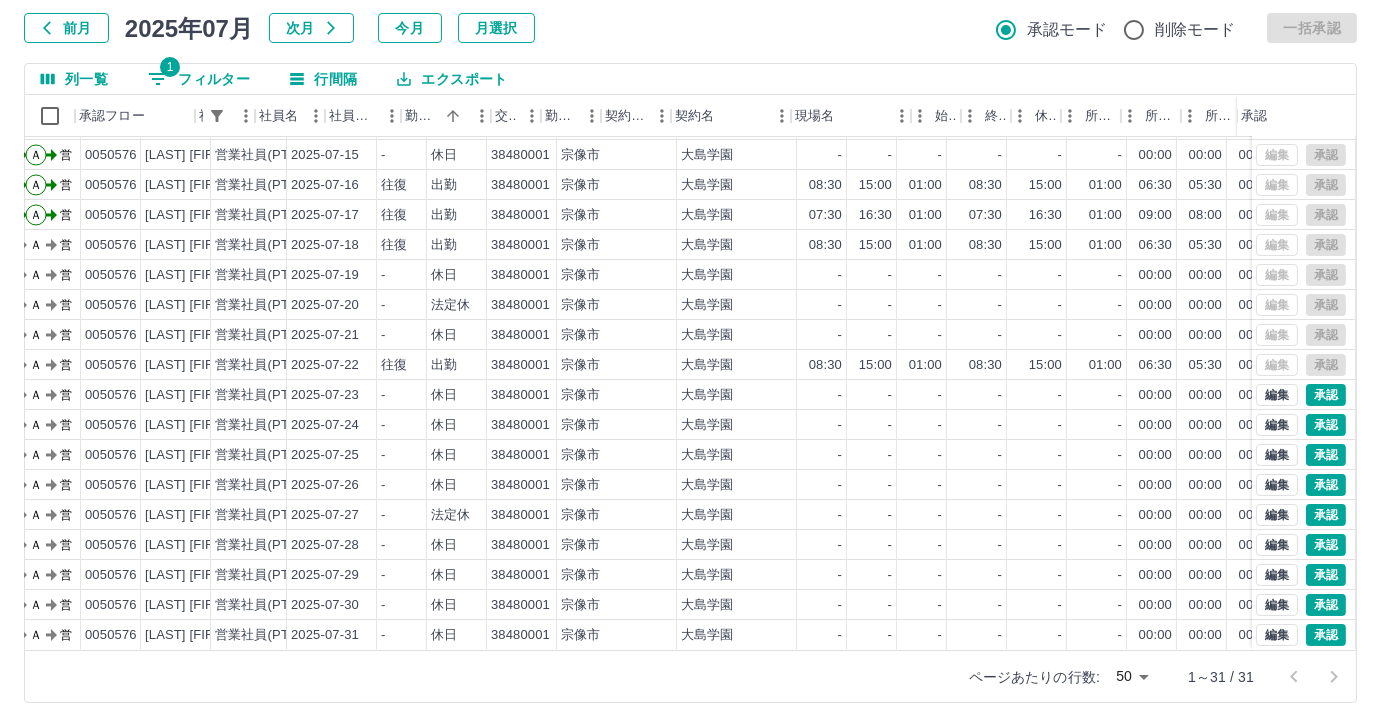 scroll, scrollTop: 431, scrollLeft: 0, axis: vertical 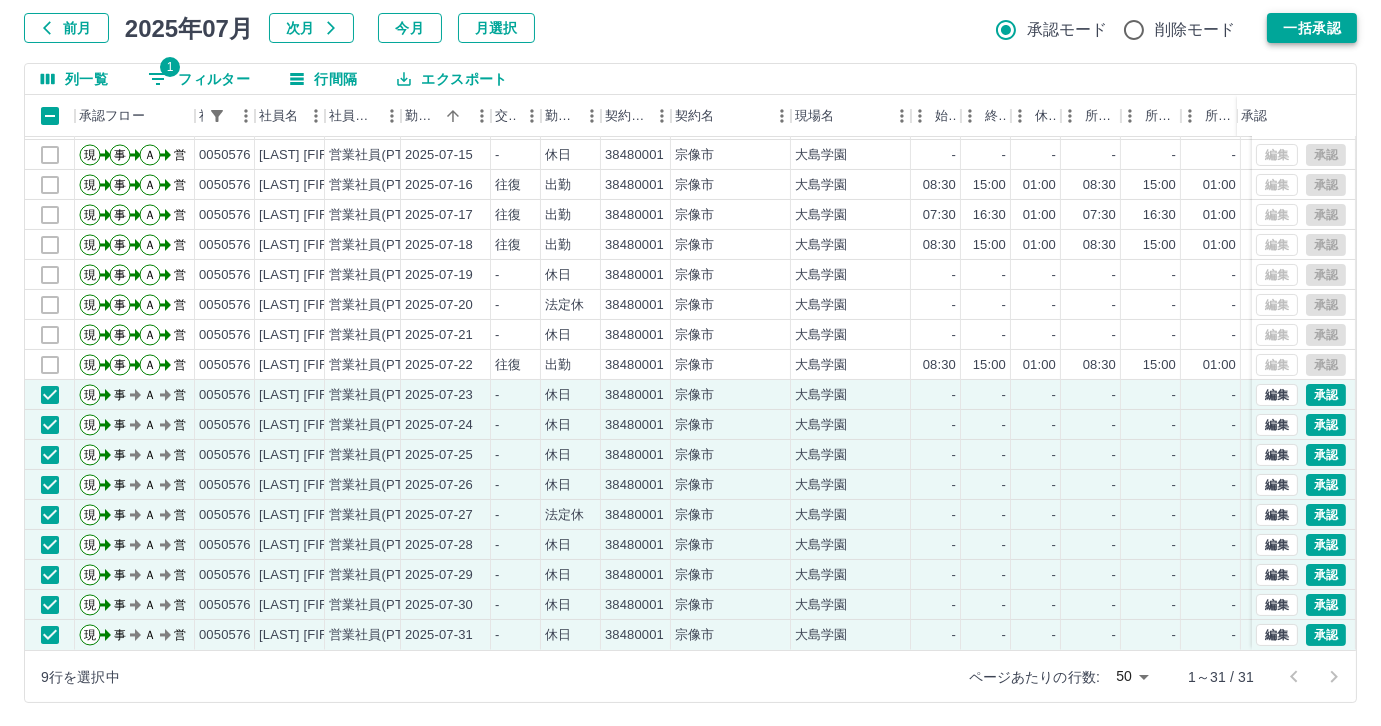 click on "一括承認" at bounding box center (1312, 28) 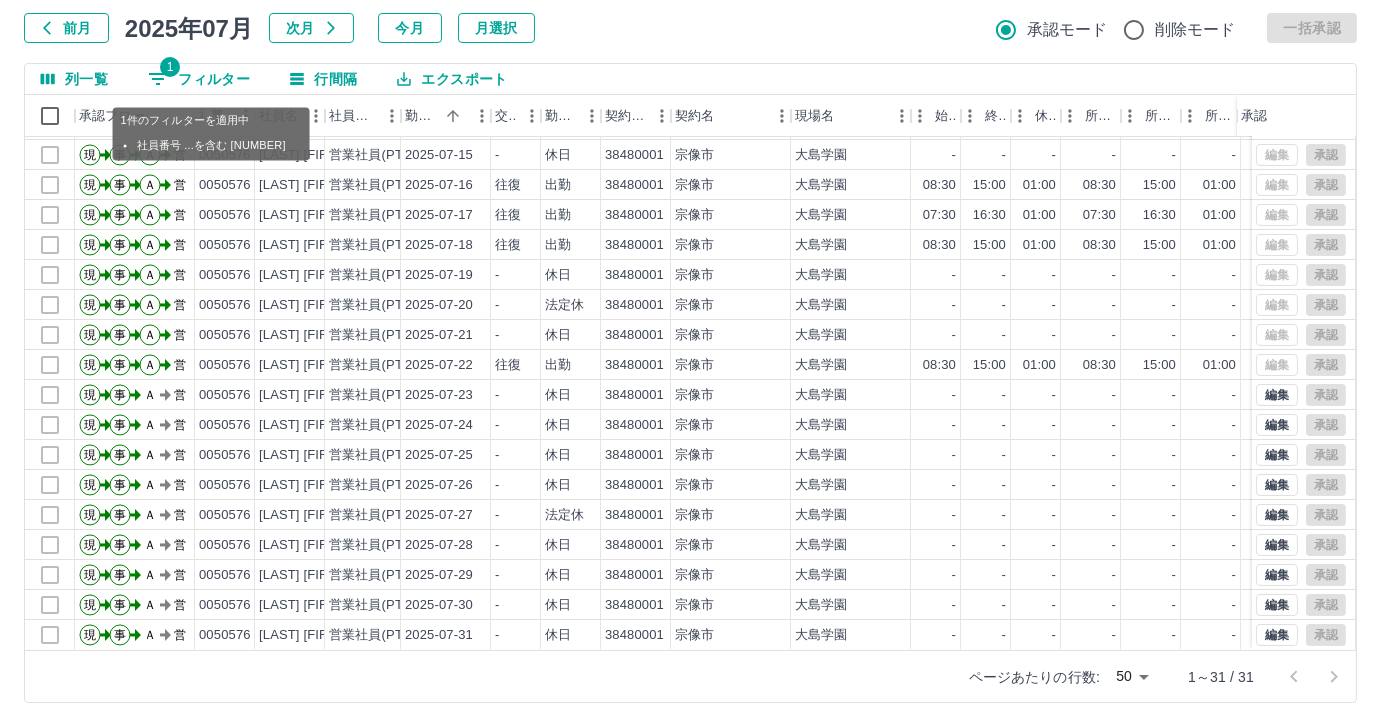 click on "1" at bounding box center [170, 67] 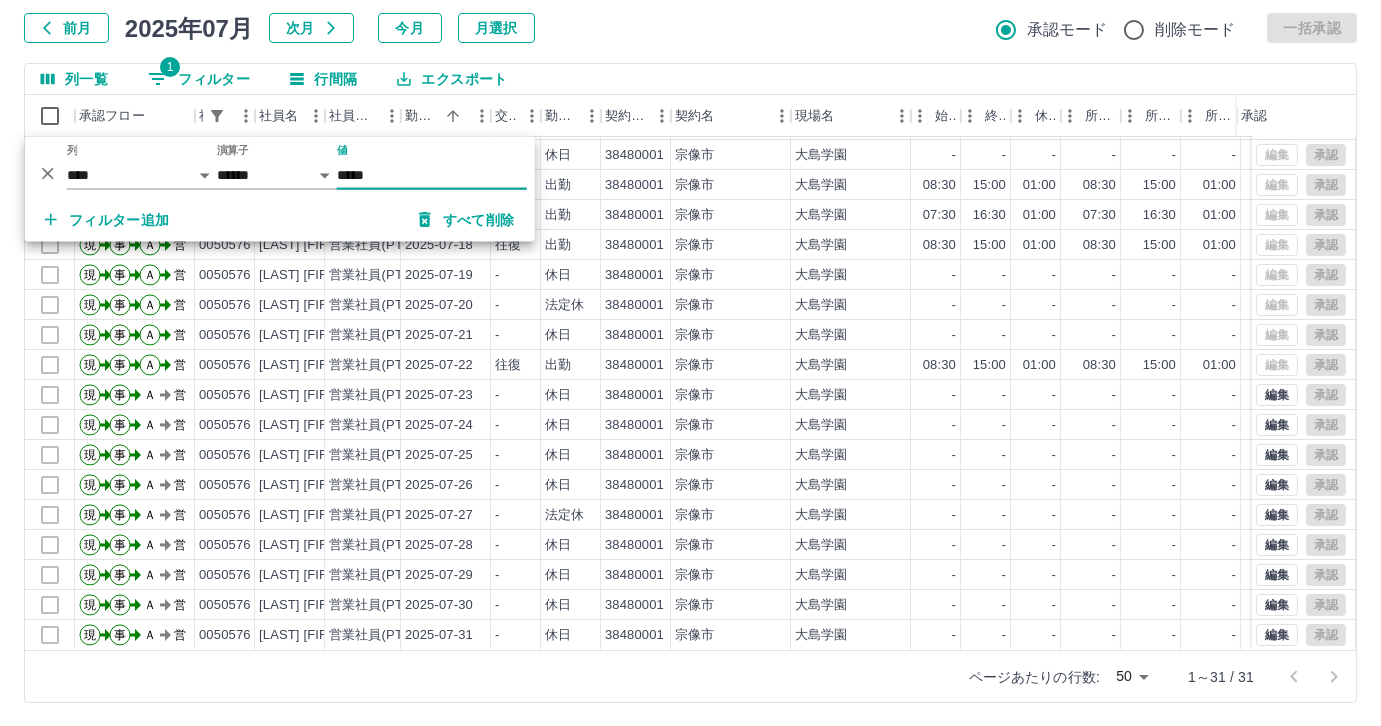 click on "*****" at bounding box center [432, 175] 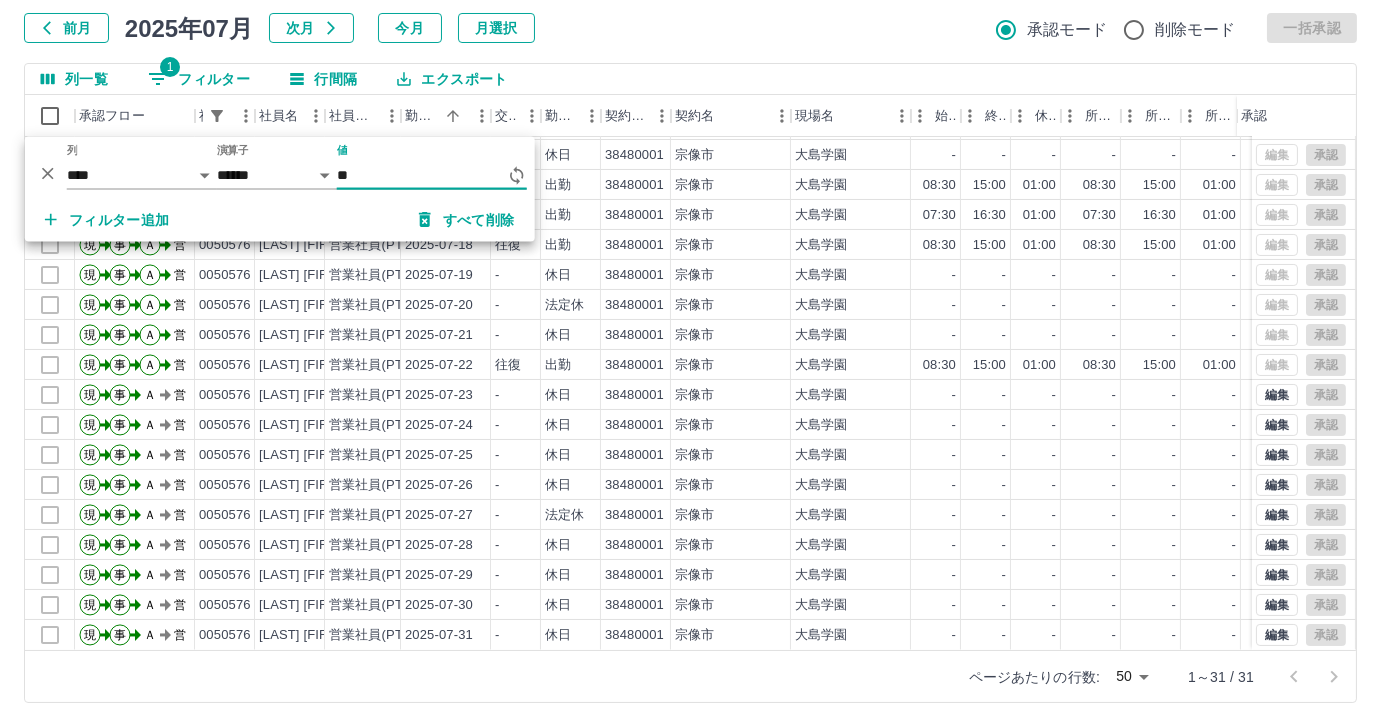 type on "*" 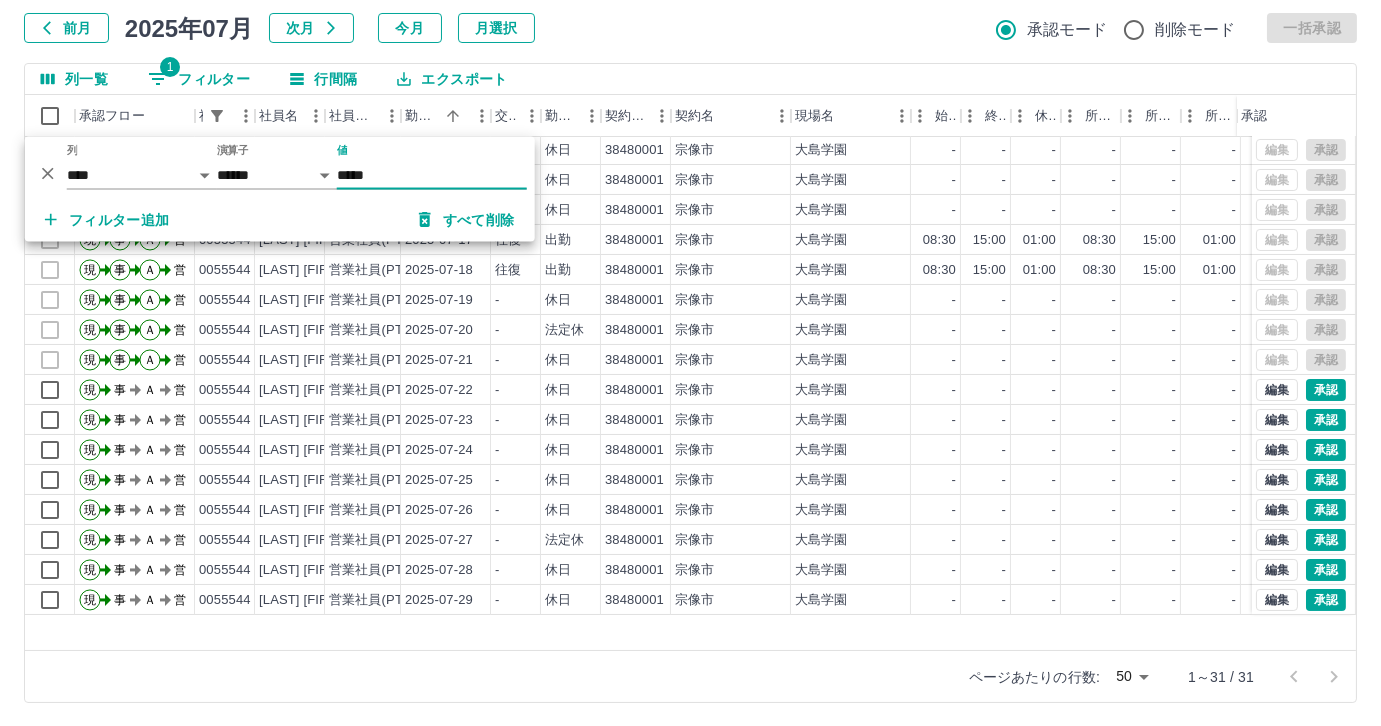 scroll, scrollTop: 431, scrollLeft: 0, axis: vertical 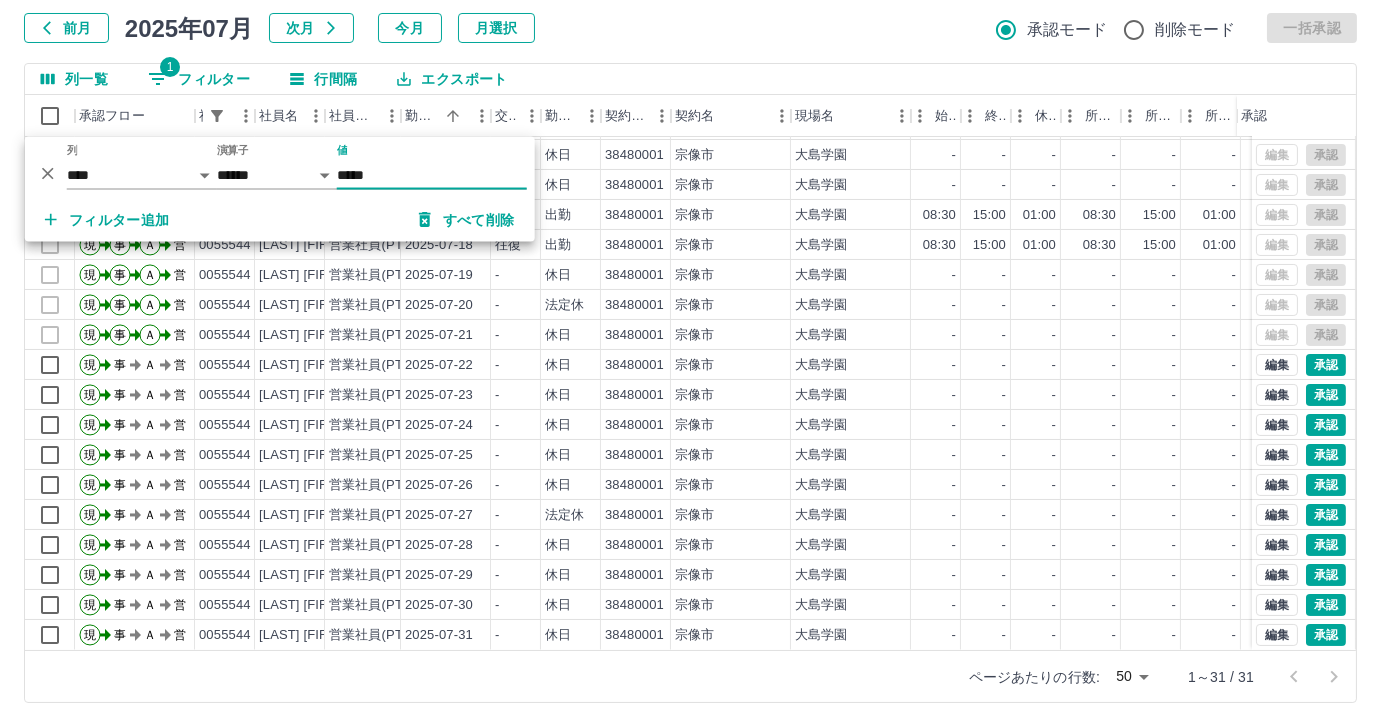 type on "*****" 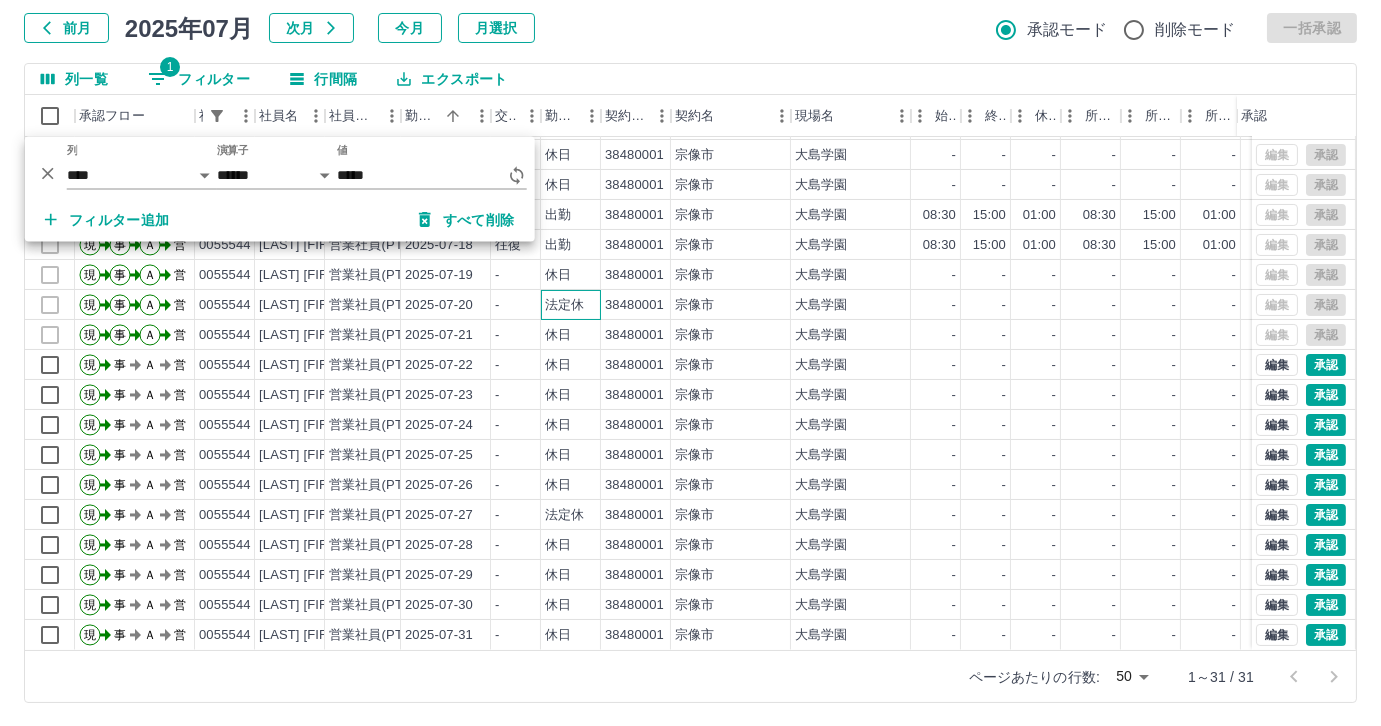 click on "法定休" at bounding box center (564, 305) 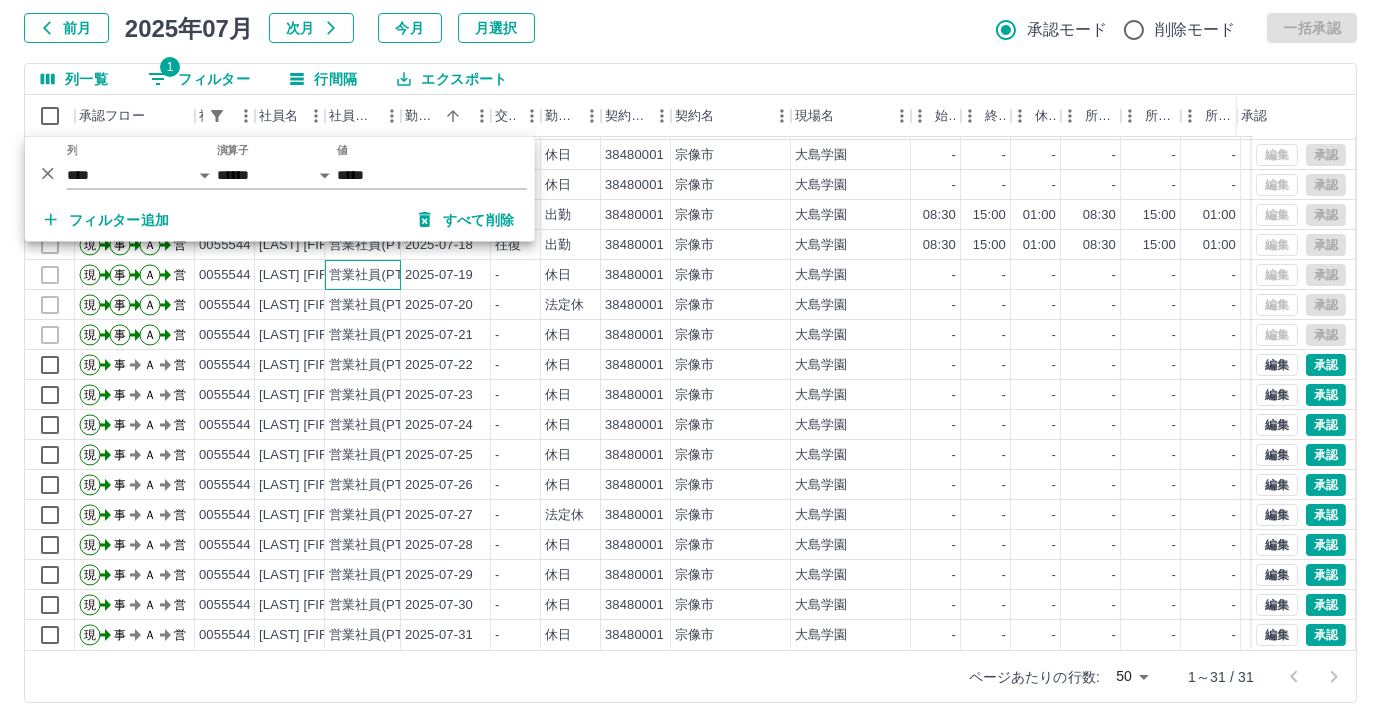 click on "営業社員(PT契約)" at bounding box center (363, 275) 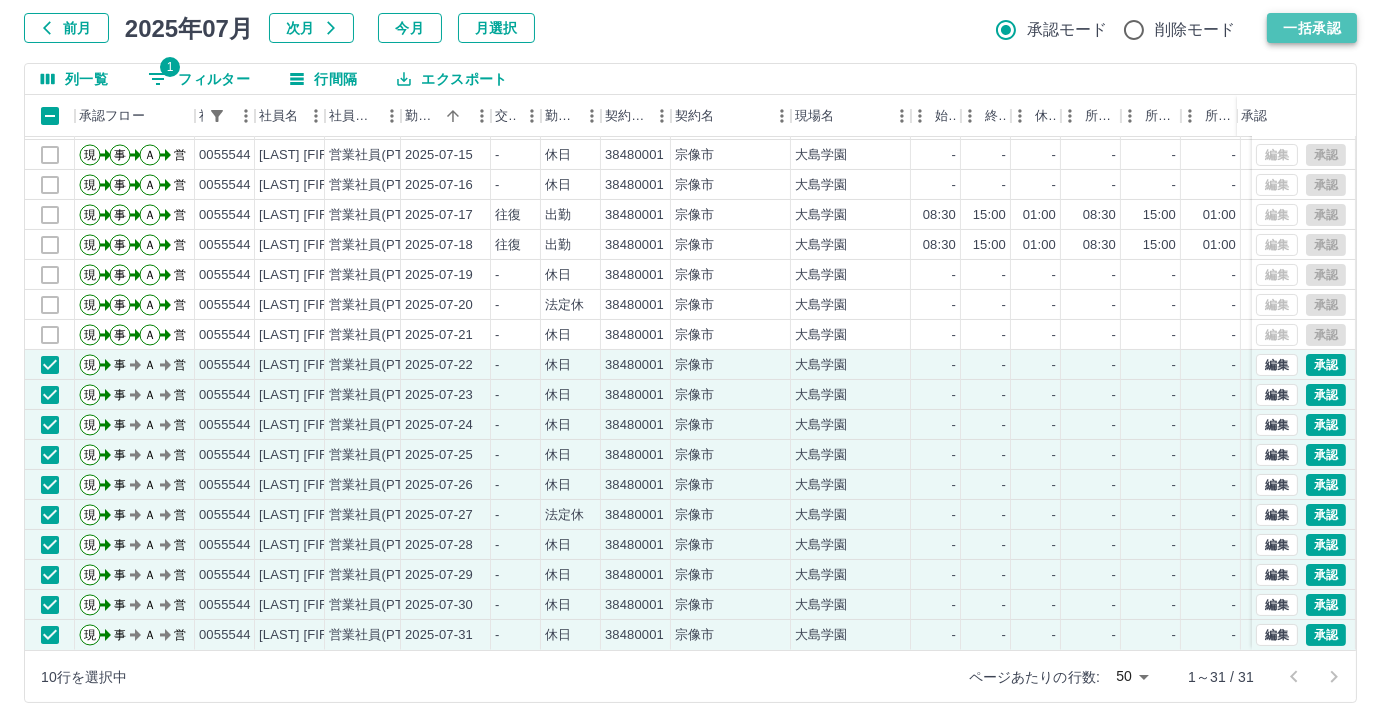click on "一括承認" at bounding box center (1312, 28) 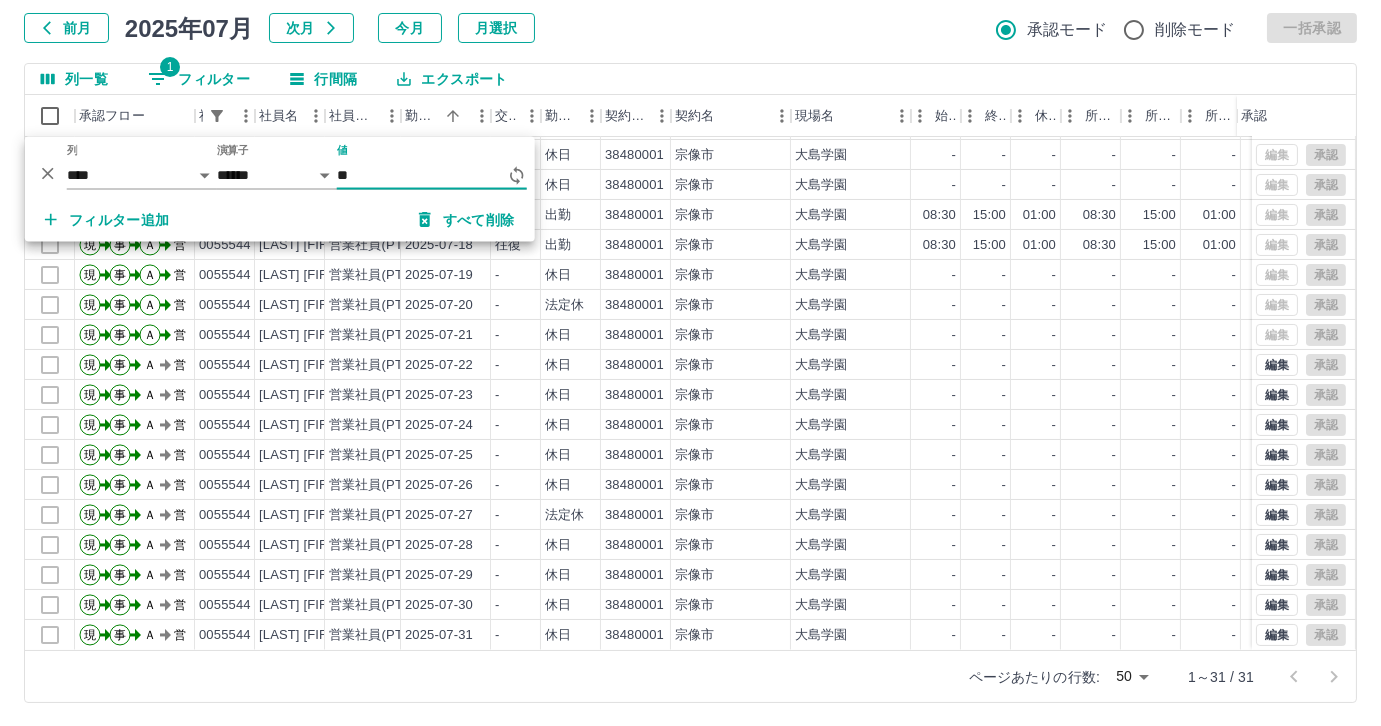 type on "*" 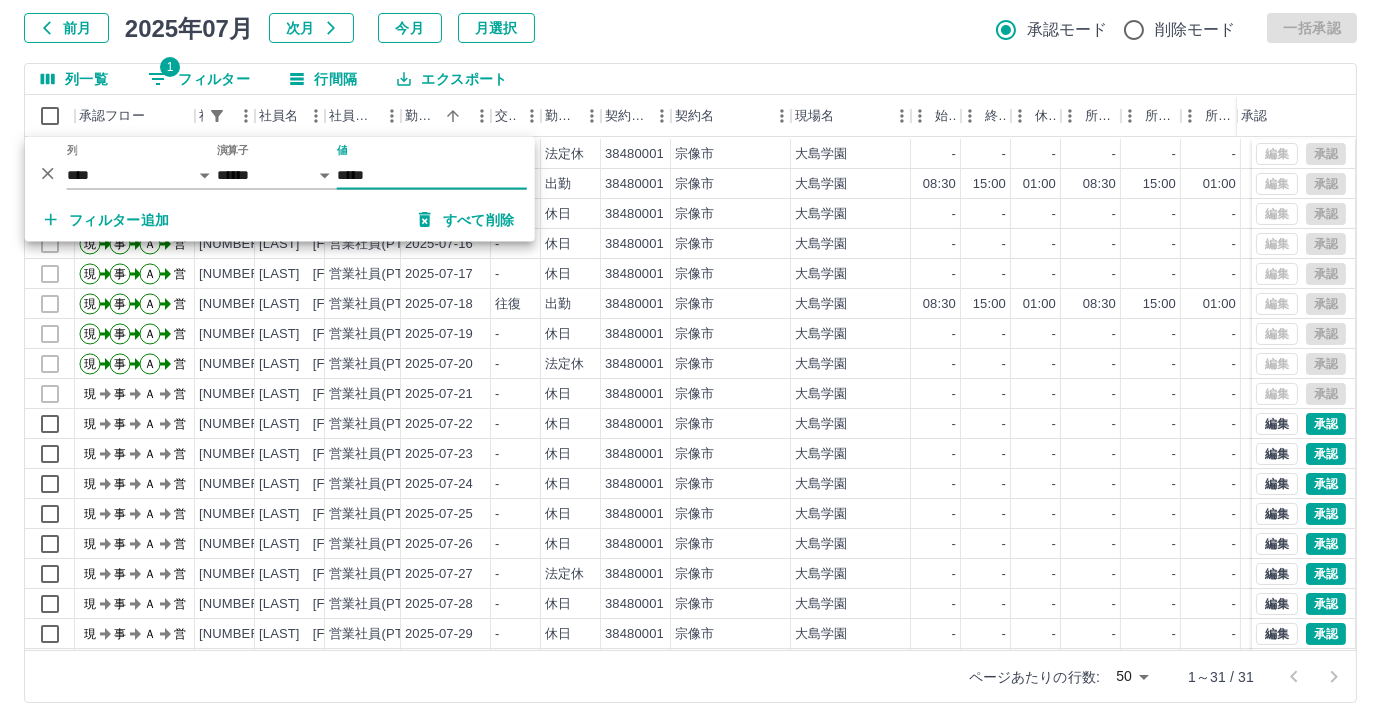 scroll, scrollTop: 431, scrollLeft: 0, axis: vertical 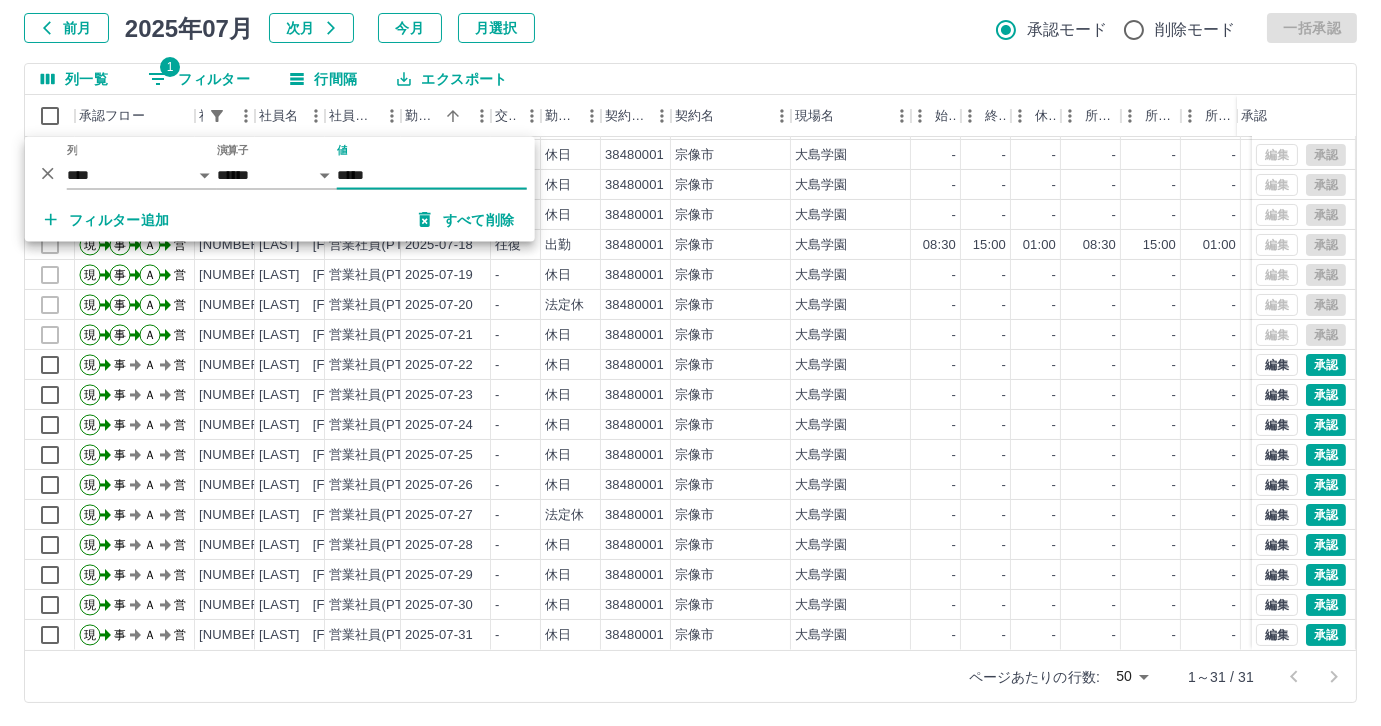 type on "*****" 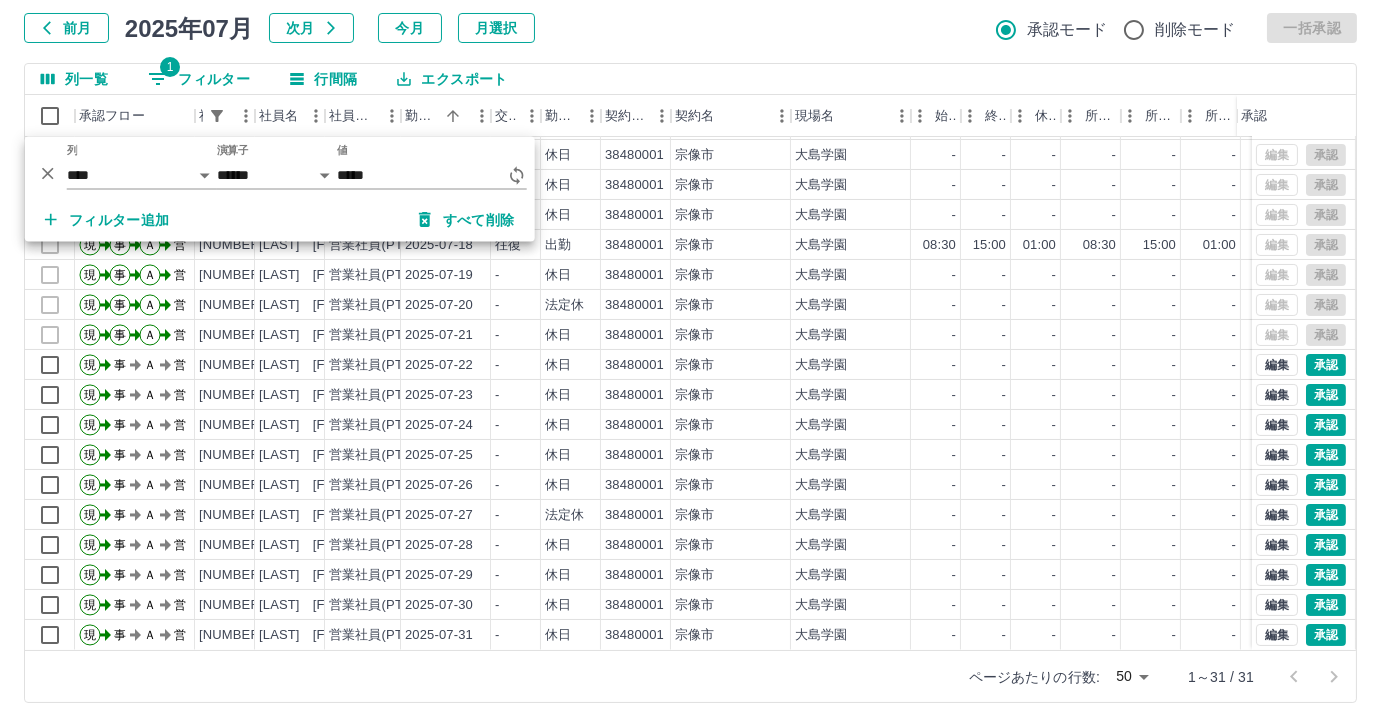 click on "前月 2025年07月 次月 今月 月選択 承認モード 削除モード 一括承認" at bounding box center (690, 28) 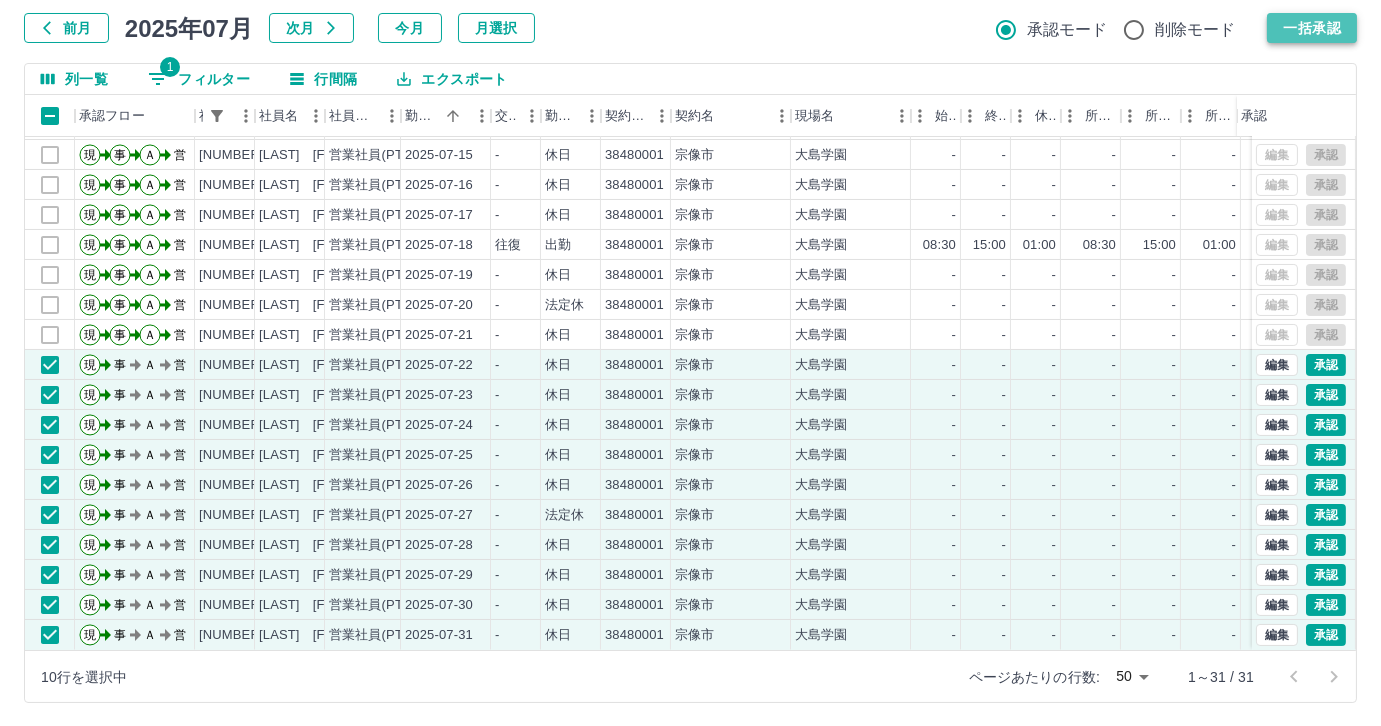 click on "一括承認" at bounding box center [1312, 28] 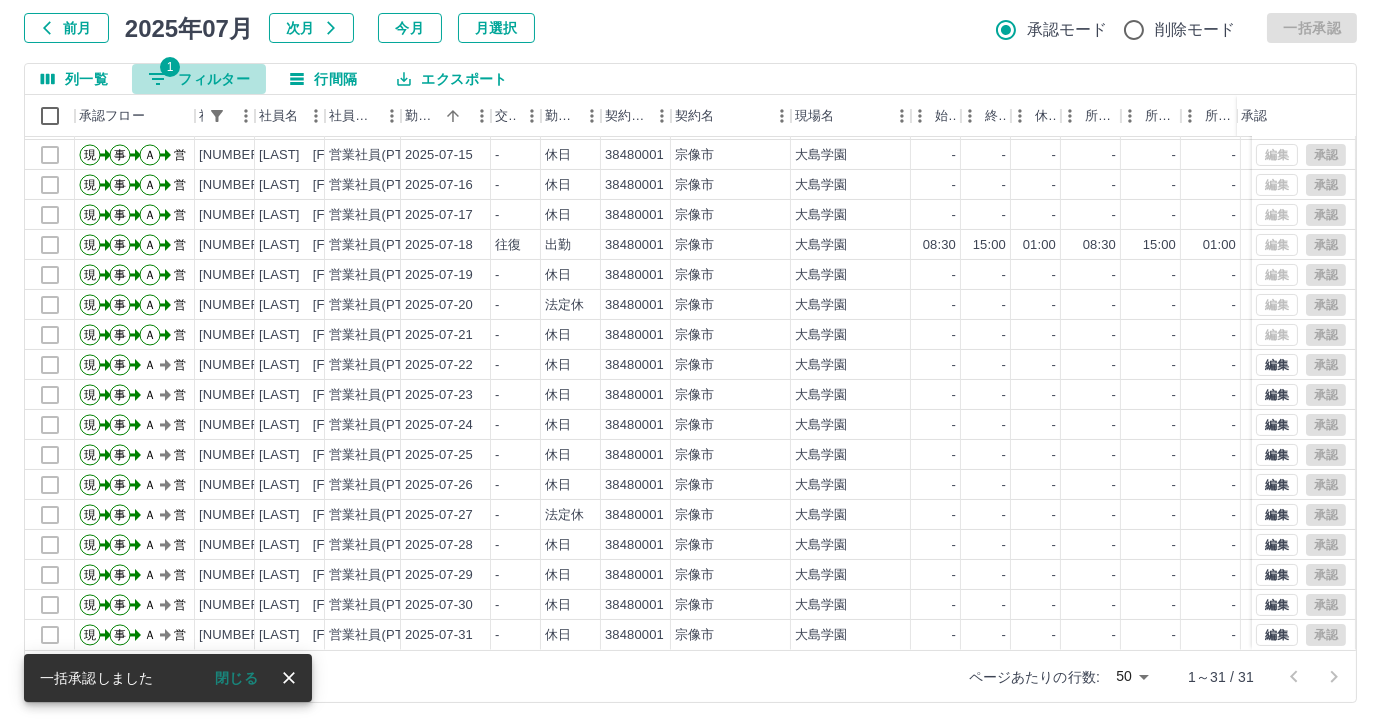 click on "1 フィルター" at bounding box center [199, 79] 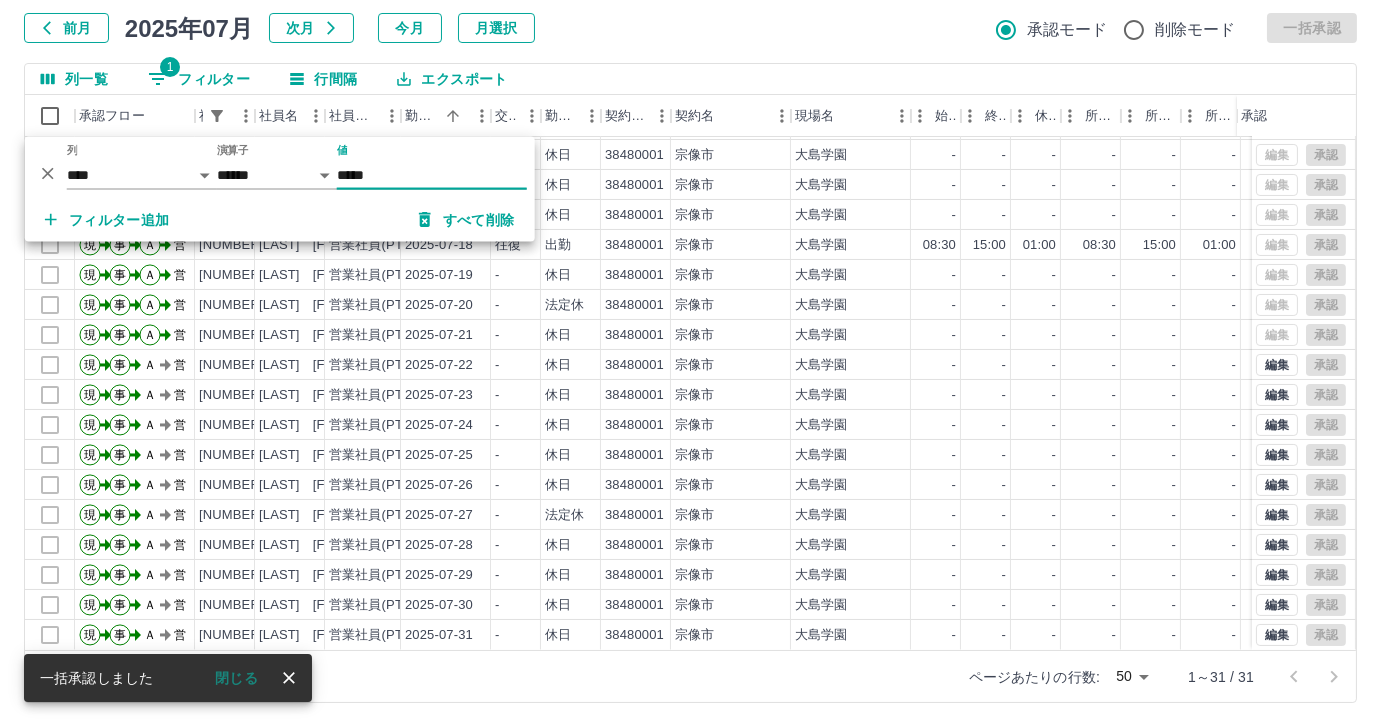click on "*****" at bounding box center [432, 175] 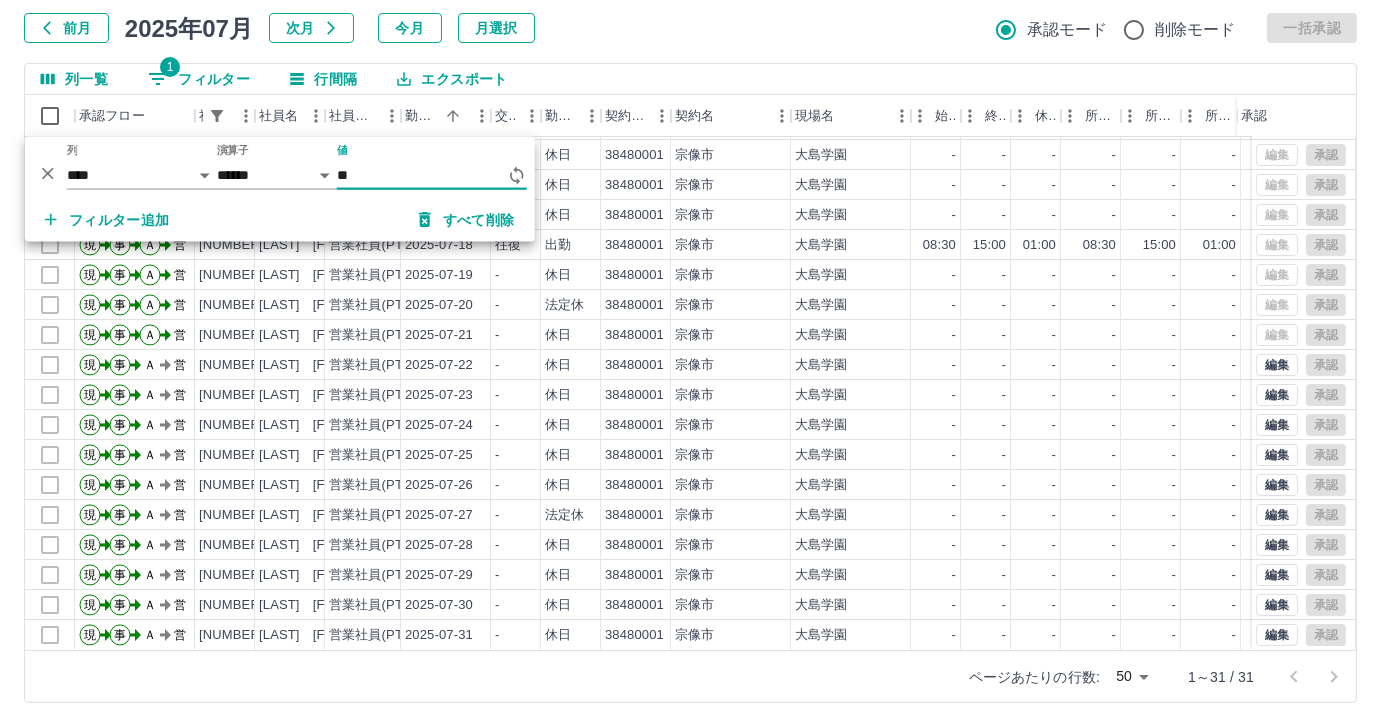 type on "*" 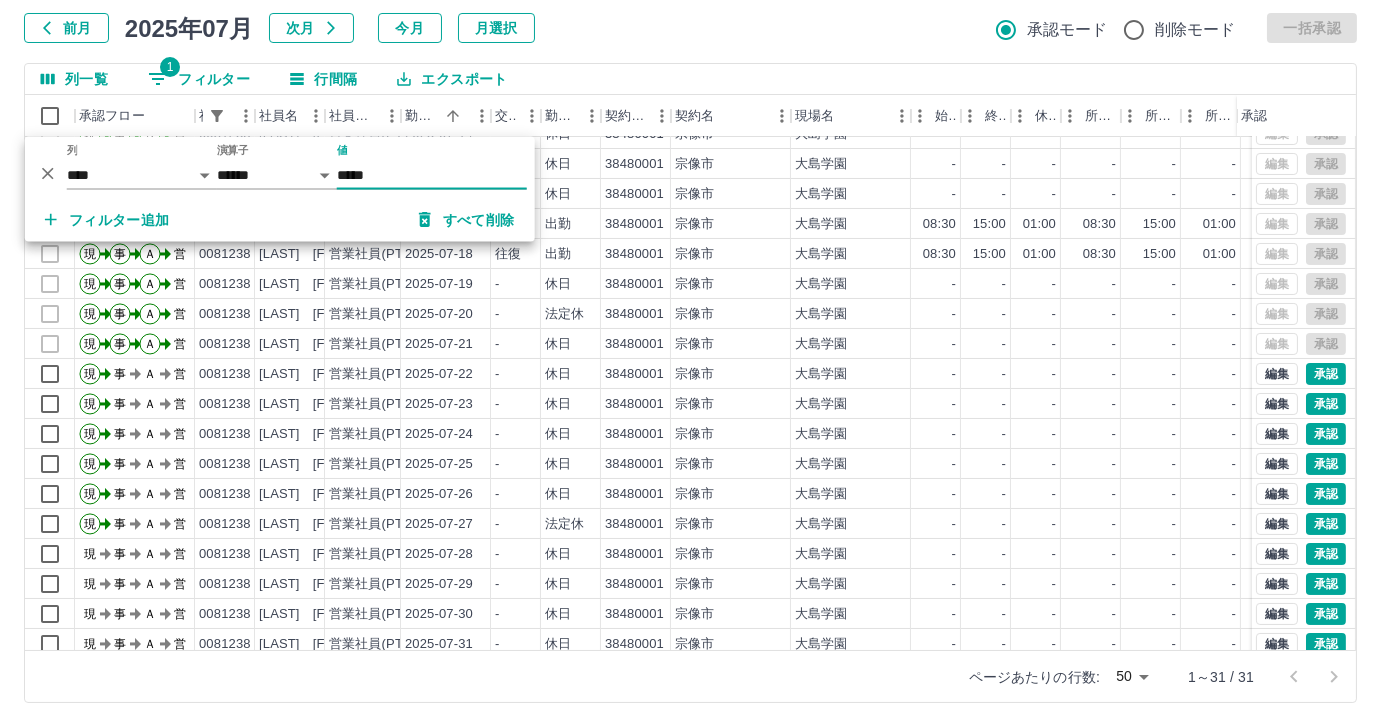 scroll, scrollTop: 431, scrollLeft: 0, axis: vertical 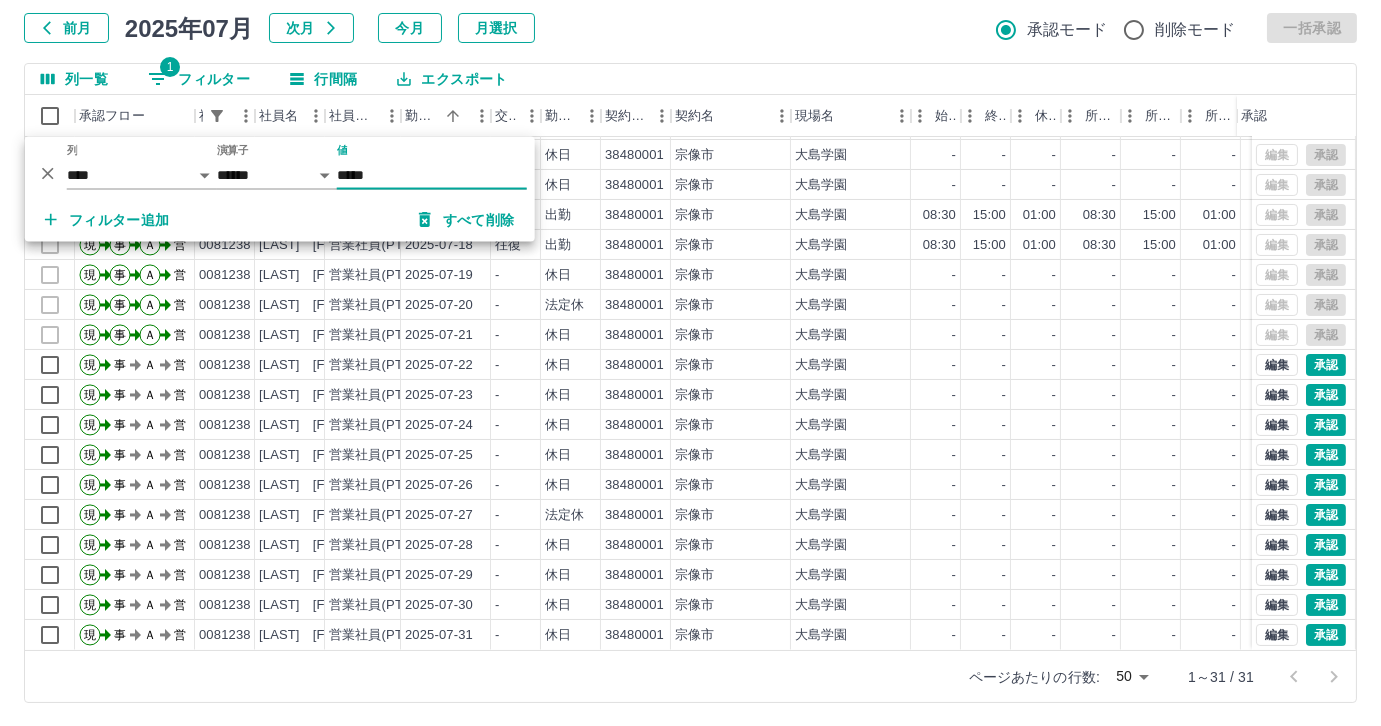 type on "*****" 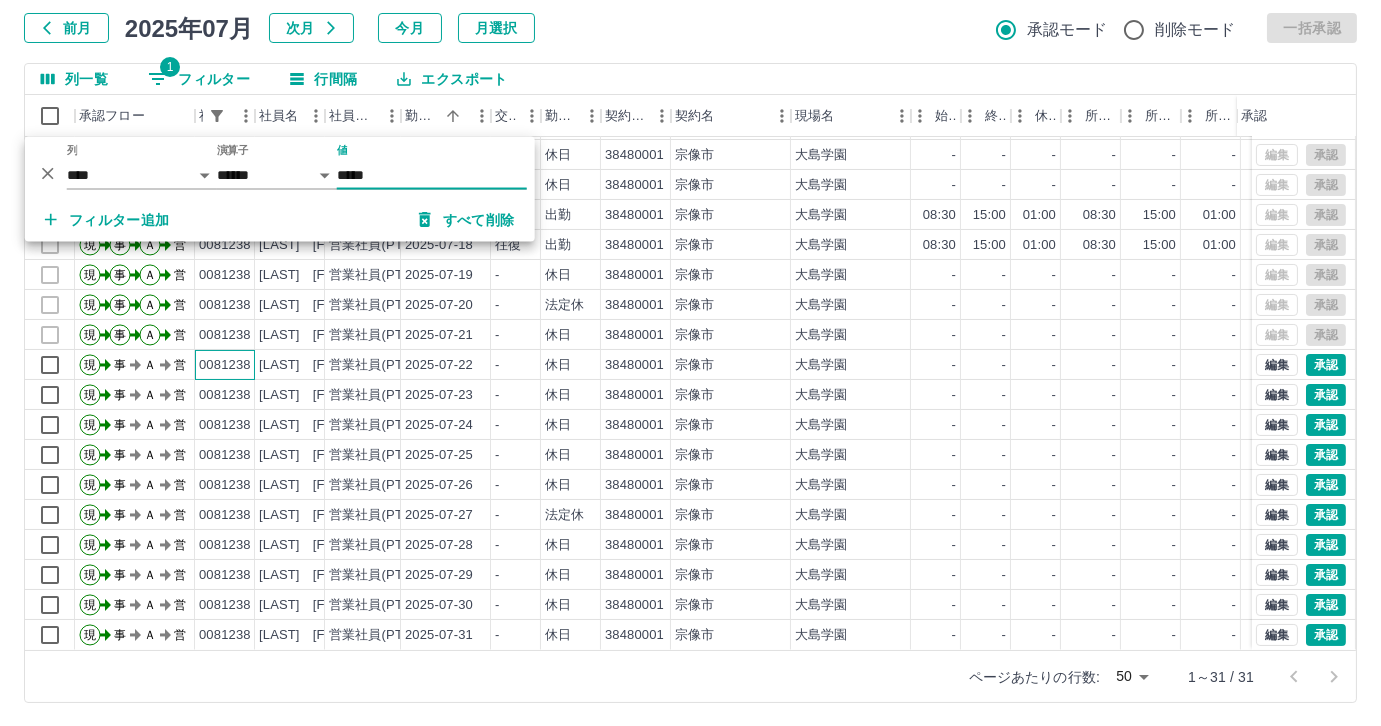 click on "0081238" at bounding box center [225, 365] 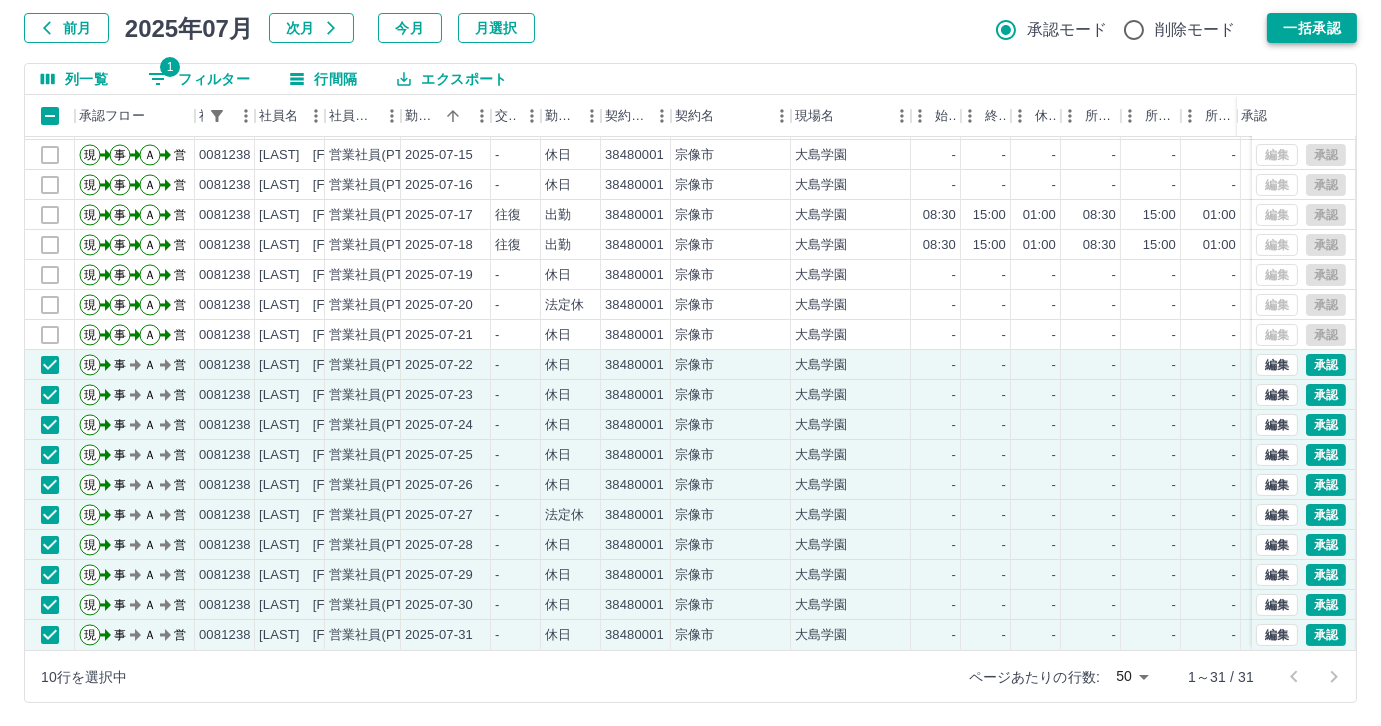 click on "一括承認" at bounding box center [1312, 28] 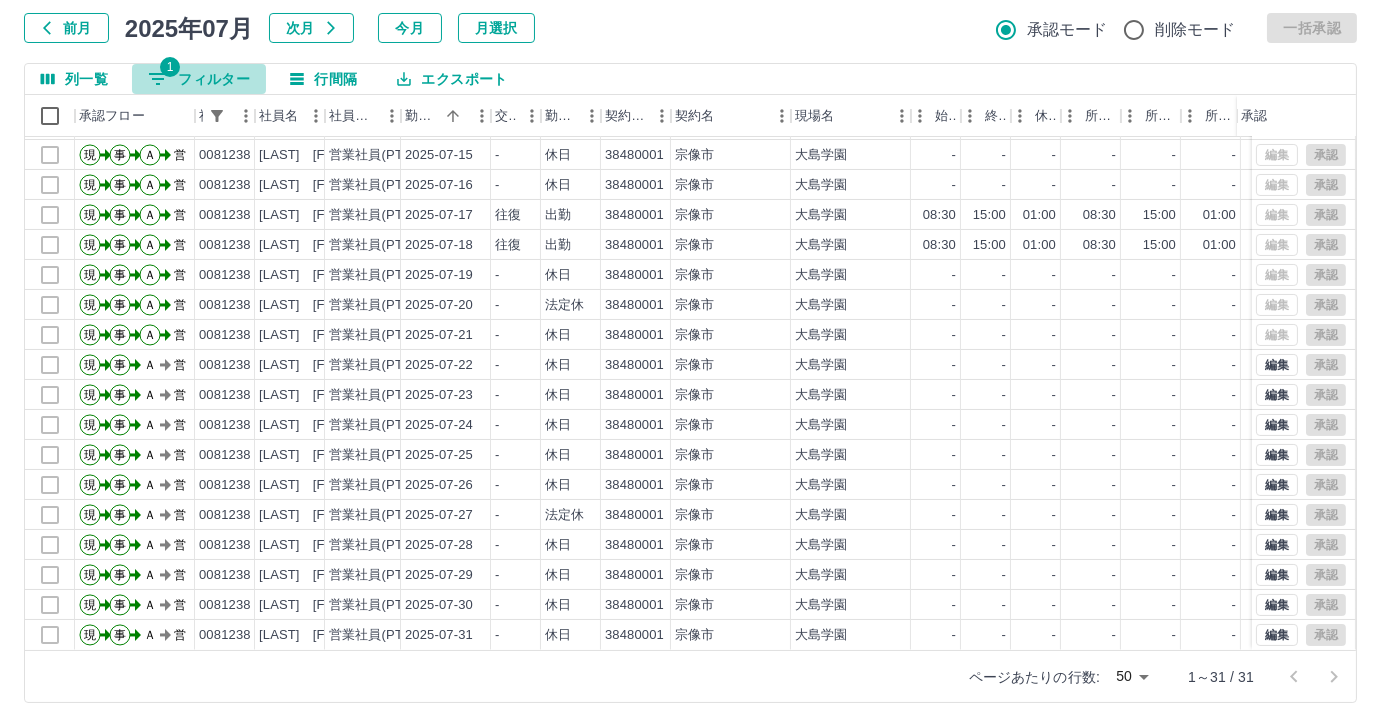 click on "1 フィルター" at bounding box center [199, 79] 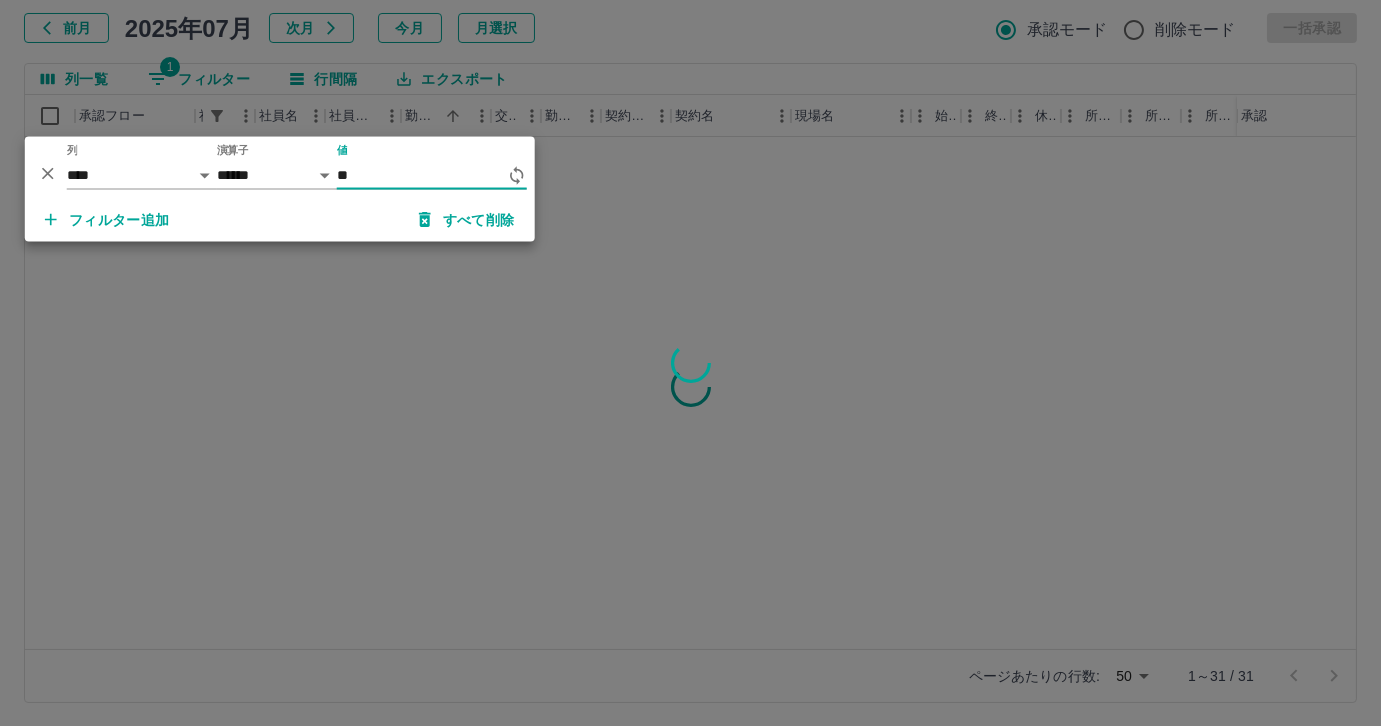 type on "*" 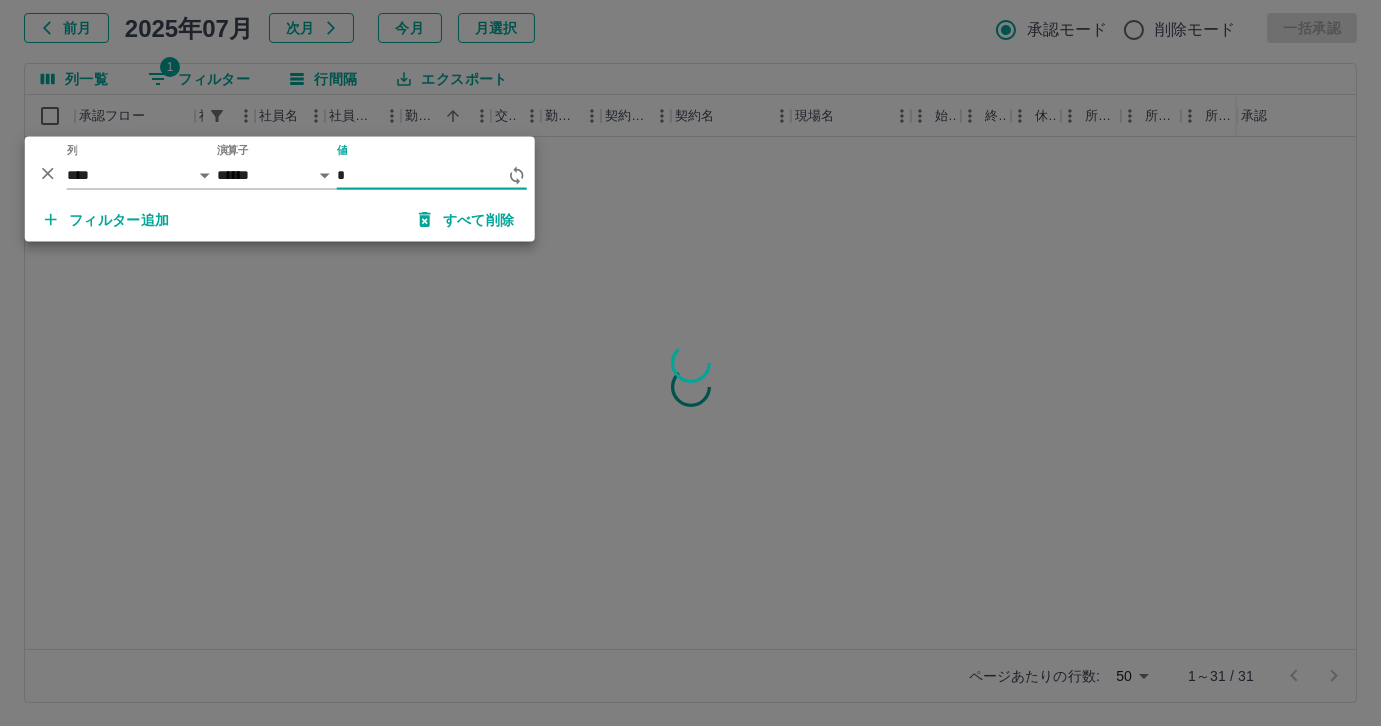 scroll, scrollTop: 0, scrollLeft: 0, axis: both 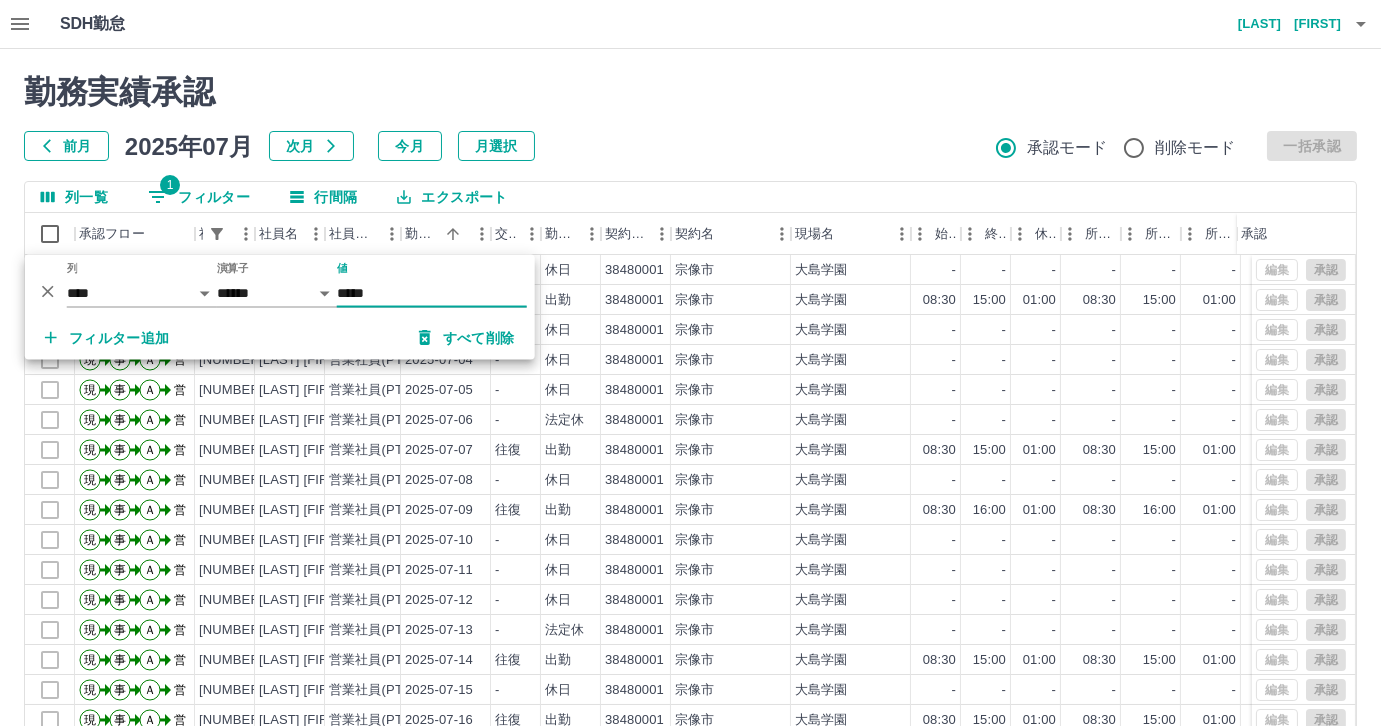 type on "*****" 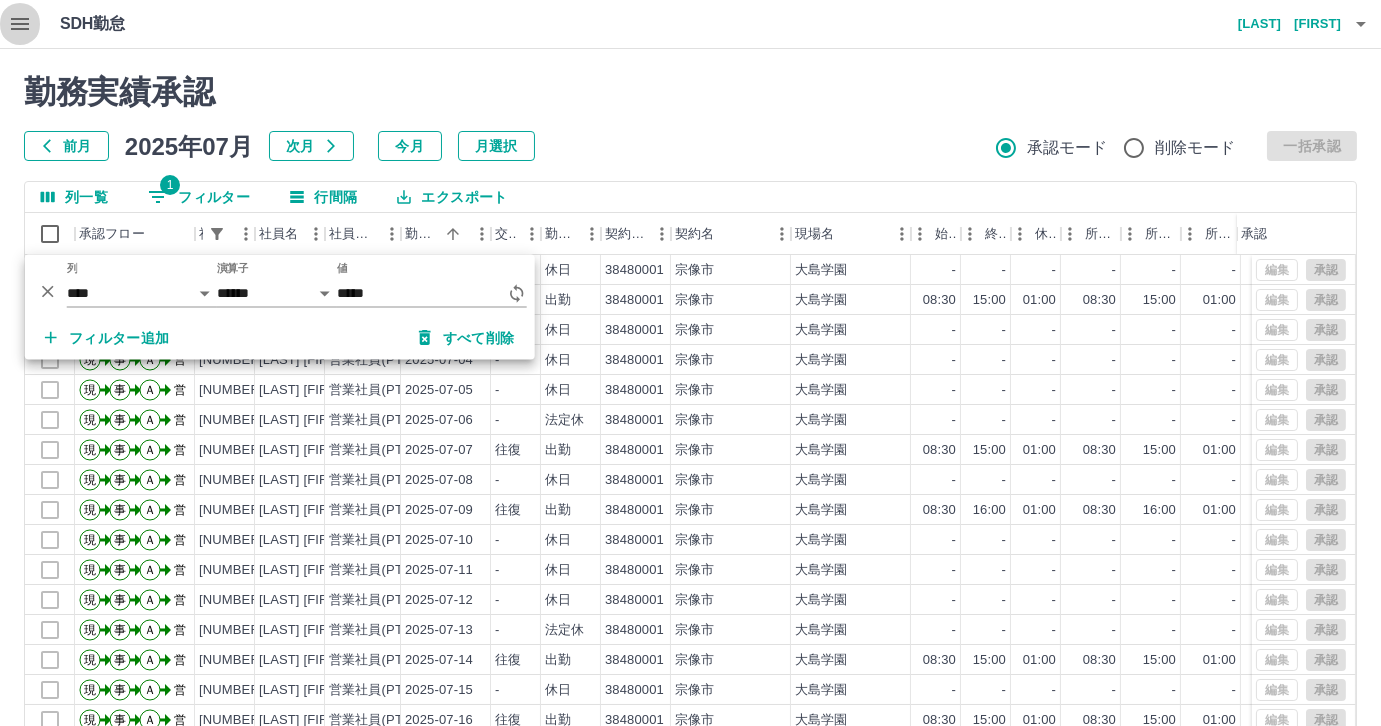 click 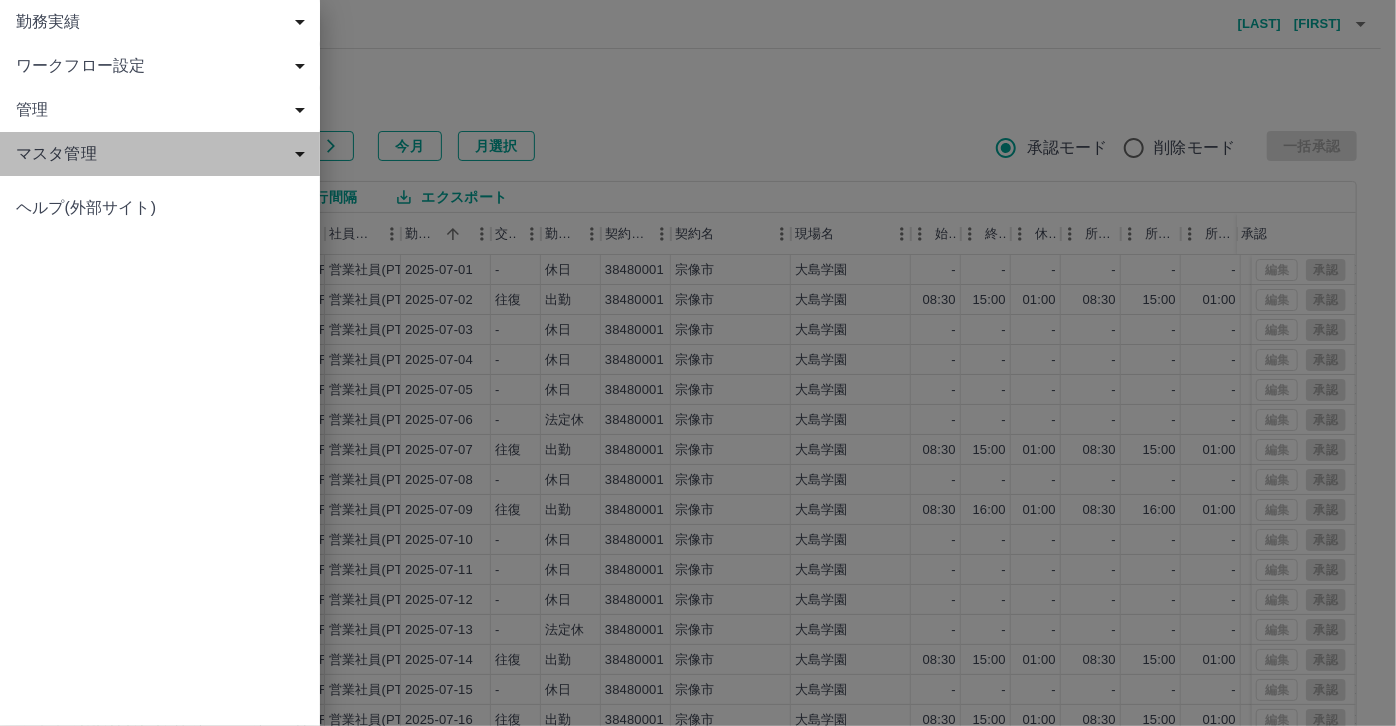 click on "マスタ管理" at bounding box center (164, 154) 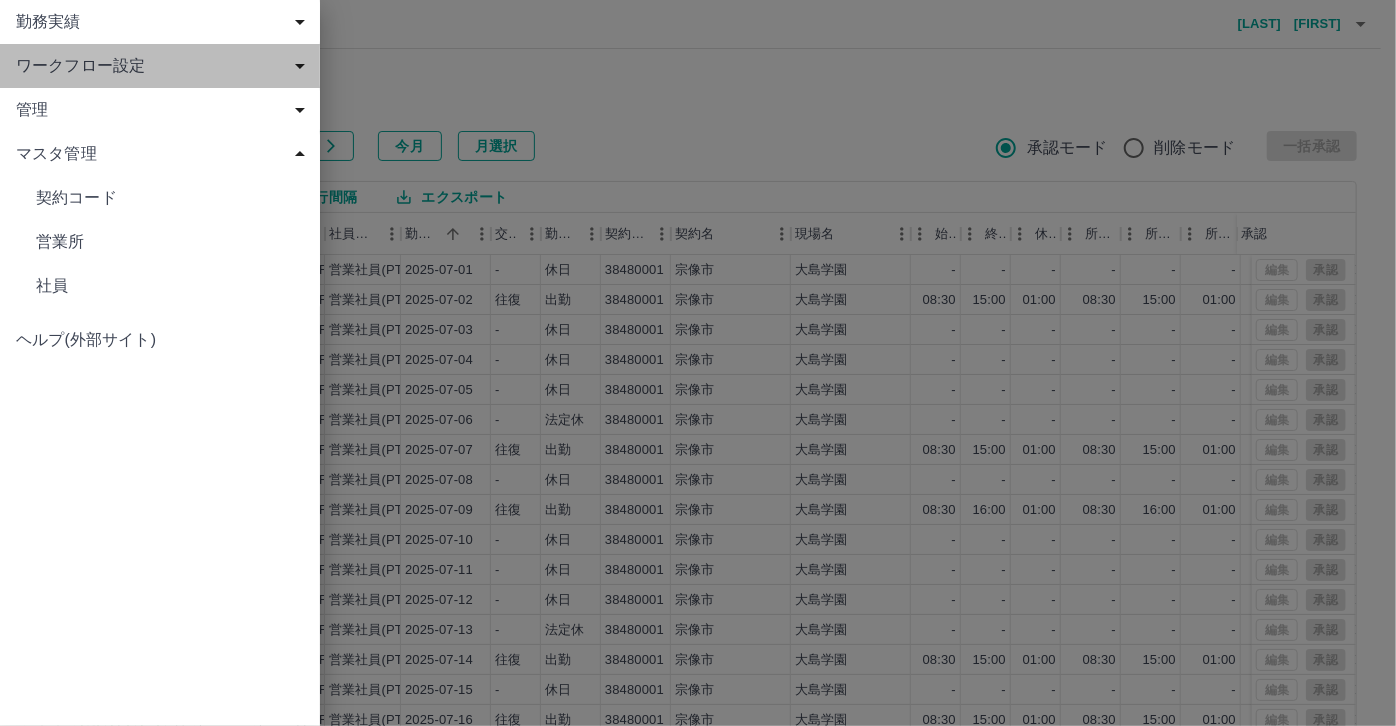 click on "ワークフロー設定" at bounding box center [164, 66] 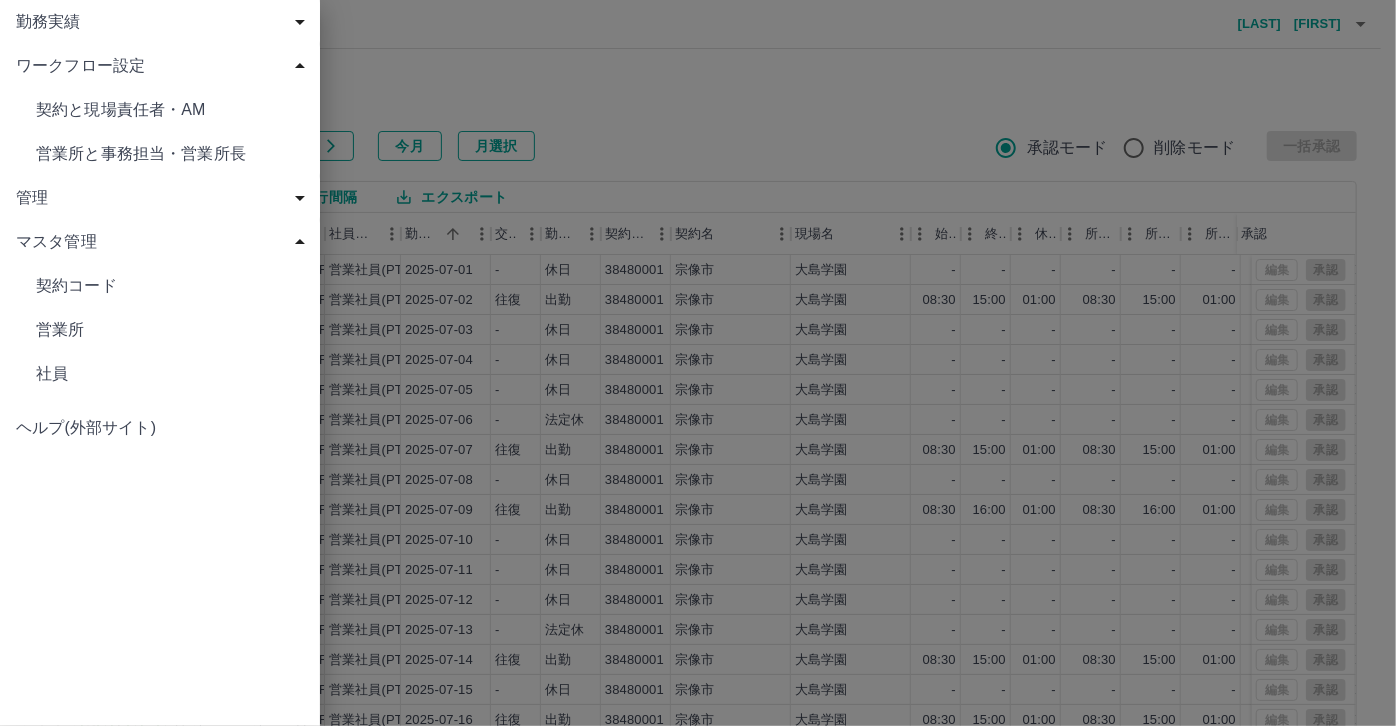 click at bounding box center (698, 363) 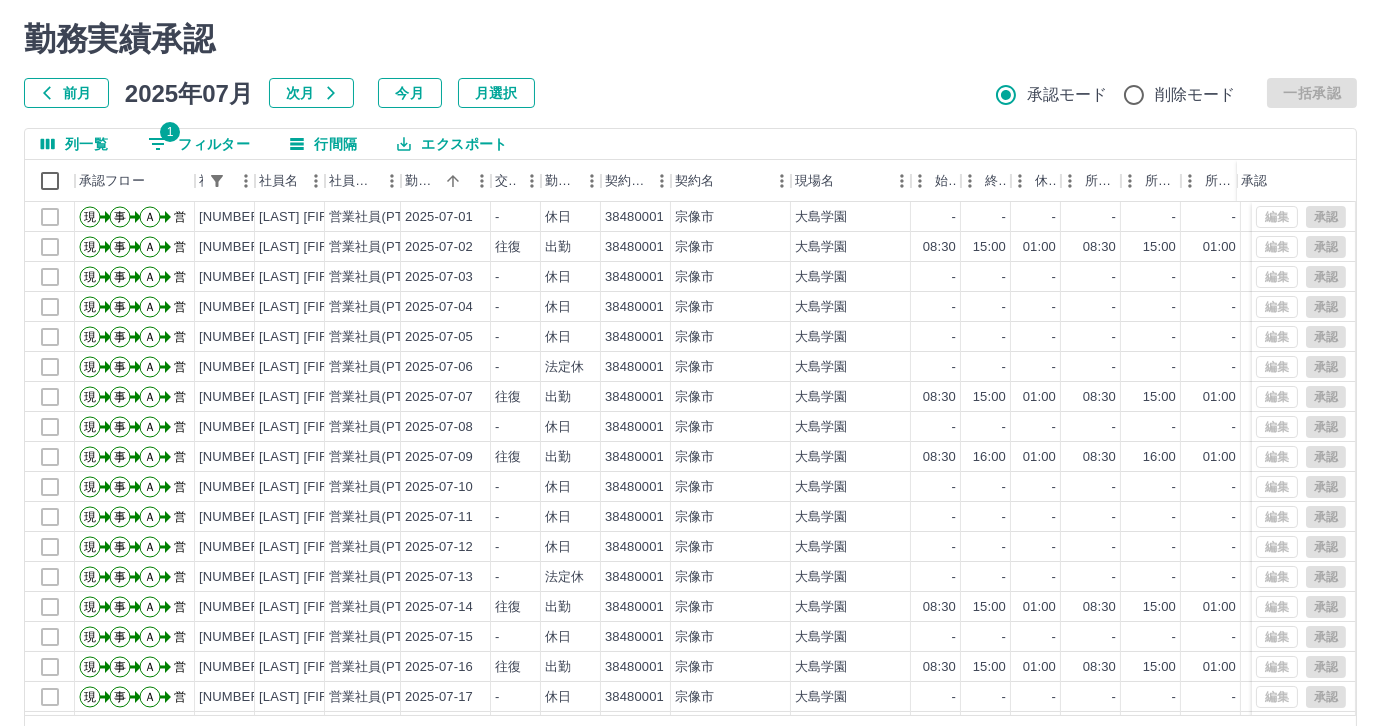 scroll, scrollTop: 118, scrollLeft: 0, axis: vertical 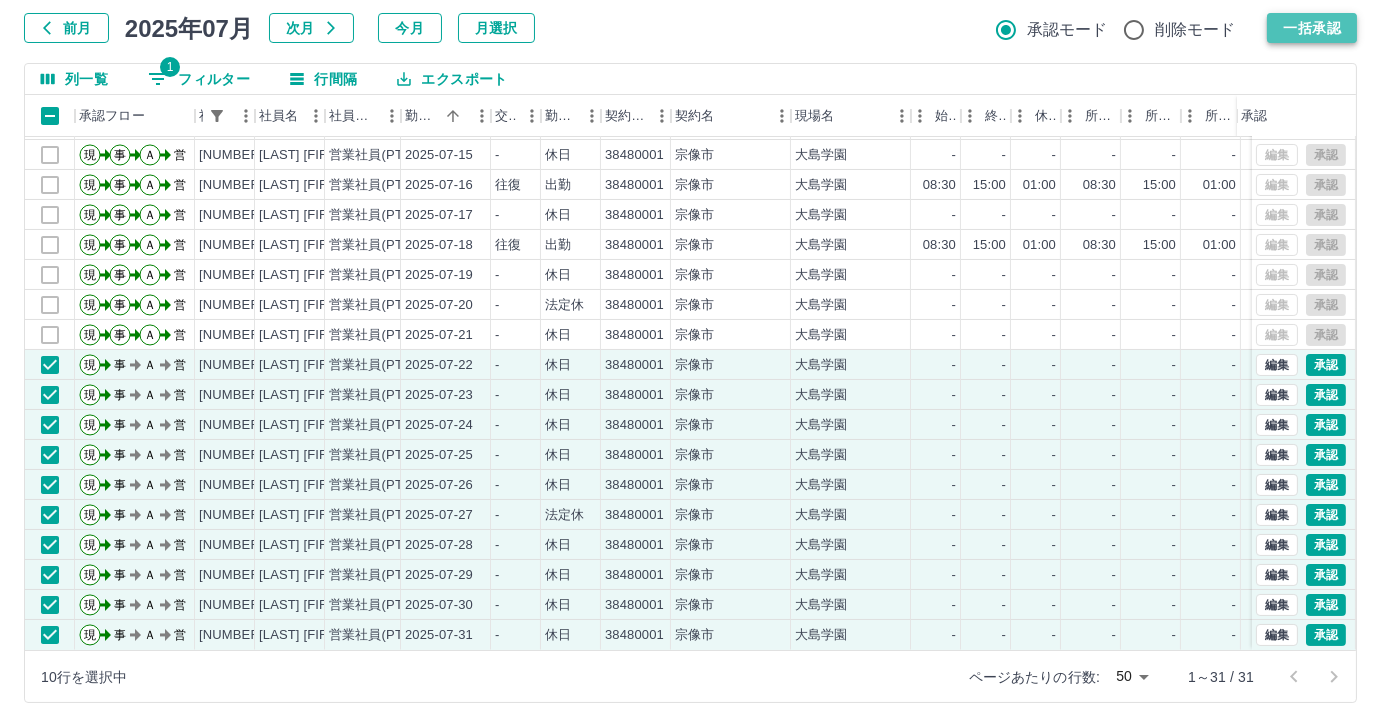 click on "一括承認" at bounding box center (1312, 28) 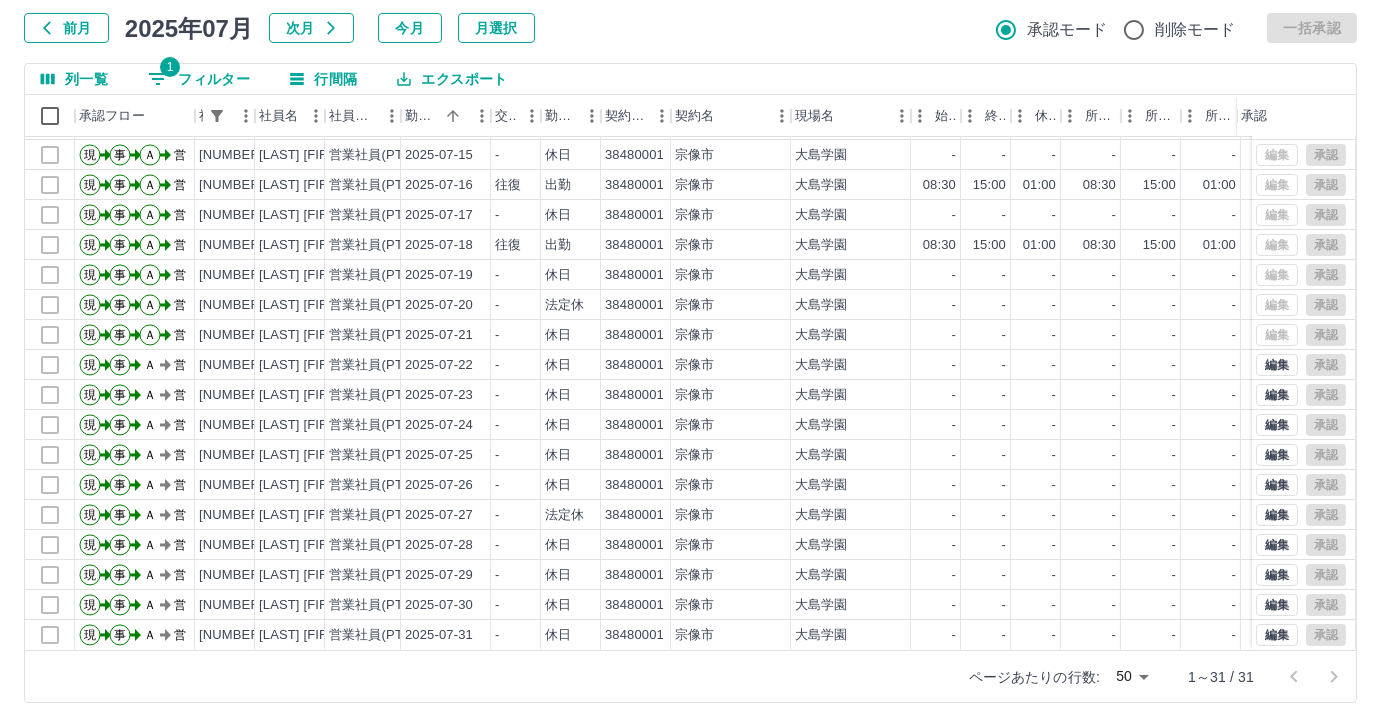 click on "1 フィルター" at bounding box center [199, 79] 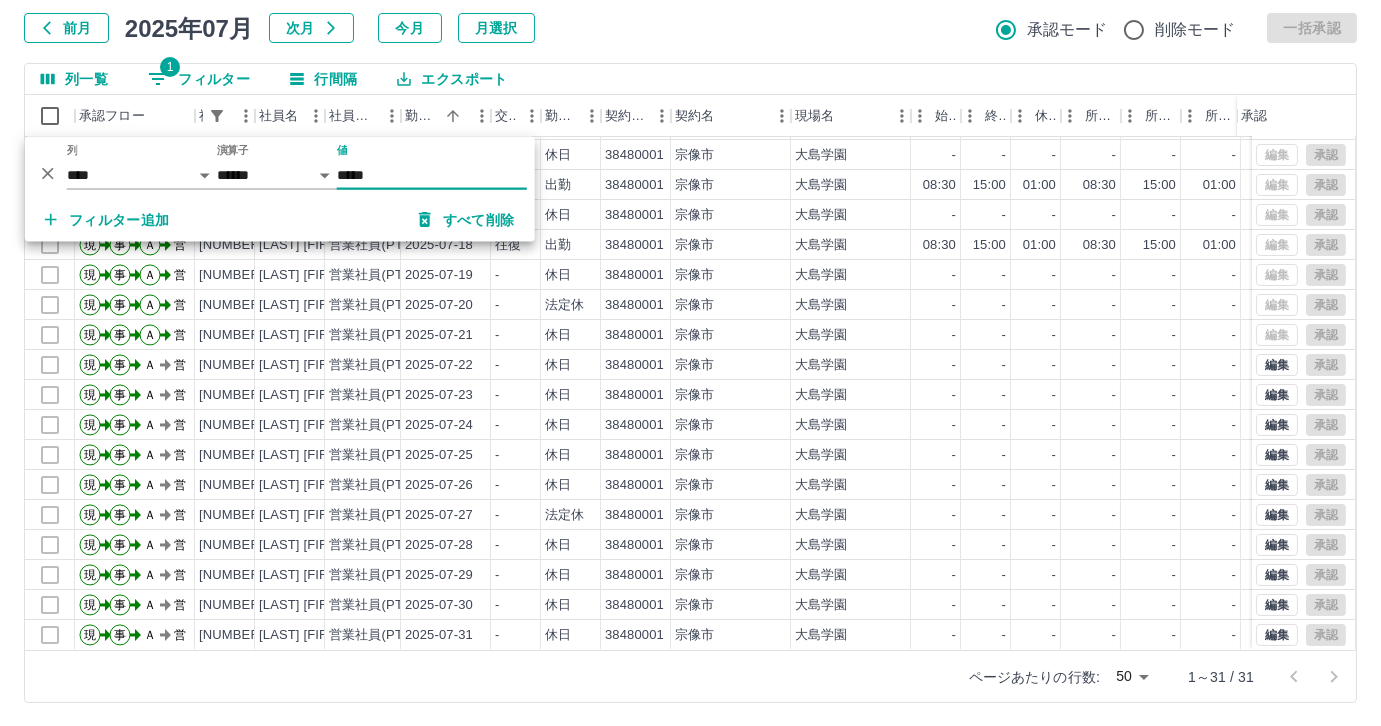 click on "*****" at bounding box center (432, 175) 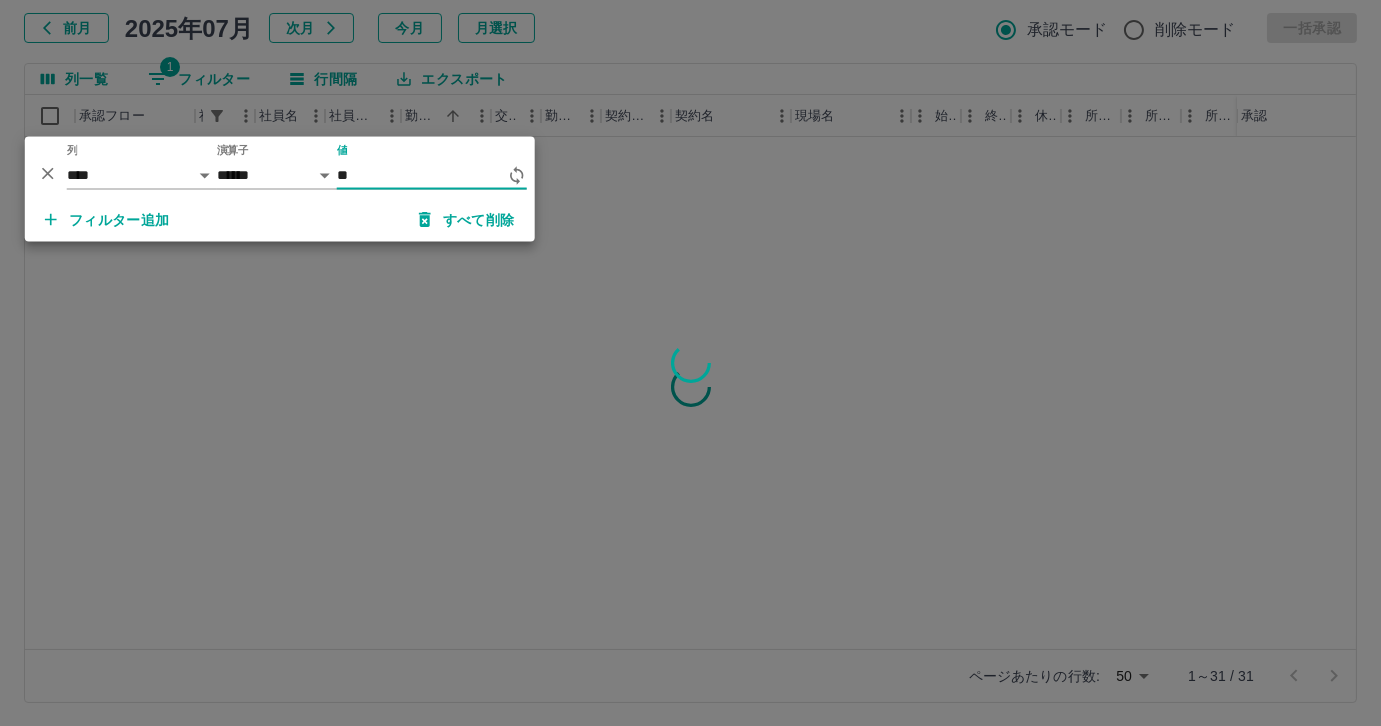 type on "*" 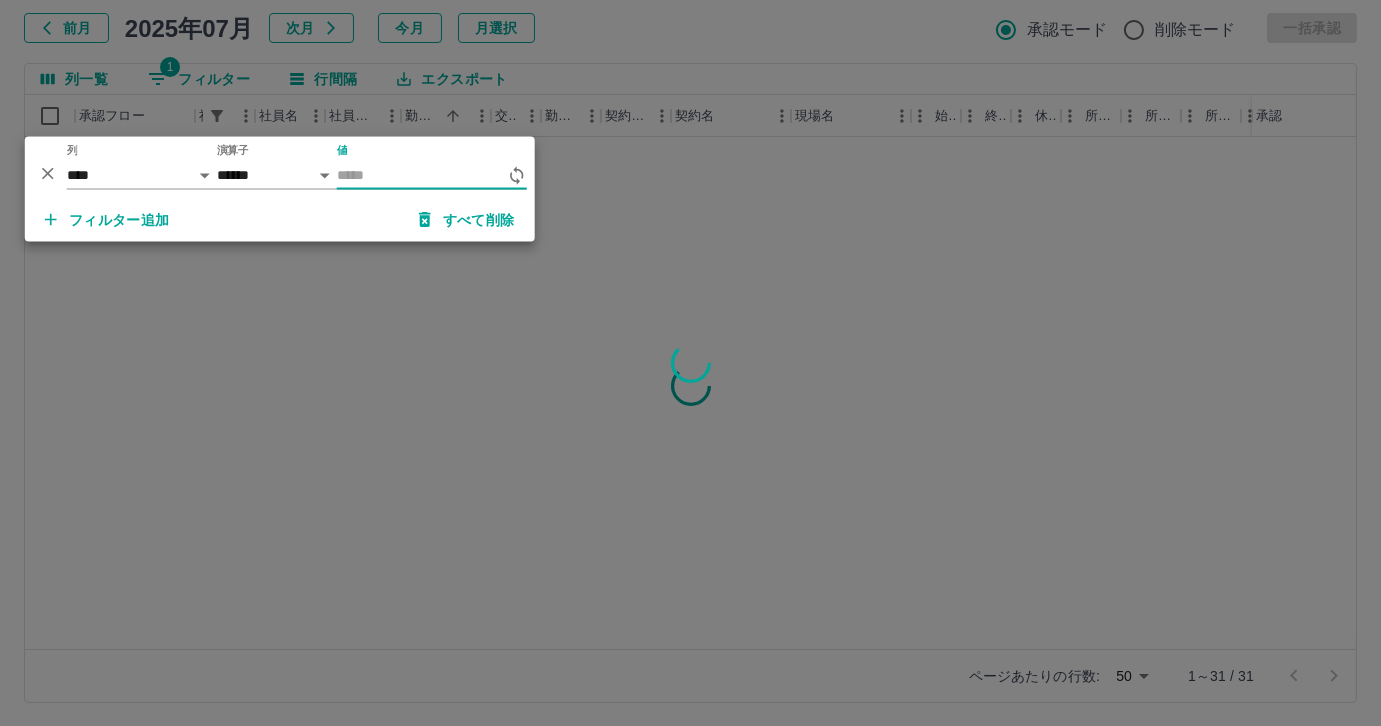 scroll, scrollTop: 0, scrollLeft: 0, axis: both 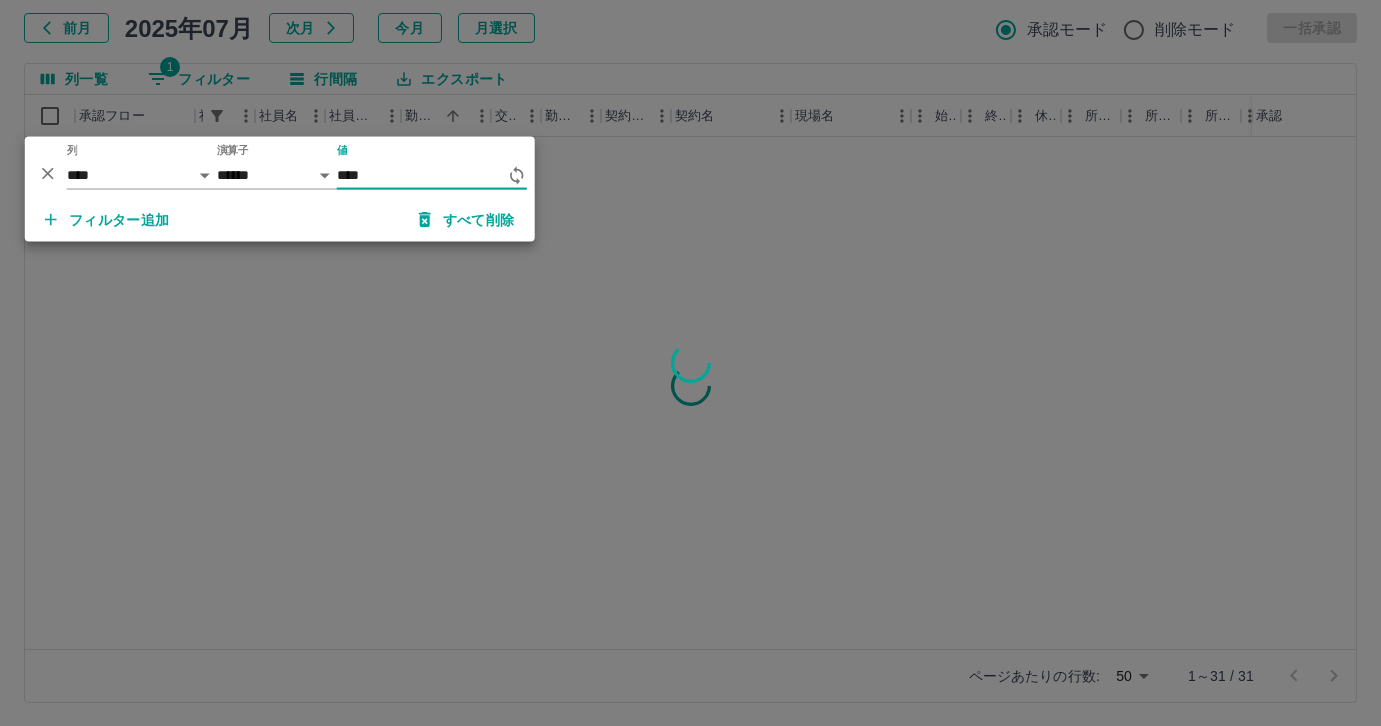 type on "*****" 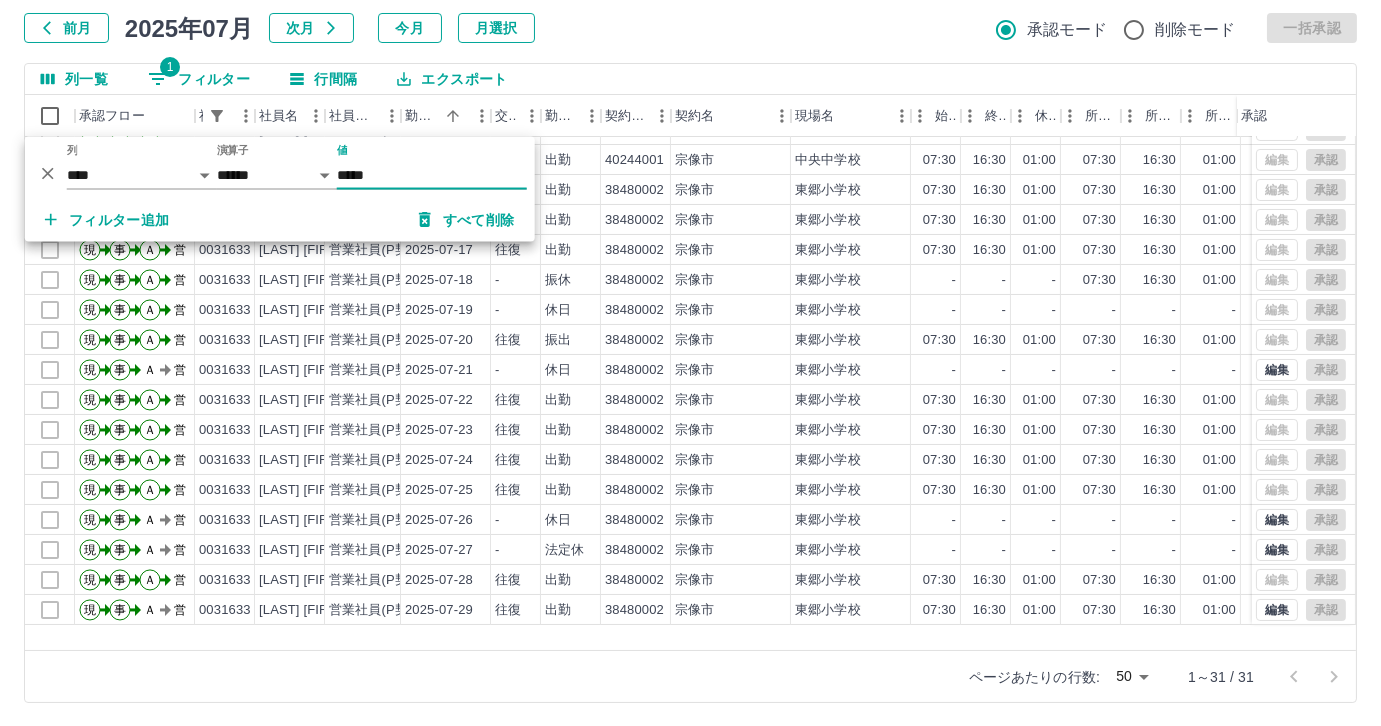 scroll, scrollTop: 431, scrollLeft: 0, axis: vertical 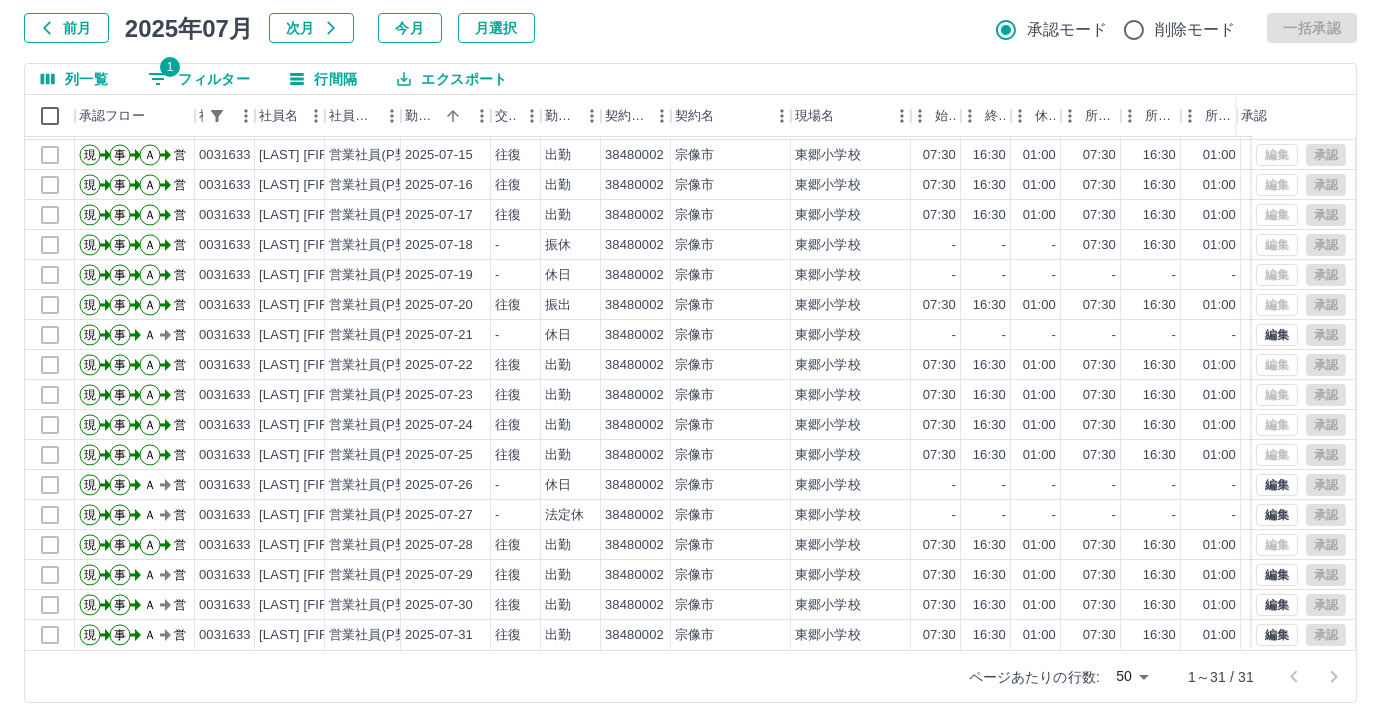 click on "1 フィルター" at bounding box center [199, 79] 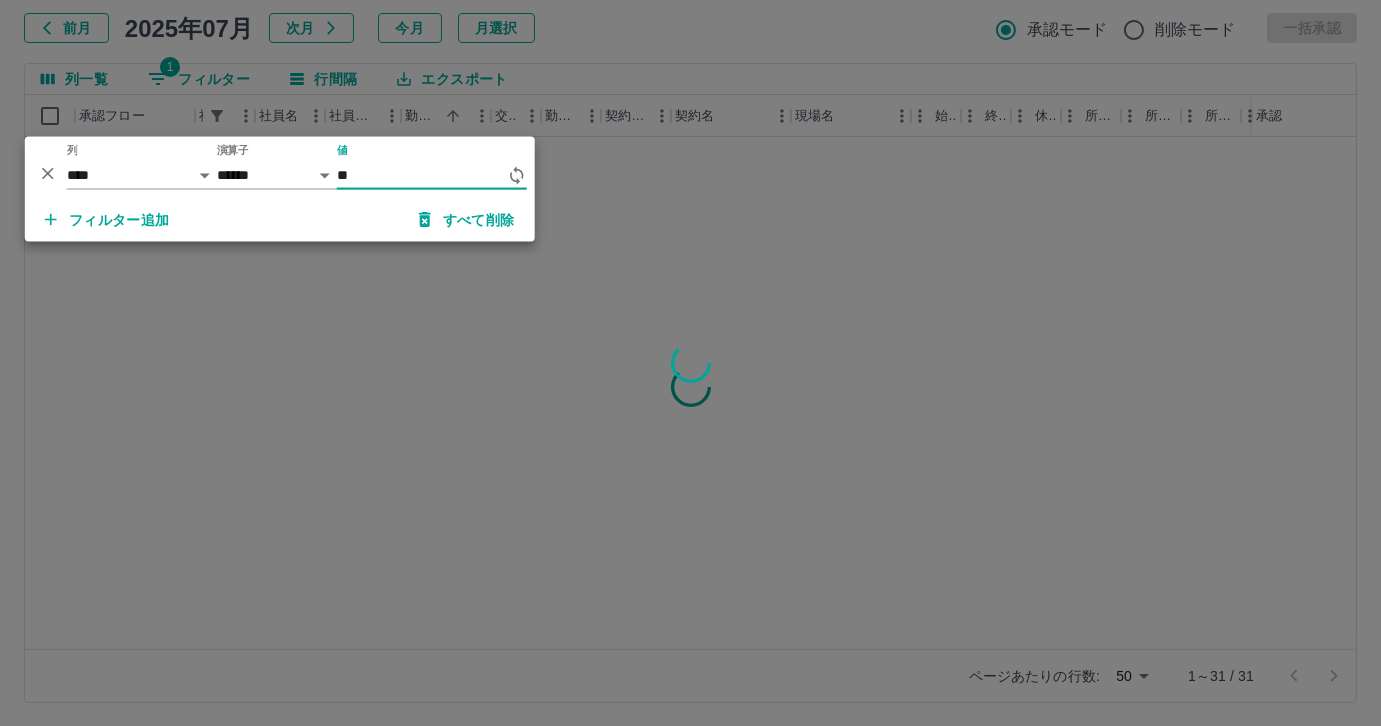 type on "*" 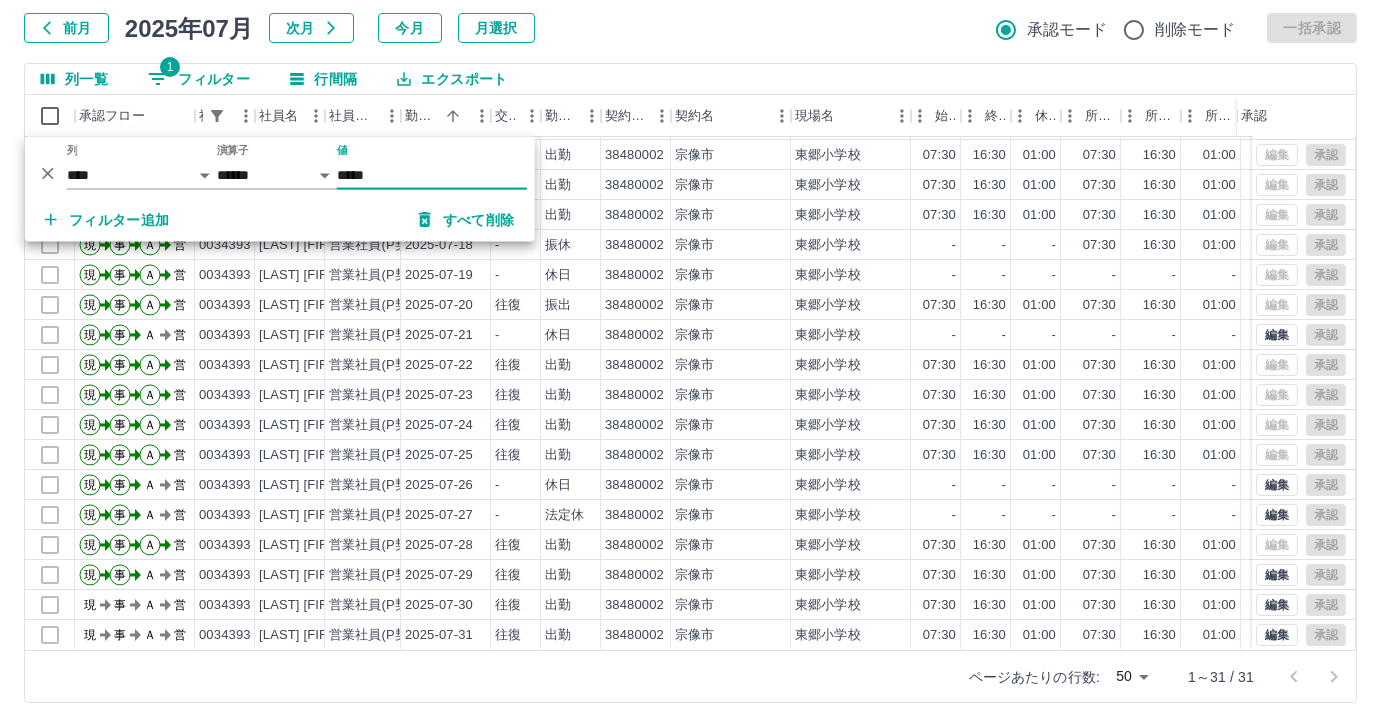 scroll, scrollTop: 431, scrollLeft: 0, axis: vertical 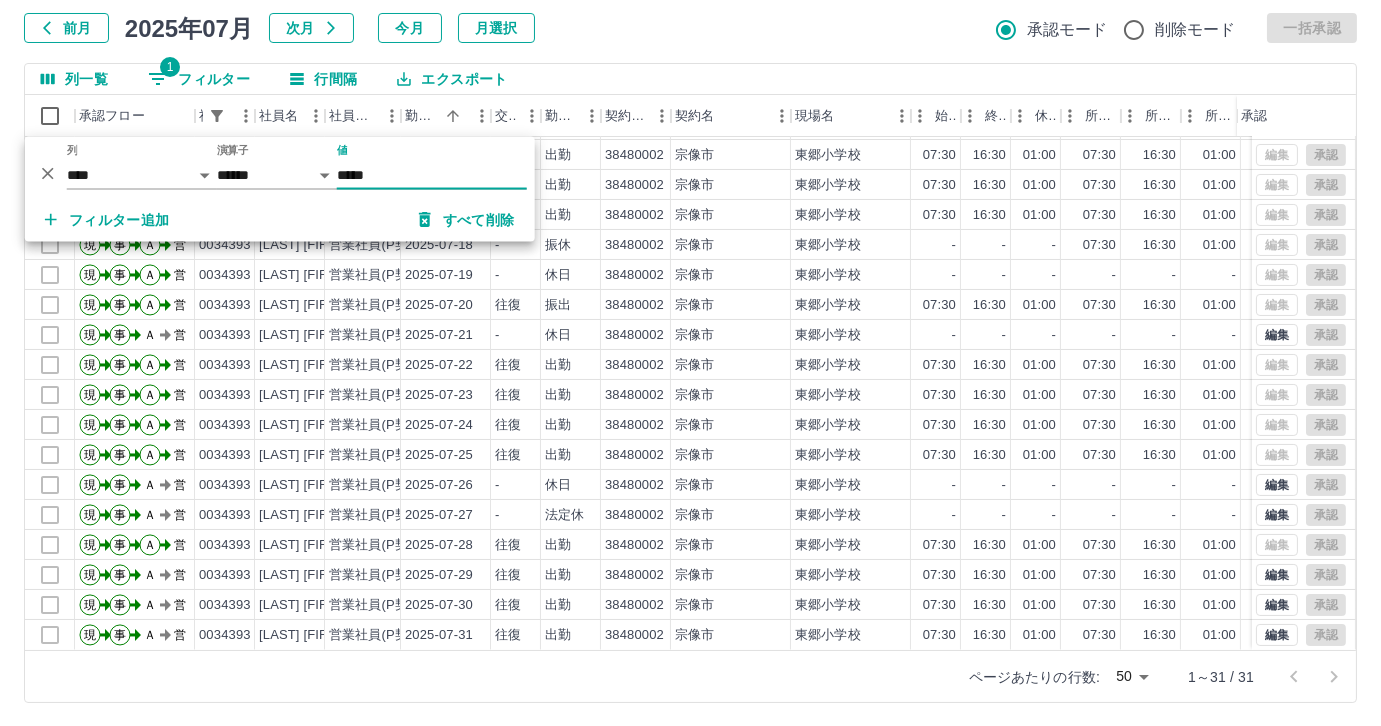 type on "*****" 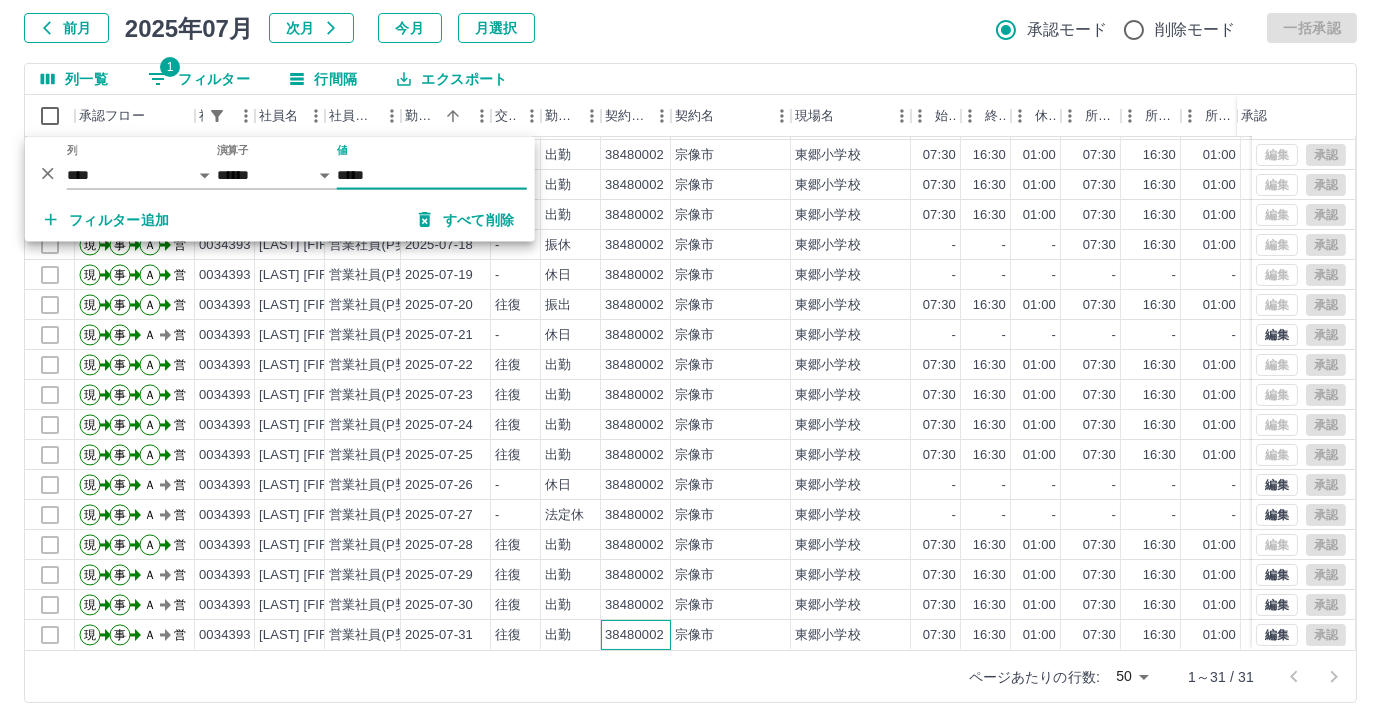 drag, startPoint x: 667, startPoint y: 625, endPoint x: 744, endPoint y: 623, distance: 77.02597 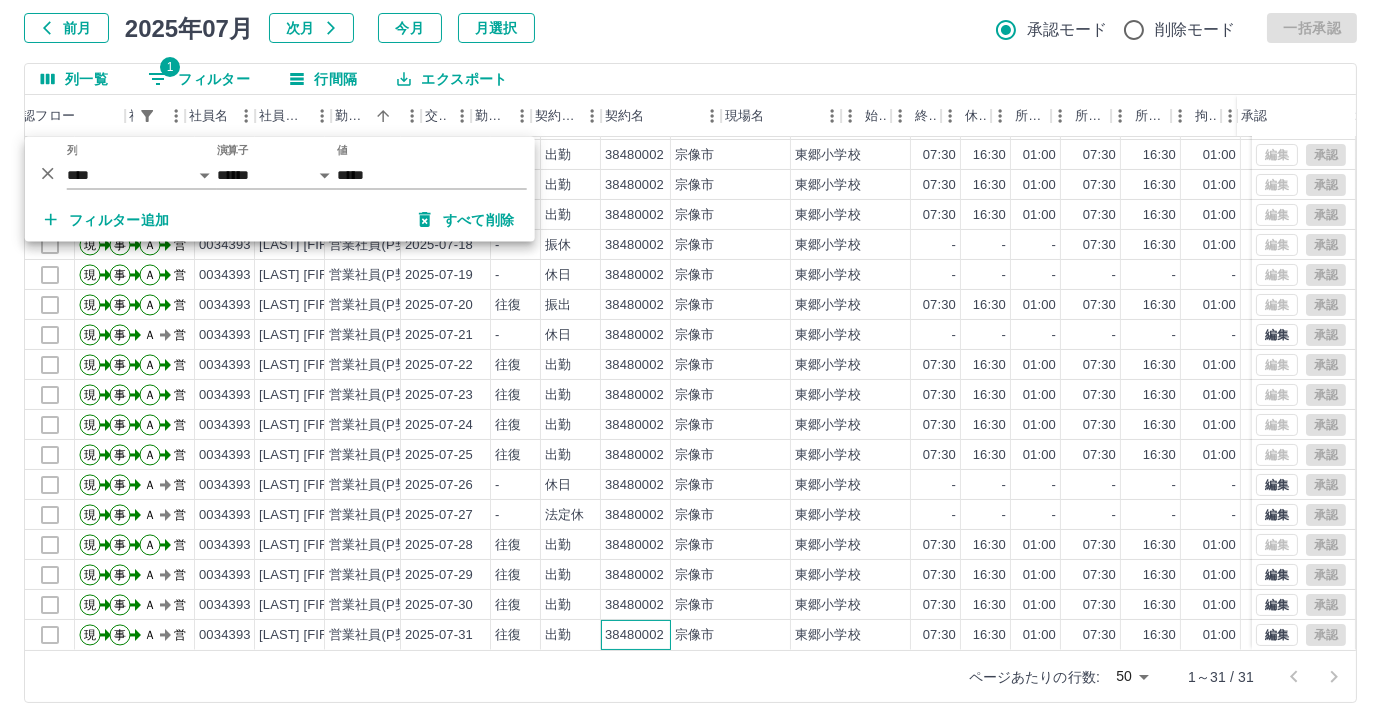 scroll, scrollTop: 431, scrollLeft: 69, axis: both 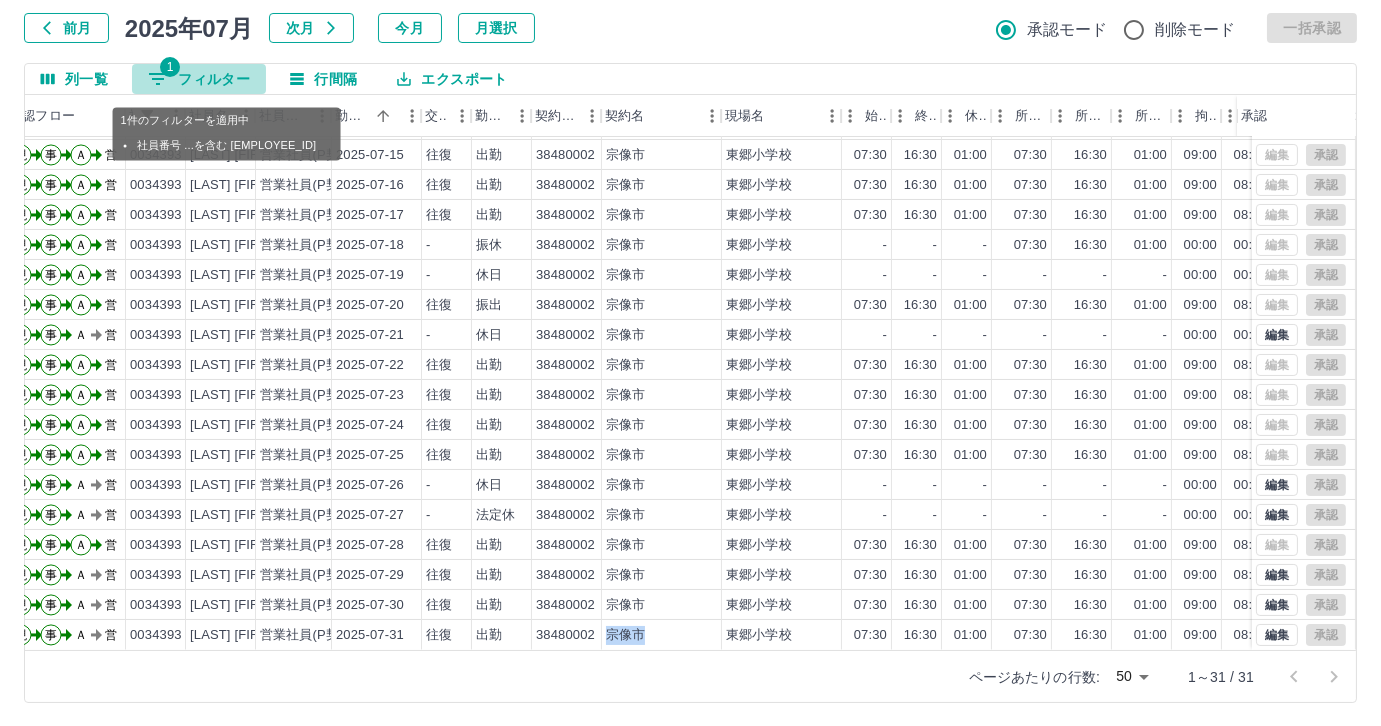 click on "1 フィルター" at bounding box center (199, 79) 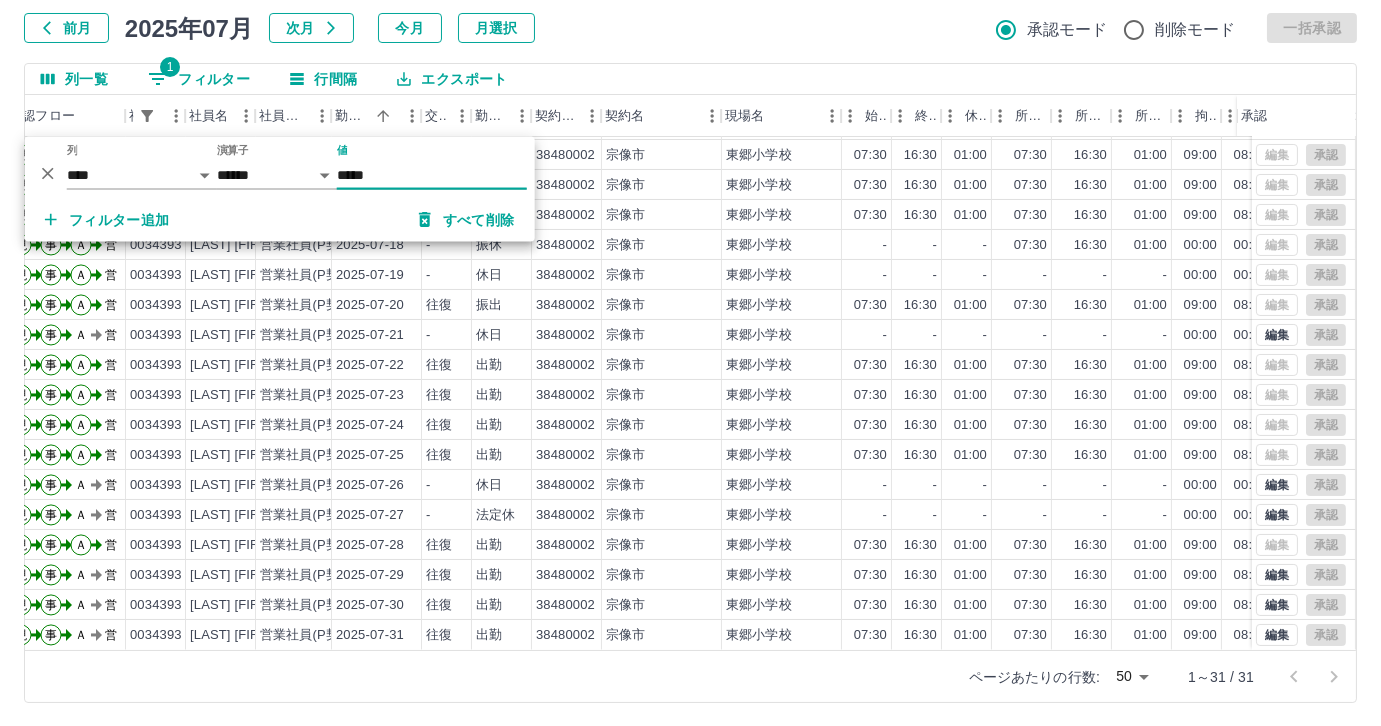 click on "*****" at bounding box center (432, 175) 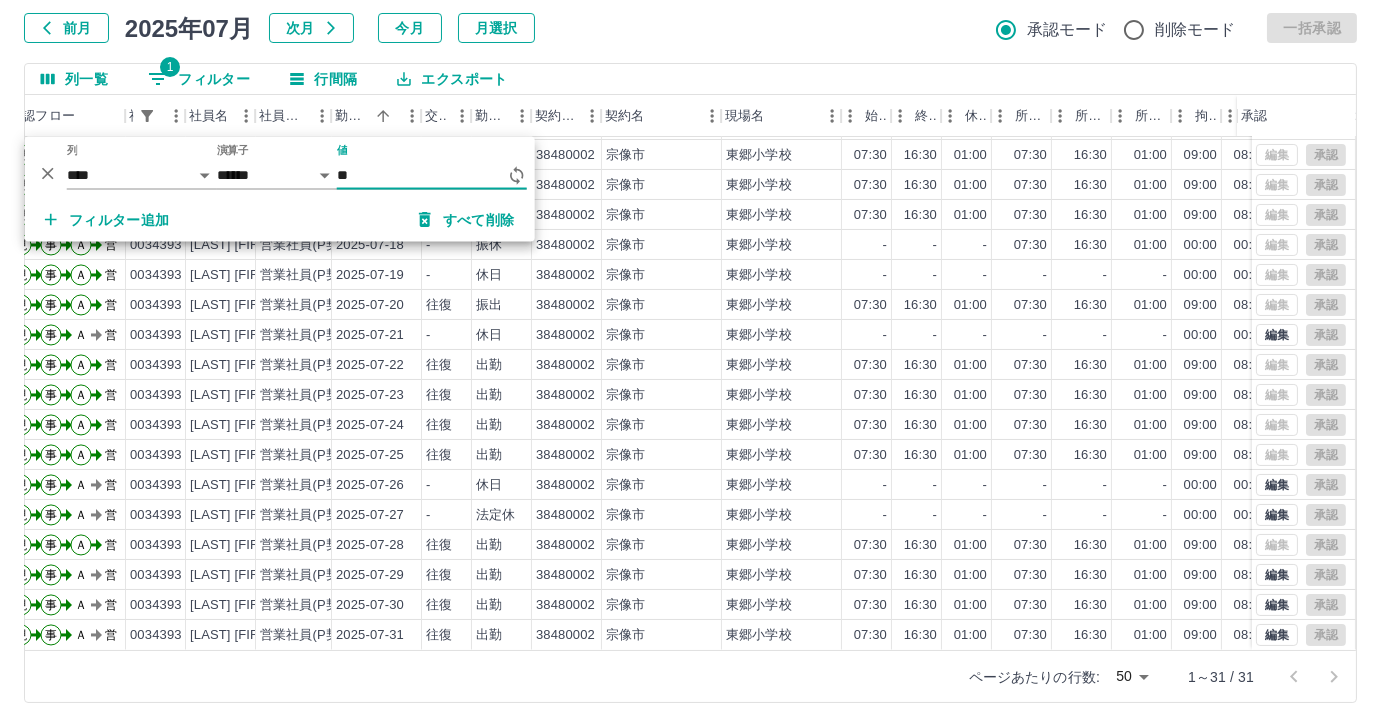 type on "*" 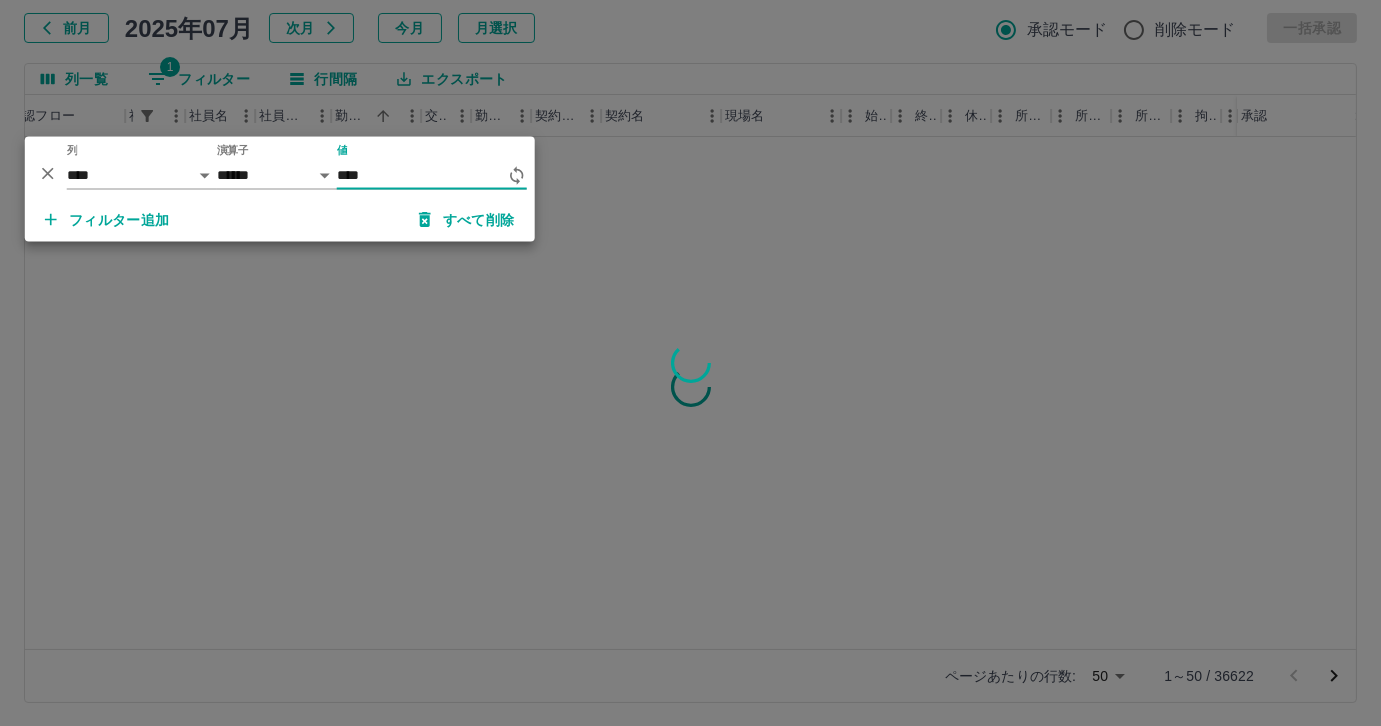 type on "*****" 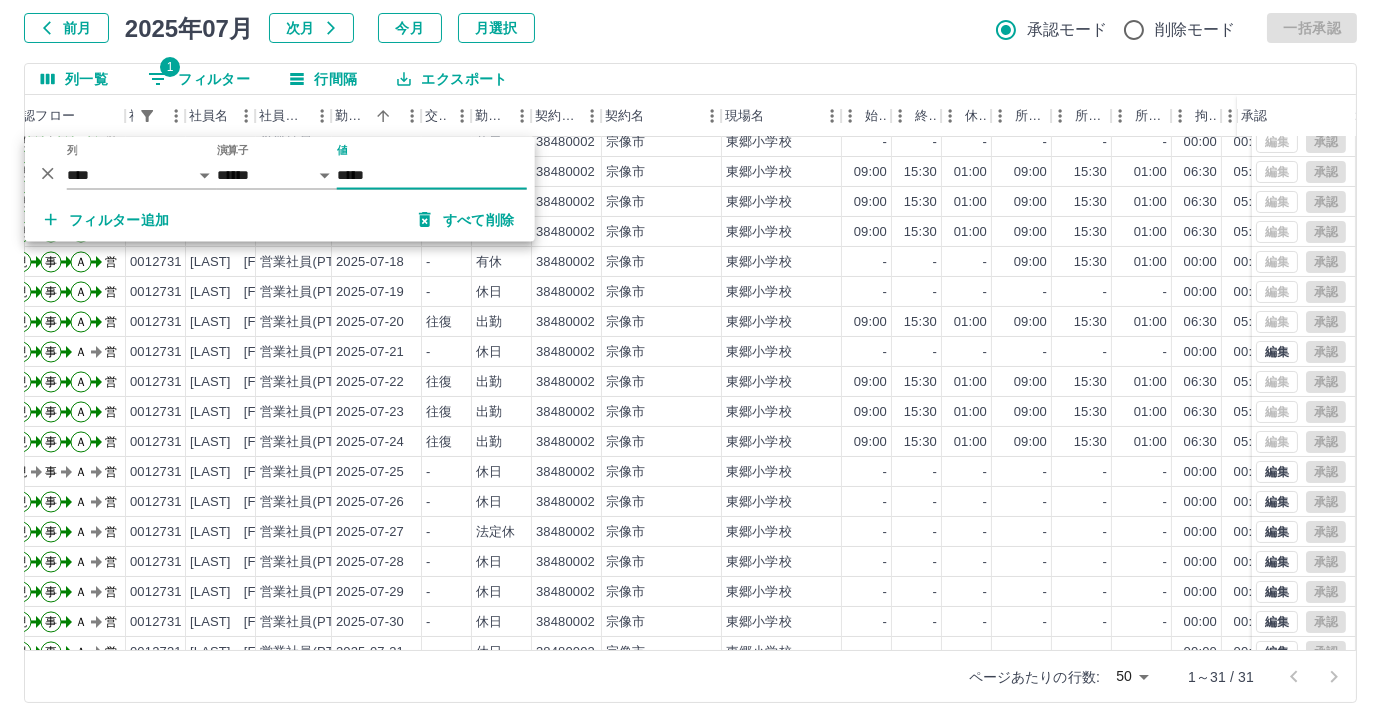 scroll, scrollTop: 431, scrollLeft: 69, axis: both 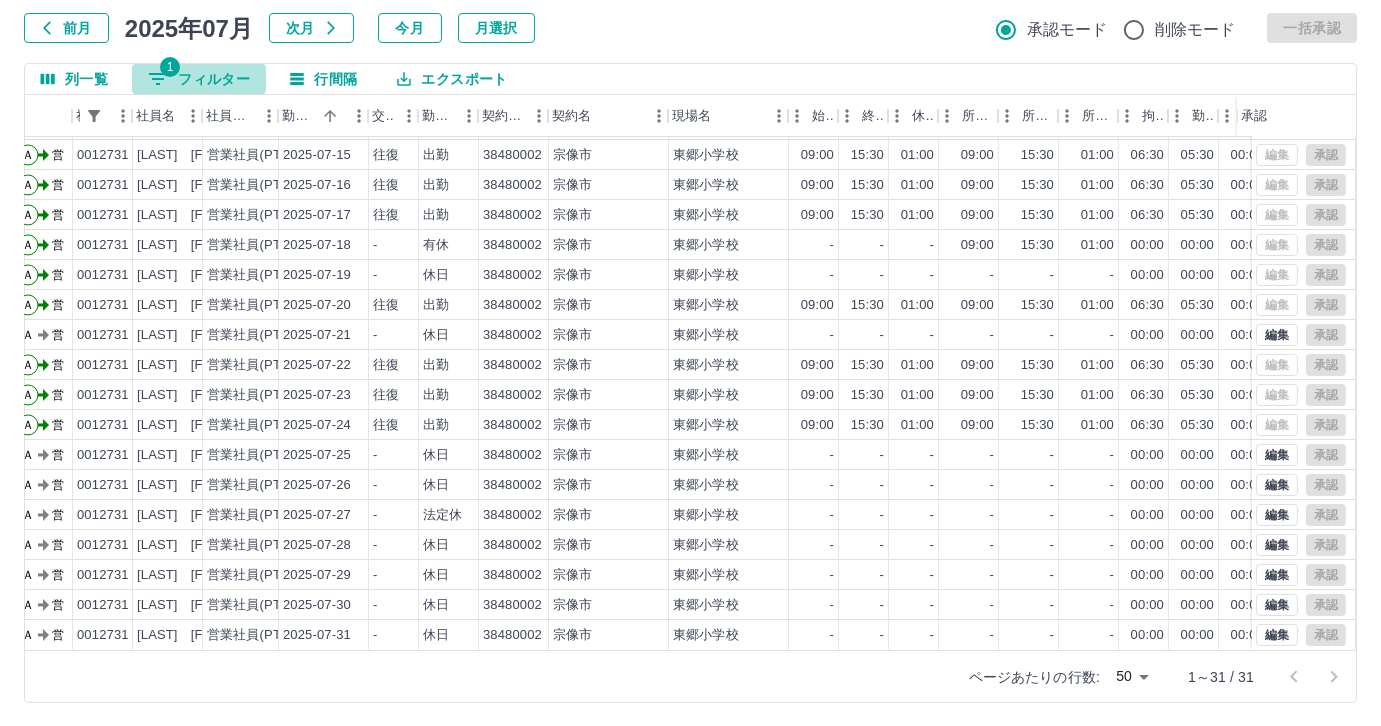 click on "1 フィルター" at bounding box center [199, 79] 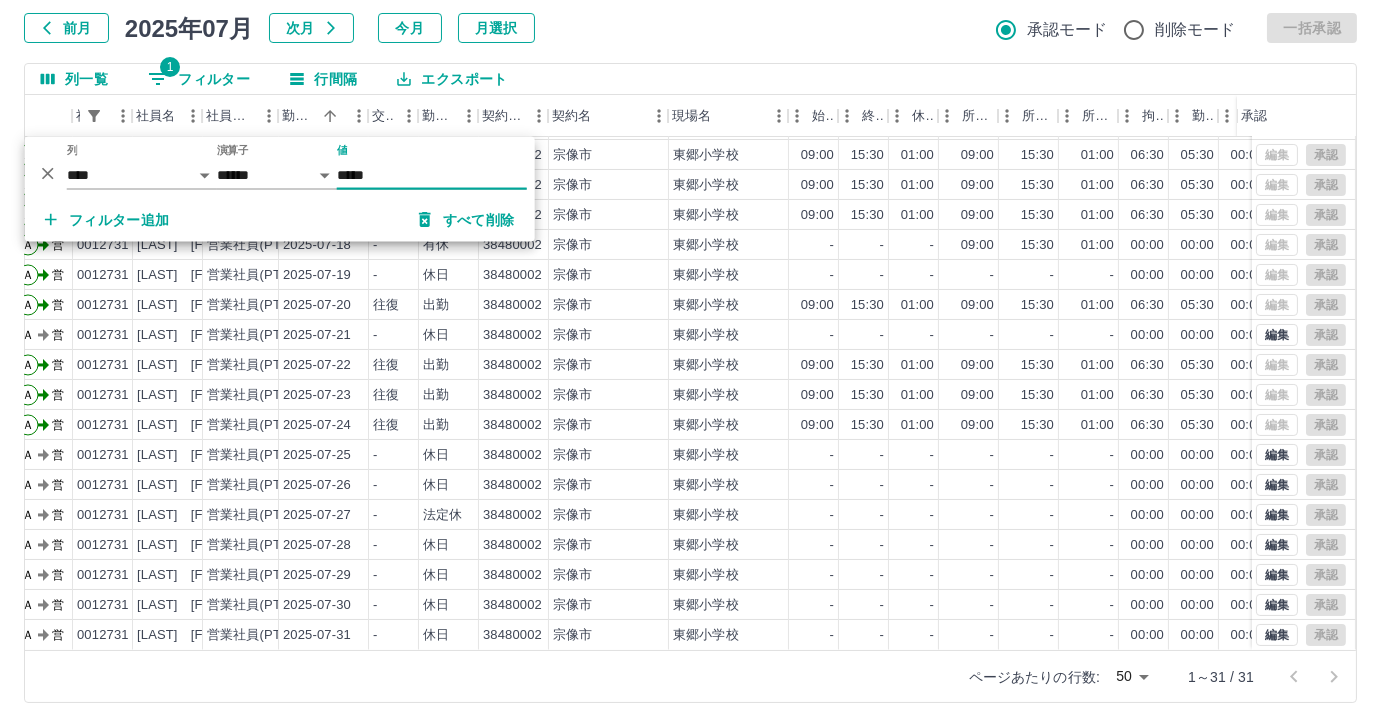 click on "*****" at bounding box center (432, 175) 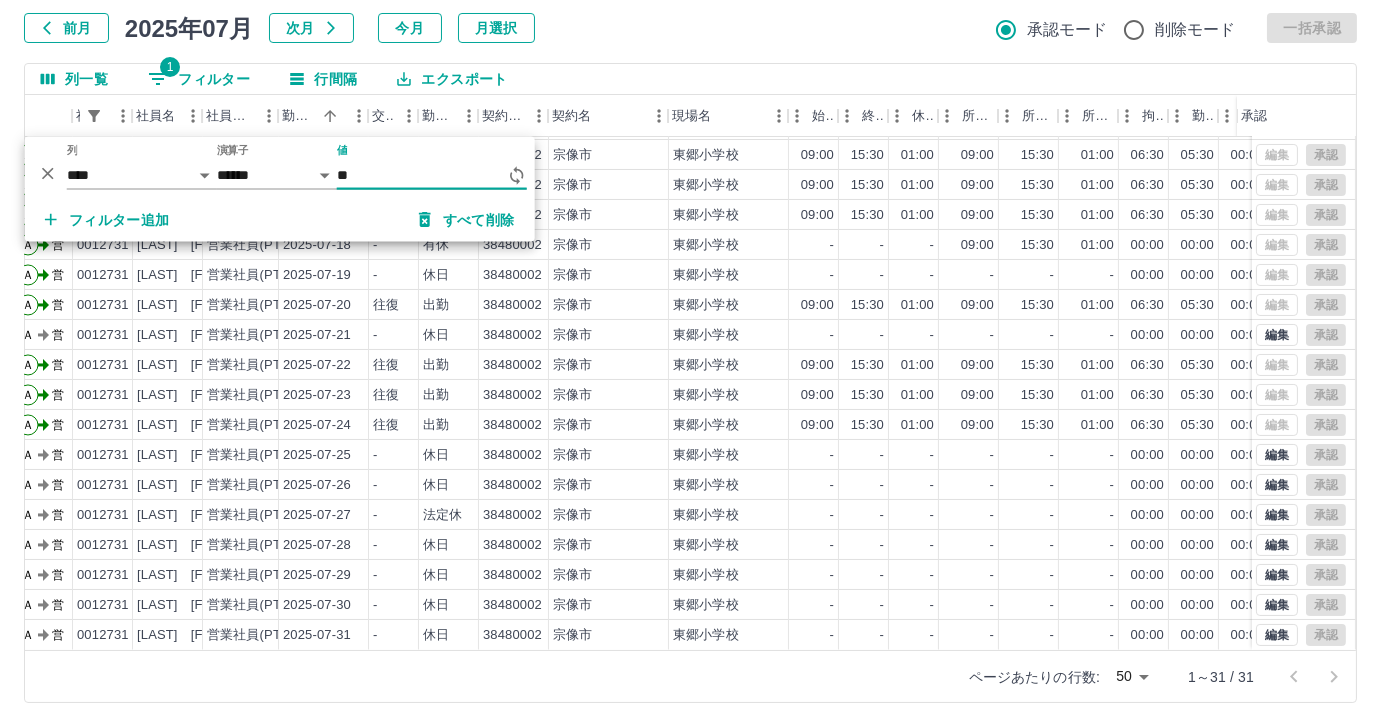 type on "*" 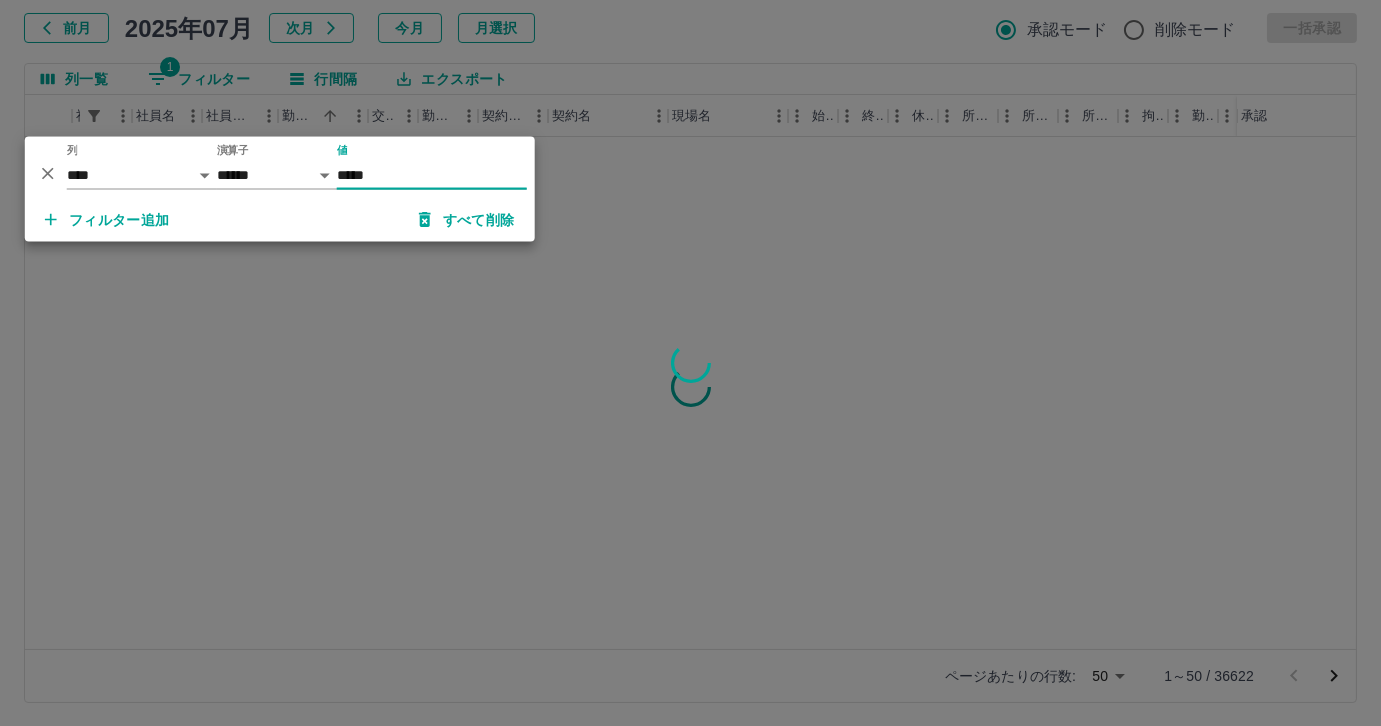 scroll, scrollTop: 0, scrollLeft: 122, axis: horizontal 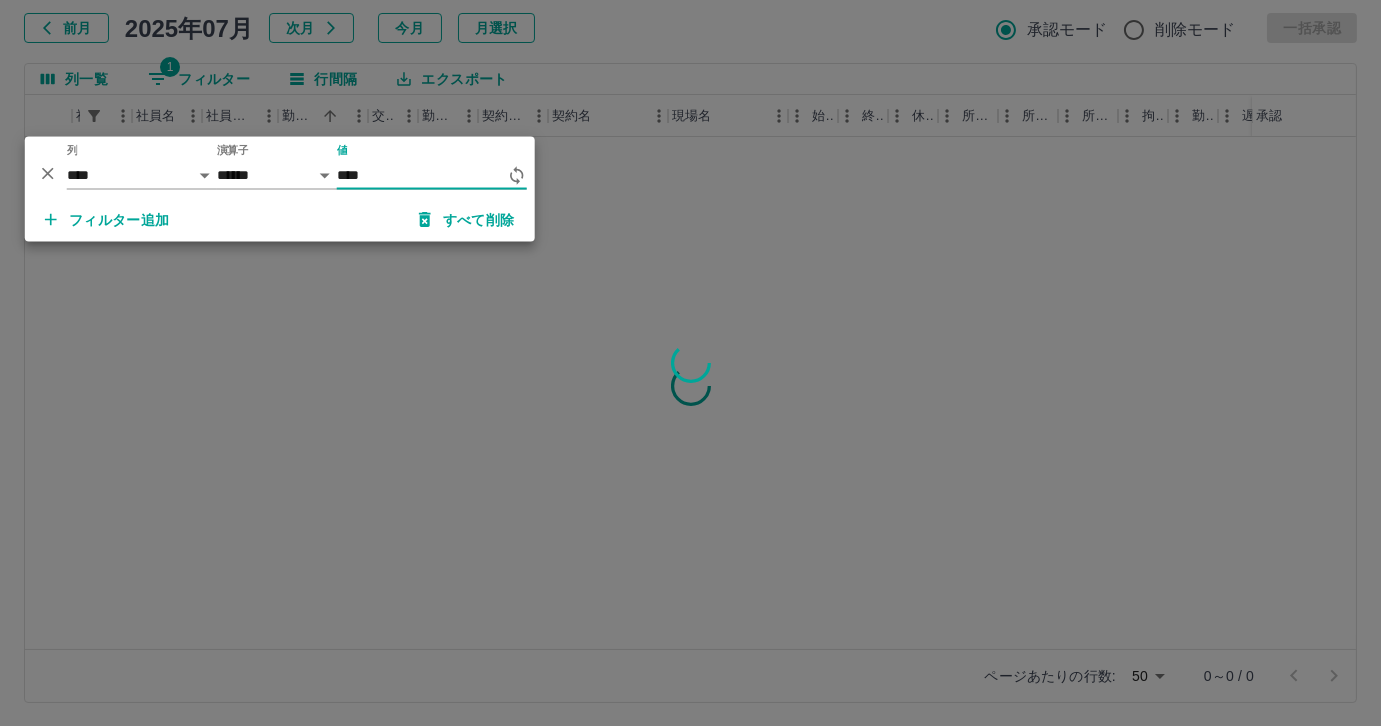 type on "*****" 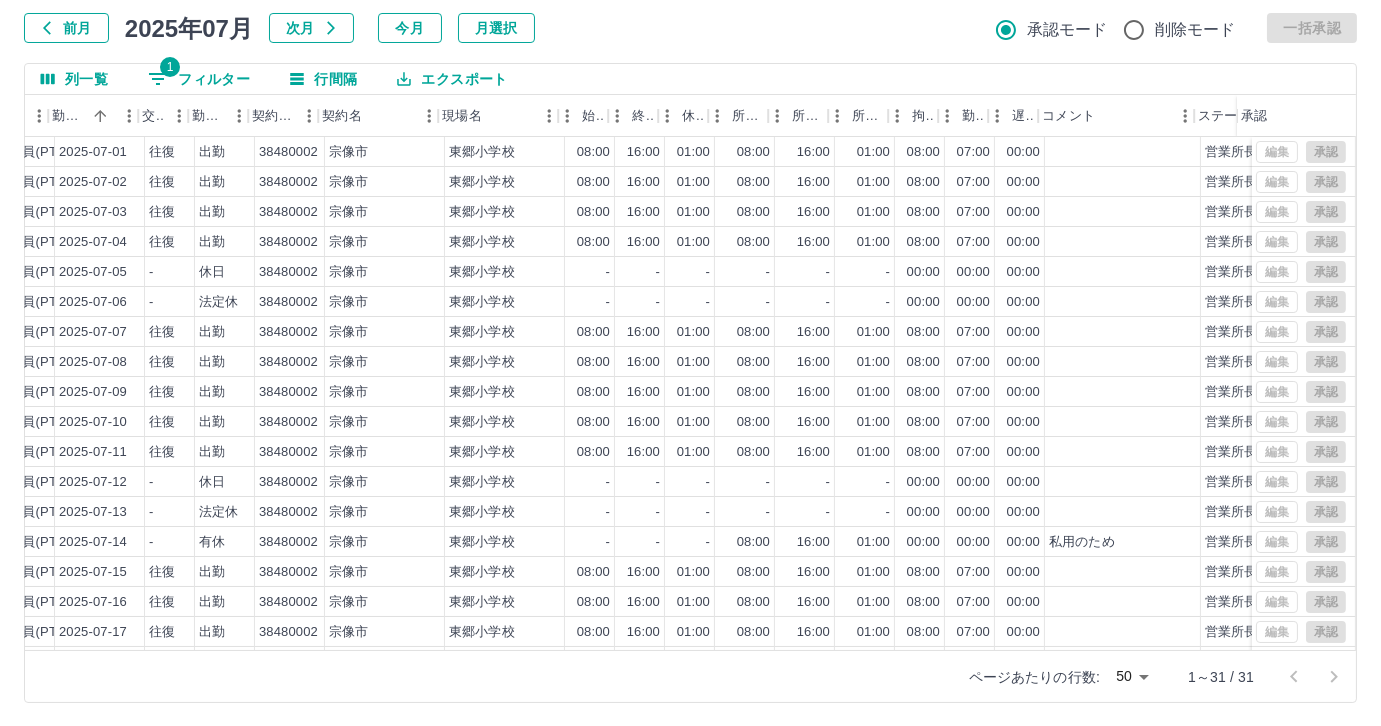 scroll, scrollTop: 0, scrollLeft: 352, axis: horizontal 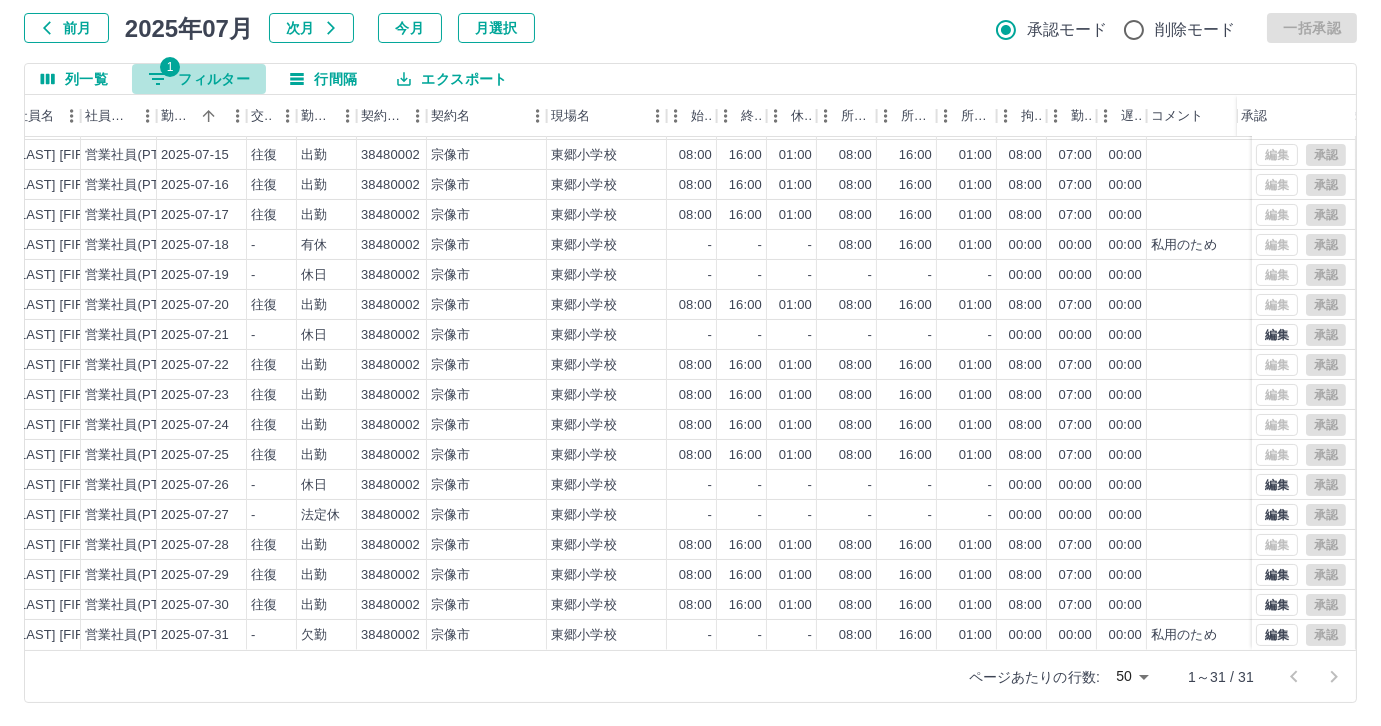 click on "1 フィルター" at bounding box center [199, 79] 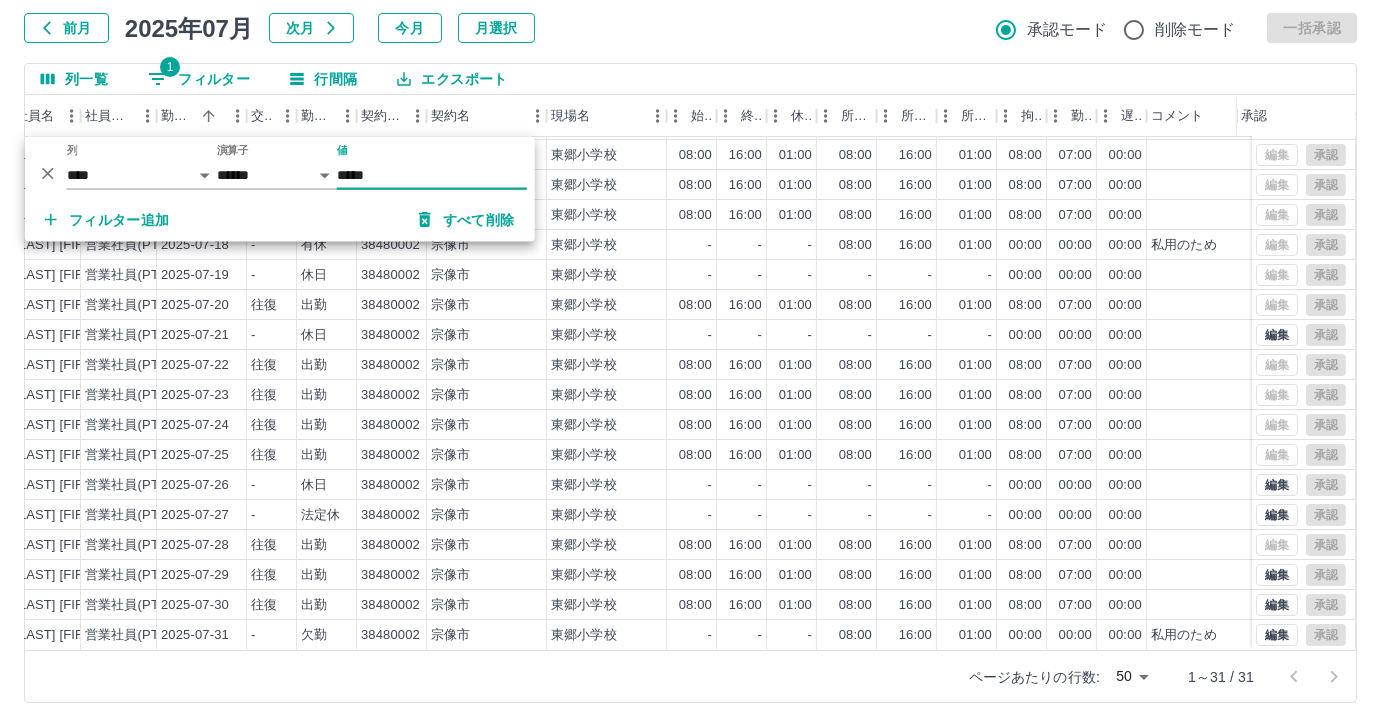 click on "*****" at bounding box center (432, 175) 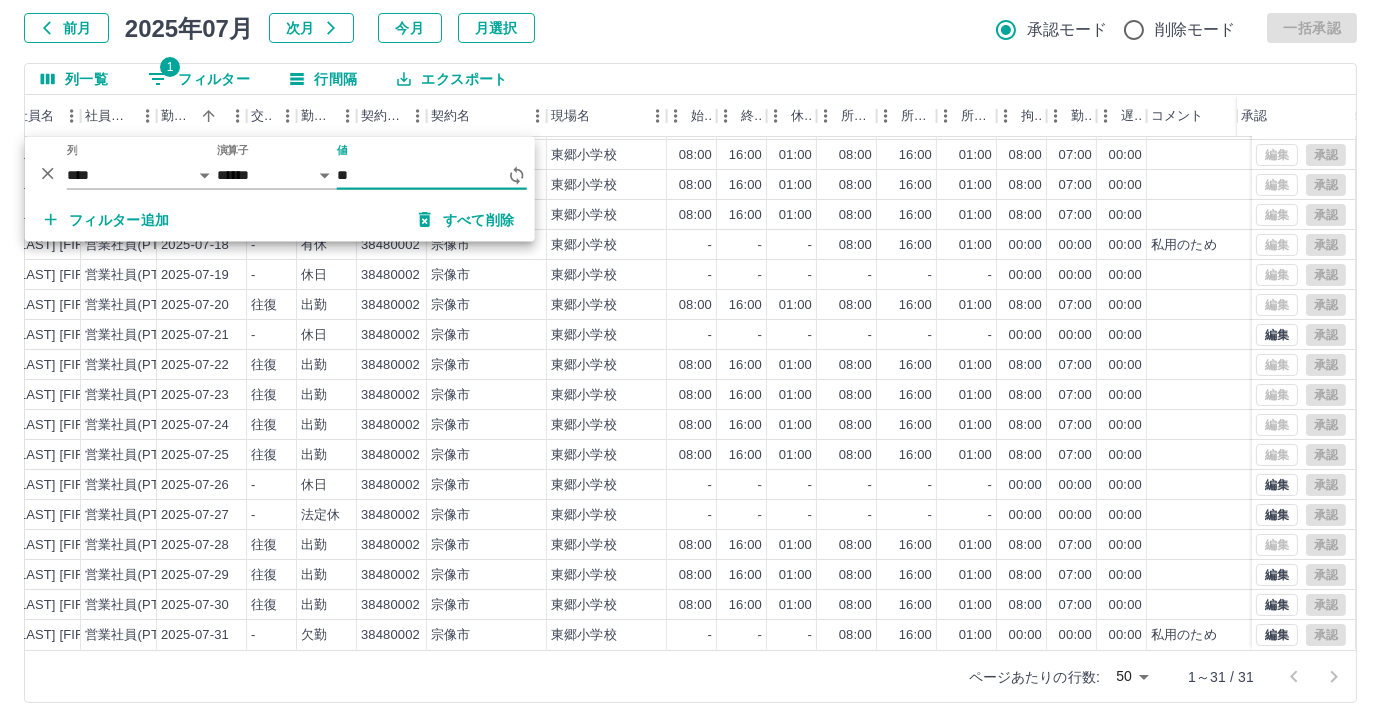 type on "*" 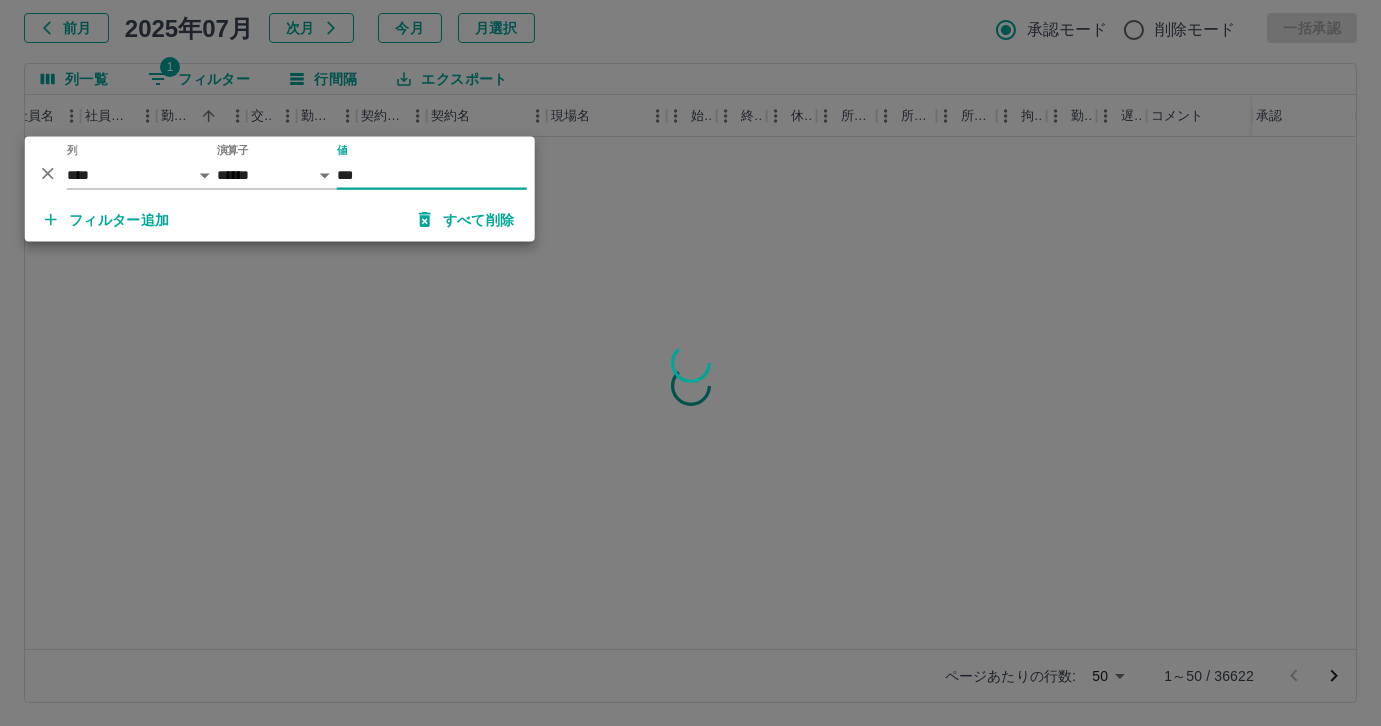 scroll, scrollTop: 0, scrollLeft: 244, axis: horizontal 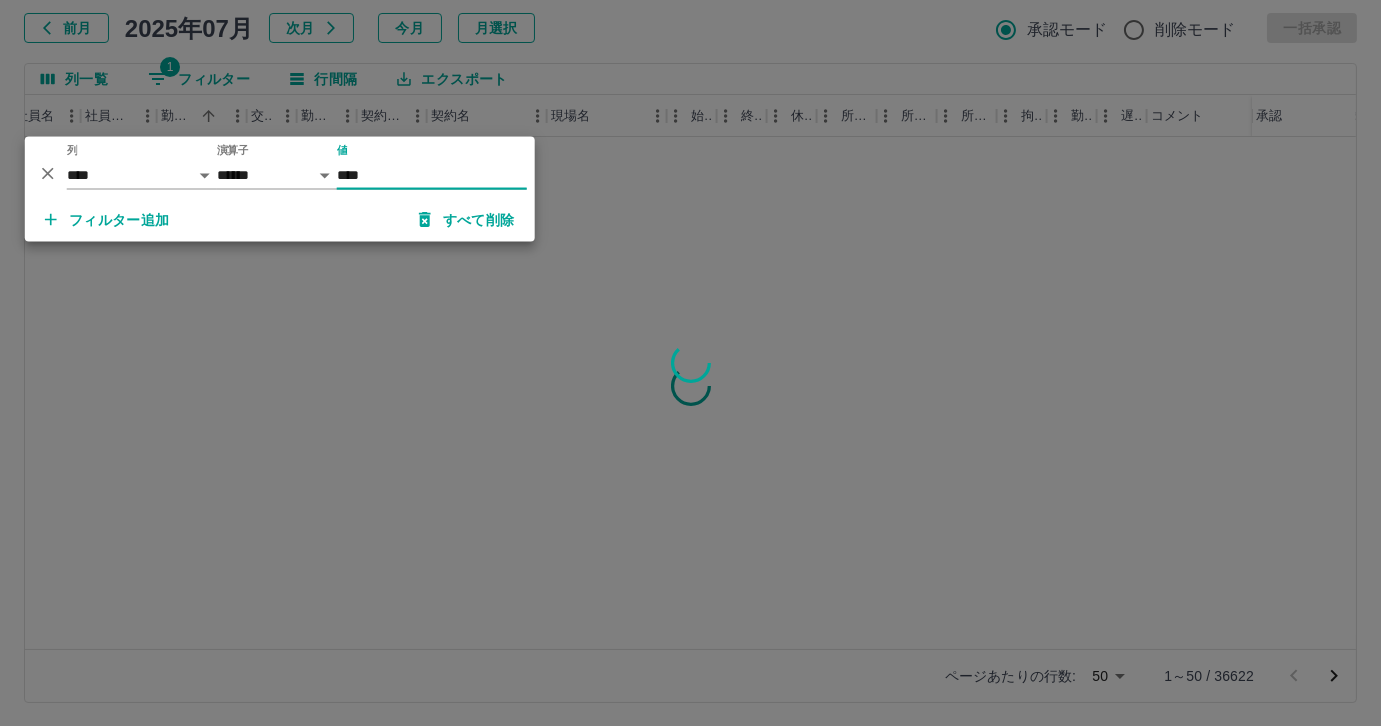 type on "*****" 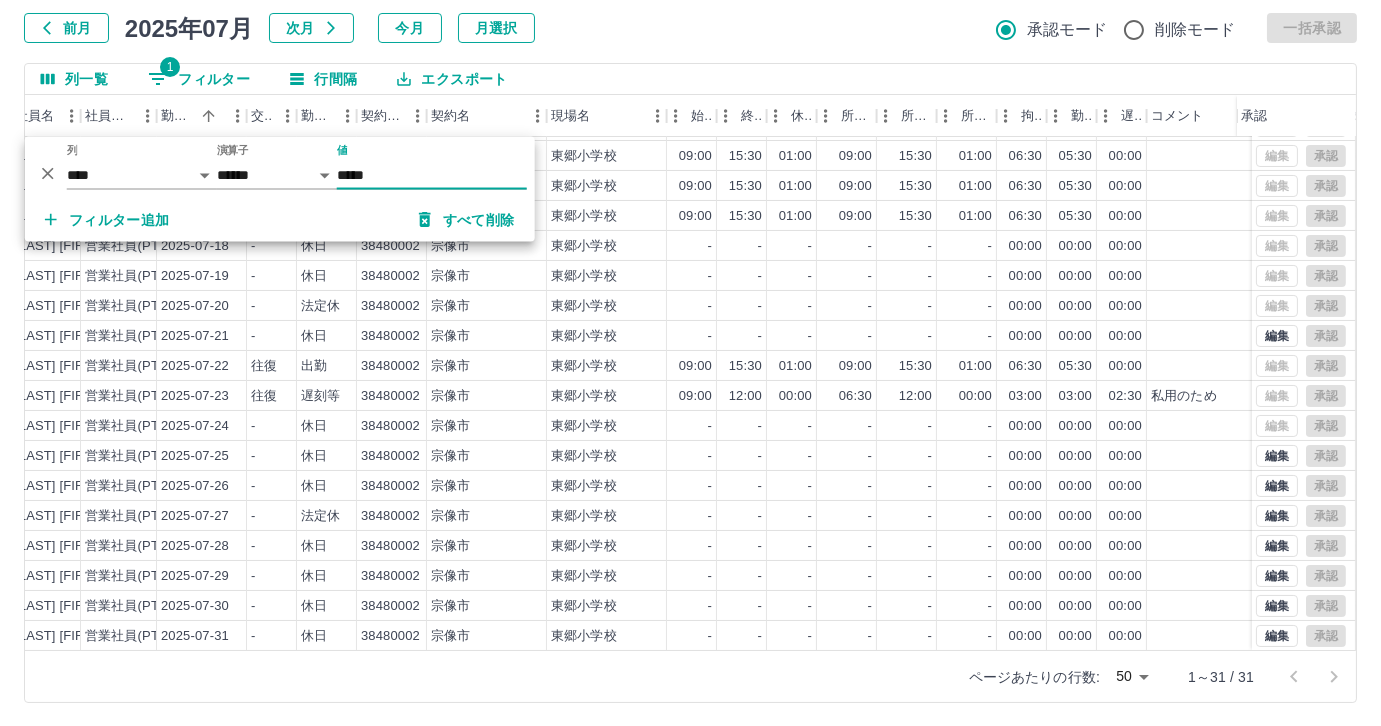scroll, scrollTop: 431, scrollLeft: 244, axis: both 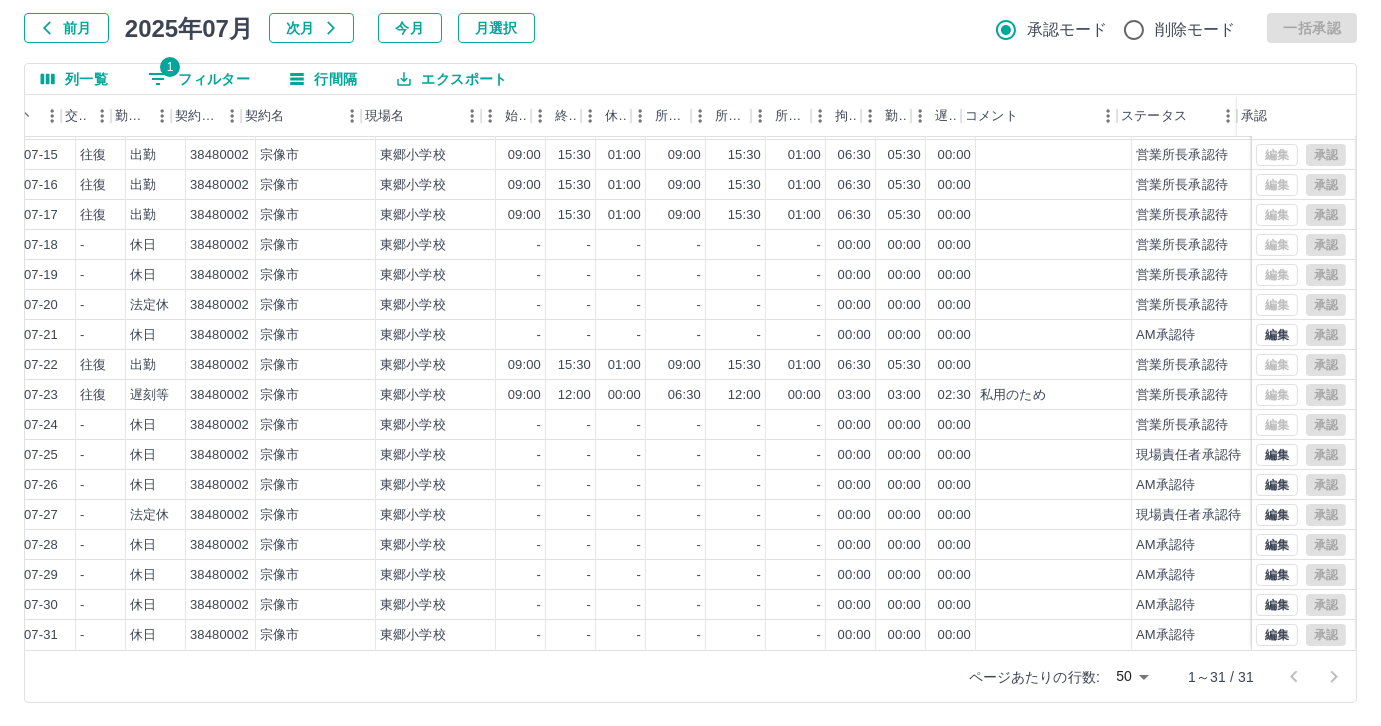 drag, startPoint x: 1016, startPoint y: 650, endPoint x: 953, endPoint y: 634, distance: 65 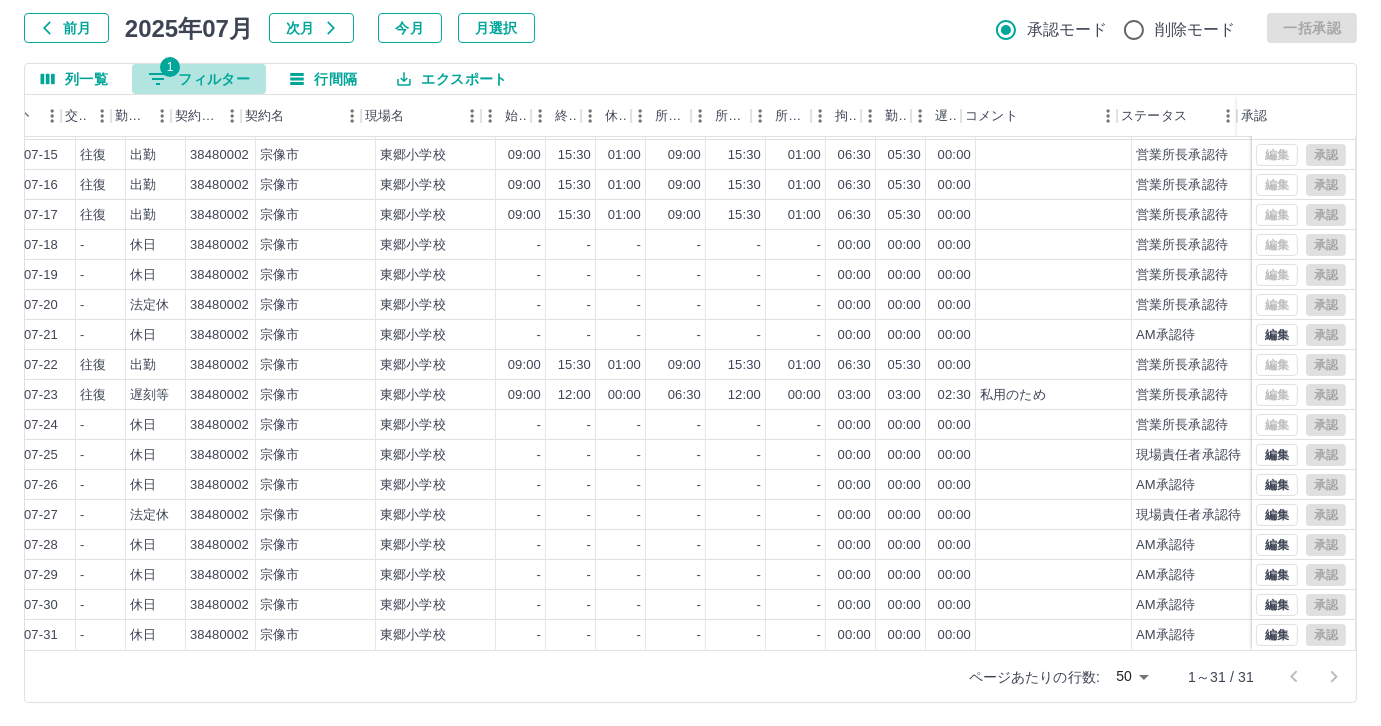 click on "1 フィルター" at bounding box center (199, 79) 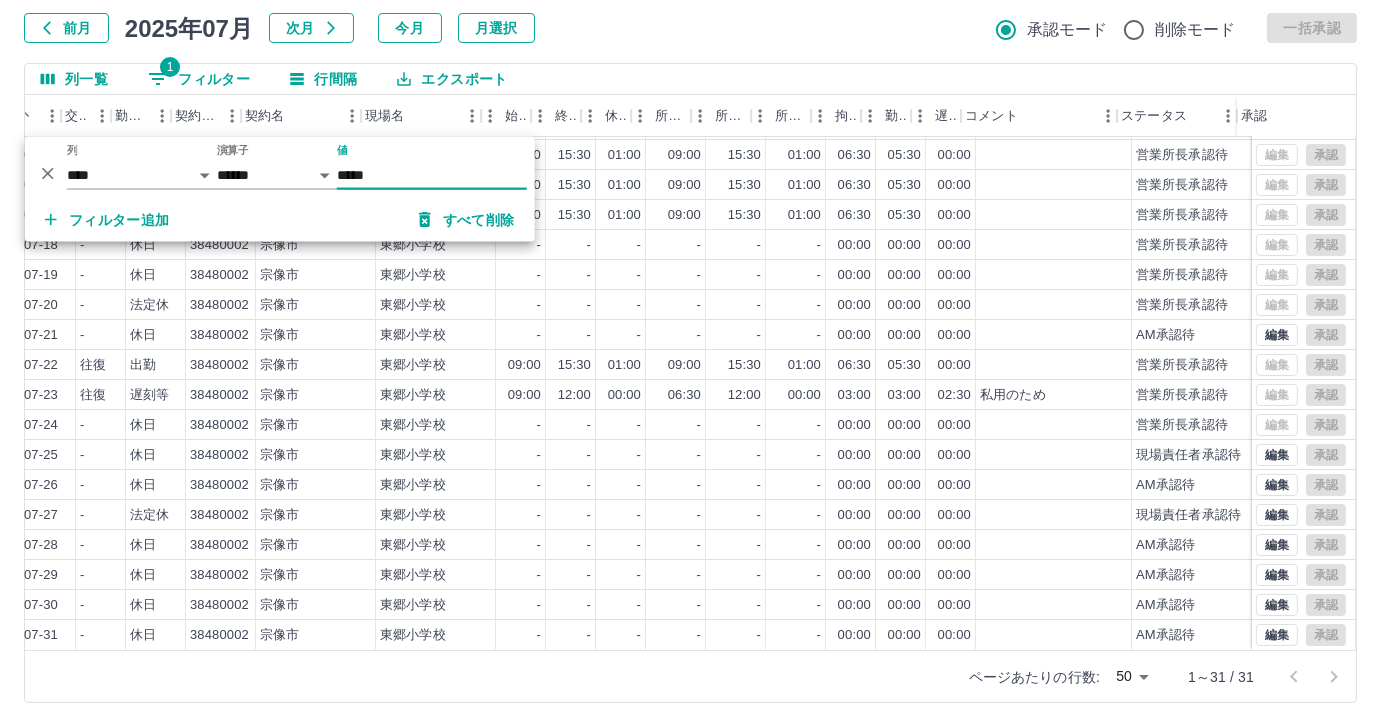 click on "*****" at bounding box center [432, 175] 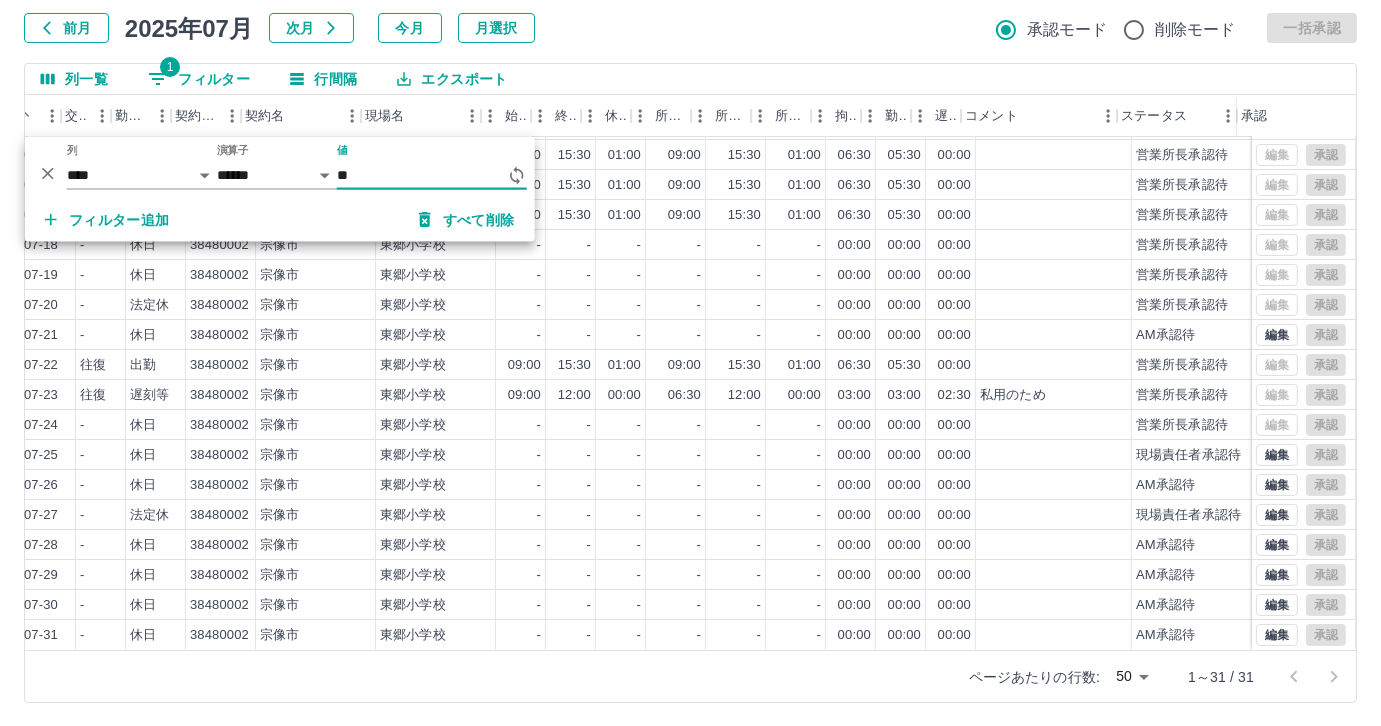 type on "*" 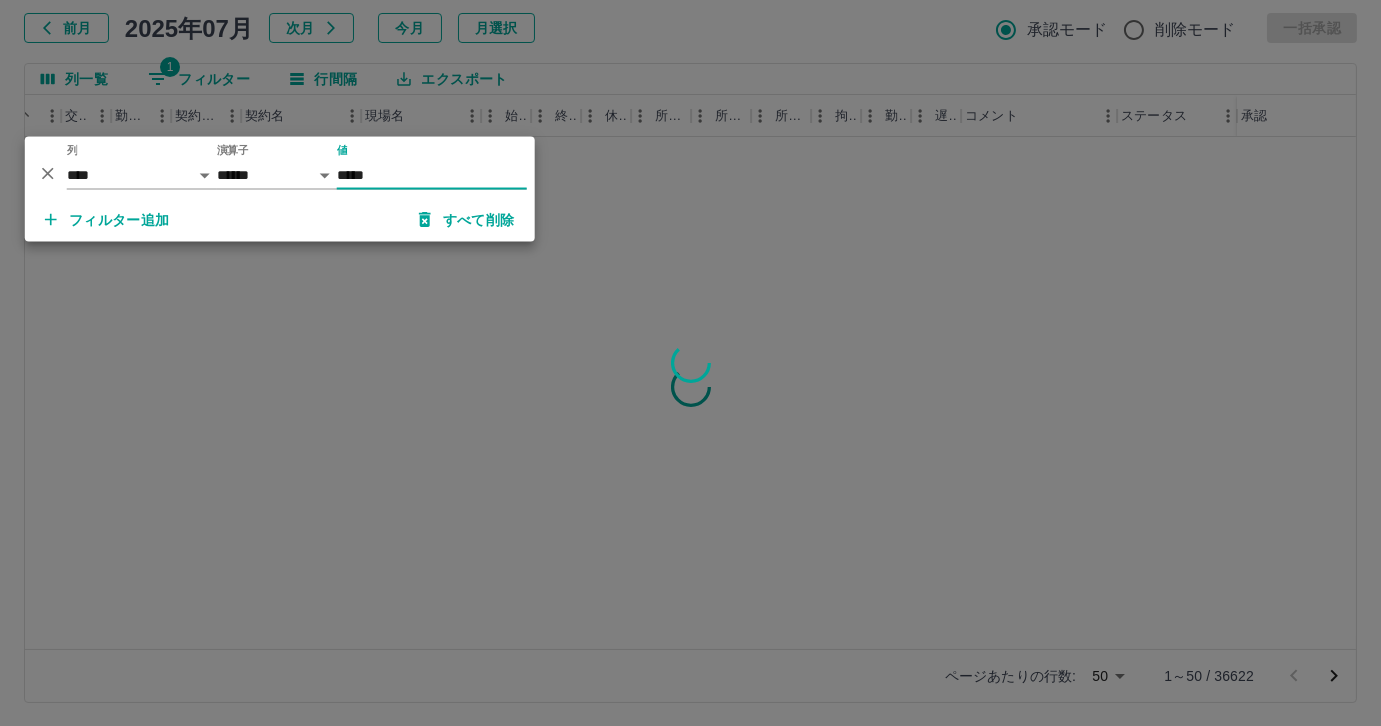 scroll, scrollTop: 0, scrollLeft: 414, axis: horizontal 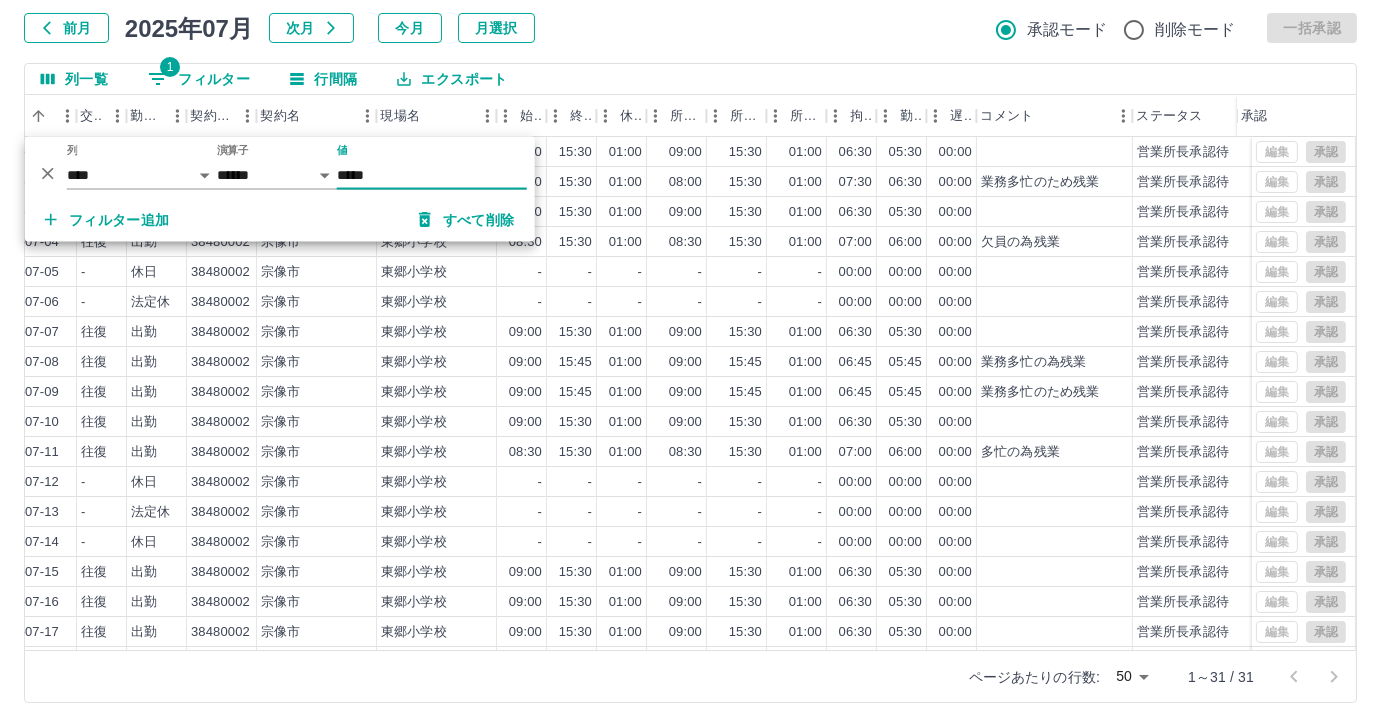 type on "*****" 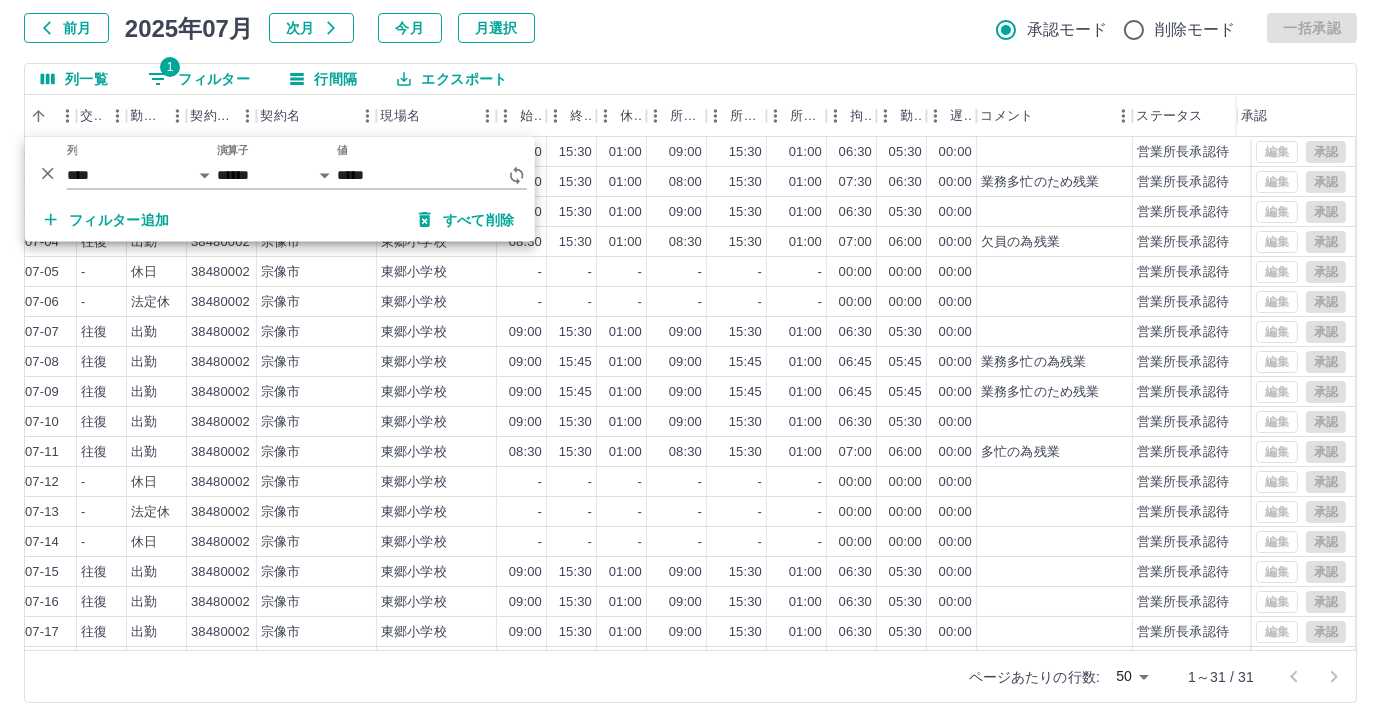 click on "前月 2025年07月 次月 今月 月選択 承認モード 削除モード 一括承認" at bounding box center (690, 28) 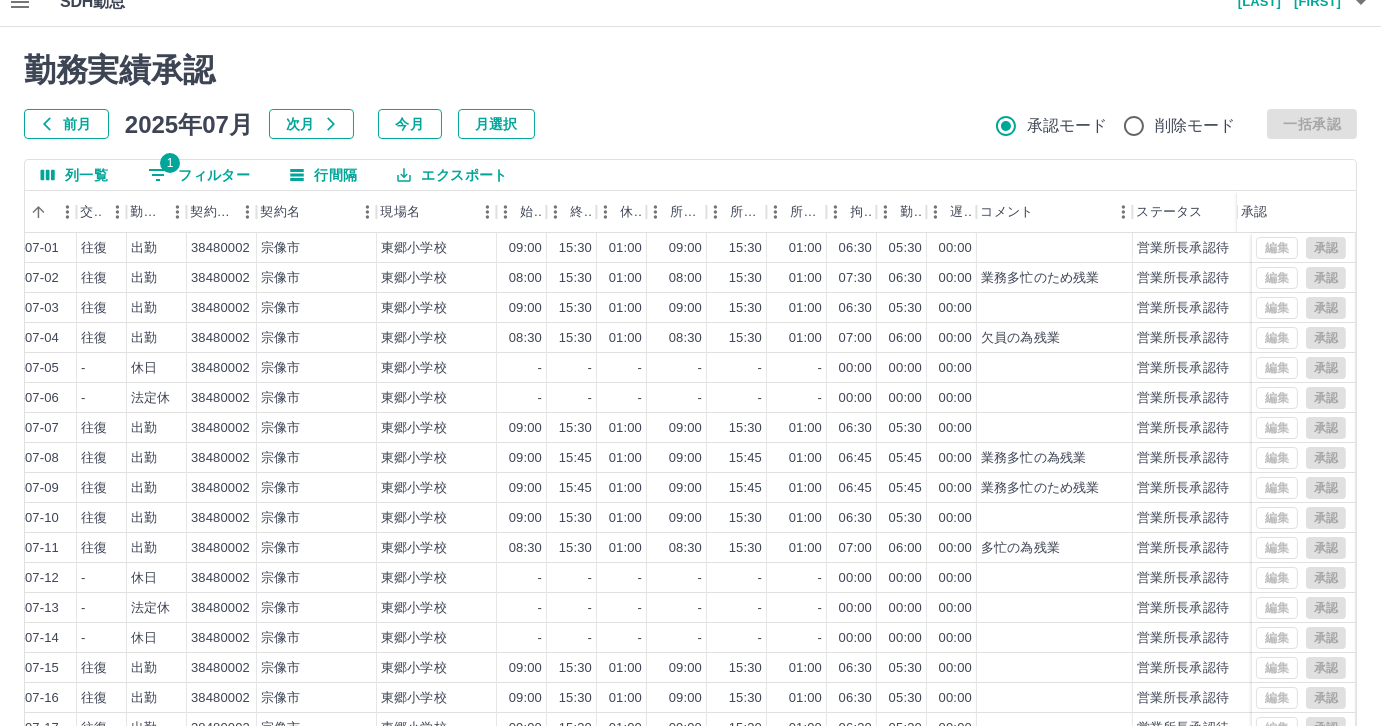 scroll, scrollTop: 0, scrollLeft: 0, axis: both 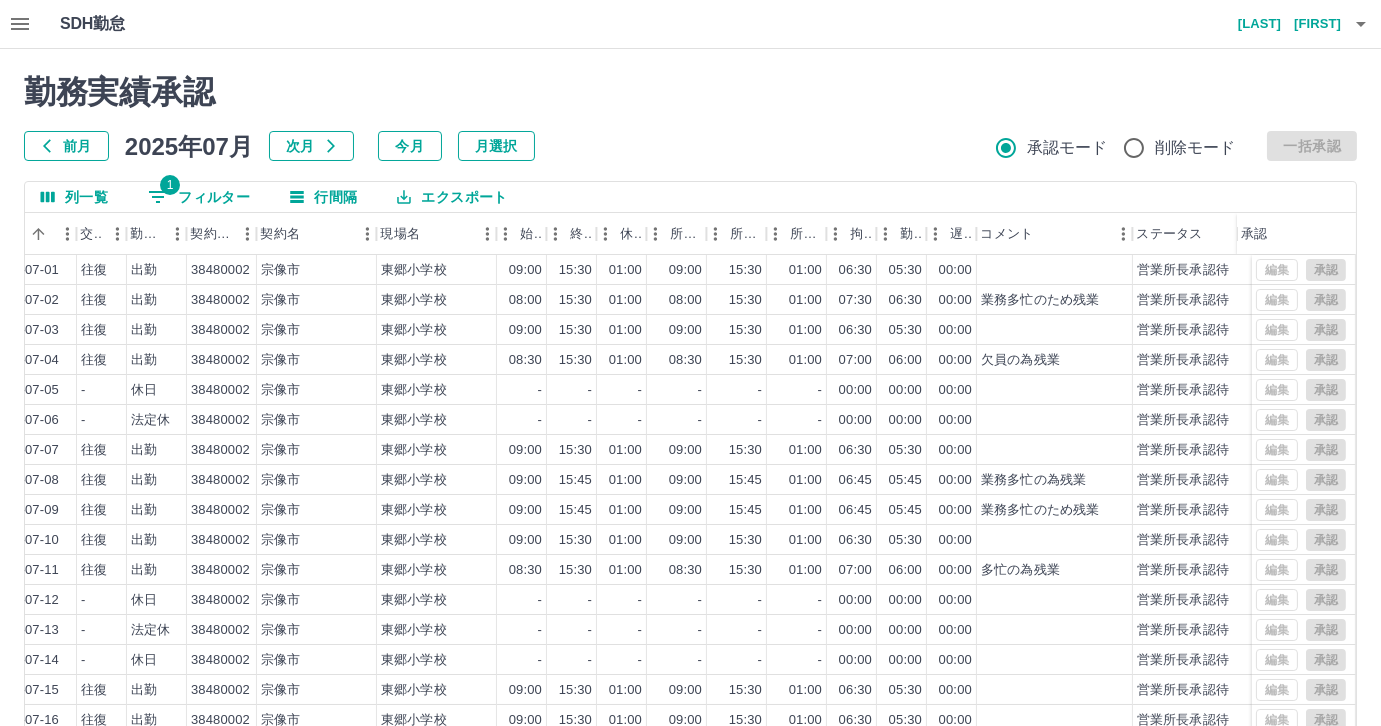 click on "SDH勤怠 尾嵜　杏茄" at bounding box center [690, 24] 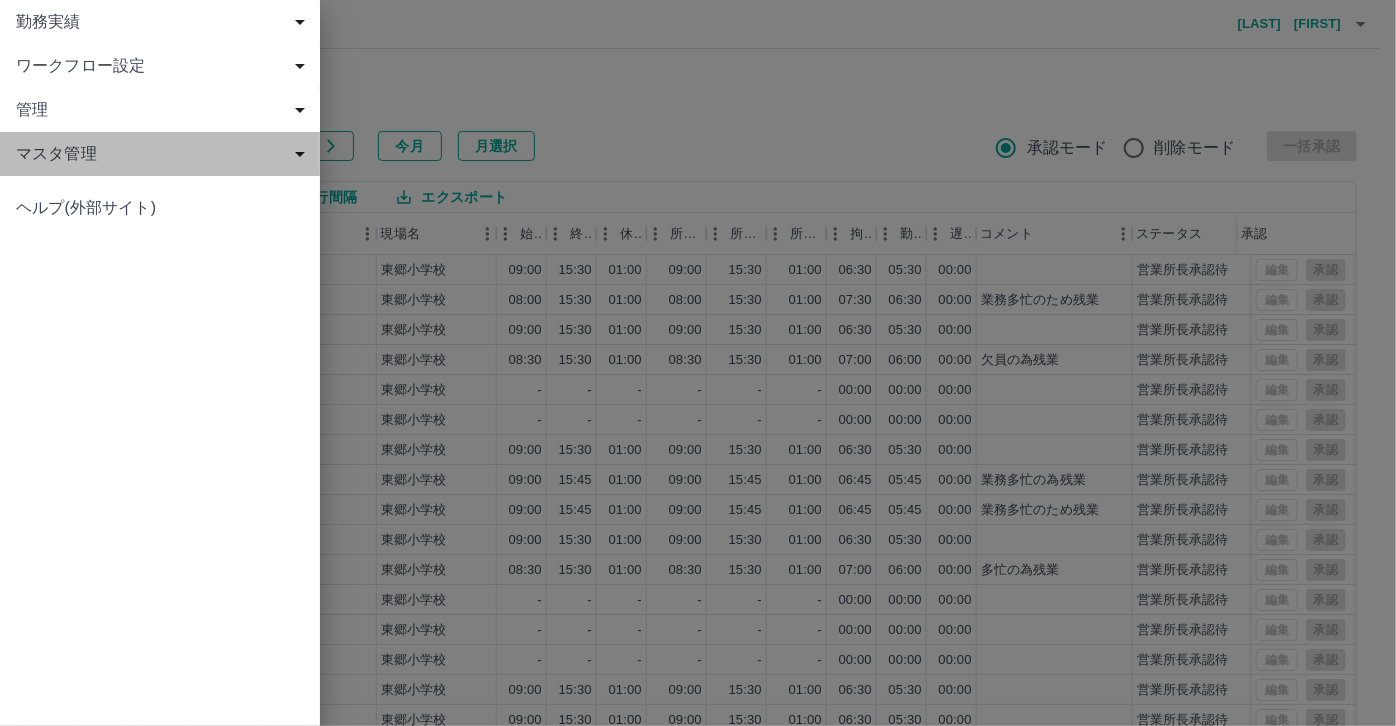 click on "マスタ管理" at bounding box center [164, 154] 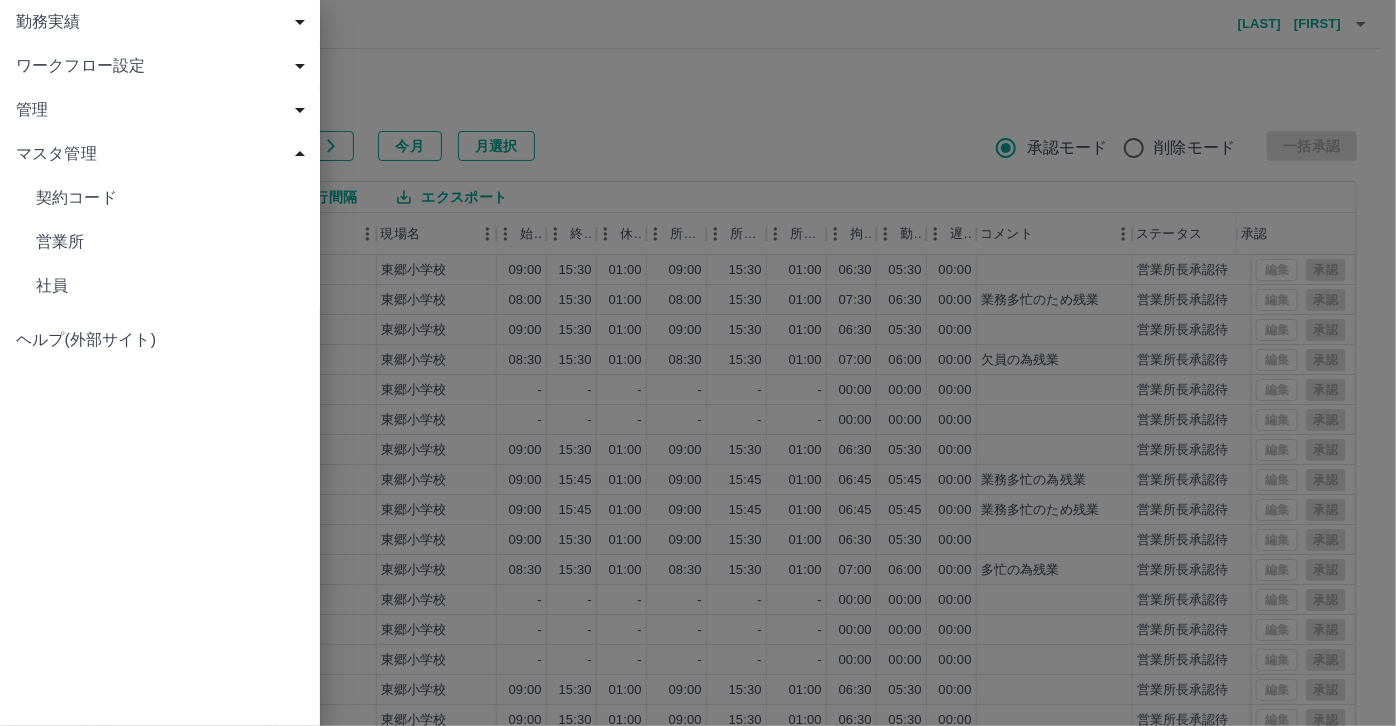 click on "ワークフロー設定" at bounding box center [164, 66] 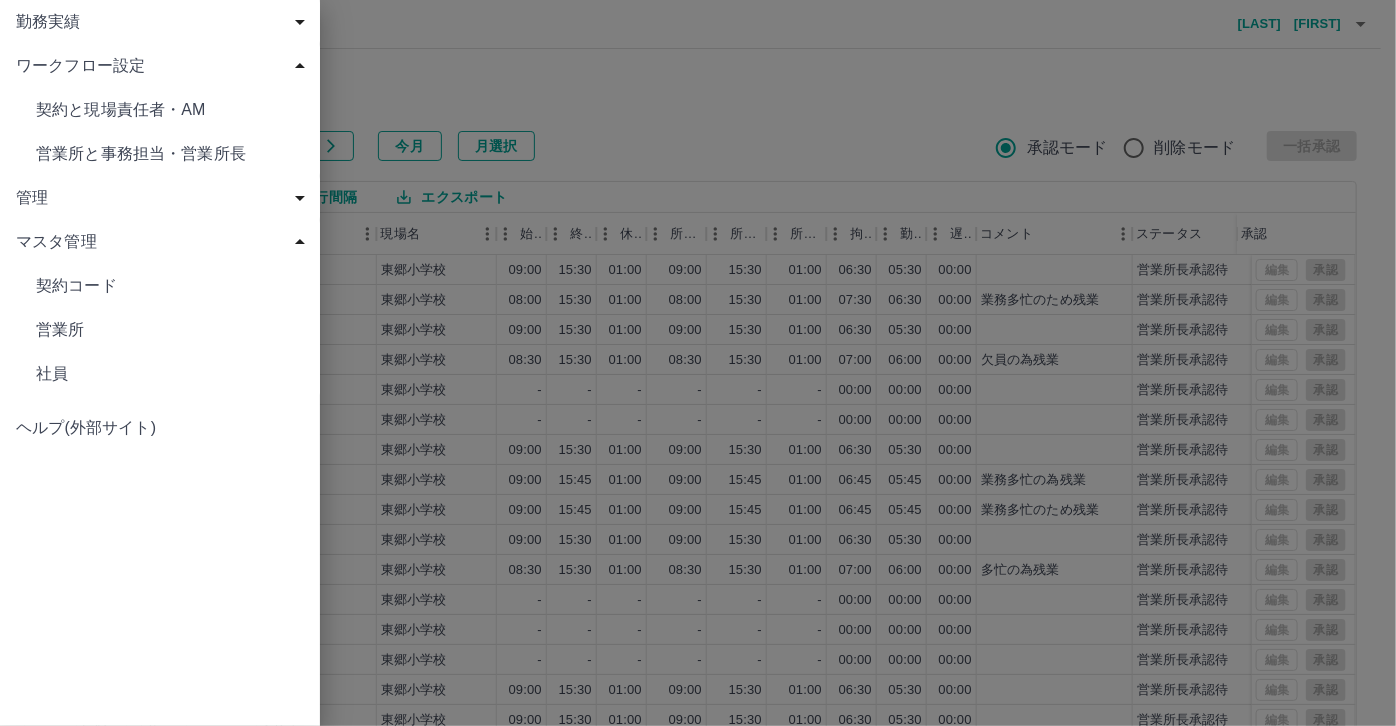 click on "契約と現場責任者・AM" at bounding box center [170, 110] 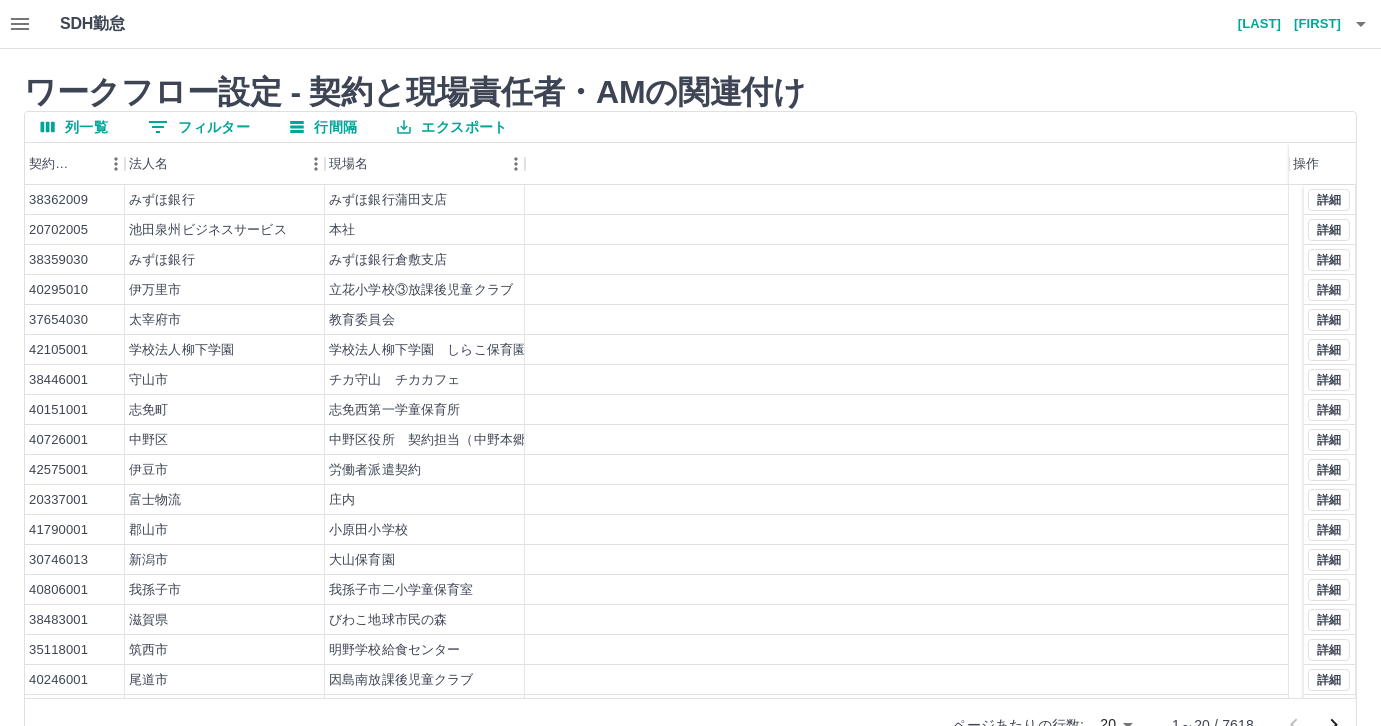 click on "0 フィルター" at bounding box center [199, 127] 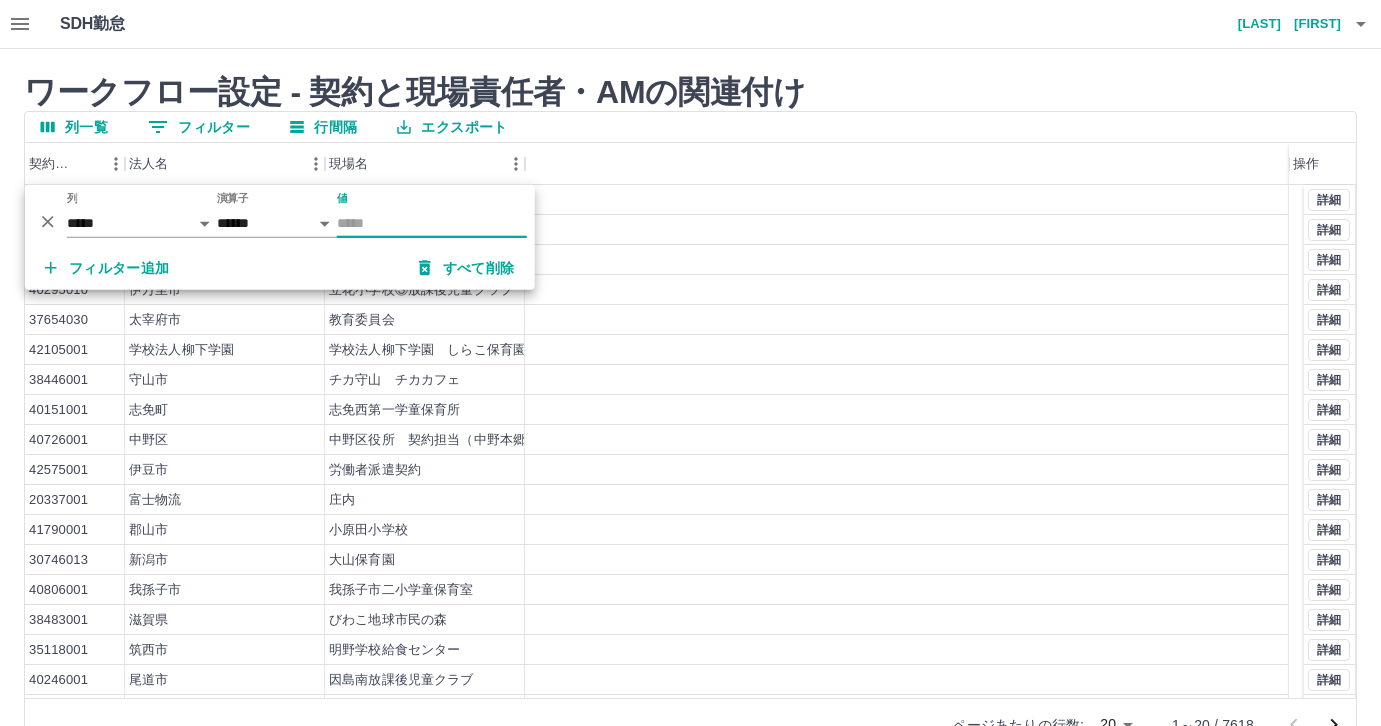 click on "値" at bounding box center [432, 223] 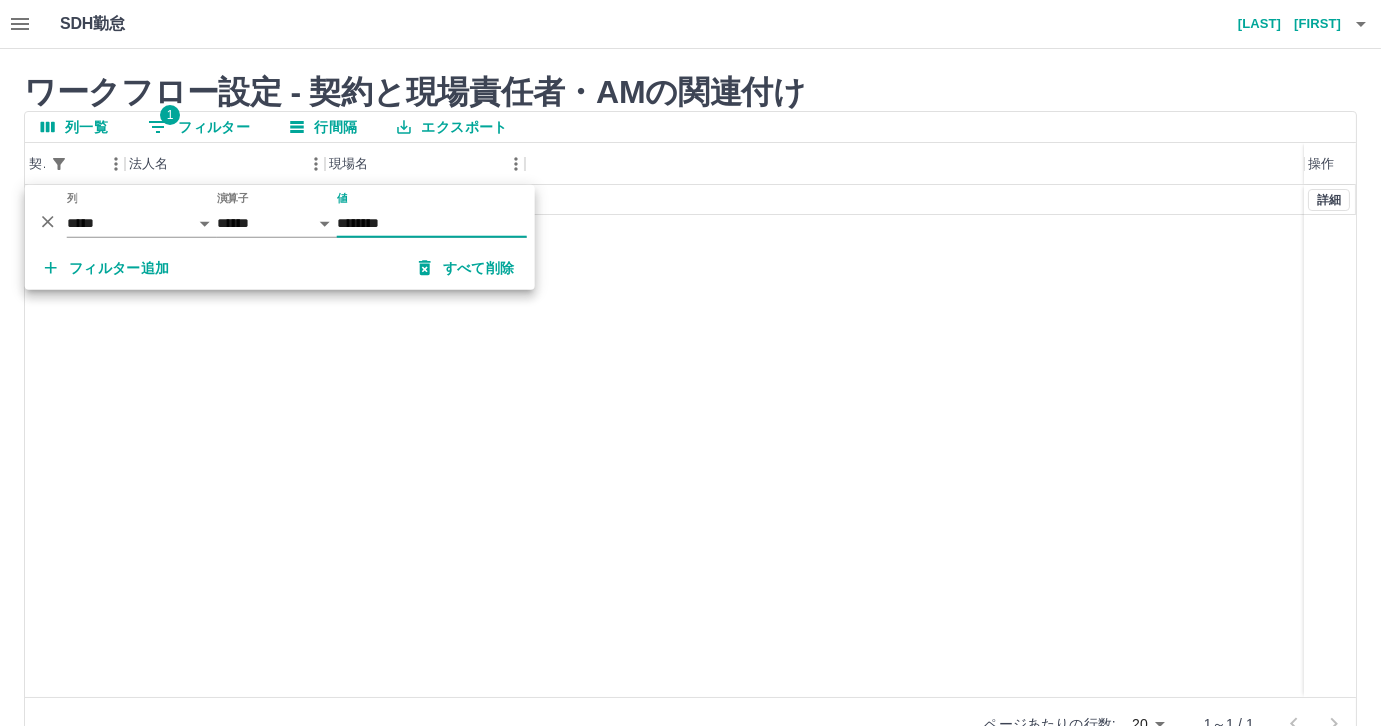 type on "********" 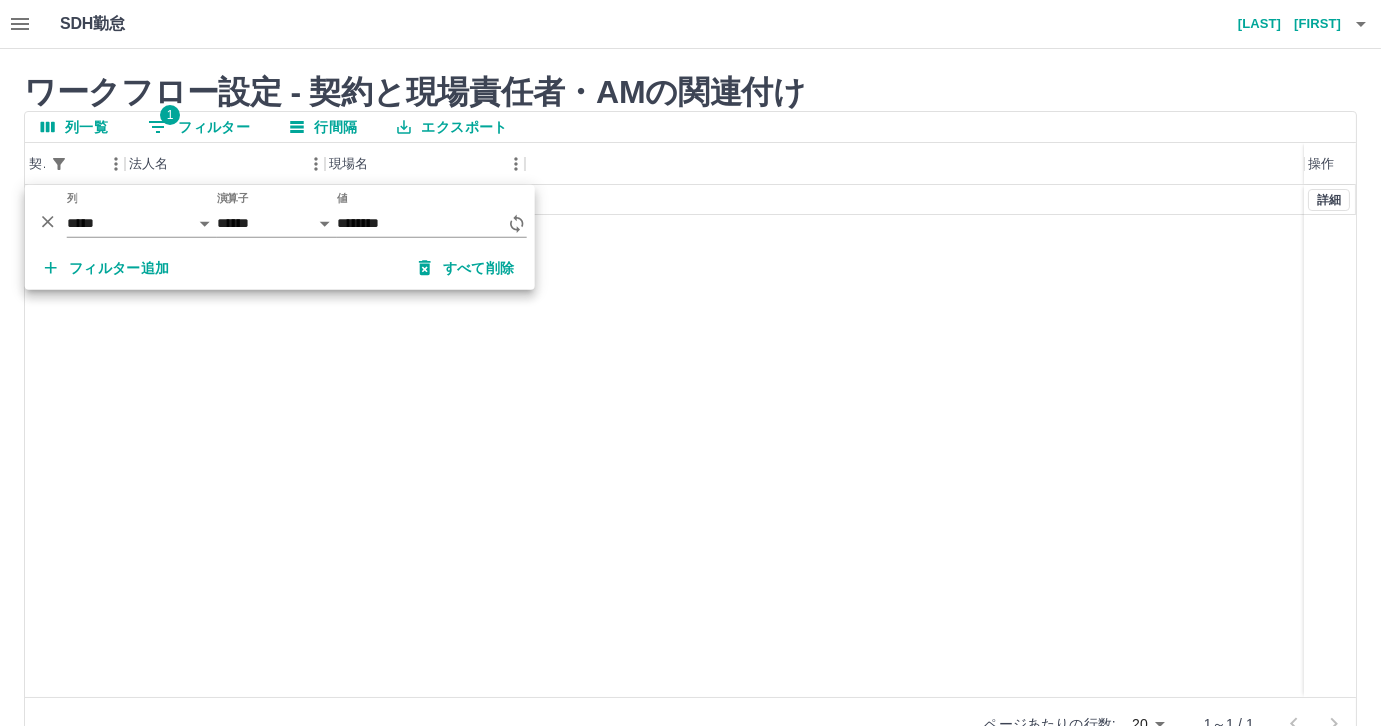 click on "43221001 福津市 第２学校給食共同調理場 詳細" at bounding box center [690, 441] 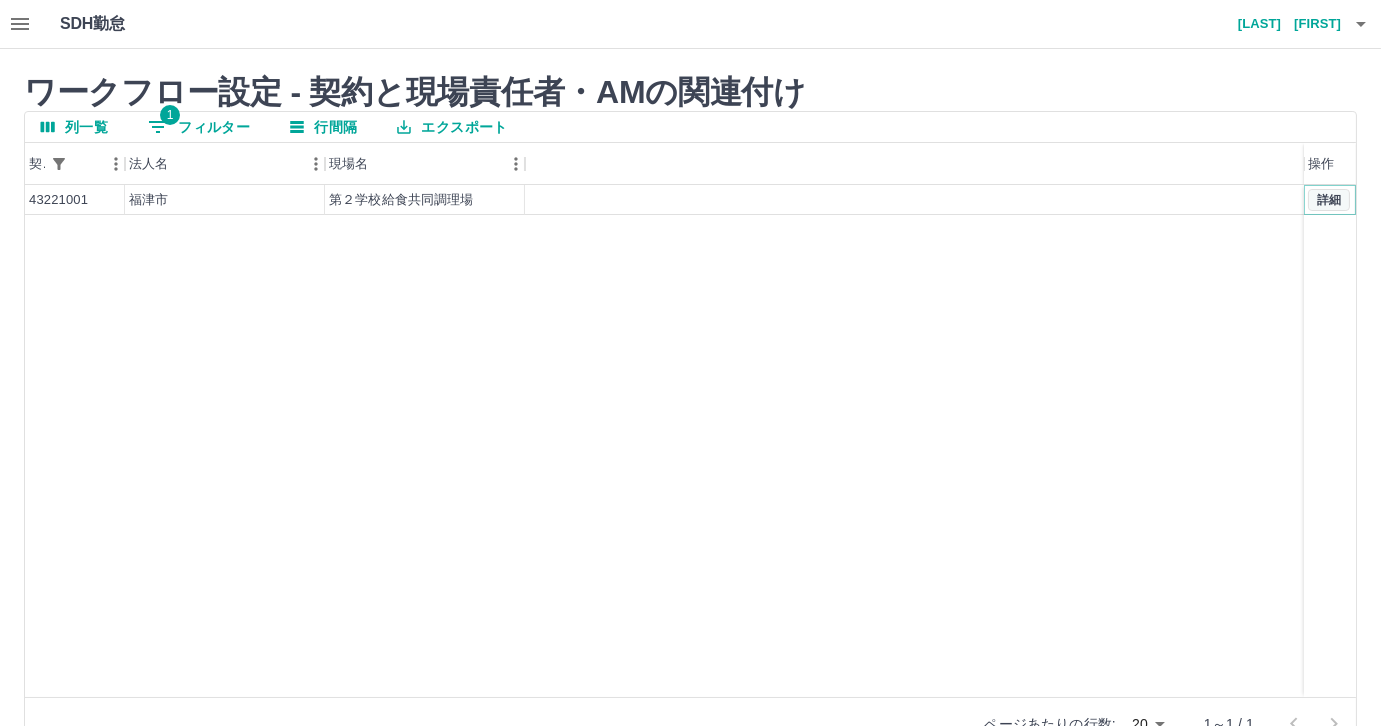 click on "詳細" at bounding box center (1329, 200) 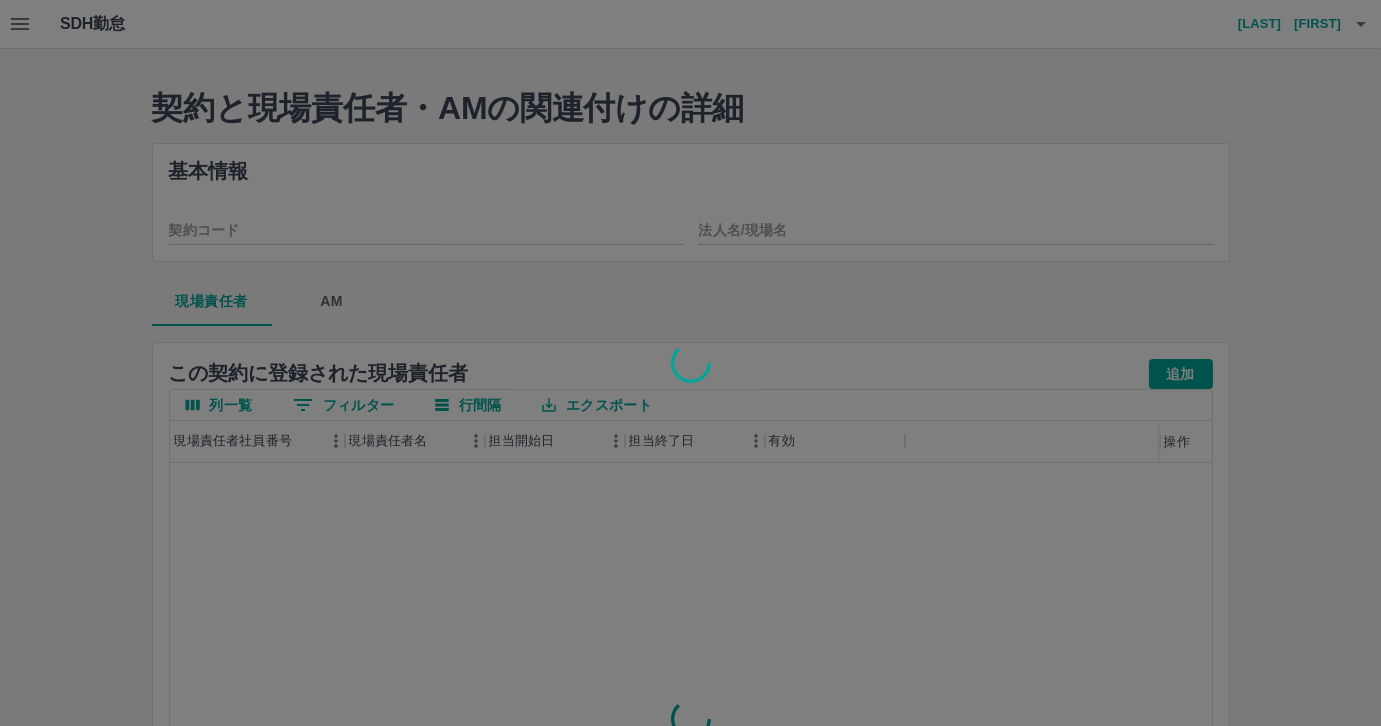 type on "********" 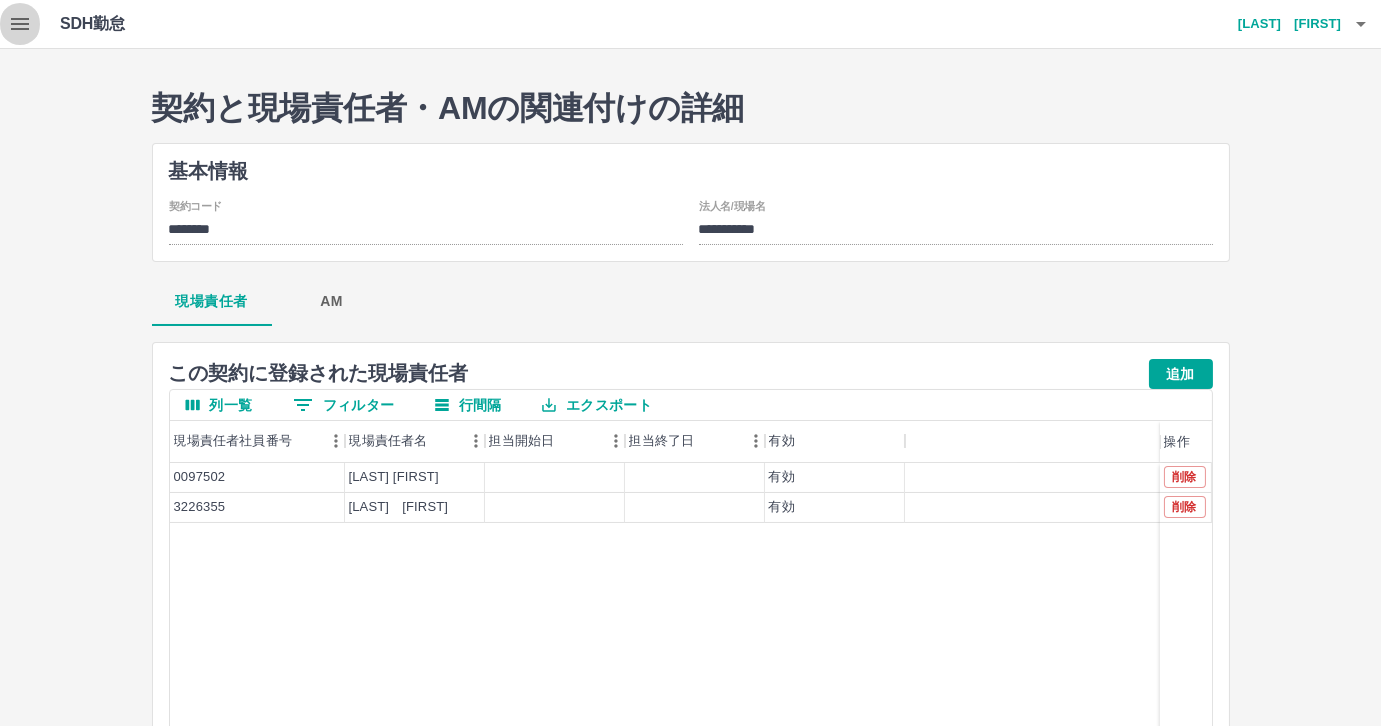 click 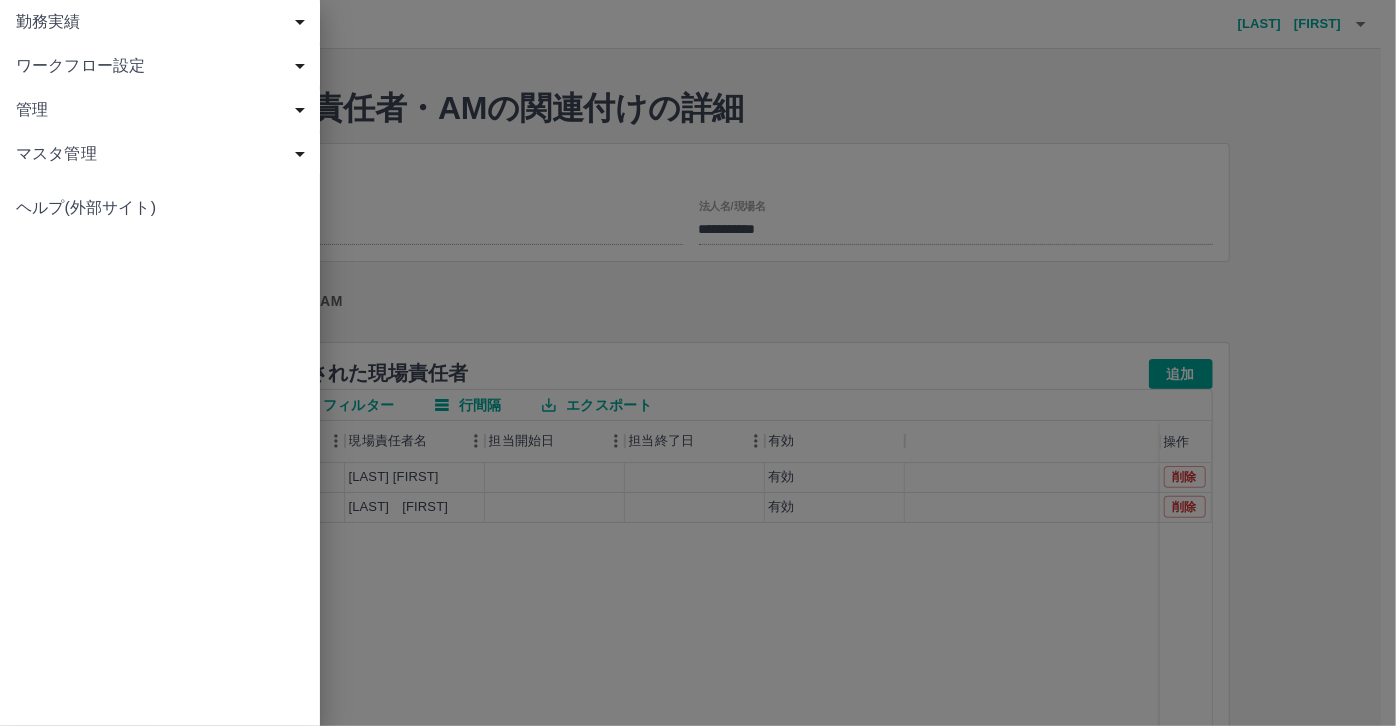 click on "勤務実績" at bounding box center [164, 22] 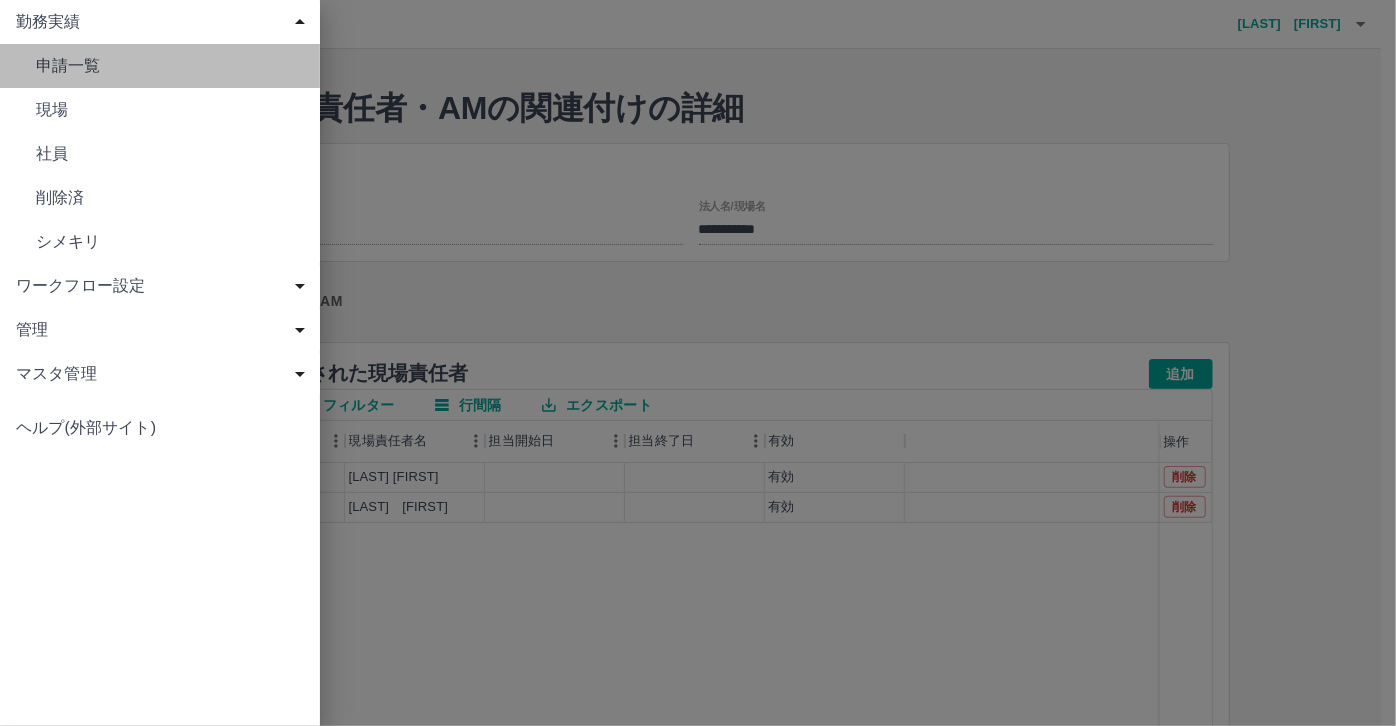 click on "申請一覧" at bounding box center [170, 66] 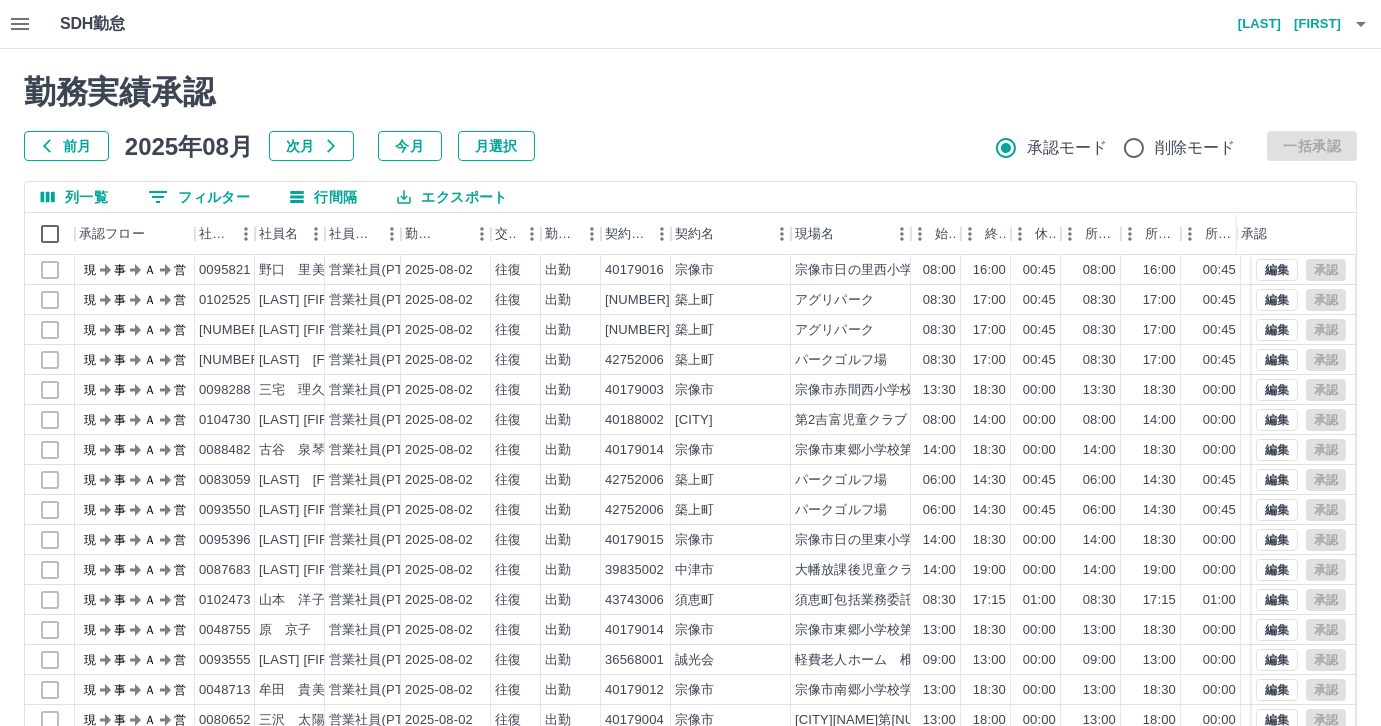 scroll, scrollTop: 101, scrollLeft: 0, axis: vertical 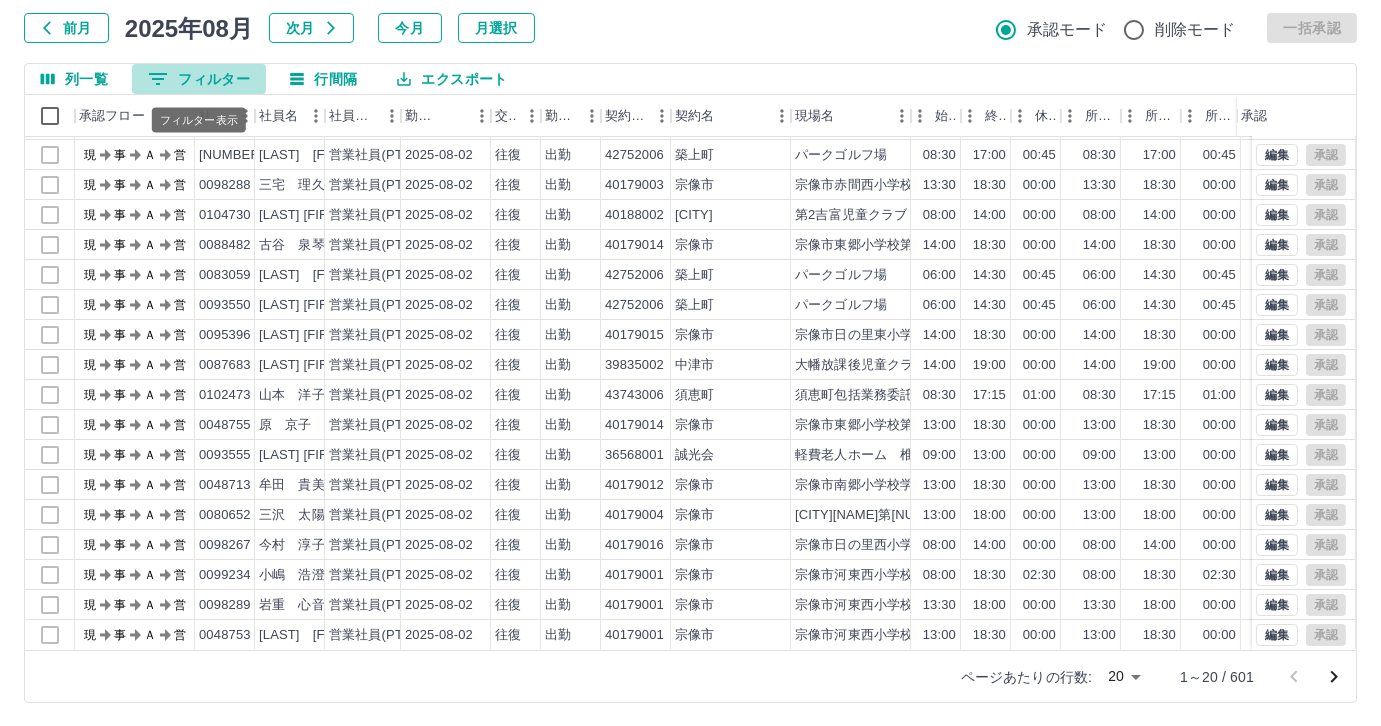click on "0 フィルター" at bounding box center [199, 79] 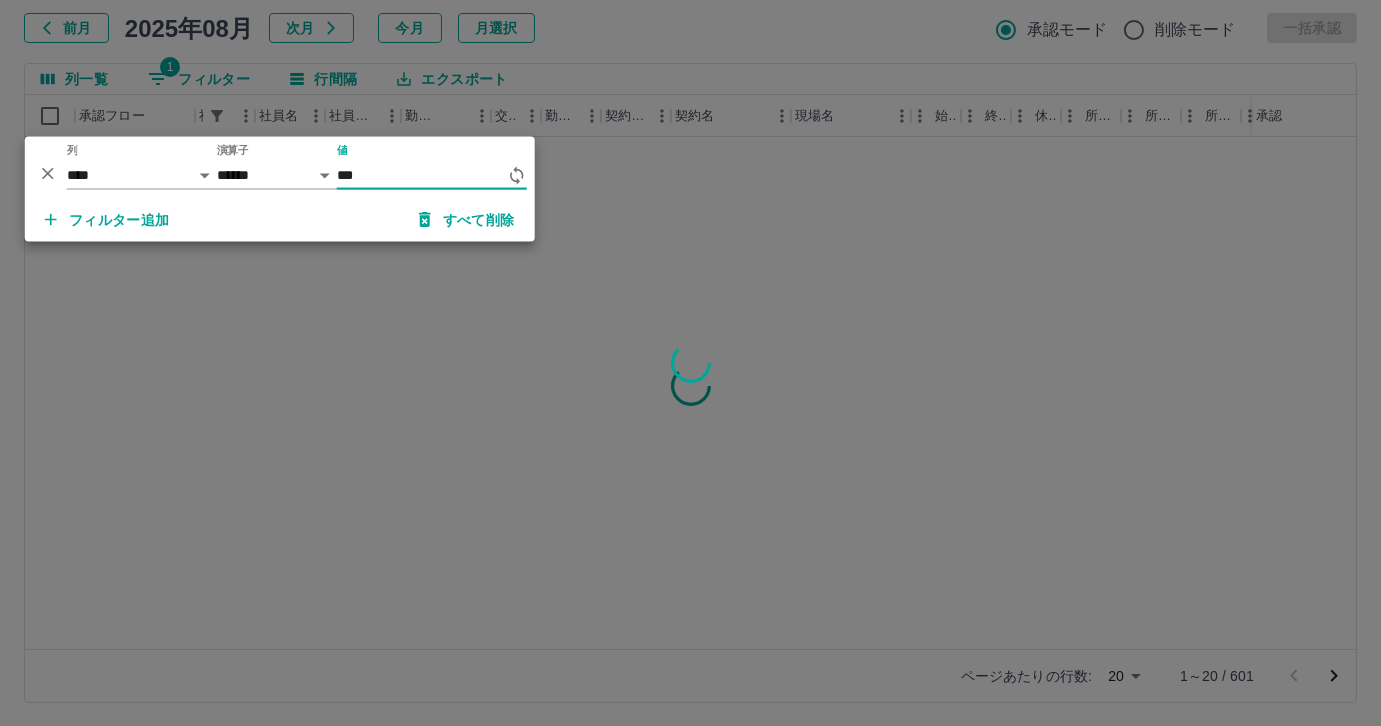 scroll, scrollTop: 0, scrollLeft: 0, axis: both 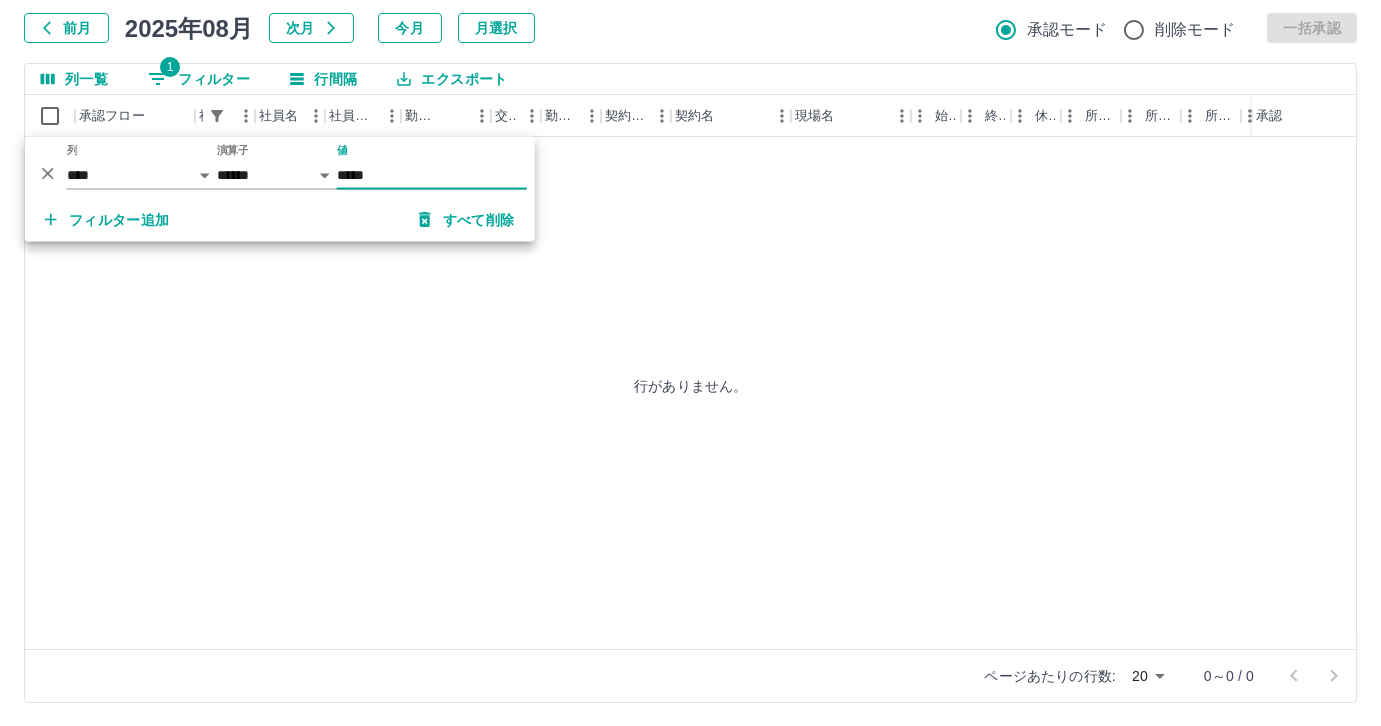 type on "*****" 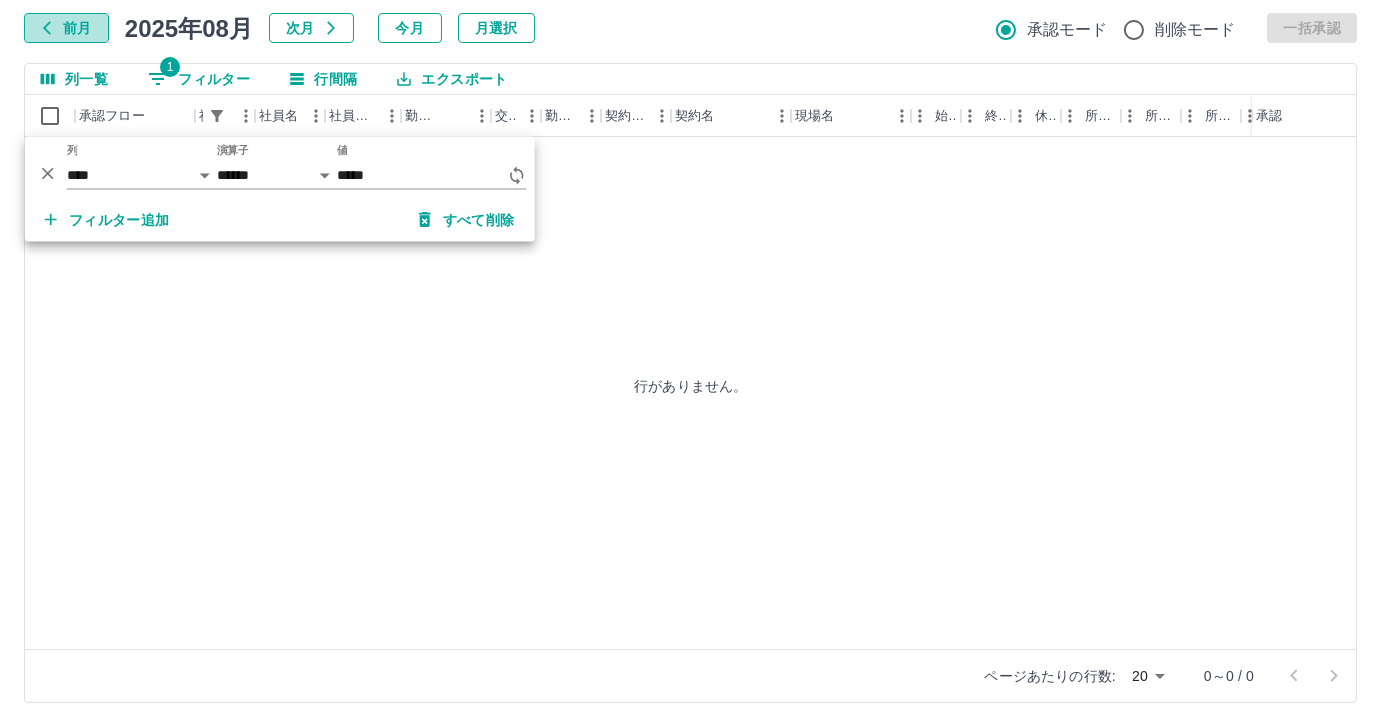 click on "前月" at bounding box center [66, 28] 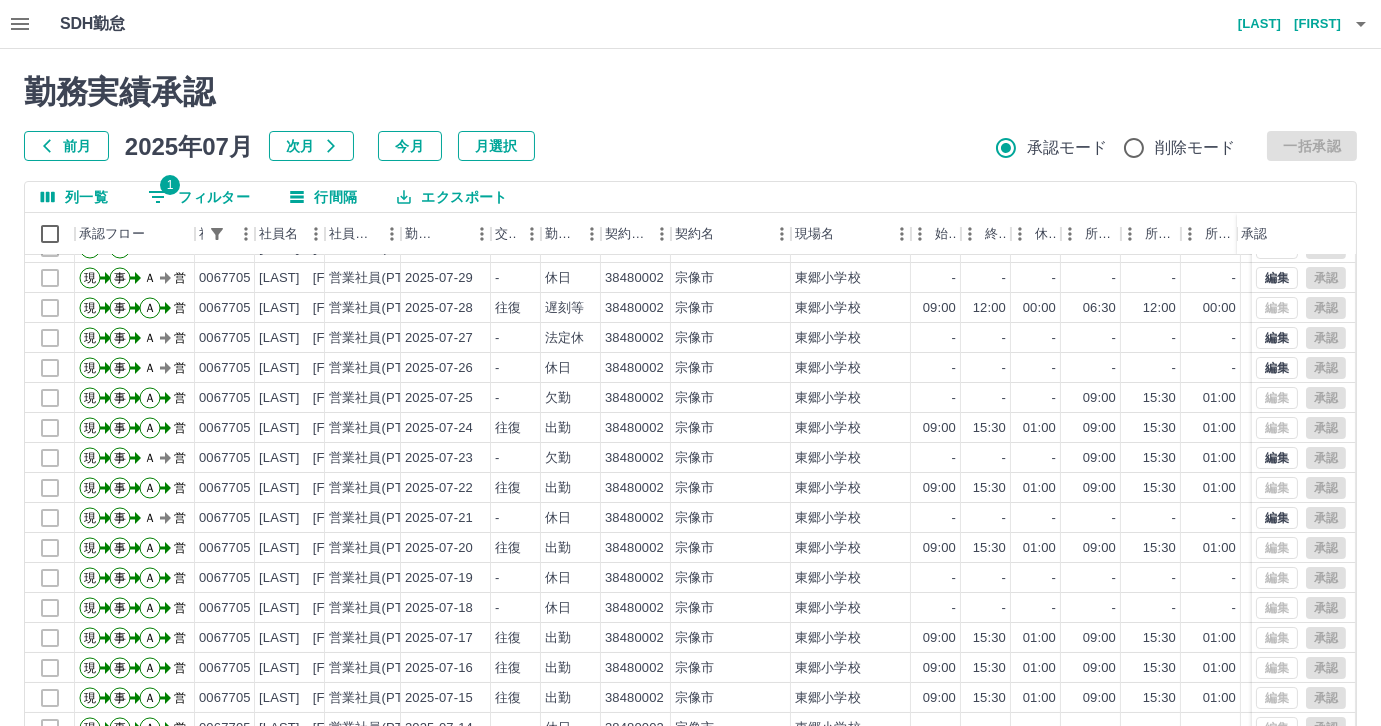 scroll, scrollTop: 101, scrollLeft: 0, axis: vertical 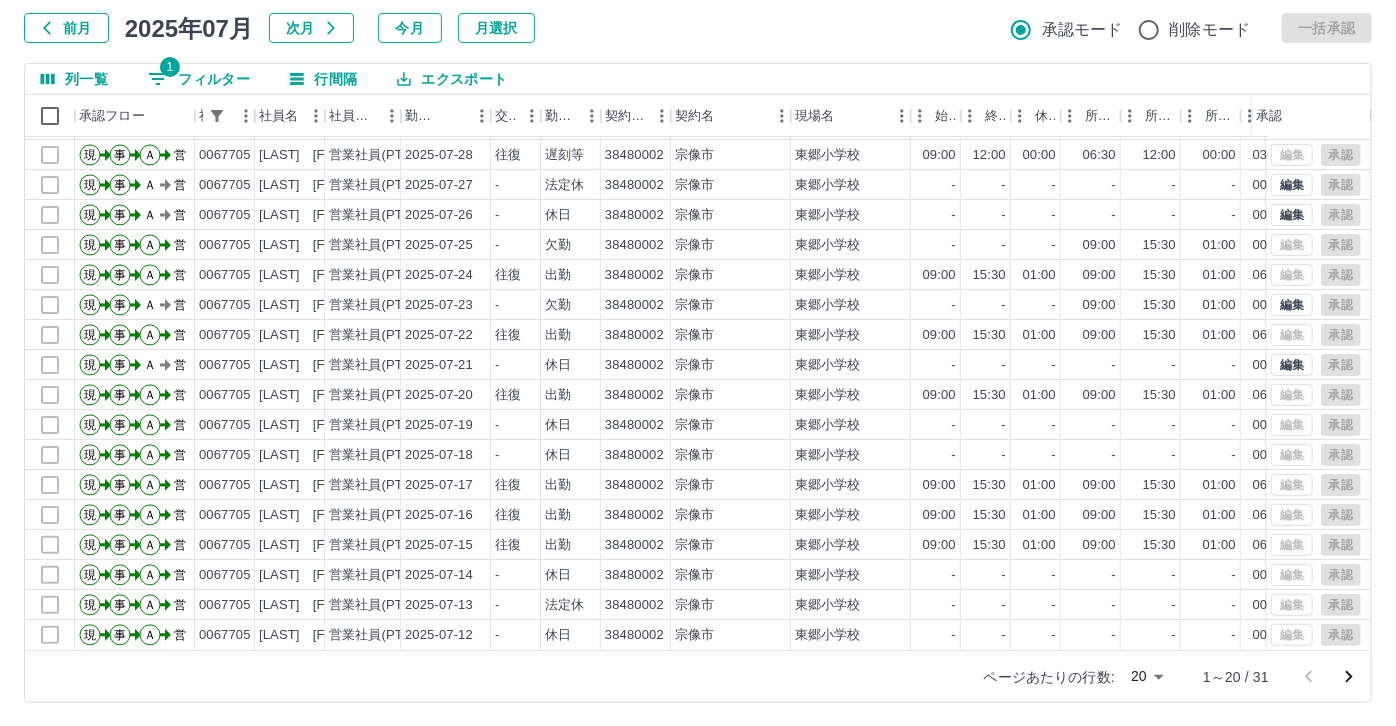 click on "SDH勤怠 尾嵜　杏茄 勤務実績承認 前月 2025年07月 次月 今月 月選択 承認モード 削除モード 一括承認 列一覧 1 フィルター 行間隔 エクスポート 承認フロー 社員番号 社員名 社員区分 勤務日 交通費 勤務区分 契約コード 契約名 現場名 始業 終業 休憩 所定開始 所定終業 所定休憩 拘束 勤務 遅刻等 コメント ステータス 承認 現 事 Ａ 営 0067705 増田　基予子 営業社員(PT契約) 2025-07-30  -  休日 38480002 宗像市 東郷小学校 - - - - - - 00:00 00:00 00:00 AM承認待 現 事 Ａ 営 0067705 増田　基予子 営業社員(PT契約) 2025-07-29  -  休日 38480002 宗像市 東郷小学校 - - - - - - 00:00 00:00 00:00 AM承認待 現 事 Ａ 営 0067705 増田　基予子 営業社員(PT契約) 2025-07-28 往復 遅刻等 38480002 宗像市 東郷小学校 09:00 12:00 00:00 06:30 12:00 00:00 03:00 03:00 02:30 私用のため 営業所長承認待 現 事 Ａ 営 0067705 2025-07-27  -  -" at bounding box center (698, 304) 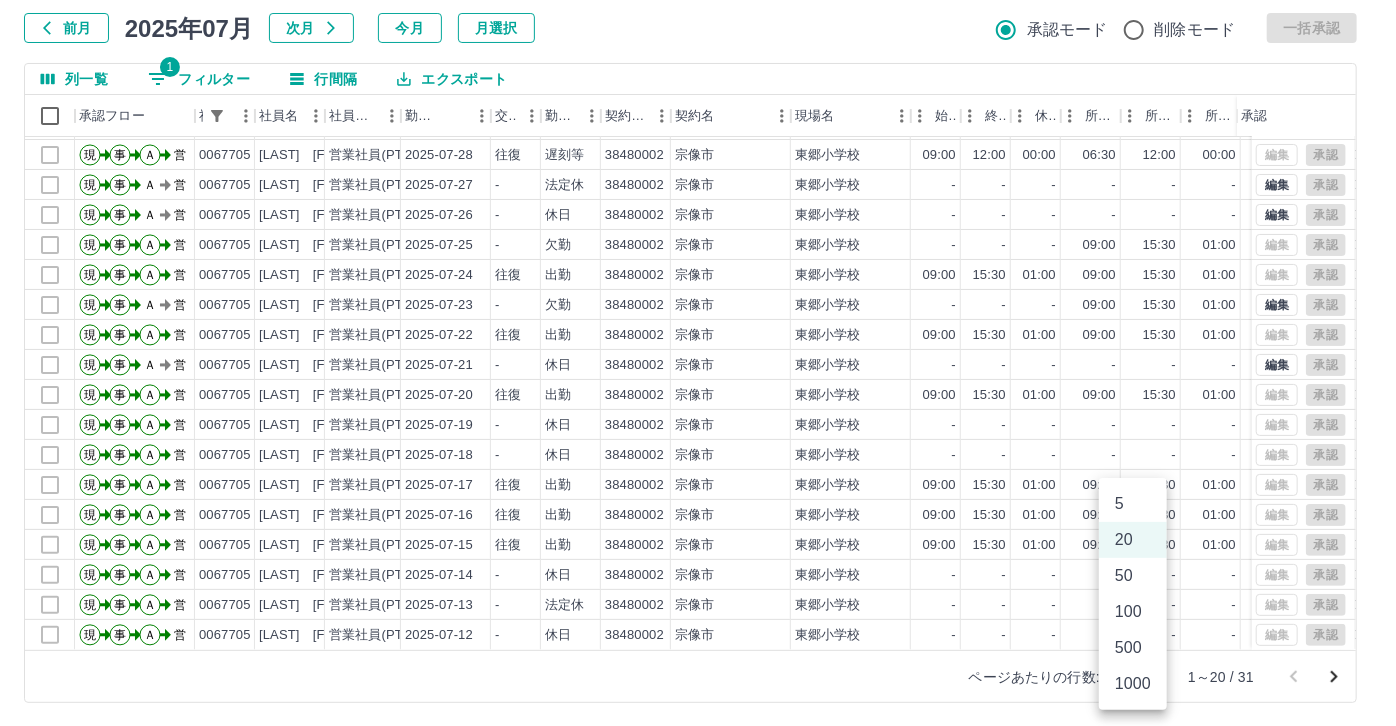 click on "50" at bounding box center [1133, 576] 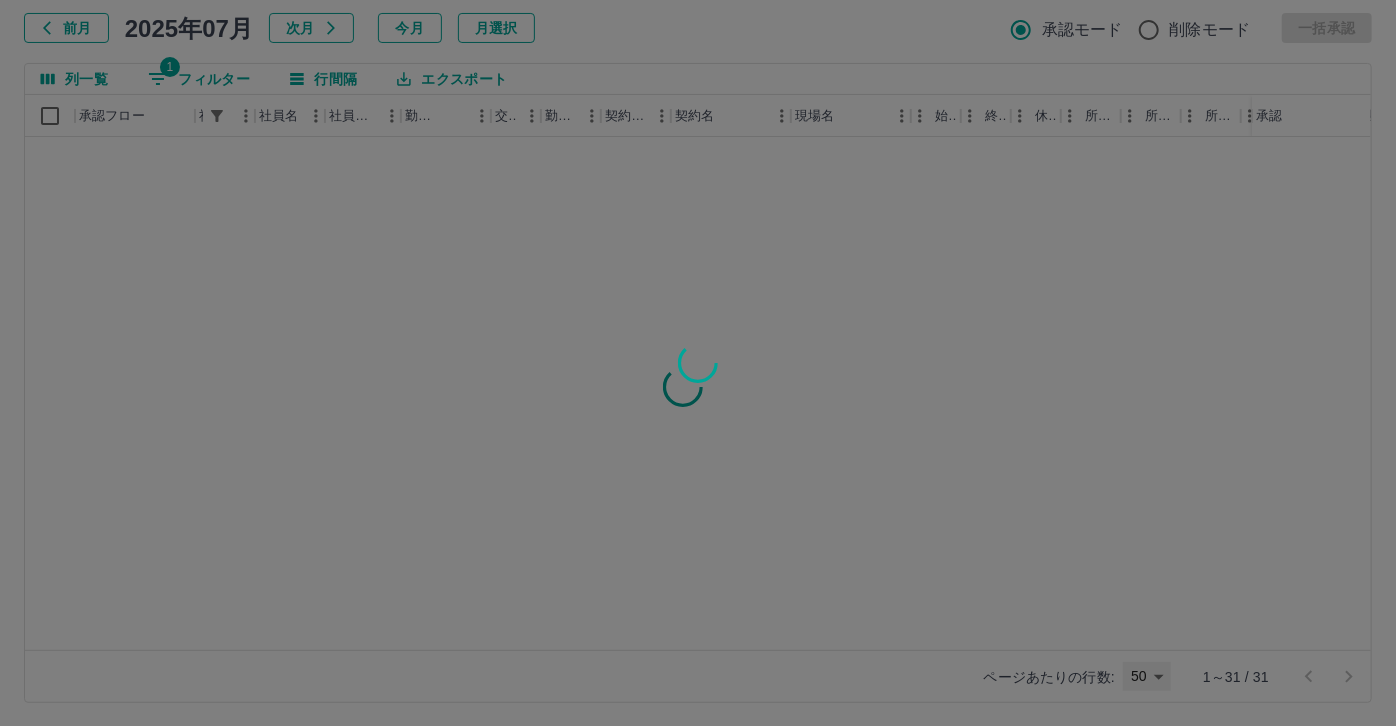 type on "**" 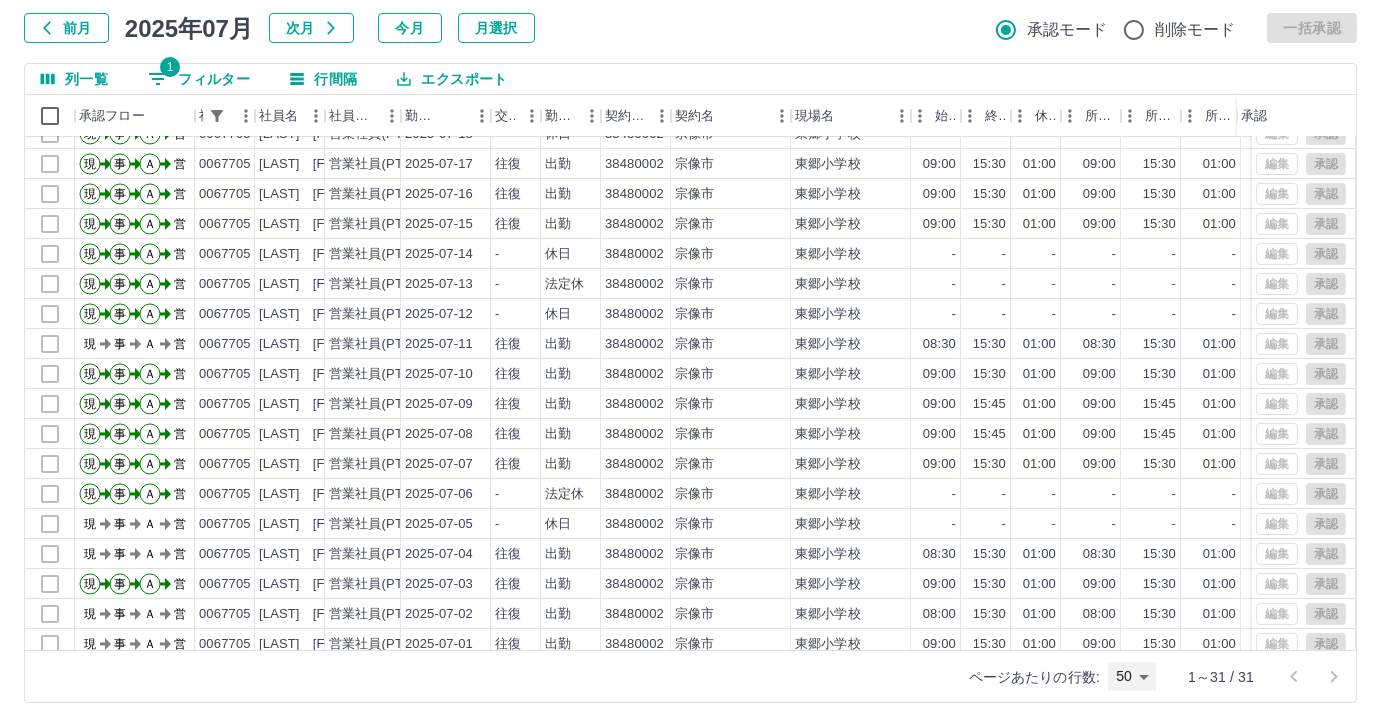 scroll, scrollTop: 431, scrollLeft: 0, axis: vertical 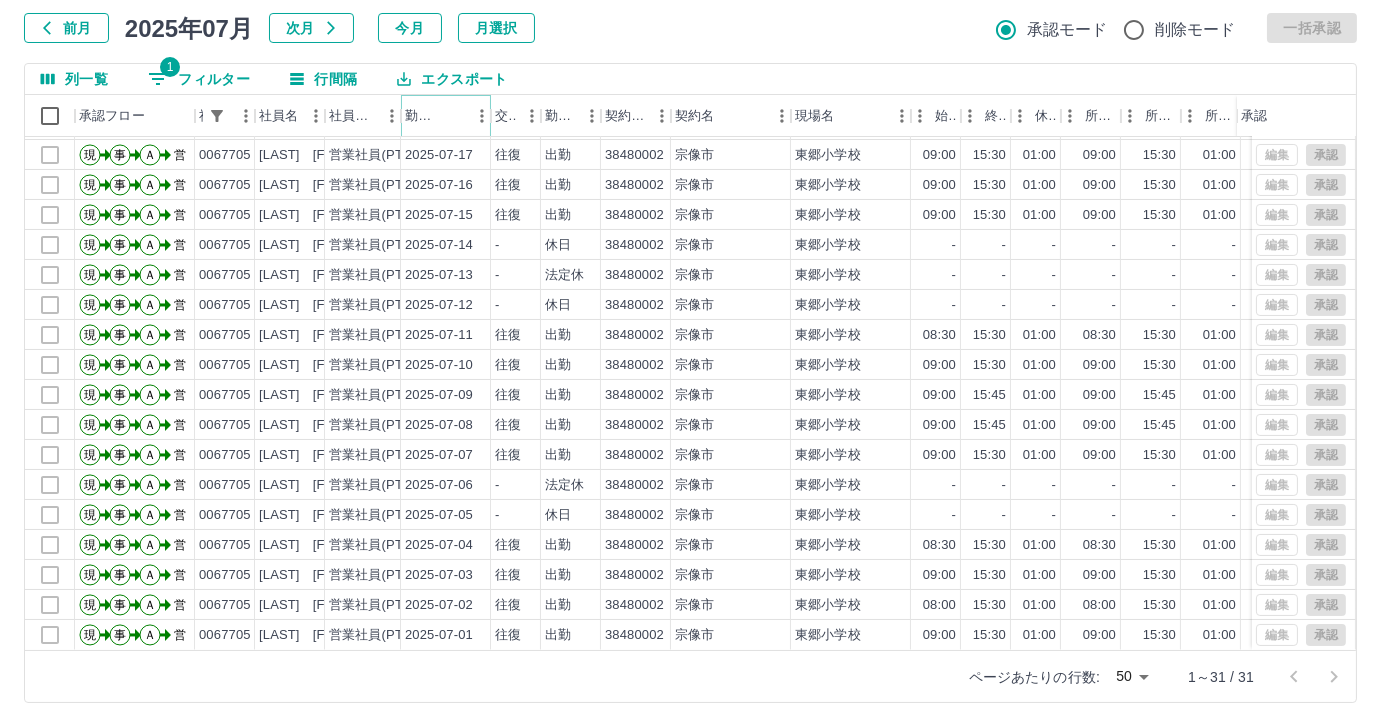 click 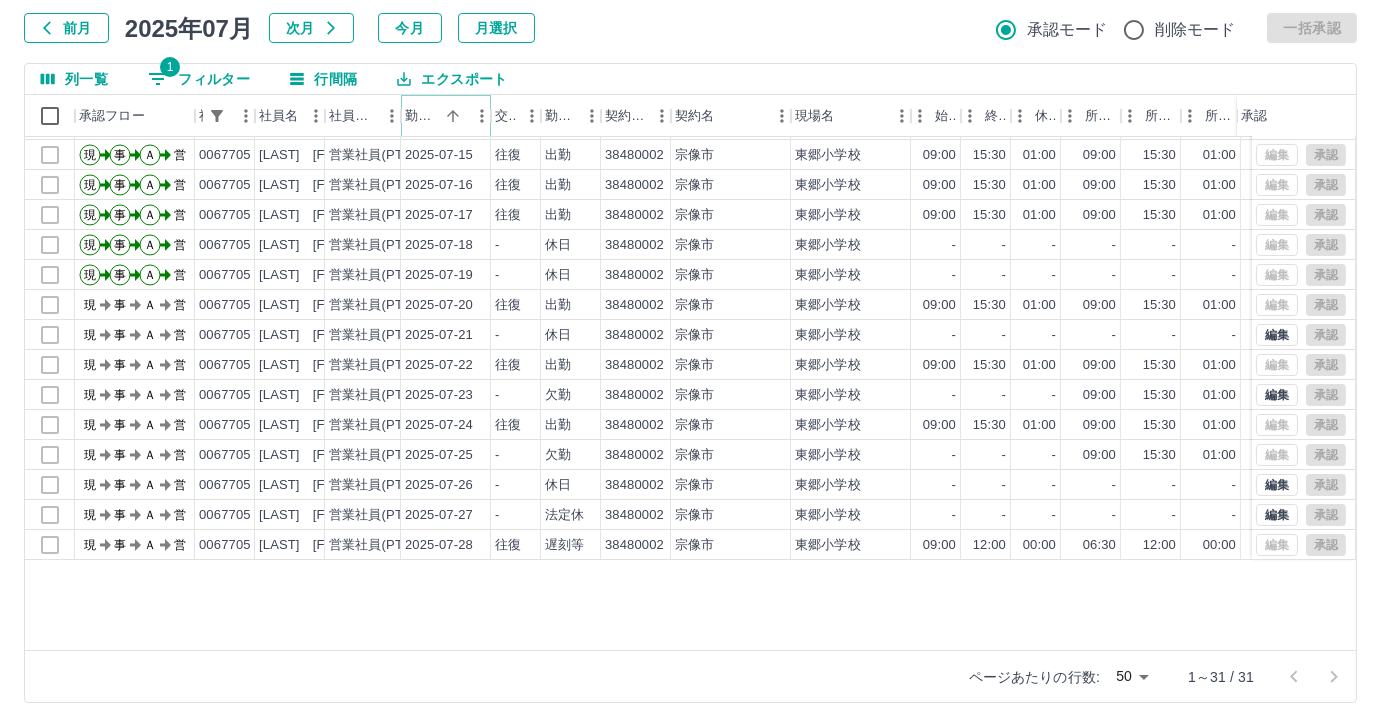 scroll, scrollTop: 250, scrollLeft: 0, axis: vertical 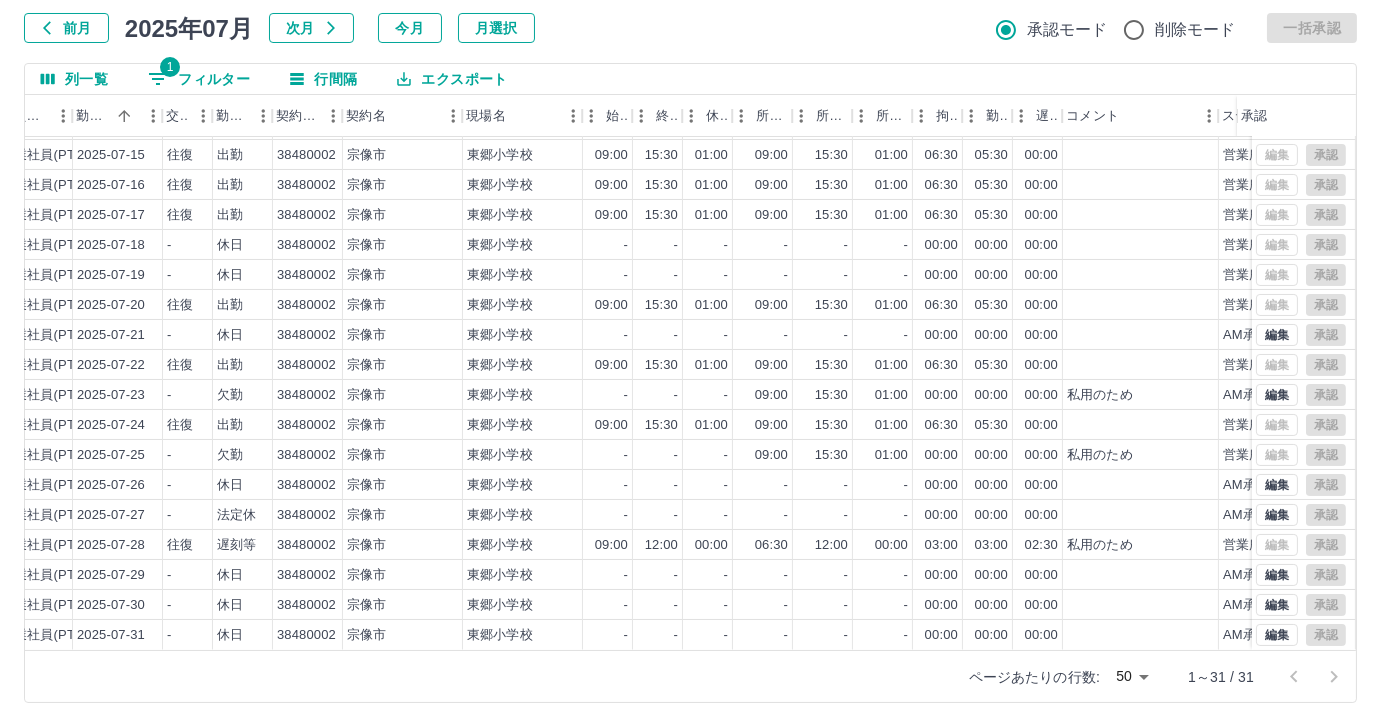 click on "ページあたりの行数: 50 ** 1～31 / 31" at bounding box center (690, 676) 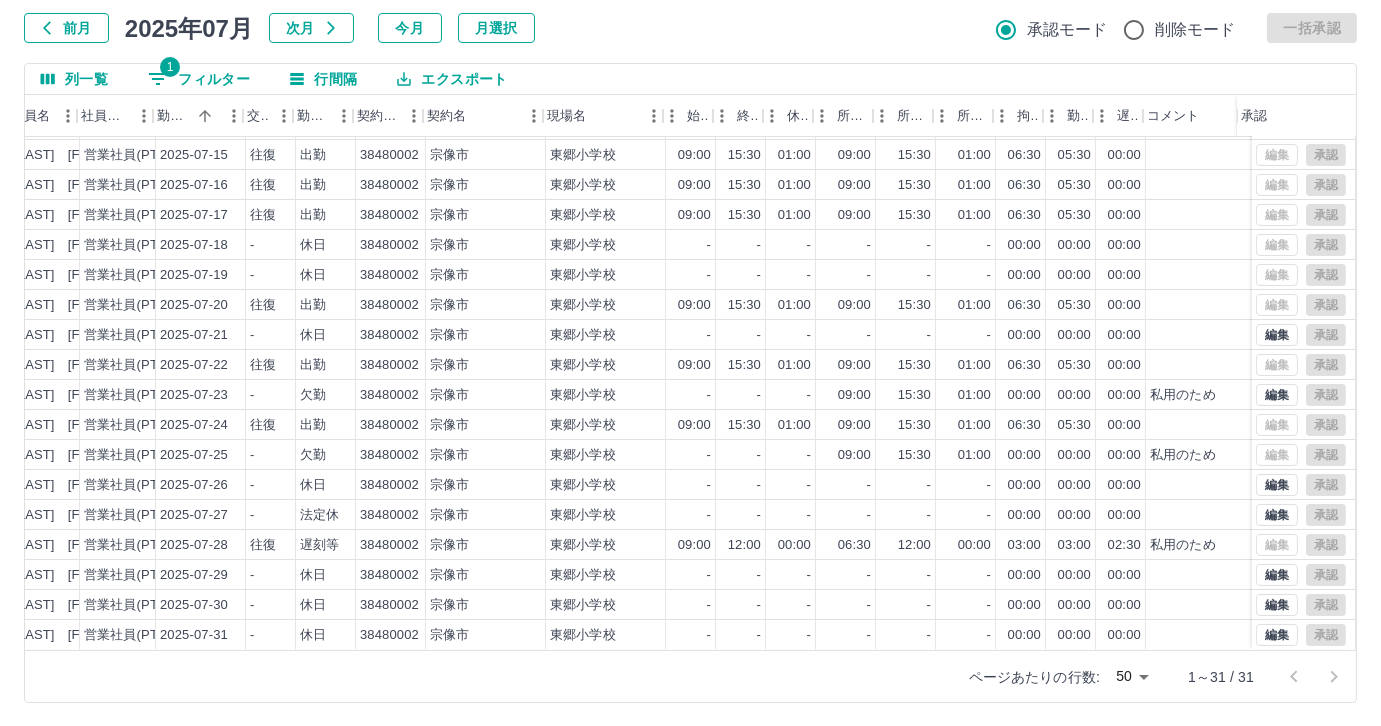 scroll, scrollTop: 431, scrollLeft: 253, axis: both 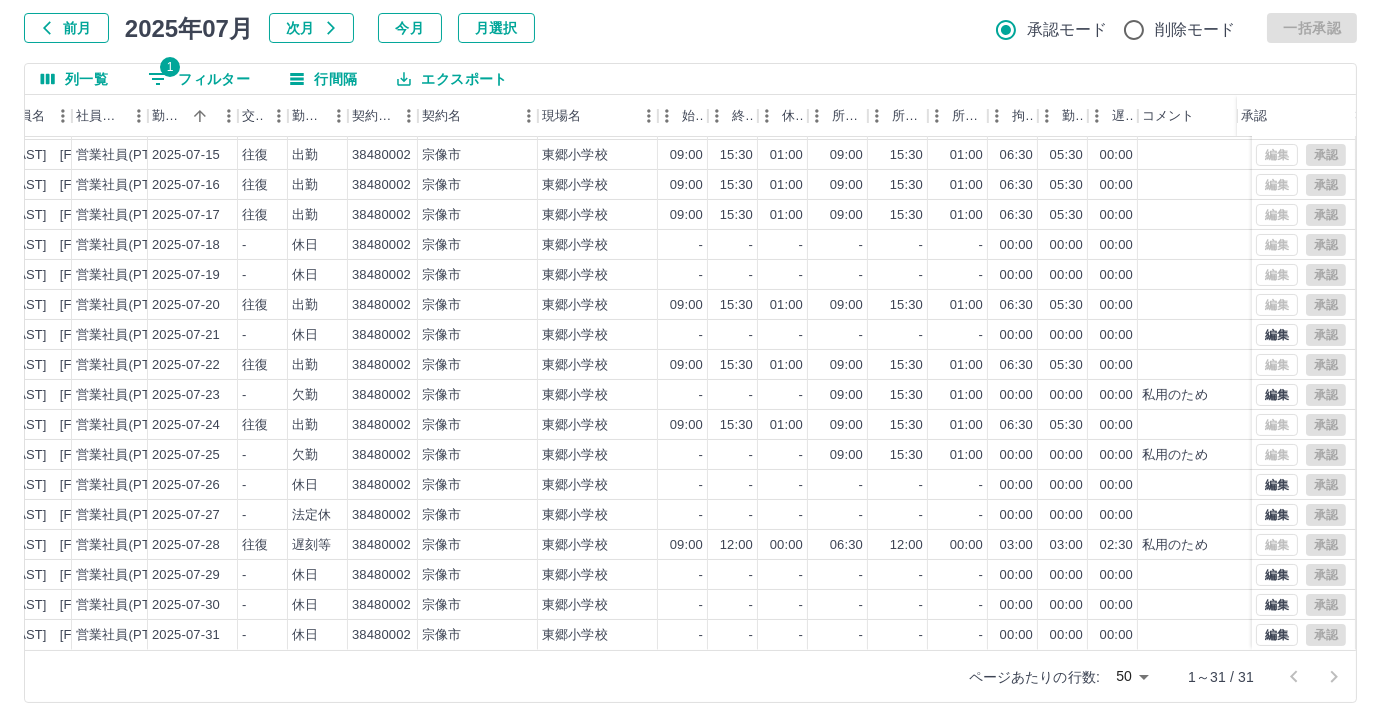 drag, startPoint x: 213, startPoint y: 59, endPoint x: 210, endPoint y: 78, distance: 19.235384 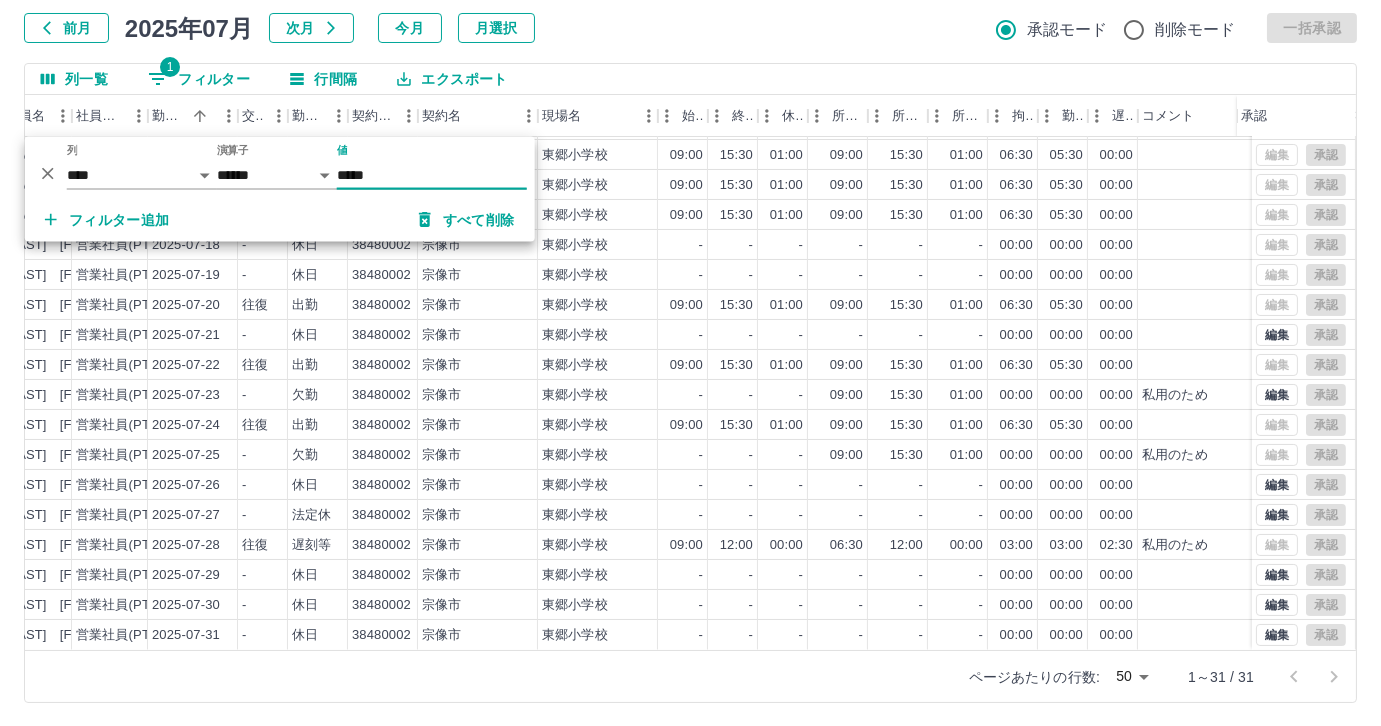 click on "*****" at bounding box center (432, 175) 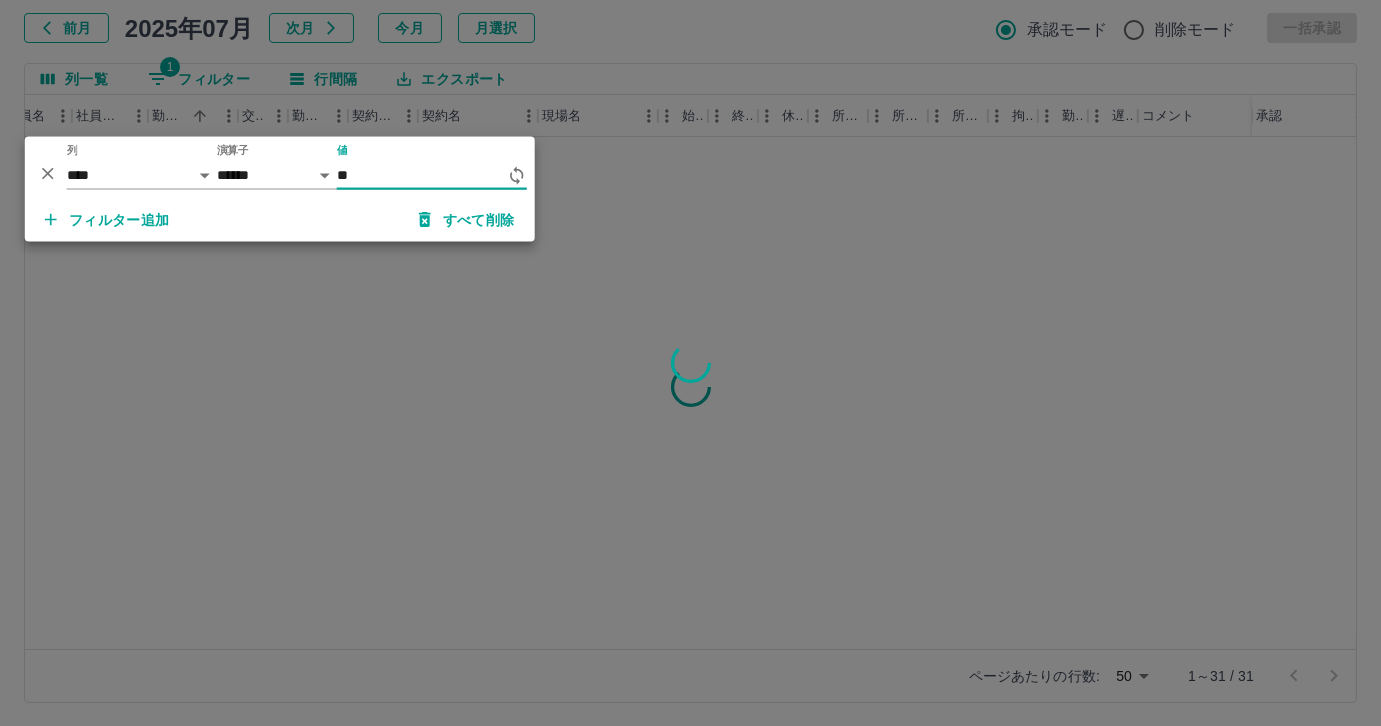type on "*" 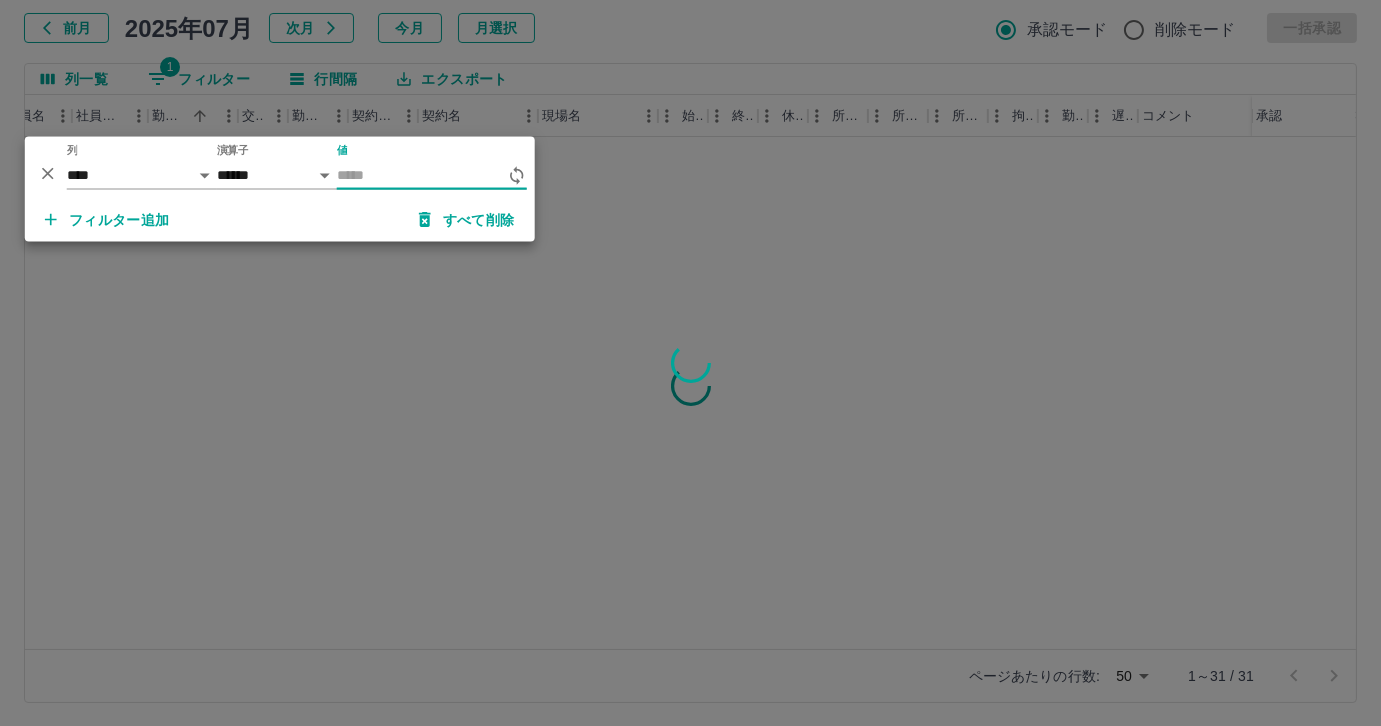 scroll, scrollTop: 0, scrollLeft: 253, axis: horizontal 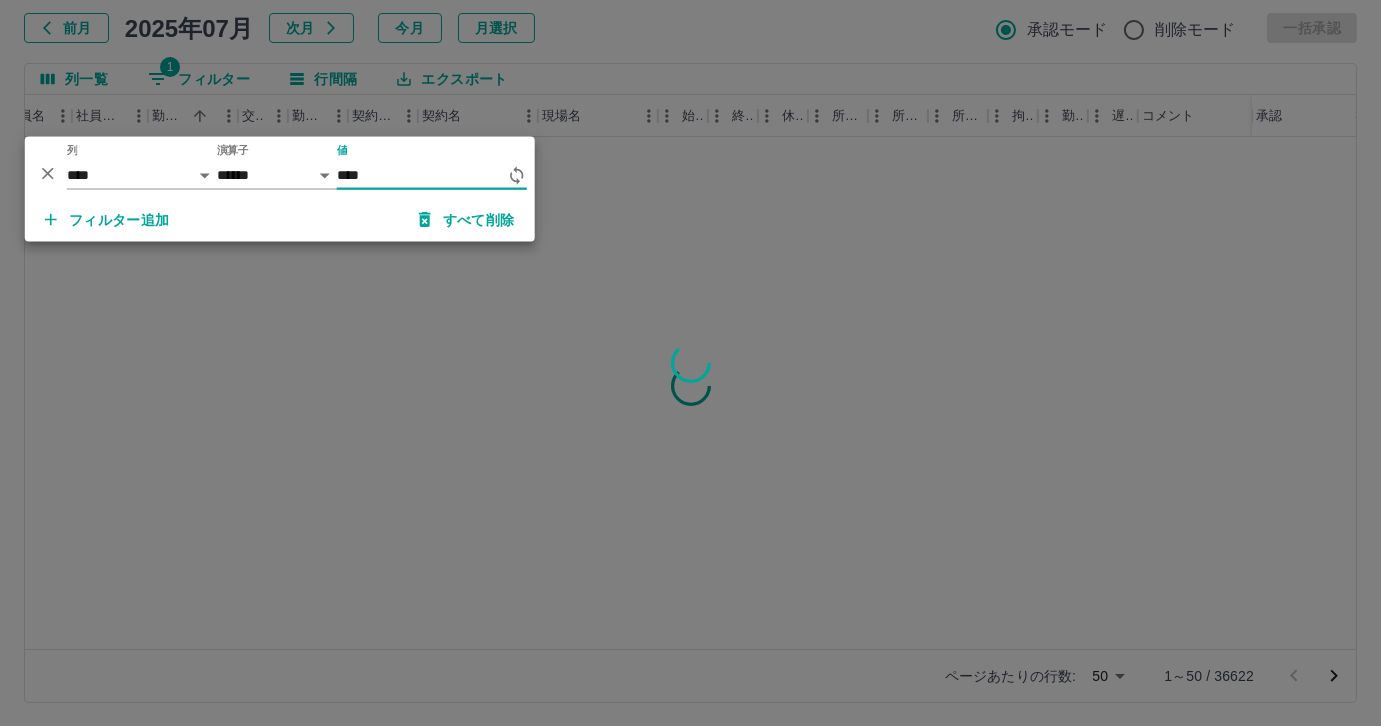 type on "*****" 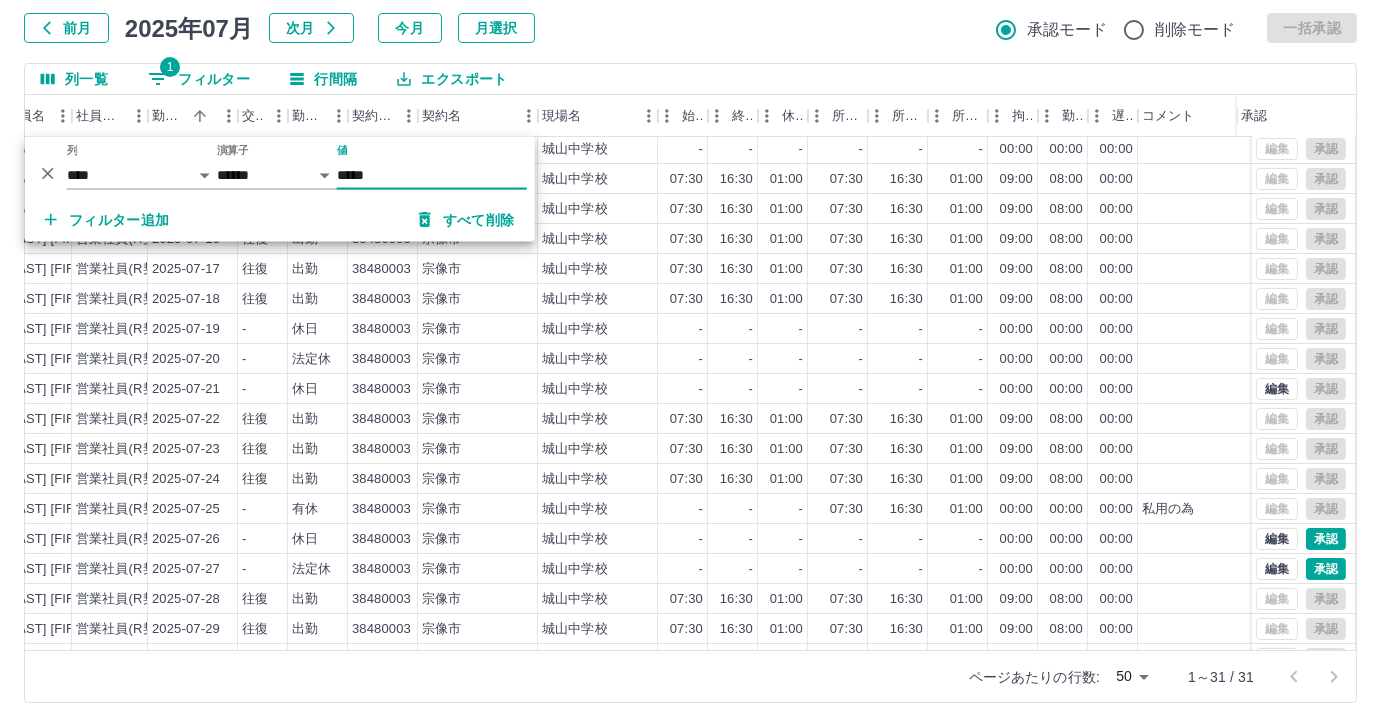 scroll, scrollTop: 431, scrollLeft: 253, axis: both 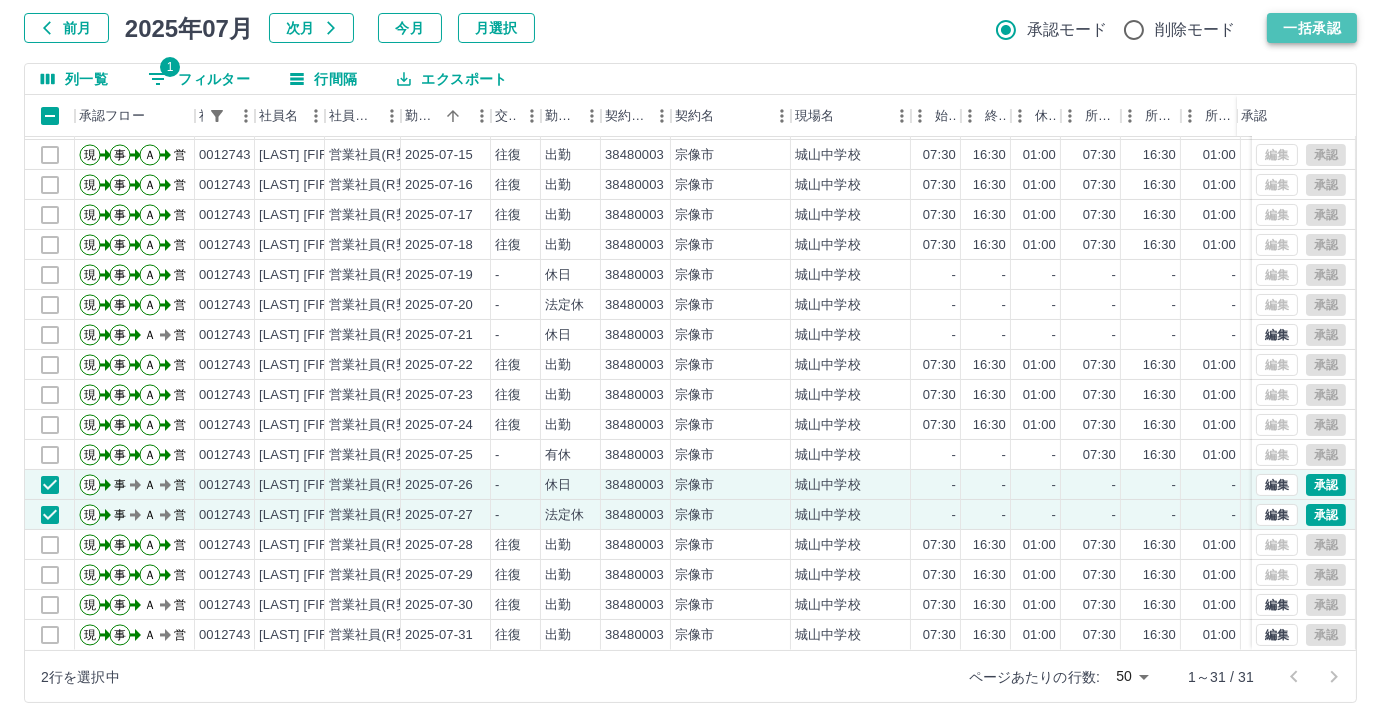 click on "一括承認" at bounding box center [1312, 28] 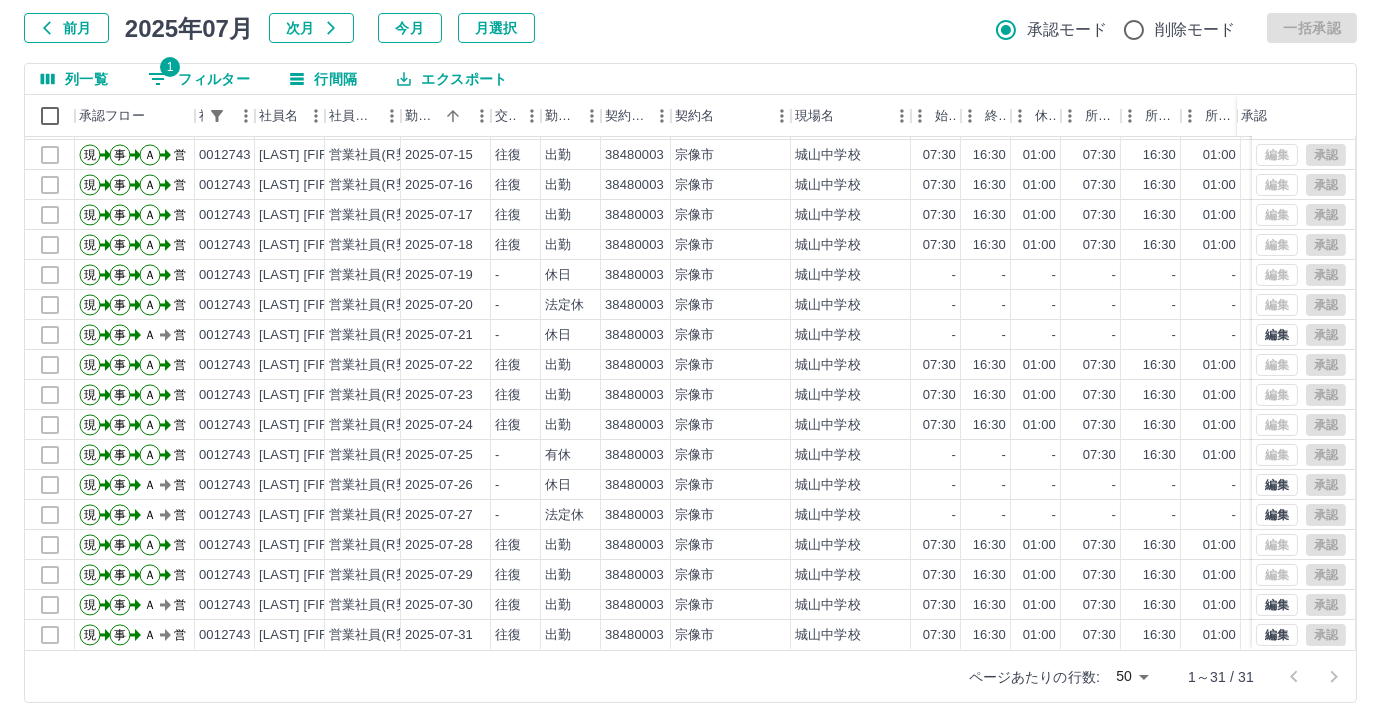 click on "1 フィルター" at bounding box center [199, 79] 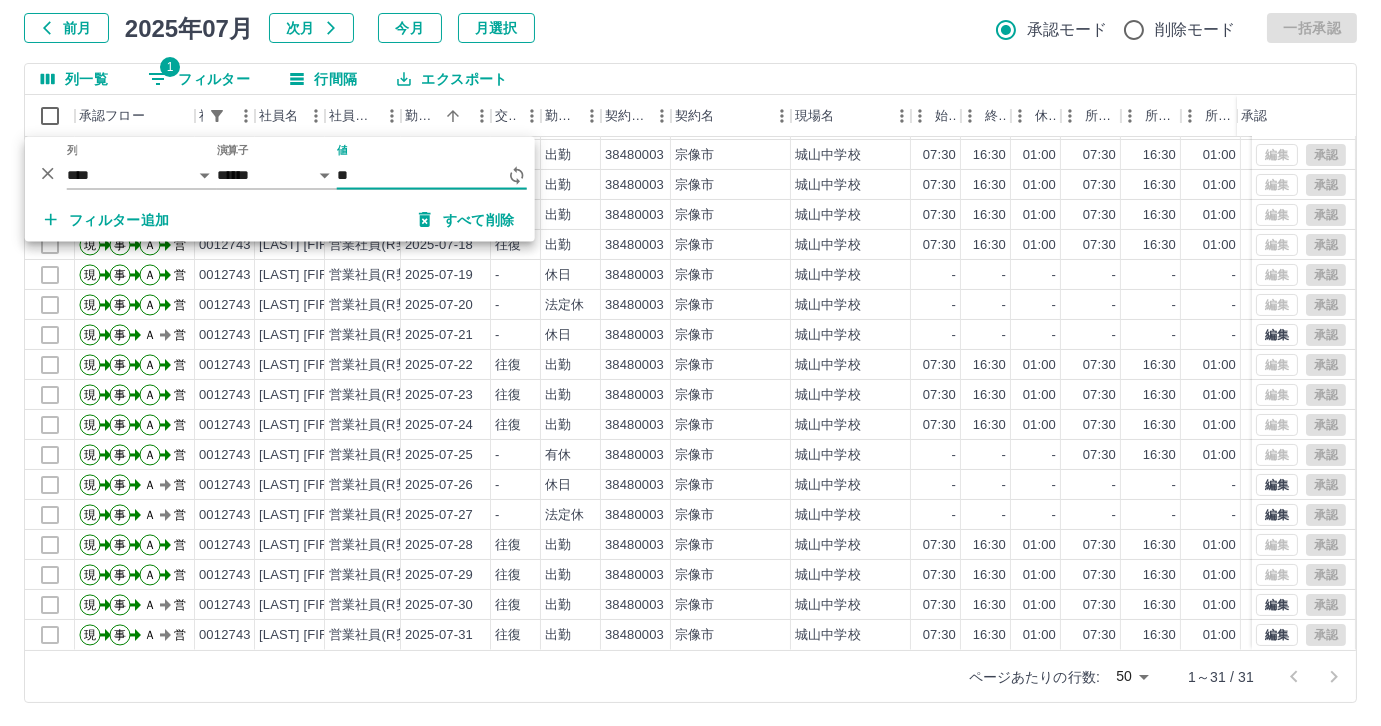 type on "*" 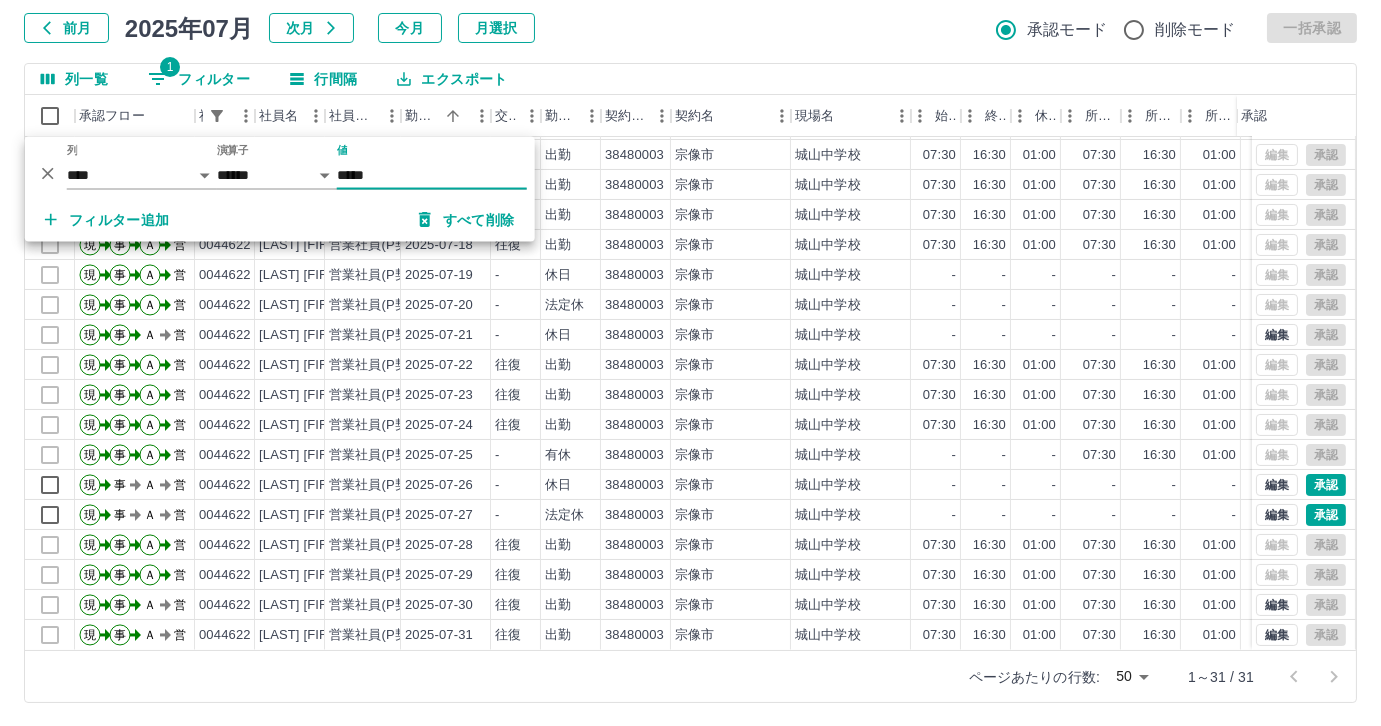 scroll, scrollTop: 431, scrollLeft: 0, axis: vertical 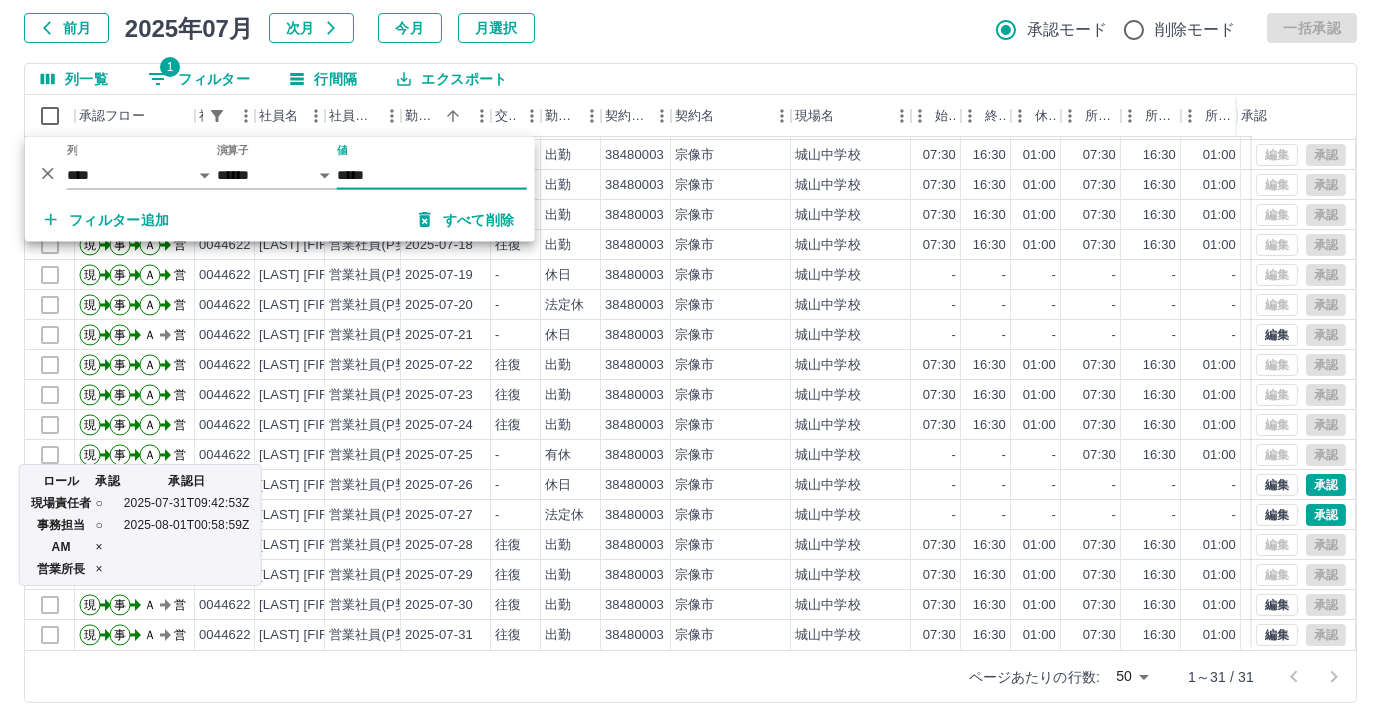 type on "*****" 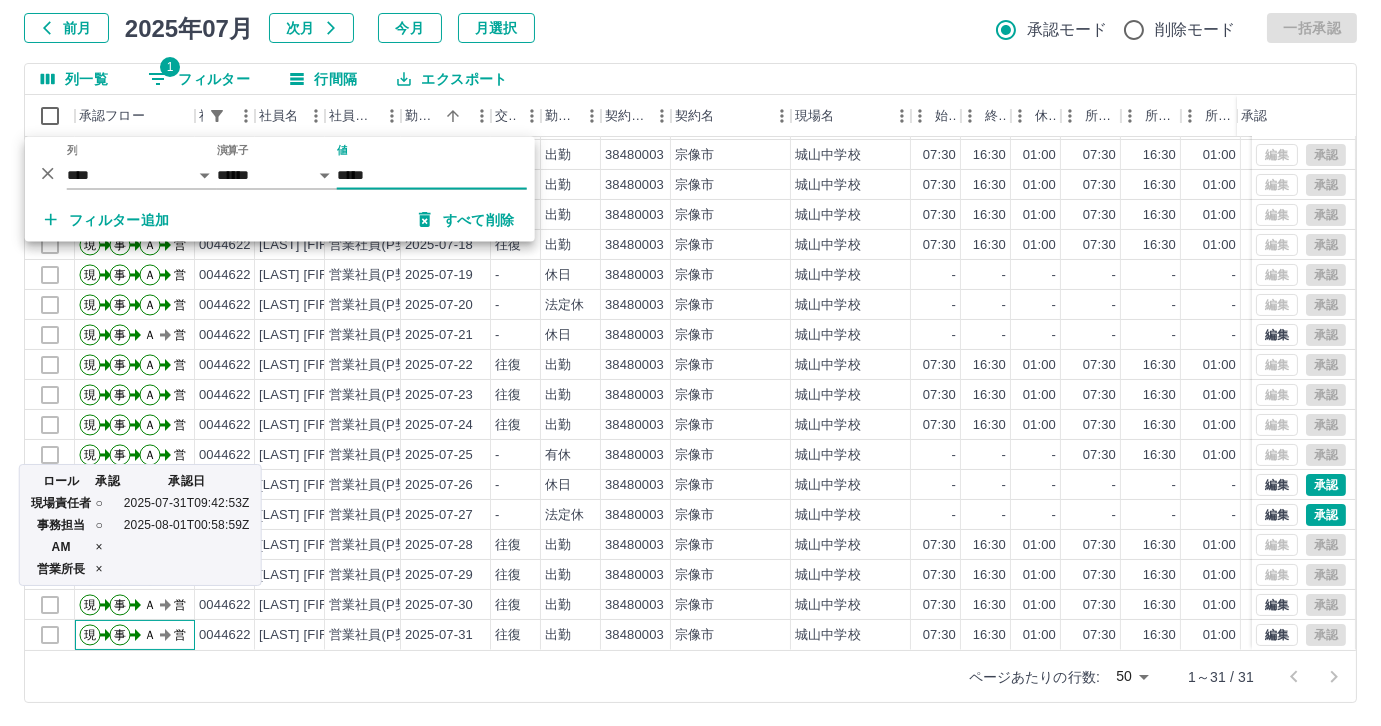 drag, startPoint x: 176, startPoint y: 632, endPoint x: 88, endPoint y: 610, distance: 90.70832 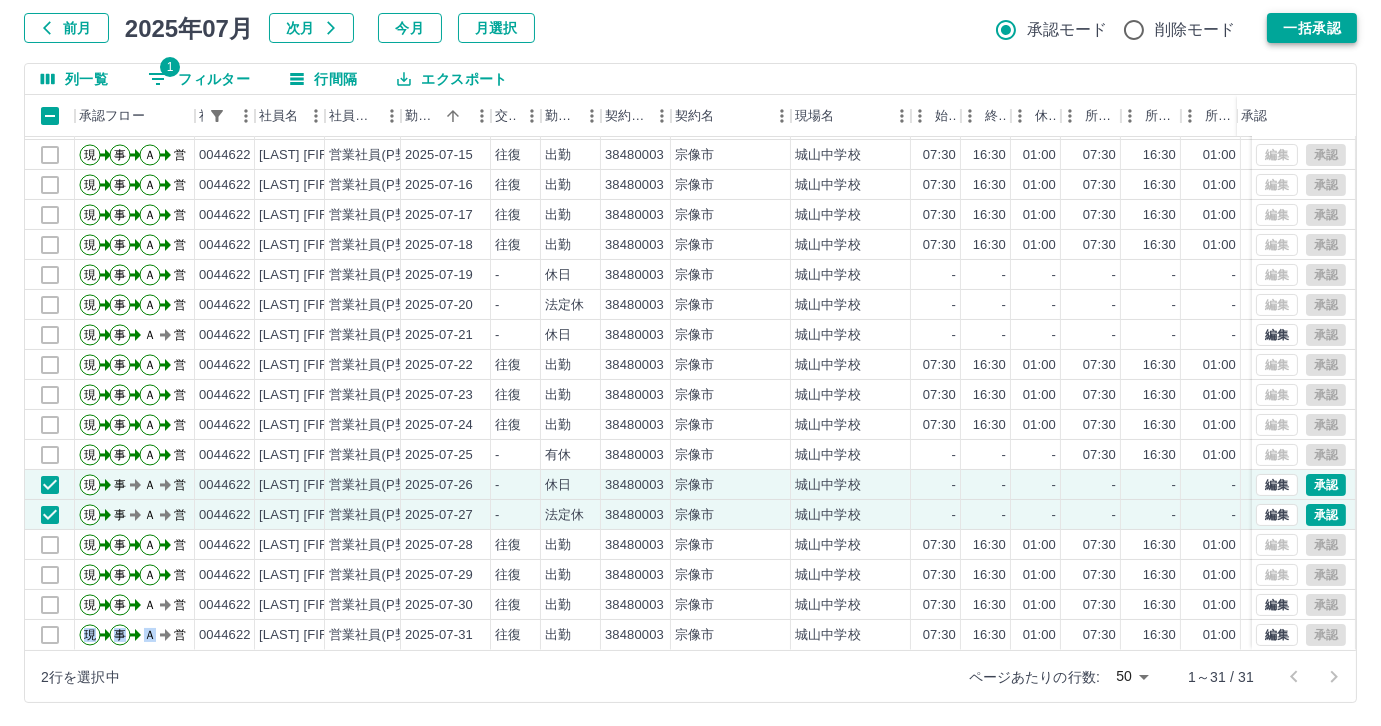click on "一括承認" at bounding box center [1312, 28] 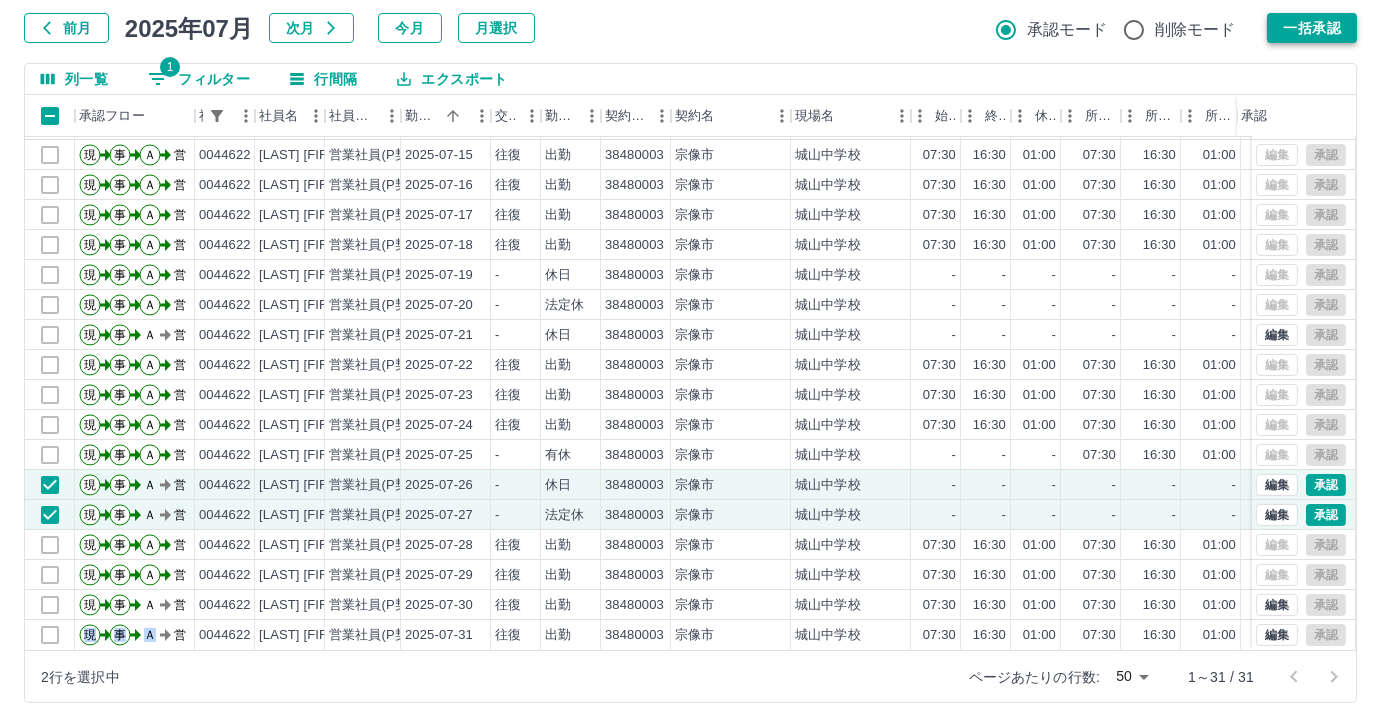 click on "一括承認" at bounding box center (1312, 28) 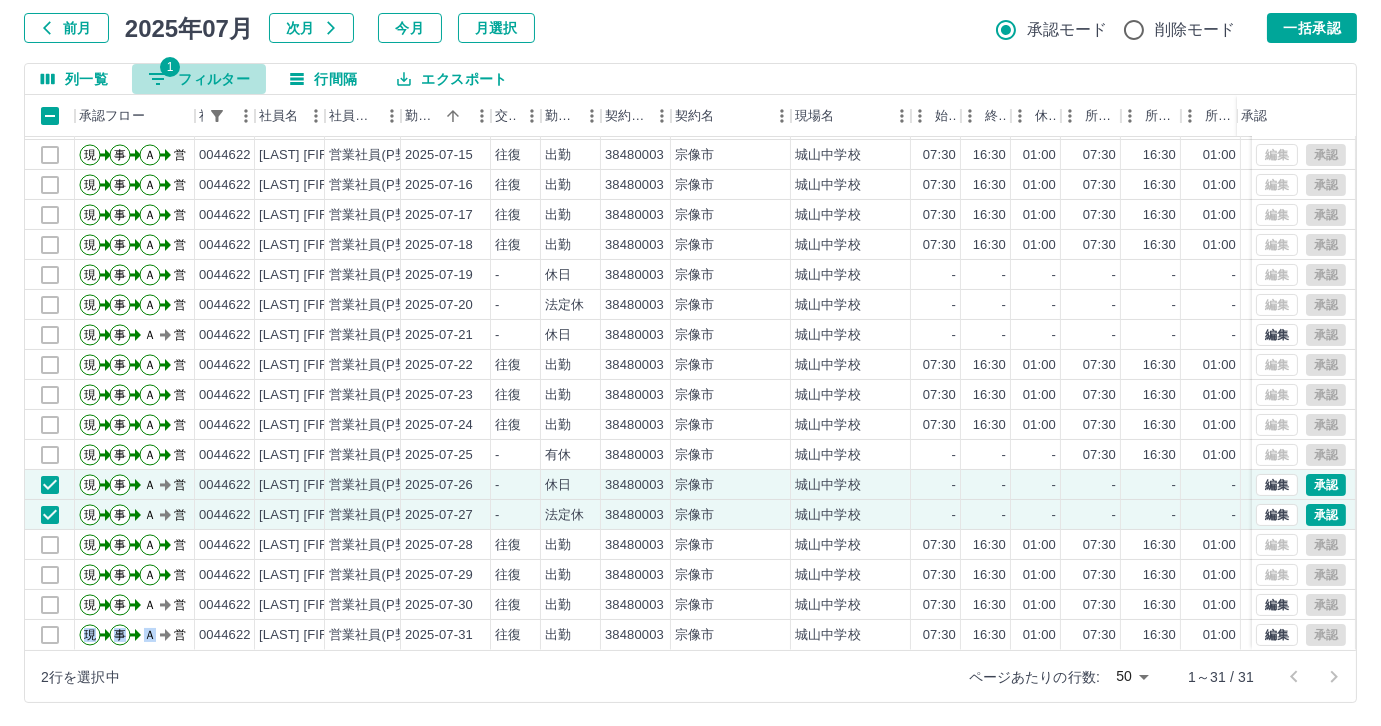 click on "1 フィルター" at bounding box center [199, 79] 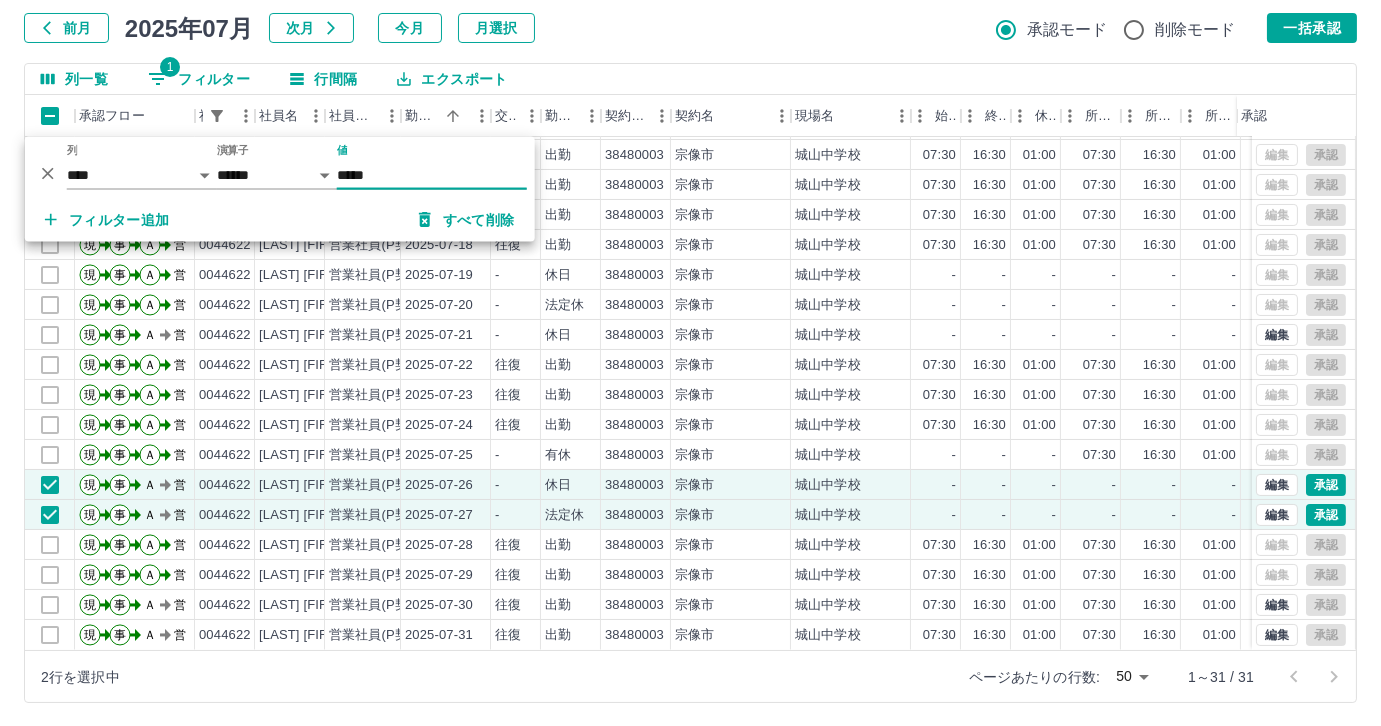 click on "*****" at bounding box center [432, 175] 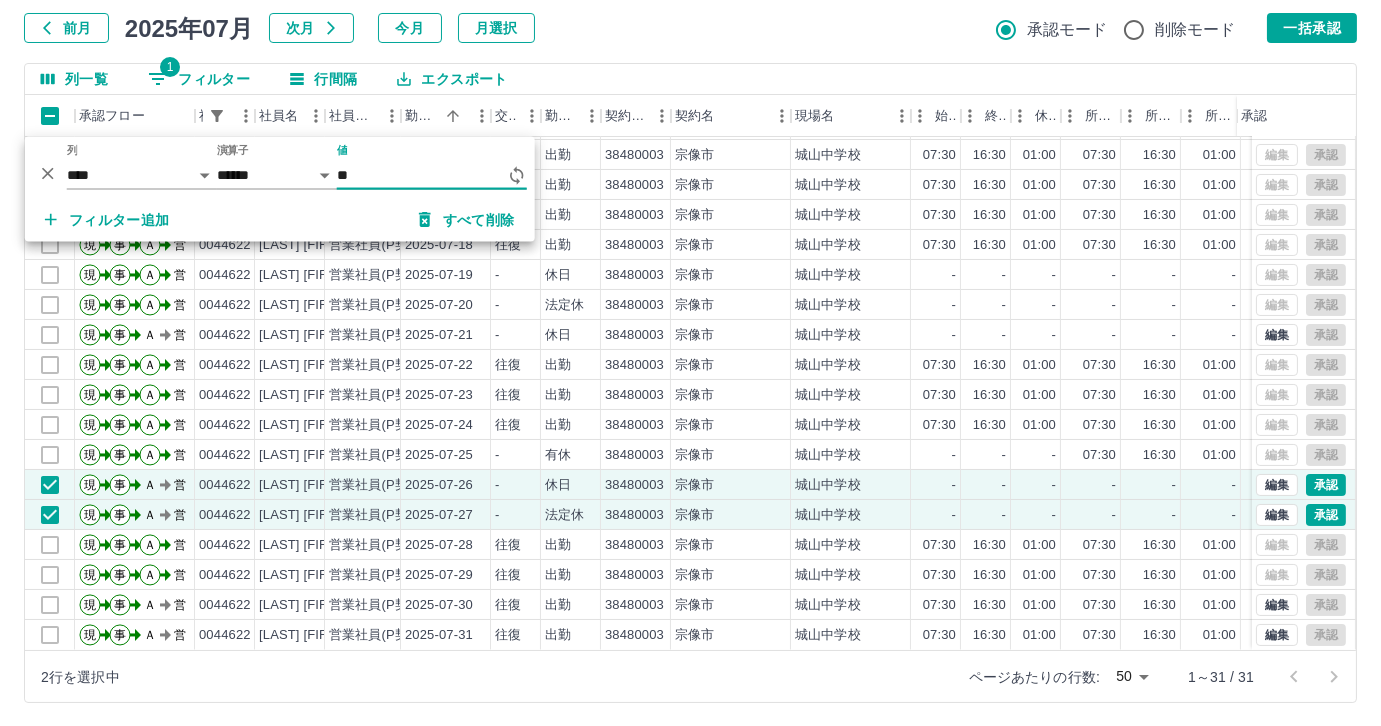 type on "*" 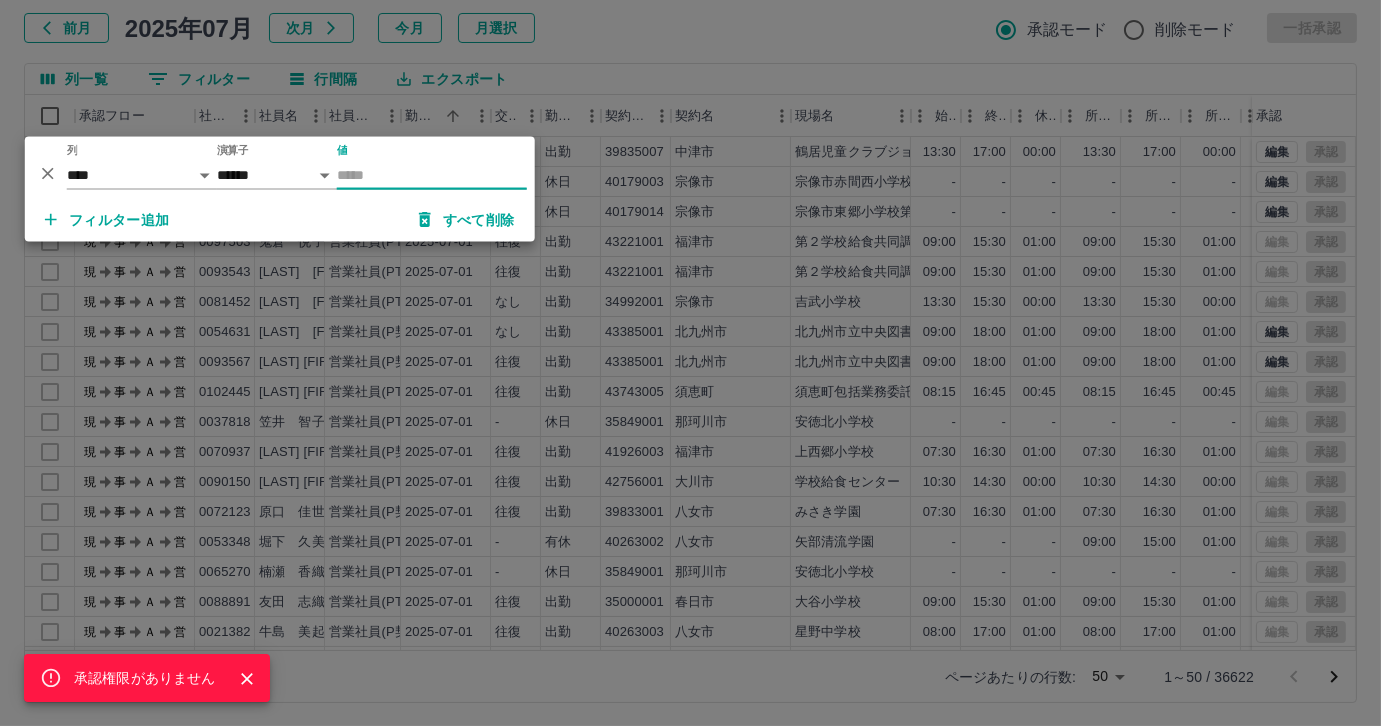 scroll, scrollTop: 0, scrollLeft: 0, axis: both 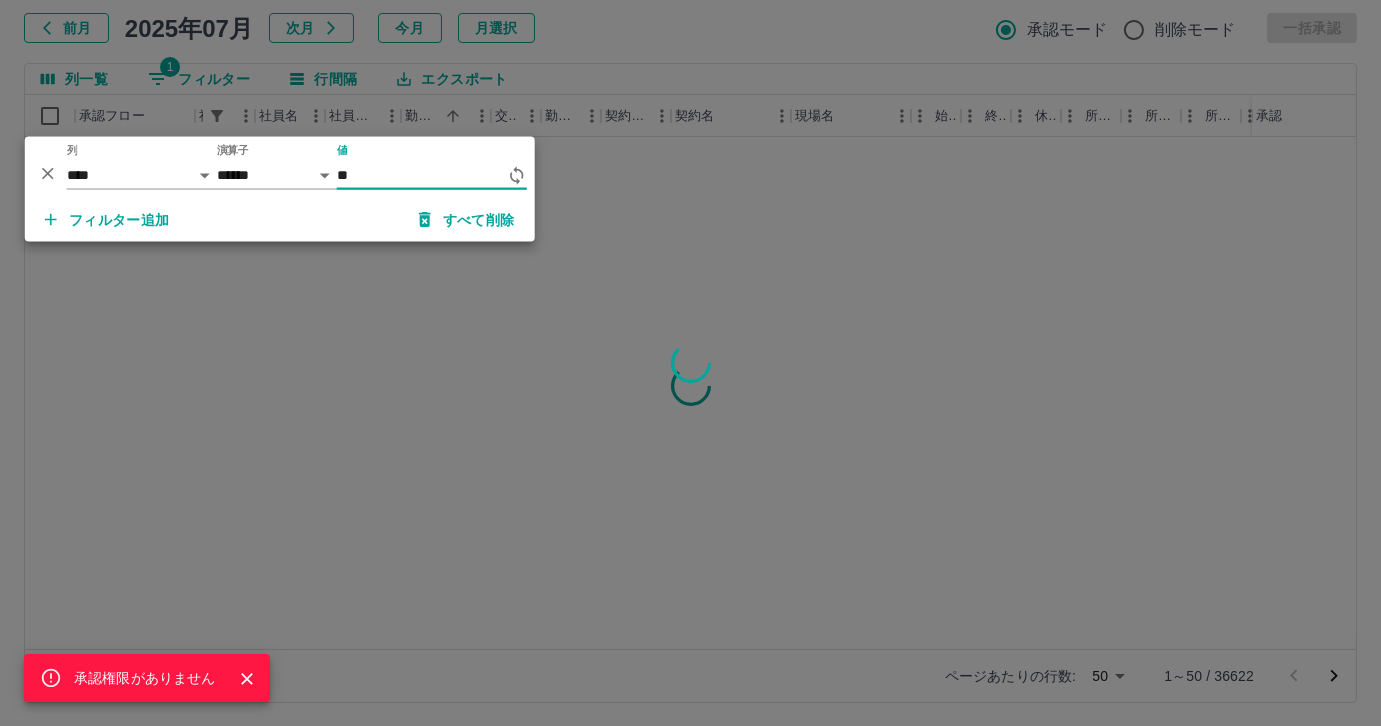 type on "*" 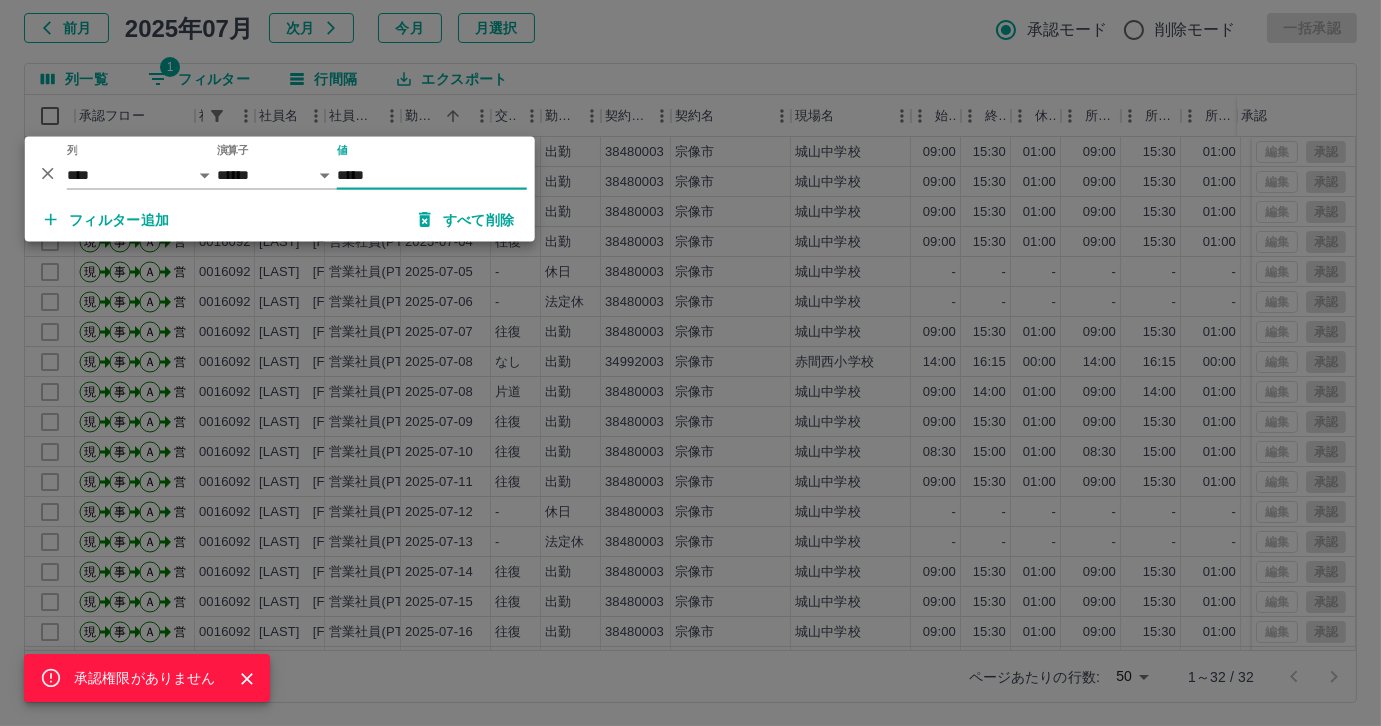 type on "*****" 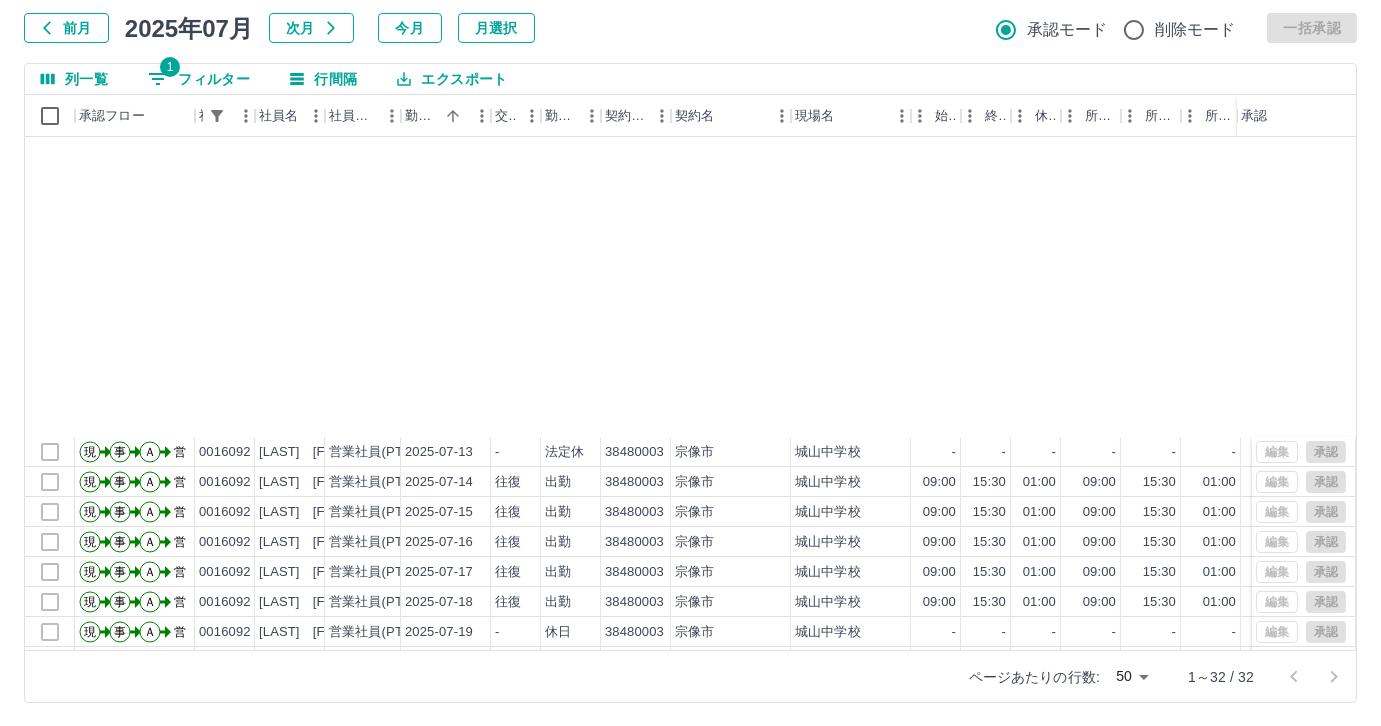 scroll, scrollTop: 461, scrollLeft: 0, axis: vertical 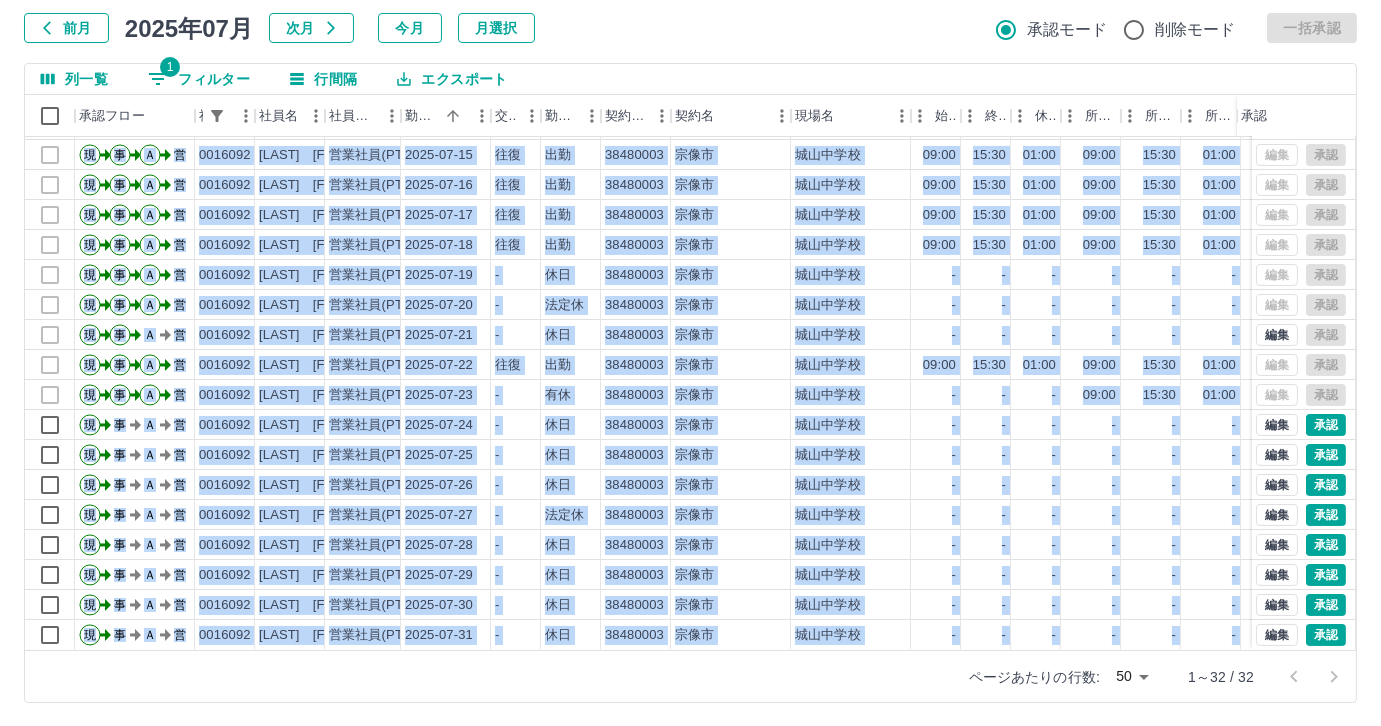 drag, startPoint x: 469, startPoint y: 650, endPoint x: 518, endPoint y: 646, distance: 49.162994 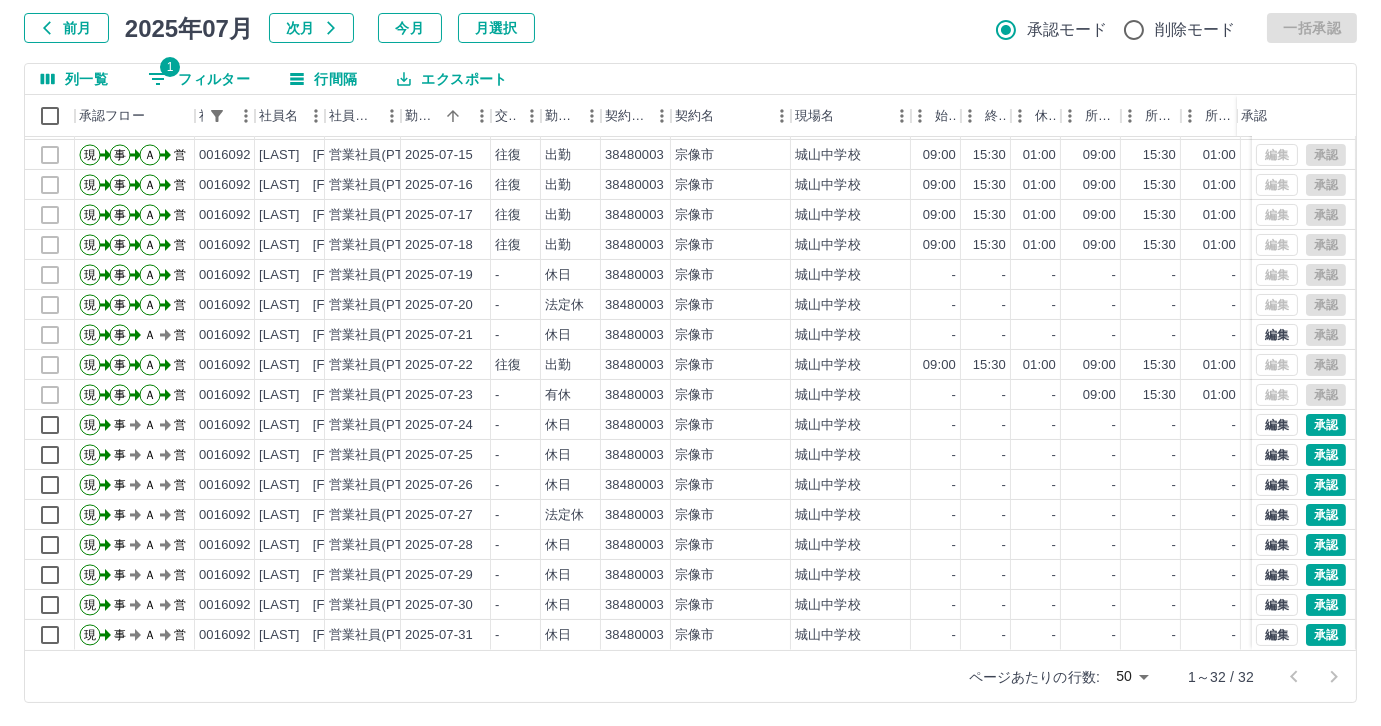 click on "列一覧 1 フィルター 行間隔 エクスポート" at bounding box center [690, 79] 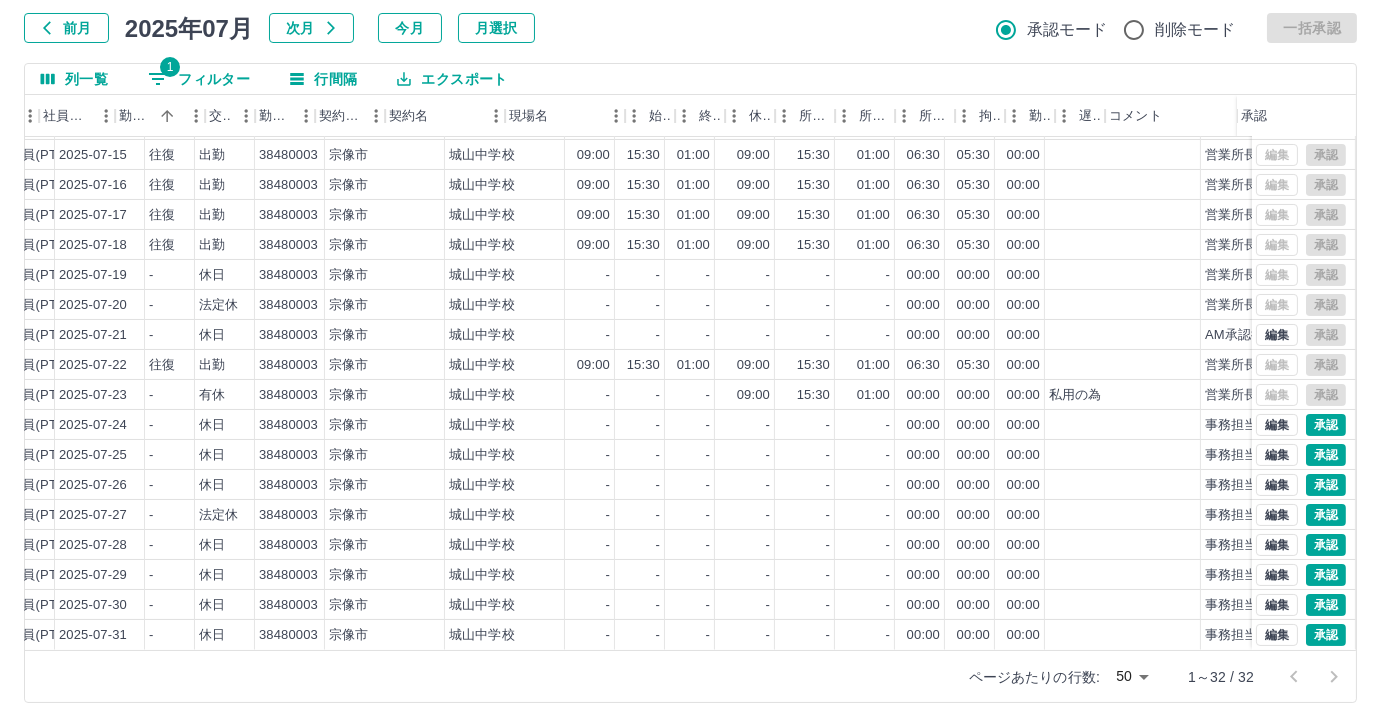 scroll, scrollTop: 461, scrollLeft: 0, axis: vertical 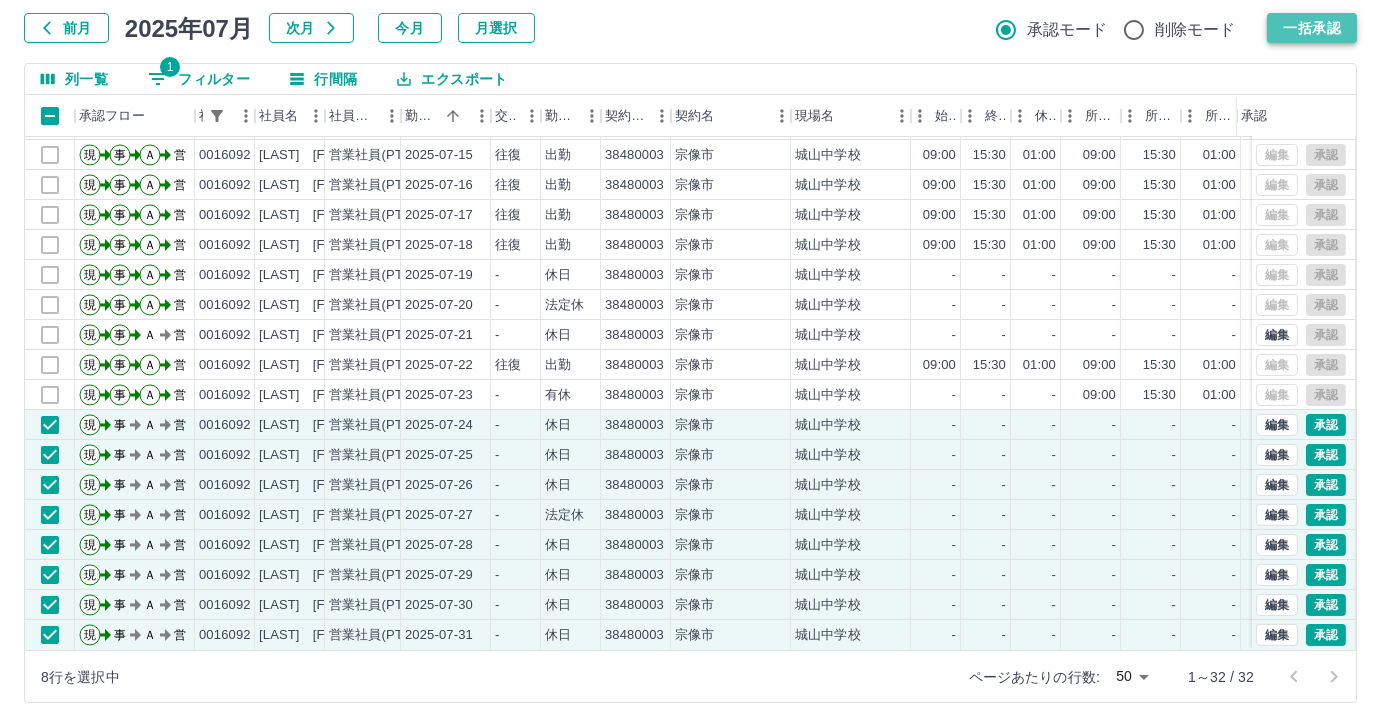 click on "一括承認" at bounding box center (1312, 28) 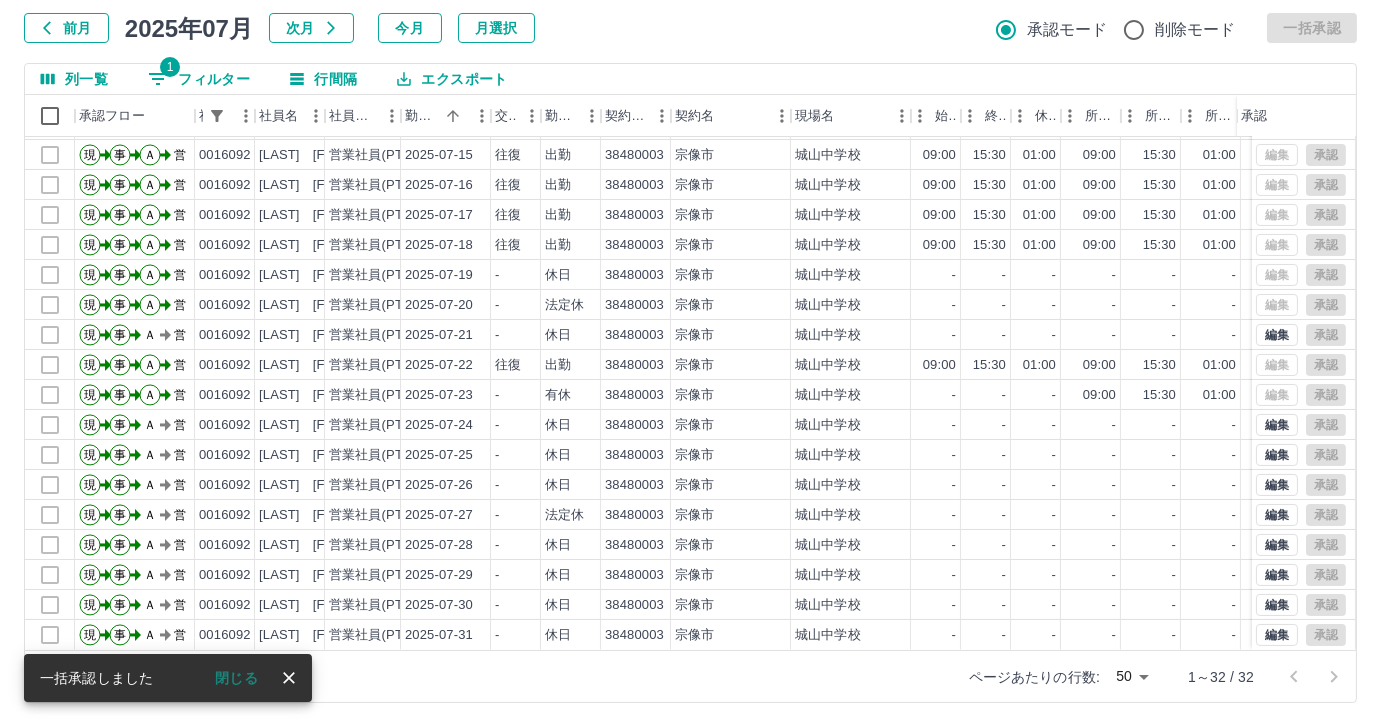 click on "1 フィルター" at bounding box center [199, 79] 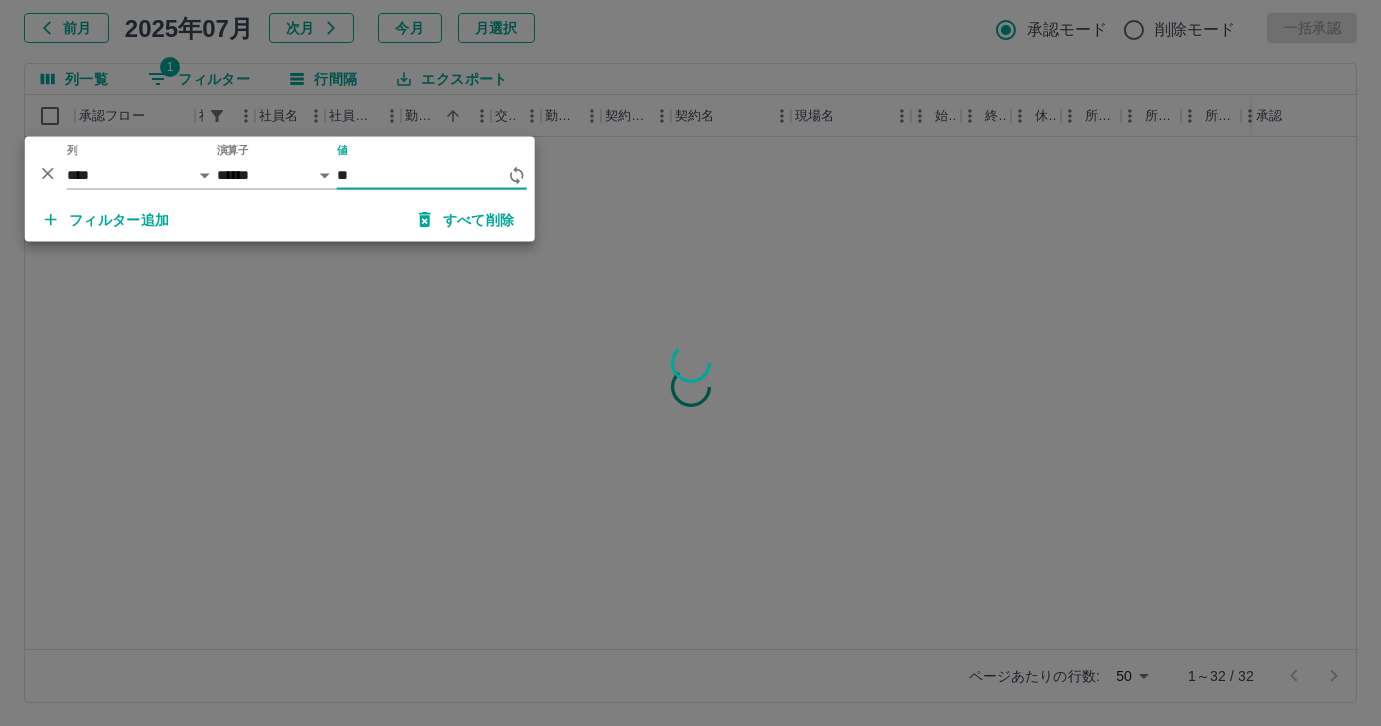 type on "*" 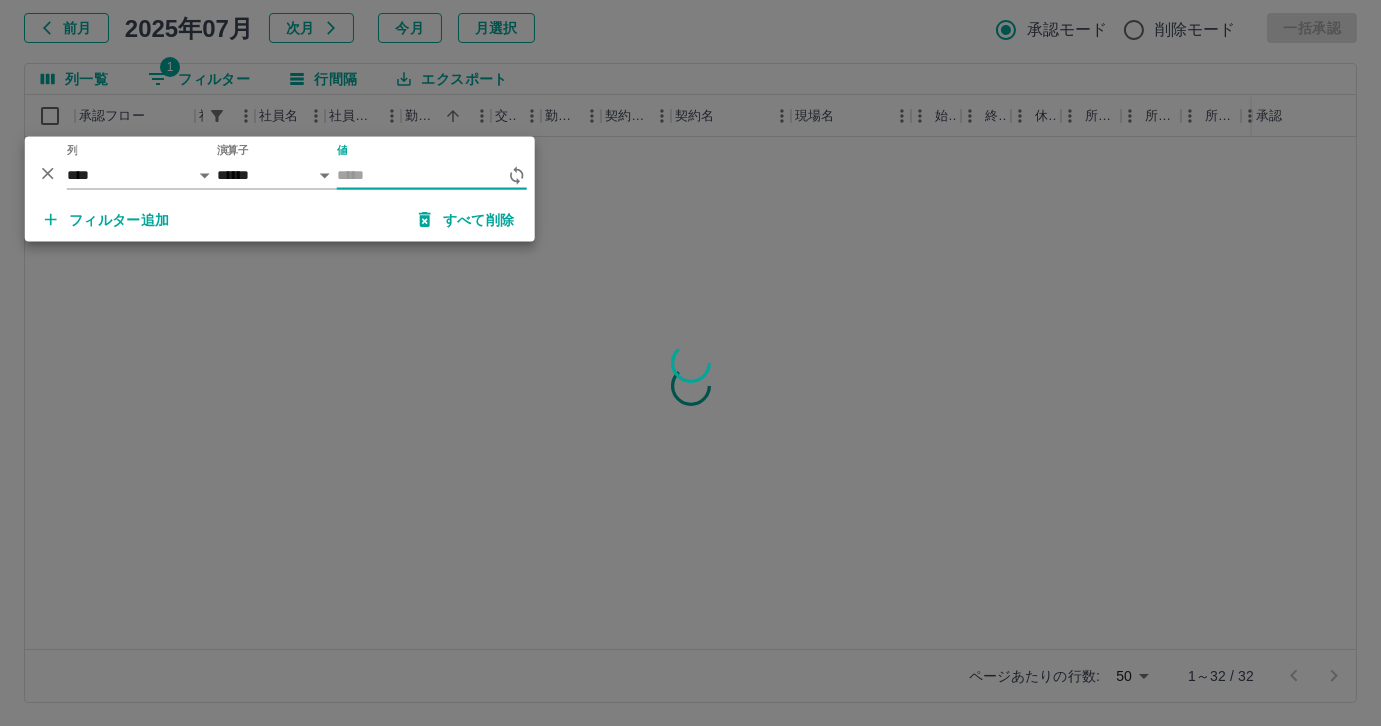 scroll, scrollTop: 0, scrollLeft: 0, axis: both 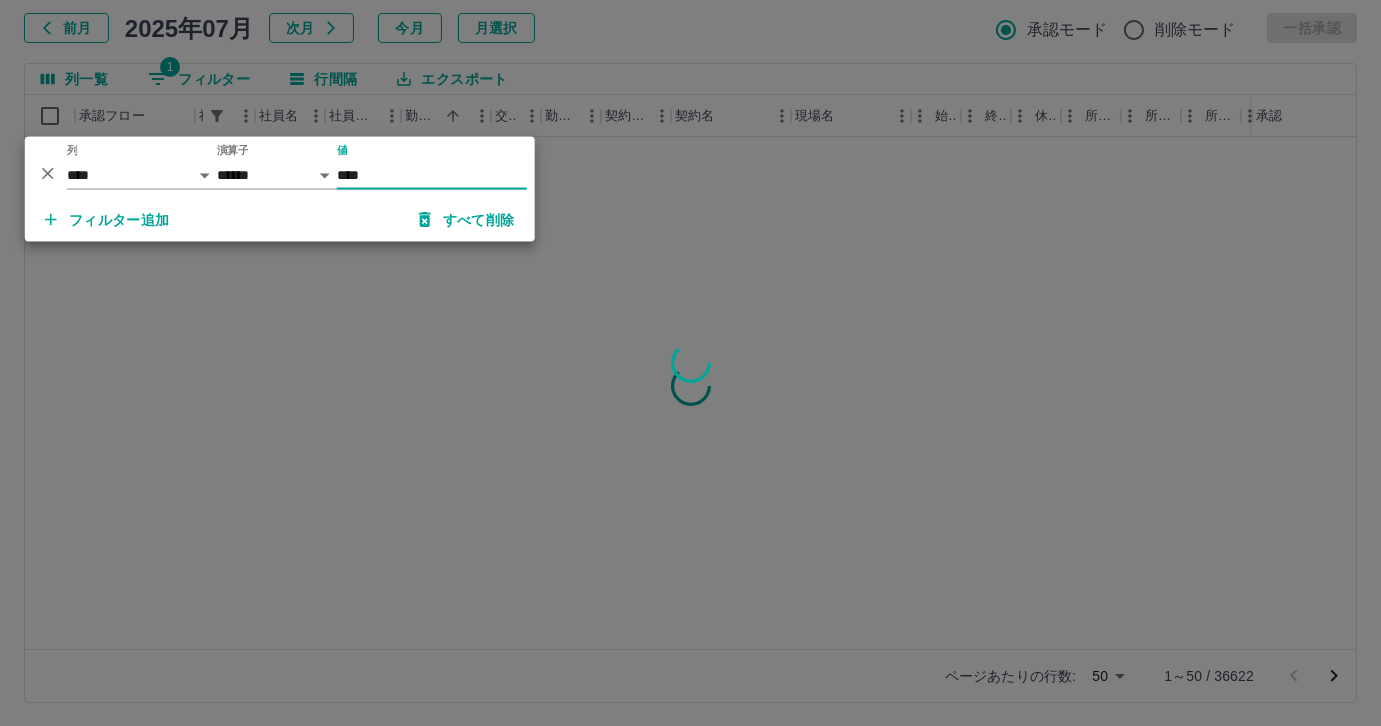 type on "*****" 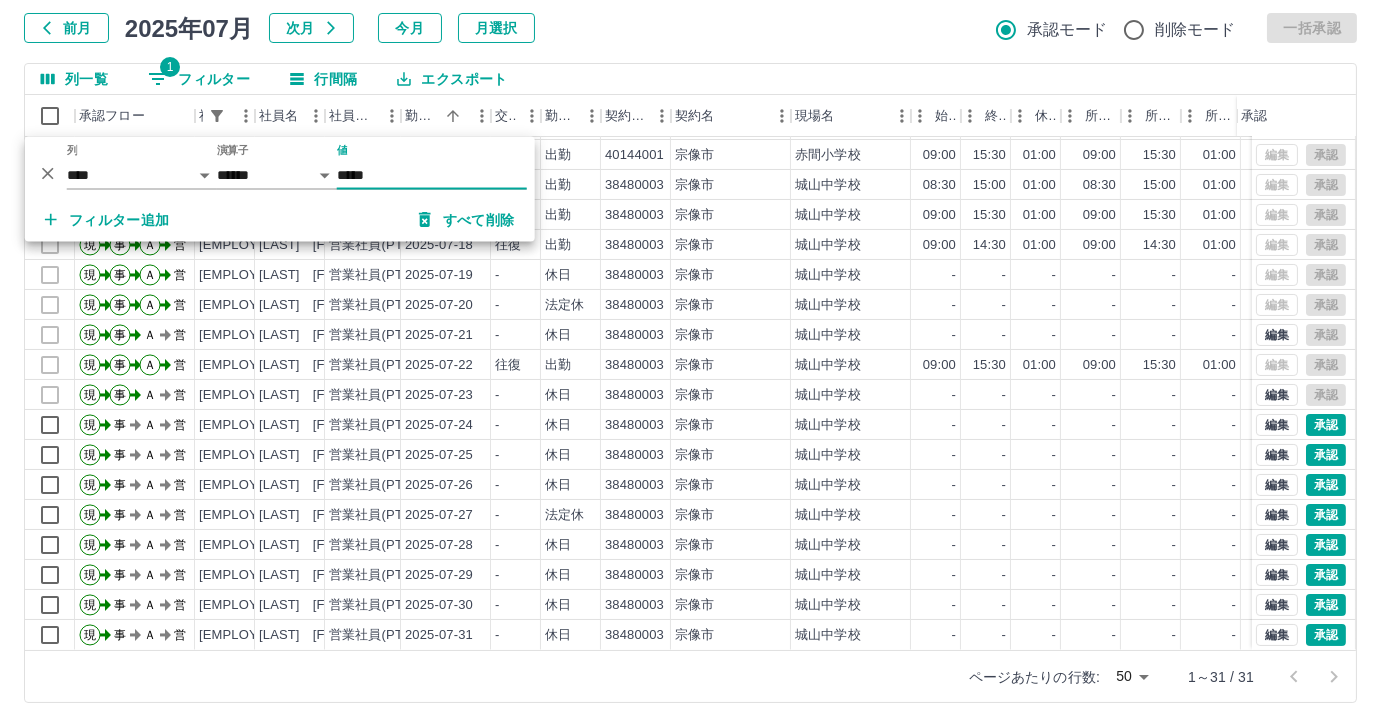 scroll, scrollTop: 431, scrollLeft: 0, axis: vertical 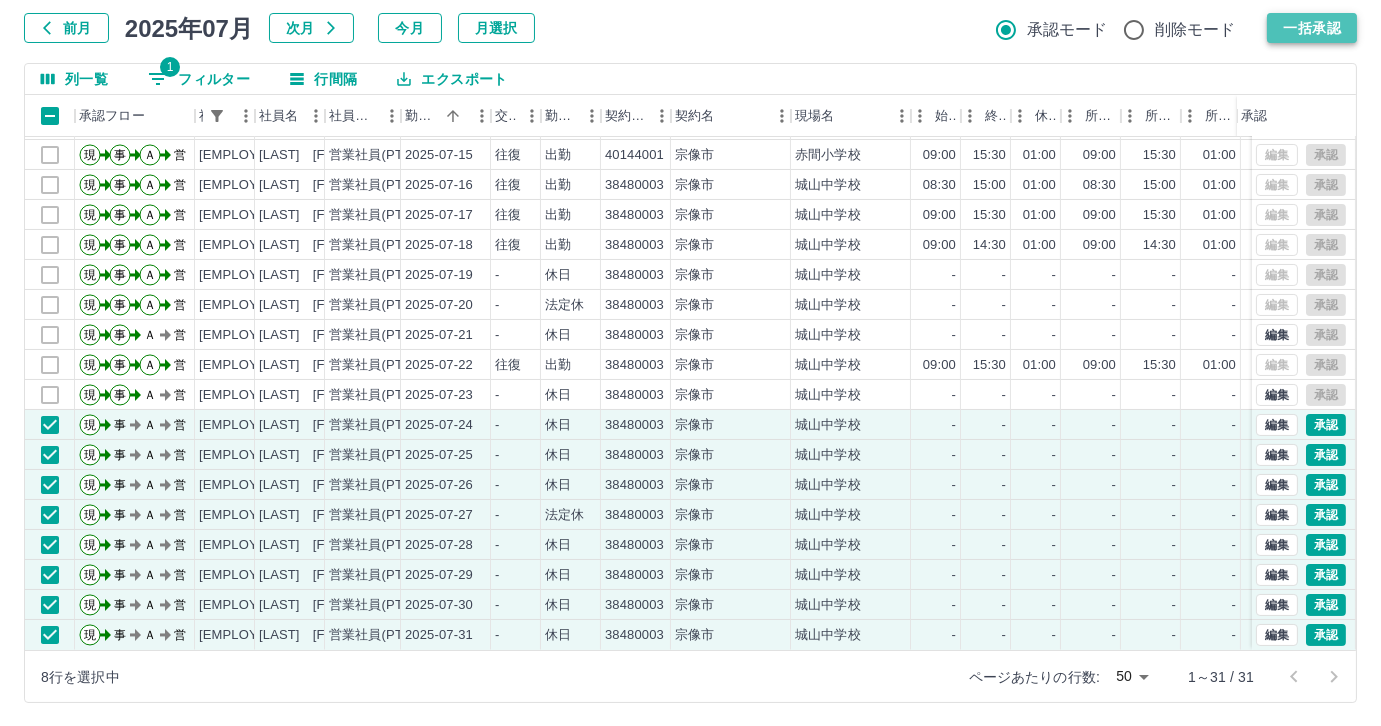 click on "一括承認" at bounding box center (1312, 28) 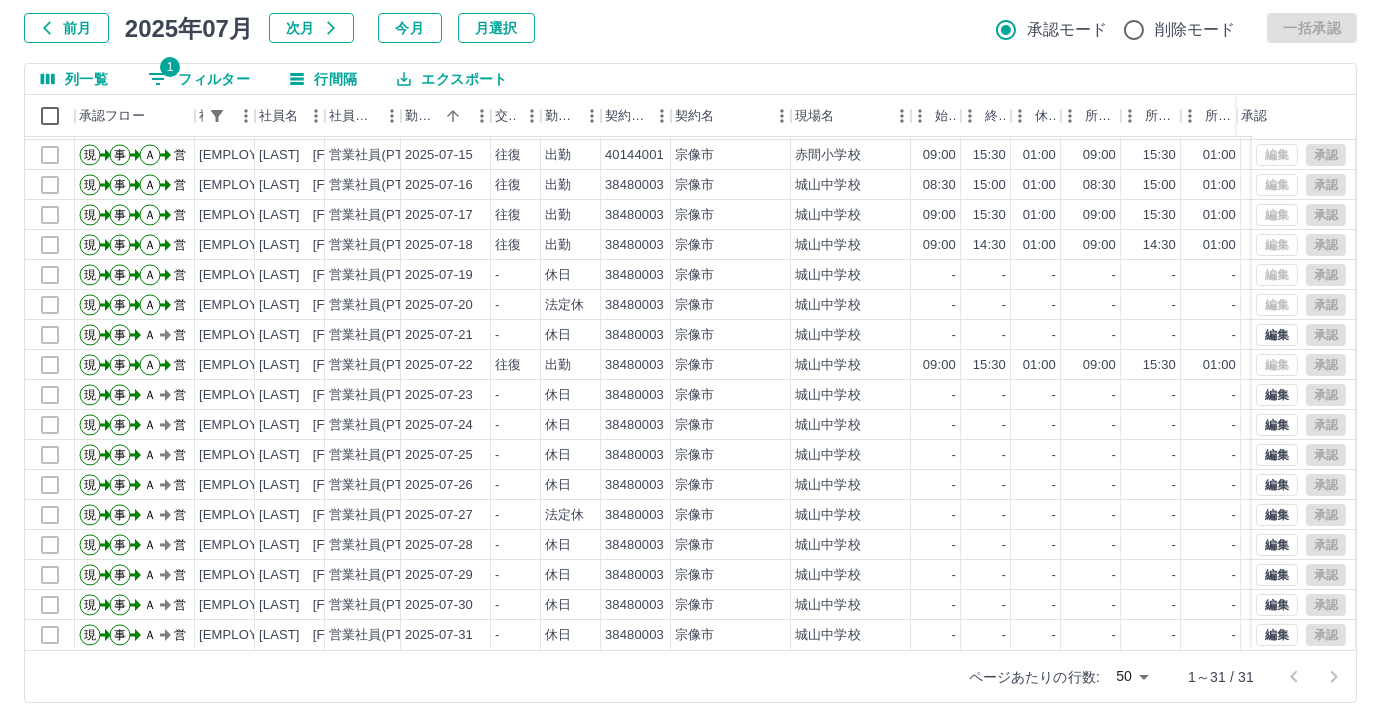 click on "1 フィルター" at bounding box center [199, 79] 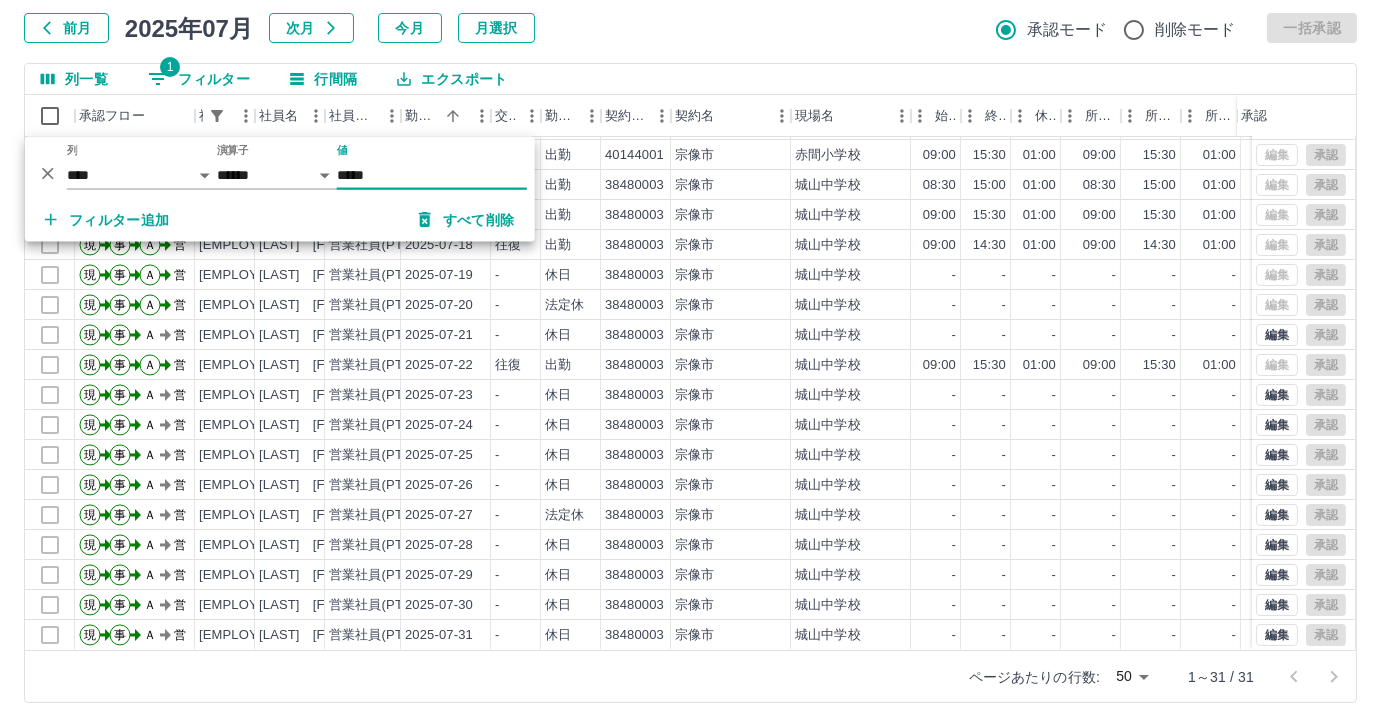 click on "*****" at bounding box center [432, 175] 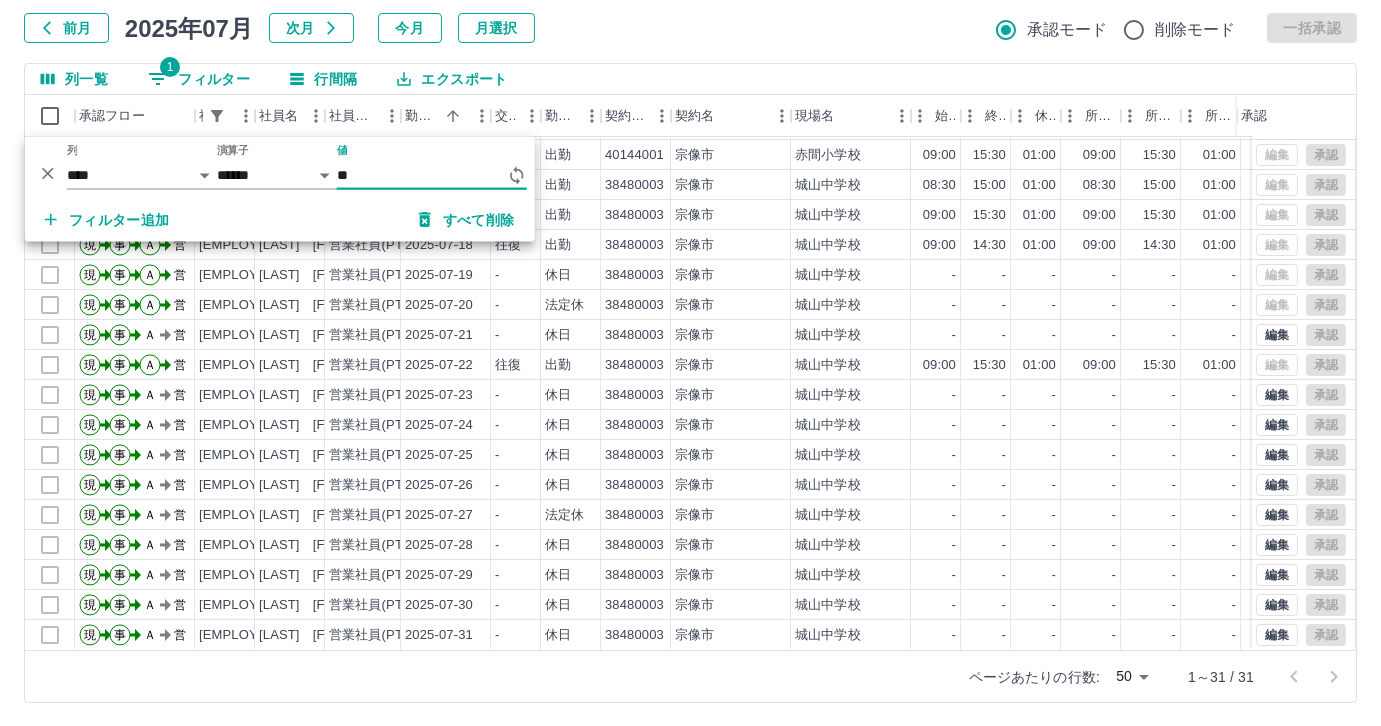 type on "*" 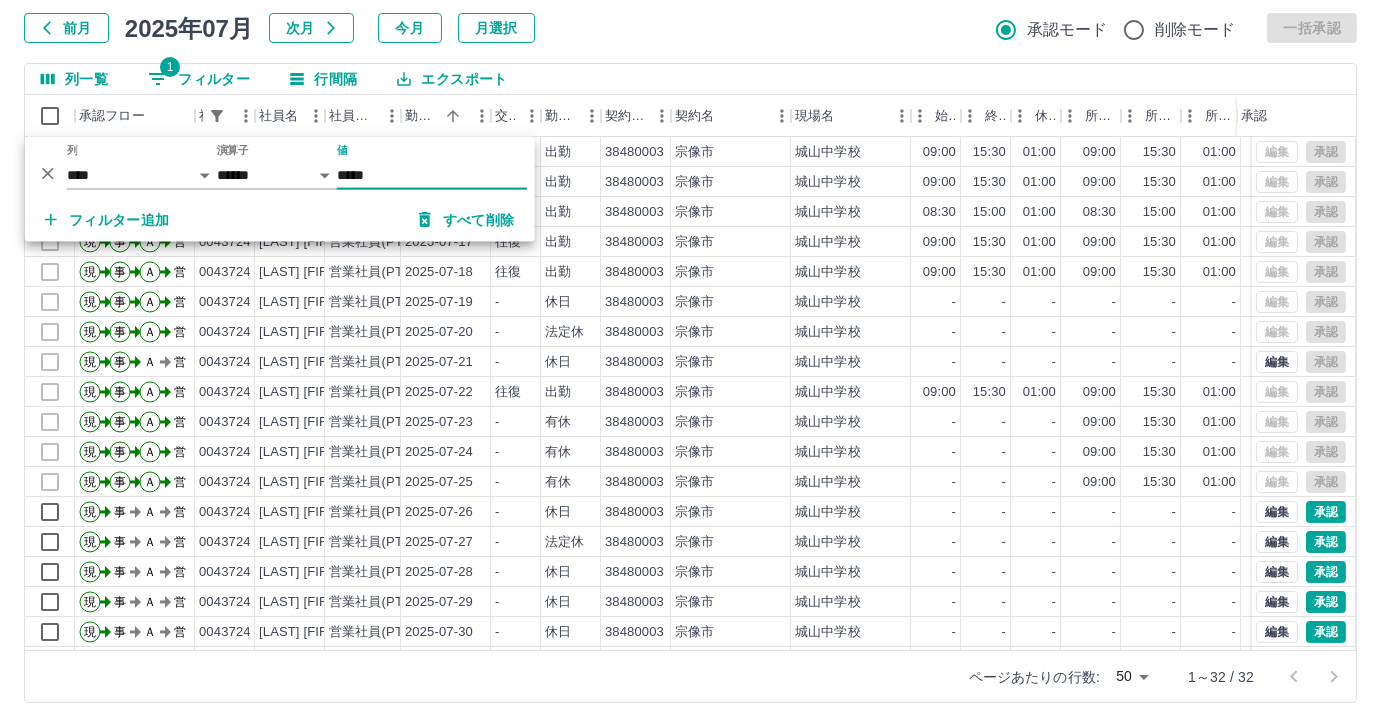 scroll, scrollTop: 461, scrollLeft: 0, axis: vertical 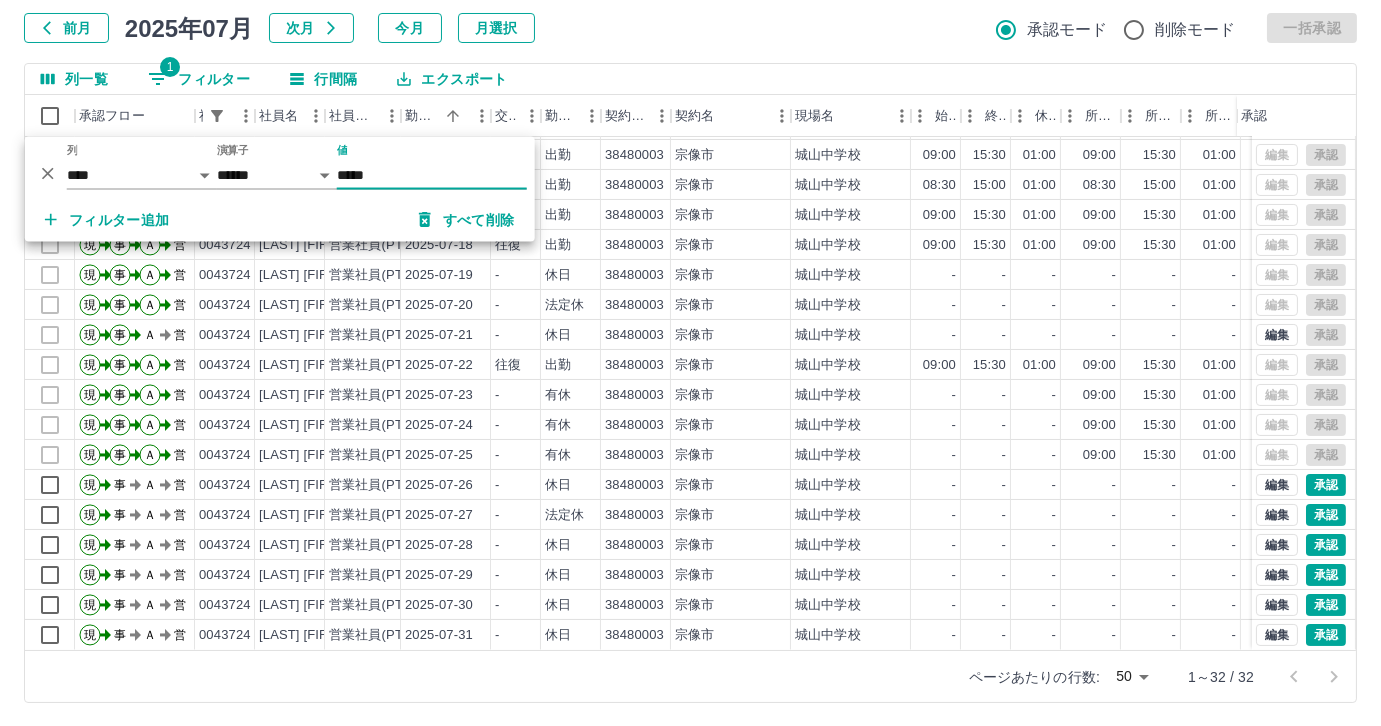 type on "*****" 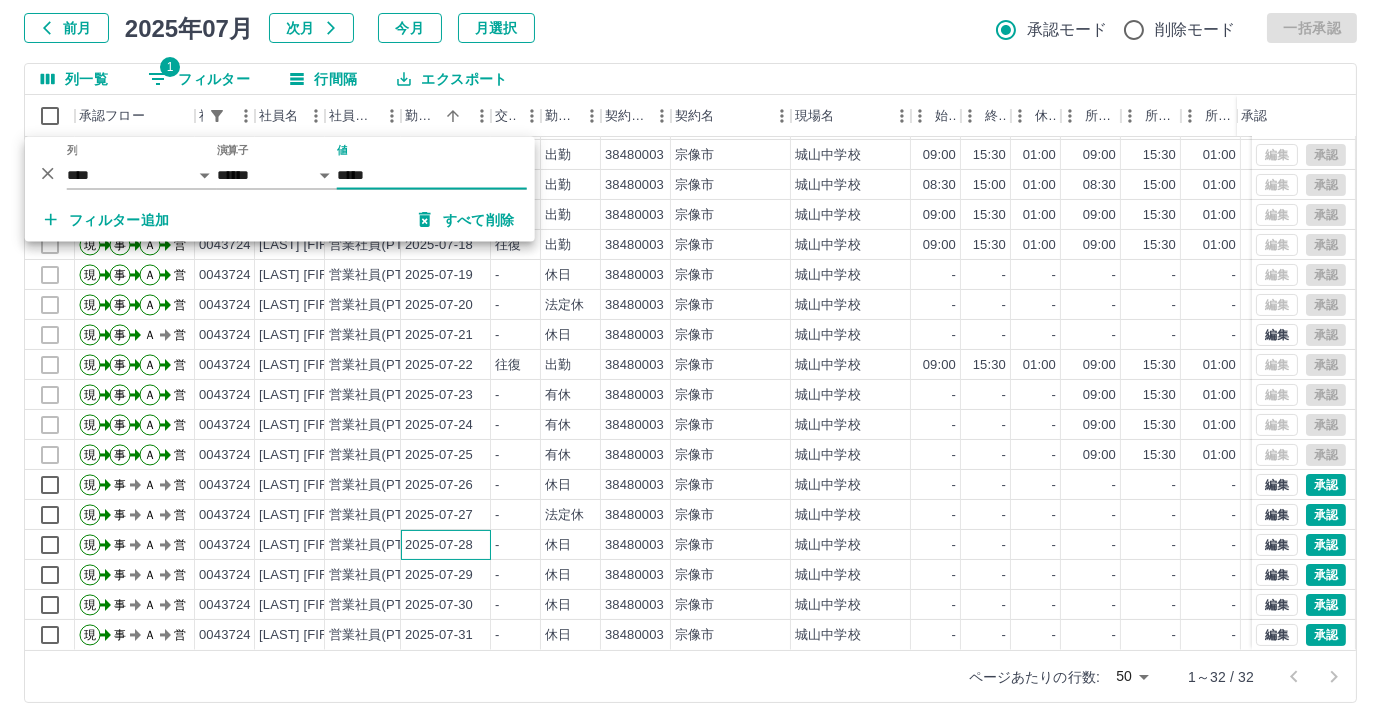drag, startPoint x: 462, startPoint y: 521, endPoint x: 77, endPoint y: 261, distance: 464.5697 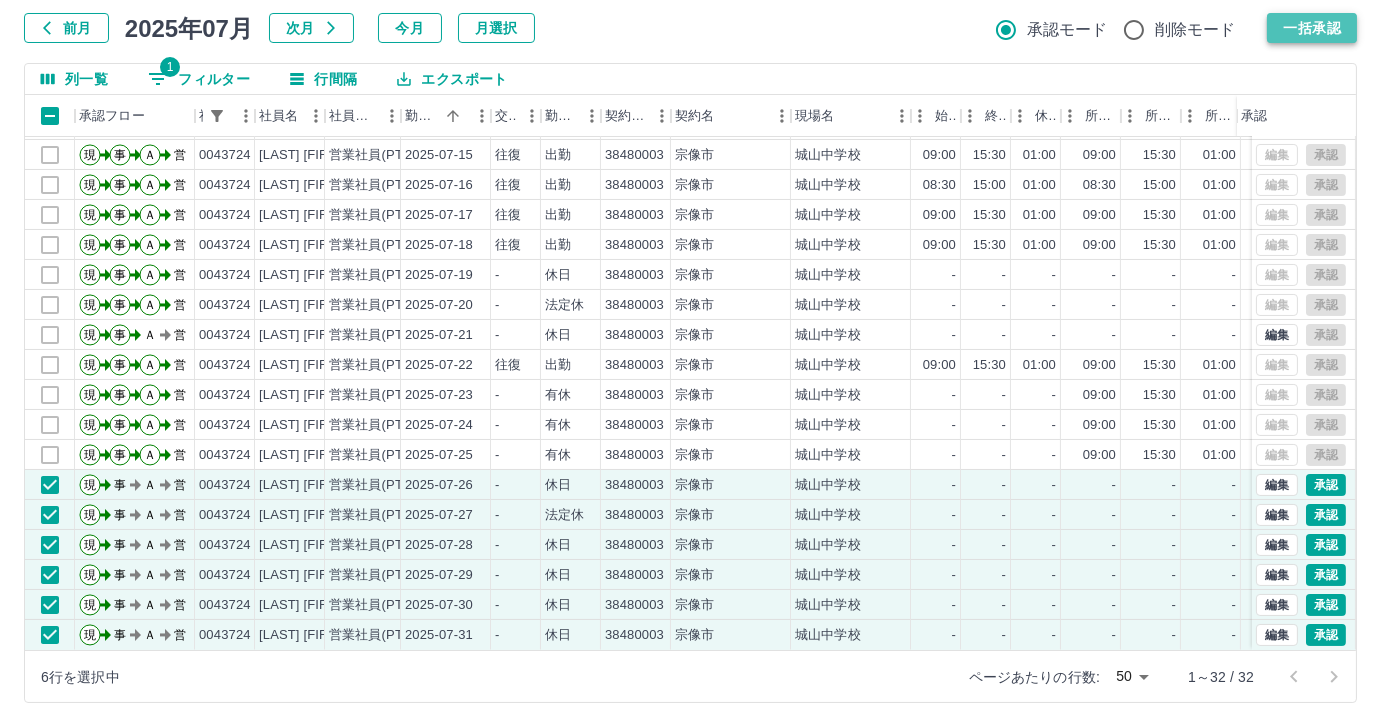 click on "一括承認" at bounding box center [1312, 28] 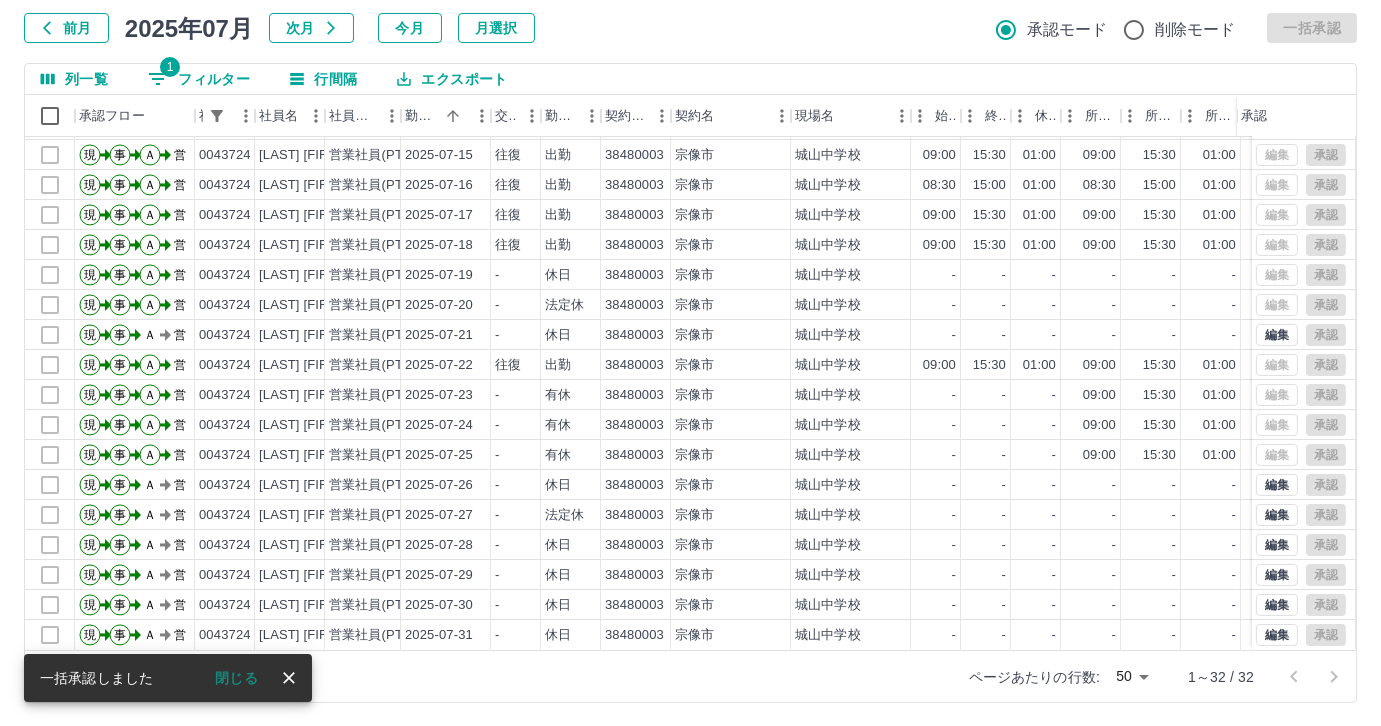 click on "1 フィルター" at bounding box center (199, 79) 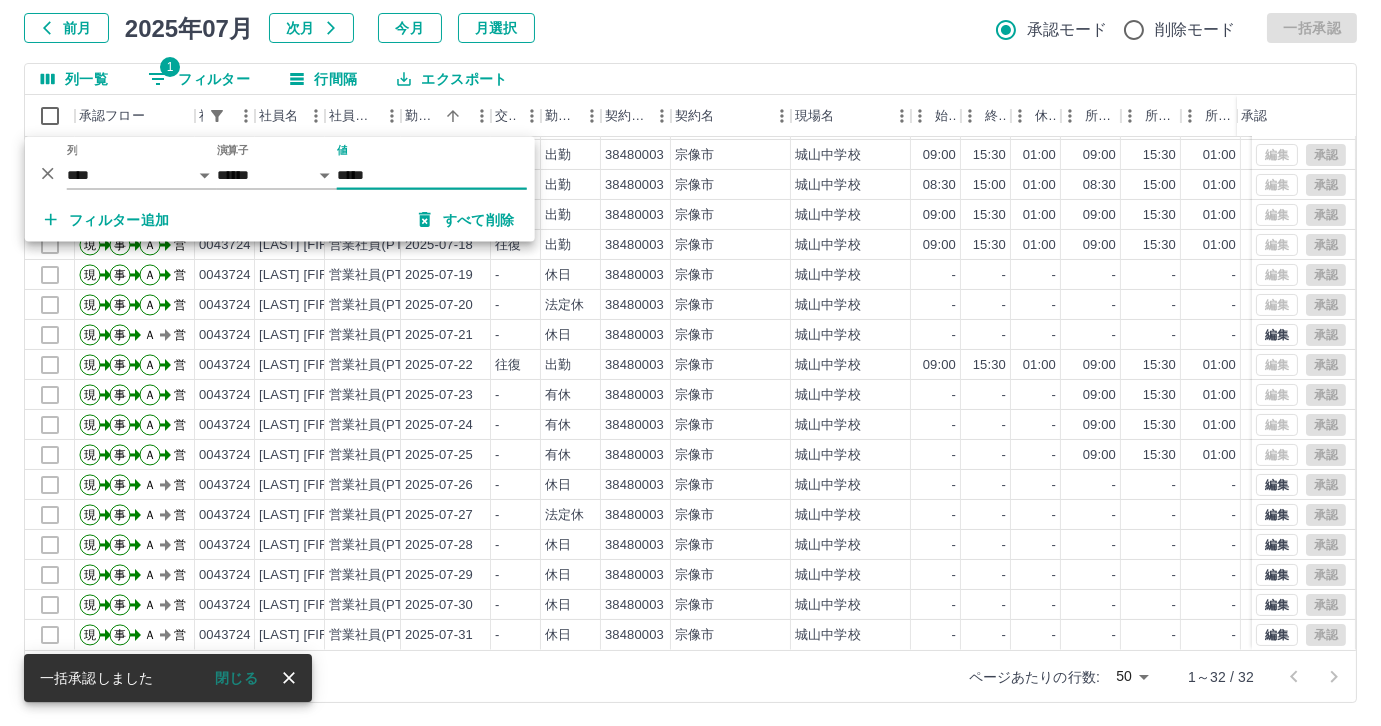 click on "*****" at bounding box center (432, 175) 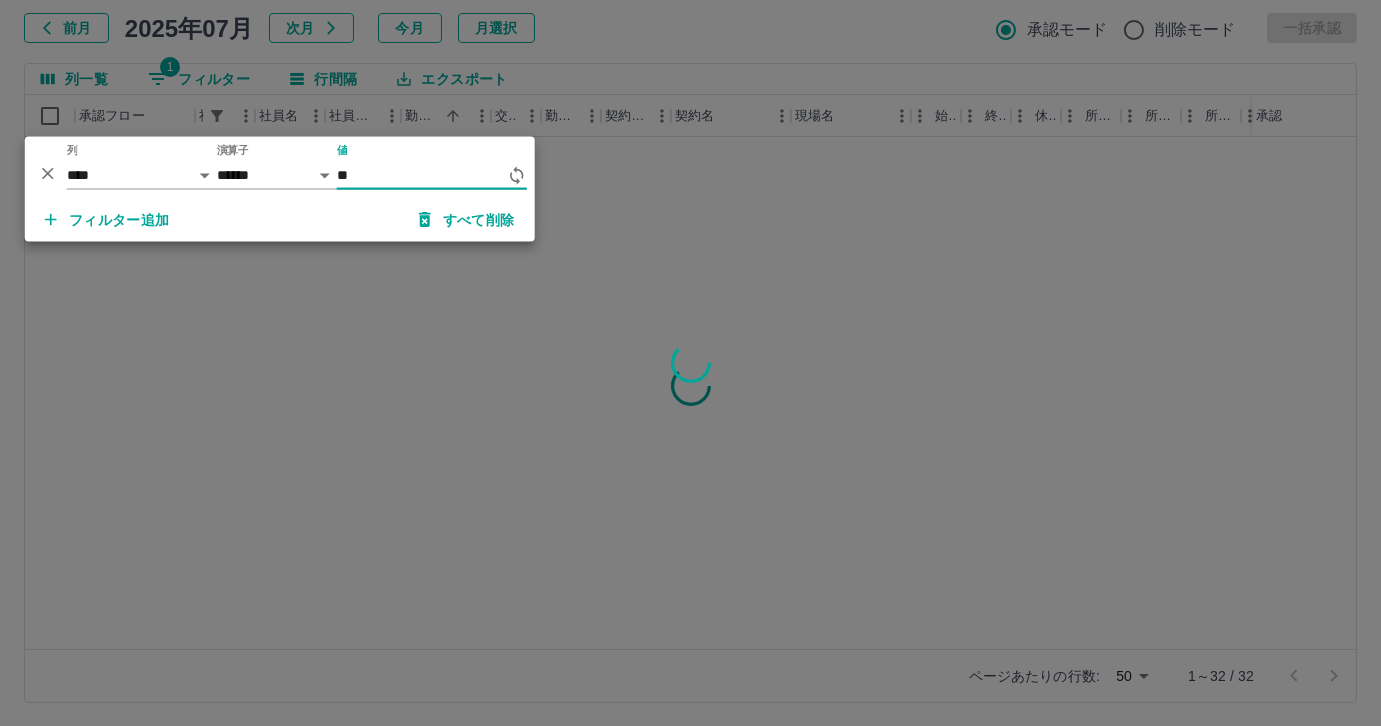 type on "*" 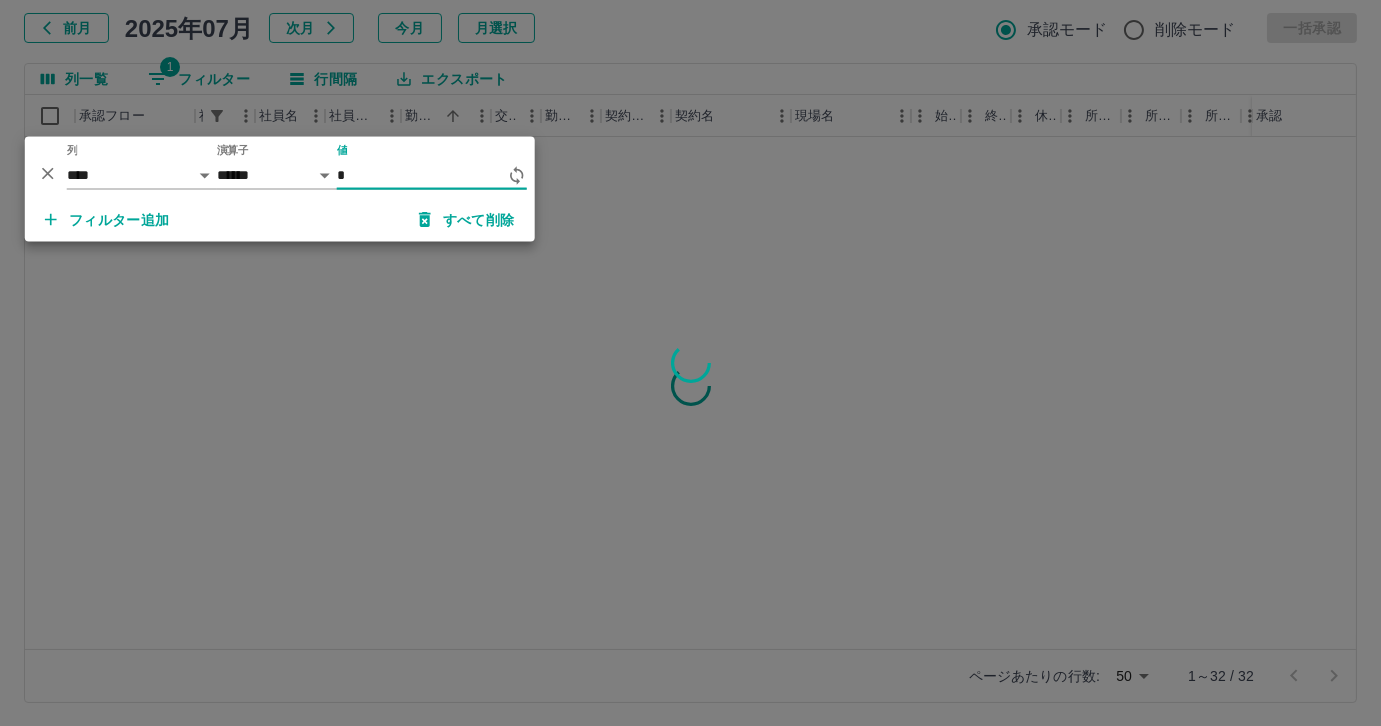 scroll, scrollTop: 0, scrollLeft: 0, axis: both 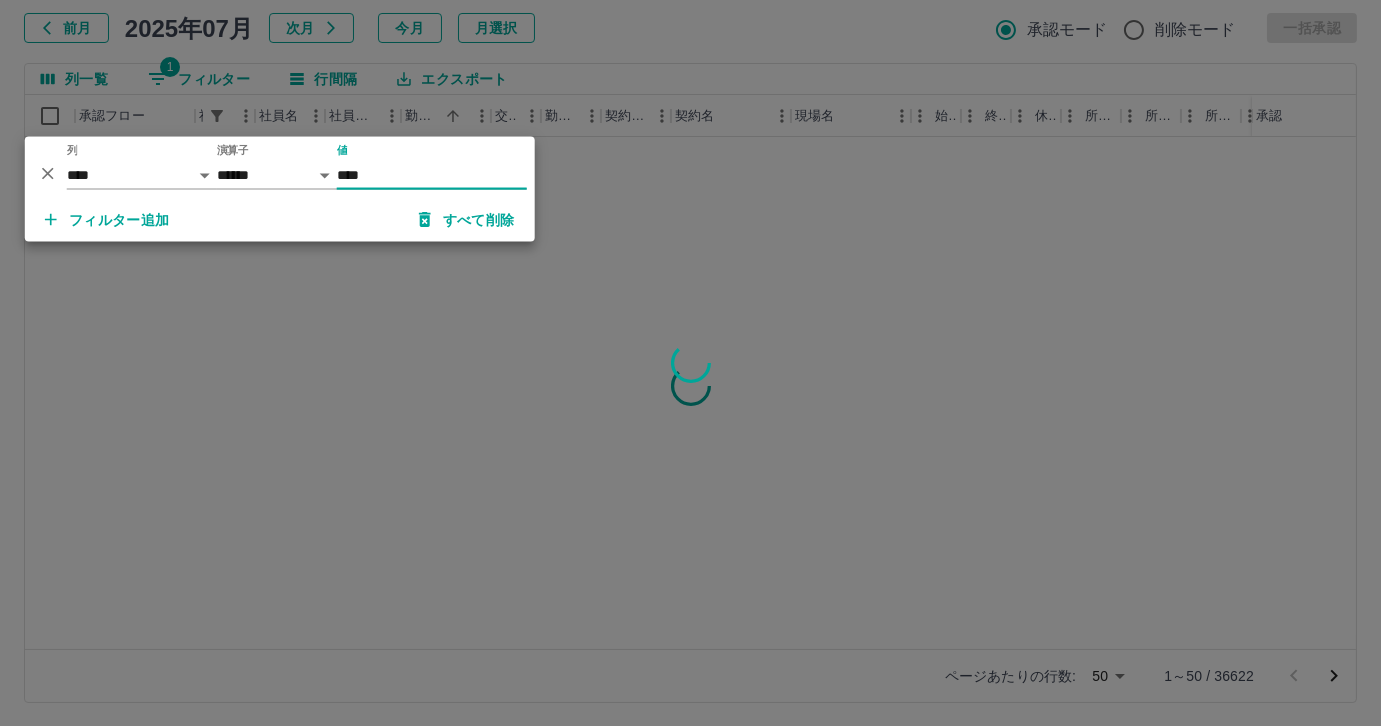 type on "*****" 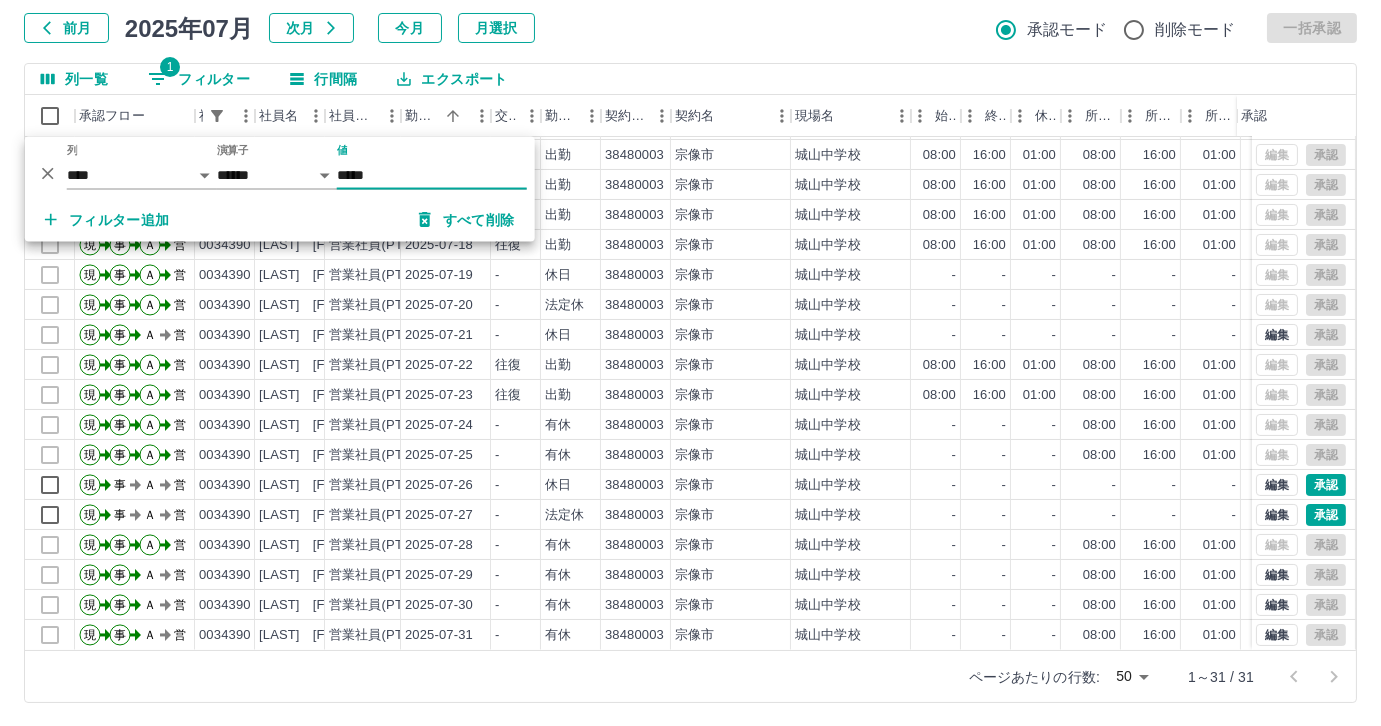 scroll, scrollTop: 431, scrollLeft: 0, axis: vertical 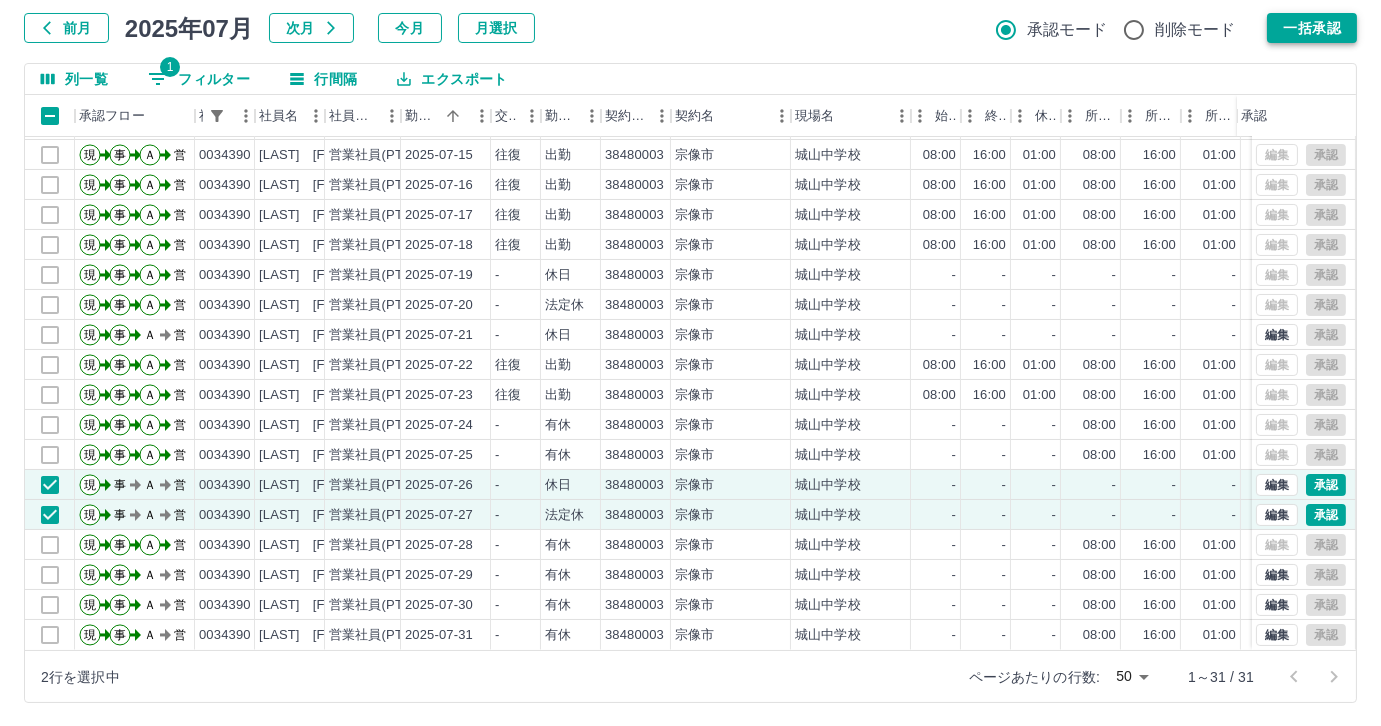 click on "一括承認" at bounding box center [1312, 28] 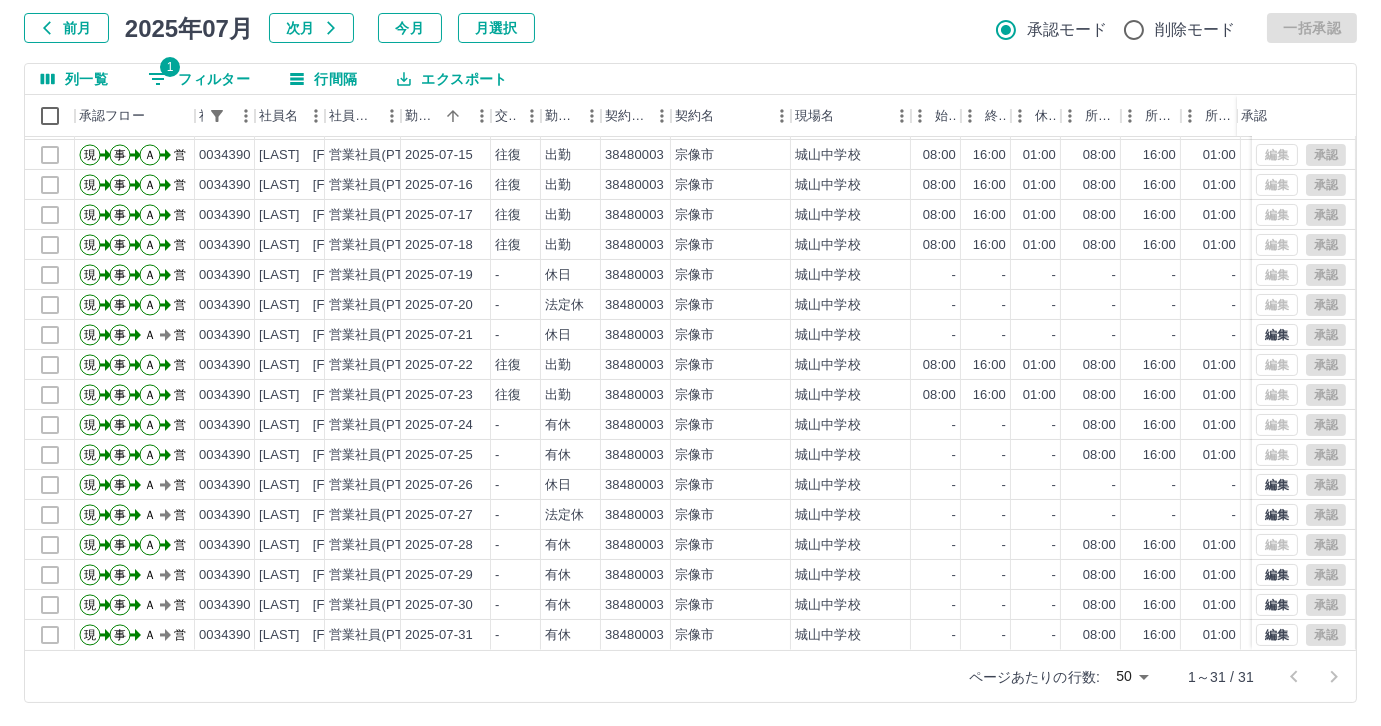 click on "1 フィルター" at bounding box center [199, 79] 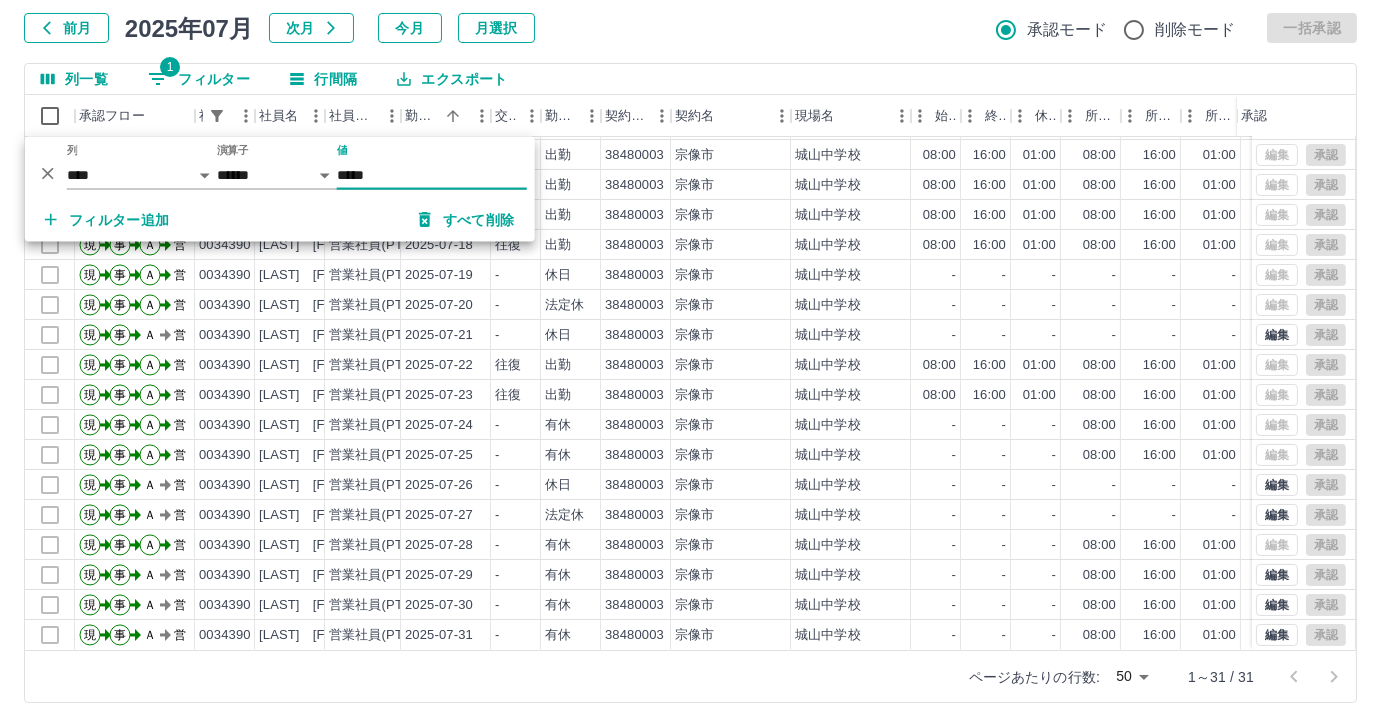 click on "*****" at bounding box center (432, 175) 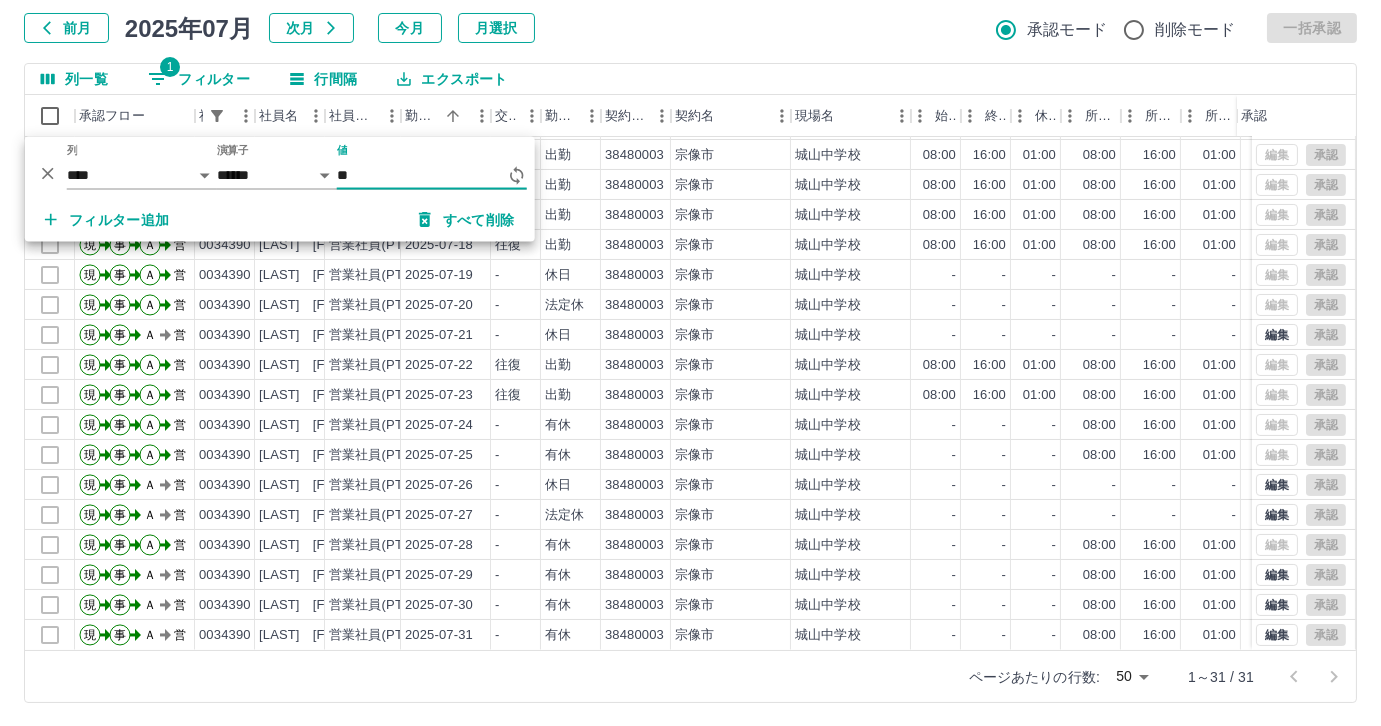 type on "*" 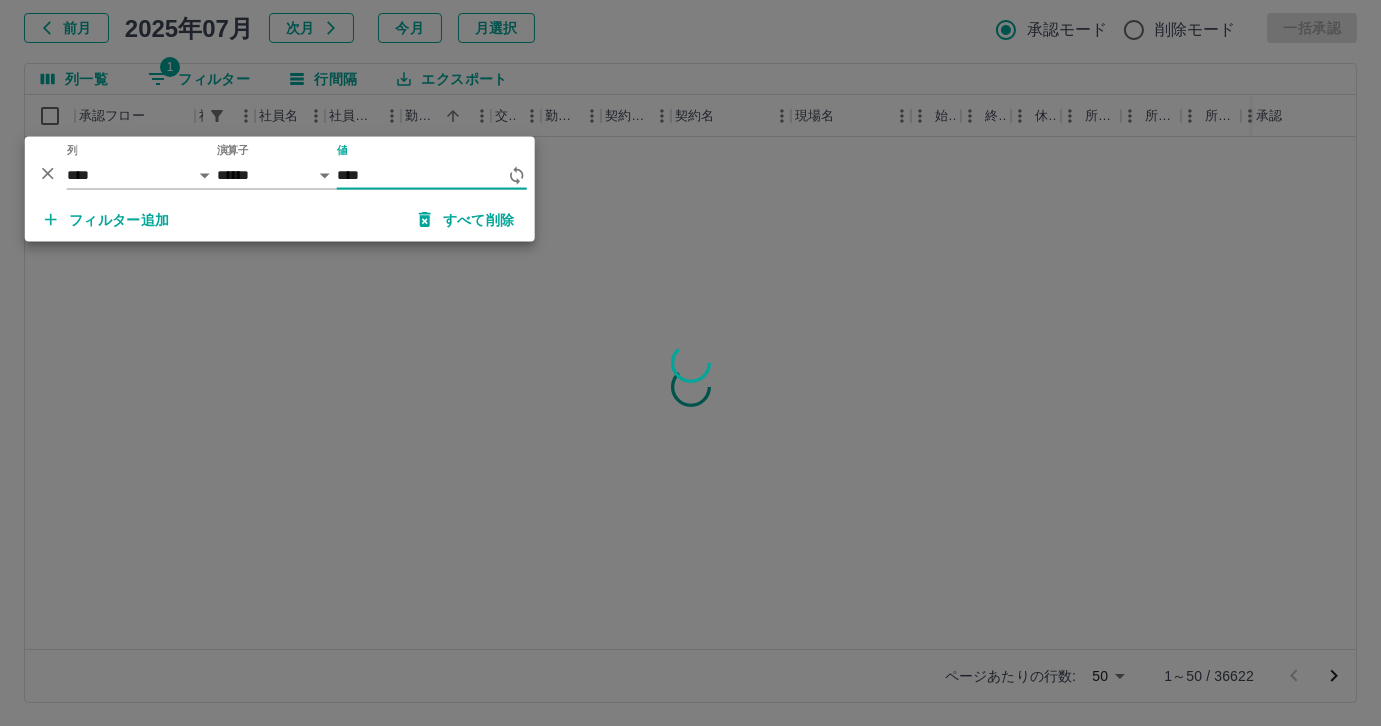 scroll, scrollTop: 0, scrollLeft: 0, axis: both 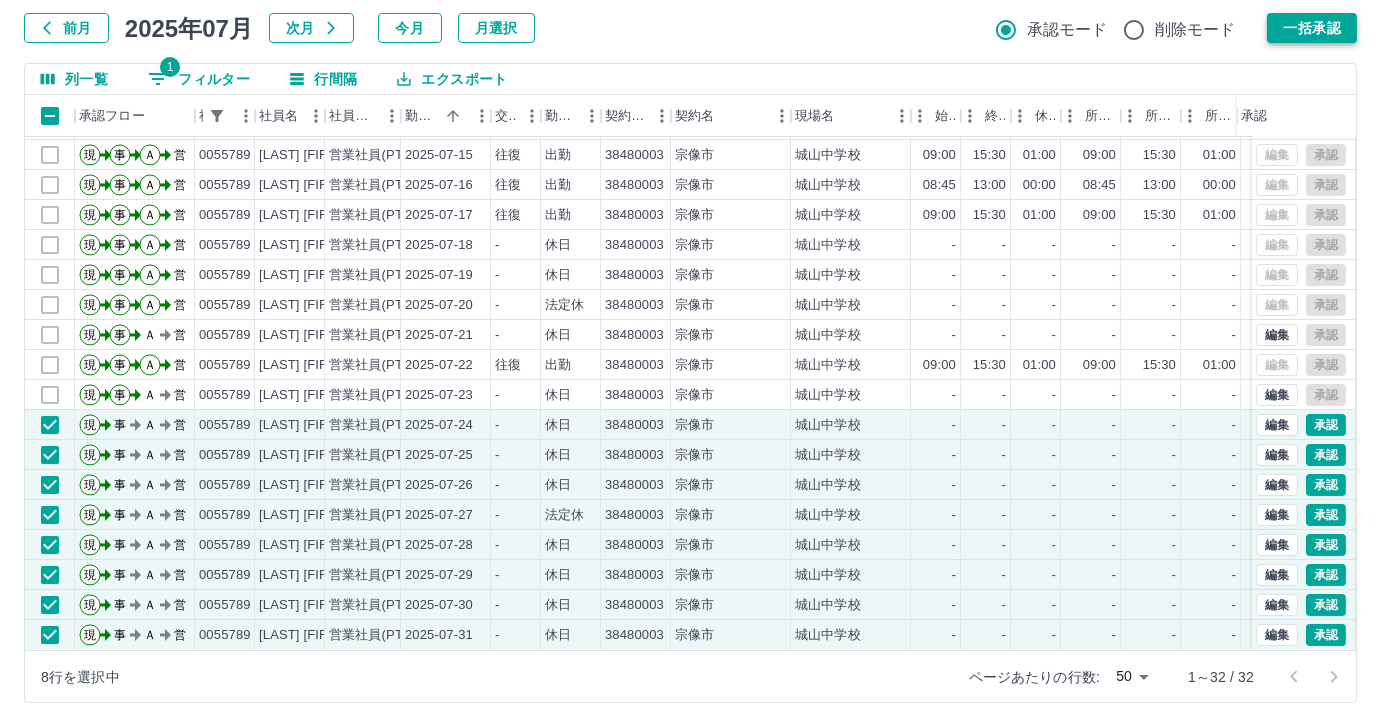 click on "一括承認" at bounding box center (1312, 28) 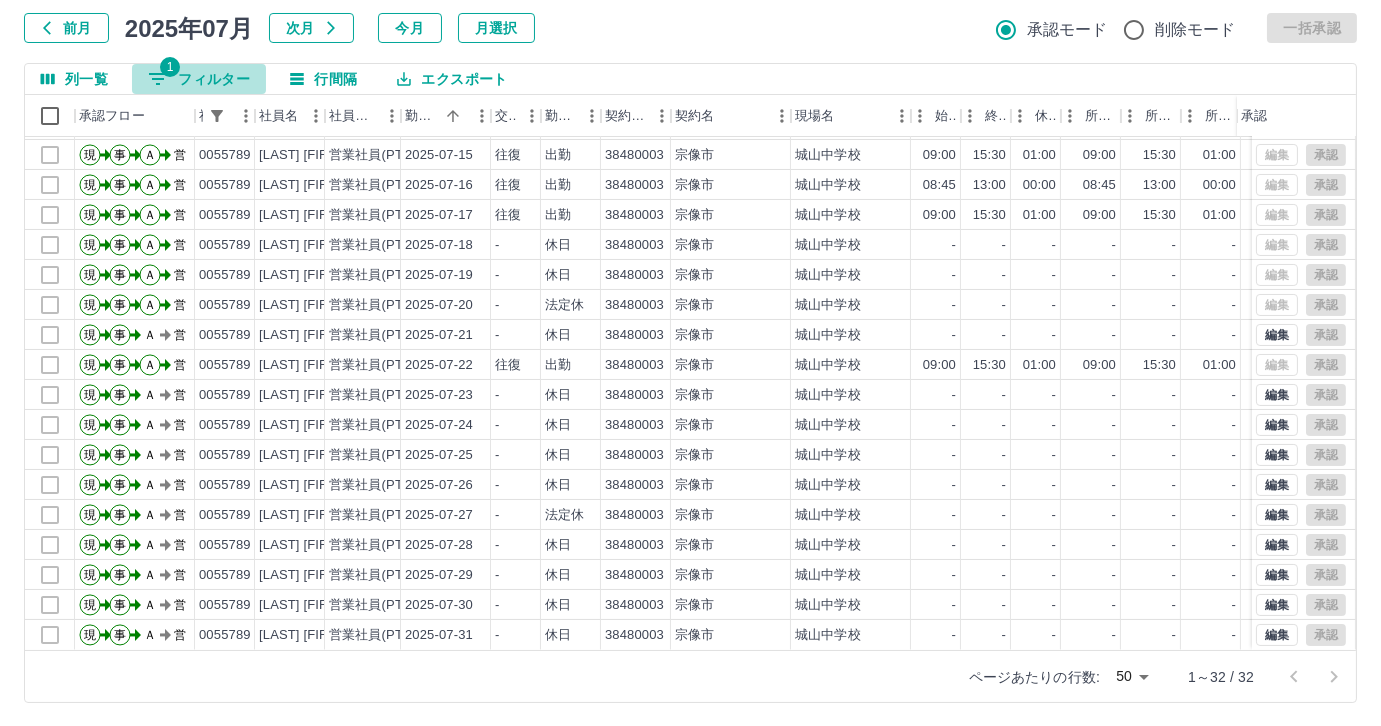 click on "1 フィルター" at bounding box center (199, 79) 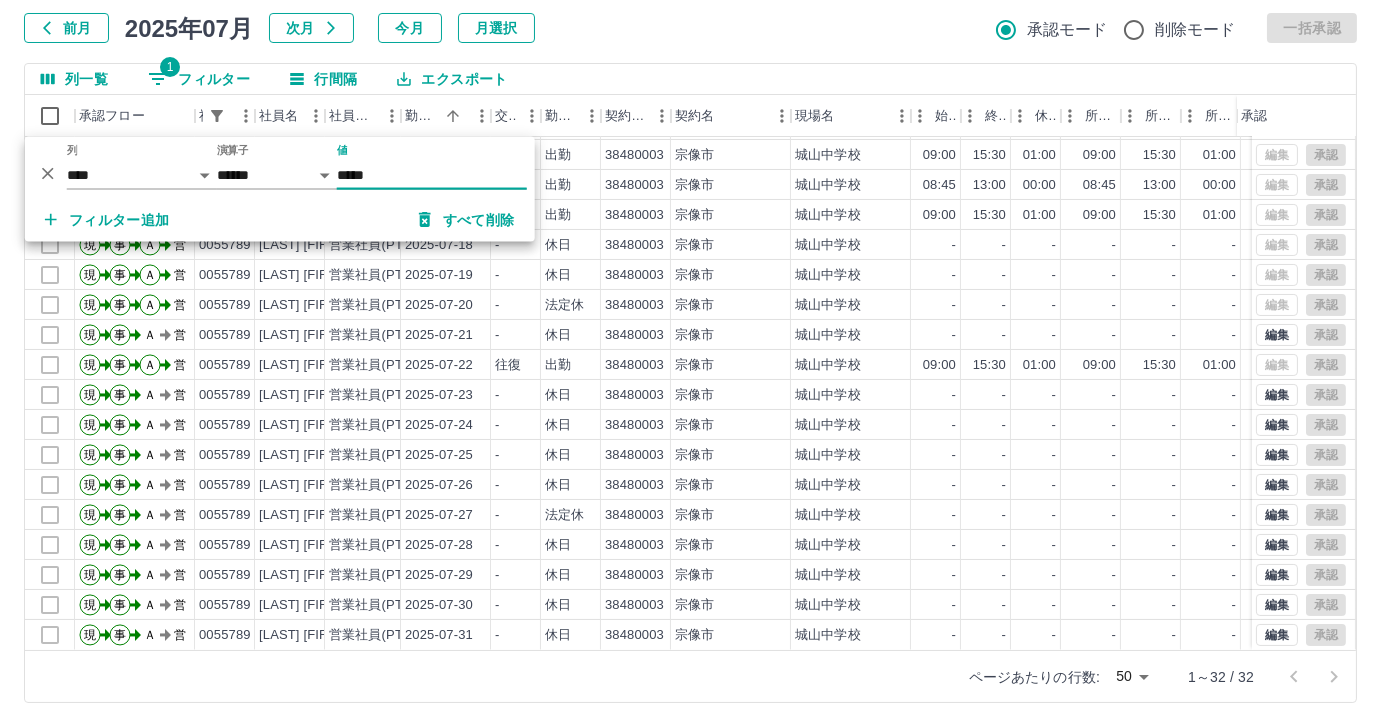 click on "*****" at bounding box center [432, 175] 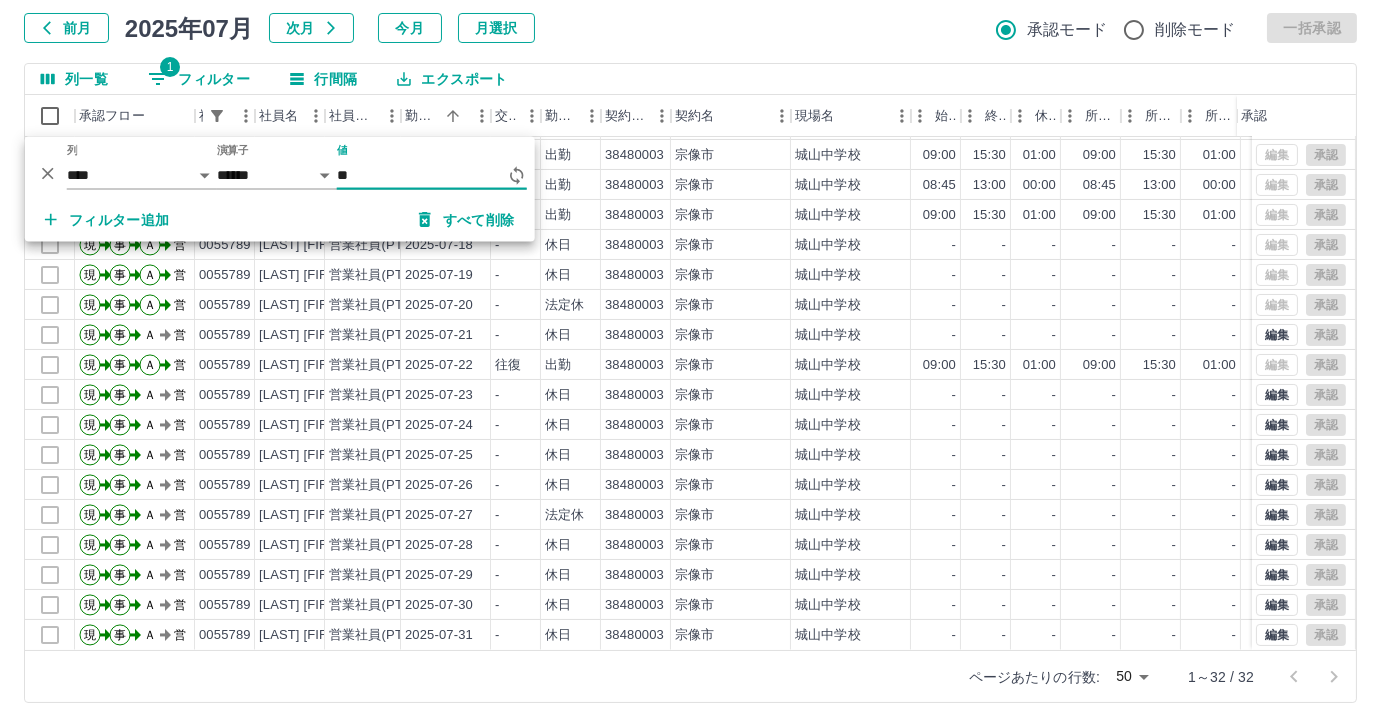 type on "*" 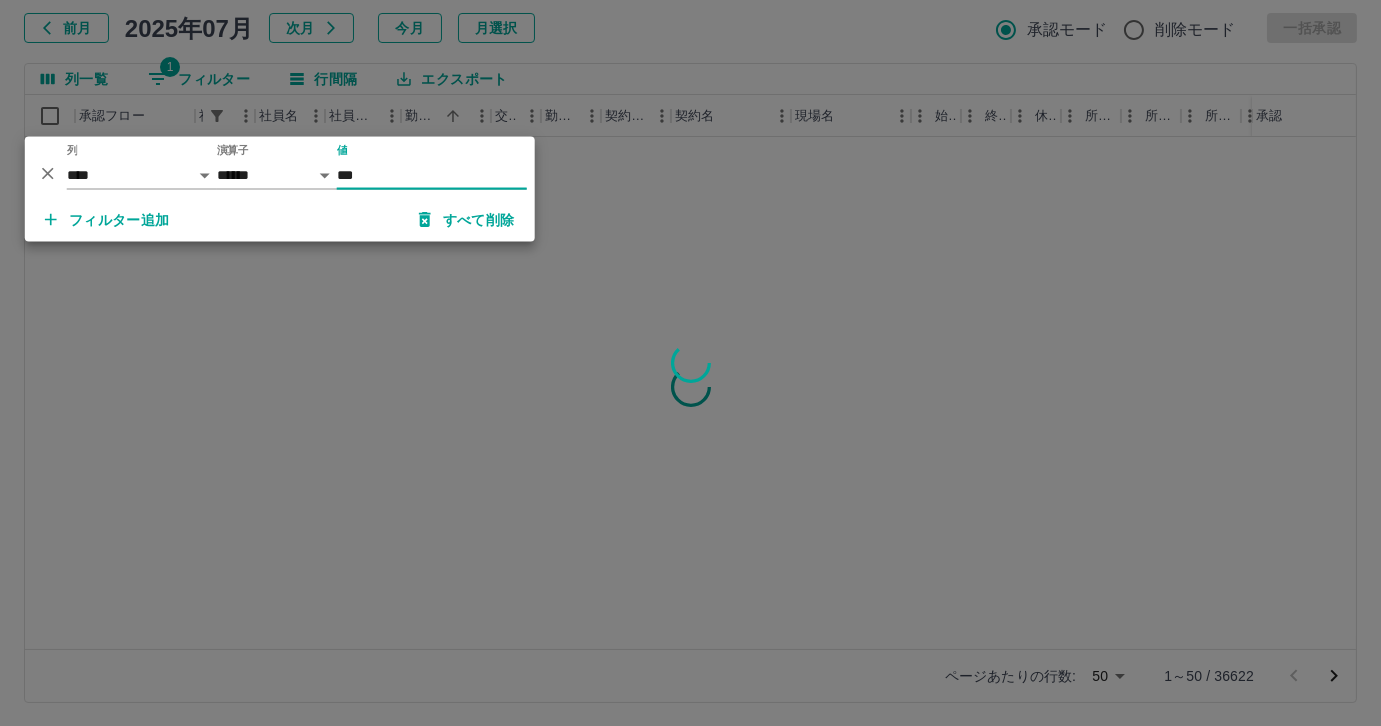 scroll, scrollTop: 0, scrollLeft: 0, axis: both 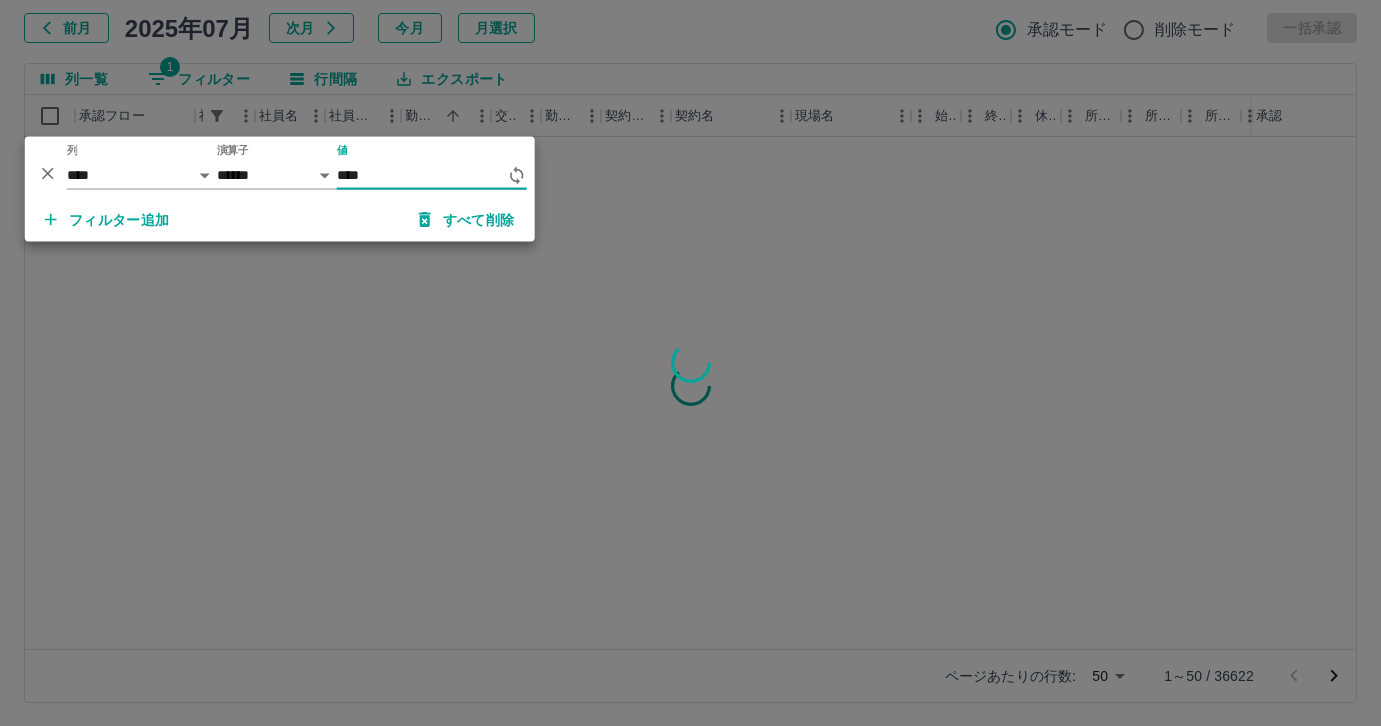 type on "*****" 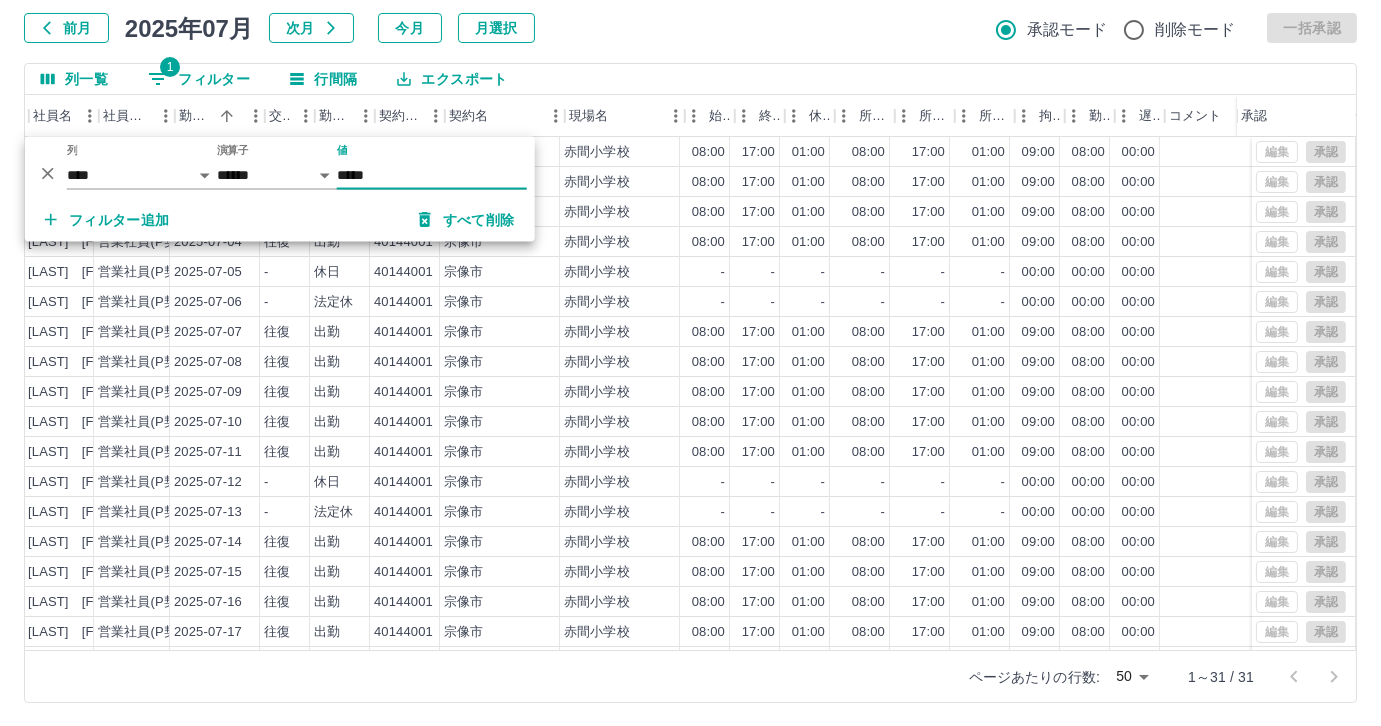 scroll, scrollTop: 0, scrollLeft: 239, axis: horizontal 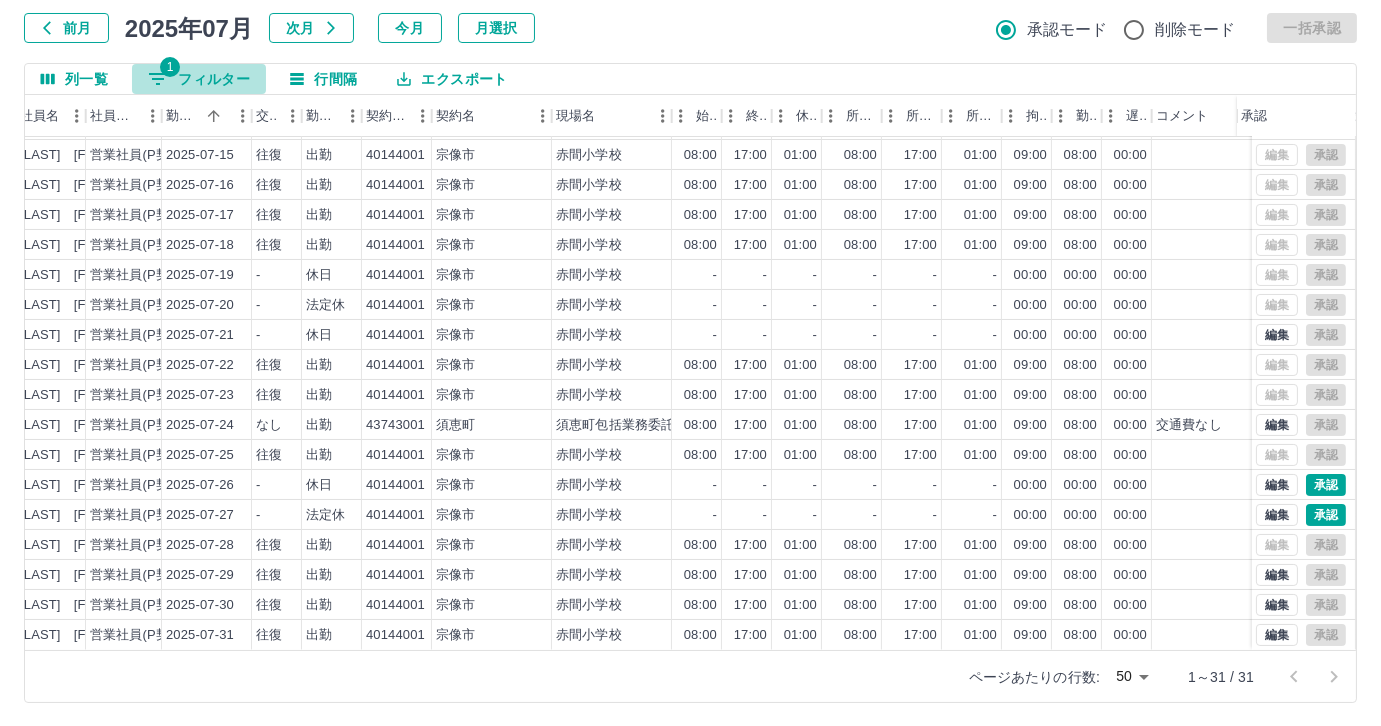 click on "1 フィルター" at bounding box center (199, 79) 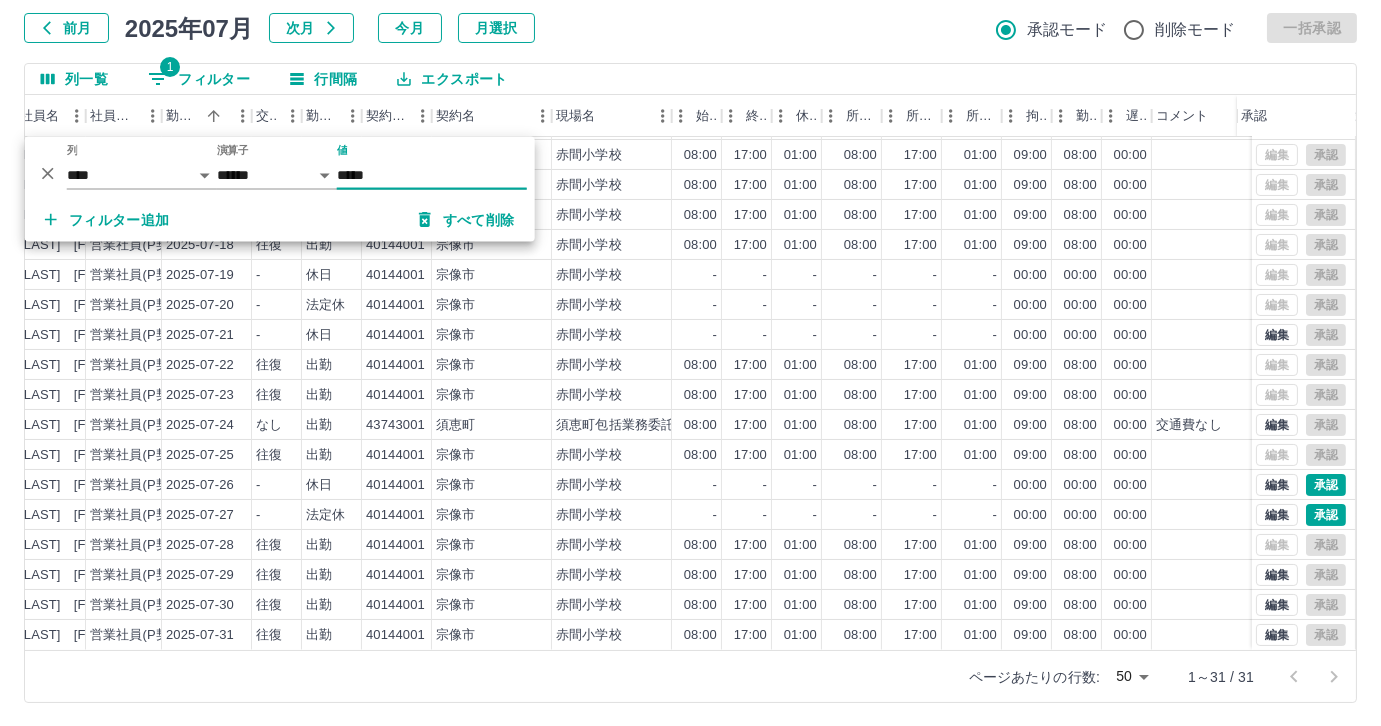 click on "*****" at bounding box center [432, 175] 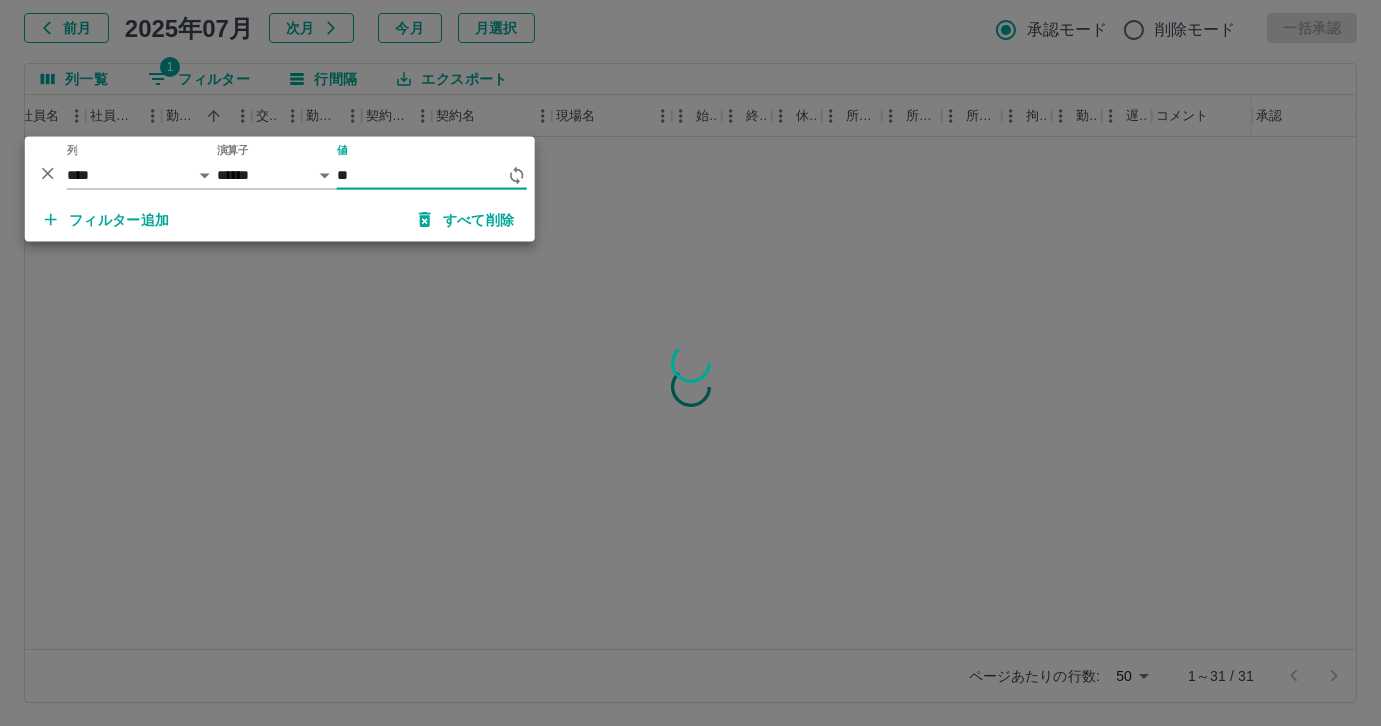 type on "*" 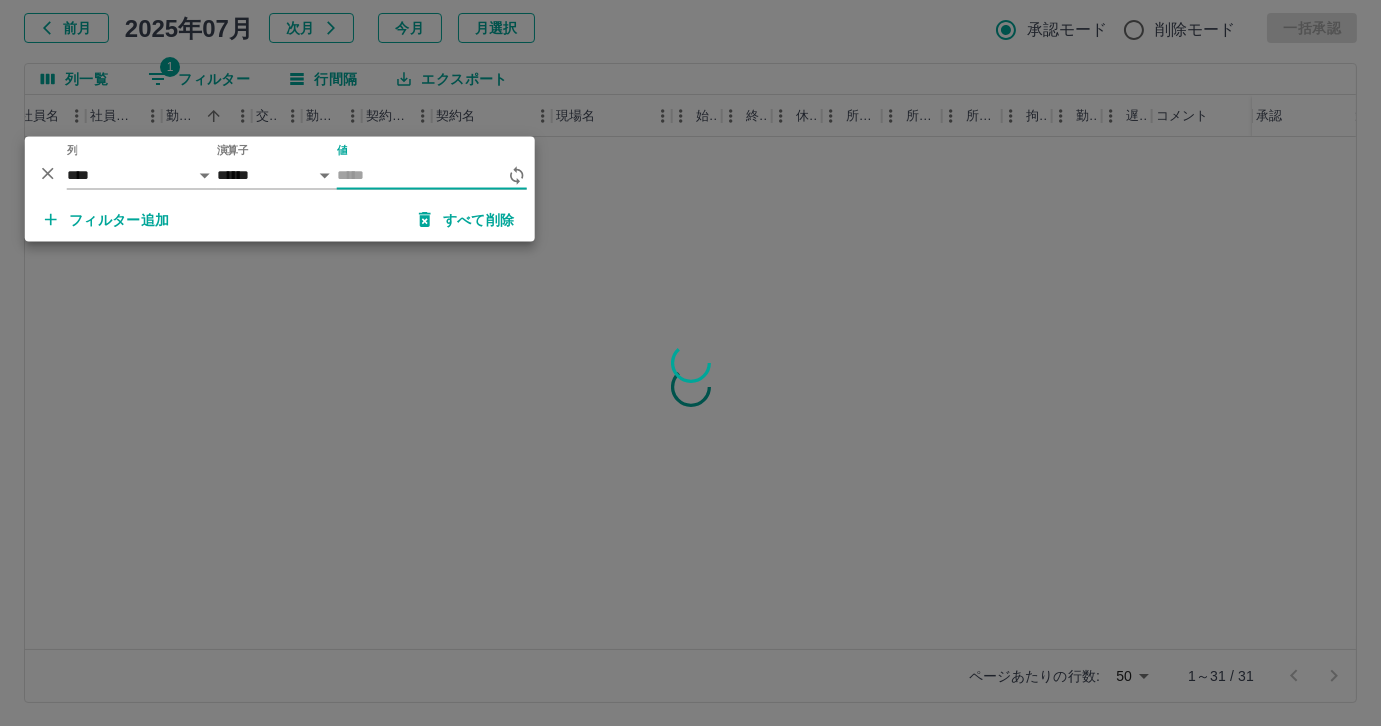 scroll, scrollTop: 0, scrollLeft: 239, axis: horizontal 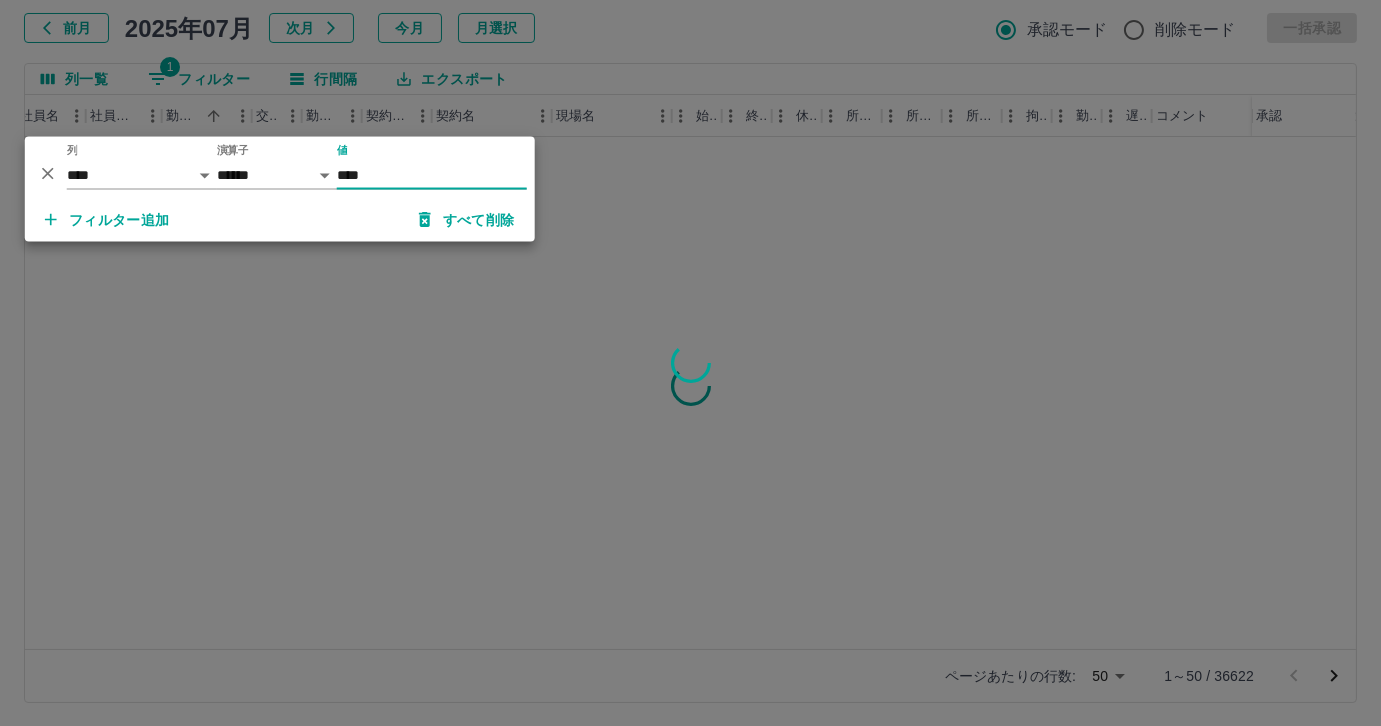 type on "*****" 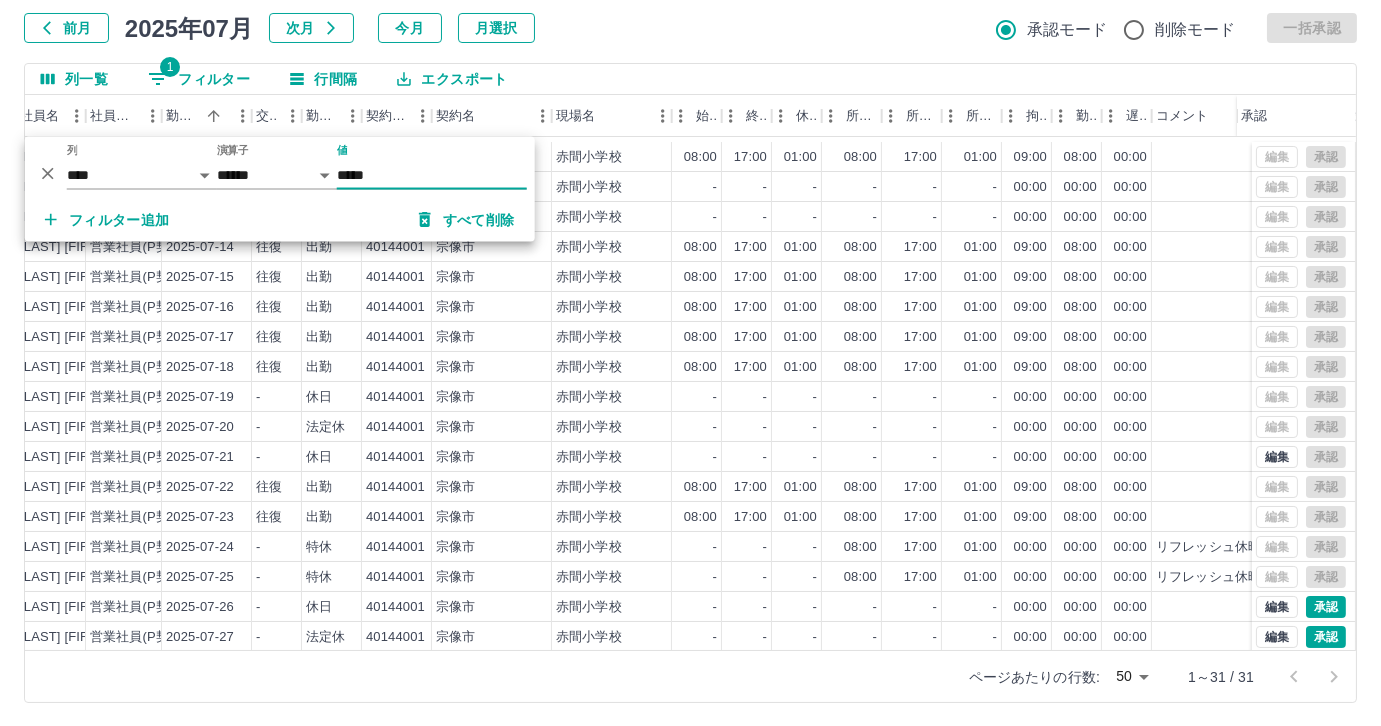 scroll, scrollTop: 431, scrollLeft: 239, axis: both 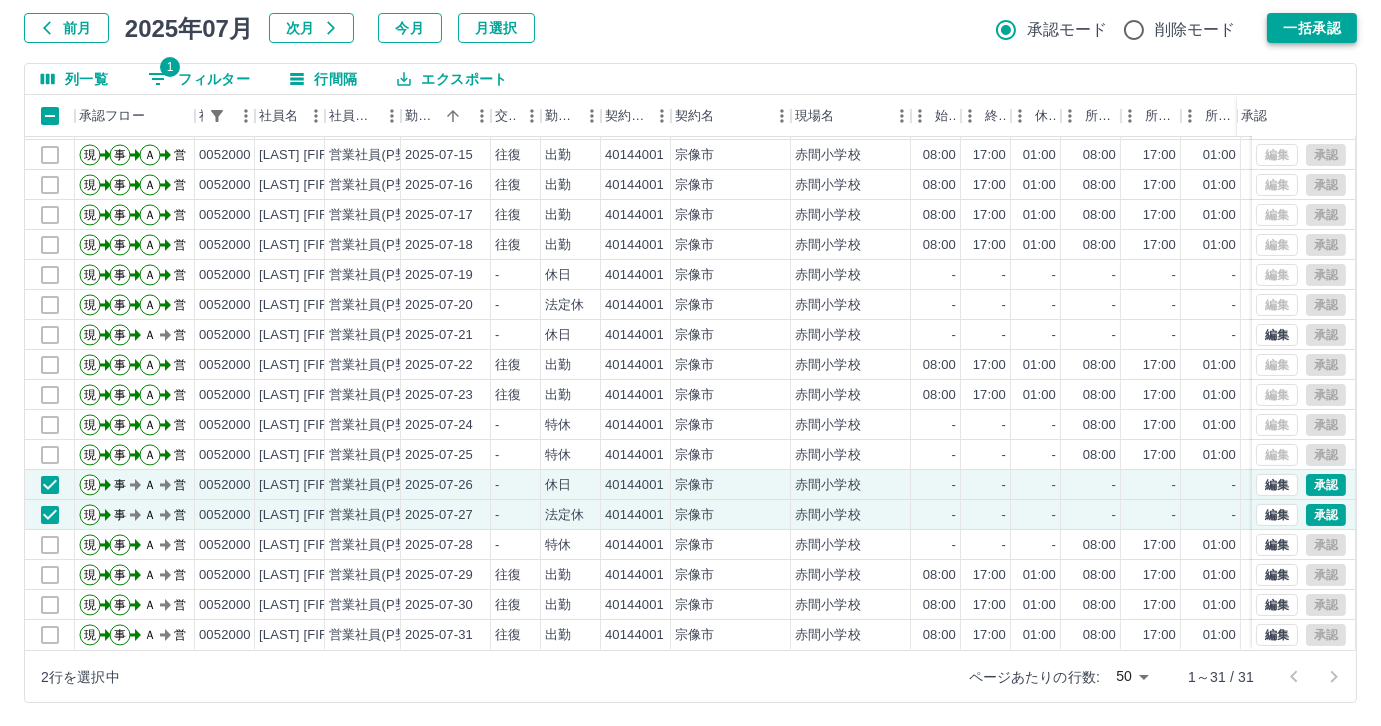 click on "一括承認" at bounding box center (1312, 28) 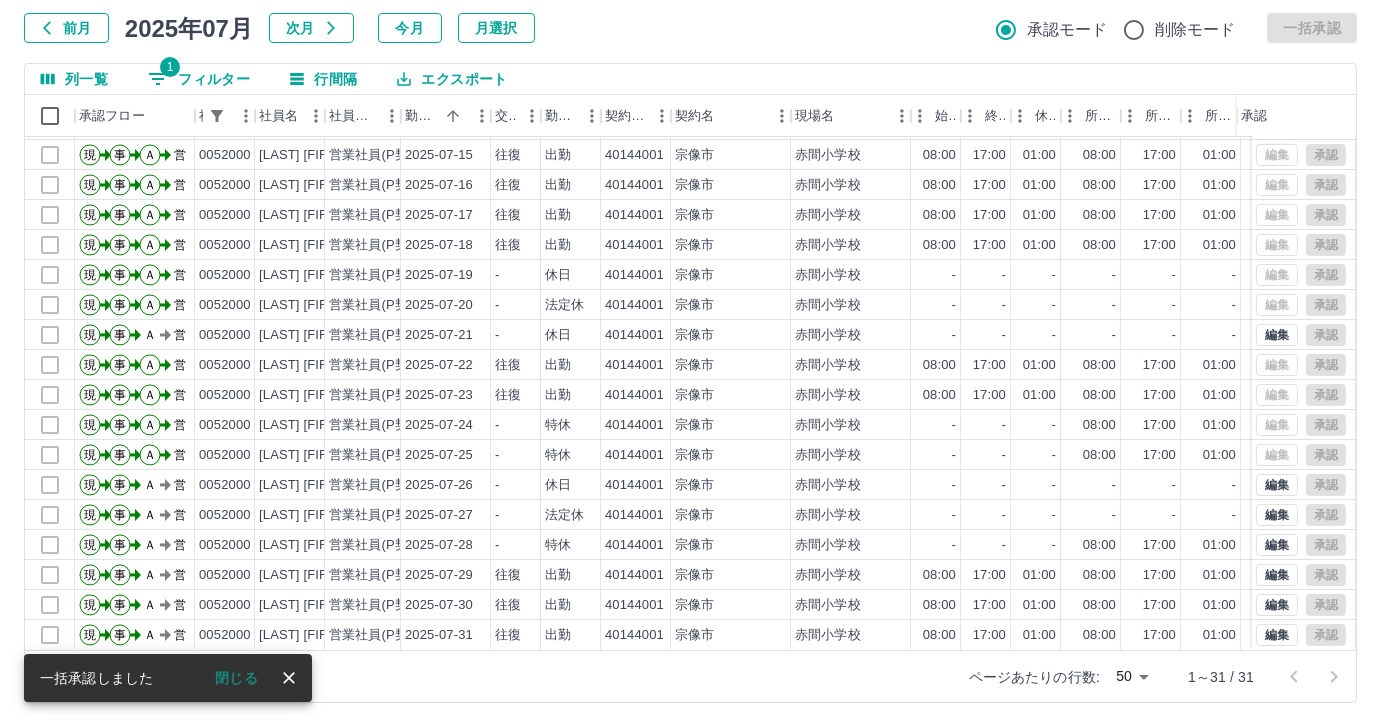 click on "1 フィルター" at bounding box center [199, 79] 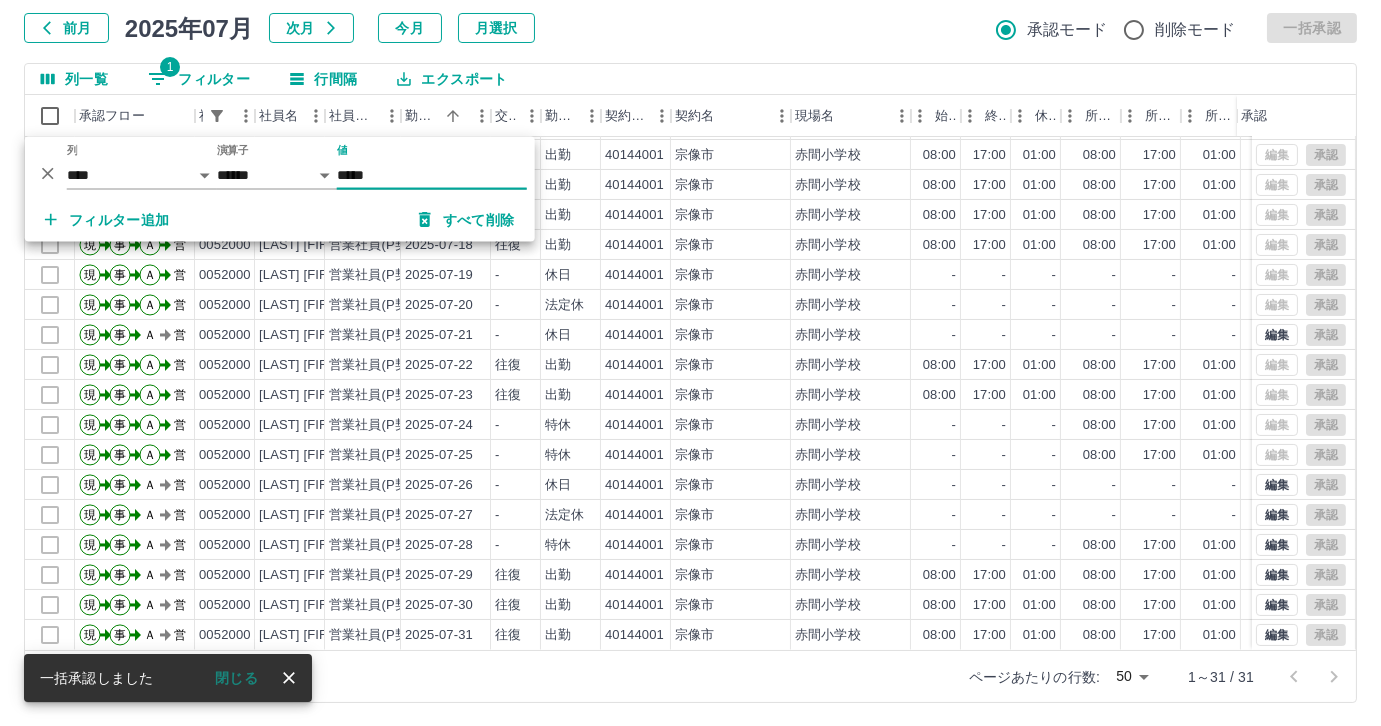 click on "*****" at bounding box center [432, 175] 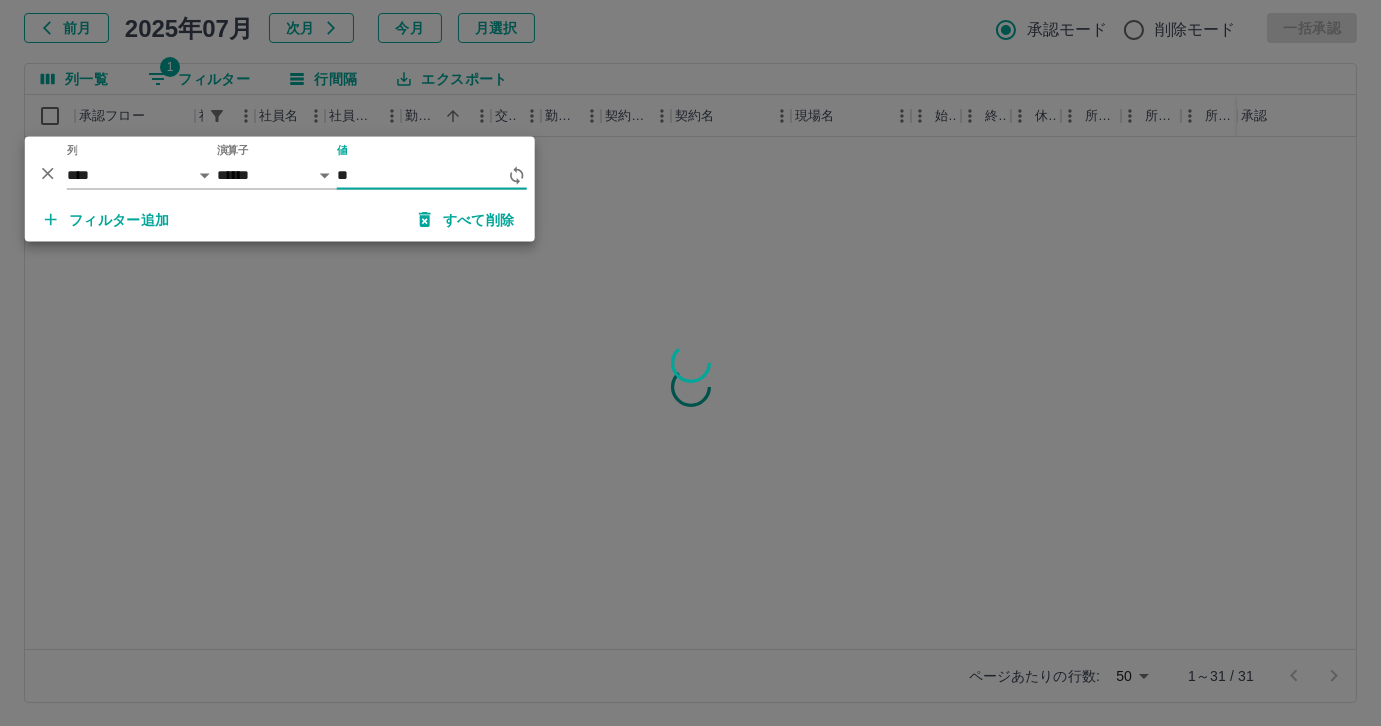 type on "*" 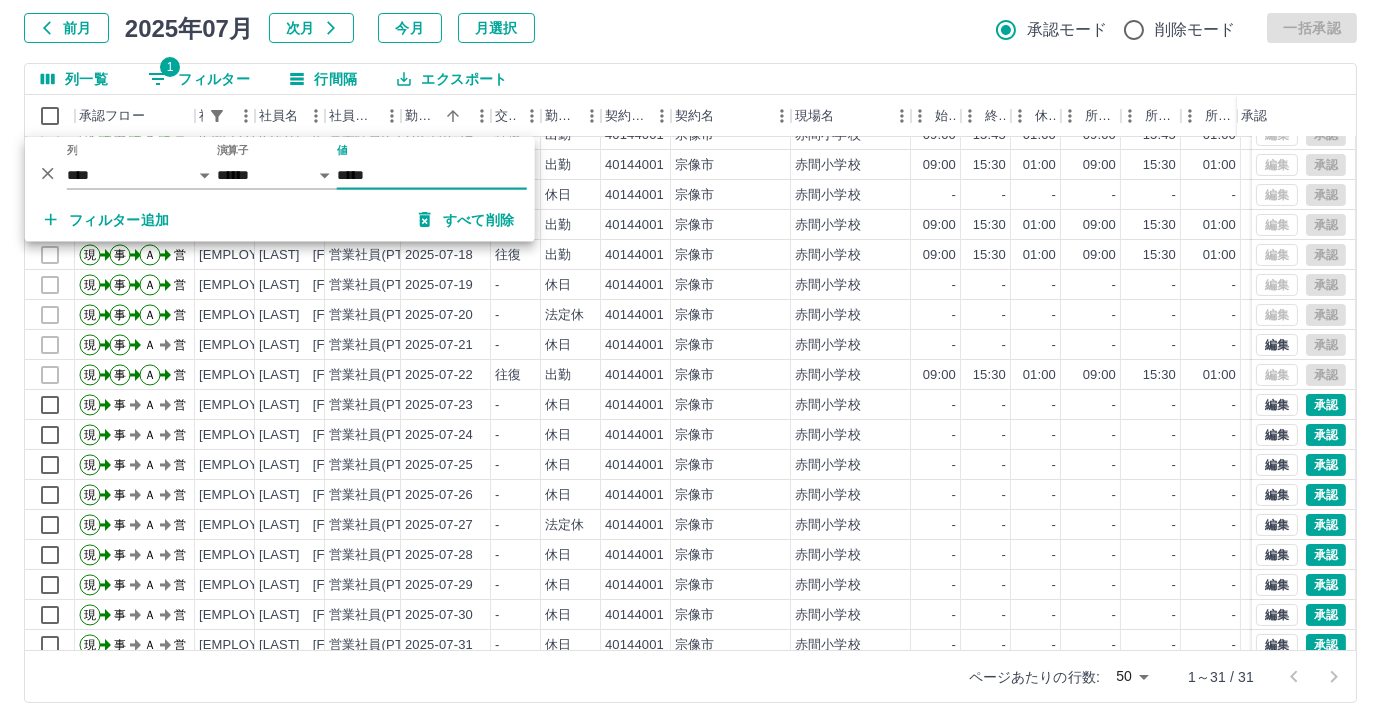 scroll, scrollTop: 431, scrollLeft: 0, axis: vertical 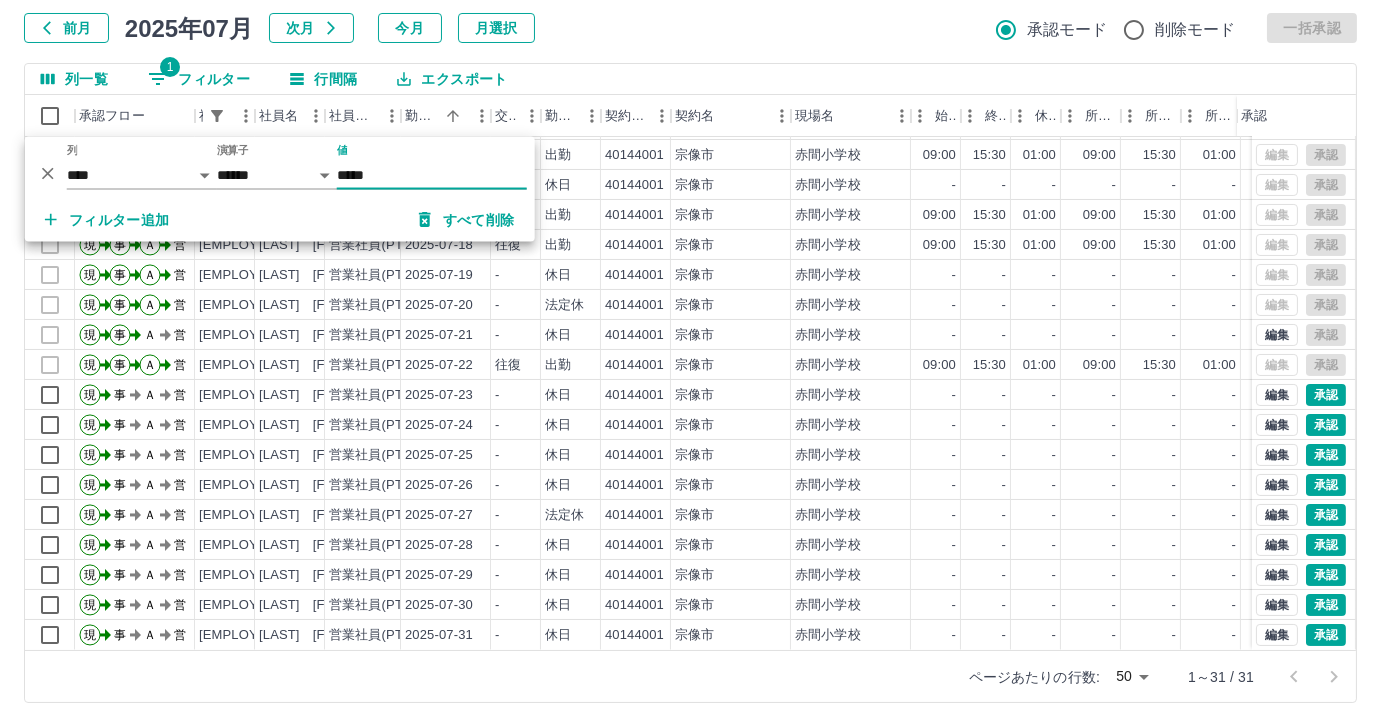 type on "*****" 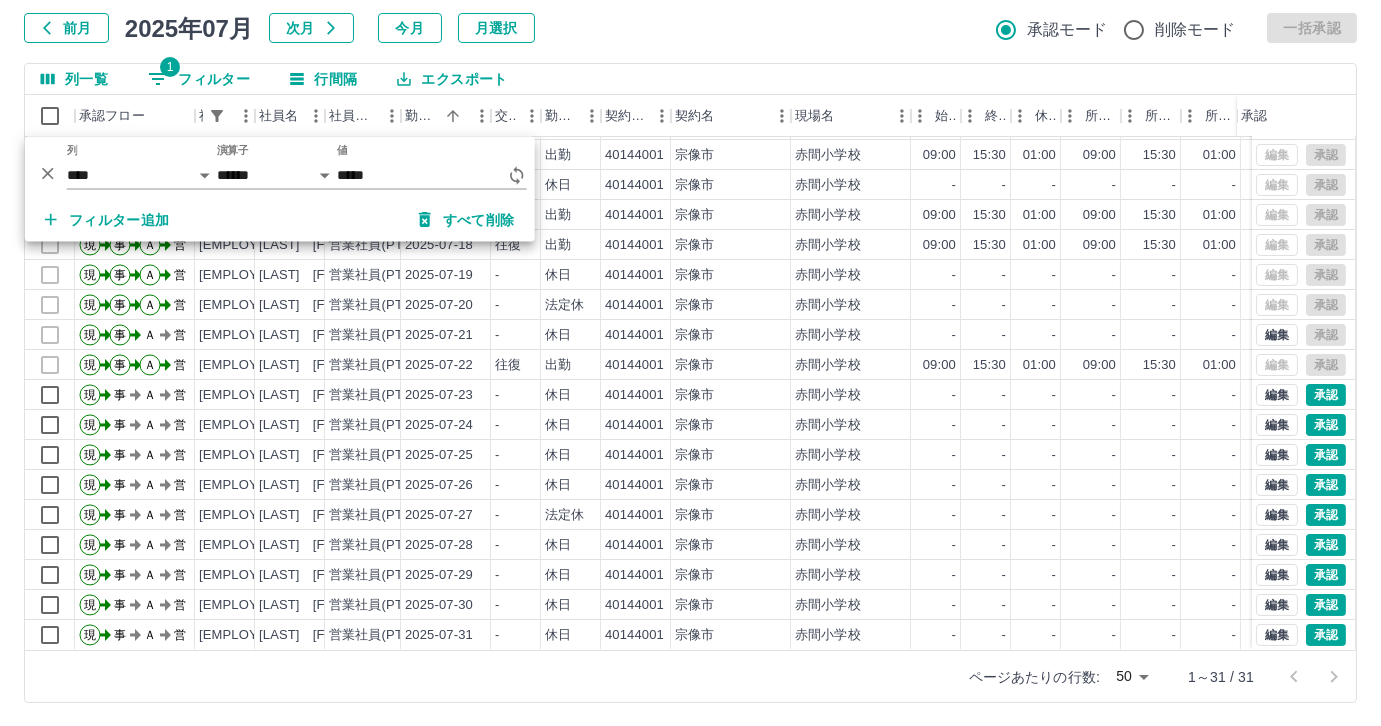 click on "勤務実績承認 前月 2025年07月 次月 今月 月選択 承認モード 削除モード 一括承認" at bounding box center [690, -1] 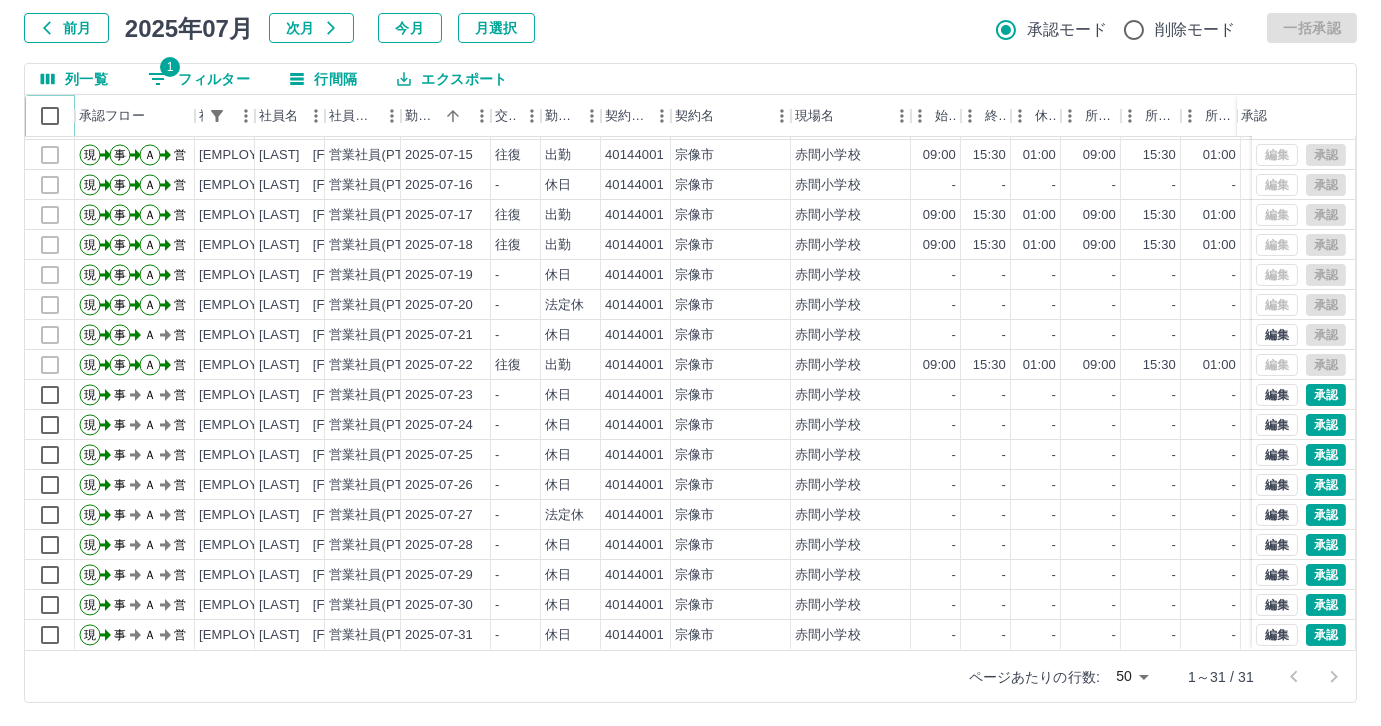 click 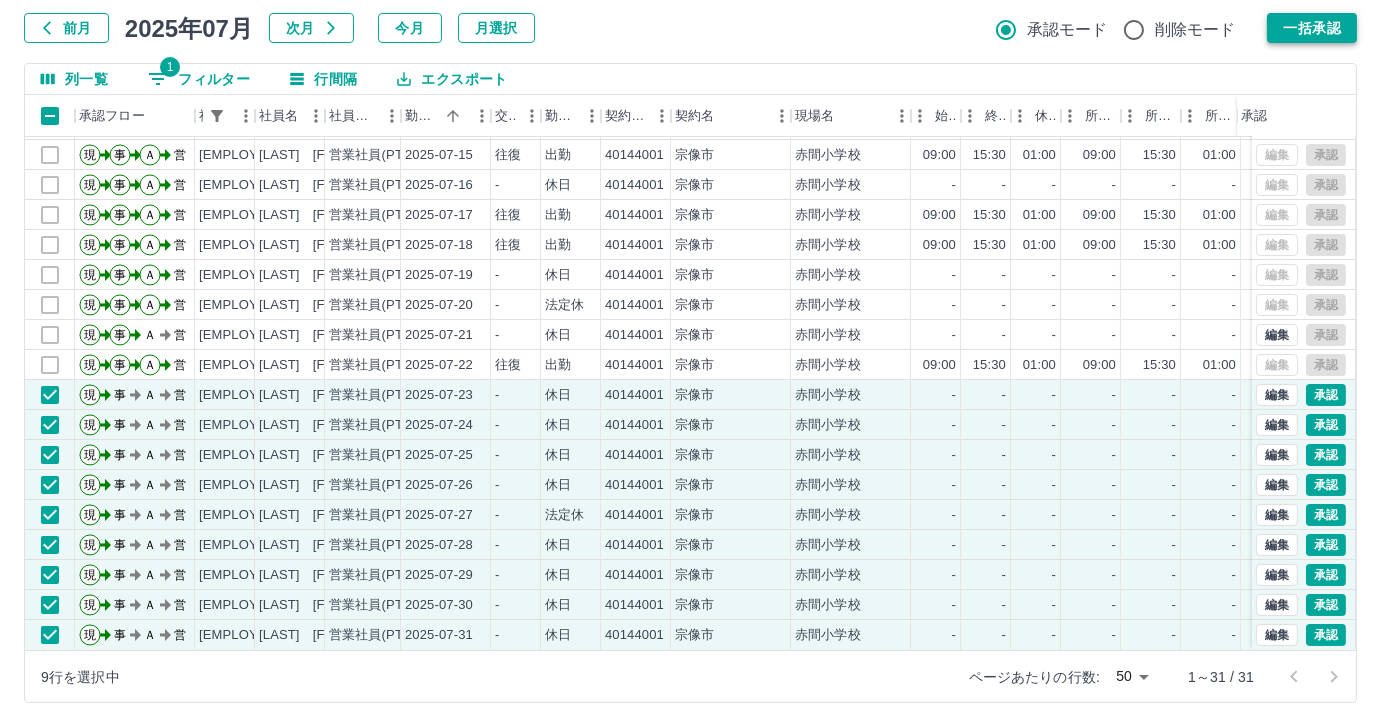 click on "一括承認" at bounding box center (1312, 28) 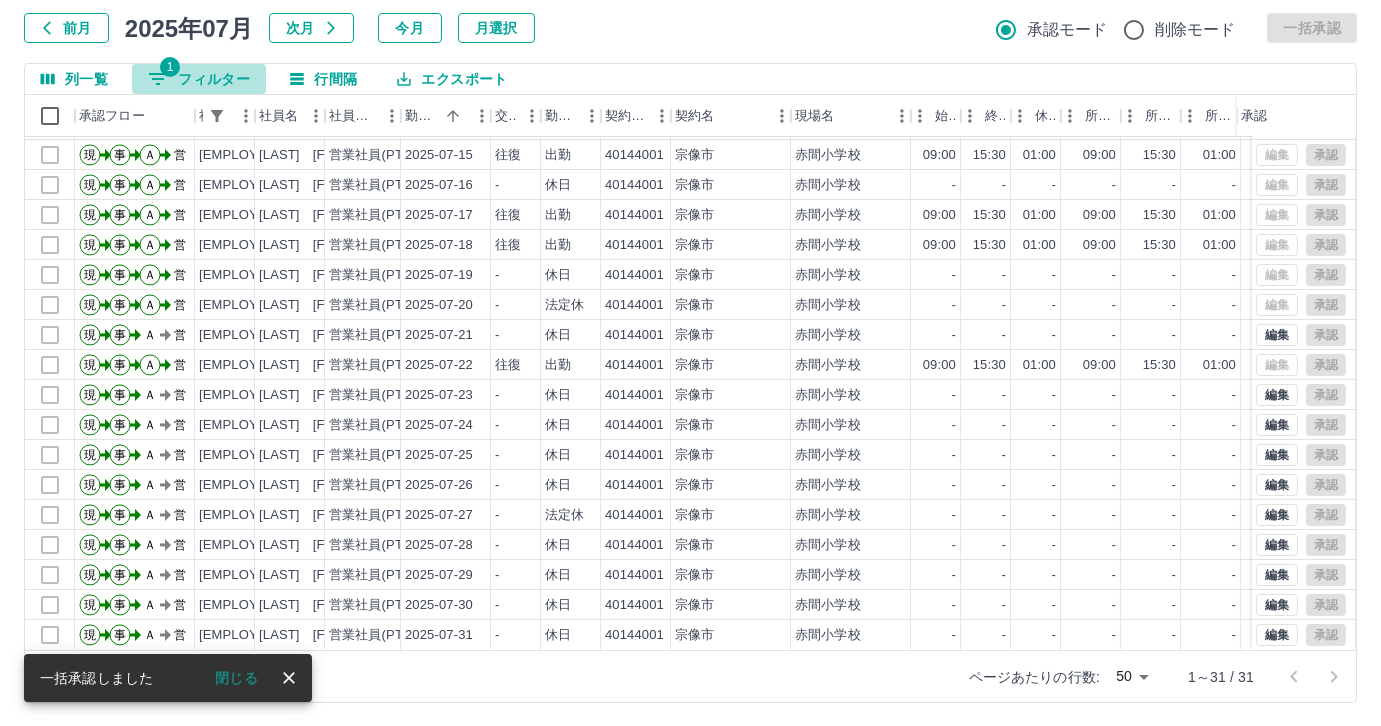 click on "1 フィルター" at bounding box center [199, 79] 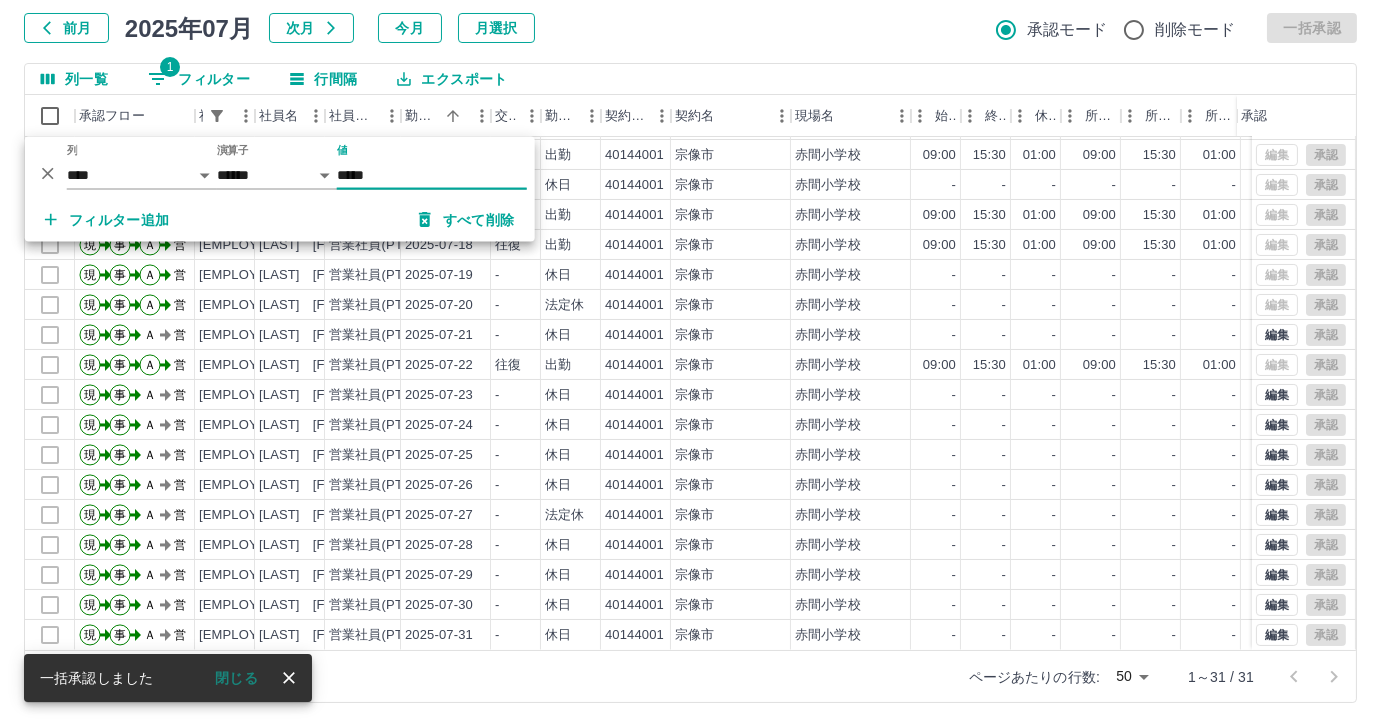 click on "*****" at bounding box center (432, 175) 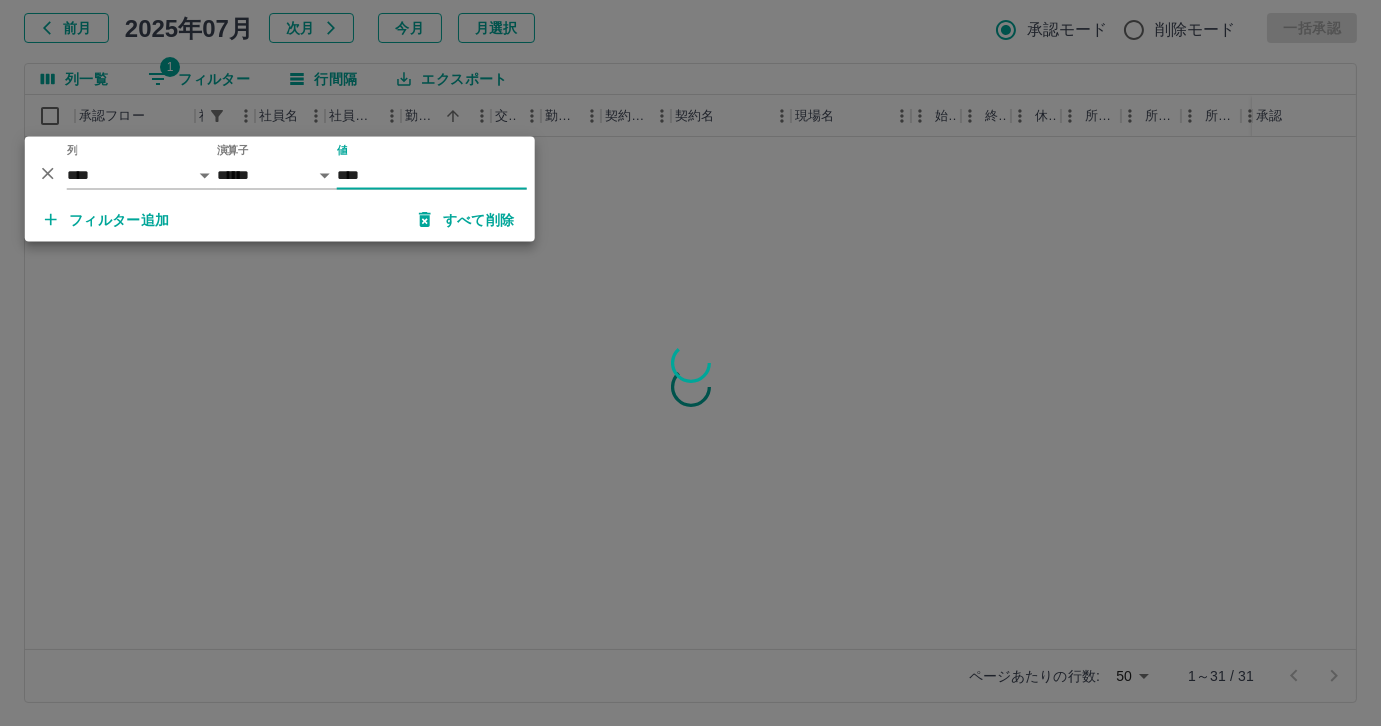 scroll, scrollTop: 0, scrollLeft: 0, axis: both 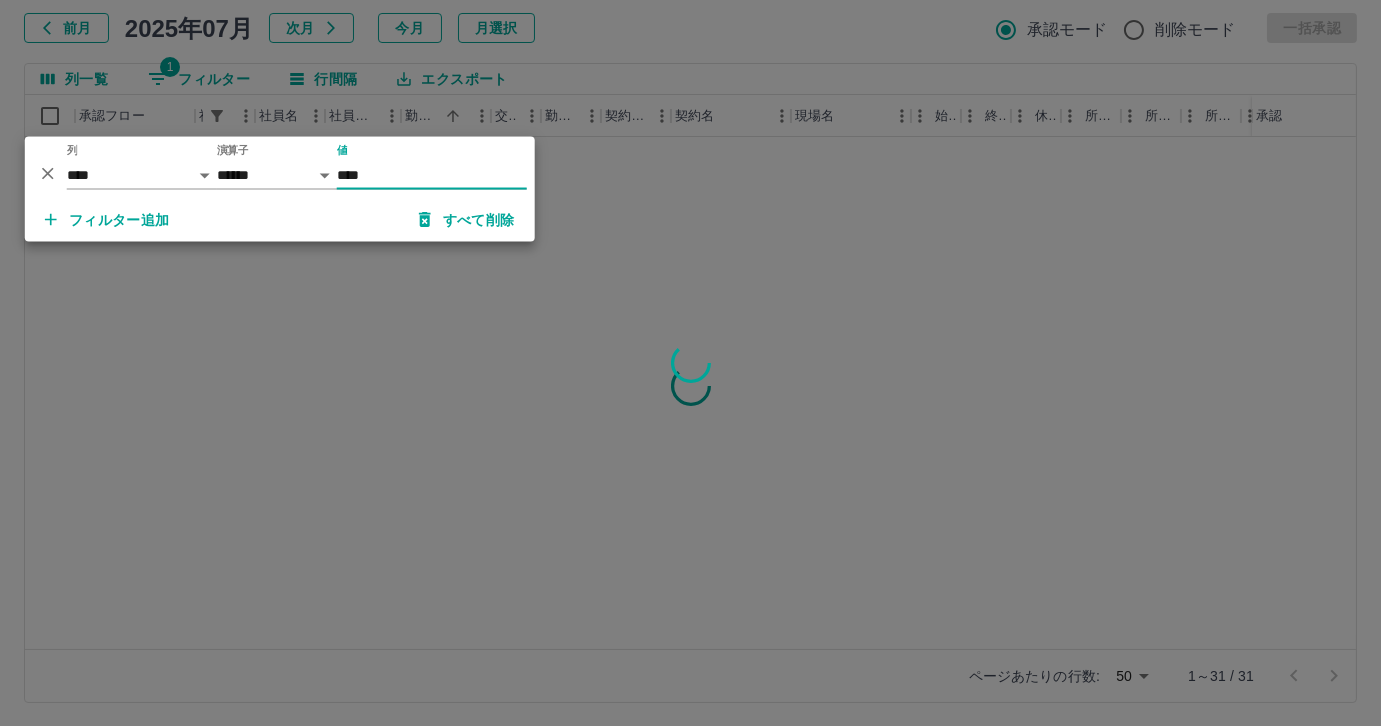 type on "*****" 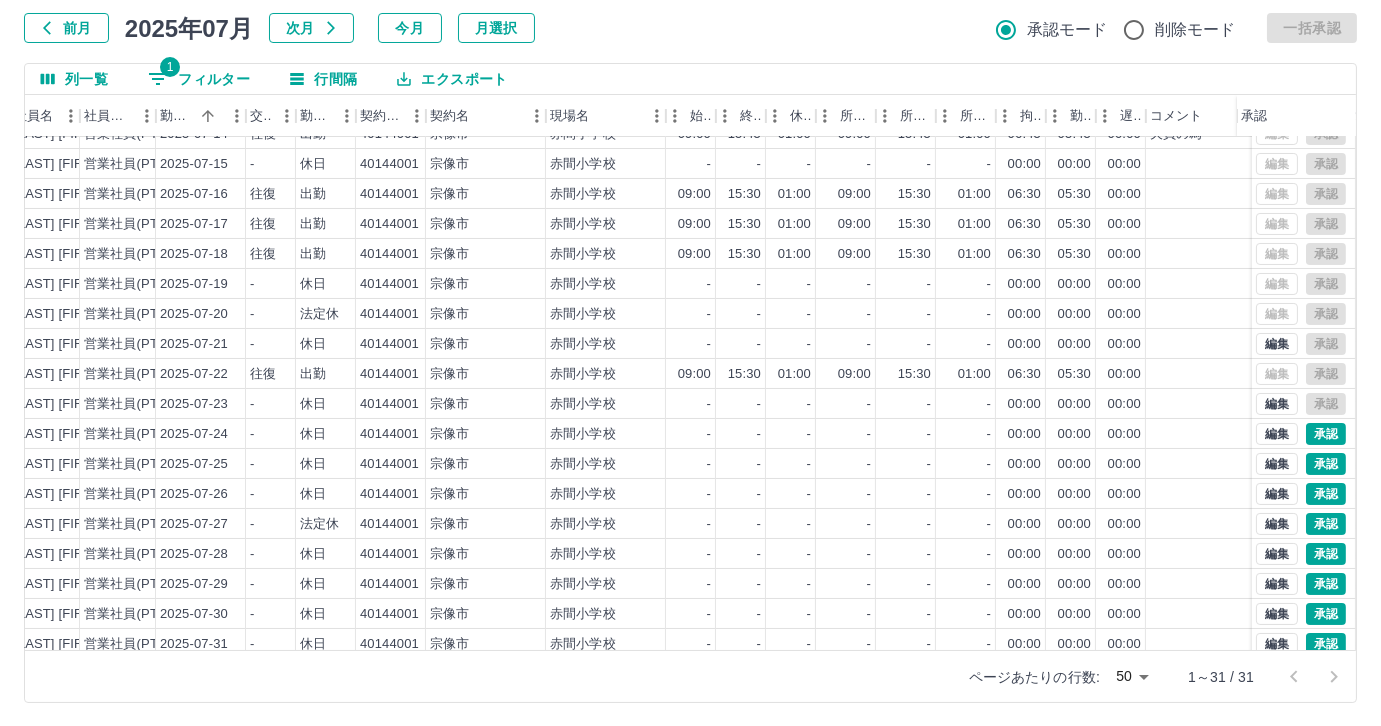scroll, scrollTop: 431, scrollLeft: 245, axis: both 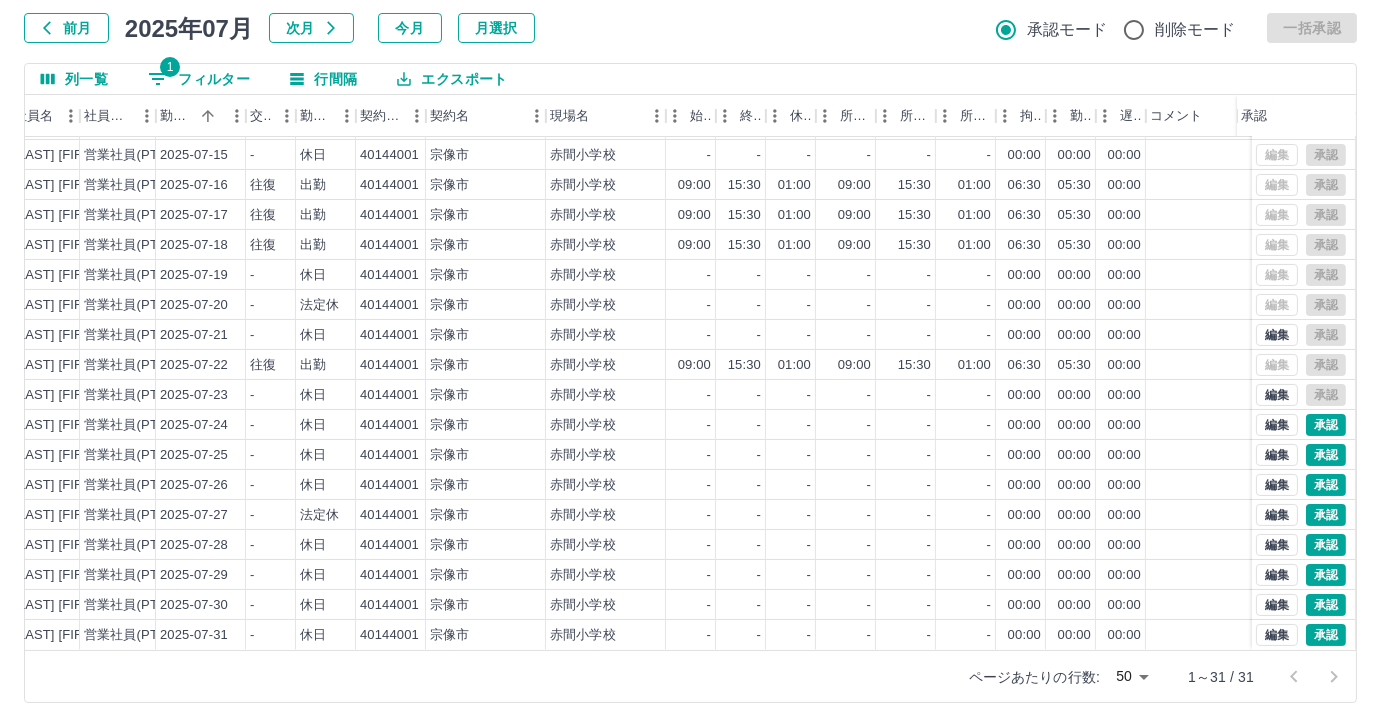 drag, startPoint x: 448, startPoint y: 652, endPoint x: 361, endPoint y: 651, distance: 87.005745 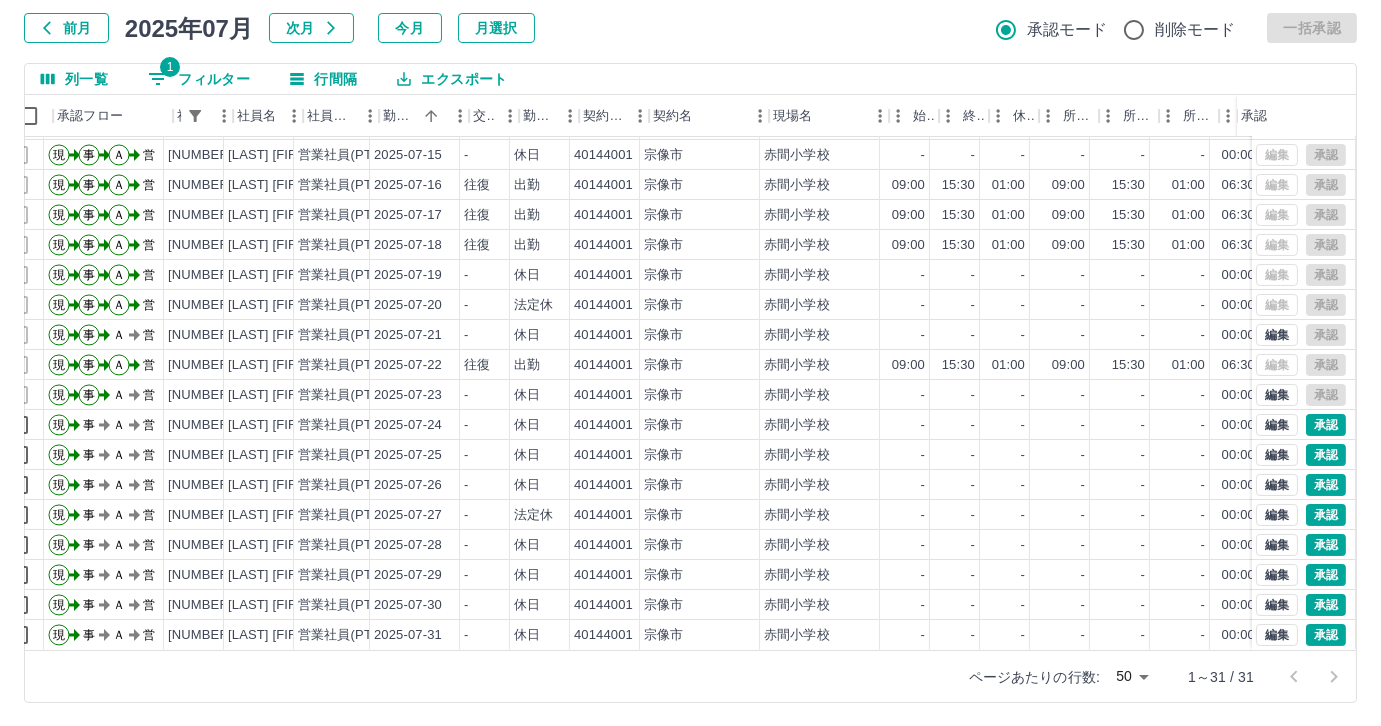 scroll, scrollTop: 431, scrollLeft: 19, axis: both 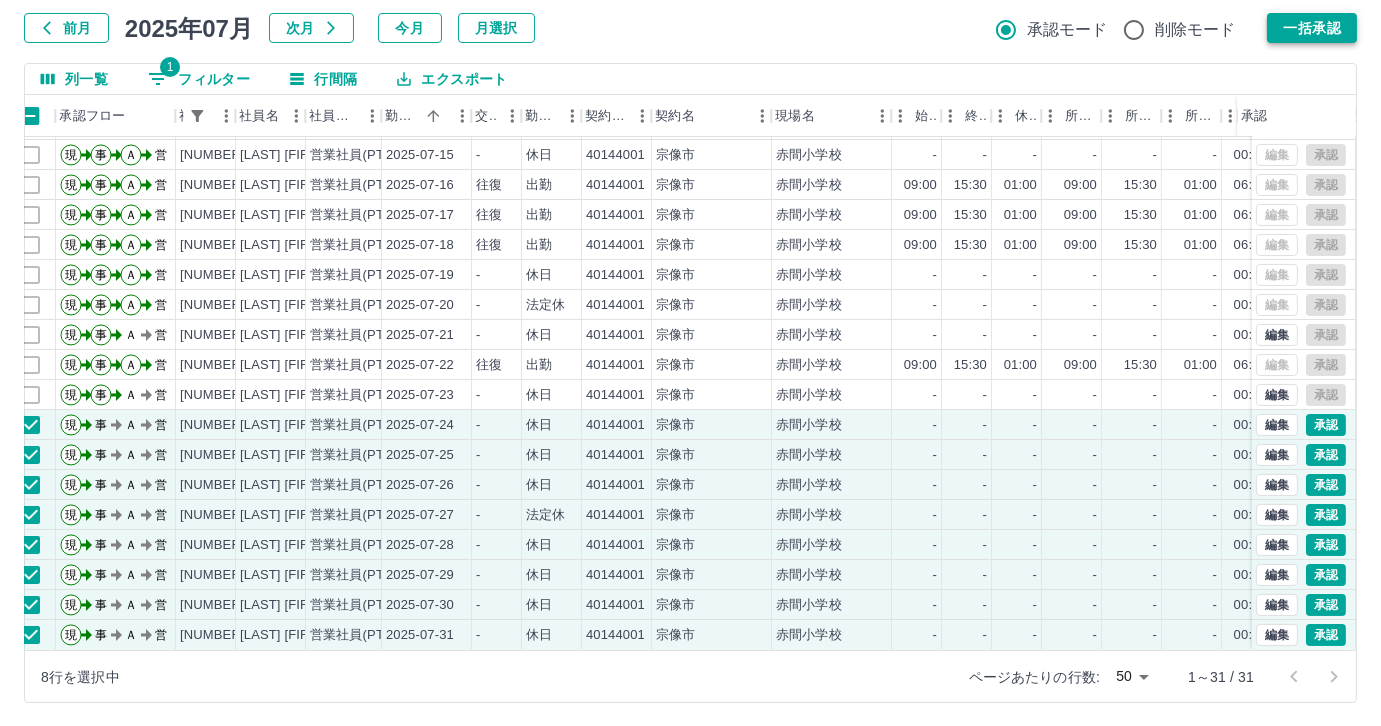 click on "一括承認" at bounding box center [1312, 28] 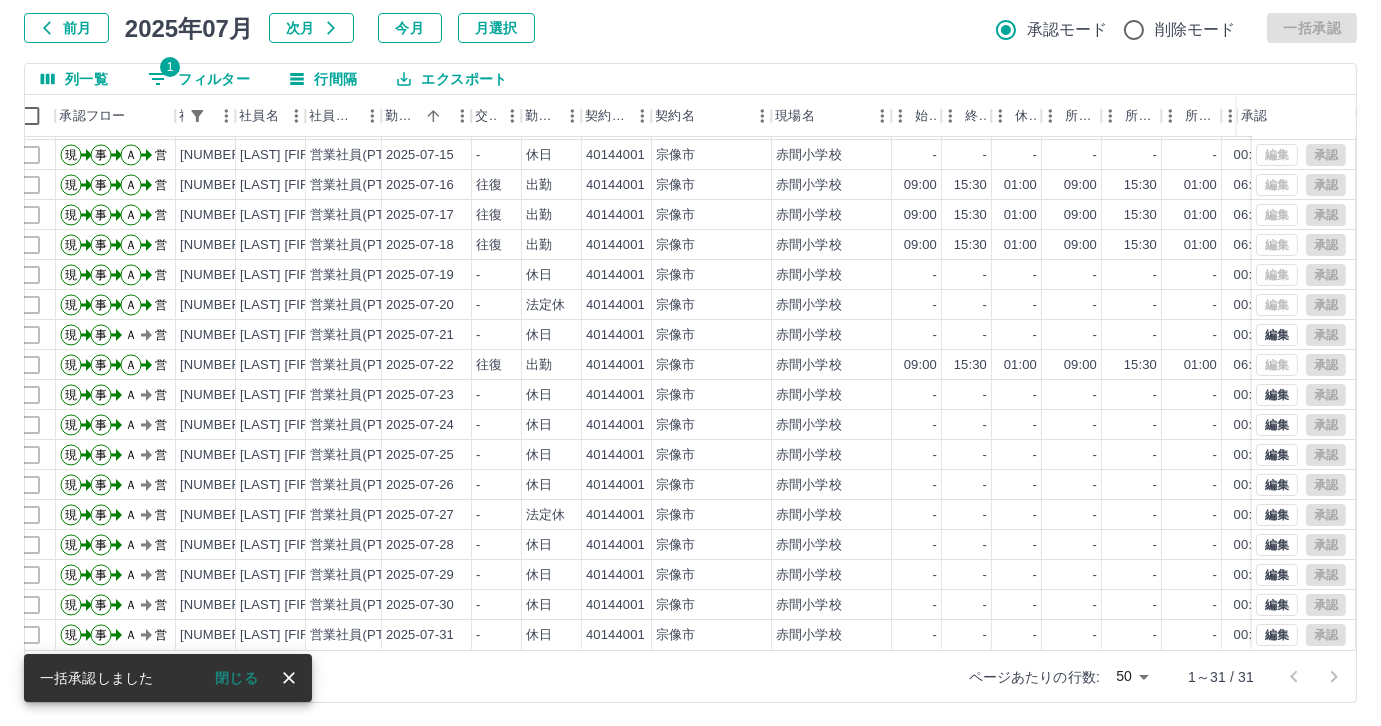 click on "1 フィルター" at bounding box center (199, 79) 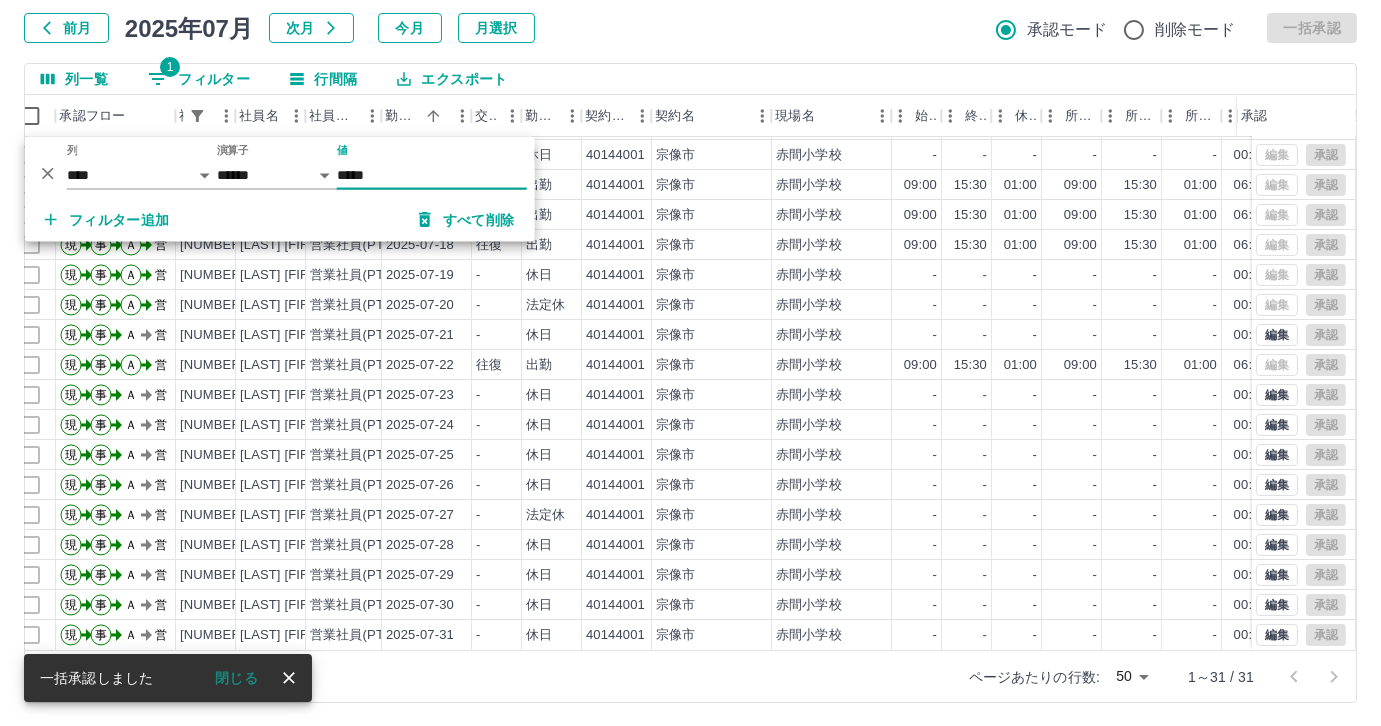 click on "*****" at bounding box center [432, 175] 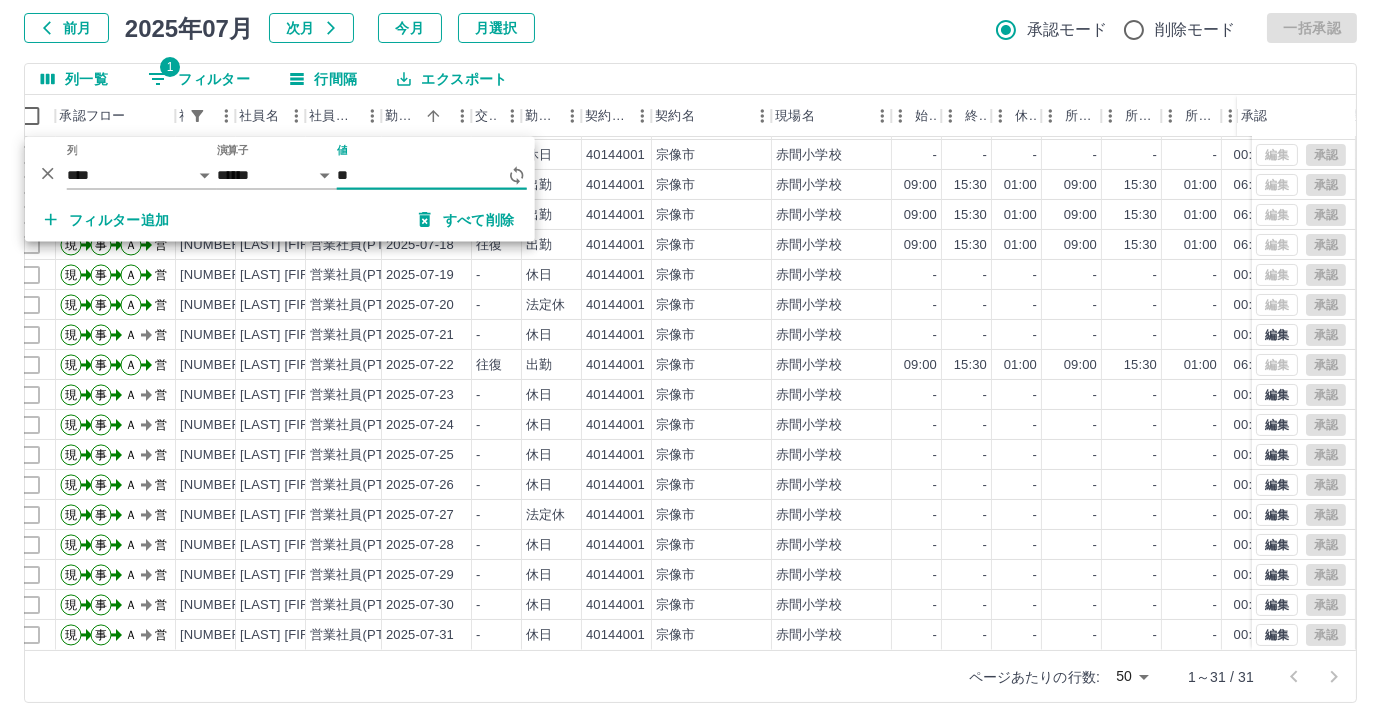 type on "*" 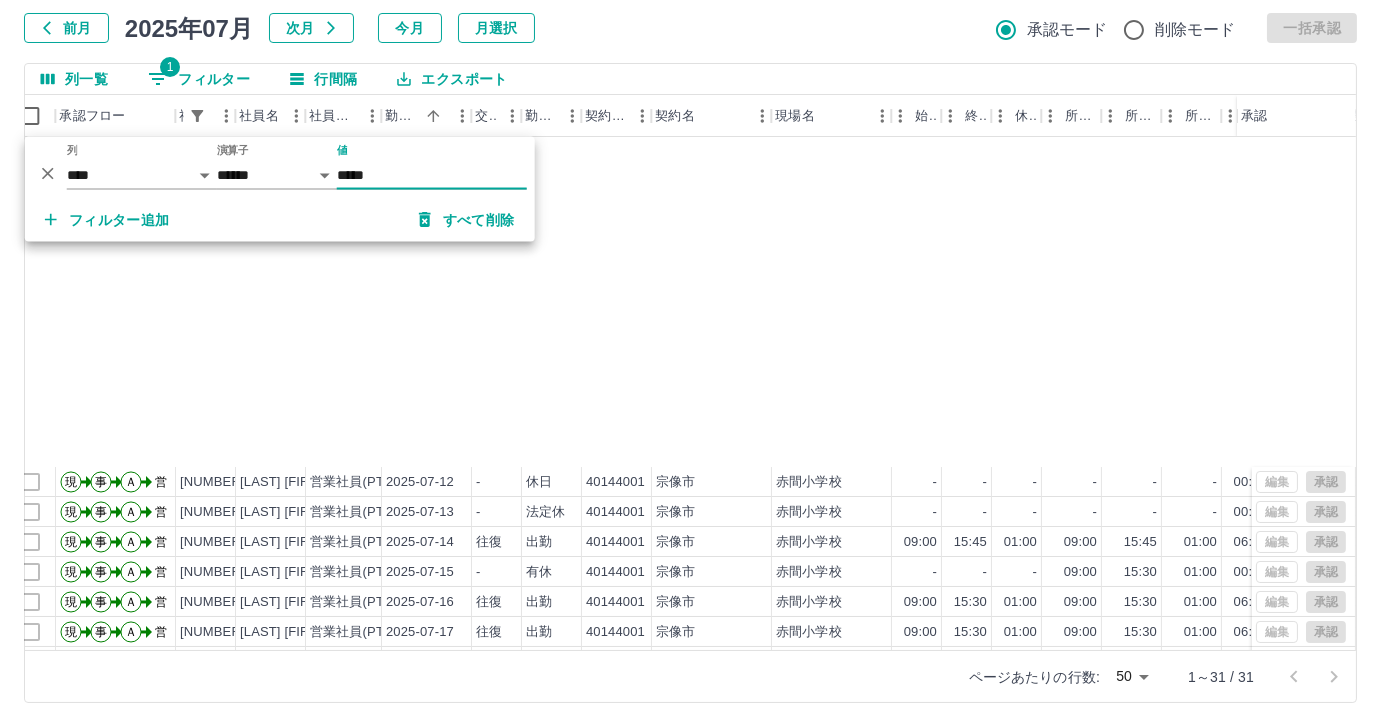 scroll, scrollTop: 431, scrollLeft: 19, axis: both 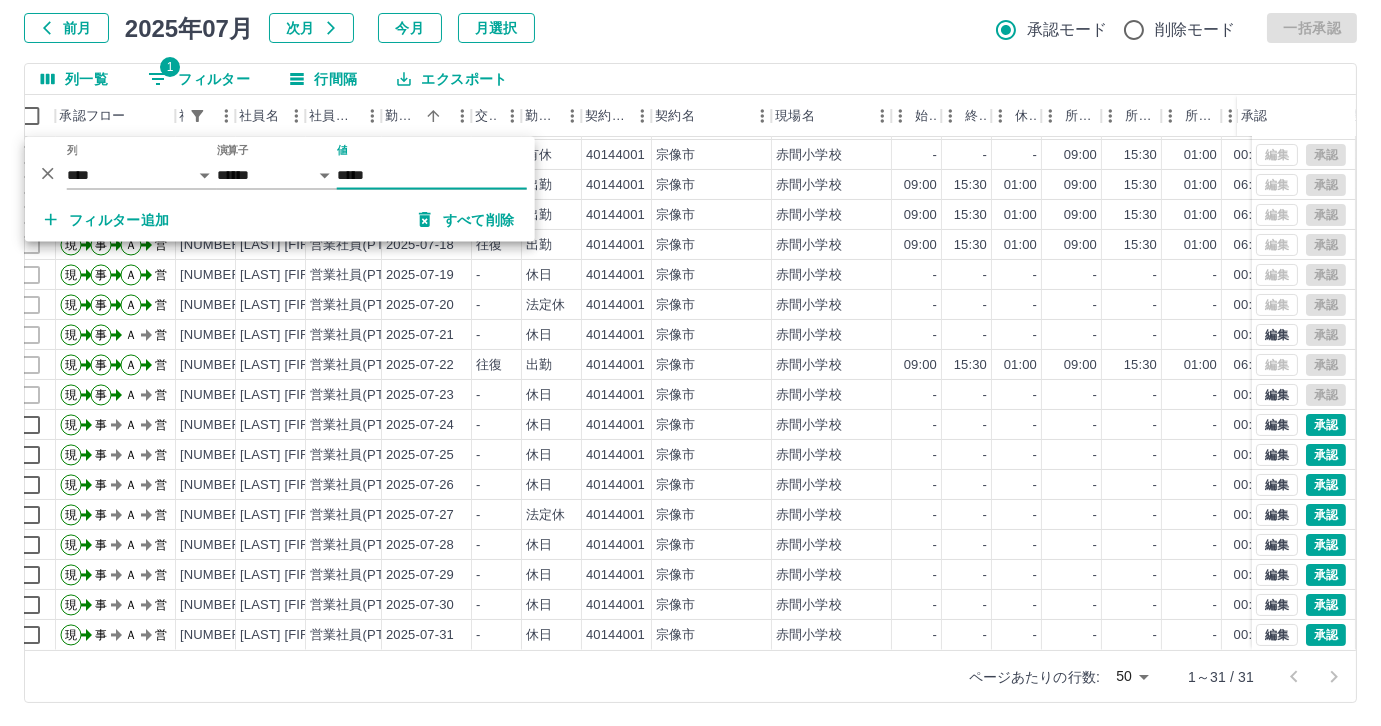 type on "*****" 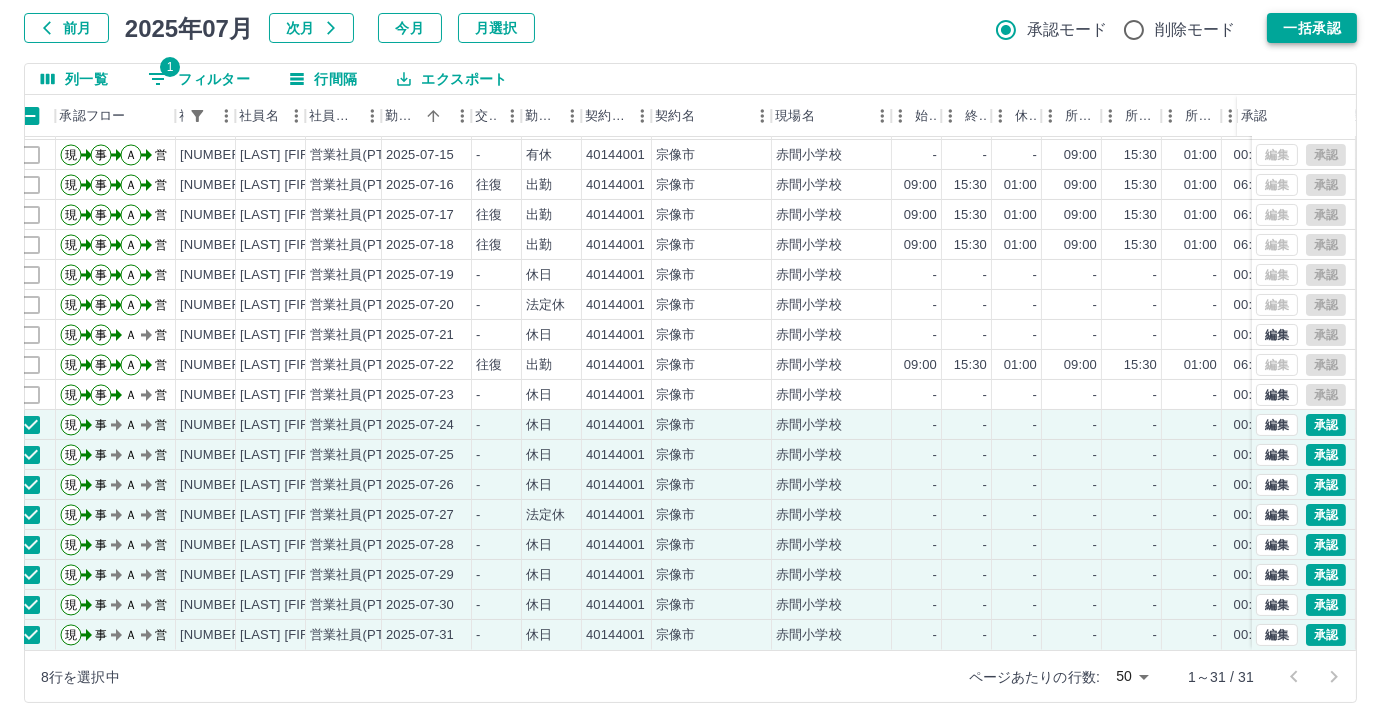 click on "一括承認" at bounding box center [1312, 28] 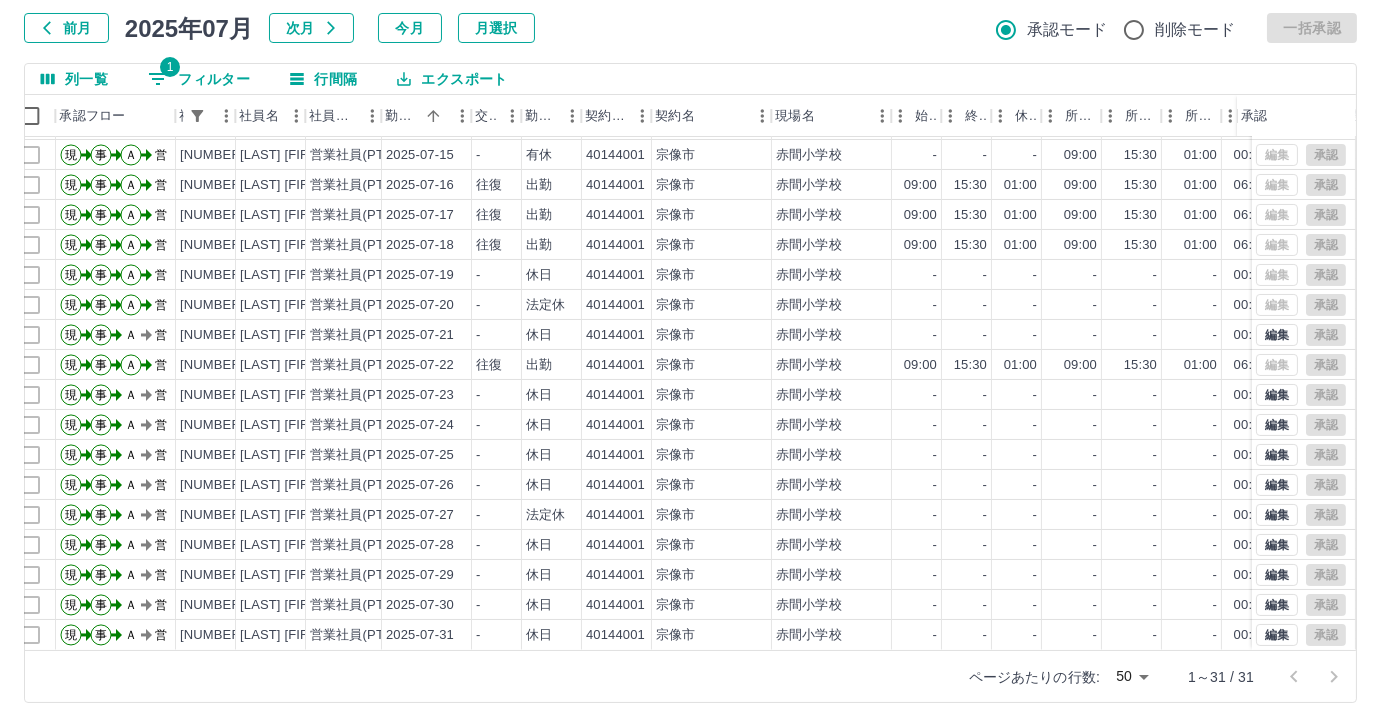 click on "1 フィルター" at bounding box center (199, 79) 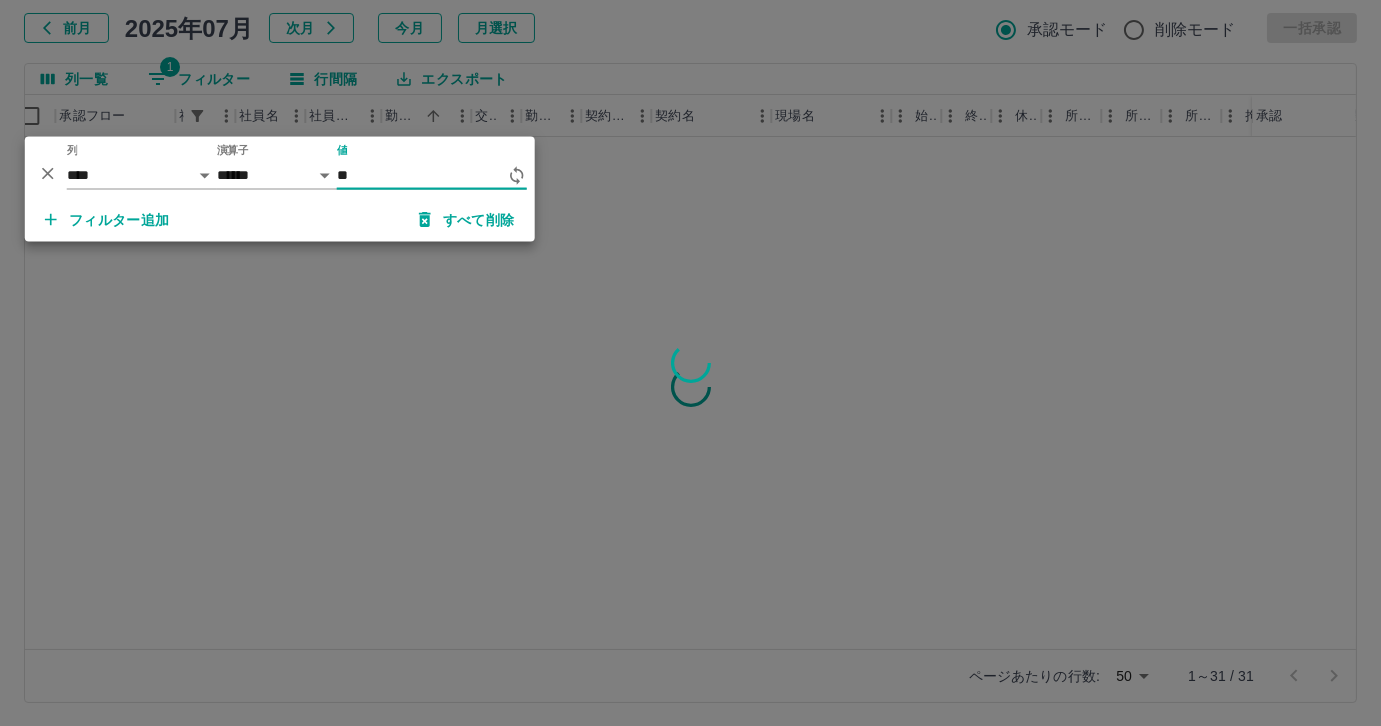 scroll, scrollTop: 0, scrollLeft: 19, axis: horizontal 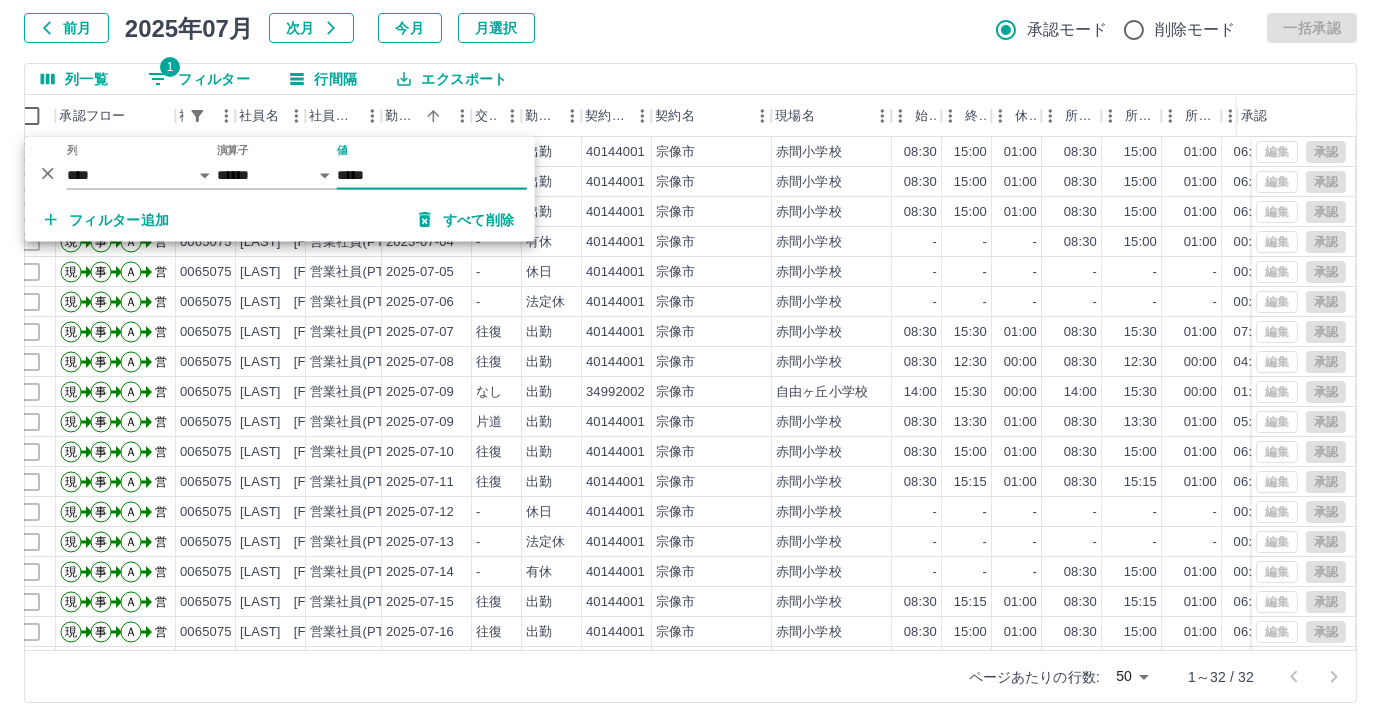 type on "*****" 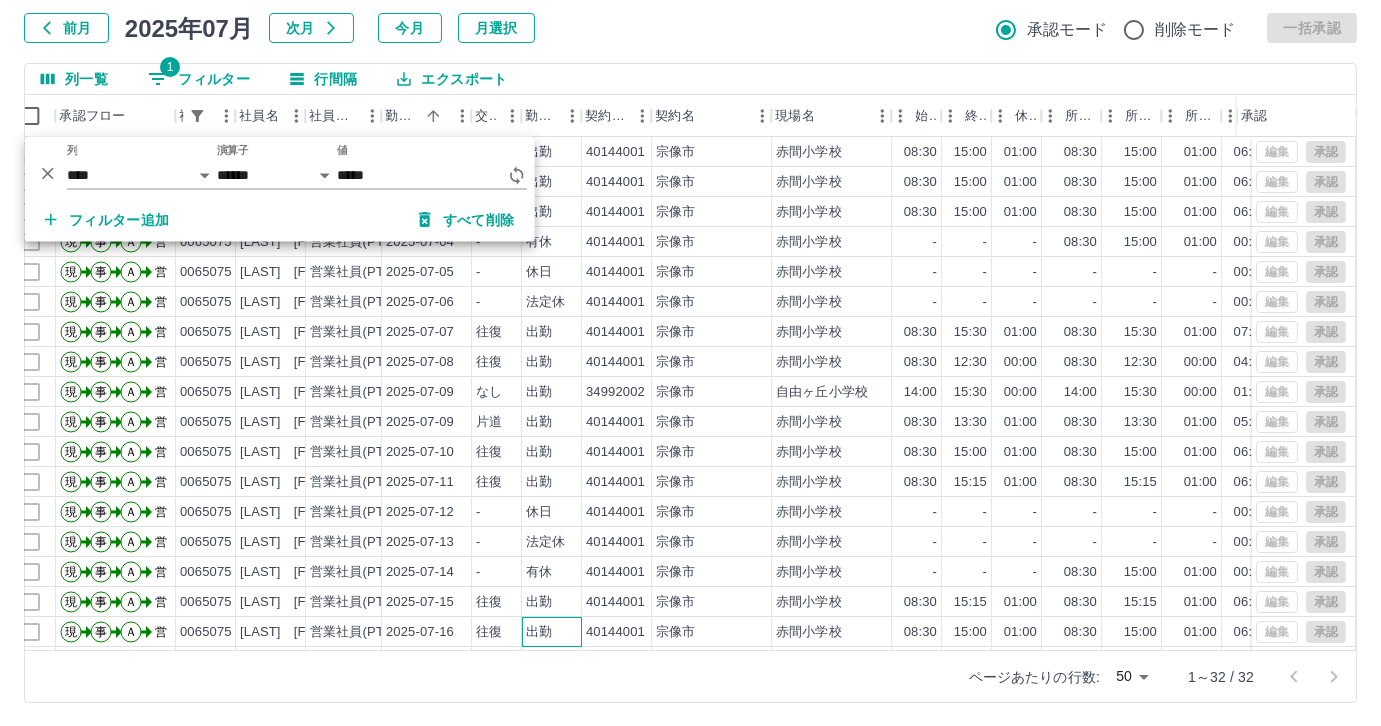 drag, startPoint x: 547, startPoint y: 625, endPoint x: 576, endPoint y: 624, distance: 29.017237 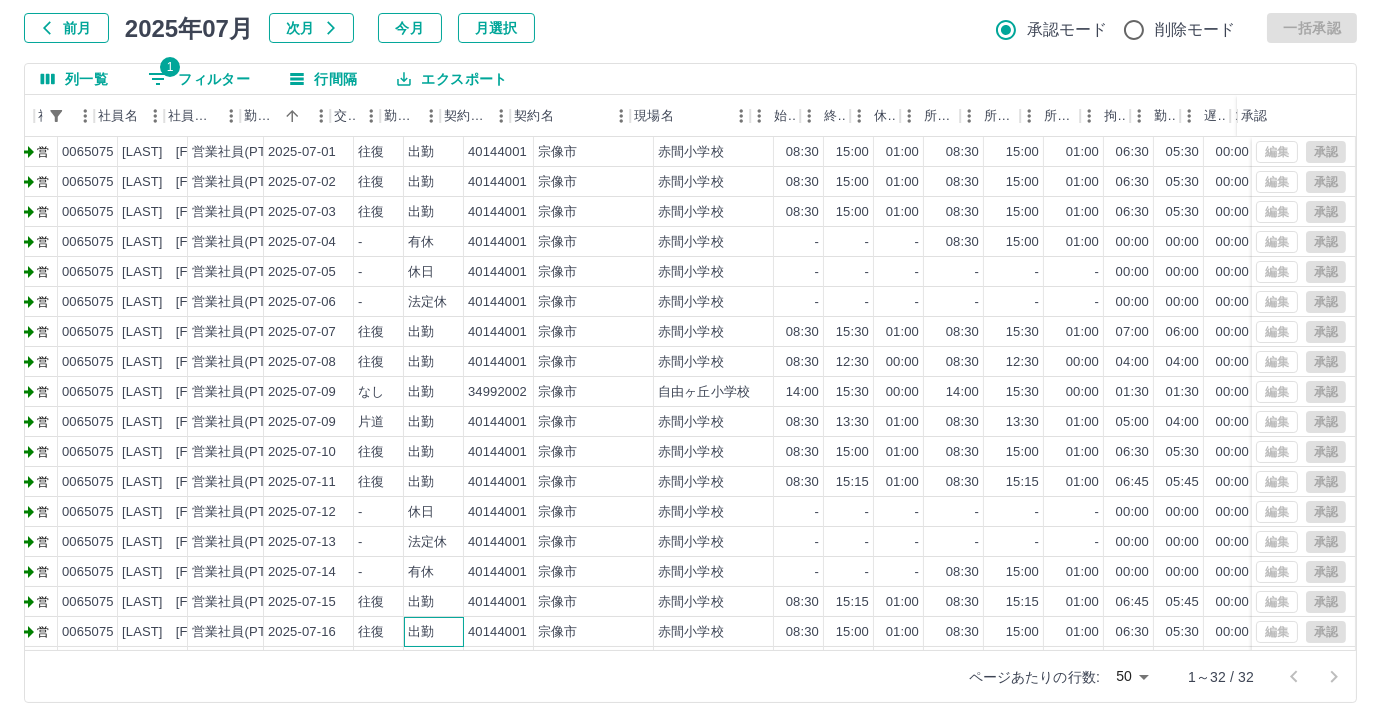 scroll, scrollTop: 0, scrollLeft: 160, axis: horizontal 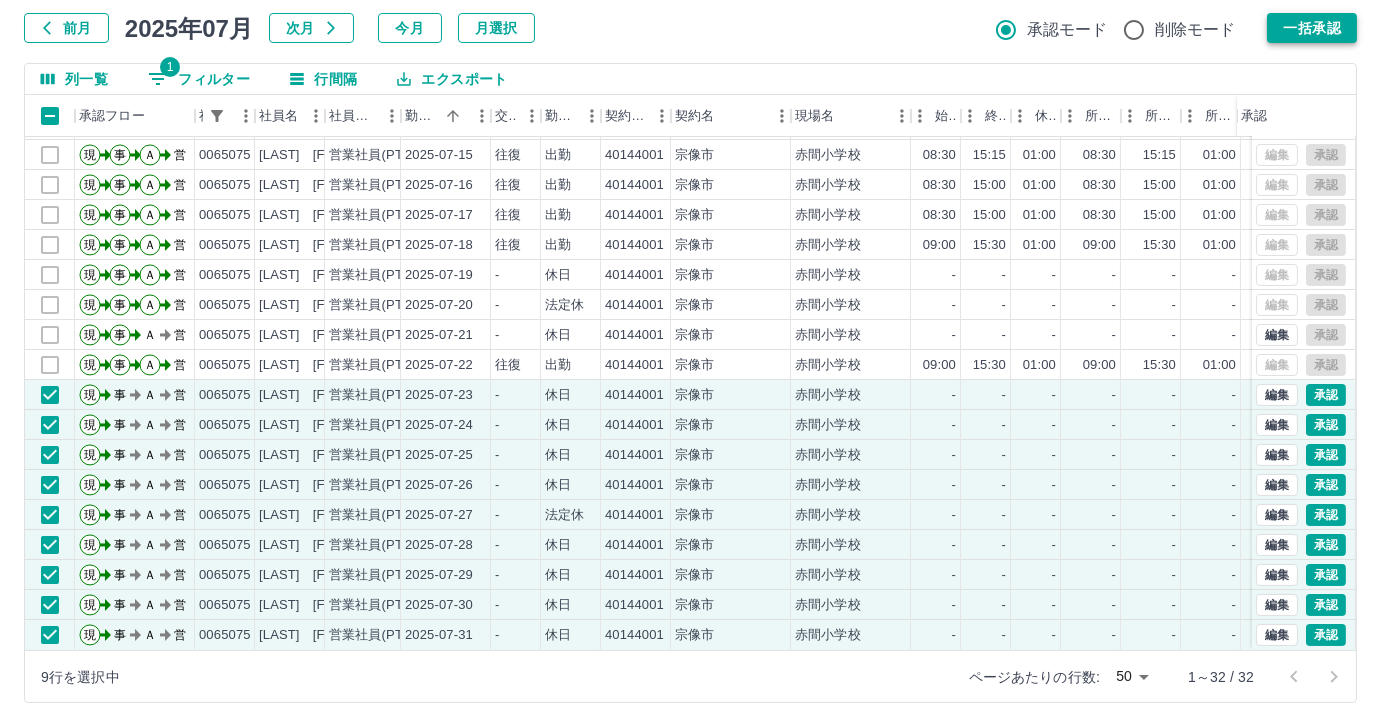 click on "一括承認" at bounding box center (1312, 28) 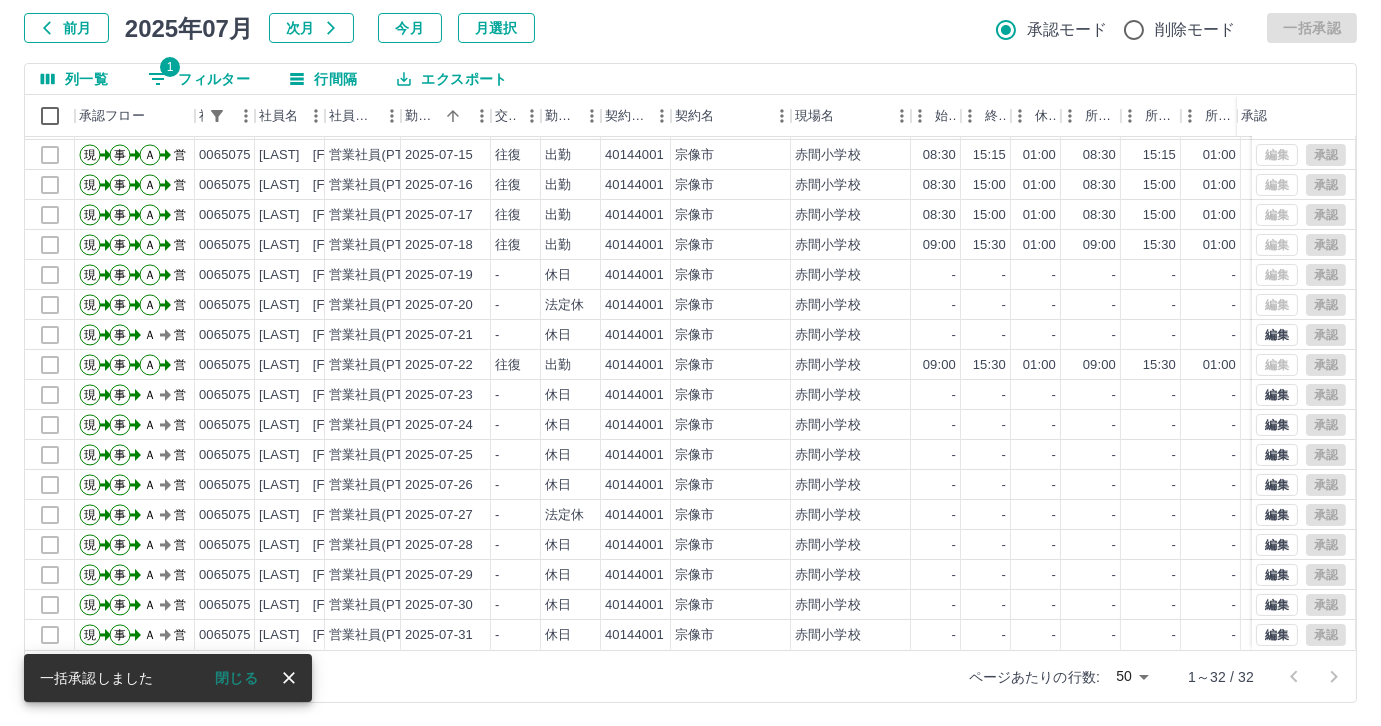 click on "1 フィルター" at bounding box center (199, 79) 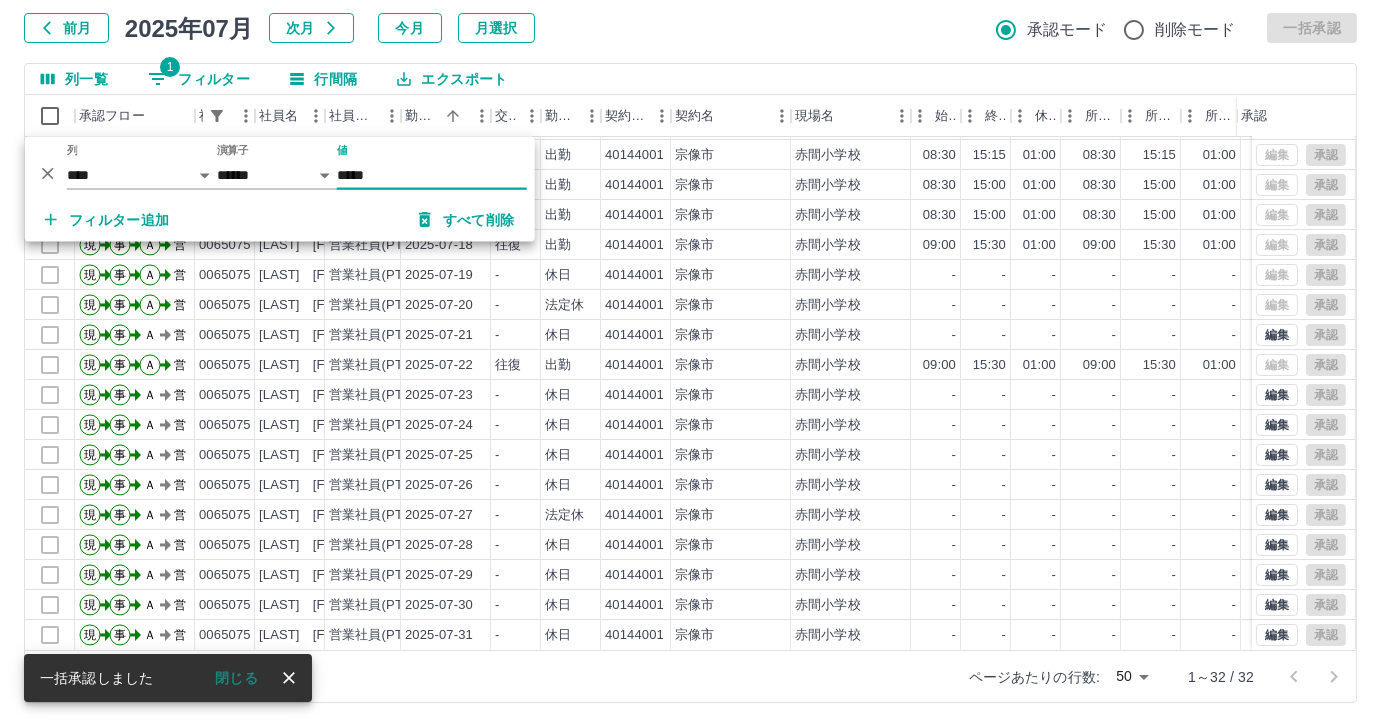 click on "*****" at bounding box center [432, 175] 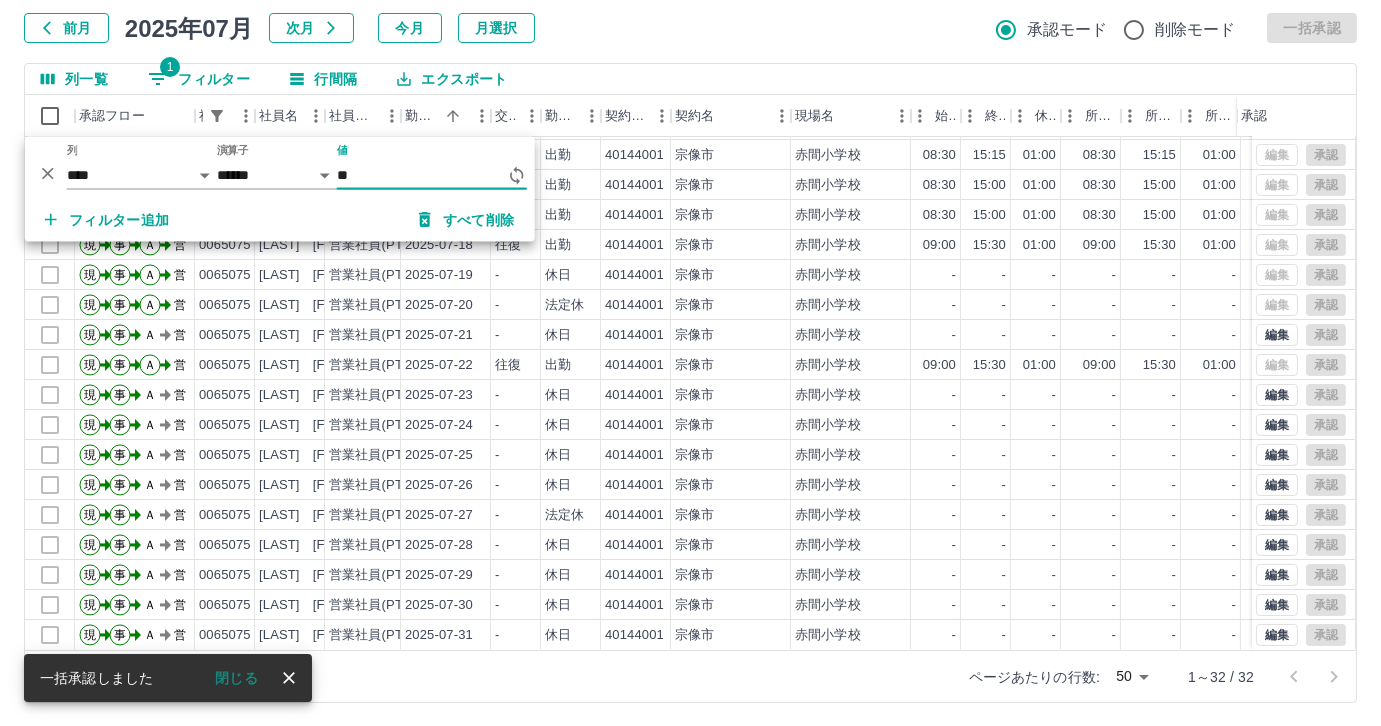 type on "*" 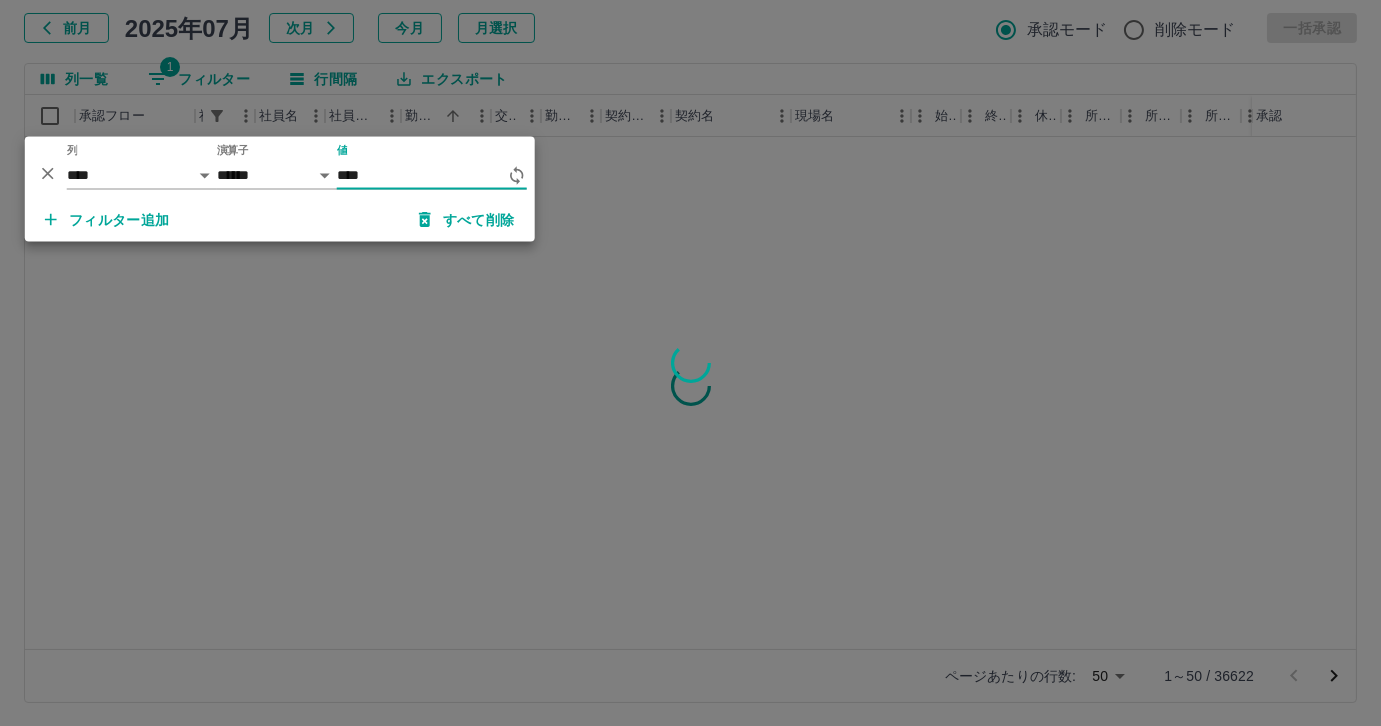 scroll, scrollTop: 0, scrollLeft: 0, axis: both 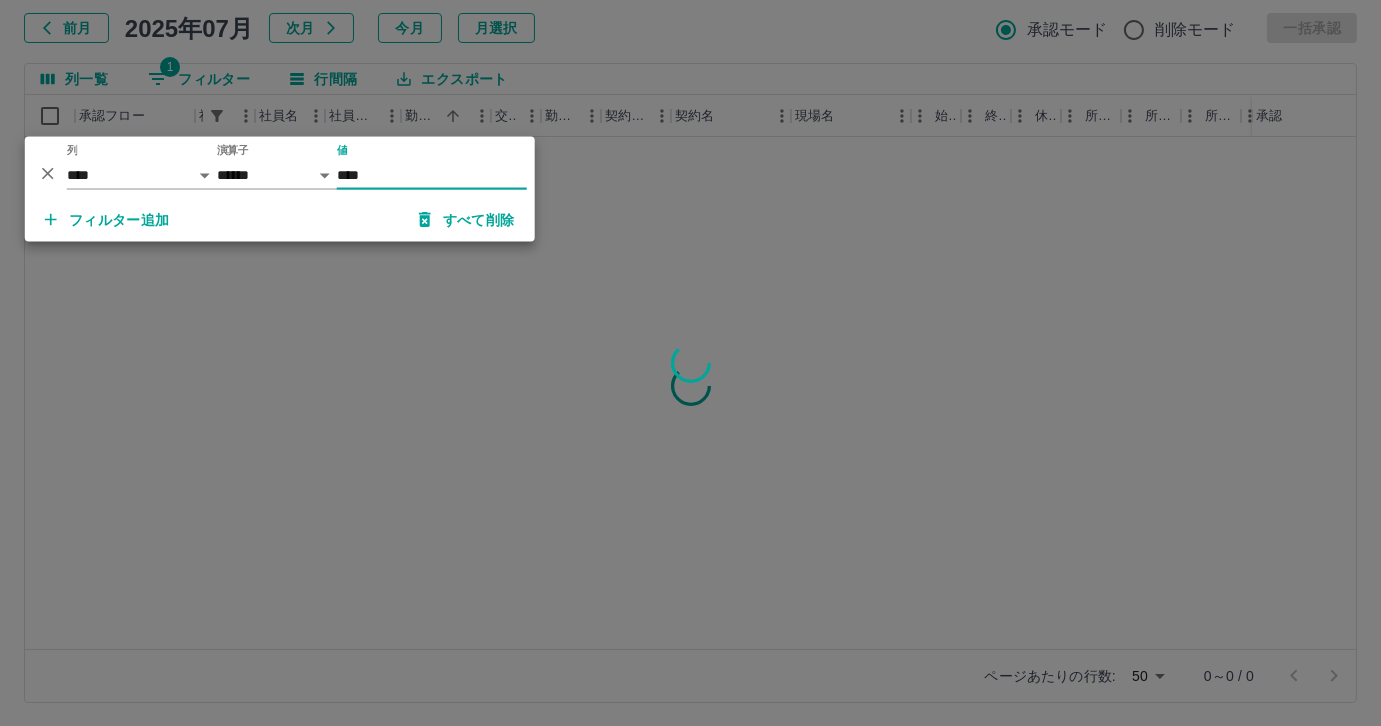 type on "*****" 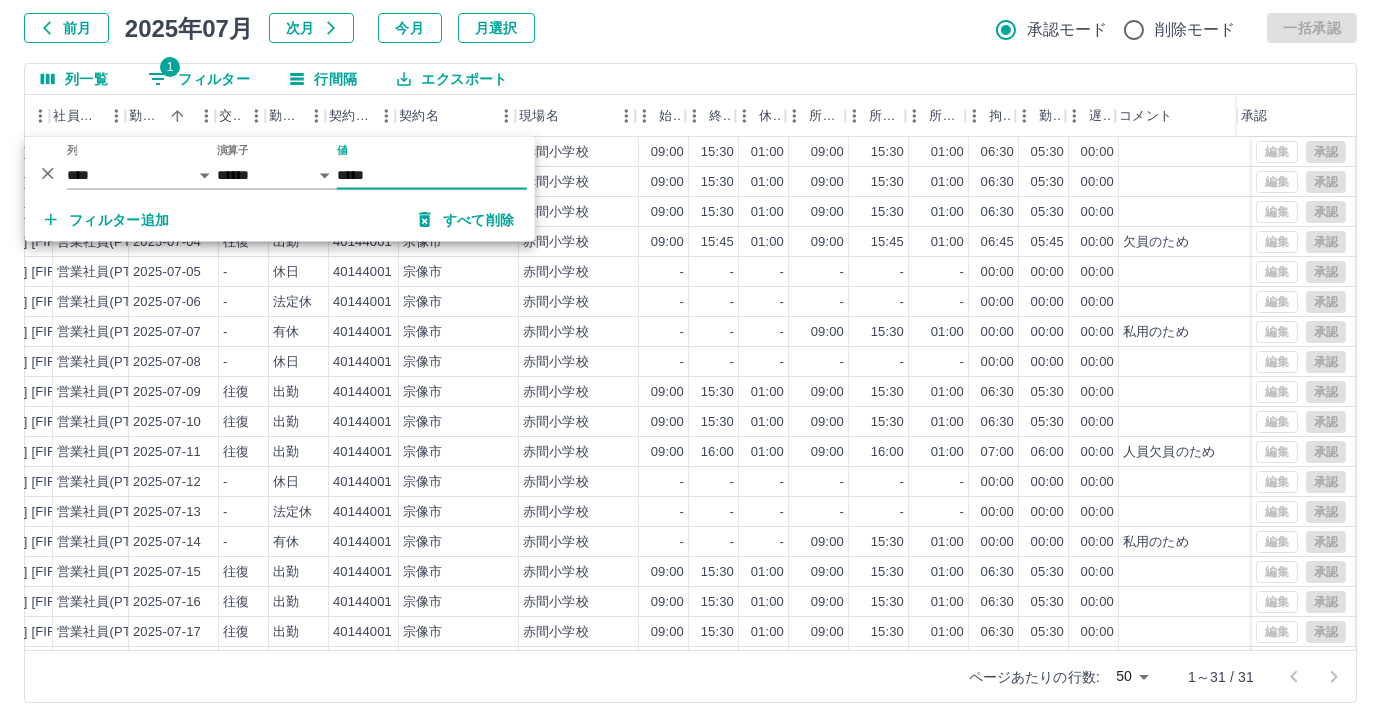 scroll, scrollTop: 0, scrollLeft: 281, axis: horizontal 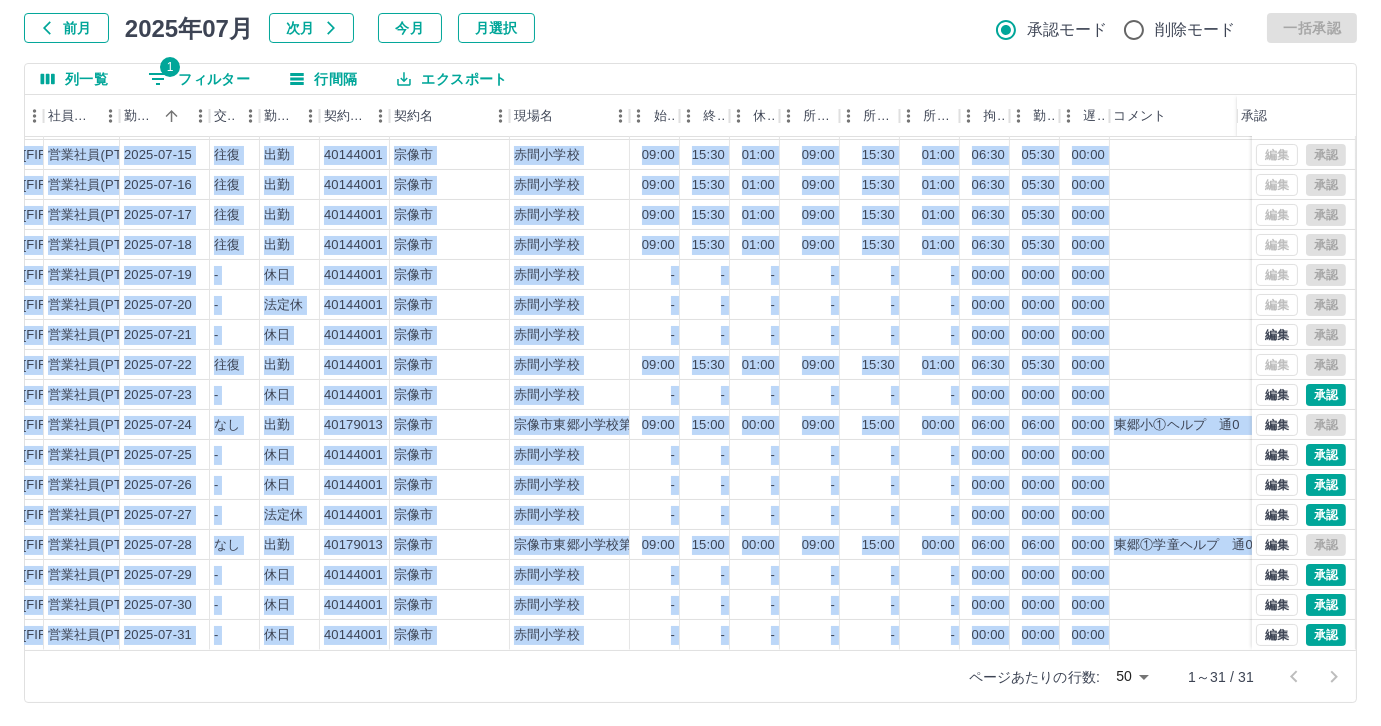 drag, startPoint x: 482, startPoint y: 655, endPoint x: 389, endPoint y: 639, distance: 94.36631 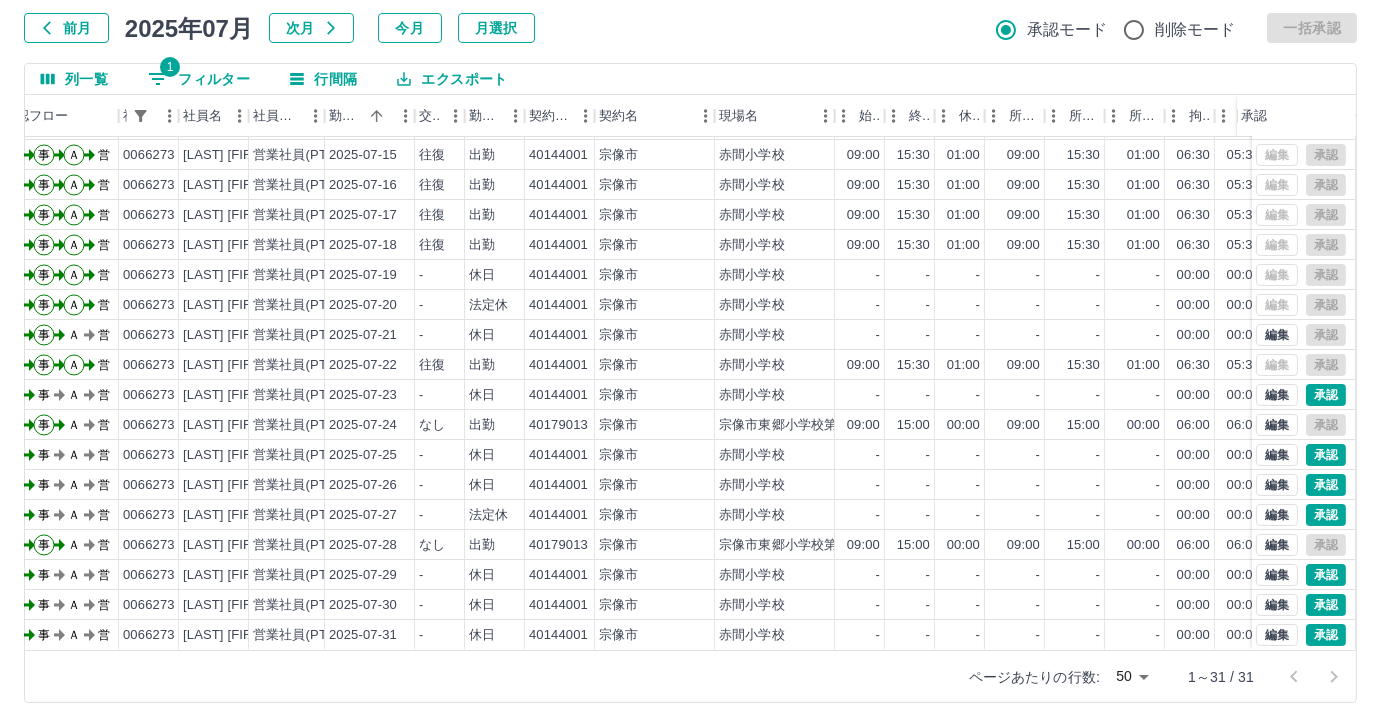 scroll, scrollTop: 431, scrollLeft: 77, axis: both 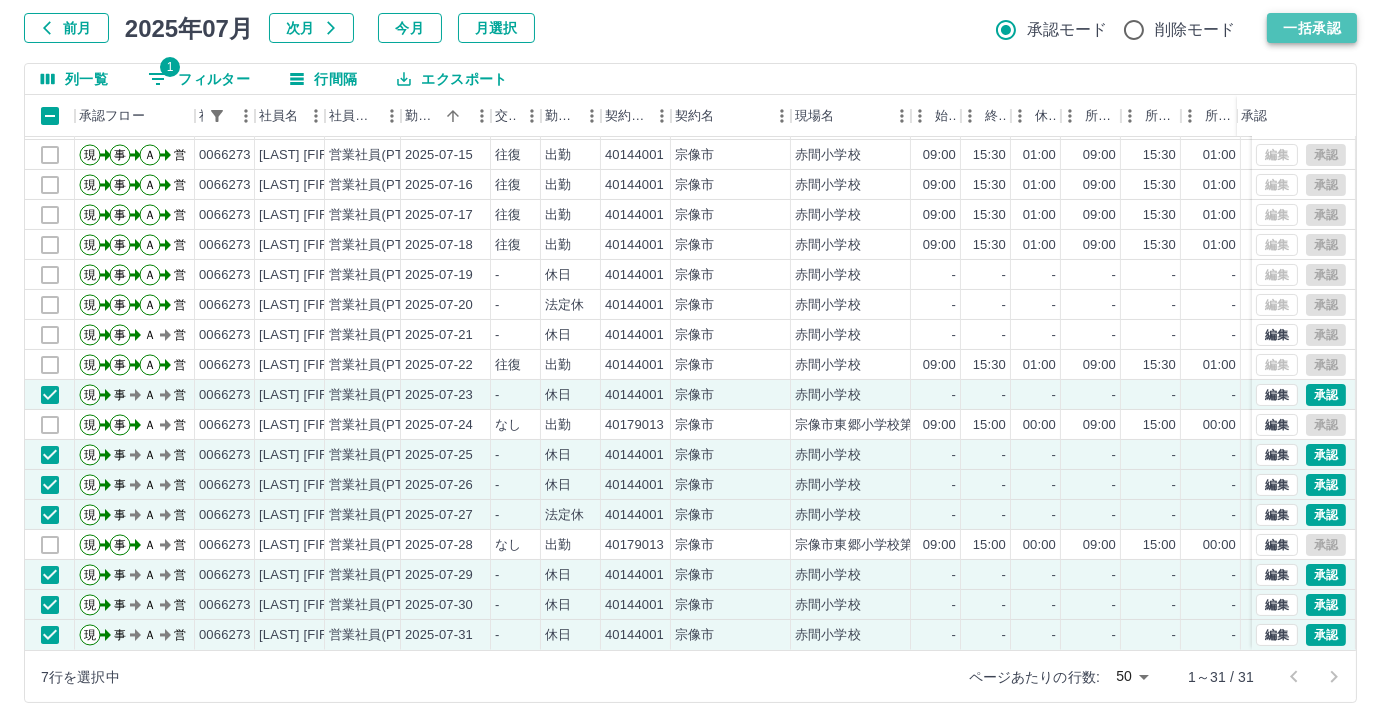 click on "一括承認" at bounding box center [1312, 28] 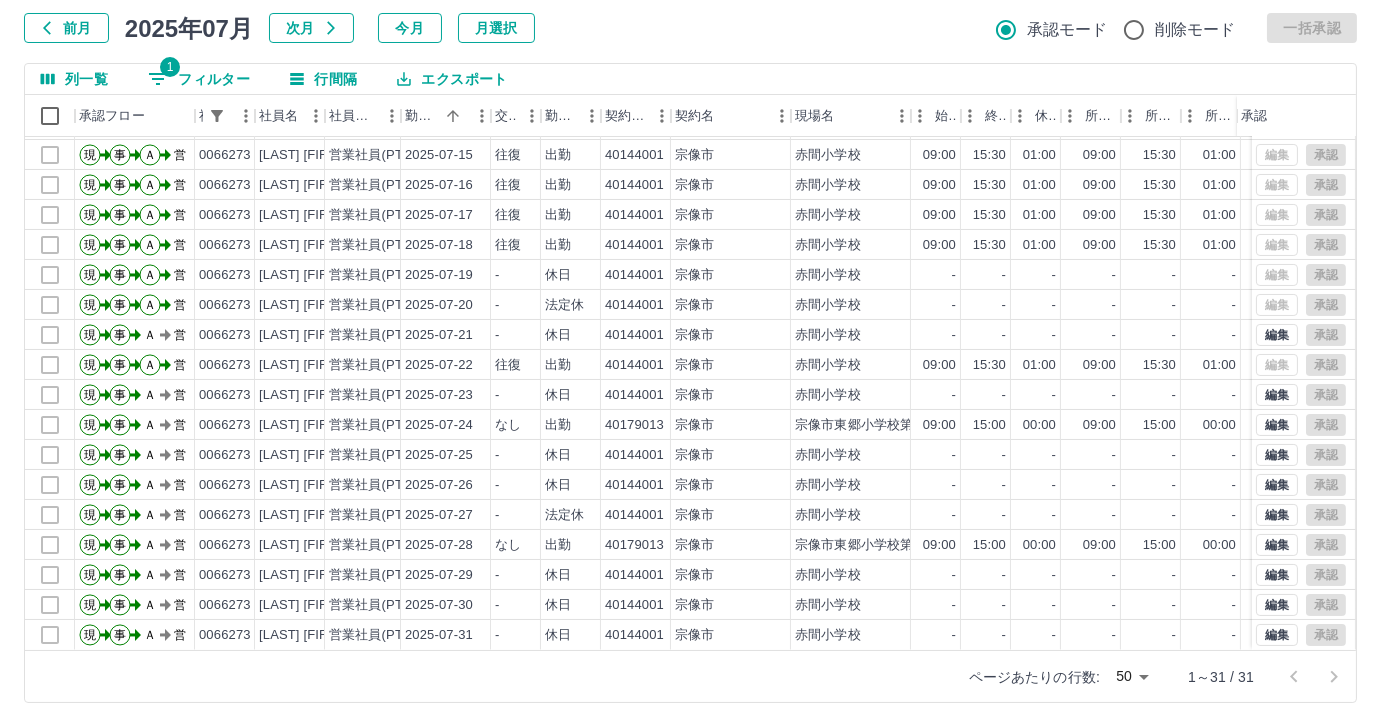click on "1 フィルター" at bounding box center (199, 79) 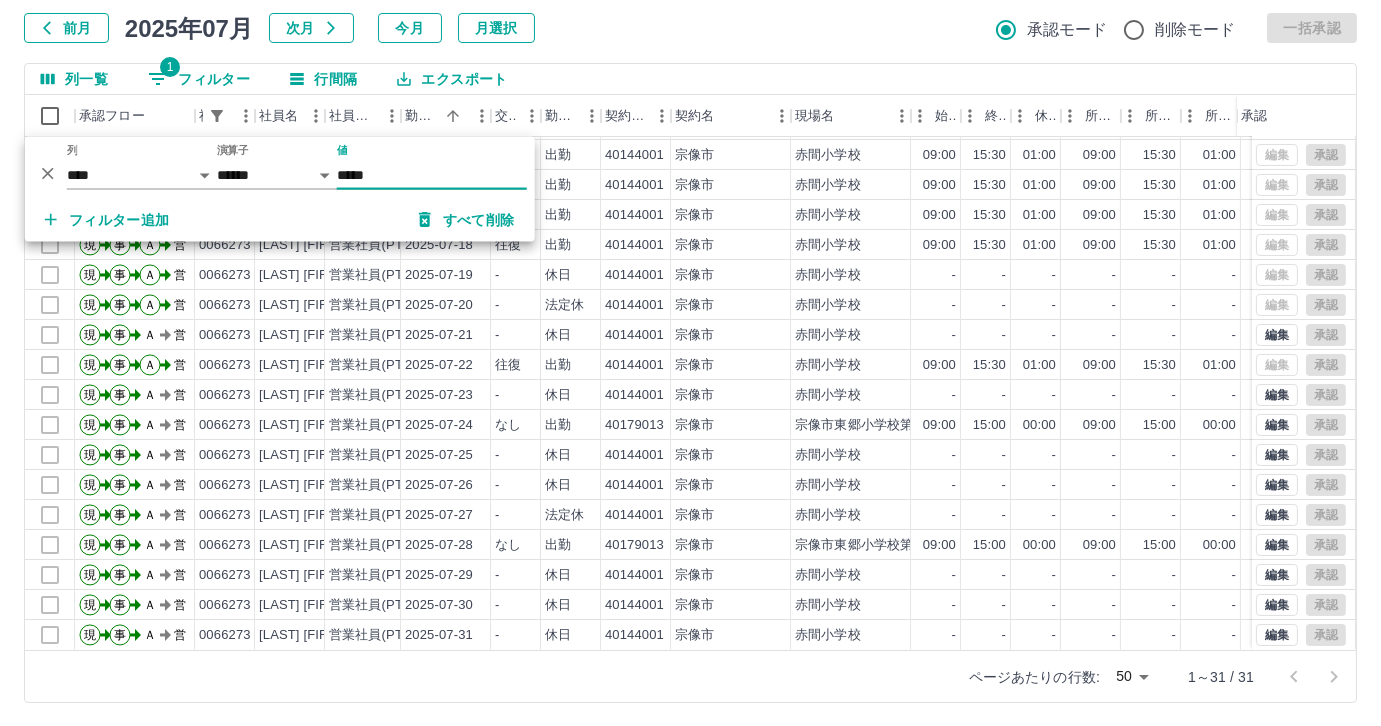 click on "*****" at bounding box center (432, 175) 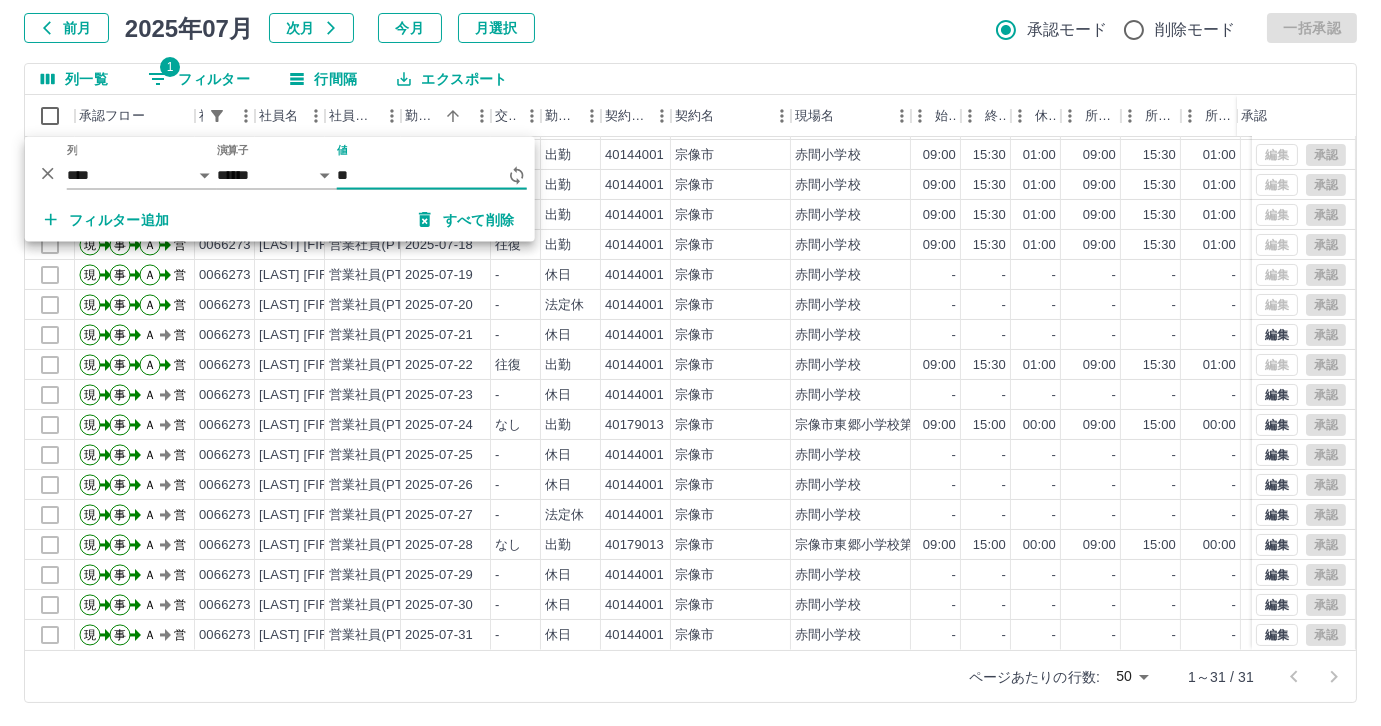 type on "*" 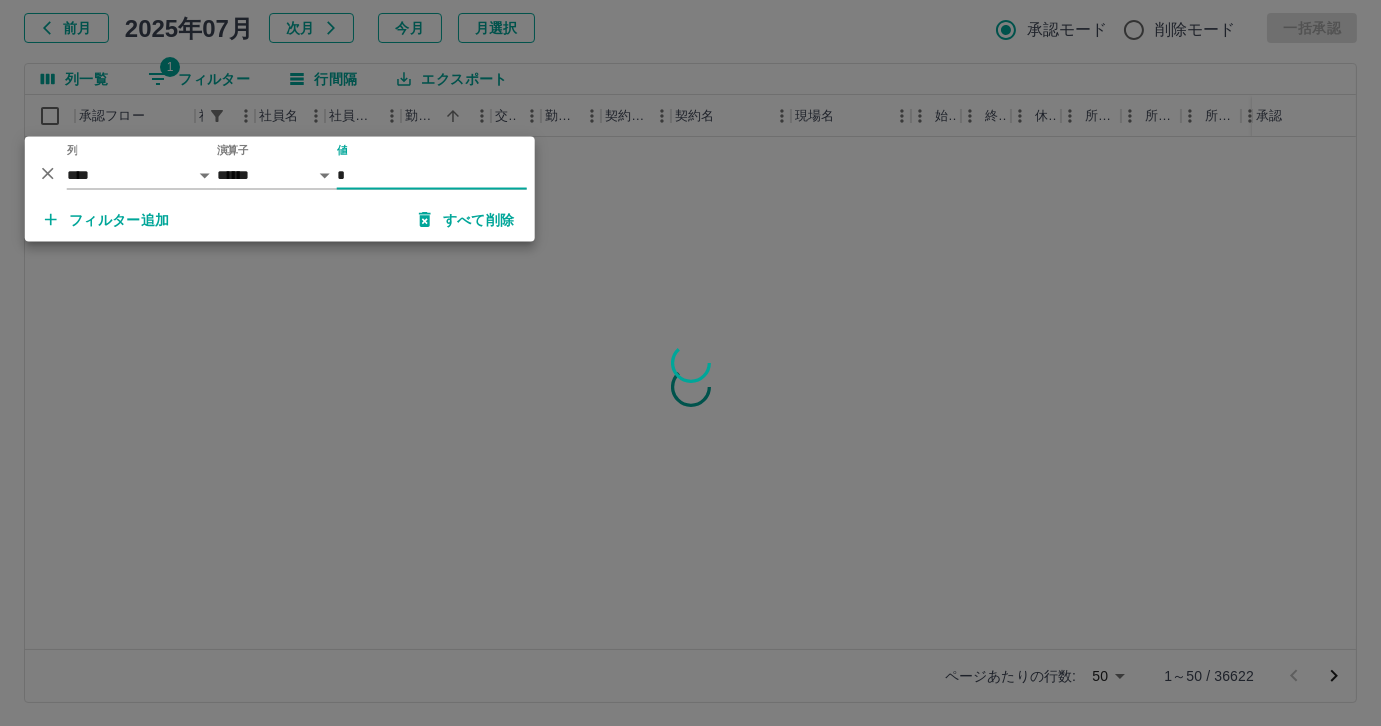 scroll, scrollTop: 0, scrollLeft: 0, axis: both 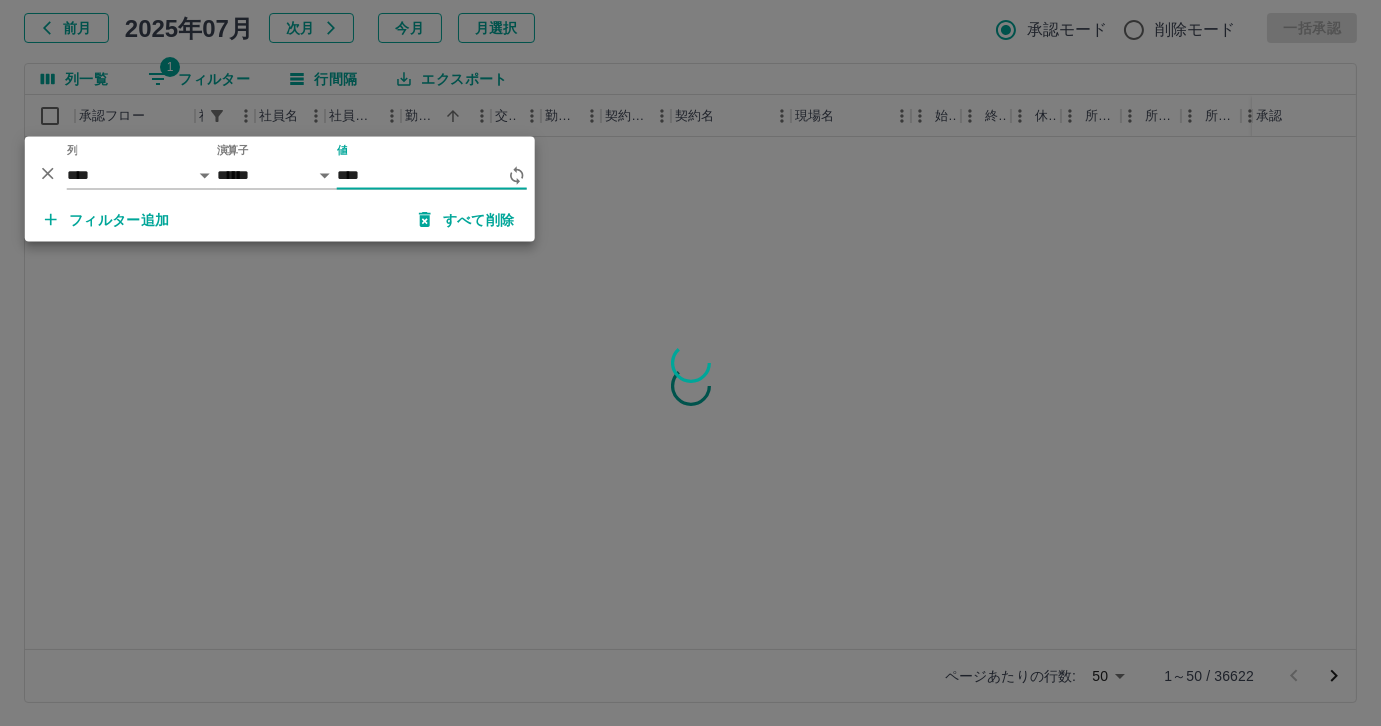 type on "*****" 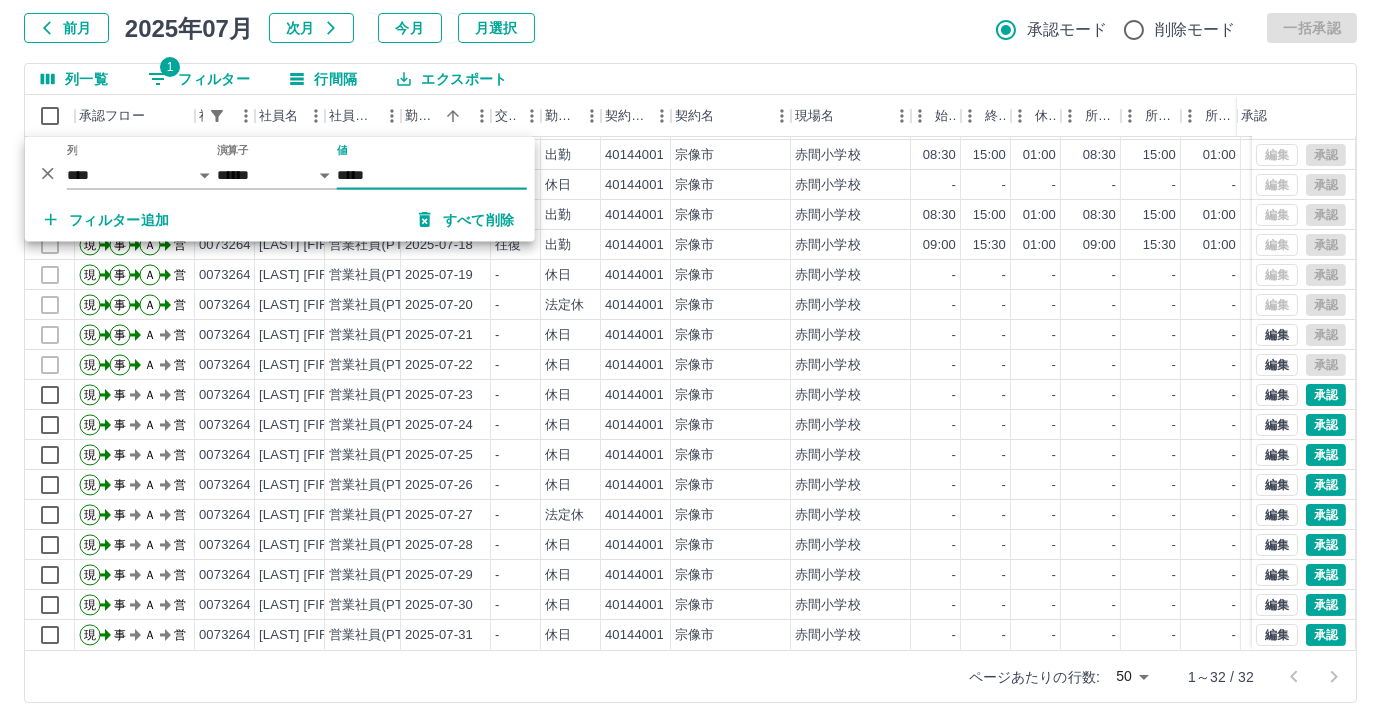 scroll, scrollTop: 461, scrollLeft: 0, axis: vertical 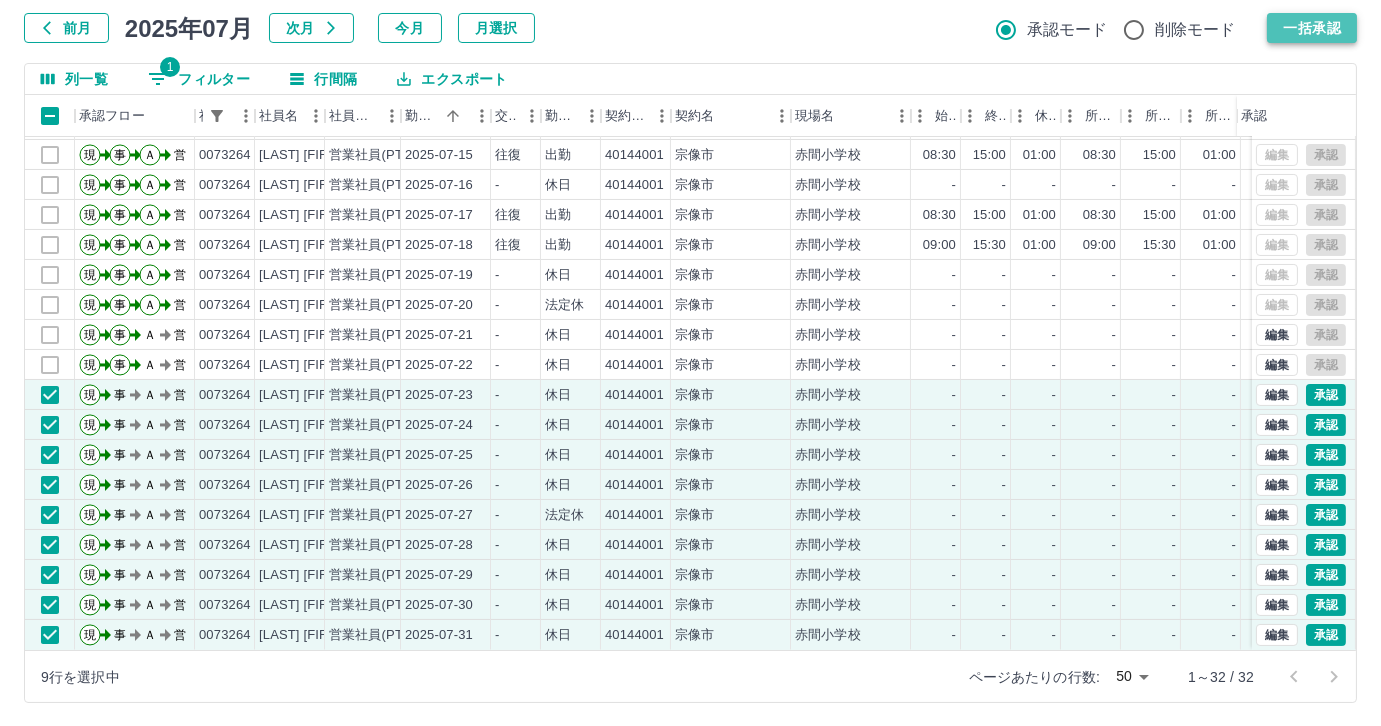 click on "一括承認" at bounding box center [1312, 28] 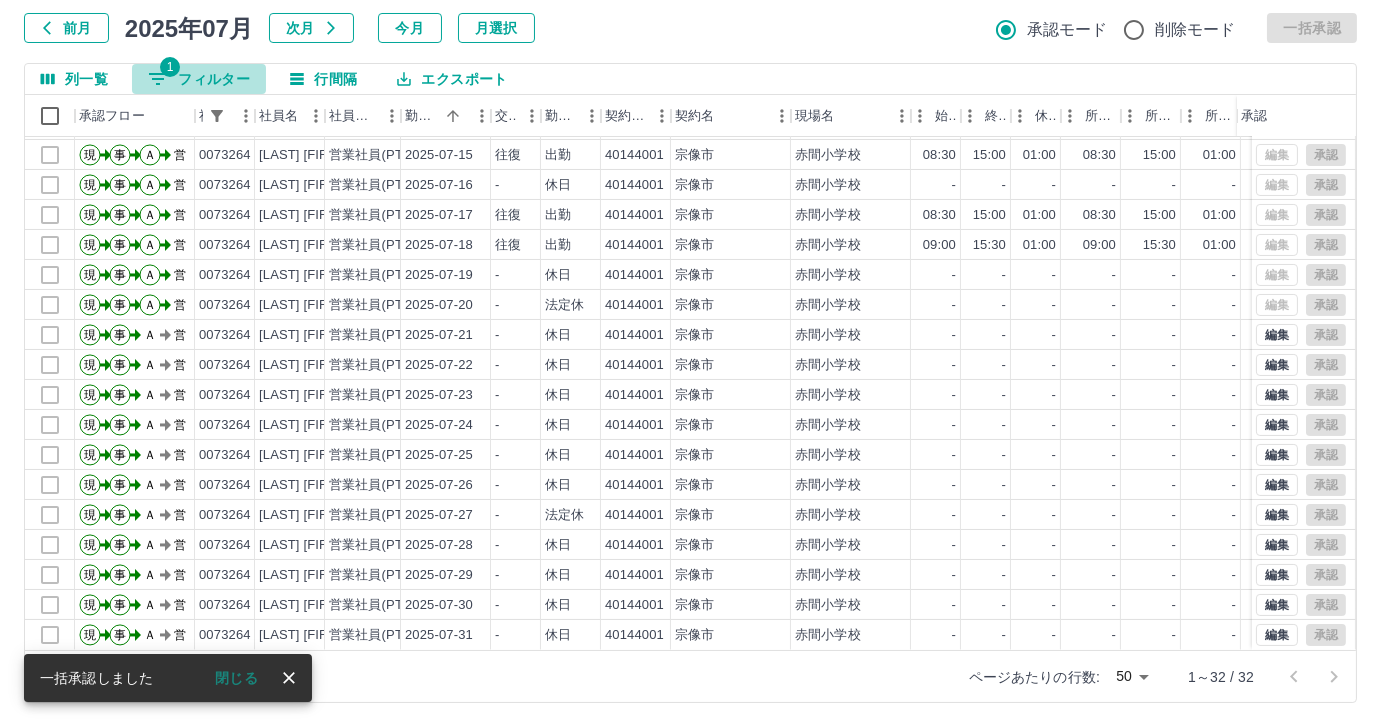 click on "1 フィルター" at bounding box center (199, 79) 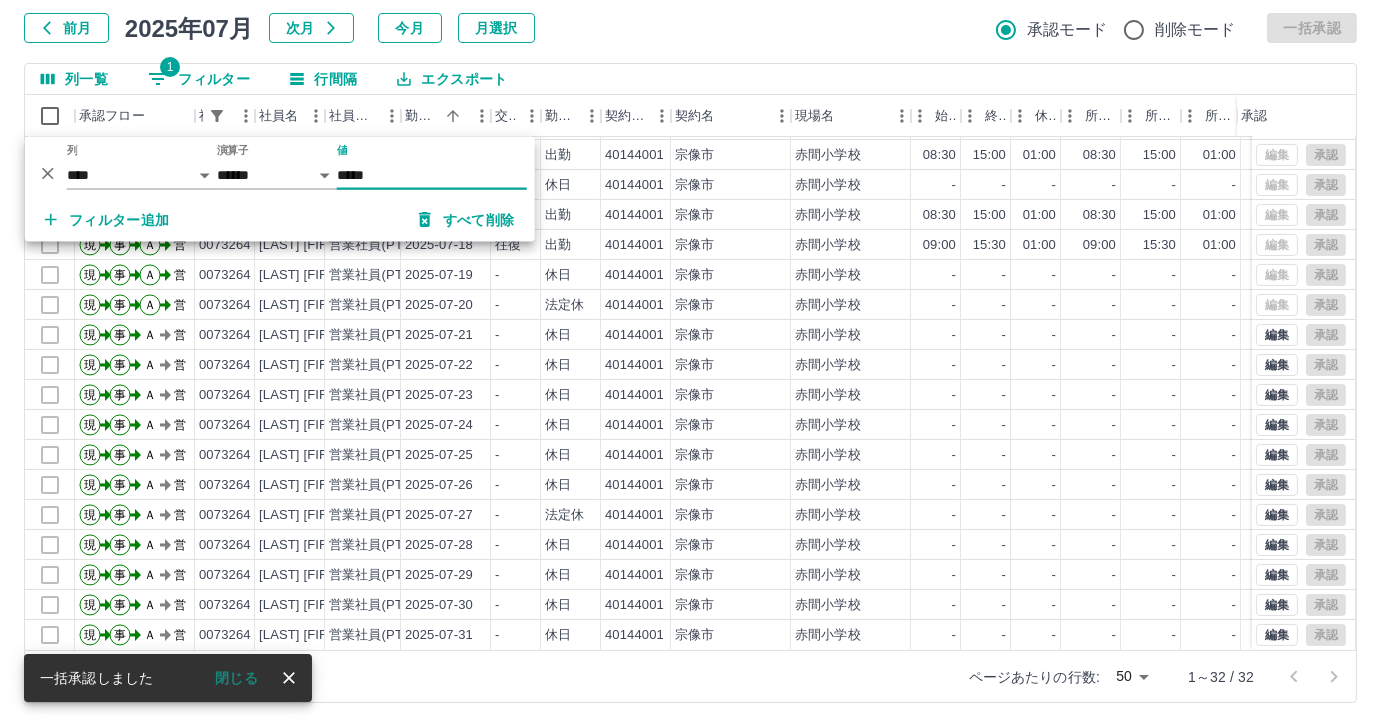 click on "*****" at bounding box center [432, 175] 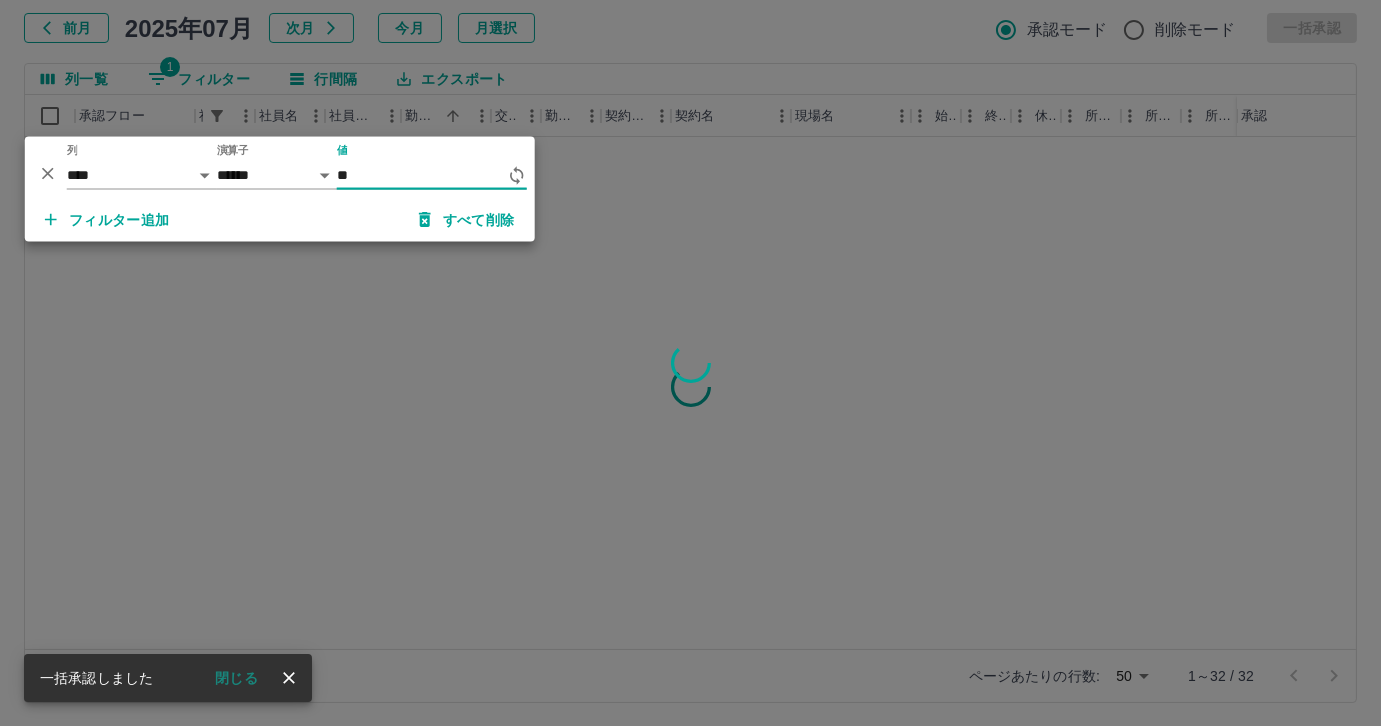 scroll, scrollTop: 0, scrollLeft: 0, axis: both 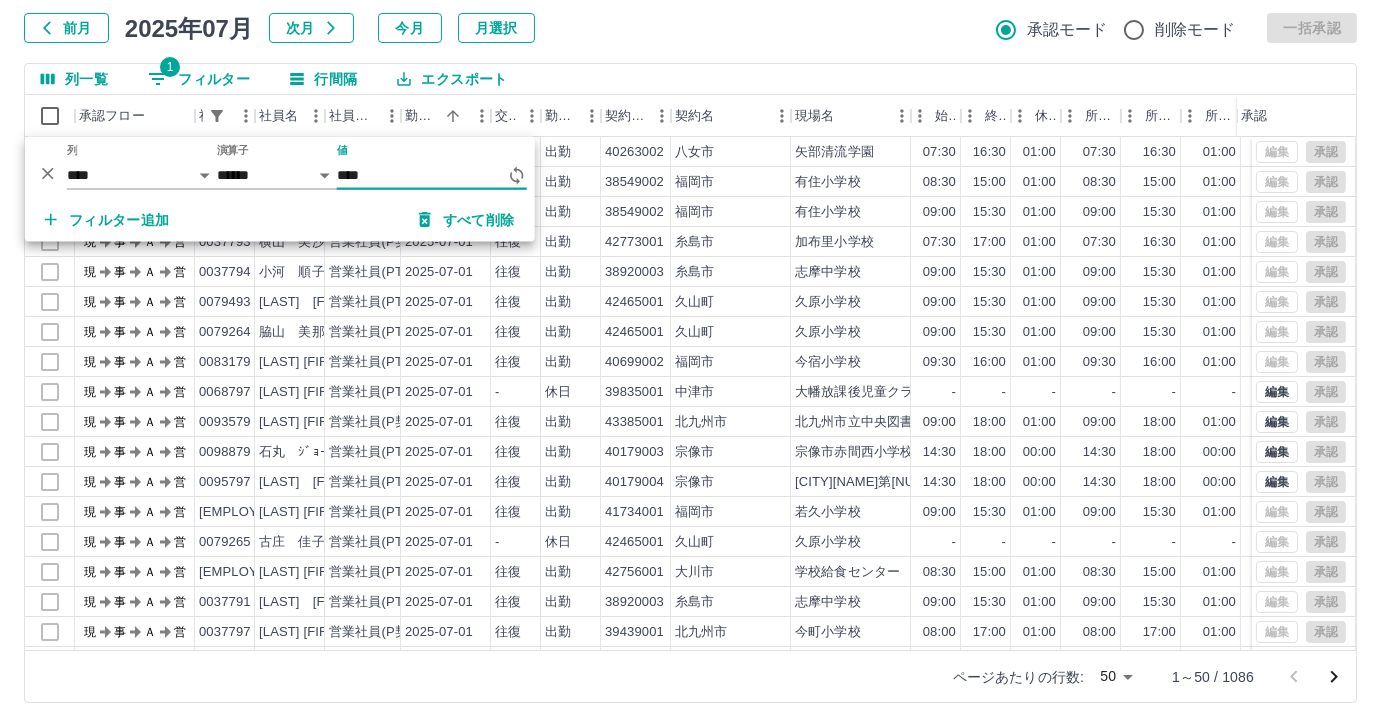 type on "*****" 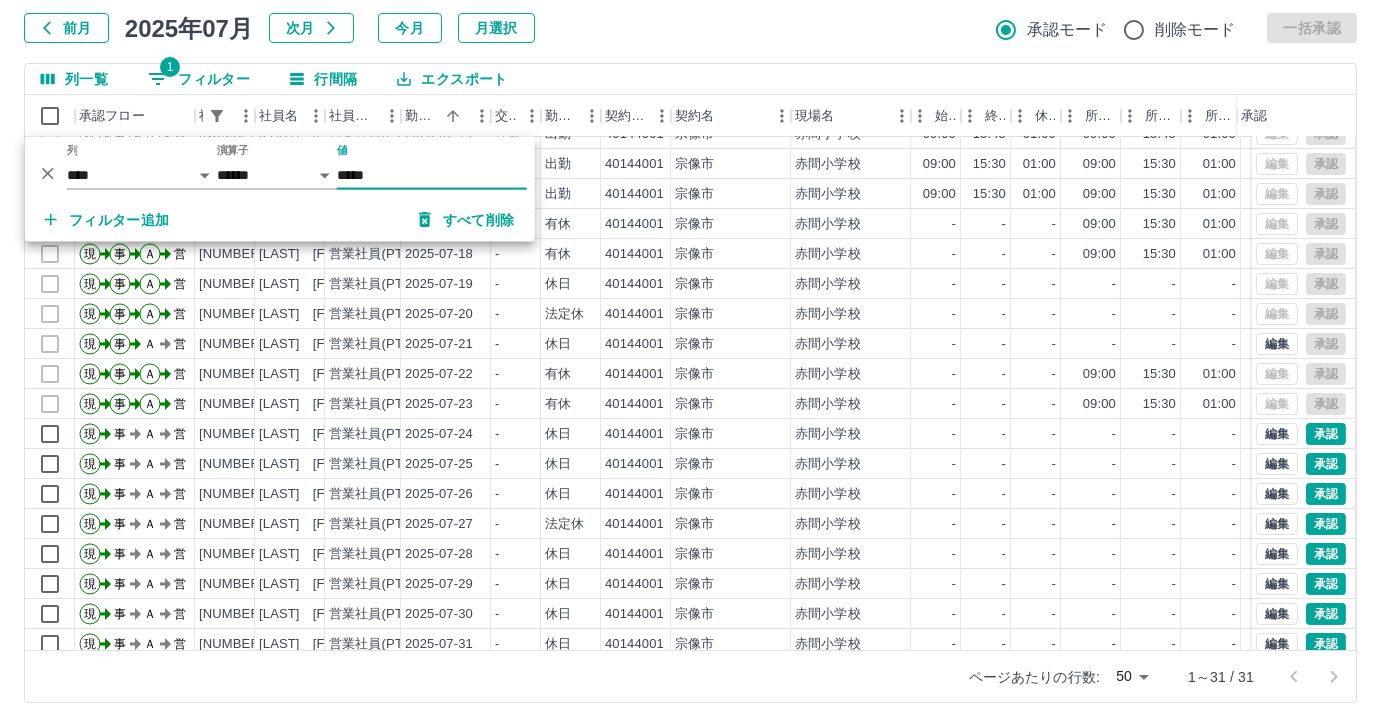 scroll, scrollTop: 431, scrollLeft: 0, axis: vertical 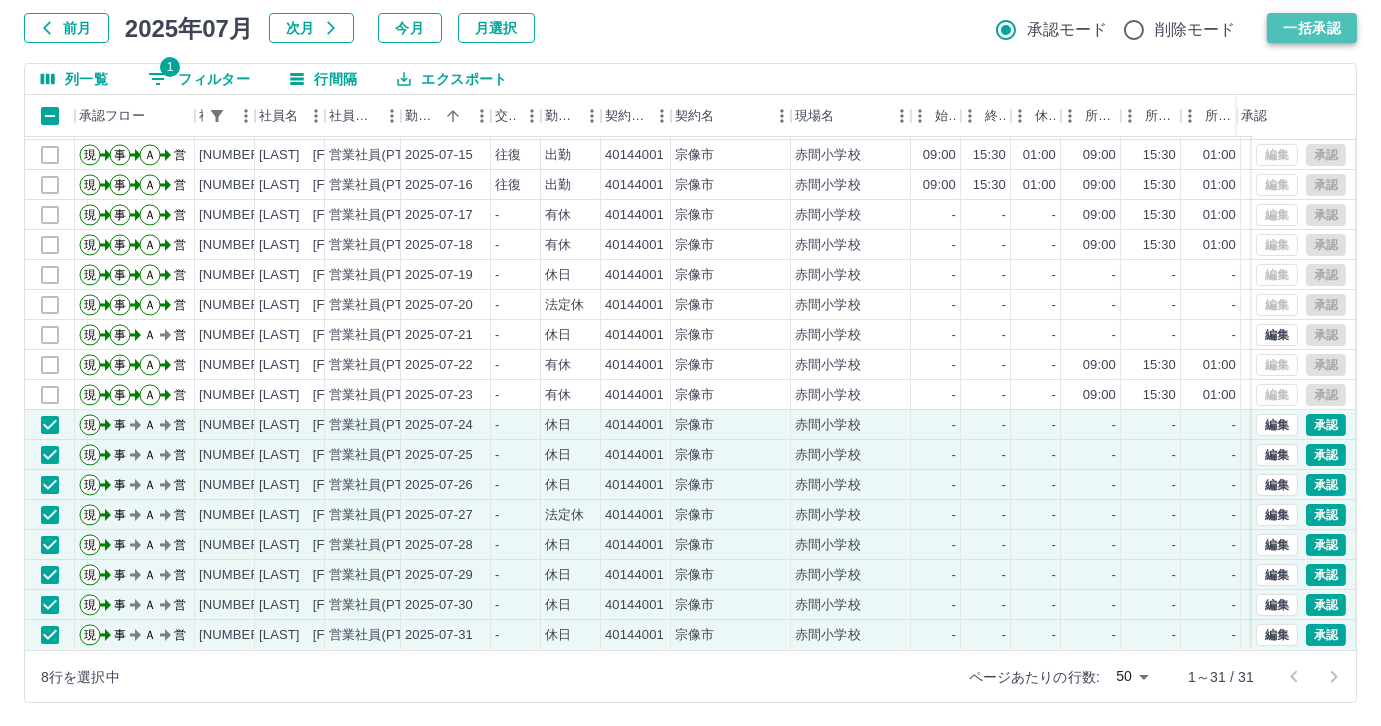 click on "一括承認" at bounding box center [1312, 28] 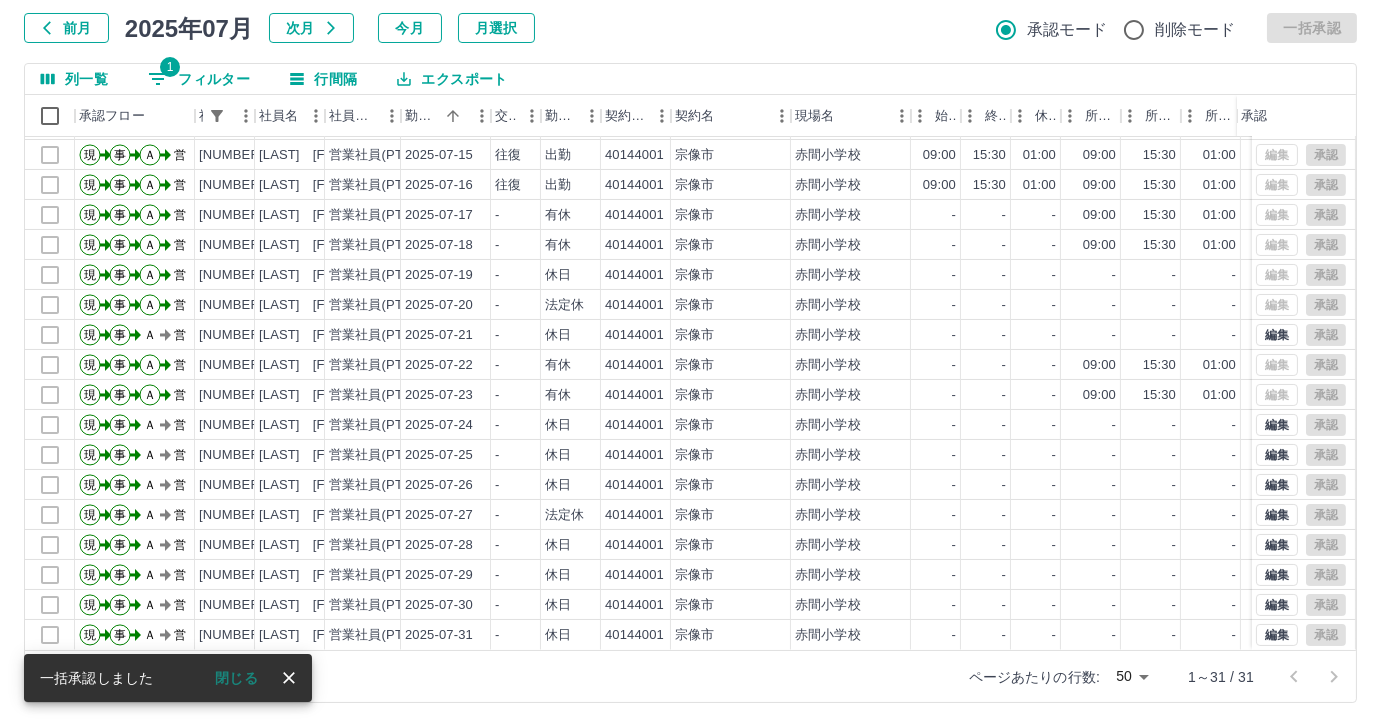 click on "1 フィルター" at bounding box center [199, 79] 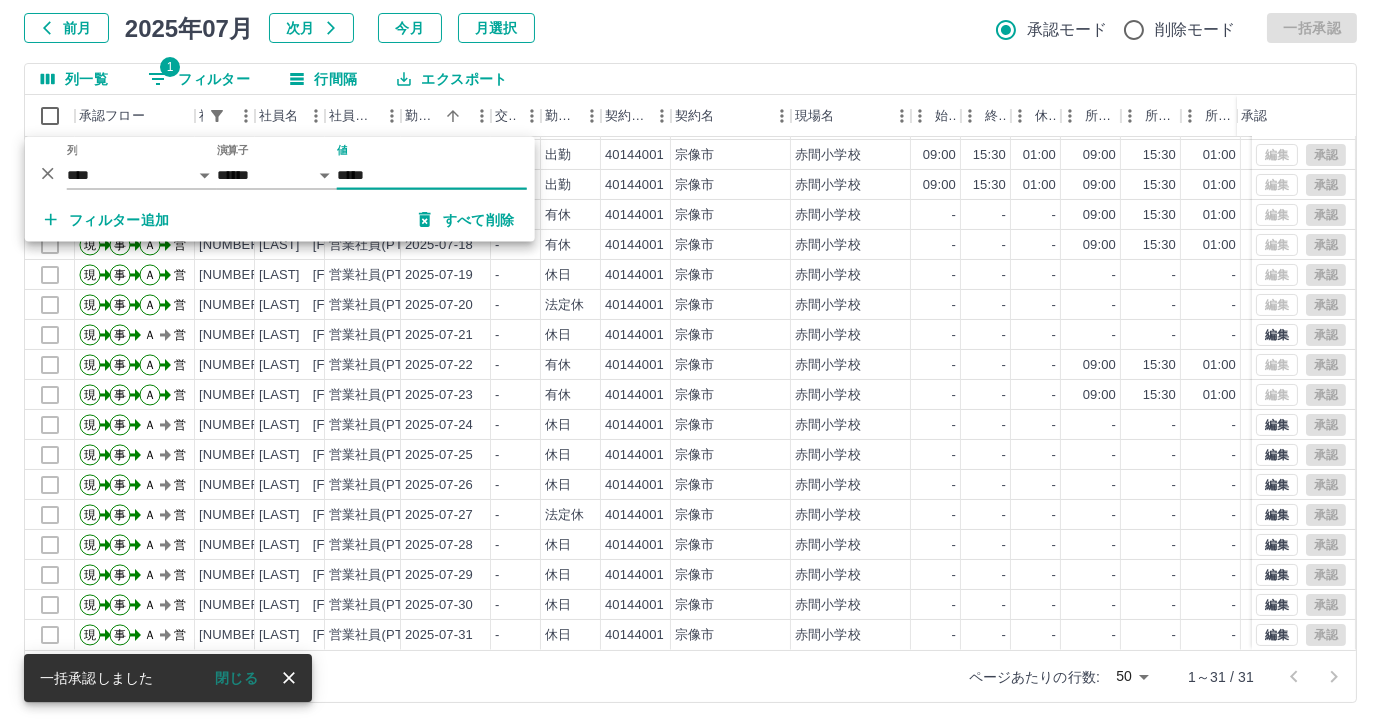 click on "*****" at bounding box center (432, 175) 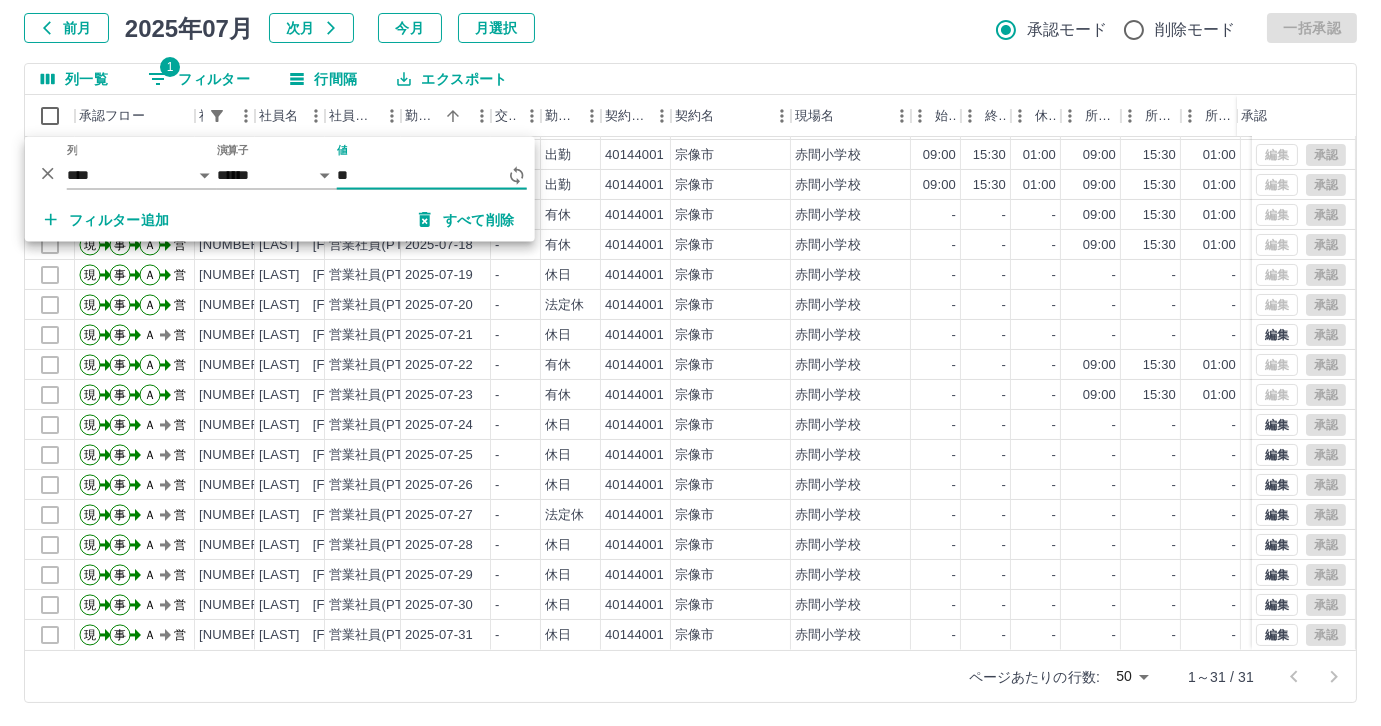 type on "*" 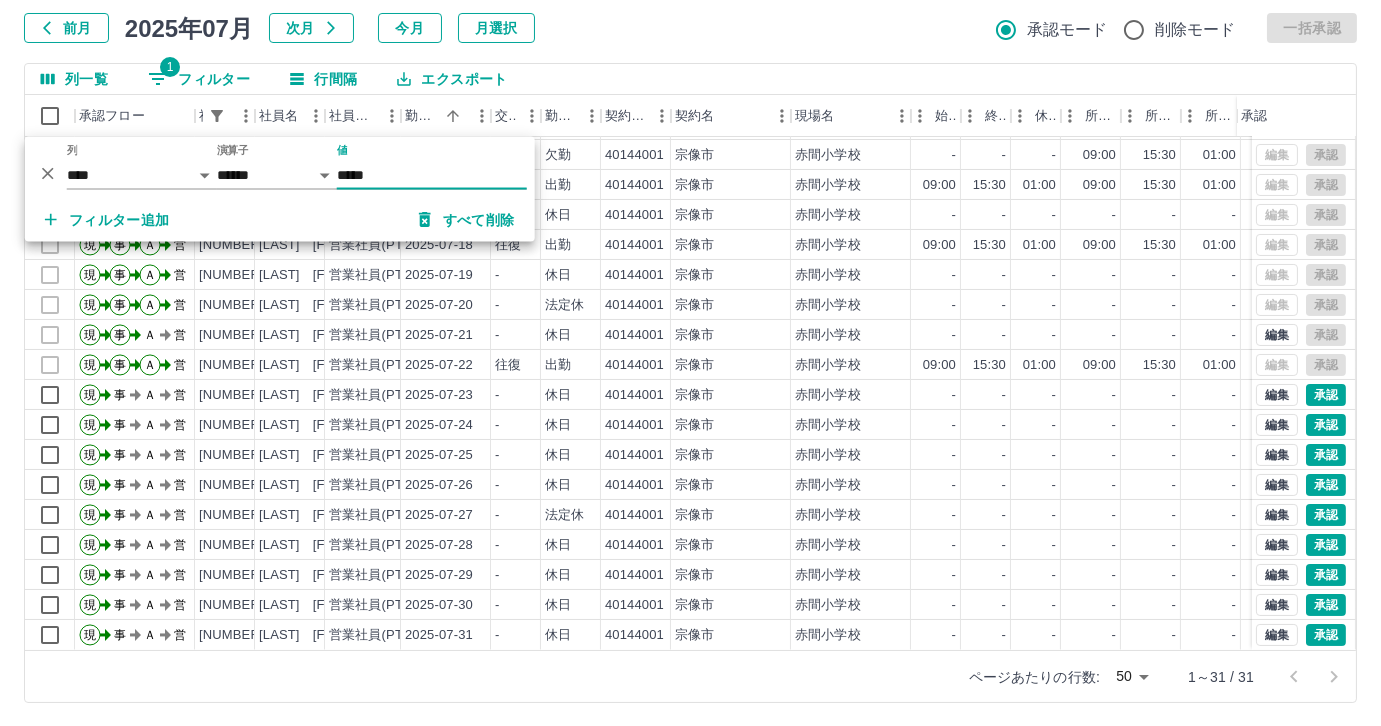 scroll, scrollTop: 340, scrollLeft: 0, axis: vertical 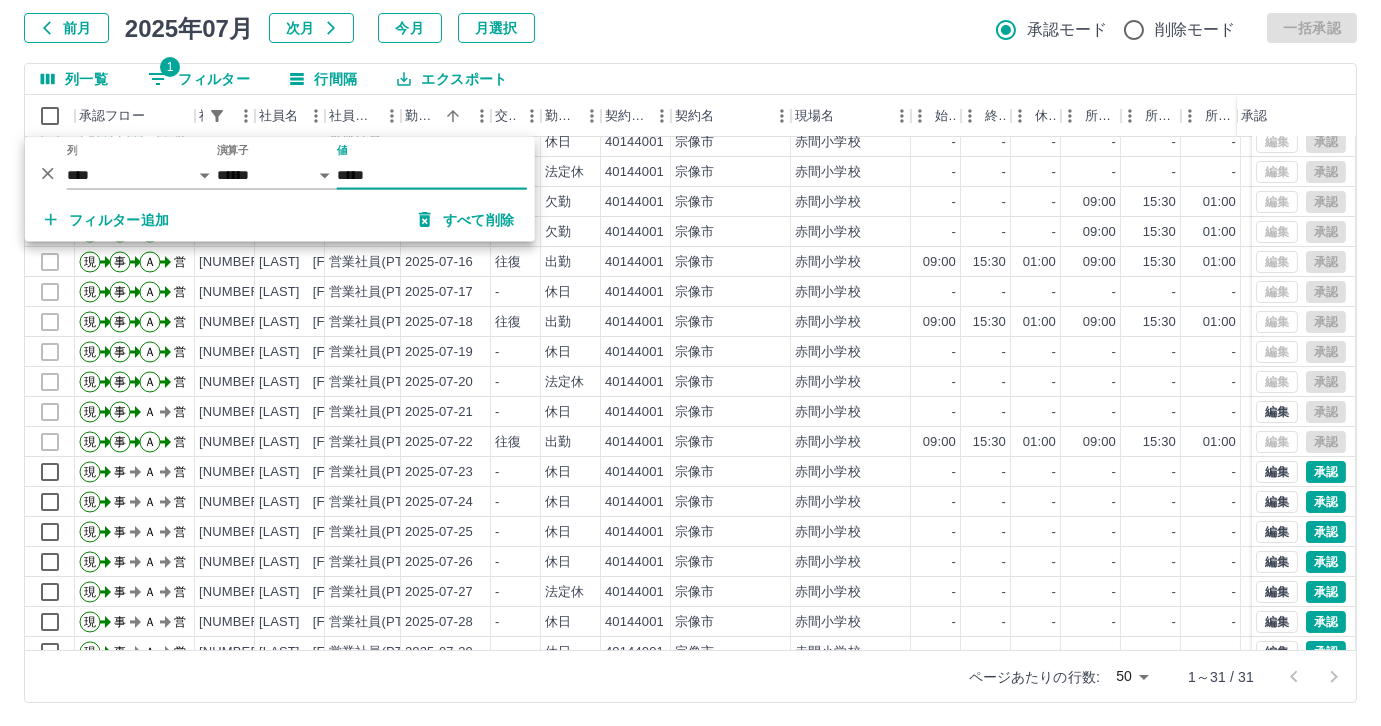 type on "*****" 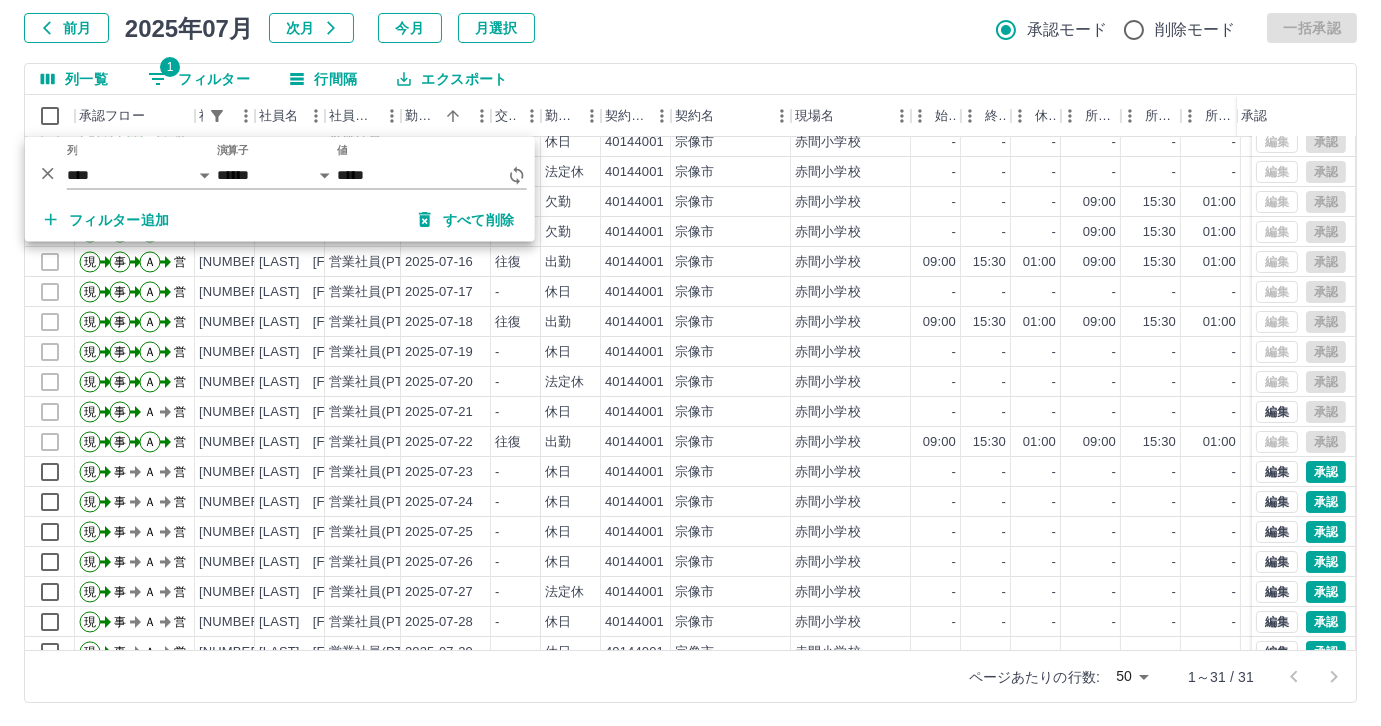 click on "勤務実績承認 前月 2025年07月 次月 今月 月選択 承認モード 削除モード 一括承認 列一覧 1 フィルター 行間隔 エクスポート 承認フロー 社員番号 社員名 社員区分 勤務日 交通費 勤務区分 契約コード 契約名 現場名 始業 終業 休憩 所定開始 所定終業 所定休憩 拘束 勤務 遅刻等 コメント ステータス 承認 現 事 Ａ 営 0088889 杉山　美子 営業社員(PT契約) 2025-07-10  -  休日 40144001 宗像市 赤間小学校 - - - - - - 00:00 00:00 00:00 営業所長承認待 現 事 Ａ 営 0088889 杉山　美子 営業社員(PT契約) 2025-07-11 往復 出勤 40144001 宗像市 赤間小学校 09:00 15:30 01:00 09:00 15:30 01:00 06:30 05:30 00:00 営業所長承認待 現 事 Ａ 営 0088889 杉山　美子 営業社員(PT契約) 2025-07-12  -  休日 40144001 宗像市 赤間小学校 - - - - - - 00:00 00:00 00:00 営業所長承認待 現 事 Ａ 営 0088889 杉山　美子 営業社員(PT契約) 2025-07-13 -" at bounding box center (690, 329) 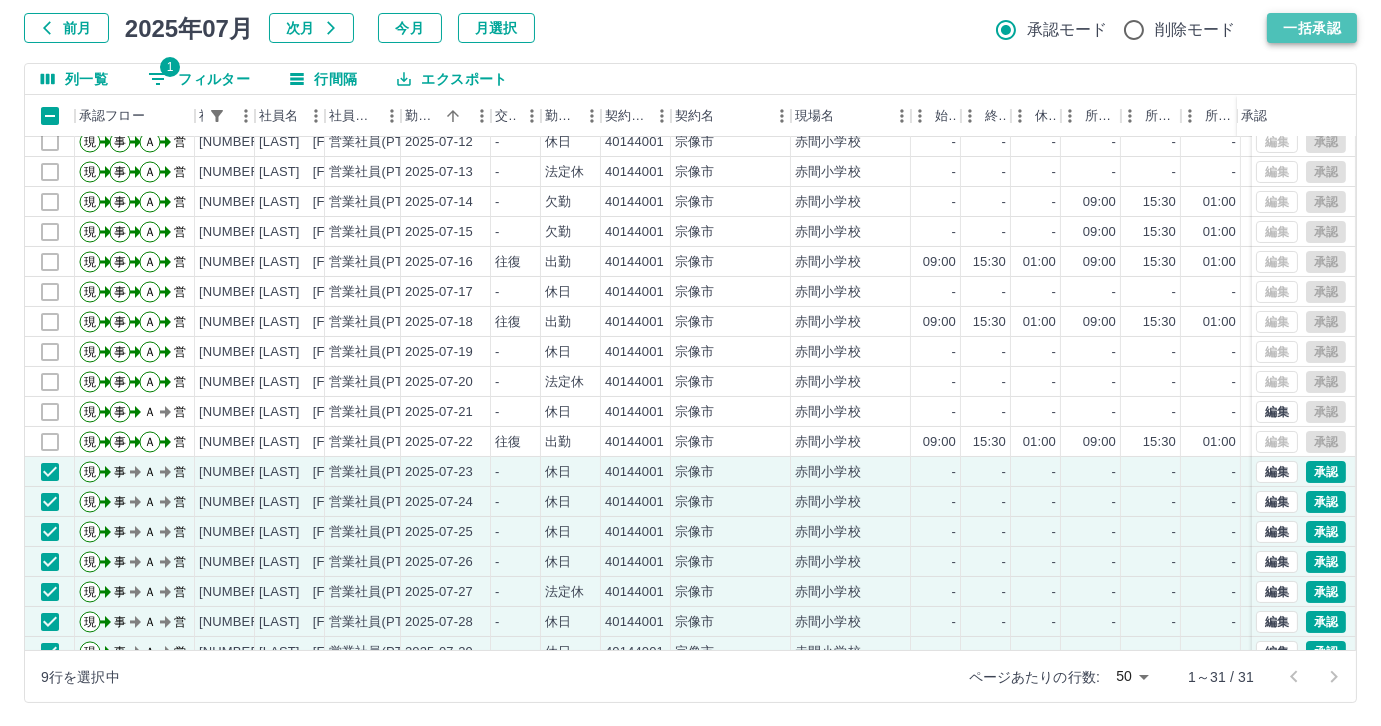 click on "一括承認" at bounding box center [1312, 28] 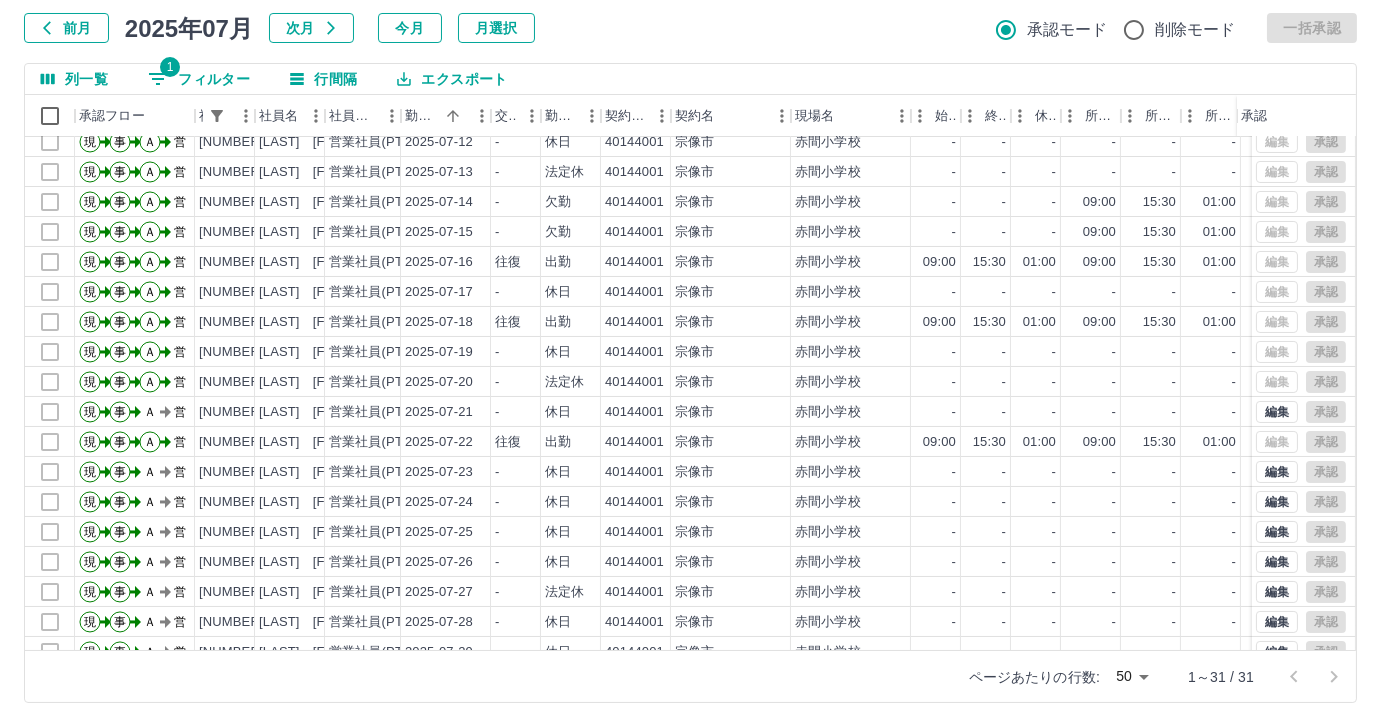 click on "1 フィルター" at bounding box center (199, 79) 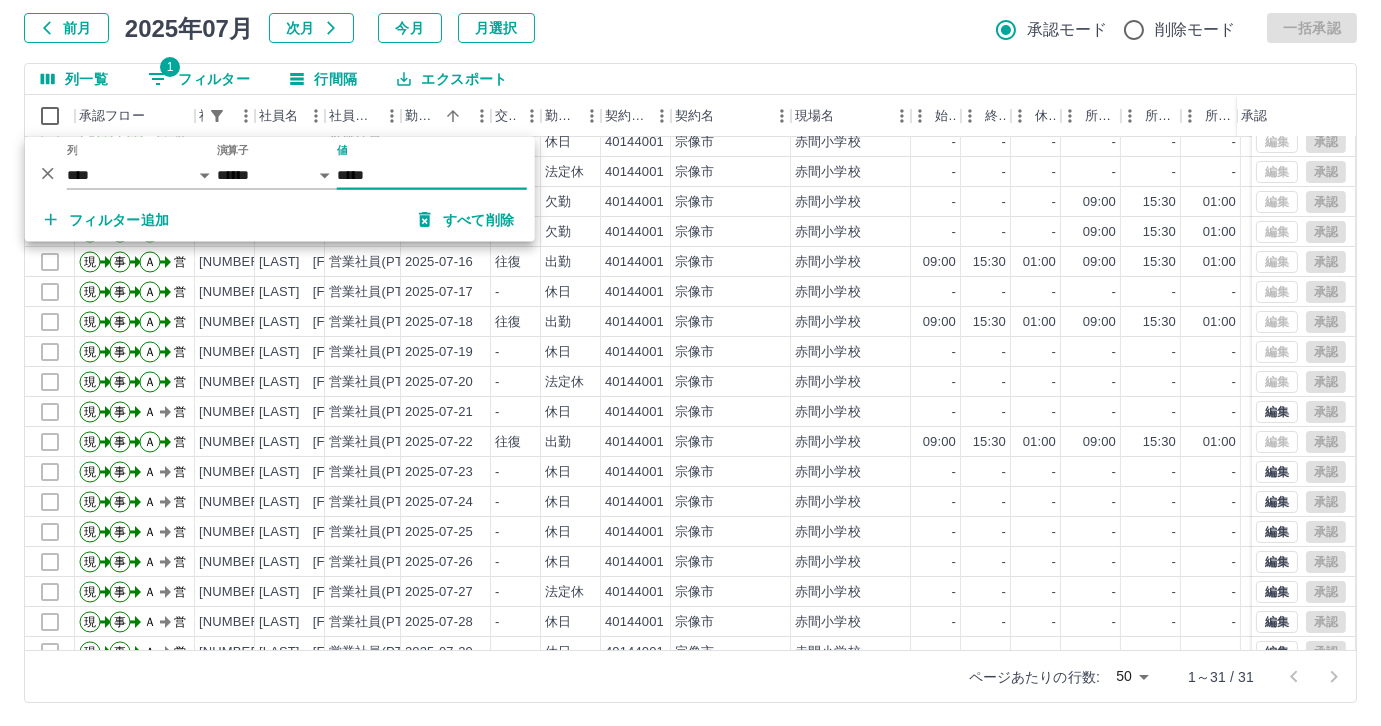 click on "*****" at bounding box center [432, 175] 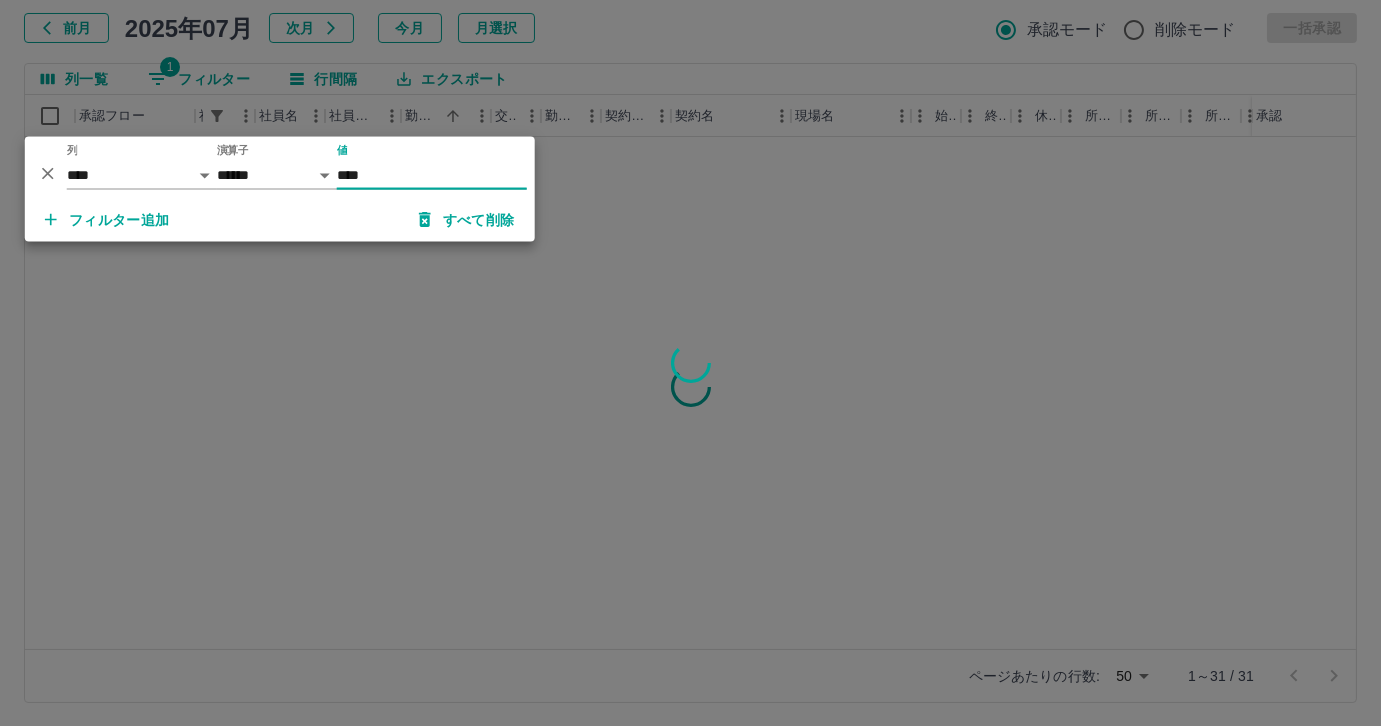 scroll, scrollTop: 0, scrollLeft: 0, axis: both 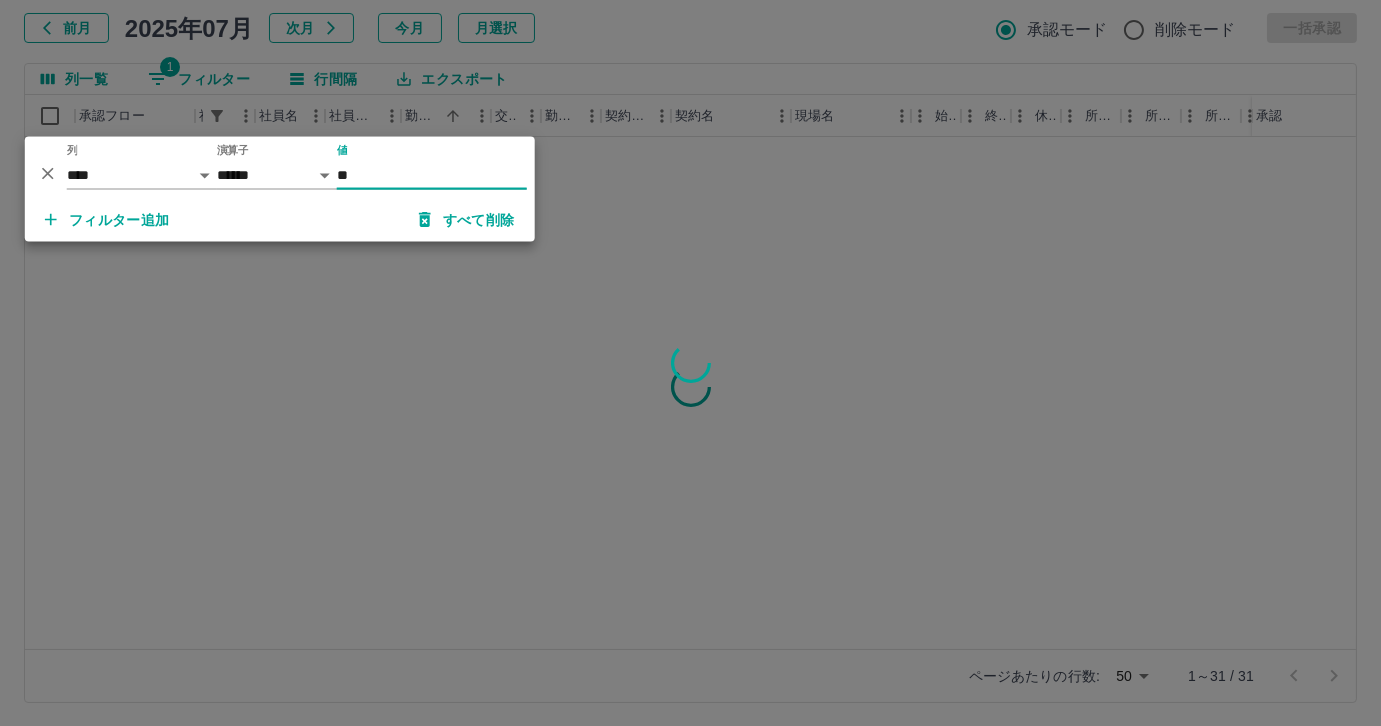 type on "*" 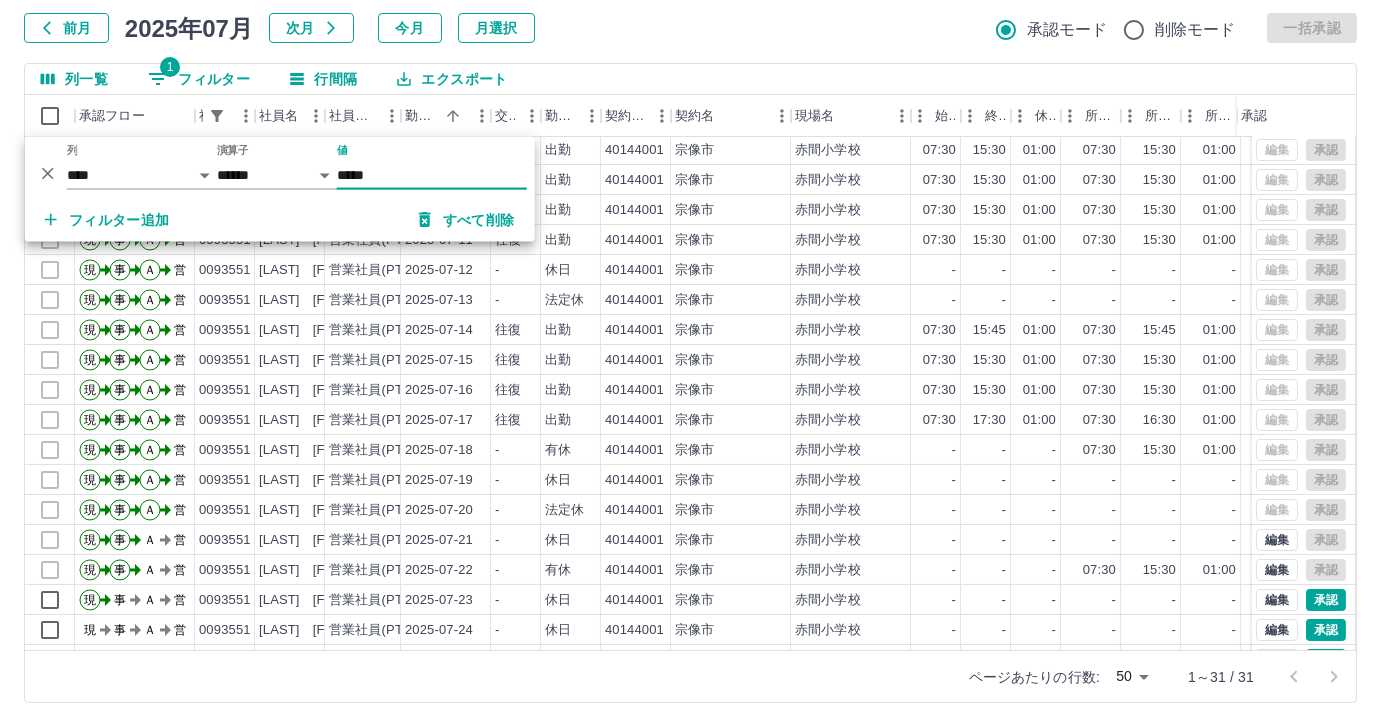 scroll, scrollTop: 272, scrollLeft: 0, axis: vertical 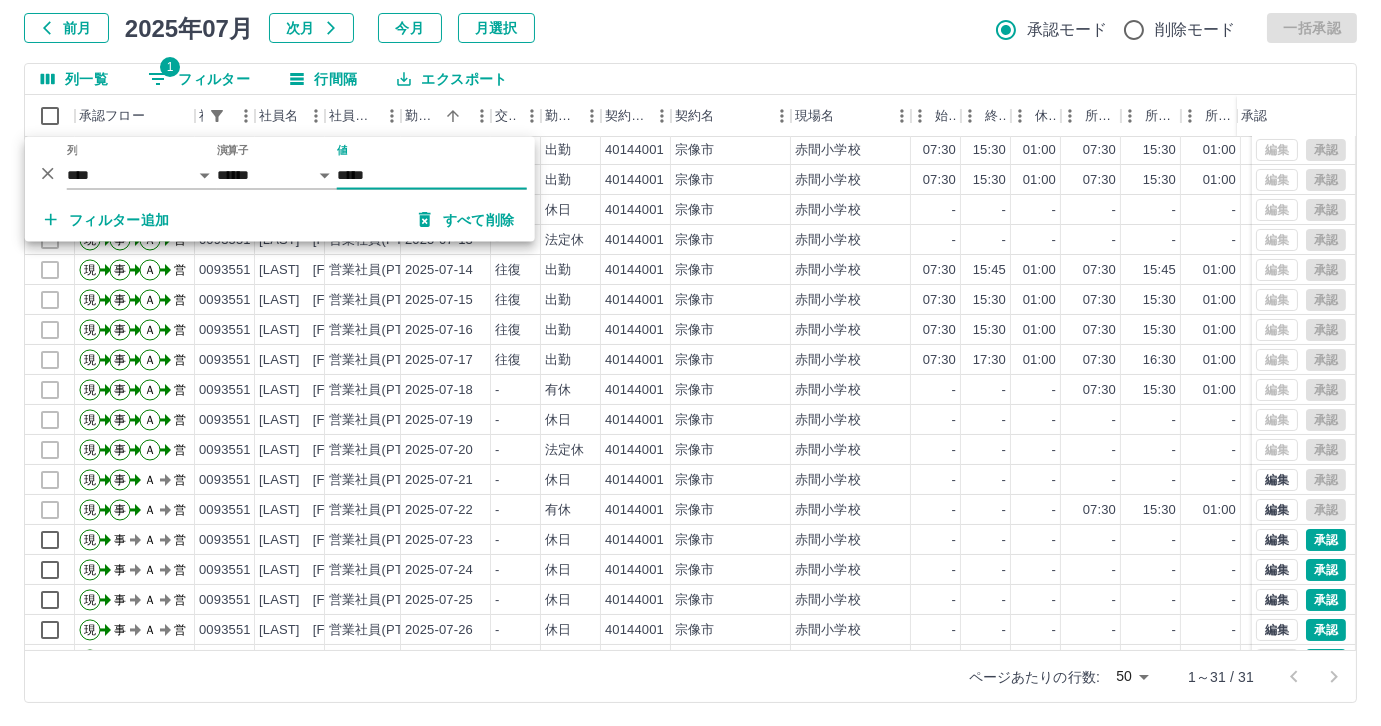 type on "*****" 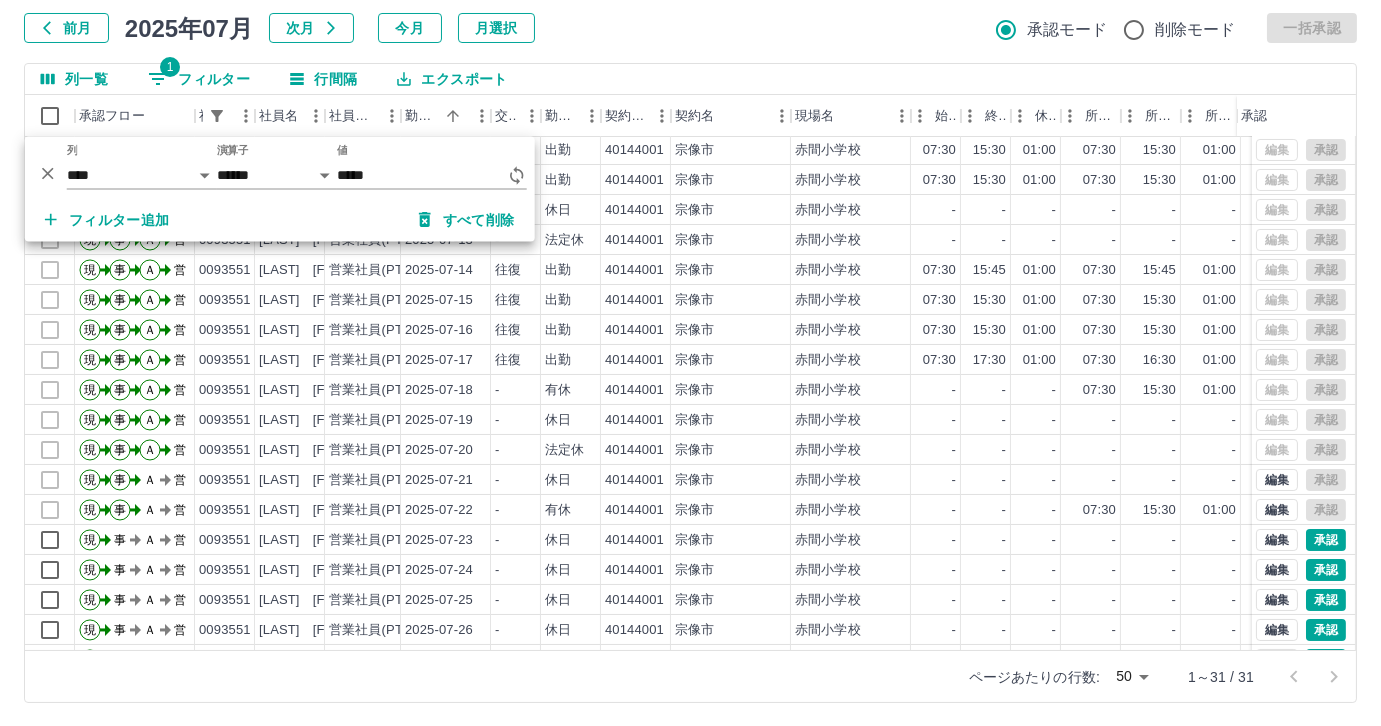 drag, startPoint x: 792, startPoint y: 658, endPoint x: 845, endPoint y: 658, distance: 53 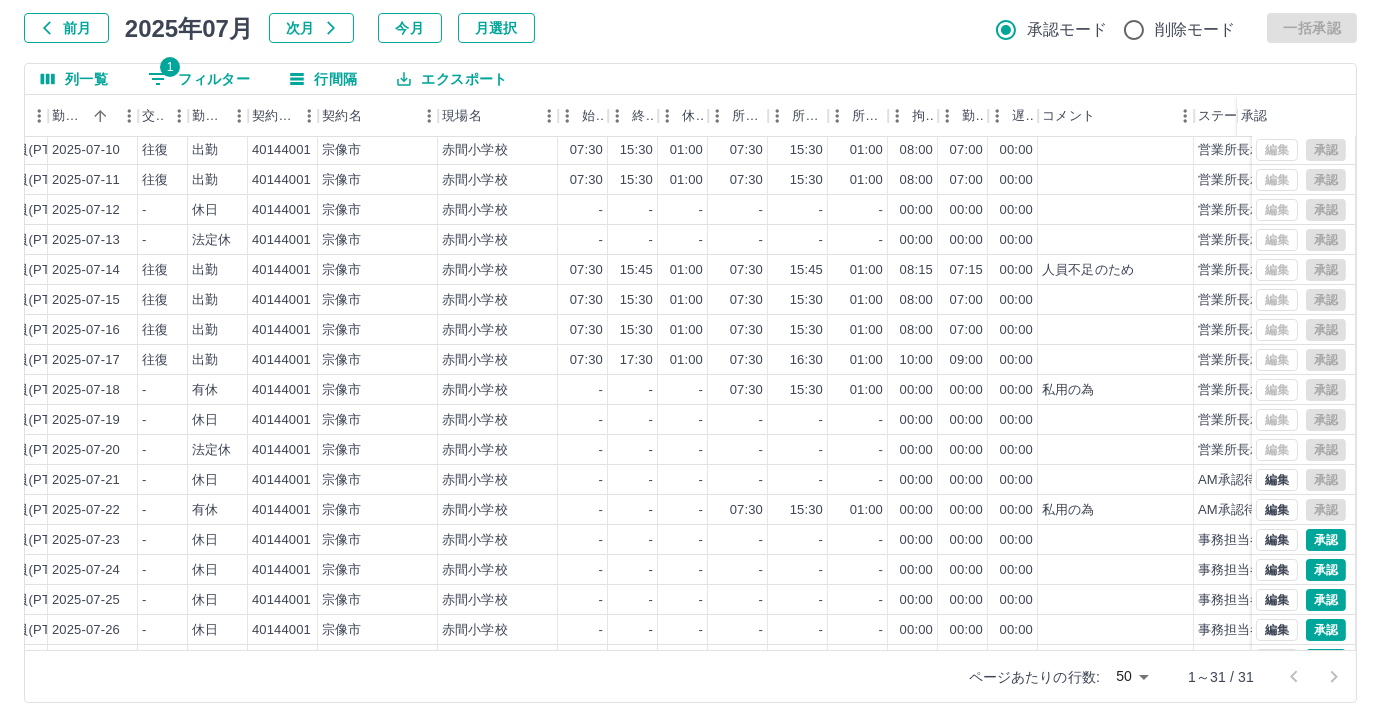 scroll, scrollTop: 272, scrollLeft: 362, axis: both 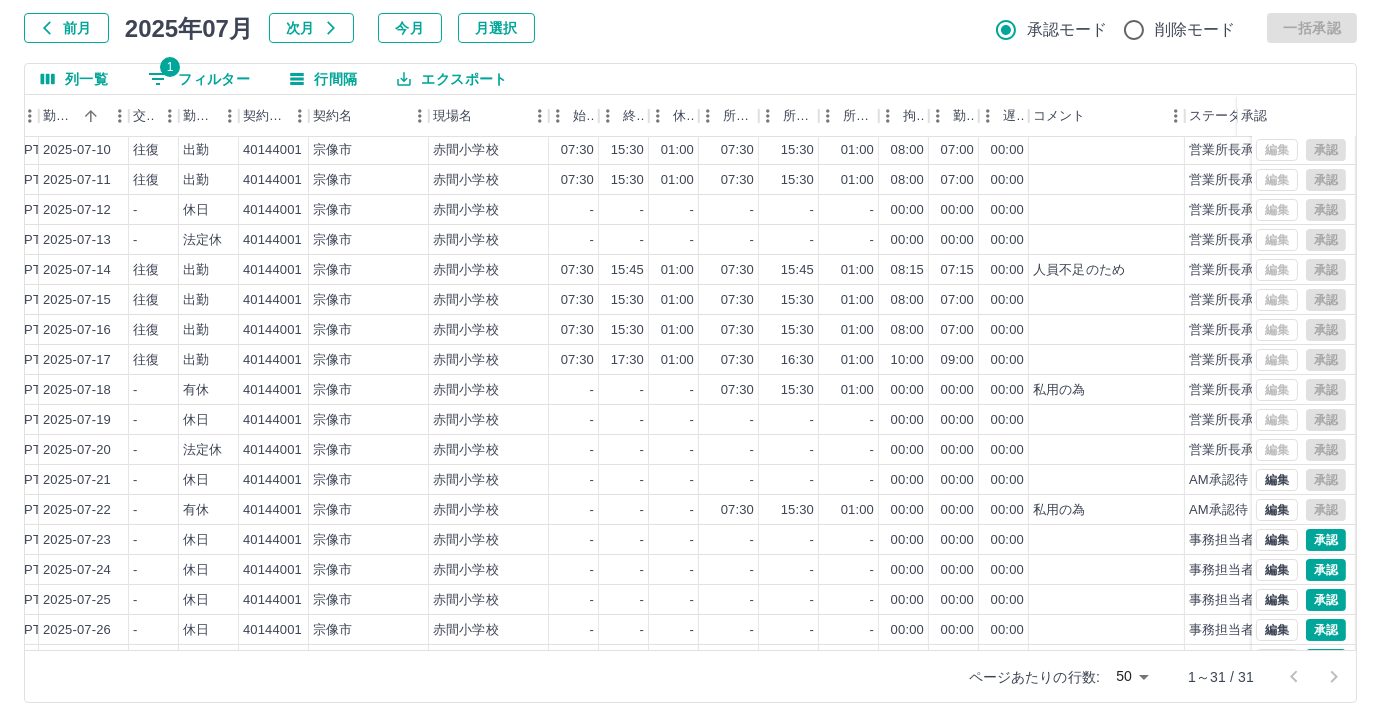click on "1 フィルター" at bounding box center [199, 79] 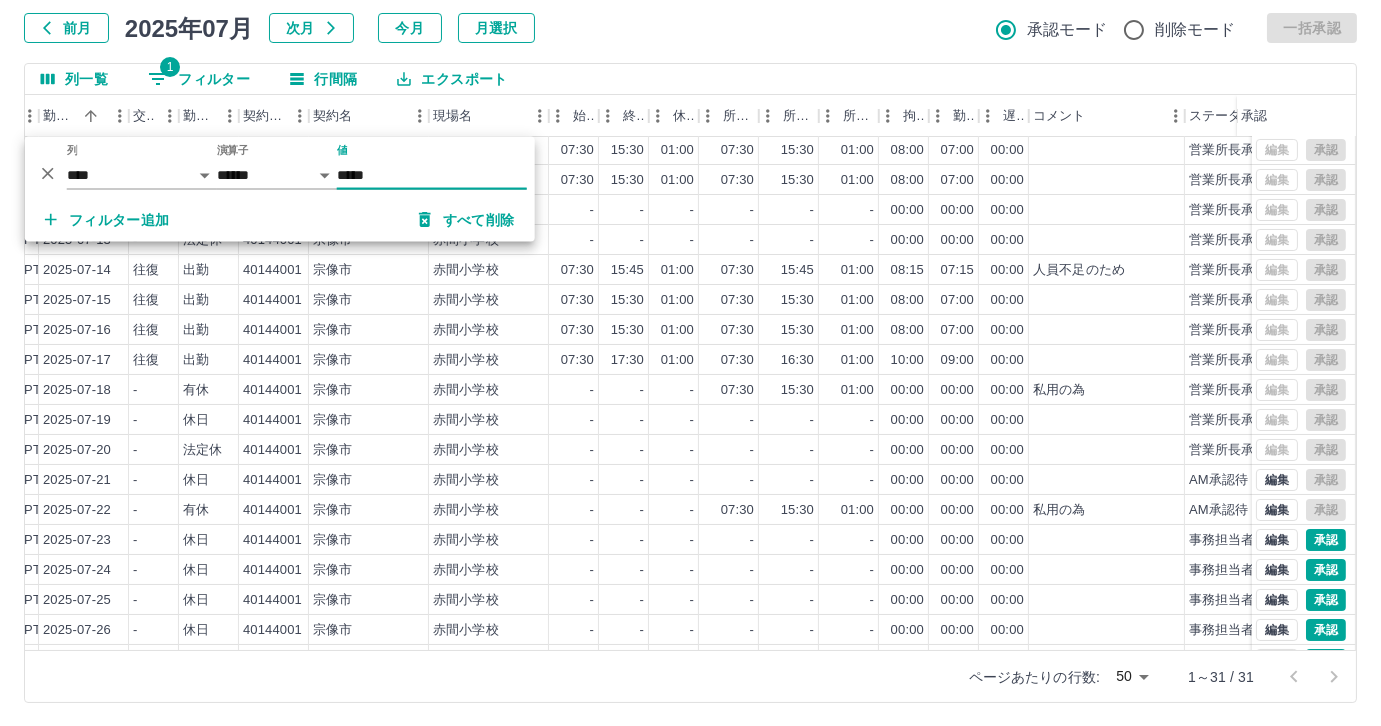 click on "*****" at bounding box center (432, 175) 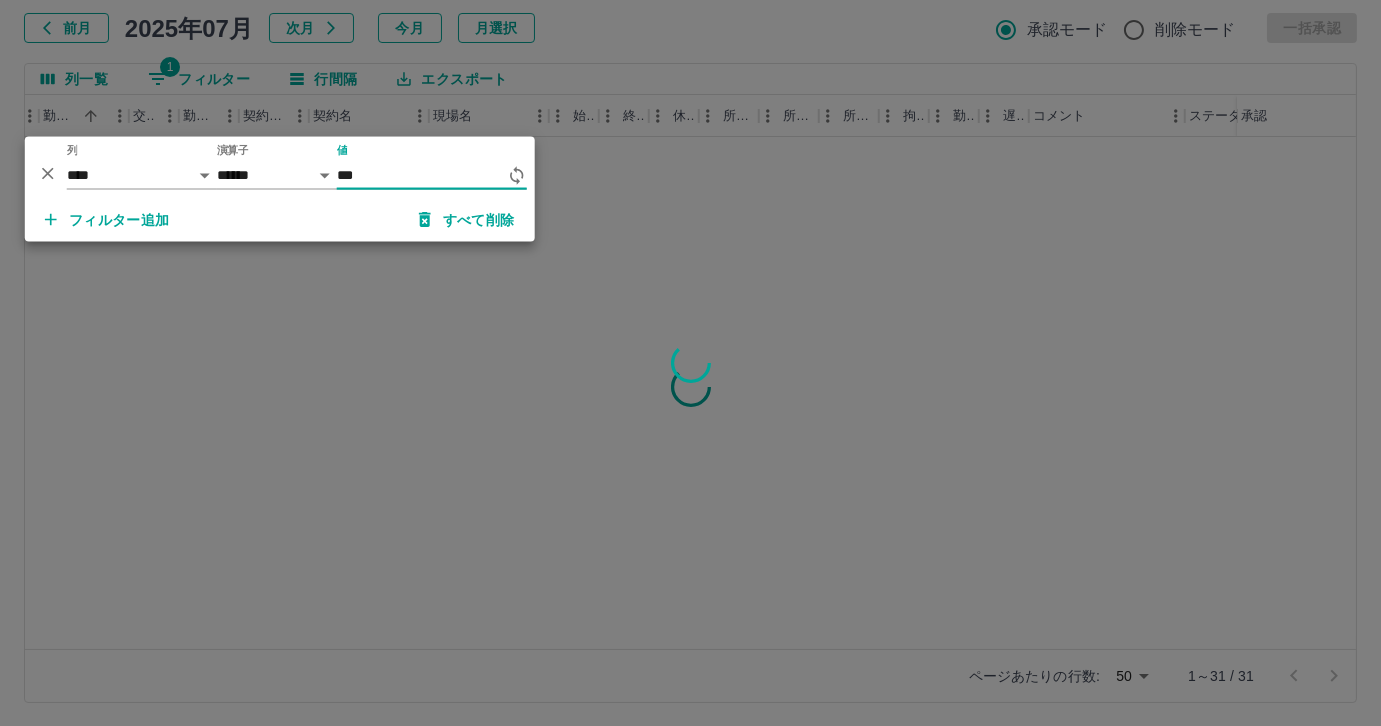 scroll, scrollTop: 0, scrollLeft: 362, axis: horizontal 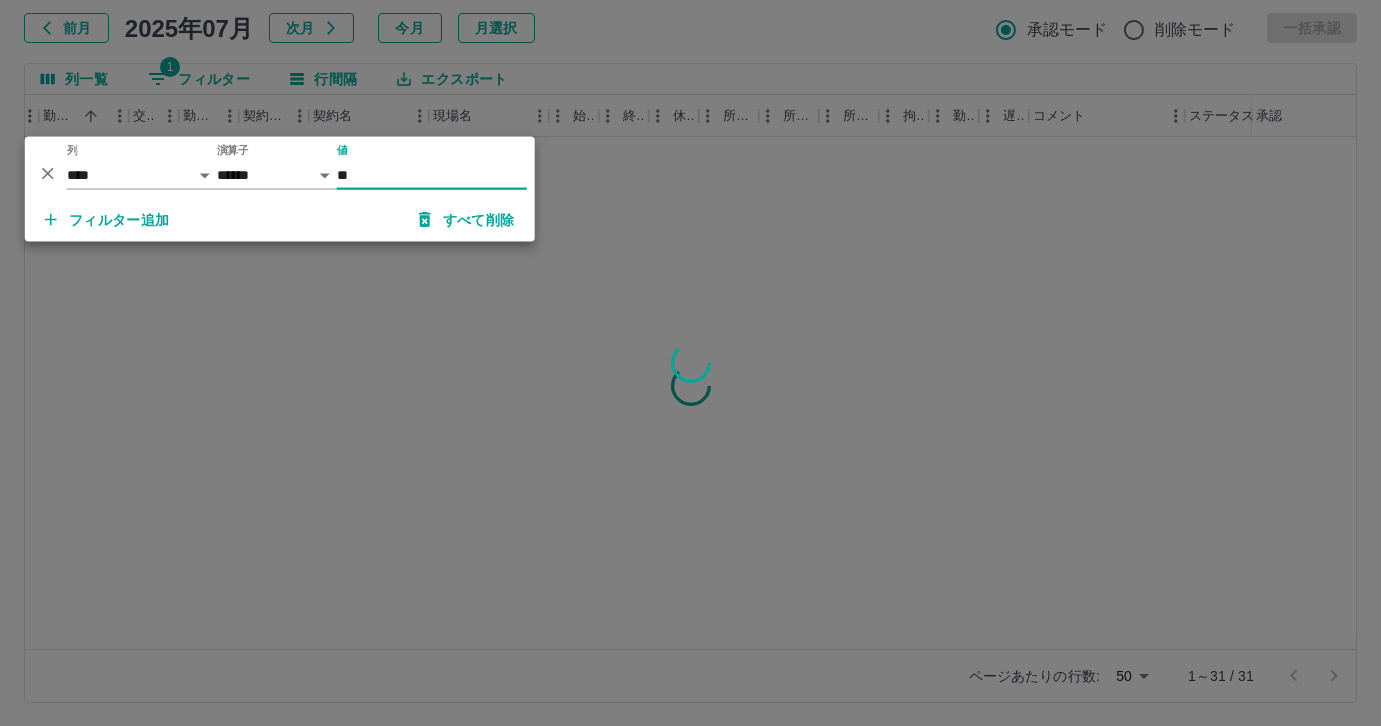 type on "*" 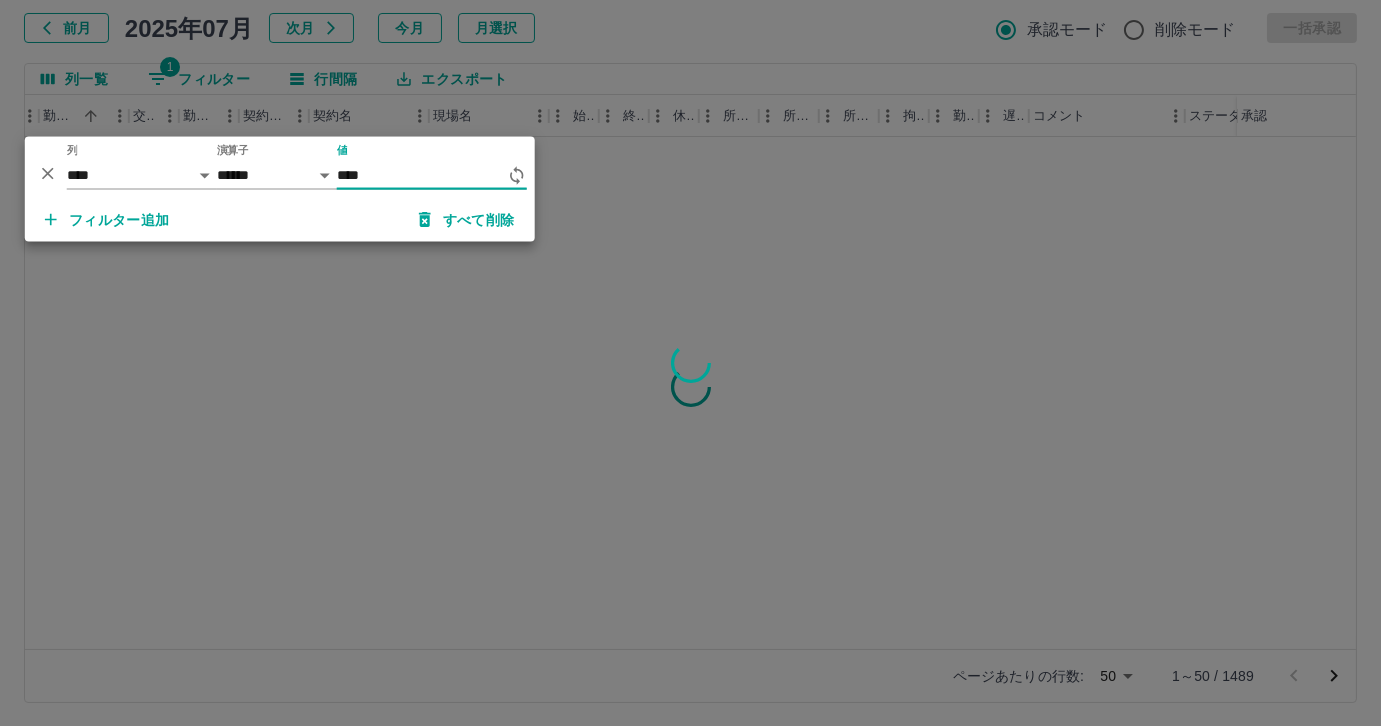 type on "*****" 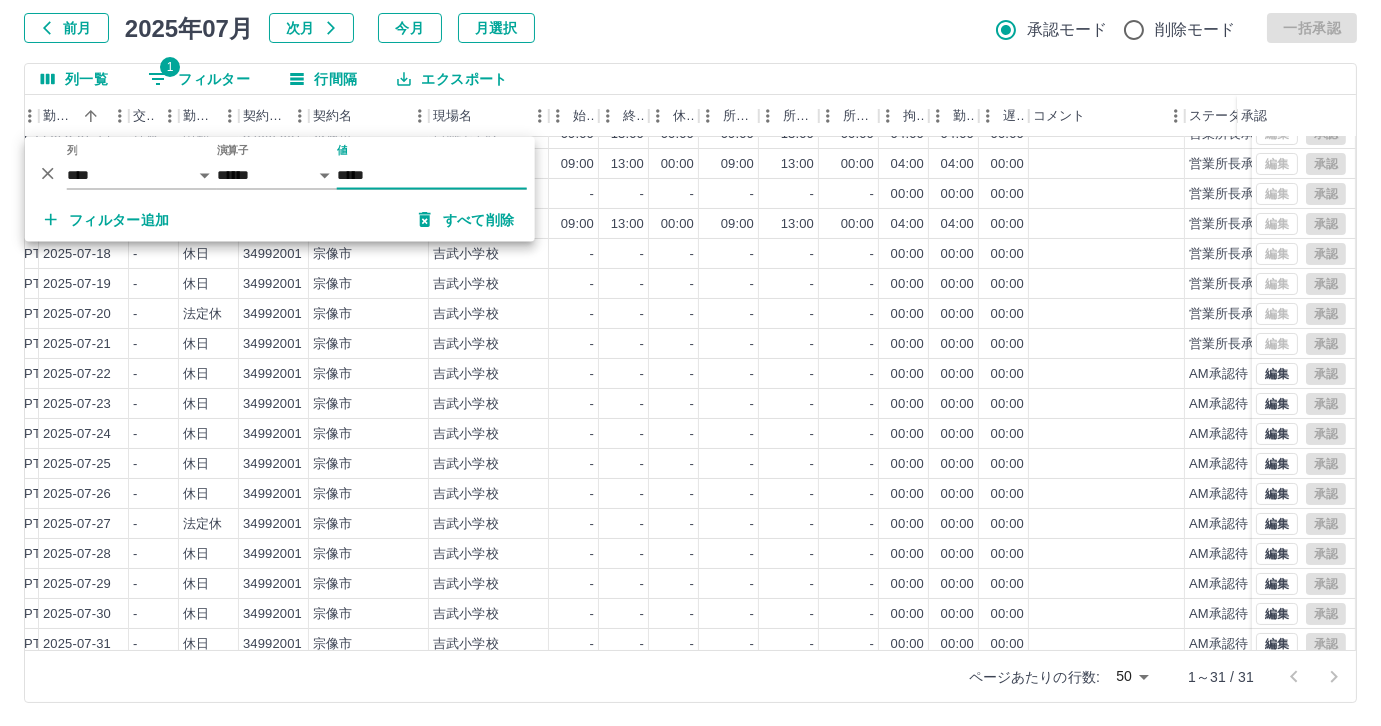 scroll, scrollTop: 431, scrollLeft: 362, axis: both 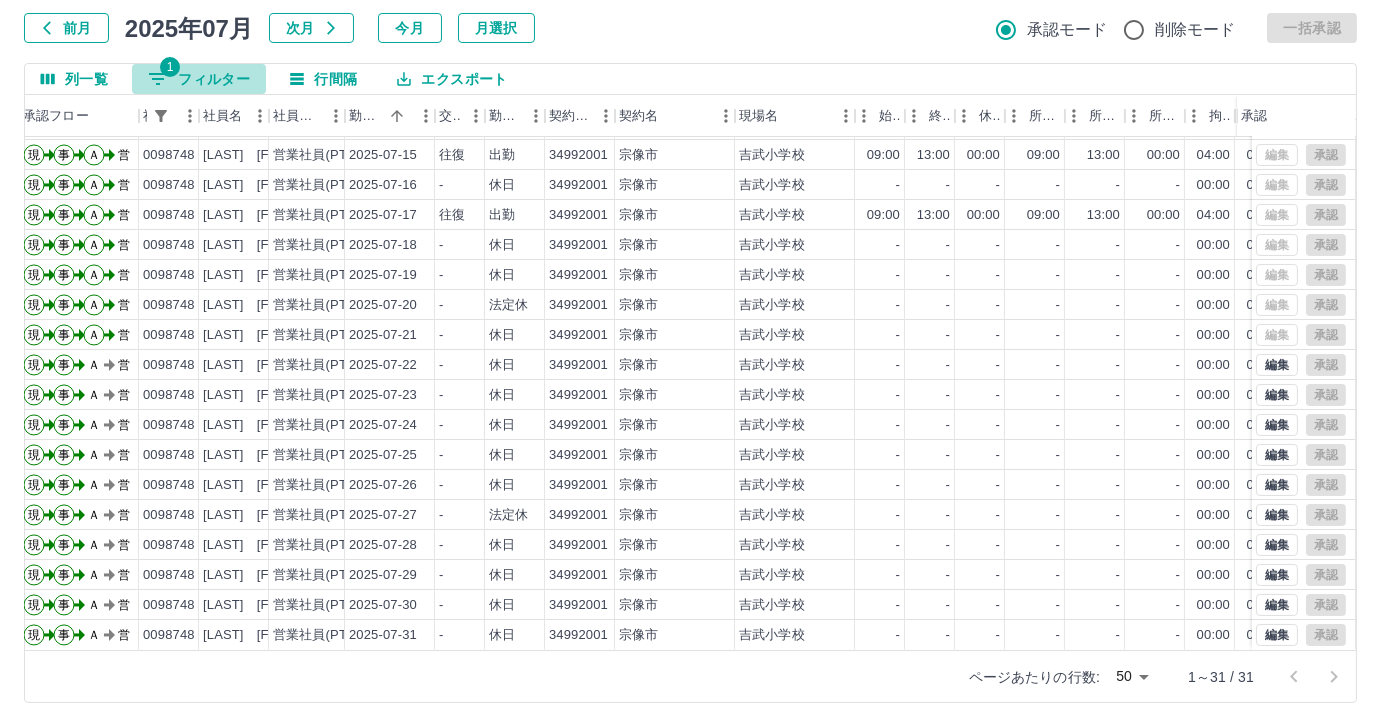 click on "1 フィルター" at bounding box center [199, 79] 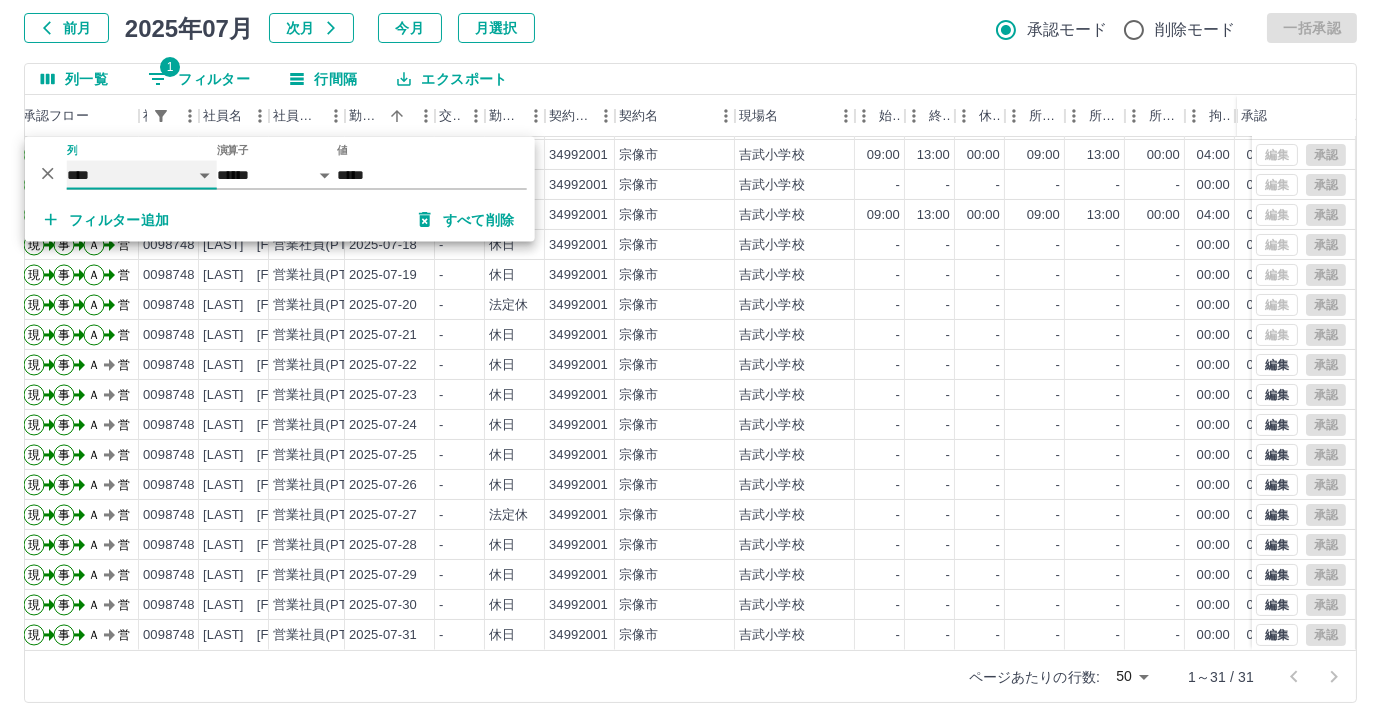 click on "**** *** **** *** *** **** ***** *** *** ** ** ** **** **** **** ** ** *** **** *****" at bounding box center (142, 175) 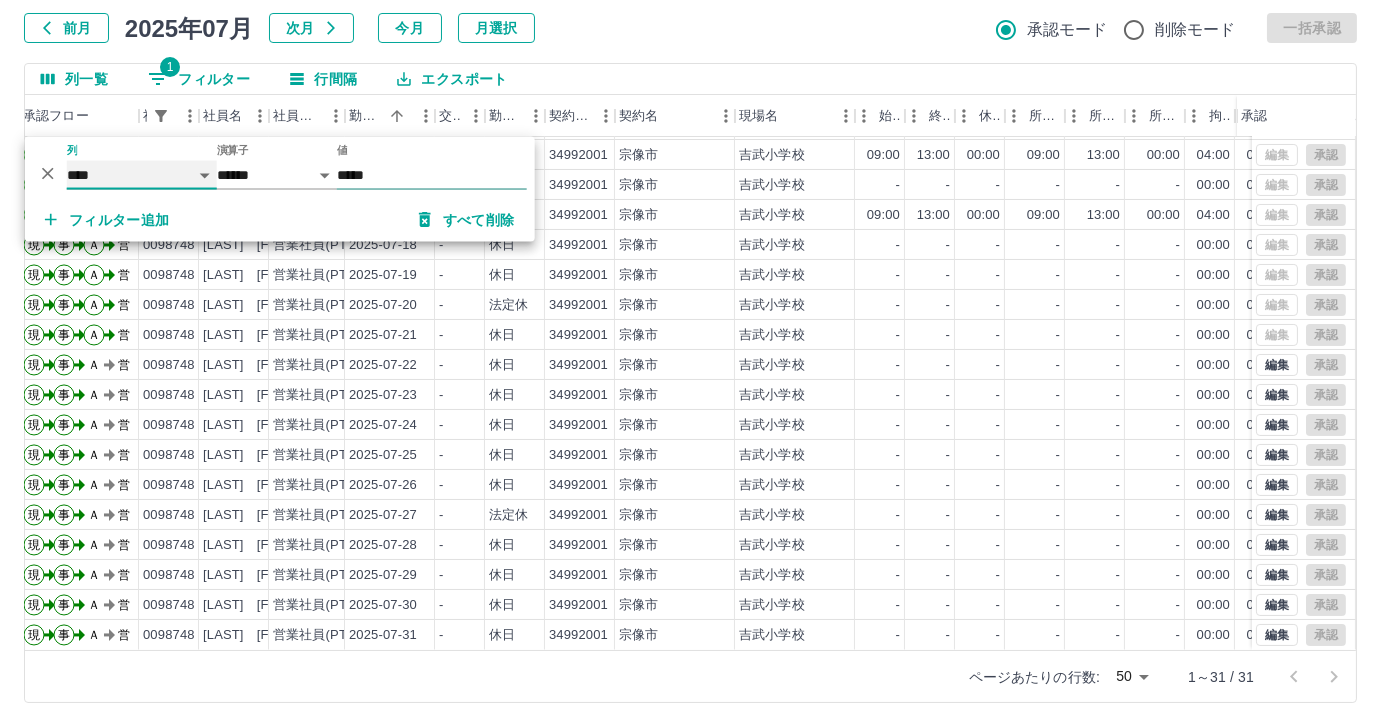select on "**********" 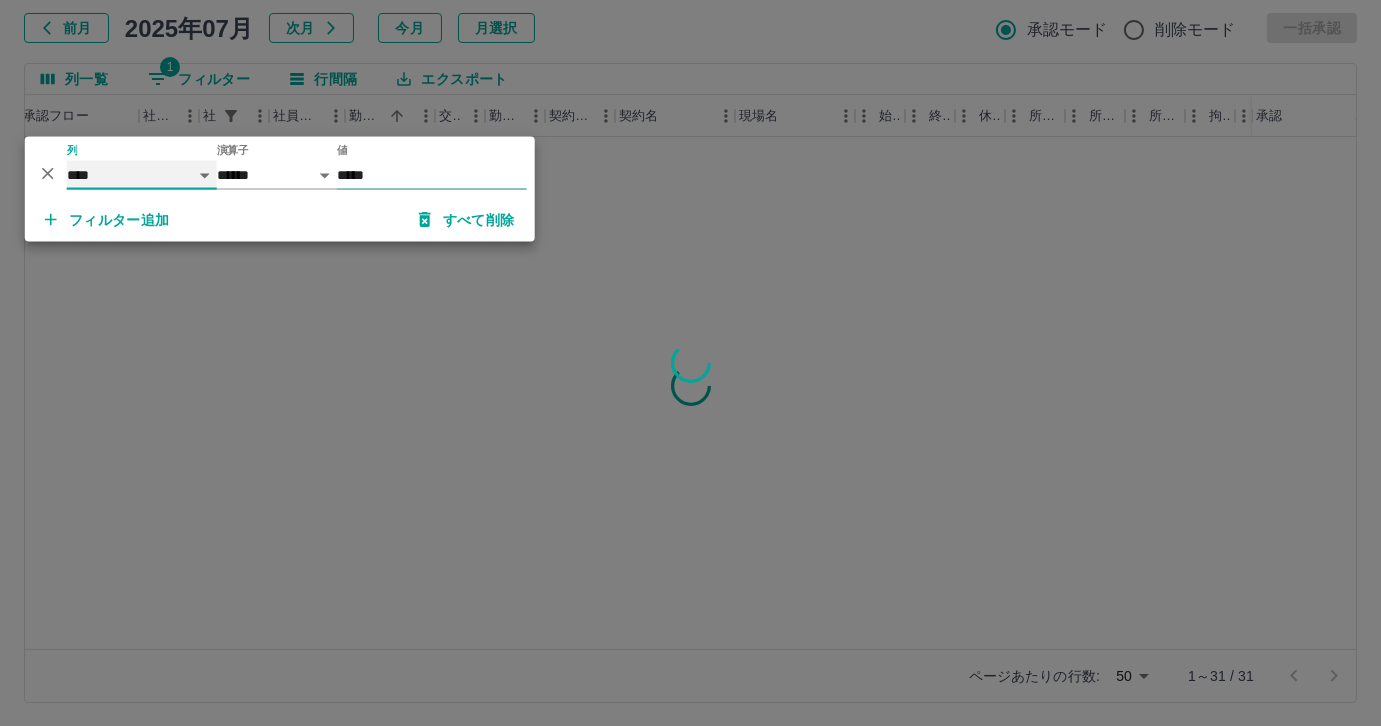 scroll, scrollTop: 0, scrollLeft: 56, axis: horizontal 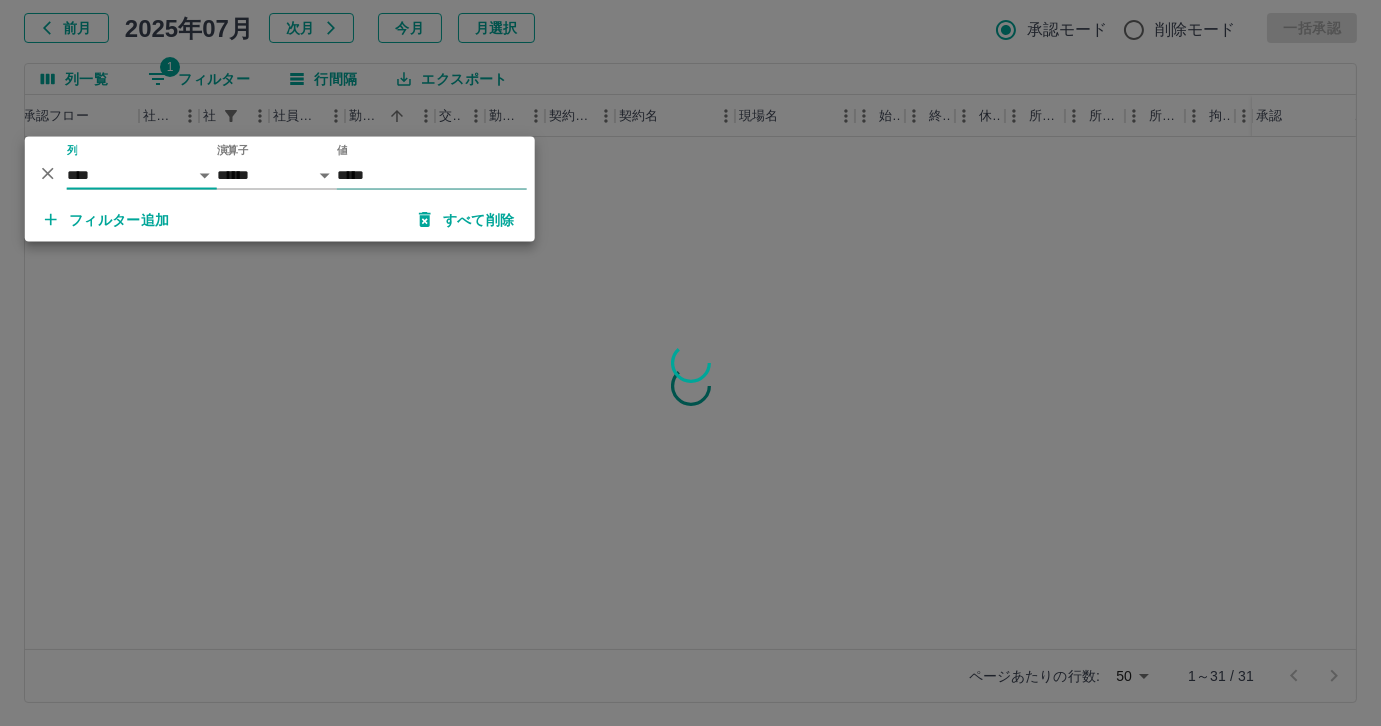 click on "*****" at bounding box center (432, 175) 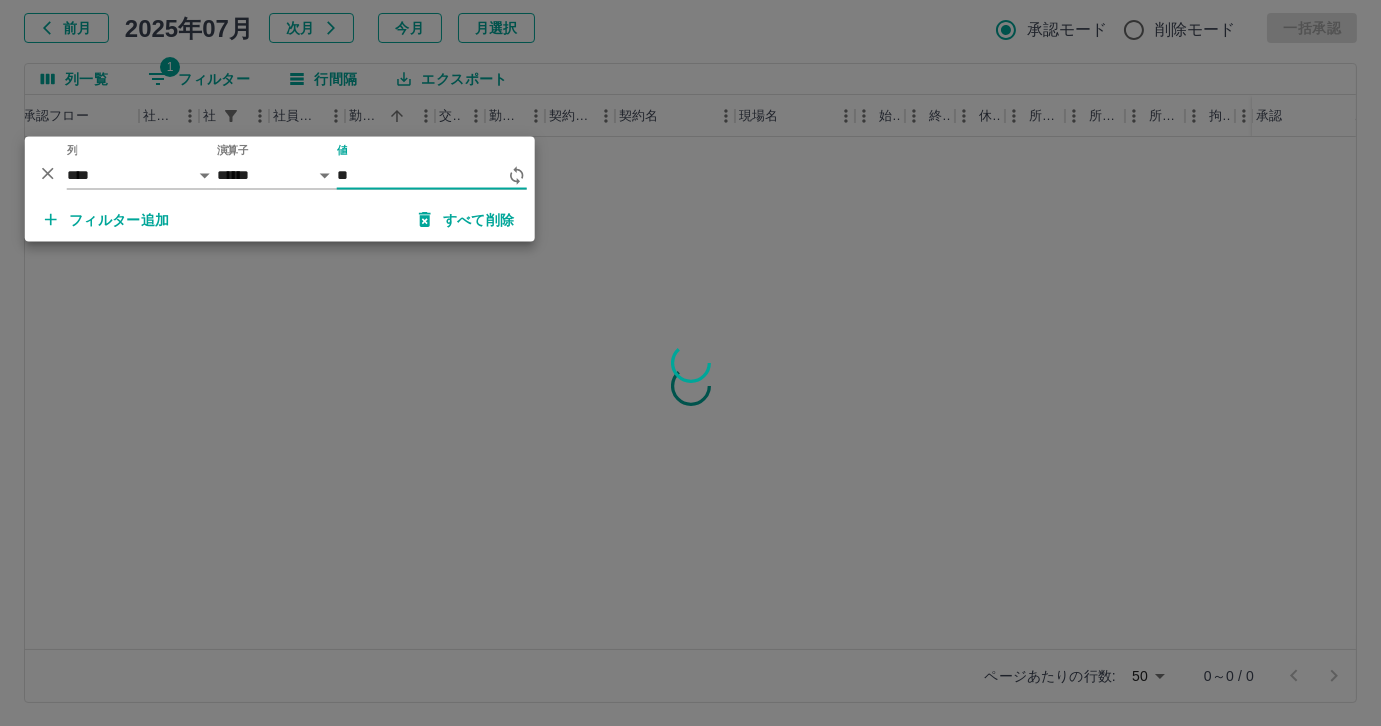 type on "*" 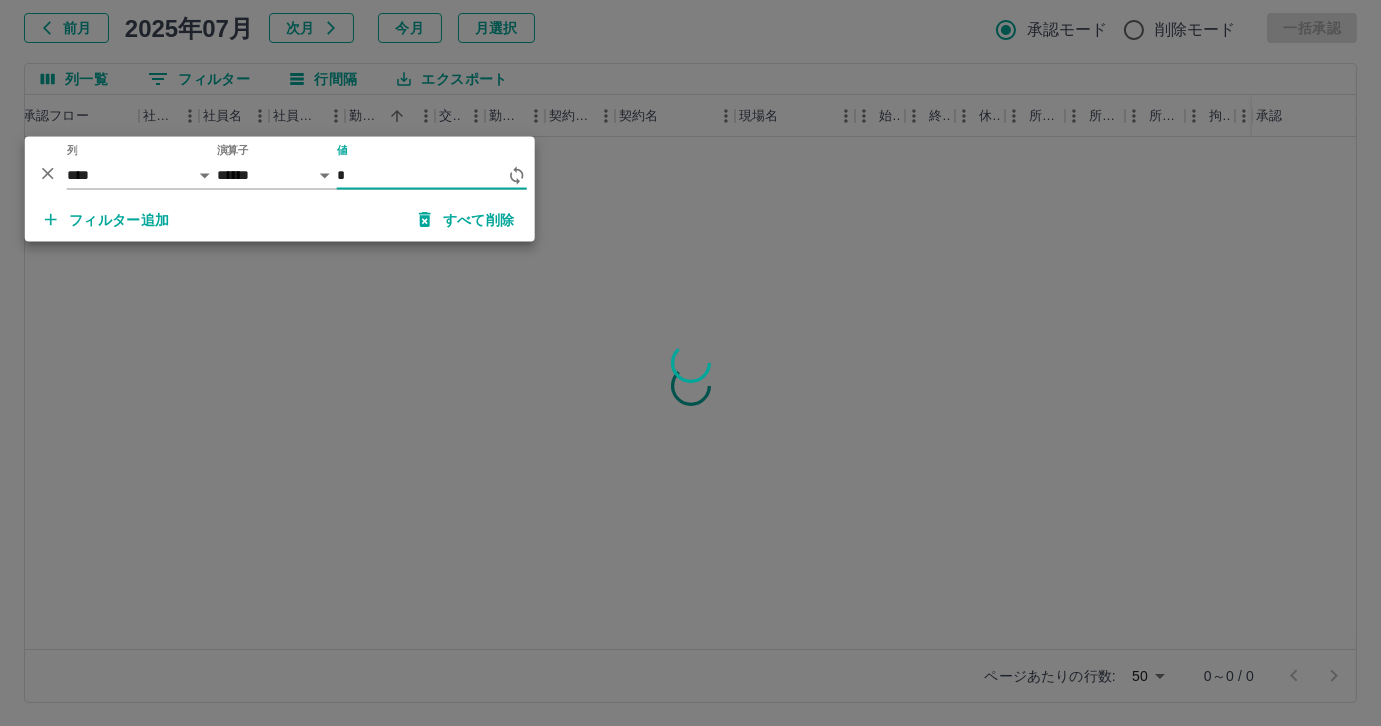 type on "*" 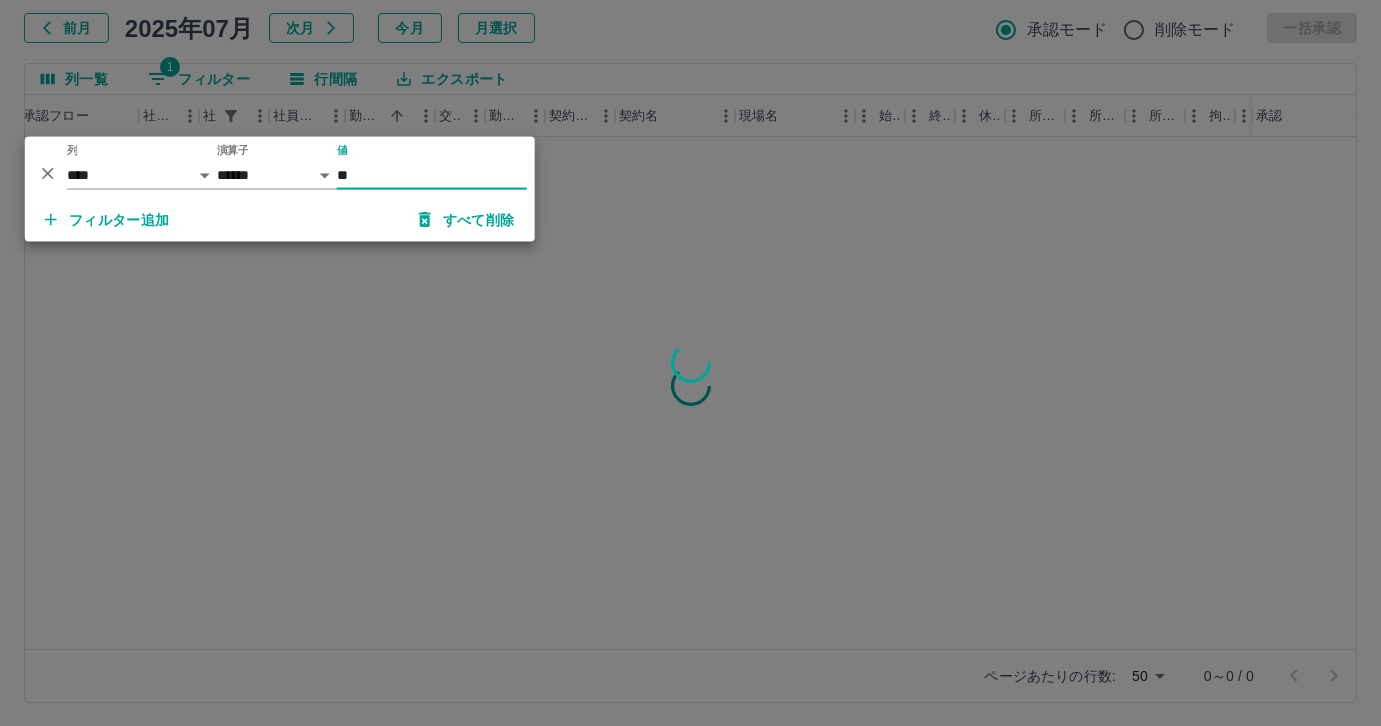 type on "*" 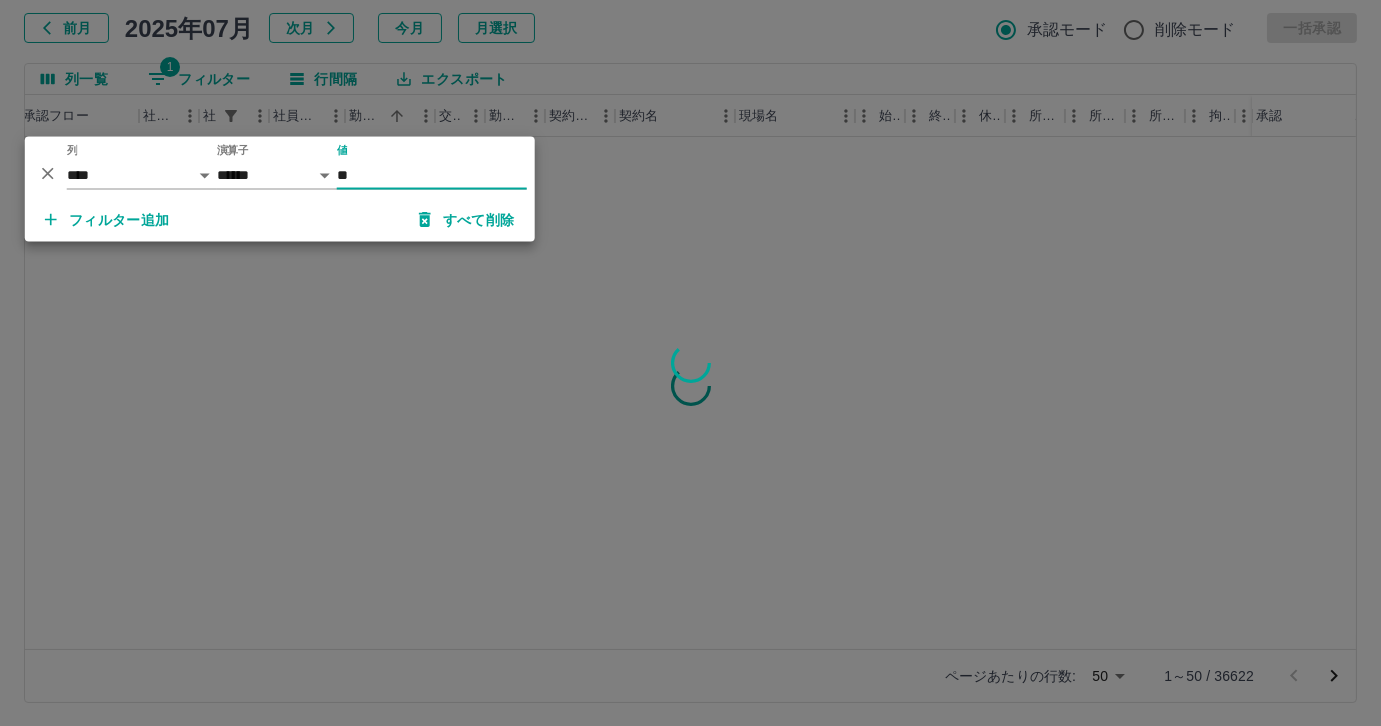 type on "*" 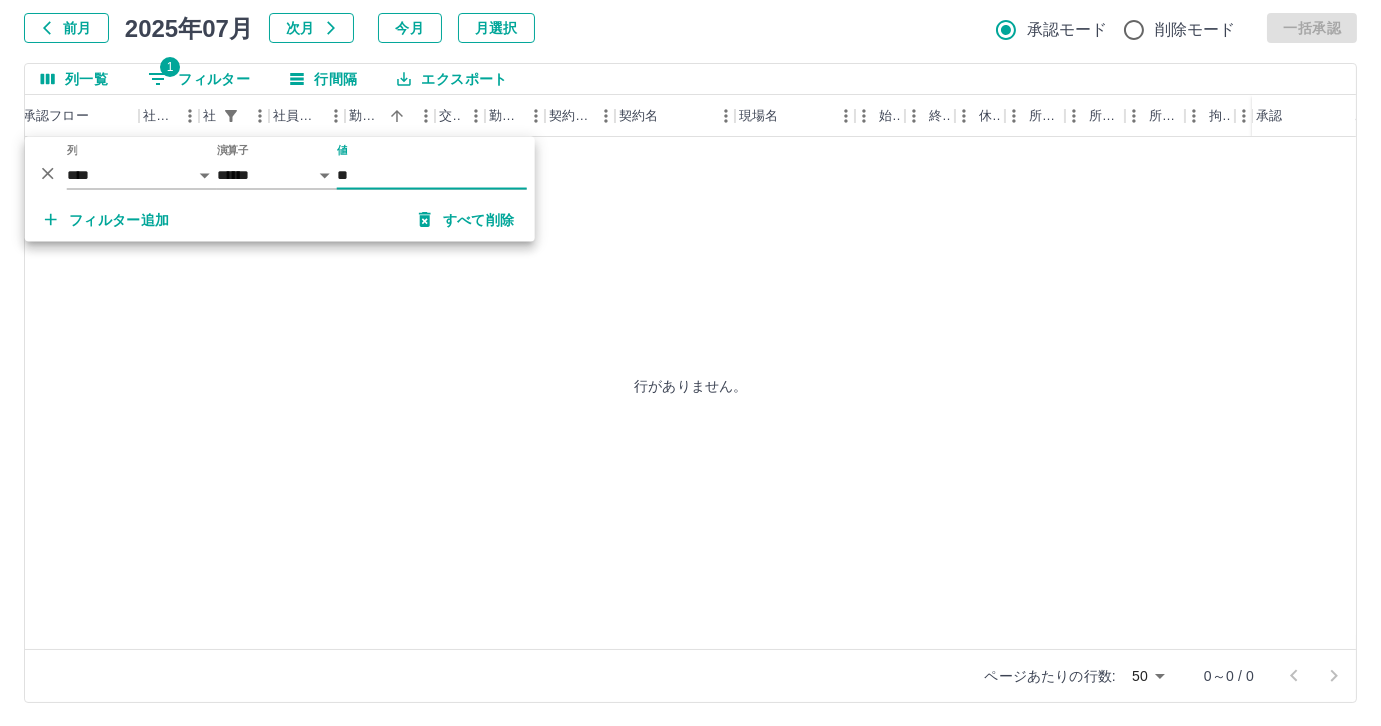 type on "*" 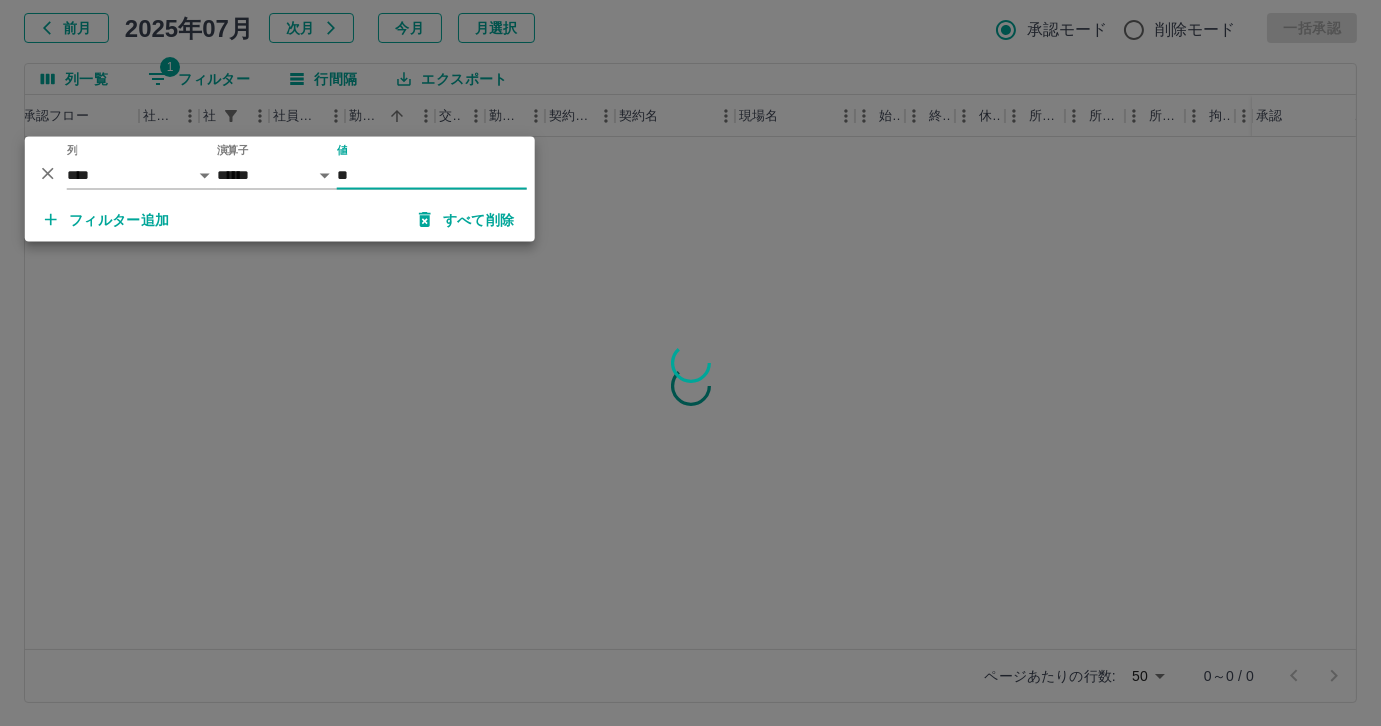 type on "**" 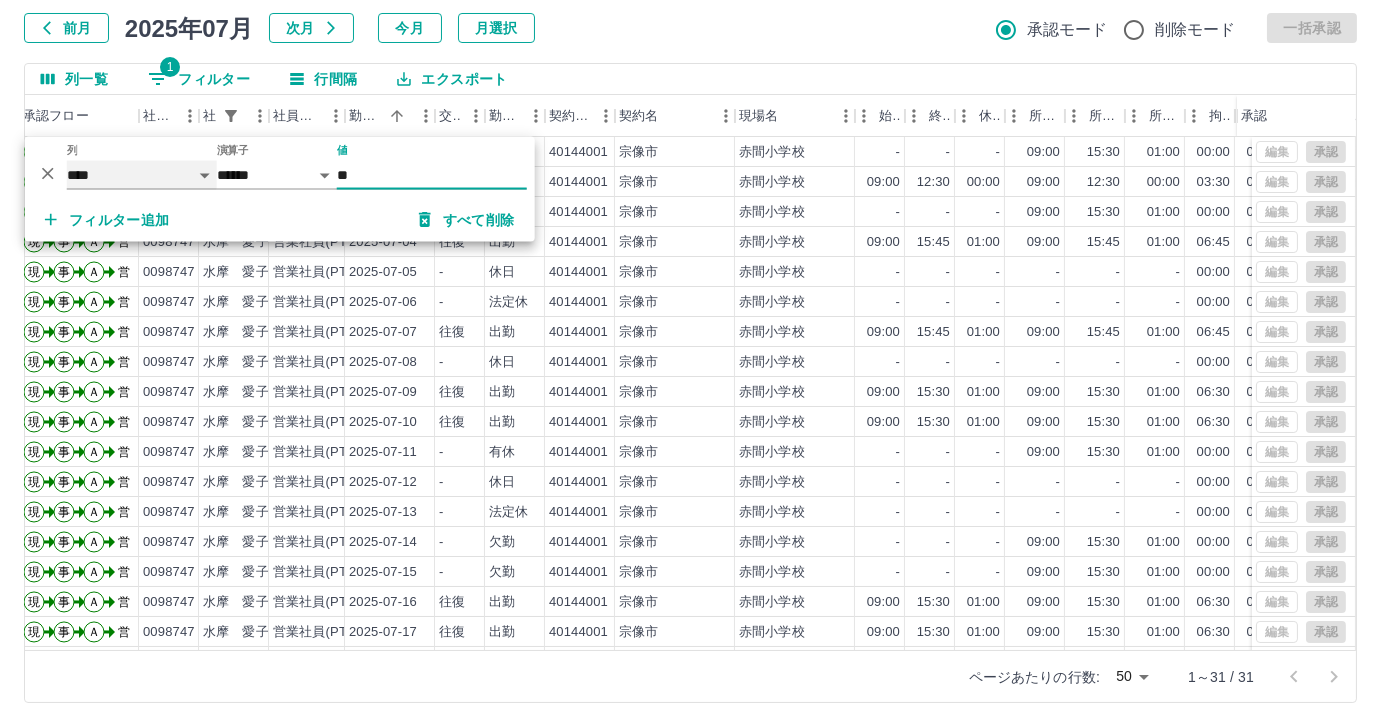click on "**** *** **** *** *** **** ***** *** *** ** ** ** **** **** **** ** ** *** **** *****" at bounding box center (142, 175) 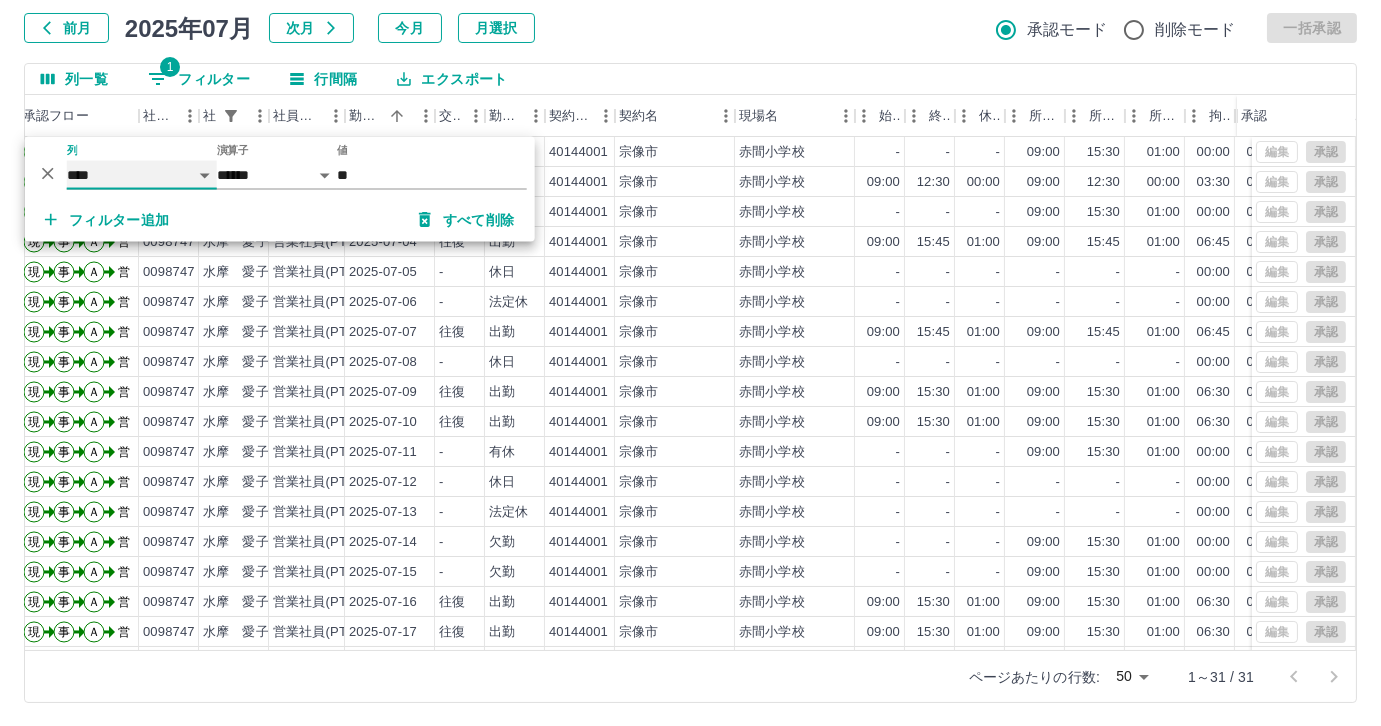click on "**** *** **** *** *** **** ***** *** *** ** ** ** **** **** **** ** ** *** **** *****" at bounding box center [142, 175] 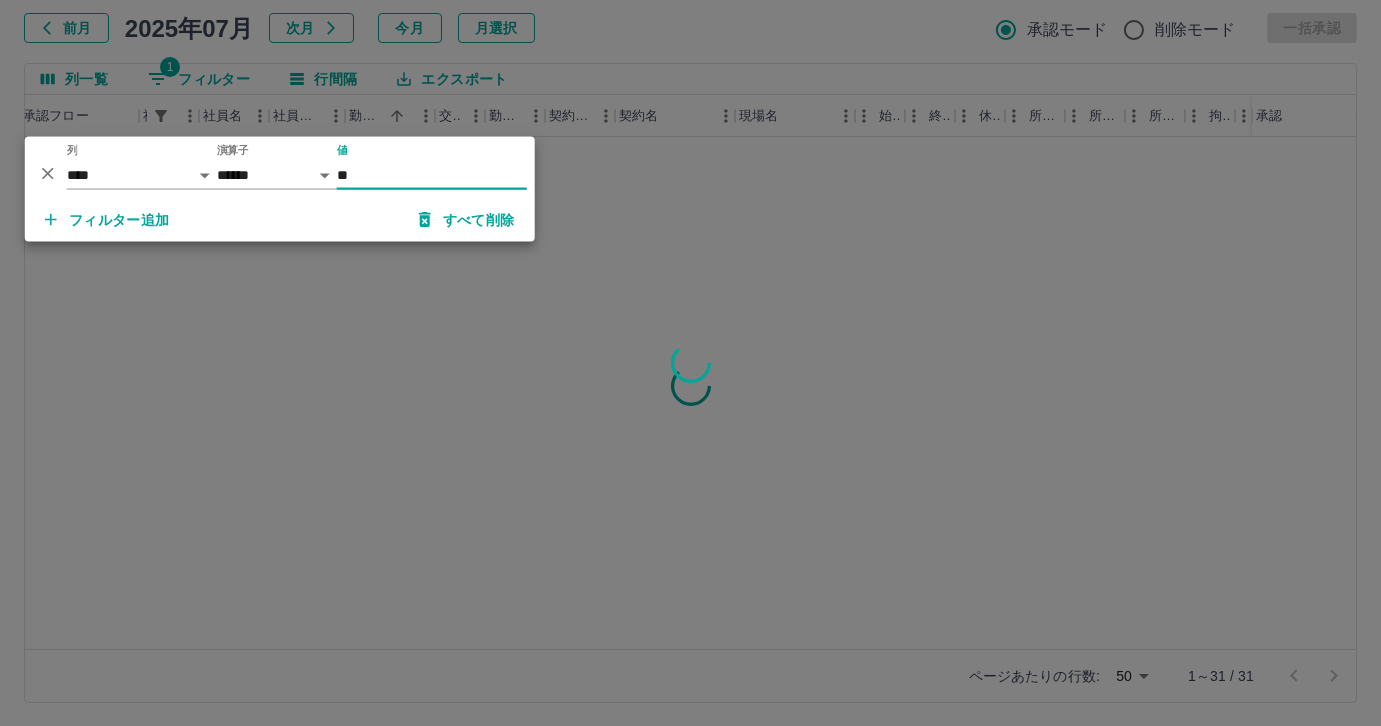 click on "**" at bounding box center [432, 175] 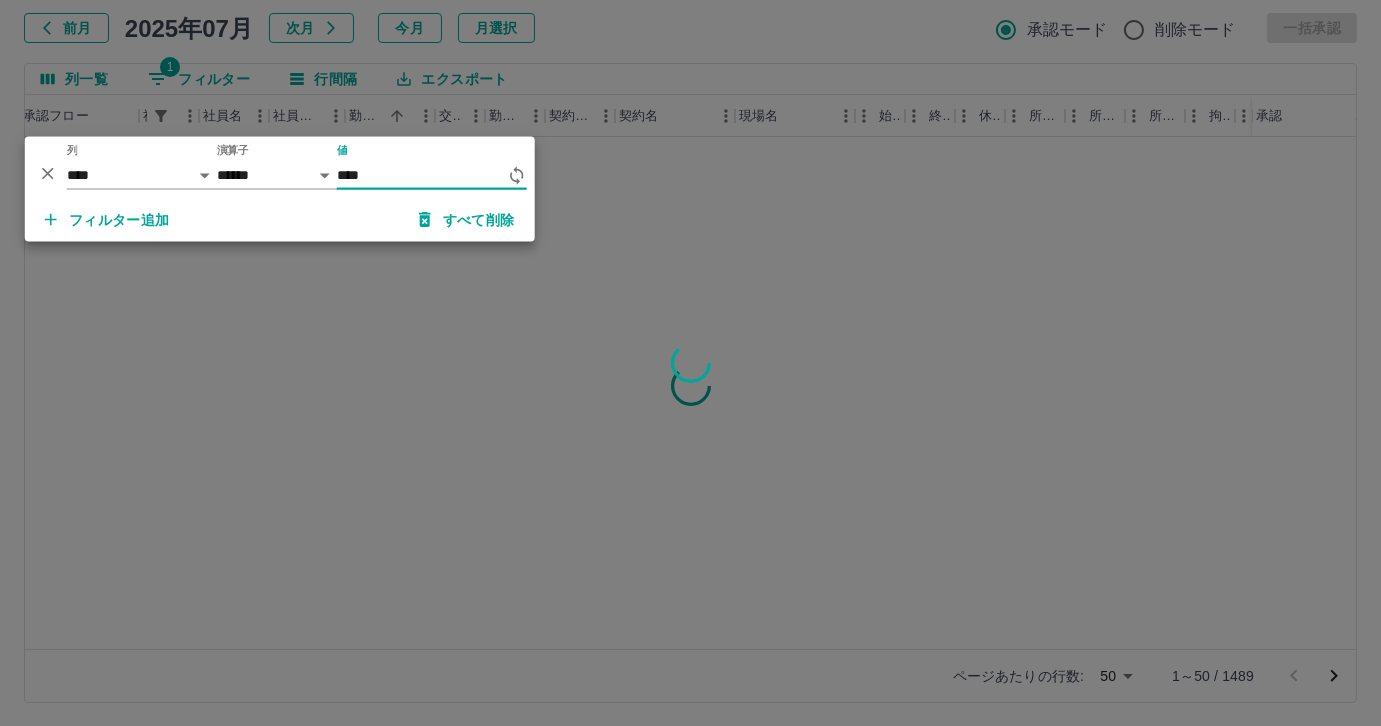 type on "*****" 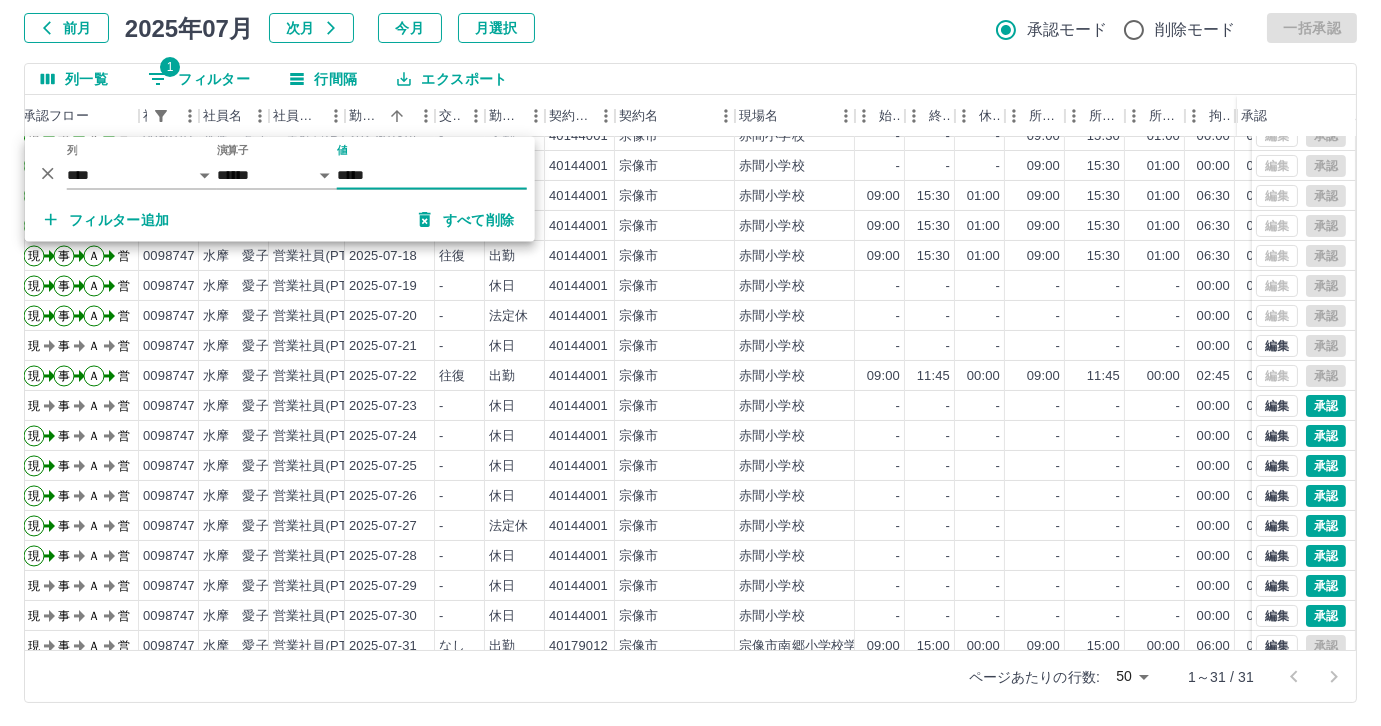 scroll, scrollTop: 431, scrollLeft: 56, axis: both 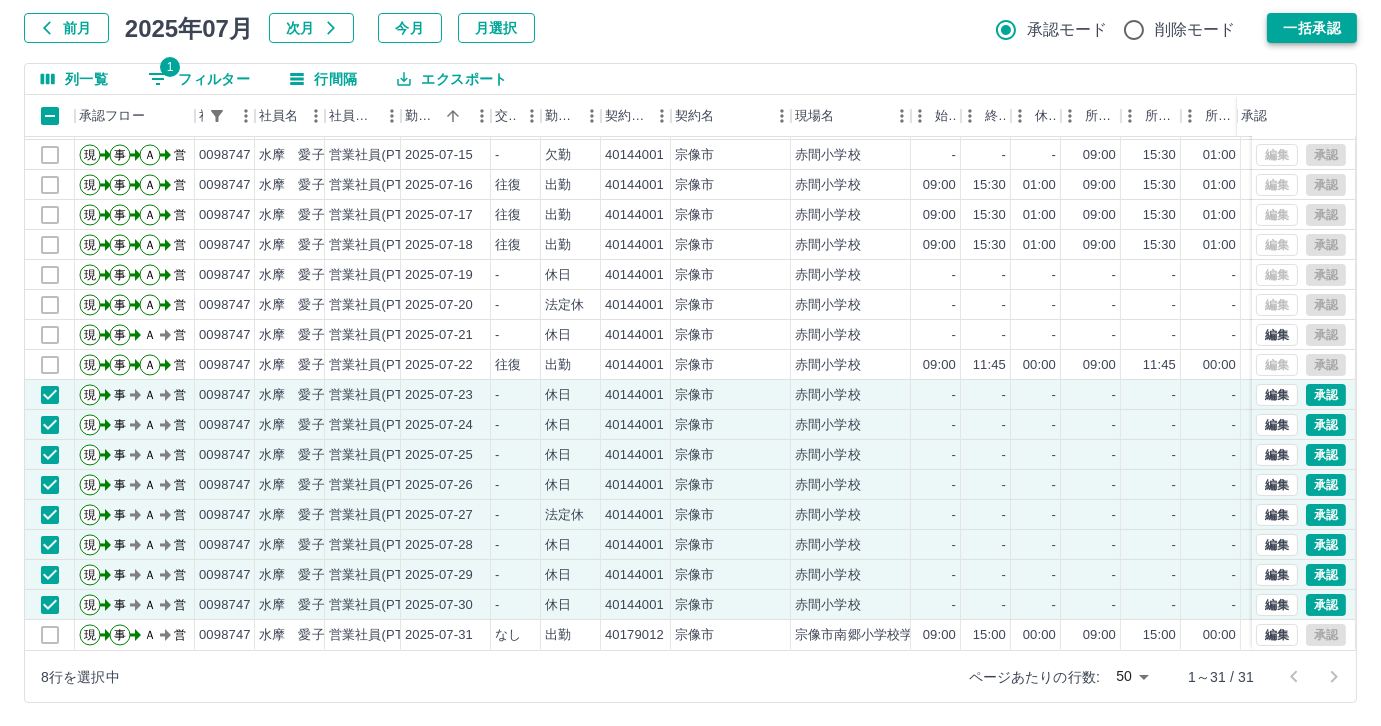 click on "一括承認" at bounding box center (1312, 28) 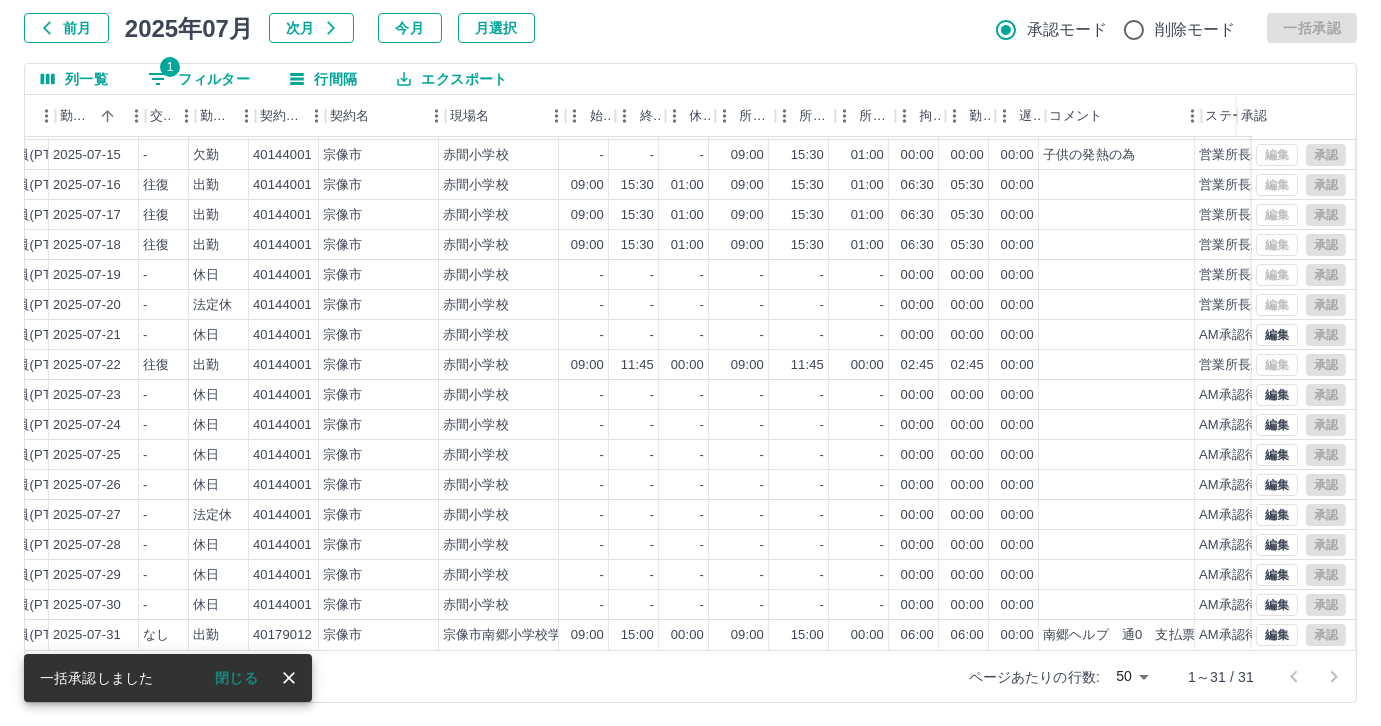 scroll, scrollTop: 431, scrollLeft: 360, axis: both 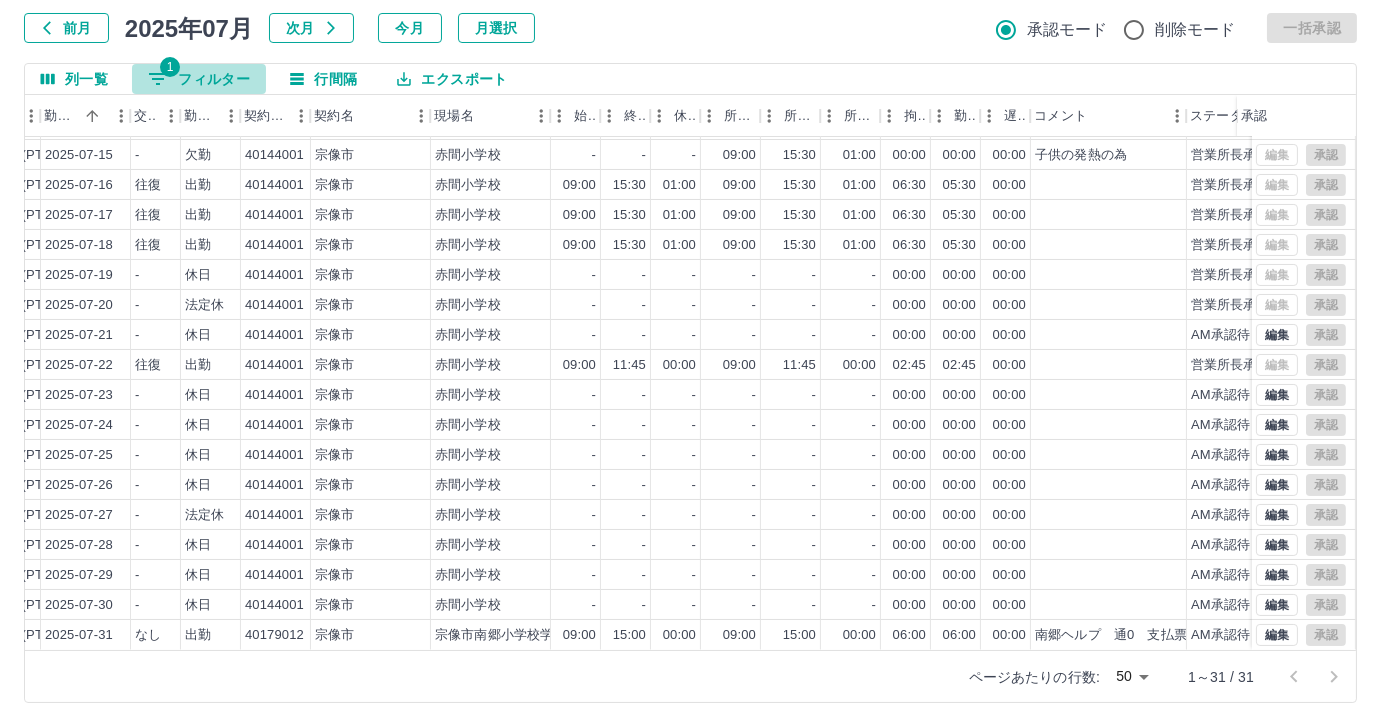 click on "1 フィルター" at bounding box center [199, 79] 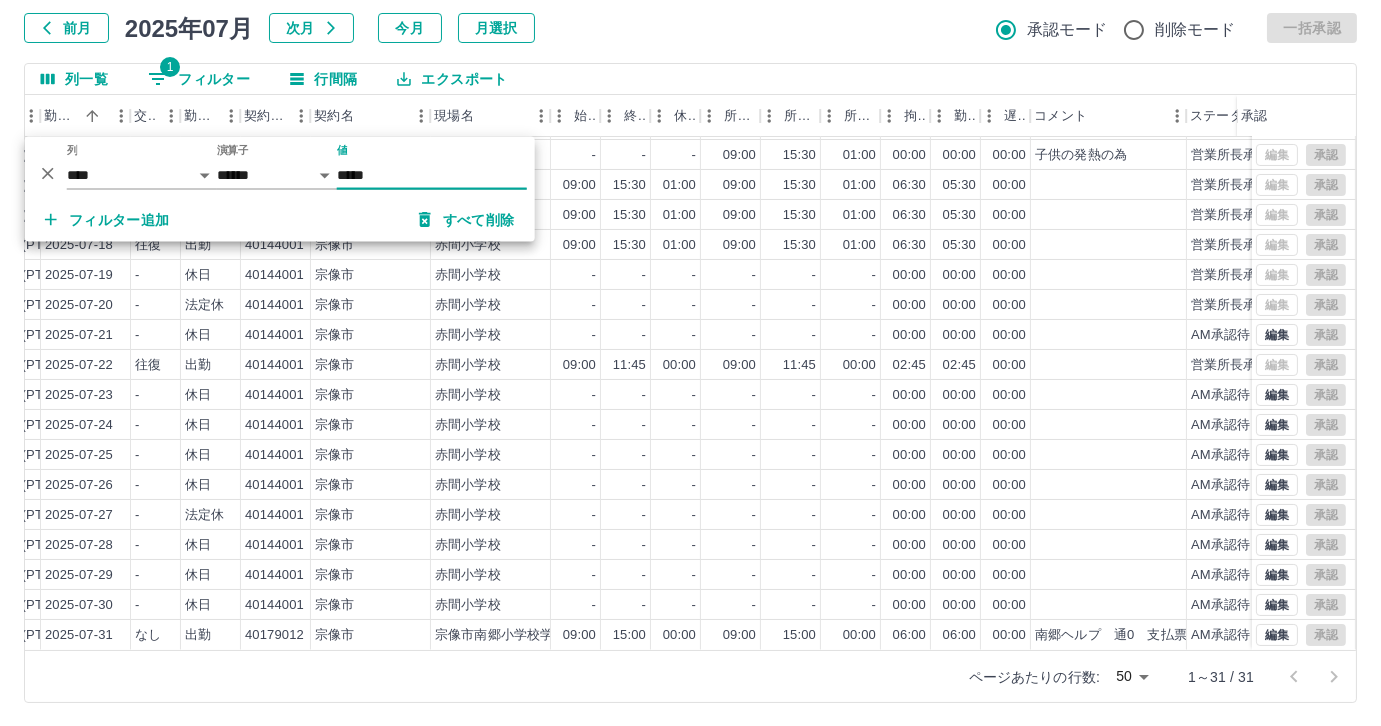click on "*****" at bounding box center [432, 175] 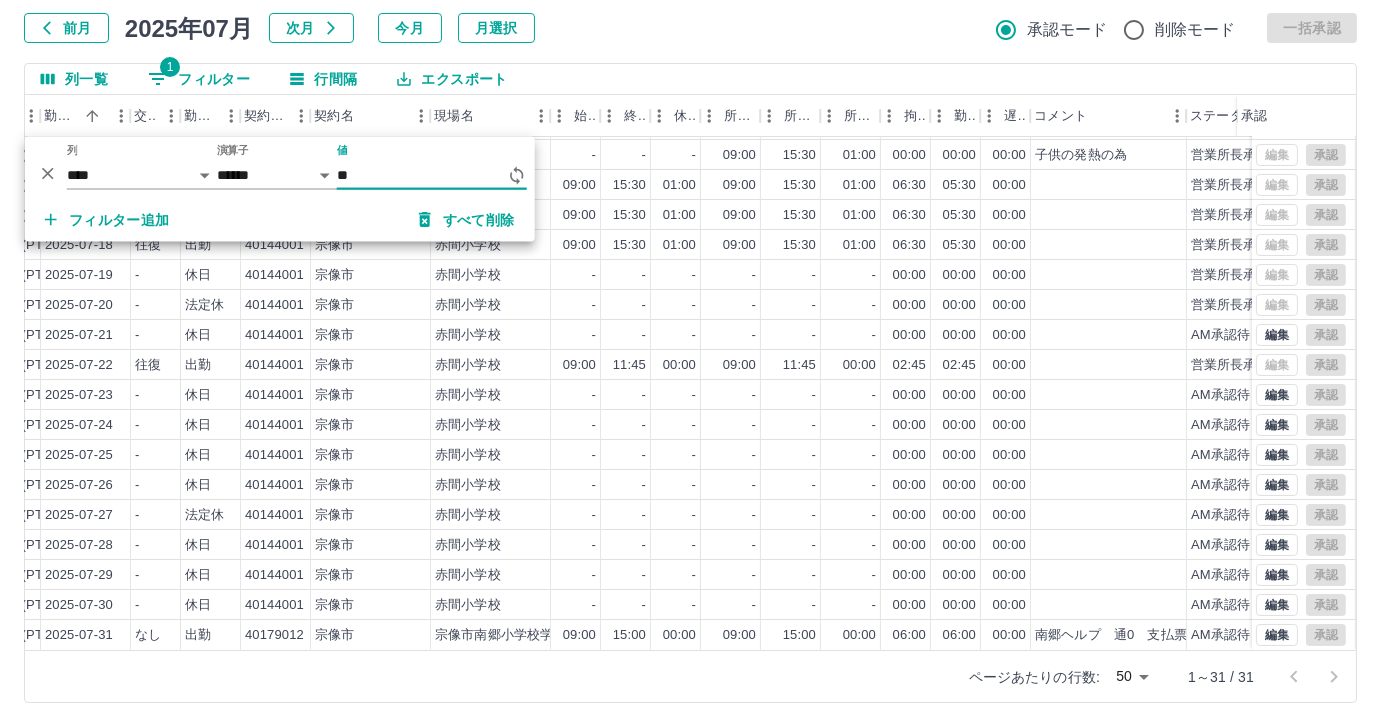 type on "*" 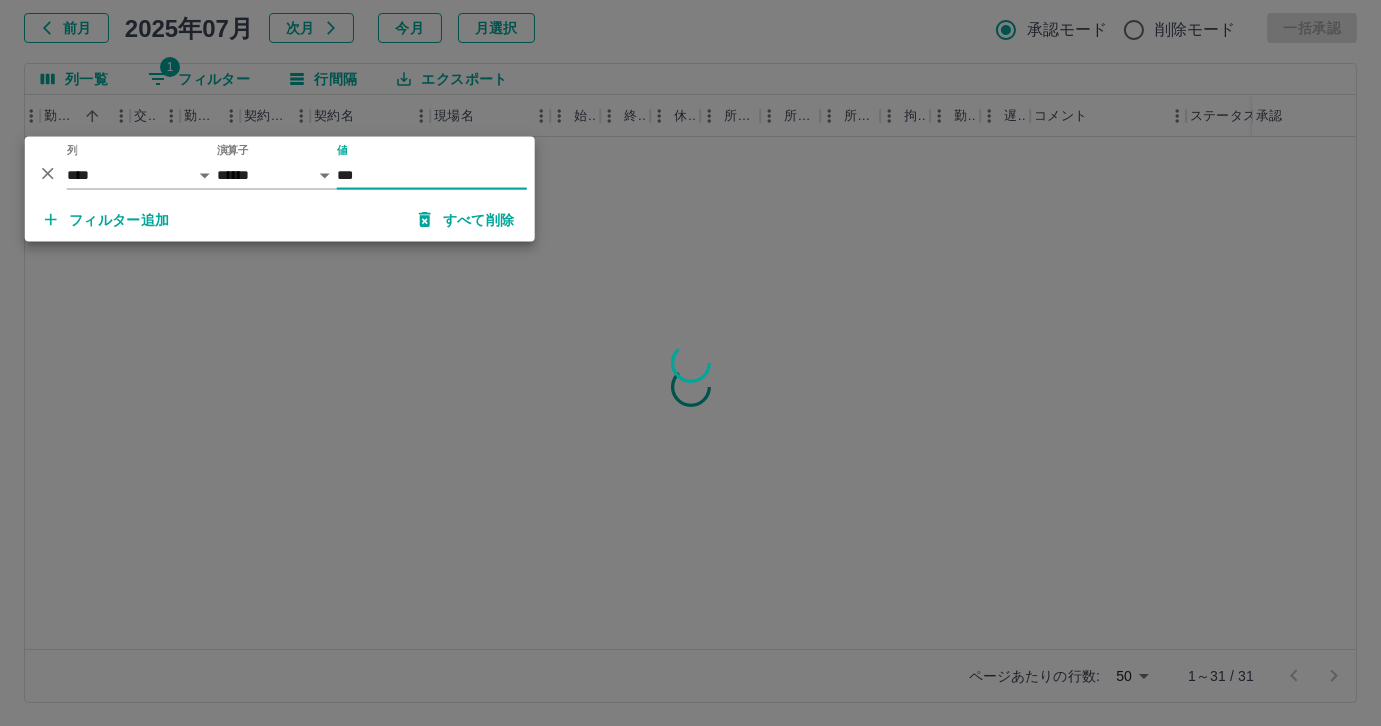 scroll, scrollTop: 0, scrollLeft: 360, axis: horizontal 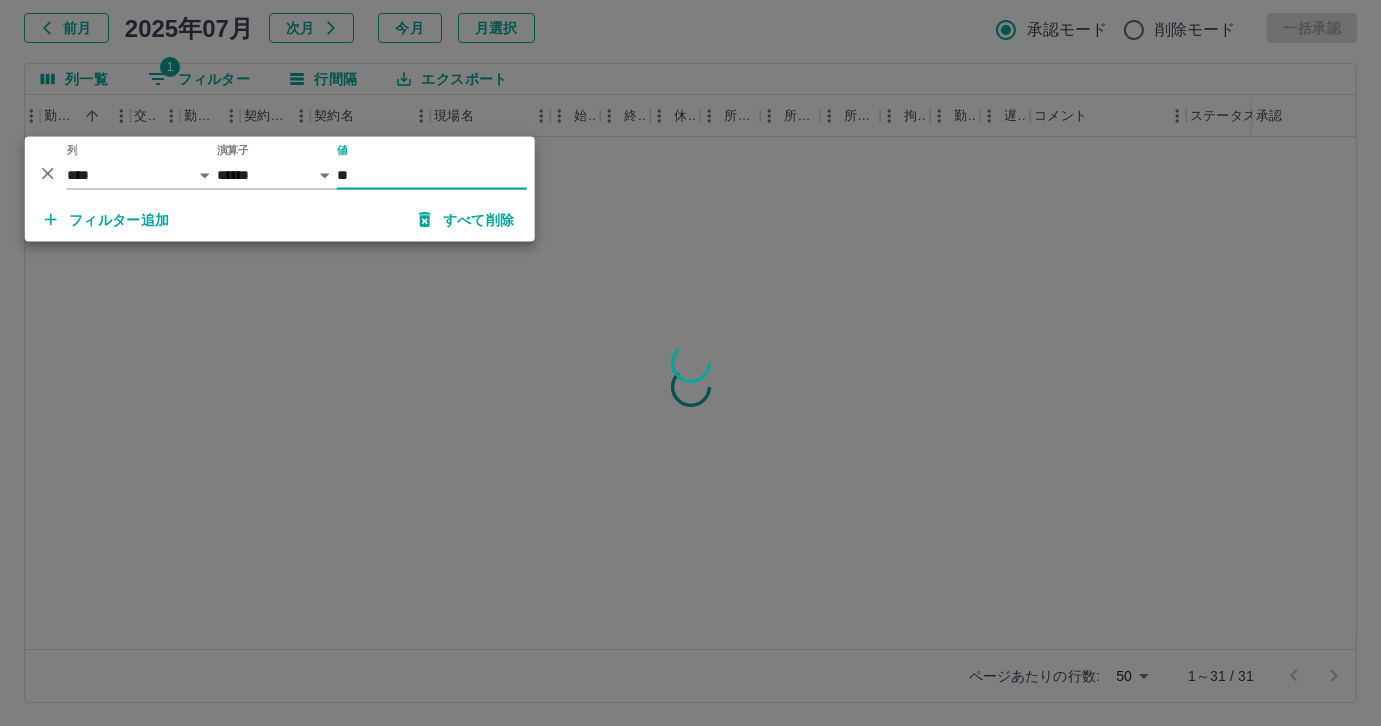type on "*" 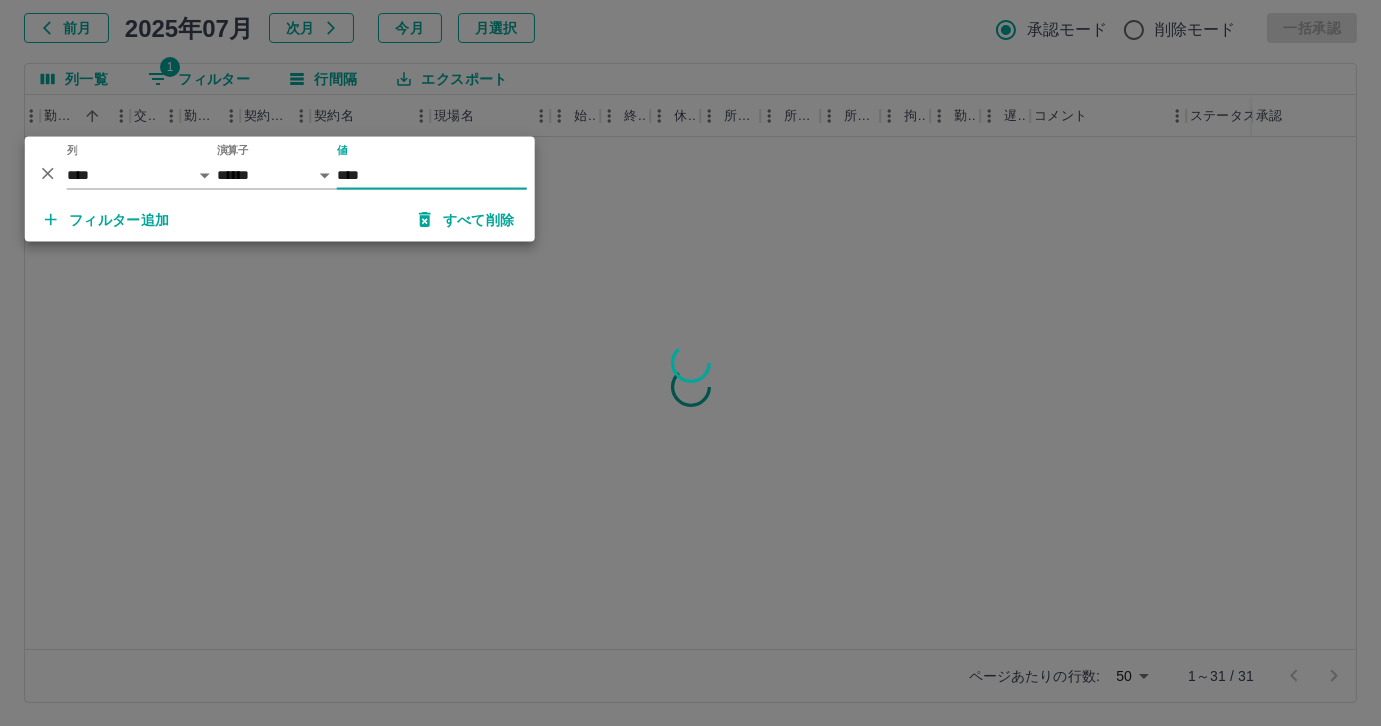 scroll, scrollTop: 0, scrollLeft: 360, axis: horizontal 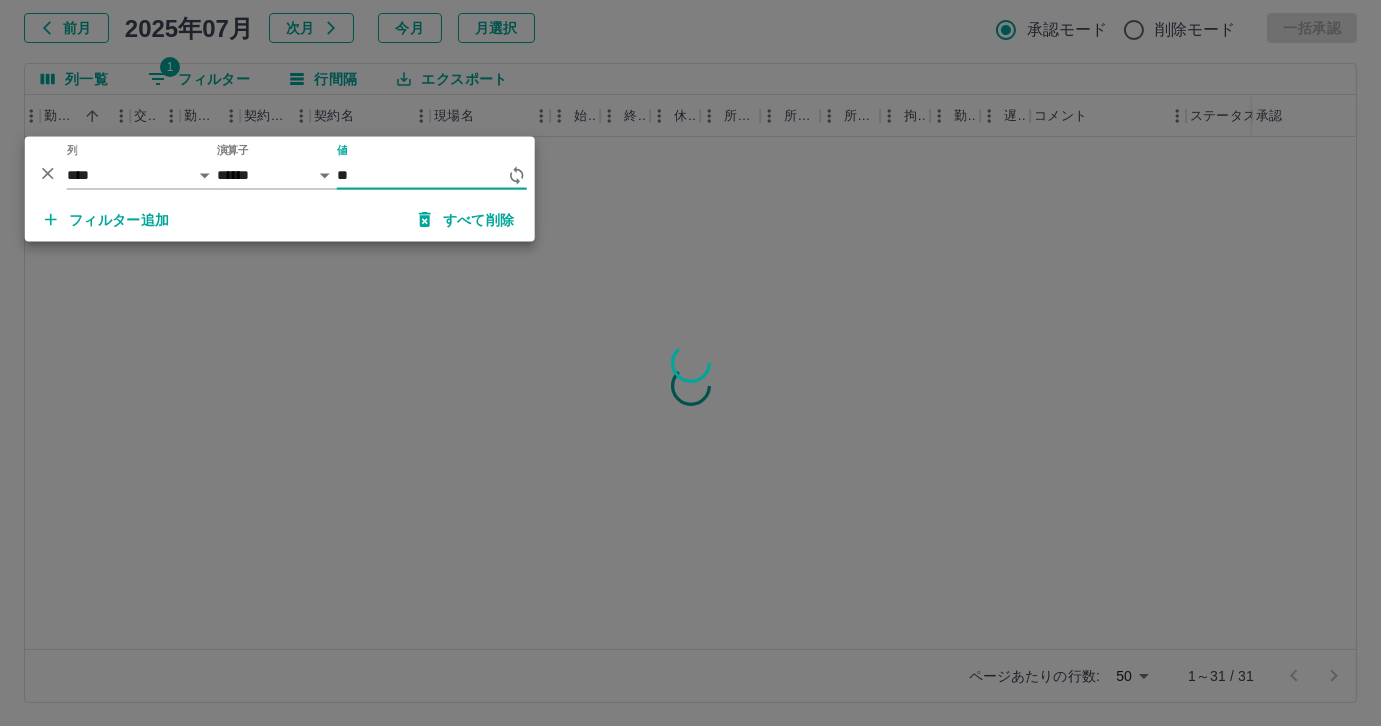 type on "*" 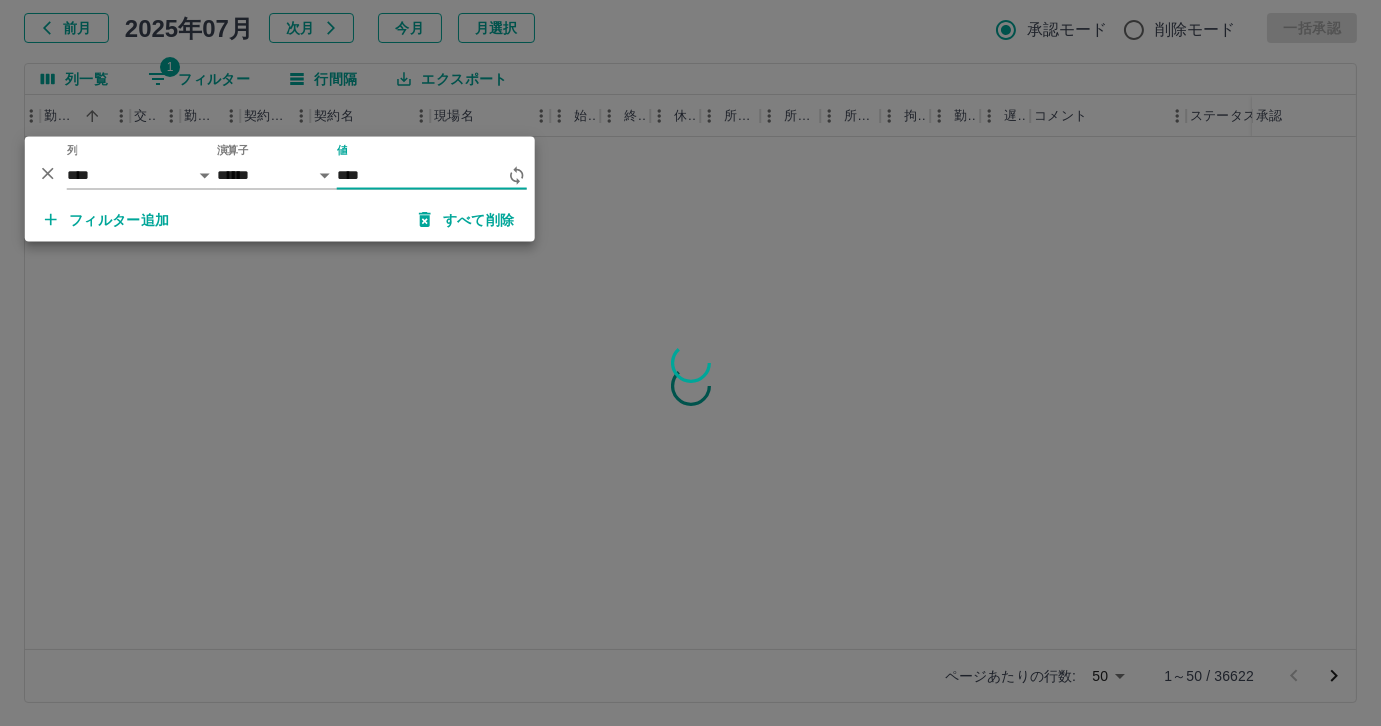 type on "*****" 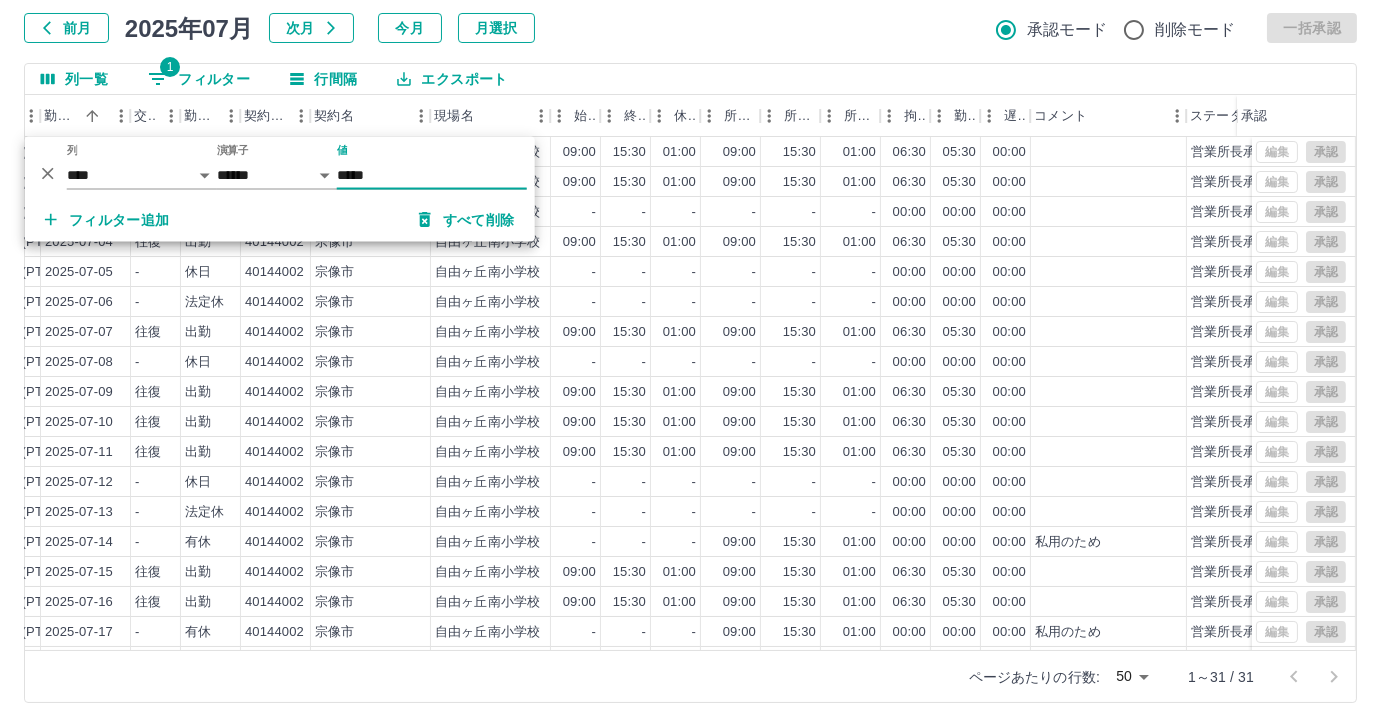 scroll, scrollTop: 431, scrollLeft: 360, axis: both 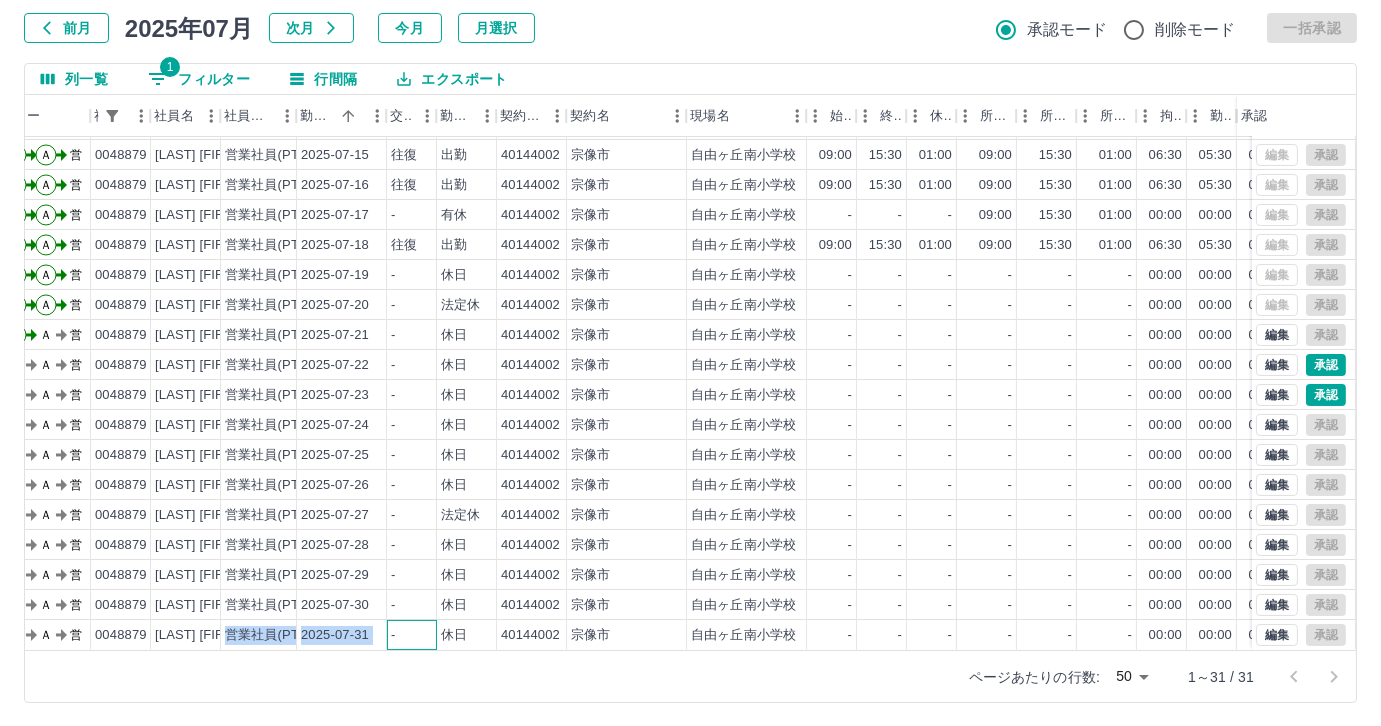 drag, startPoint x: 390, startPoint y: 633, endPoint x: 254, endPoint y: 615, distance: 137.186 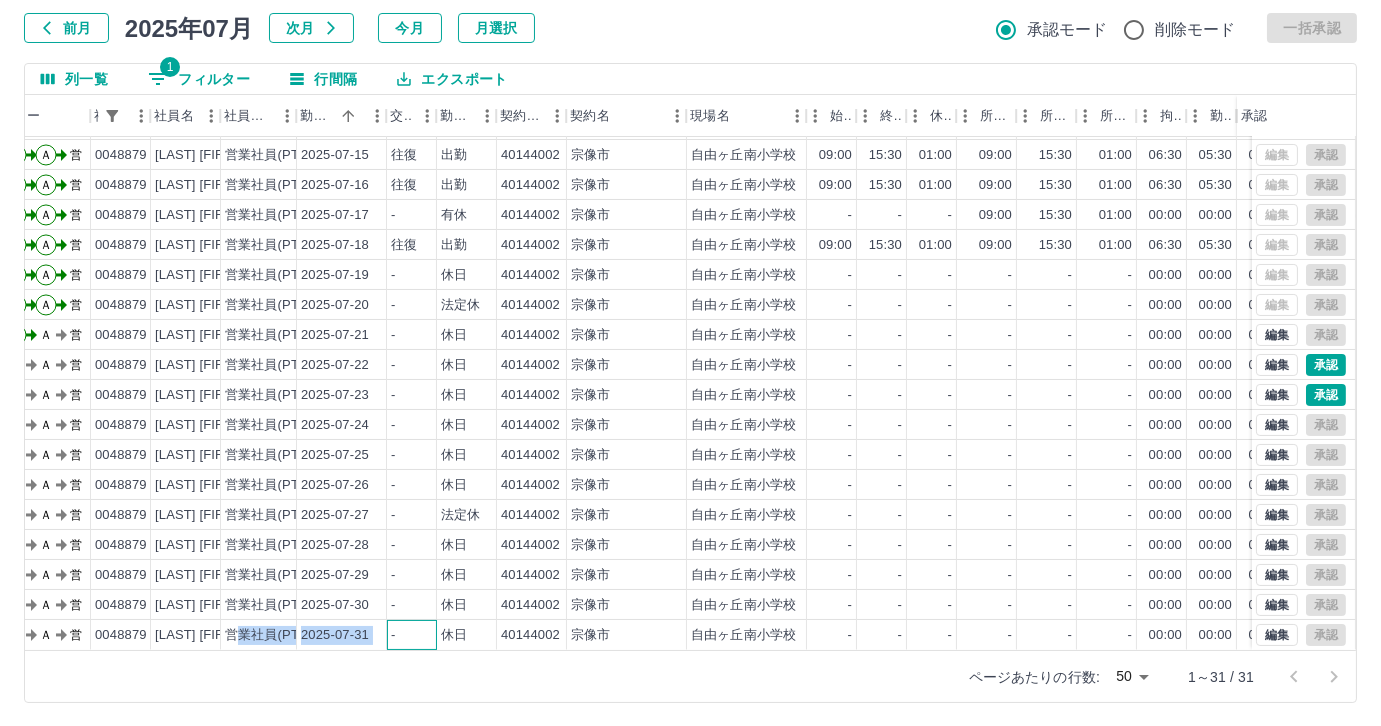 scroll, scrollTop: 431, scrollLeft: 0, axis: vertical 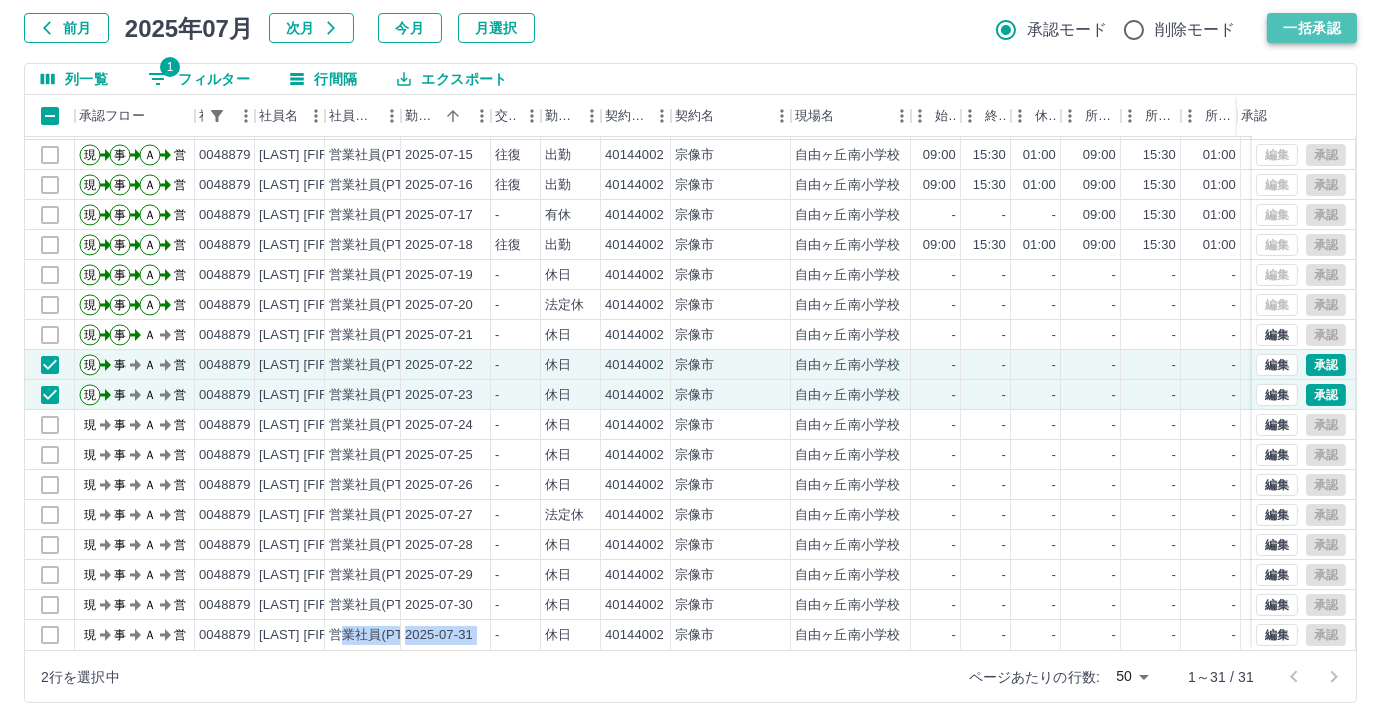 click on "一括承認" at bounding box center [1312, 28] 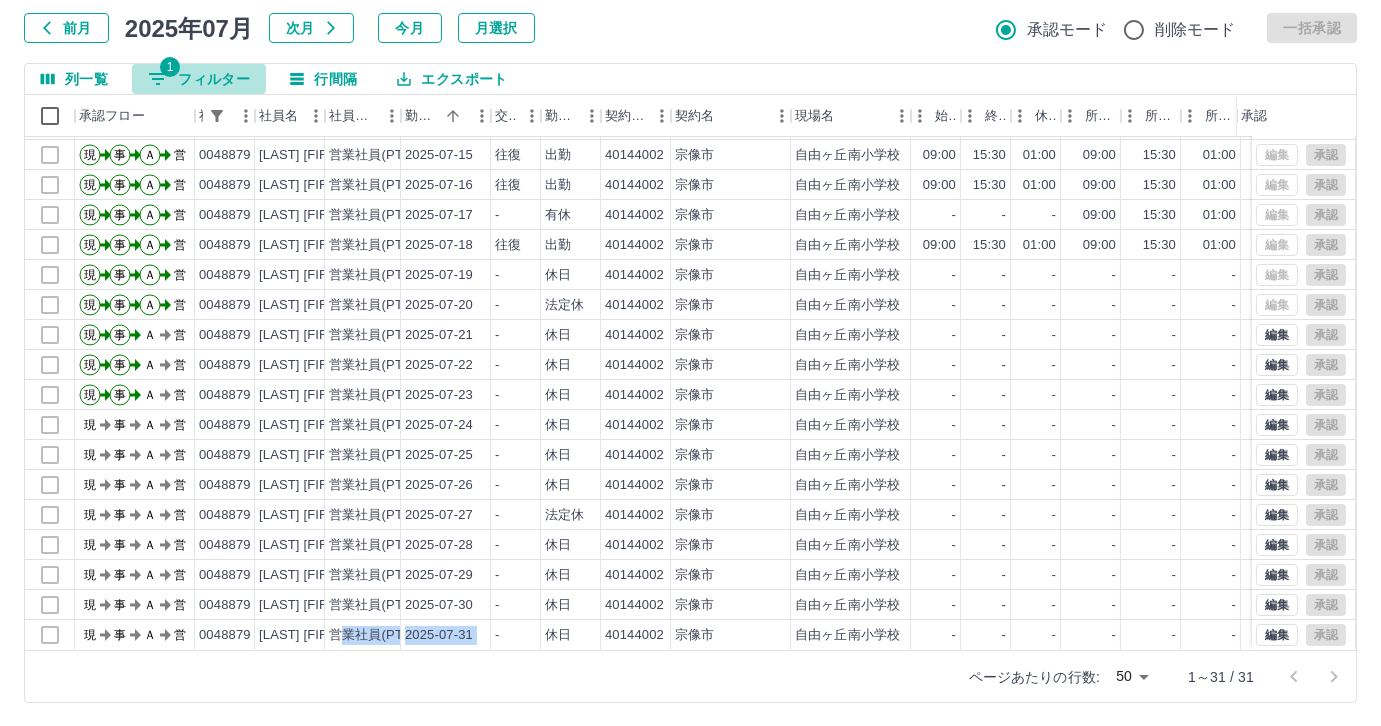 click on "1 フィルター" at bounding box center [199, 79] 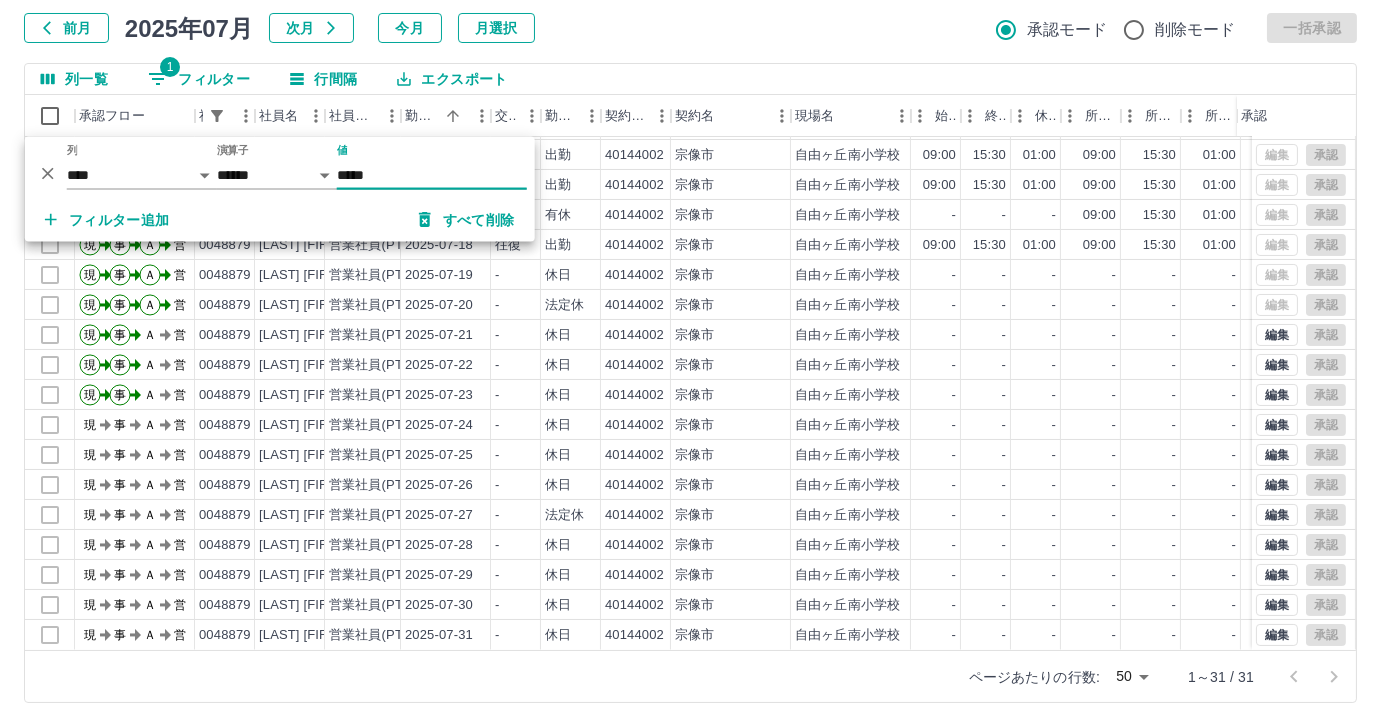 click on "*****" at bounding box center (432, 175) 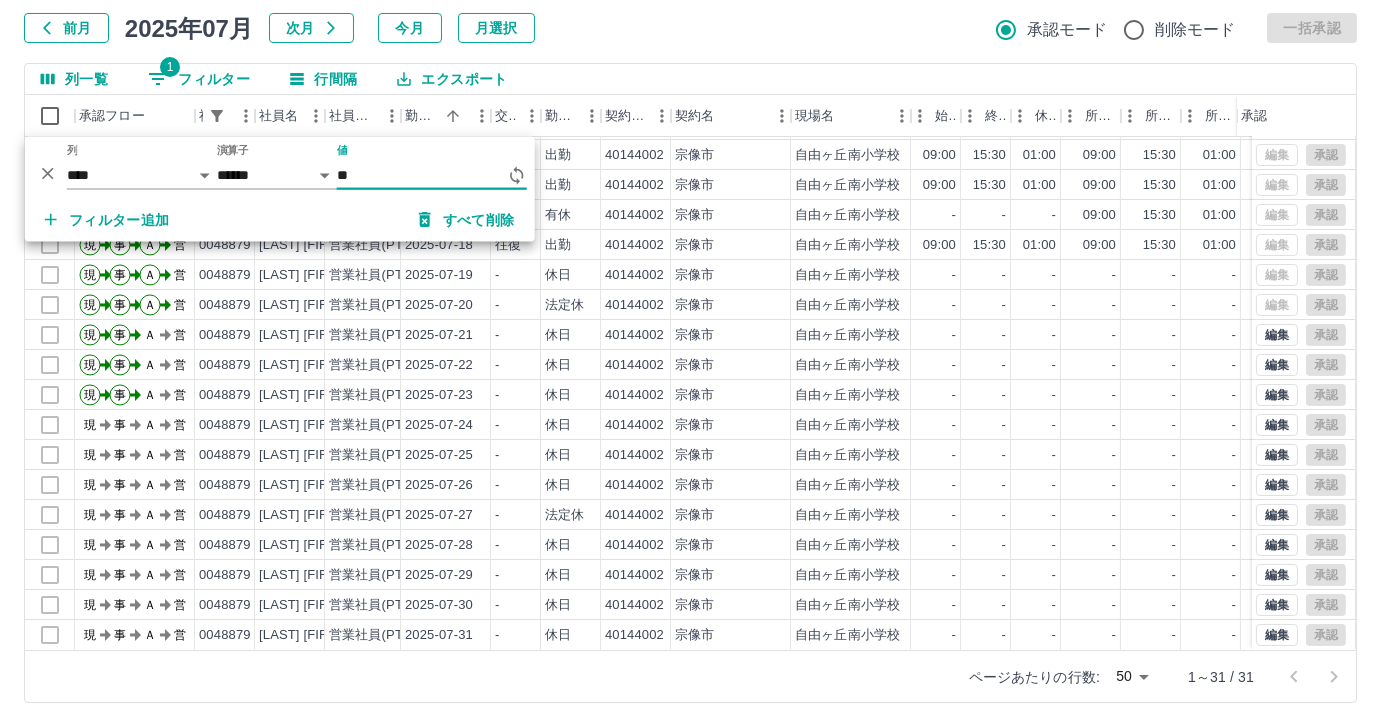 type on "*" 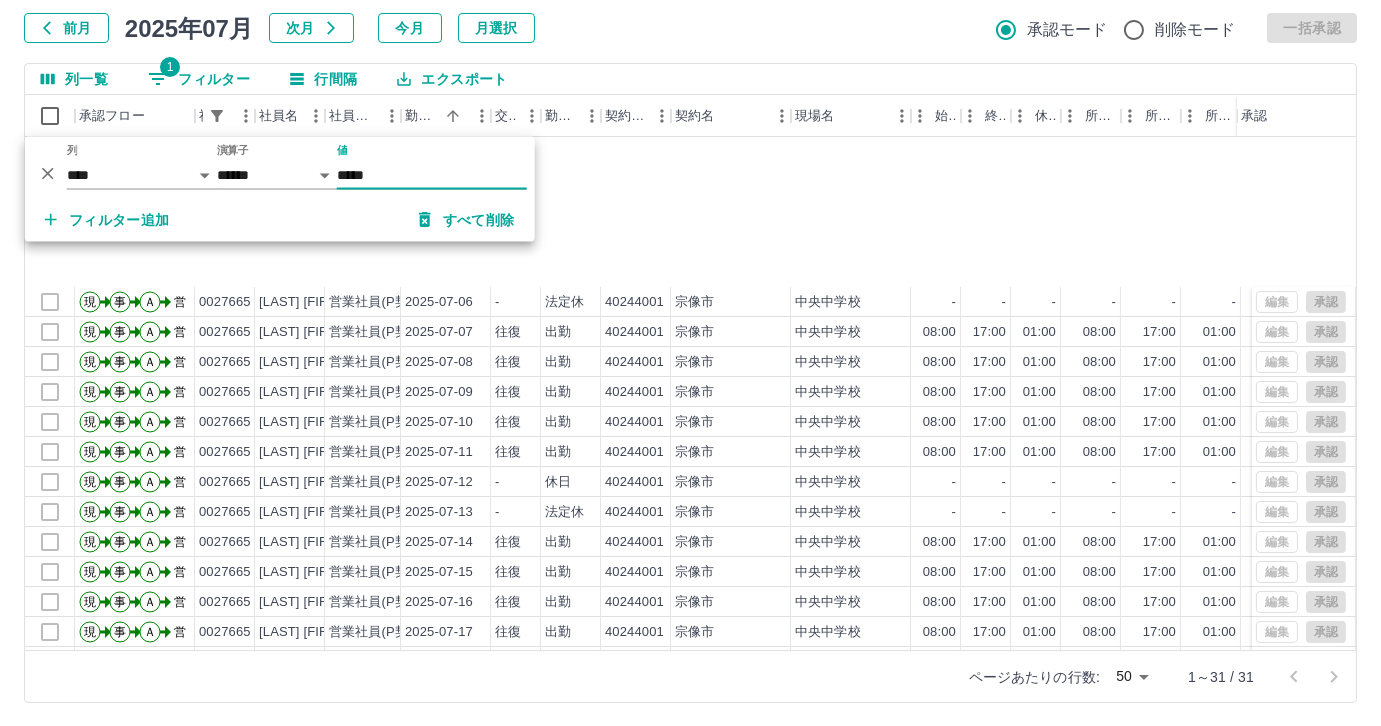scroll, scrollTop: 431, scrollLeft: 0, axis: vertical 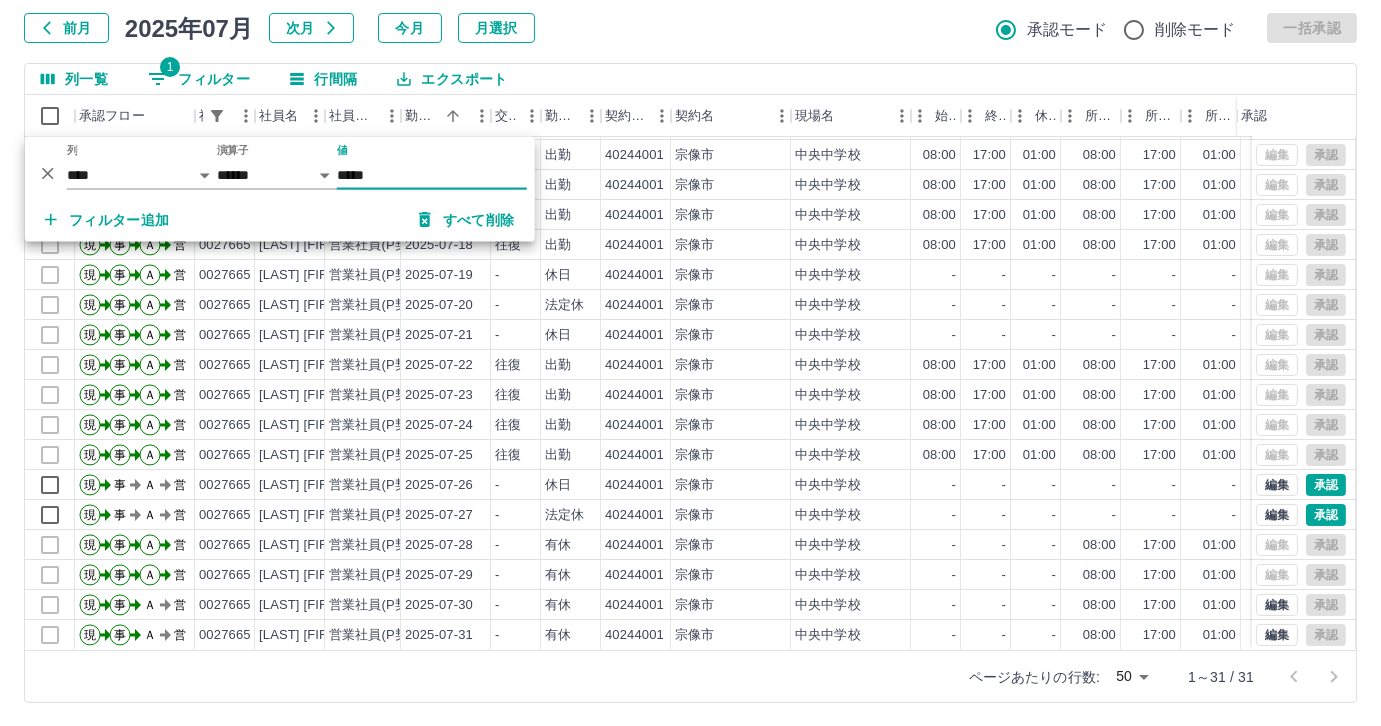 type on "*****" 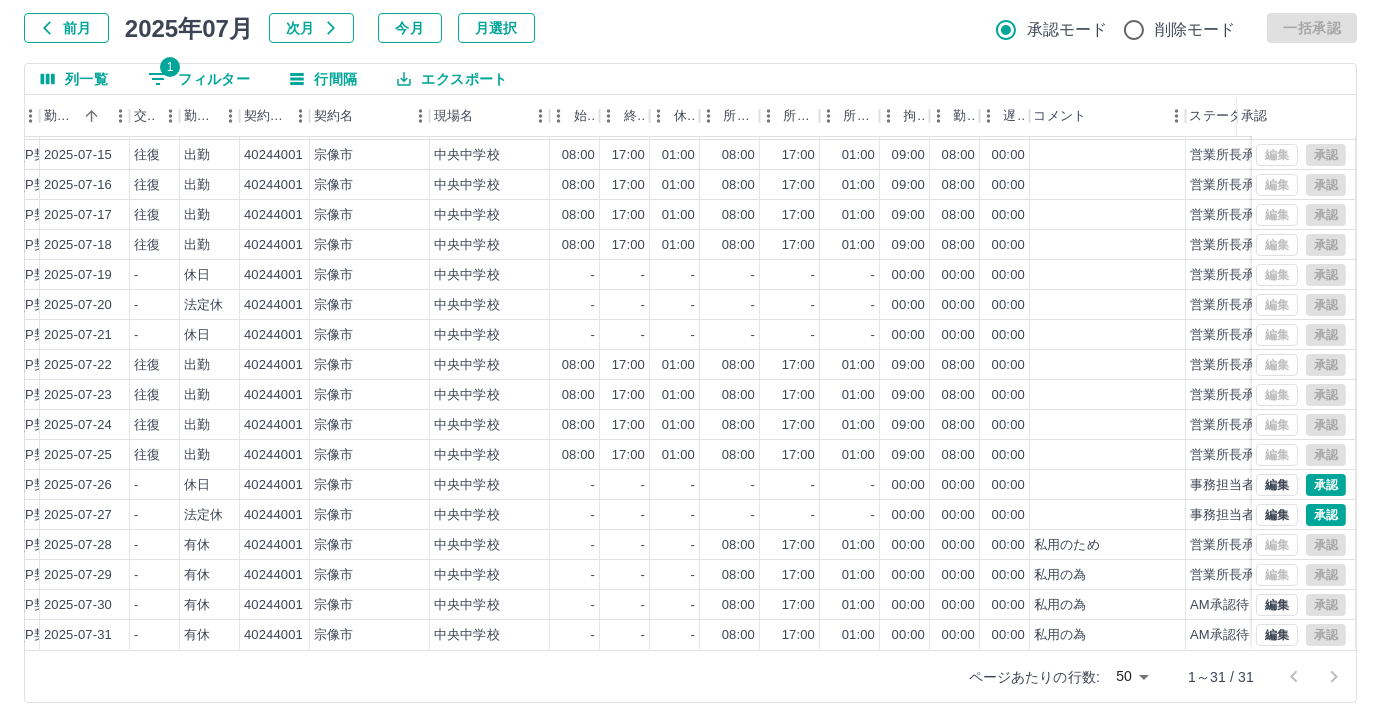 scroll, scrollTop: 431, scrollLeft: 371, axis: both 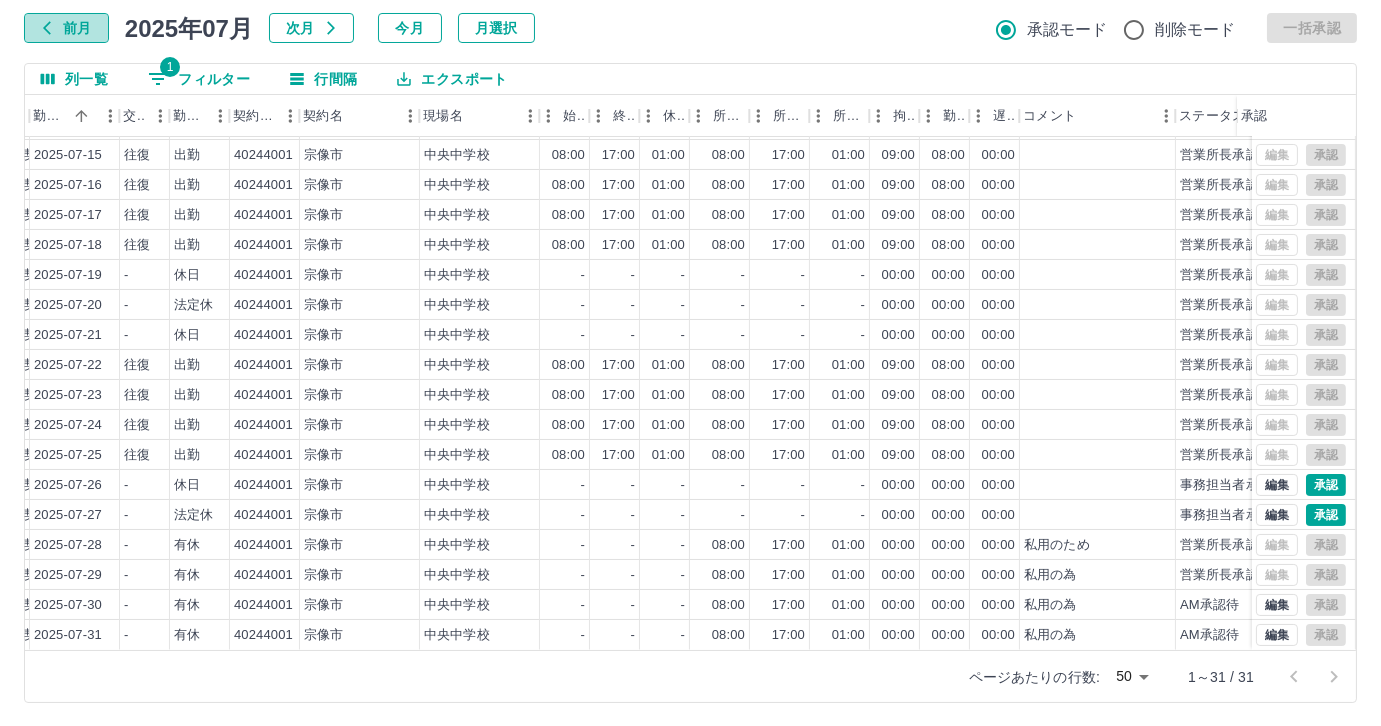 click on "前月" at bounding box center [66, 28] 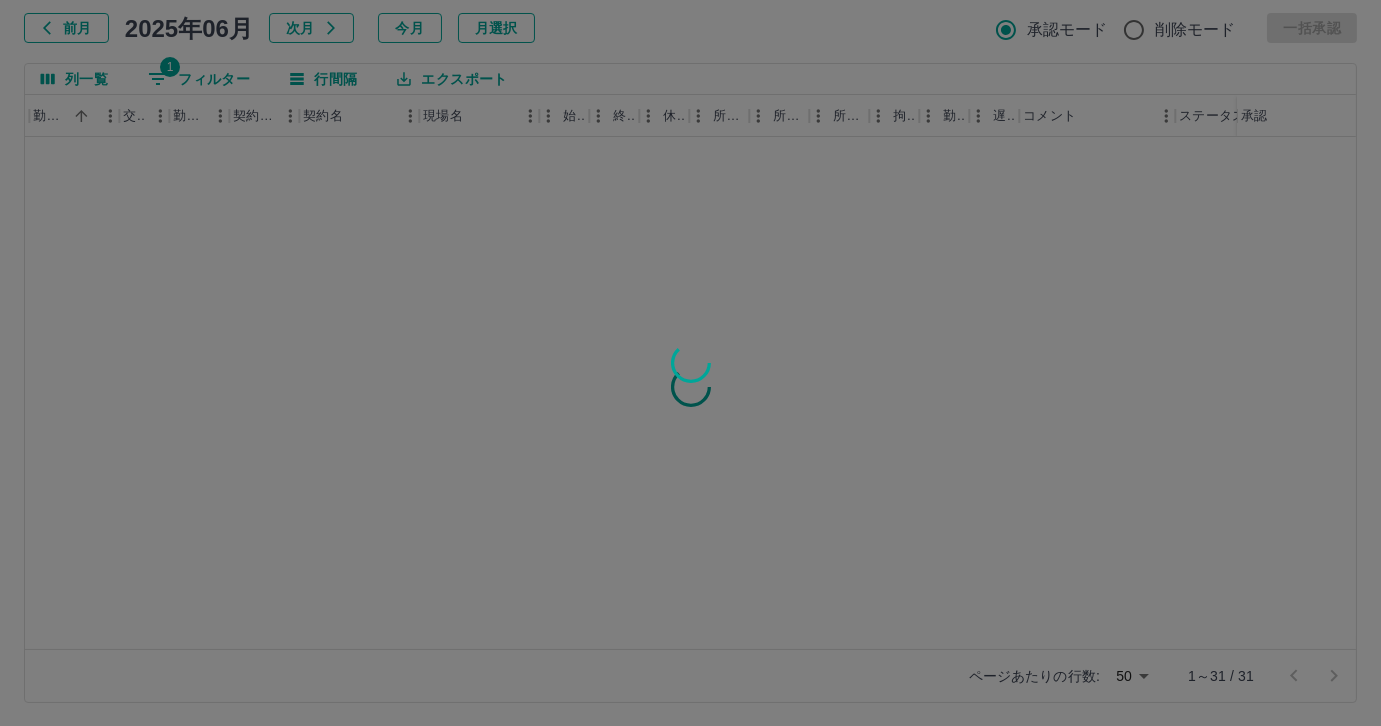 scroll, scrollTop: 0, scrollLeft: 0, axis: both 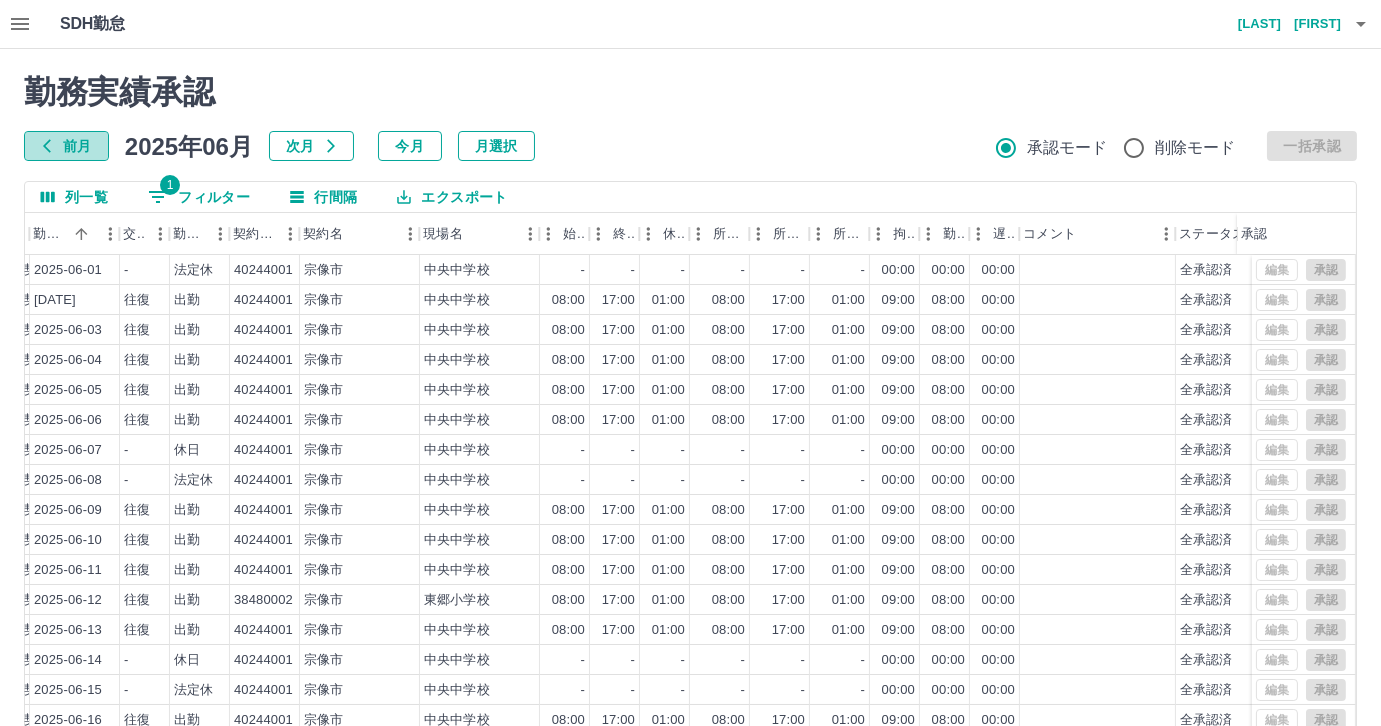 click on "前月" at bounding box center [66, 146] 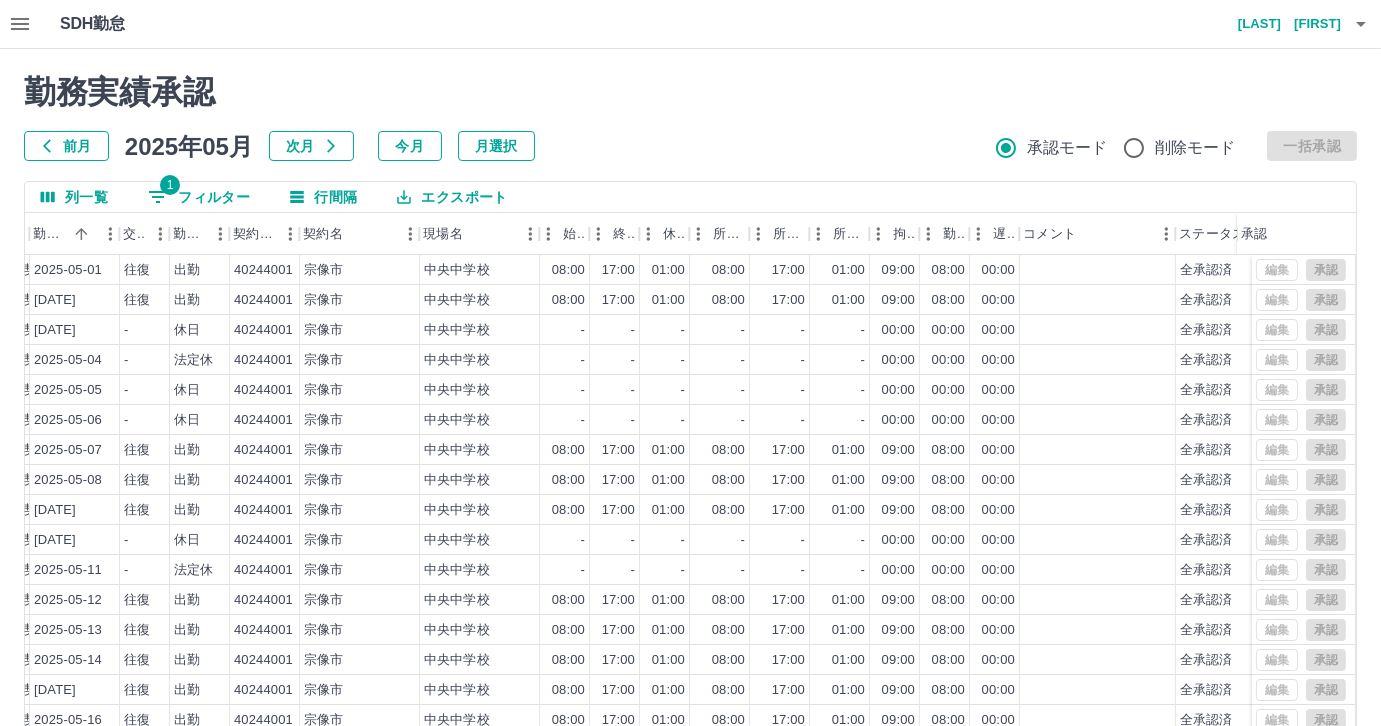 click on "前月" at bounding box center [66, 146] 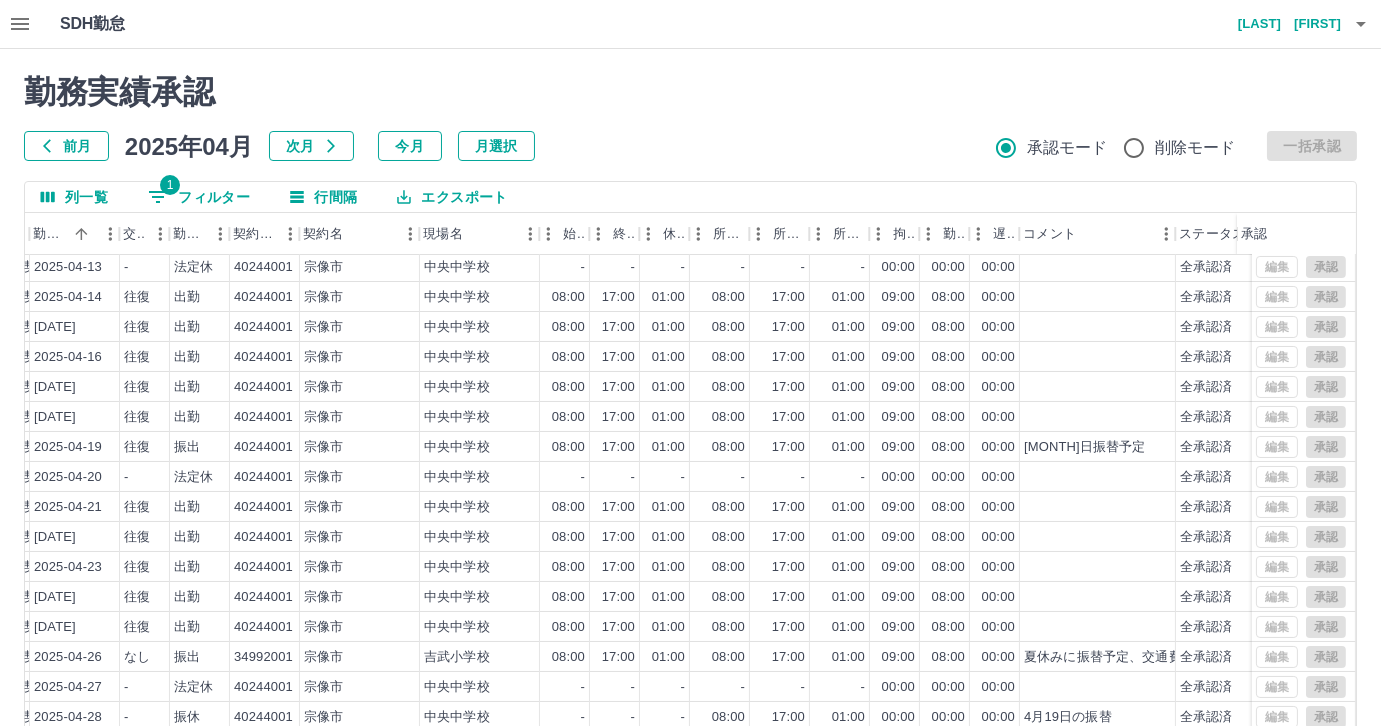 scroll, scrollTop: 401, scrollLeft: 371, axis: both 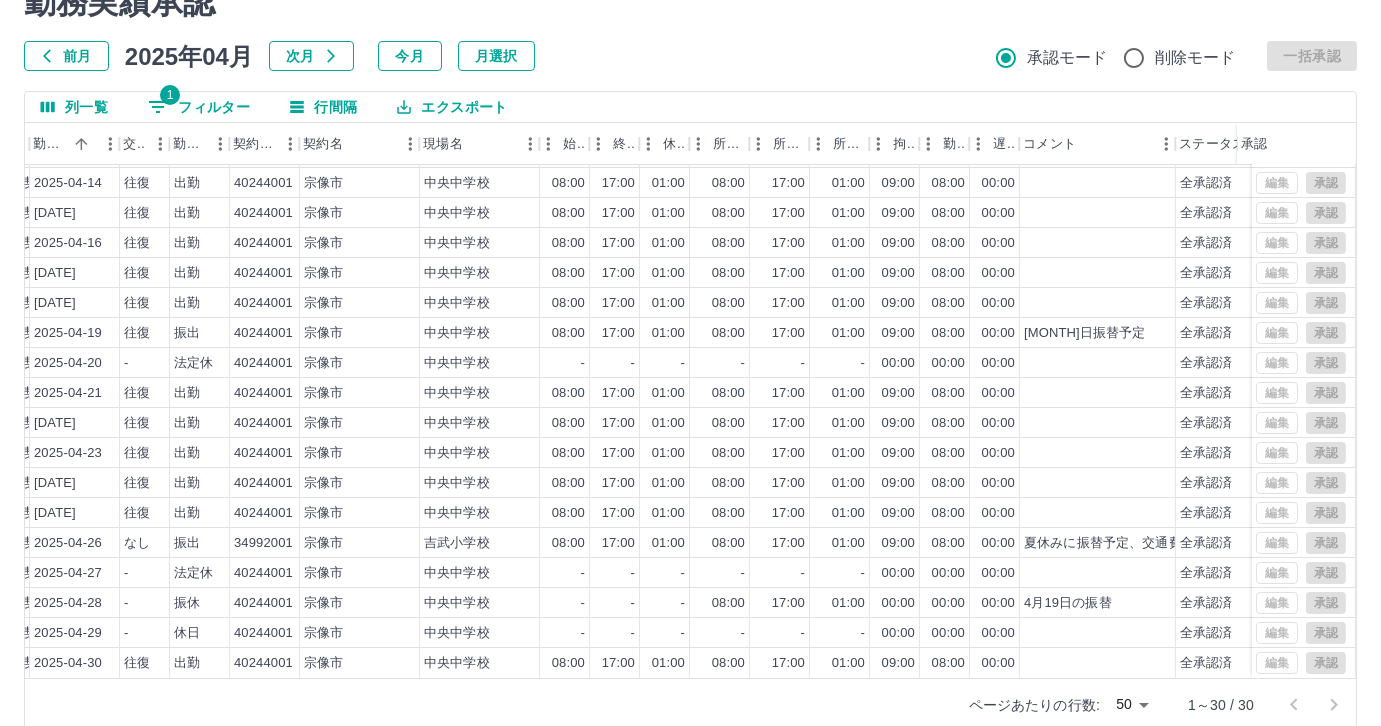 click on "1 フィルター" at bounding box center (199, 107) 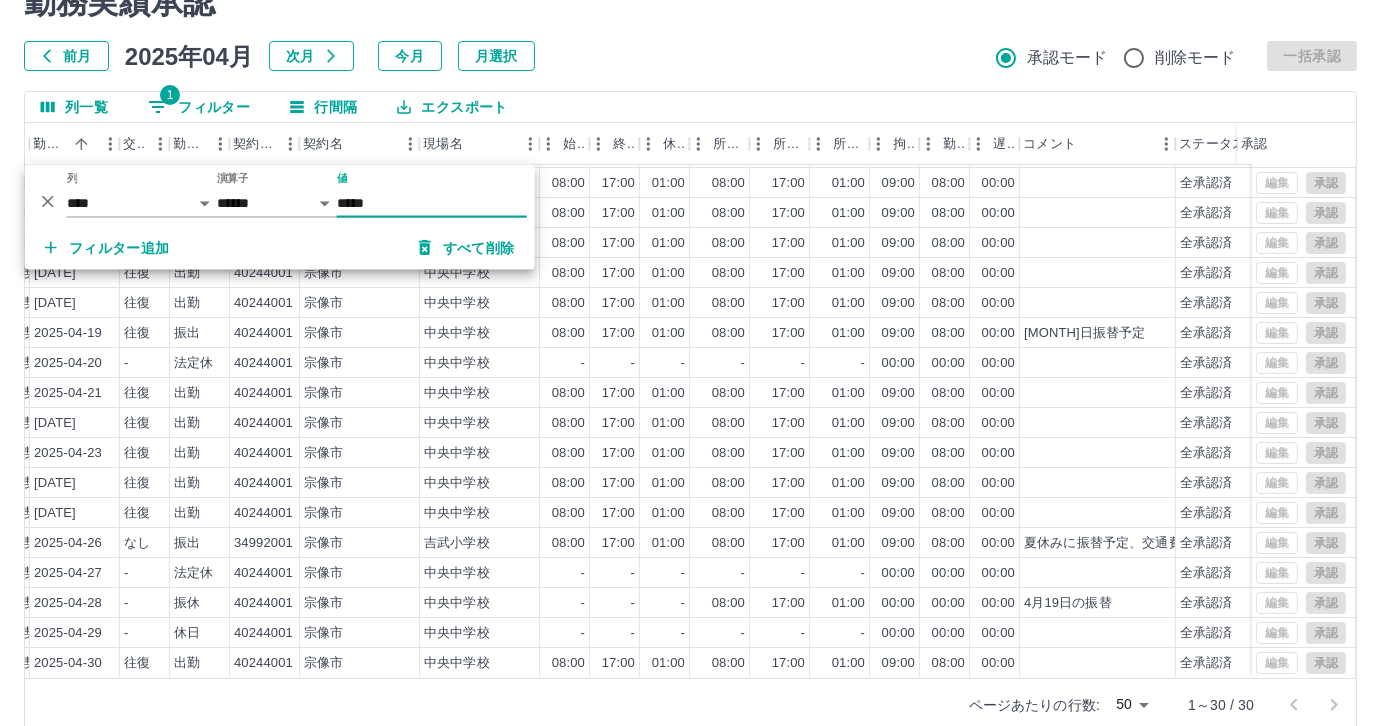 click 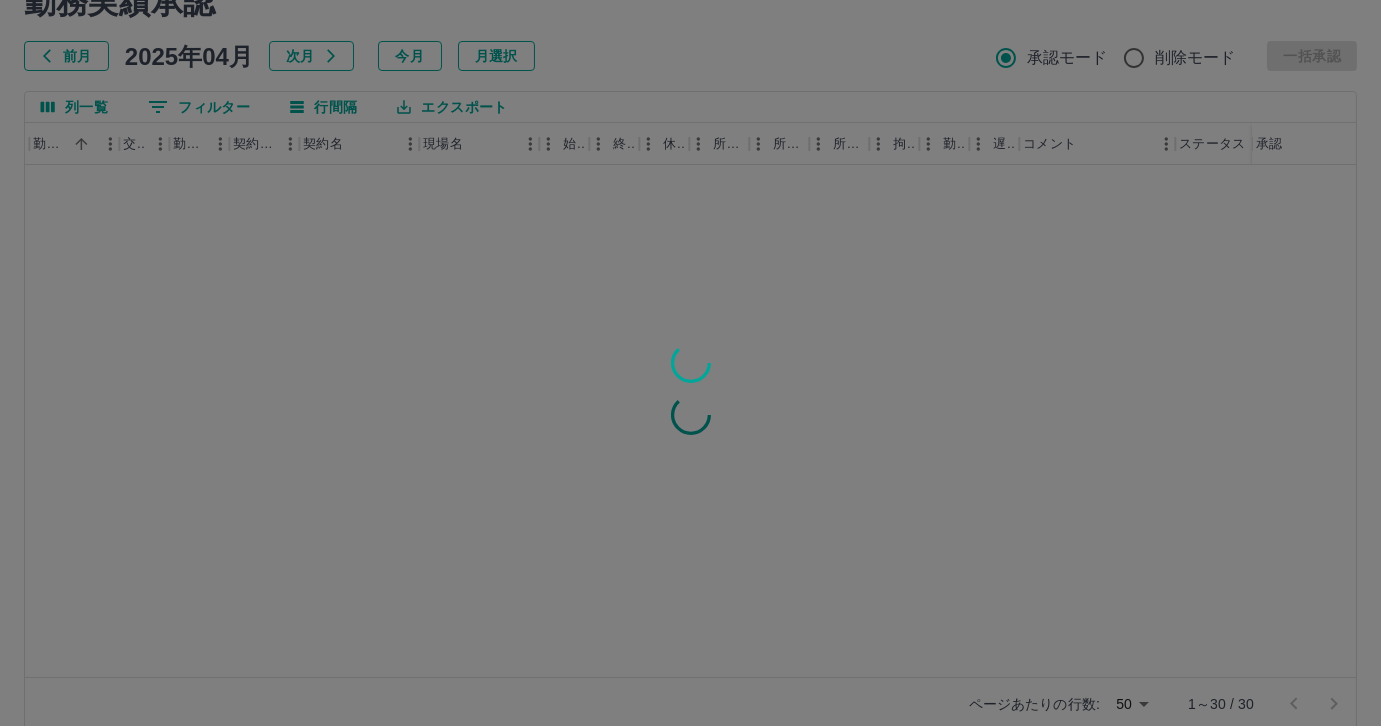 scroll, scrollTop: 0, scrollLeft: 371, axis: horizontal 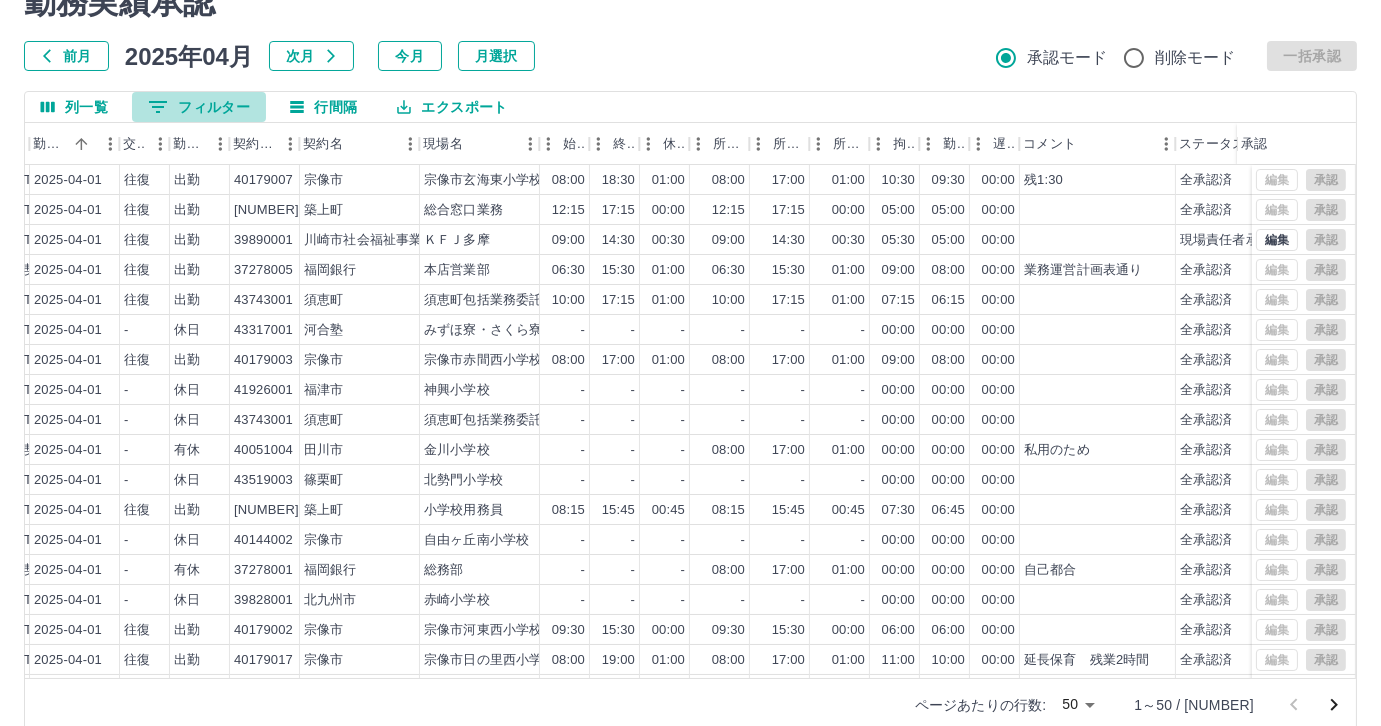 click on "0 フィルター" at bounding box center [199, 107] 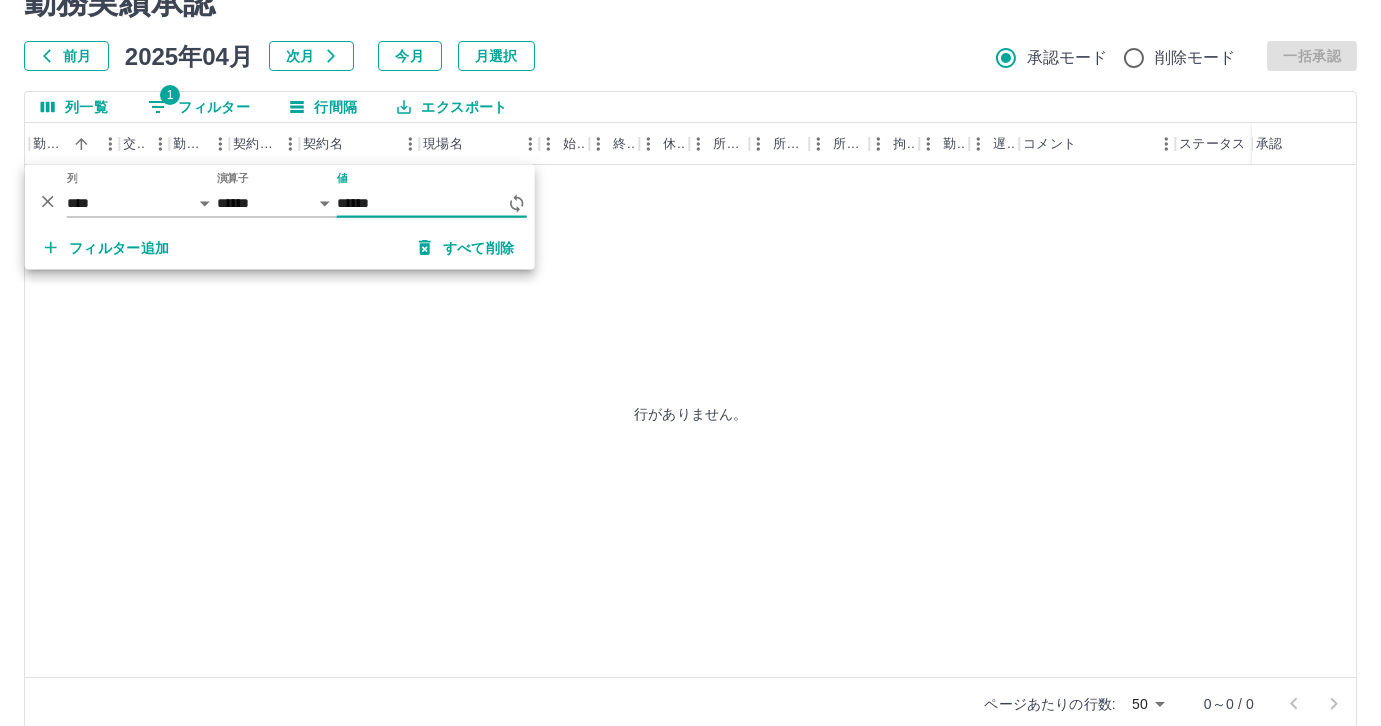 click on "******" at bounding box center (422, 203) 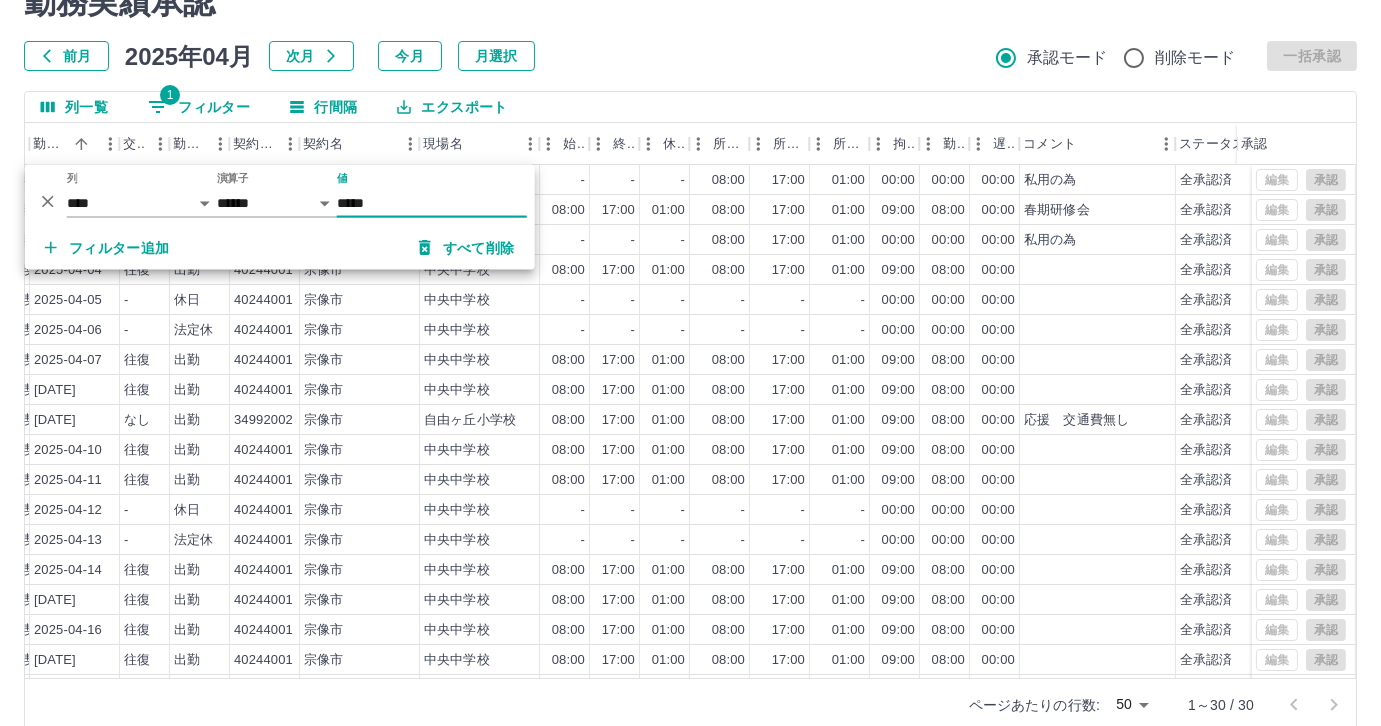 scroll, scrollTop: 401, scrollLeft: 371, axis: both 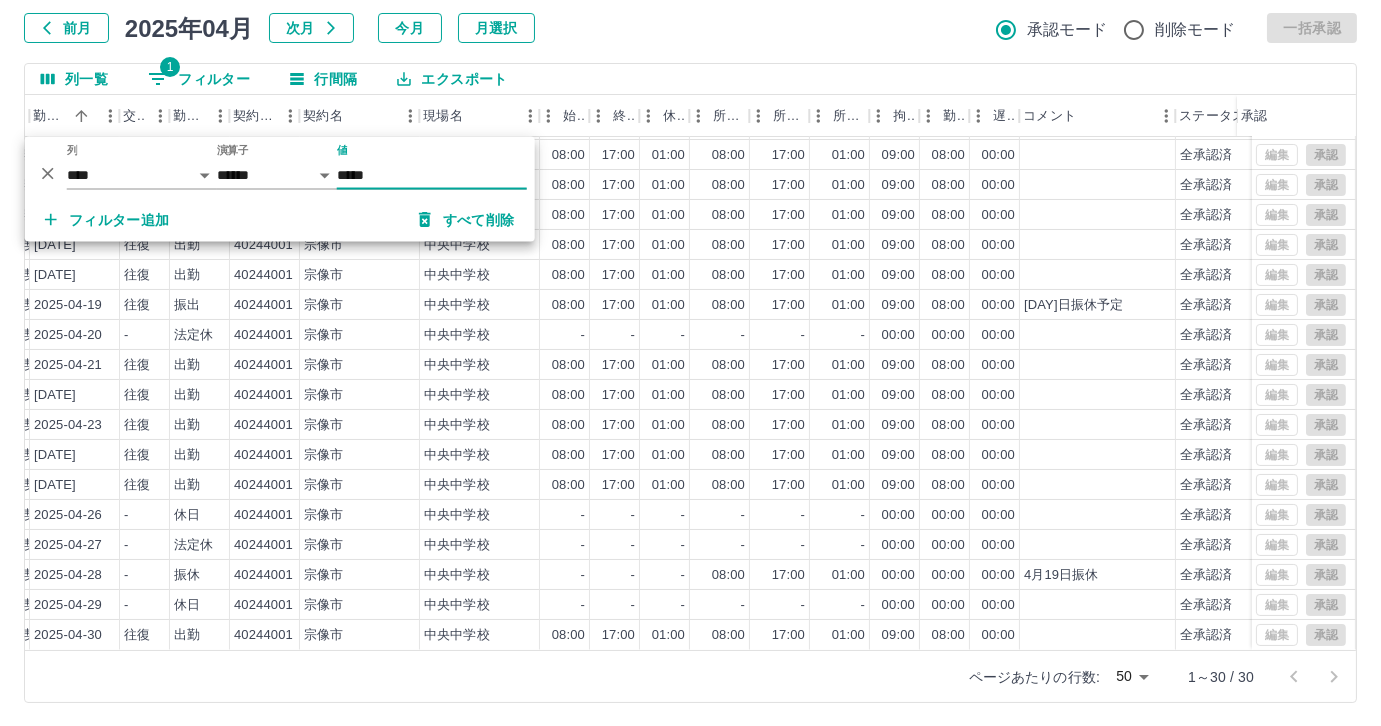 type on "*****" 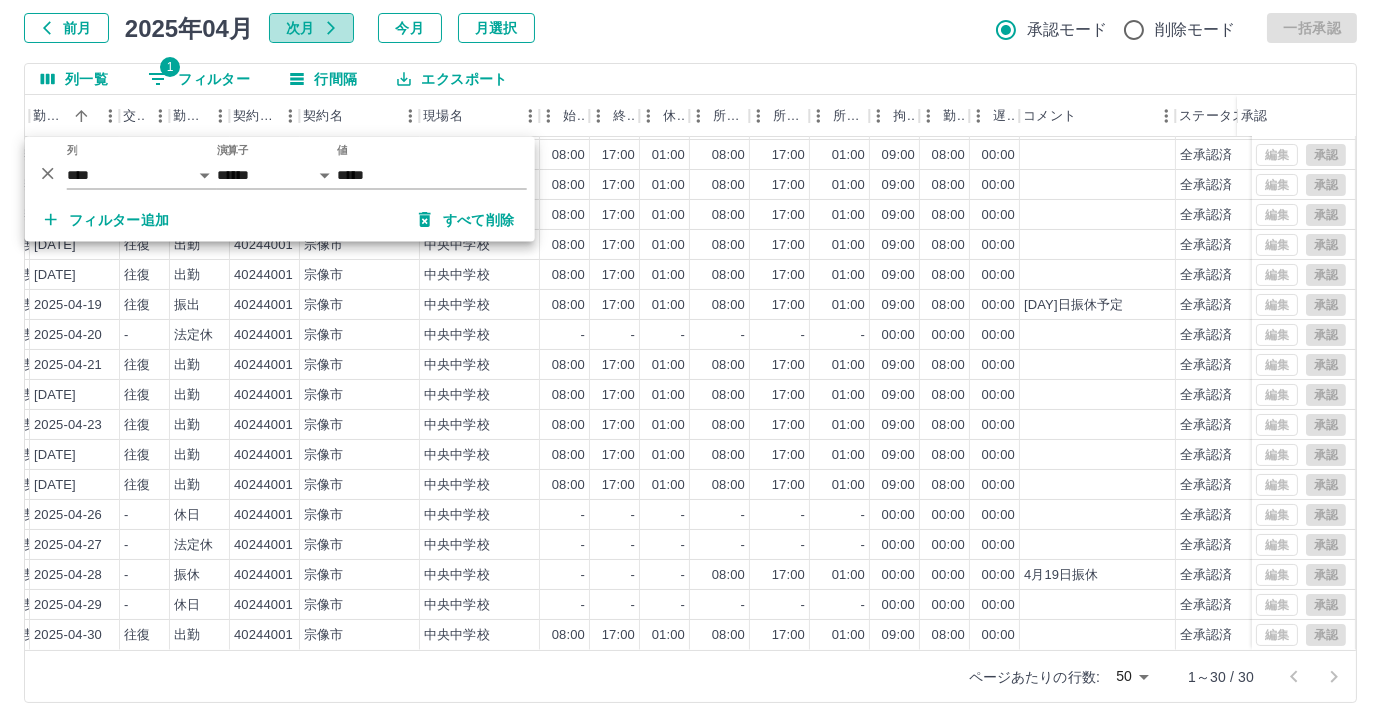 click on "次月" at bounding box center (311, 28) 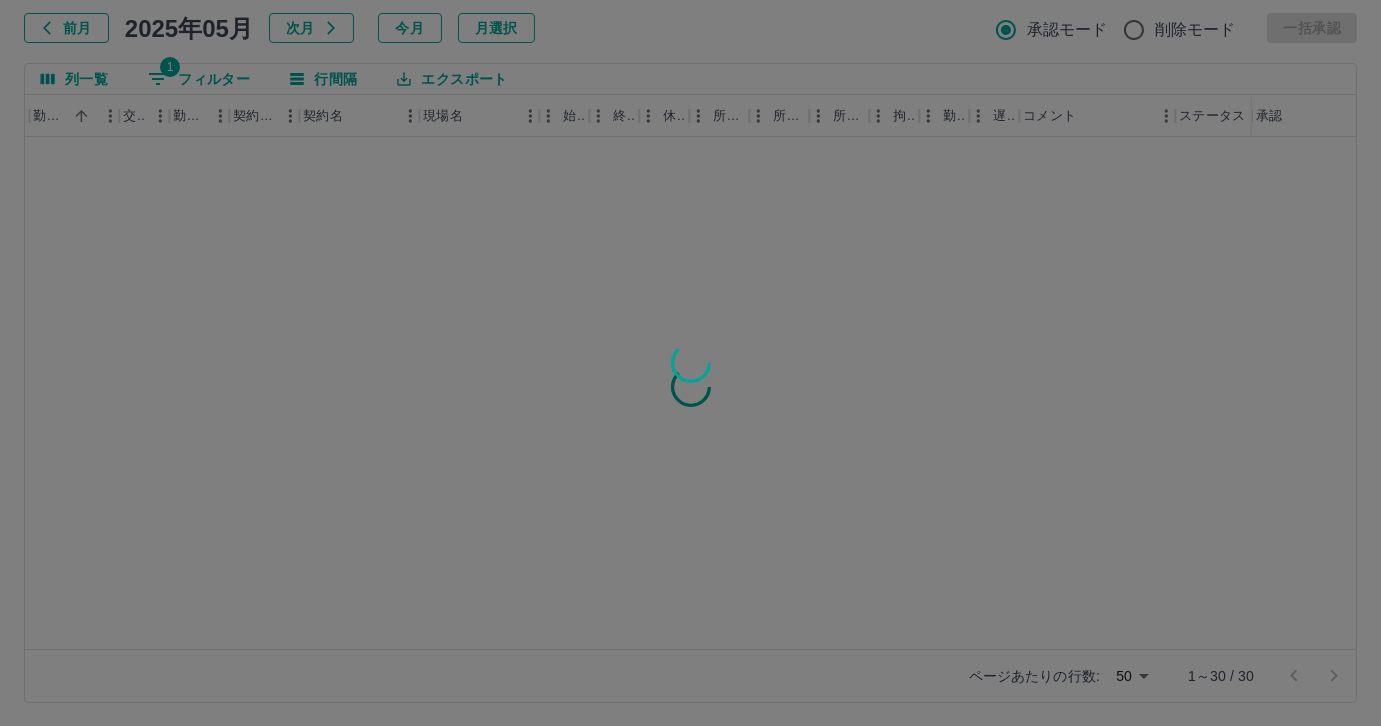 scroll, scrollTop: 0, scrollLeft: 0, axis: both 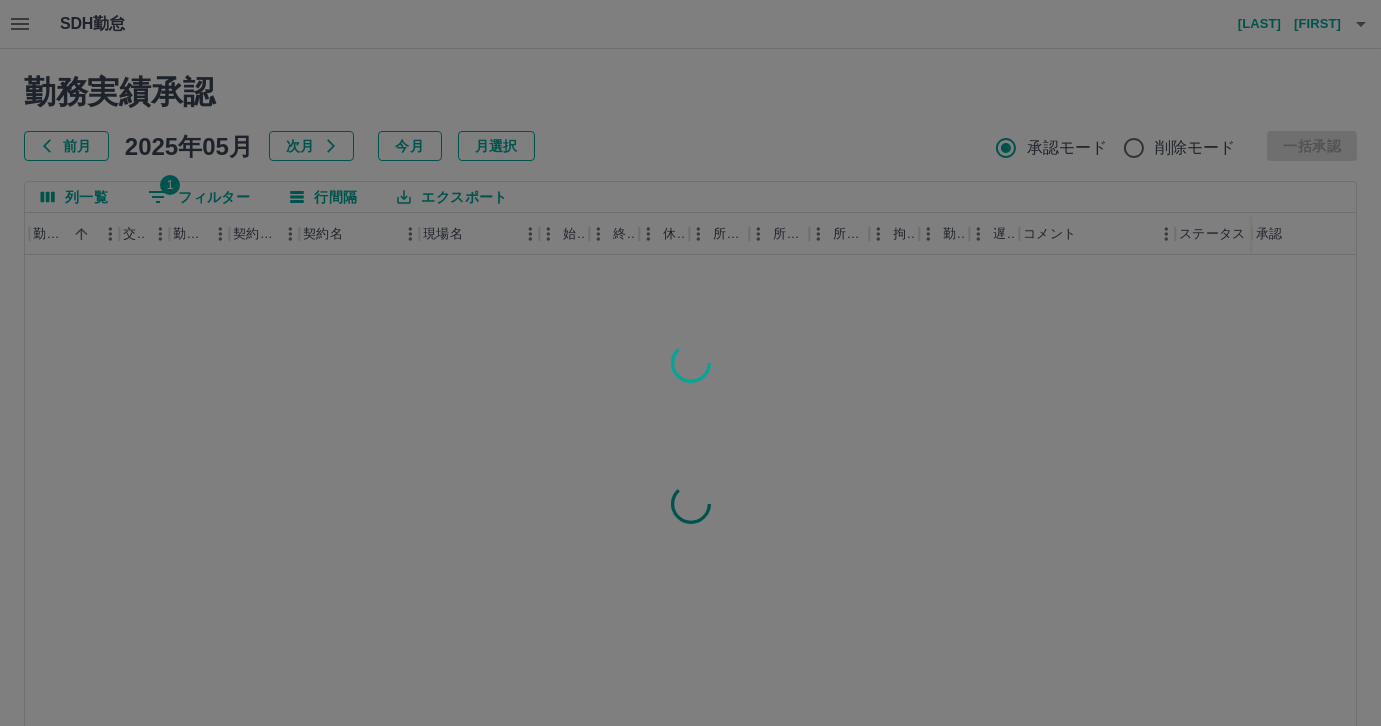 click at bounding box center (690, 363) 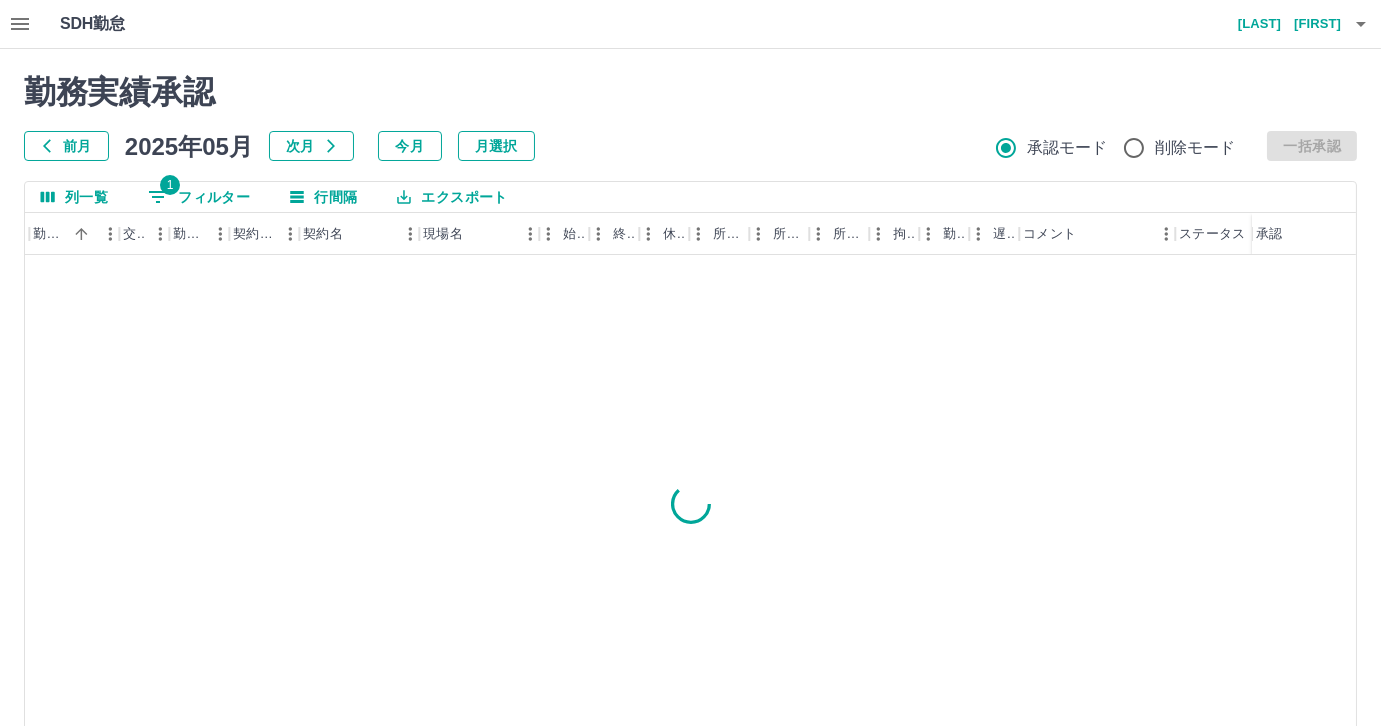 click on "次月" at bounding box center (311, 146) 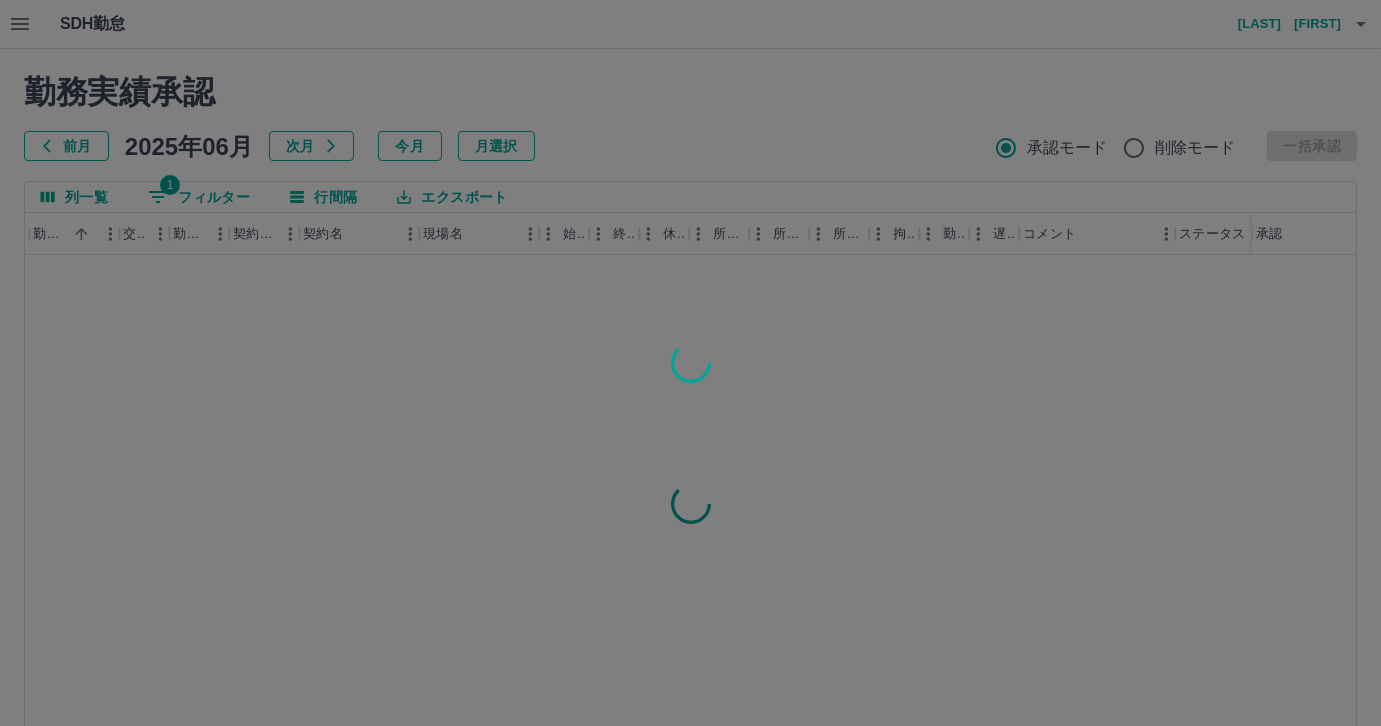 click at bounding box center (690, 363) 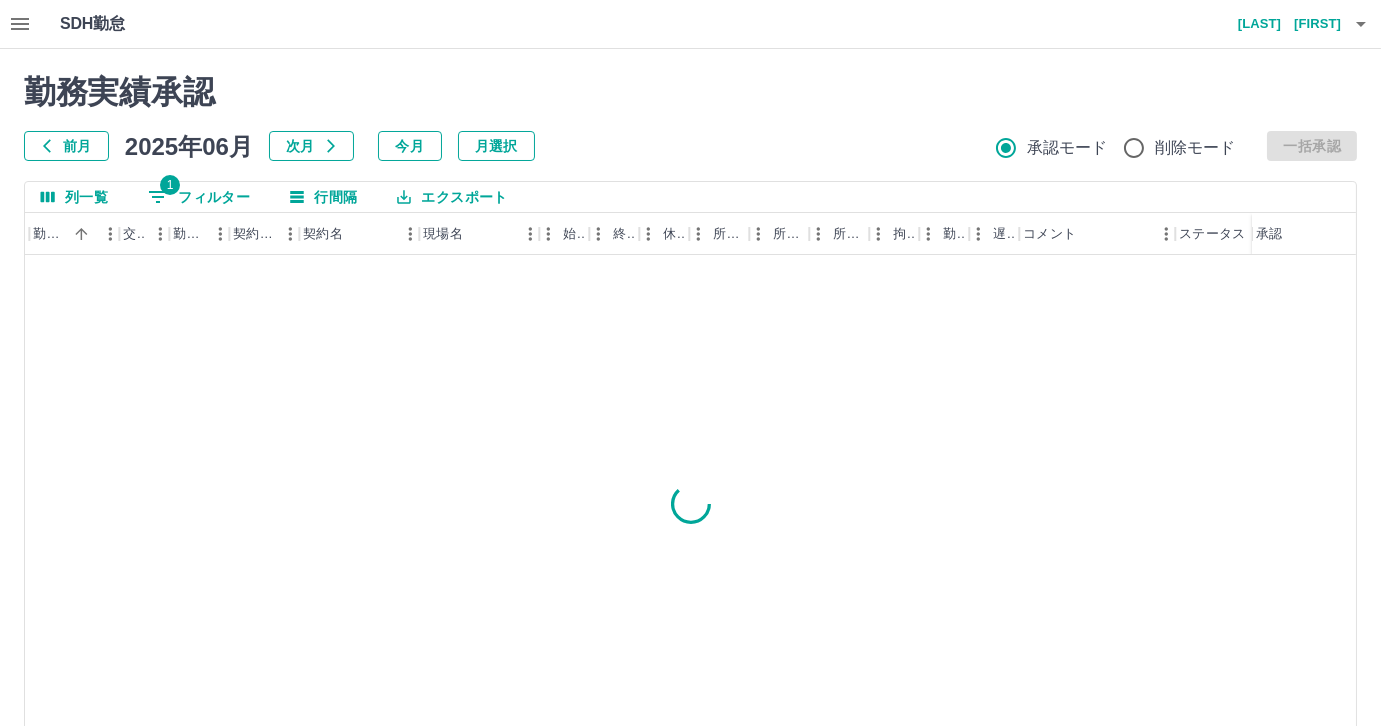 click on "次月" at bounding box center (311, 146) 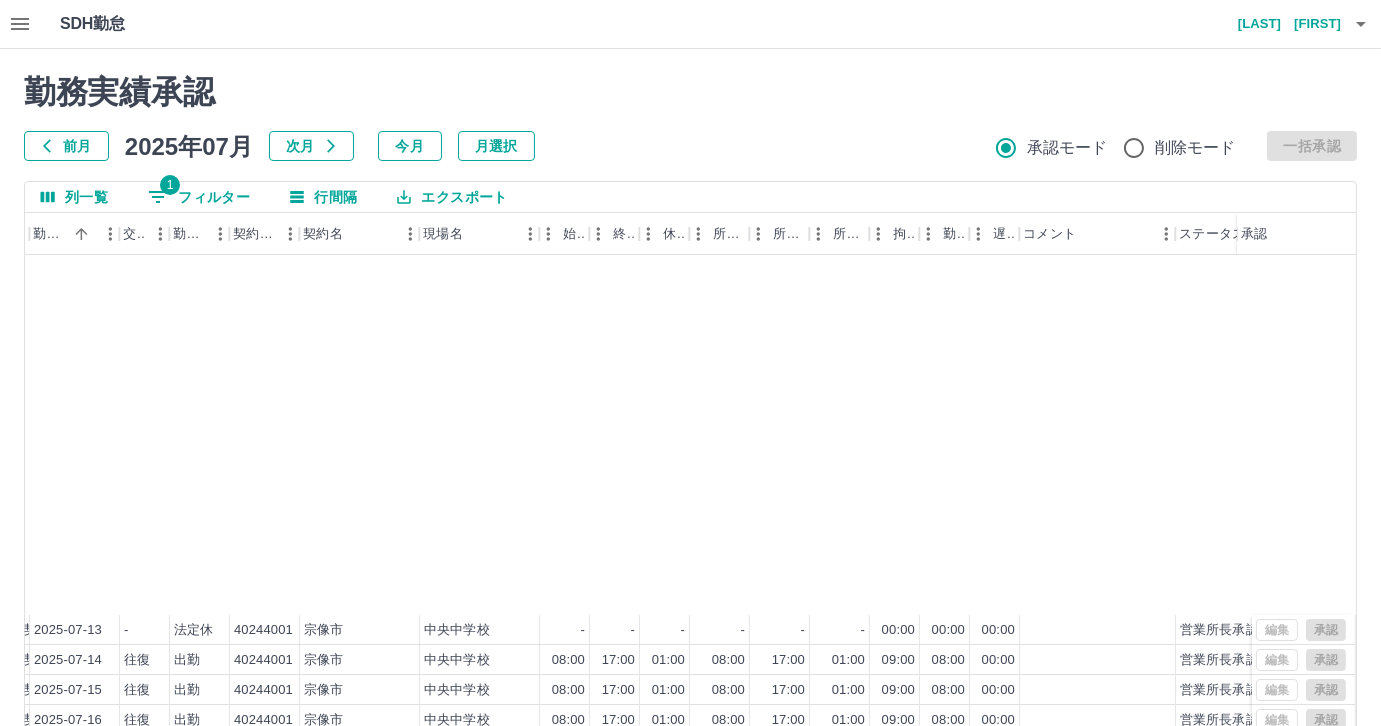 scroll, scrollTop: 431, scrollLeft: 371, axis: both 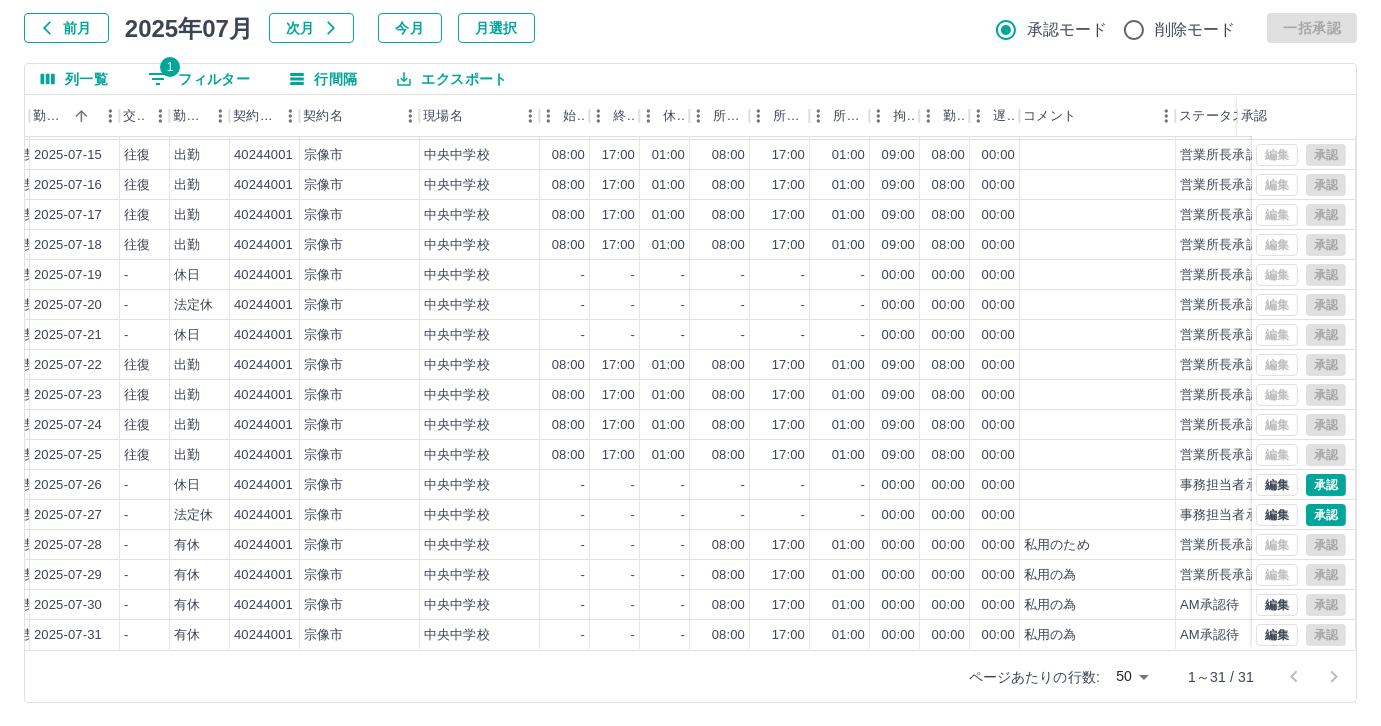 click on "1 フィルター" at bounding box center (199, 79) 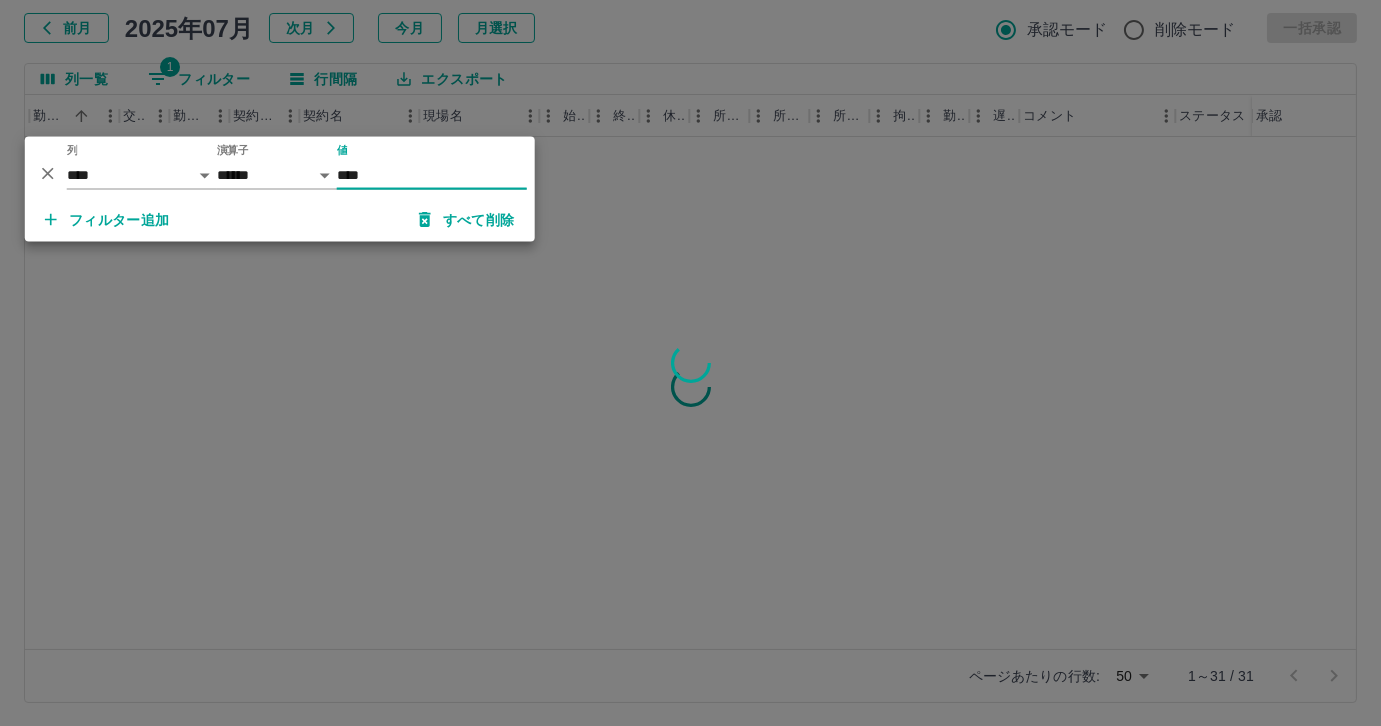 scroll, scrollTop: 0, scrollLeft: 371, axis: horizontal 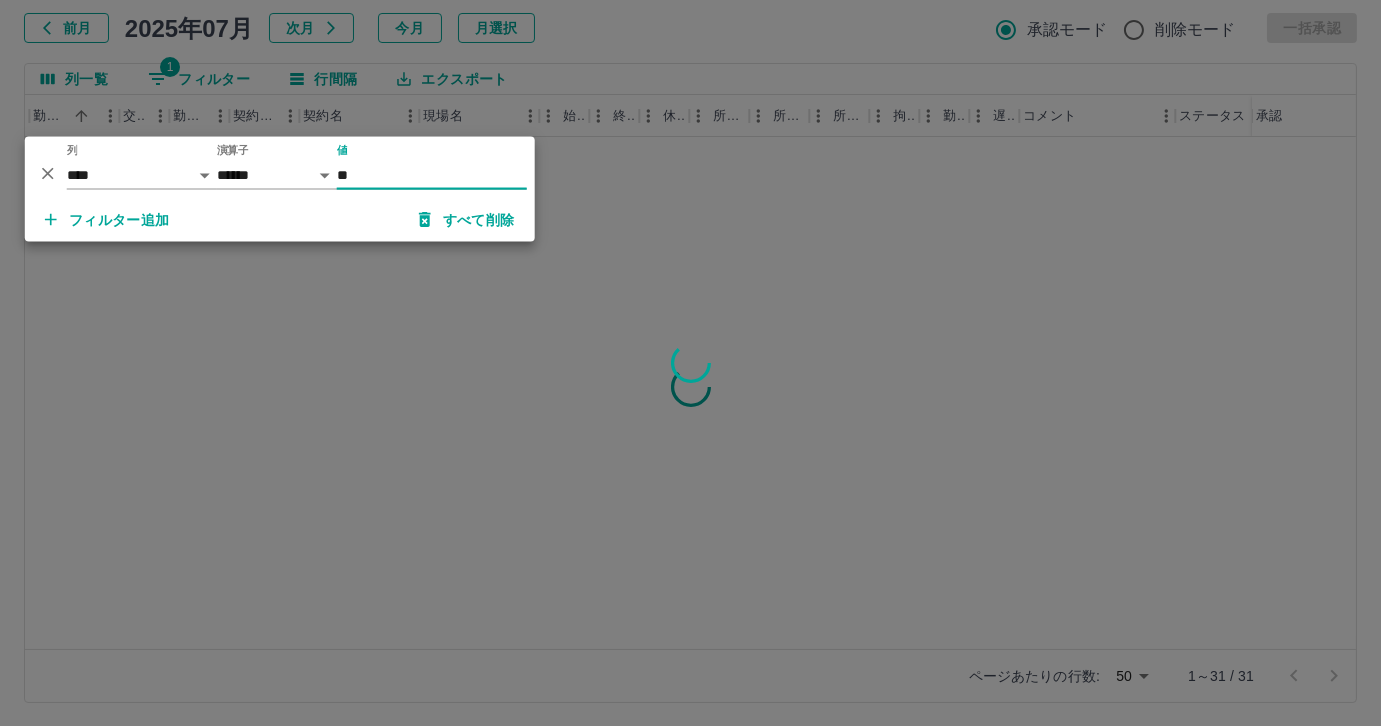 type on "*" 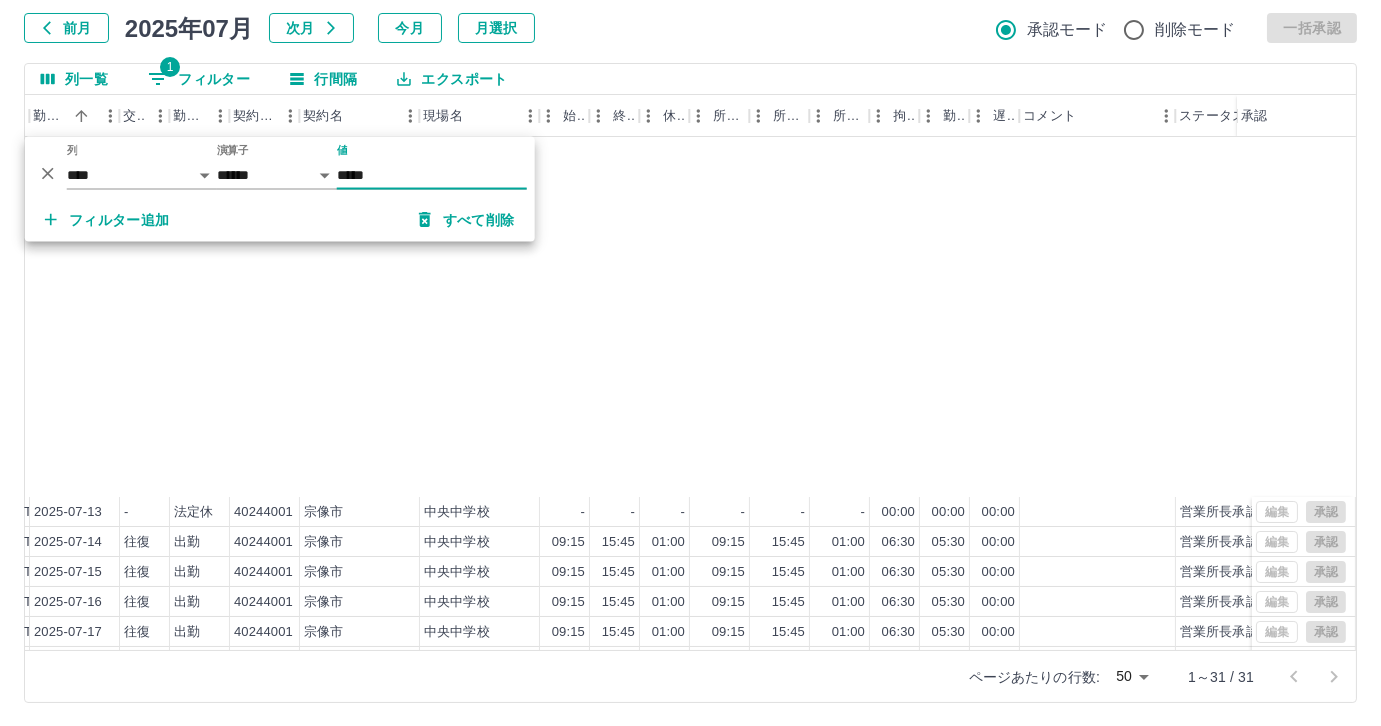 scroll, scrollTop: 431, scrollLeft: 371, axis: both 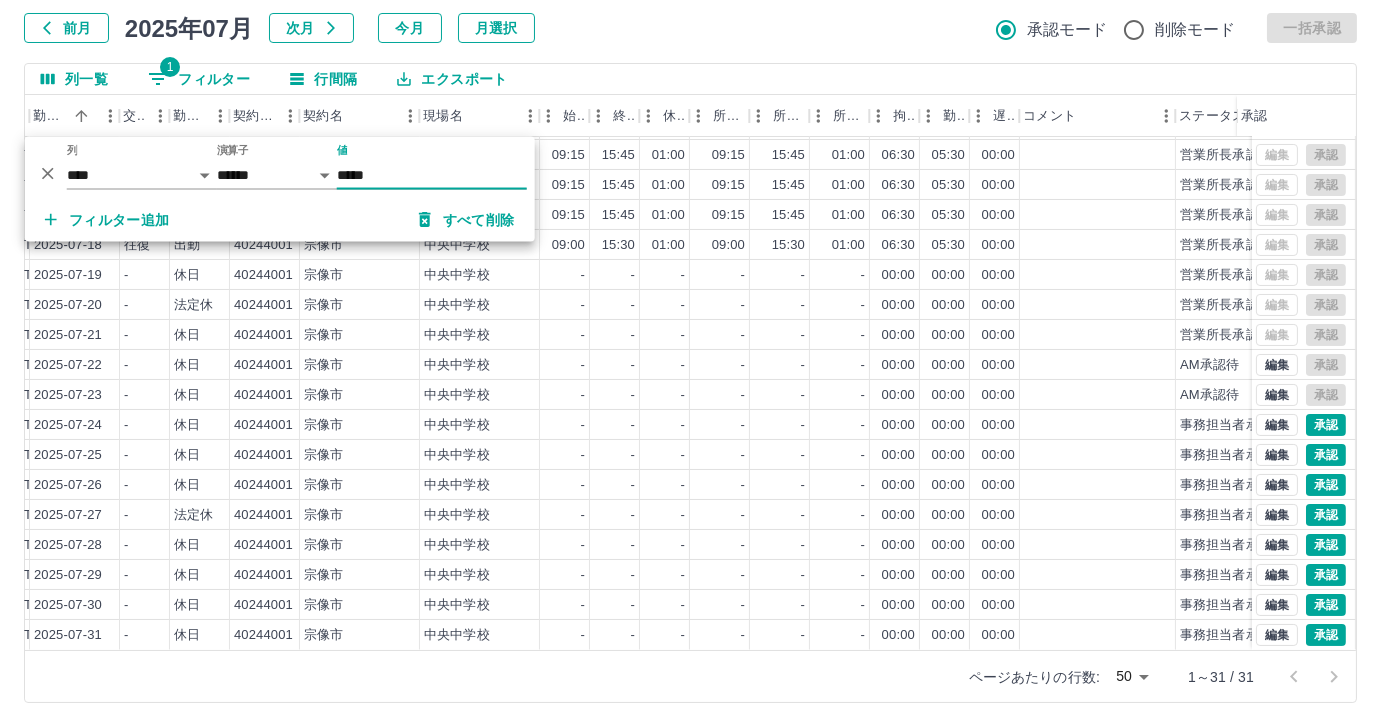 type on "*****" 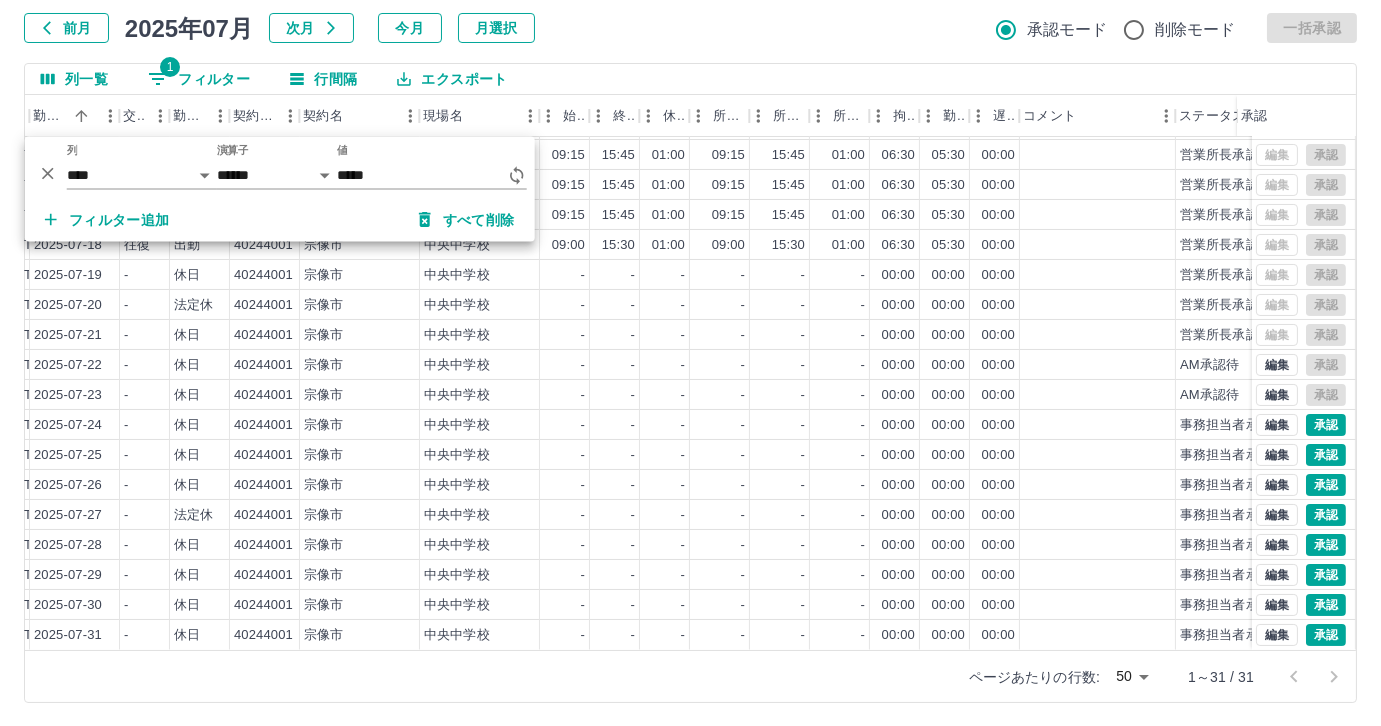 click on "列一覧 1 フィルター 行間隔 エクスポート" at bounding box center (690, 79) 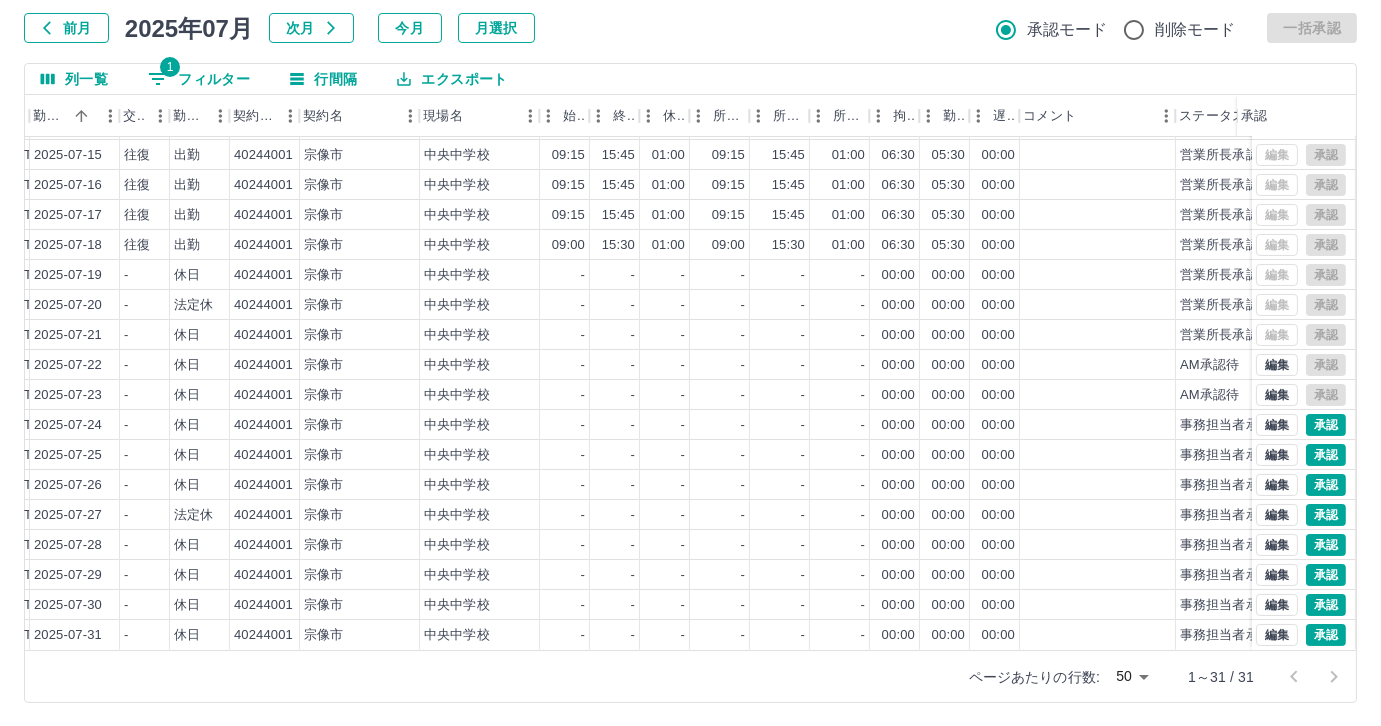 drag, startPoint x: 463, startPoint y: 650, endPoint x: 196, endPoint y: 627, distance: 267.9888 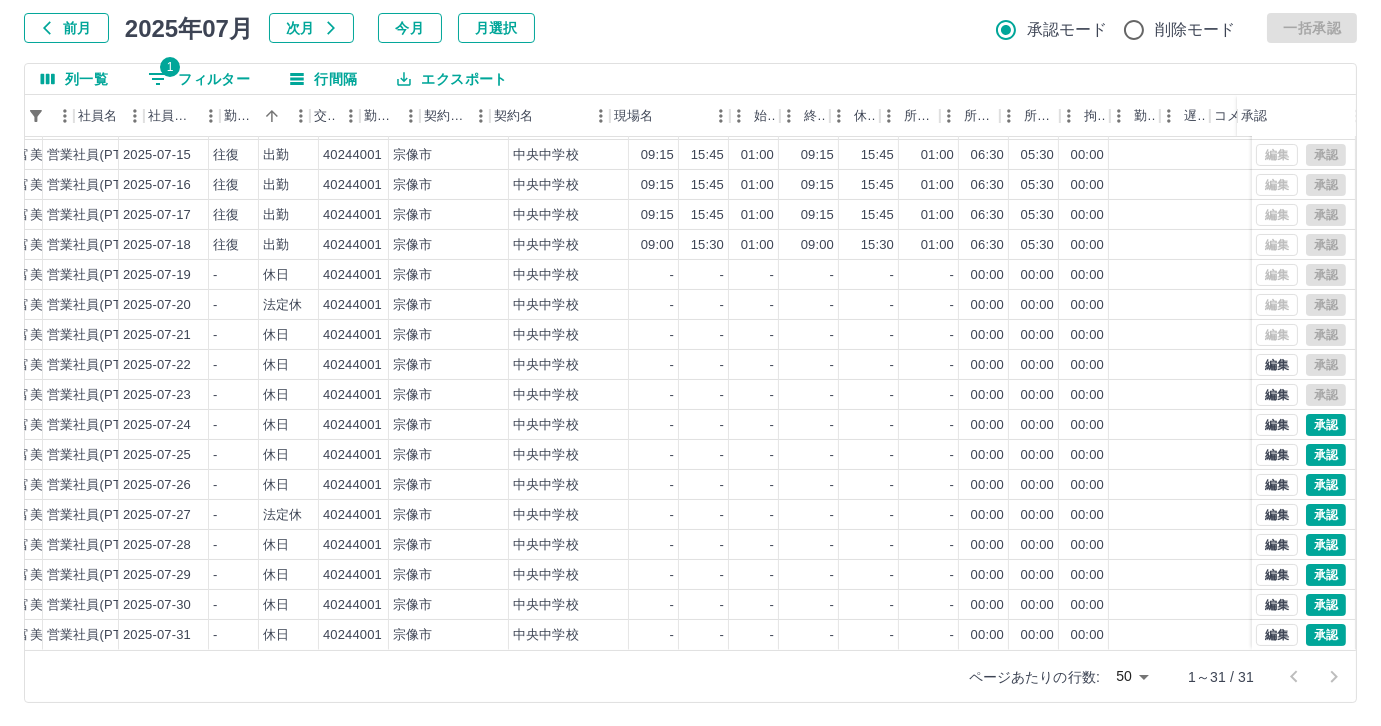 scroll, scrollTop: 431, scrollLeft: 0, axis: vertical 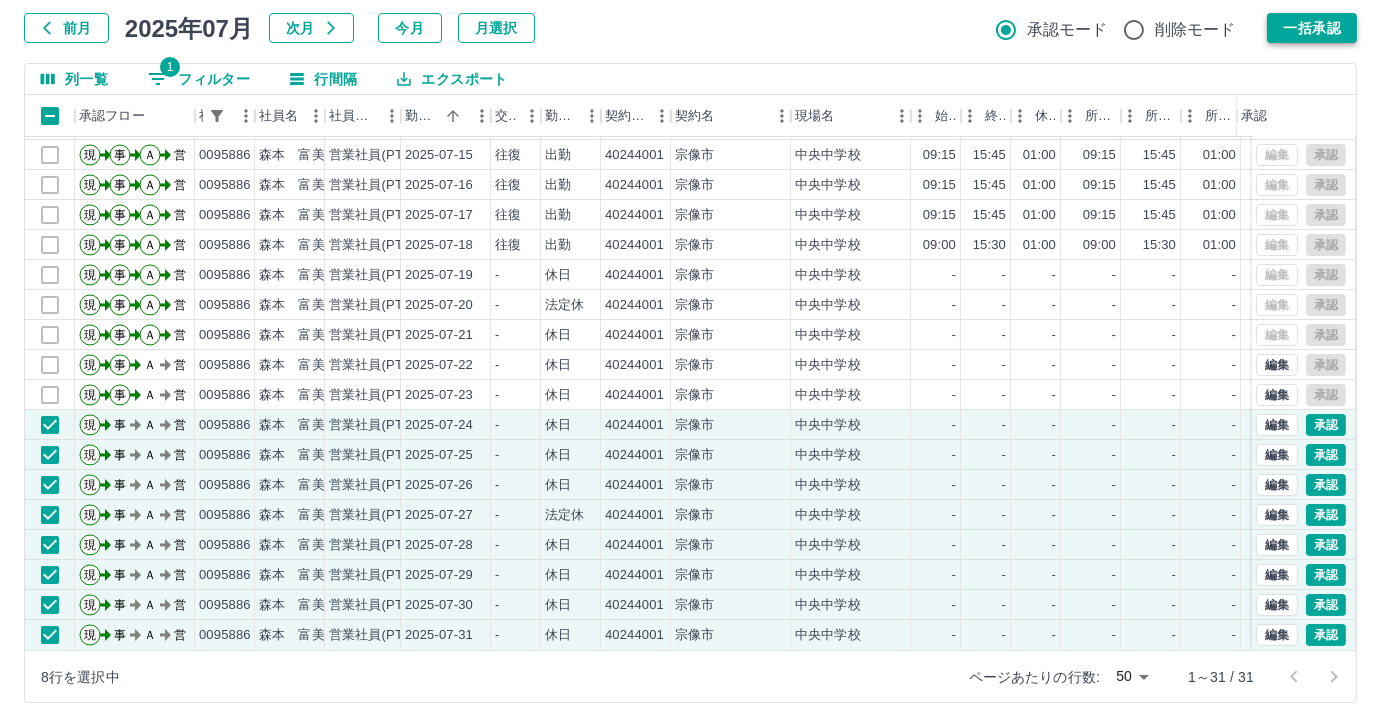 click on "一括承認" at bounding box center (1312, 28) 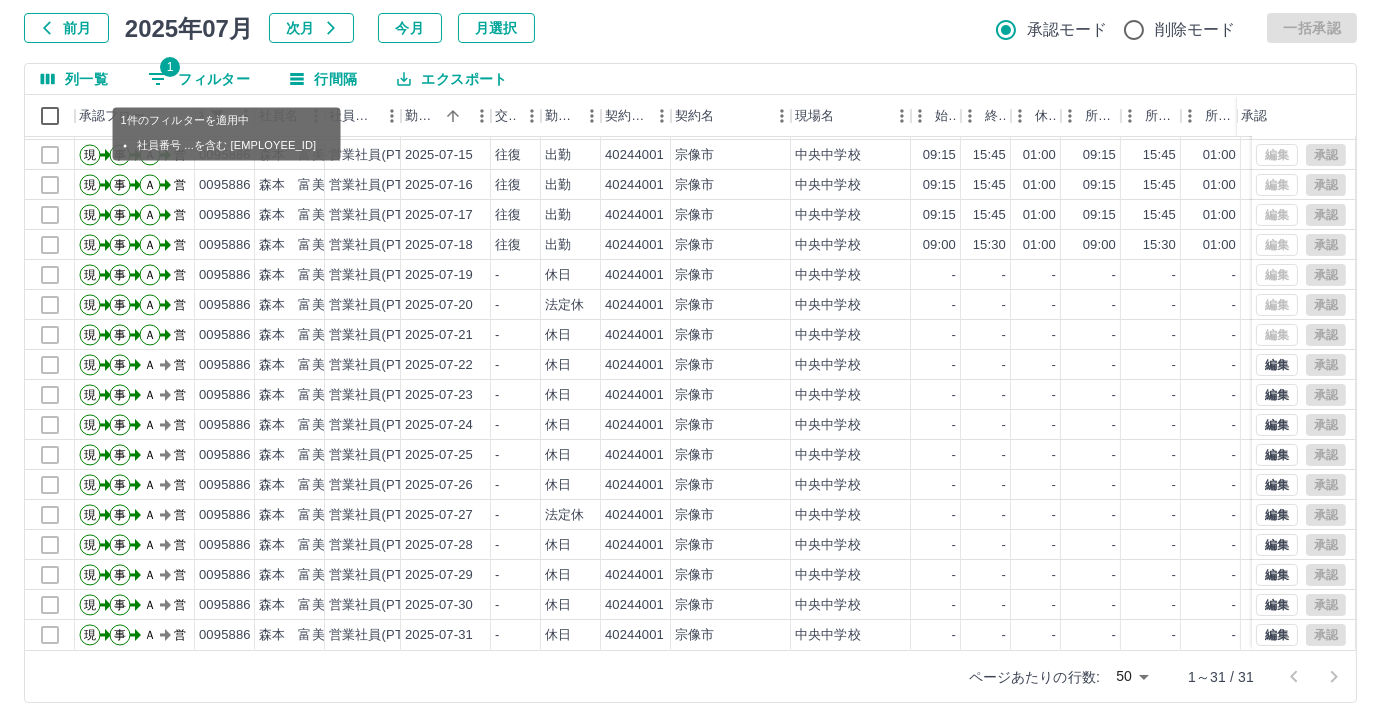 click on "1 フィルター" at bounding box center (199, 79) 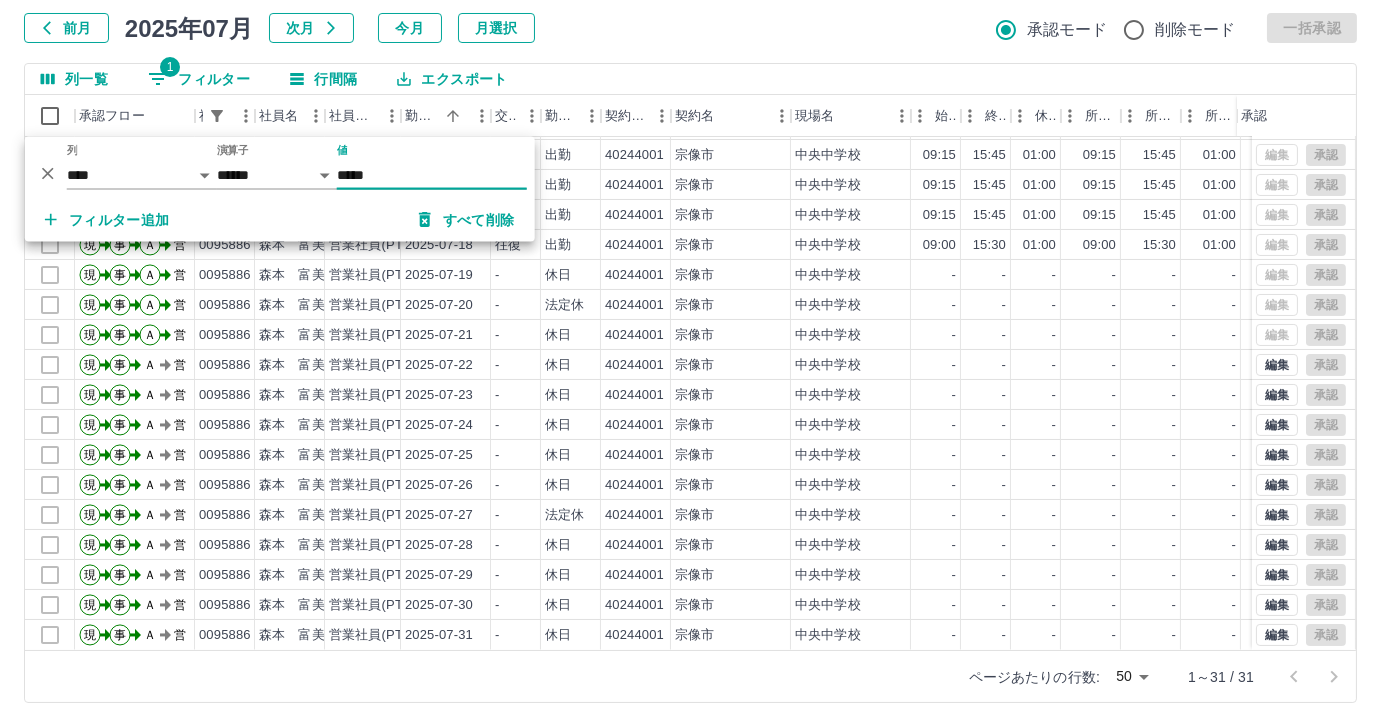 click on "*****" at bounding box center (432, 175) 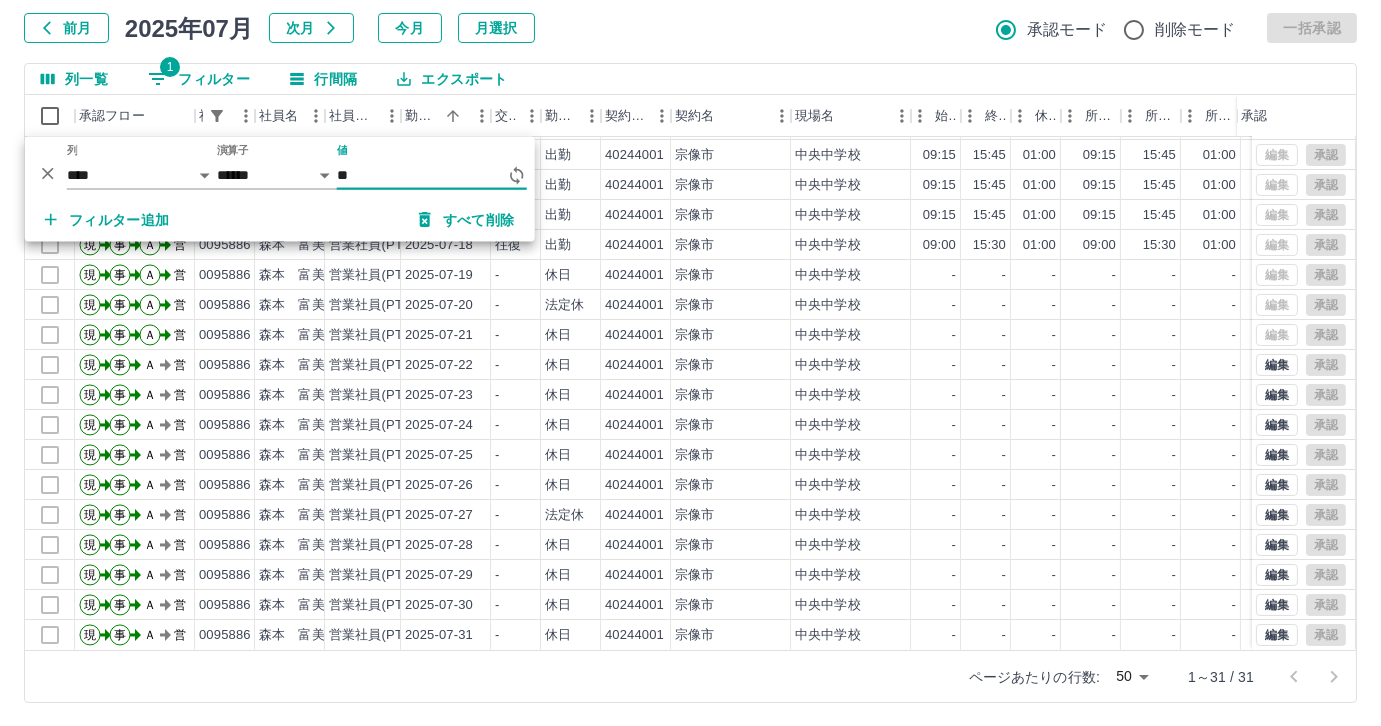 type on "*" 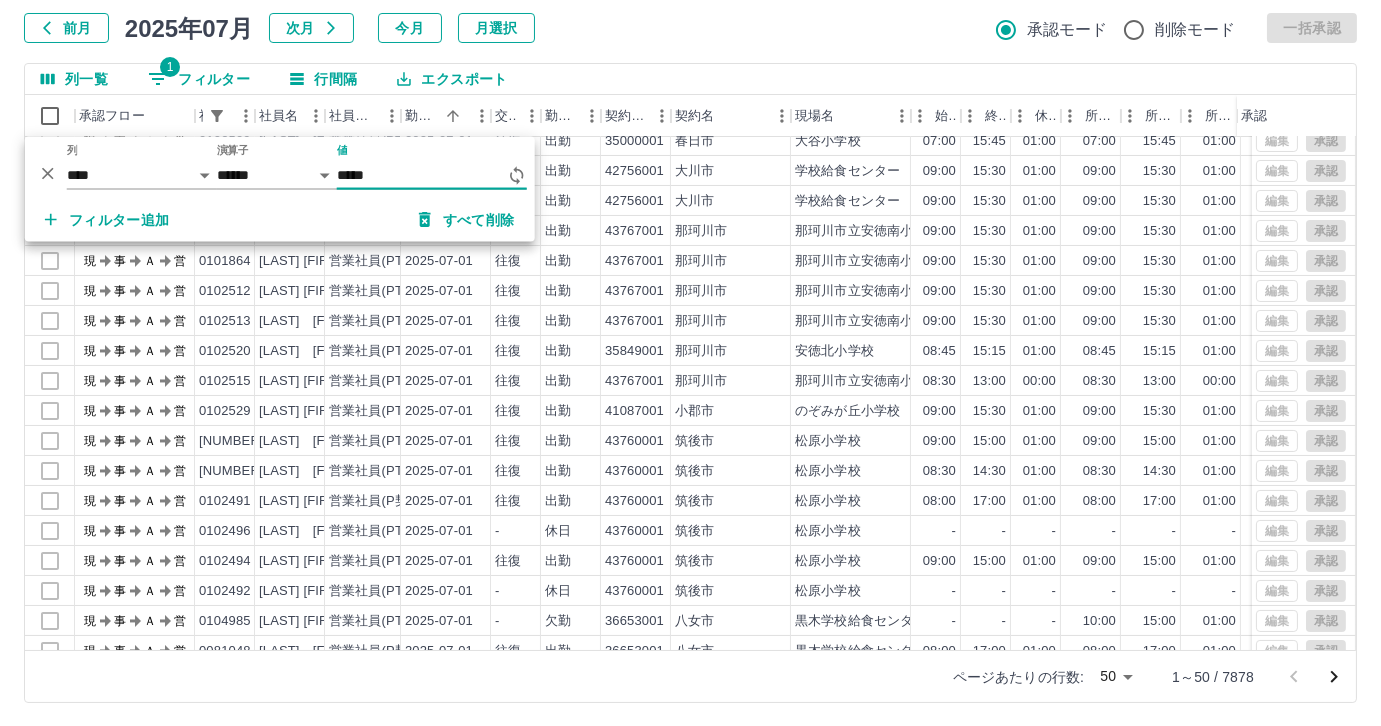 type on "******" 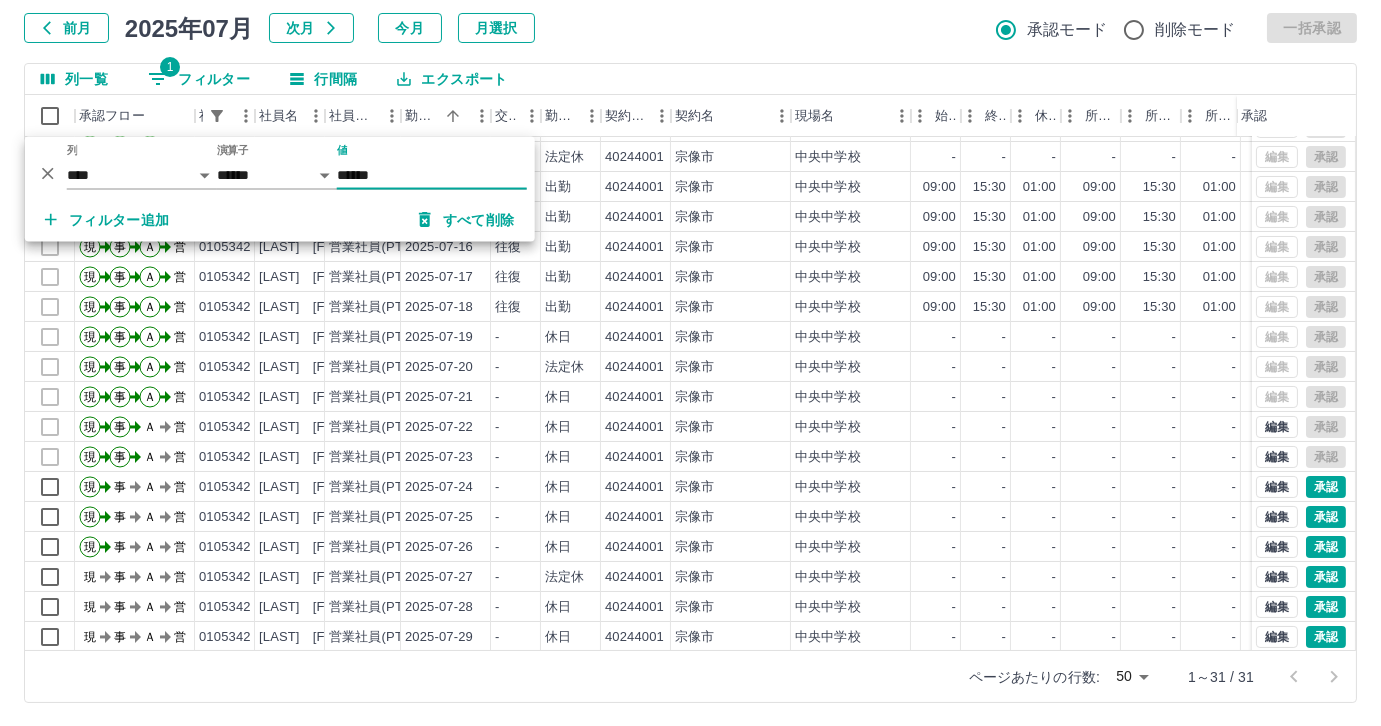 scroll, scrollTop: 363, scrollLeft: 0, axis: vertical 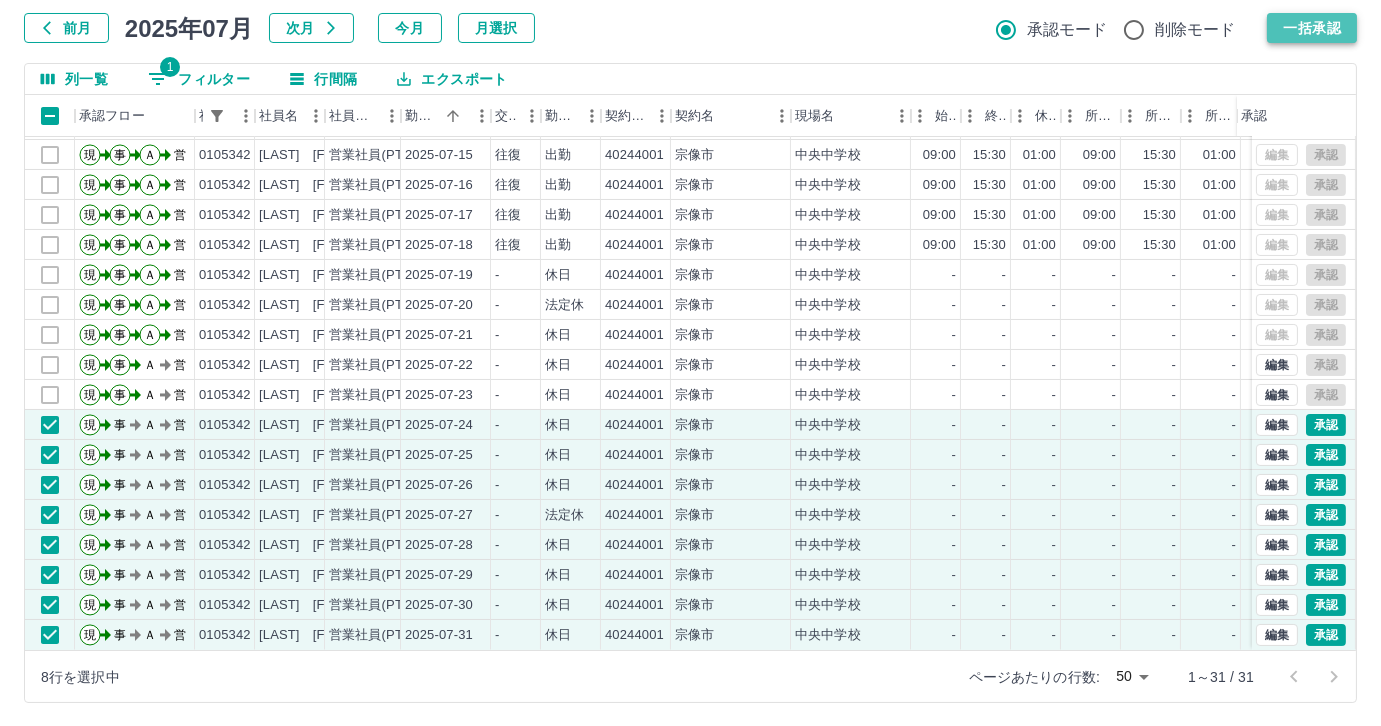 click on "一括承認" at bounding box center [1312, 28] 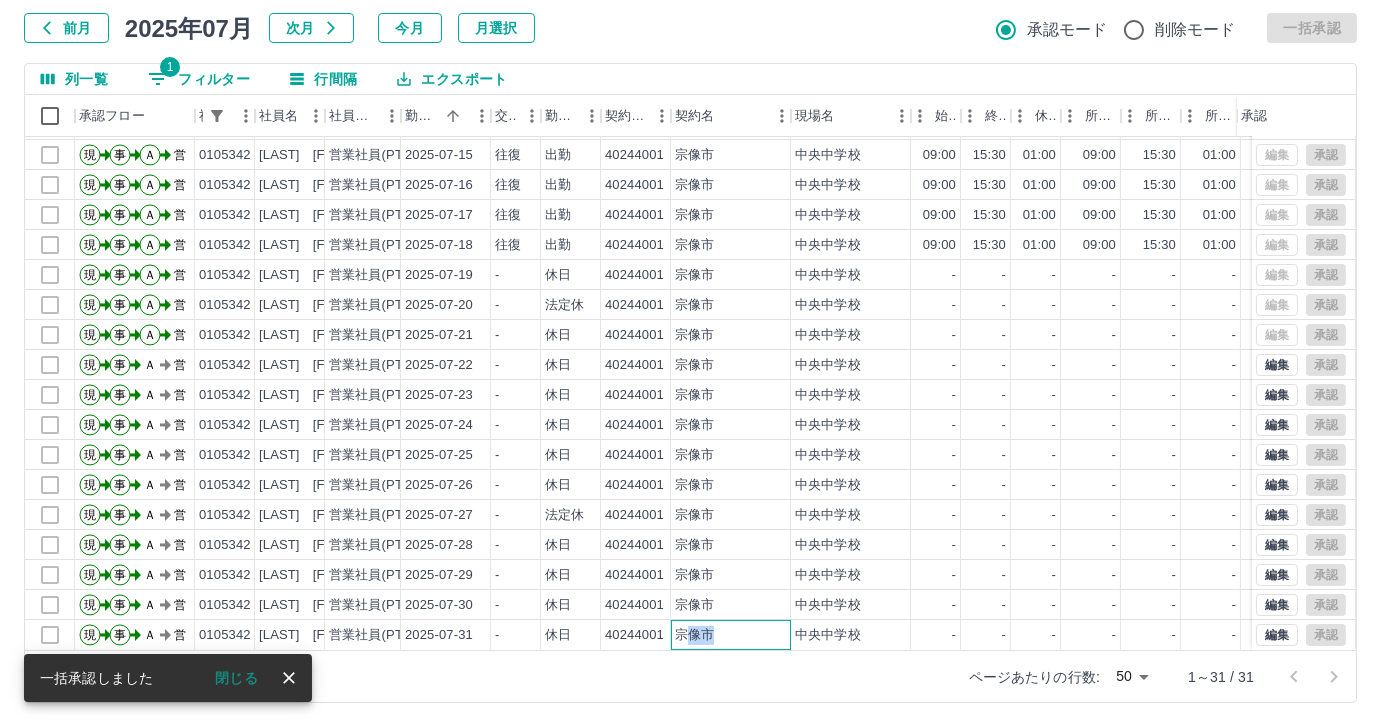 drag, startPoint x: 692, startPoint y: 628, endPoint x: 733, endPoint y: 630, distance: 41.04875 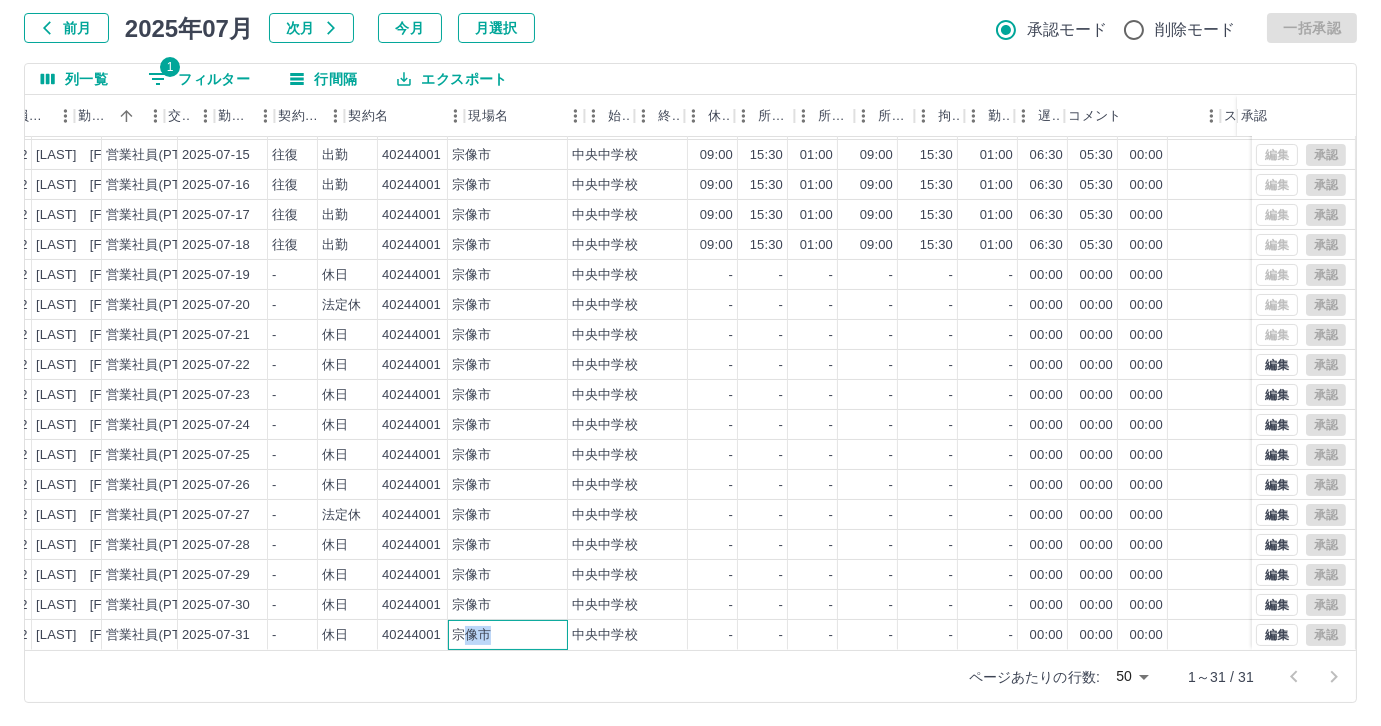scroll, scrollTop: 431, scrollLeft: 326, axis: both 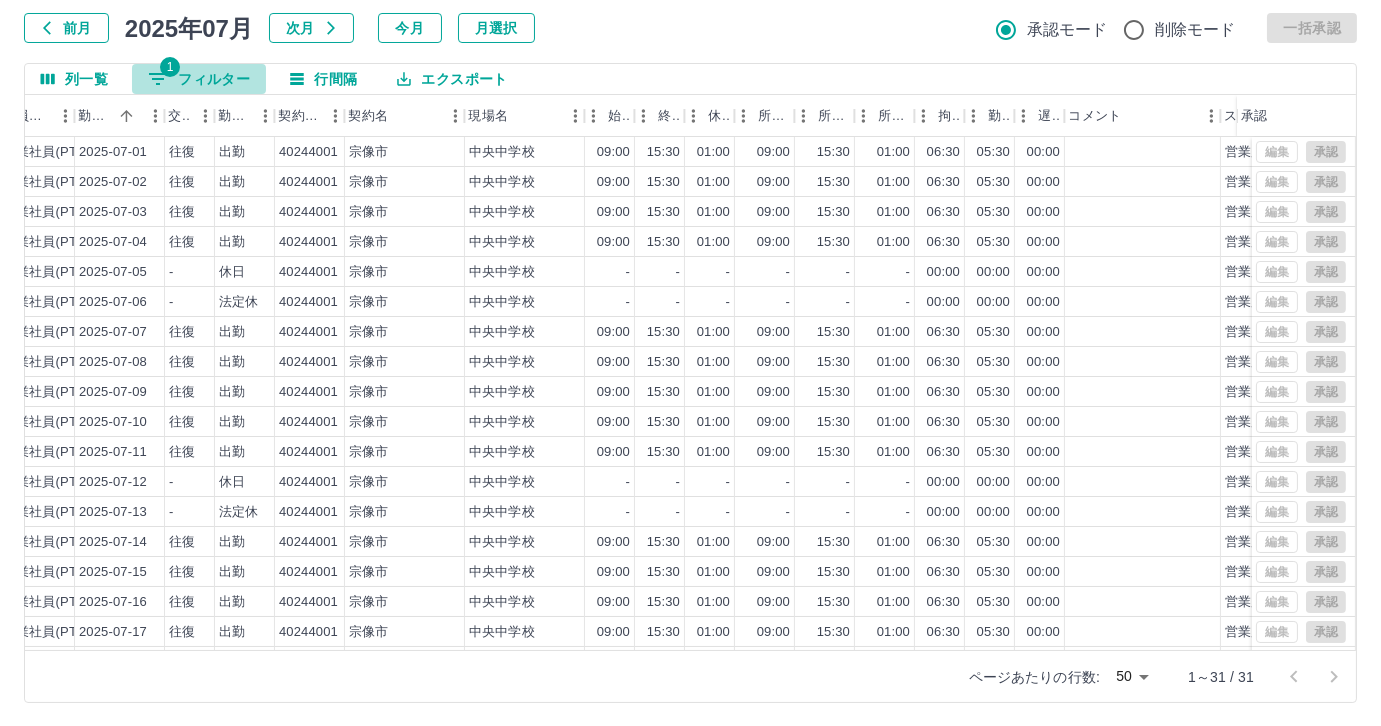 click on "1 フィルター" at bounding box center (199, 79) 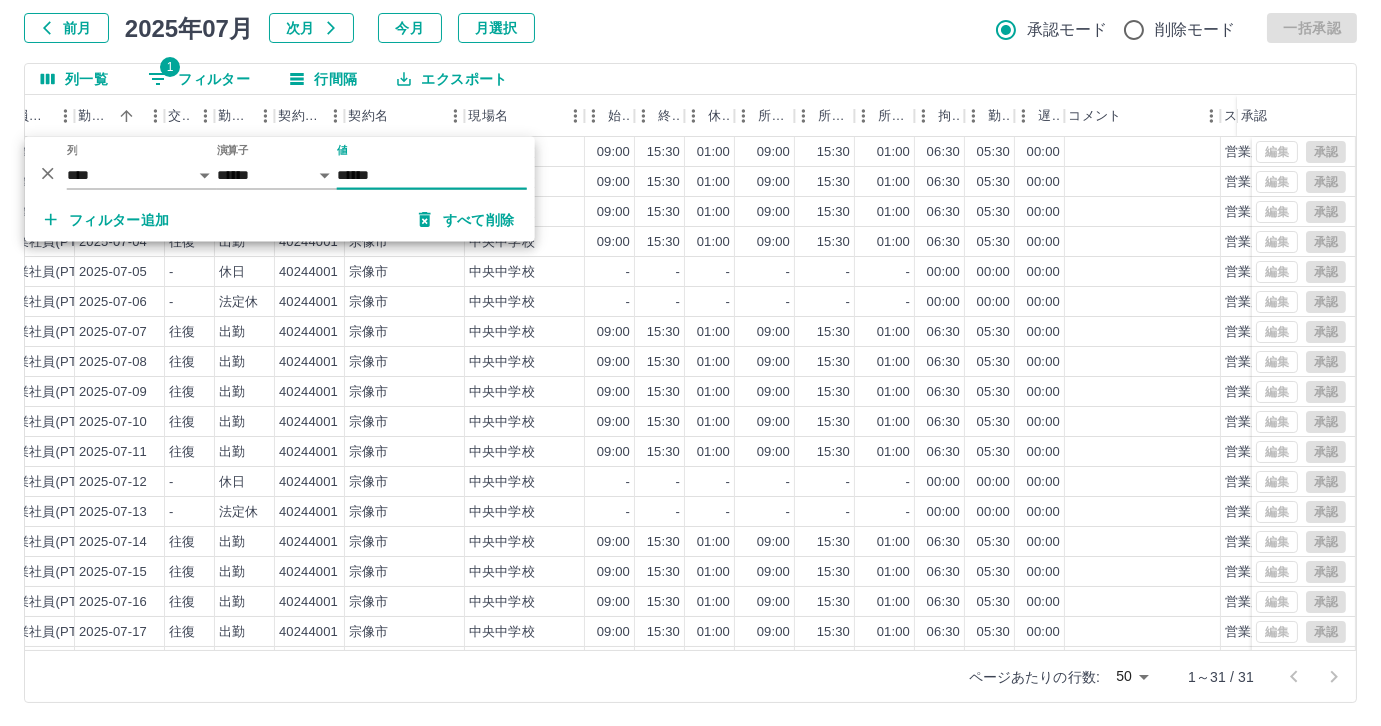click on "******" at bounding box center (432, 175) 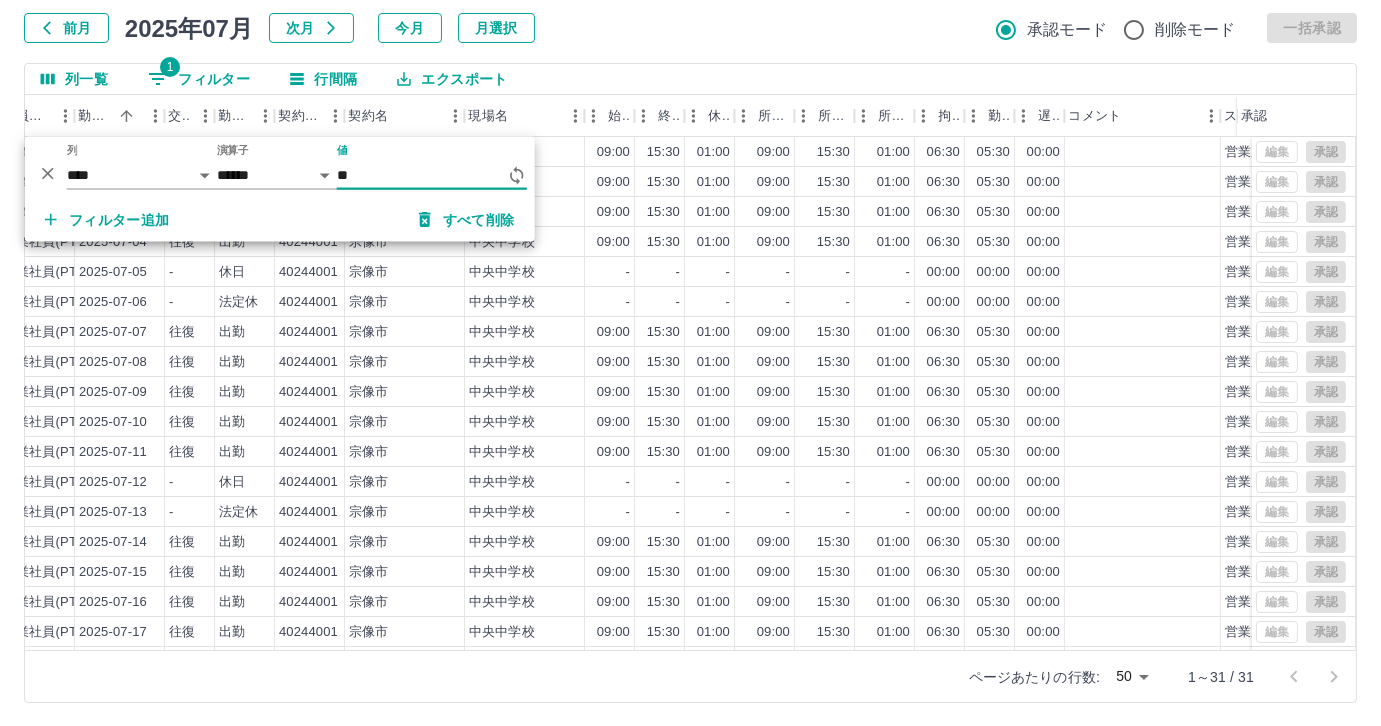 type on "*" 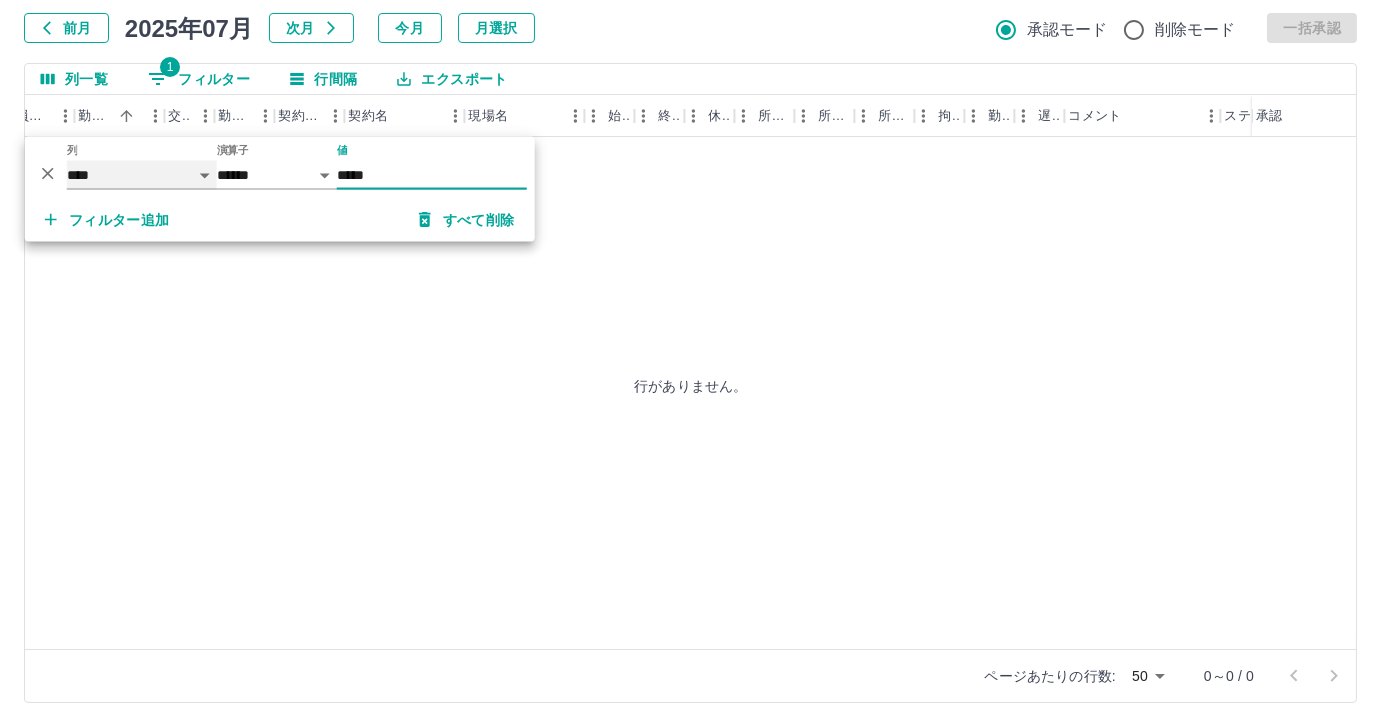 click on "**** *** **** *** *** **** ***** *** *** ** ** ** **** **** **** ** ** *** **** *****" at bounding box center (142, 175) 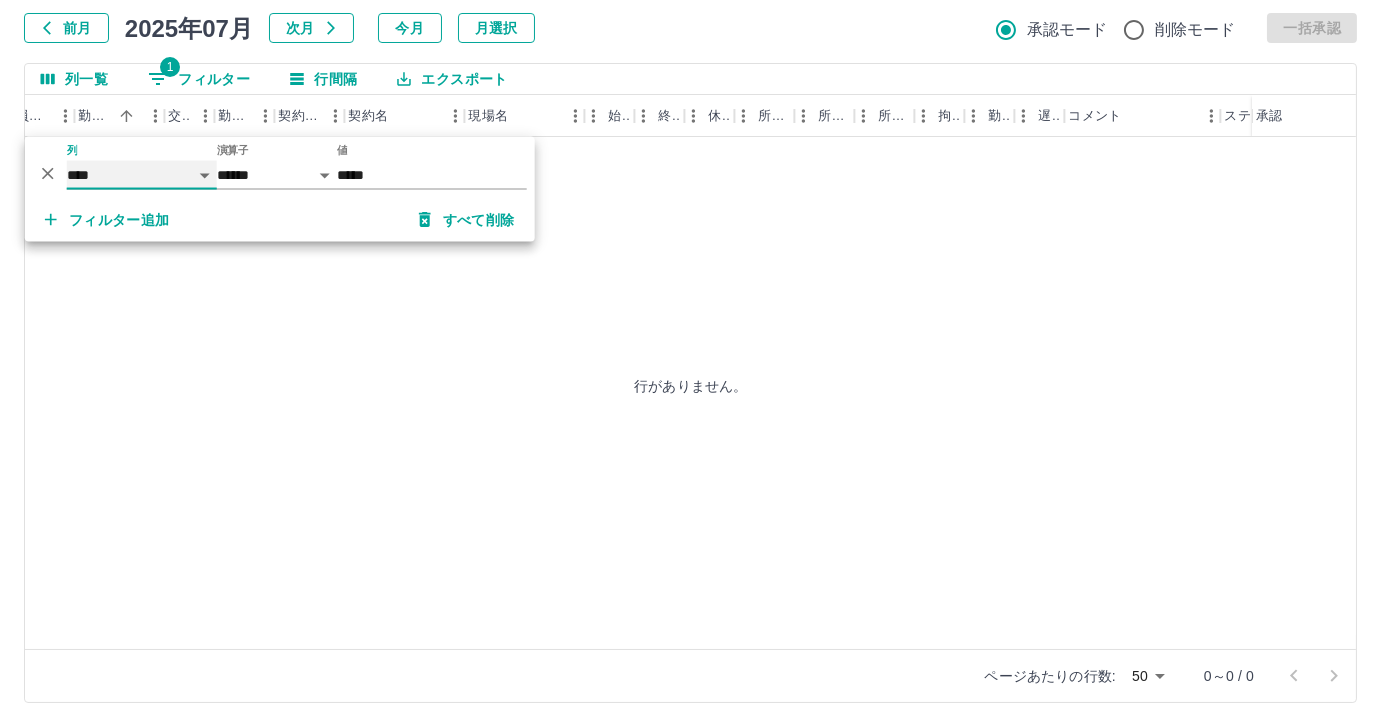 click on "**** *** **** *** *** **** ***** *** *** ** ** ** **** **** **** ** ** *** **** *****" at bounding box center [142, 175] 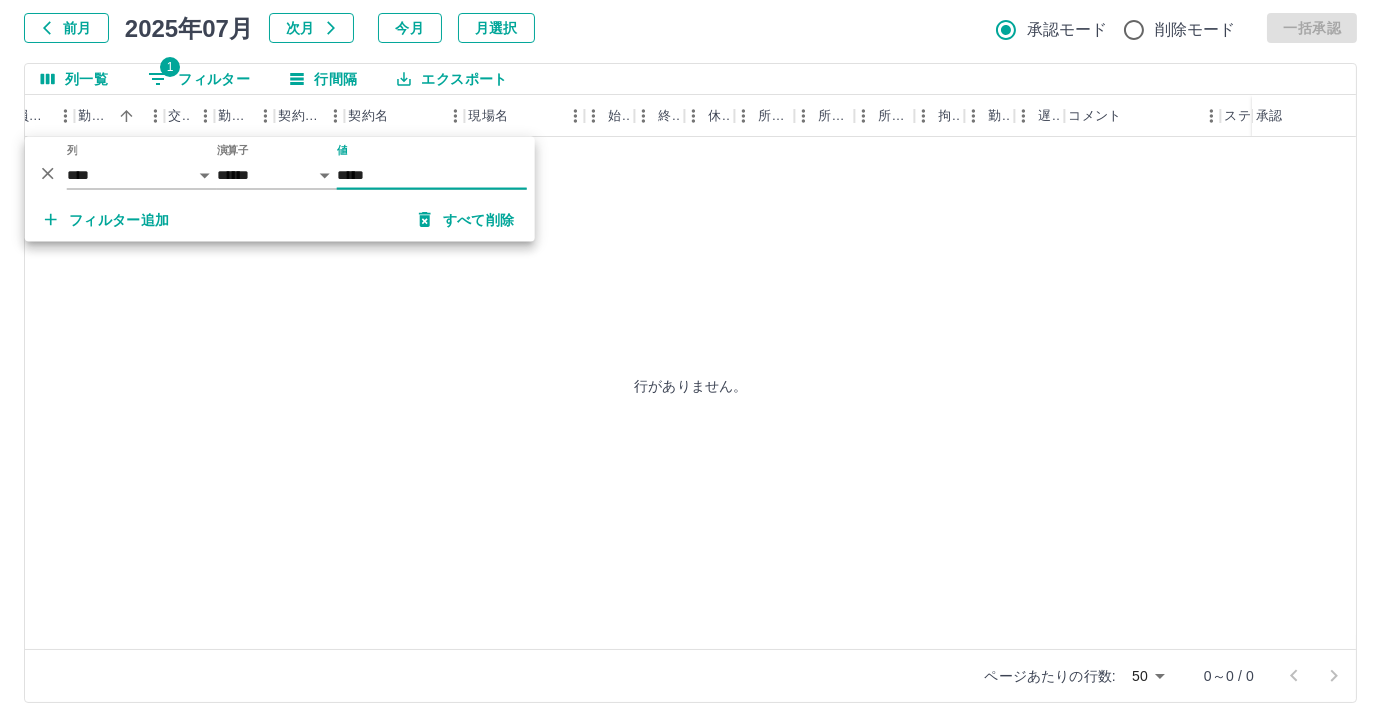 click on "*****" at bounding box center (432, 175) 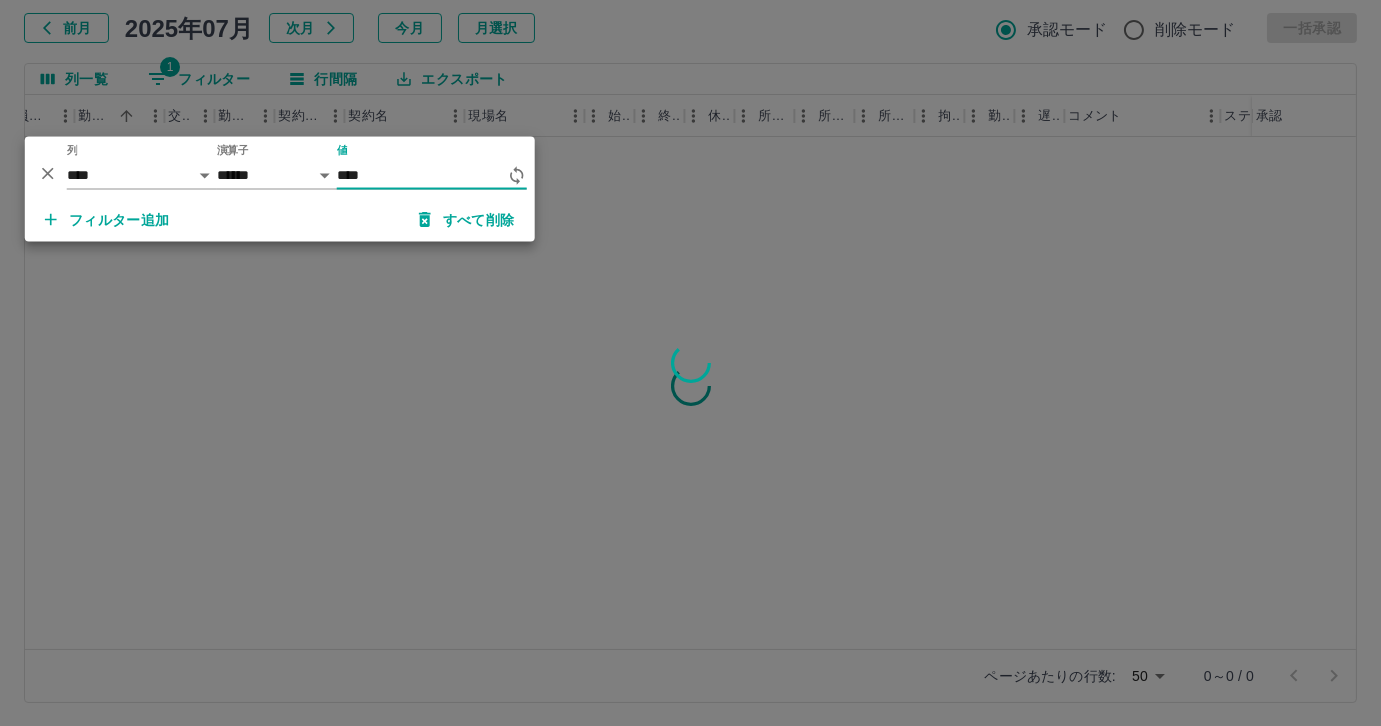 type on "*****" 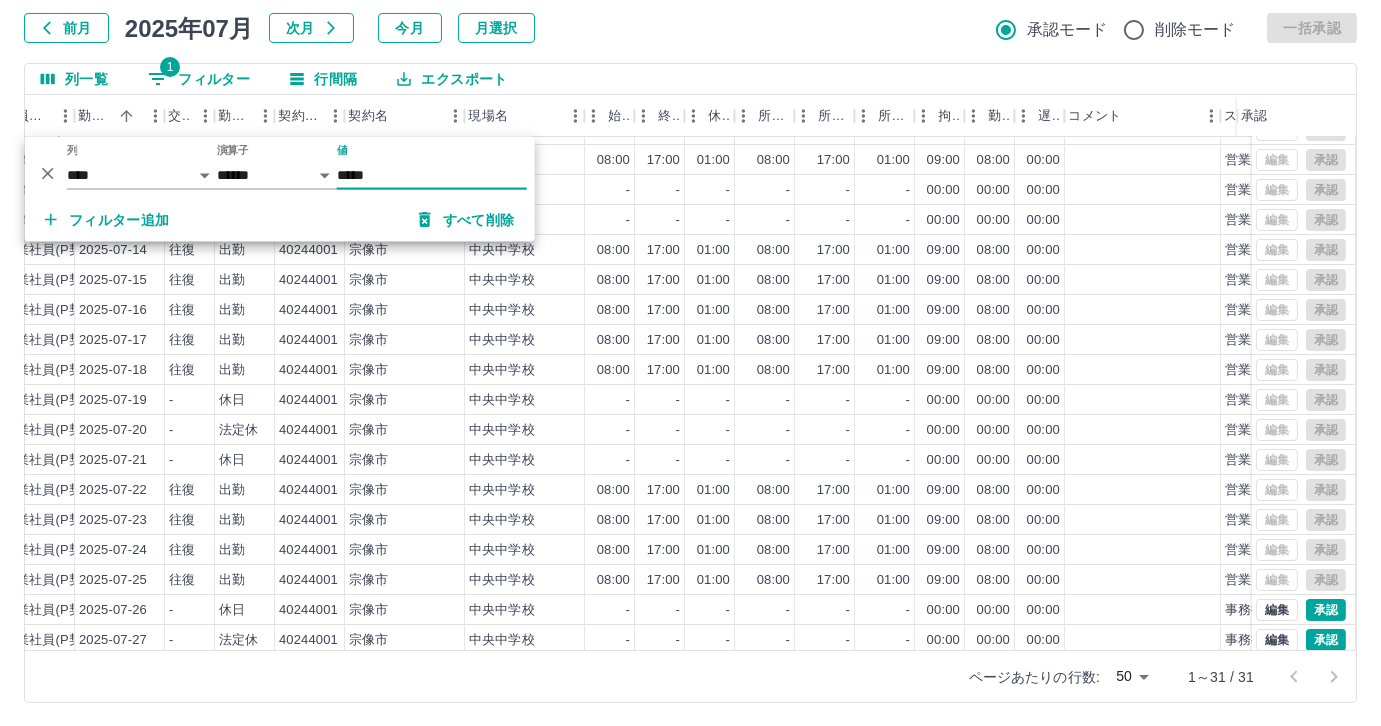 scroll, scrollTop: 431, scrollLeft: 326, axis: both 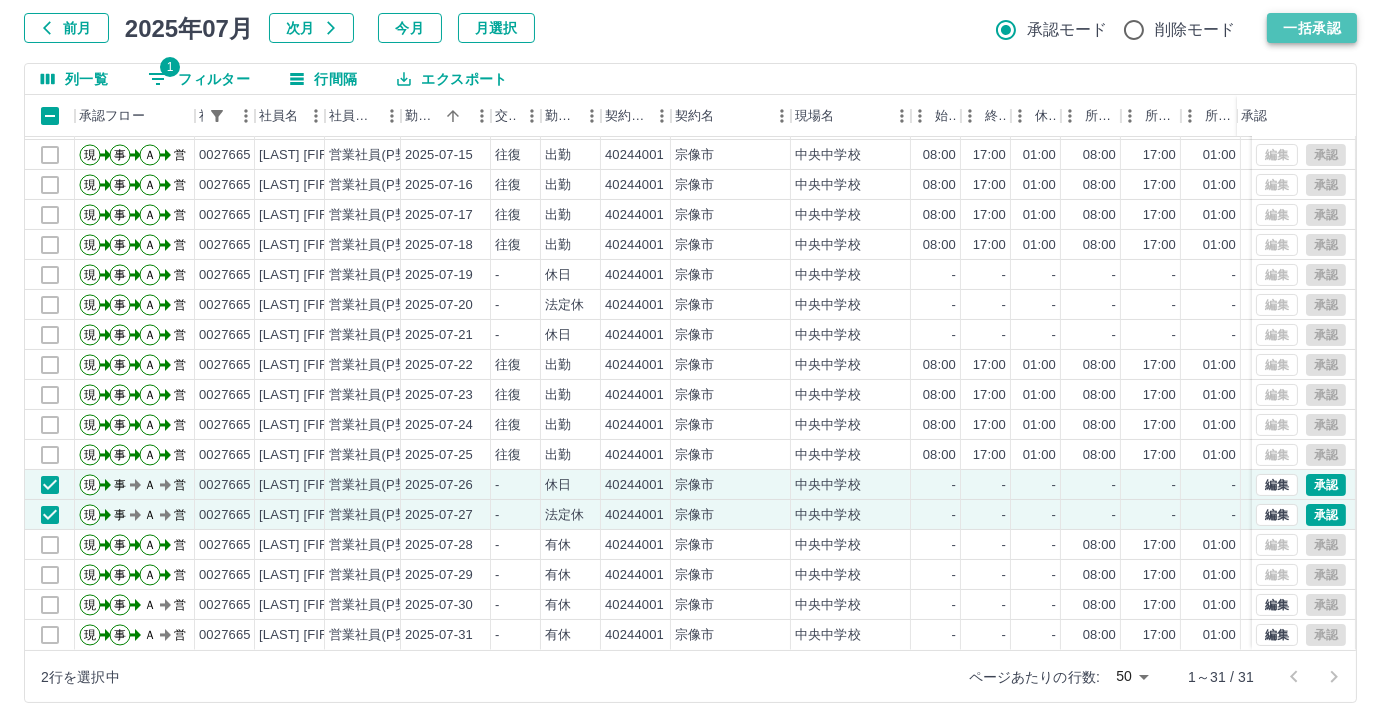 click on "一括承認" at bounding box center [1312, 28] 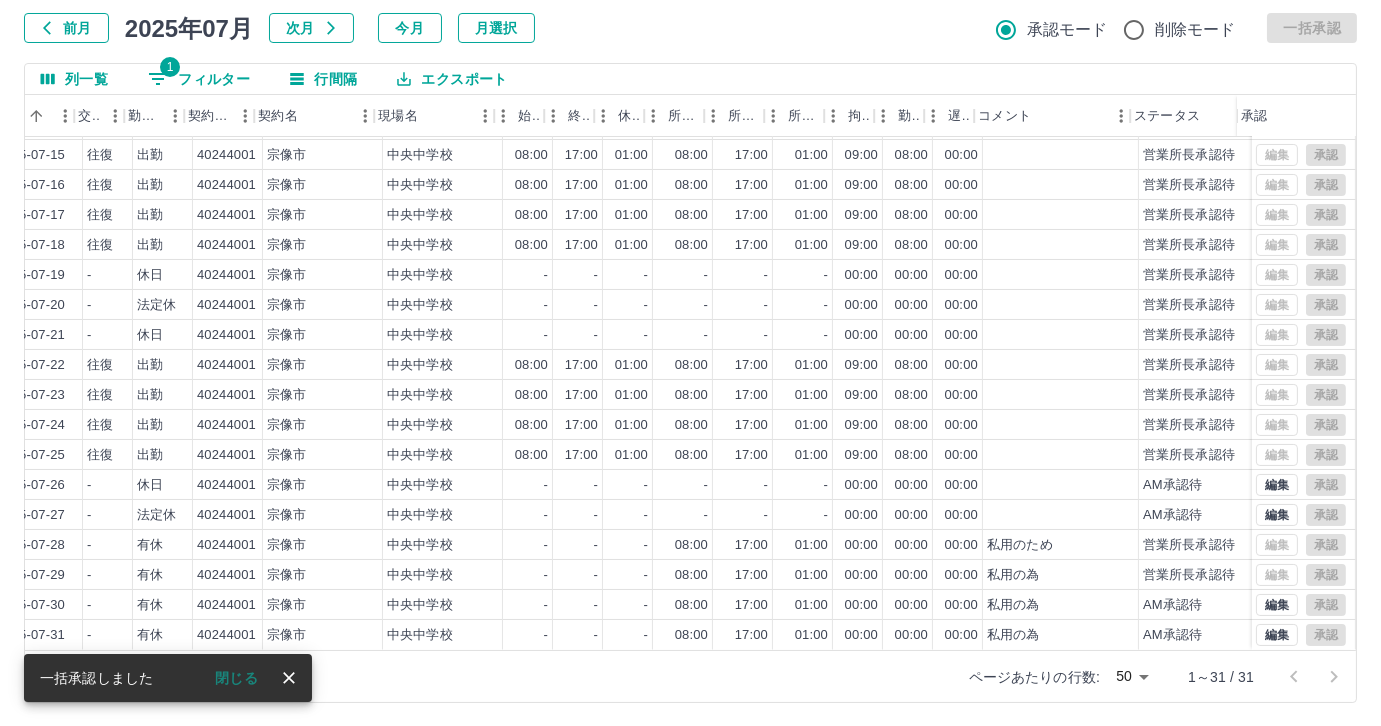 scroll, scrollTop: 431, scrollLeft: 429, axis: both 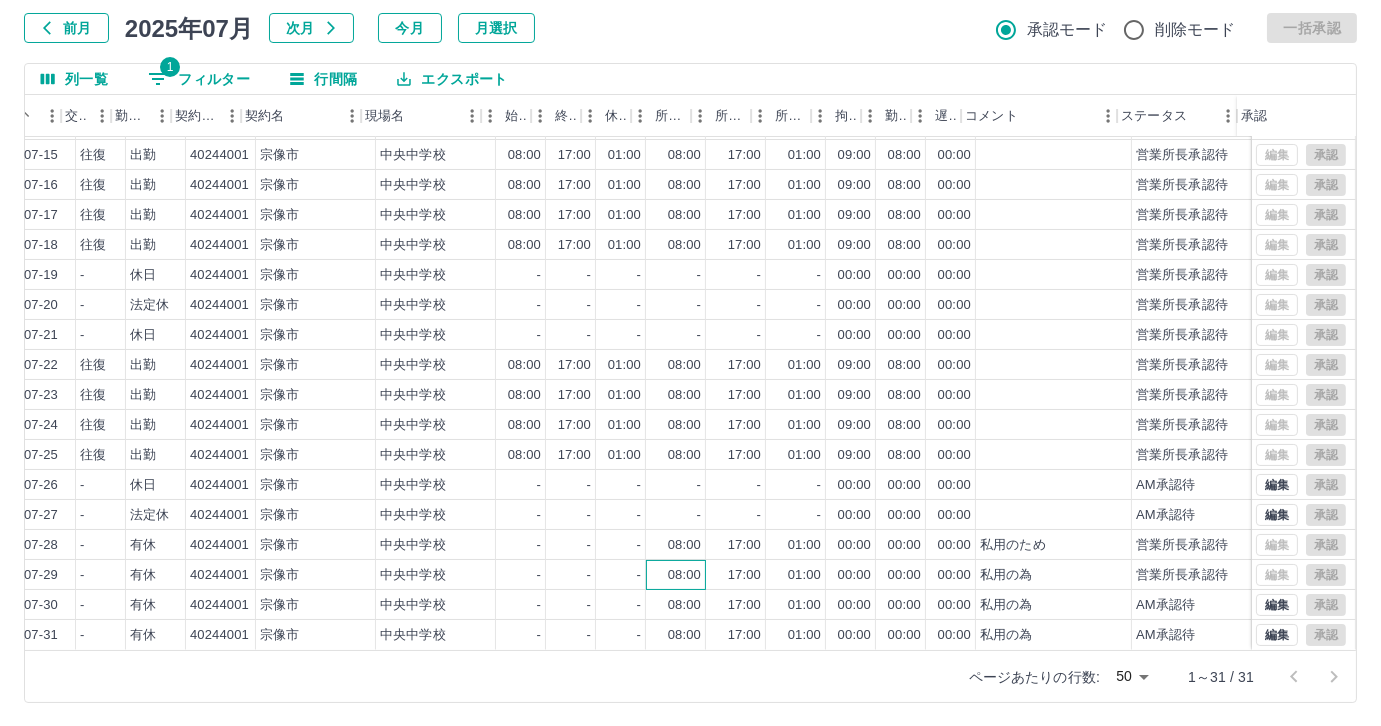 drag, startPoint x: 610, startPoint y: 81, endPoint x: 660, endPoint y: 567, distance: 488.56525 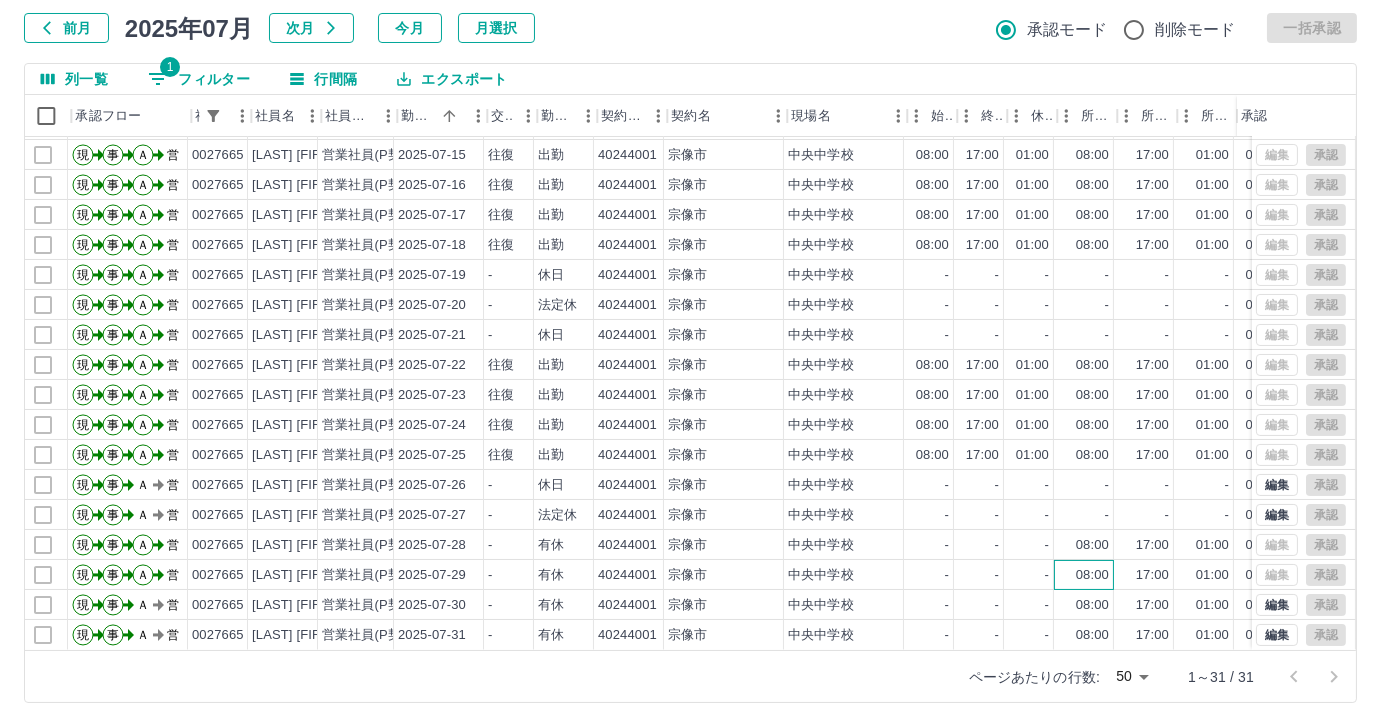 scroll, scrollTop: 431, scrollLeft: 0, axis: vertical 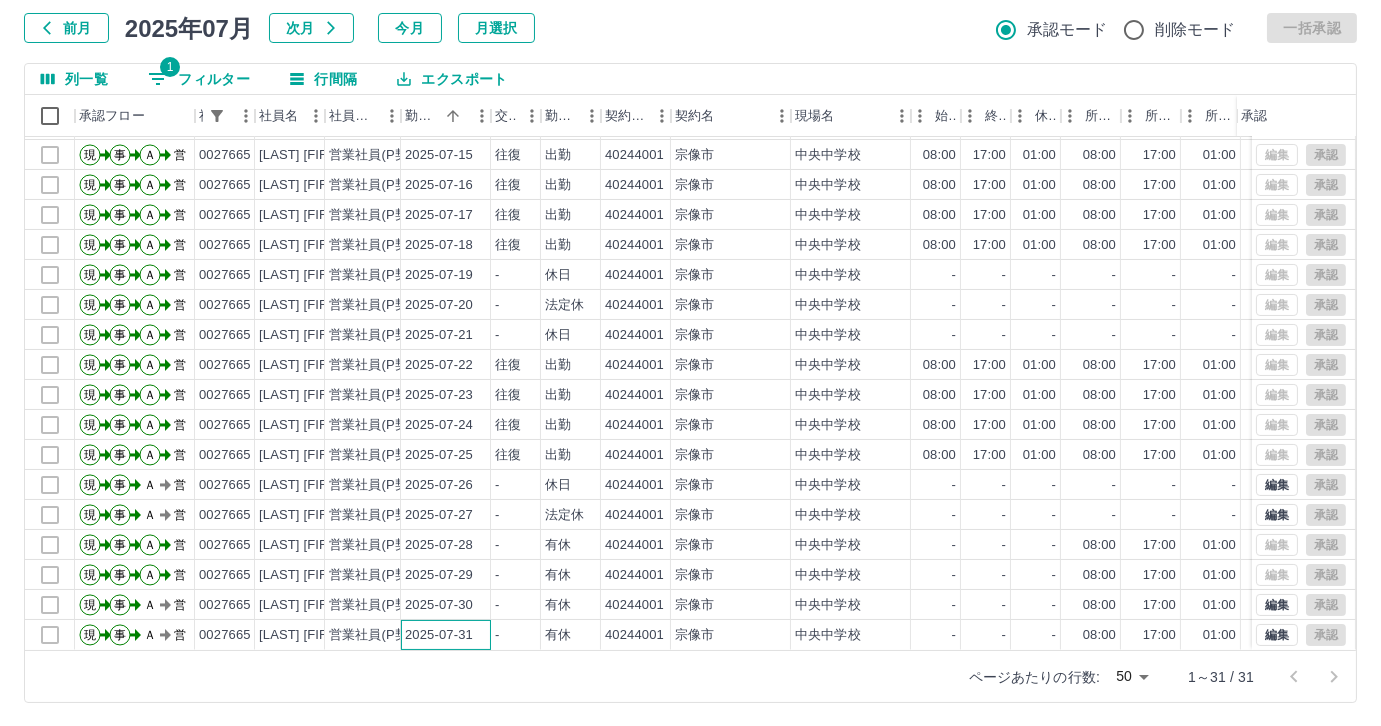 drag, startPoint x: 473, startPoint y: 631, endPoint x: 484, endPoint y: 631, distance: 11 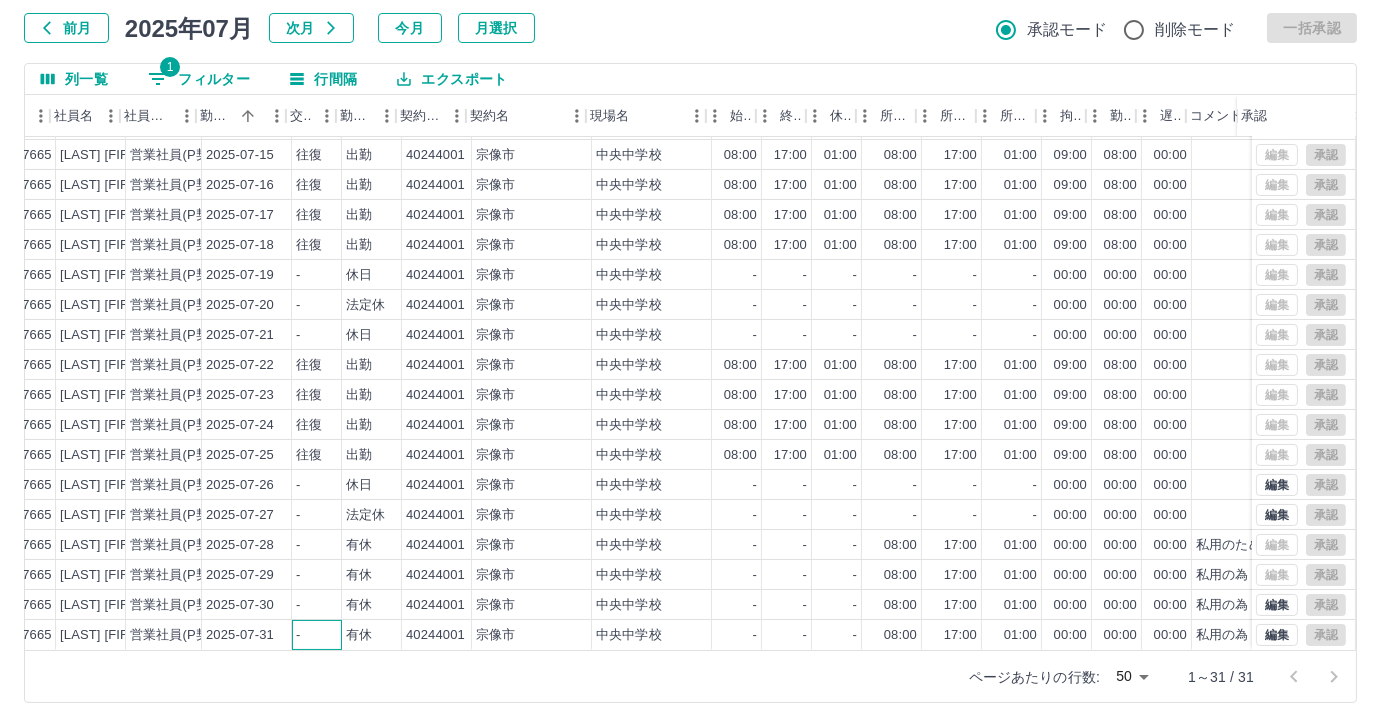 scroll, scrollTop: 431, scrollLeft: 208, axis: both 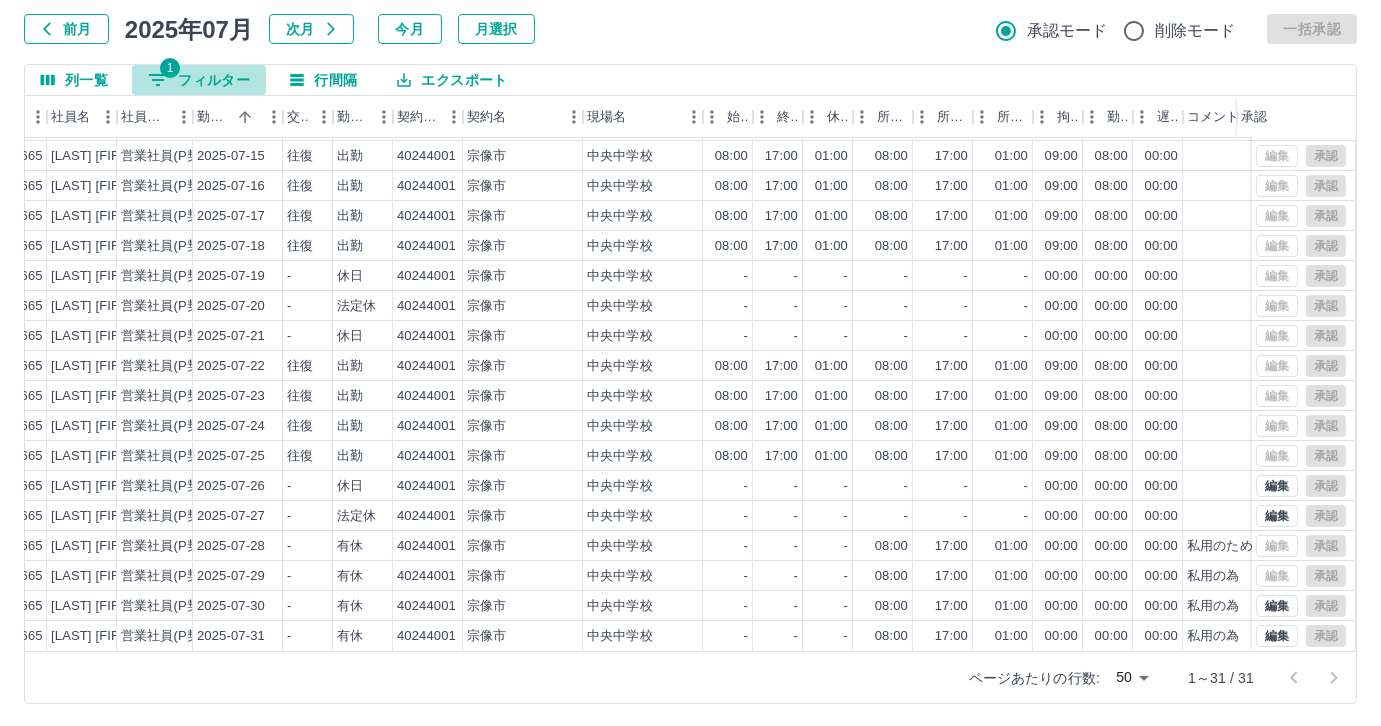 click on "1 フィルター" at bounding box center [199, 80] 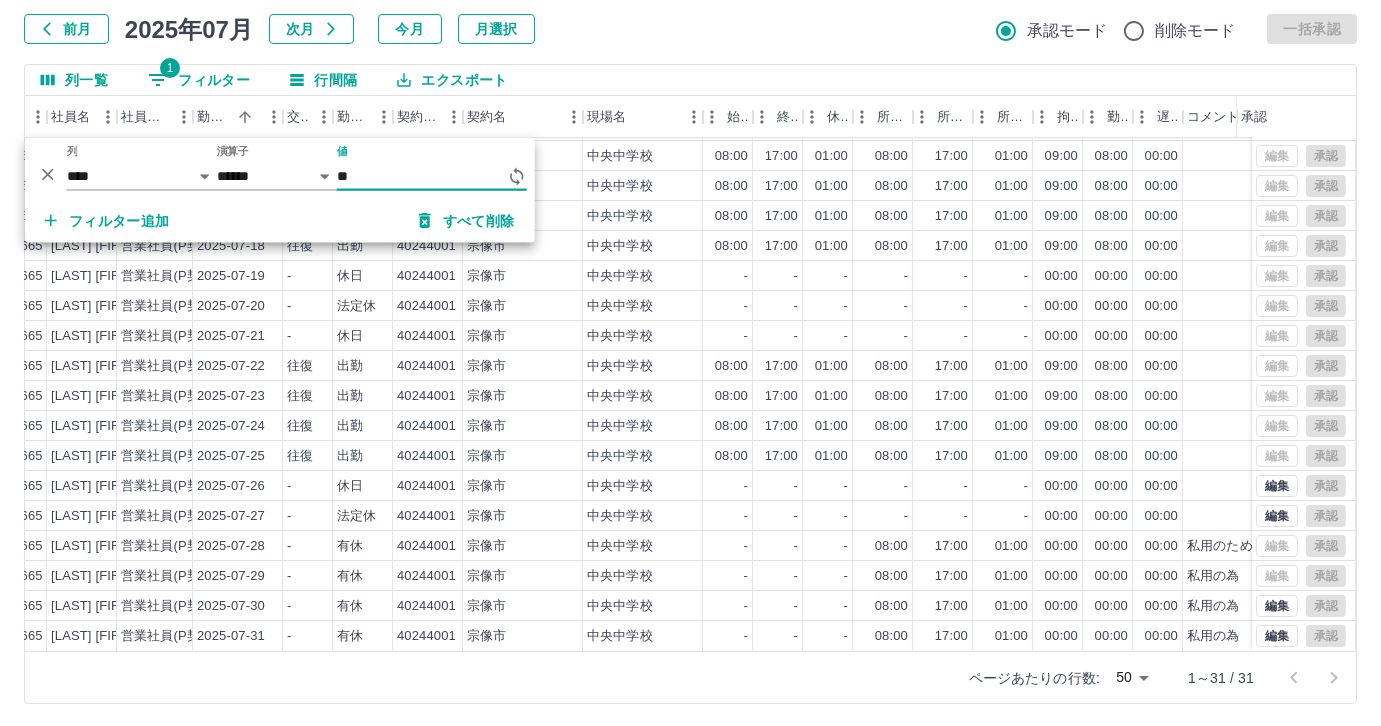 type on "*" 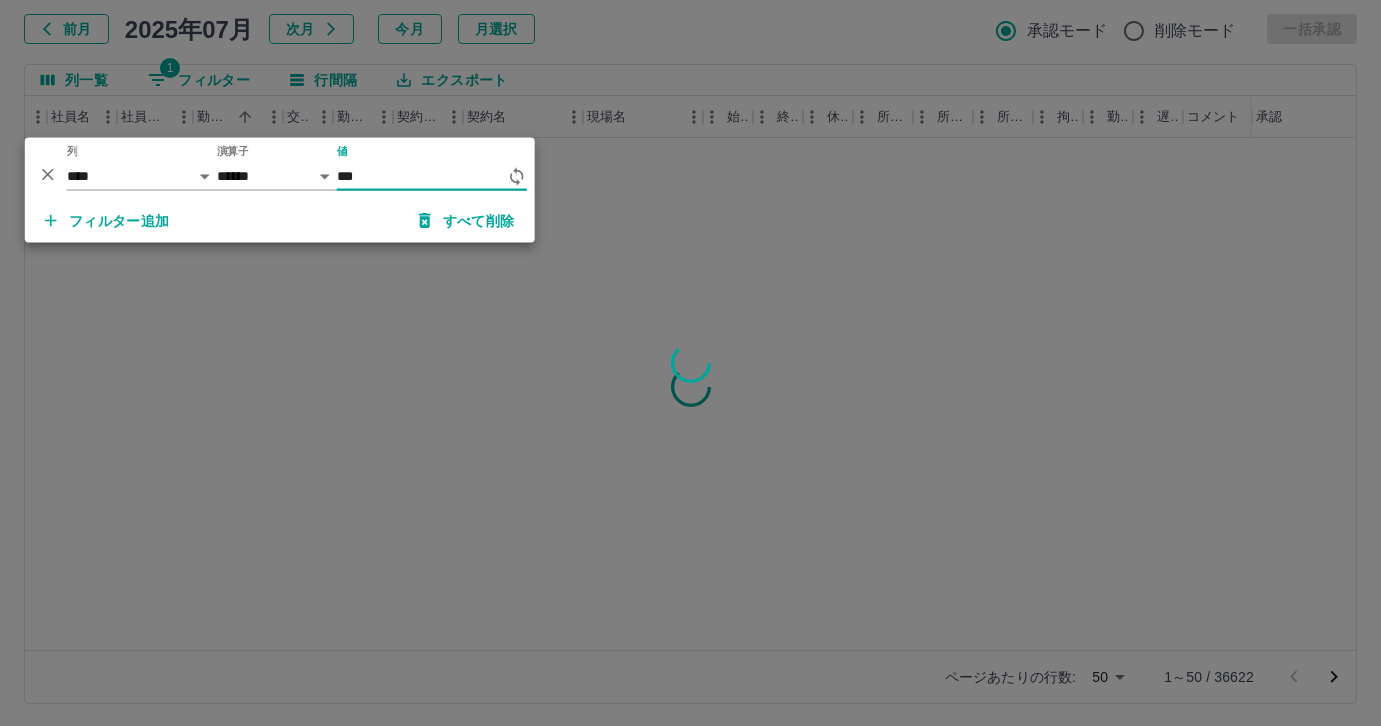 scroll, scrollTop: 0, scrollLeft: 208, axis: horizontal 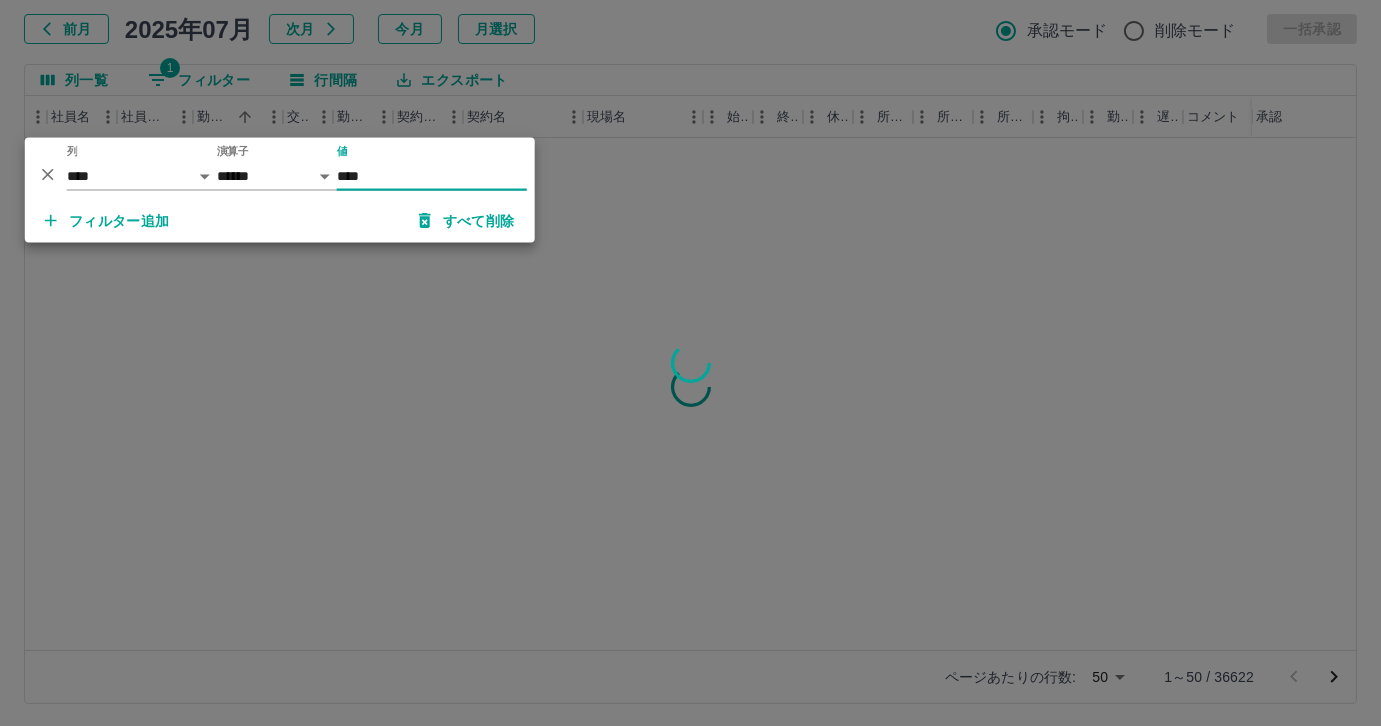 type on "*****" 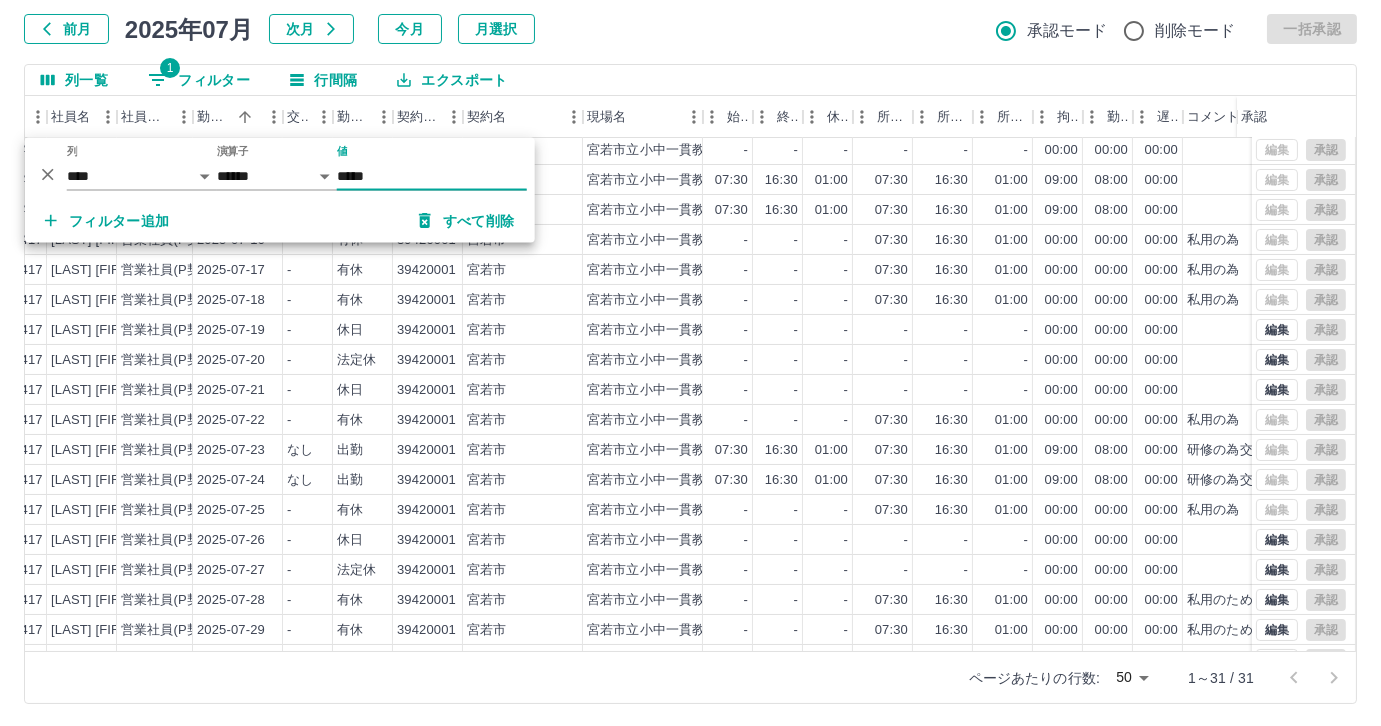 scroll, scrollTop: 431, scrollLeft: 208, axis: both 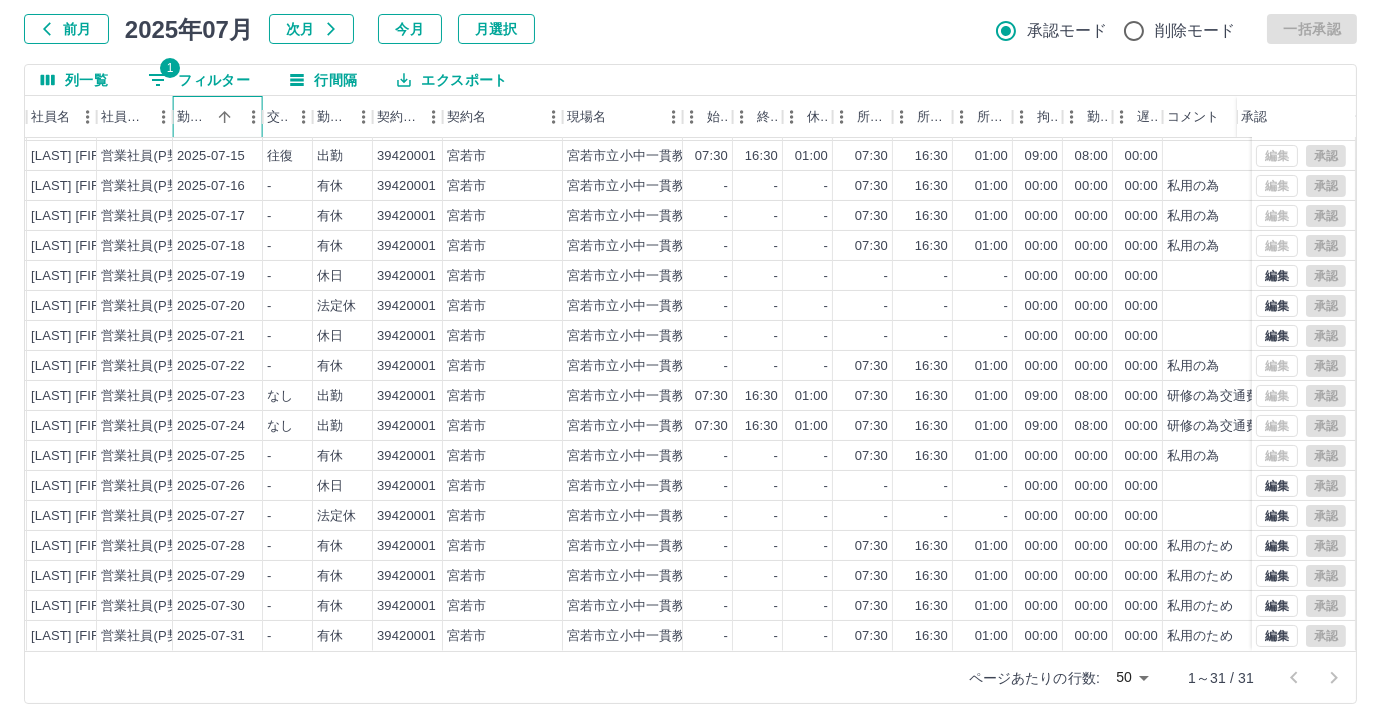click at bounding box center (254, 117) 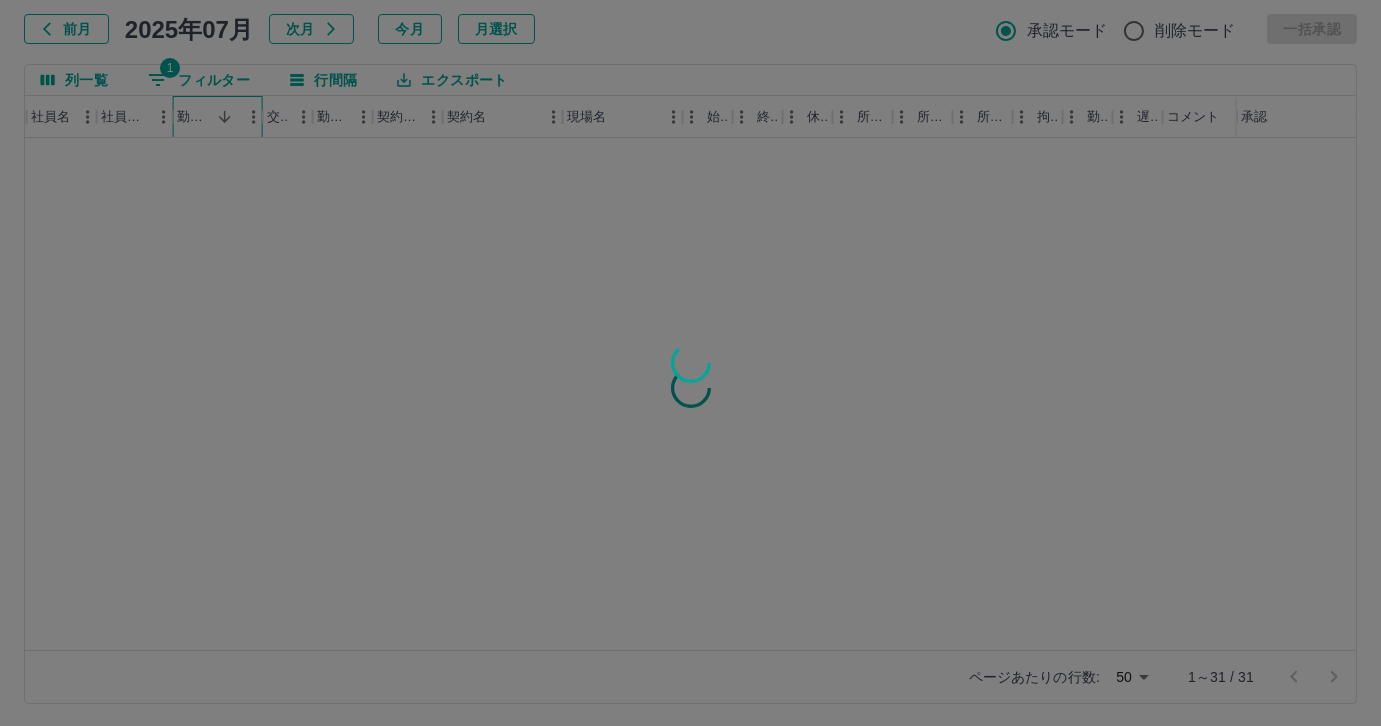 scroll, scrollTop: 0, scrollLeft: 228, axis: horizontal 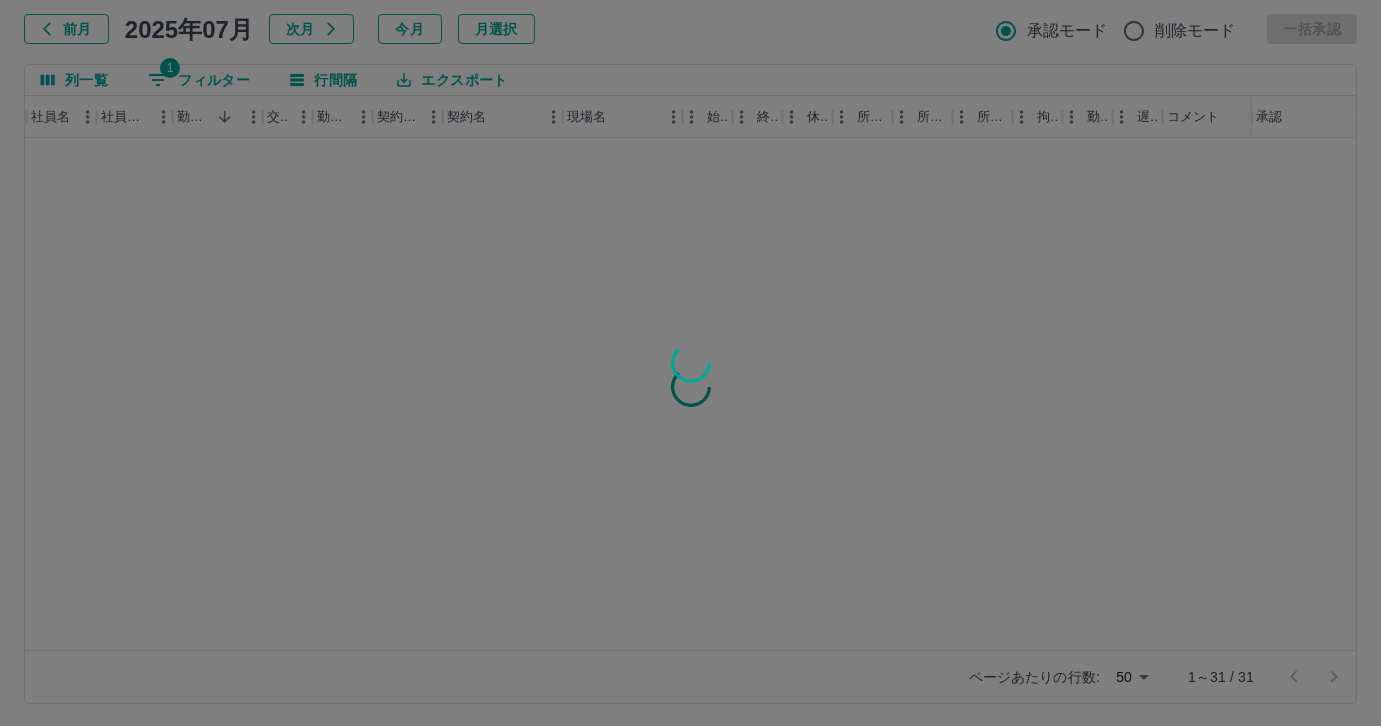 click at bounding box center [690, 363] 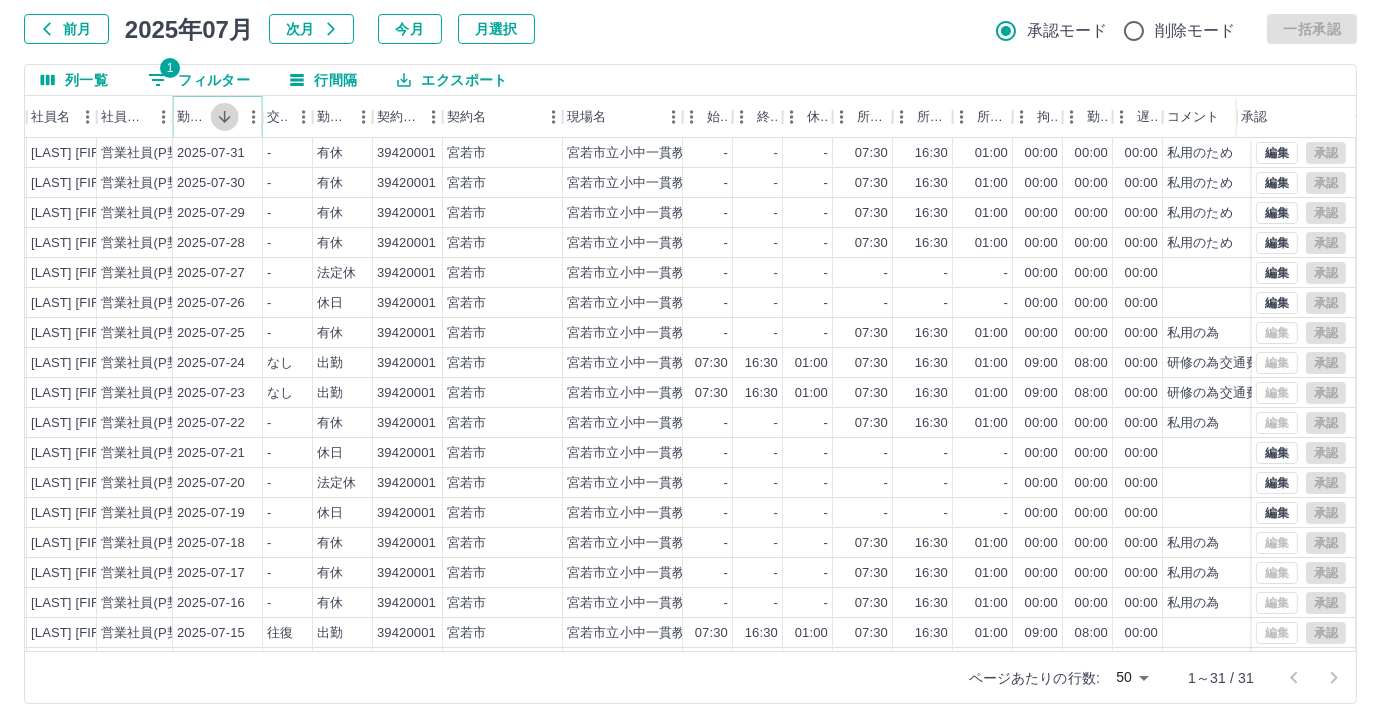 click 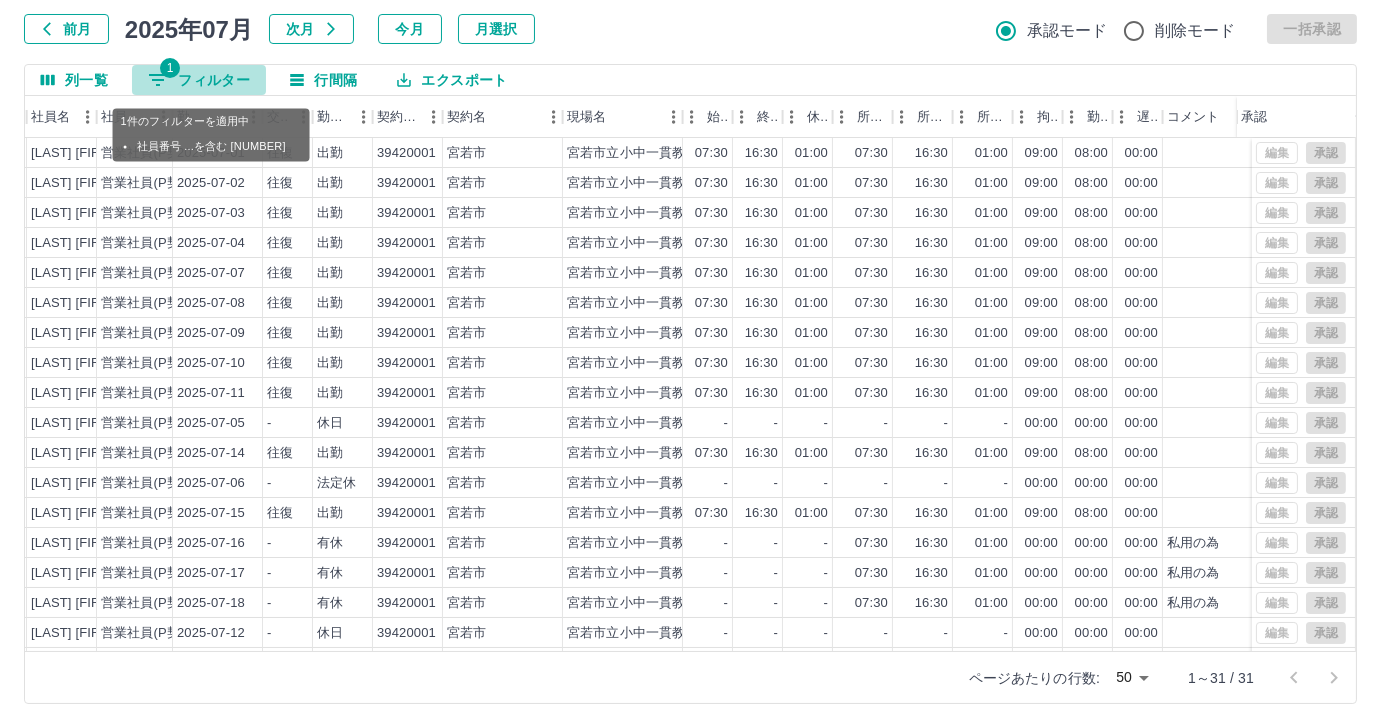 click on "1 フィルター" at bounding box center [199, 80] 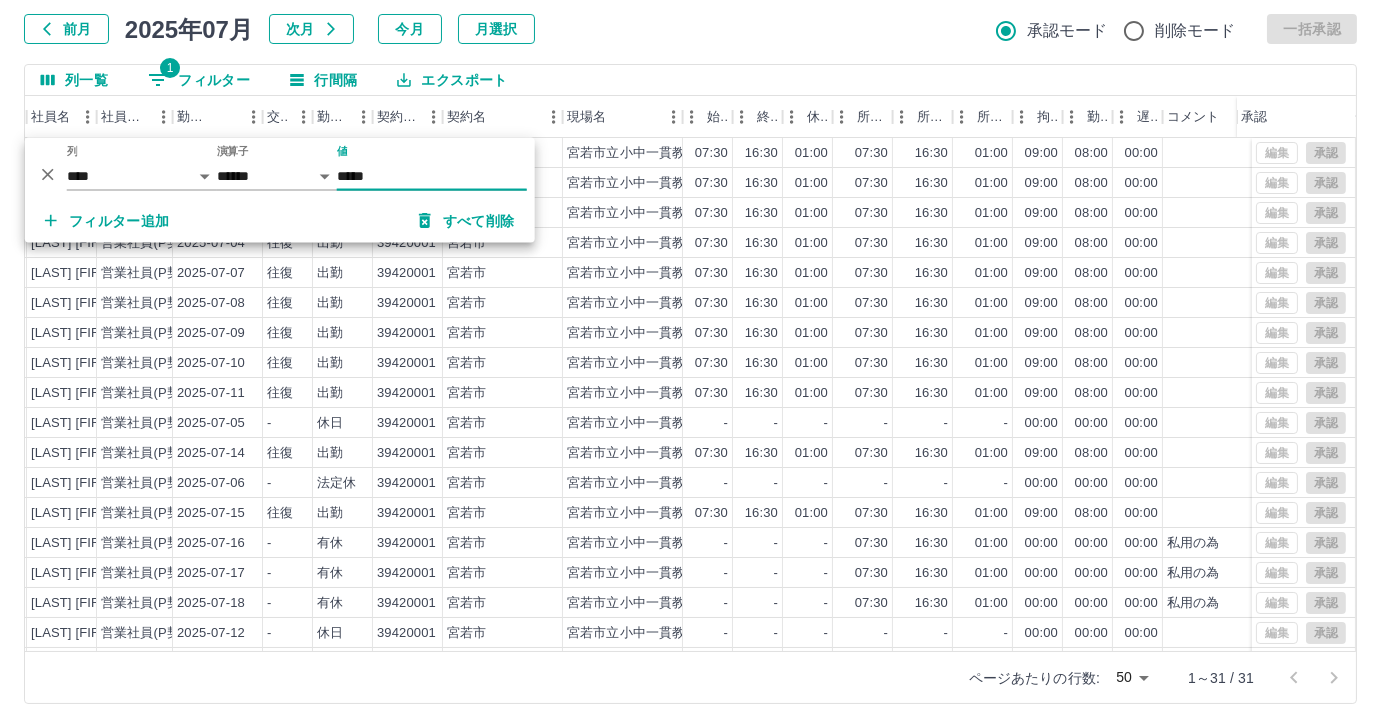 click on "*****" at bounding box center [432, 176] 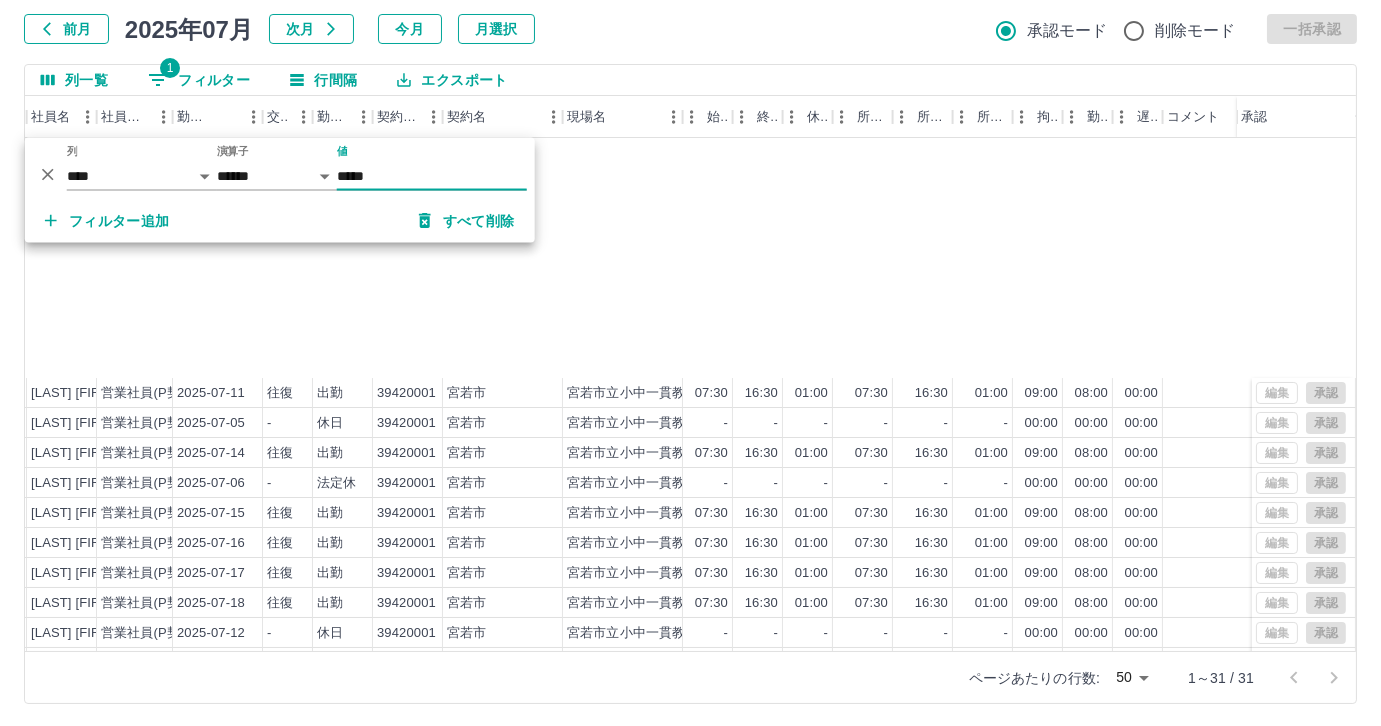 scroll, scrollTop: 431, scrollLeft: 228, axis: both 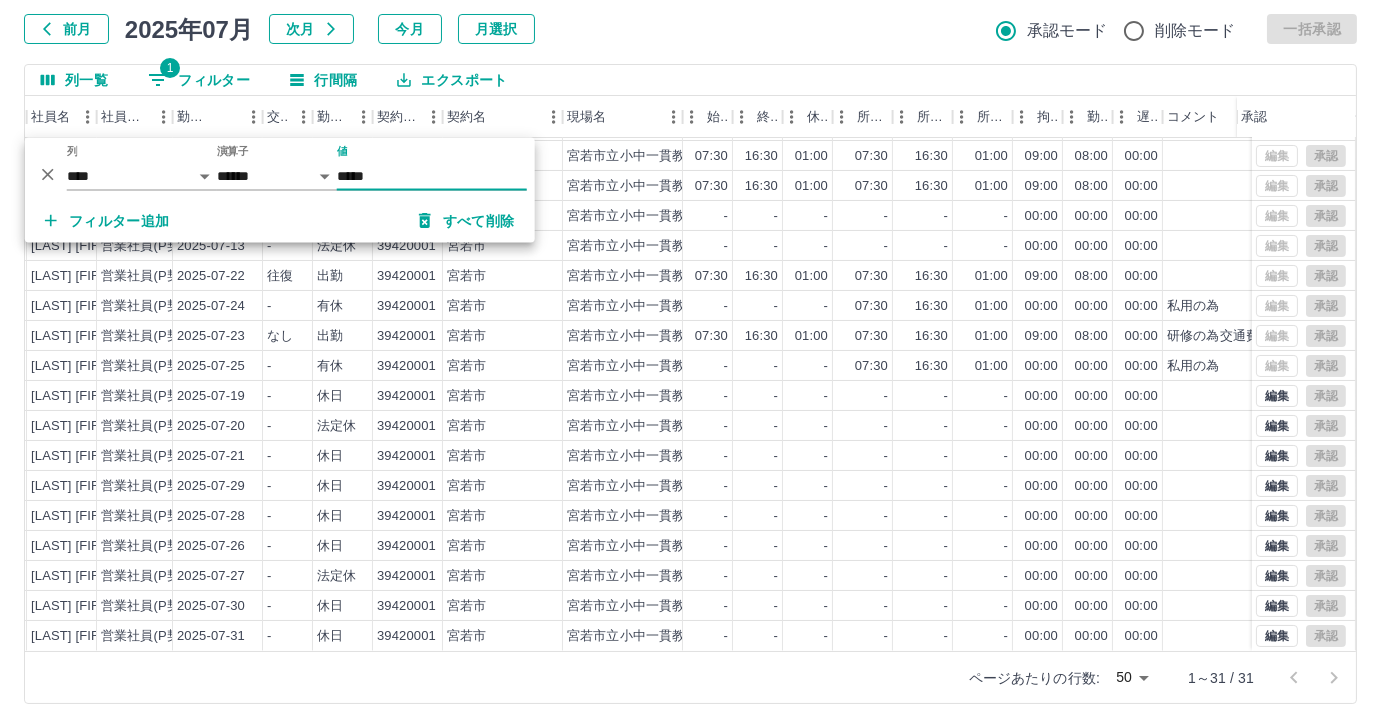 type on "*****" 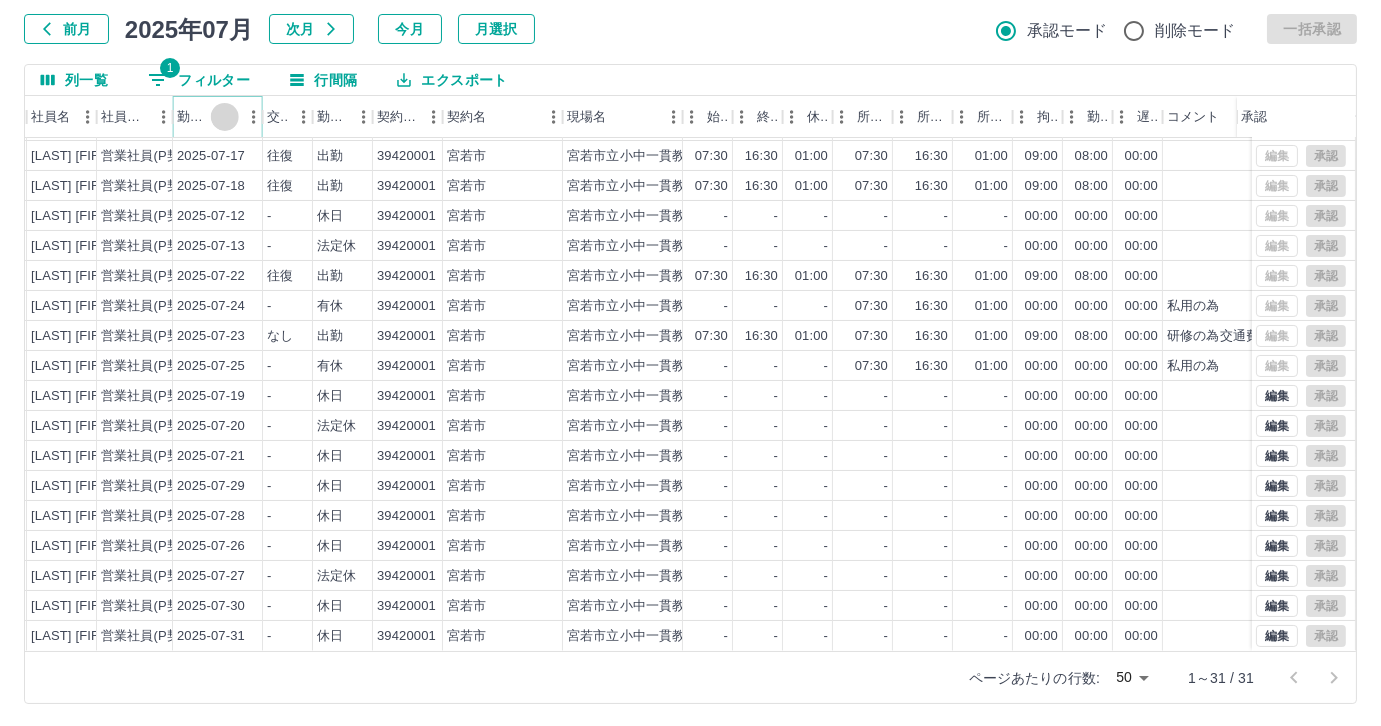 click 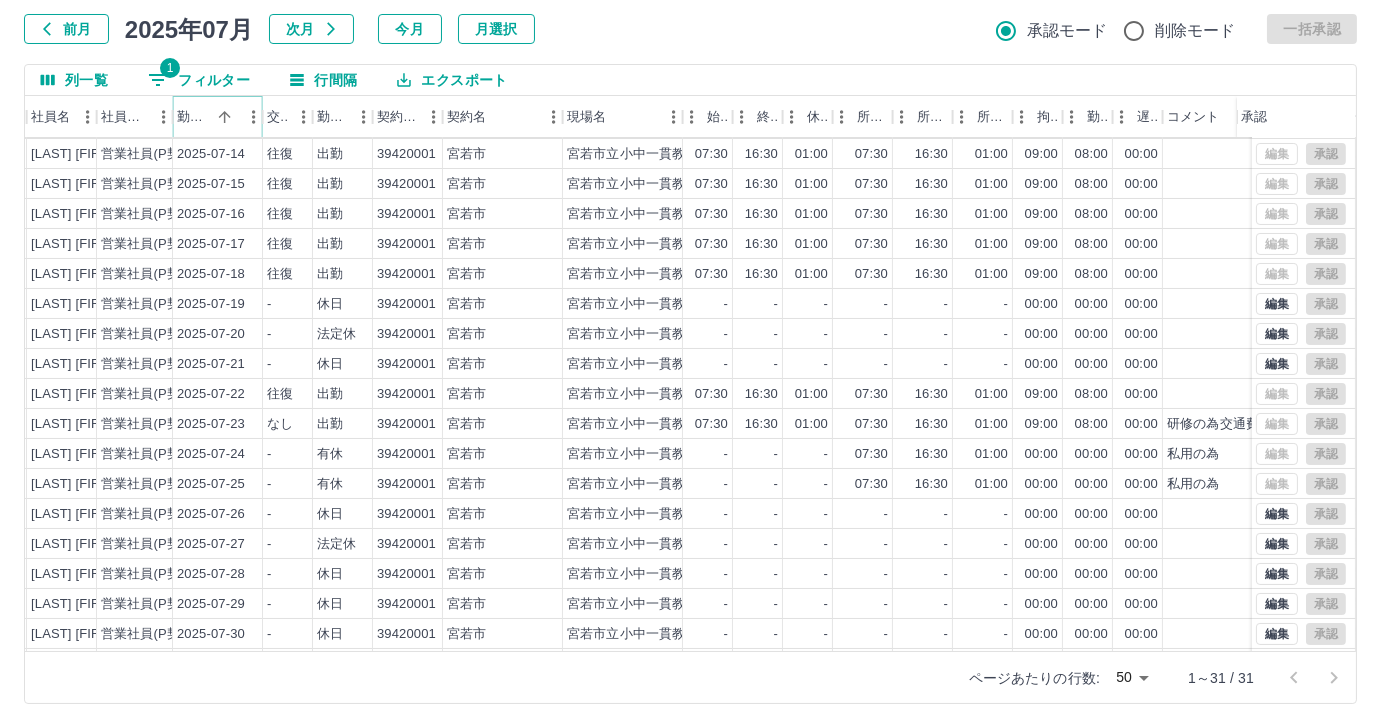 scroll, scrollTop: 431, scrollLeft: 228, axis: both 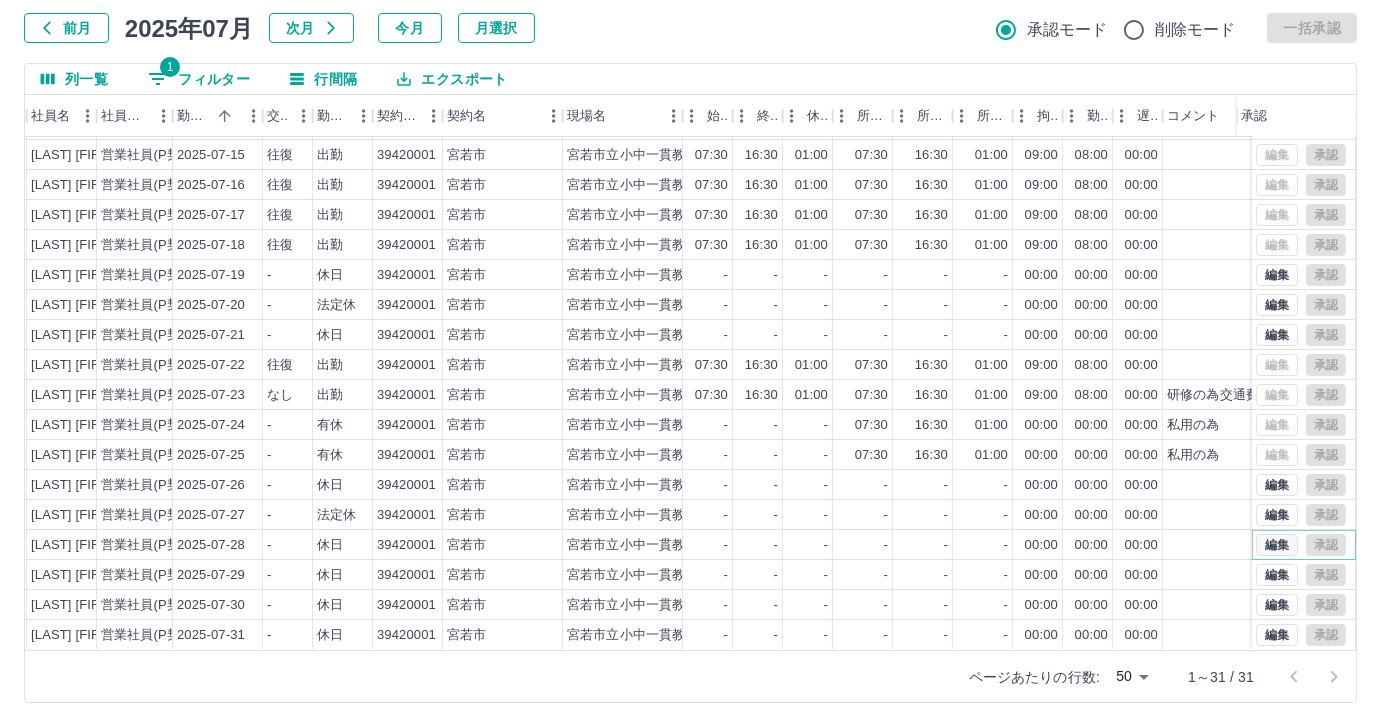 click on "編集" at bounding box center [1277, 545] 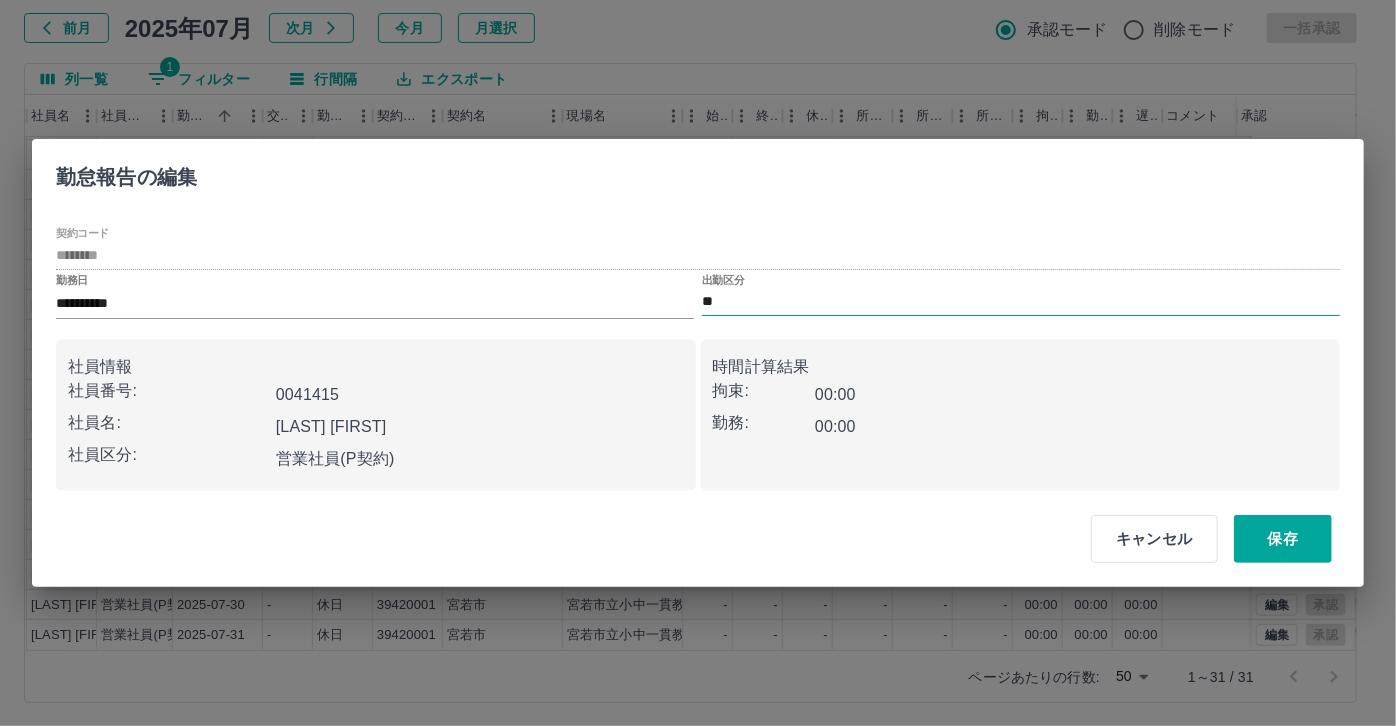 click on "**" at bounding box center (1021, 302) 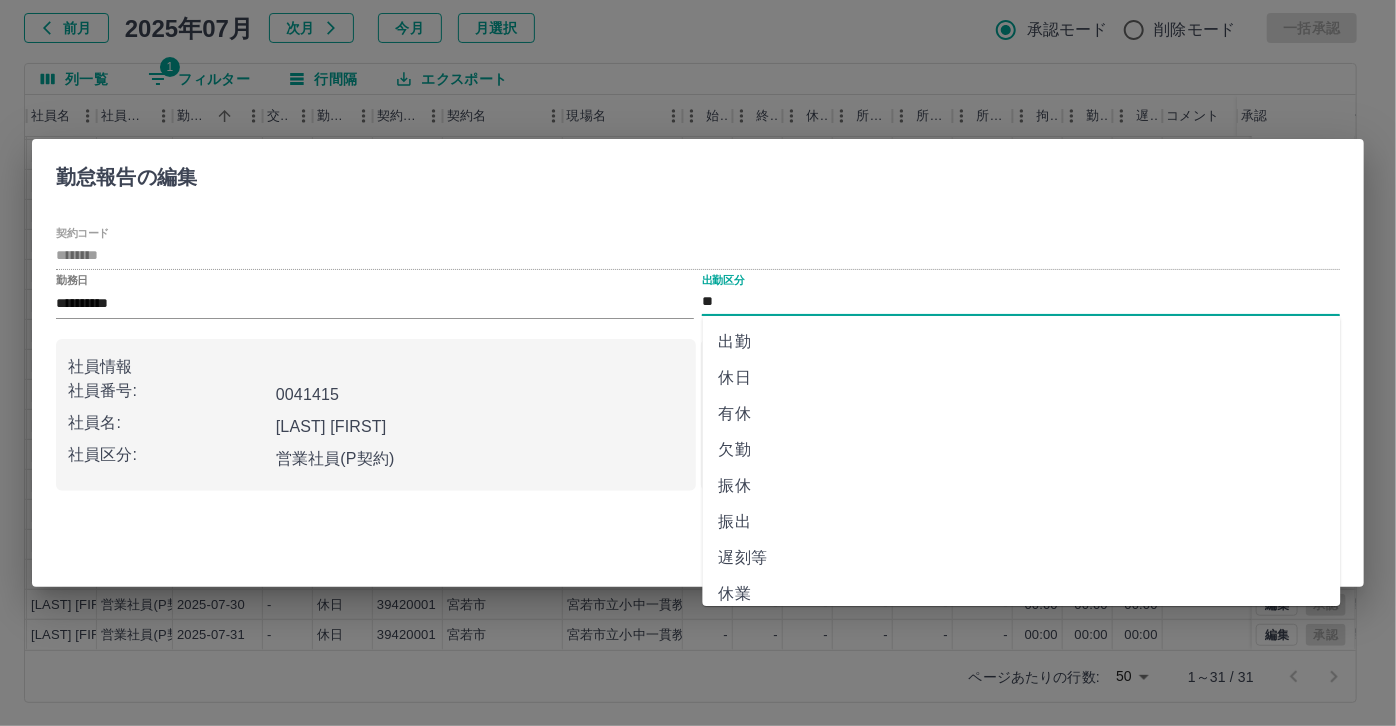 click on "有休" at bounding box center [1022, 414] 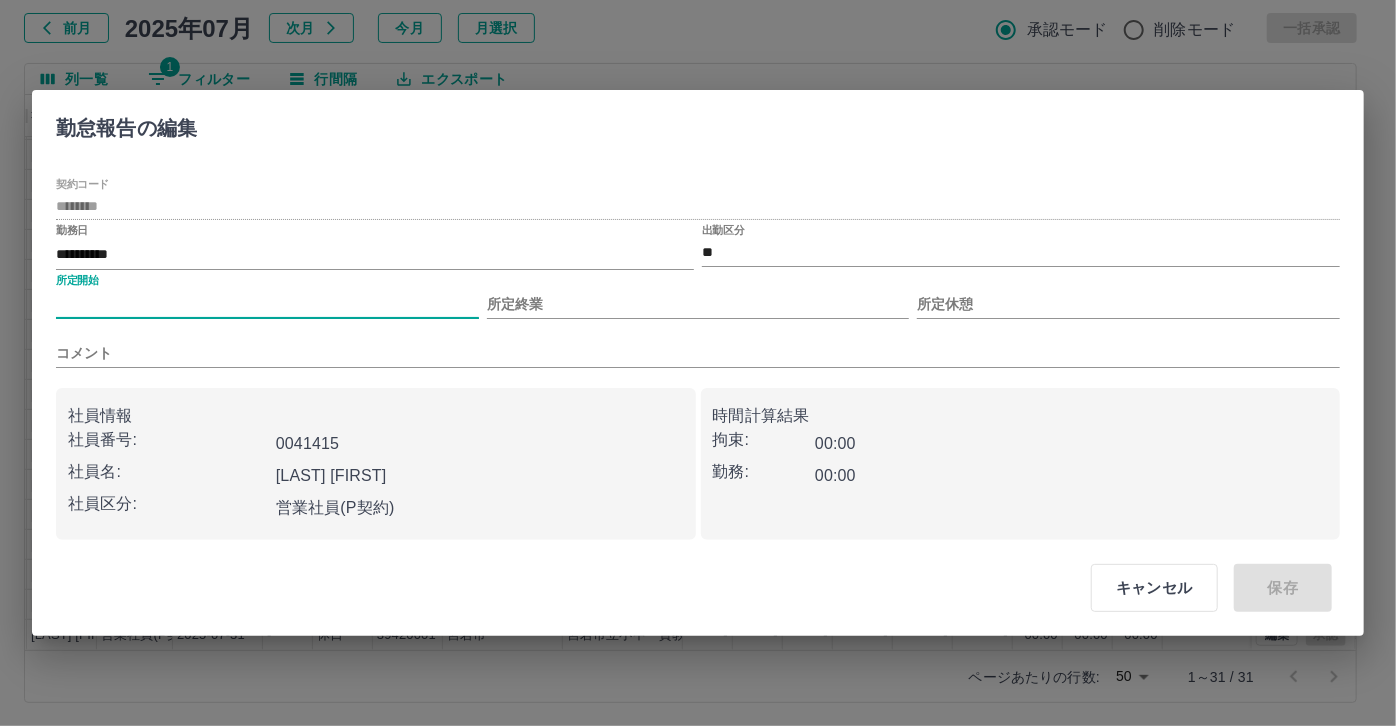 click on "所定開始" at bounding box center [267, 304] 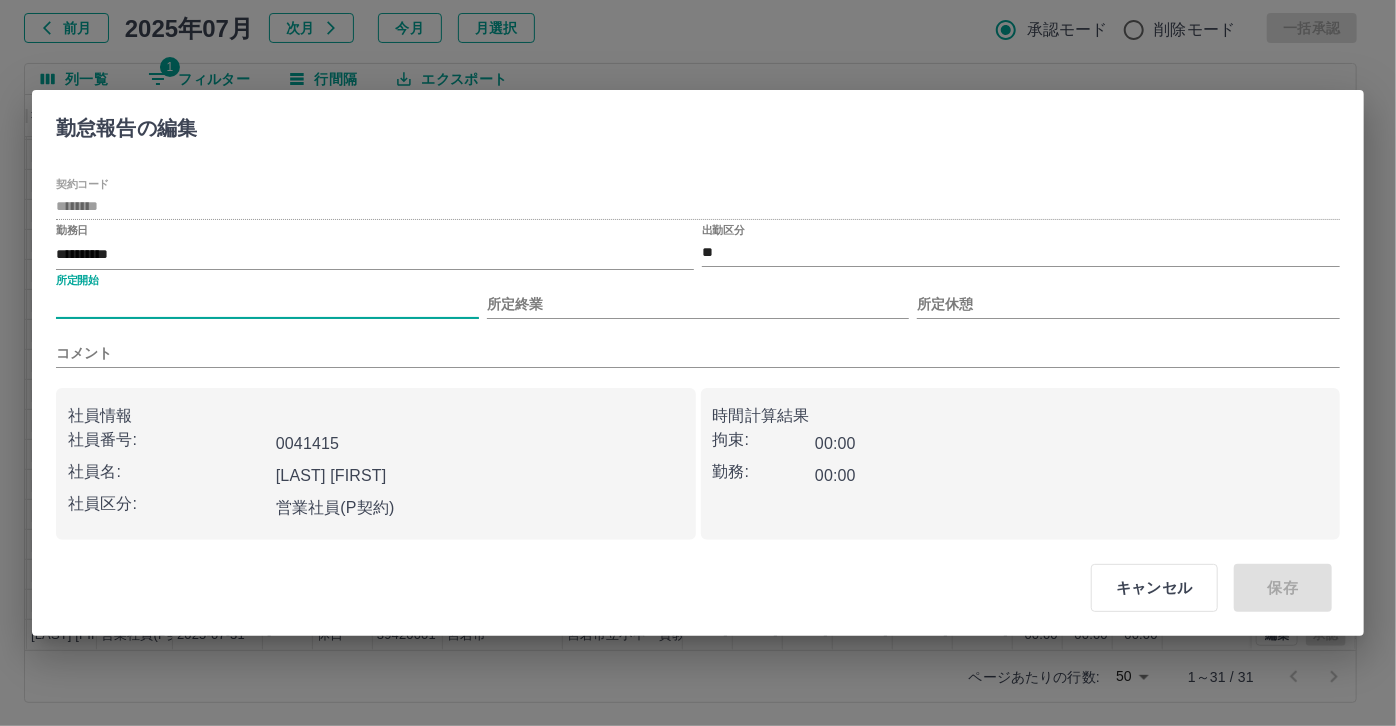 type on "***" 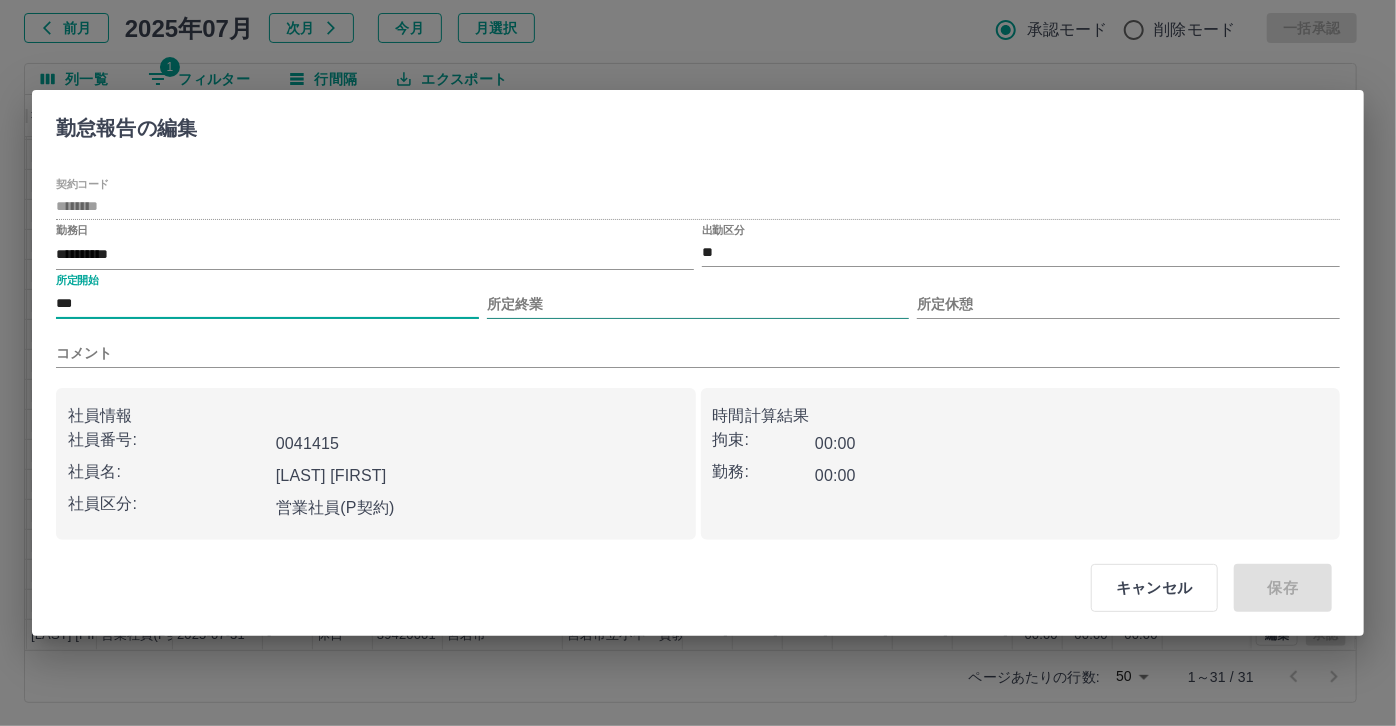 click on "所定終業" at bounding box center [698, 304] 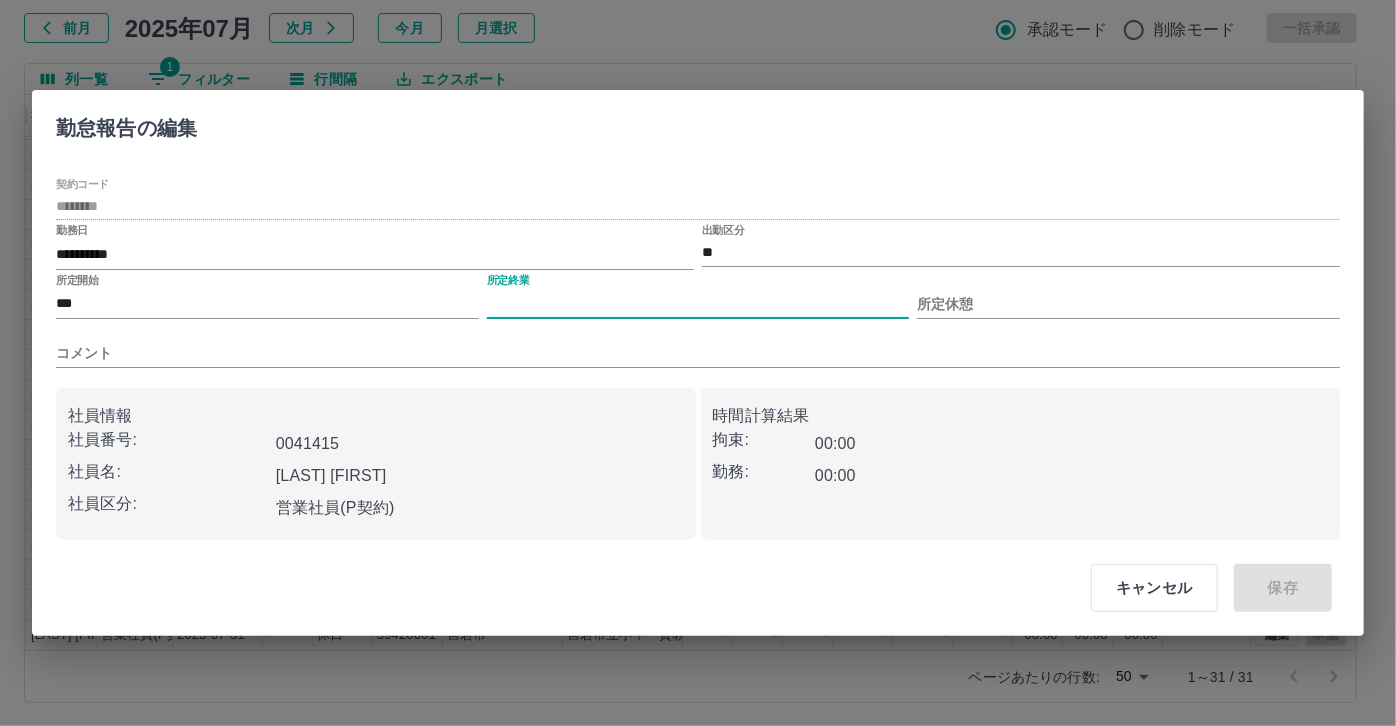 type on "****" 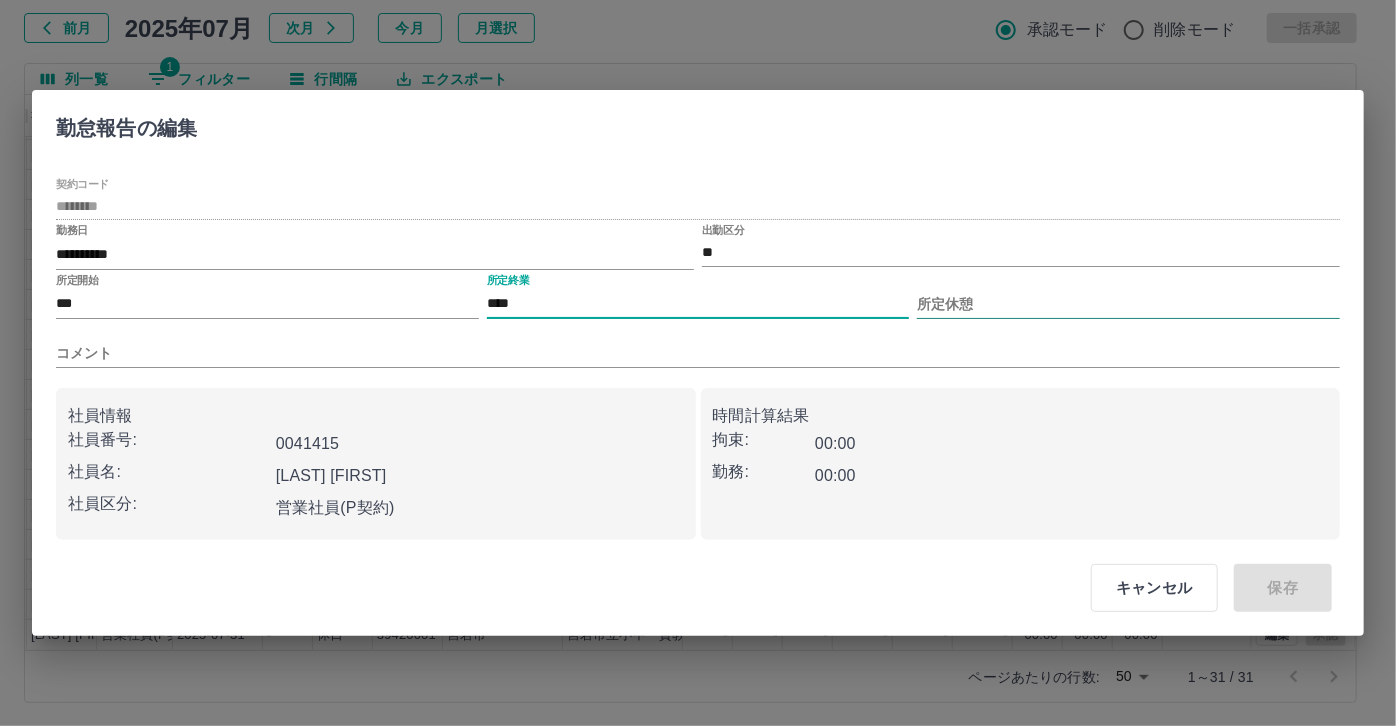 click on "所定休憩" at bounding box center (1128, 304) 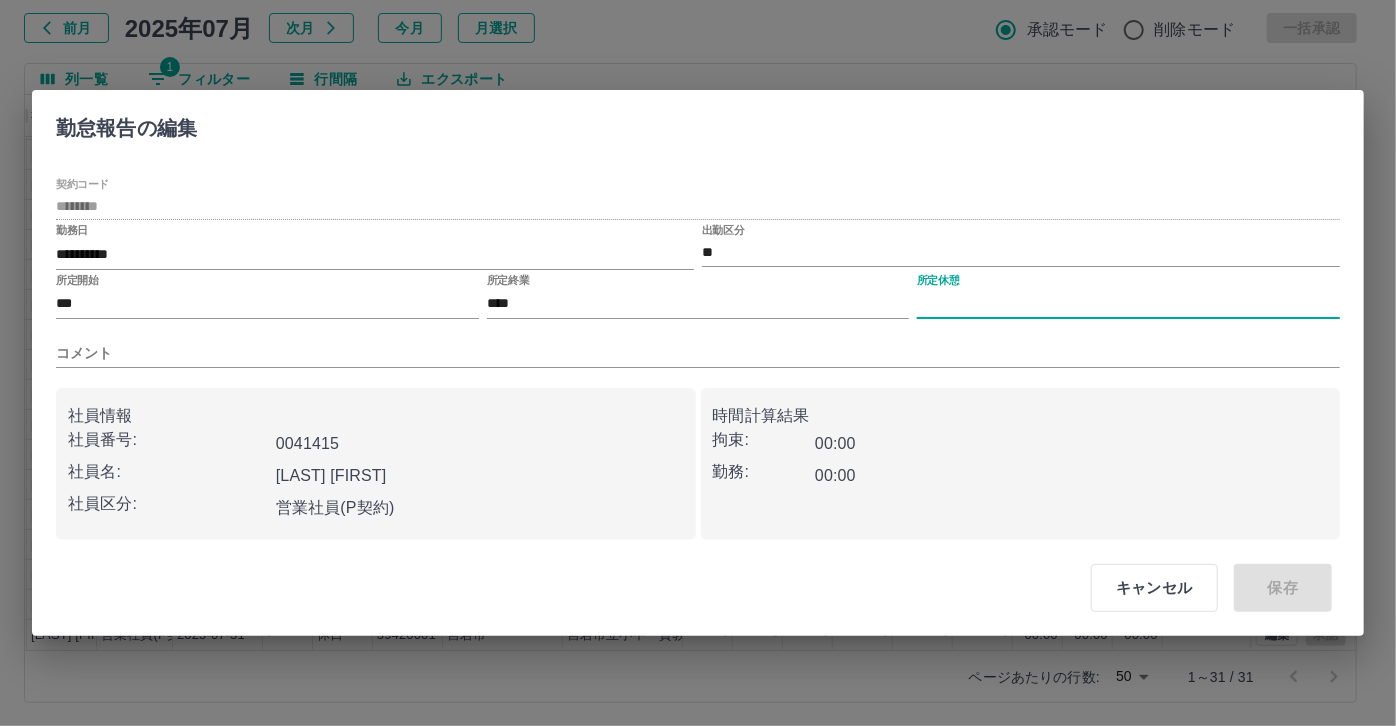 type on "****" 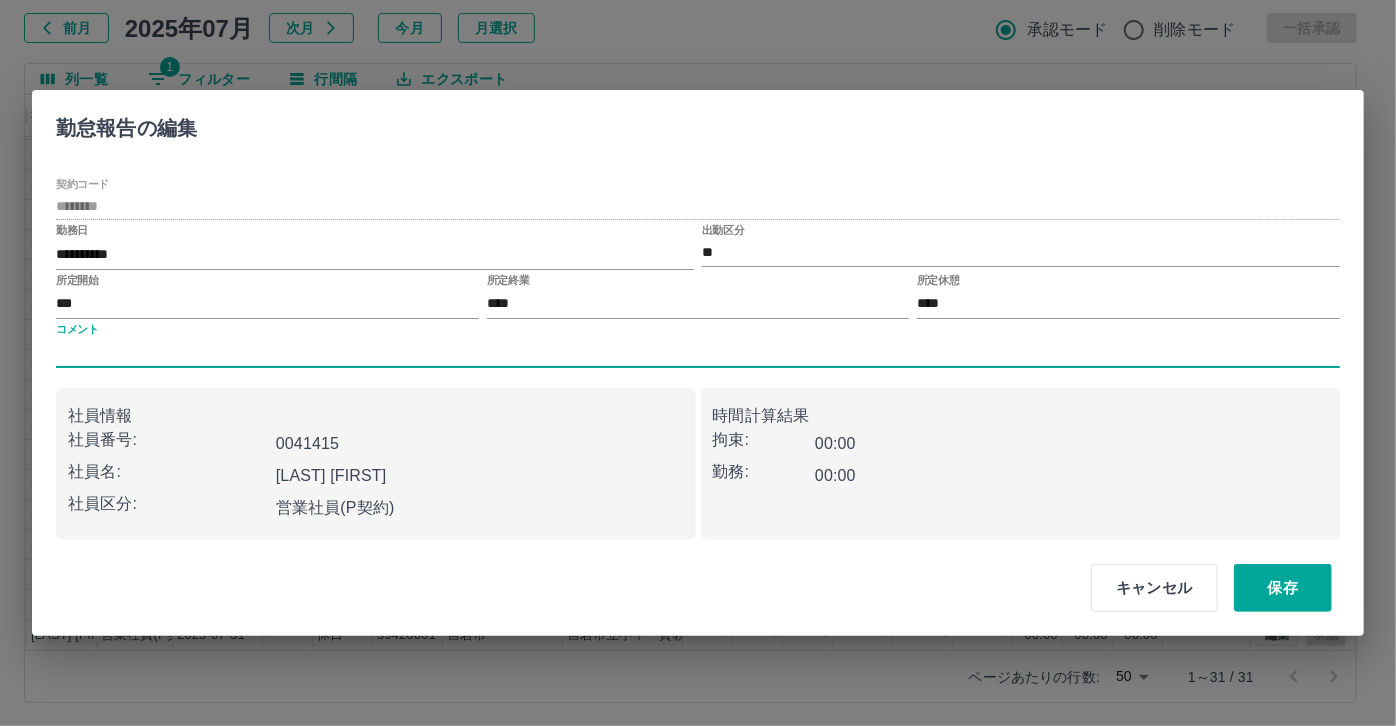 click on "コメント" at bounding box center [698, 353] 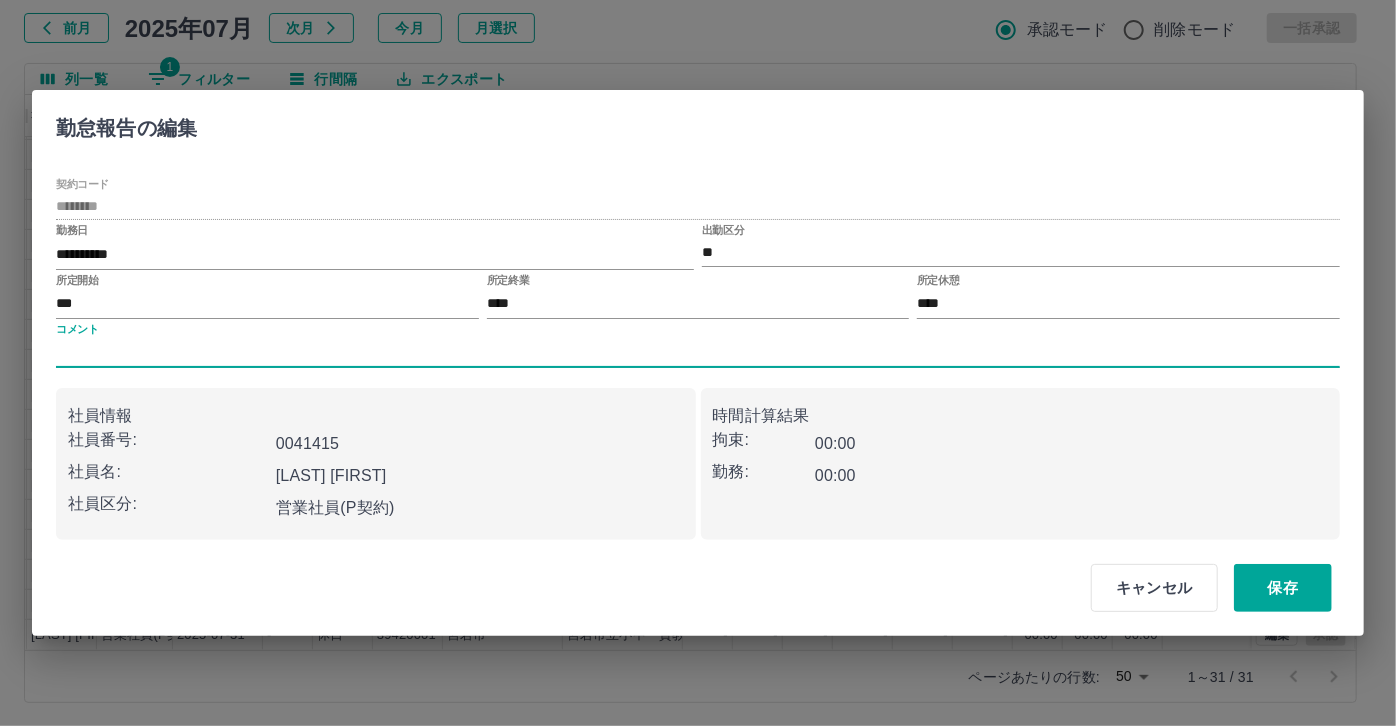 type on "*****" 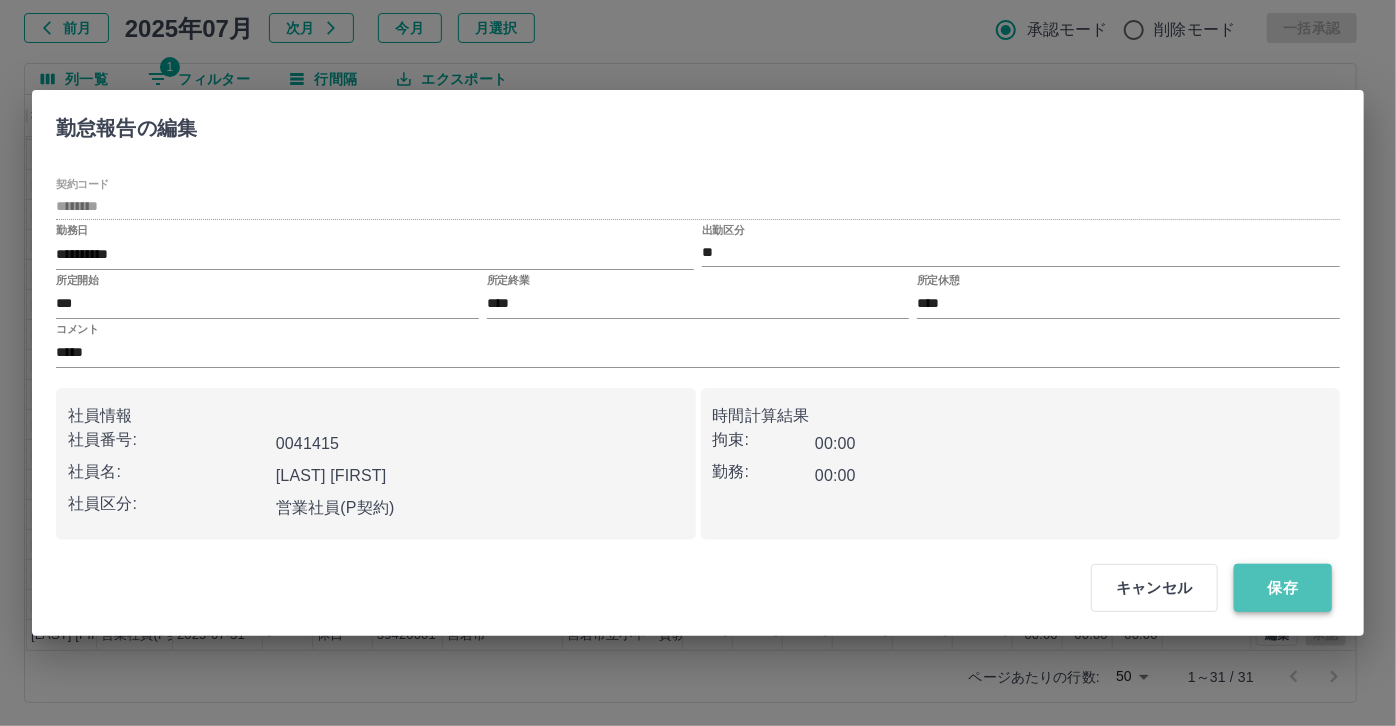click on "保存" at bounding box center [1283, 588] 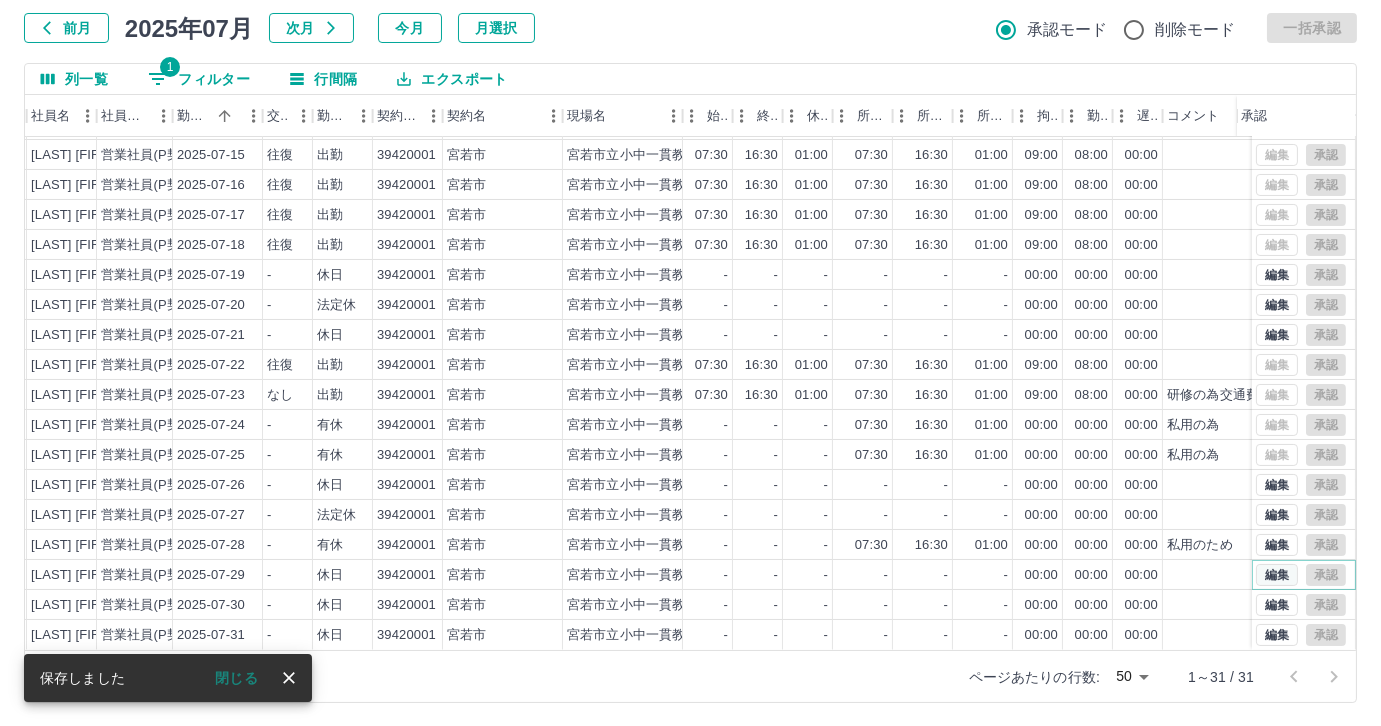 click on "編集" at bounding box center [1277, 575] 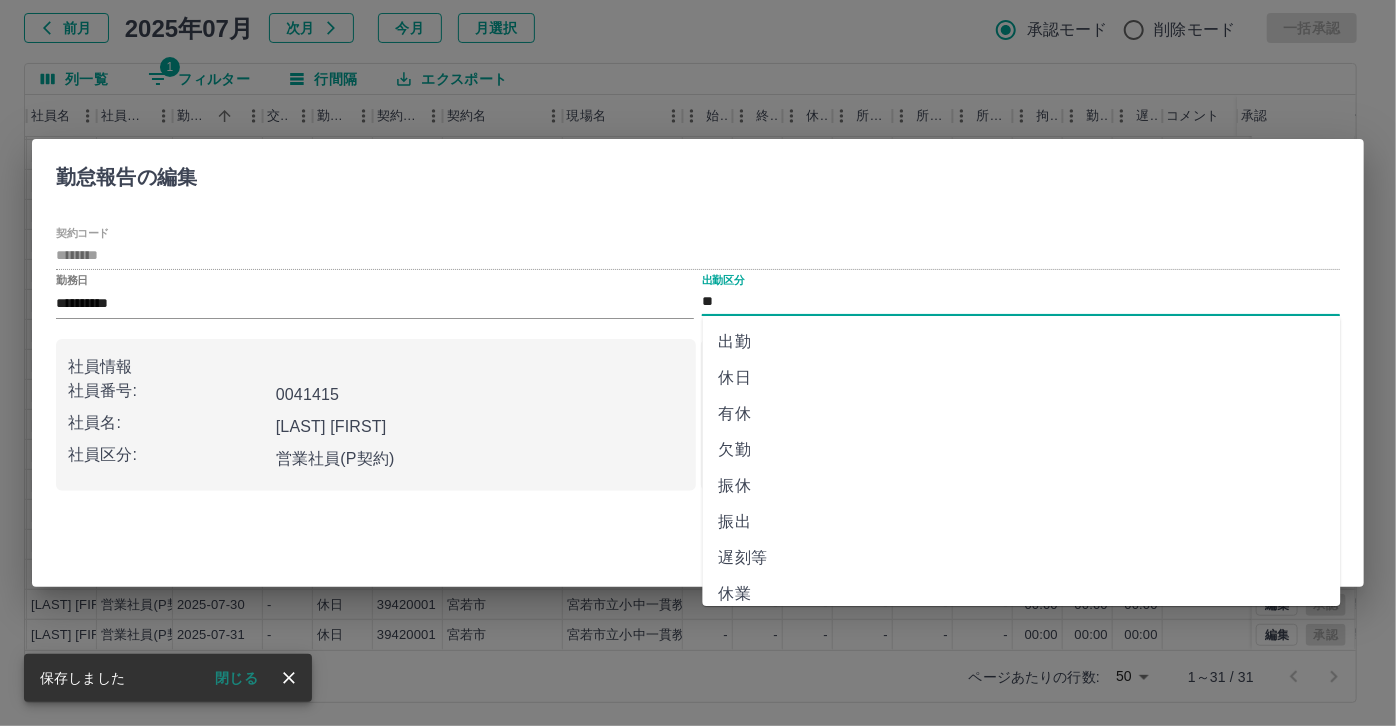 click on "**" at bounding box center [1021, 302] 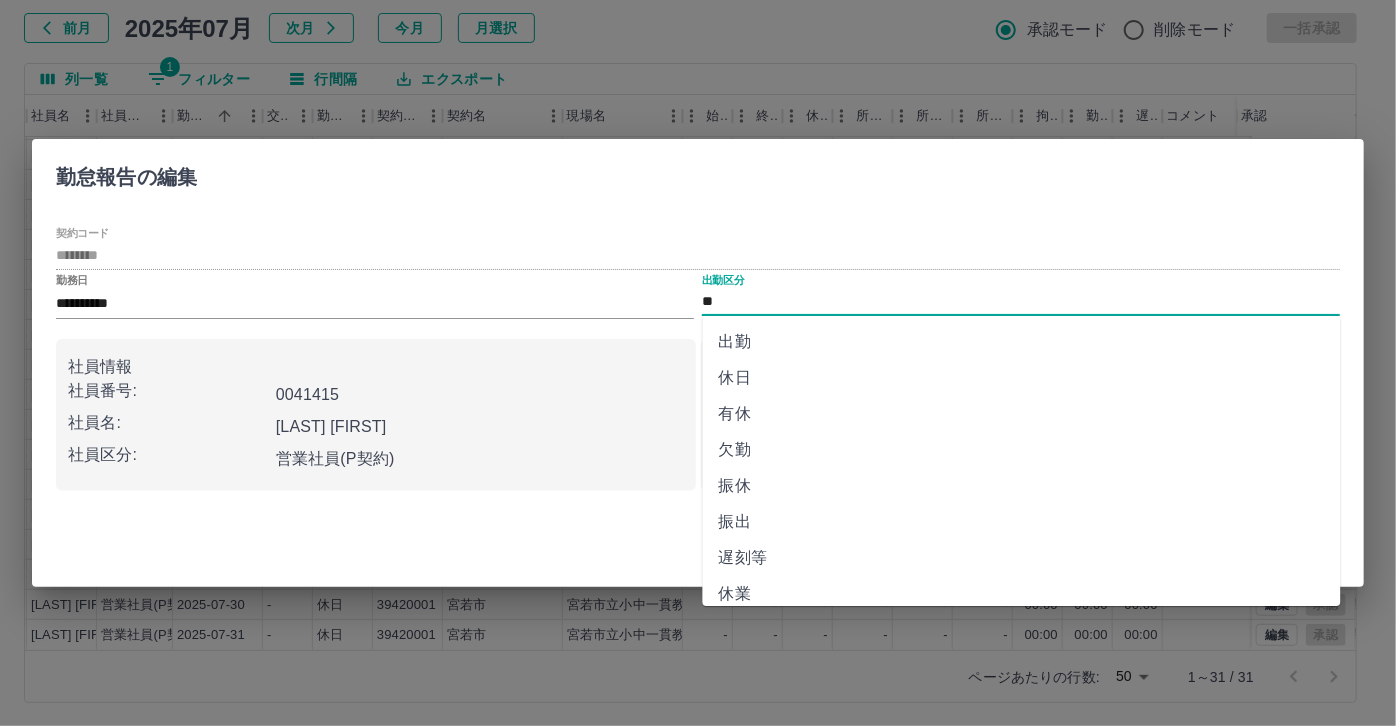 click on "有休" at bounding box center [1022, 414] 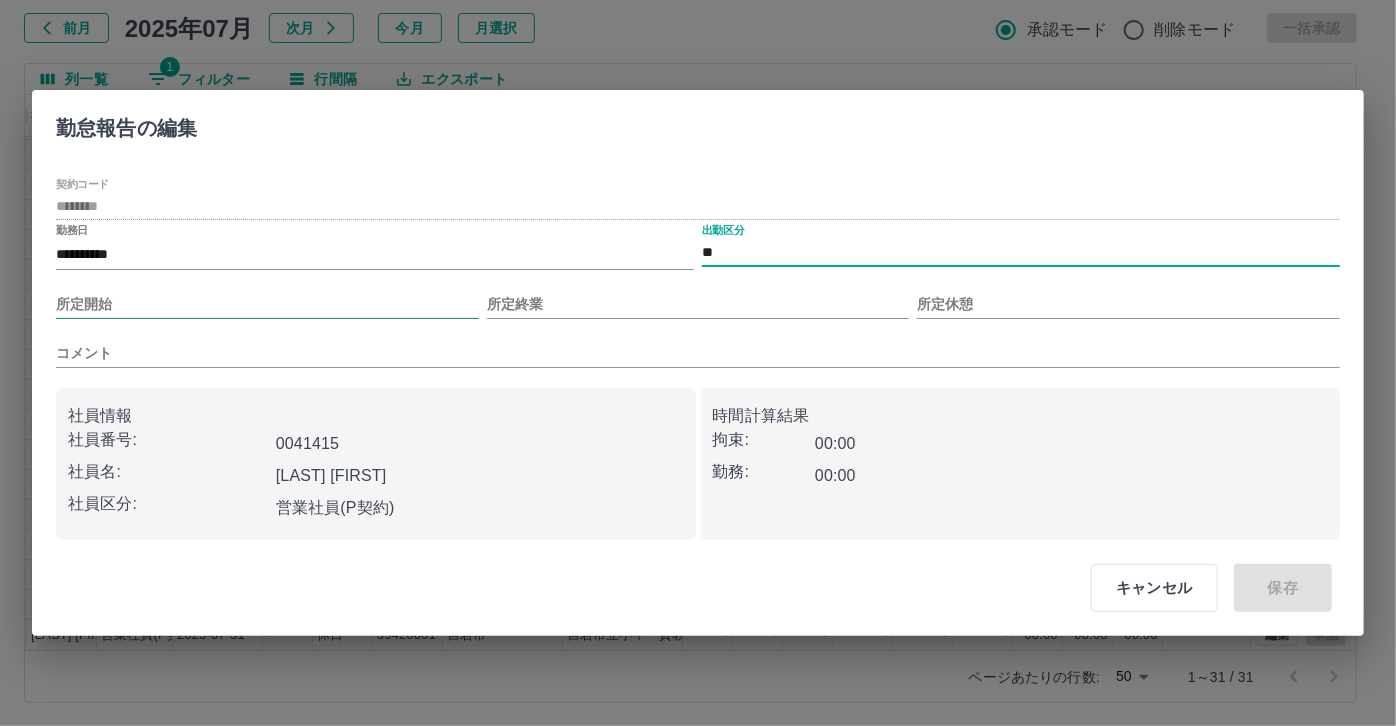 click on "所定開始" at bounding box center [267, 304] 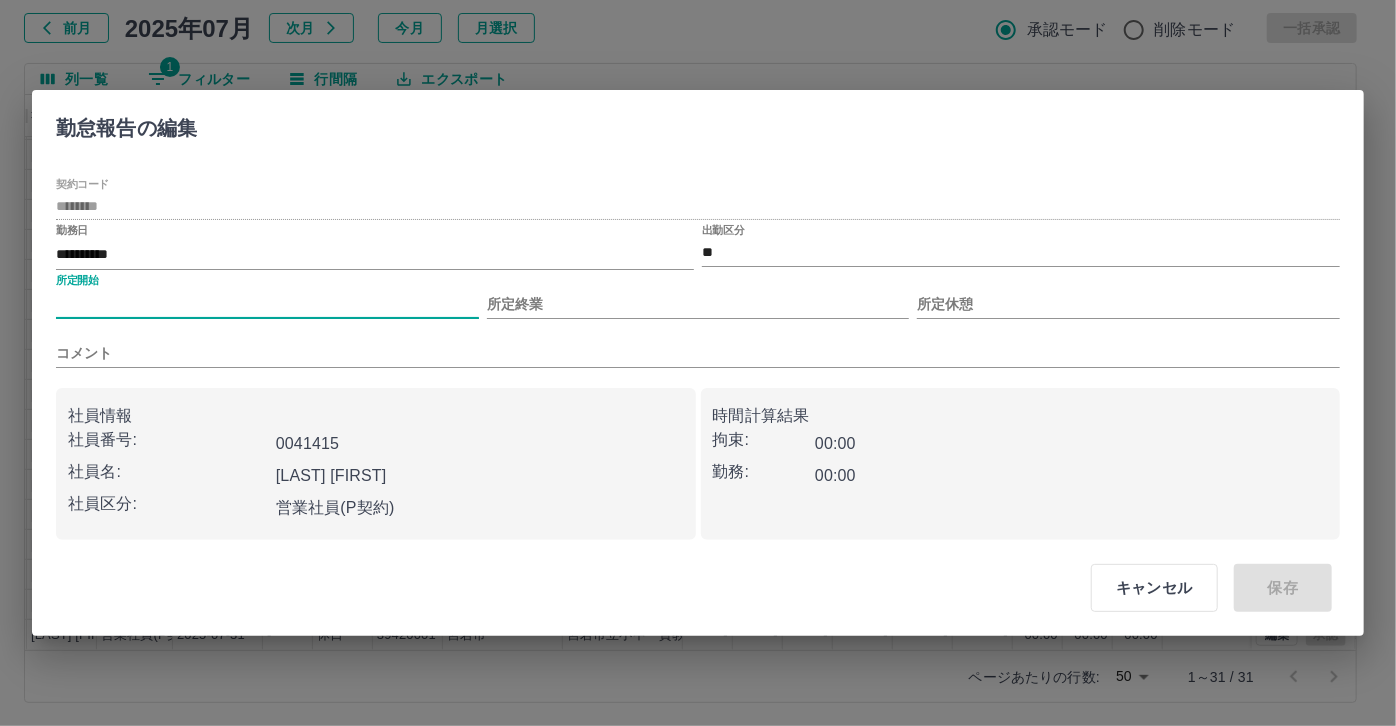 type on "***" 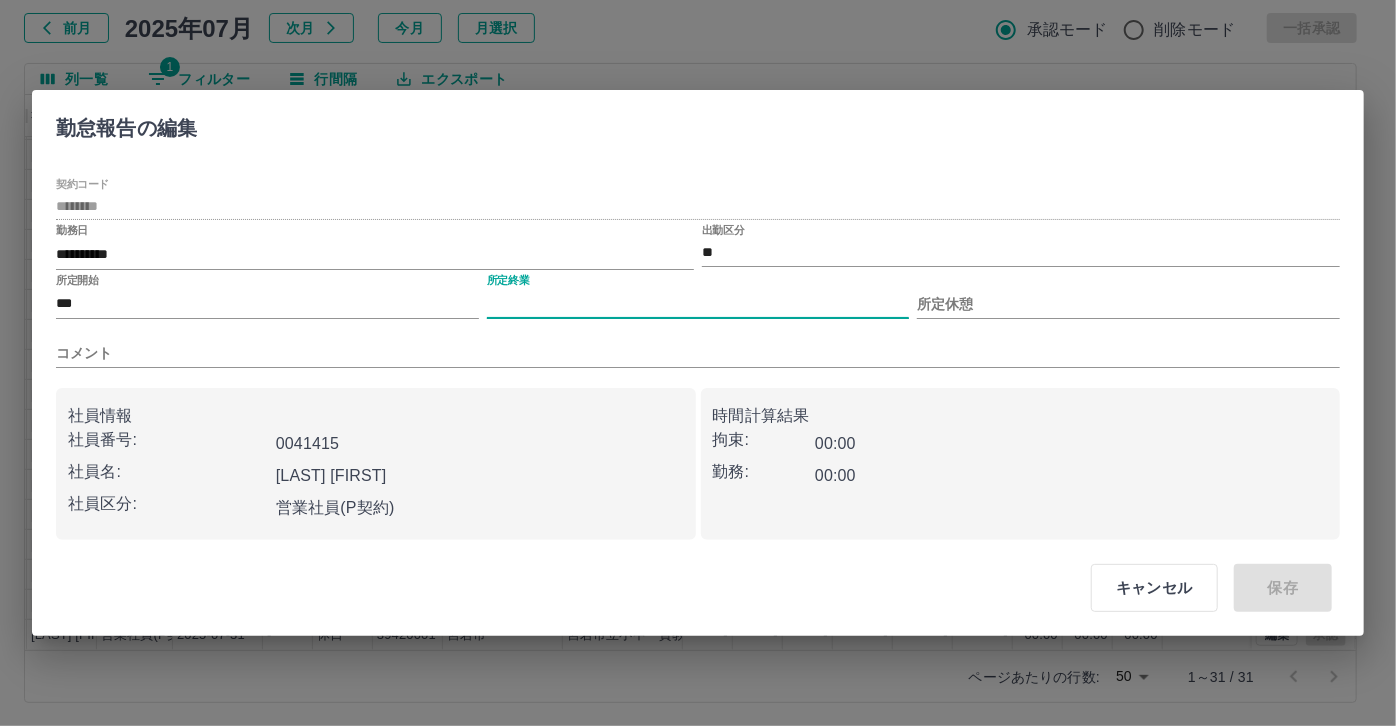 click on "所定終業" at bounding box center (698, 304) 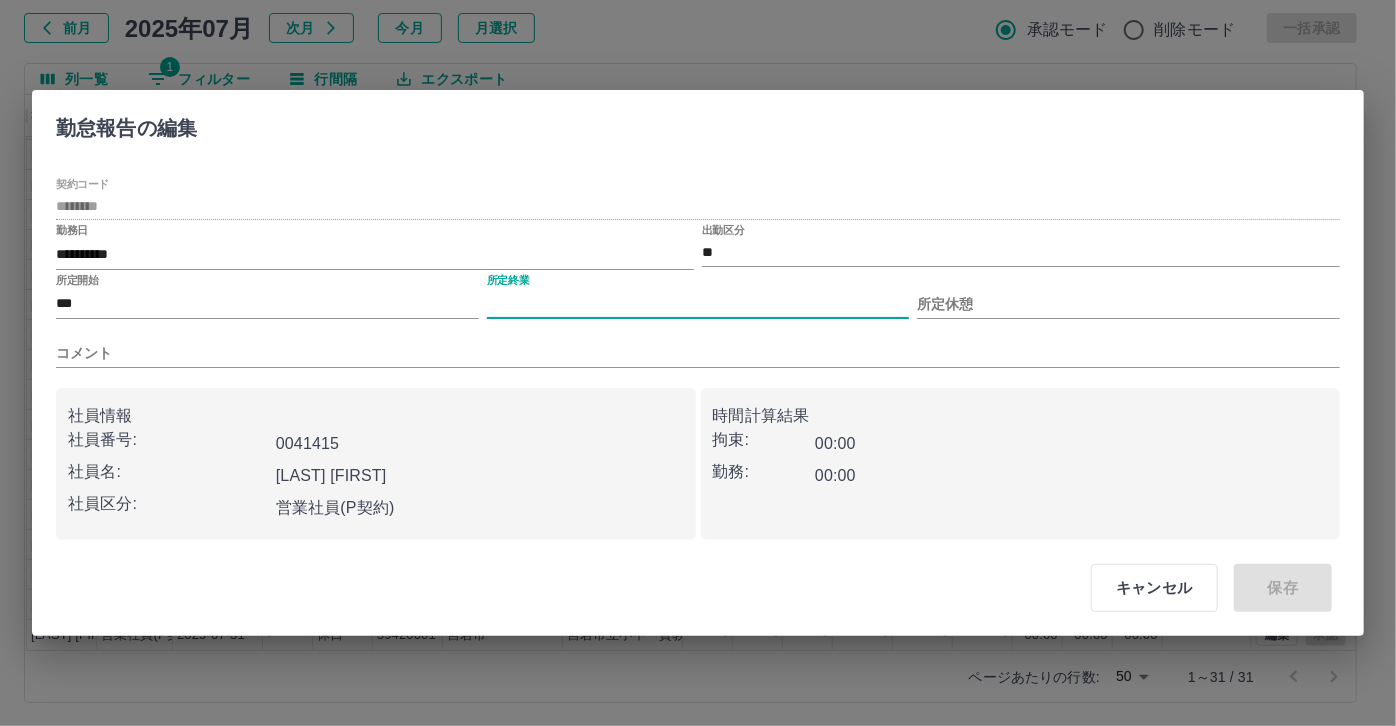 type on "****" 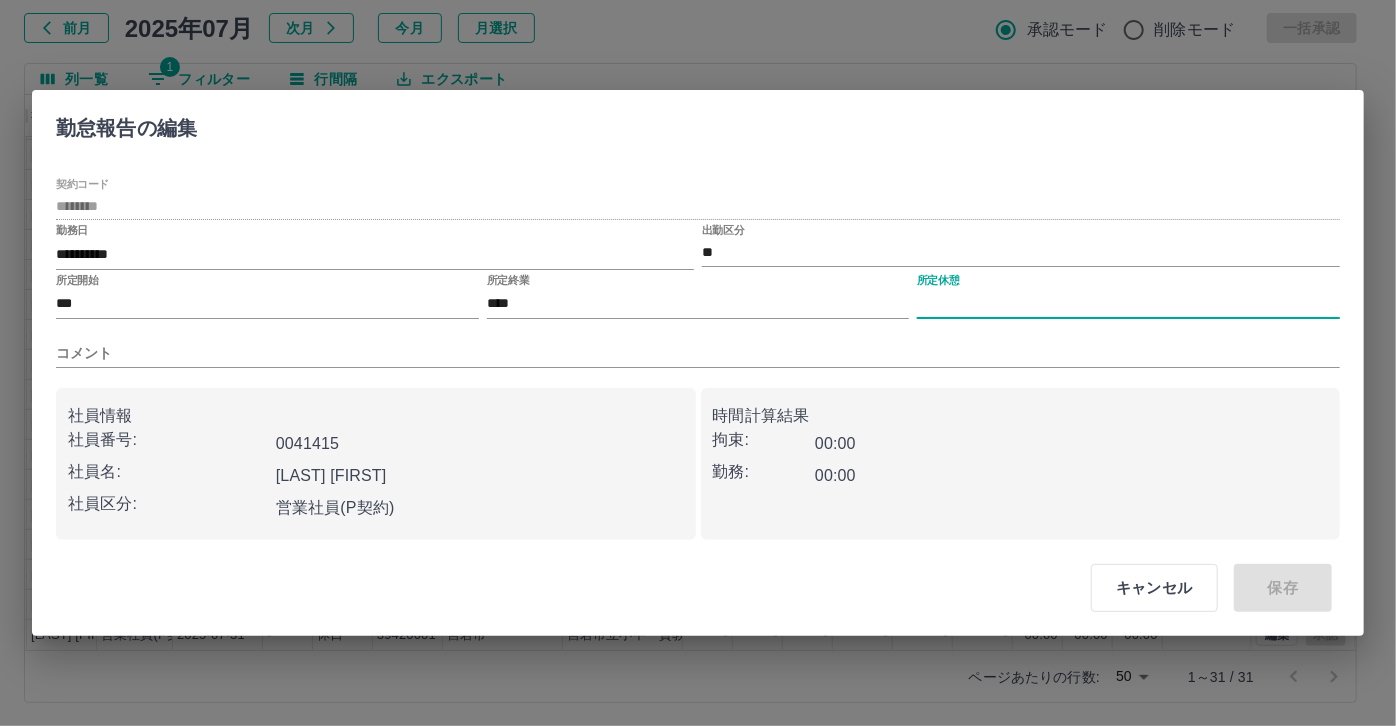 click on "所定休憩" at bounding box center [1128, 304] 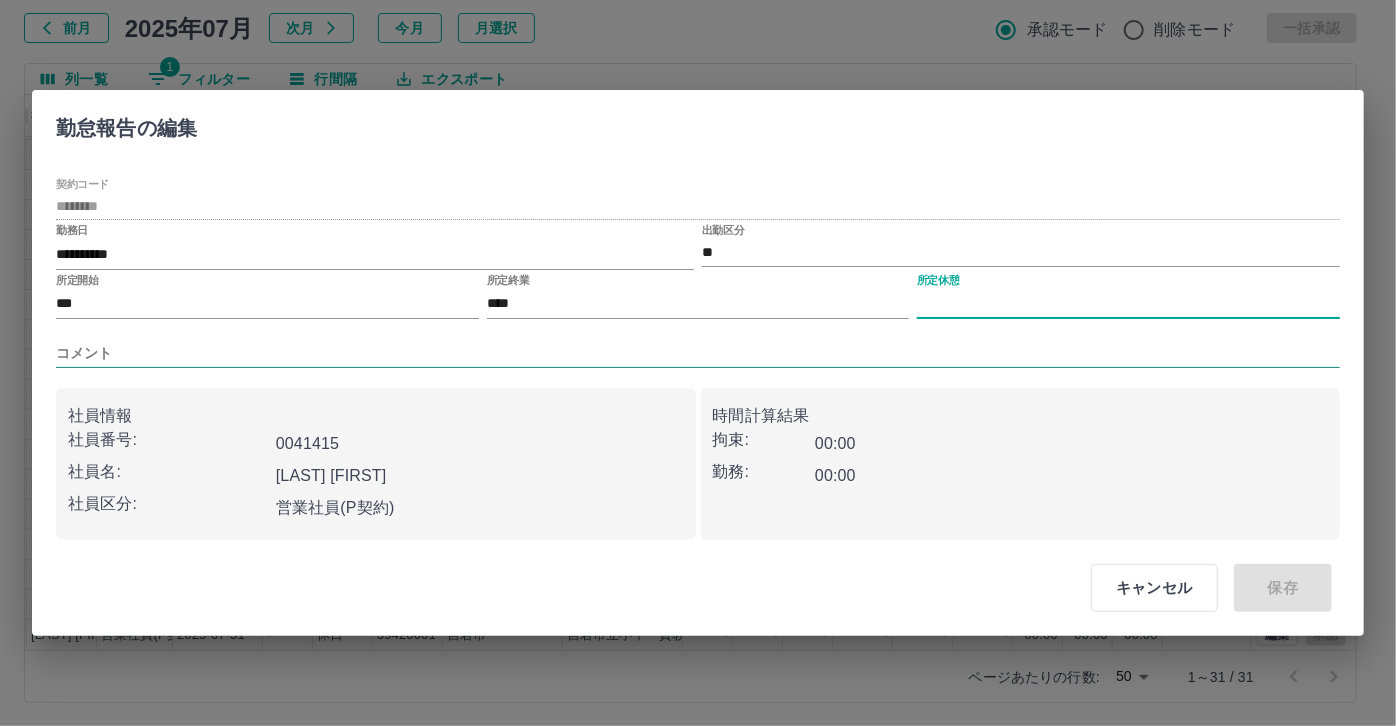 type on "****" 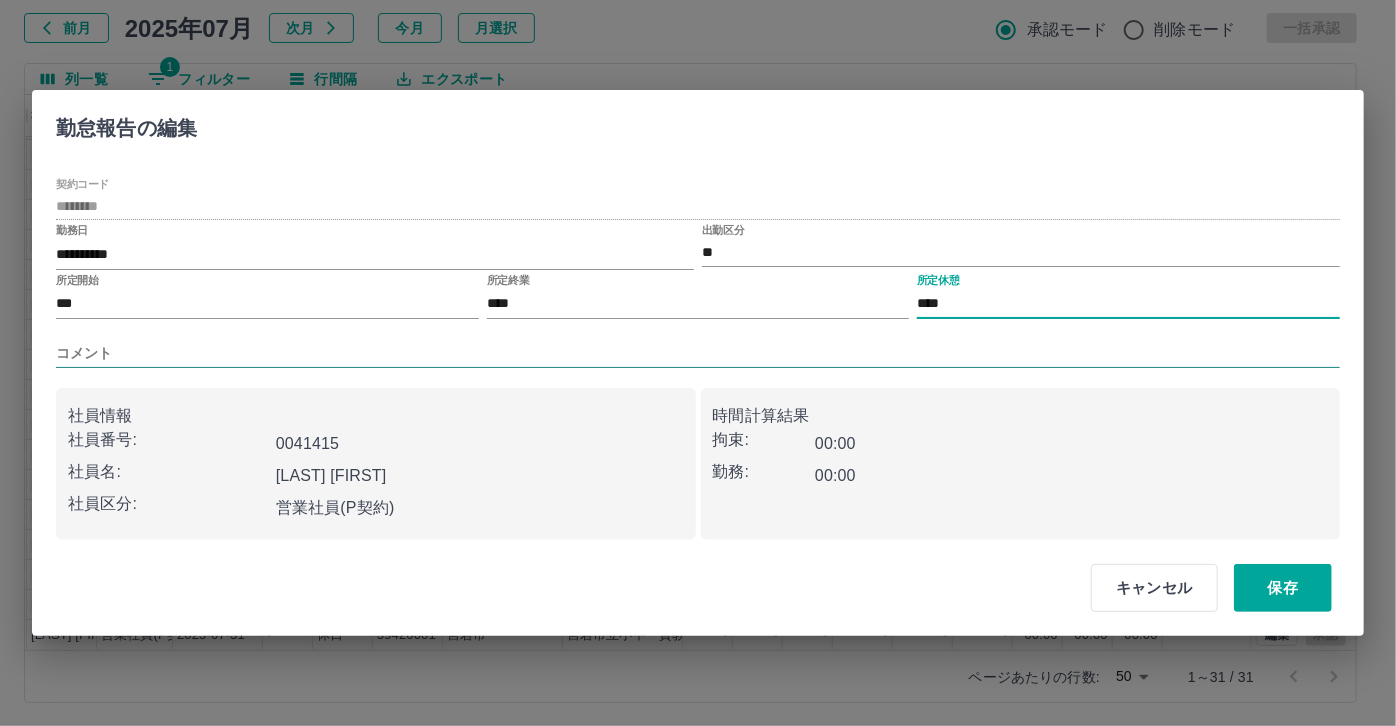 click on "コメント" at bounding box center (698, 353) 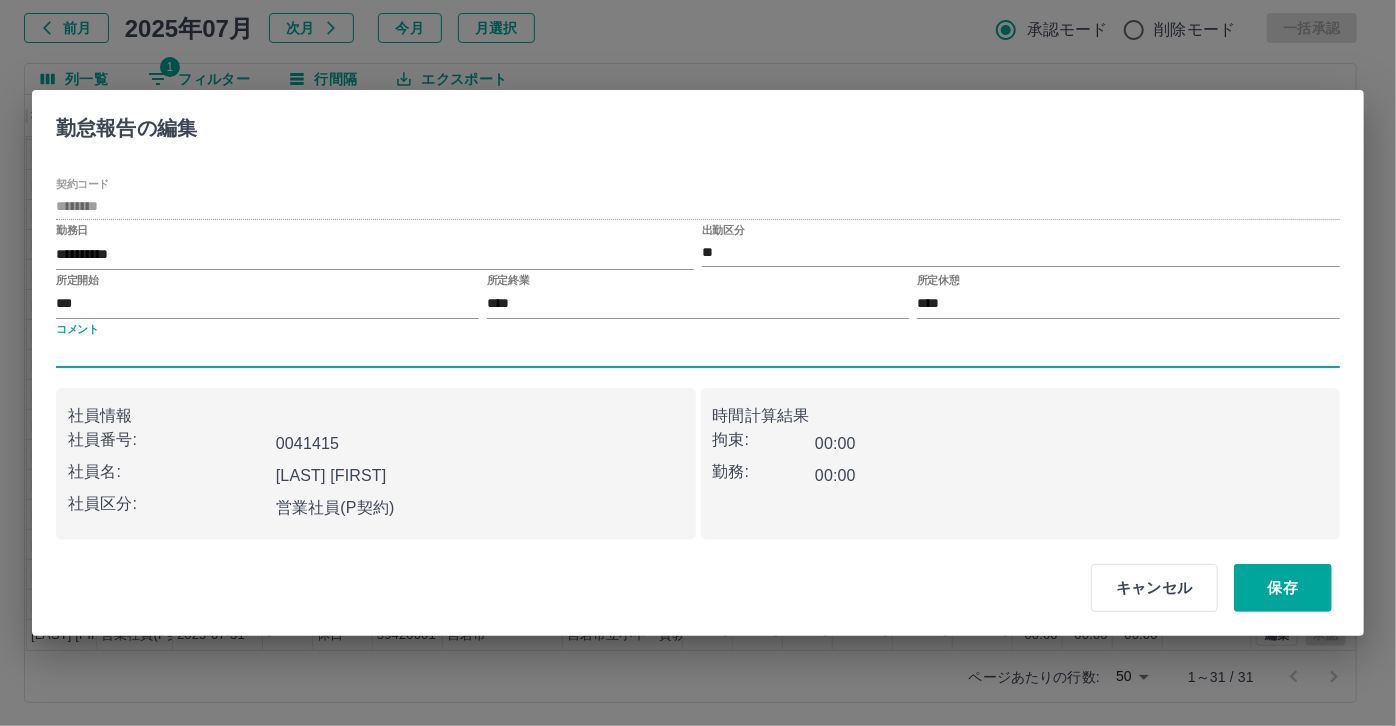 type on "*****" 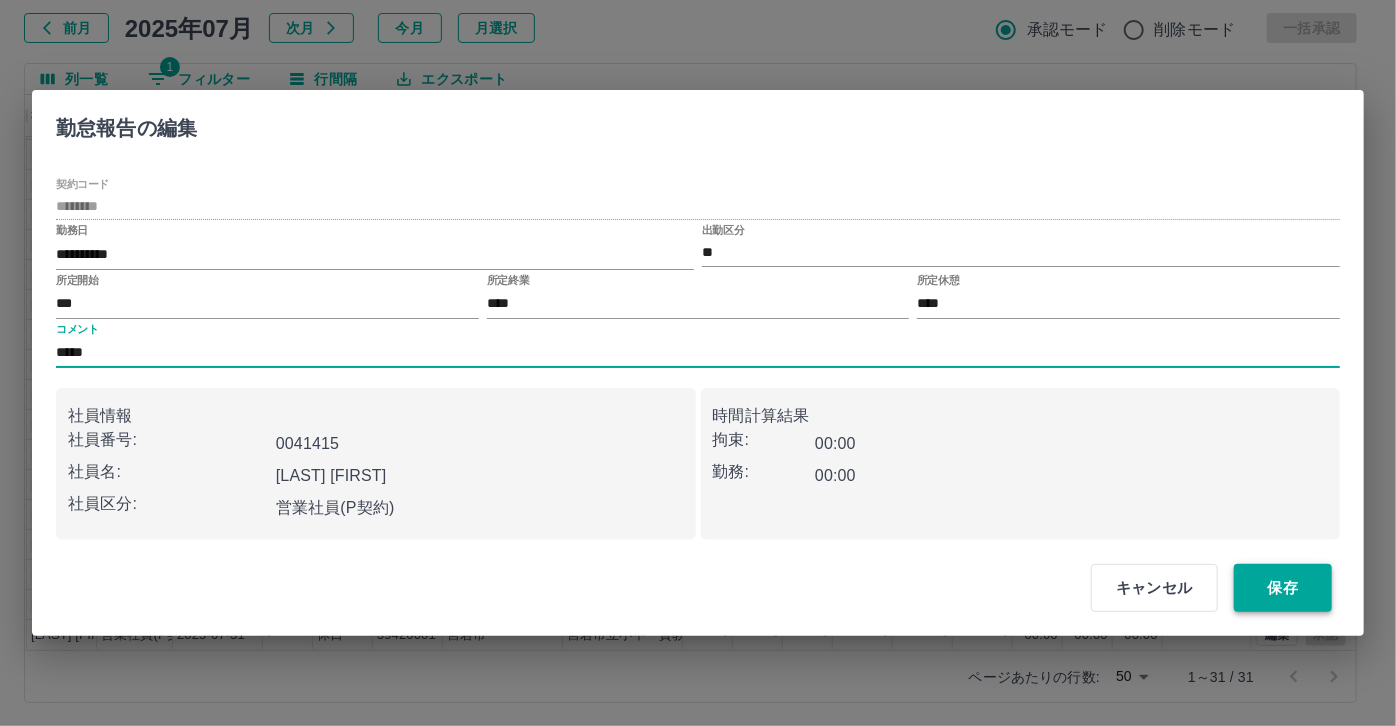 click on "保存" at bounding box center (1283, 588) 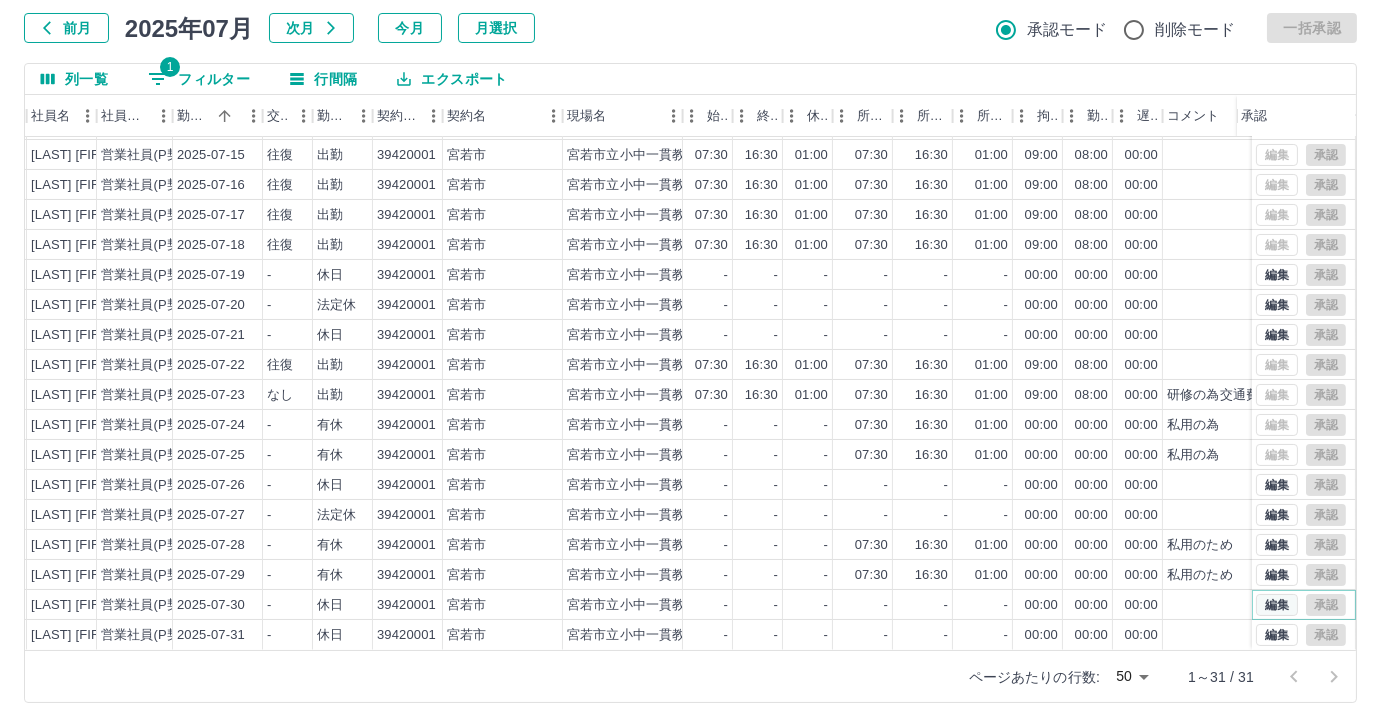 click on "編集" at bounding box center [1277, 605] 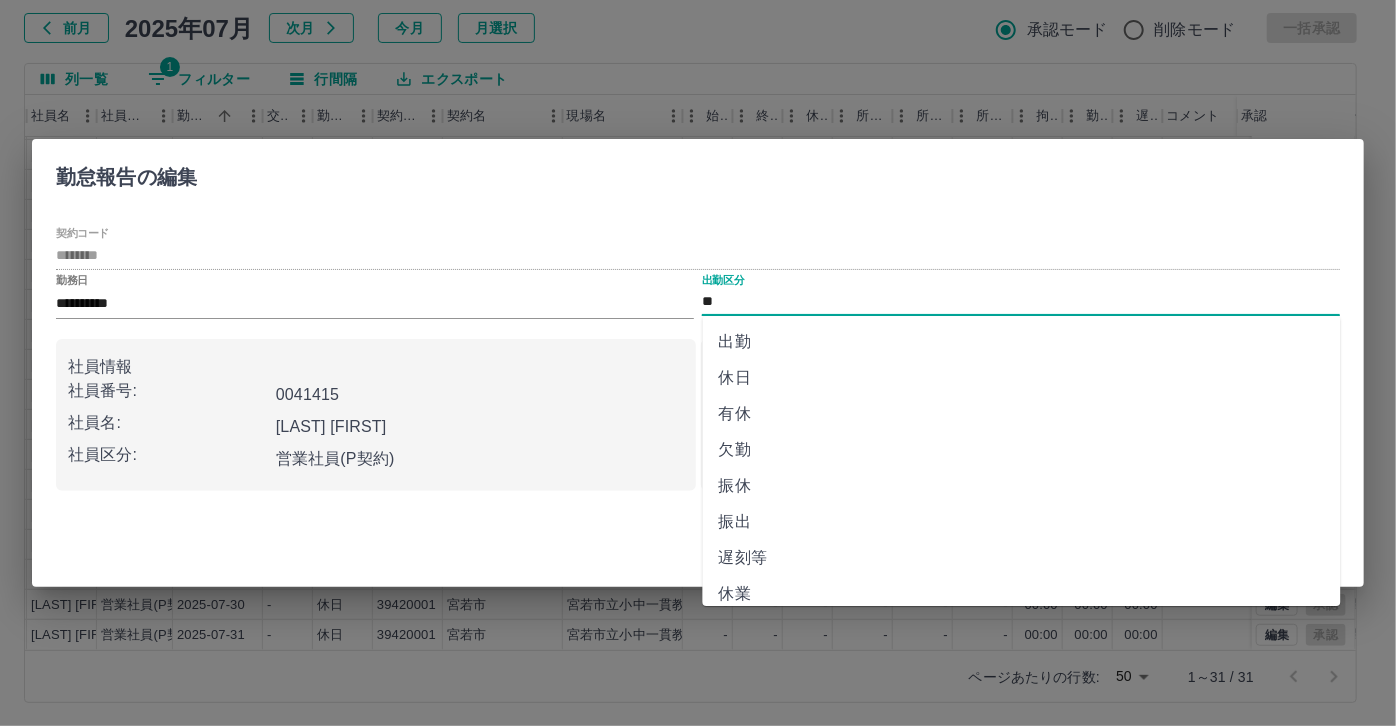 click on "**" at bounding box center (1021, 302) 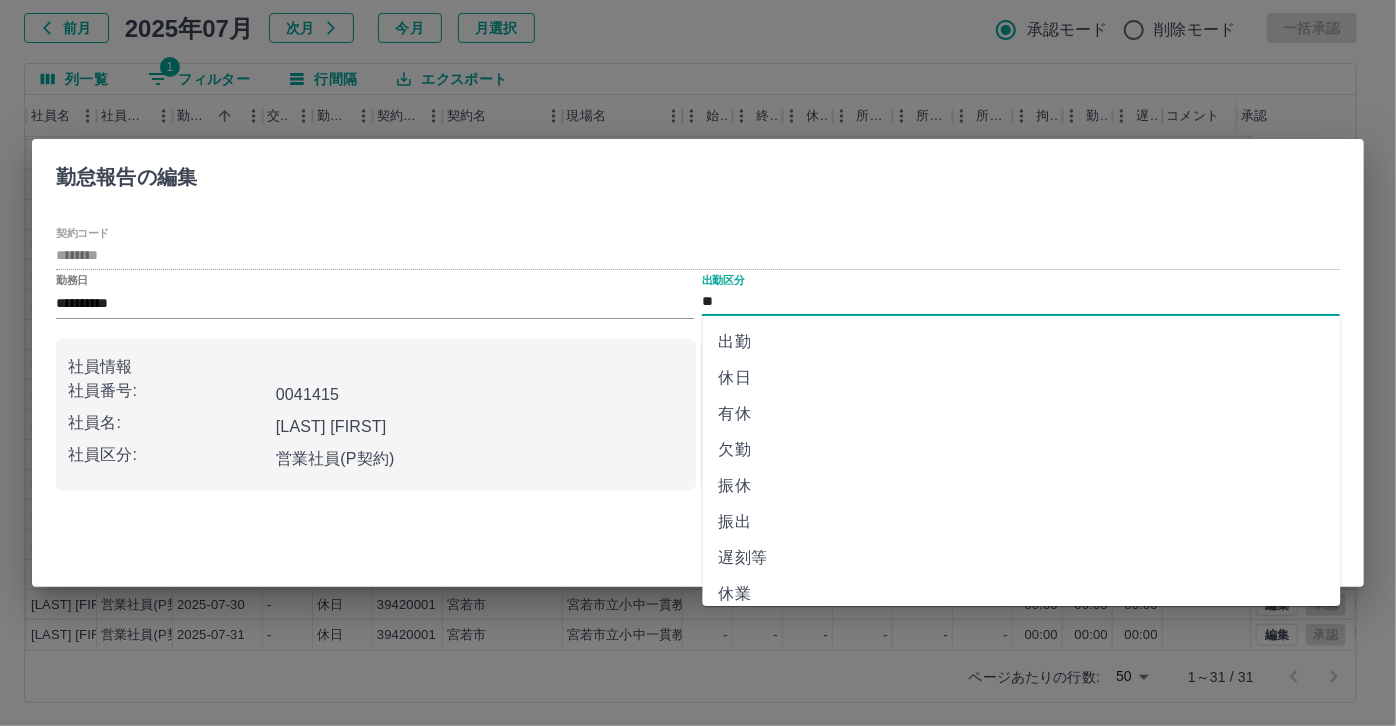 click on "有休" at bounding box center (1022, 414) 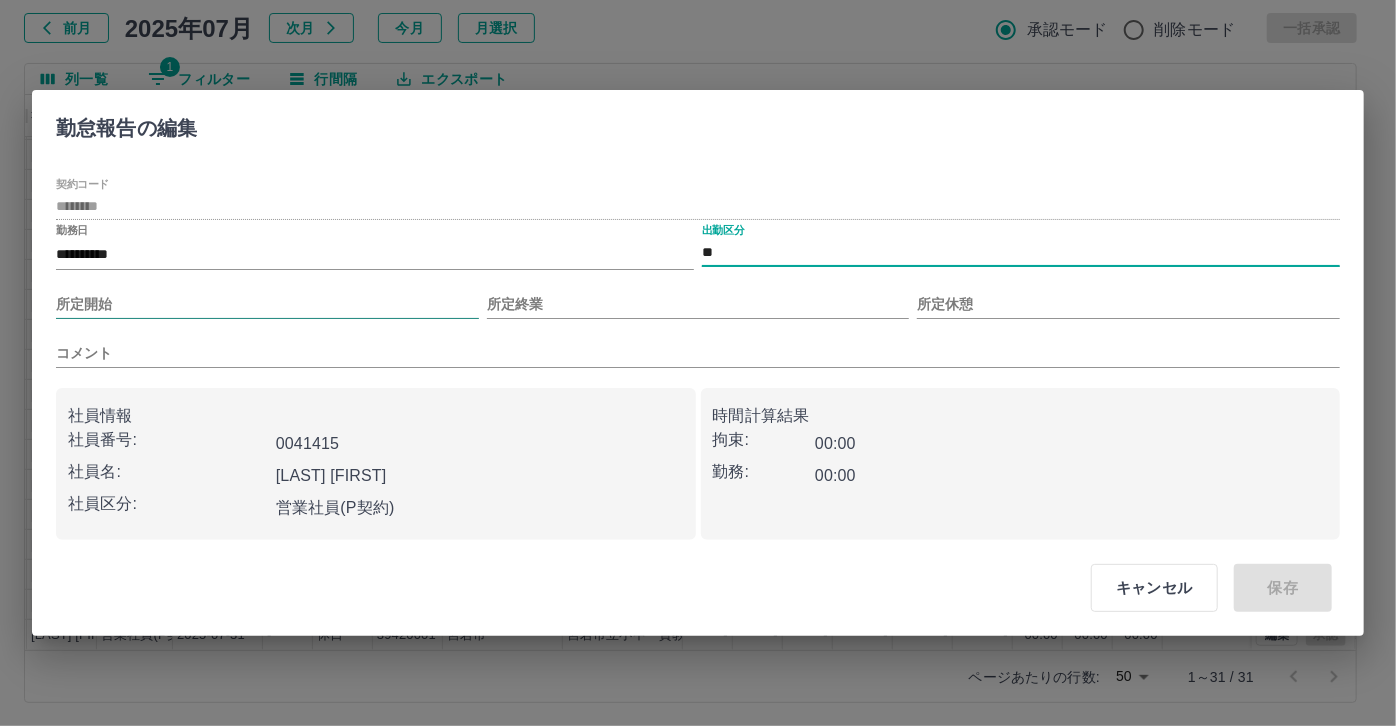 click on "所定開始" at bounding box center (267, 304) 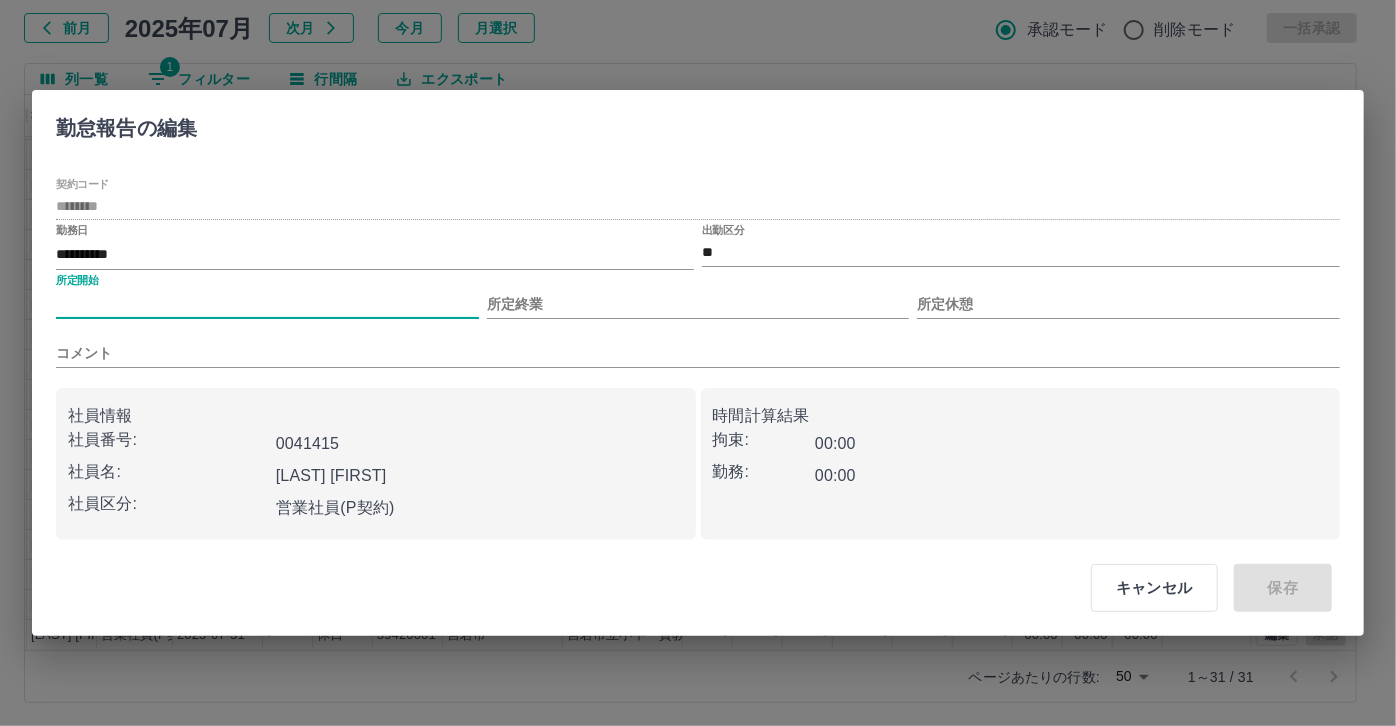 type on "***" 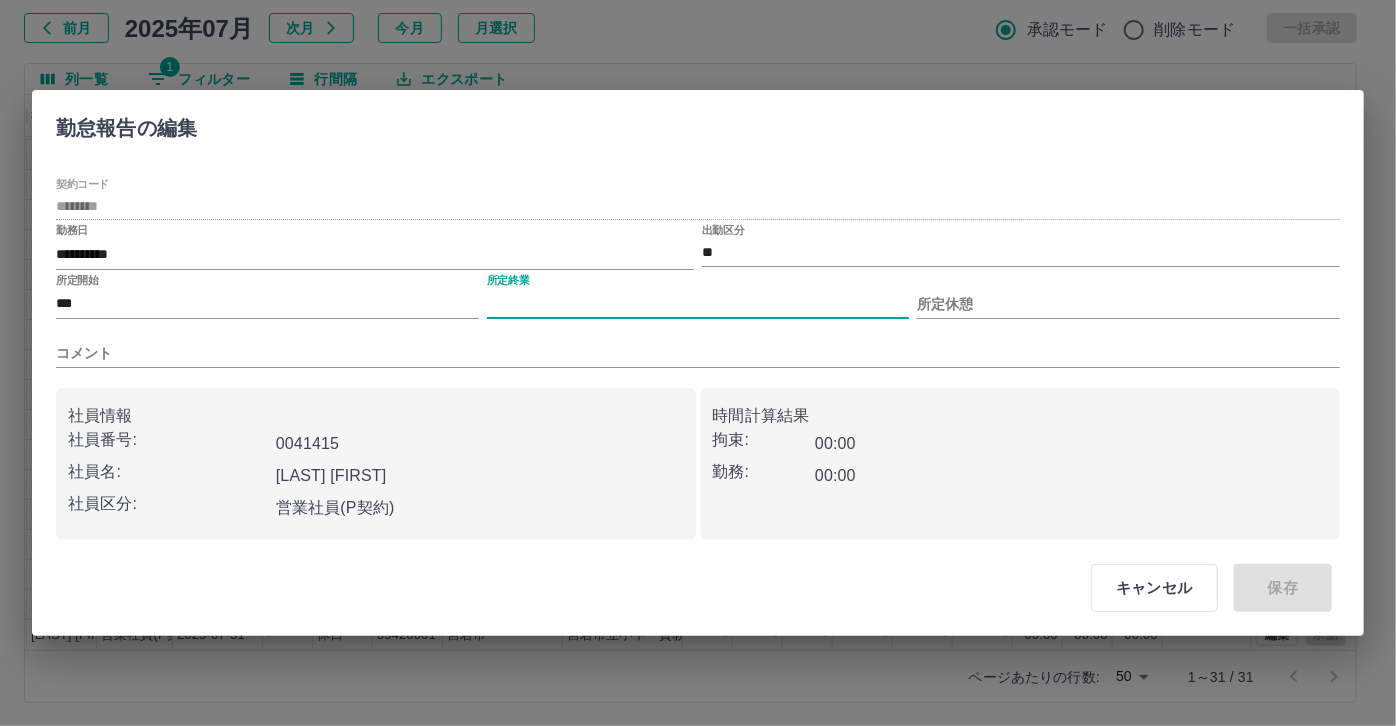 click on "所定終業" at bounding box center [698, 304] 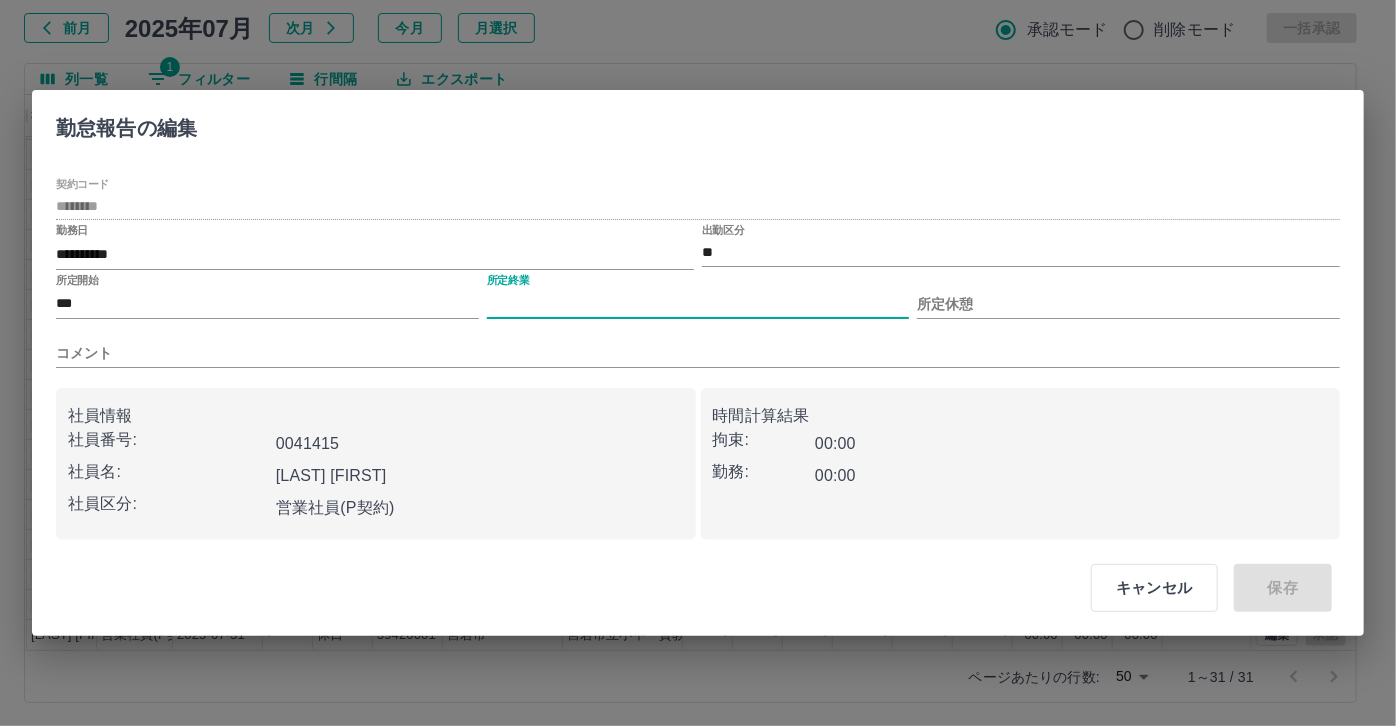 type on "****" 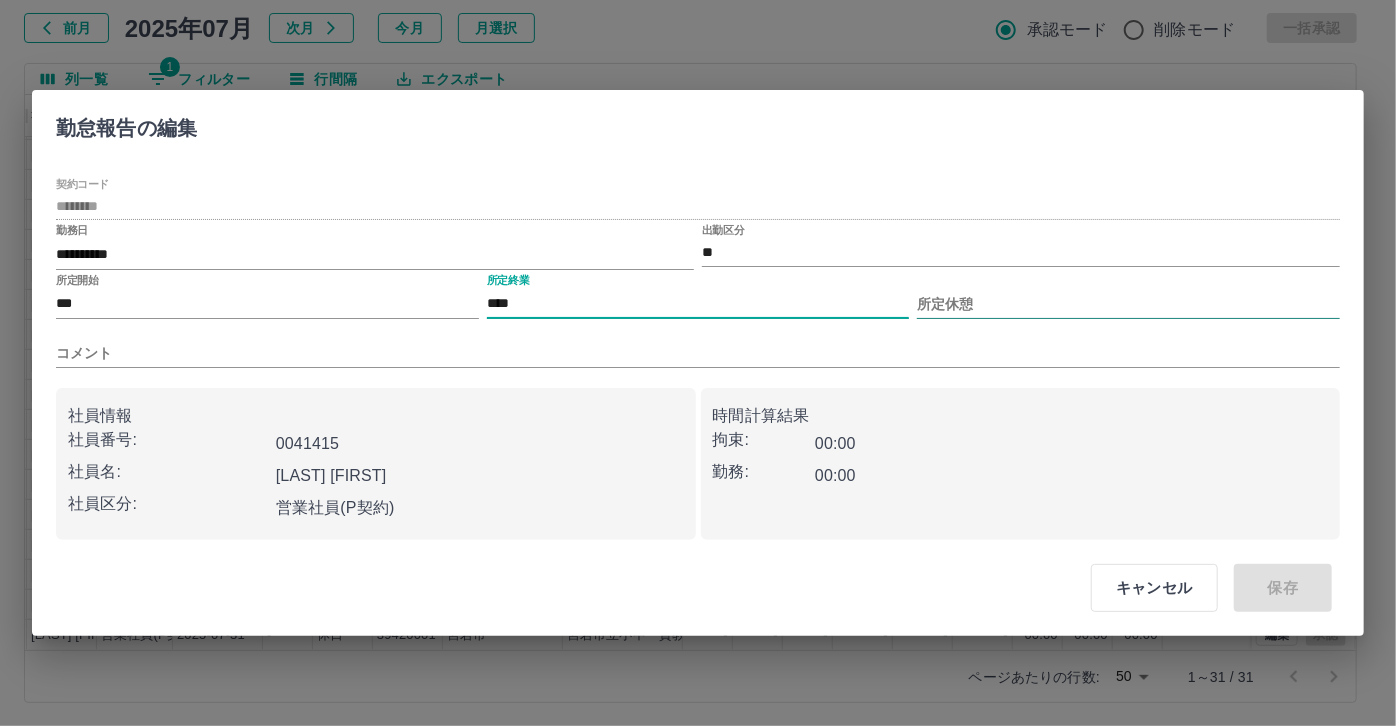 click on "所定休憩" at bounding box center (1128, 304) 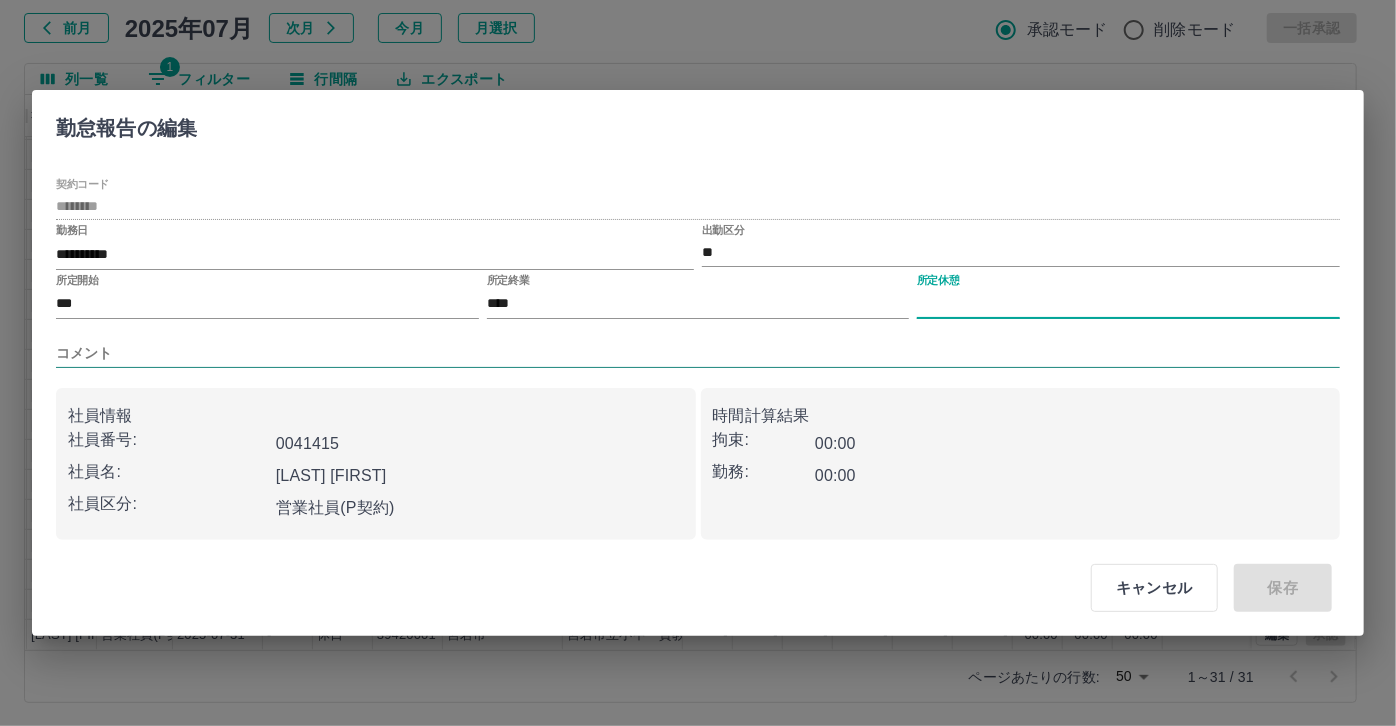 type on "****" 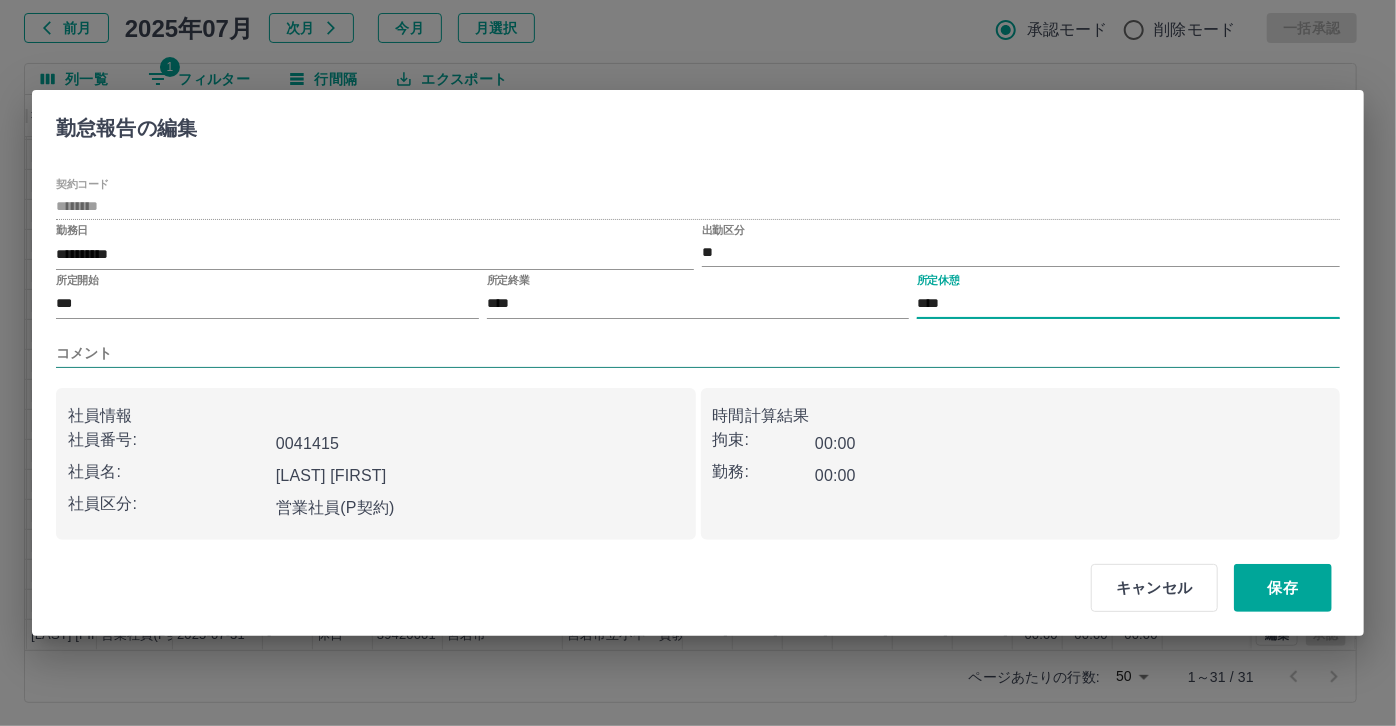 click on "コメント" at bounding box center [698, 353] 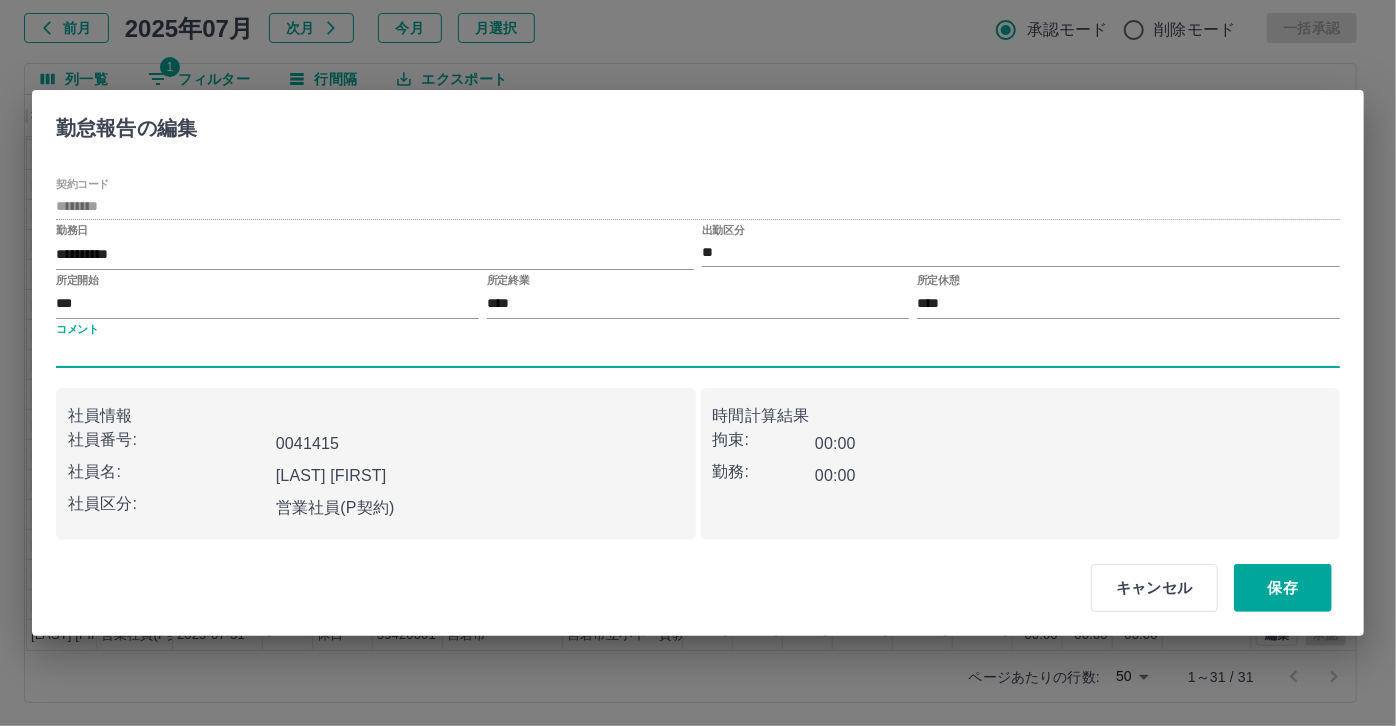 type on "*****" 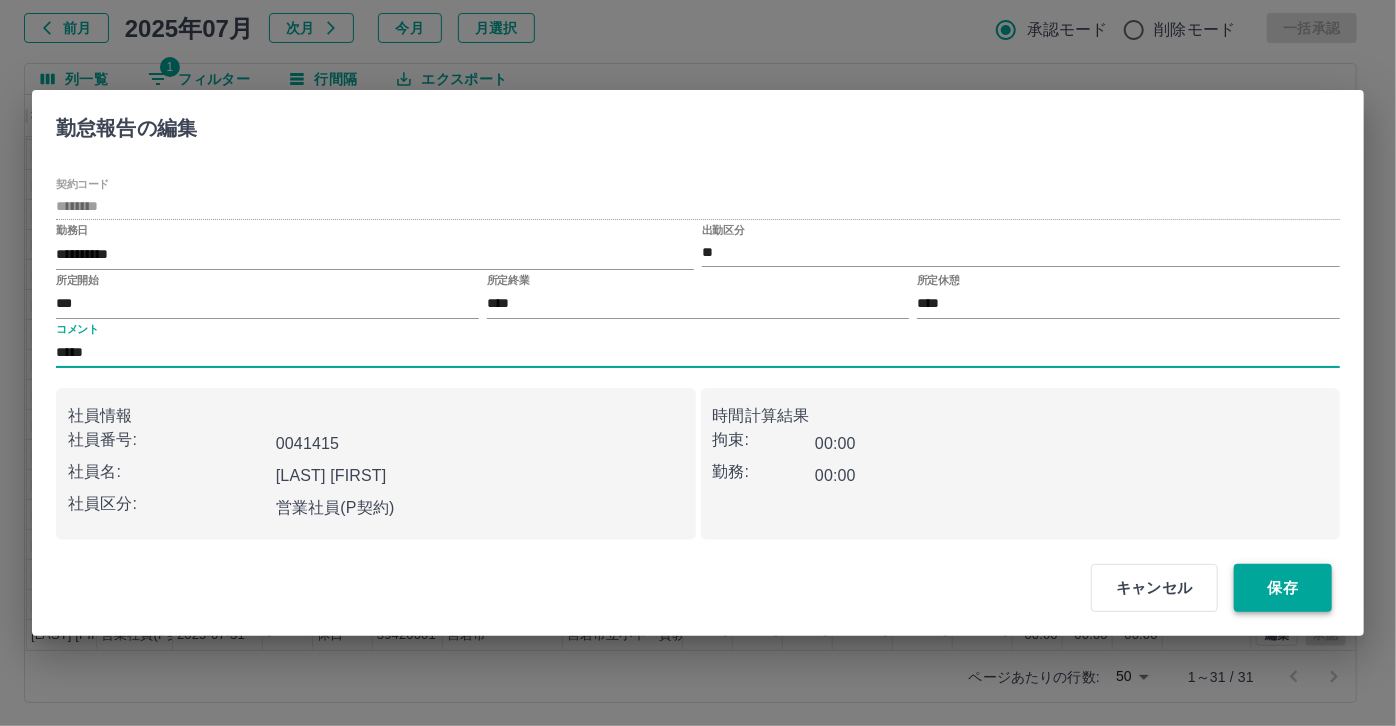 click on "保存" at bounding box center [1283, 588] 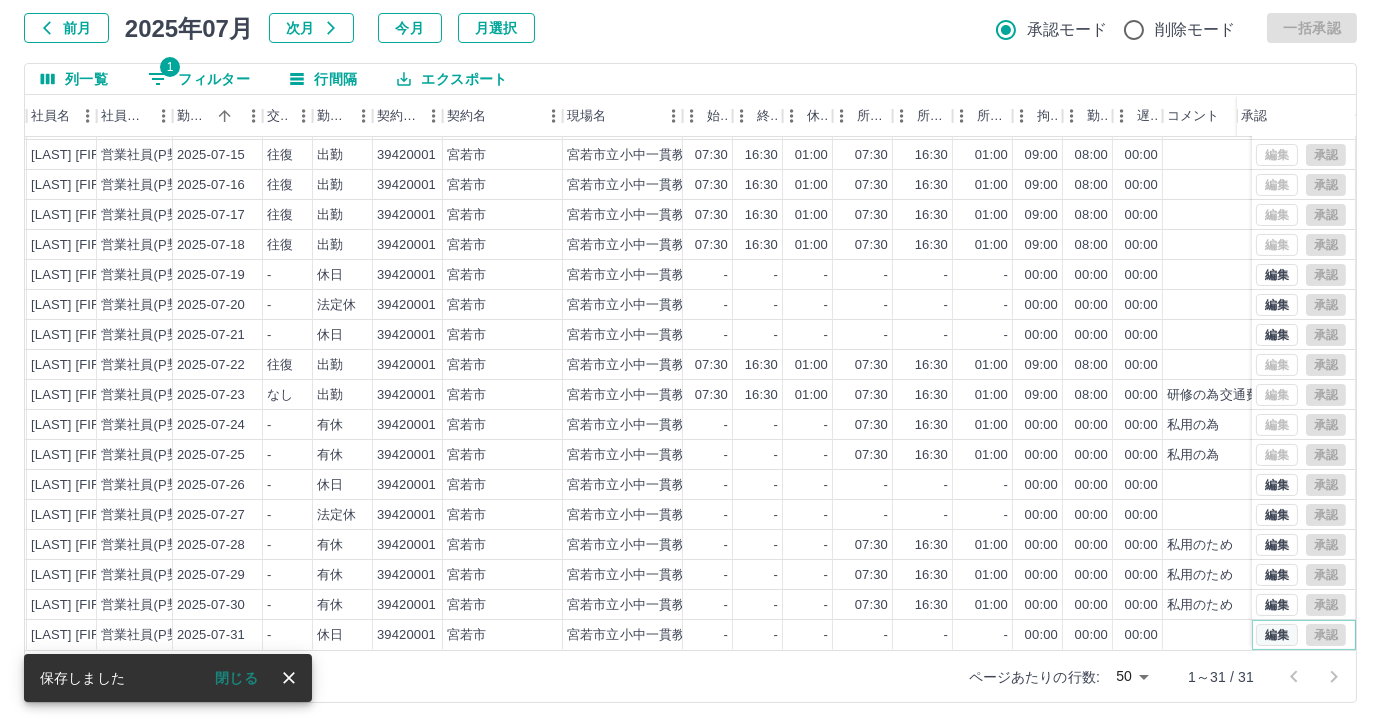 click on "編集" at bounding box center (1277, 635) 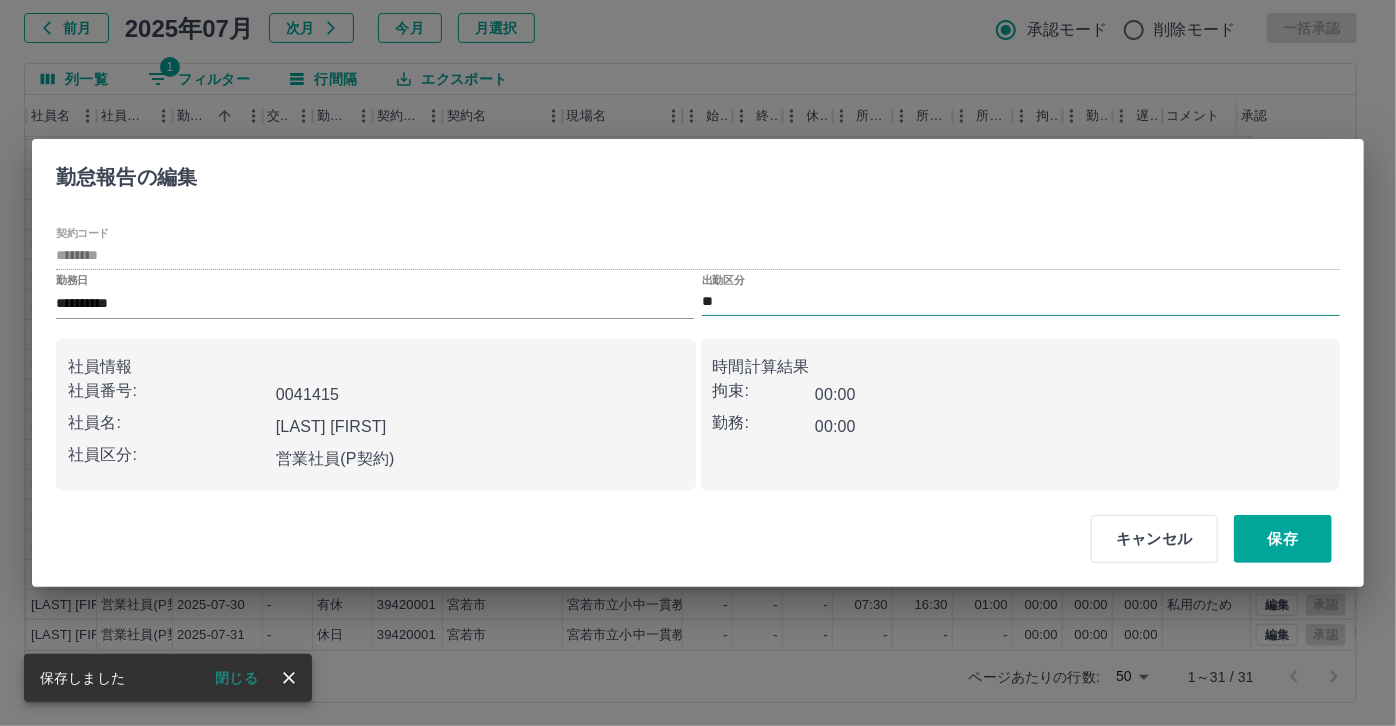 click on "出勤区分 **" at bounding box center (1021, 296) 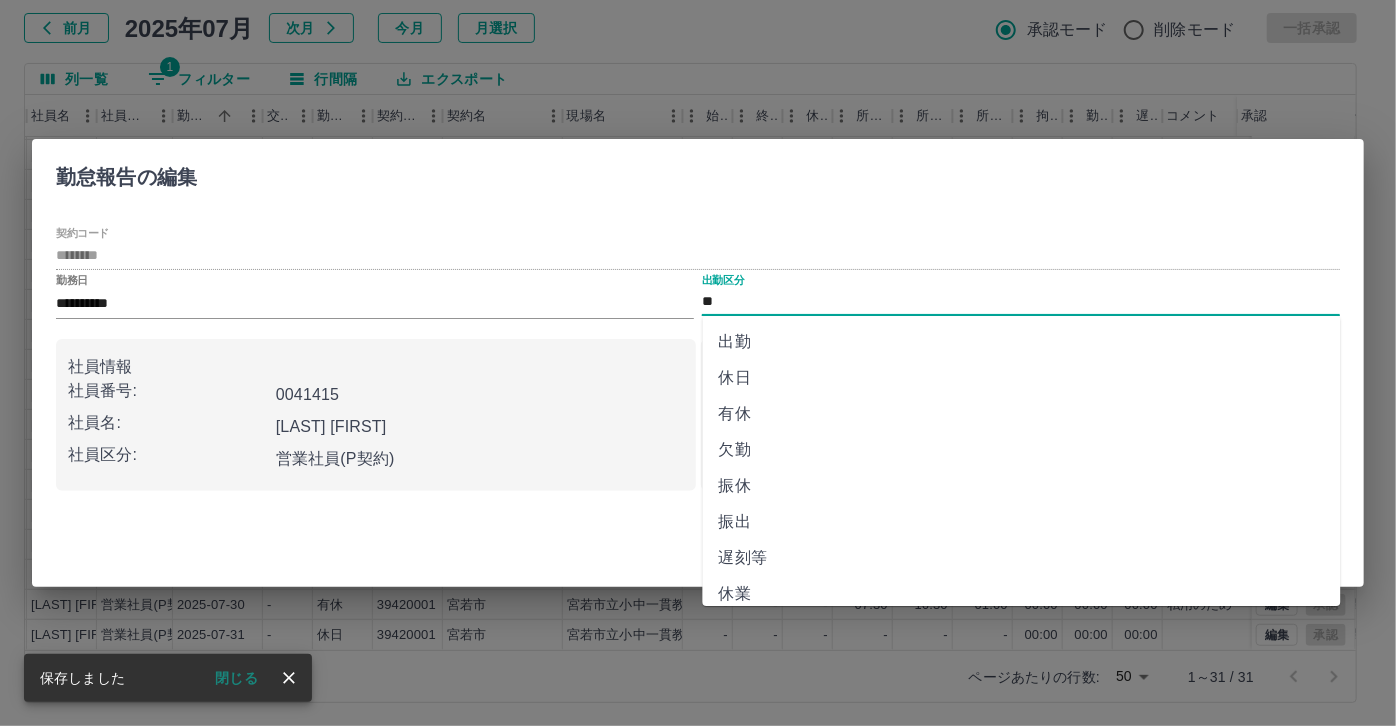 click on "**" at bounding box center [1021, 302] 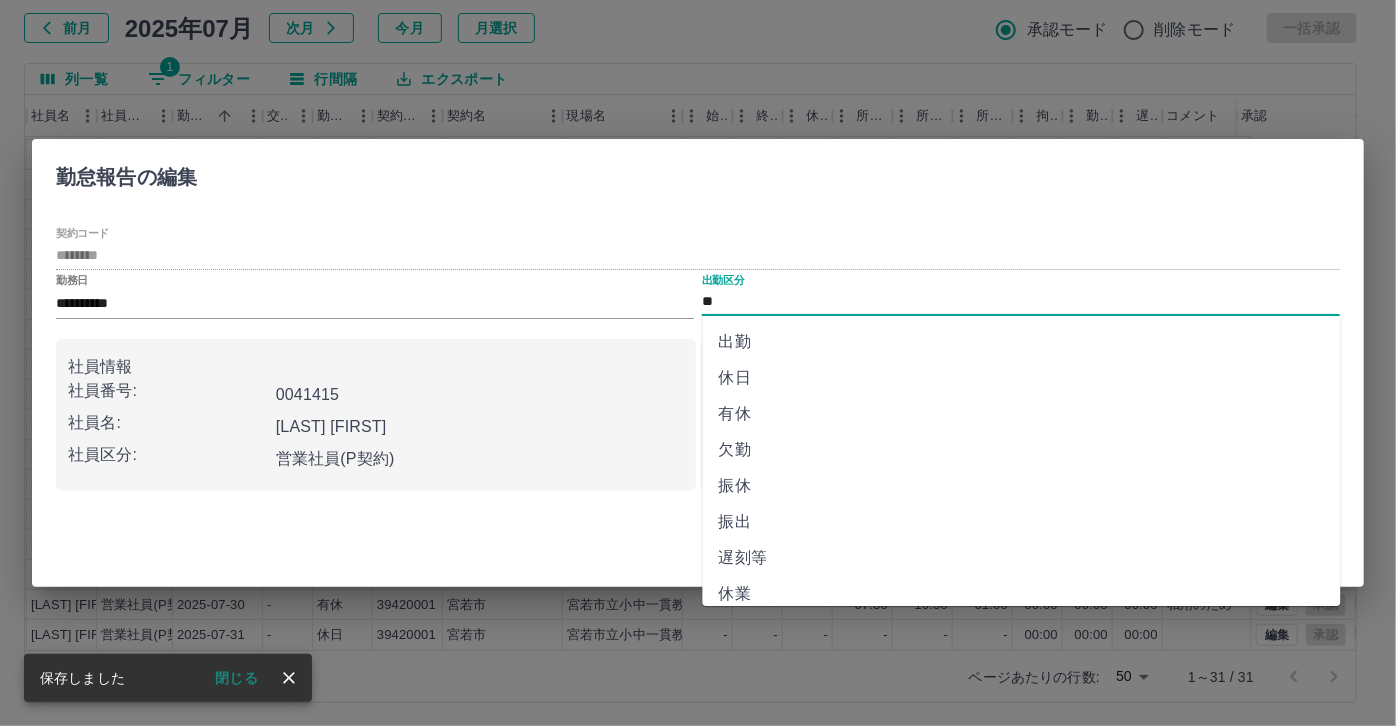 click on "有休" at bounding box center (1022, 414) 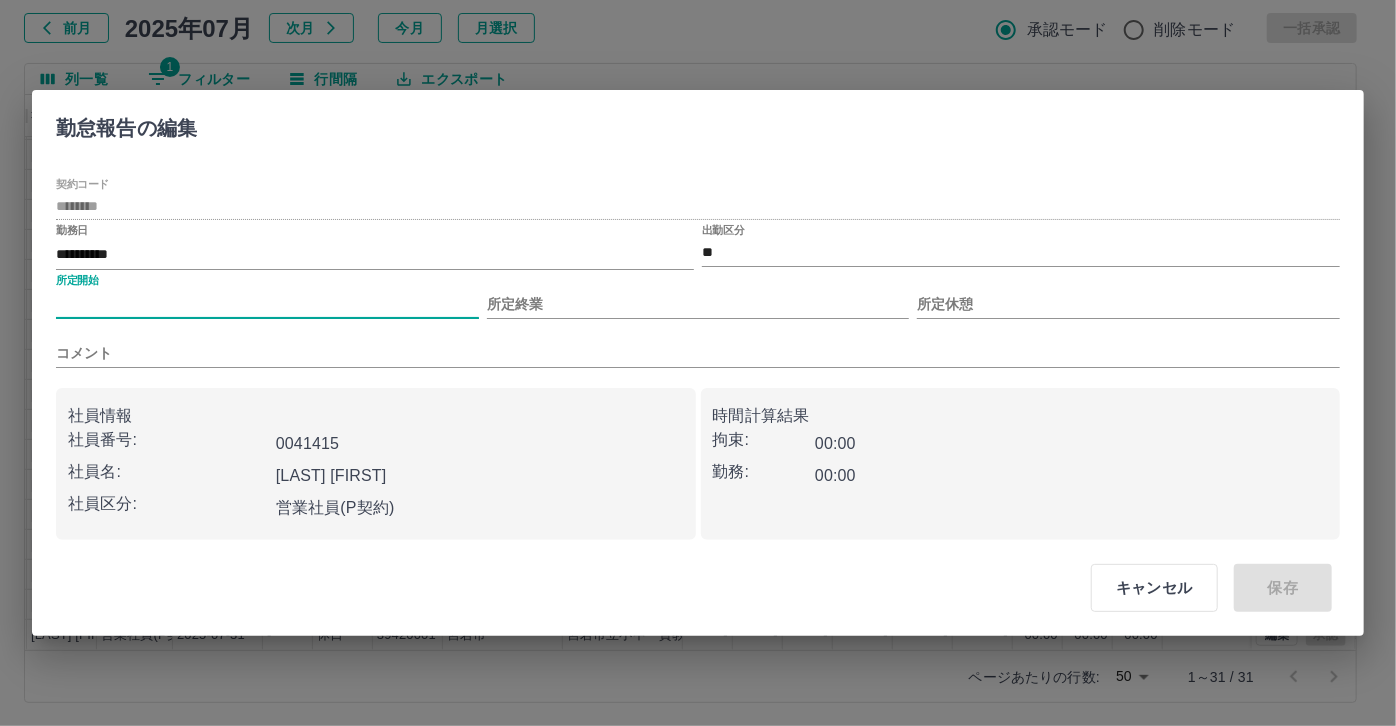 click on "所定開始" at bounding box center [267, 304] 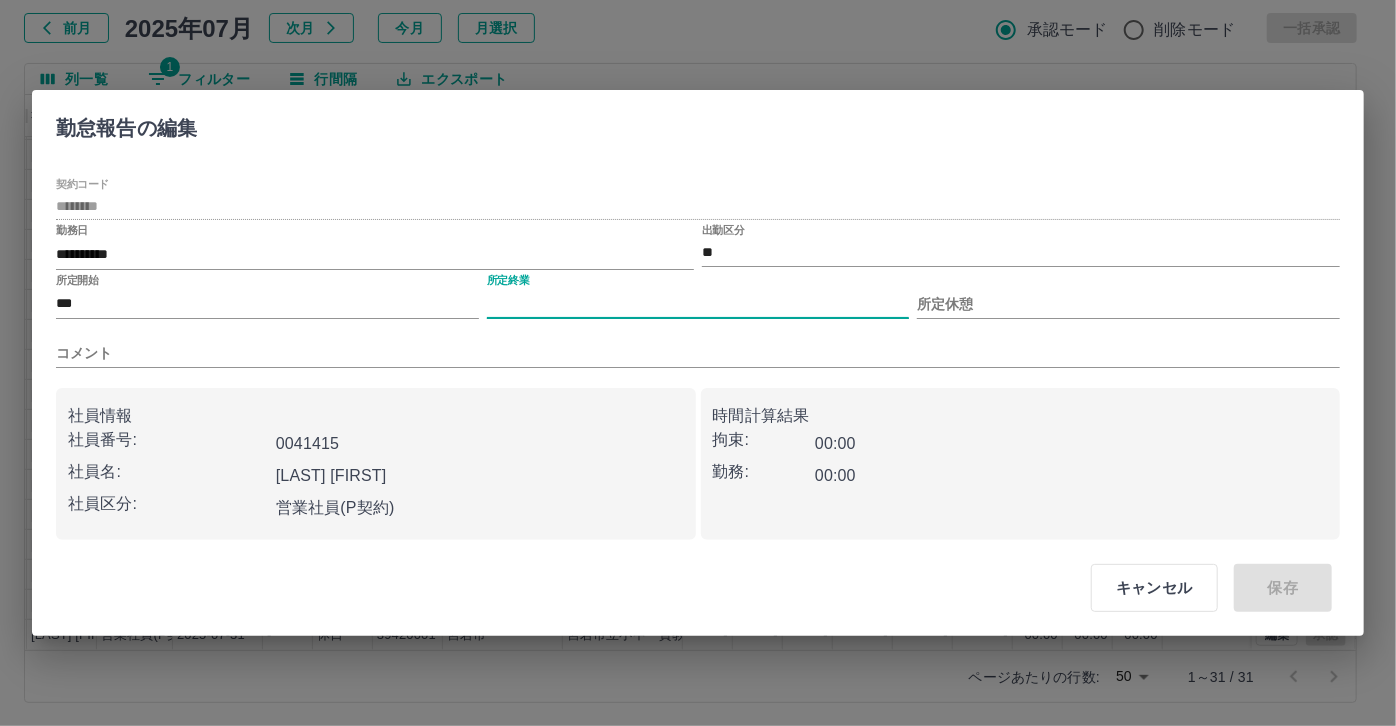 click on "所定終業" at bounding box center (698, 304) 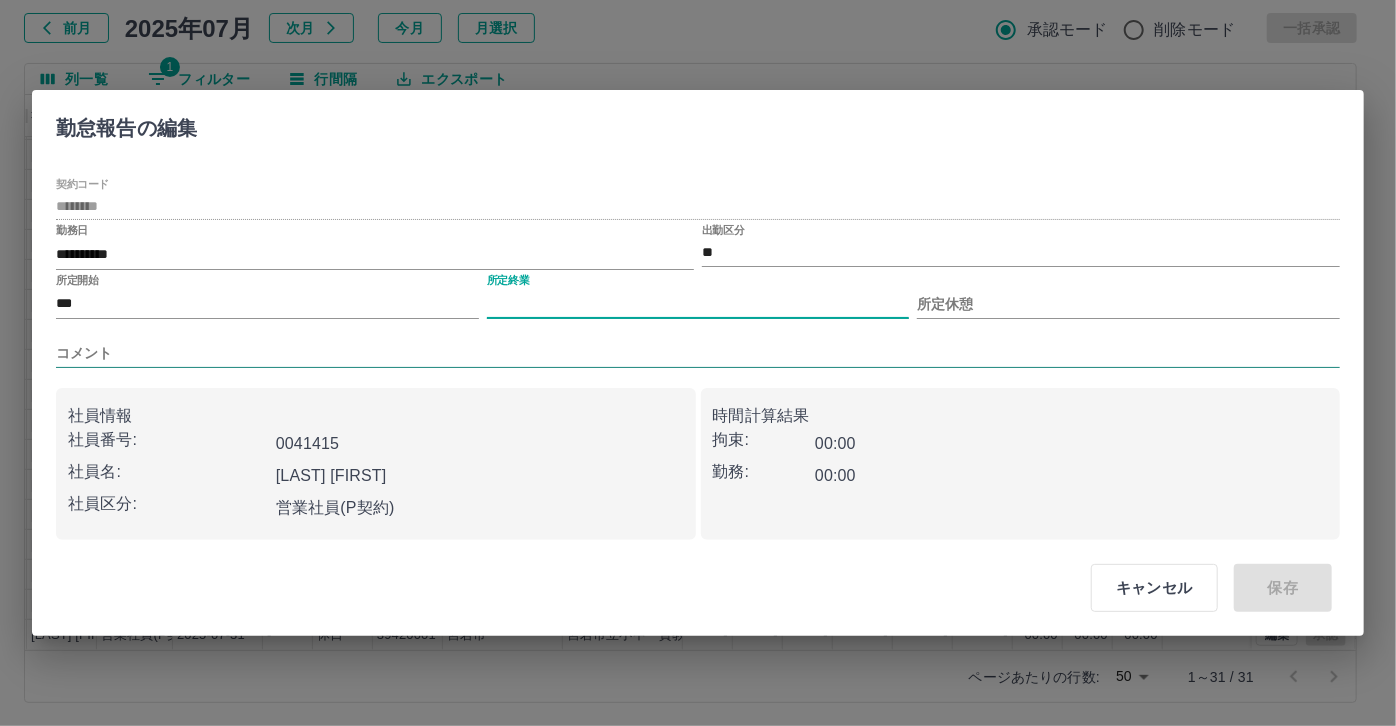 type on "****" 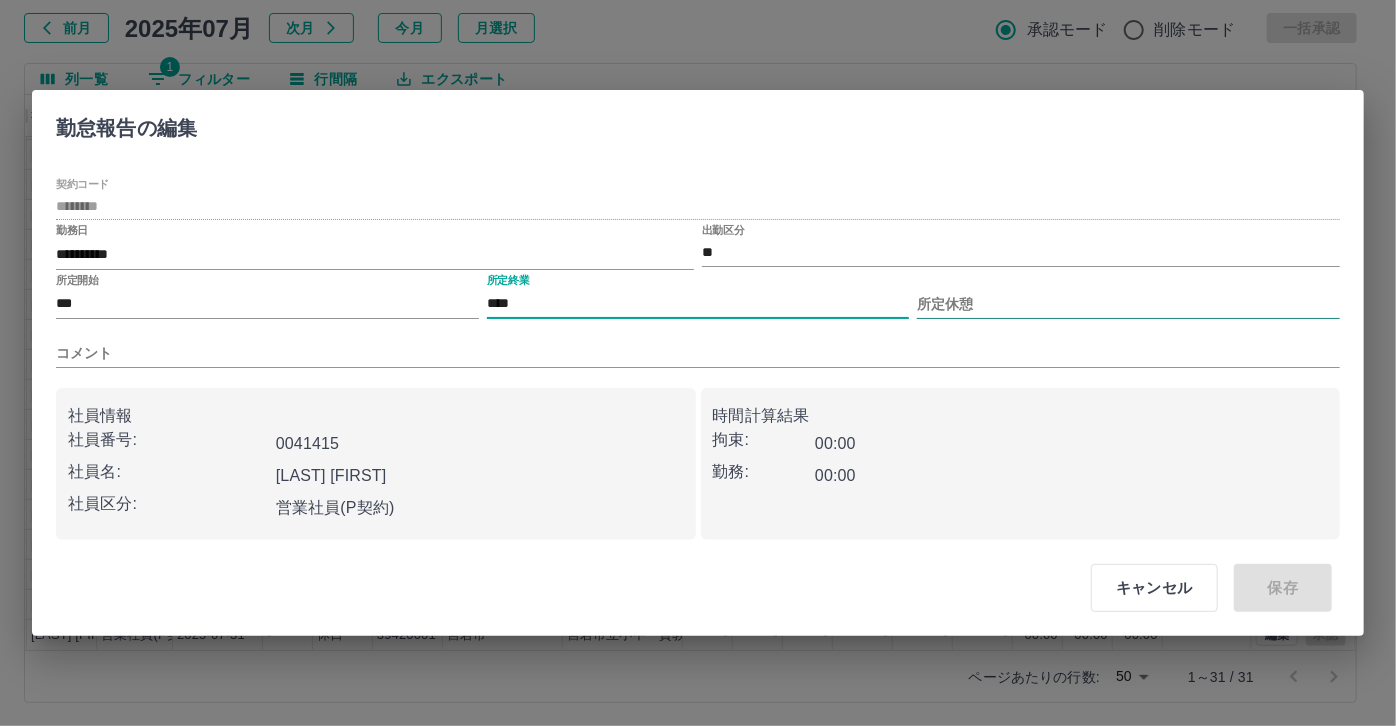 click on "所定休憩" at bounding box center [1128, 304] 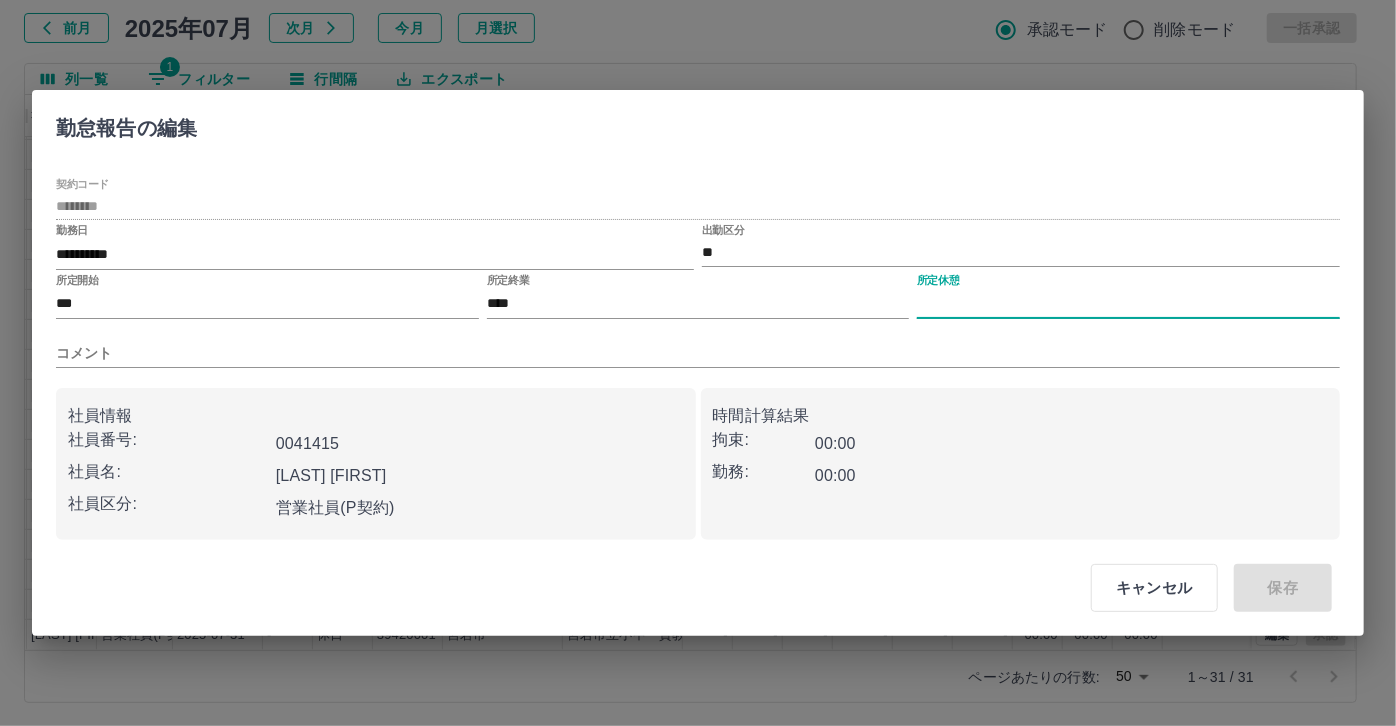 type on "****" 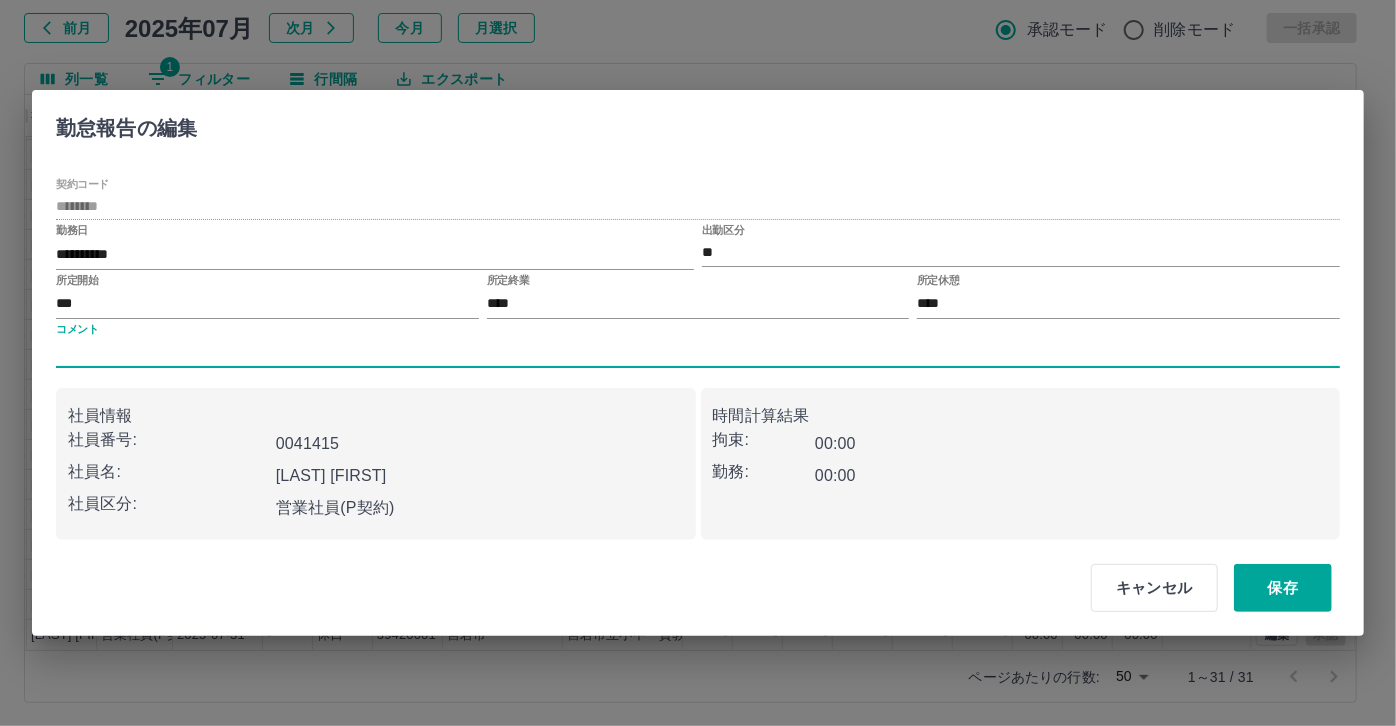 click on "コメント" at bounding box center (698, 353) 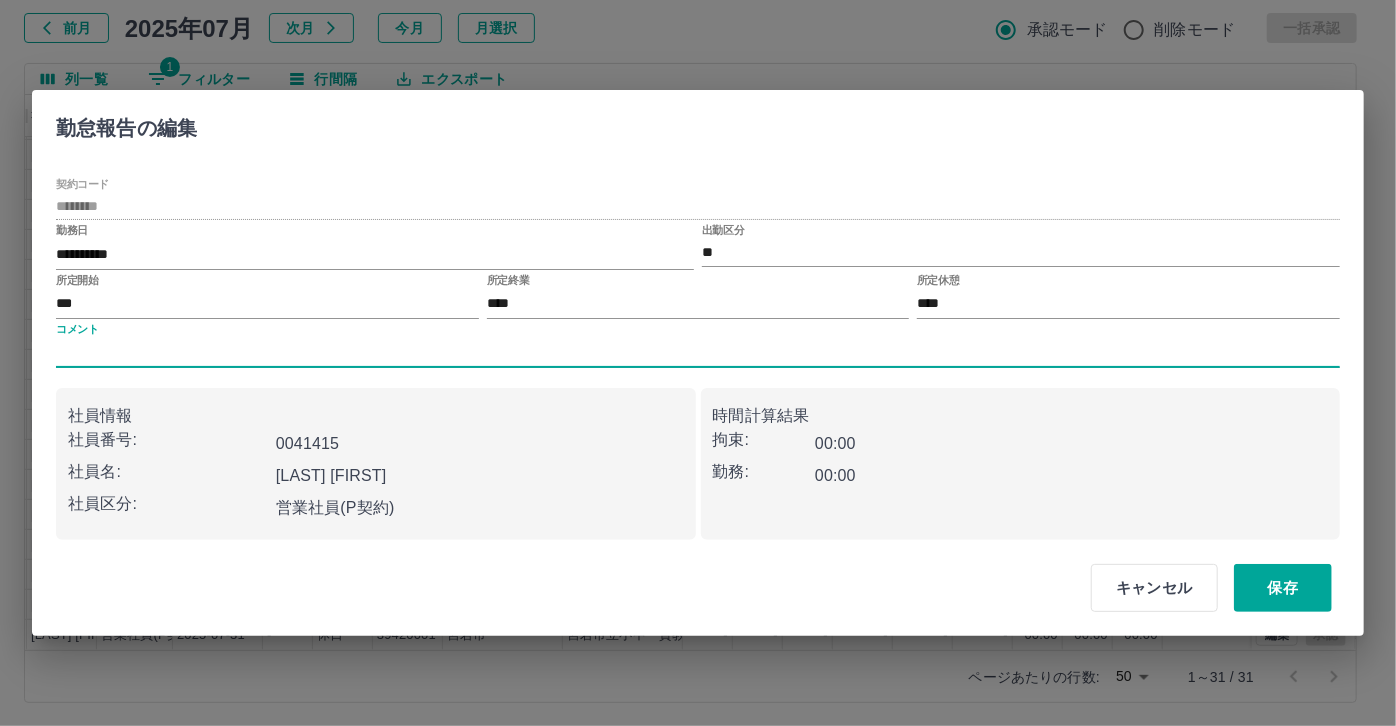 type on "*****" 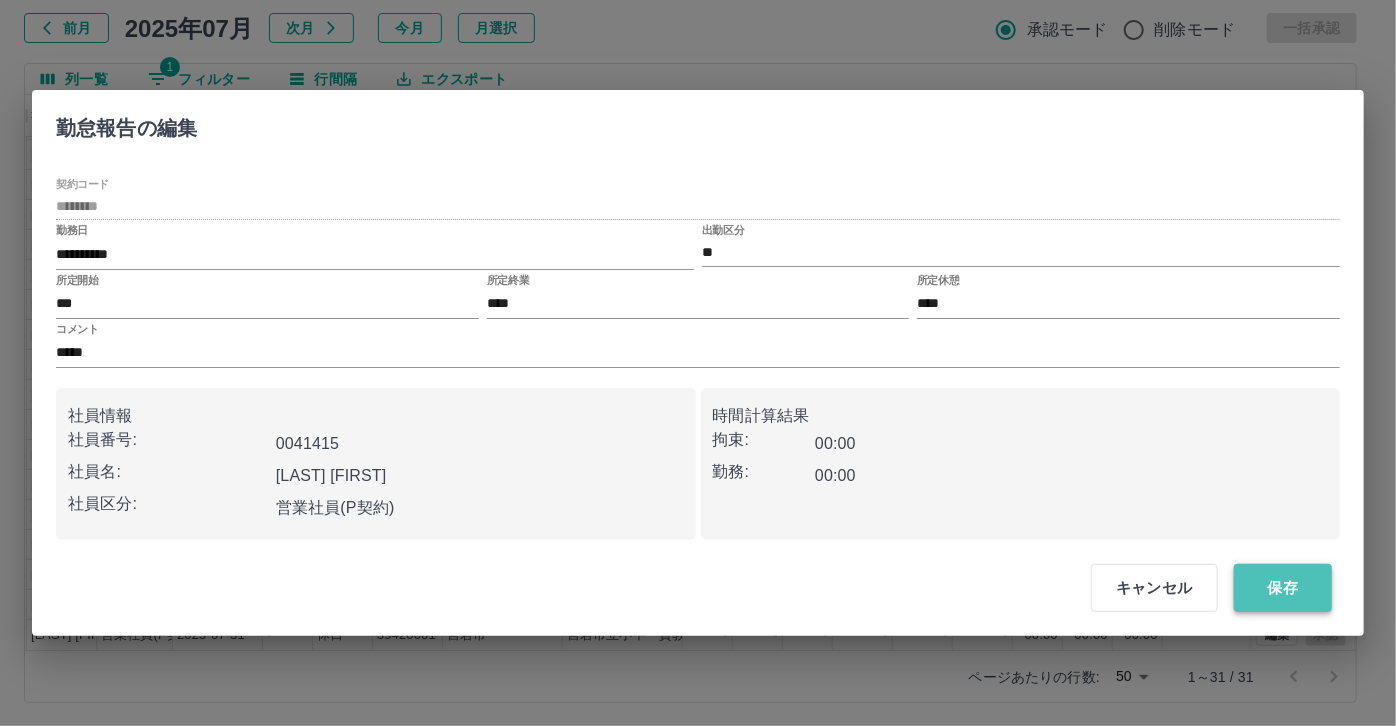 click on "保存" at bounding box center (1283, 588) 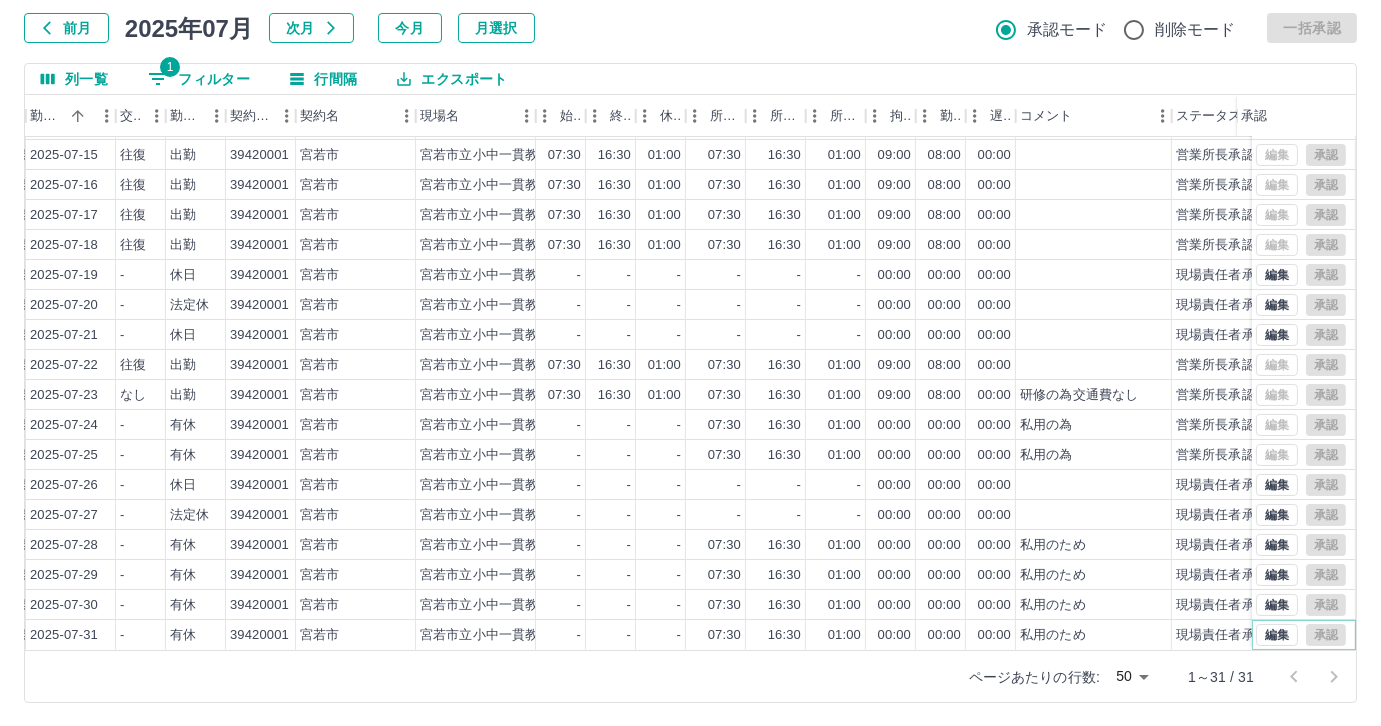 scroll, scrollTop: 431, scrollLeft: 338, axis: both 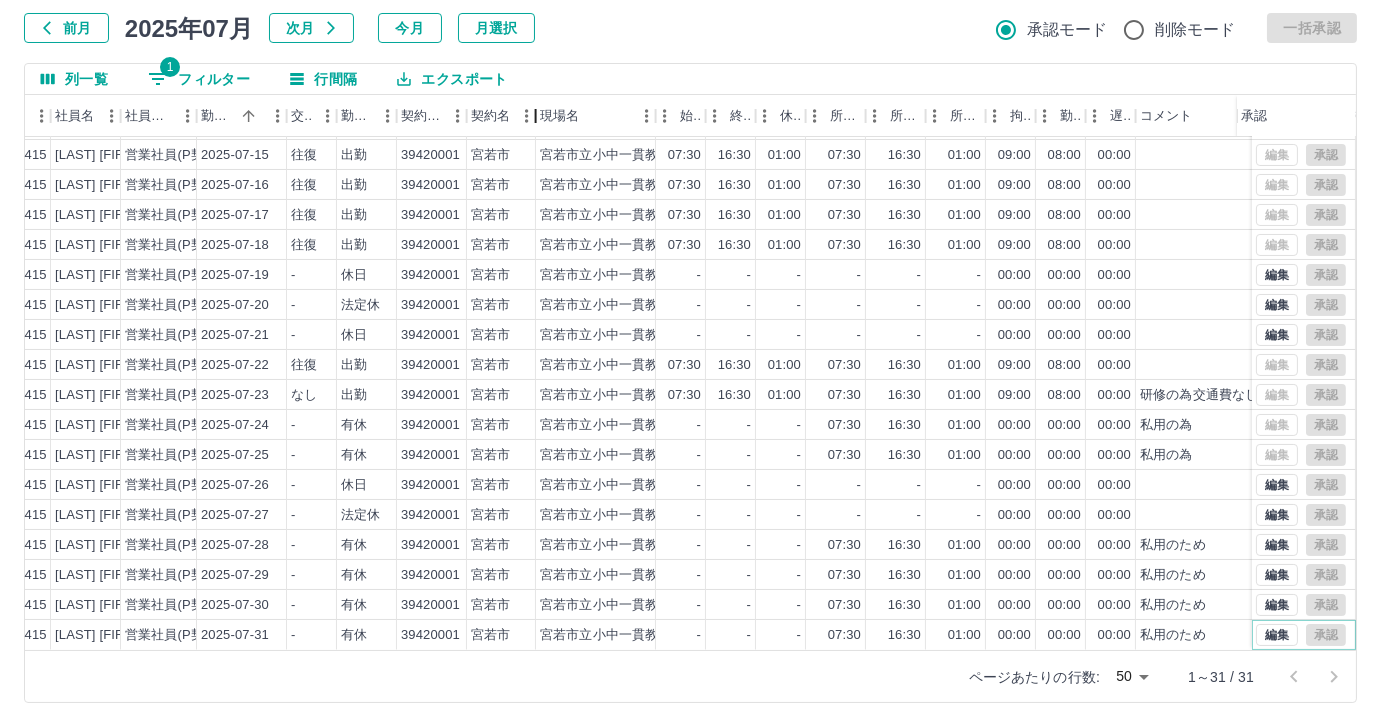 drag, startPoint x: 581, startPoint y: 127, endPoint x: 530, endPoint y: 130, distance: 51.088158 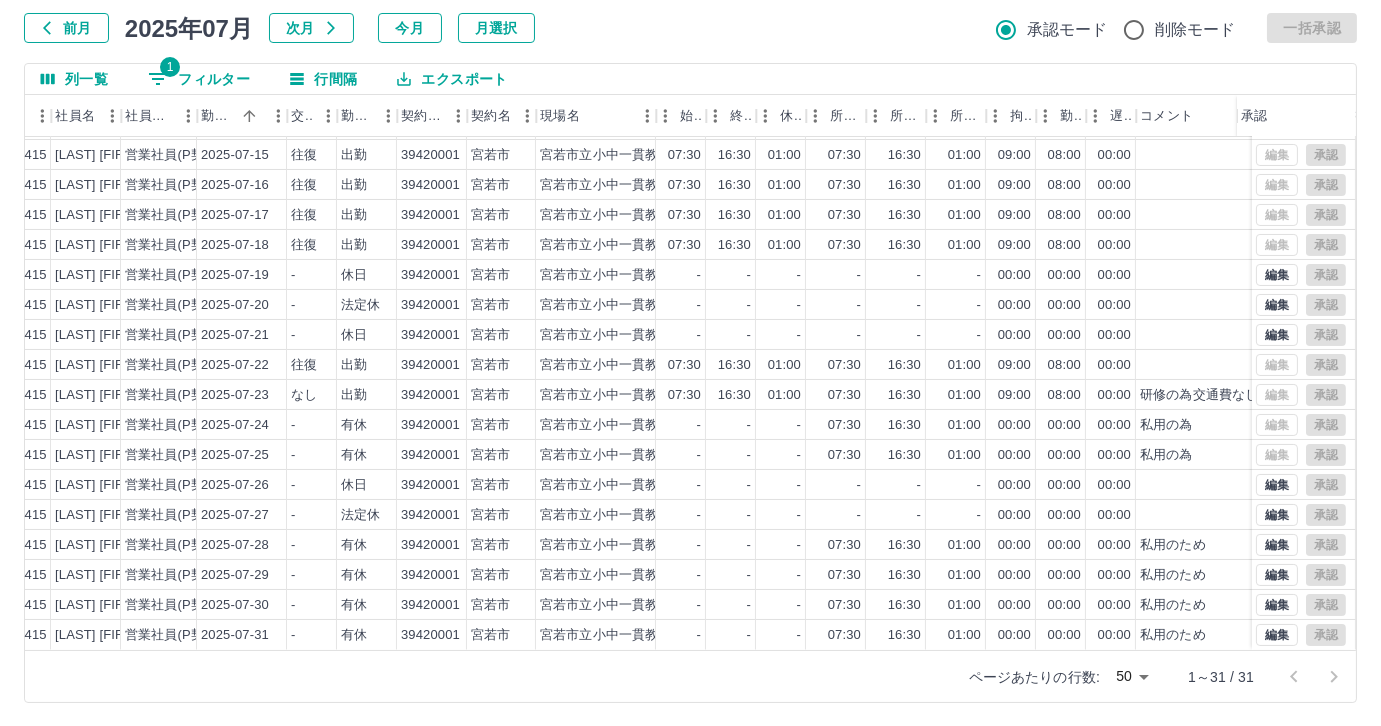 scroll, scrollTop: 117, scrollLeft: 0, axis: vertical 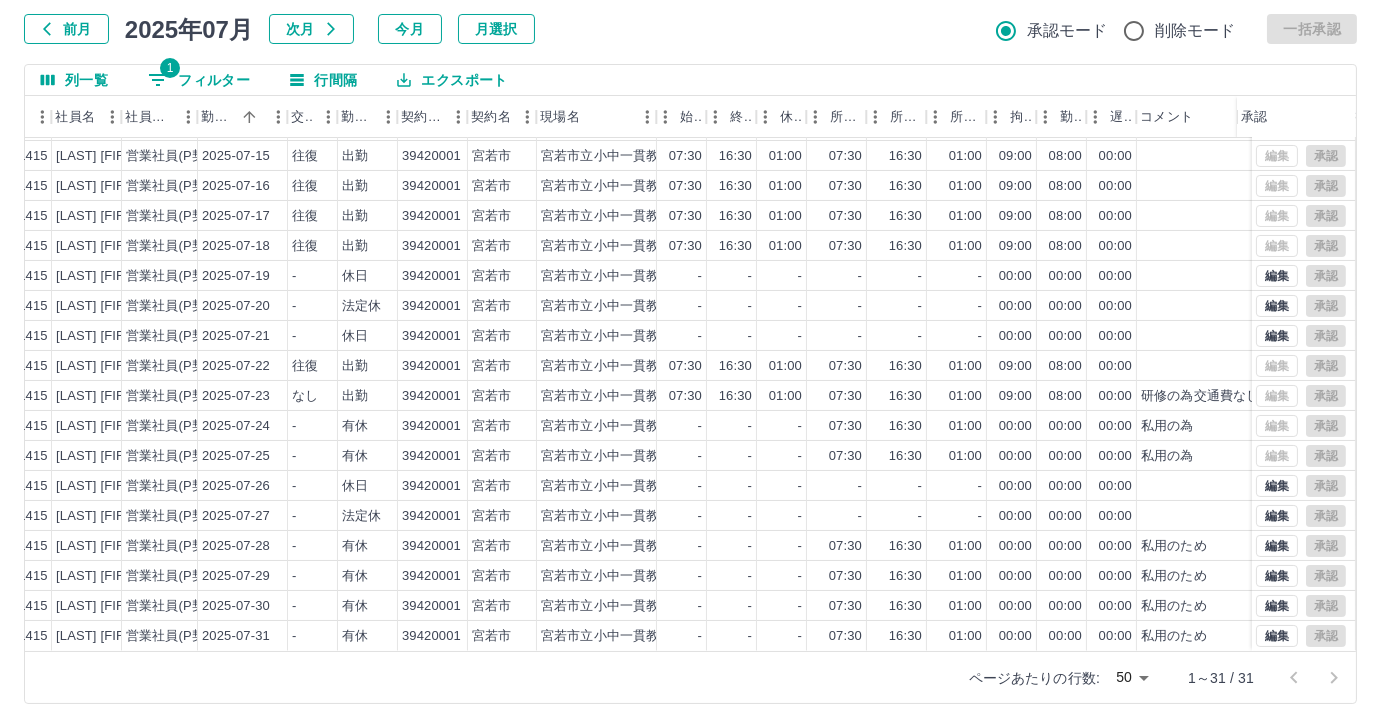 click on "1 フィルター" at bounding box center (199, 80) 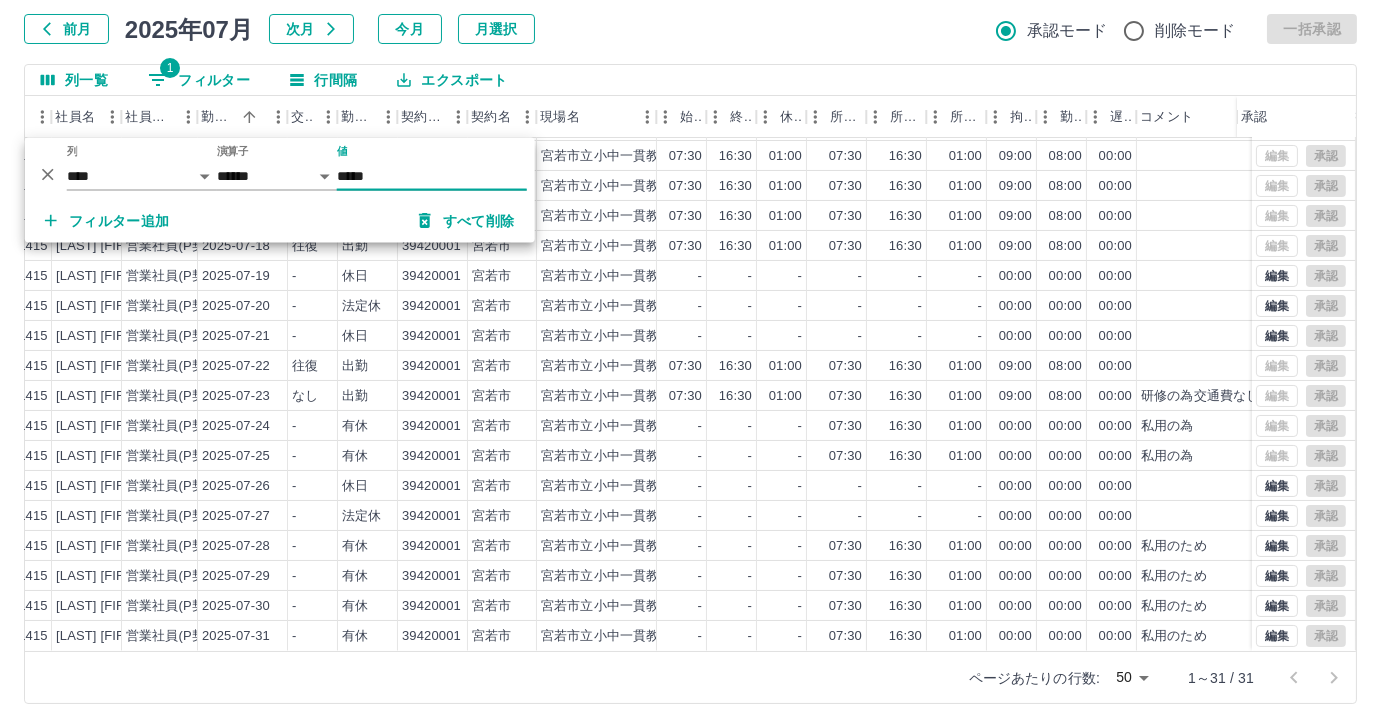 click on "*****" at bounding box center [432, 176] 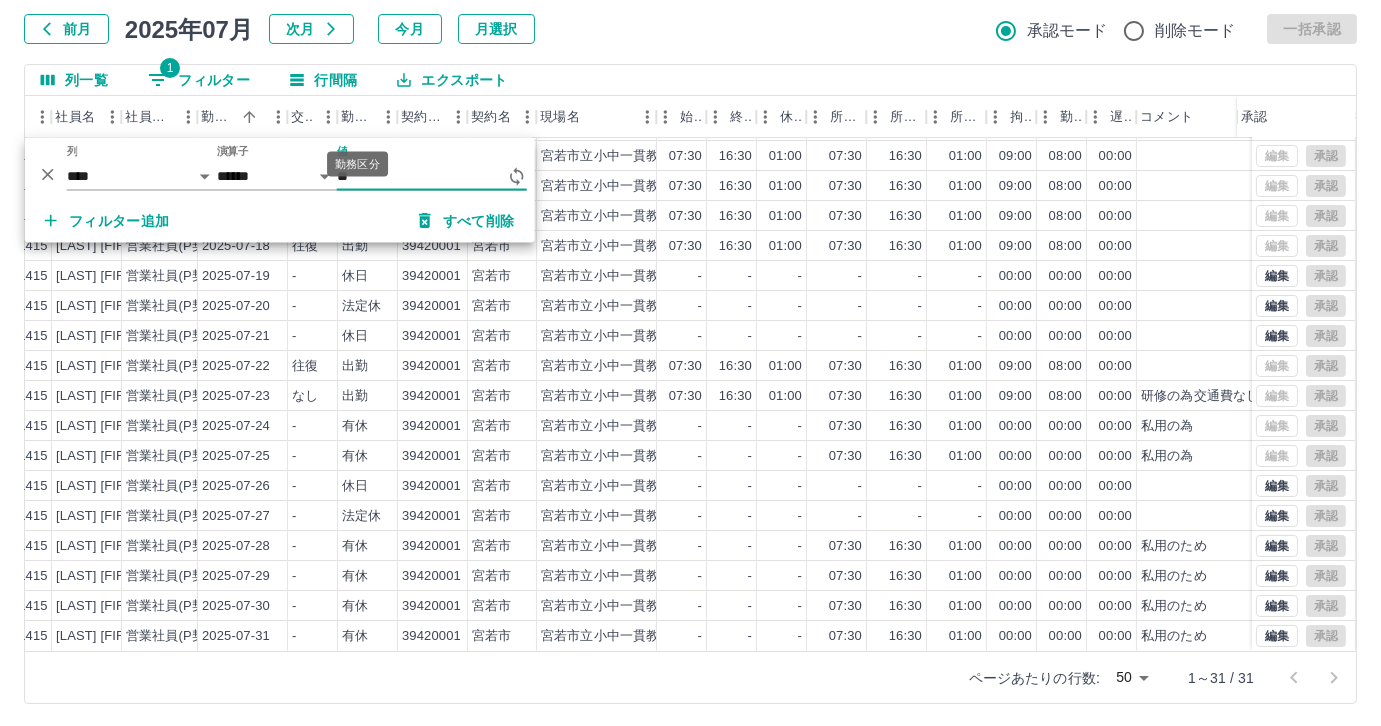 type on "*" 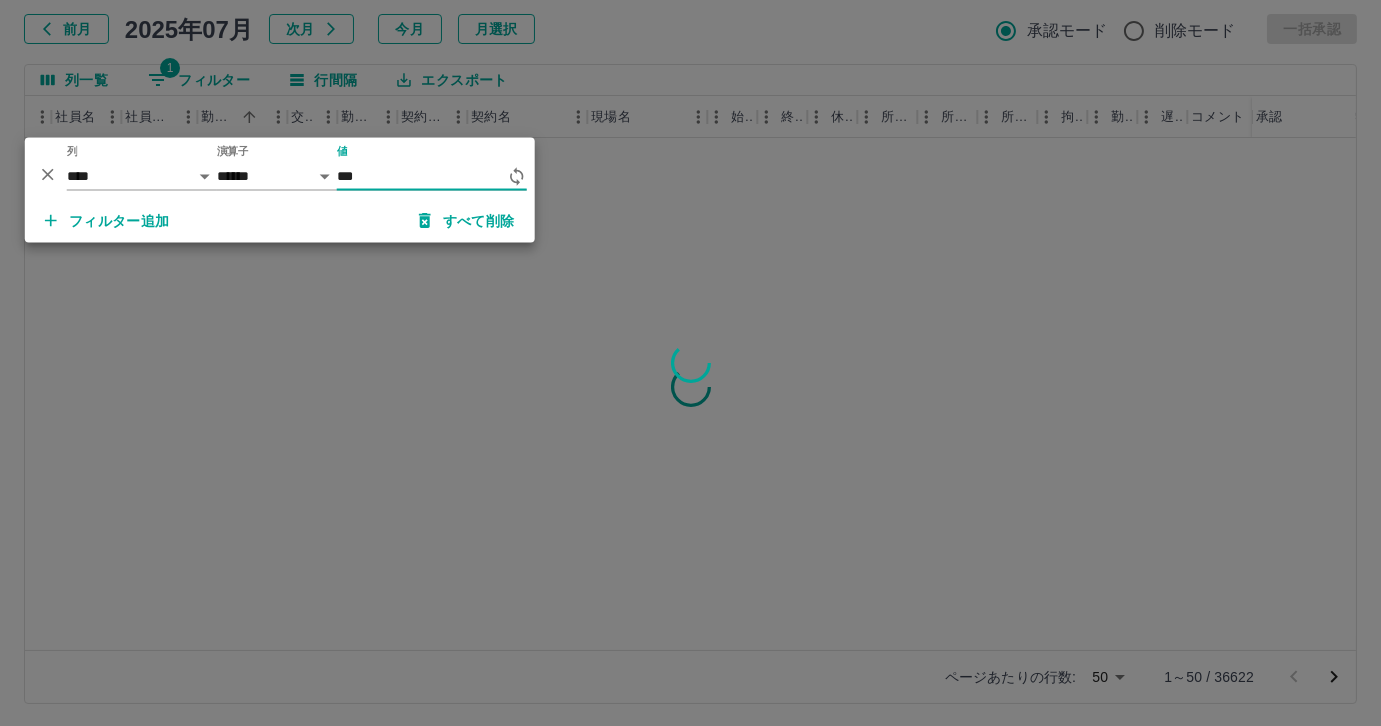 scroll, scrollTop: 0, scrollLeft: 203, axis: horizontal 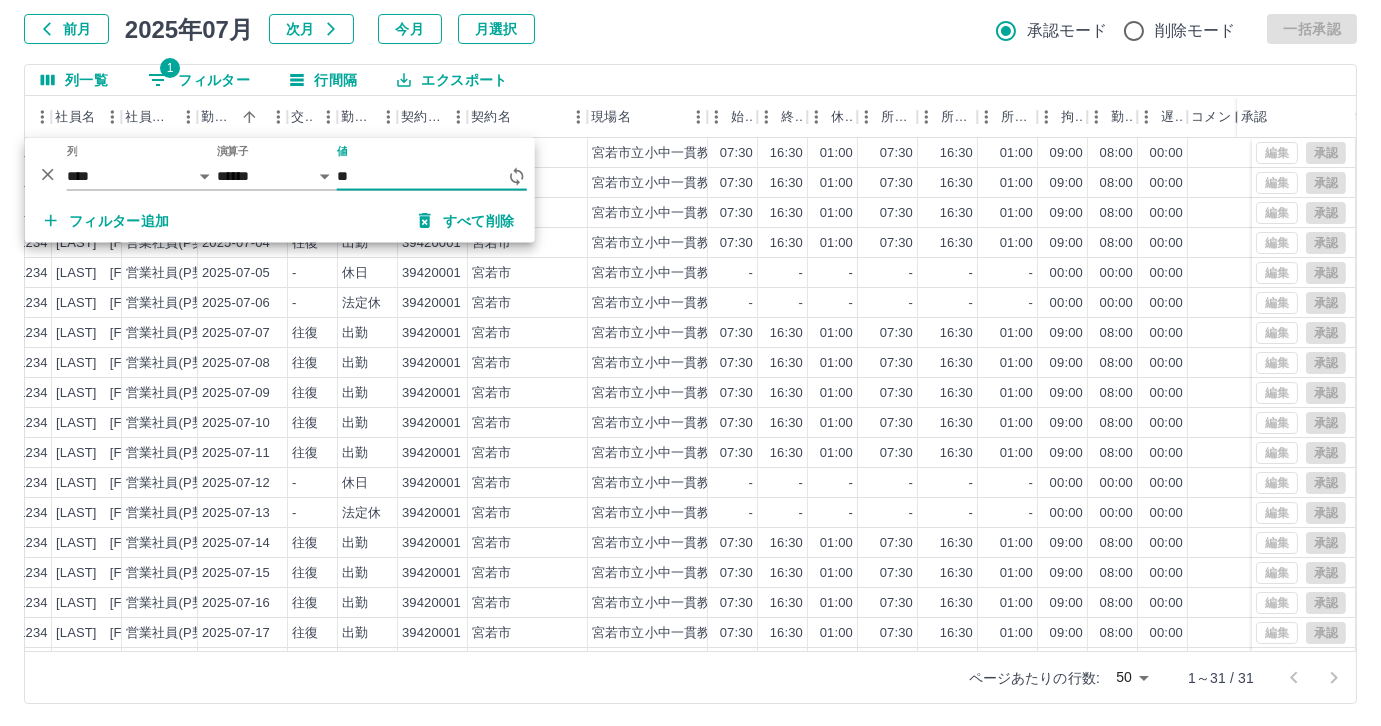 type on "*" 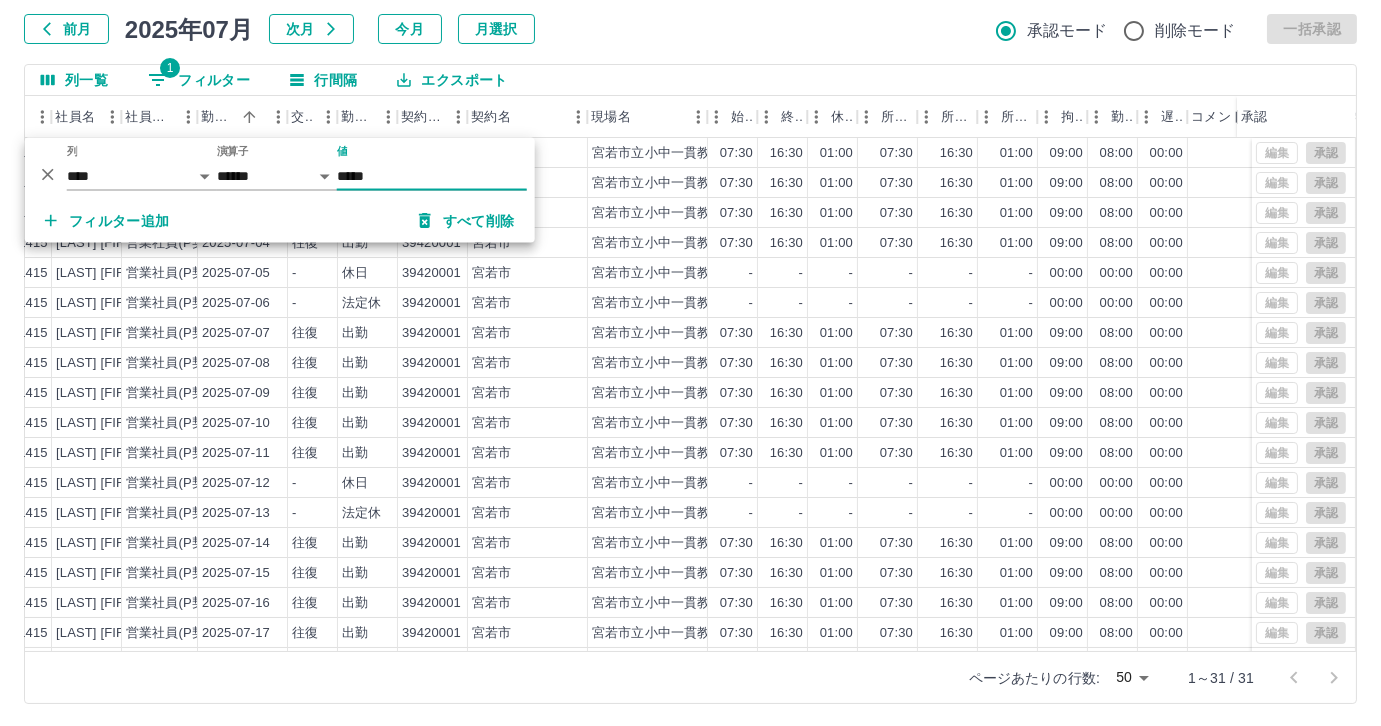 scroll, scrollTop: 118, scrollLeft: 0, axis: vertical 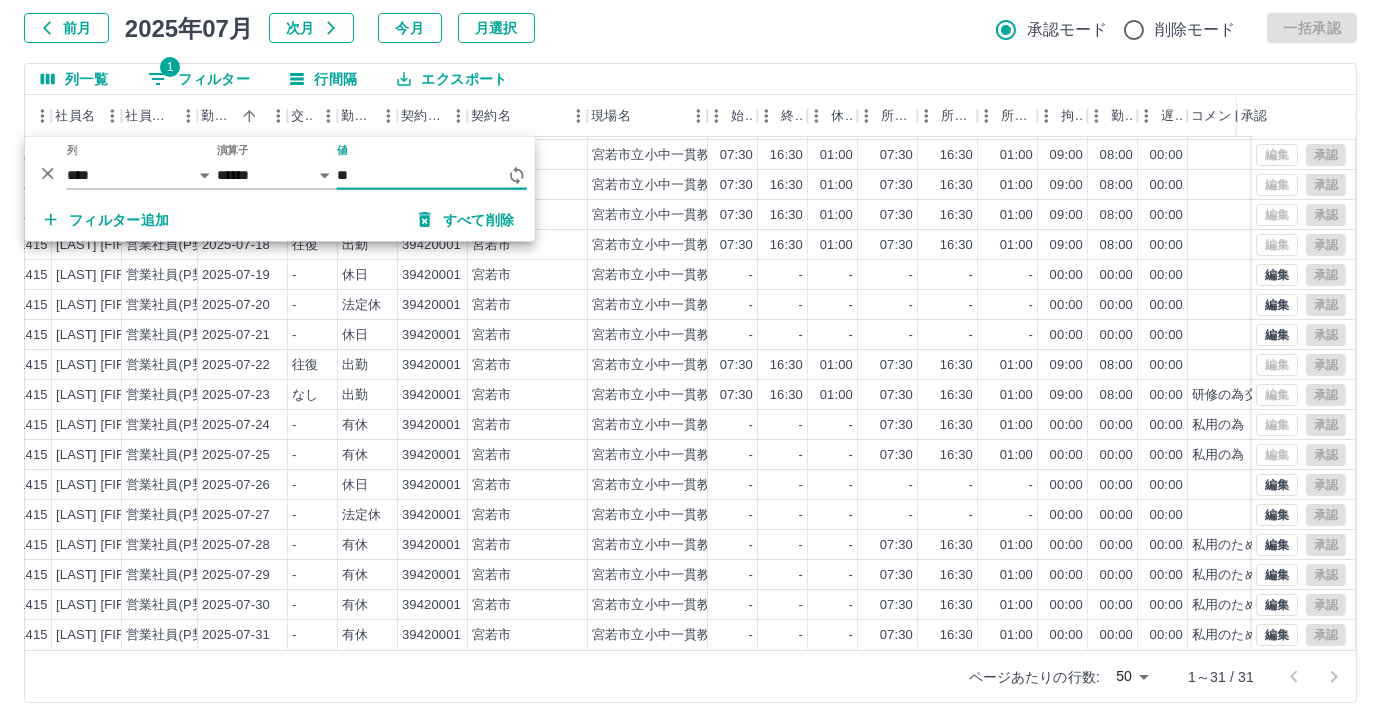 type on "*" 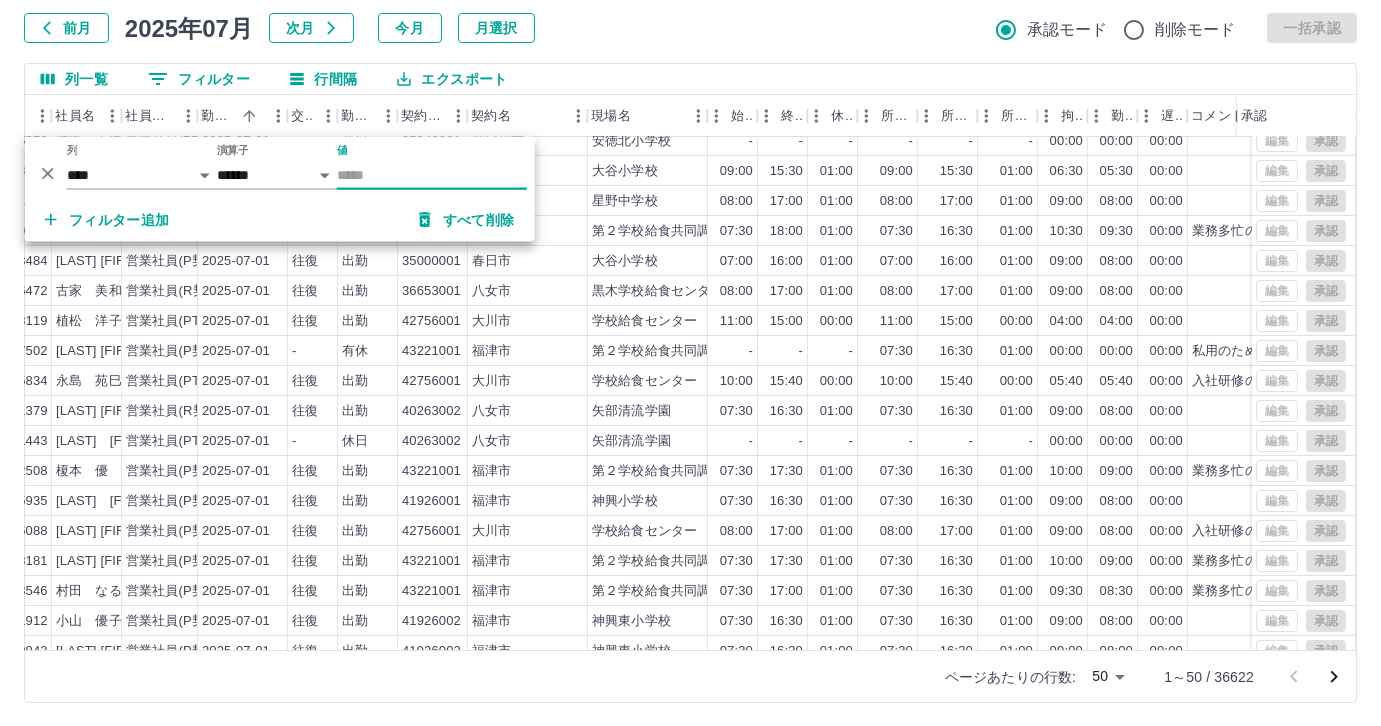 type on "*" 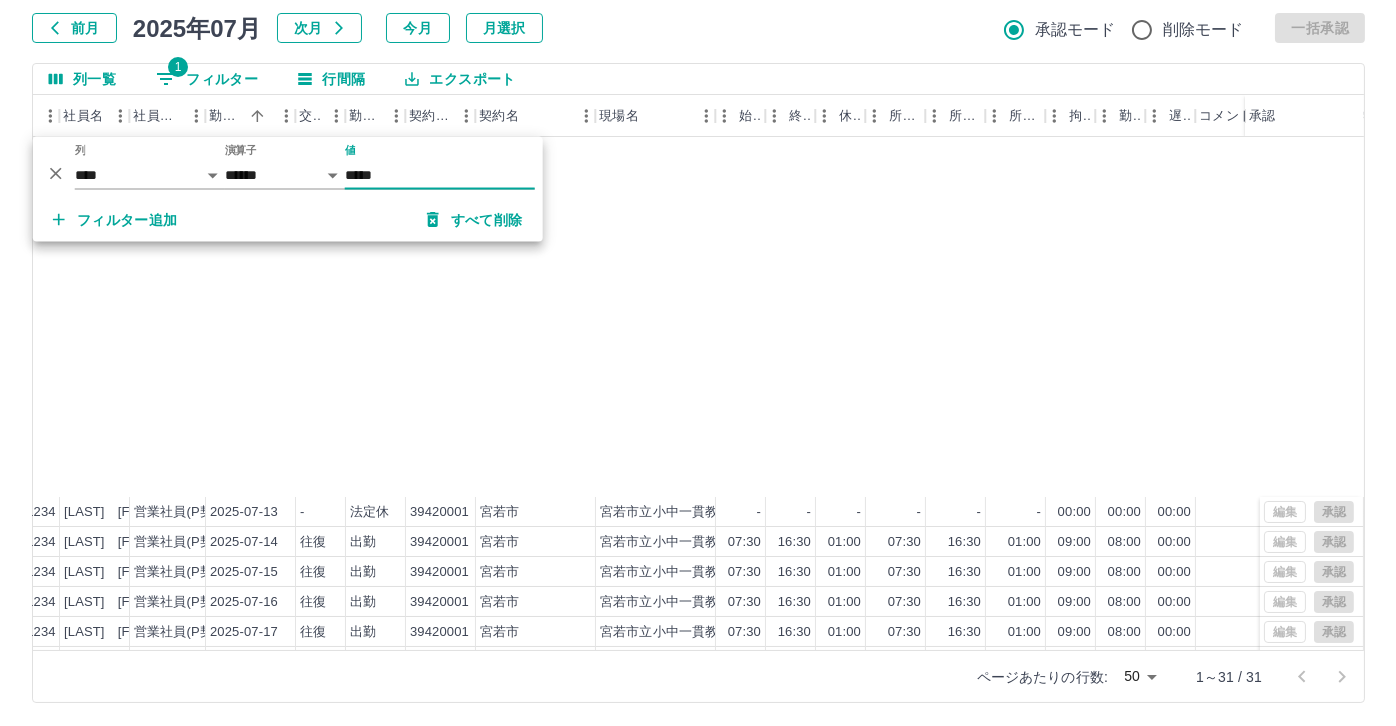 scroll, scrollTop: 431, scrollLeft: 203, axis: both 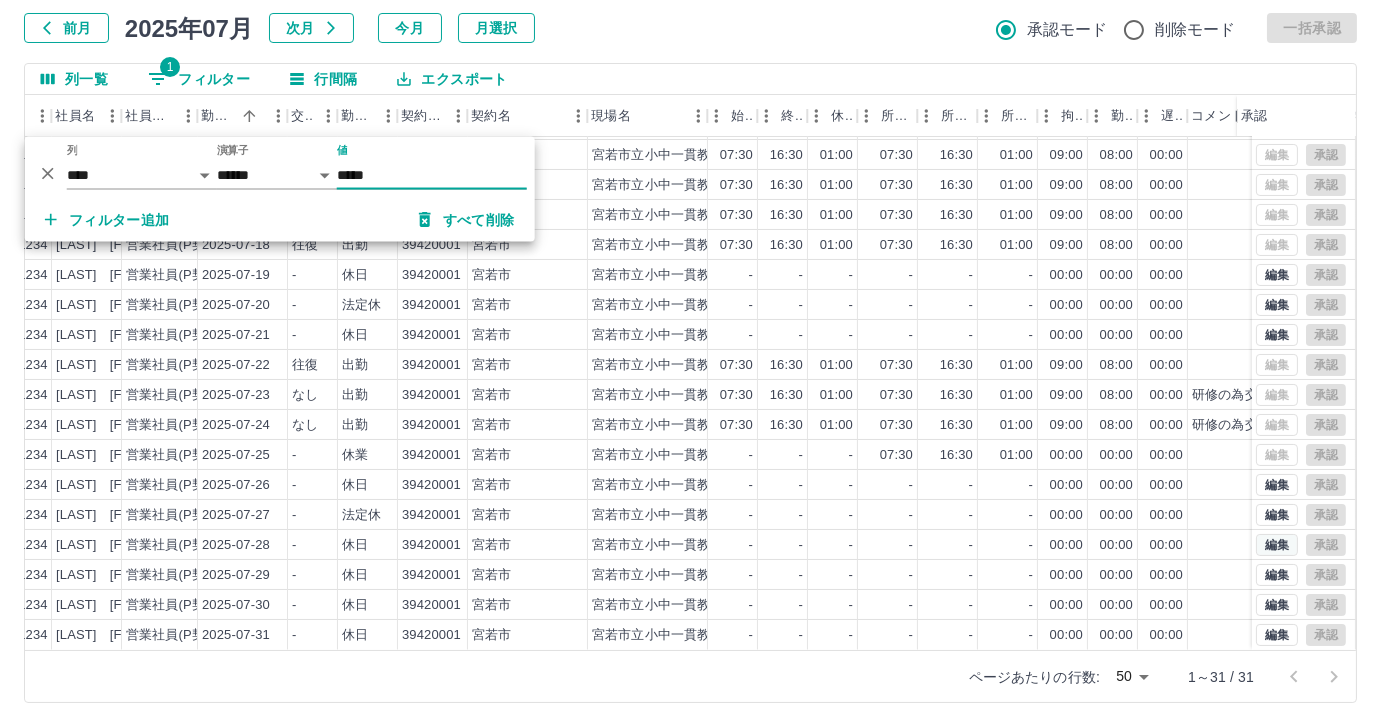 type on "*****" 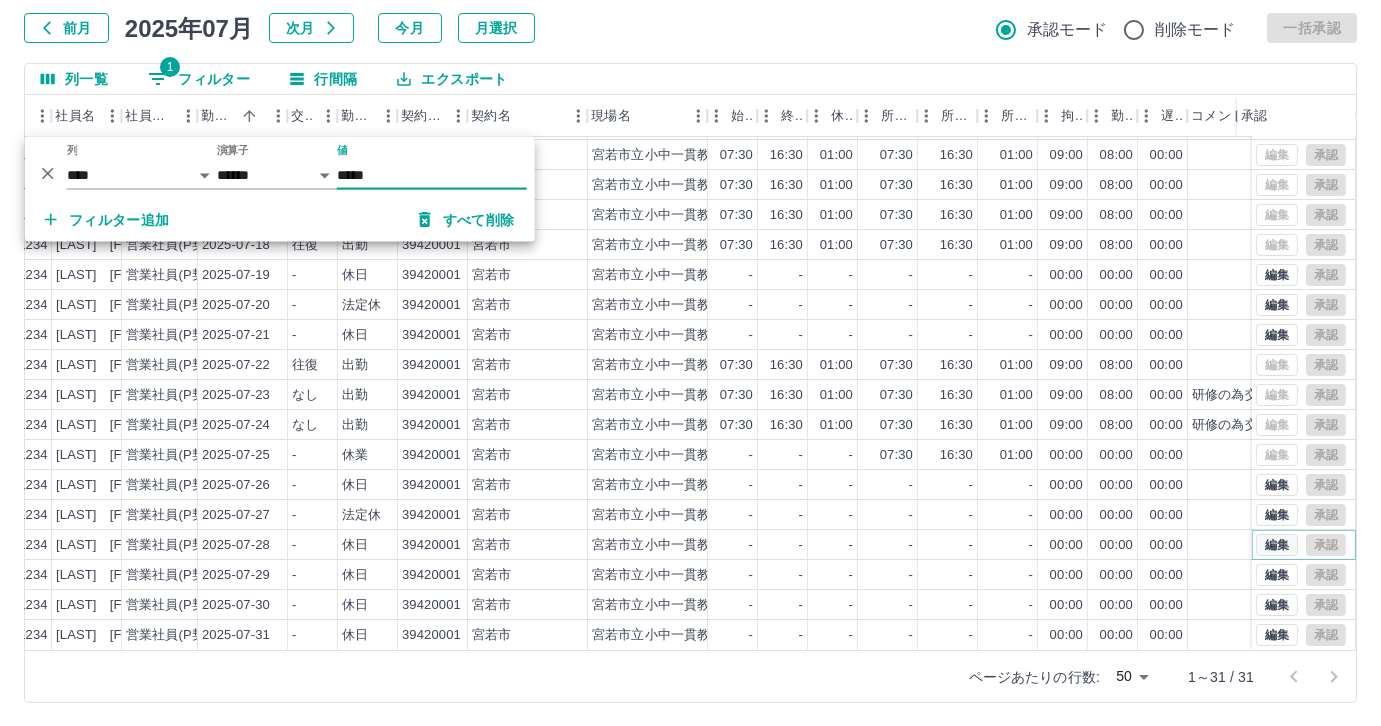click on "編集" at bounding box center (1277, 545) 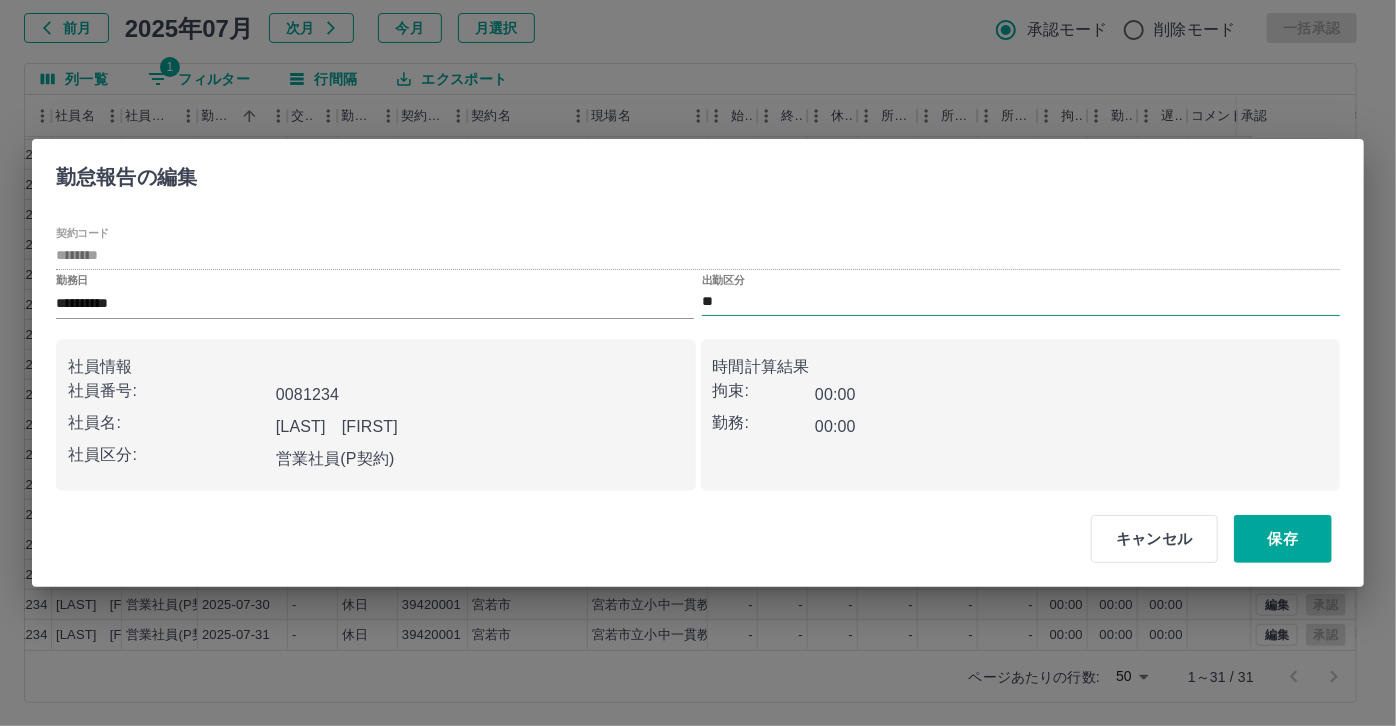 click on "**" at bounding box center (1021, 302) 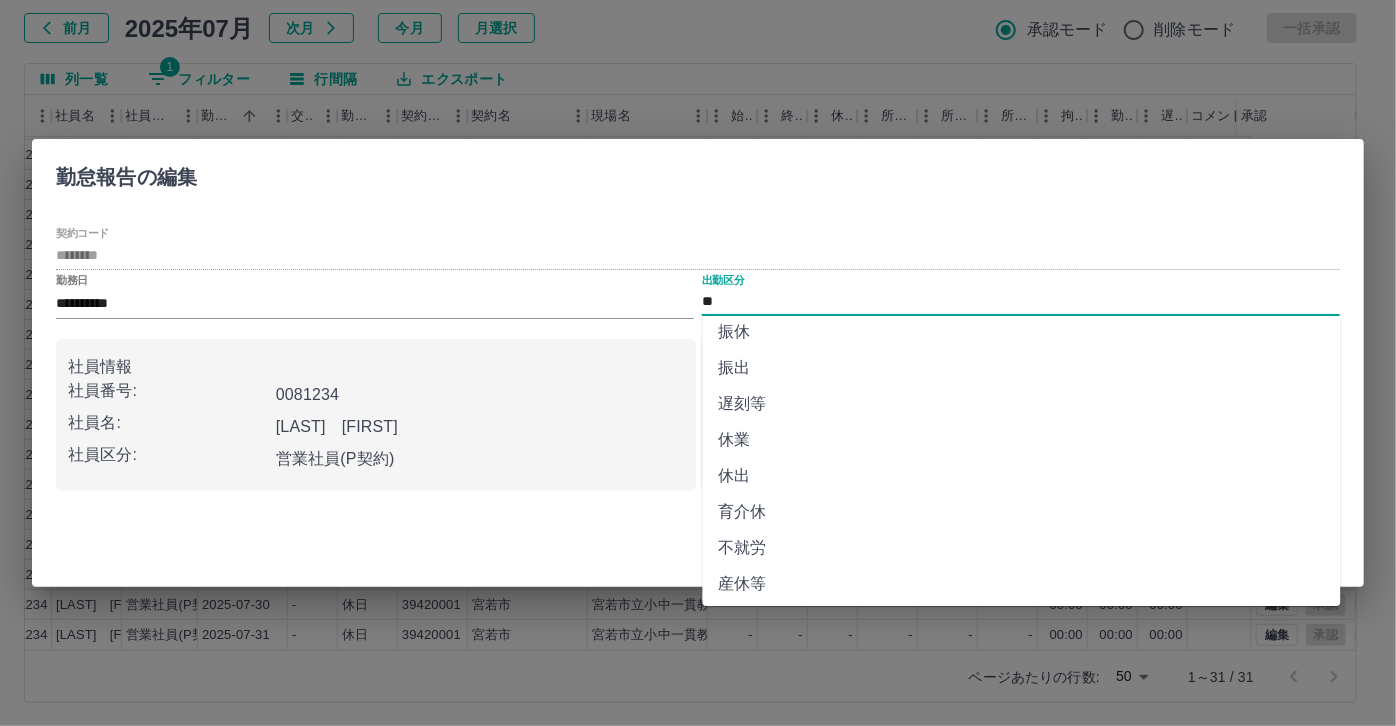 scroll, scrollTop: 181, scrollLeft: 0, axis: vertical 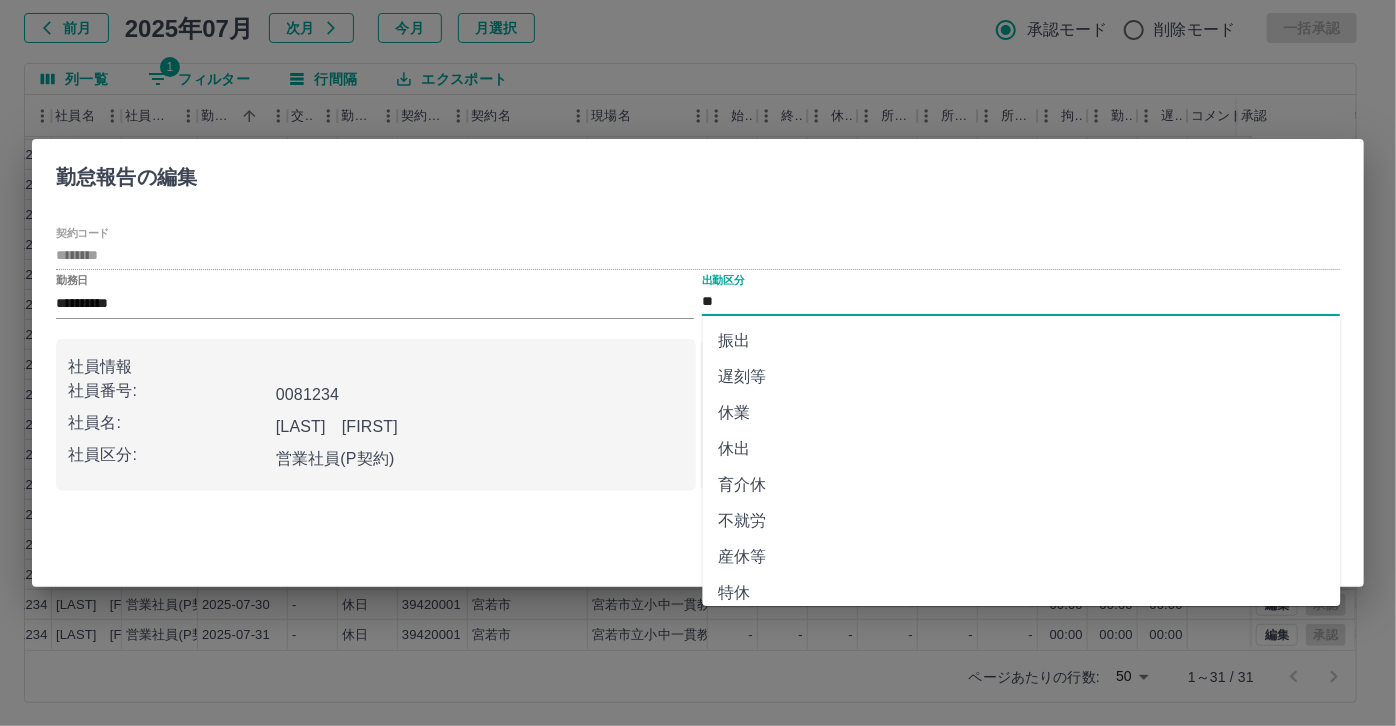 click on "休業" at bounding box center [1022, 413] 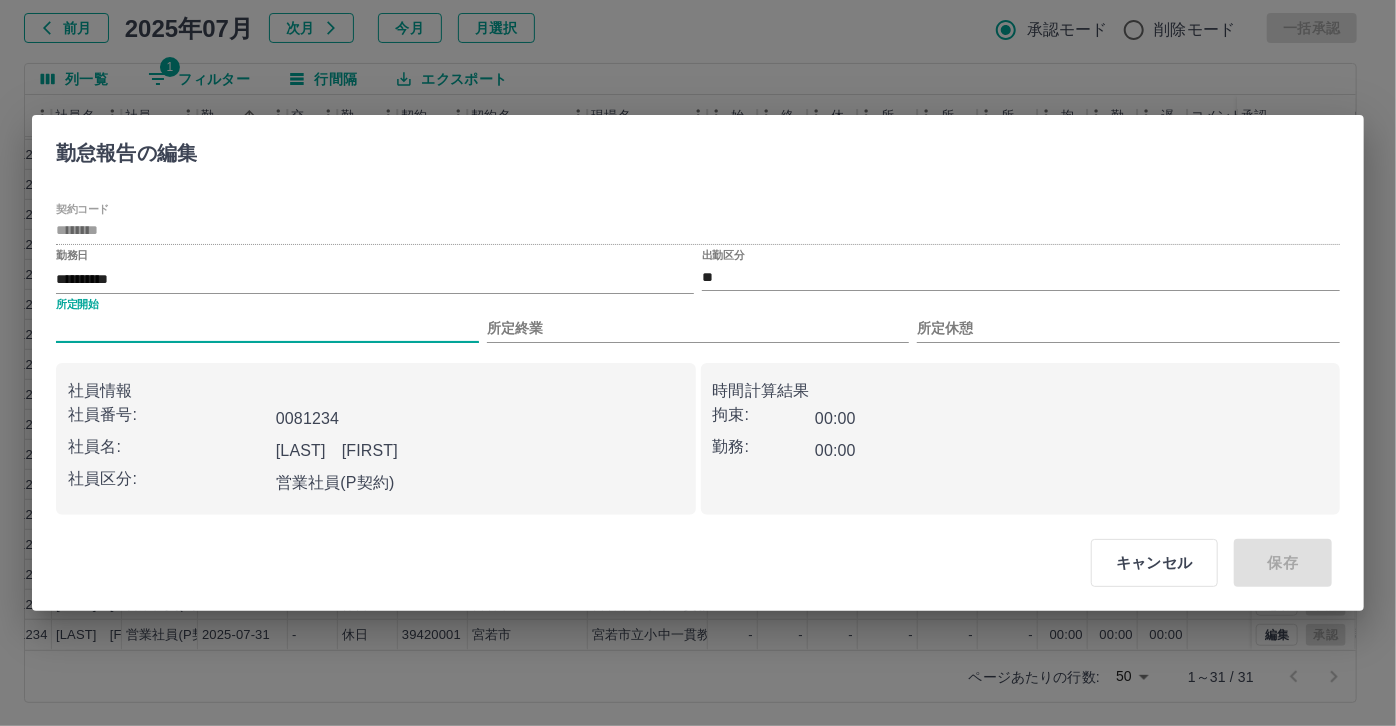 click on "所定開始" at bounding box center (267, 328) 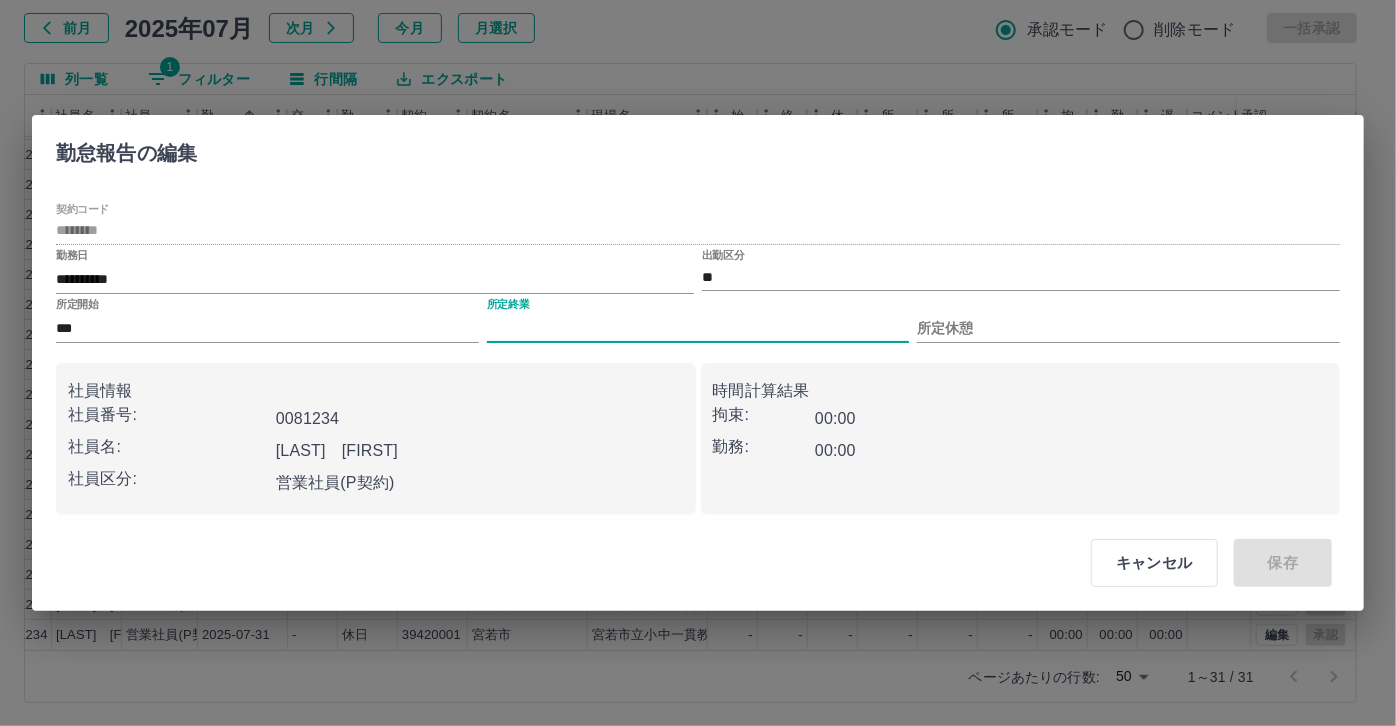 click on "所定終業" at bounding box center [698, 328] 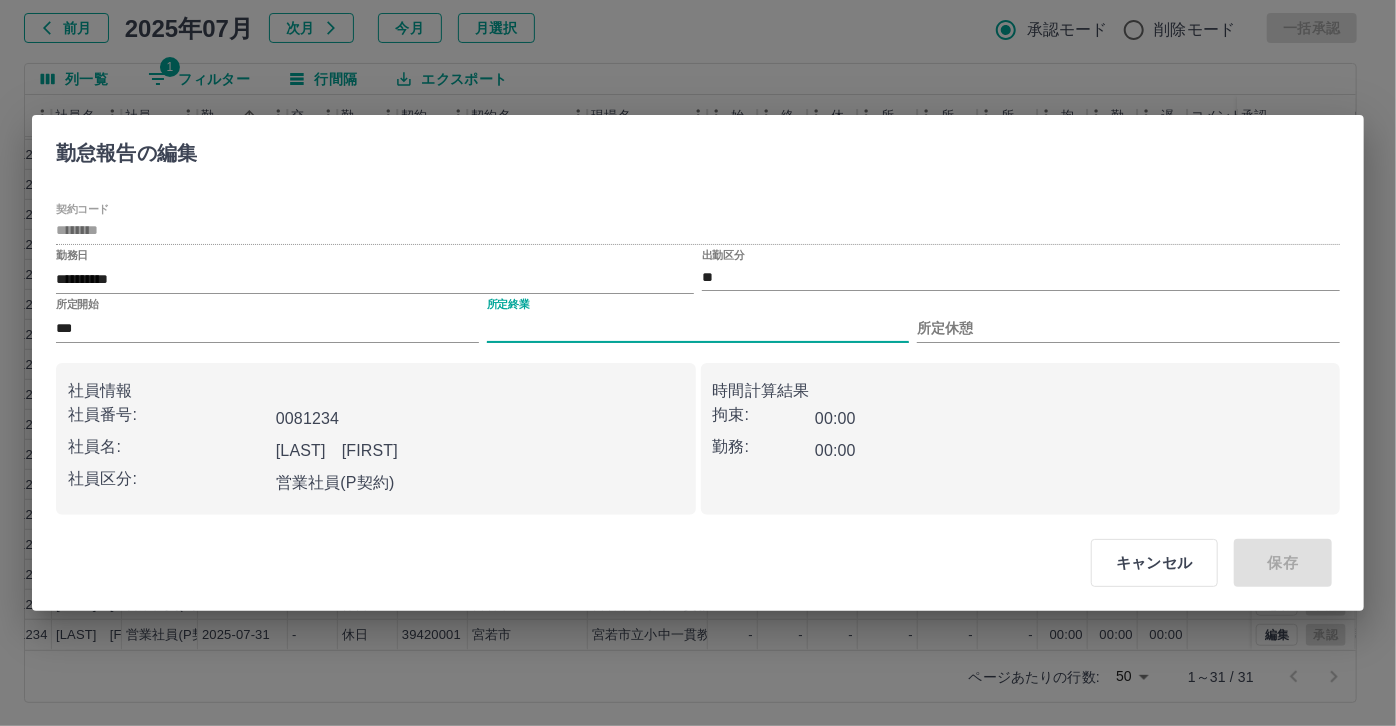type on "****" 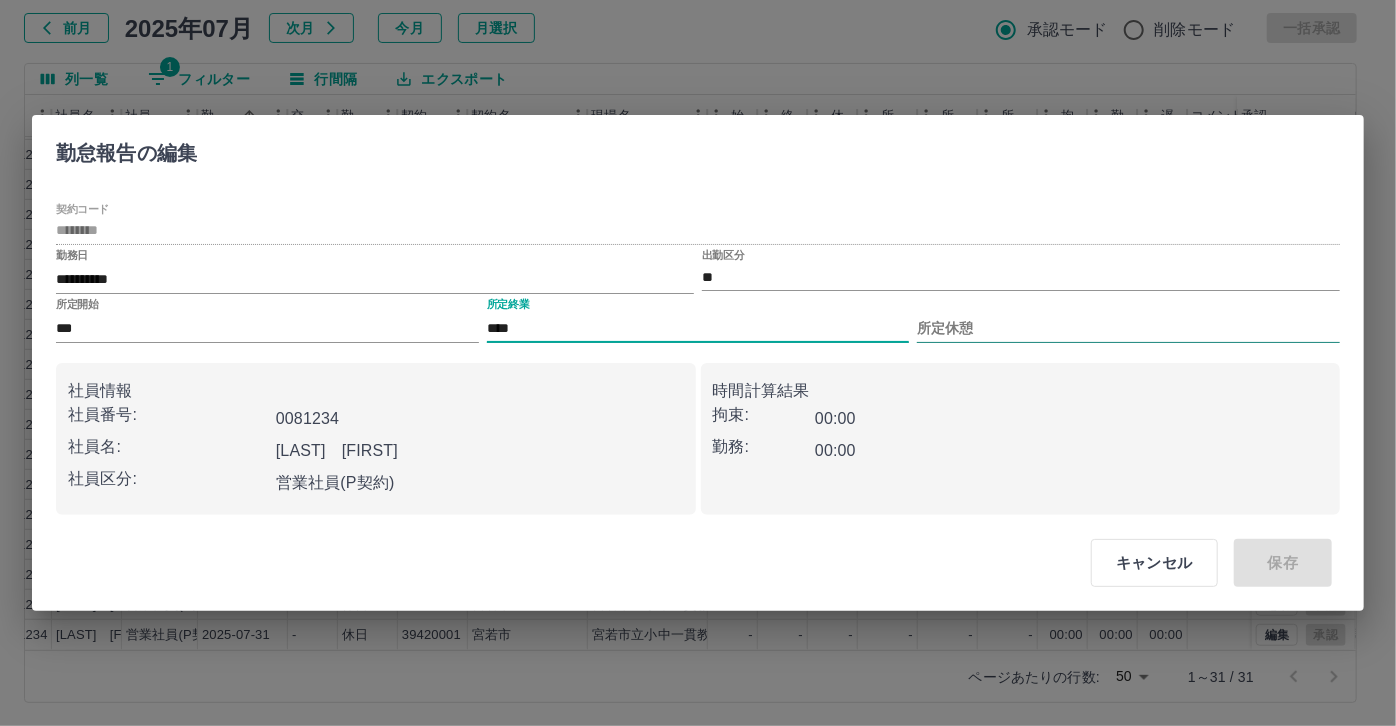 click on "所定休憩" at bounding box center [1128, 328] 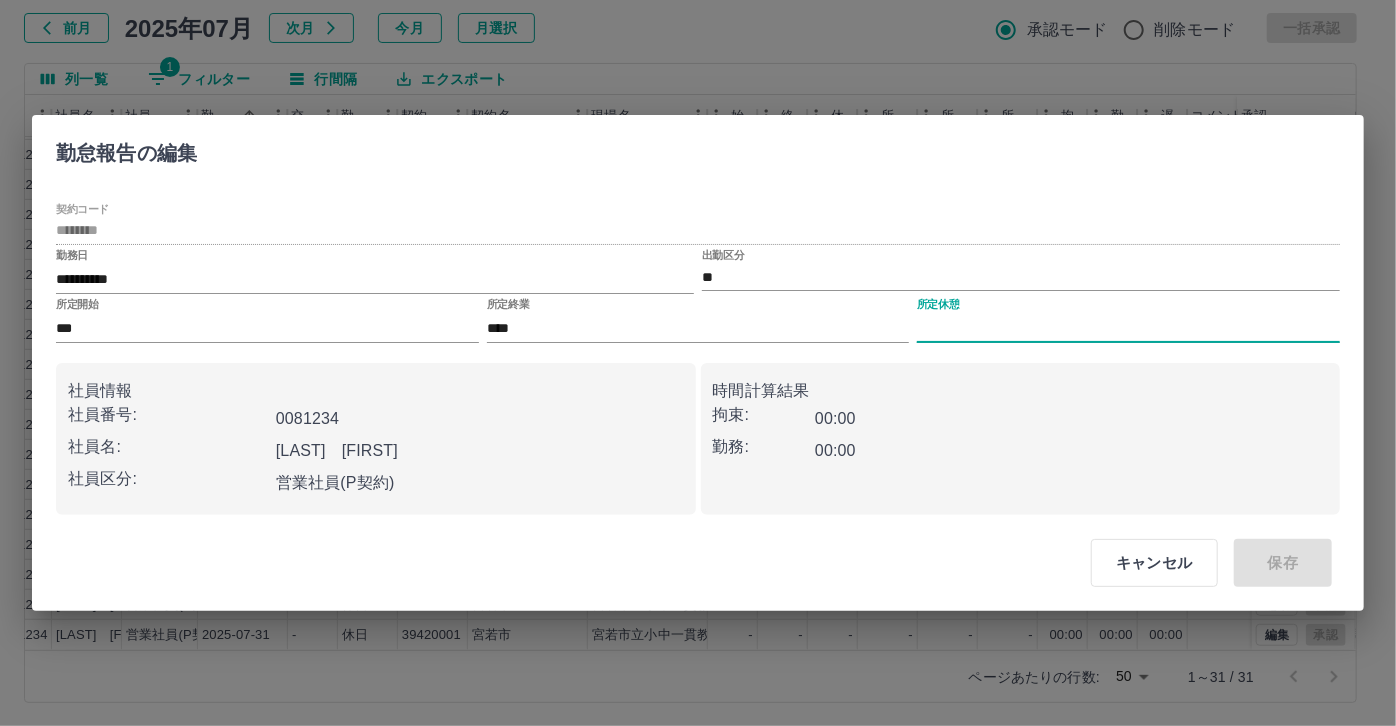 type on "****" 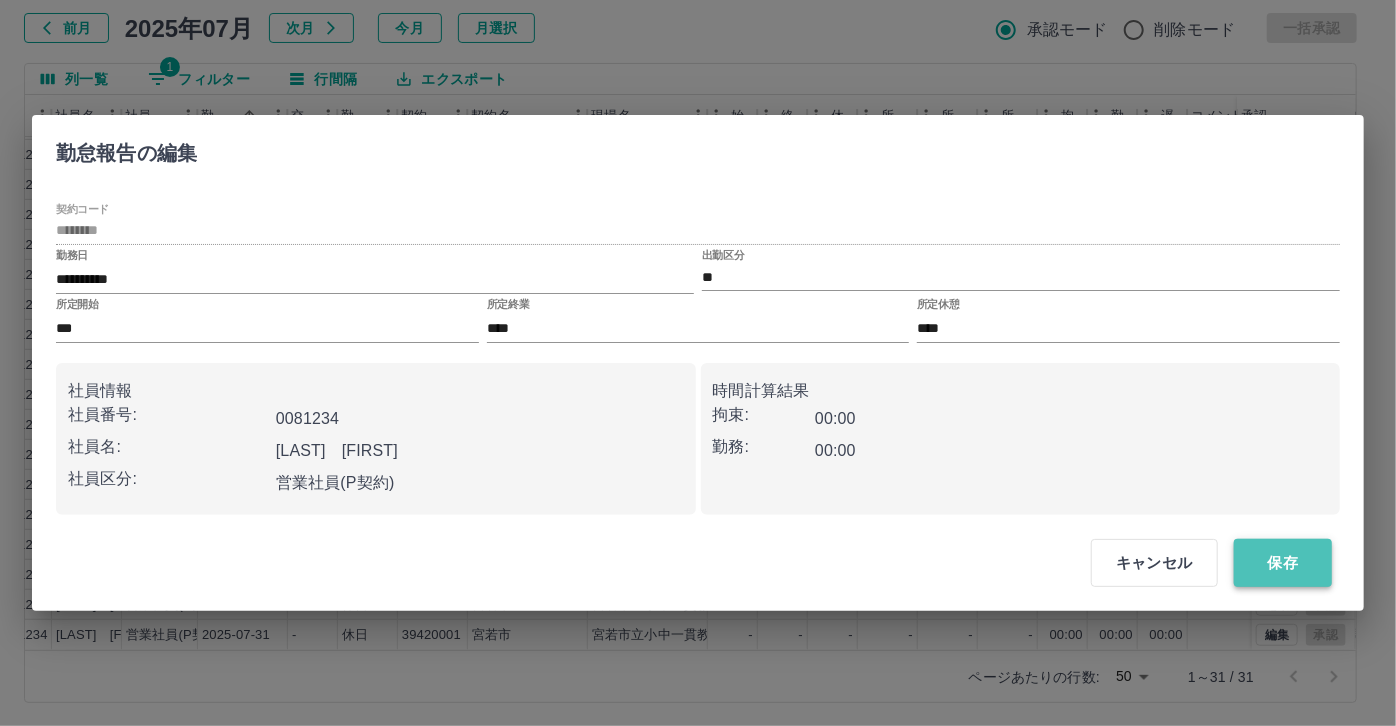 click on "保存" at bounding box center [1283, 563] 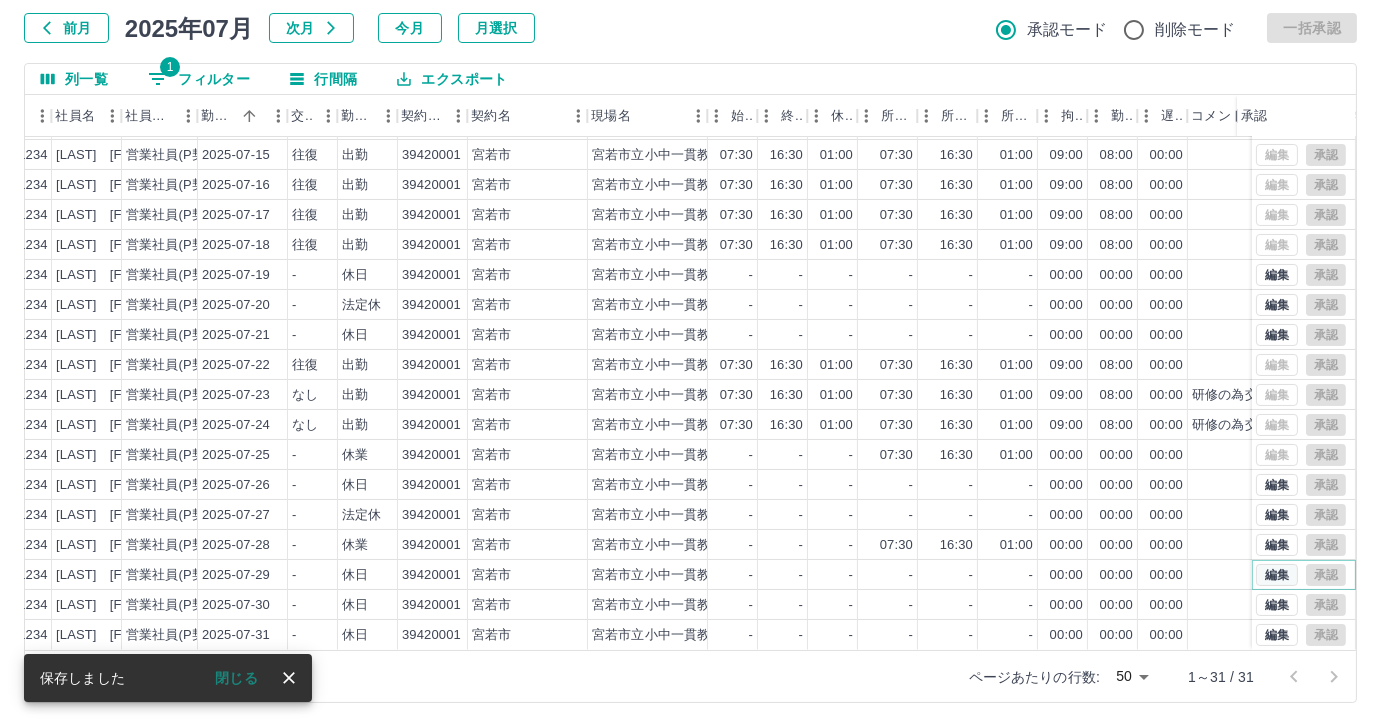 click on "編集" at bounding box center [1277, 575] 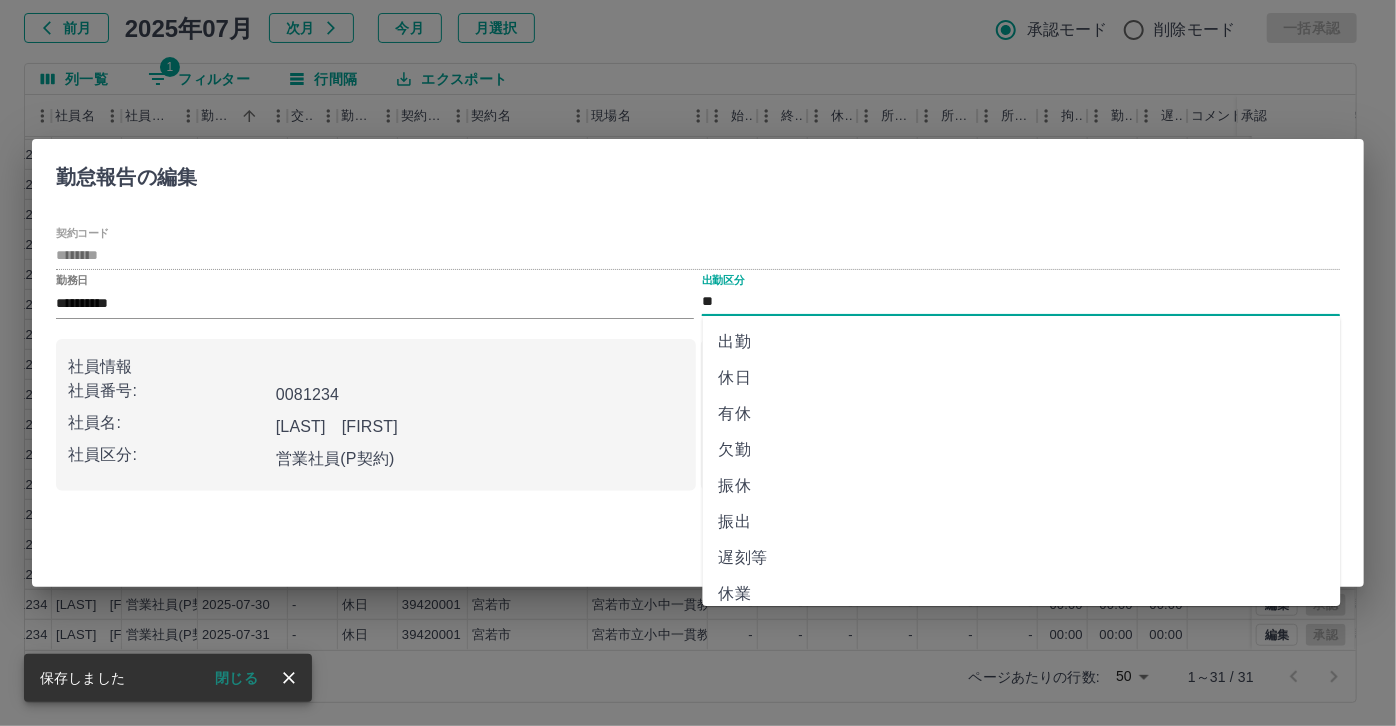click on "**" at bounding box center (1021, 302) 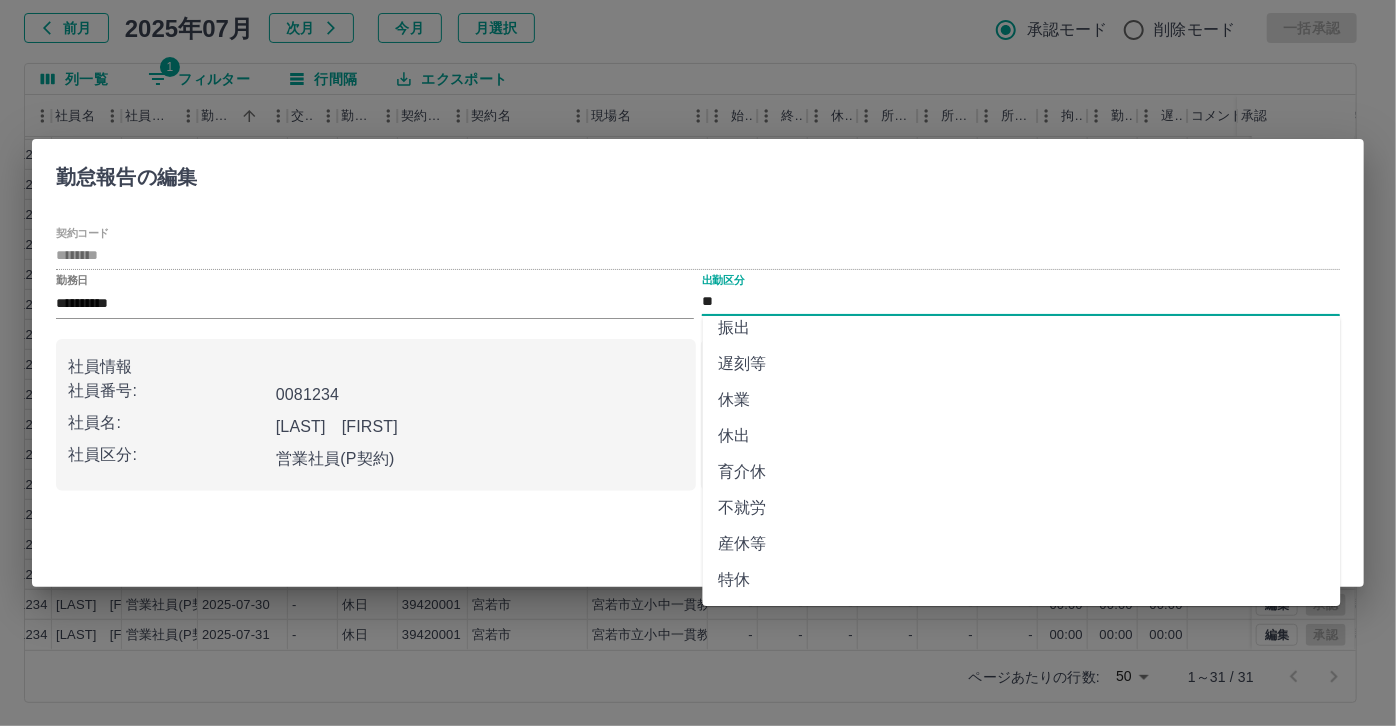 scroll, scrollTop: 191, scrollLeft: 0, axis: vertical 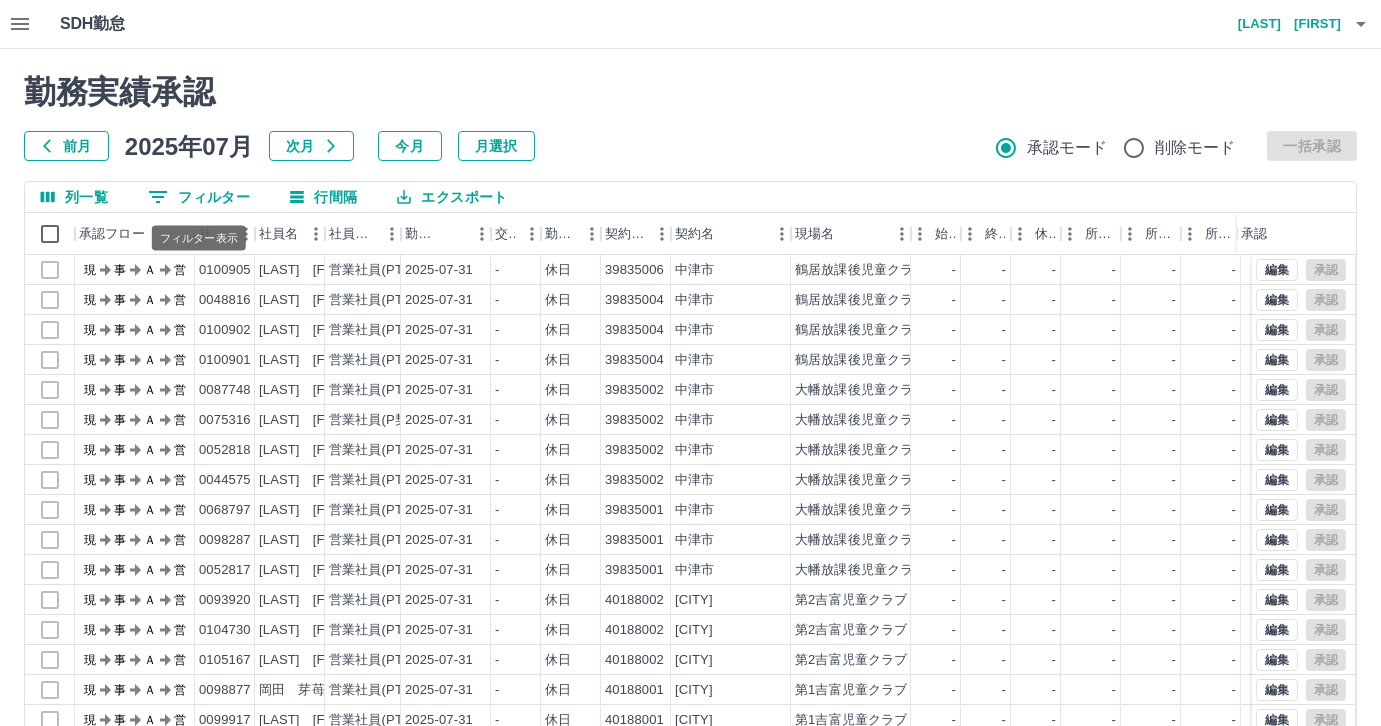 click on "0 フィルター" at bounding box center (199, 197) 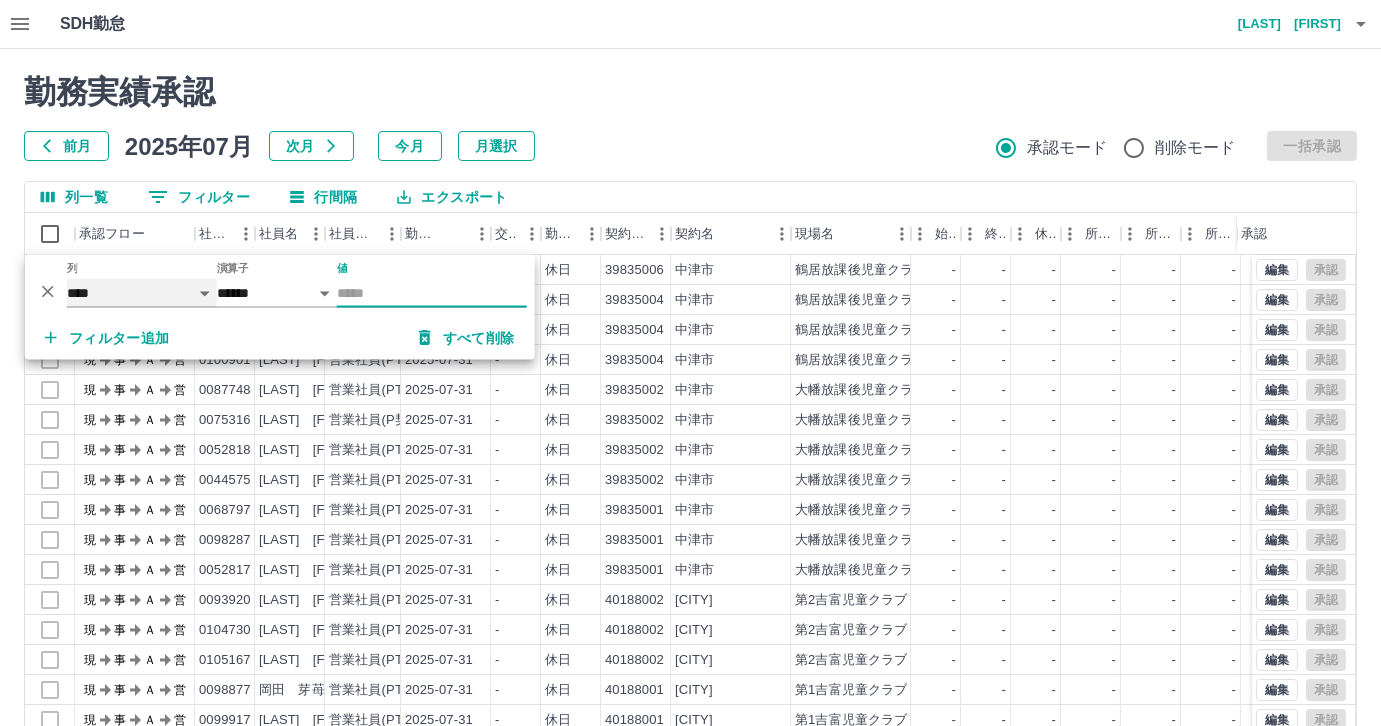 click on "**** *** **** *** *** **** ***** *** *** ** ** ** **** **** **** ** ** *** **** *****" at bounding box center [142, 293] 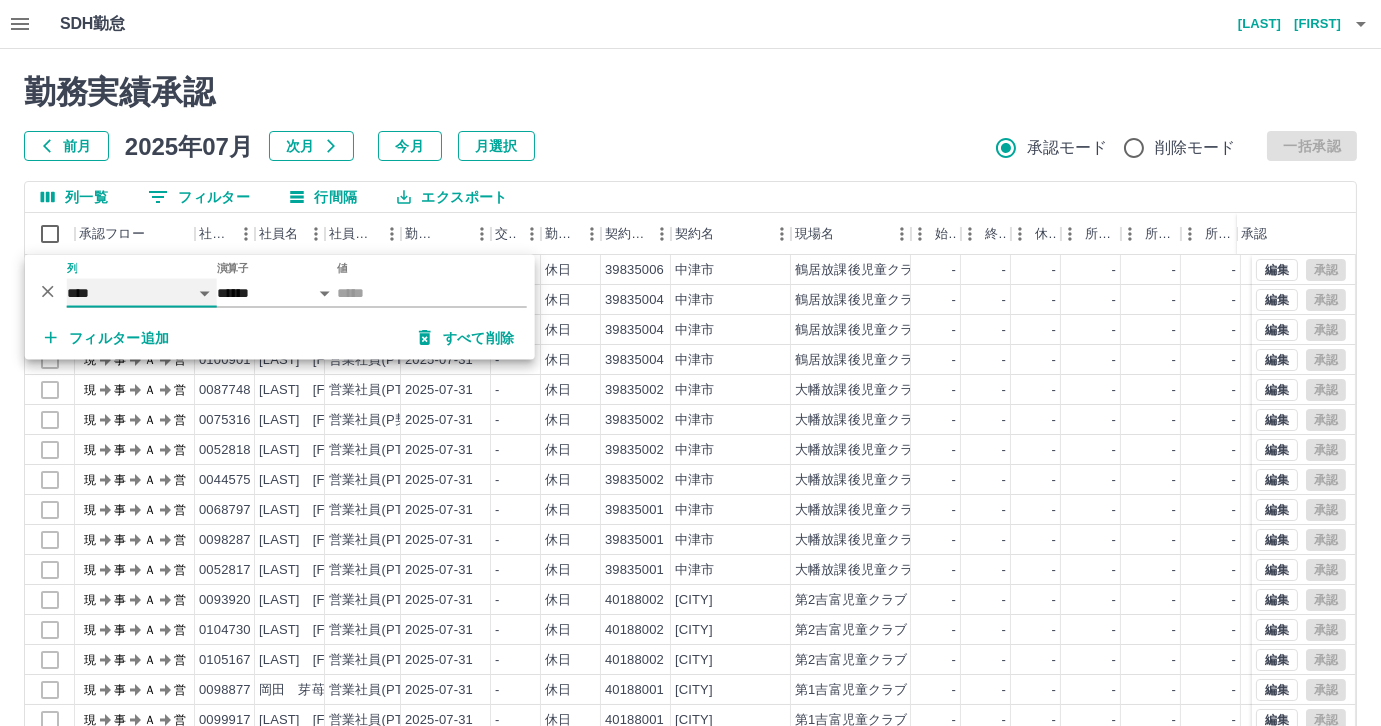 click on "**** *** **** *** *** **** ***** *** *** ** ** ** **** **** **** ** ** *** **** *****" at bounding box center (142, 293) 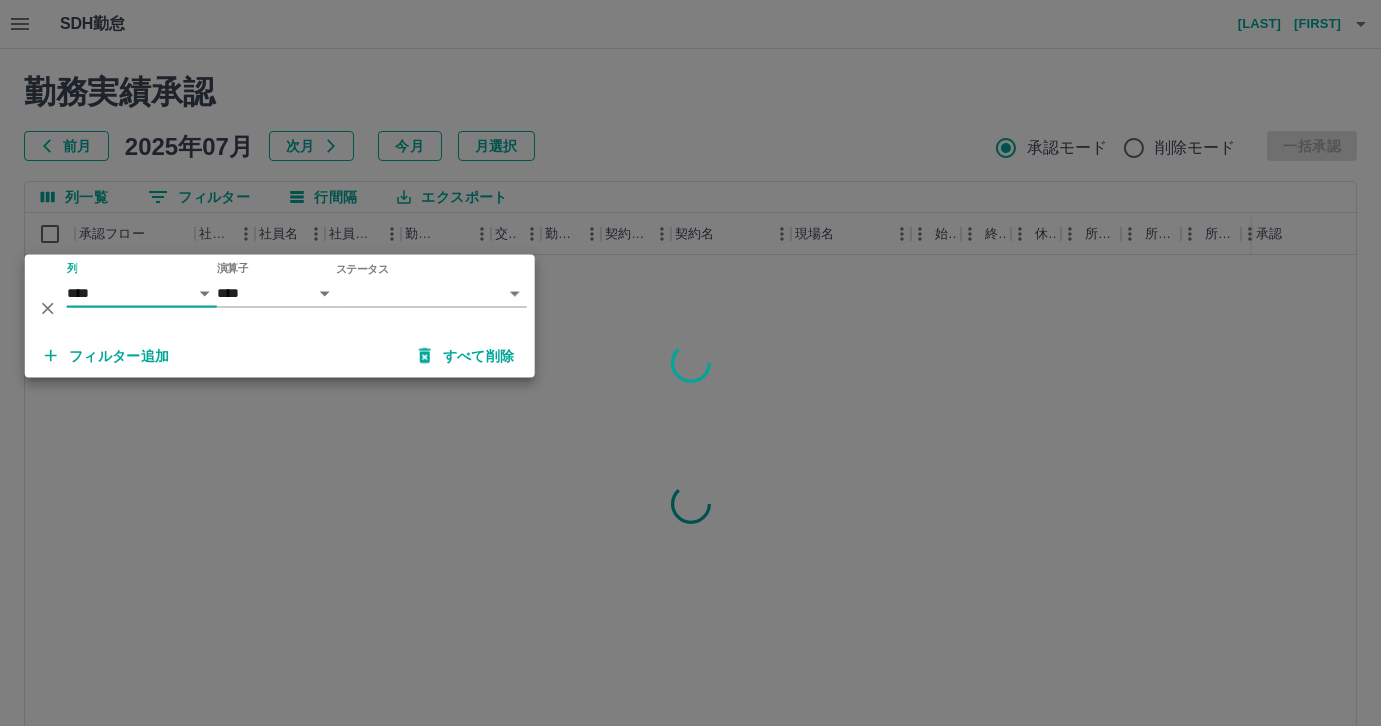 click on "SDH勤怠 尾嵜　杏茄 勤務実績承認 前月 2025年07月 次月 今月 月選択 承認モード 削除モード 一括承認 列一覧 0 フィルター 行間隔 エクスポート 承認フロー 社員番号 社員名 社員区分 勤務日 交通費 勤務区分 契約コード 契約名 現場名 始業 終業 休憩 所定開始 所定終業 所定休憩 拘束 勤務 遅刻等 コメント ステータス 承認 ページあたりの行数: 20 ** 1～20 / 36622 SDH勤怠 *** ** 列 **** *** **** *** *** **** ***** *** *** ** ** ** **** **** **** ** ** *** **** ***** 演算子 **** ****** ステータス ​ ********* フィルター追加 すべて削除" at bounding box center (690, 422) 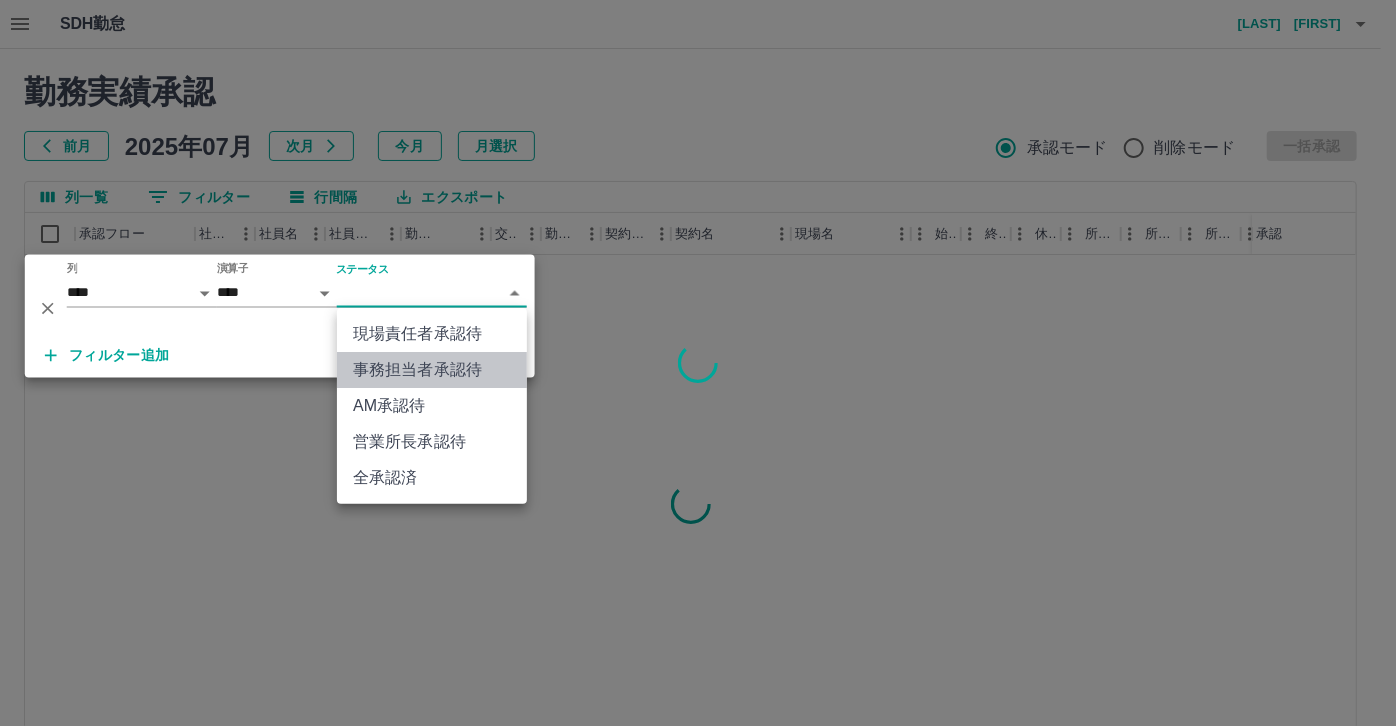 click on "事務担当者承認待" at bounding box center (432, 370) 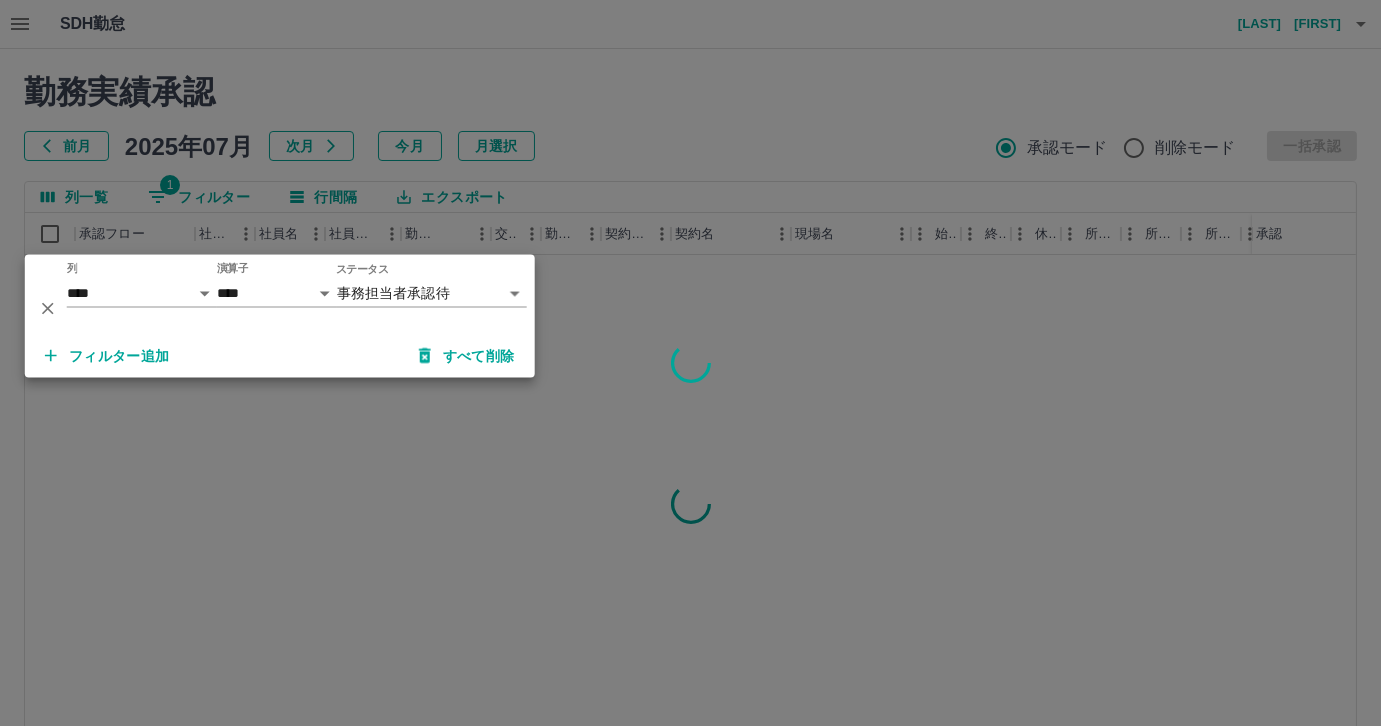 drag, startPoint x: 92, startPoint y: 334, endPoint x: 120, endPoint y: 359, distance: 37.536648 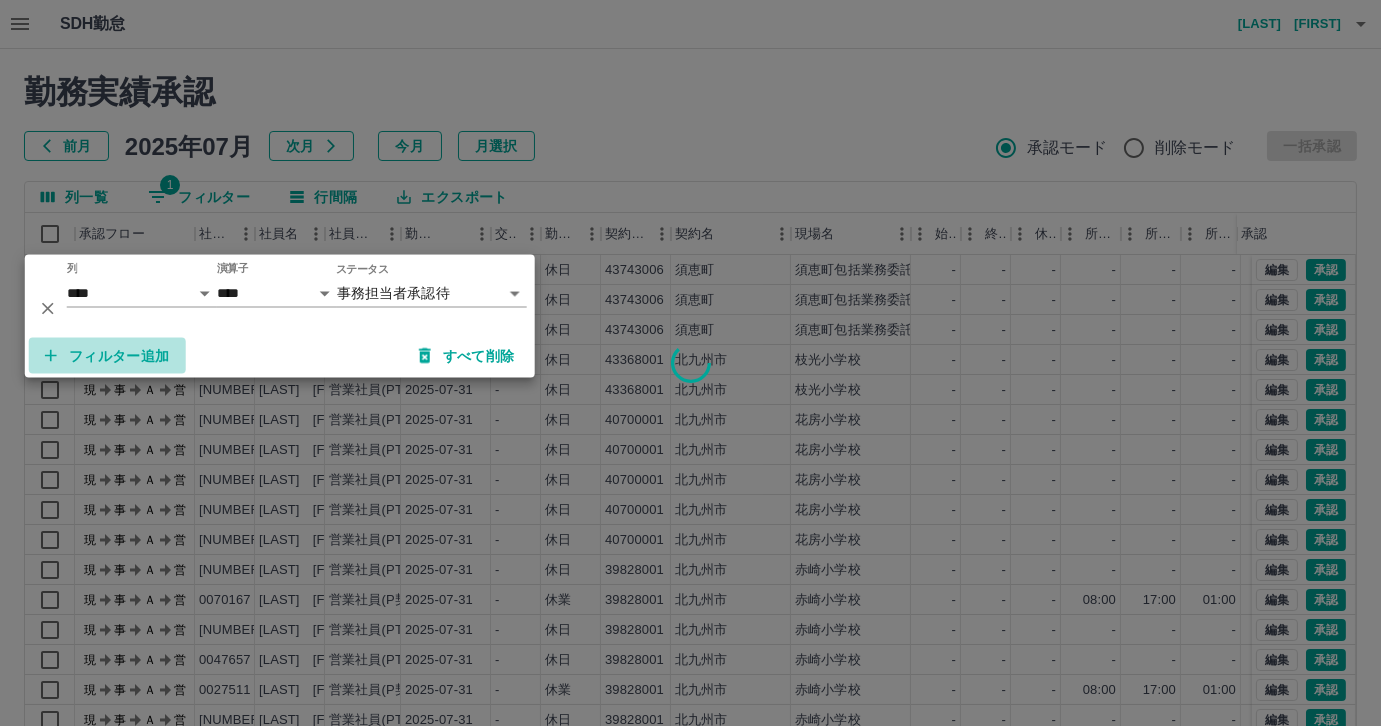 click on "フィルター追加" at bounding box center (107, 356) 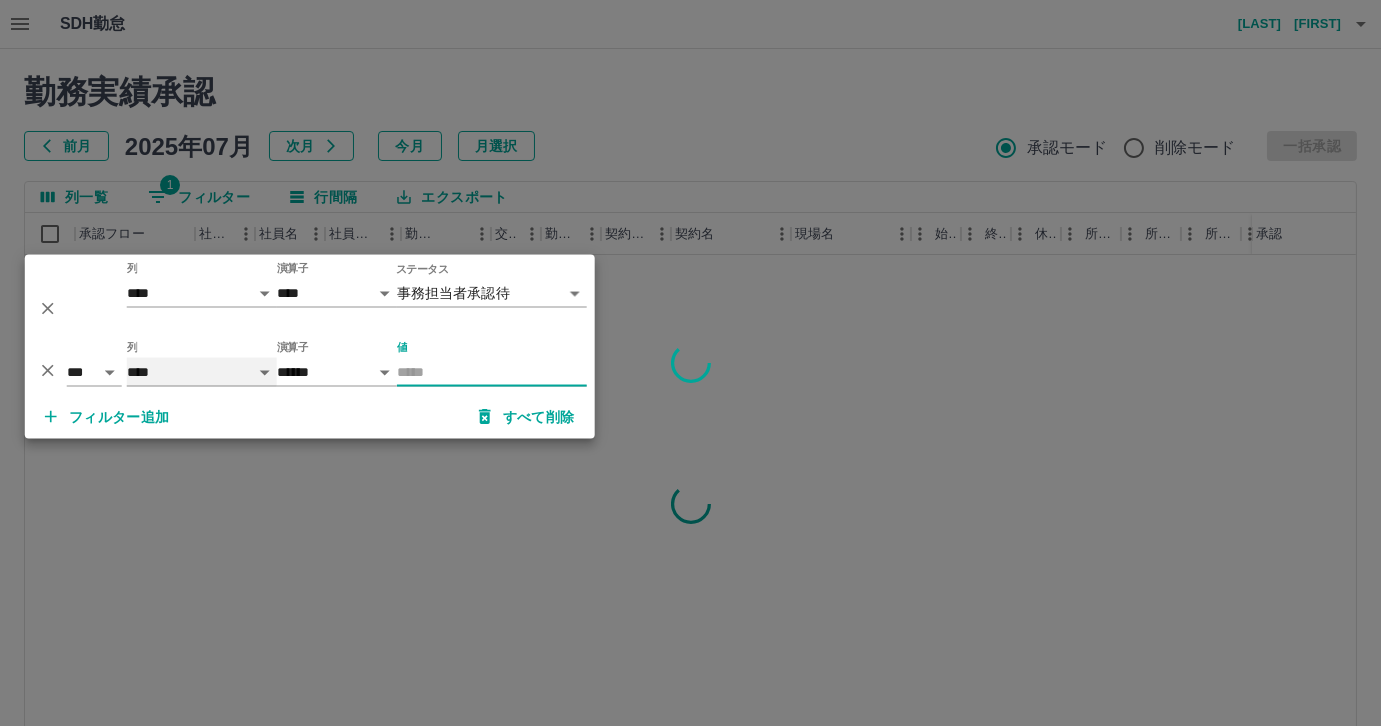 click on "**** *** **** *** *** **** ***** *** *** ** ** ** **** **** **** ** ** *** **** *****" at bounding box center [202, 372] 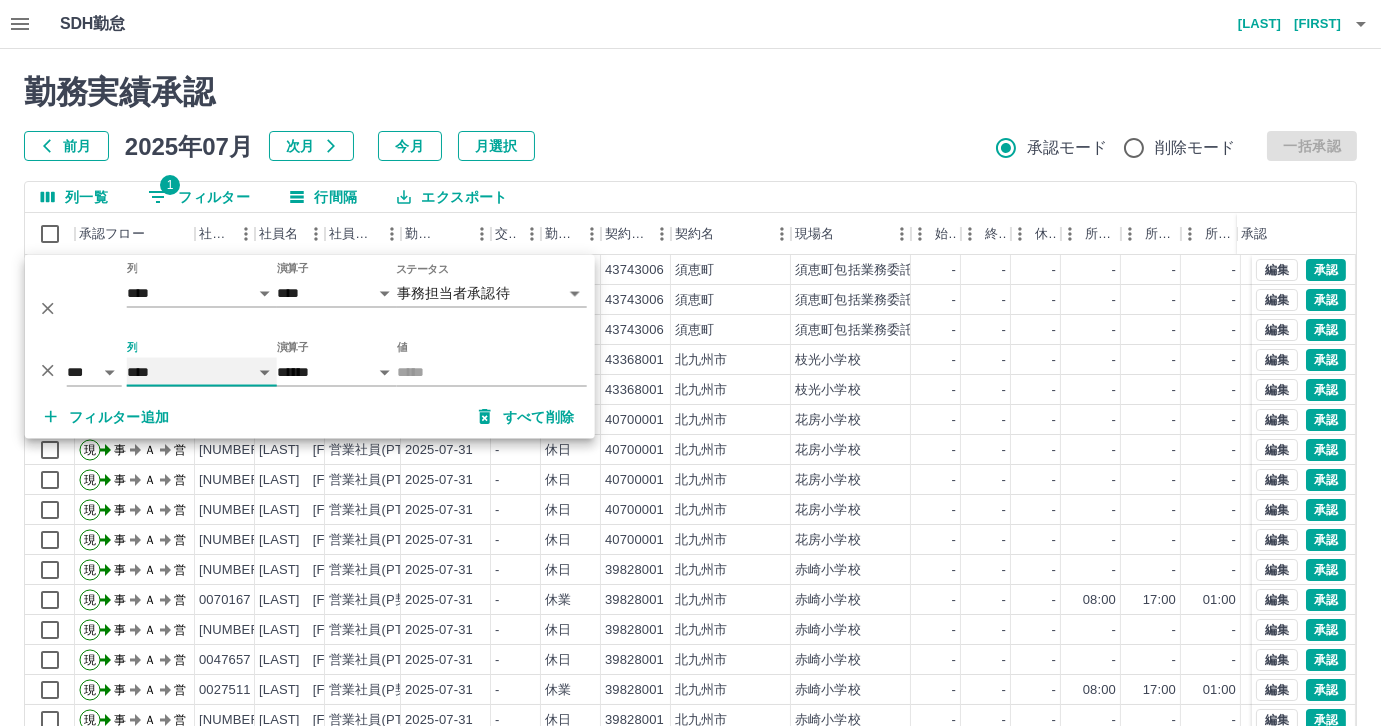 click on "**** *** **** *** *** **** ***** *** *** ** ** ** **** **** **** ** ** *** **** *****" at bounding box center (202, 372) 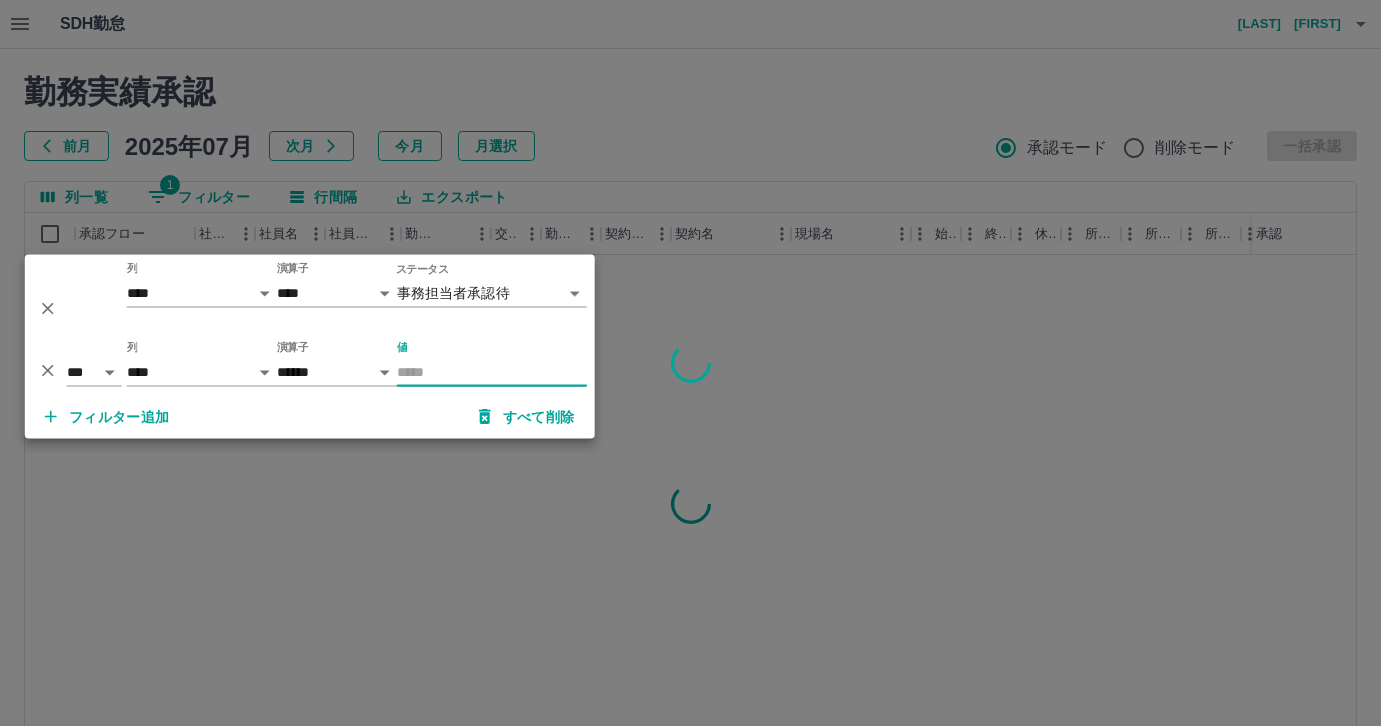 click on "値" at bounding box center (492, 372) 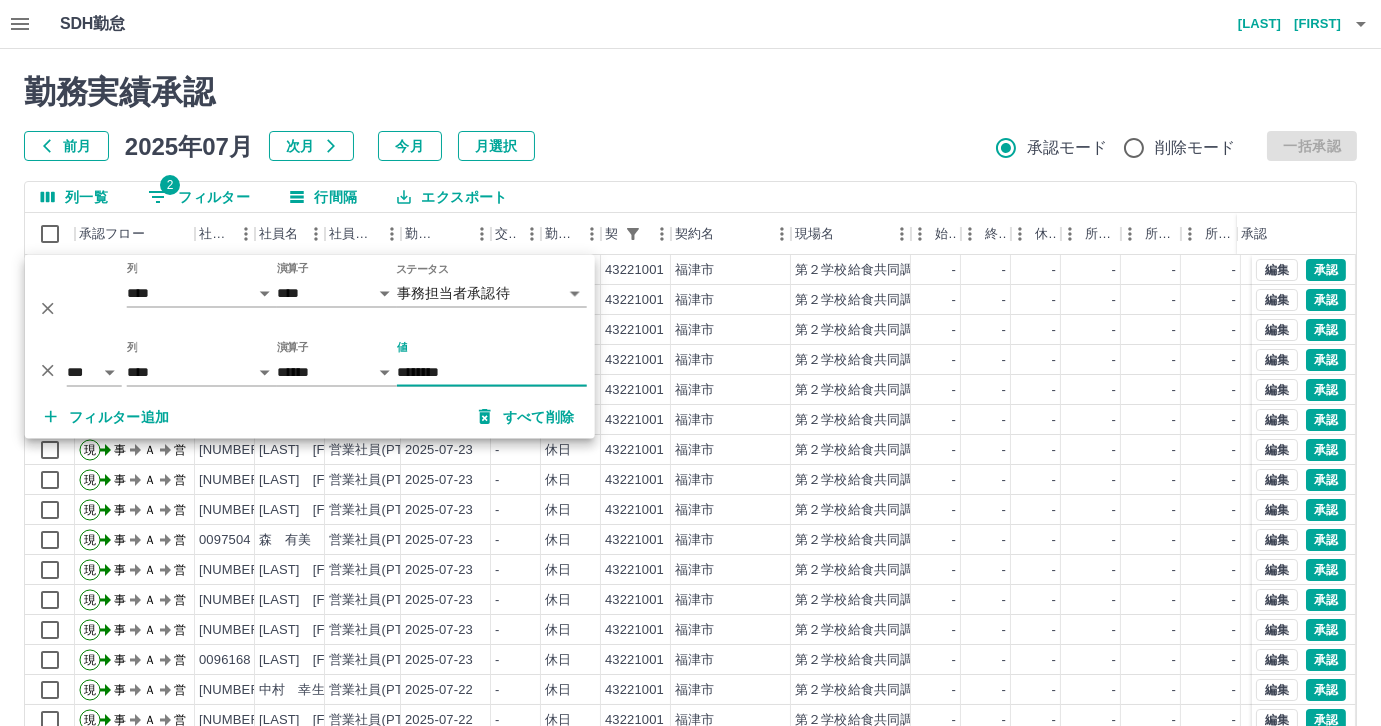 type on "********" 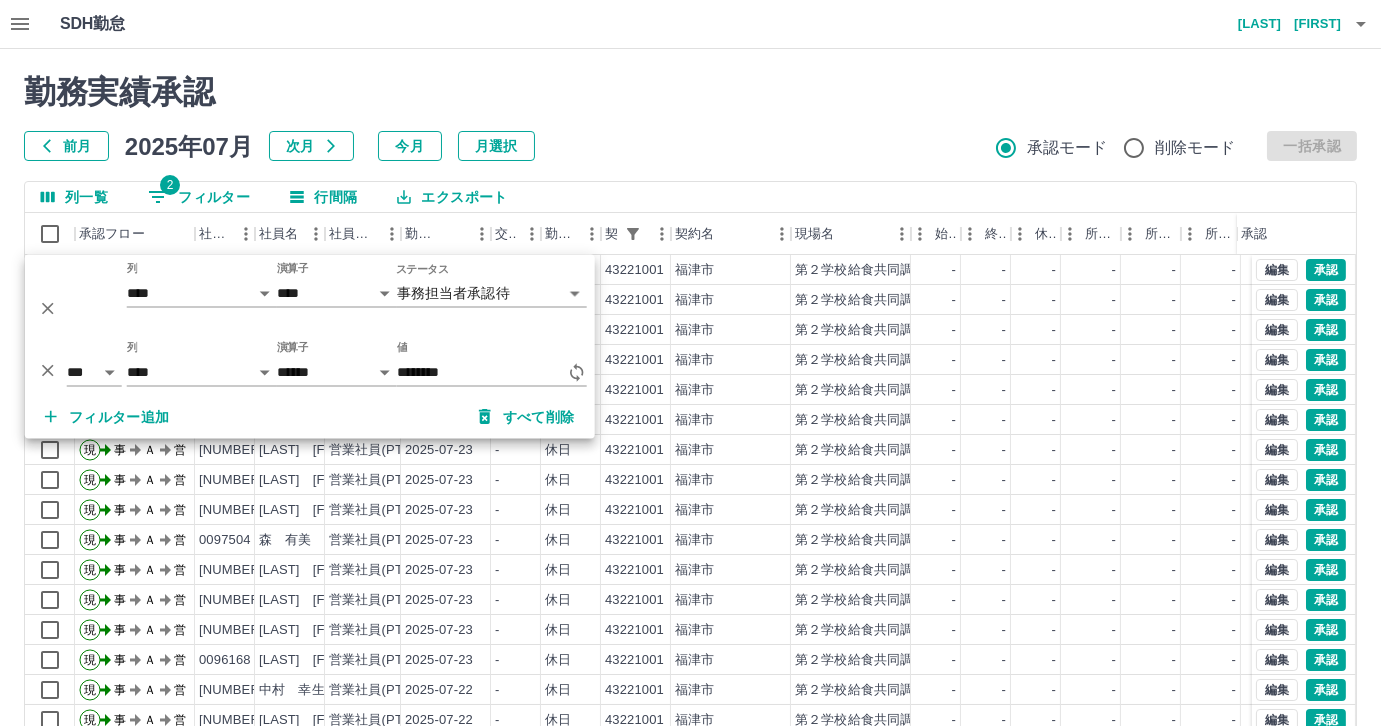 click on "勤務実績承認 前月 2025年07月 次月 今月 月選択 承認モード 削除モード 一括承認" at bounding box center (690, 117) 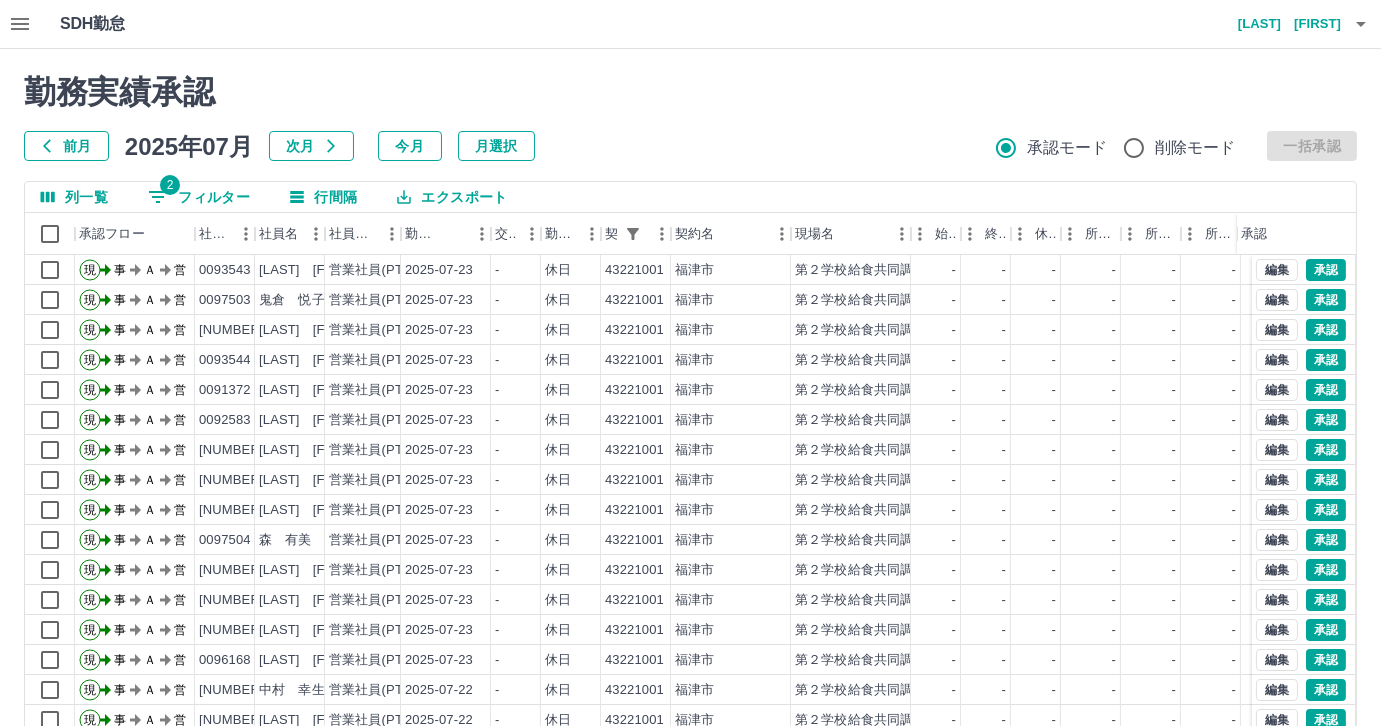 scroll, scrollTop: 10, scrollLeft: 0, axis: vertical 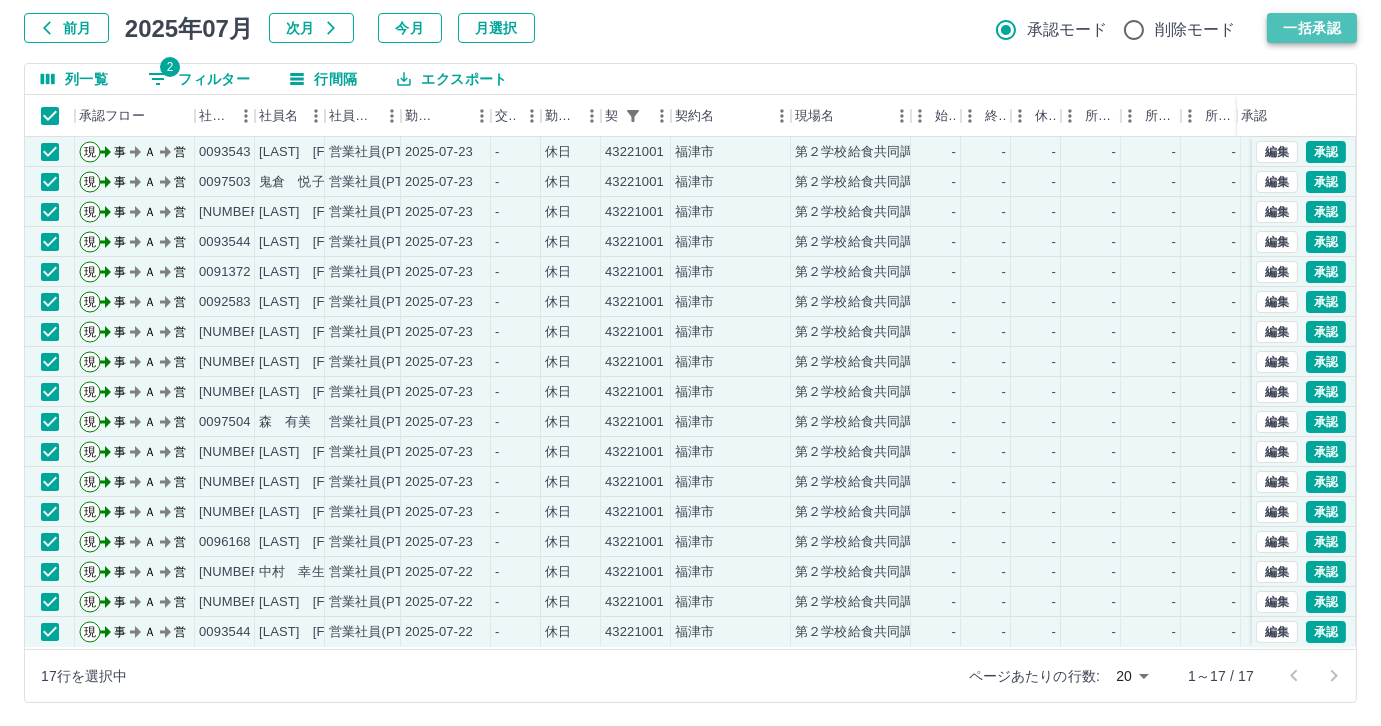 click on "一括承認" at bounding box center (1312, 28) 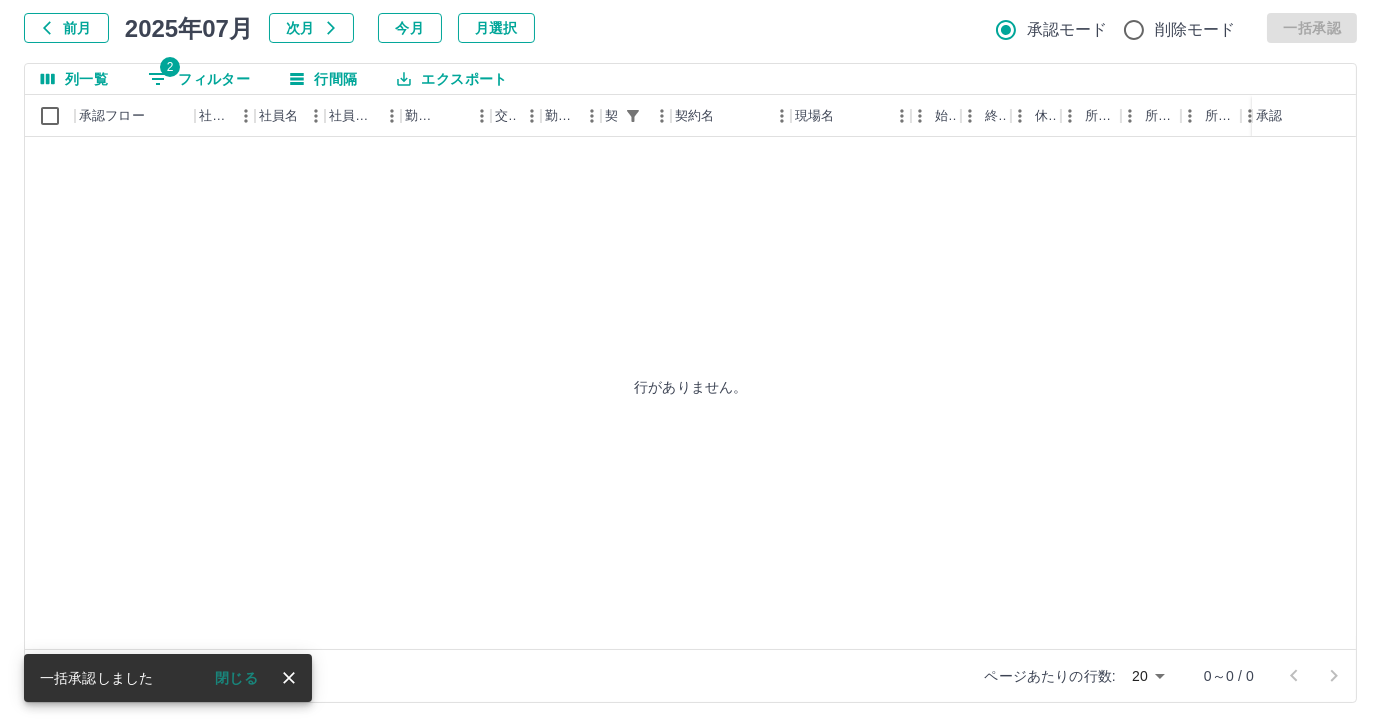 scroll, scrollTop: 0, scrollLeft: 0, axis: both 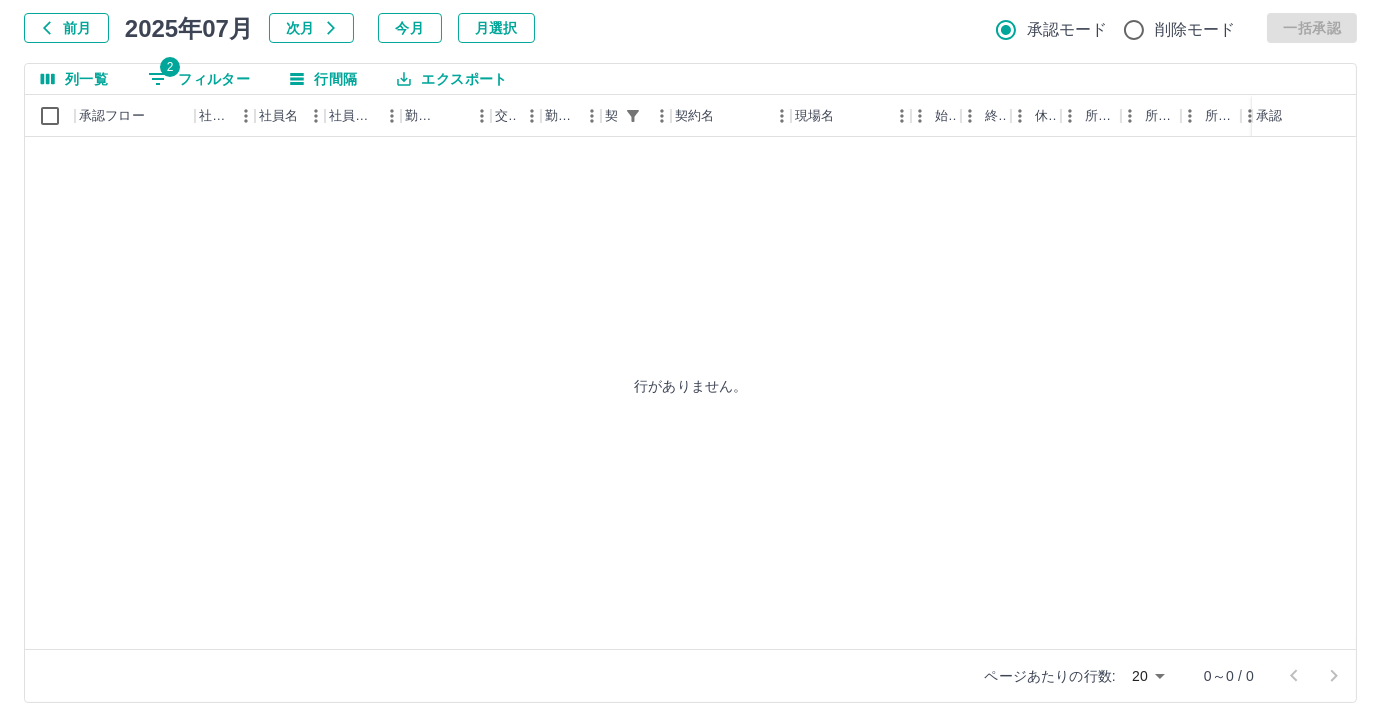 click on "2 フィルター" at bounding box center (199, 79) 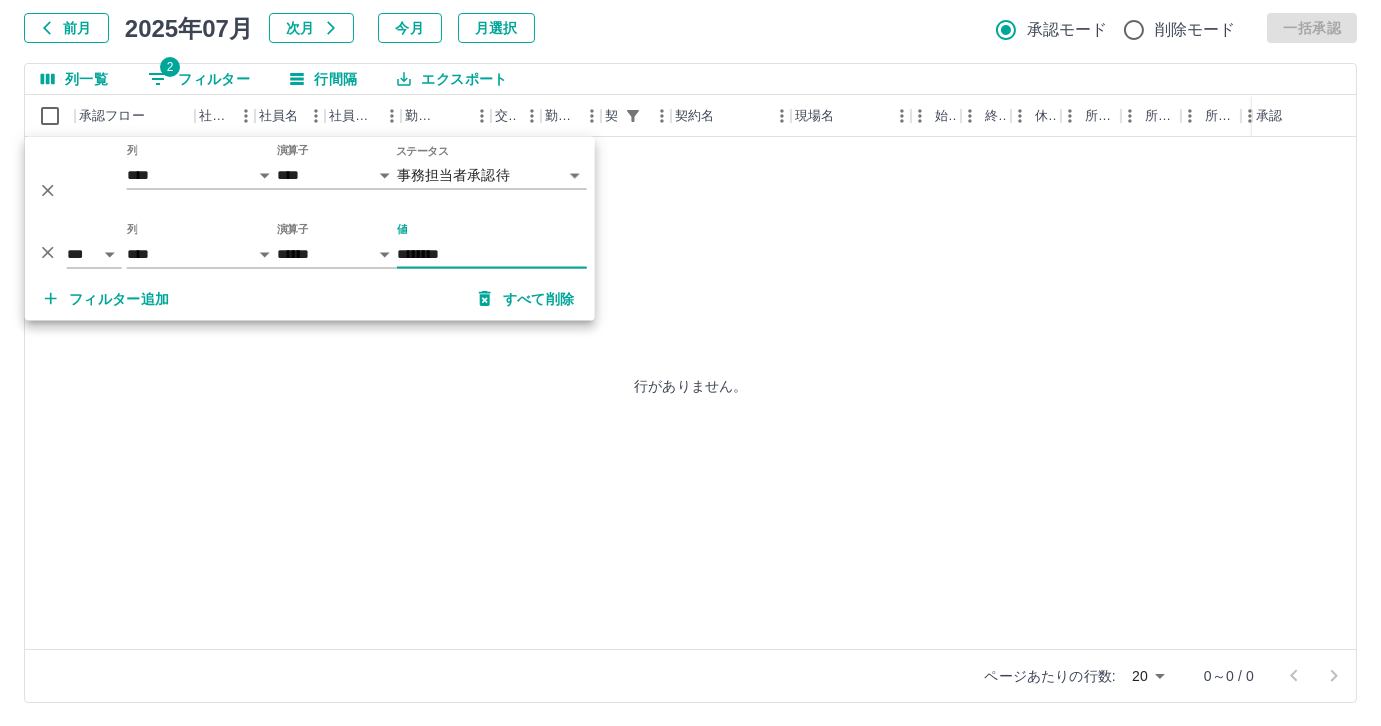 drag, startPoint x: 52, startPoint y: 250, endPoint x: 50, endPoint y: 204, distance: 46.043457 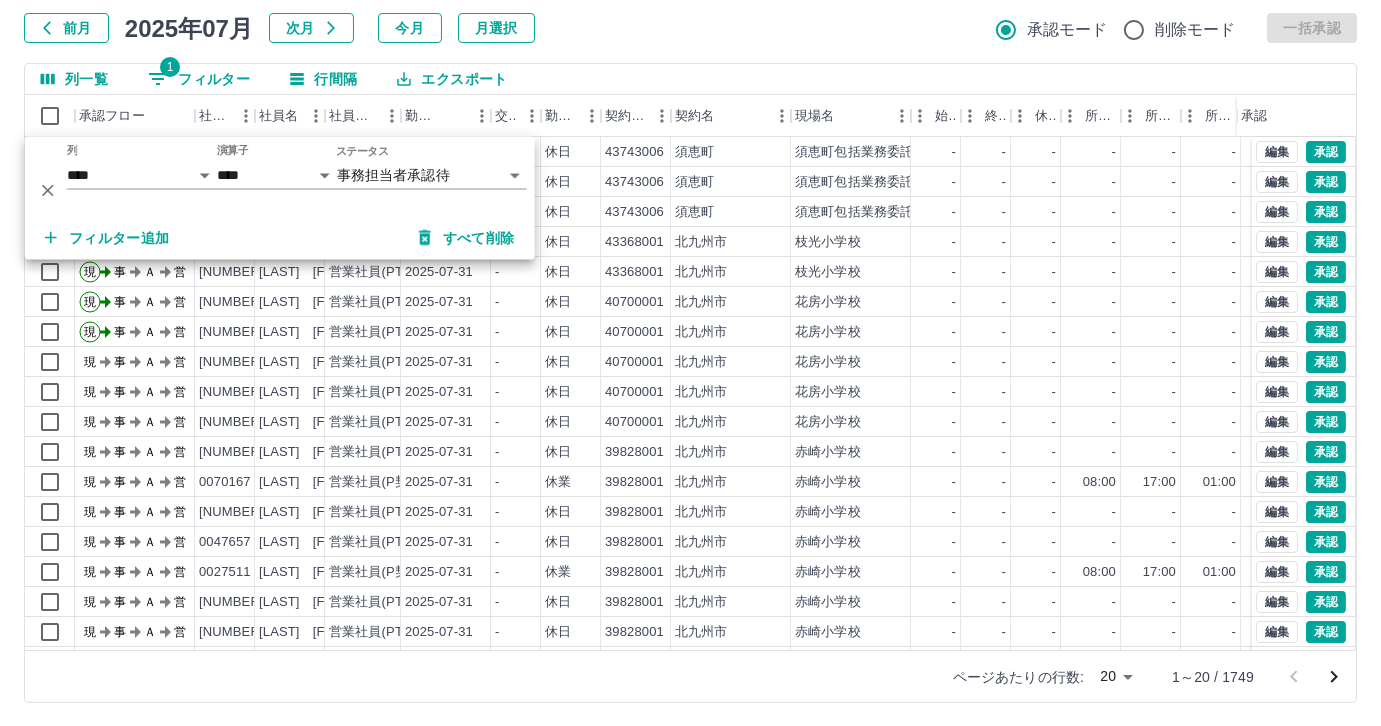 click 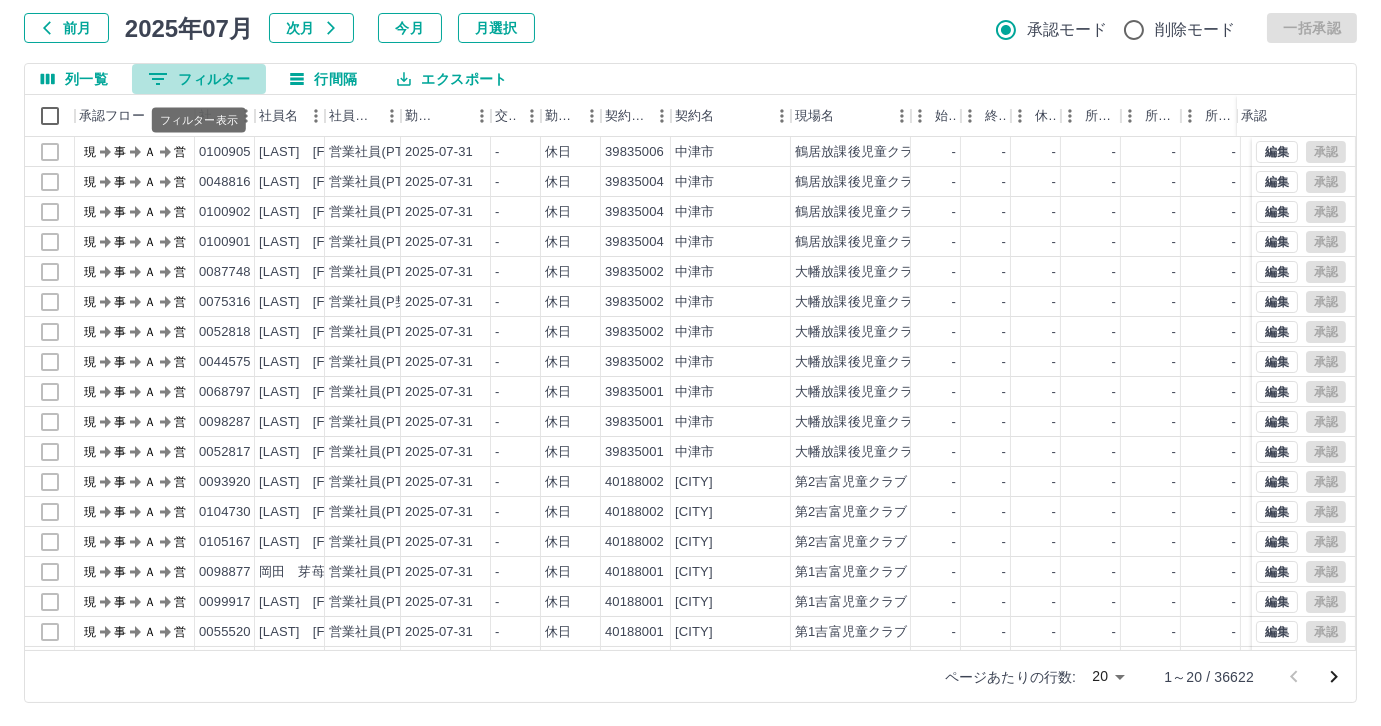 click on "0 フィルター" at bounding box center [199, 79] 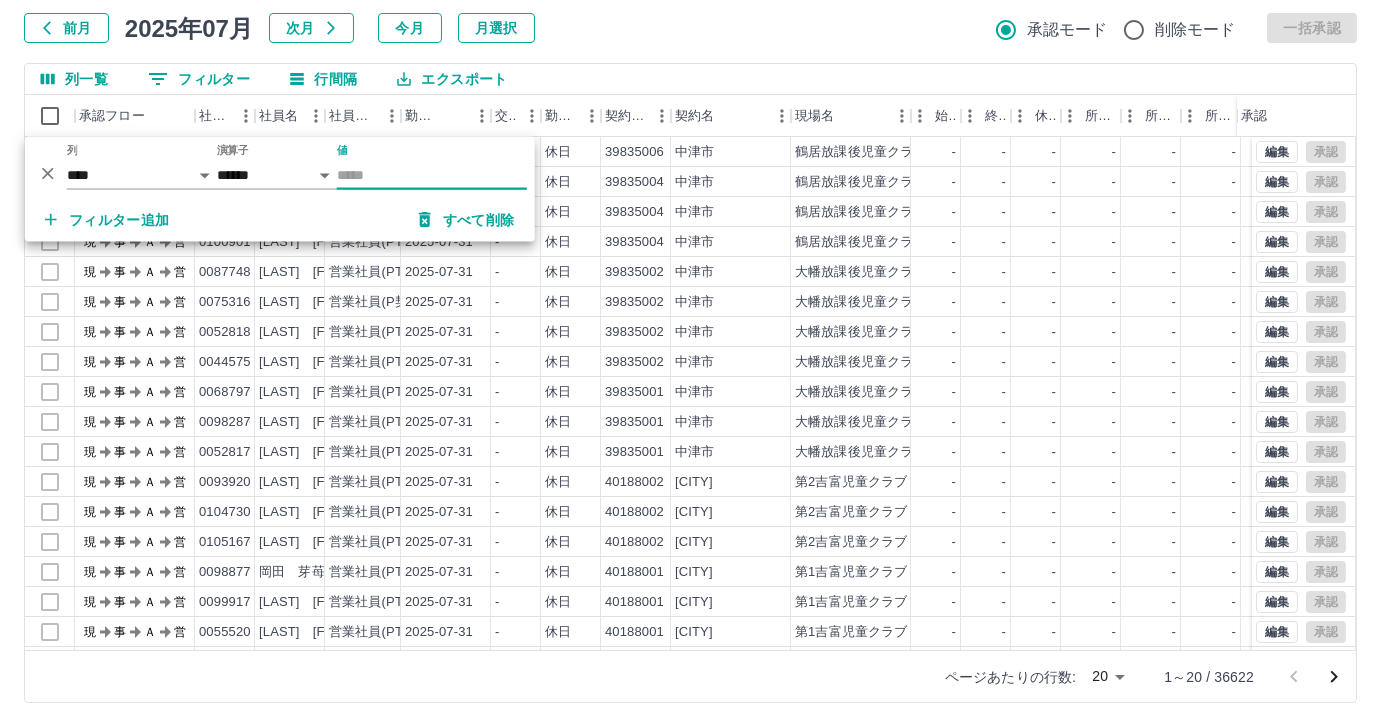 click on "値" at bounding box center (432, 175) 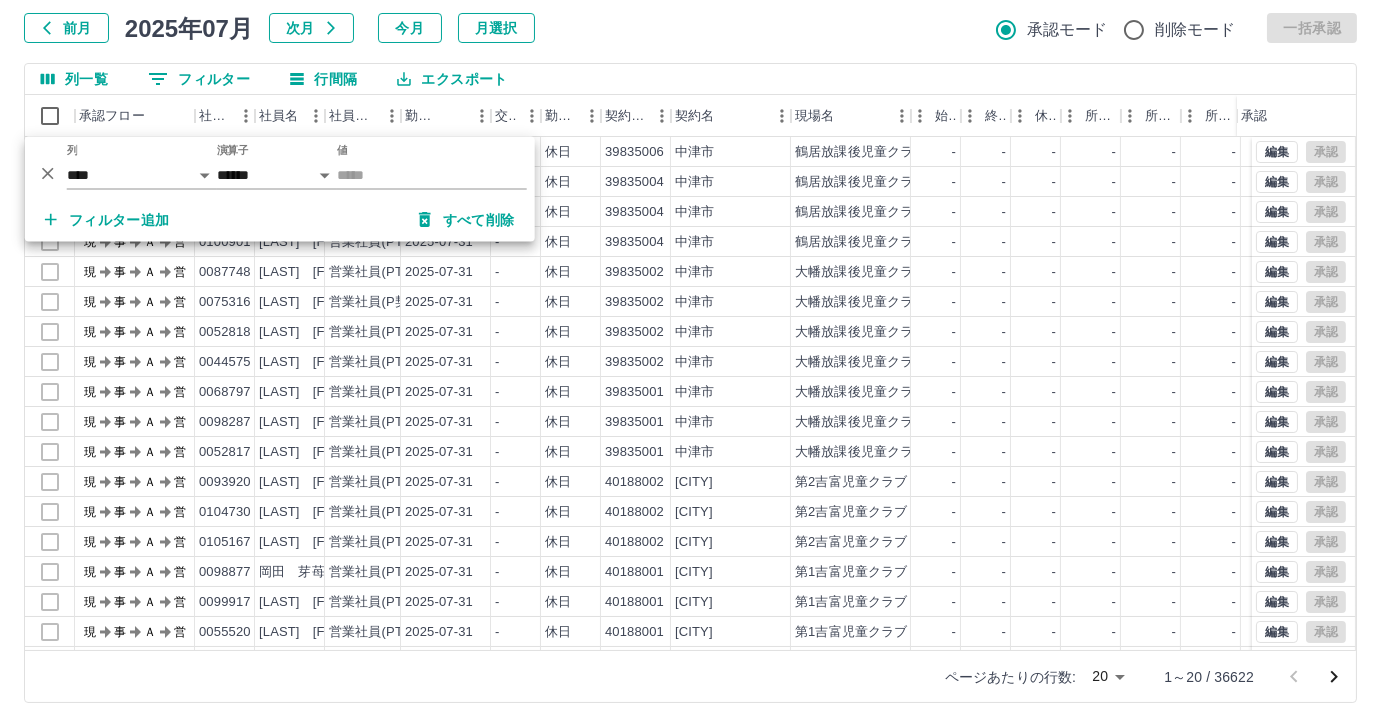 click on "ページあたりの行数: 20 ** 1～20 / 36622" at bounding box center [1138, 677] 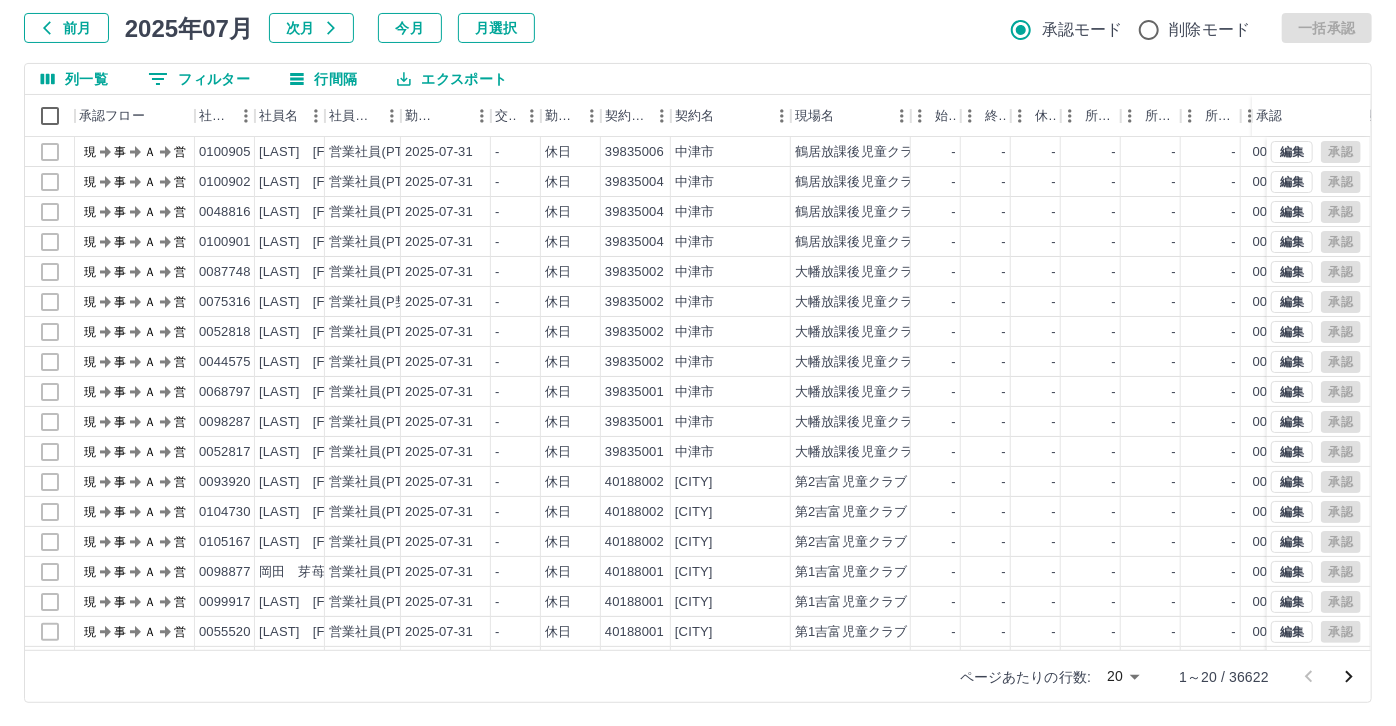 click on "SDH勤怠 尾嵜　杏茄 勤務実績承認 前月 2025年07月 次月 今月 月選択 承認モード 削除モード 一括承認 列一覧 0 フィルター 行間隔 エクスポート 承認フロー 社員番号 社員名 社員区分 勤務日 交通費 勤務区分 契約コード 契約名 現場名 始業 終業 休憩 所定開始 所定終業 所定休憩 拘束 勤務 遅刻等 コメント ステータス 承認 現 事 Ａ 営 0100905 山本　幸紀枝 営業社員(PT契約) 2025-07-31  -  休日 39835006 中津市 鶴居放課後児童クラブB - - - - - - 00:00 00:00 00:00 現場責任者承認待 現 事 Ａ 営 0100902 木村　賢吾 営業社員(PT契約) 2025-07-31  -  休日 39835004 中津市 鶴居放課後児童クラブA - - - - - - 00:00 00:00 00:00 現場責任者承認待 現 事 Ａ 営 0048816 公文　雅子 営業社員(PT契約) 2025-07-31  -  休日 39835004 中津市 鶴居放課後児童クラブA - - - - - - 00:00 00:00 00:00 現場責任者承認待 現 事 Ａ 営" at bounding box center [698, 304] 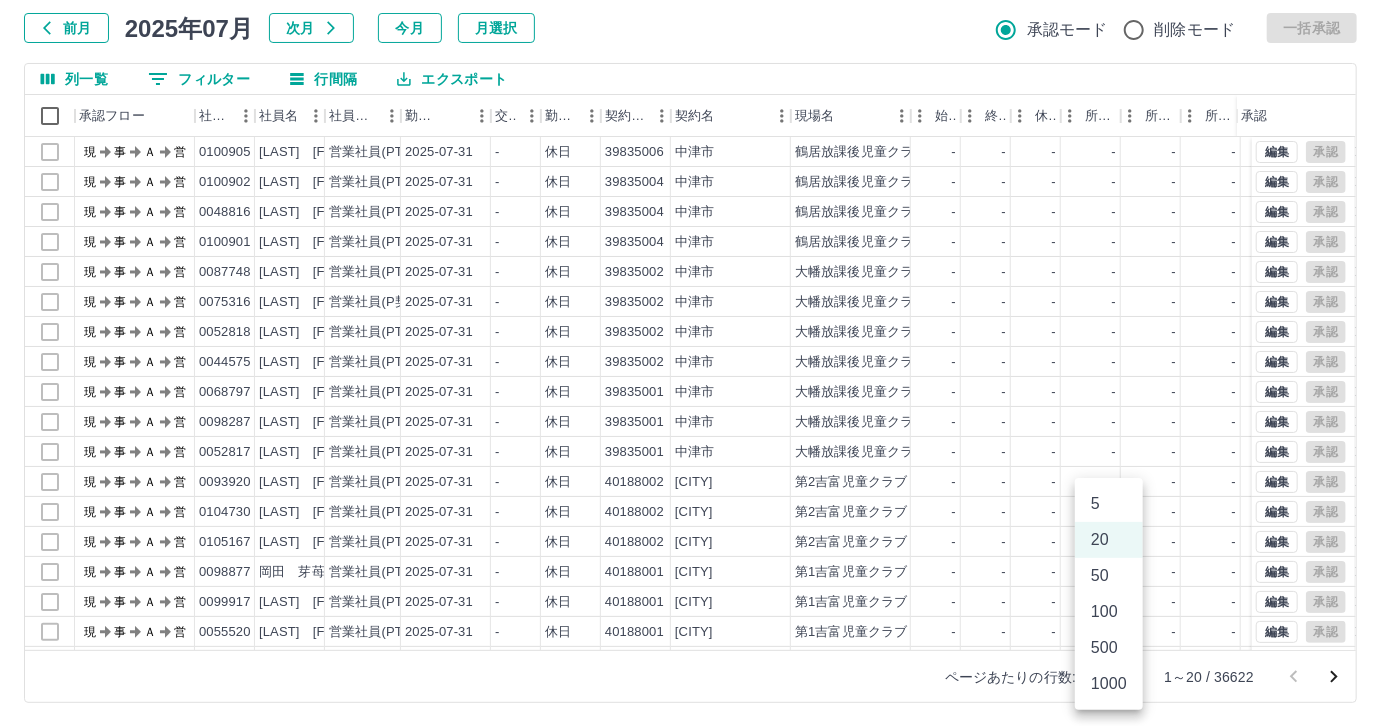 click at bounding box center (698, 363) 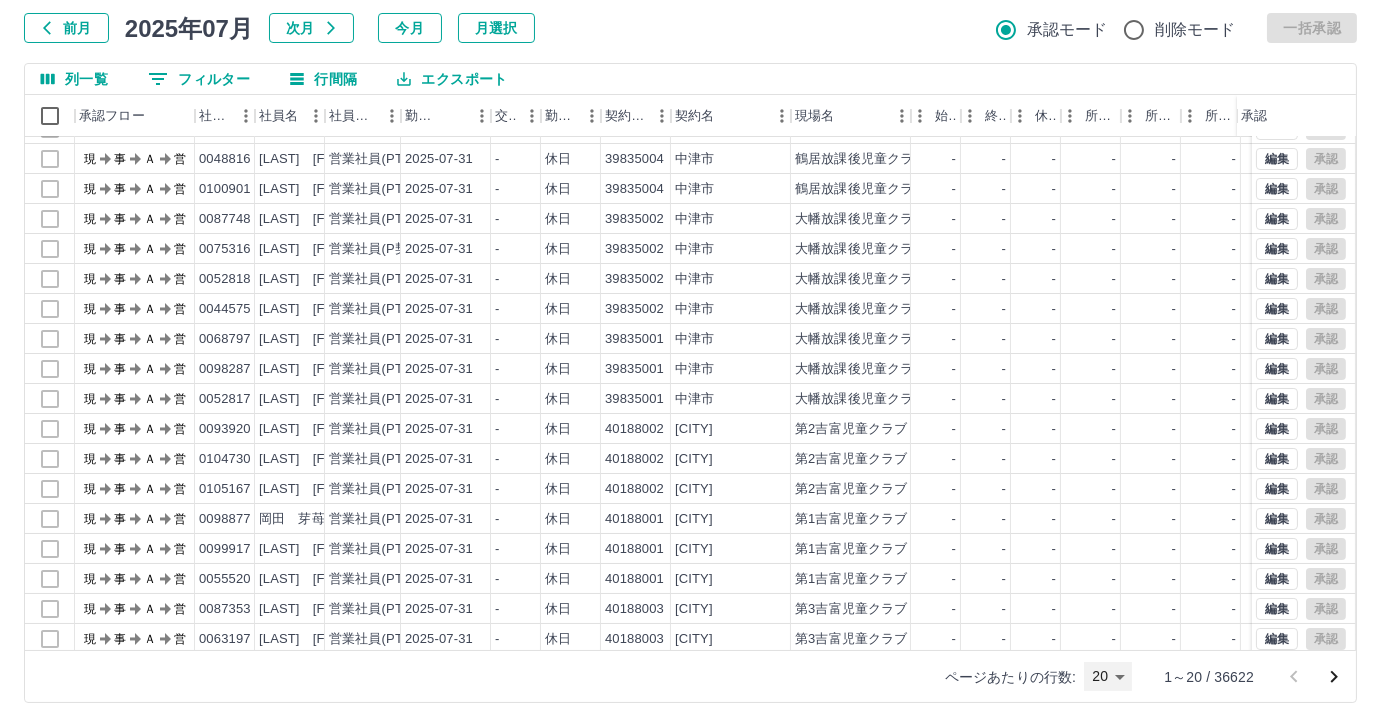 scroll, scrollTop: 101, scrollLeft: 0, axis: vertical 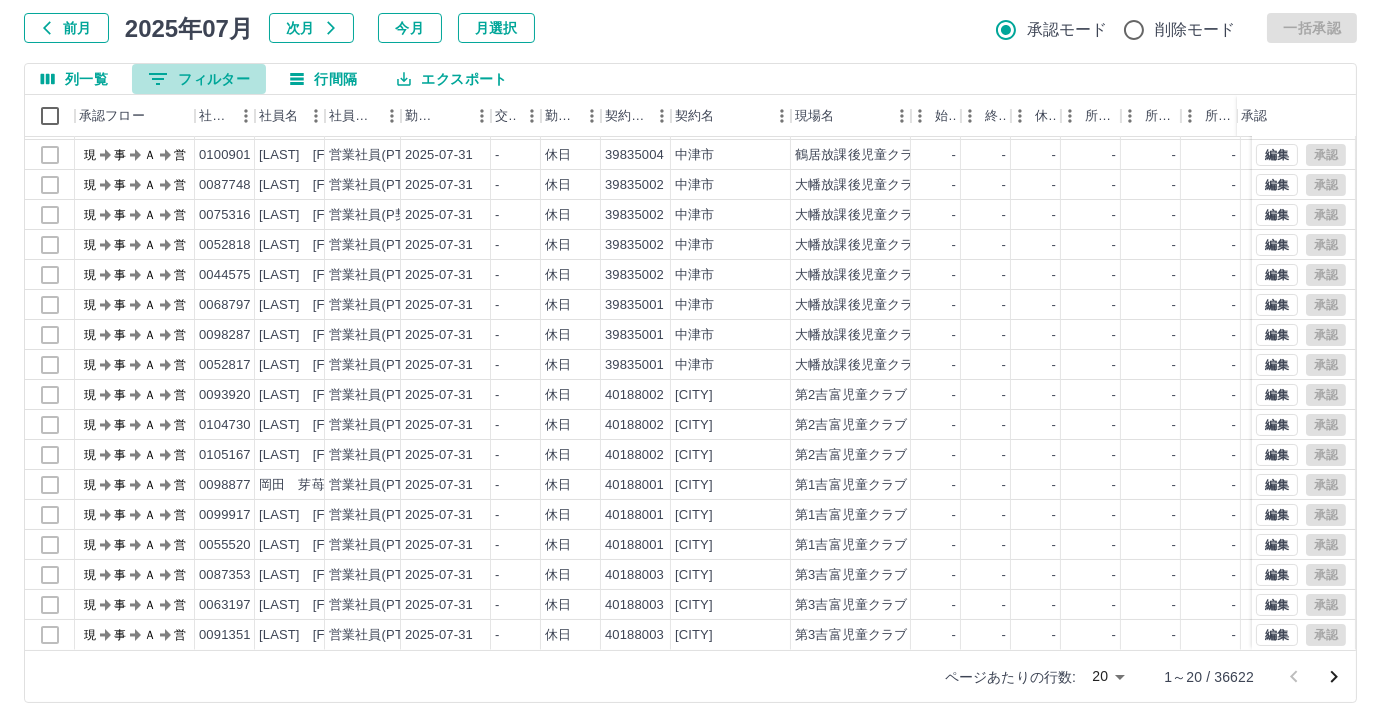 click on "0 フィルター" at bounding box center (199, 79) 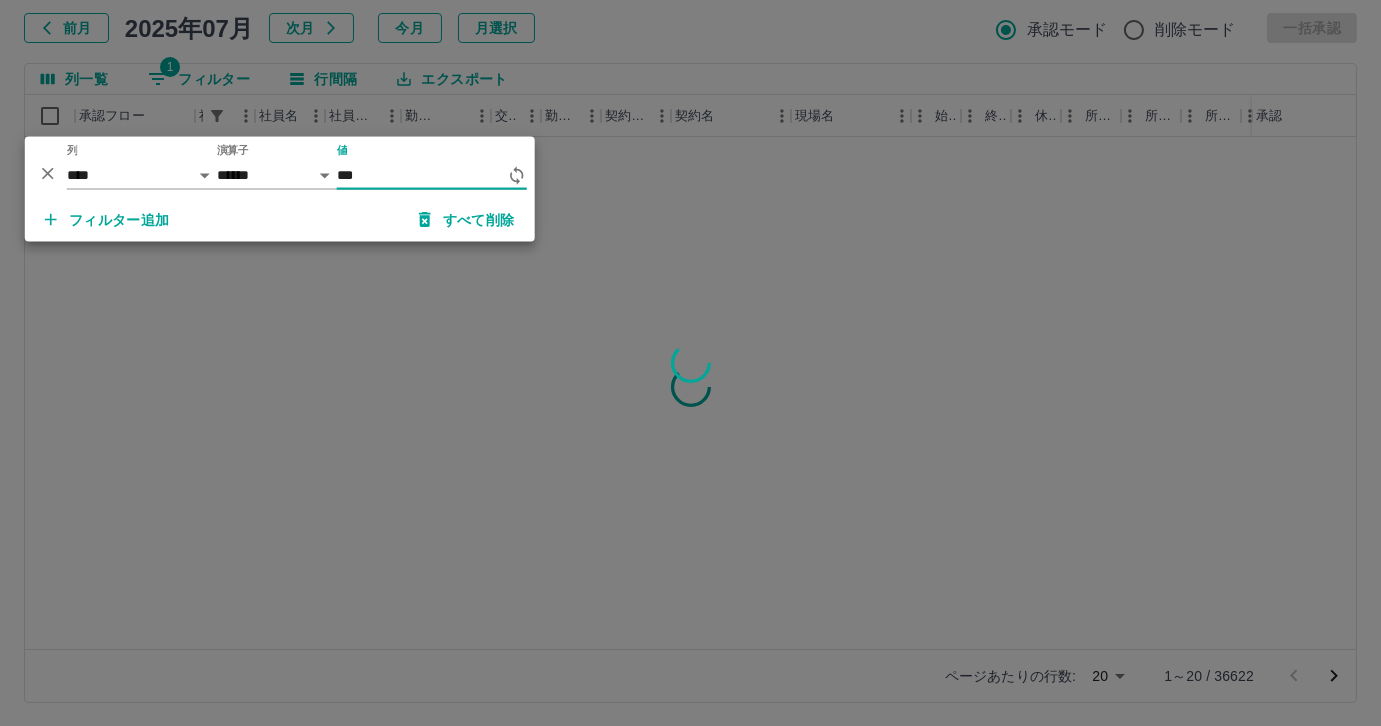 scroll, scrollTop: 0, scrollLeft: 0, axis: both 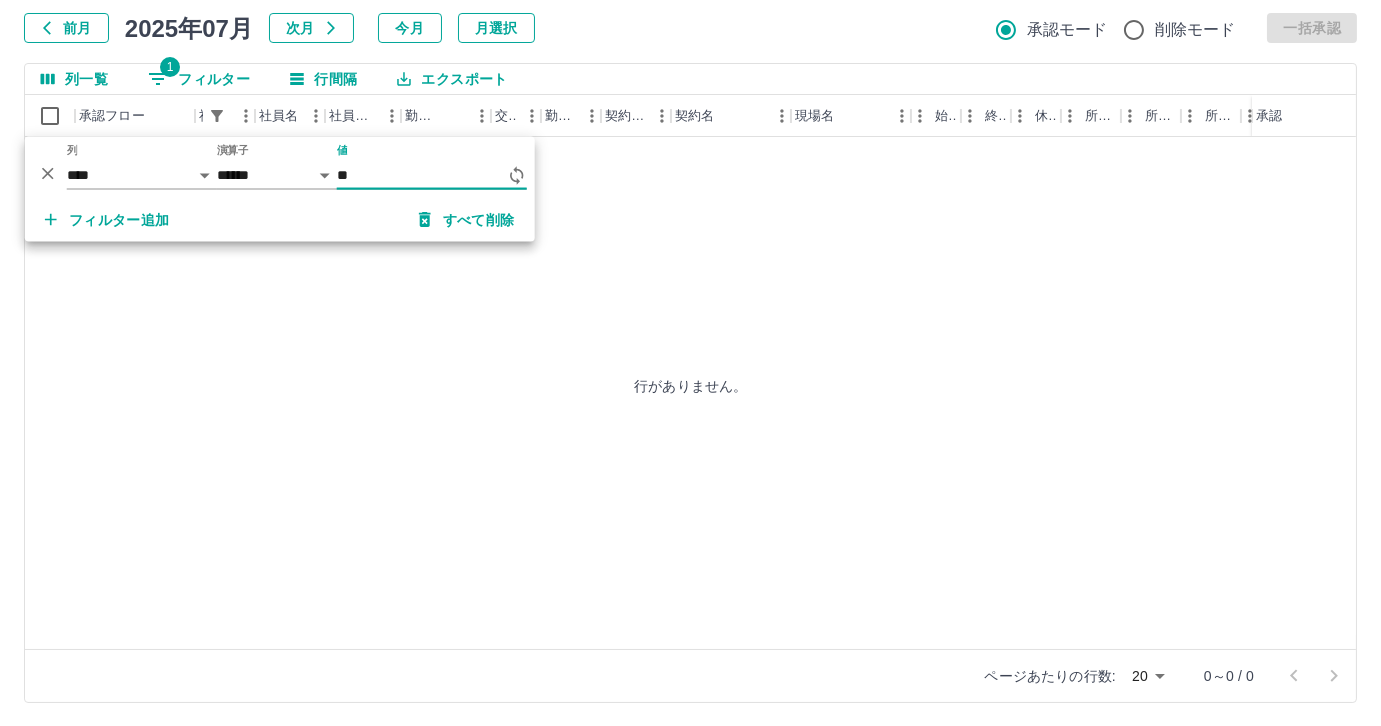 type on "*" 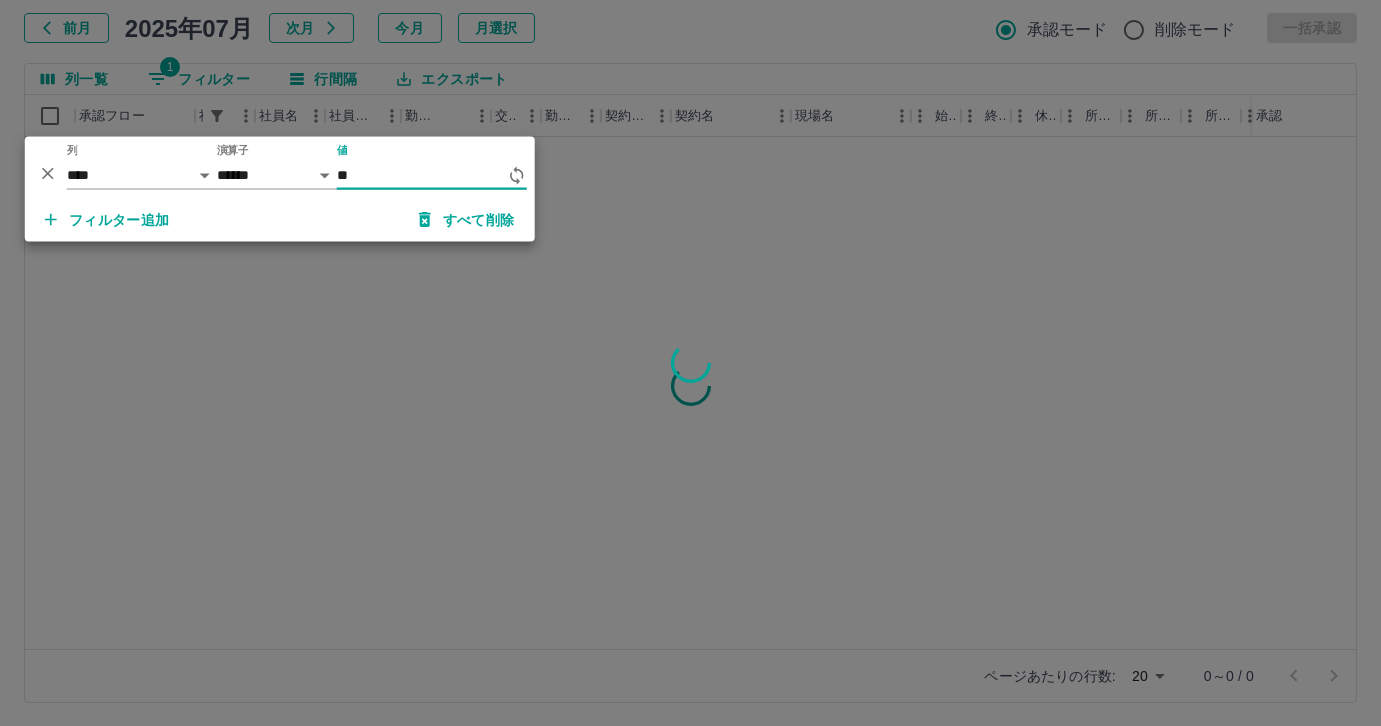 type on "*" 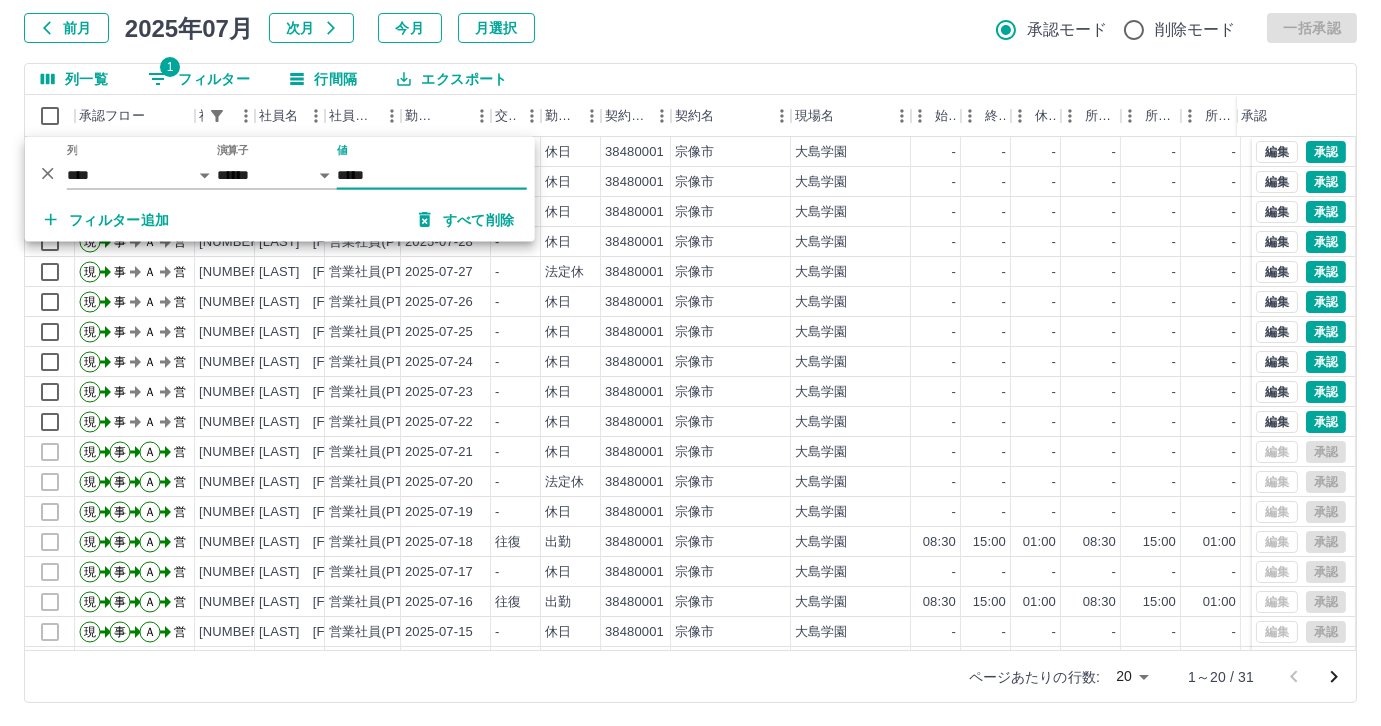 type on "*****" 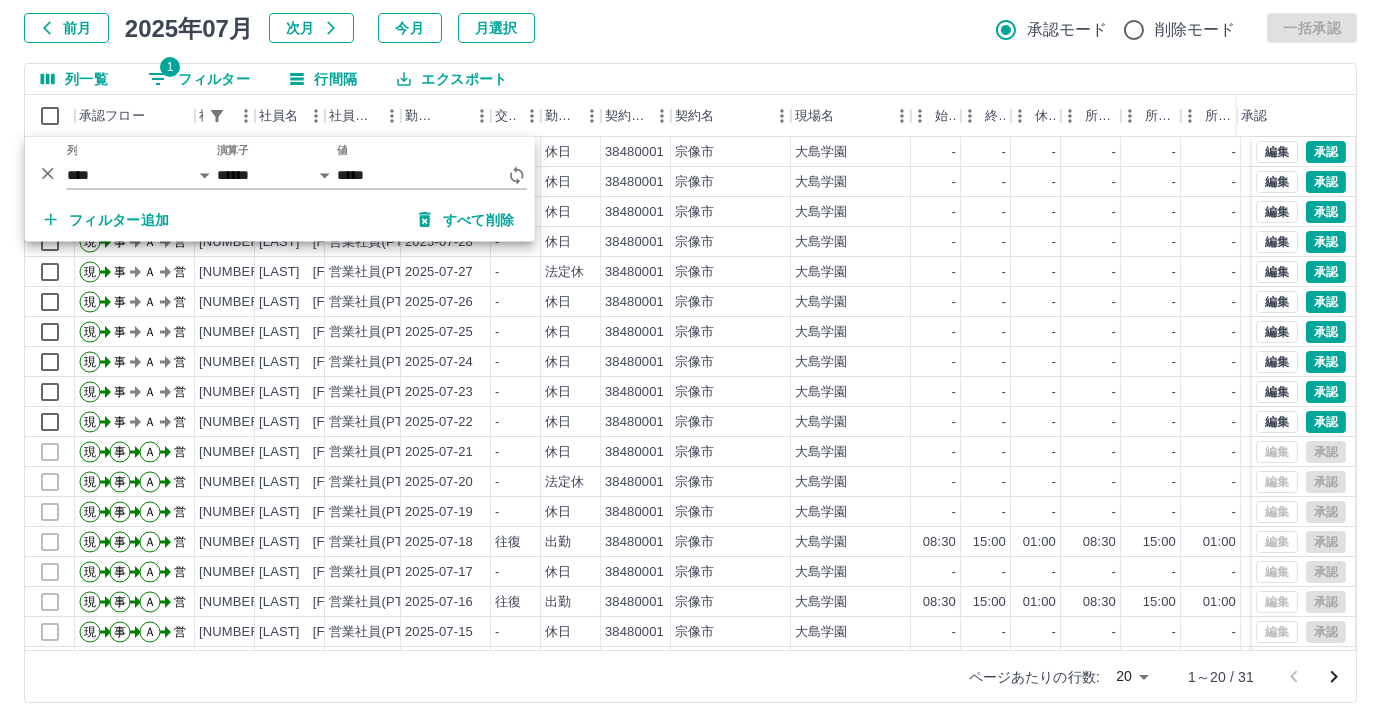 type 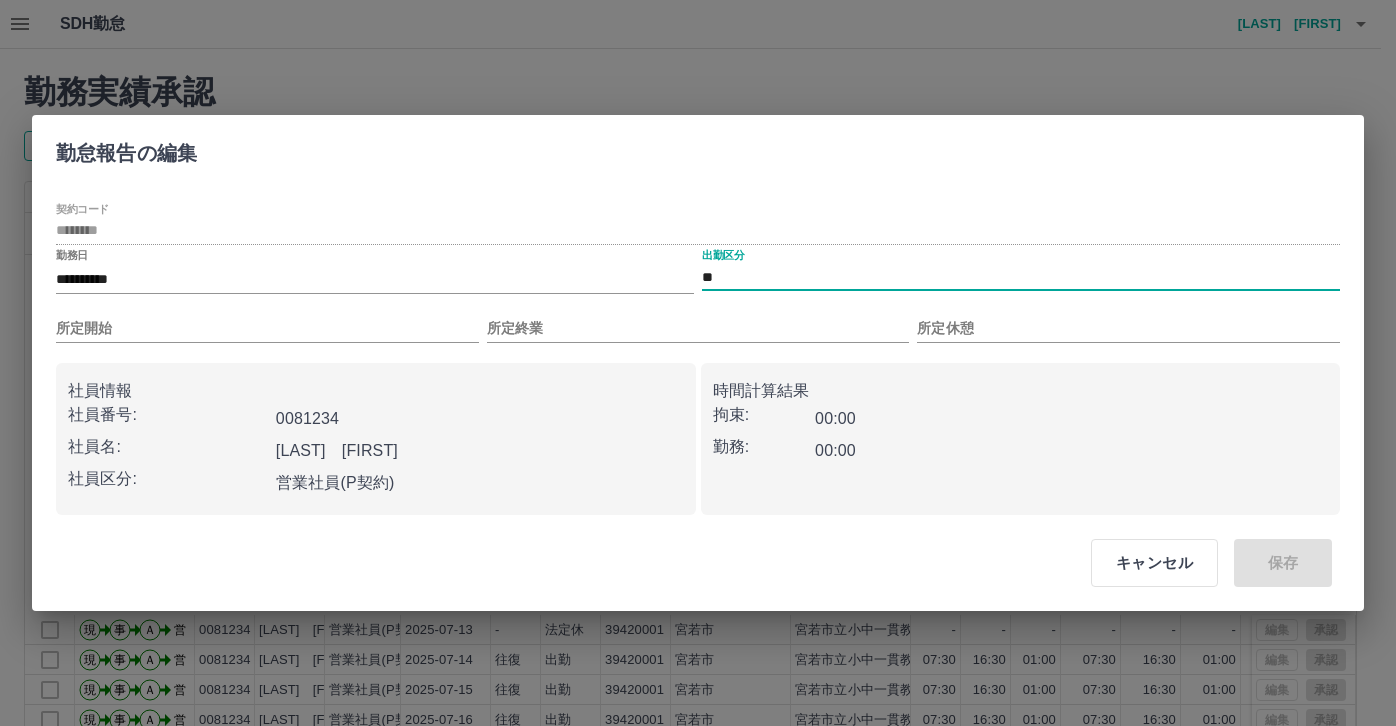 scroll, scrollTop: 118, scrollLeft: 0, axis: vertical 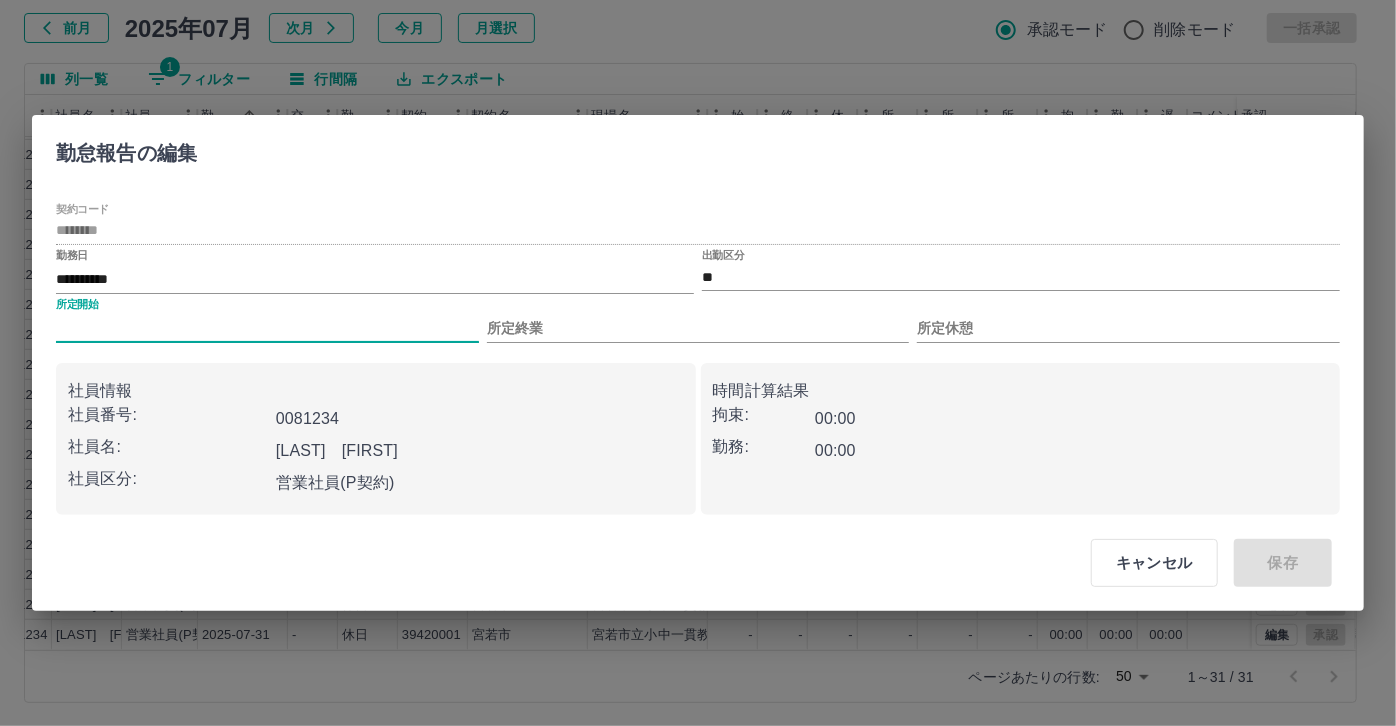click on "所定開始" at bounding box center (267, 328) 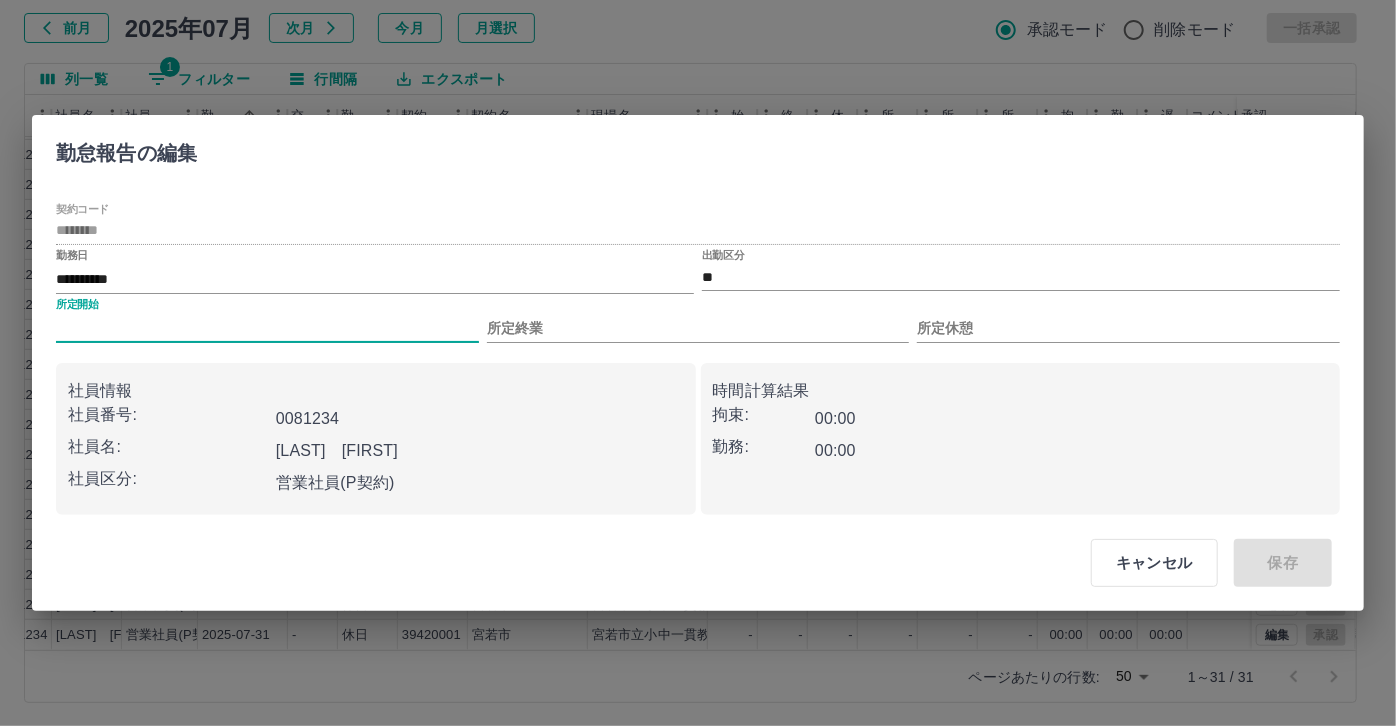 type on "***" 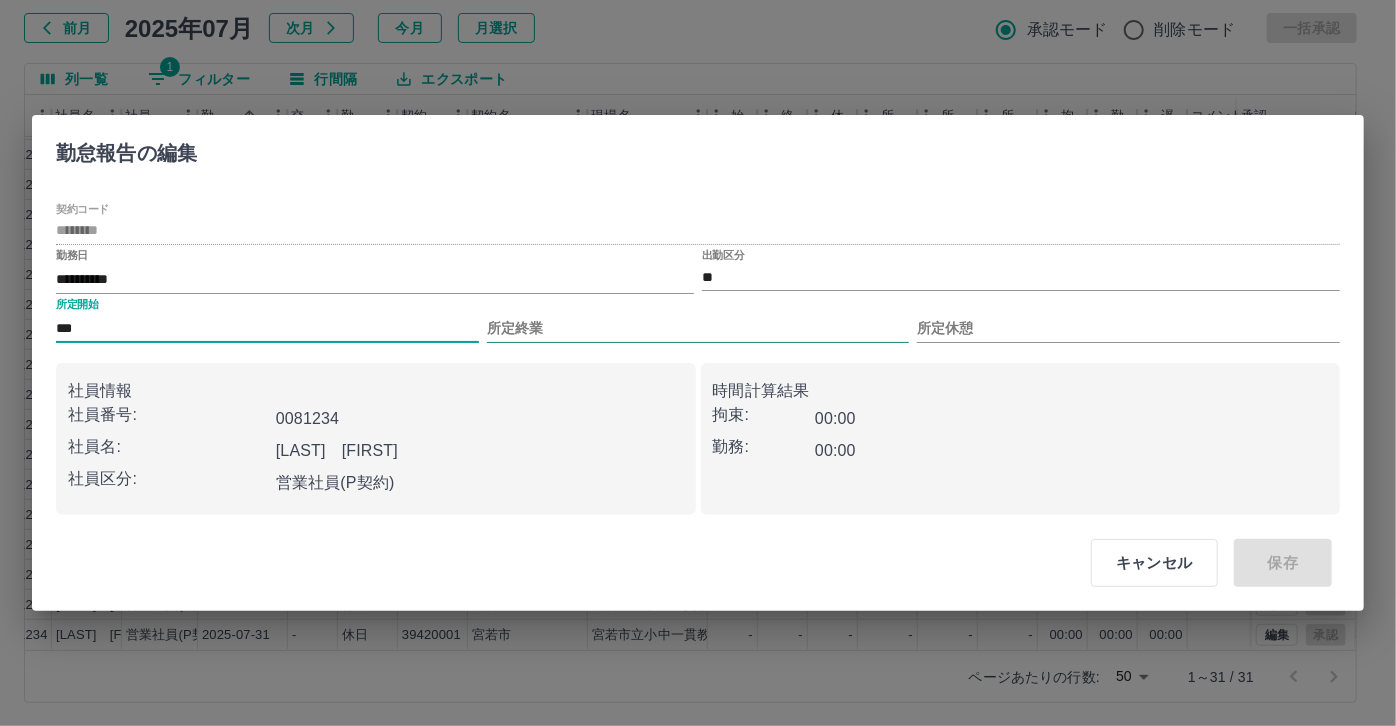 click on "所定終業" at bounding box center (698, 328) 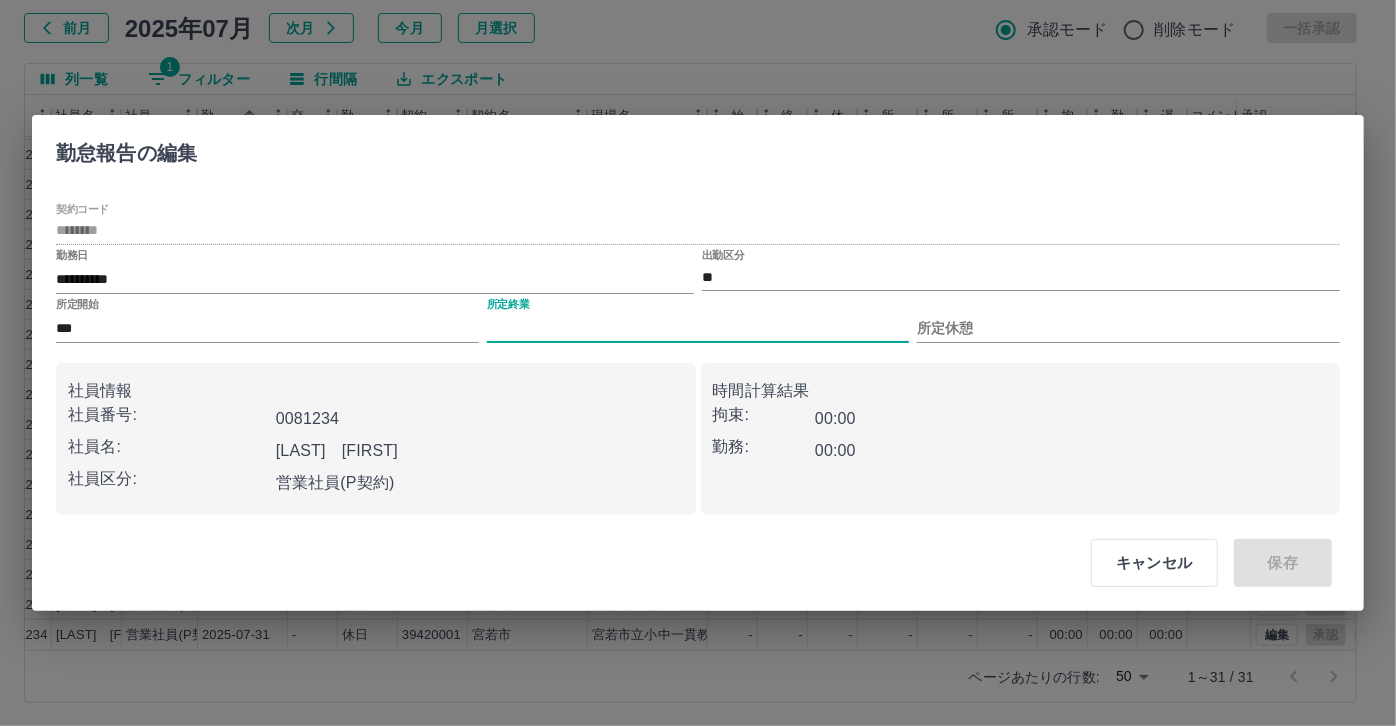 type on "****" 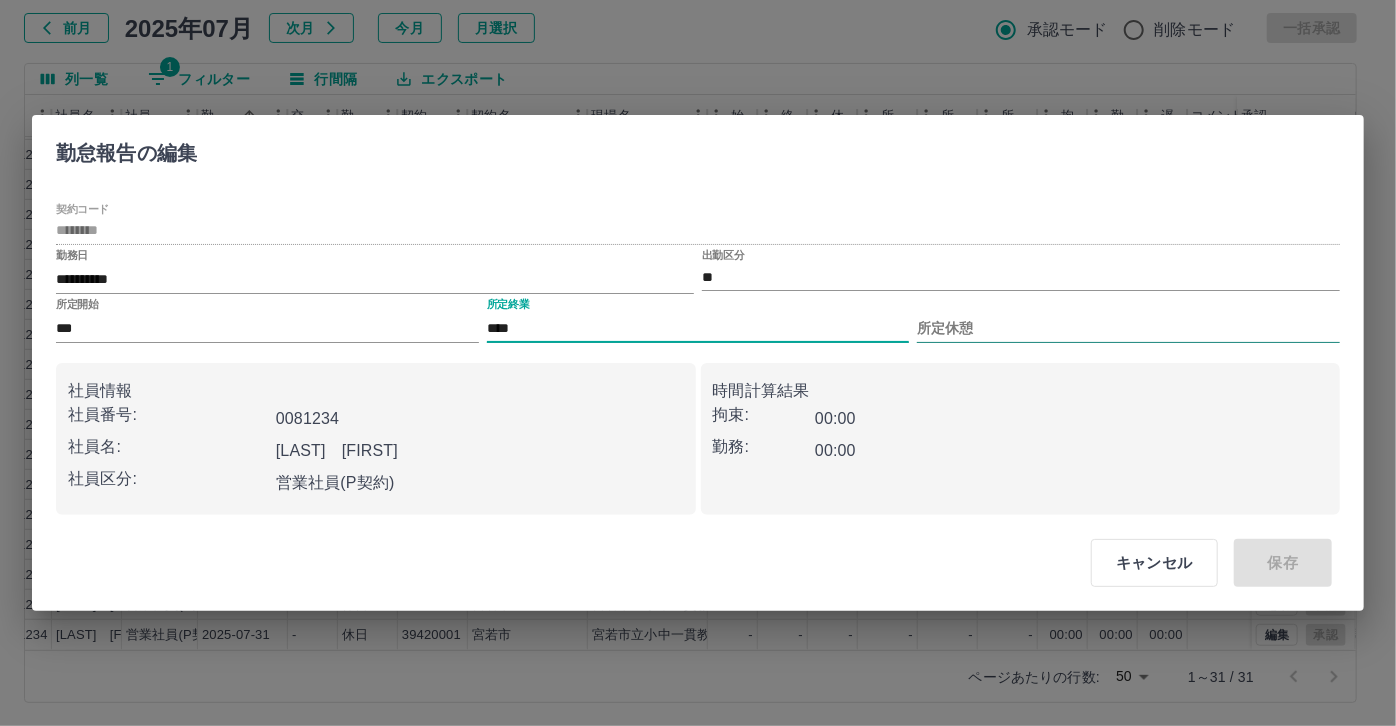 drag, startPoint x: 946, startPoint y: 319, endPoint x: 939, endPoint y: 327, distance: 10.630146 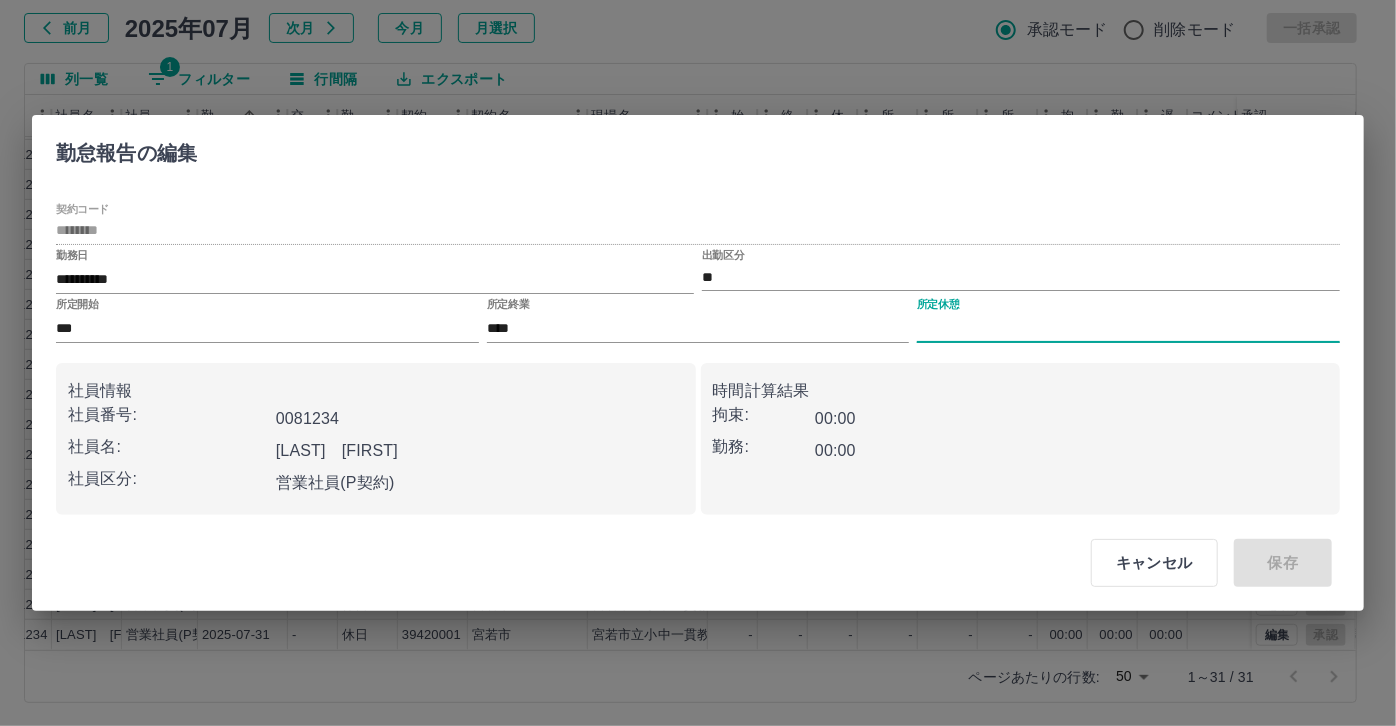type on "****" 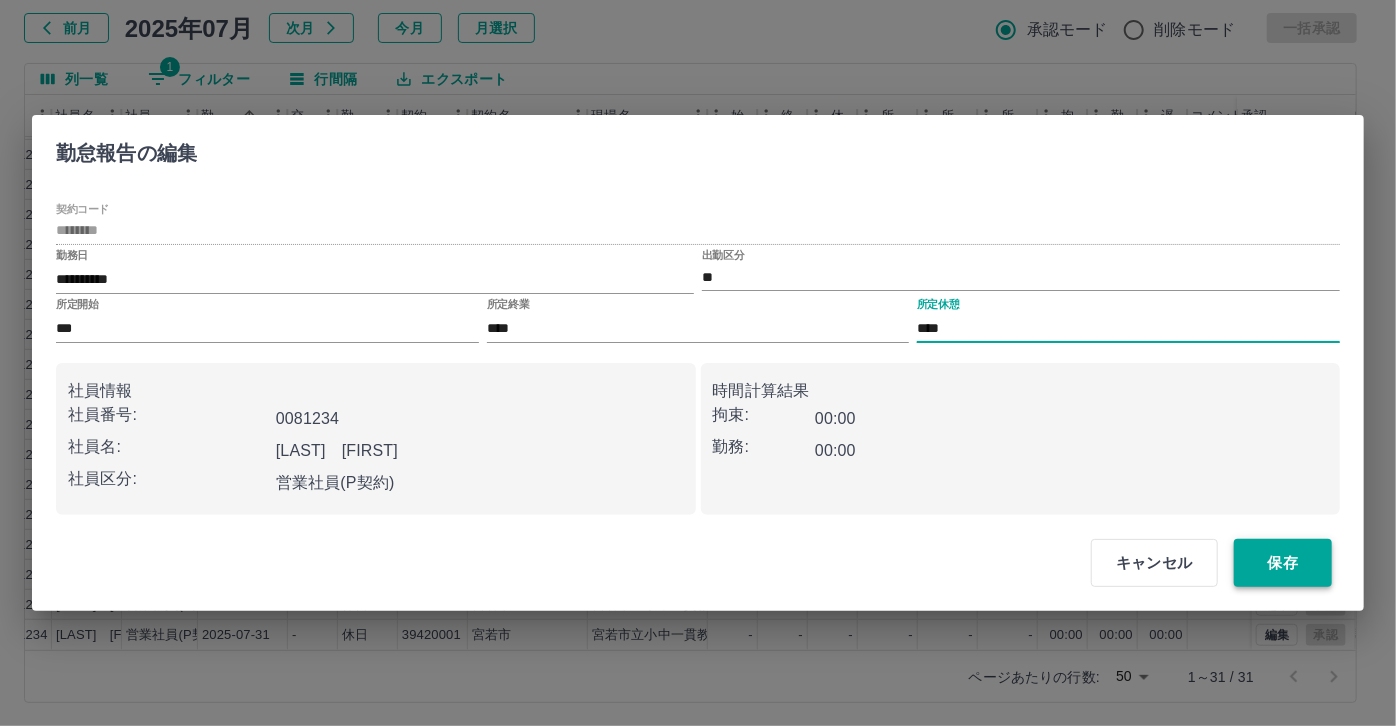 click on "保存" at bounding box center [1283, 563] 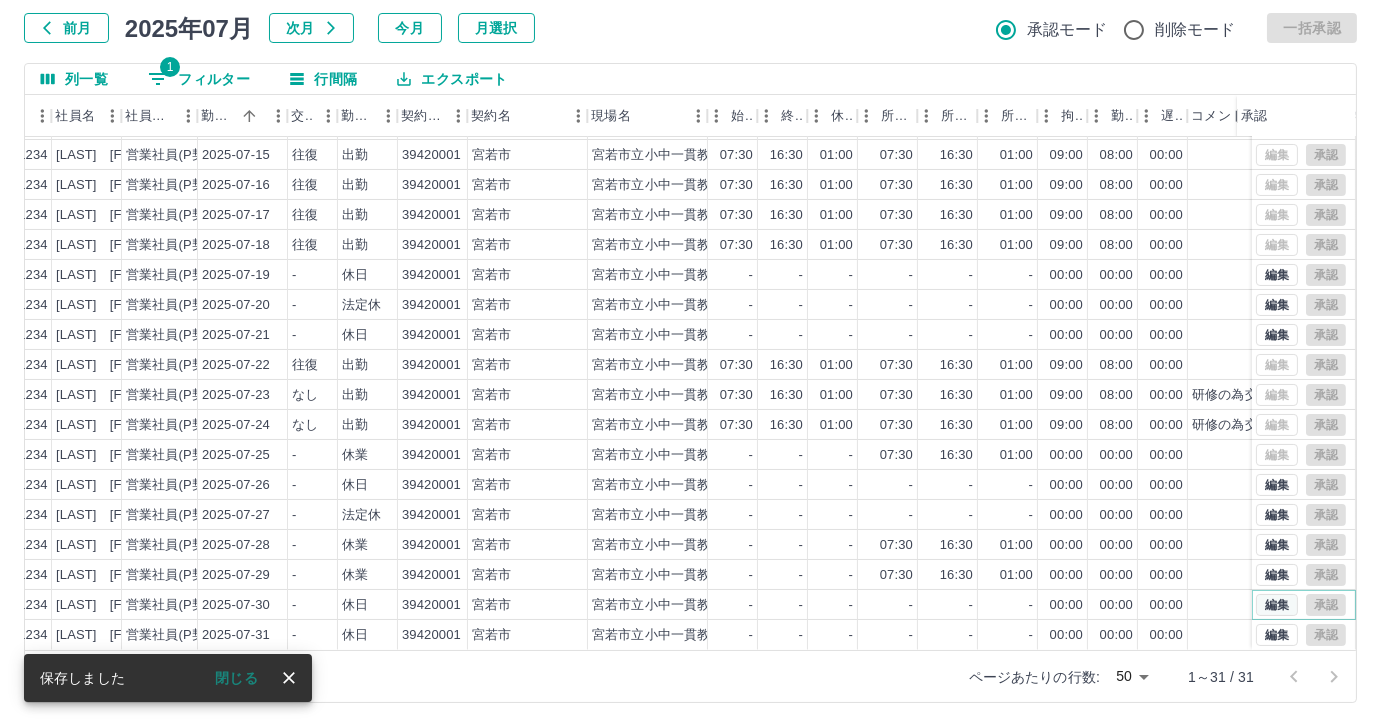 click on "編集" at bounding box center (1277, 605) 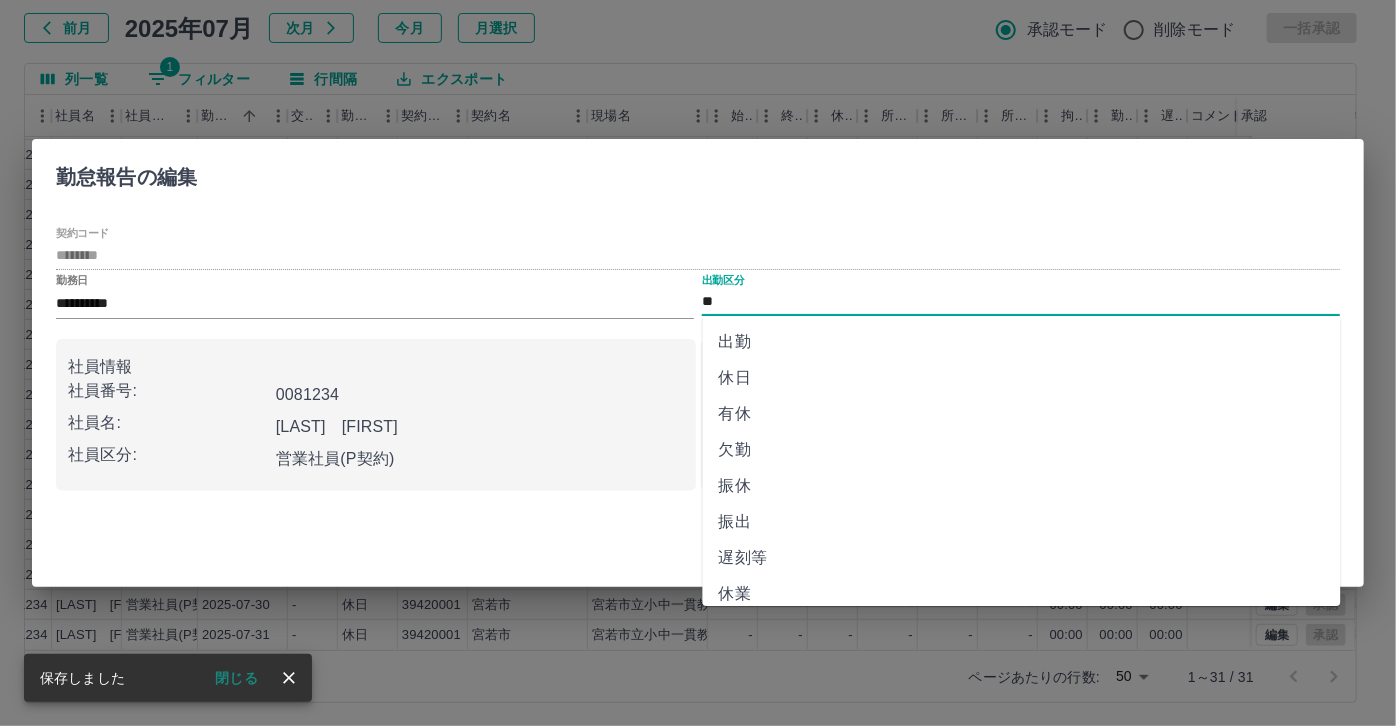 click on "**" at bounding box center [1021, 302] 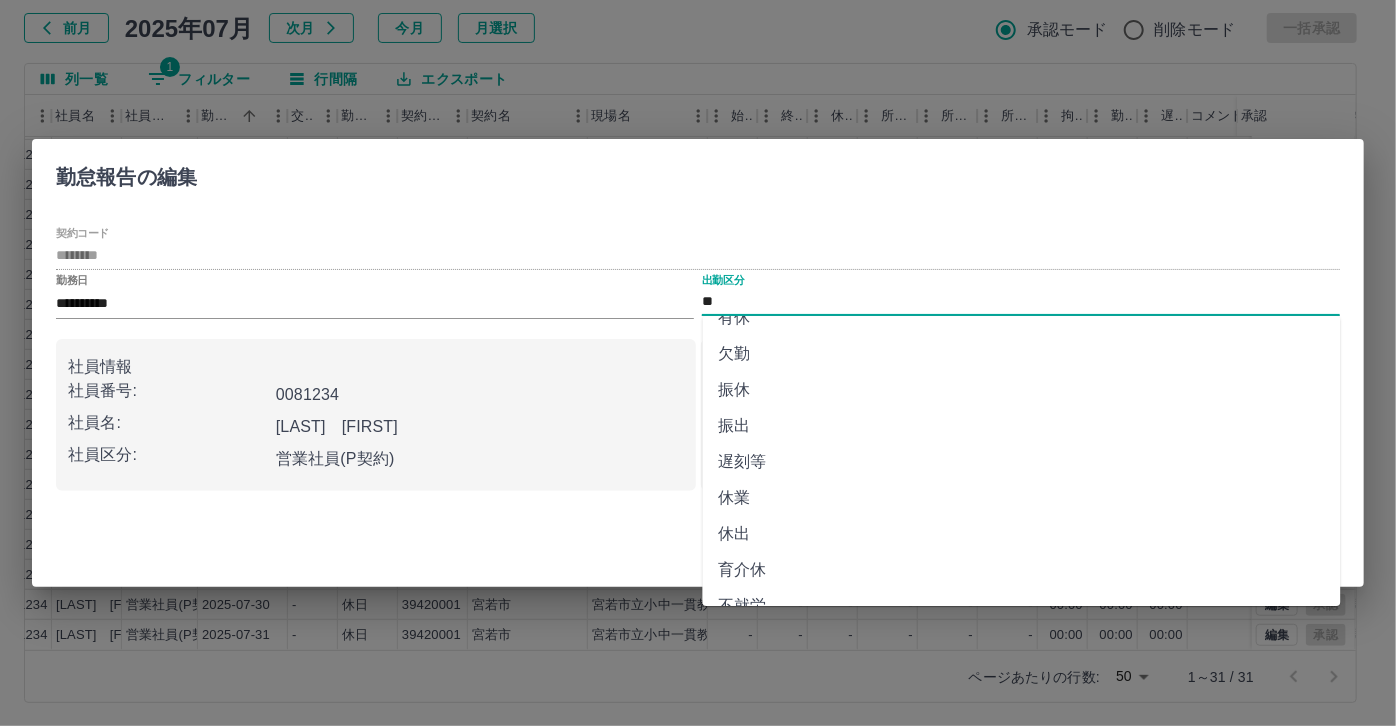 scroll, scrollTop: 90, scrollLeft: 0, axis: vertical 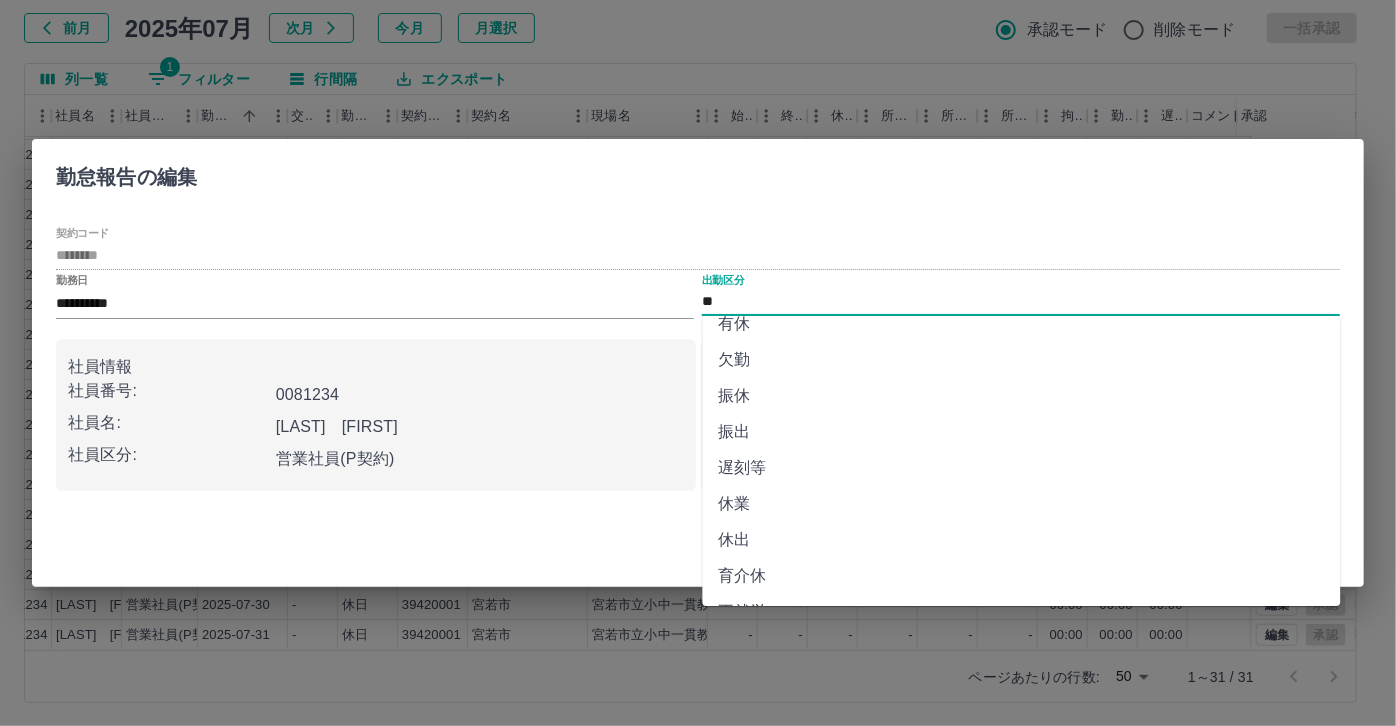 click on "休業" at bounding box center [1022, 504] 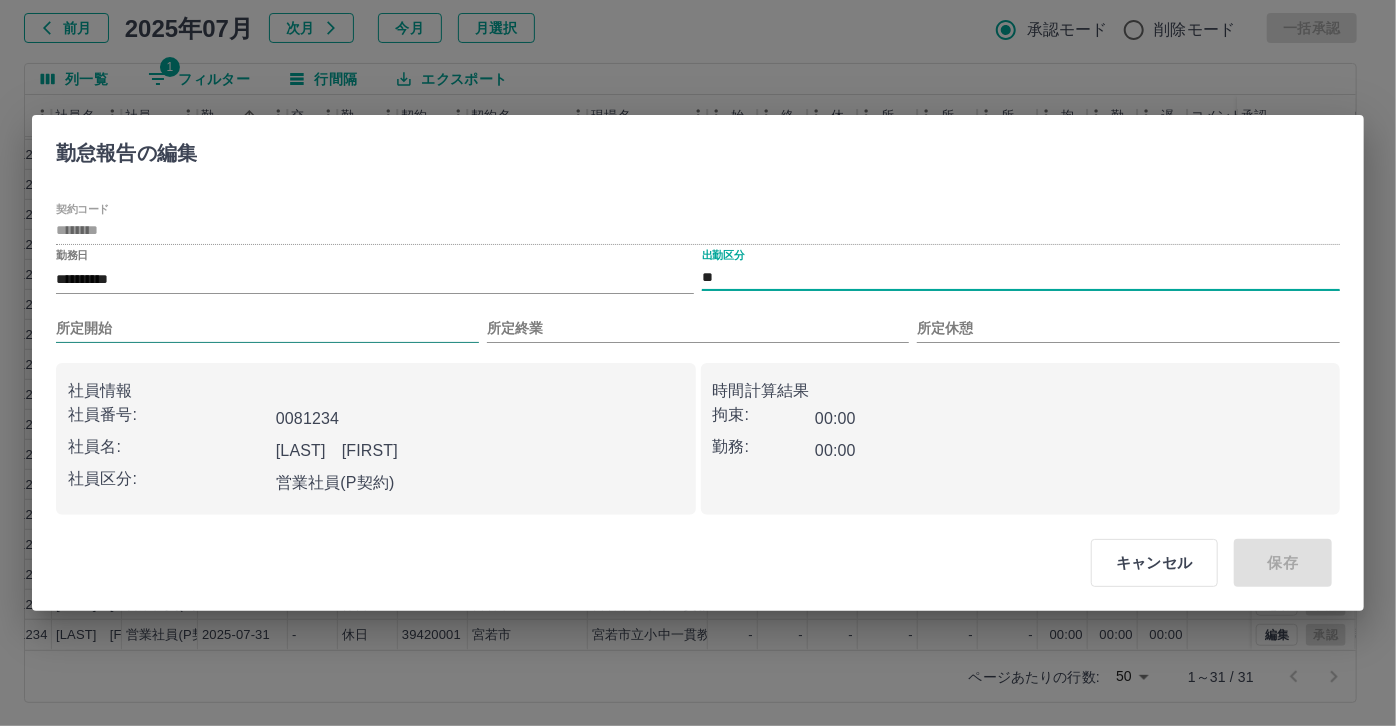 drag, startPoint x: 216, startPoint y: 324, endPoint x: 207, endPoint y: 329, distance: 10.29563 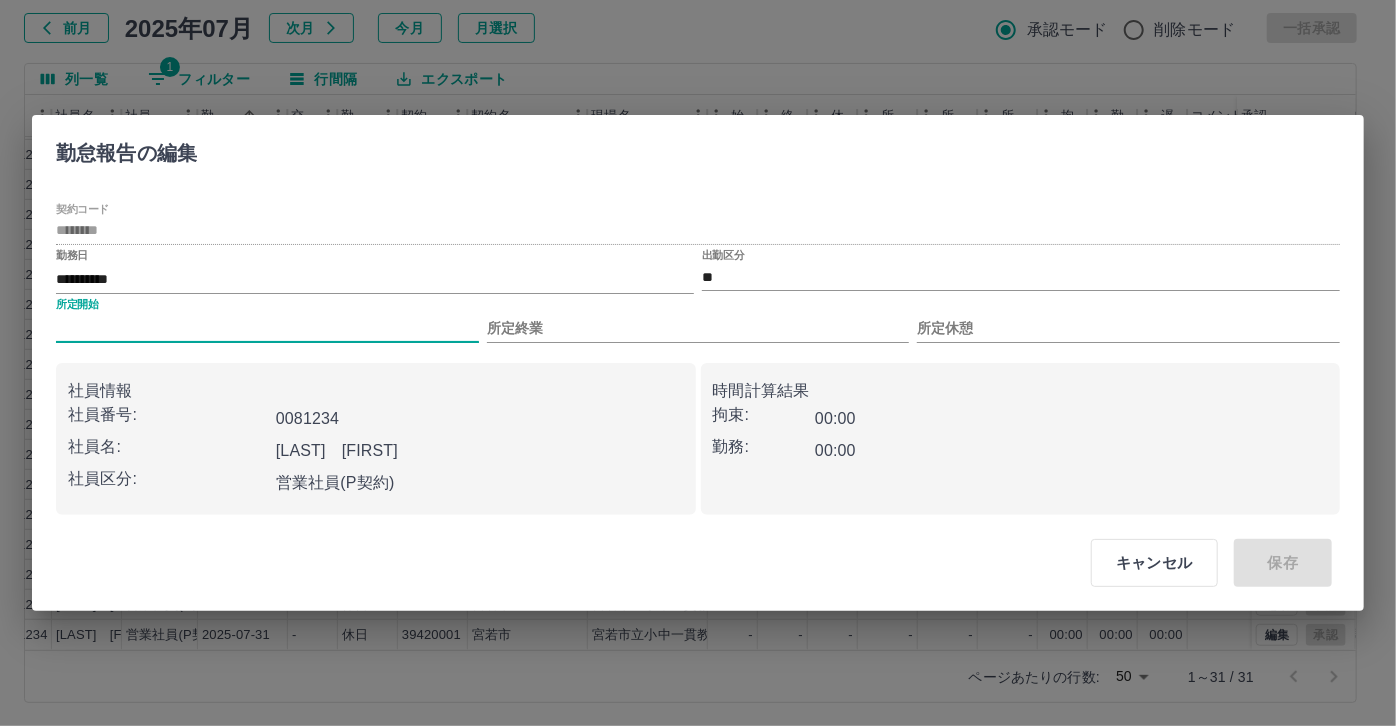 type on "***" 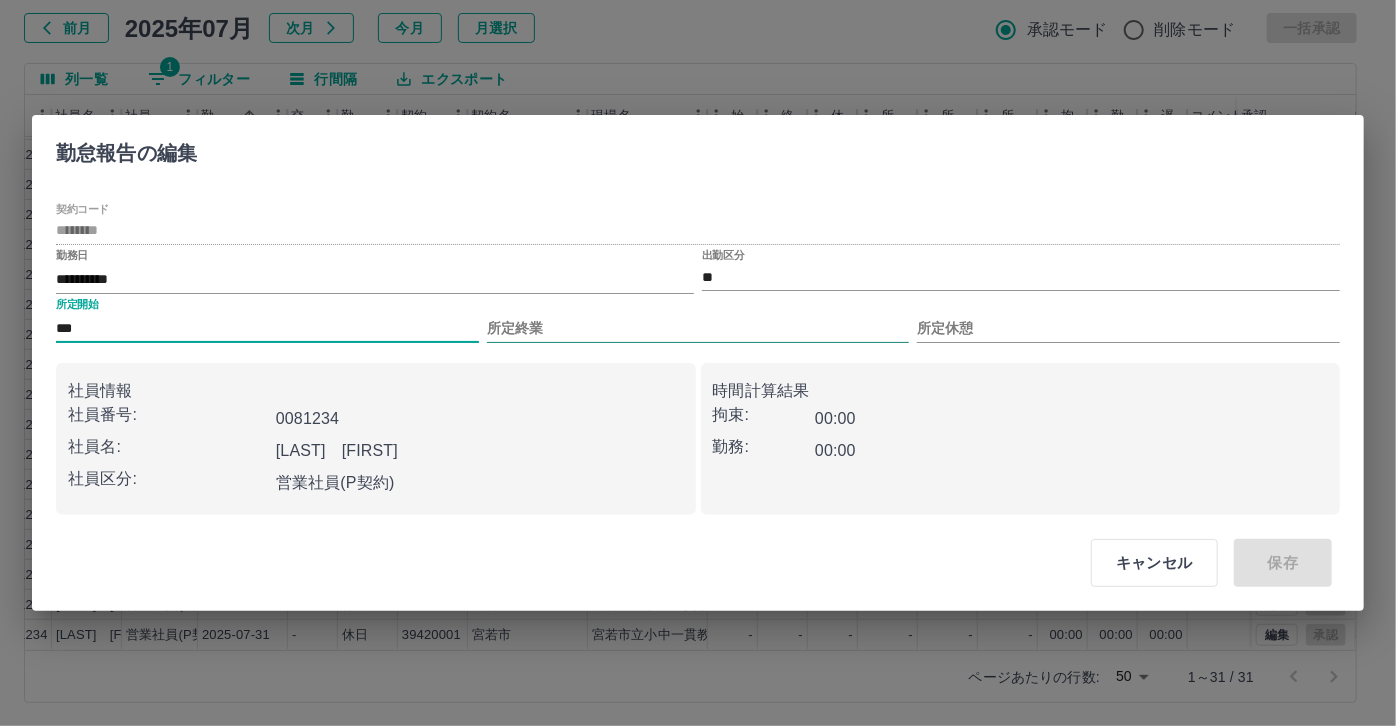click on "所定終業" at bounding box center (698, 328) 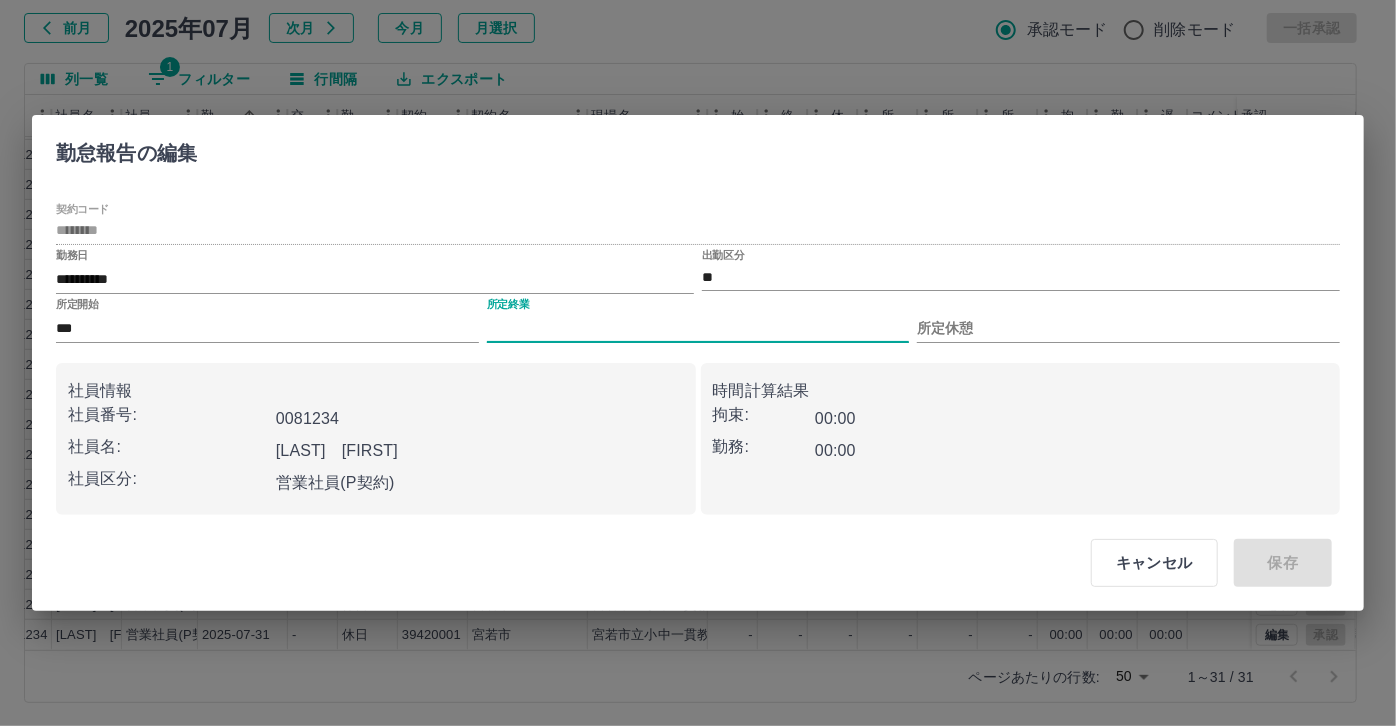 type on "****" 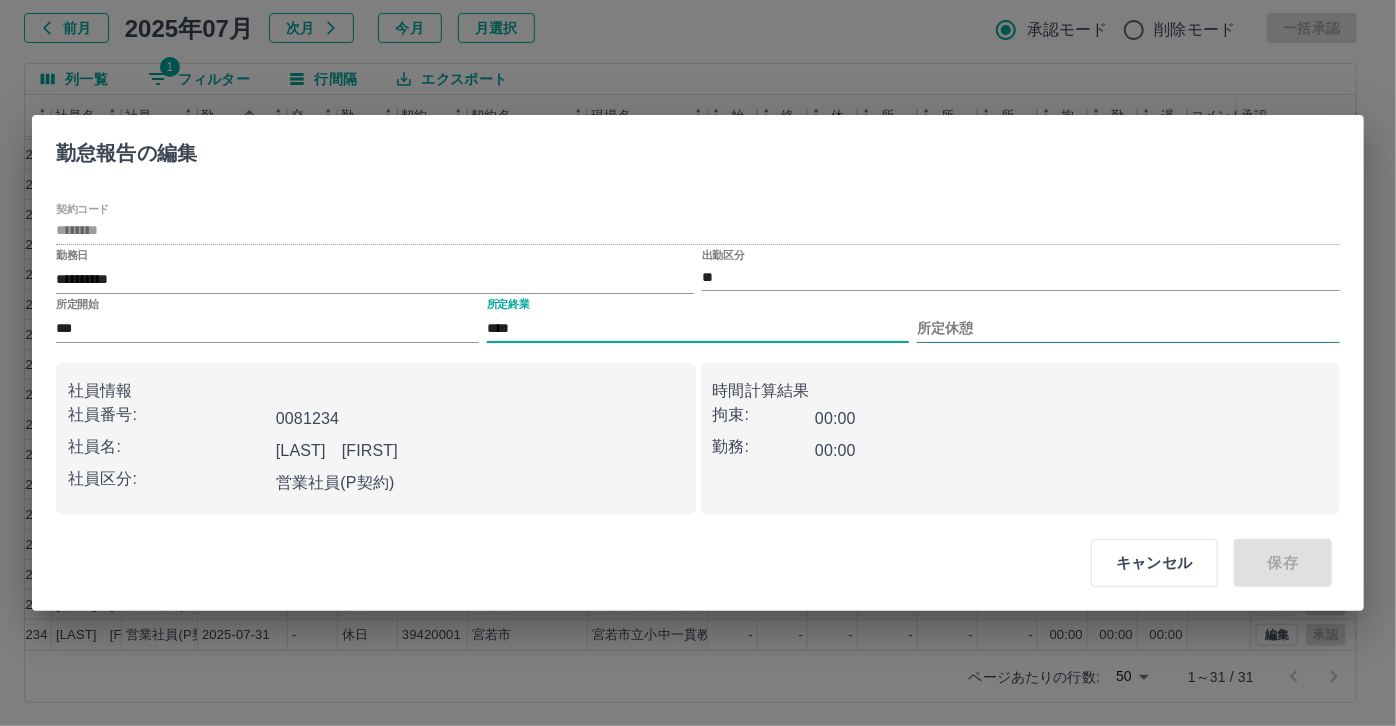 click on "所定休憩" at bounding box center (1128, 328) 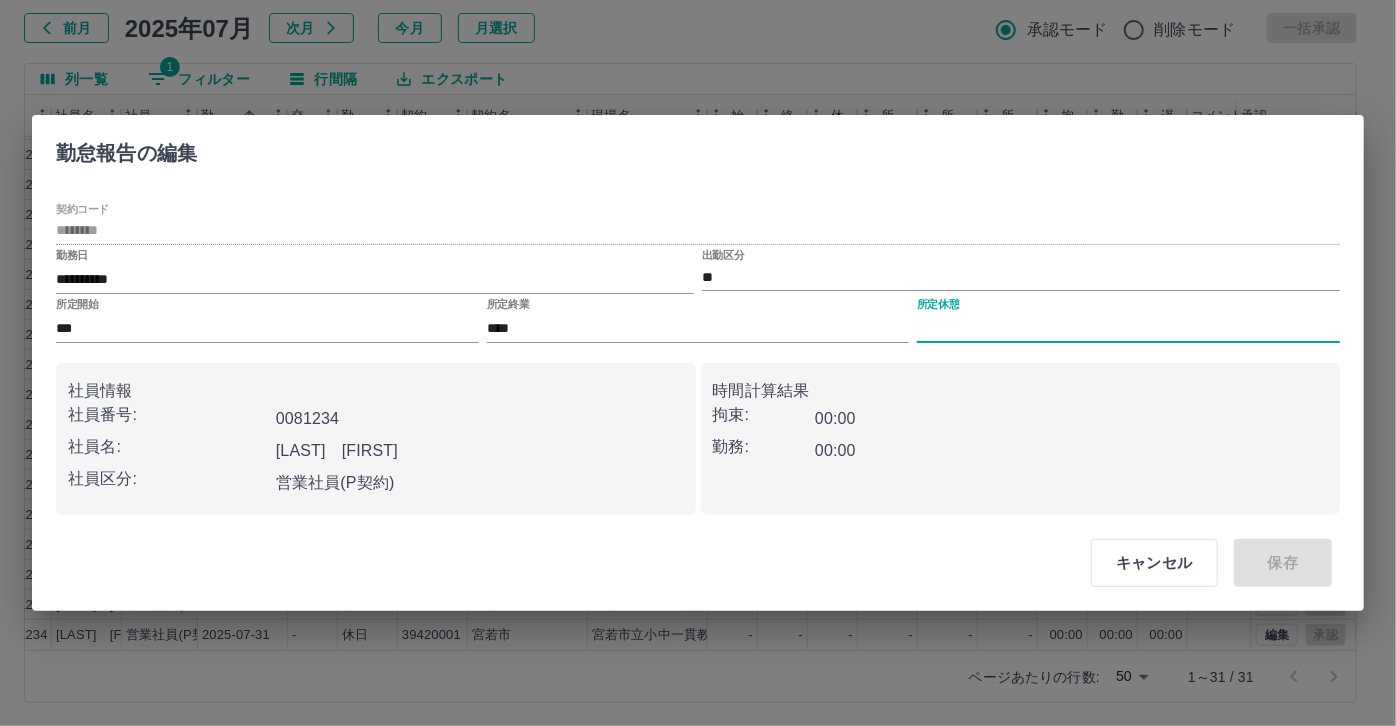 type on "****" 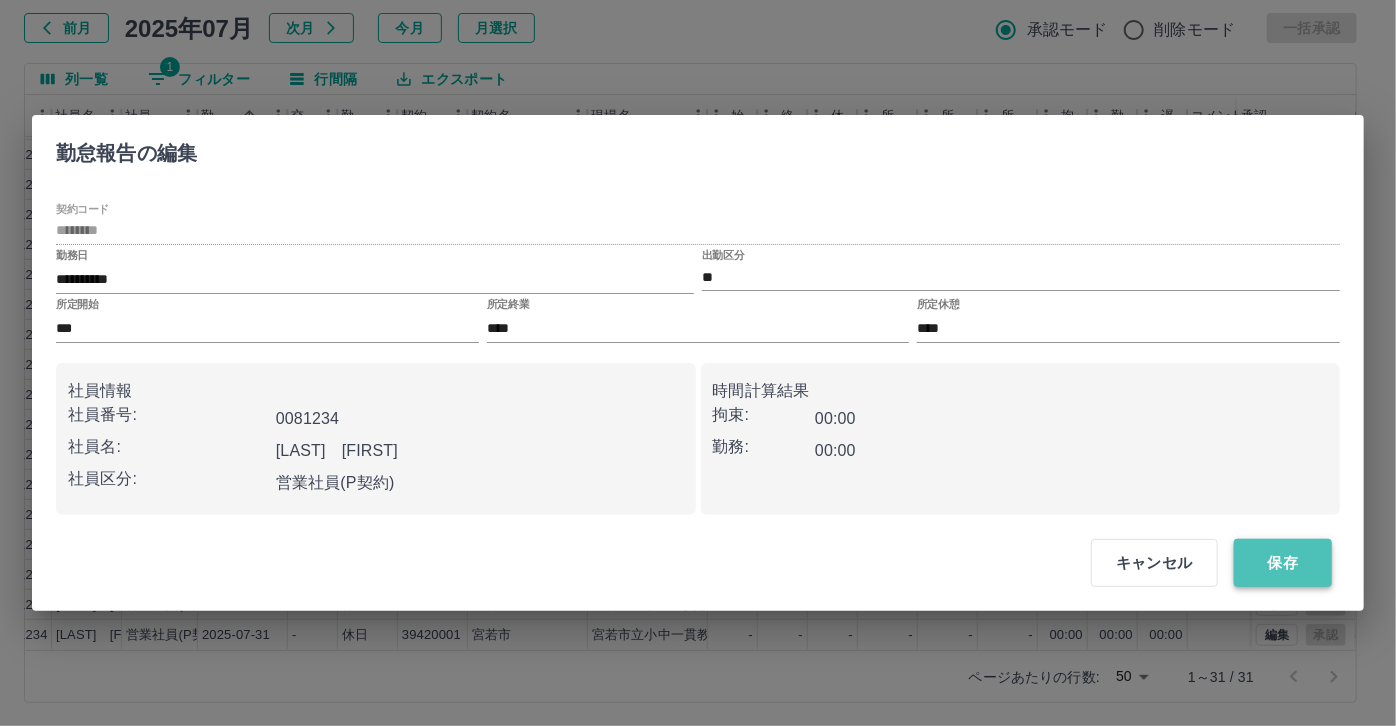 click on "保存" at bounding box center (1283, 563) 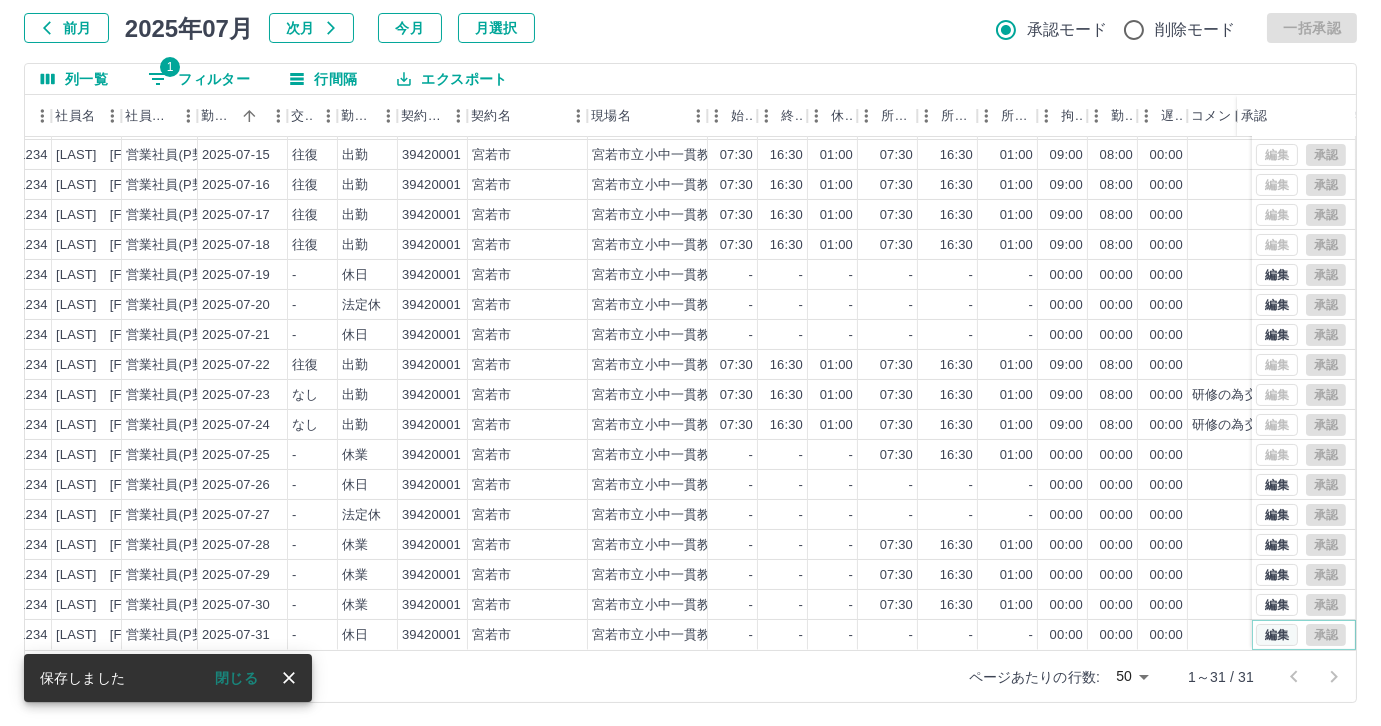 click on "編集" at bounding box center [1277, 635] 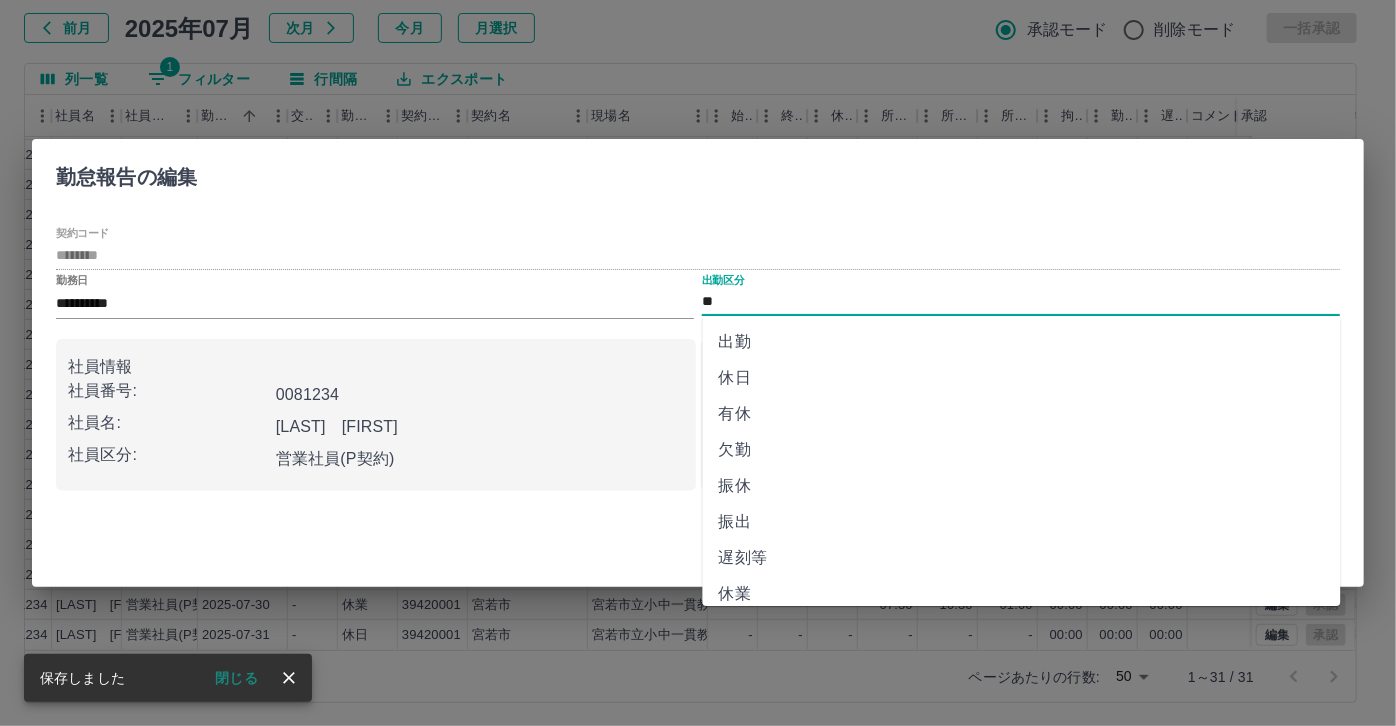 click on "**" at bounding box center (1021, 302) 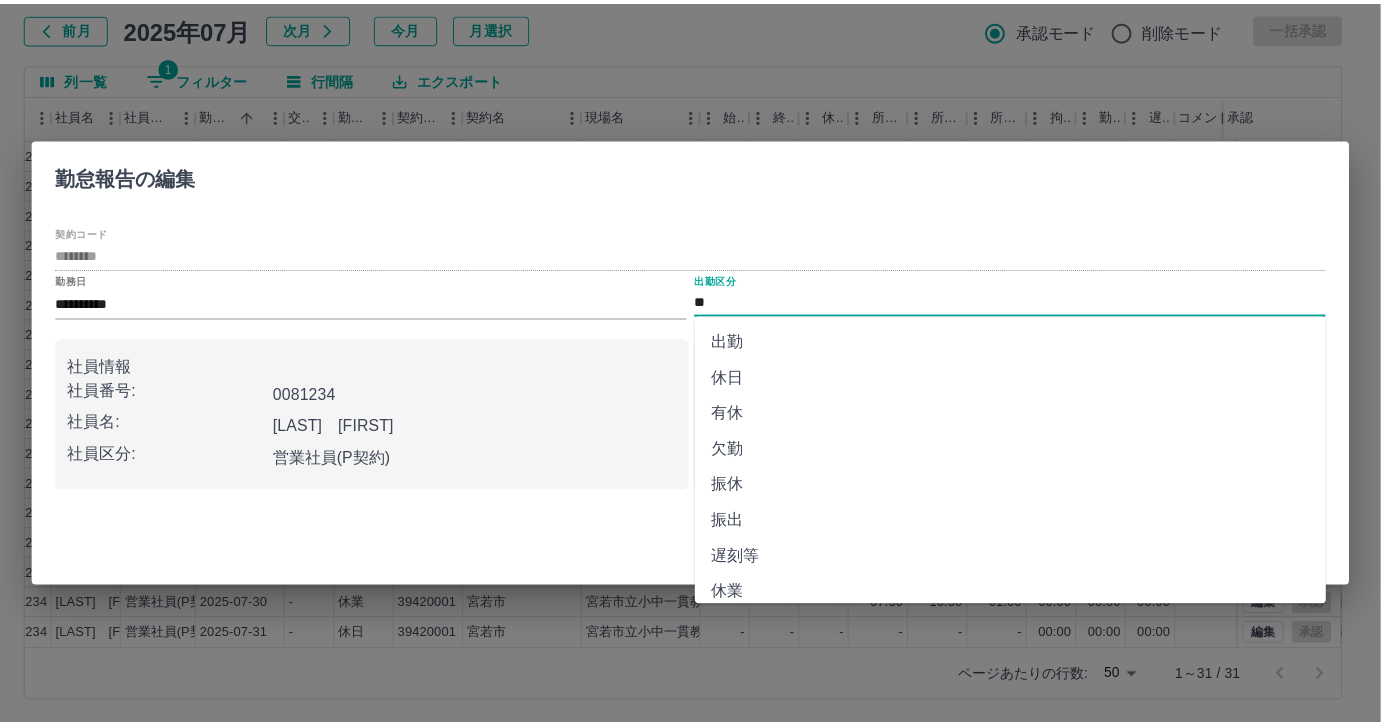 scroll, scrollTop: 90, scrollLeft: 0, axis: vertical 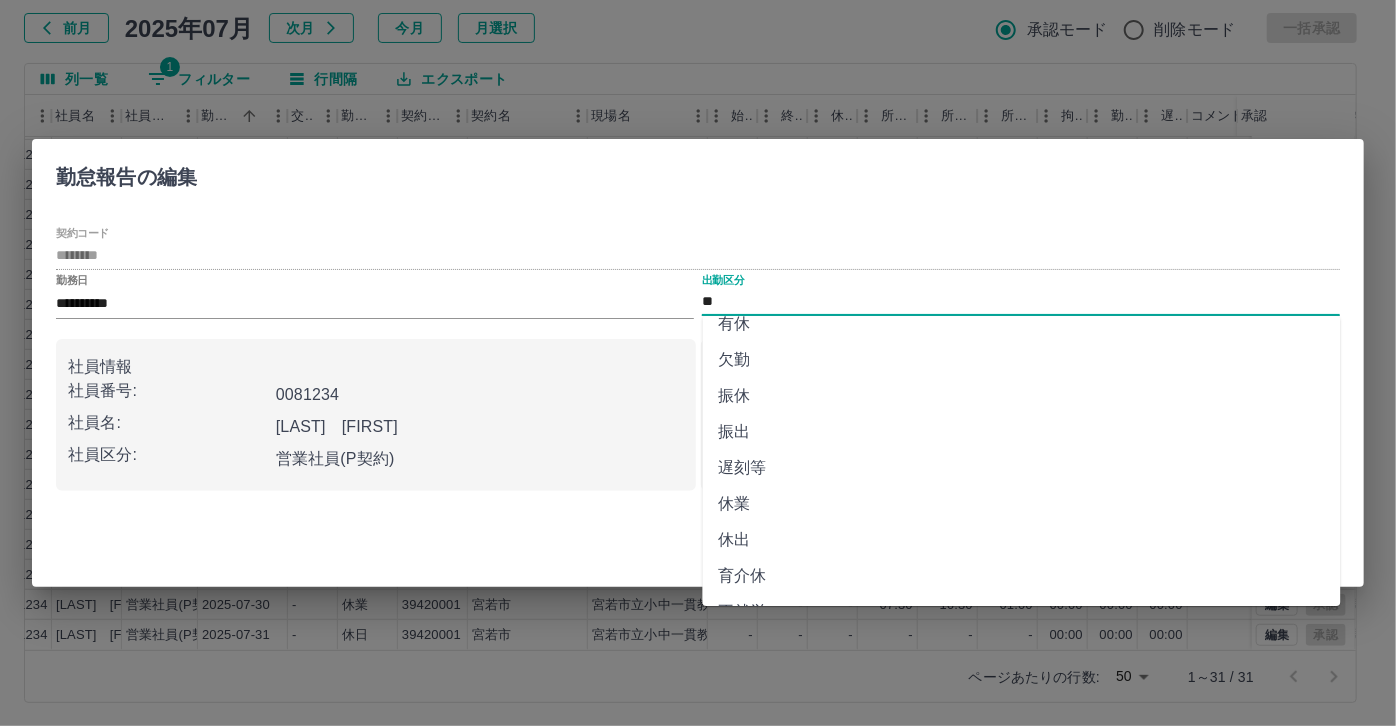 click on "休業" at bounding box center [1022, 504] 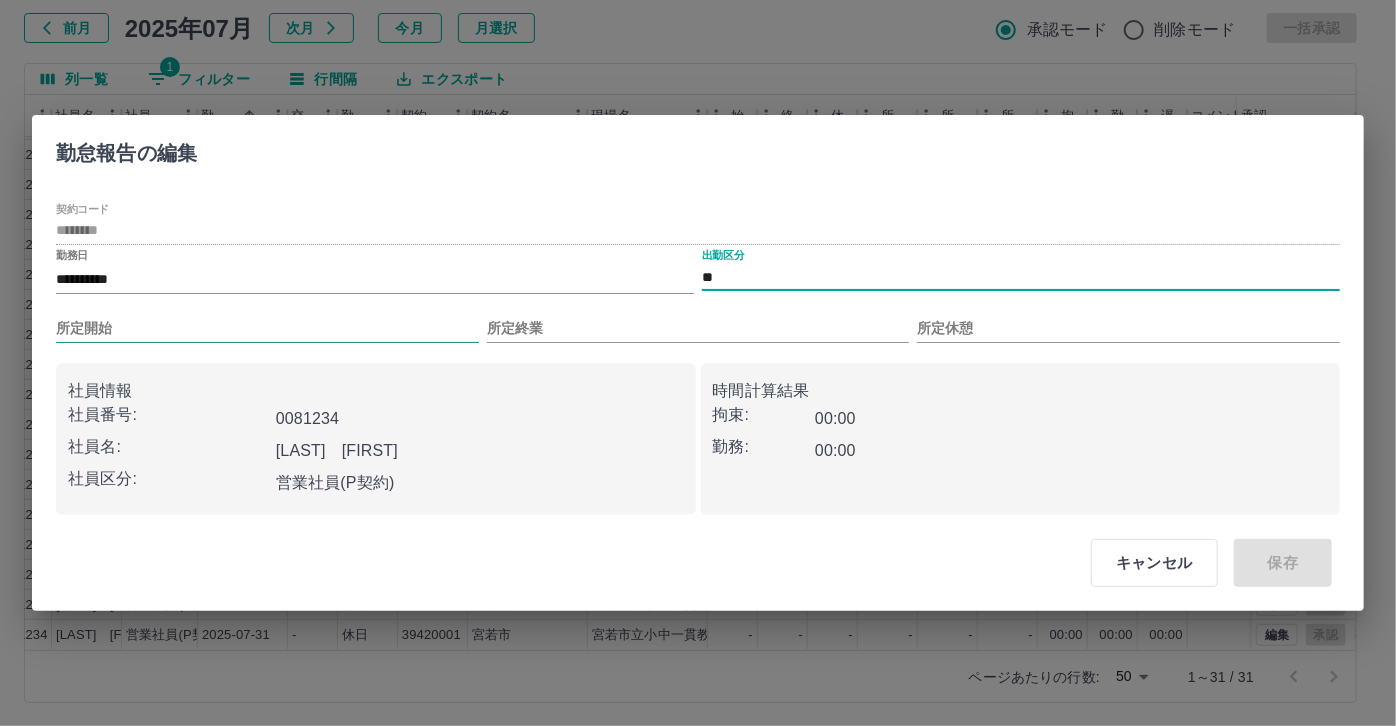 click on "所定開始" at bounding box center (267, 328) 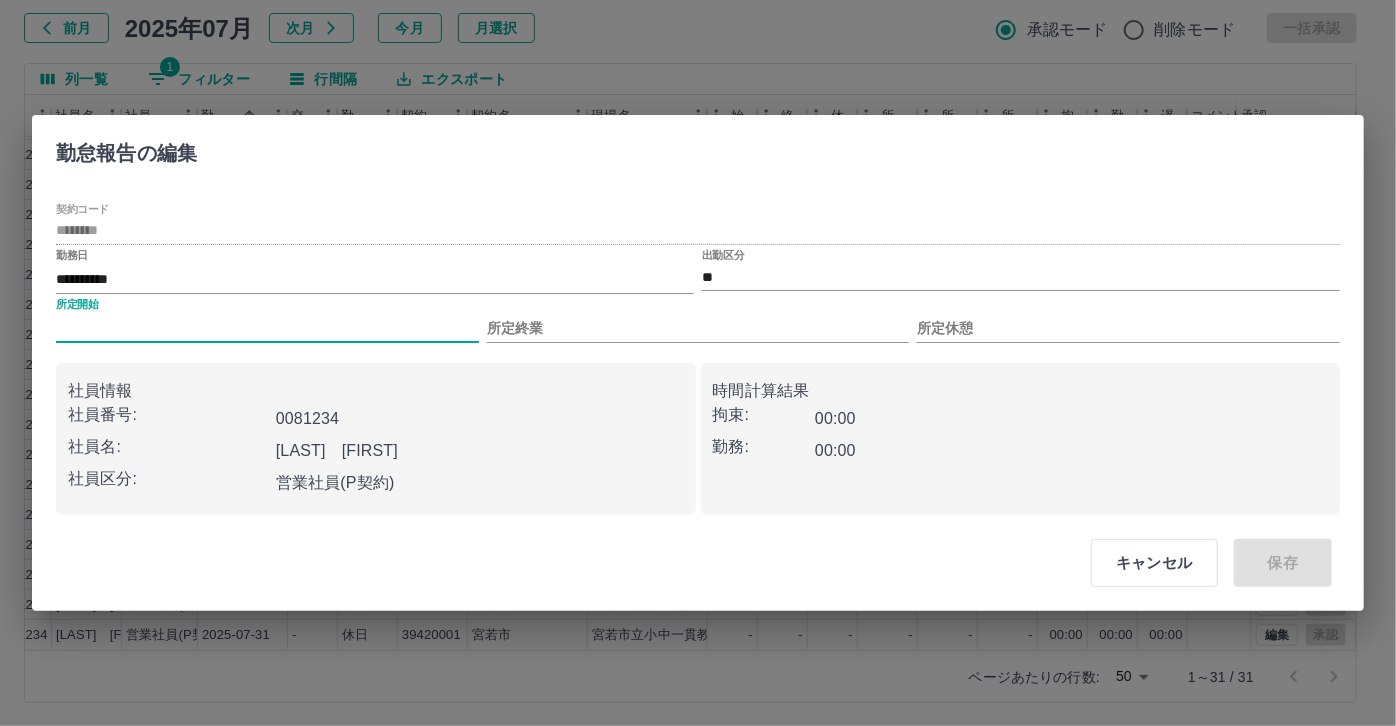 type on "***" 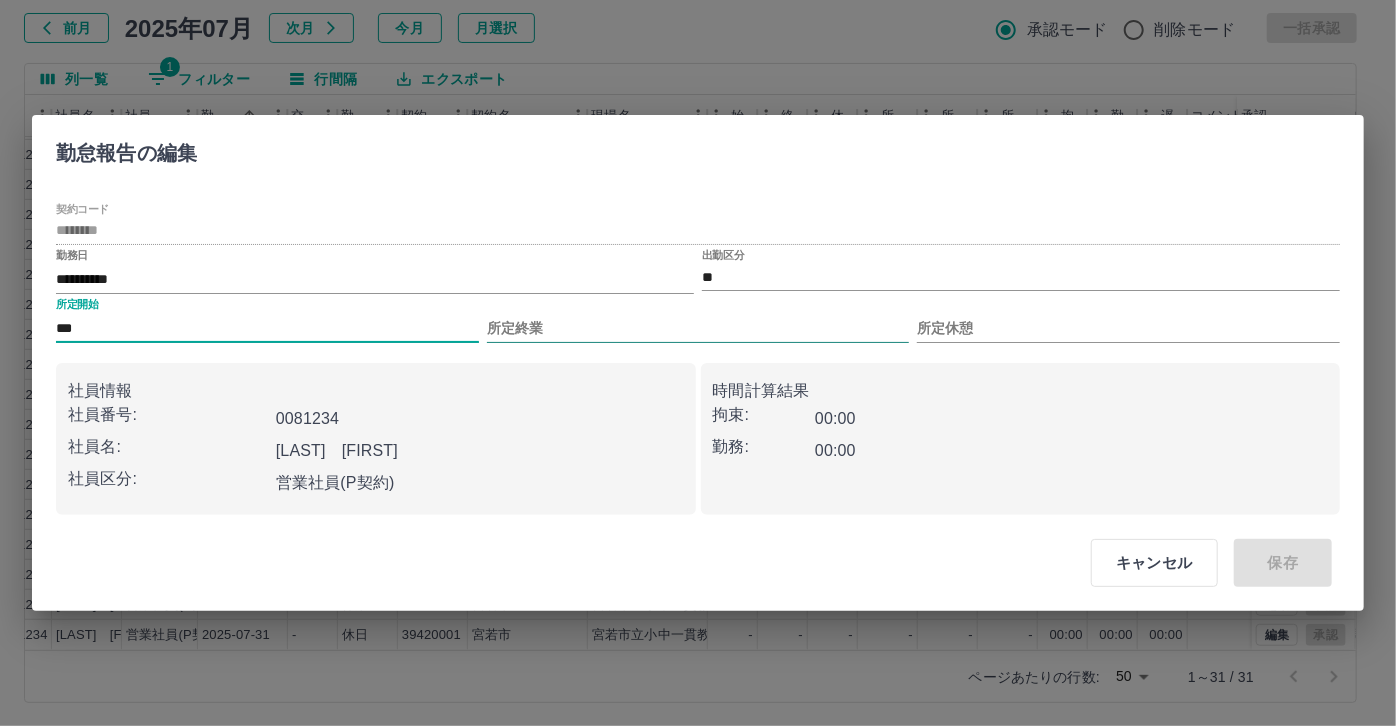 click on "所定終業" at bounding box center (698, 328) 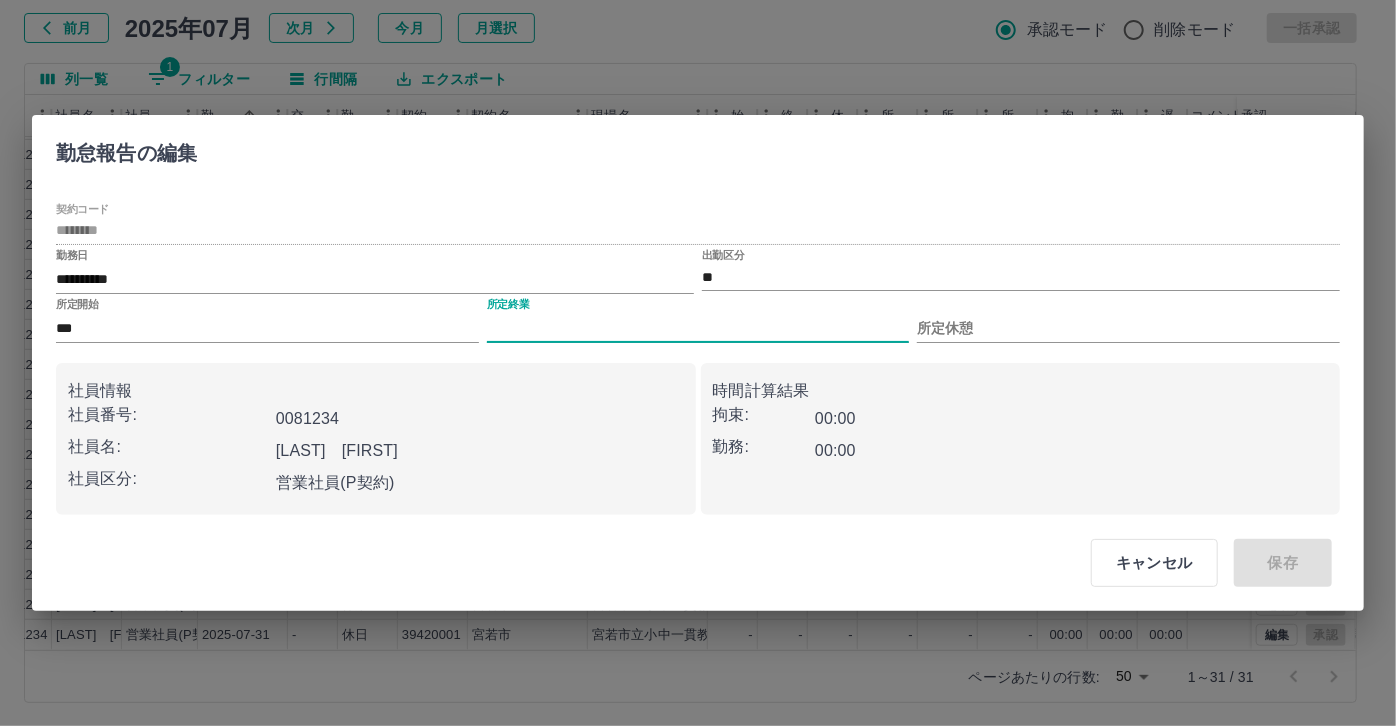 type on "****" 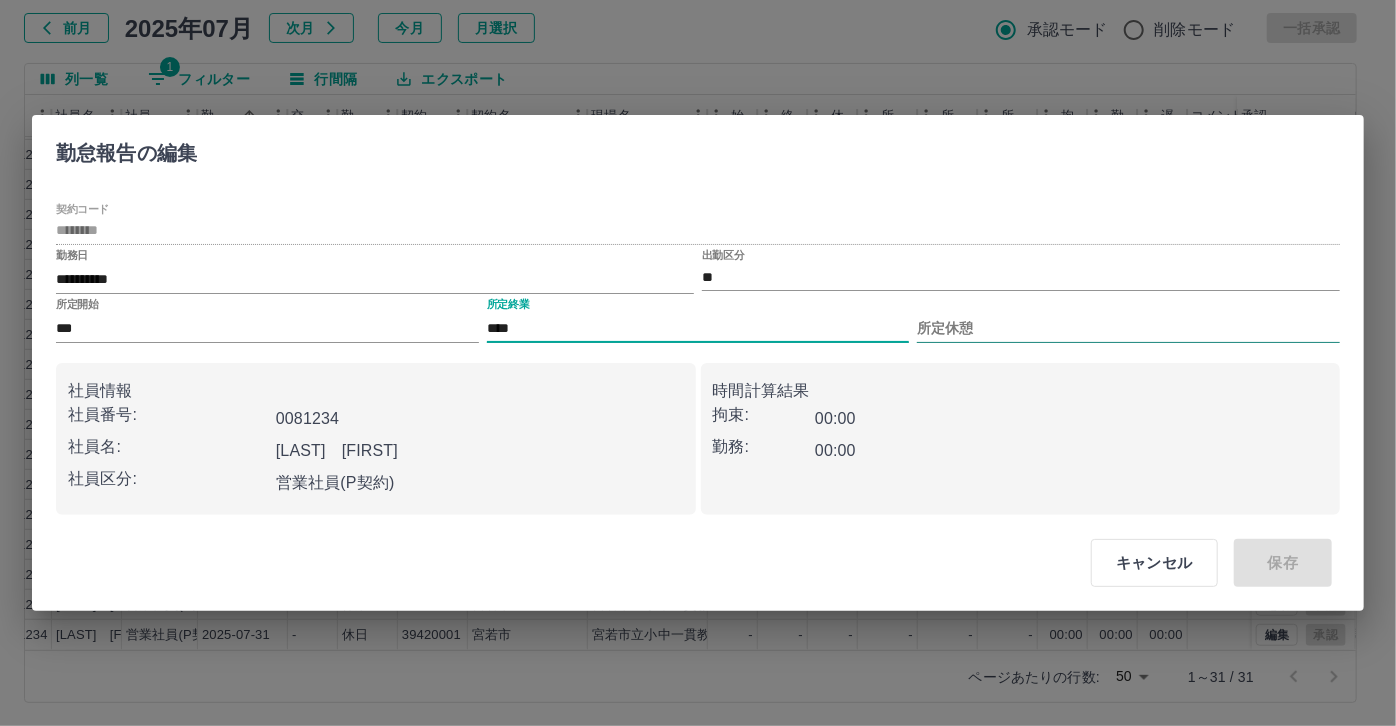 click on "所定休憩" at bounding box center (1128, 328) 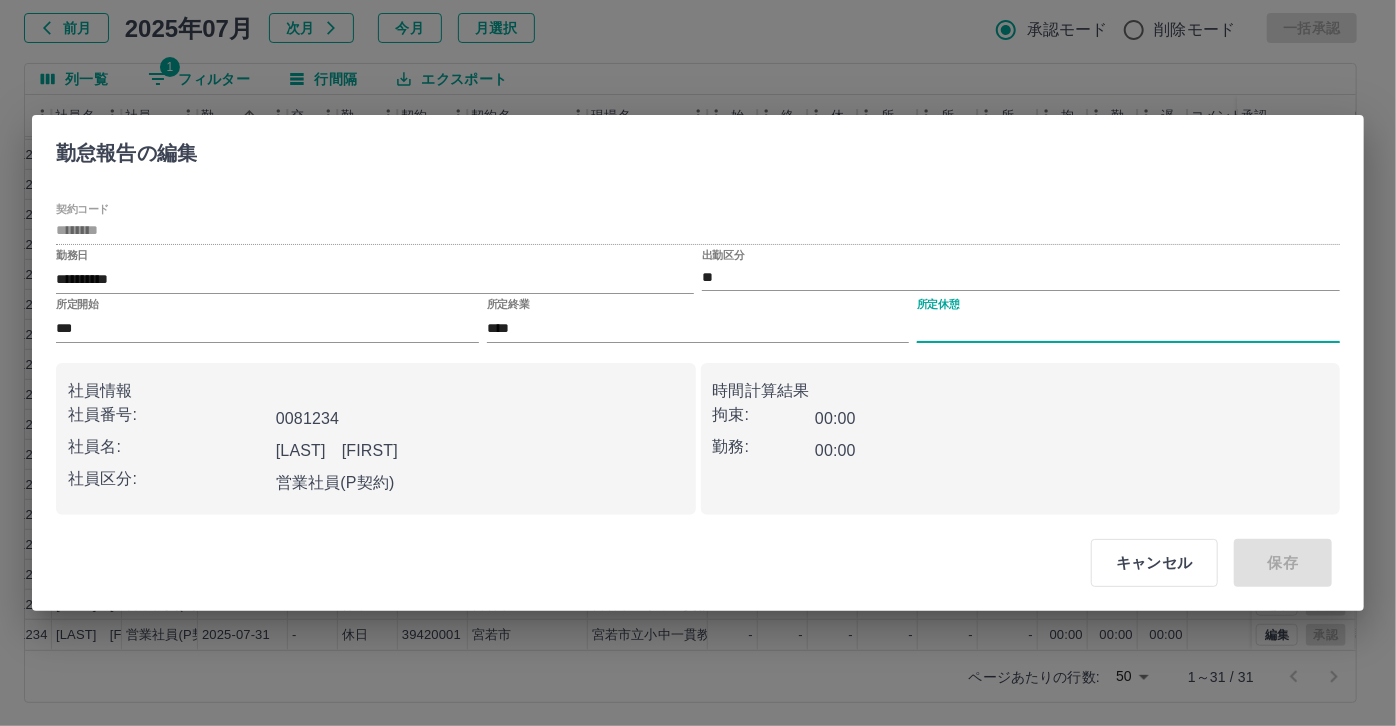 type on "****" 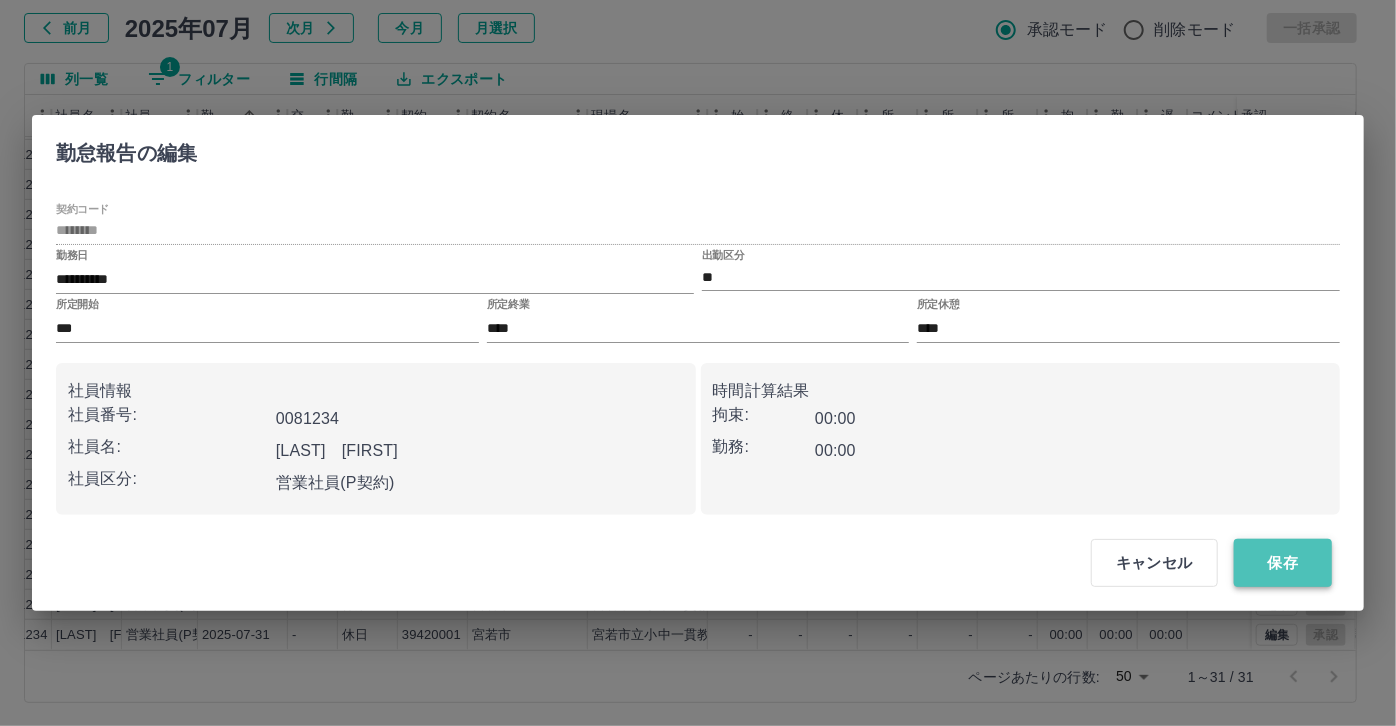 click on "保存" at bounding box center (1283, 563) 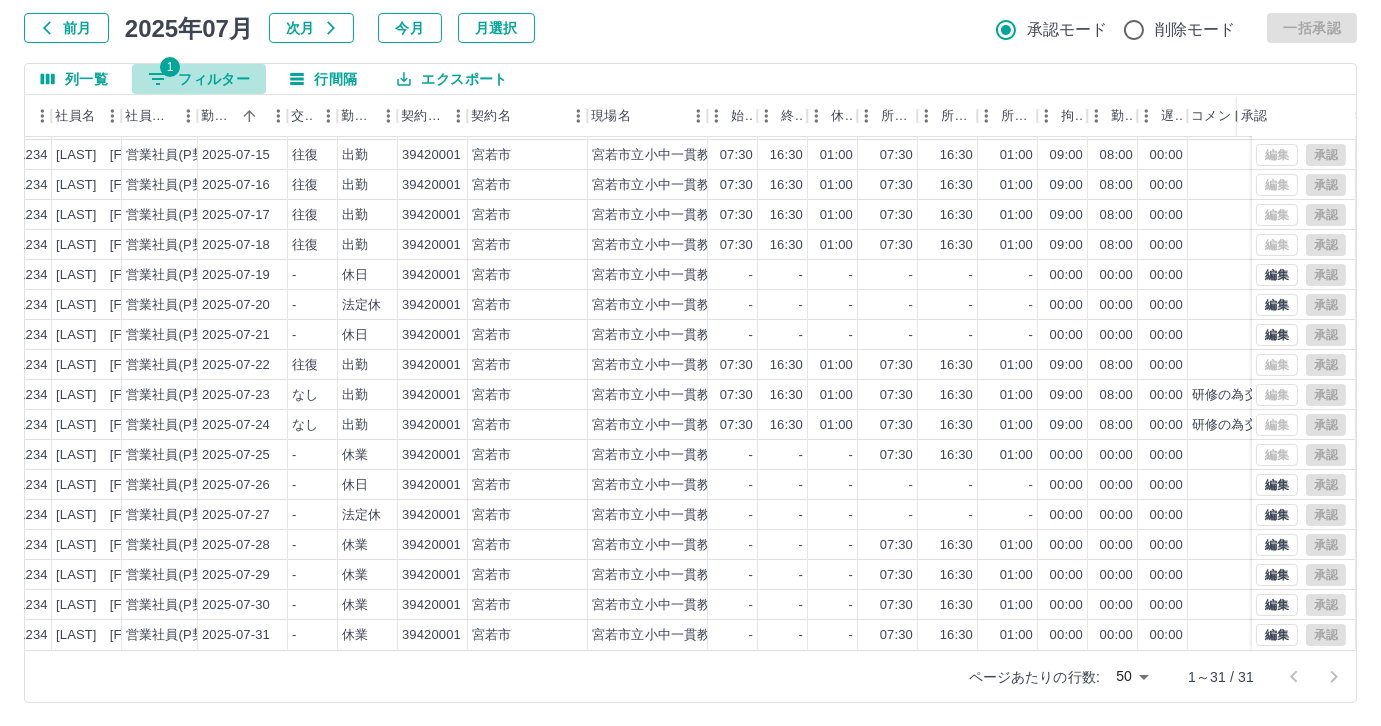 click on "1 フィルター" at bounding box center (199, 79) 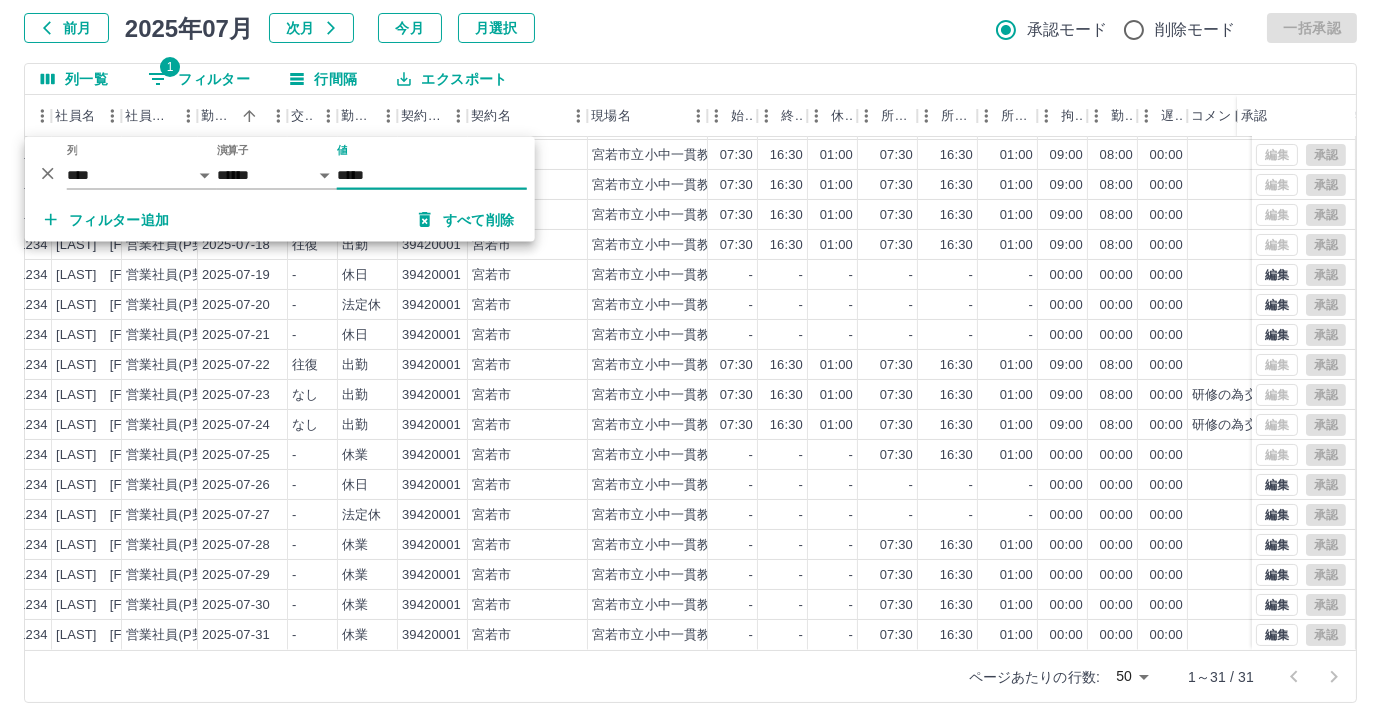 click on "*****" at bounding box center (432, 175) 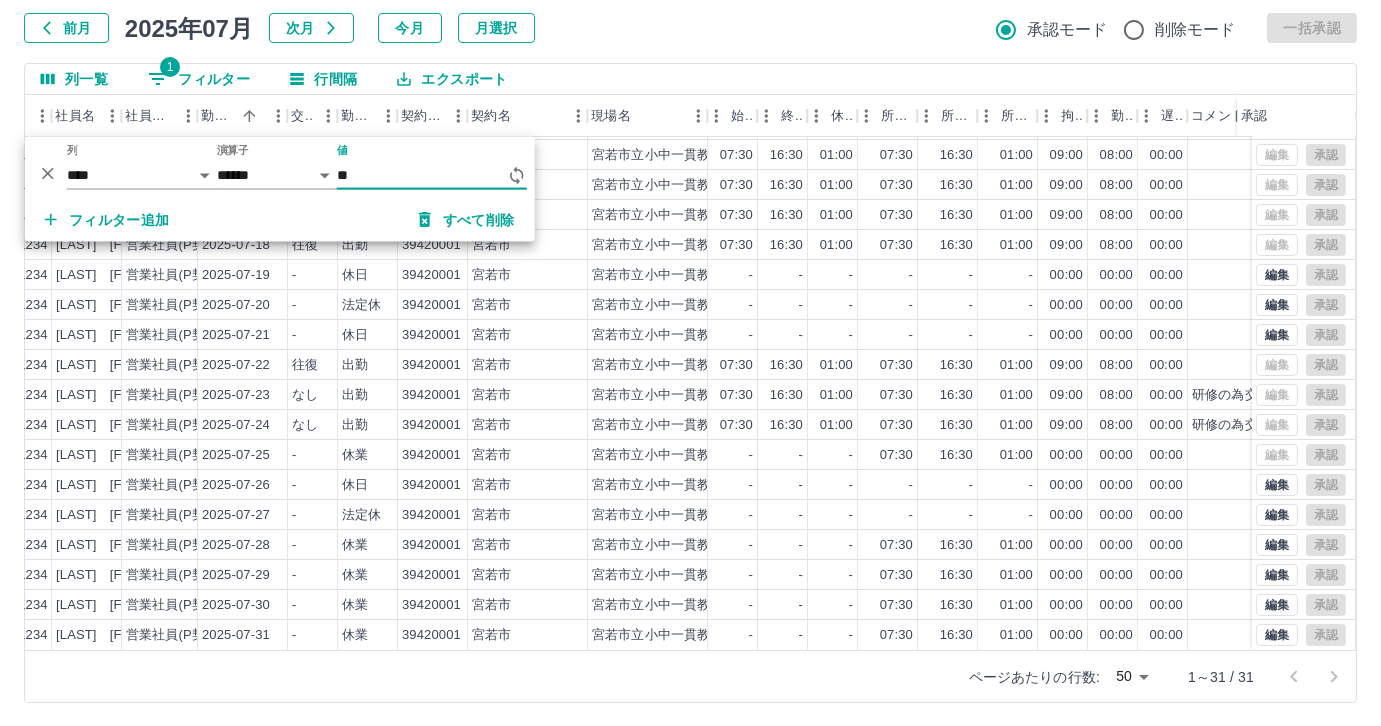 type on "*" 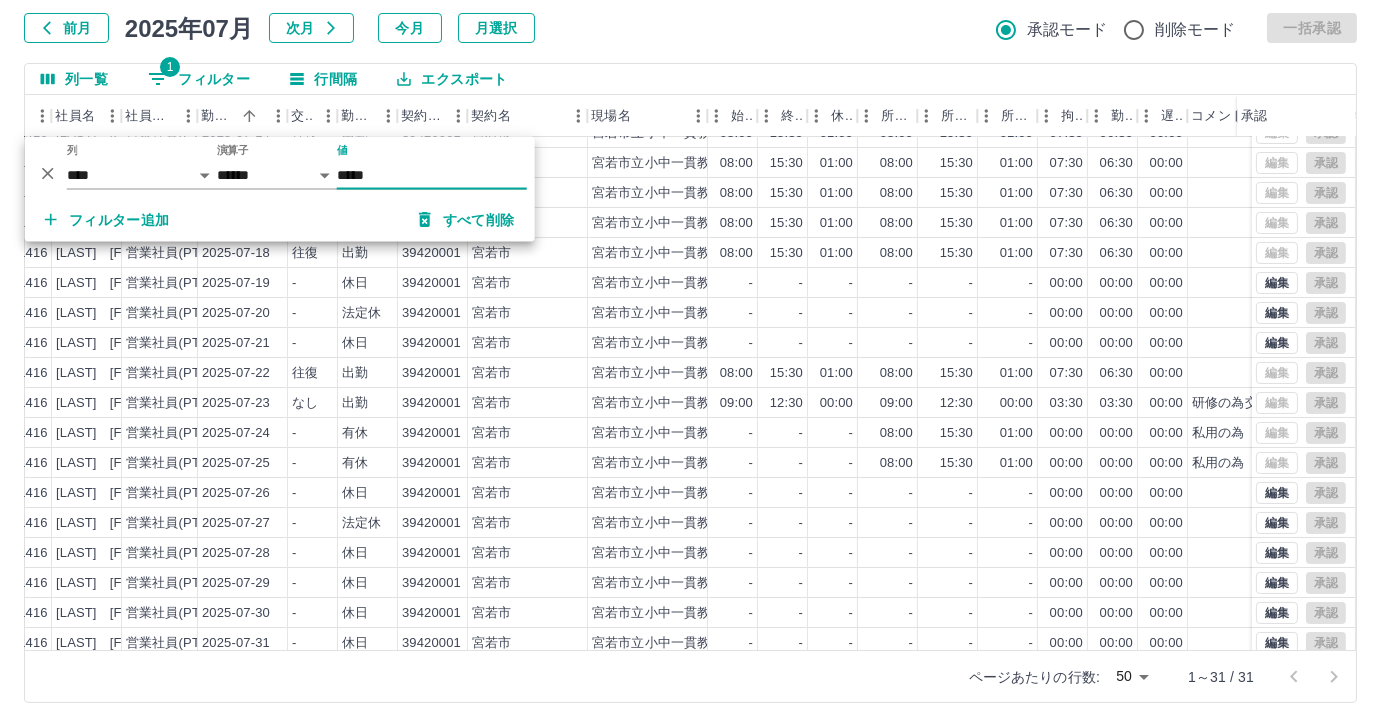 scroll, scrollTop: 431, scrollLeft: 203, axis: both 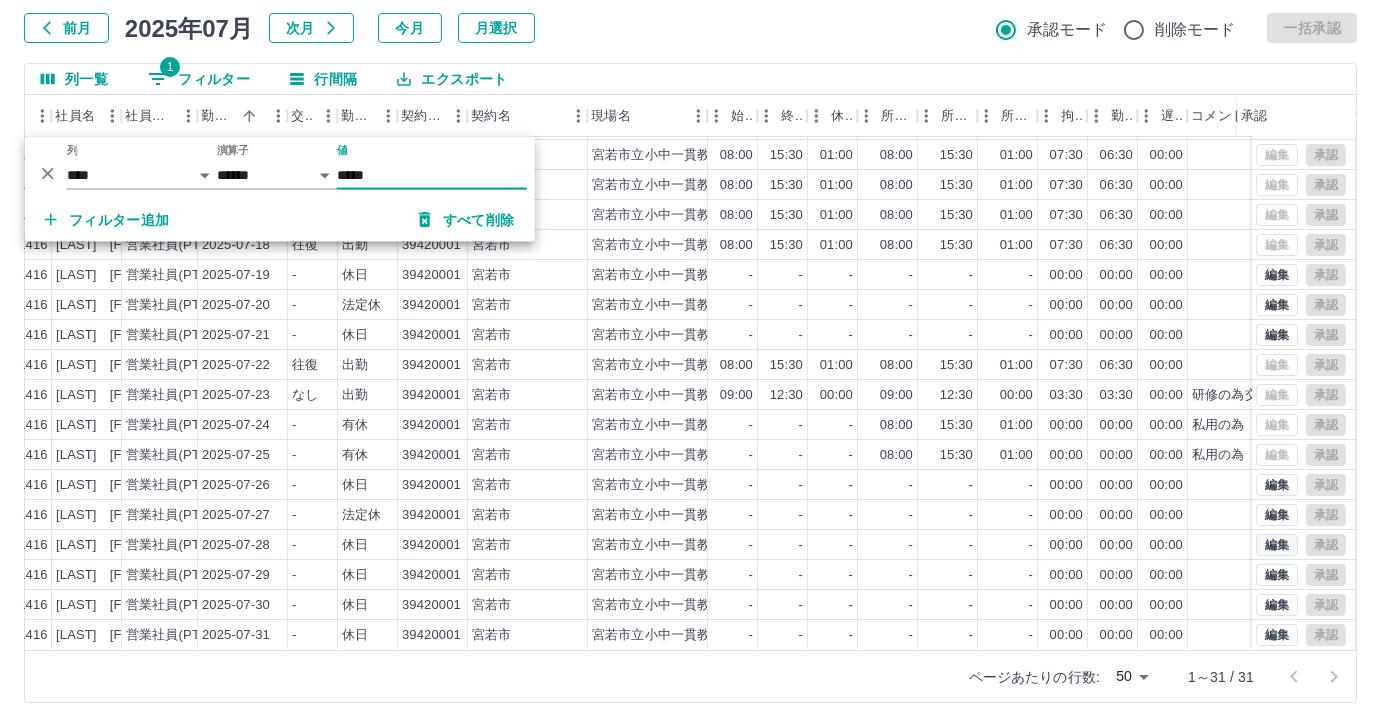 type on "*****" 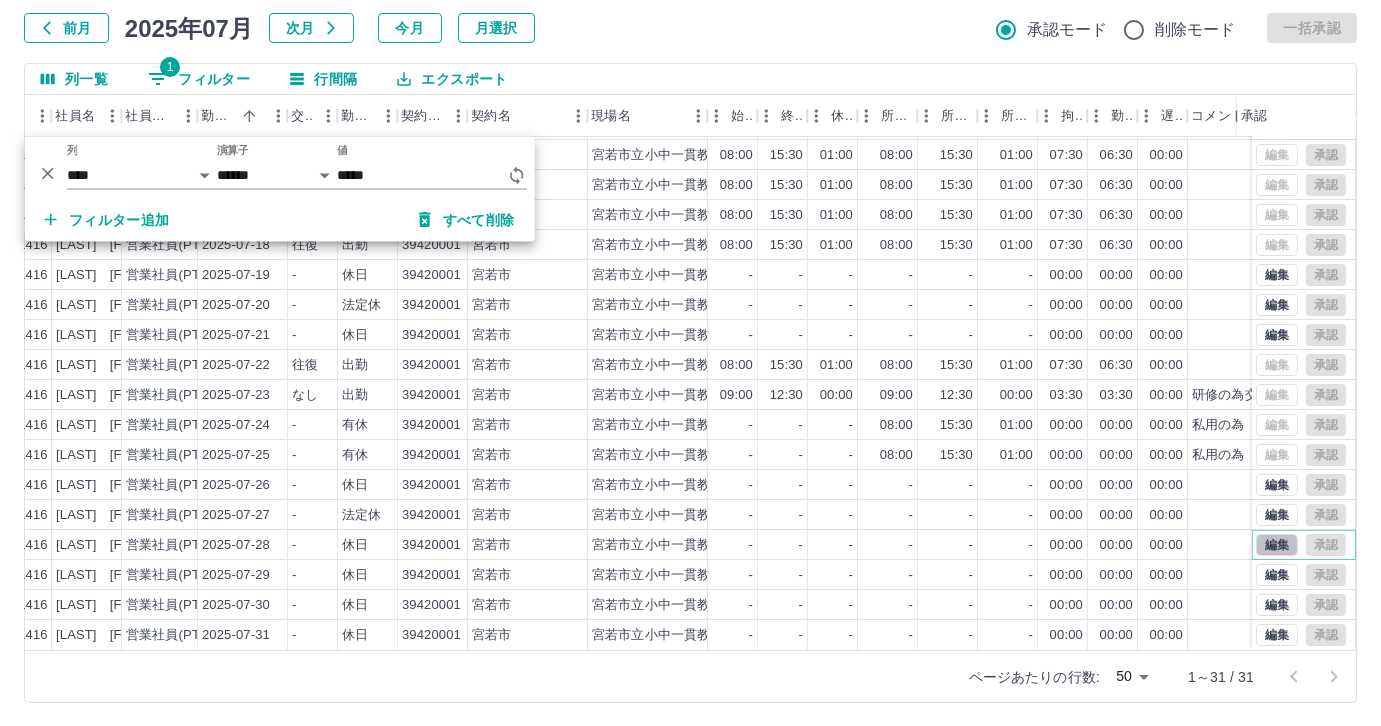 click on "編集" at bounding box center [1277, 545] 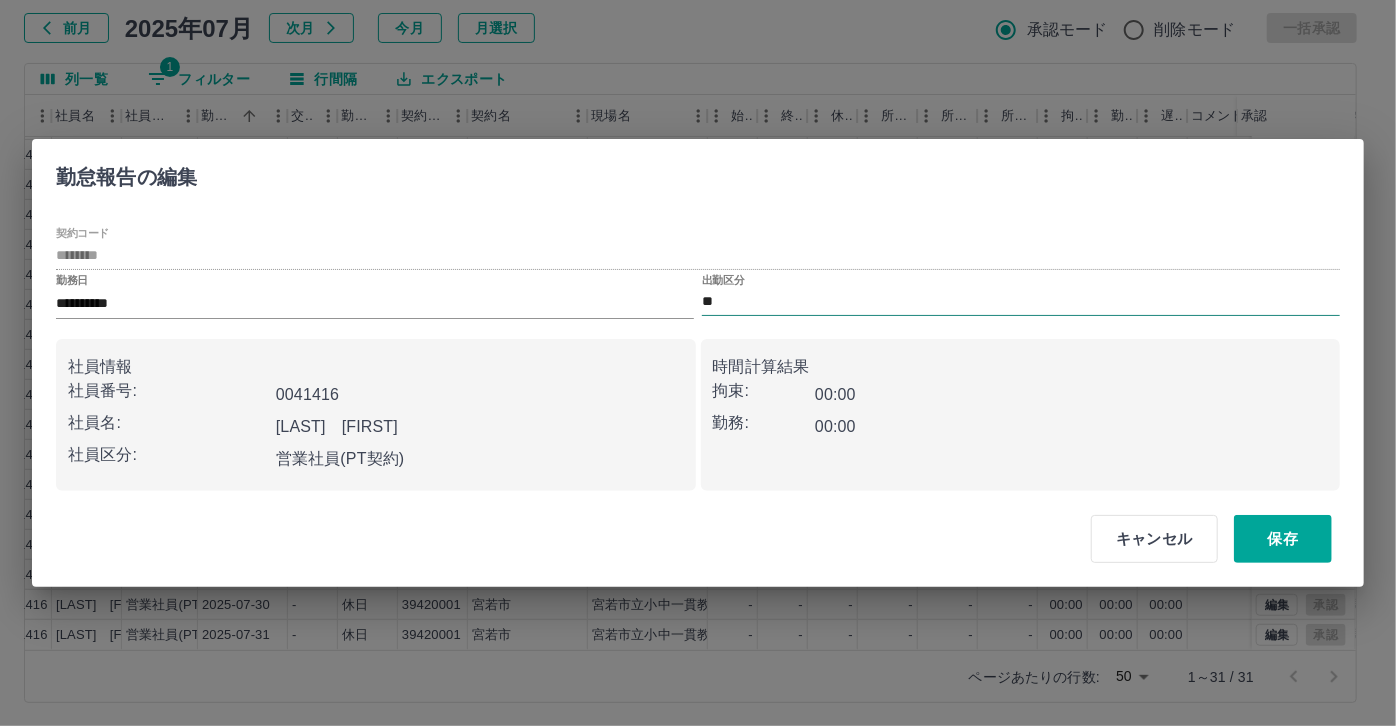 click on "**" at bounding box center (1021, 302) 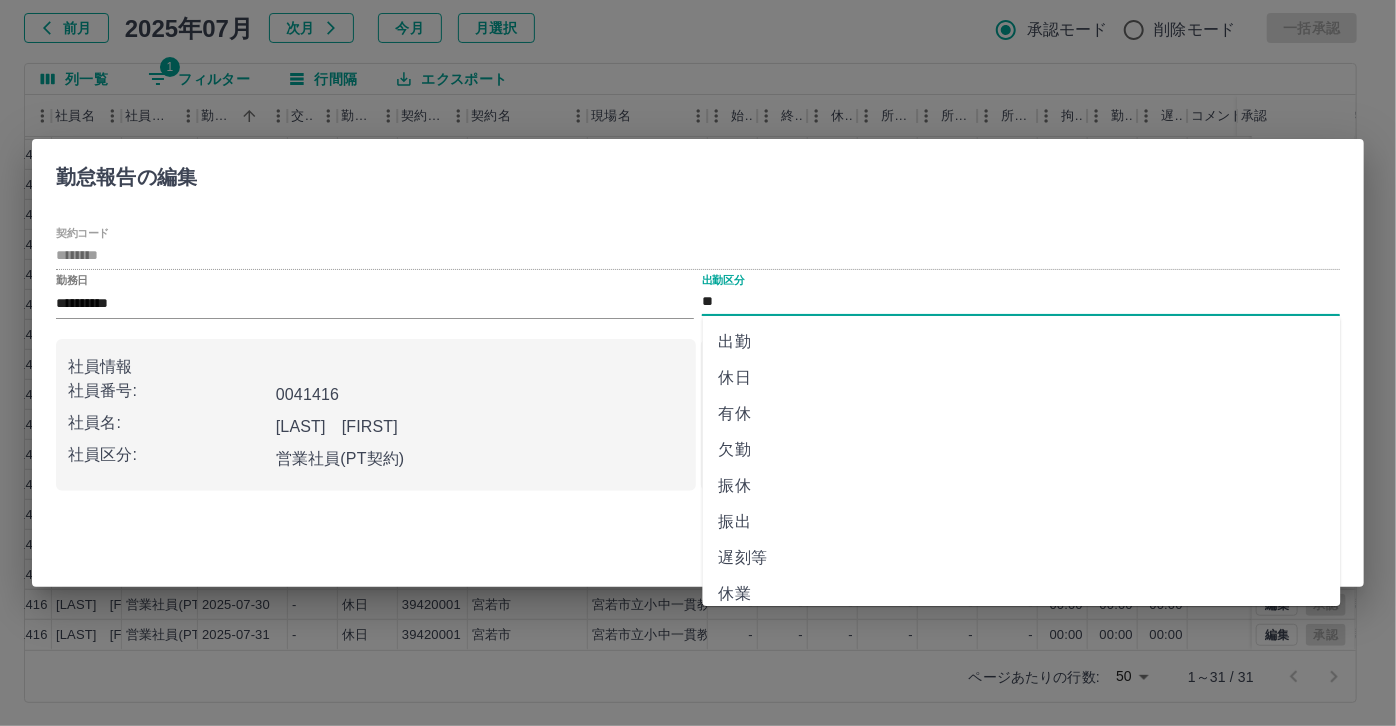click on "有休" at bounding box center (1022, 414) 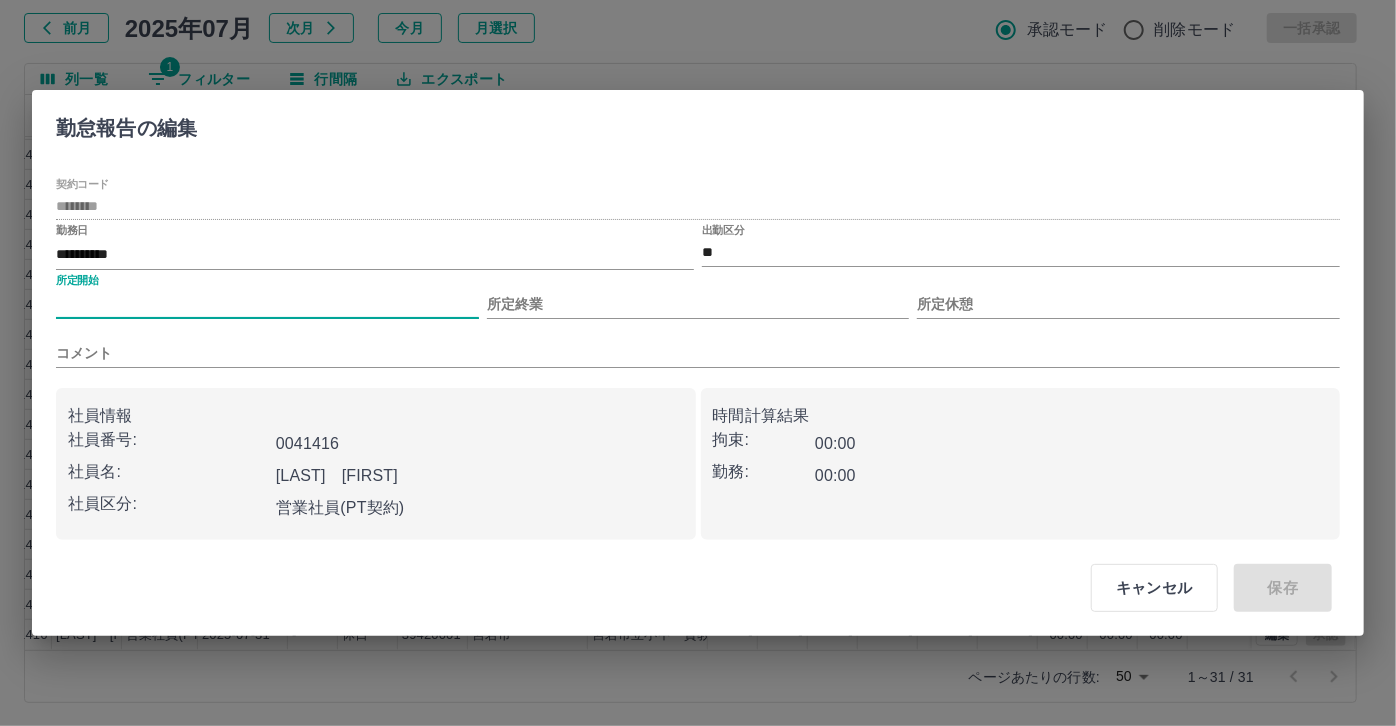 click on "所定開始" at bounding box center [267, 304] 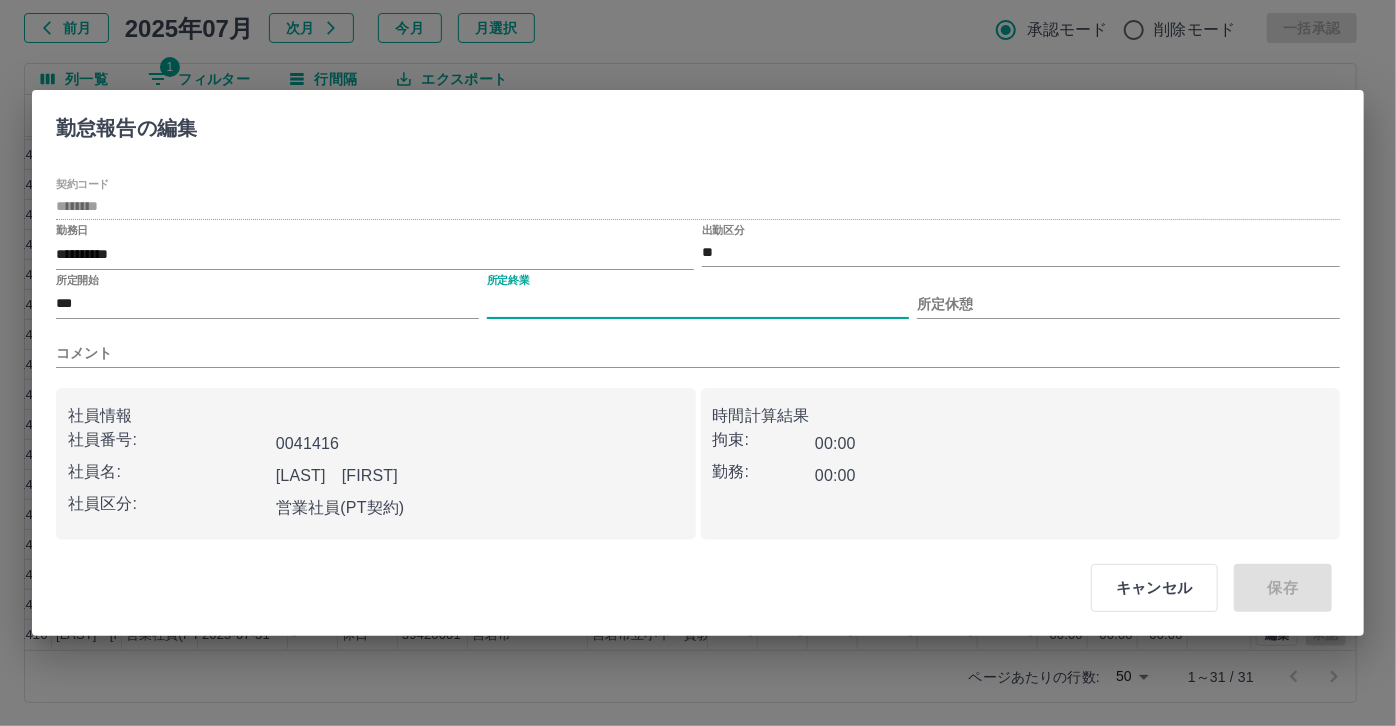 click on "所定終業" at bounding box center [698, 304] 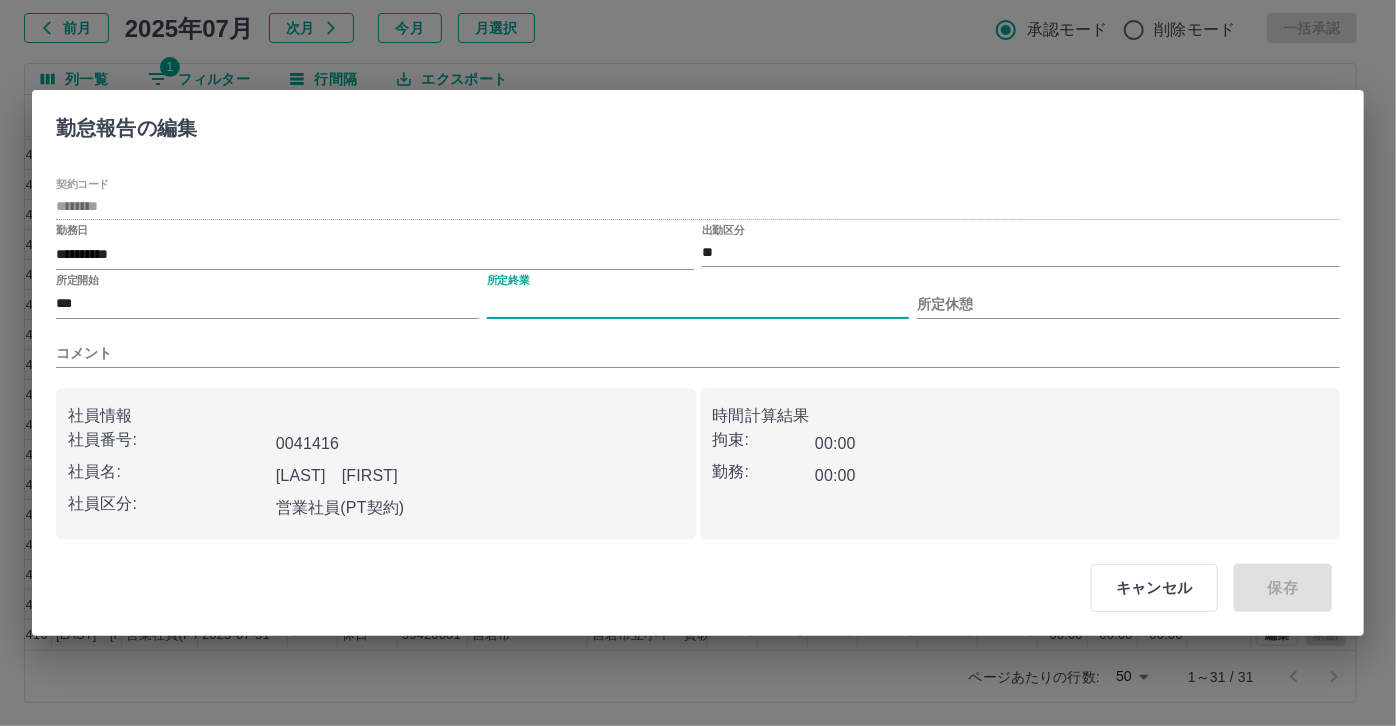type on "****" 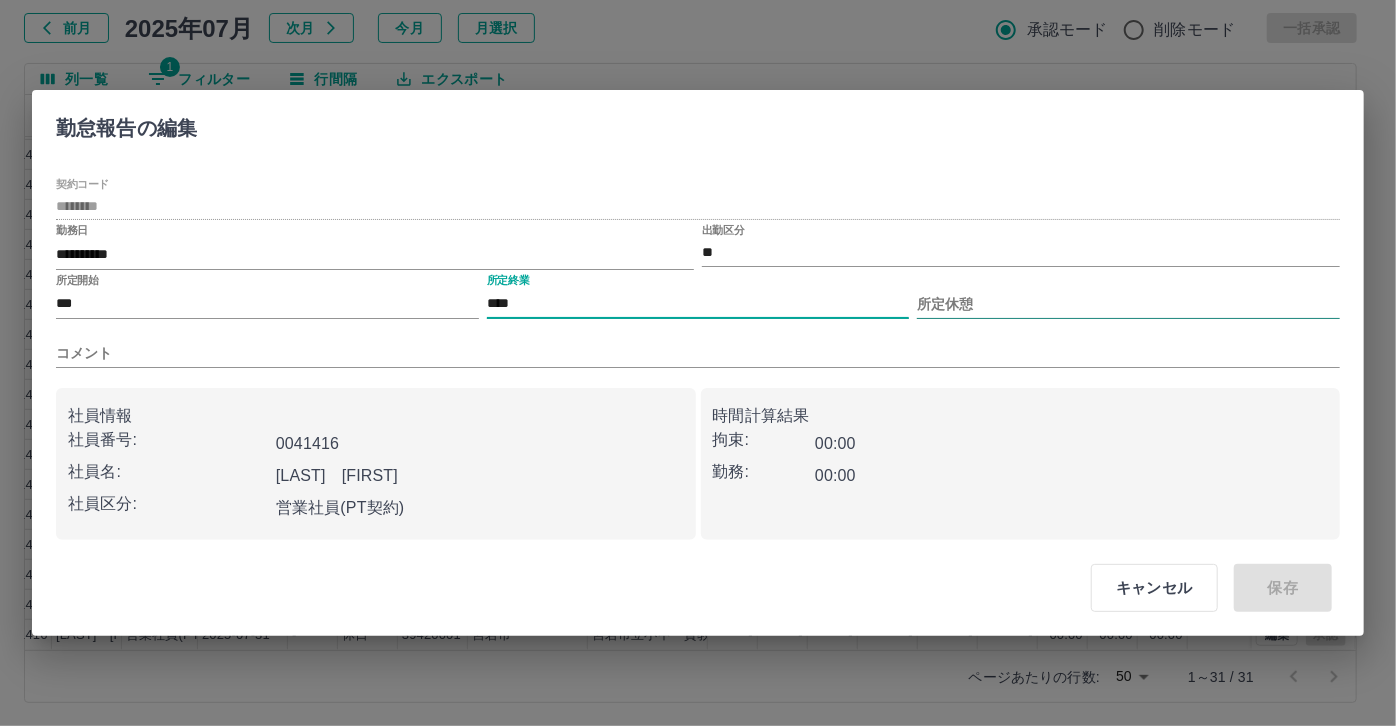 click on "所定休憩" at bounding box center [1128, 304] 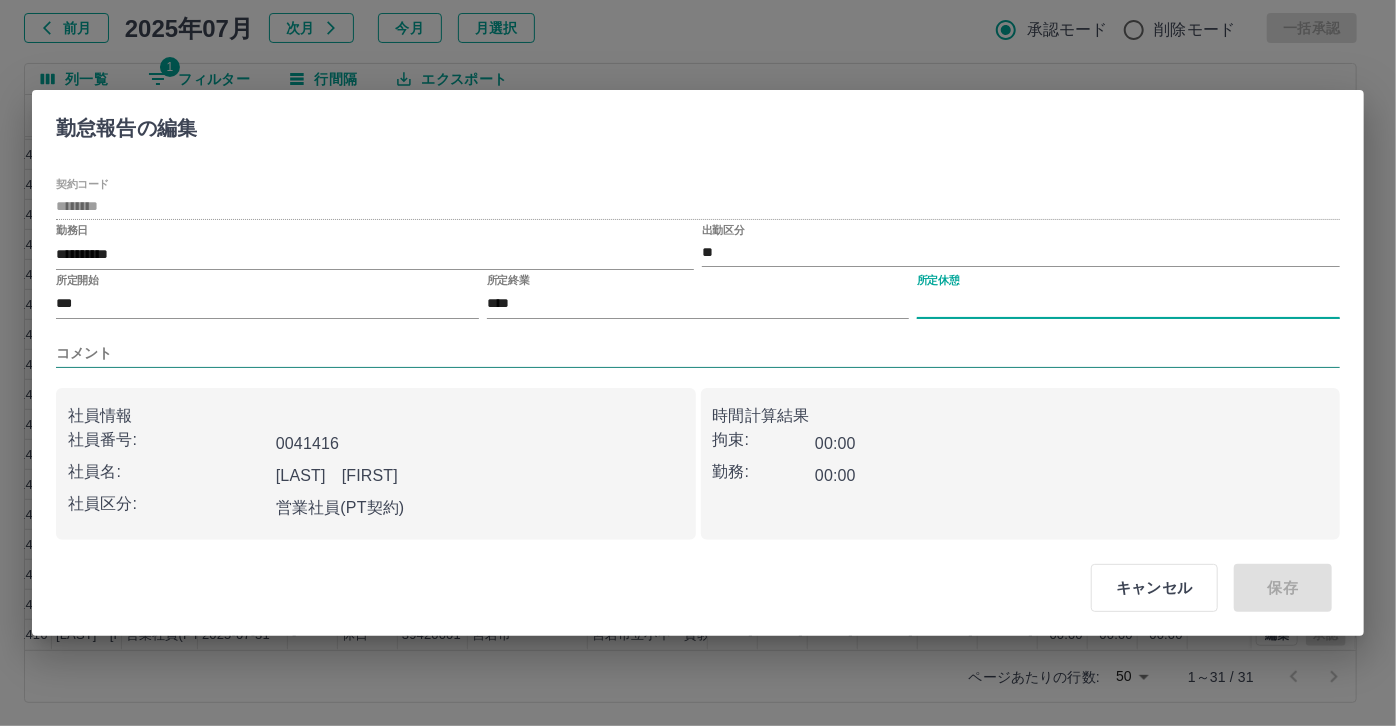 type on "****" 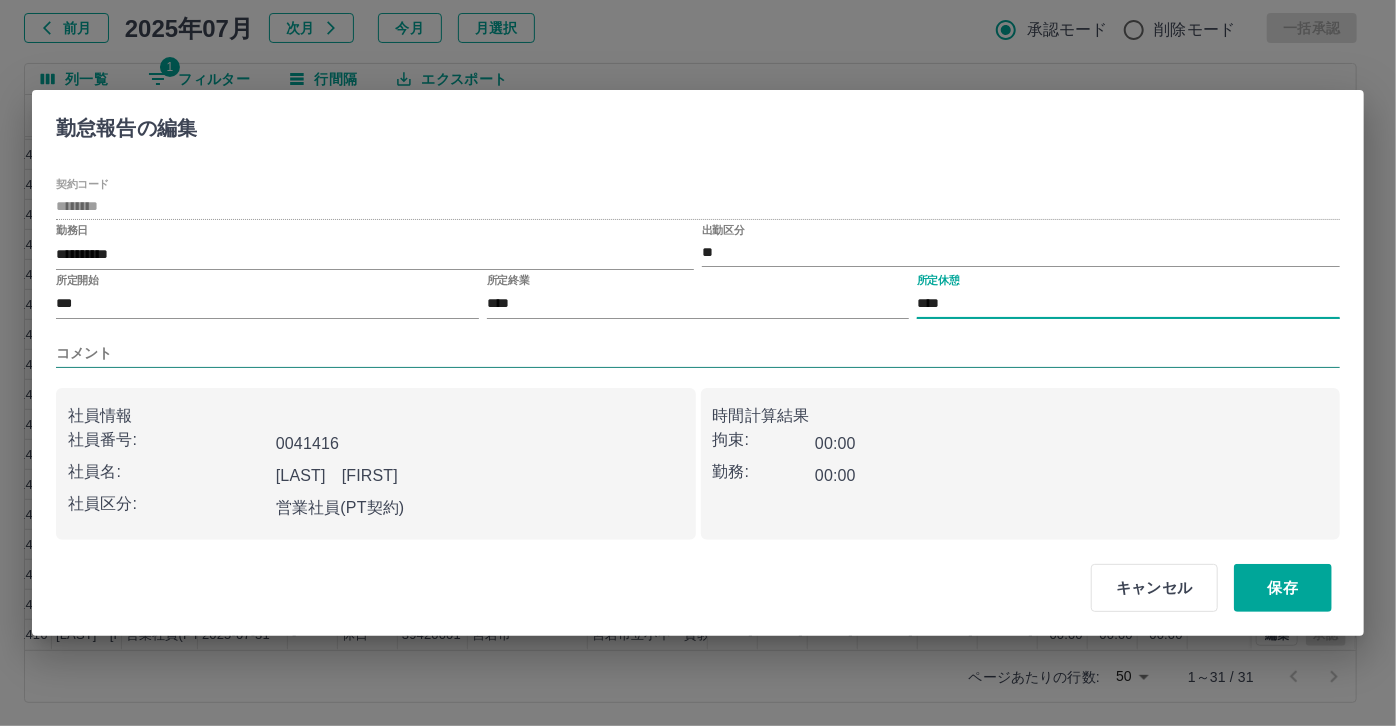 click on "コメント" at bounding box center (698, 353) 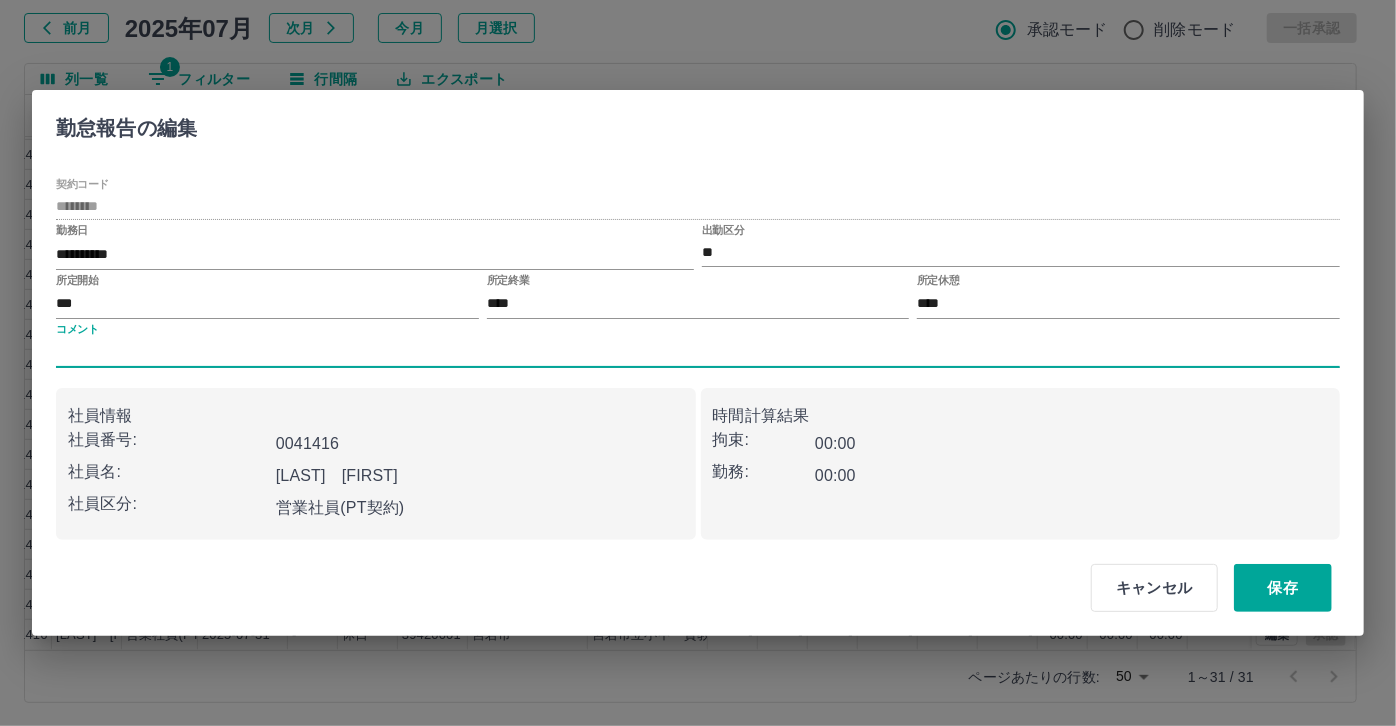 type on "*****" 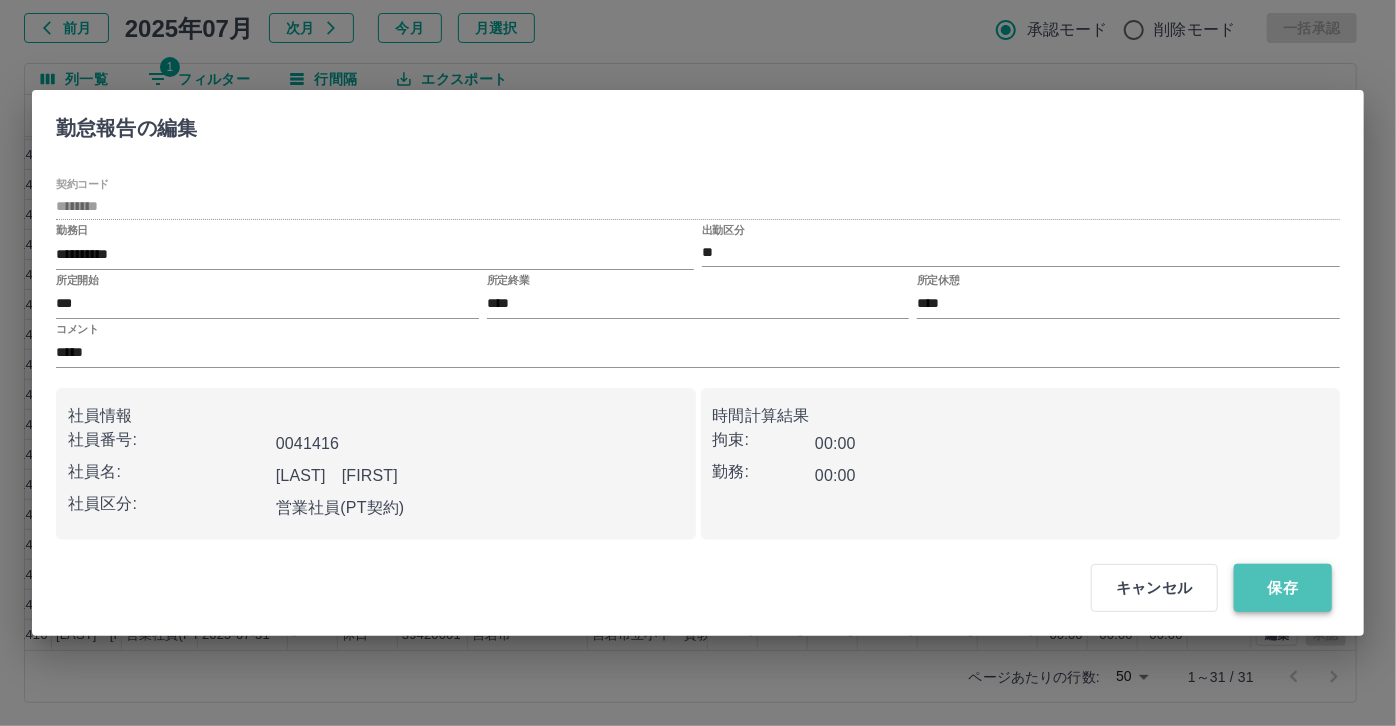 click on "保存" at bounding box center (1283, 588) 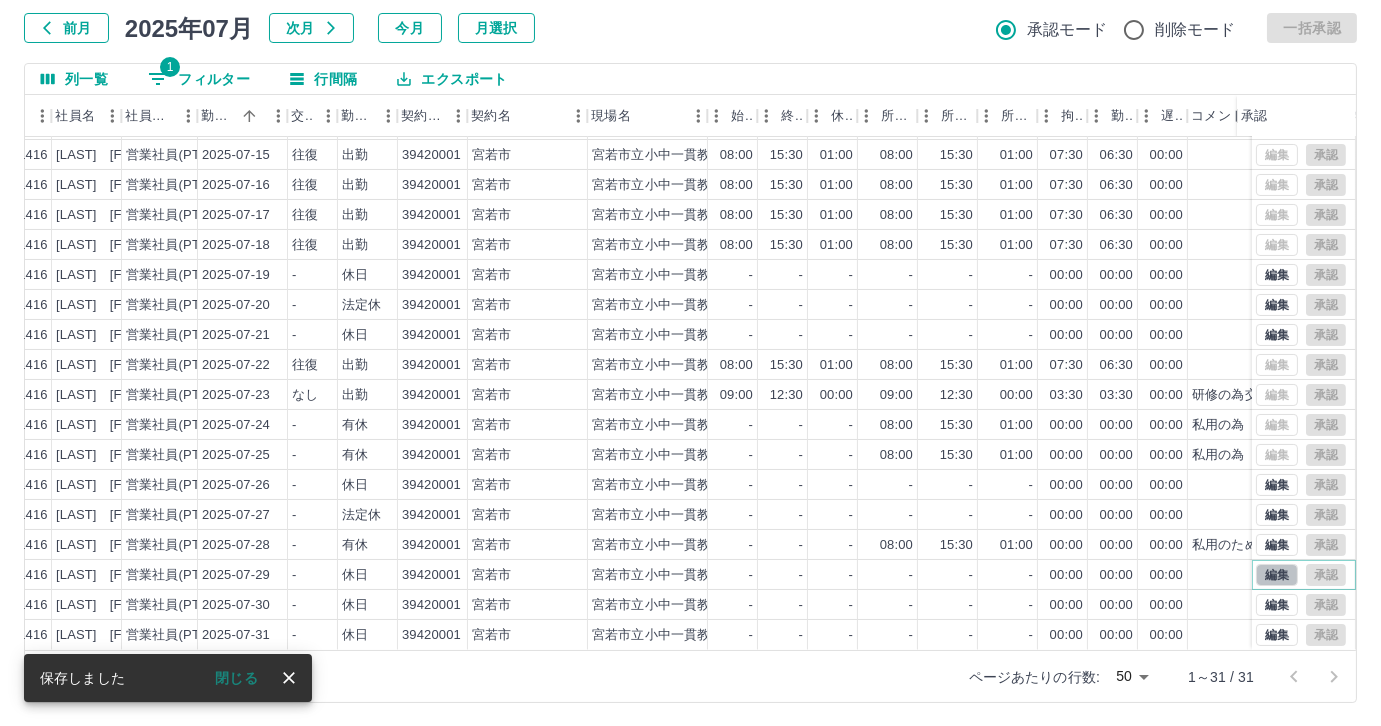 click on "編集" at bounding box center (1277, 575) 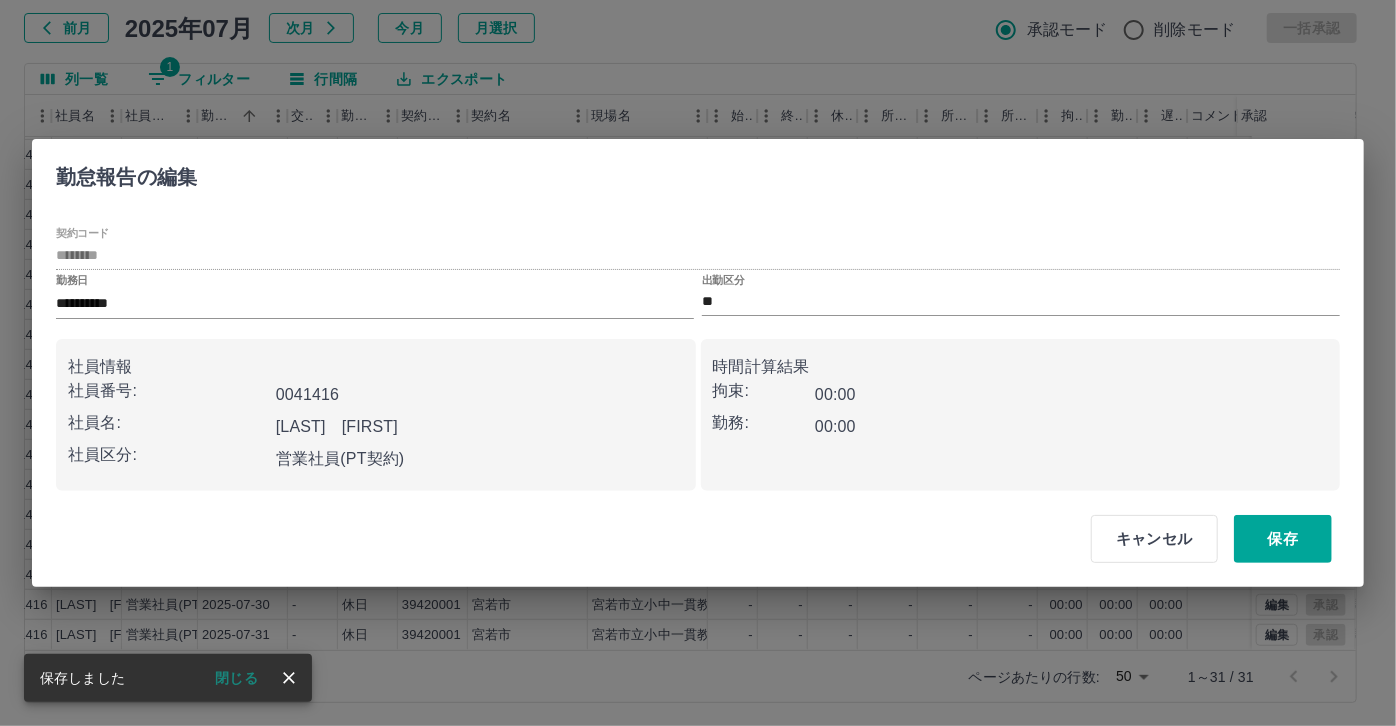 click on "出勤区分 **" at bounding box center (1021, 296) 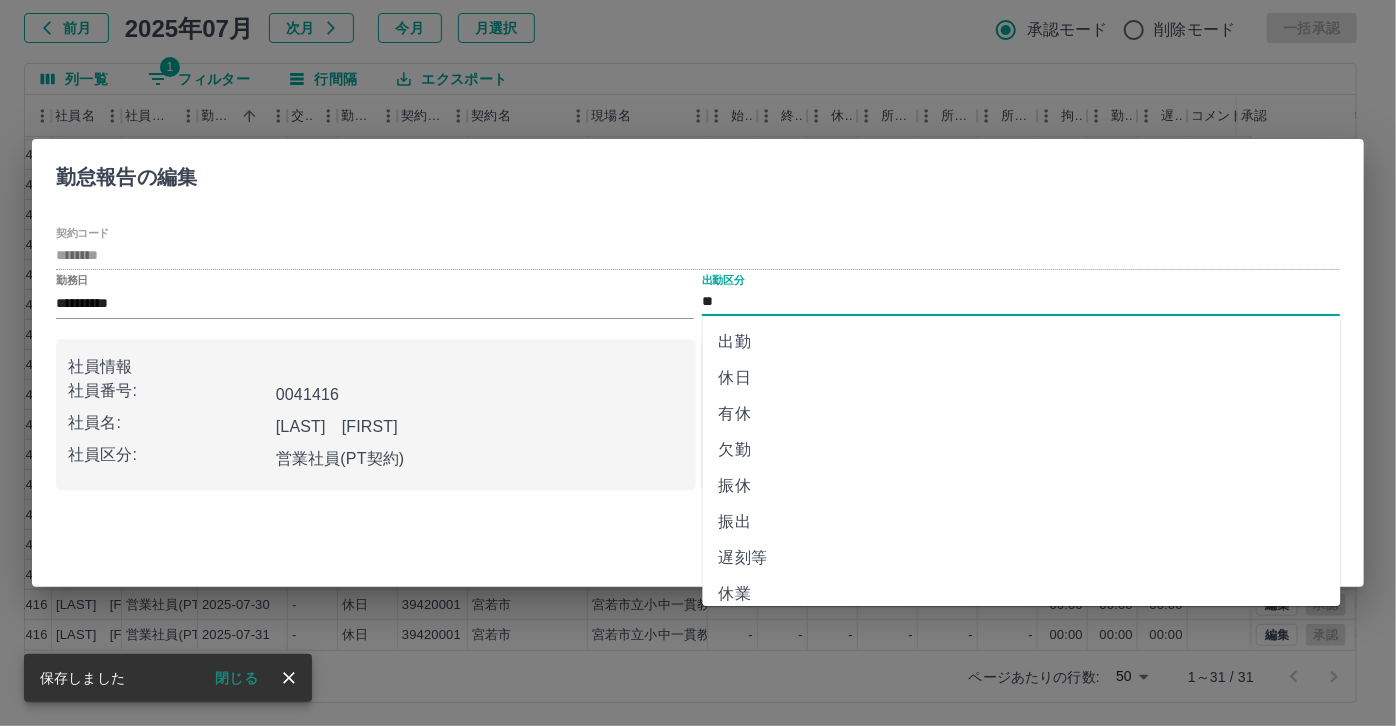 click on "**" at bounding box center [1021, 302] 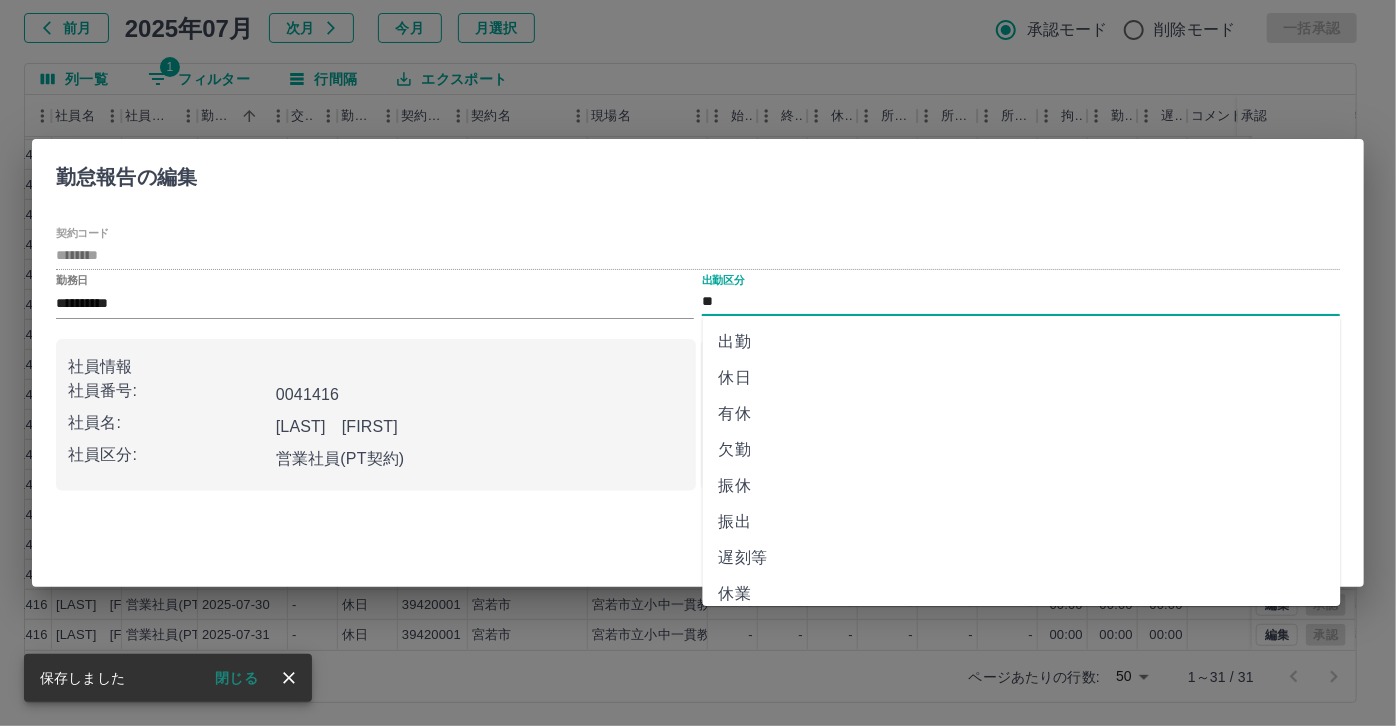 click on "有休" at bounding box center [1022, 414] 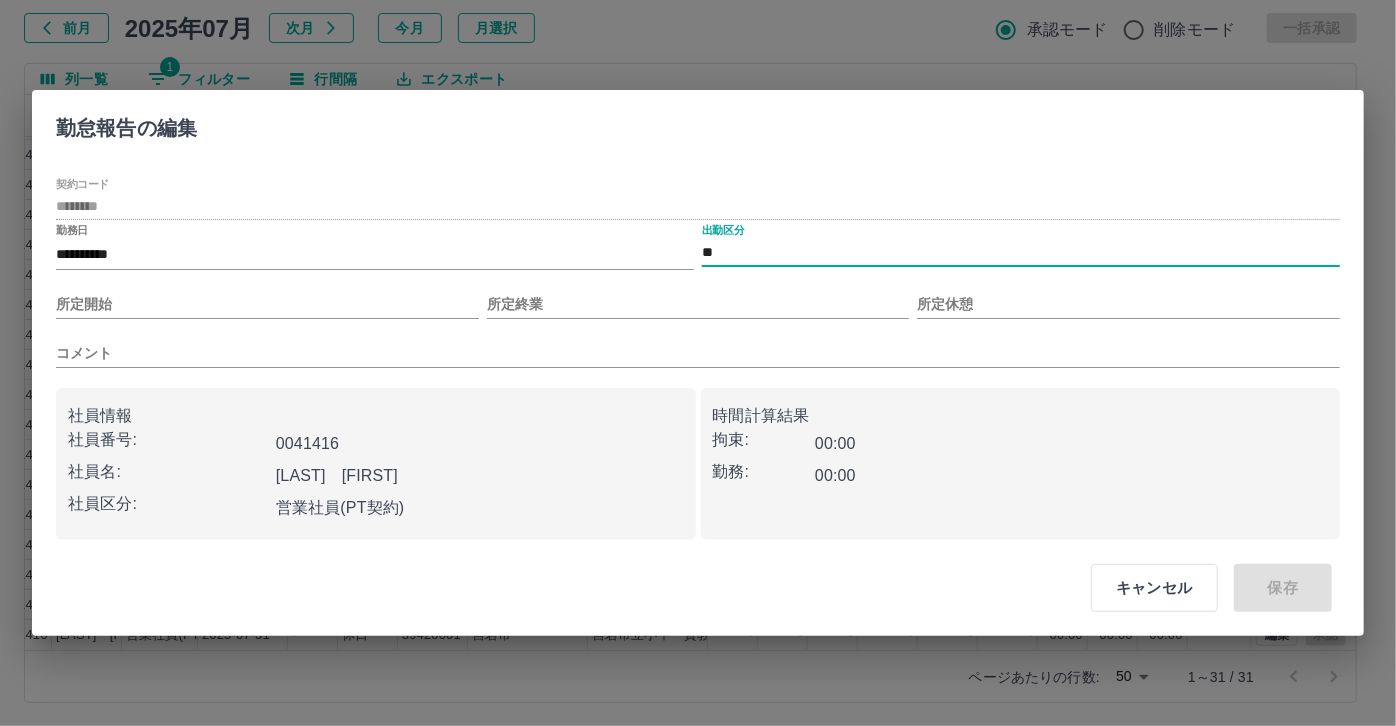 type on "**" 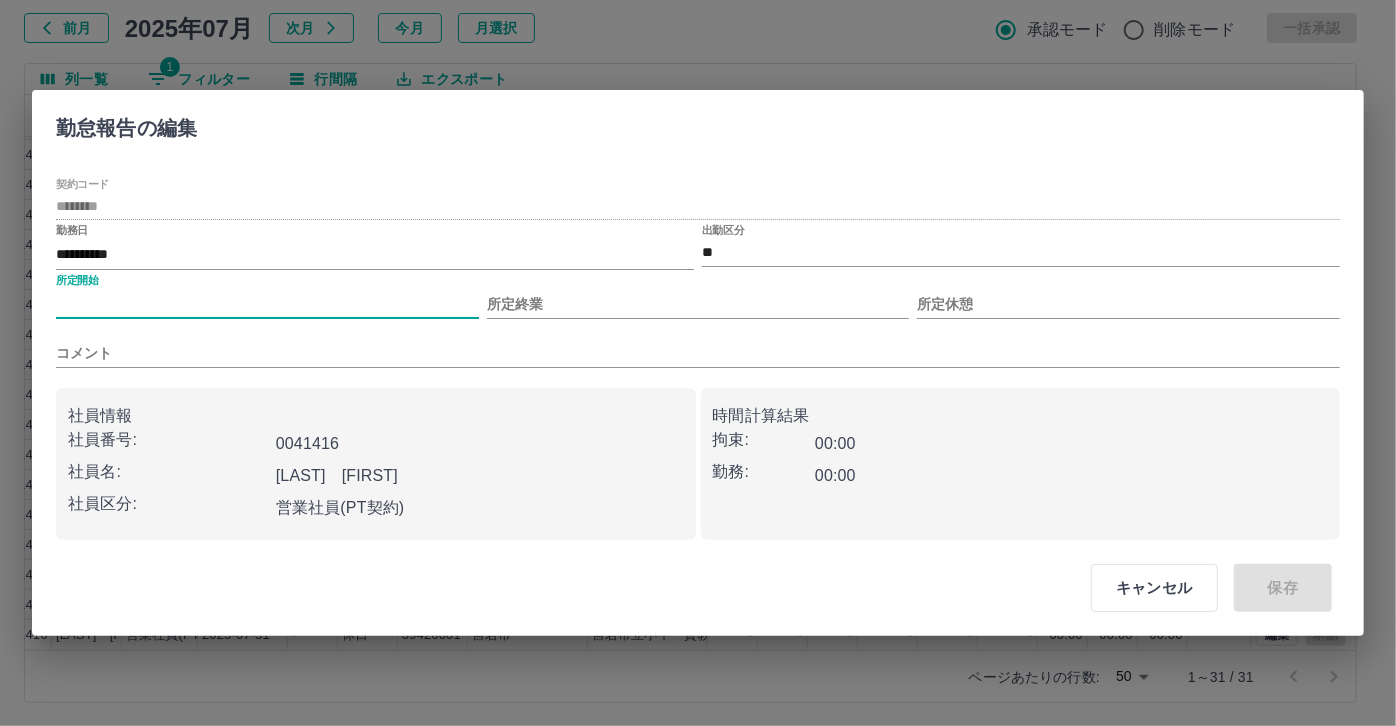 drag, startPoint x: 239, startPoint y: 295, endPoint x: 234, endPoint y: 314, distance: 19.646883 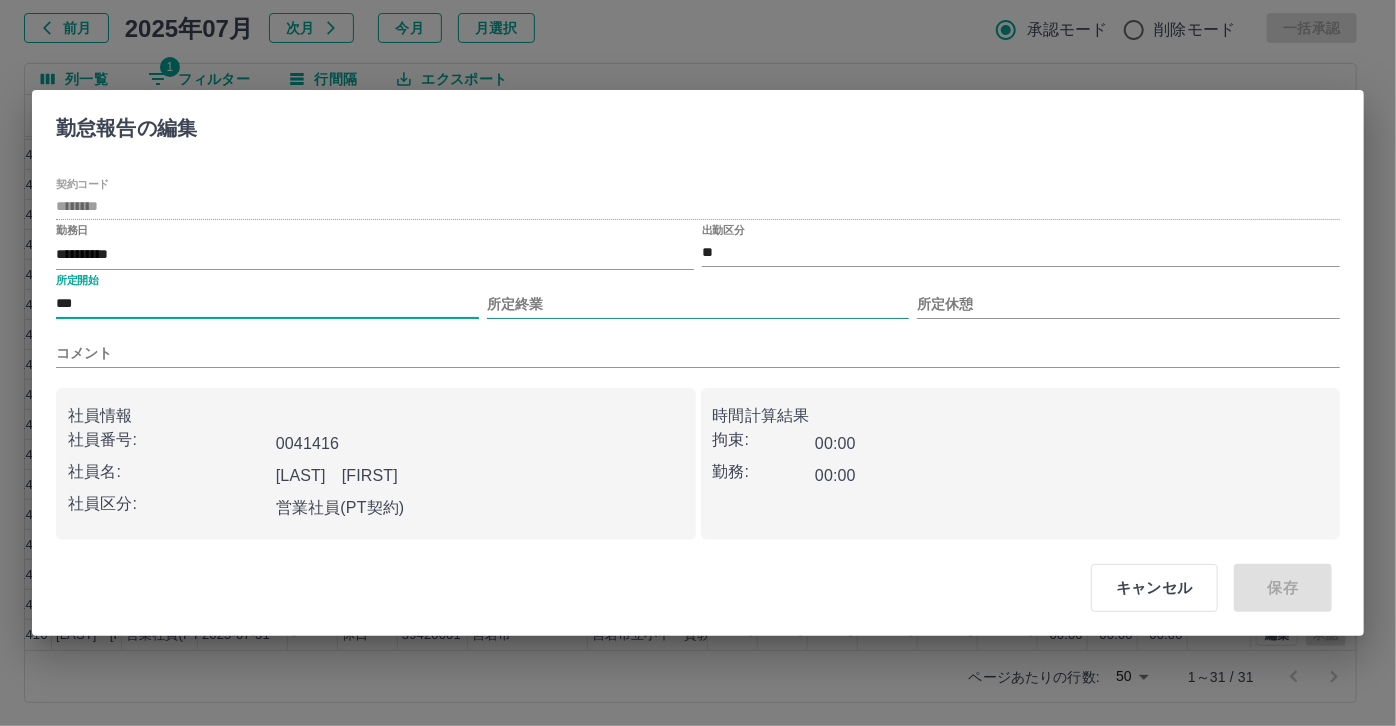 click on "所定終業" at bounding box center [698, 304] 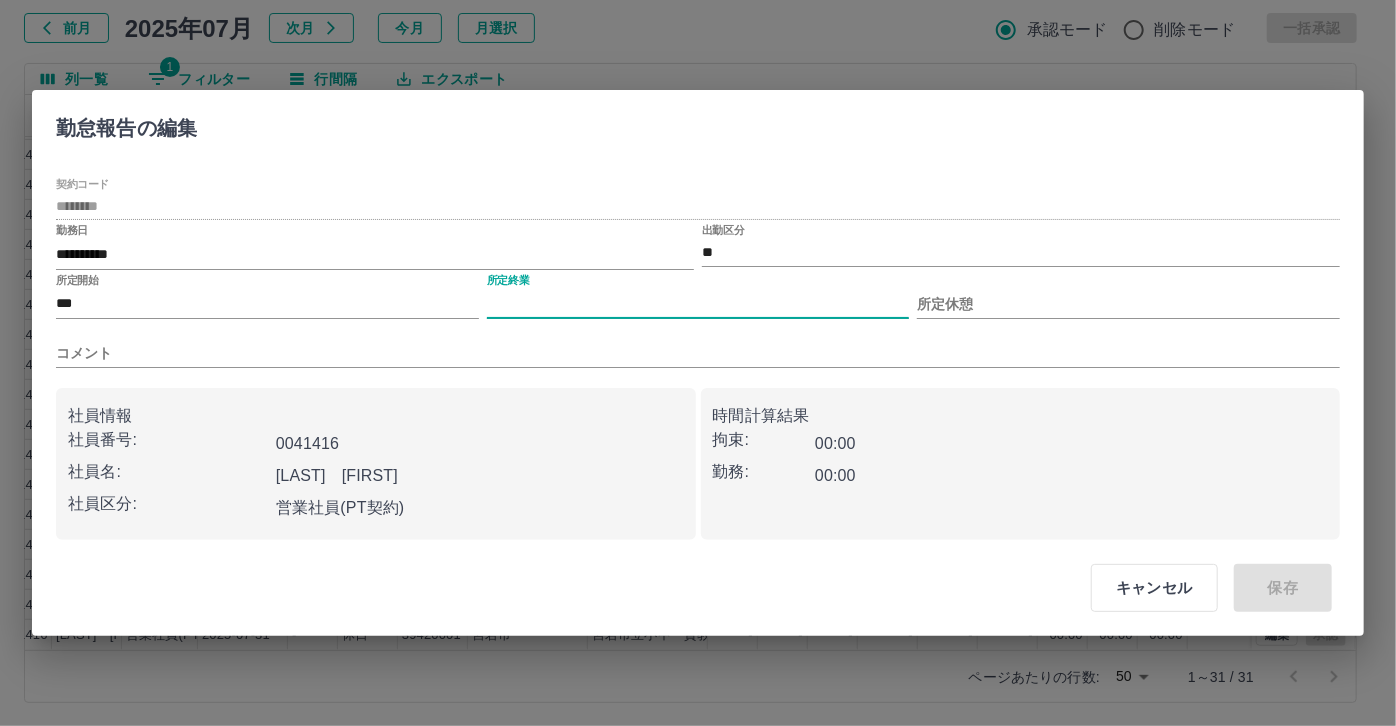 type on "****" 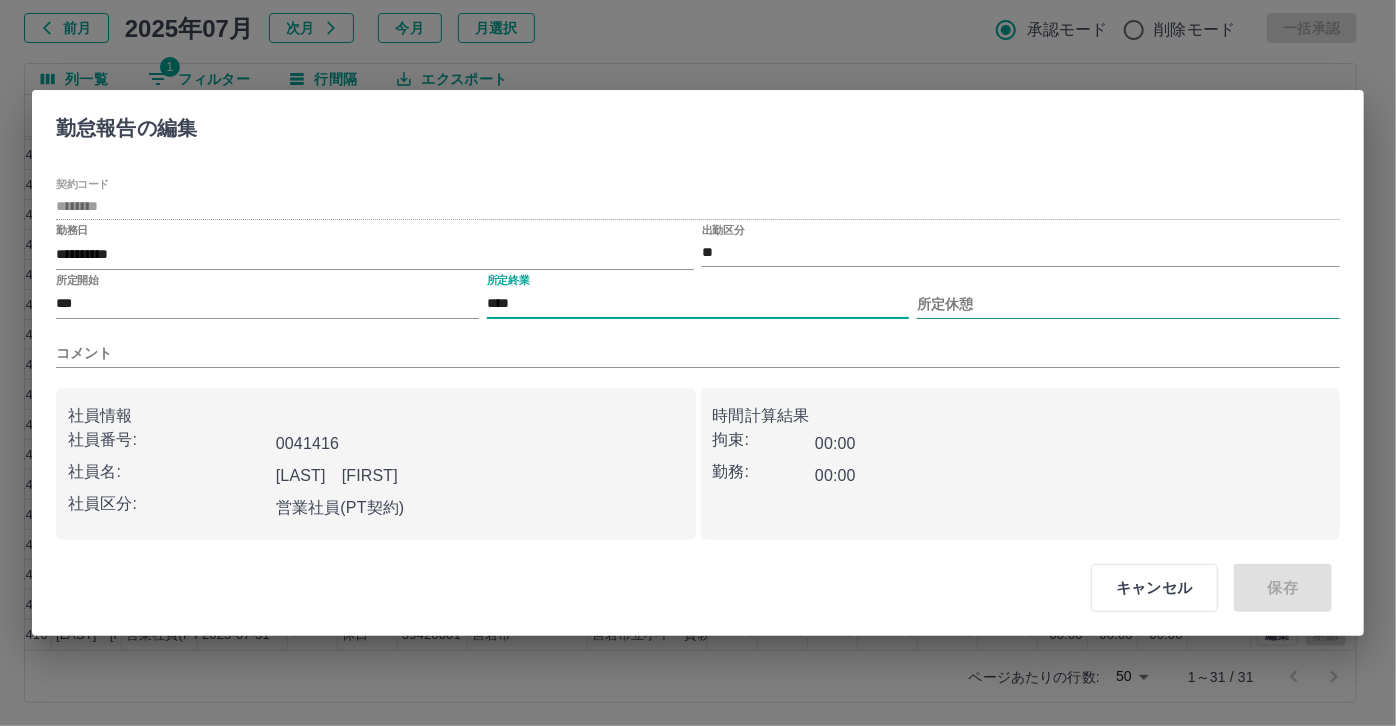click on "所定休憩" at bounding box center (1128, 304) 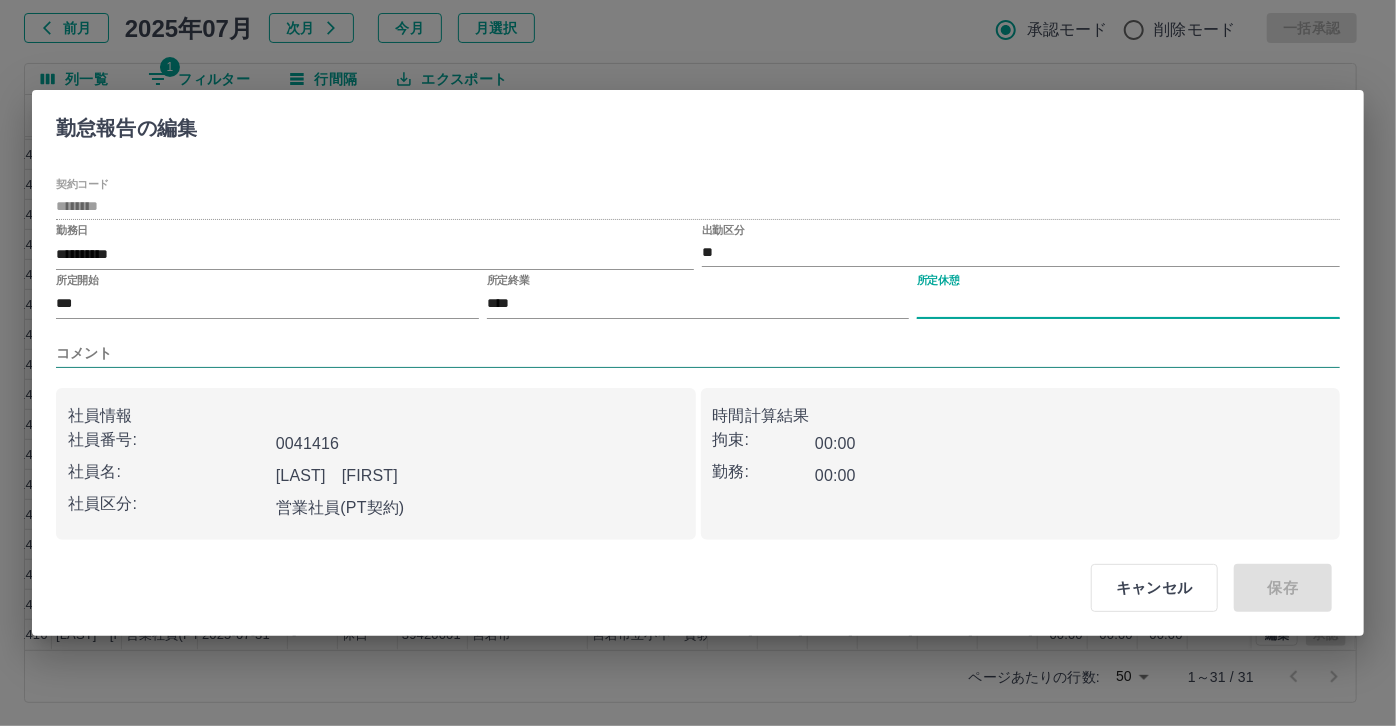 type on "****" 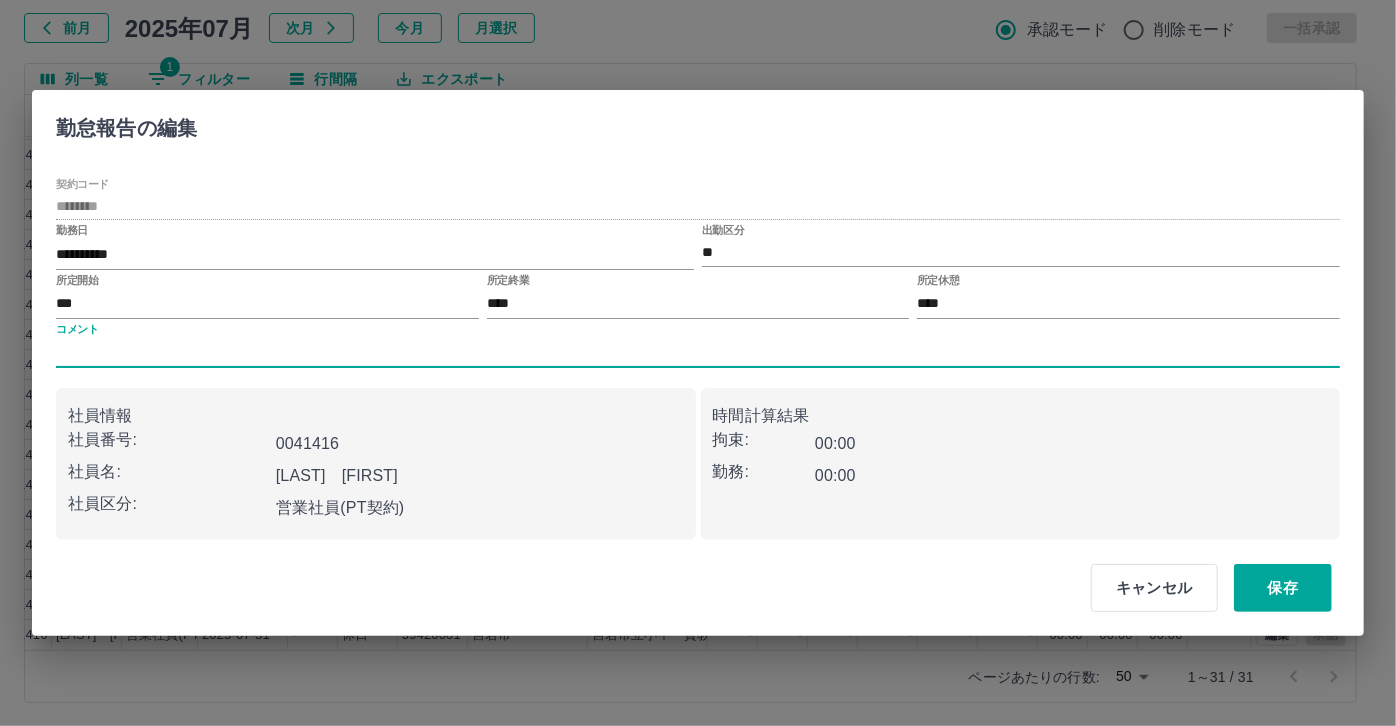click on "コメント" at bounding box center [698, 353] 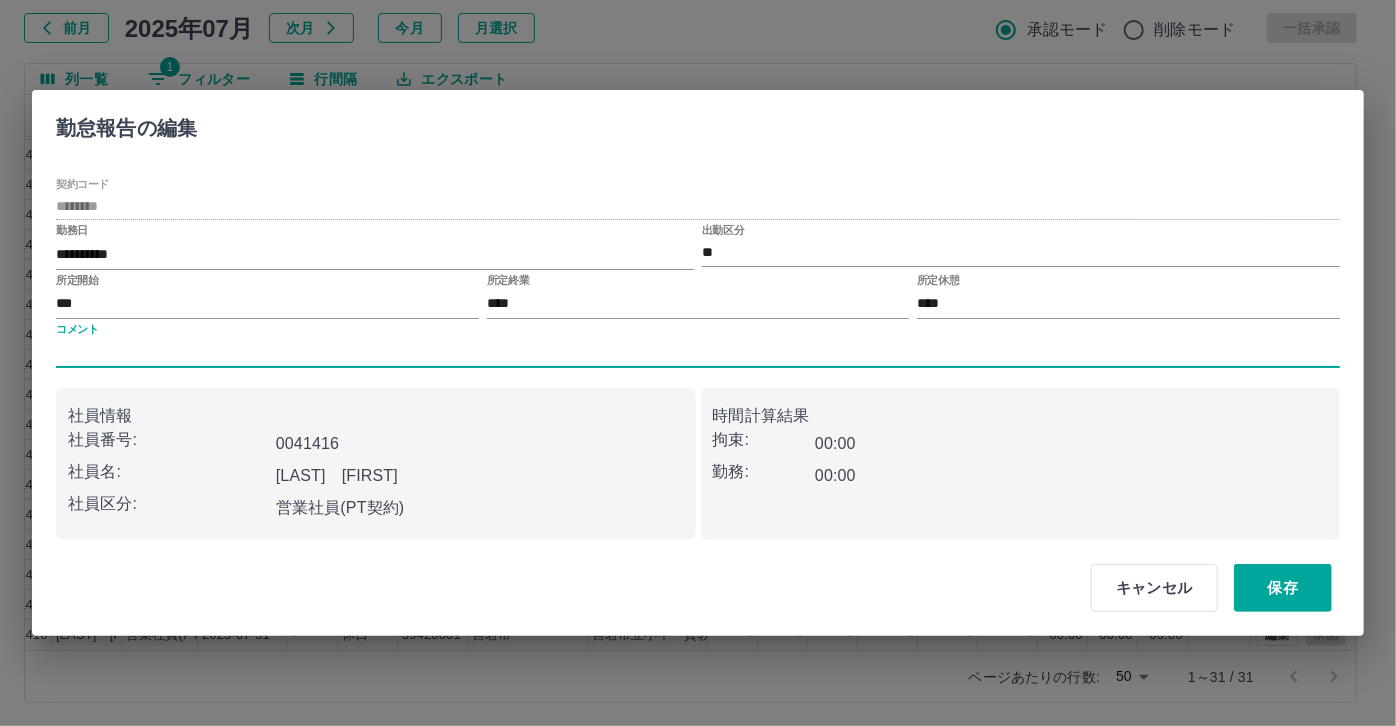type on "*****" 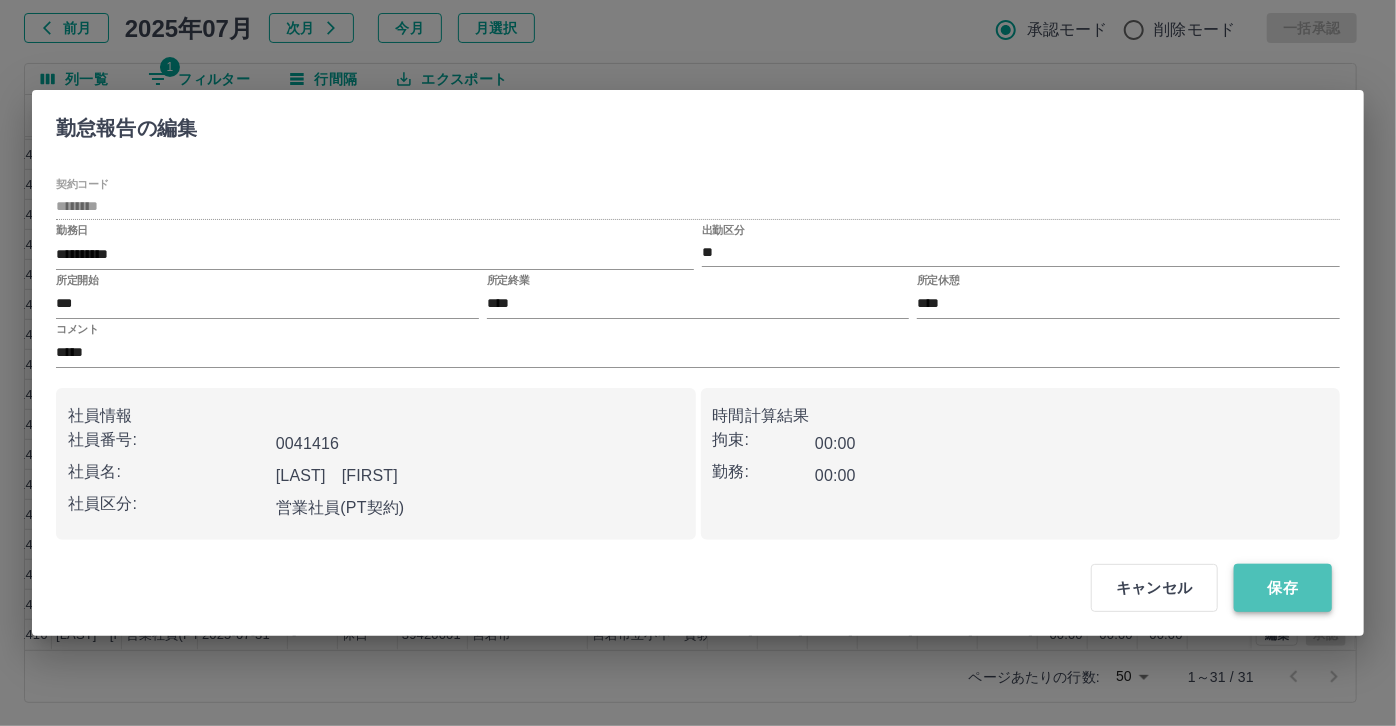 click on "保存" at bounding box center [1283, 588] 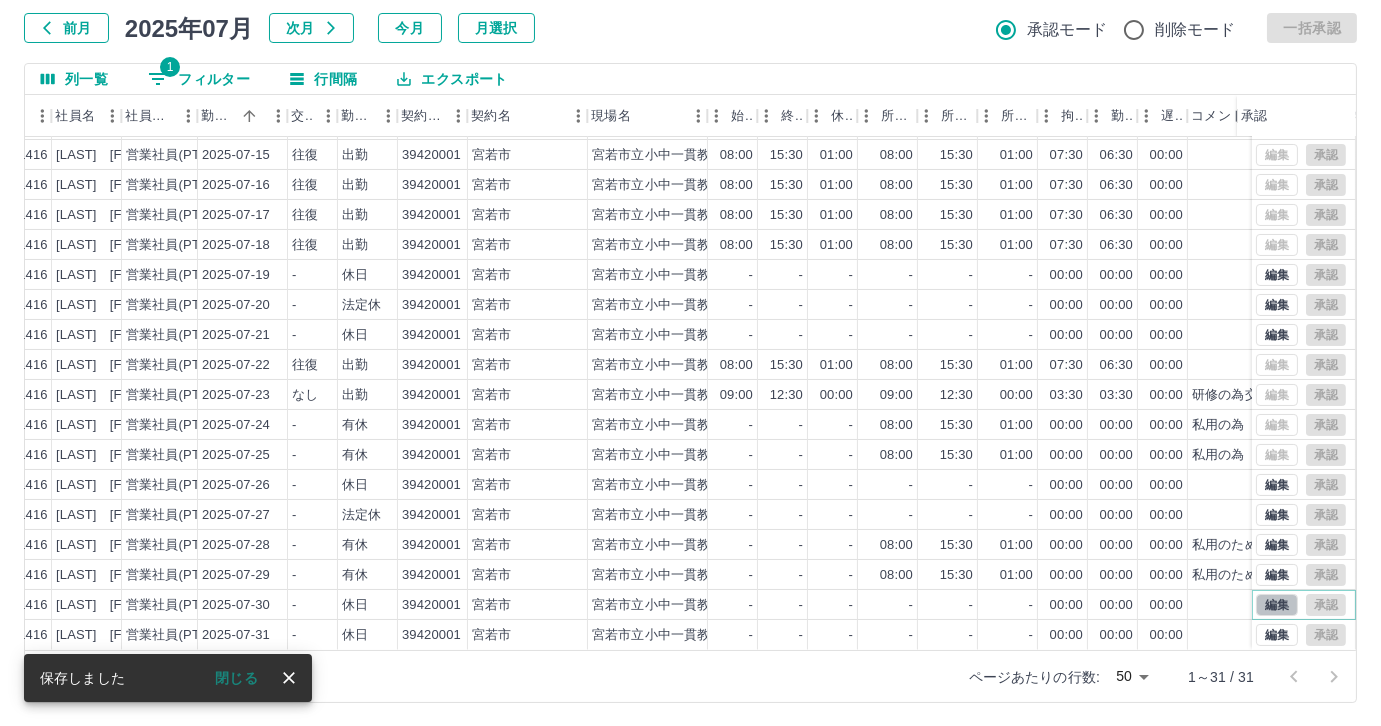 click on "編集" at bounding box center [1277, 605] 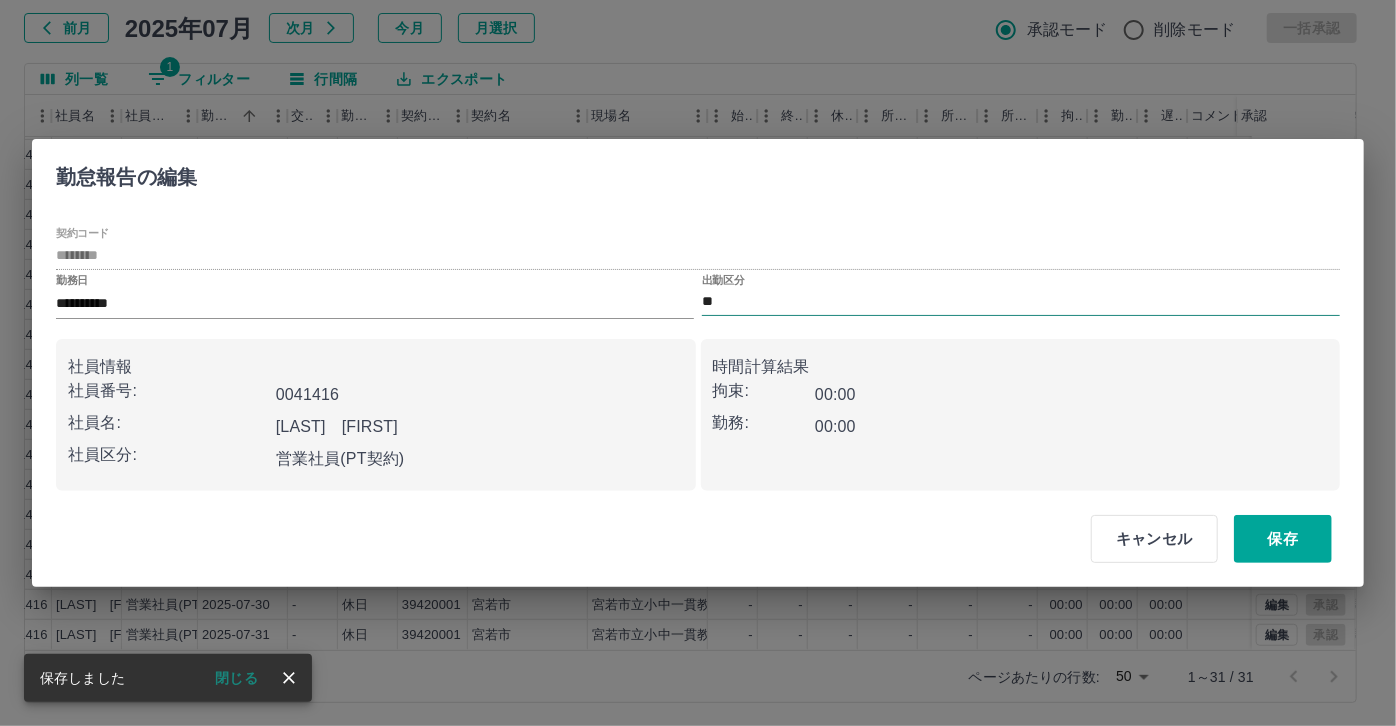 click on "**" at bounding box center (1021, 302) 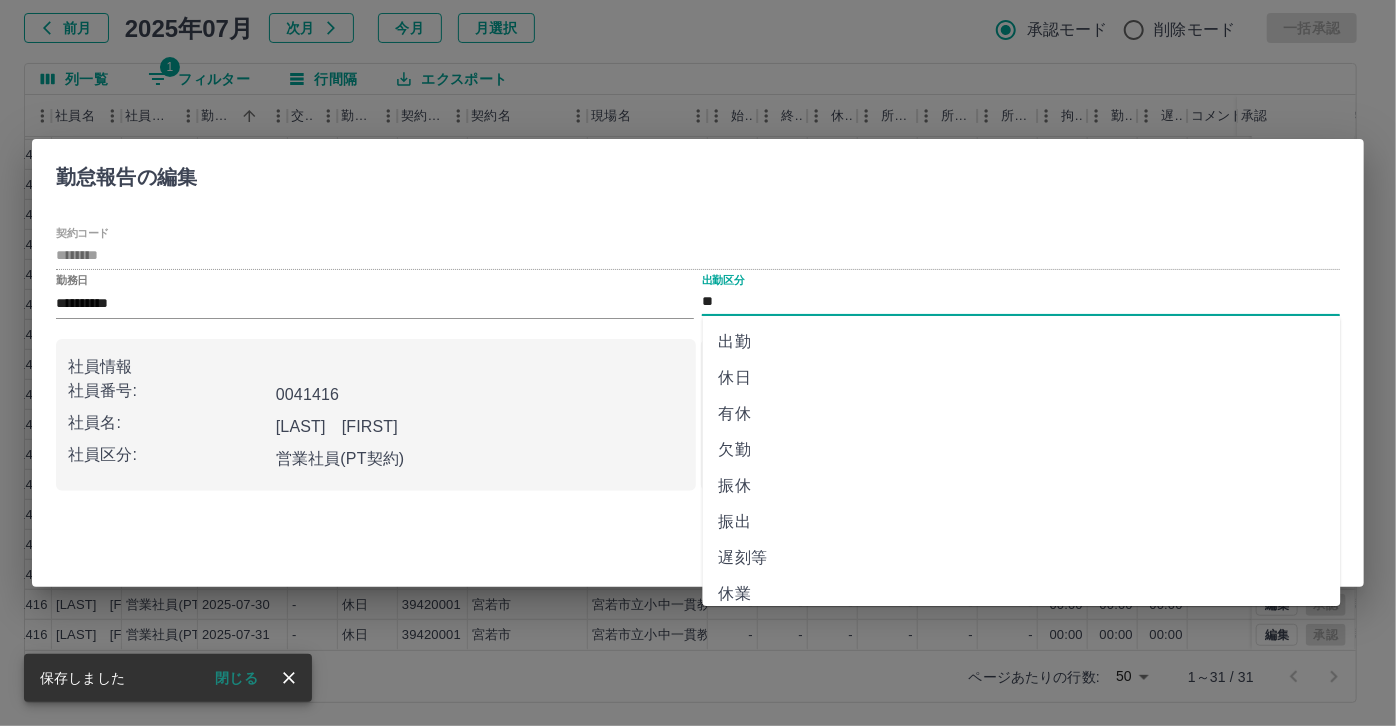 click on "有休" at bounding box center [1022, 414] 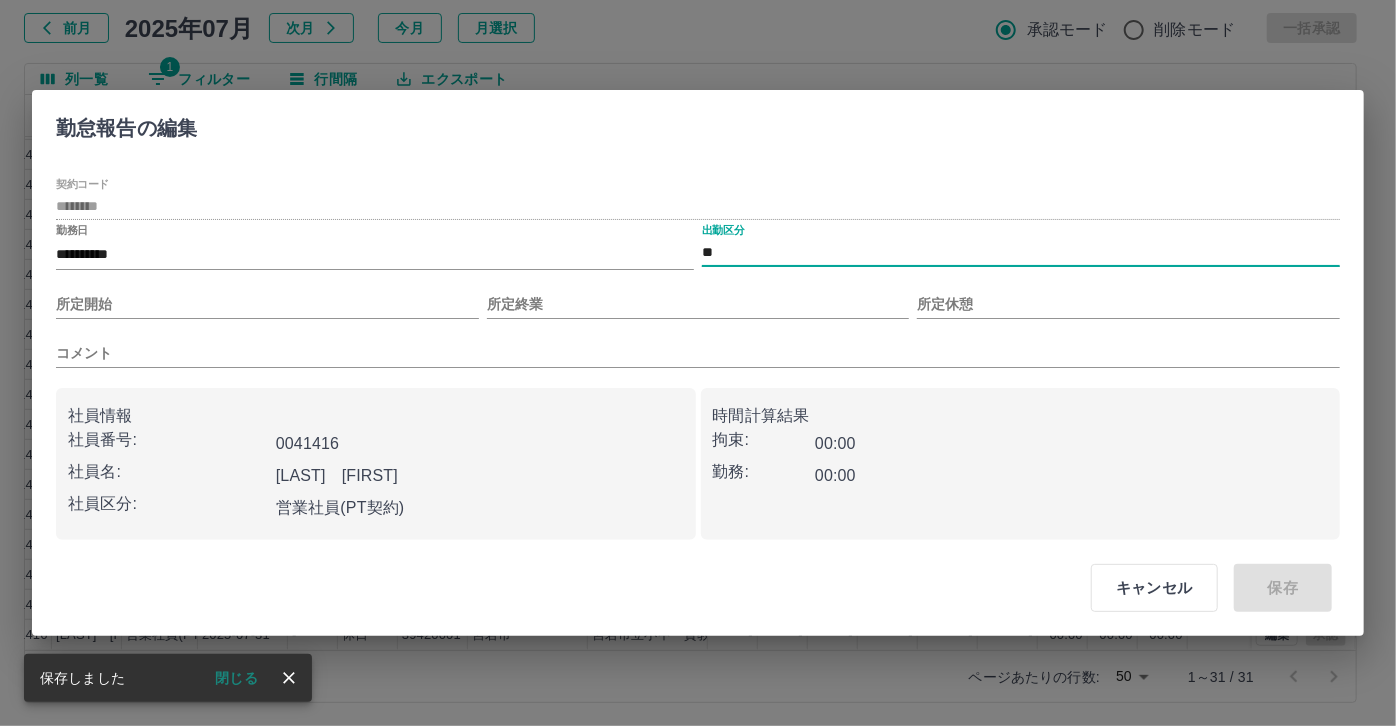 click on "所定開始" at bounding box center (267, 304) 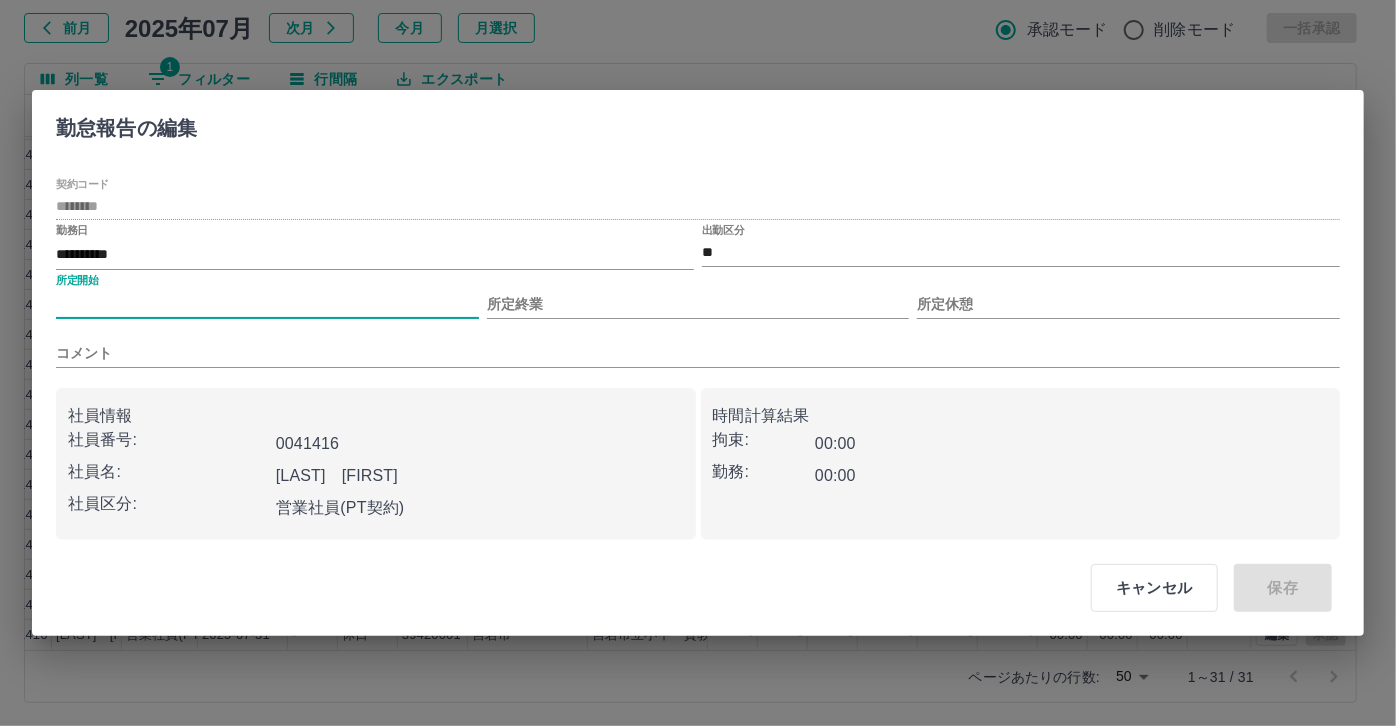 type on "***" 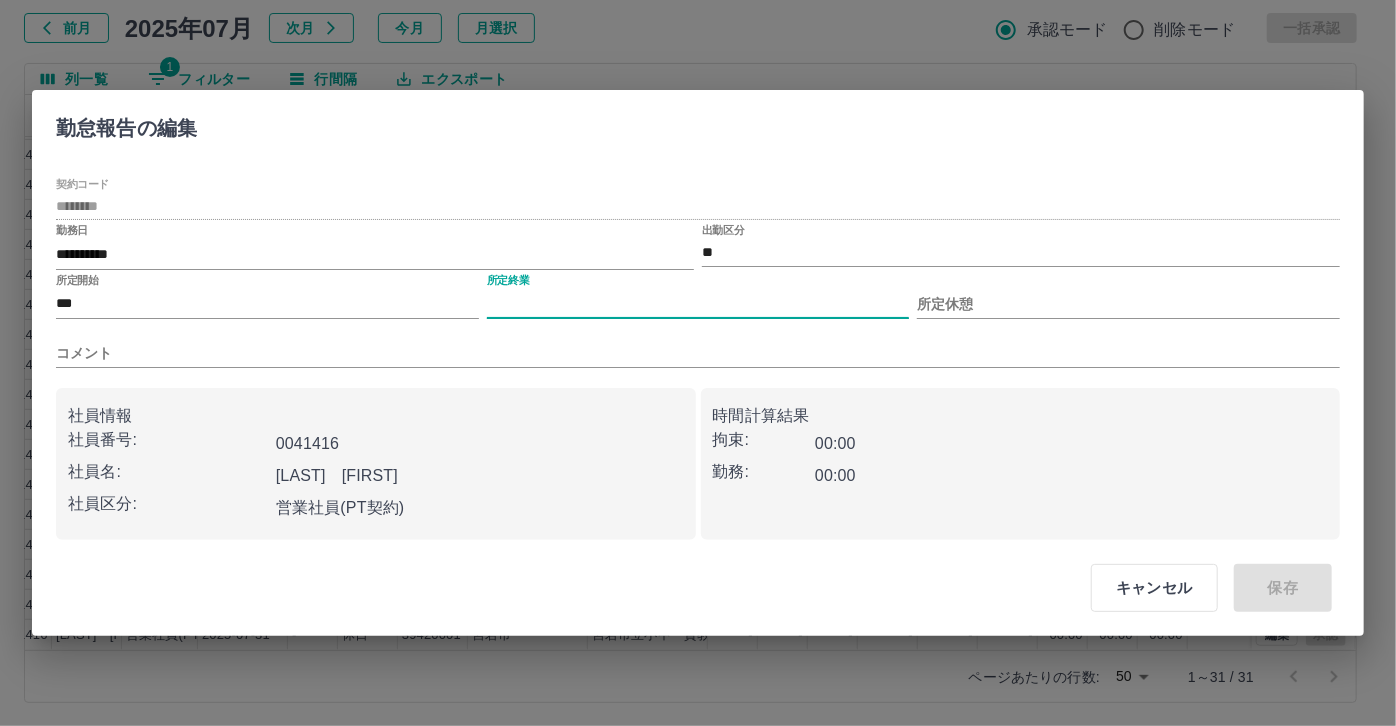 click on "所定終業" at bounding box center (698, 304) 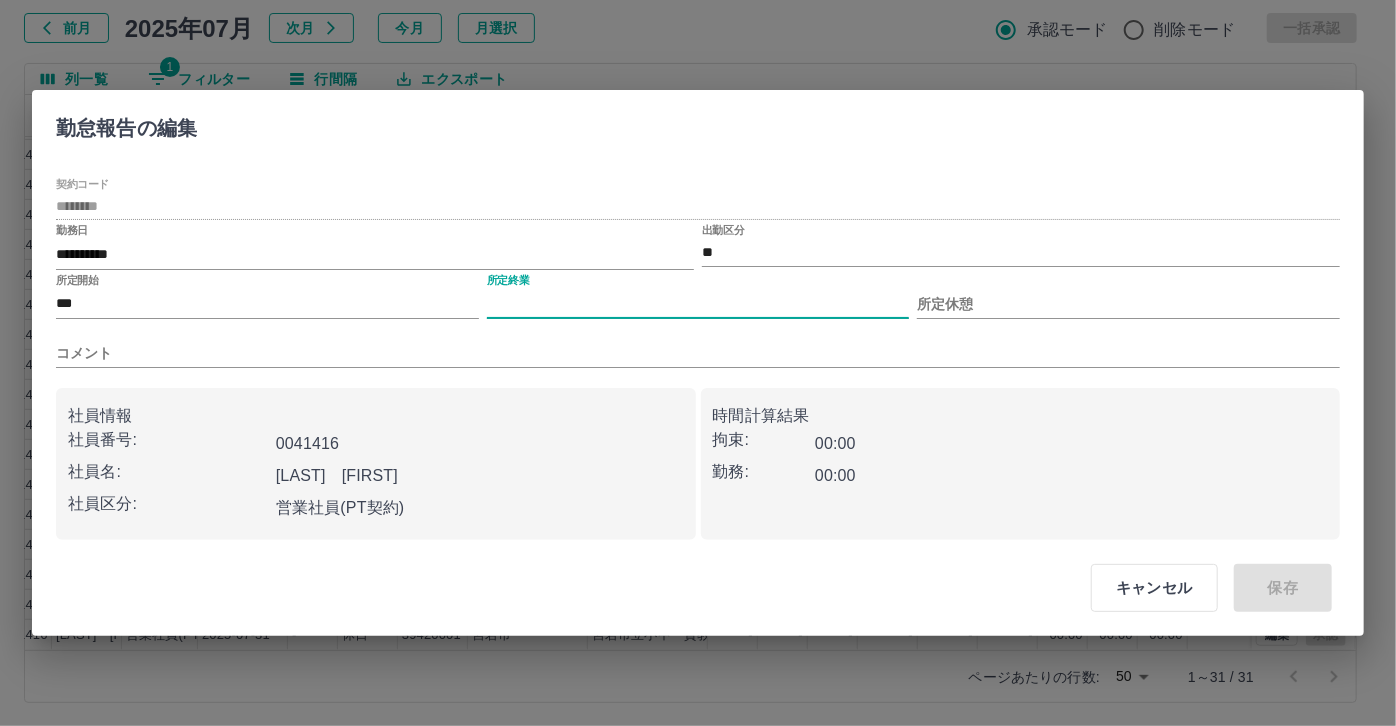 type on "****" 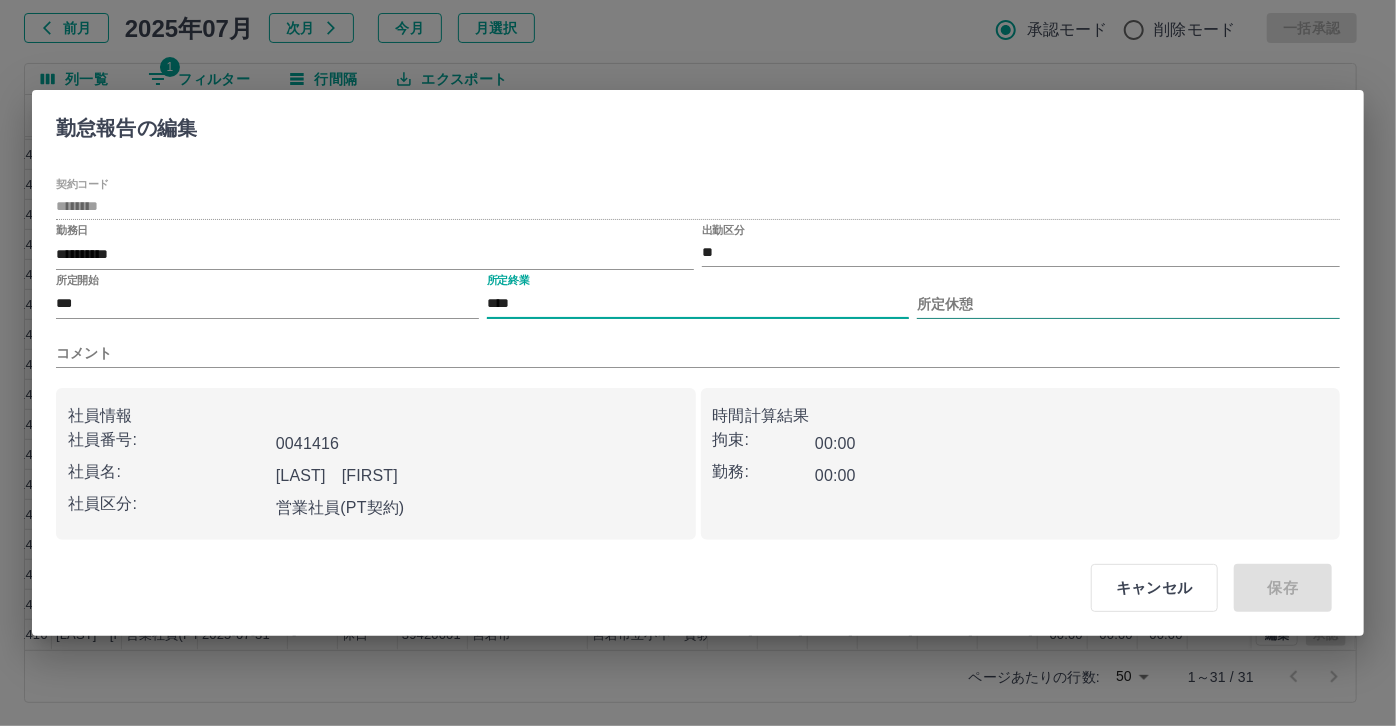 click on "所定休憩" at bounding box center (1128, 304) 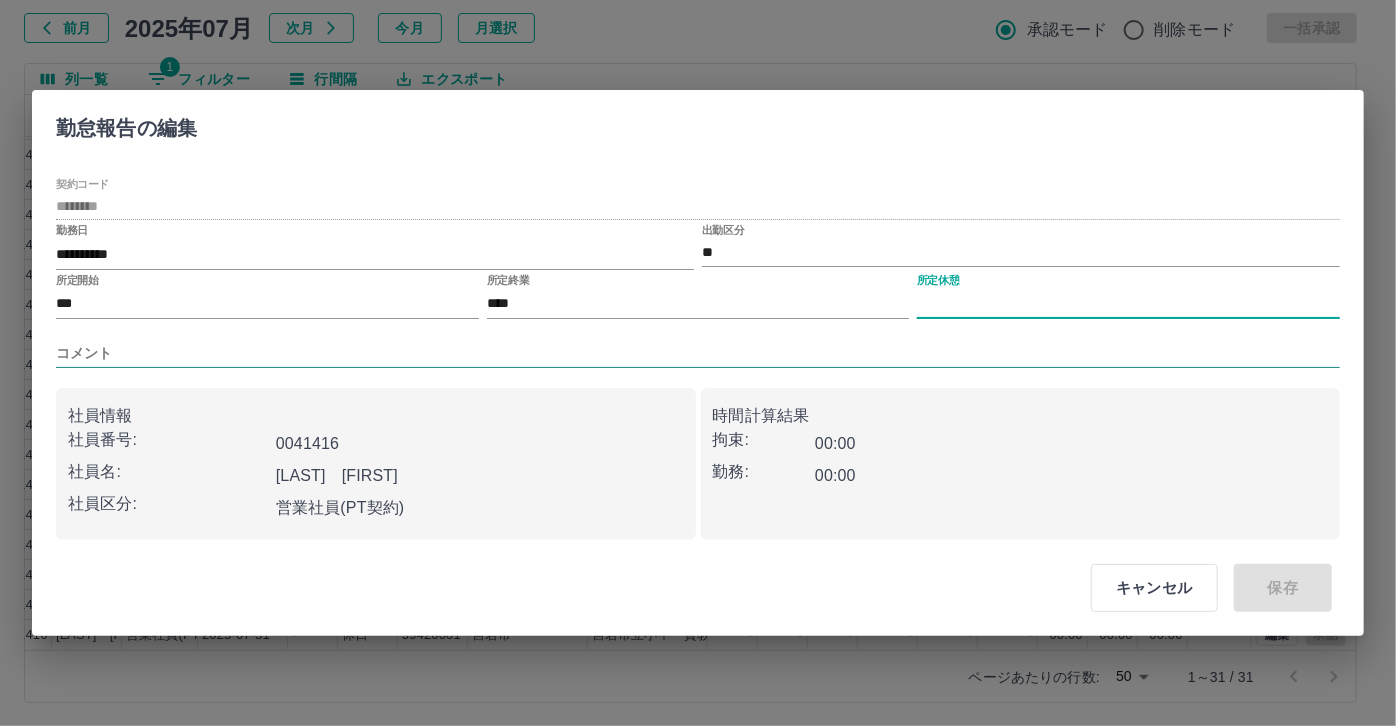 type on "****" 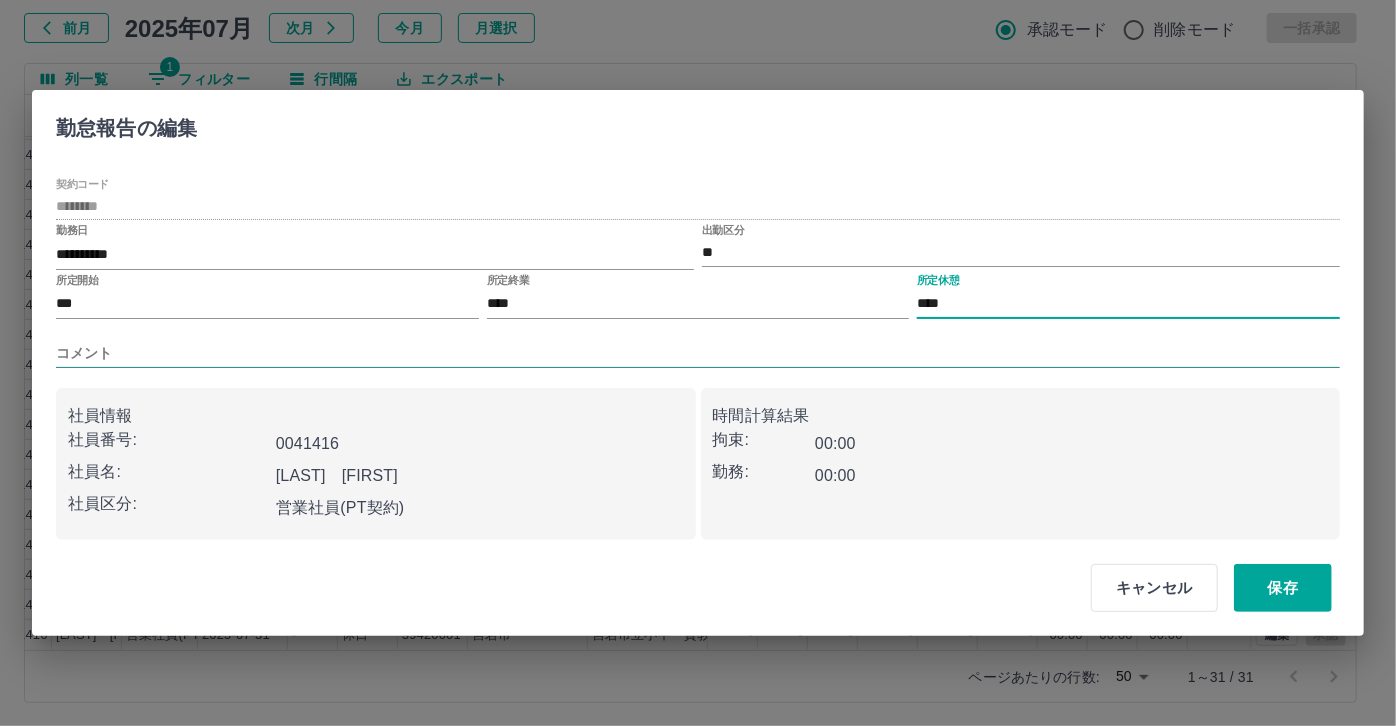 click on "コメント" at bounding box center (698, 353) 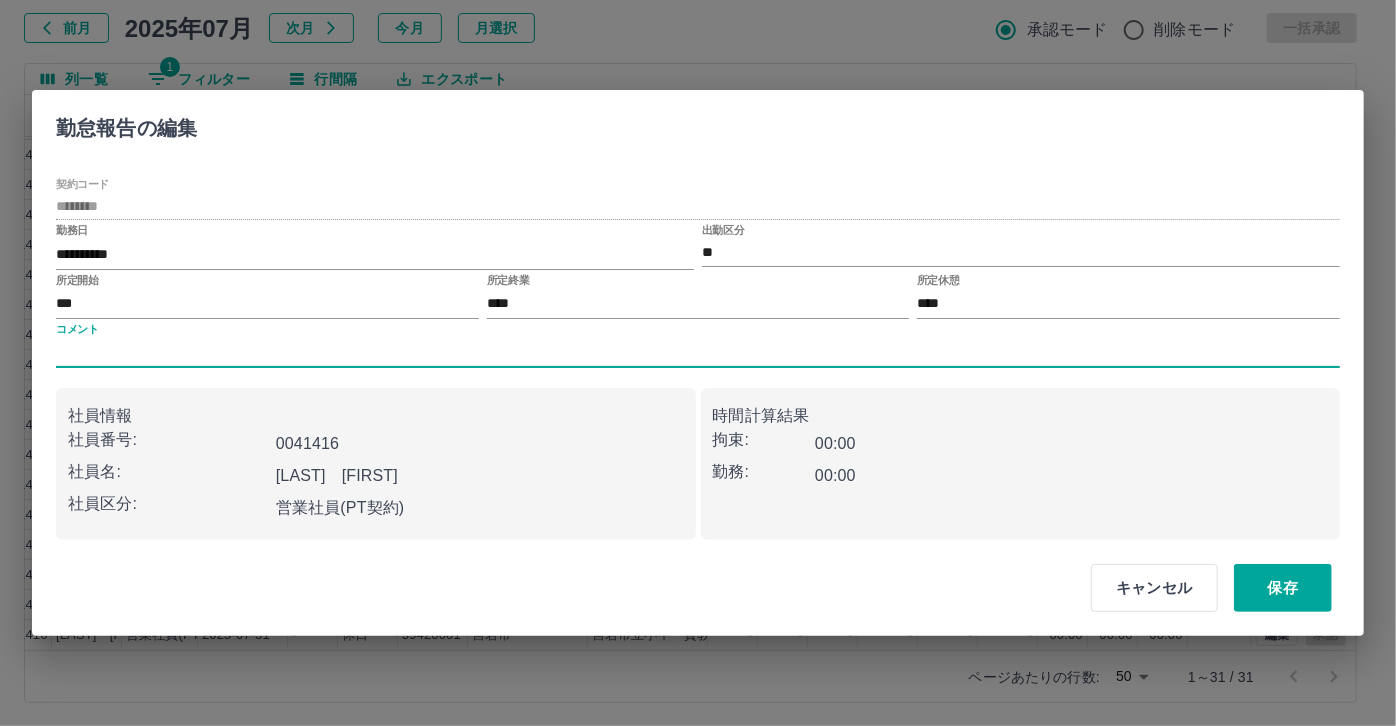 type on "*****" 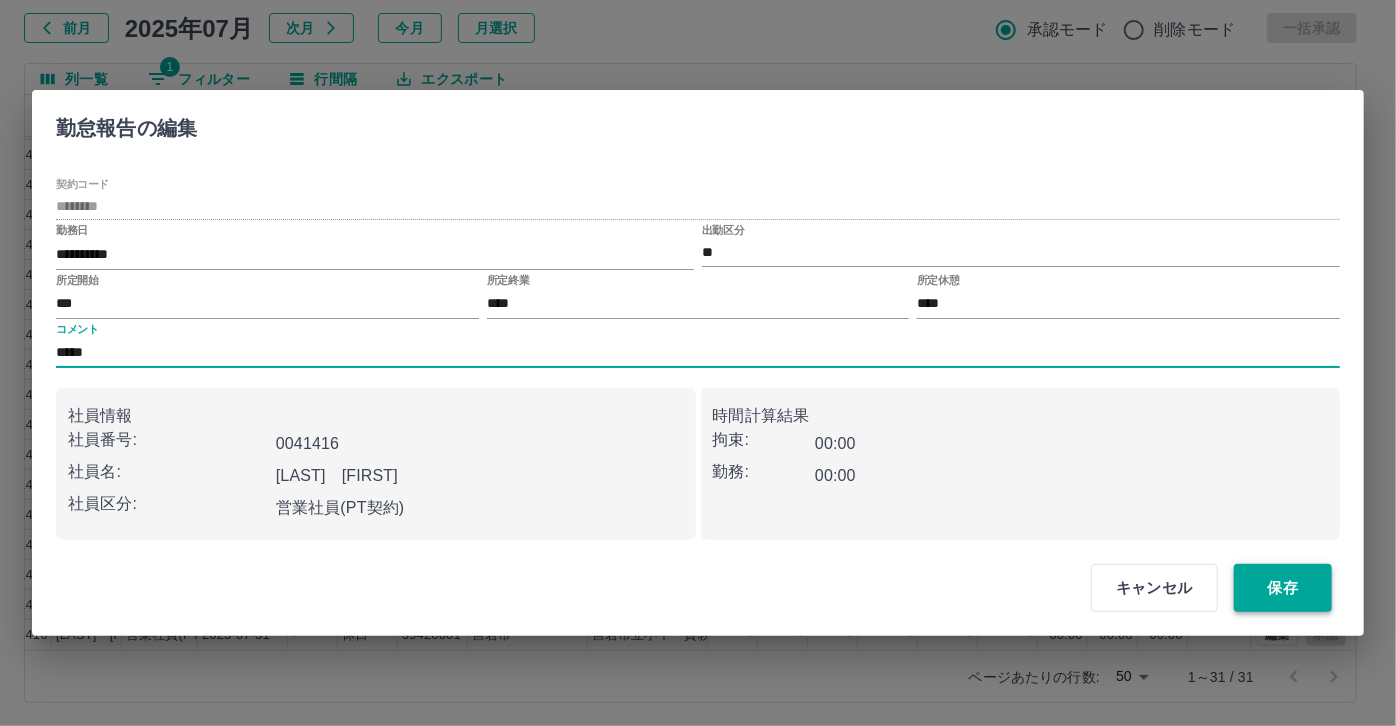 click on "保存" at bounding box center [1283, 588] 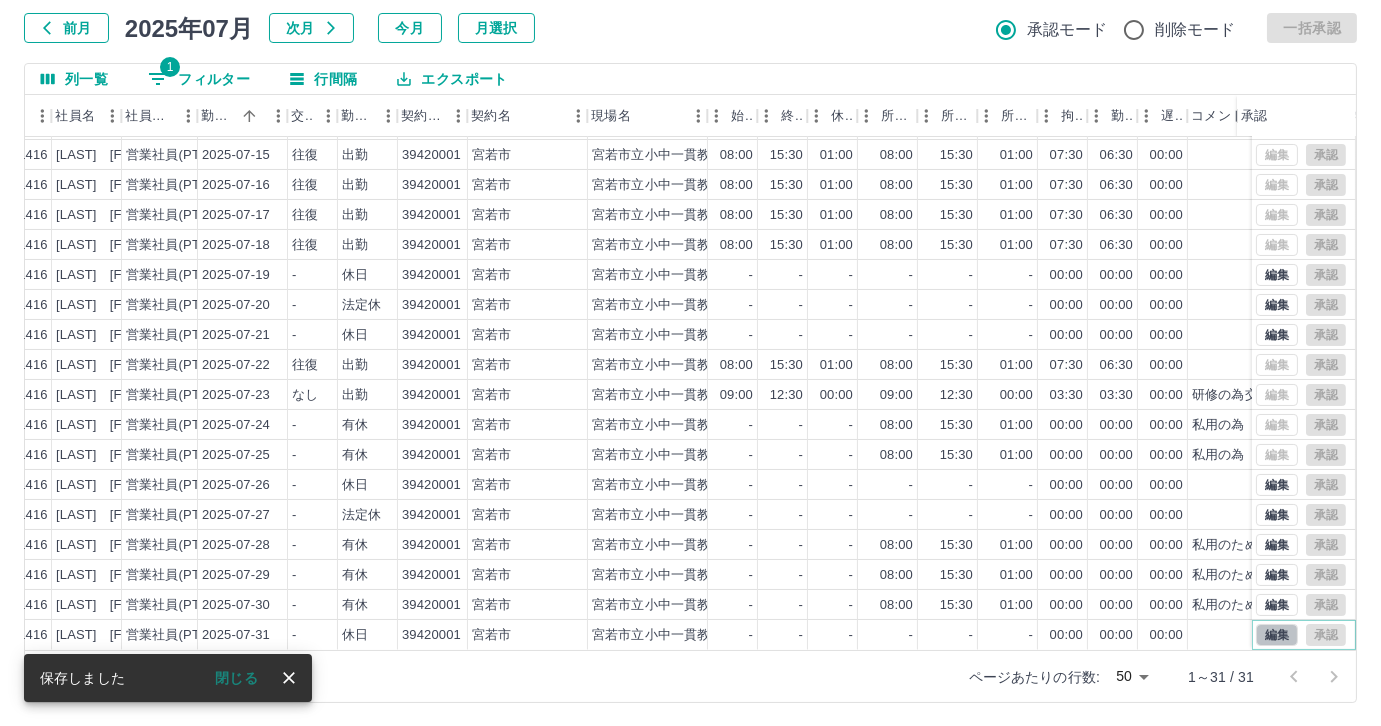 click on "編集" at bounding box center (1277, 635) 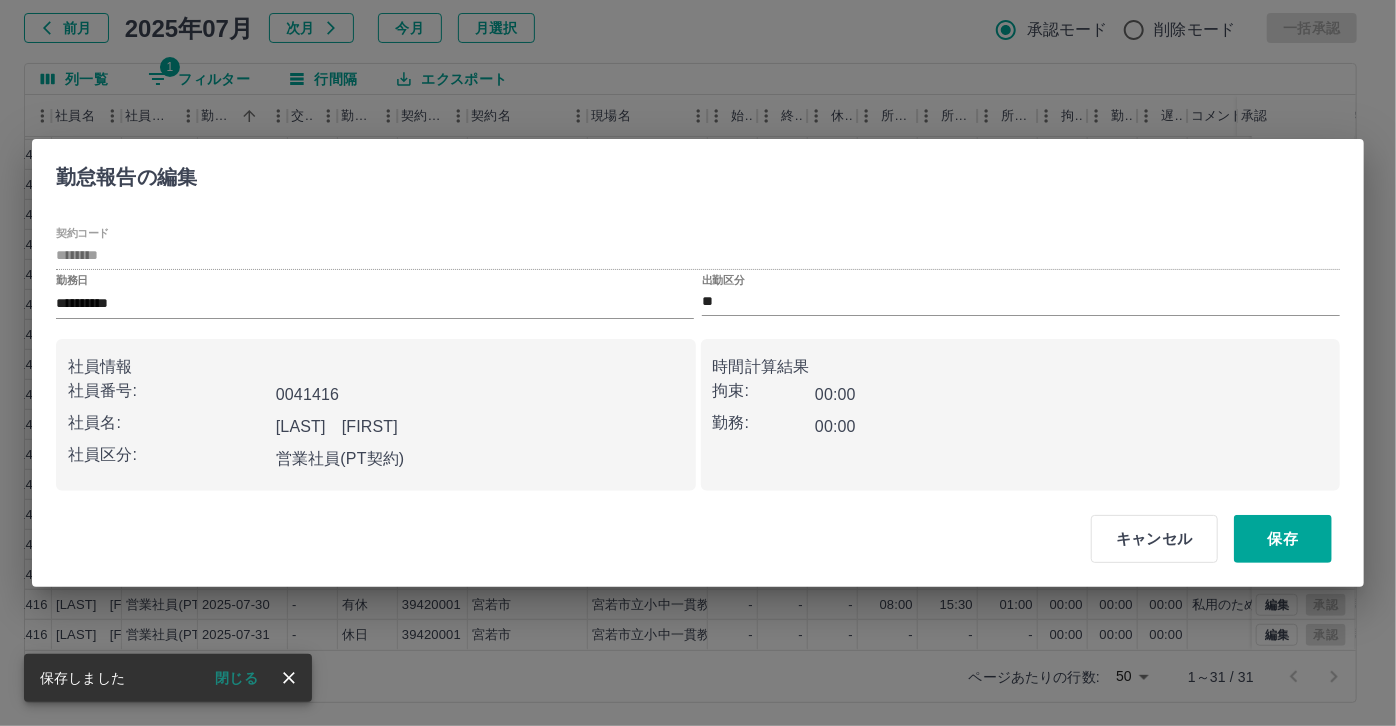 click on "**********" at bounding box center (698, 358) 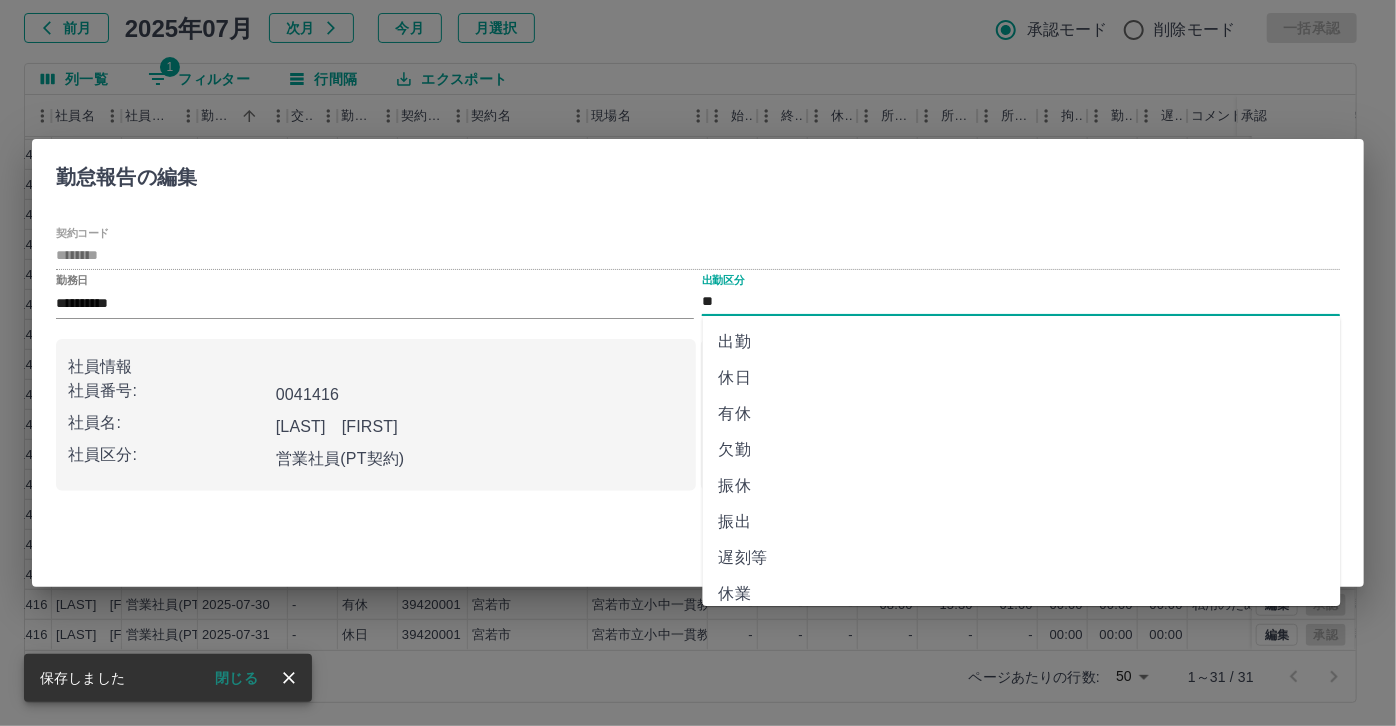 click on "**" at bounding box center [1021, 302] 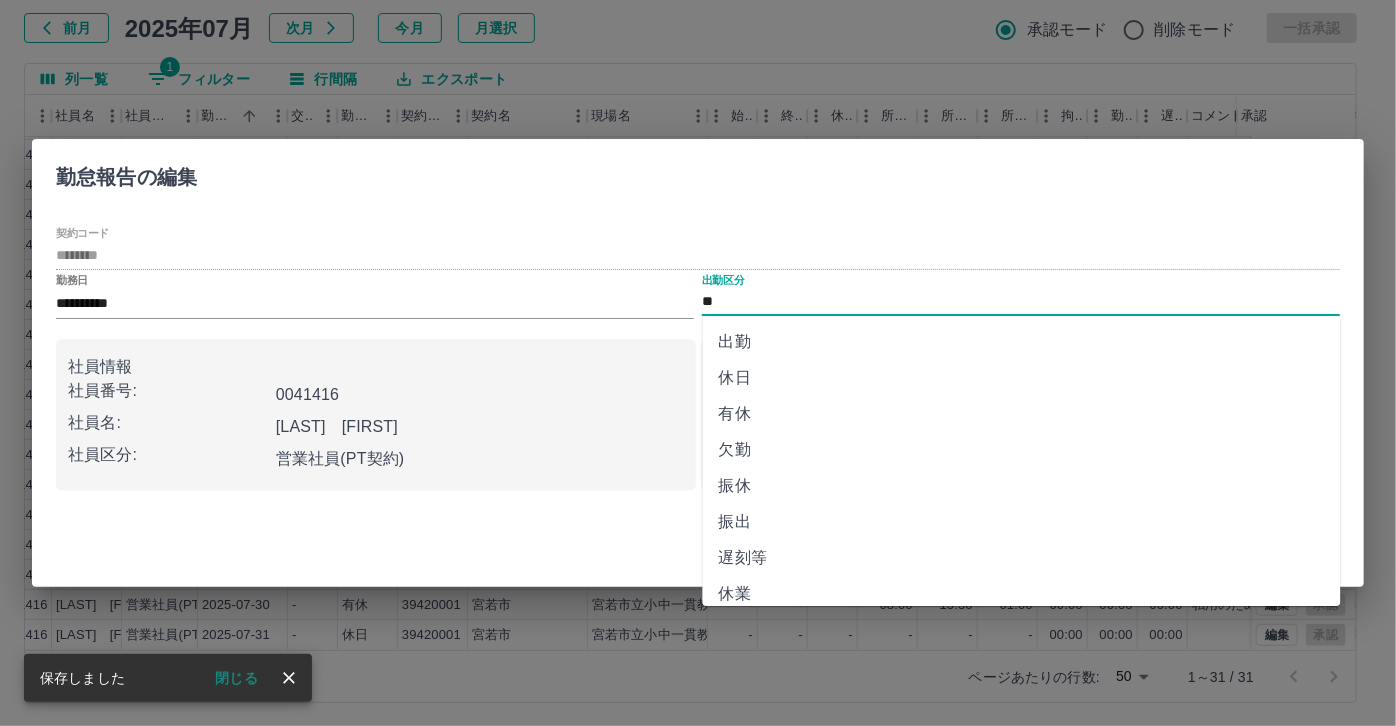 click on "有休" at bounding box center (1022, 414) 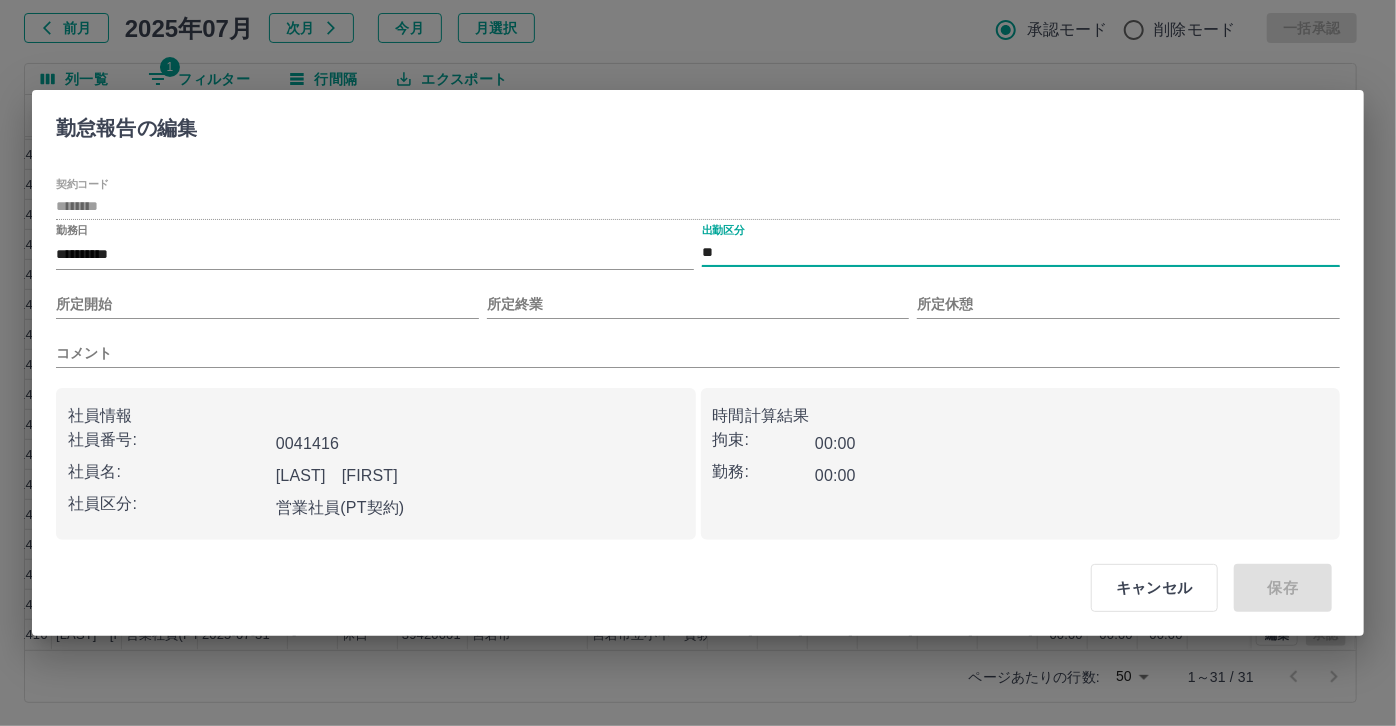 type on "**" 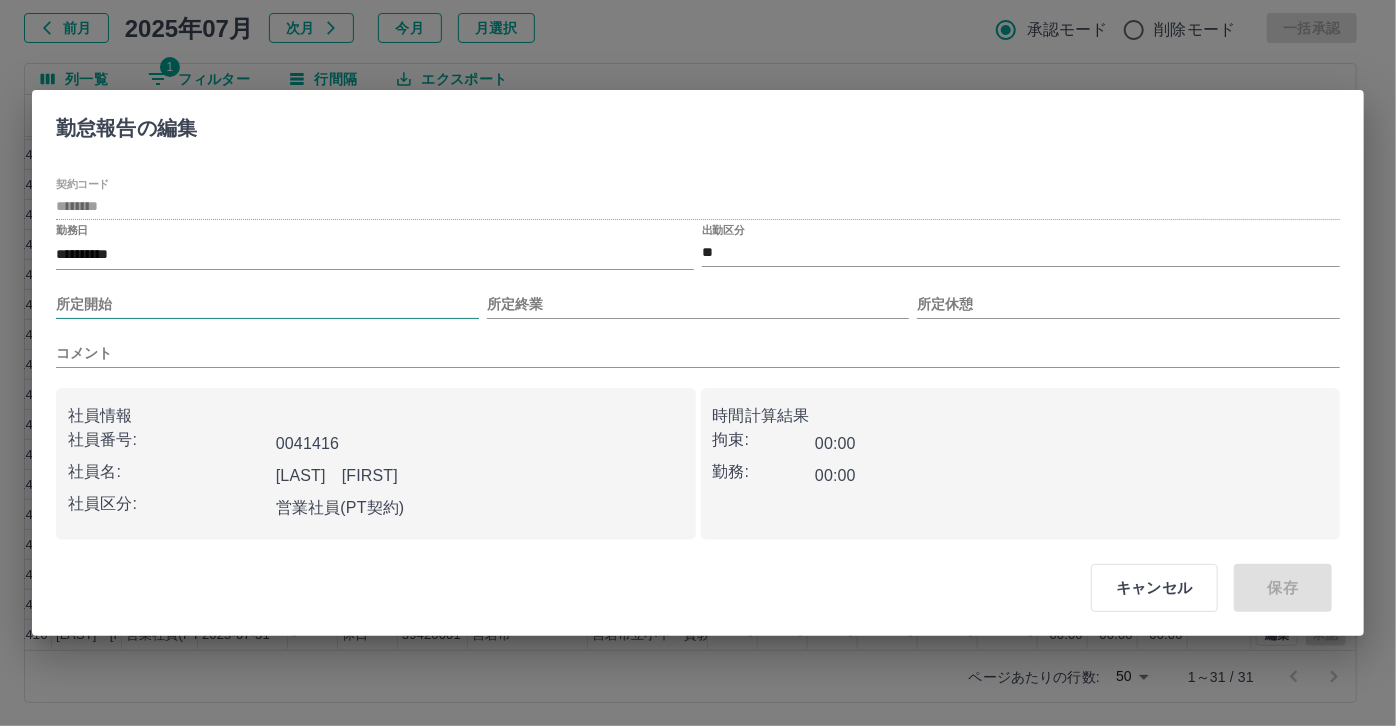 click on "**********" at bounding box center (698, 359) 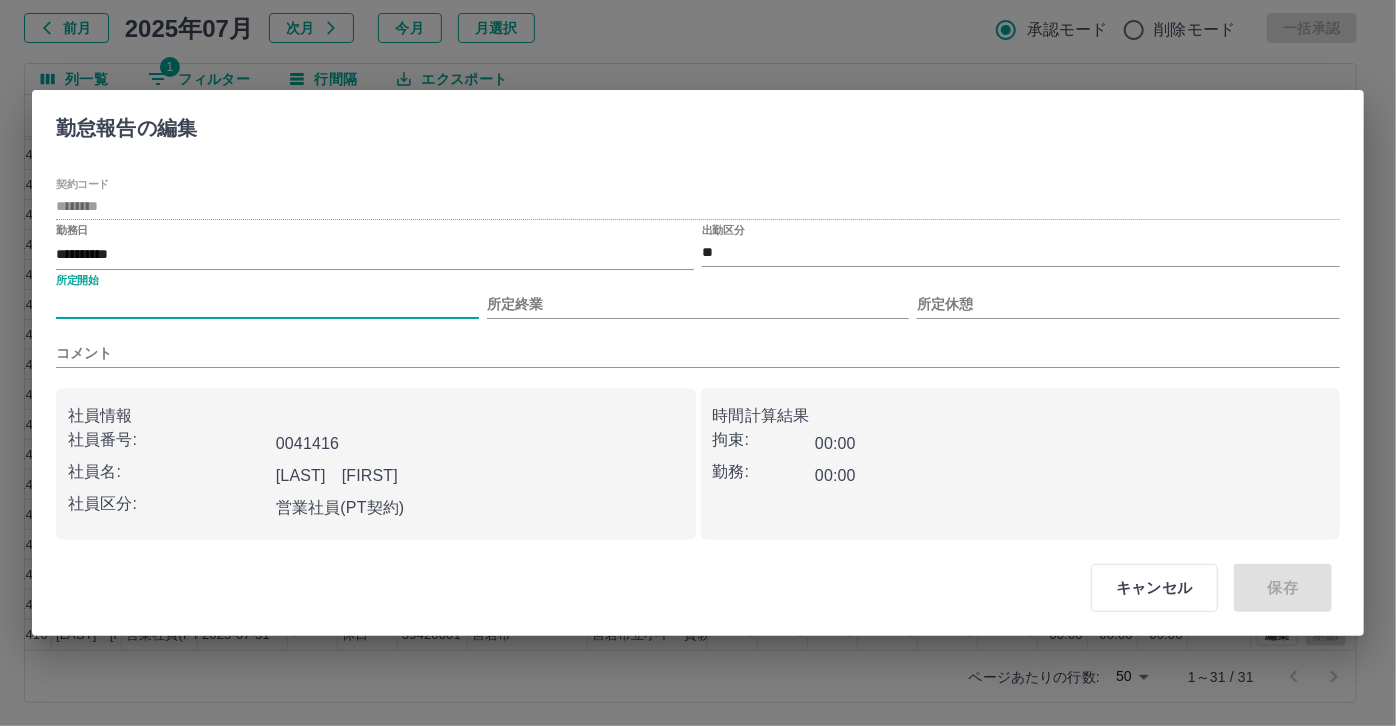 click on "所定開始" at bounding box center [267, 304] 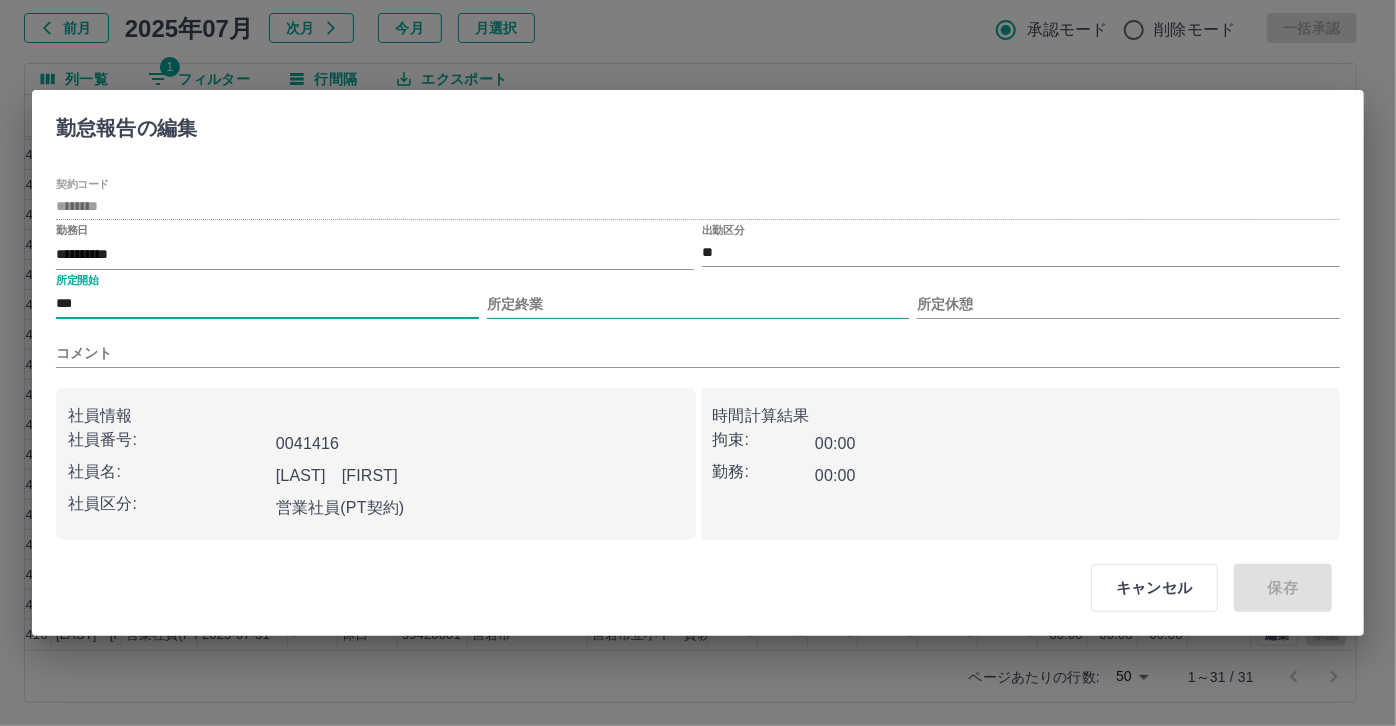 click on "所定終業" at bounding box center (698, 304) 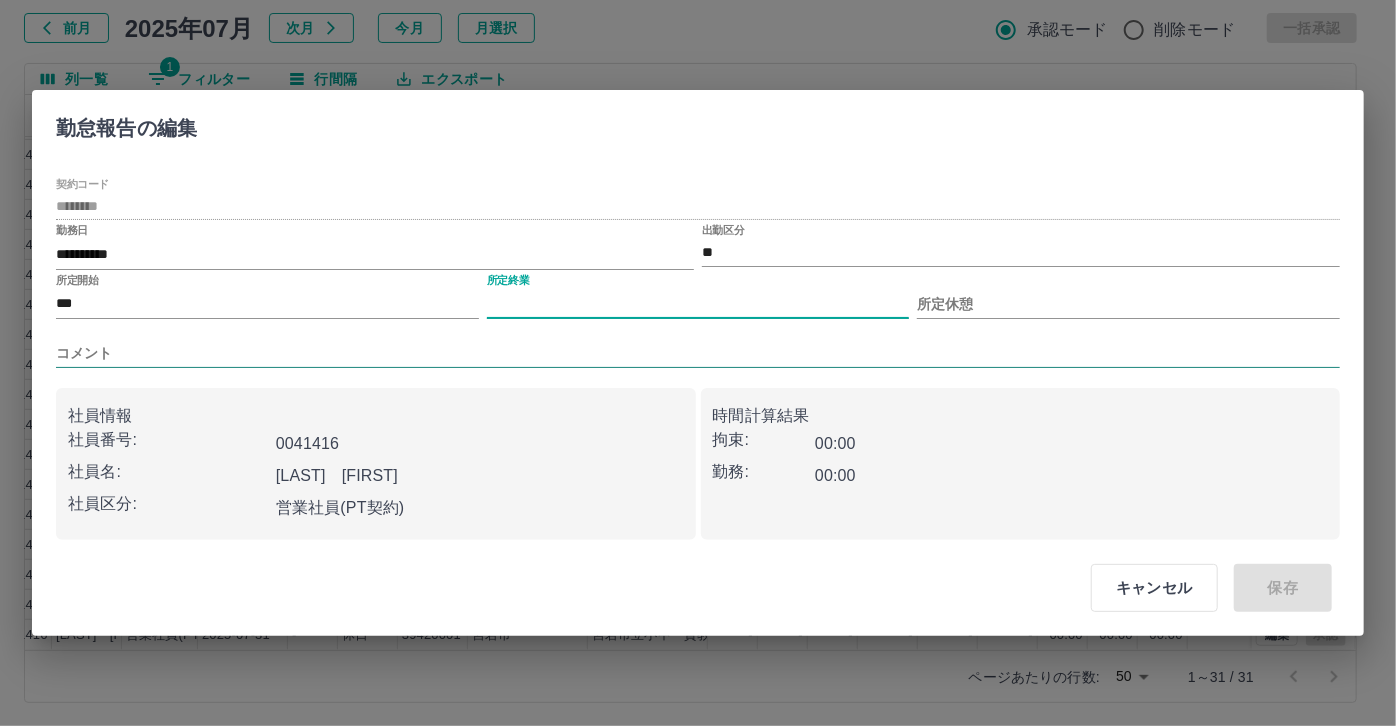 type on "****" 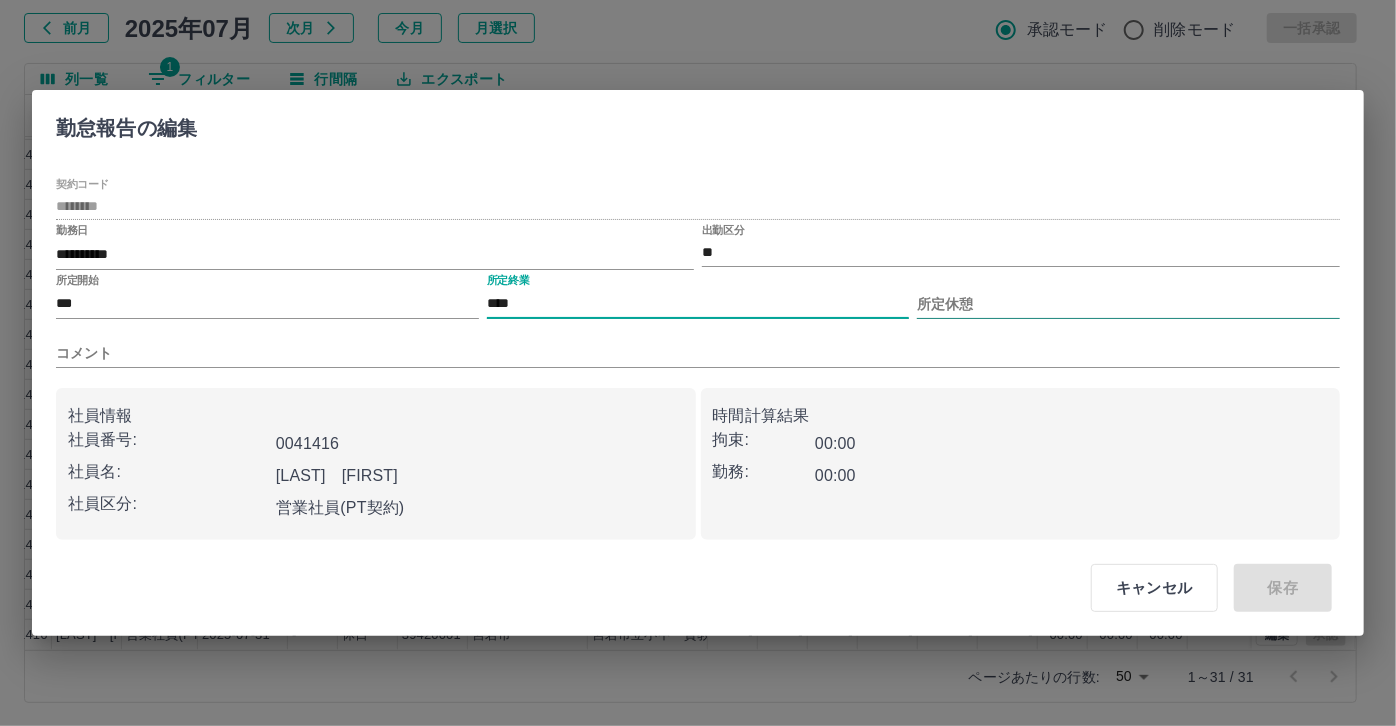 click on "所定休憩" at bounding box center [1128, 304] 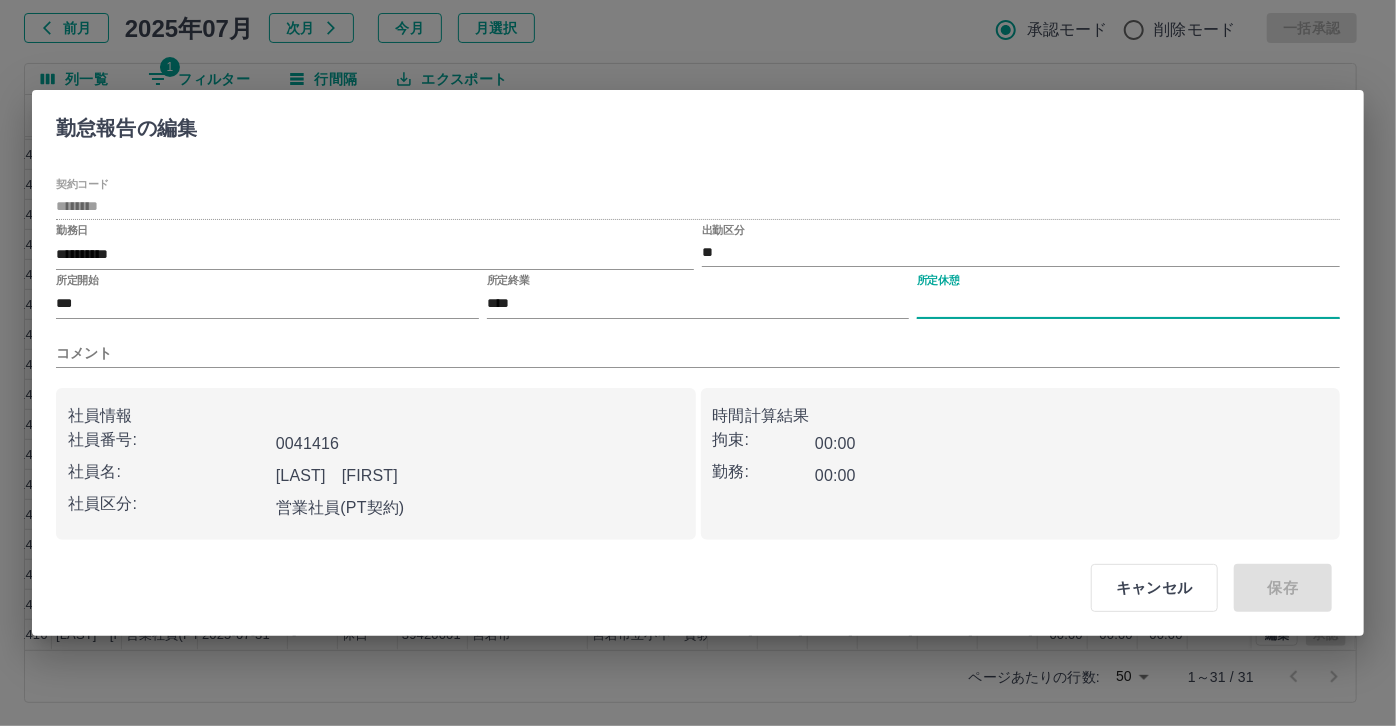 type on "****" 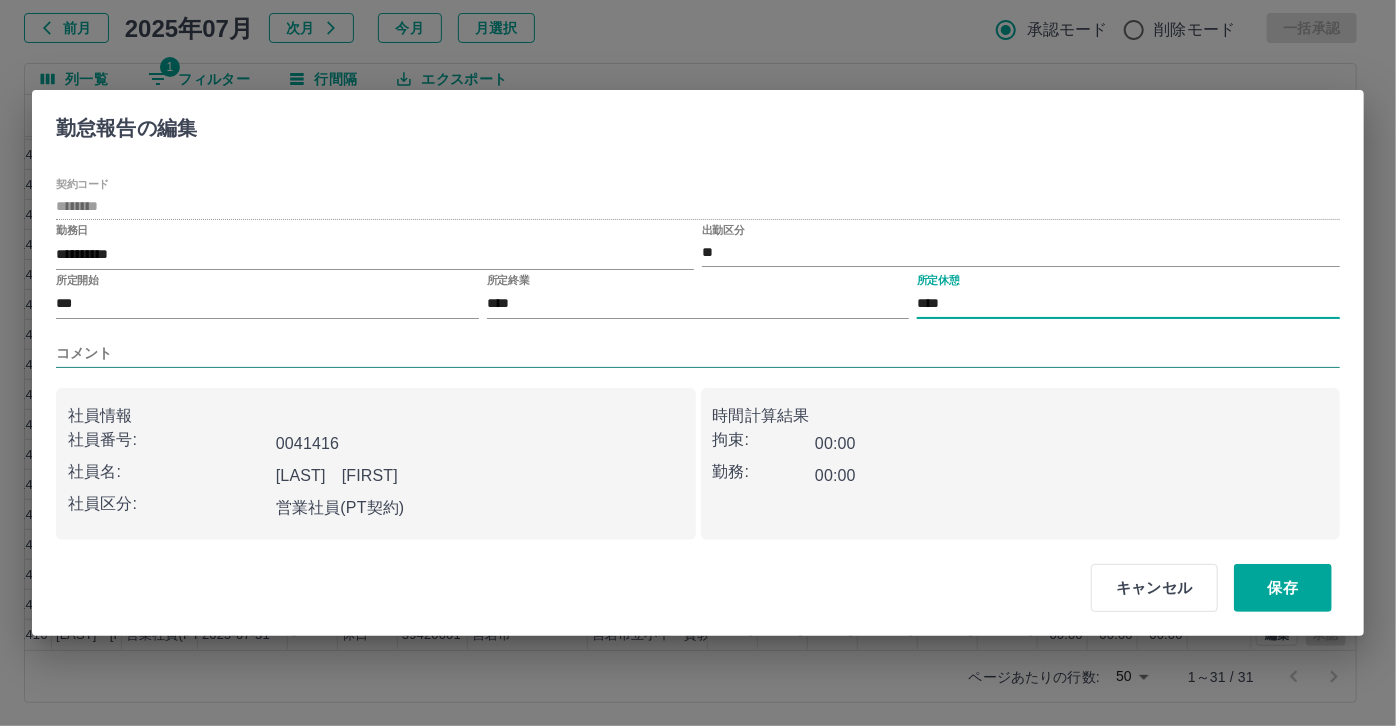 click on "コメント" at bounding box center [698, 353] 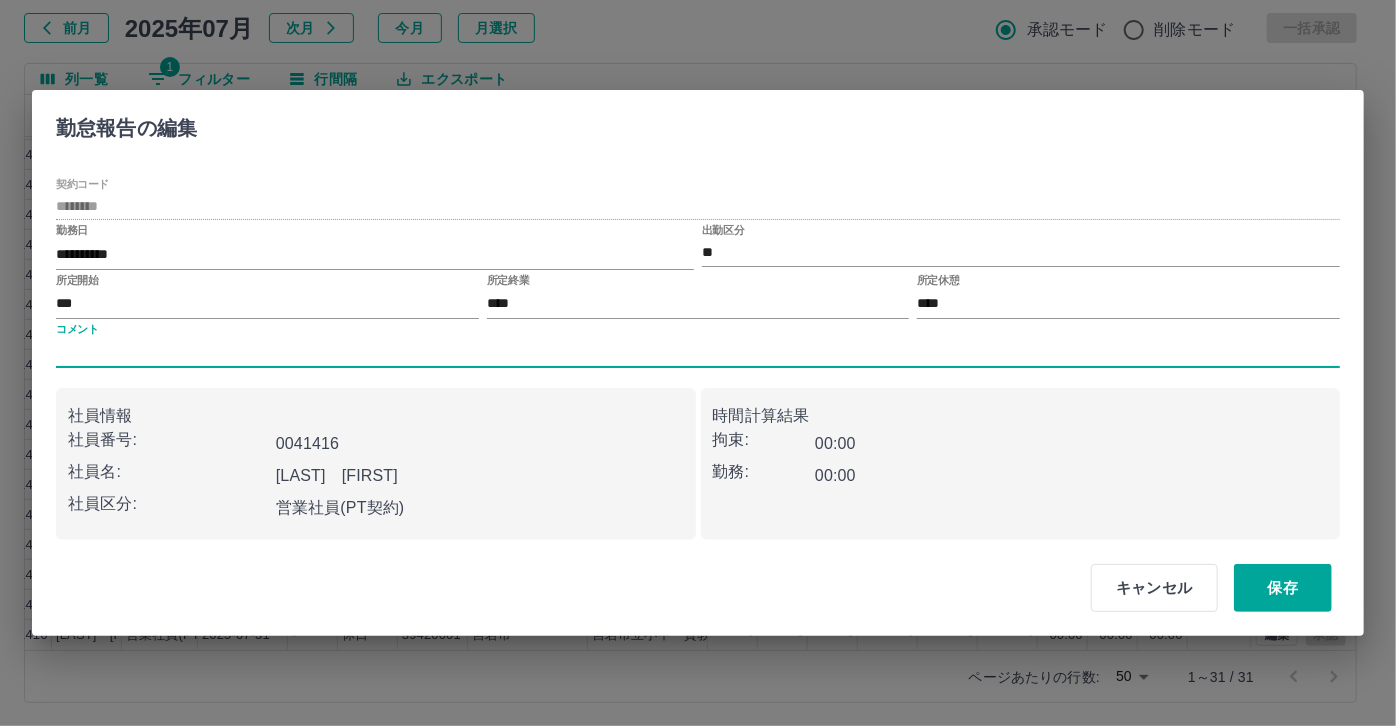 type on "*****" 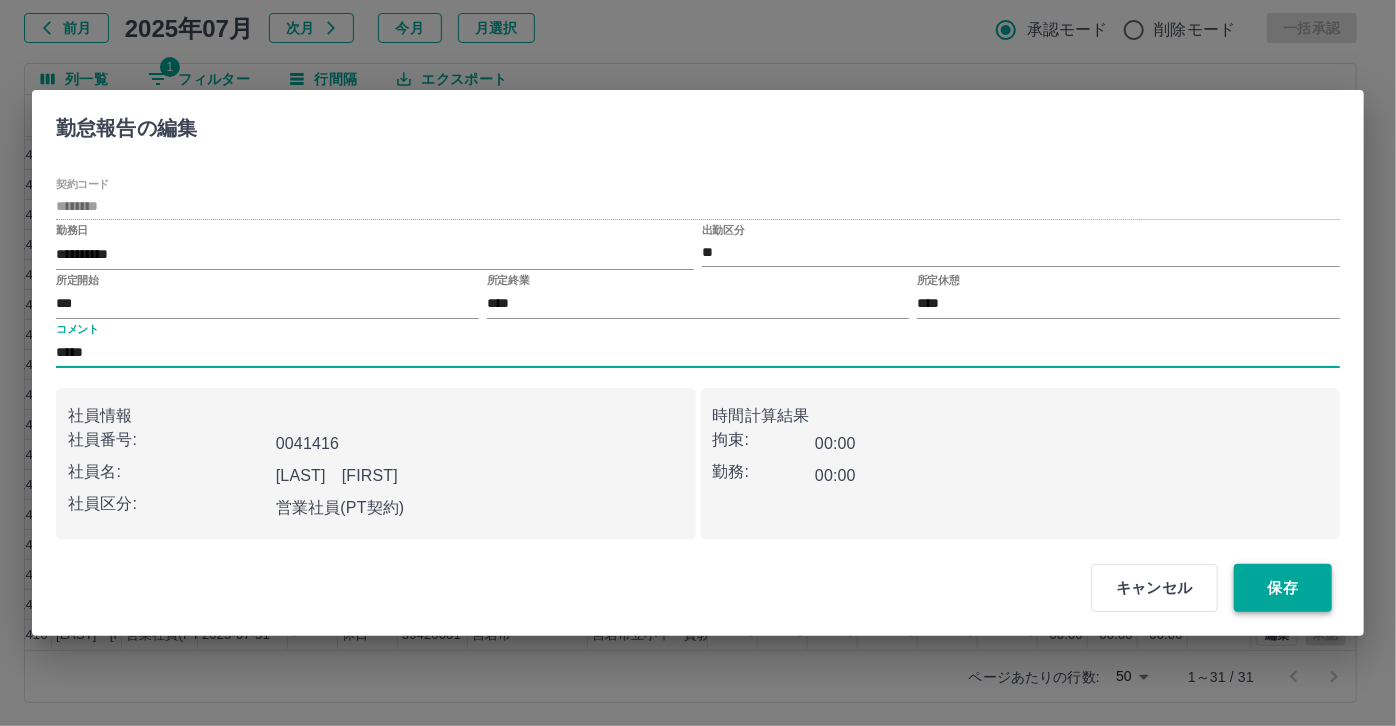click on "保存" at bounding box center (1283, 588) 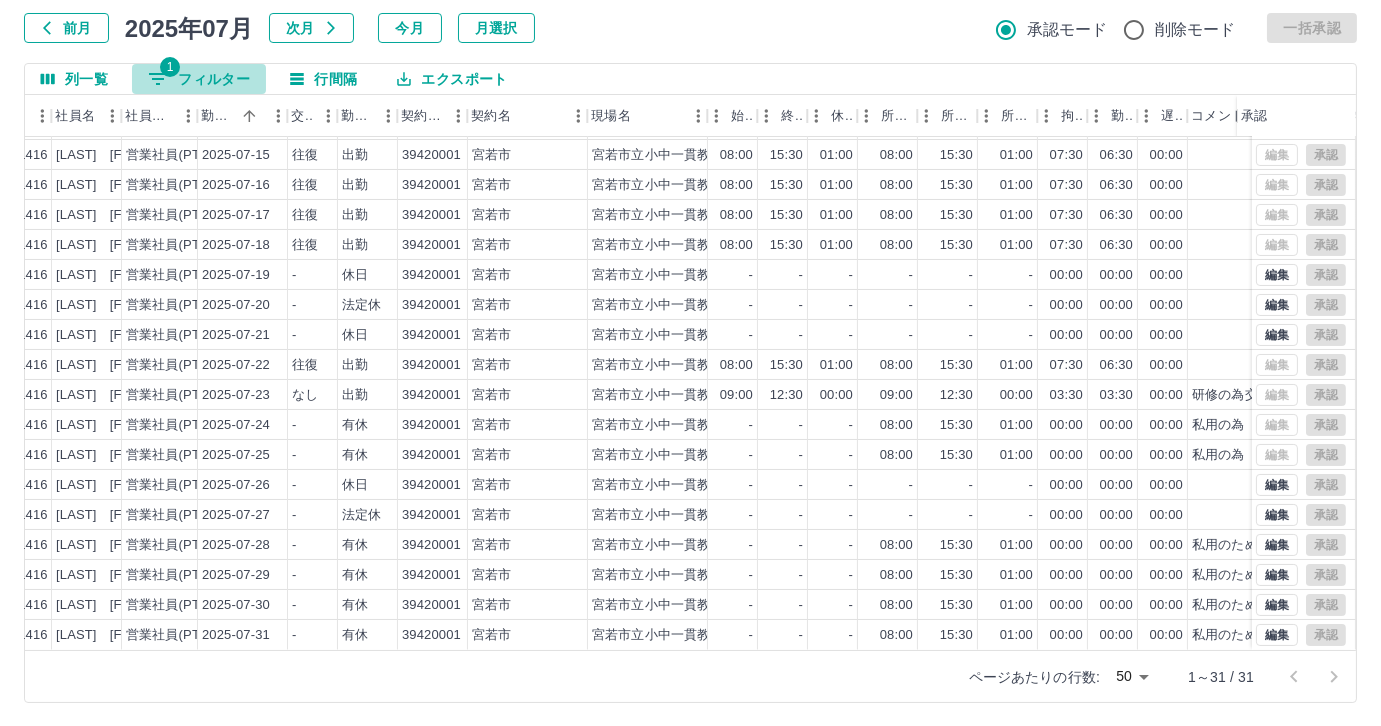 click on "1 フィルター" at bounding box center (199, 79) 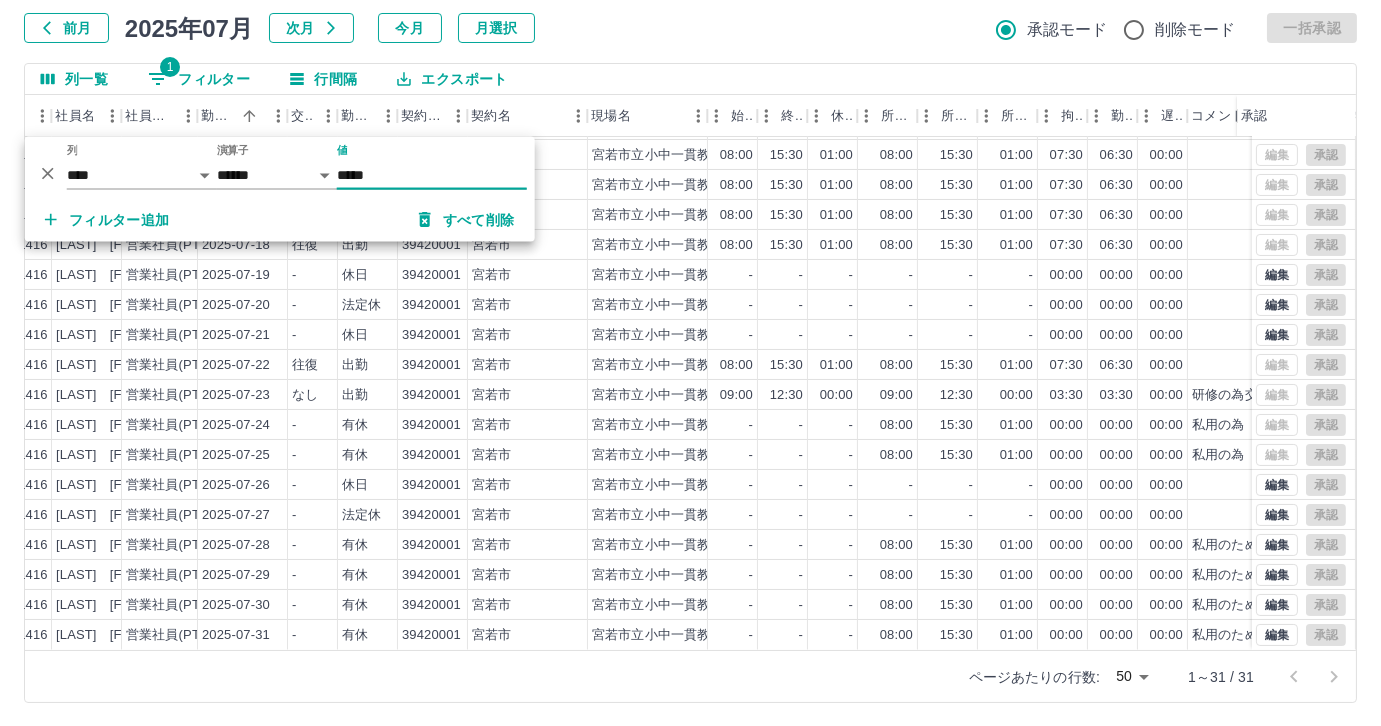 click on "*****" at bounding box center [432, 175] 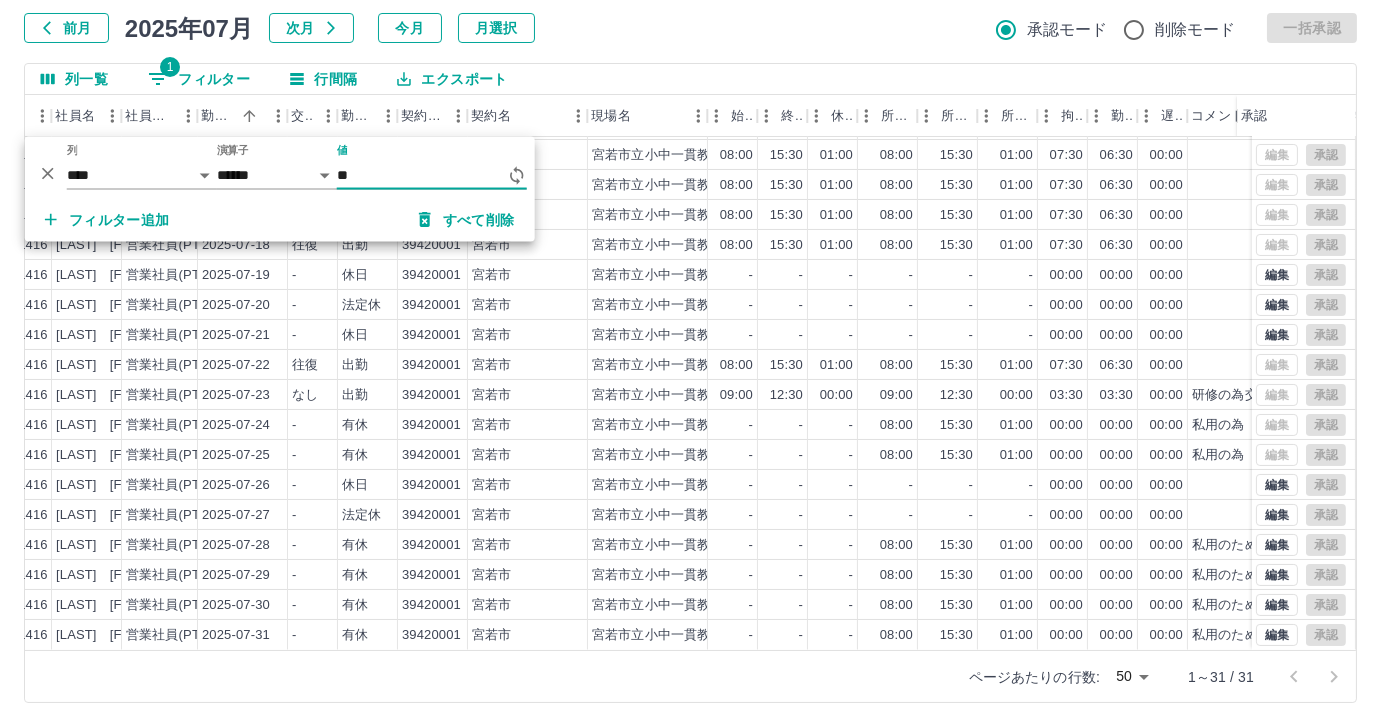 type on "*" 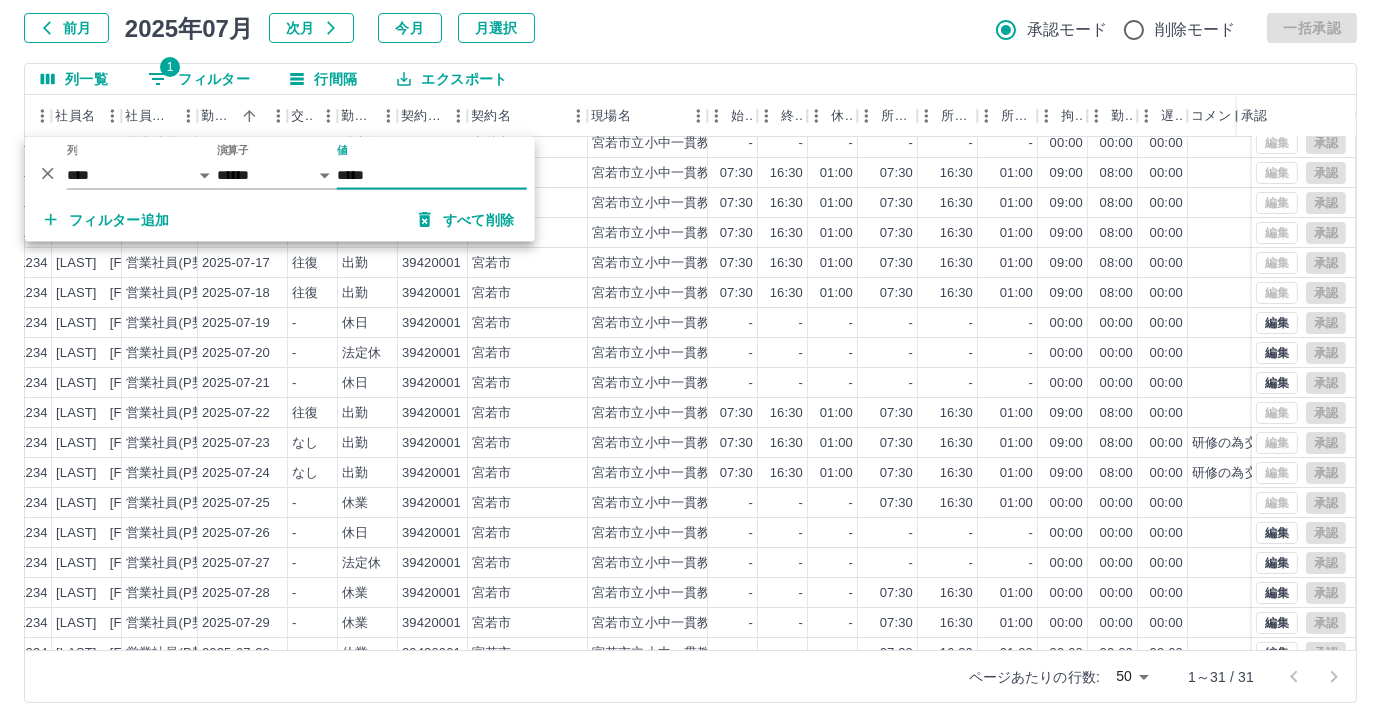 scroll, scrollTop: 431, scrollLeft: 203, axis: both 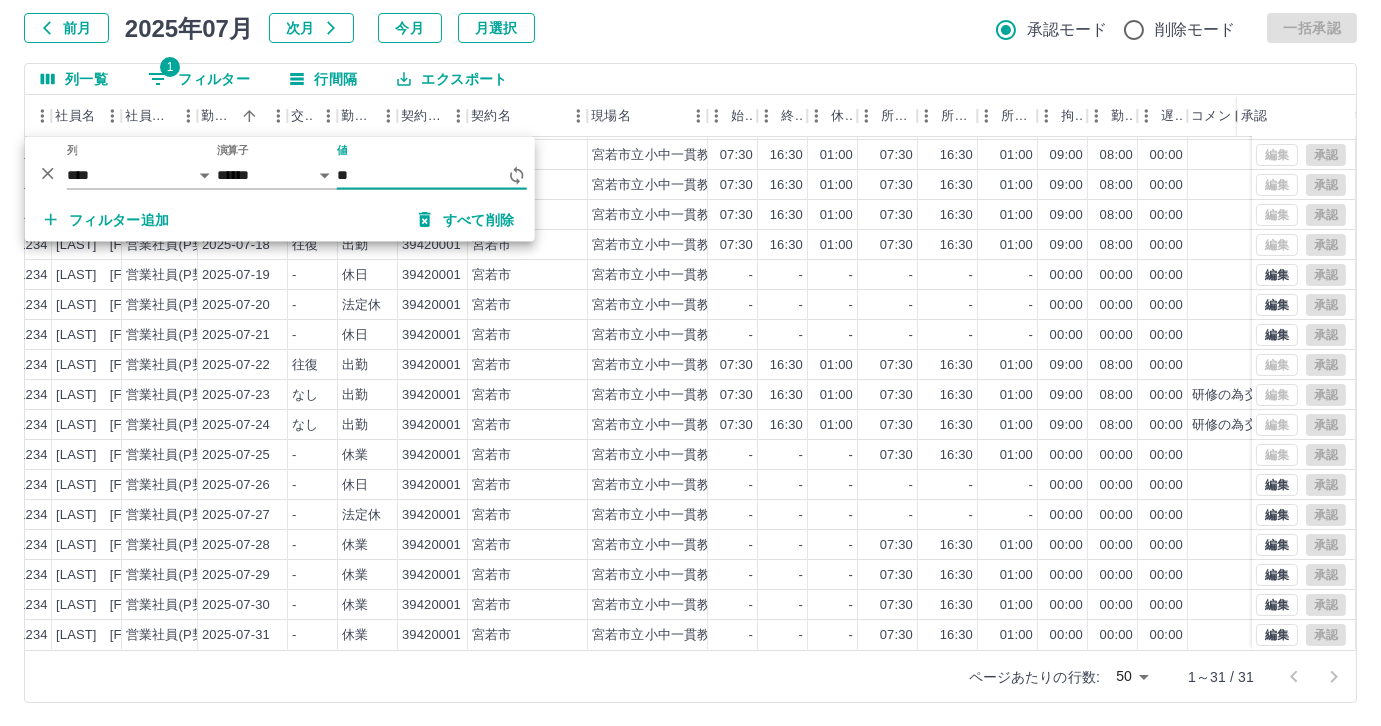 type on "*" 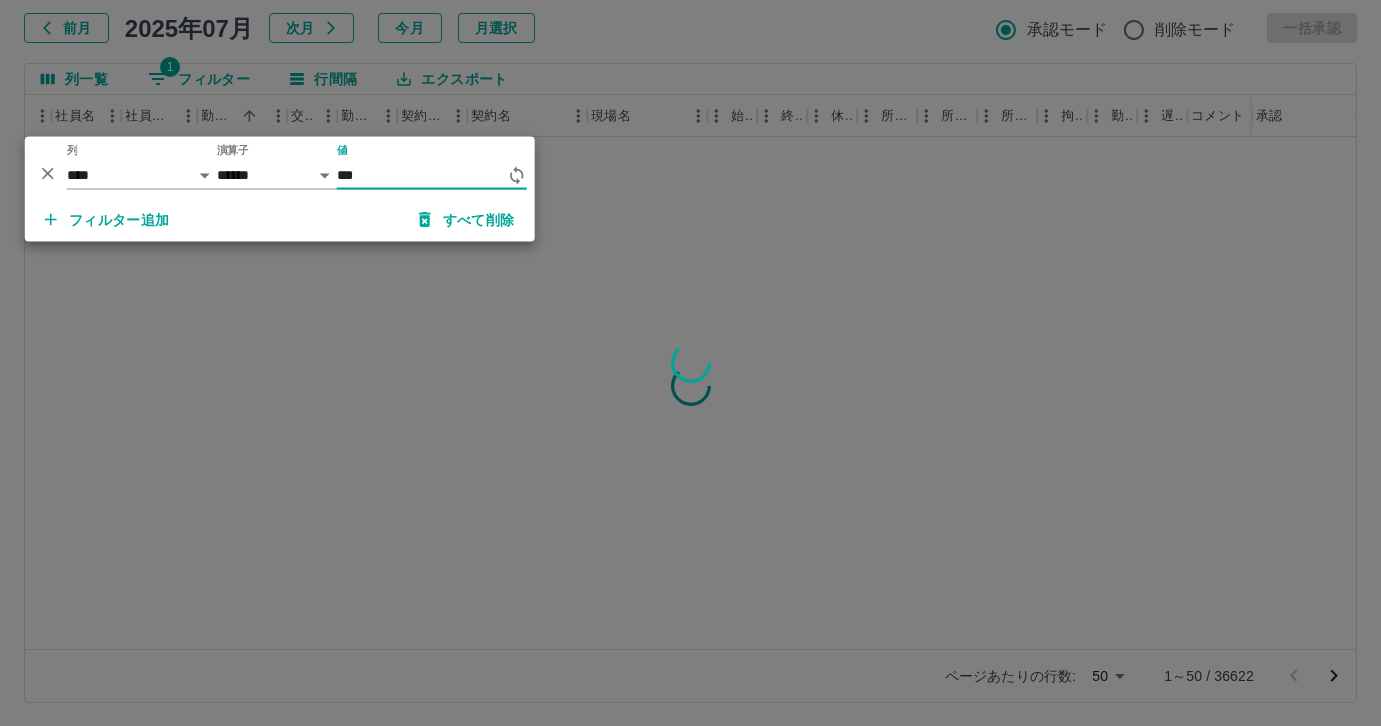 scroll, scrollTop: 0, scrollLeft: 203, axis: horizontal 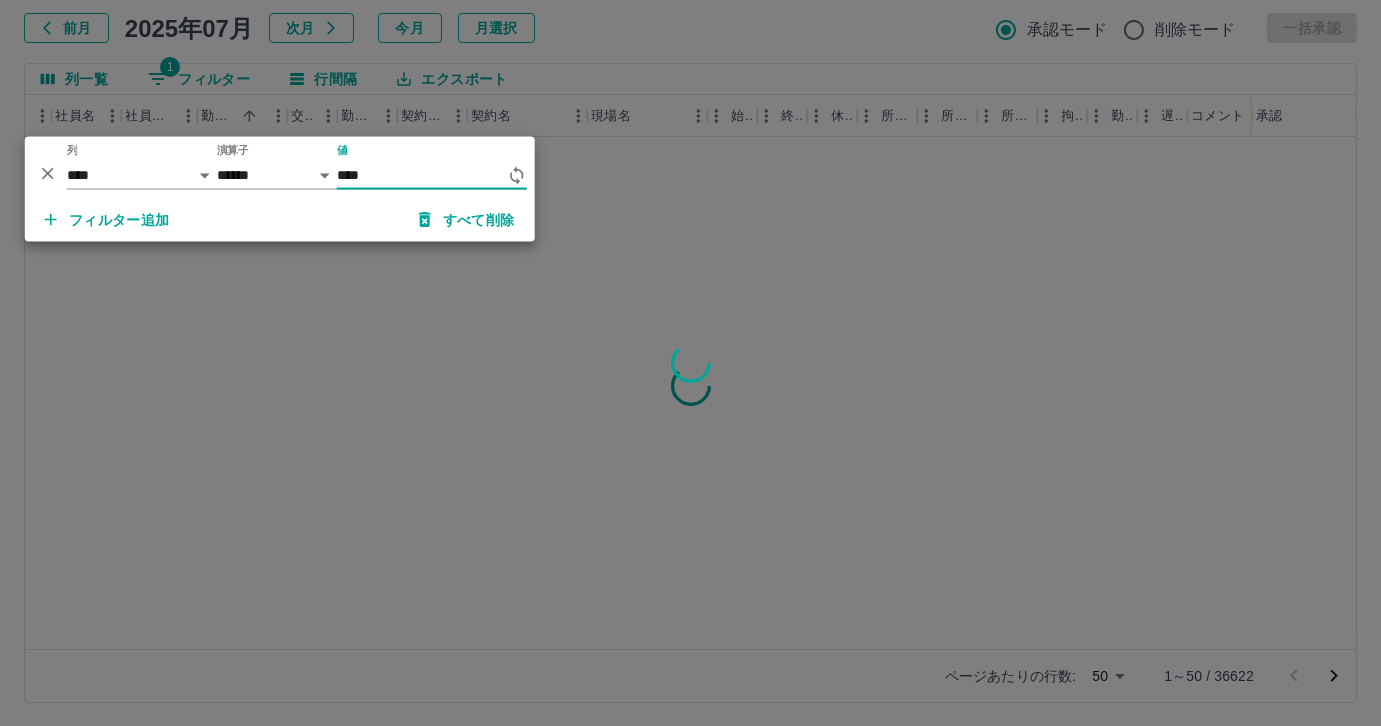 type on "*****" 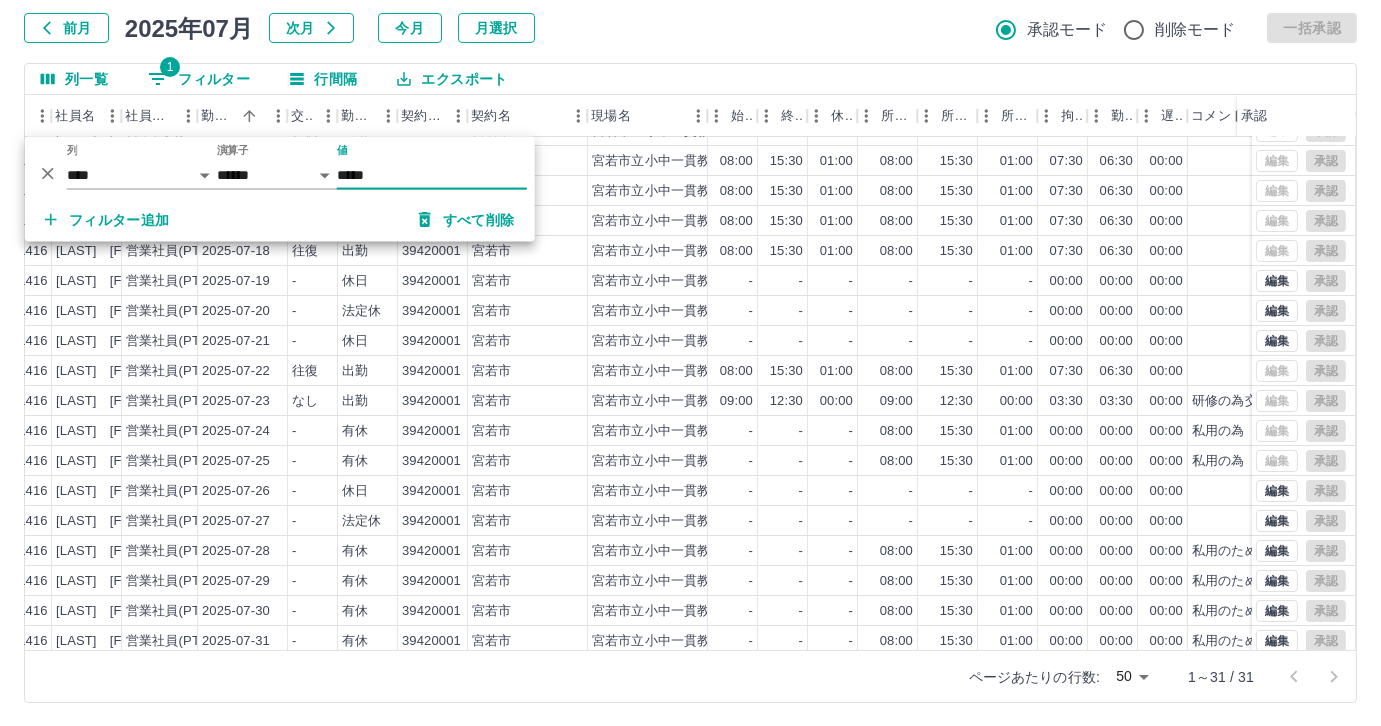 scroll, scrollTop: 431, scrollLeft: 203, axis: both 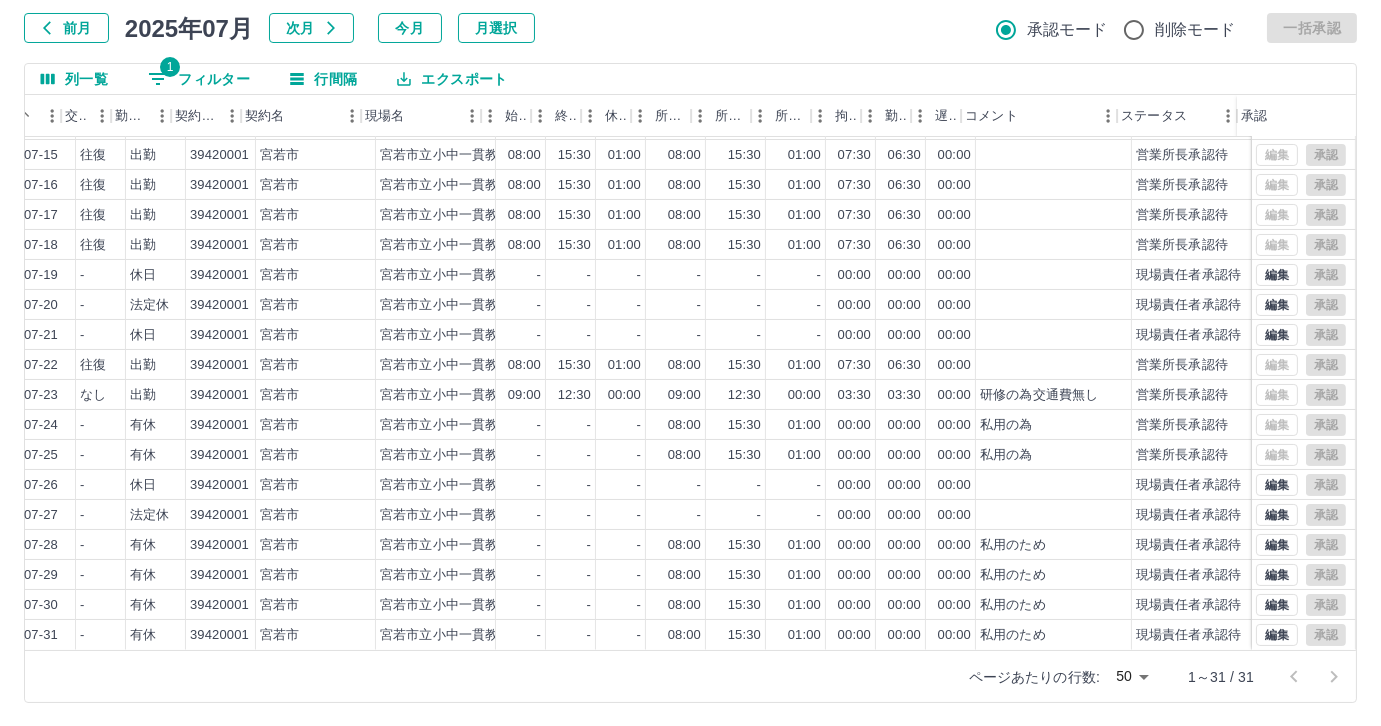 click on "1 フィルター" at bounding box center (199, 79) 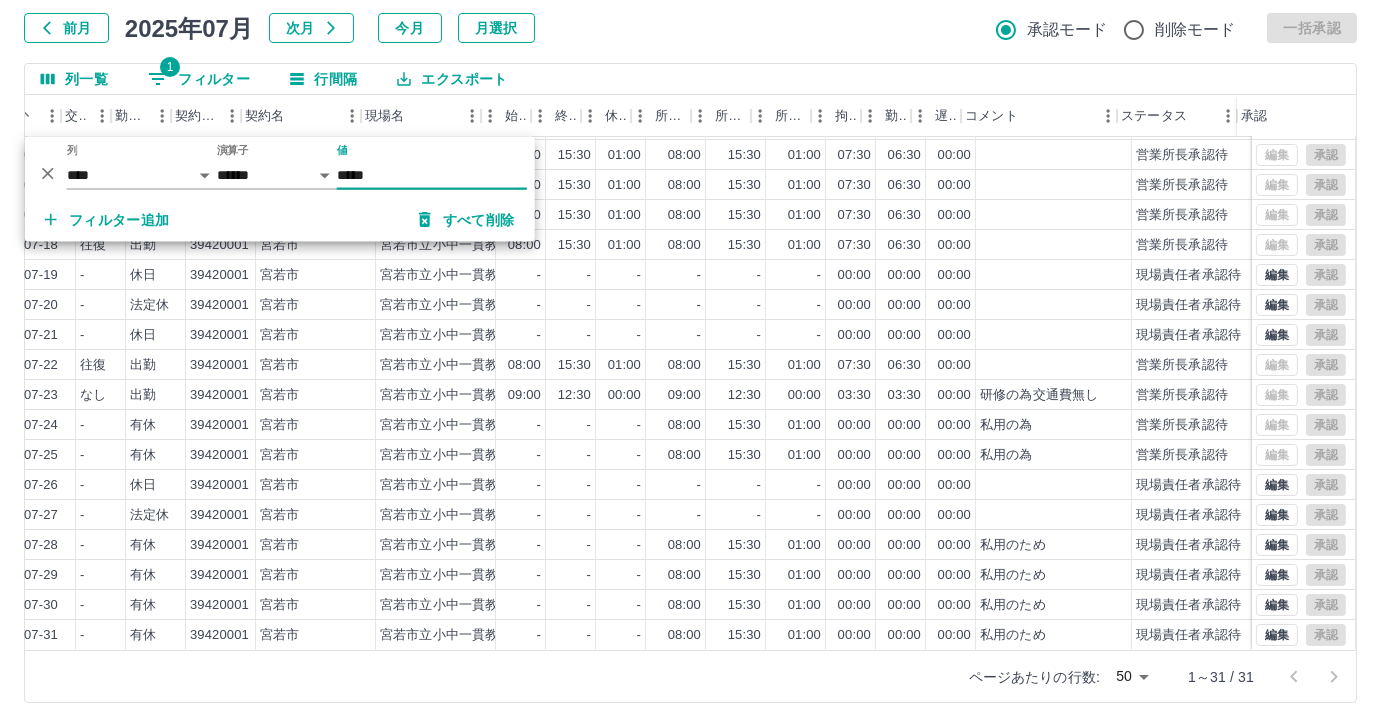 click on "*****" at bounding box center [432, 175] 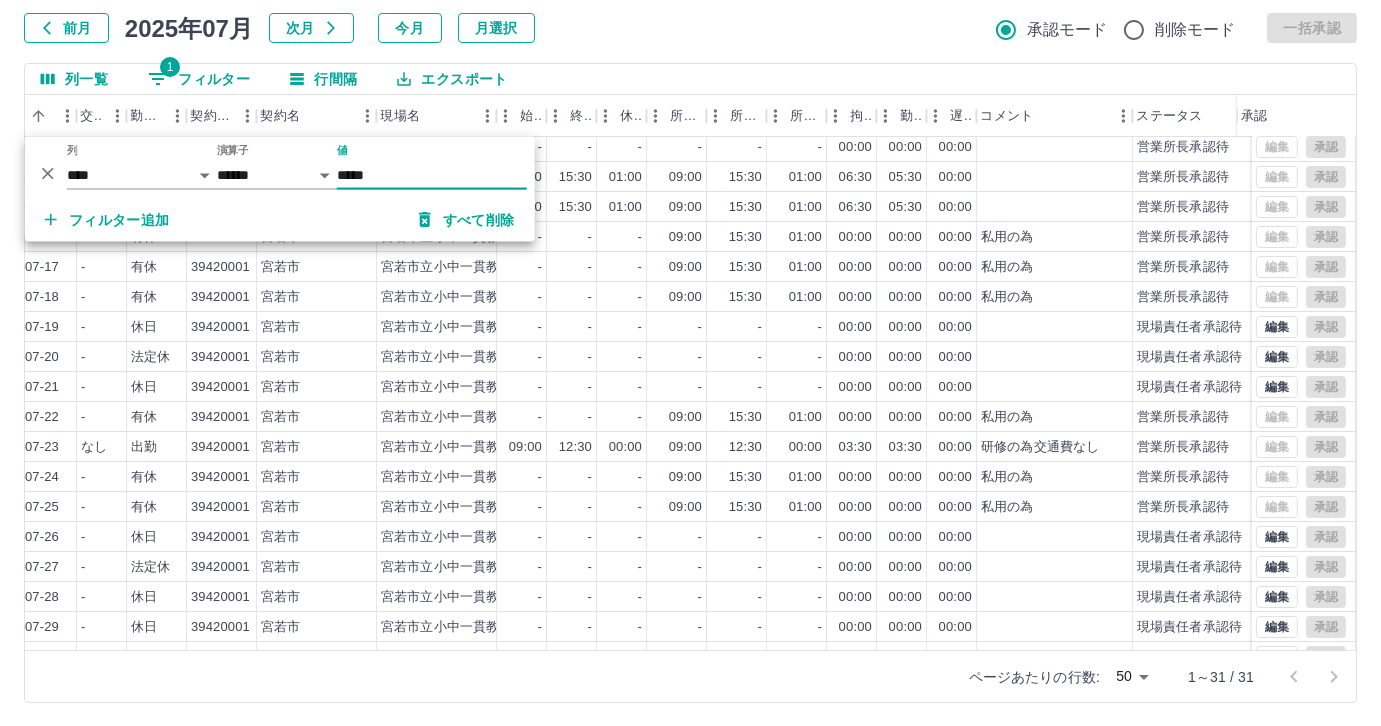 scroll, scrollTop: 431, scrollLeft: 414, axis: both 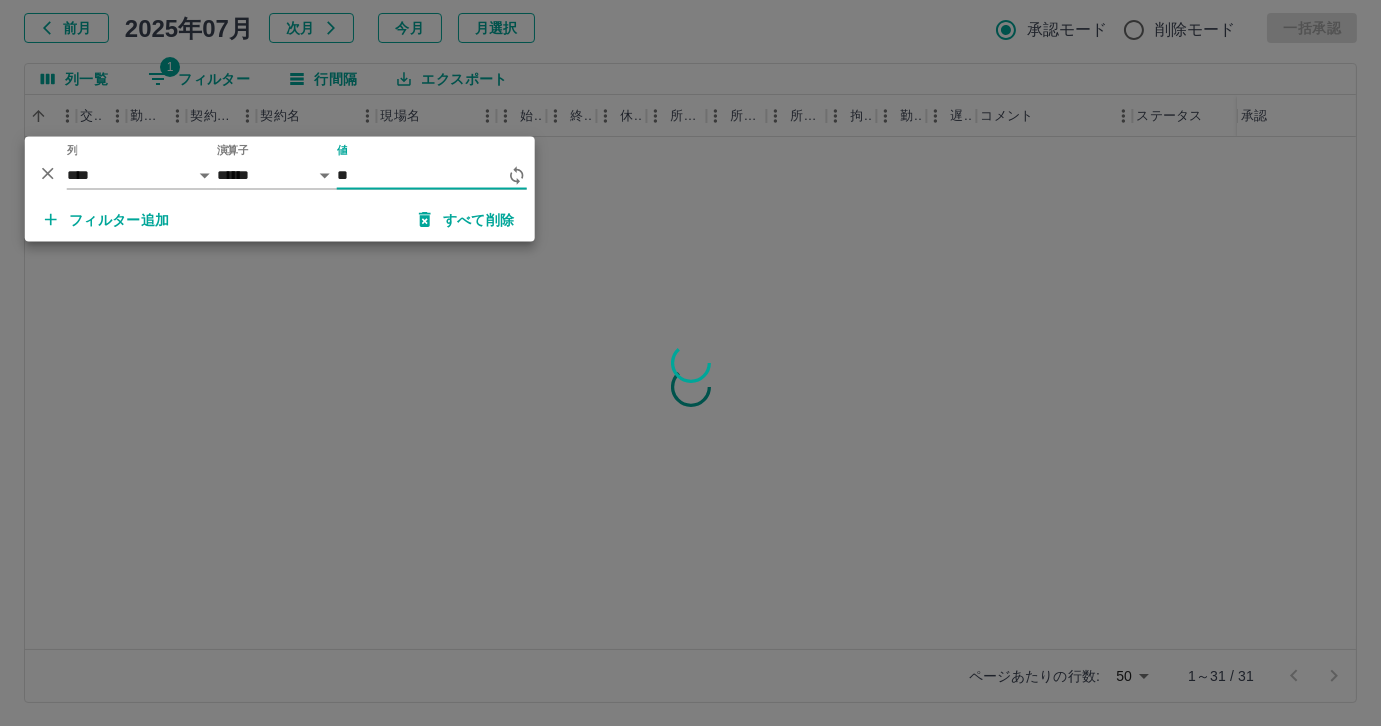type on "*" 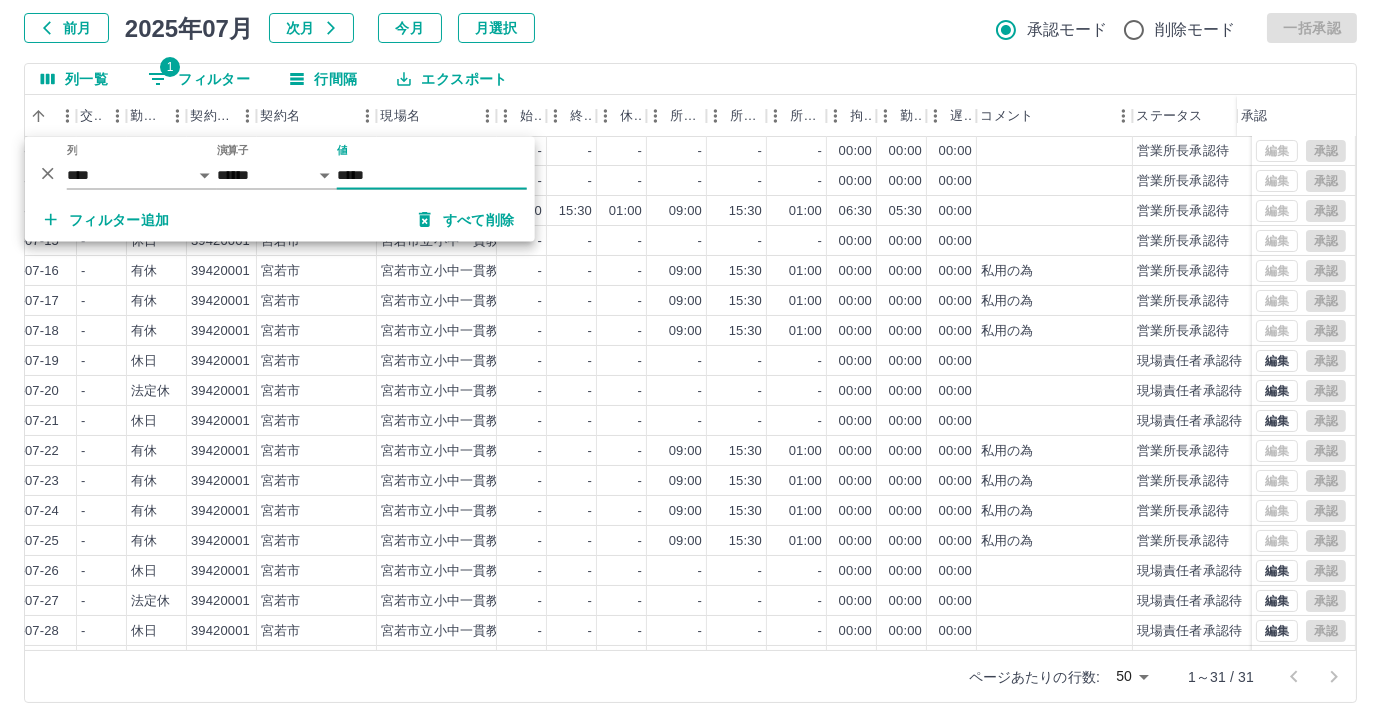 scroll, scrollTop: 363, scrollLeft: 414, axis: both 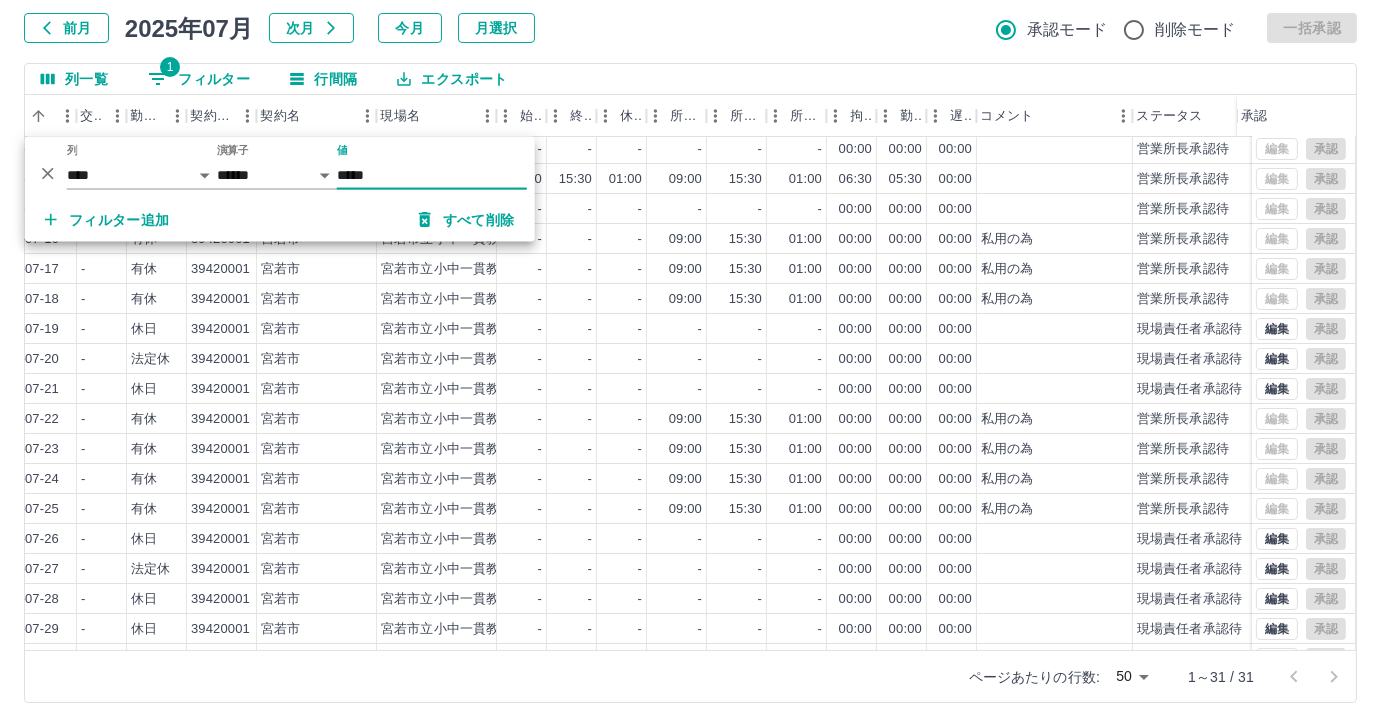 type on "*****" 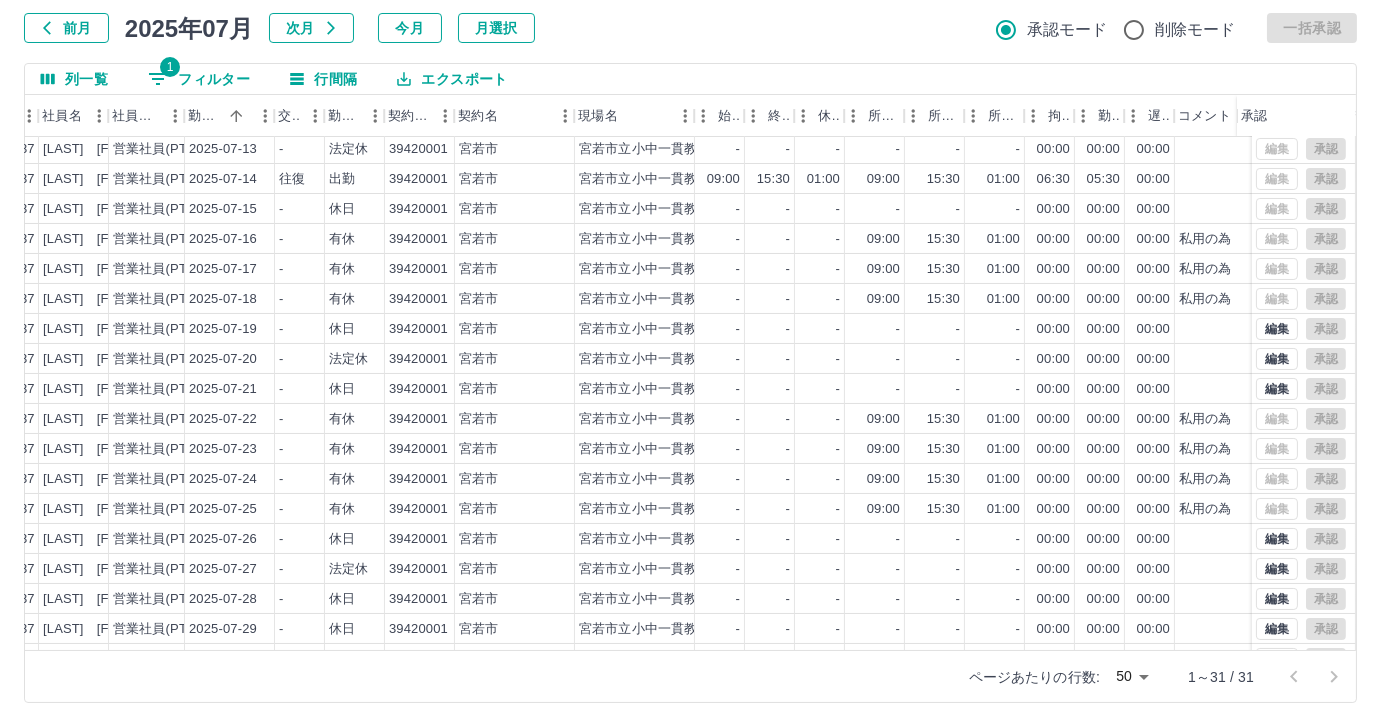 scroll, scrollTop: 363, scrollLeft: 220, axis: both 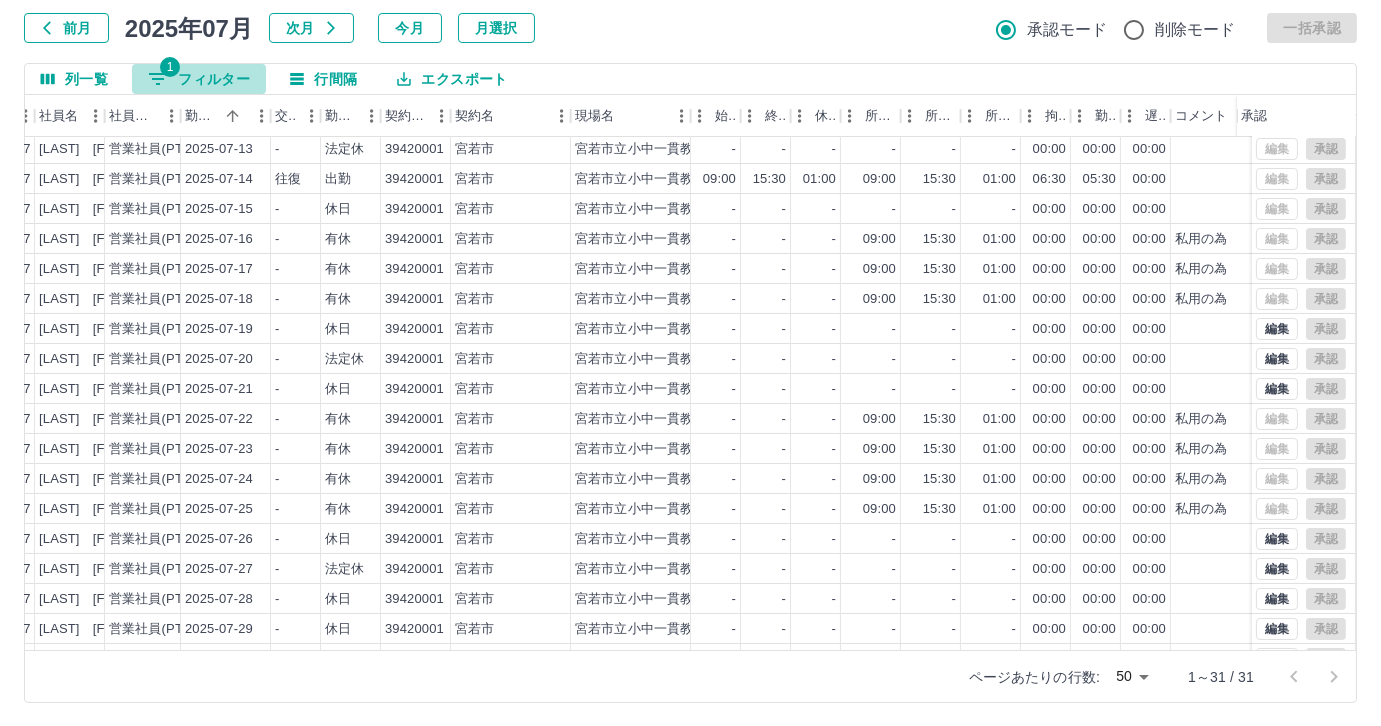click on "1 フィルター" at bounding box center [199, 79] 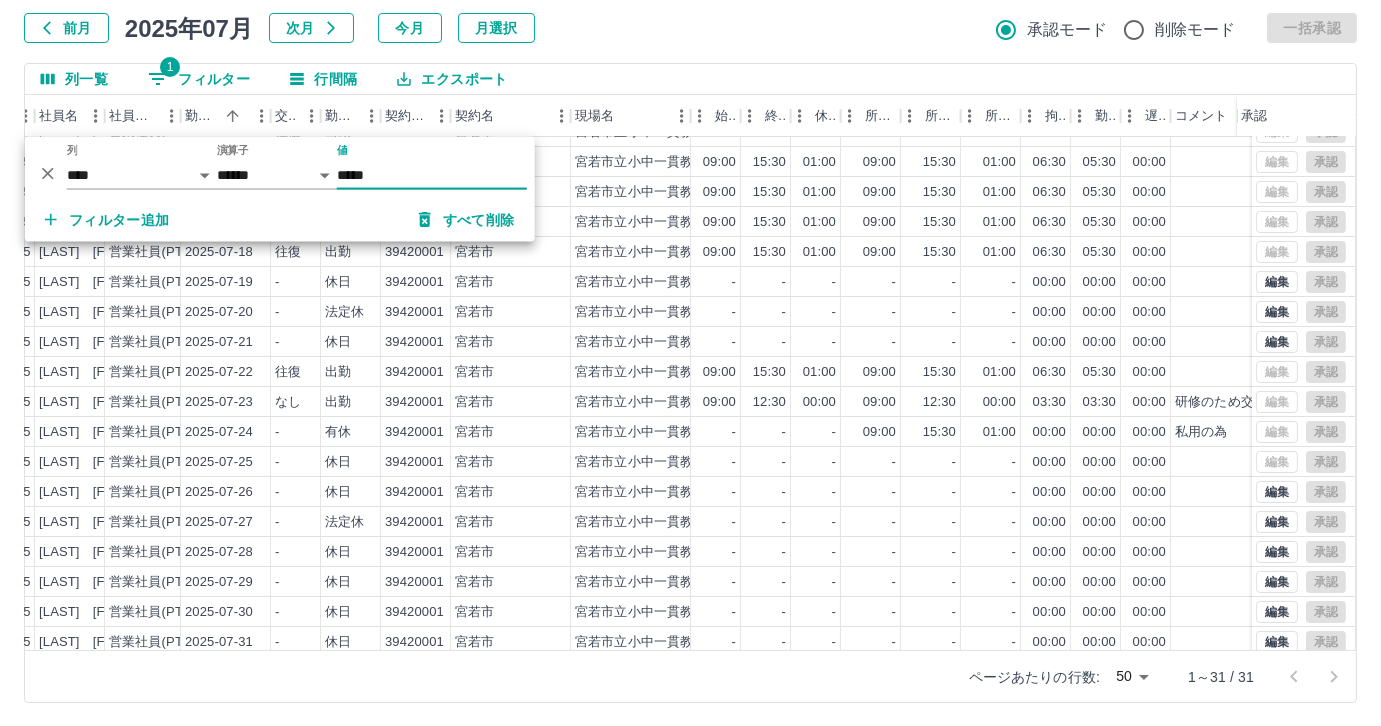 scroll, scrollTop: 431, scrollLeft: 220, axis: both 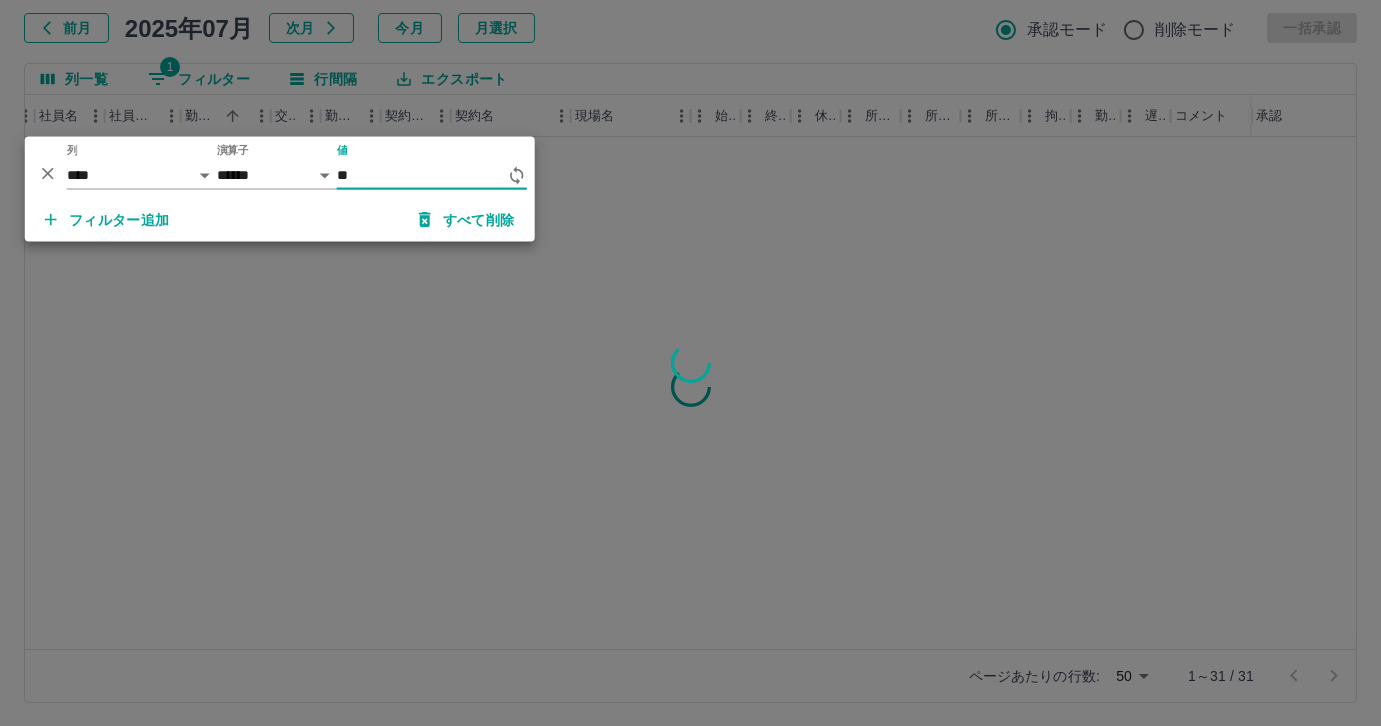 type on "*" 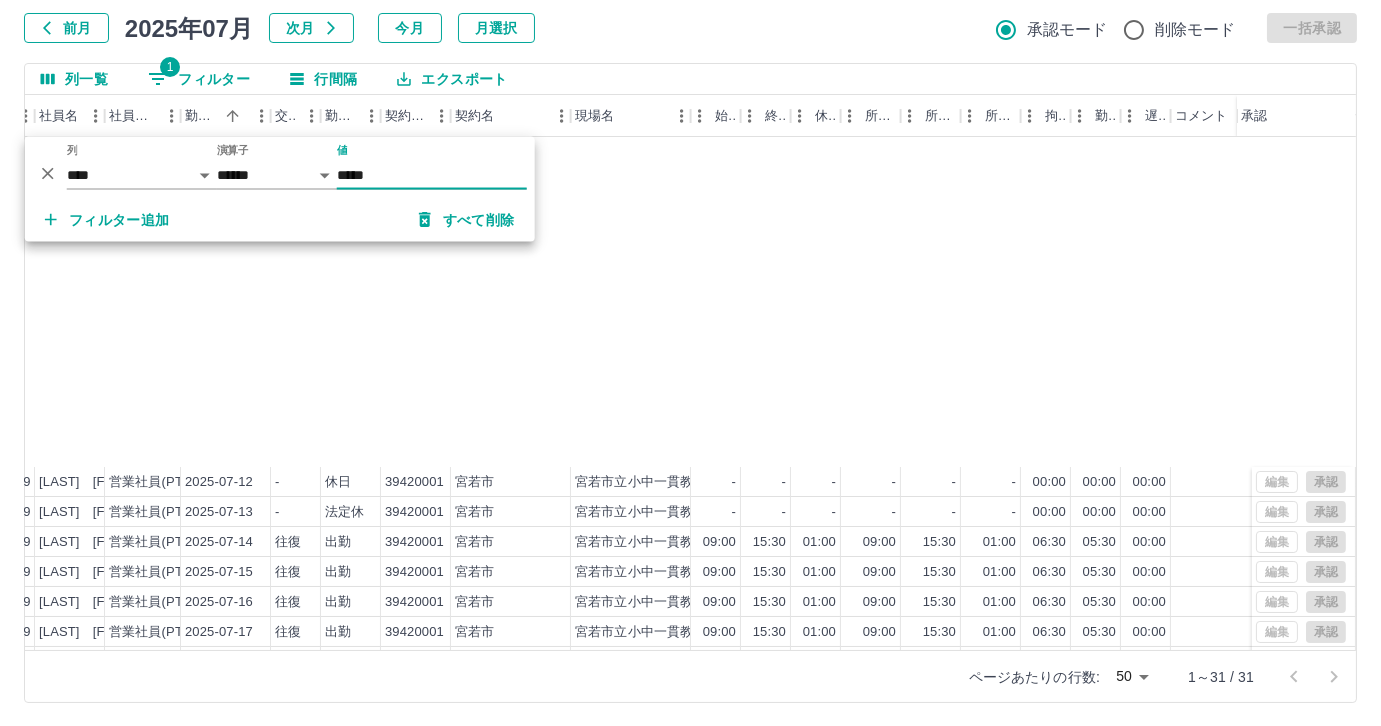 scroll, scrollTop: 431, scrollLeft: 220, axis: both 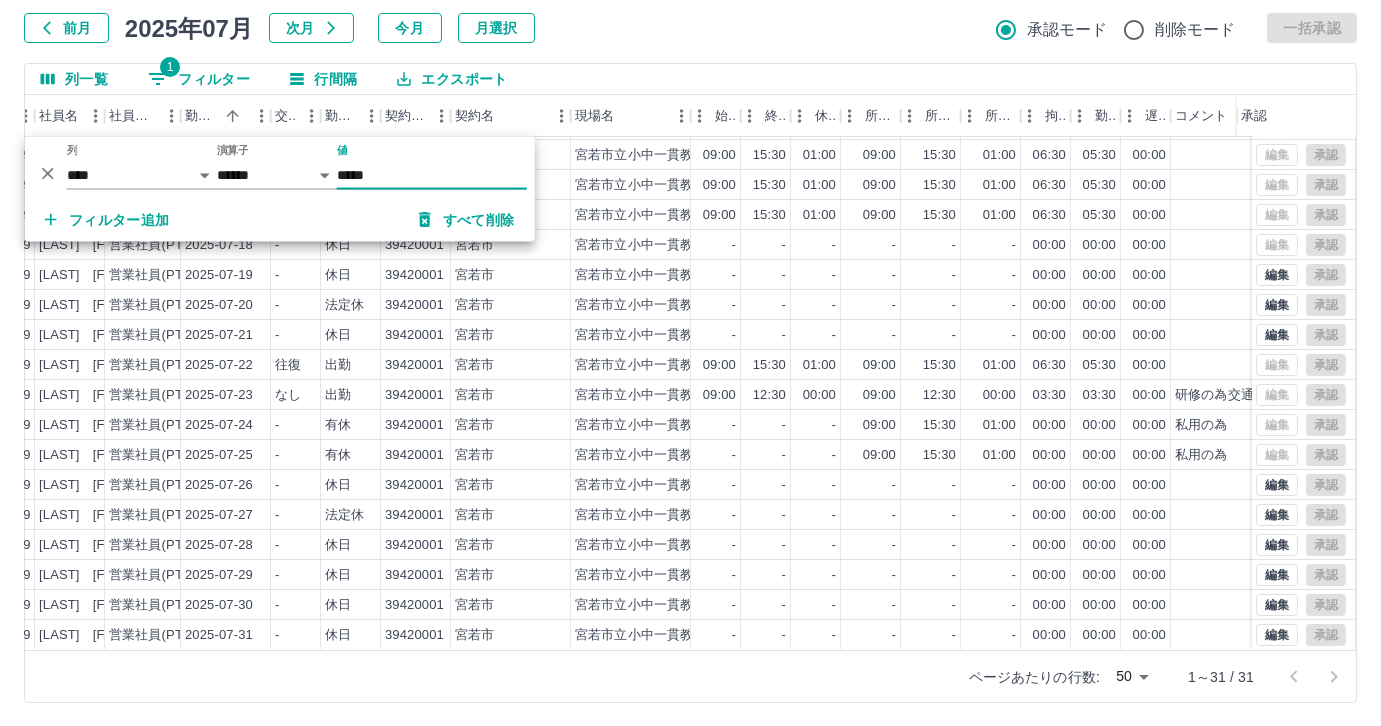 type on "*****" 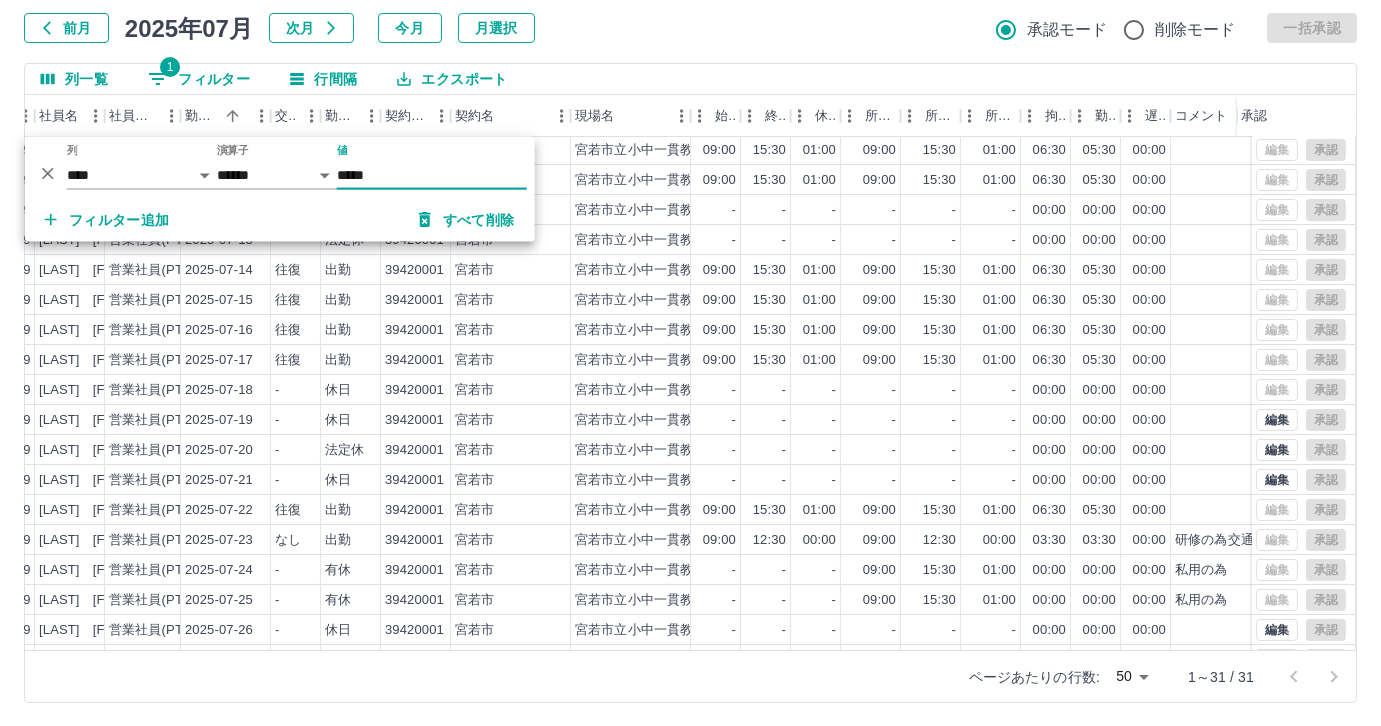 scroll, scrollTop: 431, scrollLeft: 220, axis: both 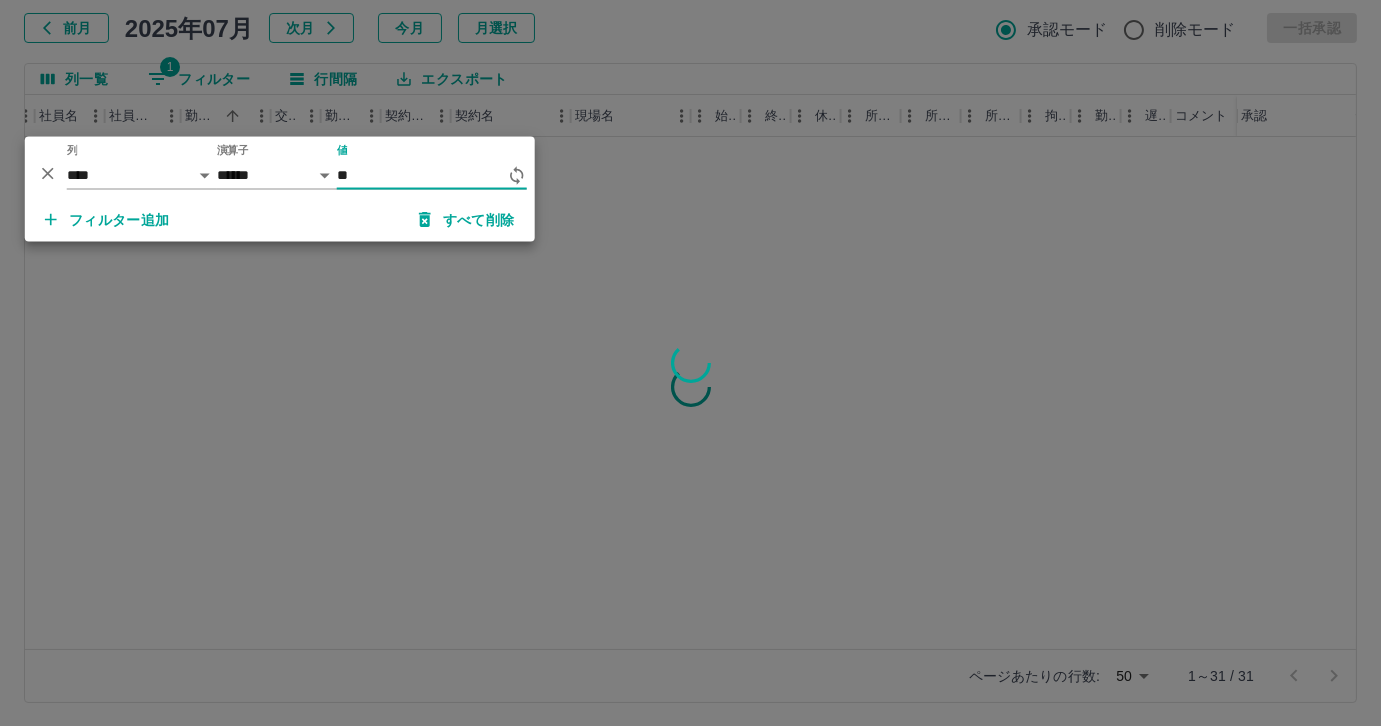 type on "*" 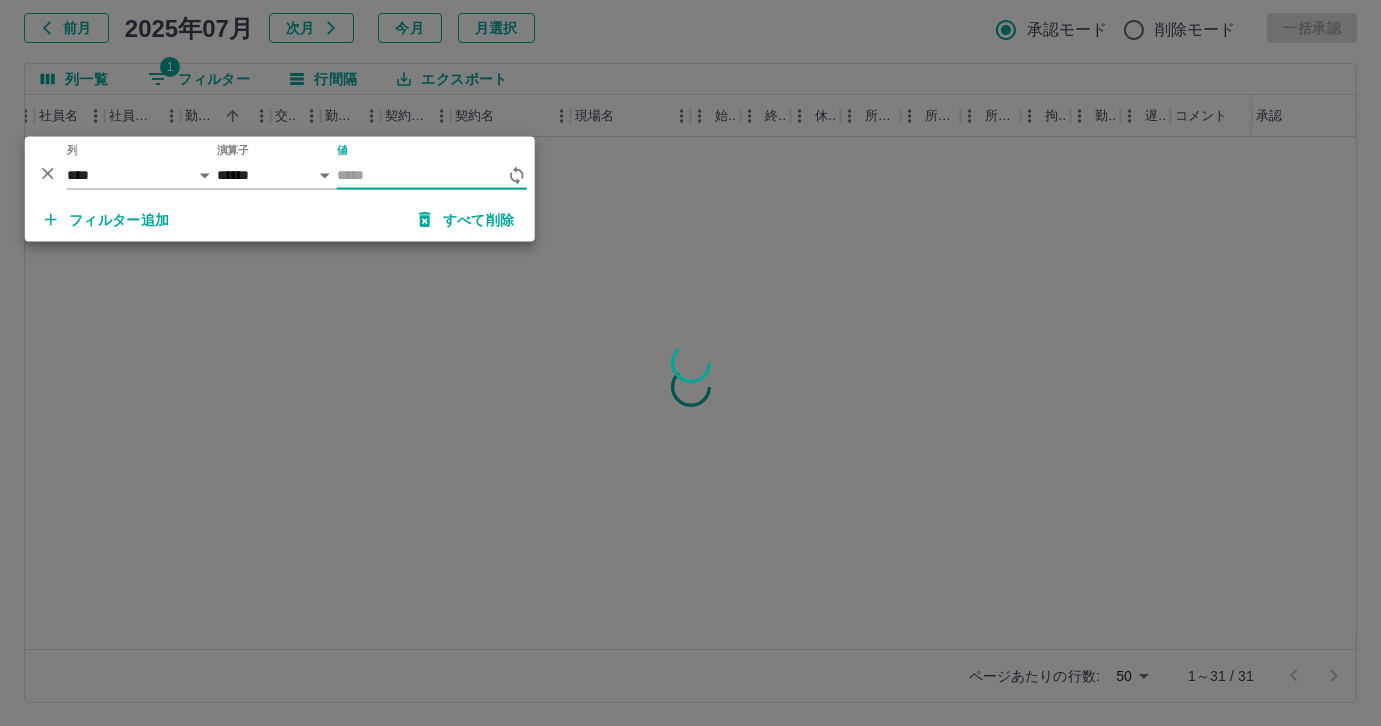 scroll, scrollTop: 0, scrollLeft: 220, axis: horizontal 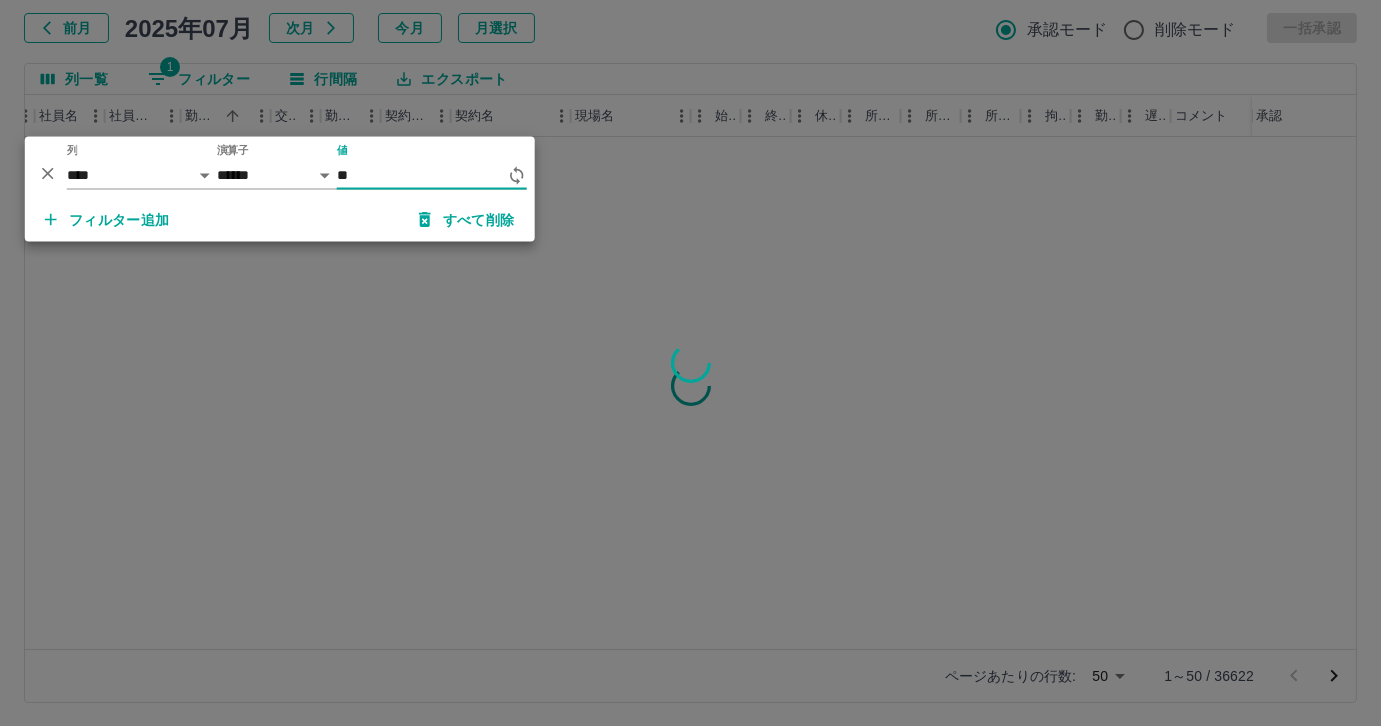 type on "*" 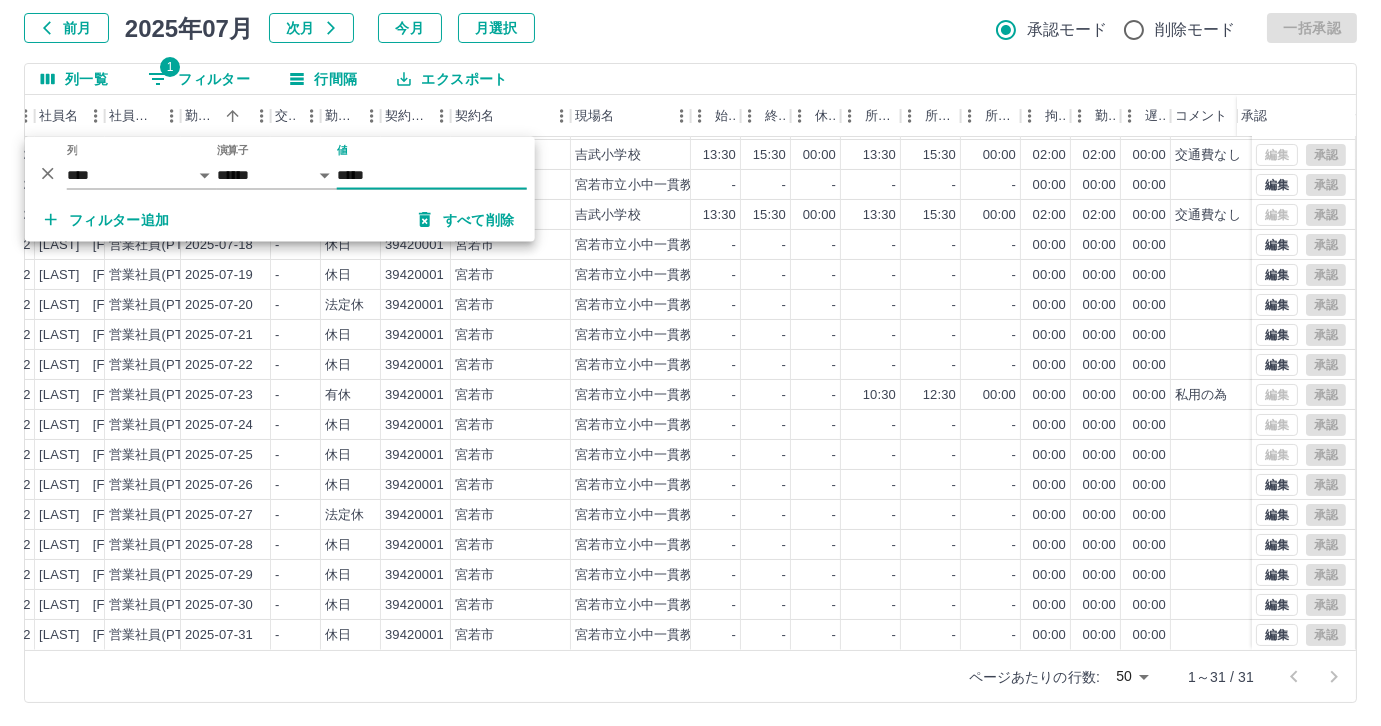 scroll, scrollTop: 431, scrollLeft: 220, axis: both 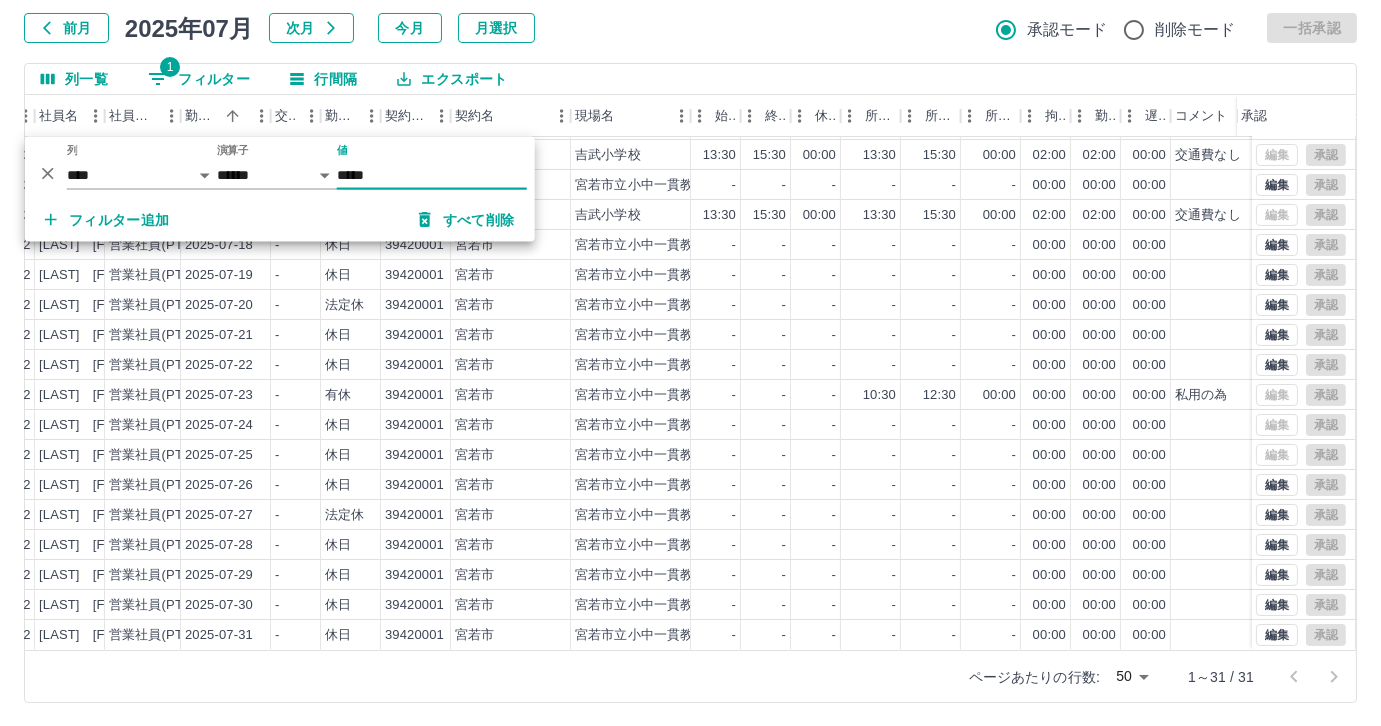 type on "*****" 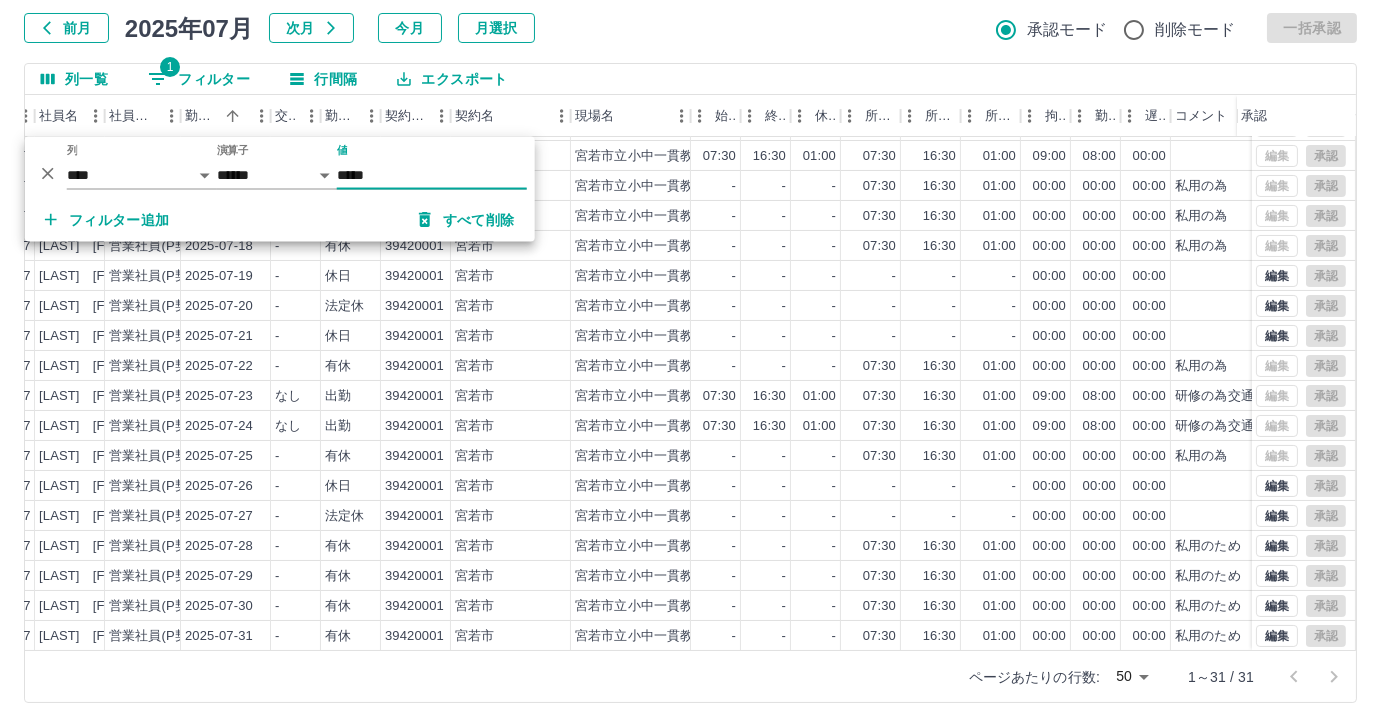 scroll, scrollTop: 431, scrollLeft: 220, axis: both 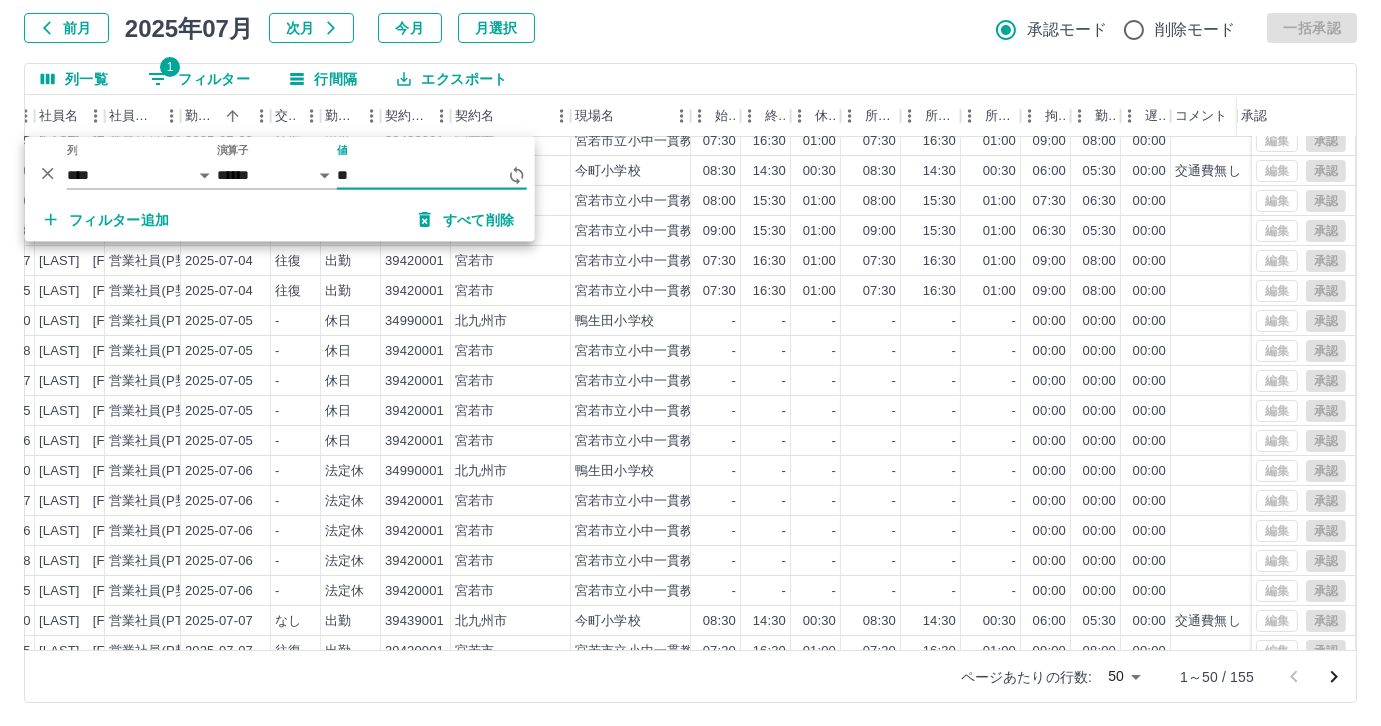 type on "*" 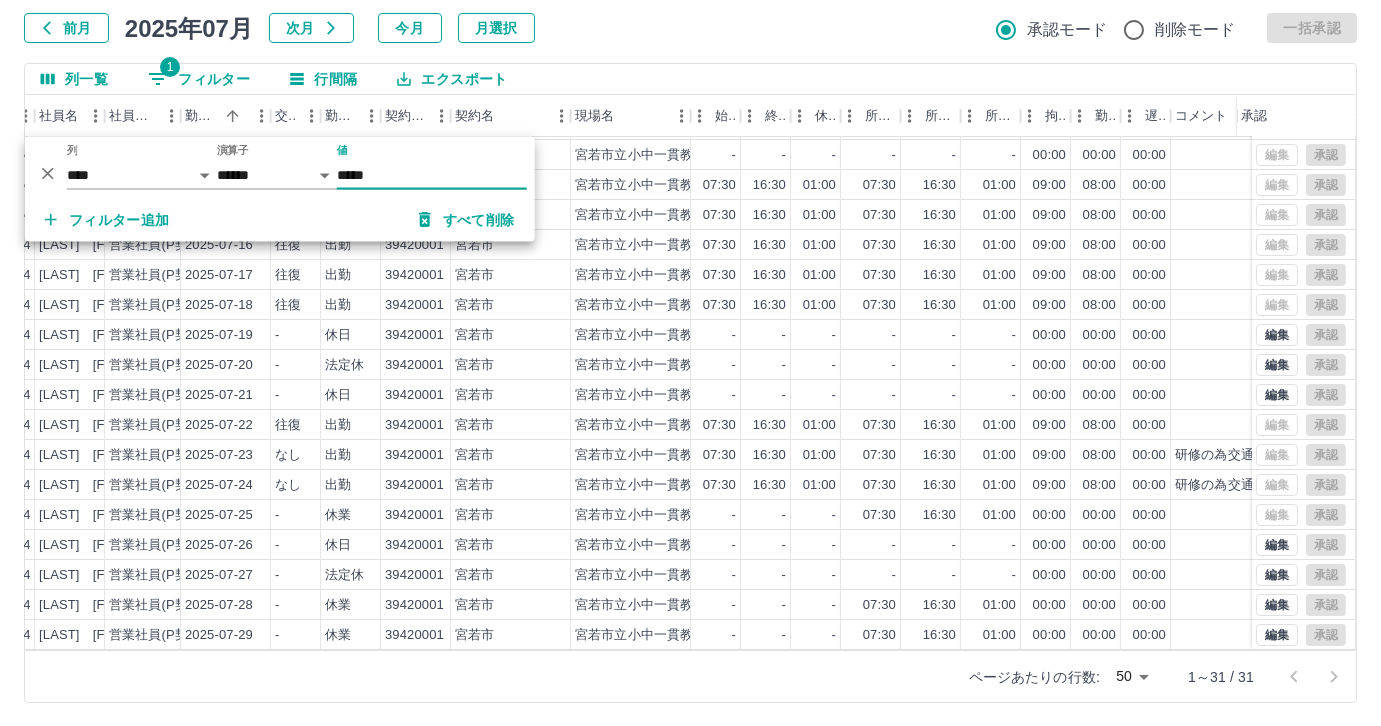 scroll, scrollTop: 431, scrollLeft: 220, axis: both 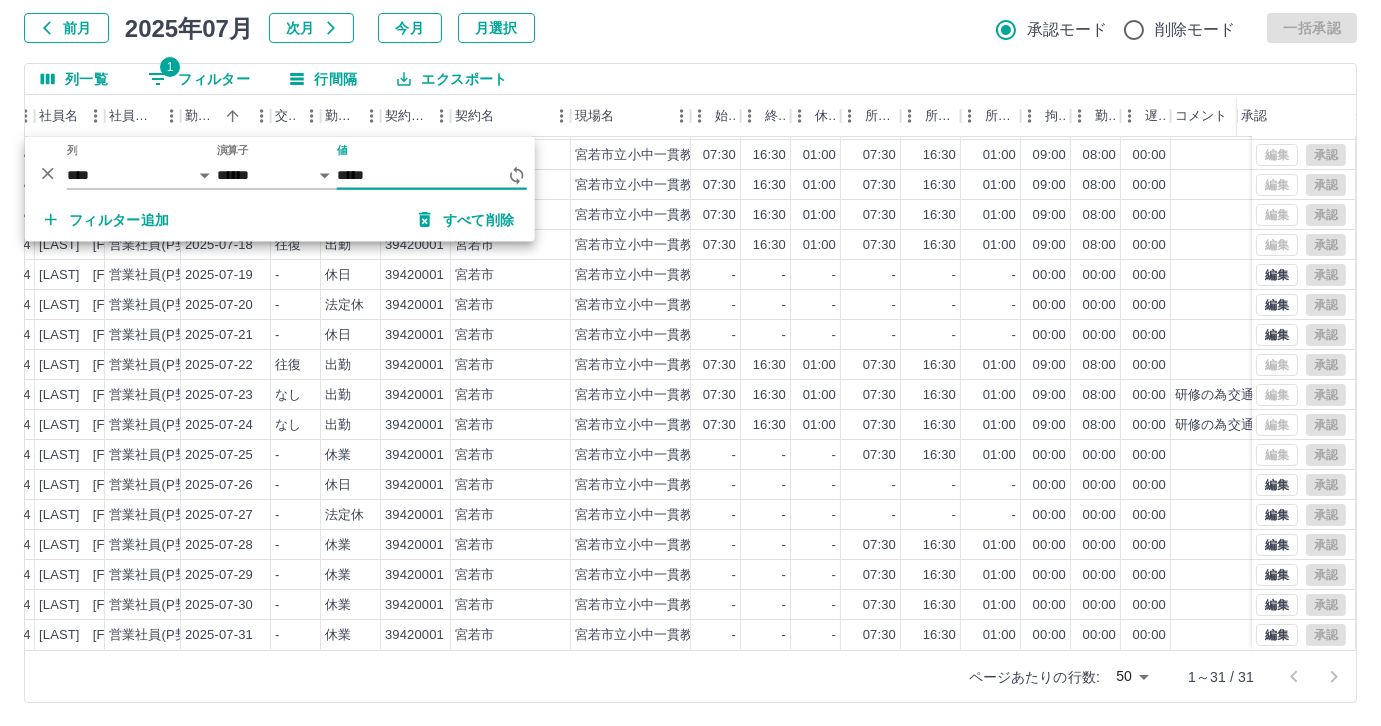 click on "*****" at bounding box center [422, 175] 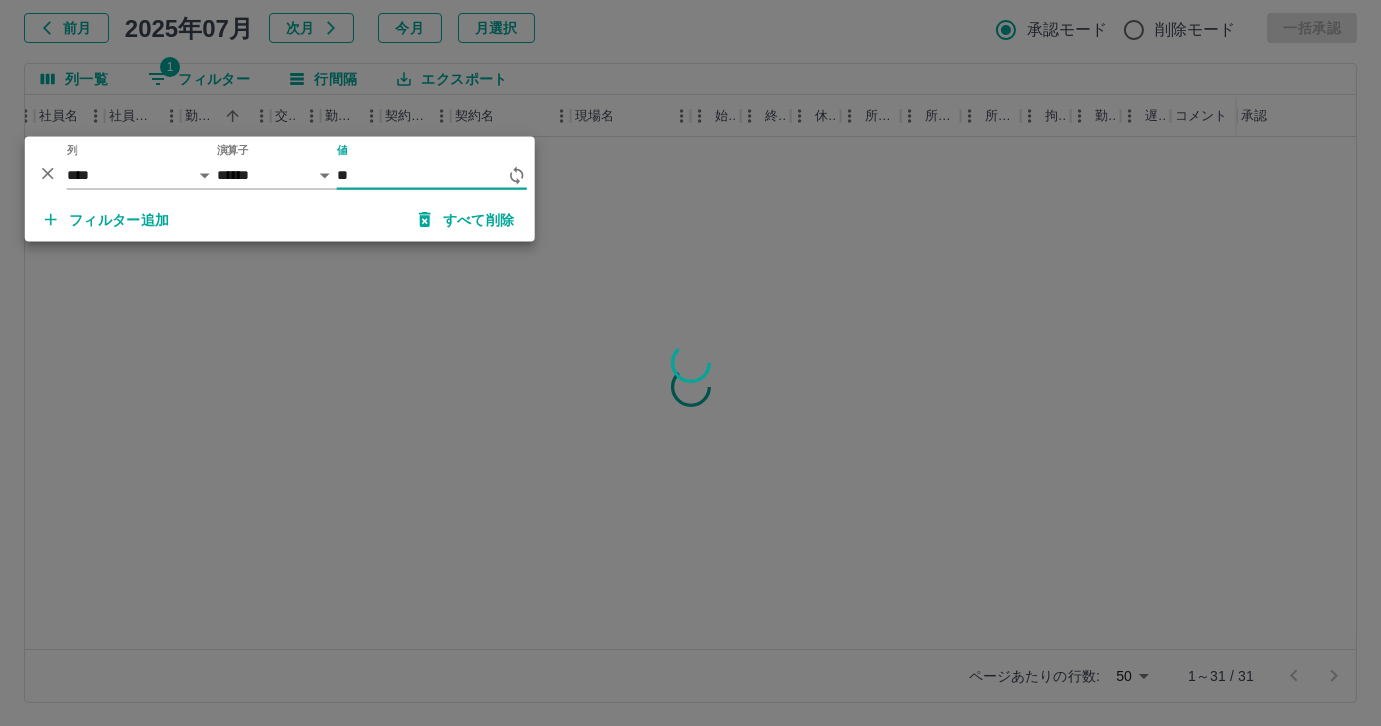 type on "*" 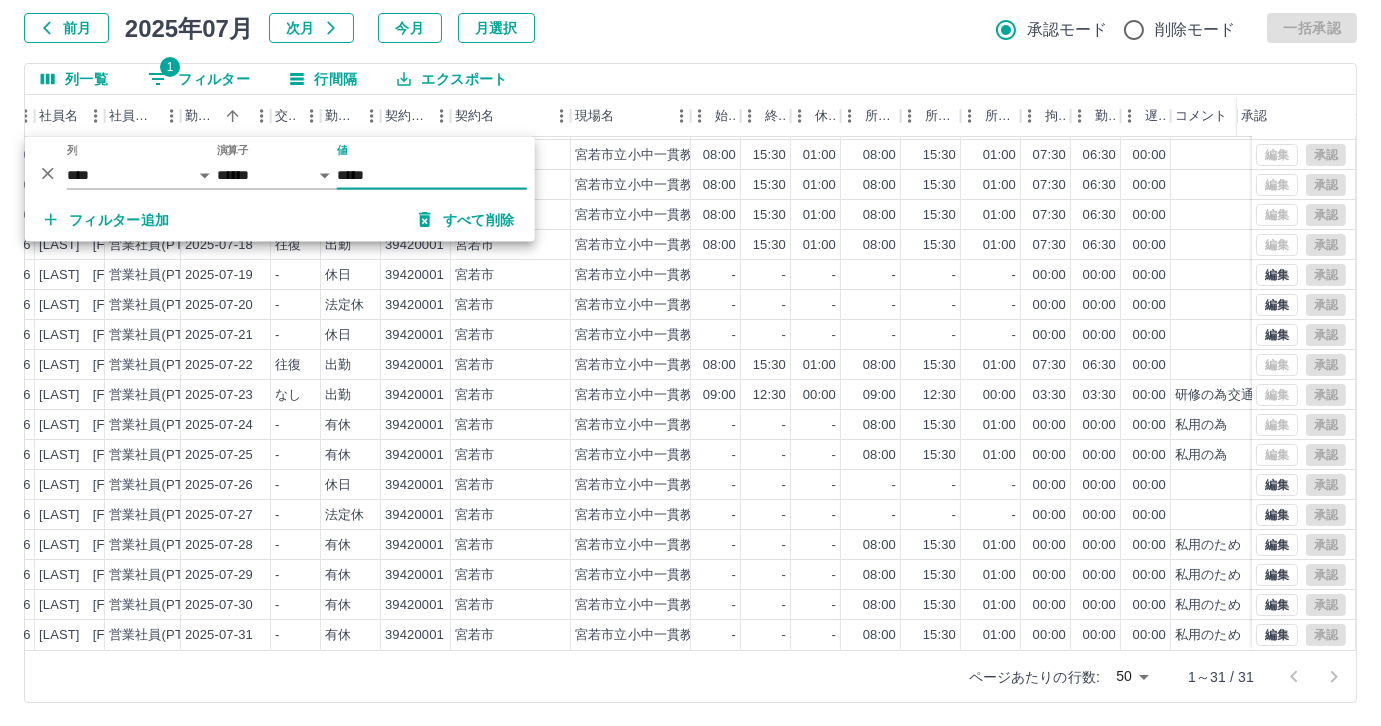 scroll, scrollTop: 431, scrollLeft: 220, axis: both 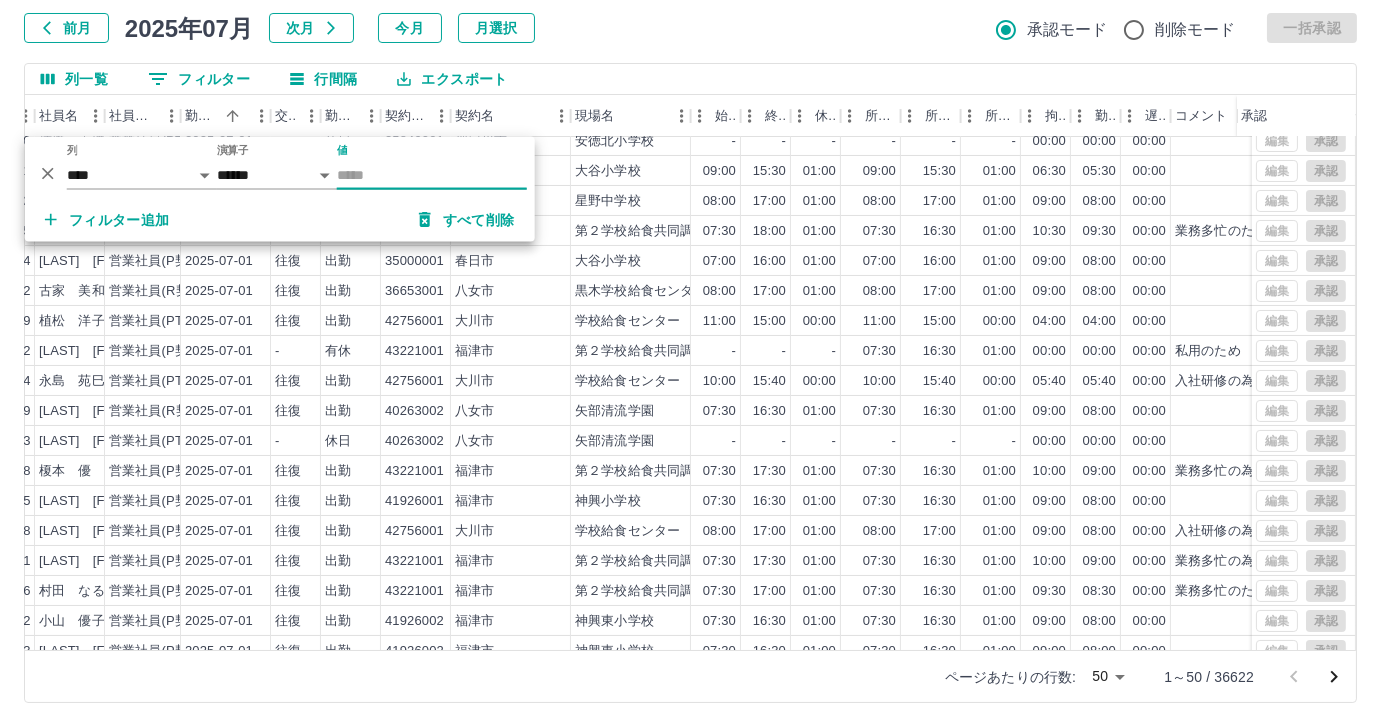 click on "値" at bounding box center [432, 175] 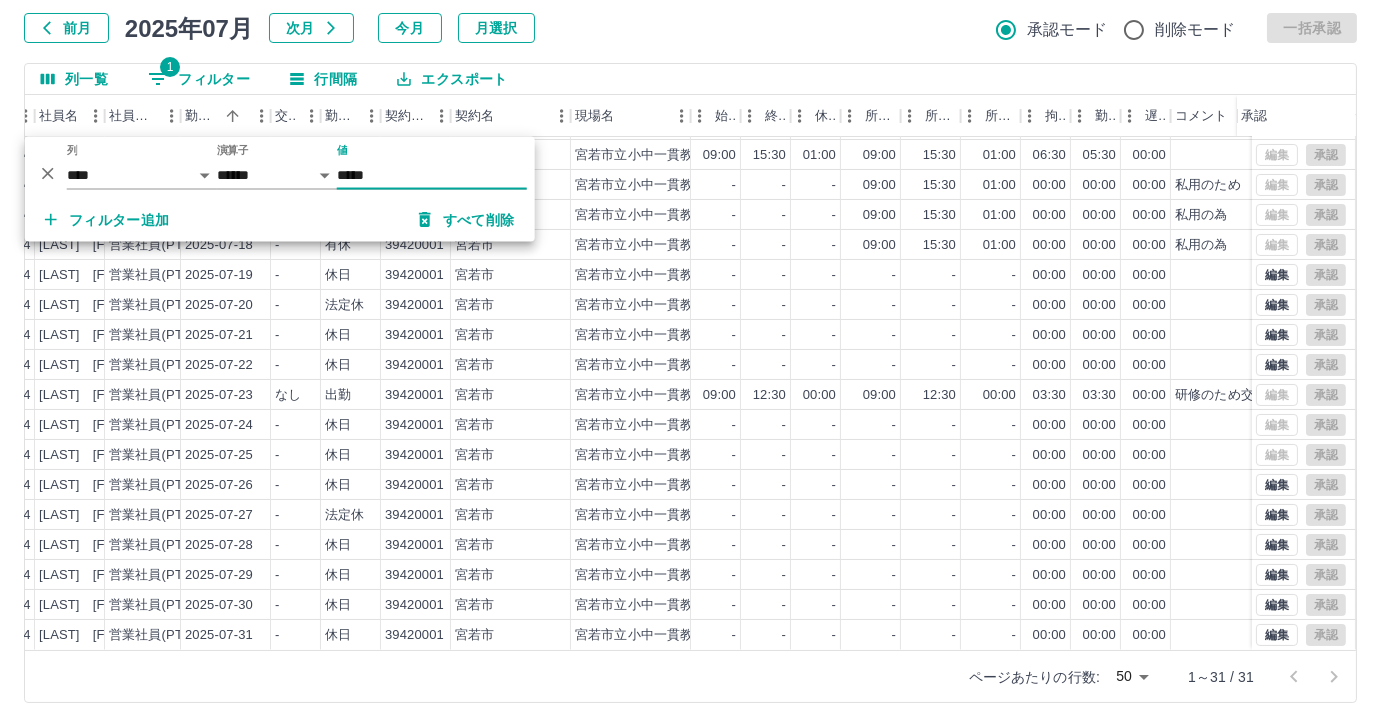 scroll, scrollTop: 431, scrollLeft: 220, axis: both 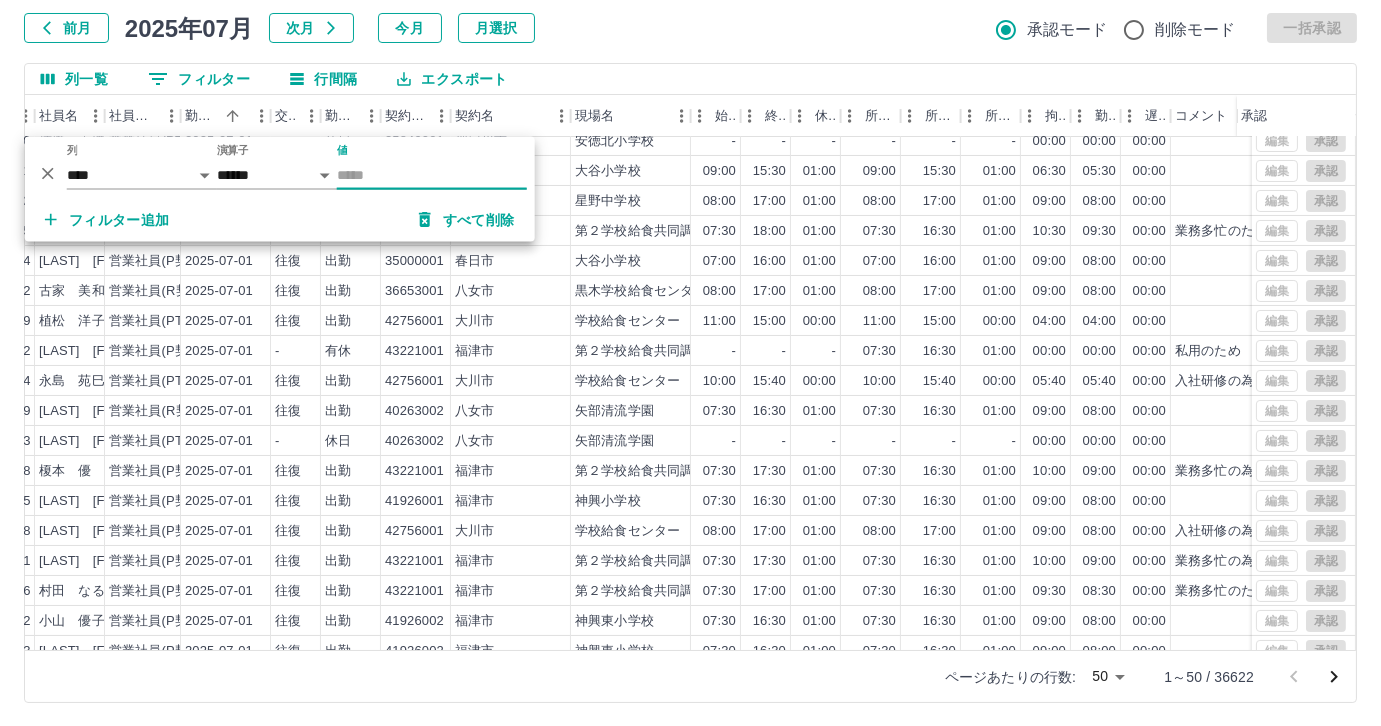 click on "値" at bounding box center (432, 175) 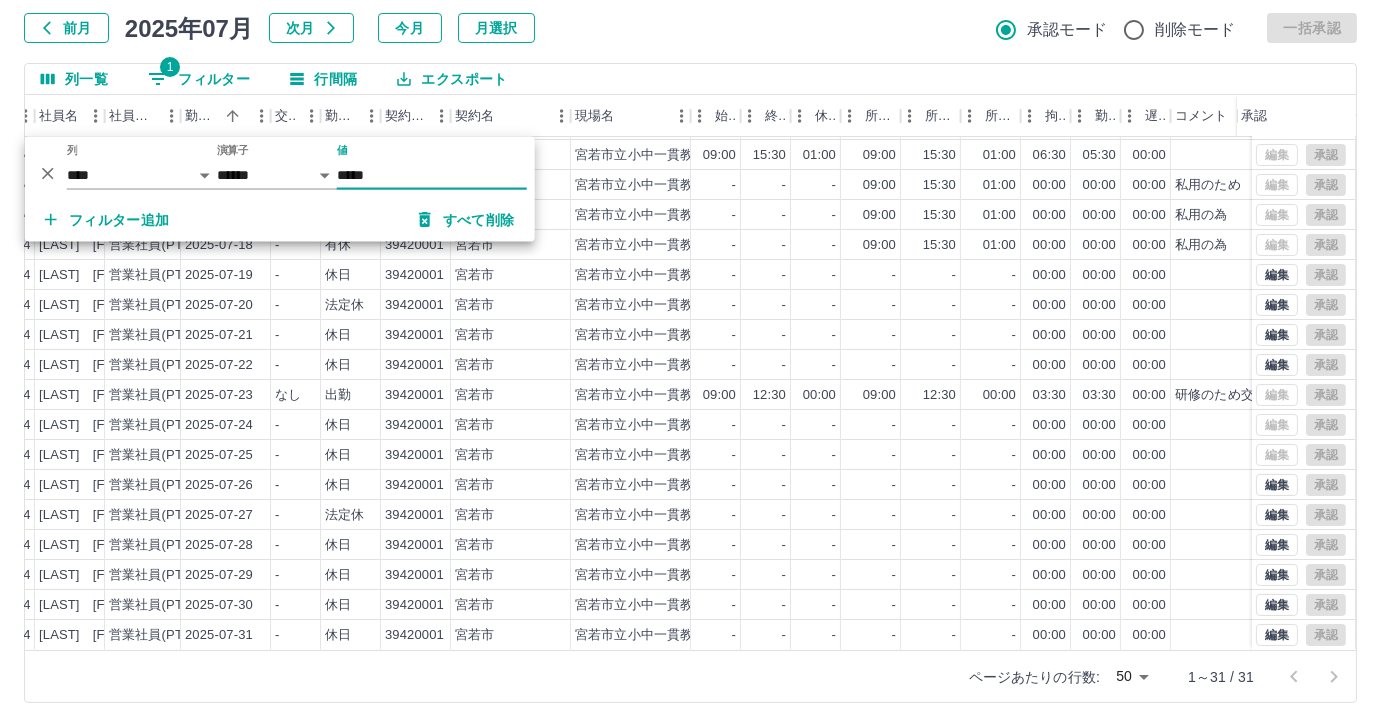 scroll, scrollTop: 431, scrollLeft: 220, axis: both 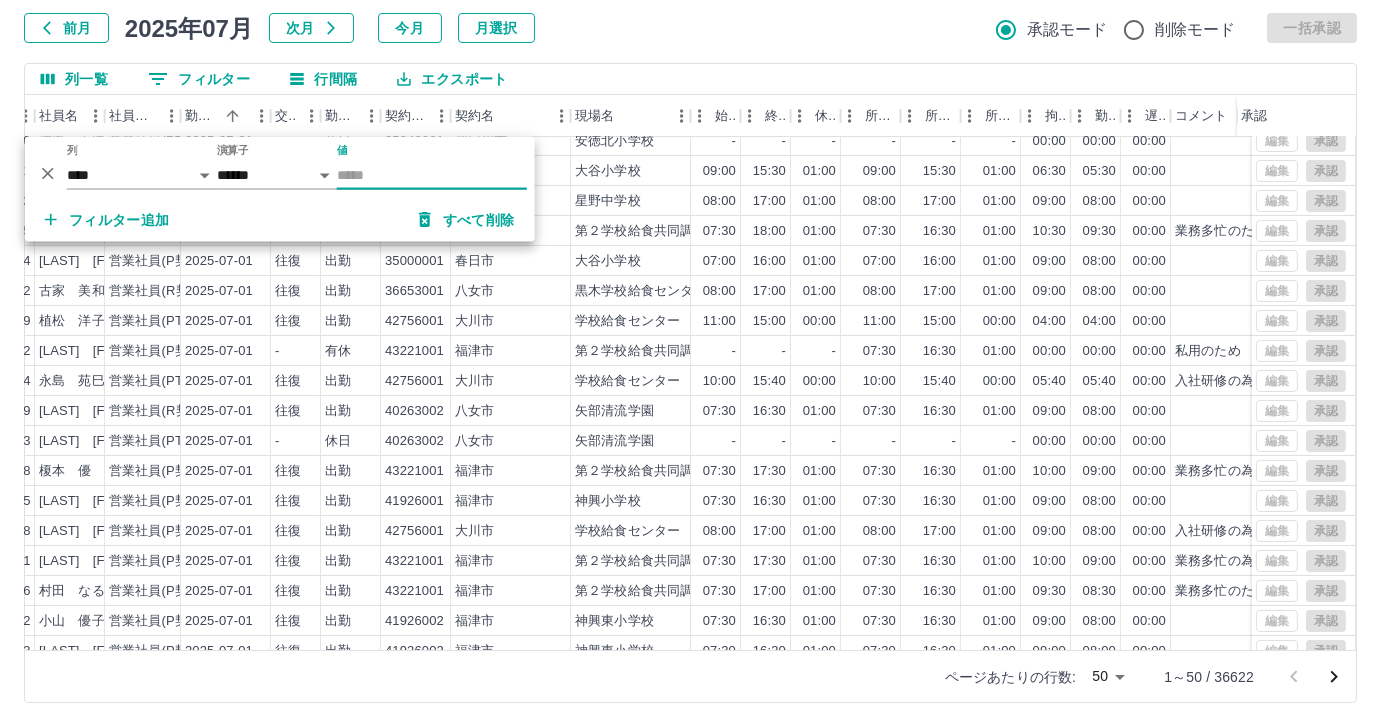 click on "値" at bounding box center (432, 175) 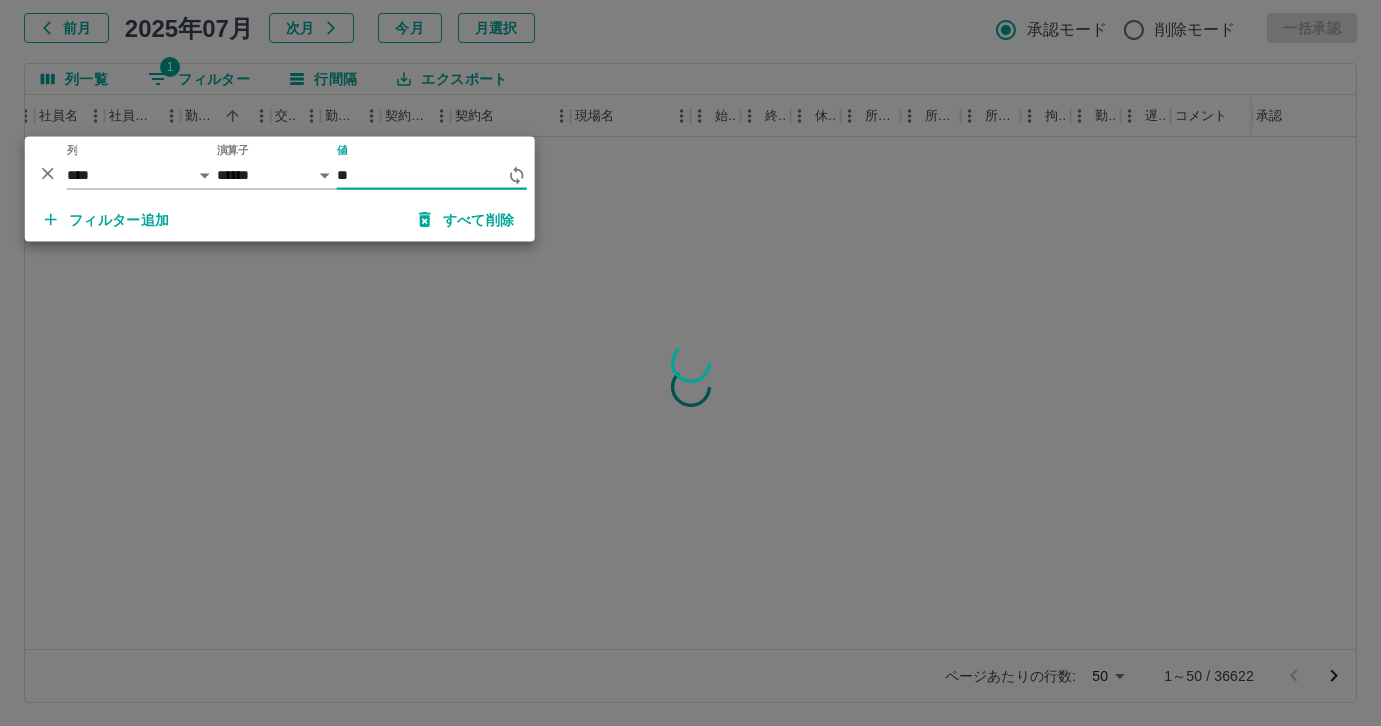 scroll, scrollTop: 0, scrollLeft: 220, axis: horizontal 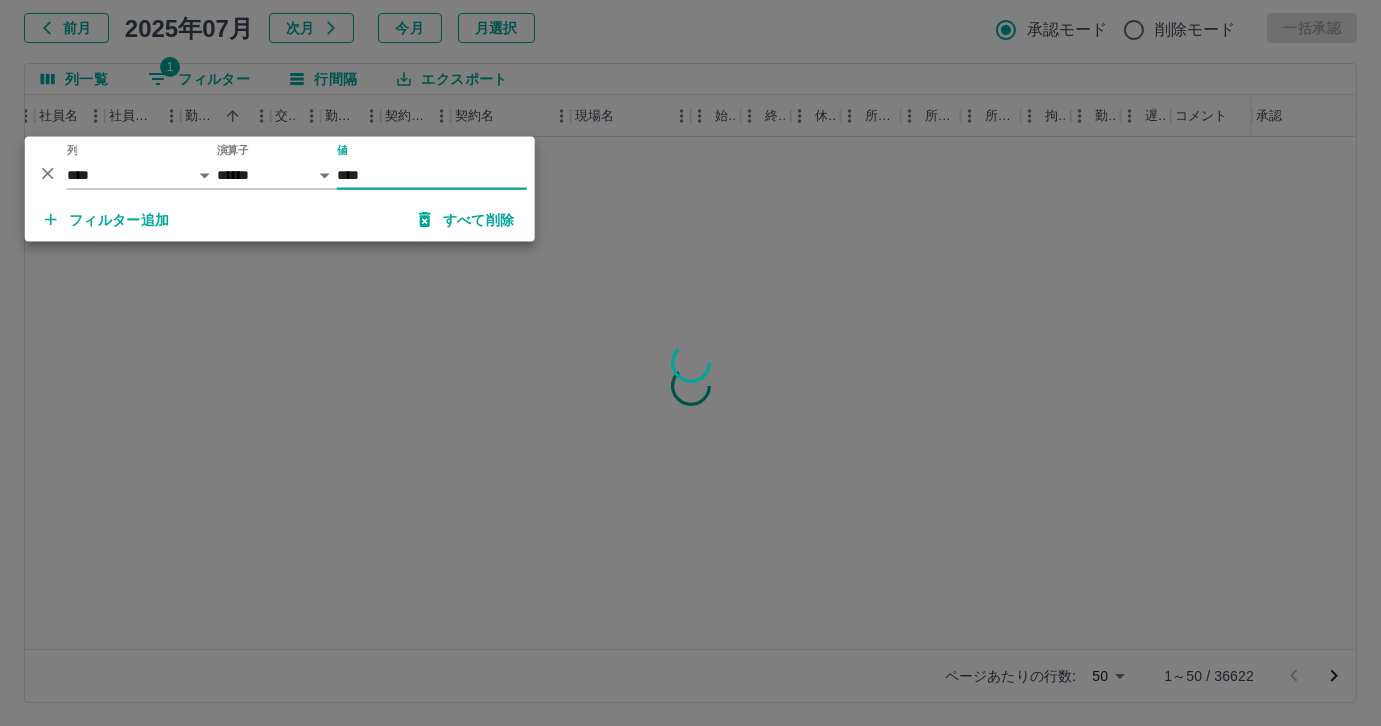 type on "*****" 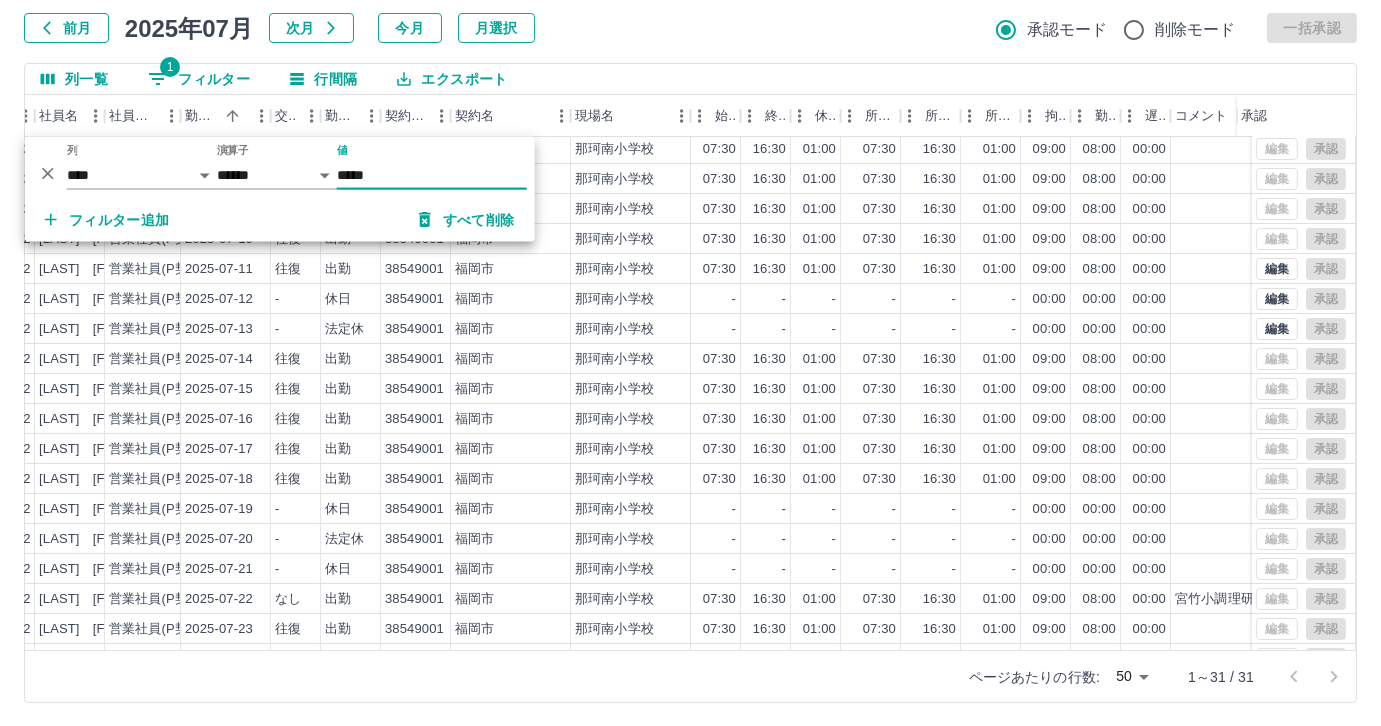 scroll, scrollTop: 431, scrollLeft: 220, axis: both 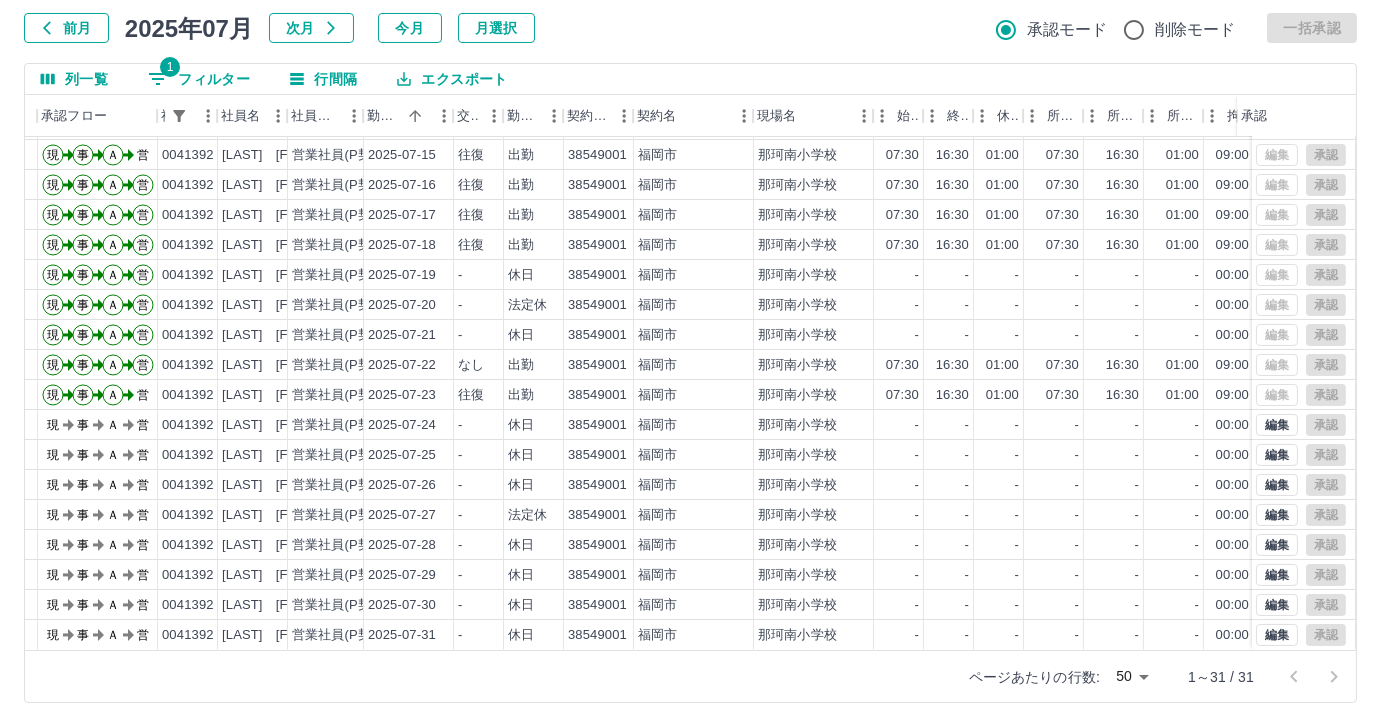 click on "1 フィルター" at bounding box center [199, 79] 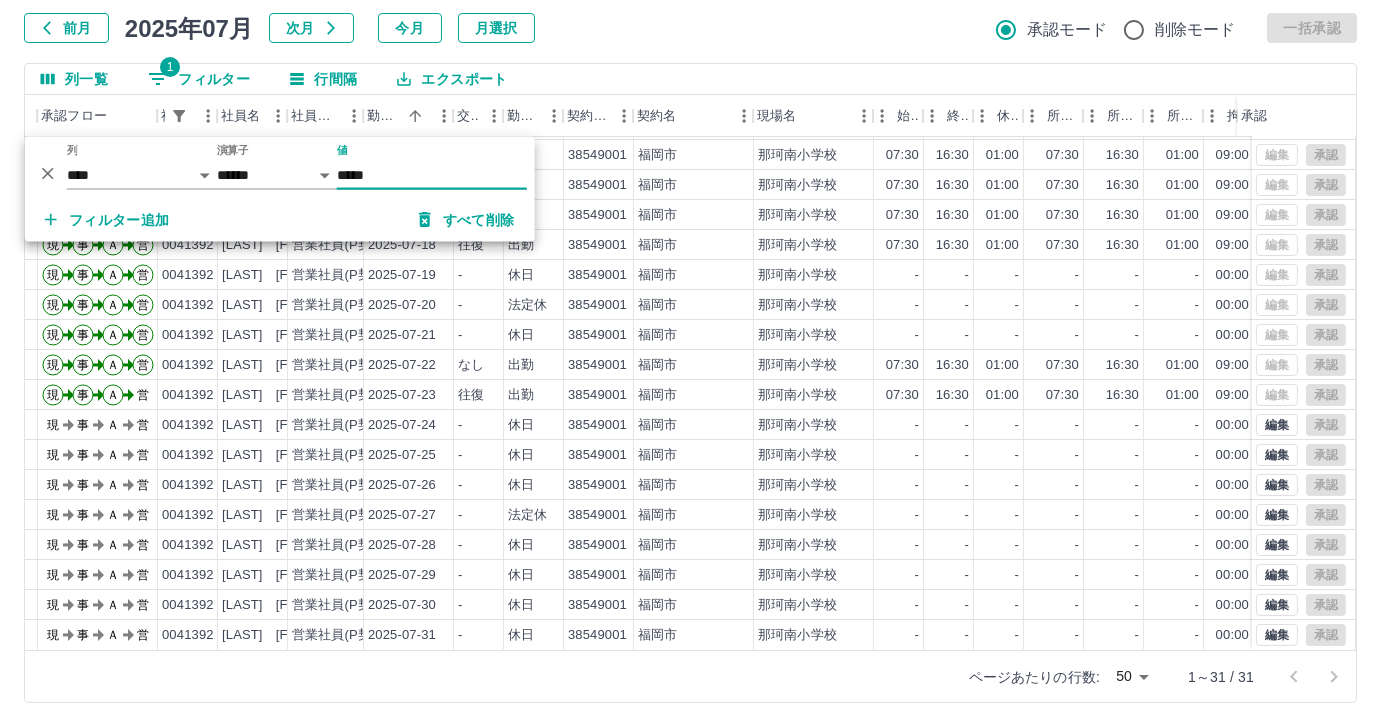 click on "*****" at bounding box center (432, 175) 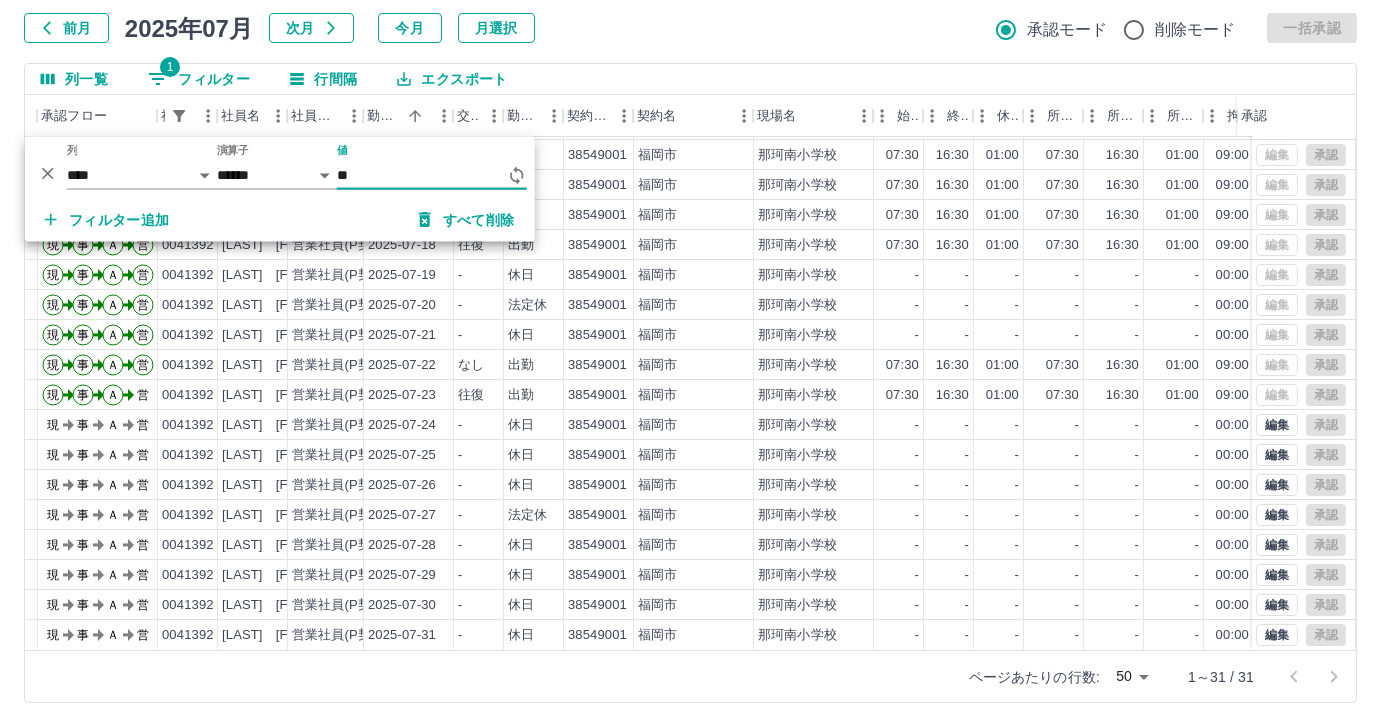 type on "*" 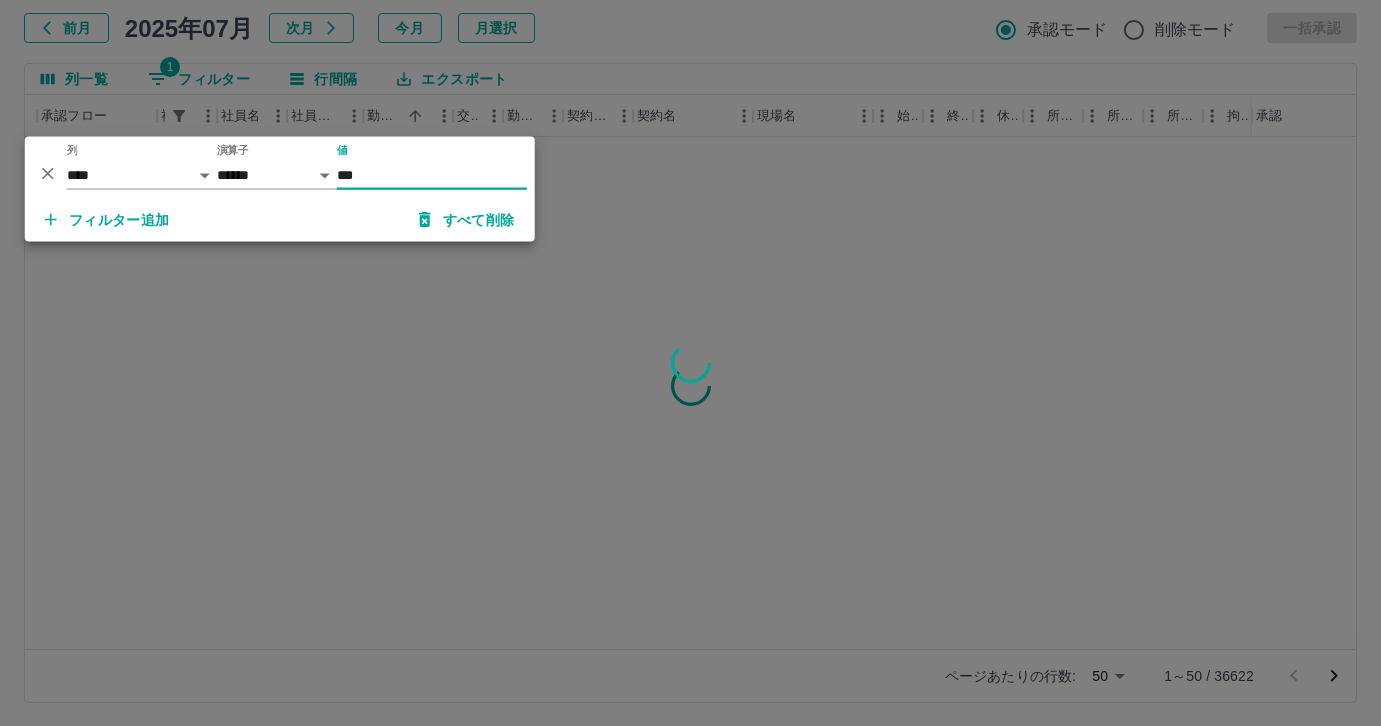 scroll, scrollTop: 0, scrollLeft: 37, axis: horizontal 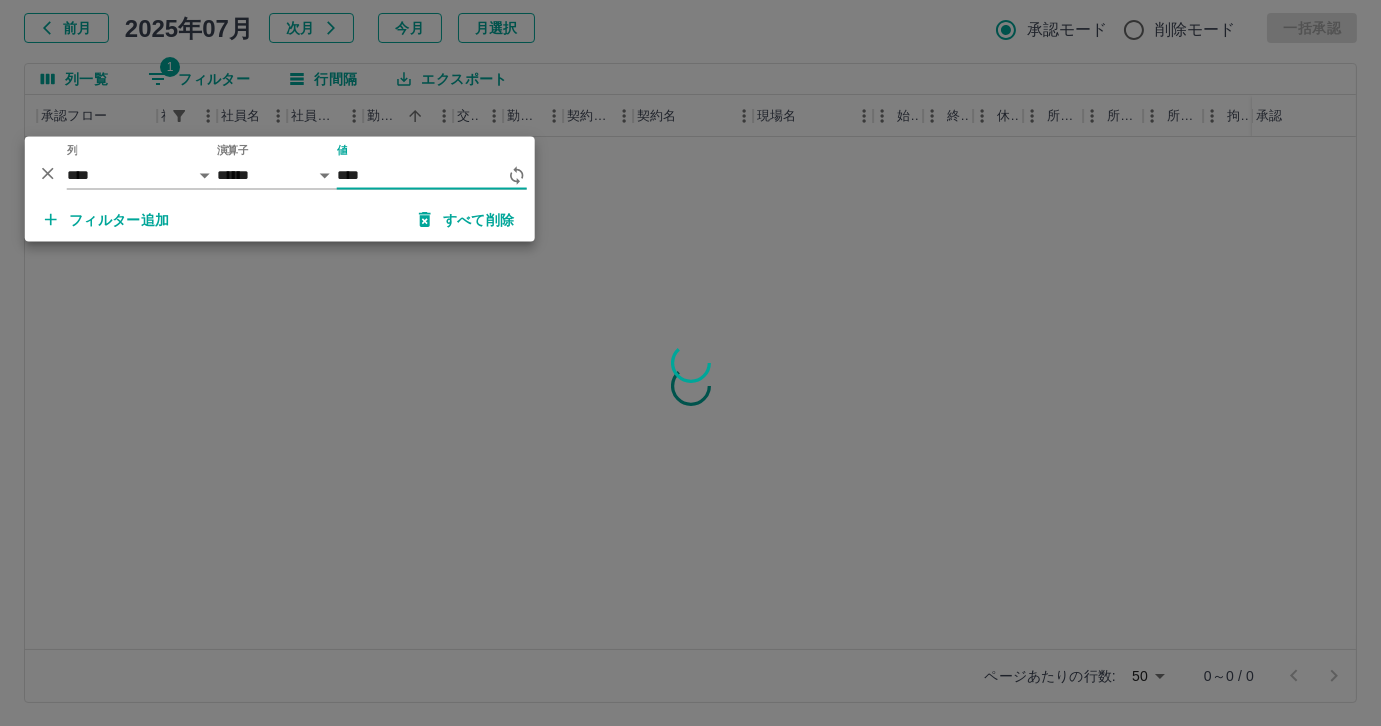 type on "*****" 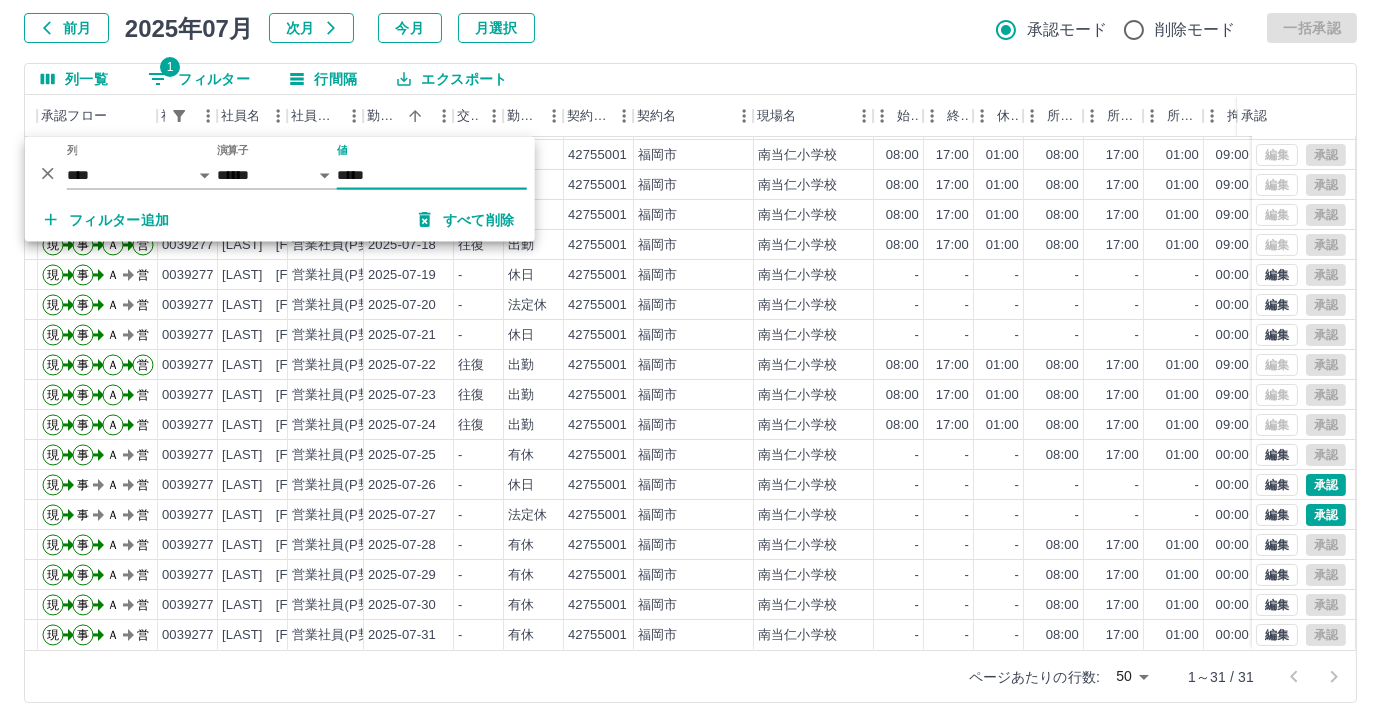 scroll, scrollTop: 431, scrollLeft: 37, axis: both 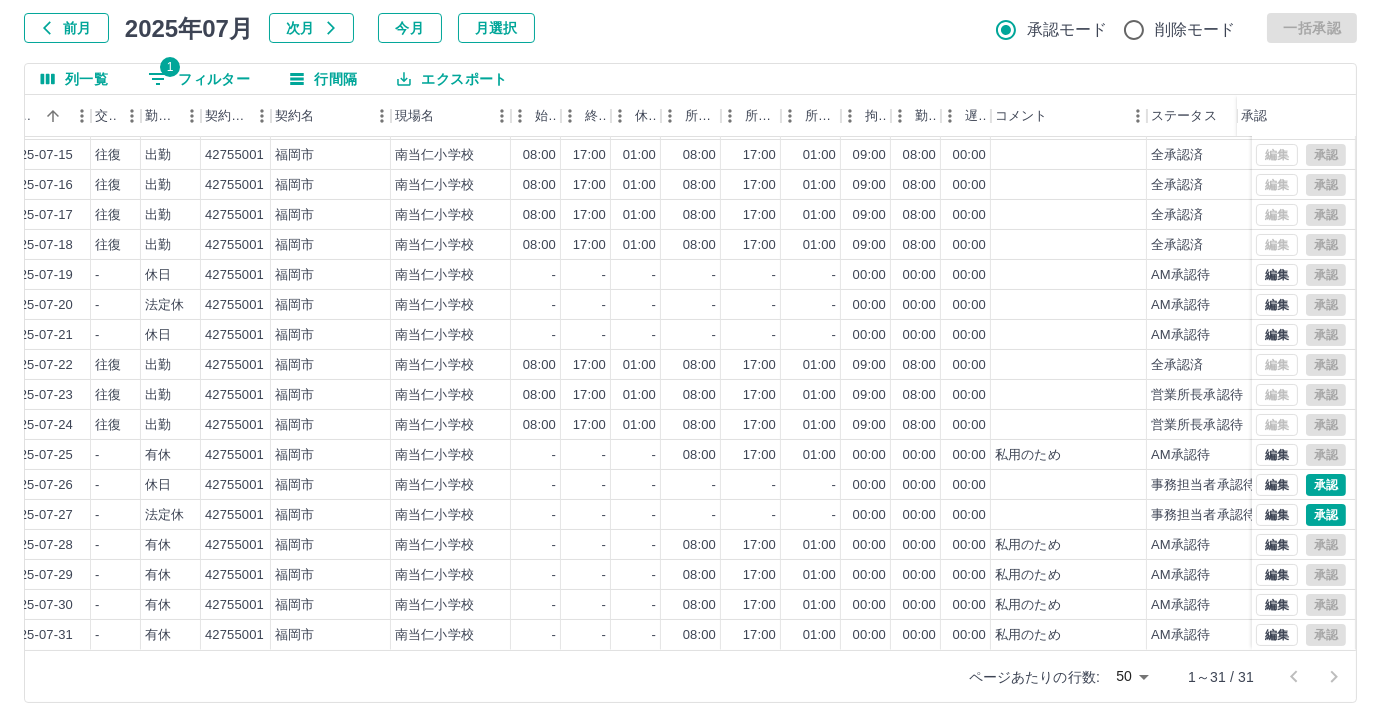 click on "1 フィルター" at bounding box center (199, 79) 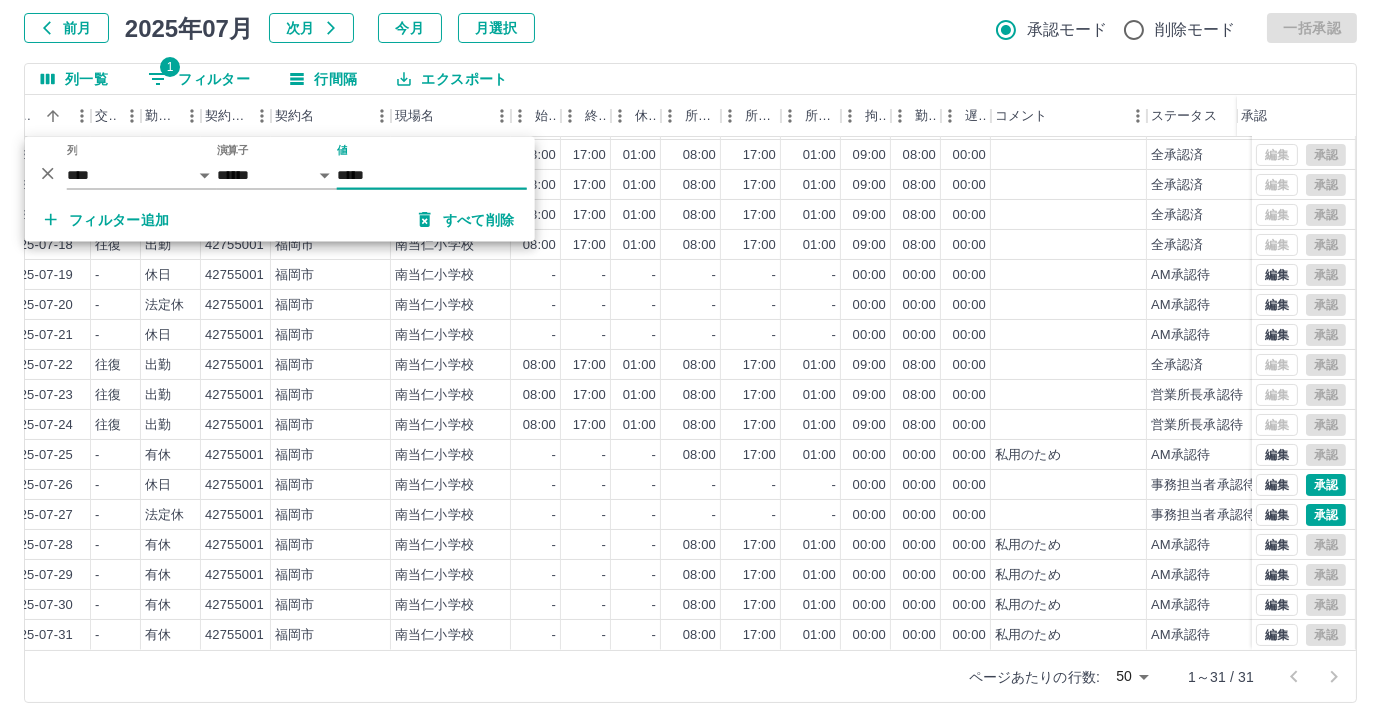 click on "*****" at bounding box center [432, 175] 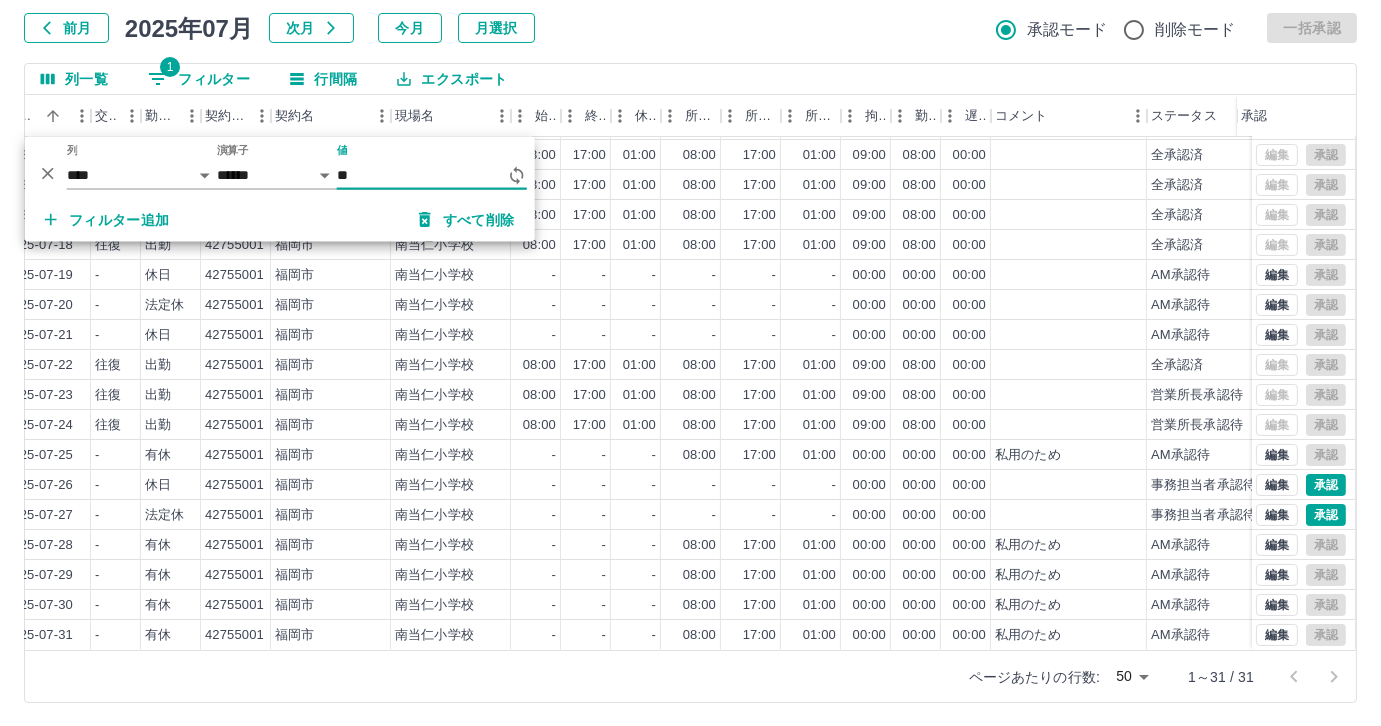 type on "*" 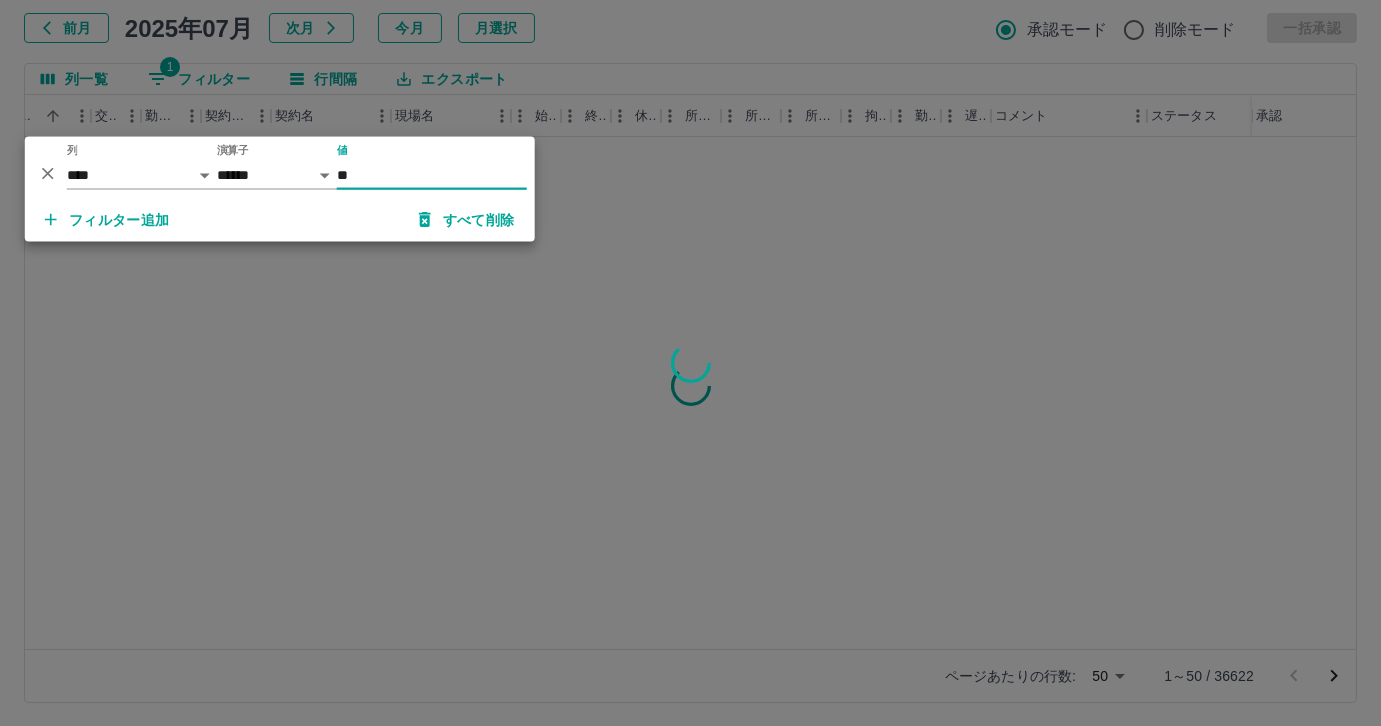 scroll, scrollTop: 0, scrollLeft: 400, axis: horizontal 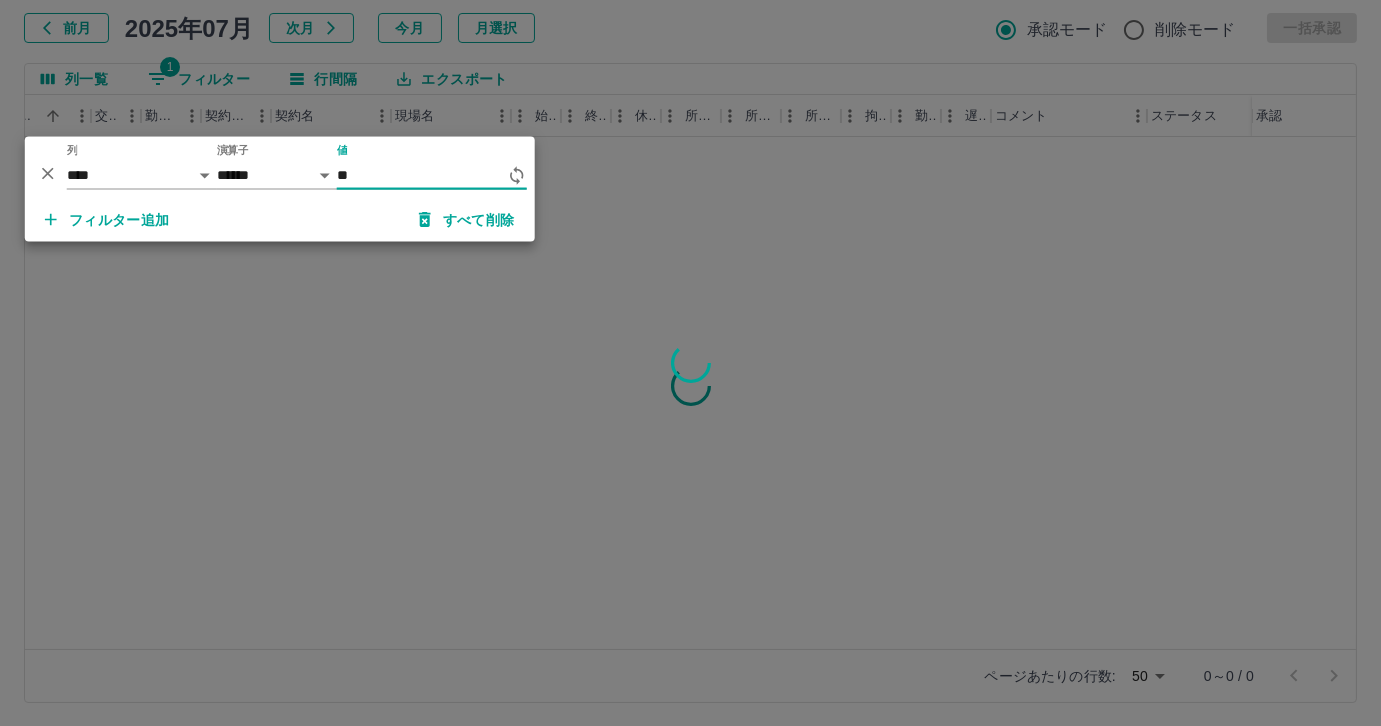 type on "*" 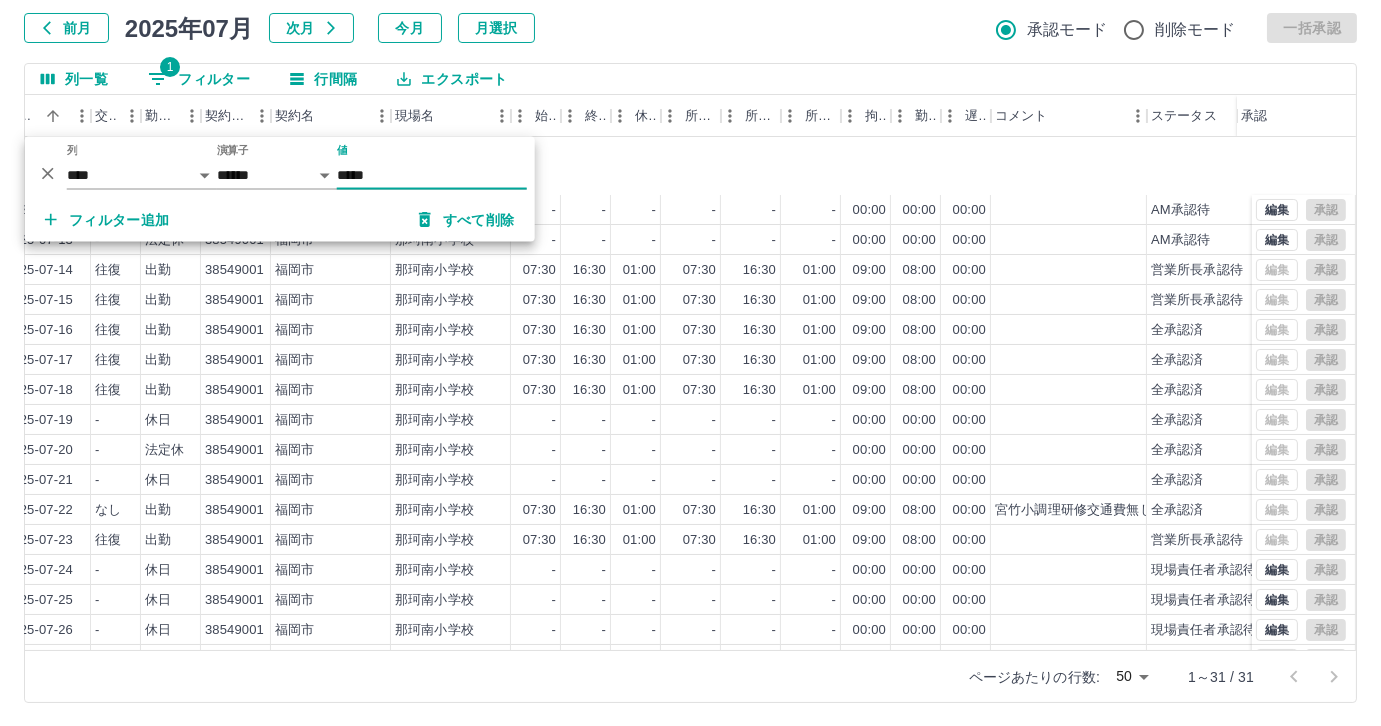 scroll, scrollTop: 431, scrollLeft: 400, axis: both 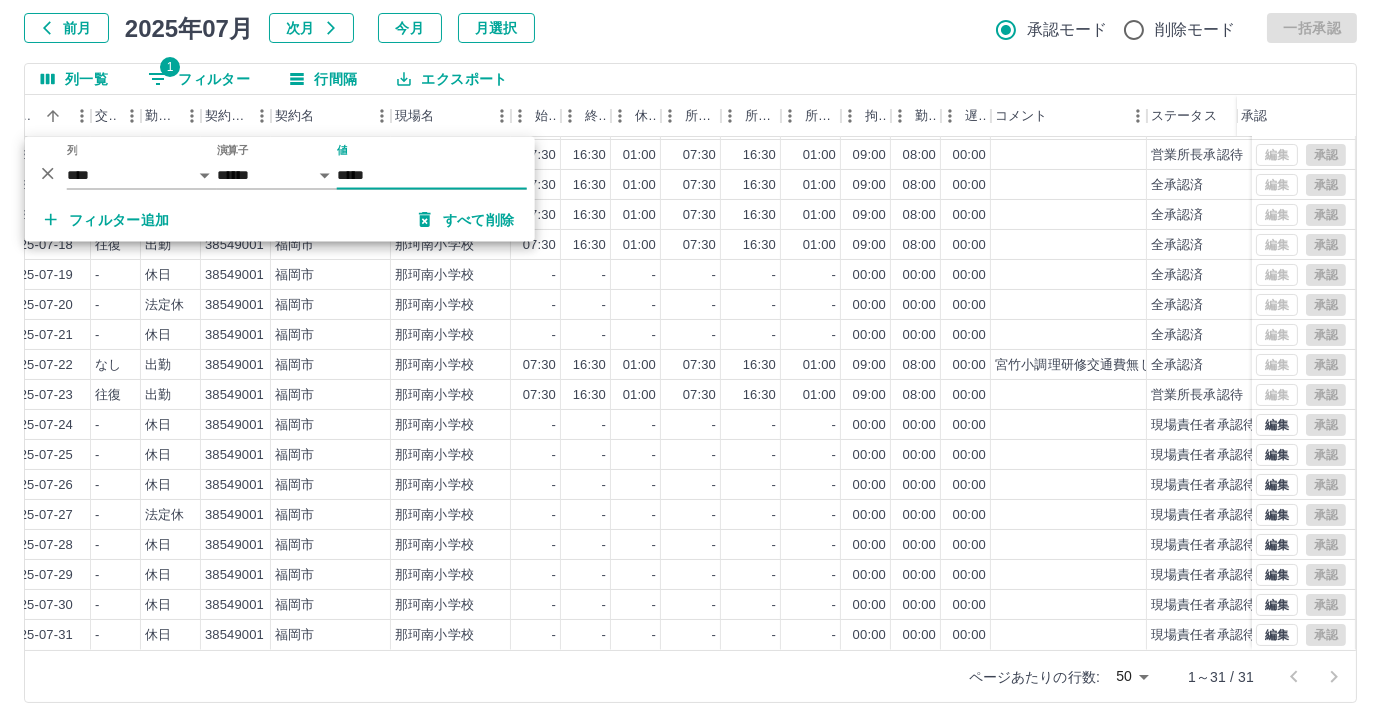 type on "*****" 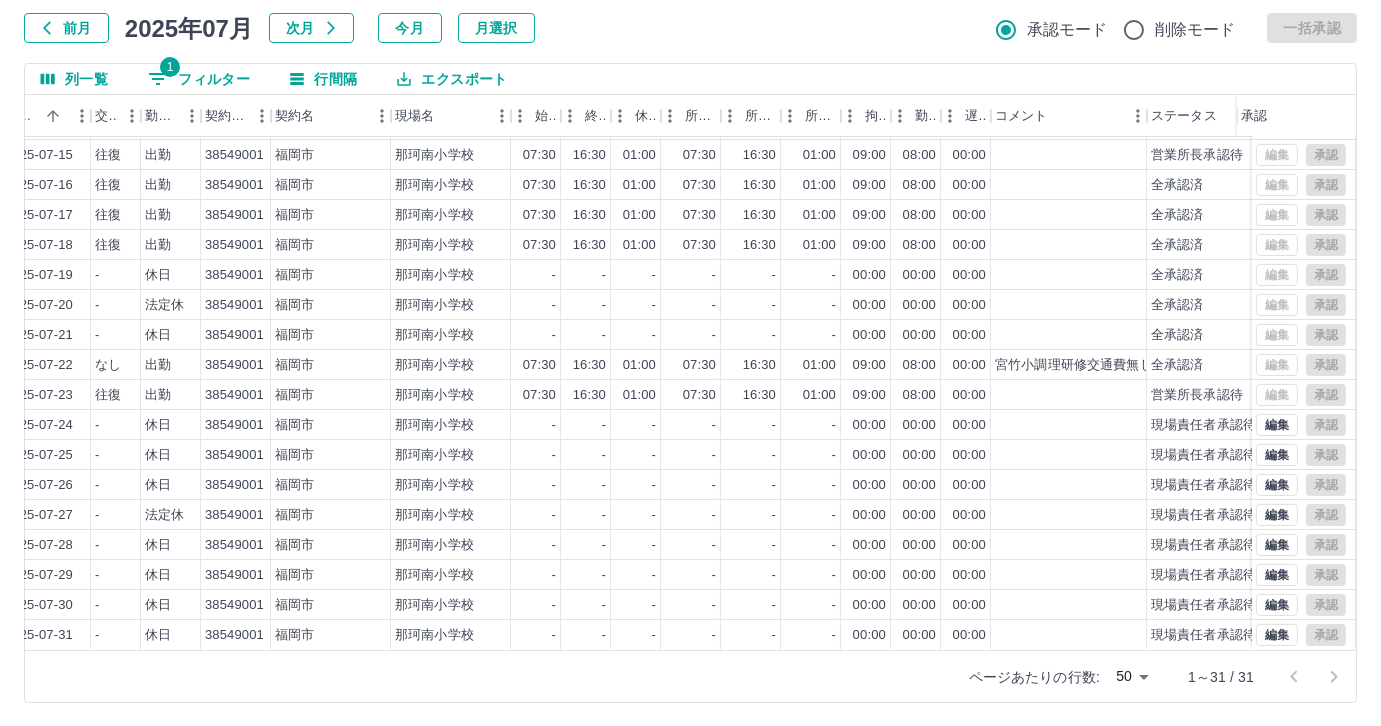 scroll, scrollTop: 117, scrollLeft: 0, axis: vertical 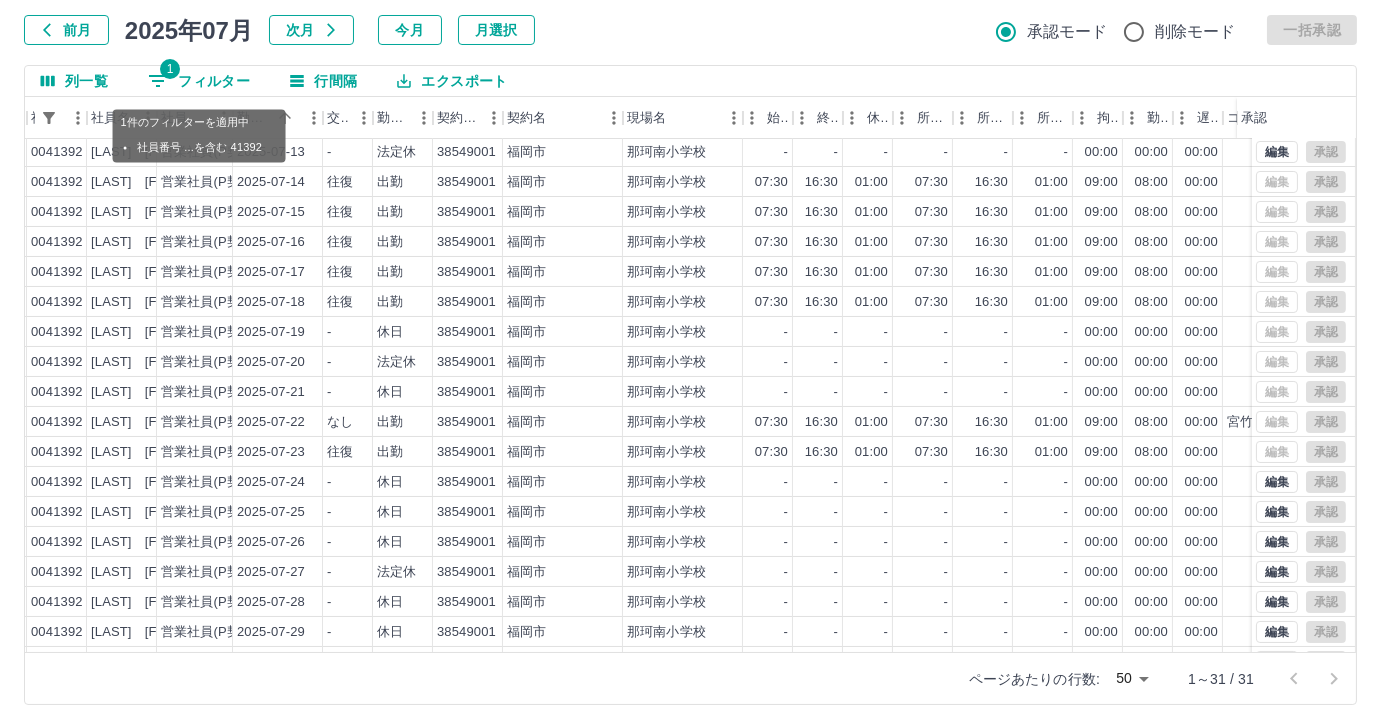 click on "1 フィルター" at bounding box center [199, 81] 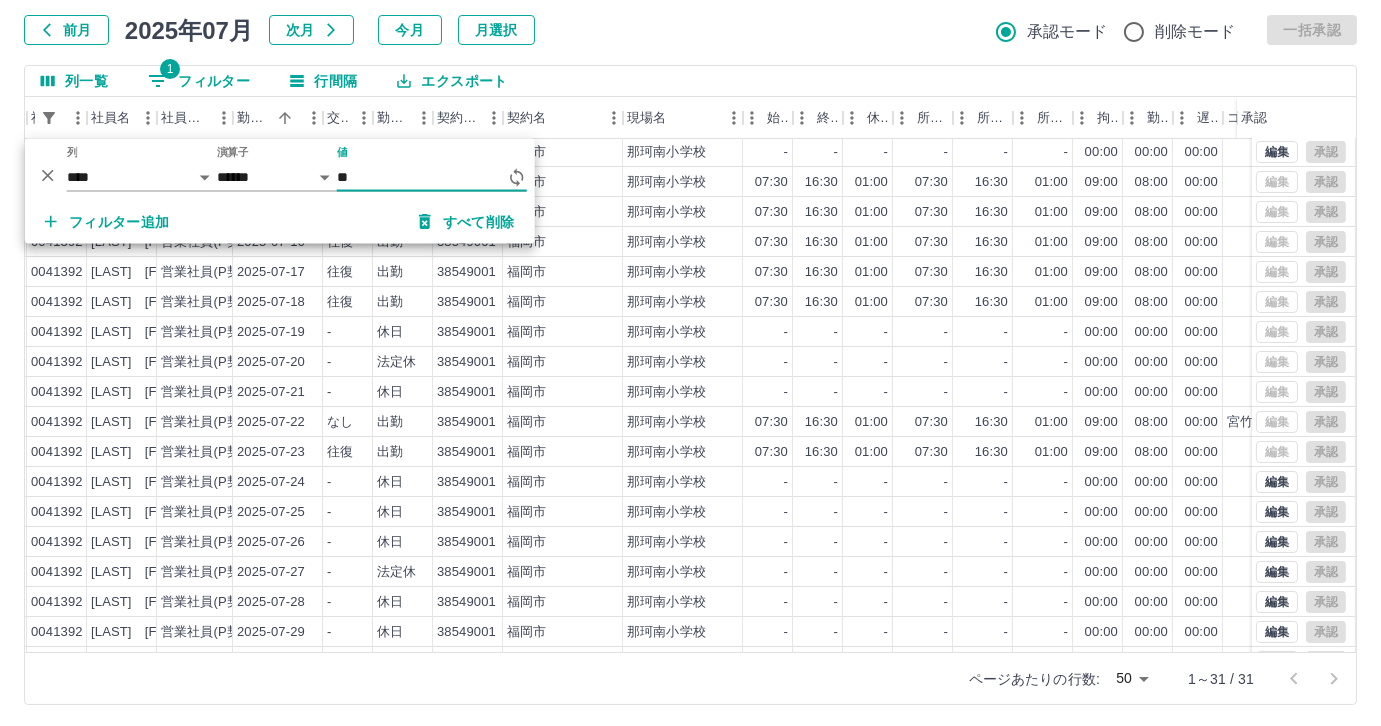 type on "*" 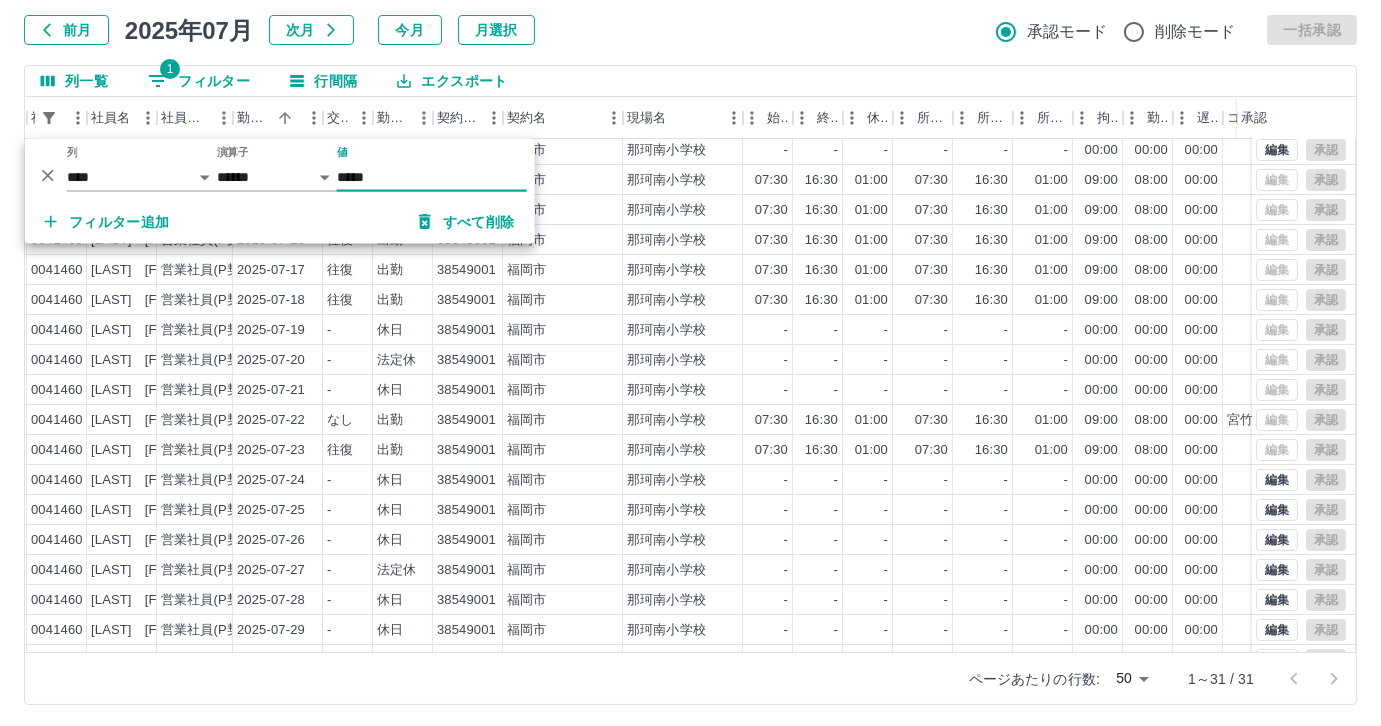 scroll, scrollTop: 431, scrollLeft: 168, axis: both 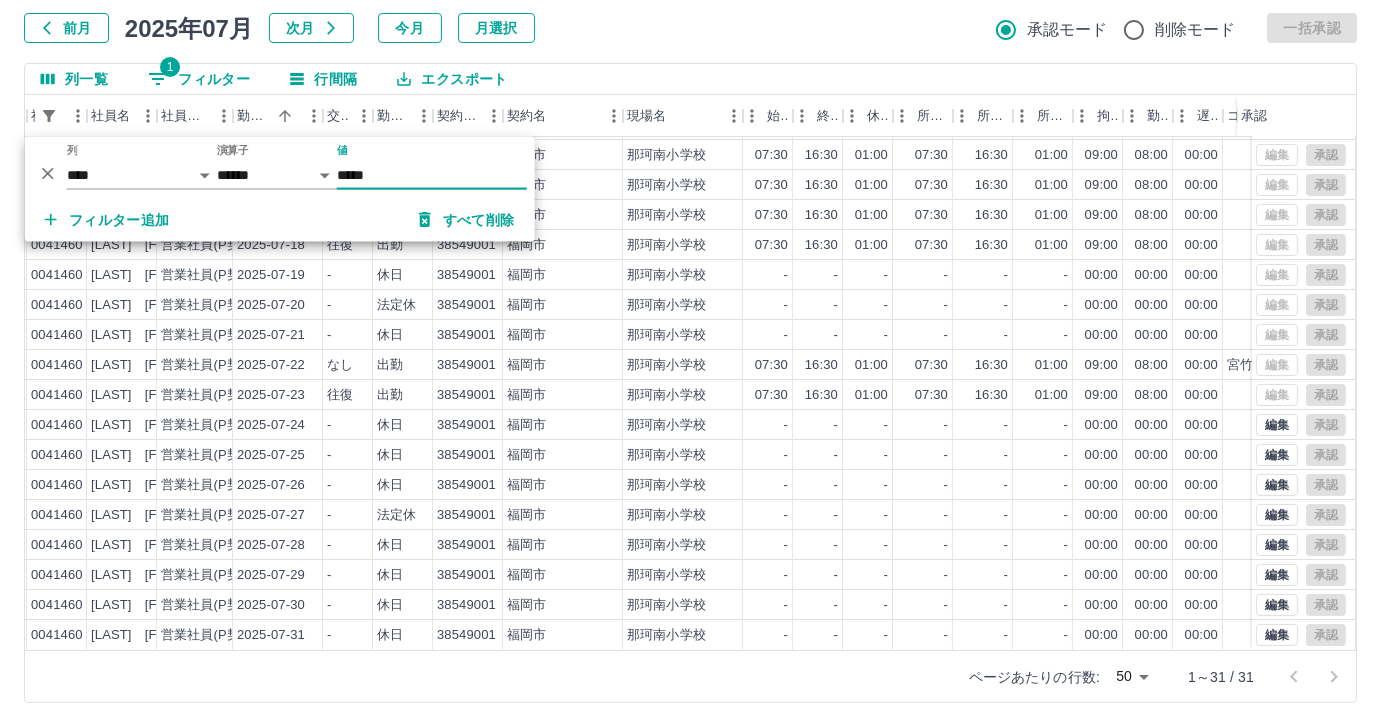type on "*****" 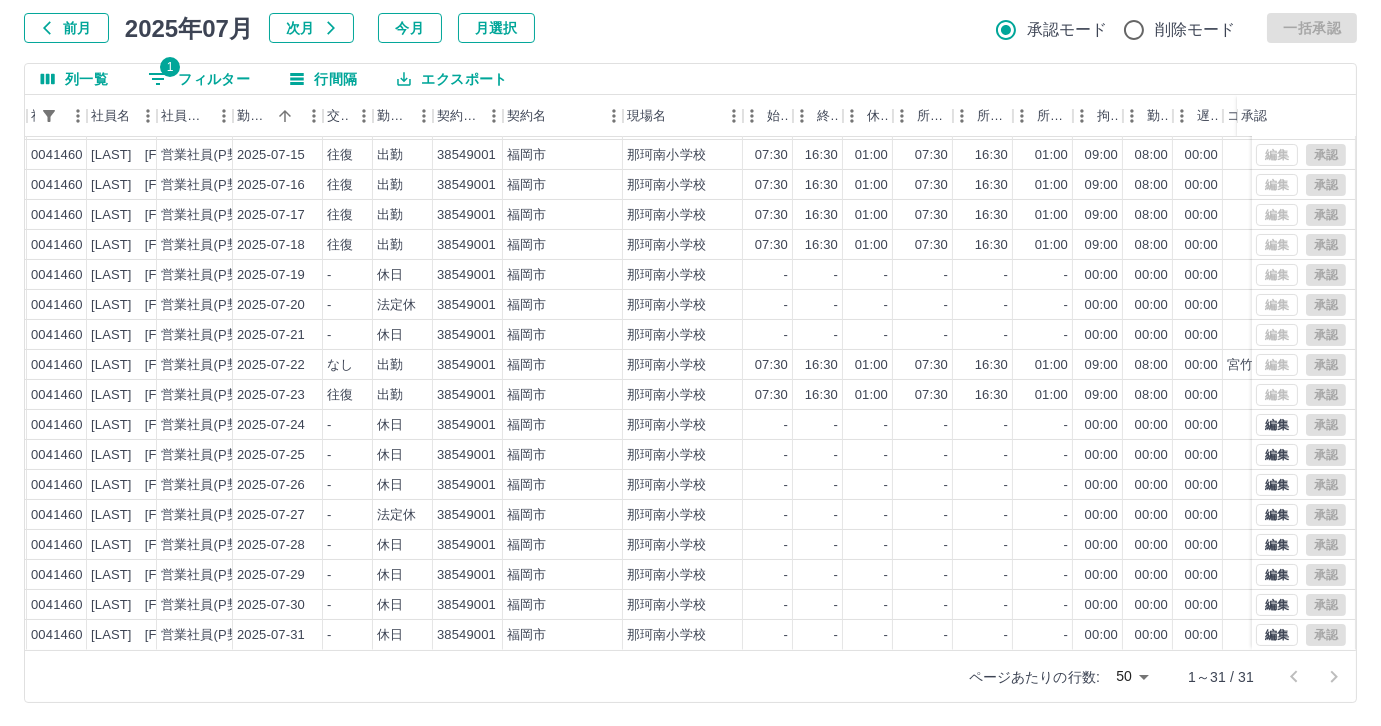 scroll, scrollTop: 117, scrollLeft: 0, axis: vertical 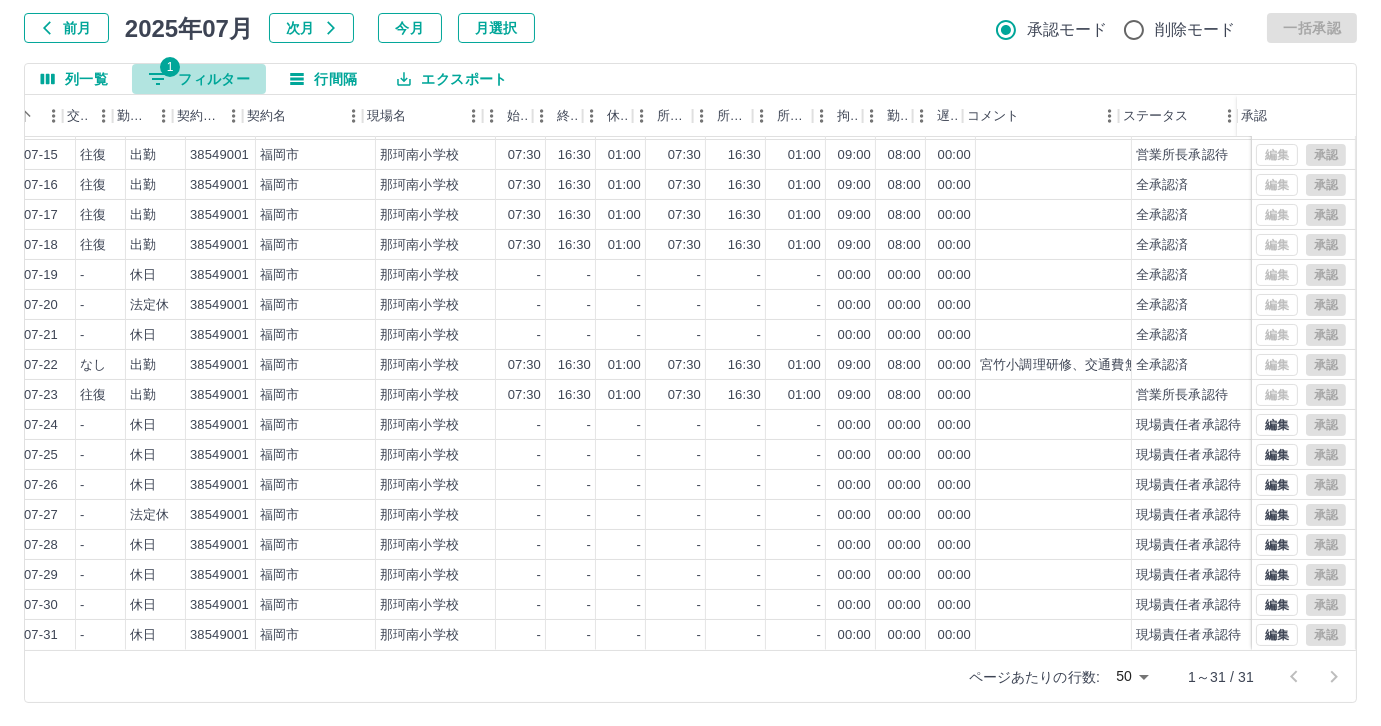 click on "1 フィルター" at bounding box center (199, 79) 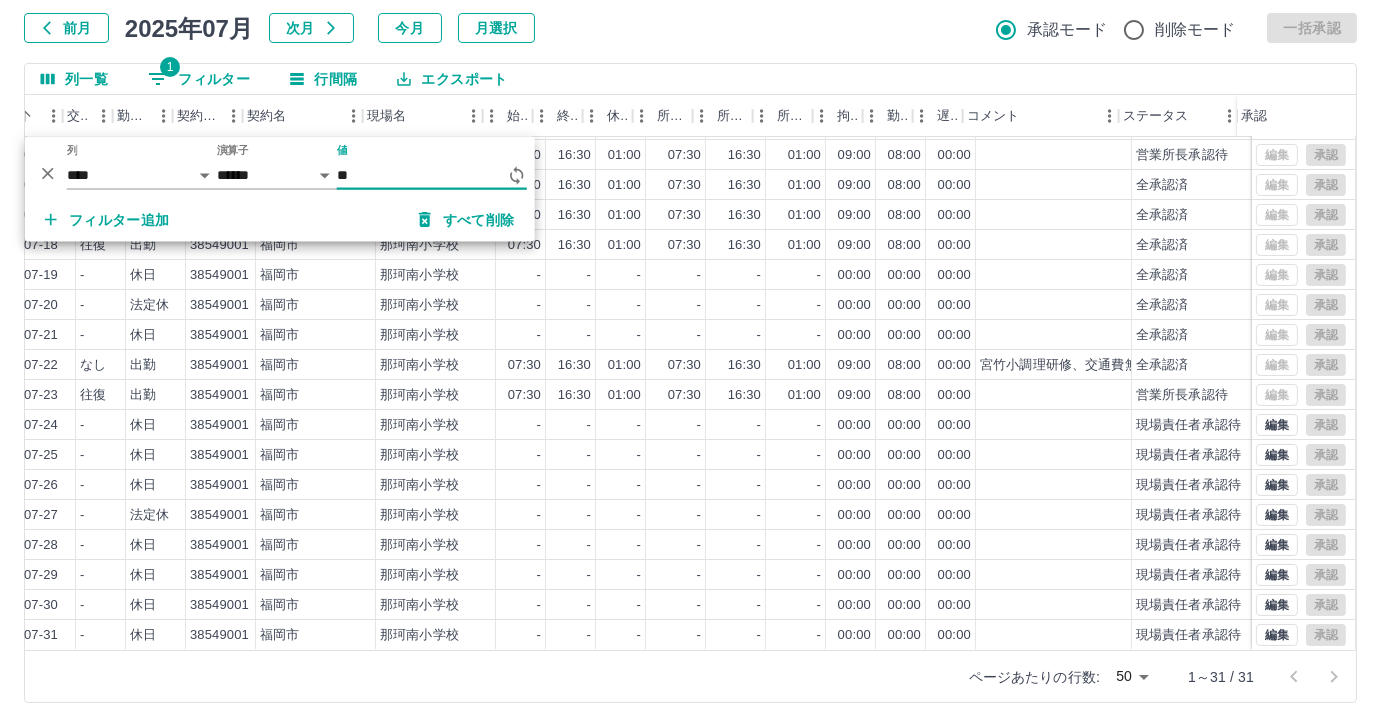type on "*" 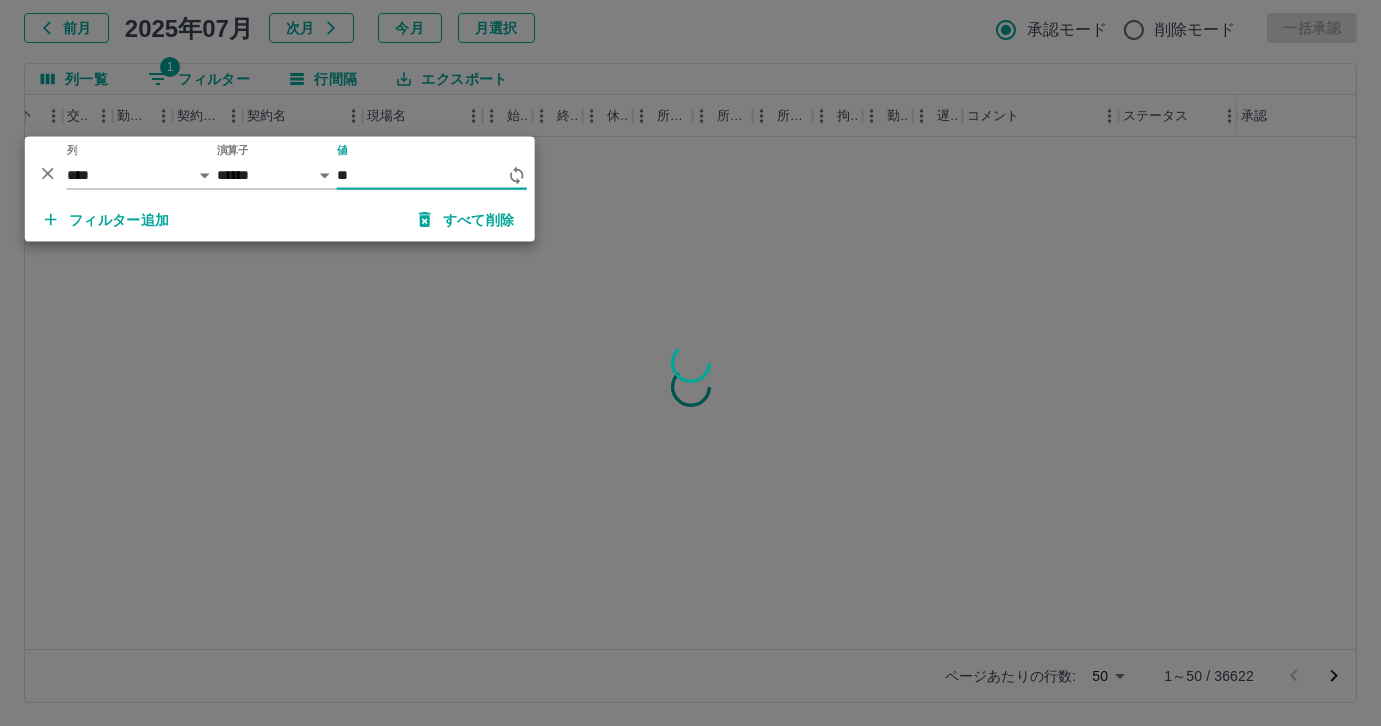scroll, scrollTop: 0, scrollLeft: 414, axis: horizontal 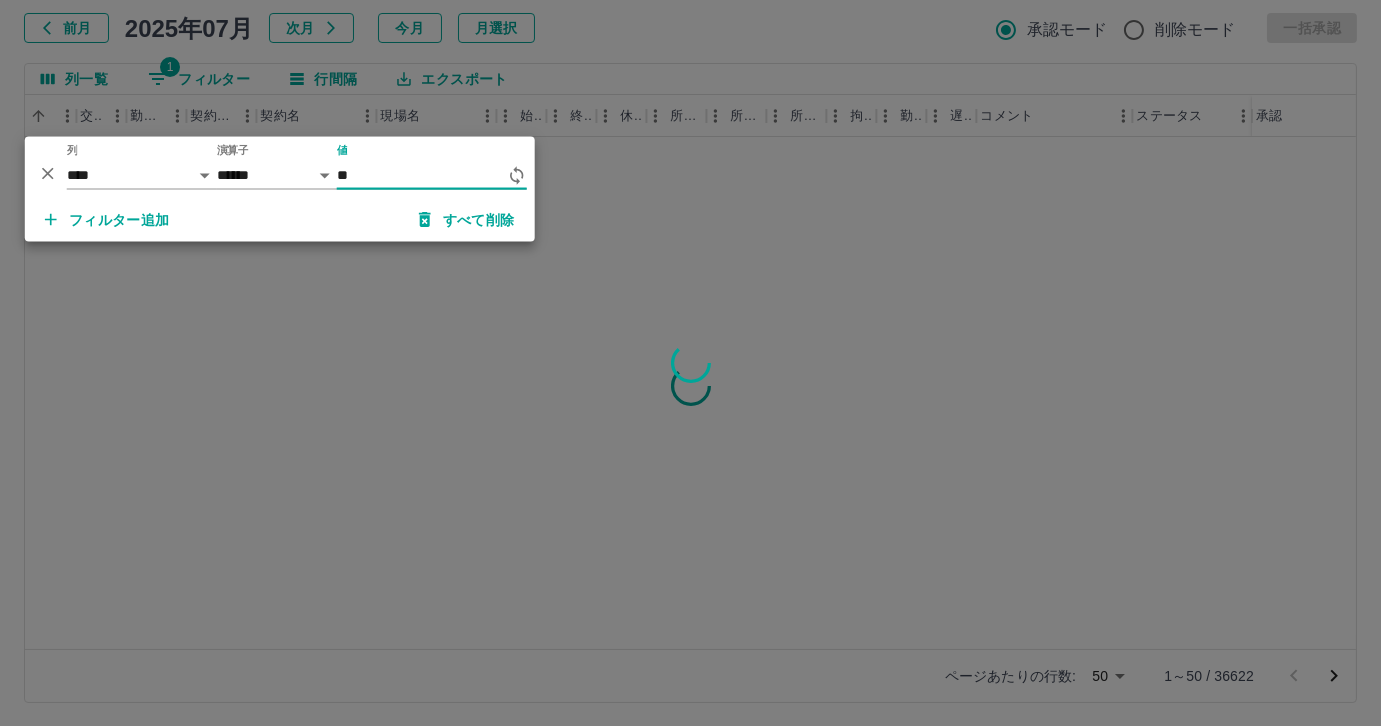 type on "*" 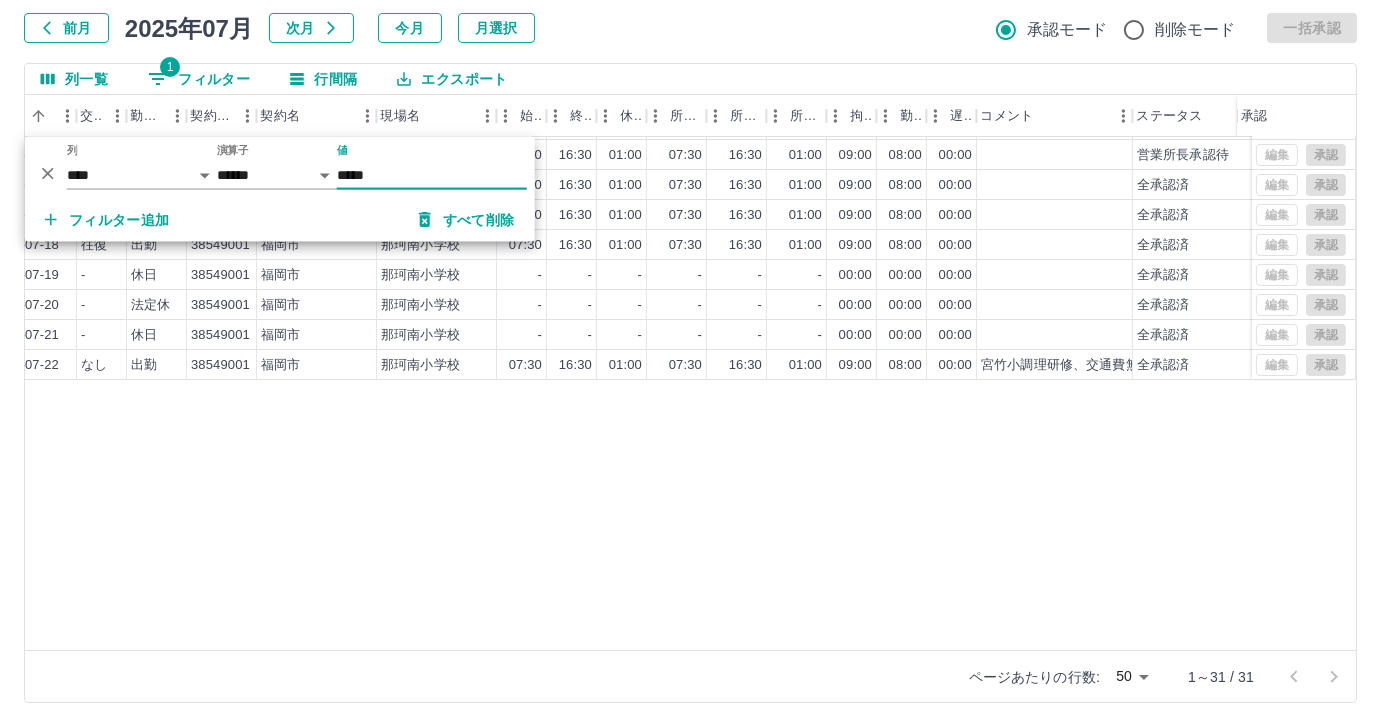 scroll, scrollTop: 431, scrollLeft: 414, axis: both 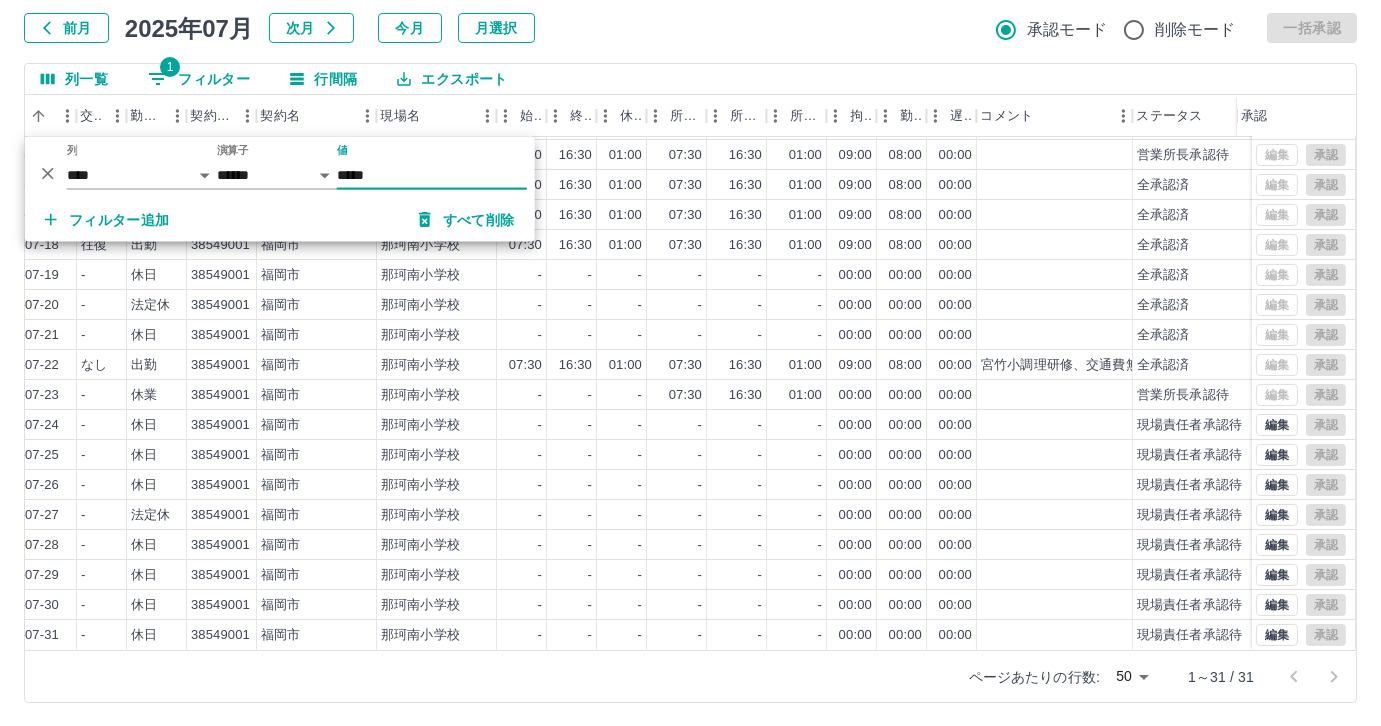 type on "*****" 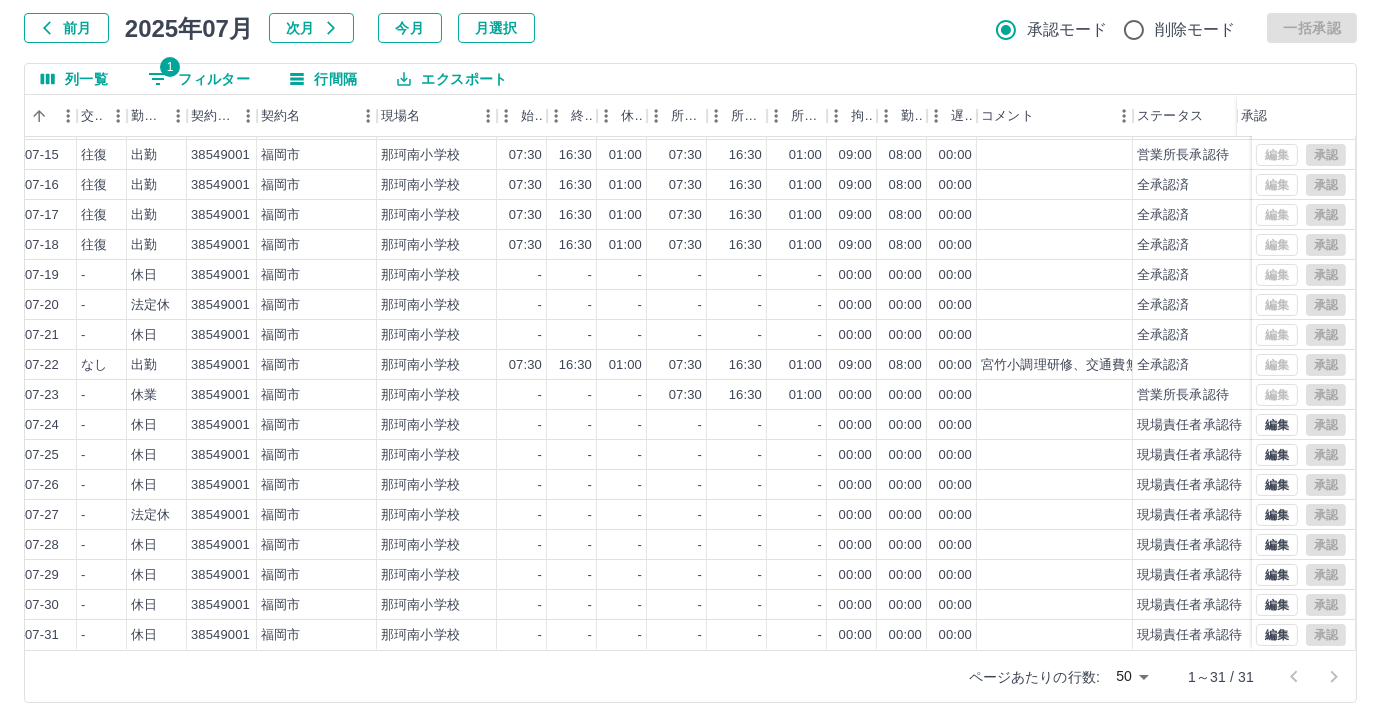 scroll, scrollTop: 117, scrollLeft: 0, axis: vertical 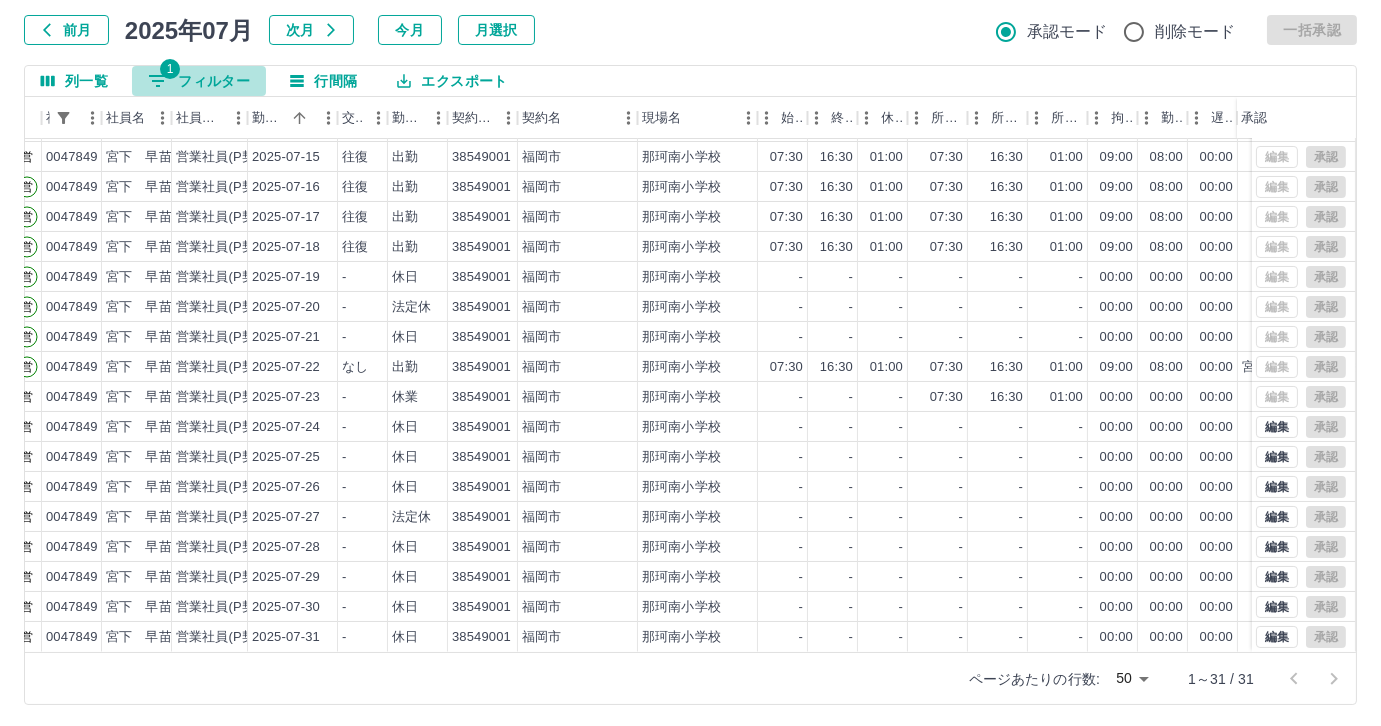 click on "1 フィルター" at bounding box center [199, 81] 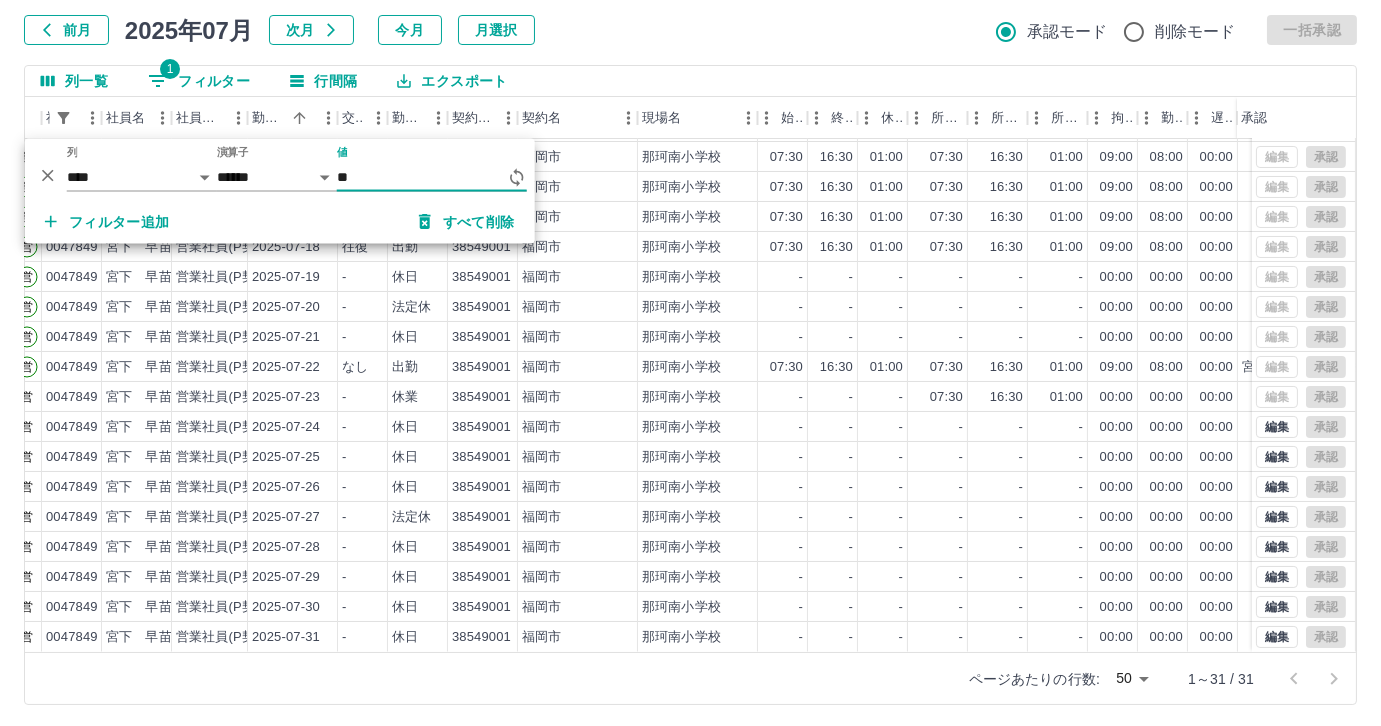 type on "*" 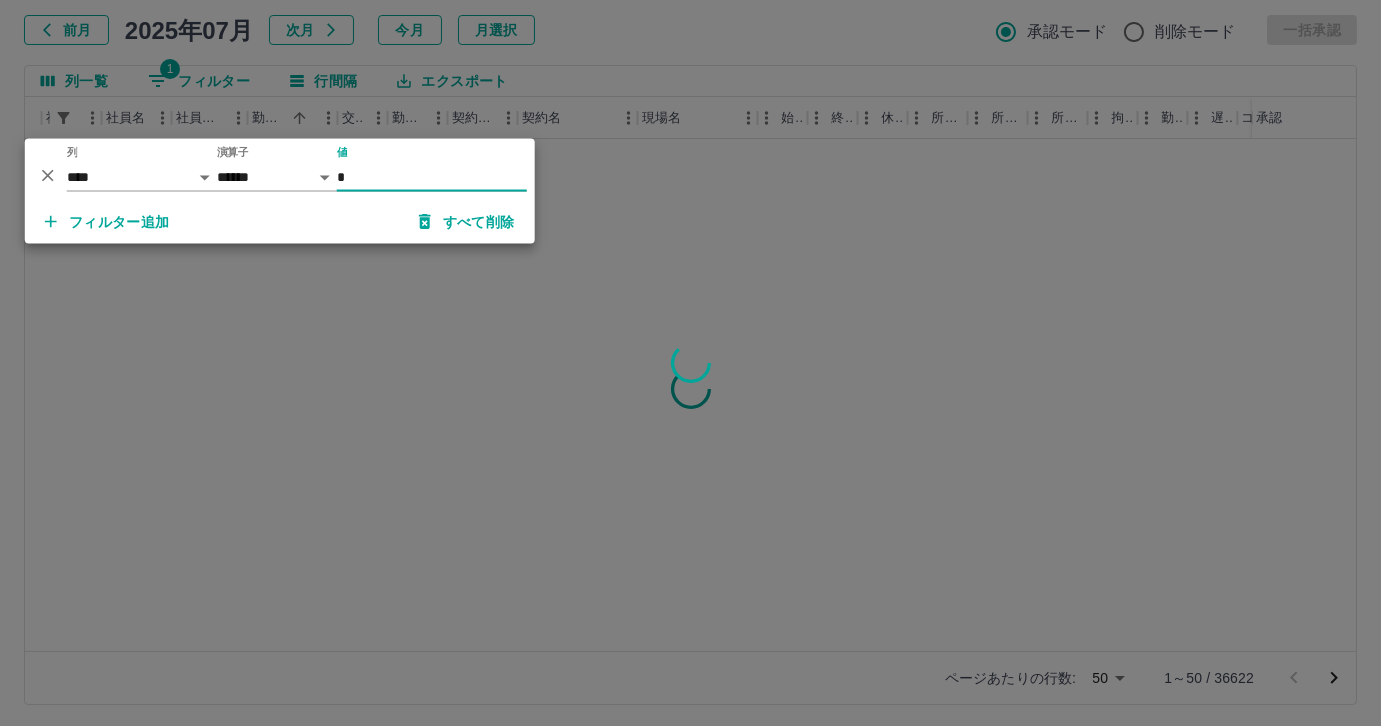 scroll, scrollTop: 0, scrollLeft: 153, axis: horizontal 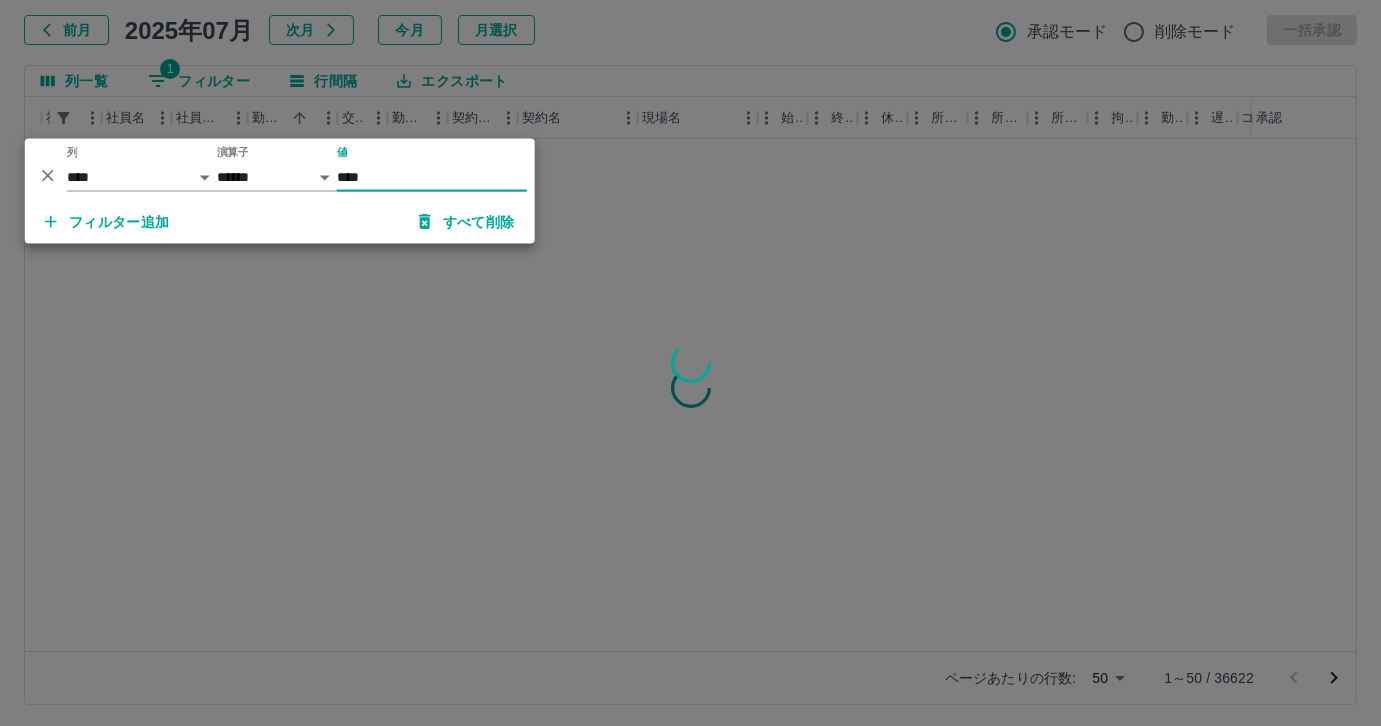 type on "*****" 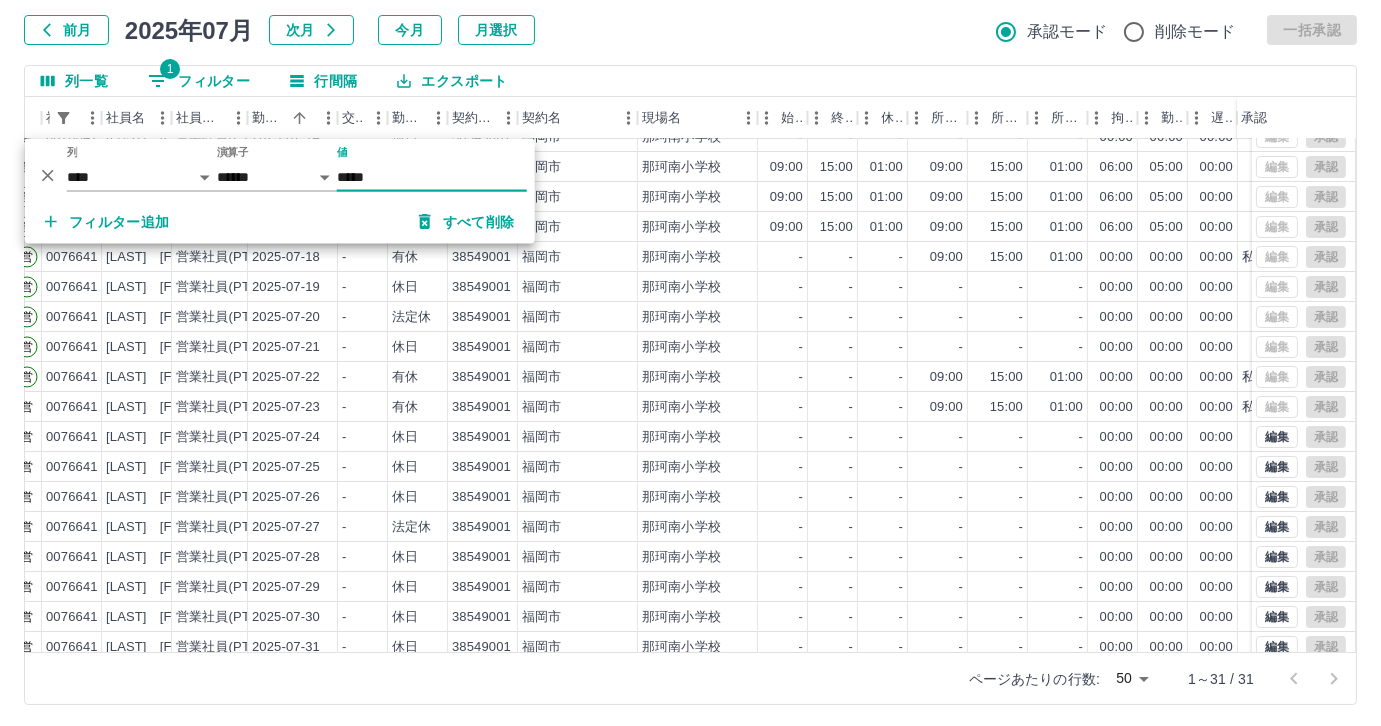 scroll, scrollTop: 431, scrollLeft: 153, axis: both 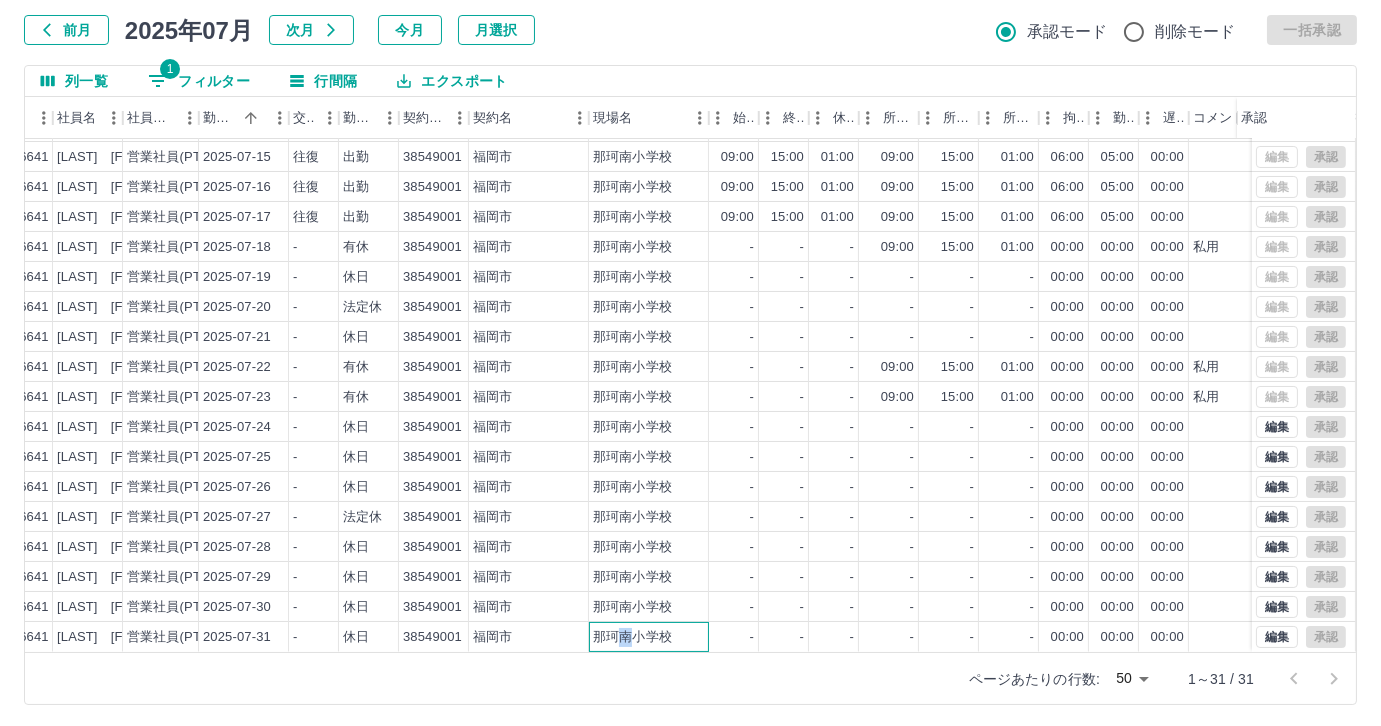 drag, startPoint x: 622, startPoint y: 632, endPoint x: 634, endPoint y: 630, distance: 12.165525 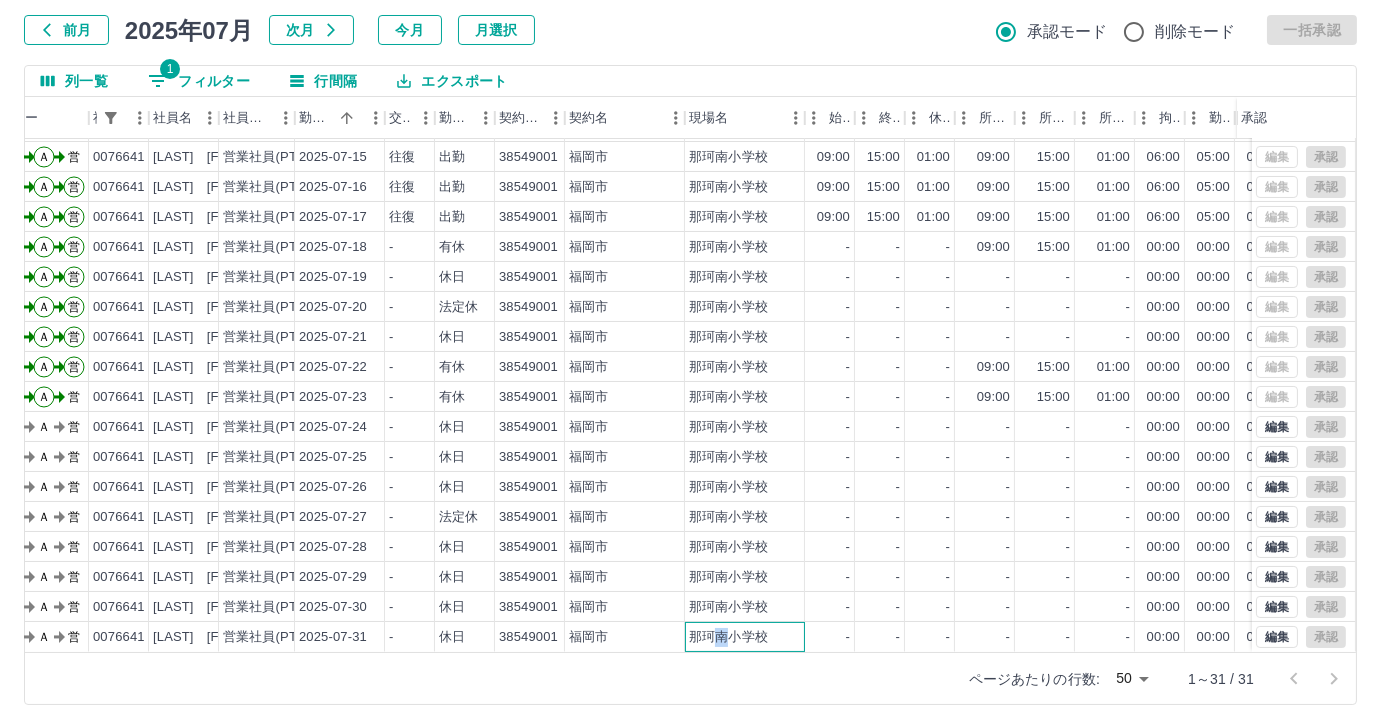 scroll, scrollTop: 431, scrollLeft: 109, axis: both 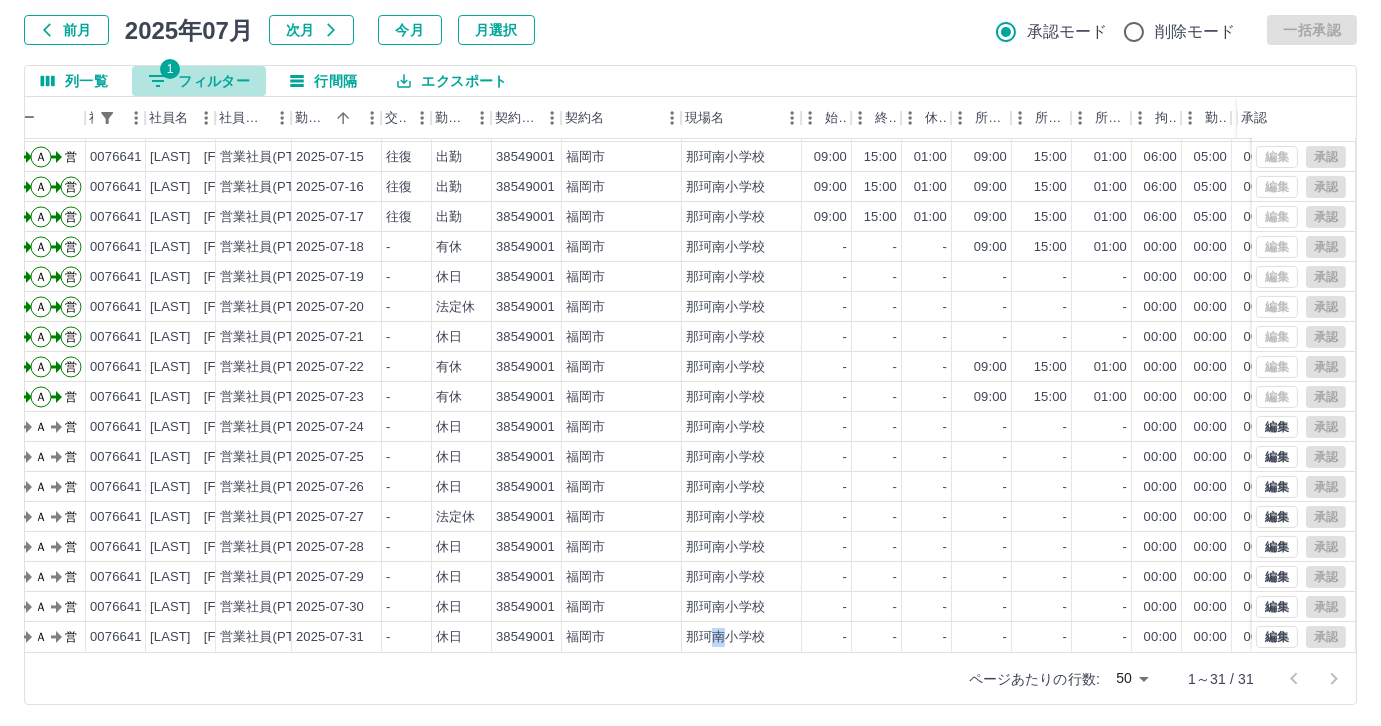 click on "1 フィルター" at bounding box center [199, 81] 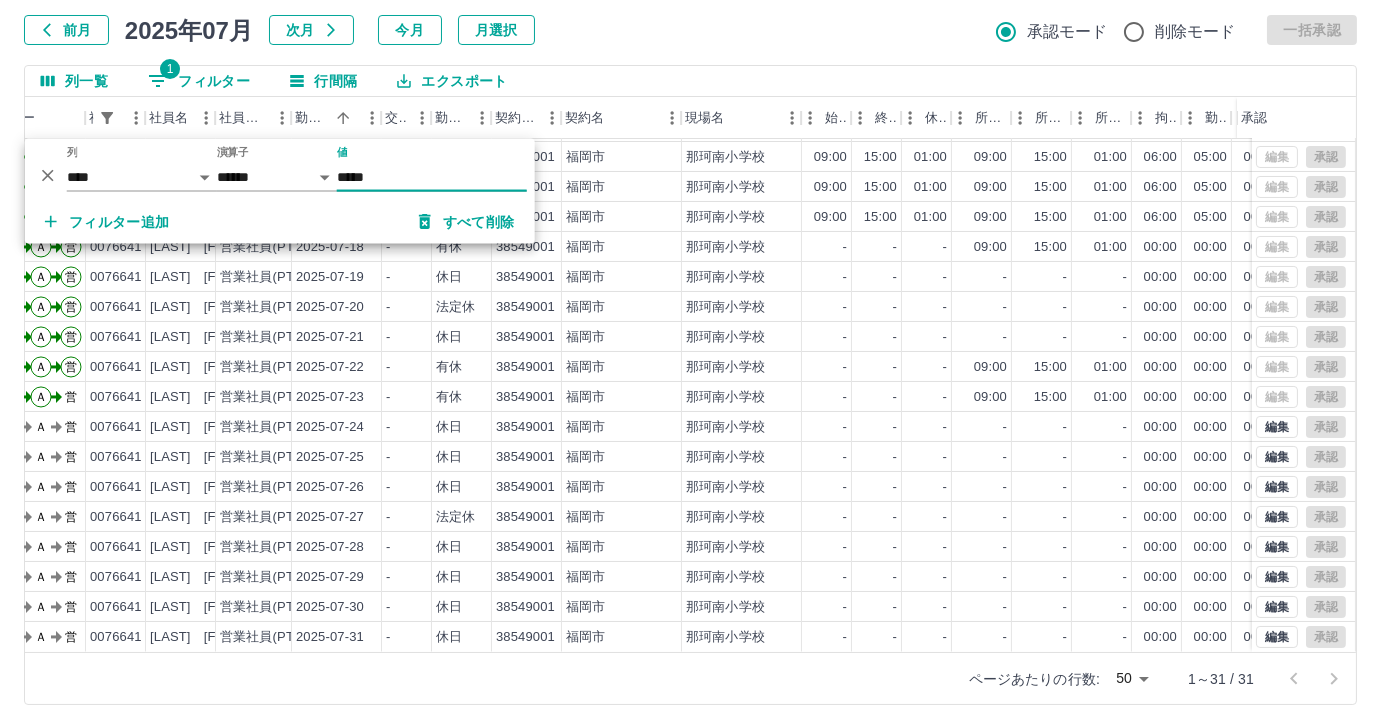 click on "*****" at bounding box center (432, 177) 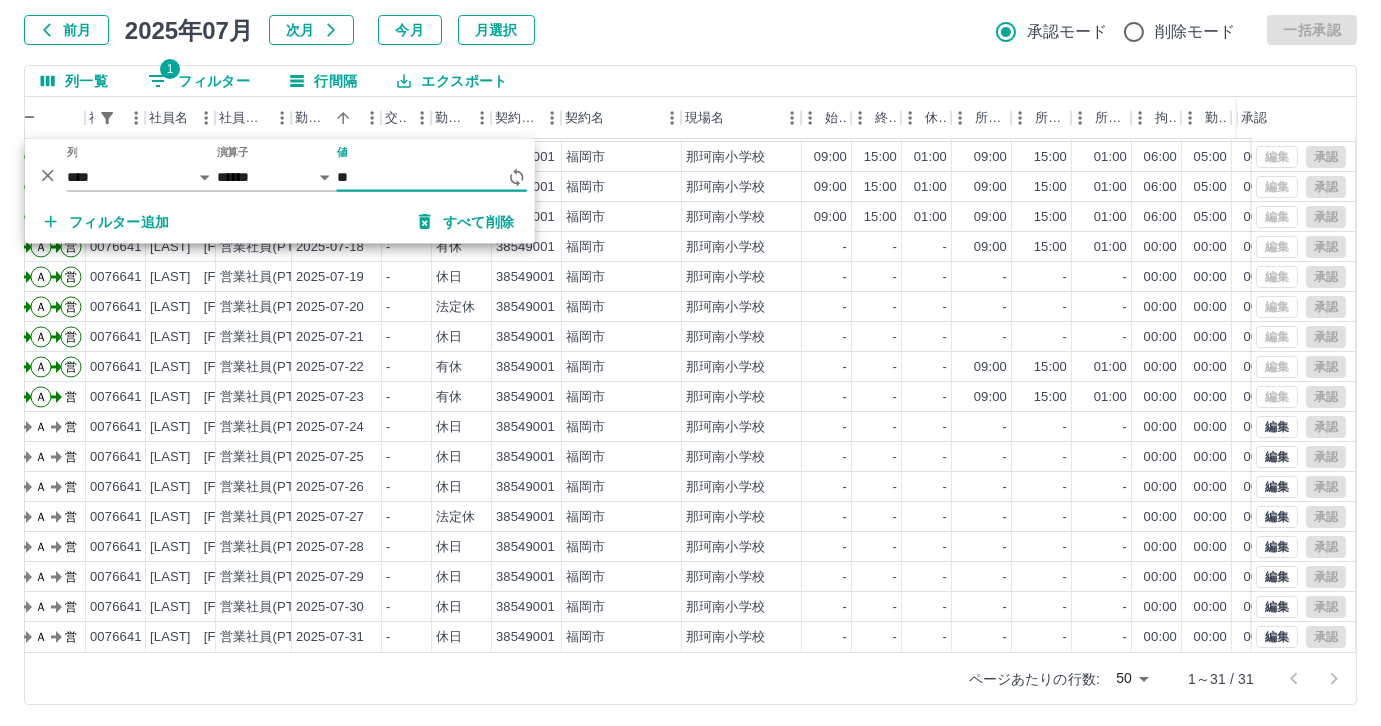 type on "*" 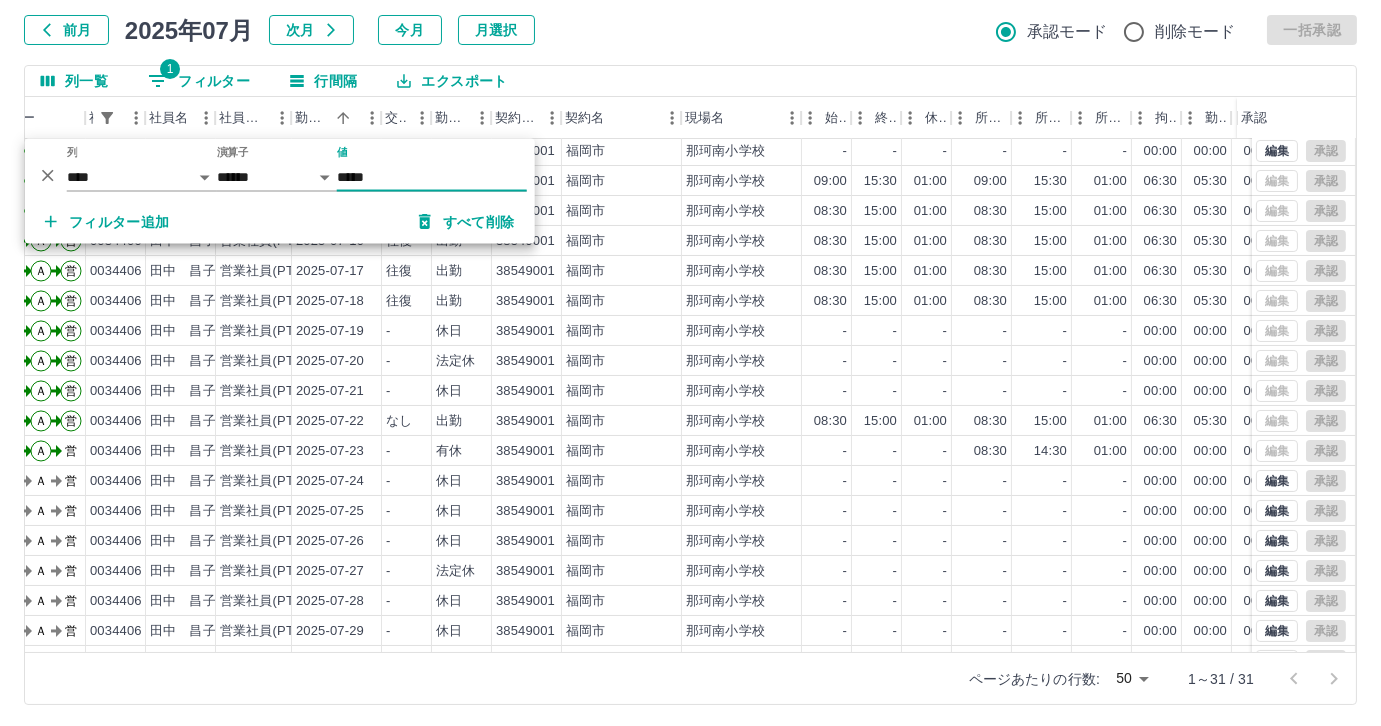 scroll, scrollTop: 431, scrollLeft: 109, axis: both 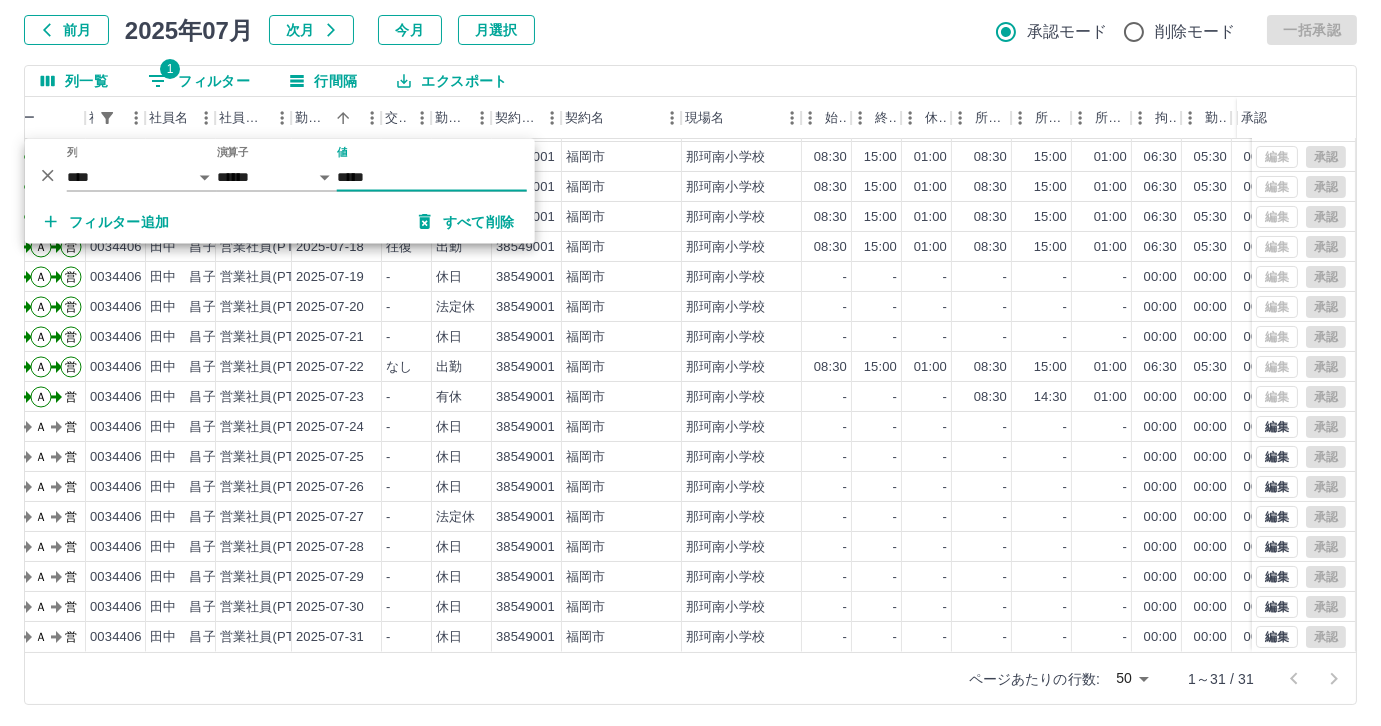 type on "*****" 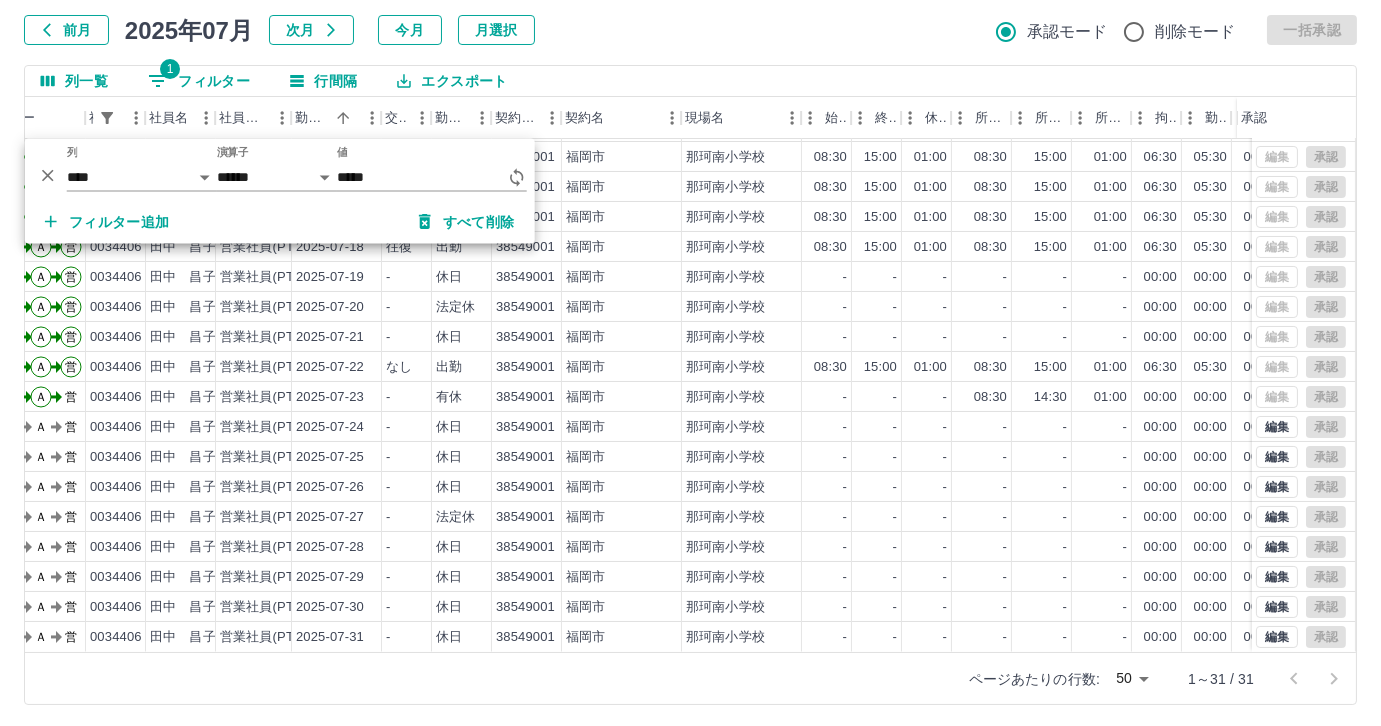 click on "前月 2025年07月 次月 今月 月選択 承認モード 削除モード 一括承認" at bounding box center (690, 30) 